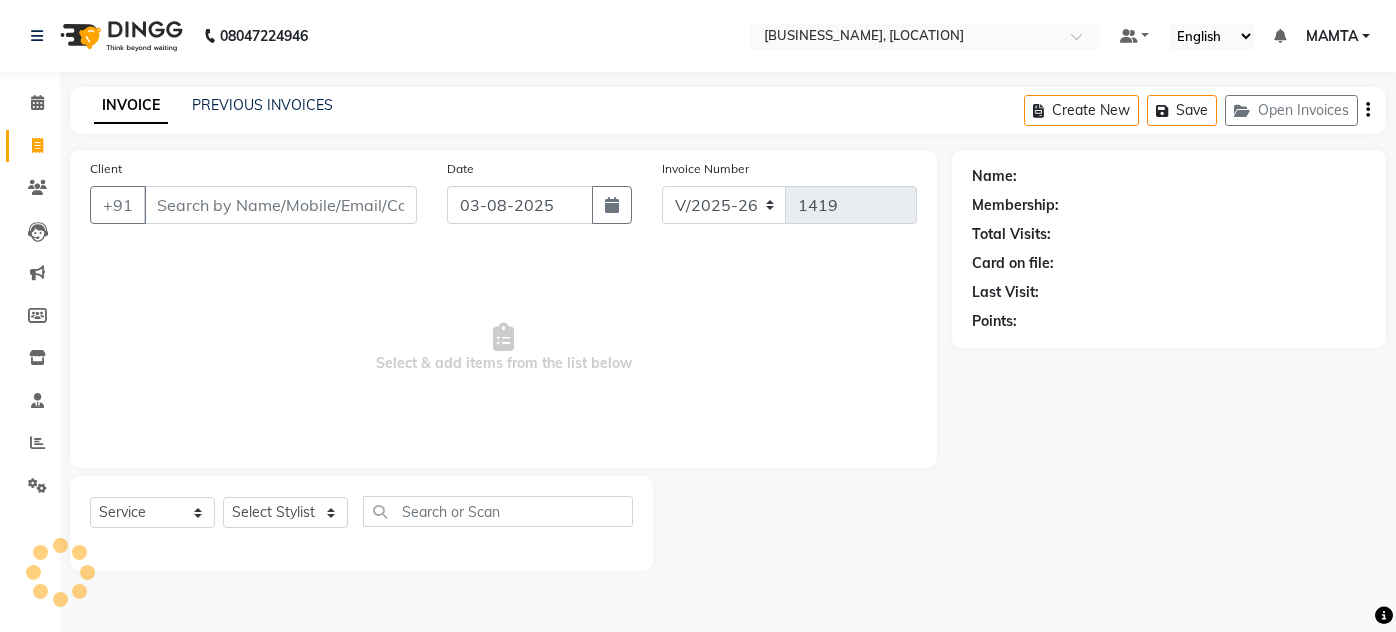 select on "8320" 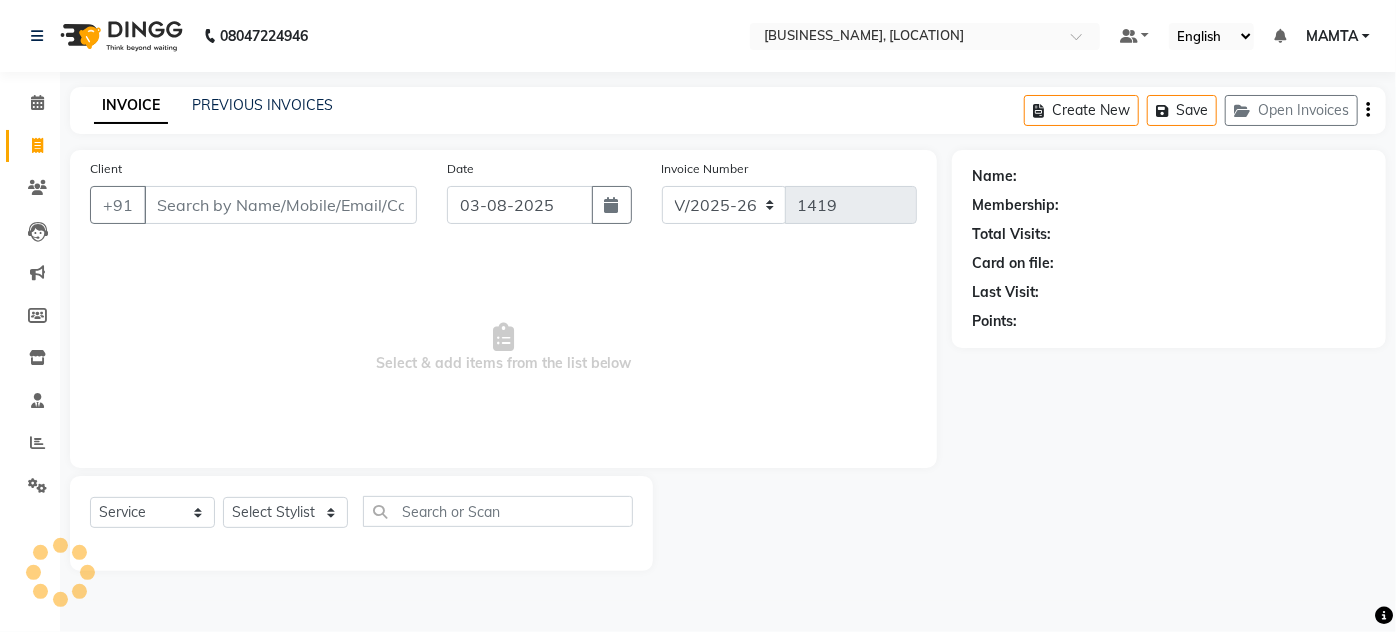 scroll, scrollTop: 0, scrollLeft: 0, axis: both 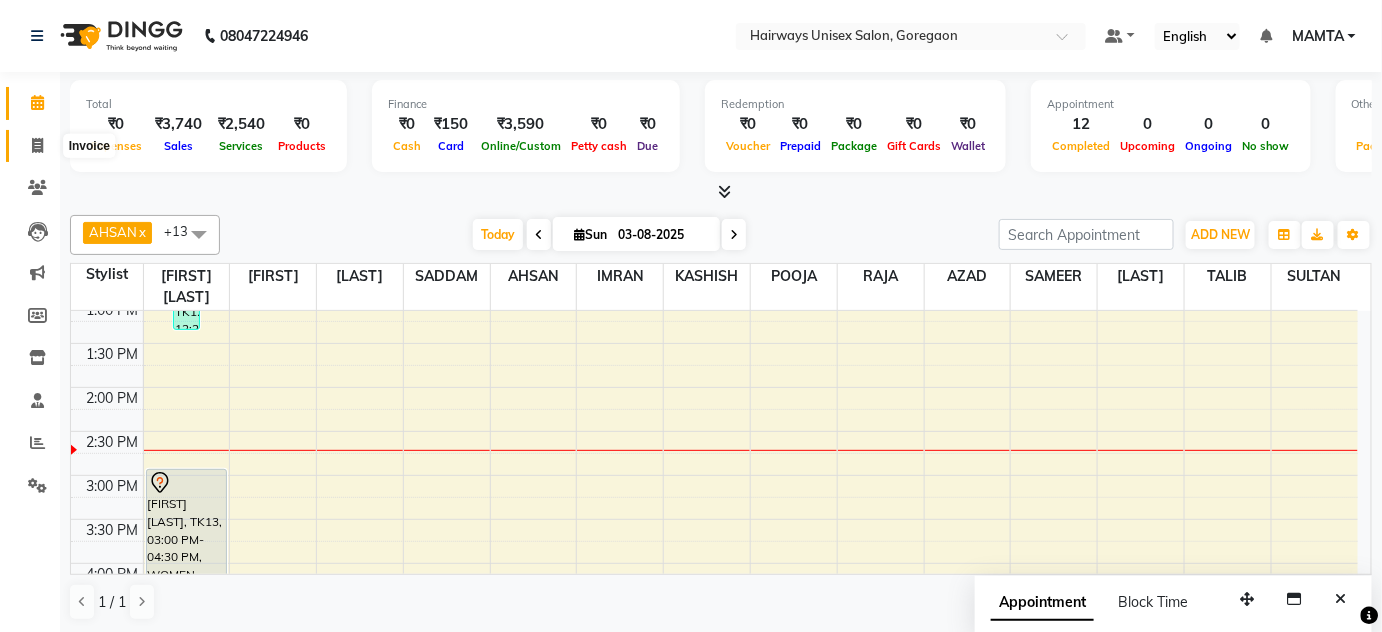 click 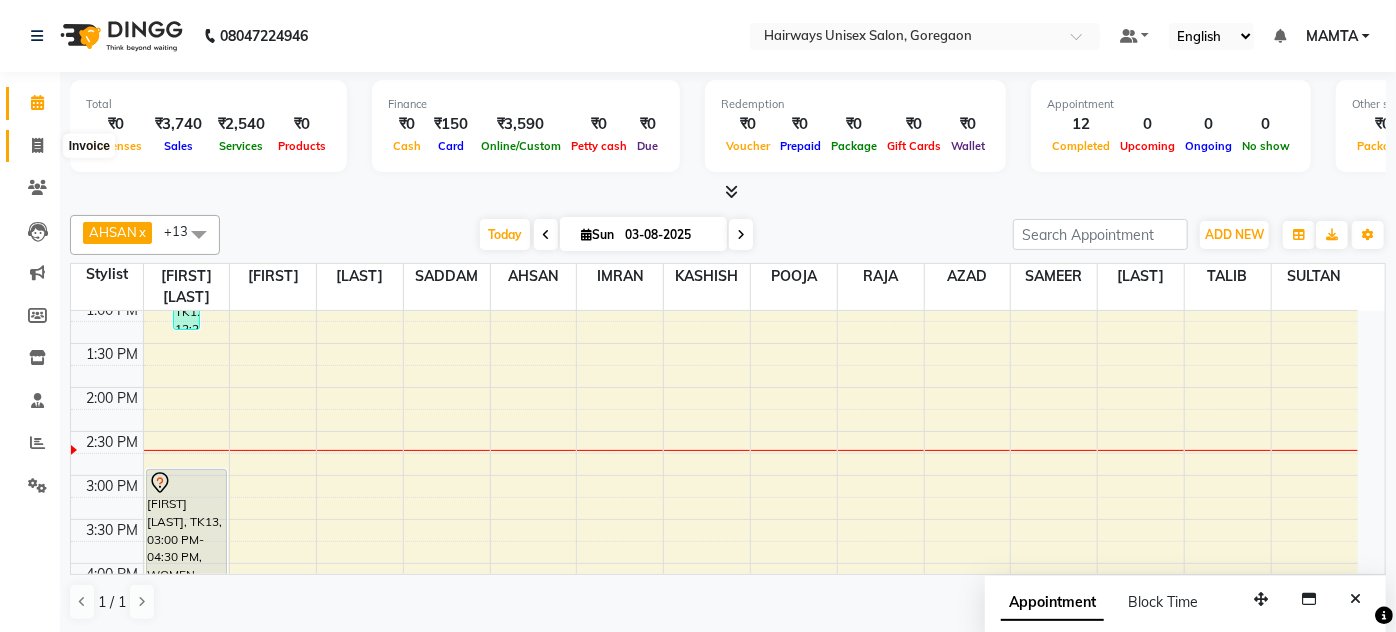select on "8320" 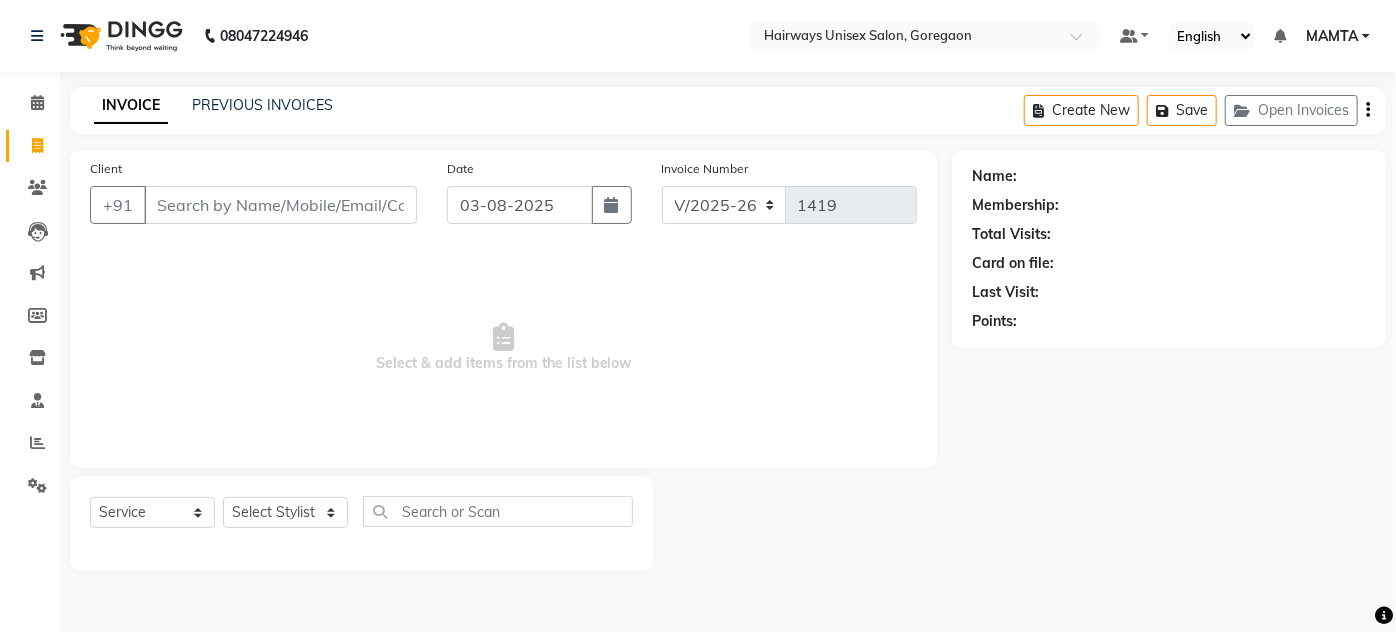 click on "Client" at bounding box center [280, 205] 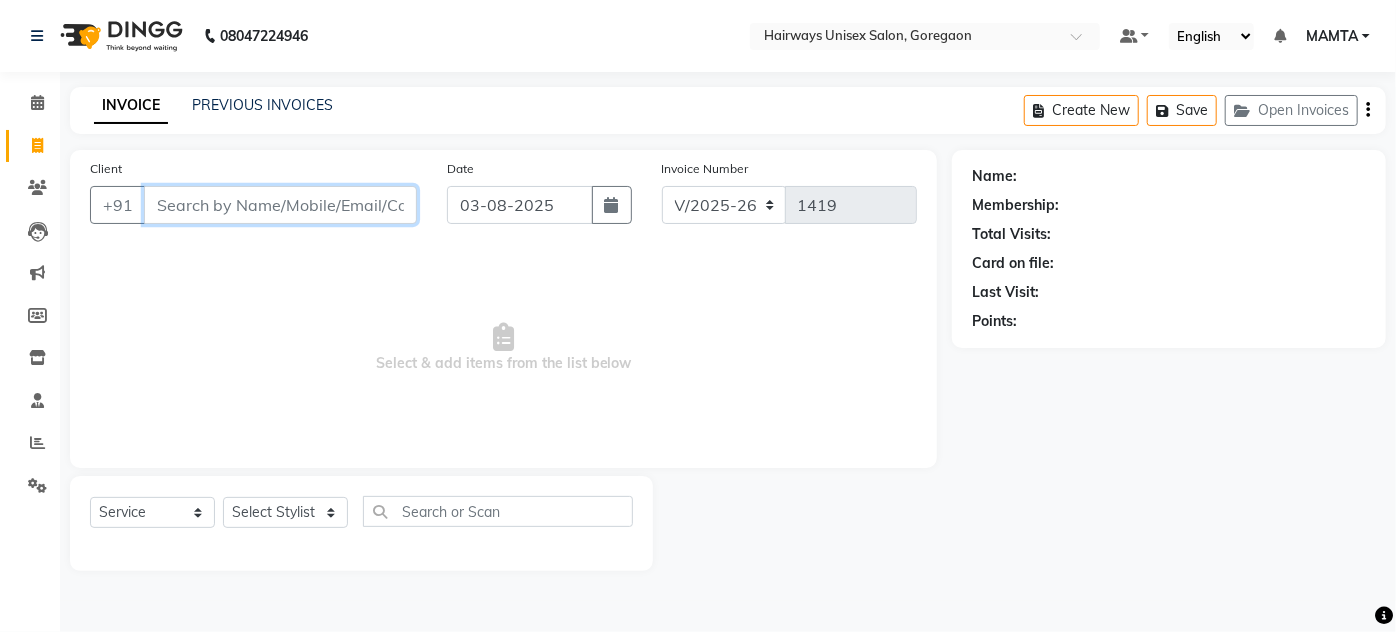 click on "Client" at bounding box center (280, 205) 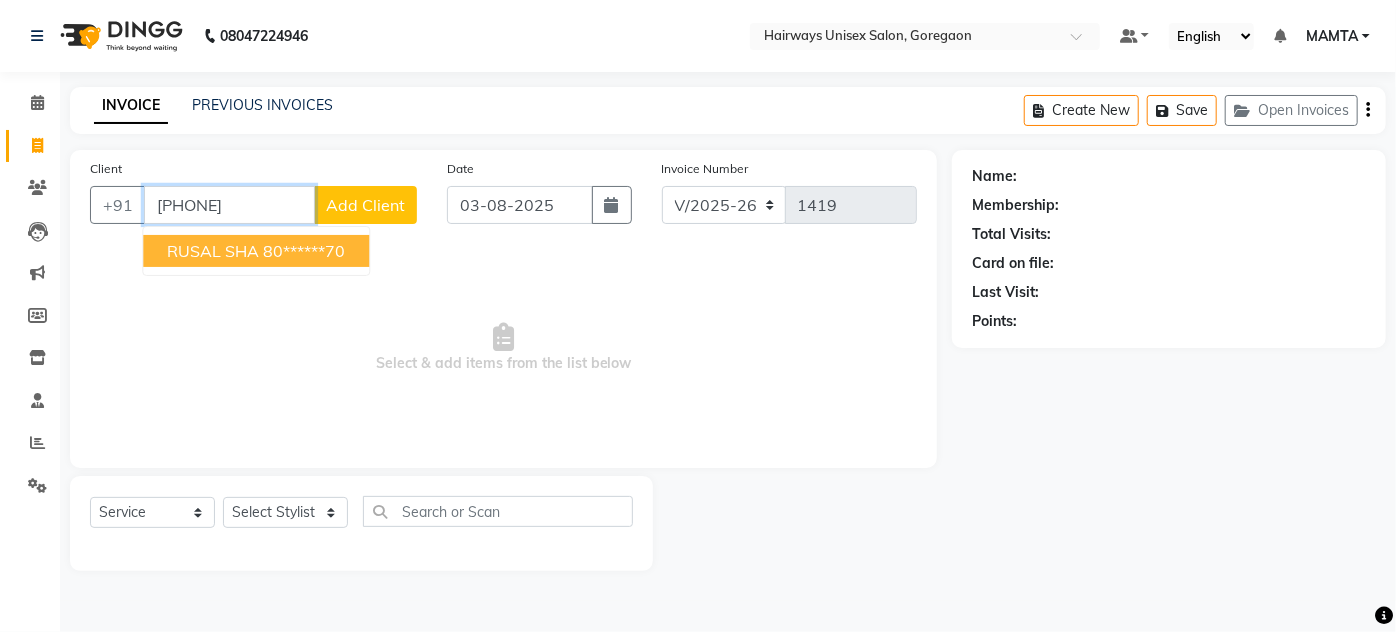 click on "RUSAL SHA" at bounding box center (213, 251) 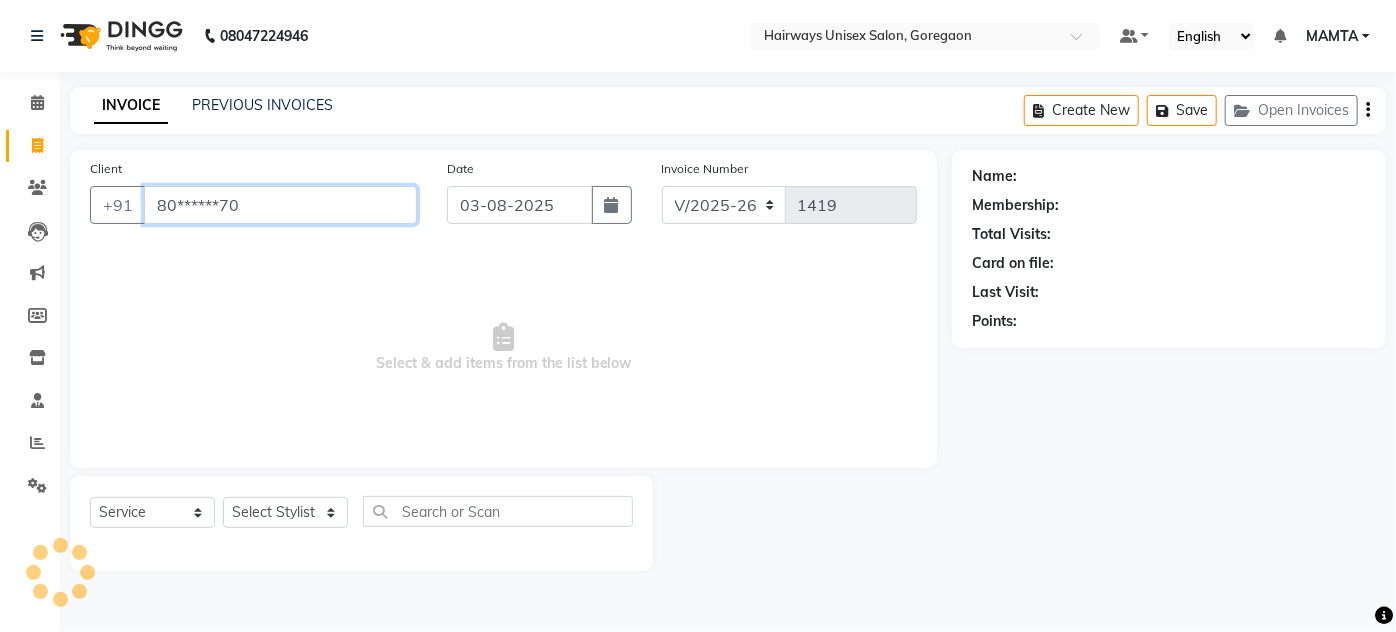 type on "80******70" 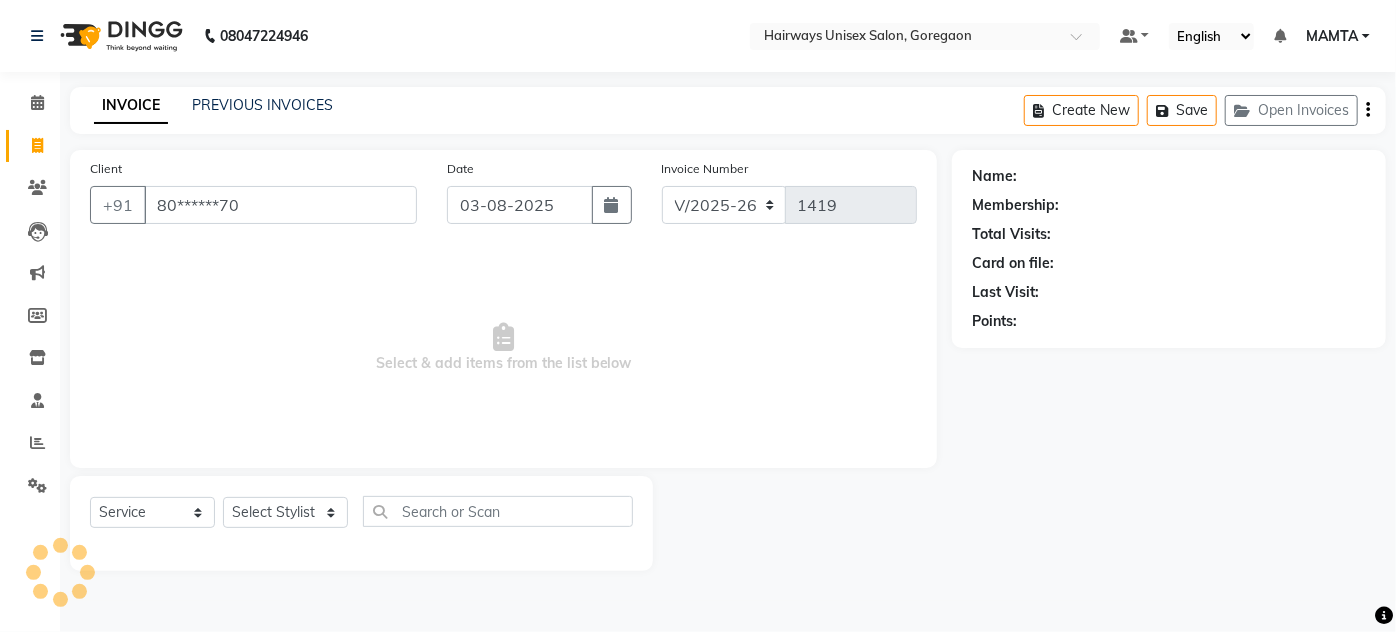 select on "1: Object" 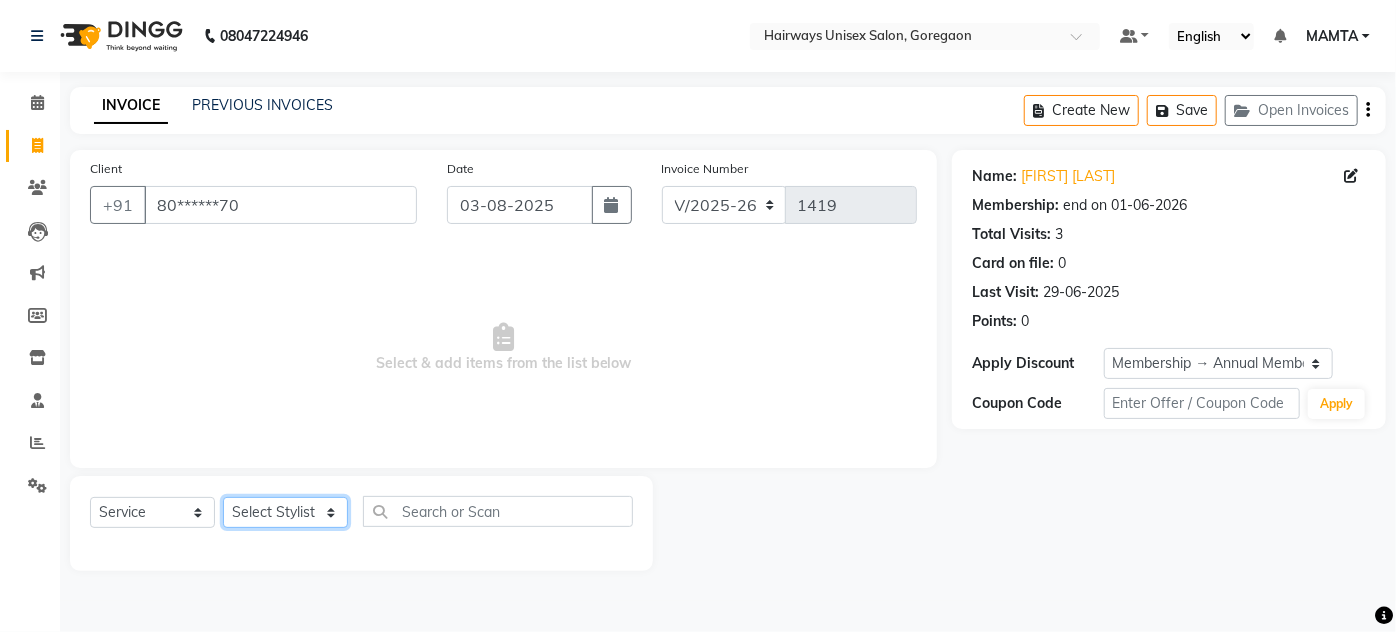 click on "Select Stylist AHSAN AZAD IMRAN Kamal Salmani KASHISH MAMTA POOJA PUMMY RAJA SADDAM SAMEER SULTAN TALIB ZAFAR ZAHID" 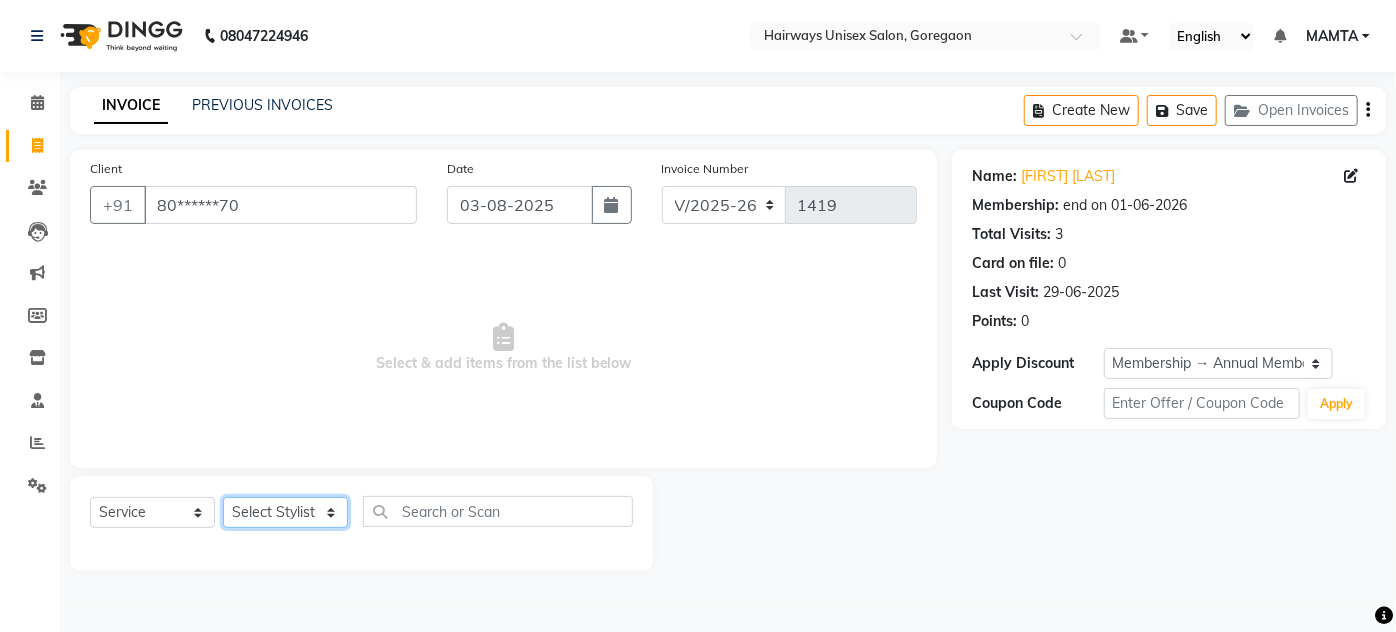 select on "80508" 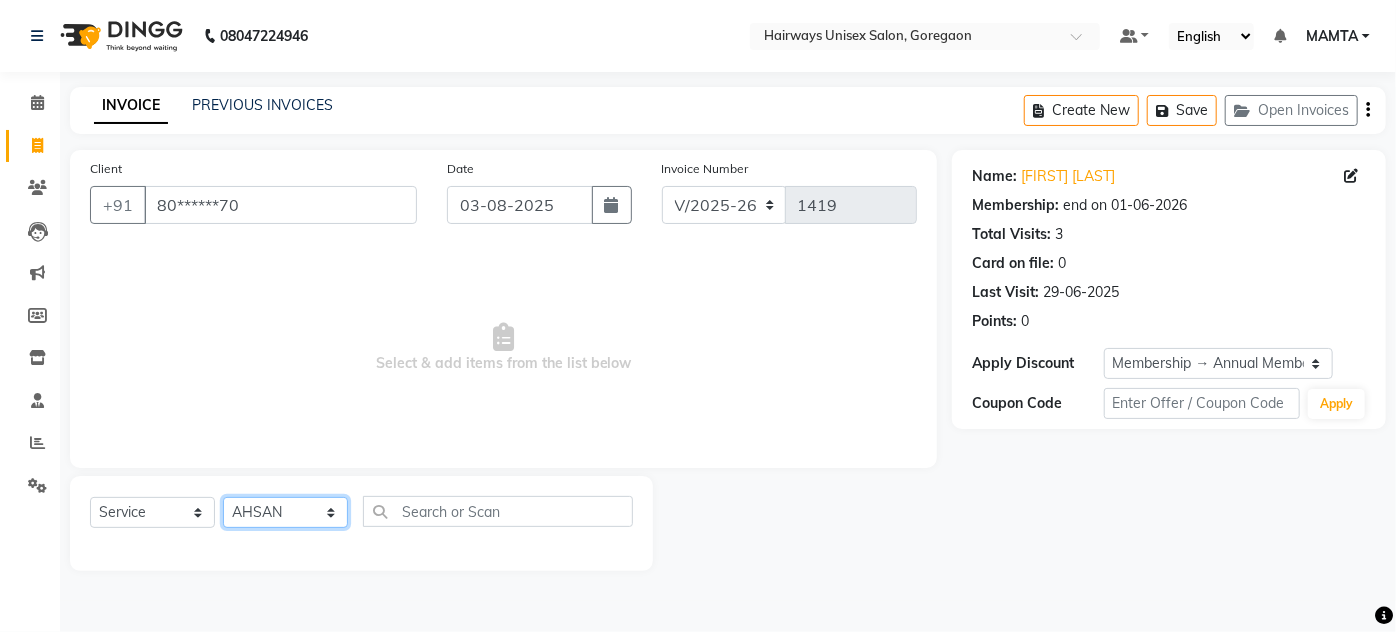 click on "Select Stylist AHSAN AZAD IMRAN Kamal Salmani KASHISH MAMTA POOJA PUMMY RAJA SADDAM SAMEER SULTAN TALIB ZAFAR ZAHID" 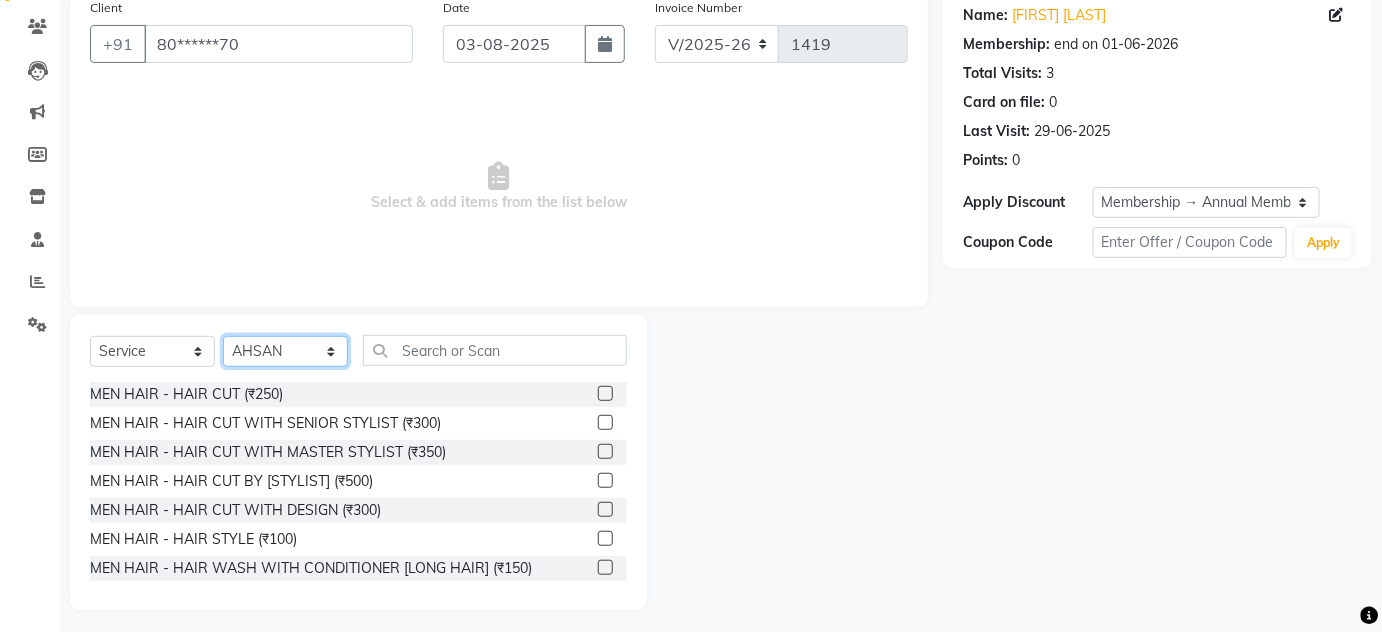 scroll, scrollTop: 168, scrollLeft: 0, axis: vertical 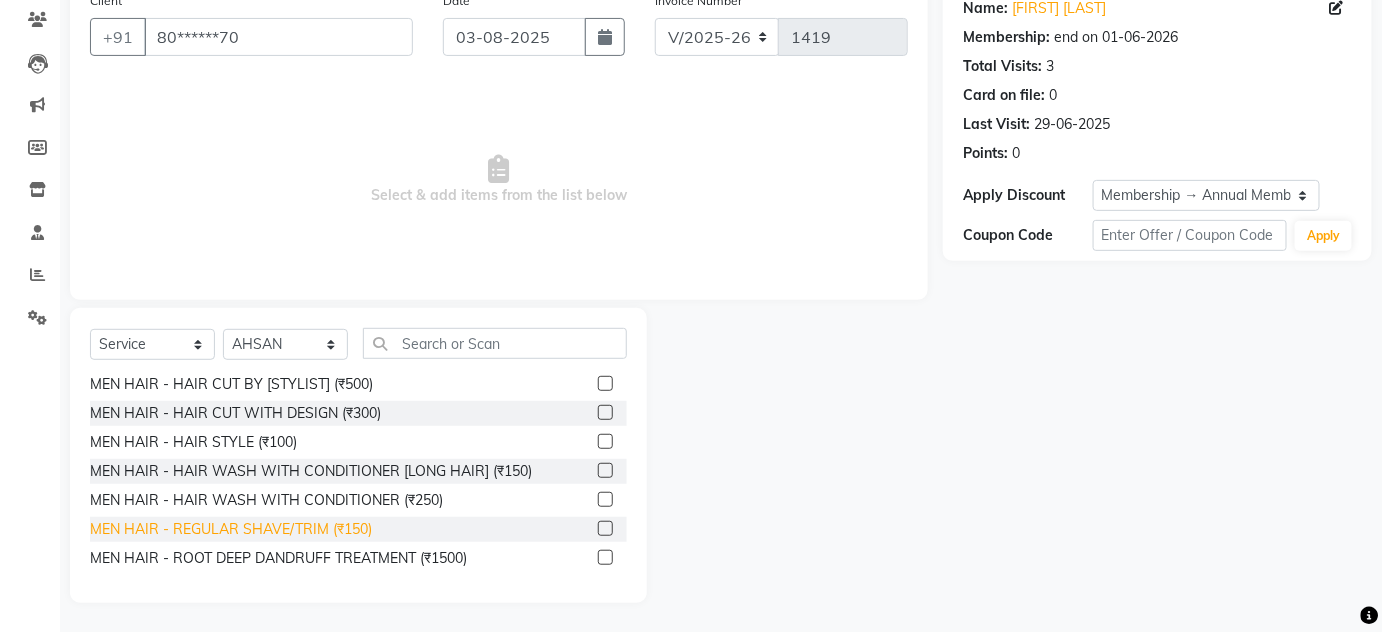 click on "MEN HAIR - REGULAR SHAVE/TRIM (₹150)" 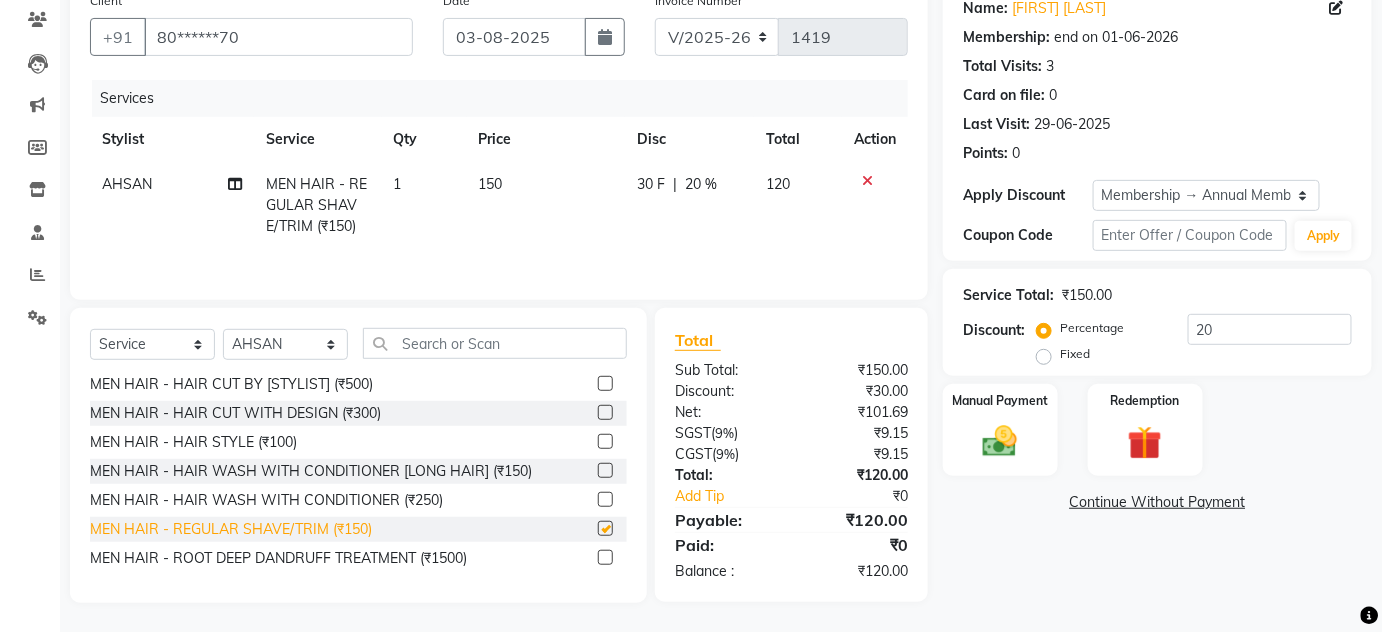 checkbox on "false" 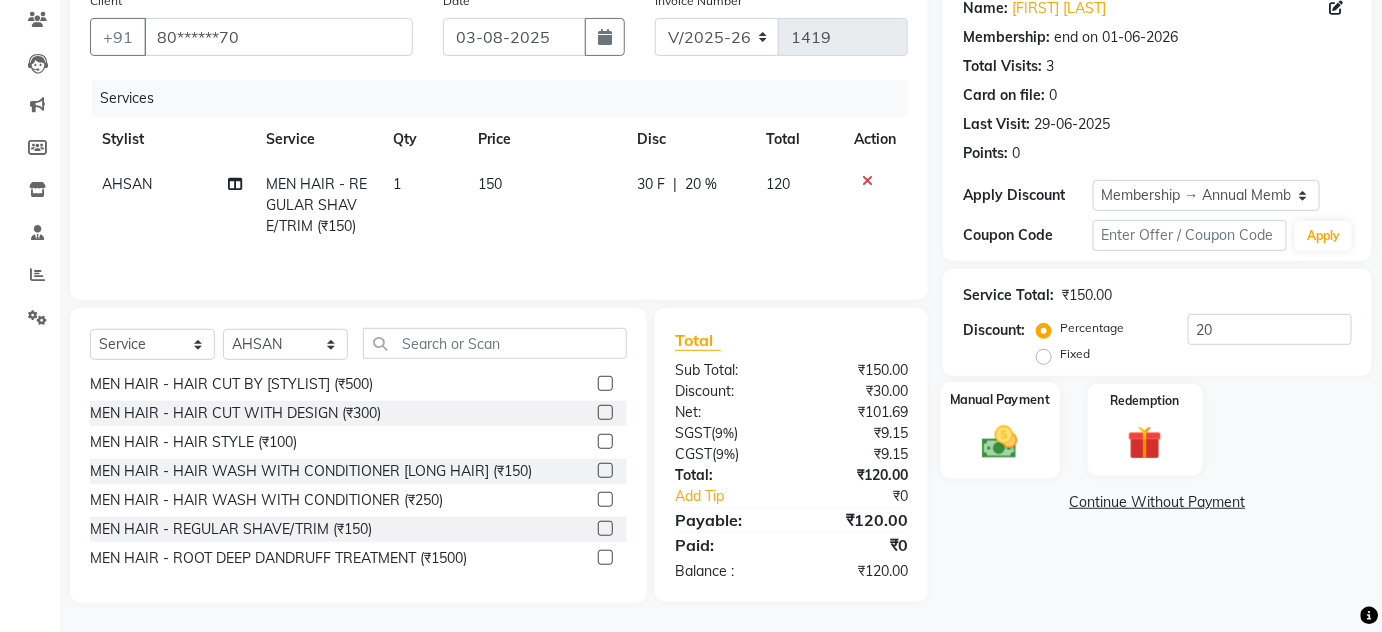click 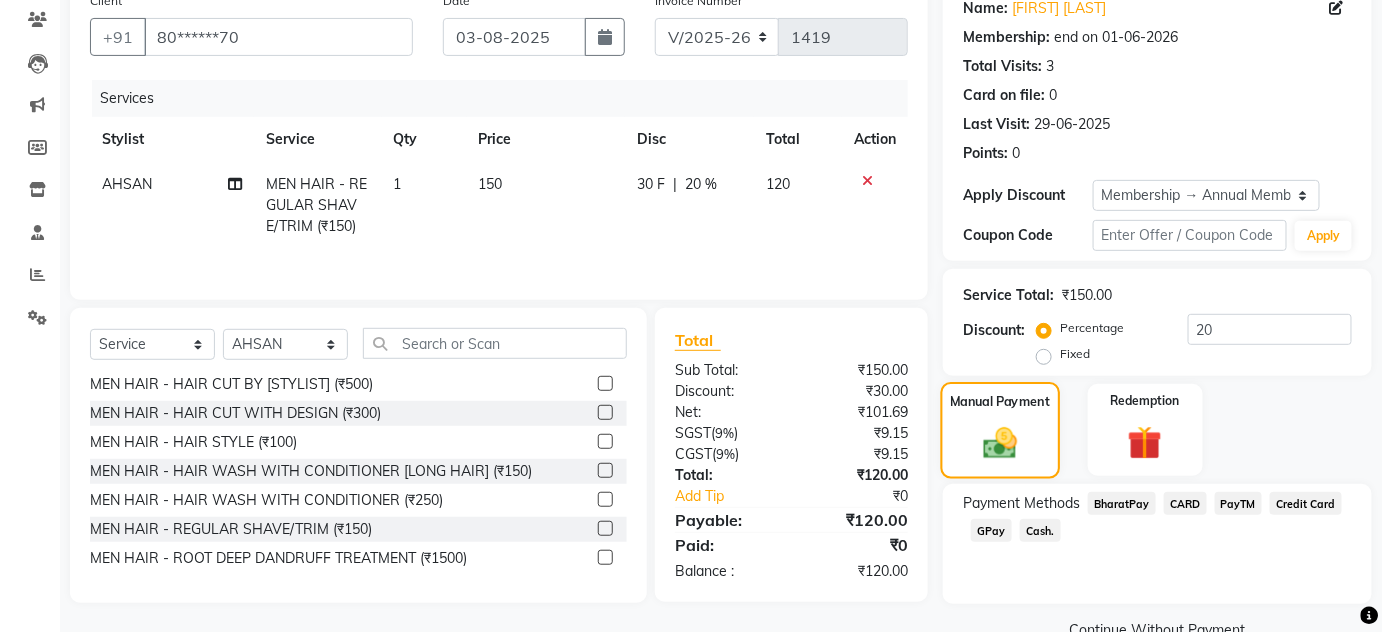 scroll, scrollTop: 210, scrollLeft: 0, axis: vertical 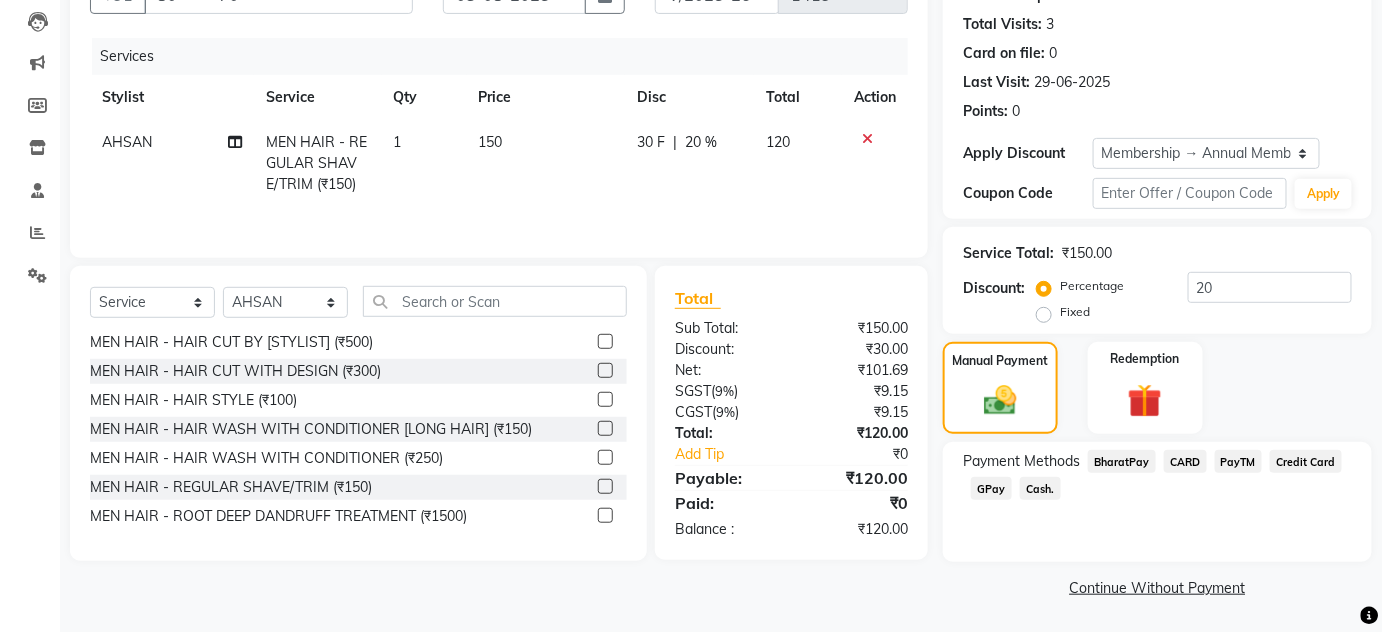 click on "GPay" 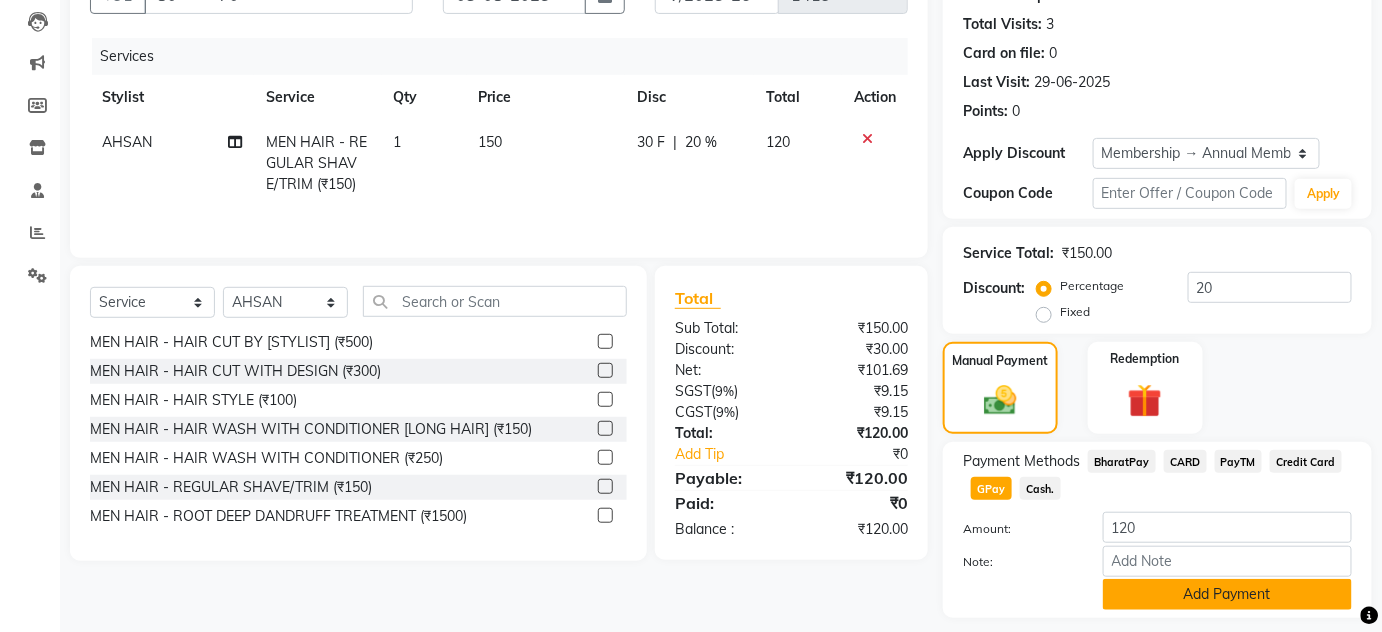 click on "Add Payment" 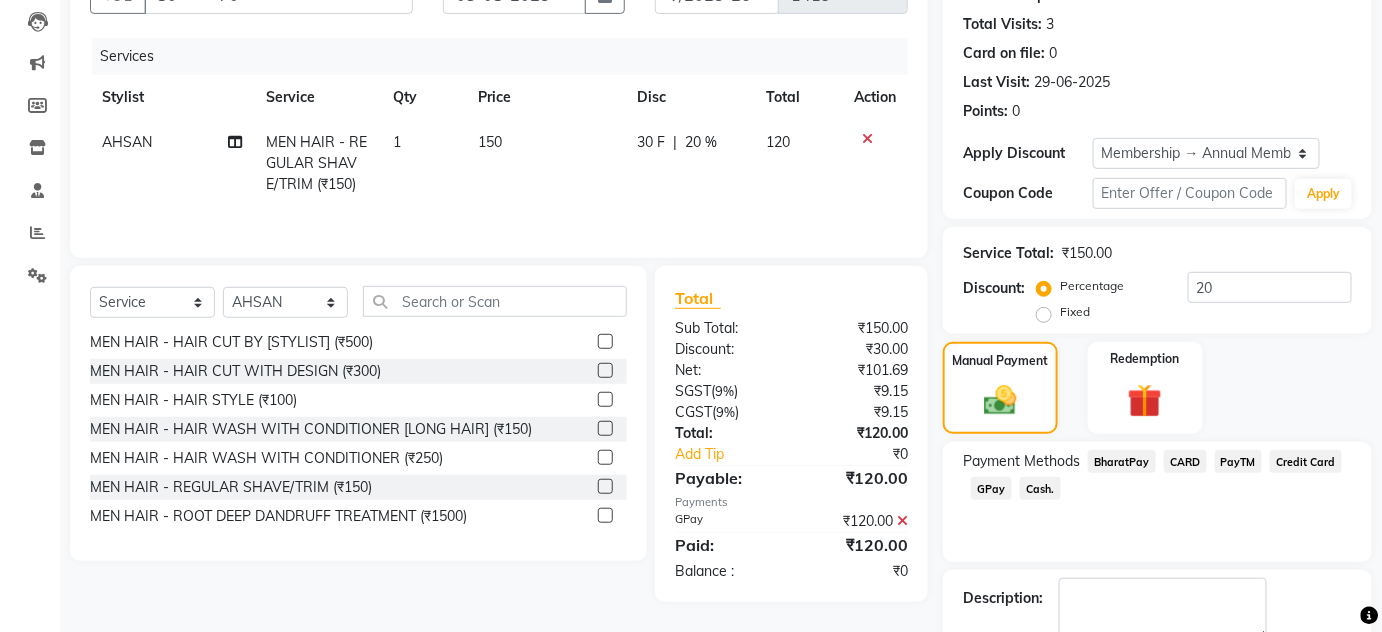 scroll, scrollTop: 322, scrollLeft: 0, axis: vertical 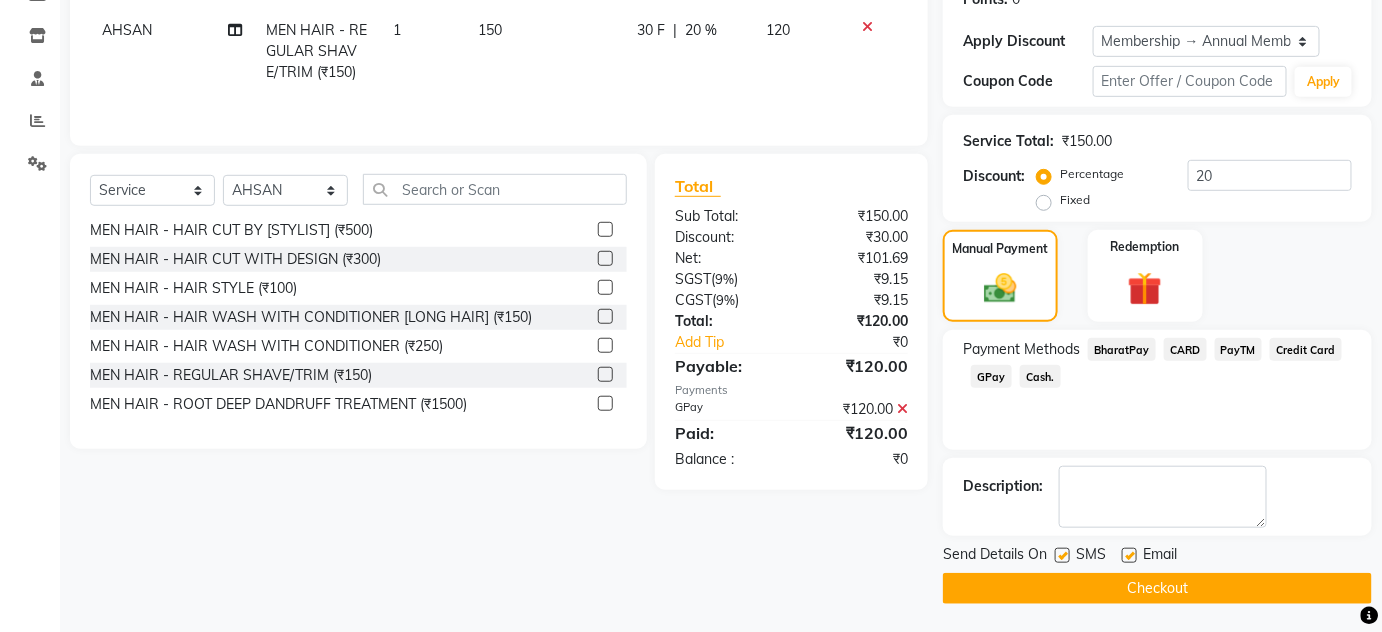 click on "Checkout" 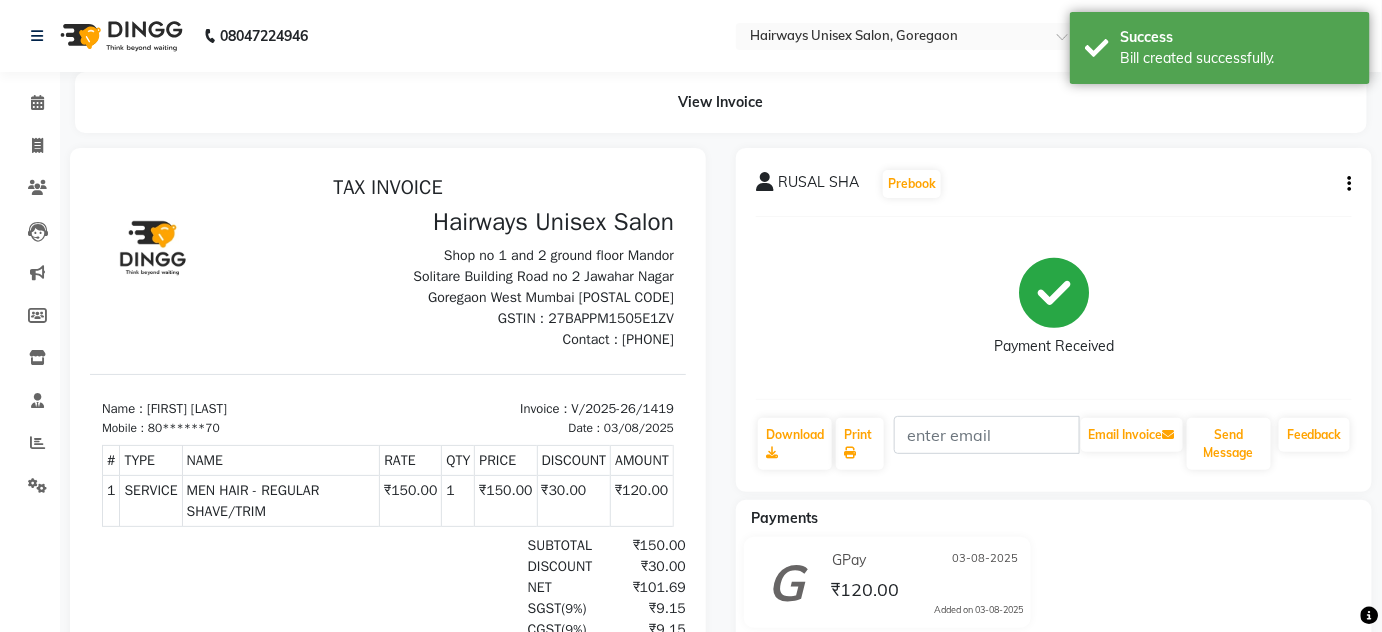 scroll, scrollTop: 0, scrollLeft: 0, axis: both 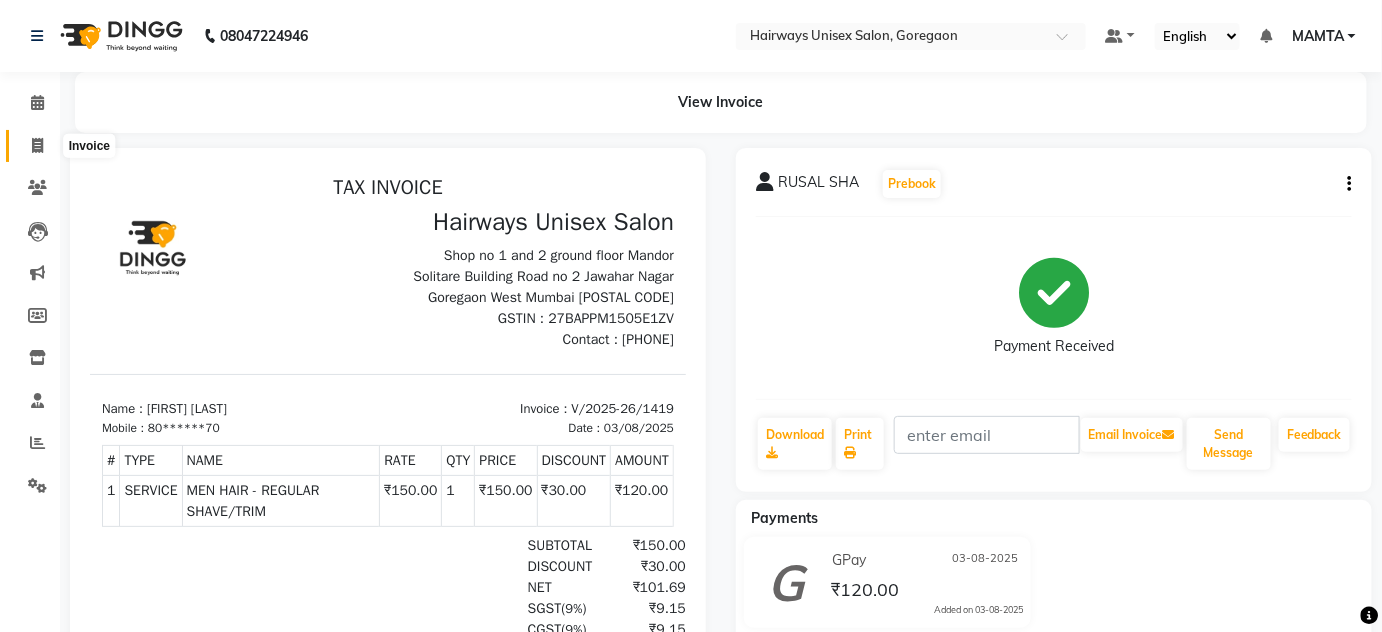click 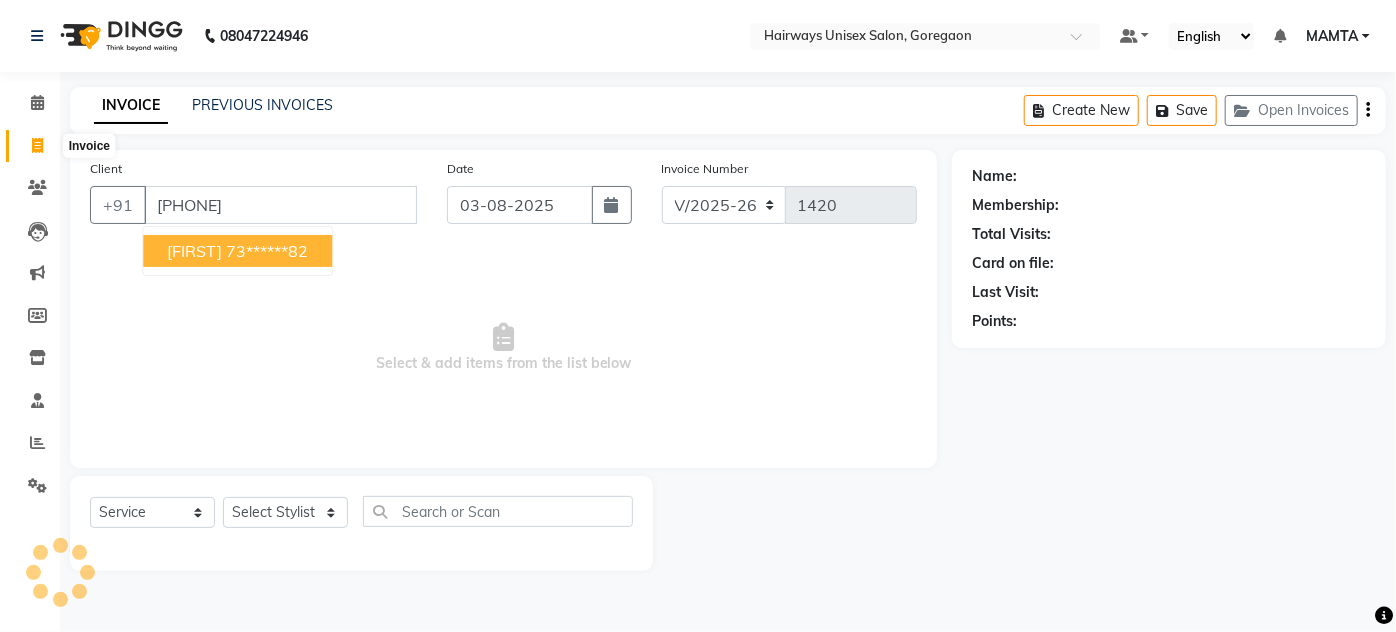 type on "7338180982" 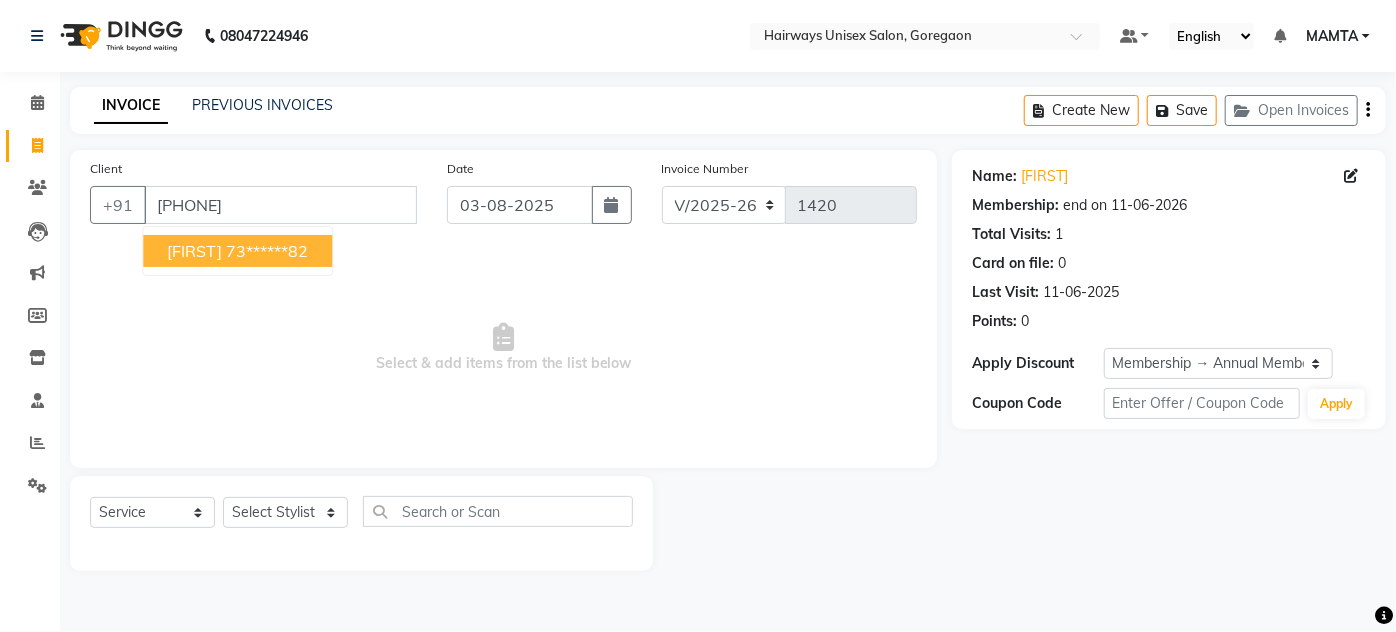 click on "JENISHA  73******82" at bounding box center [237, 251] 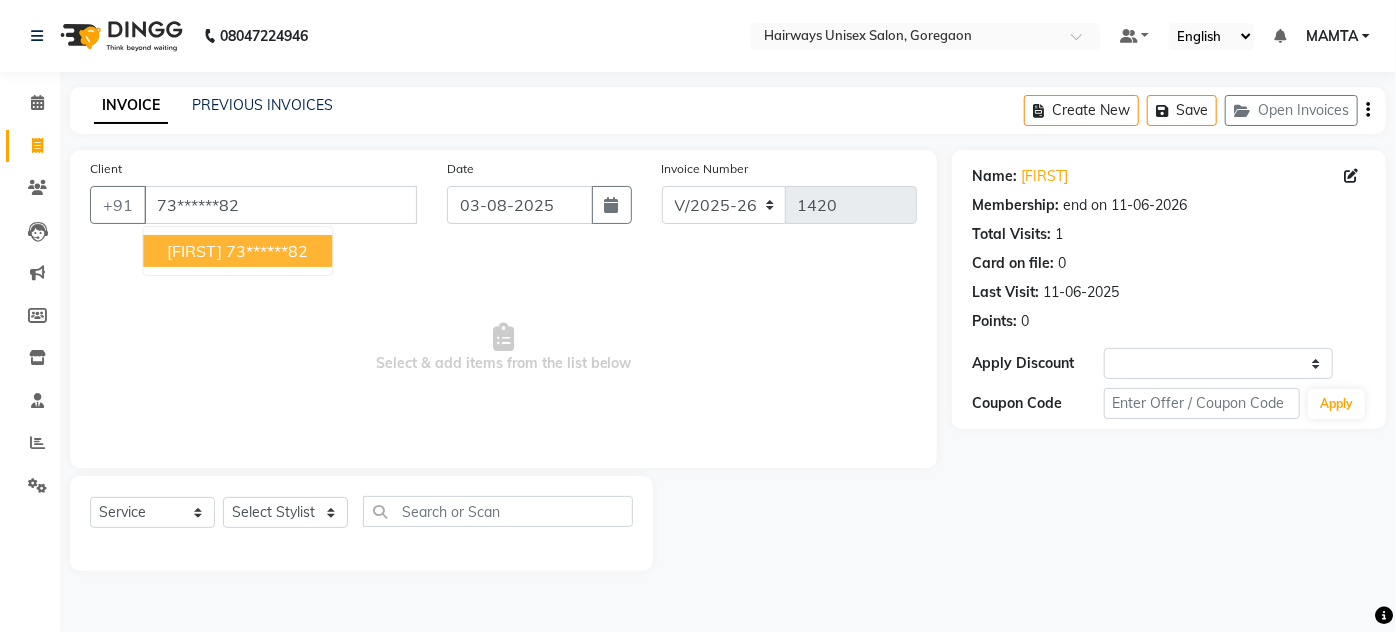 select on "1: Object" 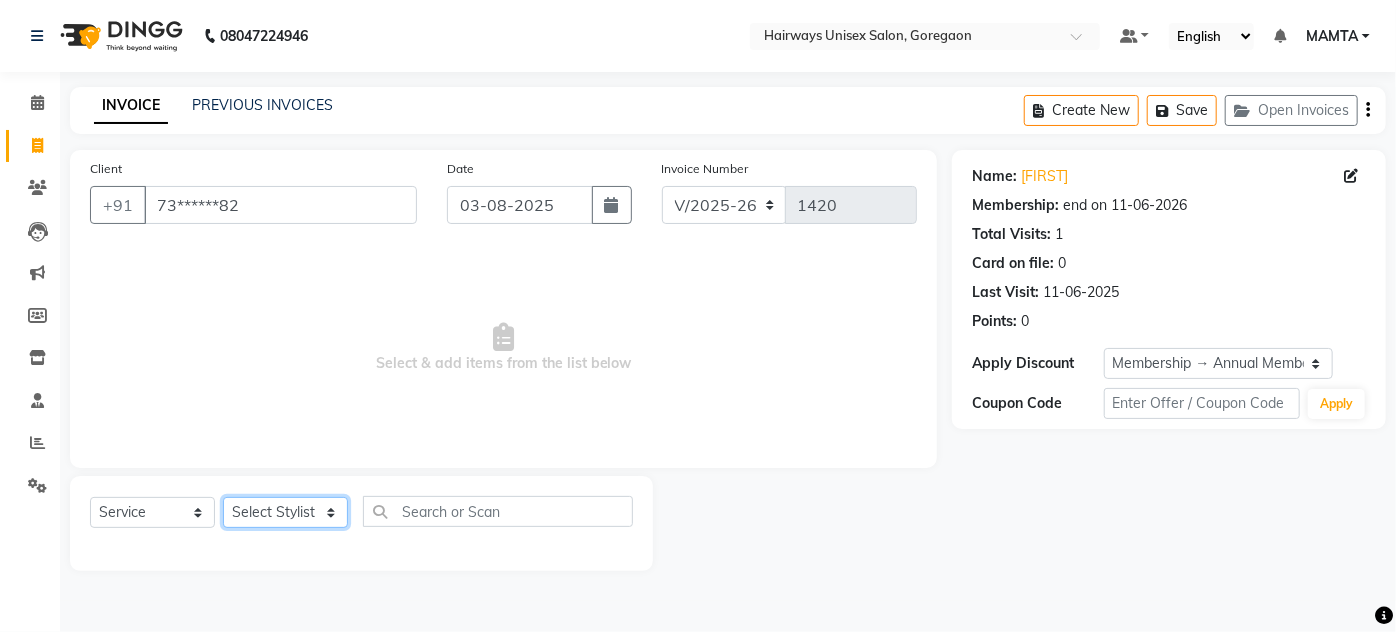 click on "Select Stylist AHSAN AZAD IMRAN Kamal Salmani KASHISH MAMTA POOJA PUMMY RAJA SADDAM SAMEER SULTAN TALIB ZAFAR ZAHID" 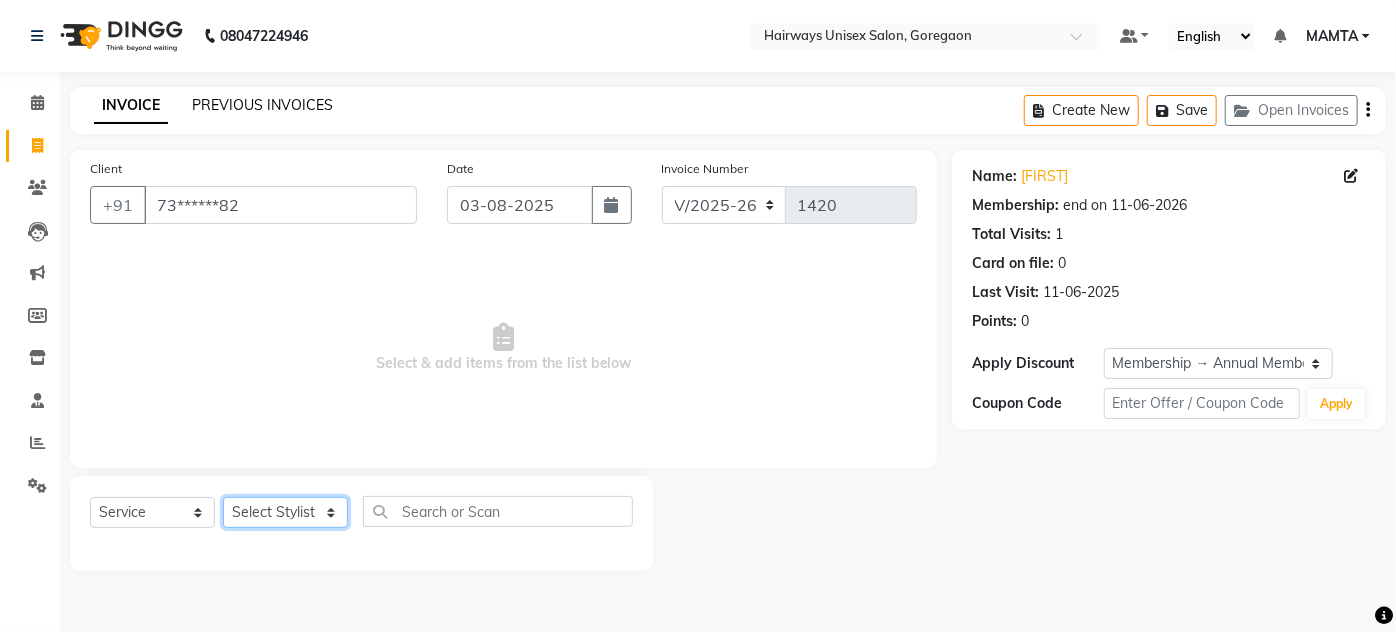 select on "80511" 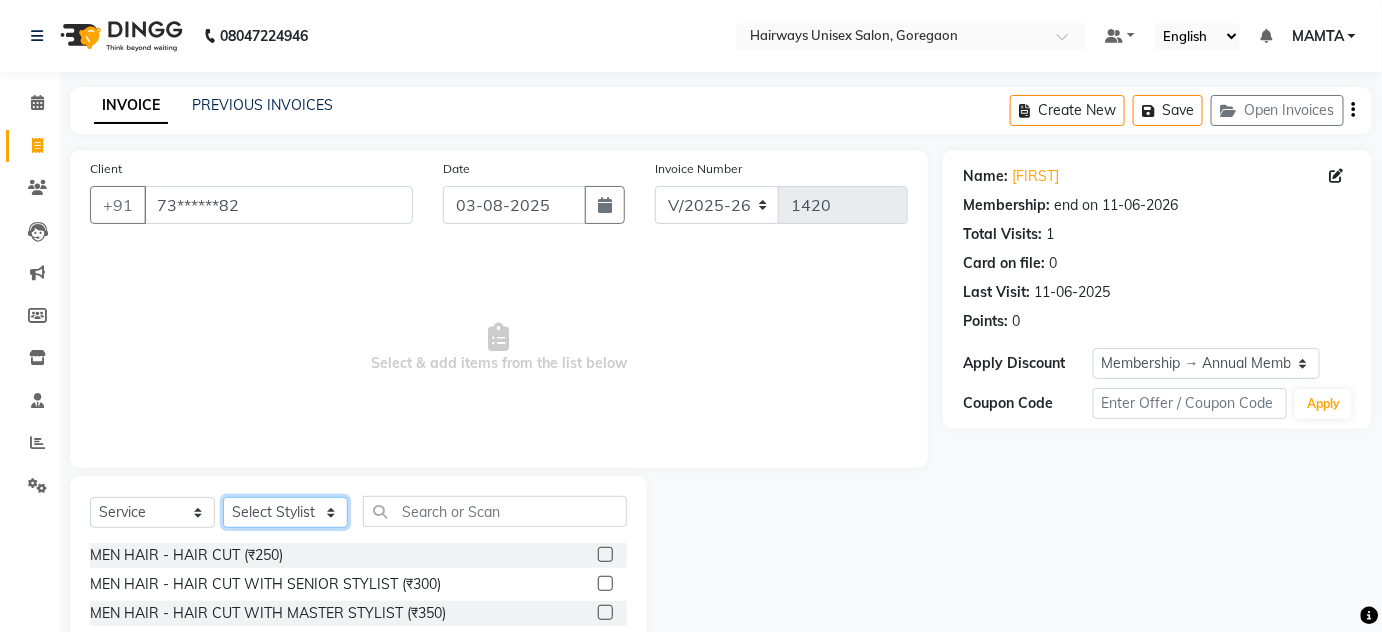 scroll, scrollTop: 90, scrollLeft: 0, axis: vertical 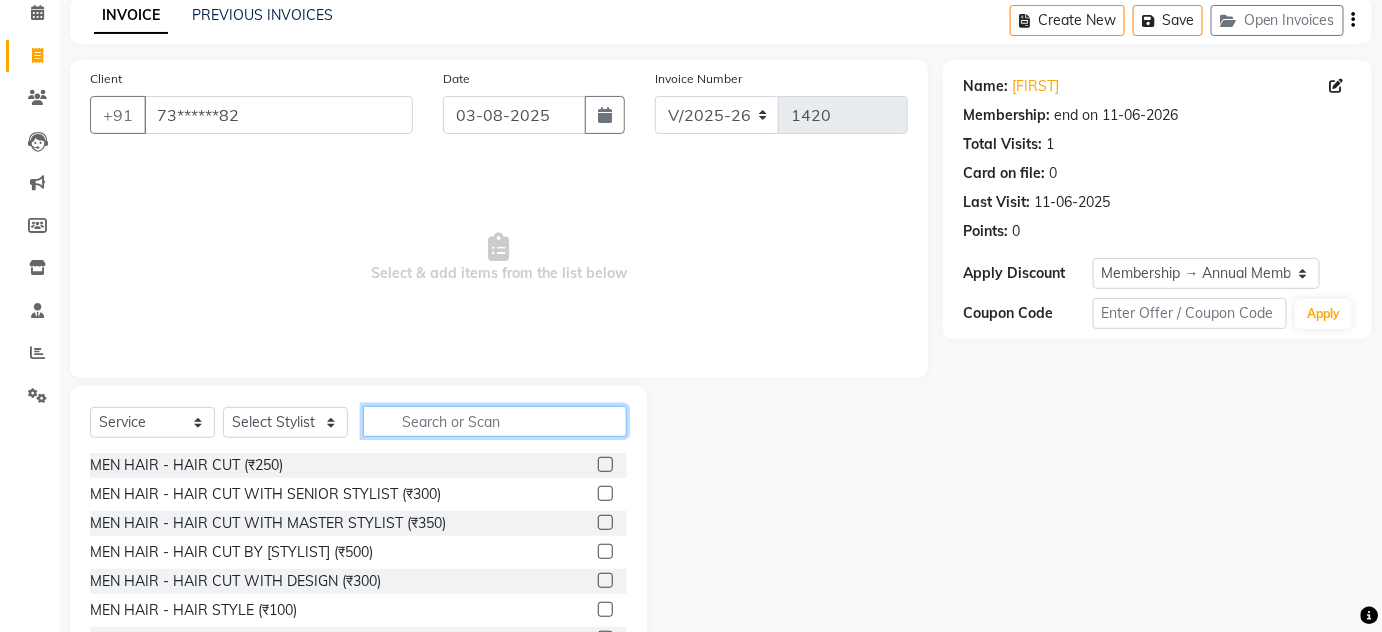 click 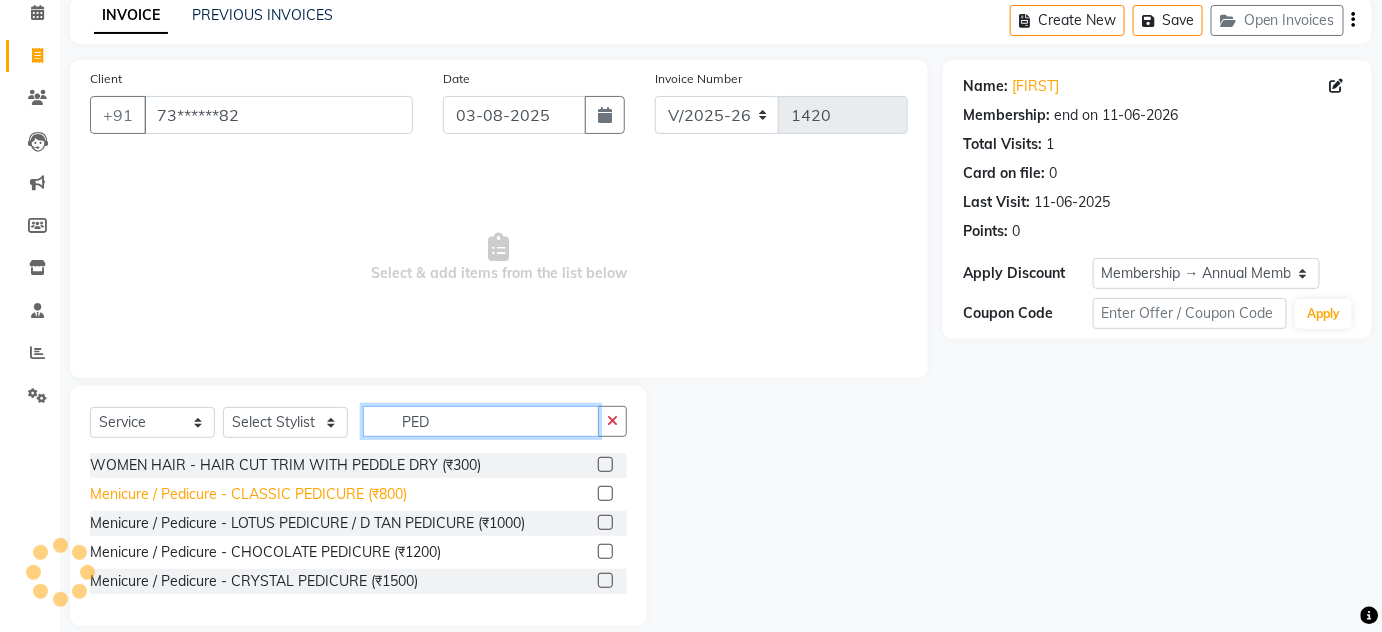 type on "PED" 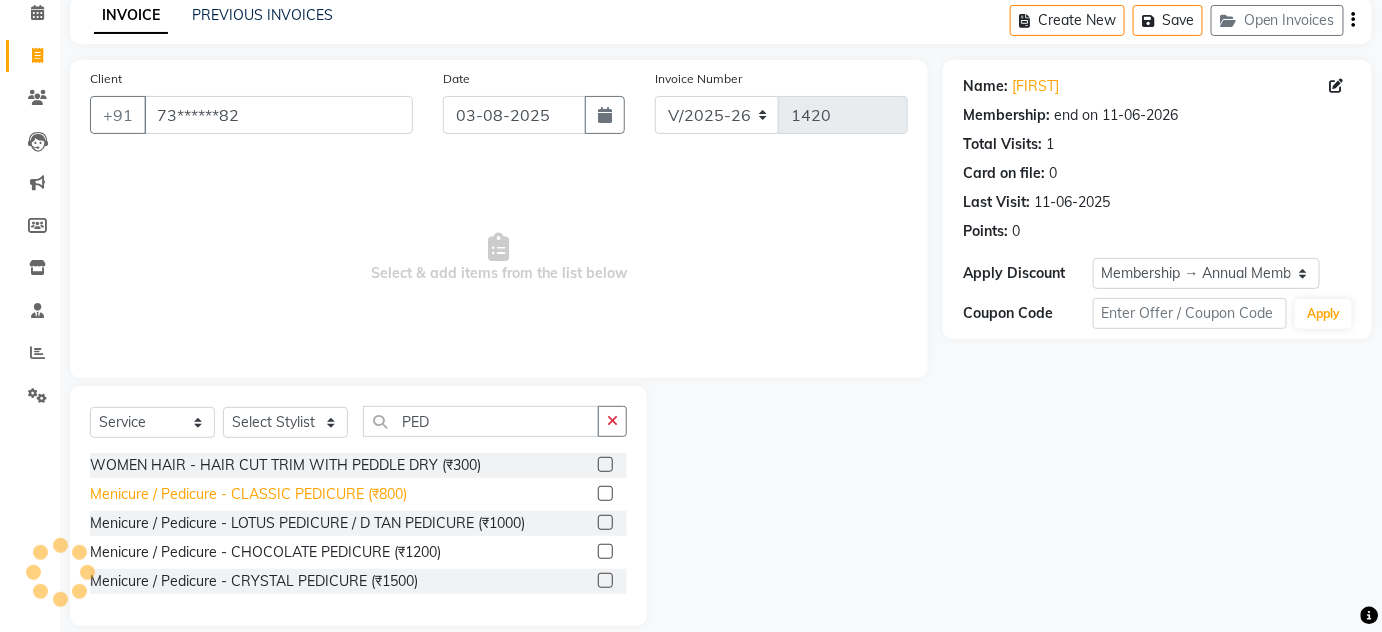 click on "Menicure / Pedicure - CLASSIC PEDICURE (₹800)" 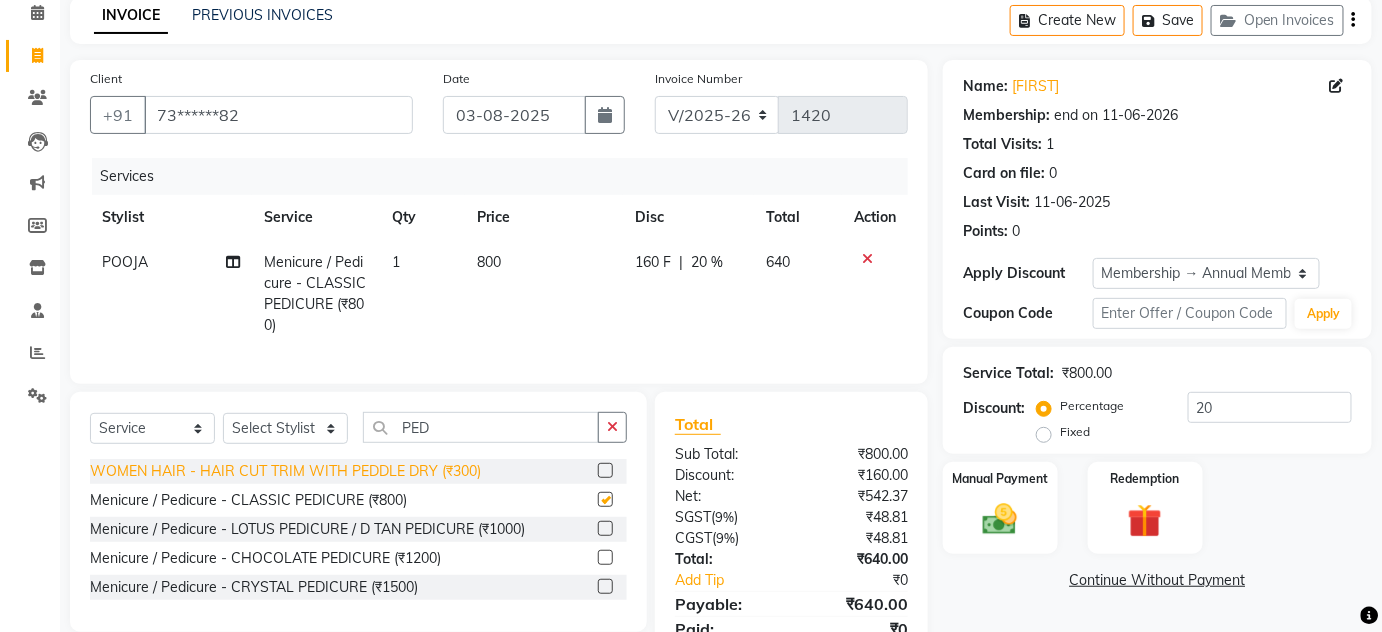 checkbox on "false" 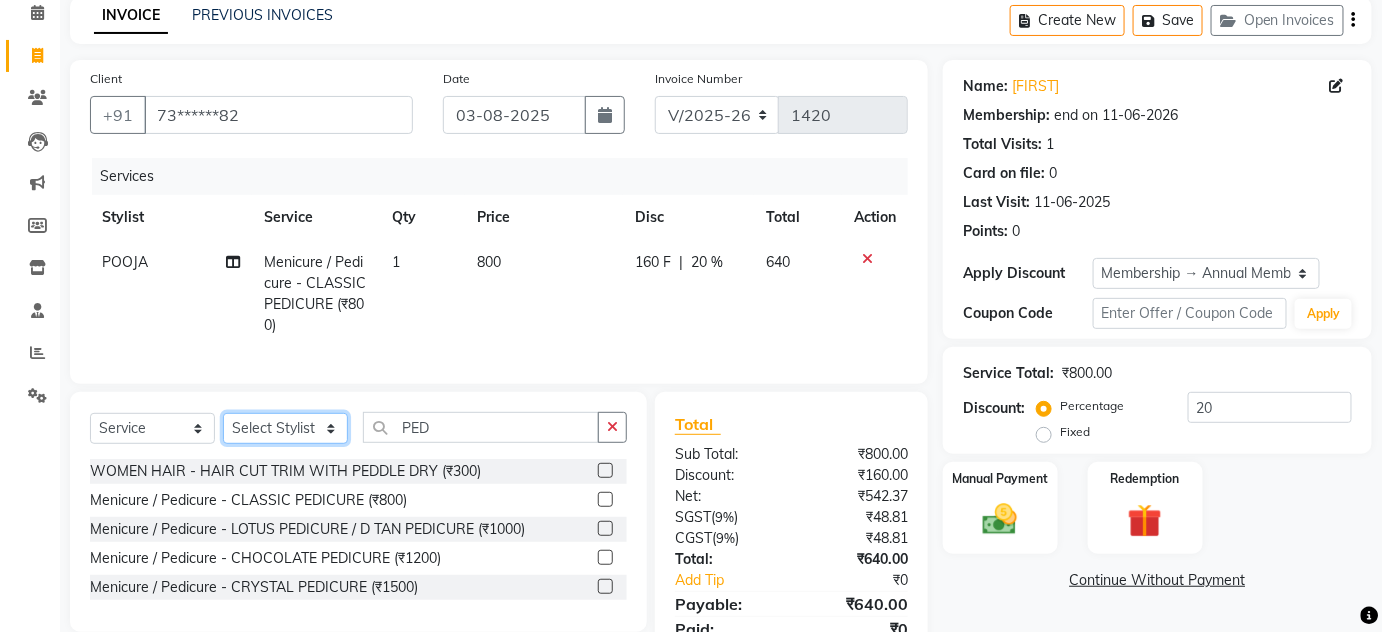 click on "Select Stylist AHSAN AZAD IMRAN Kamal Salmani KASHISH MAMTA POOJA PUMMY RAJA SADDAM SAMEER SULTAN TALIB ZAFAR ZAHID" 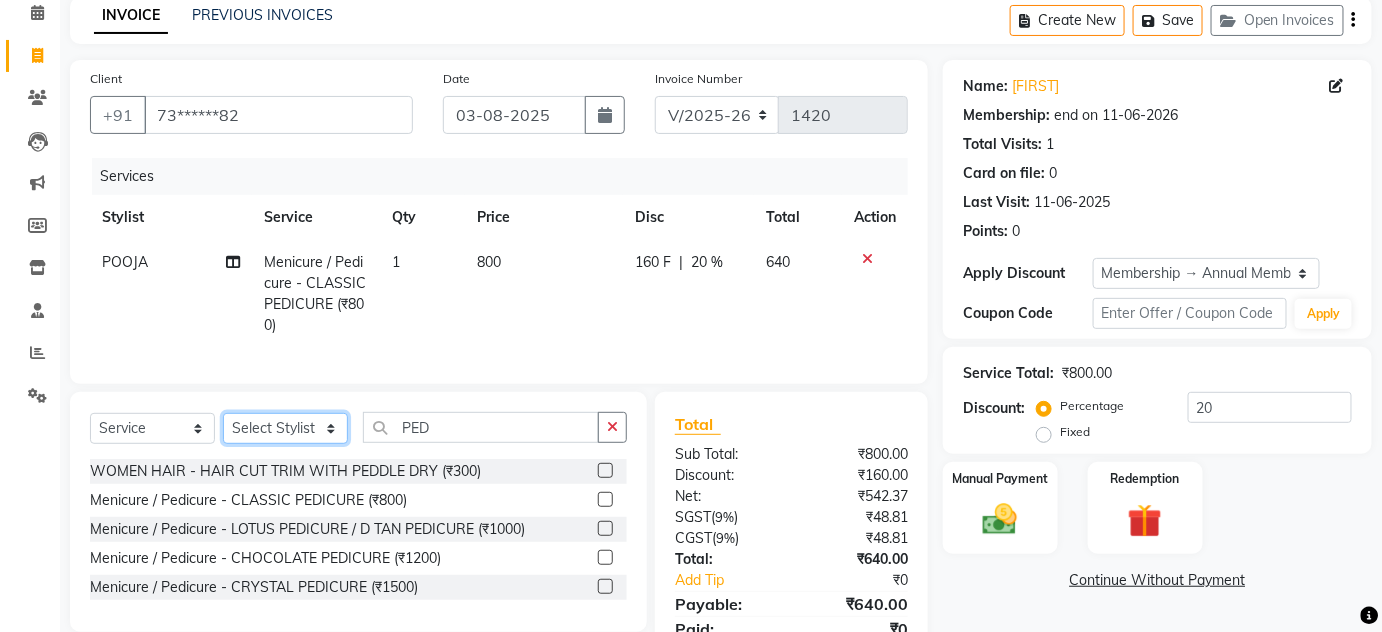 select on "80510" 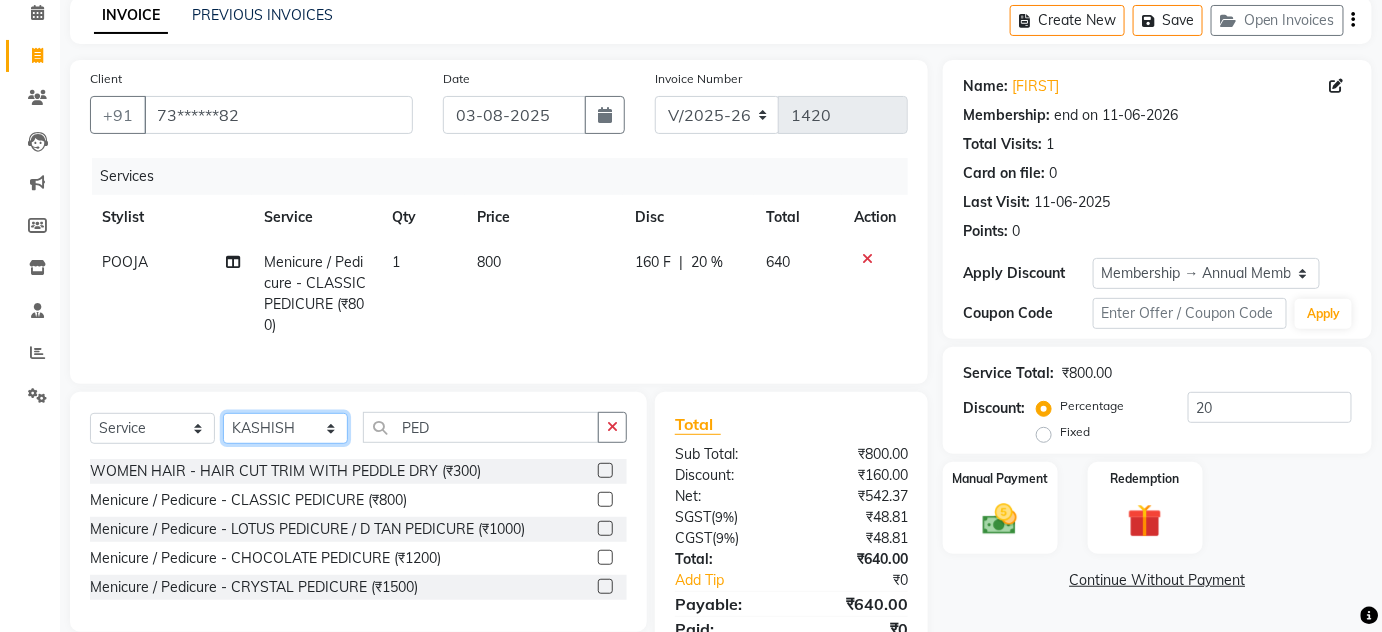 click on "Select Stylist AHSAN AZAD IMRAN Kamal Salmani KASHISH MAMTA POOJA PUMMY RAJA SADDAM SAMEER SULTAN TALIB ZAFAR ZAHID" 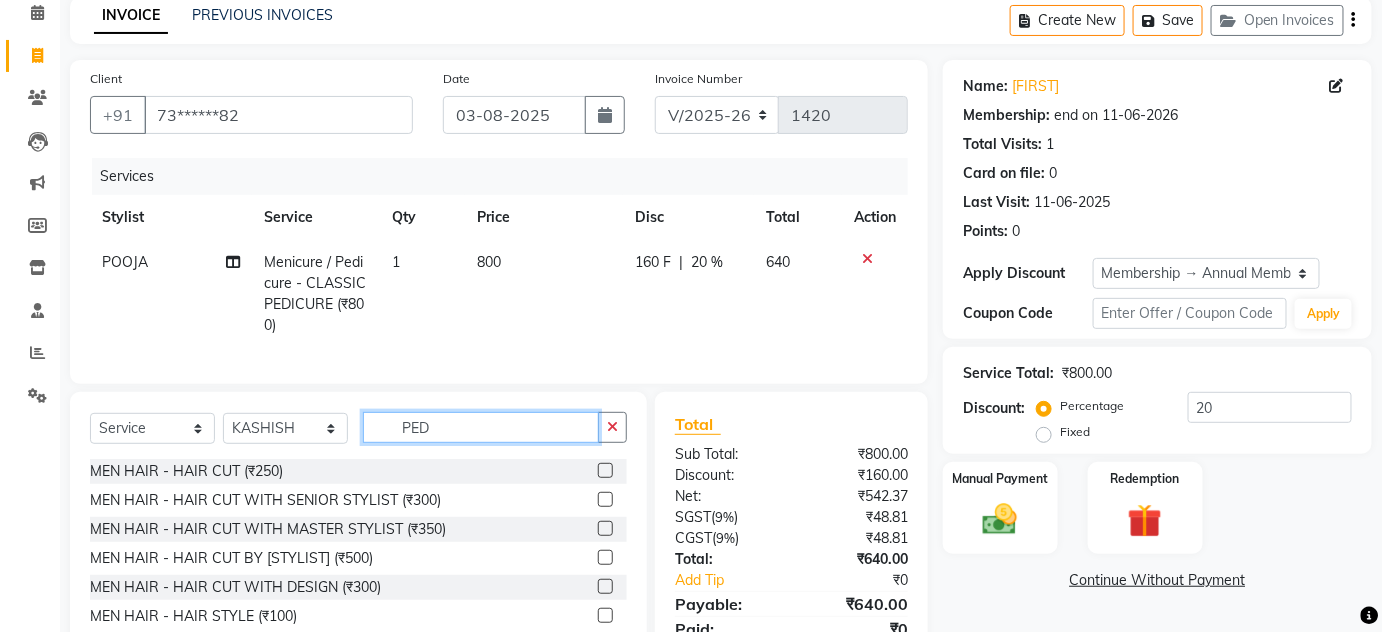 drag, startPoint x: 440, startPoint y: 439, endPoint x: 381, endPoint y: 435, distance: 59.135437 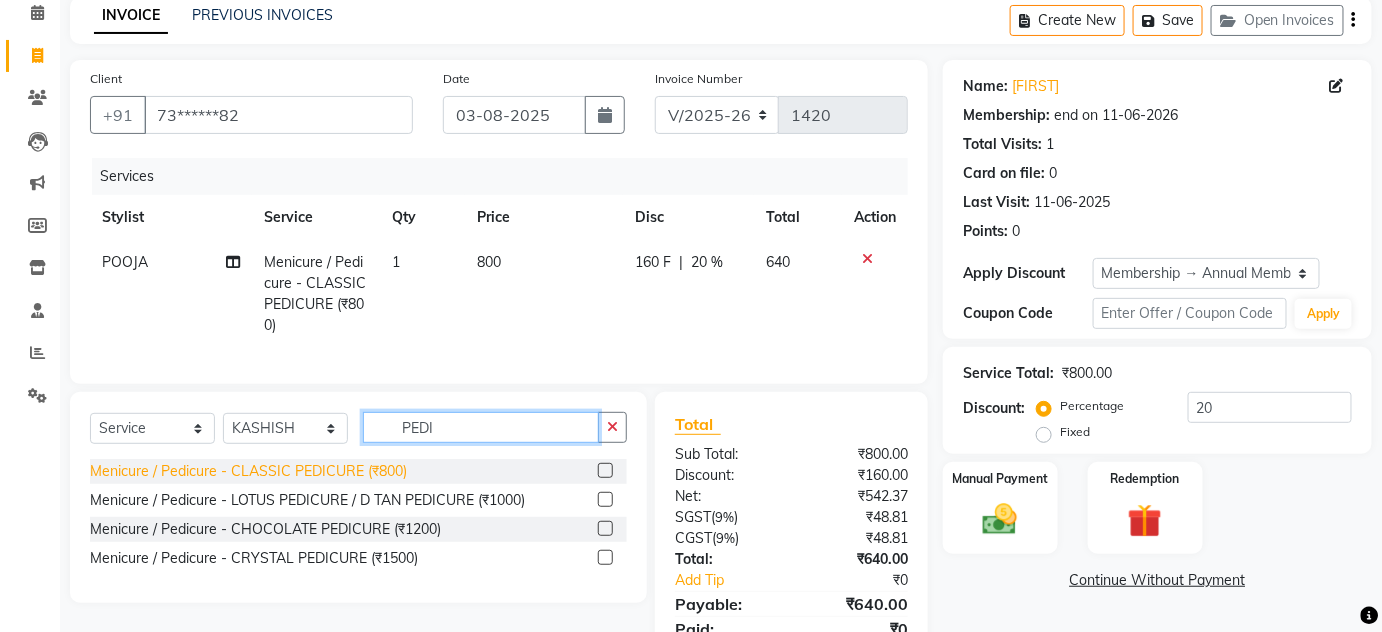 type on "PEDI" 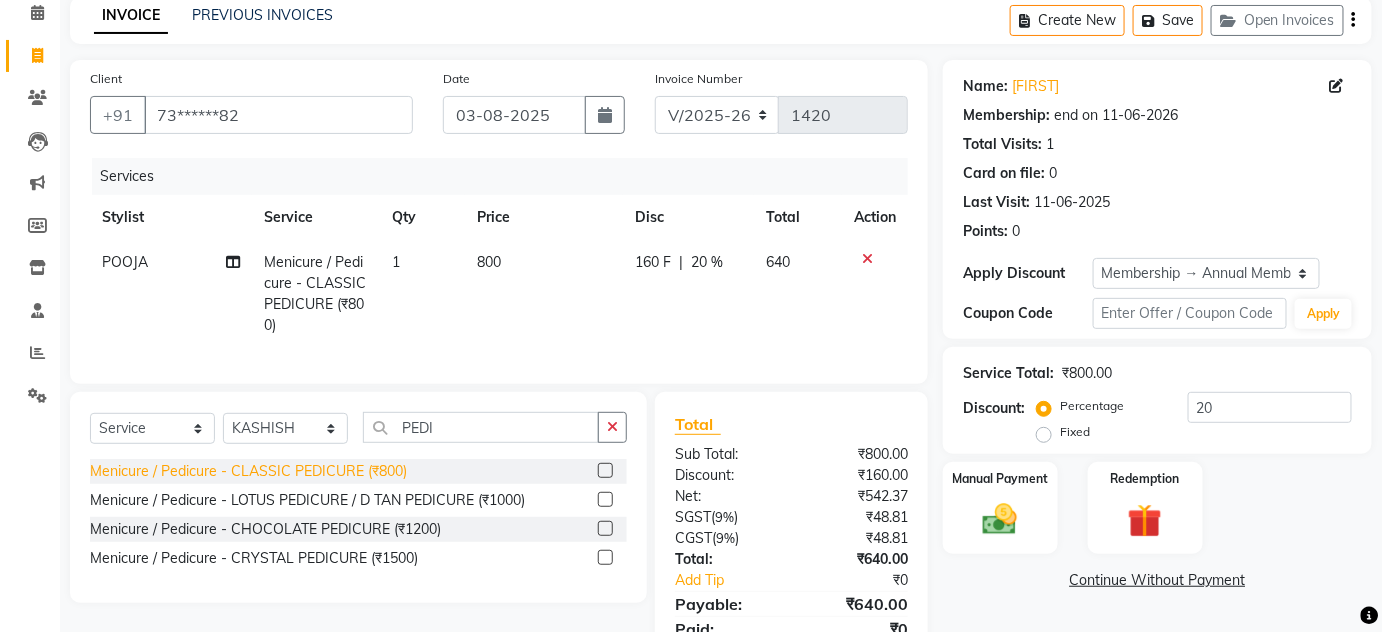 click on "Menicure / Pedicure - CLASSIC PEDICURE (₹800)" 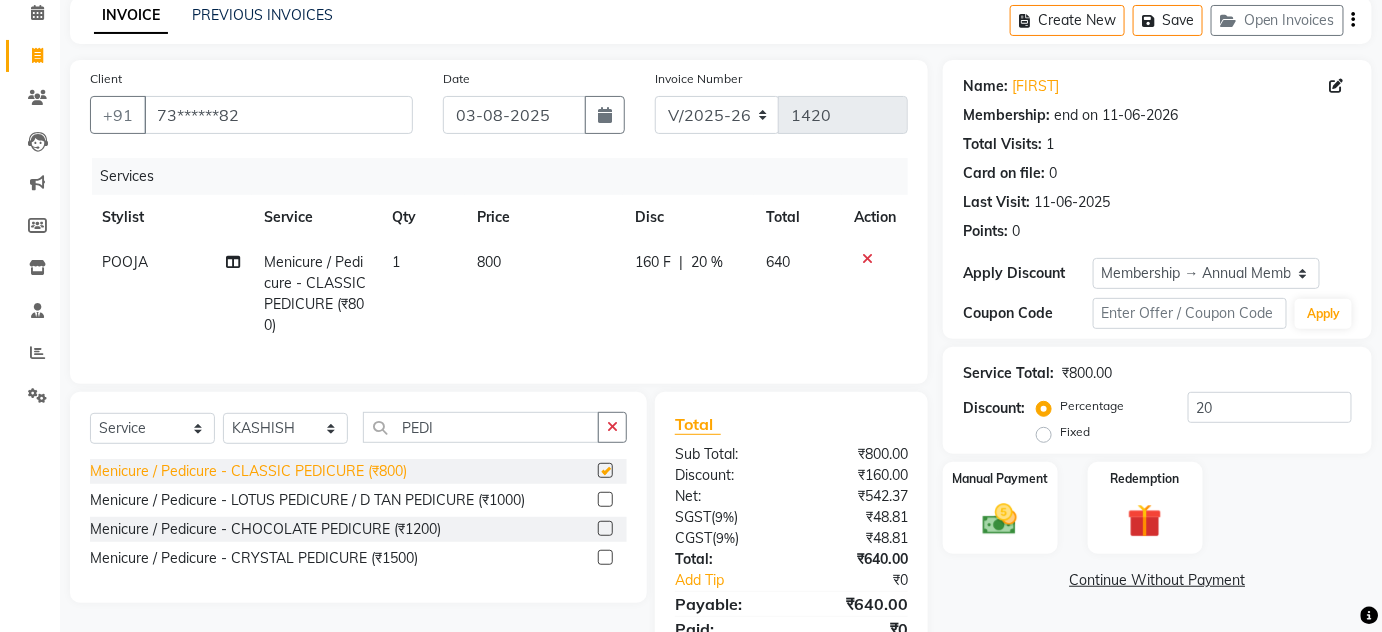 checkbox on "false" 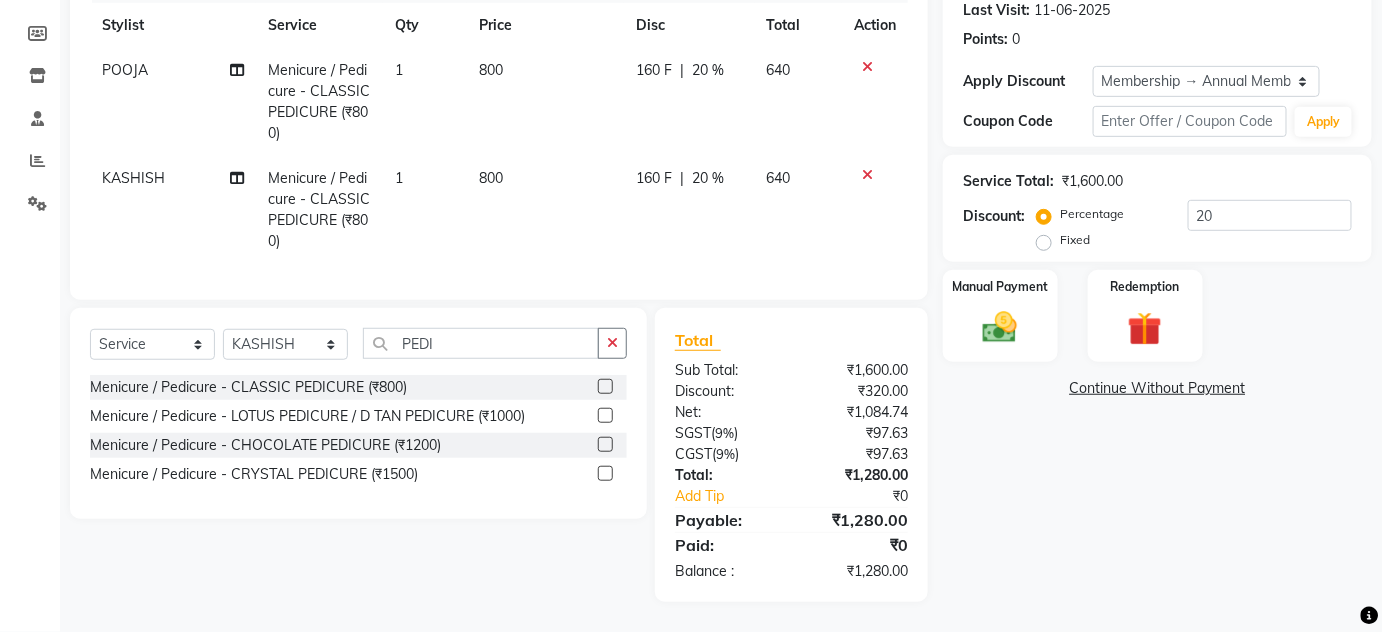 scroll, scrollTop: 295, scrollLeft: 0, axis: vertical 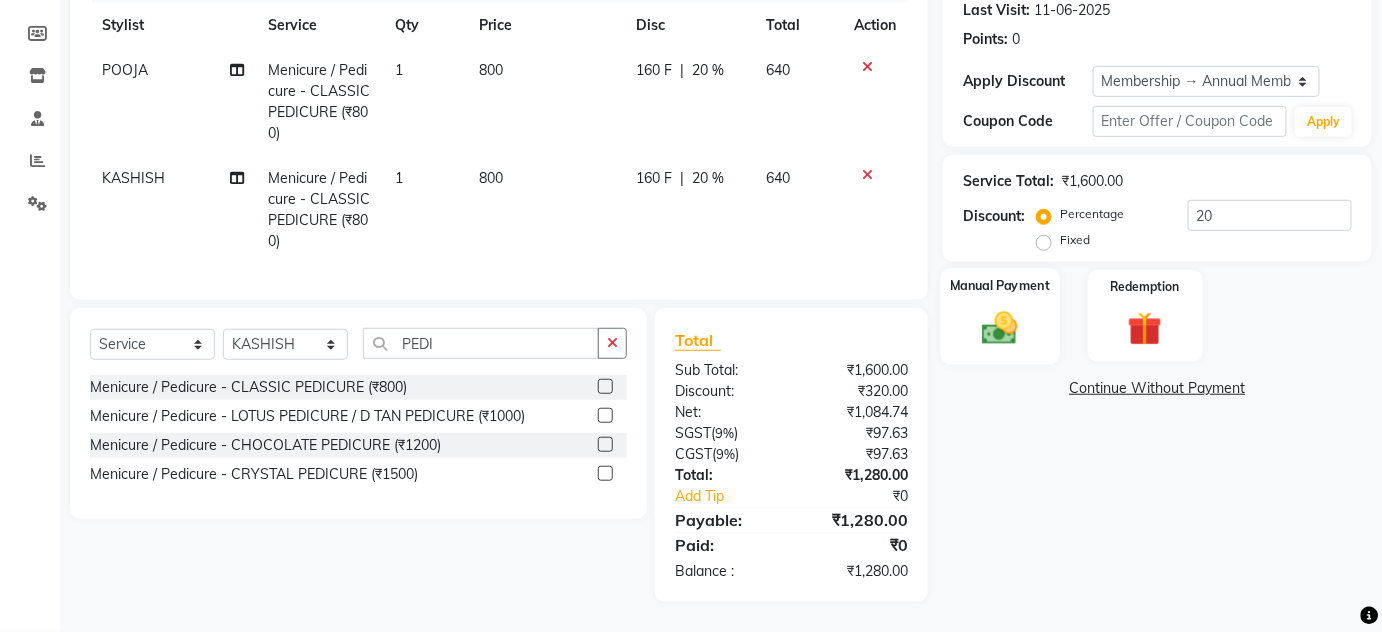 click 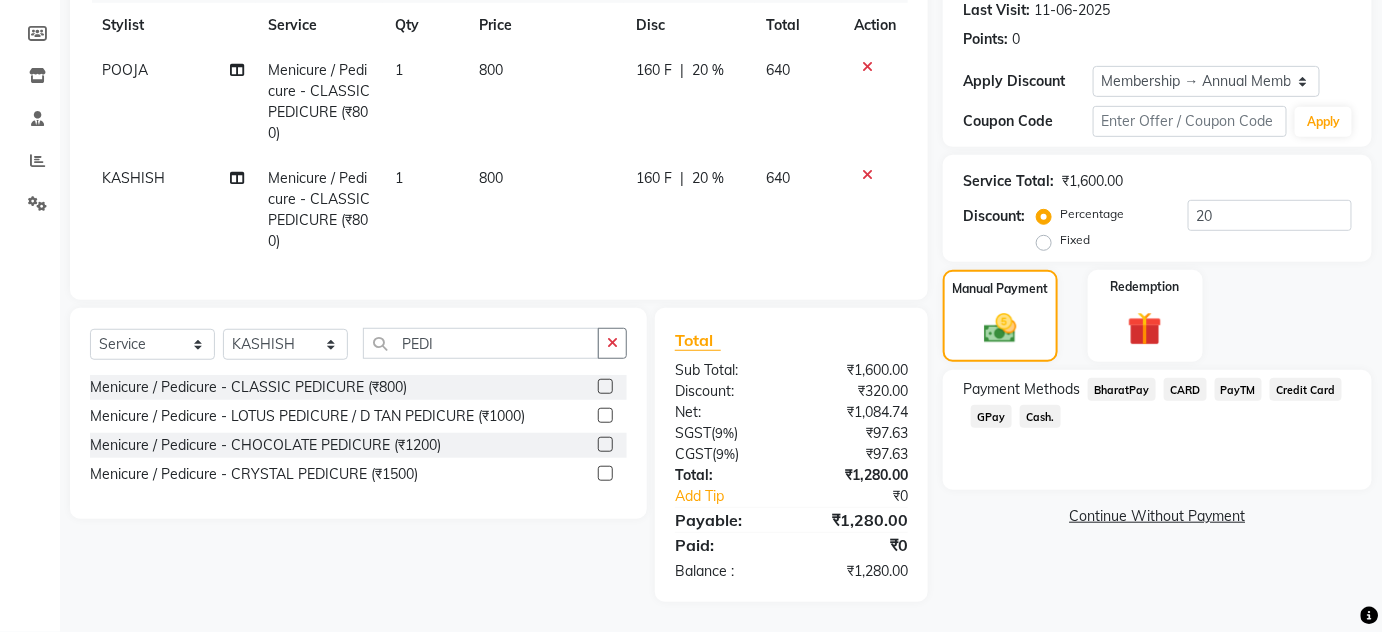 click on "GPay" 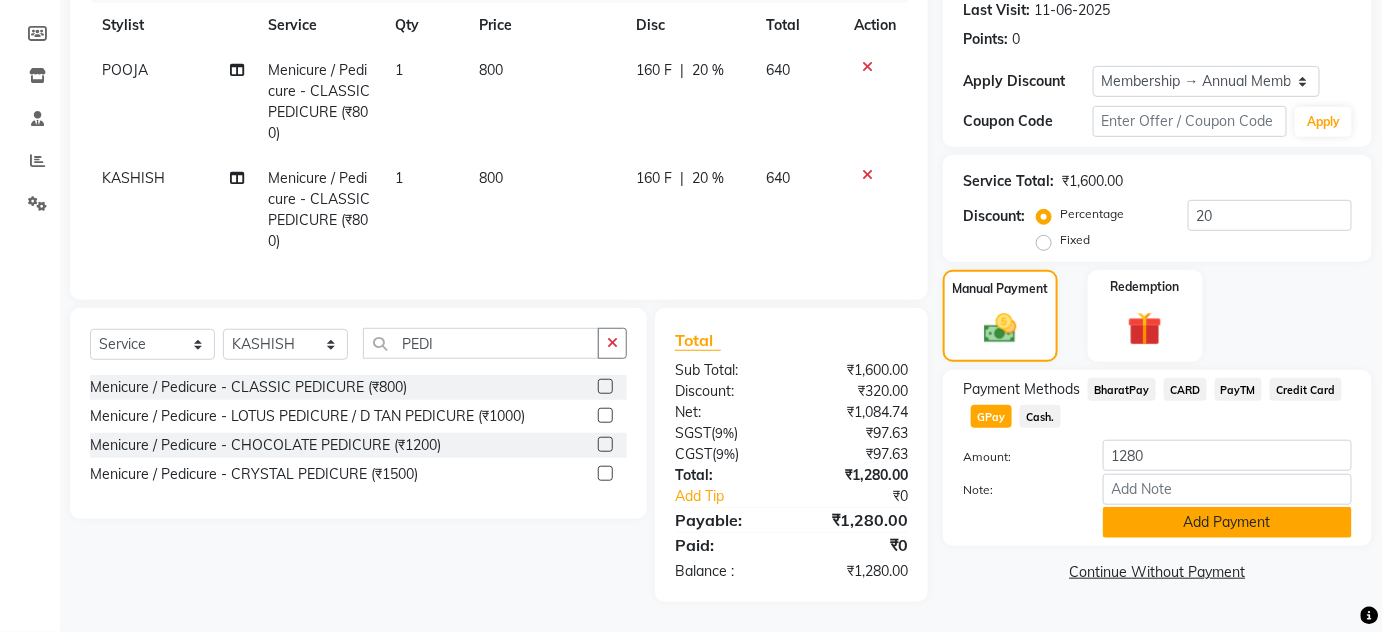 click on "Add Payment" 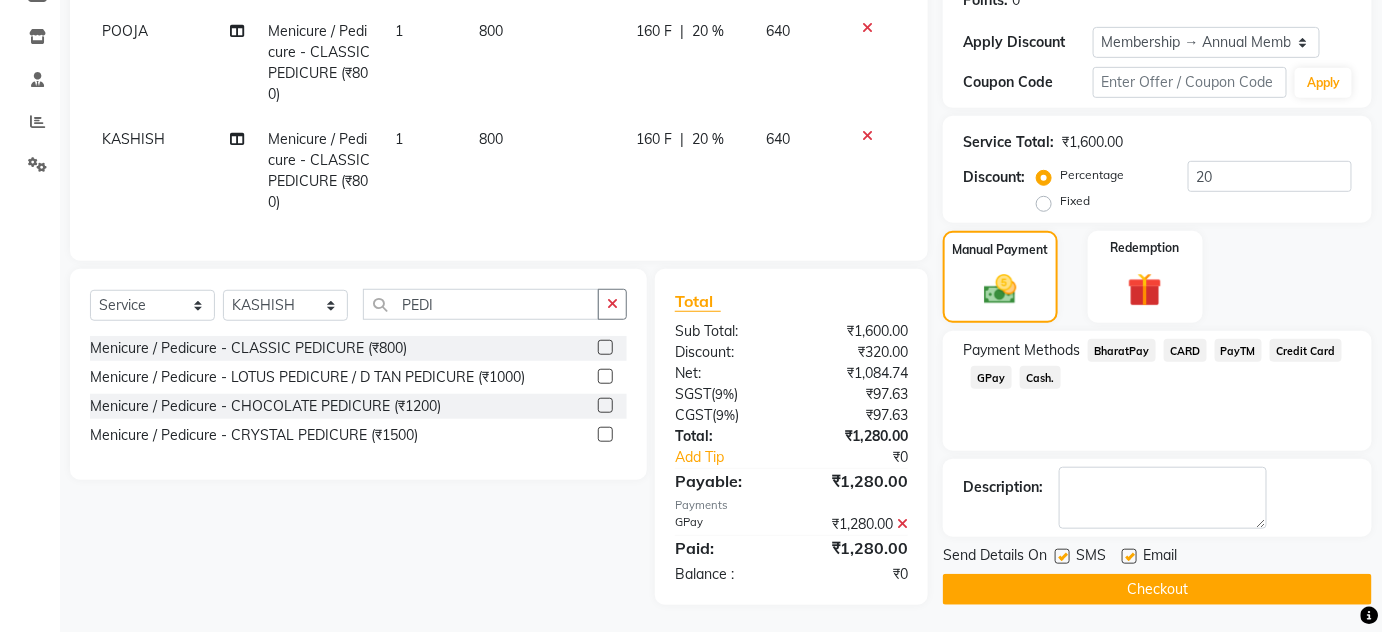 scroll, scrollTop: 336, scrollLeft: 0, axis: vertical 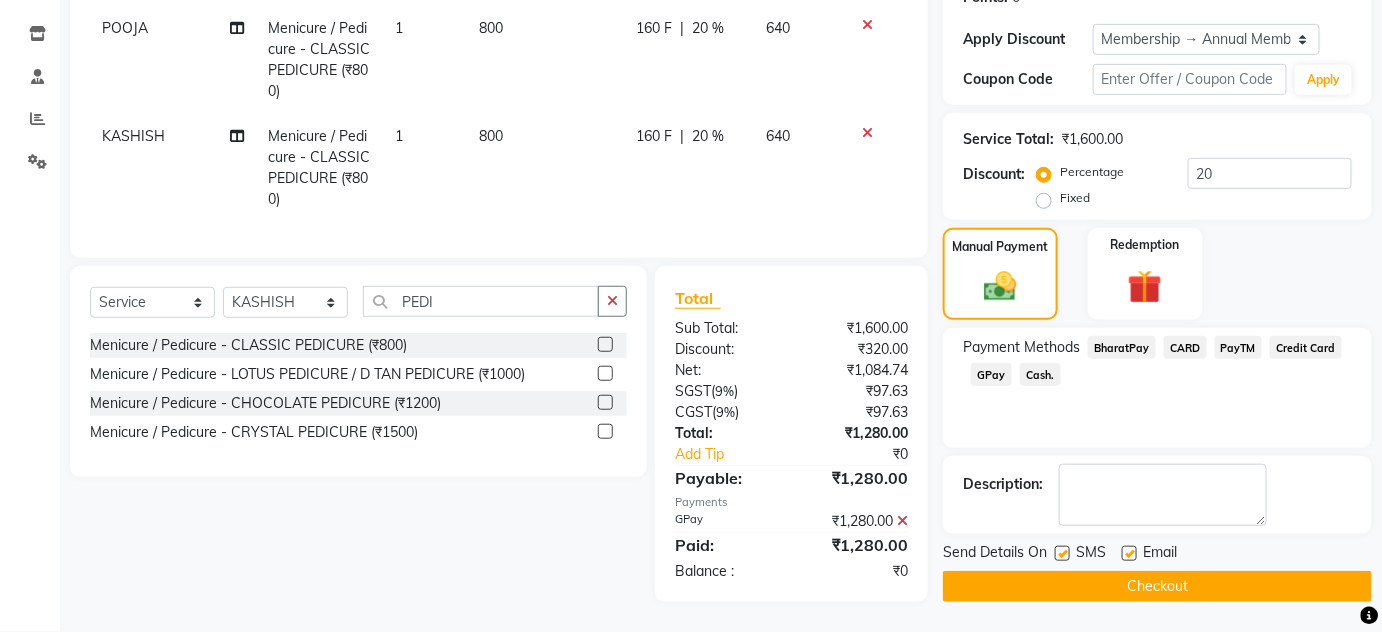 click on "Checkout" 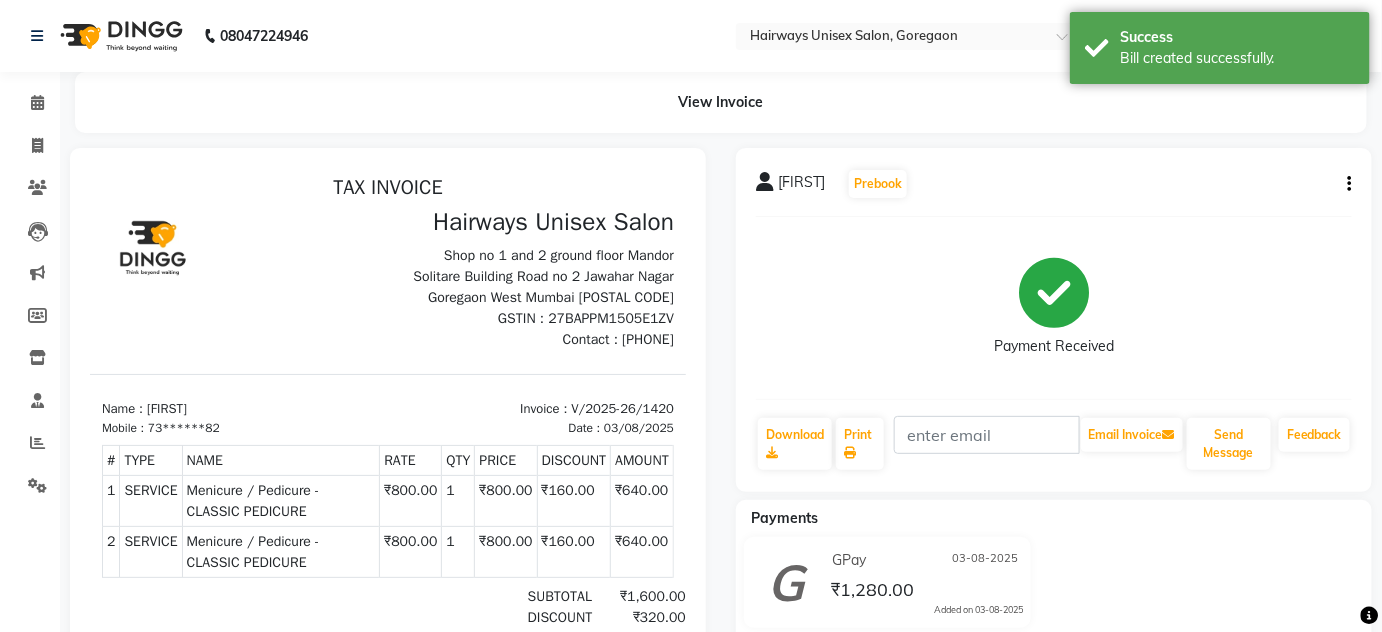 scroll, scrollTop: 0, scrollLeft: 0, axis: both 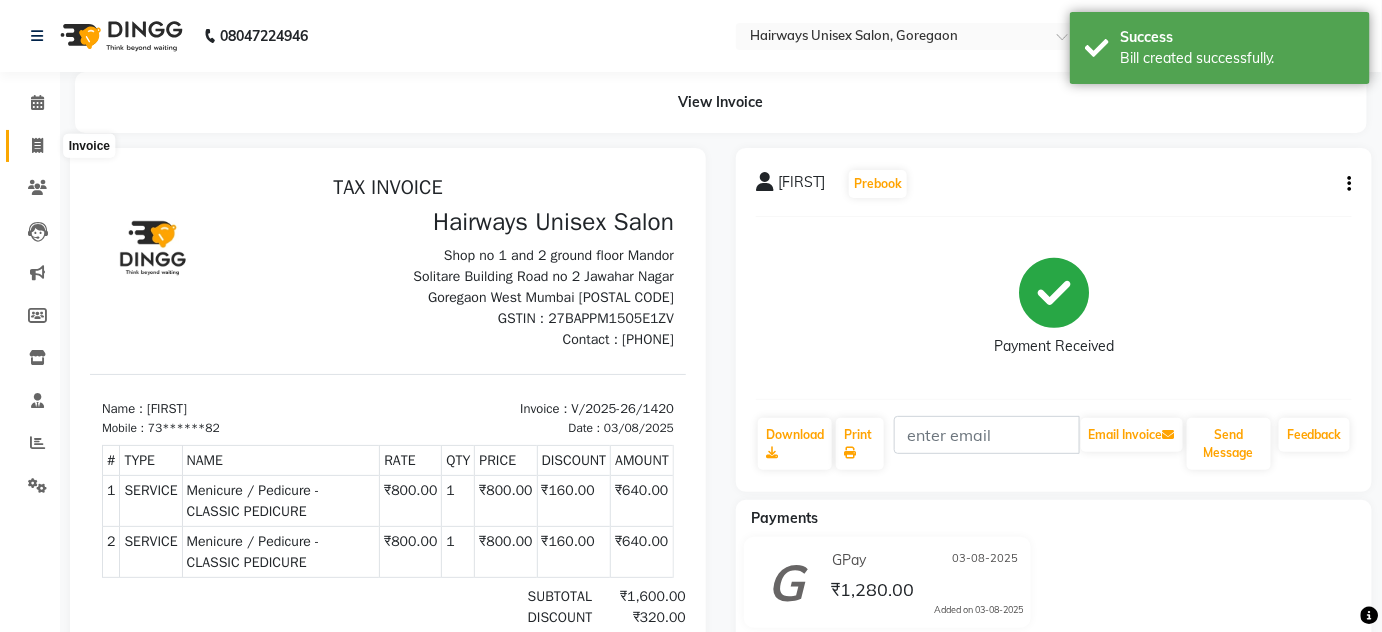 click 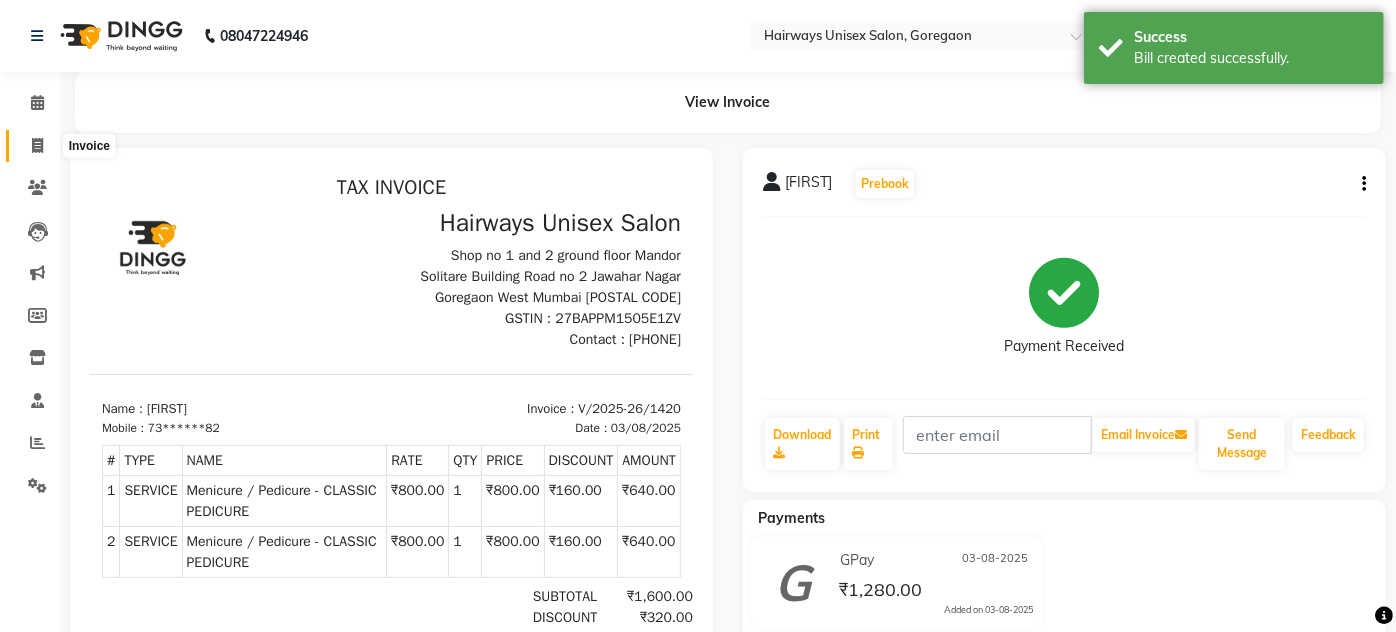 select on "8320" 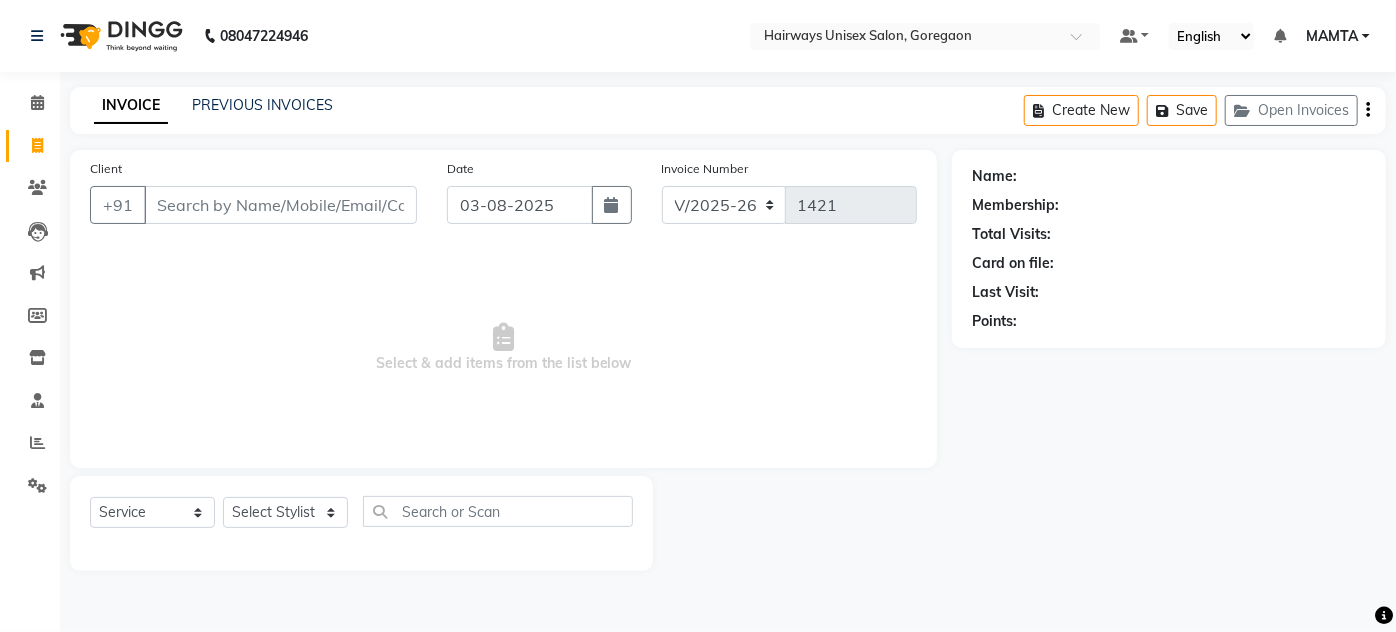 click on "Client" at bounding box center [280, 205] 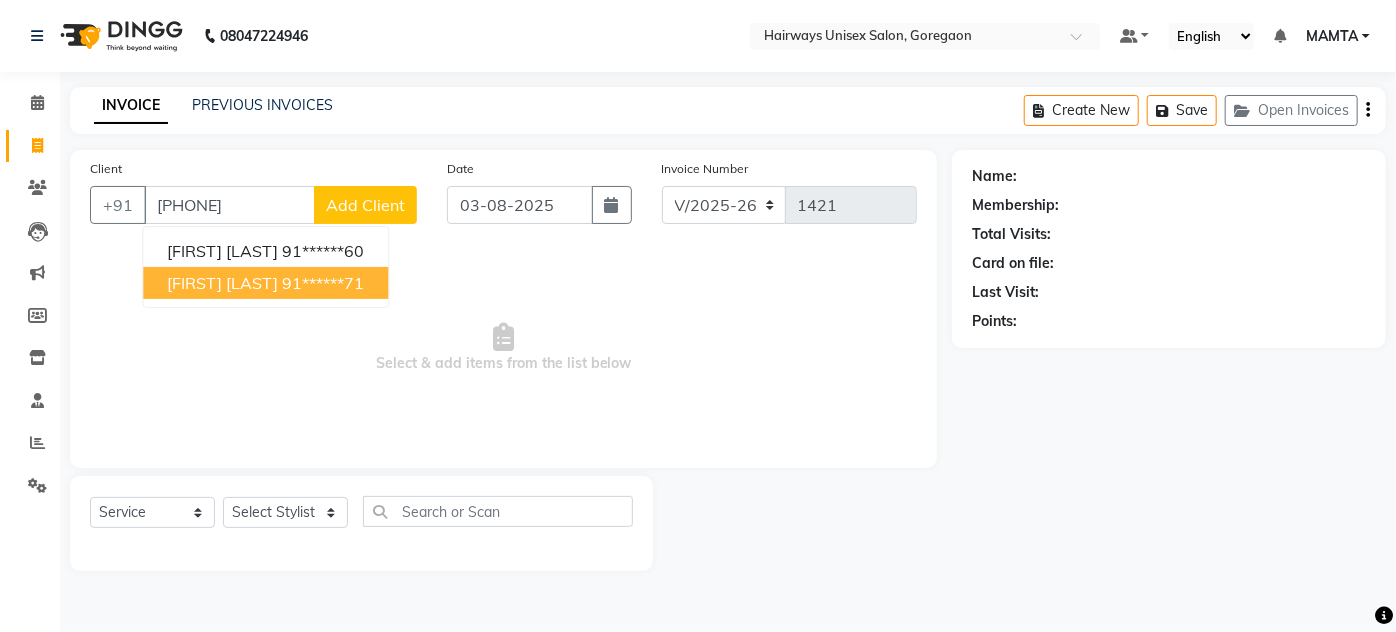 click on "VIRAJ SHAH" at bounding box center [222, 283] 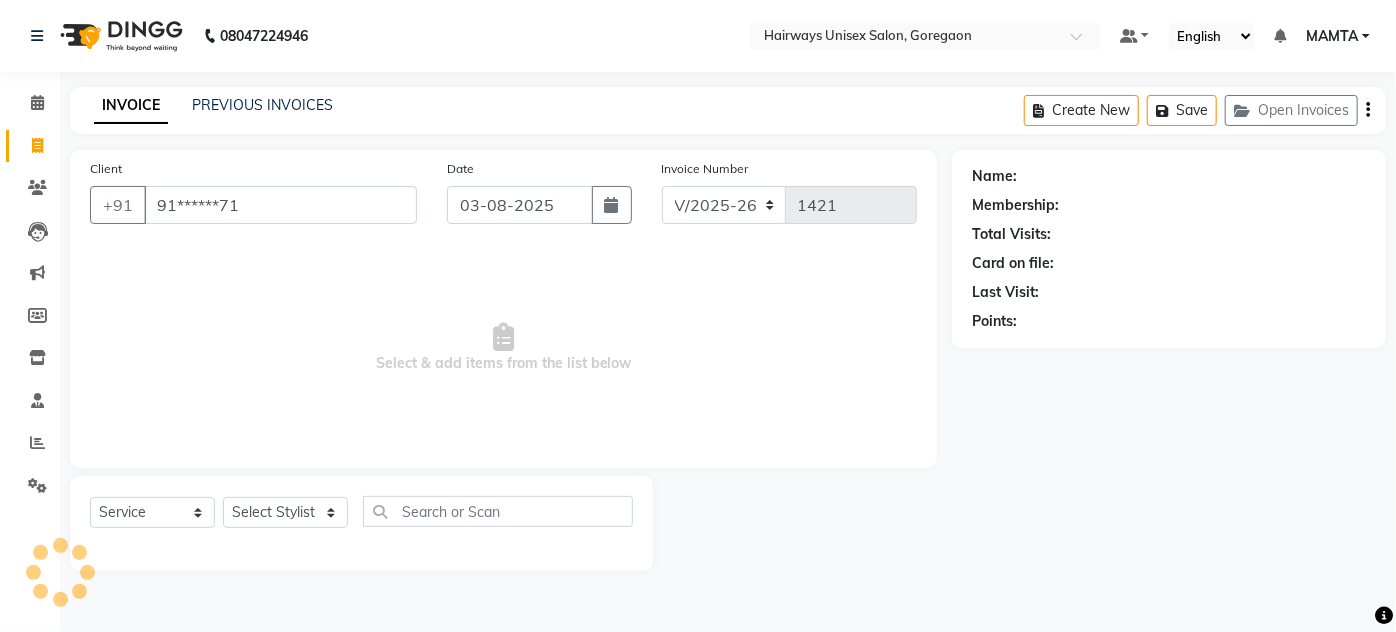 type on "91******71" 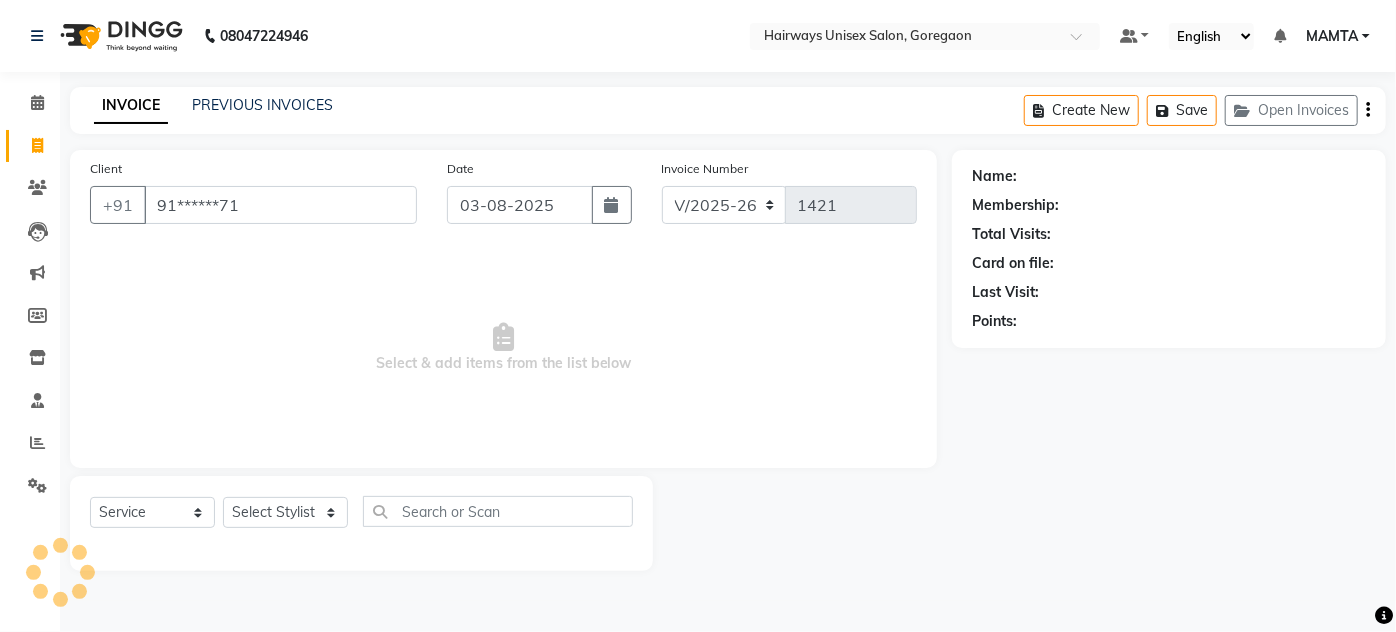 select on "1: Object" 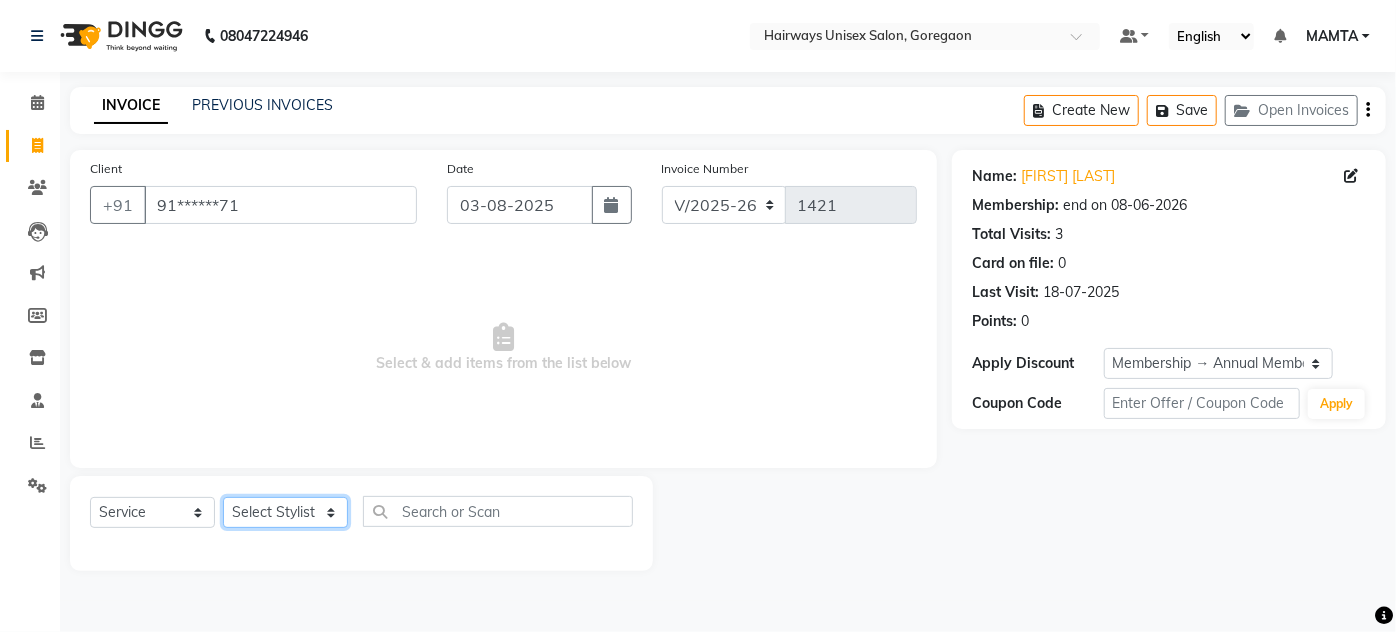 drag, startPoint x: 245, startPoint y: 515, endPoint x: 249, endPoint y: 501, distance: 14.56022 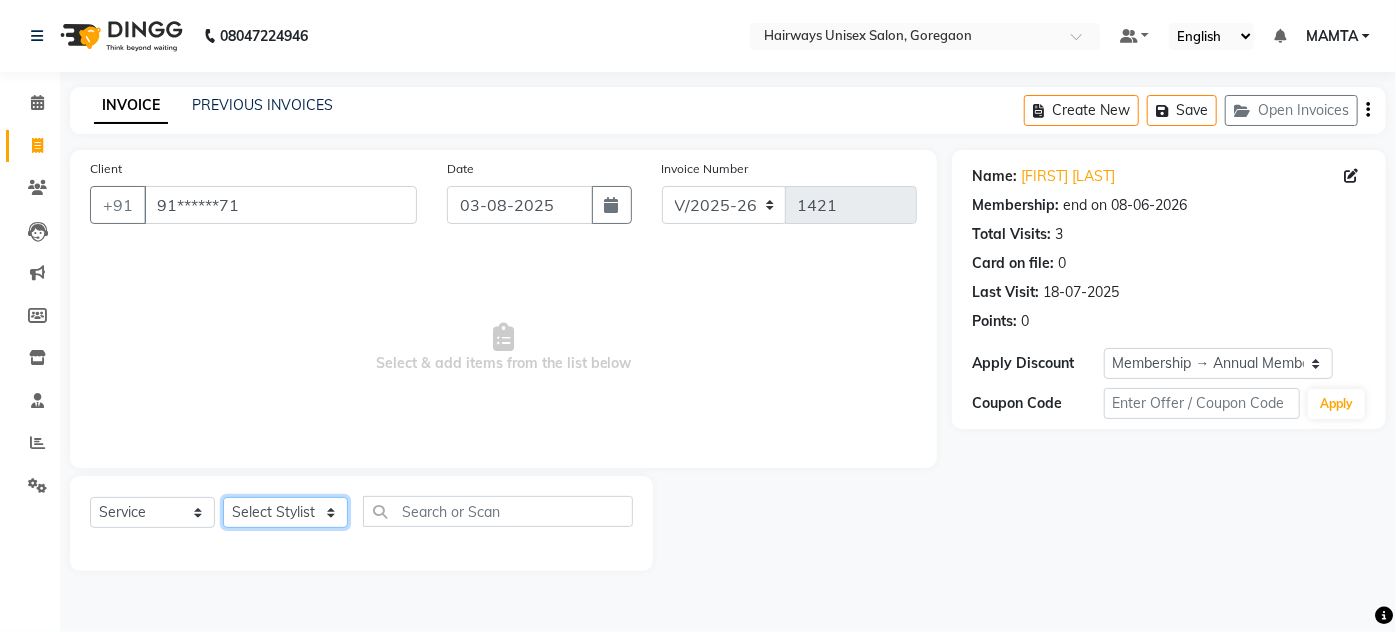 click on "Select Stylist AHSAN AZAD IMRAN Kamal Salmani KASHISH MAMTA POOJA PUMMY RAJA SADDAM SAMEER SULTAN TALIB ZAFAR ZAHID" 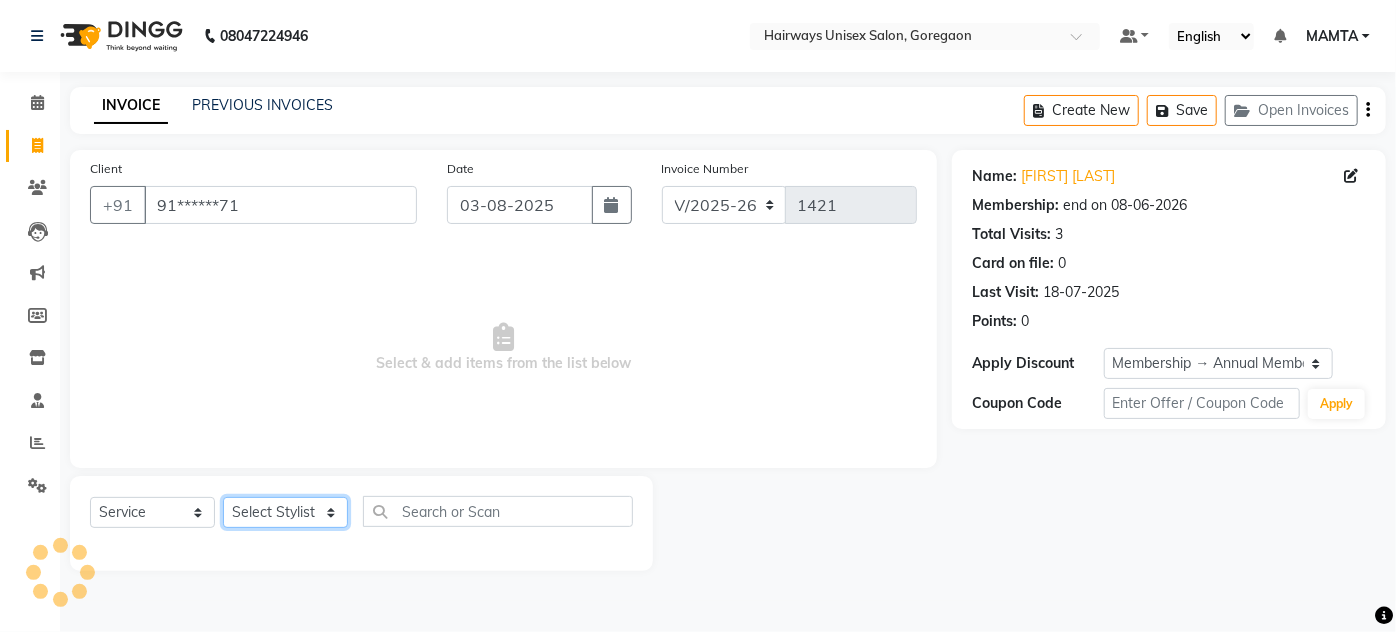 click on "Select Stylist AHSAN AZAD IMRAN Kamal Salmani KASHISH MAMTA POOJA PUMMY RAJA SADDAM SAMEER SULTAN TALIB ZAFAR ZAHID" 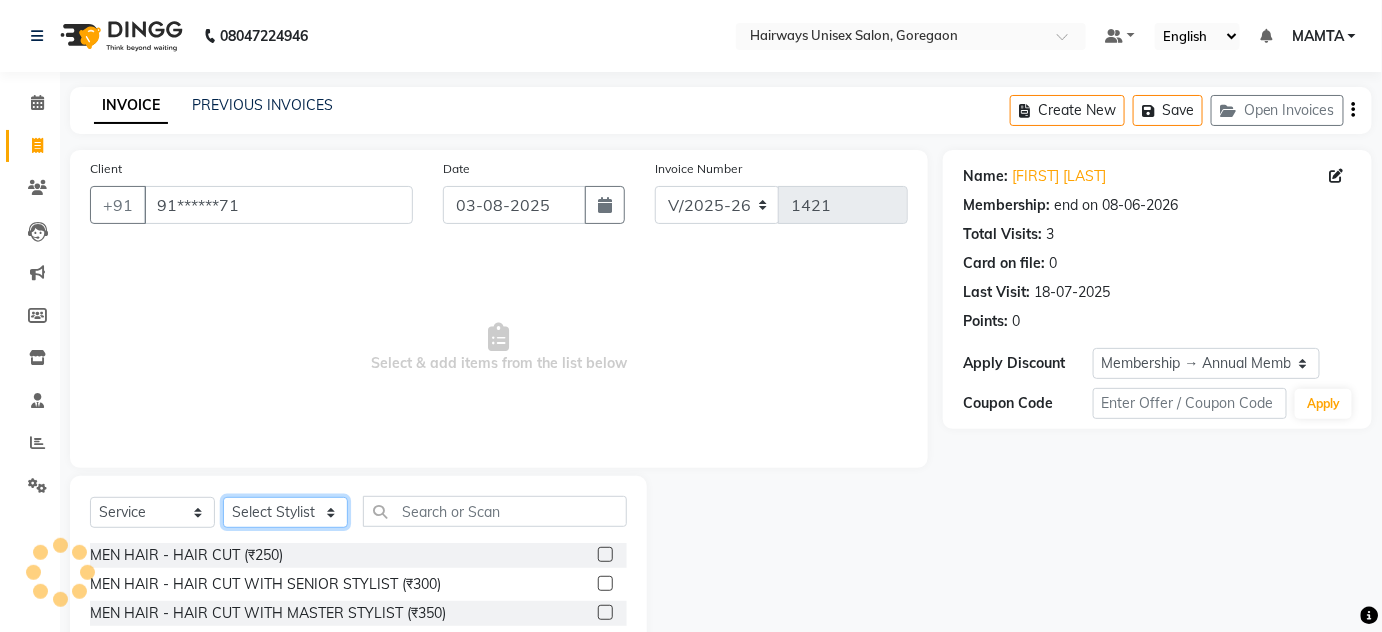 click on "Select Stylist AHSAN AZAD IMRAN Kamal Salmani KASHISH MAMTA POOJA PUMMY RAJA SADDAM SAMEER SULTAN TALIB ZAFAR ZAHID" 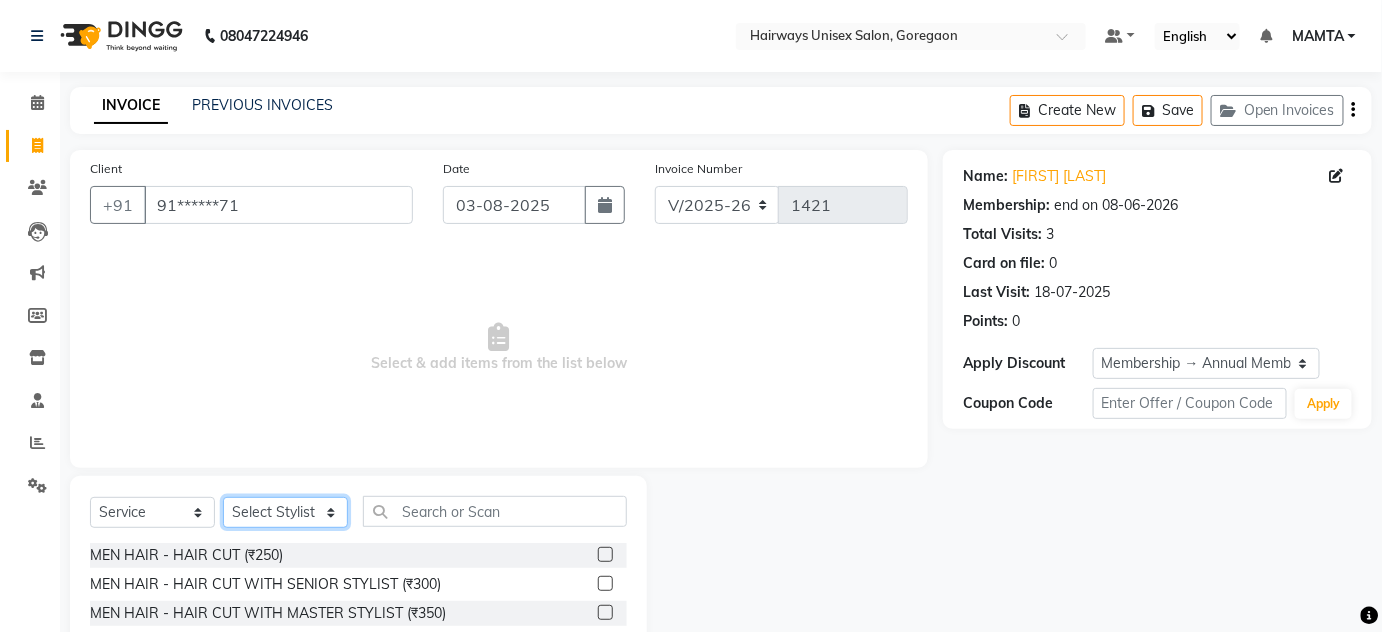 select on "81201" 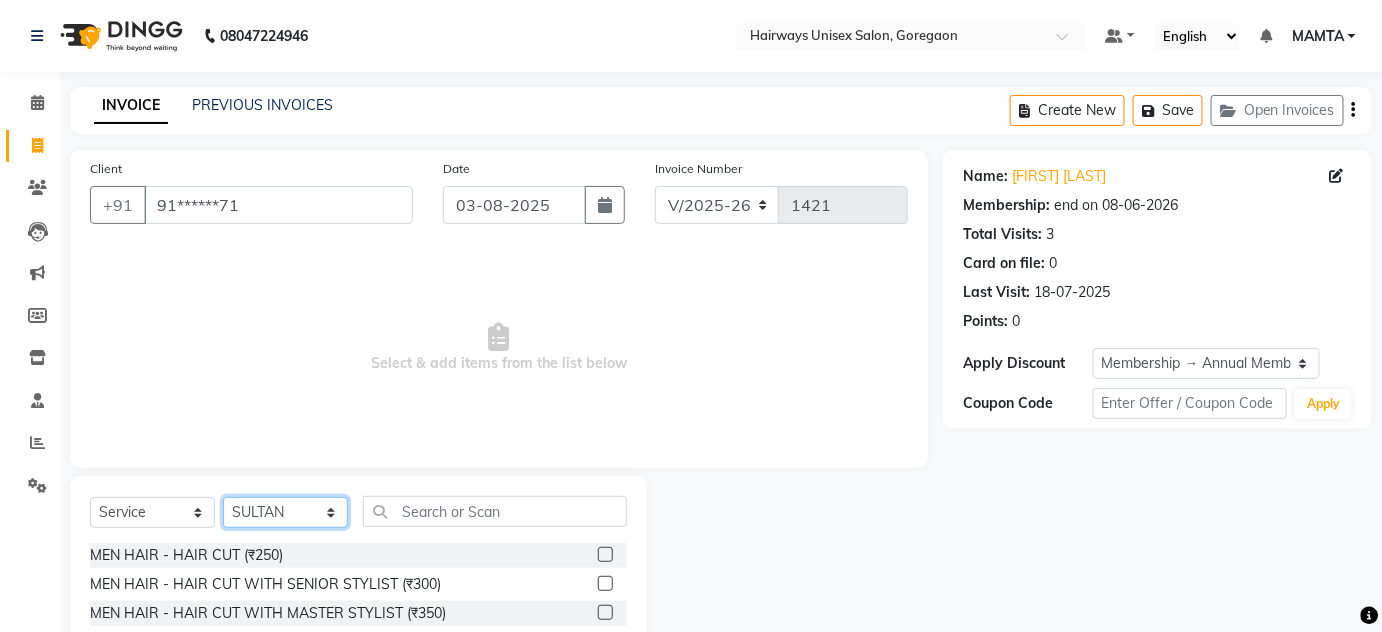 click on "Select Stylist AHSAN AZAD IMRAN Kamal Salmani KASHISH MAMTA POOJA PUMMY RAJA SADDAM SAMEER SULTAN TALIB ZAFAR ZAHID" 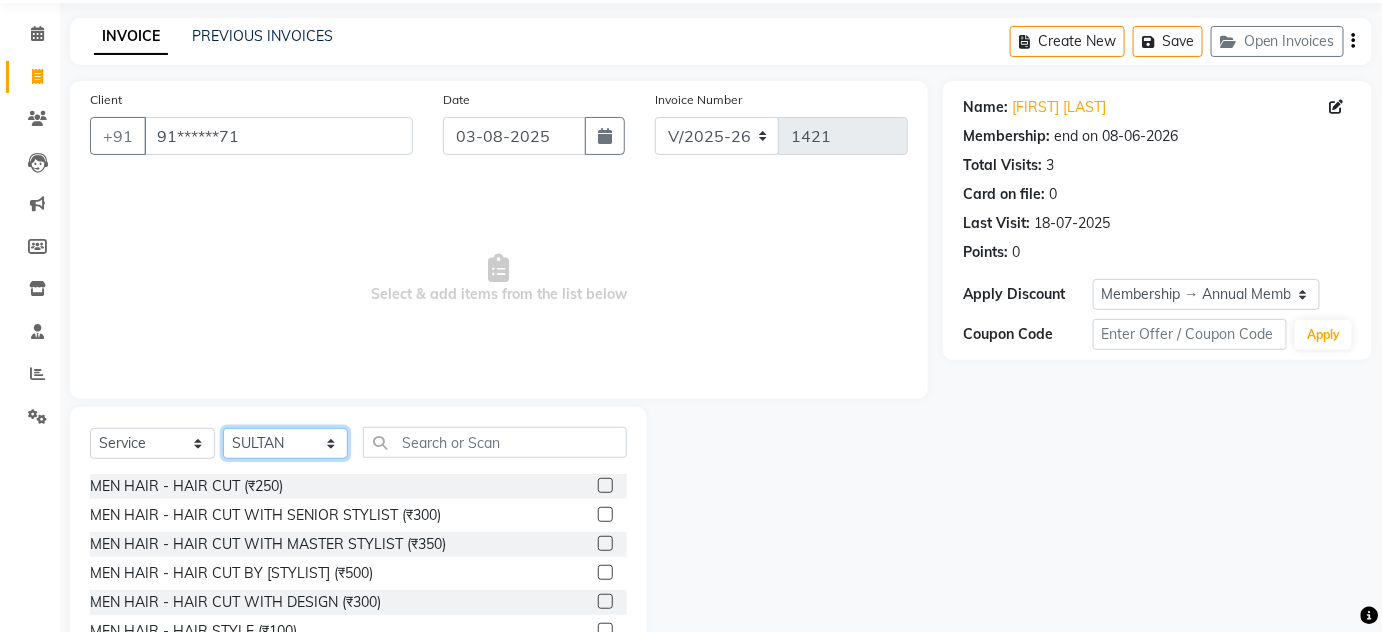 scroll, scrollTop: 168, scrollLeft: 0, axis: vertical 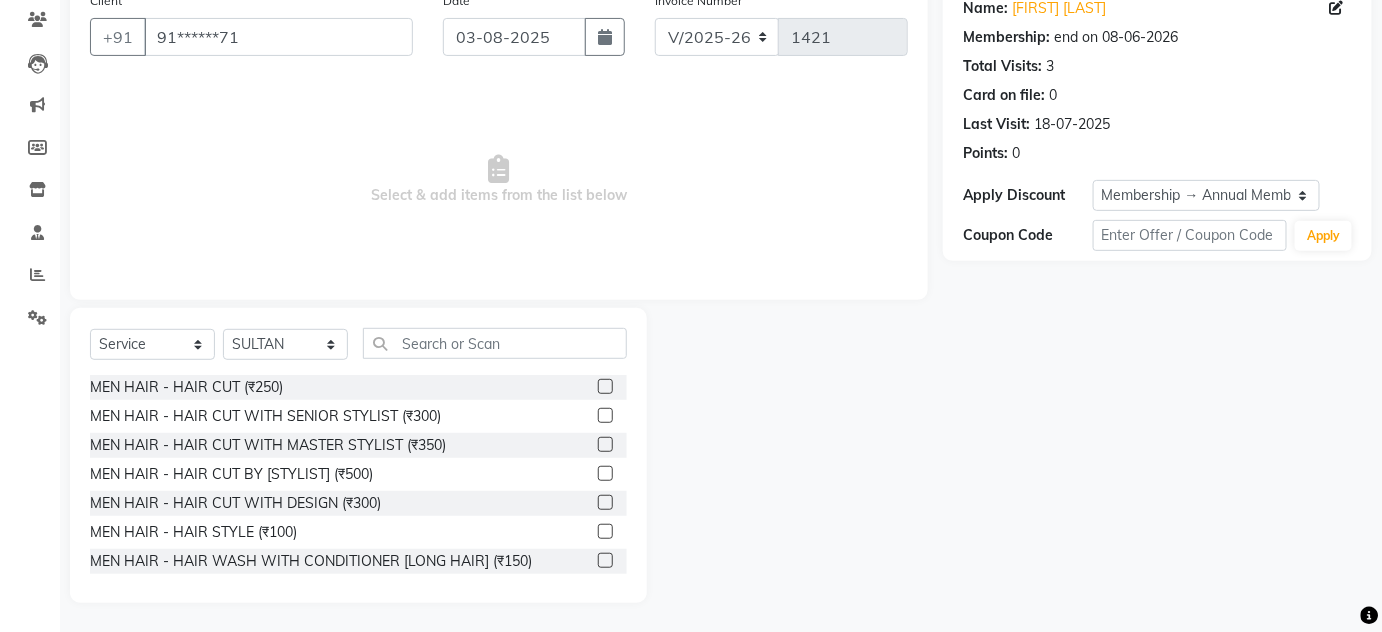 click on "MEN HAIR - HAIR CUT (₹250)" 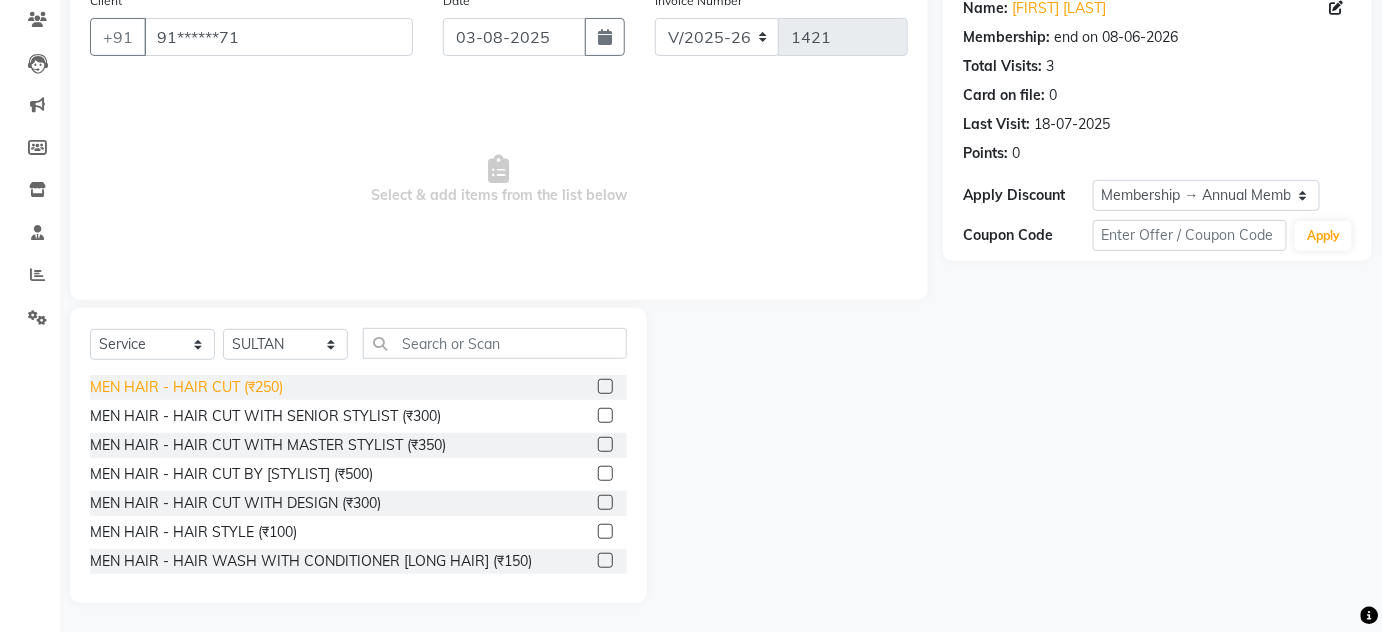 click on "MEN HAIR - HAIR CUT (₹250)" 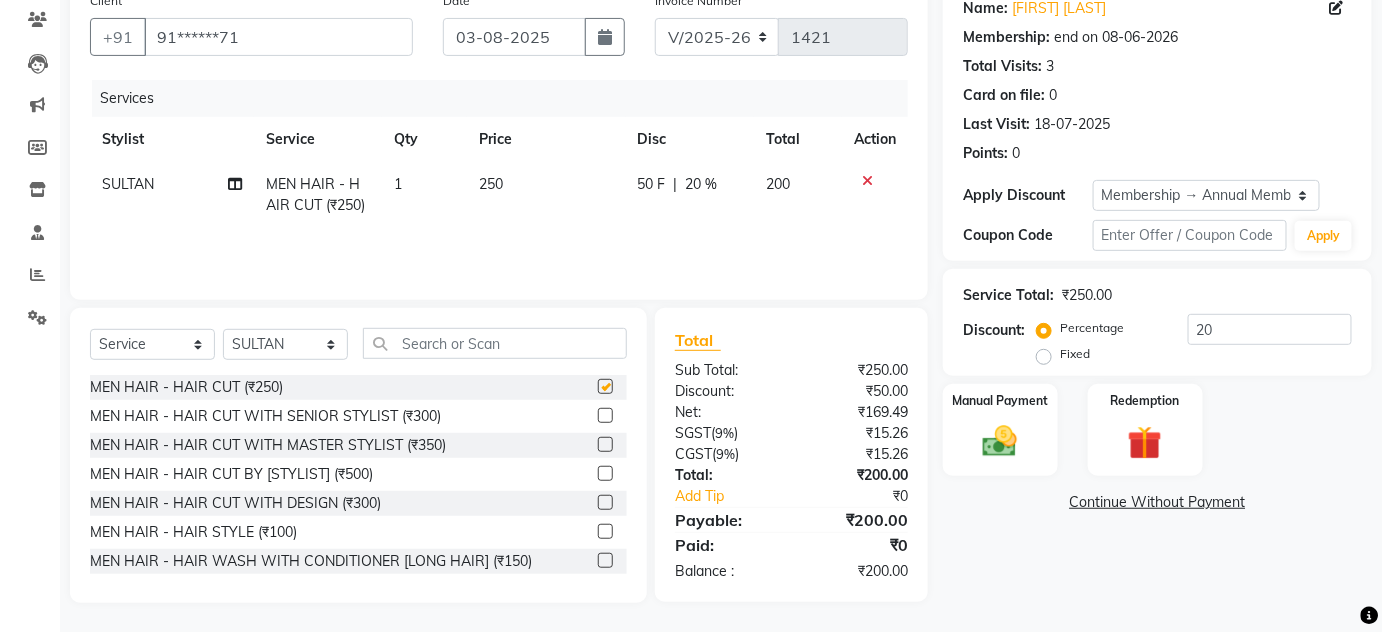 checkbox on "false" 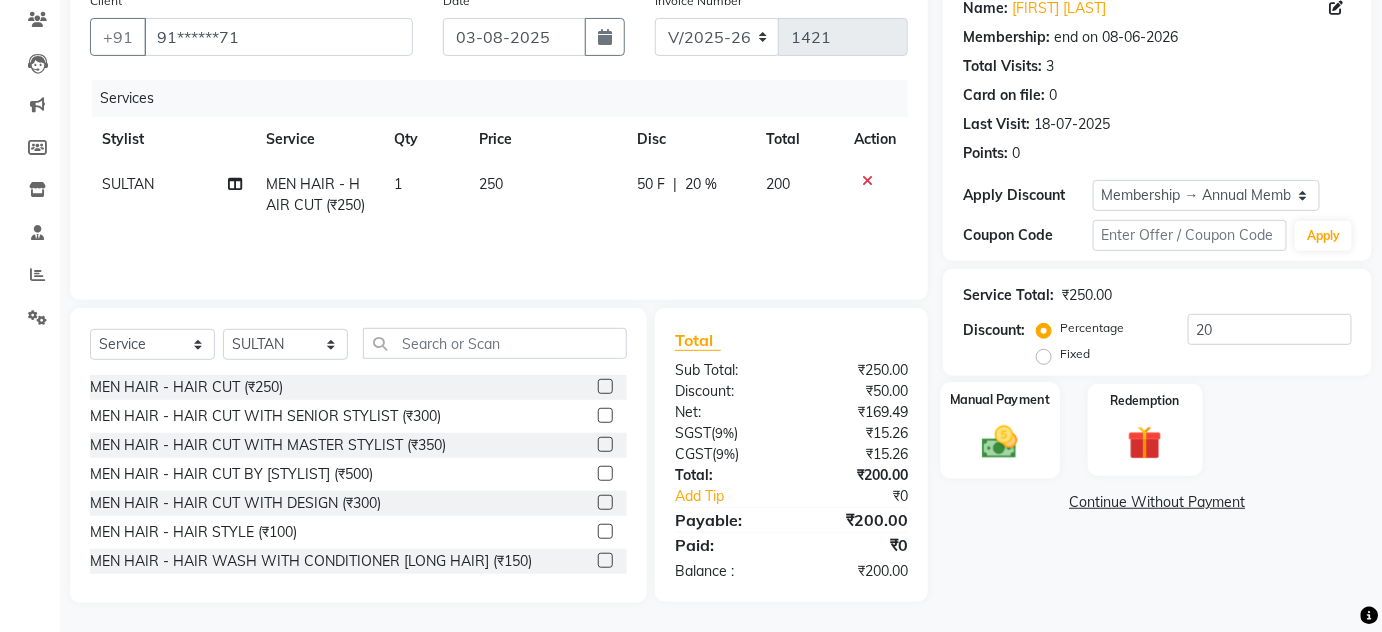 click on "Manual Payment" 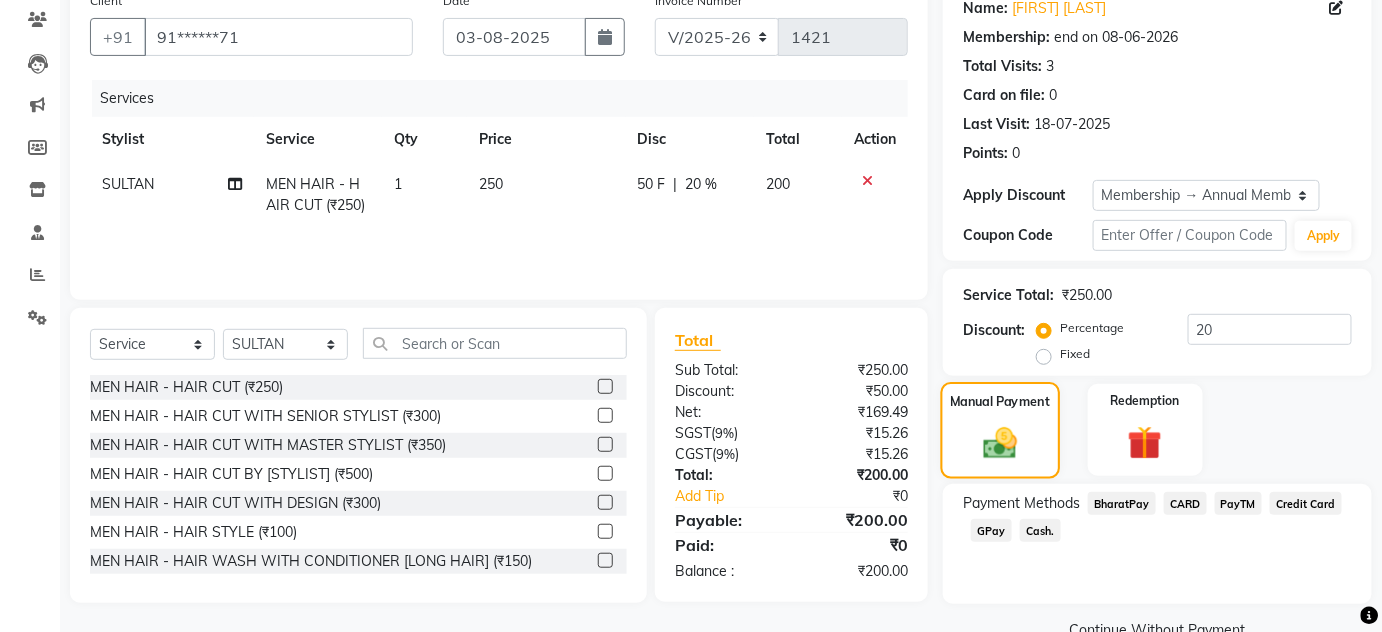 scroll, scrollTop: 210, scrollLeft: 0, axis: vertical 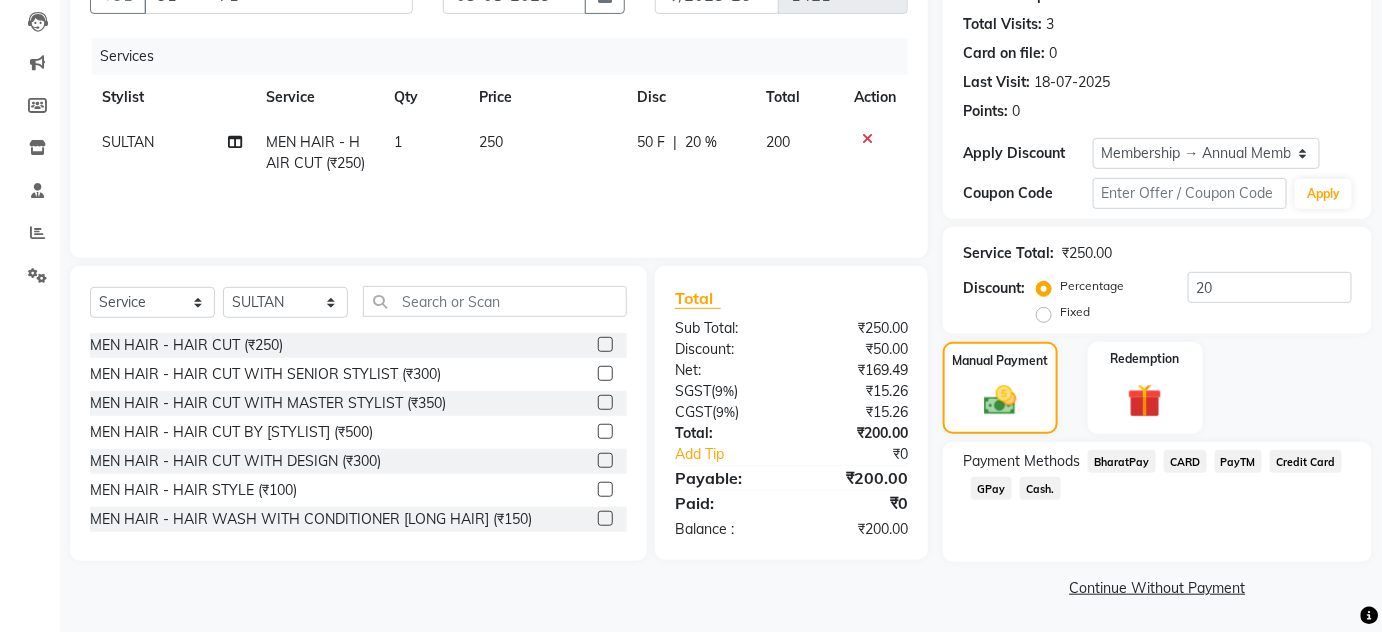 click on "GPay" 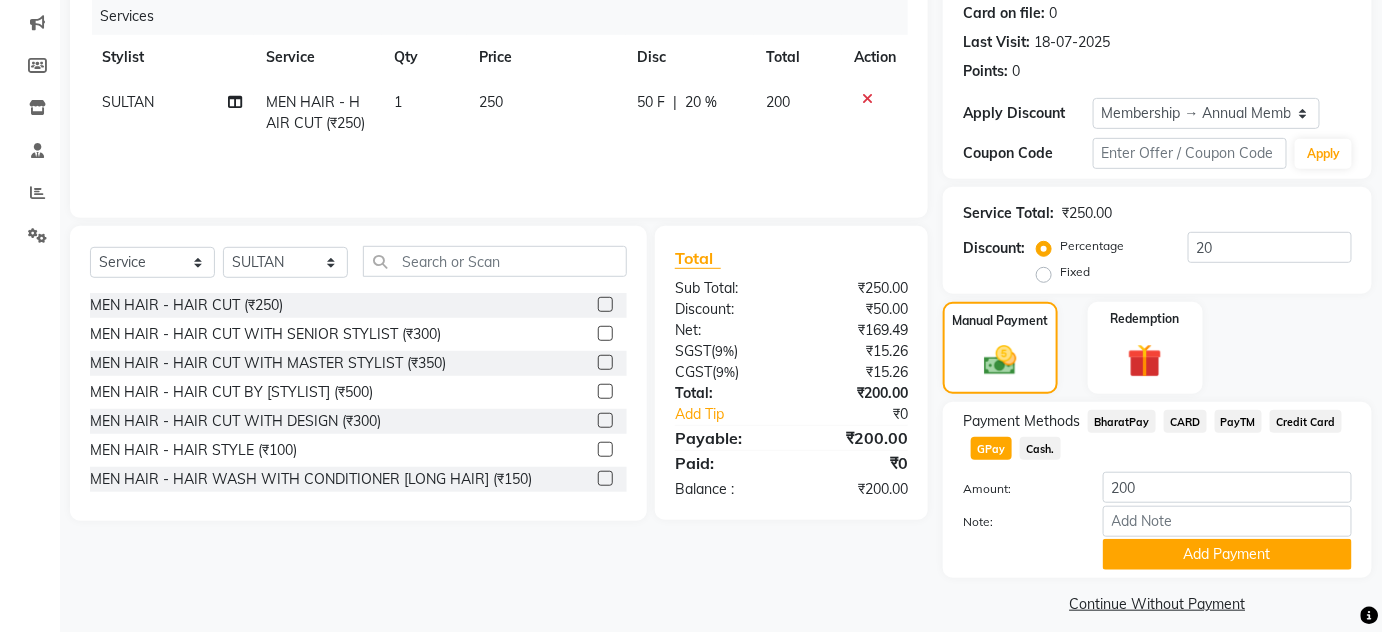 scroll, scrollTop: 266, scrollLeft: 0, axis: vertical 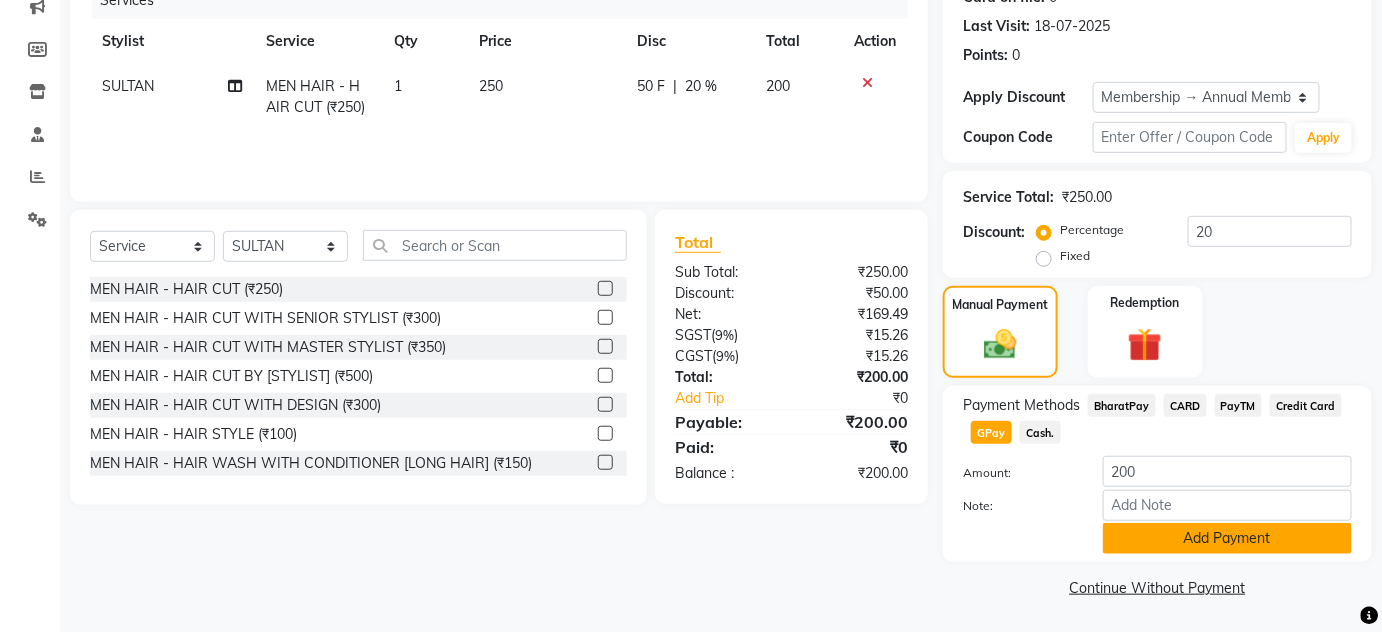 click on "Add Payment" 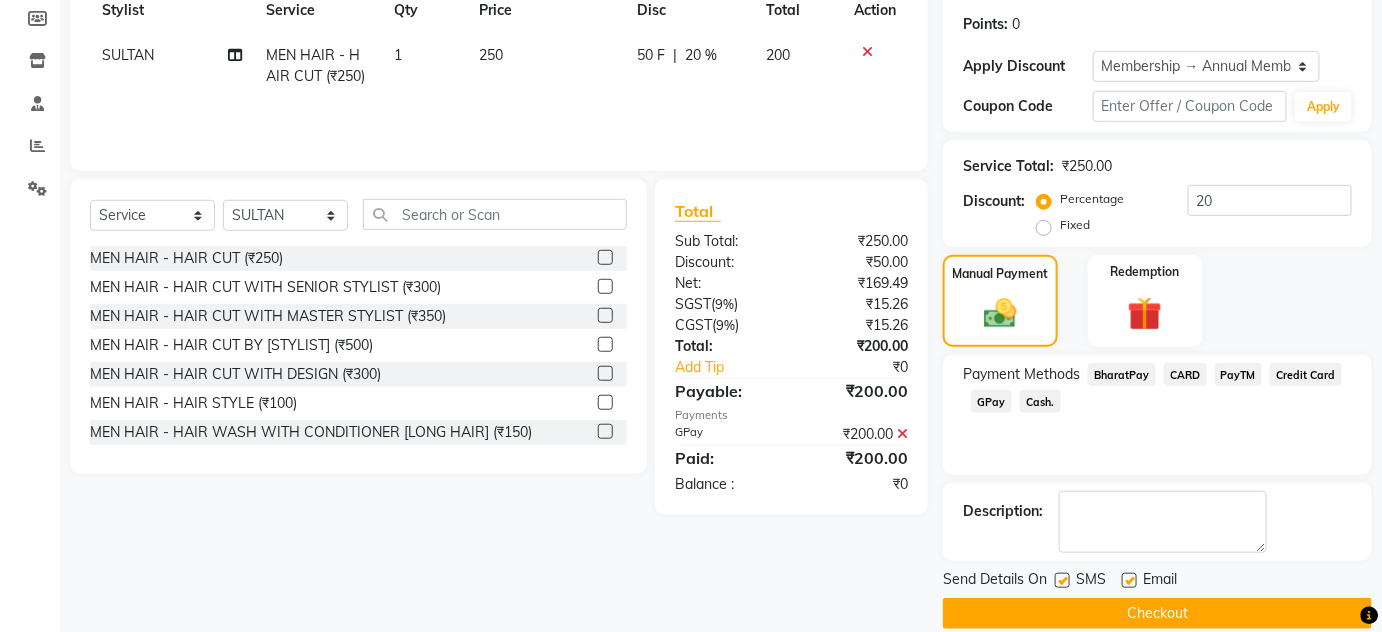 scroll, scrollTop: 322, scrollLeft: 0, axis: vertical 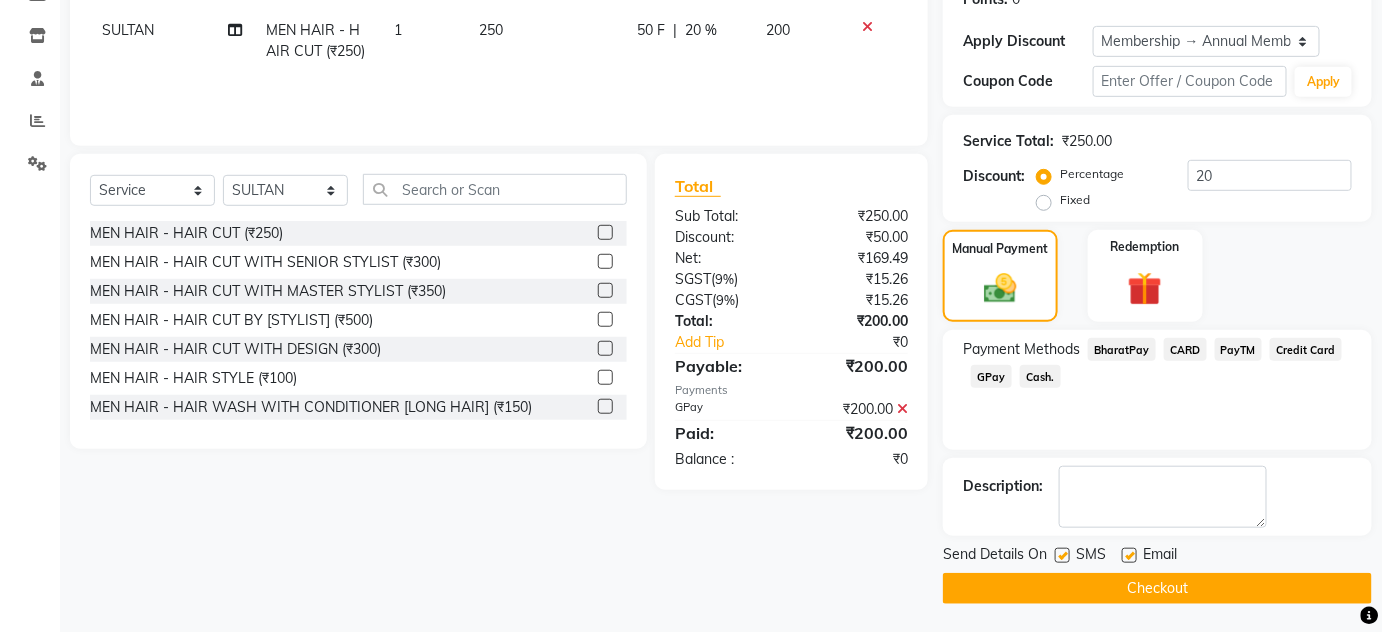 click on "Checkout" 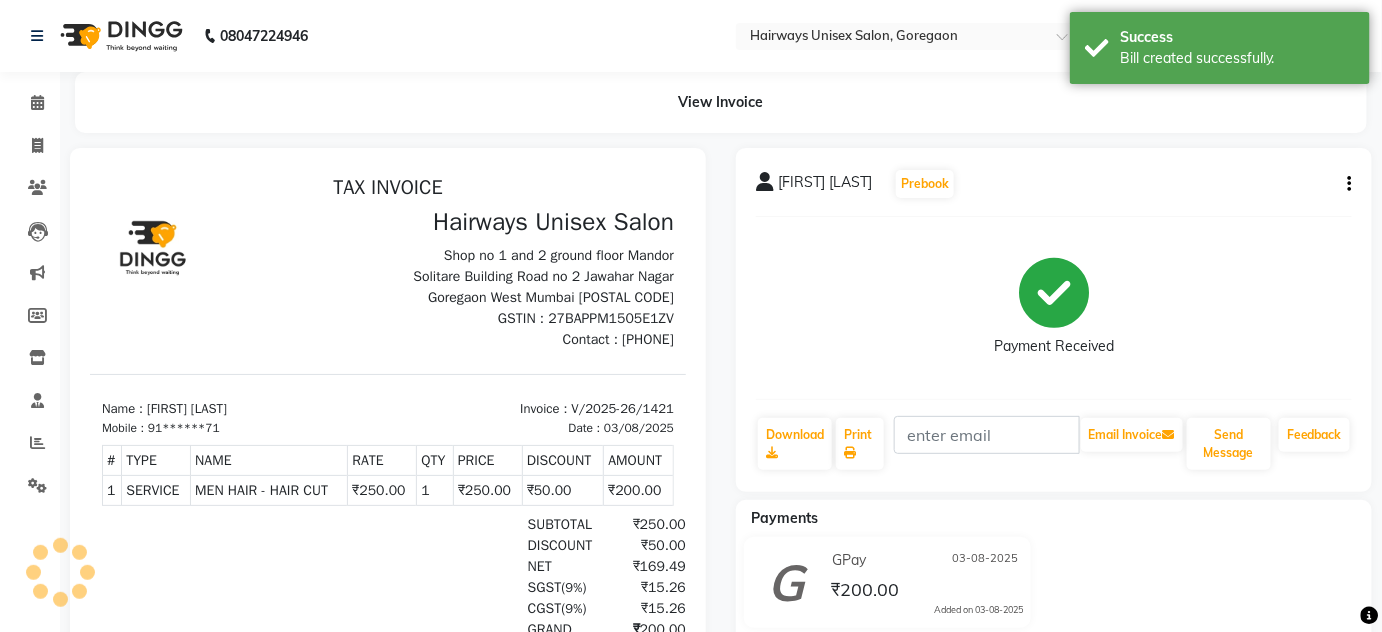 scroll, scrollTop: 0, scrollLeft: 0, axis: both 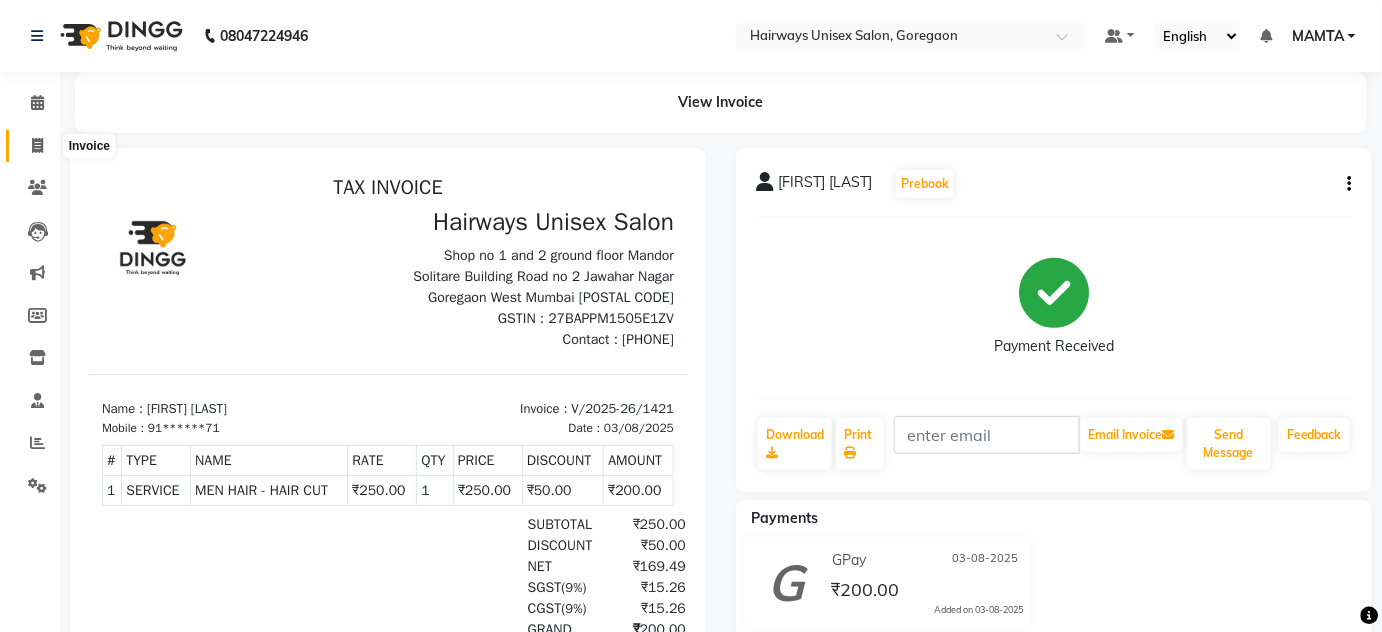 click 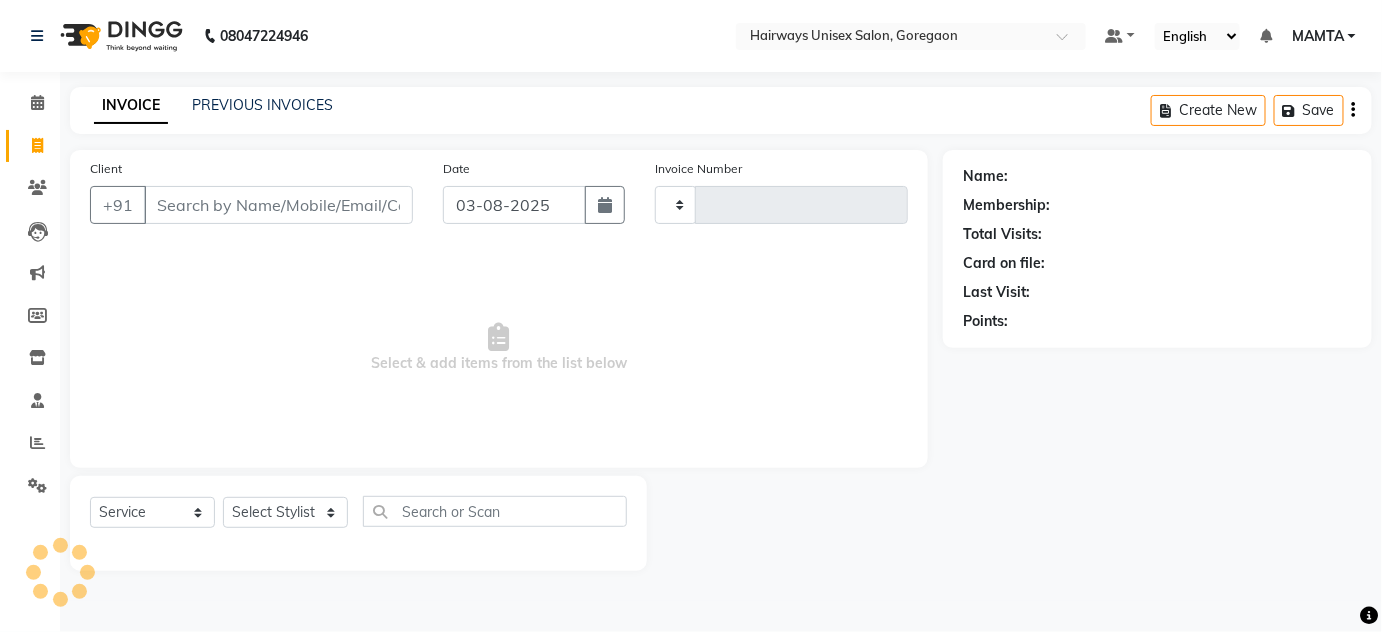 type on "1422" 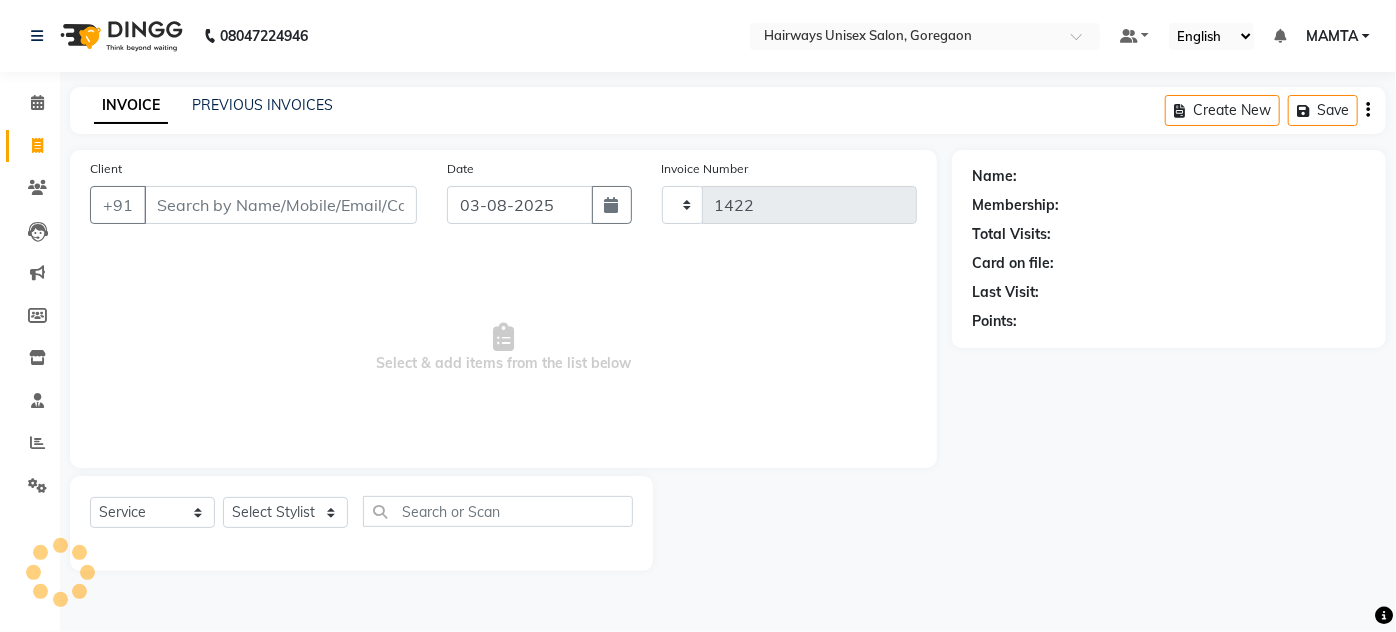 select on "8320" 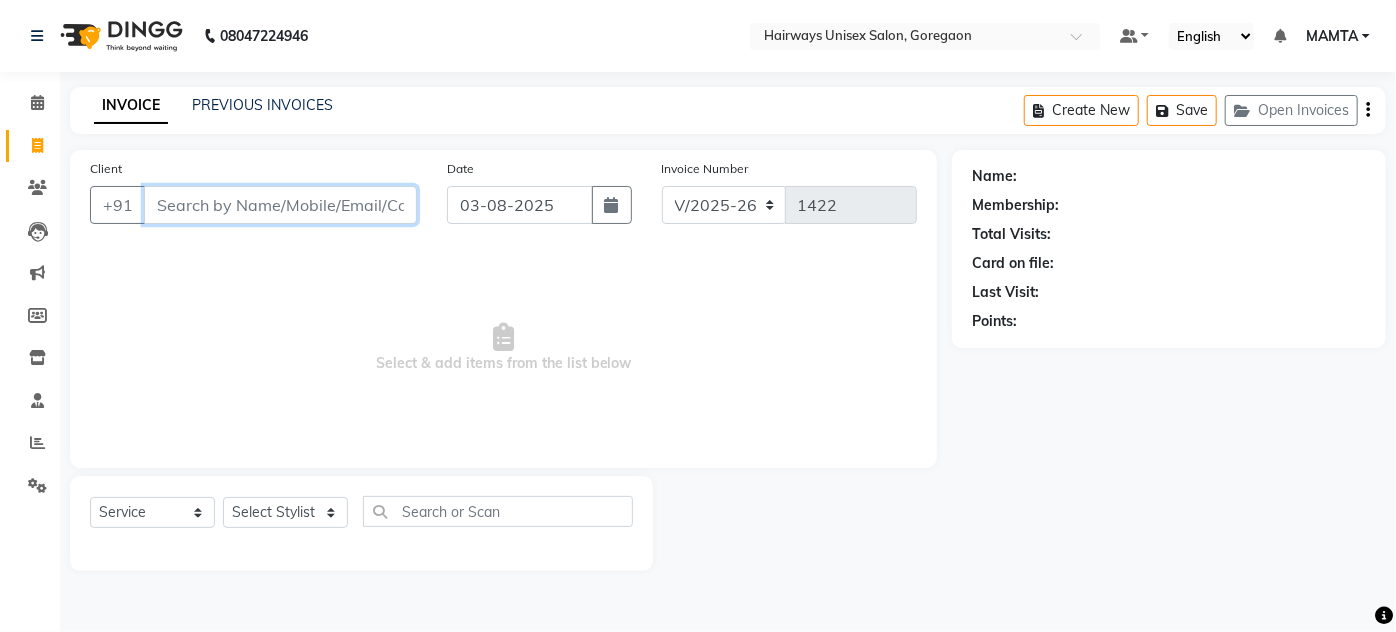 click on "Client" at bounding box center [280, 205] 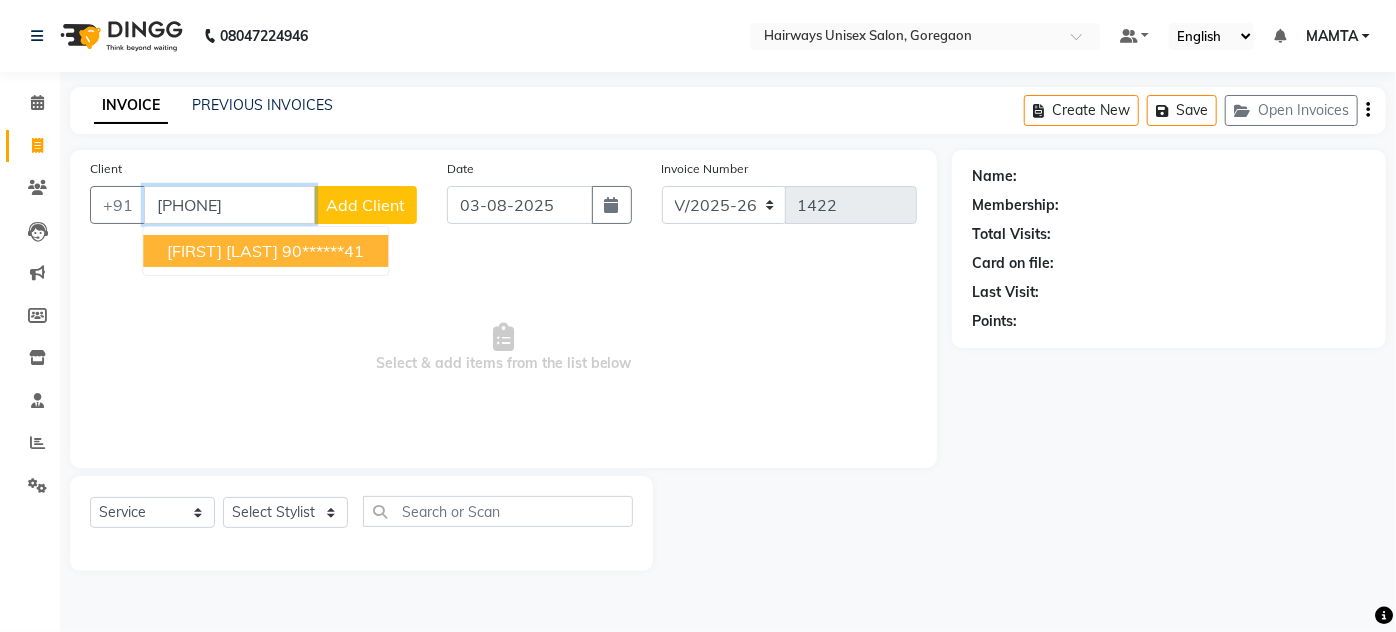 click on "KAVYAN SHAH" at bounding box center [222, 251] 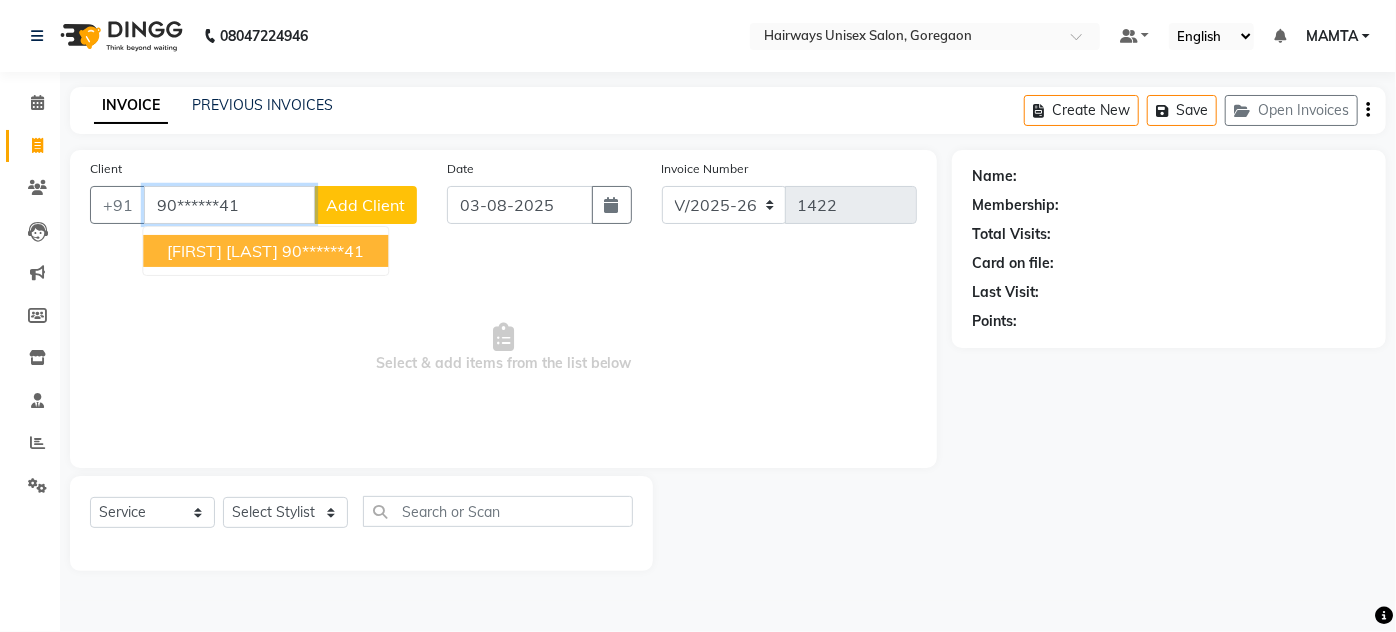 type on "90******41" 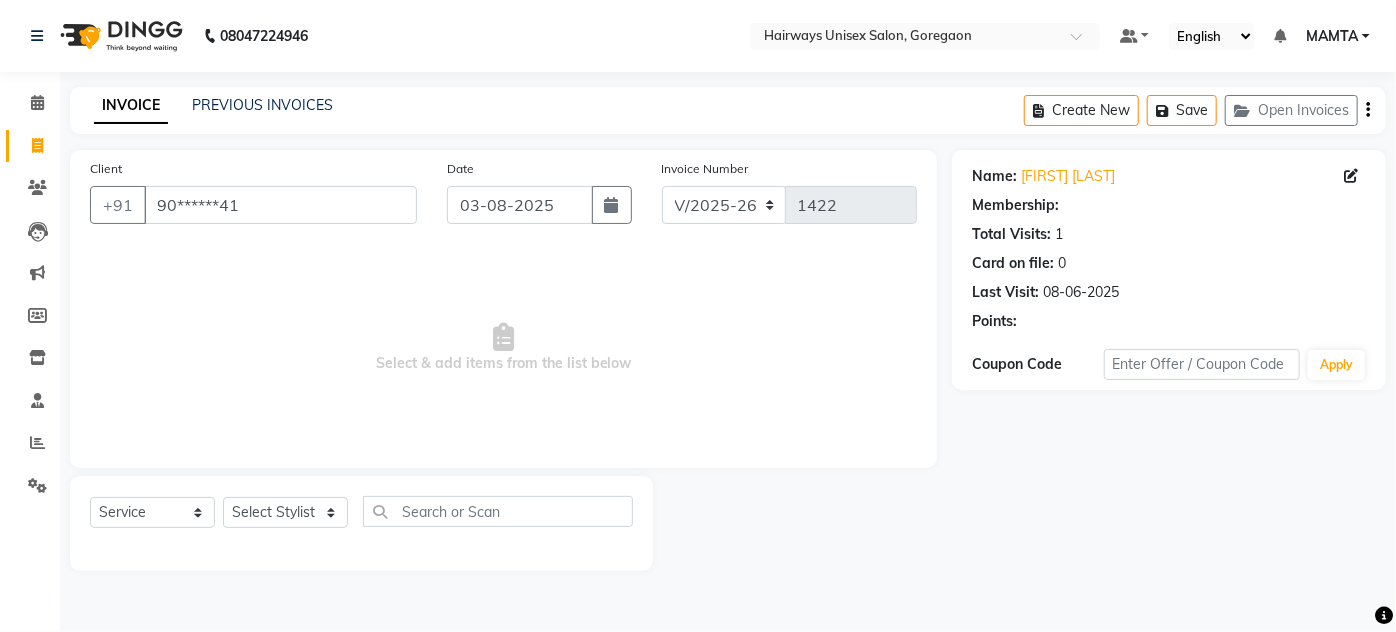 select on "1: Object" 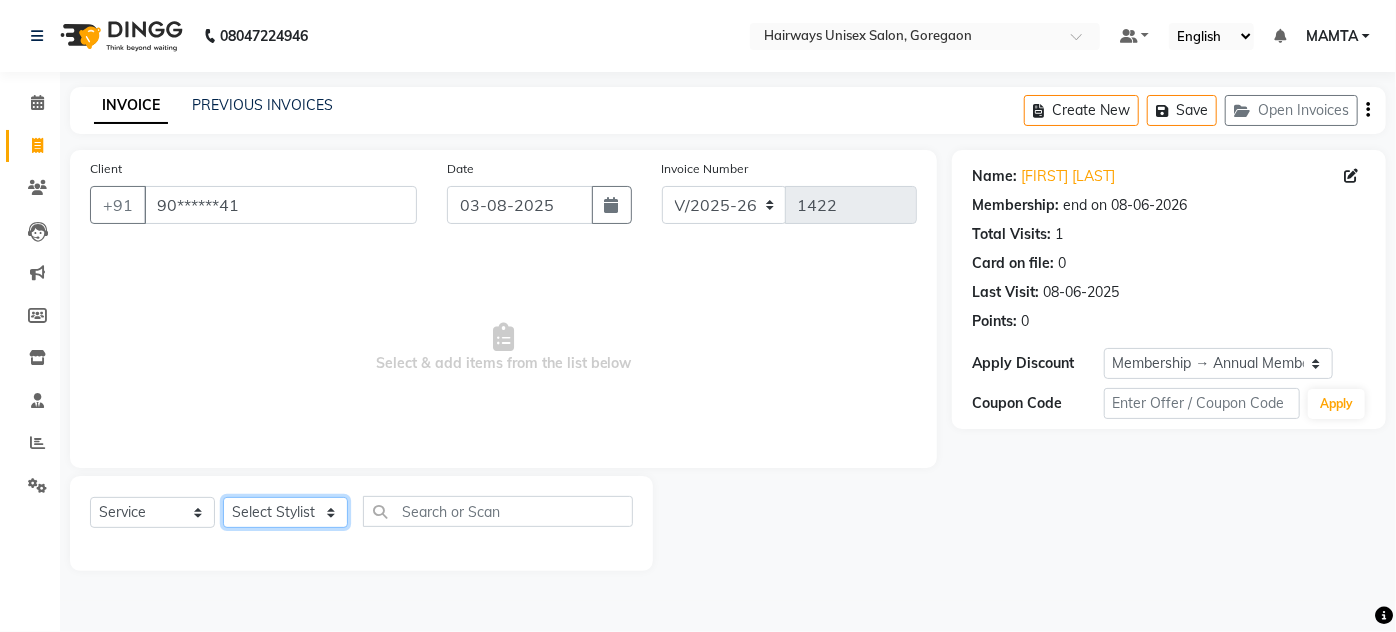 click on "Select Stylist AHSAN AZAD IMRAN Kamal Salmani KASHISH MAMTA POOJA PUMMY RAJA SADDAM SAMEER SULTAN TALIB ZAFAR ZAHID" 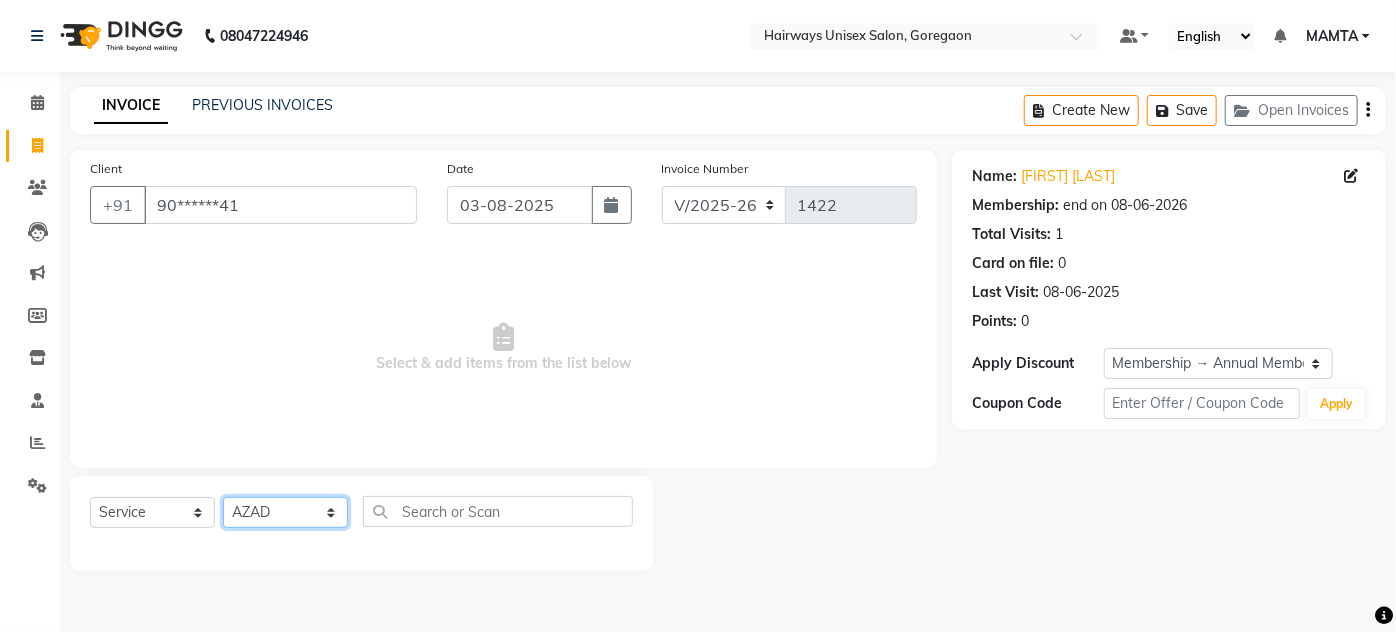click on "Select Stylist AHSAN AZAD IMRAN Kamal Salmani KASHISH MAMTA POOJA PUMMY RAJA SADDAM SAMEER SULTAN TALIB ZAFAR ZAHID" 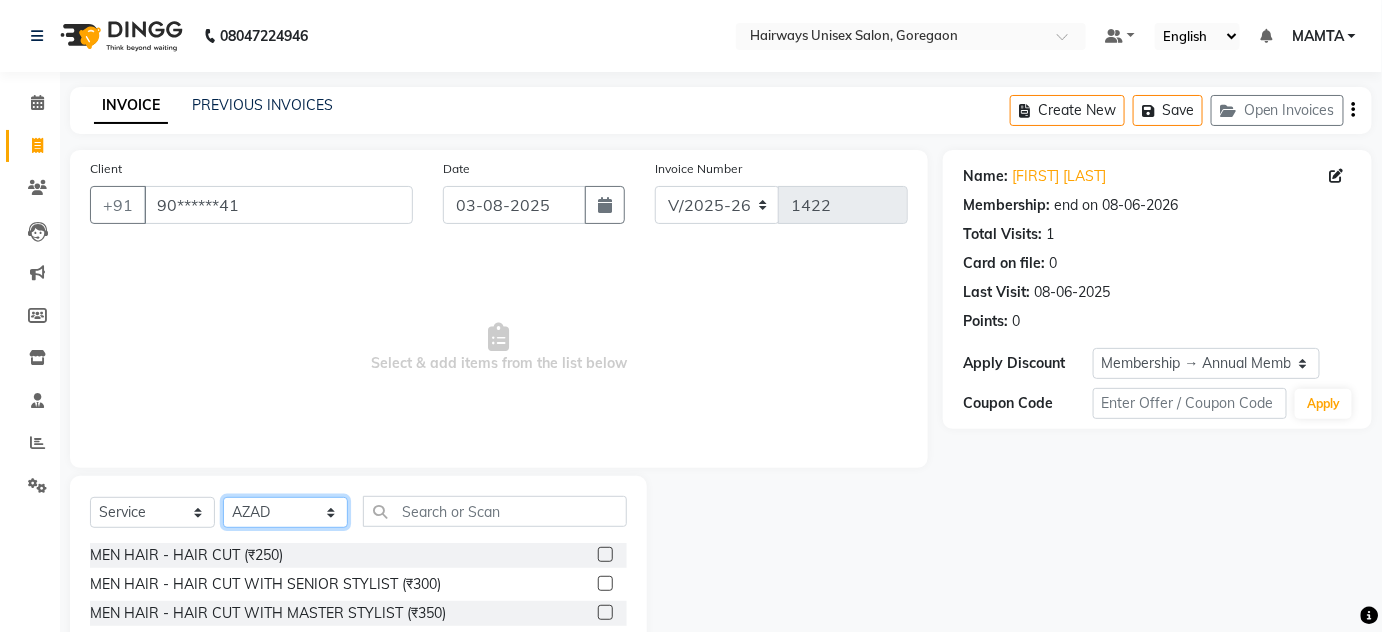 scroll, scrollTop: 168, scrollLeft: 0, axis: vertical 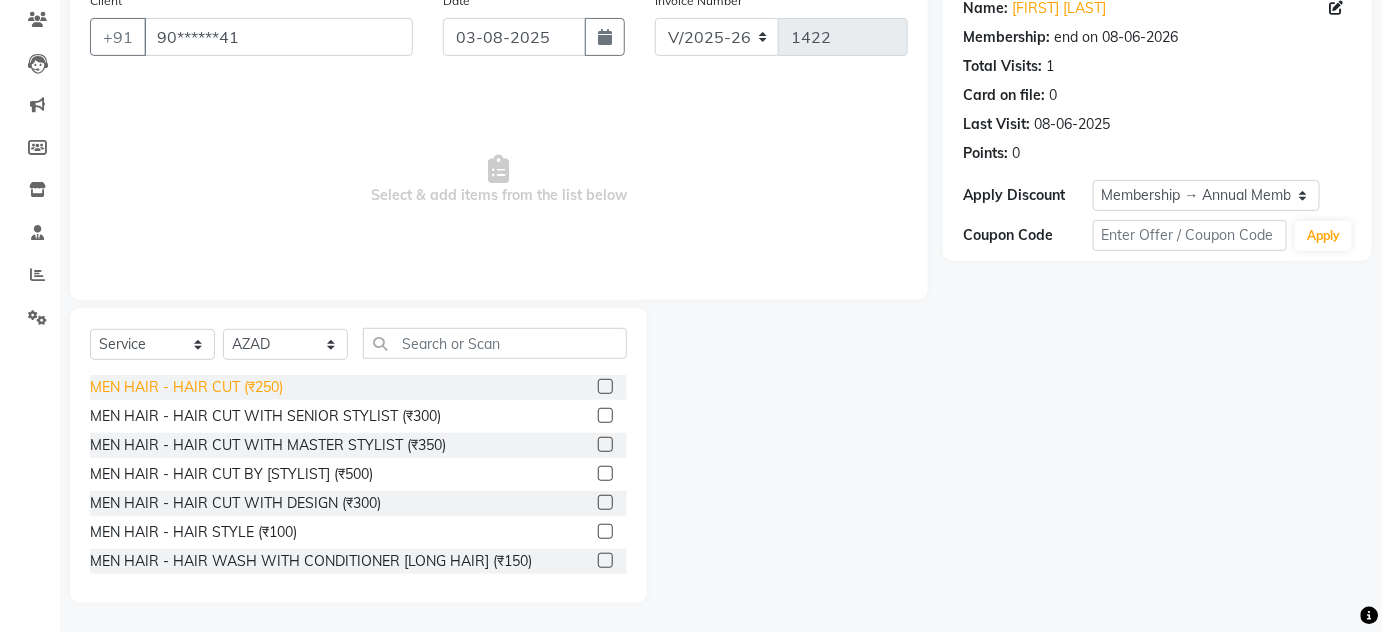 click on "MEN HAIR - HAIR CUT (₹250)" 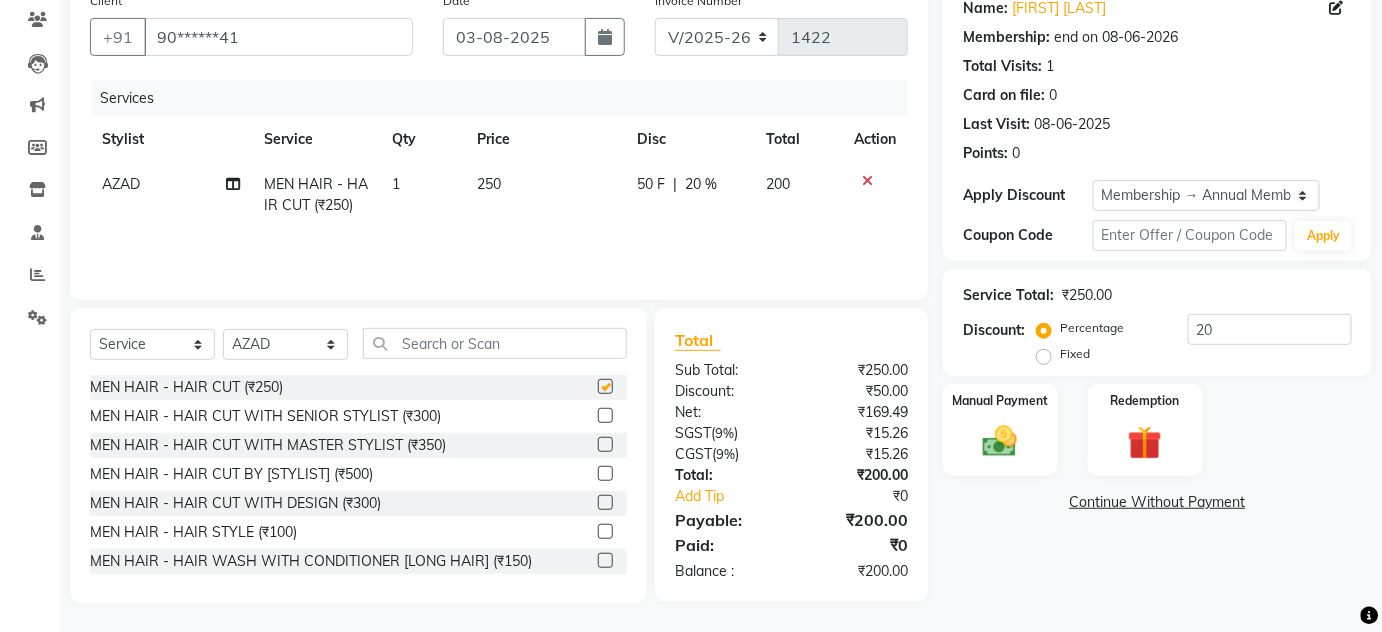 checkbox on "false" 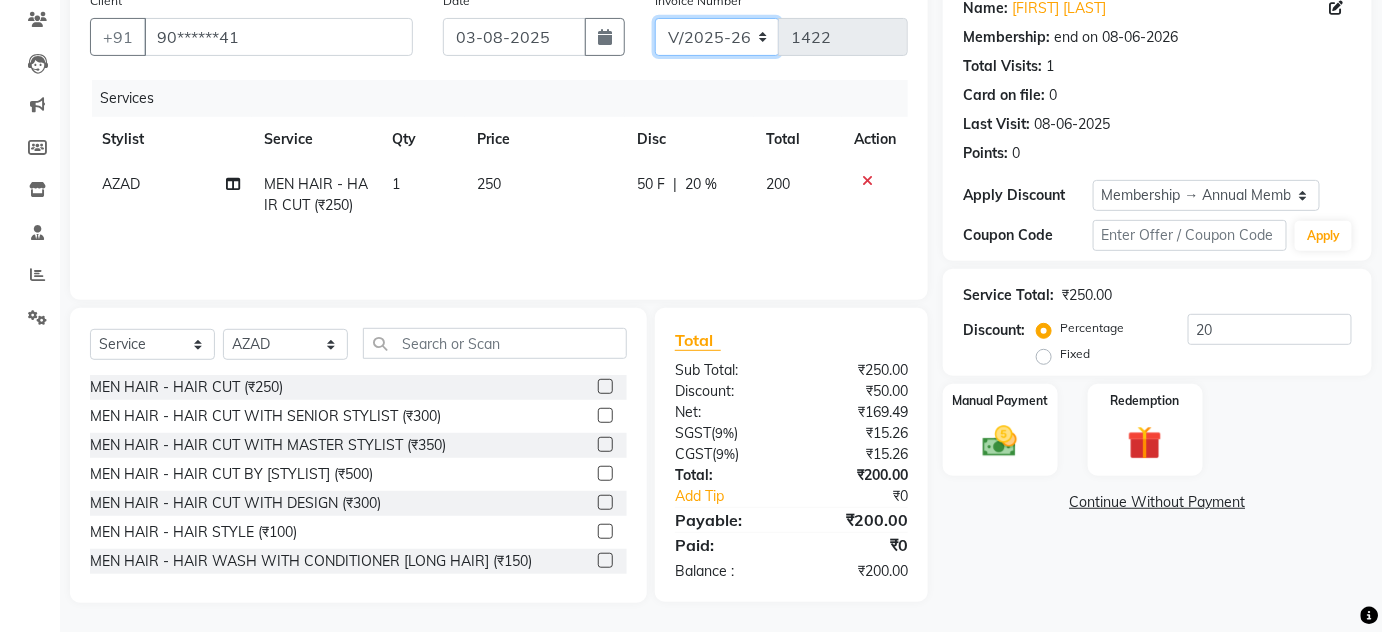 click on "INV/25-26 V/2025-26" 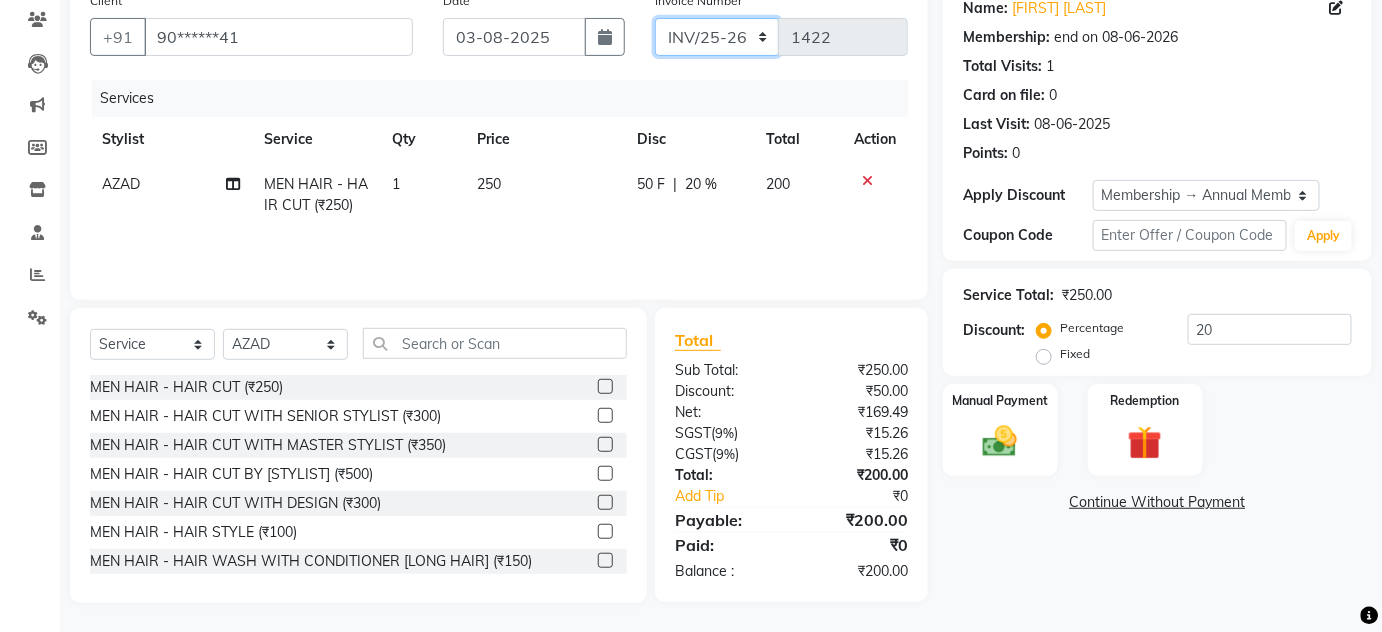 click on "INV/25-26 V/2025-26" 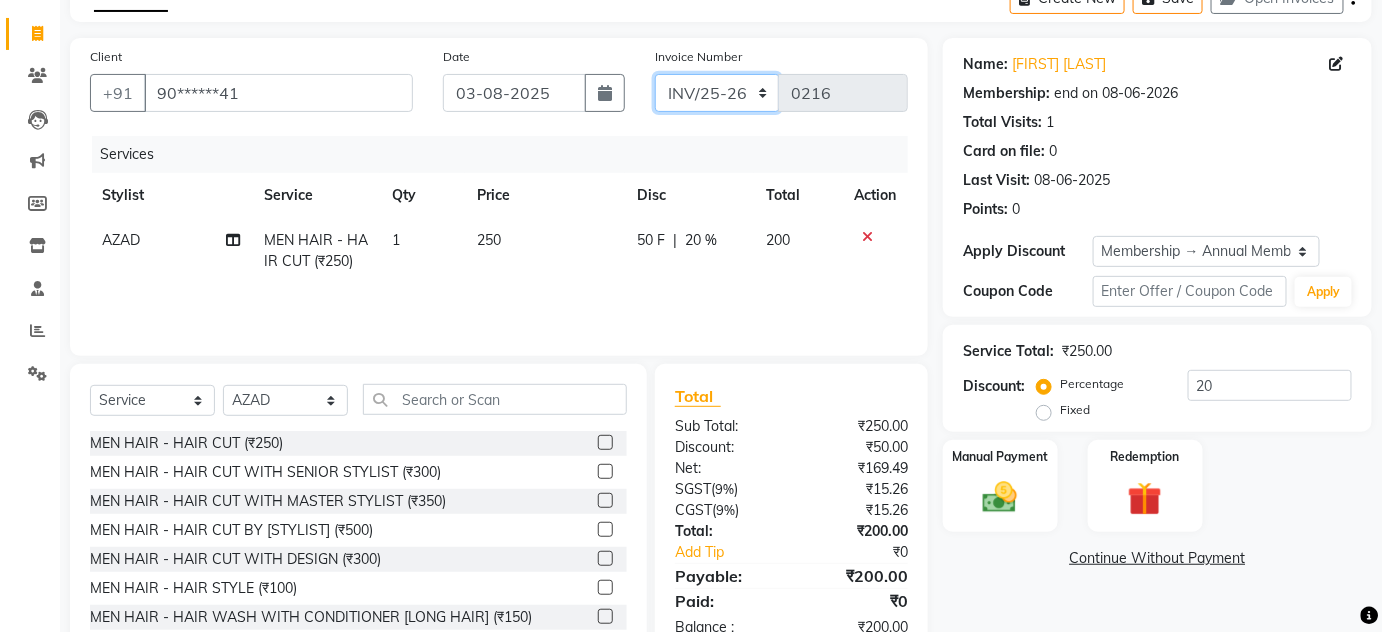 scroll, scrollTop: 0, scrollLeft: 0, axis: both 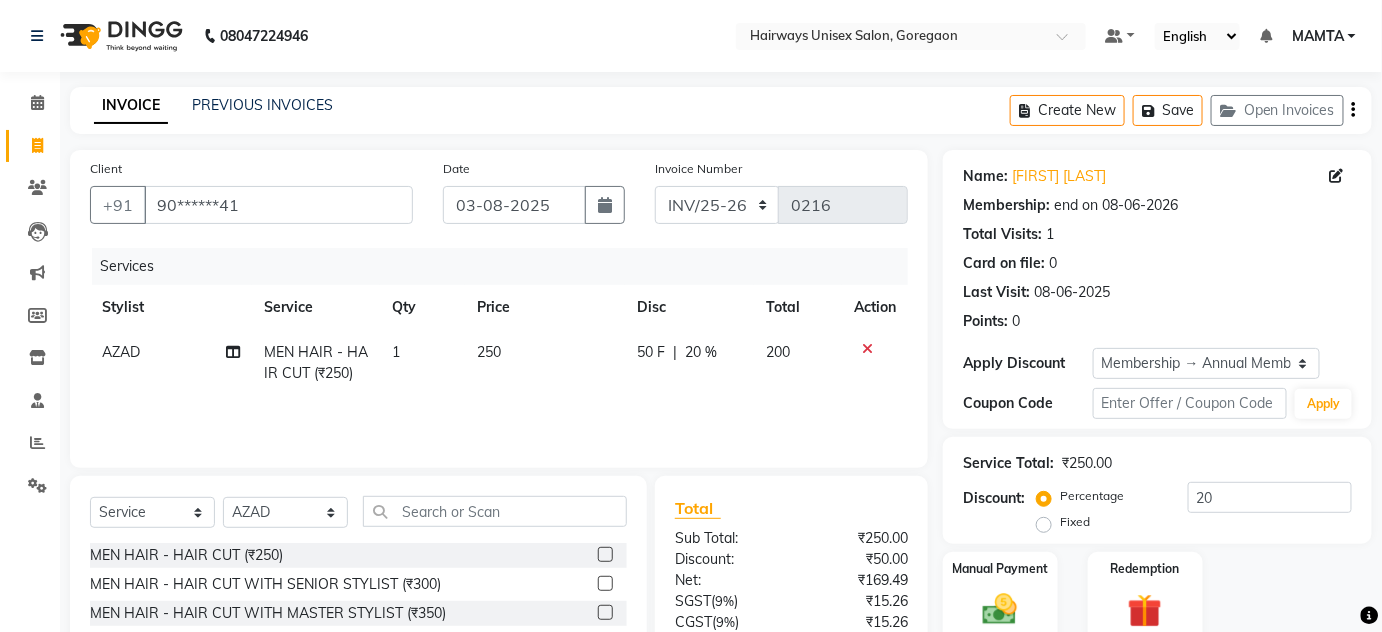 click 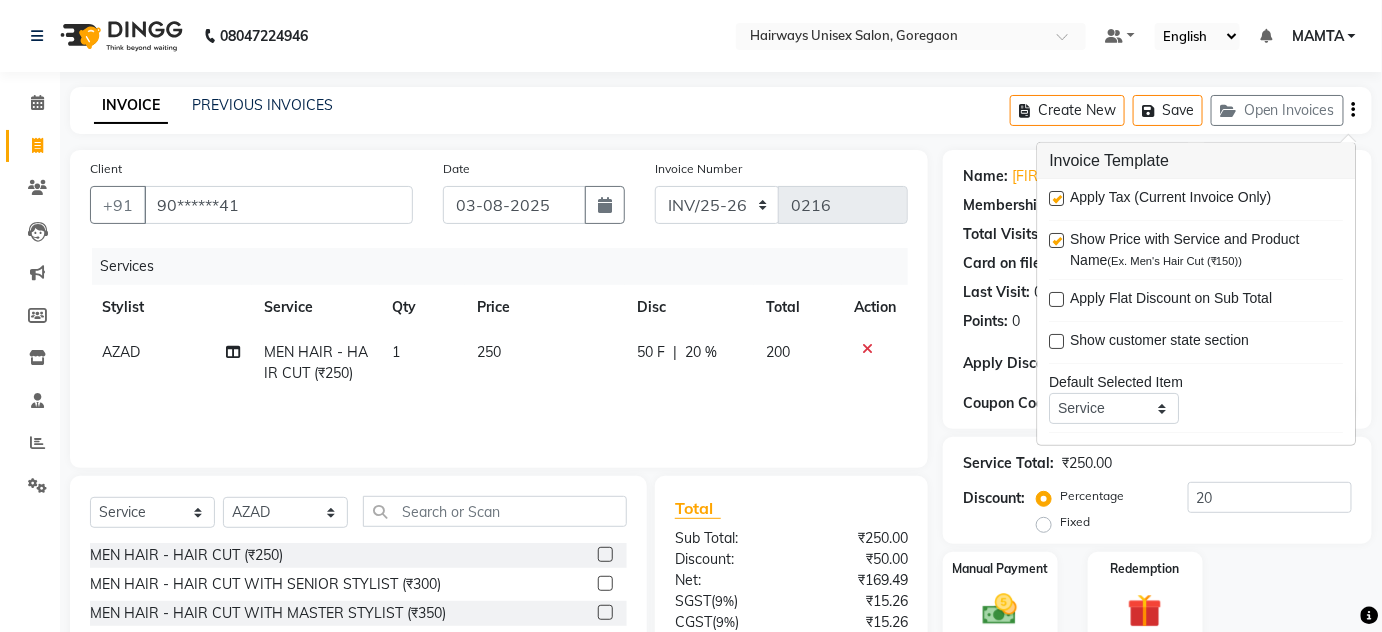 click at bounding box center [1057, 198] 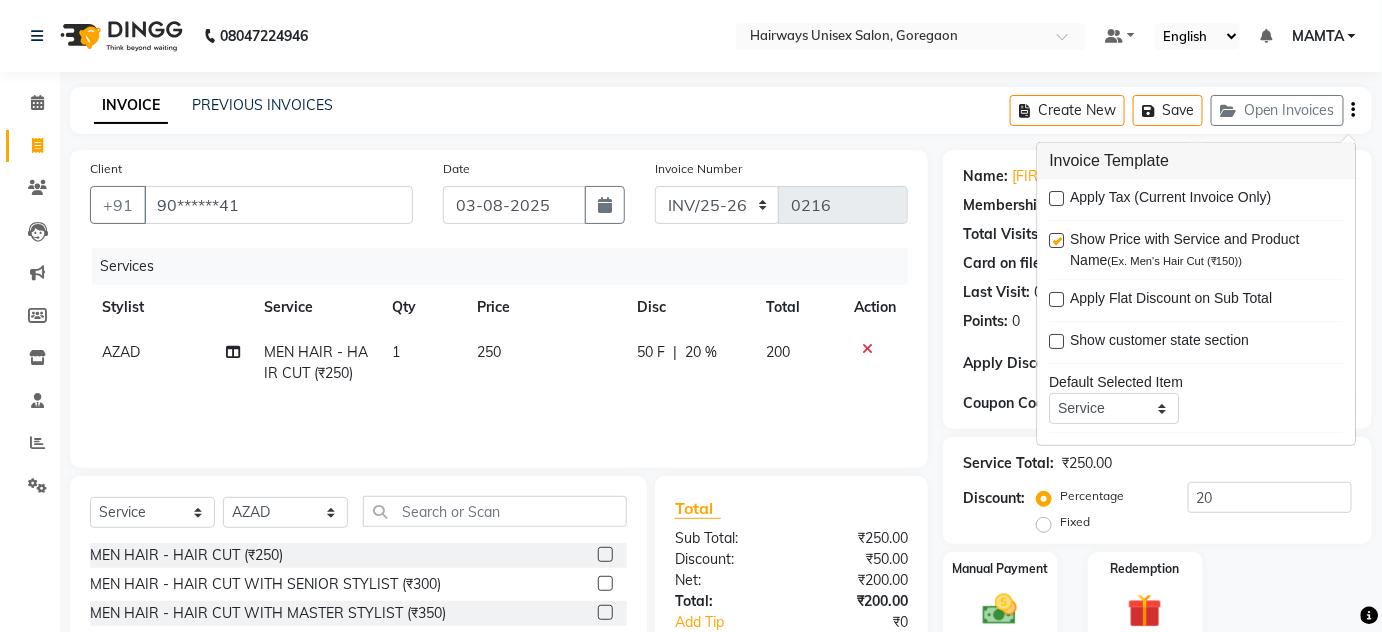 click on "Name: Kavyan Shah Membership: end on 08-06-2026 Total Visits:  1 Card on file:  0 Last Visit:   08-06-2025 Points:   0  Apply Discount Select Membership → Annual Membership Coupon Code Apply" 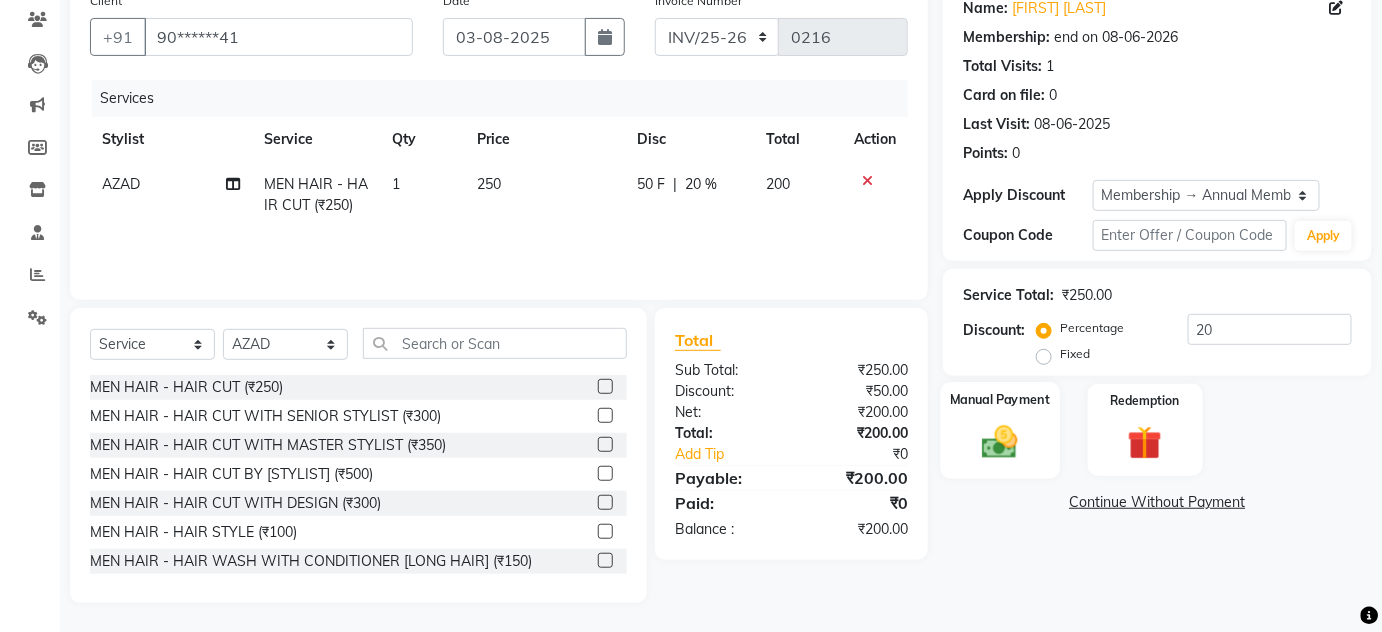 click 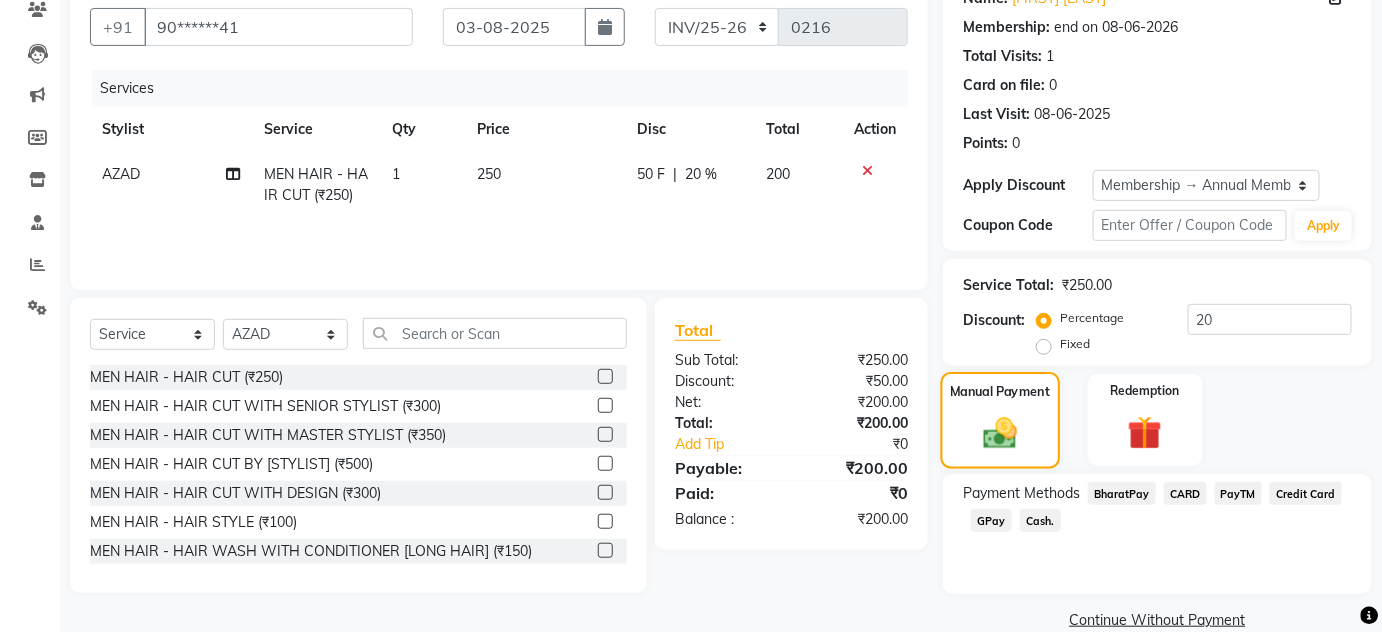 scroll, scrollTop: 210, scrollLeft: 0, axis: vertical 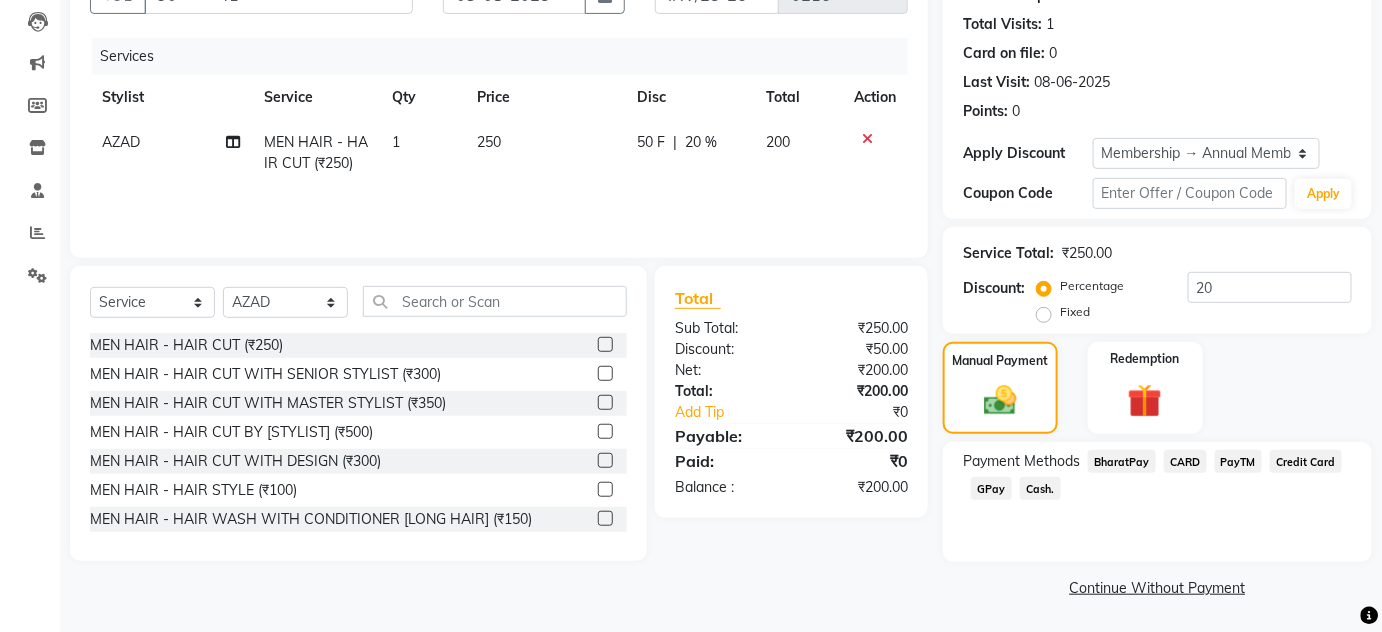 click on "Cash." 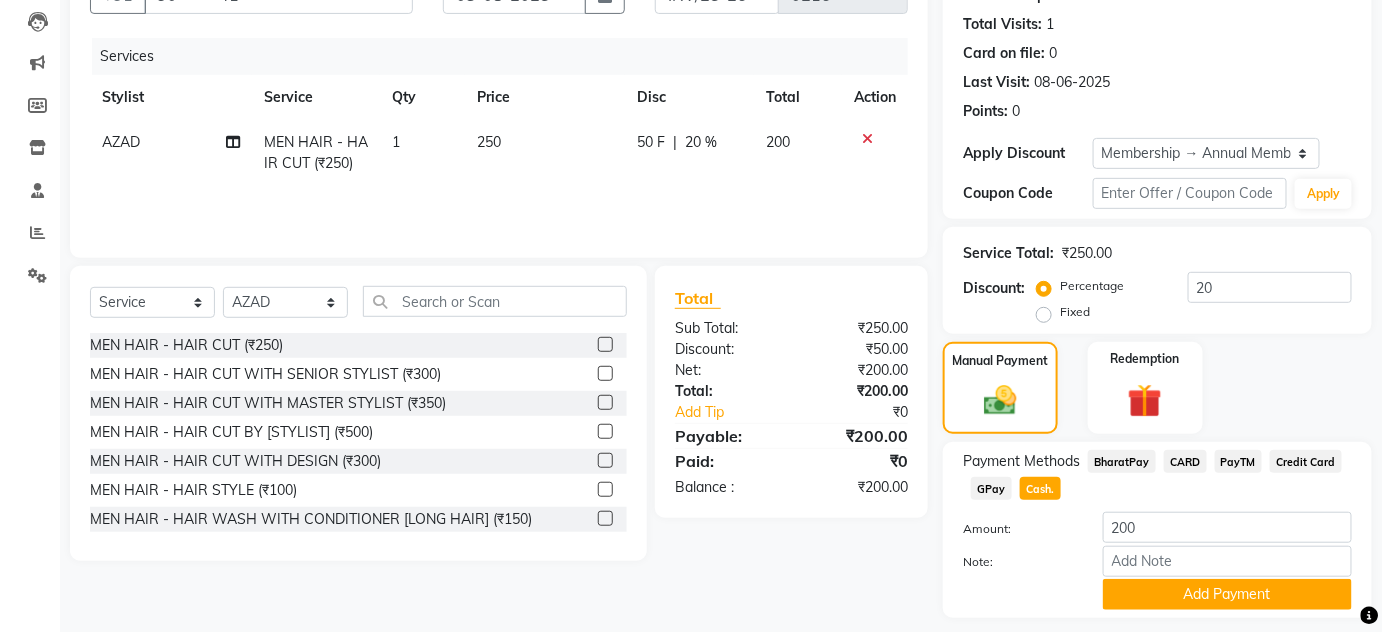 scroll, scrollTop: 266, scrollLeft: 0, axis: vertical 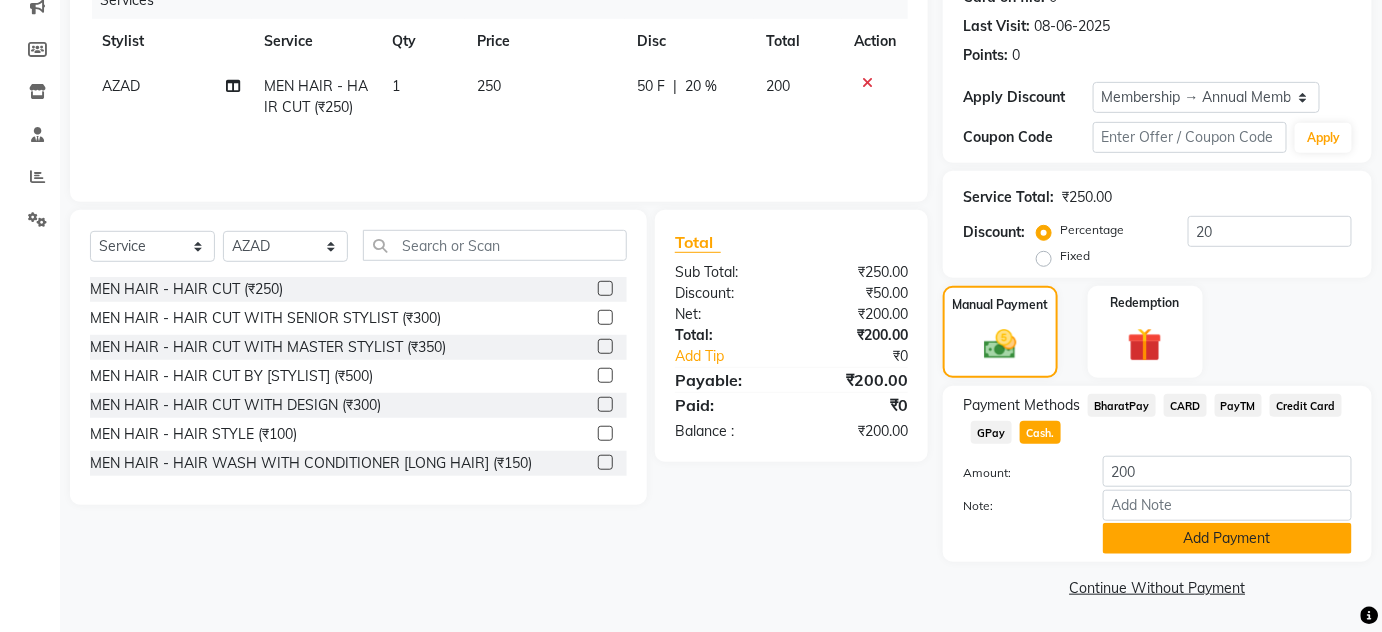 click on "Add Payment" 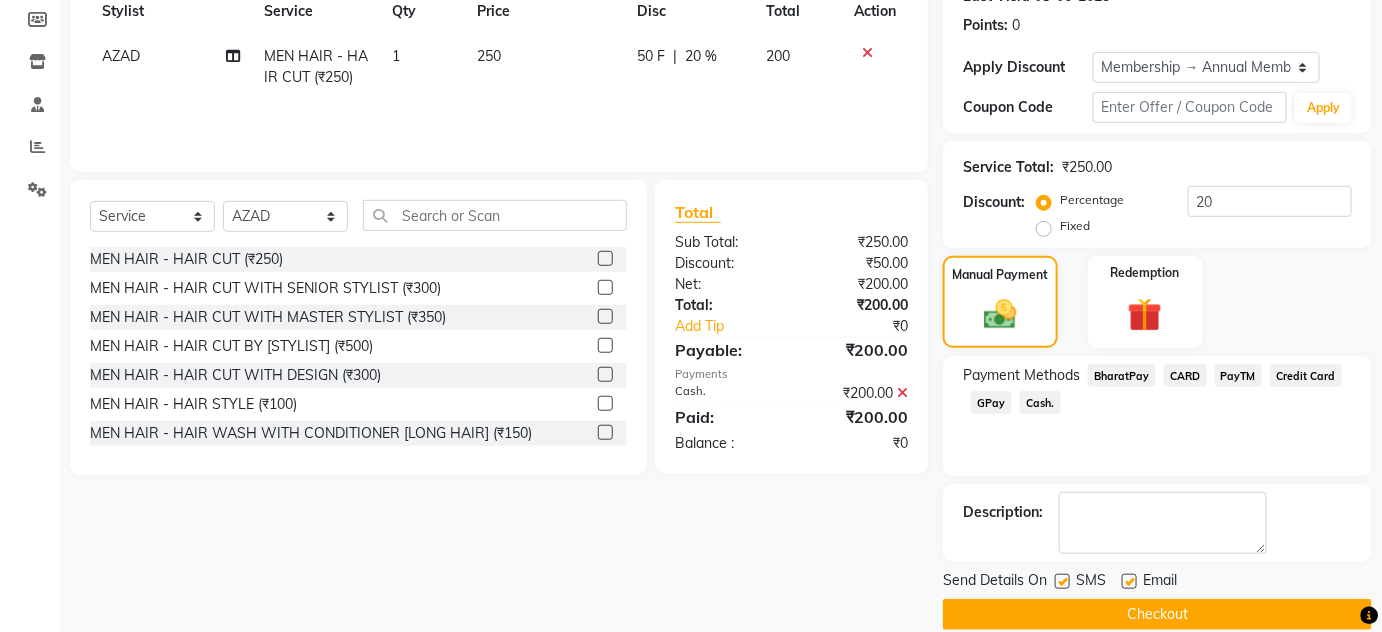 scroll, scrollTop: 322, scrollLeft: 0, axis: vertical 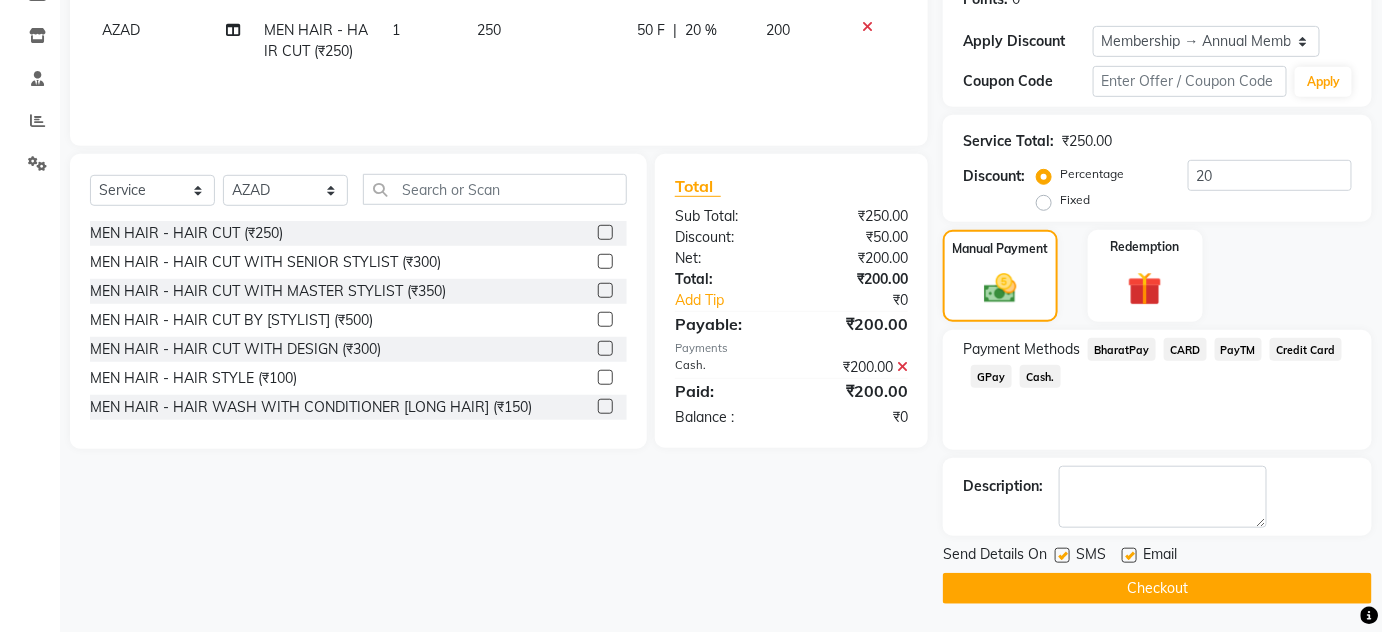 click 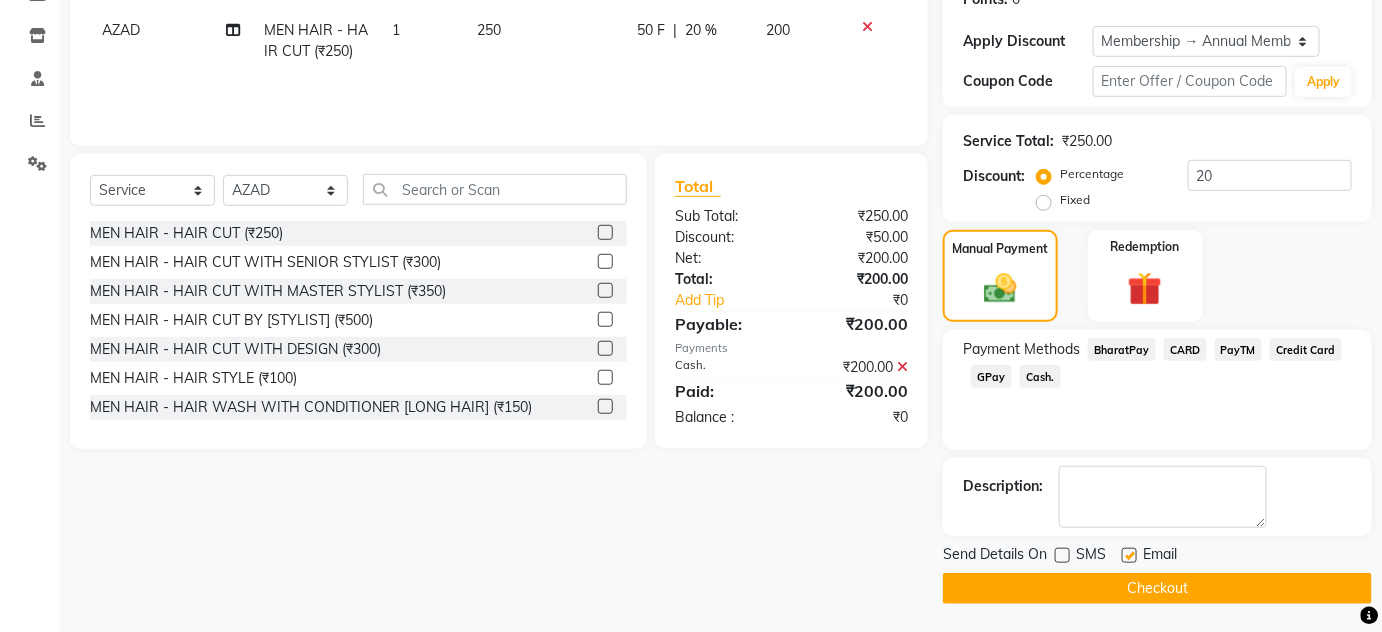 click 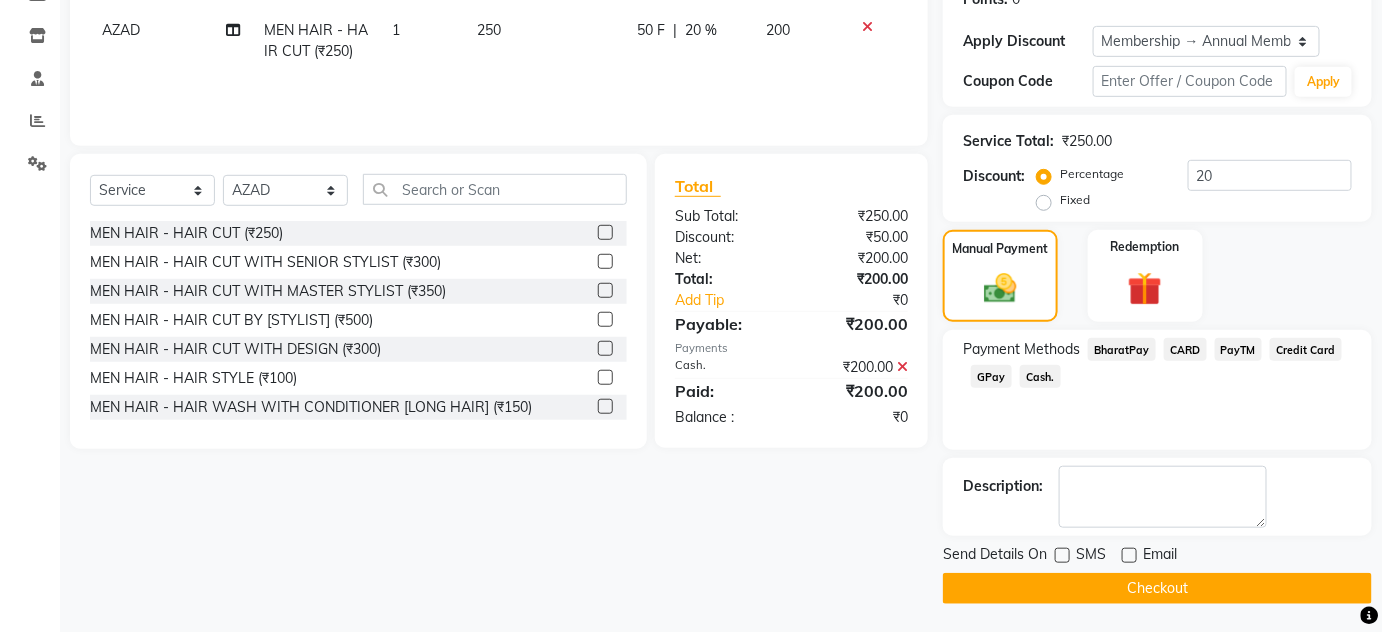 click on "Checkout" 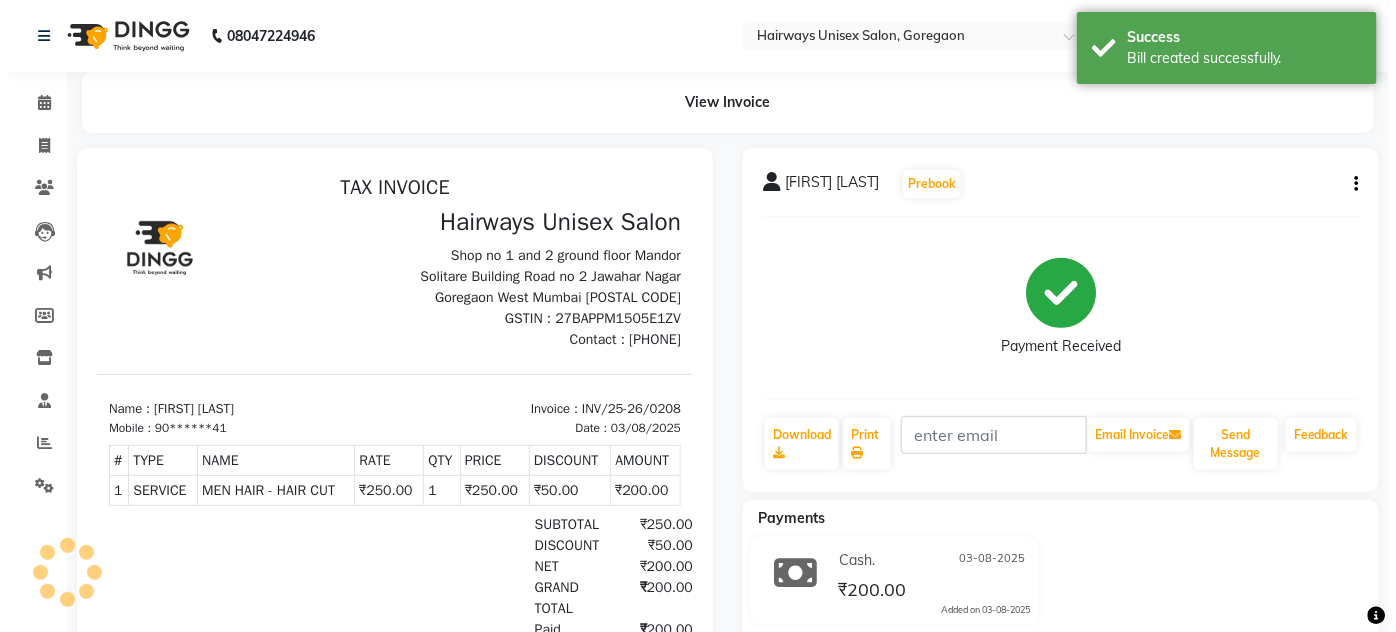 scroll, scrollTop: 0, scrollLeft: 0, axis: both 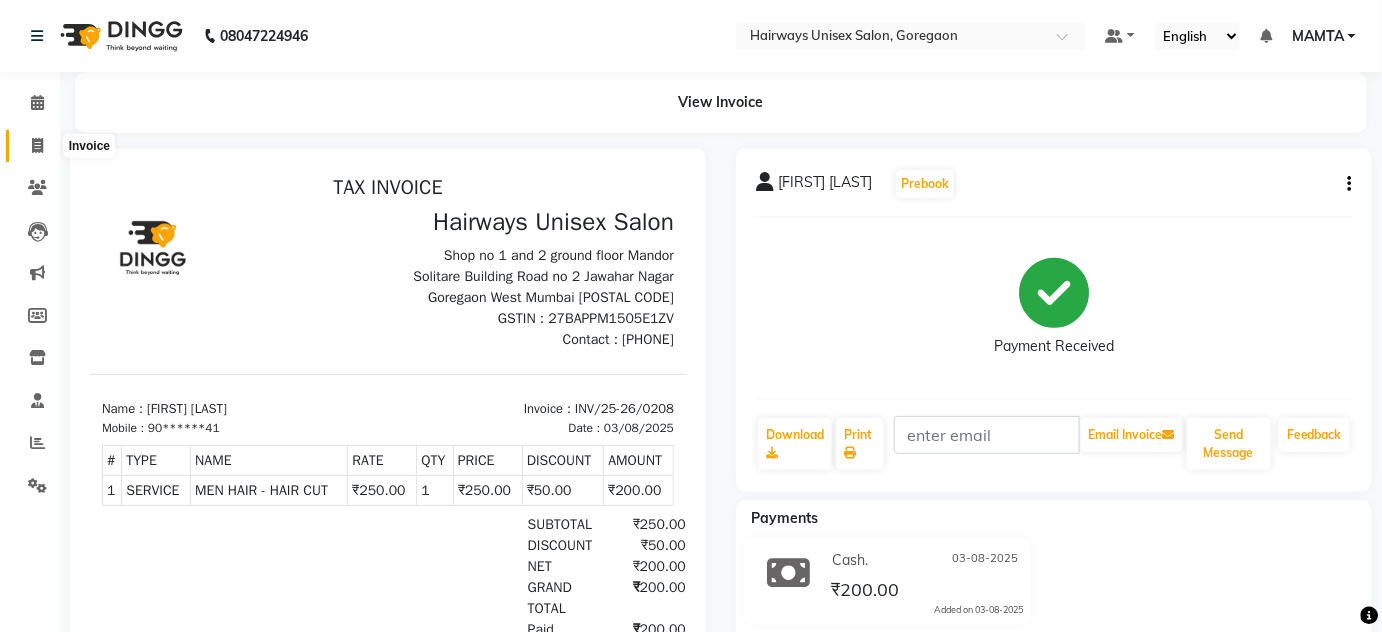 click 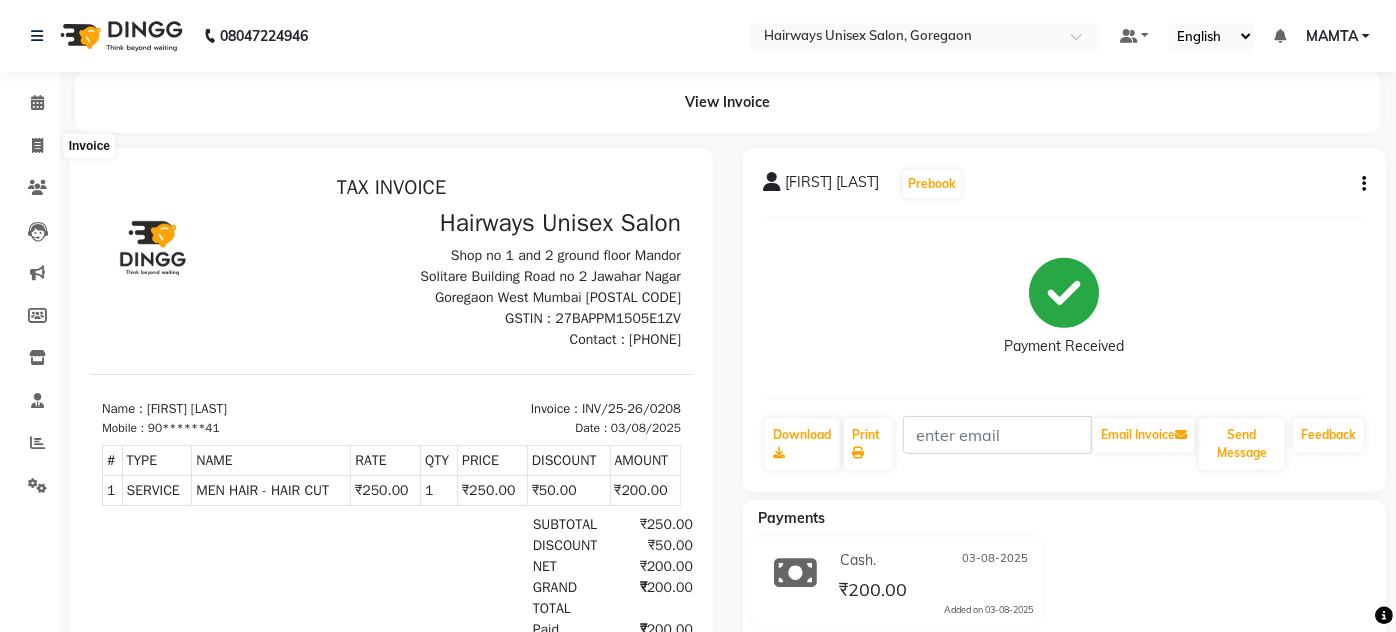 select on "8320" 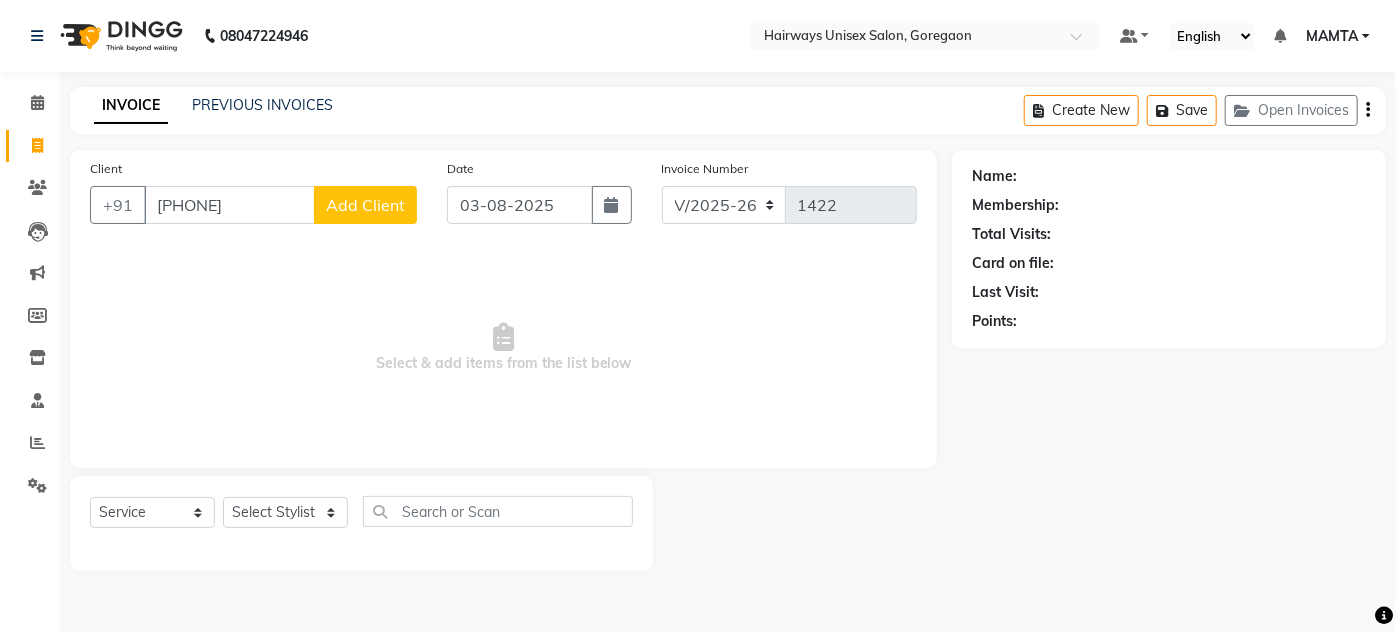 type on "9930018719" 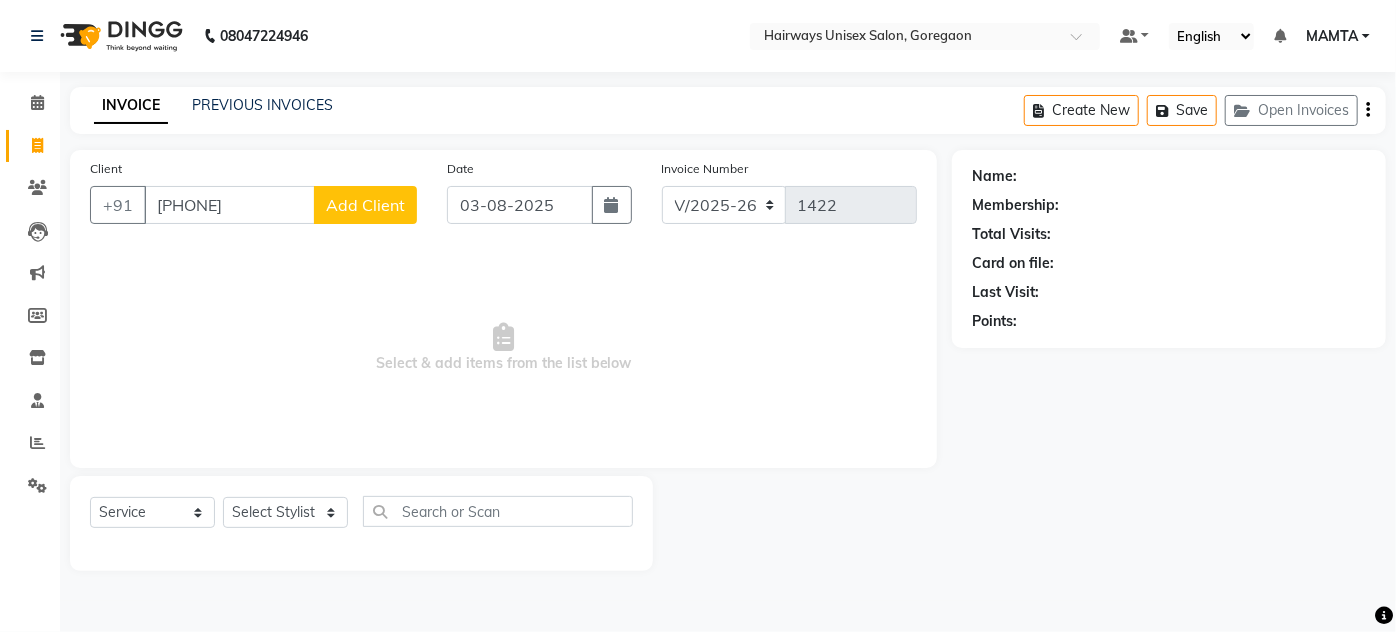 click on "Add Client" 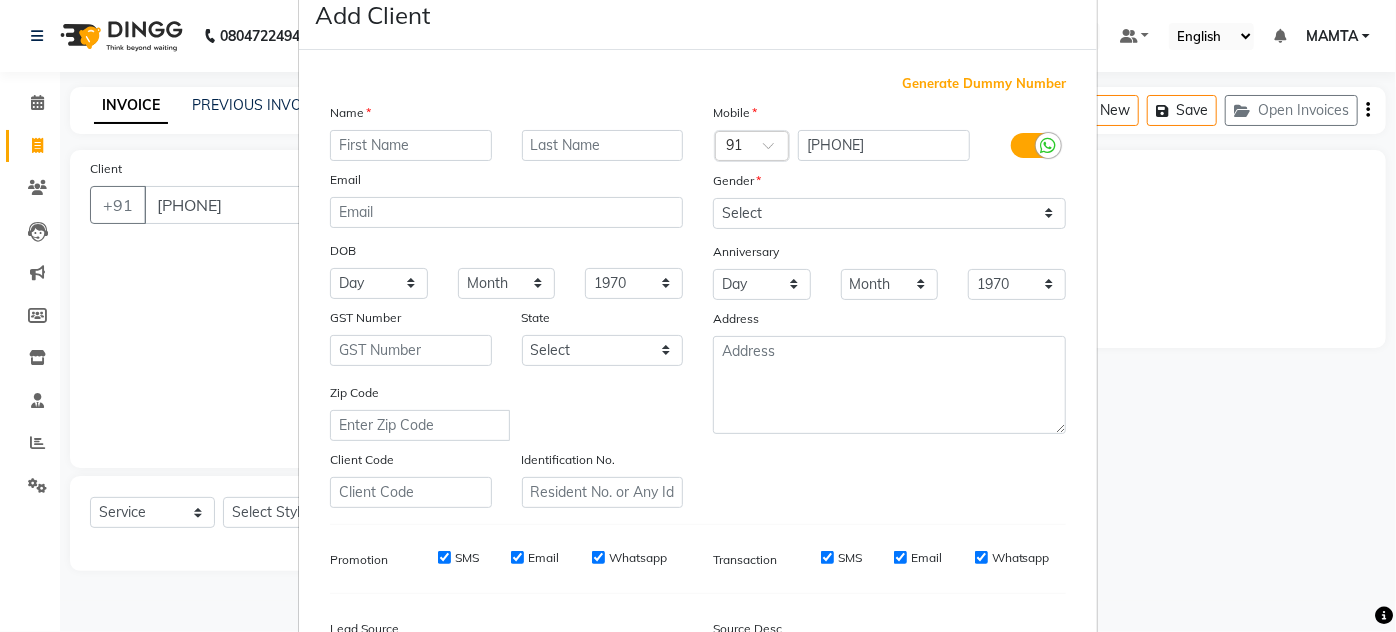 scroll, scrollTop: 90, scrollLeft: 0, axis: vertical 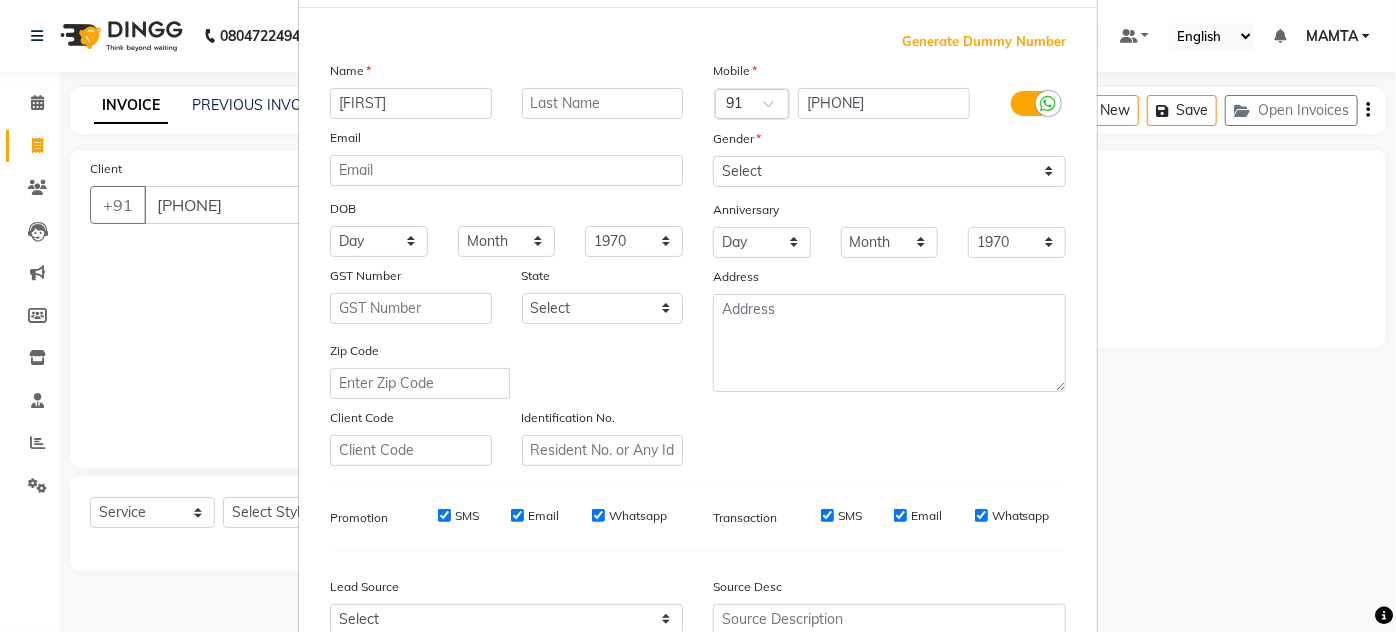 type on "KEVAL" 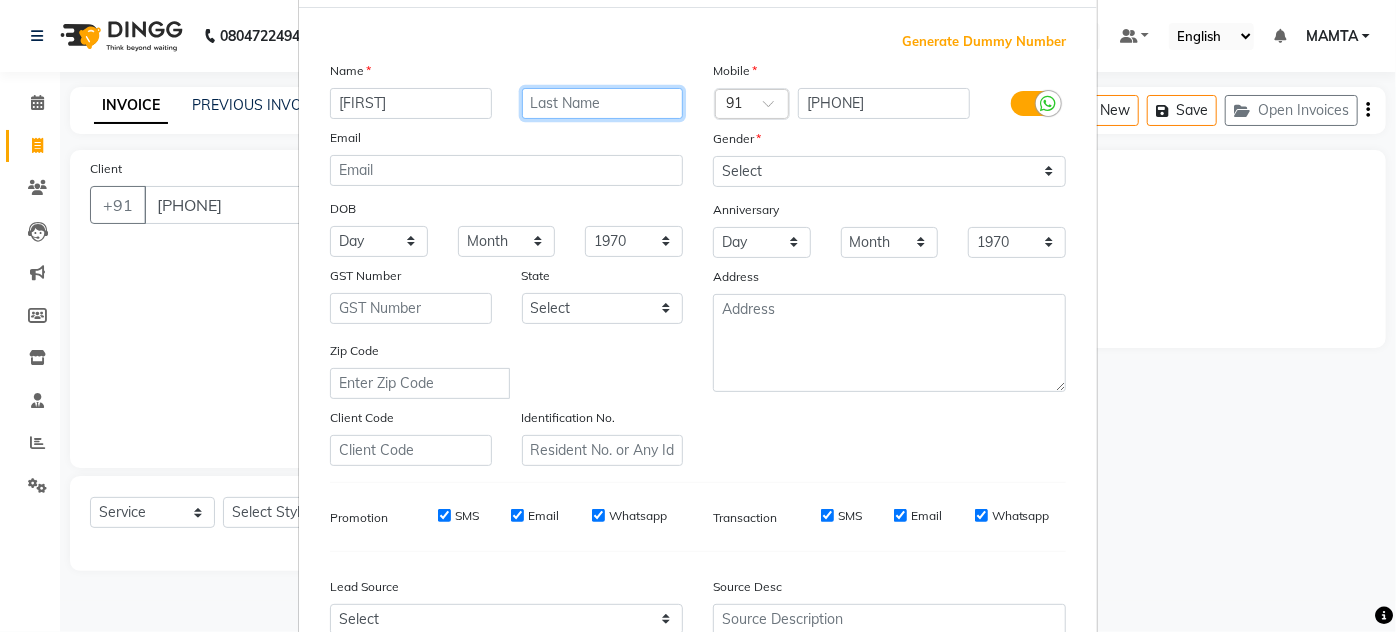 click at bounding box center (603, 103) 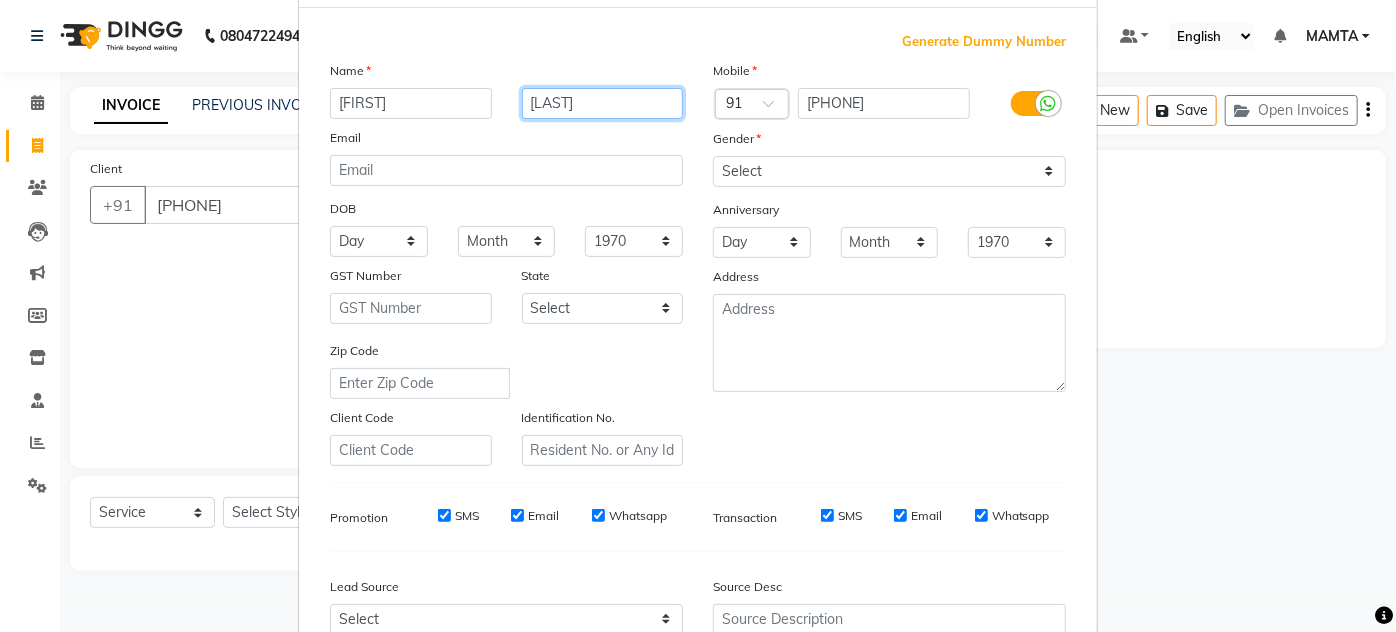 type on "MEHETA" 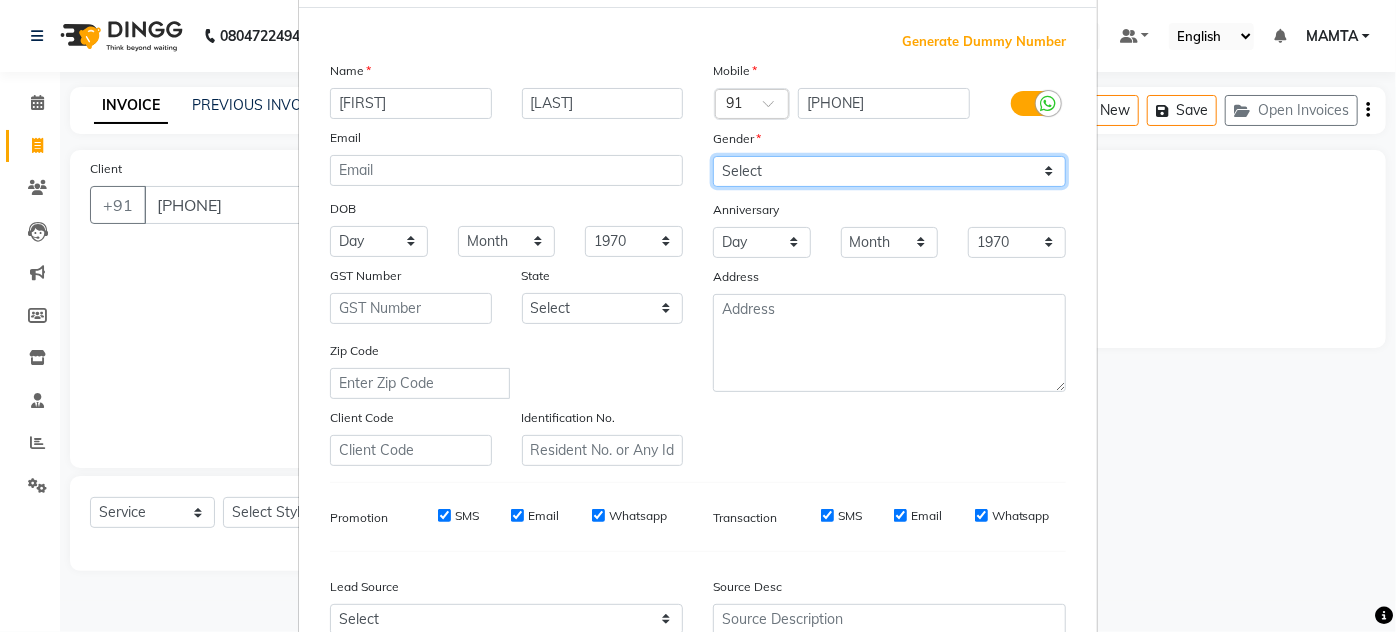 click on "Select Male Female Other Prefer Not To Say" at bounding box center [889, 171] 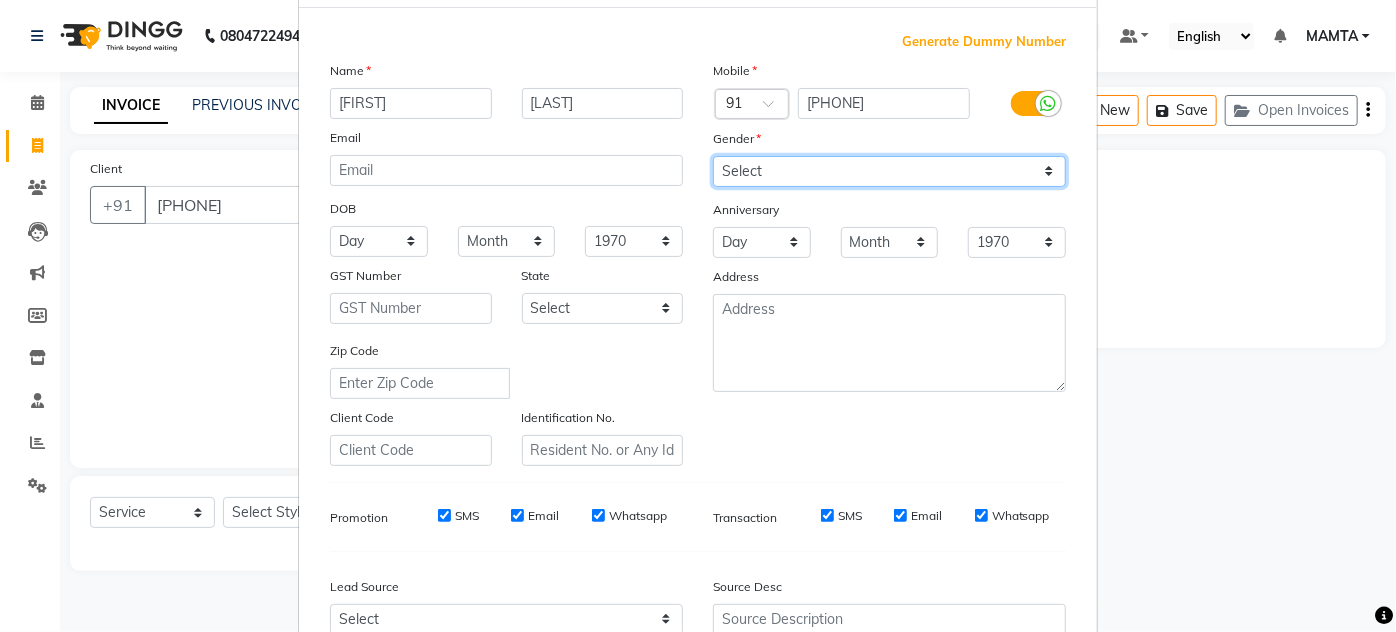 select on "male" 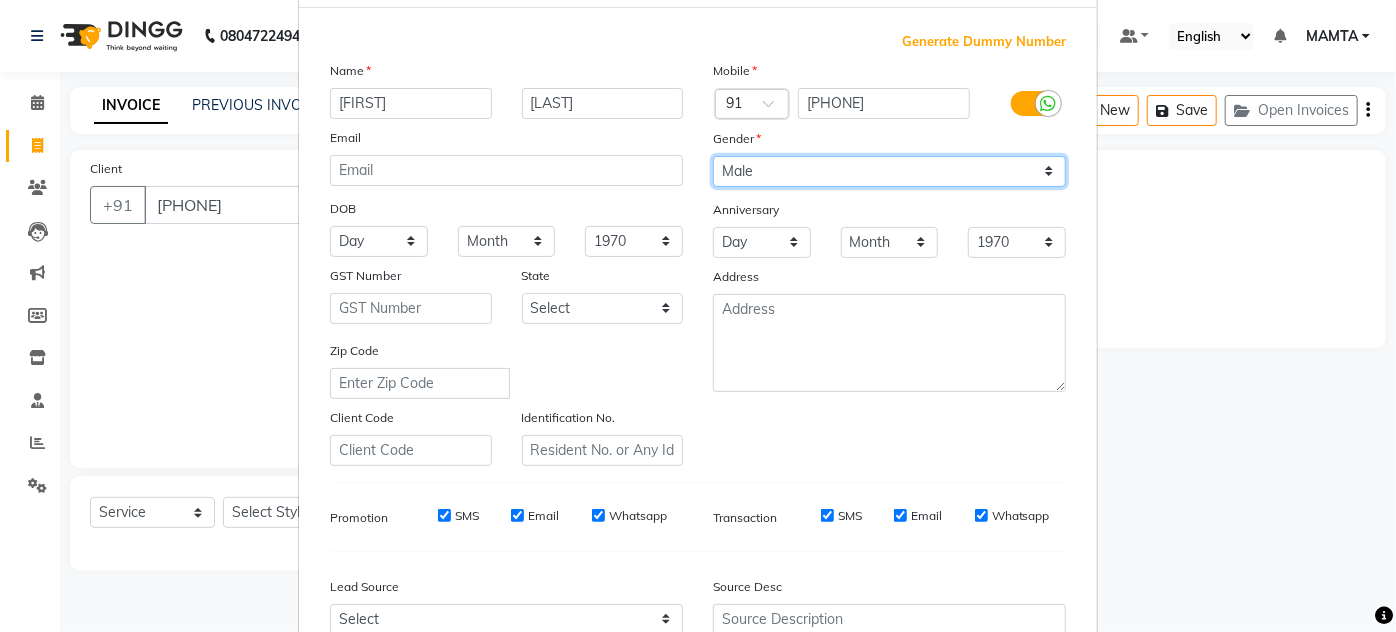 click on "Select Male Female Other Prefer Not To Say" at bounding box center [889, 171] 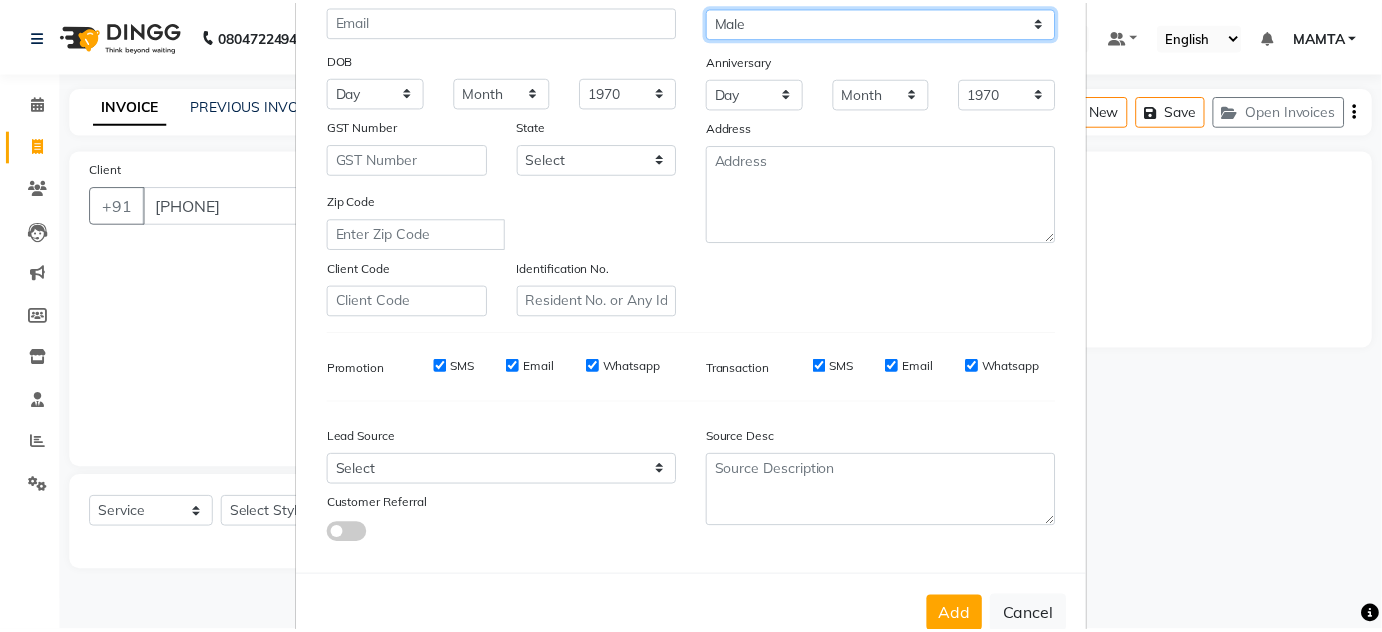 scroll, scrollTop: 290, scrollLeft: 0, axis: vertical 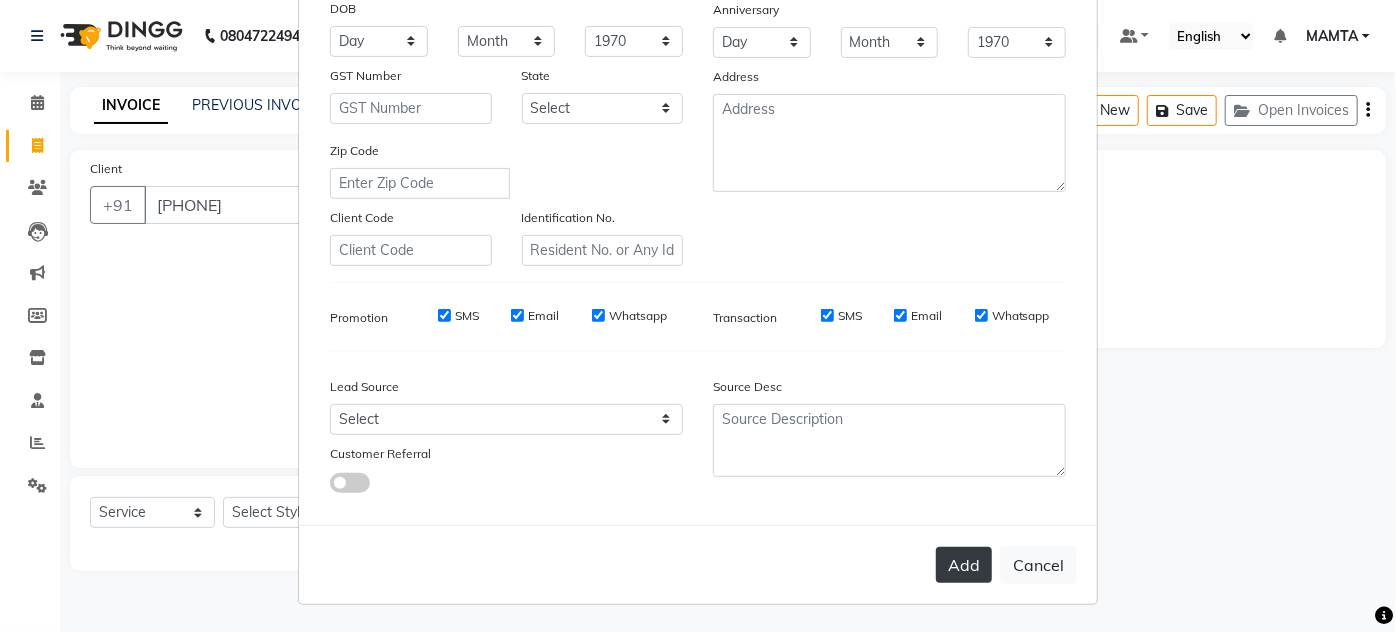 click on "Add" at bounding box center [964, 565] 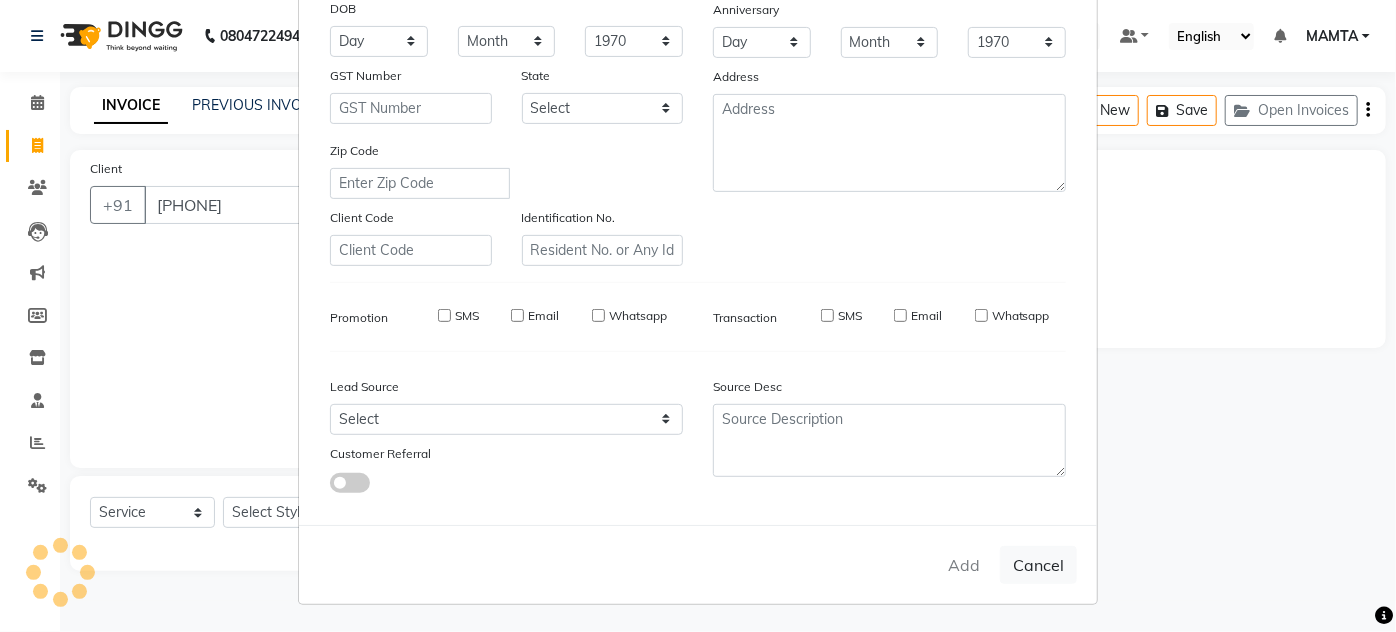 type on "99******19" 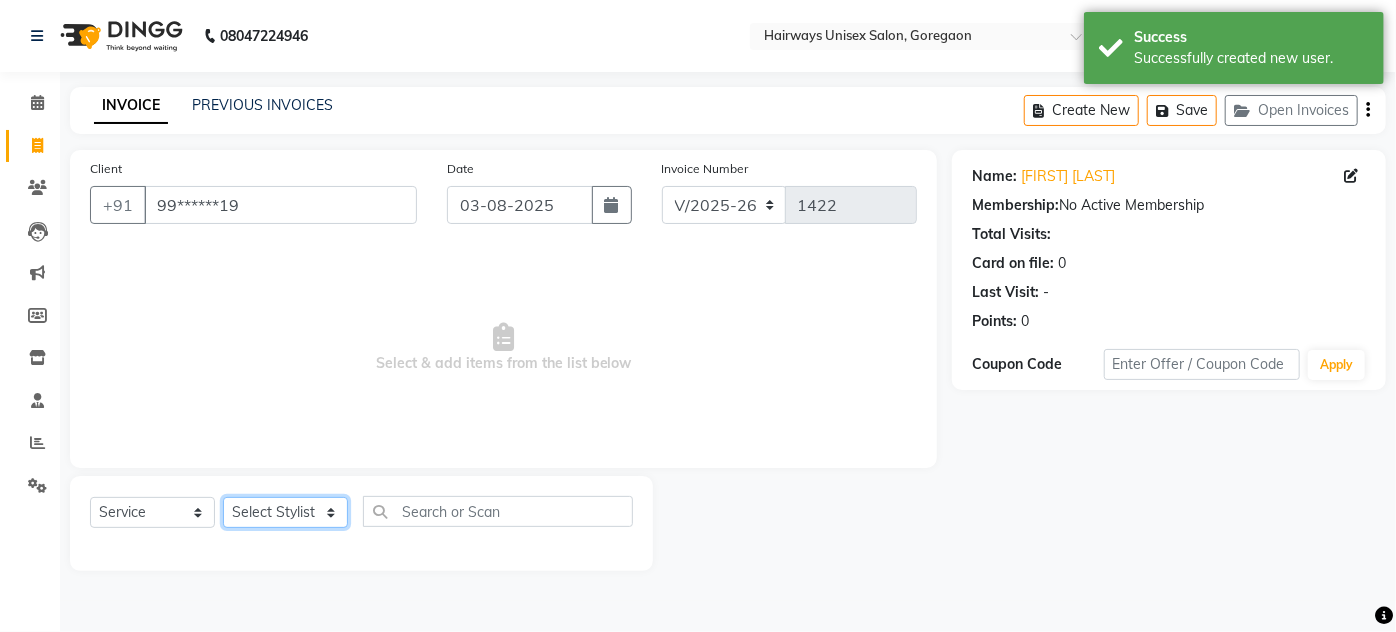 click on "Select Stylist AHSAN AZAD IMRAN Kamal Salmani KASHISH MAMTA POOJA PUMMY RAJA SADDAM SAMEER SULTAN TALIB ZAFAR ZAHID" 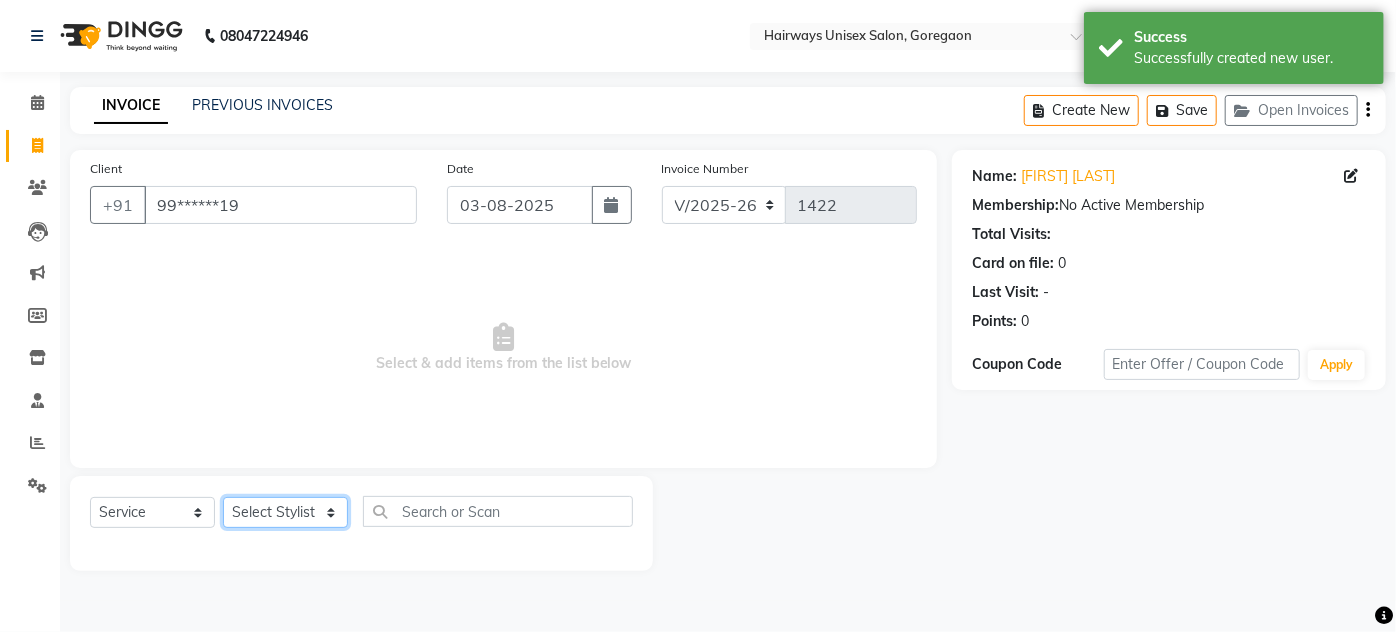 select on "81201" 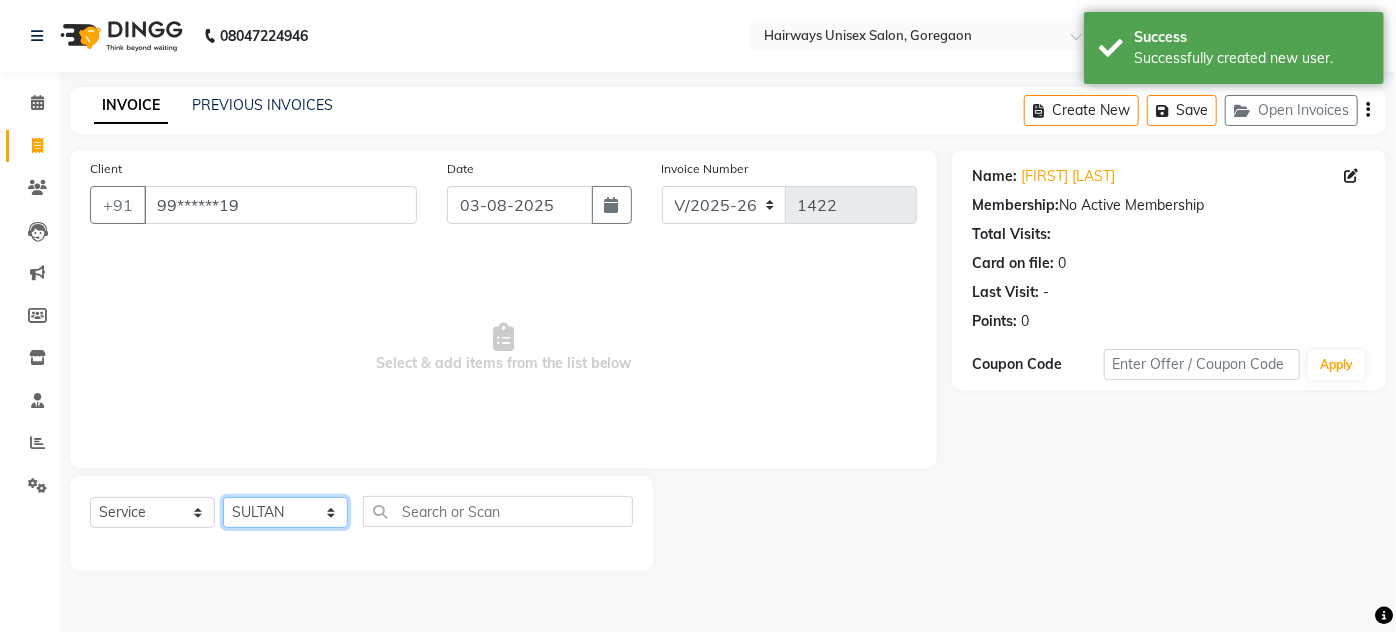 click on "Select Stylist AHSAN AZAD IMRAN Kamal Salmani KASHISH MAMTA POOJA PUMMY RAJA SADDAM SAMEER SULTAN TALIB ZAFAR ZAHID" 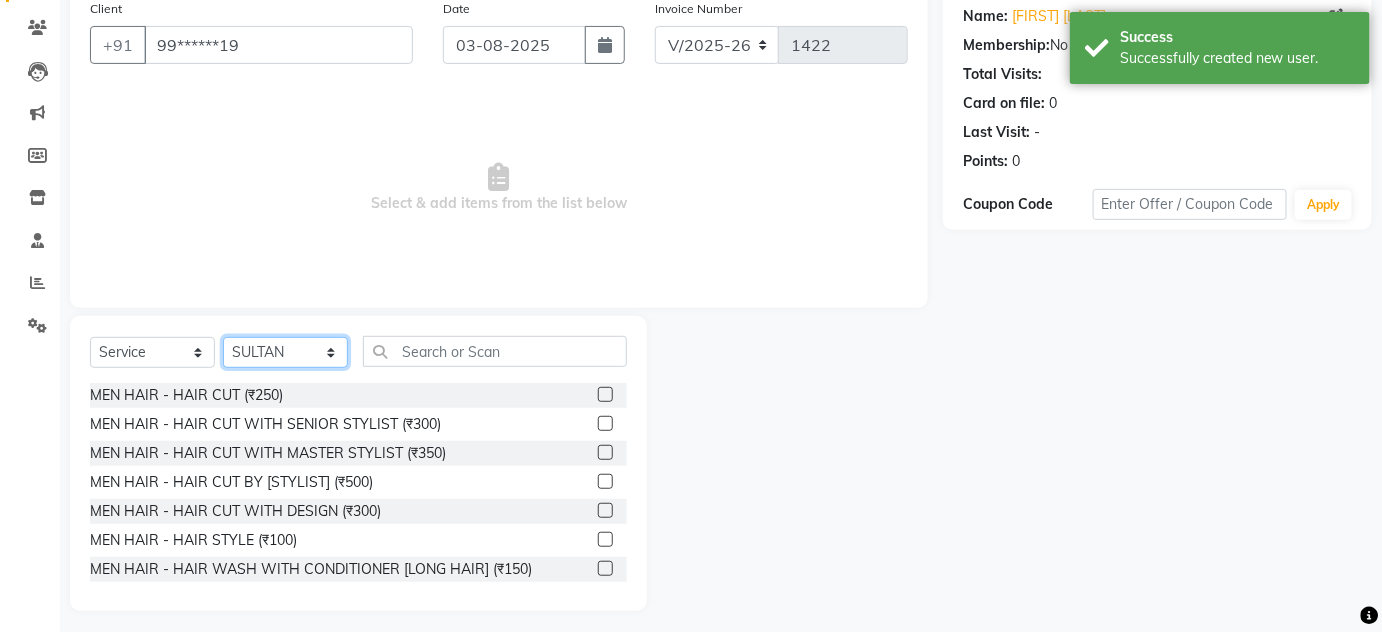 scroll, scrollTop: 168, scrollLeft: 0, axis: vertical 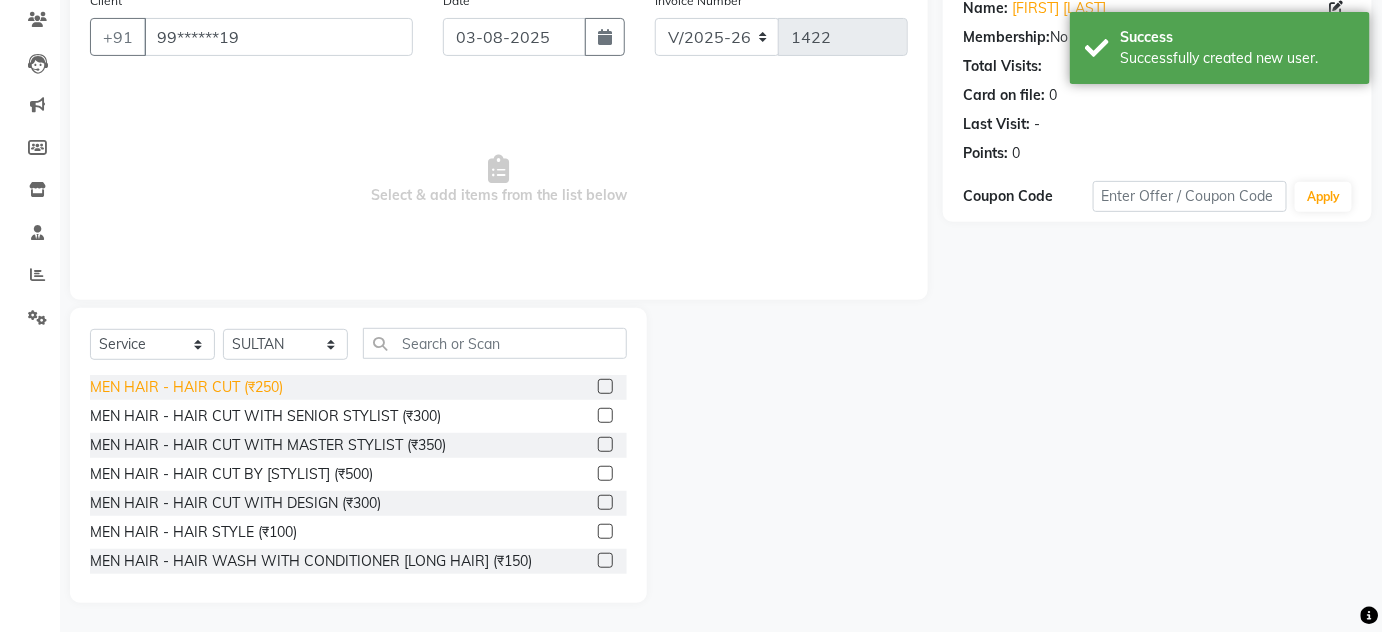 click on "MEN HAIR - HAIR CUT (₹250)" 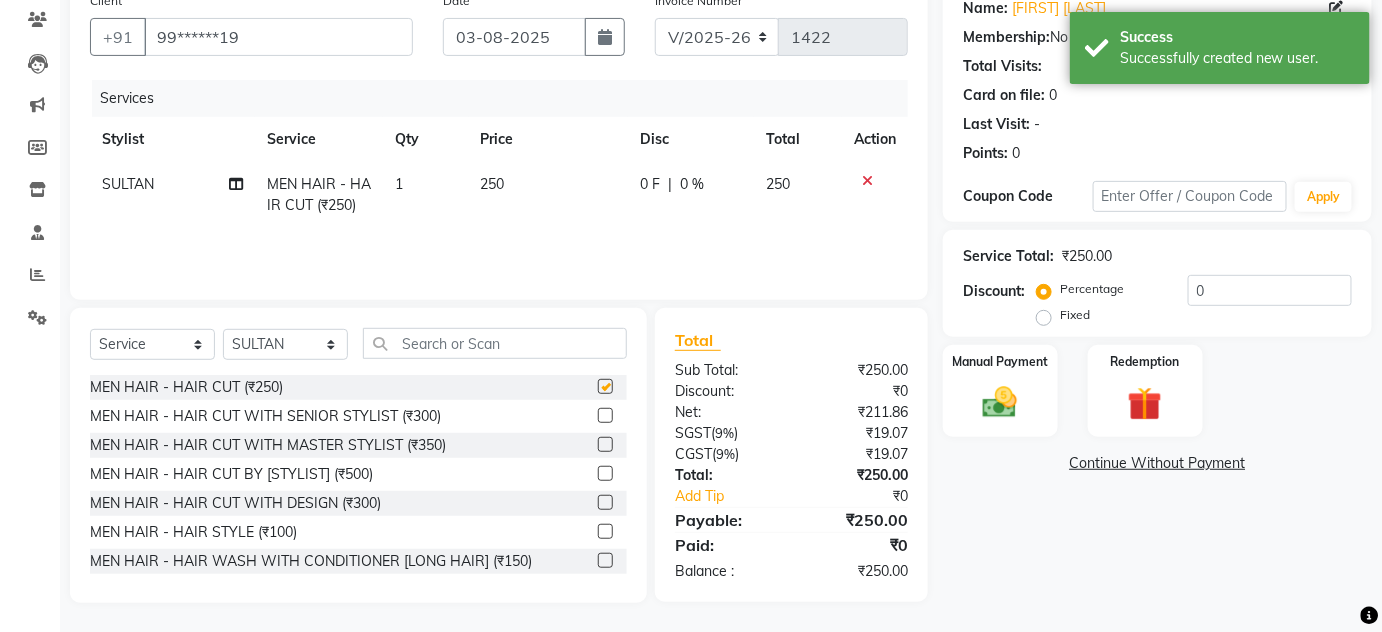 checkbox on "false" 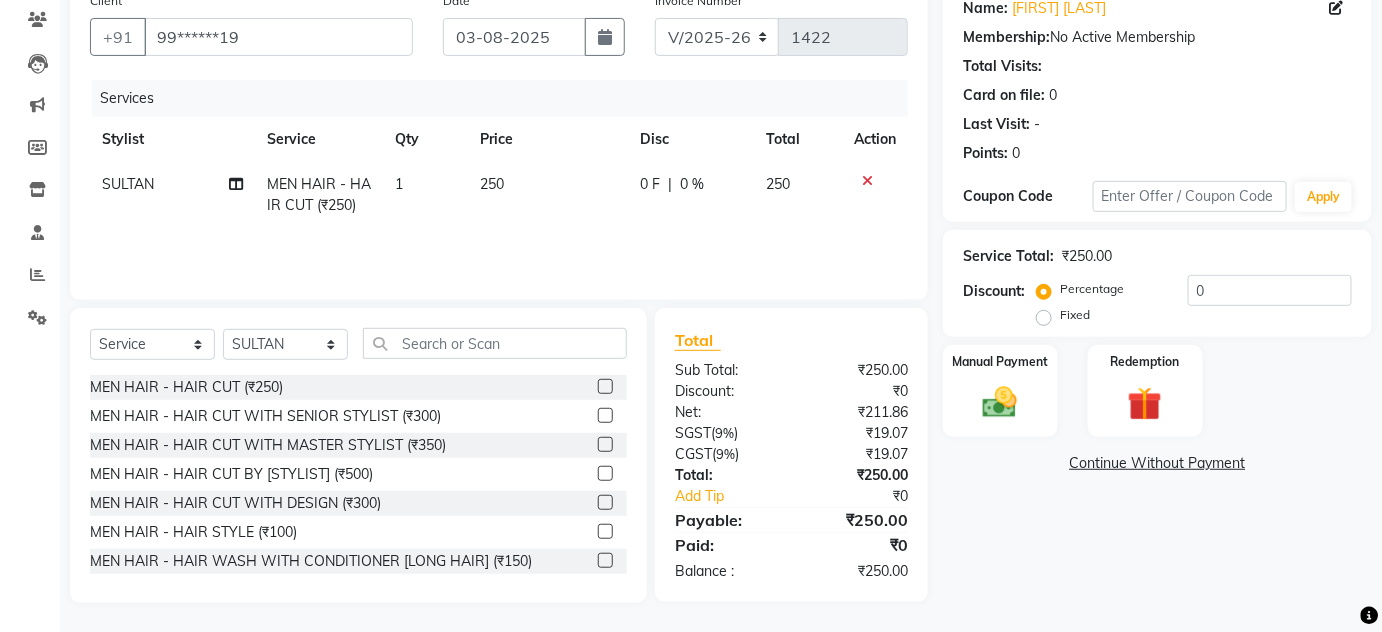 scroll, scrollTop: 0, scrollLeft: 0, axis: both 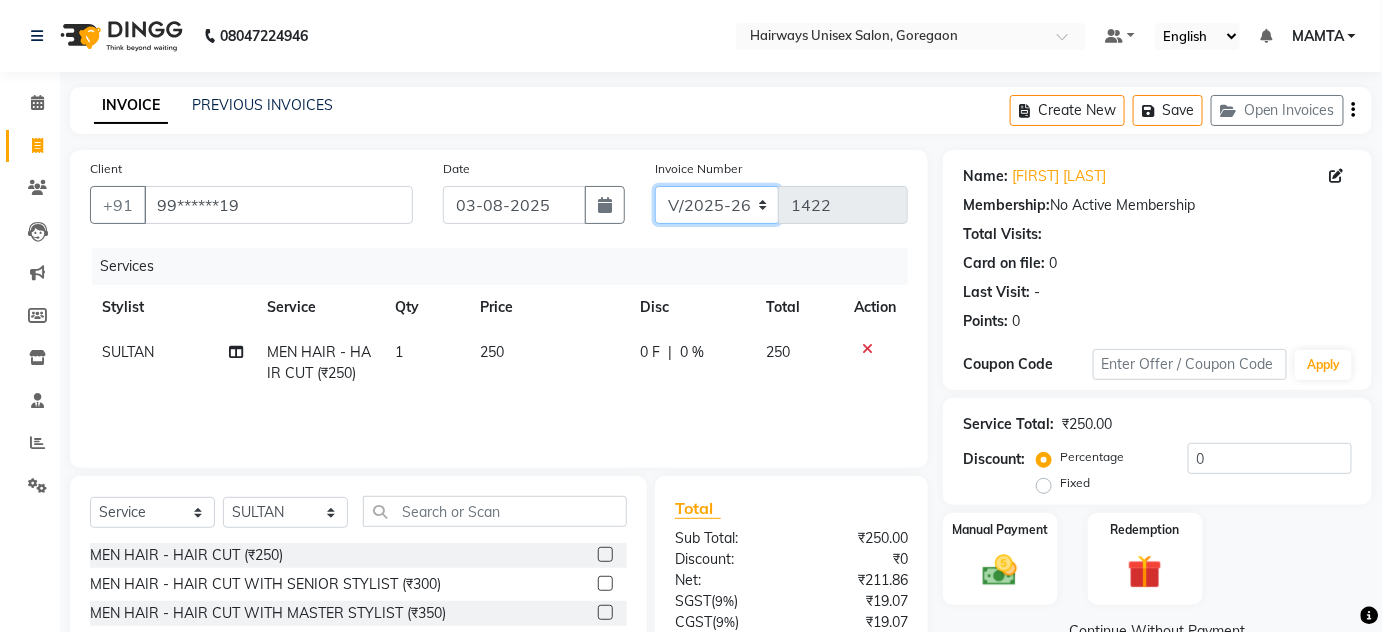 click on "INV/25-26 V/2025-26" 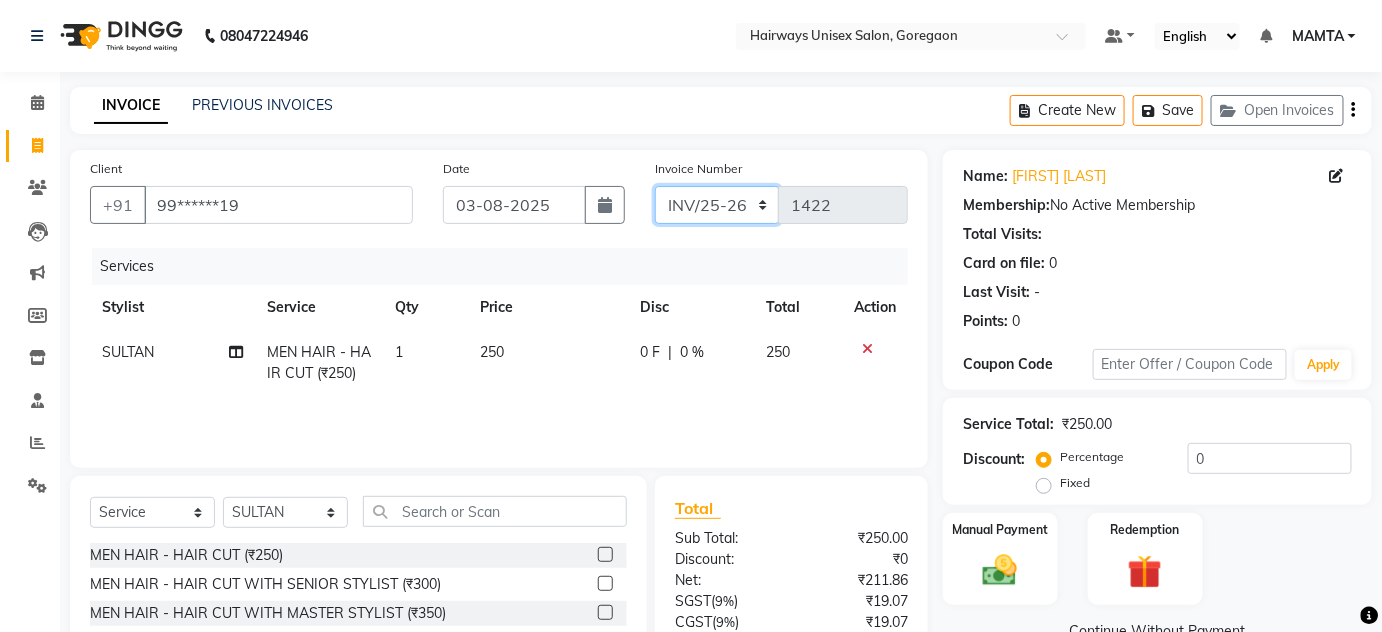 click on "INV/25-26 V/2025-26" 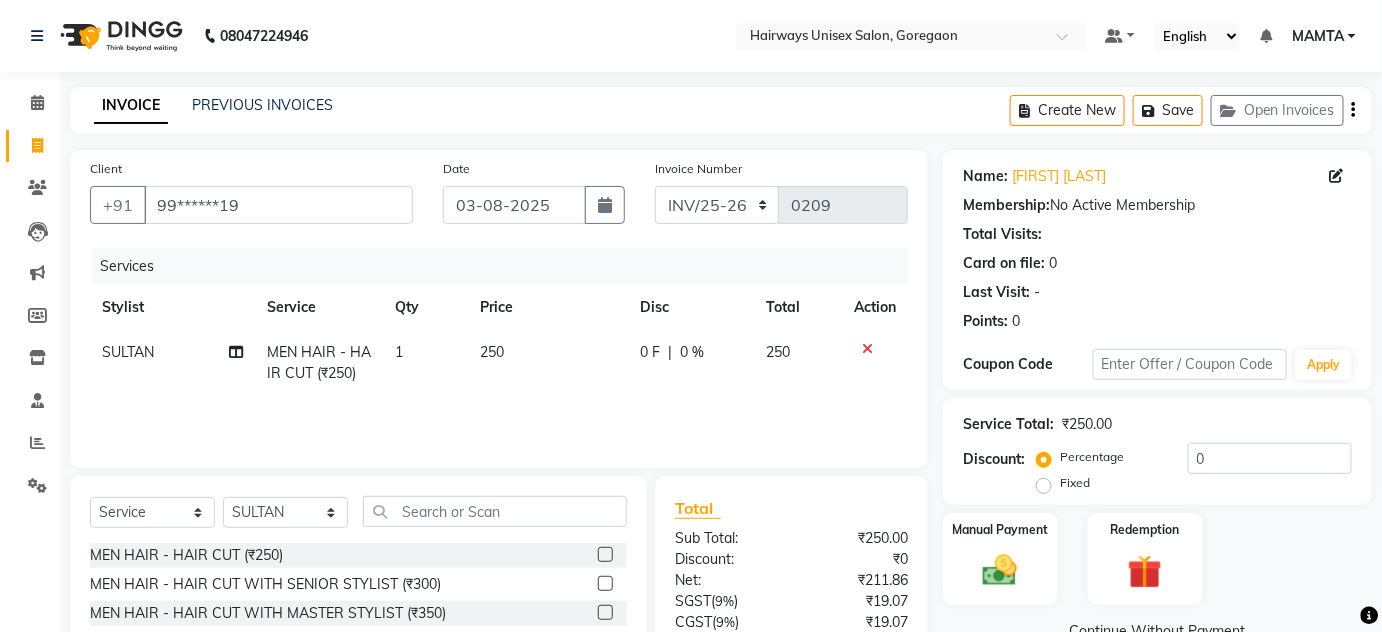 click 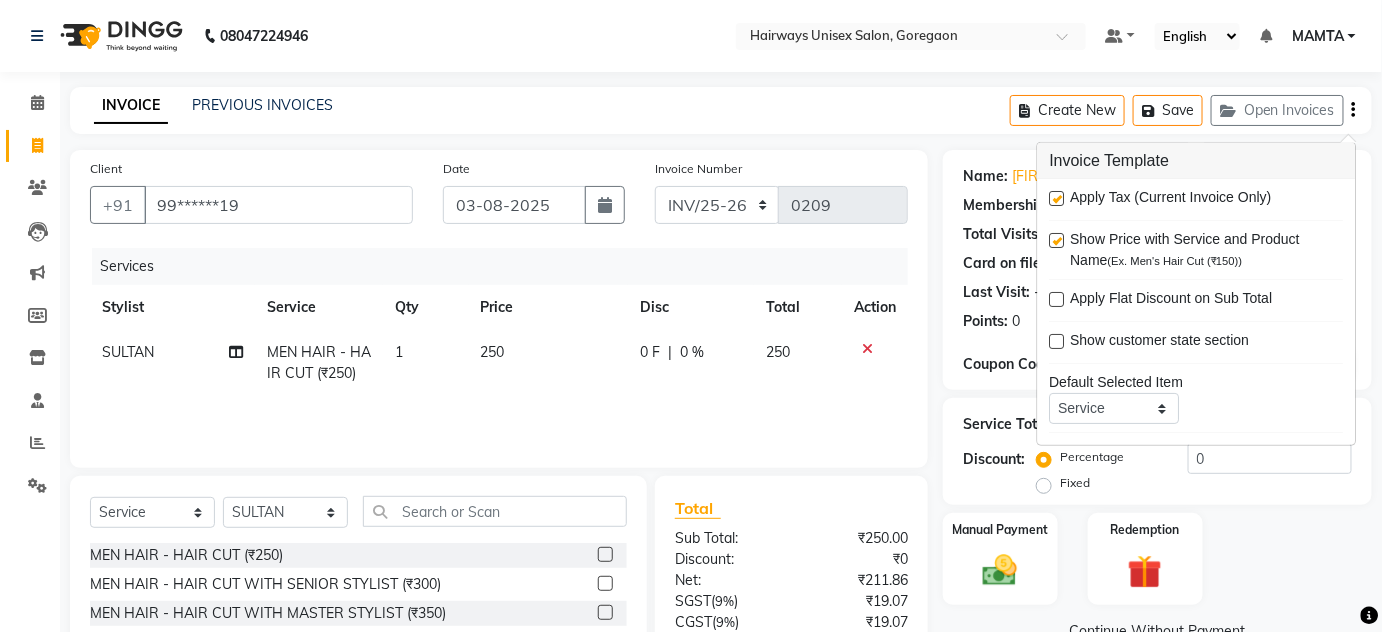 click at bounding box center (1057, 198) 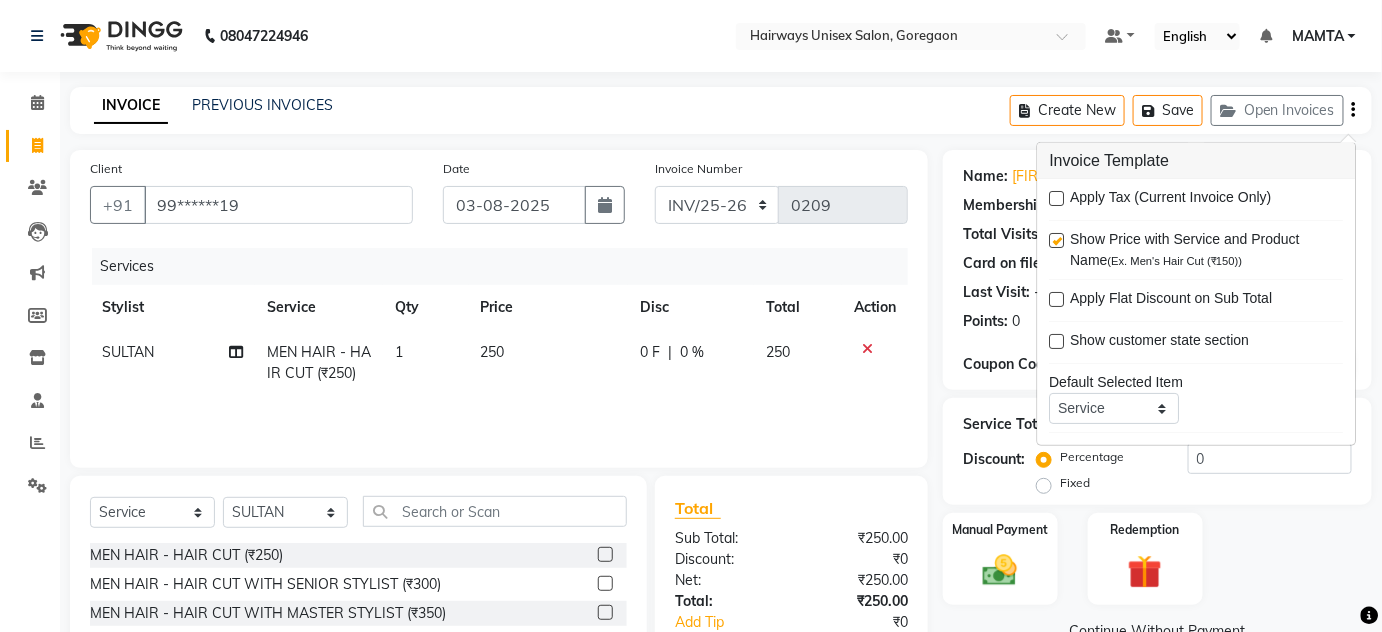 click on "INVOICE PREVIOUS INVOICES Create New   Save   Open Invoices" 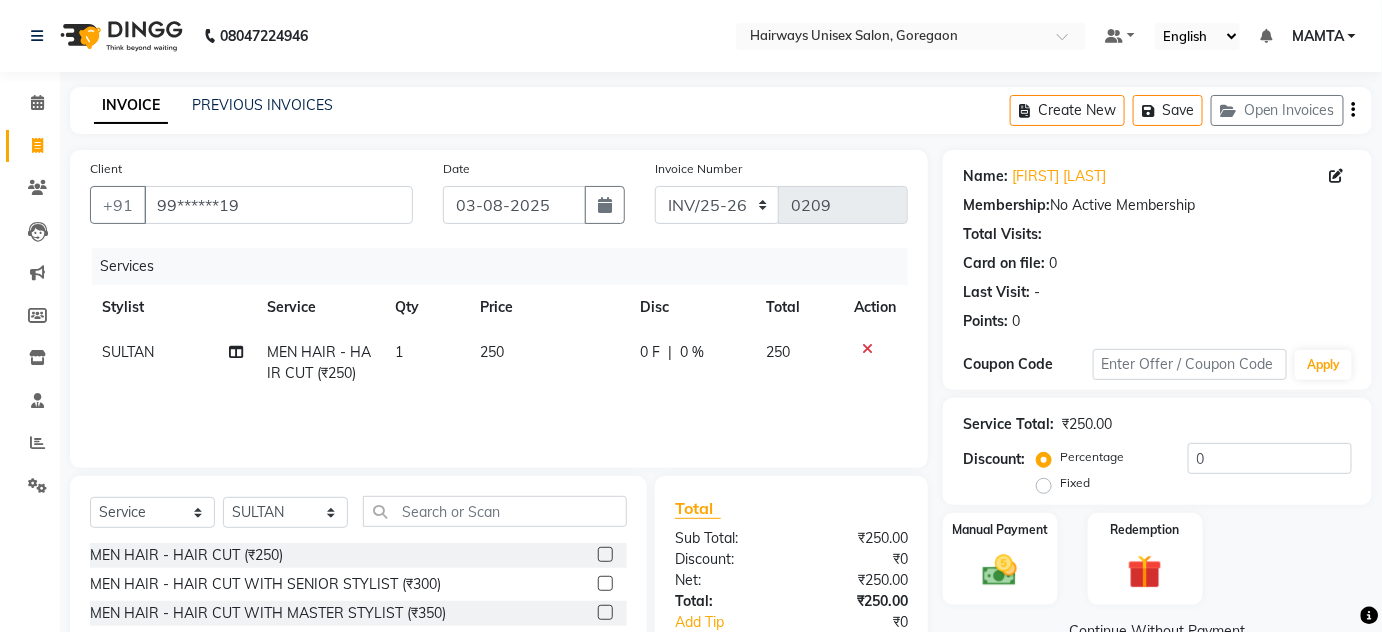scroll, scrollTop: 168, scrollLeft: 0, axis: vertical 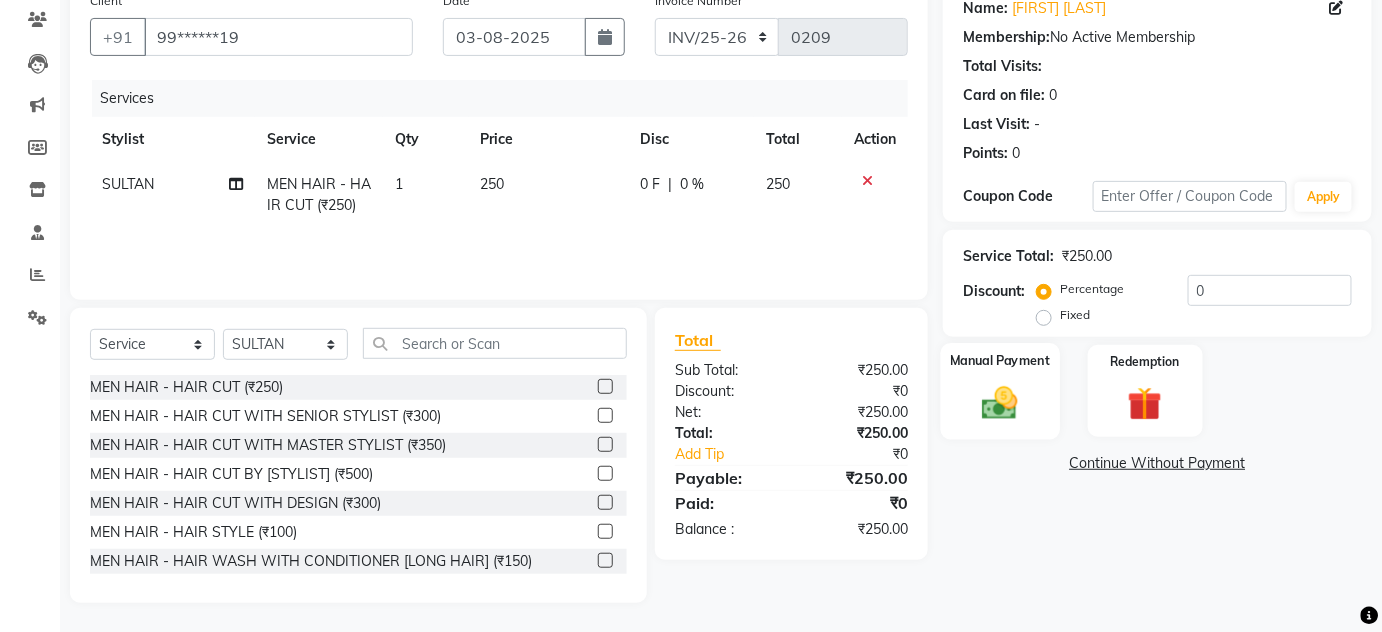 click 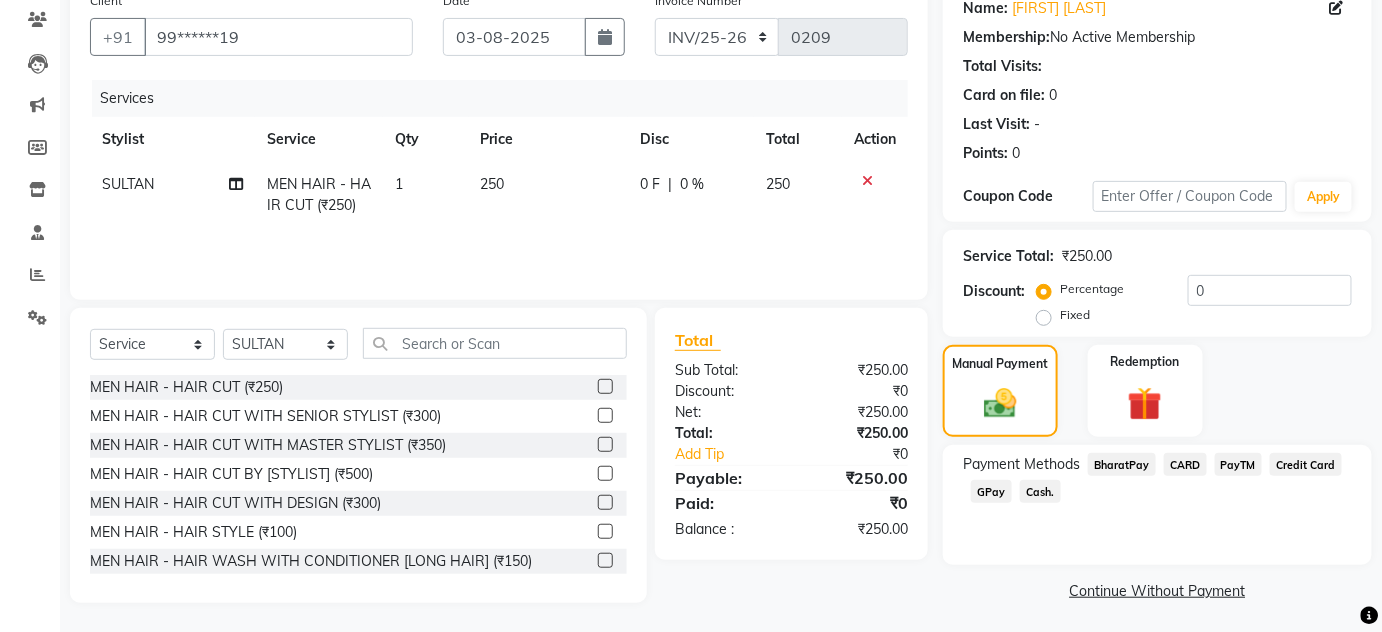 scroll, scrollTop: 171, scrollLeft: 0, axis: vertical 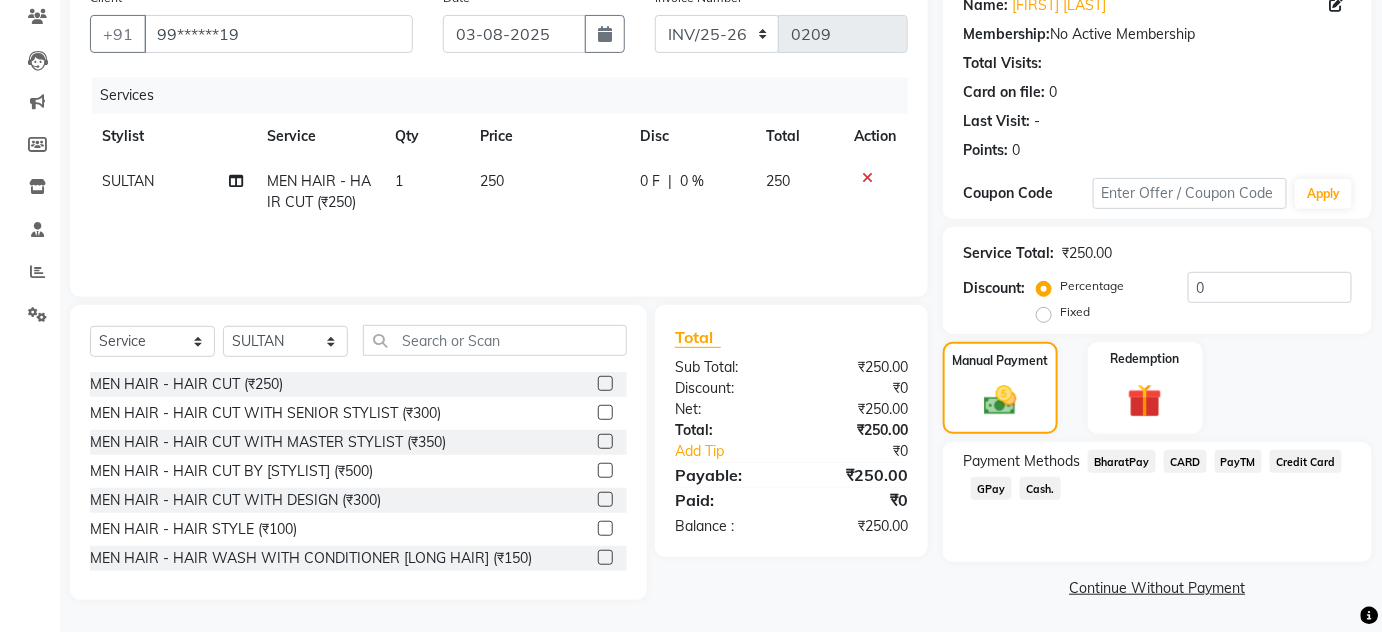 click on "Cash." 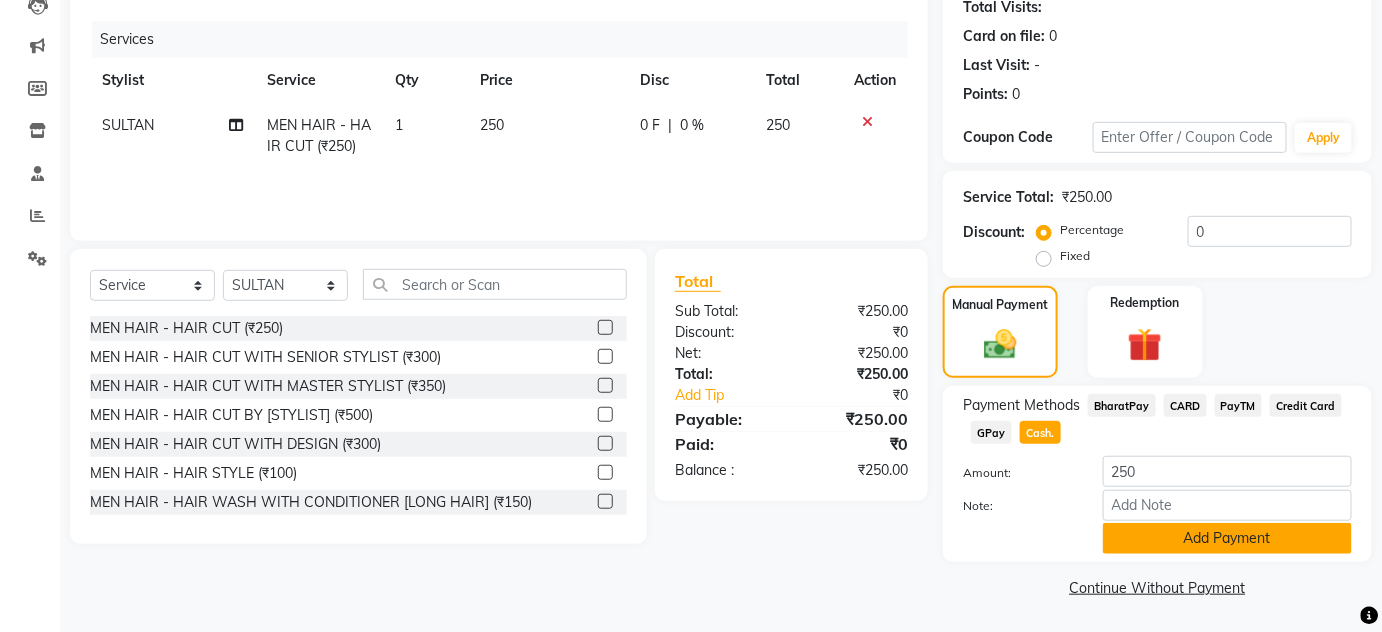 click on "Add Payment" 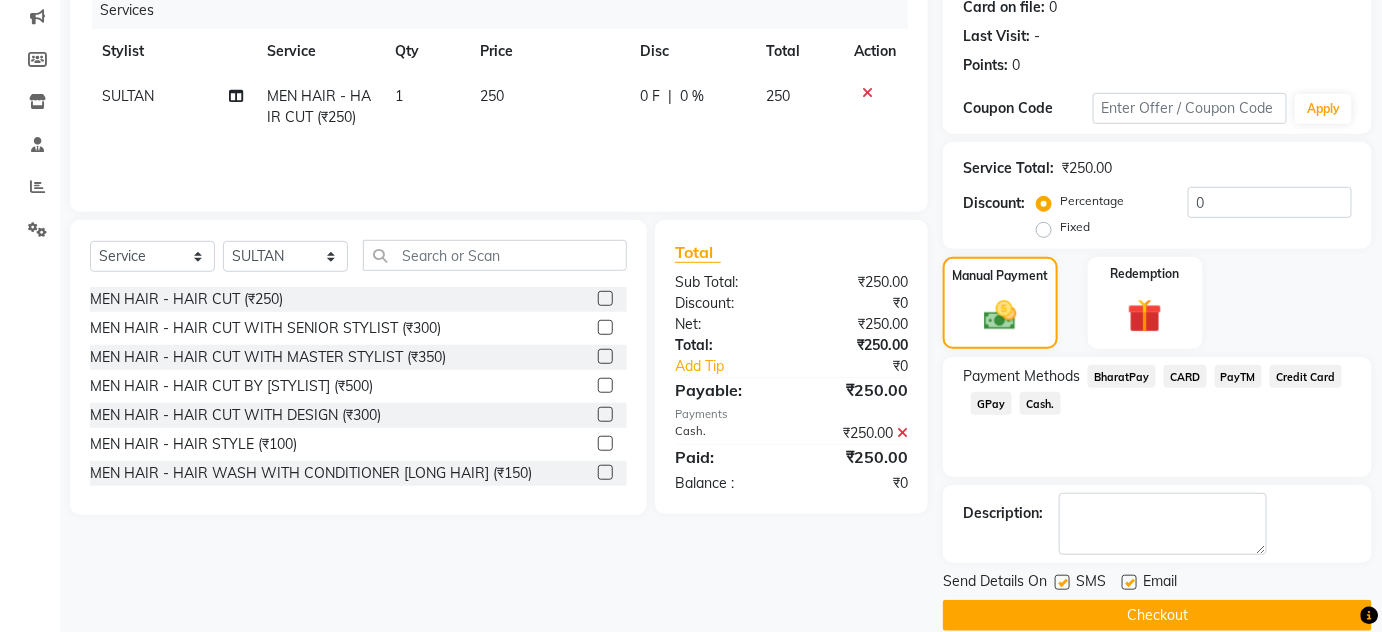 scroll, scrollTop: 283, scrollLeft: 0, axis: vertical 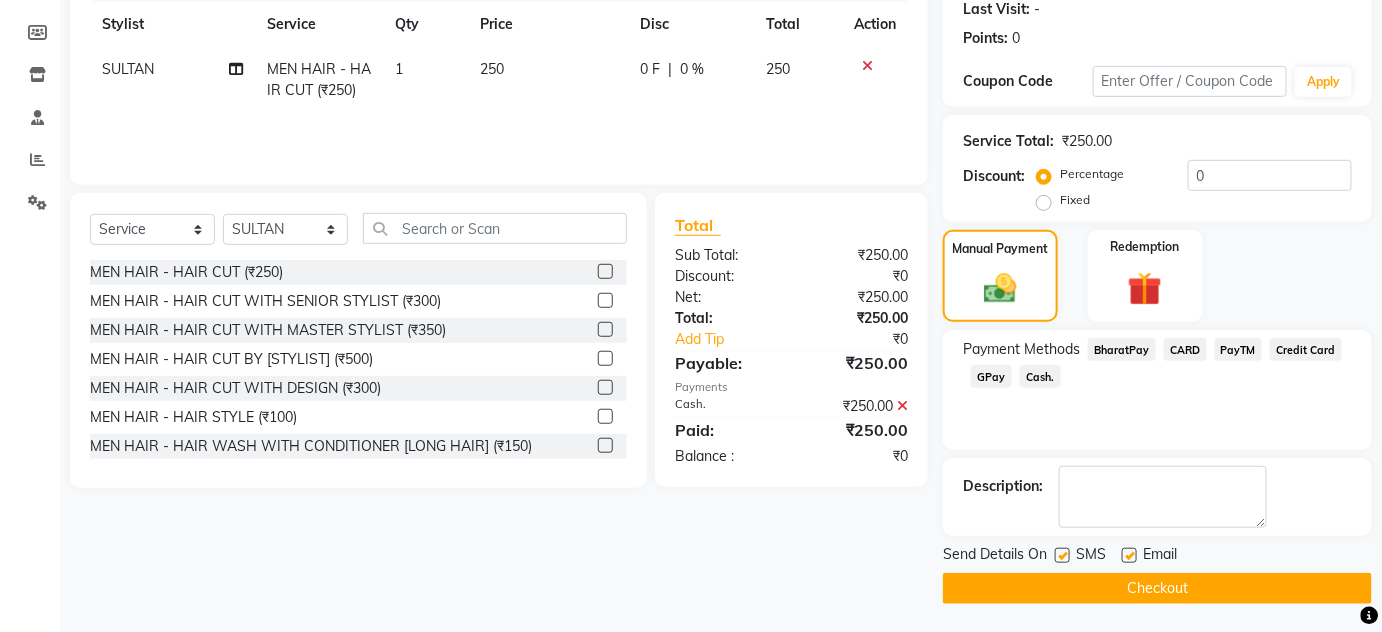 click 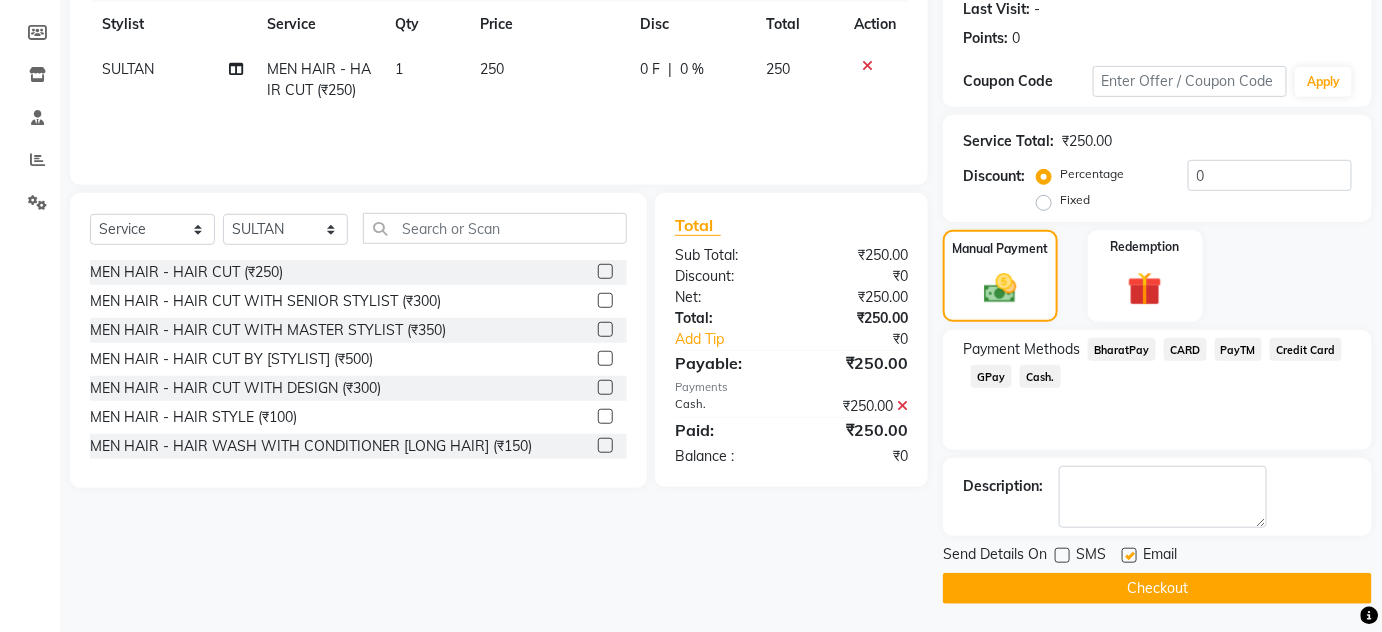 click 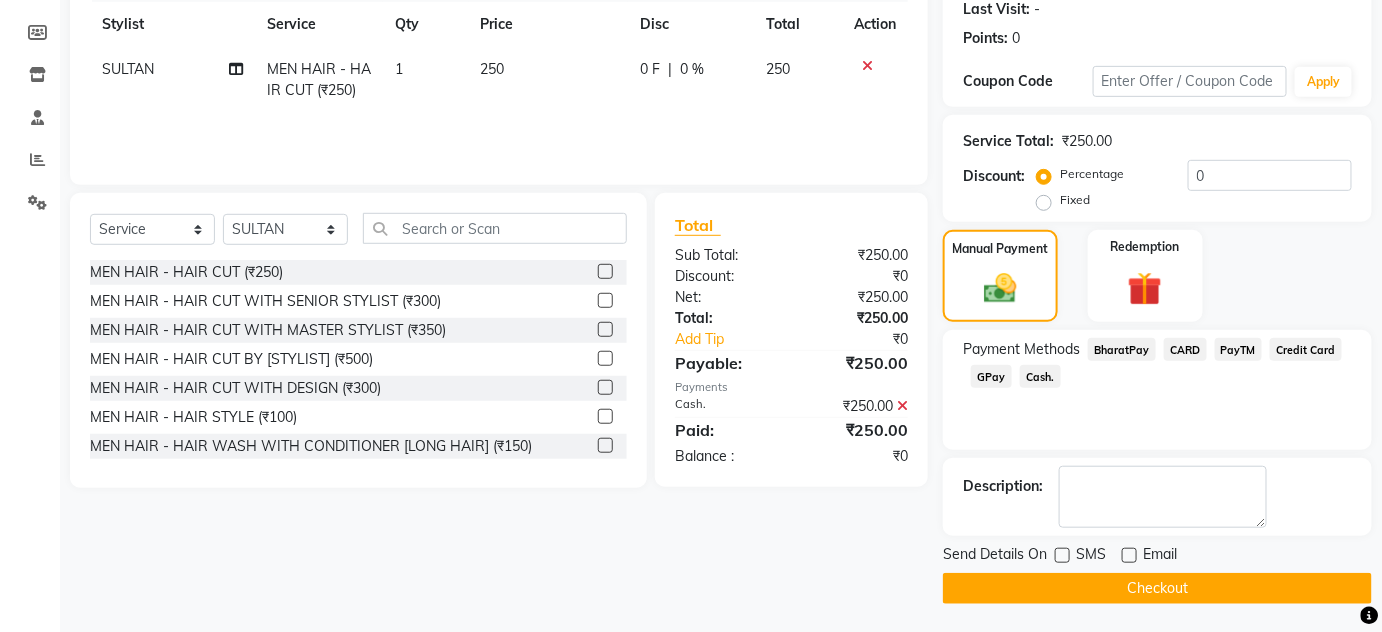 click on "Checkout" 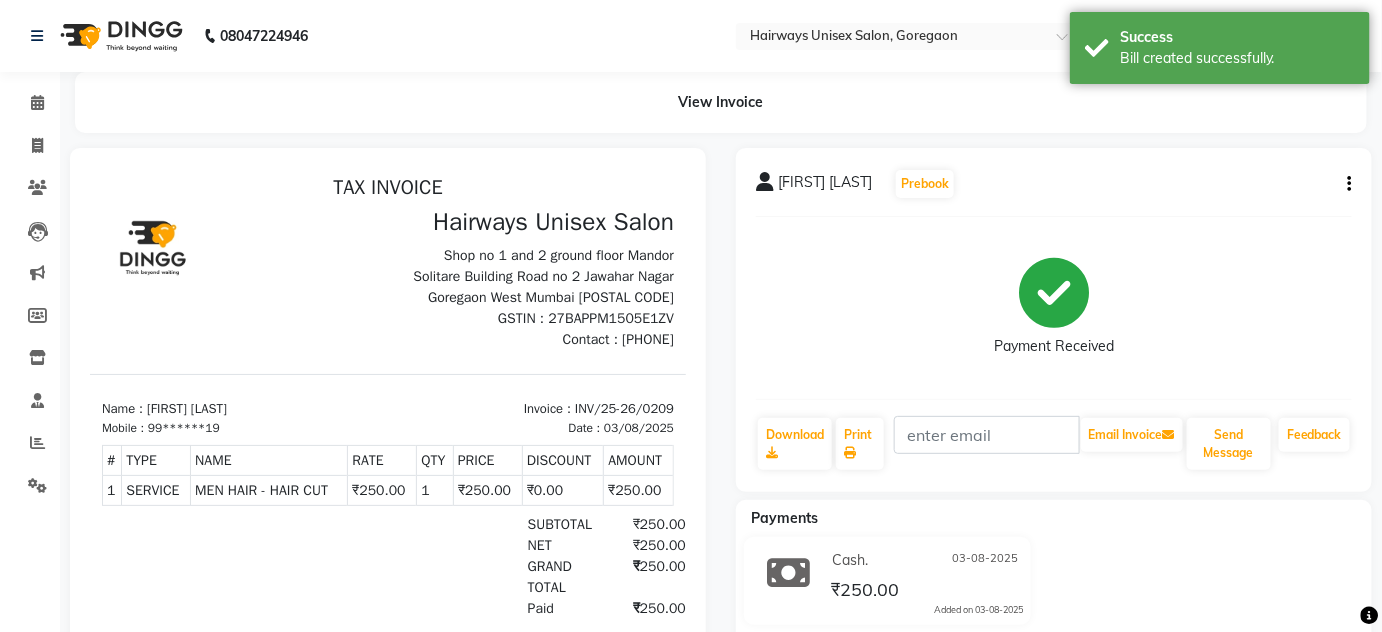 scroll, scrollTop: 0, scrollLeft: 0, axis: both 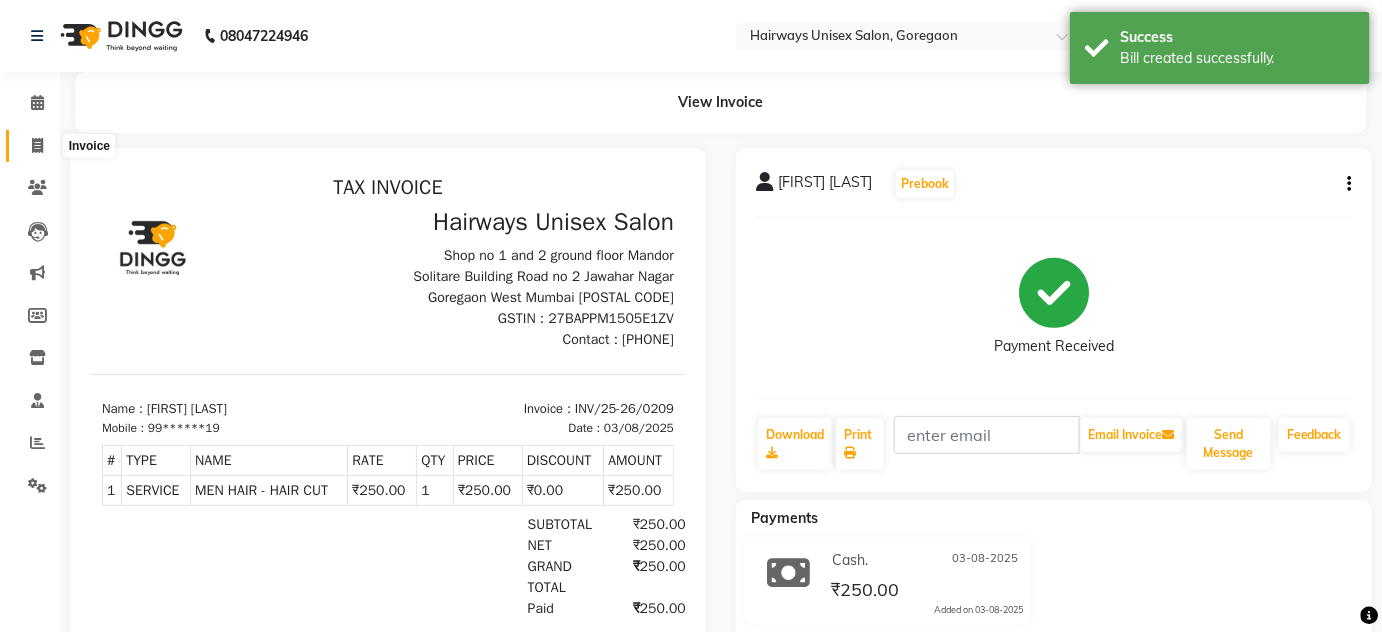 click 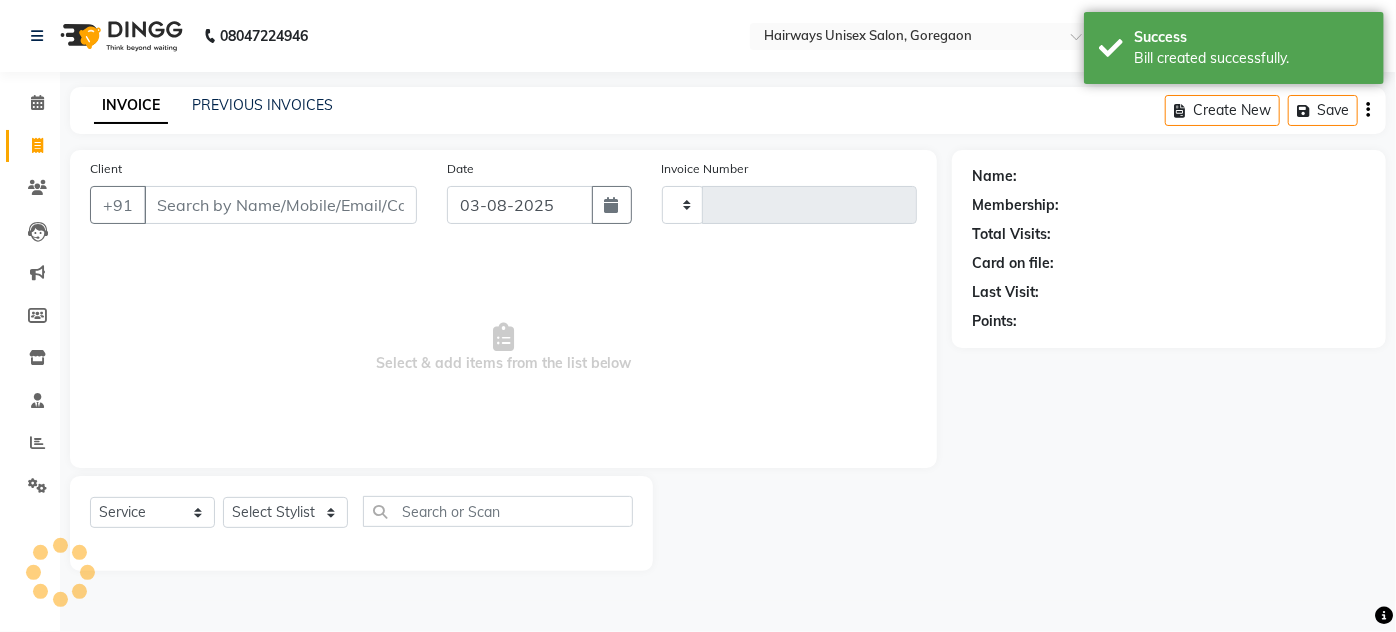 type on "1422" 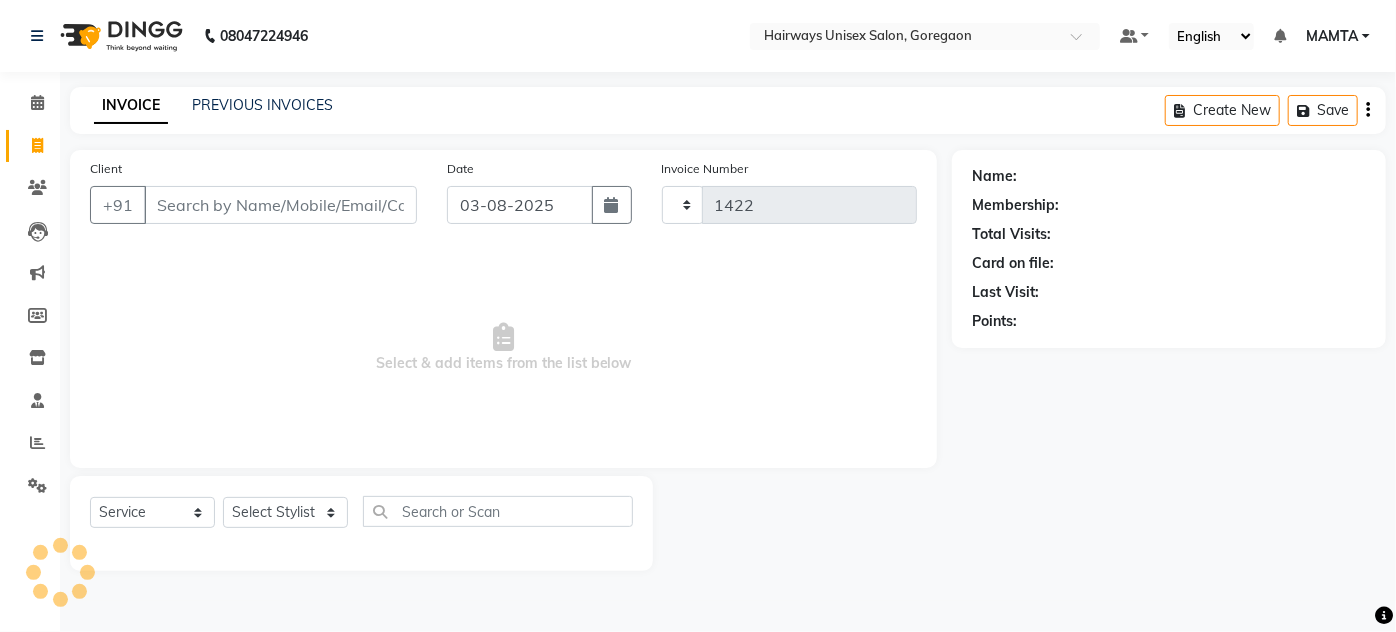 select on "8320" 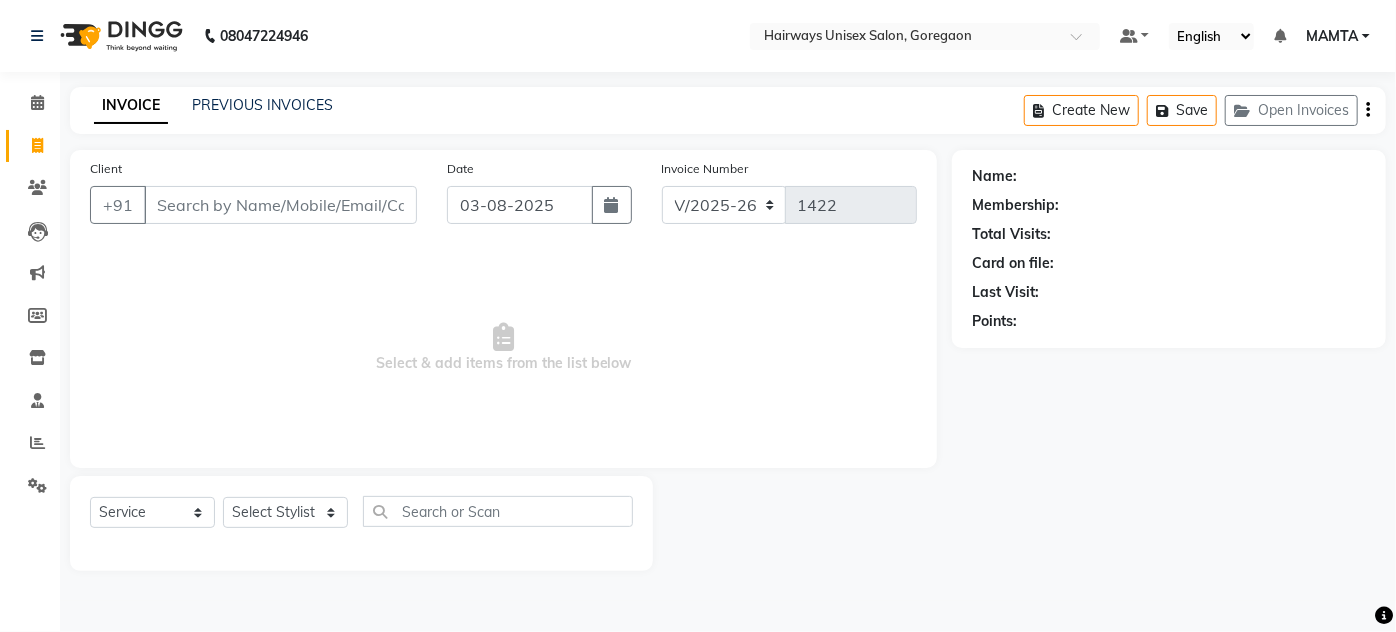 click on "Client" at bounding box center [280, 205] 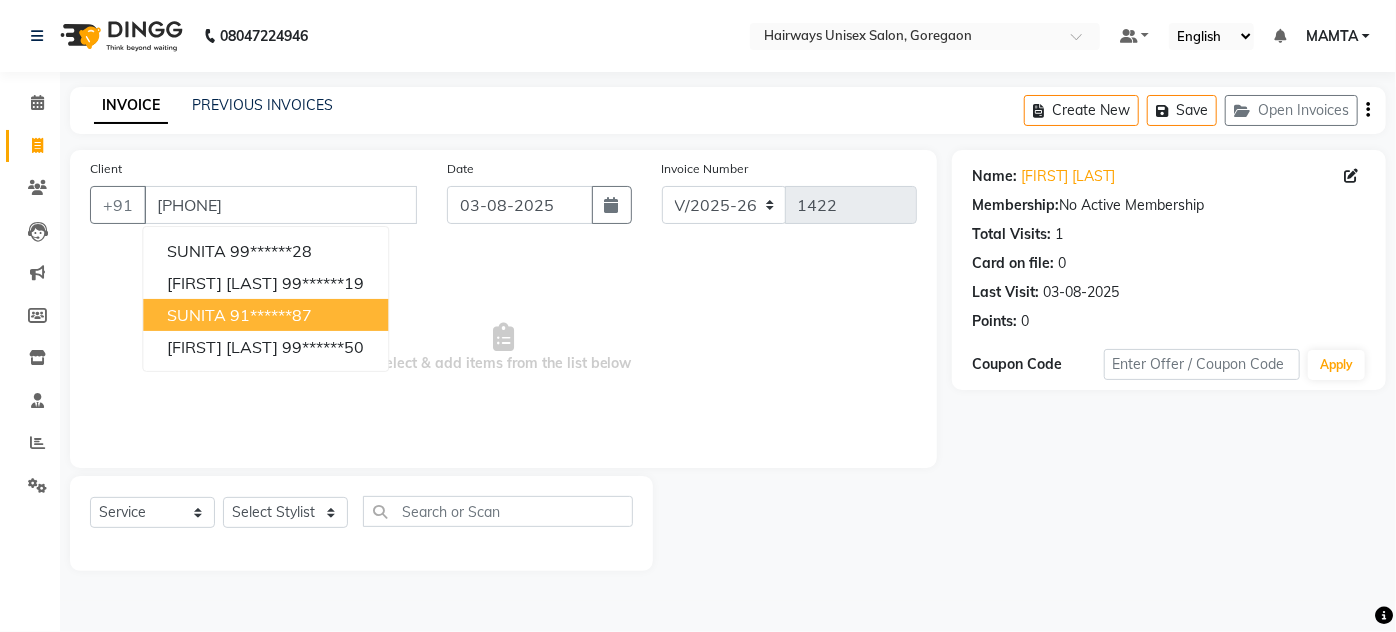 click on "SUNITA  91******87" at bounding box center [265, 315] 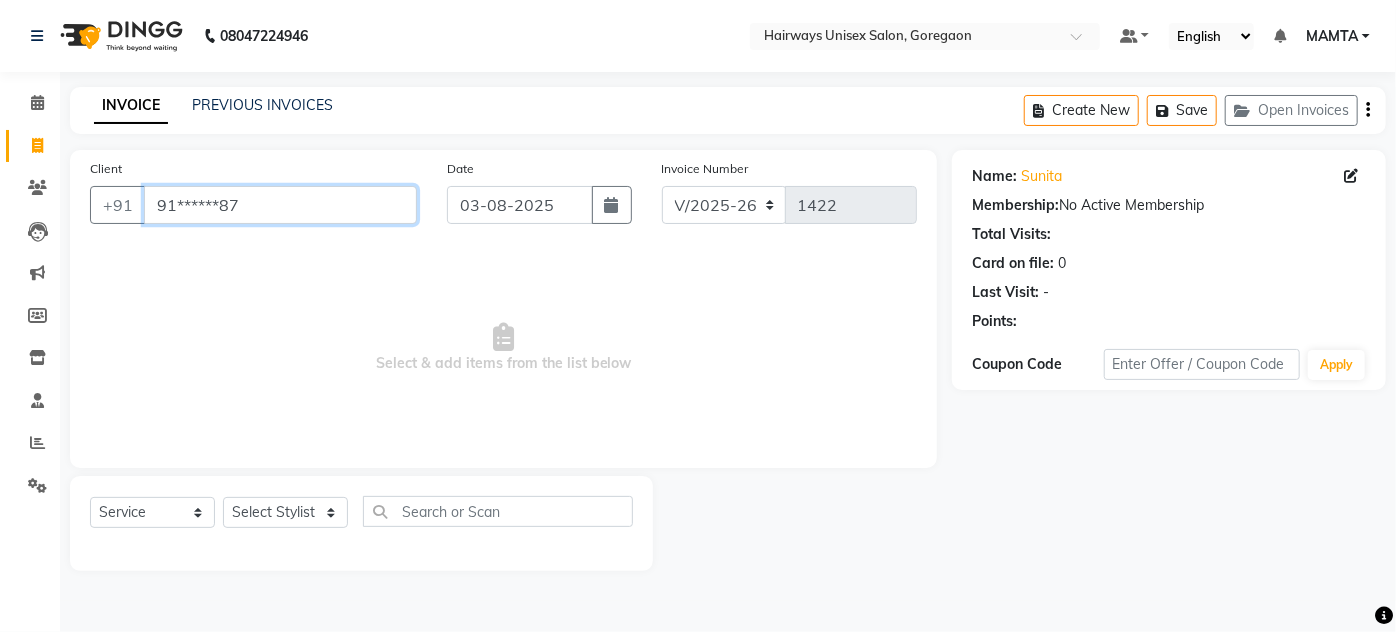 click on "91******87" at bounding box center (280, 205) 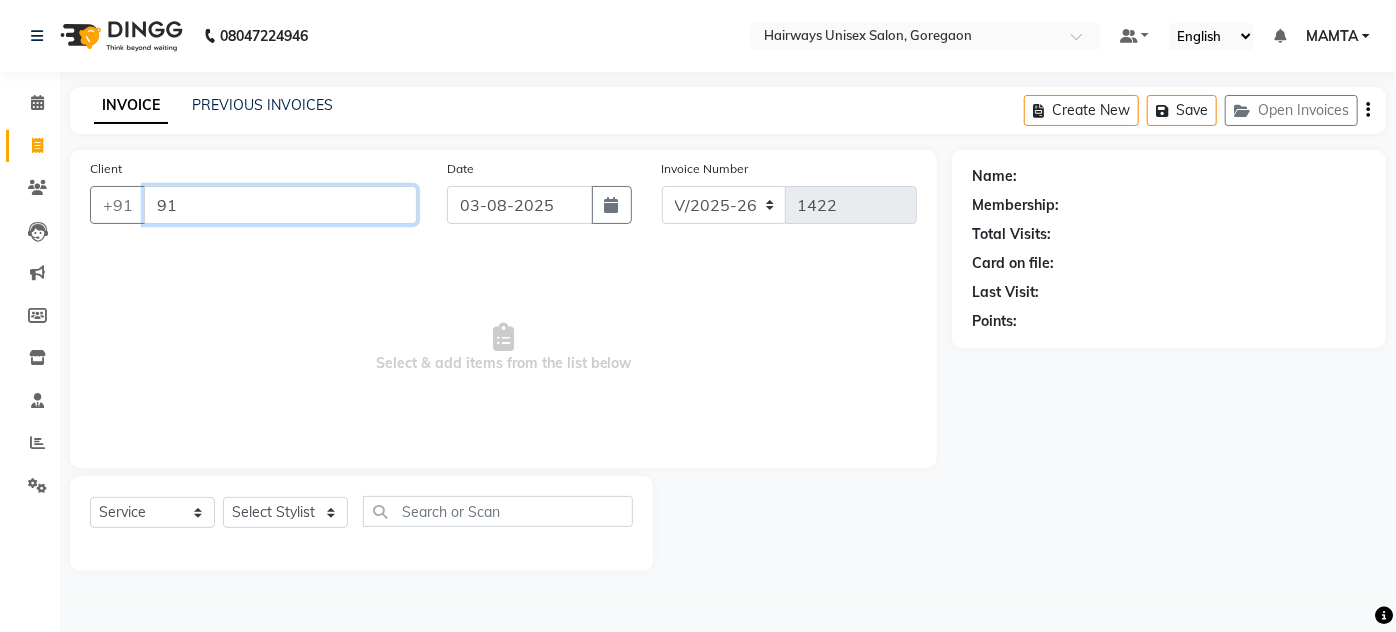 type on "9" 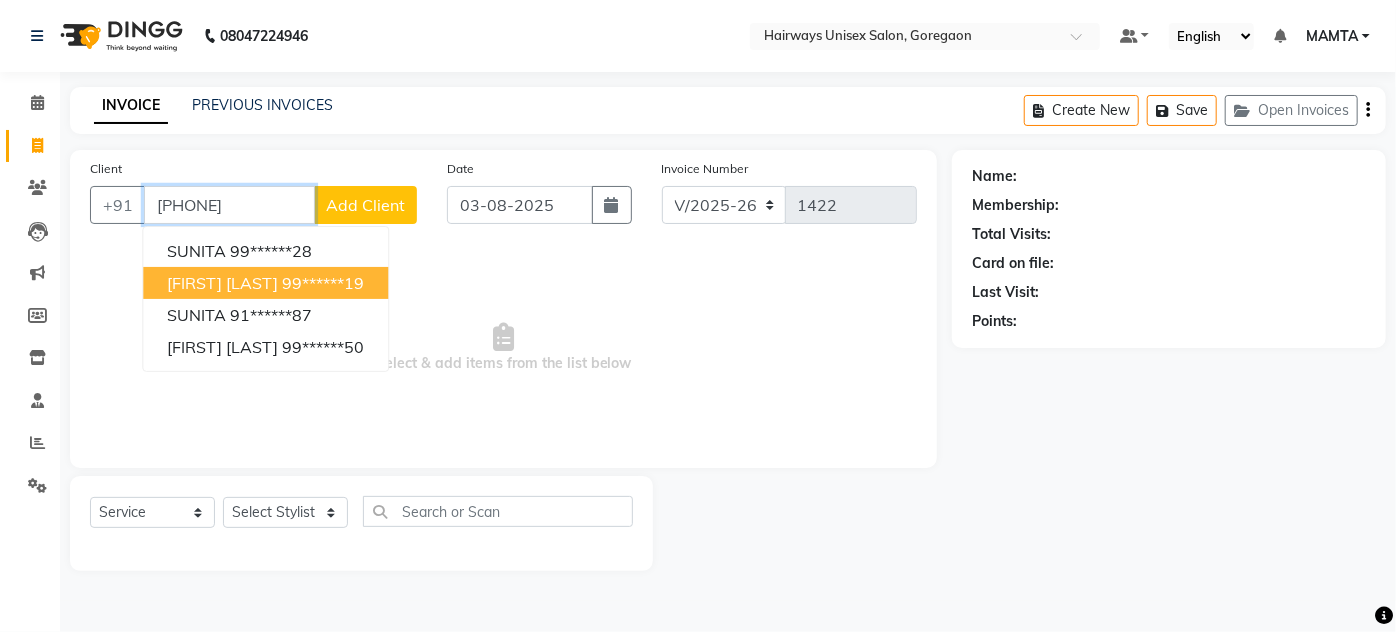 click on "KEVAL MEHETA" at bounding box center (222, 283) 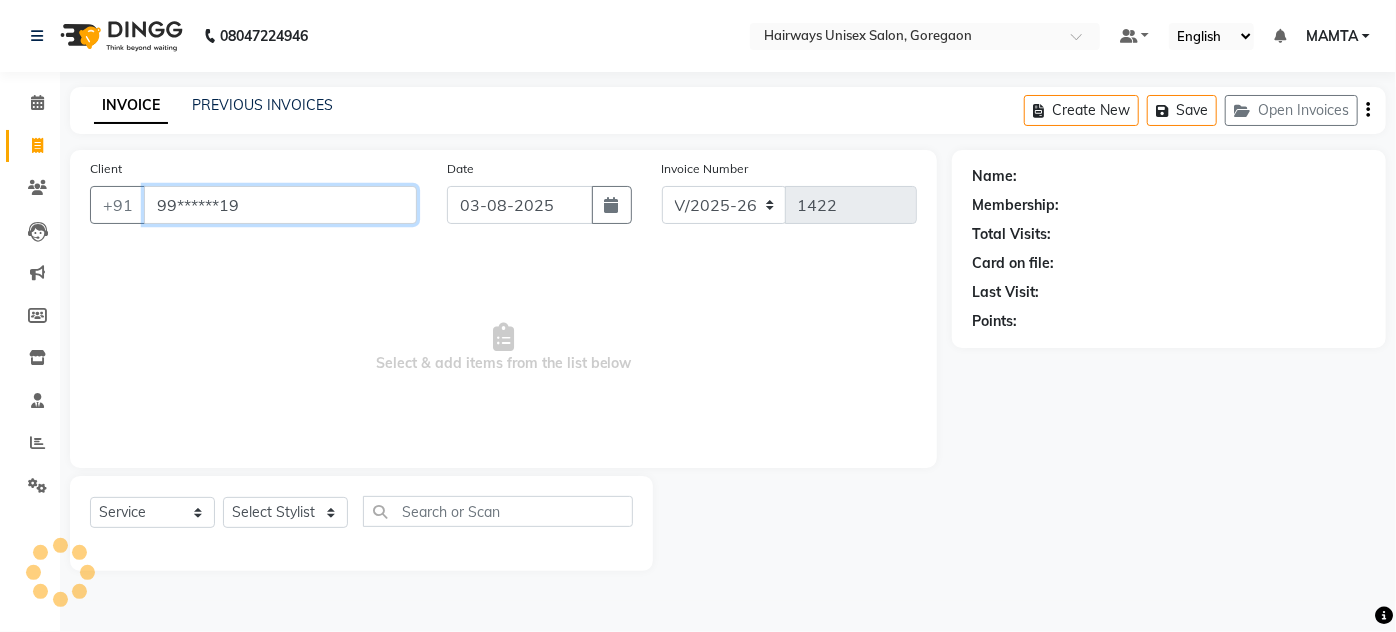 type on "99******19" 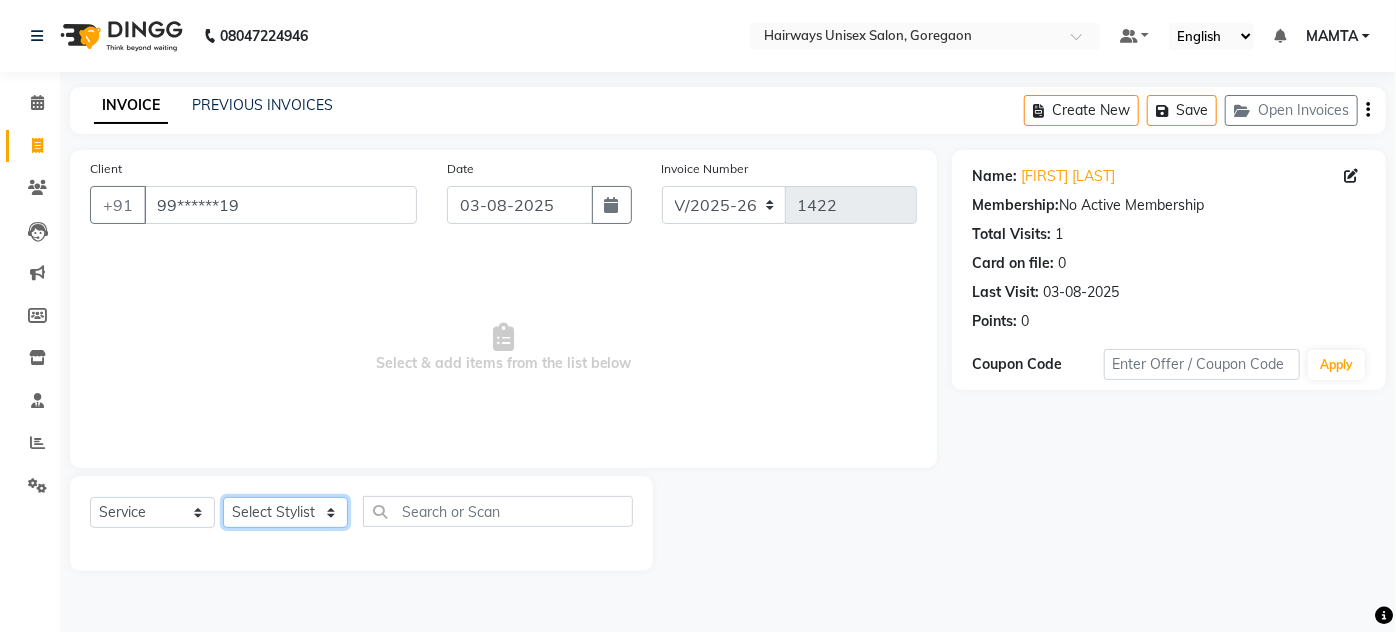 click on "Select Stylist AHSAN AZAD IMRAN Kamal Salmani KASHISH MAMTA POOJA PUMMY RAJA SADDAM SAMEER SULTAN TALIB ZAFAR ZAHID" 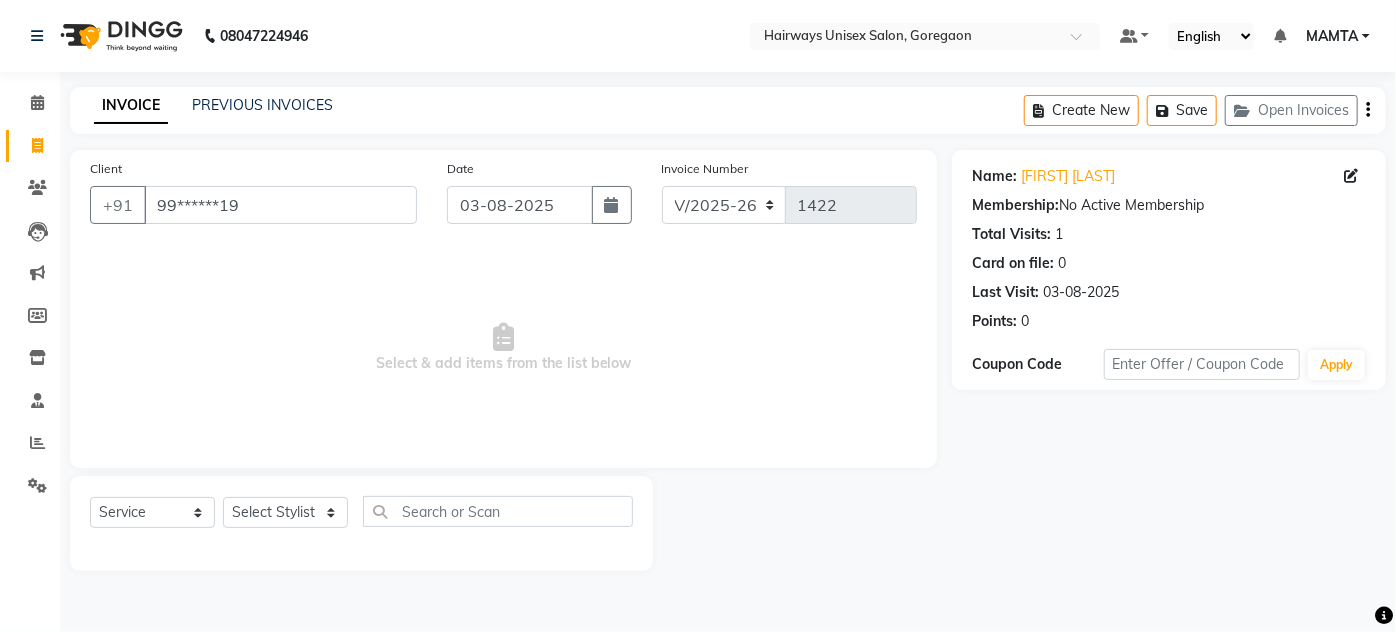 drag, startPoint x: 978, startPoint y: 35, endPoint x: 338, endPoint y: 348, distance: 712.4388 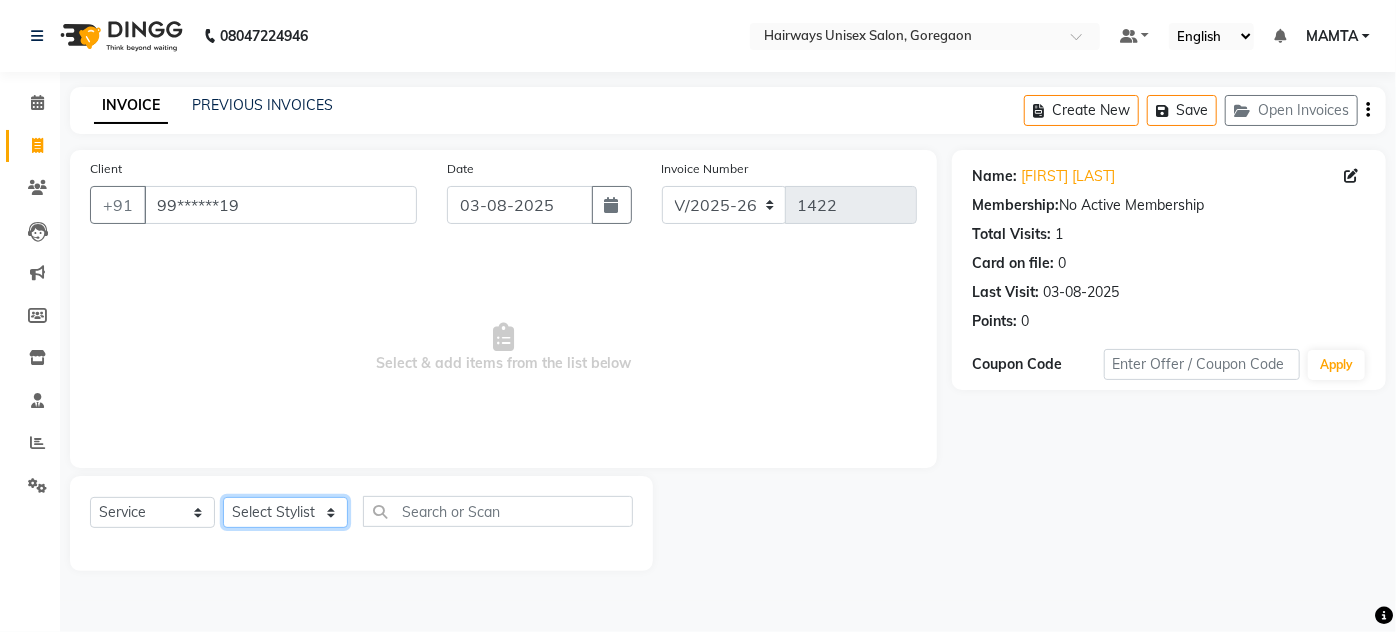 click on "Select Stylist AHSAN AZAD IMRAN Kamal Salmani KASHISH MAMTA POOJA PUMMY RAJA SADDAM SAMEER SULTAN TALIB ZAFAR ZAHID" 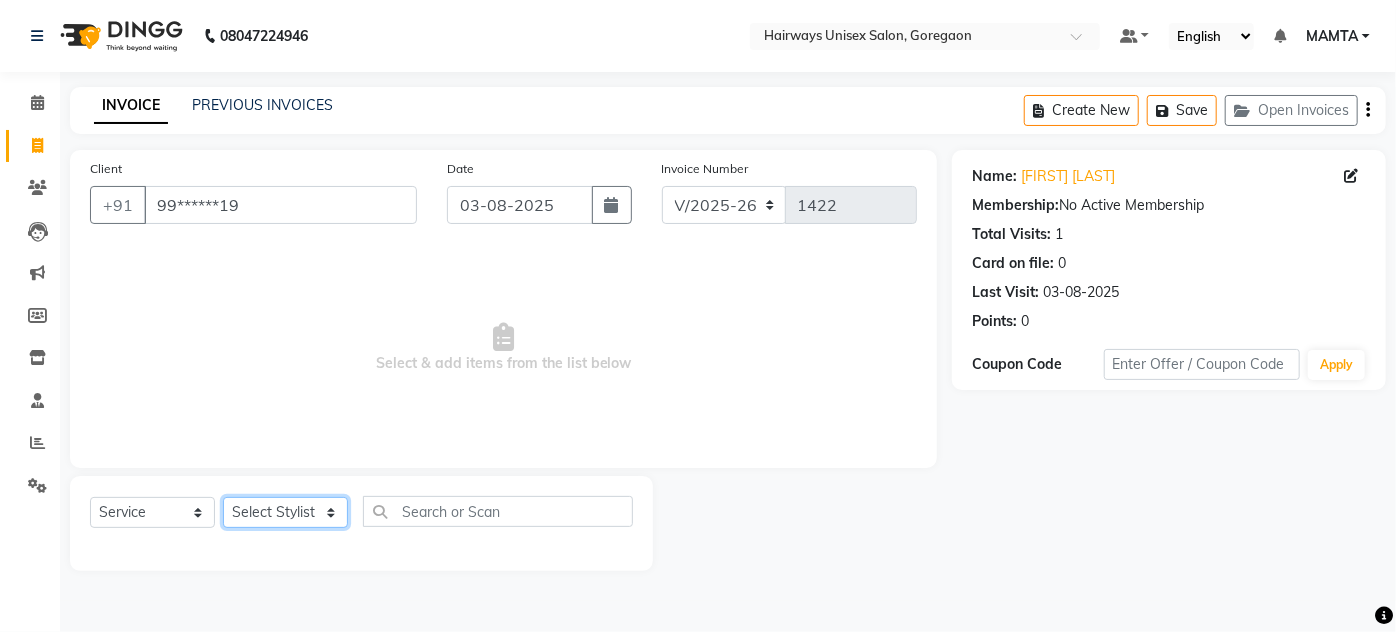 click on "Select Stylist AHSAN AZAD IMRAN Kamal Salmani KASHISH MAMTA POOJA PUMMY RAJA SADDAM SAMEER SULTAN TALIB ZAFAR ZAHID" 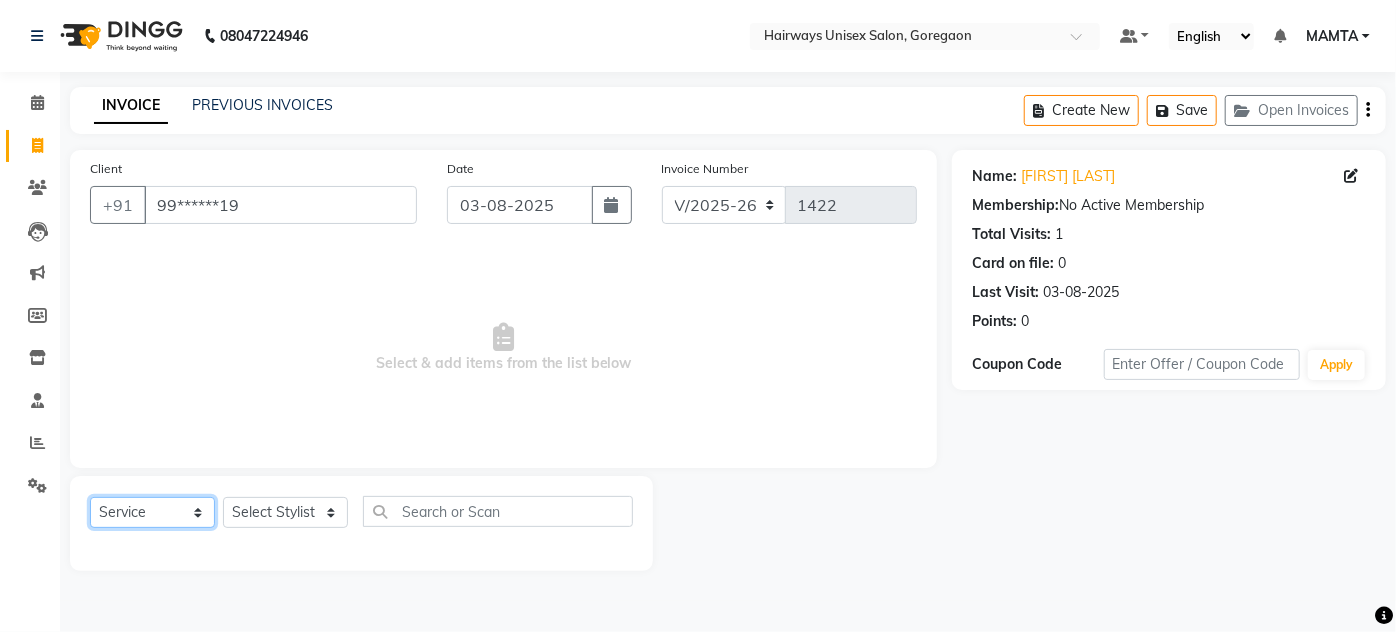 click on "Select  Service  Product  Membership  Package Voucher Prepaid Gift Card" 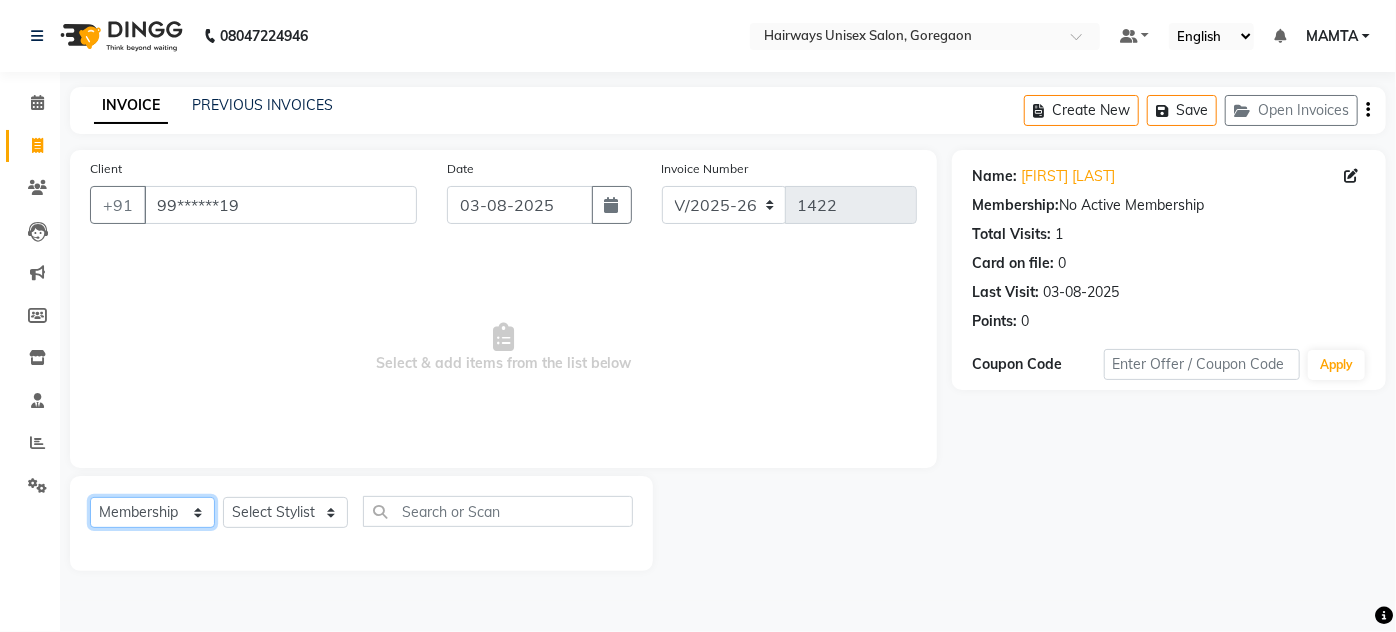 click on "Select  Service  Product  Membership  Package Voucher Prepaid Gift Card" 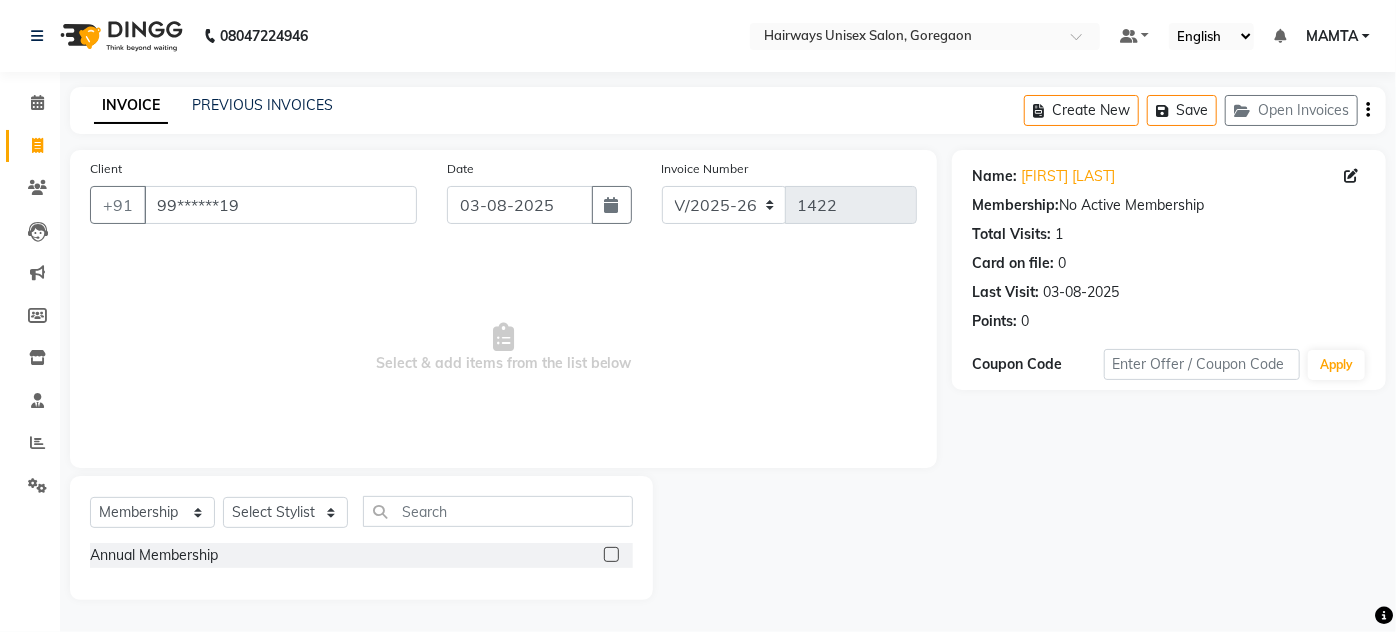 click 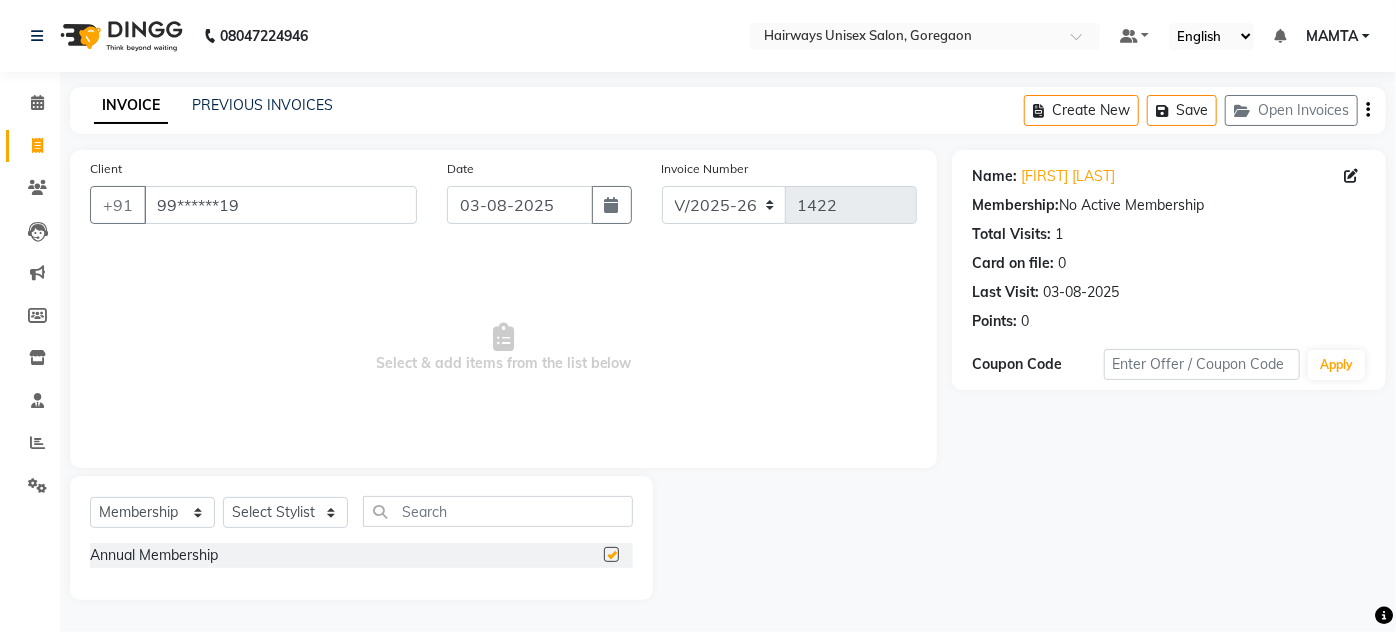 select on "select" 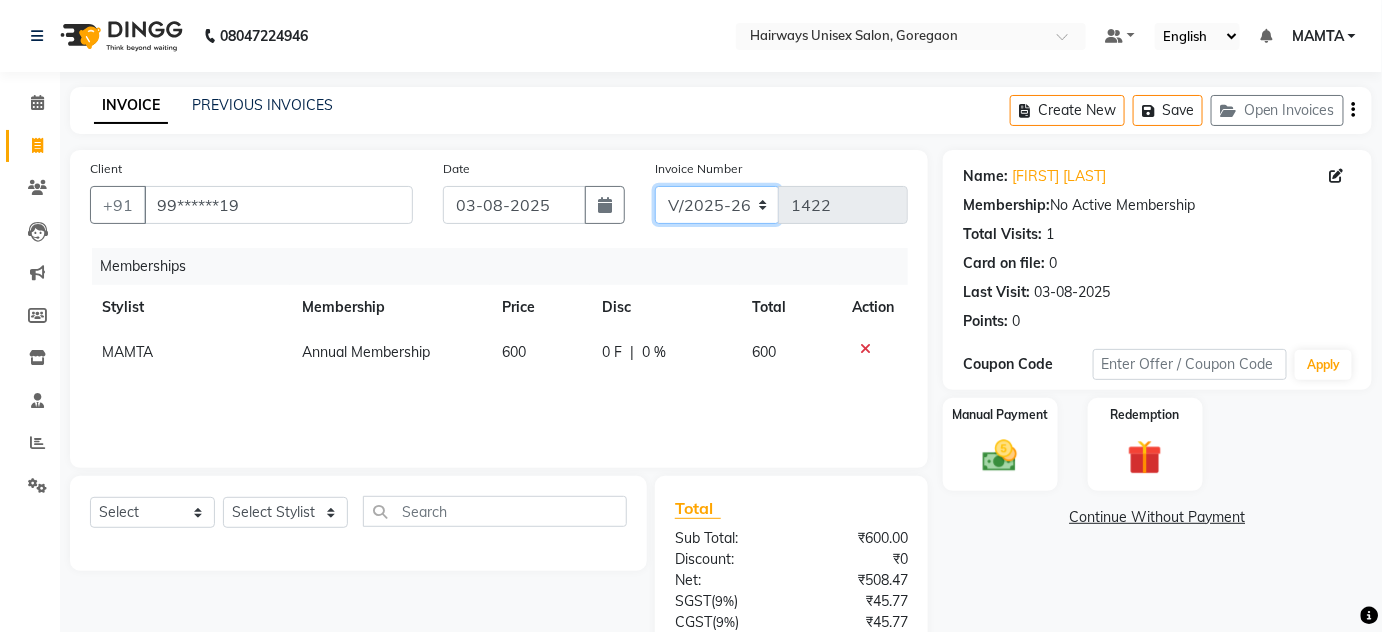 click on "INV/25-26 V/2025-26" 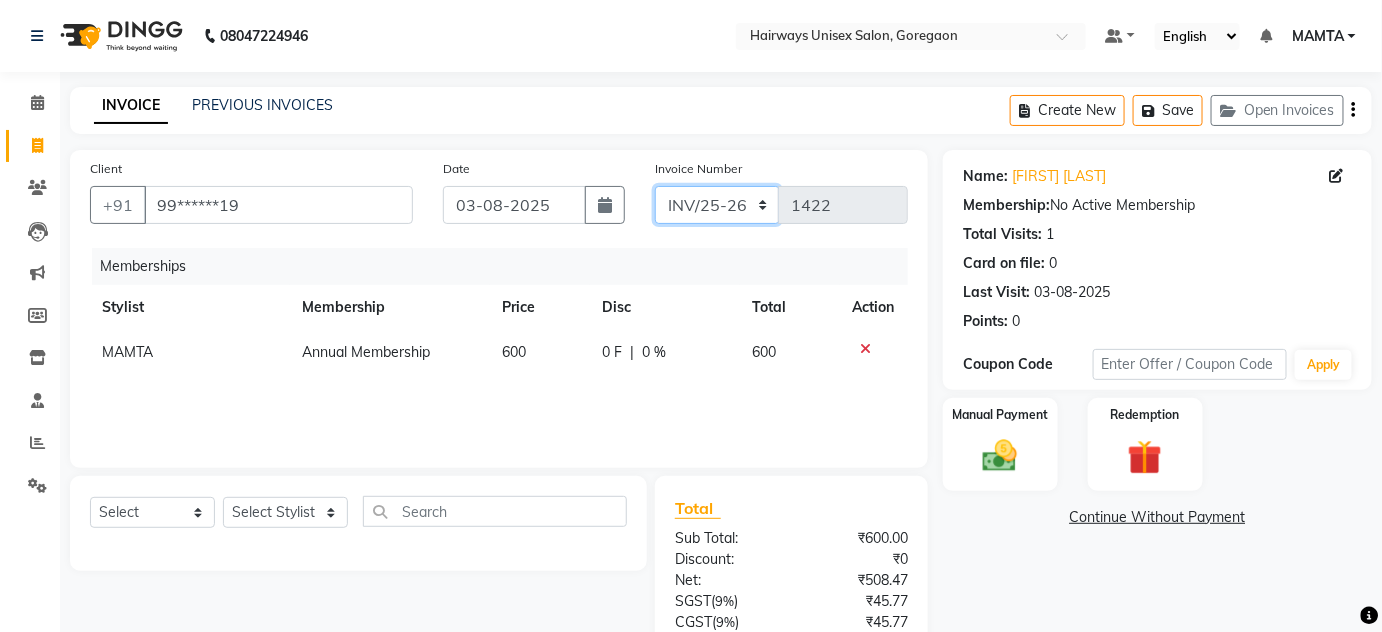 click on "INV/25-26 V/2025-26" 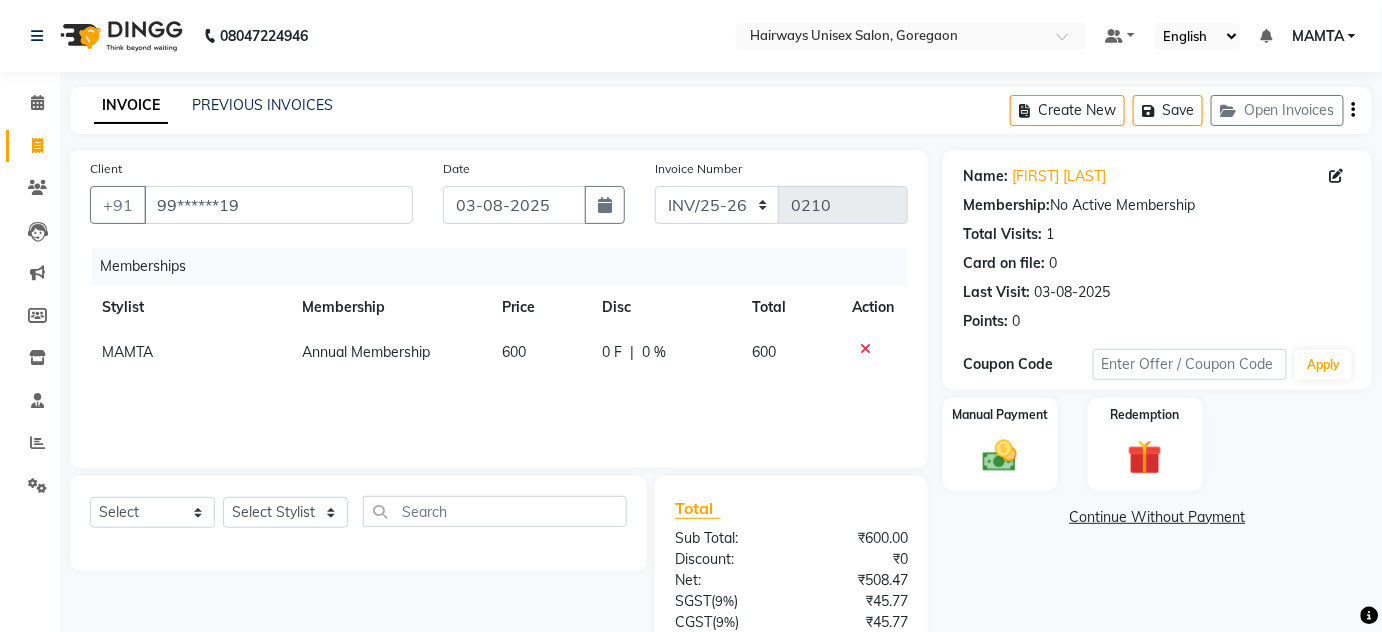 click 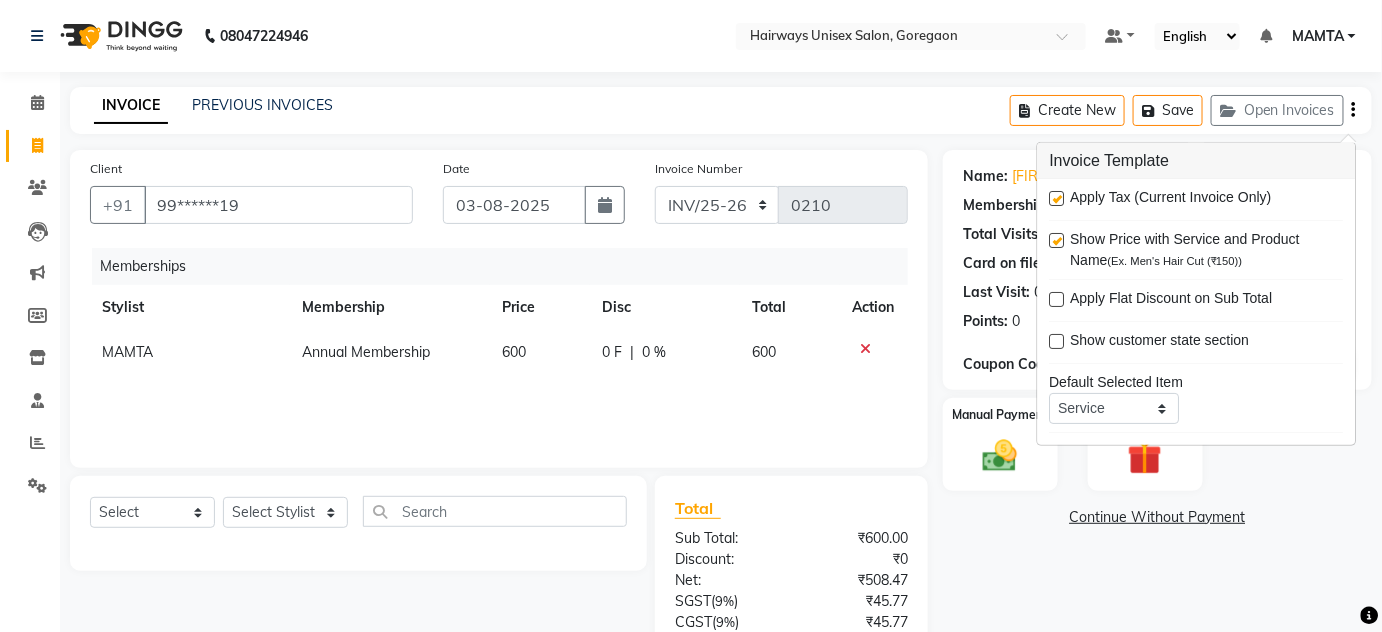 click at bounding box center [1057, 198] 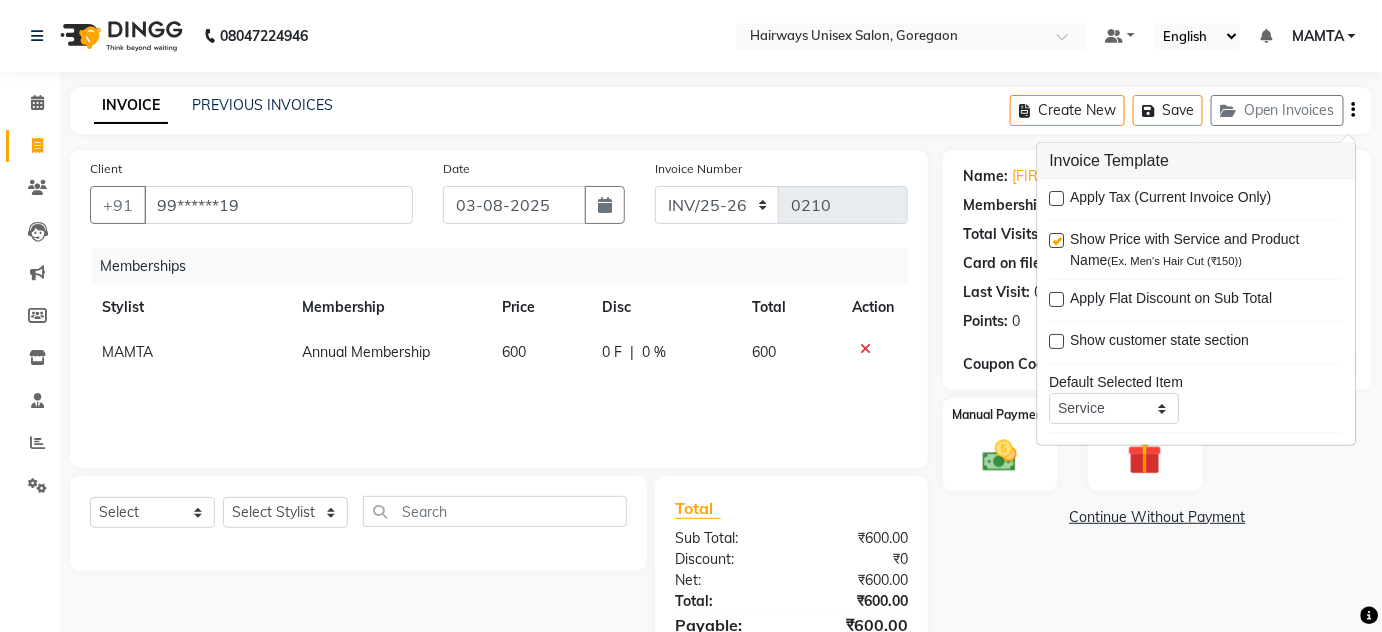 click on "08047224946 Select Location × Hairways Unisex Salon, Goregaon  Default Panel My Panel English ENGLISH Español العربية मराठी हिंदी ગુજરાતી தமிழ் 中文 Notifications nothing to show MAMTA Manage Profile Change Password Sign out  Version:3.15.11  ☀ Hairways Unisex Salon, Goregaon   Calendar  Invoice  Clients  Leads   Marketing  Members  Inventory  Staff  Reports  Settings Completed InProgress Upcoming Dropped Tentative Check-In Confirm Bookings Segments Page Builder INVOICE PREVIOUS INVOICES Create New   Save   Open Invoices  Client +91 99******19 Date 03-08-2025 Invoice Number INV/25-26 V/2025-26 0210 Memberships Stylist Membership Price Disc Total Action MAMTA Annual Membership 600 0 F | 0 % 600 Select  Service  Product  Package Voucher Prepaid Gift Card  Select Stylist AHSAN AZAD IMRAN Kamal Salmani KASHISH MAMTA POOJA PUMMY RAJA SADDAM SAMEER SULTAN TALIB ZAFAR ZAHID Total Sub Total: ₹600.00 Discount: ₹0 Net: ₹600.00 Total: ₹600.00 Paid:" at bounding box center (691, 368) 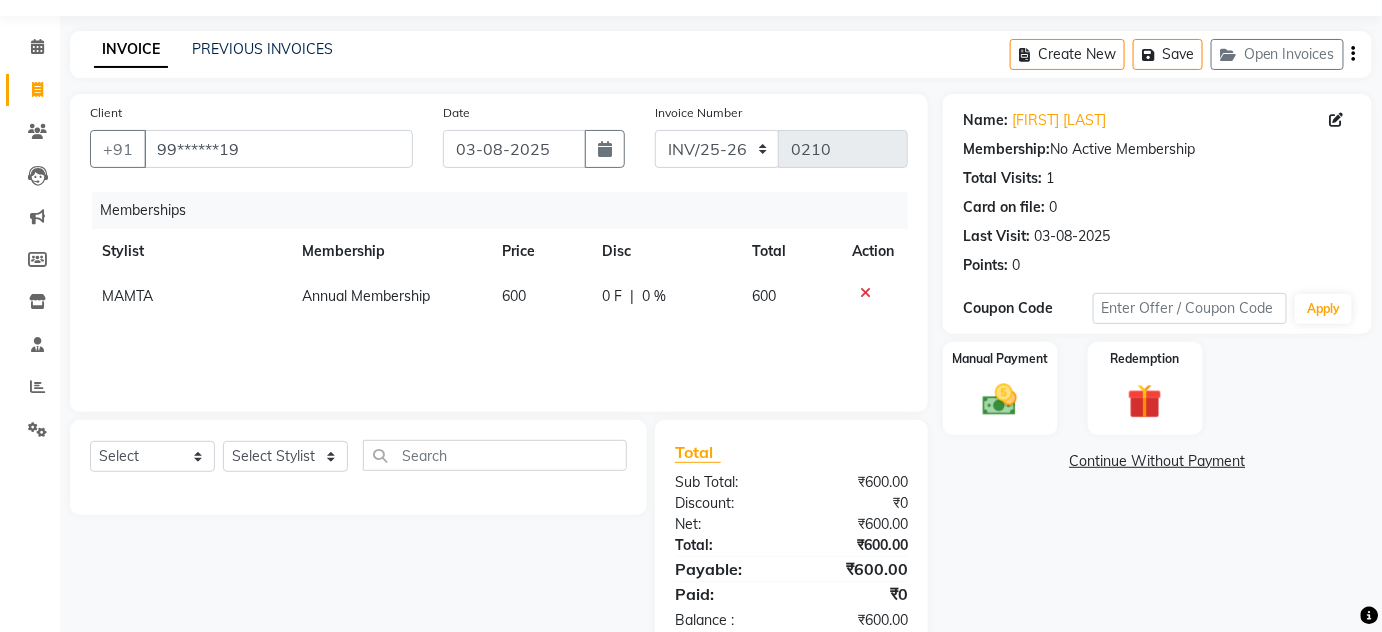 scroll, scrollTop: 104, scrollLeft: 0, axis: vertical 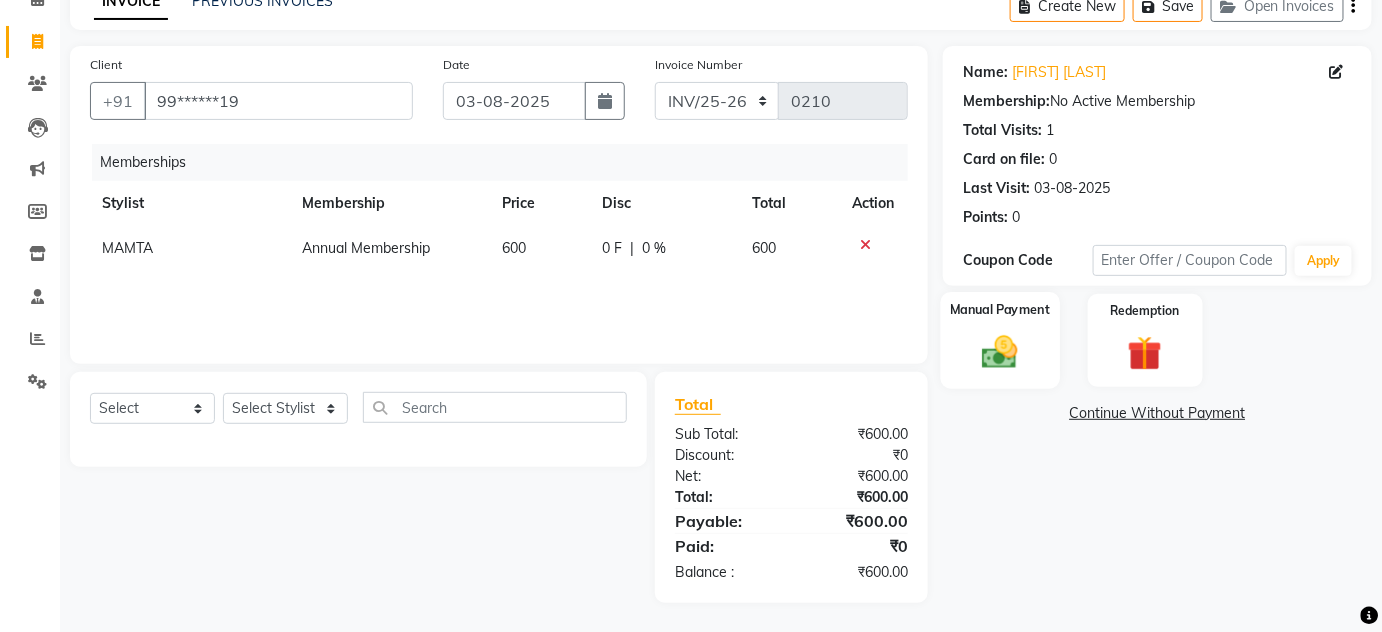 click on "Manual Payment" 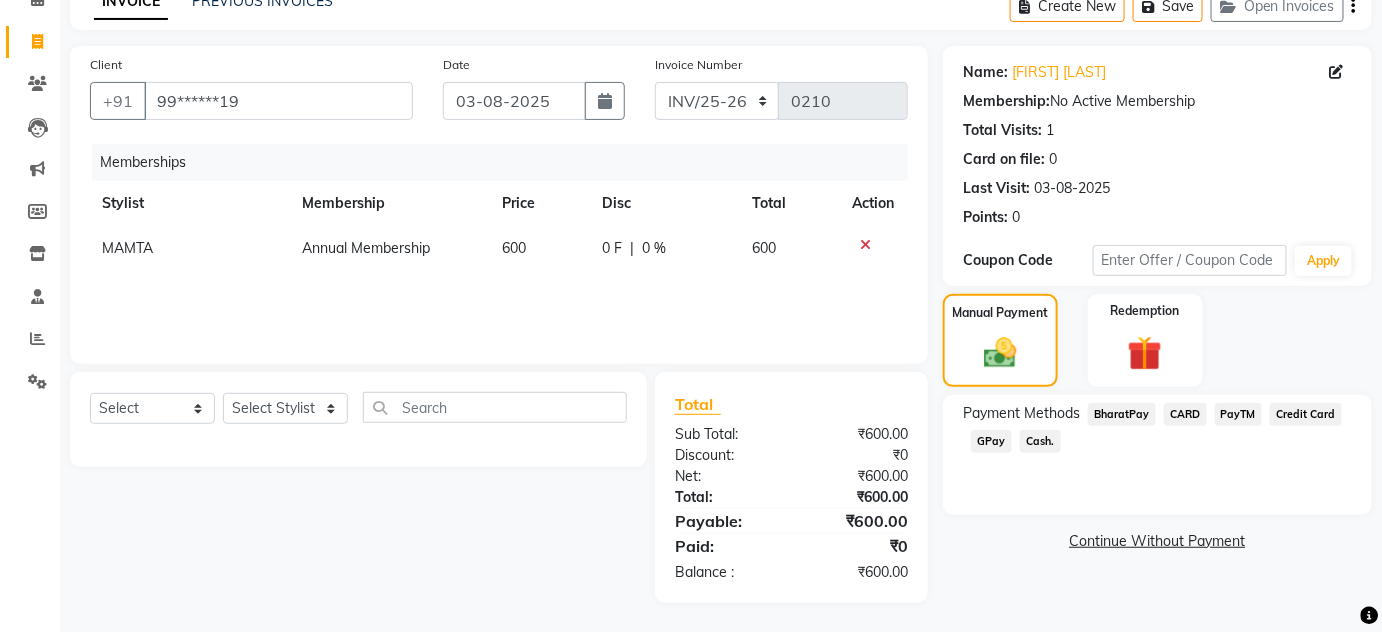 click on "Cash." 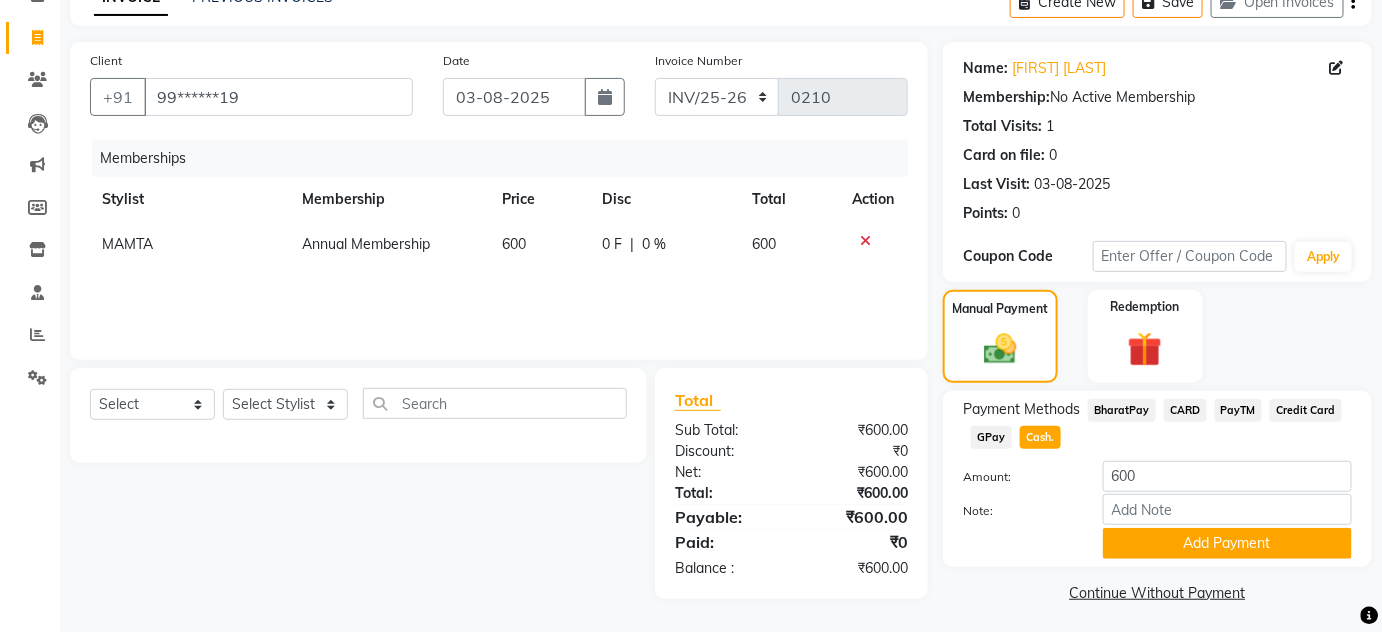 scroll, scrollTop: 112, scrollLeft: 0, axis: vertical 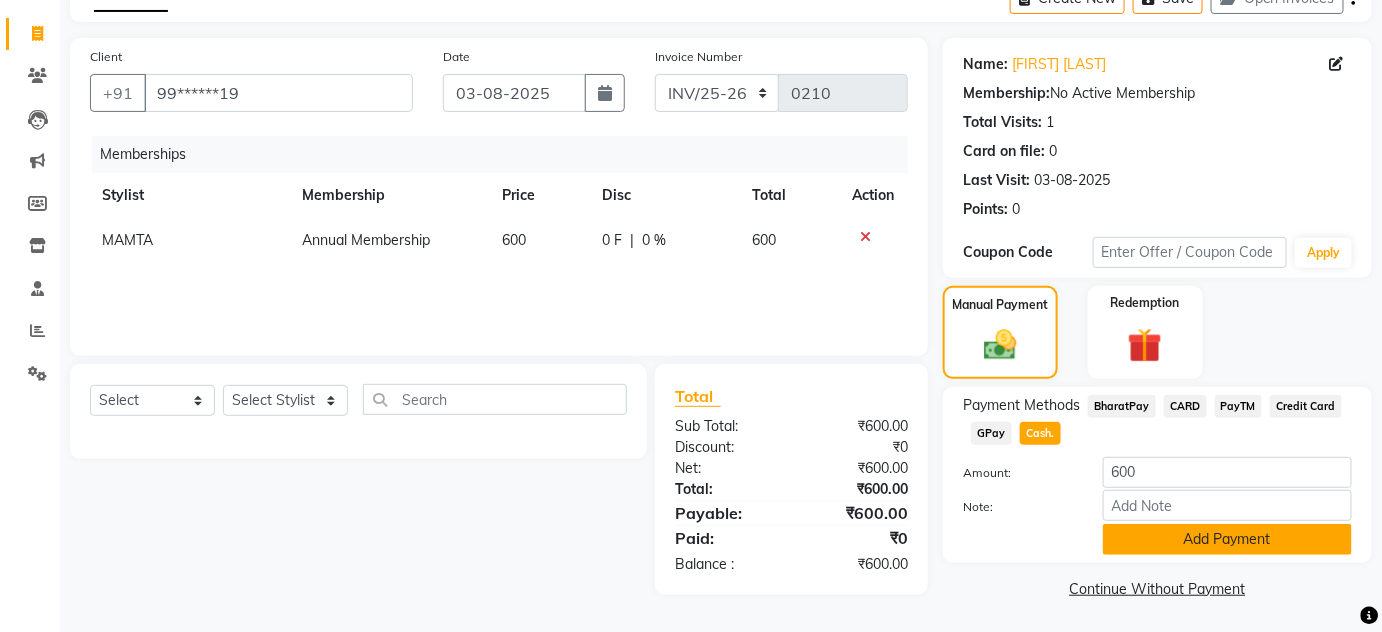 click on "Add Payment" 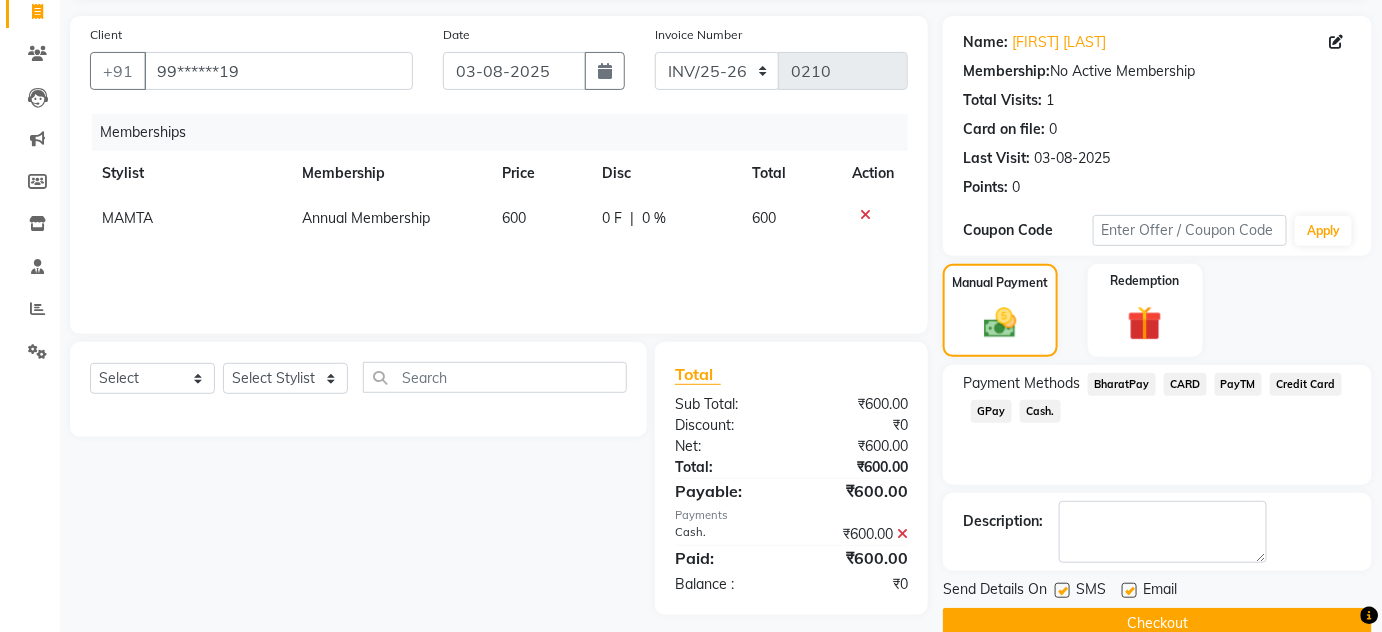 scroll, scrollTop: 169, scrollLeft: 0, axis: vertical 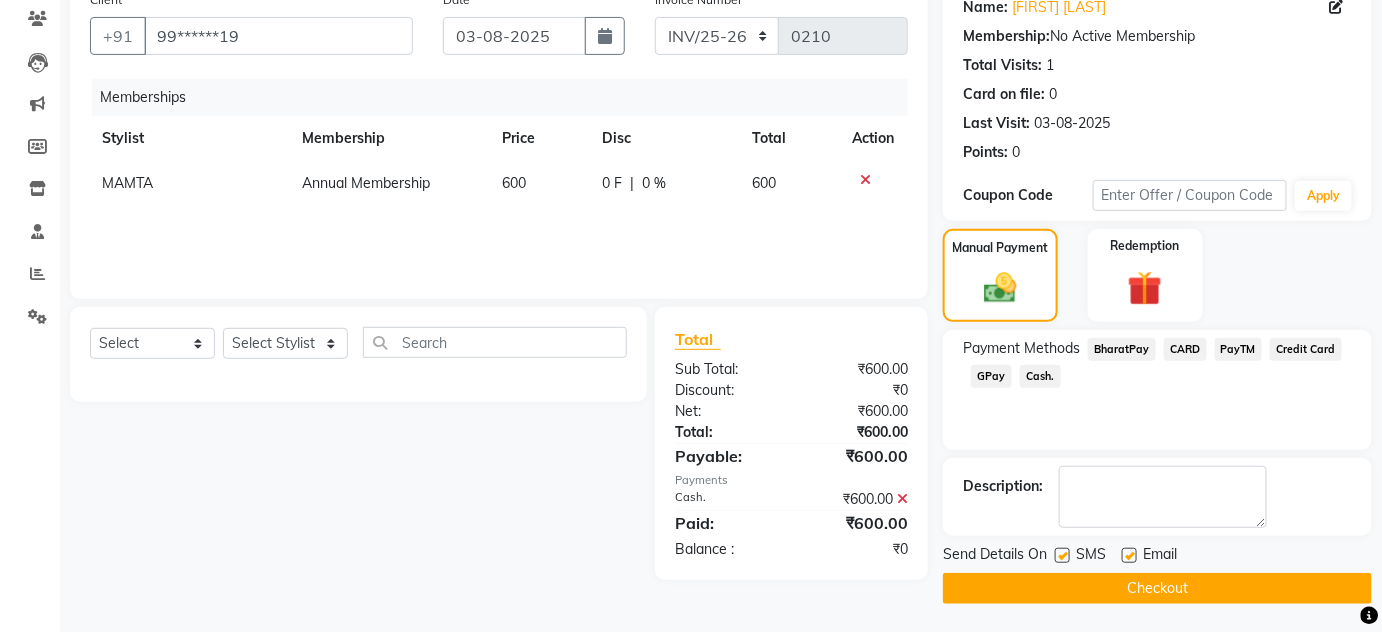 click on "Checkout" 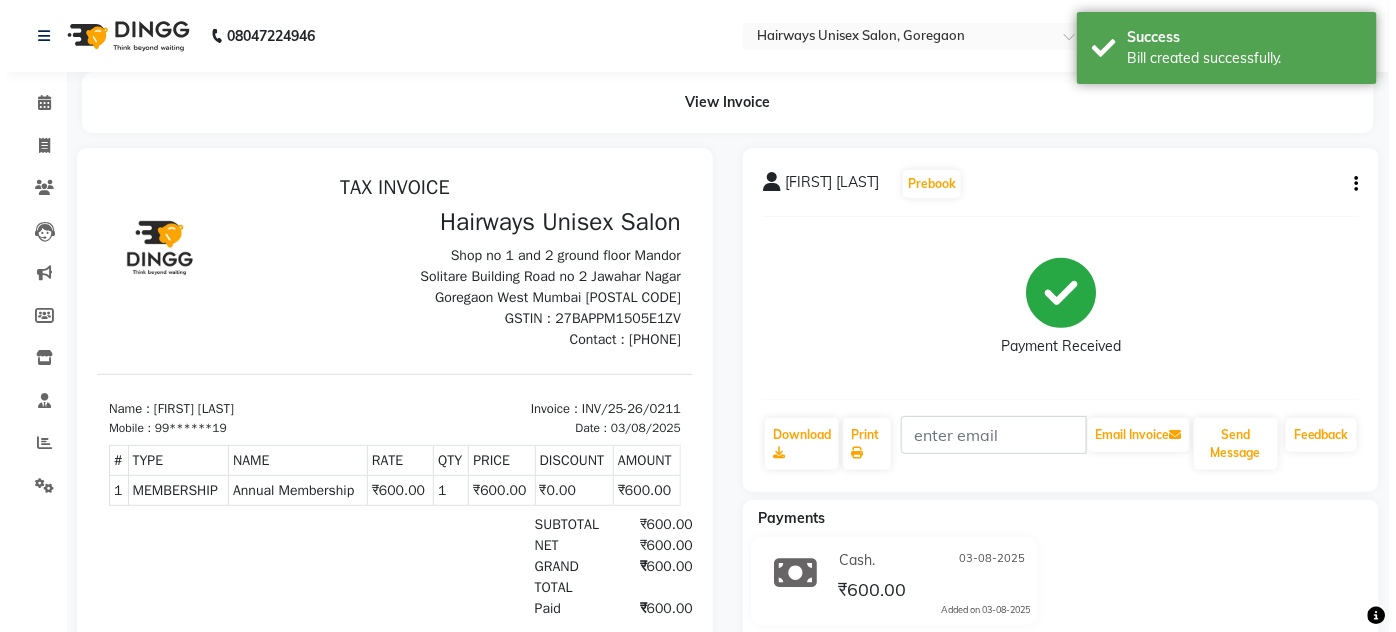 scroll, scrollTop: 0, scrollLeft: 0, axis: both 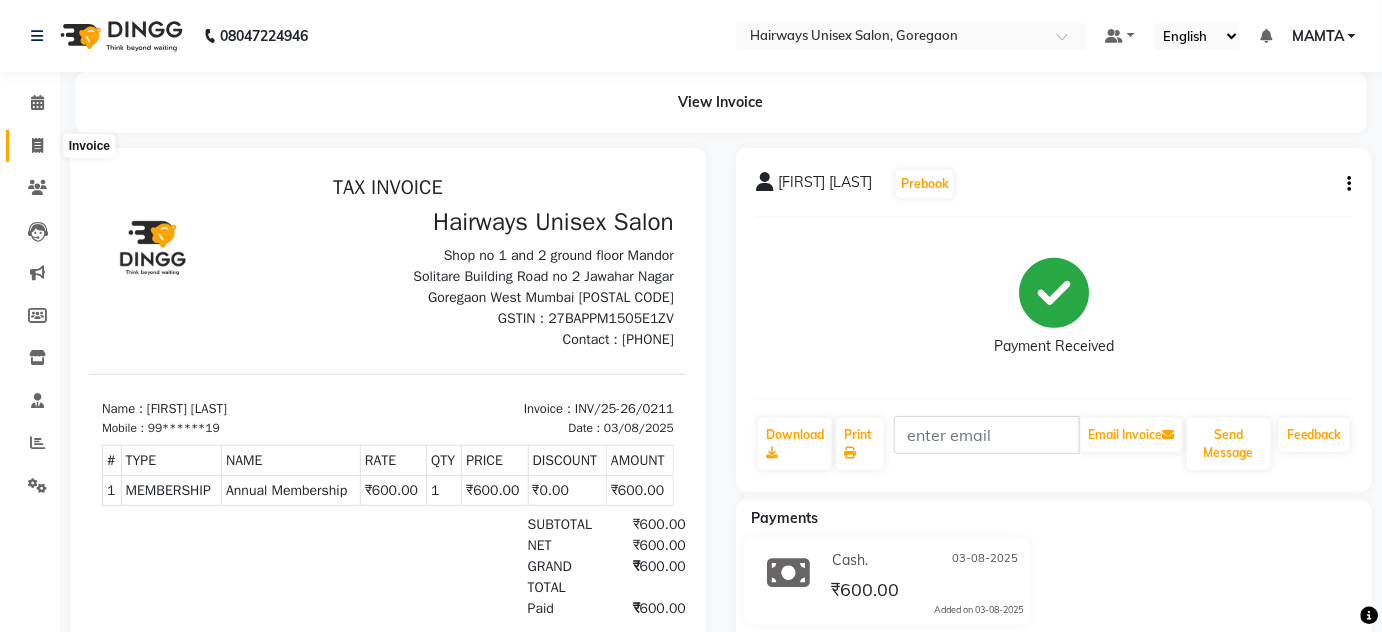 click 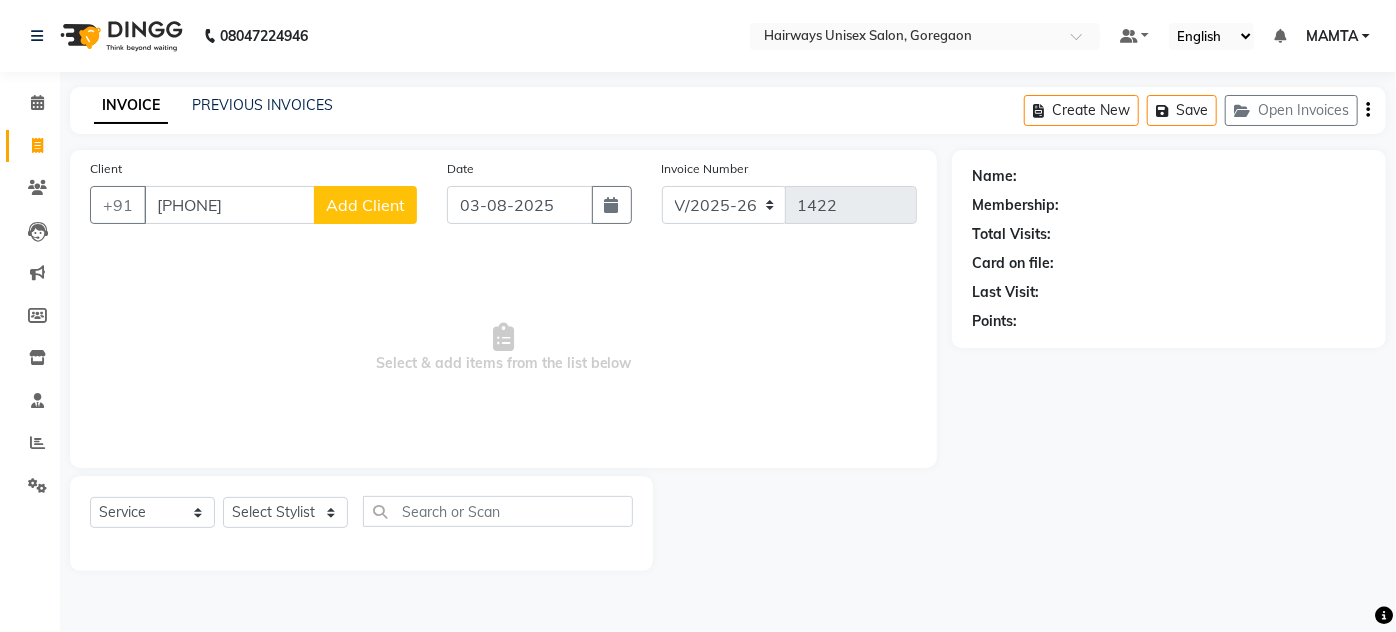 type on "8104206074" 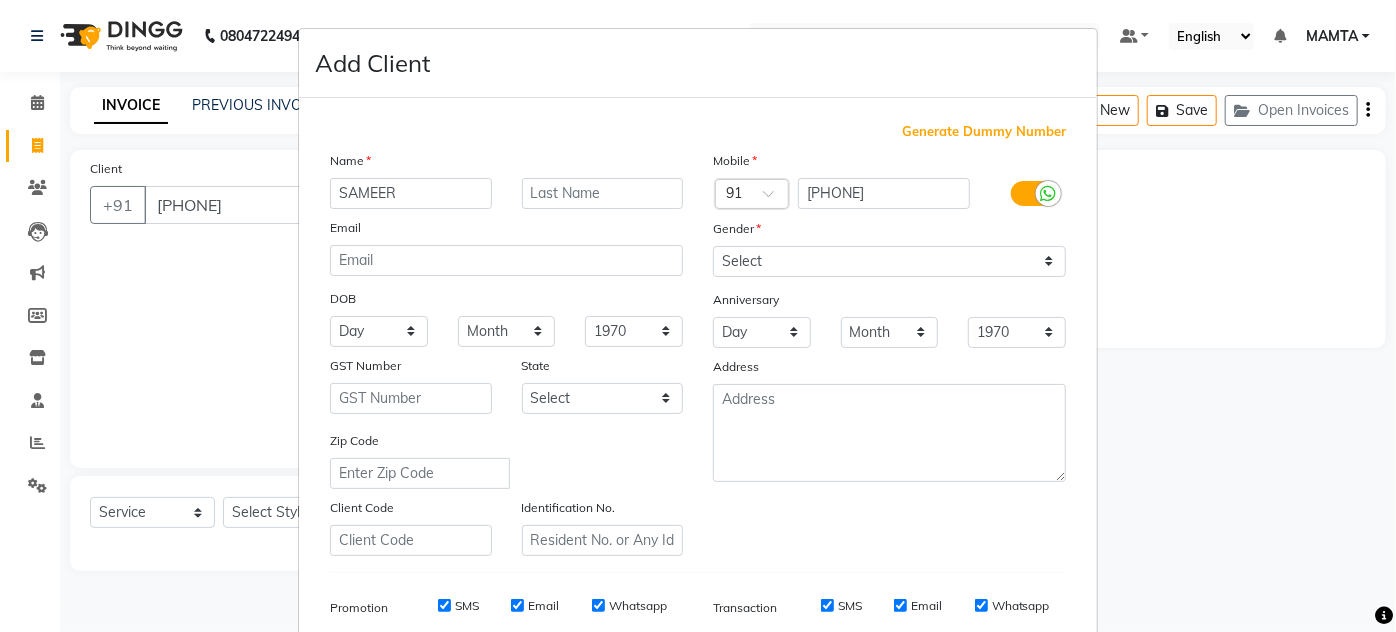 type on "SAMEER" 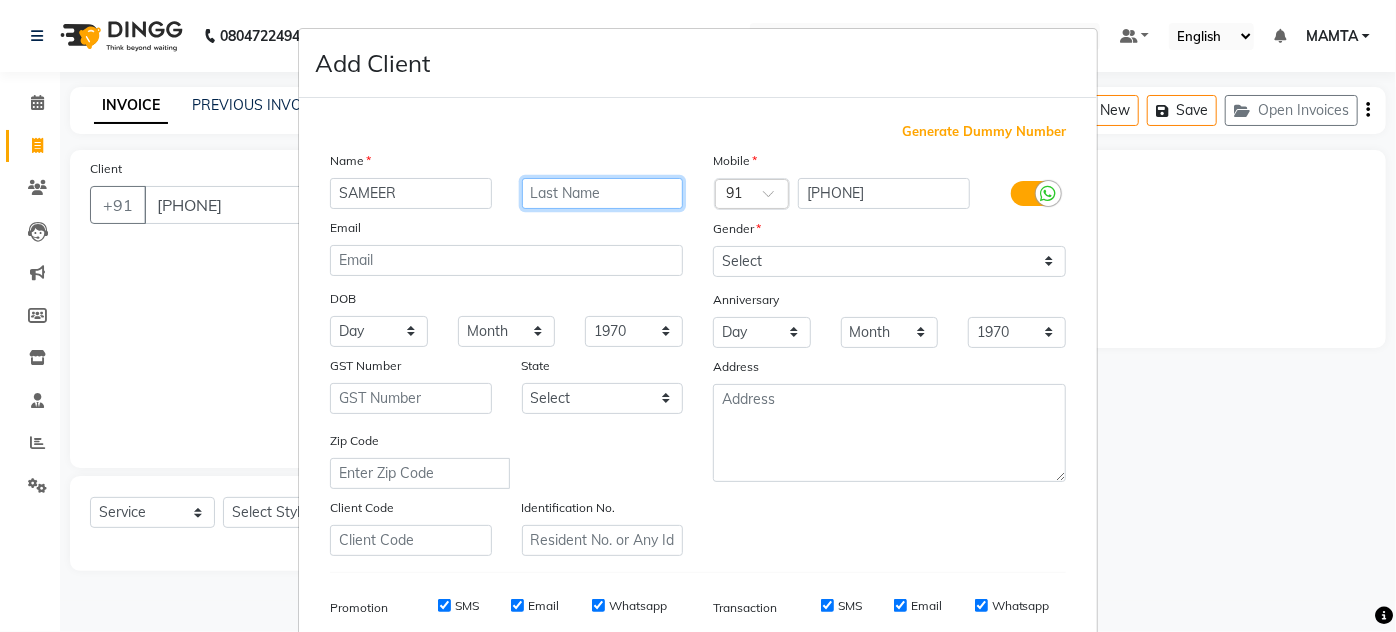 click at bounding box center (603, 193) 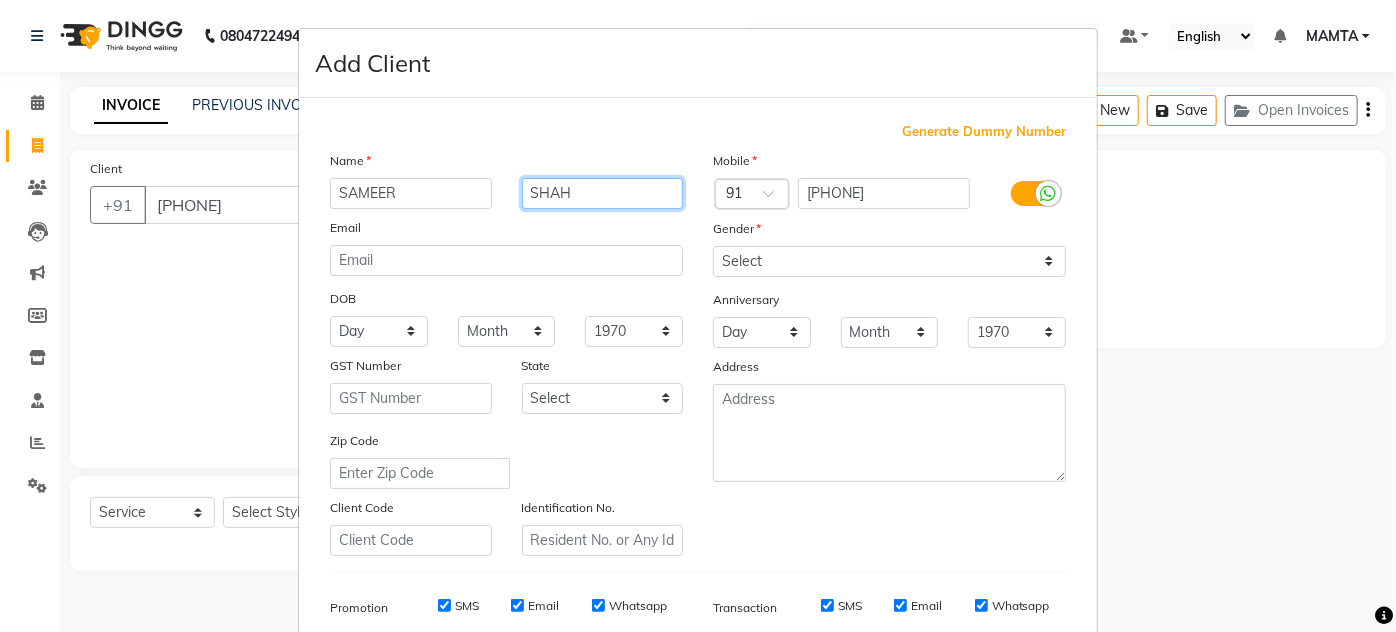 type on "SHAH" 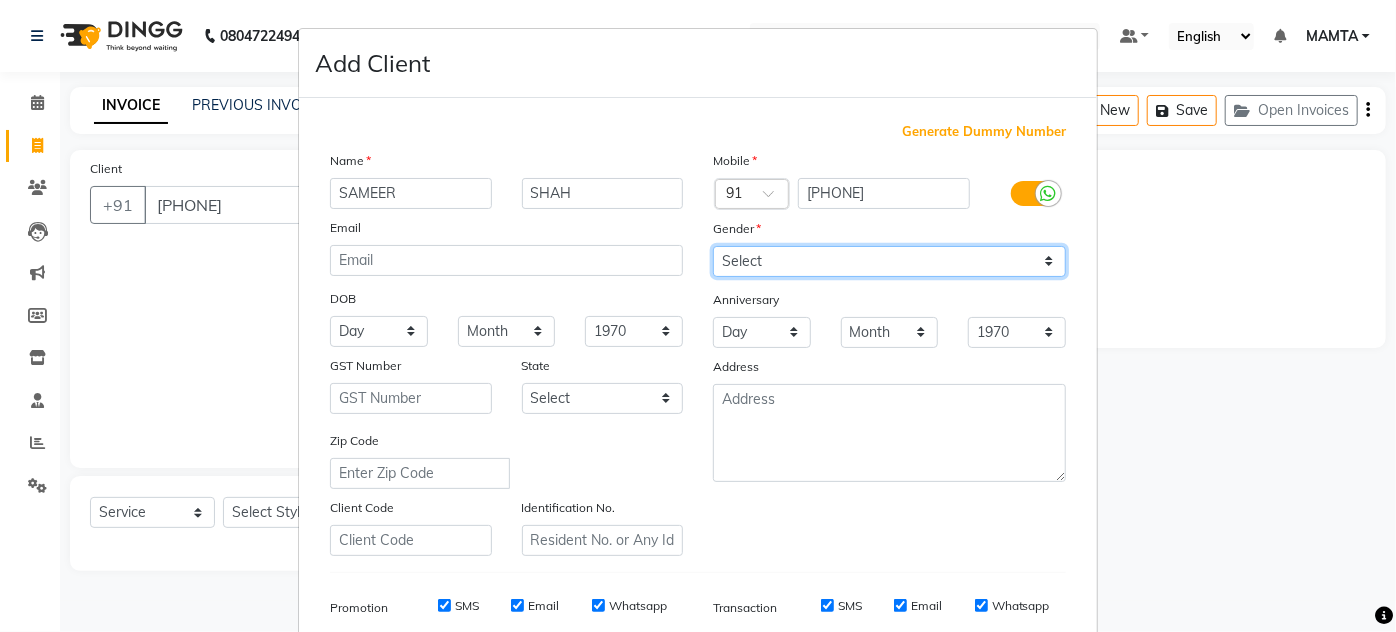 click on "Select Male Female Other Prefer Not To Say" at bounding box center (889, 261) 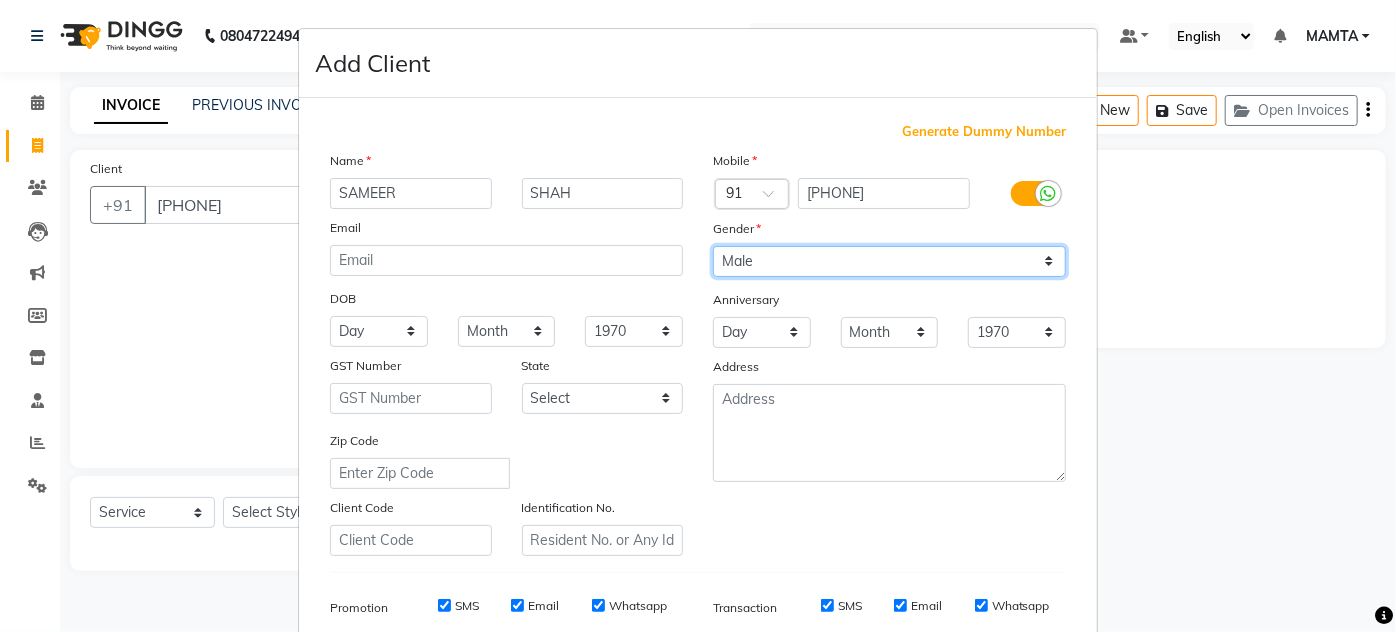 click on "Select Male Female Other Prefer Not To Say" at bounding box center [889, 261] 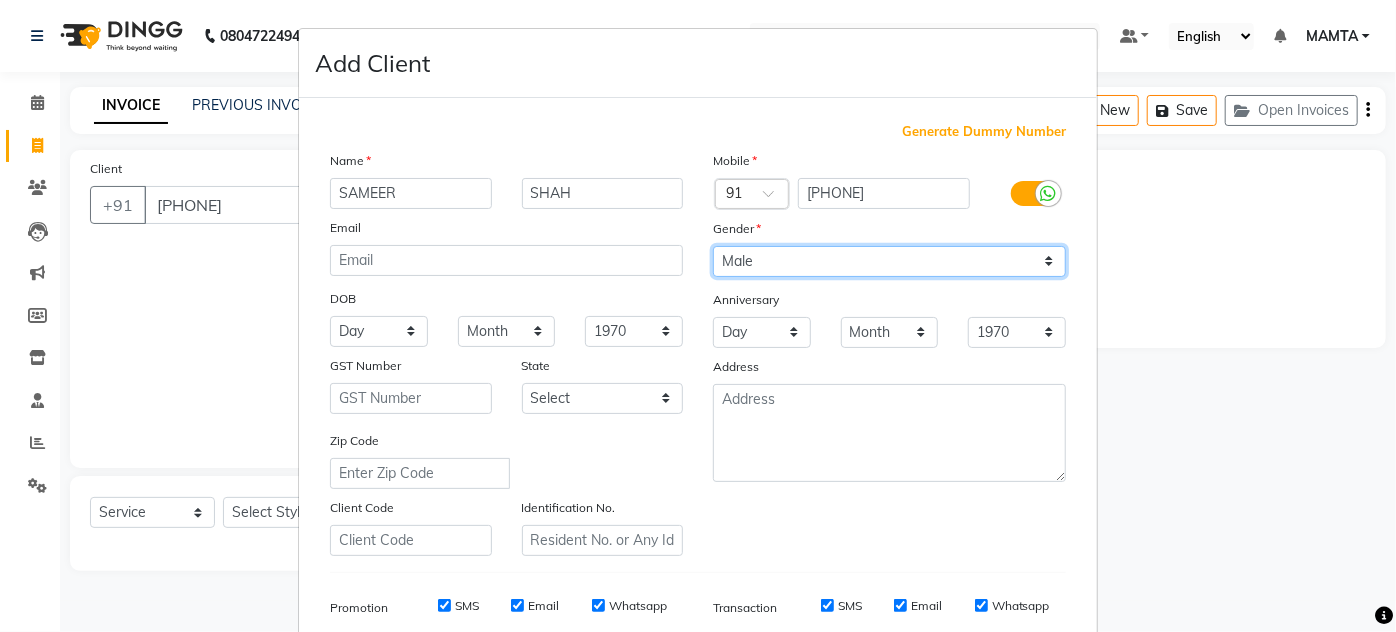 click on "Select Male Female Other Prefer Not To Say" at bounding box center [889, 261] 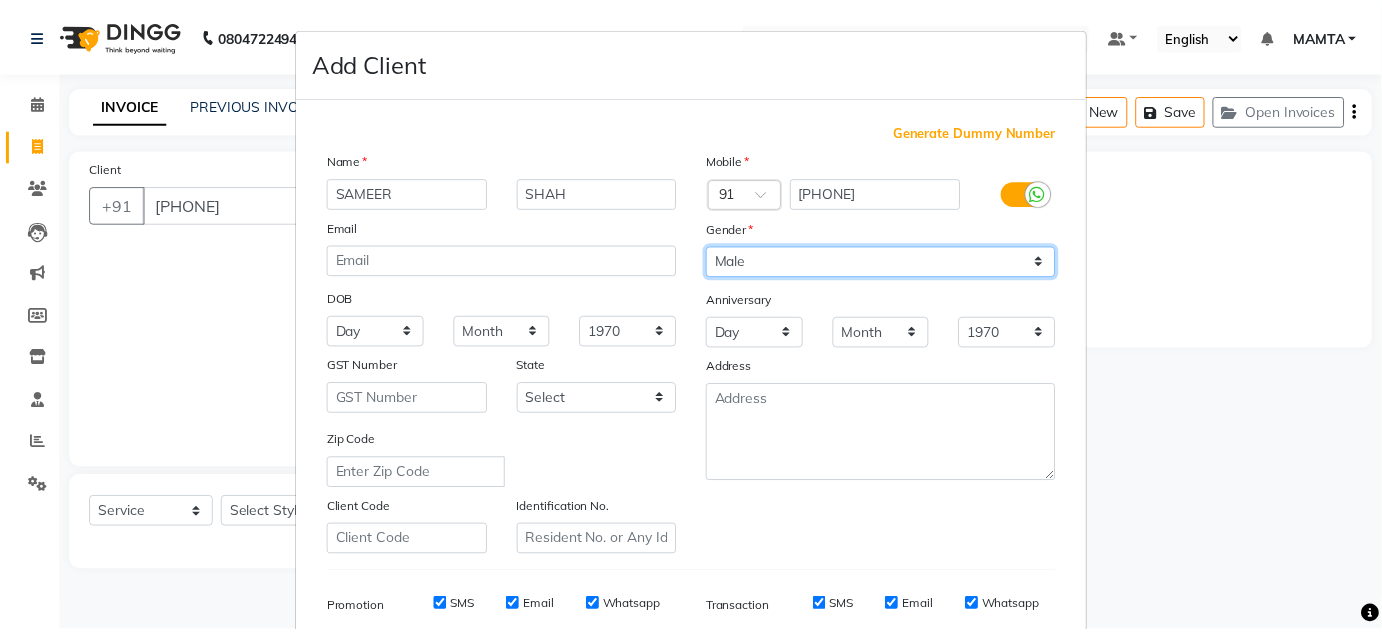 scroll, scrollTop: 290, scrollLeft: 0, axis: vertical 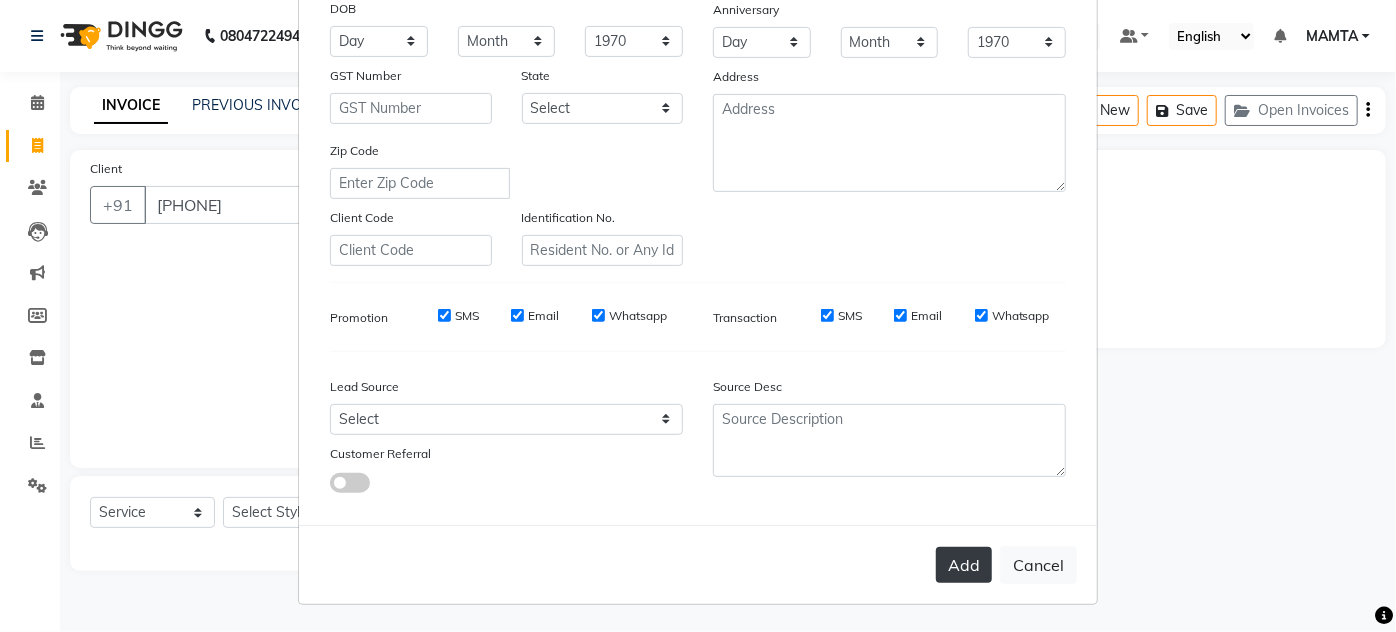click on "Add" at bounding box center [964, 565] 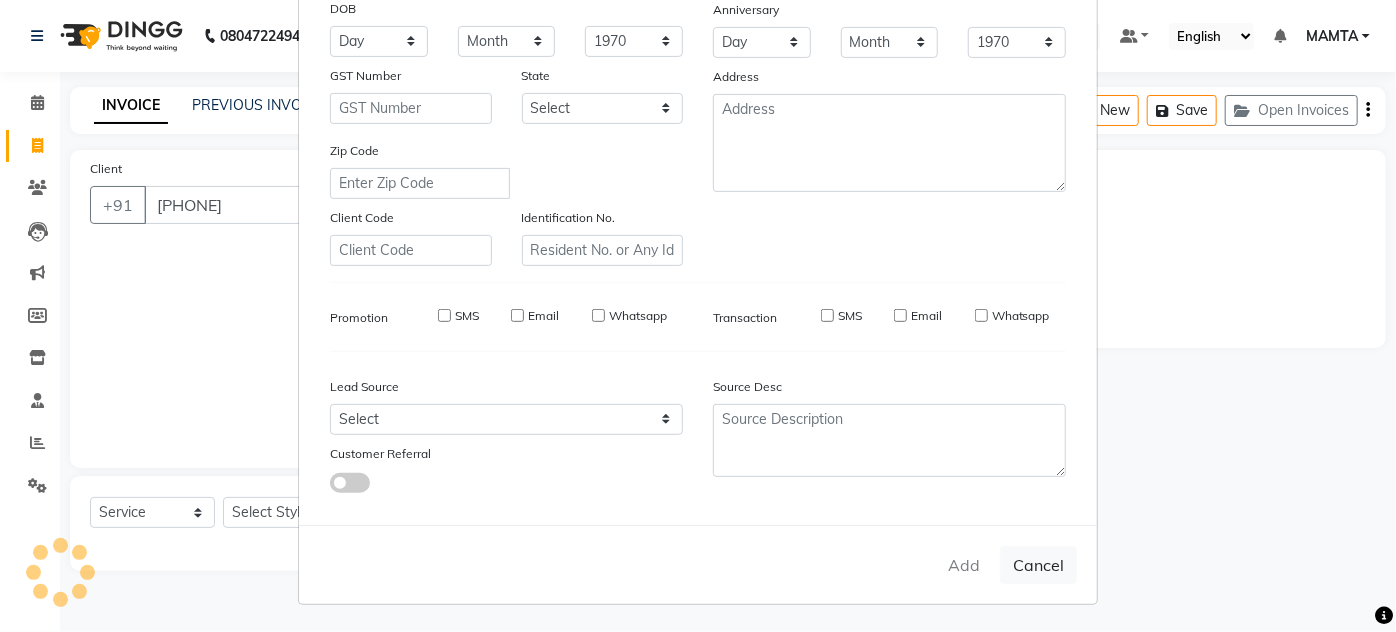 type on "81******74" 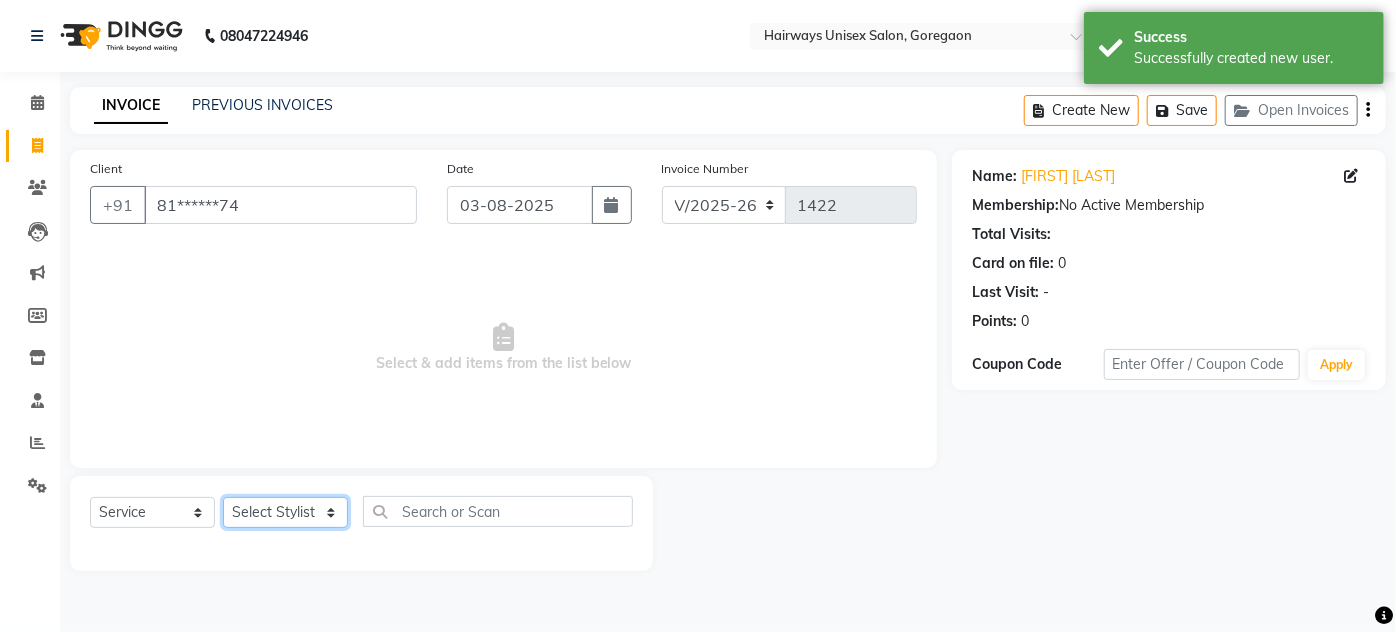 click on "Select Stylist AHSAN AZAD IMRAN Kamal Salmani KASHISH MAMTA POOJA PUMMY RAJA SADDAM SAMEER SULTAN TALIB ZAFAR ZAHID" 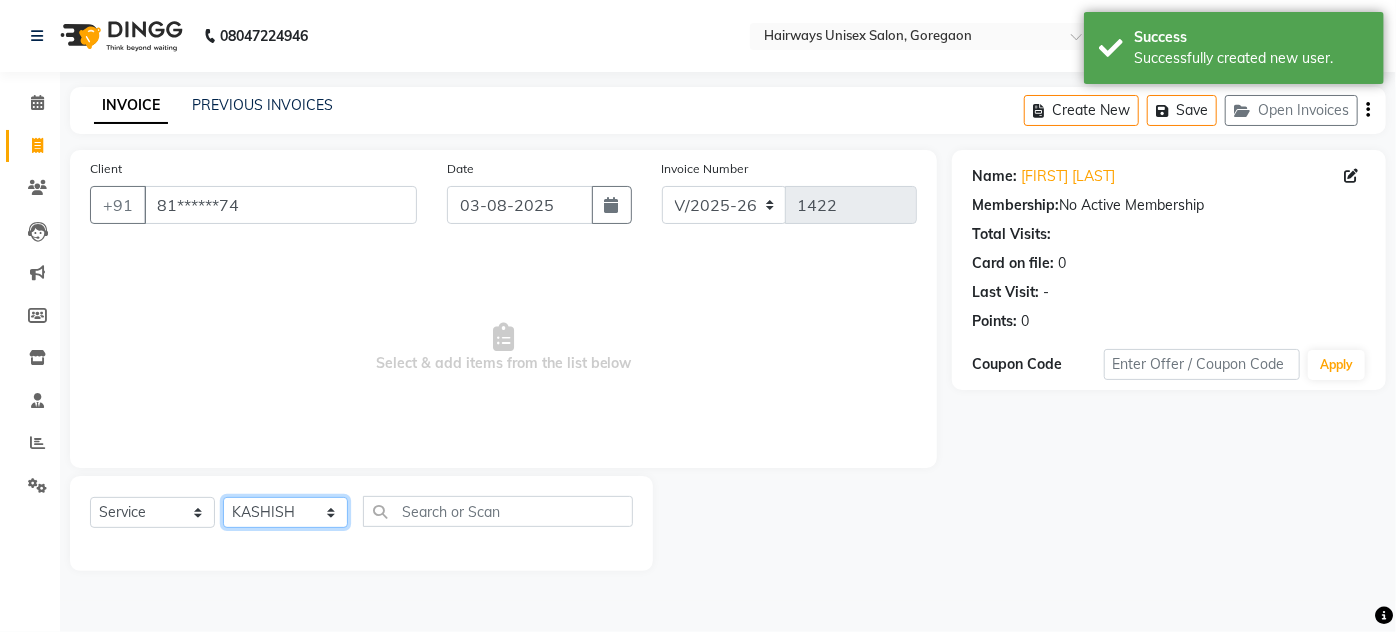 click on "Select Stylist AHSAN AZAD IMRAN Kamal Salmani KASHISH MAMTA POOJA PUMMY RAJA SADDAM SAMEER SULTAN TALIB ZAFAR ZAHID" 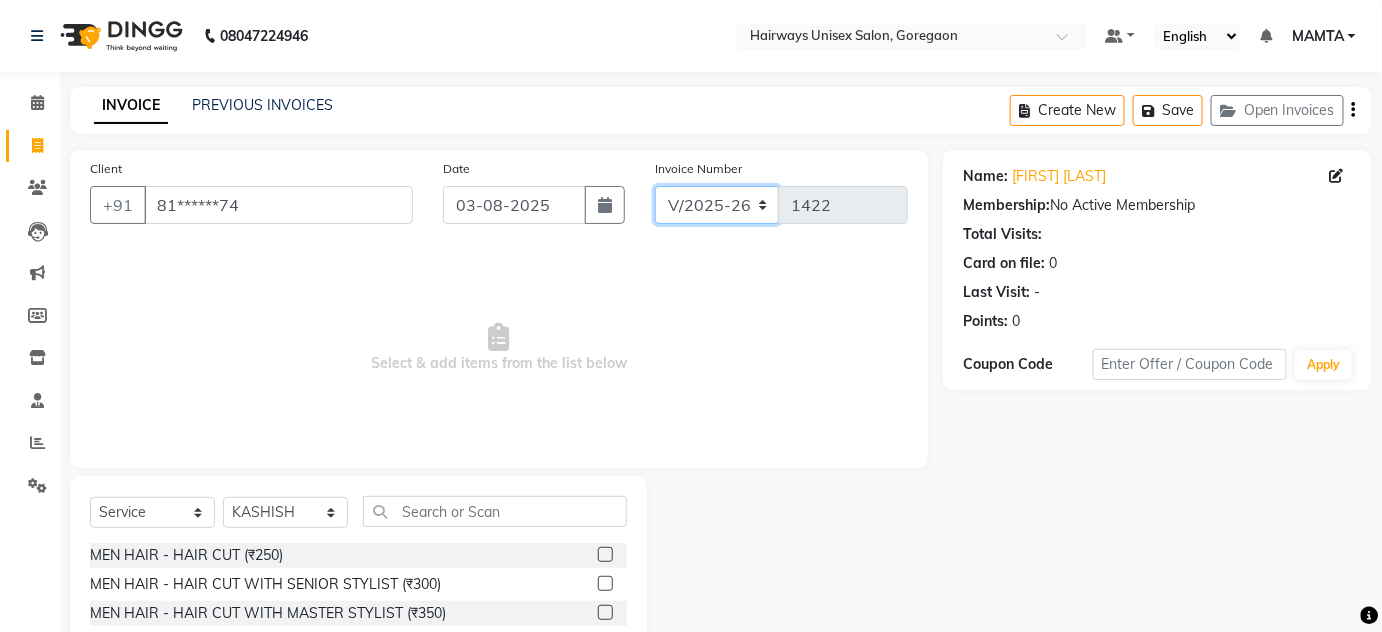 click on "INV/25-26 V/2025-26" 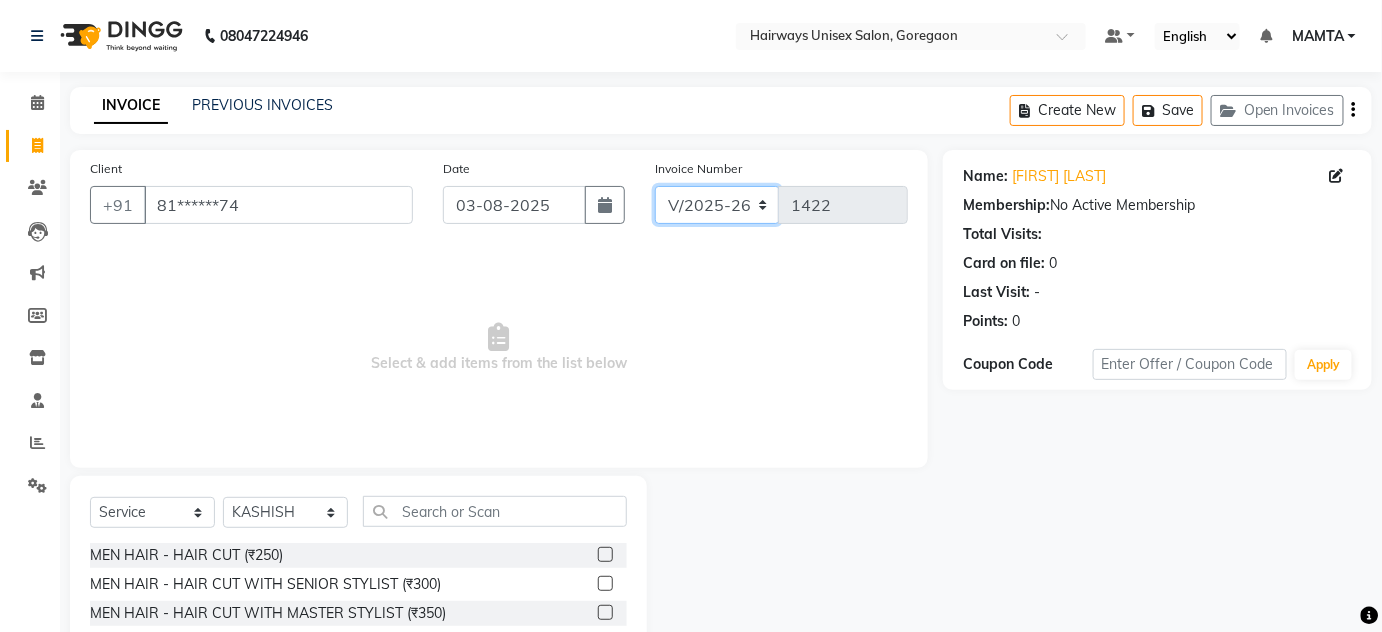 select on "8645" 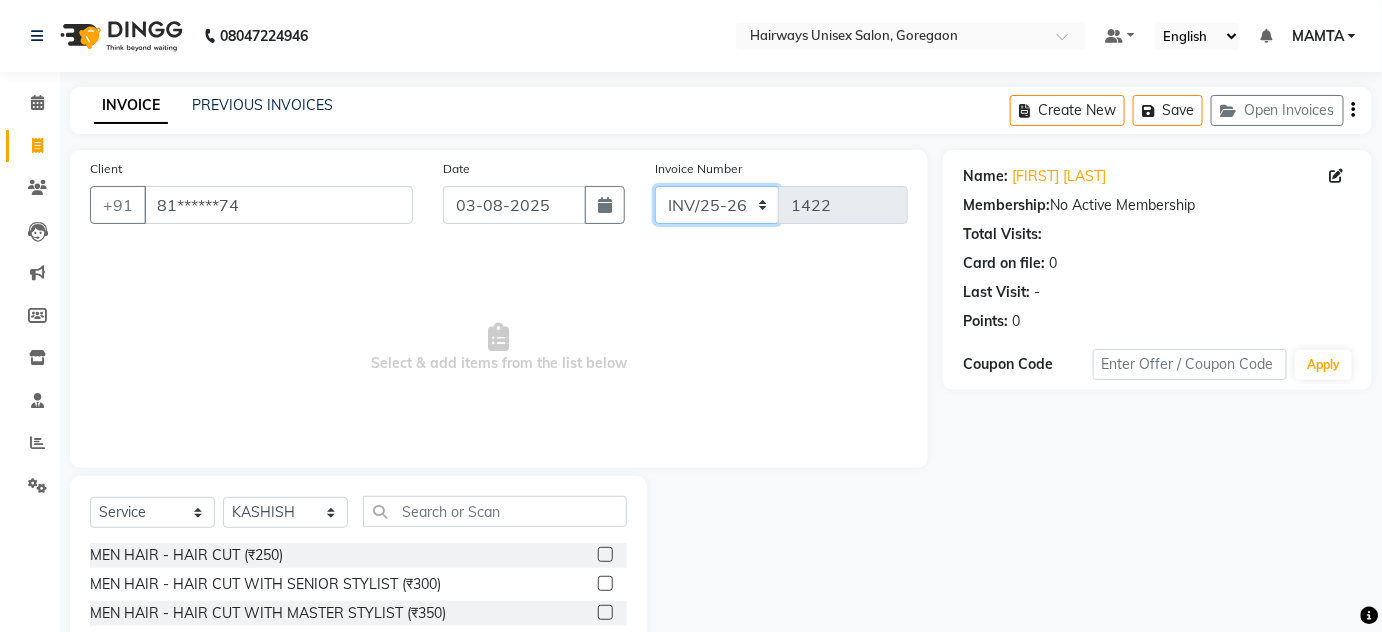 click on "INV/25-26 V/2025-26" 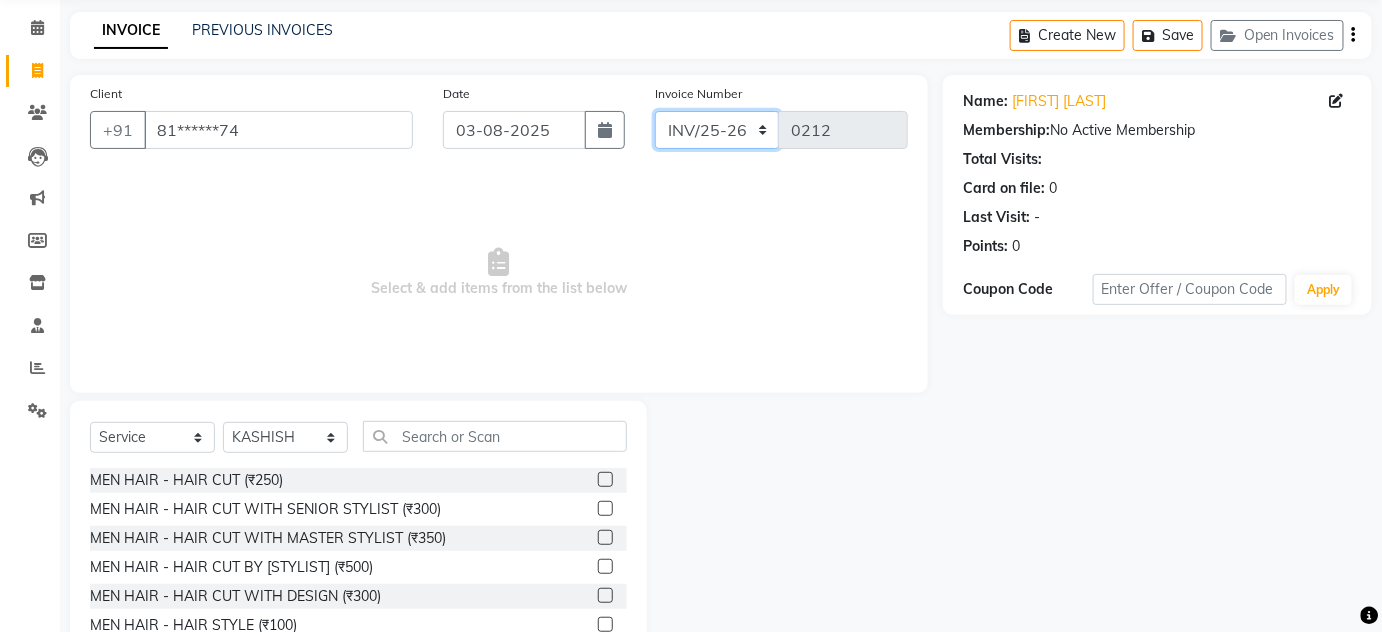 scroll, scrollTop: 0, scrollLeft: 0, axis: both 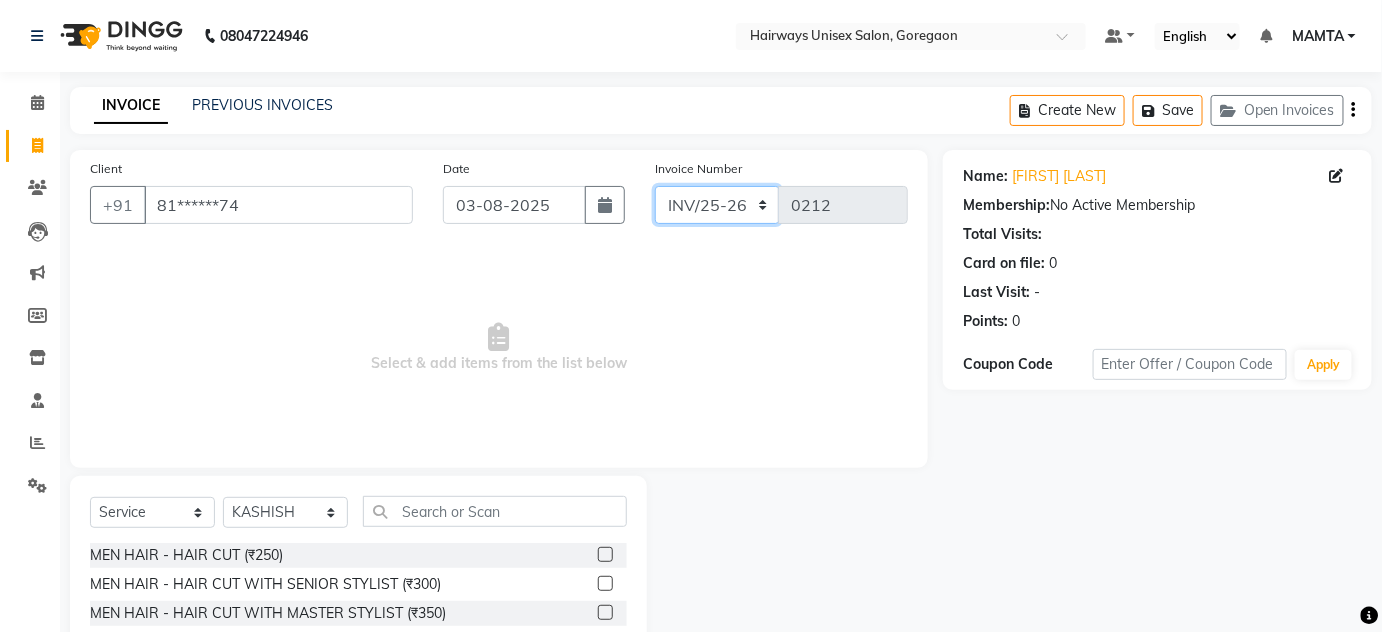 drag, startPoint x: 726, startPoint y: 210, endPoint x: 725, endPoint y: 220, distance: 10.049875 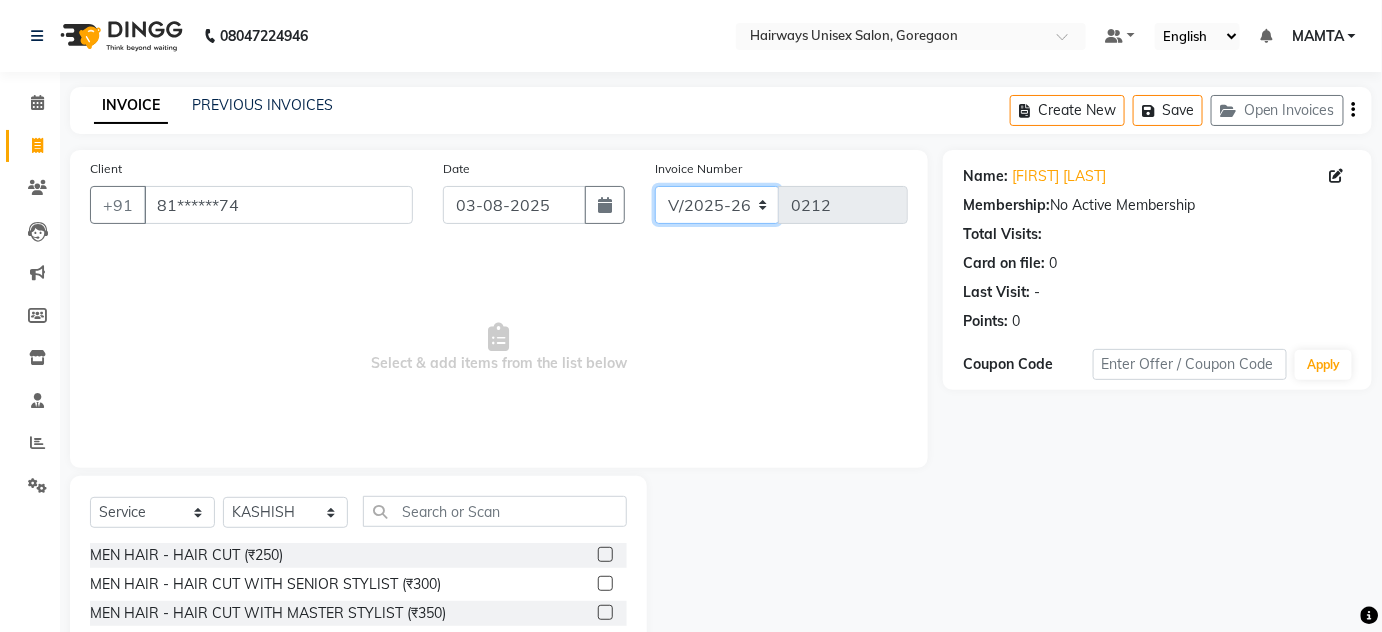 click on "INV/25-26 V/2025-26" 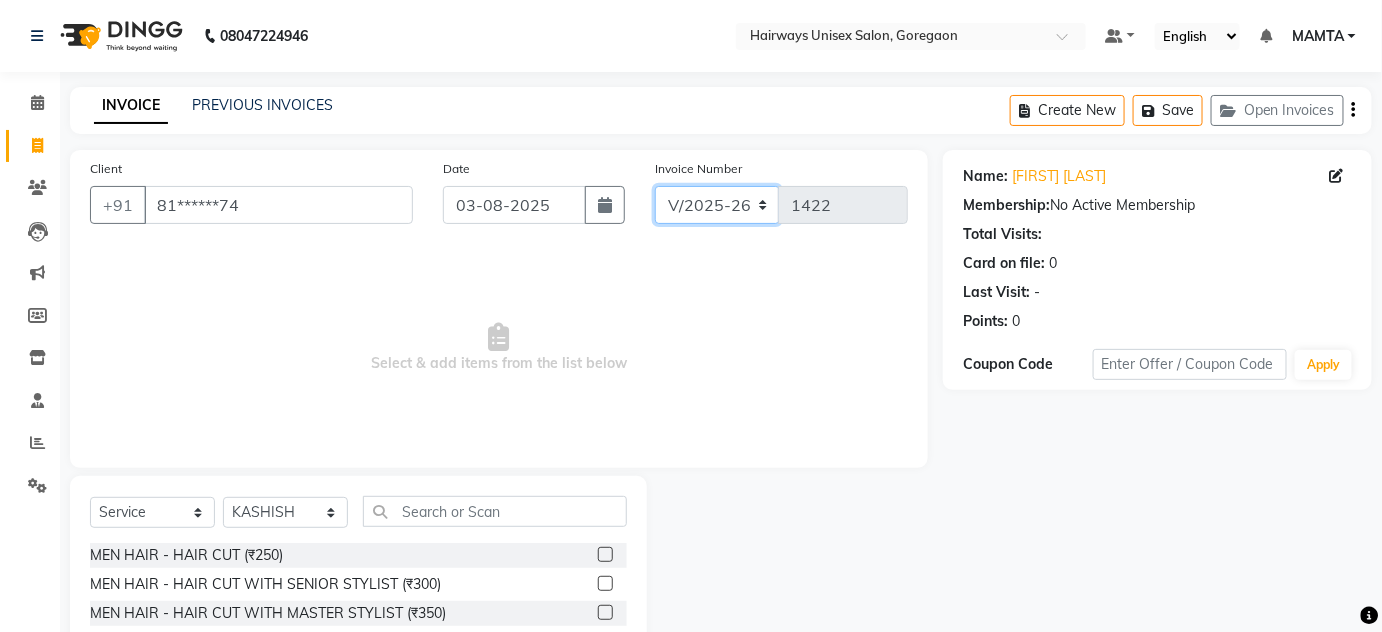 scroll, scrollTop: 168, scrollLeft: 0, axis: vertical 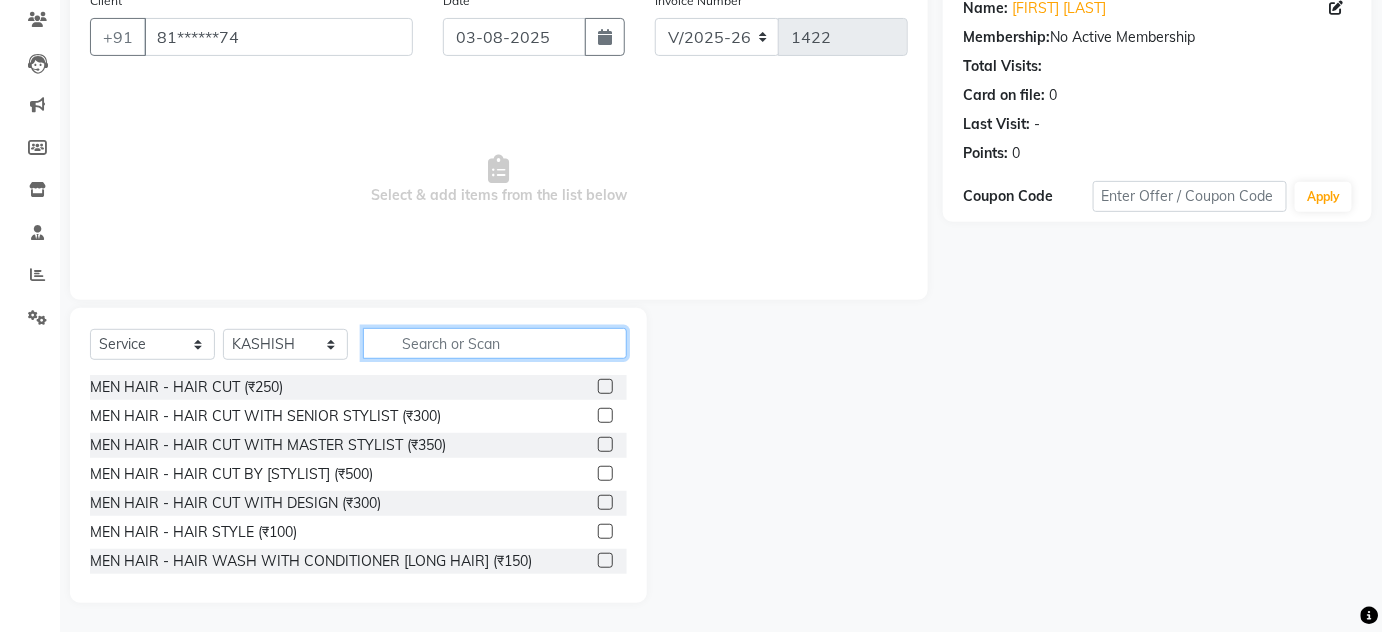 click 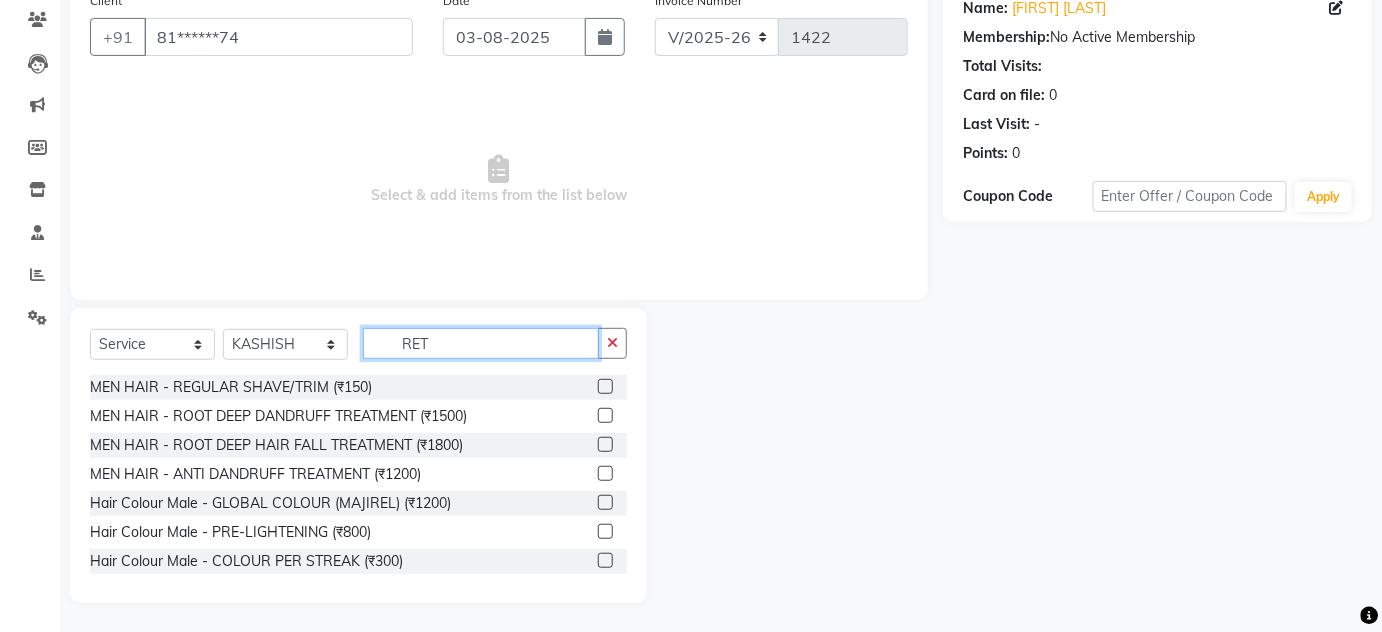 scroll, scrollTop: 0, scrollLeft: 0, axis: both 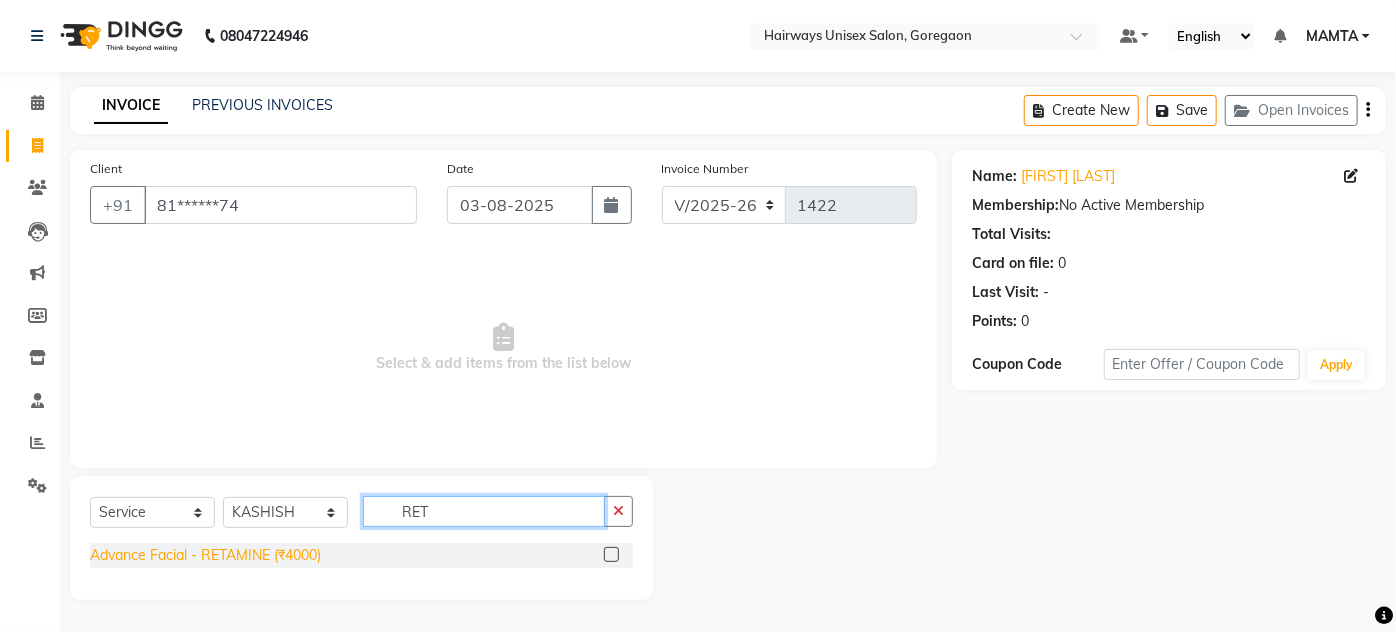 type on "RET" 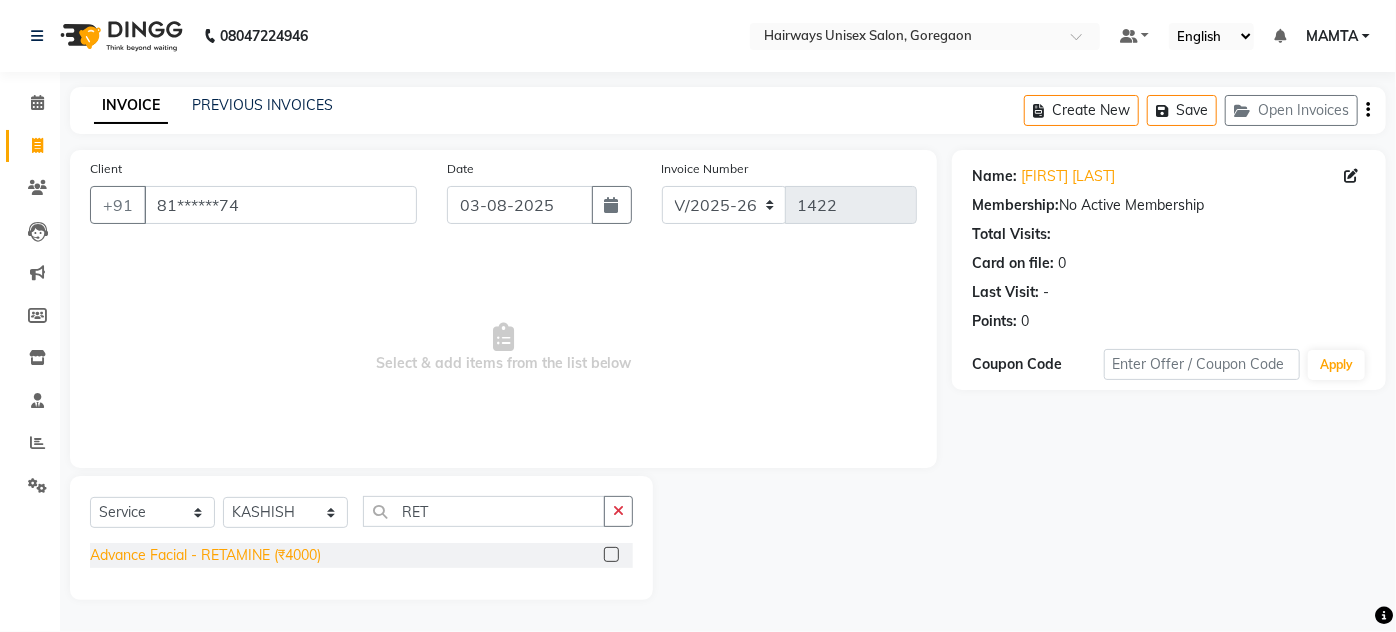 click on "Advance Facial - RETAMINE (₹4000)" 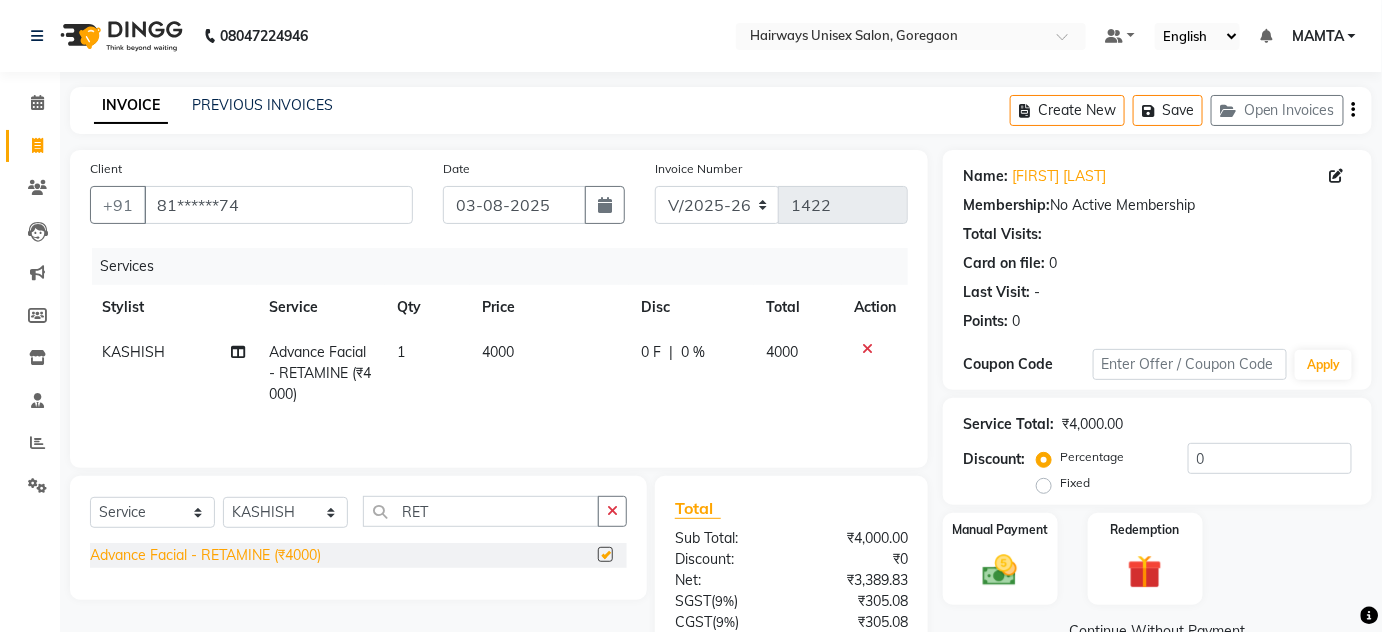 checkbox on "false" 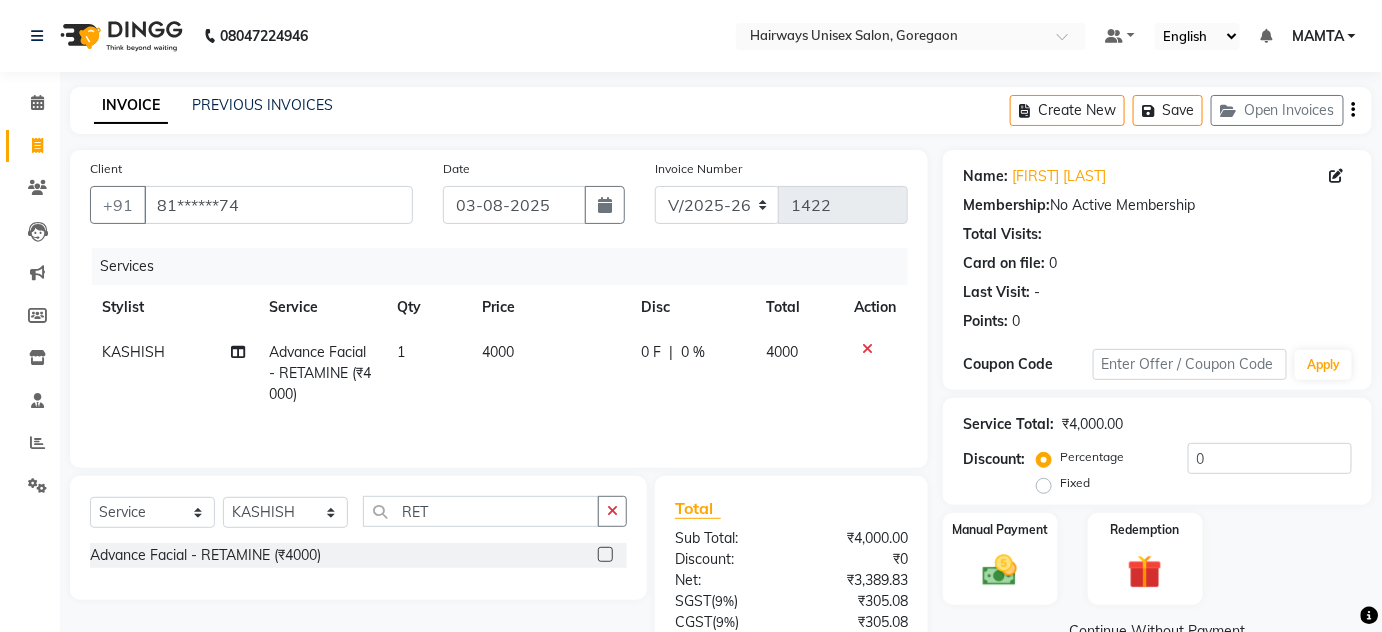 click on "0 %" 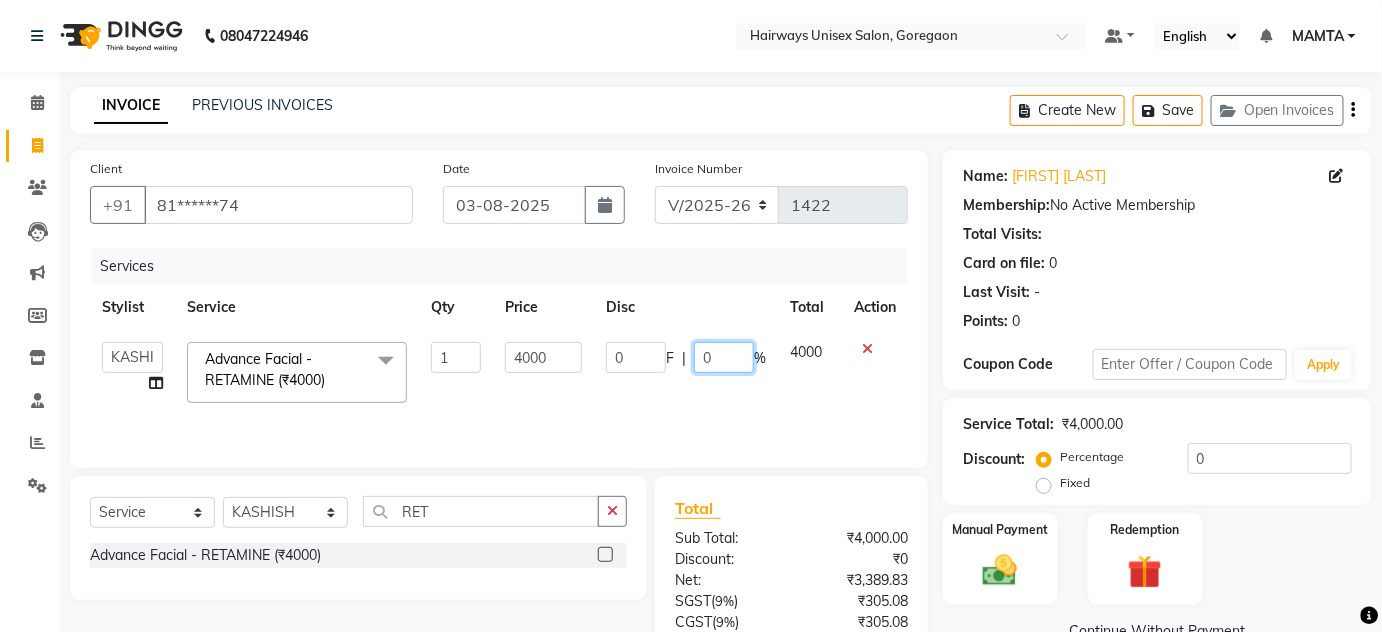 drag, startPoint x: 720, startPoint y: 351, endPoint x: 686, endPoint y: 365, distance: 36.769554 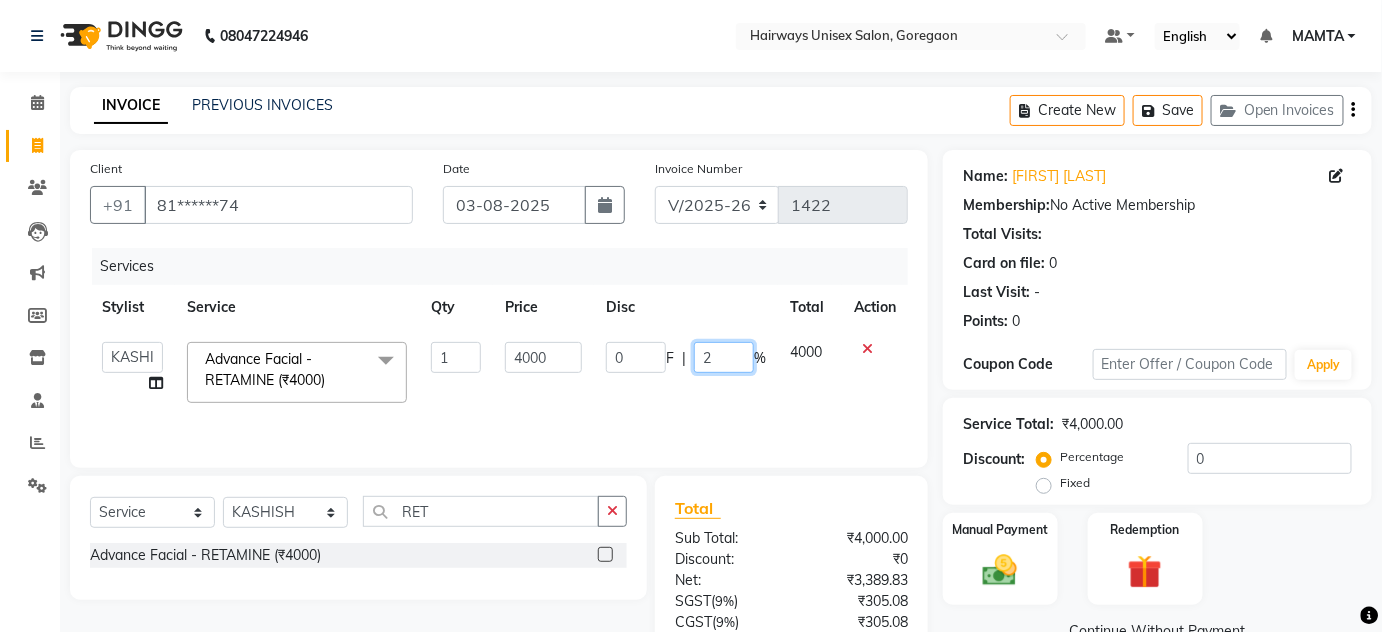 type on "20" 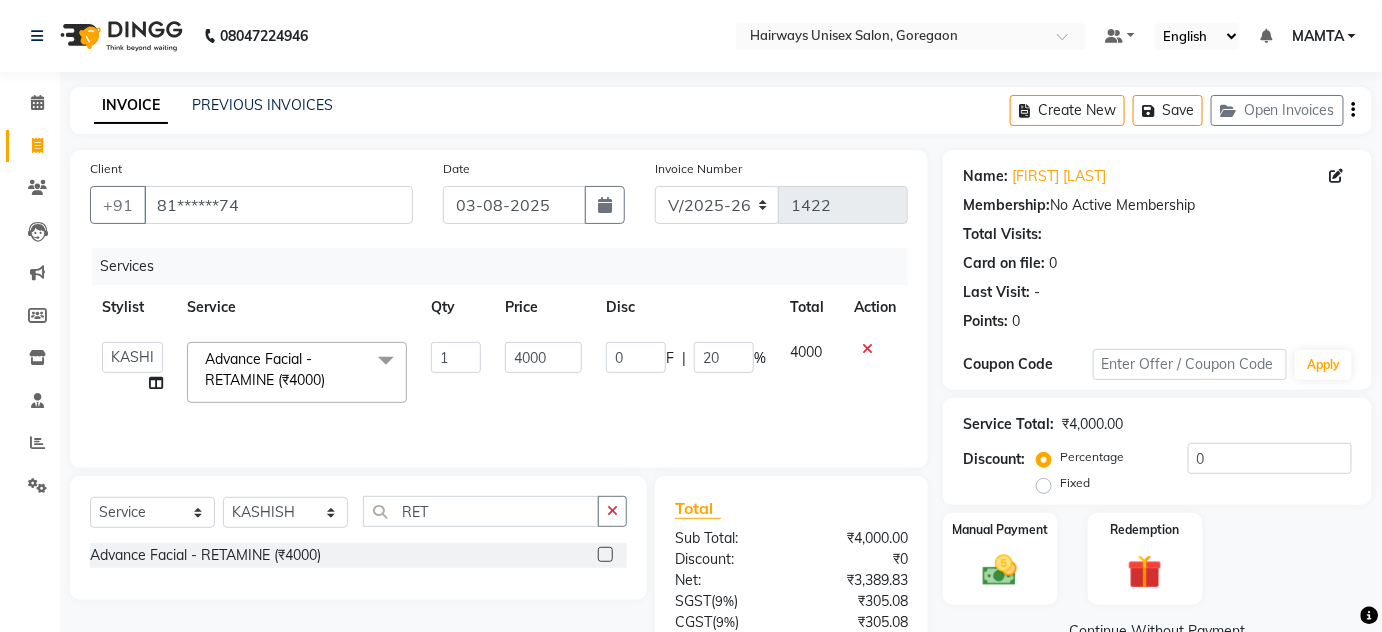 click on "Services" 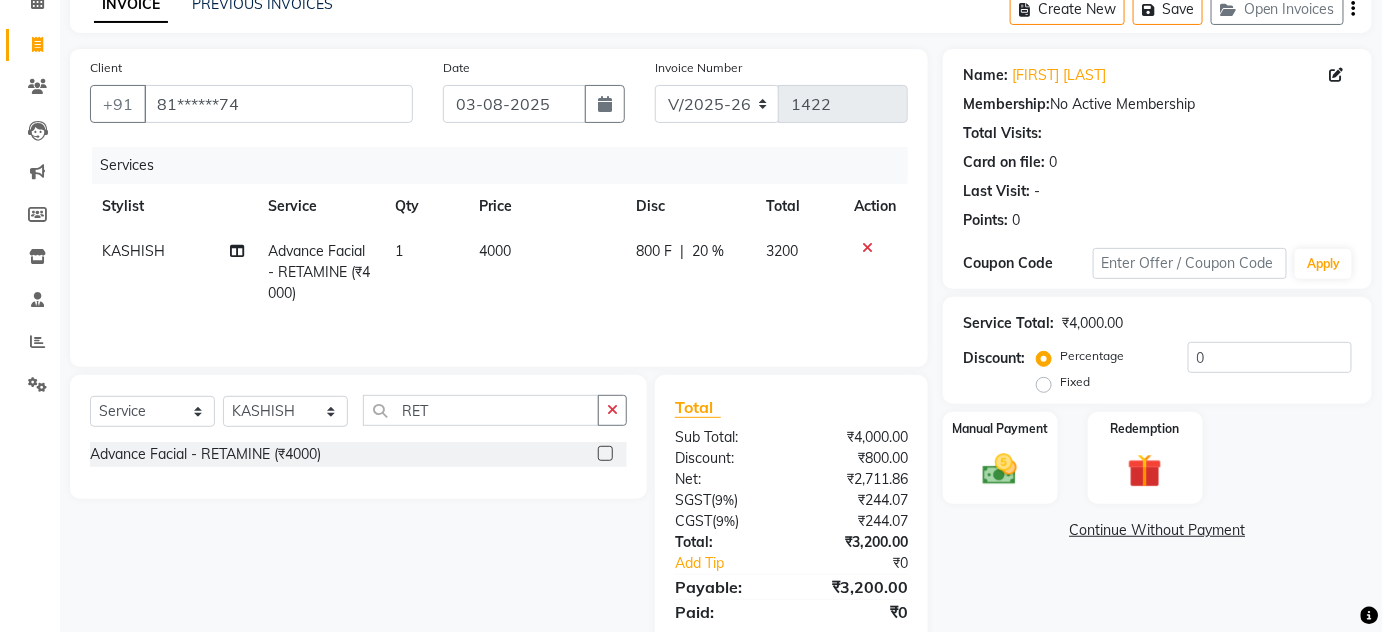 scroll, scrollTop: 167, scrollLeft: 0, axis: vertical 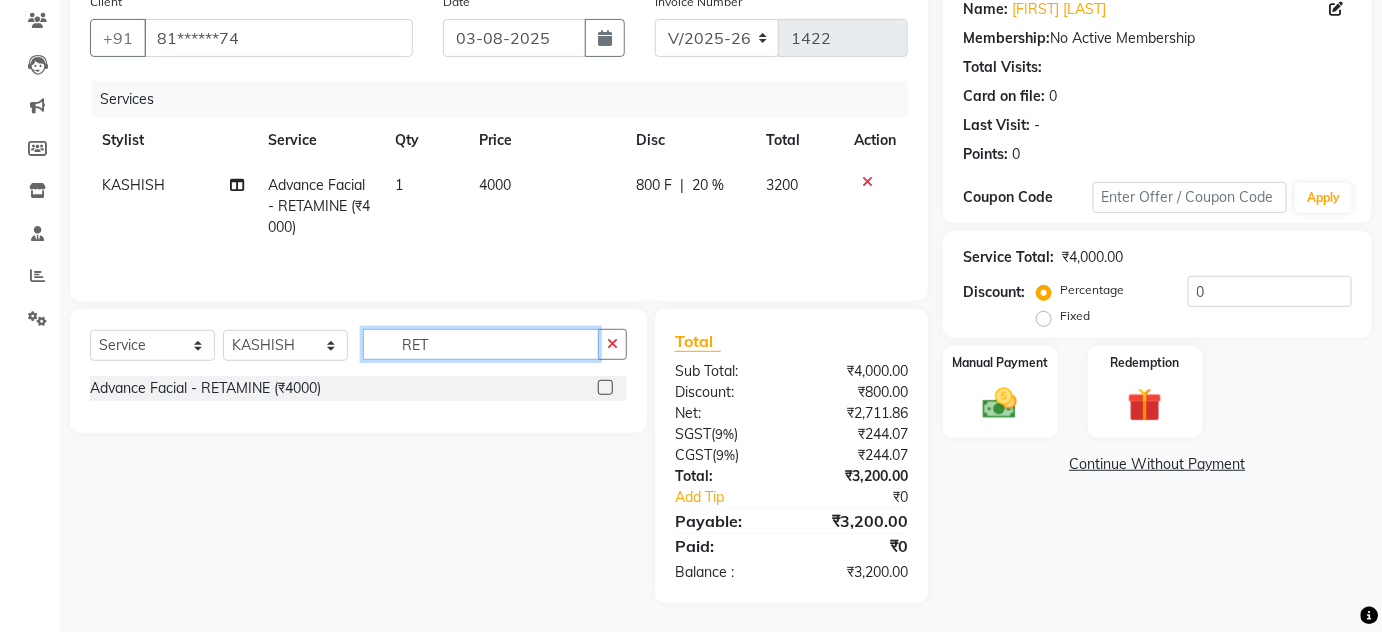 drag, startPoint x: 522, startPoint y: 340, endPoint x: 399, endPoint y: 351, distance: 123.49089 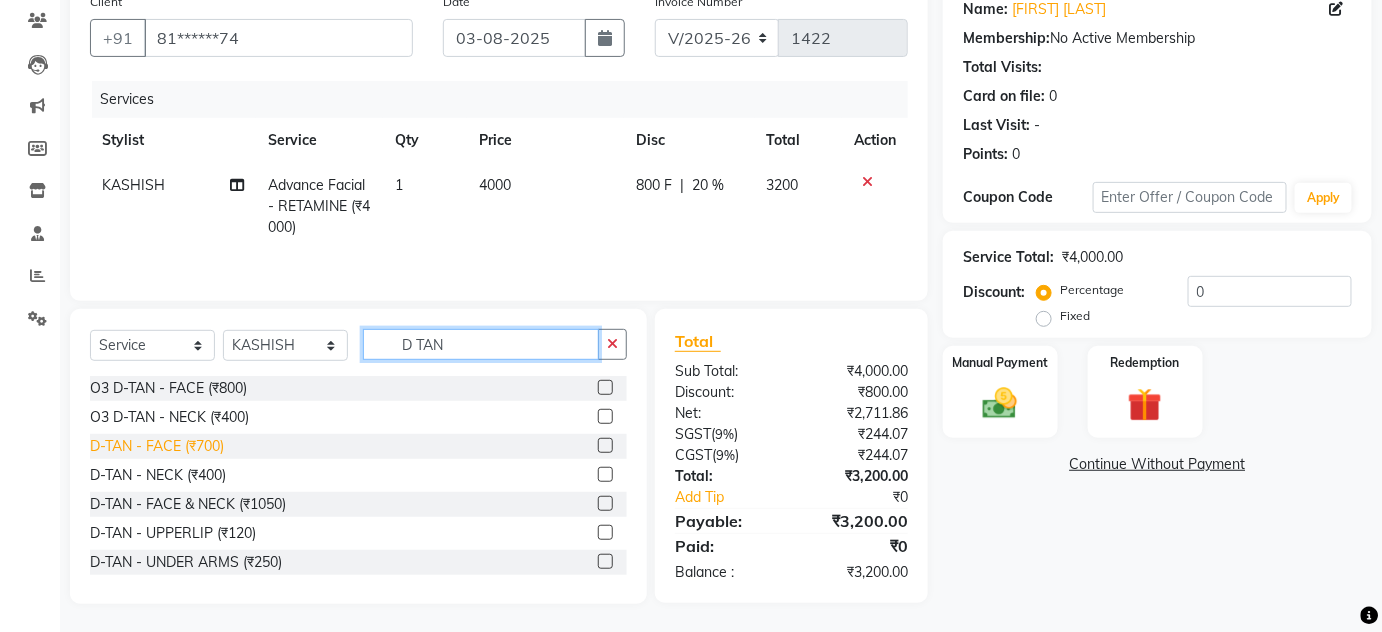 type on "D TAN" 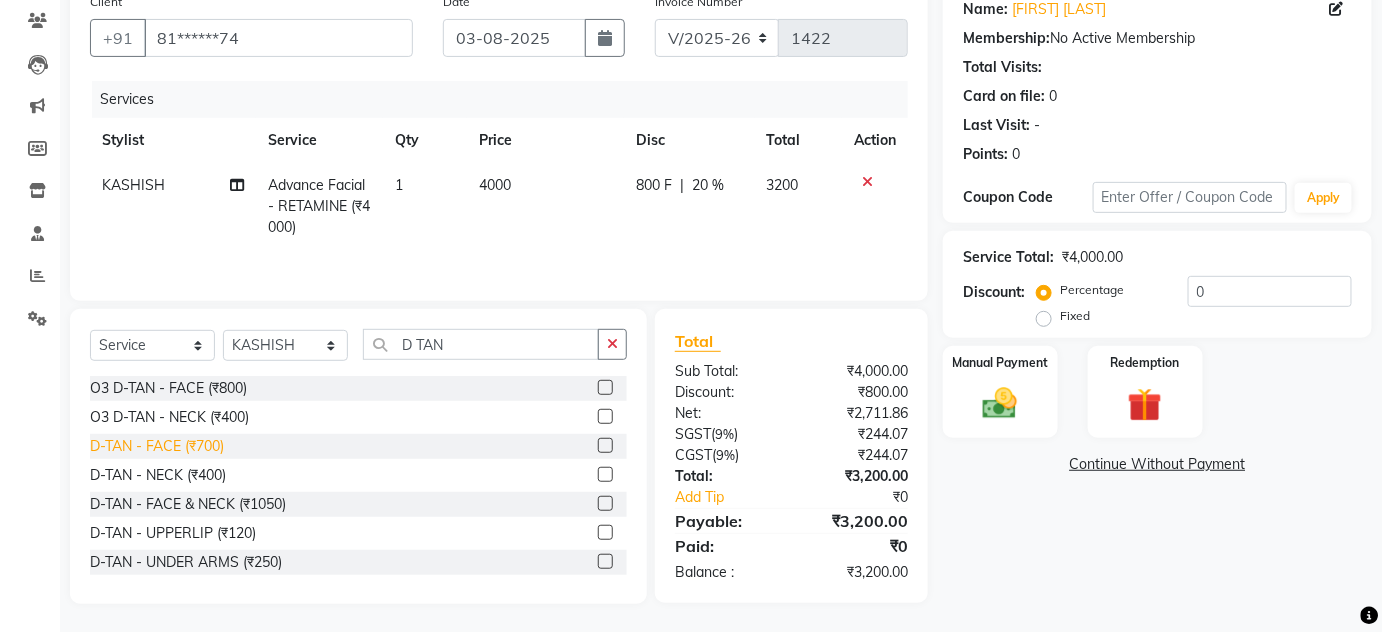 click on "D-TAN - FACE (₹700)" 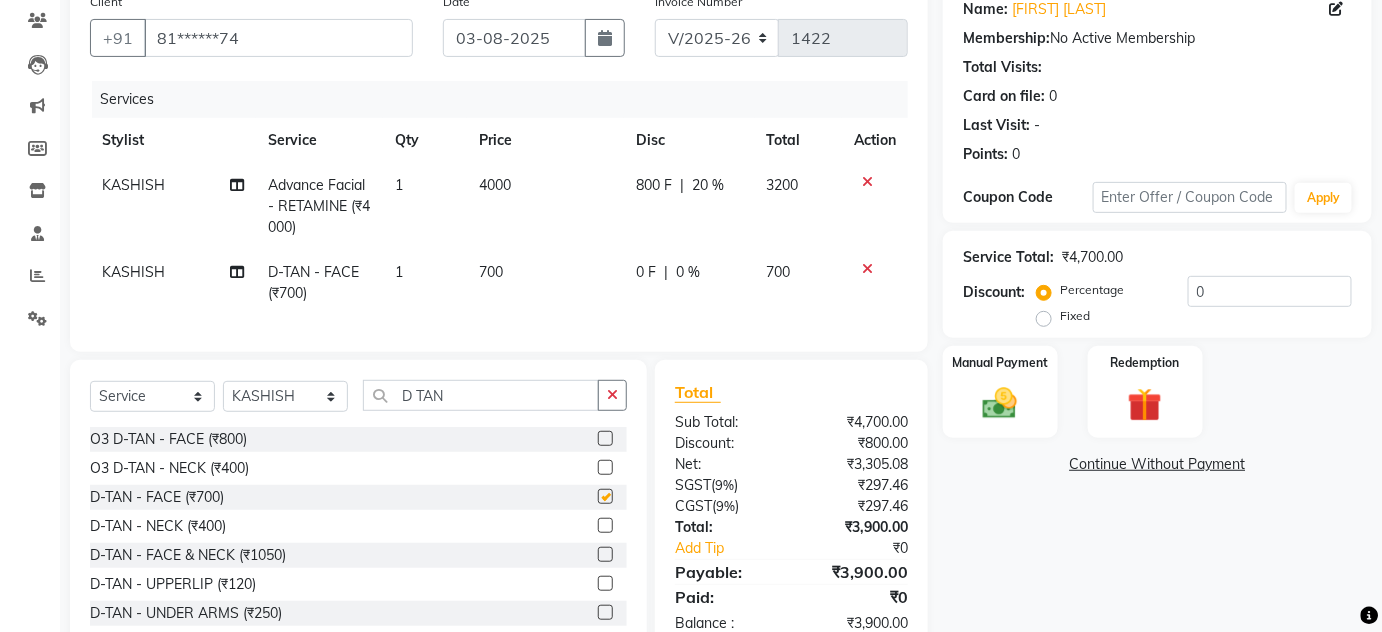 checkbox on "false" 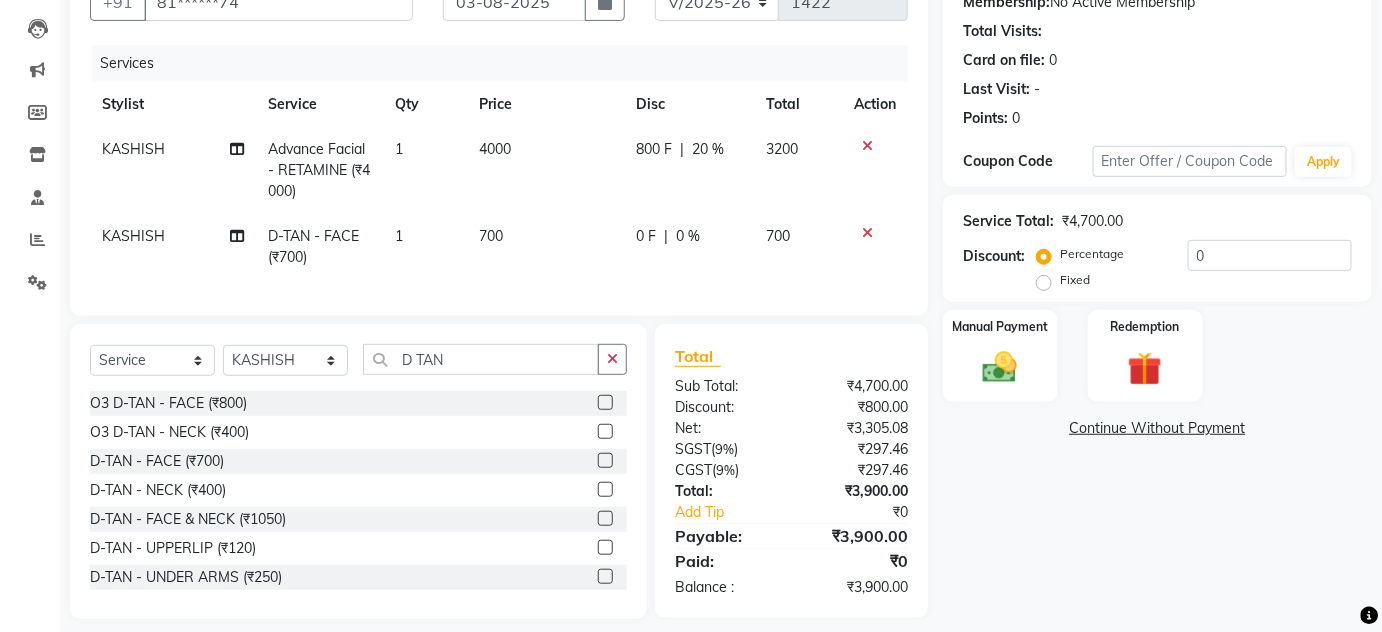 scroll, scrollTop: 233, scrollLeft: 0, axis: vertical 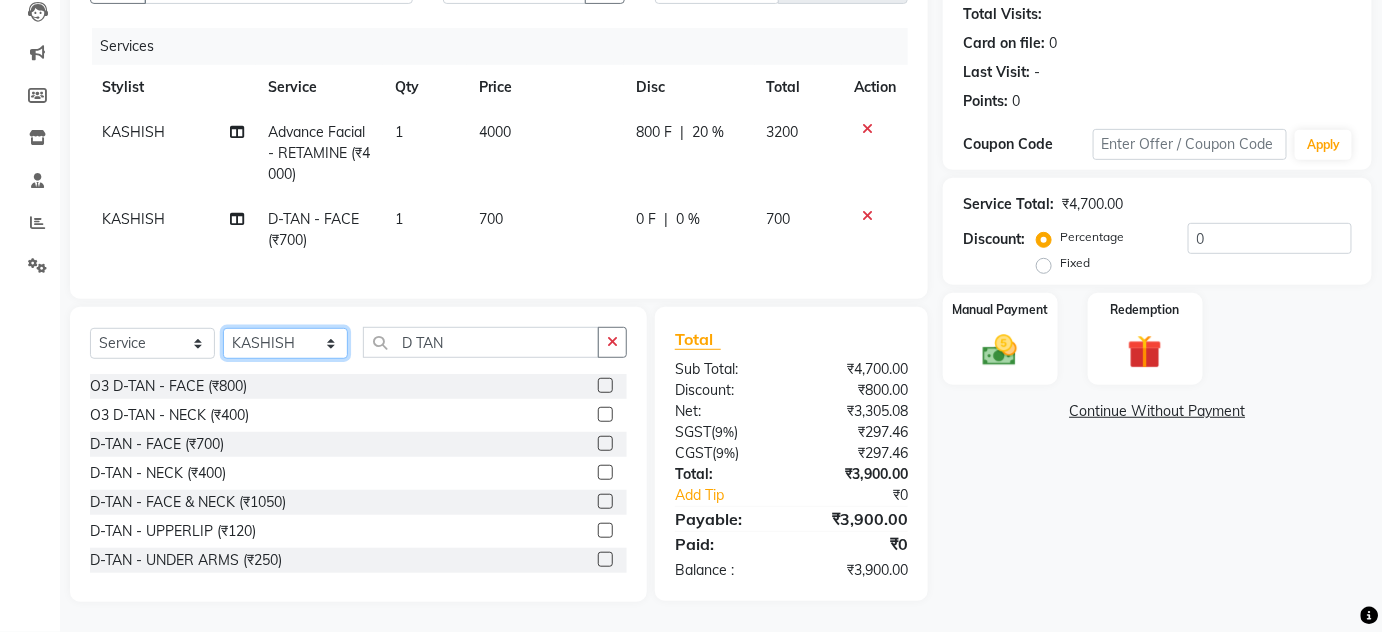 click on "Select Stylist AHSAN AZAD IMRAN Kamal Salmani KASHISH MAMTA POOJA PUMMY RAJA SADDAM SAMEER SULTAN TALIB ZAFAR ZAHID" 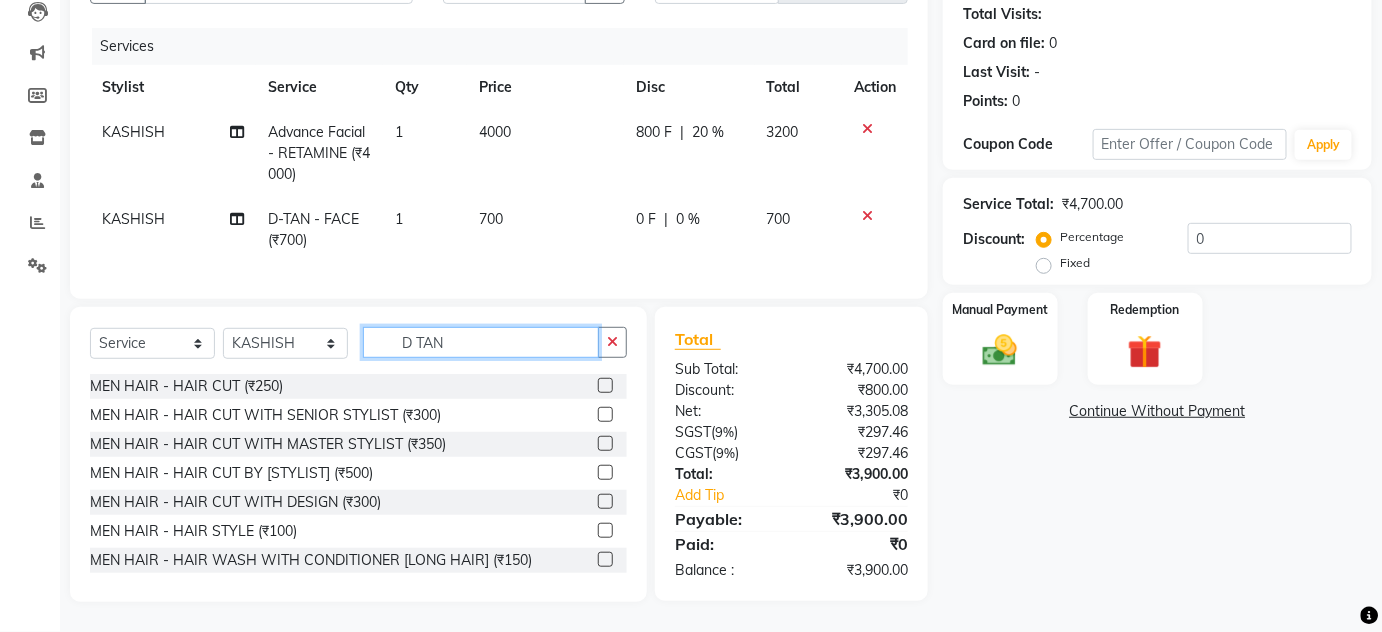 drag, startPoint x: 471, startPoint y: 338, endPoint x: 378, endPoint y: 335, distance: 93.04838 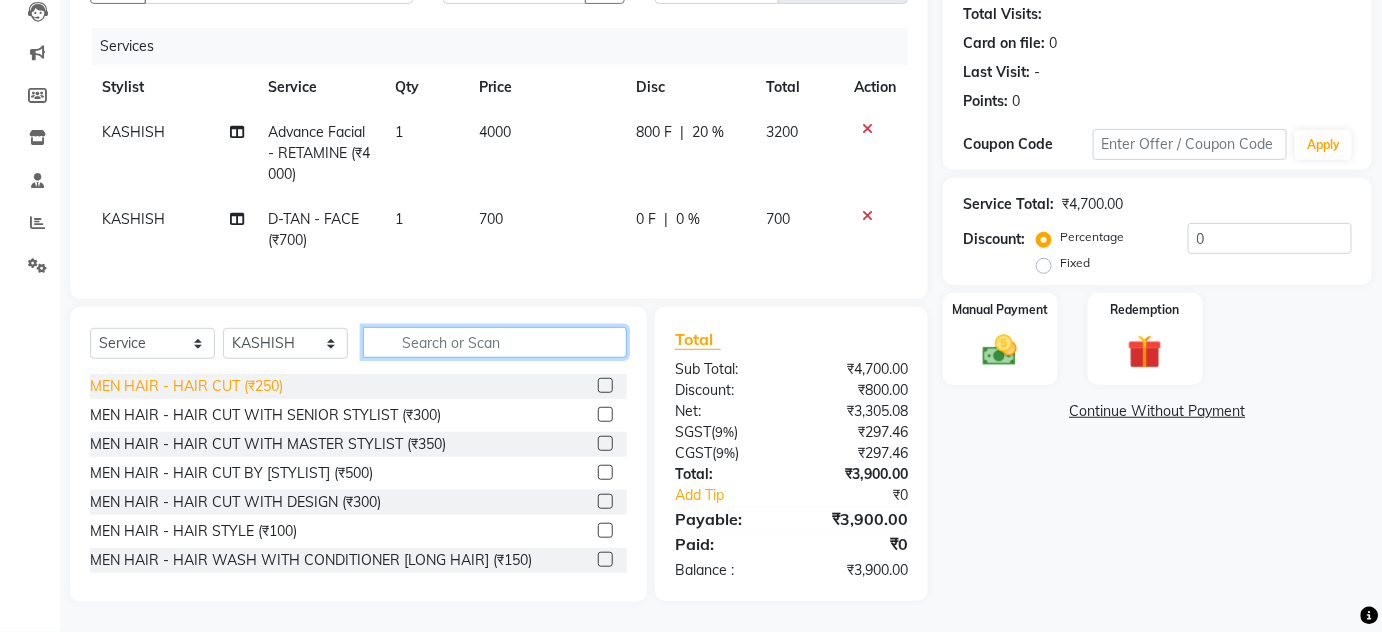 type 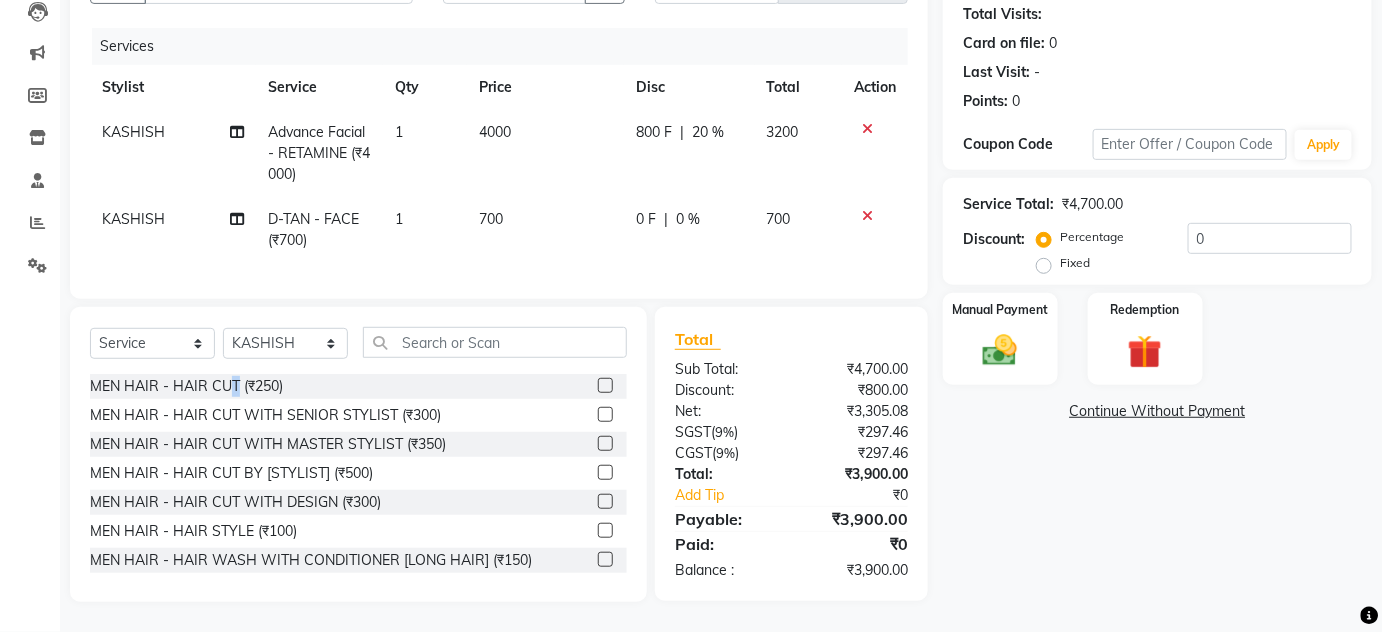 click on "MEN HAIR - HAIR CUT (₹250)" 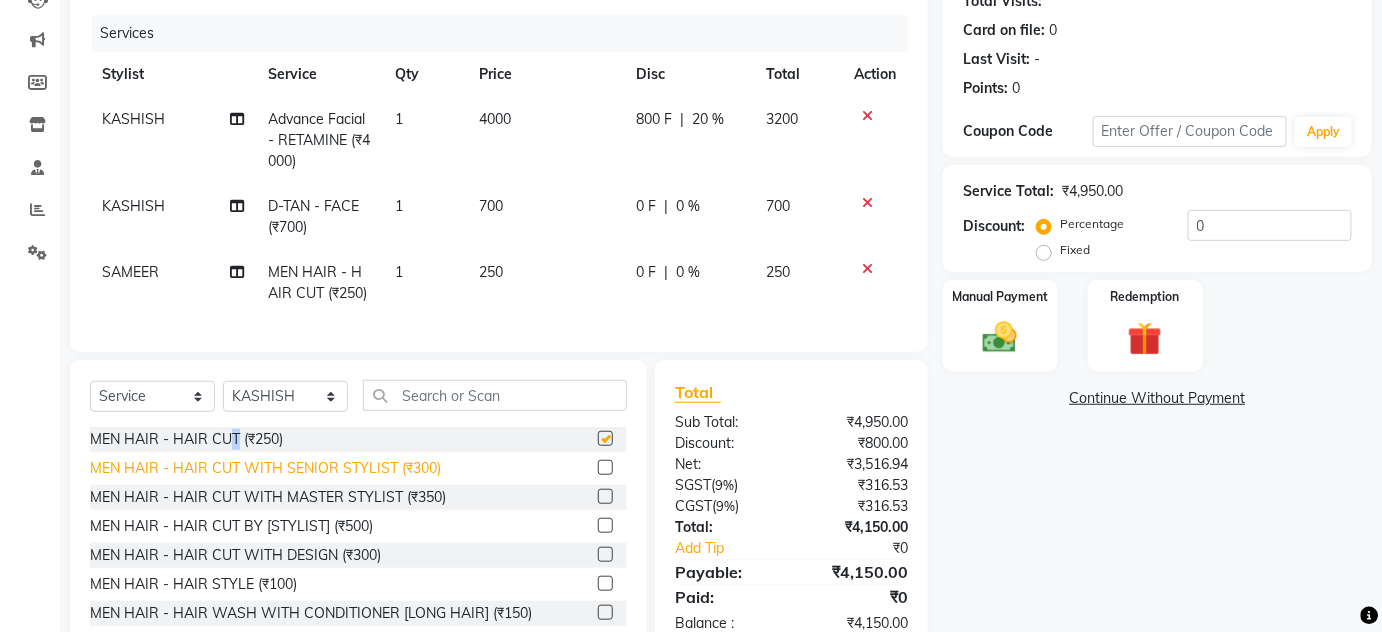 checkbox on "false" 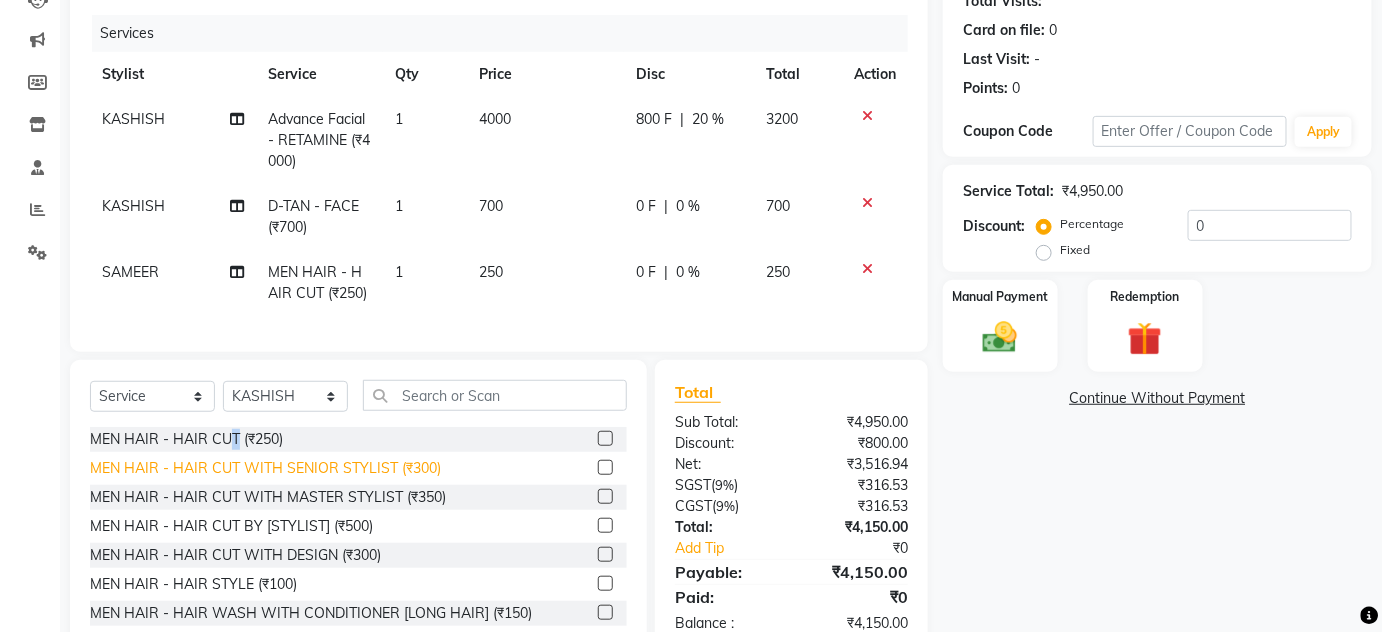 scroll, scrollTop: 90, scrollLeft: 0, axis: vertical 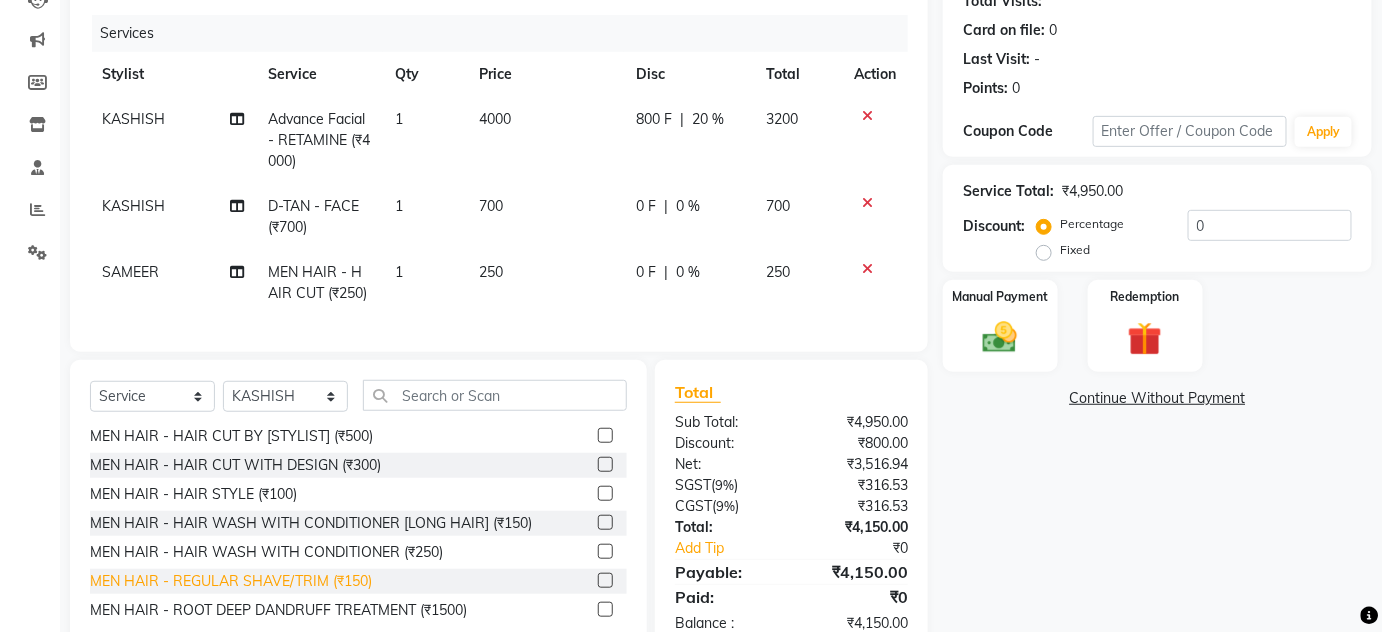 click on "MEN HAIR - REGULAR SHAVE/TRIM (₹150)" 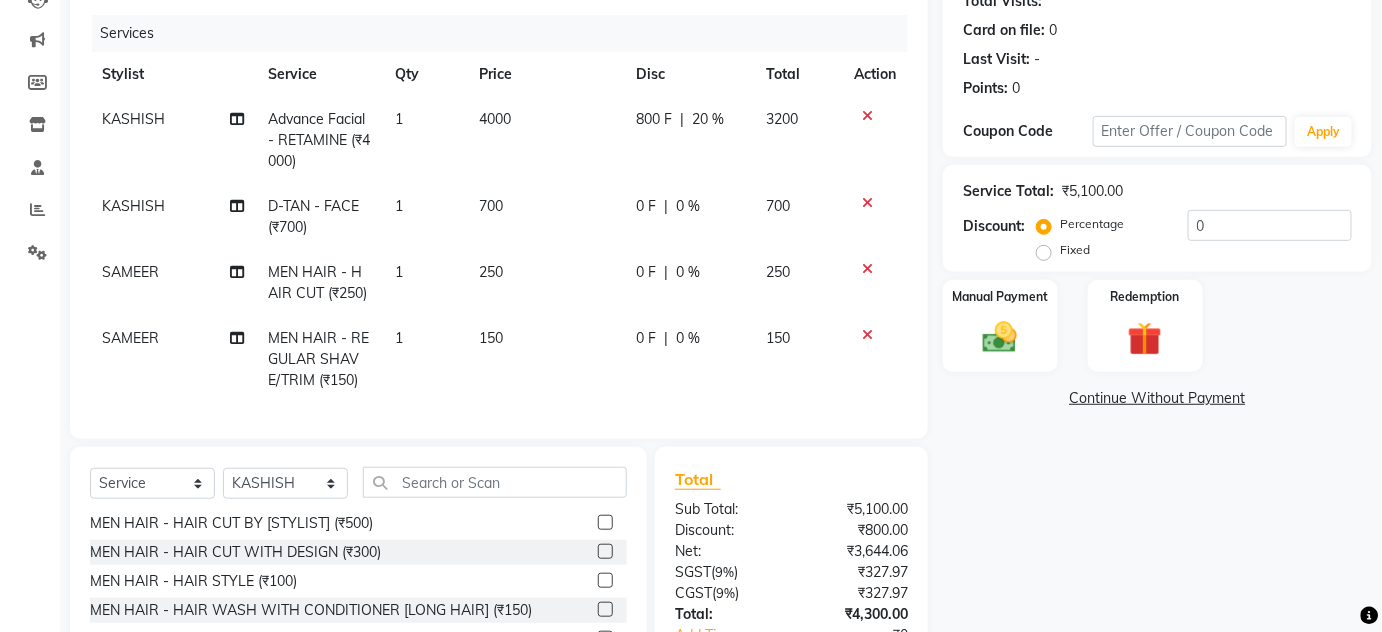 checkbox on "false" 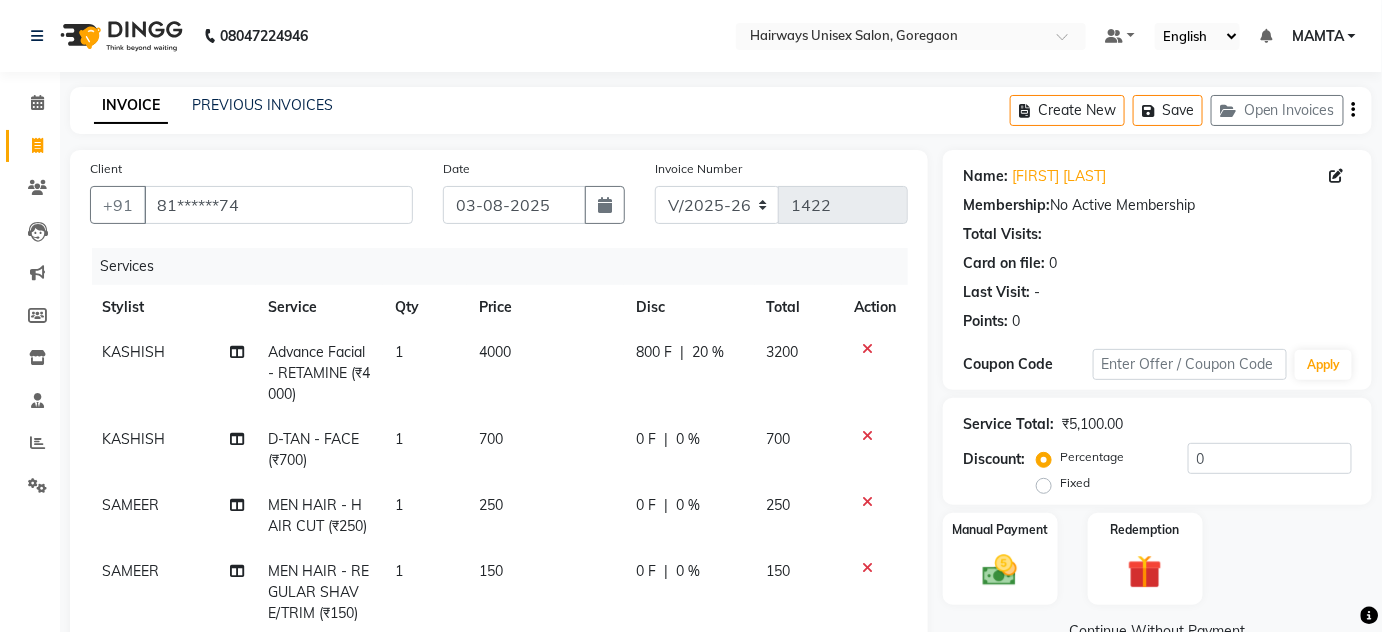 scroll, scrollTop: 363, scrollLeft: 0, axis: vertical 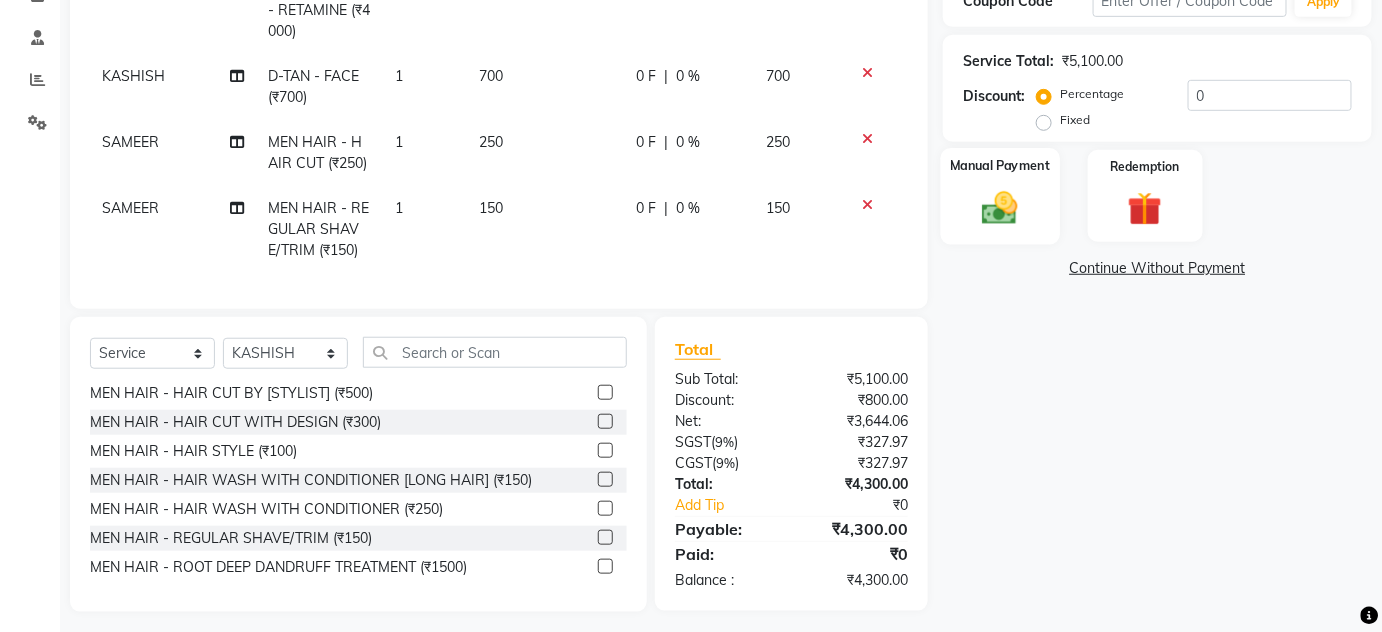 click 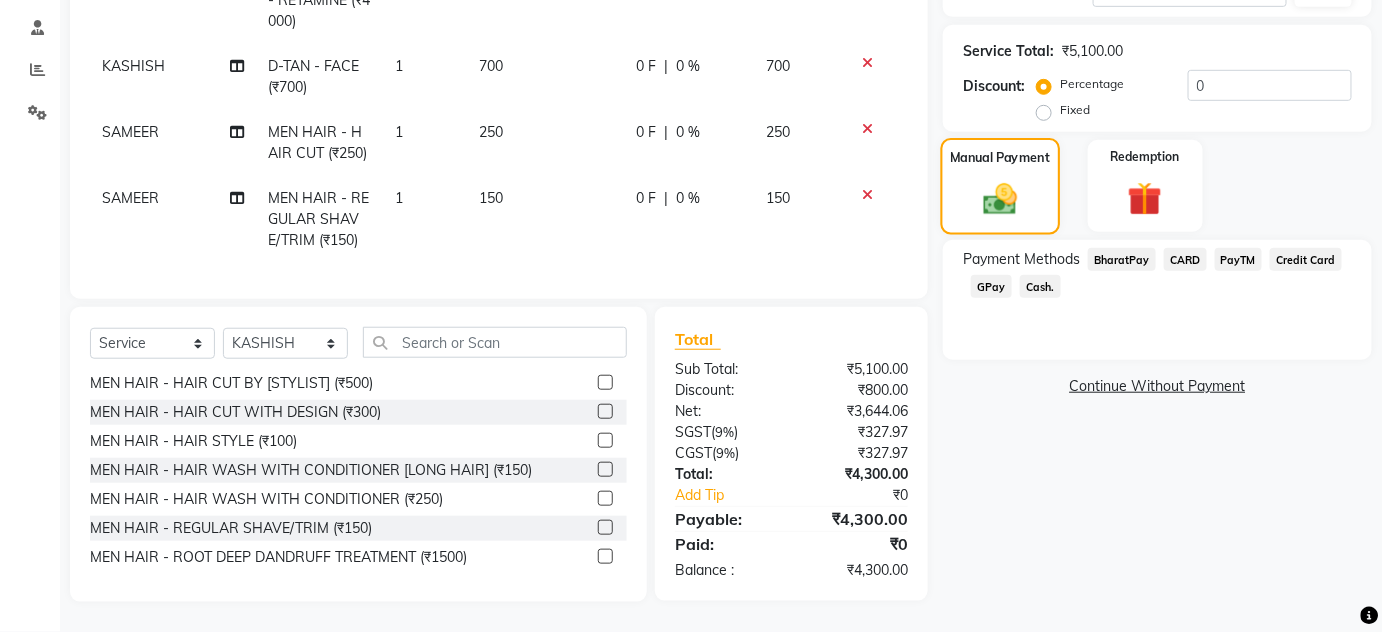 scroll, scrollTop: 386, scrollLeft: 0, axis: vertical 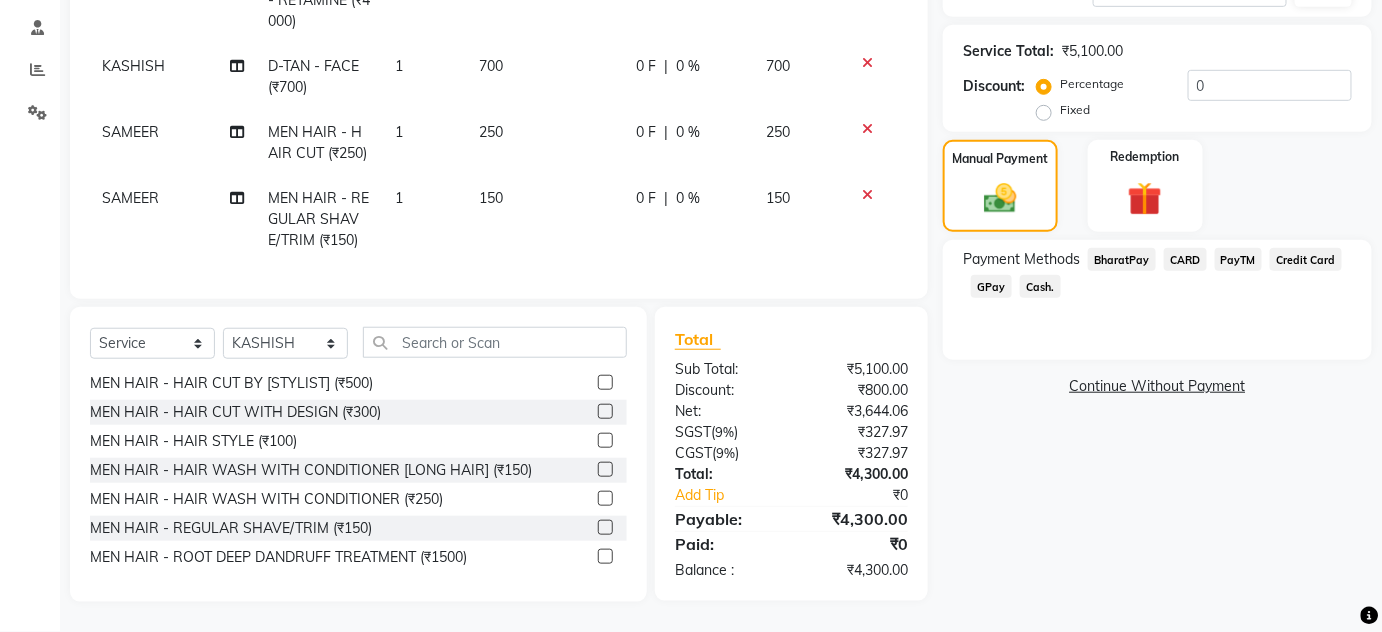 click on "GPay" 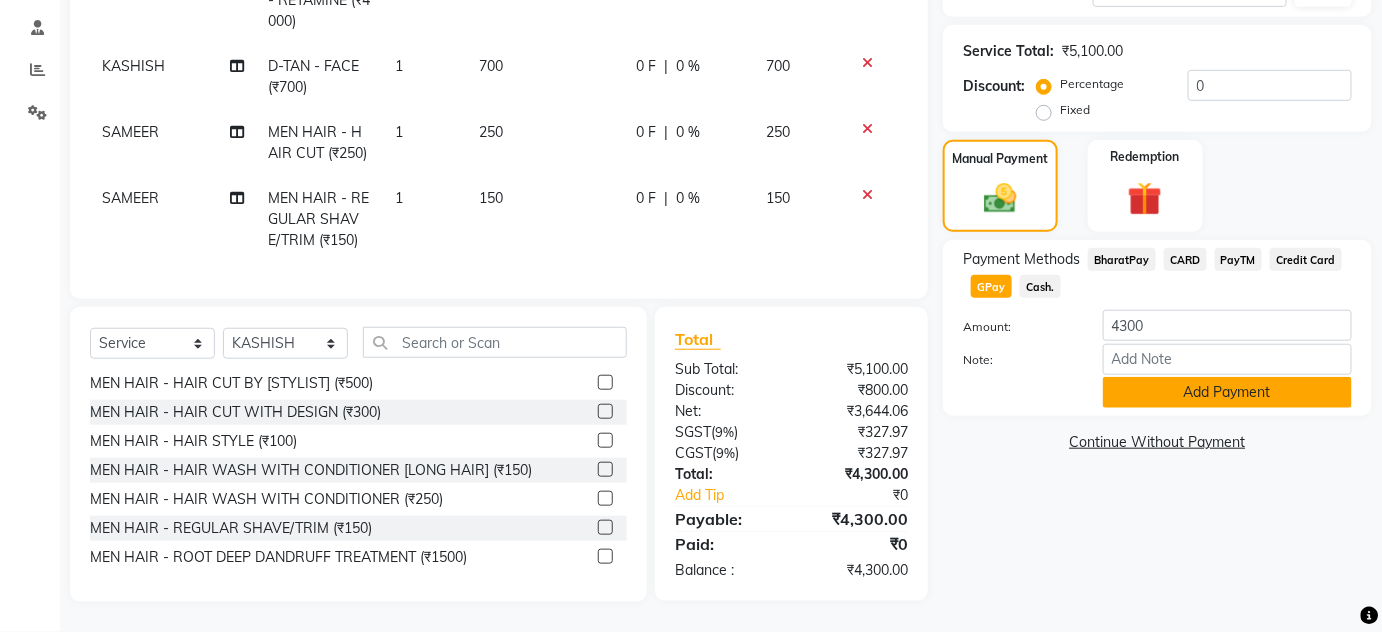 click on "Add Payment" 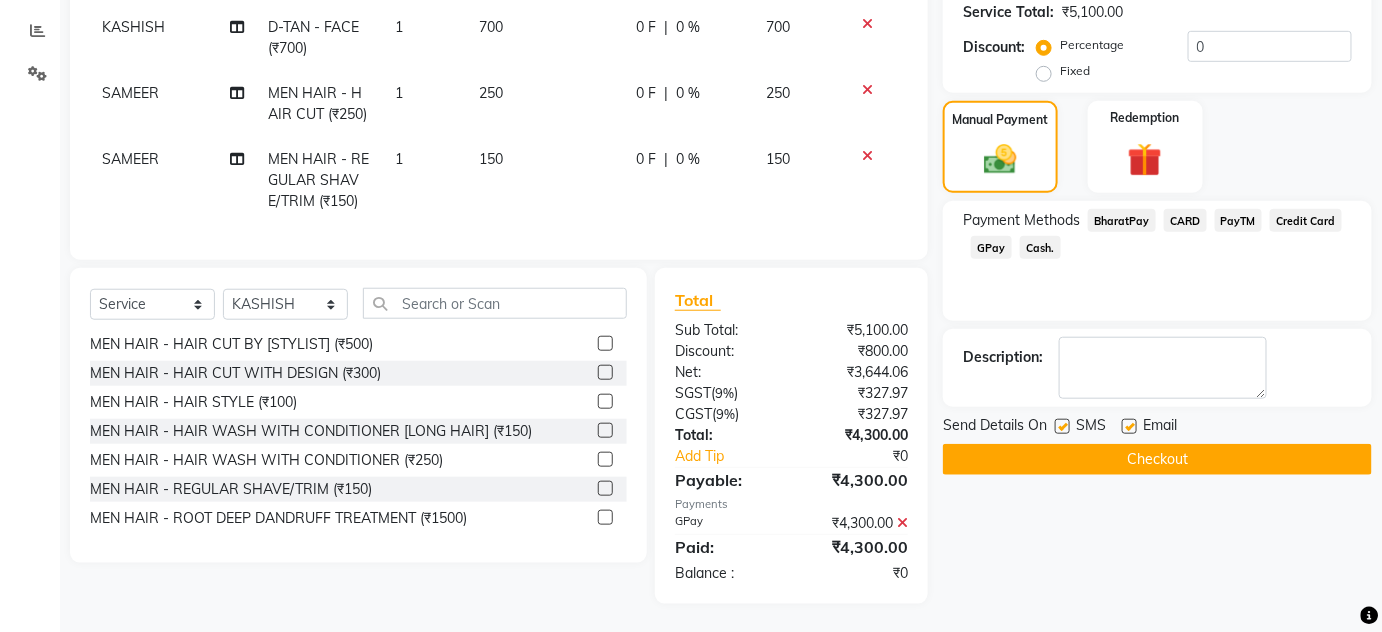 scroll, scrollTop: 426, scrollLeft: 0, axis: vertical 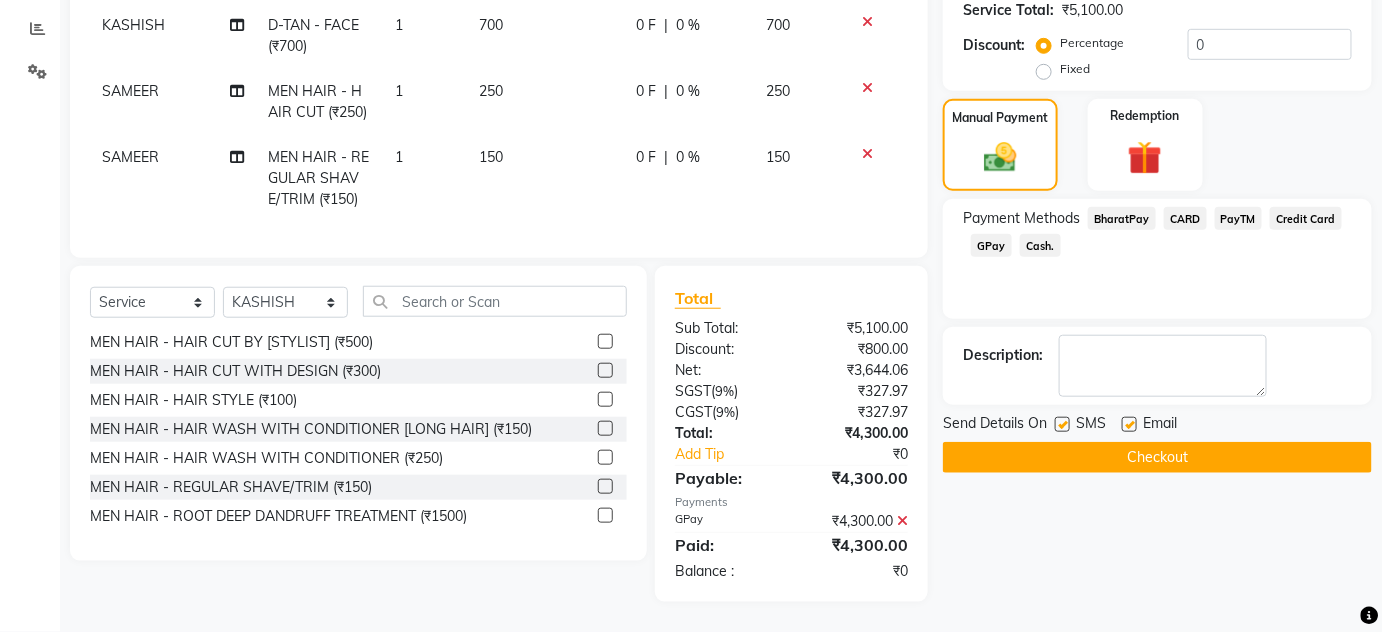 click on "Checkout" 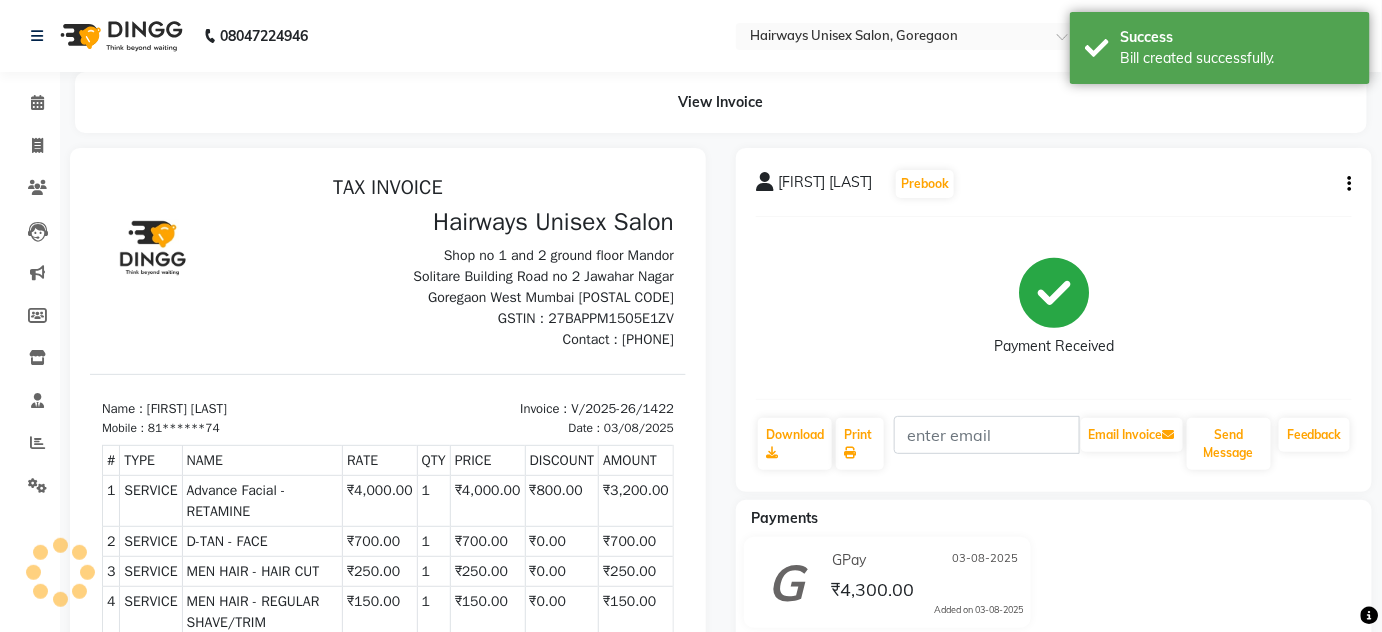 scroll, scrollTop: 0, scrollLeft: 0, axis: both 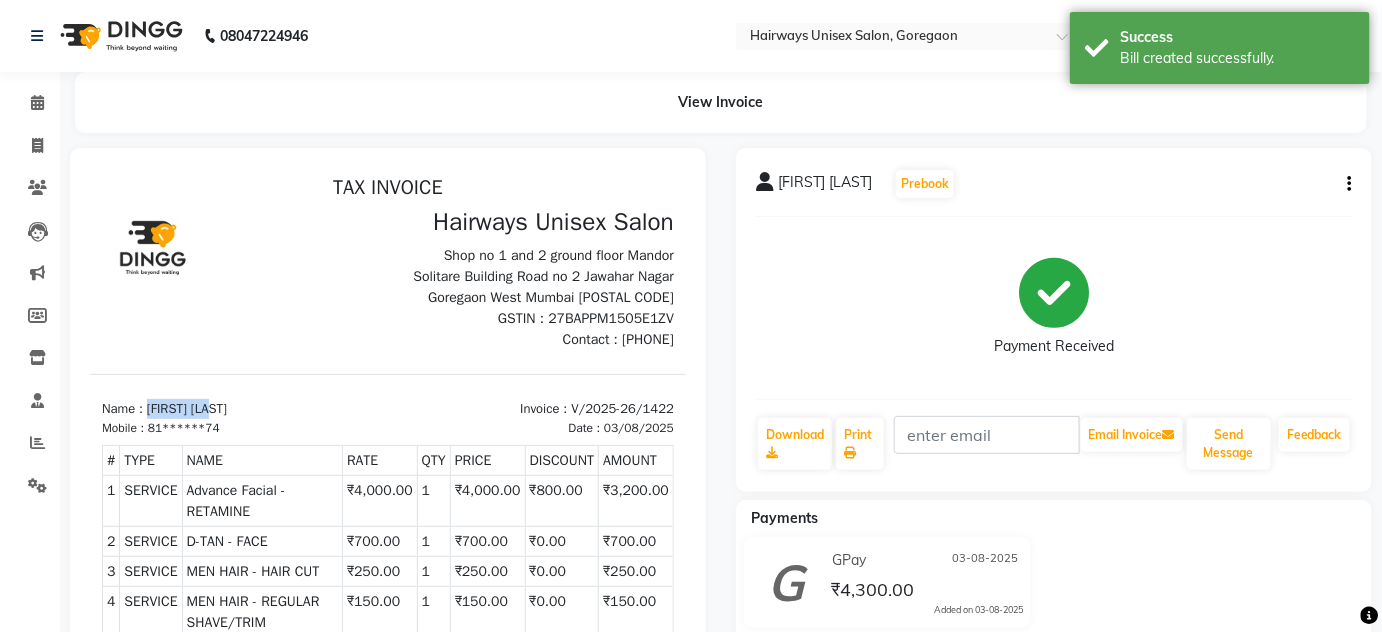 drag, startPoint x: 148, startPoint y: 403, endPoint x: 300, endPoint y: 403, distance: 152 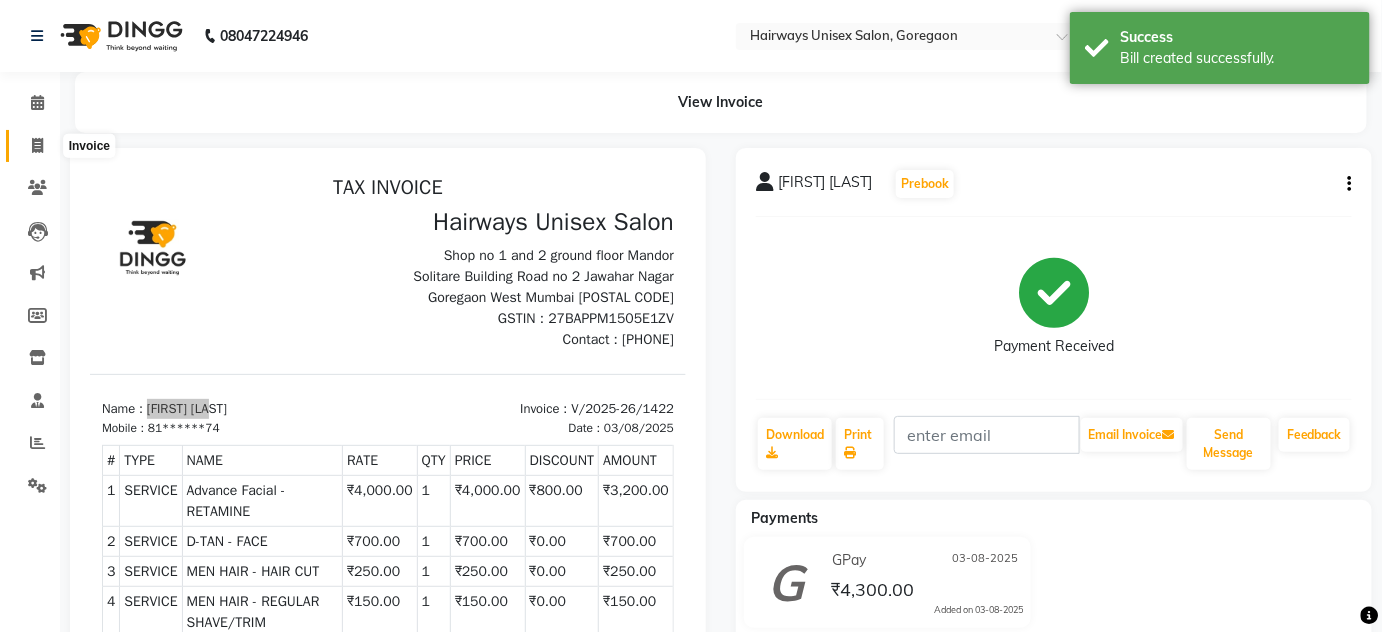 drag, startPoint x: 41, startPoint y: 143, endPoint x: 50, endPoint y: 155, distance: 15 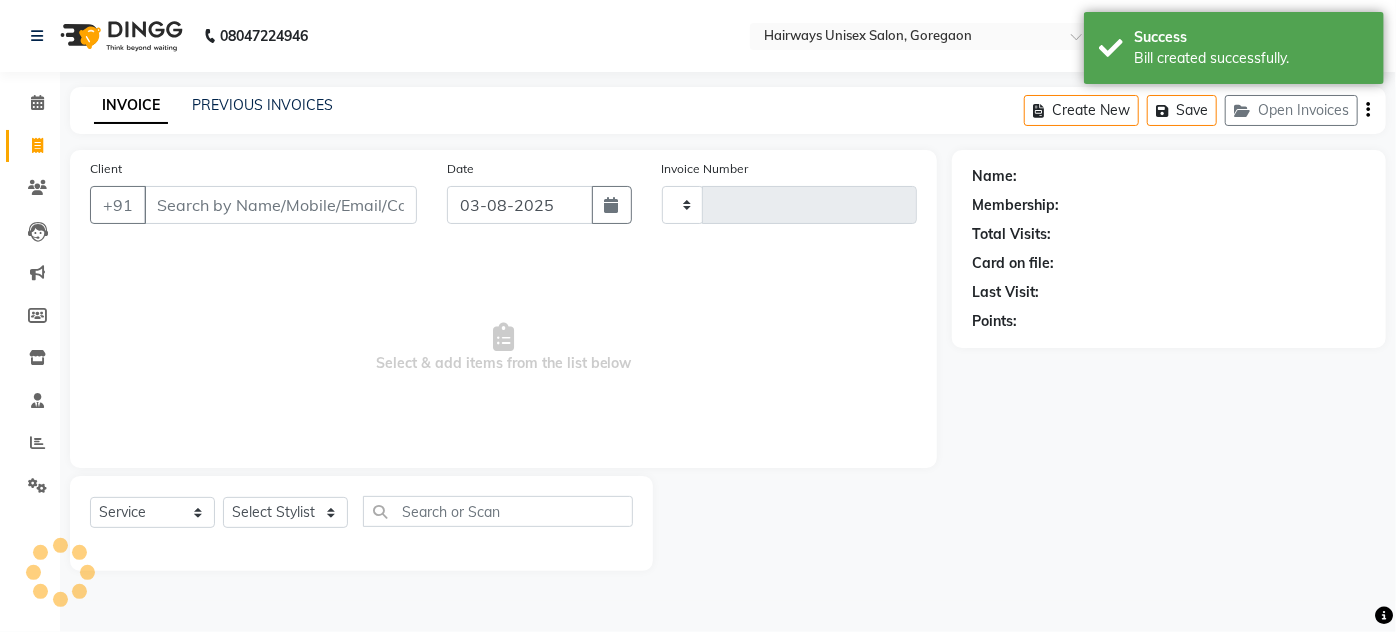 type on "1423" 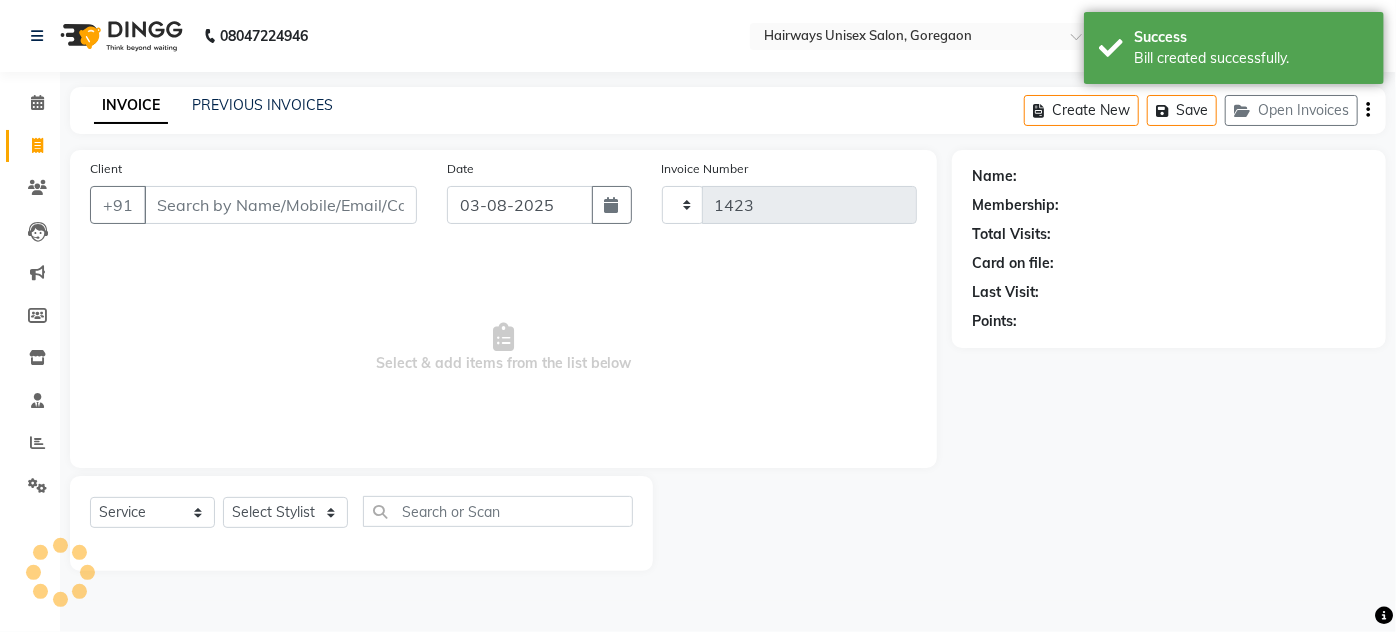 select on "8320" 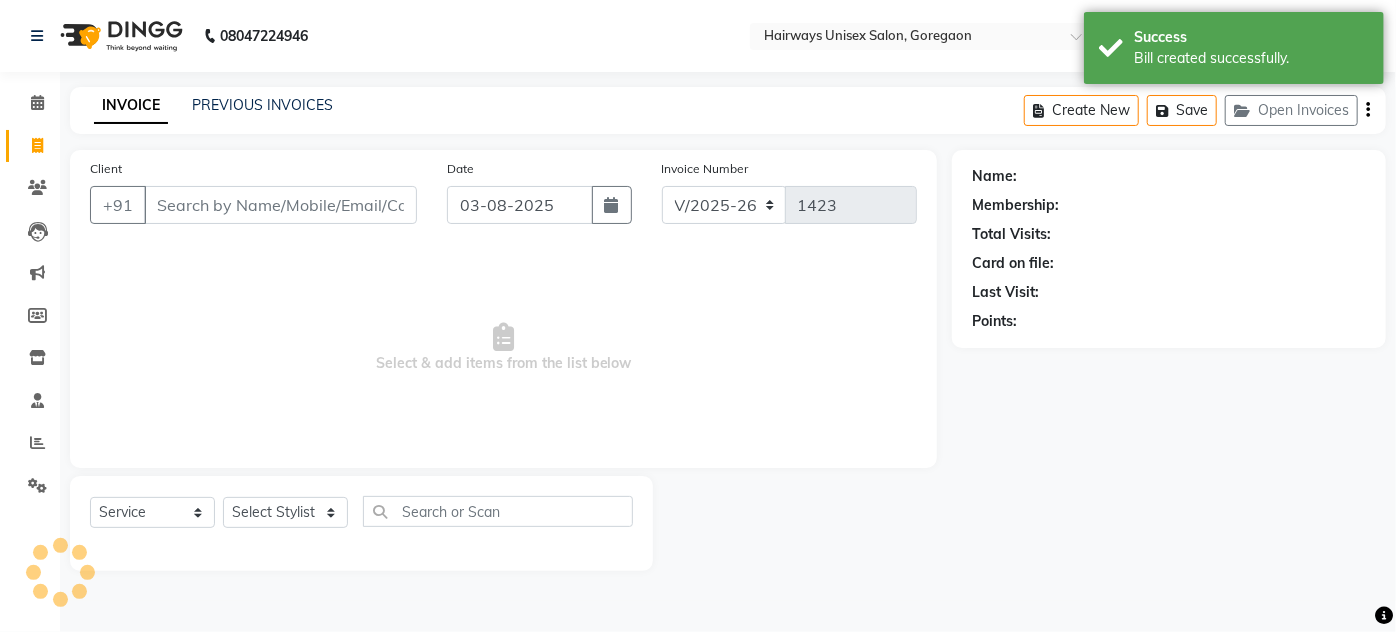 click on "Client" at bounding box center (280, 205) 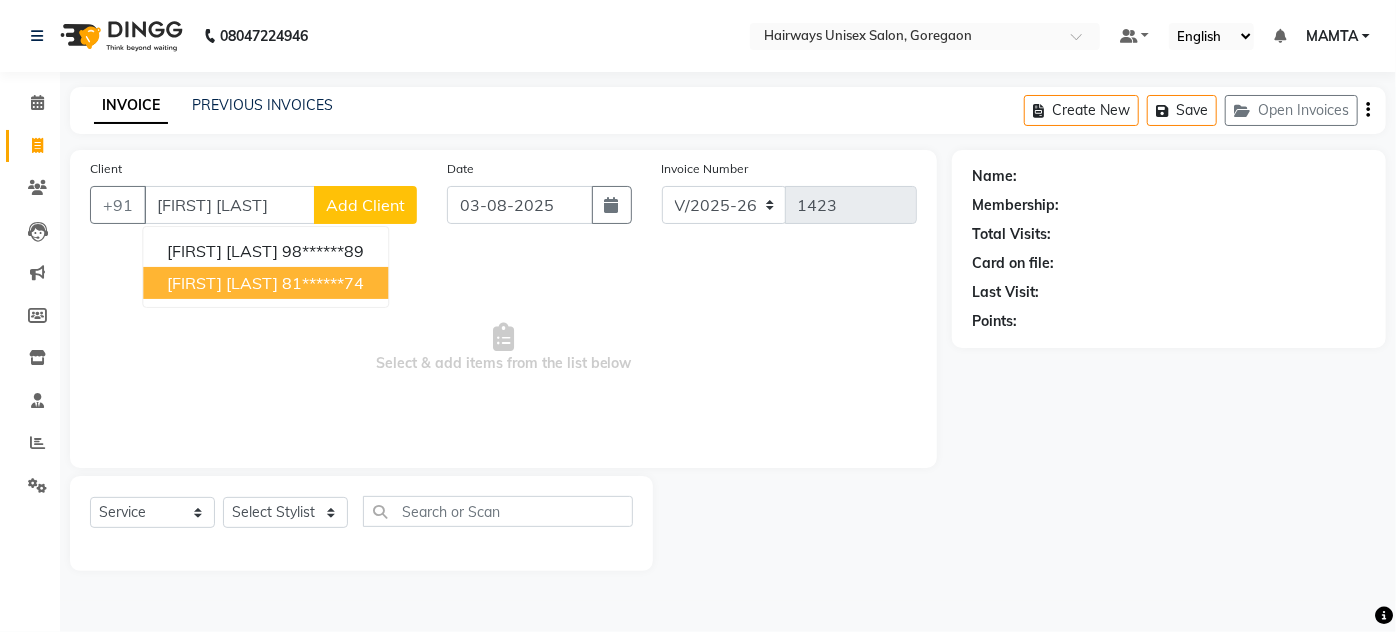 click on "81******74" at bounding box center [323, 283] 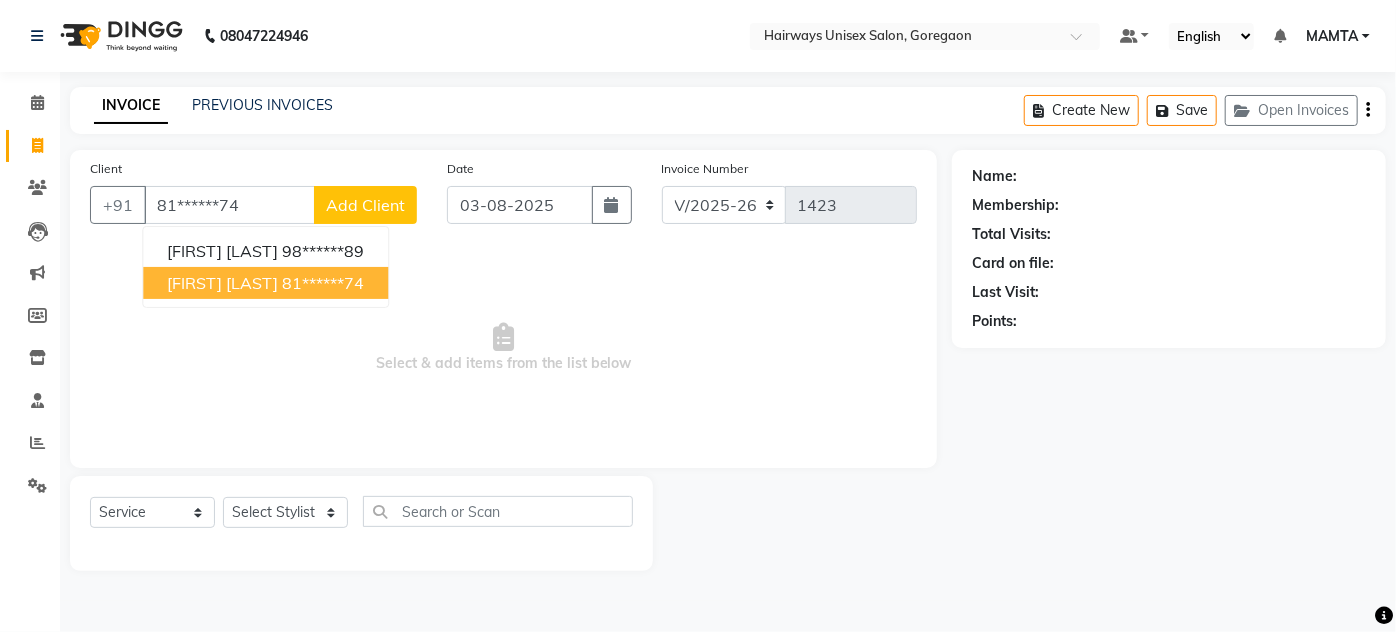 type on "81******74" 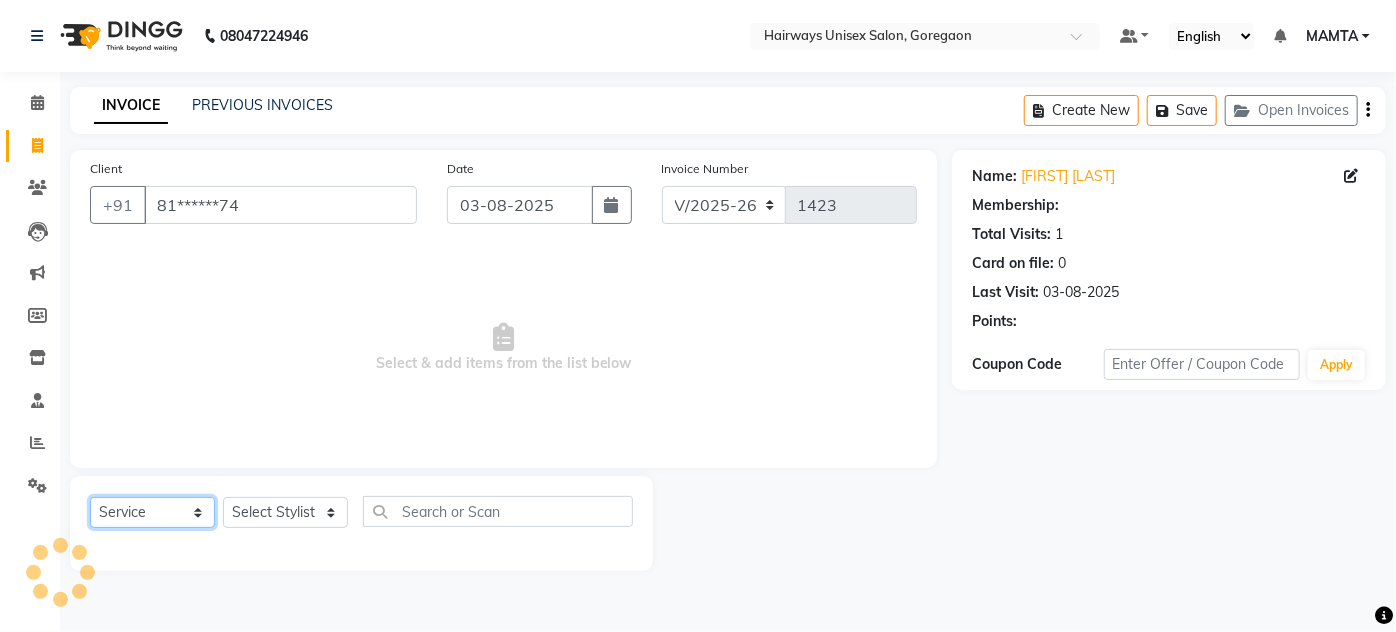 click on "Select  Service  Product  Membership  Package Voucher Prepaid Gift Card" 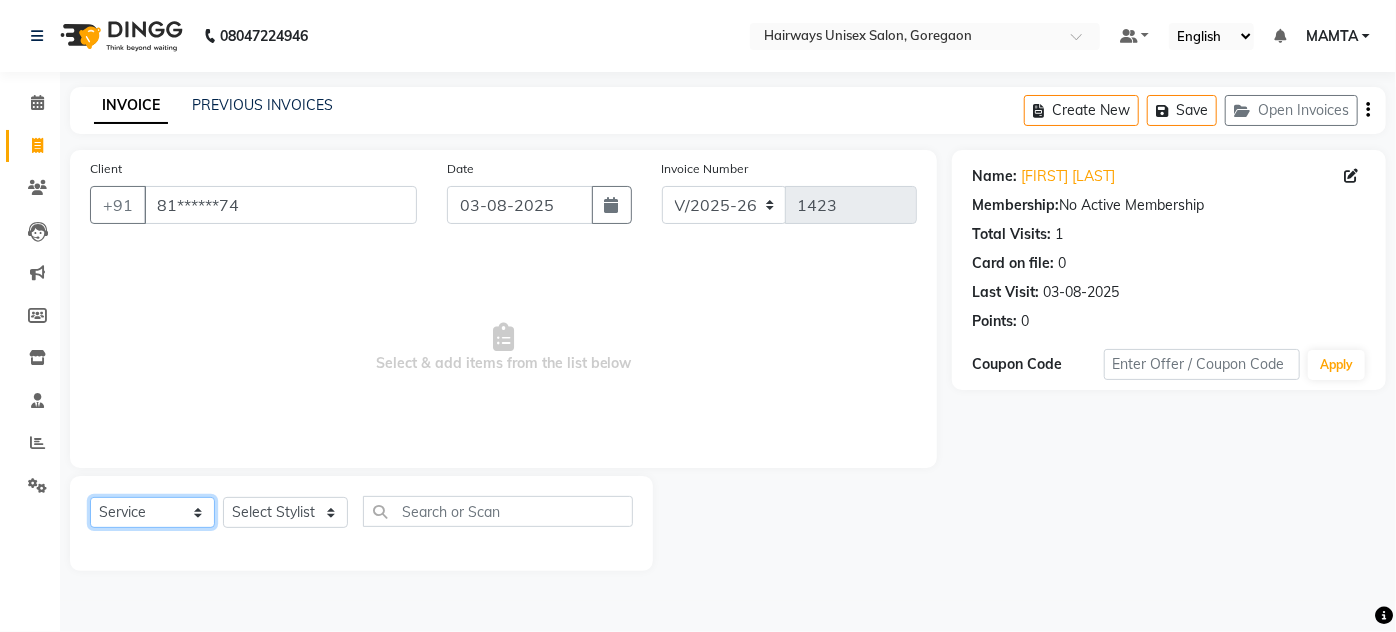 select on "membership" 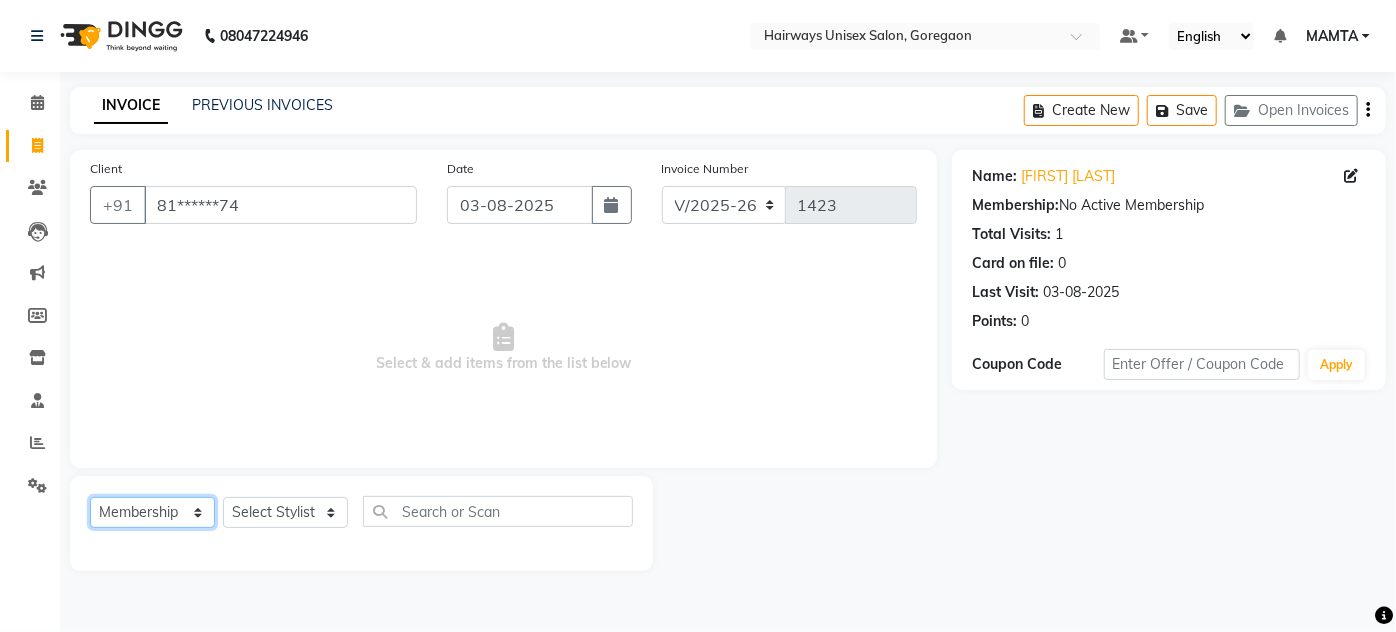 click on "Select  Service  Product  Membership  Package Voucher Prepaid Gift Card" 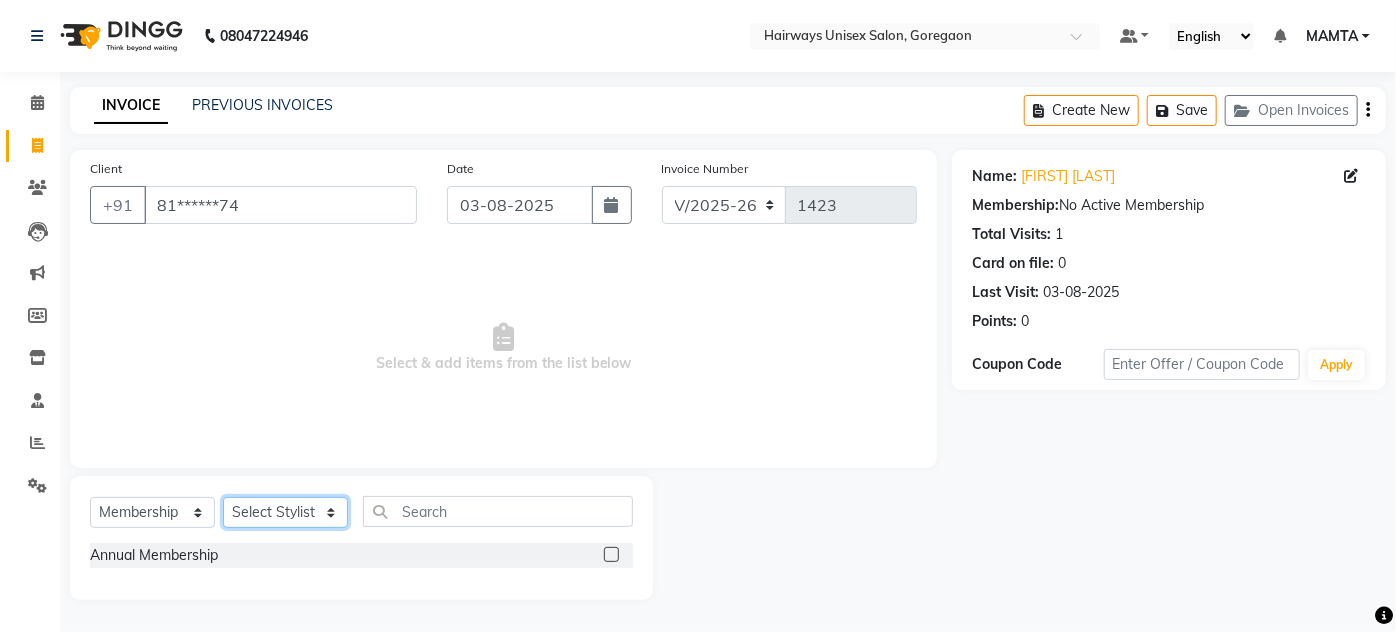 click on "Select Stylist AHSAN AZAD IMRAN Kamal Salmani KASHISH MAMTA POOJA PUMMY RAJA SADDAM SAMEER SULTAN TALIB ZAFAR ZAHID" 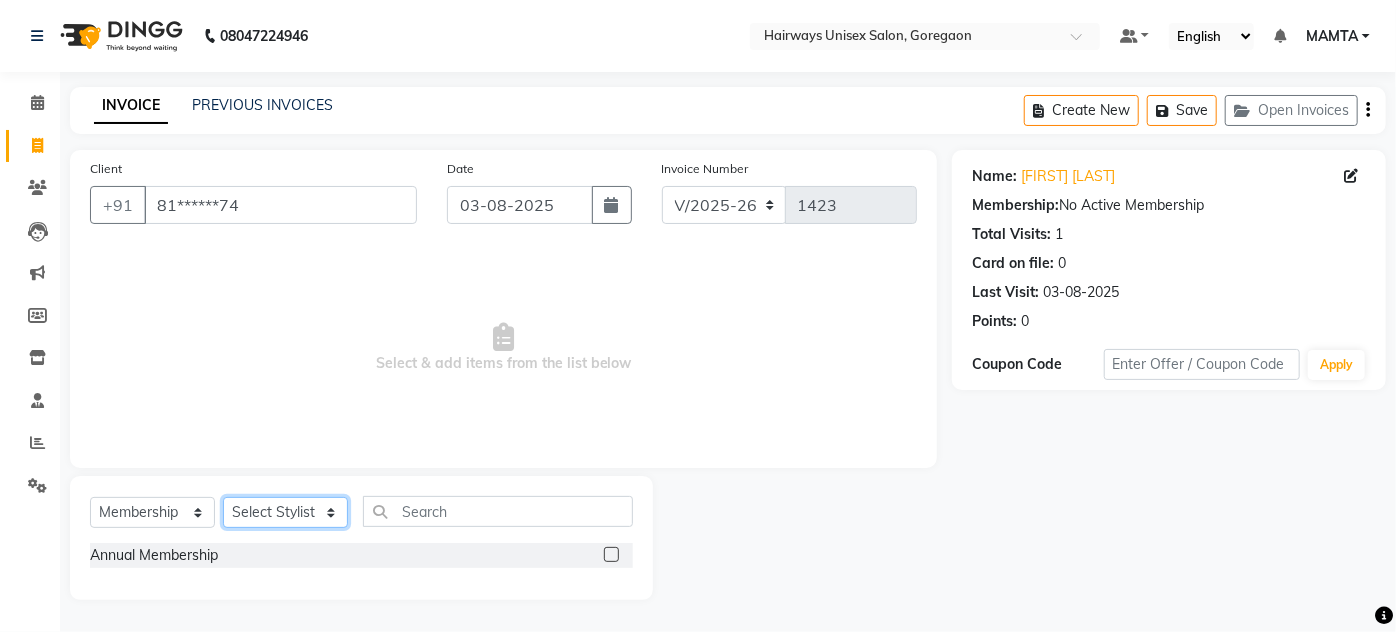 select on "80493" 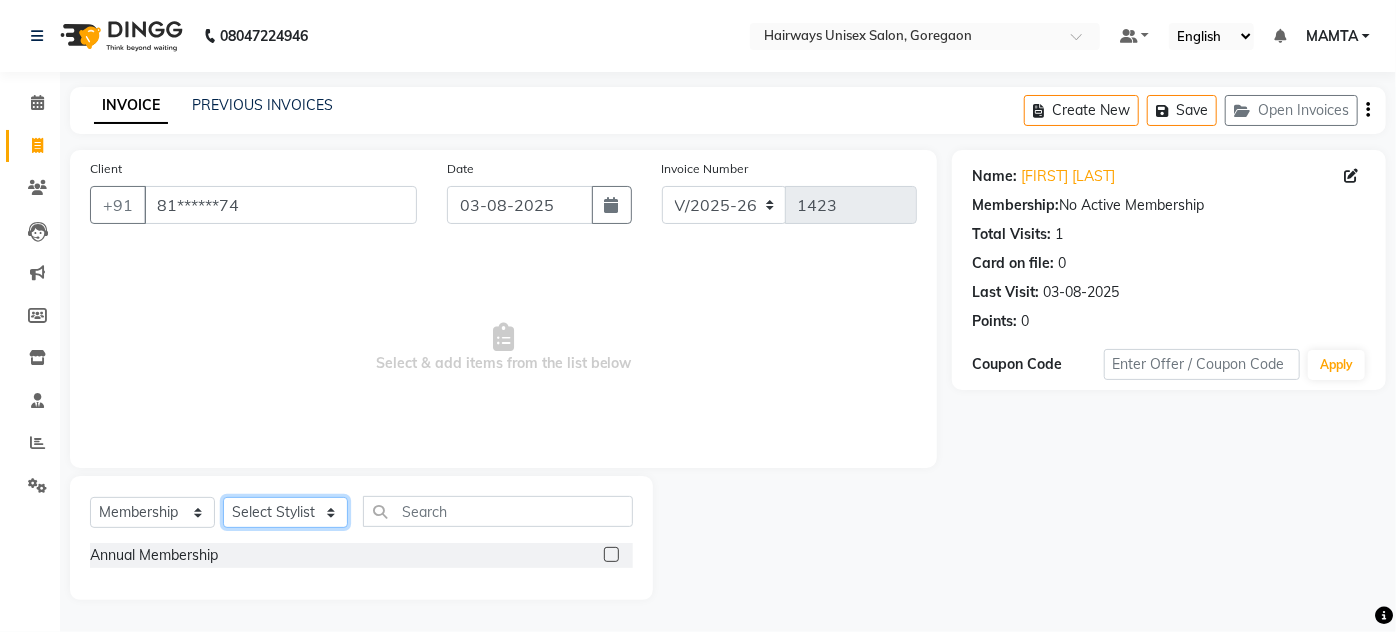 click on "Select Stylist AHSAN AZAD IMRAN Kamal Salmani KASHISH MAMTA POOJA PUMMY RAJA SADDAM SAMEER SULTAN TALIB ZAFAR ZAHID" 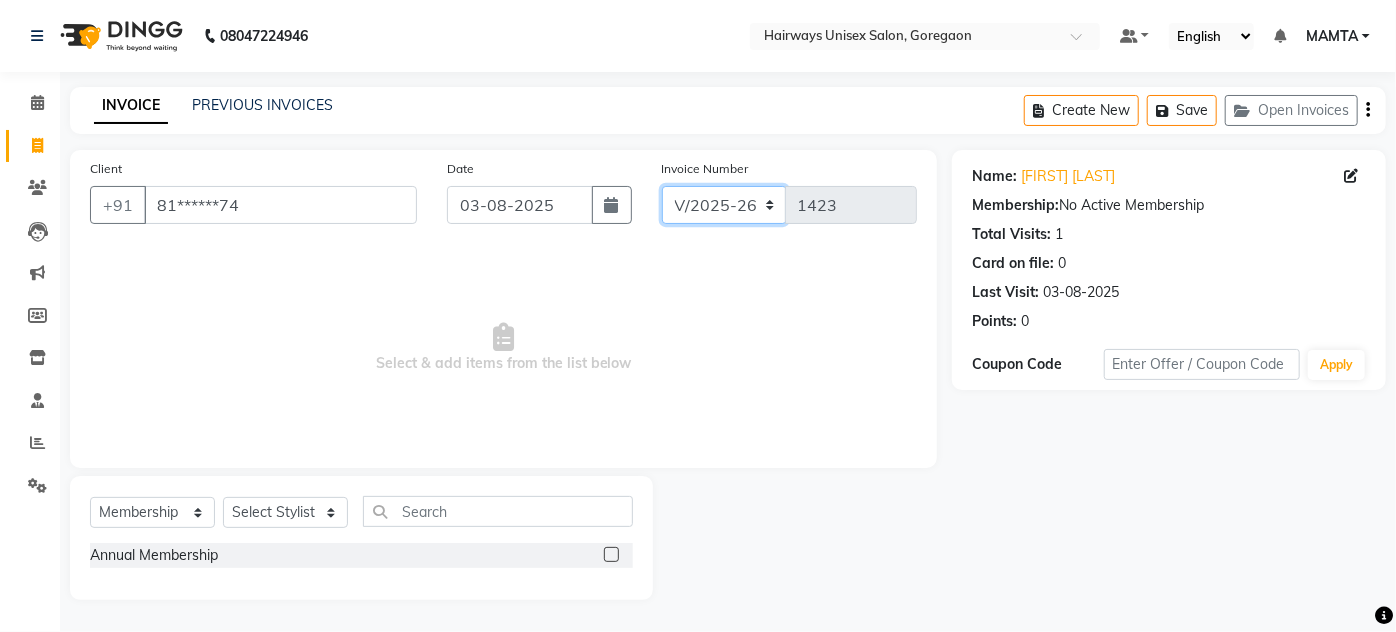 click on "INV/25-26 V/2025-26" 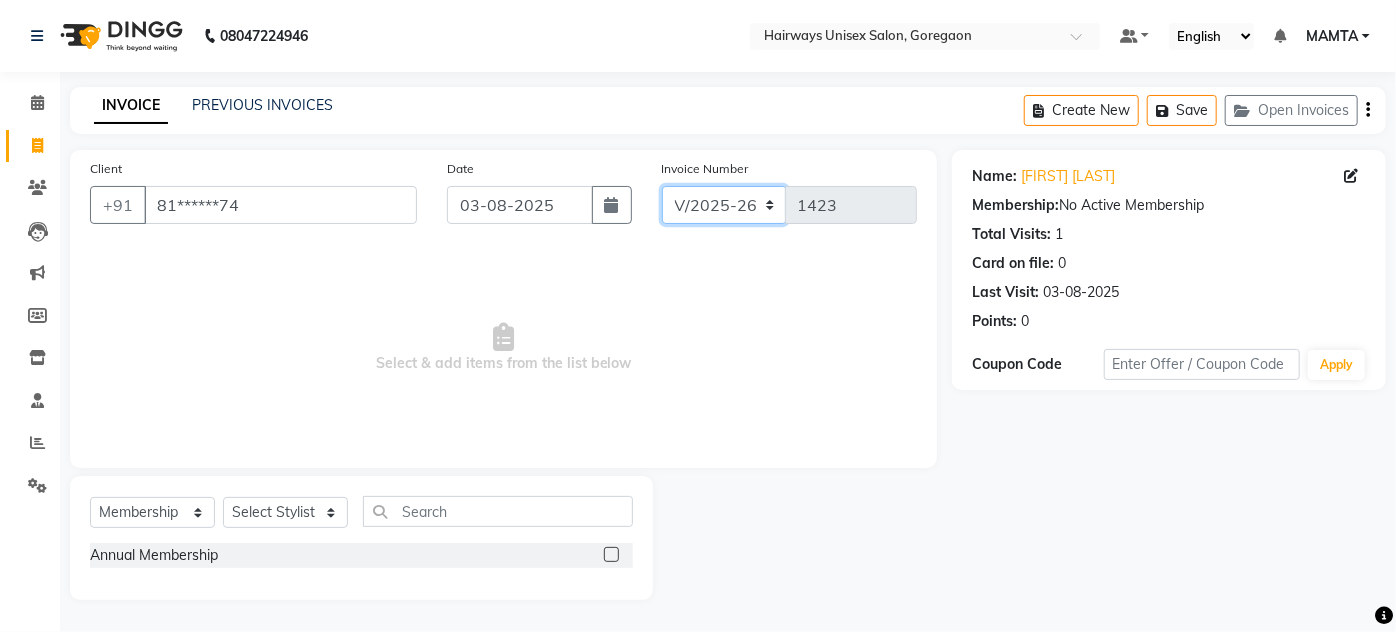select on "8645" 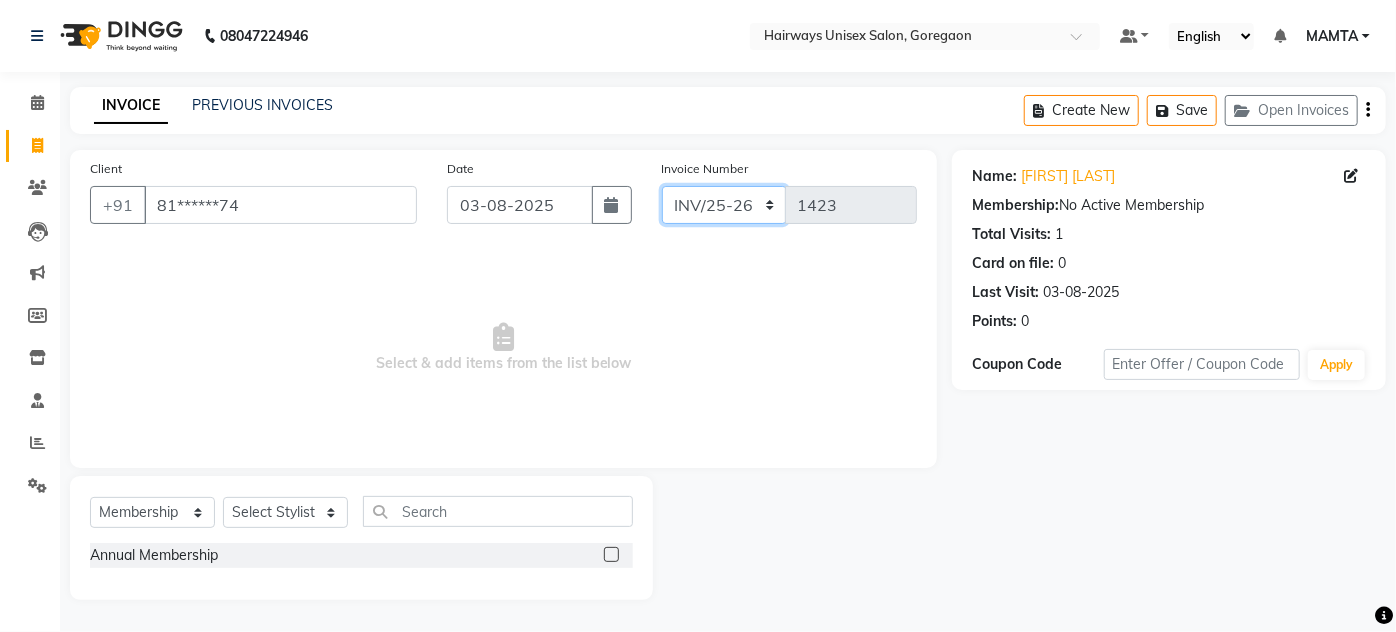 click on "INV/25-26 V/2025-26" 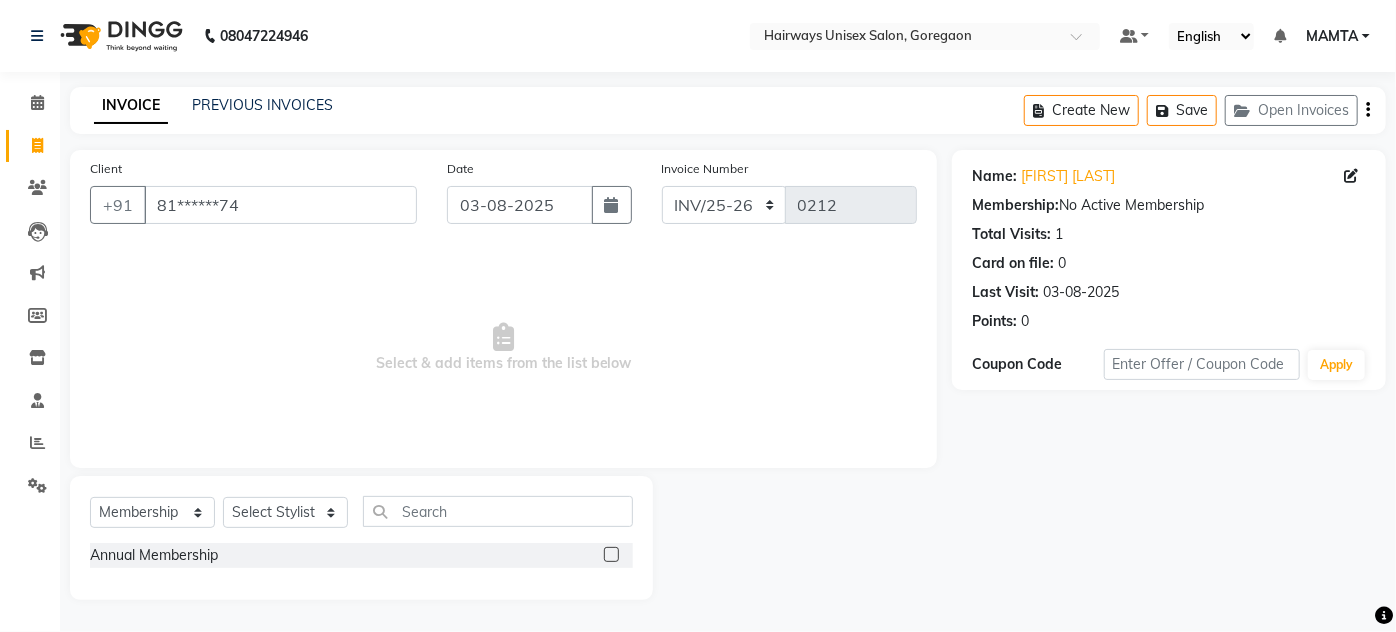 click 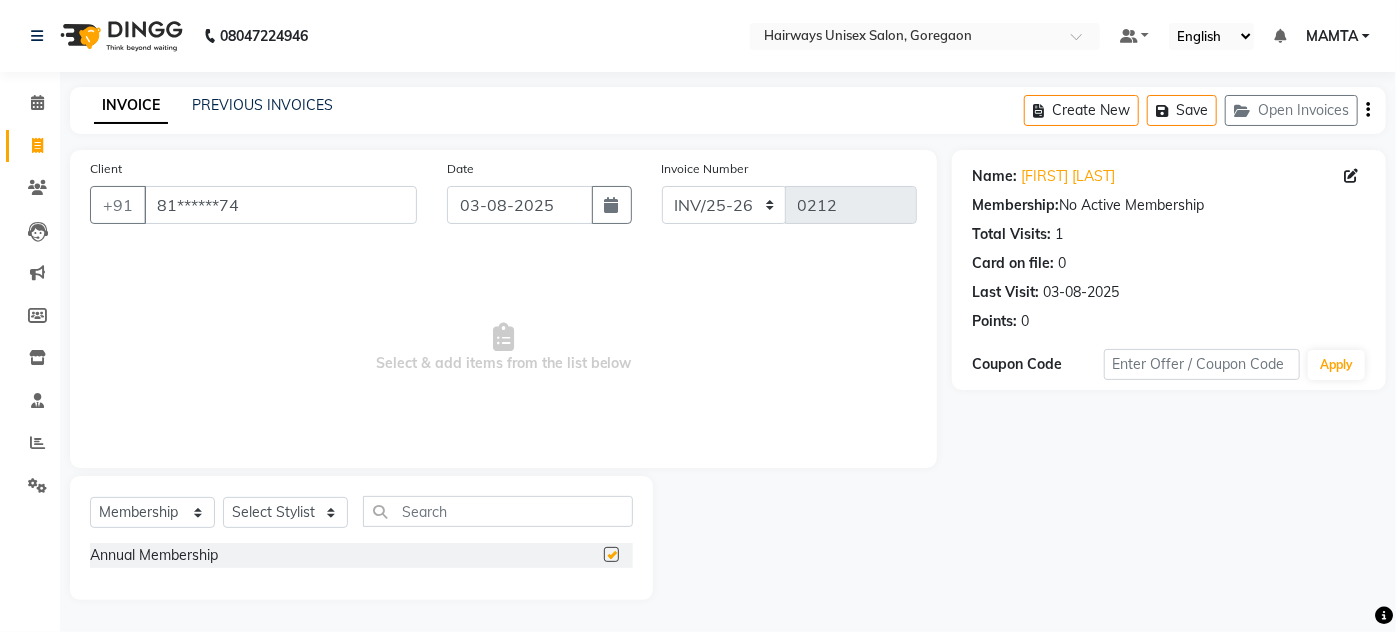 select on "select" 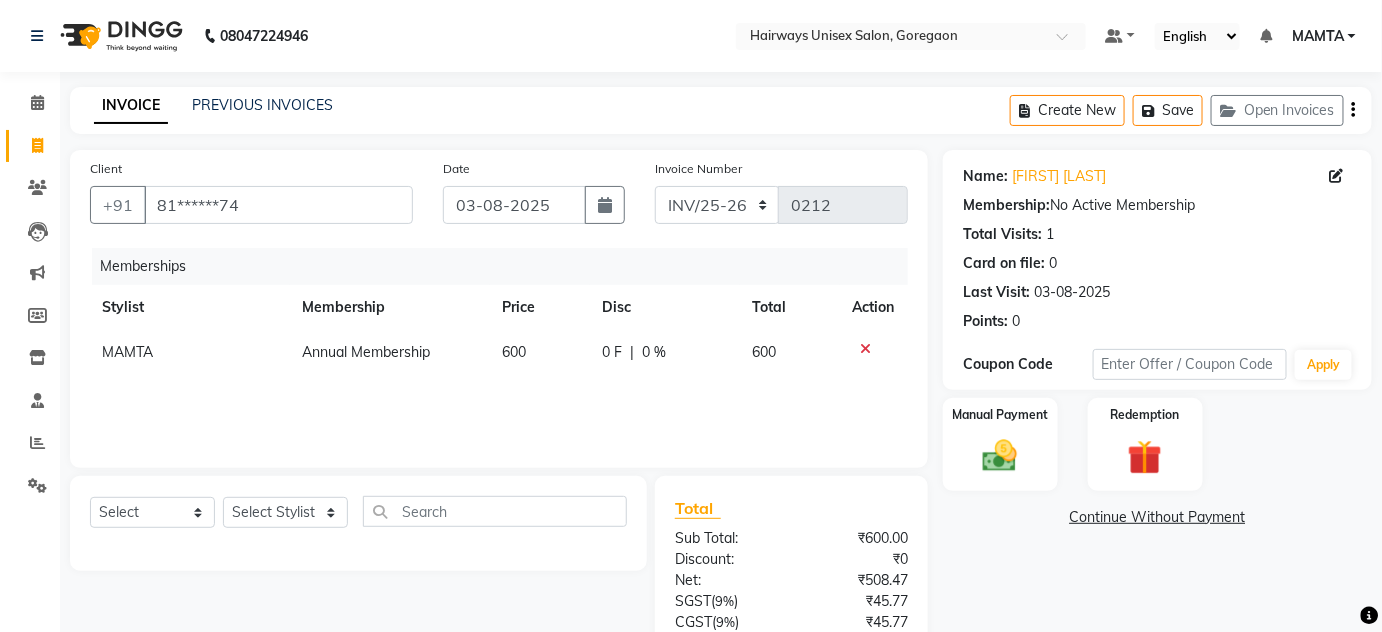 click 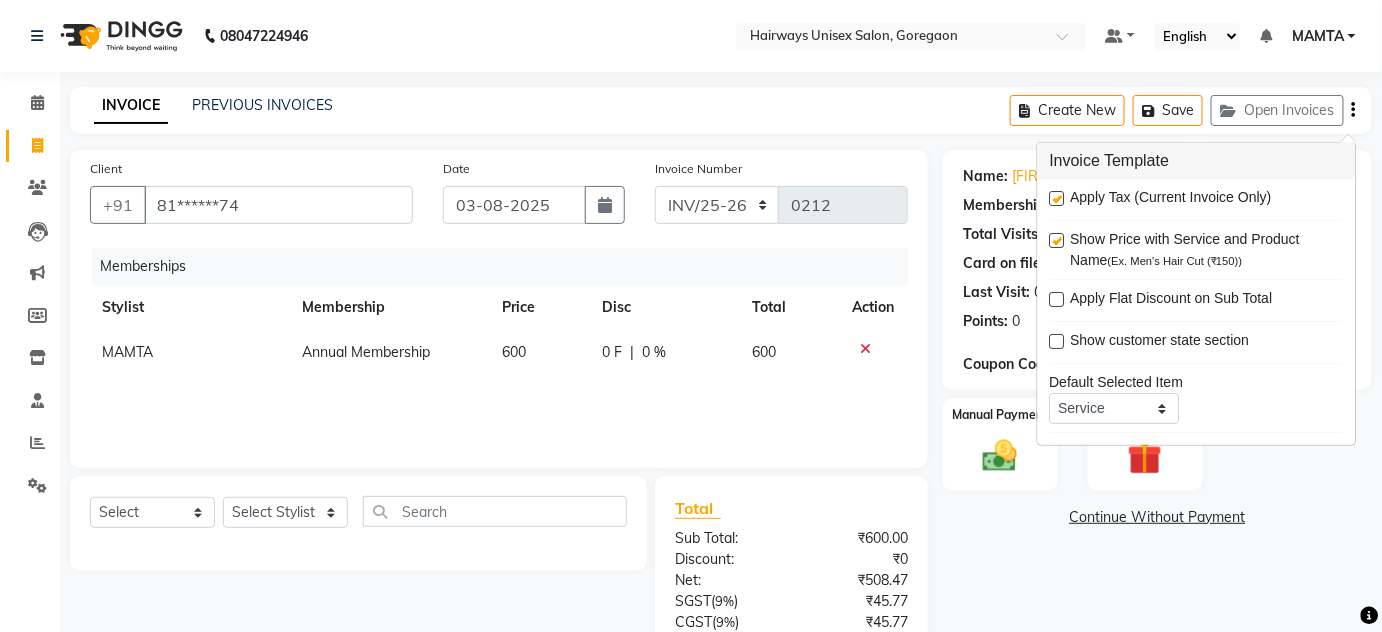 click 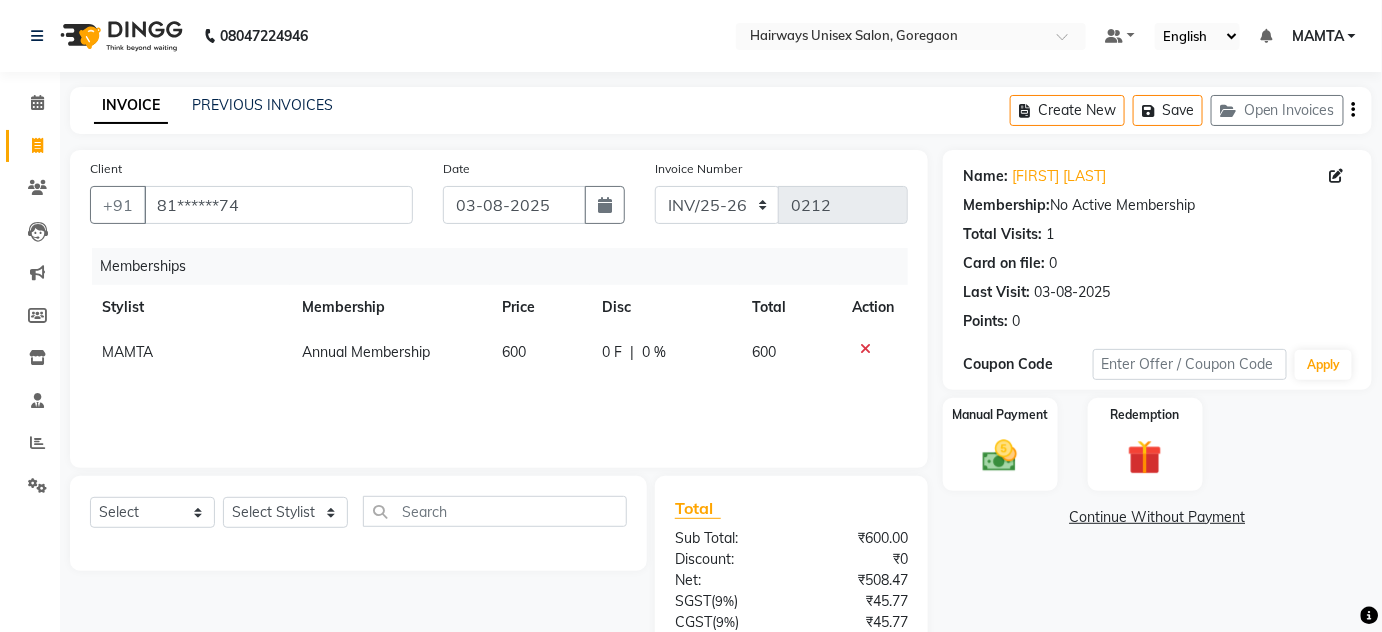 click 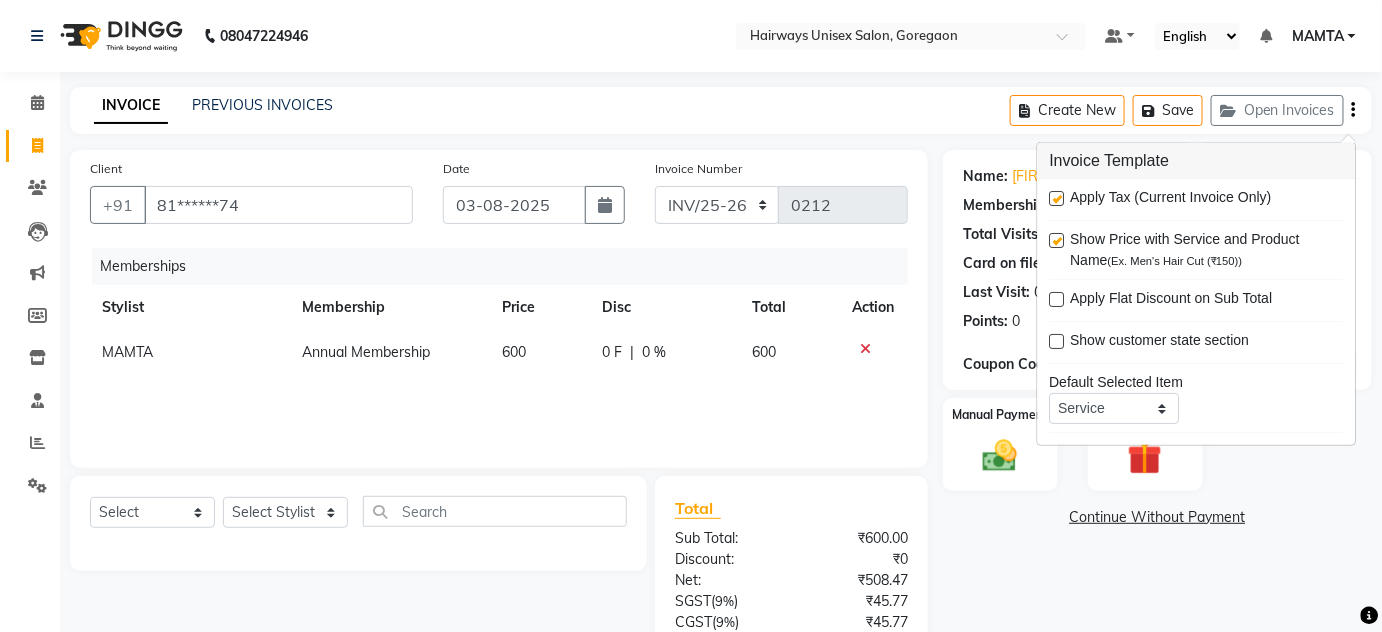 click at bounding box center (1057, 198) 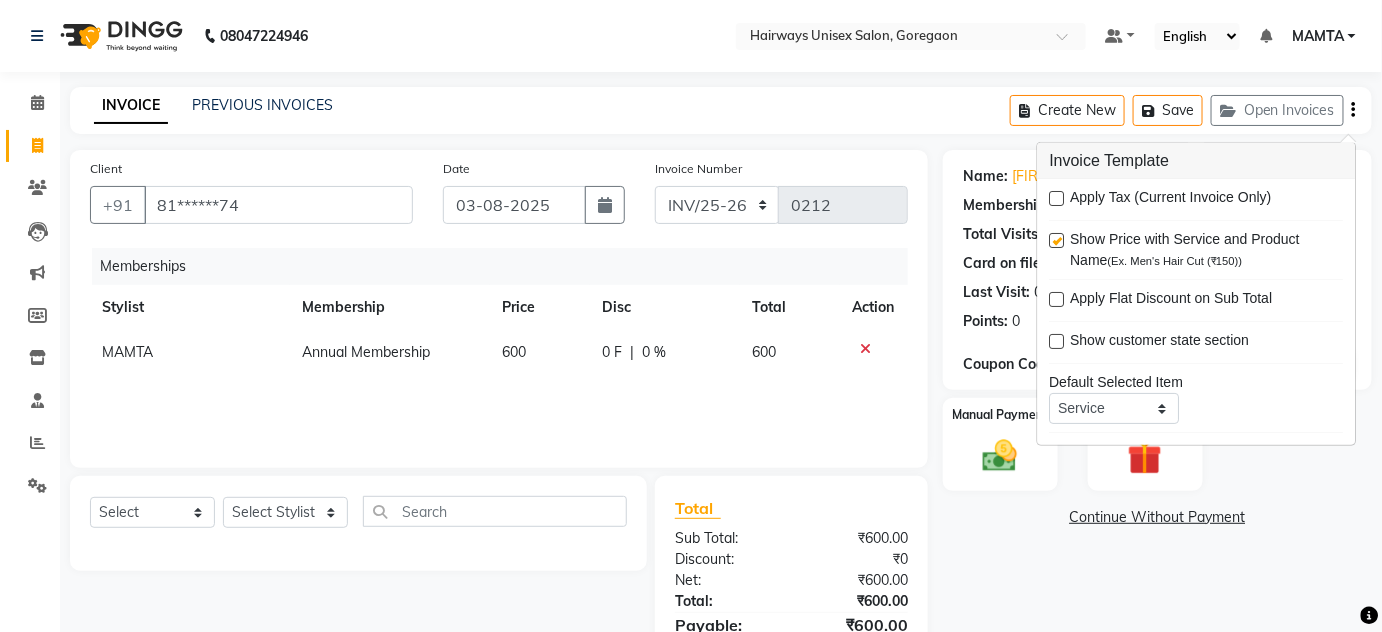 click on "INVOICE PREVIOUS INVOICES Create New   Save   Open Invoices  Client +91 81******74 Date 03-08-2025 Invoice Number INV/25-26 V/2025-26 0212 Memberships Stylist Membership Price Disc Total Action MAMTA Annual Membership 600 0 F | 0 % 600 Select  Service  Product  Package Voucher Prepaid Gift Card  Select Stylist AHSAN AZAD IMRAN Kamal Salmani KASHISH MAMTA POOJA PUMMY RAJA SADDAM SAMEER SULTAN TALIB ZAFAR ZAHID Total Sub Total: ₹600.00 Discount: ₹0 Net: ₹600.00 Total: ₹600.00 Payable: ₹600.00 Paid: ₹0 Balance   : ₹600.00 Name: Sameer Shah Membership:  No Active Membership  Total Visits:  1 Card on file:  0 Last Visit:   03-08-2025 Points:   0  Coupon Code Apply Manual Payment Redemption  Continue Without Payment" 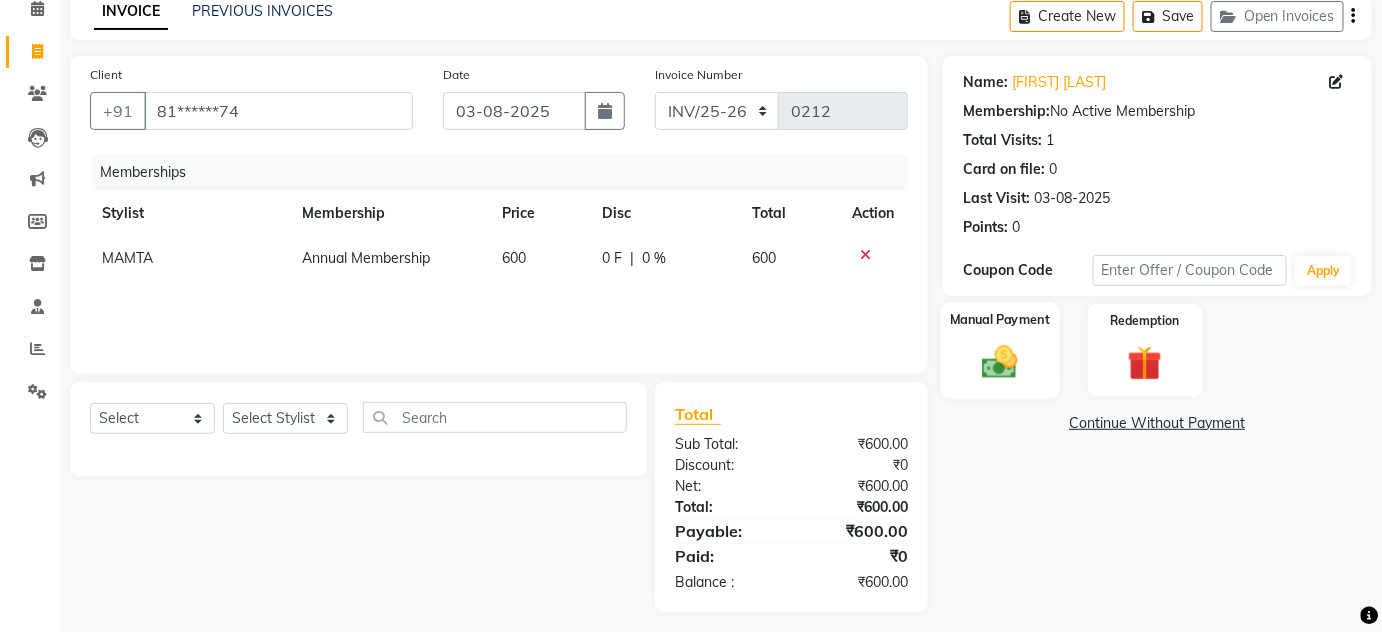 scroll, scrollTop: 104, scrollLeft: 0, axis: vertical 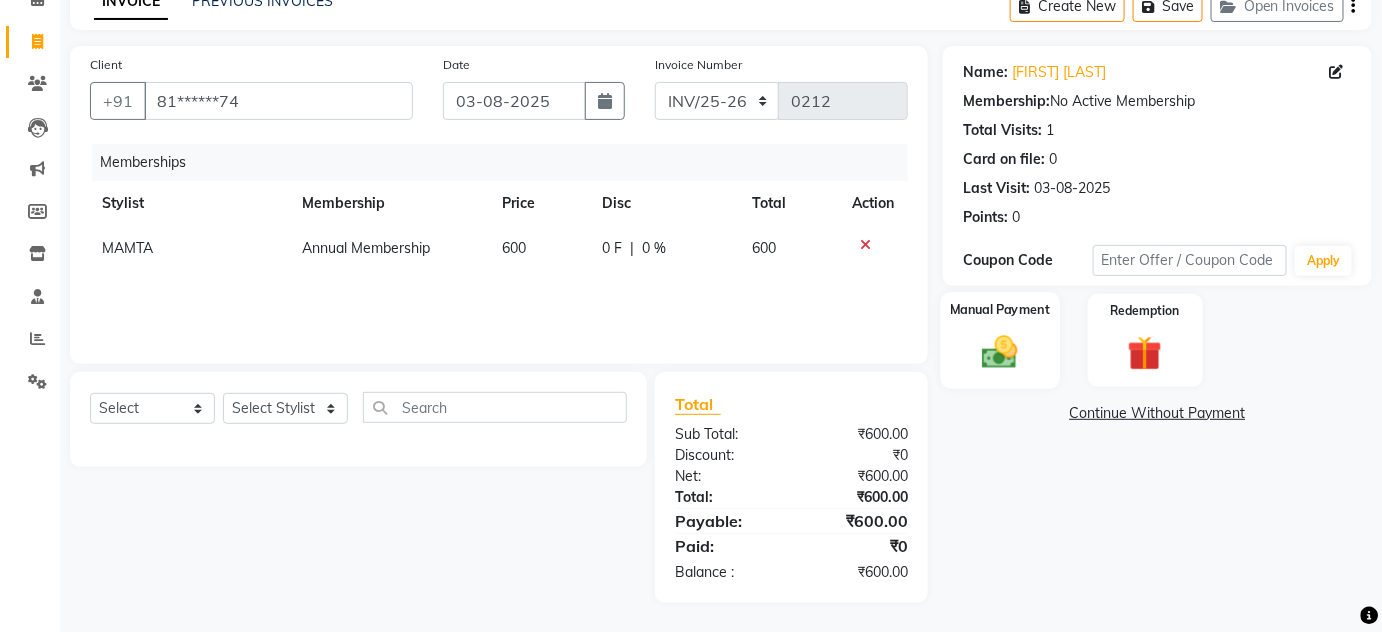 click on "Manual Payment" 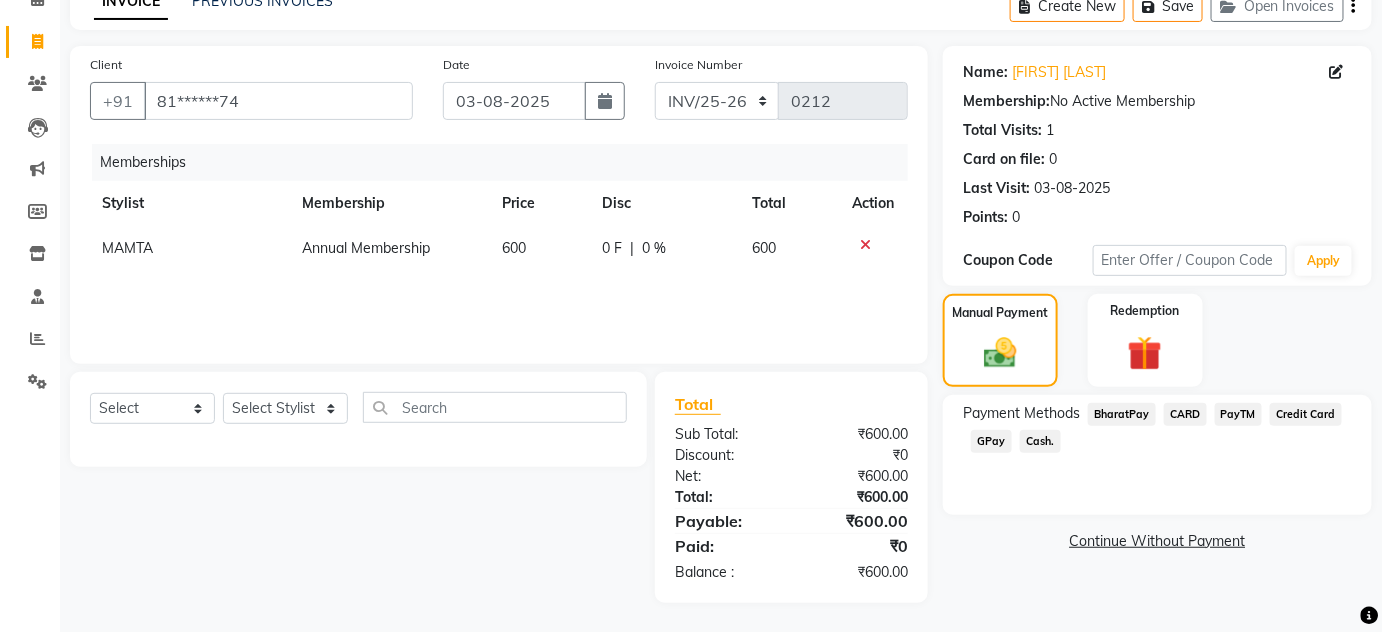 click on "Cash." 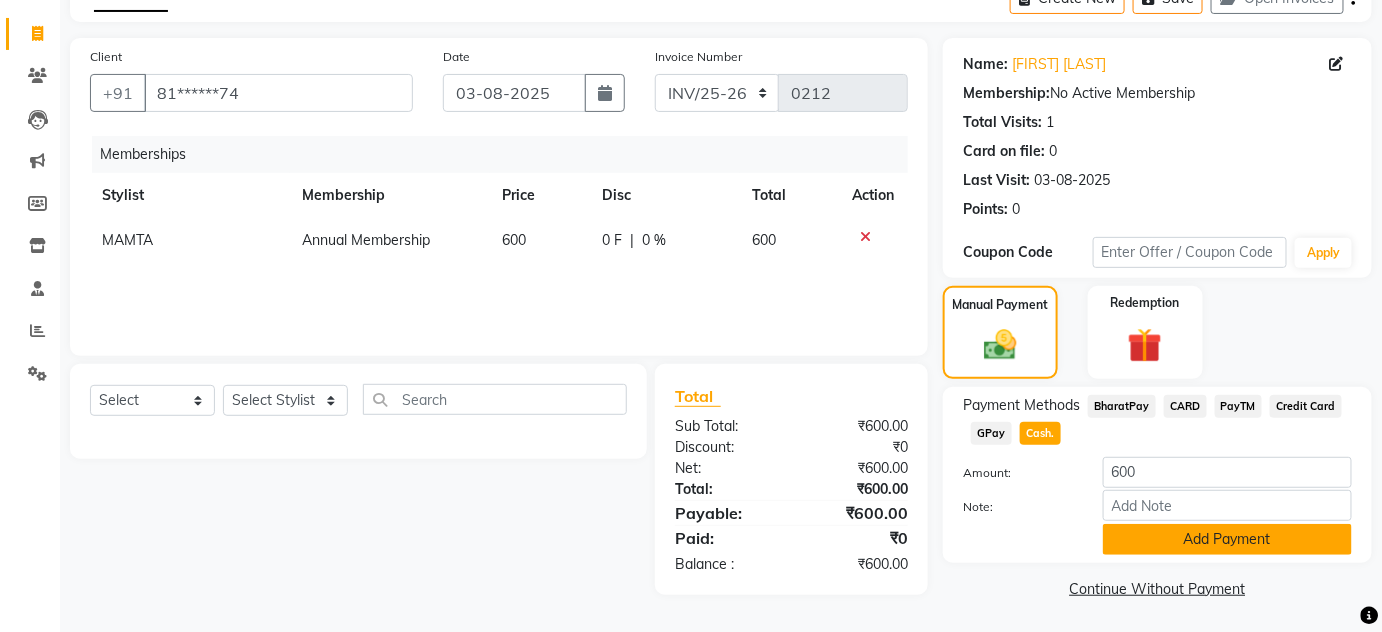 click on "Add Payment" 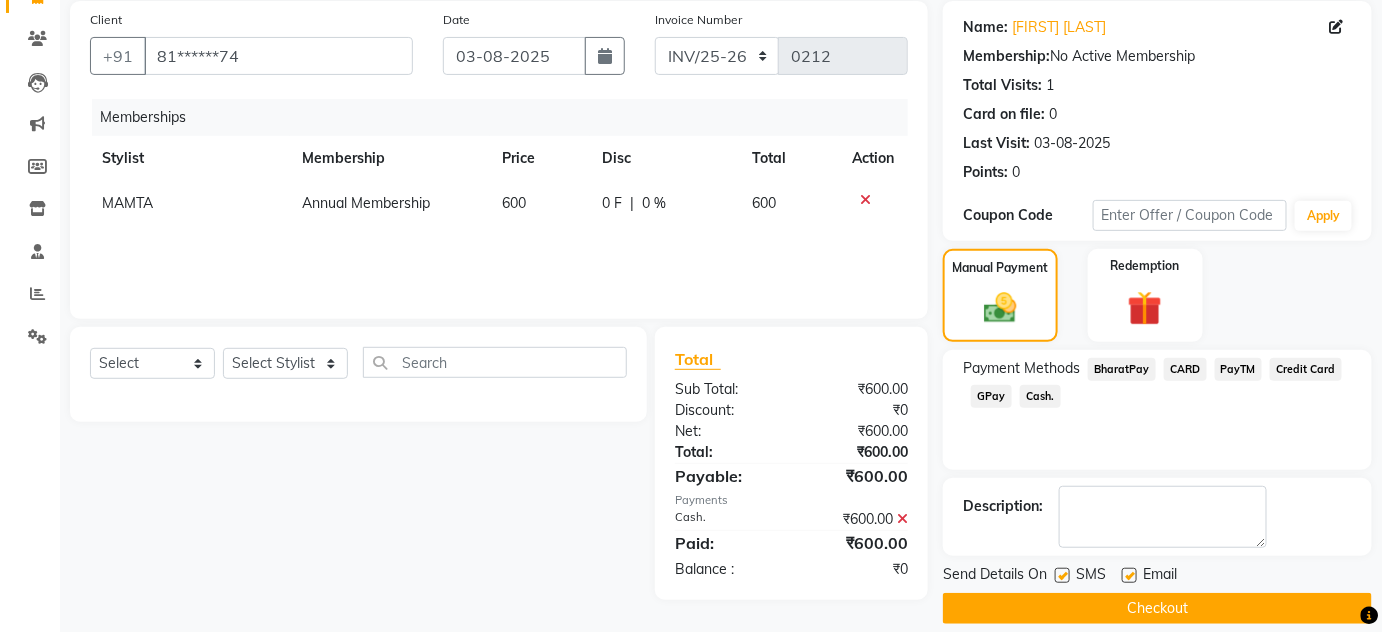 scroll, scrollTop: 169, scrollLeft: 0, axis: vertical 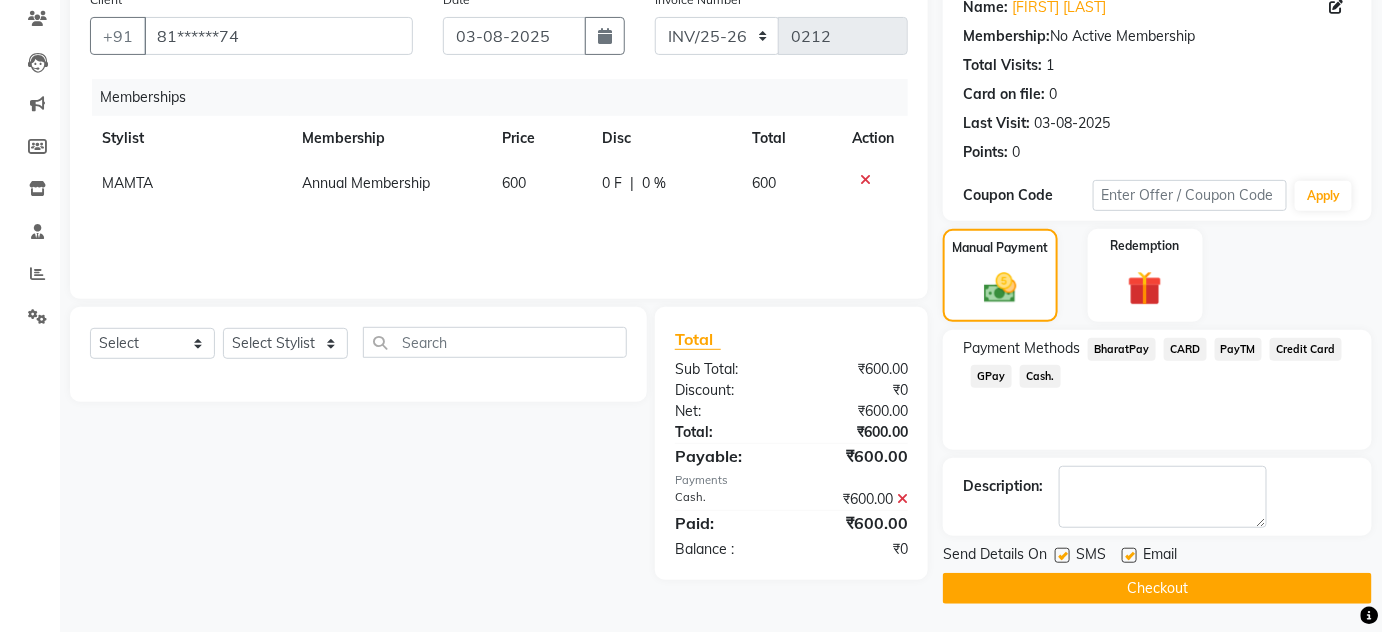 click on "Checkout" 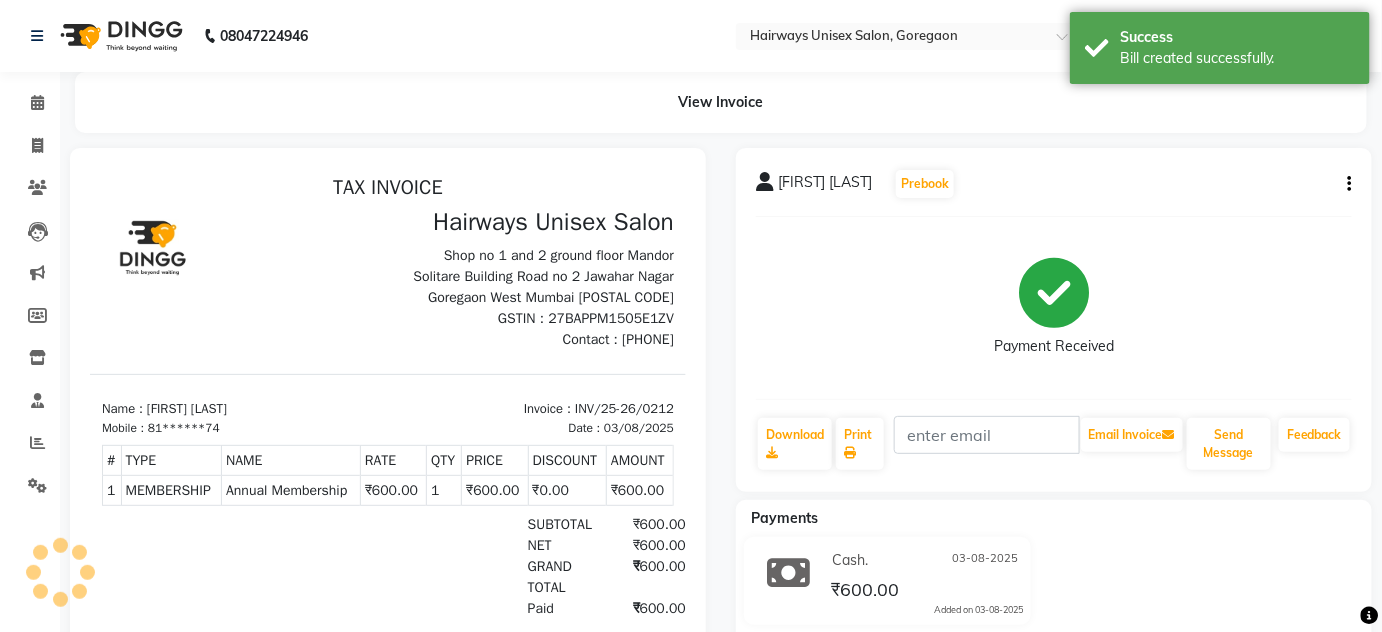 scroll, scrollTop: 0, scrollLeft: 0, axis: both 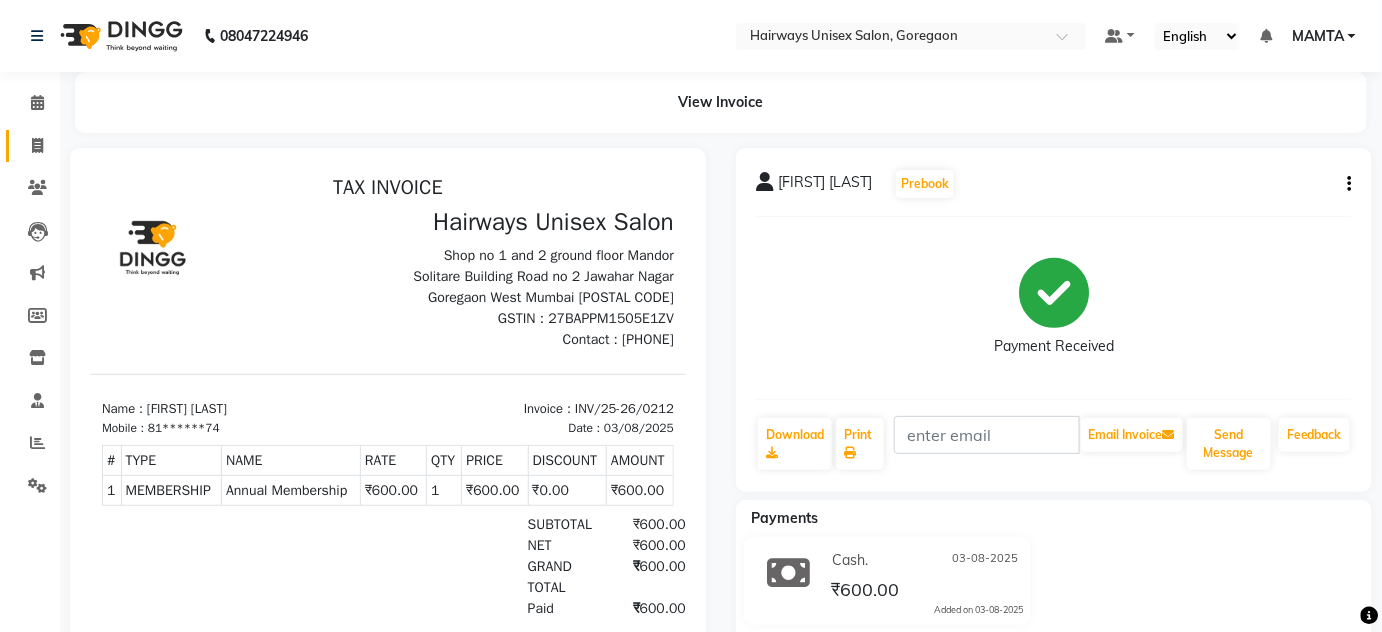 click on "Invoice" 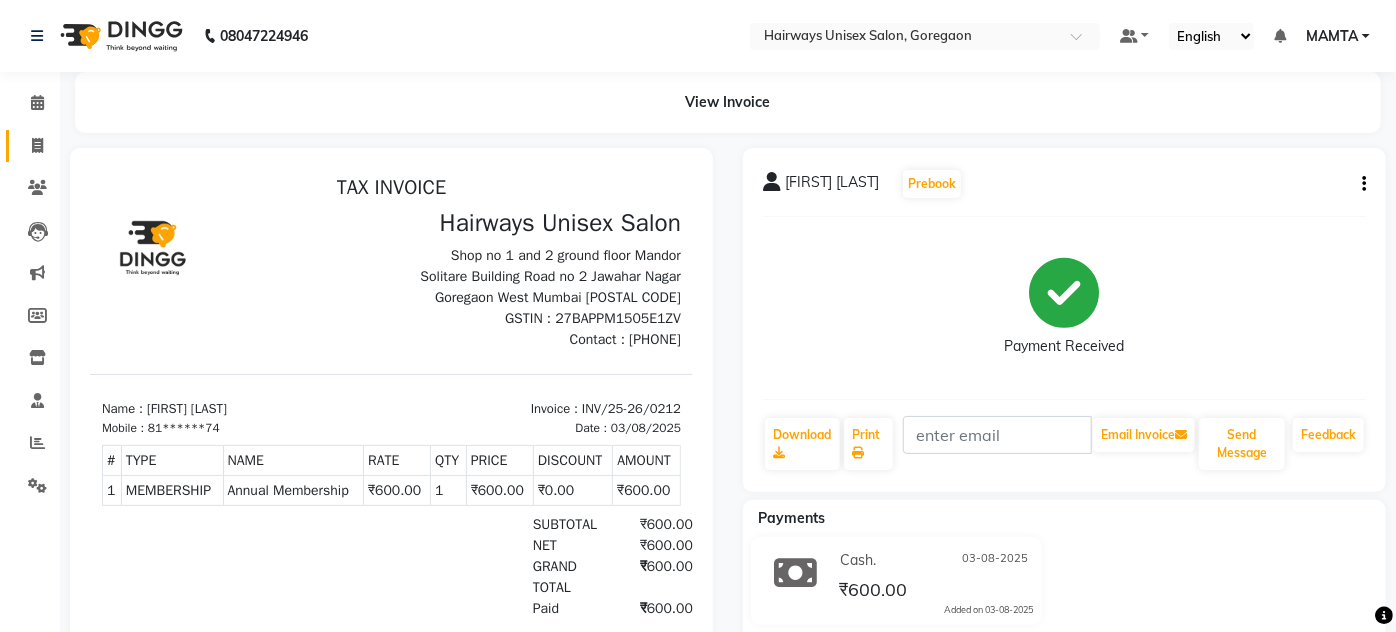 select on "8320" 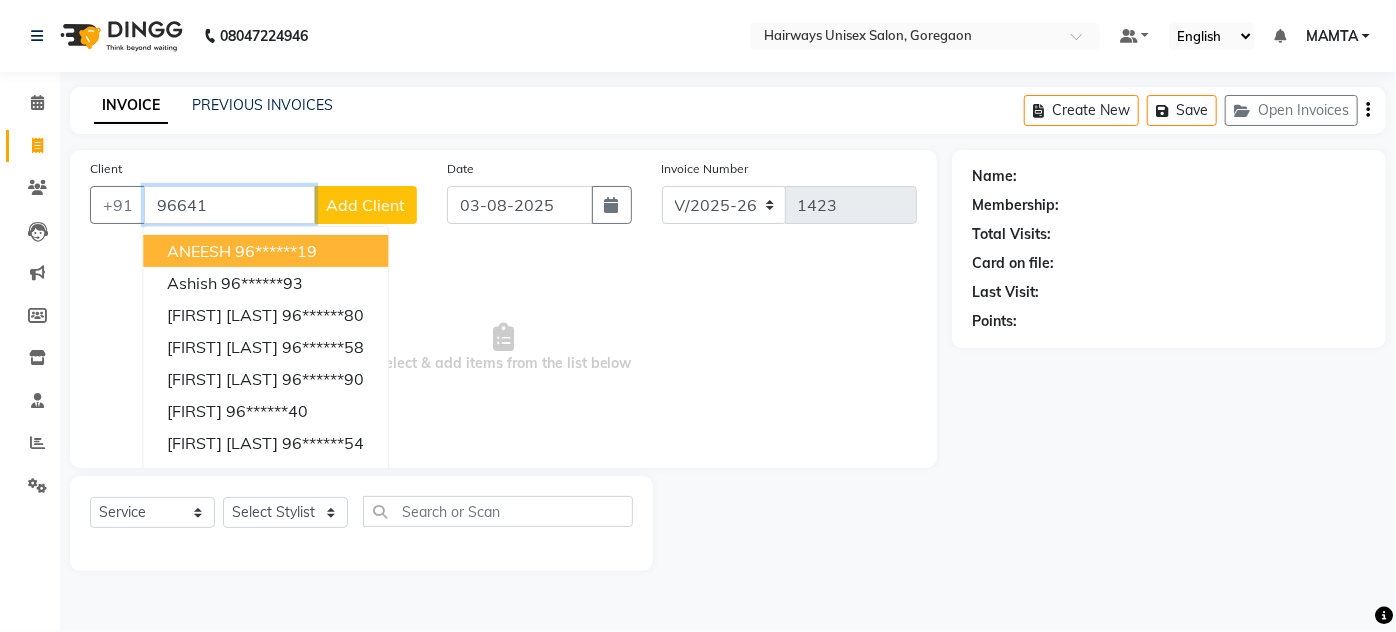 click on "96641" at bounding box center (229, 205) 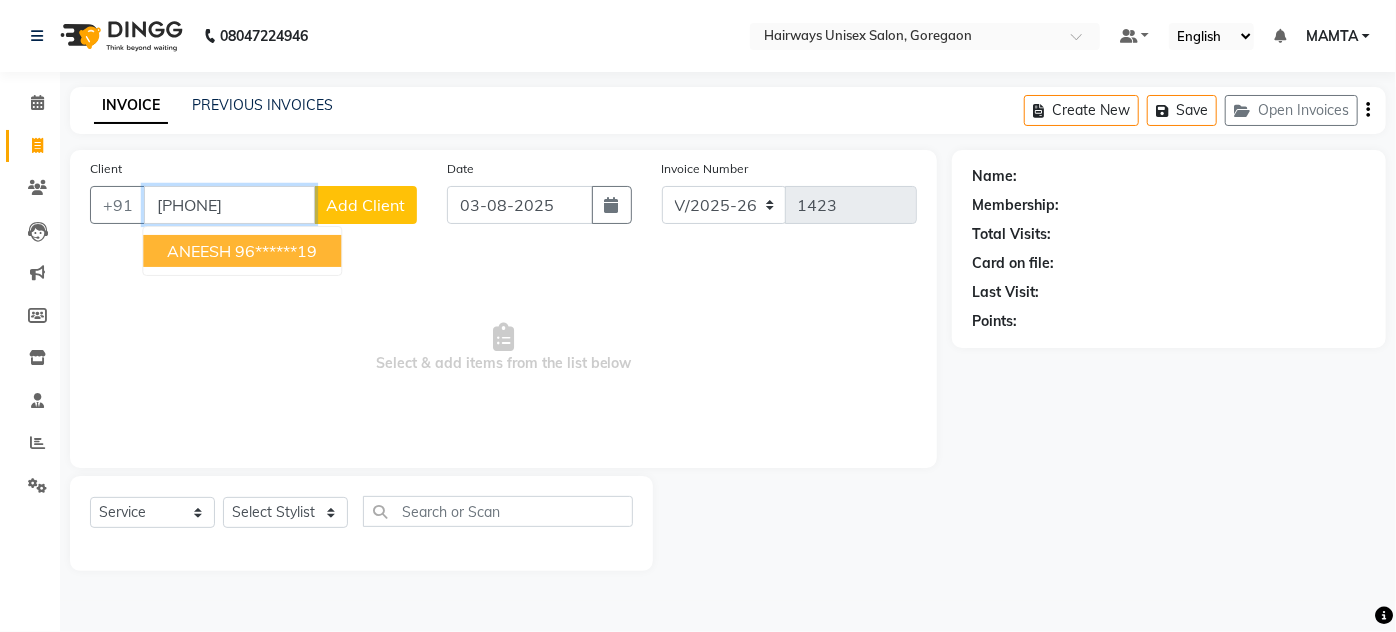 click on "96******19" at bounding box center (276, 251) 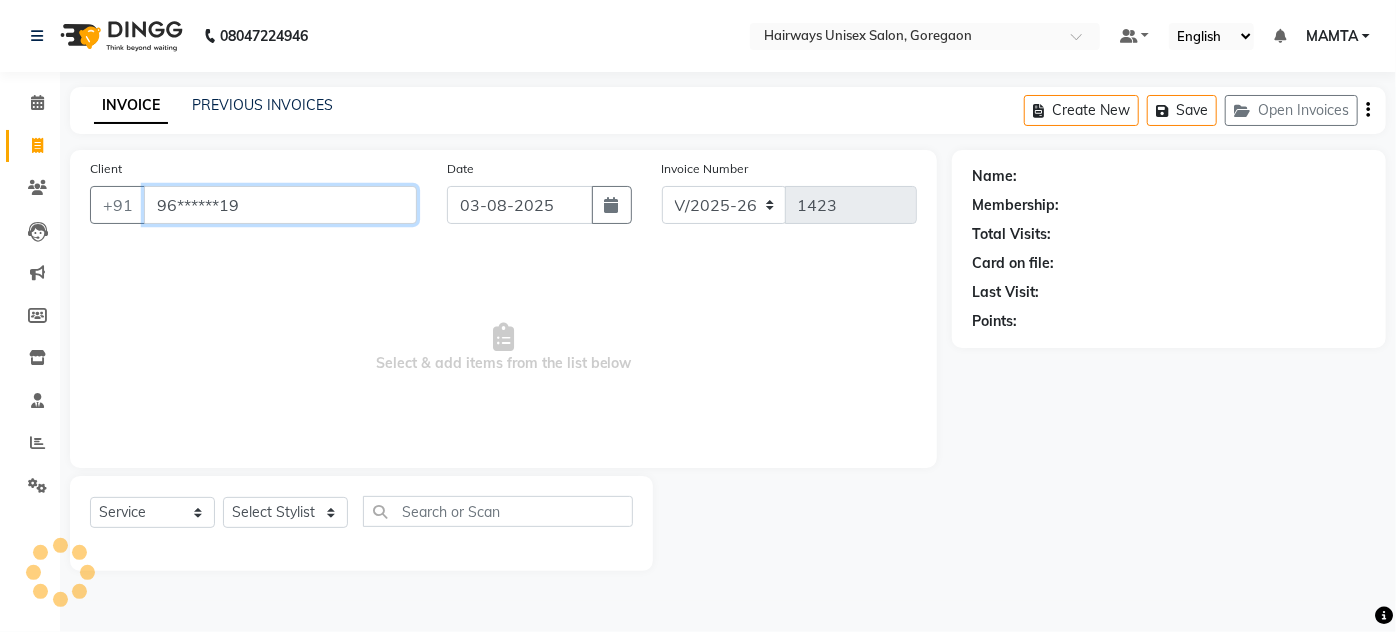 type on "96******19" 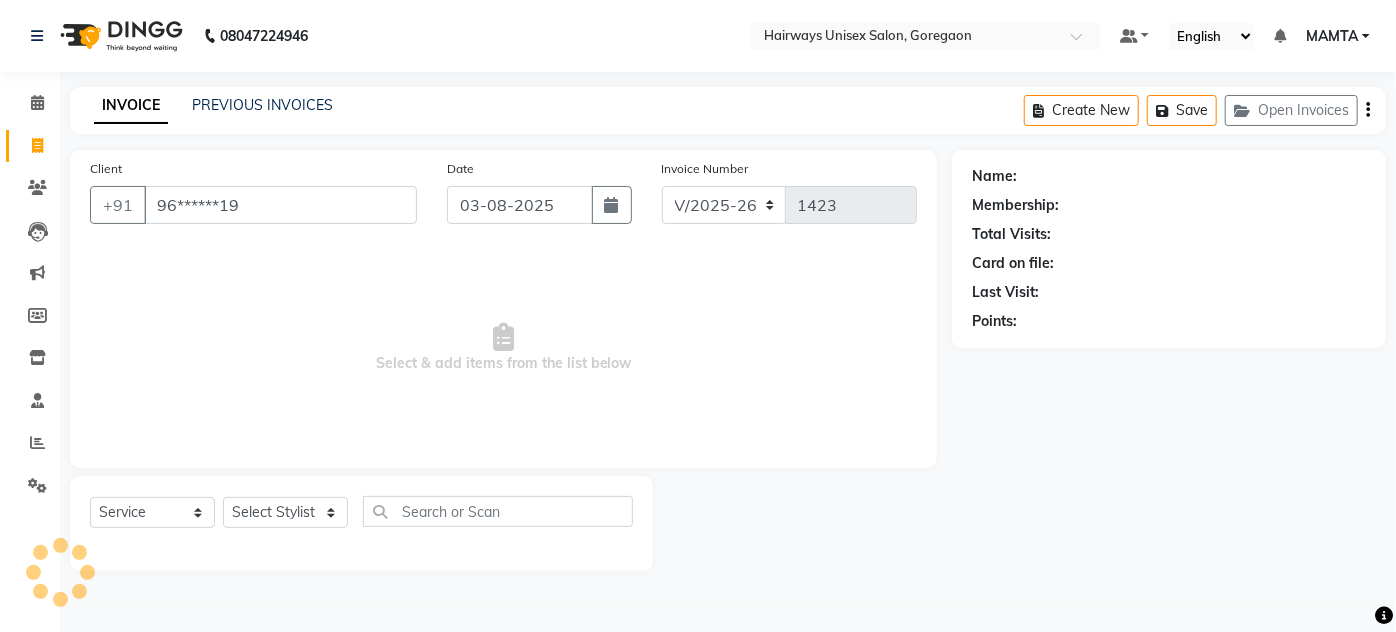 select on "1: Object" 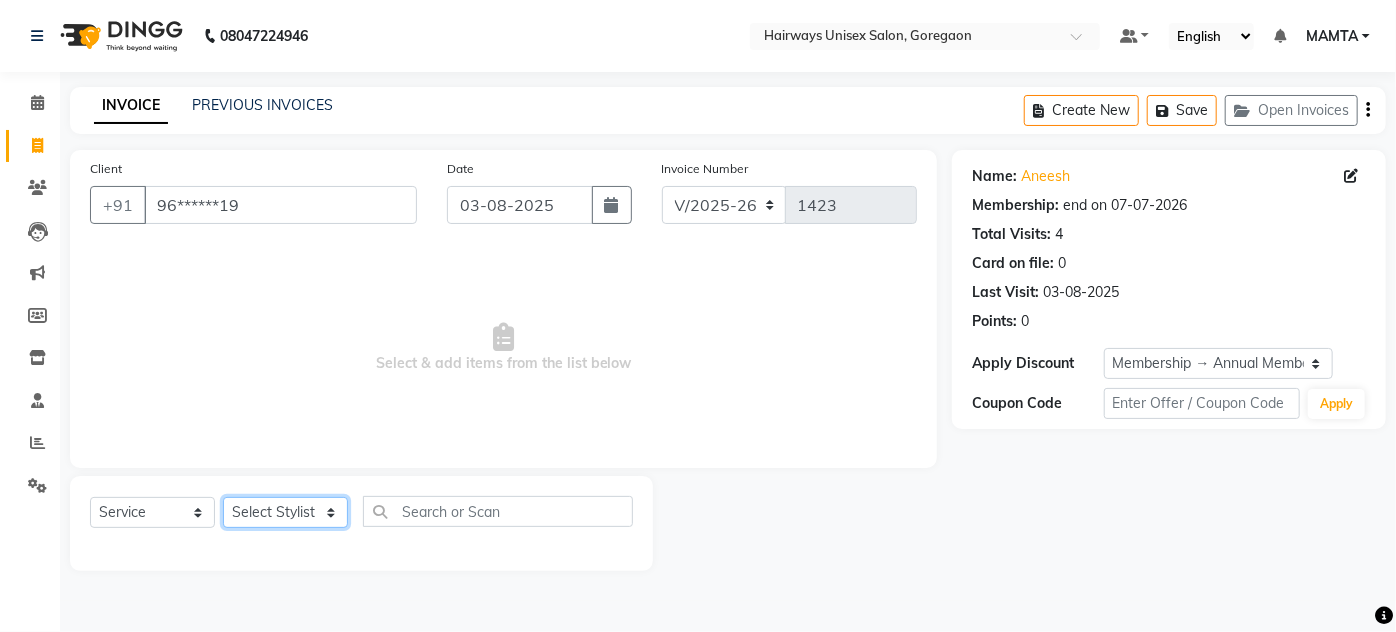 click on "Select Stylist AHSAN AZAD IMRAN Kamal Salmani KASHISH MAMTA POOJA PUMMY RAJA SADDAM SAMEER SULTAN TALIB ZAFAR ZAHID" 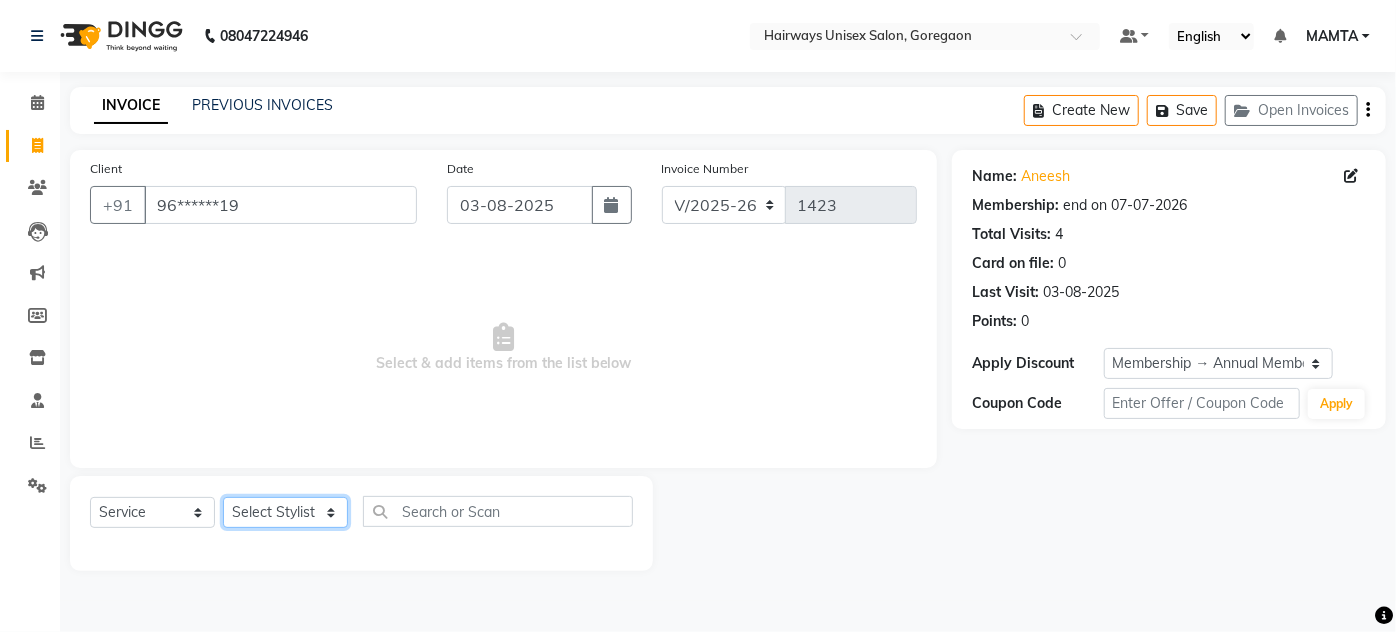 select on "80856" 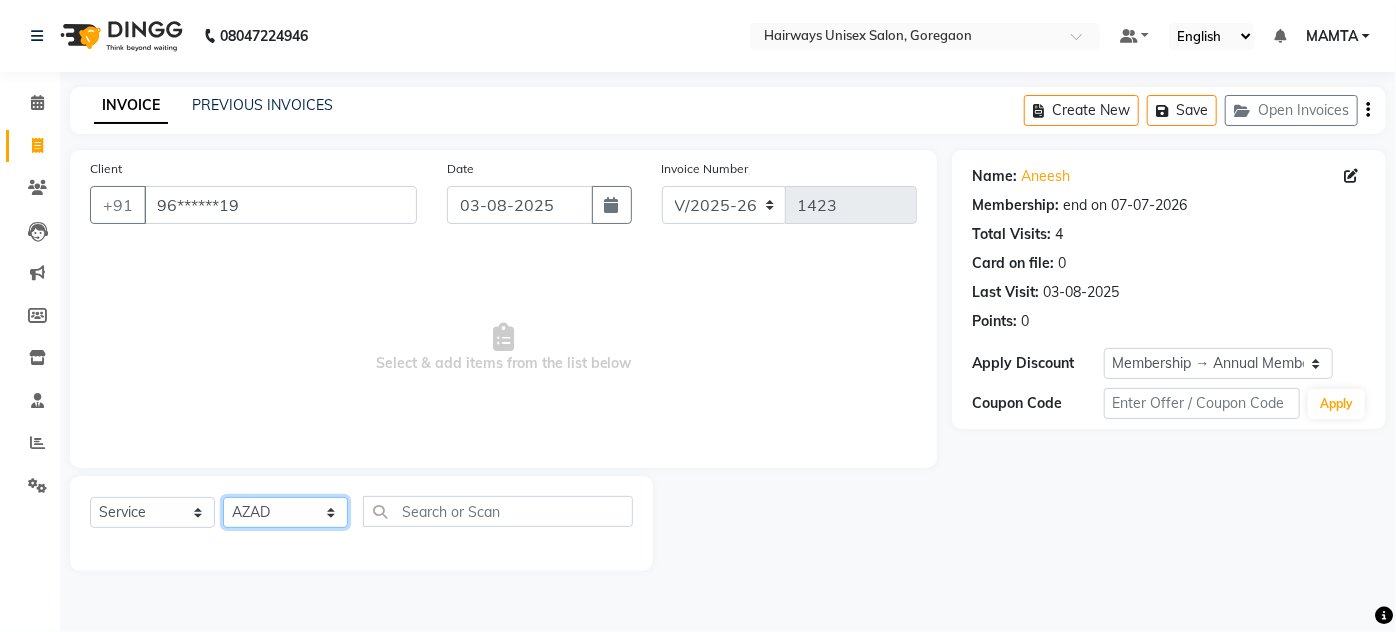 click on "Select Stylist AHSAN AZAD IMRAN Kamal Salmani KASHISH MAMTA POOJA PUMMY RAJA SADDAM SAMEER SULTAN TALIB ZAFAR ZAHID" 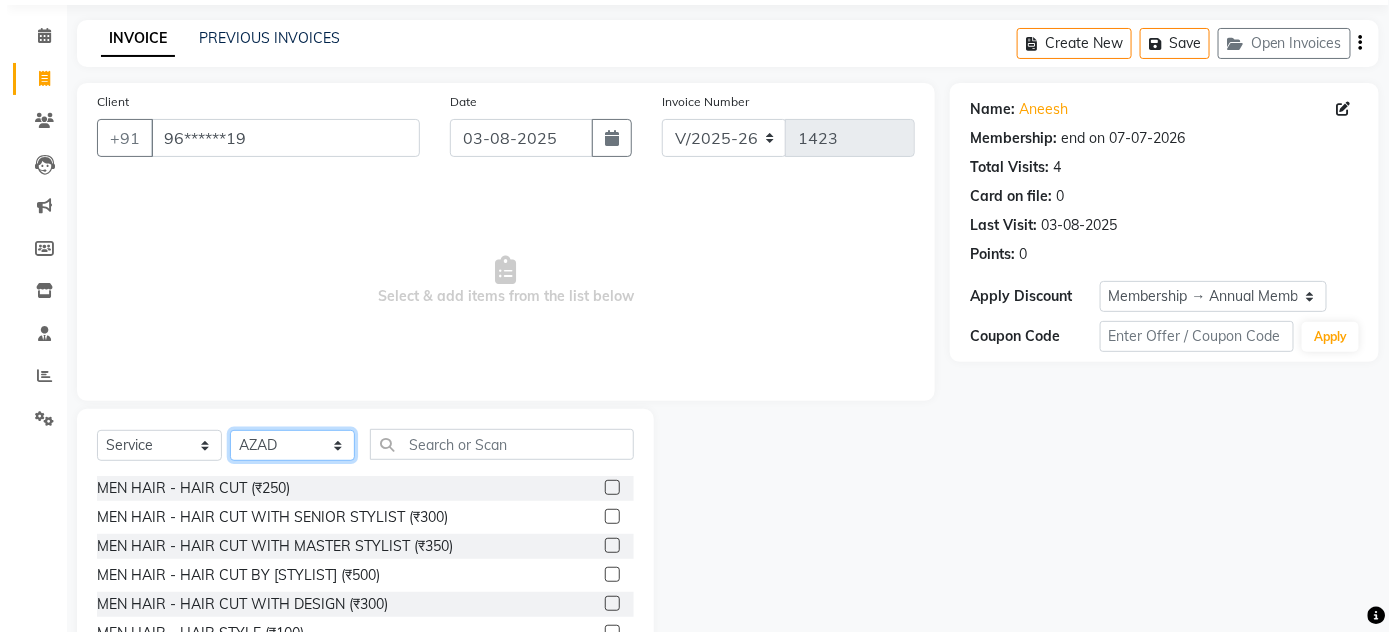 scroll, scrollTop: 168, scrollLeft: 0, axis: vertical 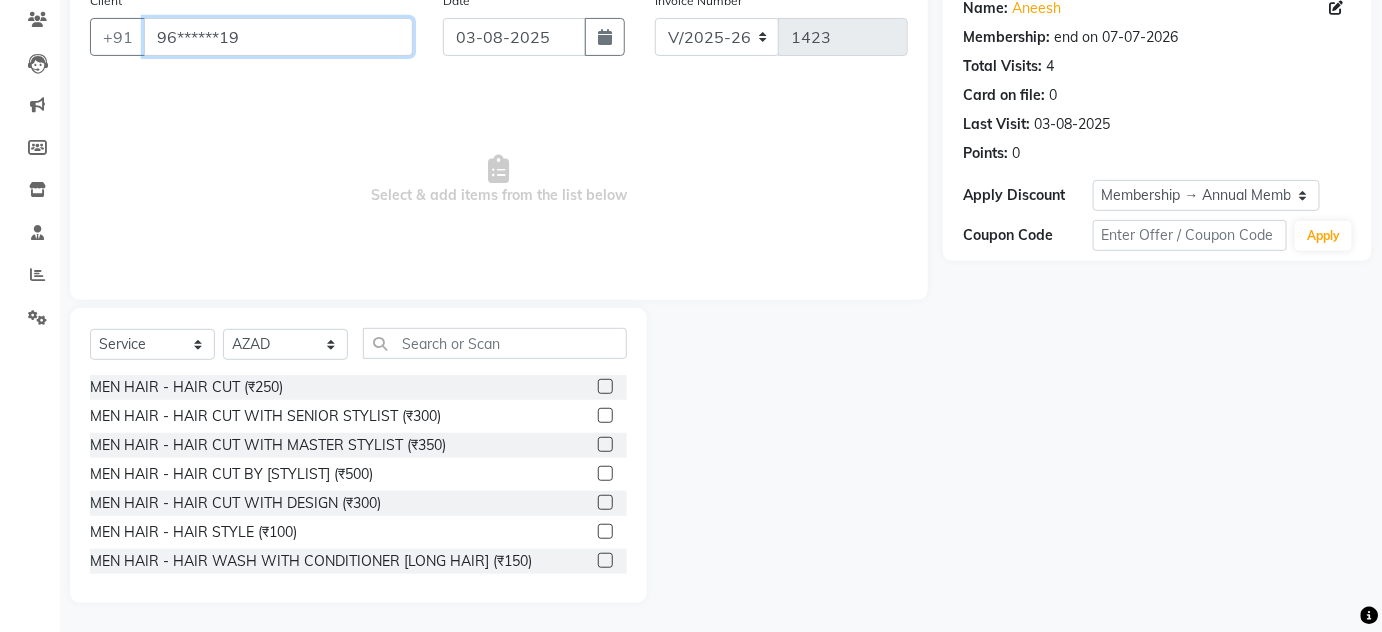 drag, startPoint x: 259, startPoint y: 36, endPoint x: 82, endPoint y: 39, distance: 177.02542 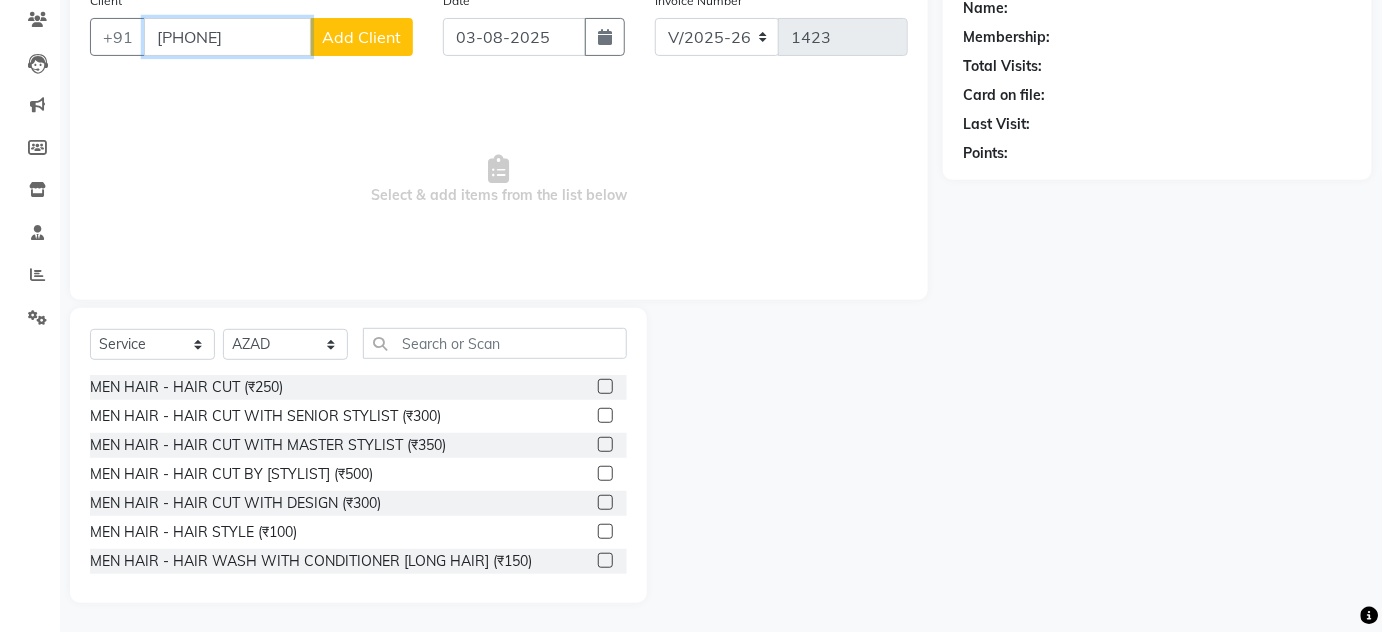 type on "9930022383" 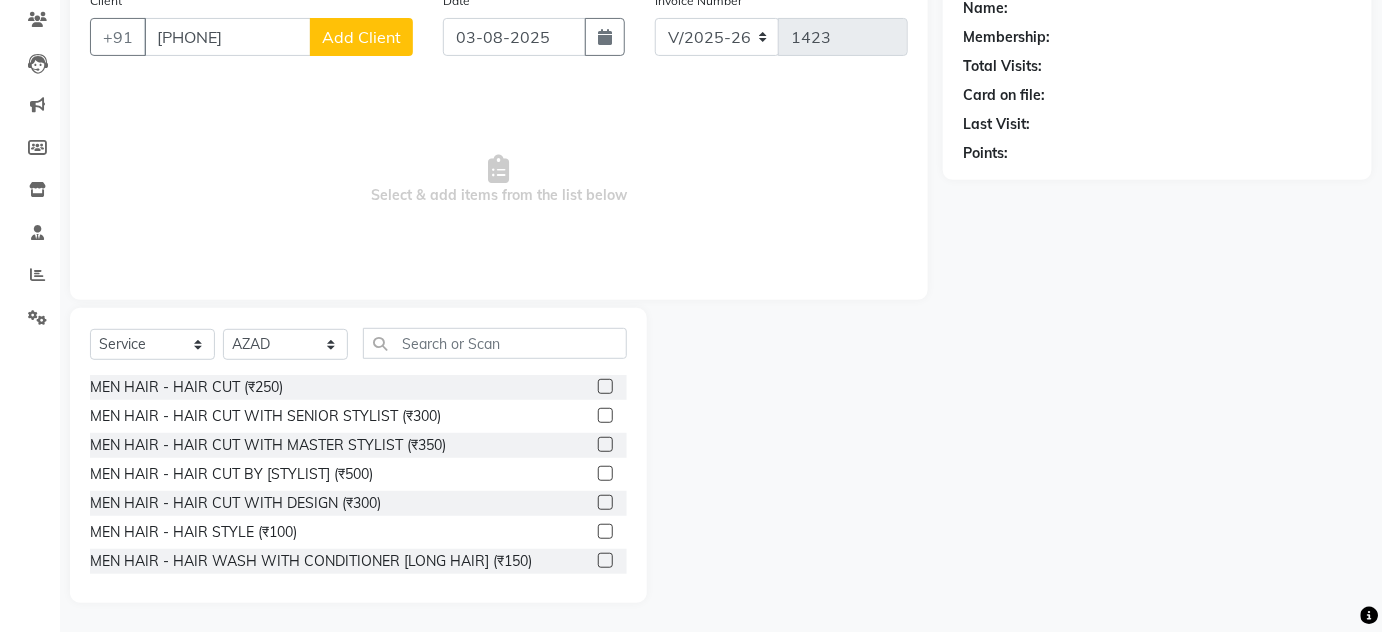 click on "Select & add items from the list below" at bounding box center (499, 180) 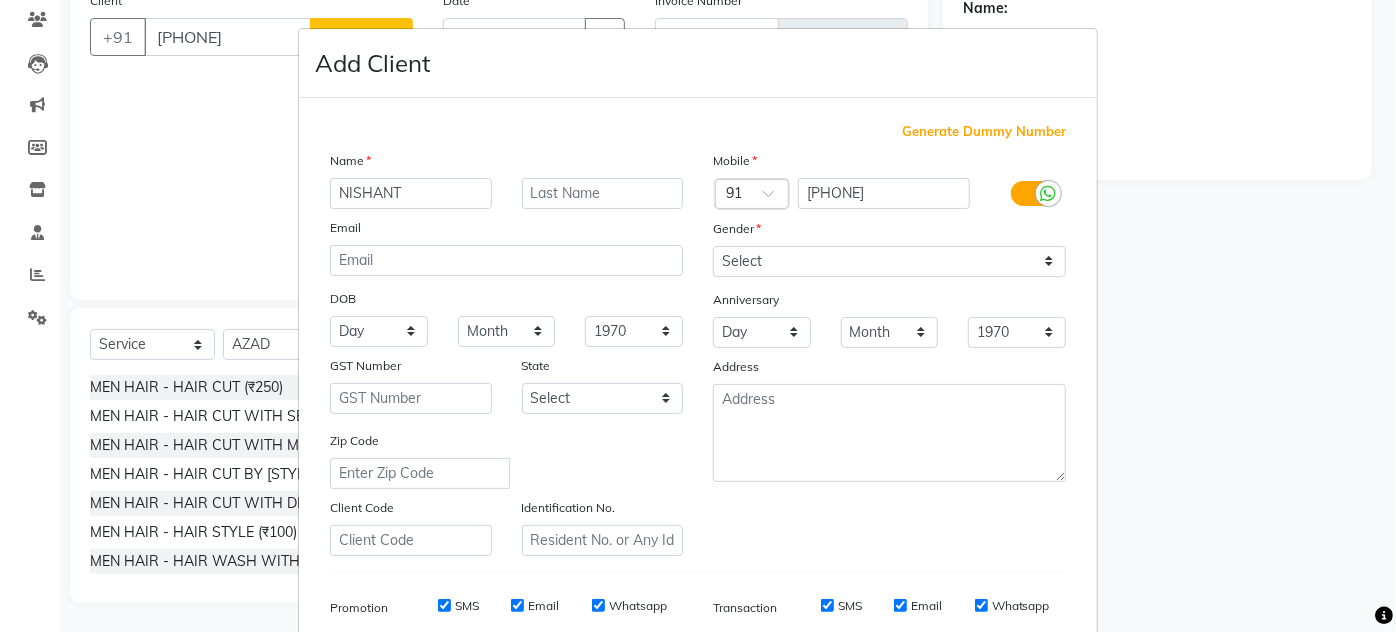 type on "NISHANT" 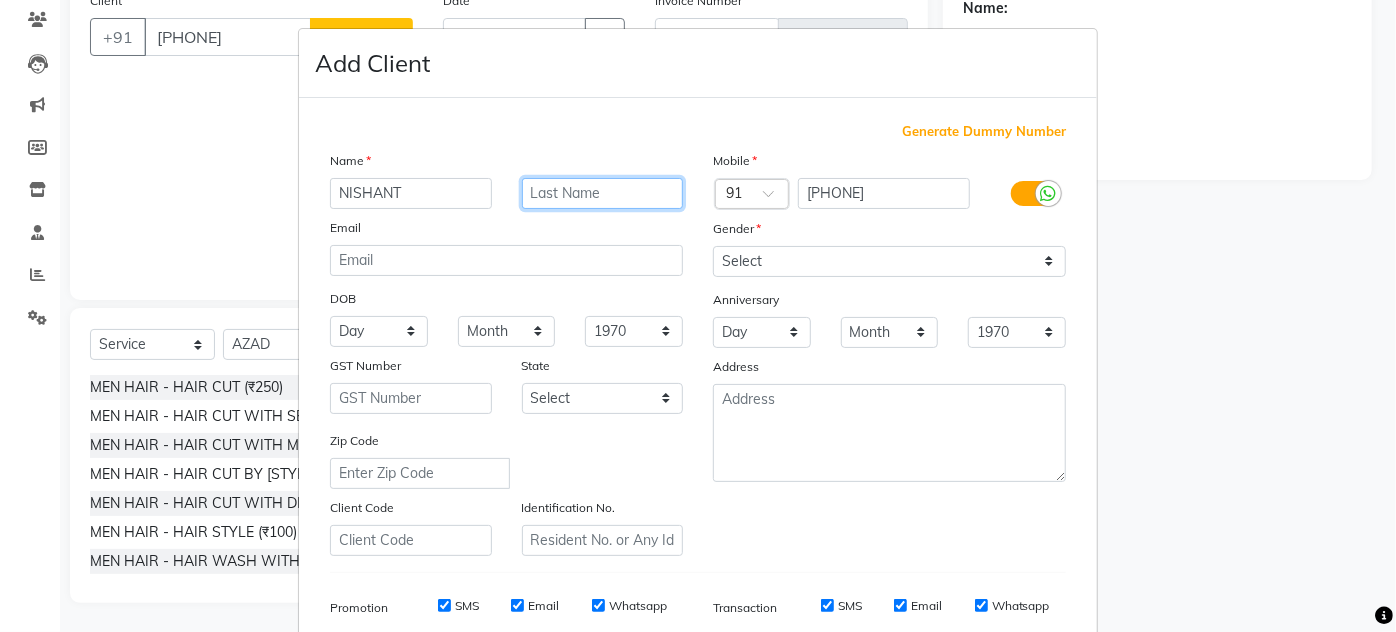 click at bounding box center (603, 193) 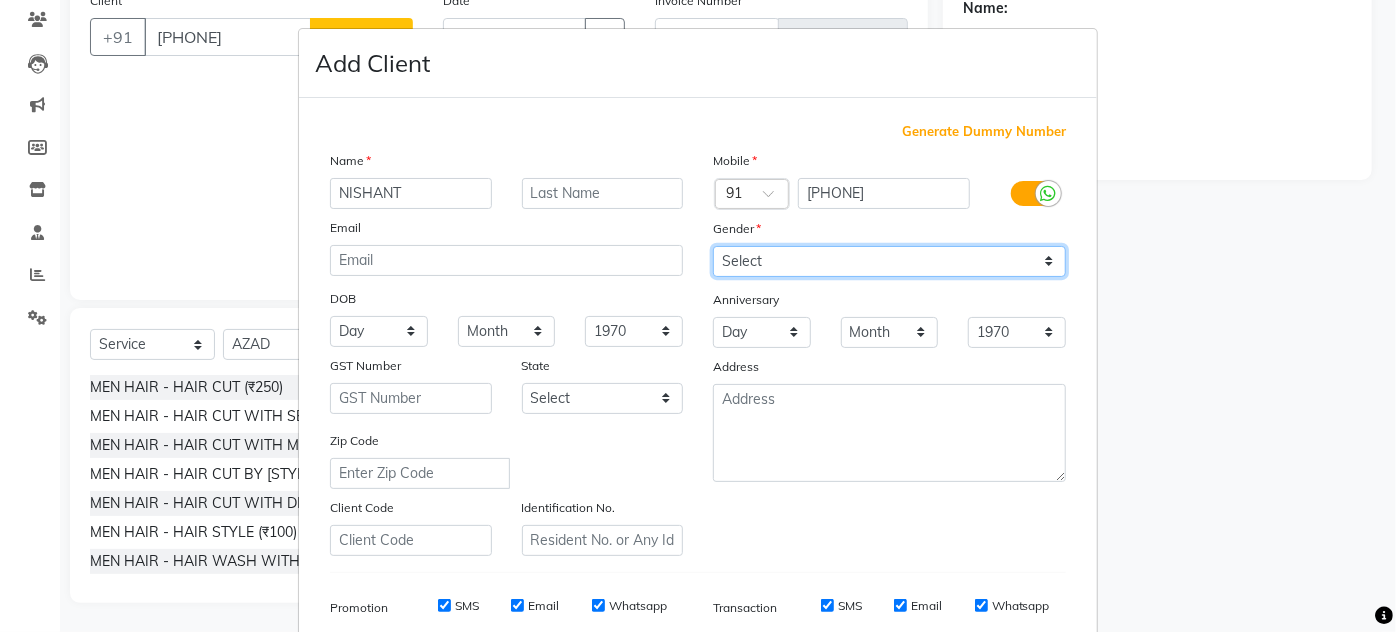 click on "Select Male Female Other Prefer Not To Say" at bounding box center (889, 261) 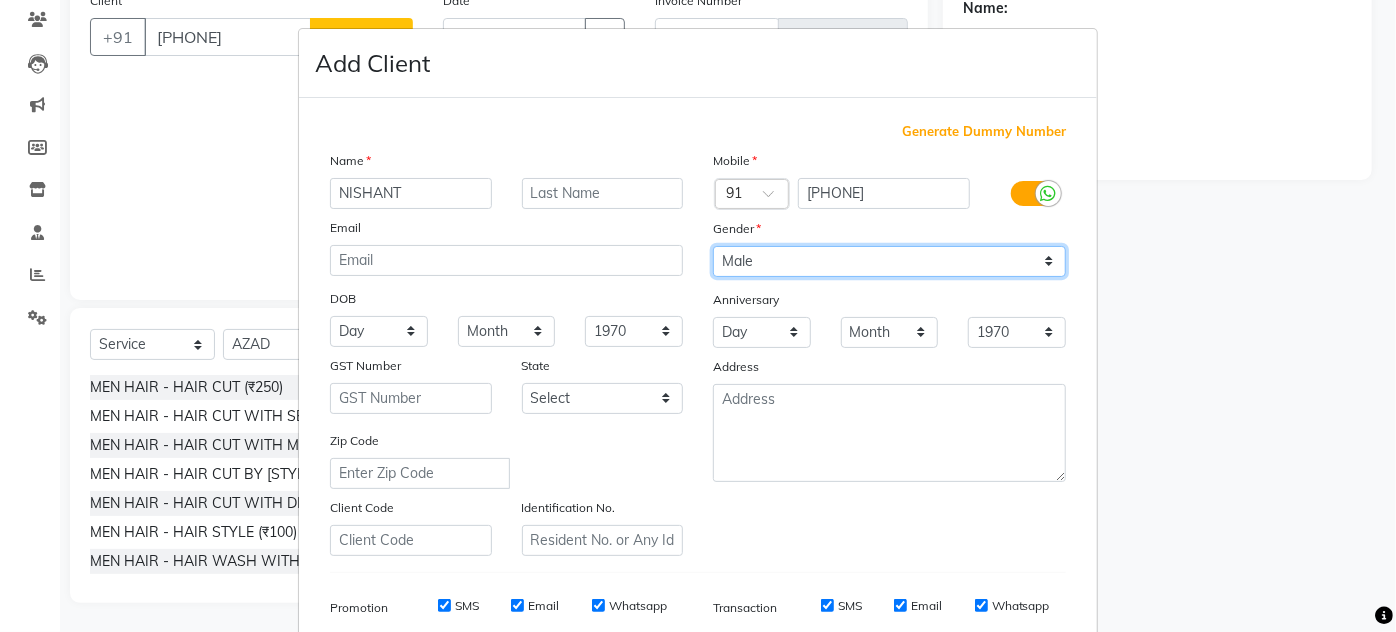 click on "Select Male Female Other Prefer Not To Say" at bounding box center [889, 261] 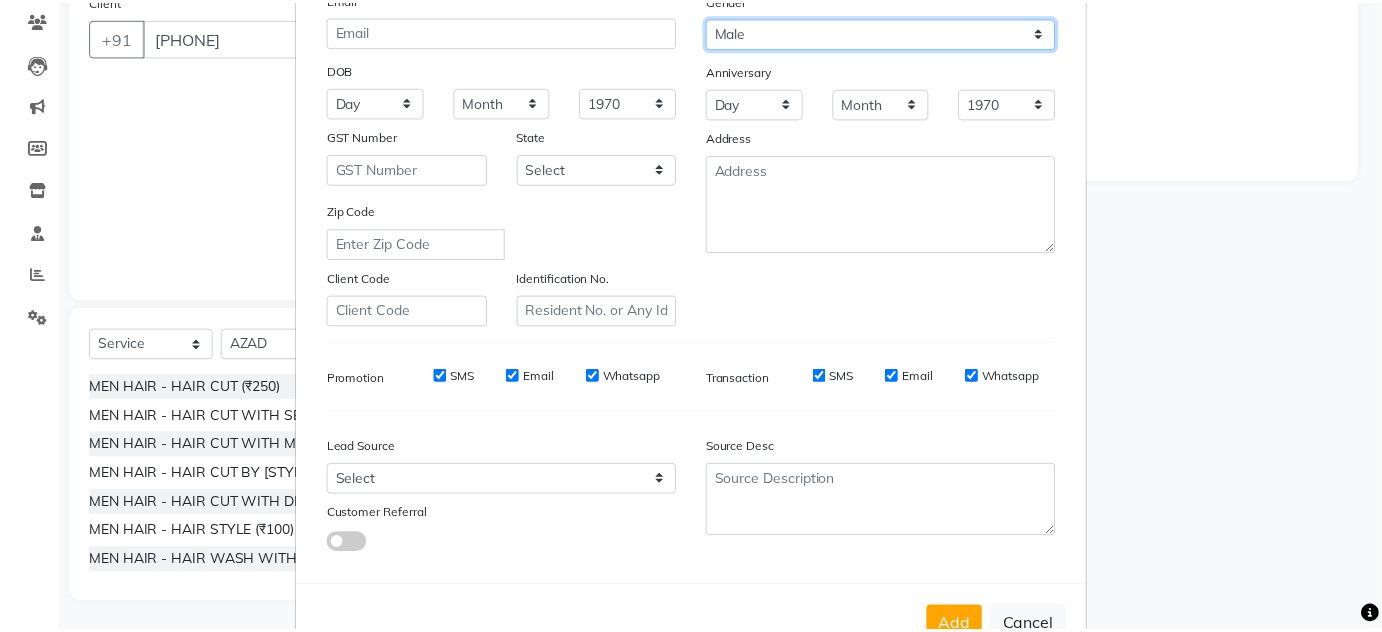 scroll, scrollTop: 290, scrollLeft: 0, axis: vertical 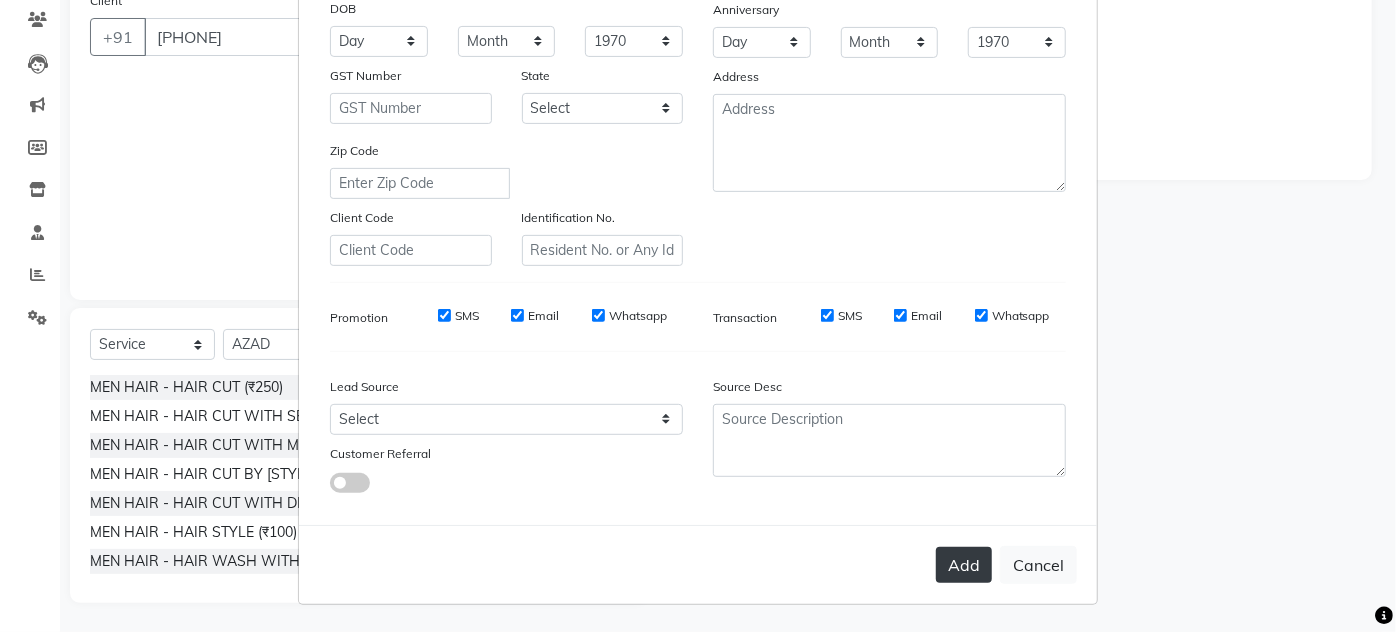 click on "Add" at bounding box center [964, 565] 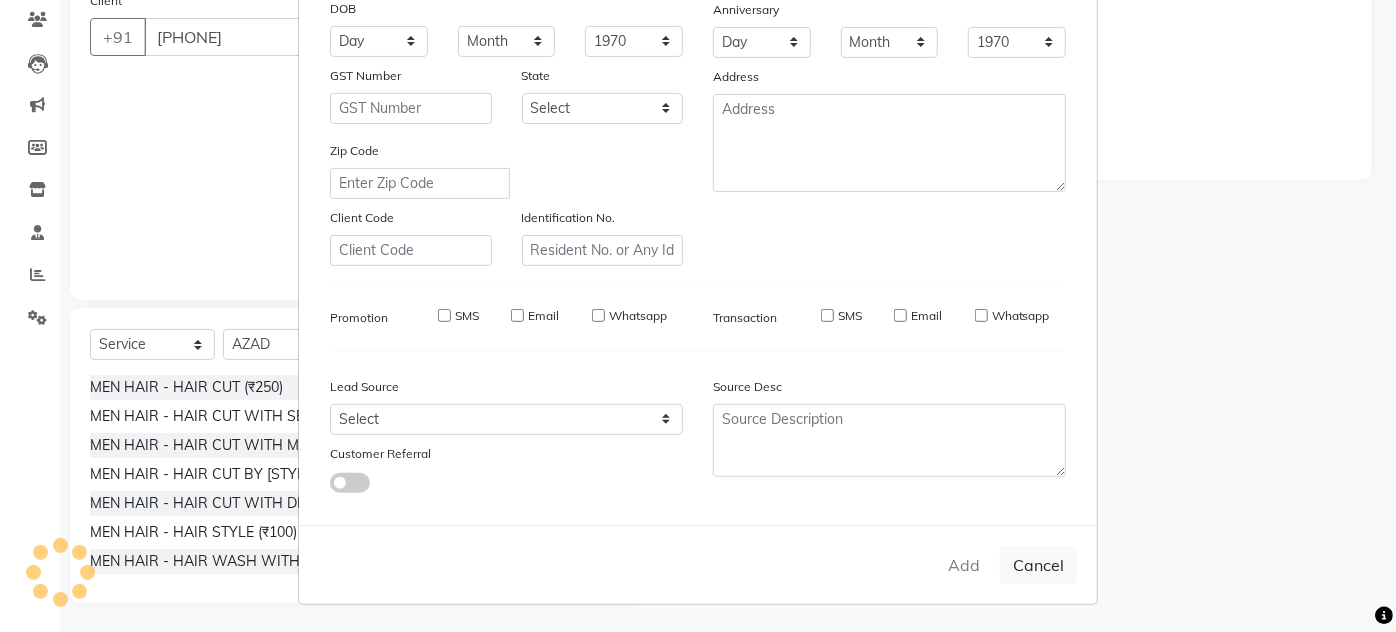 type on "99******83" 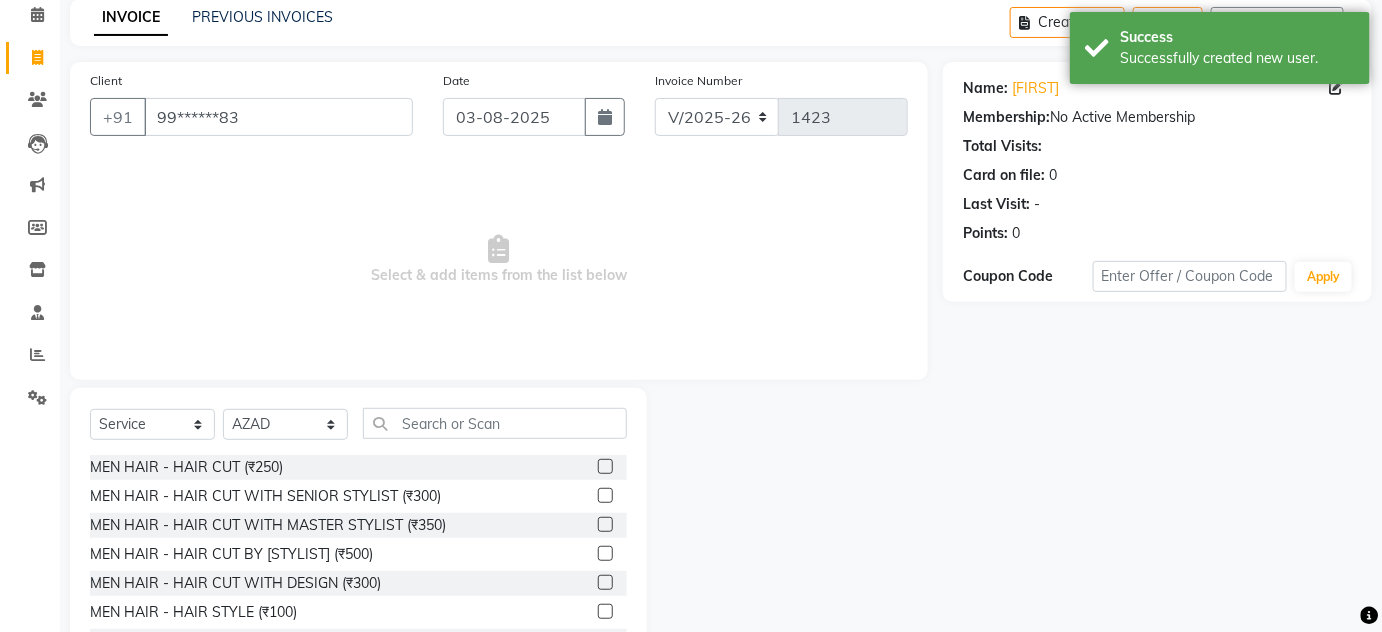 scroll, scrollTop: 0, scrollLeft: 0, axis: both 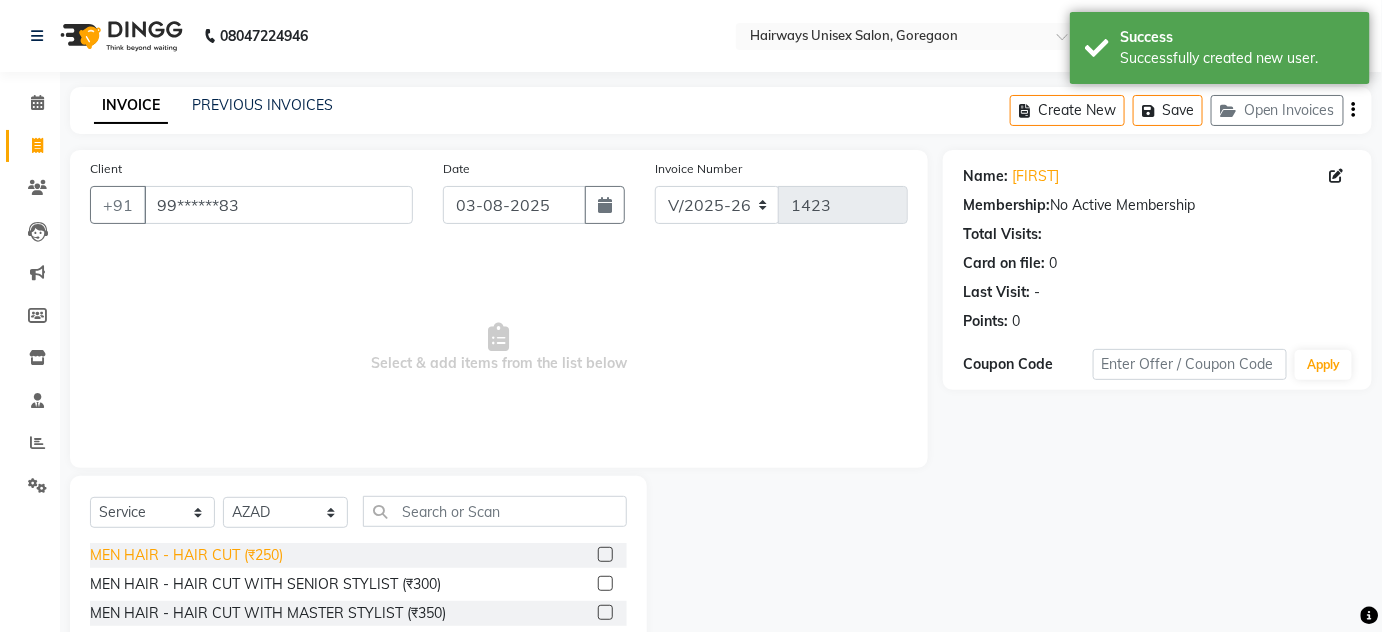 click on "MEN HAIR - HAIR CUT (₹250)" 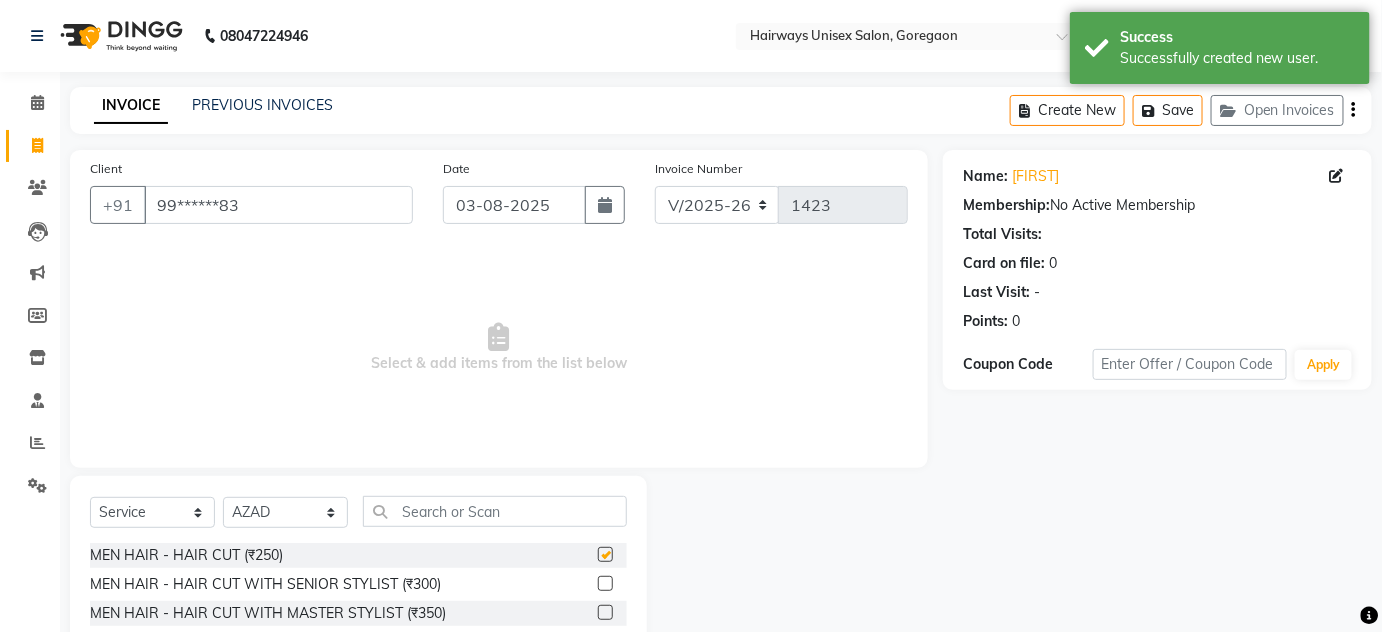 checkbox on "false" 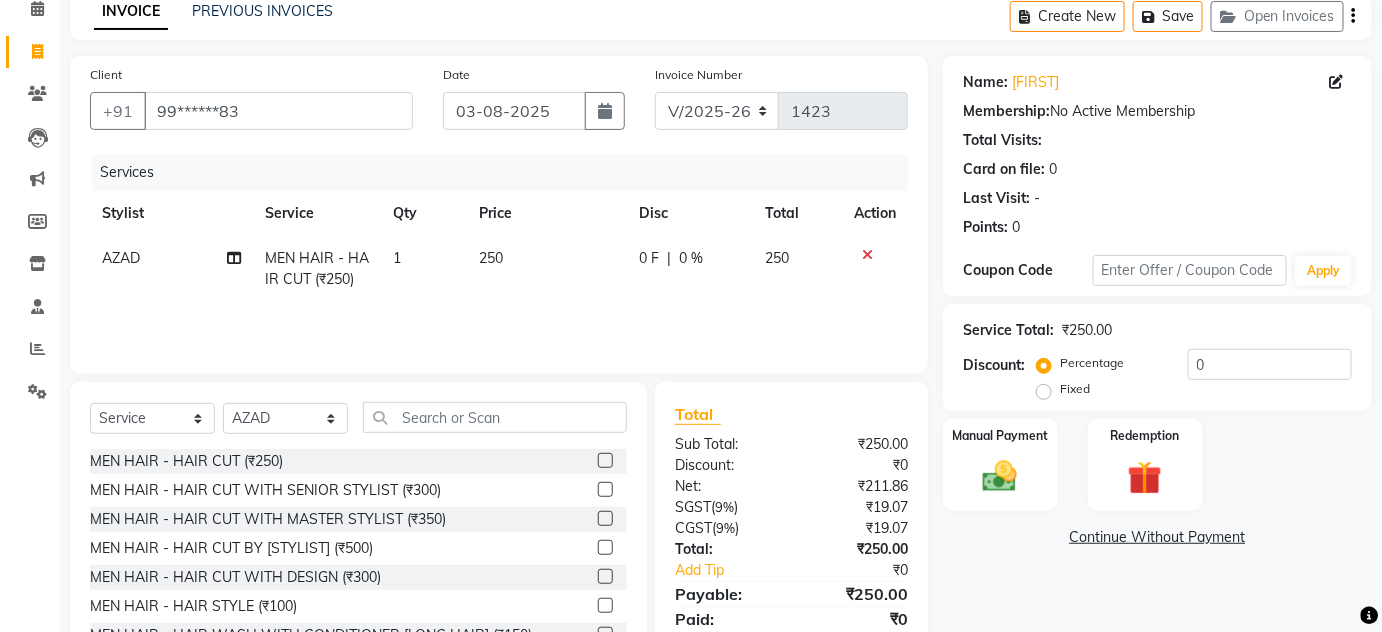 scroll, scrollTop: 168, scrollLeft: 0, axis: vertical 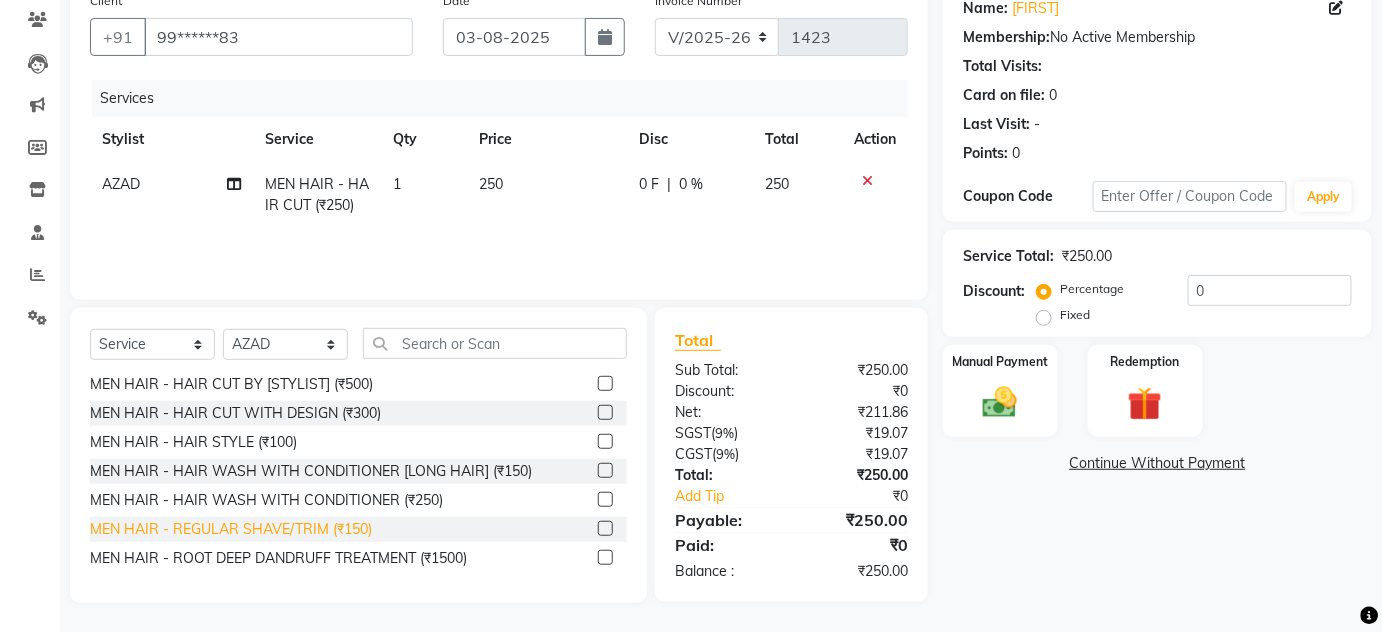 click on "MEN HAIR - REGULAR SHAVE/TRIM (₹150)" 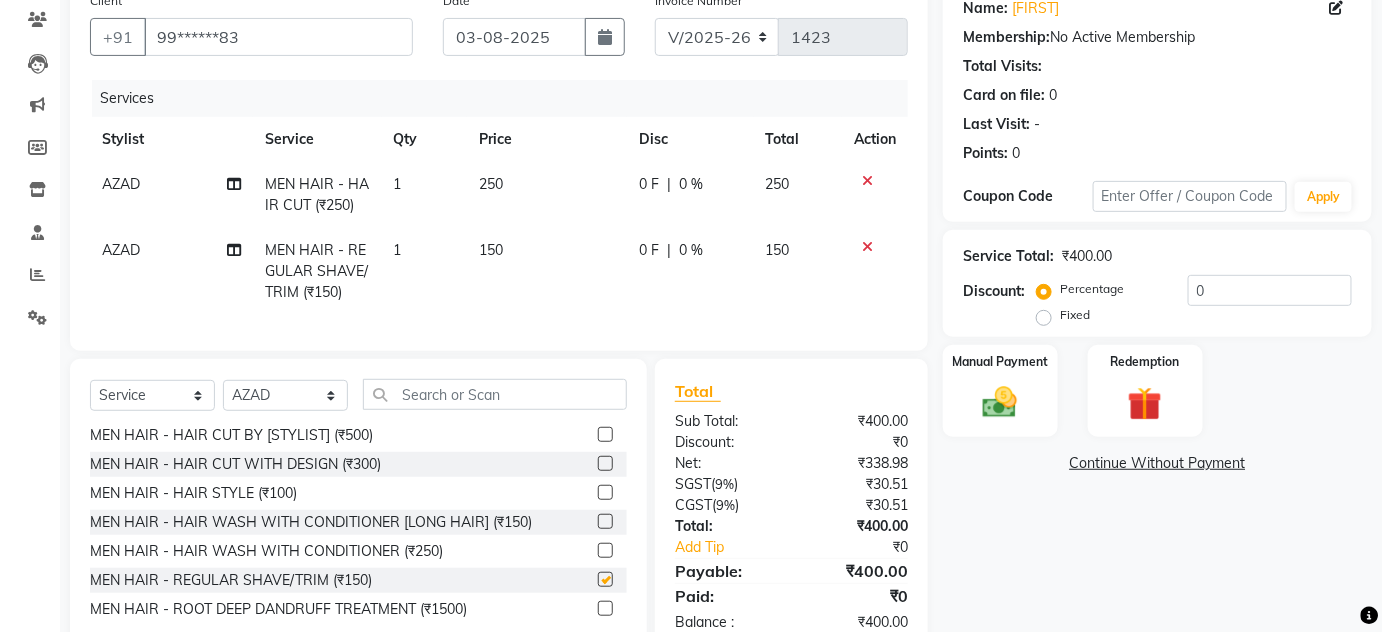 checkbox on "false" 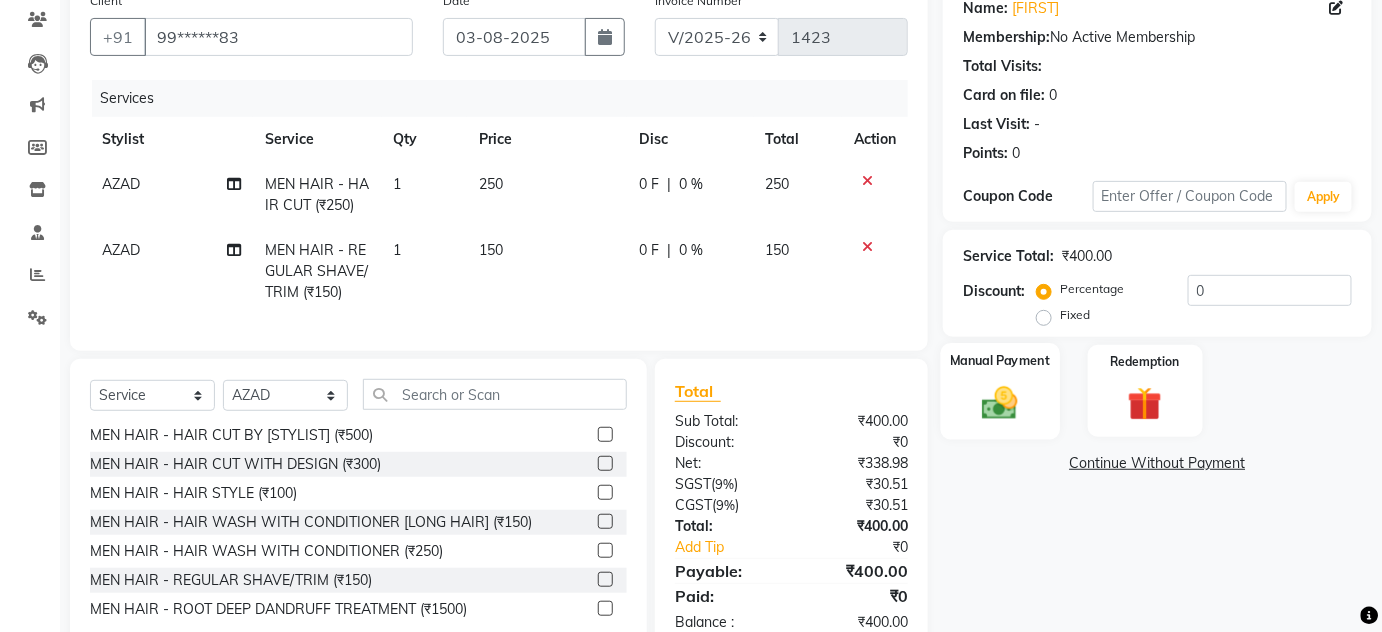 click on "Manual Payment" 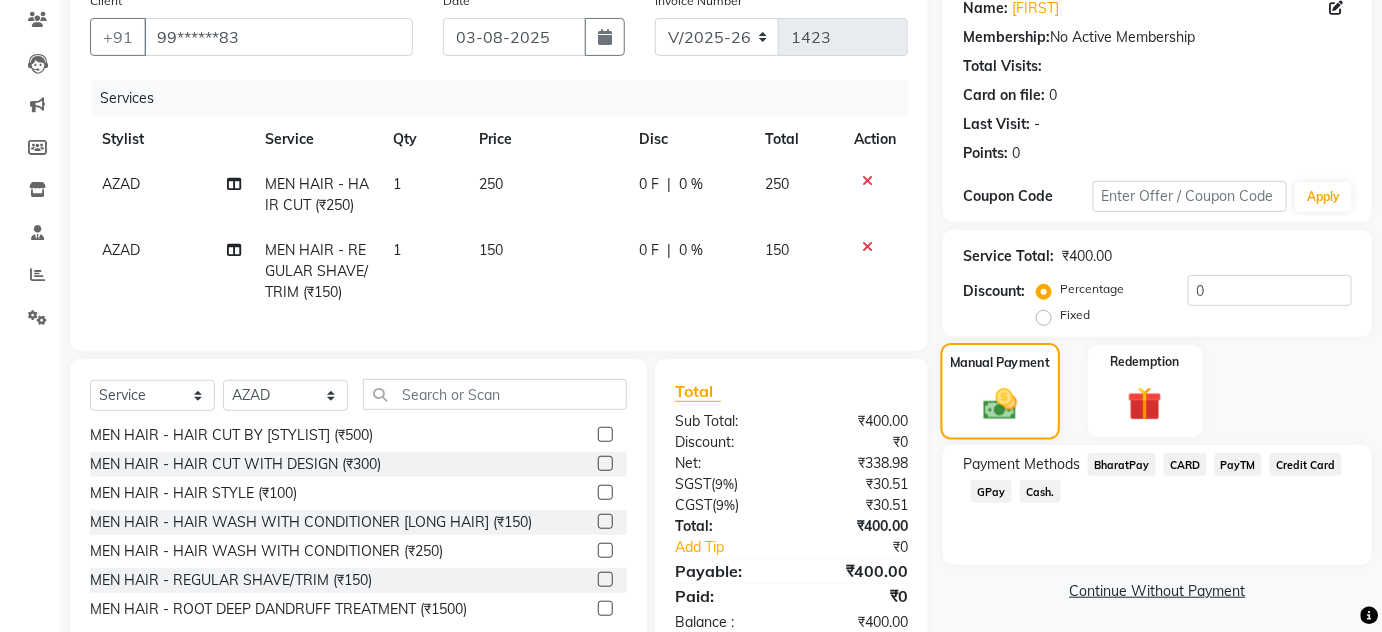 scroll, scrollTop: 233, scrollLeft: 0, axis: vertical 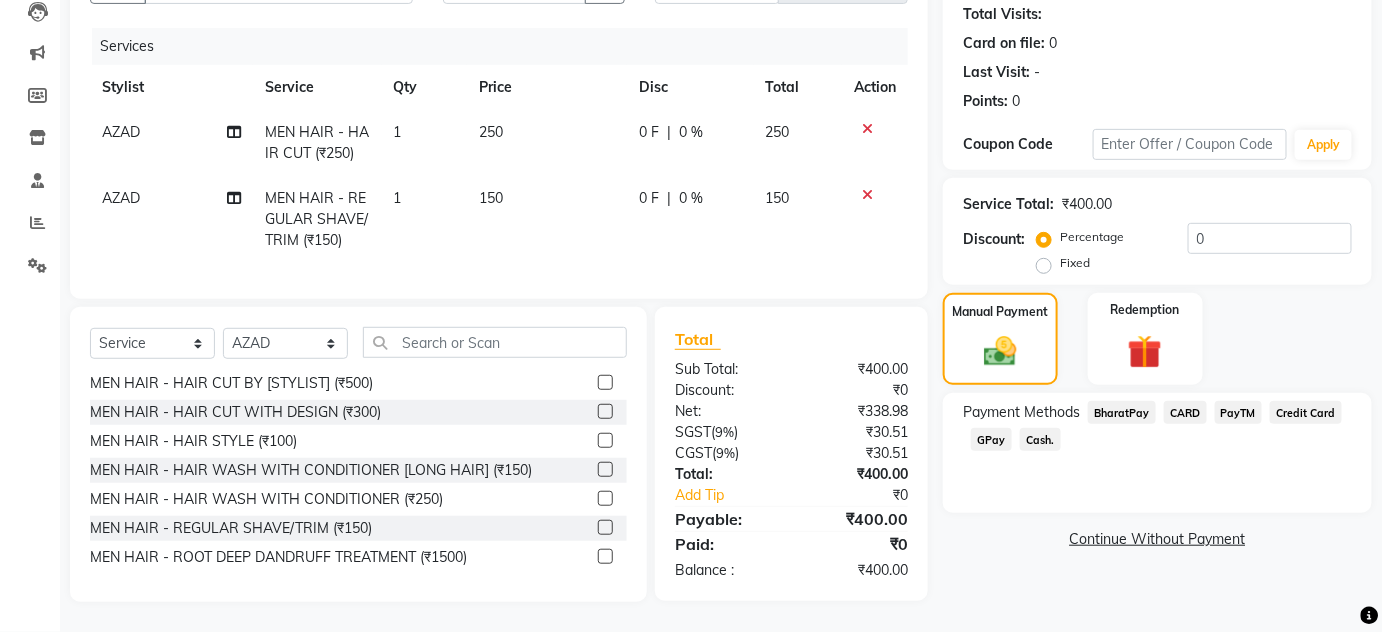 click on "GPay" 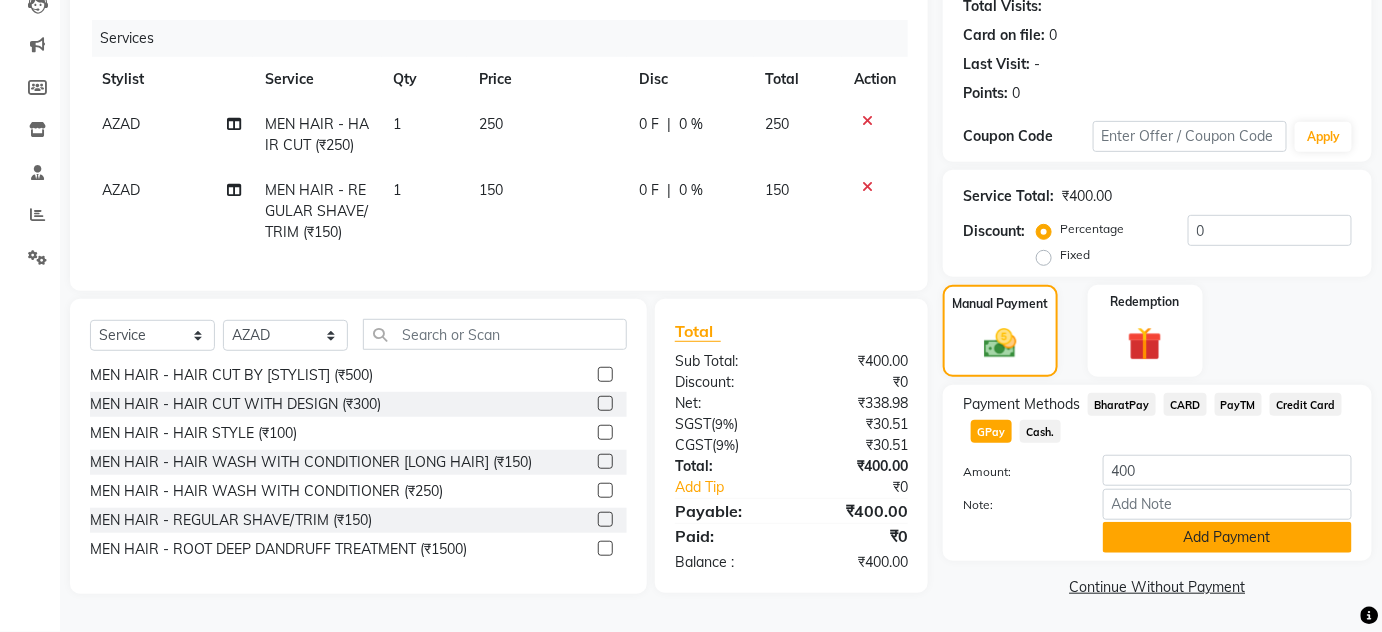 click on "Add Payment" 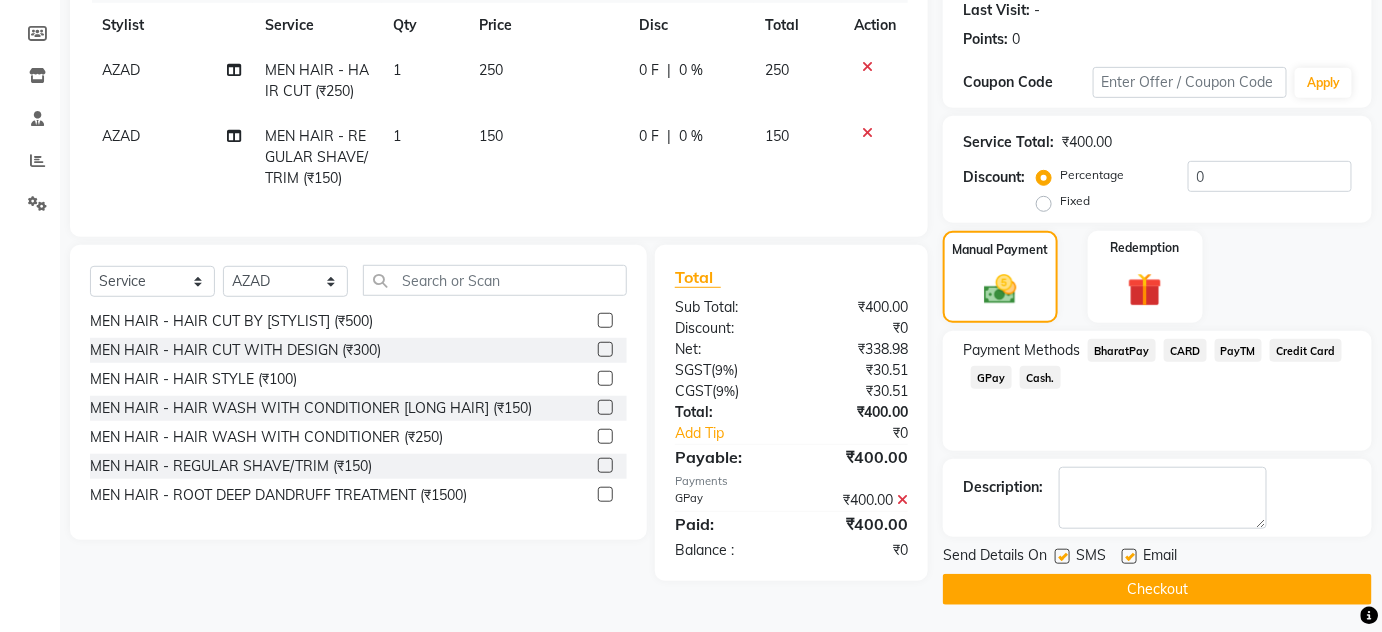 scroll, scrollTop: 283, scrollLeft: 0, axis: vertical 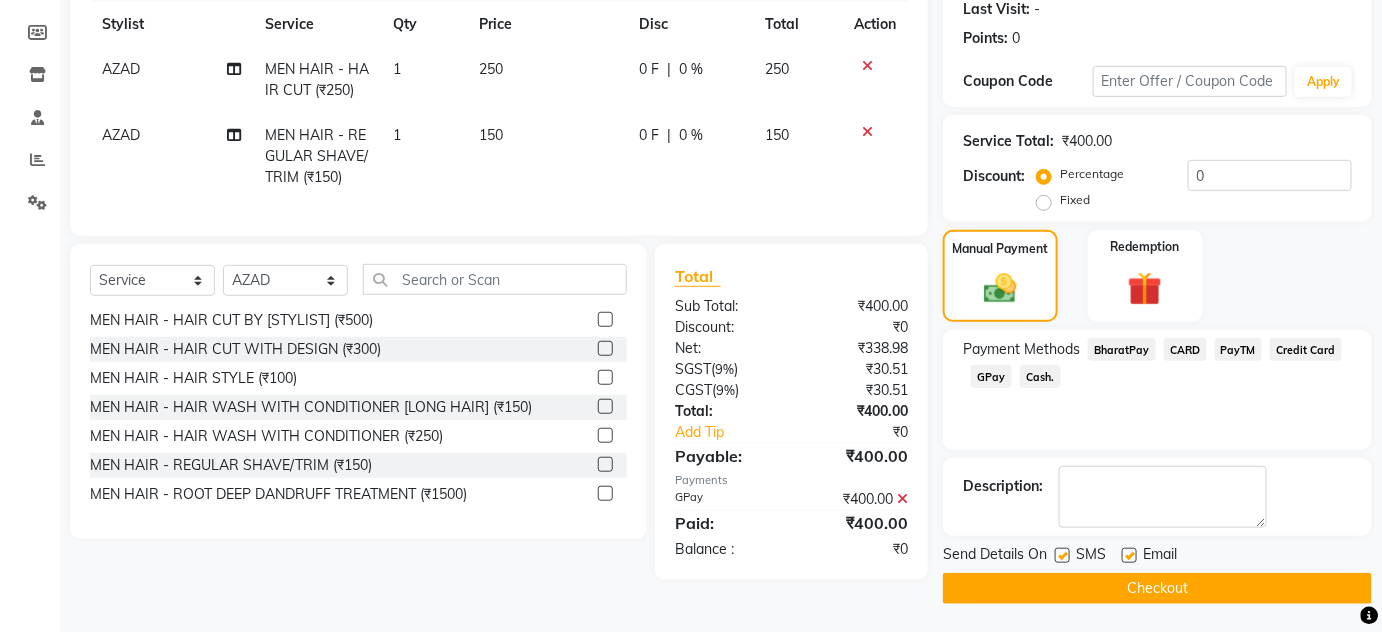 click on "Checkout" 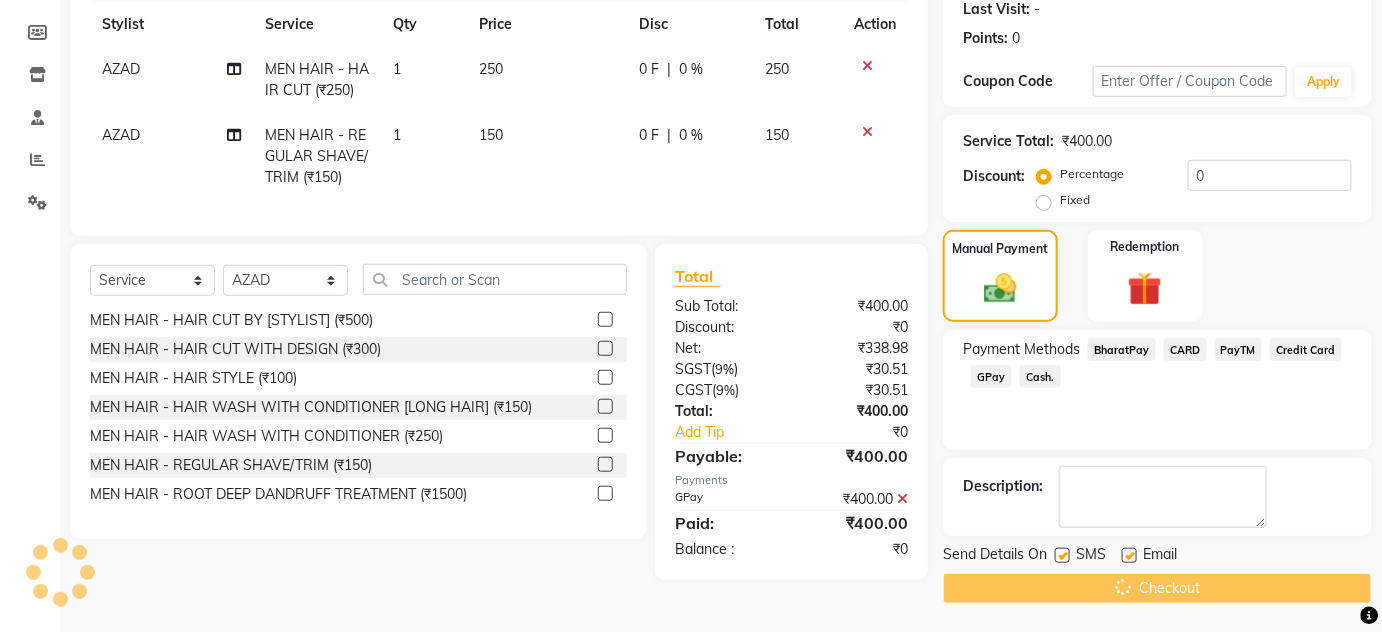scroll, scrollTop: 0, scrollLeft: 0, axis: both 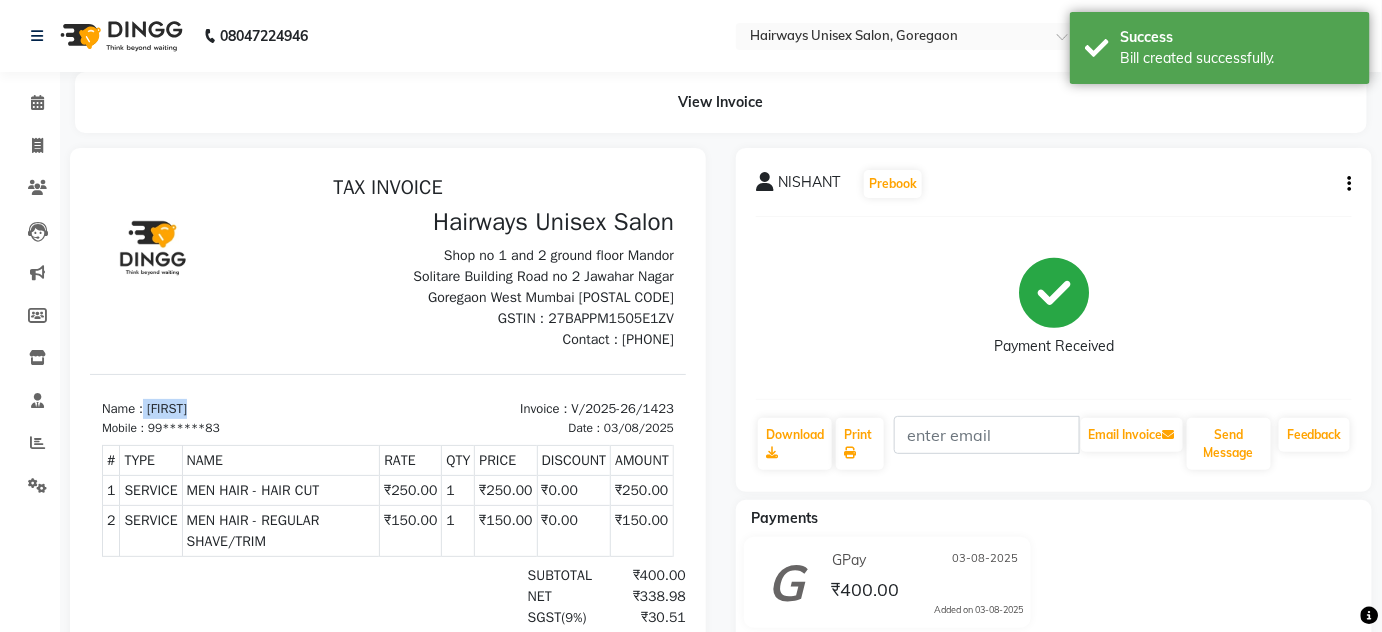 drag, startPoint x: 209, startPoint y: 404, endPoint x: 145, endPoint y: 399, distance: 64.195015 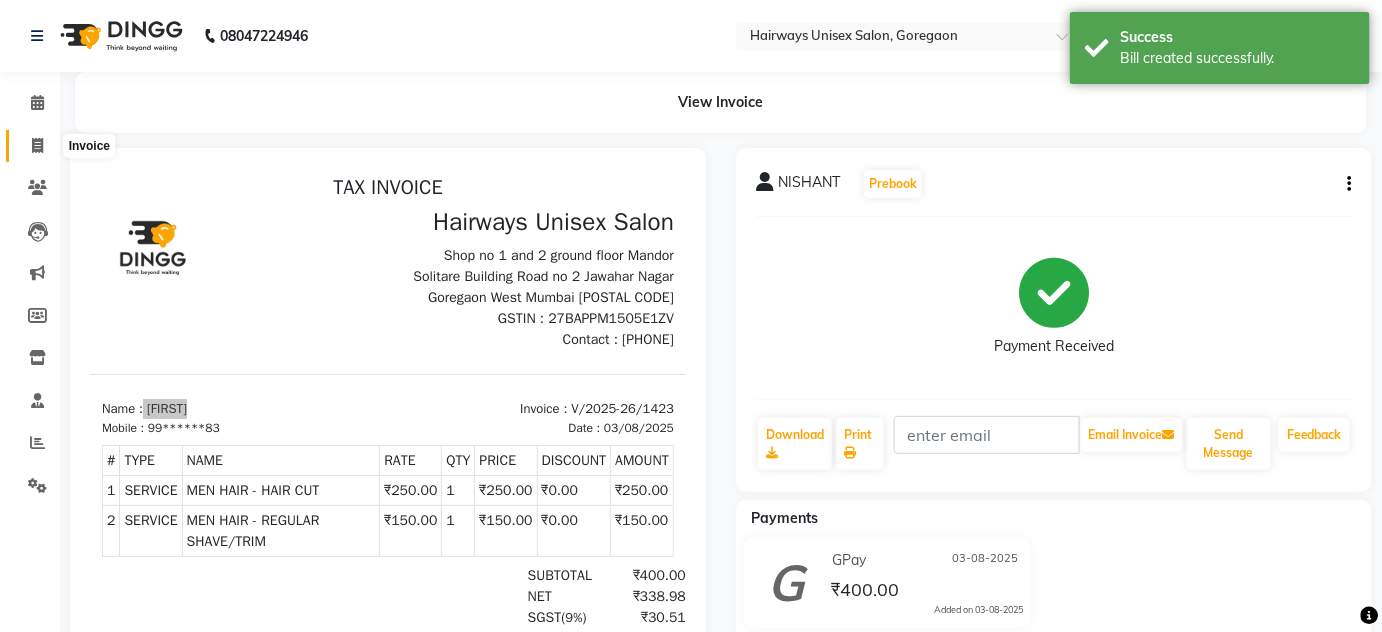 click 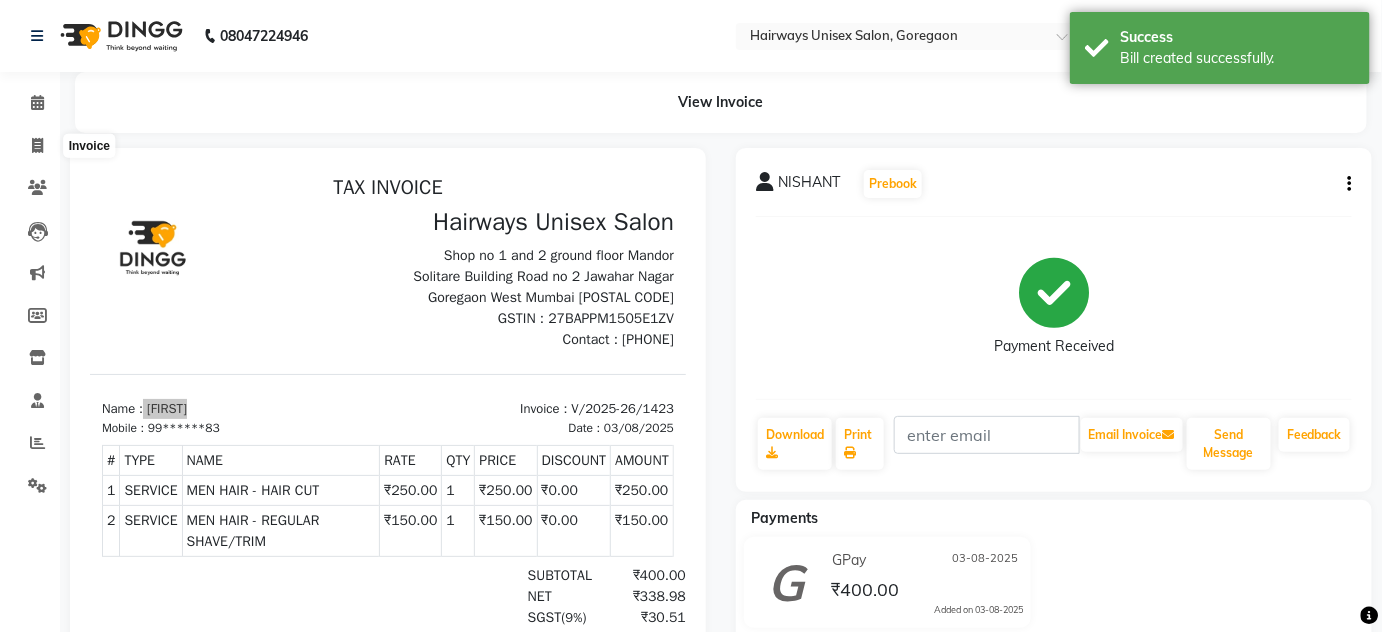 select on "service" 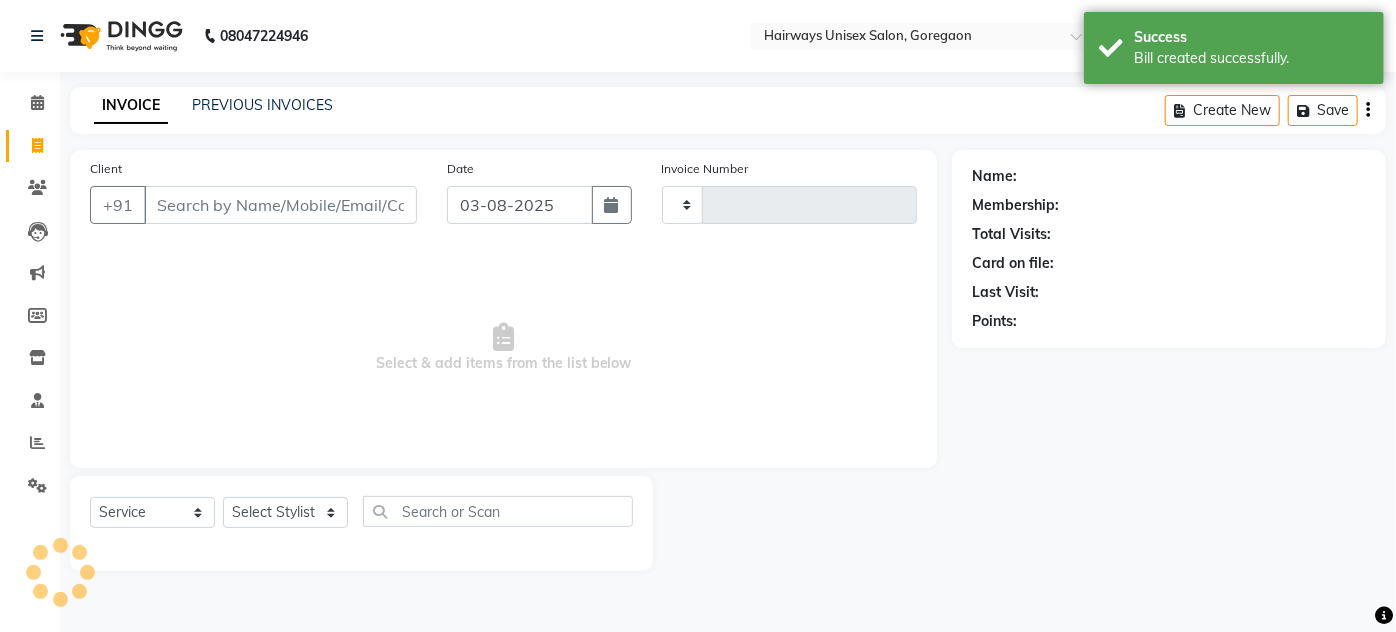 type on "1424" 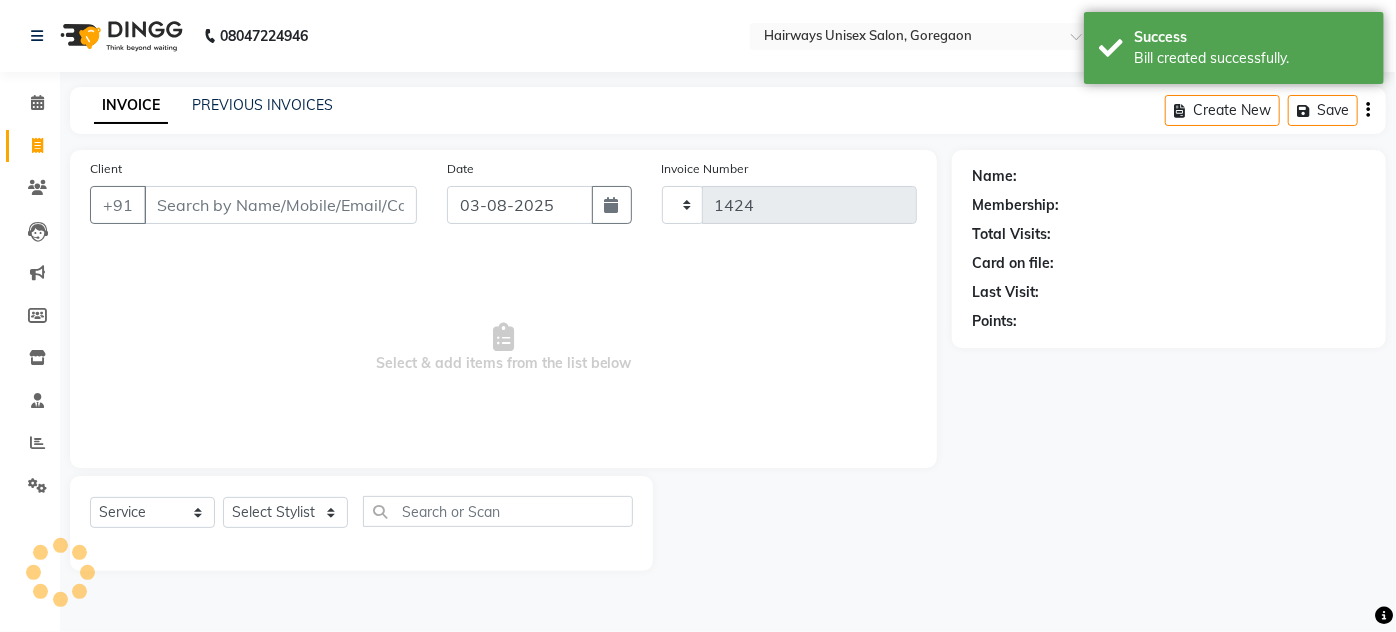select on "8320" 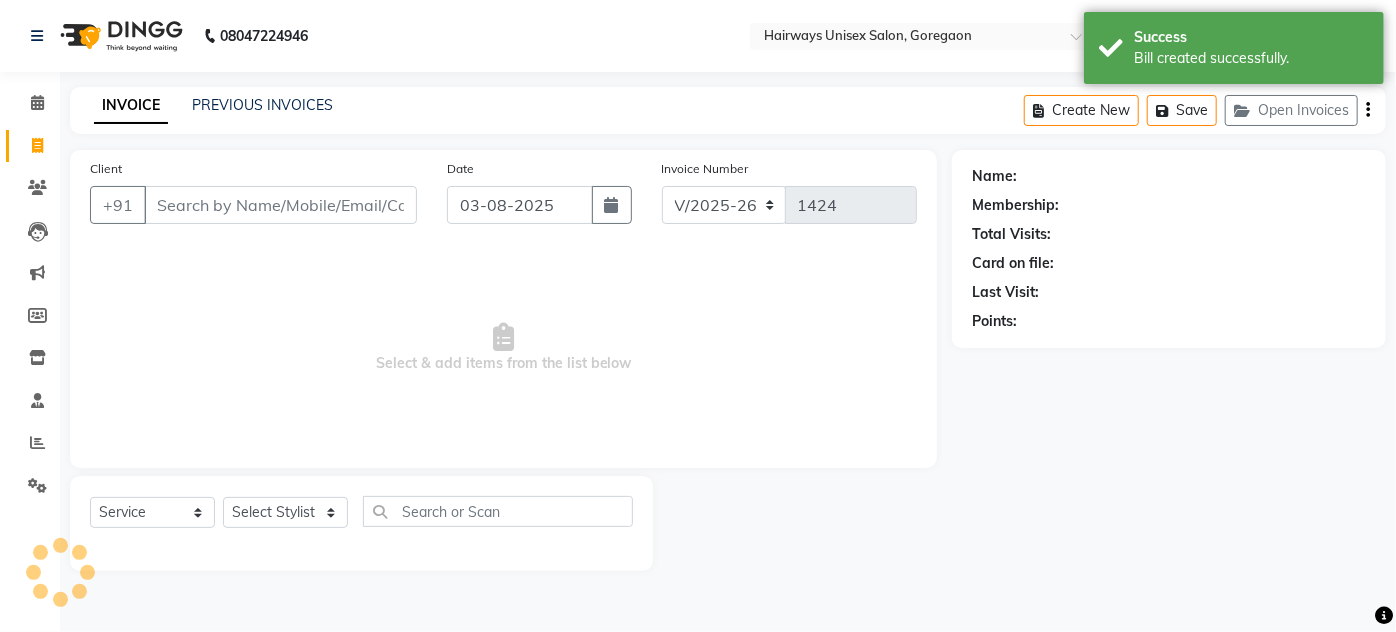 type on "NISHANT" 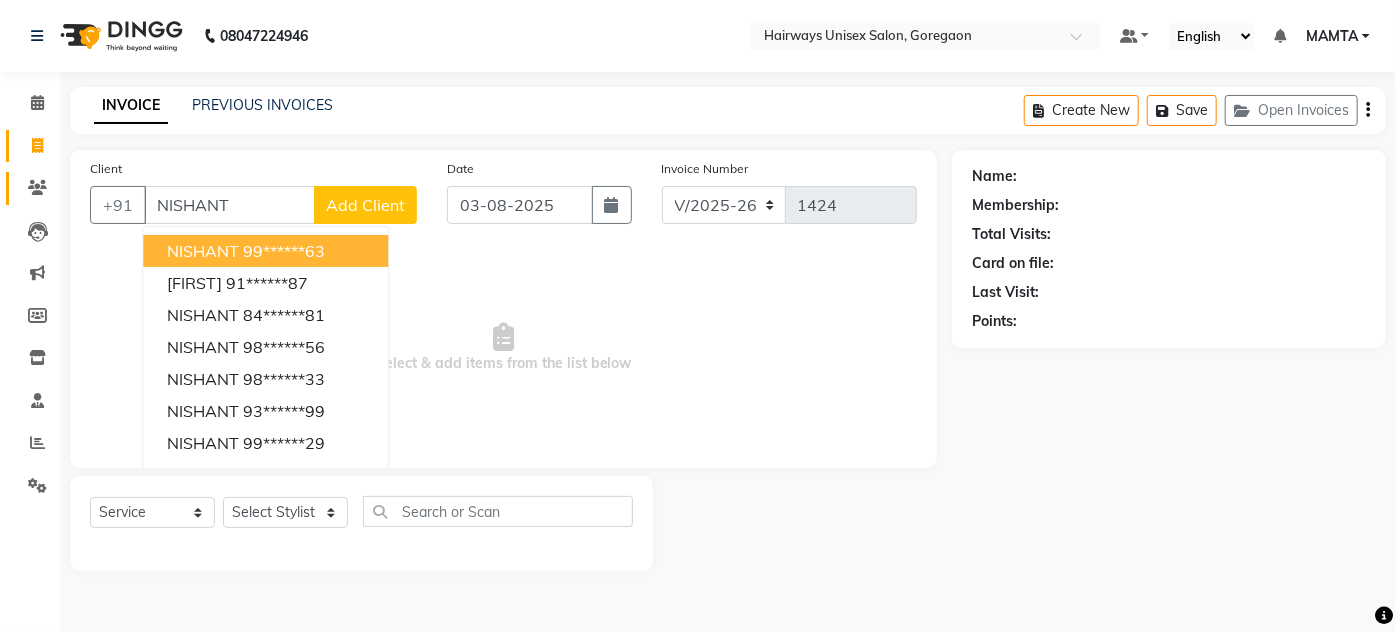 drag, startPoint x: 266, startPoint y: 215, endPoint x: 45, endPoint y: 180, distance: 223.75433 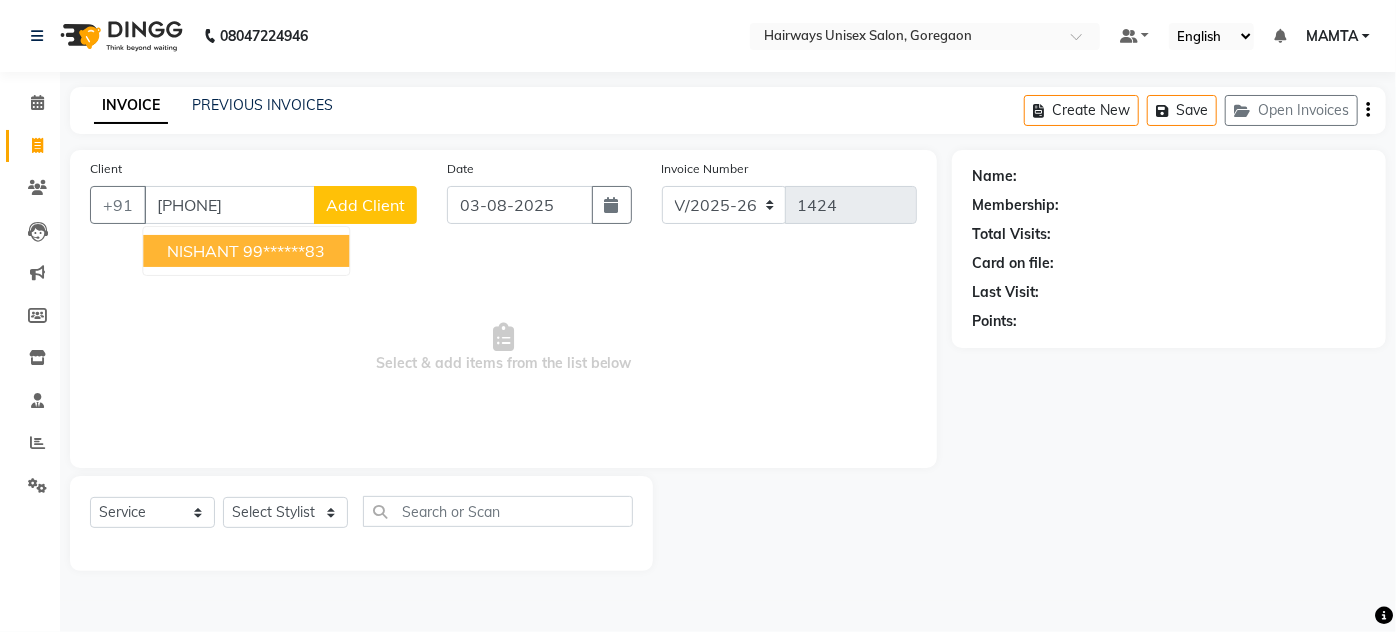 click on "NISHANT" at bounding box center (203, 251) 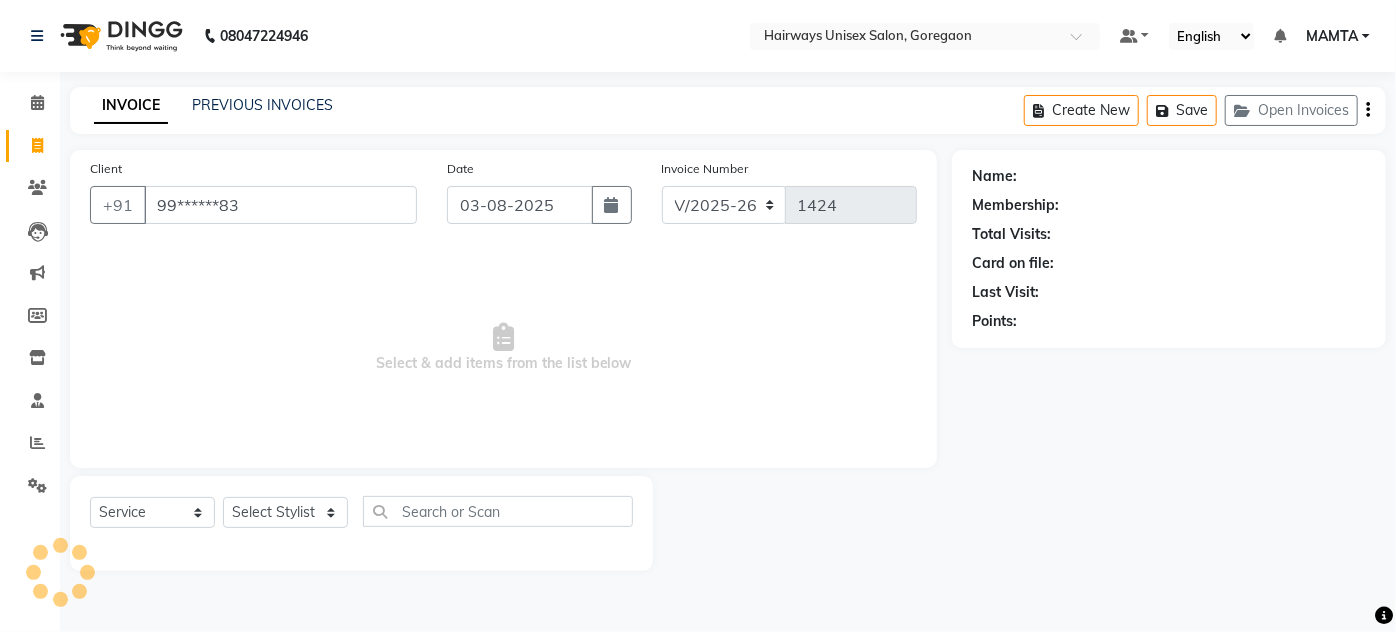type on "99******83" 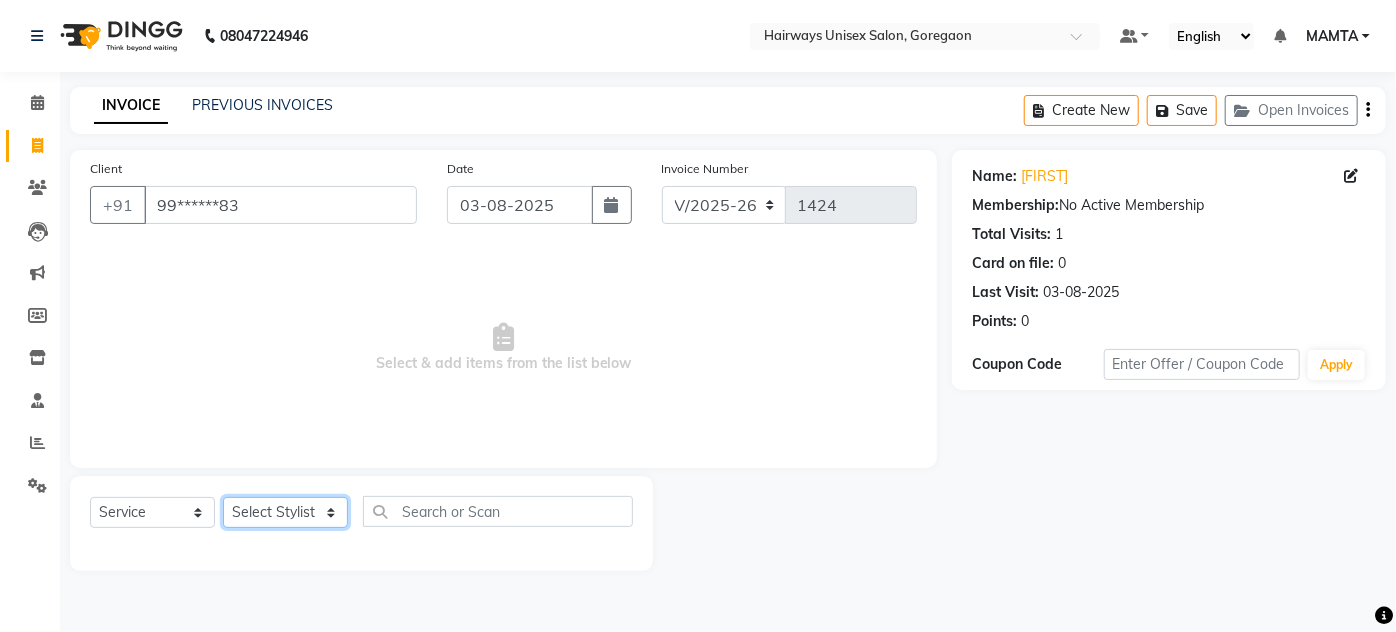 click on "Select Stylist AHSAN AZAD IMRAN Kamal Salmani KASHISH MAMTA POOJA PUMMY RAJA SADDAM SAMEER SULTAN TALIB ZAFAR ZAHID" 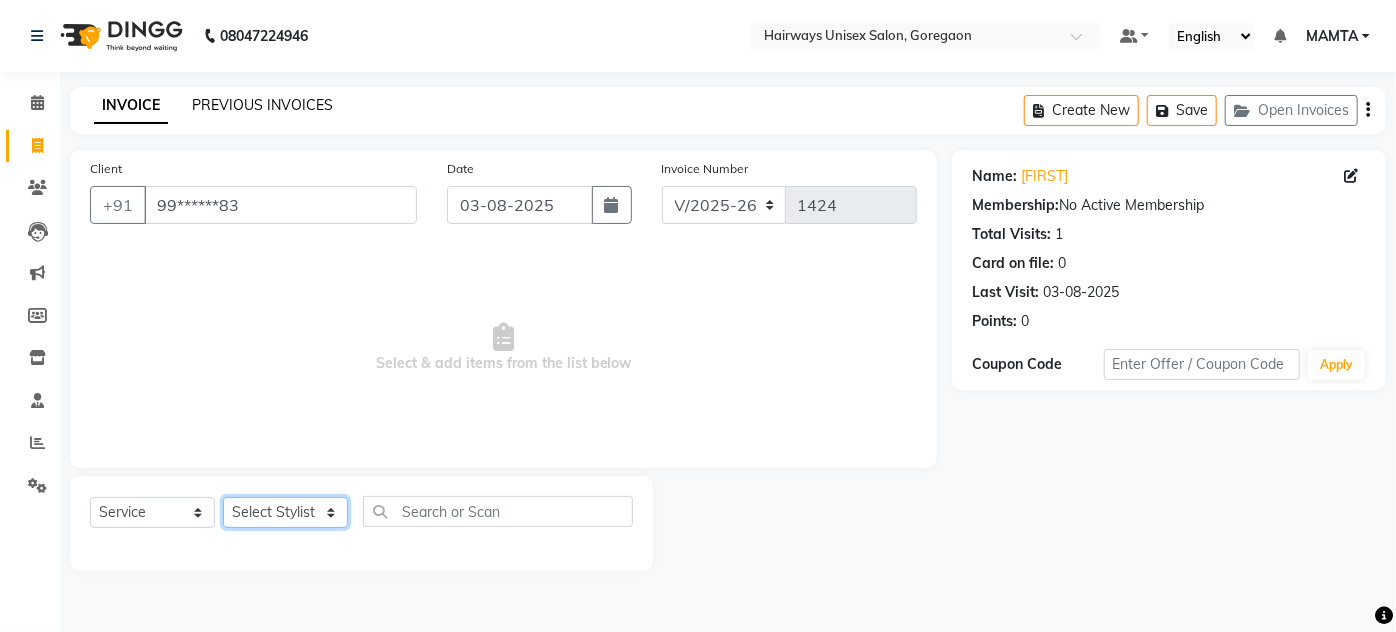 select on "80493" 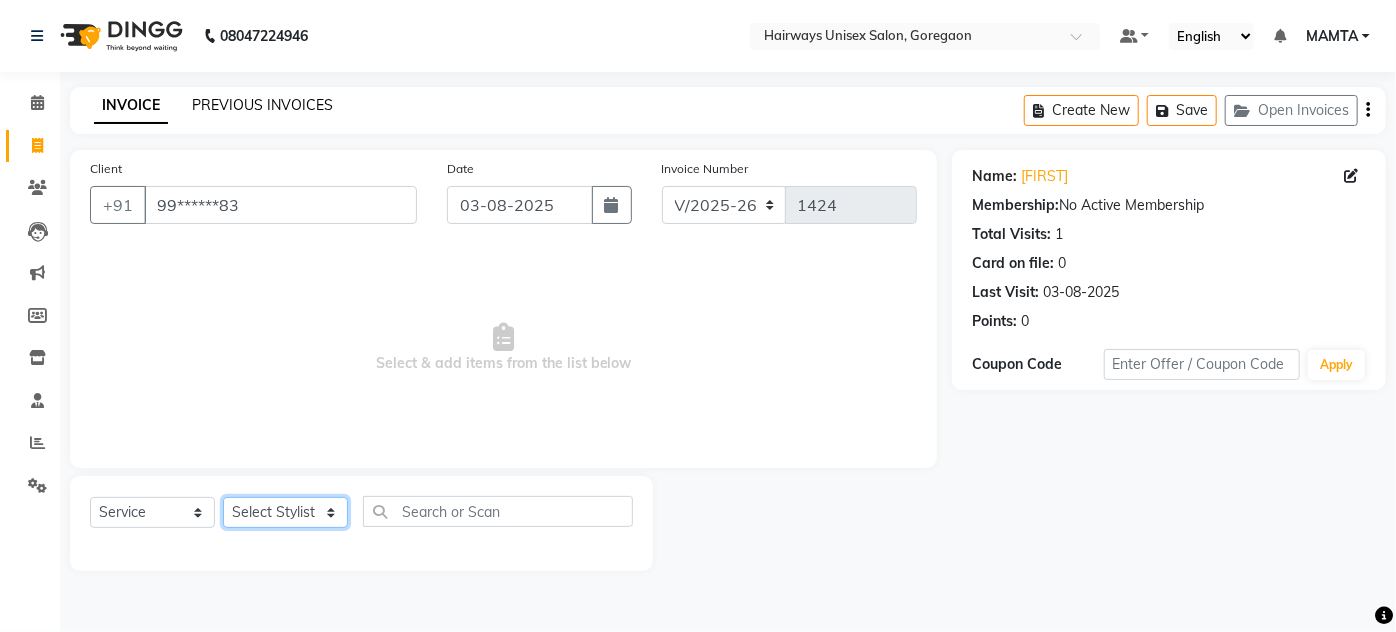 click on "Select Stylist AHSAN AZAD IMRAN Kamal Salmani KASHISH MAMTA POOJA PUMMY RAJA SADDAM SAMEER SULTAN TALIB ZAFAR ZAHID" 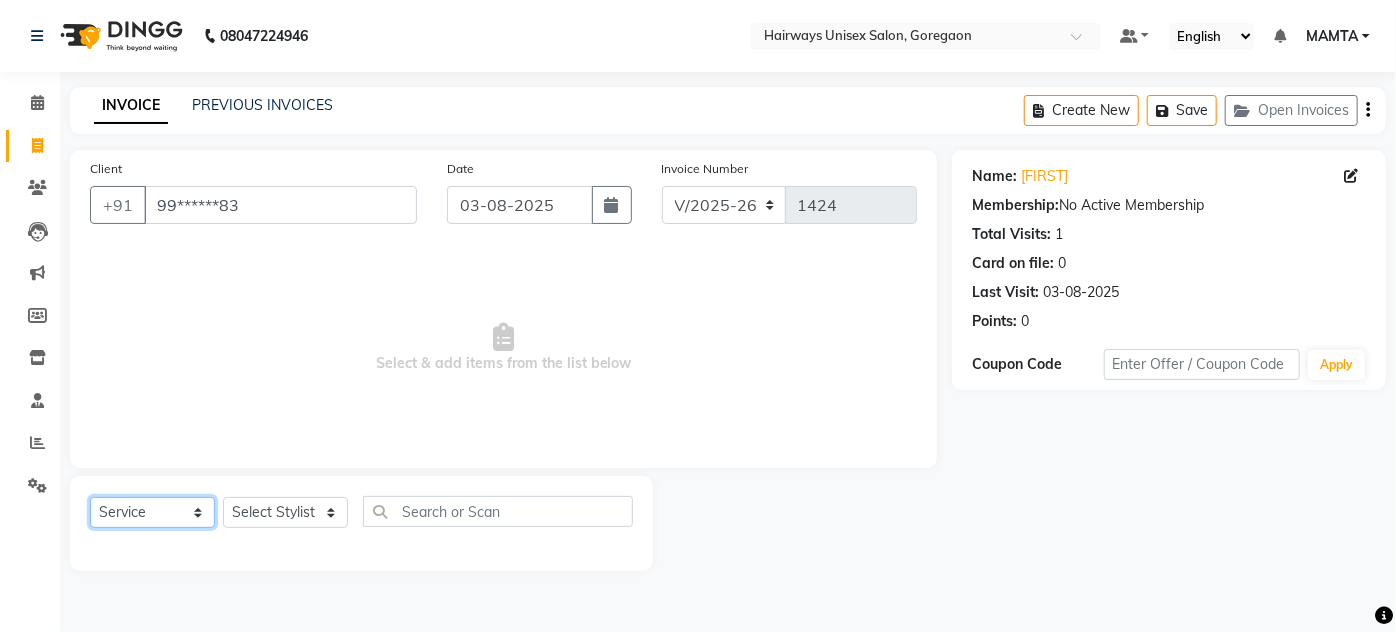 click on "Select  Service  Product  Membership  Package Voucher Prepaid Gift Card" 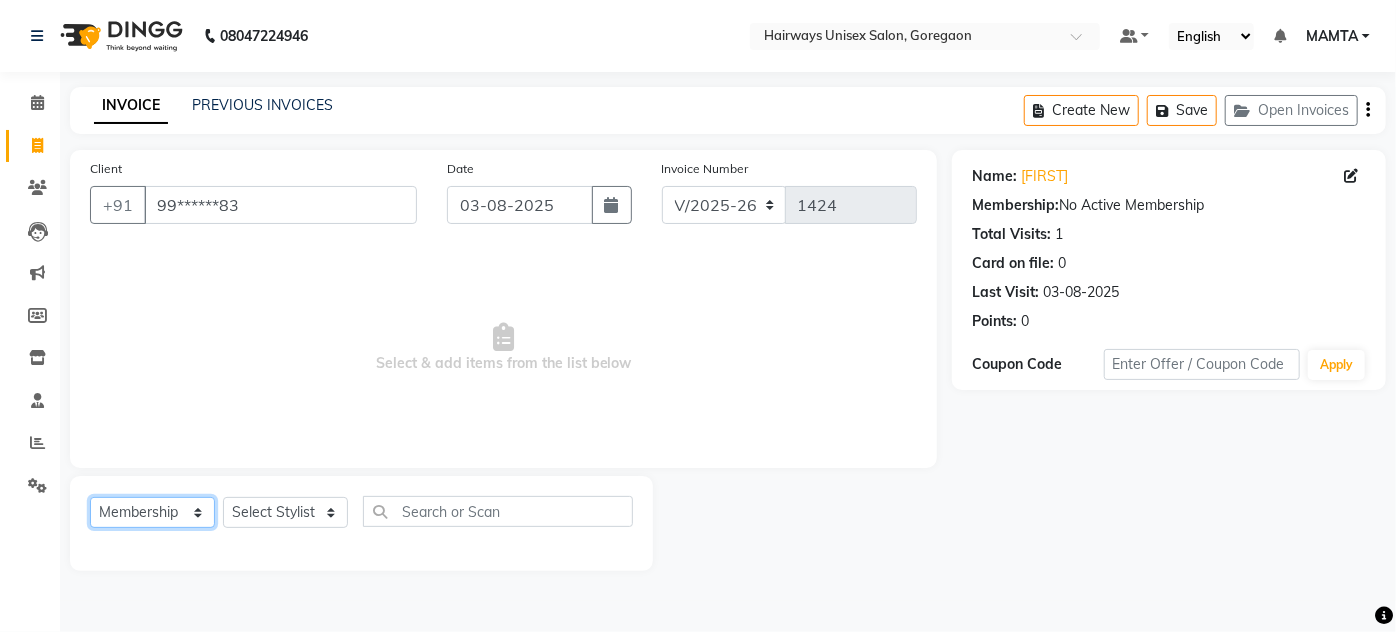 click on "Select  Service  Product  Membership  Package Voucher Prepaid Gift Card" 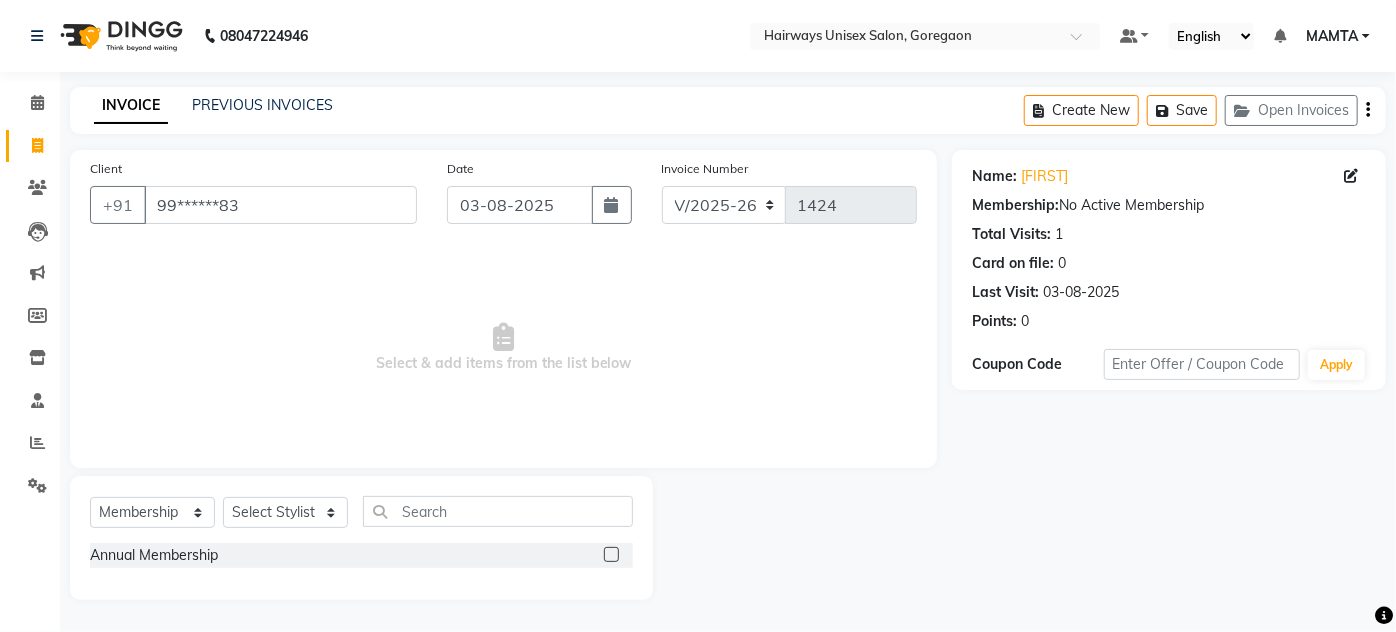 click 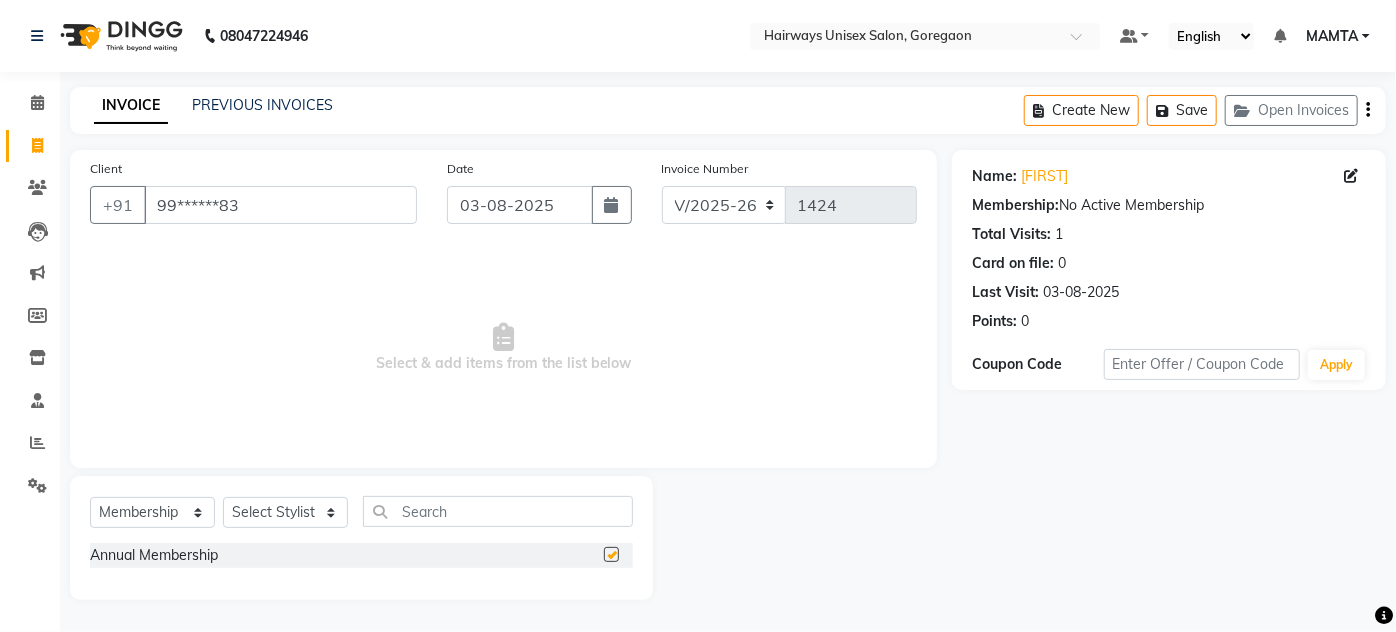 select on "select" 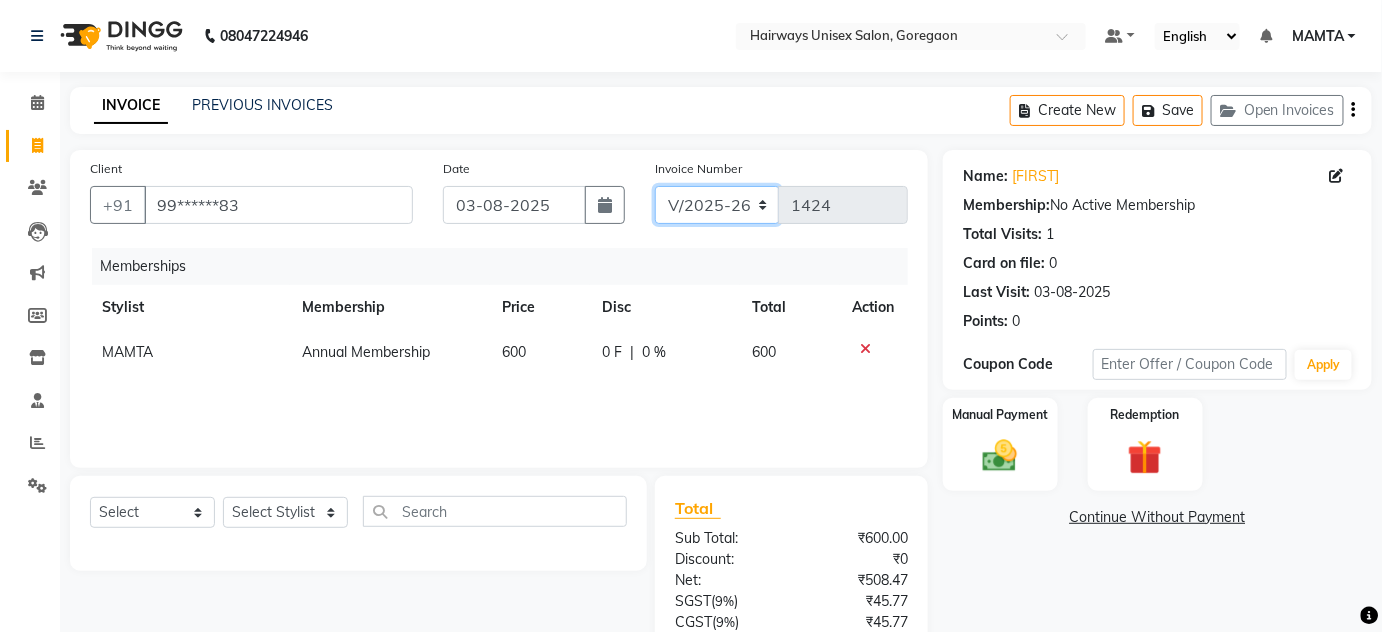 click on "INV/25-26 V/2025-26" 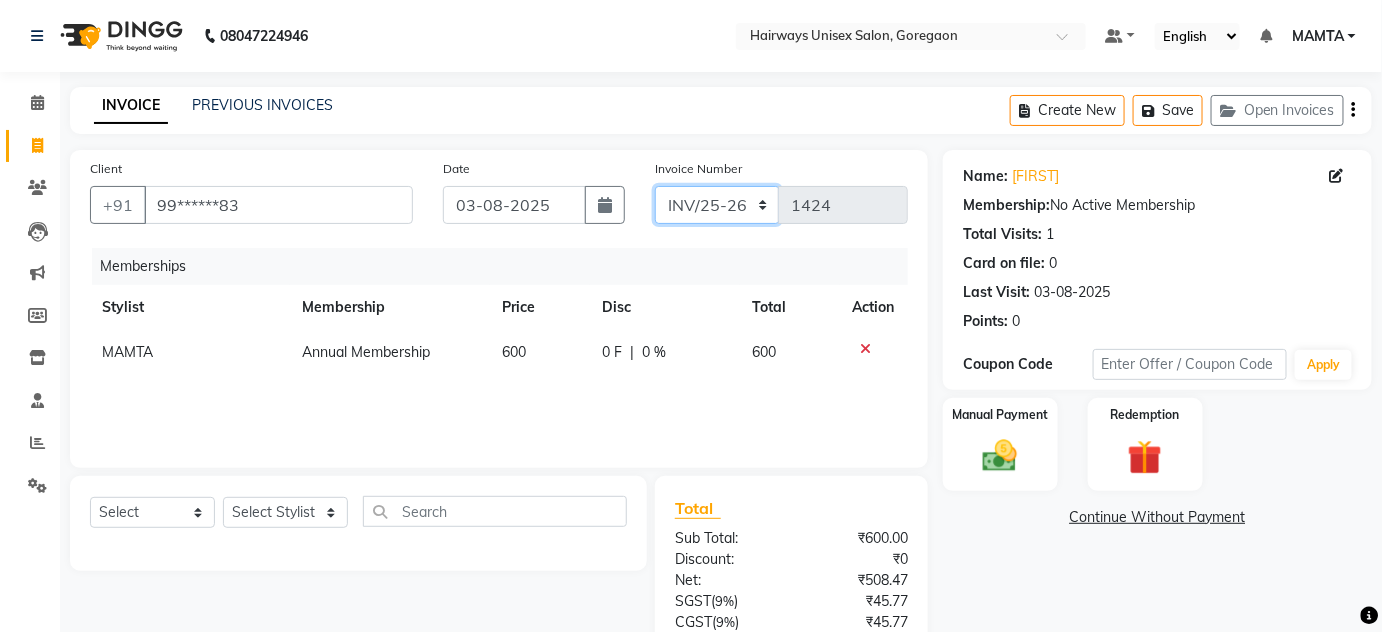 click on "INV/25-26 V/2025-26" 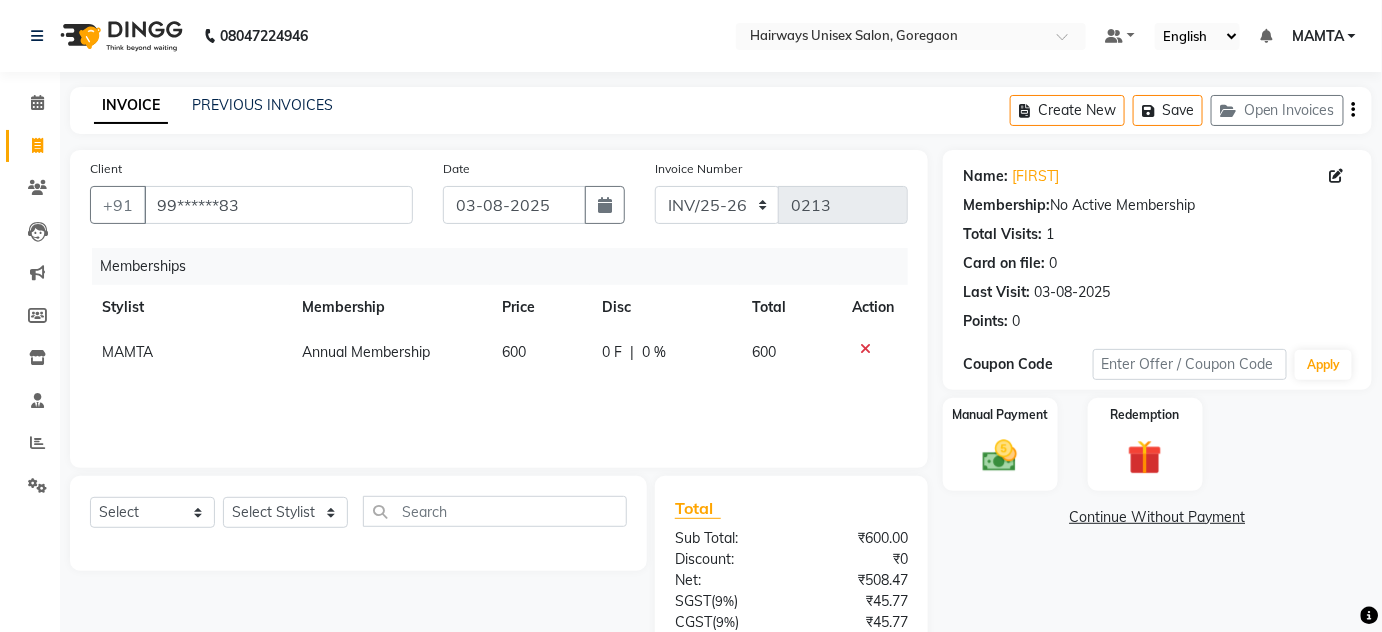 click on "Create New   Save   Open Invoices" 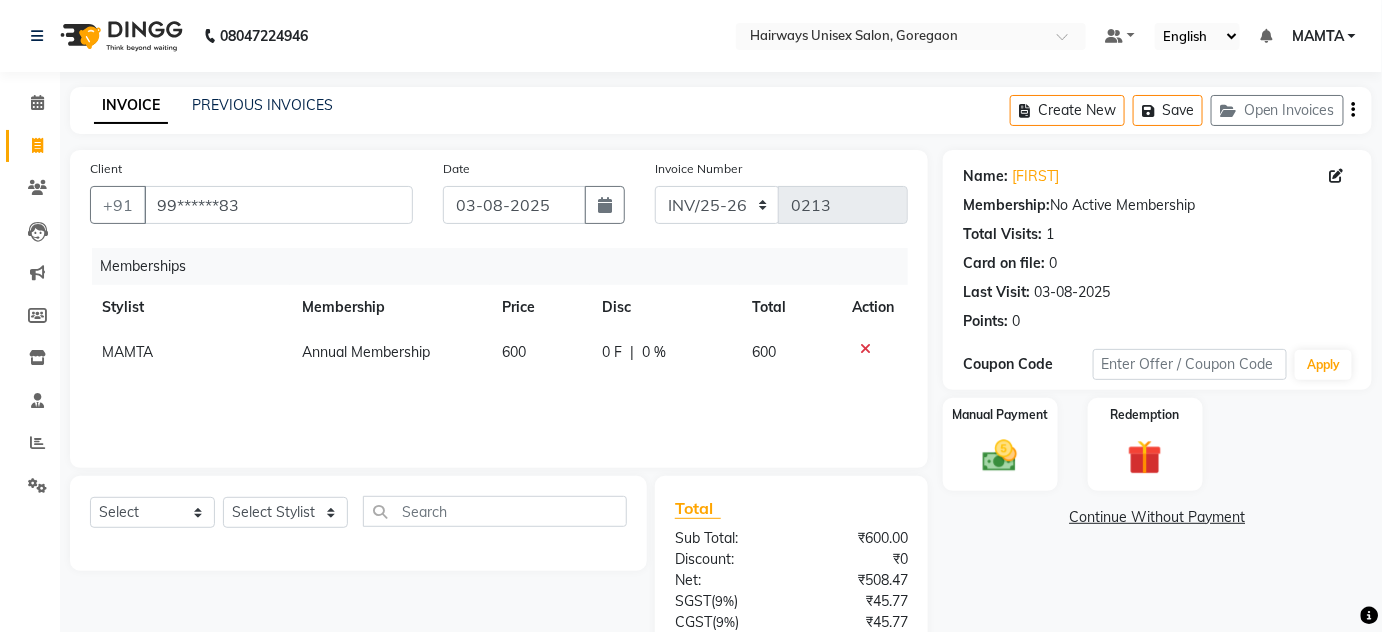 click on "Create New   Save   Open Invoices" 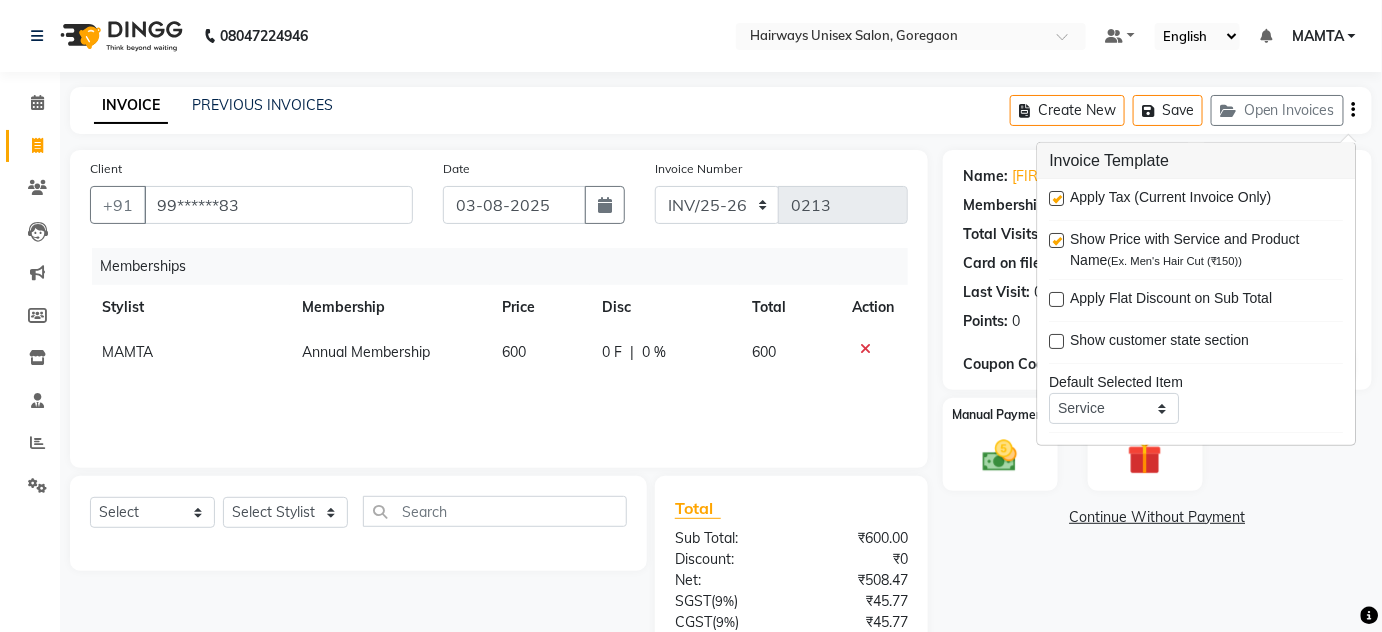 click at bounding box center (1057, 198) 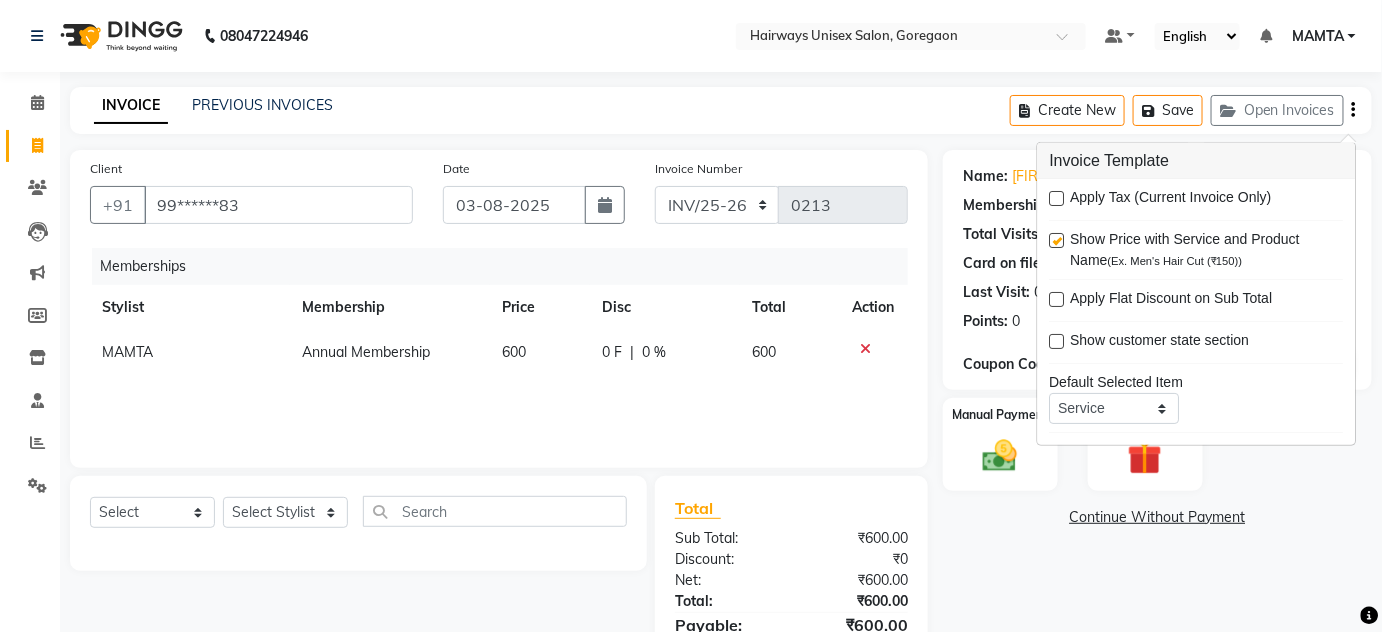click on "INVOICE PREVIOUS INVOICES Create New   Save   Open Invoices" 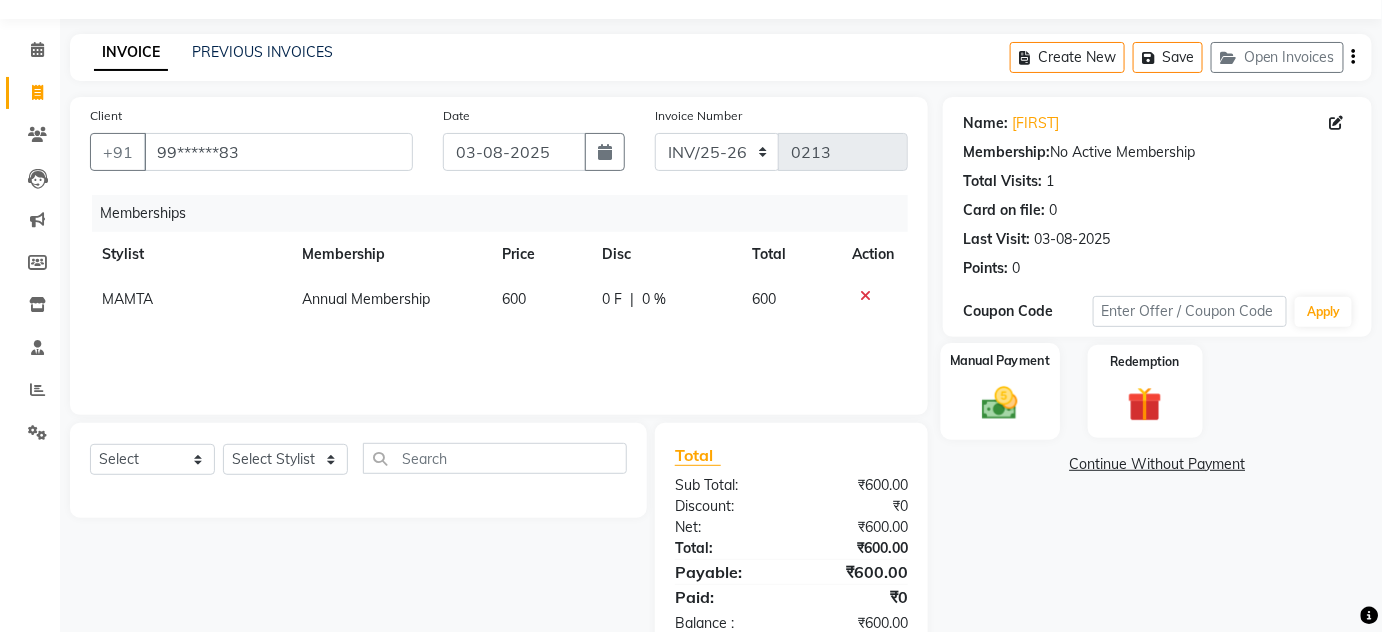scroll, scrollTop: 104, scrollLeft: 0, axis: vertical 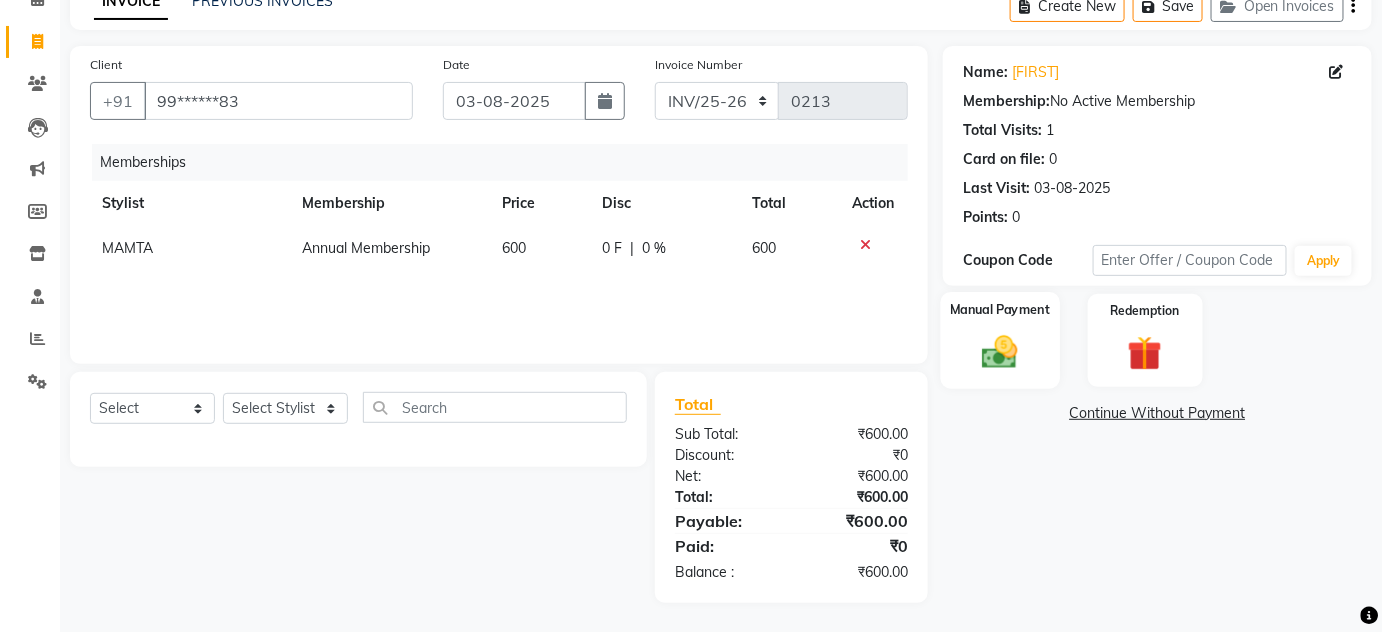 click 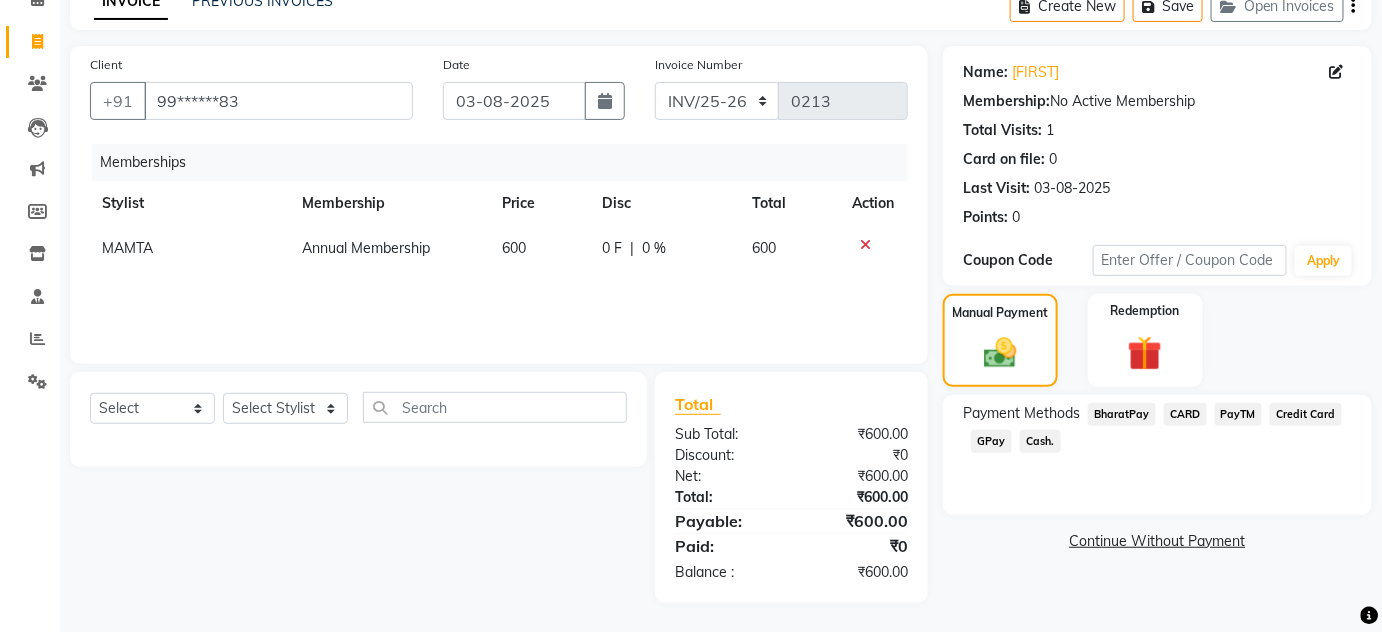 click on "Cash." 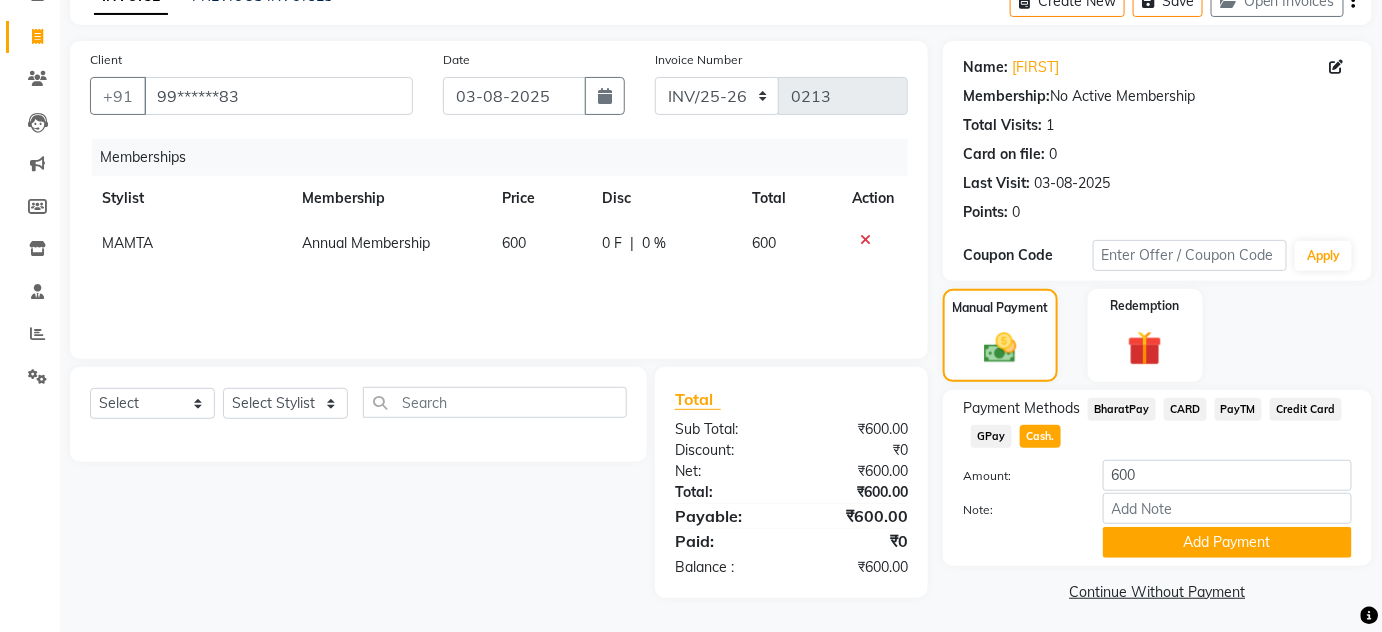 scroll, scrollTop: 112, scrollLeft: 0, axis: vertical 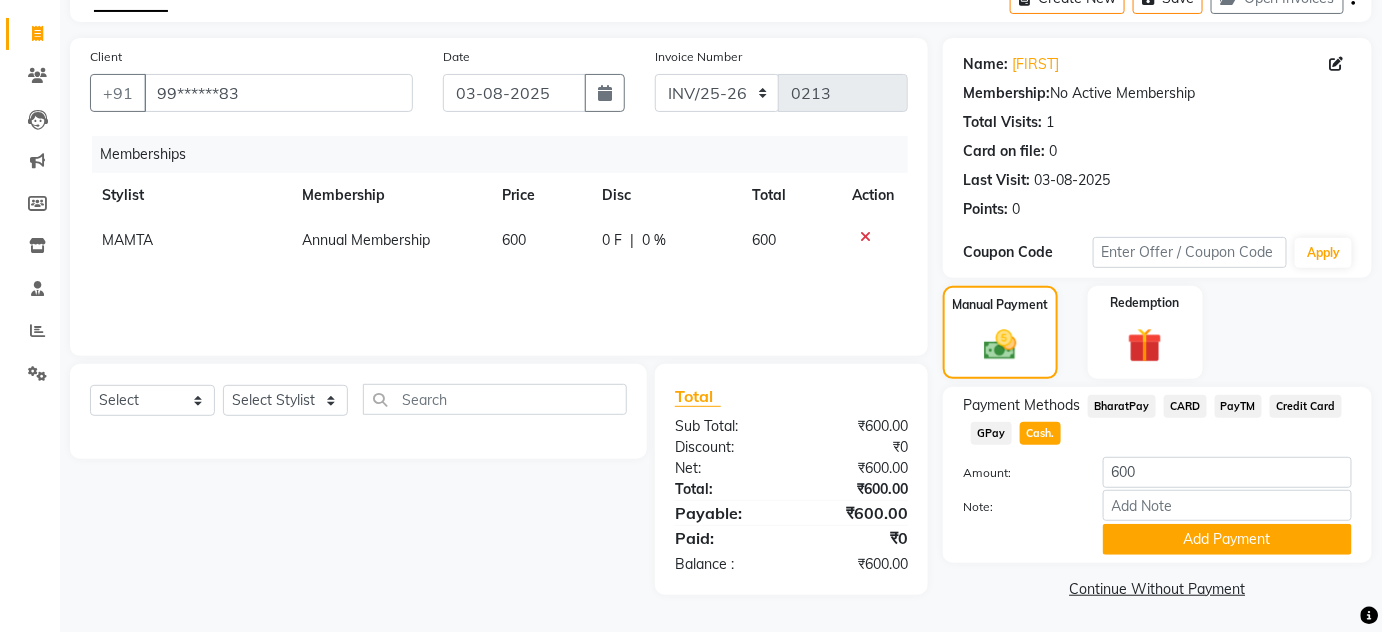 click on "Note:" 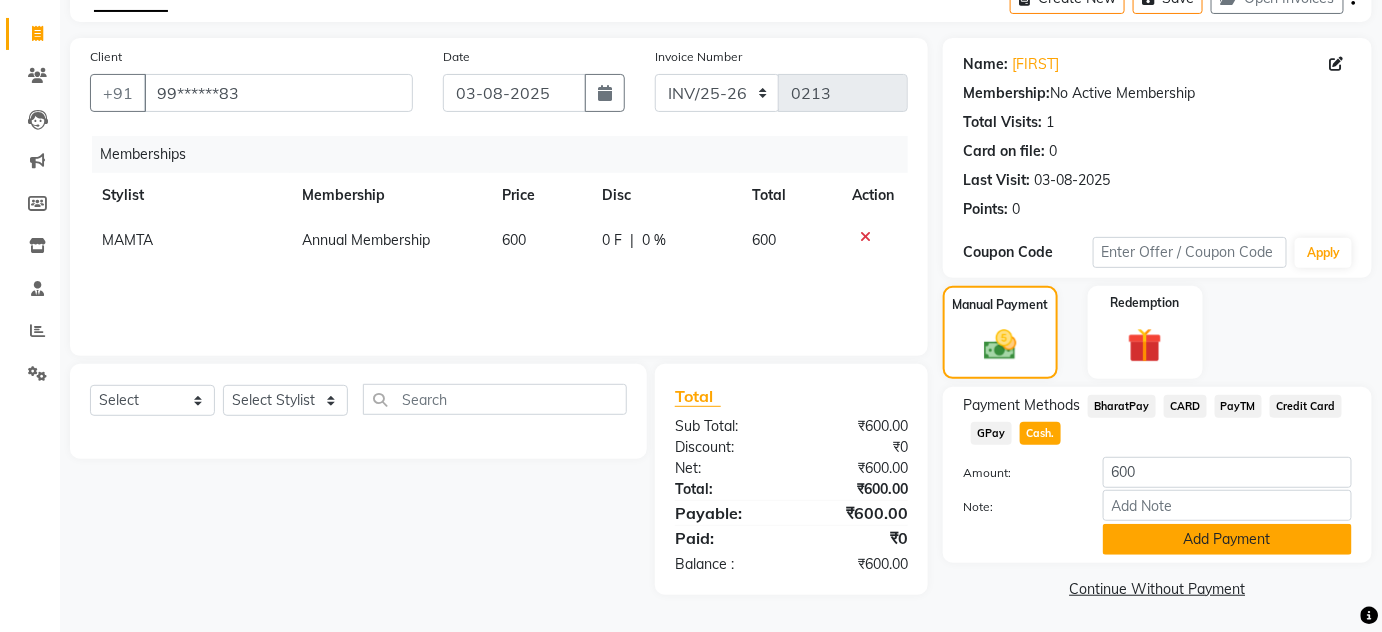 click on "Add Payment" 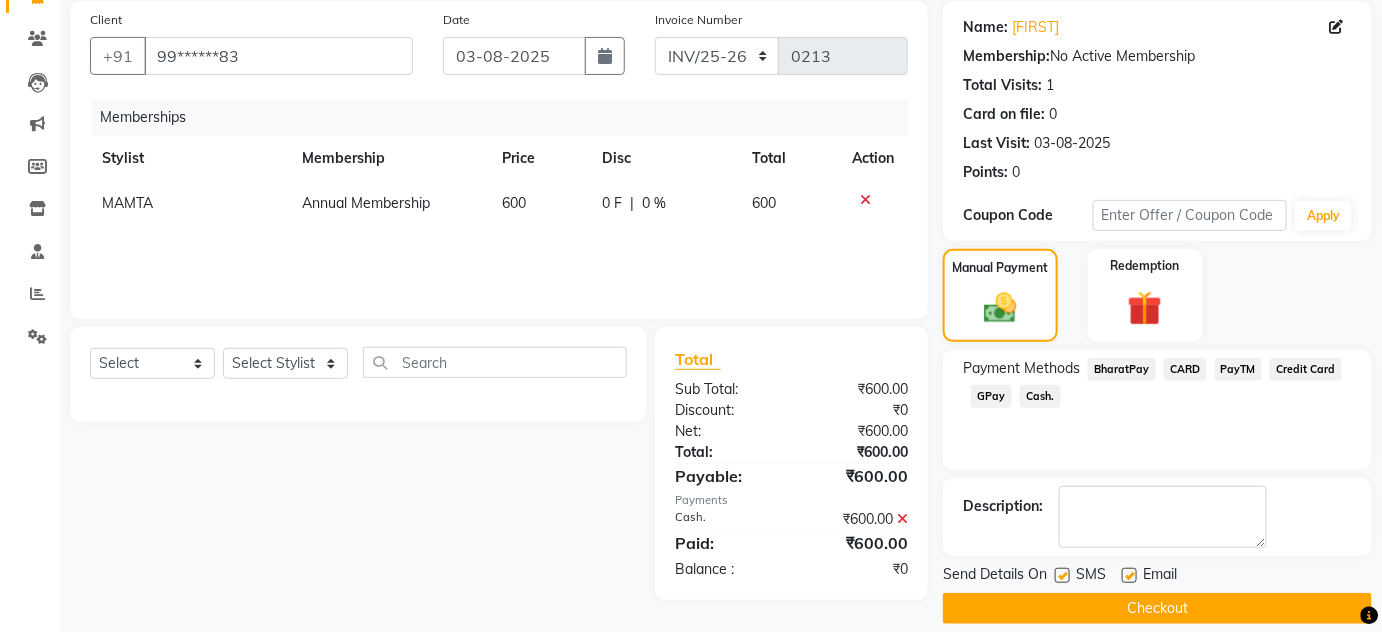 scroll, scrollTop: 169, scrollLeft: 0, axis: vertical 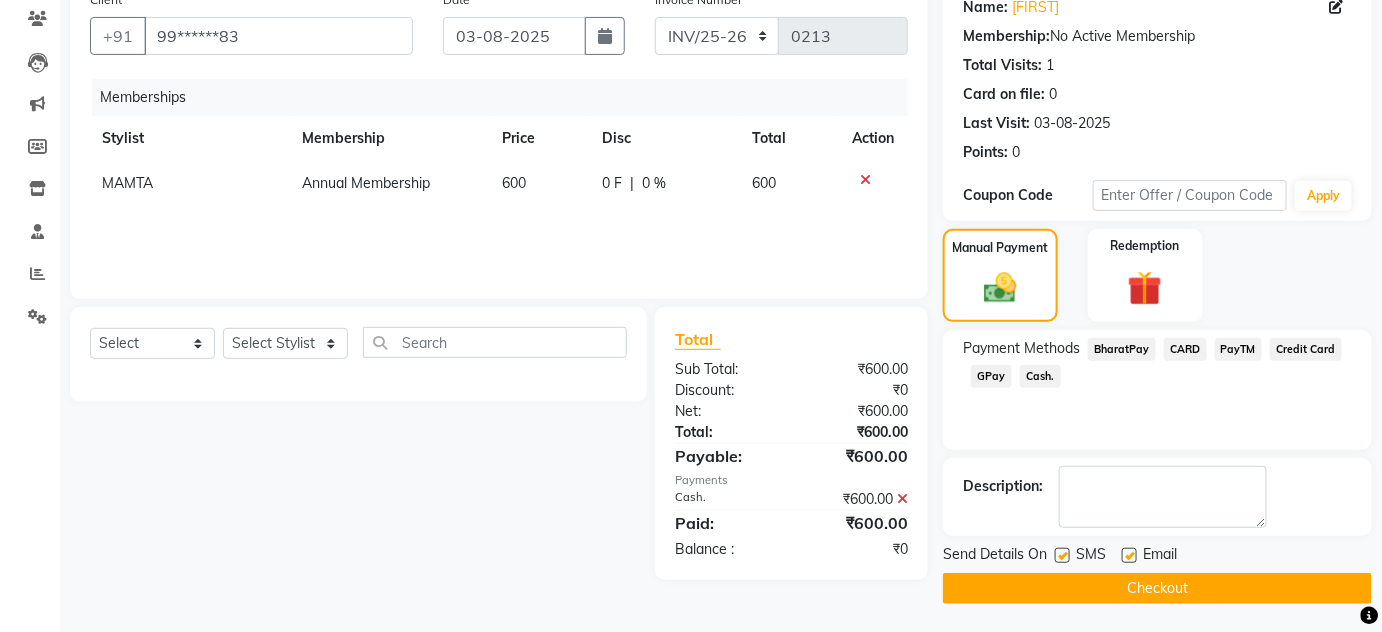 click on "Checkout" 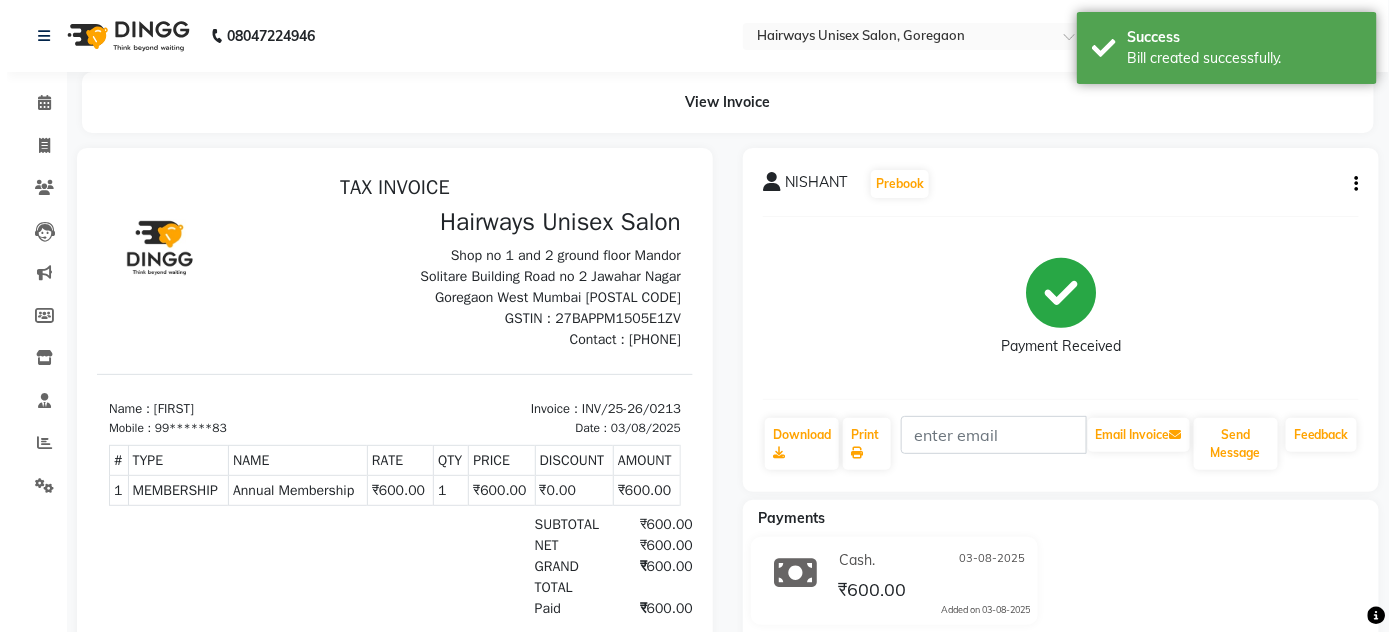 scroll, scrollTop: 0, scrollLeft: 0, axis: both 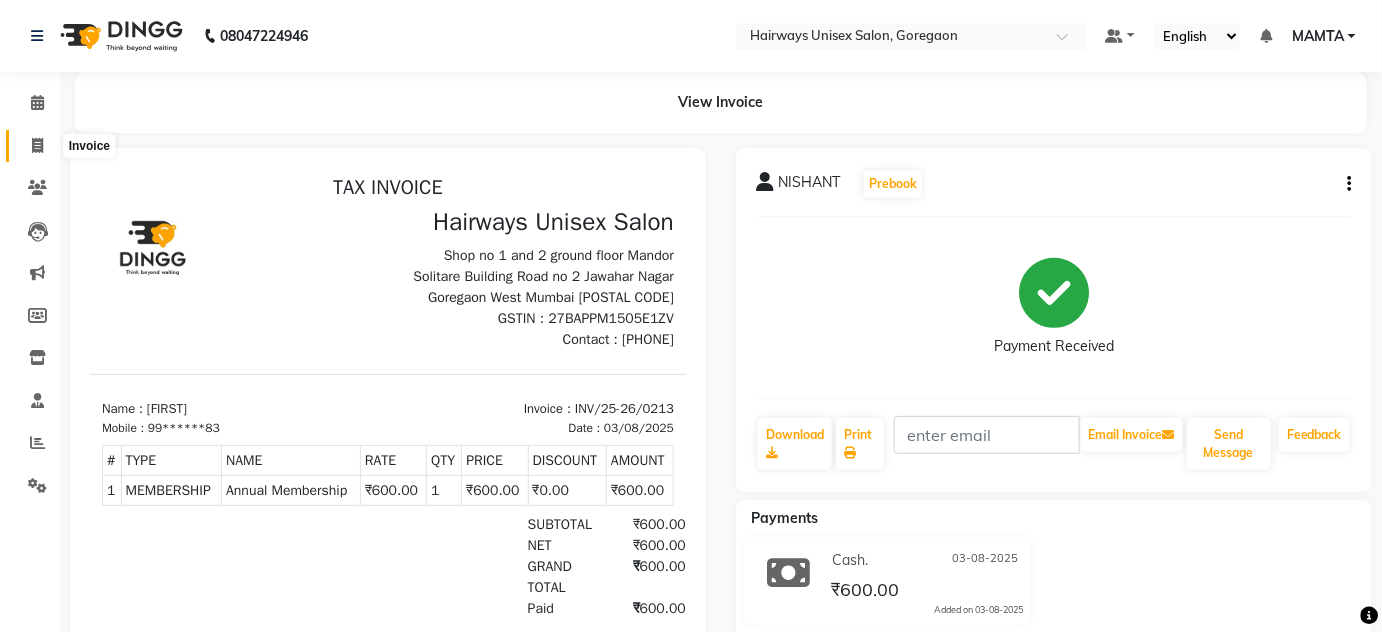 click 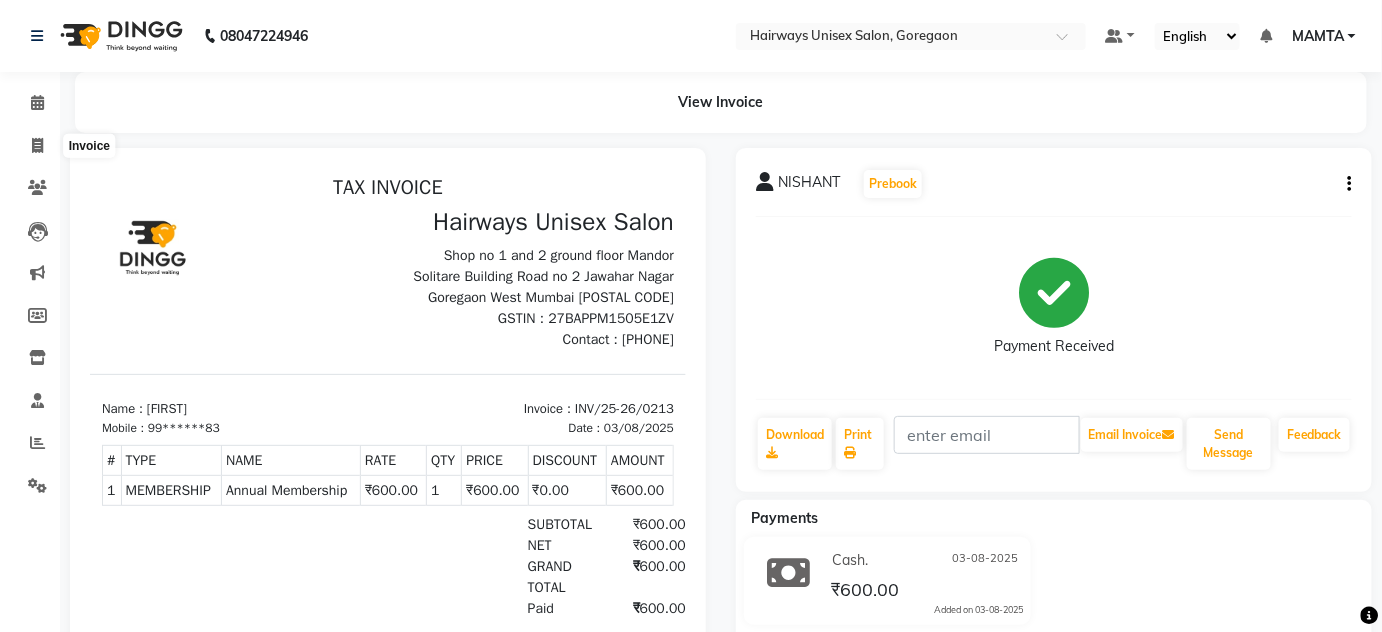 select on "service" 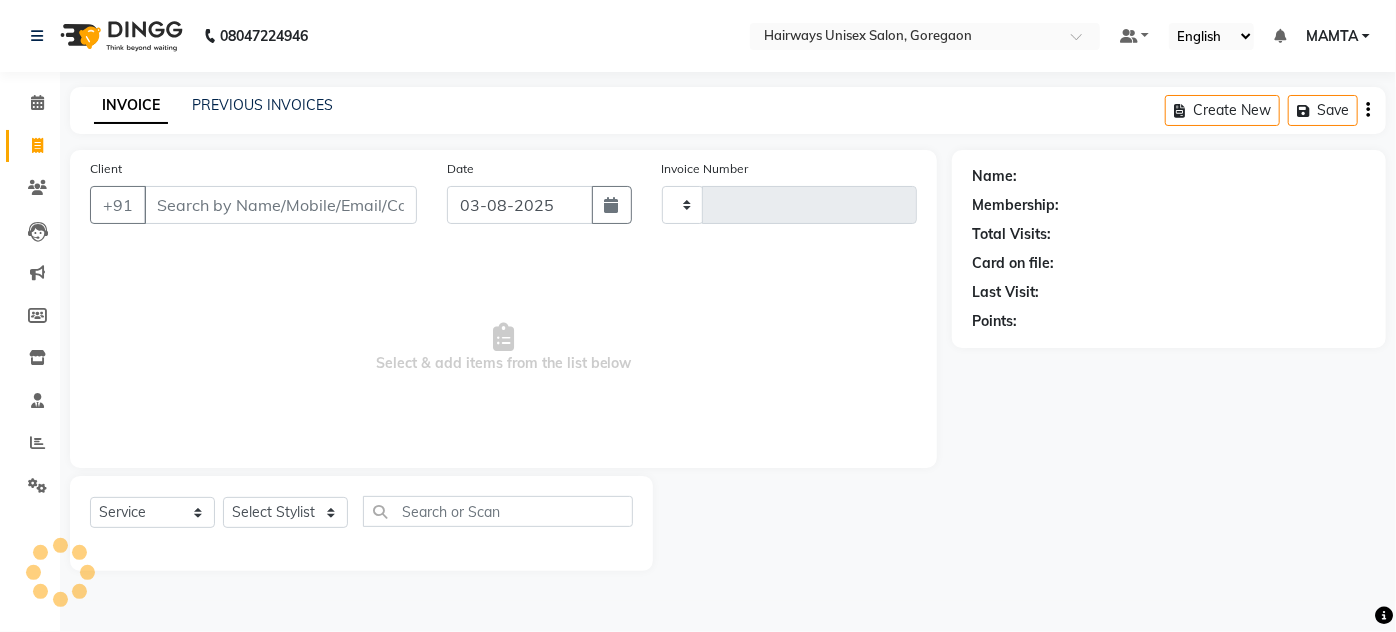 type on "1424" 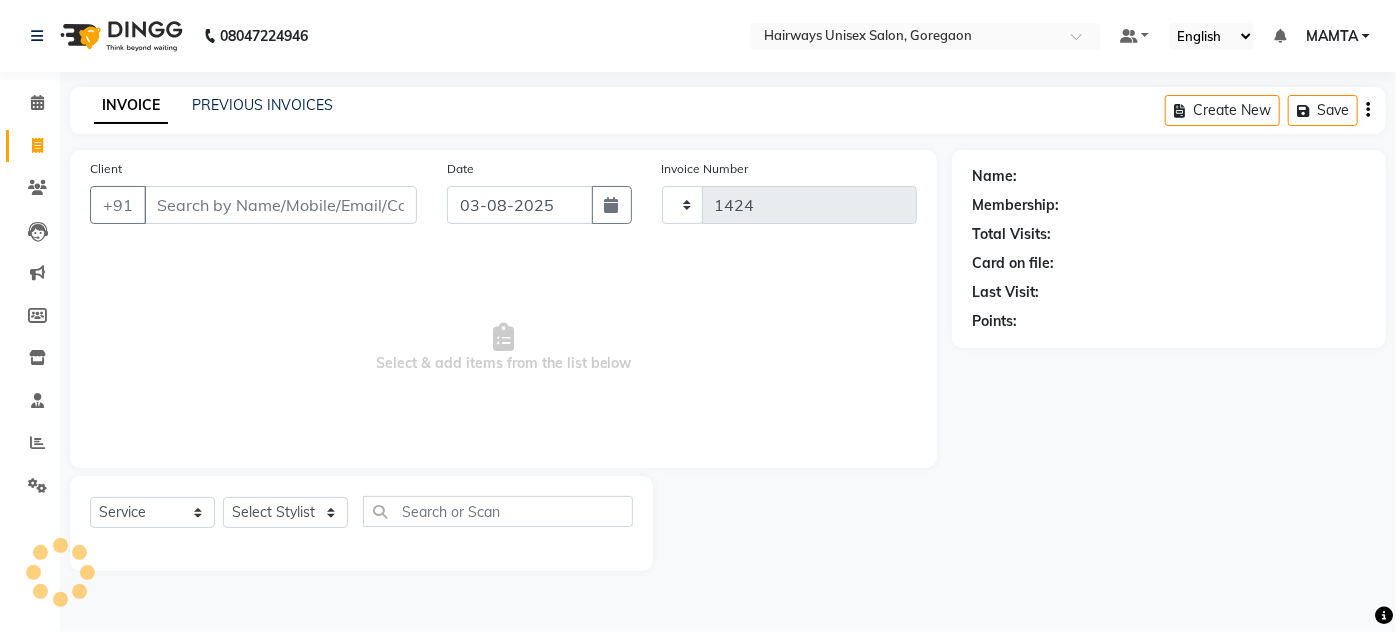select on "8320" 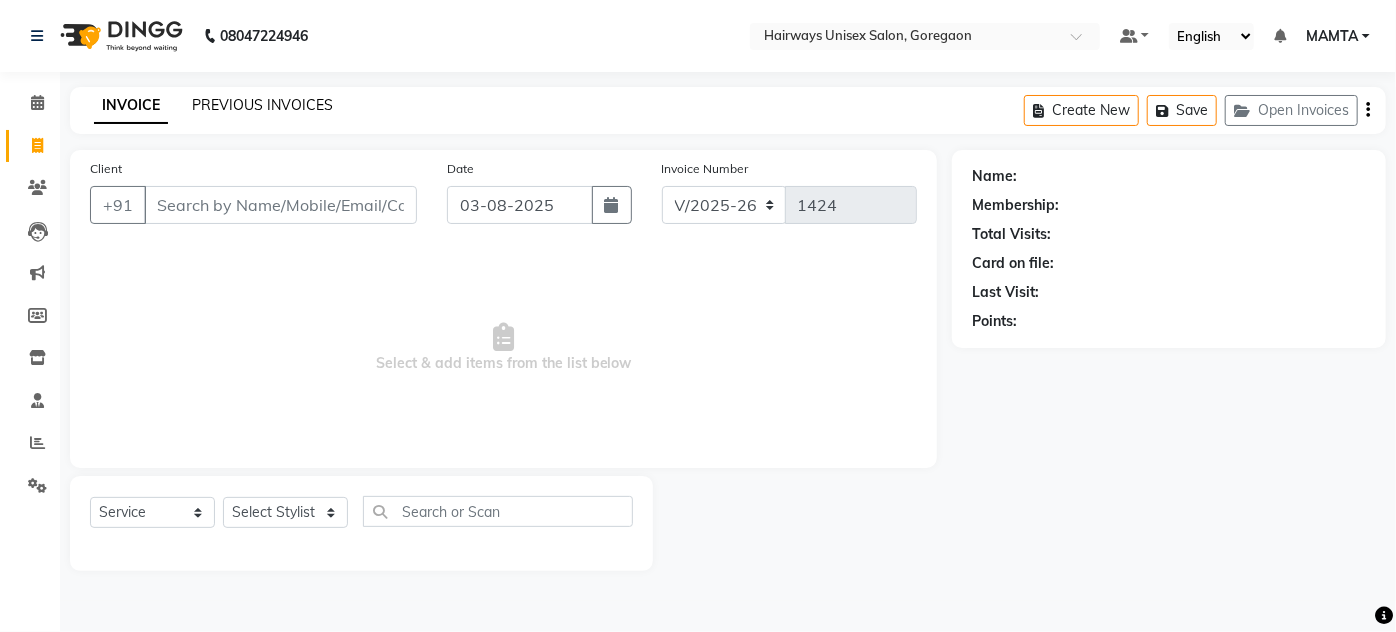 click on "PREVIOUS INVOICES" 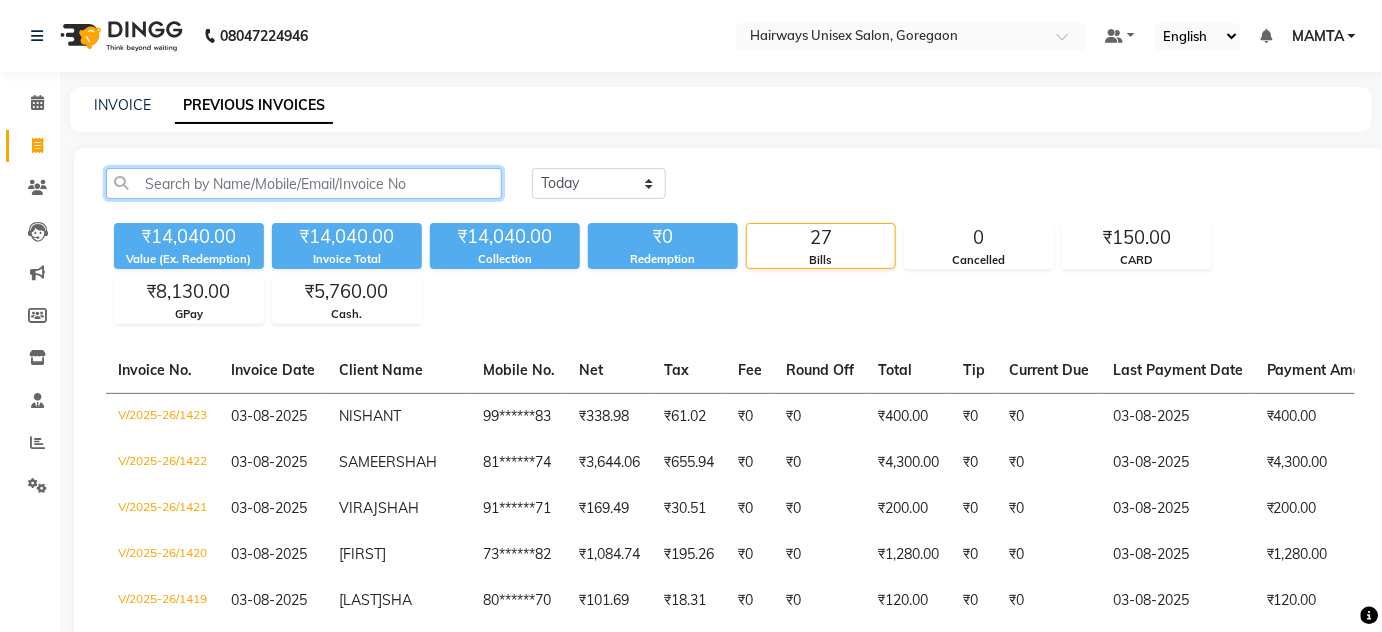 click 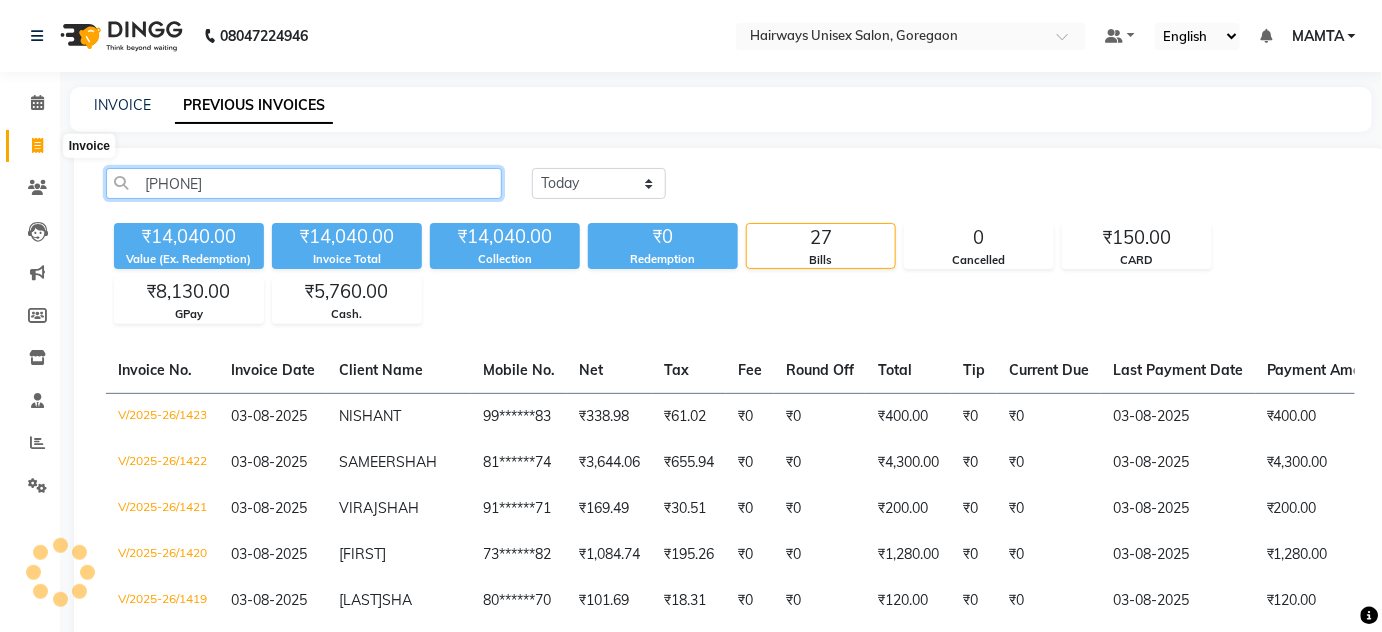 type on "9082568881" 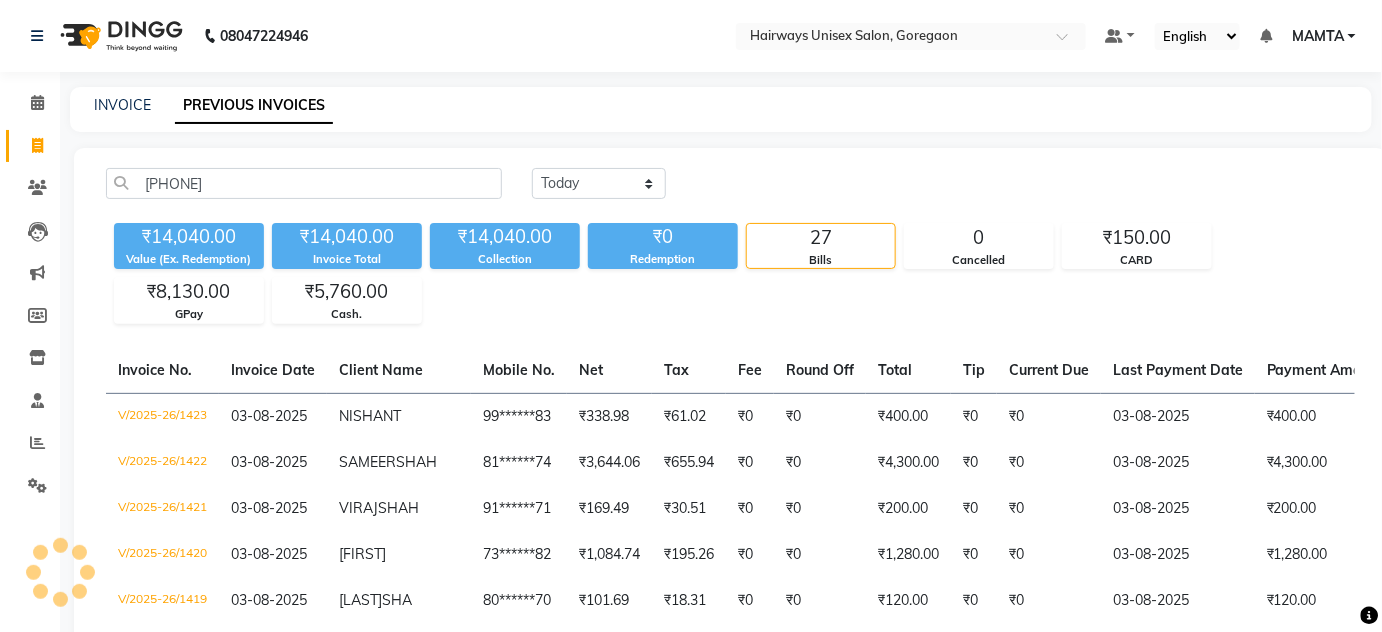 click on "Invoice" 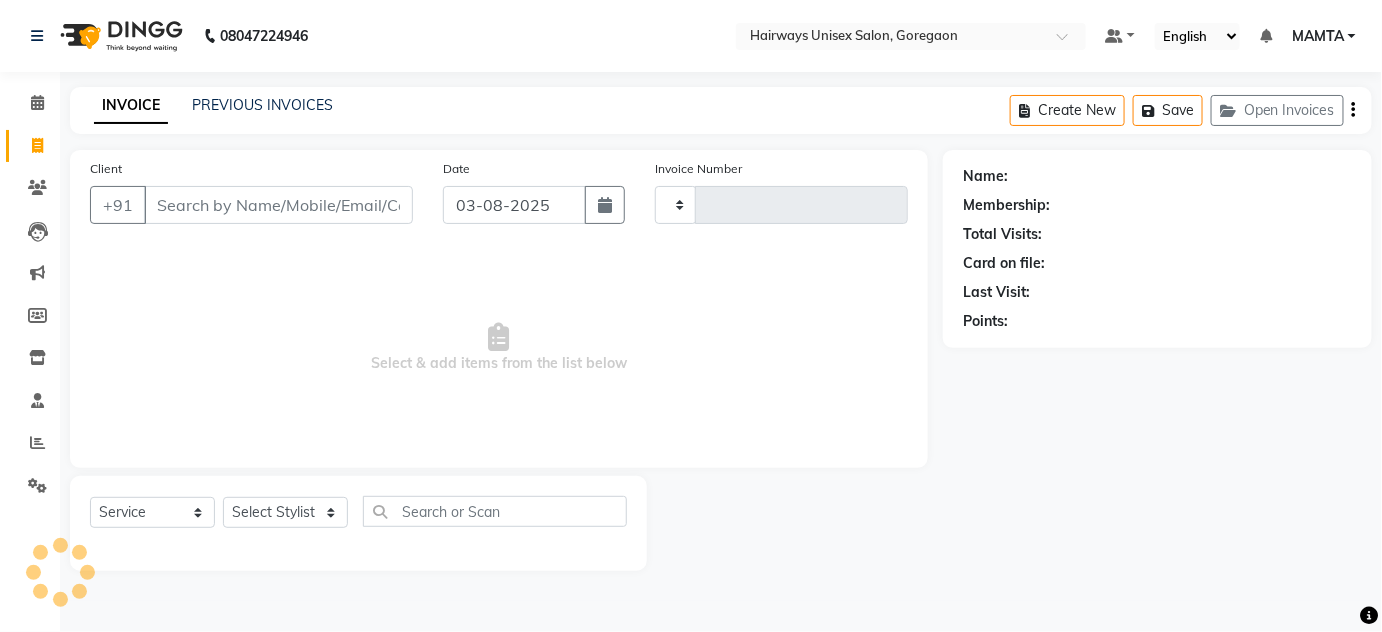 type on "1424" 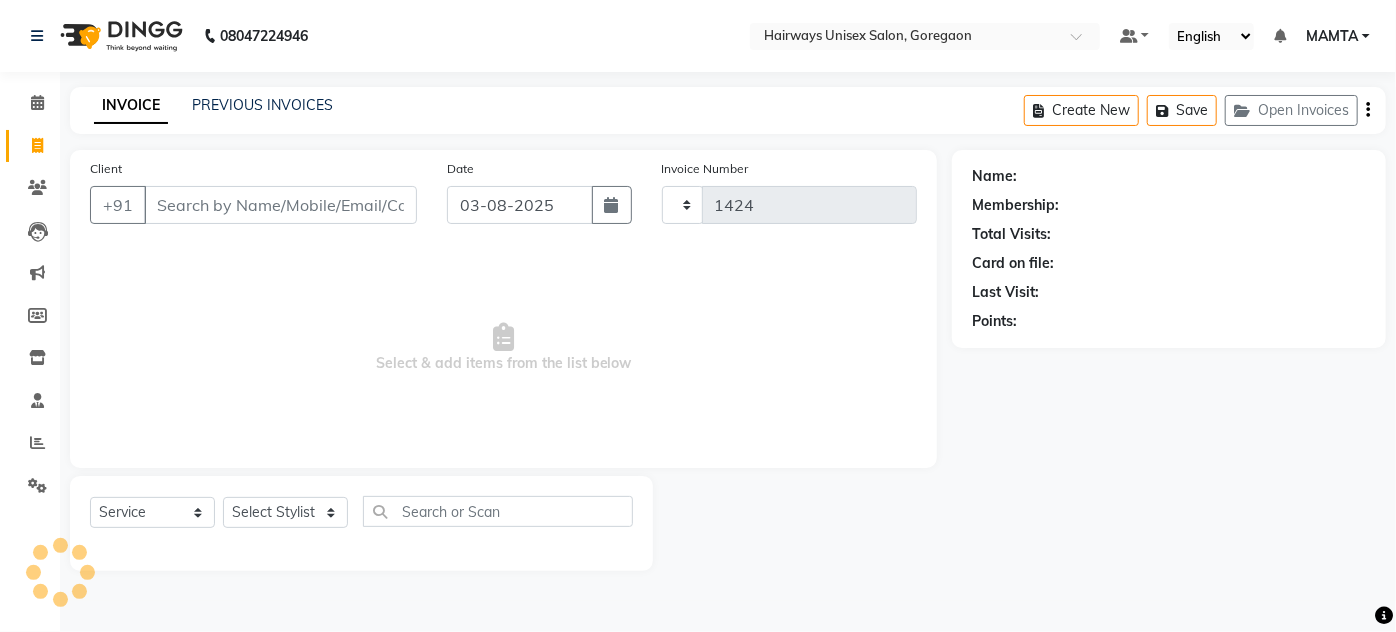 select on "8320" 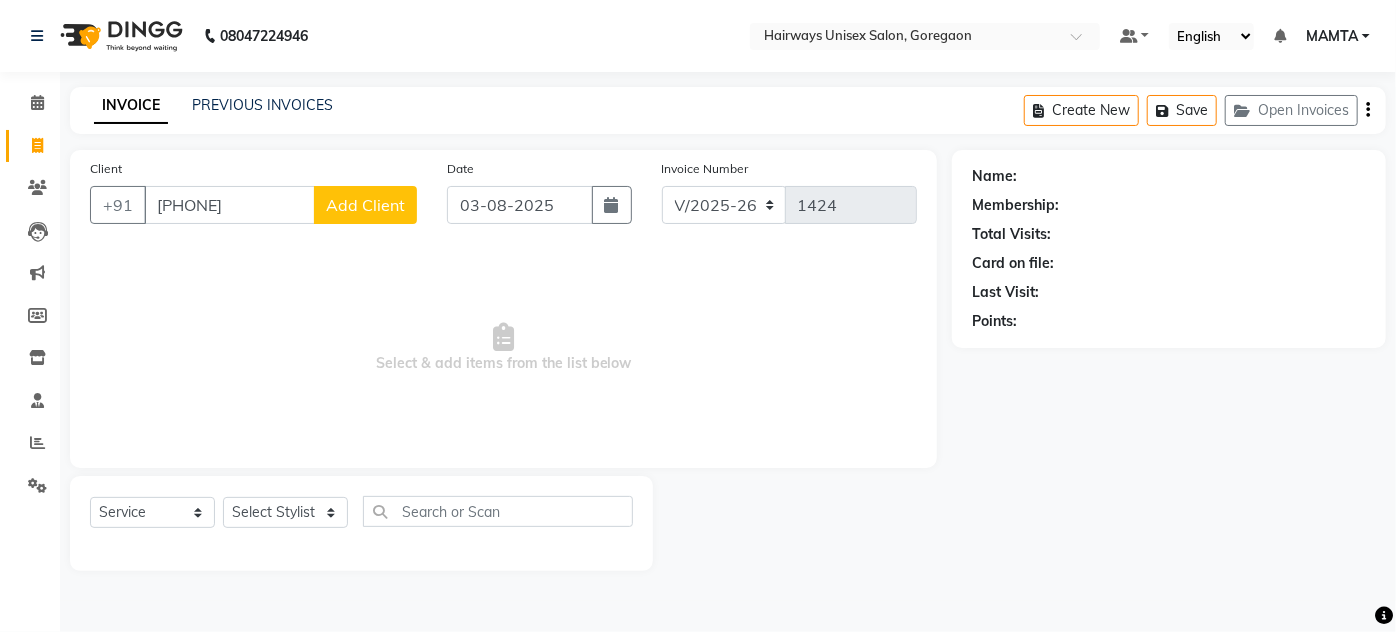 type on "9082568881" 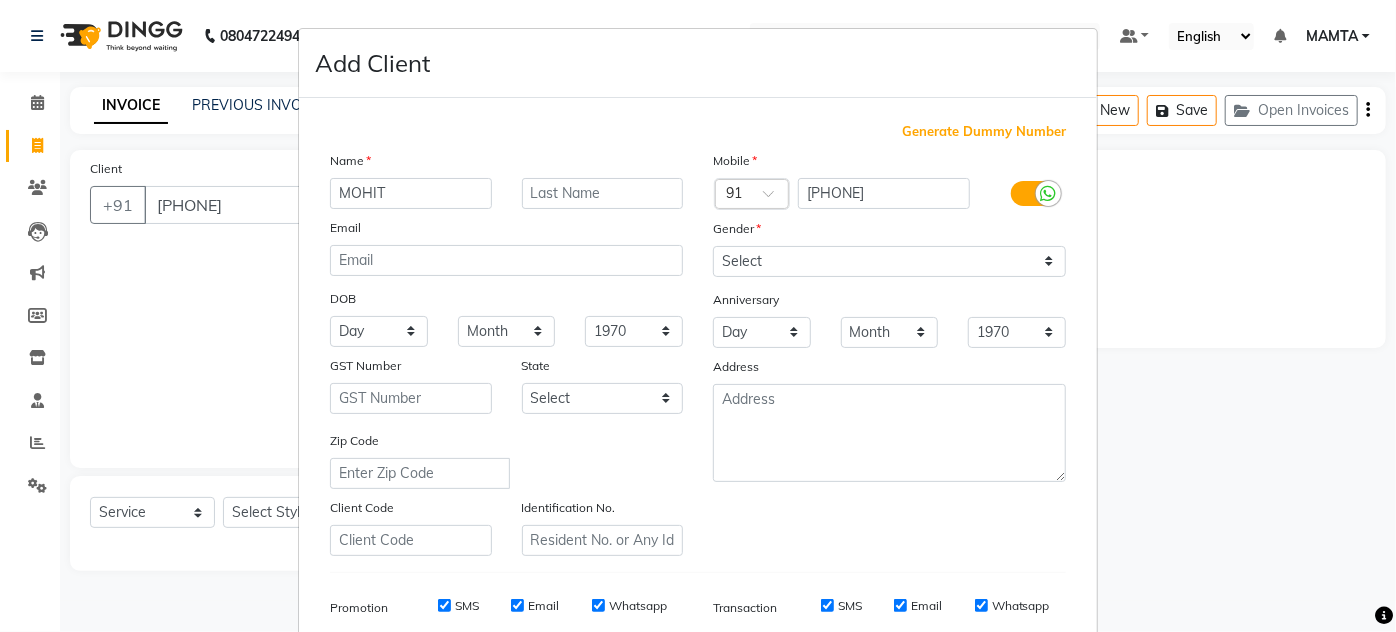 type on "MOHIT" 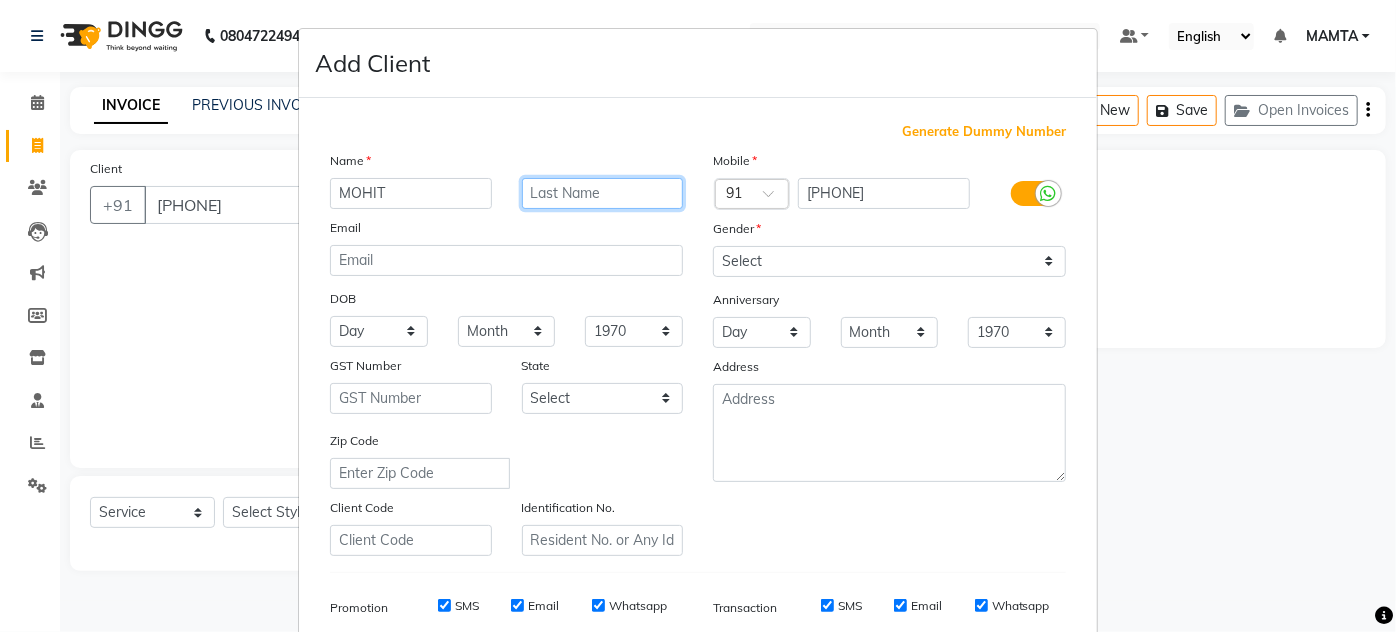 click at bounding box center (603, 193) 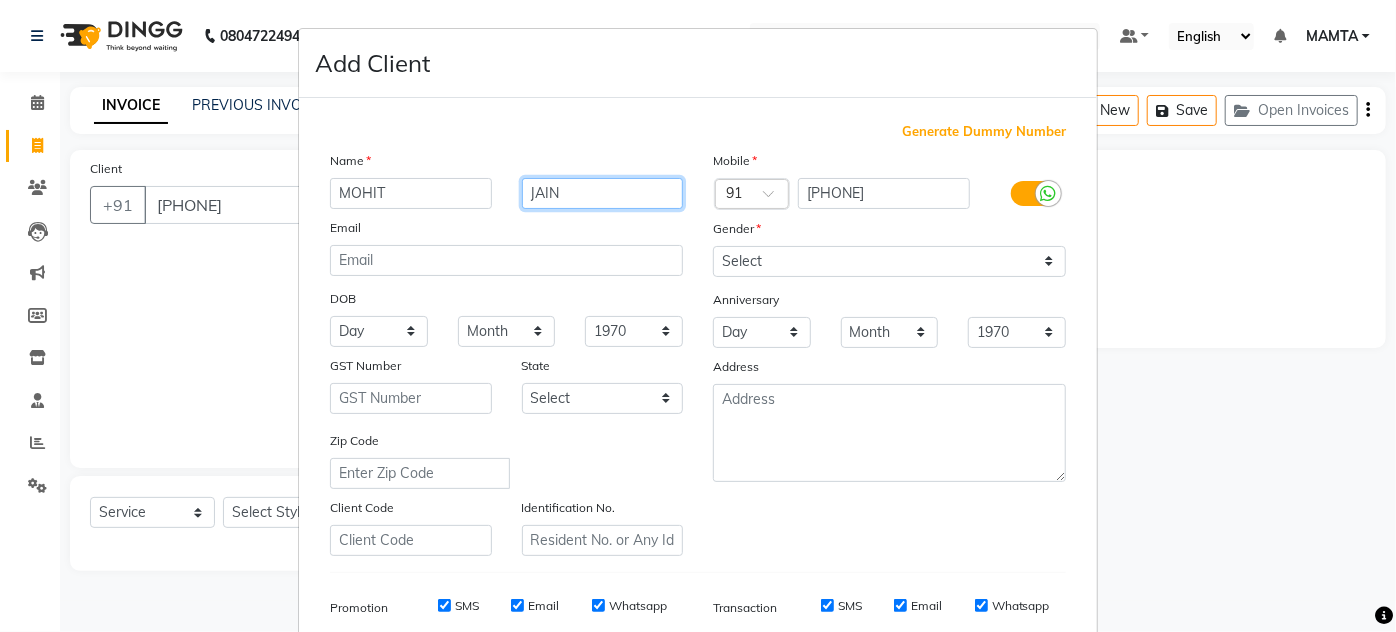 type on "JAIN" 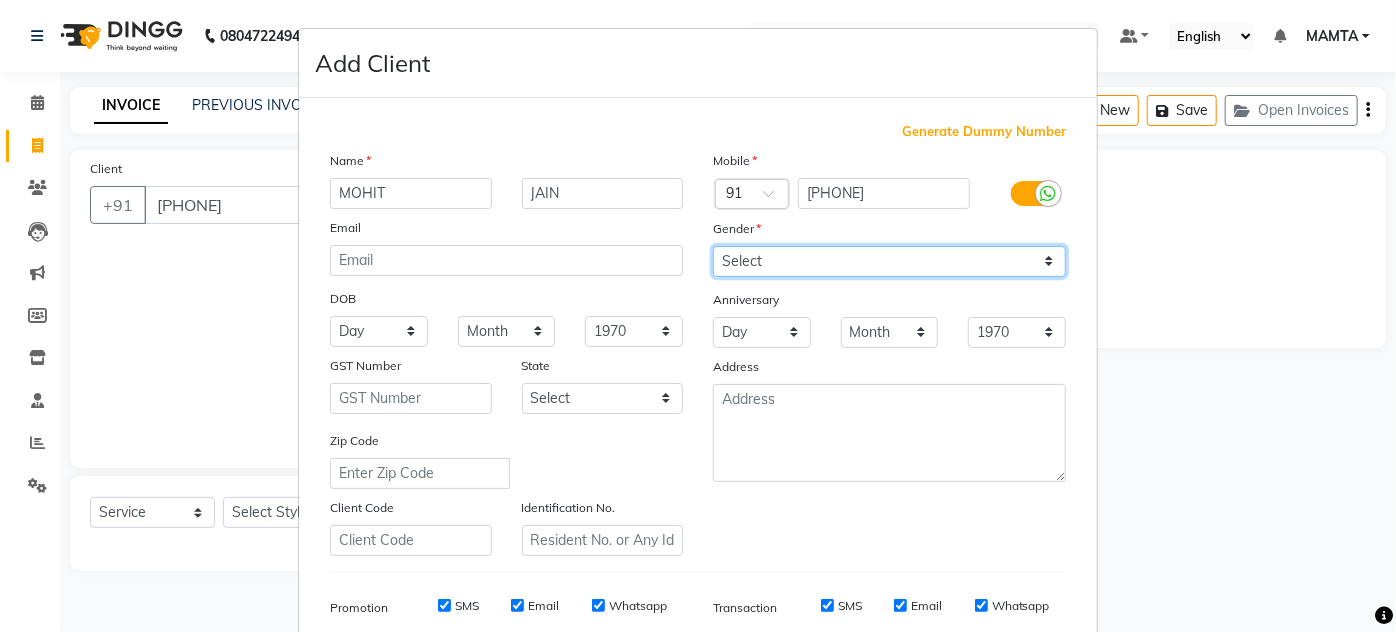 click on "Select Male Female Other Prefer Not To Say" at bounding box center [889, 261] 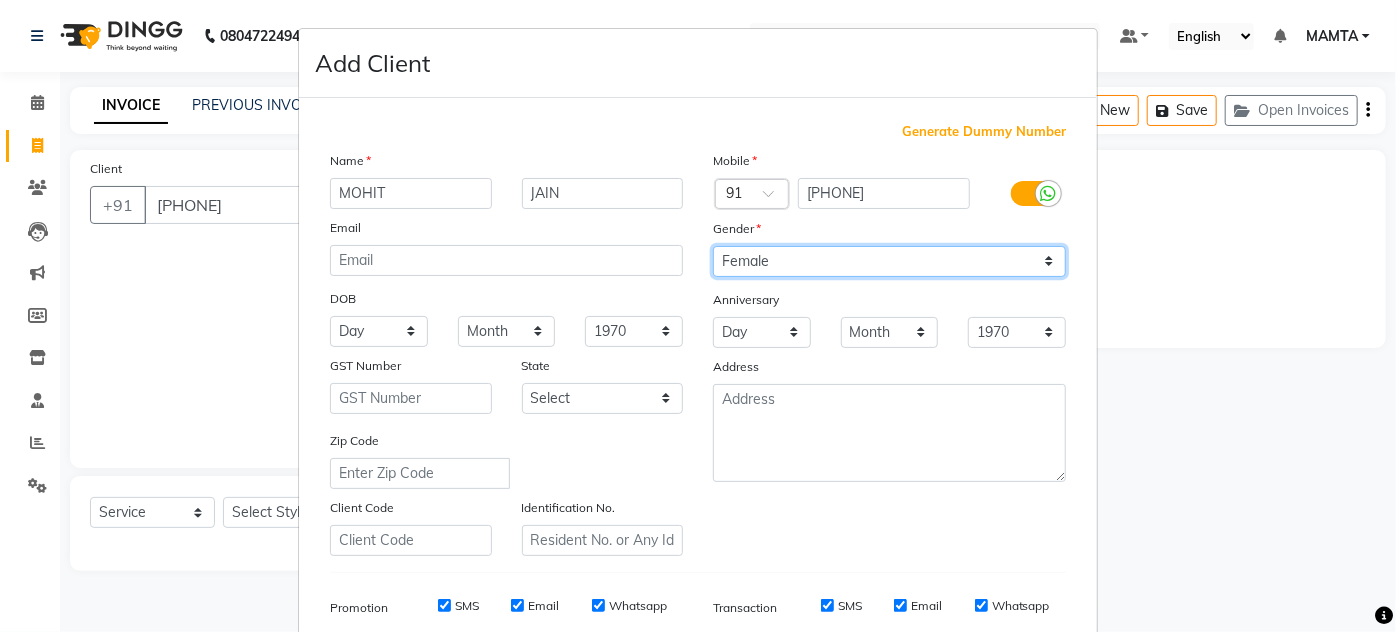 click on "Select Male Female Other Prefer Not To Say" at bounding box center (889, 261) 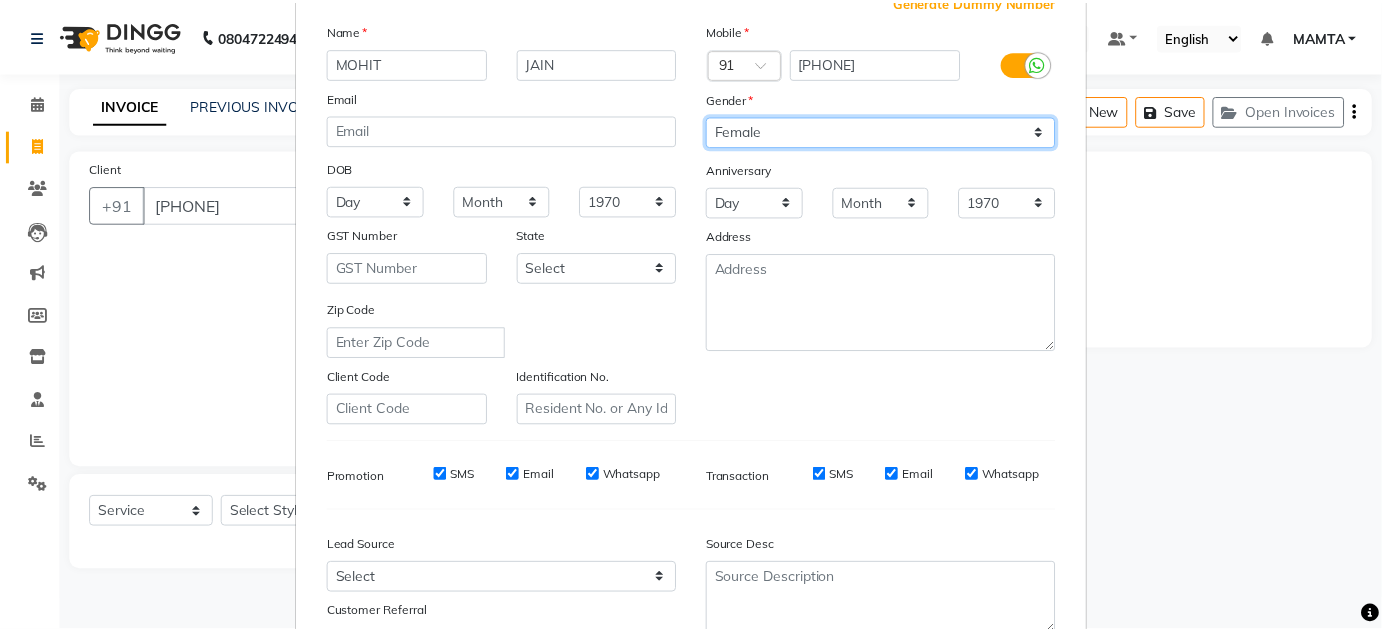 scroll, scrollTop: 272, scrollLeft: 0, axis: vertical 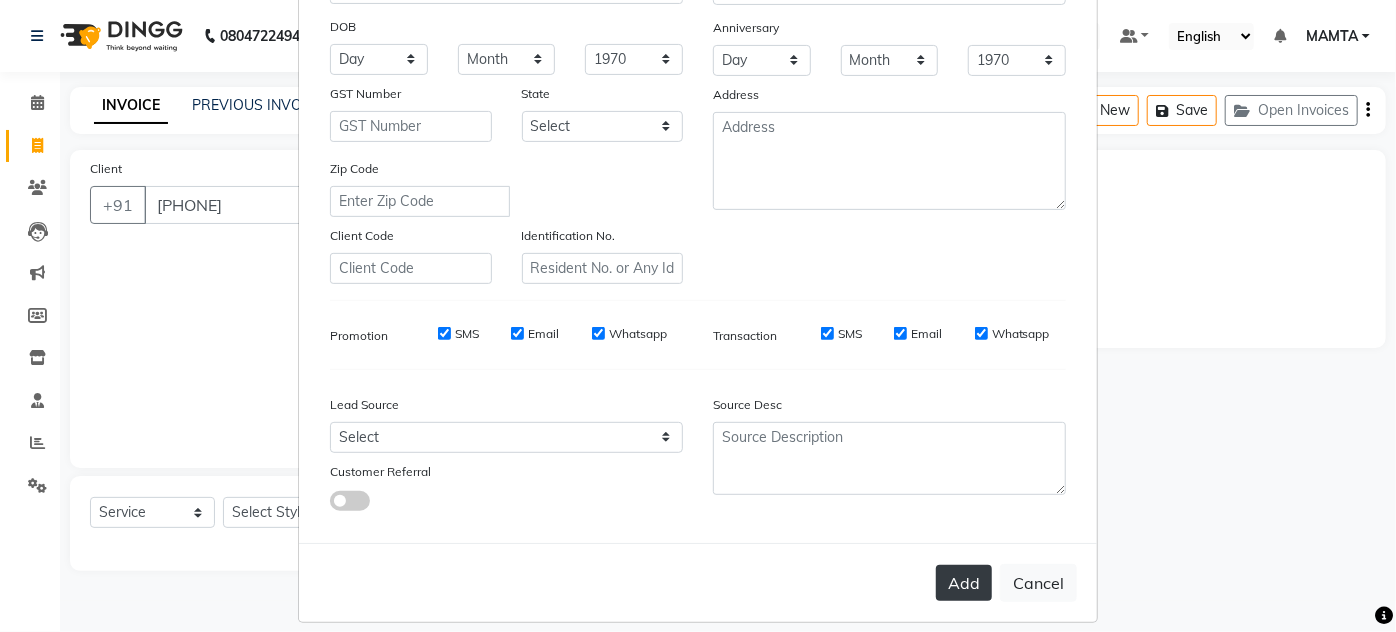 click on "Add" at bounding box center (964, 583) 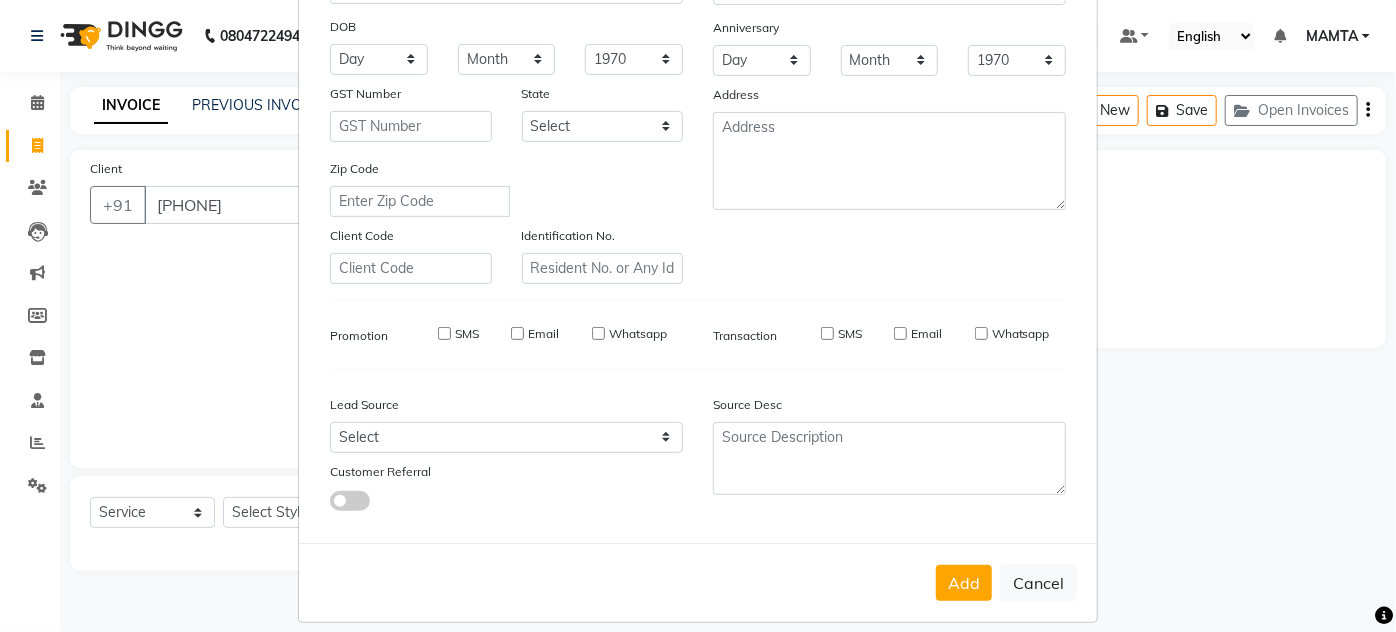 type on "90******81" 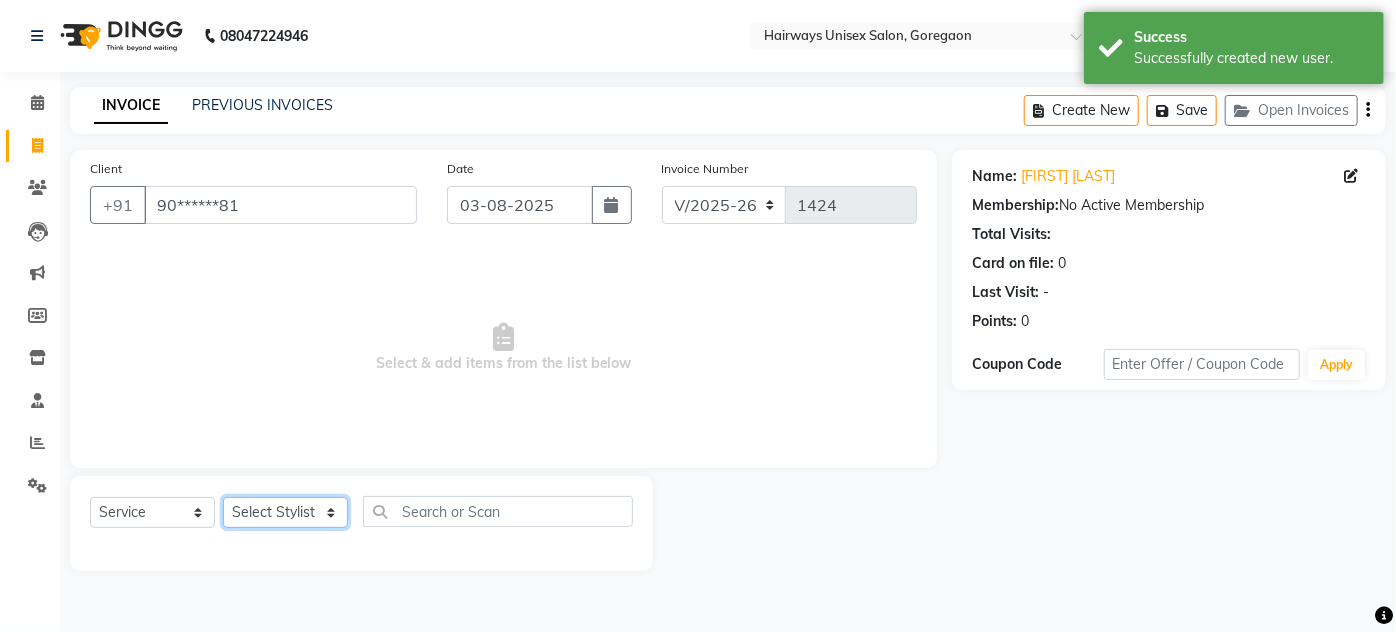 click on "Select Stylist AHSAN AZAD IMRAN Kamal Salmani KASHISH MAMTA POOJA PUMMY RAJA SADDAM SAMEER SULTAN TALIB ZAFAR ZAHID" 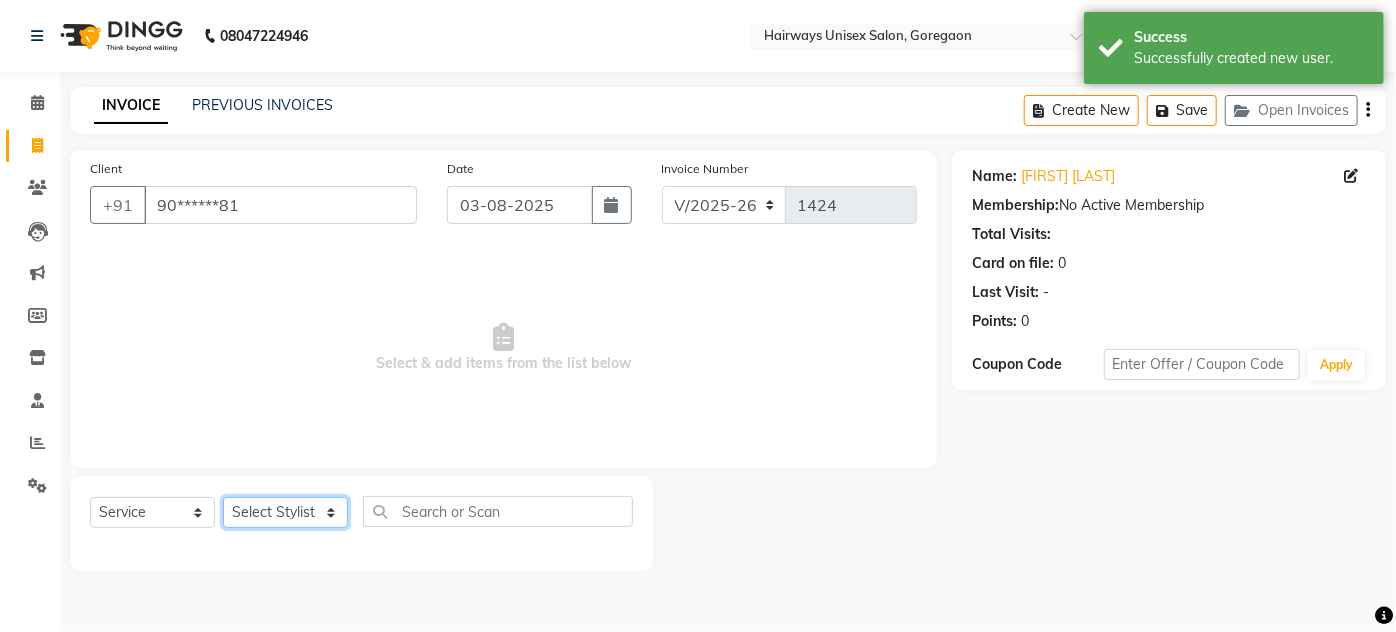 select on "81201" 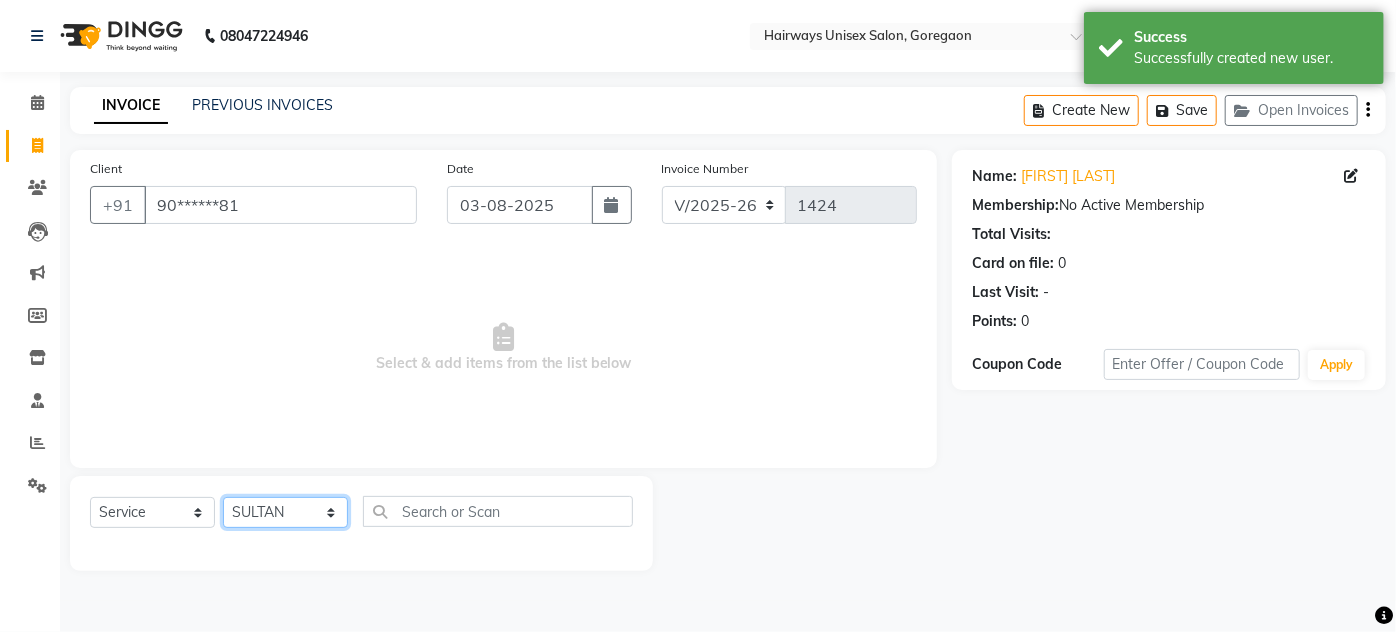click on "Select Stylist AHSAN AZAD IMRAN Kamal Salmani KASHISH MAMTA POOJA PUMMY RAJA SADDAM SAMEER SULTAN TALIB ZAFAR ZAHID" 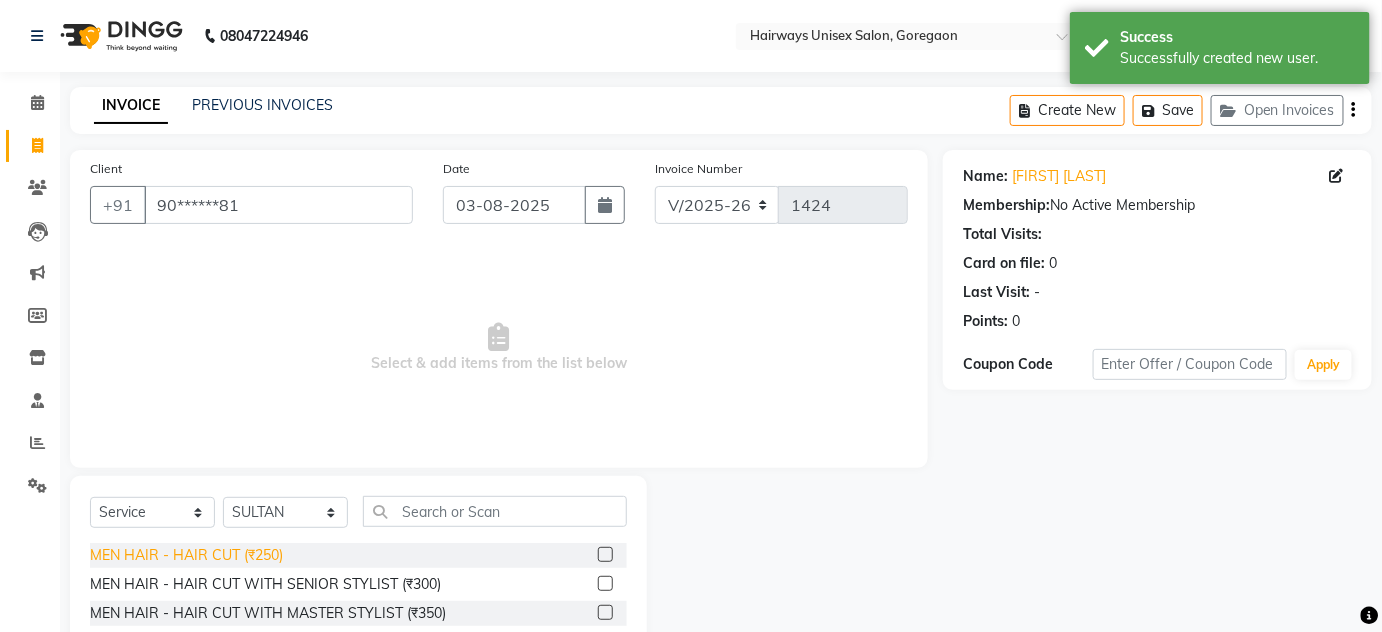 click on "MEN HAIR - HAIR CUT (₹250)" 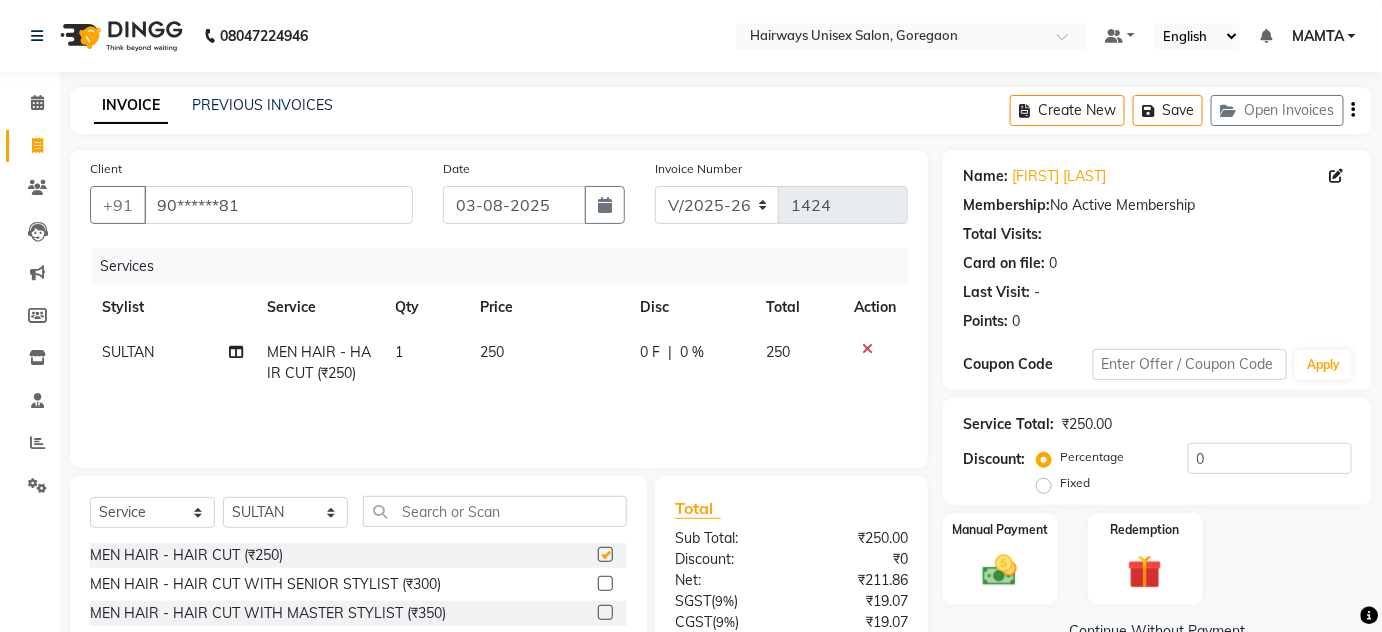 checkbox on "false" 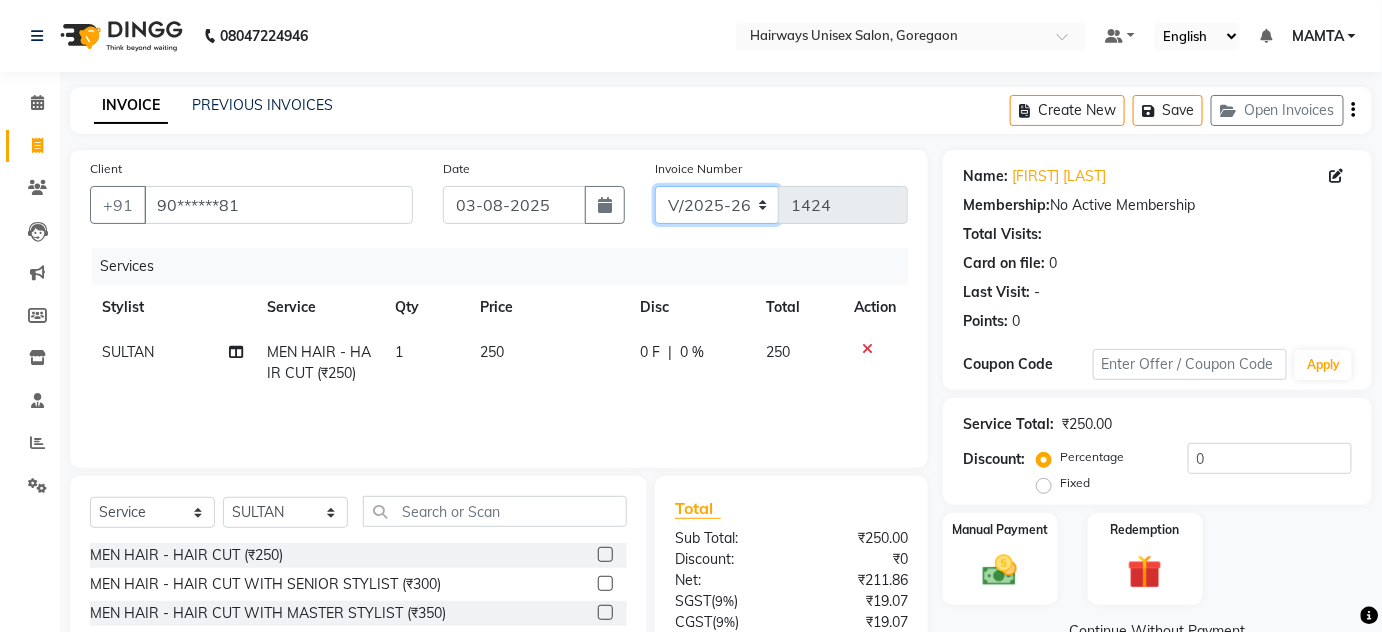 click on "INV/25-26 V/2025-26" 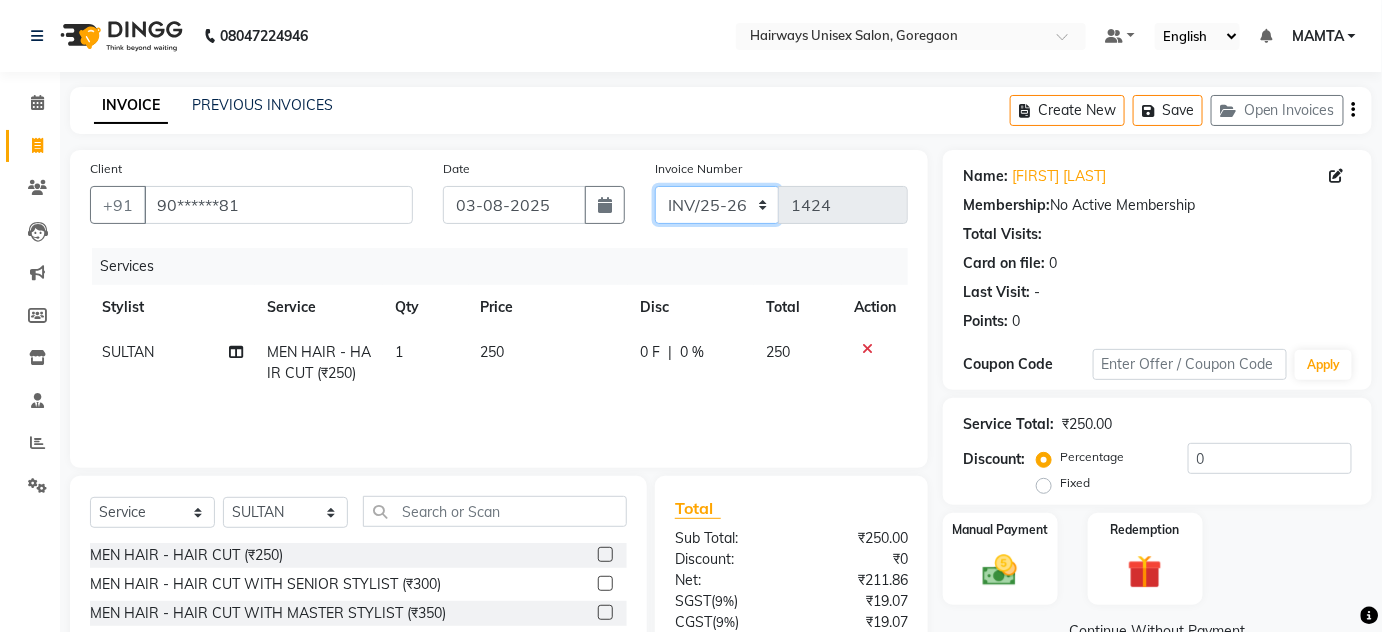 click on "INV/25-26 V/2025-26" 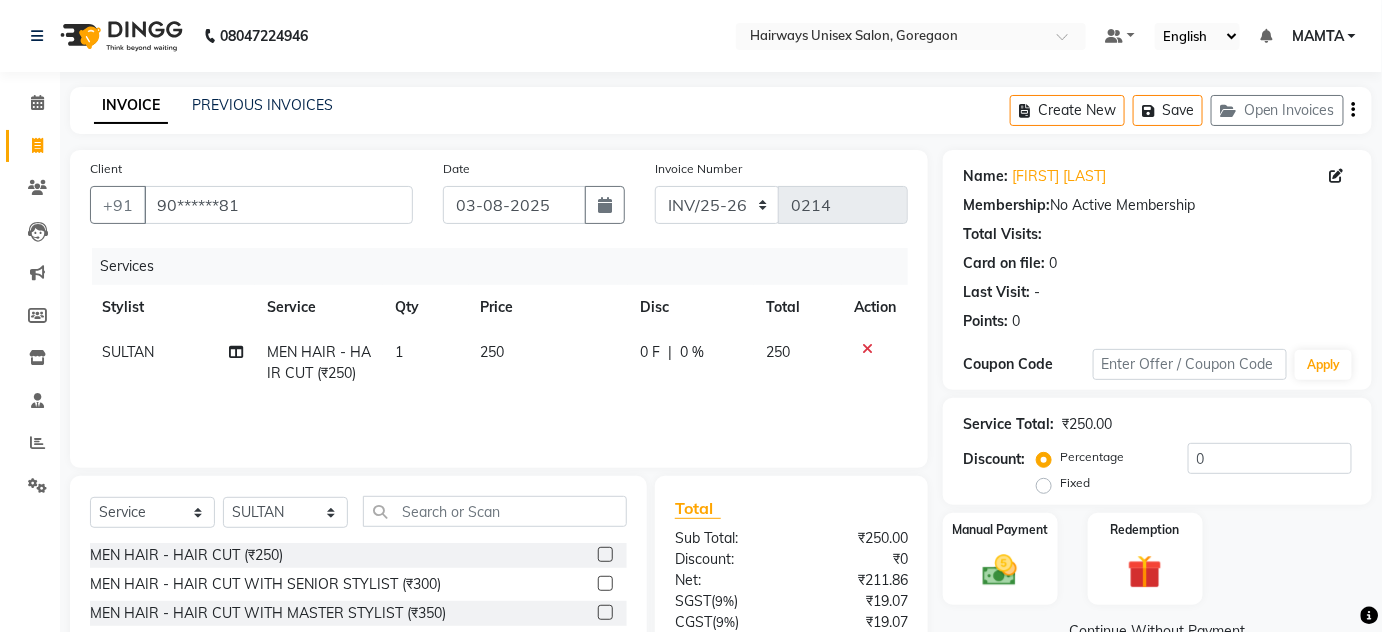click on "Create New   Save   Open Invoices" 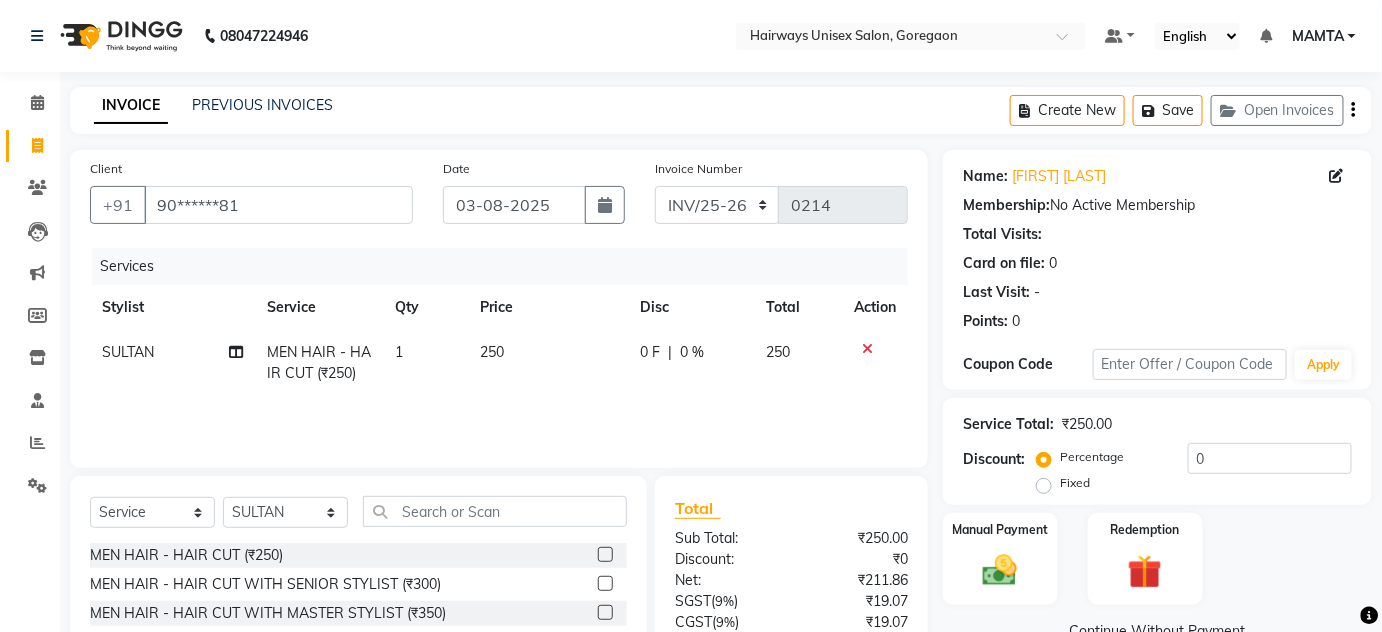 click on "Create New   Save   Open Invoices" 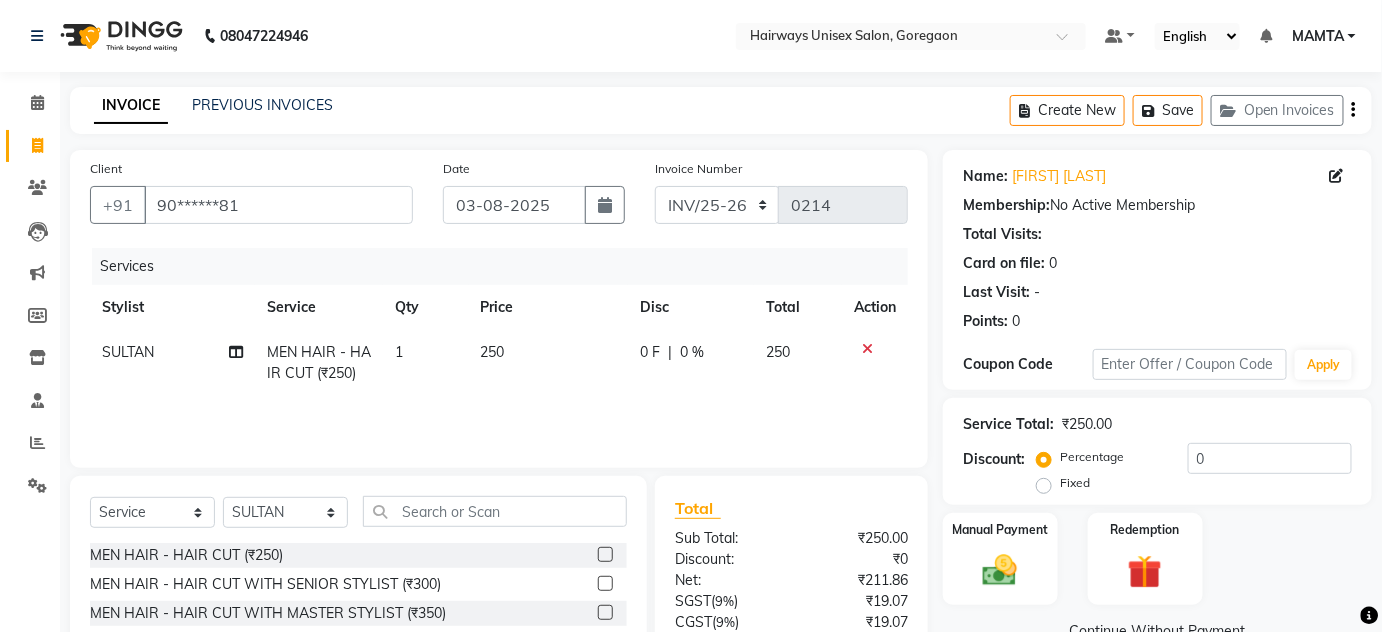 click 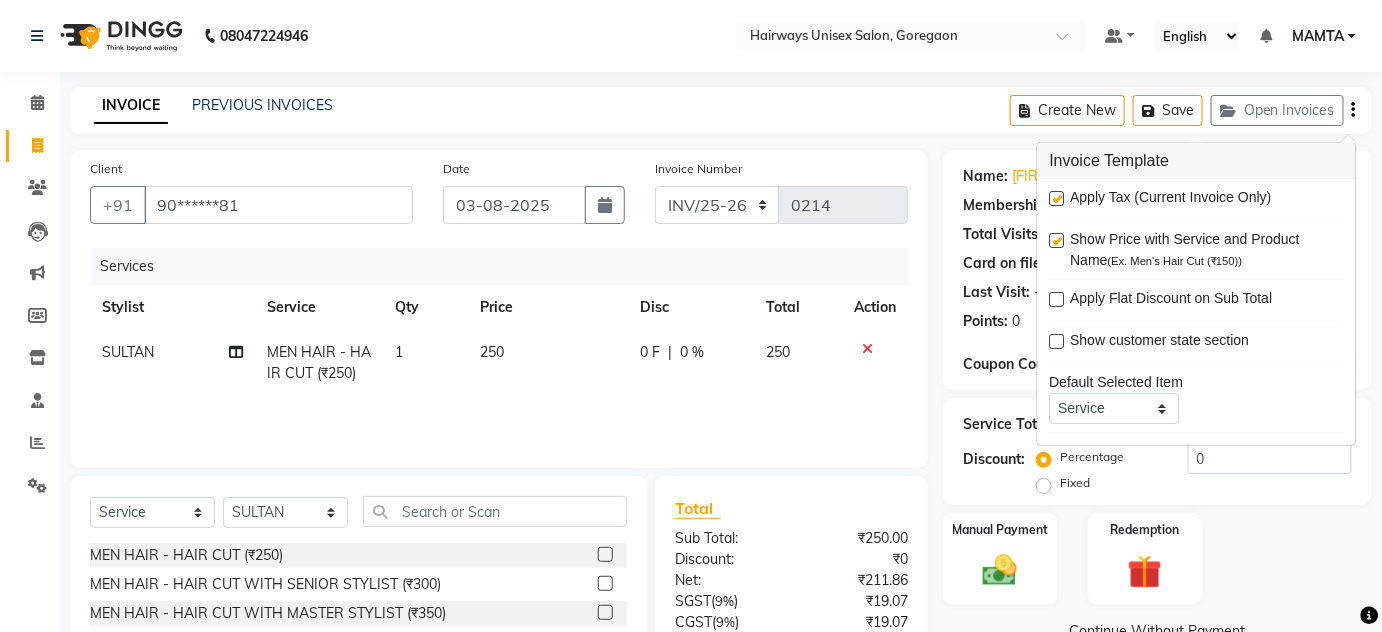 click at bounding box center [1057, 198] 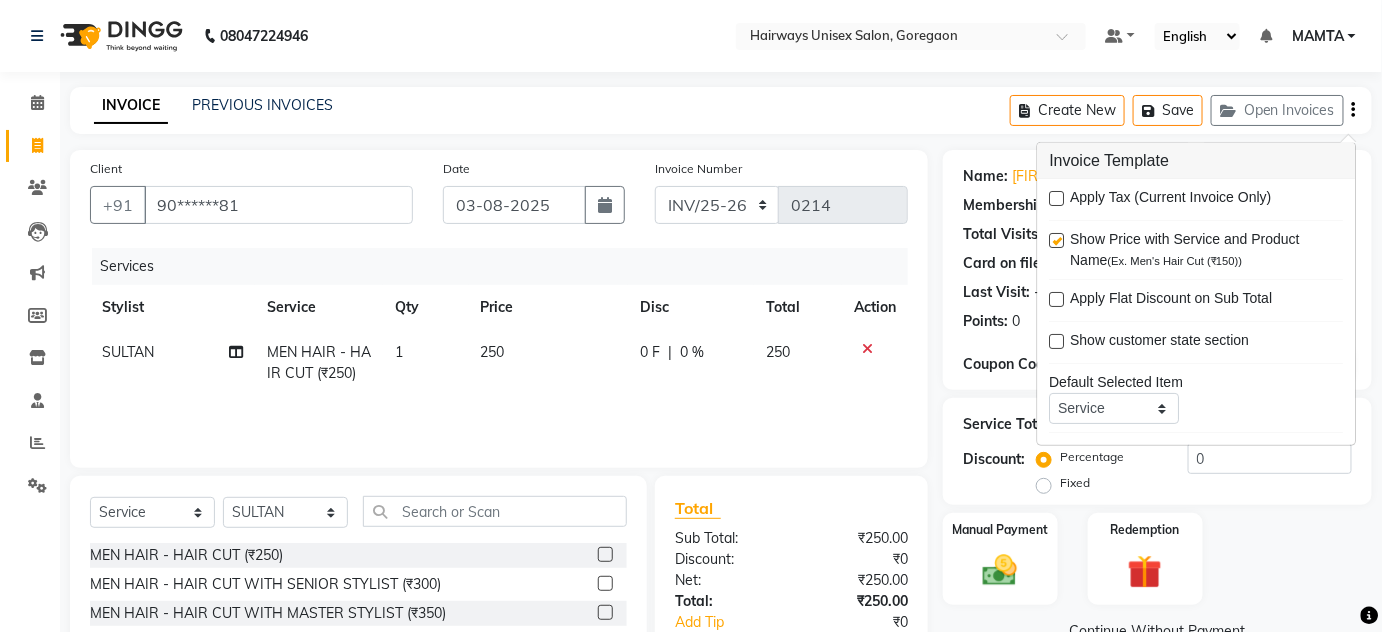 click on "08047224946 Select Location × Hairways Unisex Salon, Goregaon  Default Panel My Panel English ENGLISH Español العربية मराठी हिंदी ગુજરાતી தமிழ் 中文 Notifications nothing to show MAMTA Manage Profile Change Password Sign out  Version:3.15.11  ☀ Hairways Unisex Salon, Goregaon   Calendar  Invoice  Clients  Leads   Marketing  Members  Inventory  Staff  Reports  Settings Completed InProgress Upcoming Dropped Tentative Check-In Confirm Bookings Segments Page Builder INVOICE PREVIOUS INVOICES Create New   Save   Open Invoices  Client +91 90******81 Date 03-08-2025 Invoice Number INV/25-26 V/2025-26 0214 Services Stylist Service Qty Price Disc Total Action SULTAN MEN HAIR - HAIR CUT (₹250) 1 250 0 F | 0 % 250 Select  Service  Product  Membership  Package Voucher Prepaid Gift Card  Select Stylist AHSAN AZAD IMRAN Kamal Salmani KASHISH MAMTA POOJA PUMMY RAJA SADDAM SAMEER SULTAN TALIB ZAFAR ZAHID MEN HAIR - HAIR CUT (₹250)  Bleach - FACE (₹600)   :" at bounding box center [691, 400] 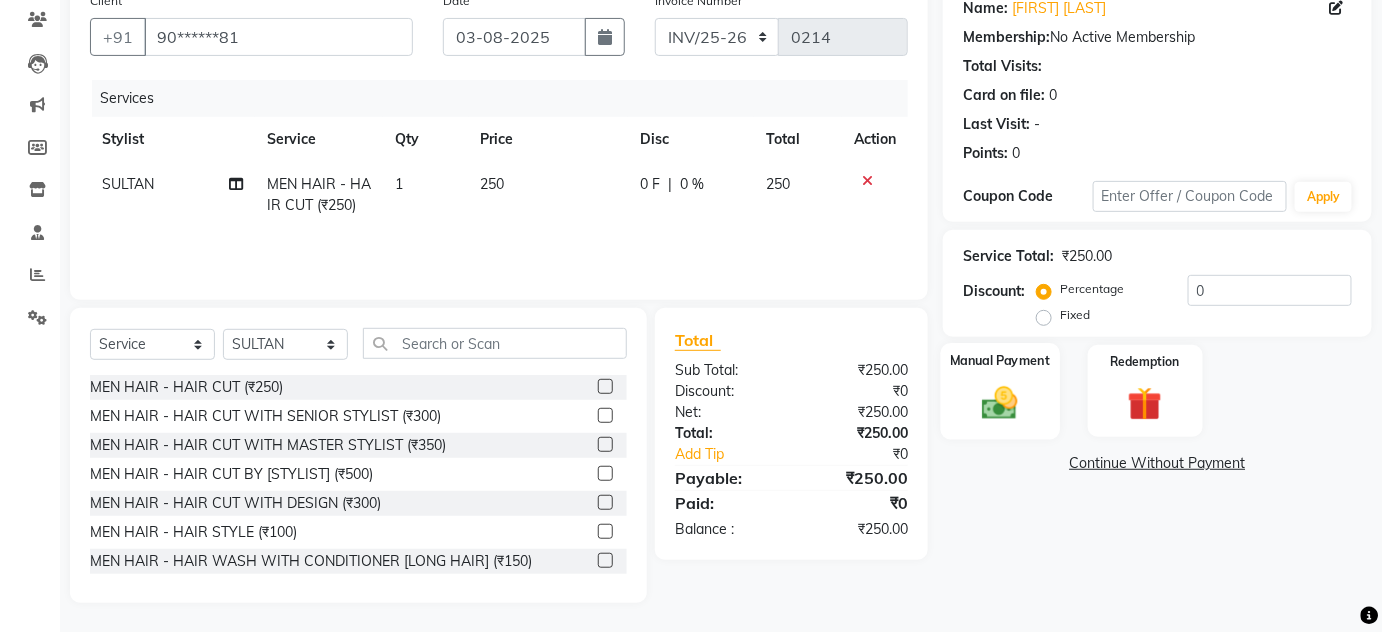 click 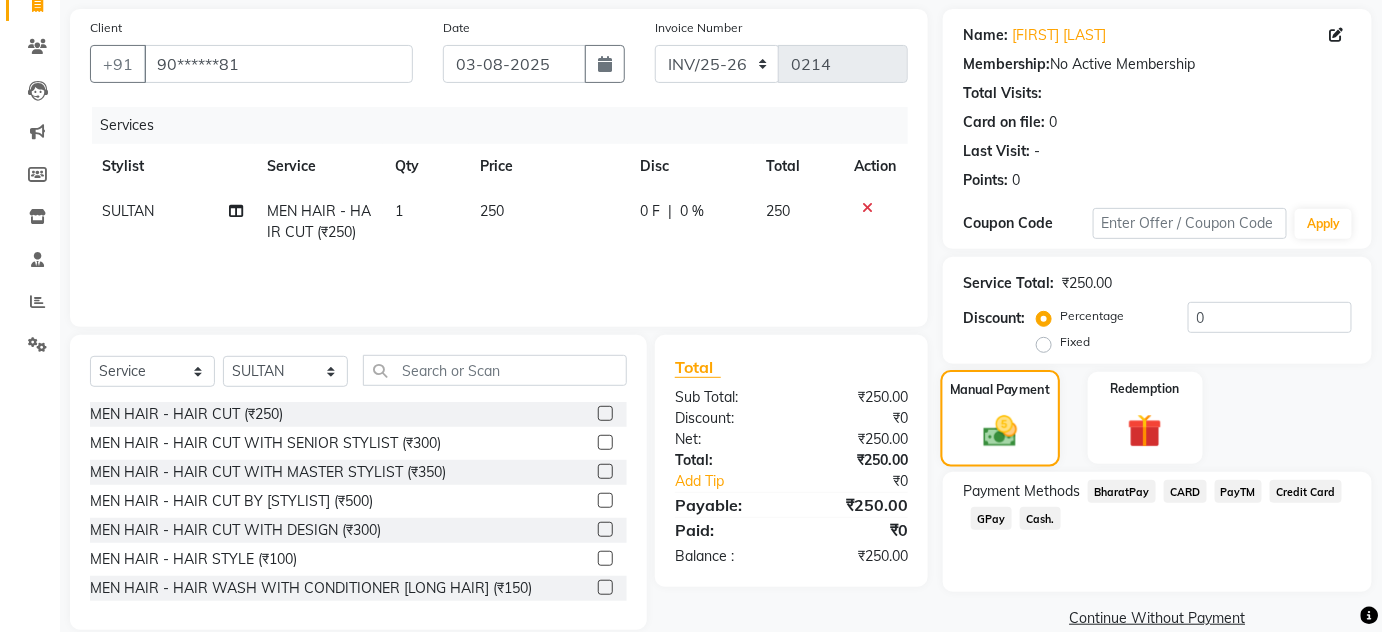 scroll, scrollTop: 80, scrollLeft: 0, axis: vertical 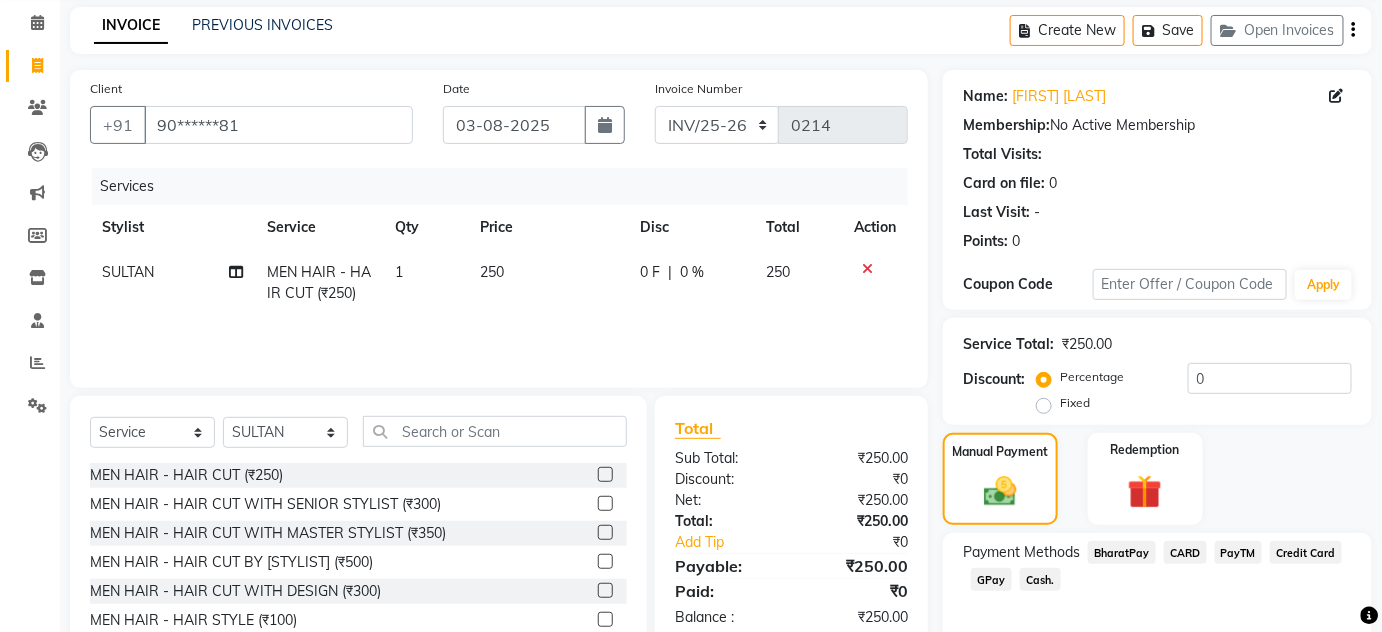 click on "Cash." 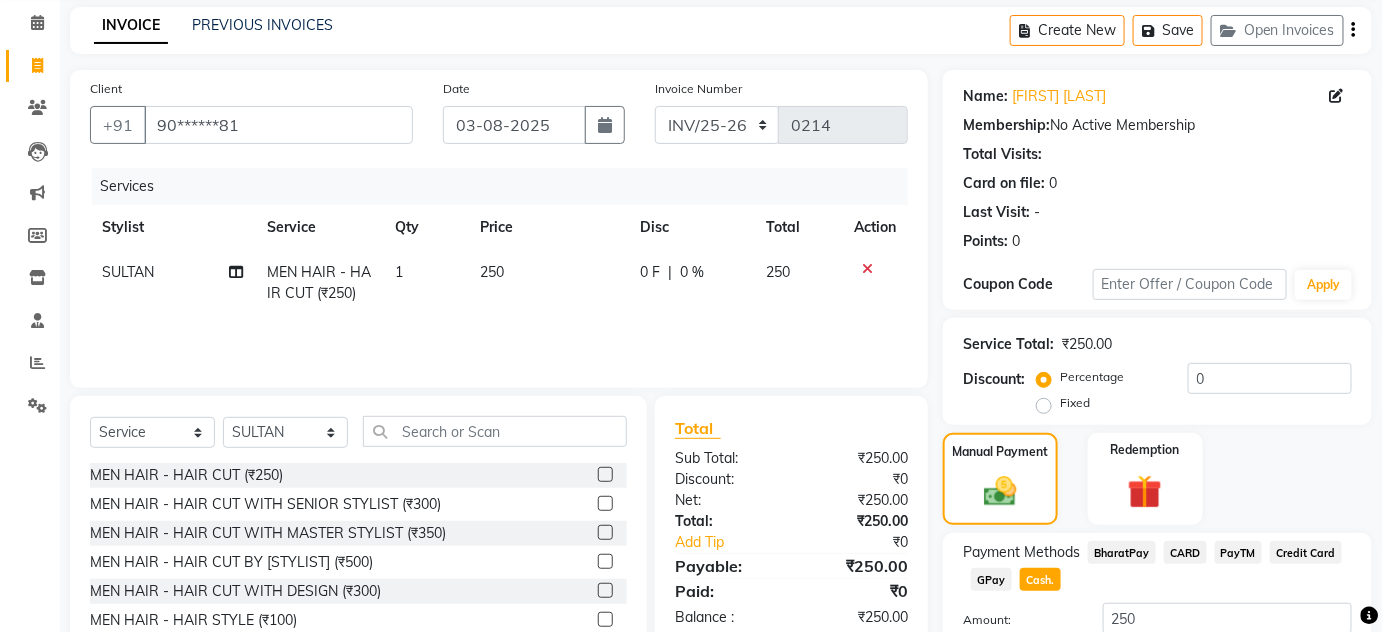 scroll, scrollTop: 227, scrollLeft: 0, axis: vertical 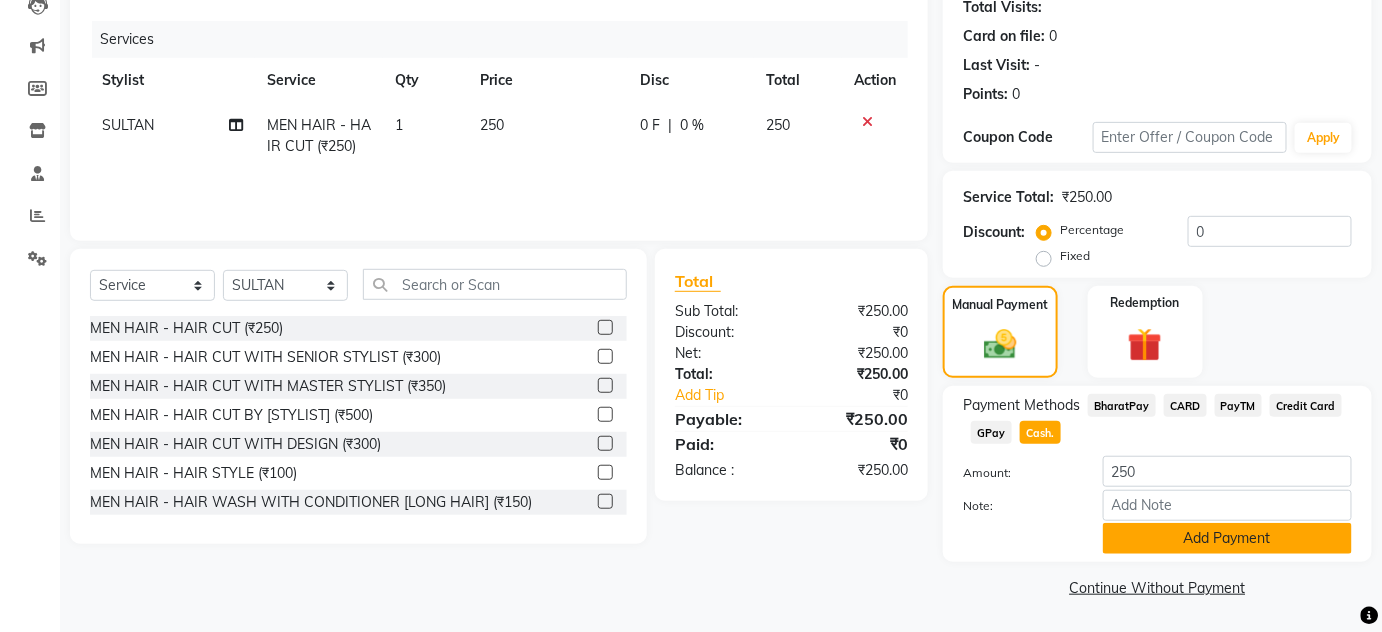 click on "Add Payment" 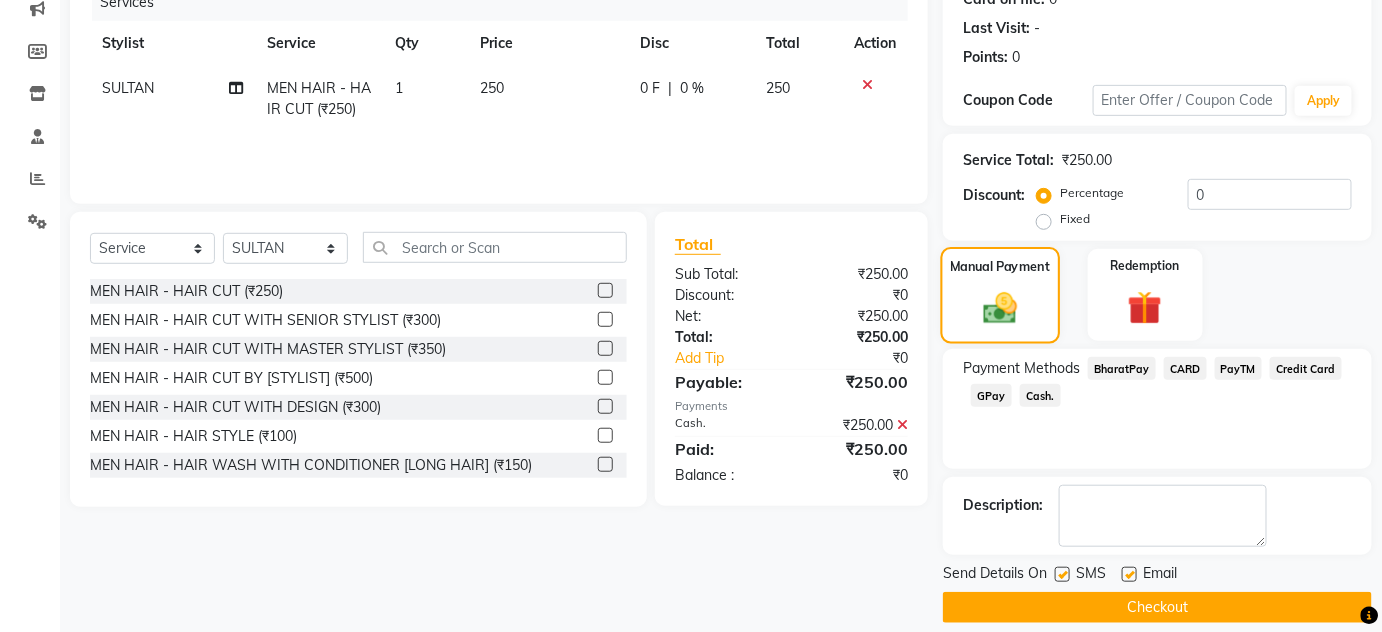 scroll, scrollTop: 283, scrollLeft: 0, axis: vertical 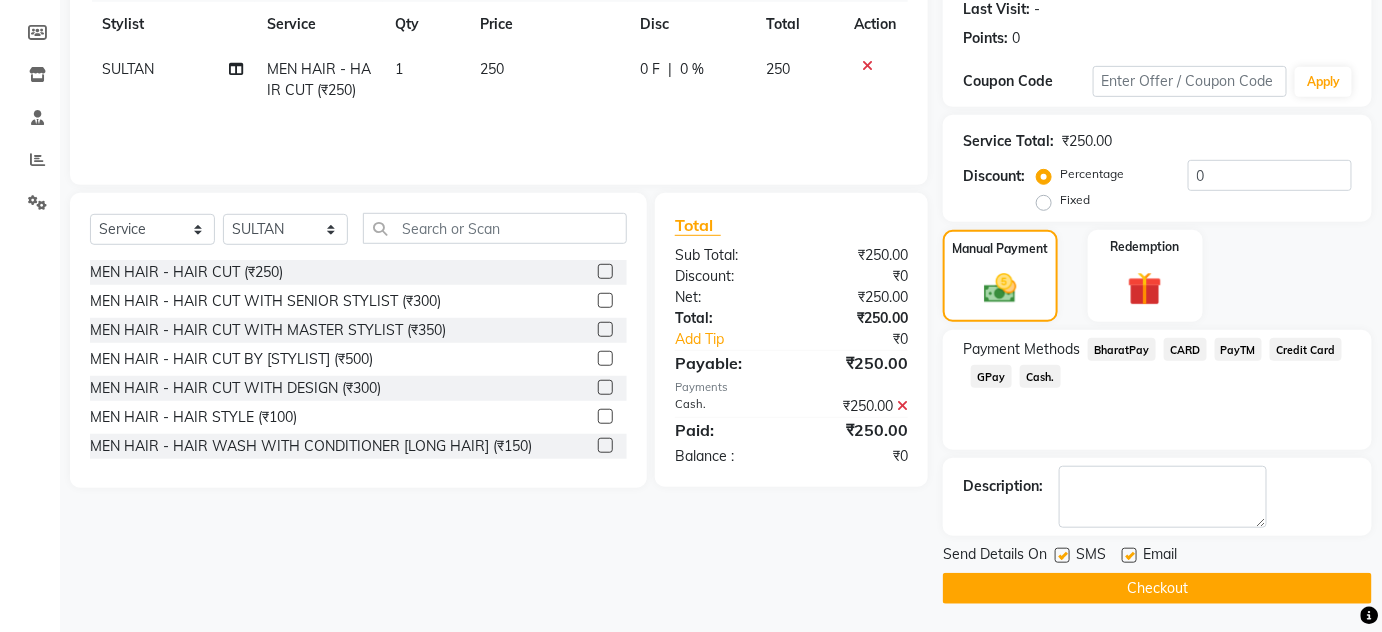 click on "Checkout" 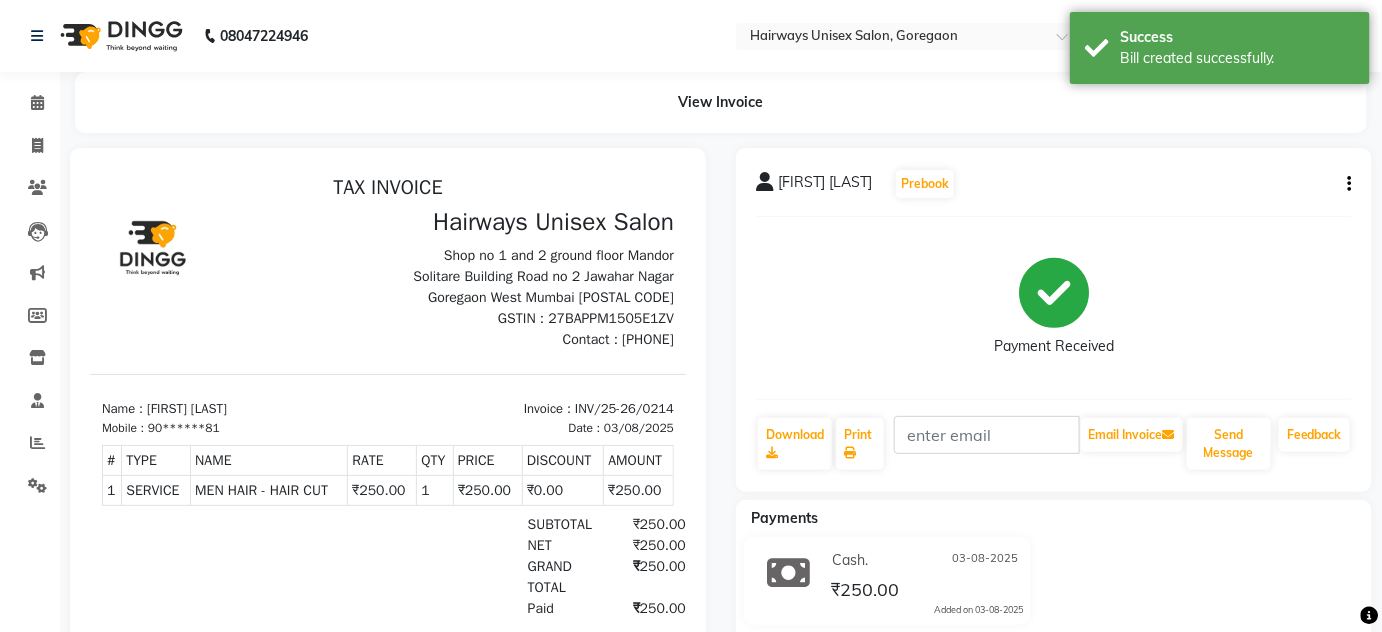scroll, scrollTop: 0, scrollLeft: 0, axis: both 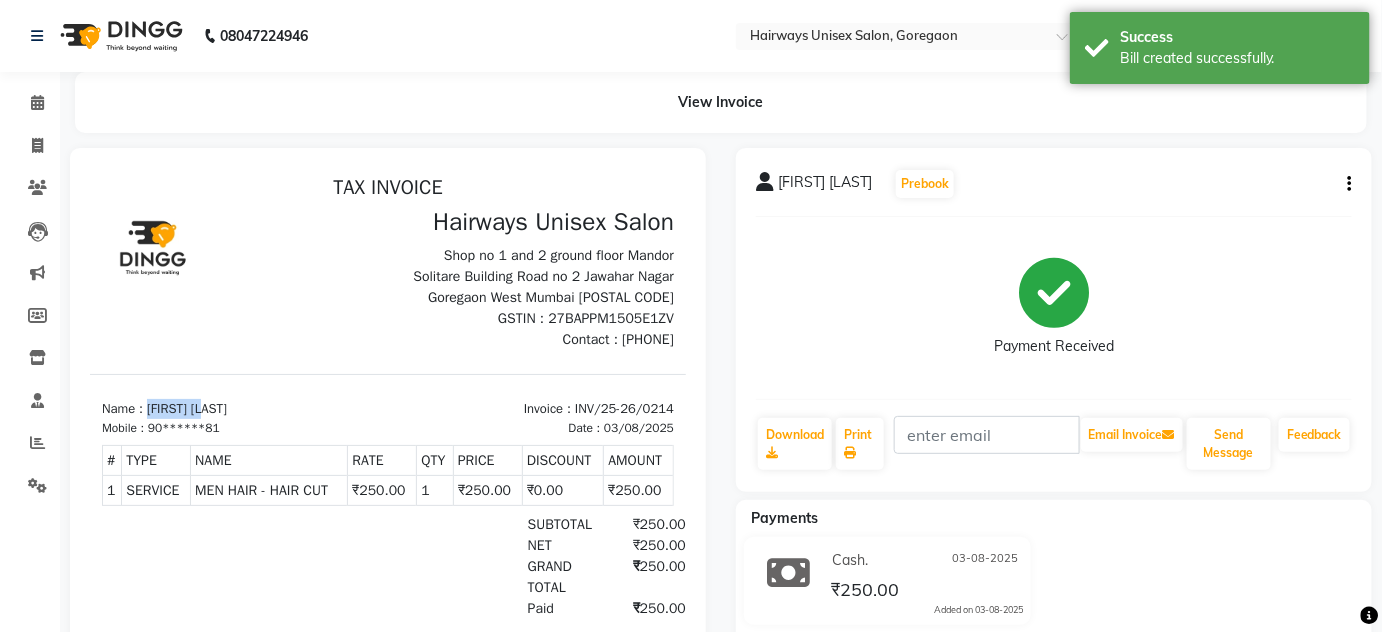 drag, startPoint x: 147, startPoint y: 403, endPoint x: 260, endPoint y: 397, distance: 113.15918 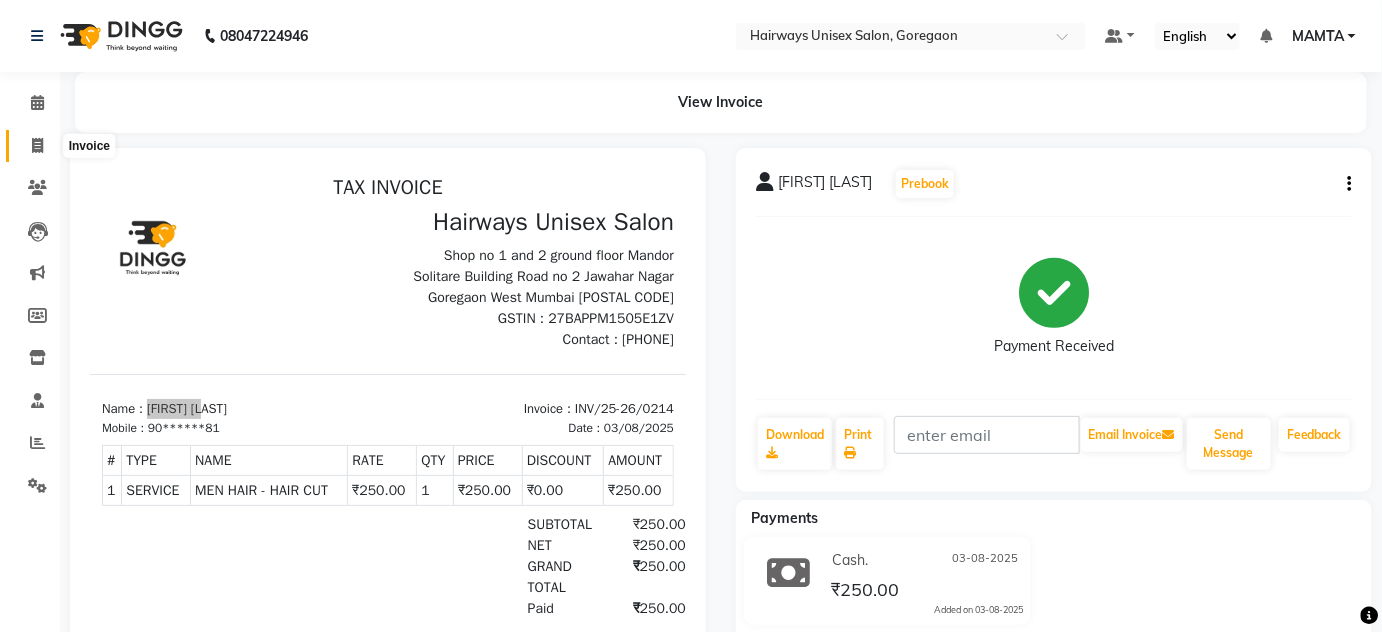 click 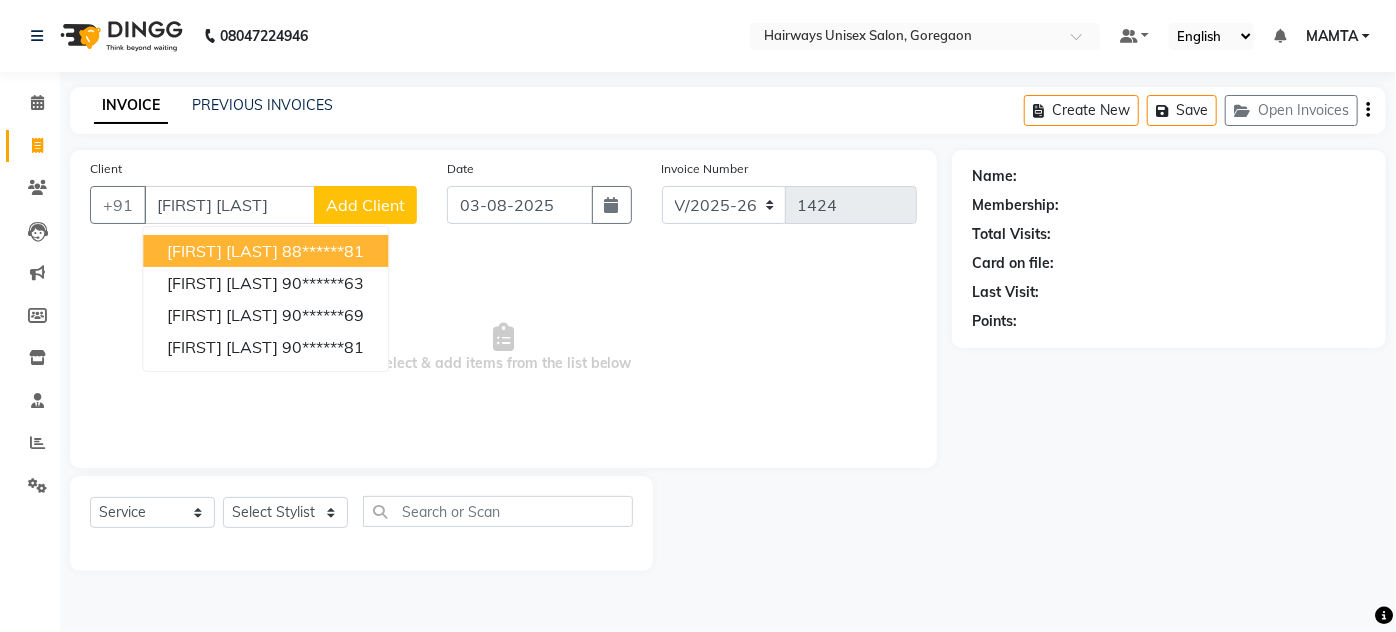 click on "88******81" at bounding box center (323, 251) 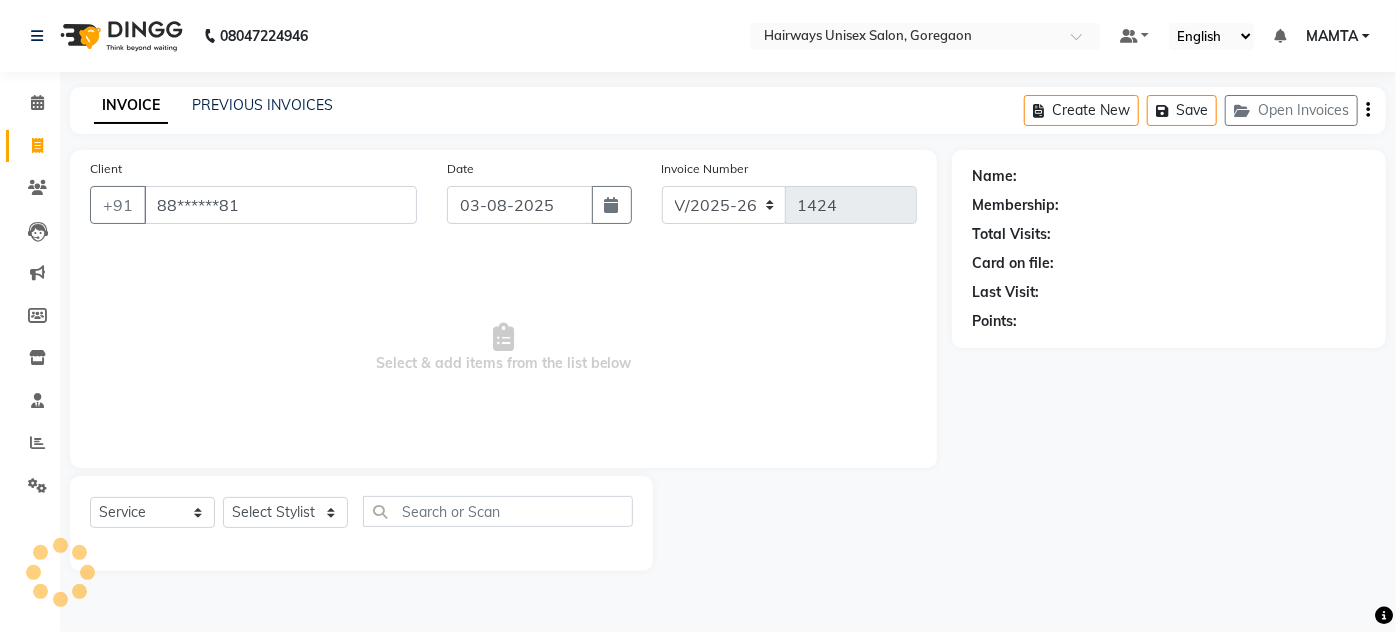 type on "88******81" 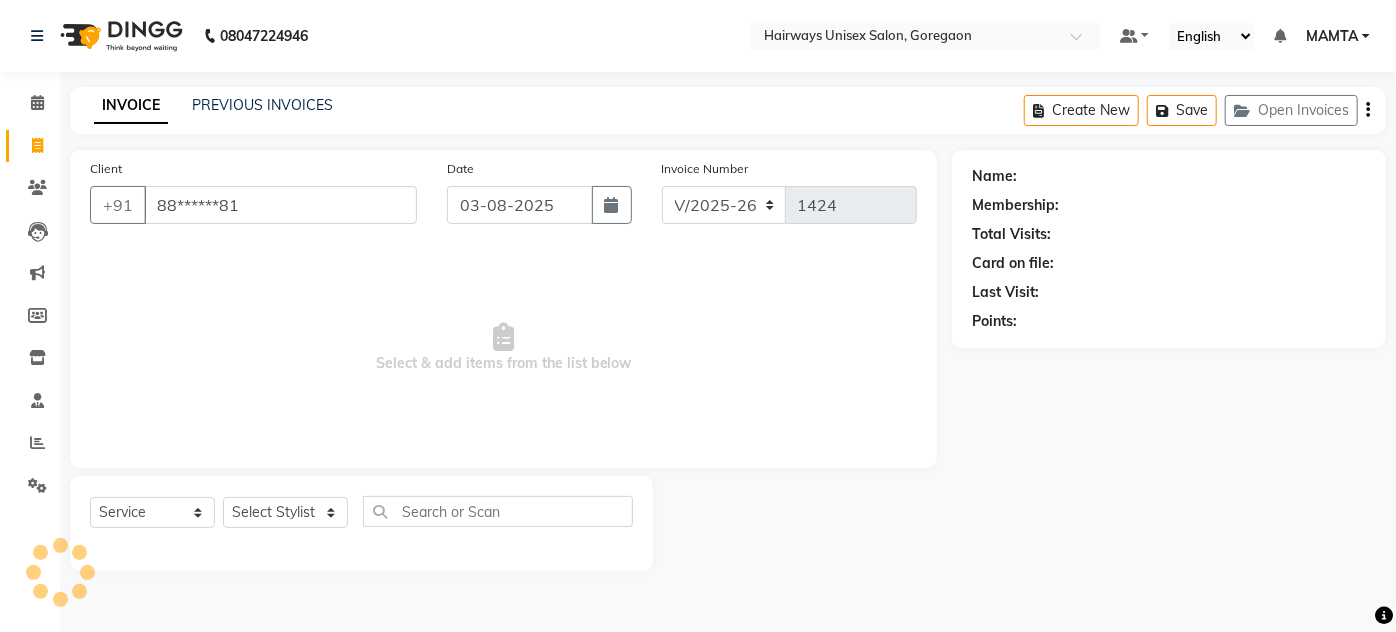 select on "1: Object" 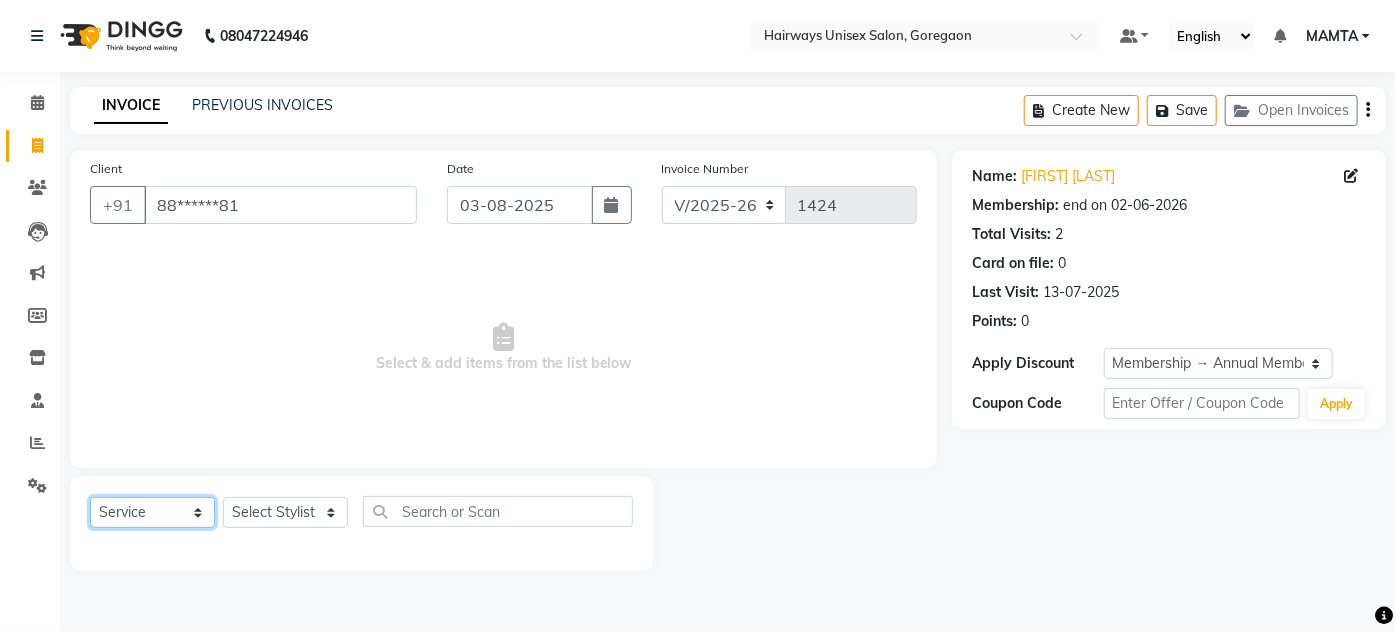 click on "Select  Service  Product  Membership  Package Voucher Prepaid Gift Card" 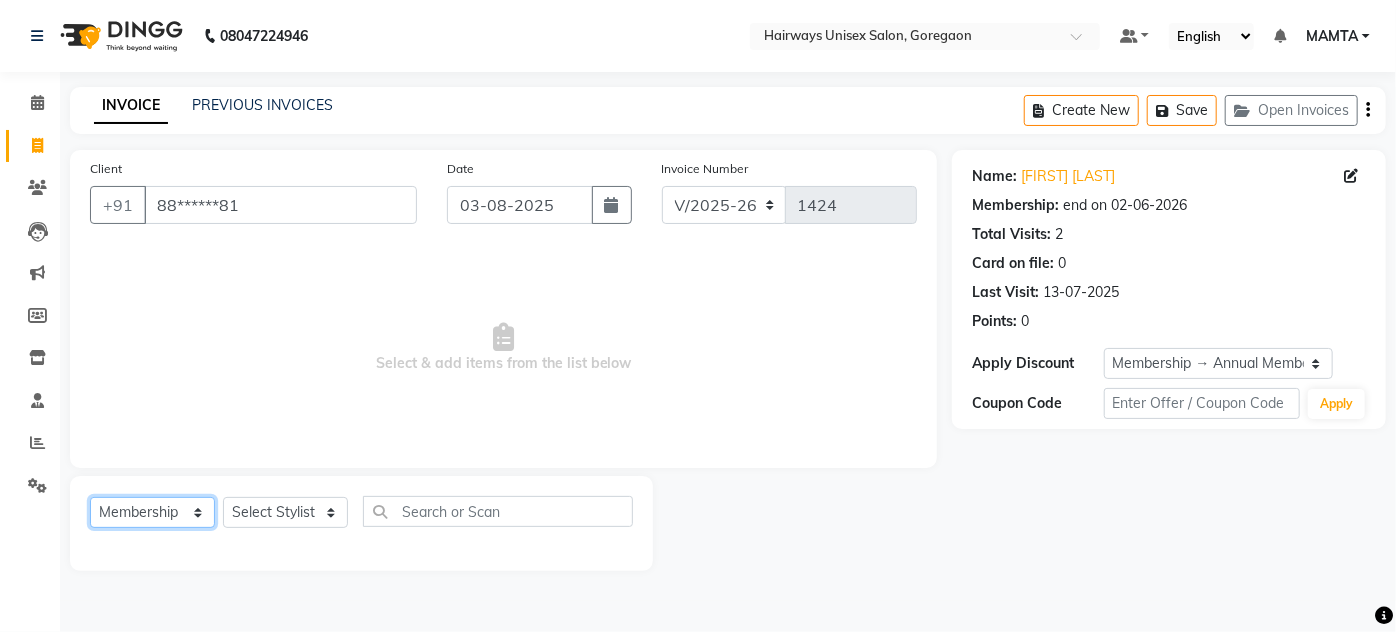 click on "Select  Service  Product  Membership  Package Voucher Prepaid Gift Card" 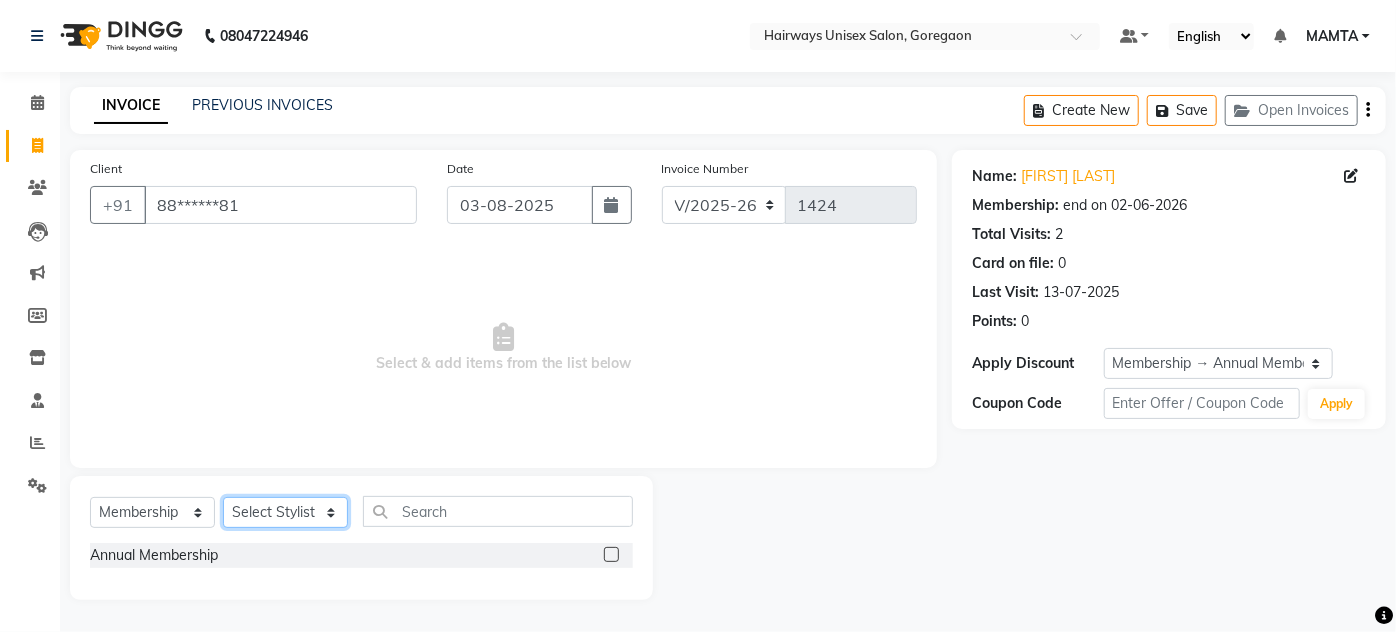 click on "Select Stylist AHSAN AZAD IMRAN Kamal Salmani KASHISH MAMTA POOJA PUMMY RAJA SADDAM SAMEER SULTAN TALIB ZAFAR ZAHID" 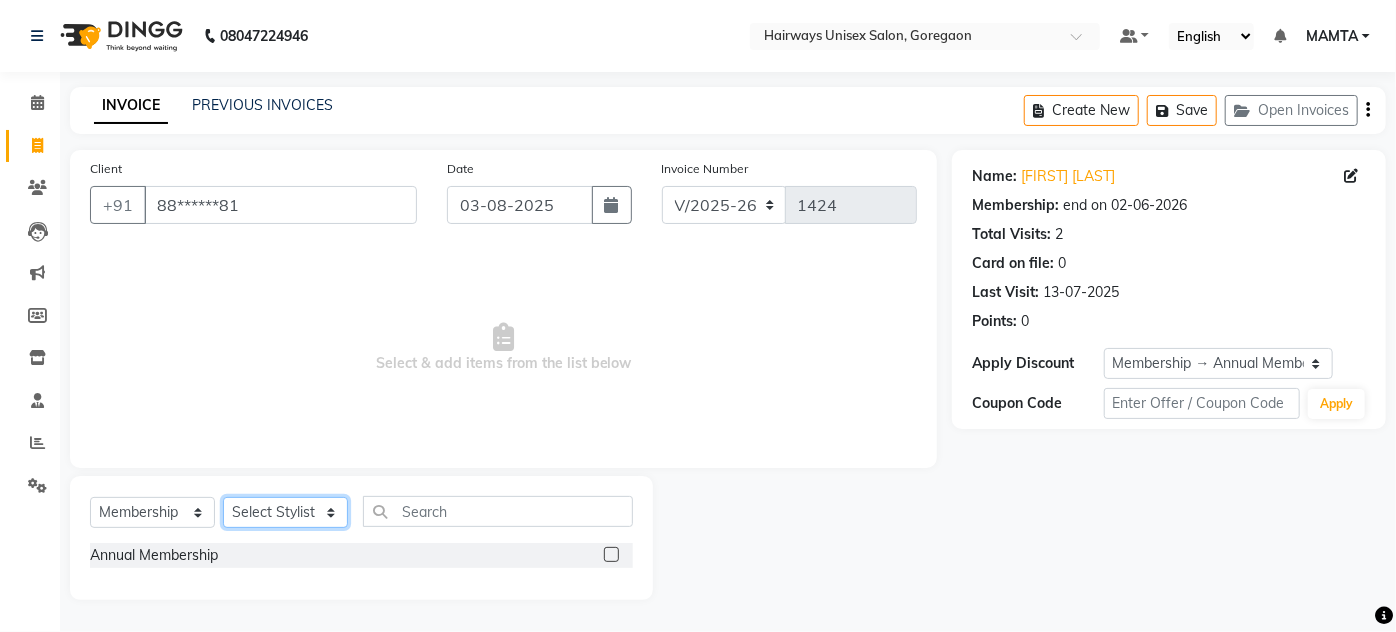 select on "80493" 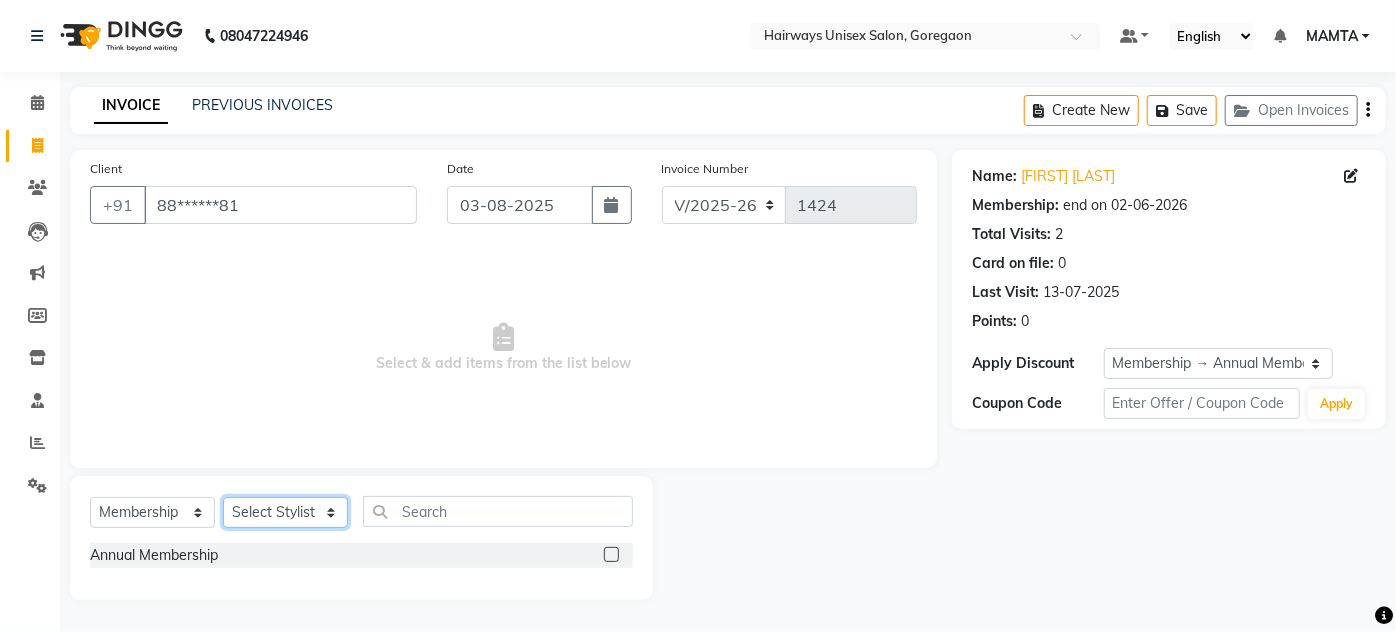 click on "Select Stylist AHSAN AZAD IMRAN Kamal Salmani KASHISH MAMTA POOJA PUMMY RAJA SADDAM SAMEER SULTAN TALIB ZAFAR ZAHID" 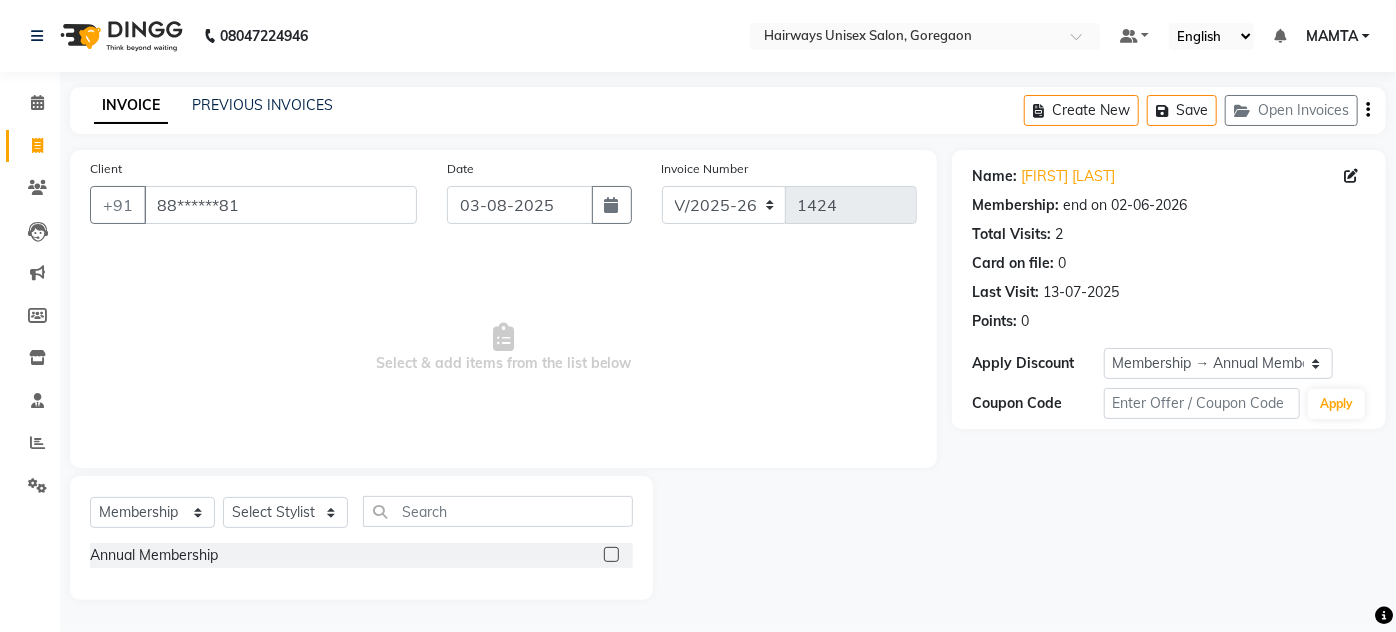 click 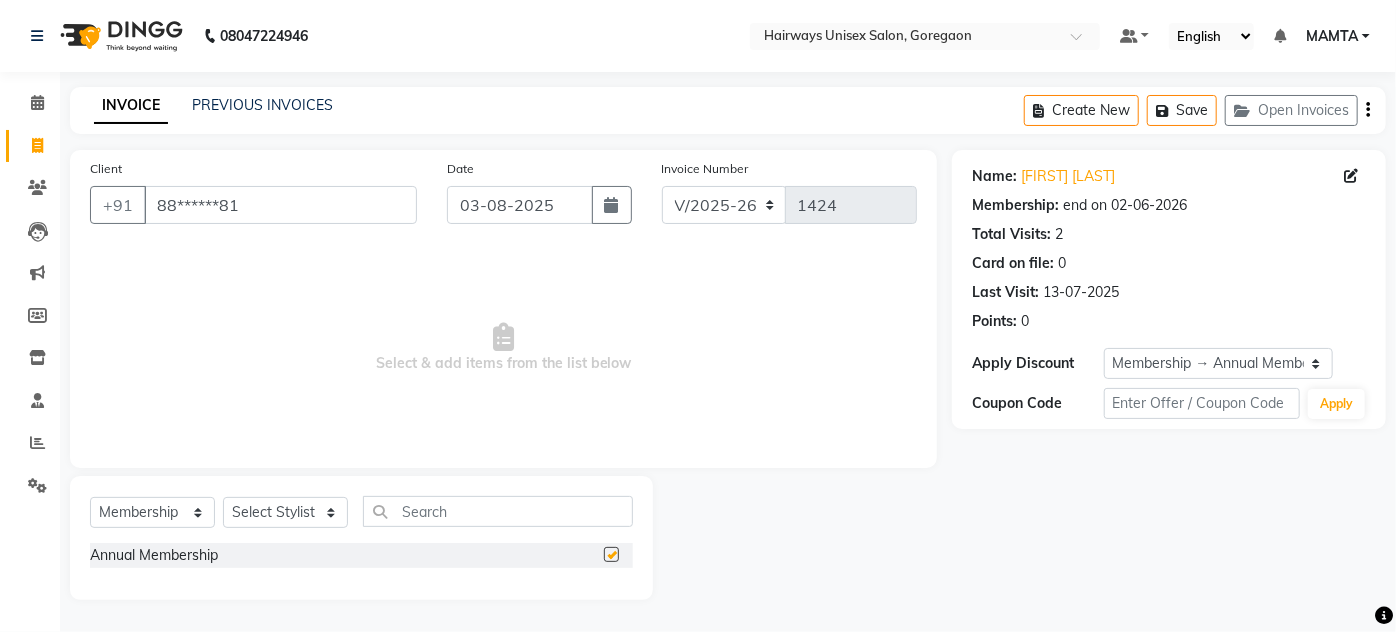 select on "select" 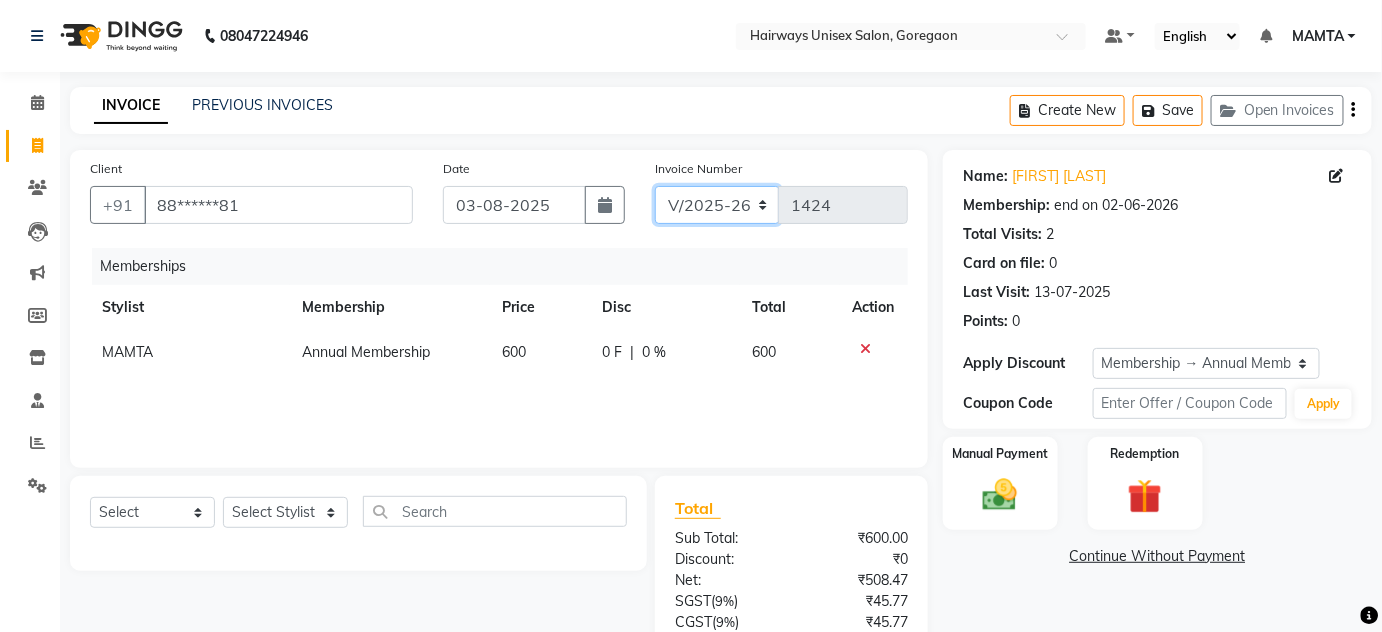 click on "INV/25-26 V/2025-26" 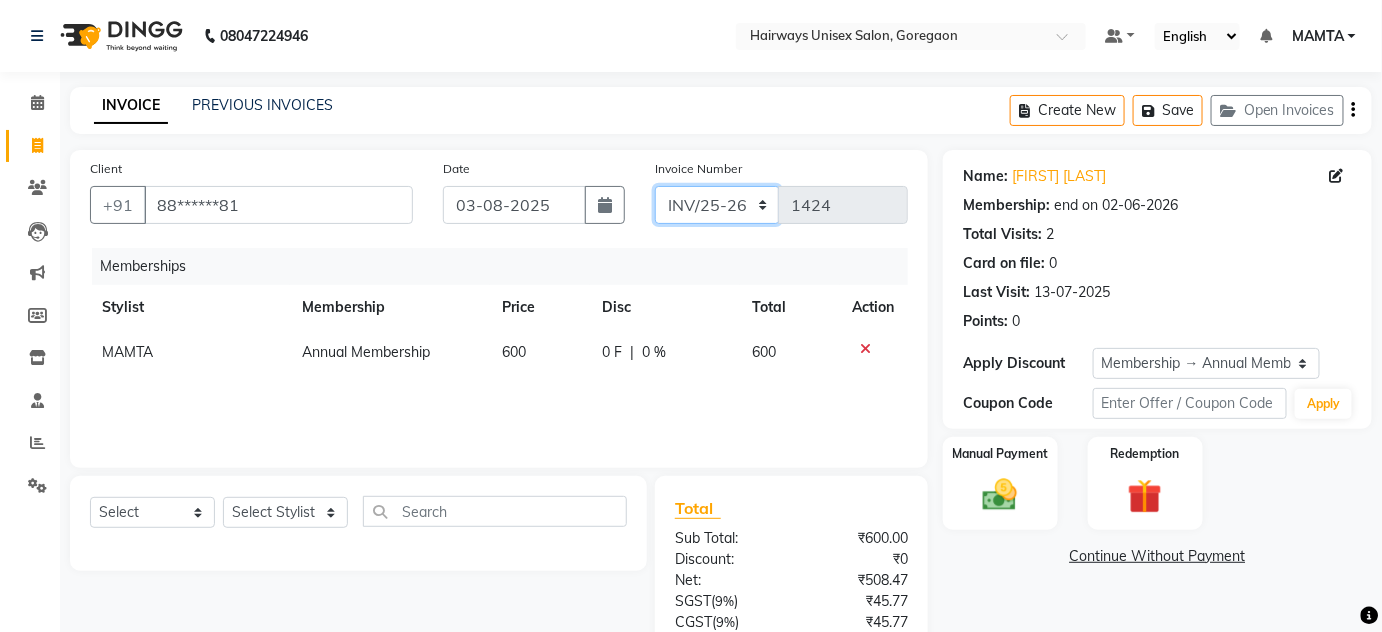 click on "INV/25-26 V/2025-26" 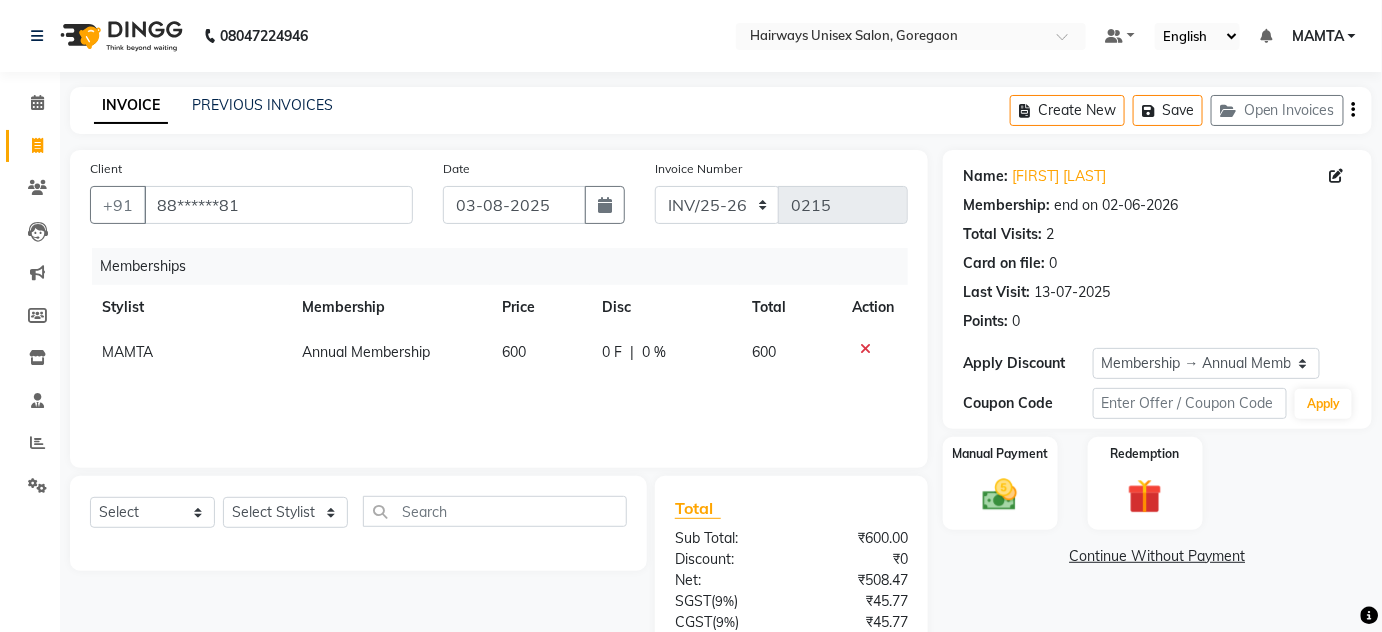 click 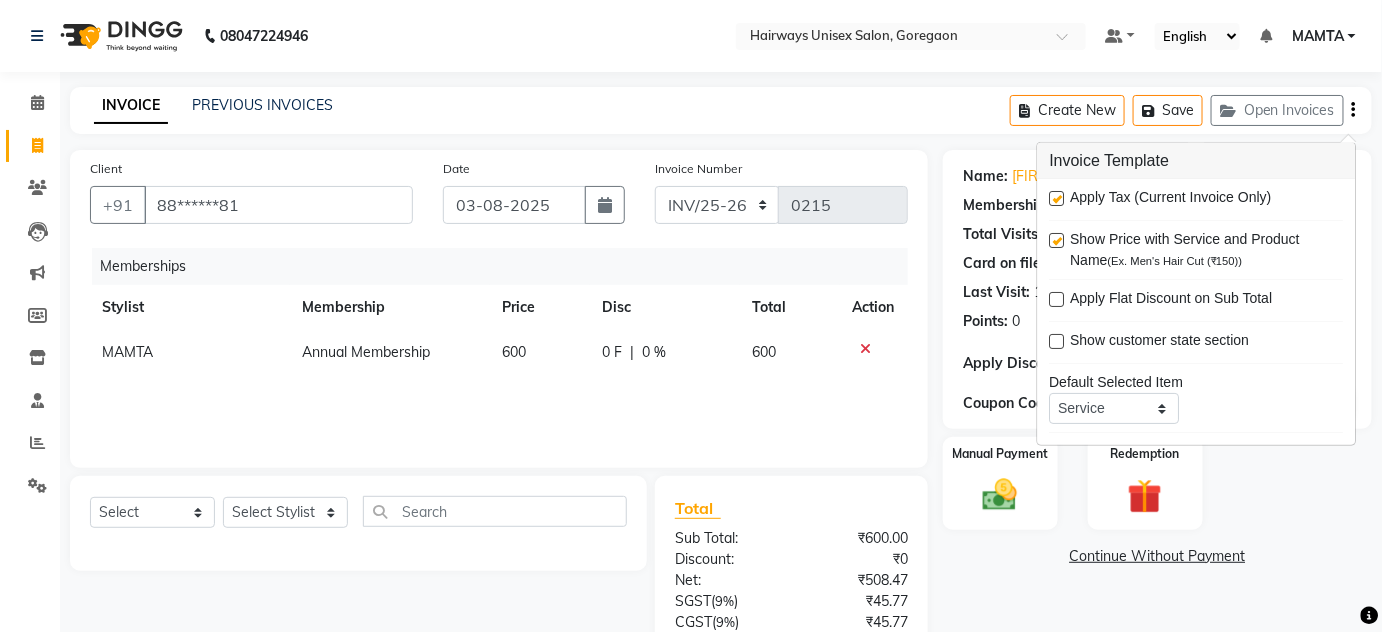 click at bounding box center [1057, 198] 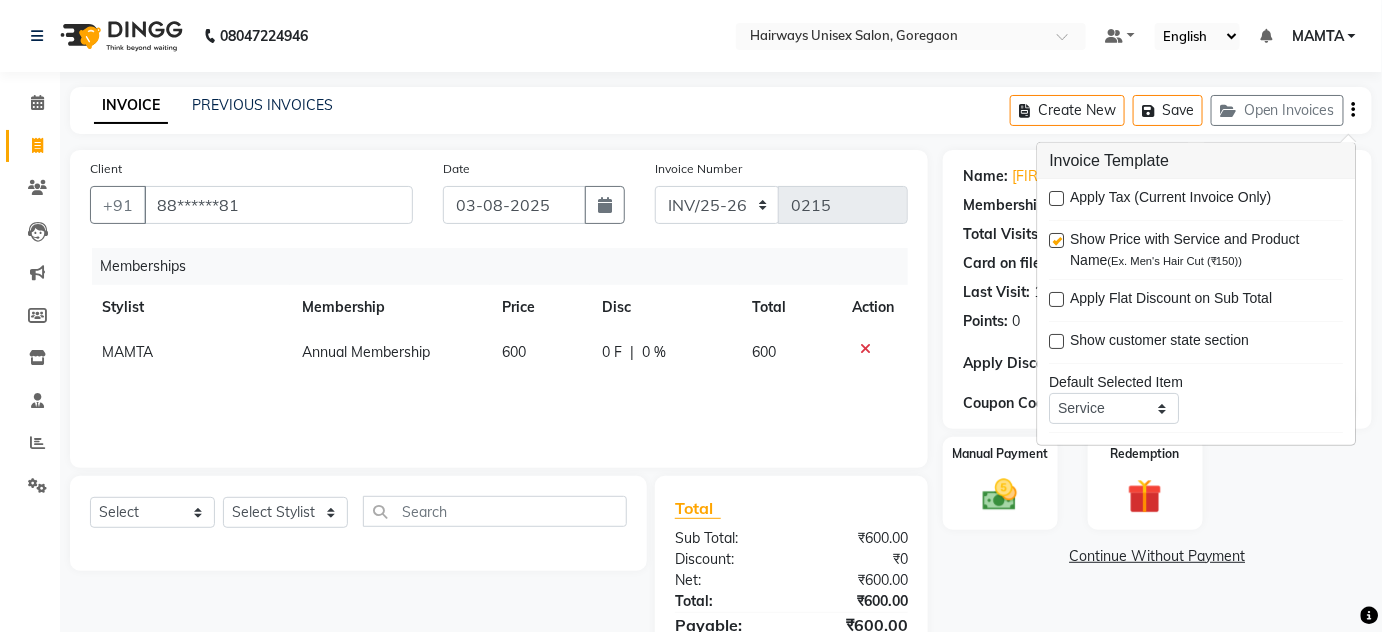 click on "INVOICE PREVIOUS INVOICES Create New   Save   Open Invoices" 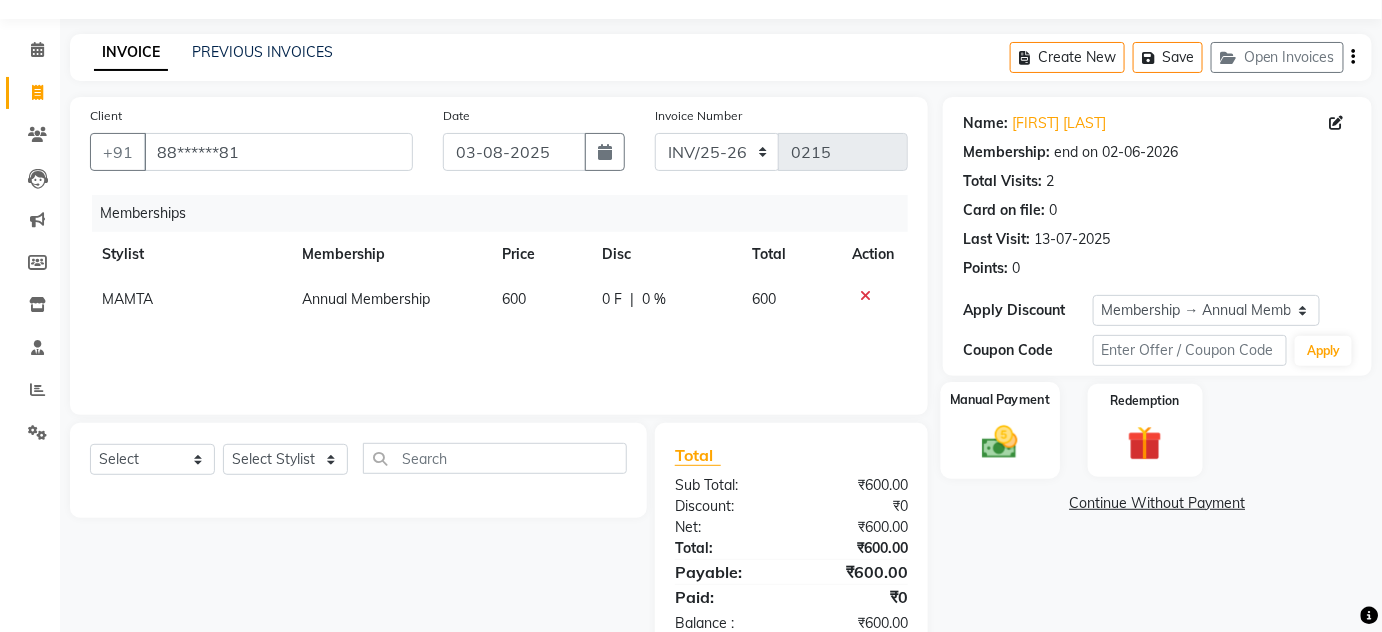 scroll, scrollTop: 104, scrollLeft: 0, axis: vertical 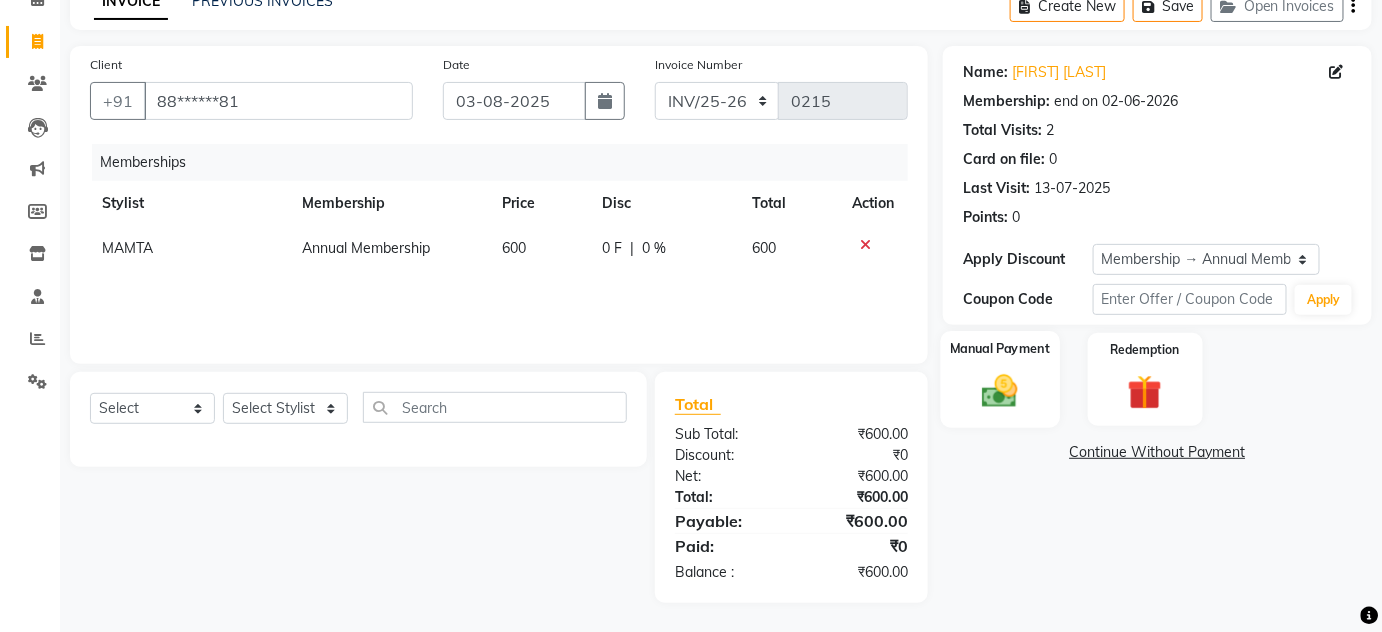 click 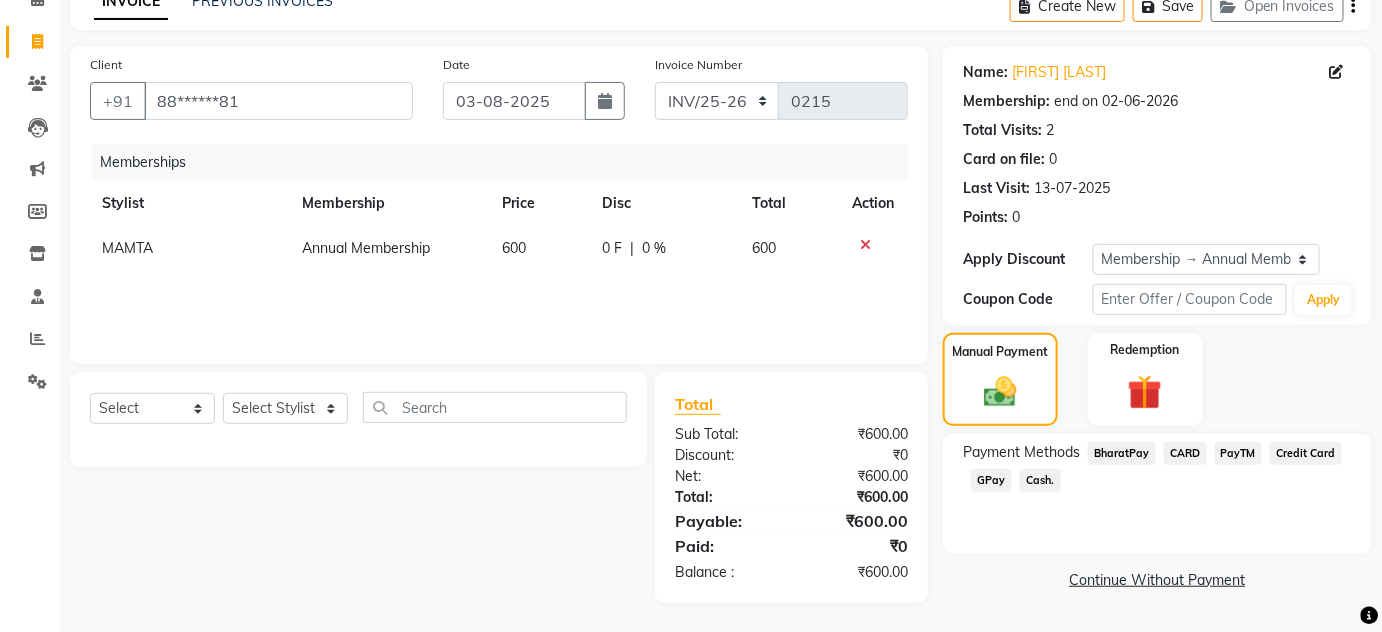 click on "Cash." 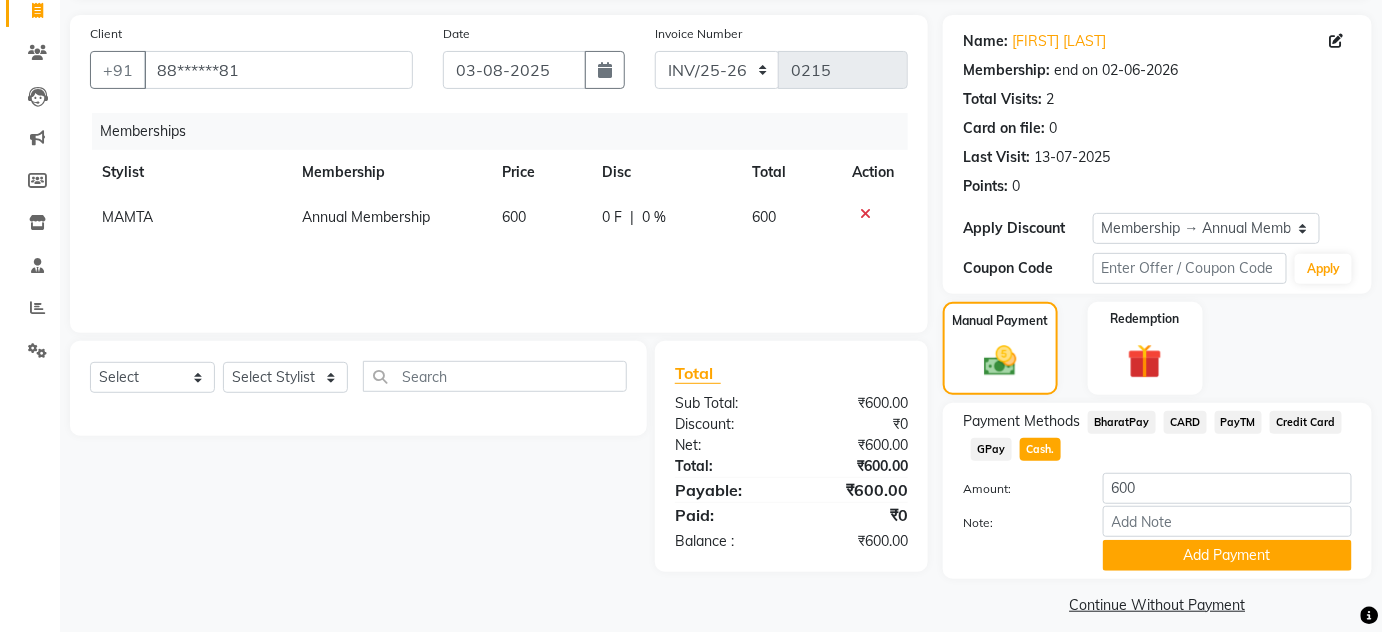 scroll, scrollTop: 152, scrollLeft: 0, axis: vertical 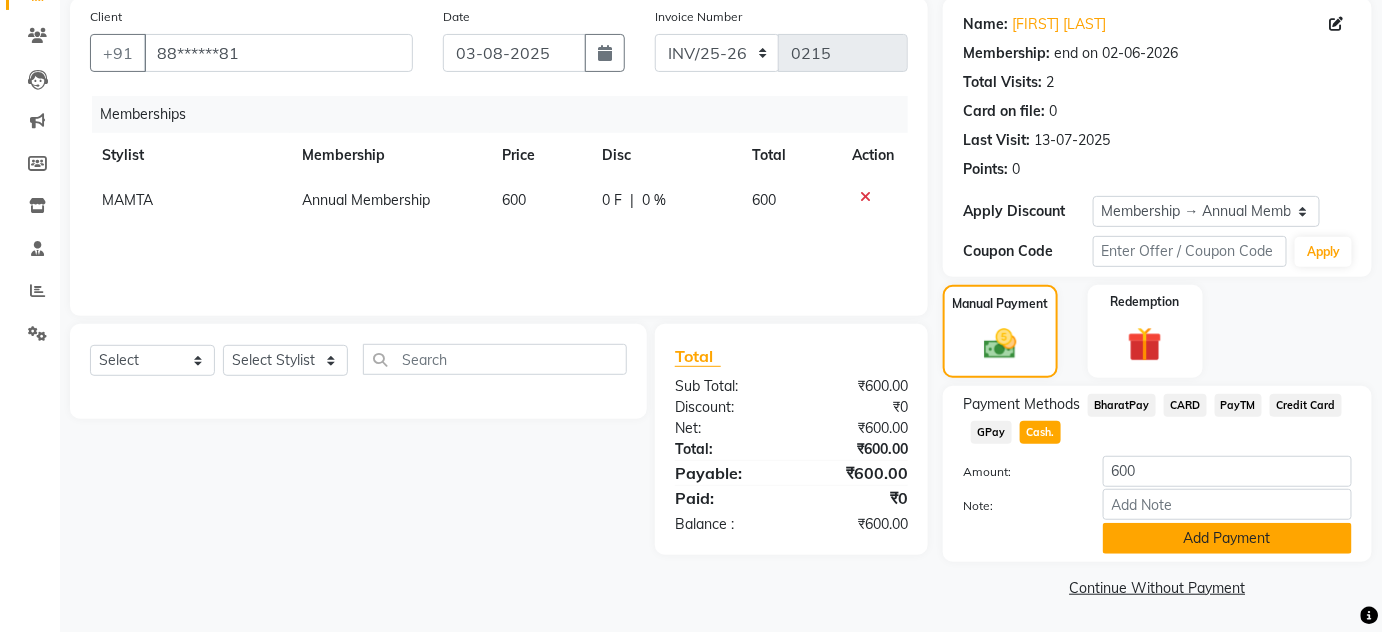click on "Add Payment" 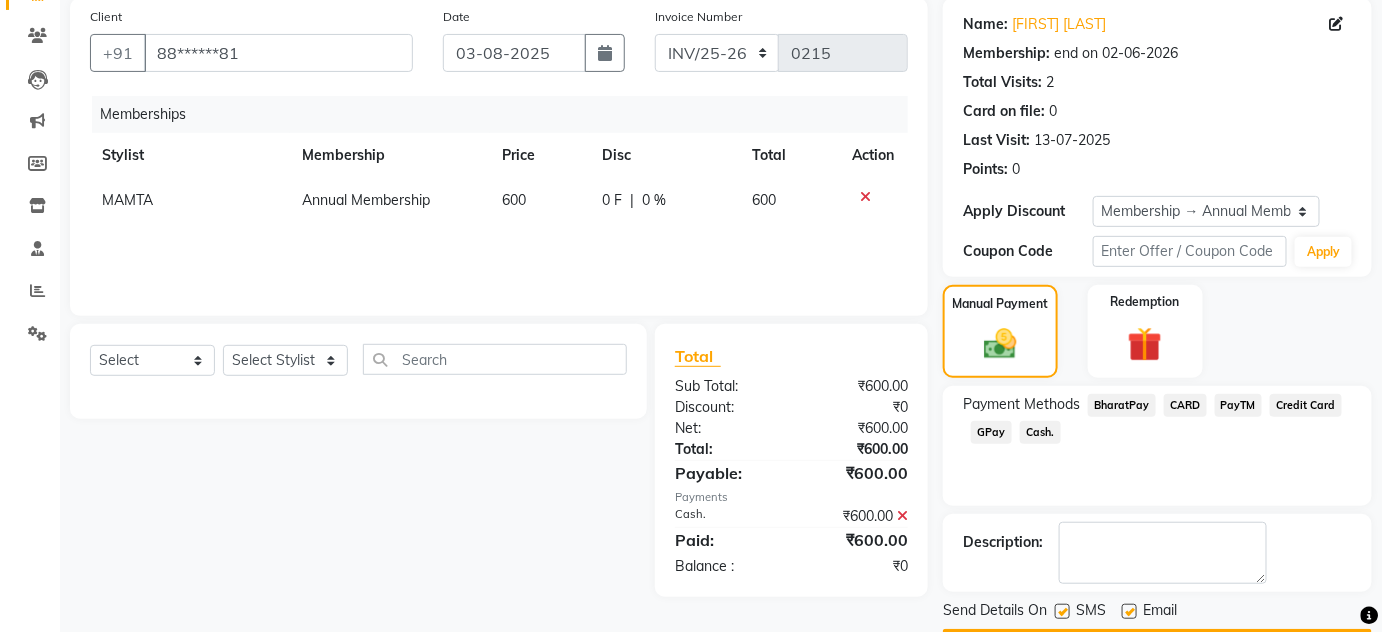 scroll, scrollTop: 208, scrollLeft: 0, axis: vertical 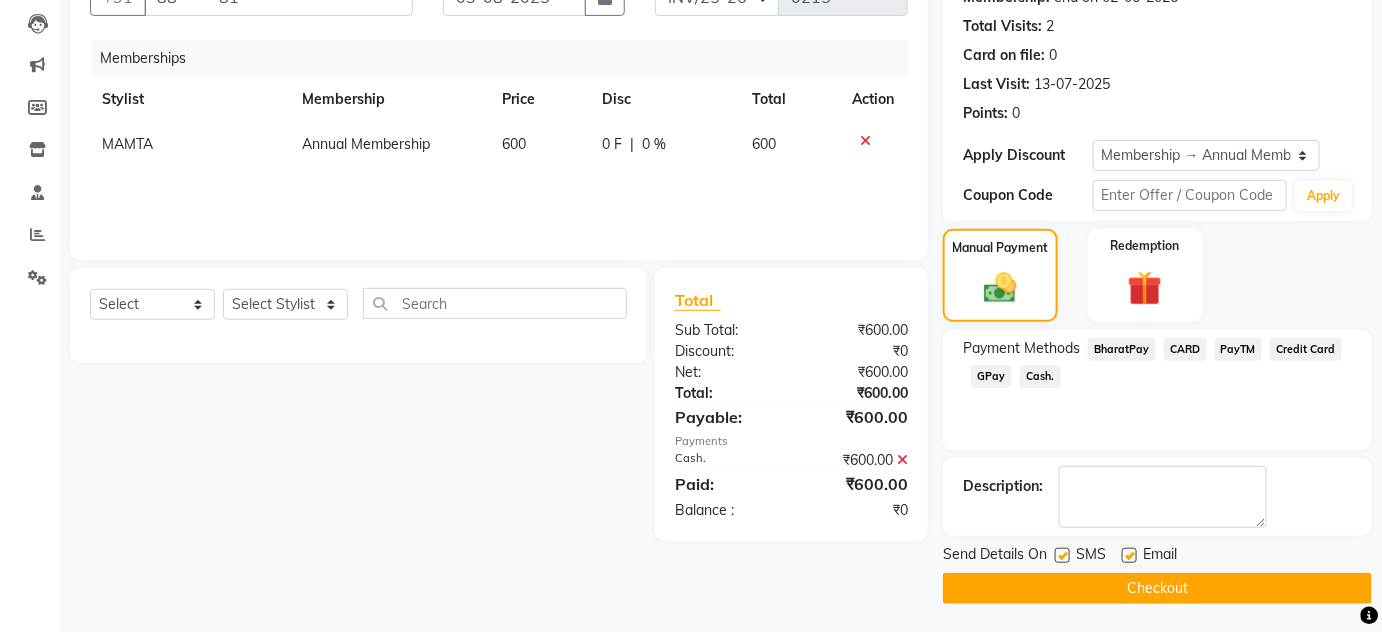click 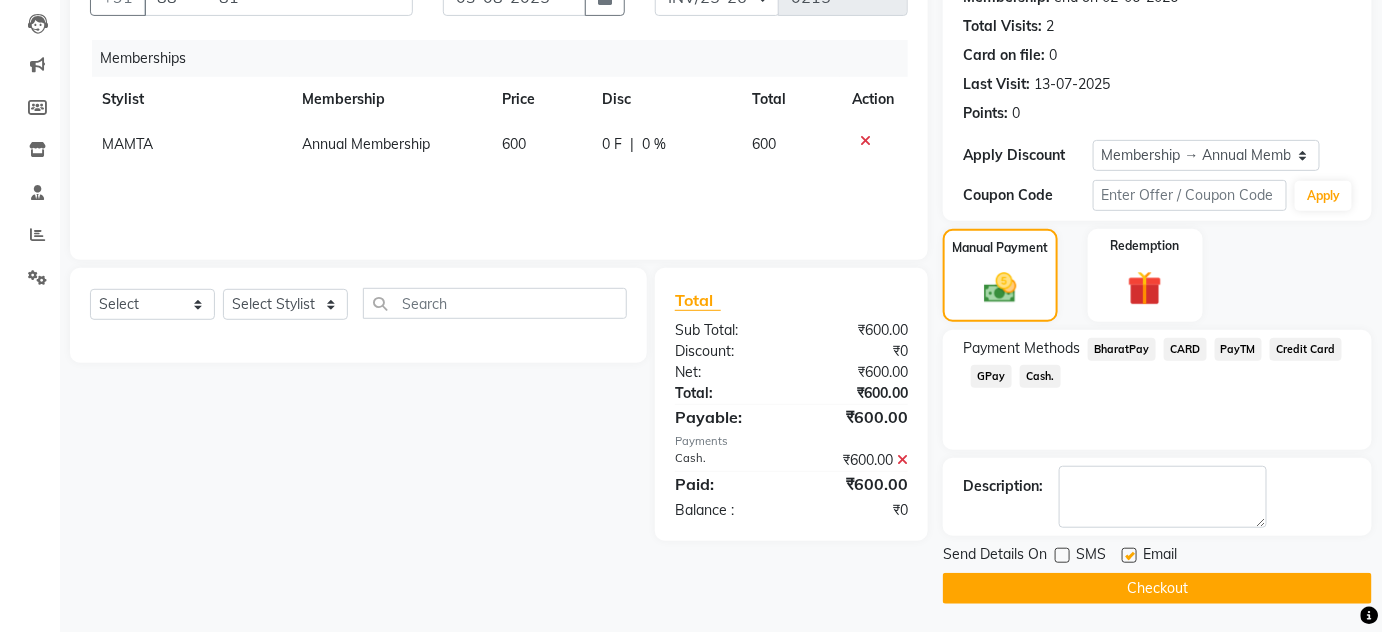 click 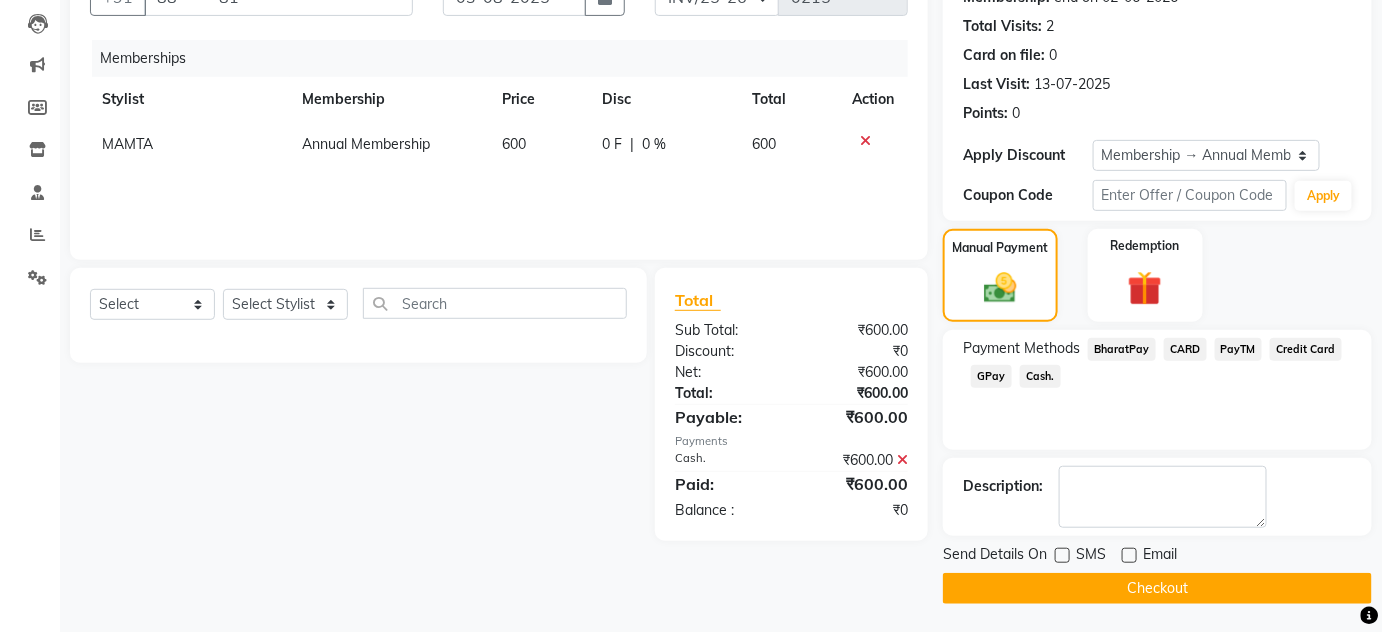 click on "Checkout" 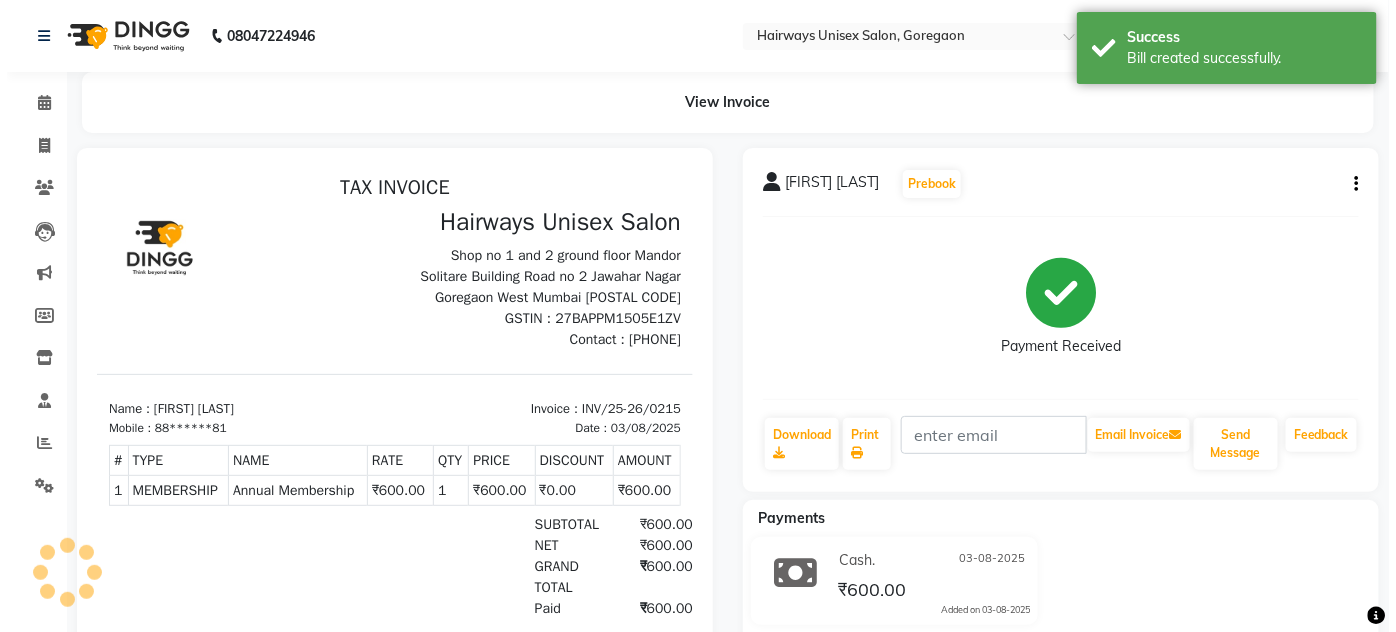 scroll, scrollTop: 0, scrollLeft: 0, axis: both 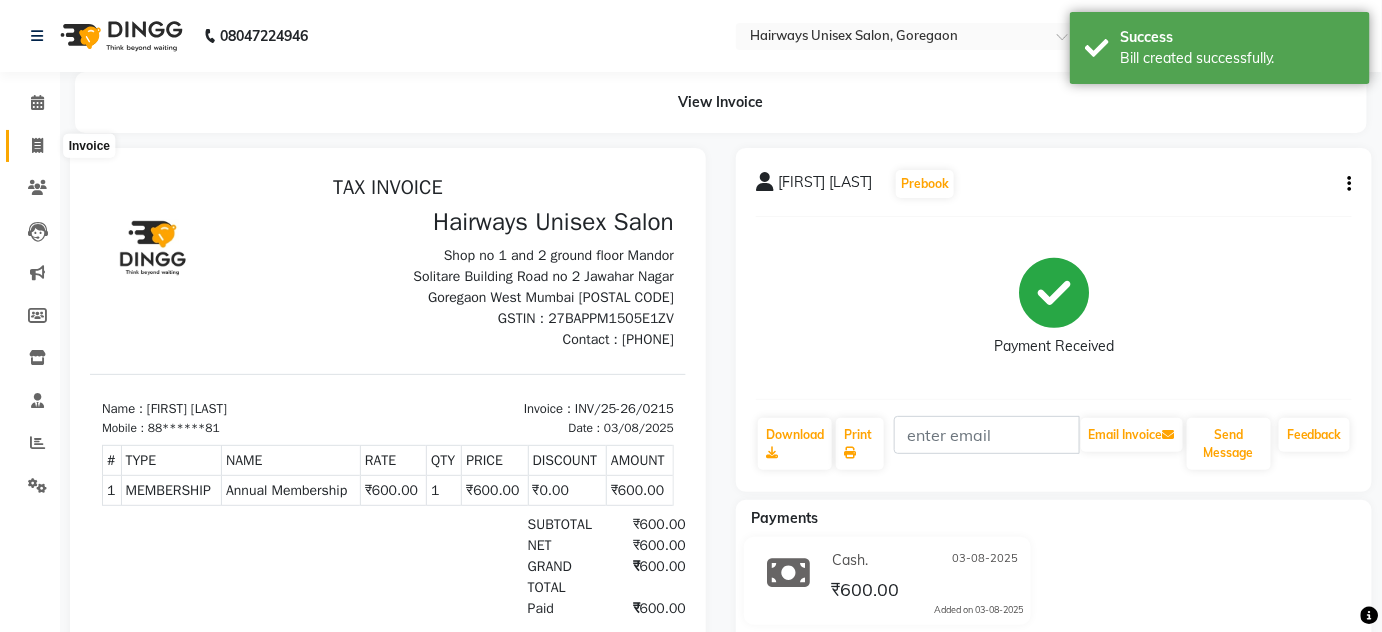 click 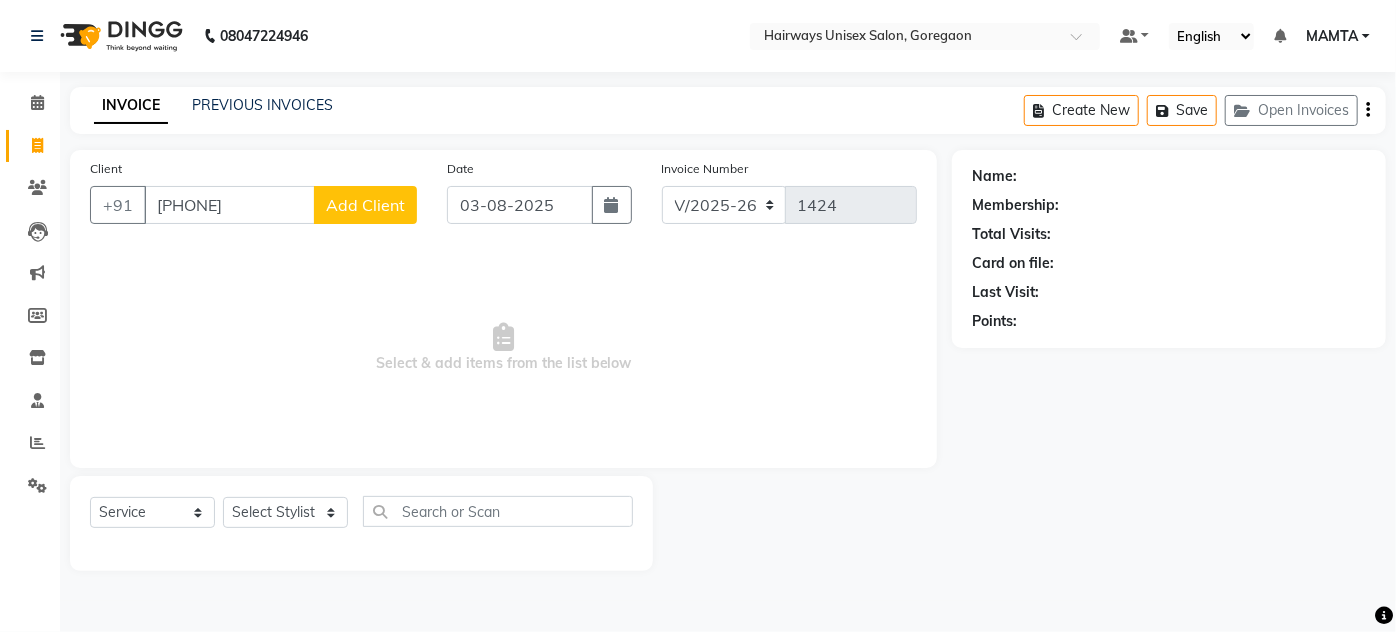 type on "9967295221" 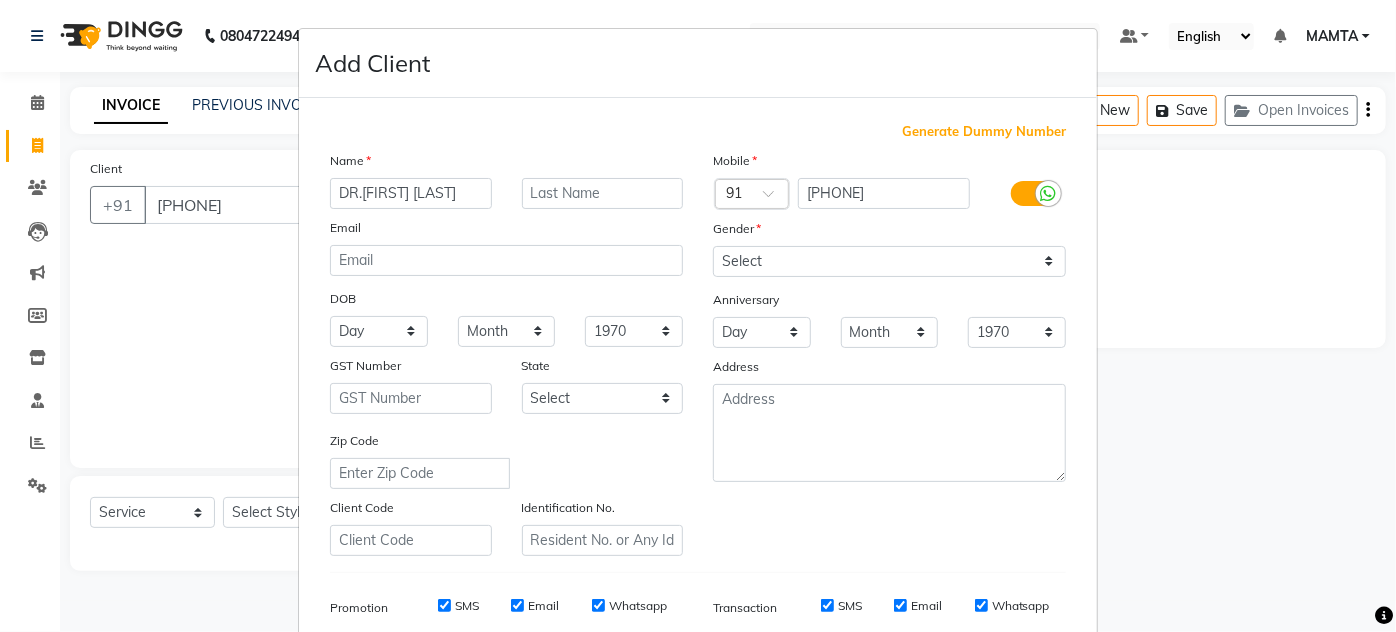type 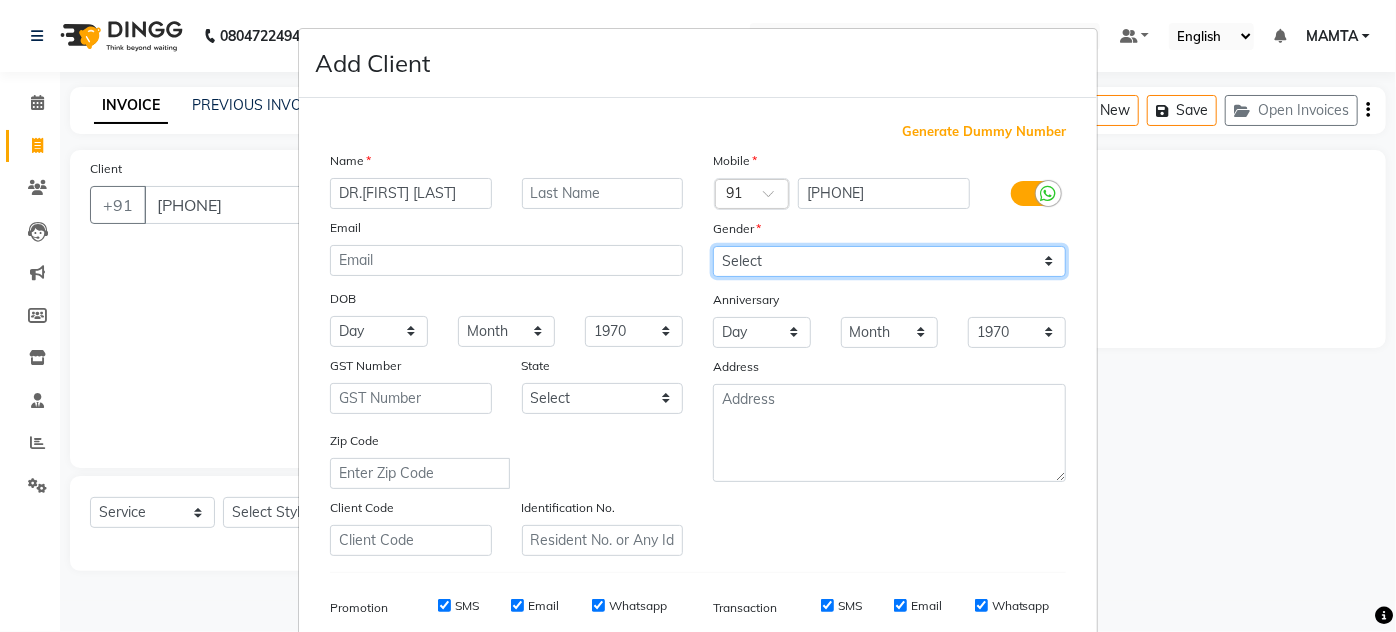 click on "Select Male Female Other Prefer Not To Say" at bounding box center (889, 261) 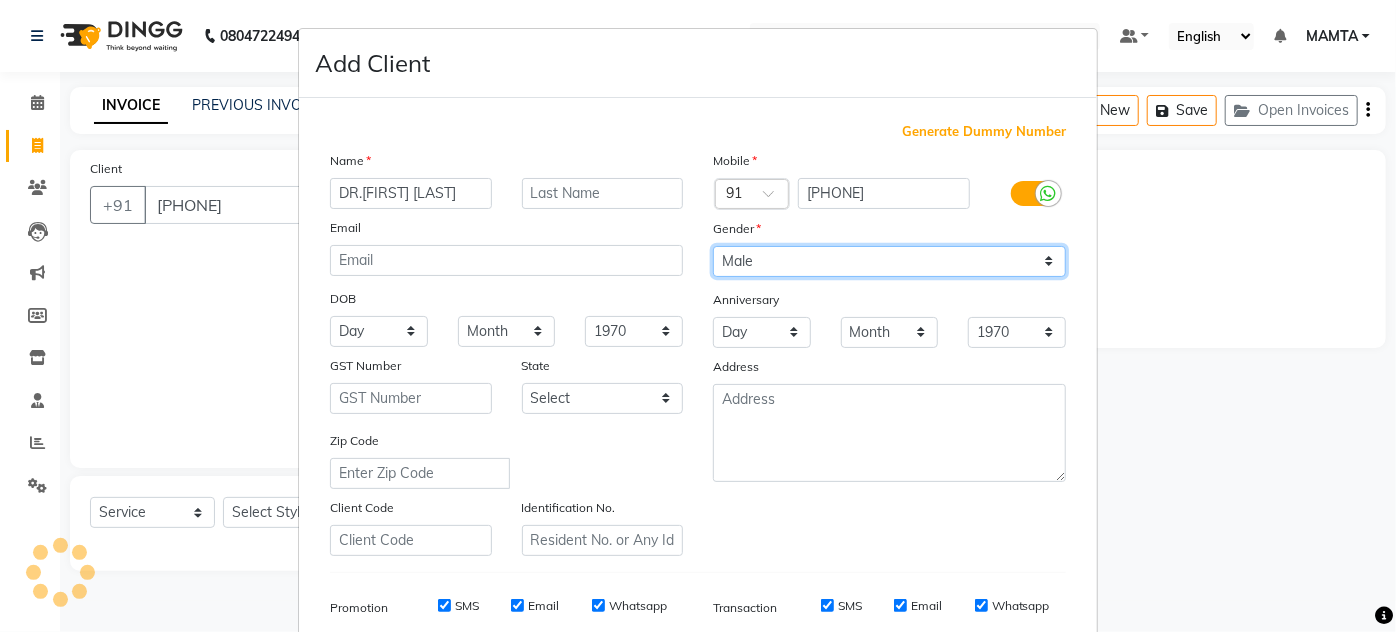 click on "Select Male Female Other Prefer Not To Say" at bounding box center [889, 261] 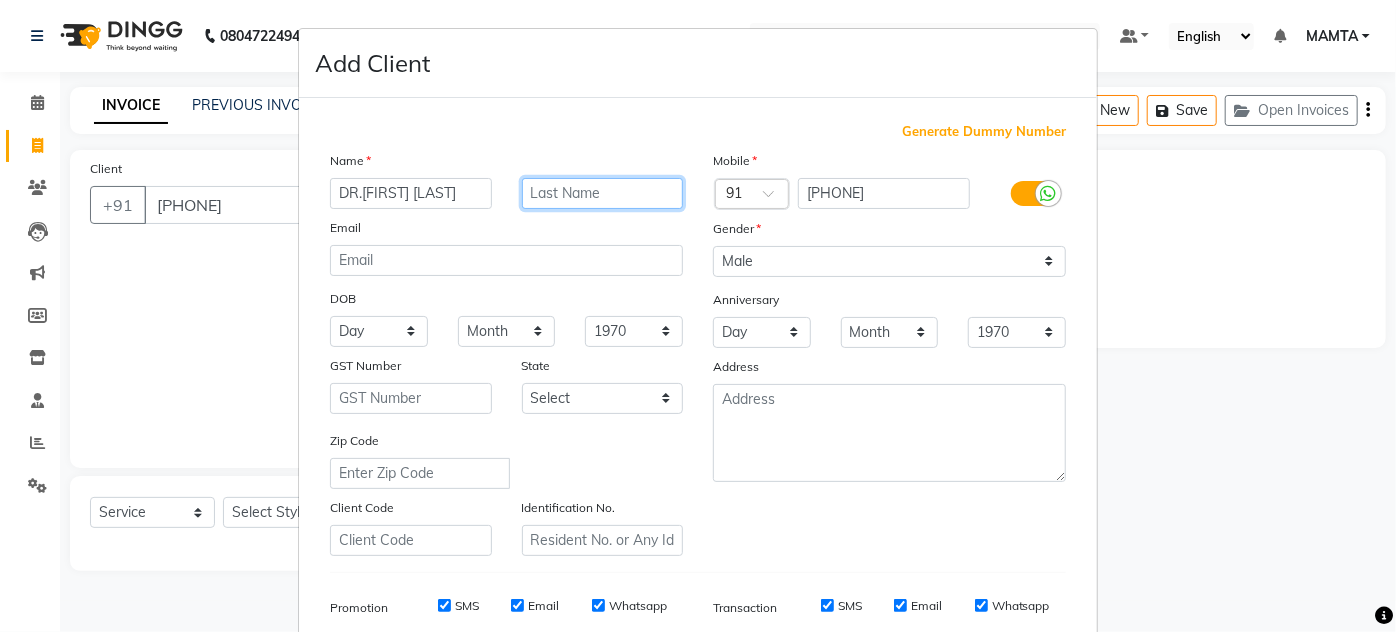 click at bounding box center [603, 193] 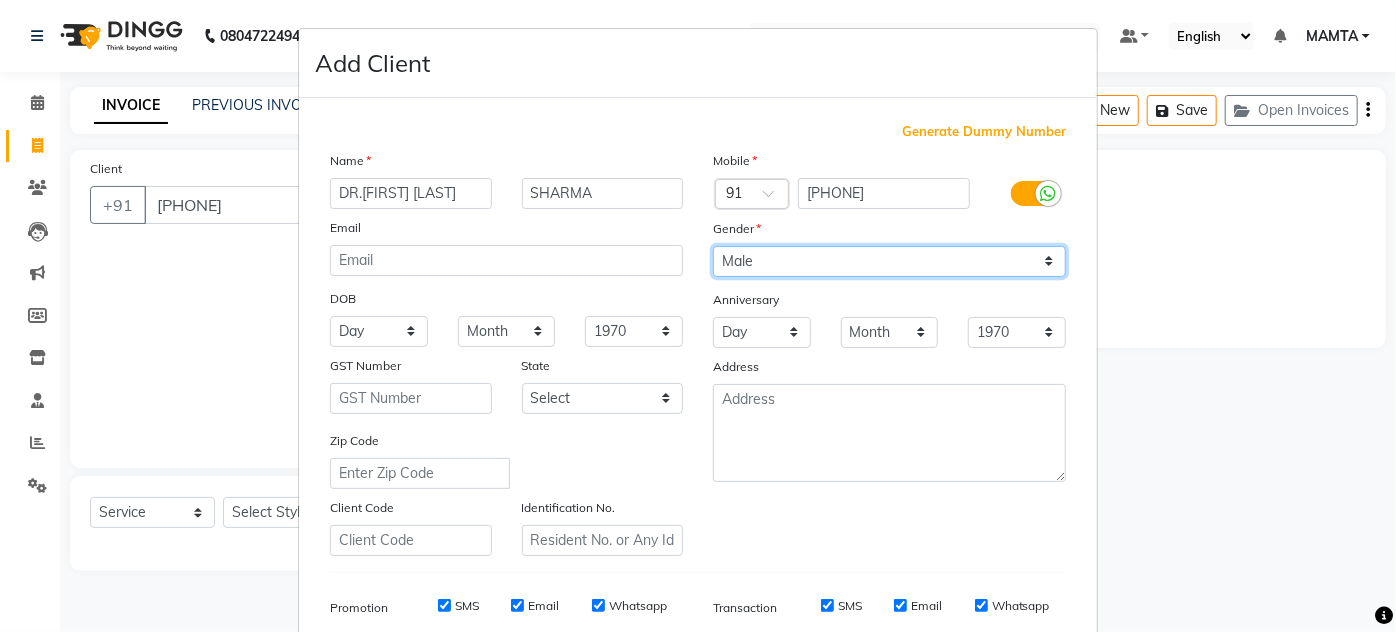 click on "Select Male Female Other Prefer Not To Say" at bounding box center [889, 261] 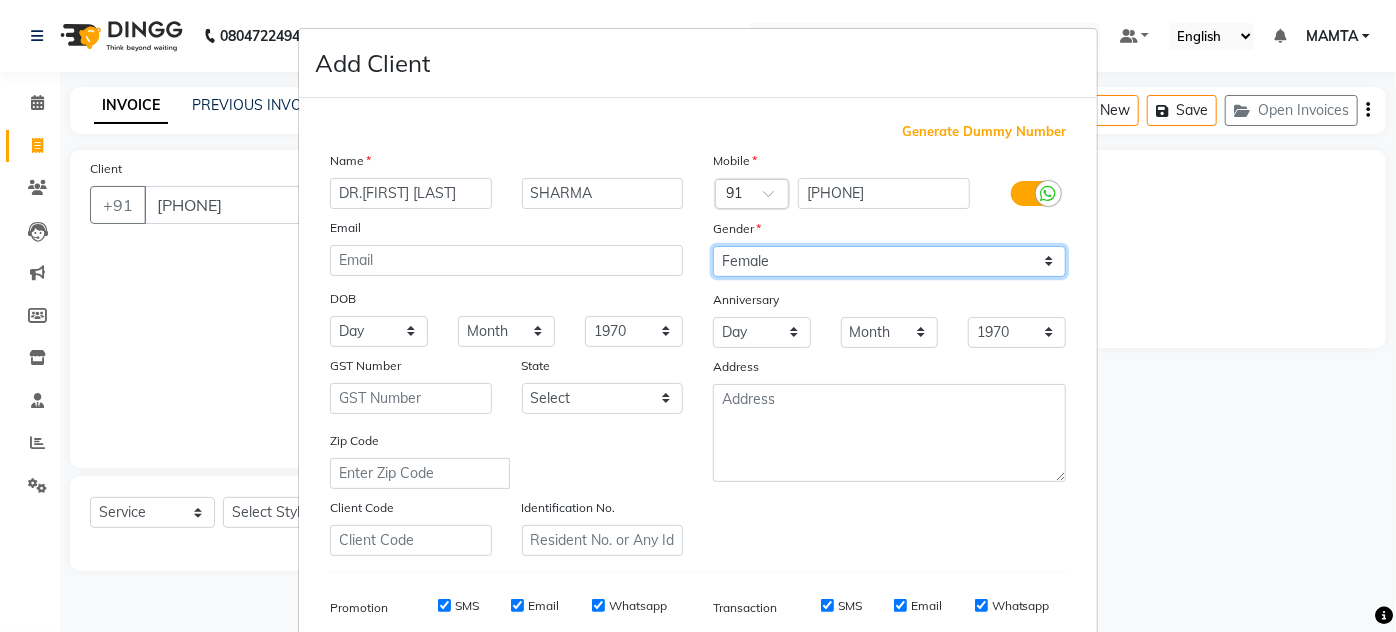 click on "Select Male Female Other Prefer Not To Say" at bounding box center [889, 261] 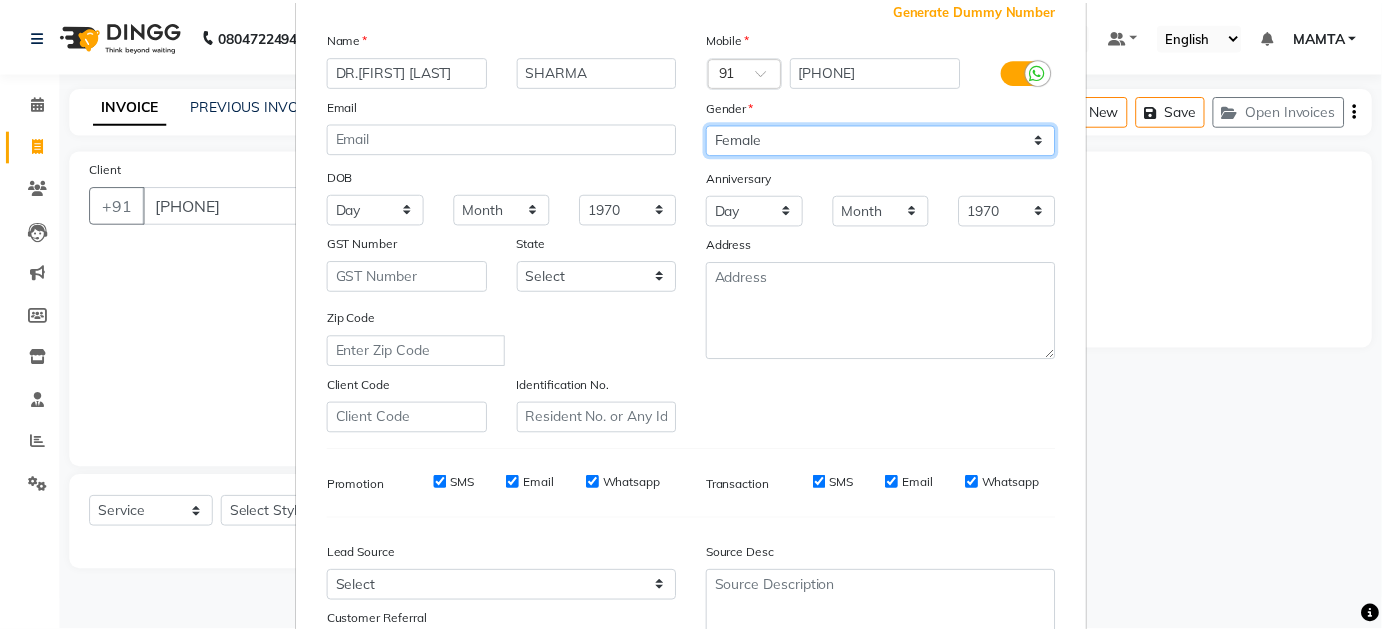scroll, scrollTop: 290, scrollLeft: 0, axis: vertical 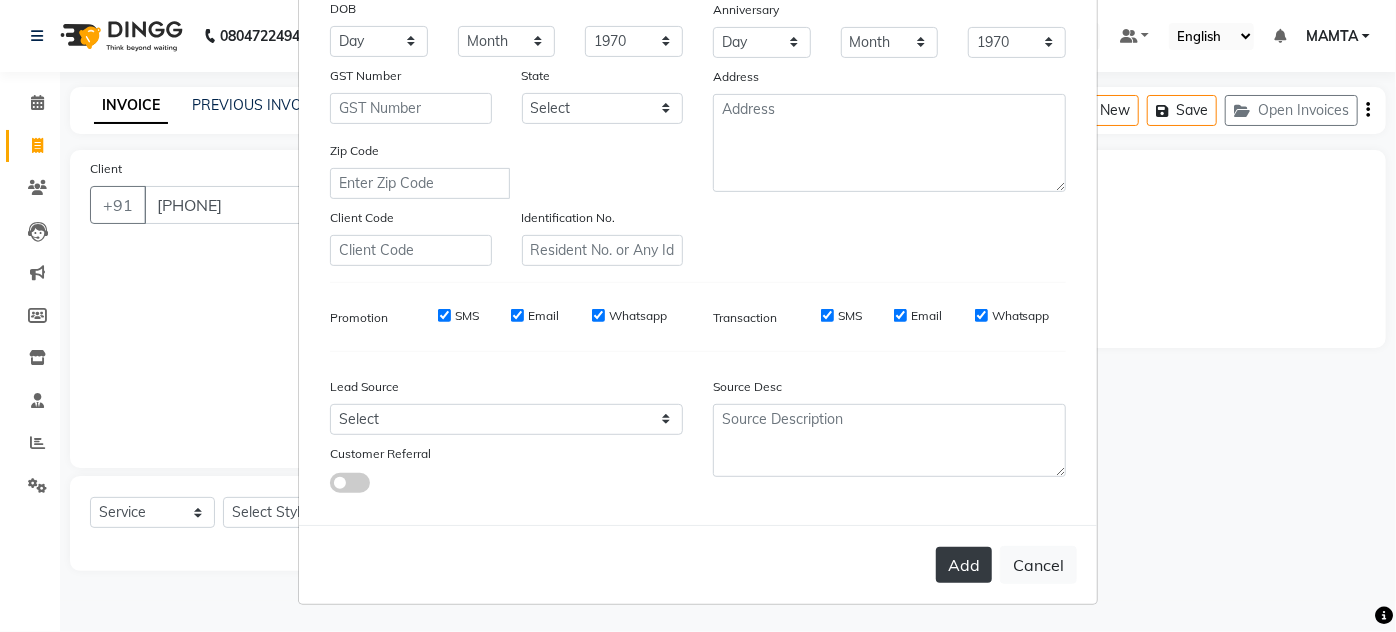 click on "Add" at bounding box center [964, 565] 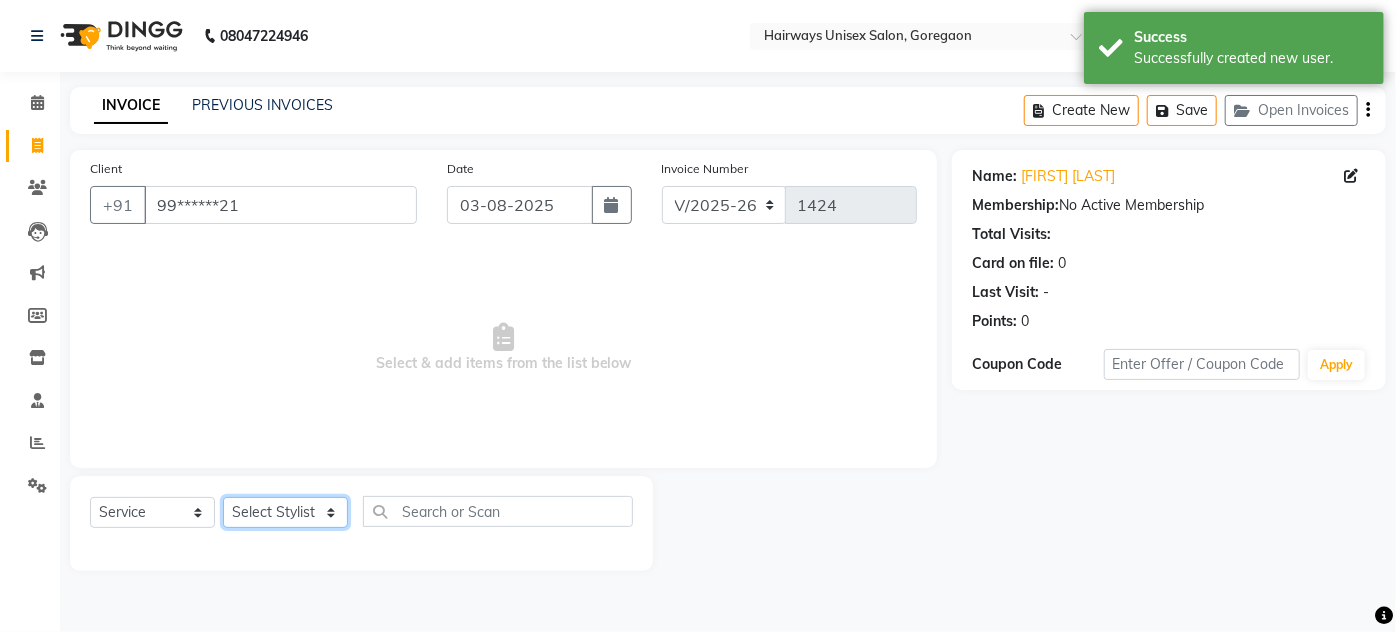 click on "Select Stylist AHSAN AZAD IMRAN Kamal Salmani KASHISH MAMTA POOJA PUMMY RAJA SADDAM SAMEER SULTAN TALIB ZAFAR ZAHID" 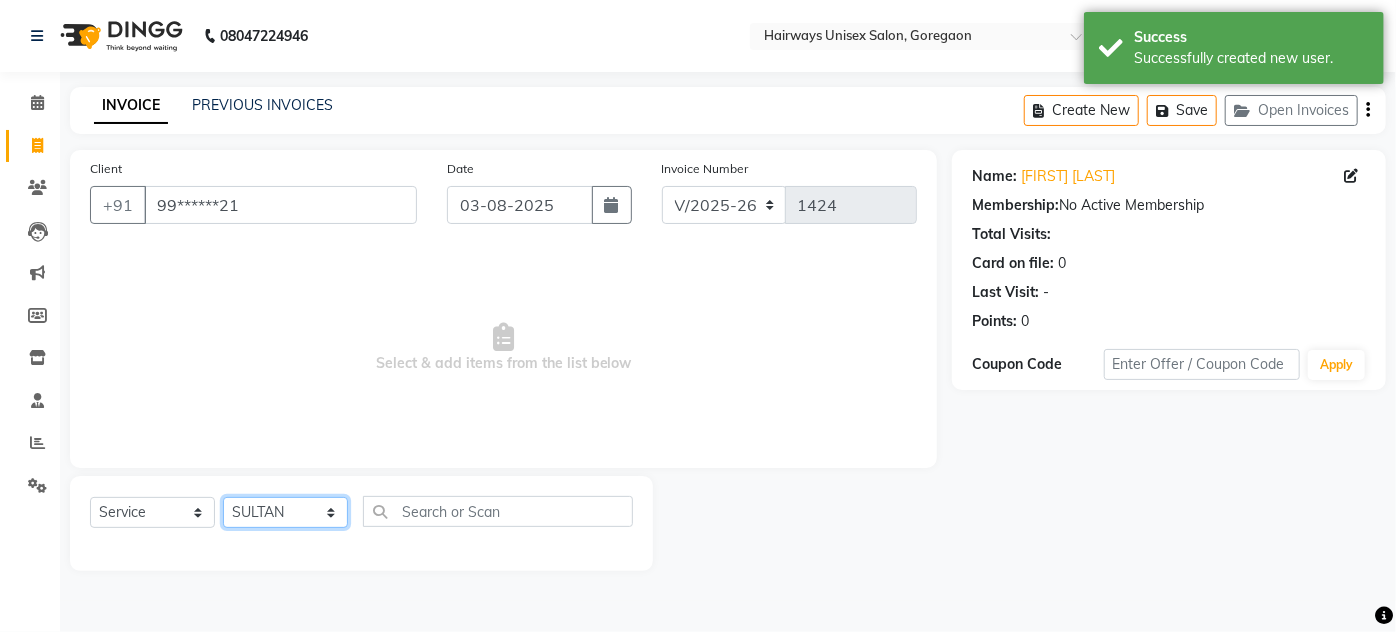 click on "Select Stylist AHSAN AZAD IMRAN Kamal Salmani KASHISH MAMTA POOJA PUMMY RAJA SADDAM SAMEER SULTAN TALIB ZAFAR ZAHID" 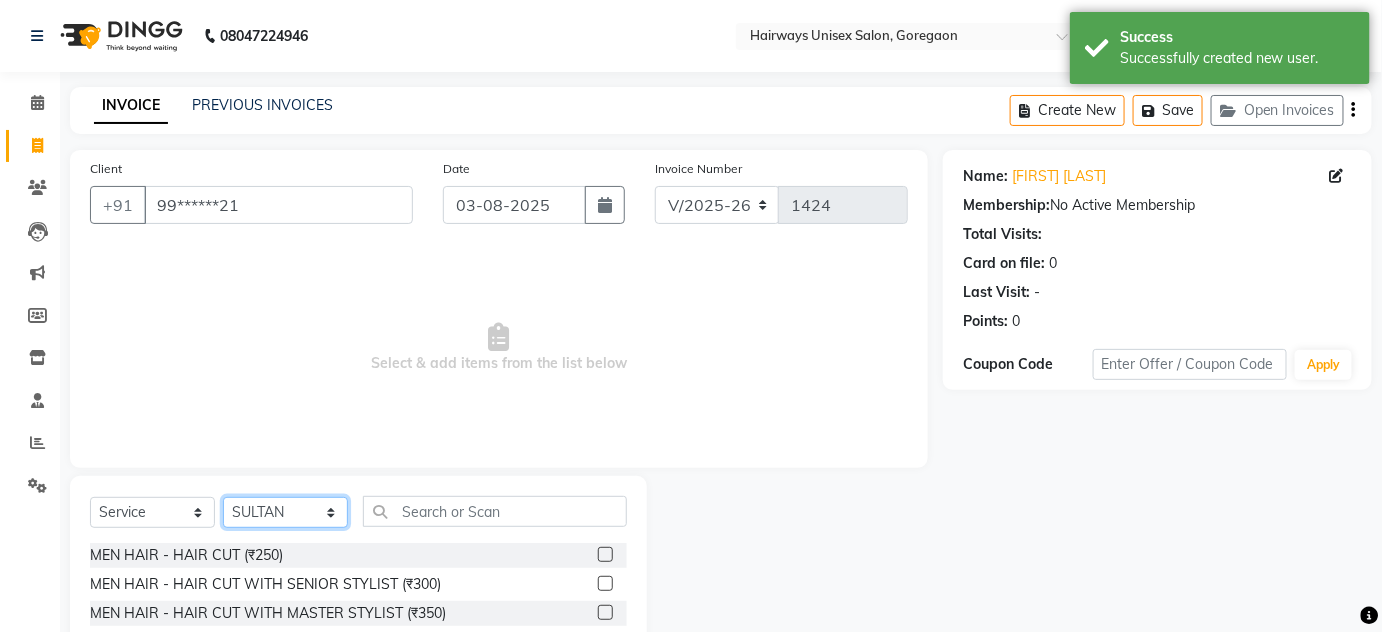 scroll, scrollTop: 168, scrollLeft: 0, axis: vertical 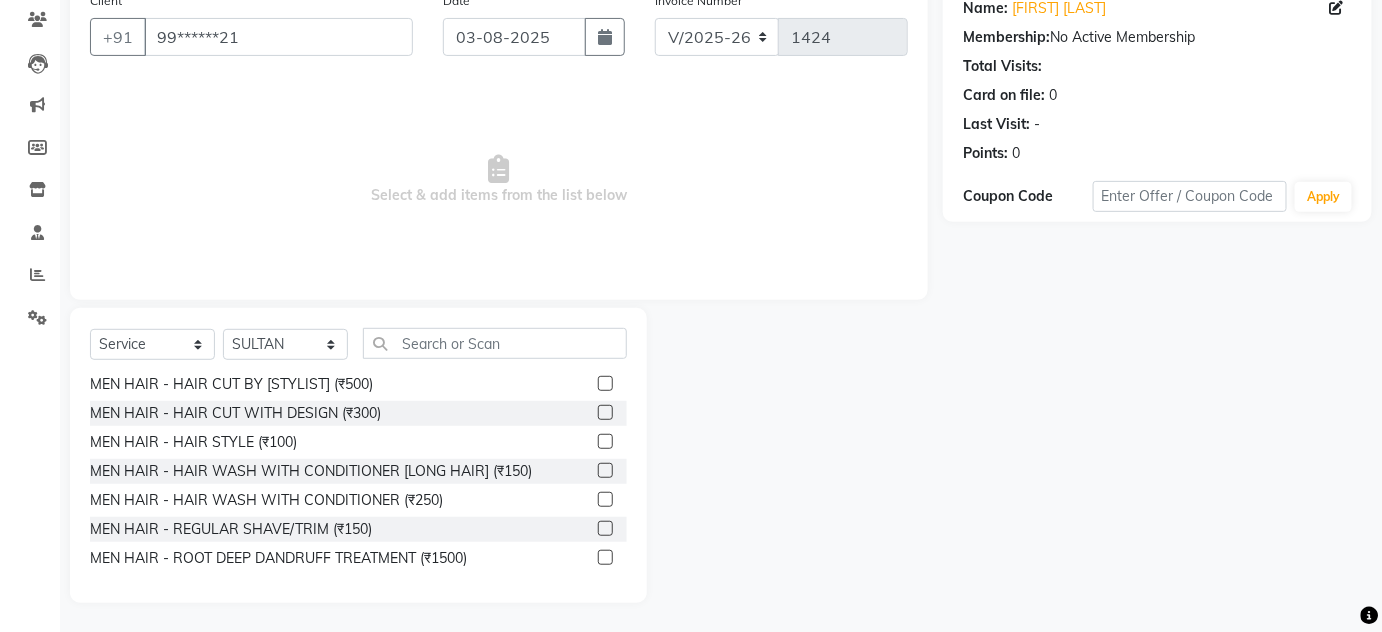 click on "Select  Service  Product  Membership  Package Voucher Prepaid Gift Card  Select Stylist AHSAN AZAD IMRAN Kamal Salmani KASHISH MAMTA POOJA PUMMY RAJA SADDAM SAMEER SULTAN TALIB ZAFAR ZAHID MEN HAIR - HAIR CUT (₹250)  MEN HAIR - HAIR CUT WITH SENIOR STYLIST (₹300)  MEN HAIR - HAIR CUT WITH MASTER STYLIST (₹350)  MEN HAIR - HAIR CUT BY KAMAL SALMANI (₹500)  MEN HAIR - HAIR CUT WITH DESIGN (₹300)  MEN HAIR - HAIR STYLE (₹100)  MEN HAIR - HAIR WASH WITH CONDITIONER [LONG HAIR] (₹150)  MEN HAIR - HAIR WASH WITH CONDITIONER (₹250)  MEN HAIR - REGULAR SHAVE/TRIM (₹150)  MEN HAIR - ROOT DEEP DANDRUFF TREATMENT (₹1500)  MEN HAIR - ROOT DEEP HAIR FALL TREATMENT (₹1800)  MEN HAIR - ANTI DANDRUFF TREATMENT (₹1200)  MEN HAIR - AMINEXIL (₹1000)  Hair Colour Male - GLOBAL COLOUR (MAJIREL) (₹1200)  Hair Colour Male - GLOBAL COLOUR(INΟΑ) (₹1300)  Hair Colour Male - PRE-LIGHTENING (₹800)  Hair Colour Male - COLOUR PER STREAK (₹300)  Hair Colour Male - HIGHLIGHTS/SPECIAL EFFECT (₹1200)" 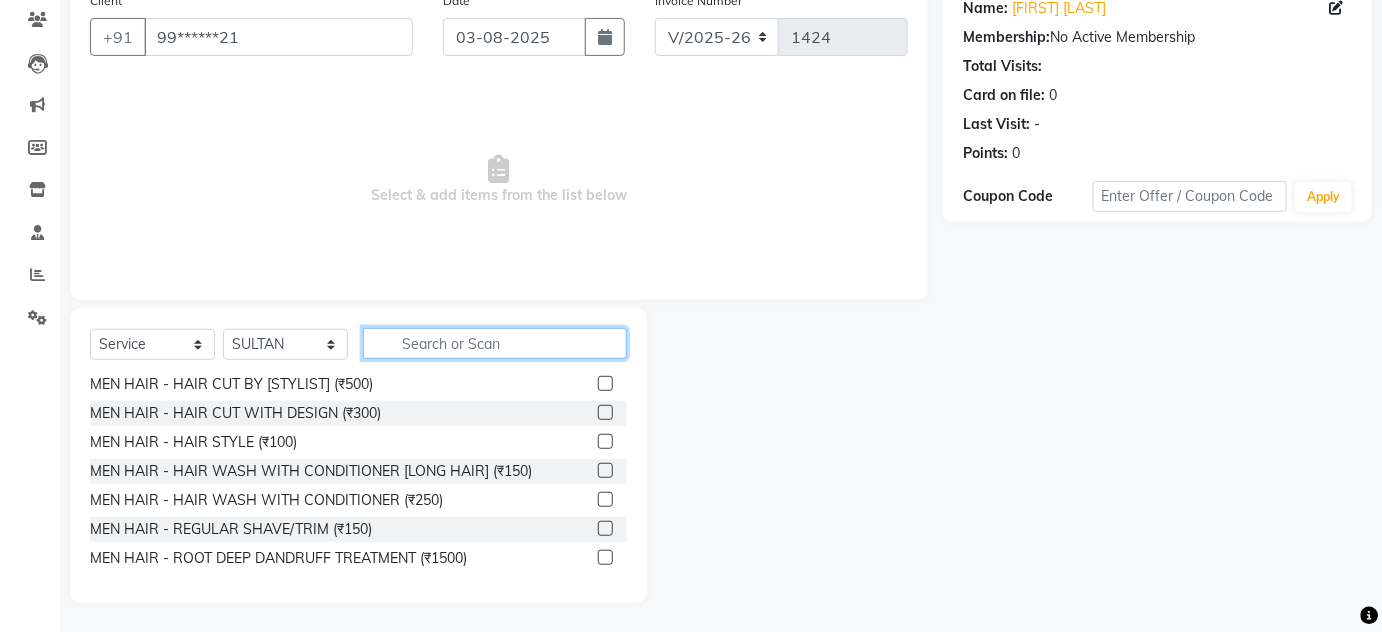 click 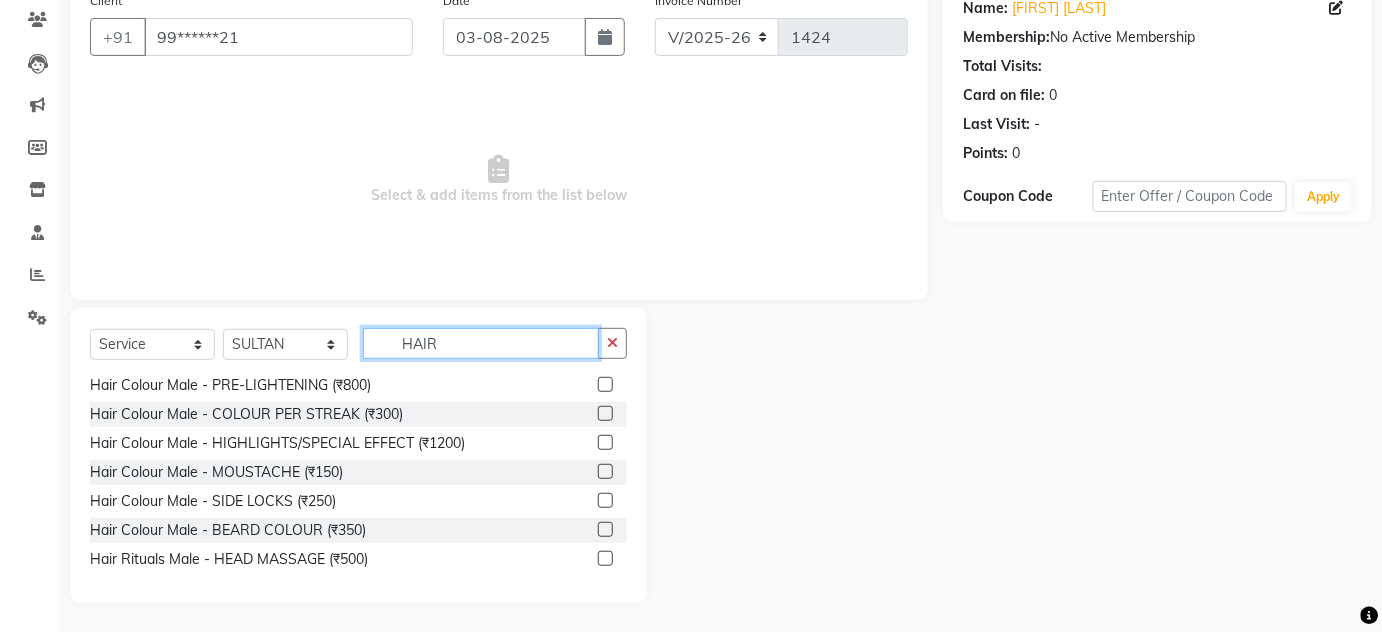 scroll, scrollTop: 454, scrollLeft: 0, axis: vertical 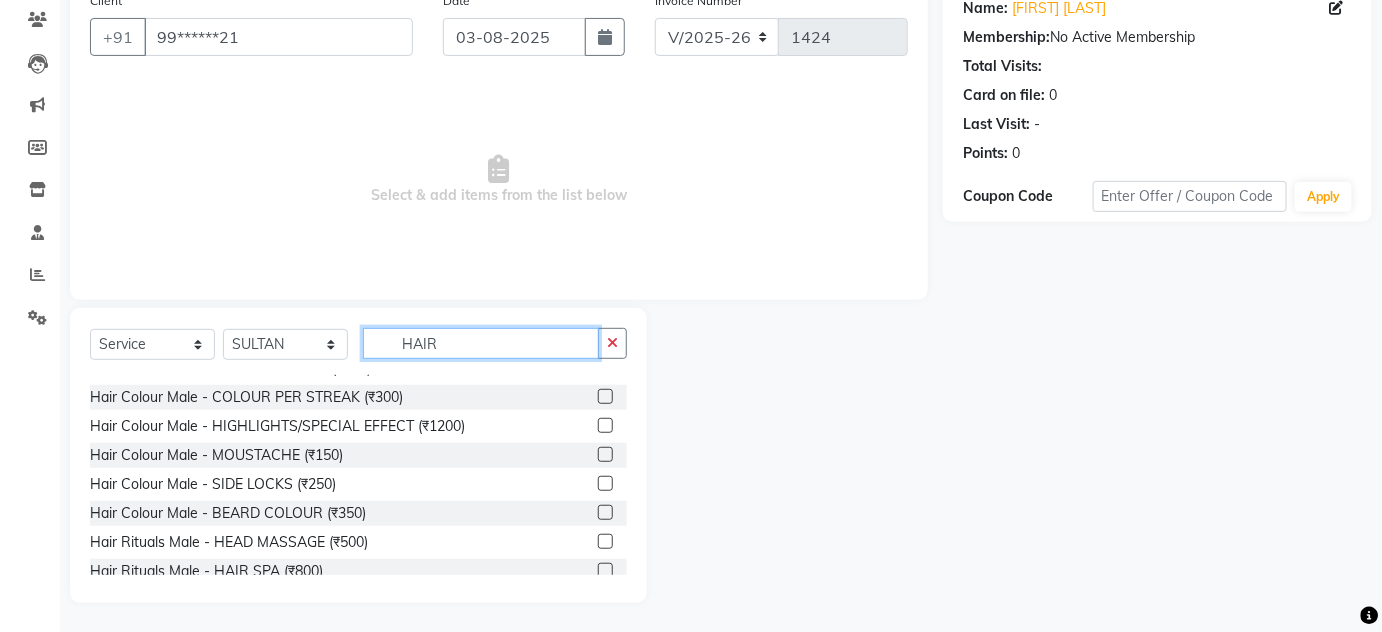 click on "HAIR" 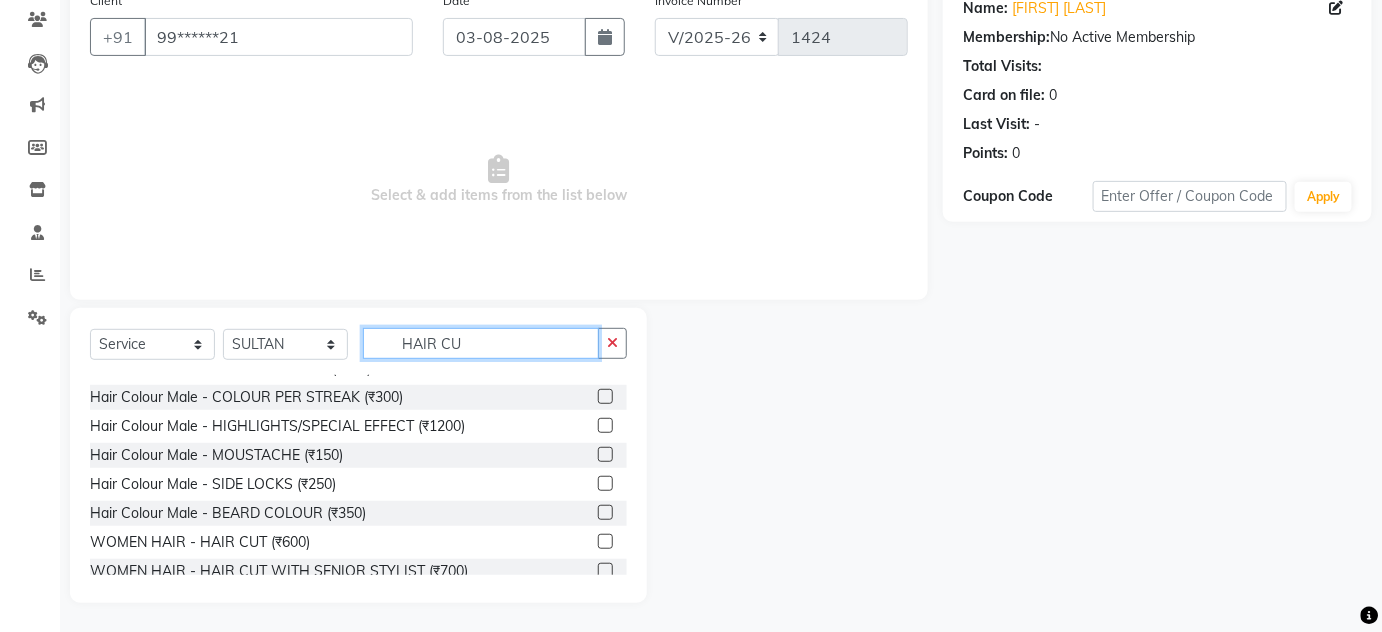 scroll, scrollTop: 0, scrollLeft: 0, axis: both 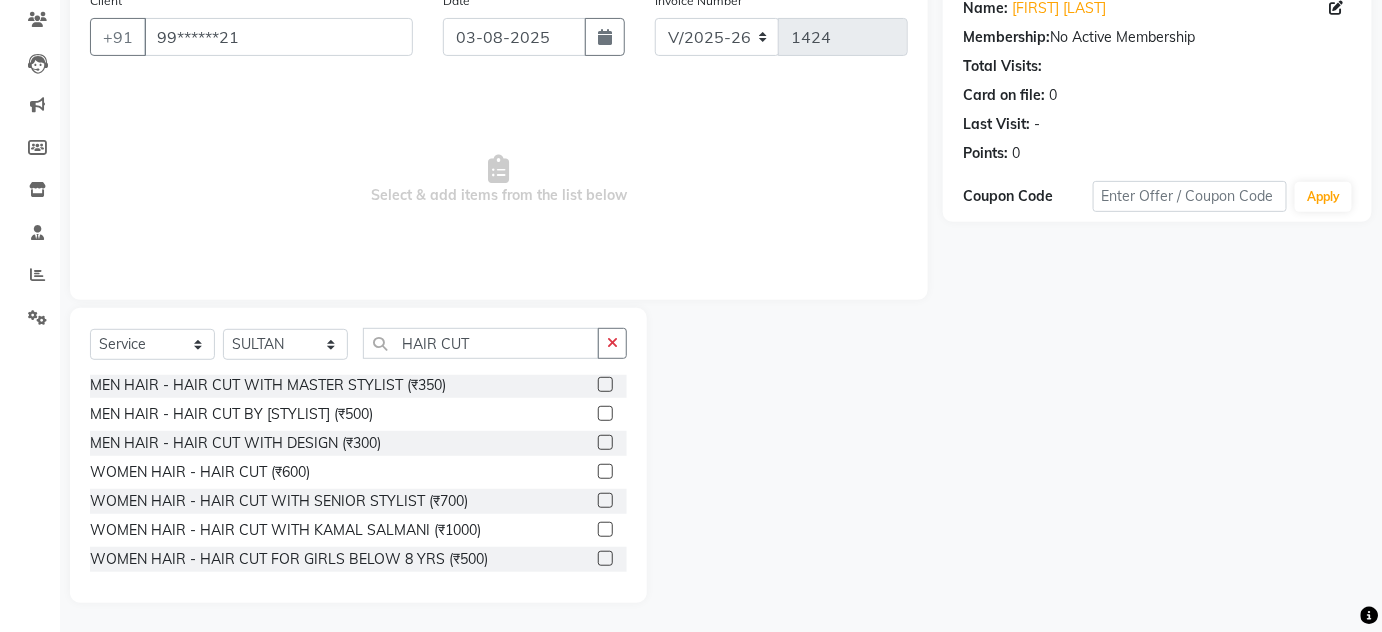 click on "MEN HAIR - HAIR CUT (₹250)  MEN HAIR - HAIR CUT WITH SENIOR STYLIST (₹300)  MEN HAIR - HAIR CUT WITH MASTER STYLIST (₹350)  MEN HAIR - HAIR CUT BY KAMAL SALMANI (₹500)  MEN HAIR - HAIR CUT WITH DESIGN (₹300)  WOMEN HAIR - HAIR CUT (₹600)  WOMEN HAIR - HAIR CUT WITH SENIOR STYLIST (₹700)  WOMEN HAIR - HAIR CUT WITH KAMAL SALMANI (₹1000)  WOMEN HAIR - HAIR CUT FOR GIRLS BELOW 8 YRS (₹500)  WOMEN HAIR - HAIR CUT TRIM WITH PEDDLE DRY (₹300)  WOMEN HAIR - FRINGE CUT (₹300)" 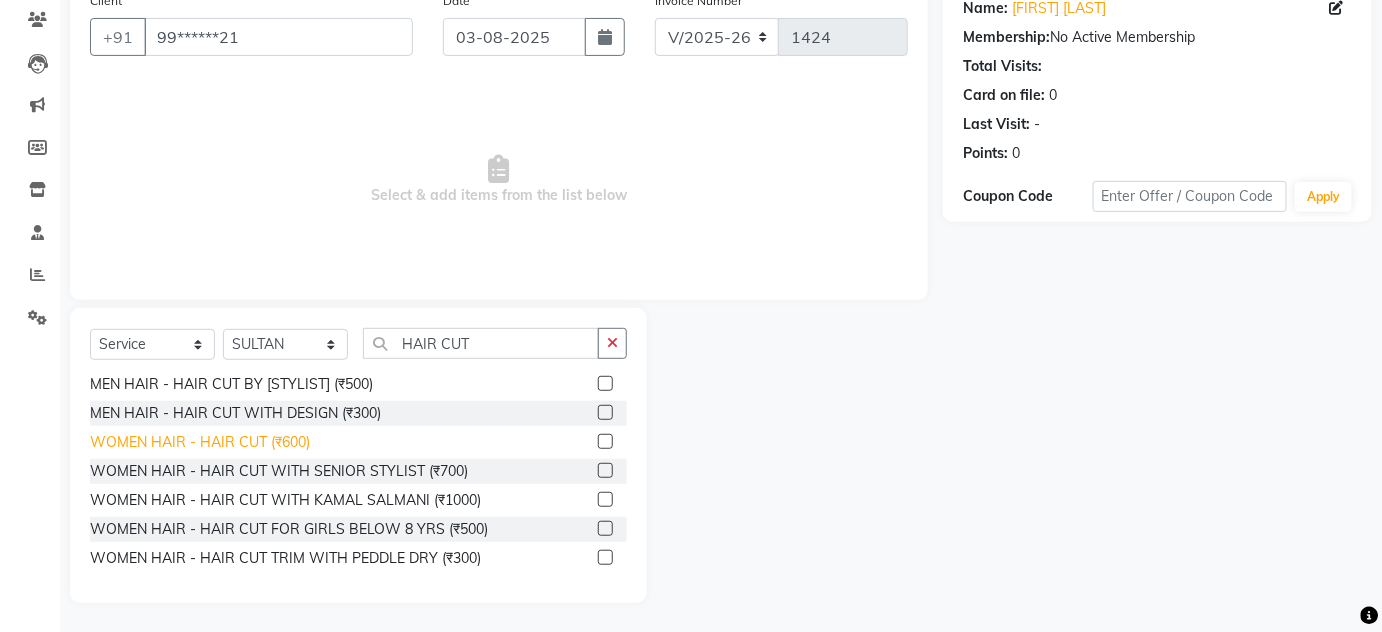 click on "WOMEN HAIR - HAIR CUT (₹600)" 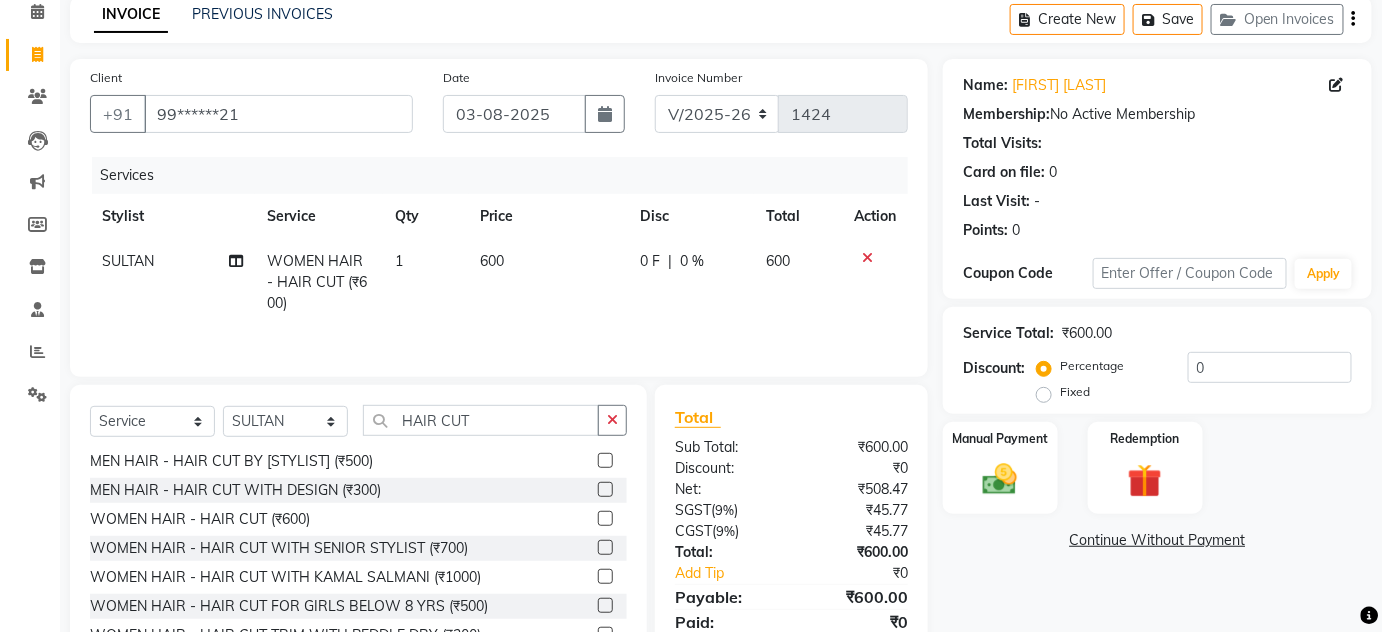 scroll, scrollTop: 0, scrollLeft: 0, axis: both 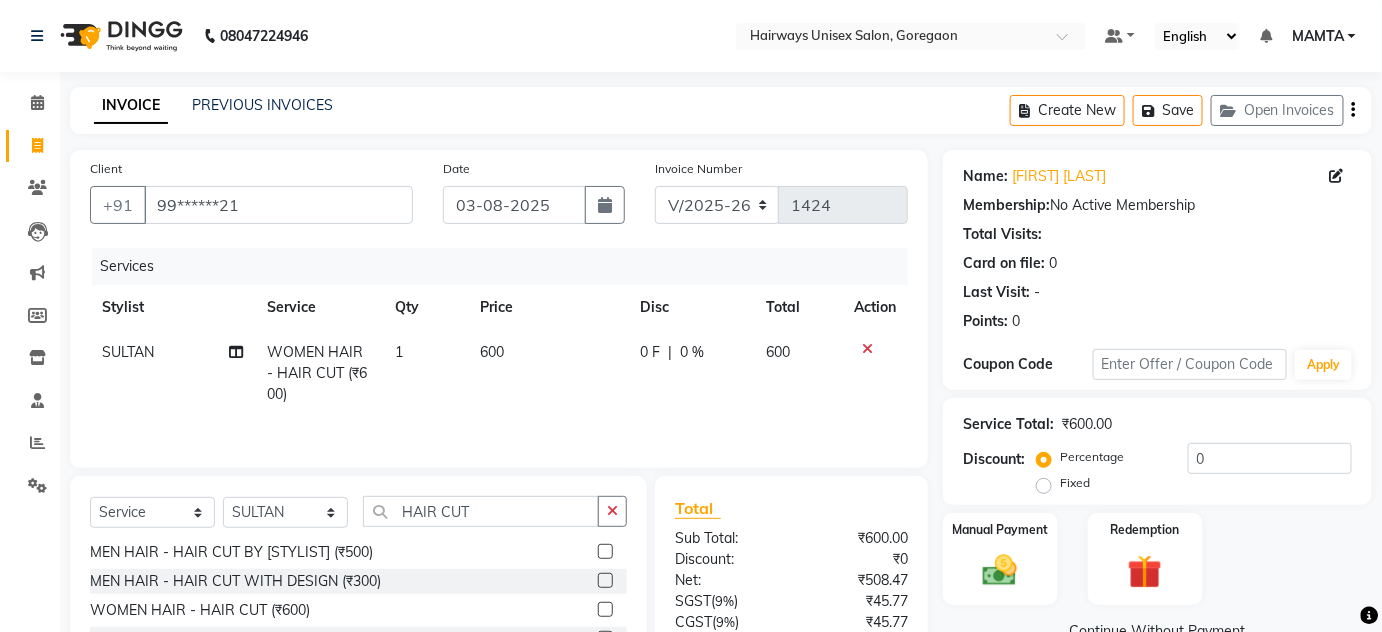 click 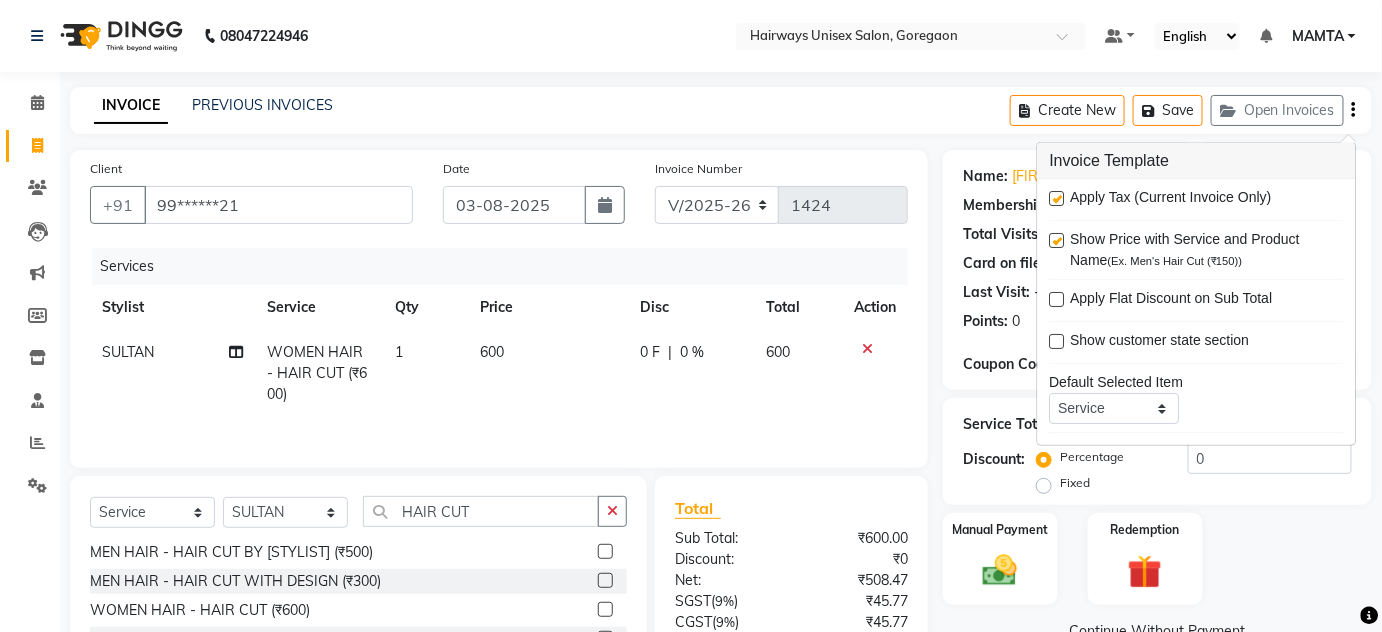 click at bounding box center (1057, 198) 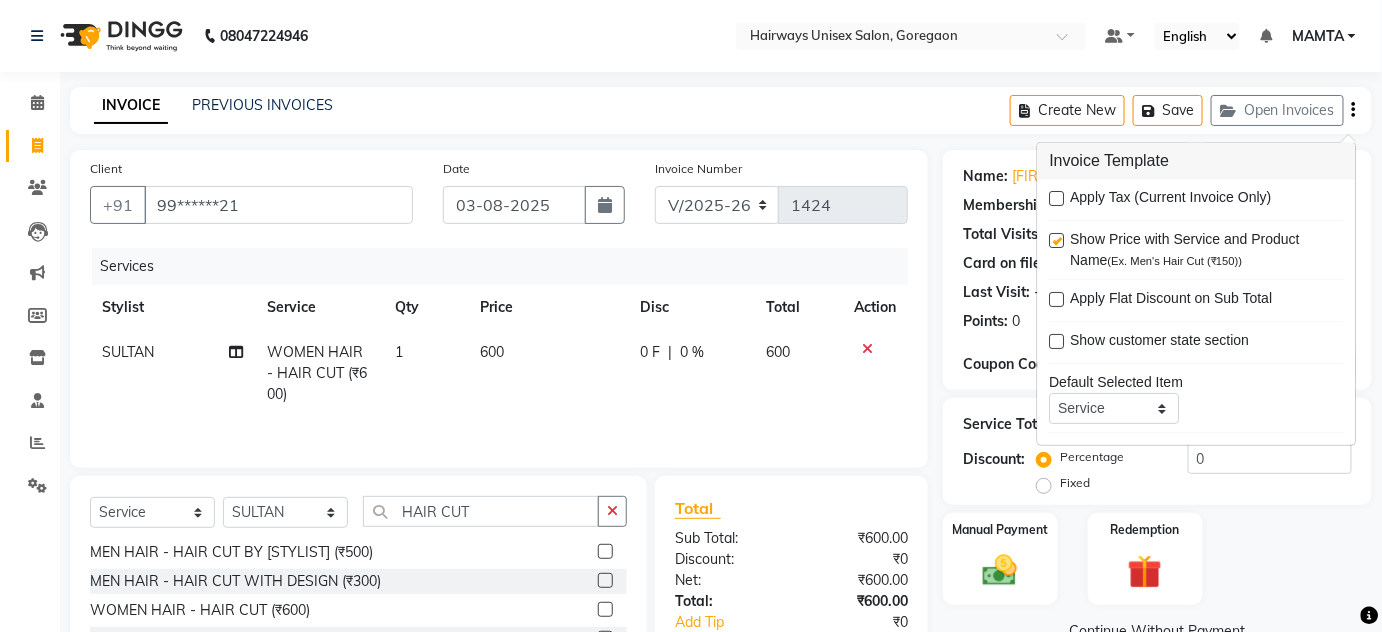 click on "INVOICE PREVIOUS INVOICES Create New   Save   Open Invoices  Client +91 99******21 Date 03-08-2025 Invoice Number INV/25-26 V/2025-26 1424 Services Stylist Service Qty Price Disc Total Action SULTAN WOMEN HAIR - HAIR CUT (₹600) 1 600 0 F | 0 % 600 Select  Service  Product  Membership  Package Voucher Prepaid Gift Card  Select Stylist AHSAN AZAD IMRAN Kamal Salmani KASHISH MAMTA POOJA PUMMY RAJA SADDAM SAMEER SULTAN TALIB ZAFAR ZAHID HAIR CUT MEN HAIR - HAIR CUT (₹250)  MEN HAIR - HAIR CUT WITH SENIOR STYLIST (₹300)  MEN HAIR - HAIR CUT WITH MASTER STYLIST (₹350)  MEN HAIR - HAIR CUT BY KAMAL SALMANI (₹500)  MEN HAIR - HAIR CUT WITH DESIGN (₹300)  WOMEN HAIR - HAIR CUT (₹600)  WOMEN HAIR - HAIR CUT WITH SENIOR STYLIST (₹700)  WOMEN HAIR - HAIR CUT WITH KAMAL SALMANI (₹1000)  WOMEN HAIR - HAIR CUT FOR GIRLS BELOW 8 YRS (₹500)  WOMEN HAIR - HAIR CUT TRIM WITH PEDDLE DRY (₹300)  WOMEN HAIR - FRINGE CUT (₹300)  Total Sub Total: ₹600.00 Discount: ₹0 Net: ₹600.00 Total: ₹600.00 ₹0" 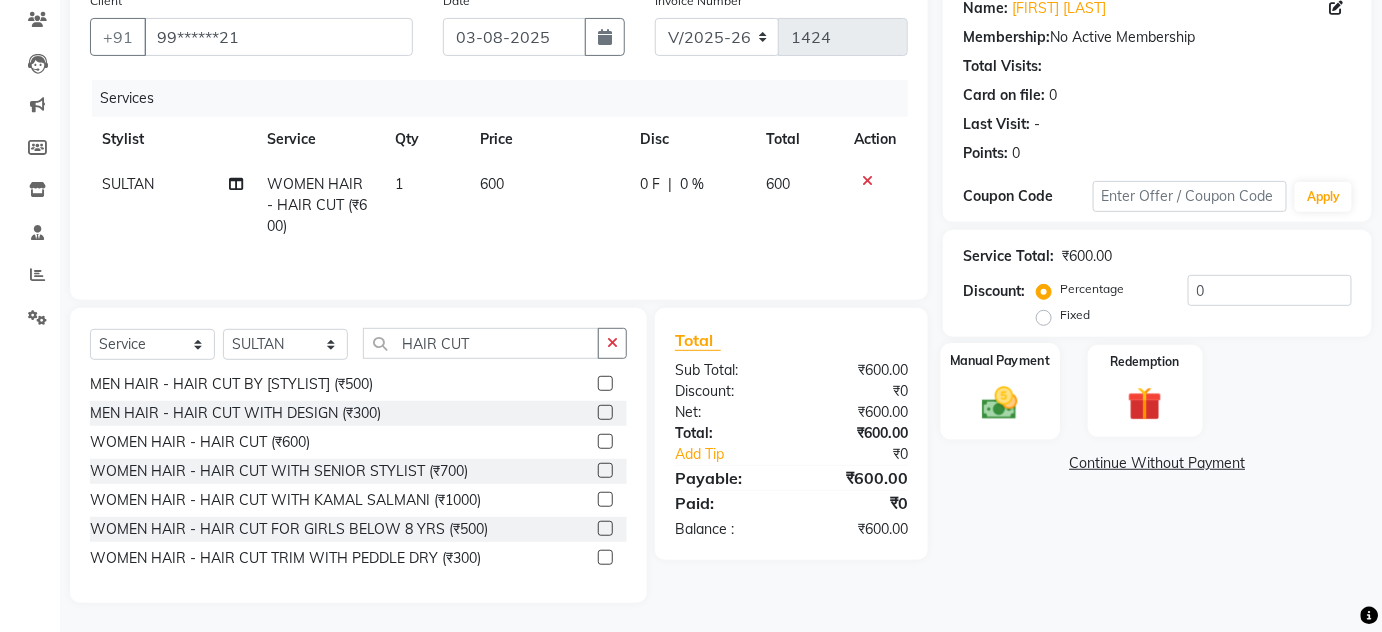 click on "Manual Payment" 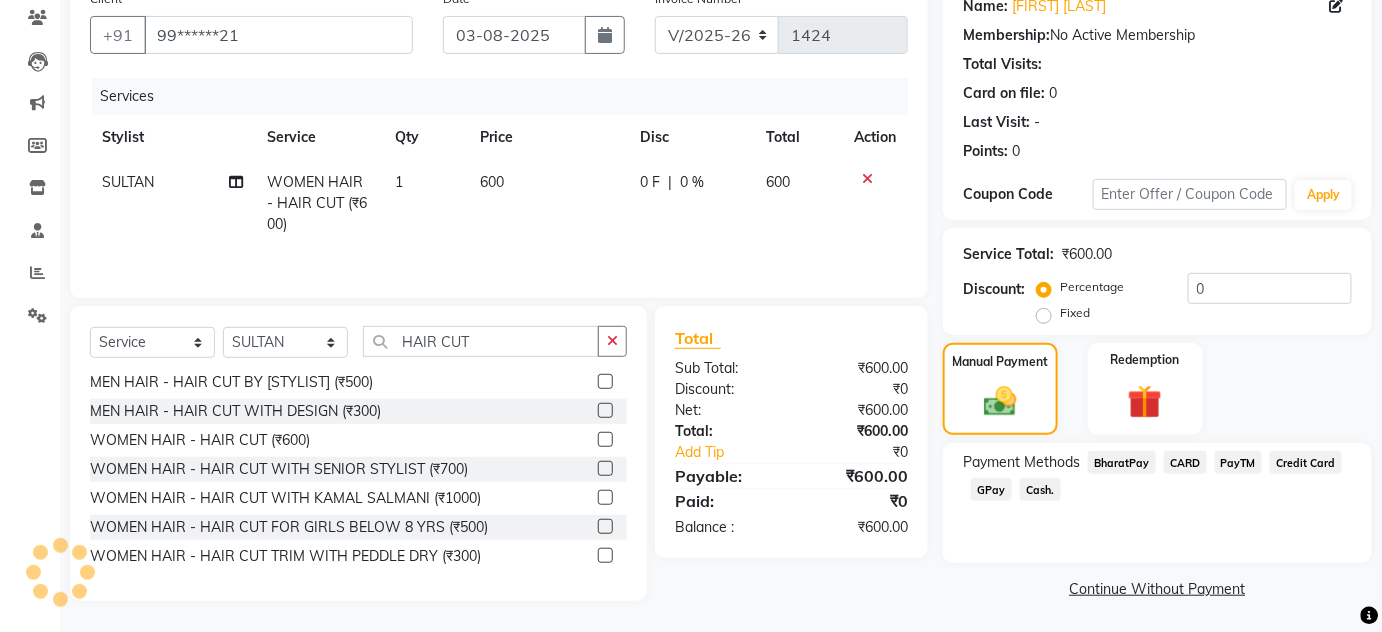scroll, scrollTop: 171, scrollLeft: 0, axis: vertical 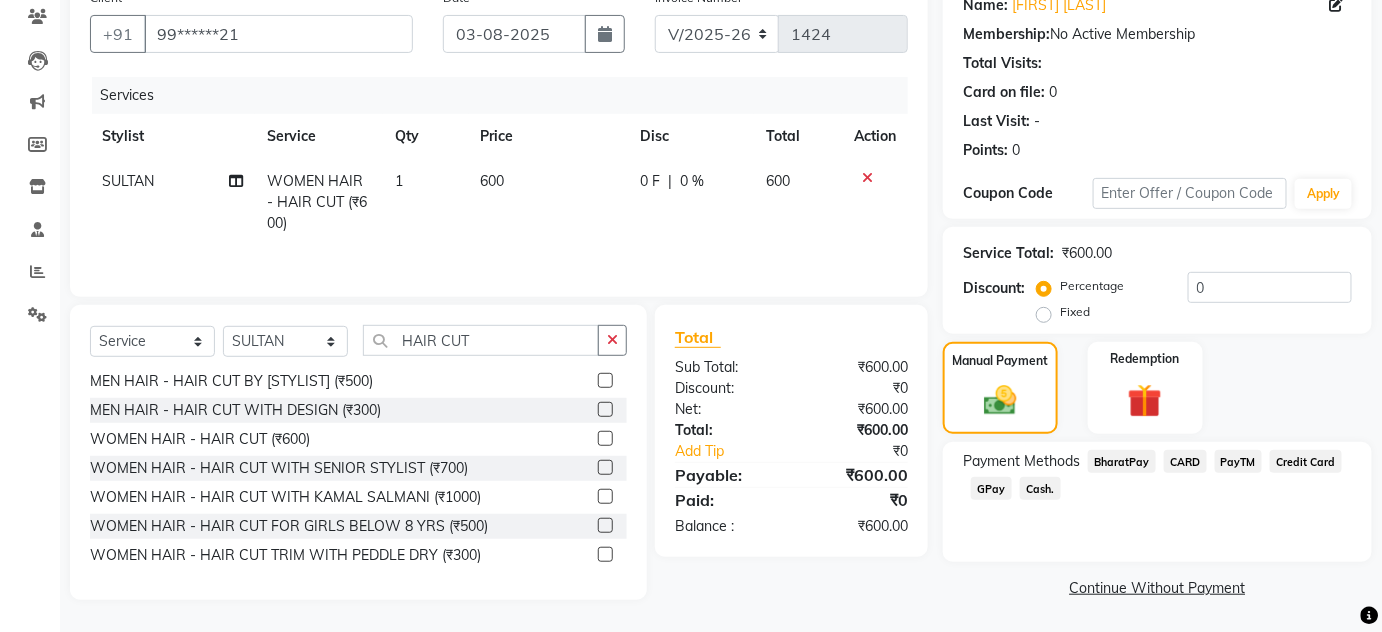 click on "Cash." 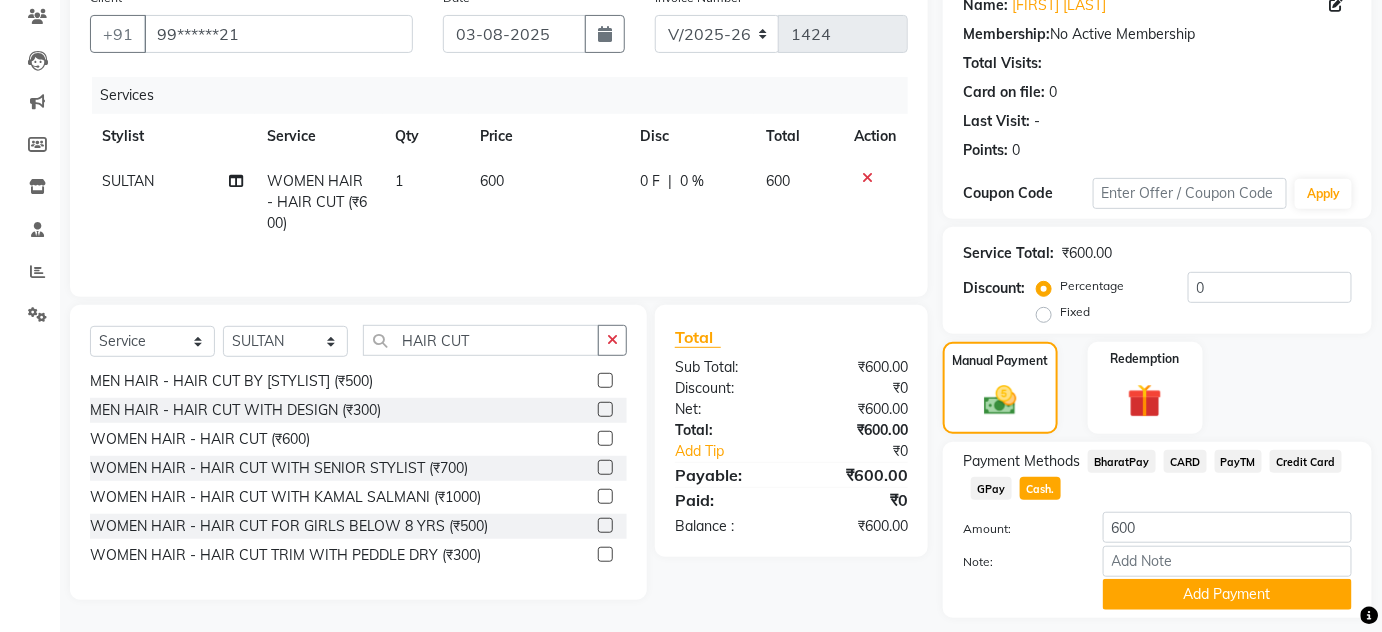 scroll, scrollTop: 227, scrollLeft: 0, axis: vertical 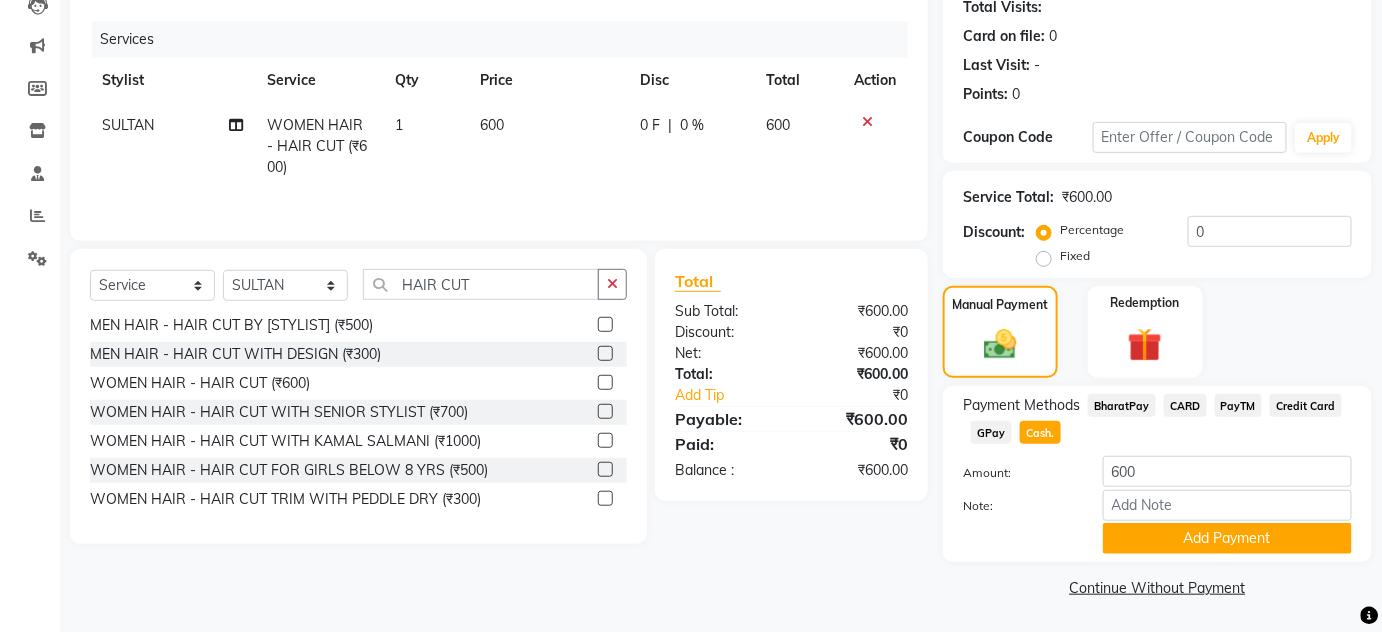 click on "GPay" 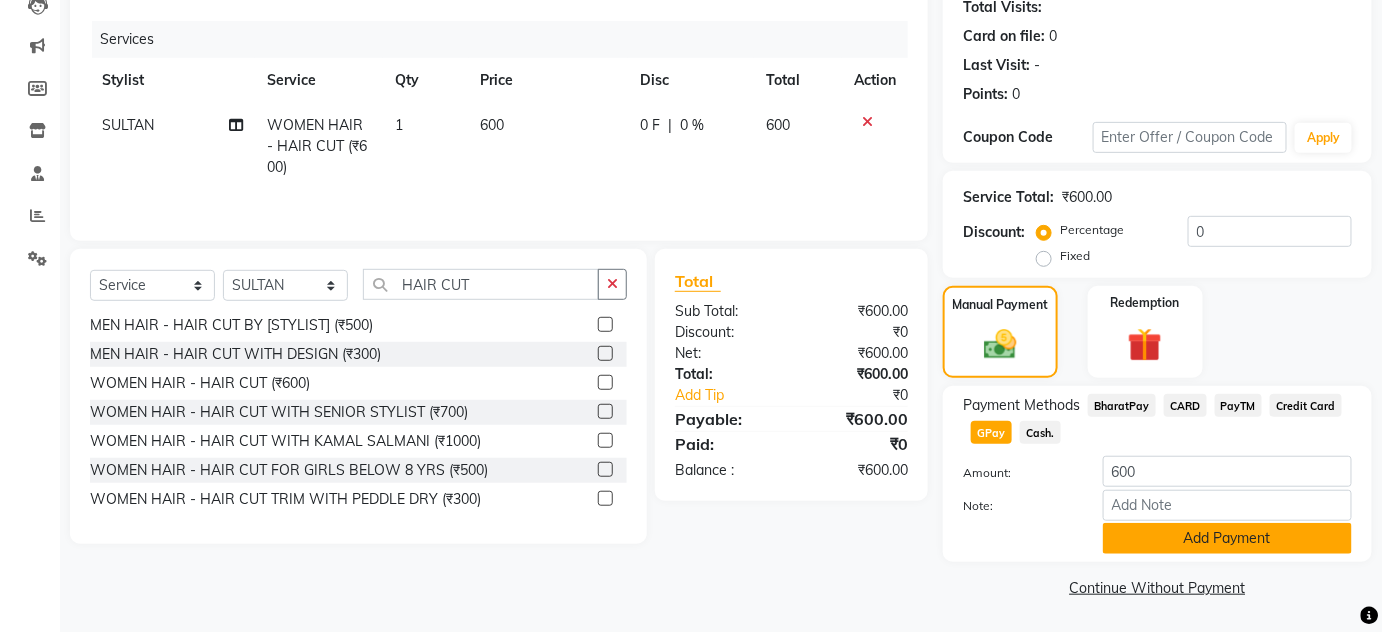 click on "Add Payment" 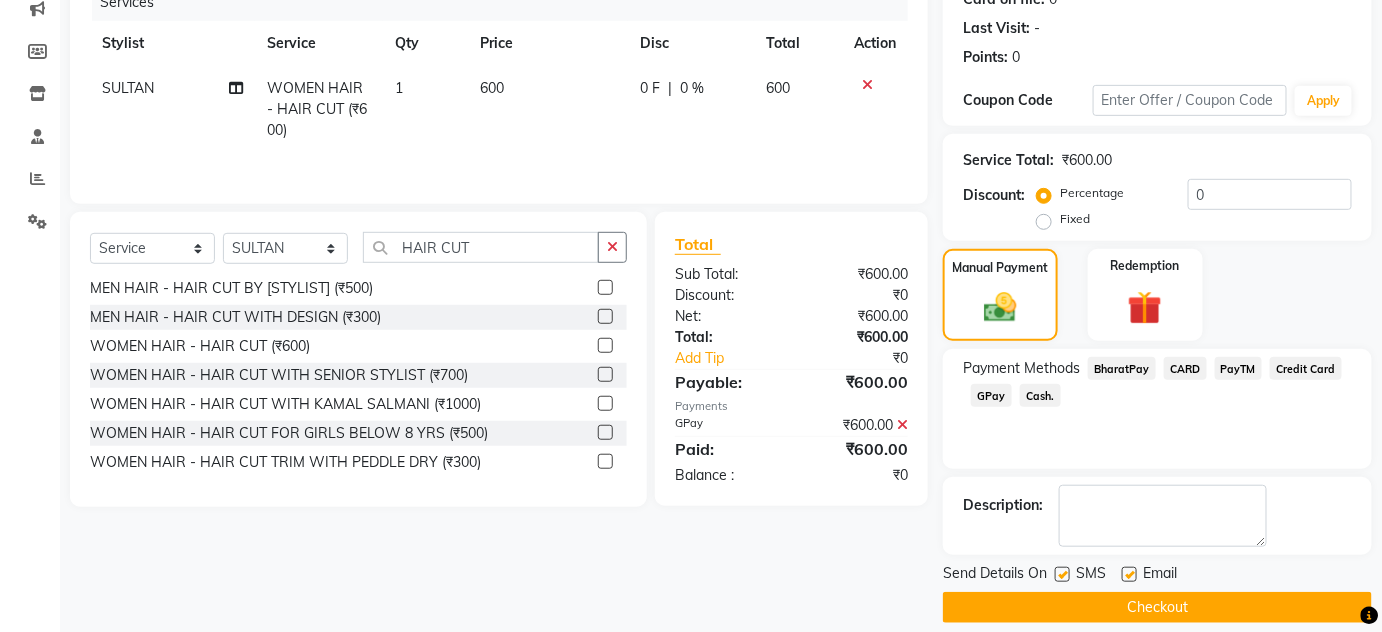 scroll, scrollTop: 283, scrollLeft: 0, axis: vertical 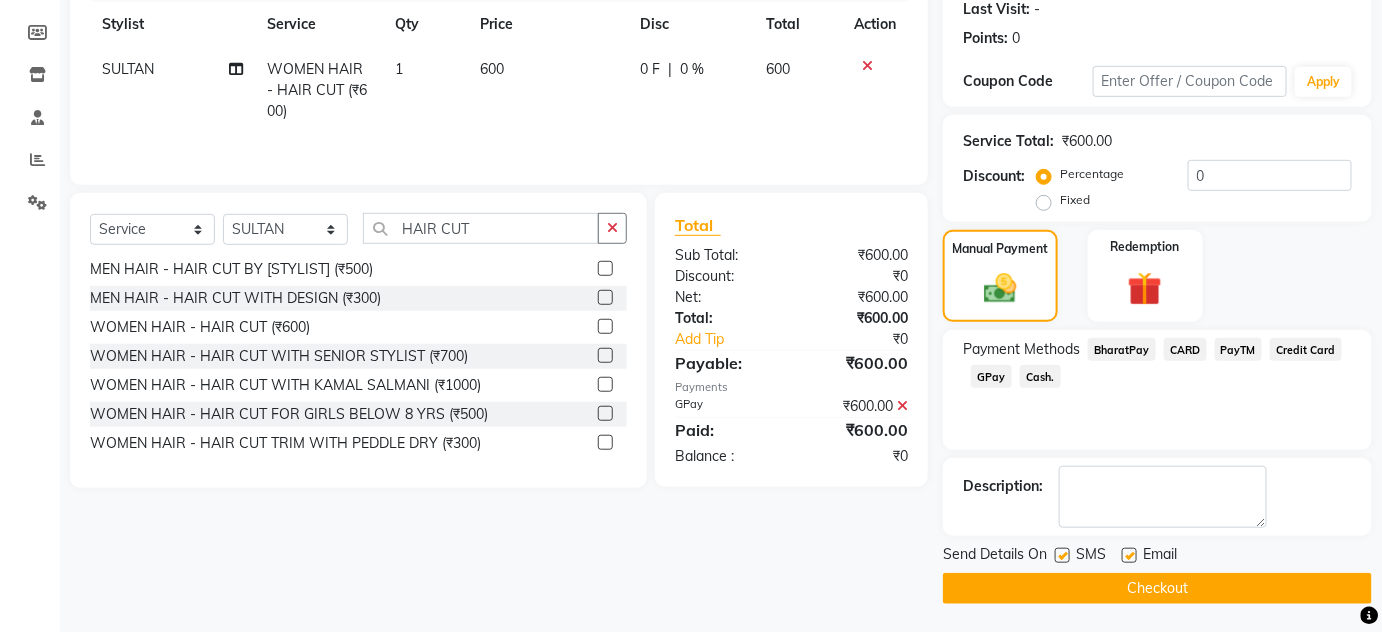 click on "Checkout" 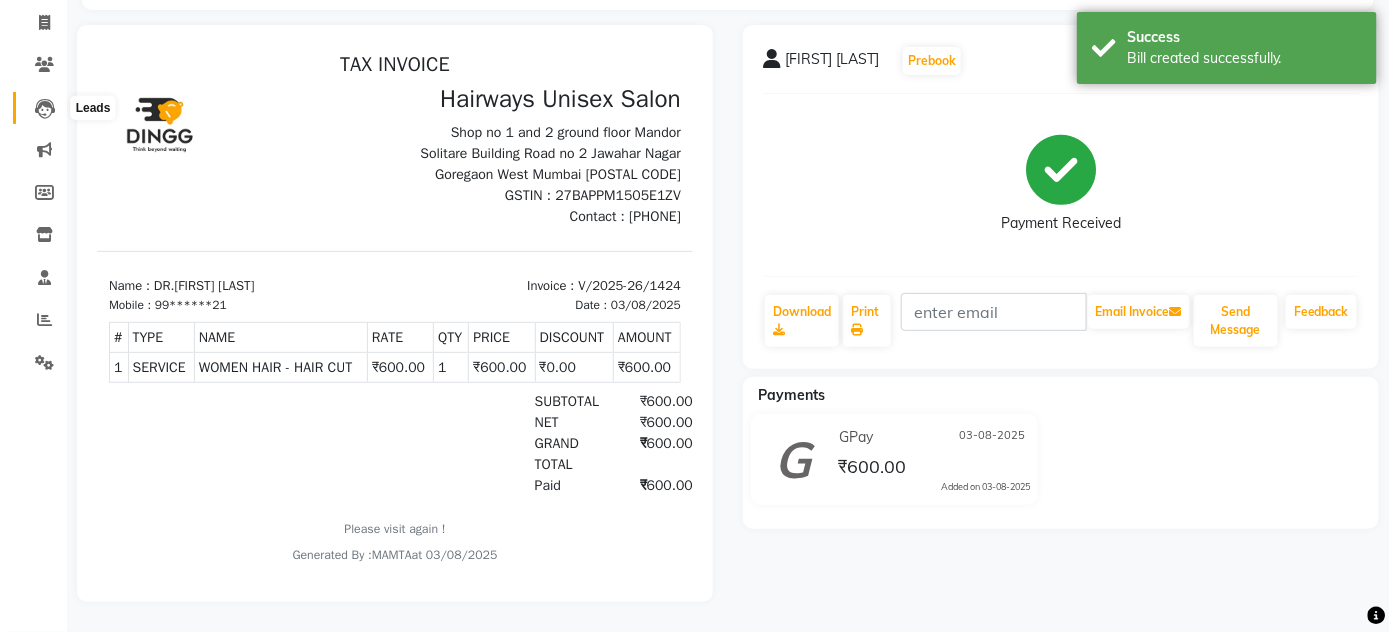 scroll, scrollTop: 0, scrollLeft: 0, axis: both 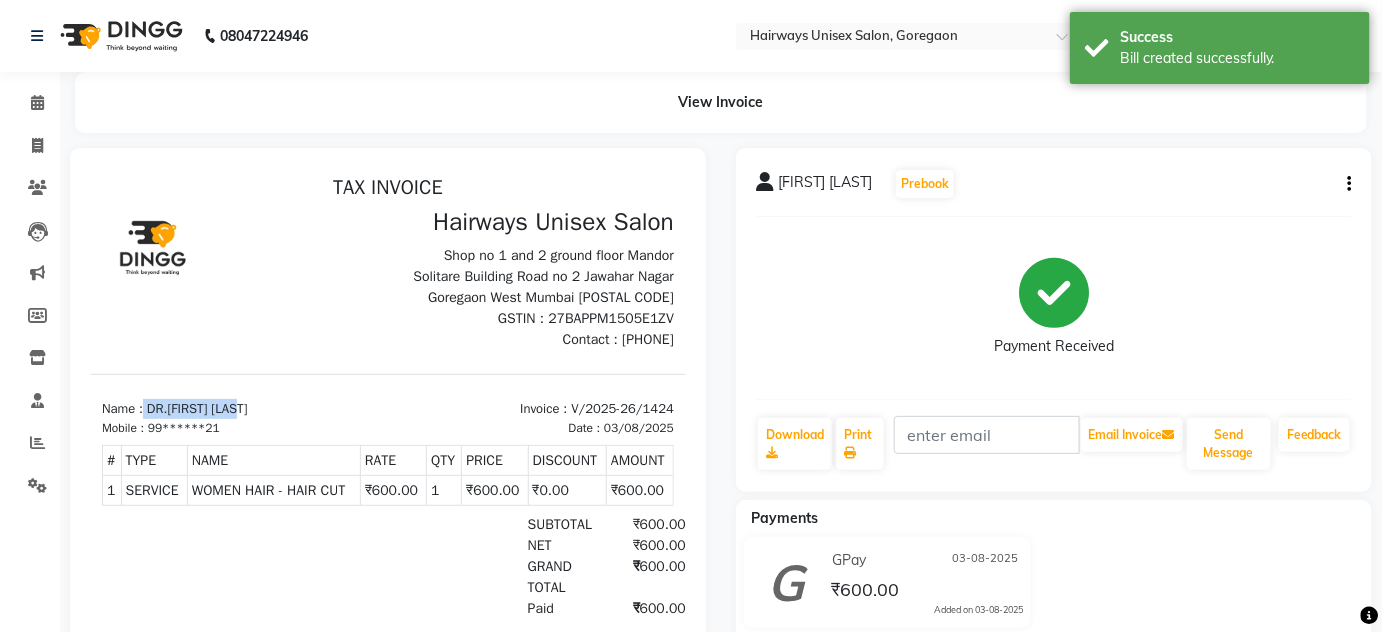 drag, startPoint x: 145, startPoint y: 409, endPoint x: 323, endPoint y: 398, distance: 178.33957 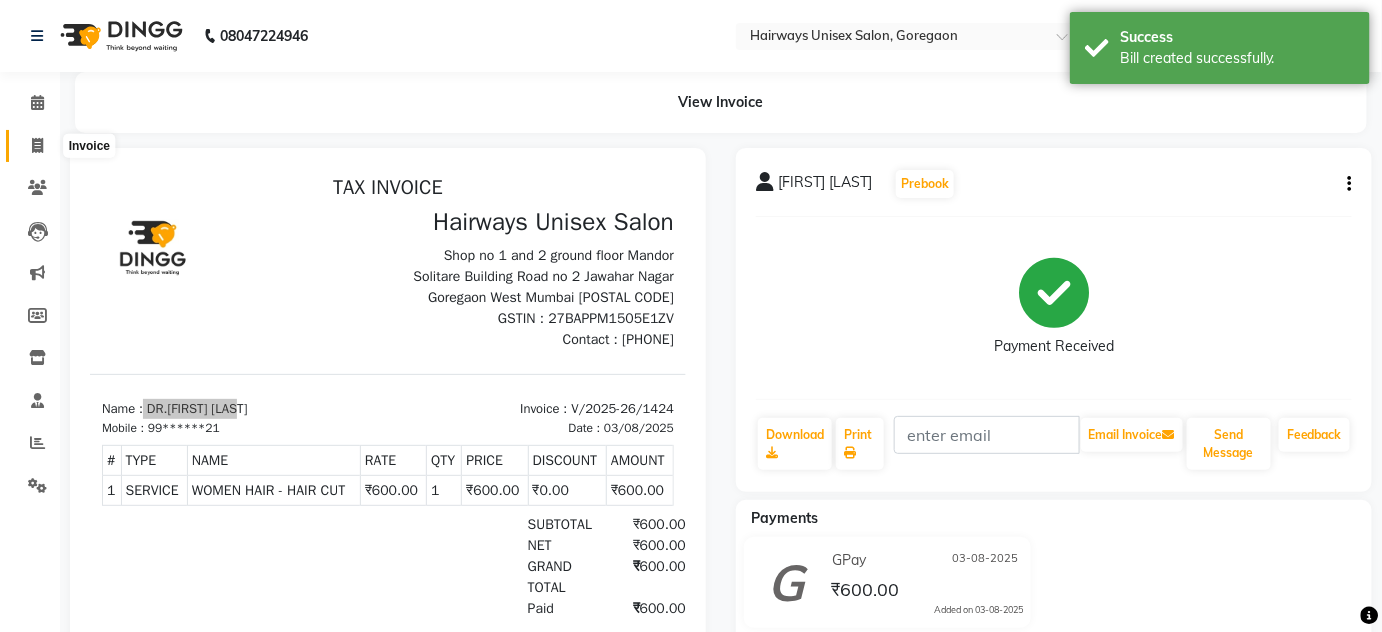 click 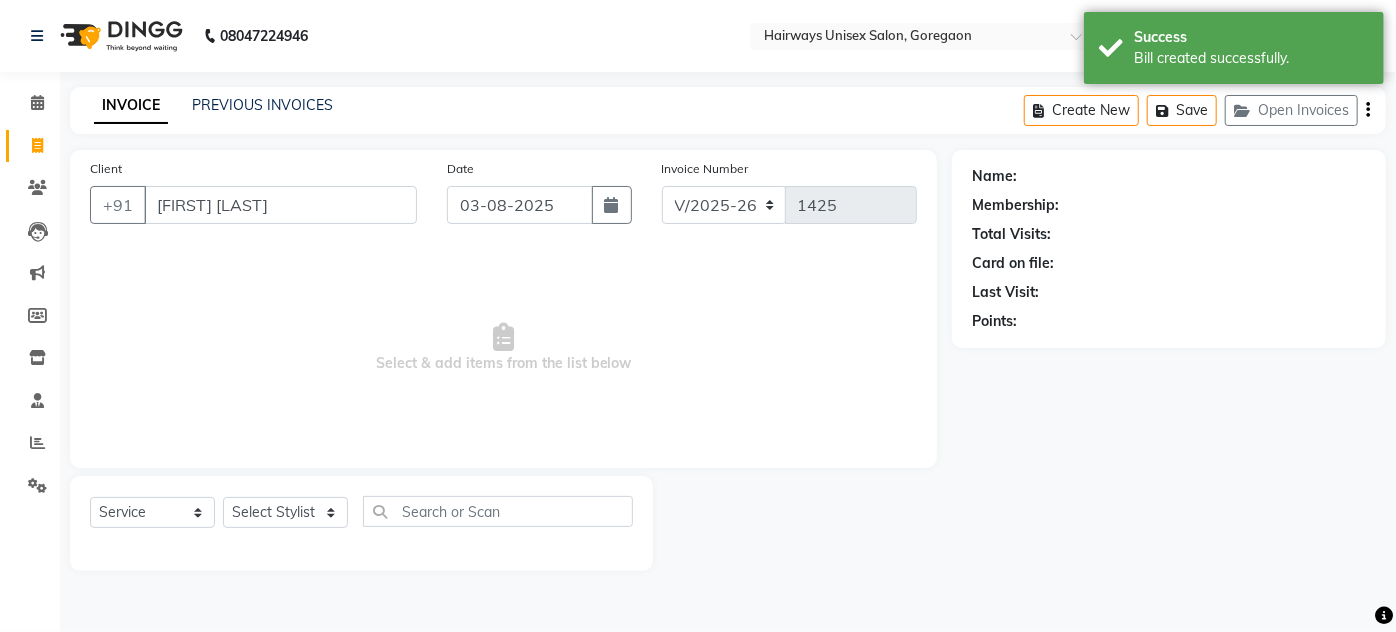 scroll, scrollTop: 0, scrollLeft: 6, axis: horizontal 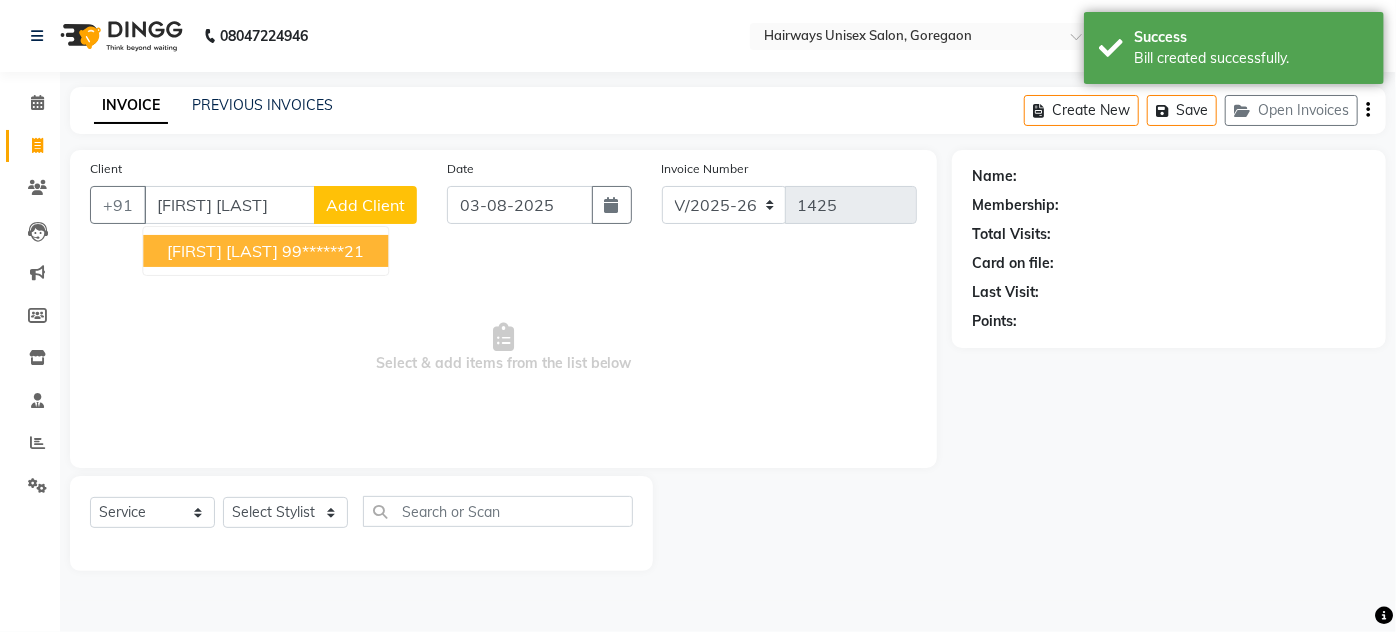 click on "99******21" at bounding box center (323, 251) 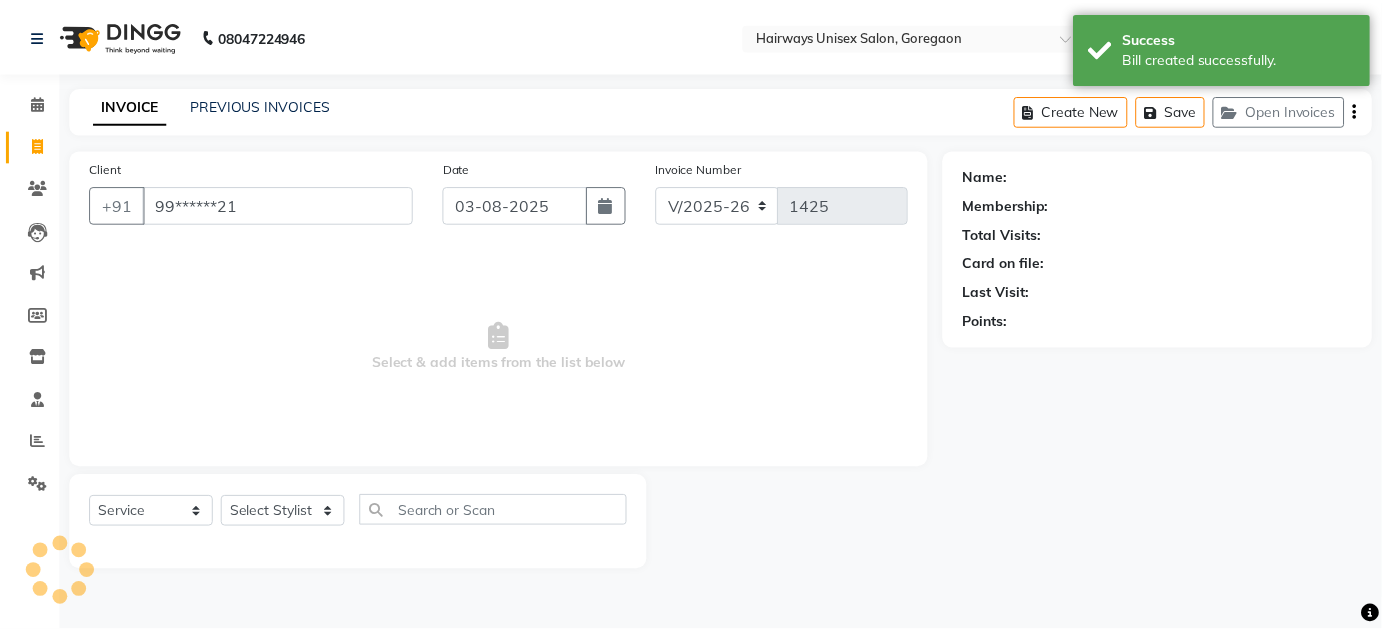 scroll, scrollTop: 0, scrollLeft: 0, axis: both 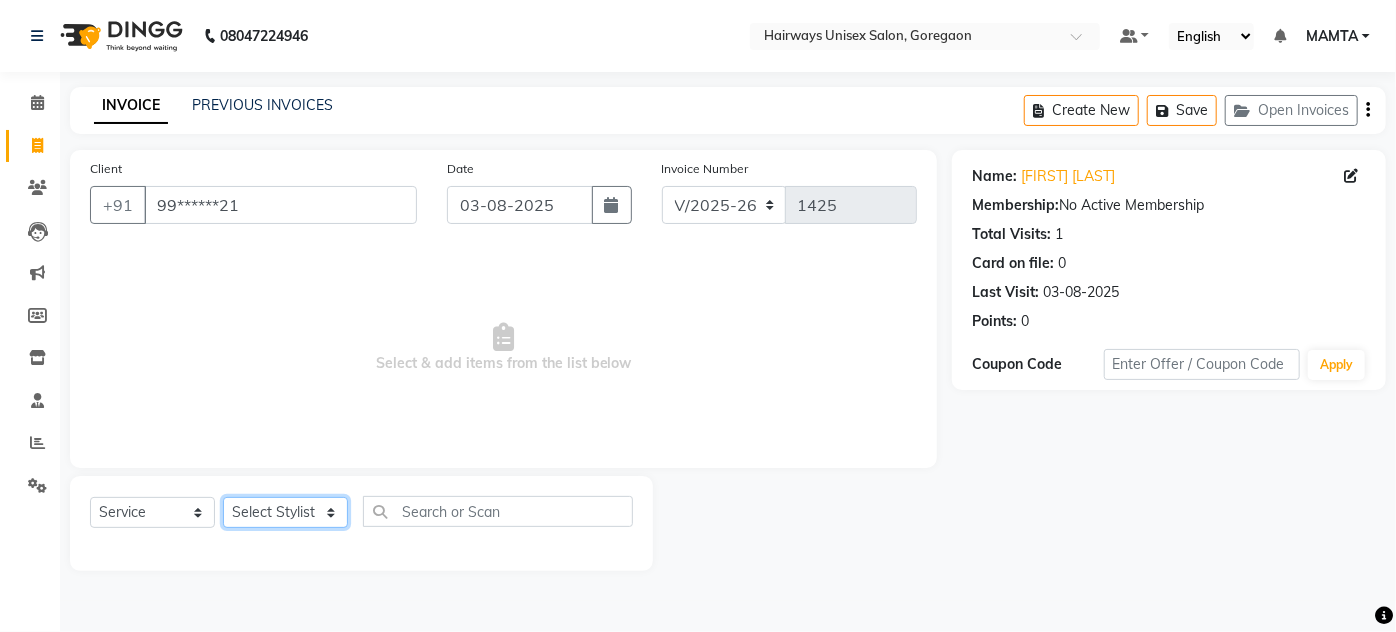 click on "Select Stylist AHSAN AZAD IMRAN Kamal Salmani KASHISH MAMTA POOJA PUMMY RAJA SADDAM SAMEER SULTAN TALIB ZAFAR ZAHID" 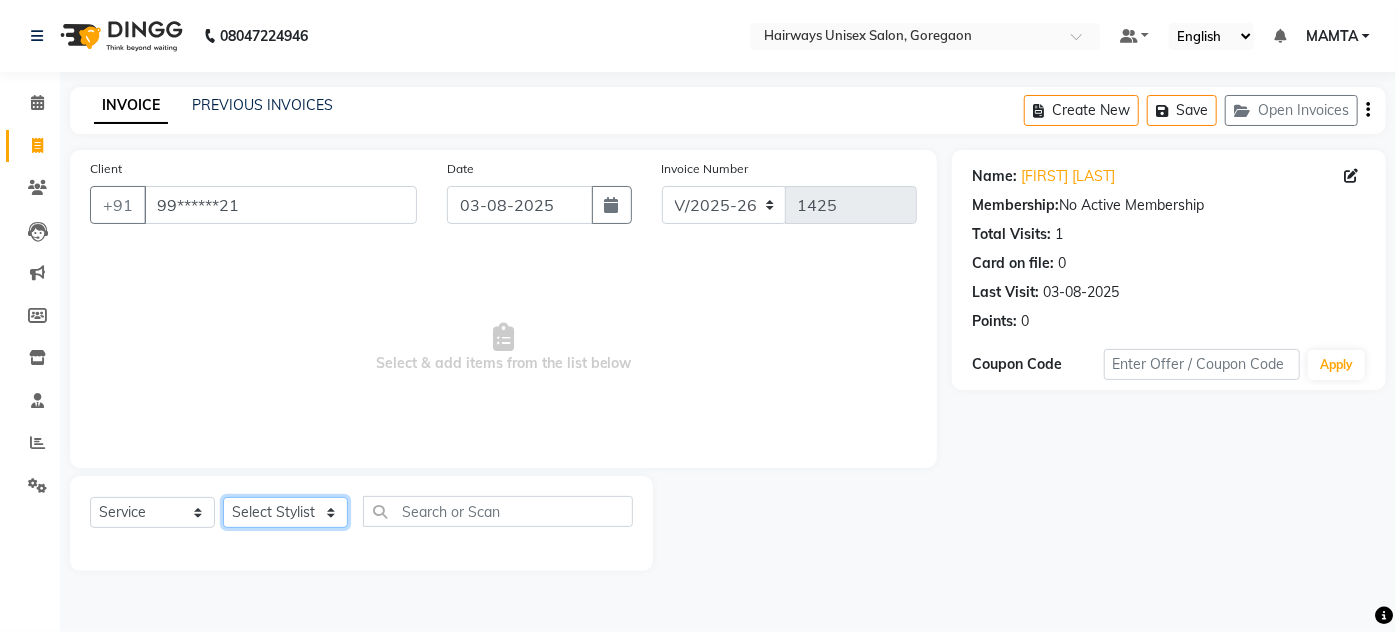 click on "Select Stylist AHSAN AZAD IMRAN Kamal Salmani KASHISH MAMTA POOJA PUMMY RAJA SADDAM SAMEER SULTAN TALIB ZAFAR ZAHID" 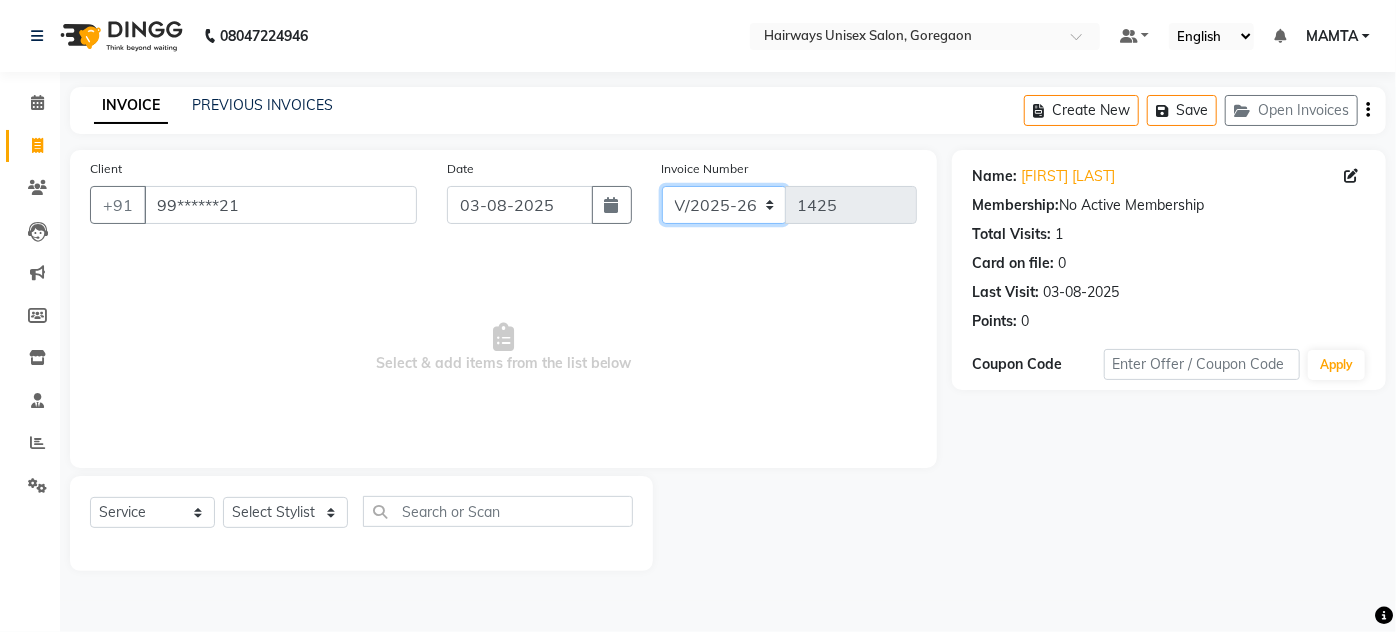 click on "INV/25-26 V/2025-26" 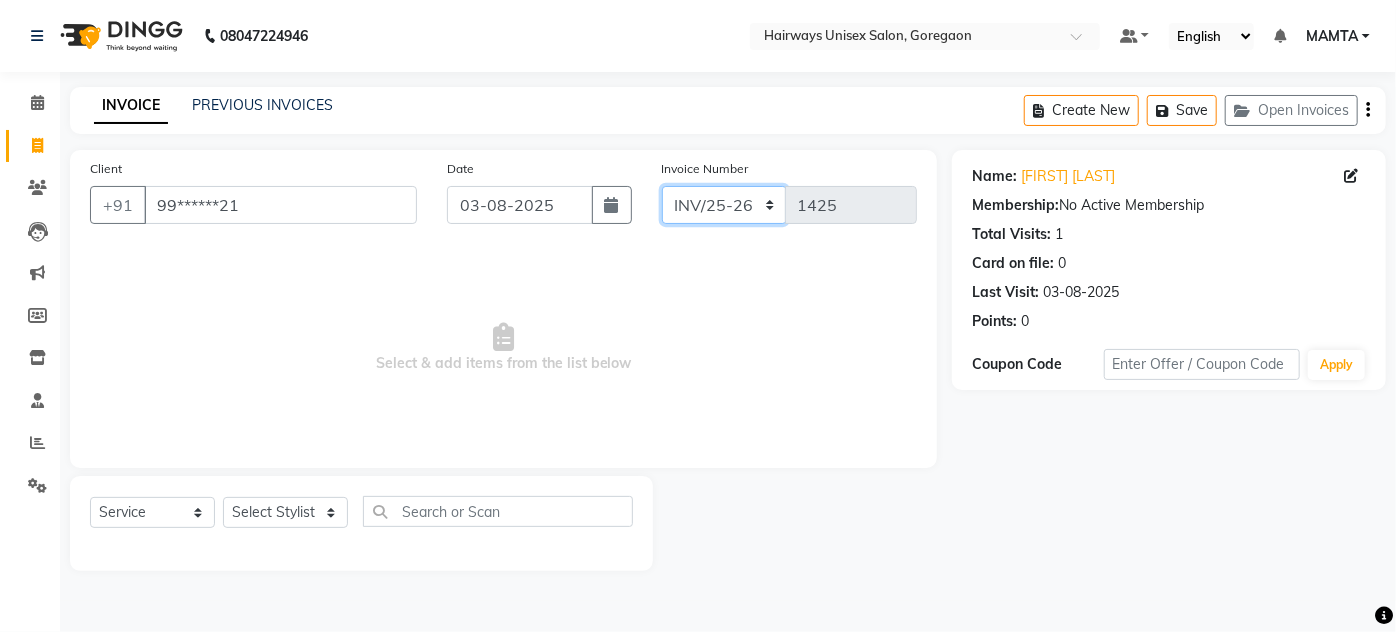 click on "INV/25-26 V/2025-26" 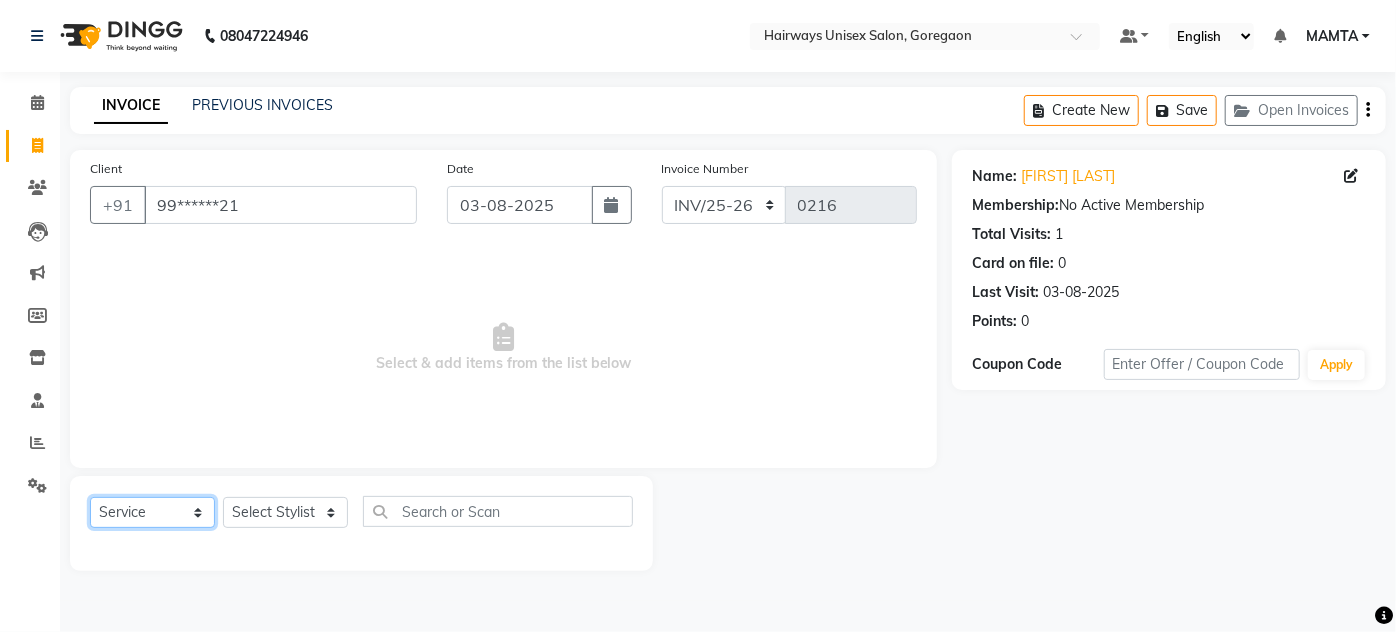 click on "Select  Service  Product  Membership  Package Voucher Prepaid Gift Card" 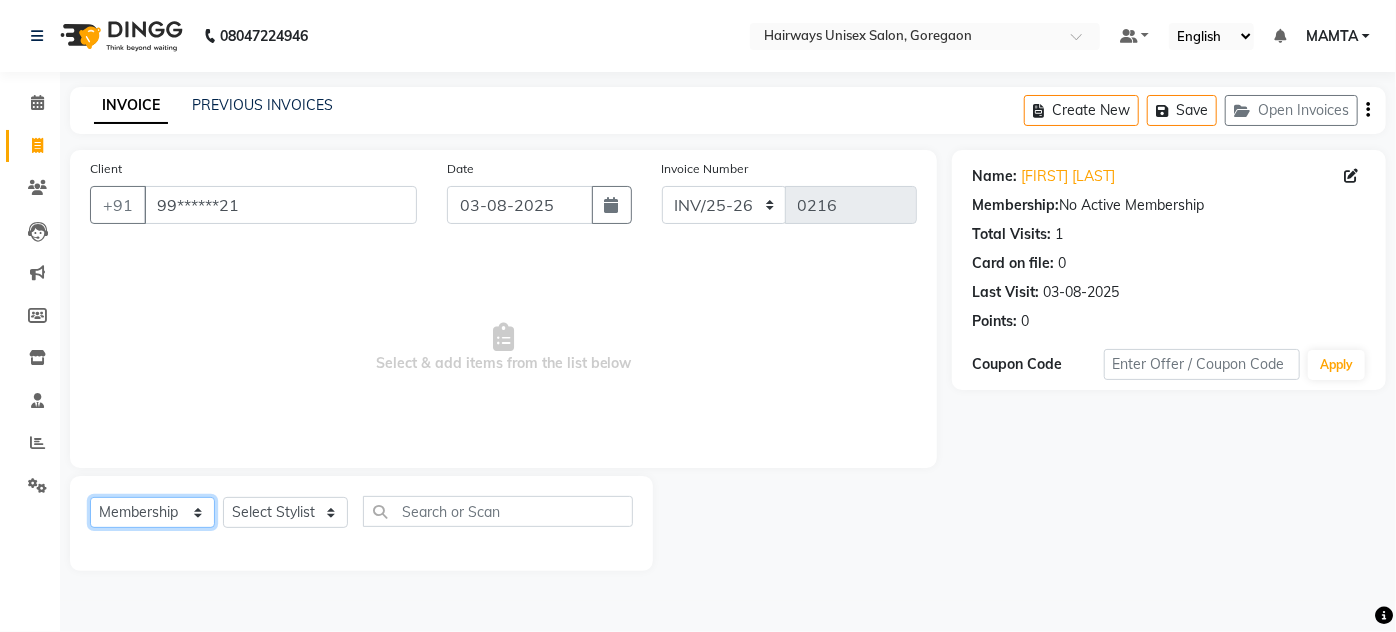 click on "Select  Service  Product  Membership  Package Voucher Prepaid Gift Card" 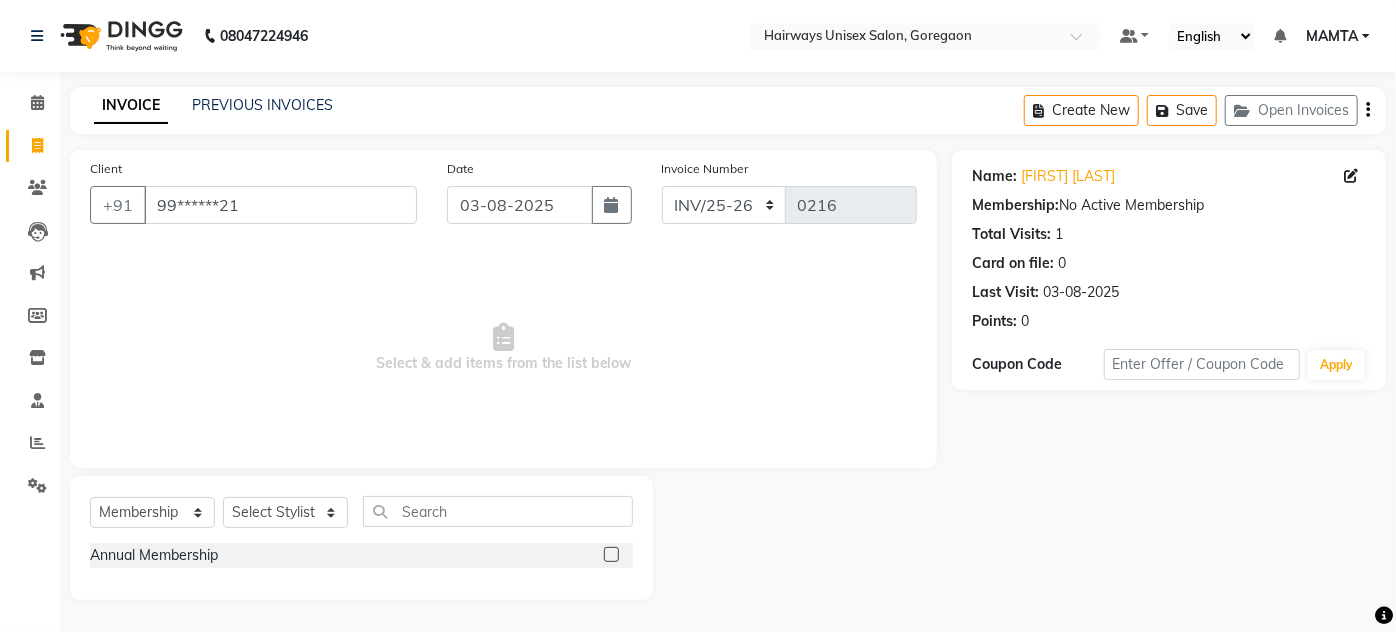click 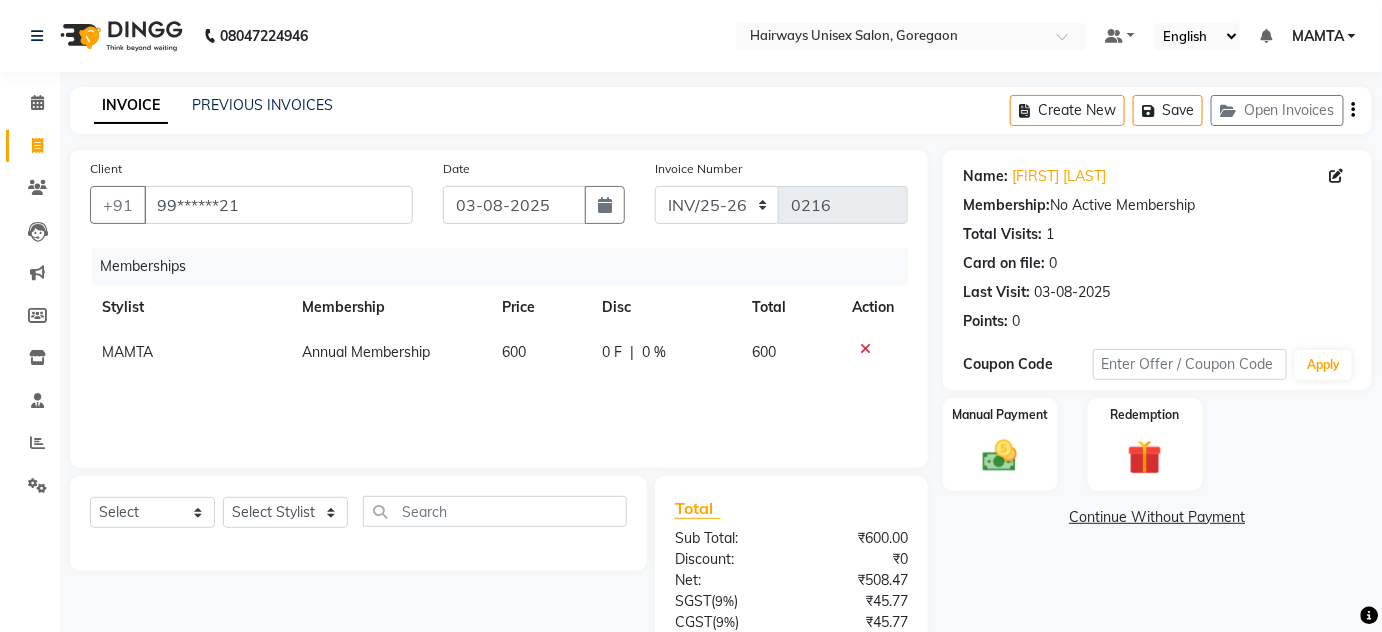 click on "Create New   Save   Open Invoices" 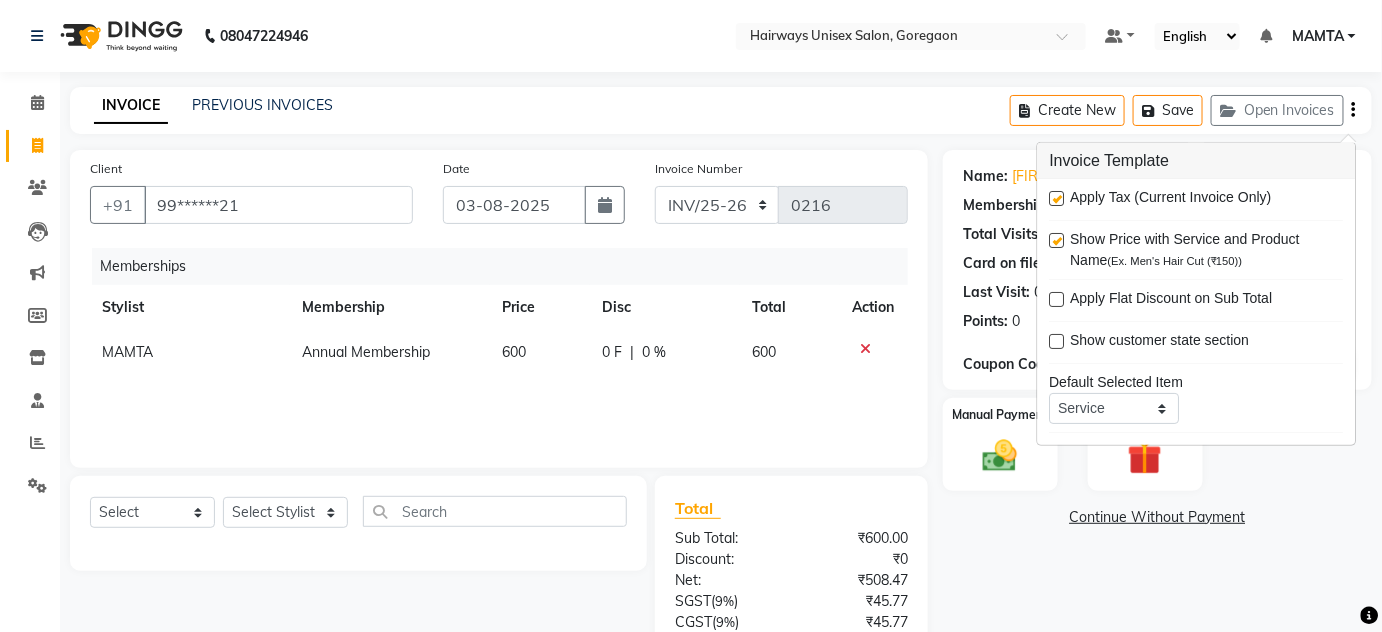 click at bounding box center (1057, 198) 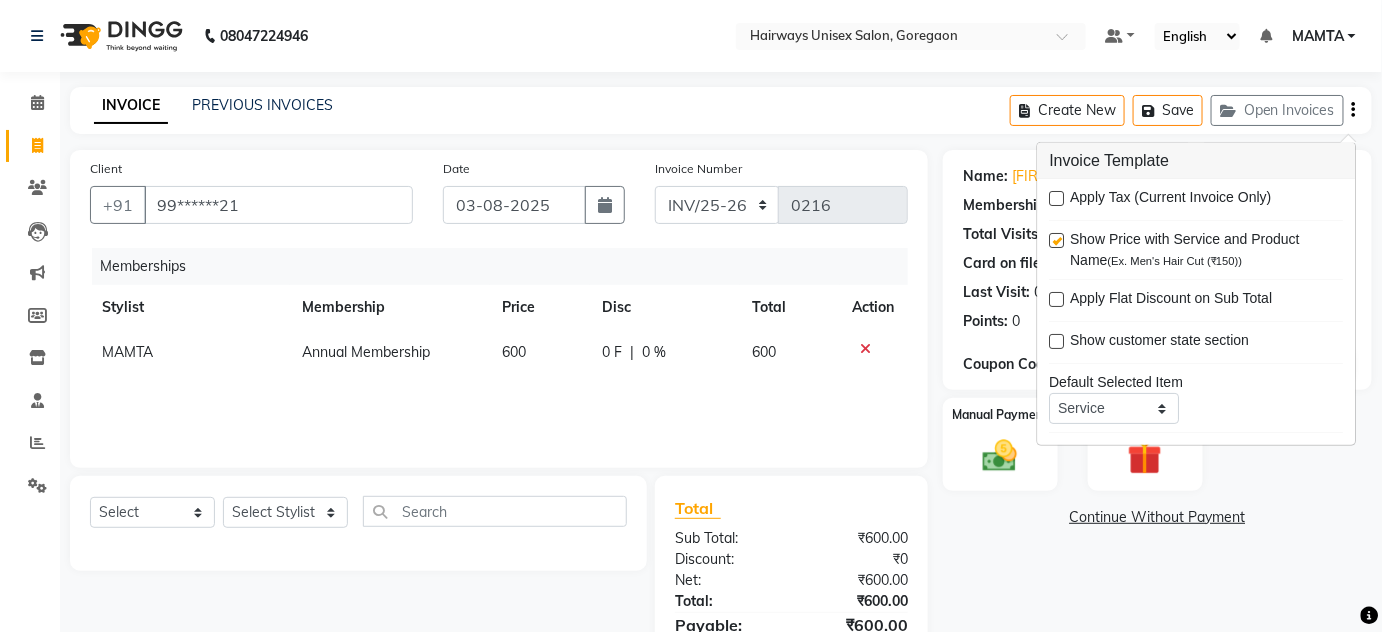 click on "Client +91 99******21 Date 03-08-2025 Invoice Number INV/25-26 V/2025-26 0216 Memberships Stylist Membership Price Disc Total Action MAMTA Annual Membership 600 0 F | 0 % 600" 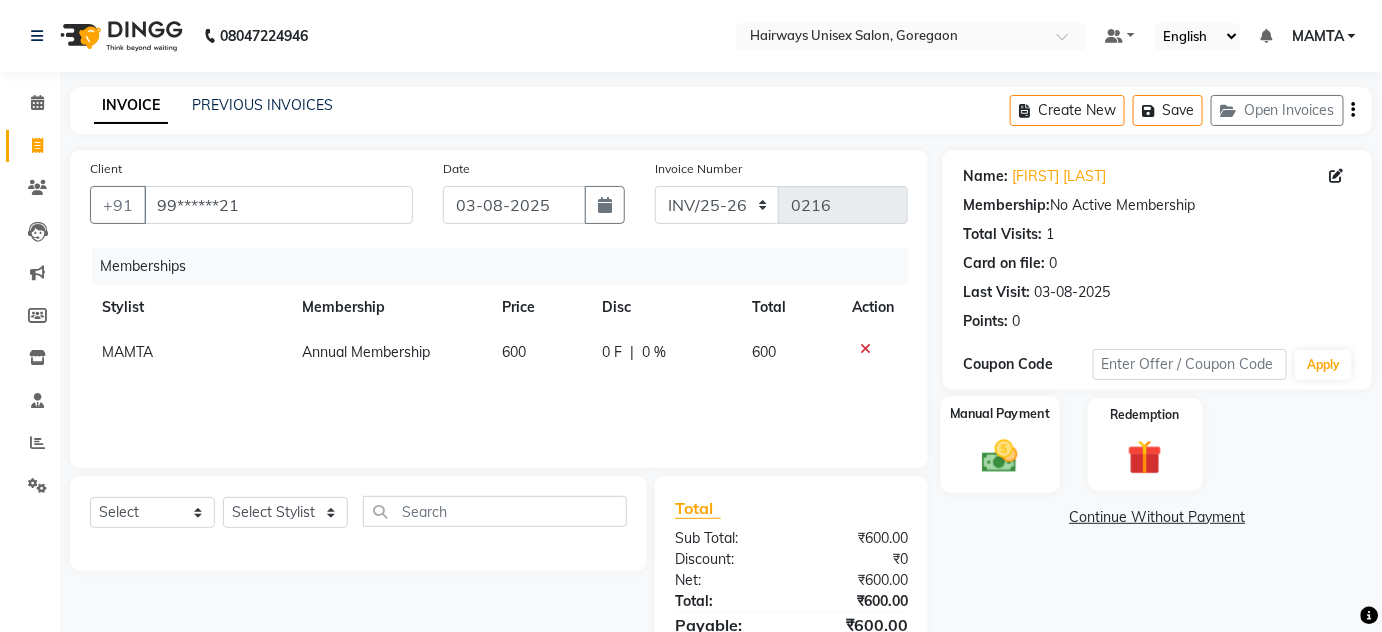 click on "Manual Payment" 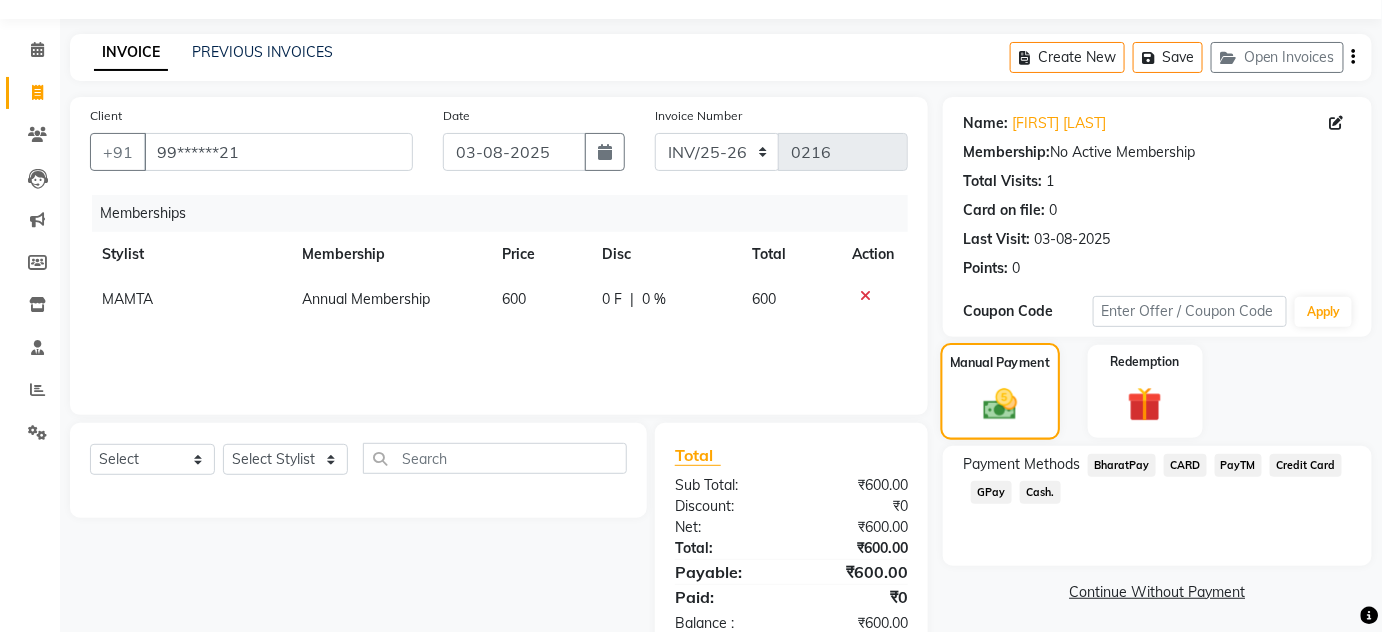 scroll, scrollTop: 104, scrollLeft: 0, axis: vertical 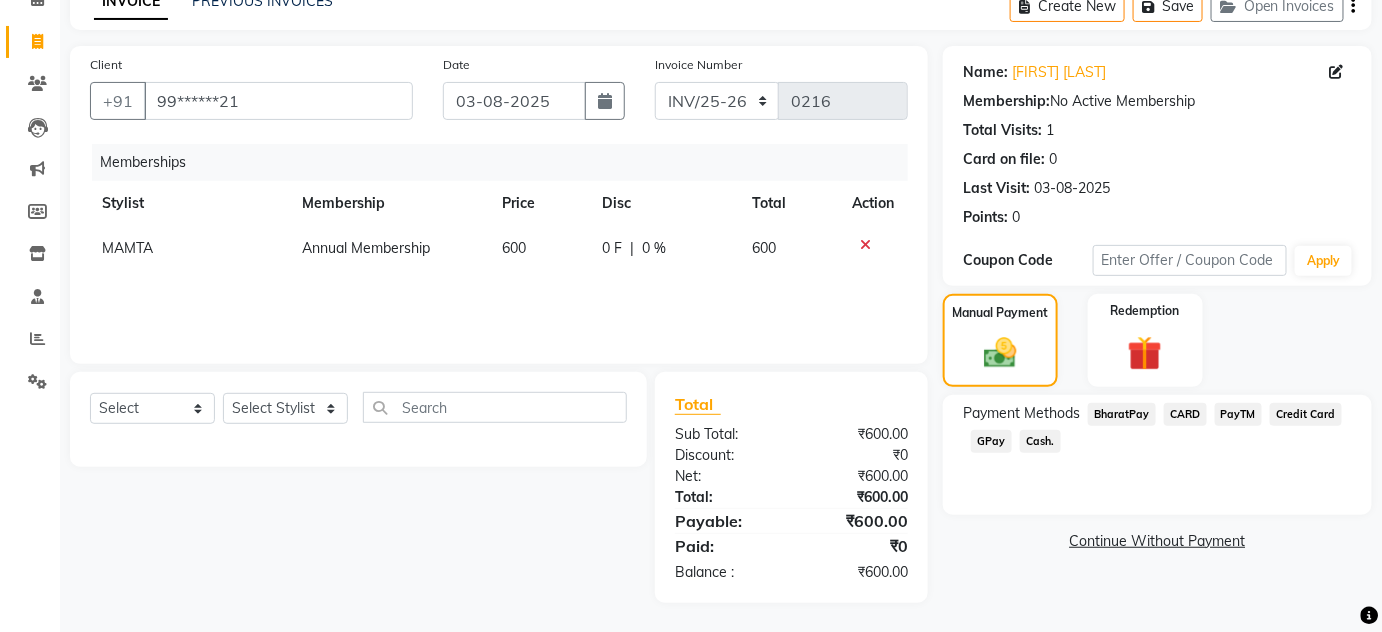 click on "Cash." 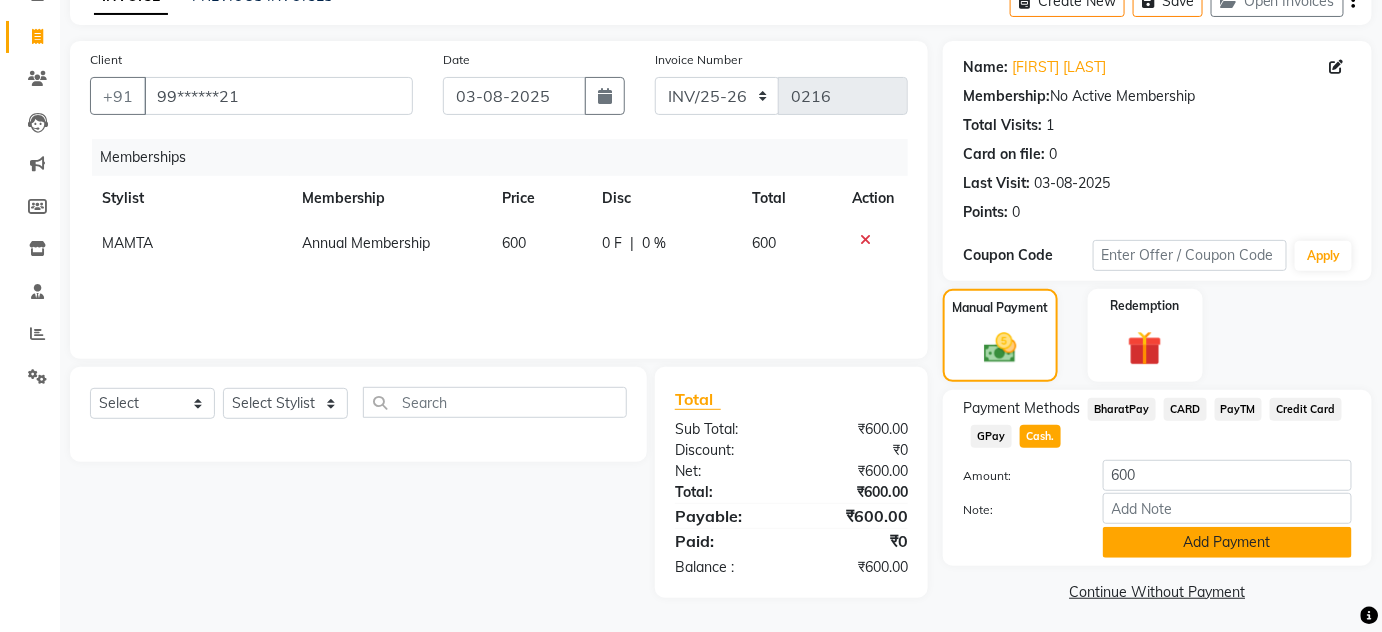 scroll, scrollTop: 112, scrollLeft: 0, axis: vertical 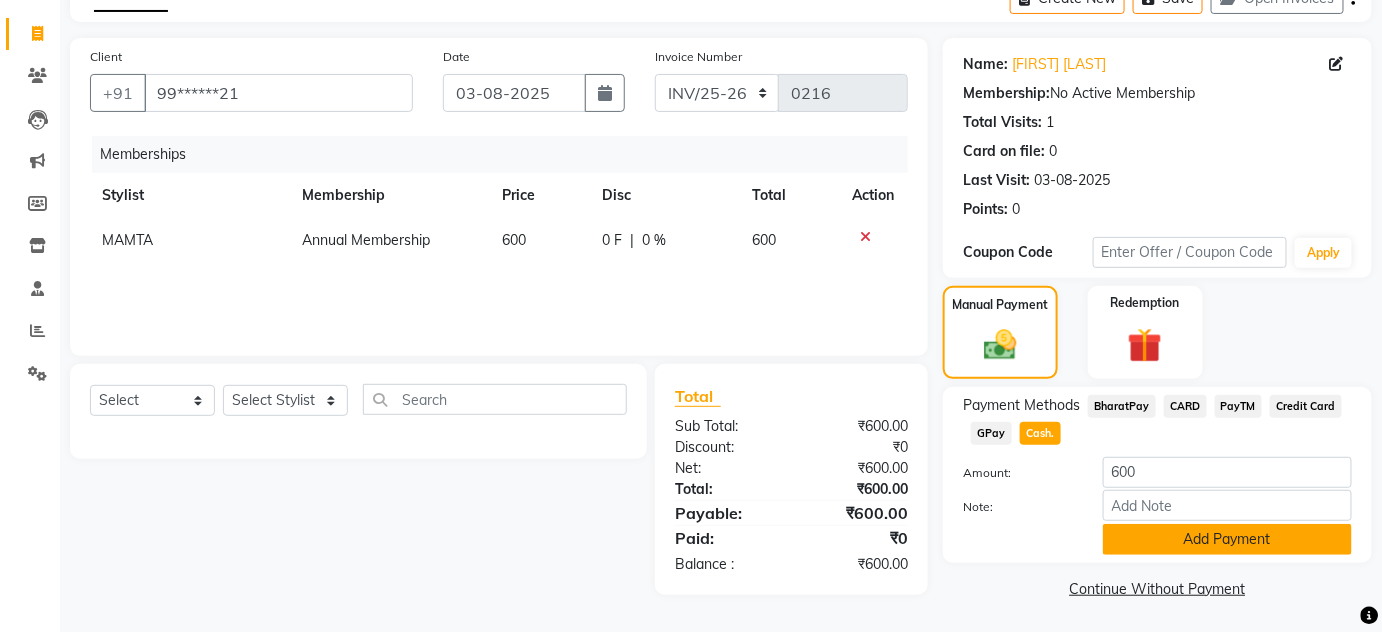 click on "Add Payment" 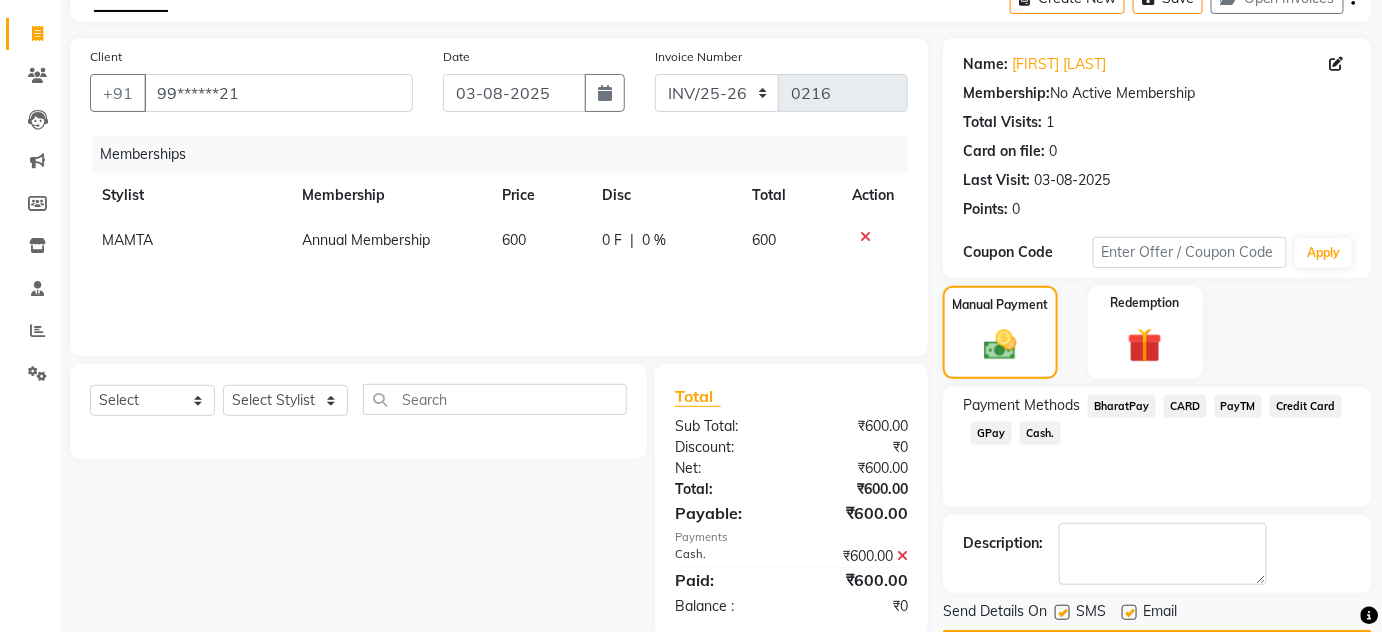 scroll, scrollTop: 169, scrollLeft: 0, axis: vertical 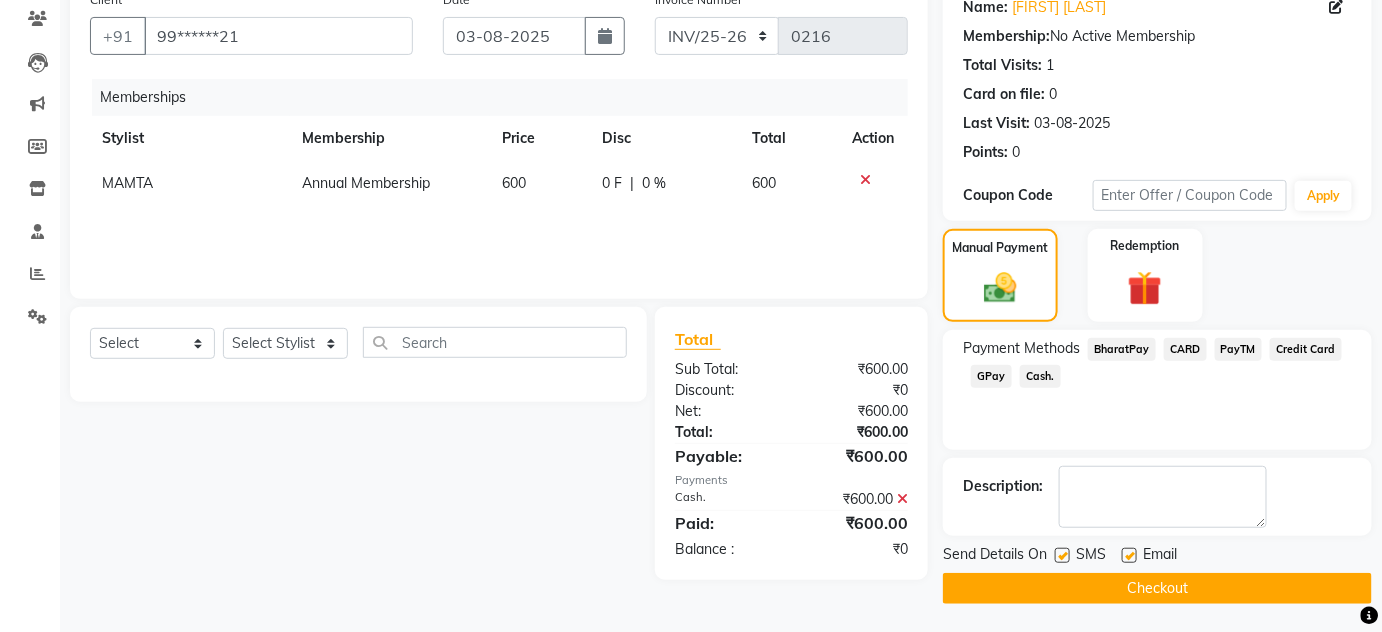 click on "Checkout" 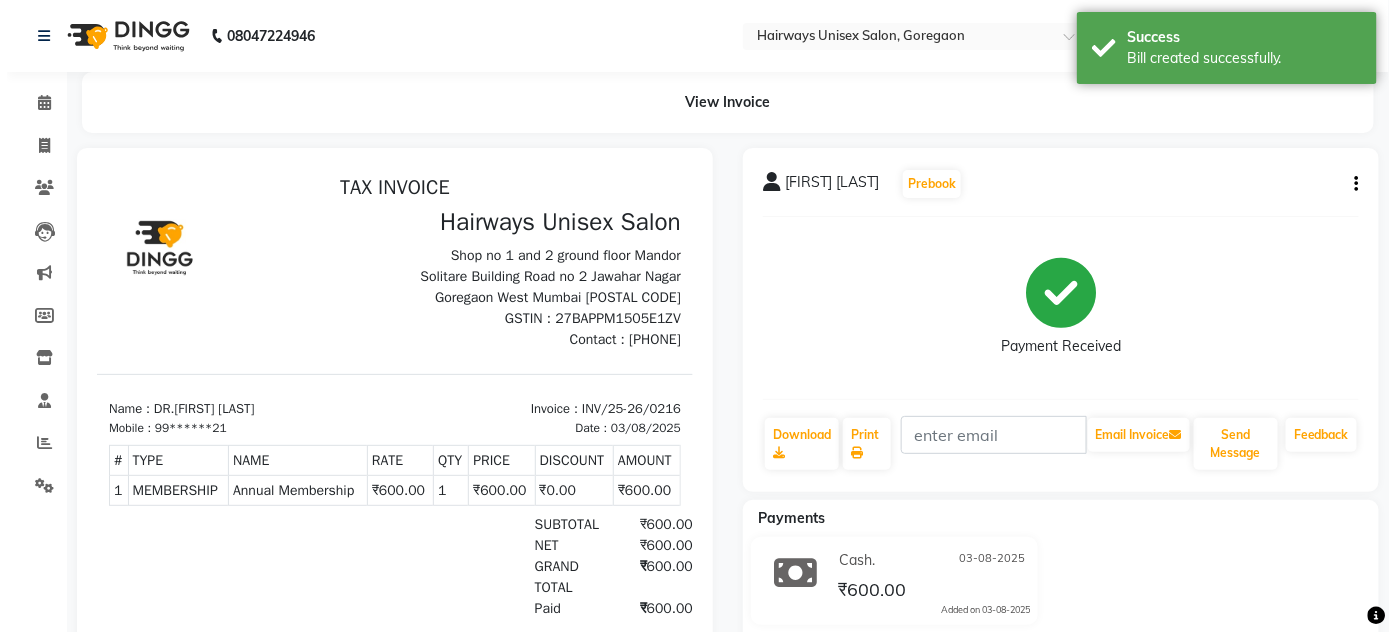 scroll, scrollTop: 0, scrollLeft: 0, axis: both 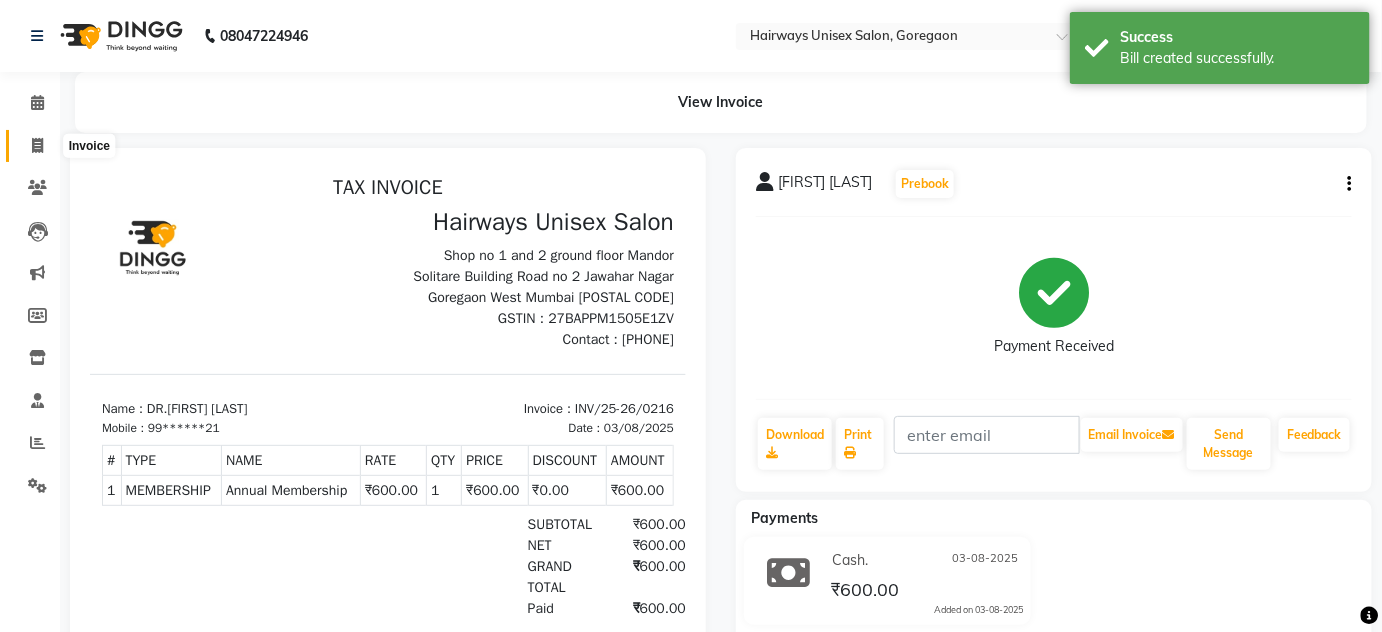 click 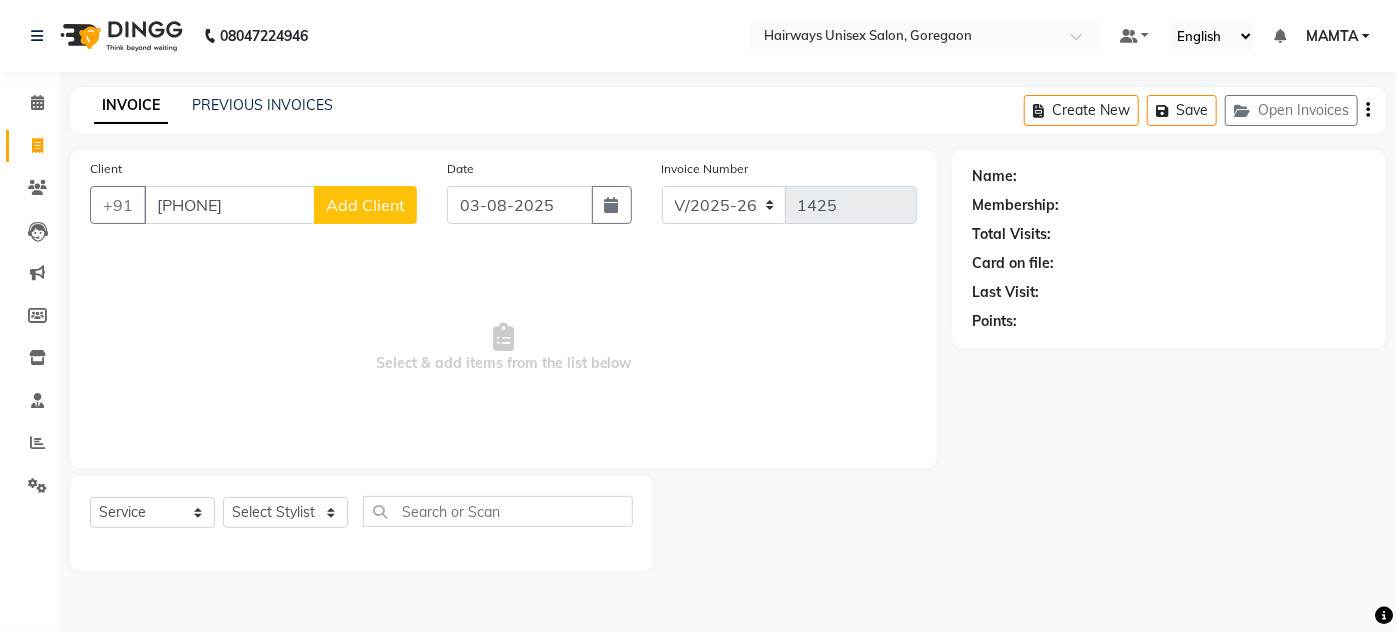 click on "Add Client" 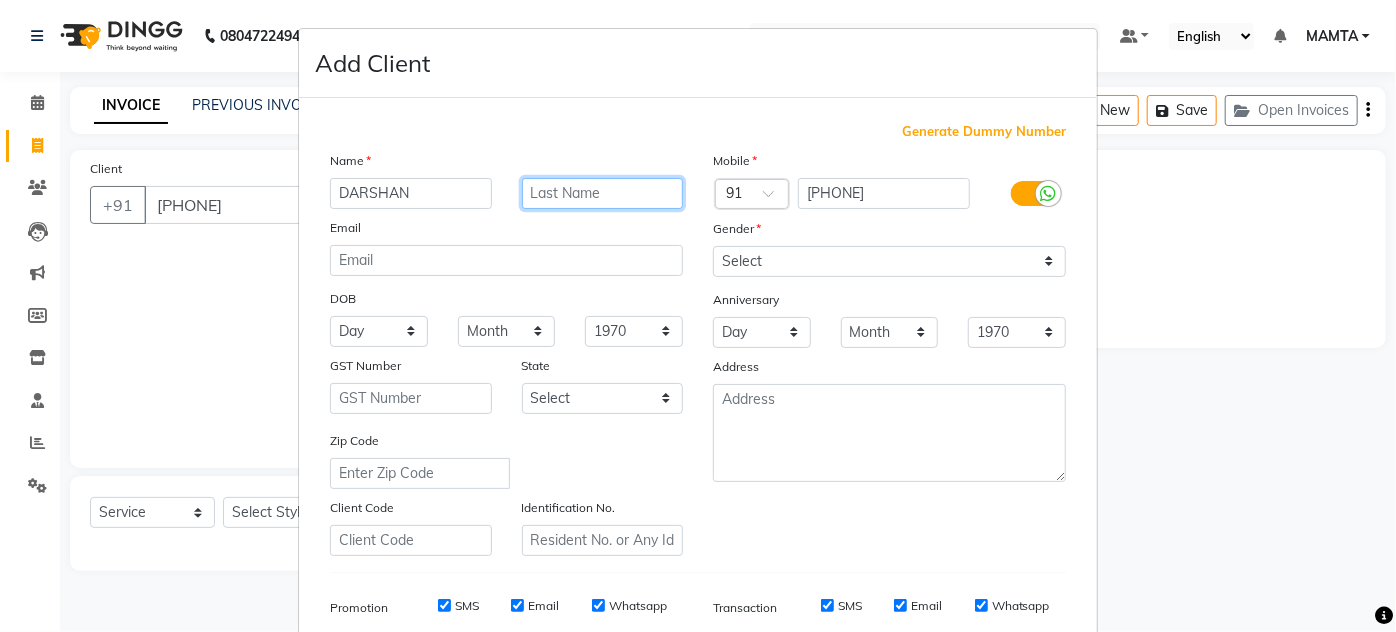 click at bounding box center (603, 193) 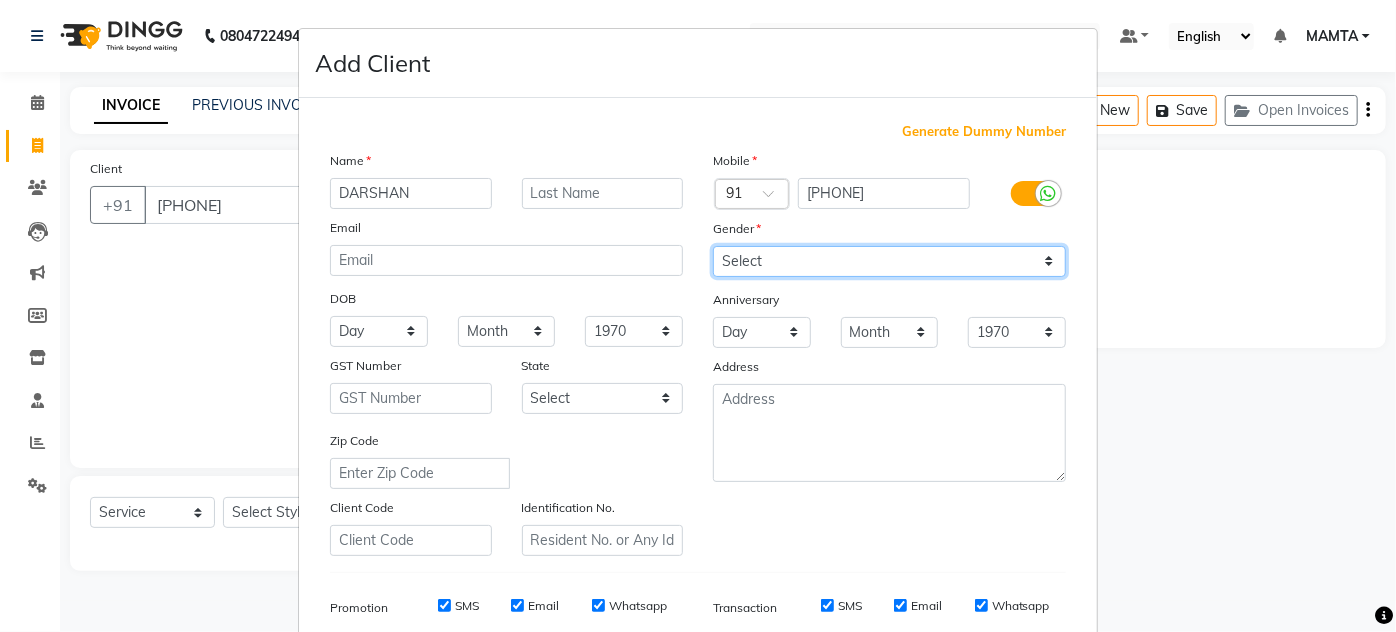 click on "Select Male Female Other Prefer Not To Say" at bounding box center (889, 261) 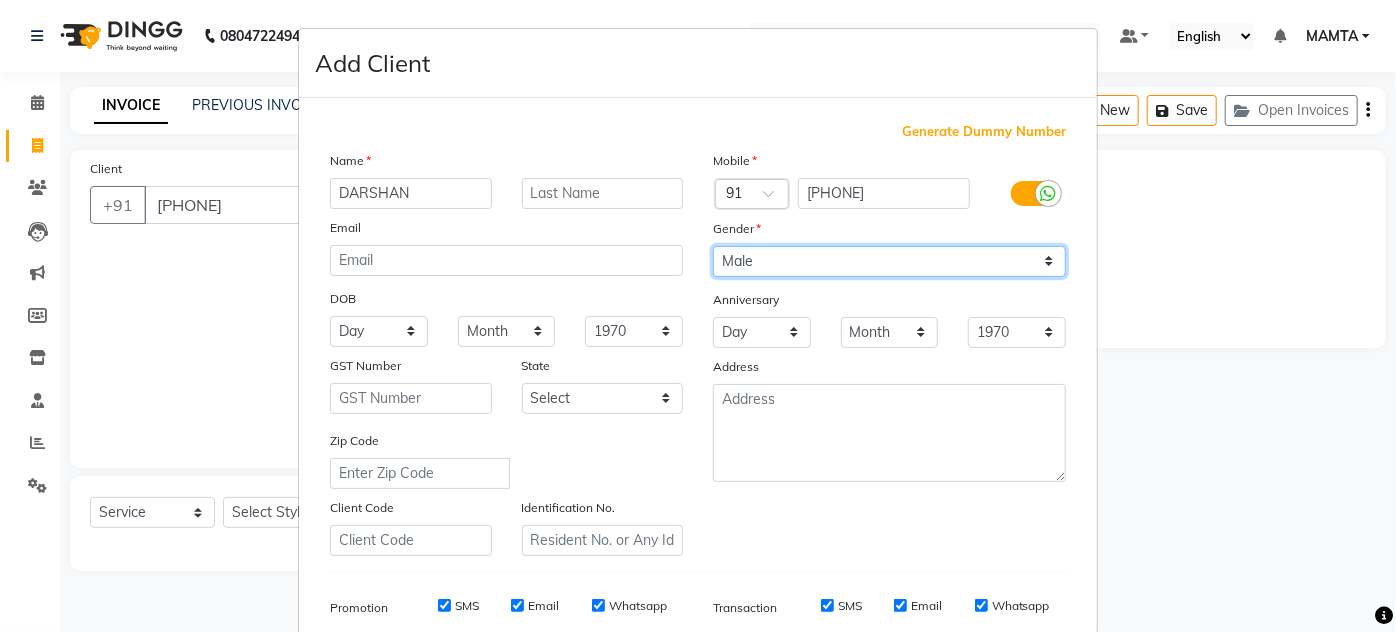 click on "Select Male Female Other Prefer Not To Say" at bounding box center [889, 261] 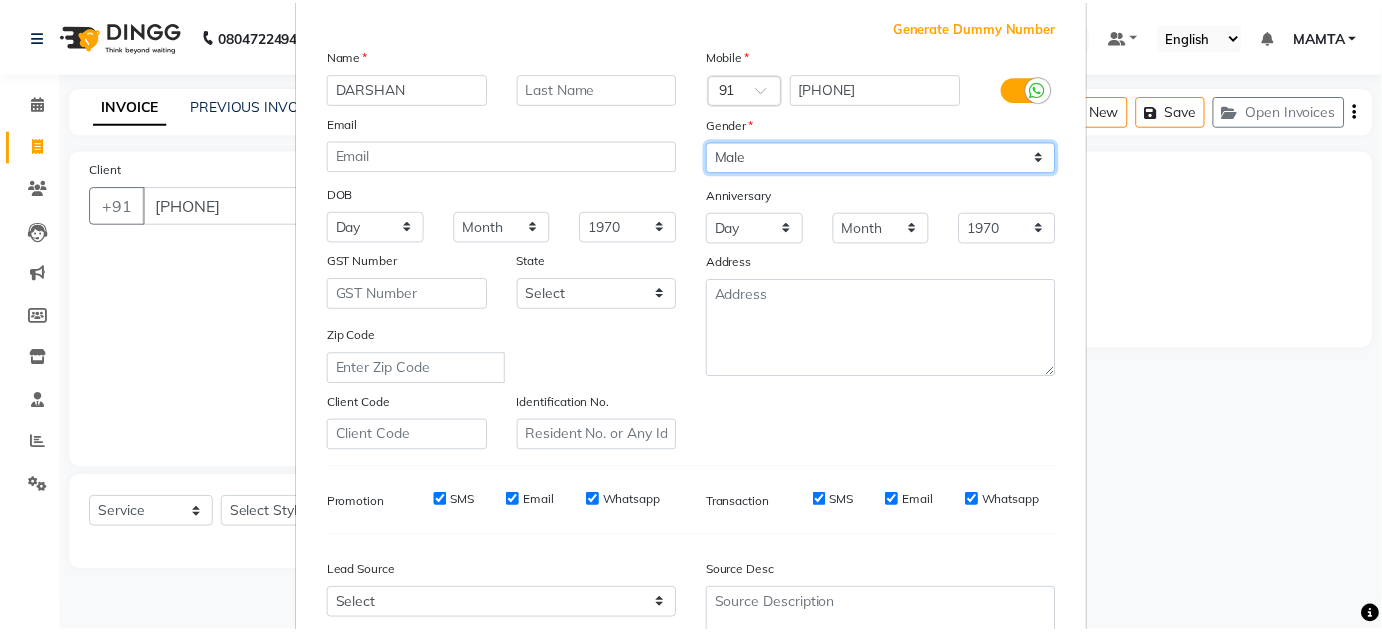 scroll, scrollTop: 290, scrollLeft: 0, axis: vertical 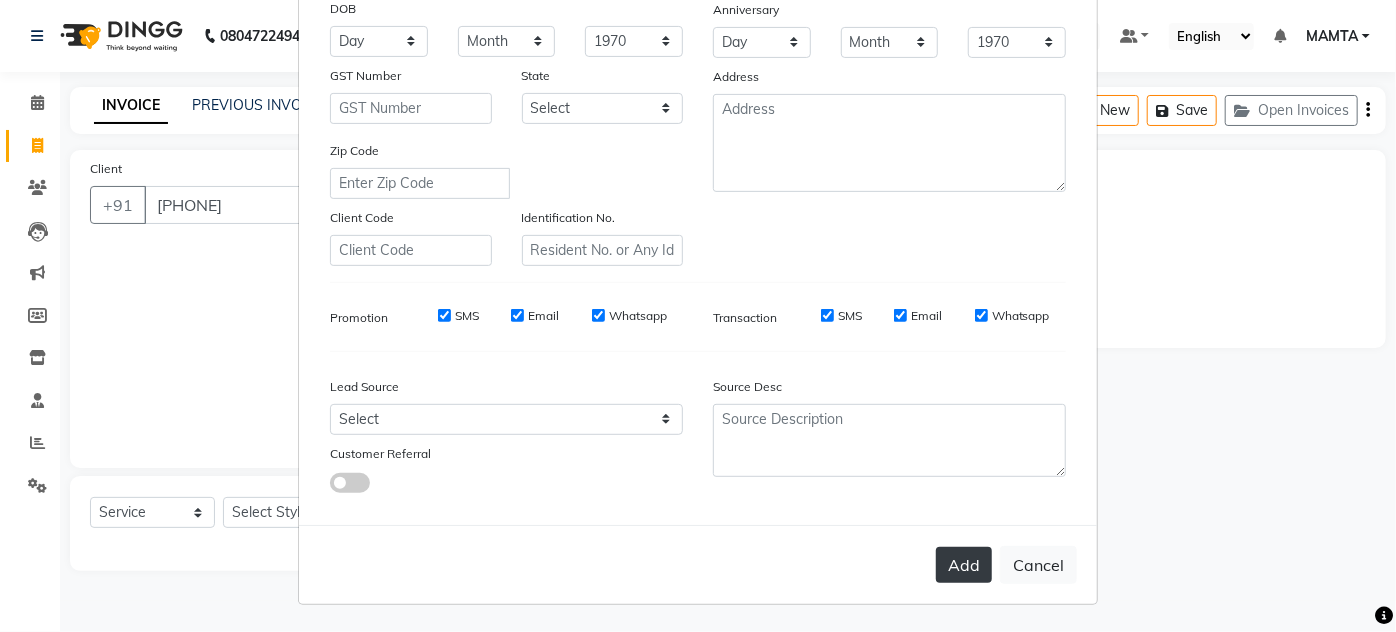 click on "Add" at bounding box center (964, 565) 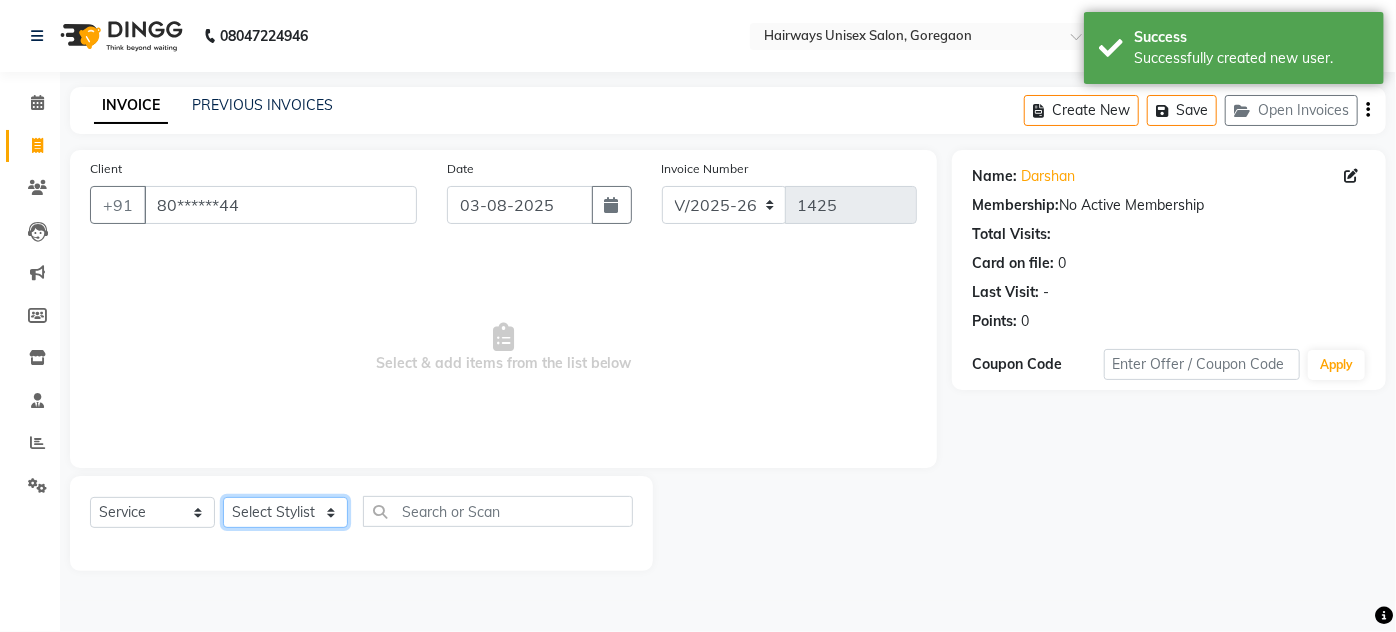 click on "Select Stylist AHSAN AZAD IMRAN Kamal Salmani KASHISH MAMTA POOJA PUMMY RAJA SADDAM SAMEER SULTAN TALIB ZAFAR ZAHID" 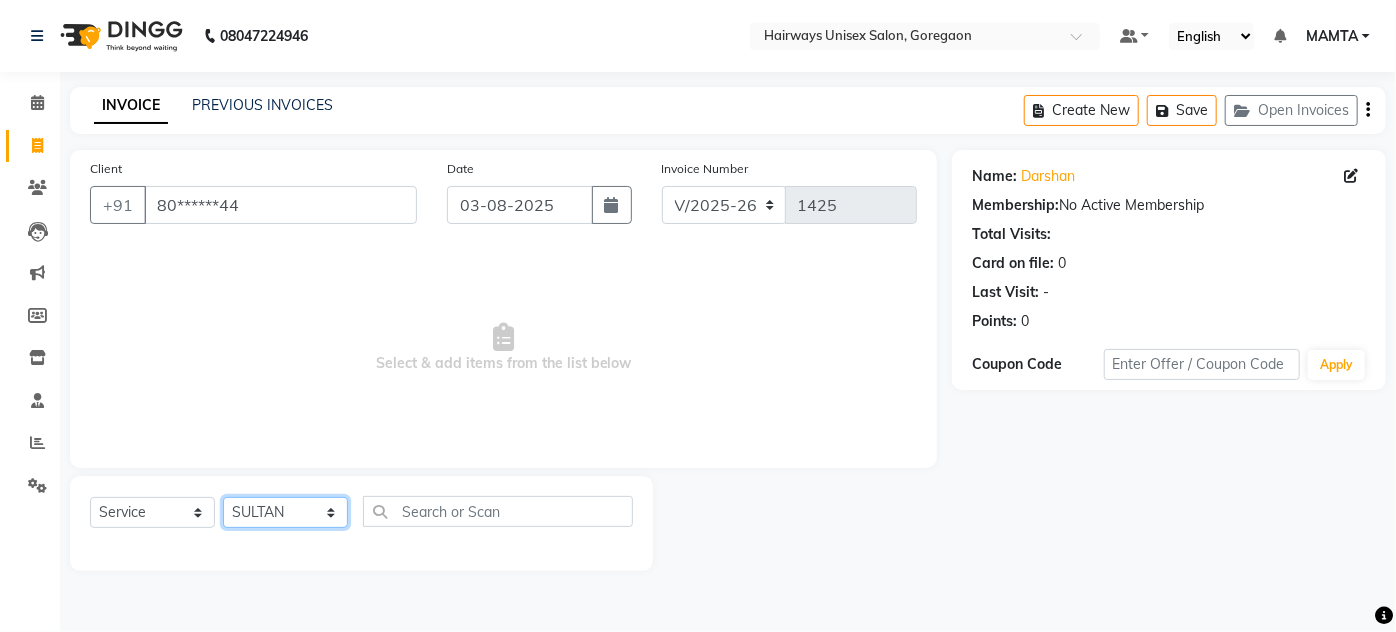 click on "Select Stylist AHSAN AZAD IMRAN Kamal Salmani KASHISH MAMTA POOJA PUMMY RAJA SADDAM SAMEER SULTAN TALIB ZAFAR ZAHID" 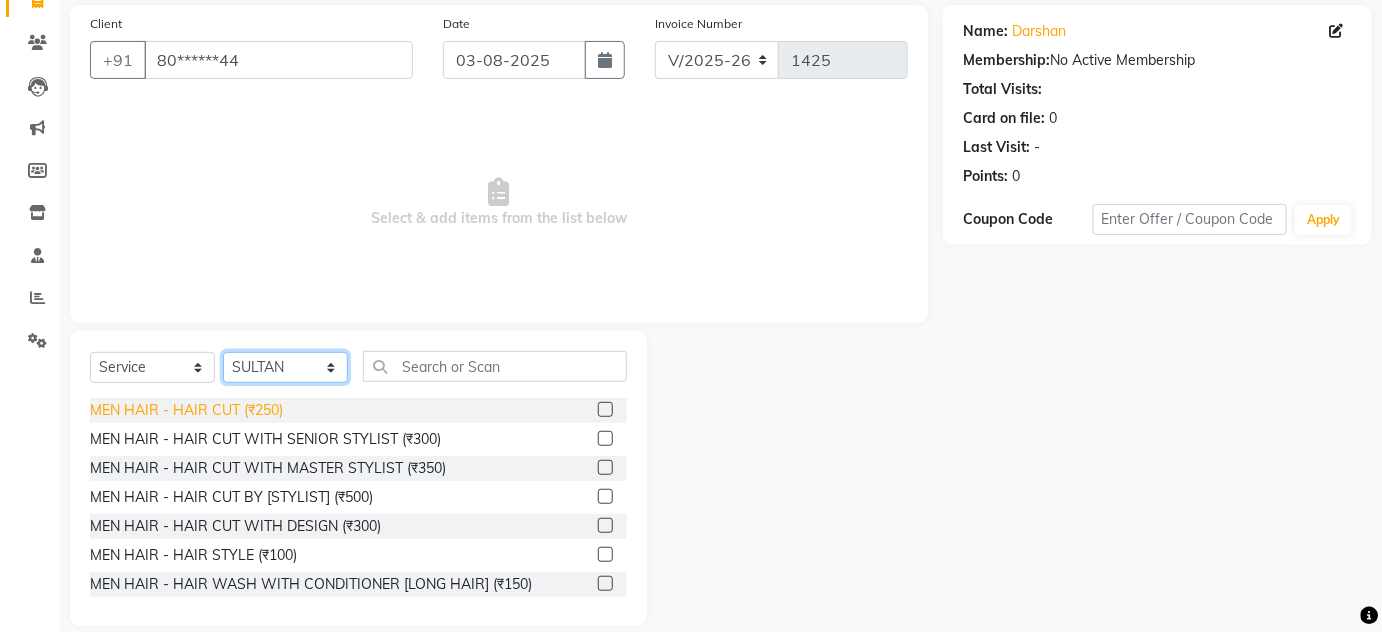 scroll, scrollTop: 168, scrollLeft: 0, axis: vertical 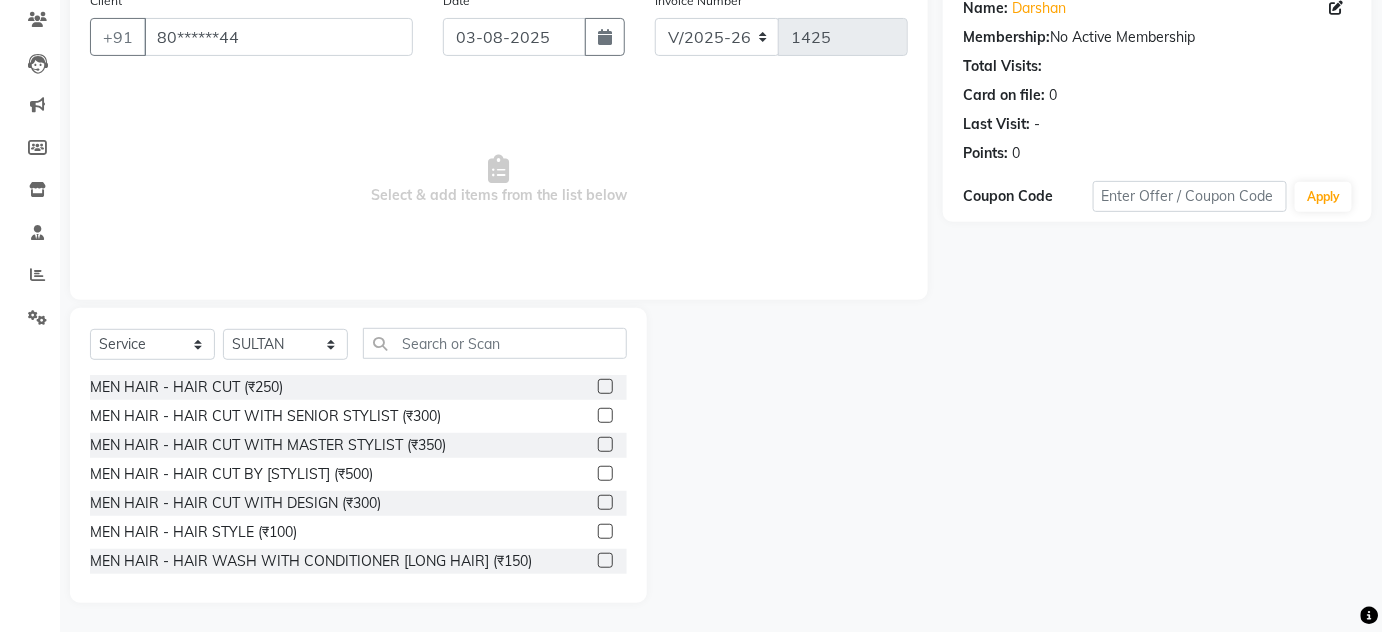 click on "MEN HAIR - HAIR CUT (₹250)" 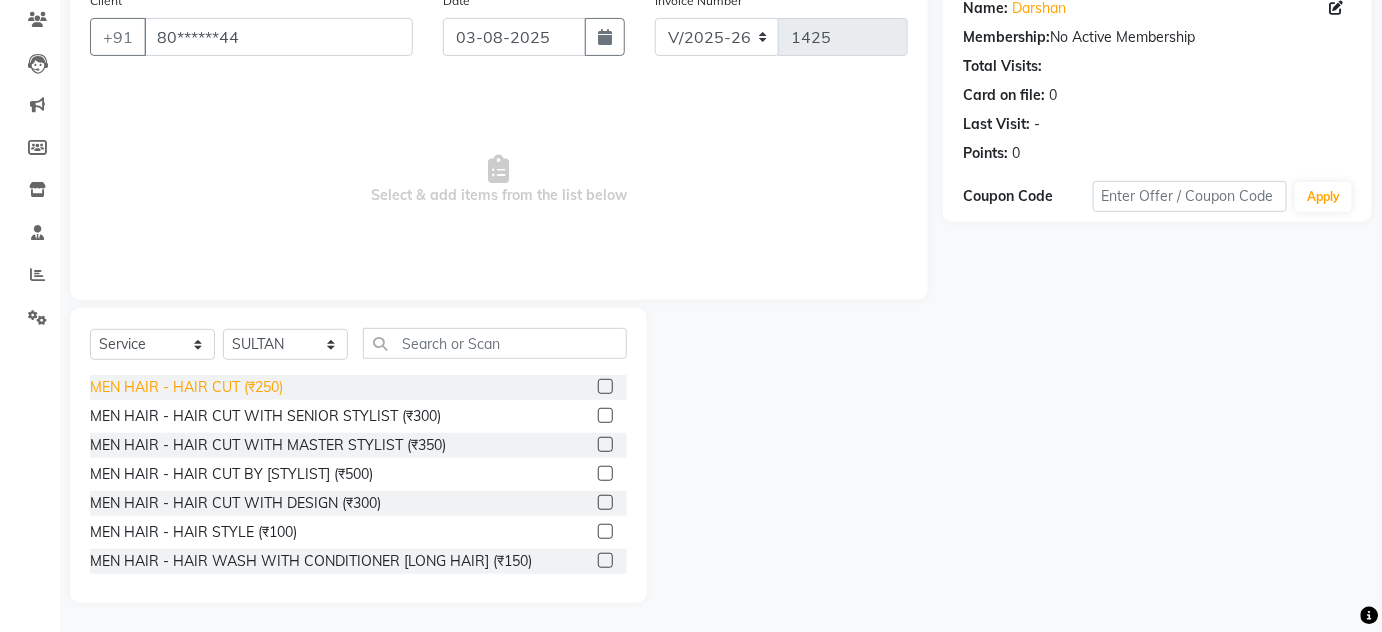 click on "MEN HAIR - HAIR CUT (₹250)" 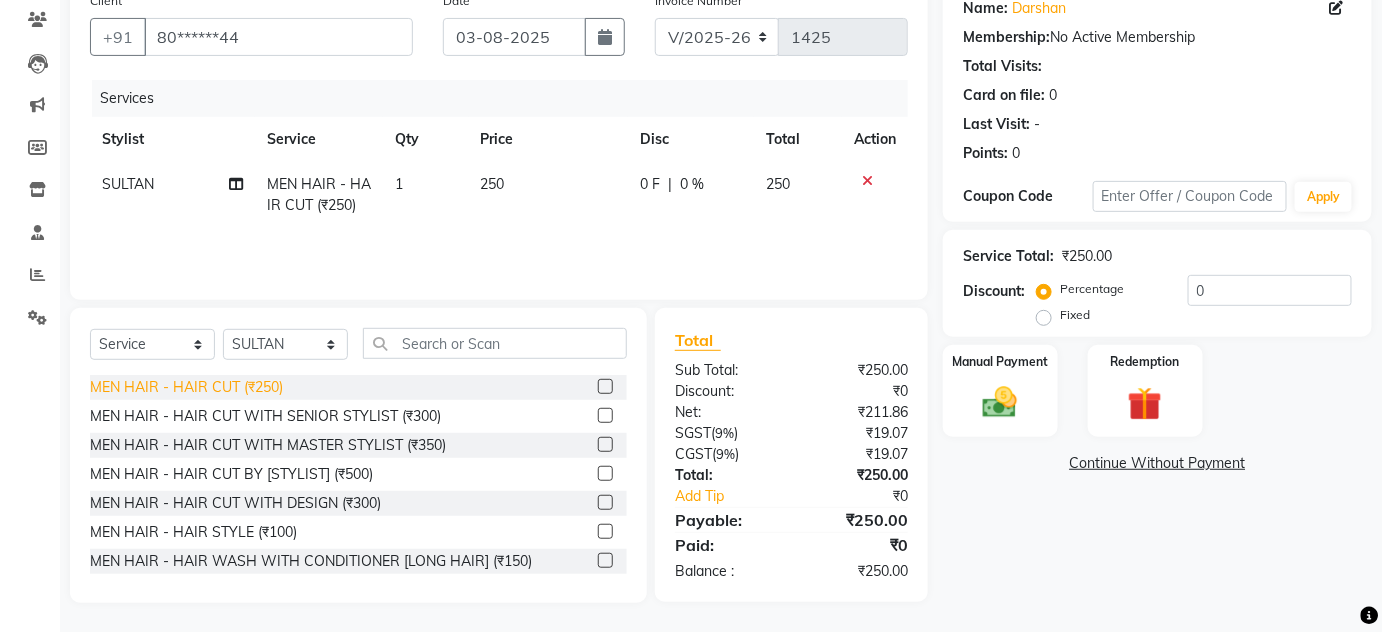click on "MEN HAIR - HAIR CUT (₹250)" 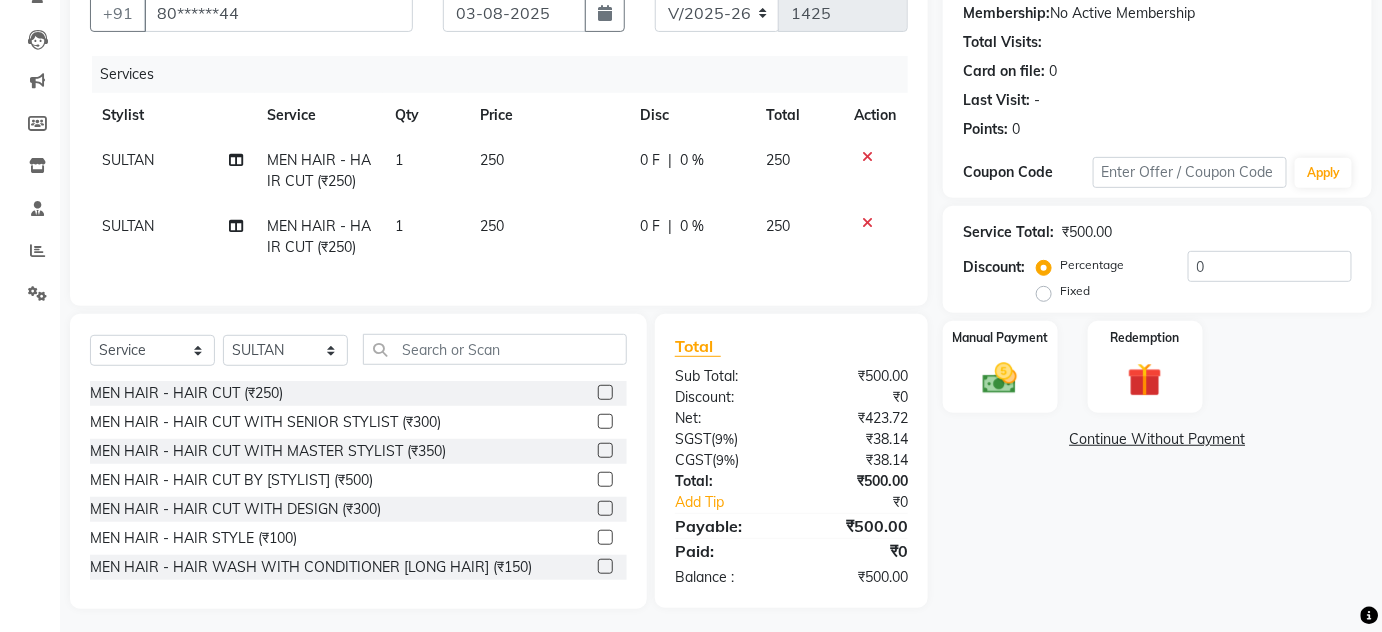 scroll, scrollTop: 212, scrollLeft: 0, axis: vertical 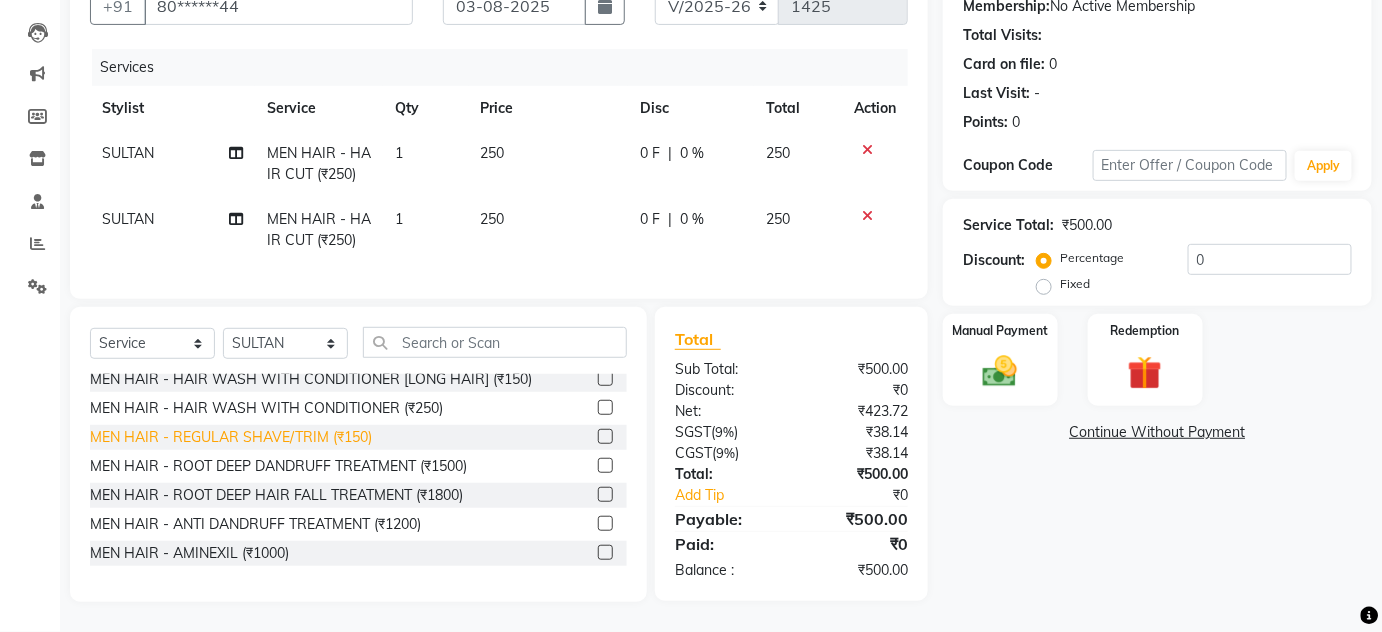 click on "MEN HAIR - REGULAR SHAVE/TRIM (₹150)" 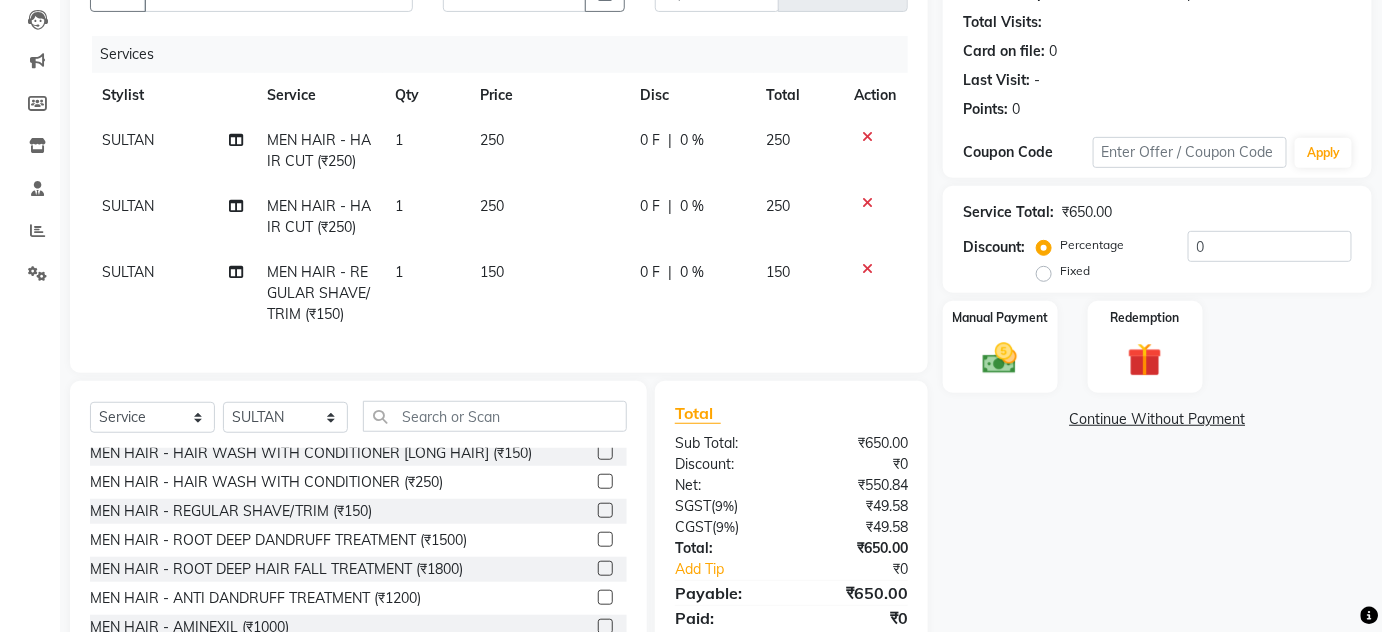 scroll, scrollTop: 121, scrollLeft: 0, axis: vertical 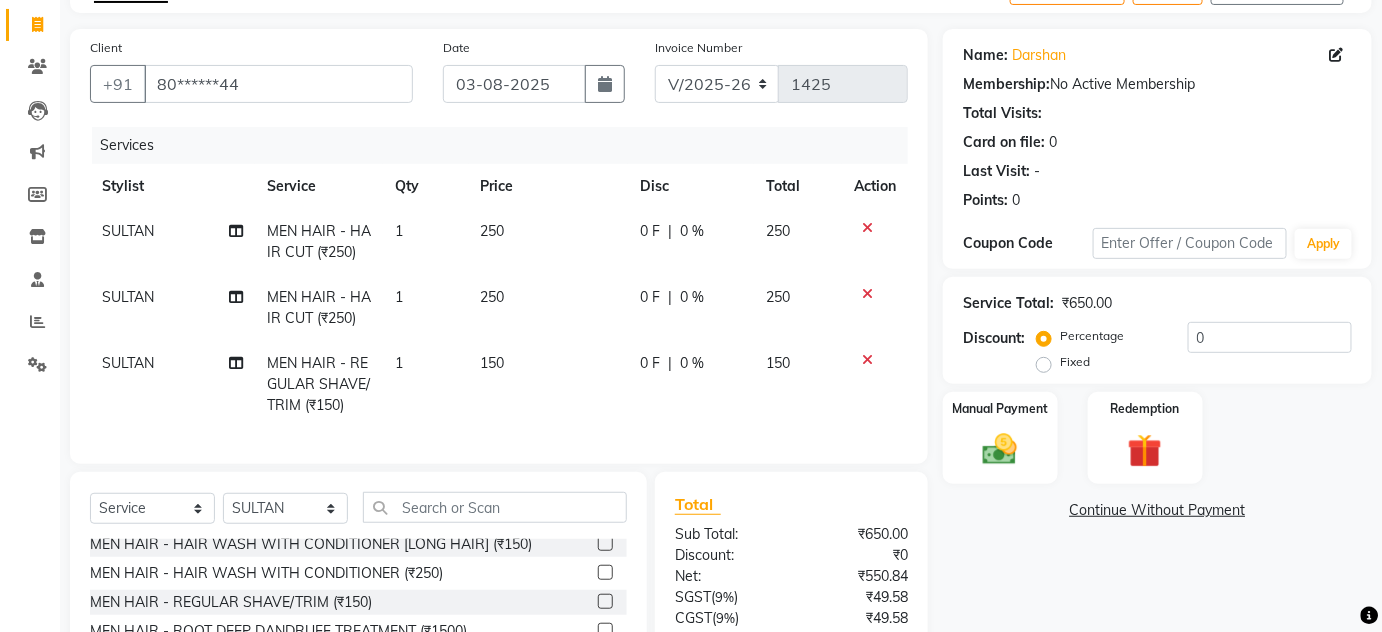 click 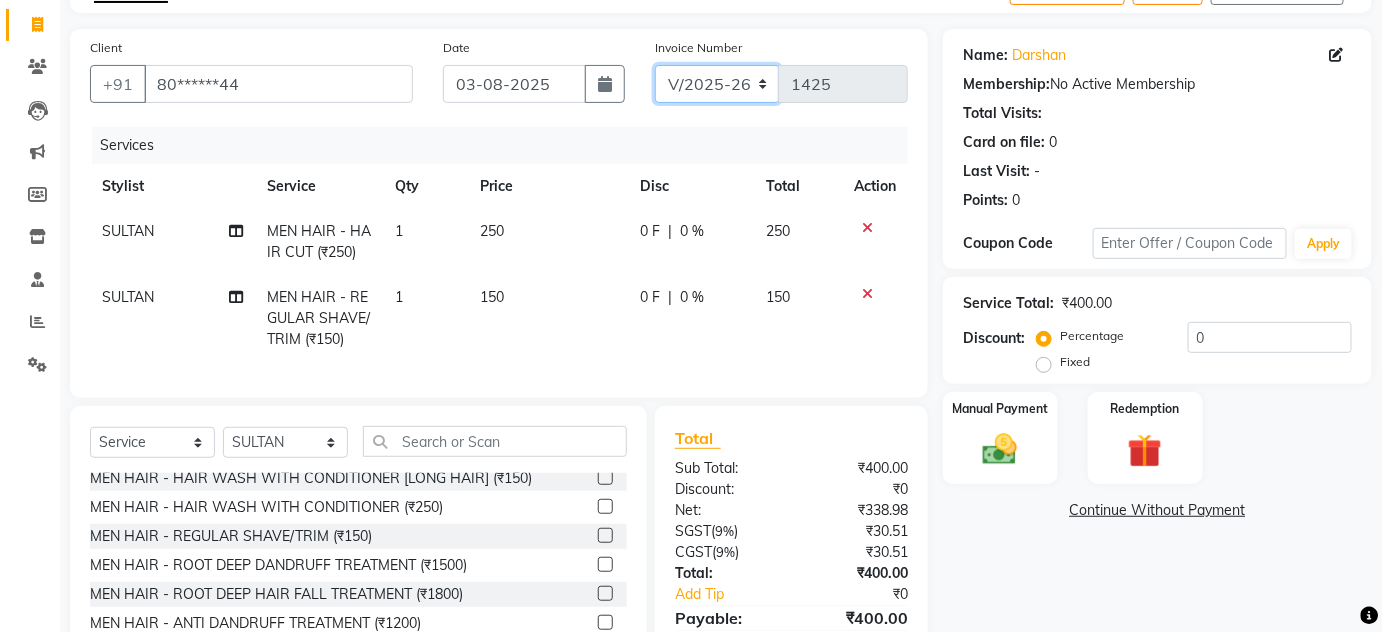 click on "INV/25-26 V/2025-26" 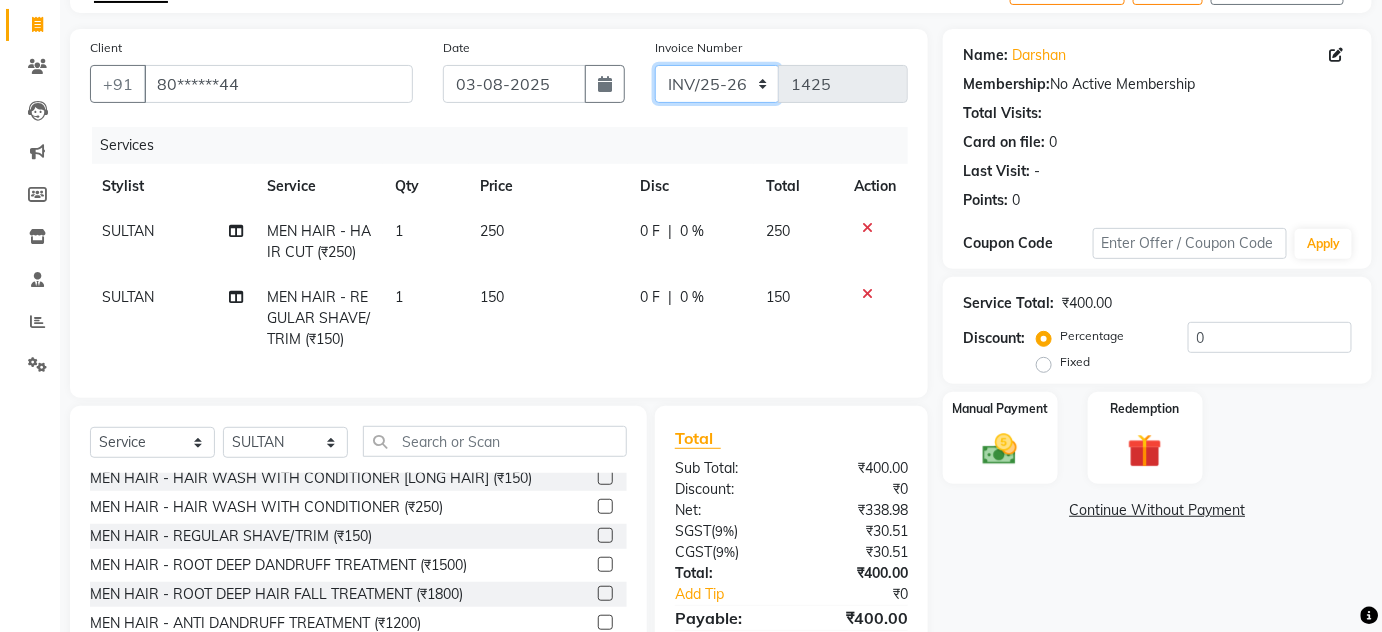 click on "INV/25-26 V/2025-26" 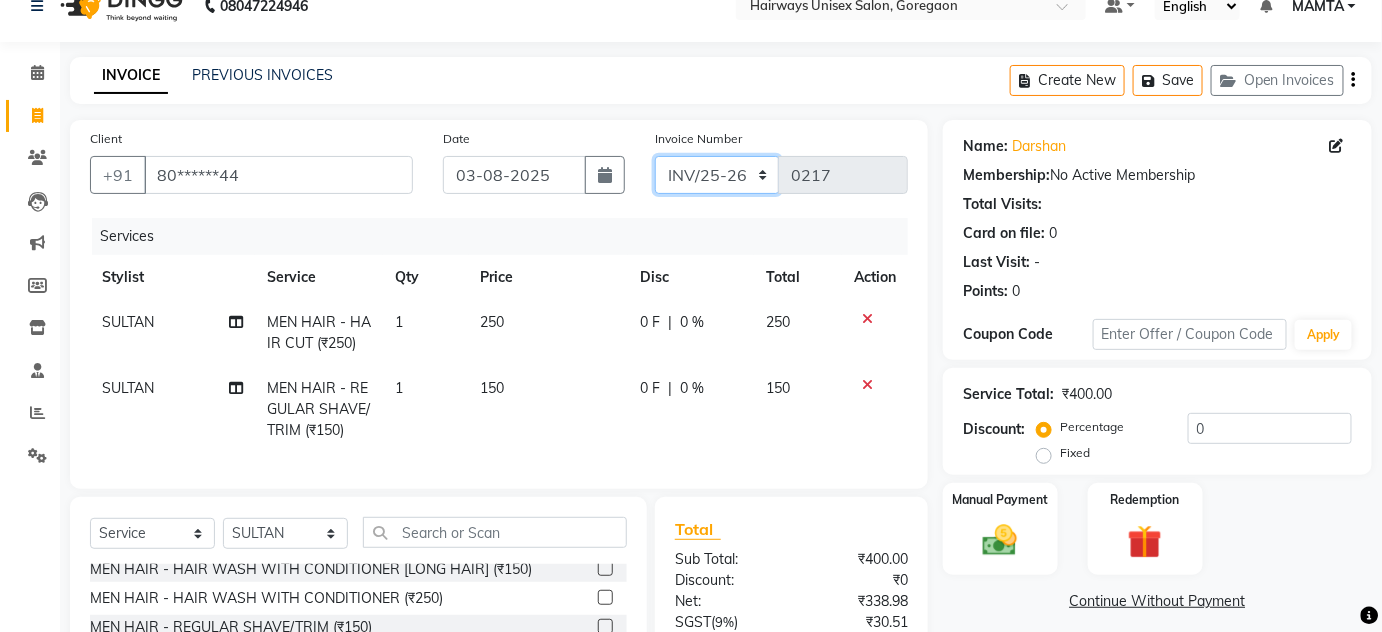 scroll, scrollTop: 0, scrollLeft: 0, axis: both 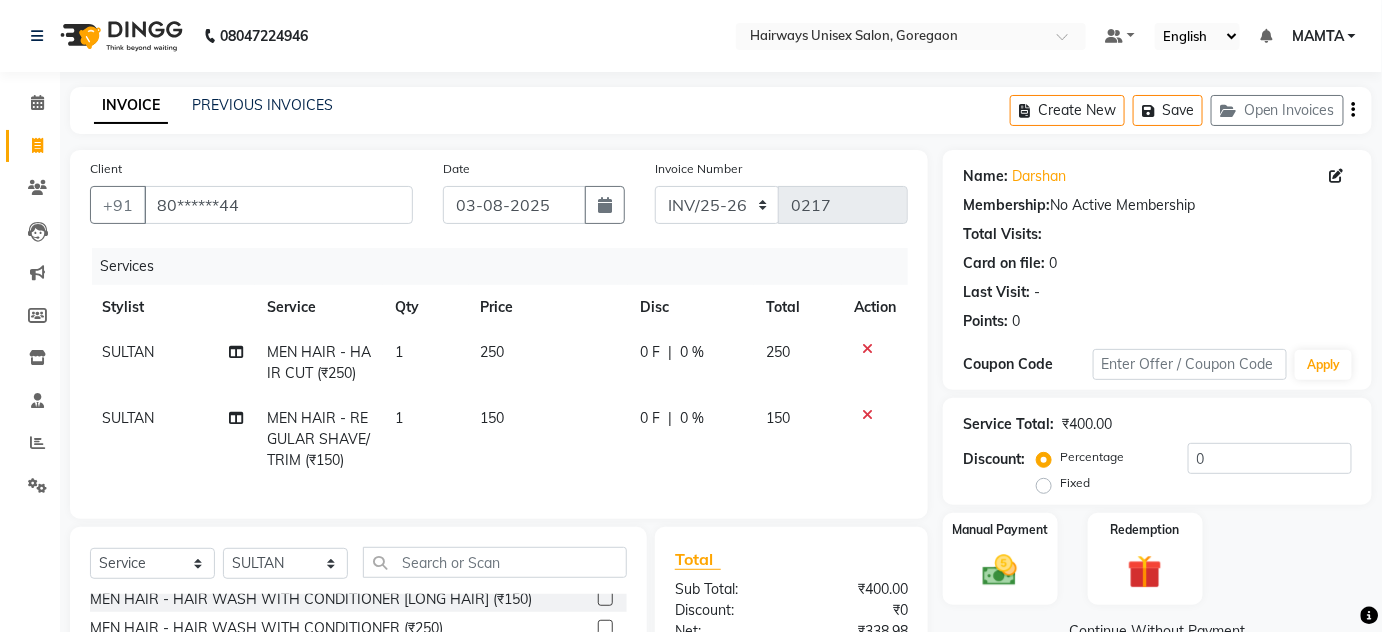 click on "Create New   Save   Open Invoices" 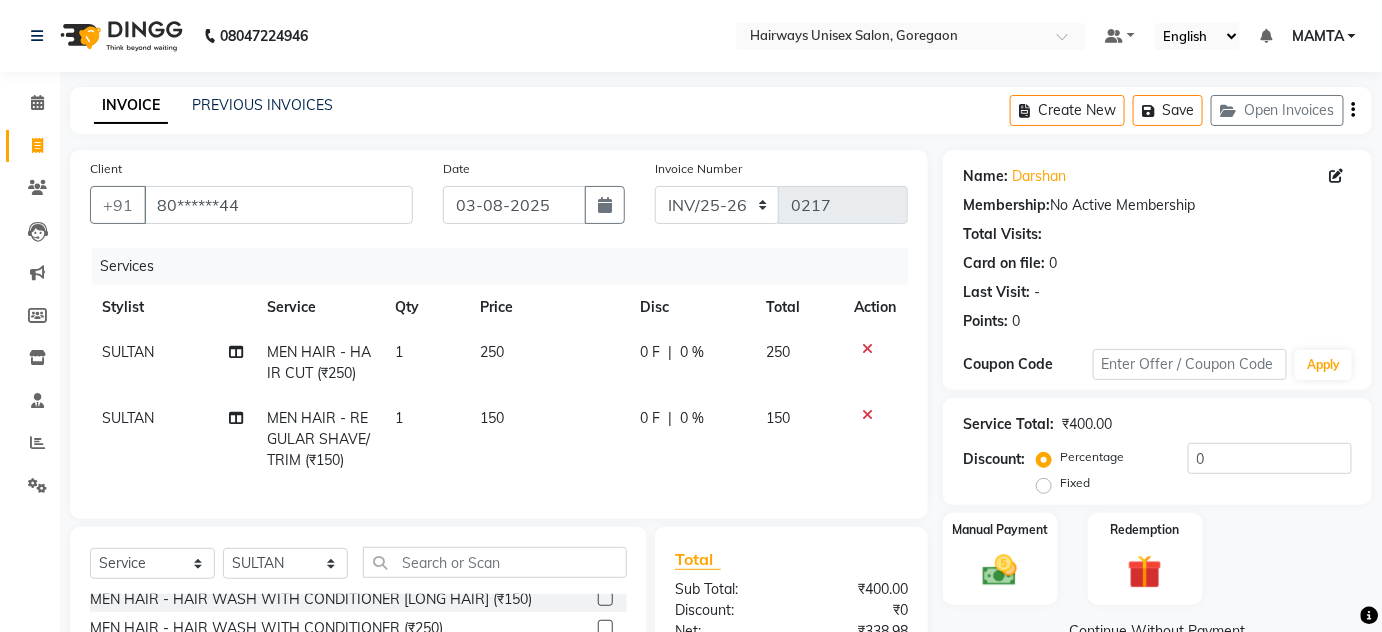 click 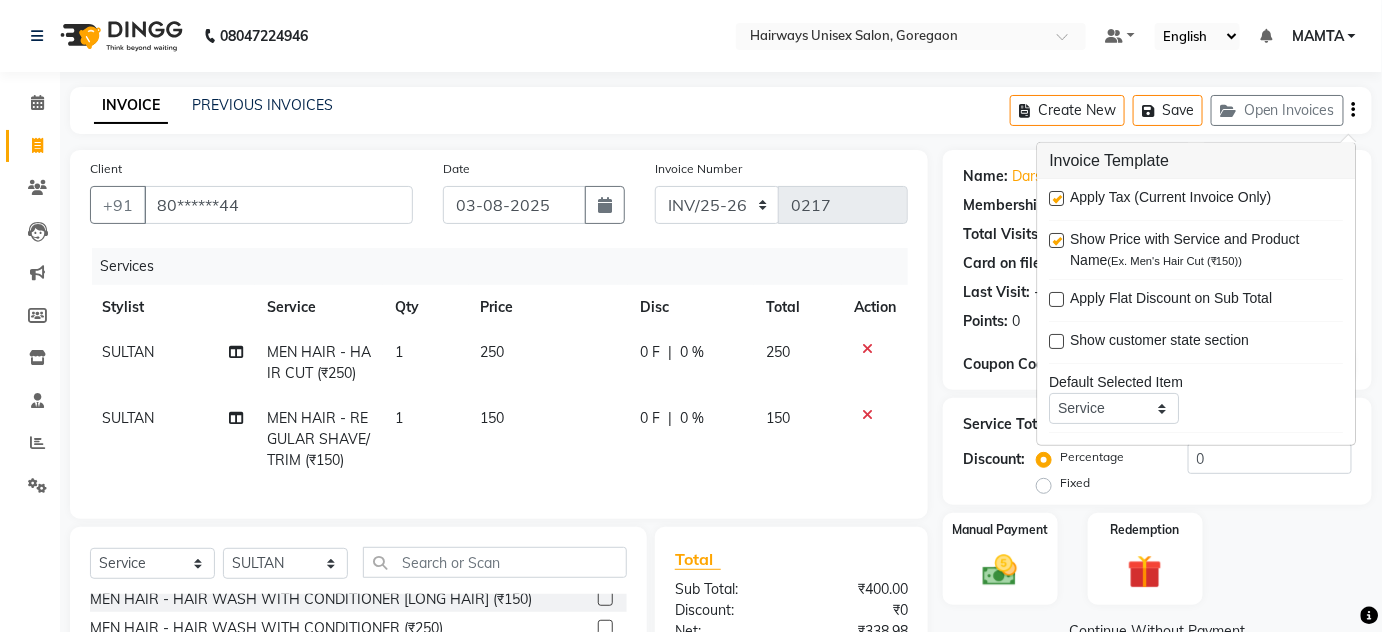 click at bounding box center [1057, 198] 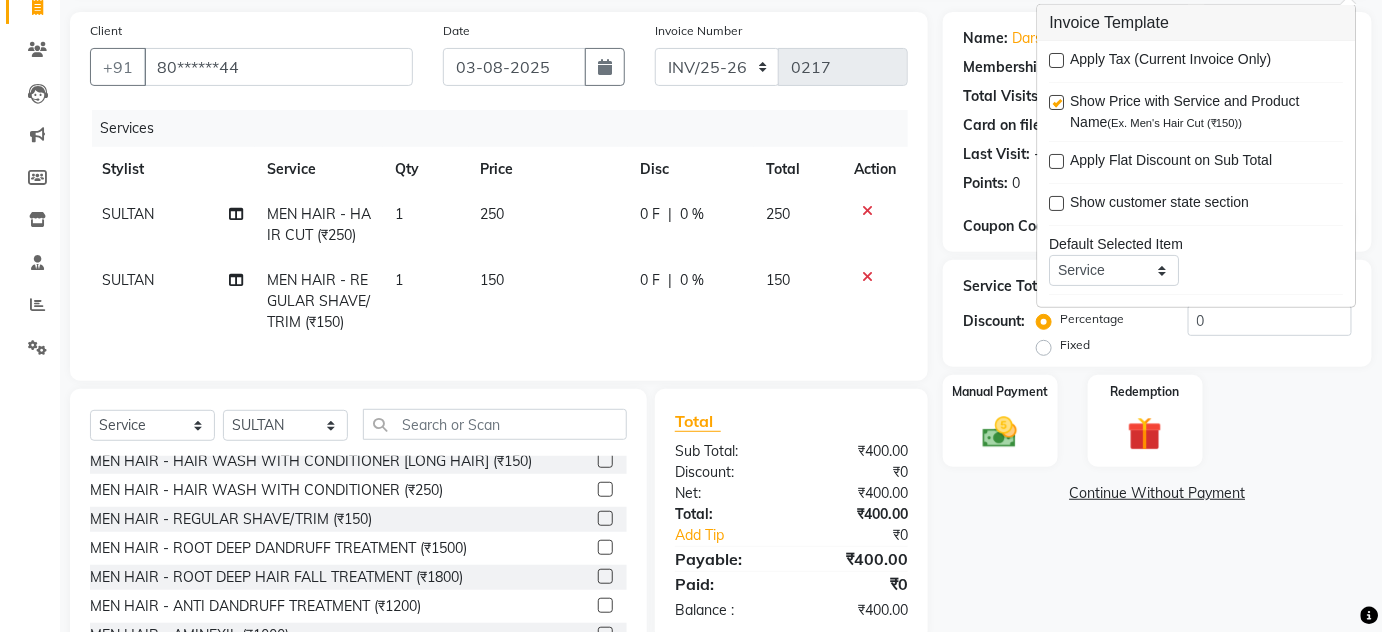 scroll, scrollTop: 233, scrollLeft: 0, axis: vertical 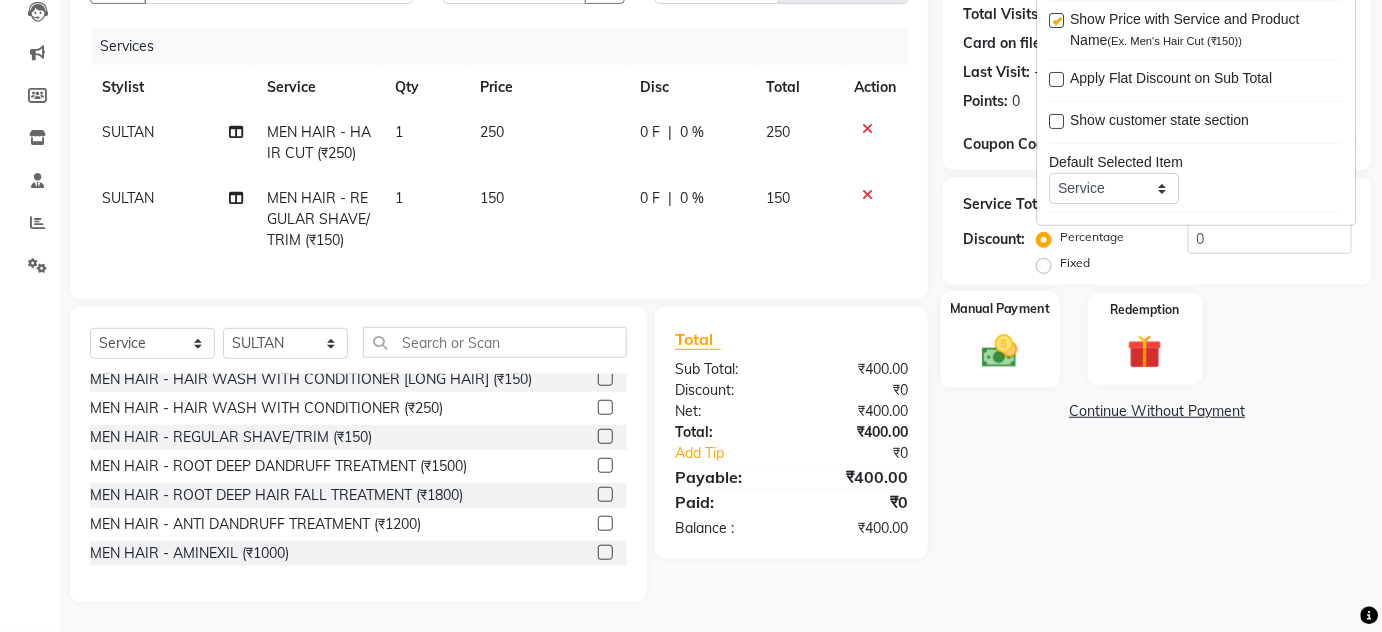 click on "Manual Payment" 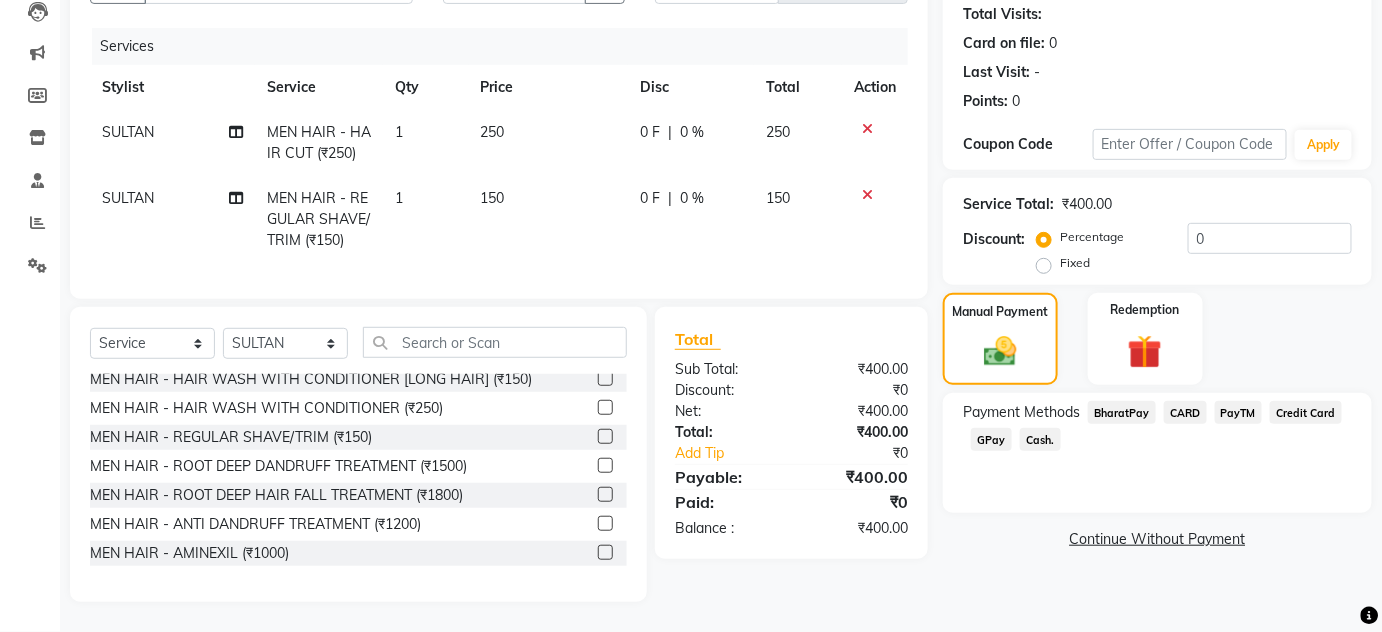 click on "Cash." 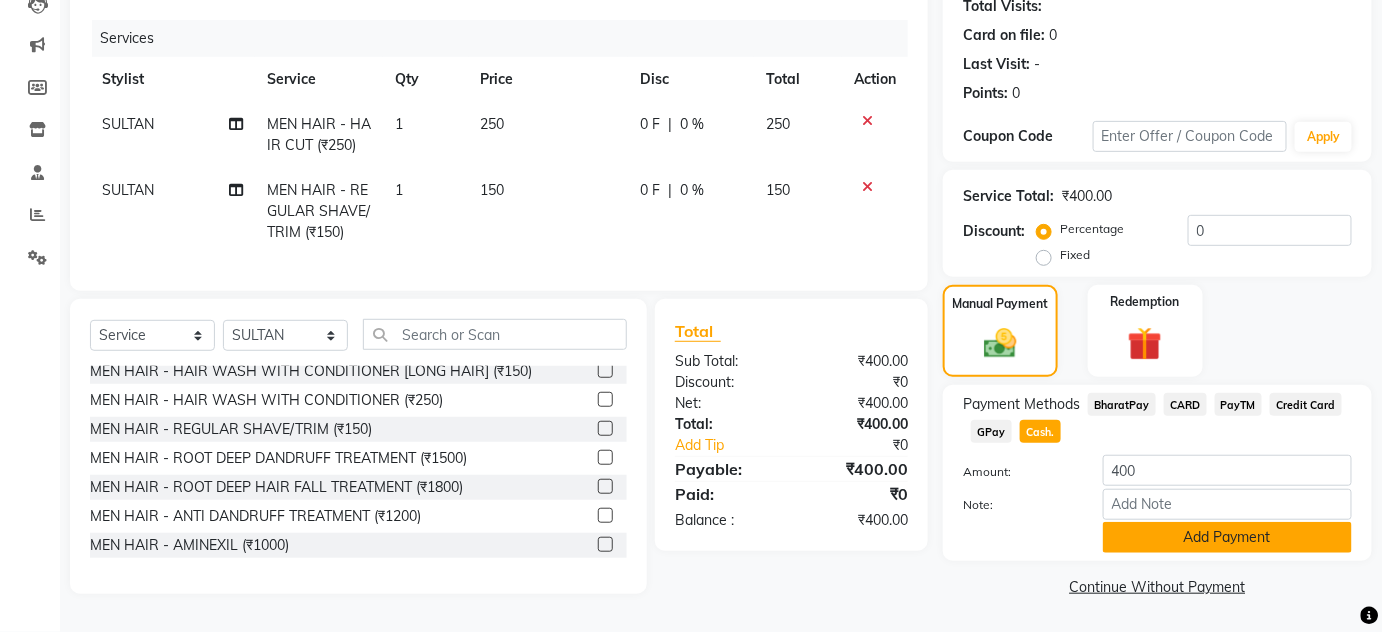 click on "Add Payment" 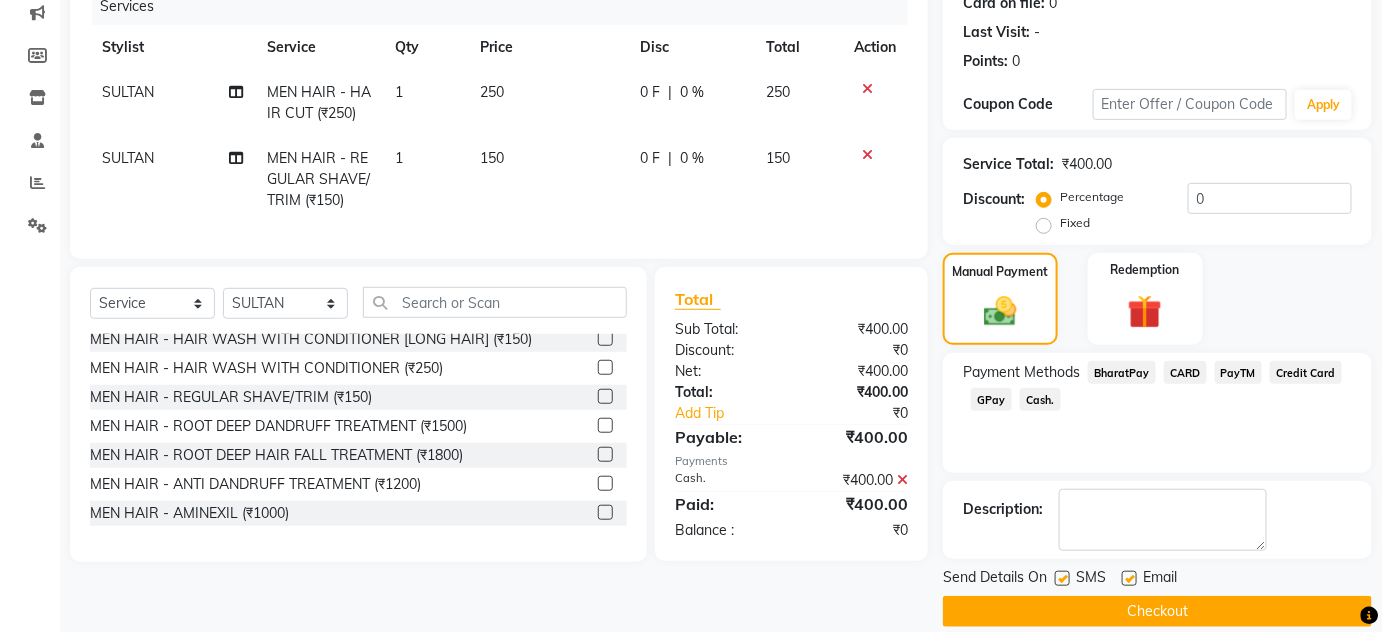 scroll, scrollTop: 283, scrollLeft: 0, axis: vertical 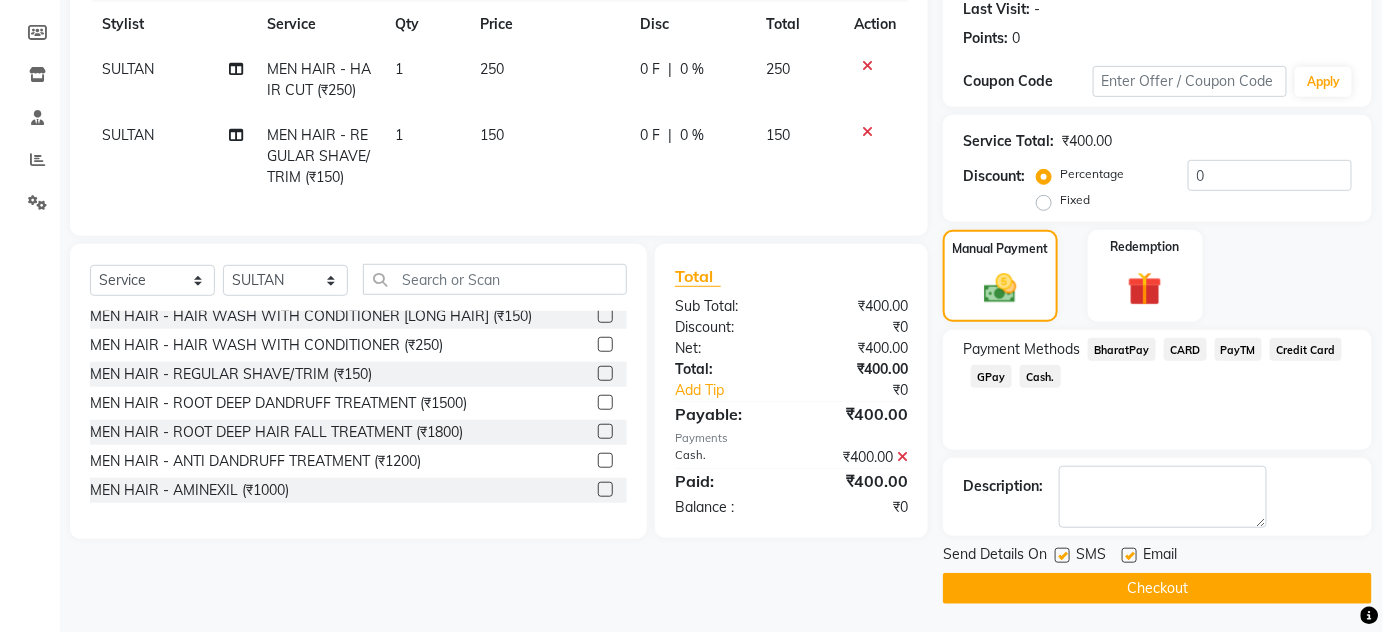 click 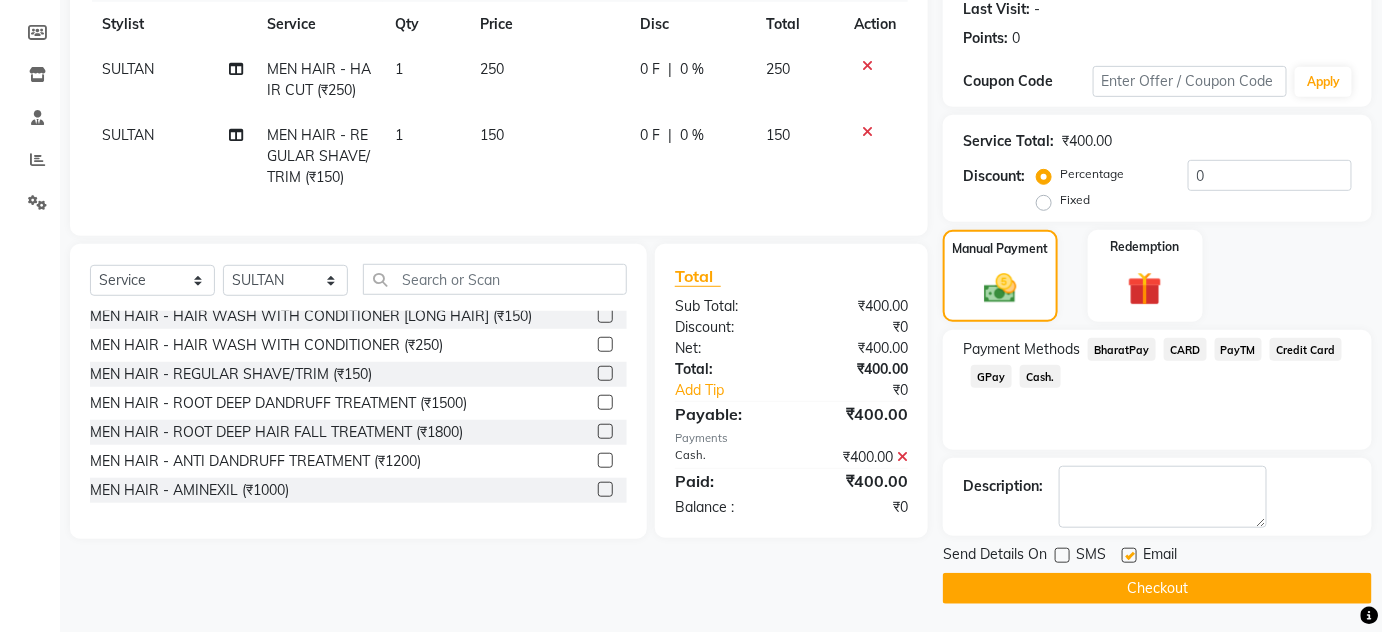 click 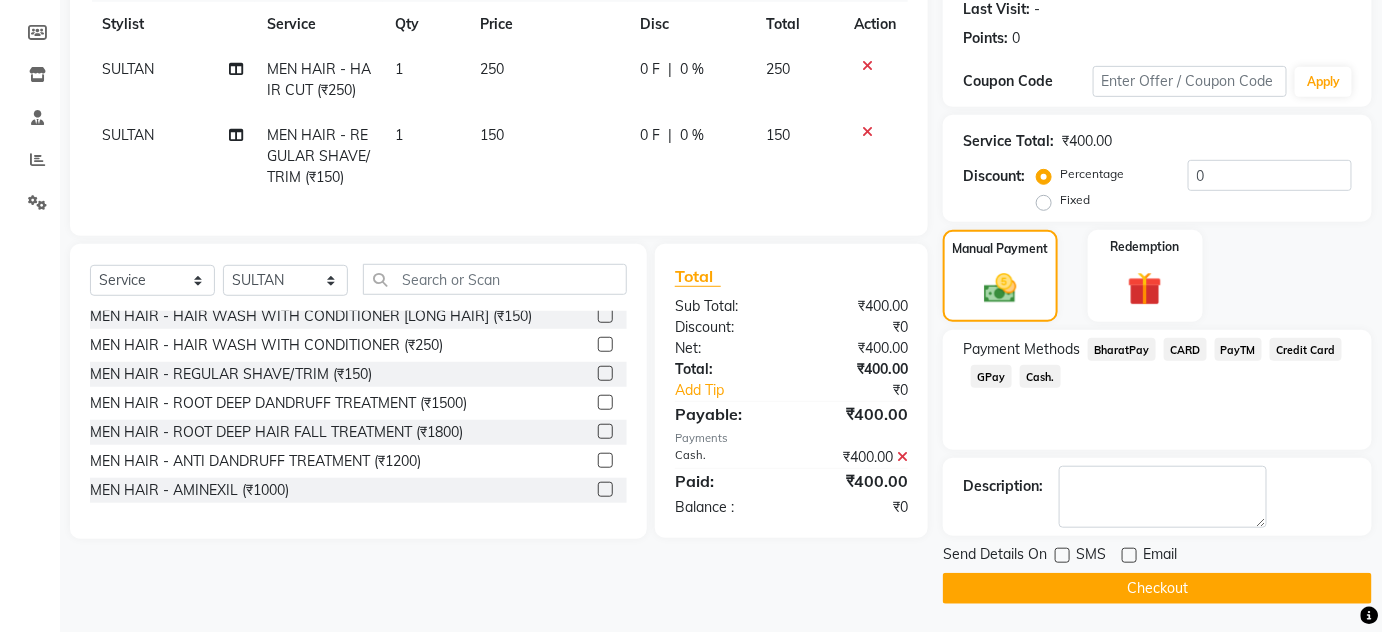 click on "Checkout" 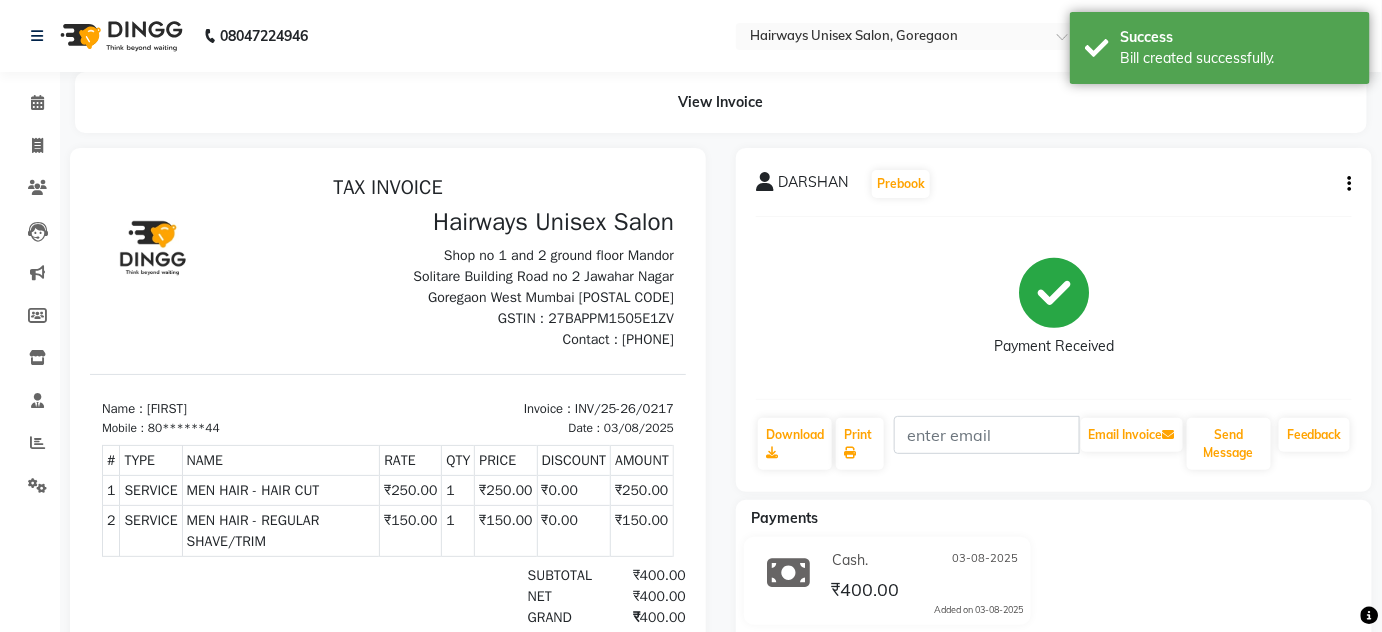 scroll, scrollTop: 0, scrollLeft: 0, axis: both 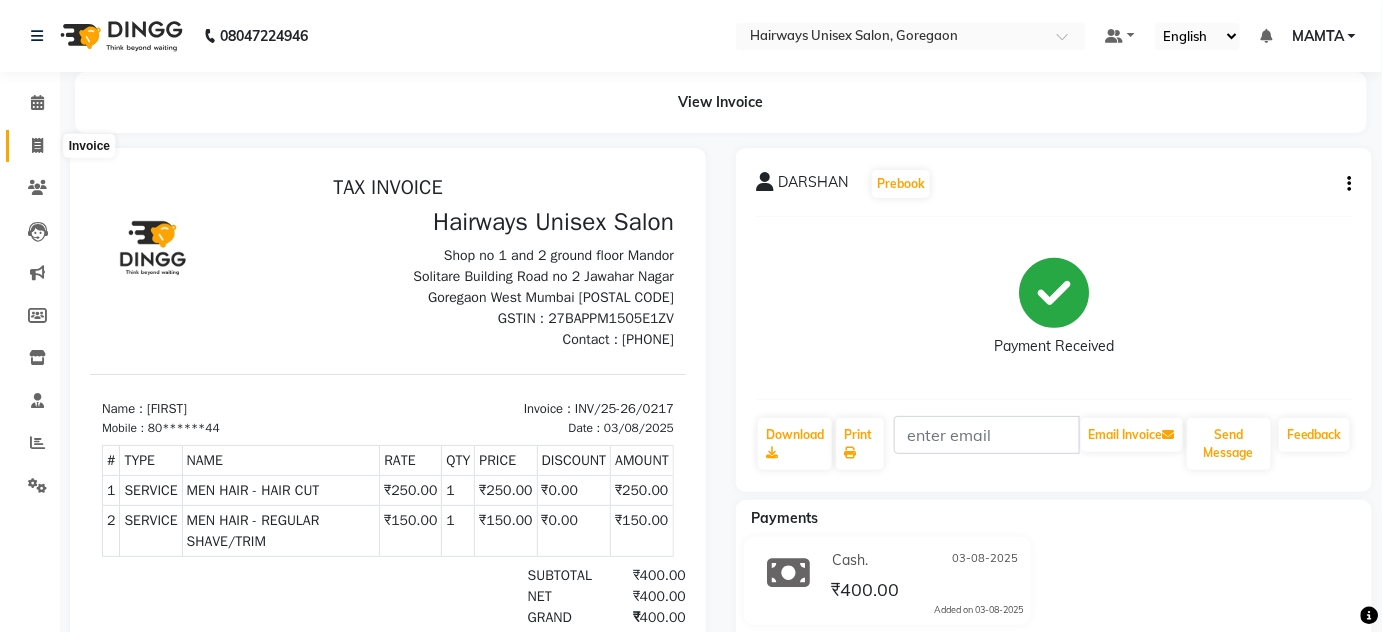 click 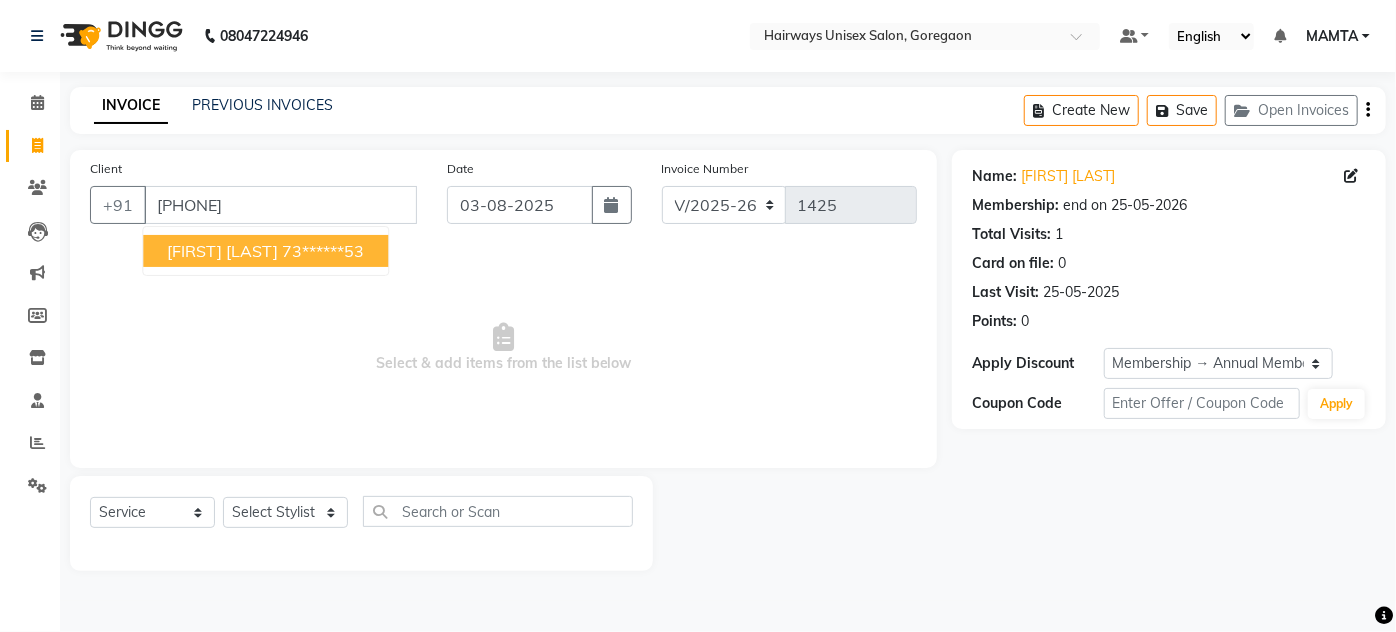 click on "[FIRST] [LAST]" at bounding box center [222, 251] 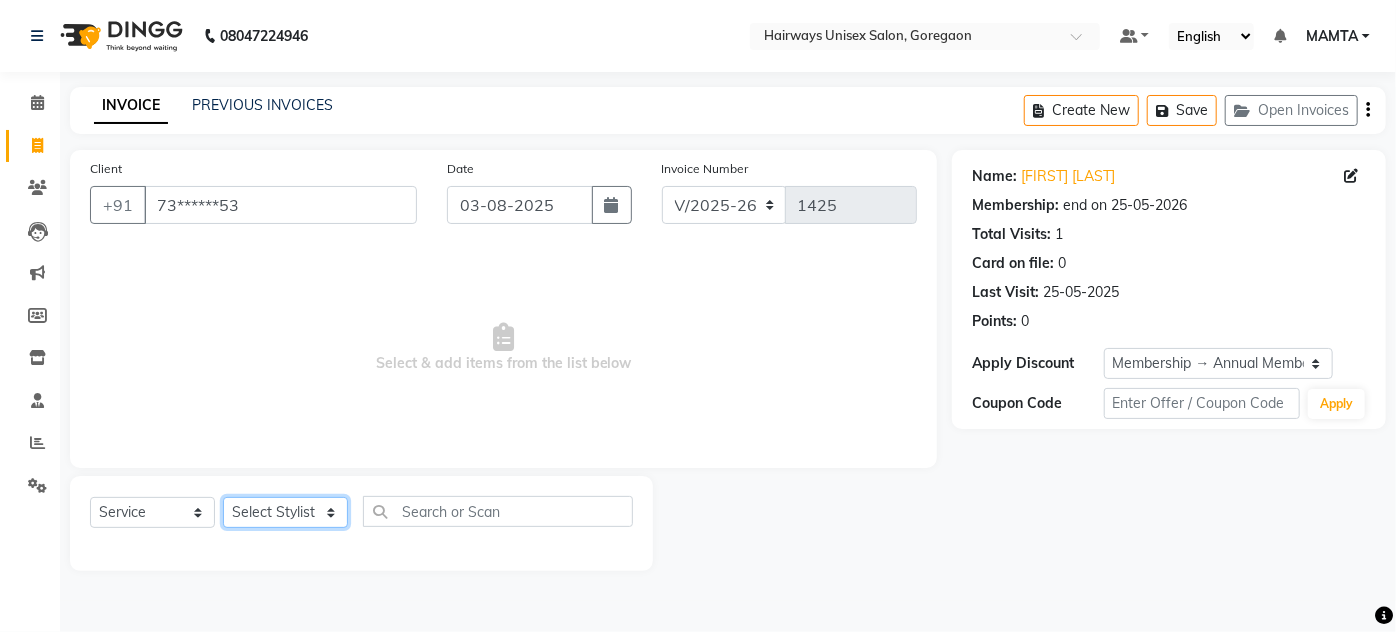 click on "Select Stylist AHSAN AZAD IMRAN Kamal Salmani KASHISH MAMTA POOJA PUMMY RAJA SADDAM SAMEER SULTAN TALIB ZAFAR ZAHID" 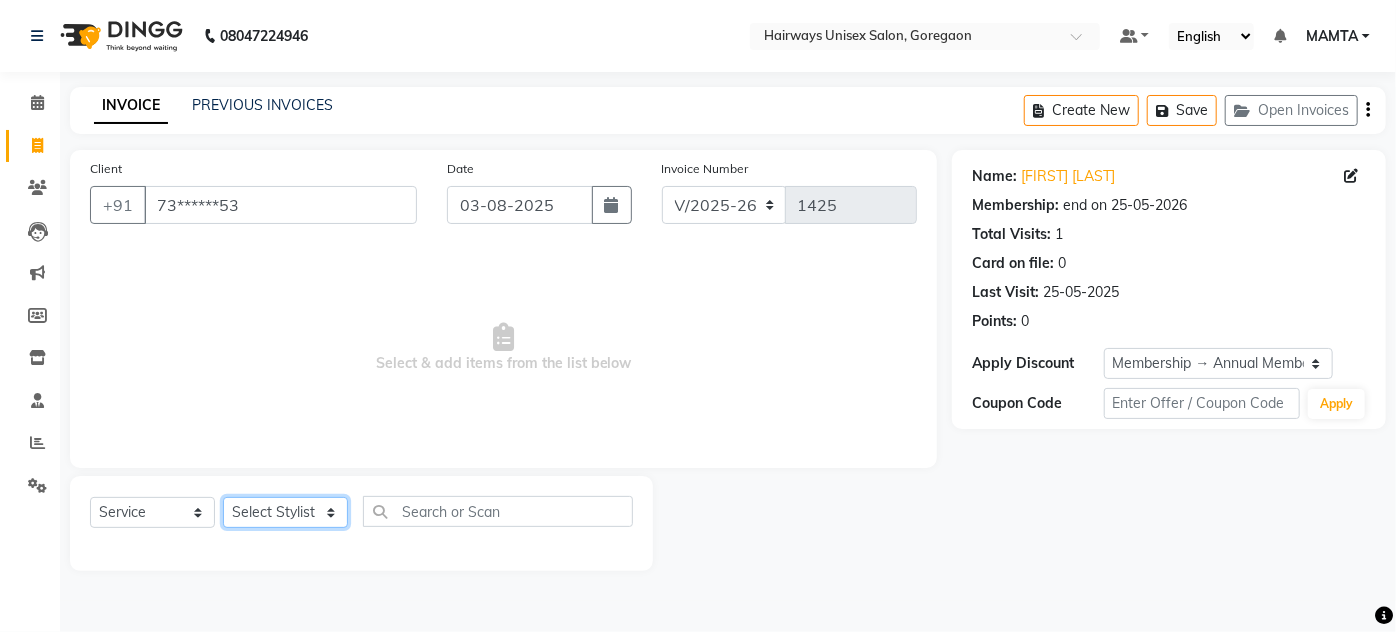 click on "Select Stylist AHSAN AZAD IMRAN Kamal Salmani KASHISH MAMTA POOJA PUMMY RAJA SADDAM SAMEER SULTAN TALIB ZAFAR ZAHID" 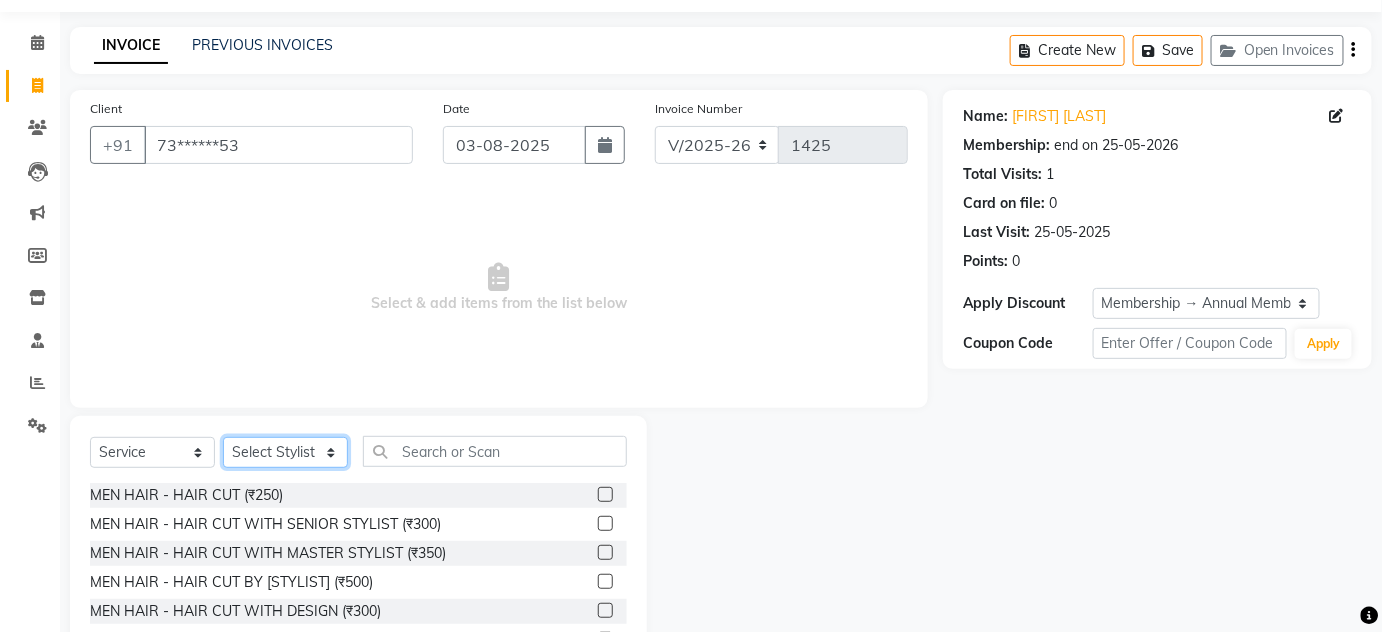scroll, scrollTop: 168, scrollLeft: 0, axis: vertical 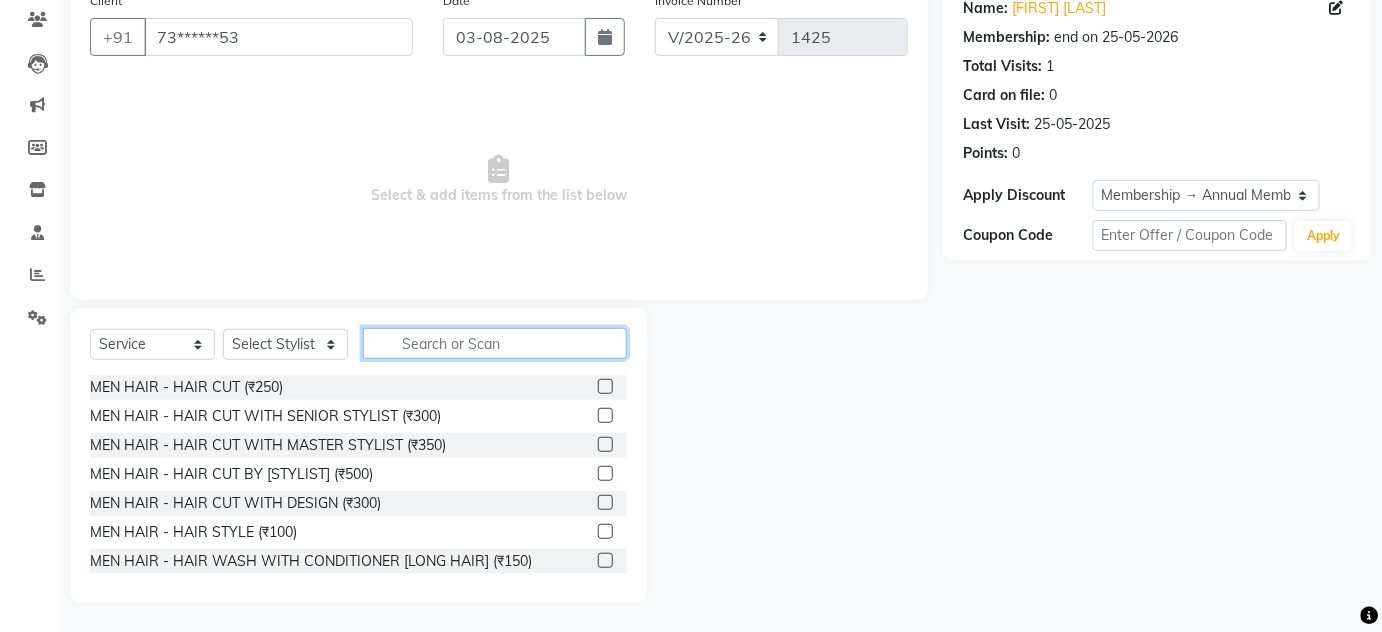 click 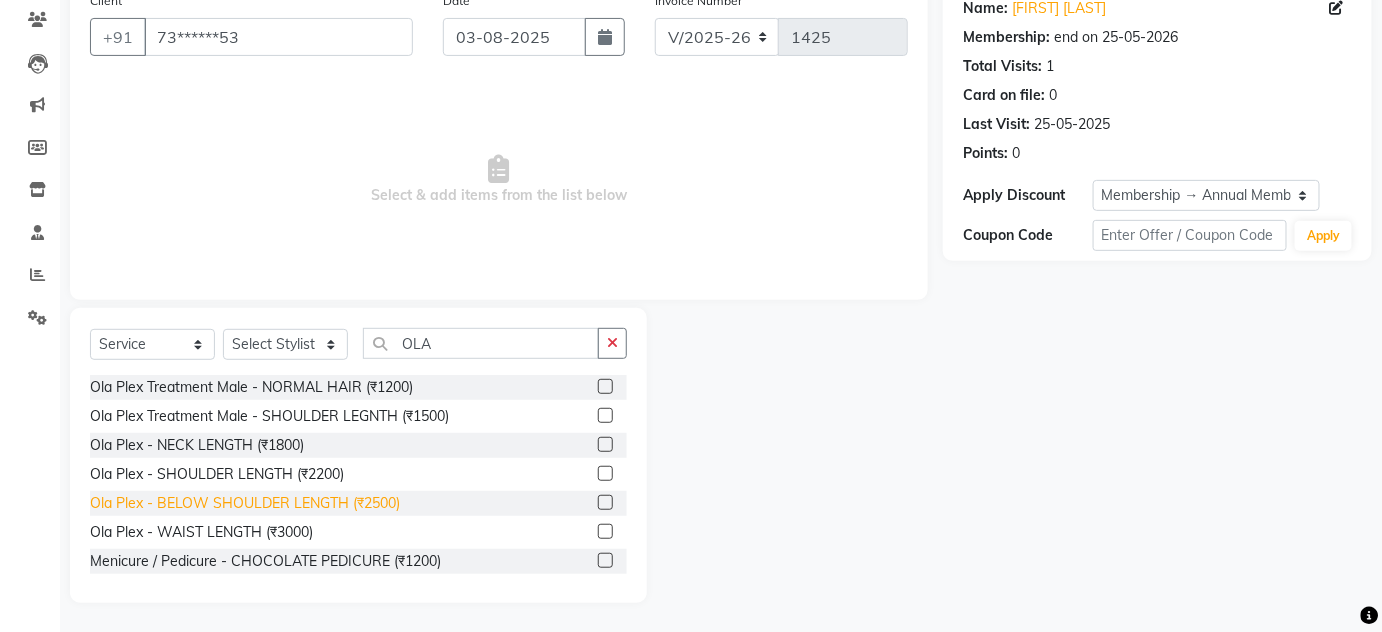 click on "Ola Plex - BELOW SHOULDER LENGTH (₹2500)" 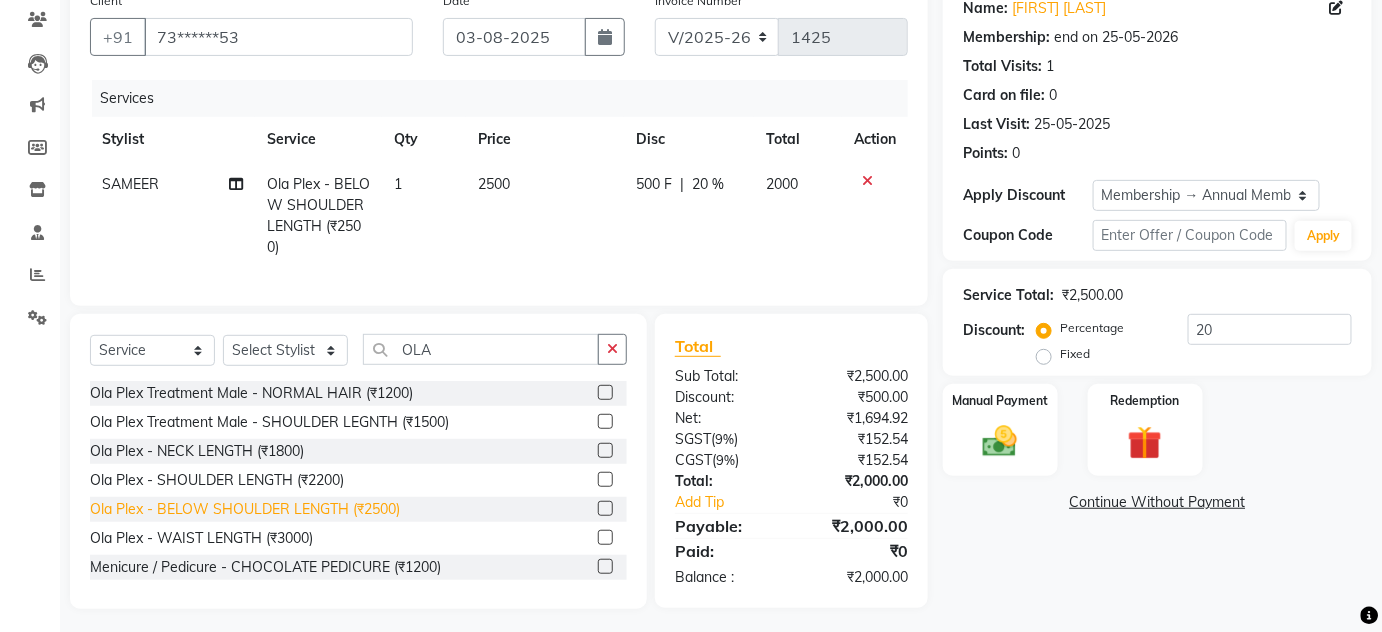 click on "Ola Plex - BELOW SHOULDER LENGTH (₹2500)" 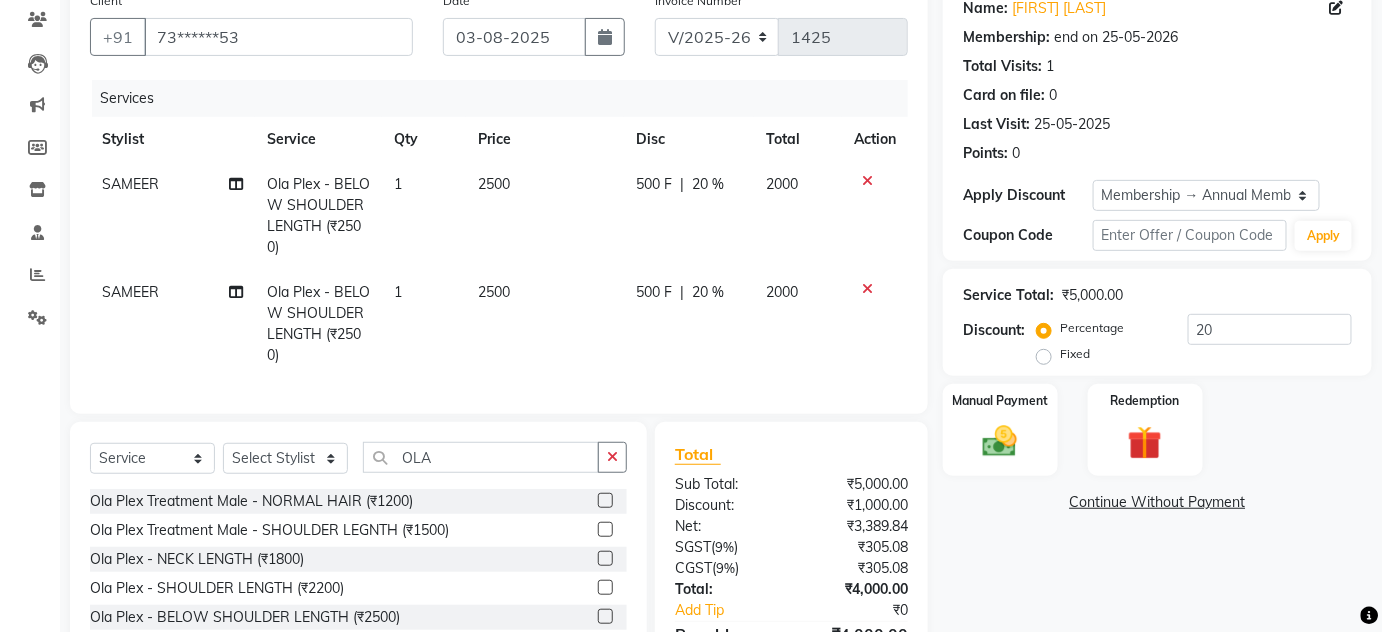 click on "SAMEER" 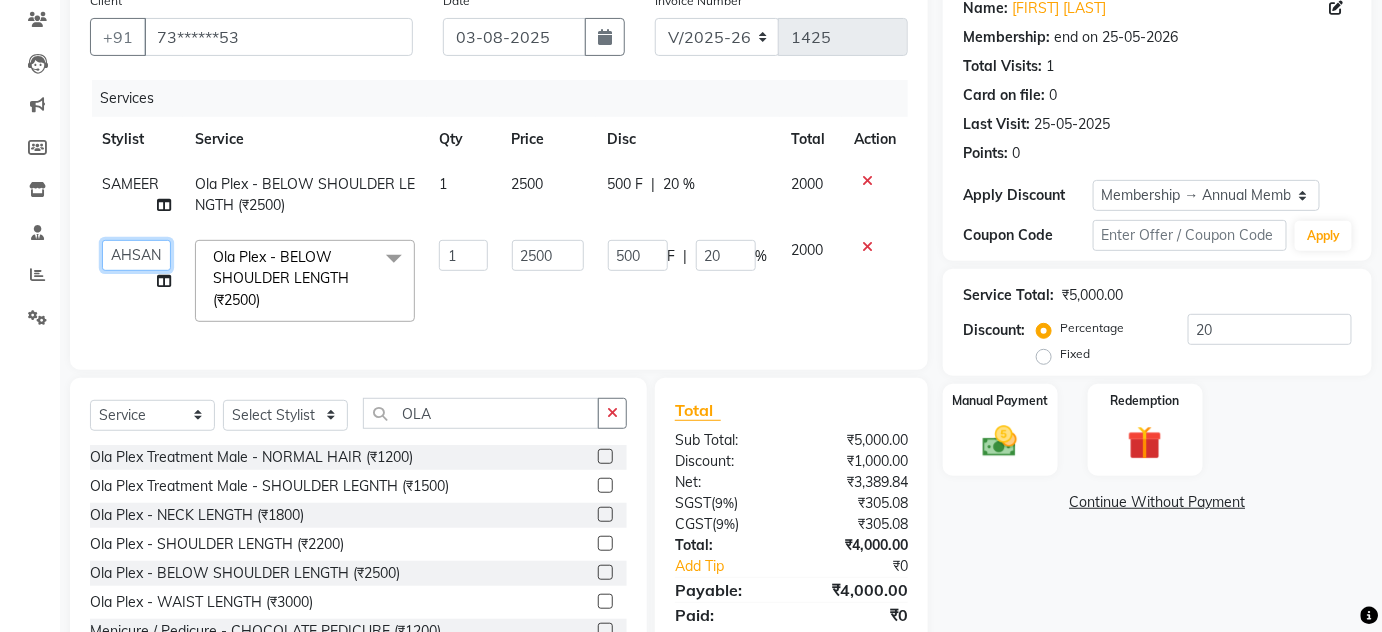 click on "[FIRST] [LAST] [LAST] [STYLIST] [FIRST] [FIRST] [FIRST] [FIRST] [FIRST] [FIRST] [FIRST] [FIRST] [FIRST] [FIRST]" 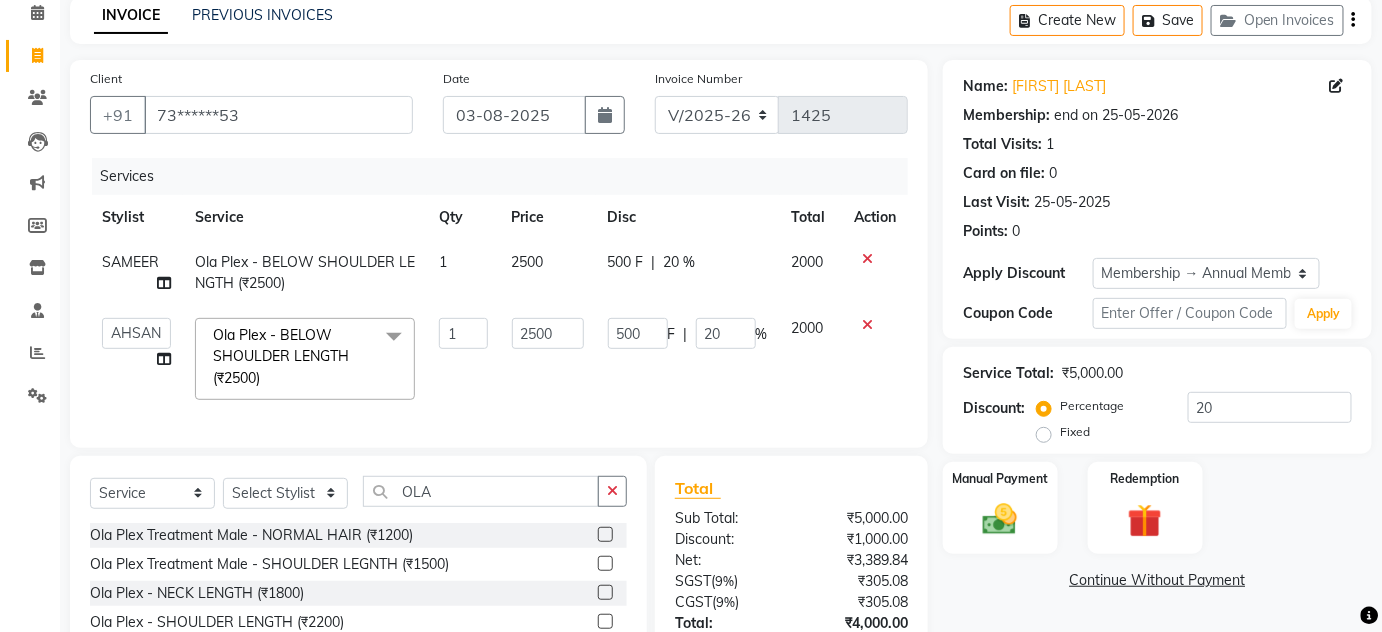 scroll, scrollTop: 181, scrollLeft: 0, axis: vertical 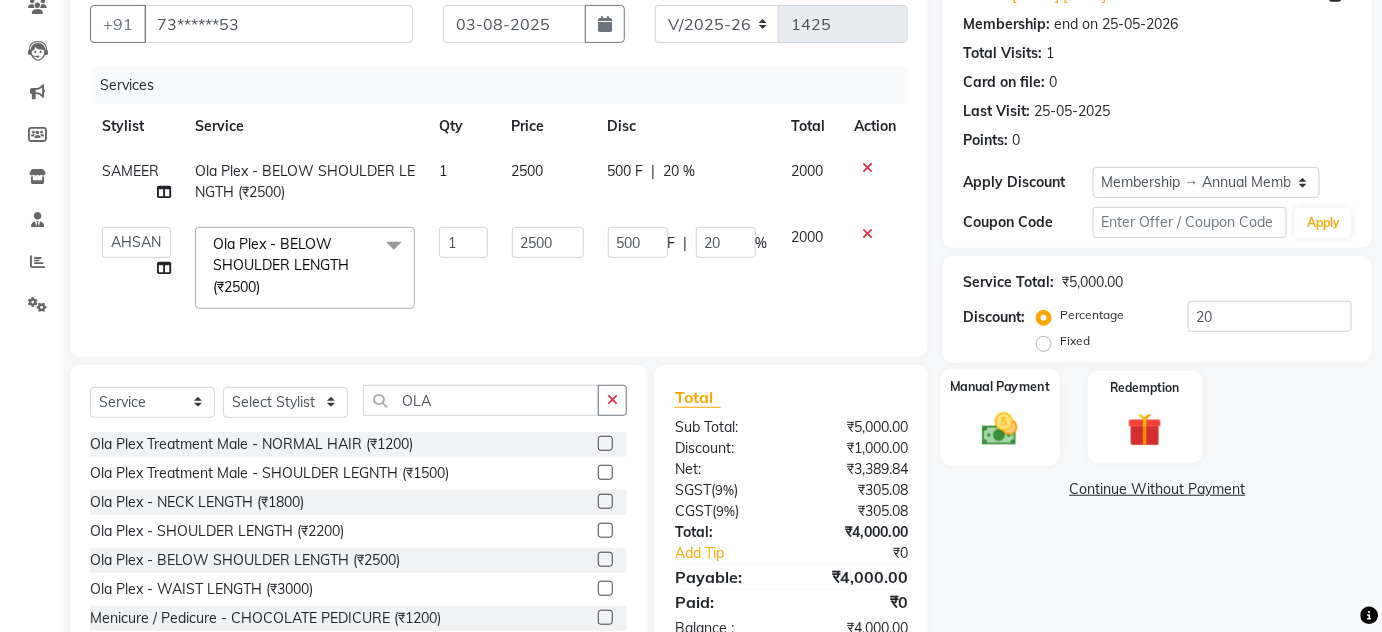 click 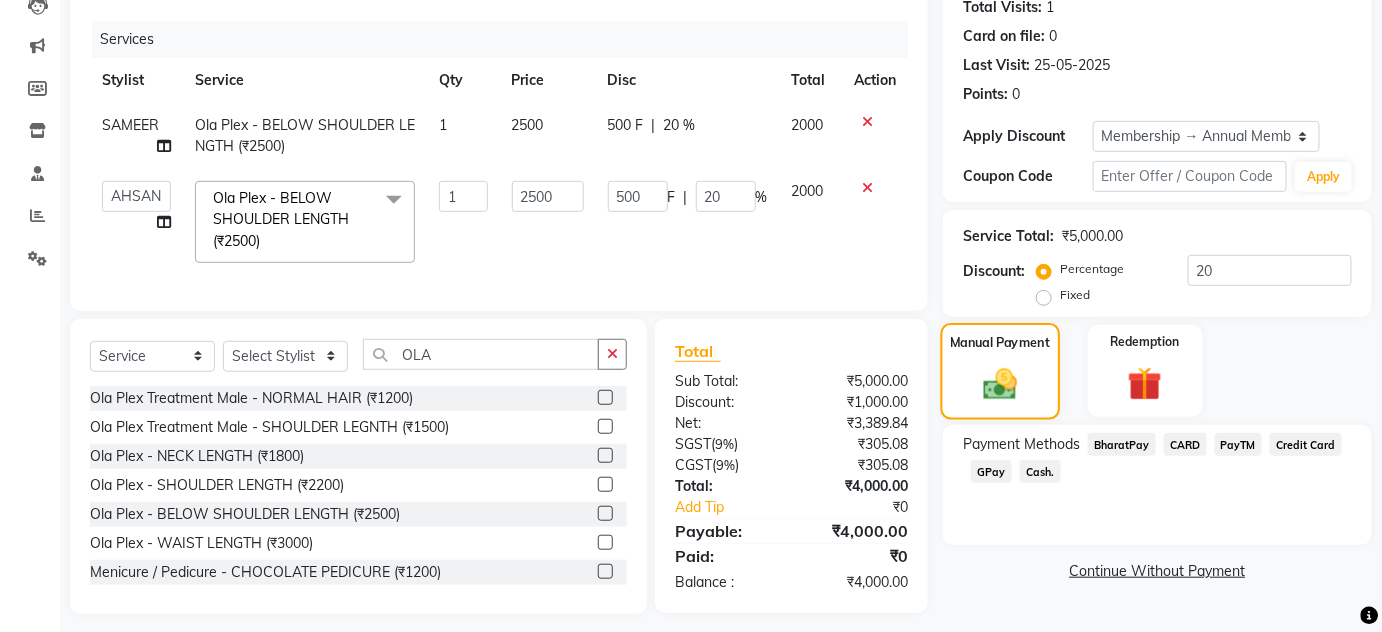scroll, scrollTop: 252, scrollLeft: 0, axis: vertical 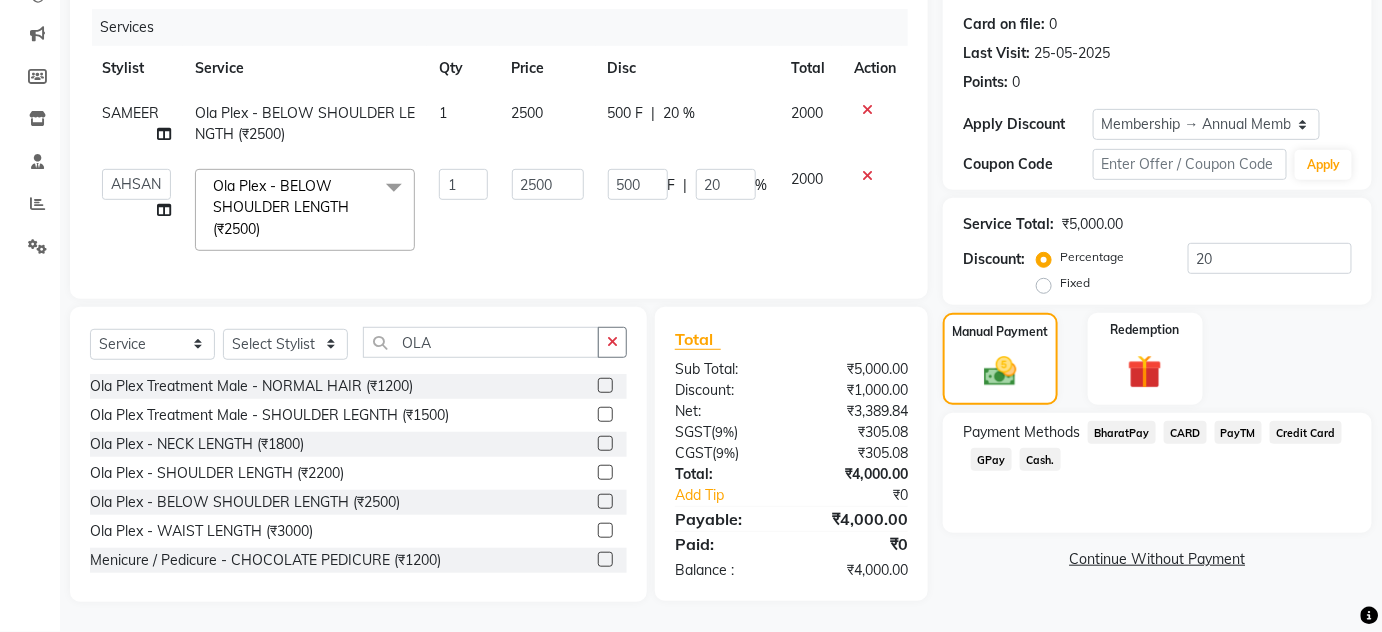 click on "GPay" 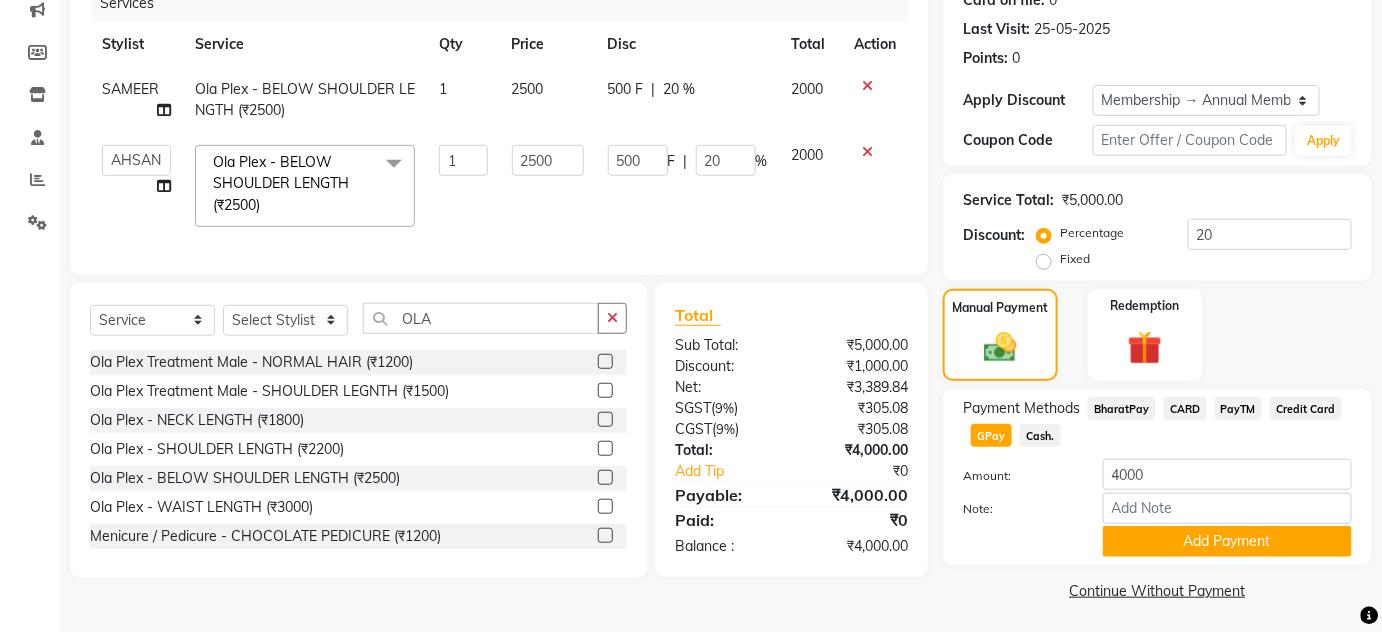 scroll, scrollTop: 266, scrollLeft: 0, axis: vertical 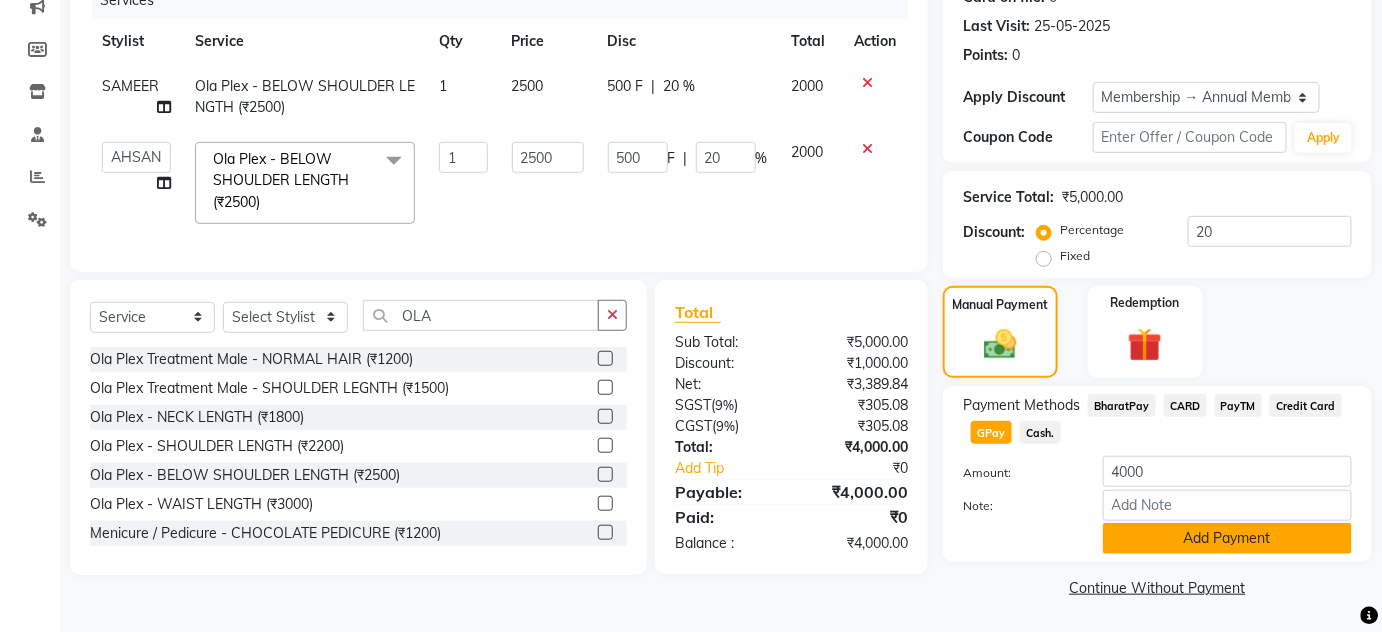 click on "Add Payment" 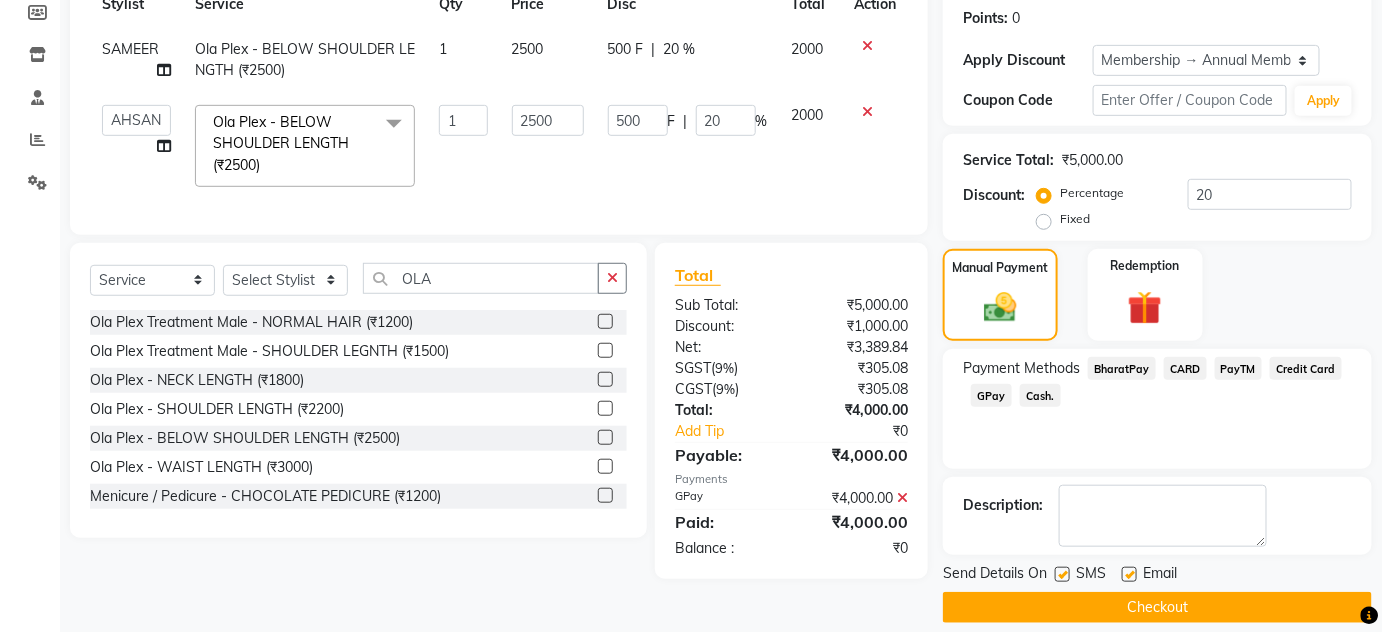 scroll, scrollTop: 322, scrollLeft: 0, axis: vertical 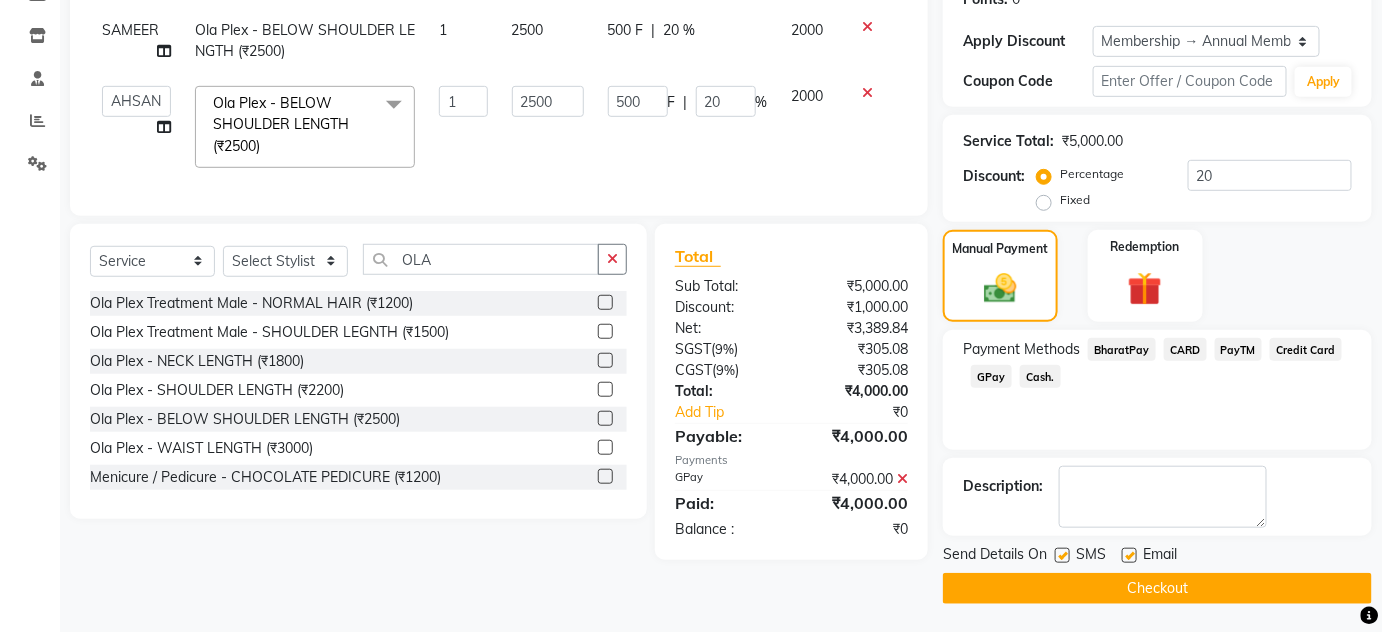 click on "Checkout" 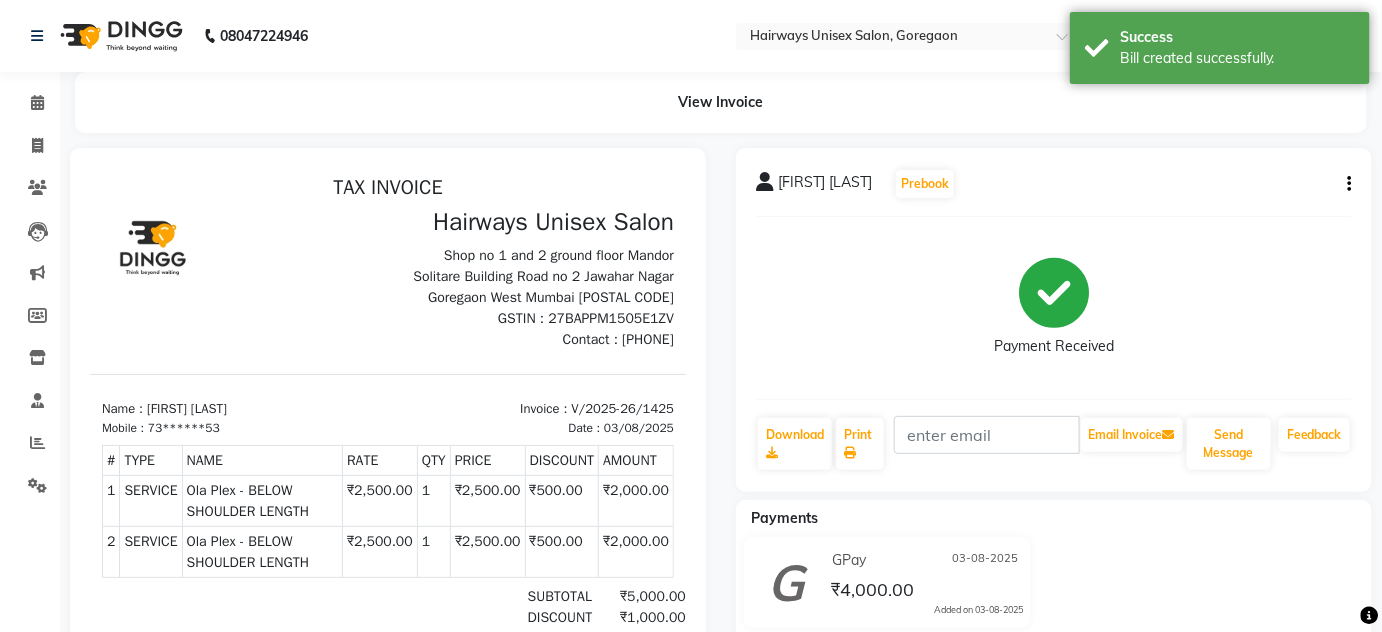 scroll, scrollTop: 0, scrollLeft: 0, axis: both 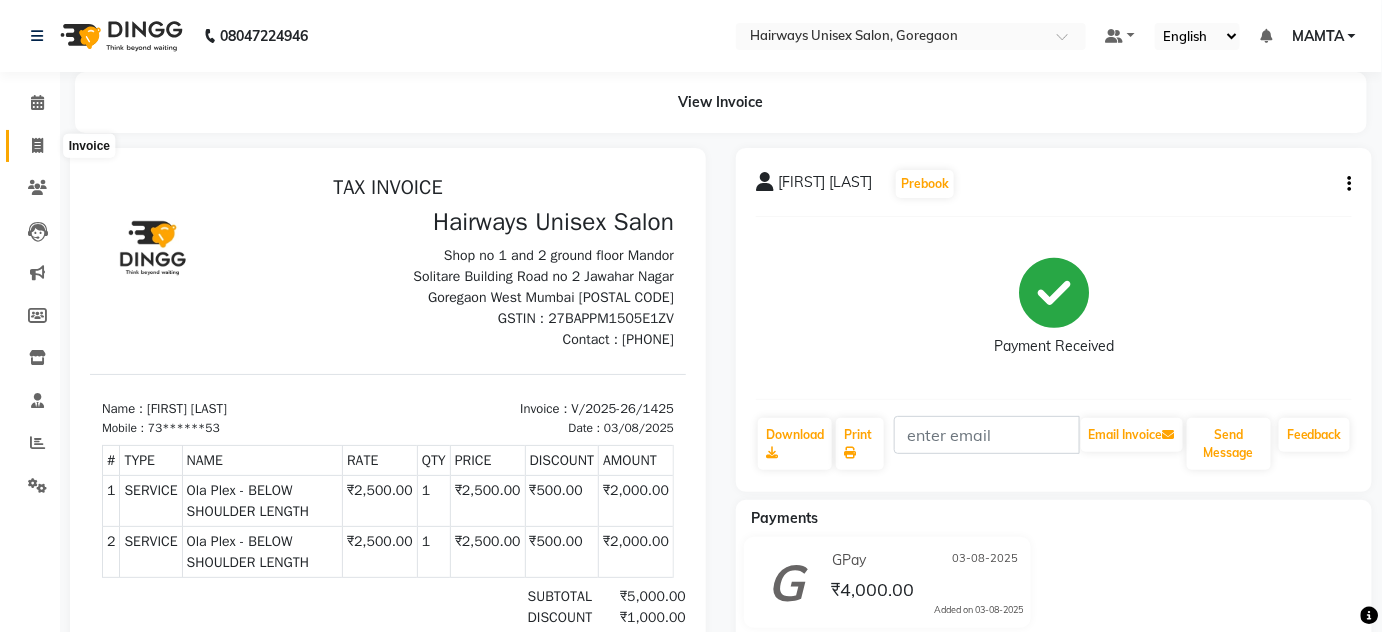 click 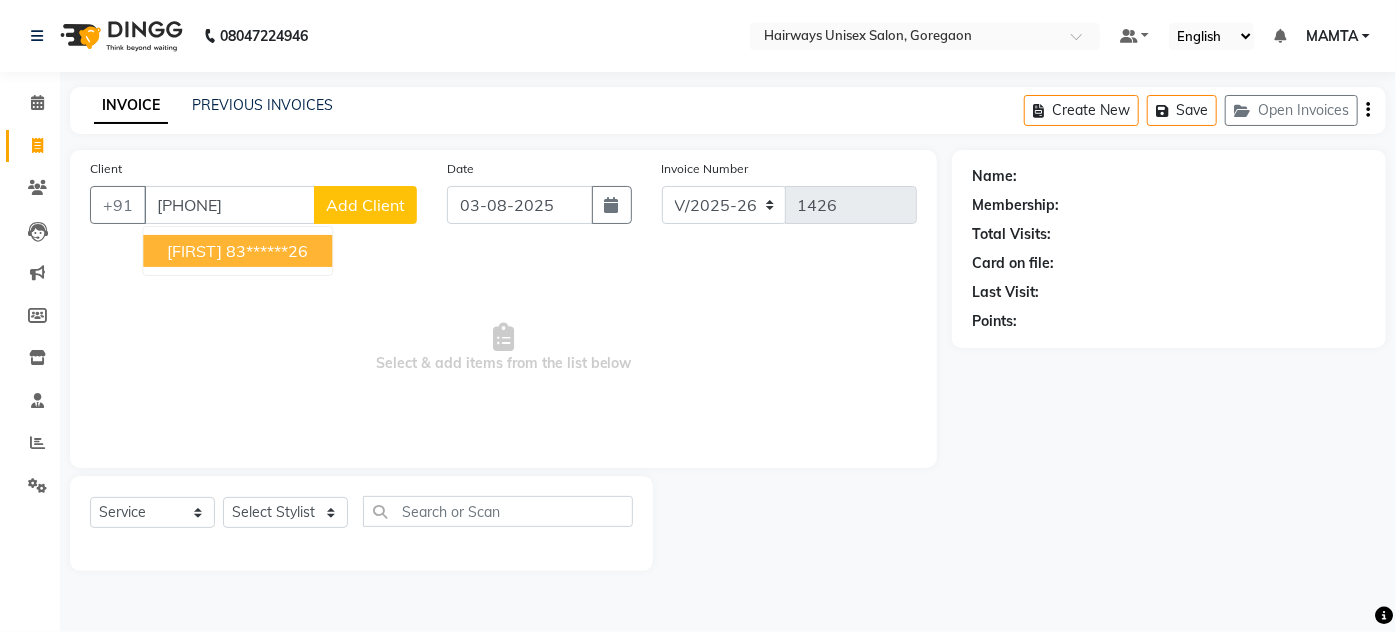 click on "[FIRST]" at bounding box center [194, 251] 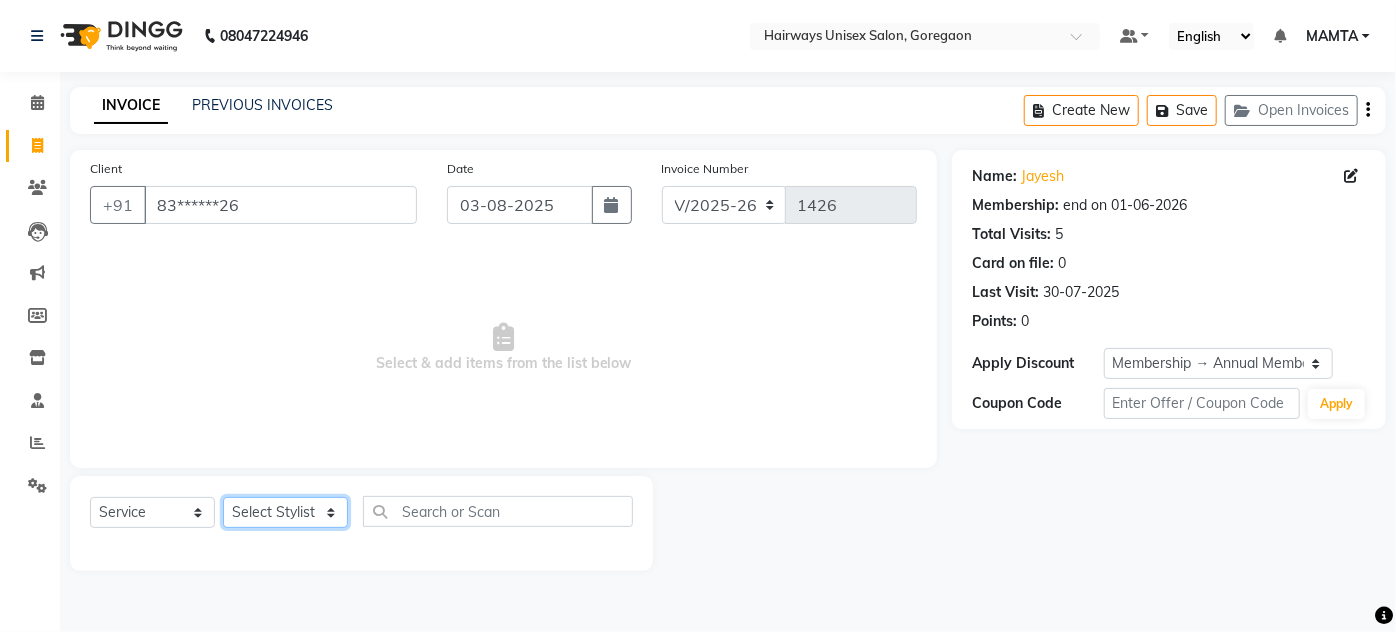 click on "Select Stylist AHSAN AZAD IMRAN Kamal Salmani KASHISH MAMTA POOJA PUMMY RAJA SADDAM SAMEER SULTAN TALIB ZAFAR ZAHID" 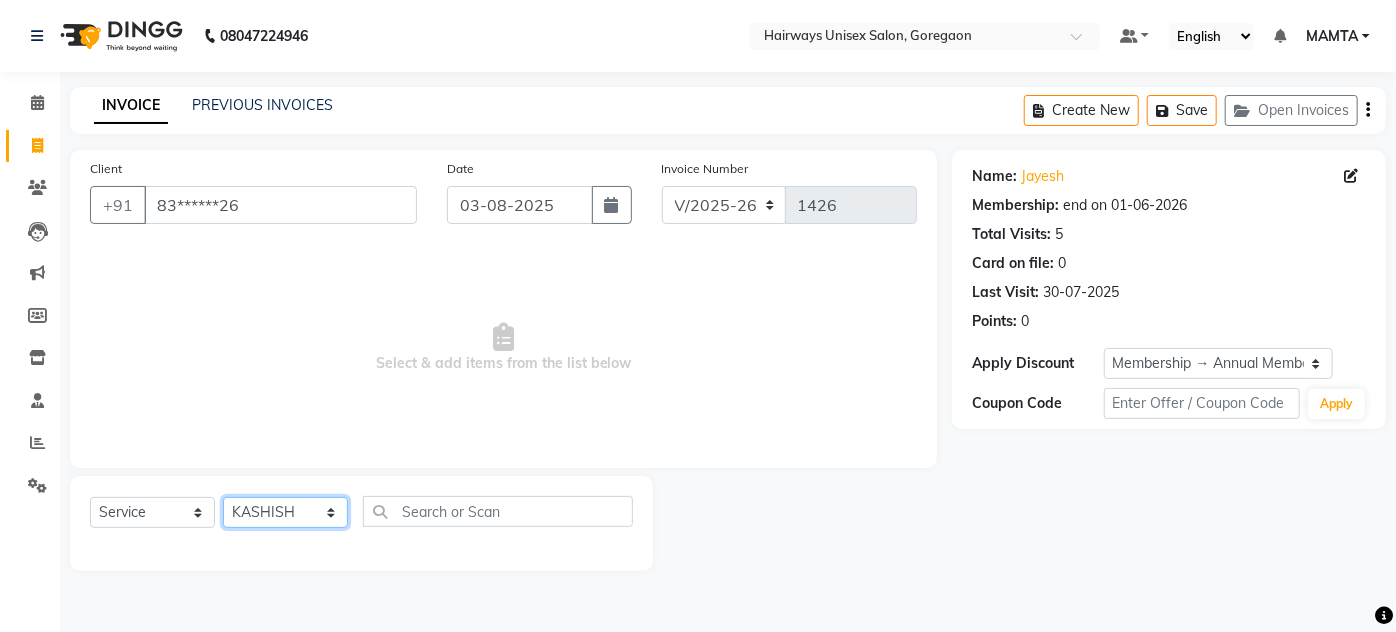 click on "Select Stylist AHSAN AZAD IMRAN Kamal Salmani KASHISH MAMTA POOJA PUMMY RAJA SADDAM SAMEER SULTAN TALIB ZAFAR ZAHID" 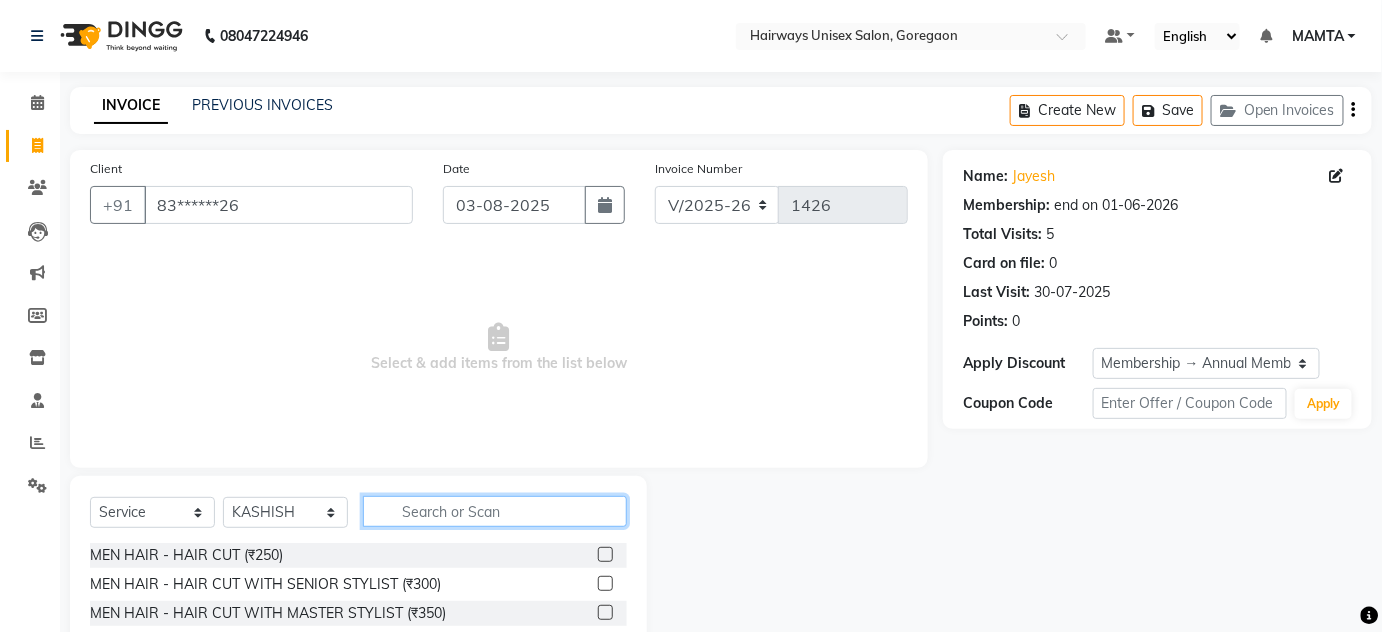 click 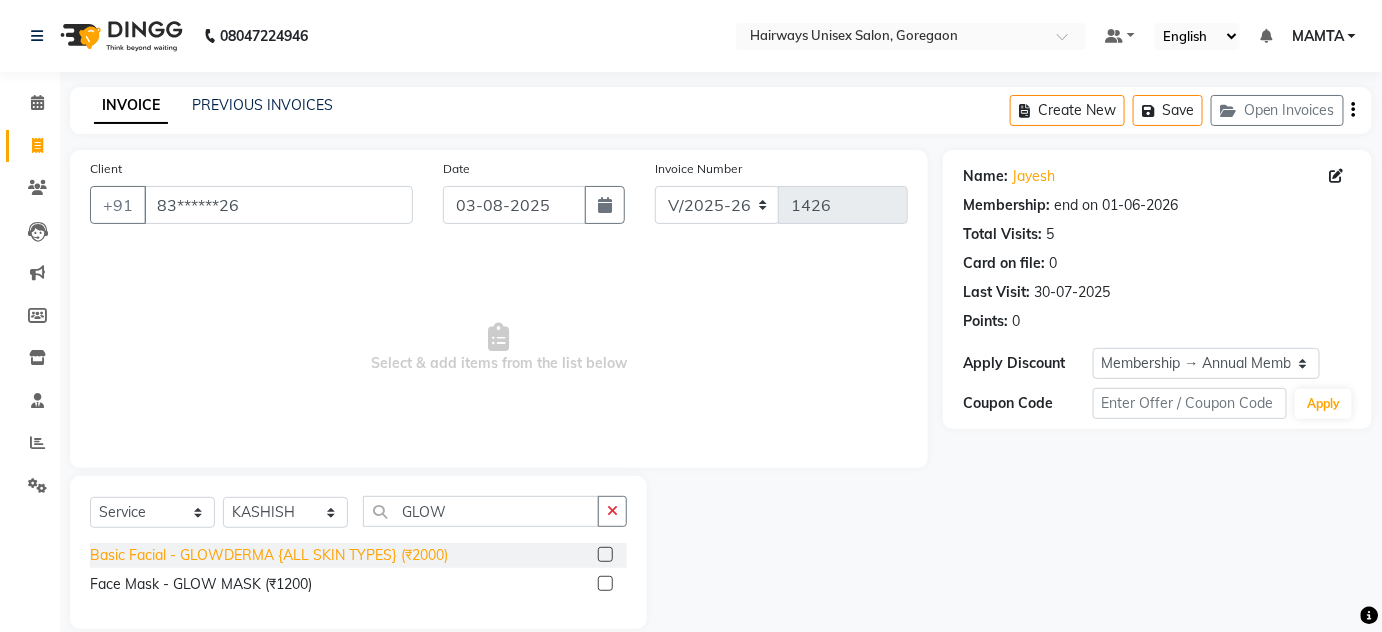 click on "Basic Facial - GLOWDERMA {ALL SKIN TYPES} (₹2000)" 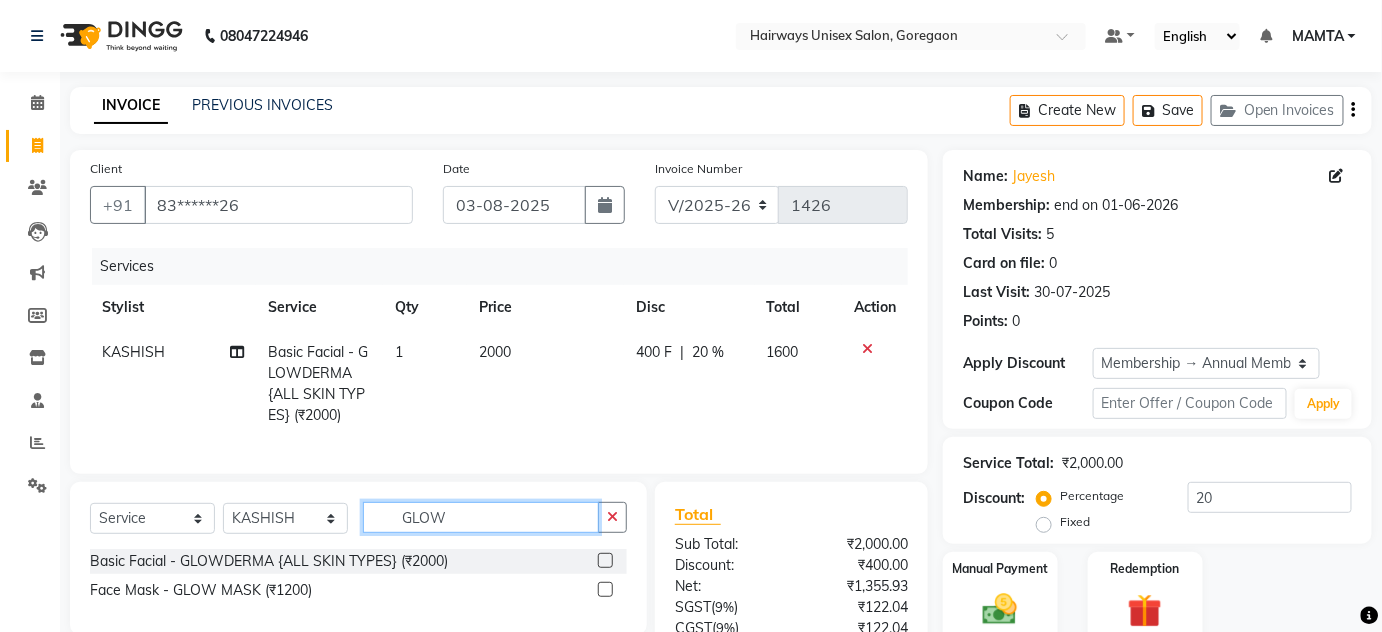 drag, startPoint x: 486, startPoint y: 535, endPoint x: 316, endPoint y: 519, distance: 170.75128 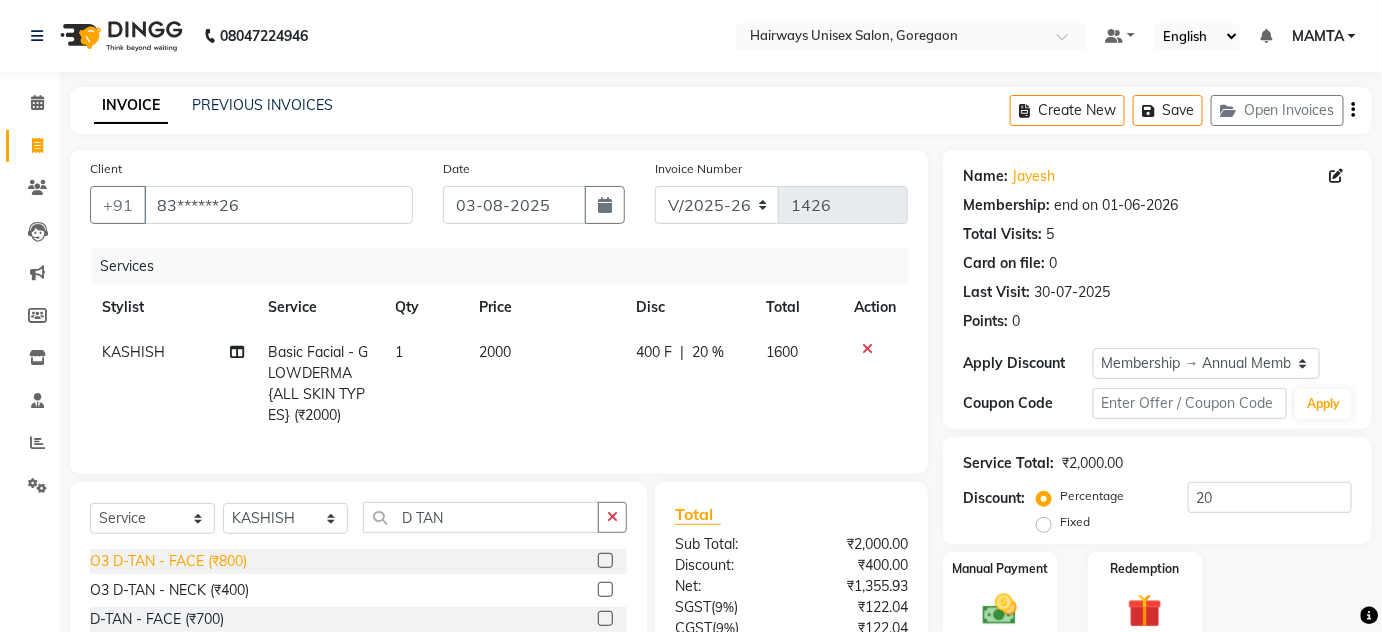 click on "O3 D-TAN - FACE (₹800)" 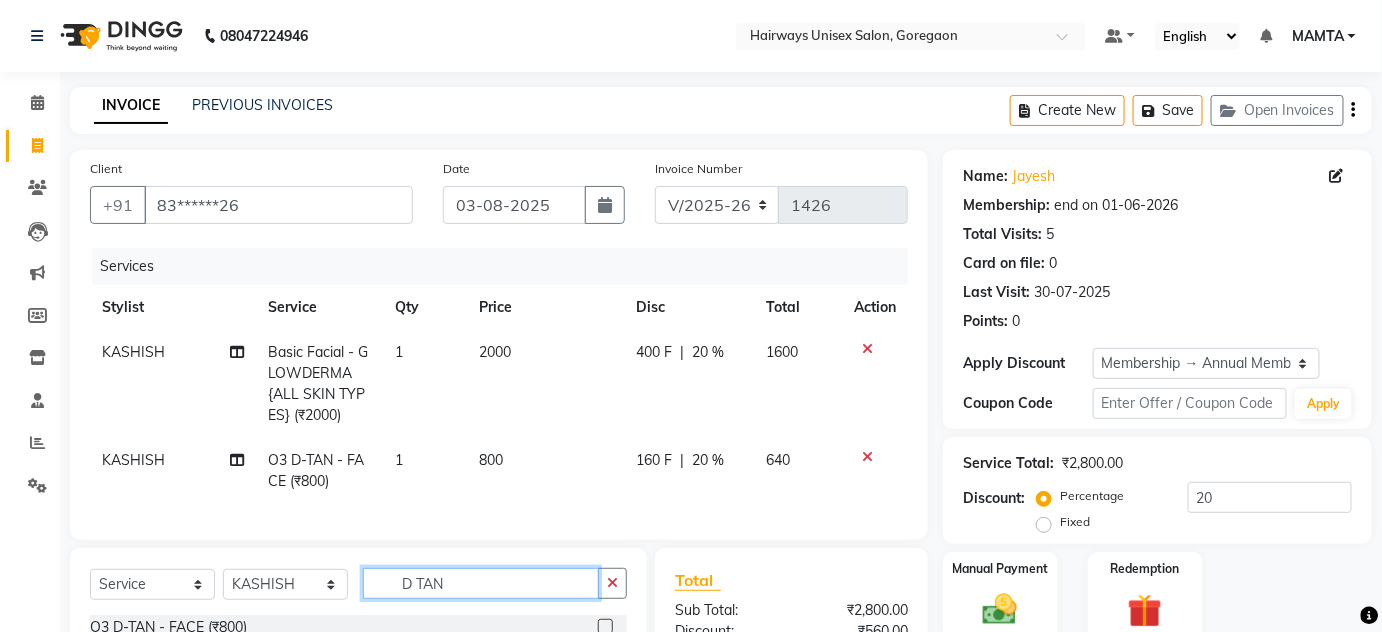 drag, startPoint x: 421, startPoint y: 589, endPoint x: 381, endPoint y: 588, distance: 40.012497 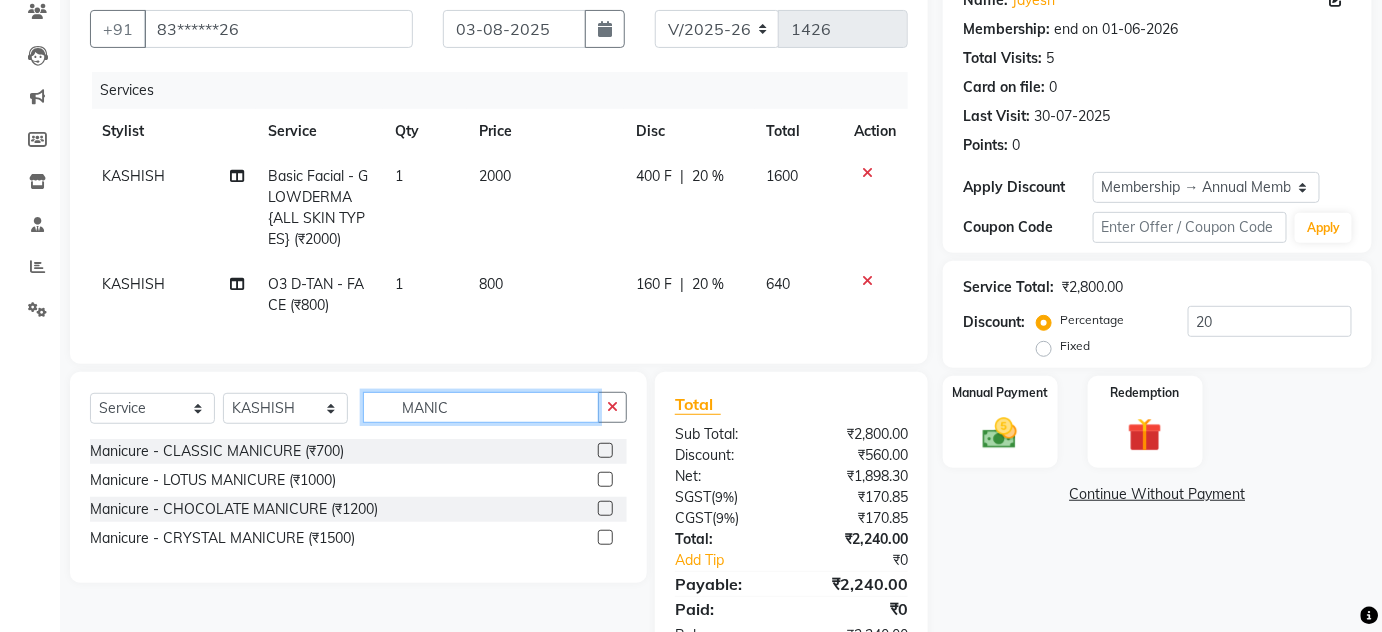 scroll, scrollTop: 253, scrollLeft: 0, axis: vertical 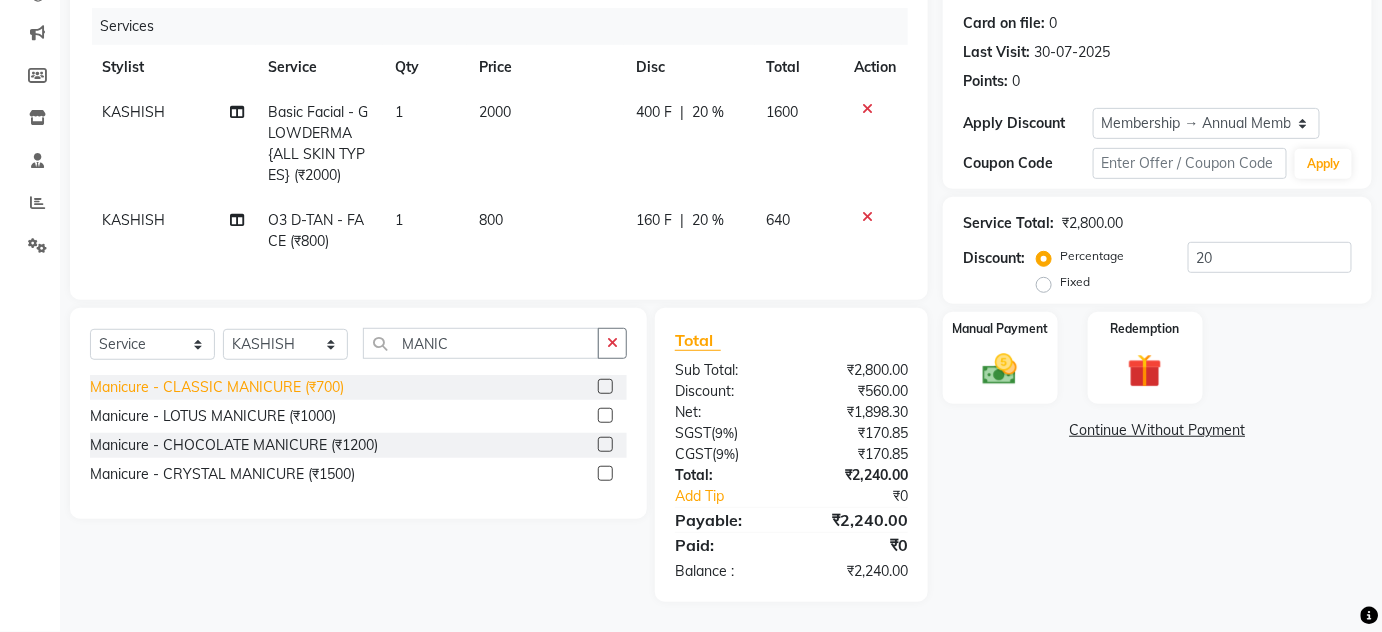 click on "Manicure - CLASSIC MANICURE (₹700)" 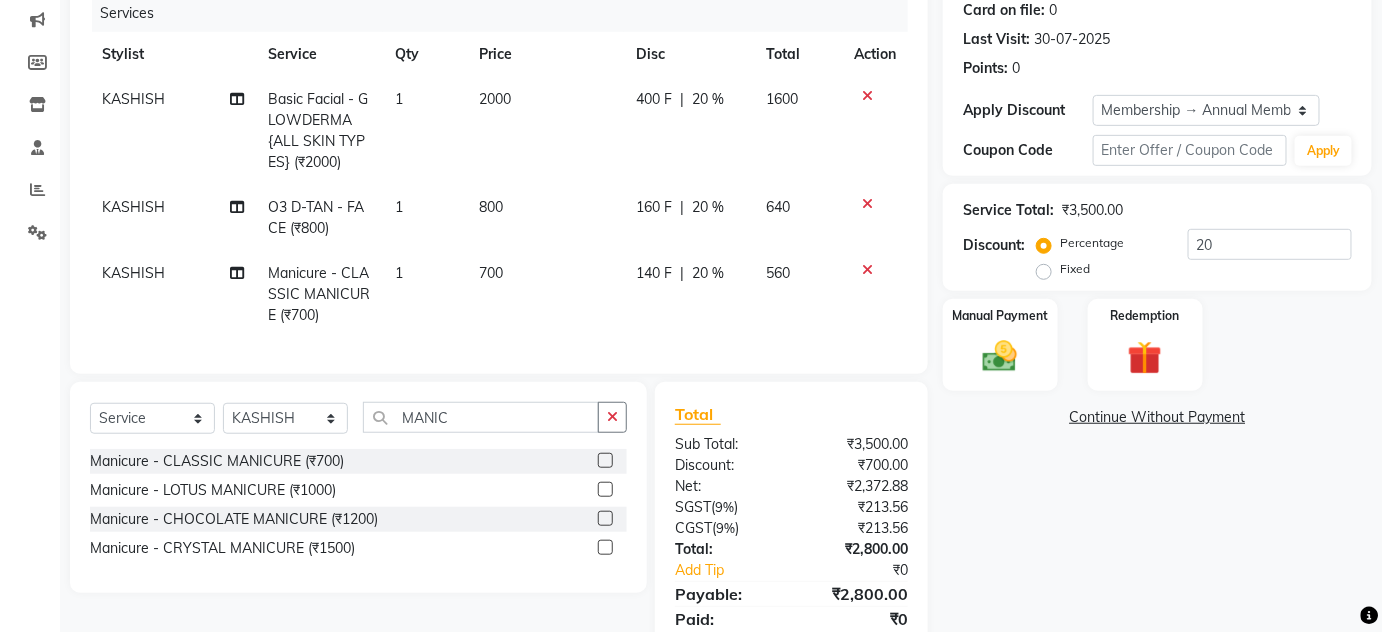 scroll, scrollTop: 339, scrollLeft: 0, axis: vertical 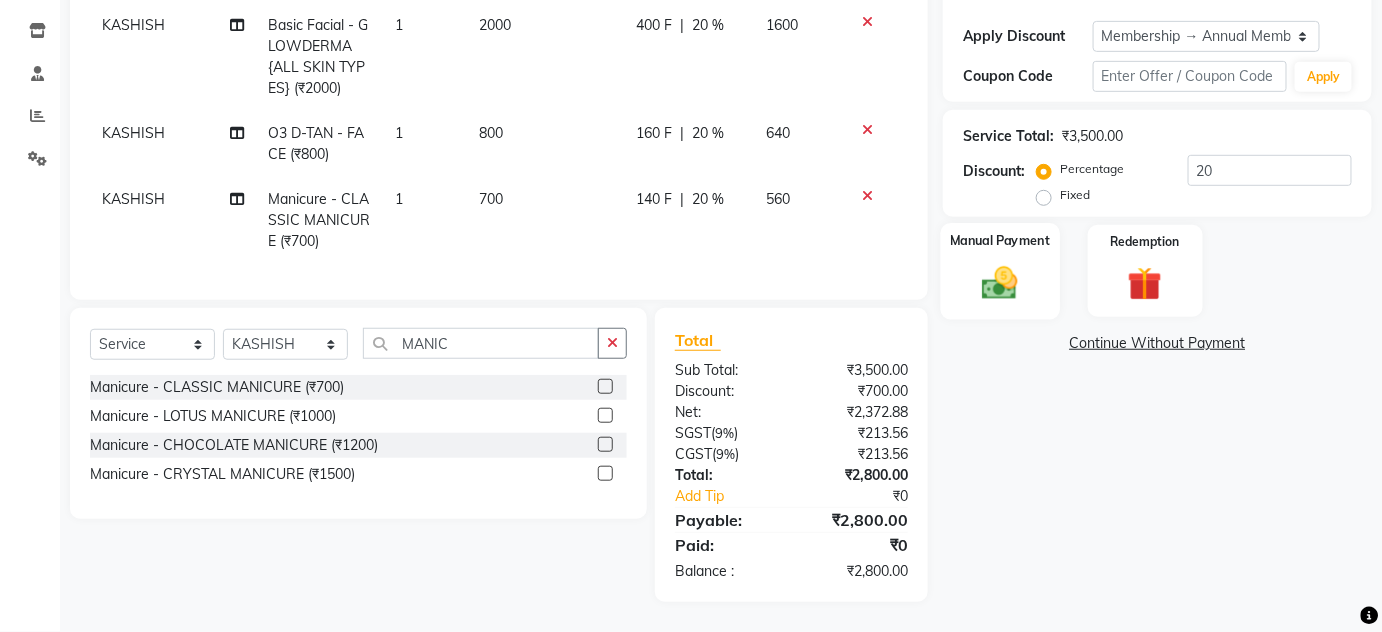 click 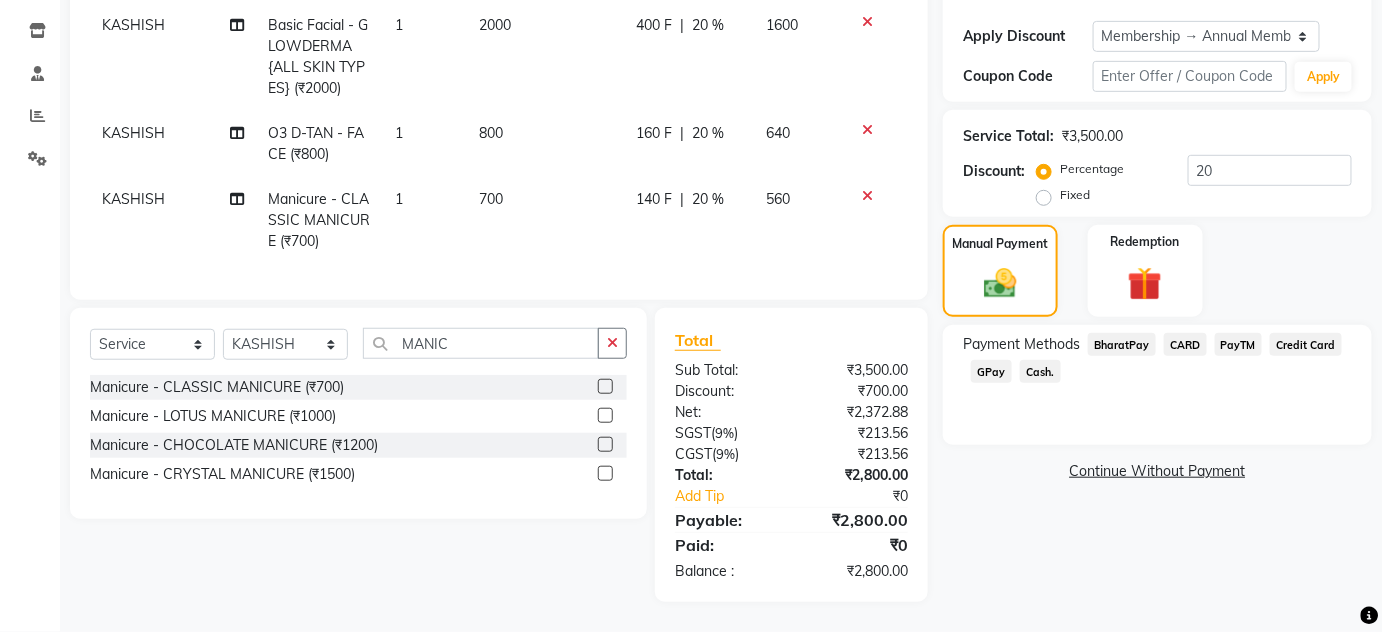 click on "GPay" 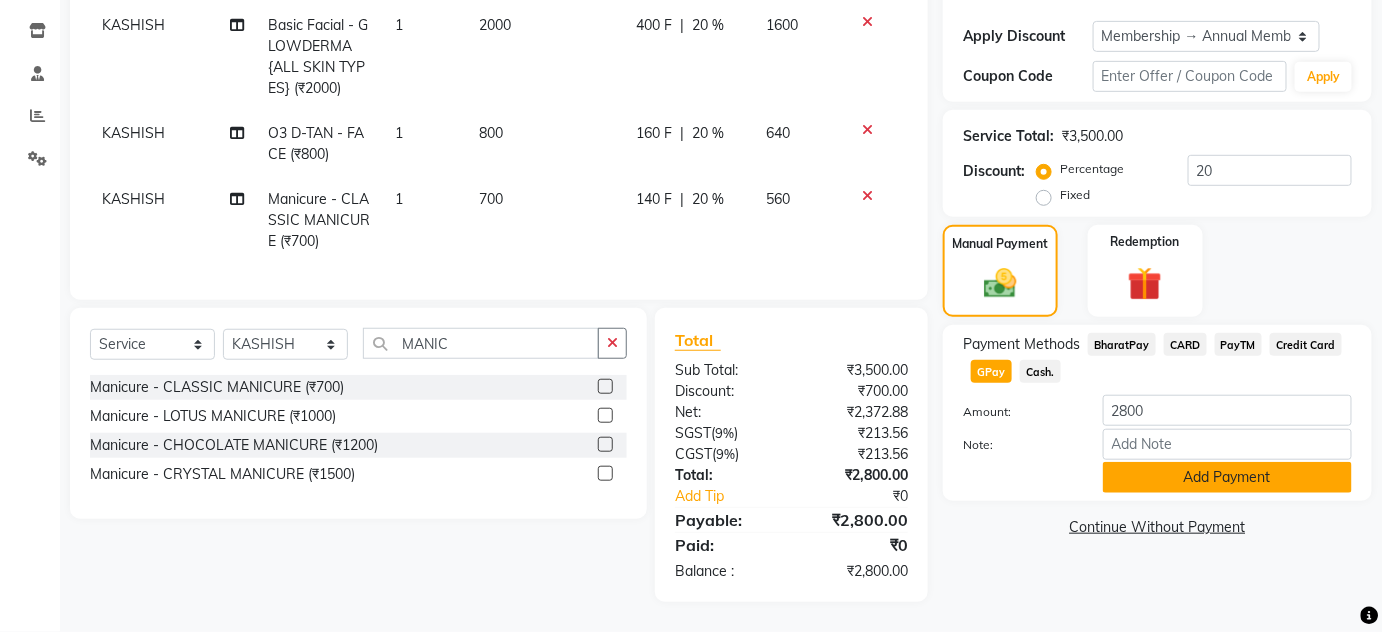 click on "Add Payment" 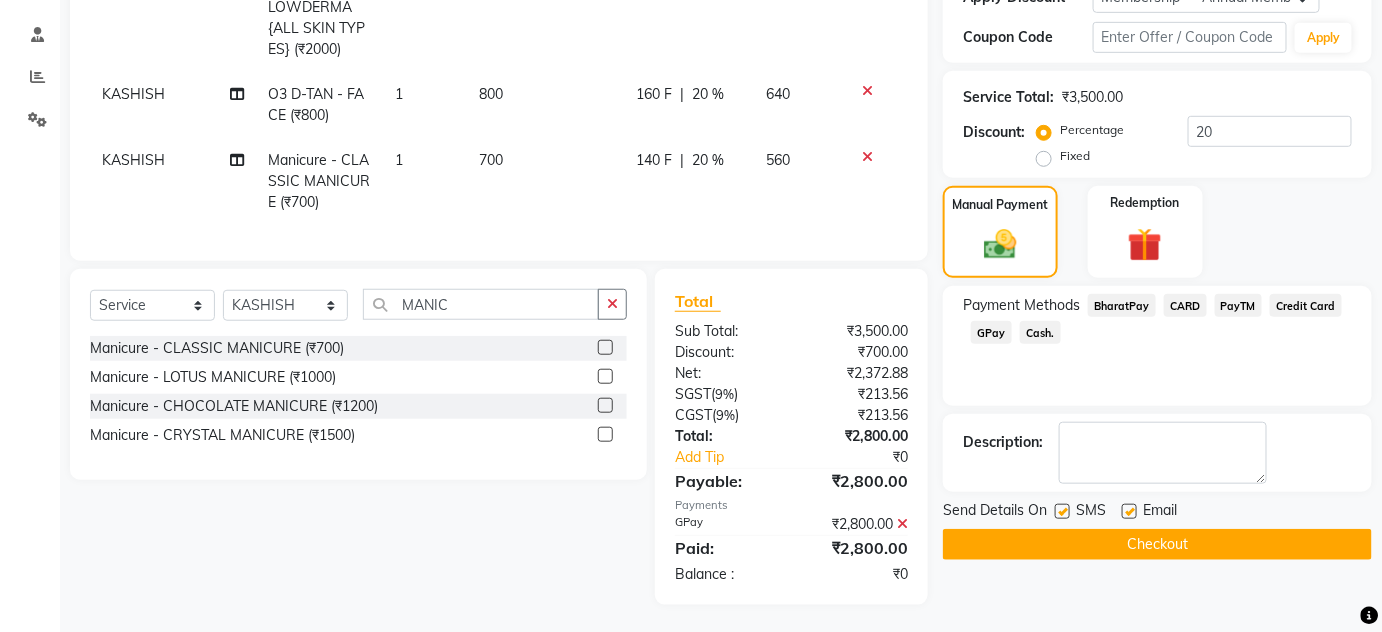 scroll, scrollTop: 381, scrollLeft: 0, axis: vertical 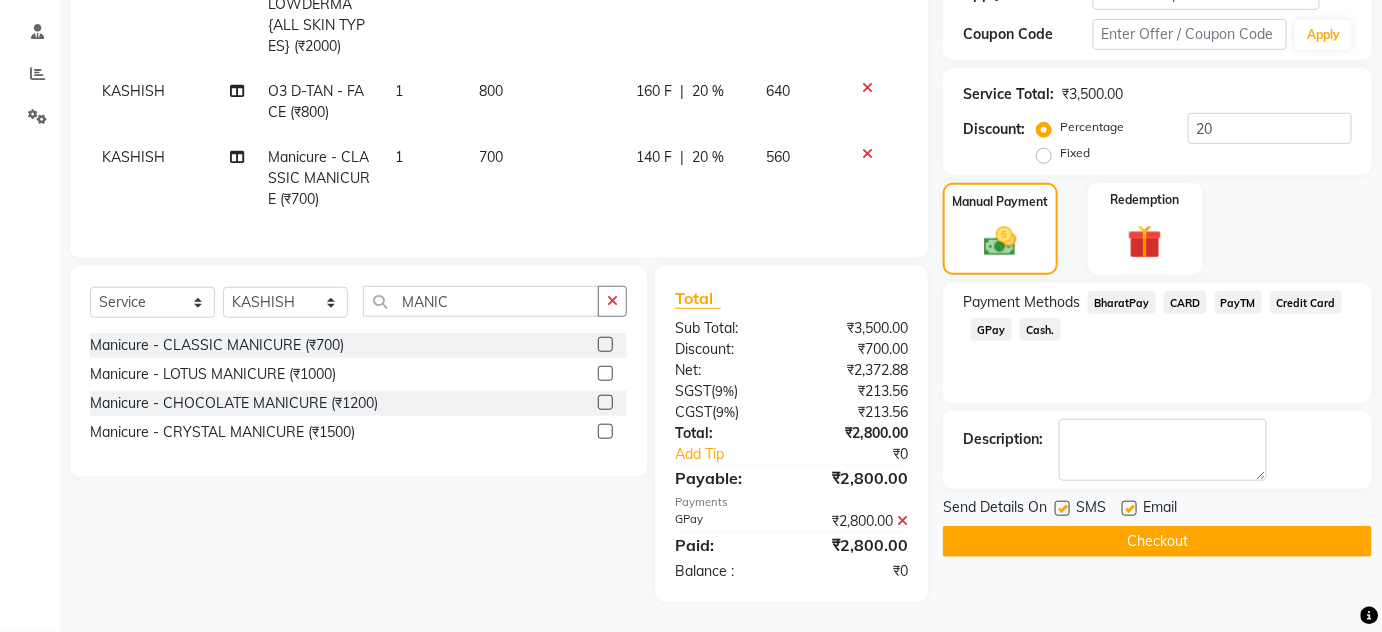 click on "Checkout" 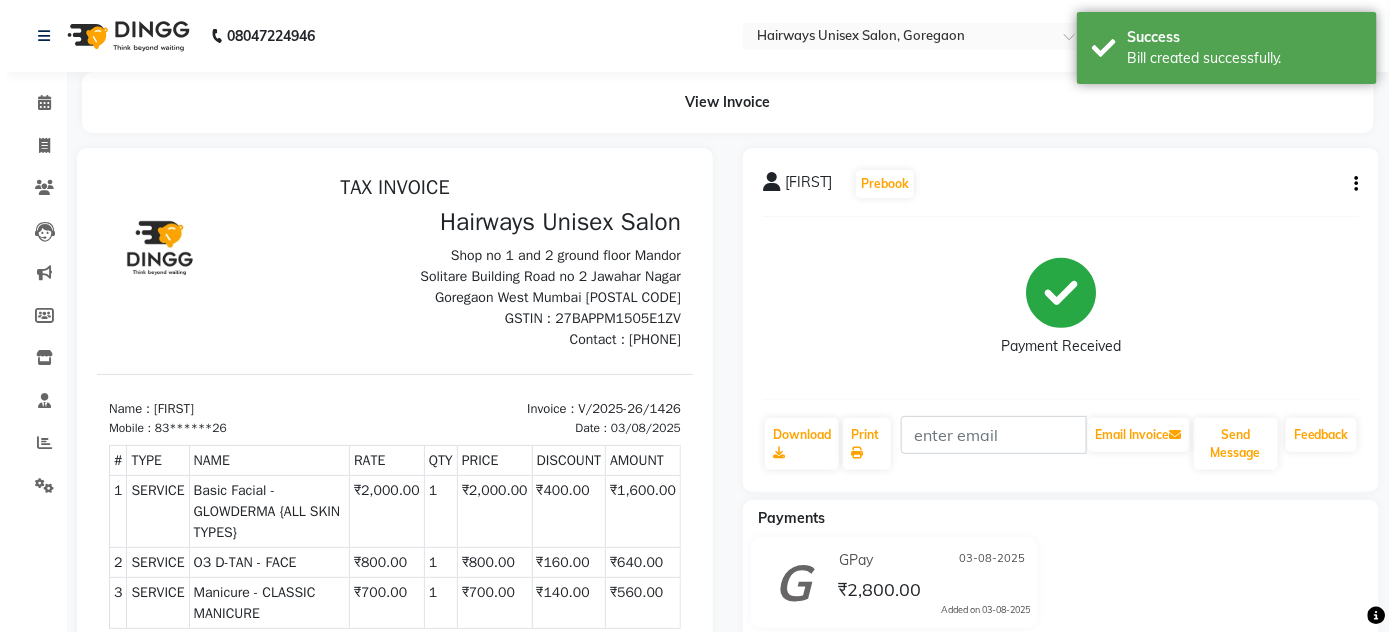 scroll, scrollTop: 0, scrollLeft: 0, axis: both 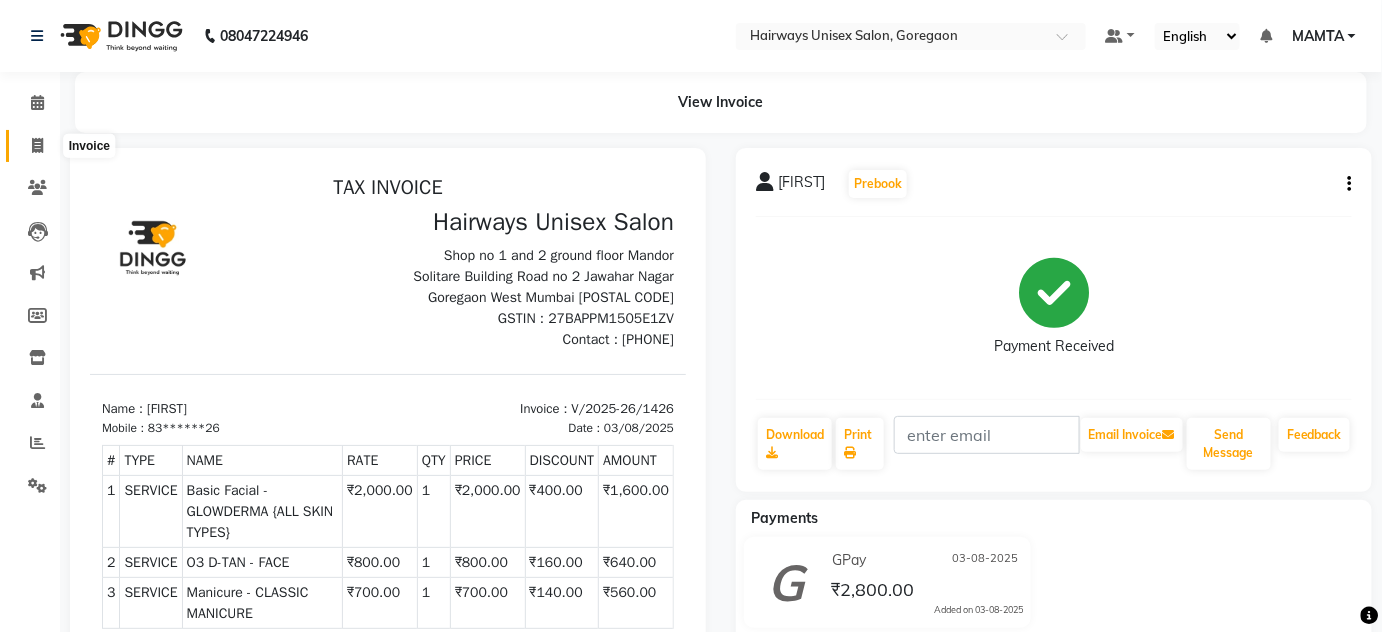 click 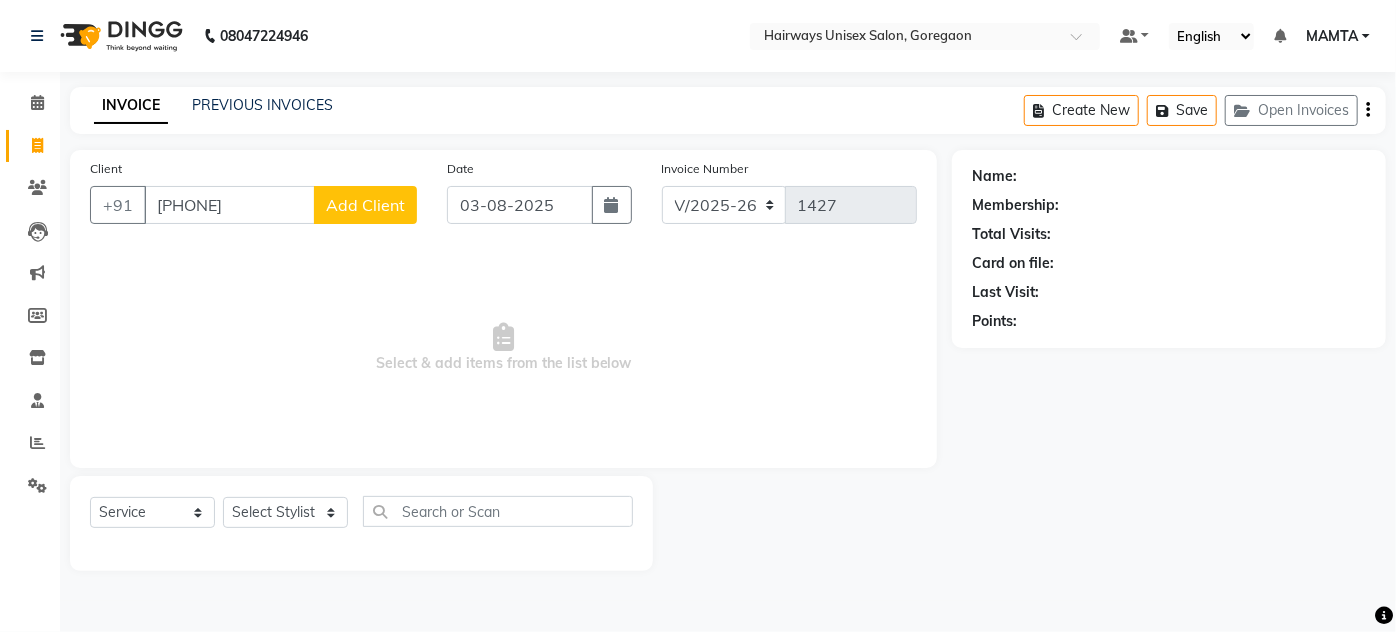 click on "Add Client" 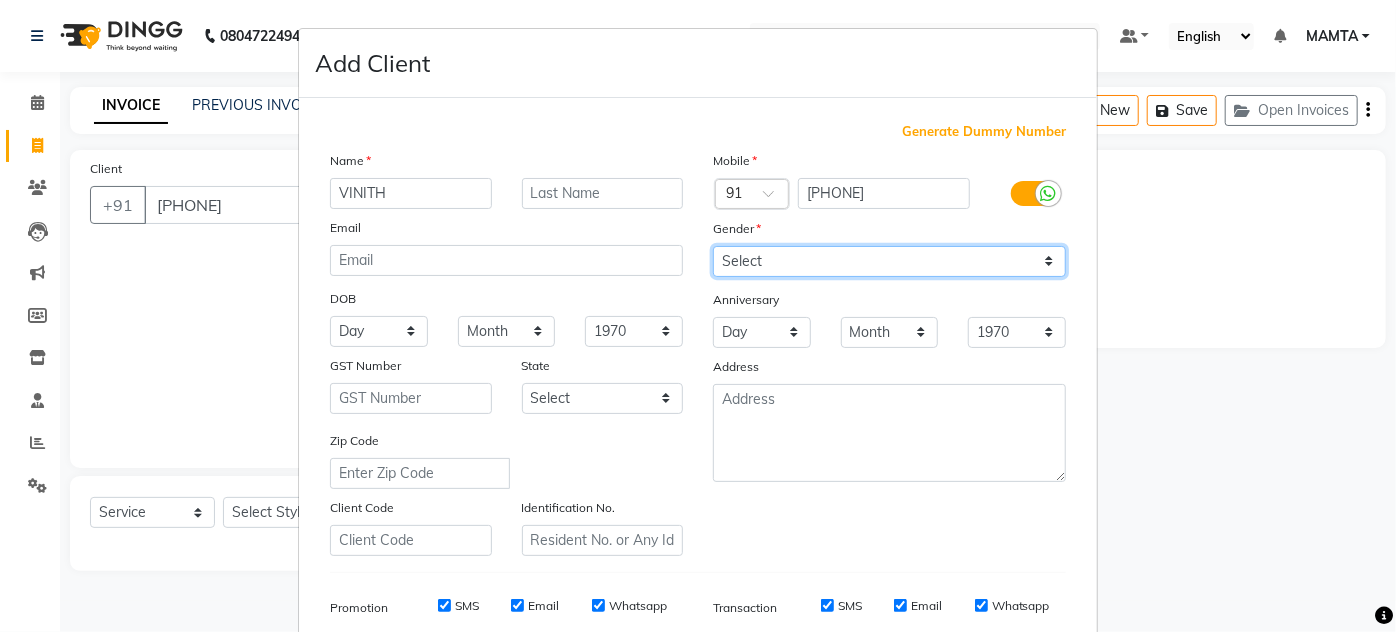 click on "Select Male Female Other Prefer Not To Say" at bounding box center [889, 261] 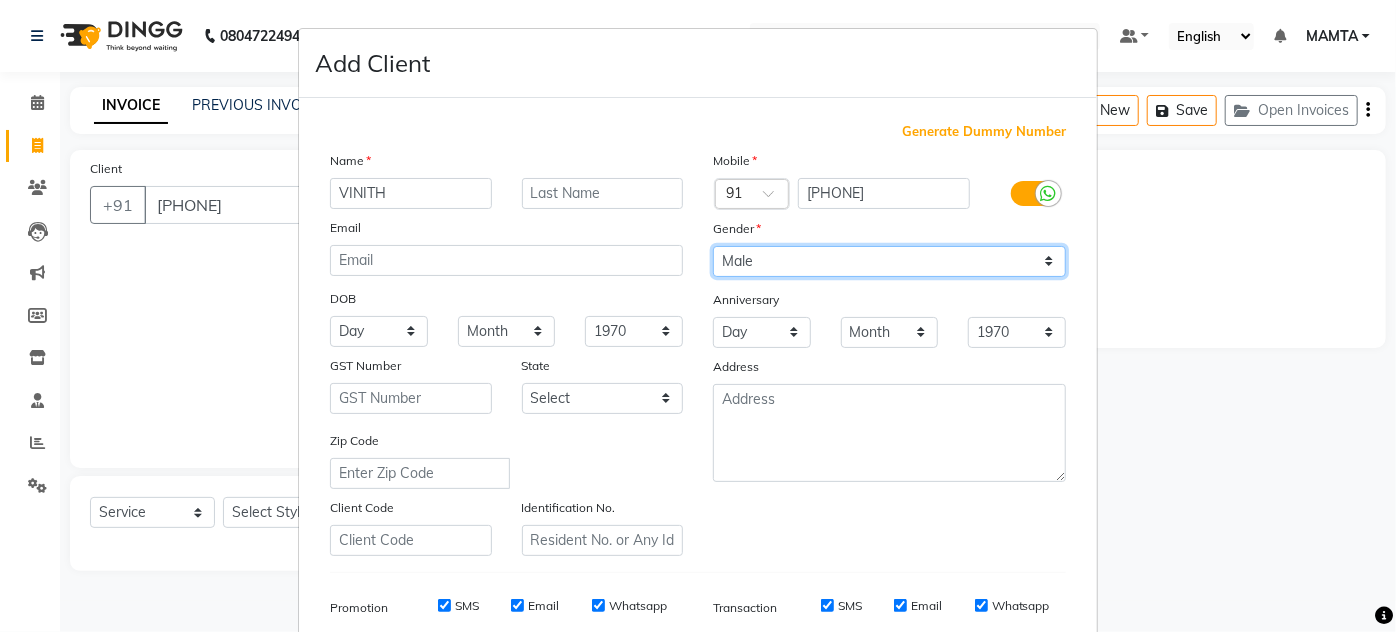click on "Select Male Female Other Prefer Not To Say" at bounding box center [889, 261] 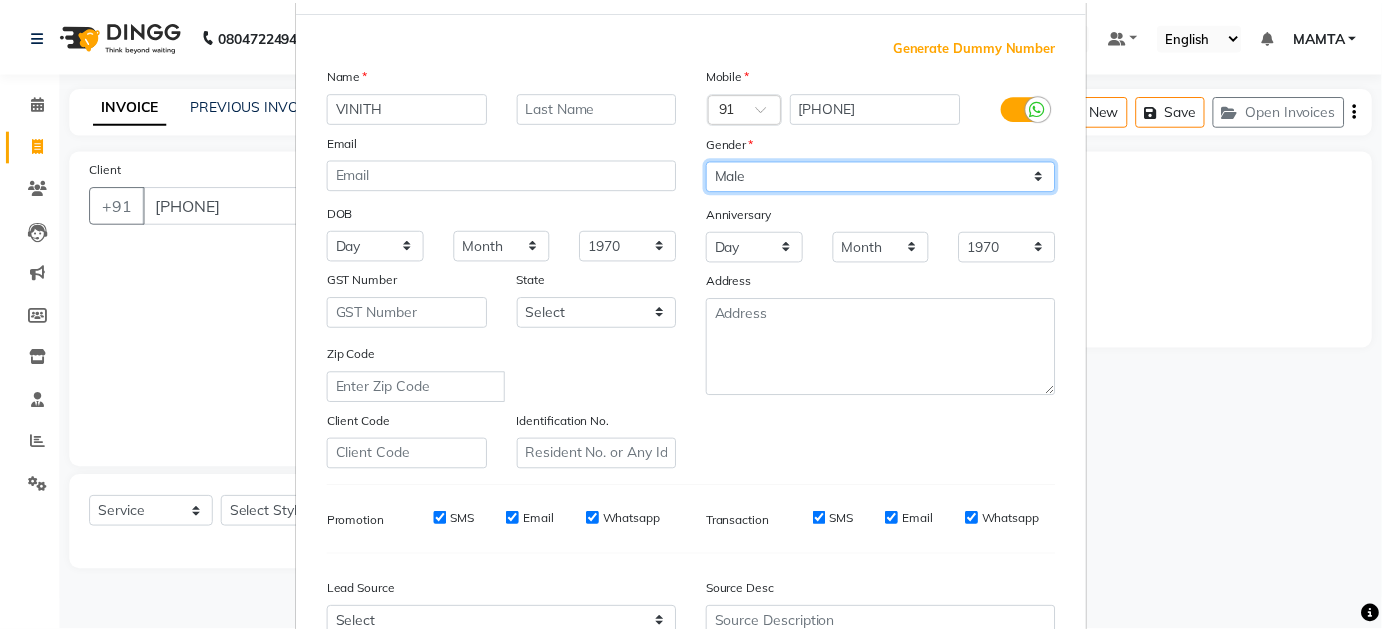 scroll, scrollTop: 290, scrollLeft: 0, axis: vertical 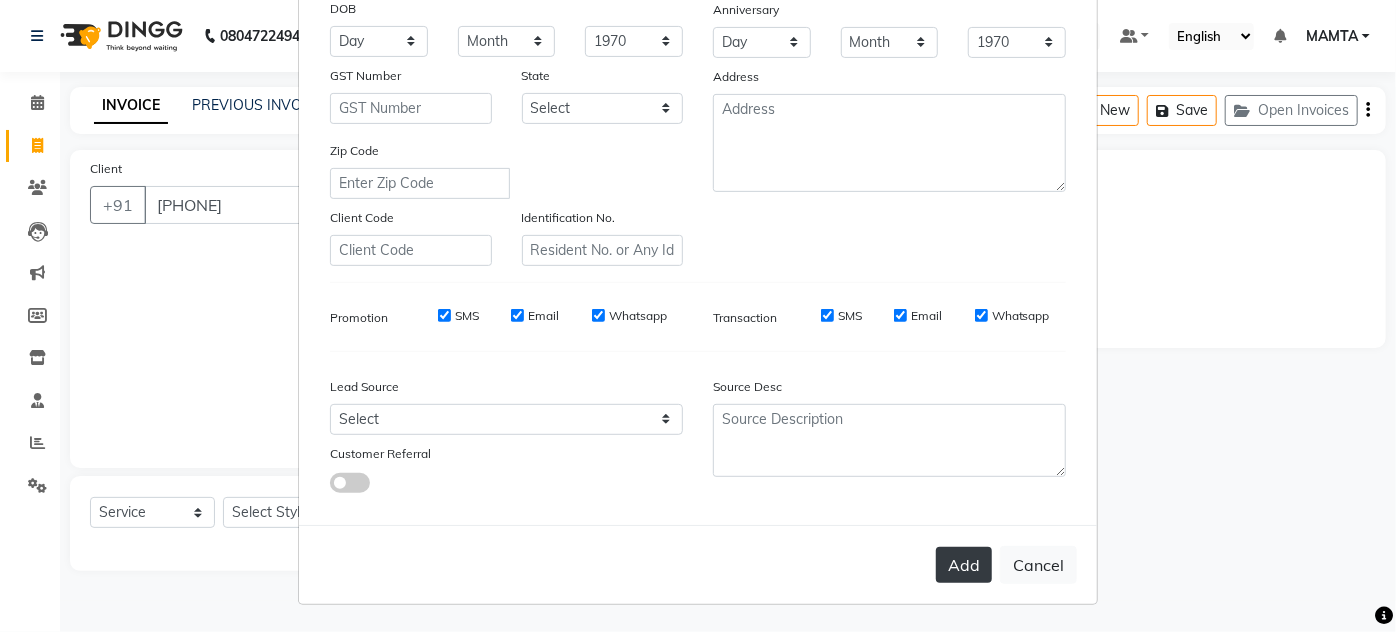 click on "Add" at bounding box center [964, 565] 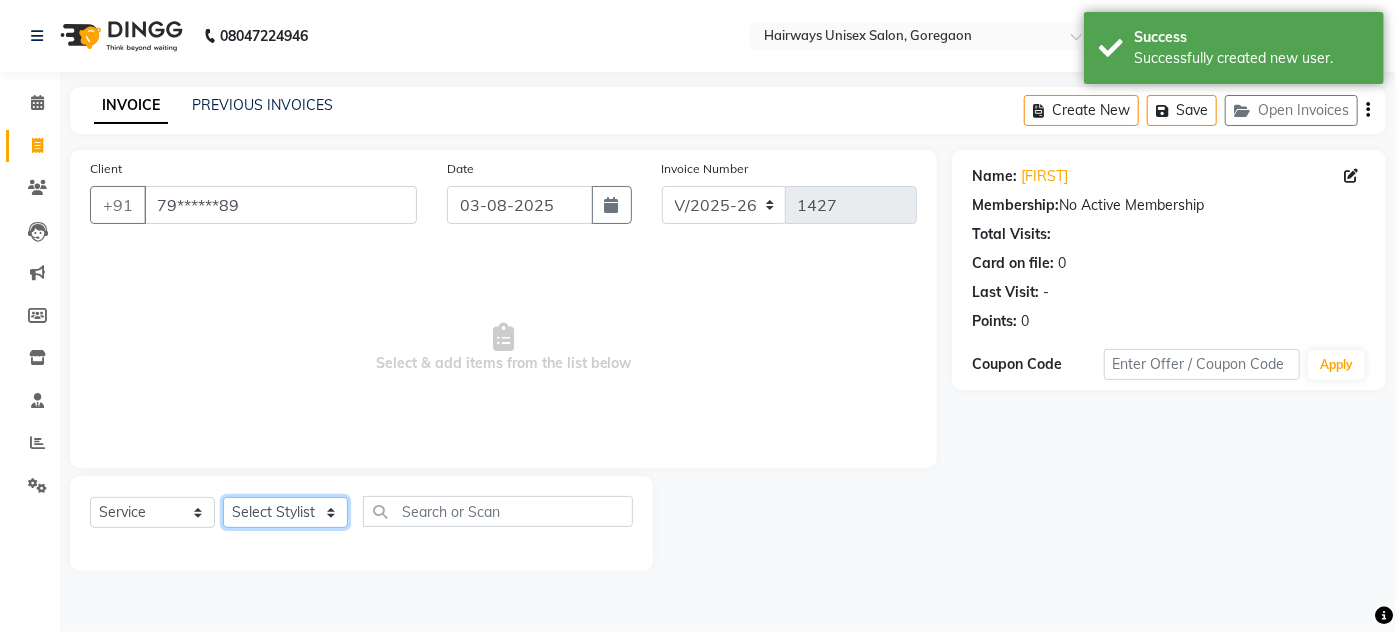 click on "Select Stylist AHSAN AZAD IMRAN Kamal Salmani KASHISH MAMTA POOJA PUMMY RAJA SADDAM SAMEER SULTAN TALIB ZAFAR ZAHID" 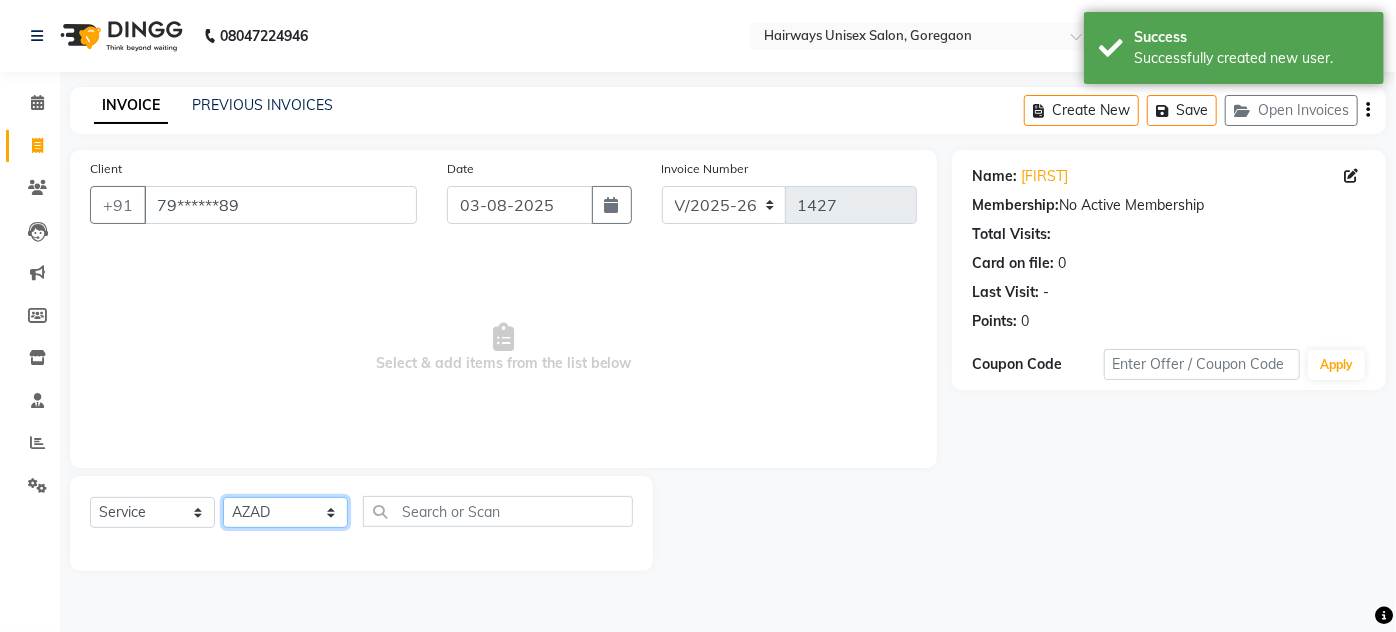 click on "Select Stylist AHSAN AZAD IMRAN Kamal Salmani KASHISH MAMTA POOJA PUMMY RAJA SADDAM SAMEER SULTAN TALIB ZAFAR ZAHID" 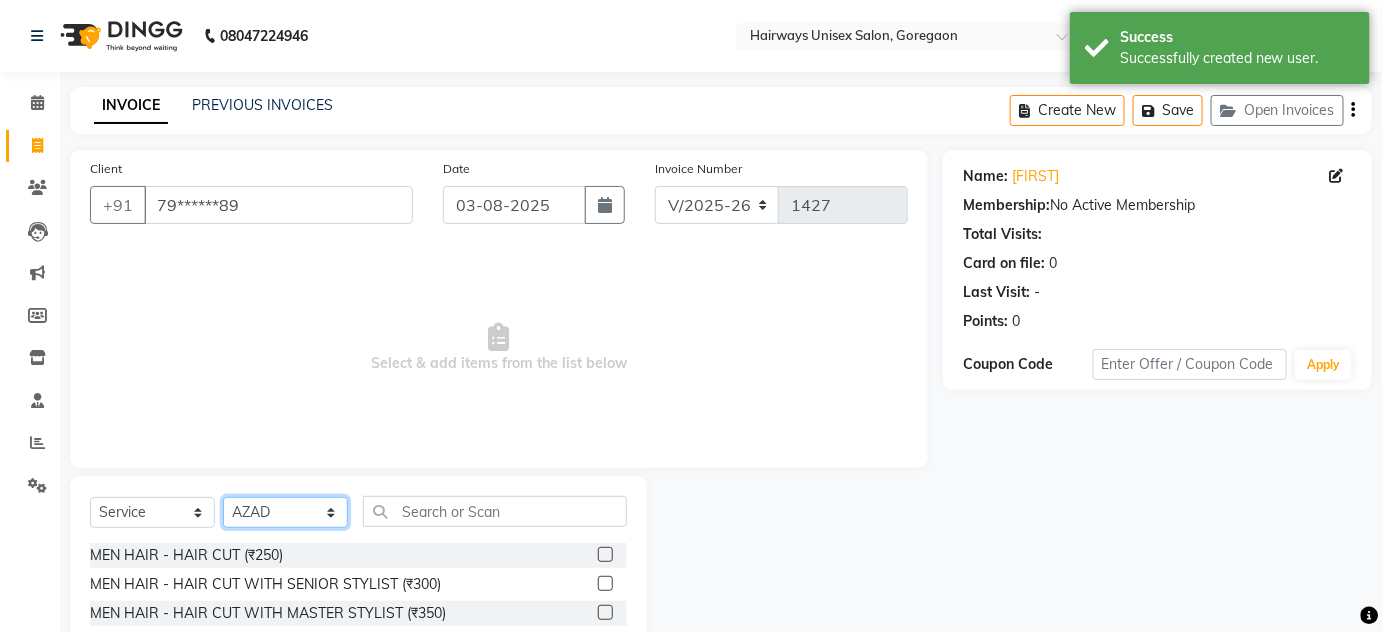 click on "Select Stylist AHSAN AZAD IMRAN Kamal Salmani KASHISH MAMTA POOJA PUMMY RAJA SADDAM SAMEER SULTAN TALIB ZAFAR ZAHID" 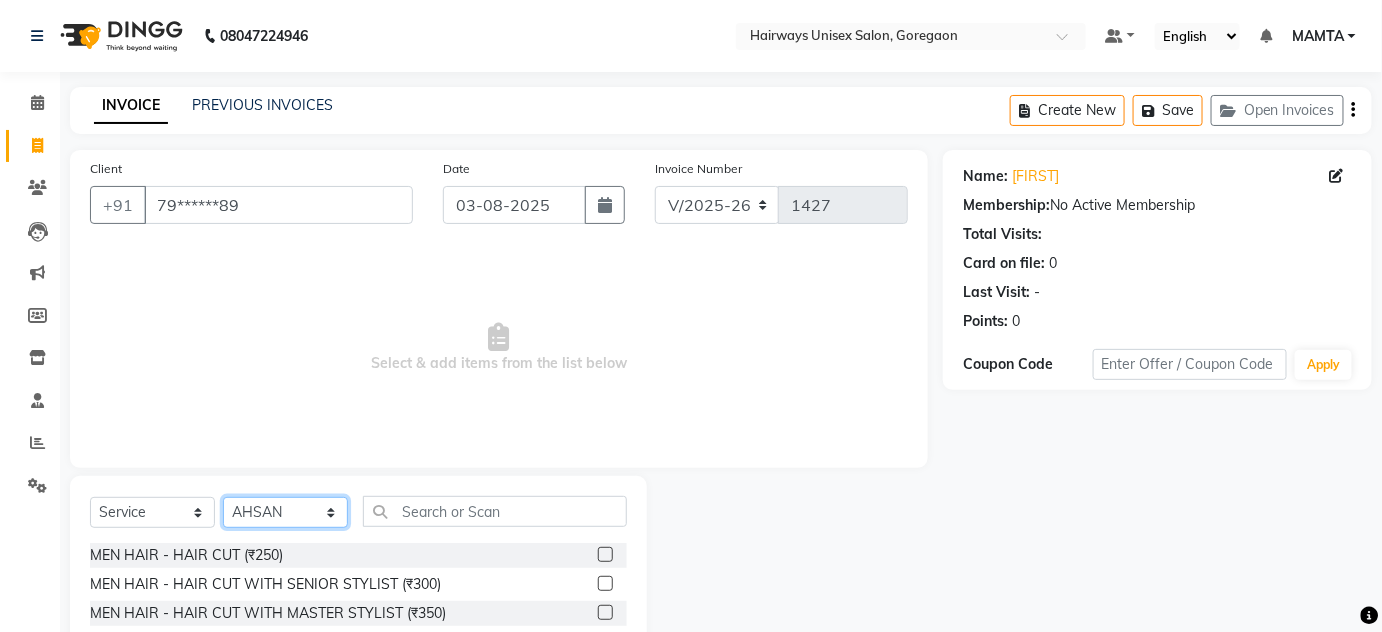 click on "Select Stylist AHSAN AZAD IMRAN Kamal Salmani KASHISH MAMTA POOJA PUMMY RAJA SADDAM SAMEER SULTAN TALIB ZAFAR ZAHID" 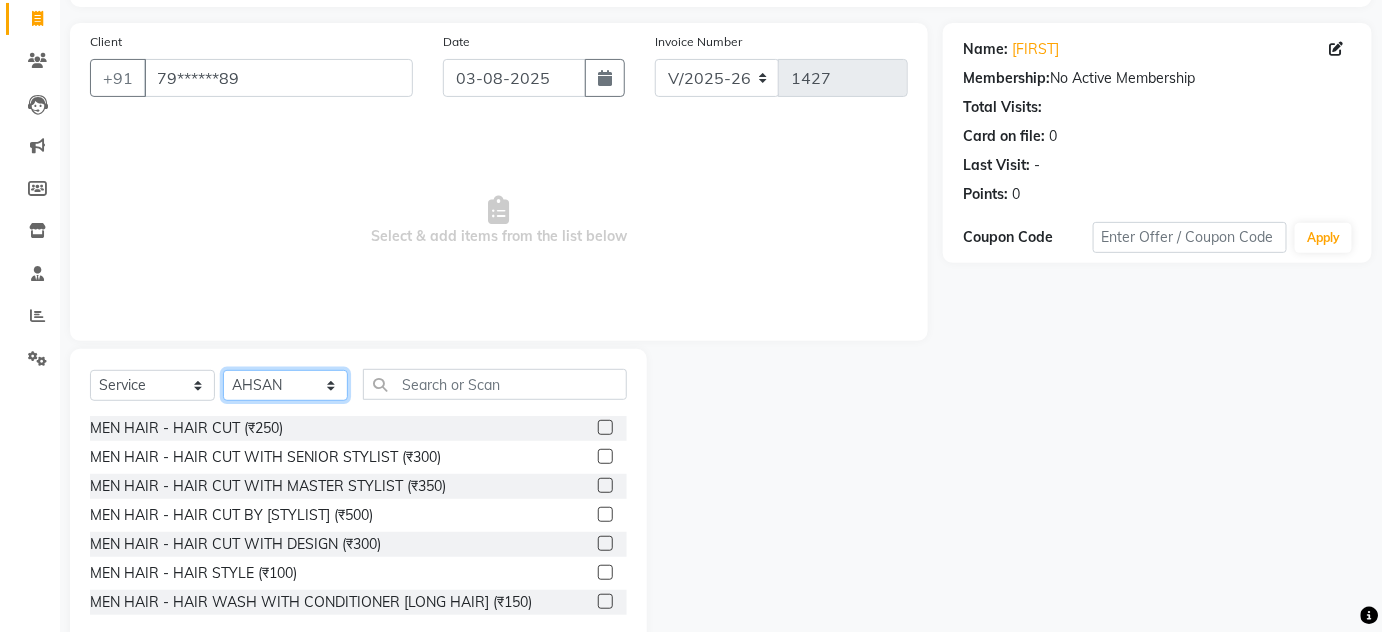 scroll, scrollTop: 168, scrollLeft: 0, axis: vertical 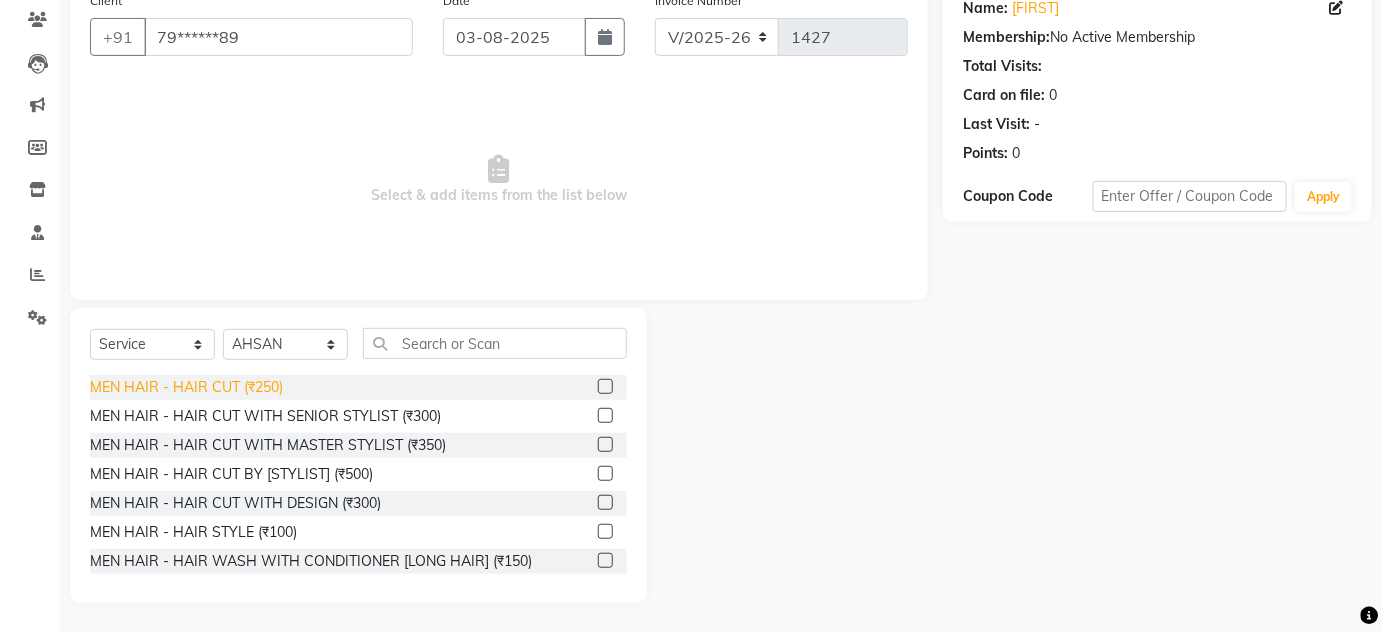 click on "MEN HAIR - HAIR CUT (₹250)" 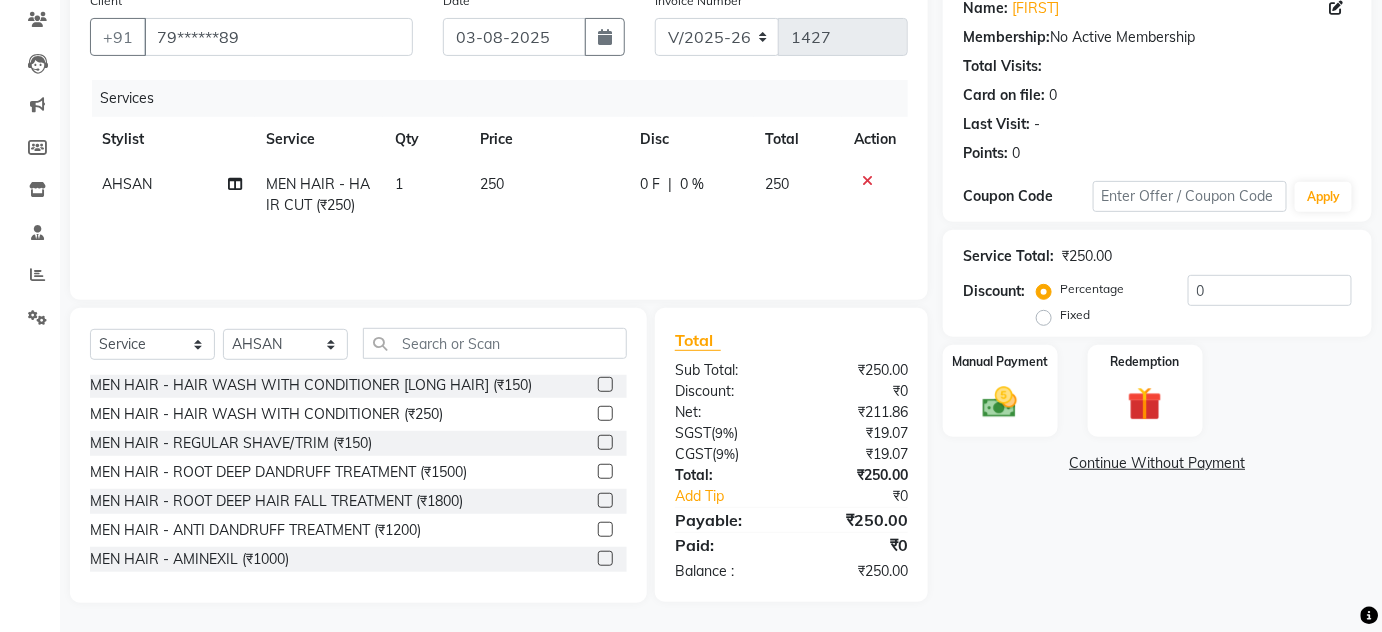 scroll, scrollTop: 181, scrollLeft: 0, axis: vertical 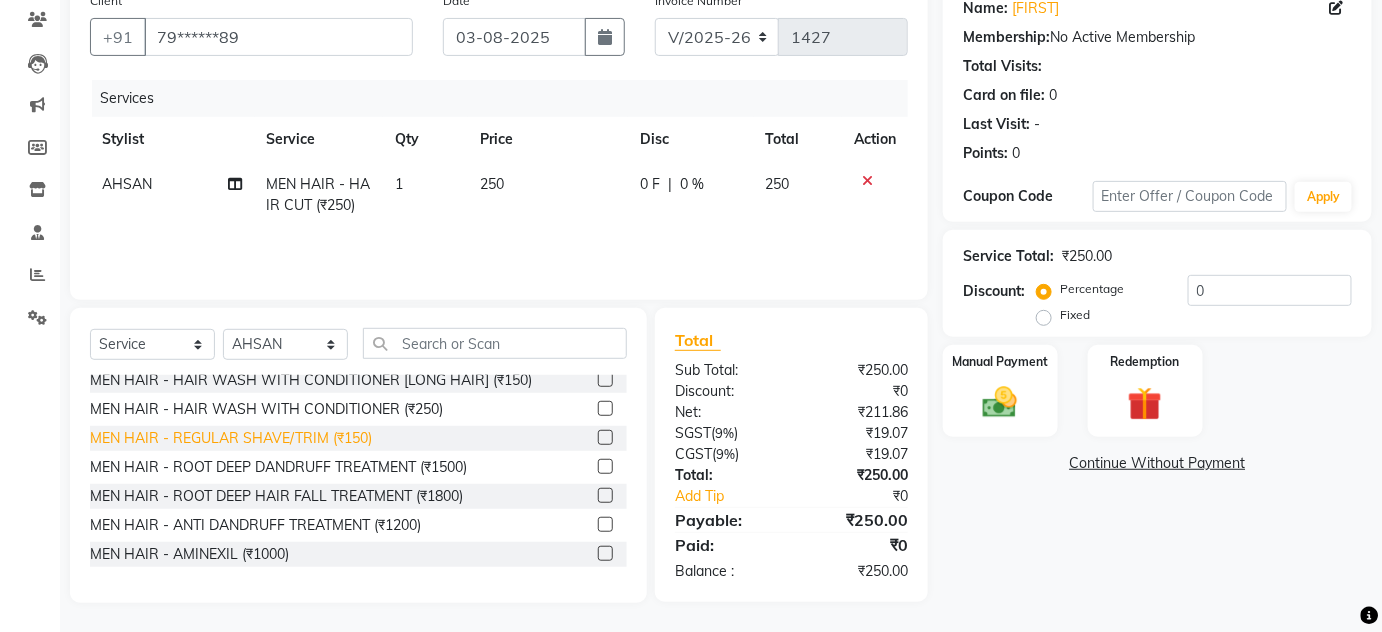 click on "MEN HAIR - REGULAR SHAVE/TRIM (₹150)" 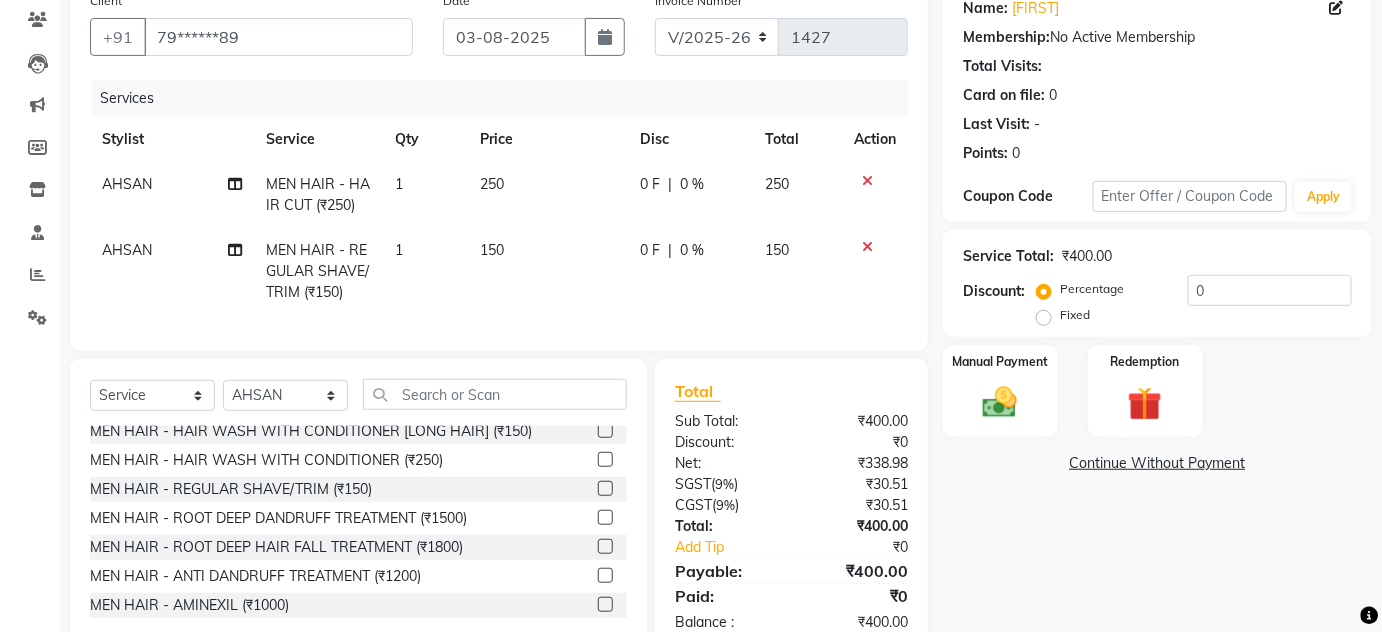 scroll, scrollTop: 0, scrollLeft: 0, axis: both 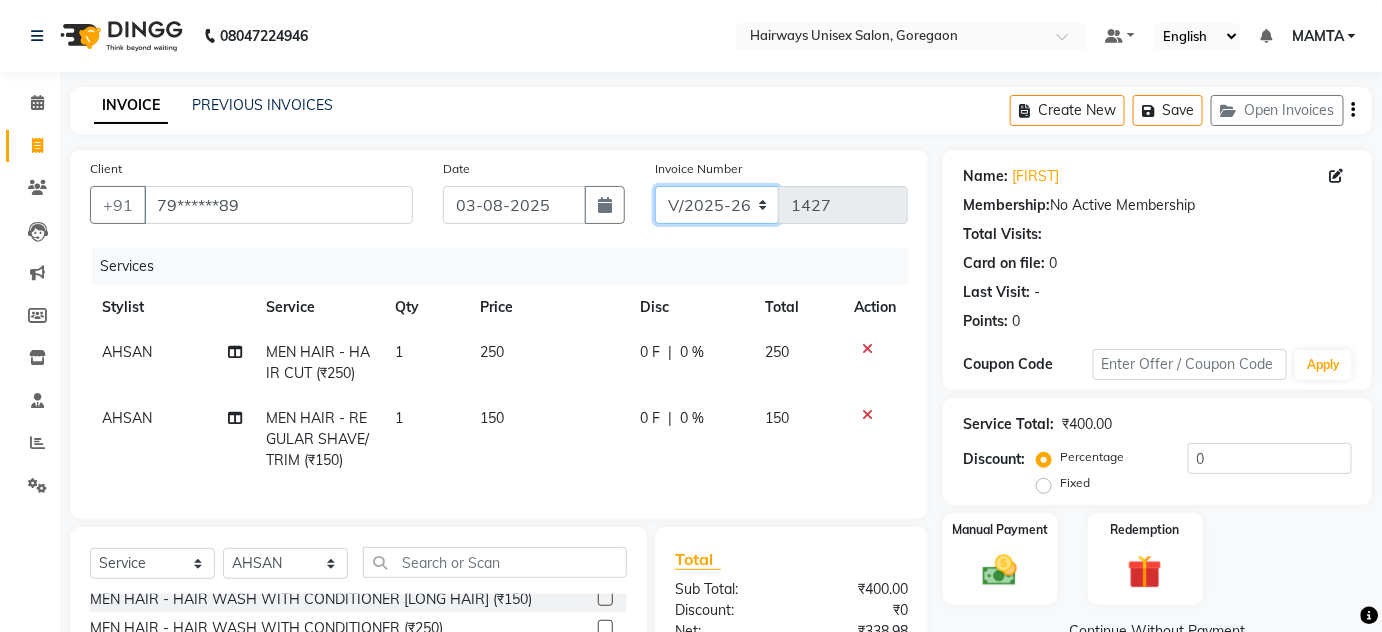 click on "INV/25-26 V/2025-26" 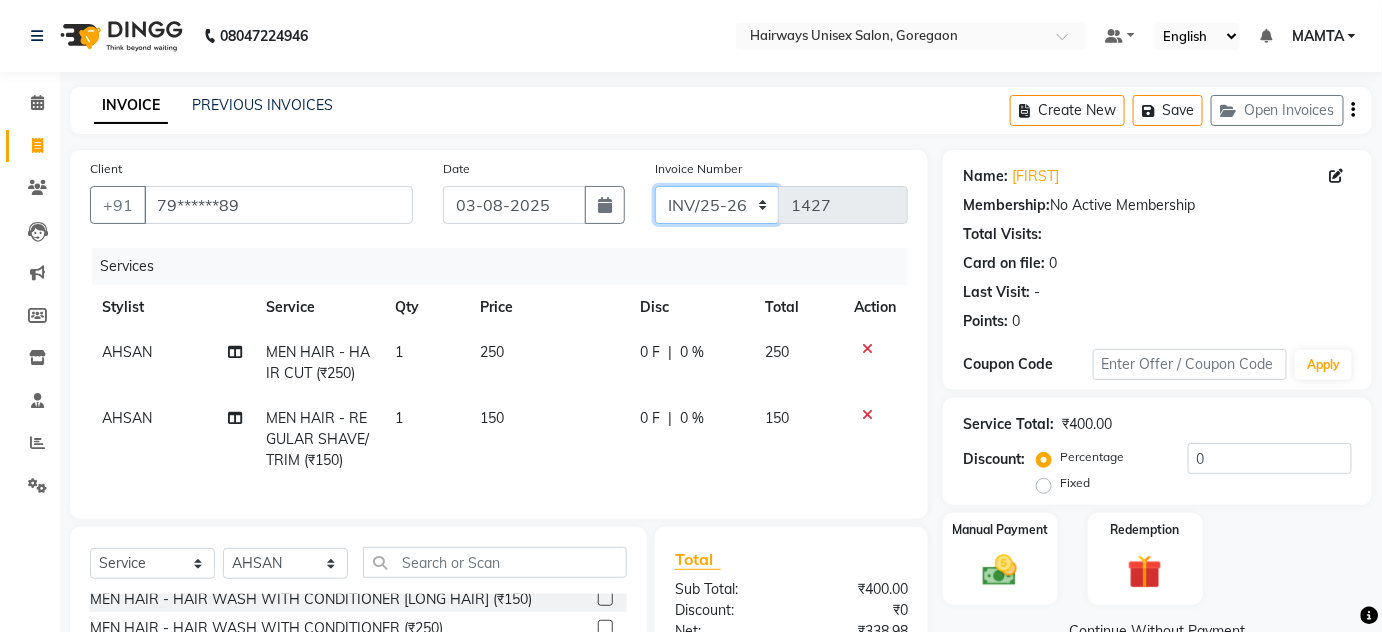 click on "INV/25-26 V/2025-26" 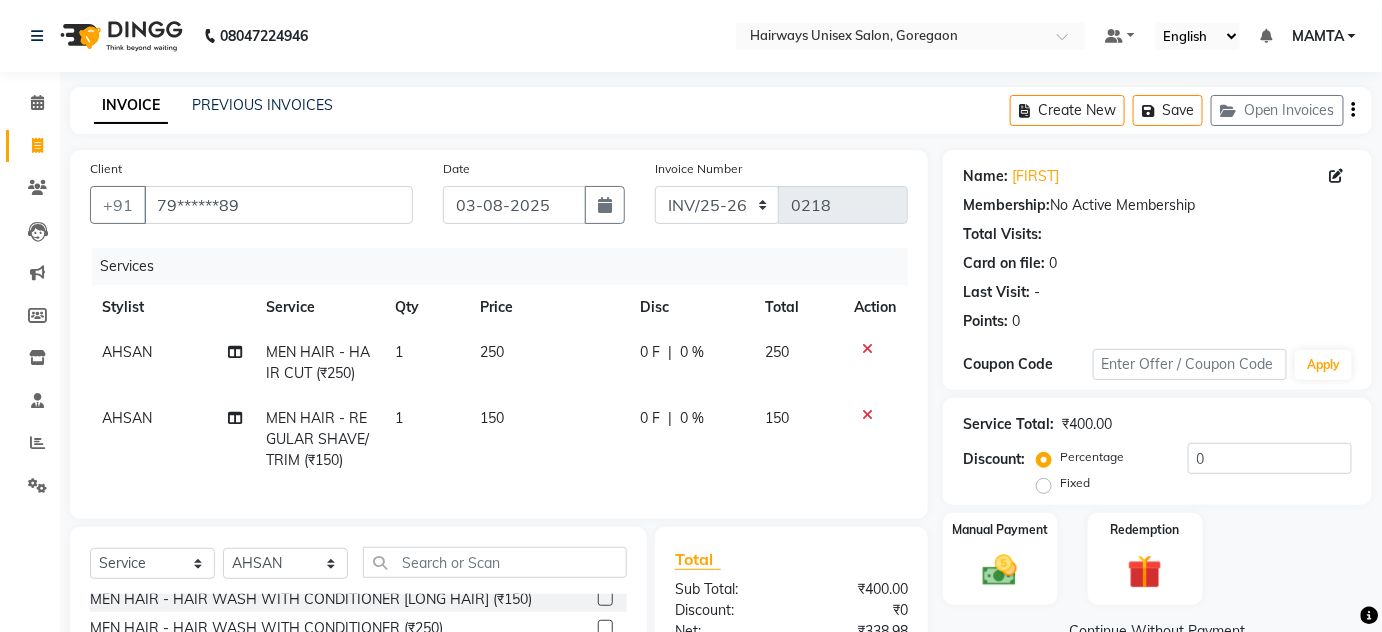 click 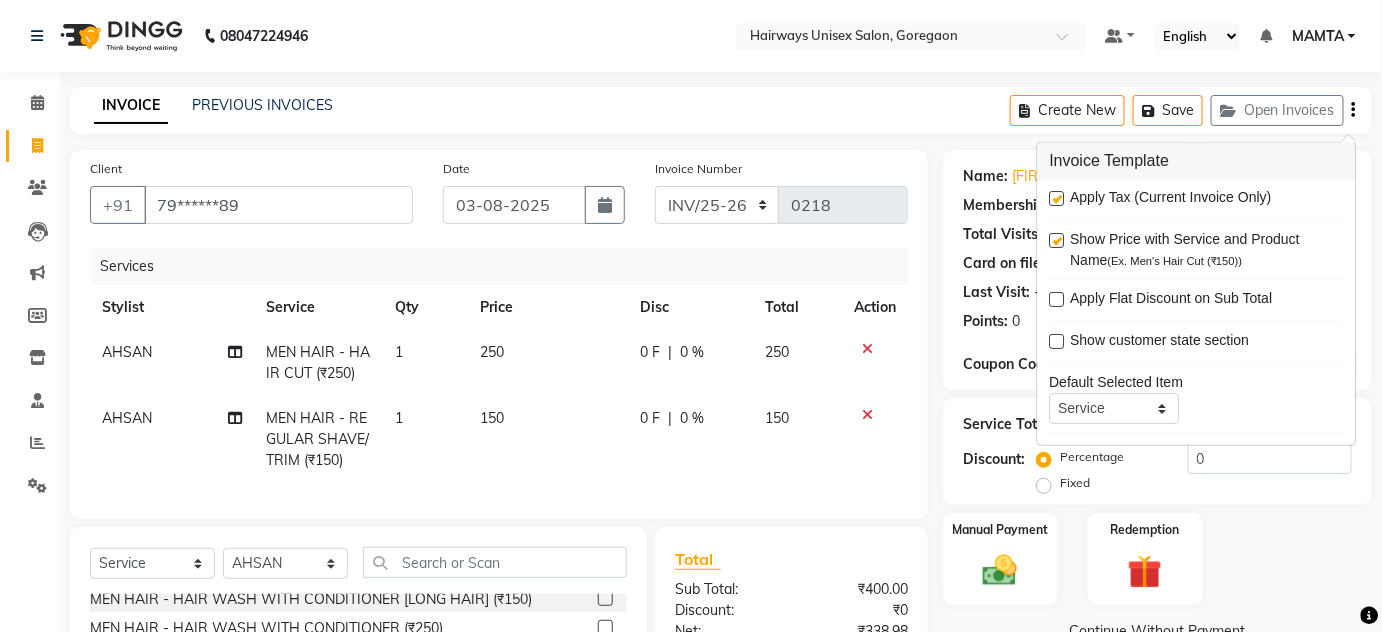 click at bounding box center [1057, 198] 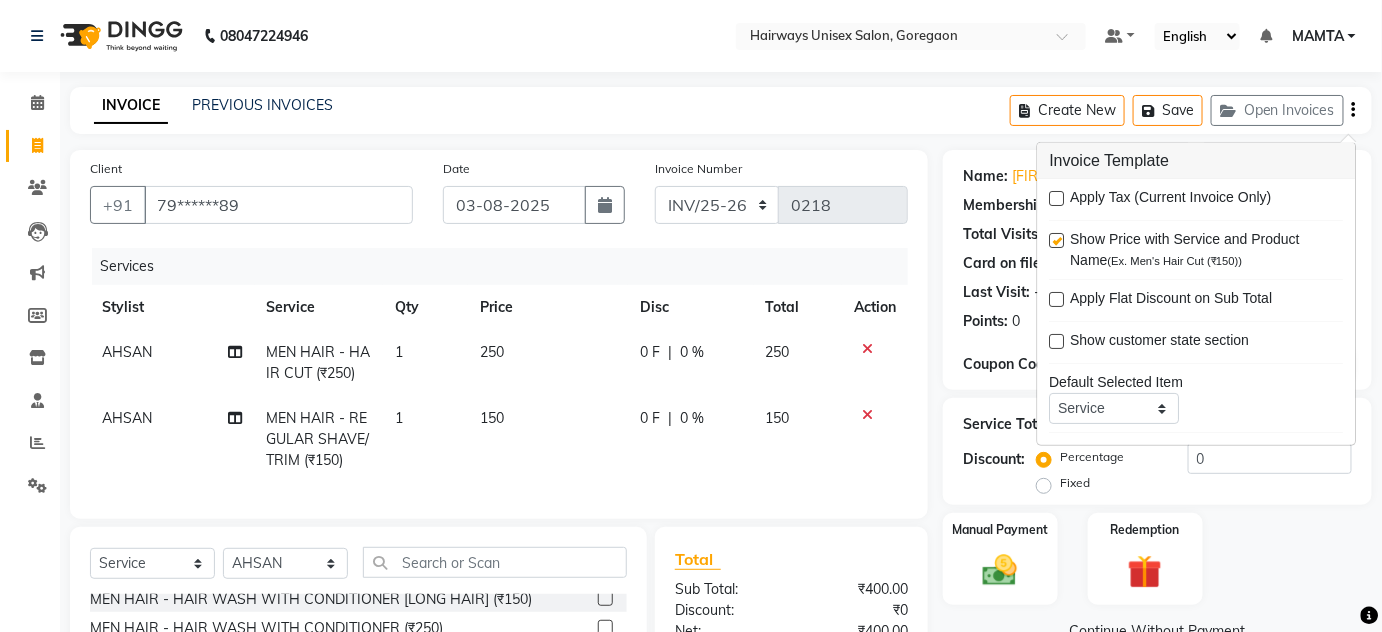 click on "INVOICE PREVIOUS INVOICES Create New   Save   Open Invoices  Client +91 79******89 Date 03-08-2025 Invoice Number INV/25-26 V/2025-26 0218 Services Stylist Service Qty Price Disc Total Action AHSAN MEN HAIR - HAIR CUT (₹250) 1 250 0 F | 0 % 250 AHSAN MEN HAIR - REGULAR SHAVE/TRIM (₹150) 1 150 0 F | 0 % 150 Select  Service  Product  Membership  Package Voucher Prepaid Gift Card  Select Stylist AHSAN AZAD IMRAN Kamal Salmani KASHISH MAMTA POOJA PUMMY RAJA SADDAM SAMEER SULTAN TALIB ZAFAR ZAHID MEN HAIR - HAIR CUT (₹250)  MEN HAIR - HAIR CUT WITH SENIOR STYLIST (₹300)  MEN HAIR - HAIR CUT WITH MASTER STYLIST (₹350)  MEN HAIR - HAIR CUT BY KAMAL SALMANI (₹500)  MEN HAIR - HAIR CUT WITH DESIGN (₹300)  MEN HAIR - HAIR STYLE (₹100)  MEN HAIR - HAIR WASH WITH CONDITIONER [LONG HAIR] (₹150)  MEN HAIR - HAIR WASH WITH CONDITIONER (₹250)  MEN HAIR - REGULAR SHAVE/TRIM (₹150)  MEN HAIR - ROOT DEEP DANDRUFF TREATMENT (₹1500)  MEN HAIR - ROOT DEEP HAIR FALL TREATMENT (₹1800)  Total Sub Total: ₹0" 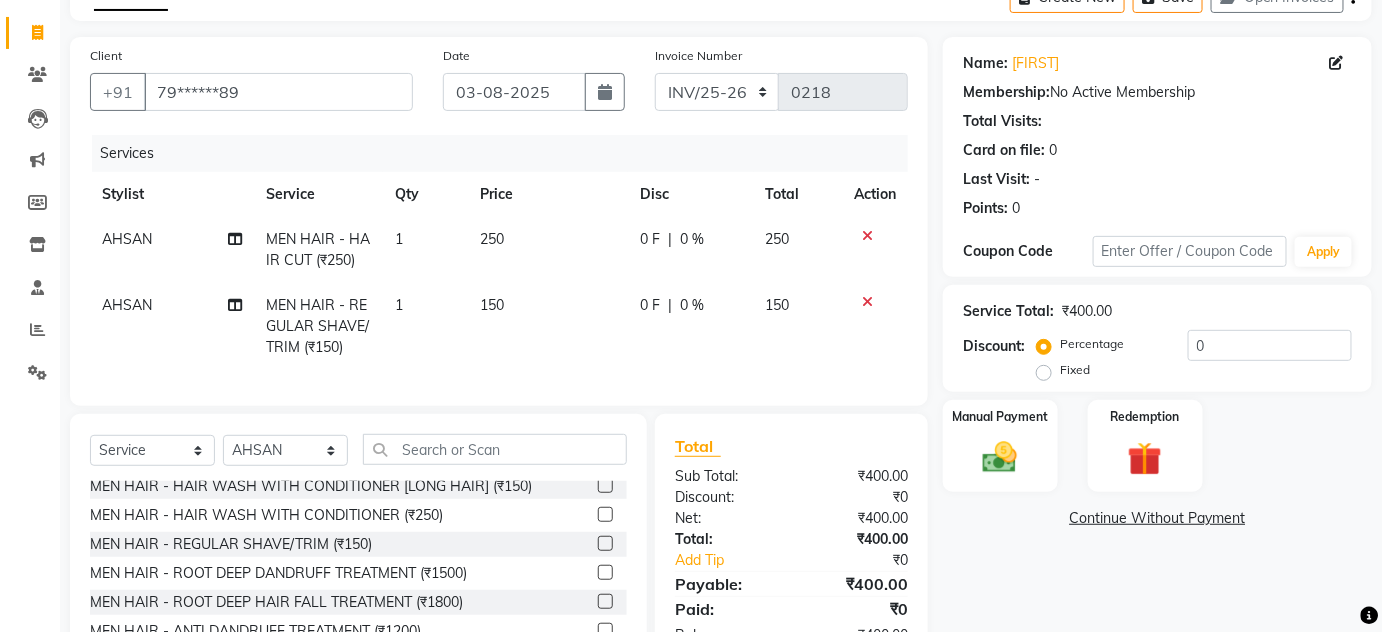 scroll, scrollTop: 233, scrollLeft: 0, axis: vertical 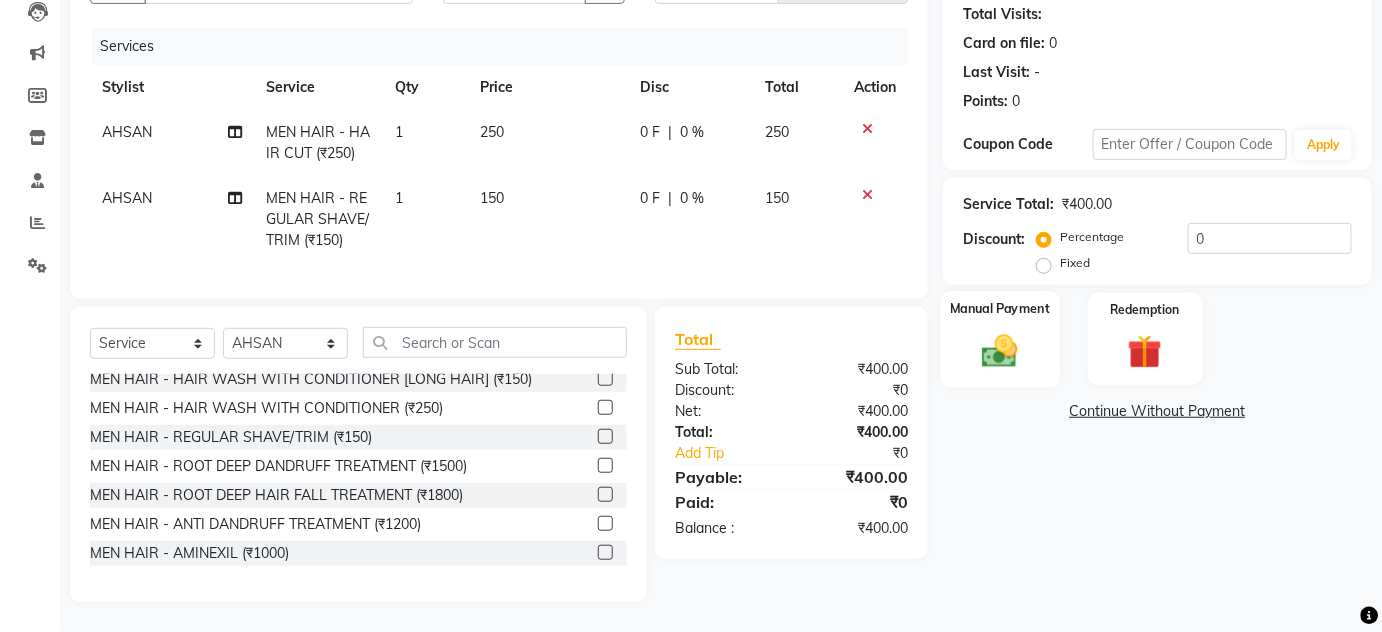 click on "Manual Payment" 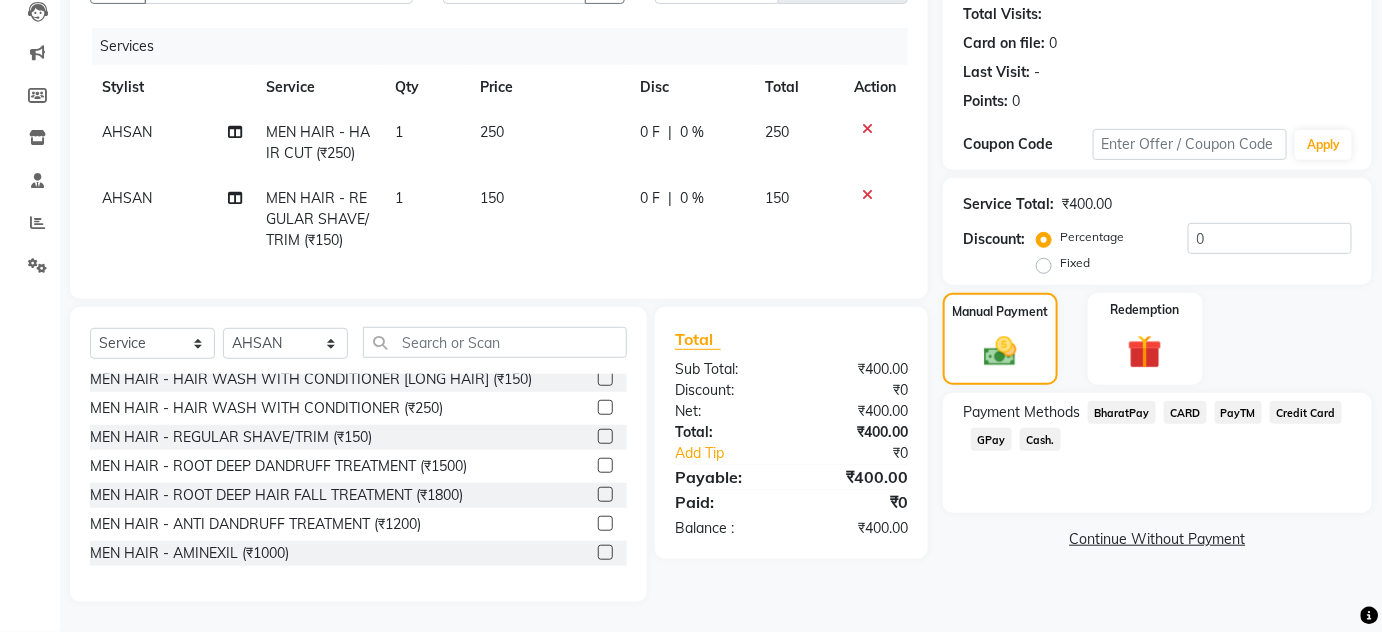 click on "Cash." 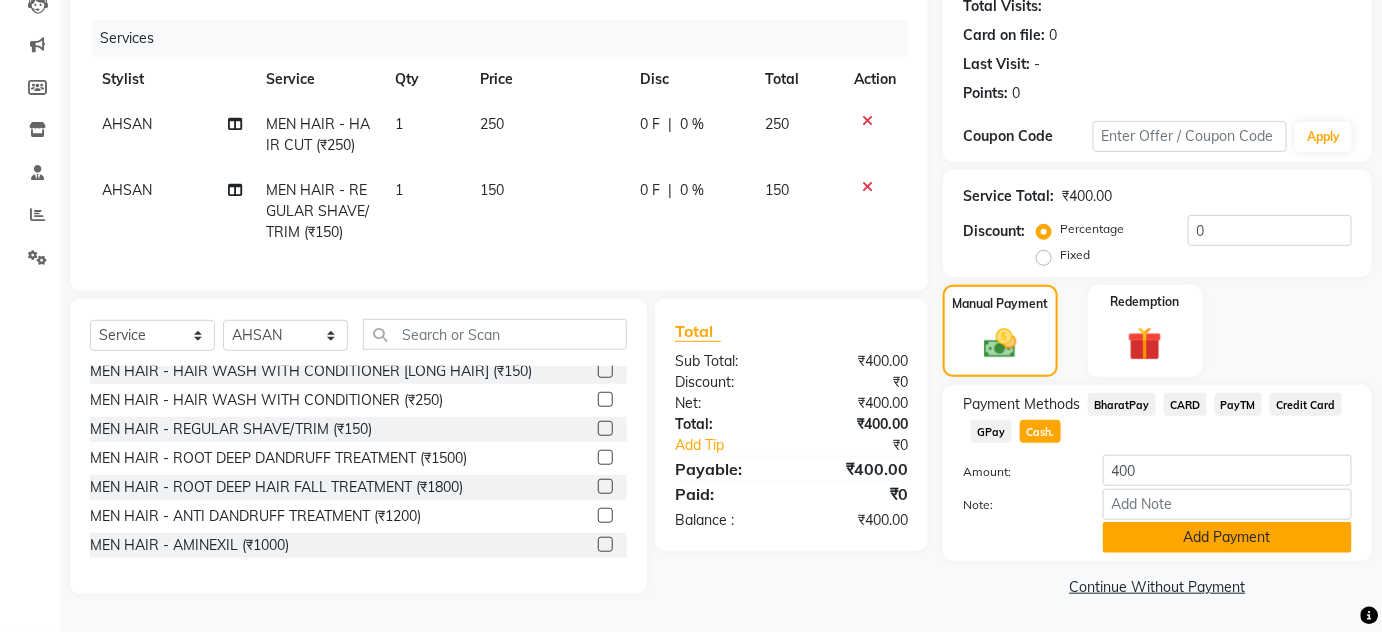 click on "Add Payment" 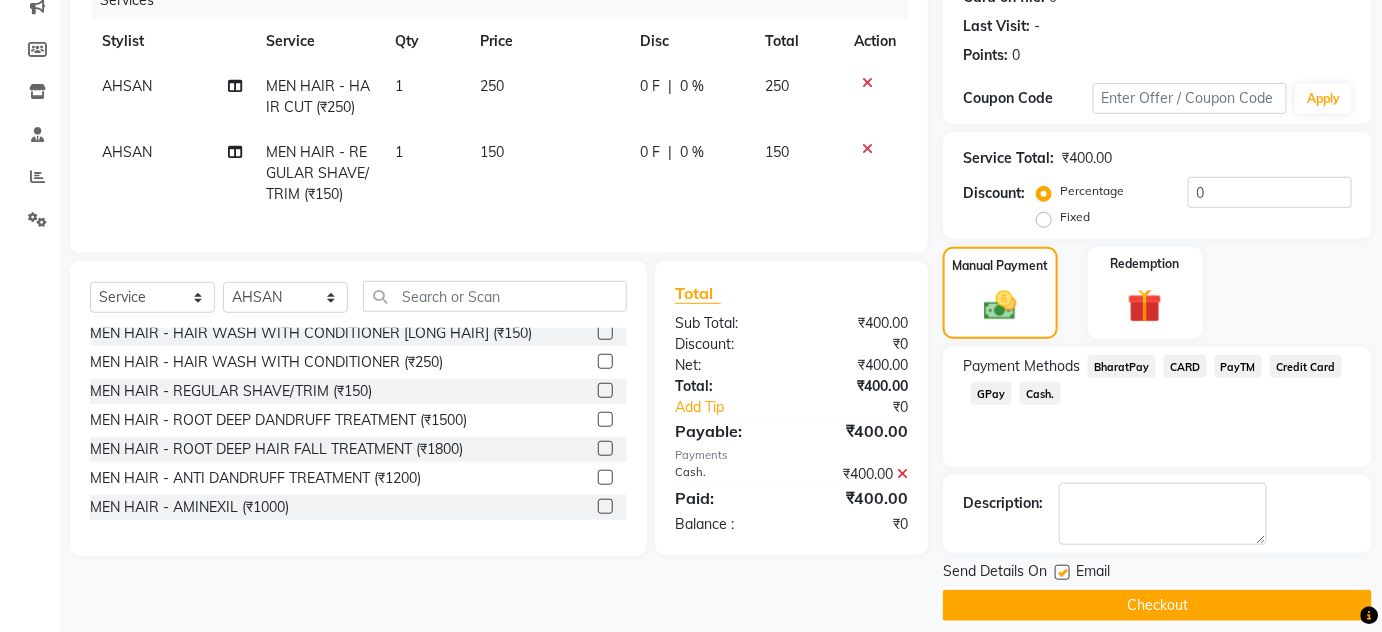 scroll, scrollTop: 283, scrollLeft: 0, axis: vertical 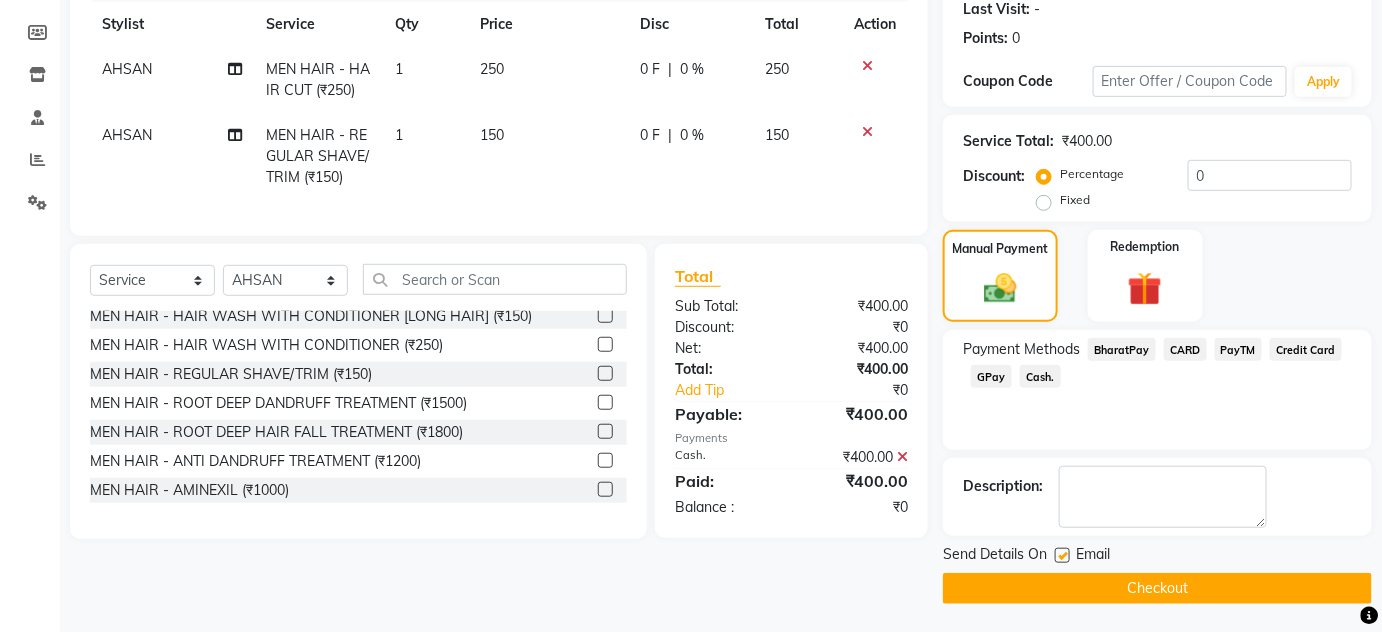 click 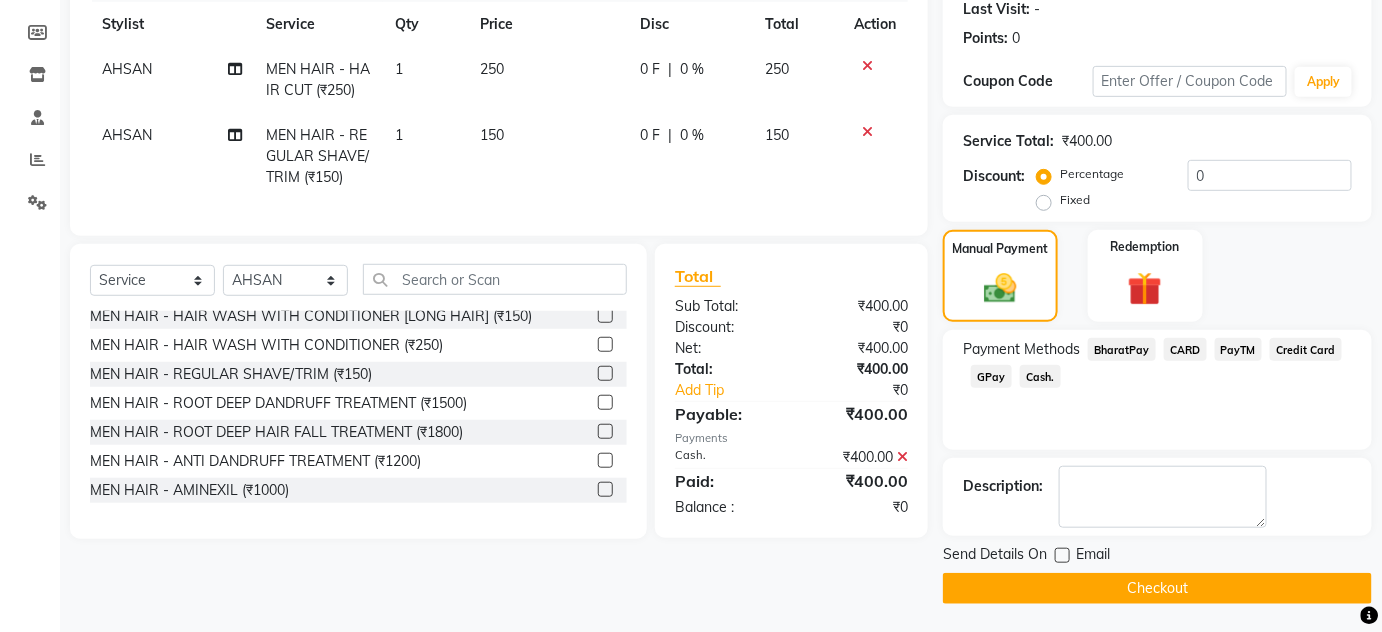 click on "Checkout" 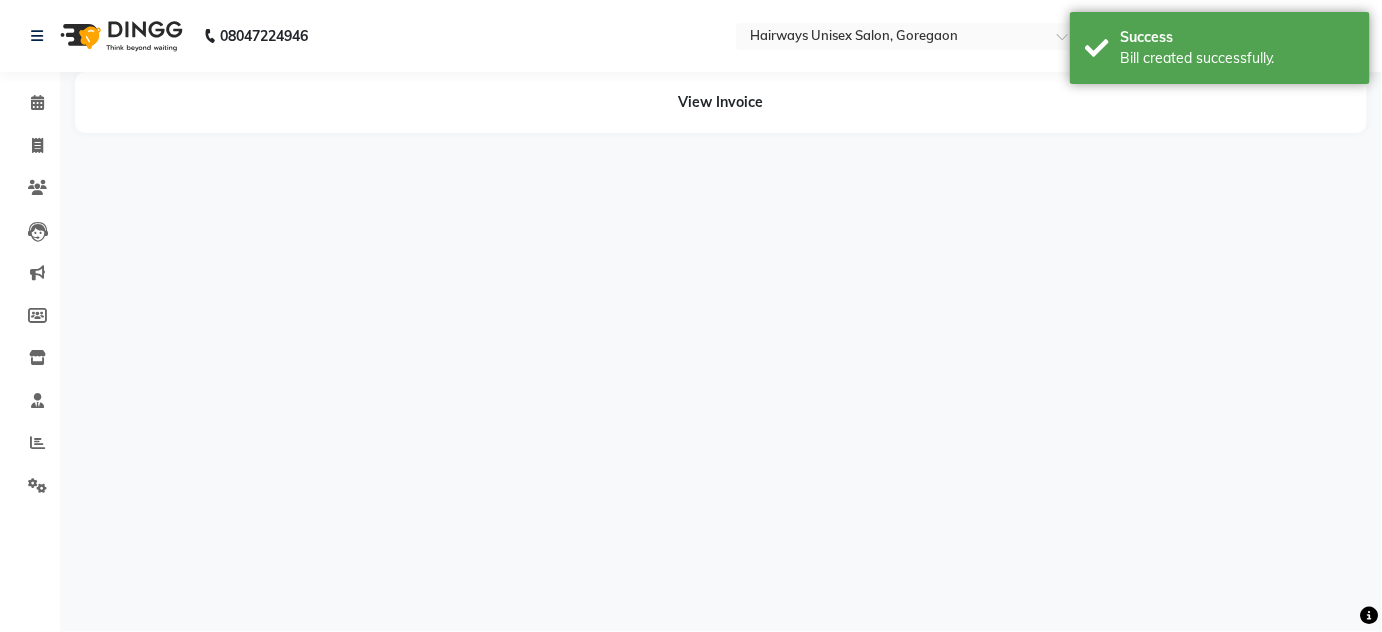 scroll, scrollTop: 0, scrollLeft: 0, axis: both 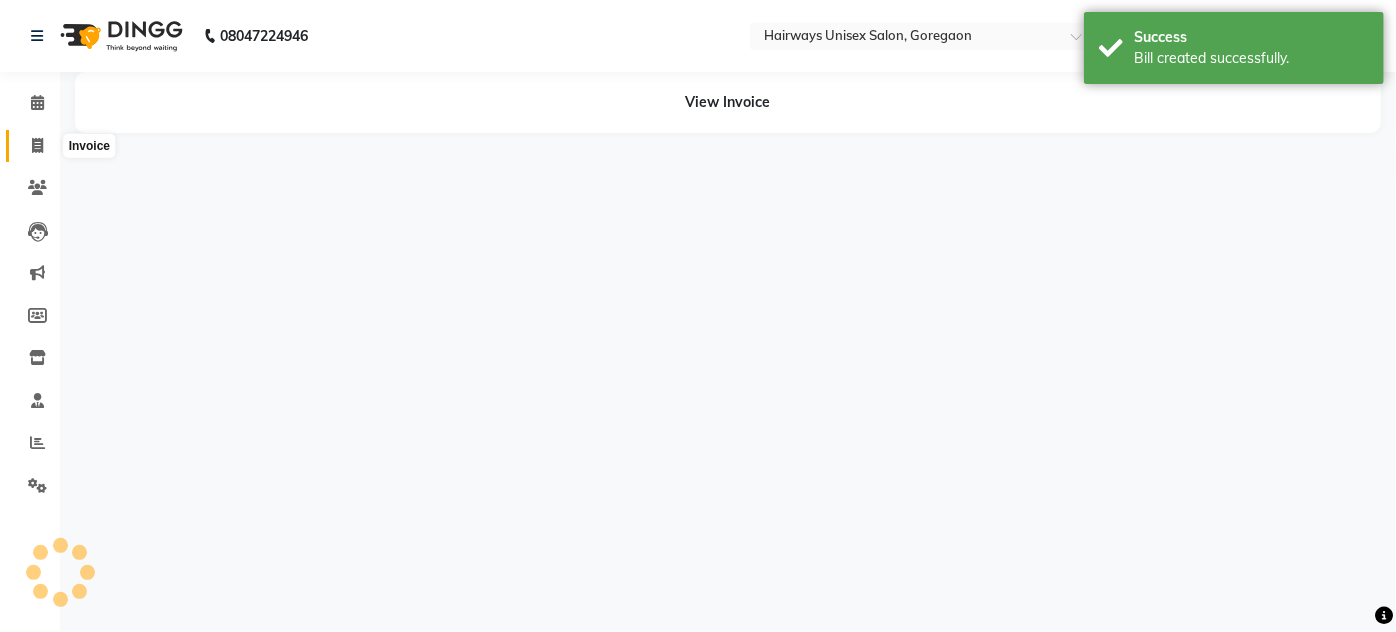 click 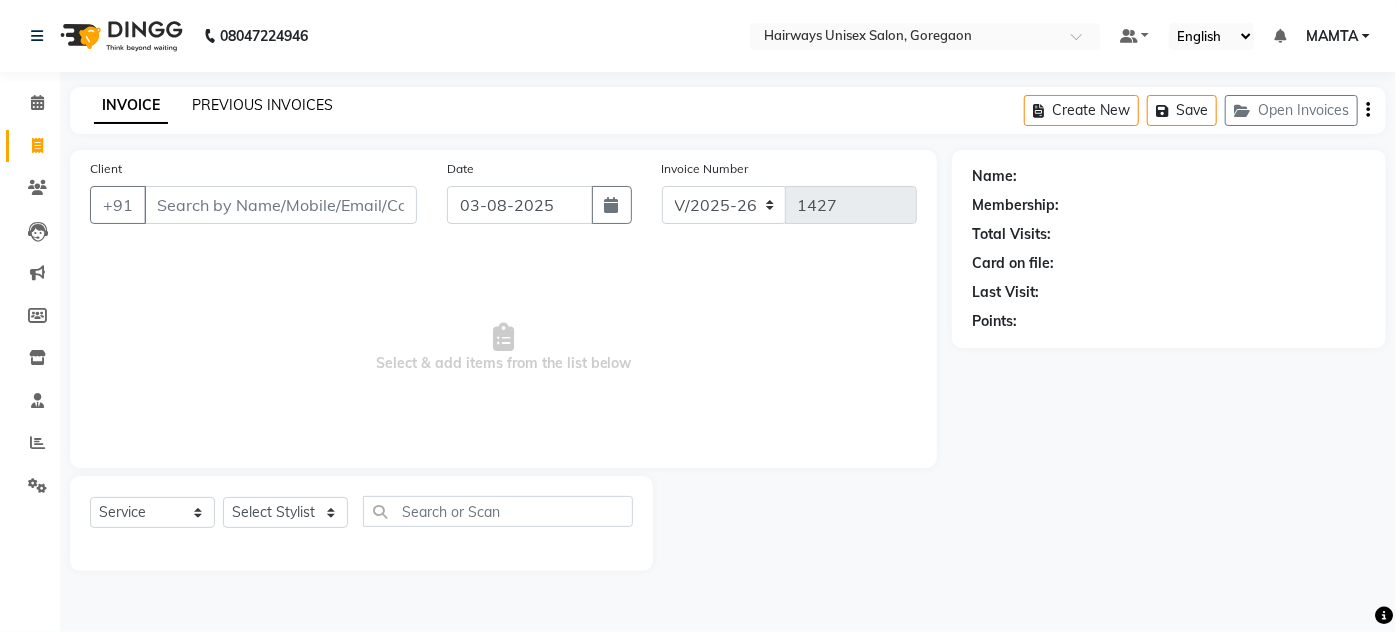 click on "PREVIOUS INVOICES" 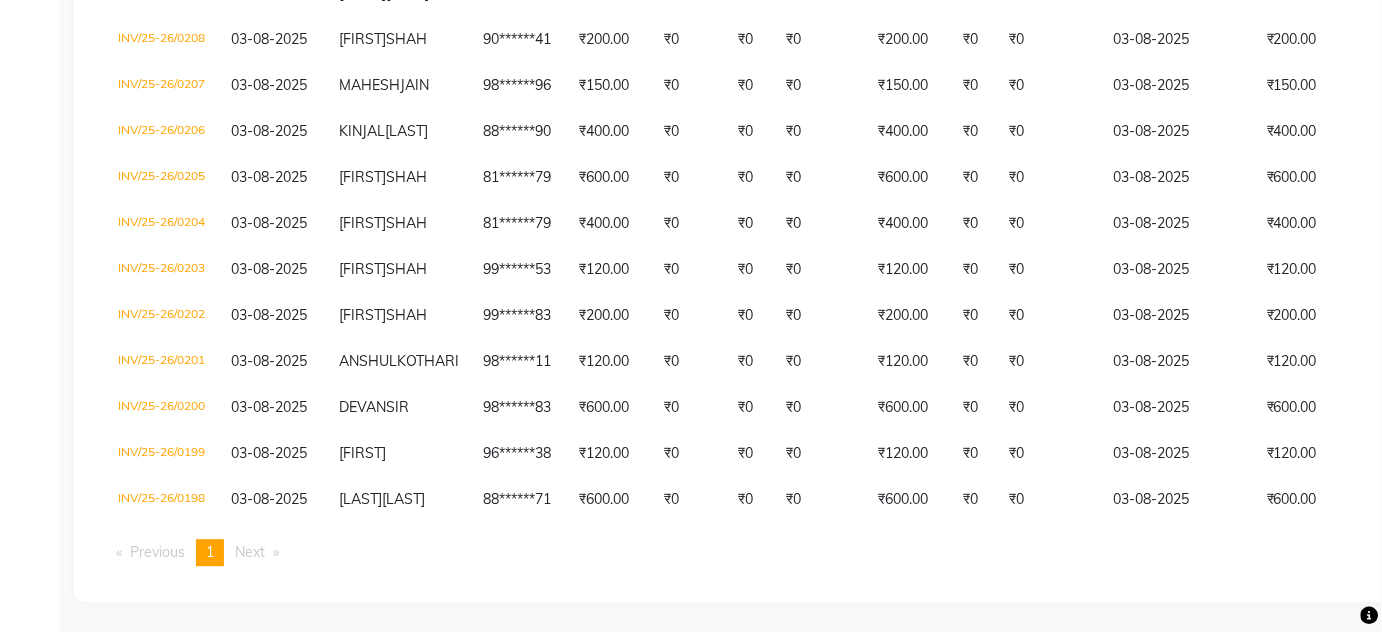 scroll, scrollTop: 1545, scrollLeft: 0, axis: vertical 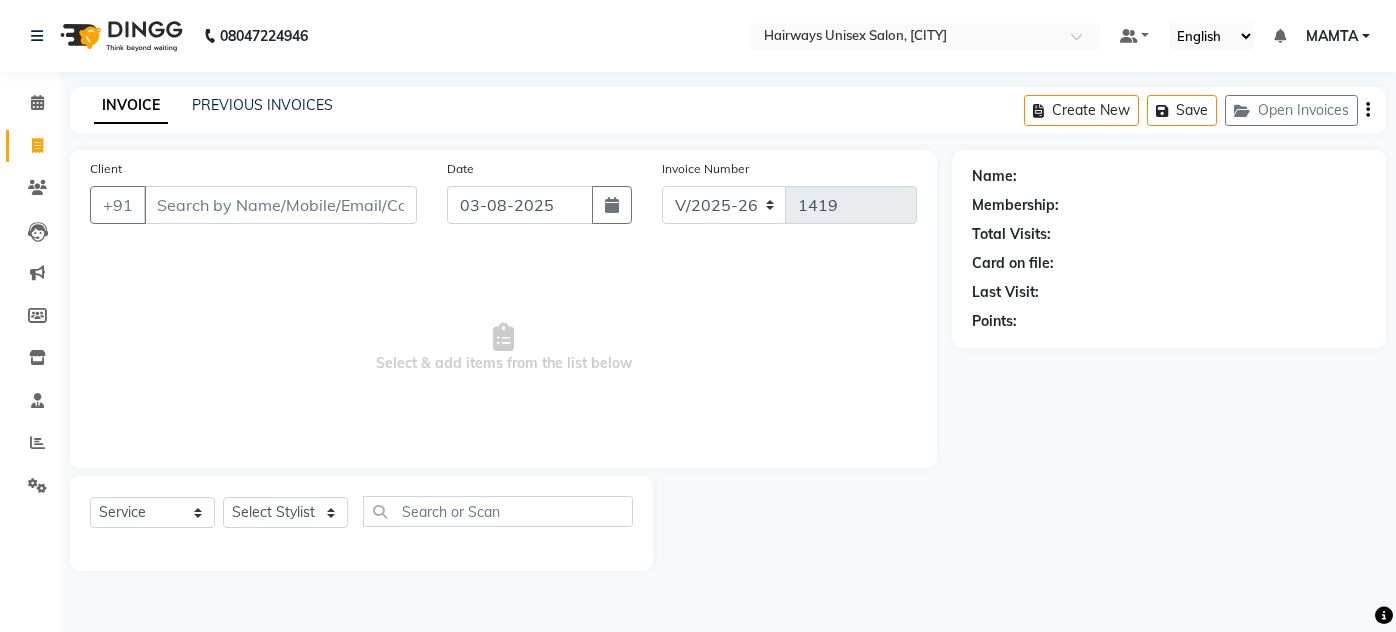 select on "8320" 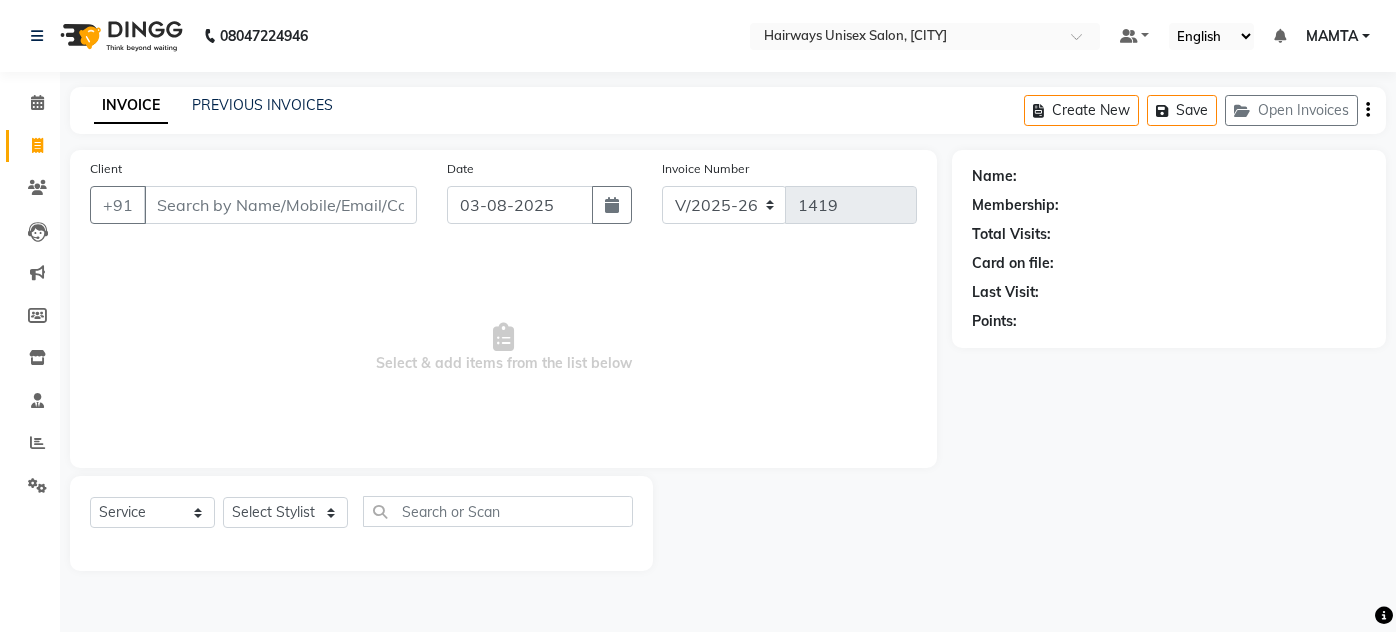 scroll, scrollTop: 0, scrollLeft: 0, axis: both 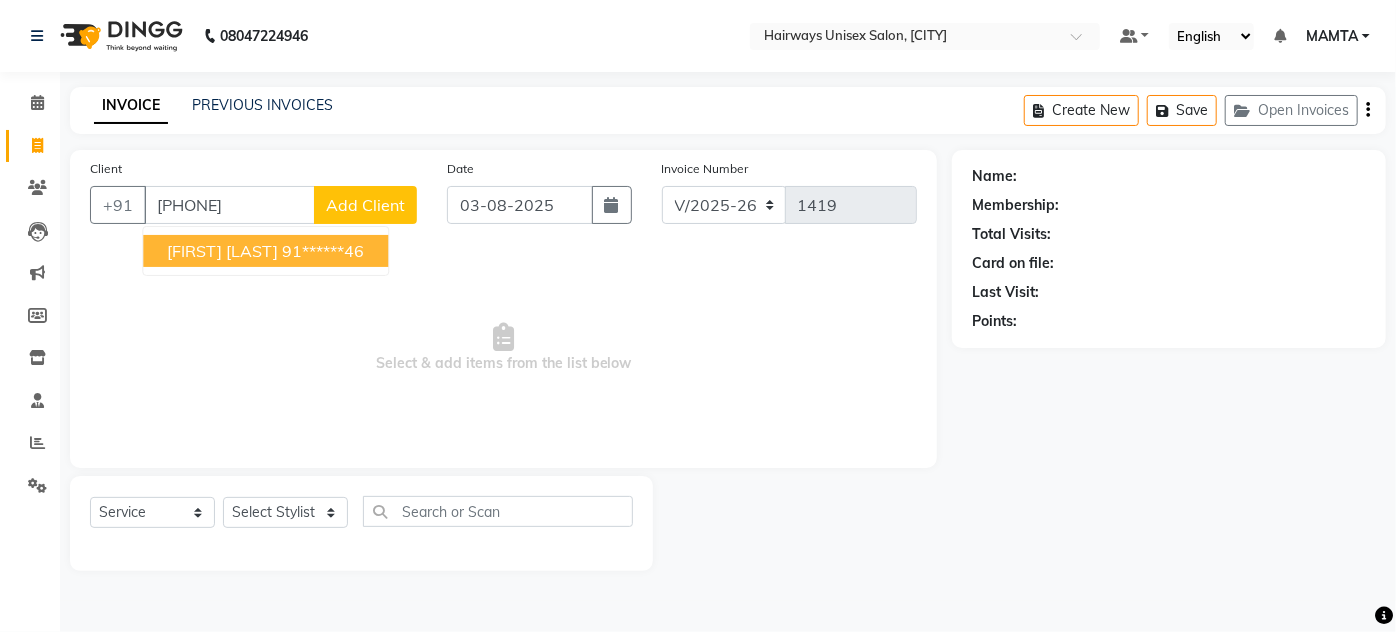 click on "[FIRST] [LAST]" at bounding box center (222, 251) 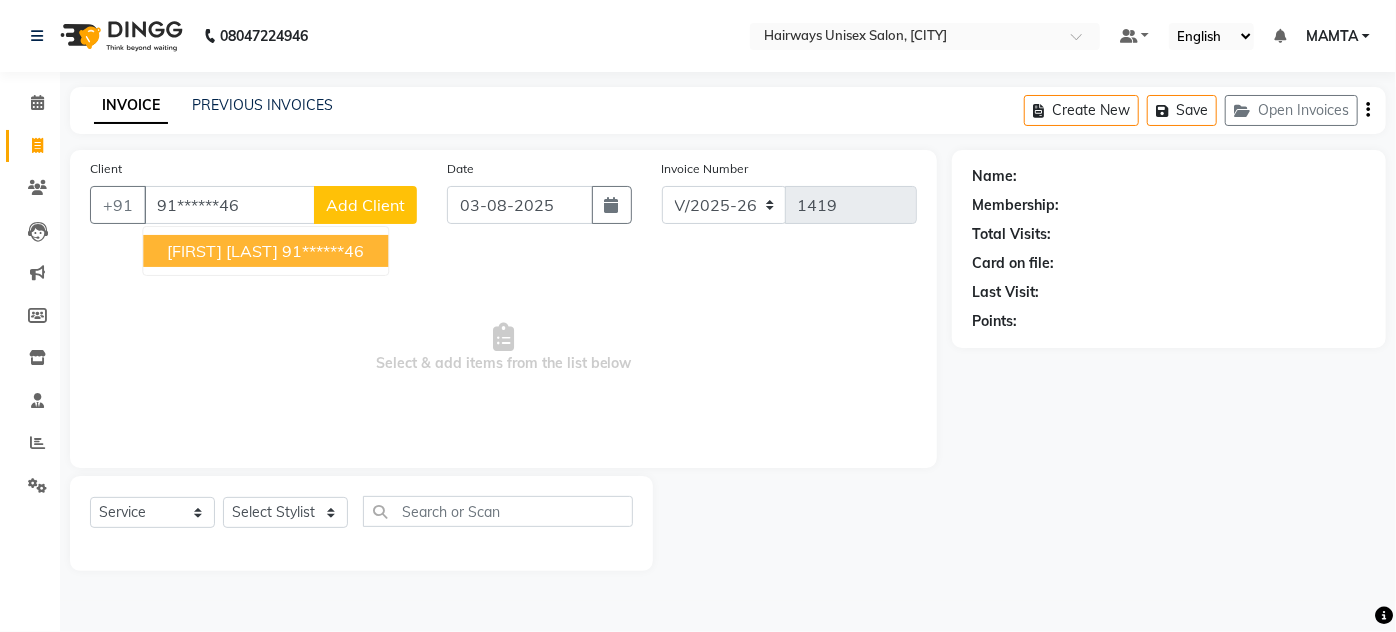 type on "91******46" 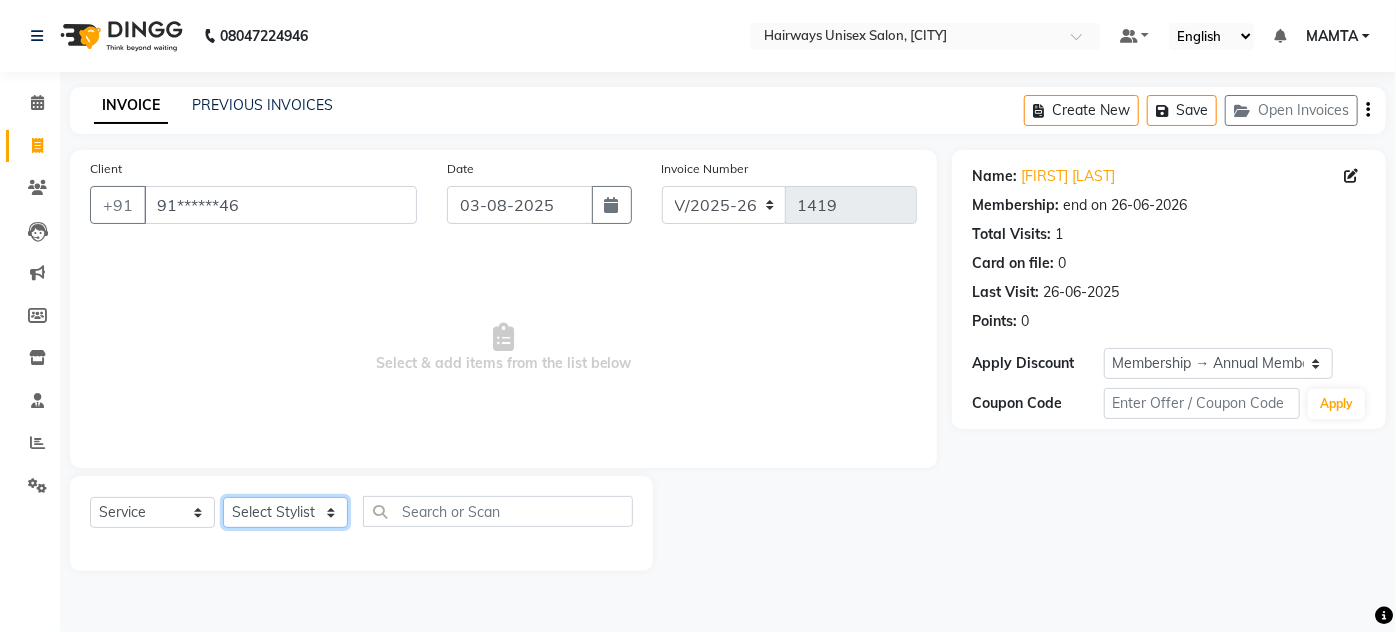 click on "Select Stylist [FIRST] [LAST] [FIRST] [FIRST] [FIRST] [FIRST] [FIRST] [FIRST] [FIRST] [FIRST] [LAST] [FIRST]" 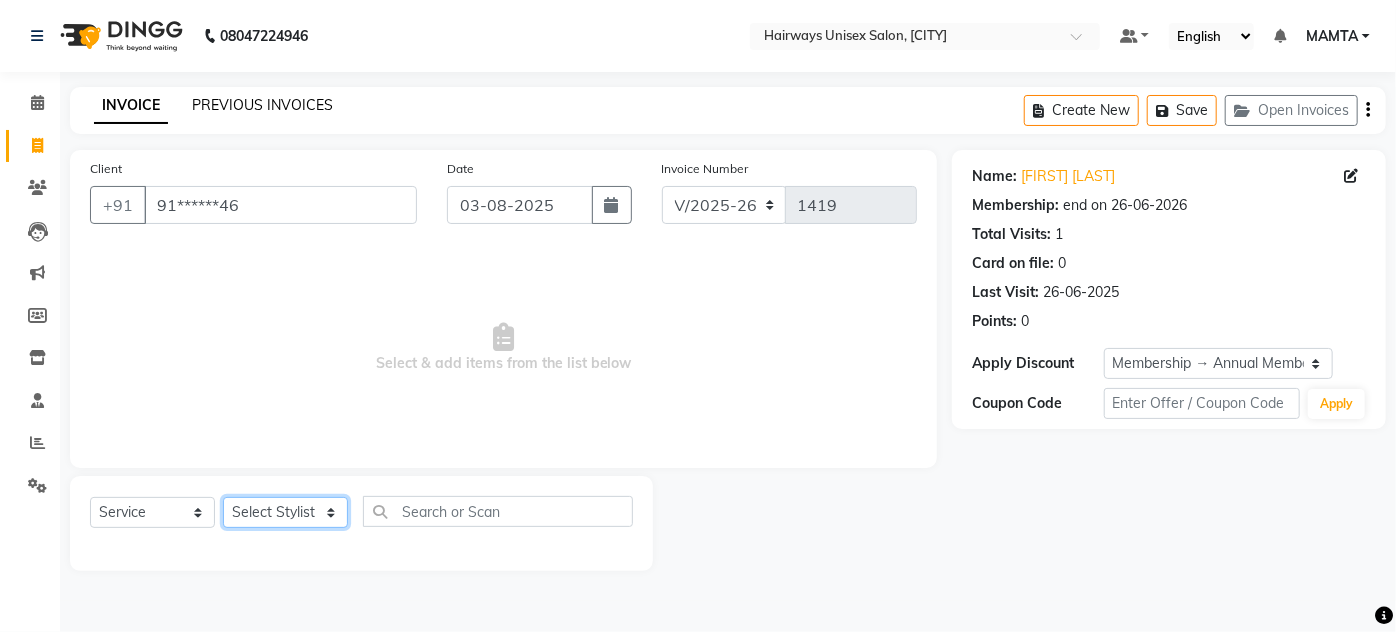 select on "80508" 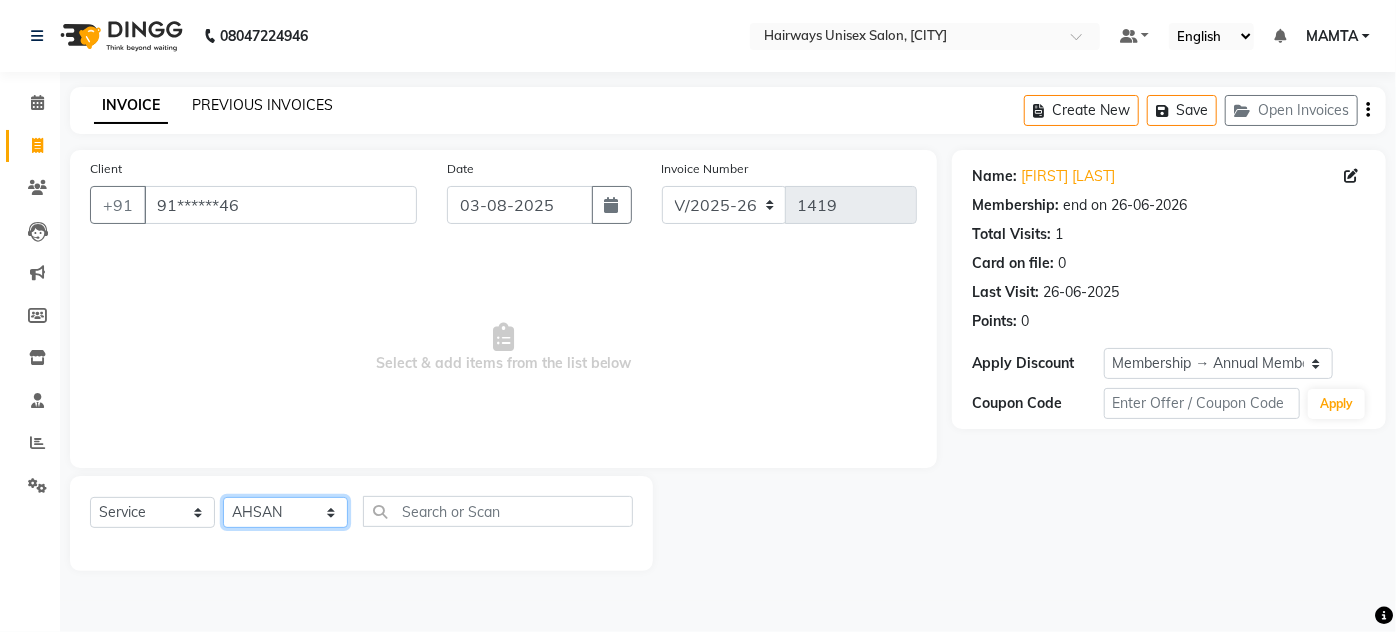 click on "Select Stylist [FIRST] [LAST] [FIRST] [FIRST] [FIRST] [FIRST] [FIRST] [FIRST] [FIRST] [FIRST] [LAST] [FIRST]" 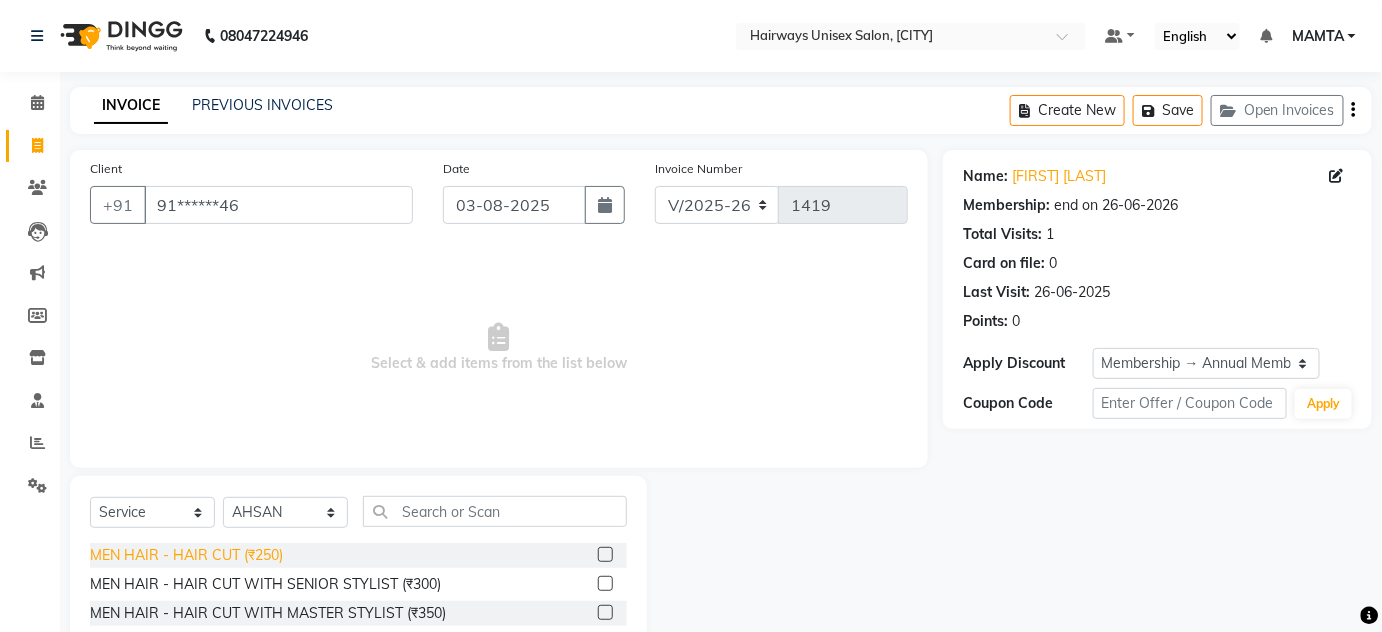 click on "MEN HAIR - HAIR CUT (₹250)" 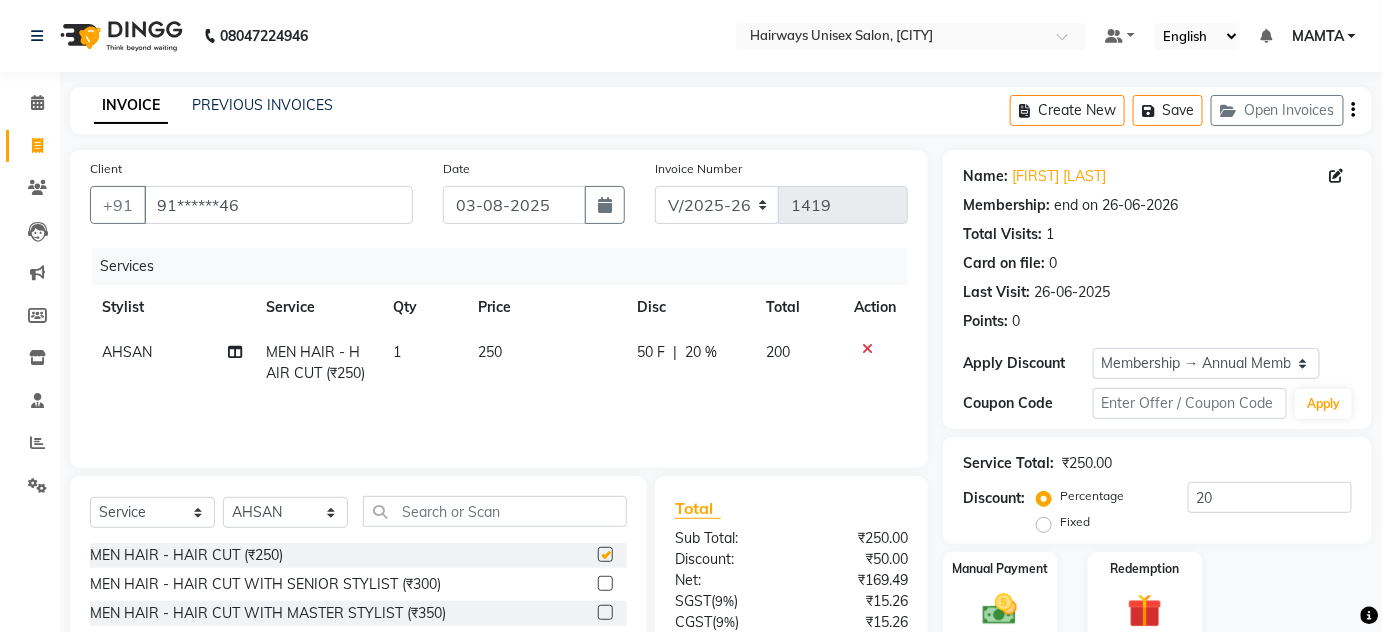 checkbox on "false" 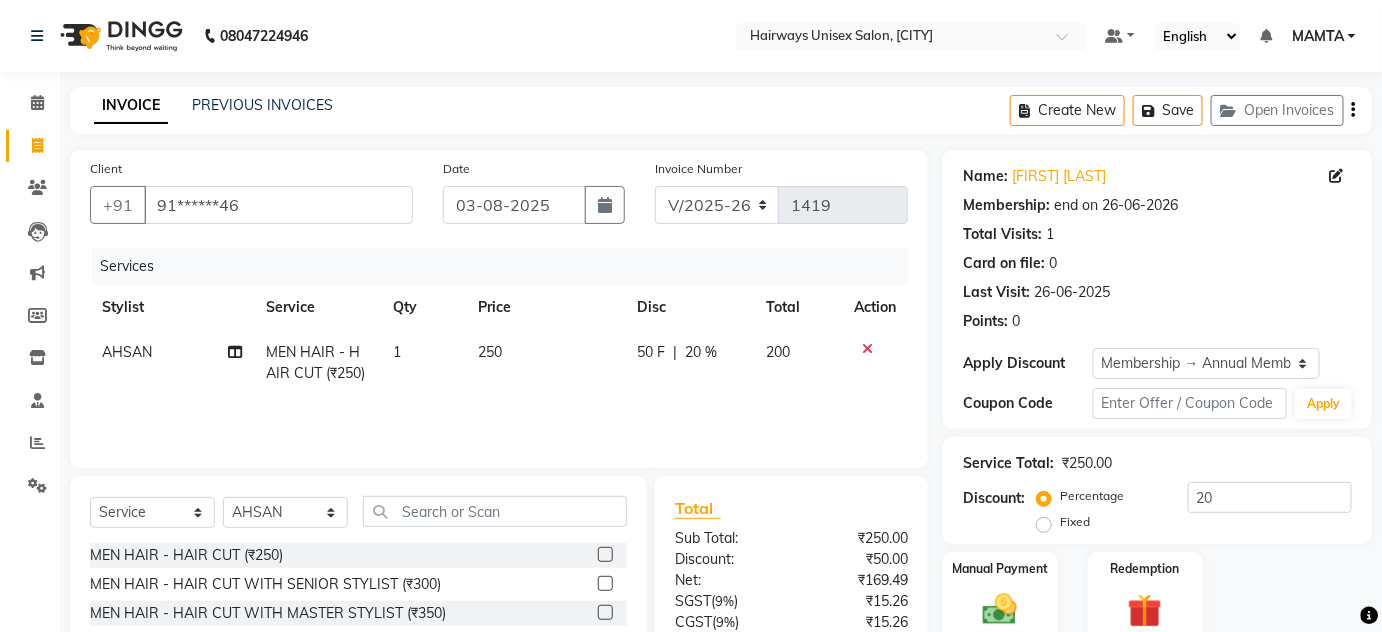 scroll, scrollTop: 168, scrollLeft: 0, axis: vertical 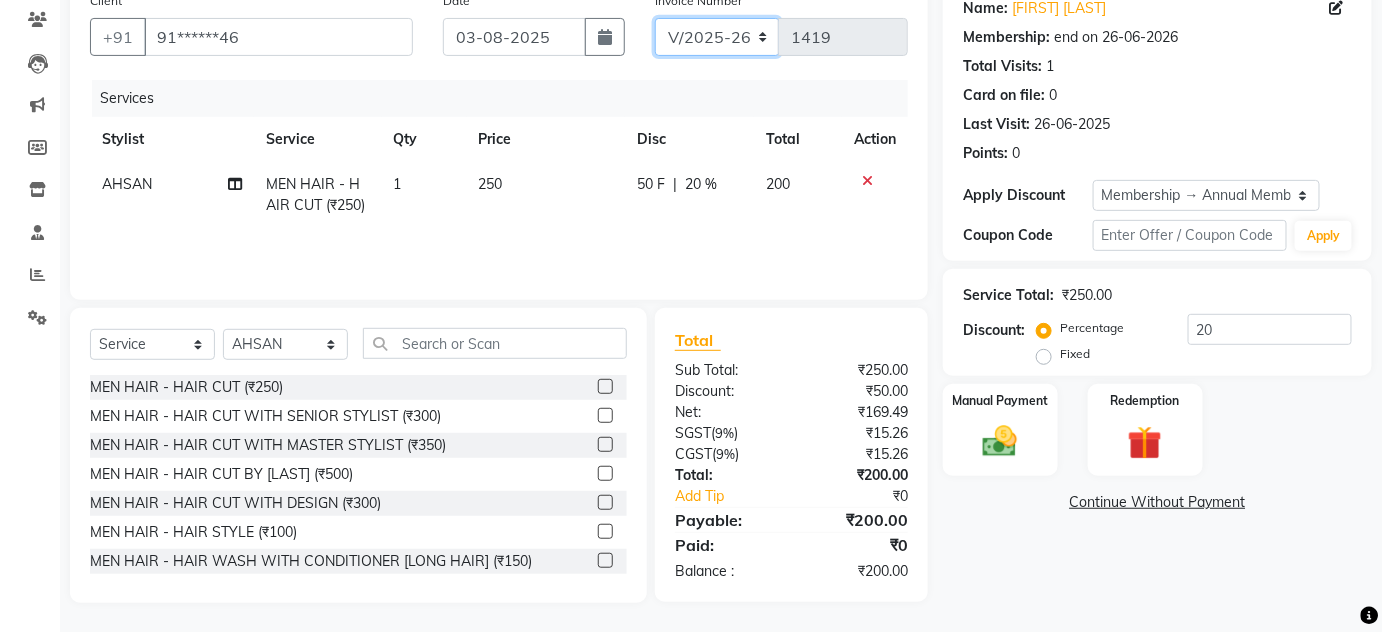 click on "INV/25-26 V/2025-26" 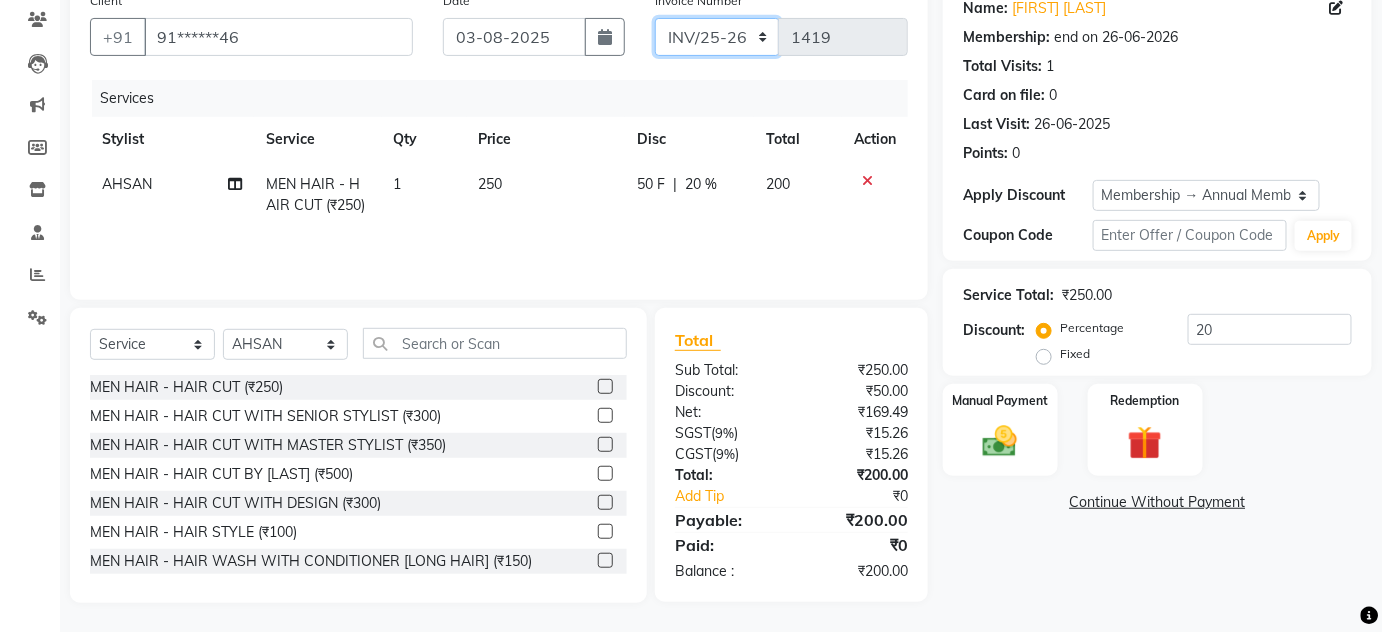 click on "INV/25-26 V/2025-26" 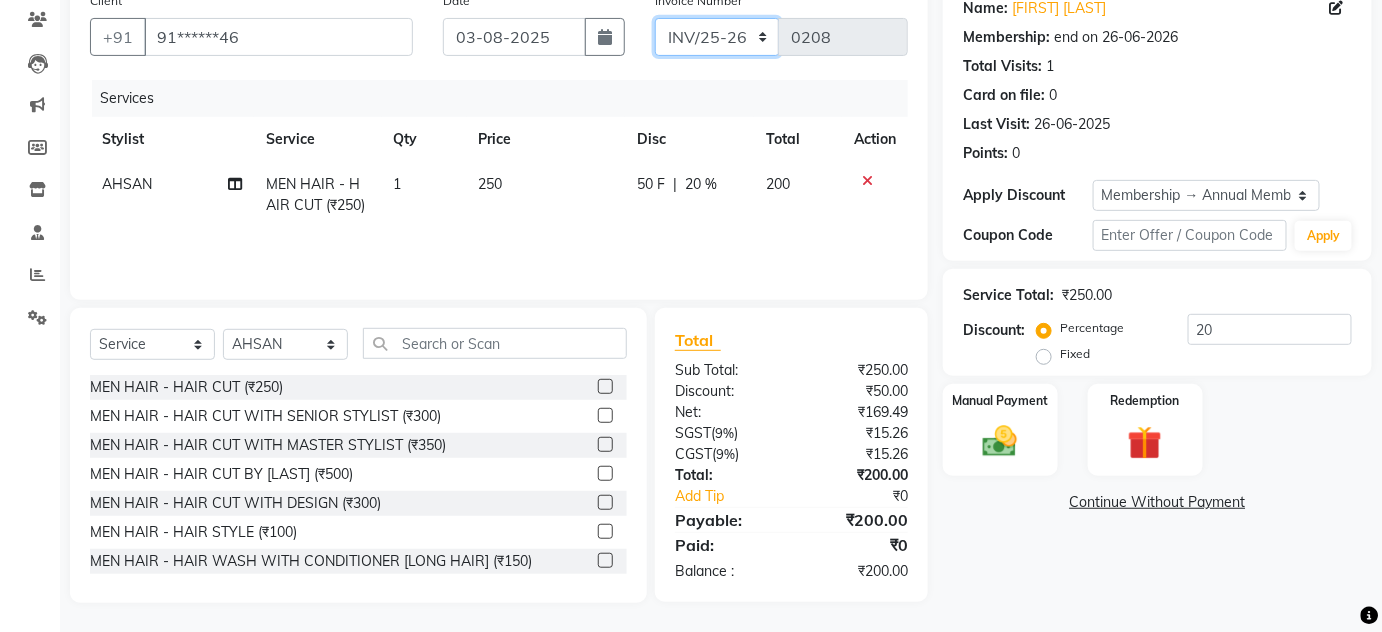 scroll, scrollTop: 0, scrollLeft: 0, axis: both 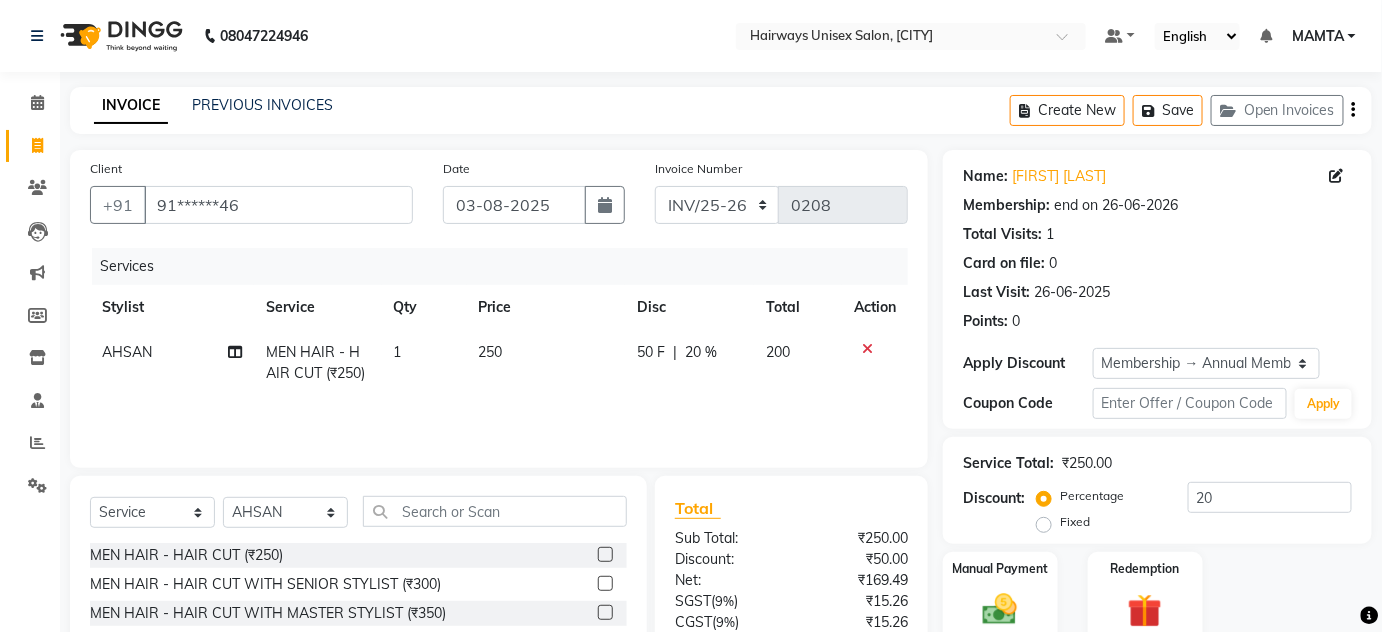 click 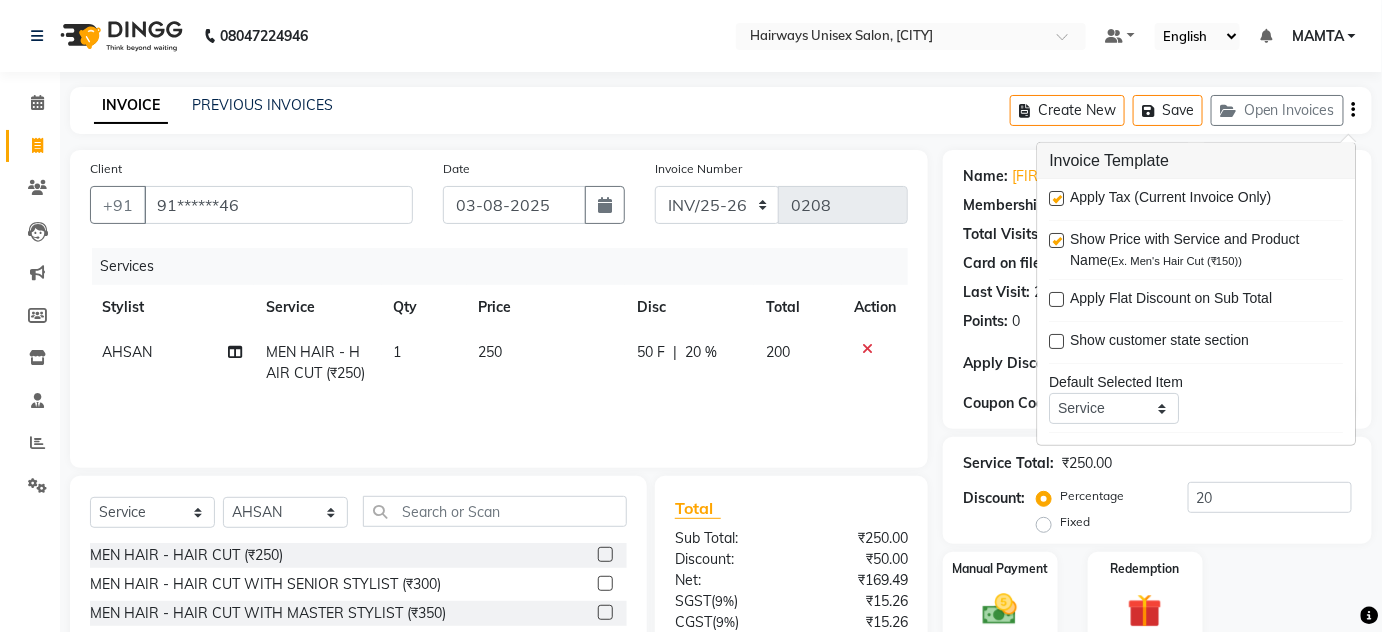 click at bounding box center (1057, 198) 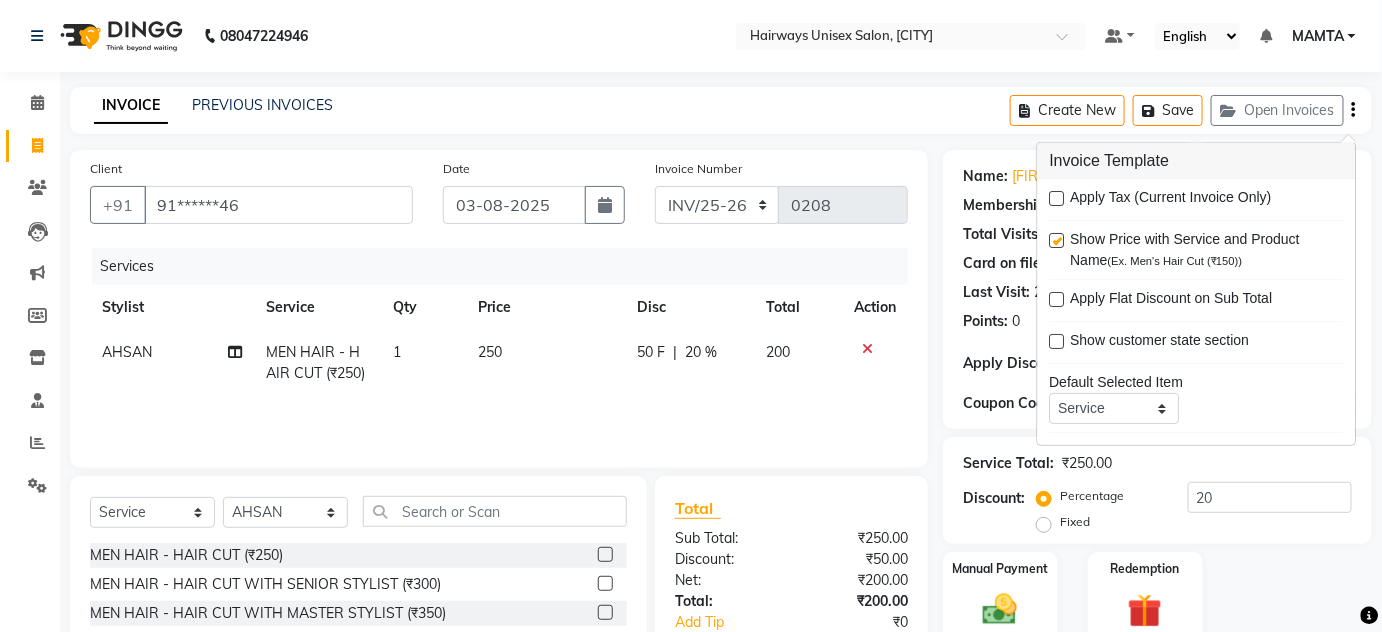 click on "INVOICE PREVIOUS INVOICES Create New   Save   Open Invoices" 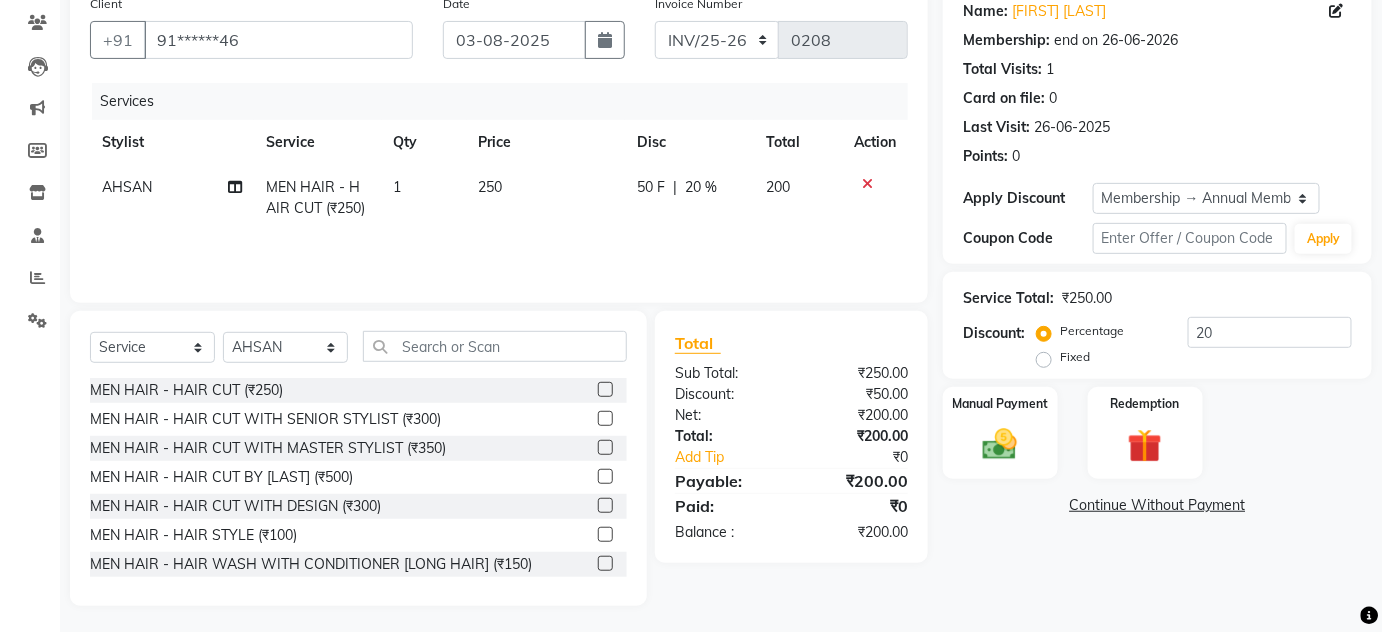 scroll, scrollTop: 168, scrollLeft: 0, axis: vertical 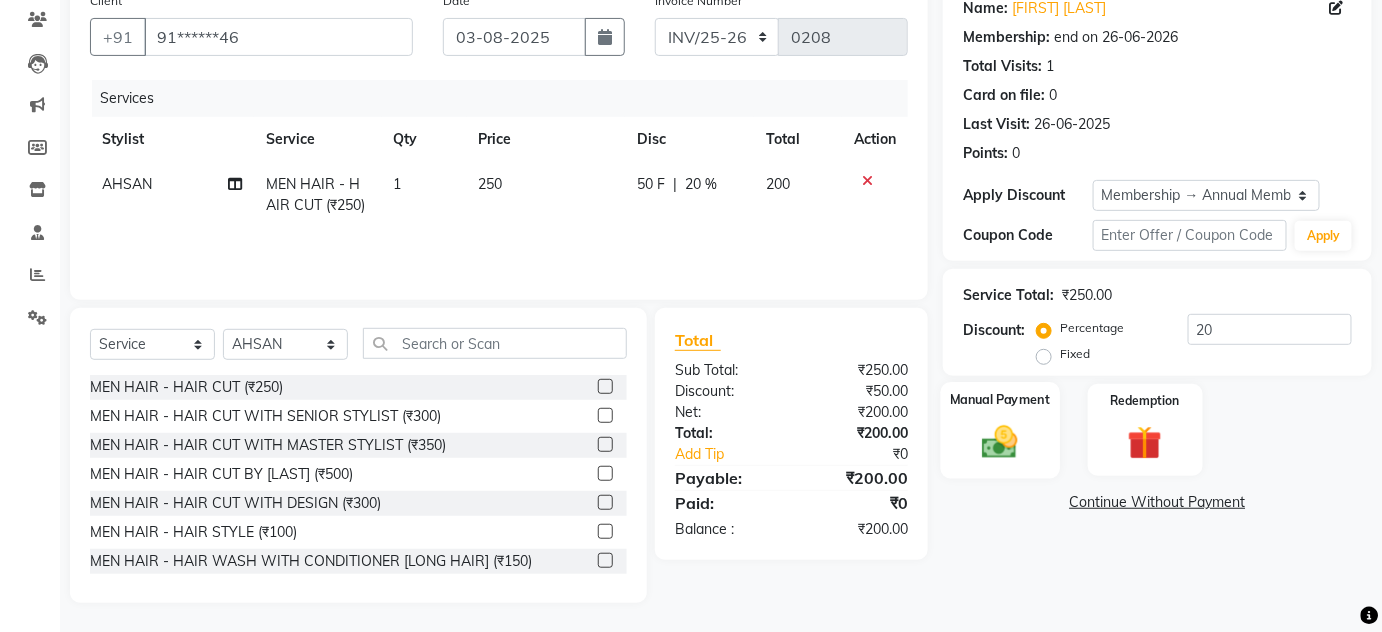 click on "Manual Payment" 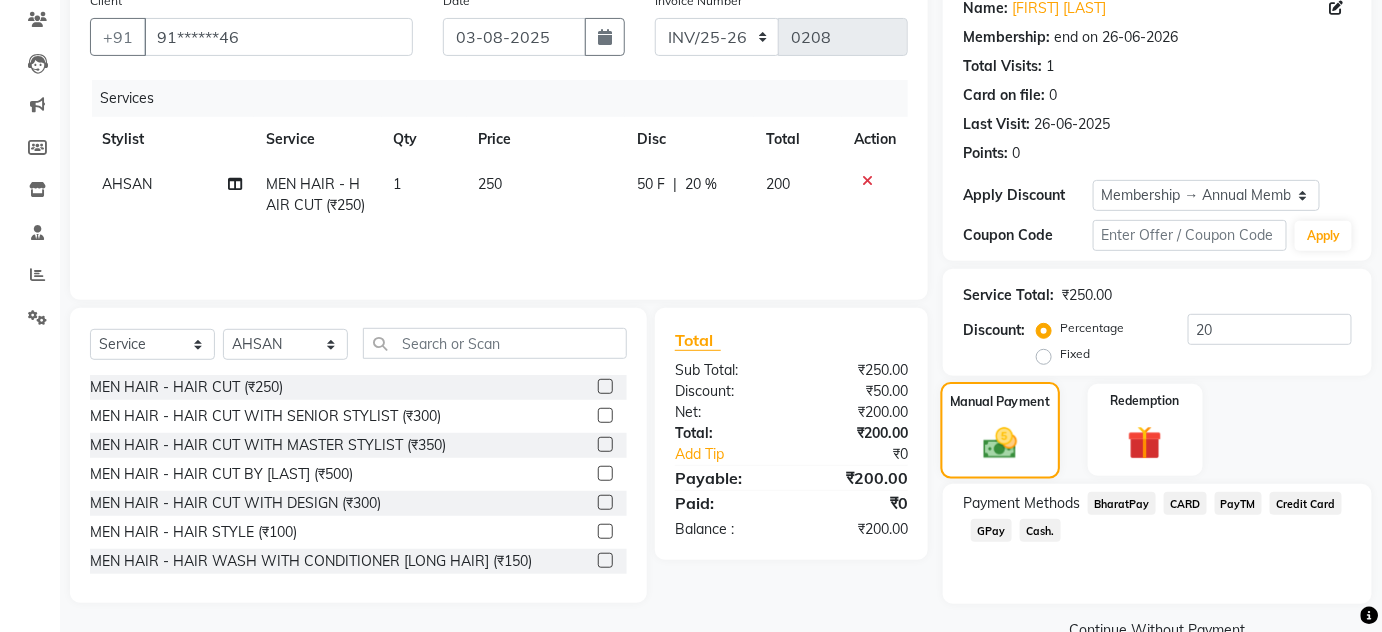 scroll, scrollTop: 210, scrollLeft: 0, axis: vertical 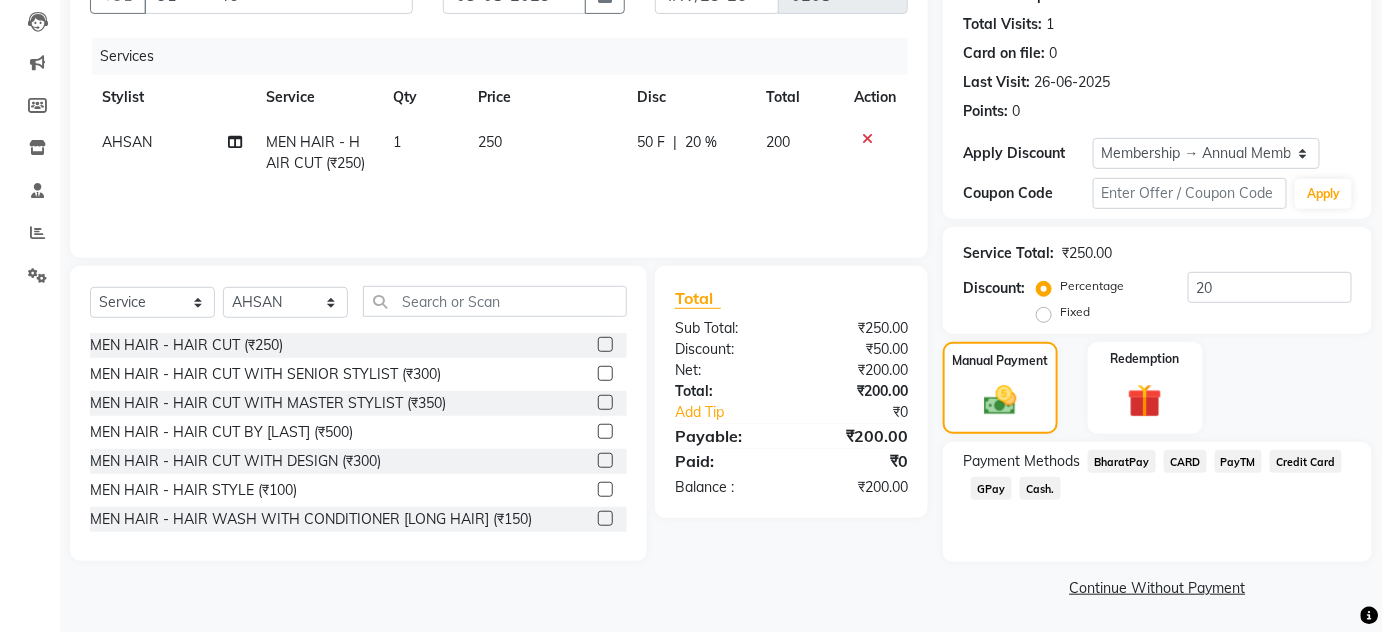 click on "Cash." 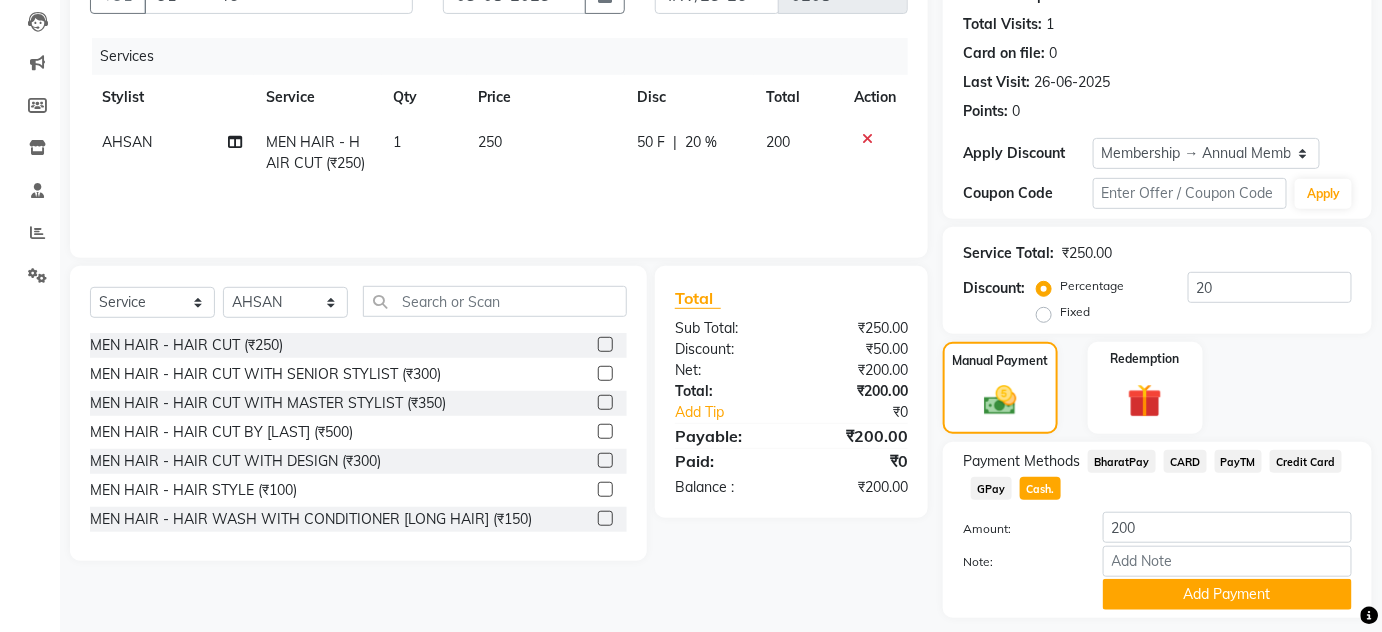 scroll, scrollTop: 266, scrollLeft: 0, axis: vertical 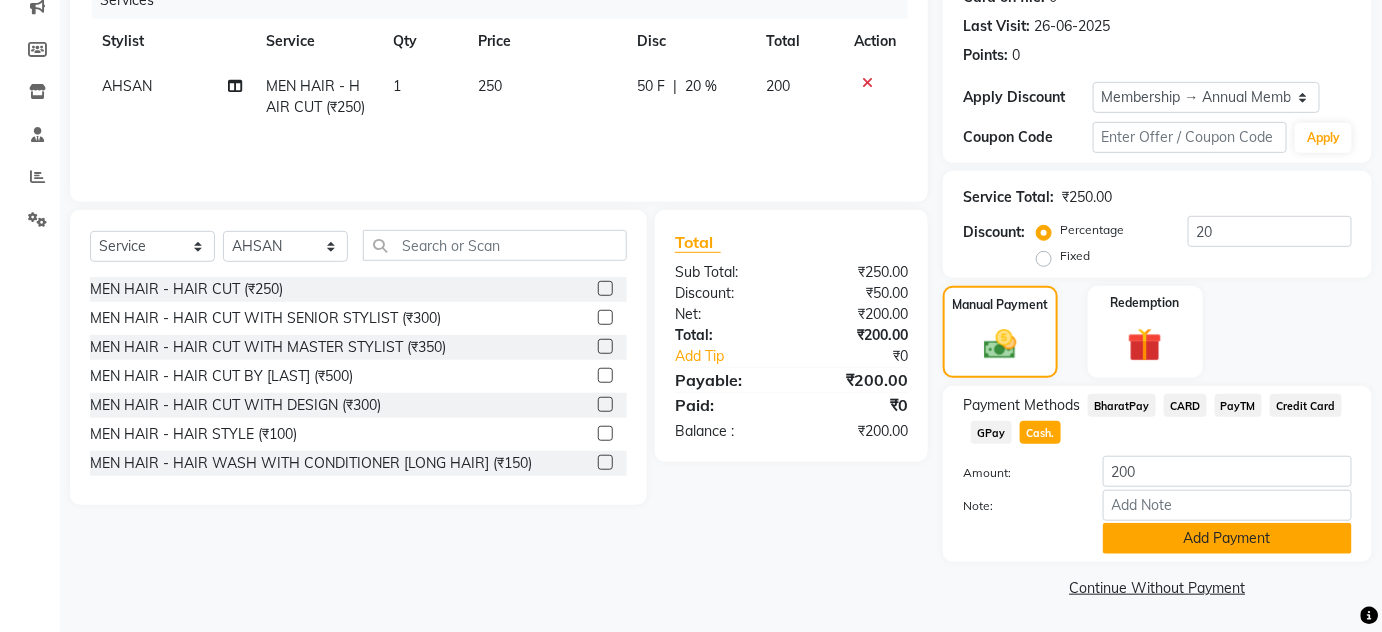 click on "Add Payment" 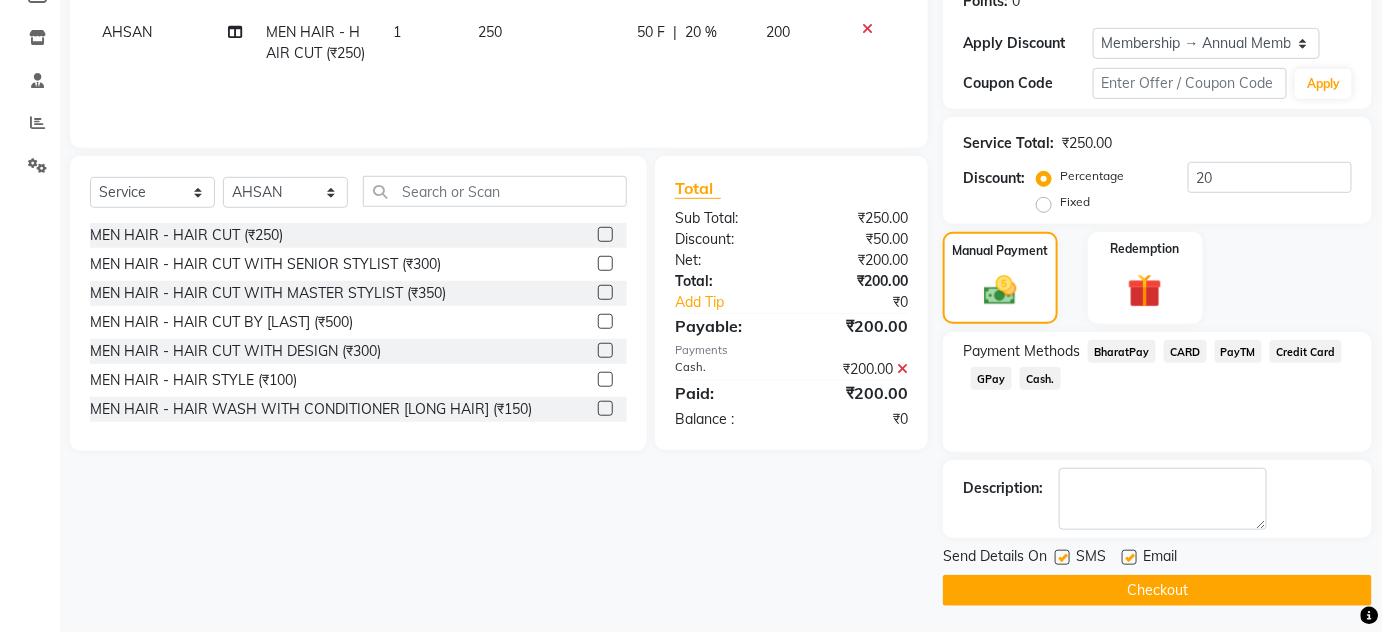 scroll, scrollTop: 322, scrollLeft: 0, axis: vertical 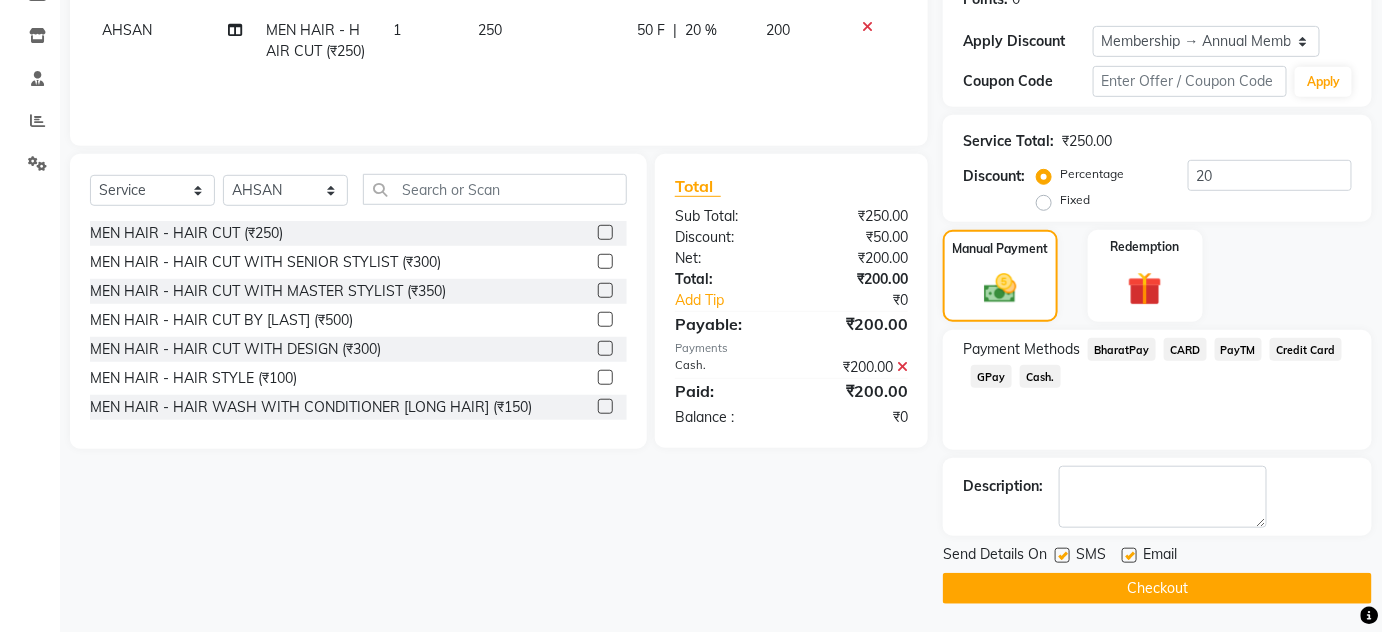 click 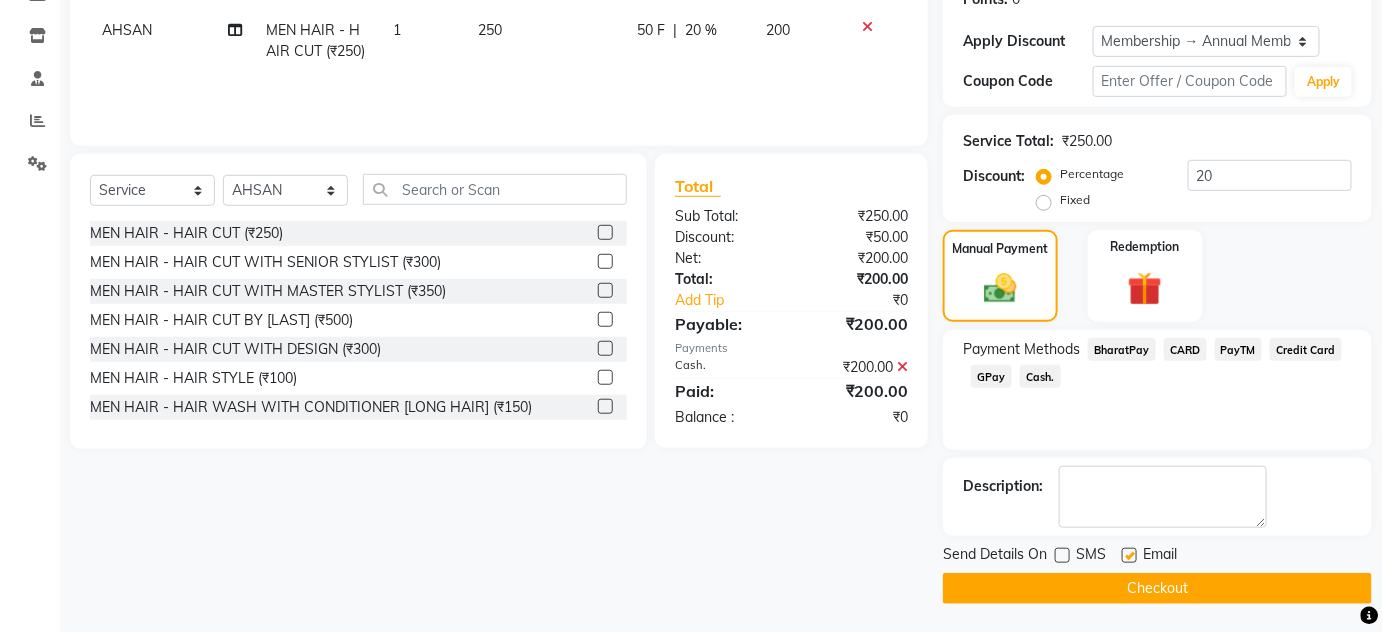 click on "SMS" 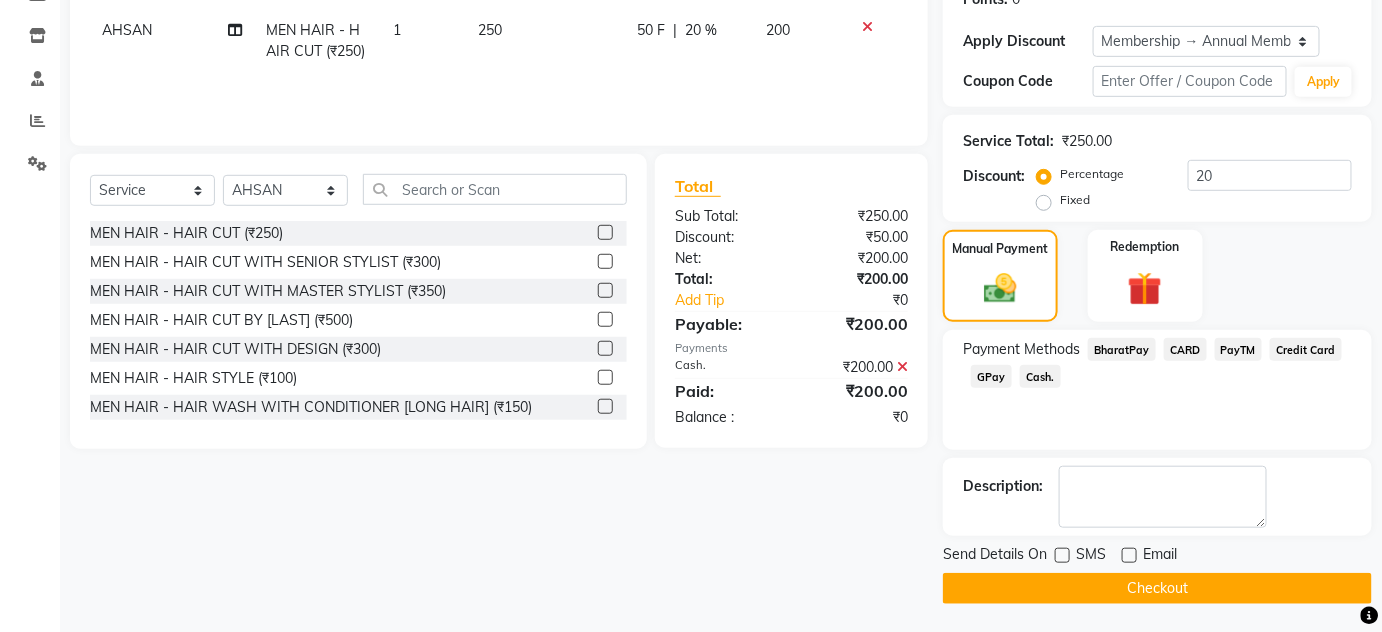 click on "Checkout" 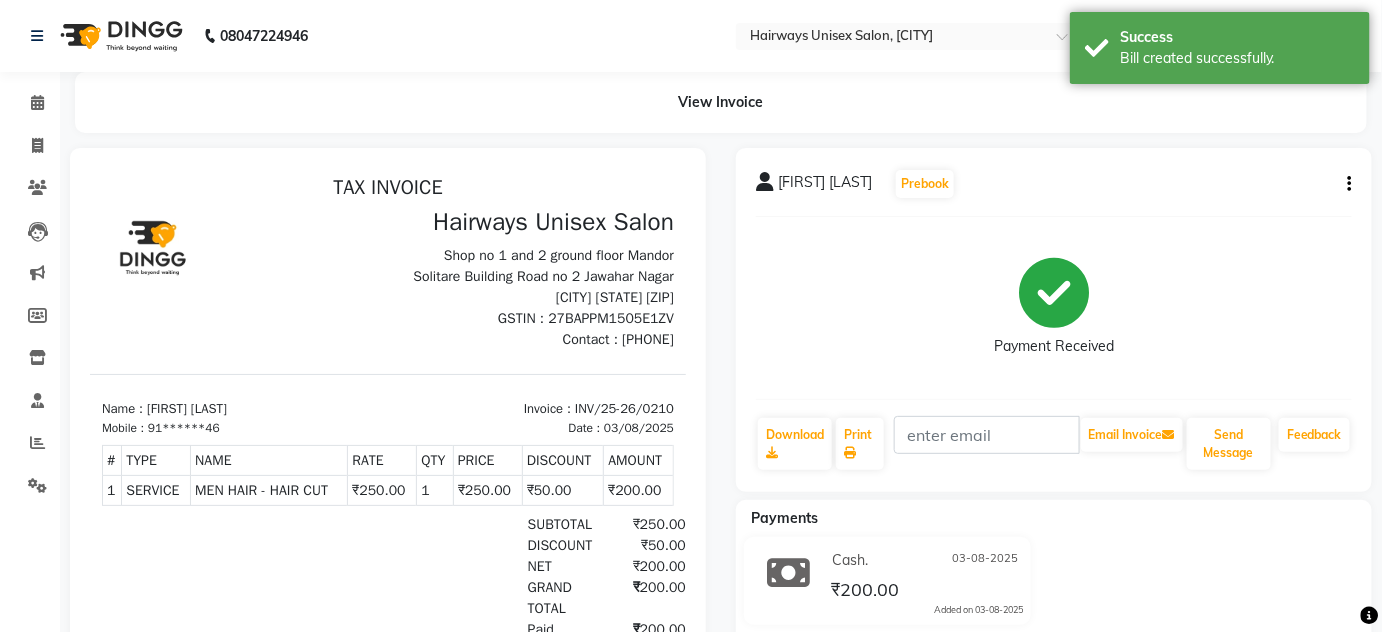scroll, scrollTop: 0, scrollLeft: 0, axis: both 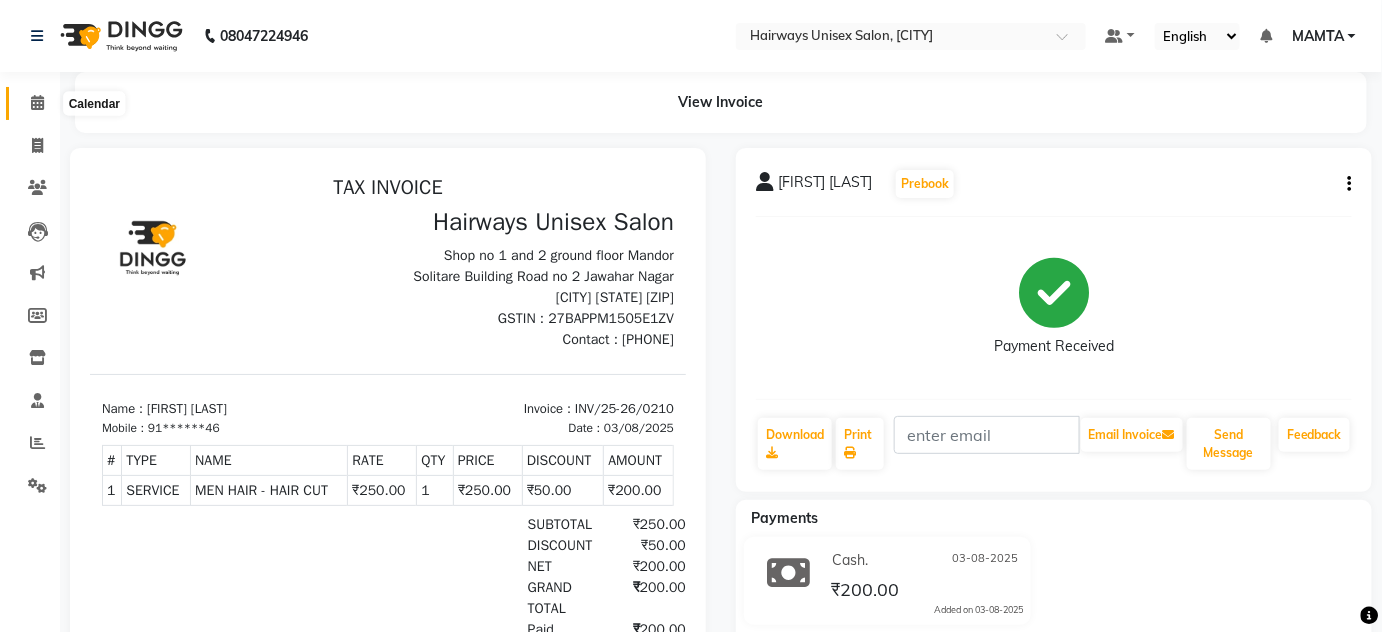 click 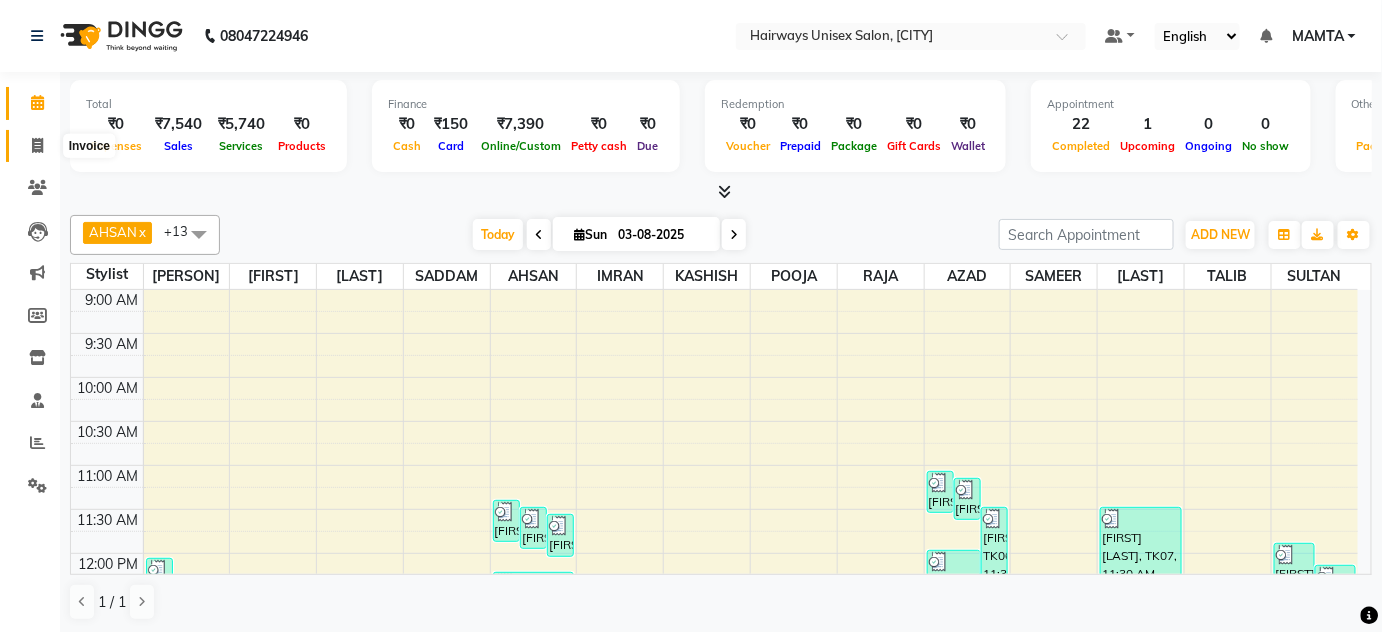 click 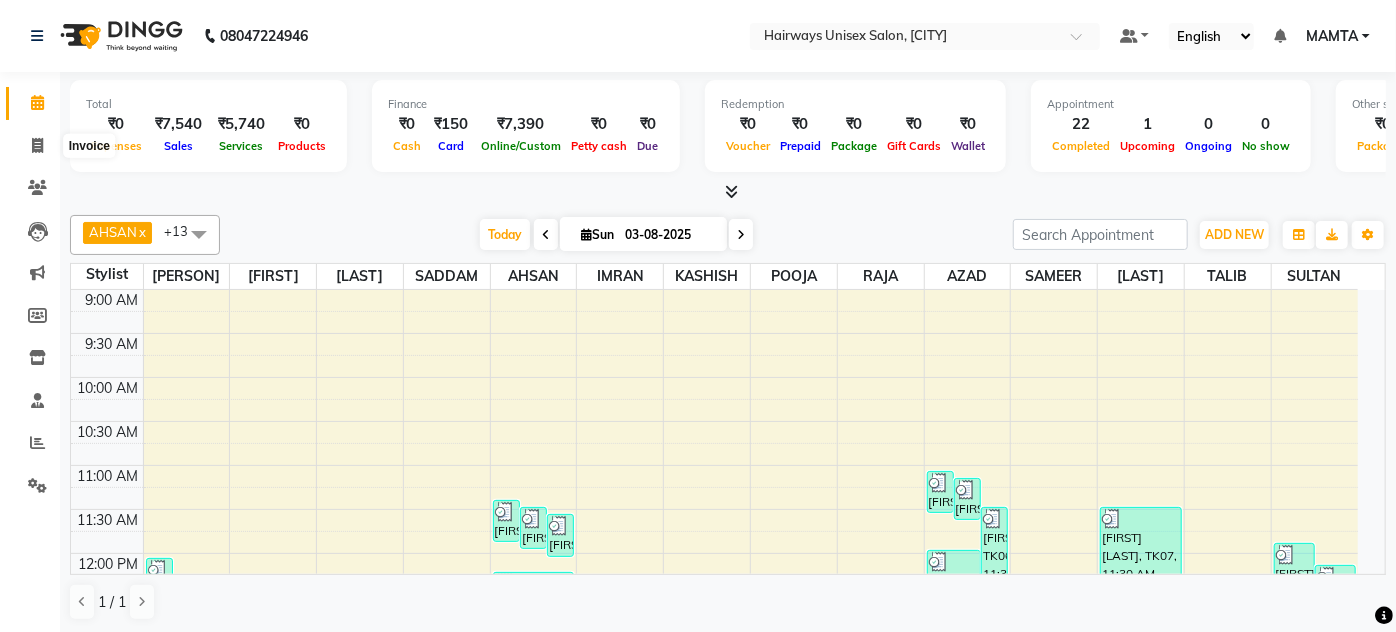 select on "8320" 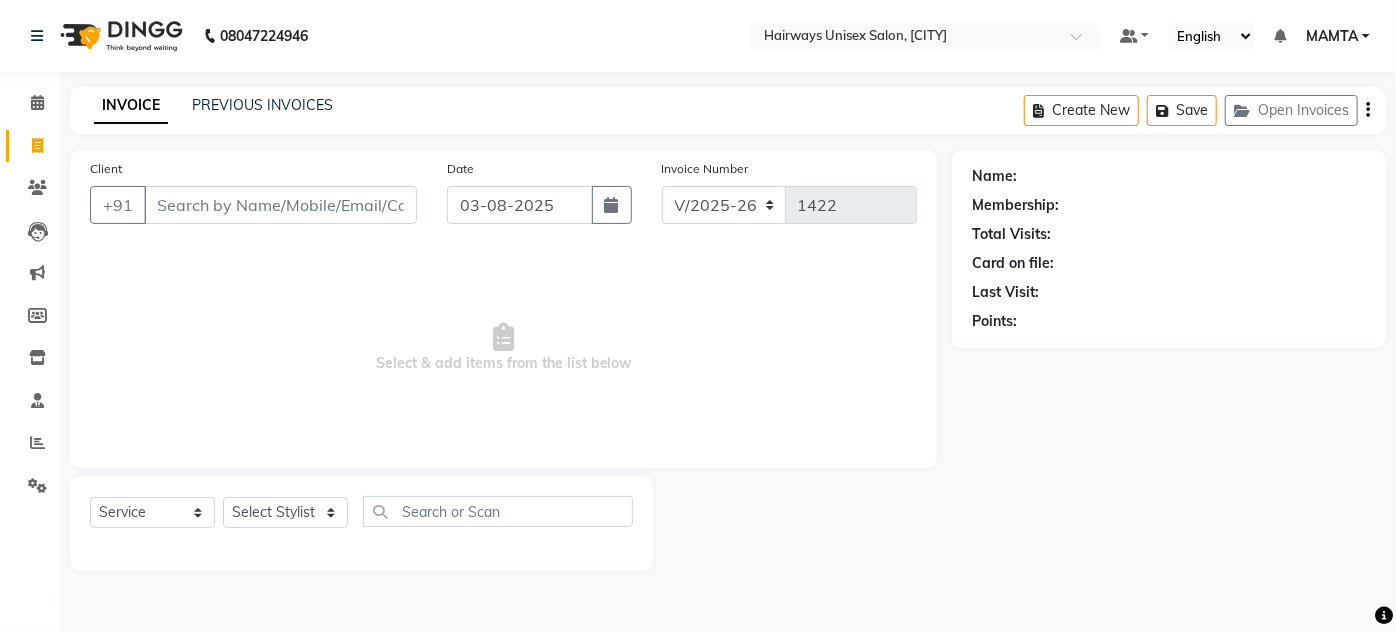 click on "INVOICE PREVIOUS INVOICES Create New   Save   Open Invoices" 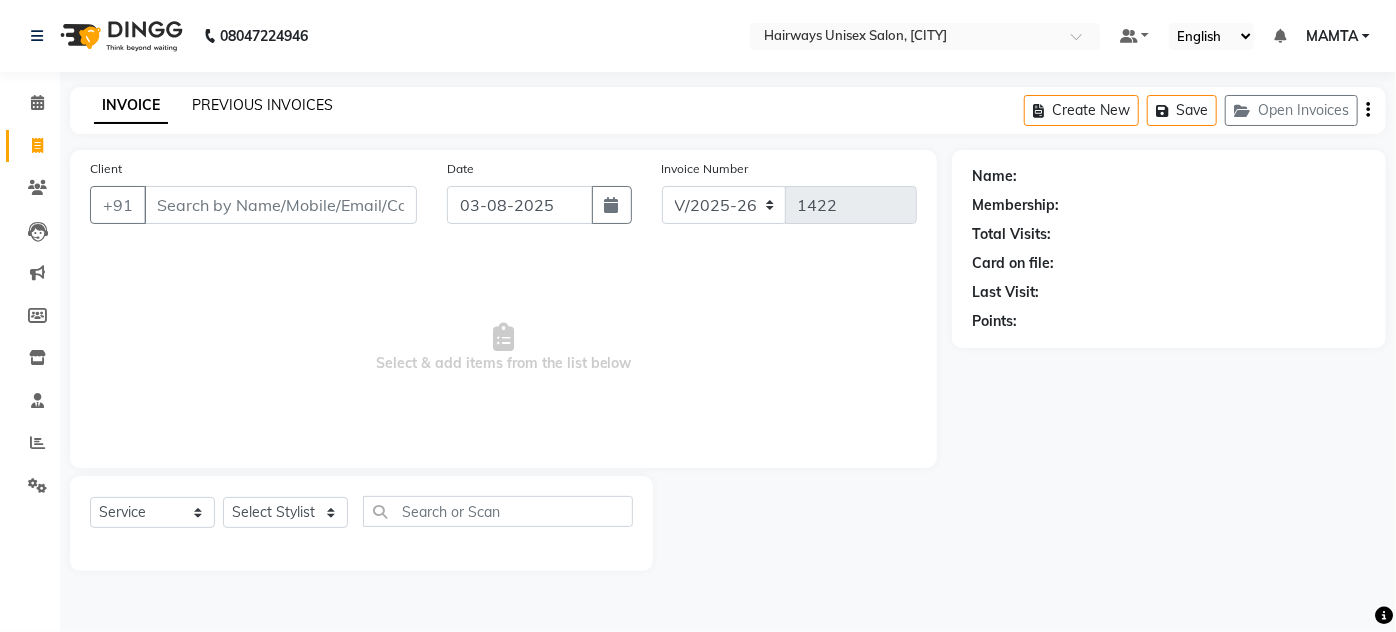 click on "PREVIOUS INVOICES" 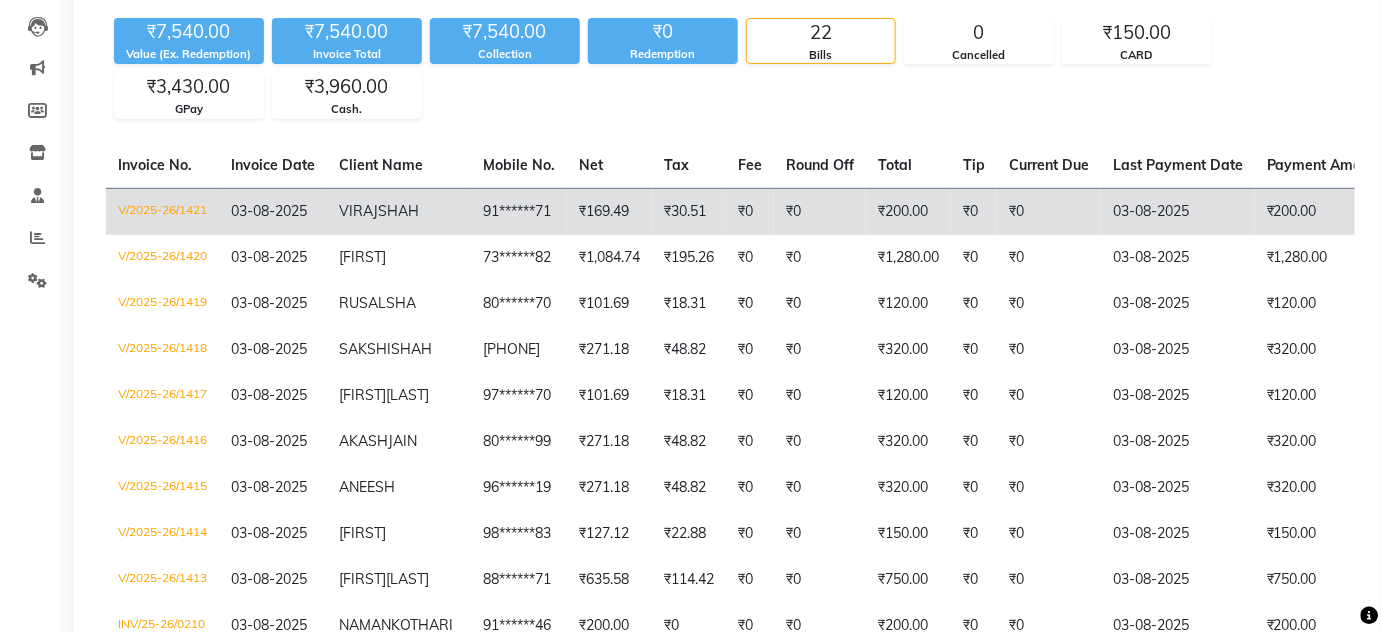 scroll, scrollTop: 101, scrollLeft: 0, axis: vertical 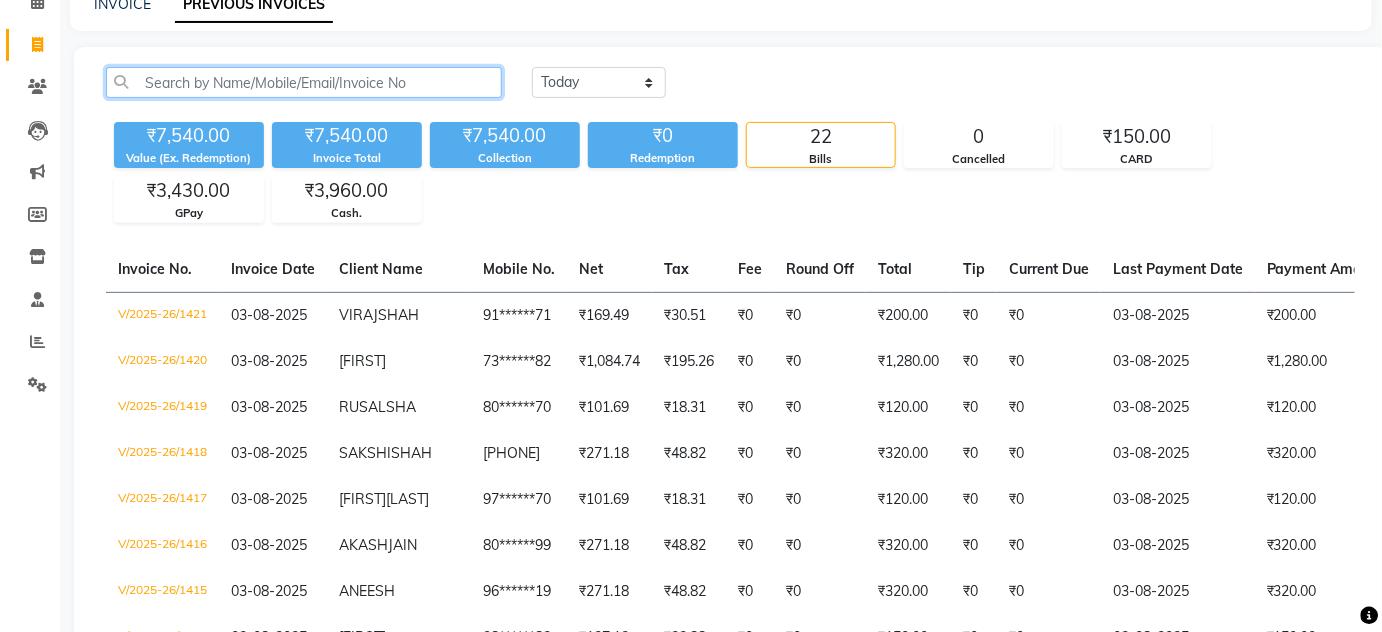 click 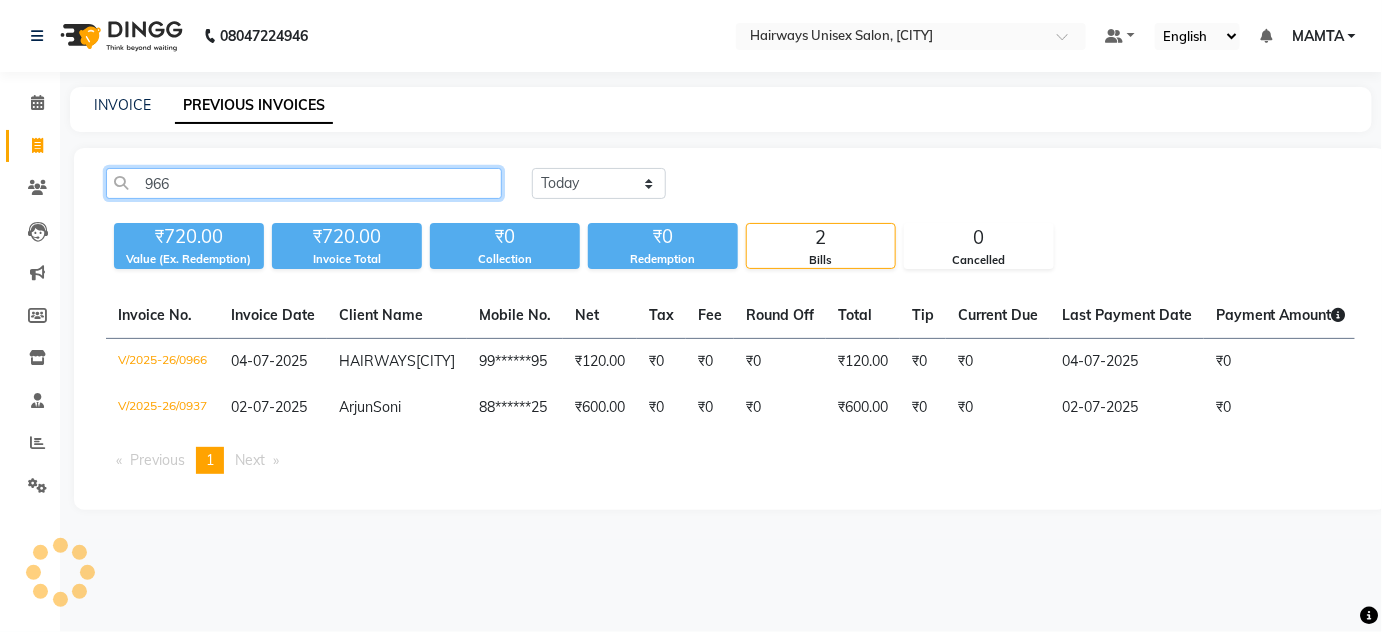 scroll, scrollTop: 0, scrollLeft: 0, axis: both 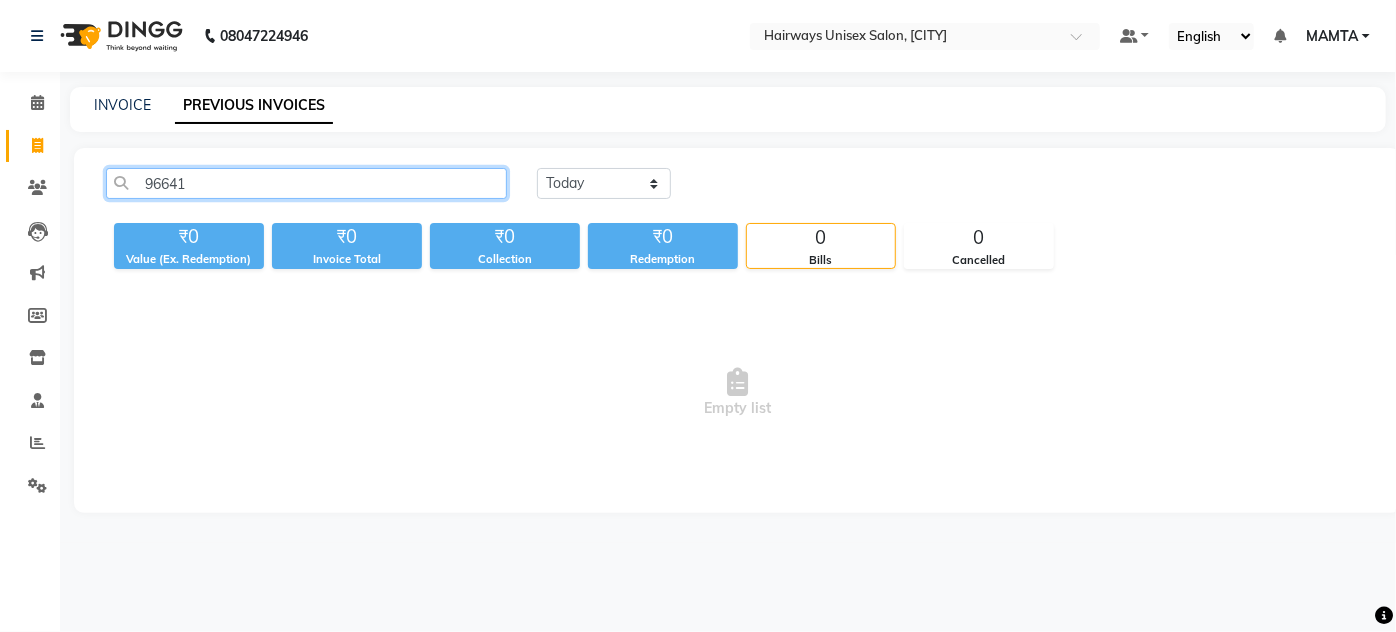 drag, startPoint x: 229, startPoint y: 179, endPoint x: 34, endPoint y: 167, distance: 195.36888 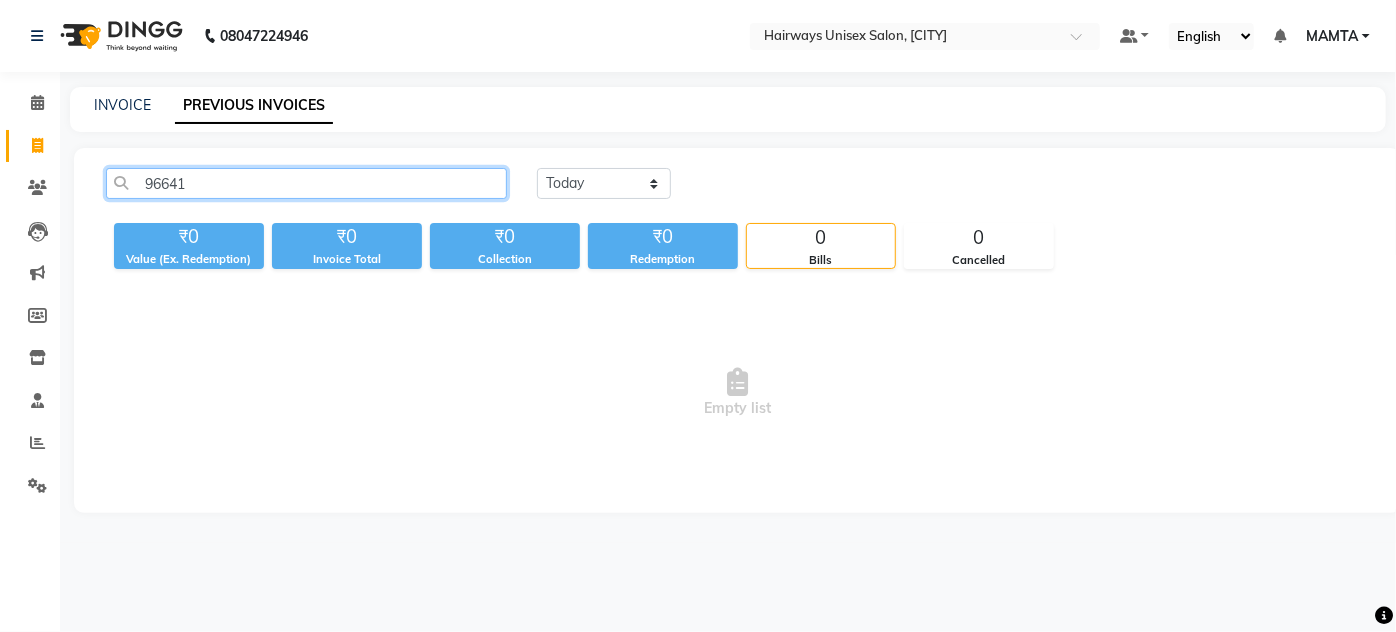 click on "96641" 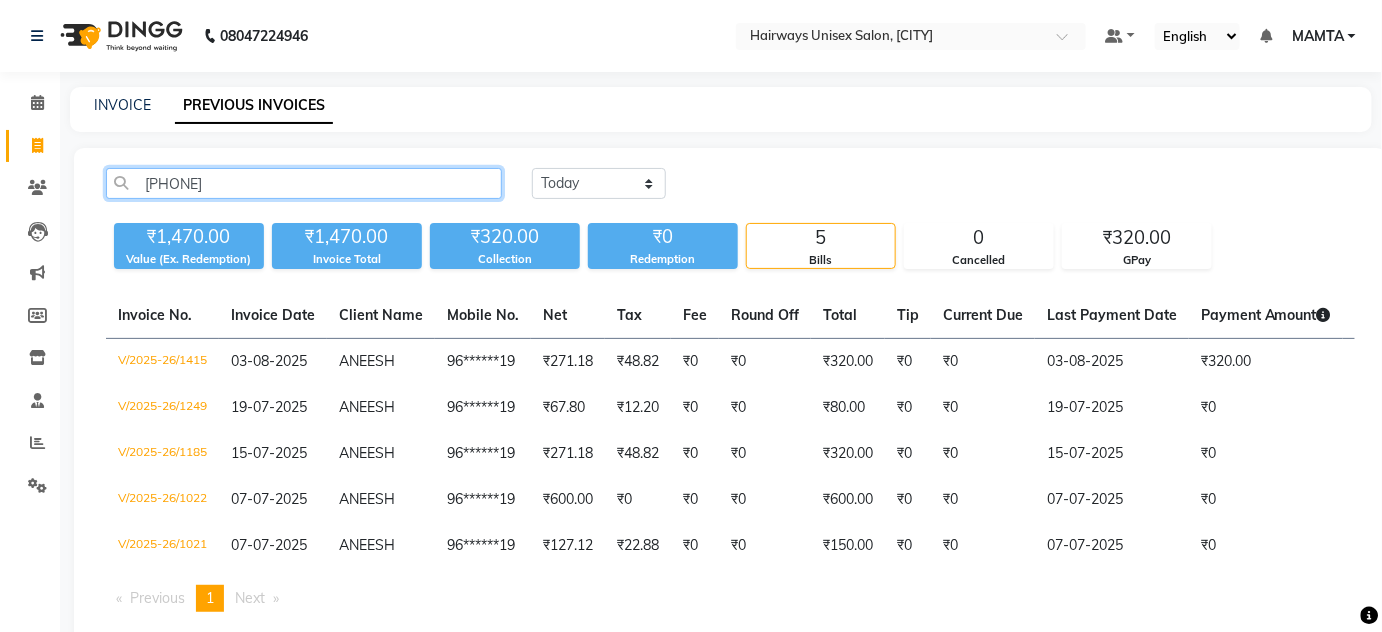 type on "9664180419" 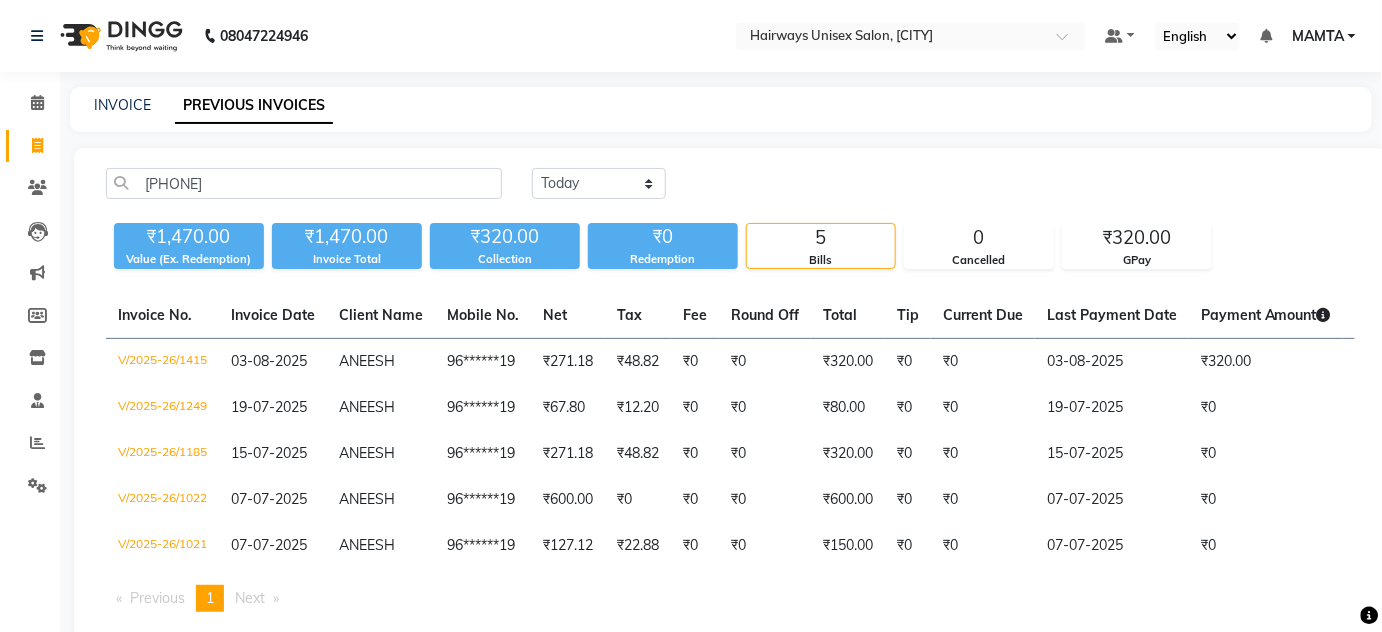 click on "9664180419 Today Yesterday Custom Range ₹1,470.00 Value (Ex. Redemption) ₹1,470.00 Invoice Total  ₹320.00 Collection ₹0 Redemption 5 Bills 0 Cancelled ₹320.00 GPay  Invoice No.   Invoice Date   Client Name   Mobile No.   Net   Tax   Fee   Round Off   Total   Tip   Current Due   Last Payment Date   Payment Amount   Payment Methods   Cancel Reason   Status   V/2025-26/1415  03-08-2025 ANEESH   96******19 ₹271.18 ₹48.82  ₹0  ₹0 ₹320.00 ₹0 ₹0 03-08-2025 ₹320.00  GPay - PAID  V/2025-26/1249  19-07-2025 ANEESH   96******19 ₹67.80 ₹12.20  ₹0  ₹0 ₹80.00 ₹0 ₹0 19-07-2025 ₹0  - PAID  V/2025-26/1185  15-07-2025 ANEESH   96******19 ₹271.18 ₹48.82  ₹0  ₹0 ₹320.00 ₹0 ₹0 15-07-2025 ₹0  - PAID  V/2025-26/1022  07-07-2025 ANEESH   96******19 ₹600.00 ₹0  ₹0  ₹0 ₹600.00 ₹0 ₹0 07-07-2025 ₹0  - PAID  V/2025-26/1021  07-07-2025 ANEESH   96******19 ₹127.12 ₹22.88  ₹0  ₹0 ₹150.00 ₹0 ₹0 07-07-2025 ₹0  - PAID  Previous  page  1 / 1  1  Next  page" 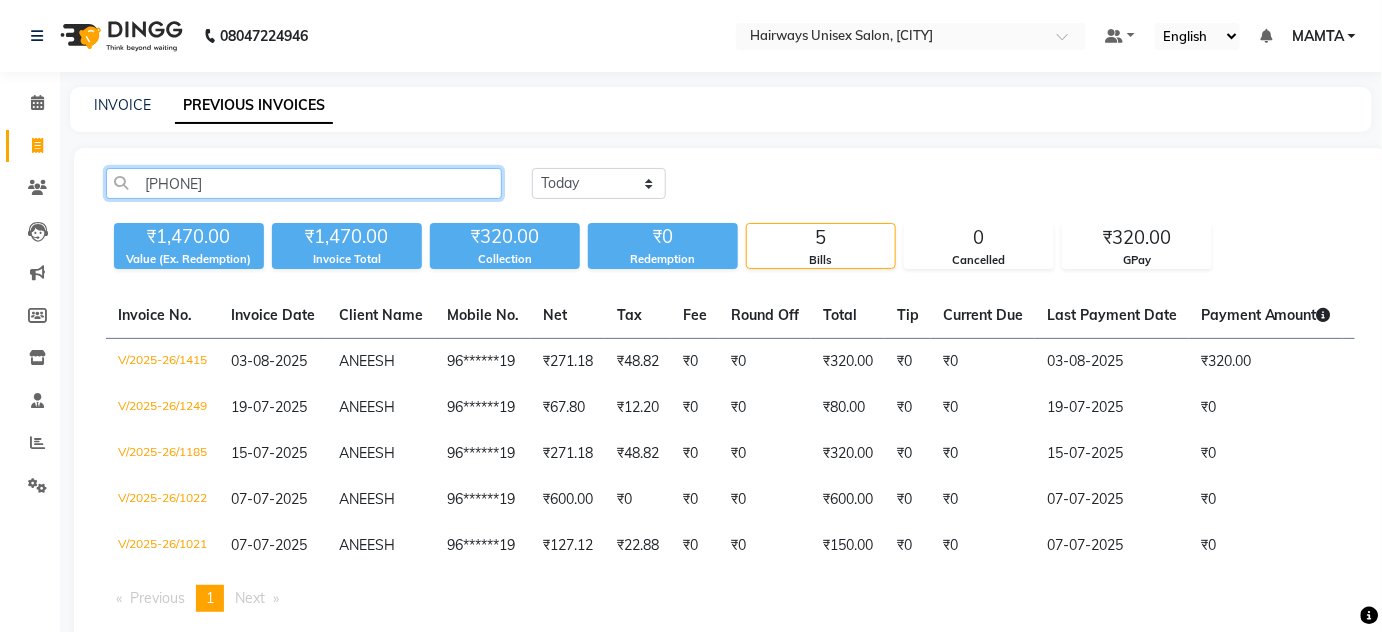 drag, startPoint x: 251, startPoint y: 180, endPoint x: 0, endPoint y: 179, distance: 251.002 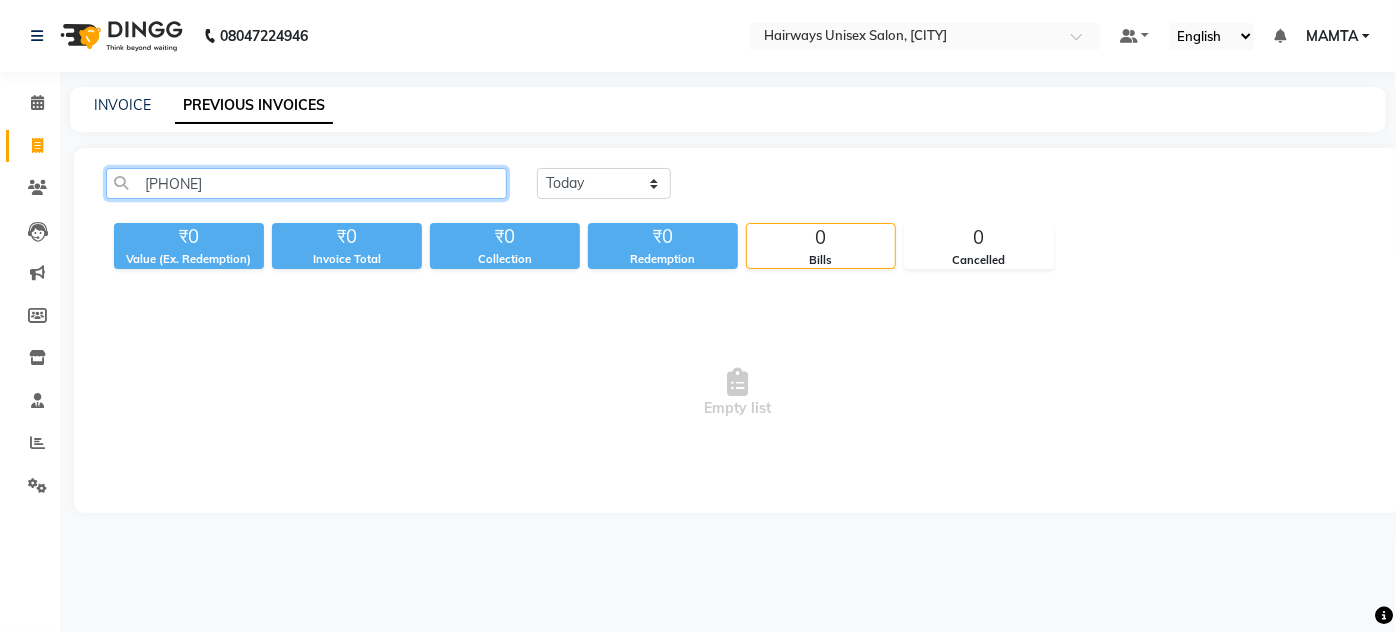 drag, startPoint x: 248, startPoint y: 172, endPoint x: 0, endPoint y: 179, distance: 248.09877 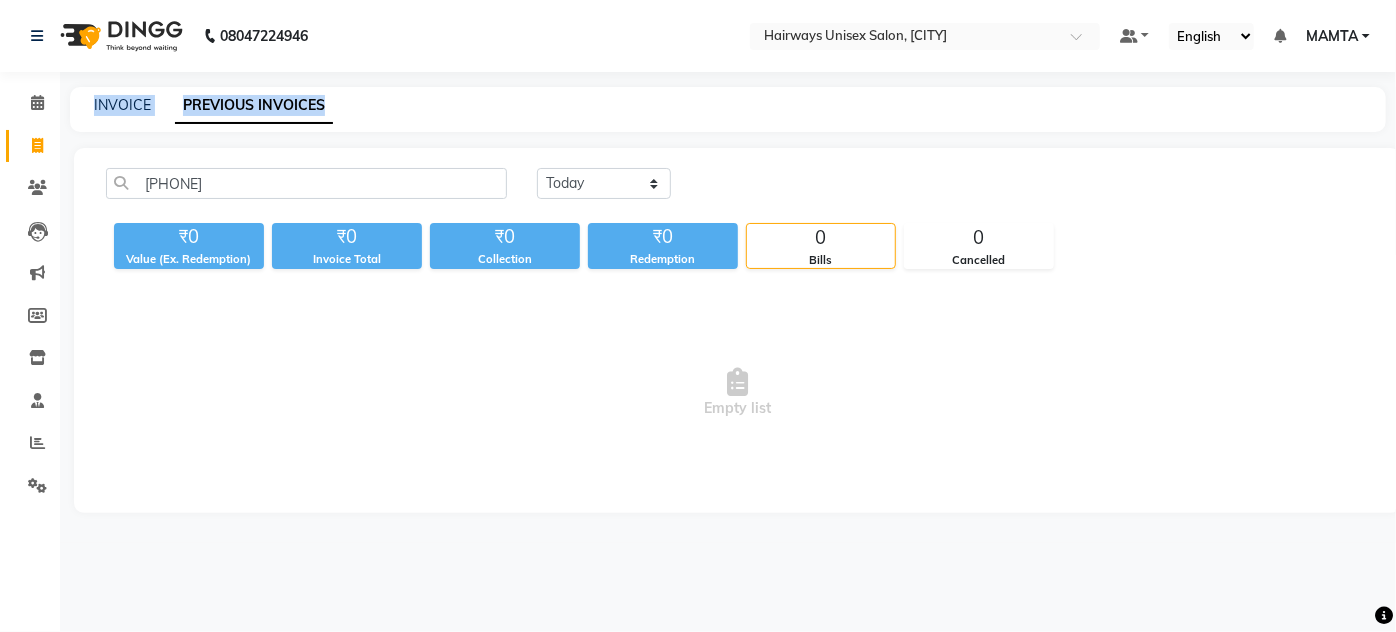drag, startPoint x: 290, startPoint y: 164, endPoint x: 0, endPoint y: 167, distance: 290.0155 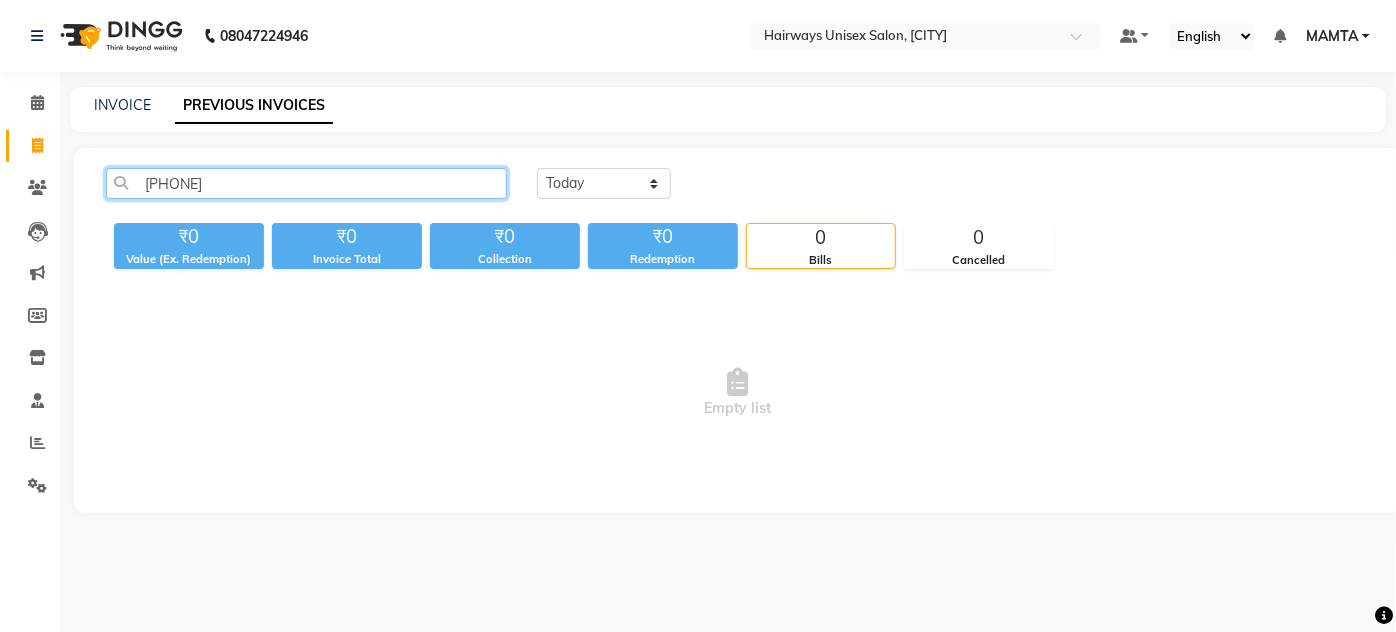 click on "9082568881" 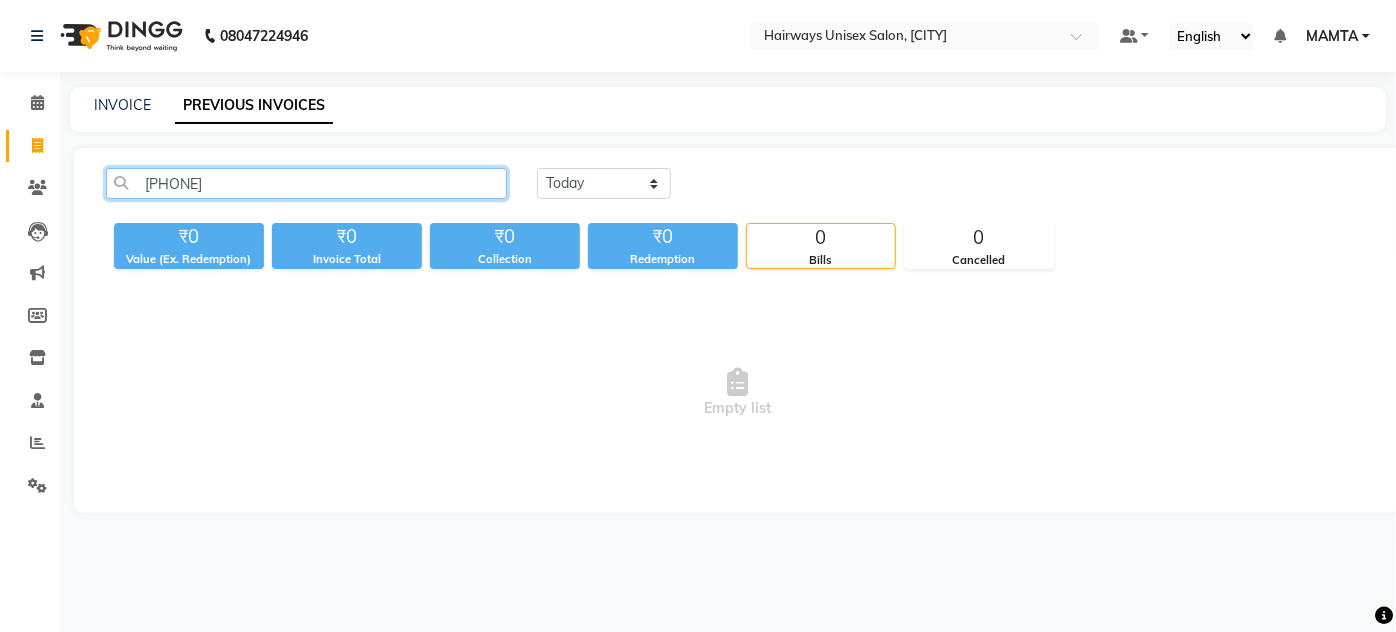 drag, startPoint x: 250, startPoint y: 180, endPoint x: 79, endPoint y: 169, distance: 171.35344 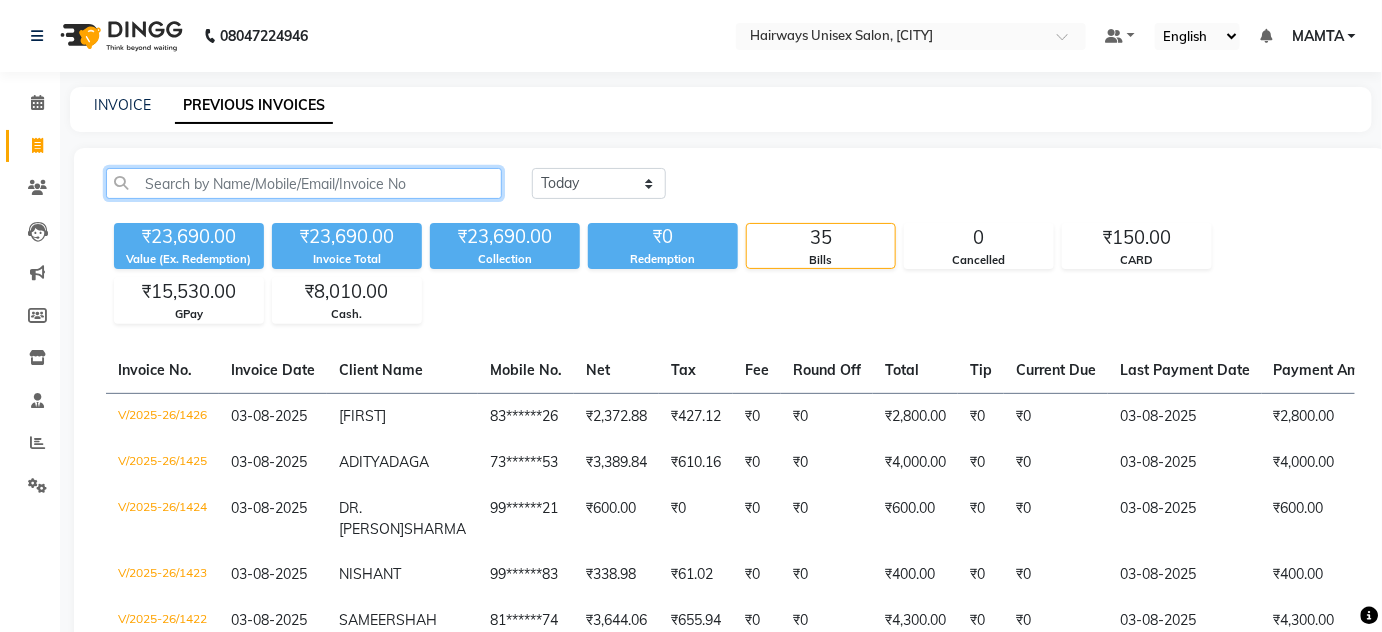 type 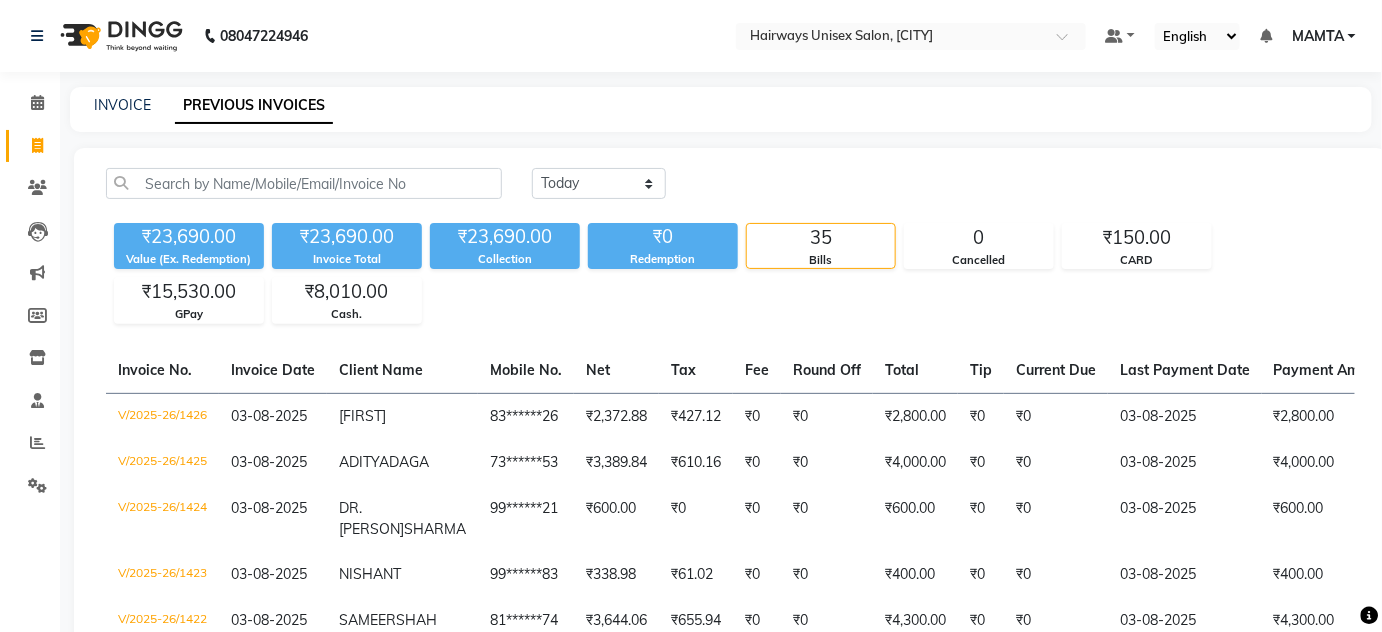 click on "Invoice" 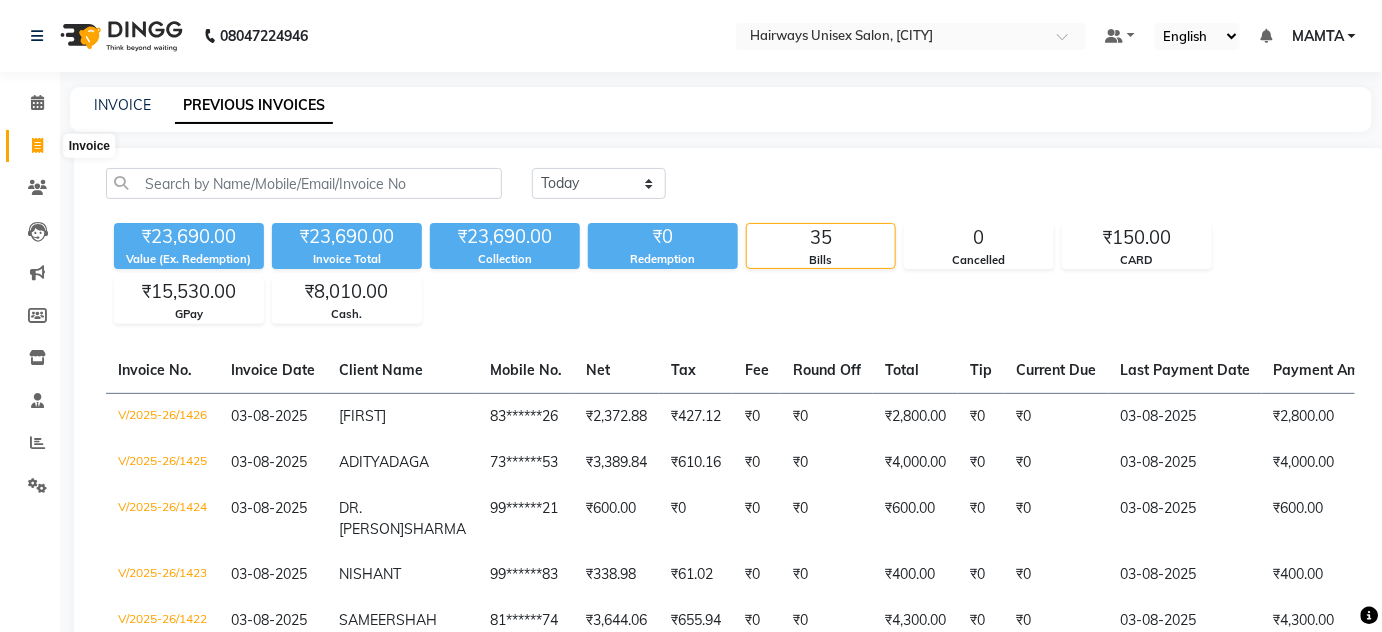 click 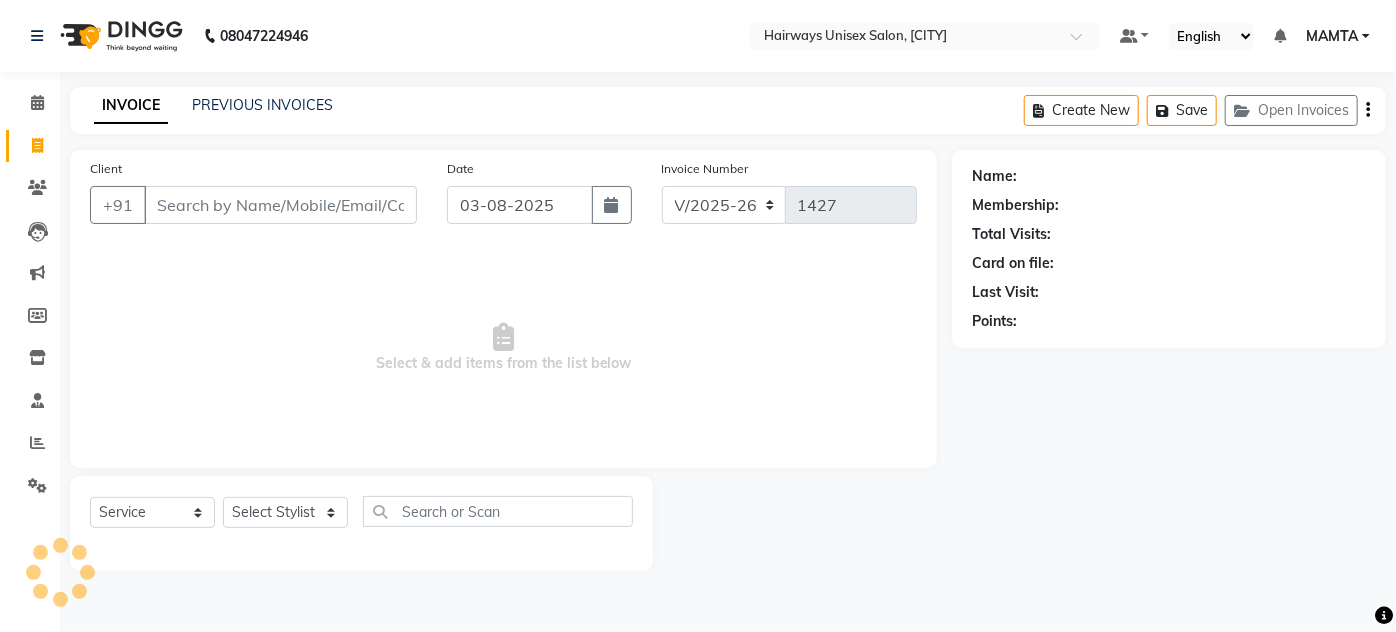 click on "Client" at bounding box center [280, 205] 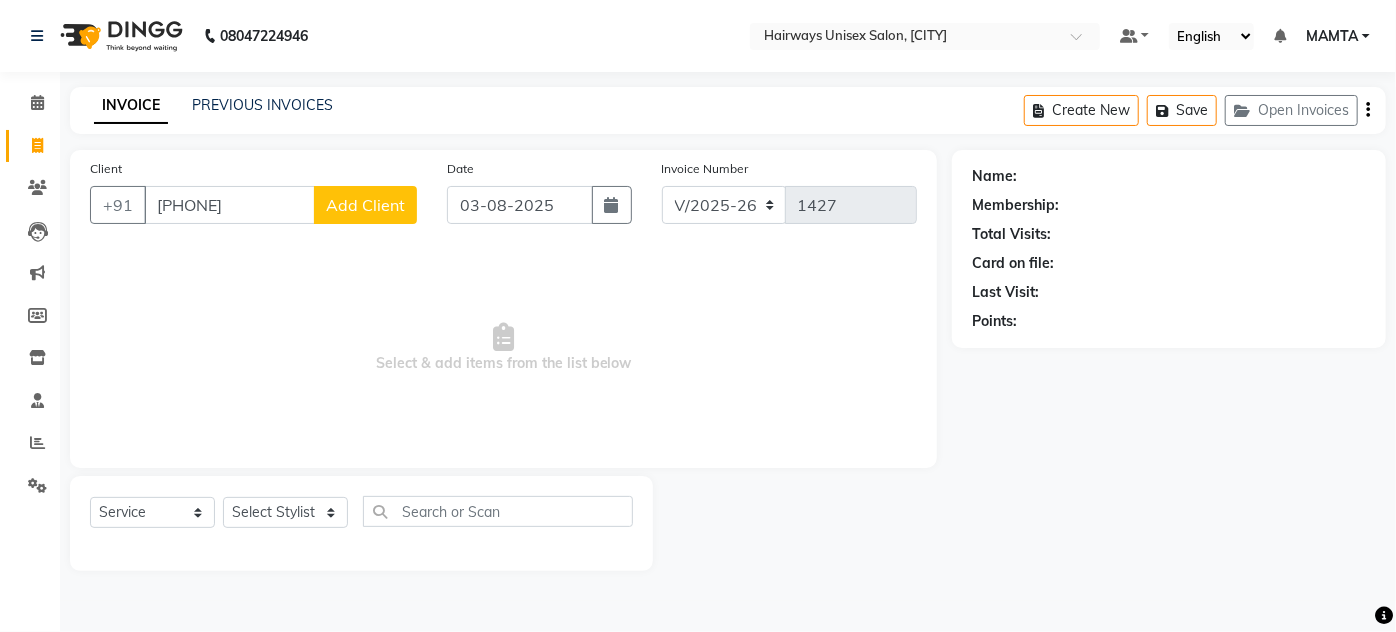 drag, startPoint x: 269, startPoint y: 199, endPoint x: 81, endPoint y: 196, distance: 188.02394 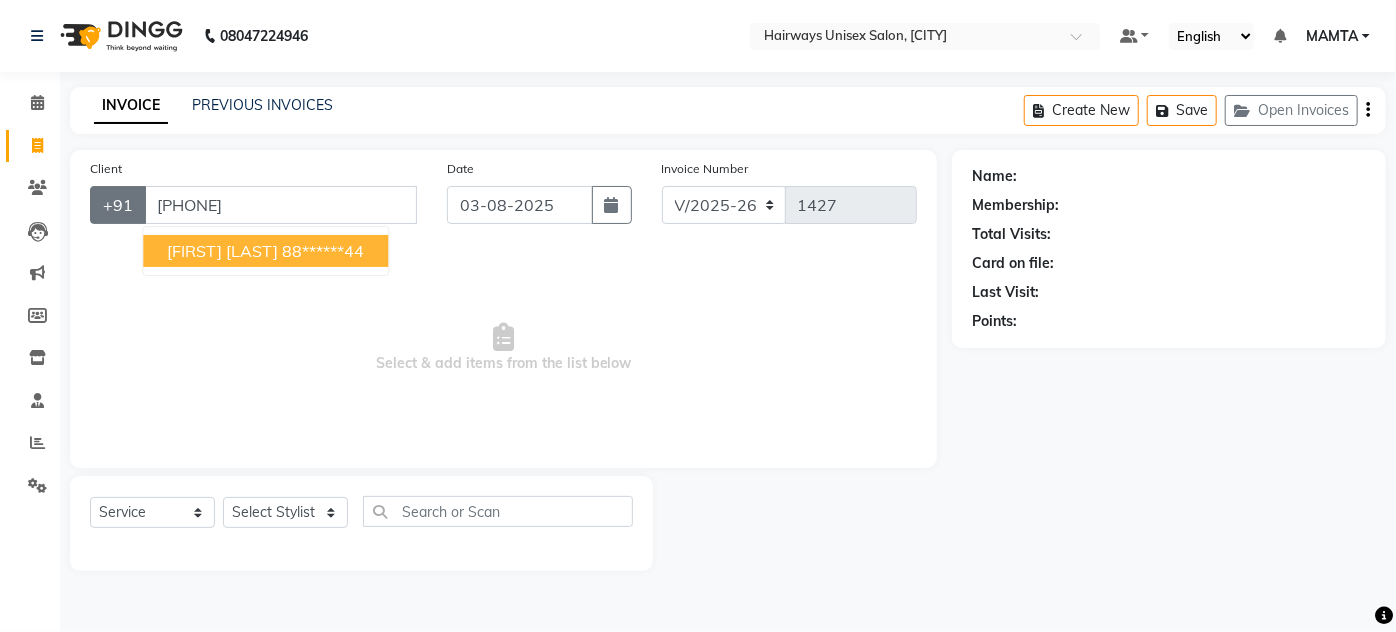 type on "8879873944" 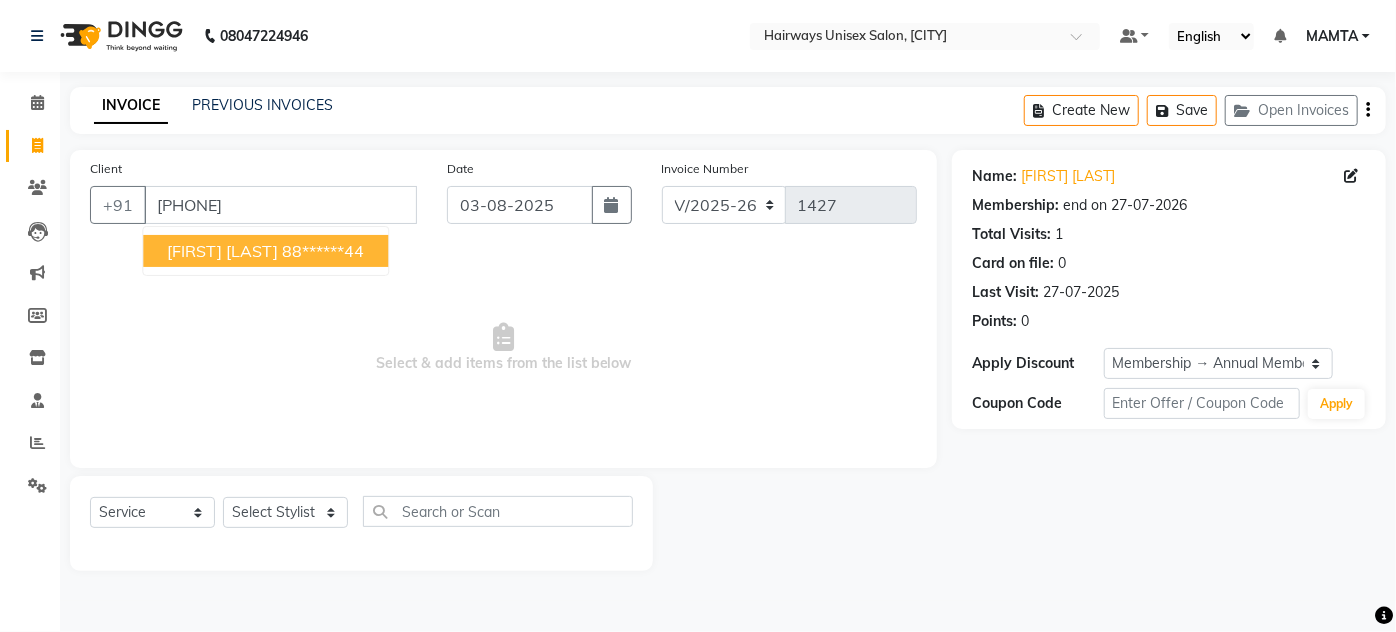 click on "NAMRA GALA" at bounding box center [222, 251] 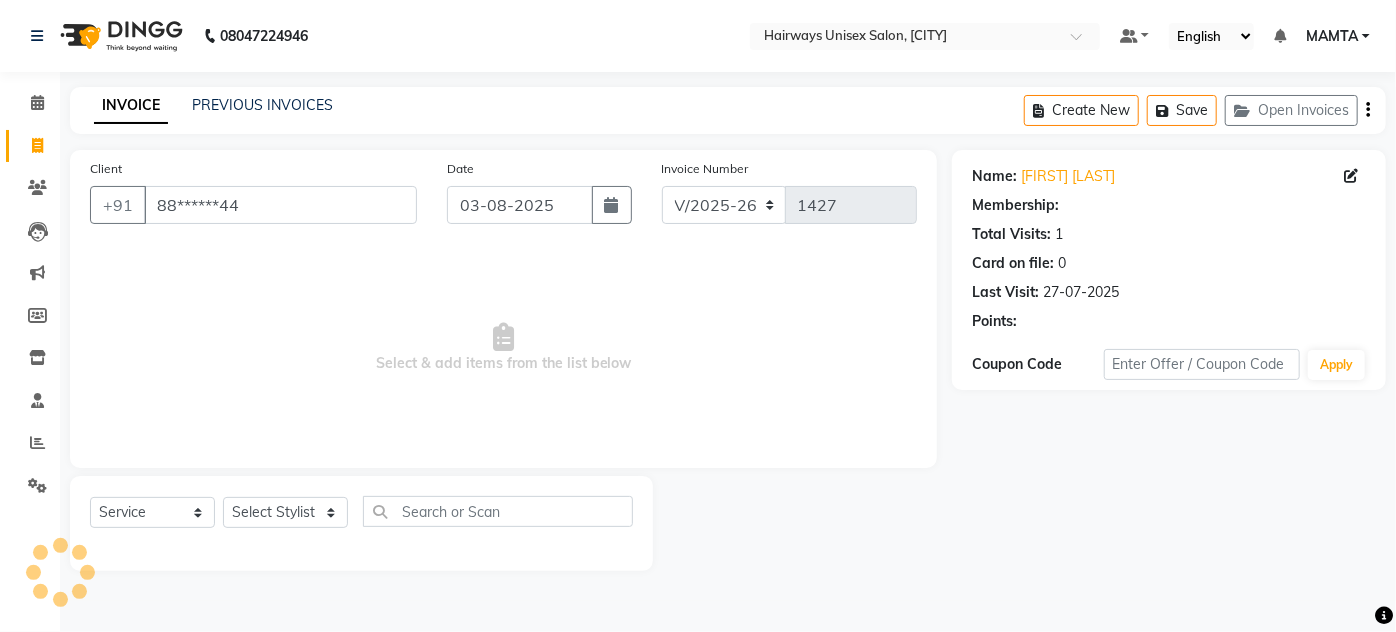 select on "1: Object" 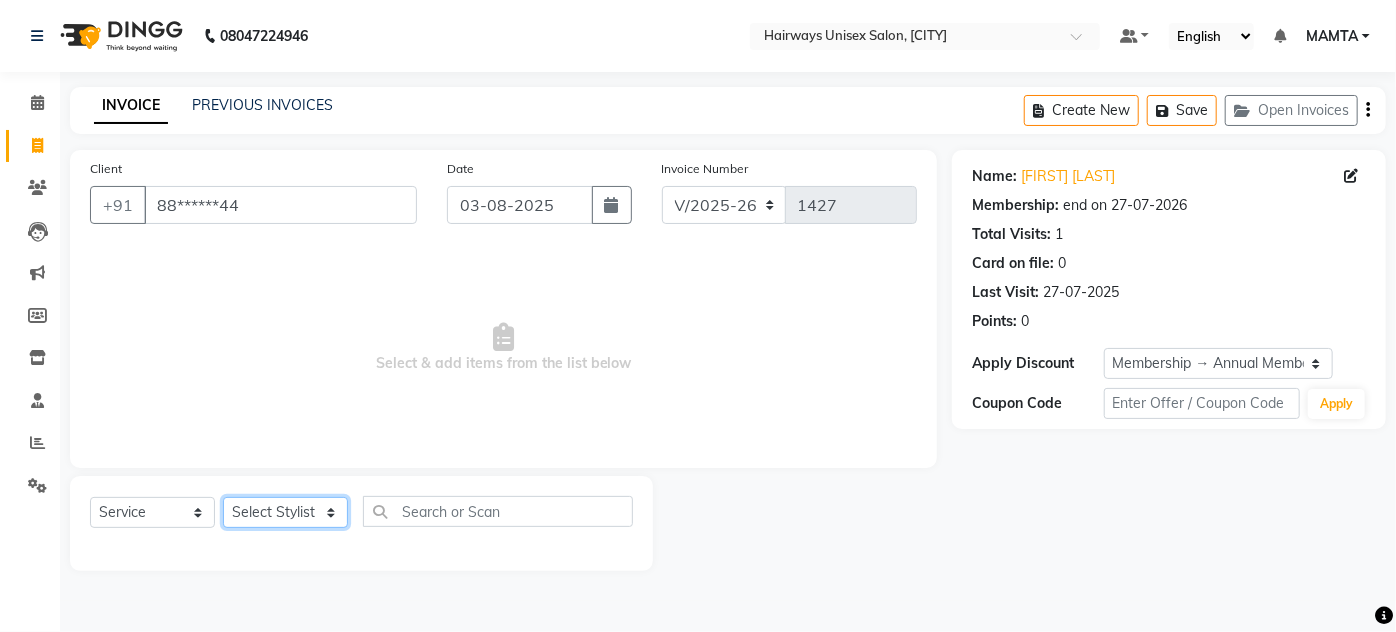 click on "Select Stylist AHSAN AZAD IMRAN Kamal Salmani KASHISH MAMTA POOJA PUMMY RAJA SADDAM SAMEER SULTAN TALIB ZAFAR ZAHID" 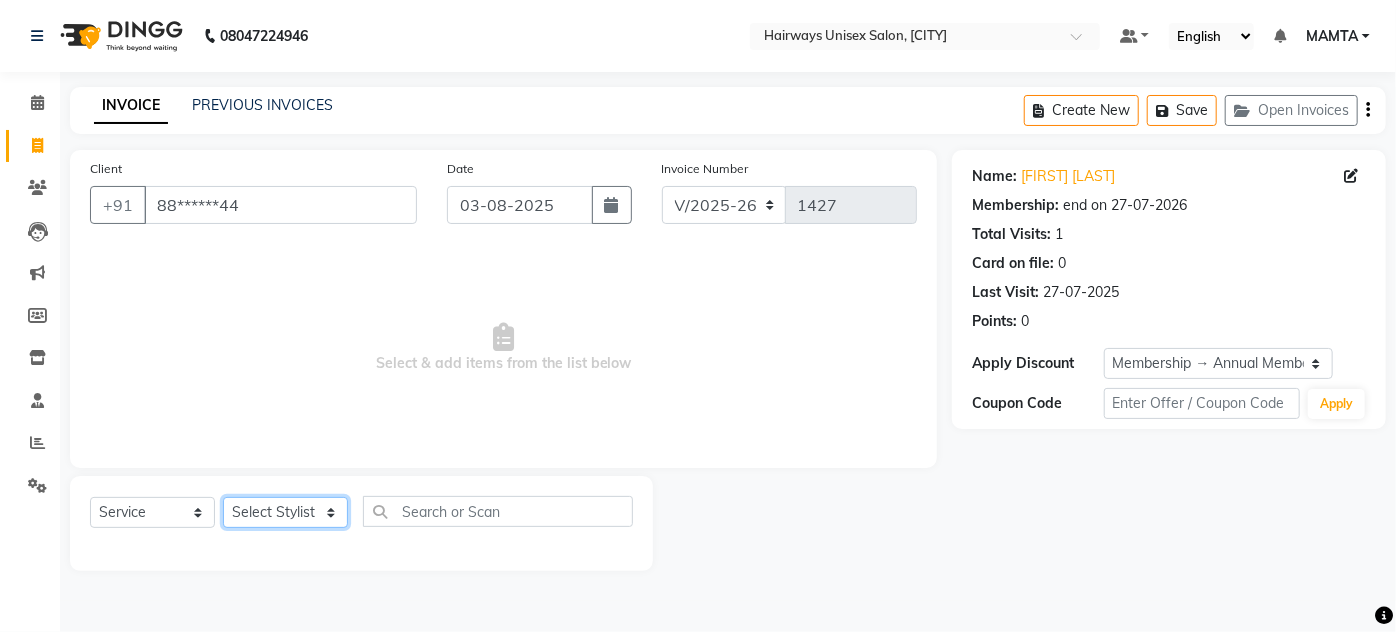 select on "80508" 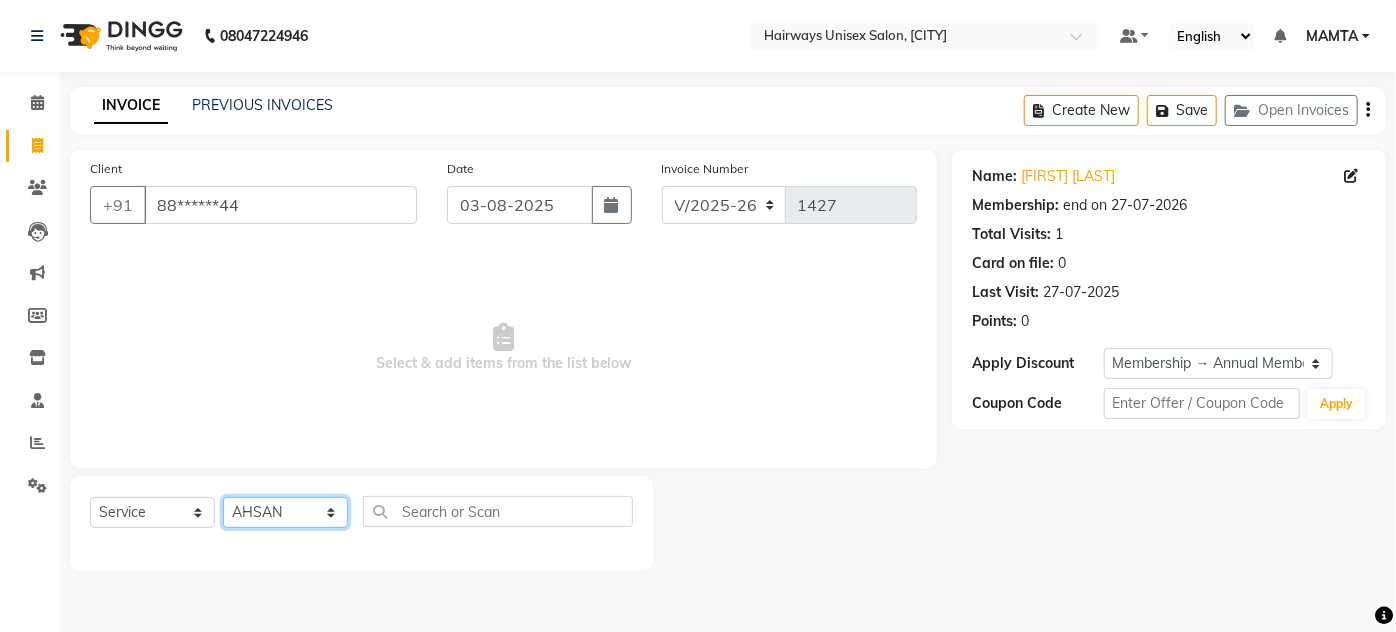 click on "Select Stylist AHSAN AZAD IMRAN Kamal Salmani KASHISH MAMTA POOJA PUMMY RAJA SADDAM SAMEER SULTAN TALIB ZAFAR ZAHID" 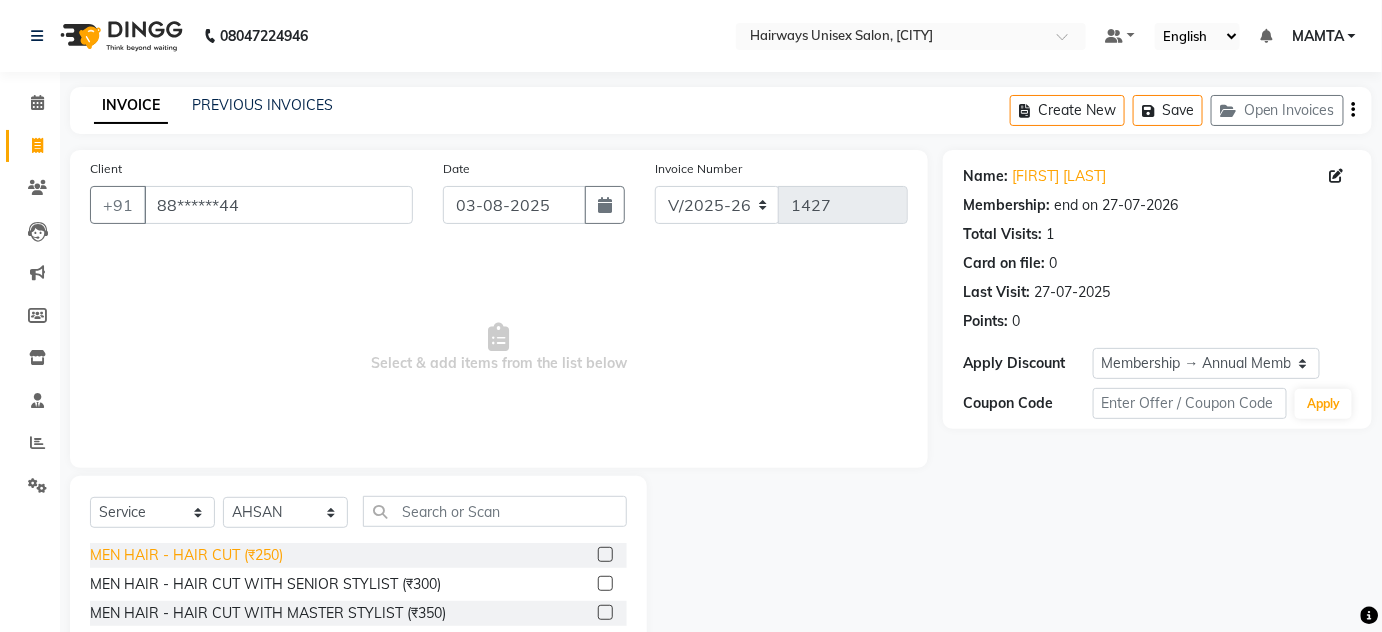 click on "MEN HAIR - HAIR CUT (₹250)" 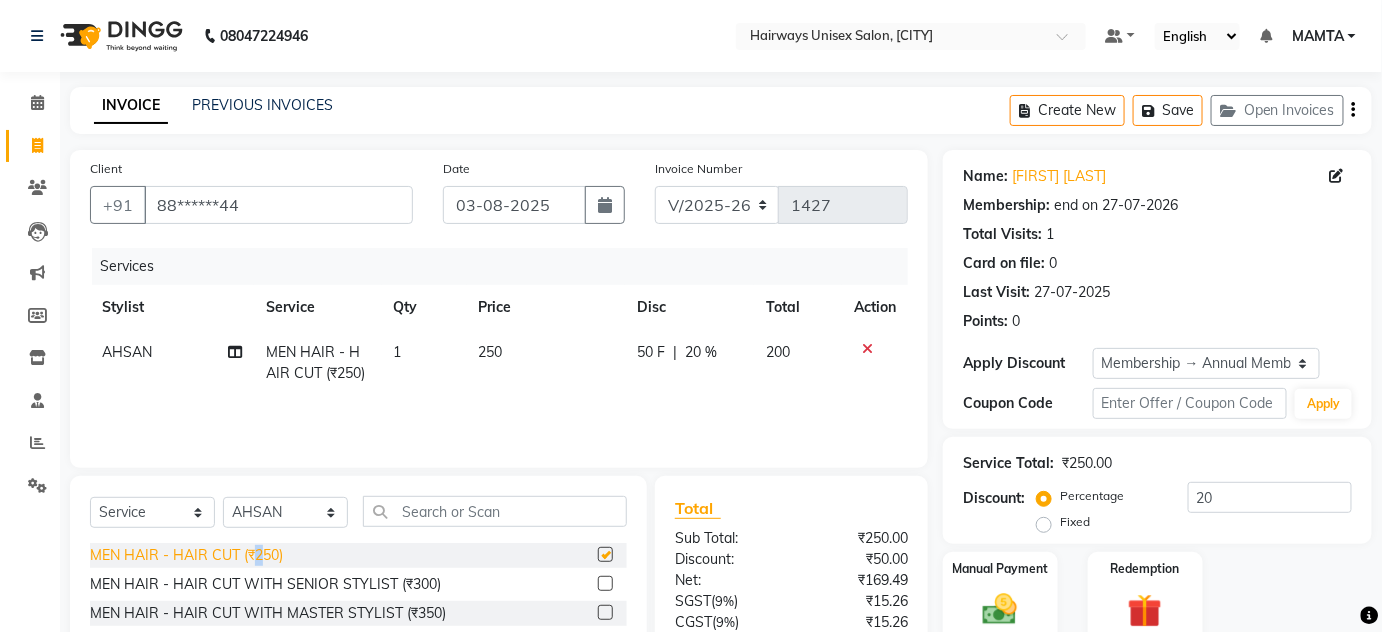 checkbox on "false" 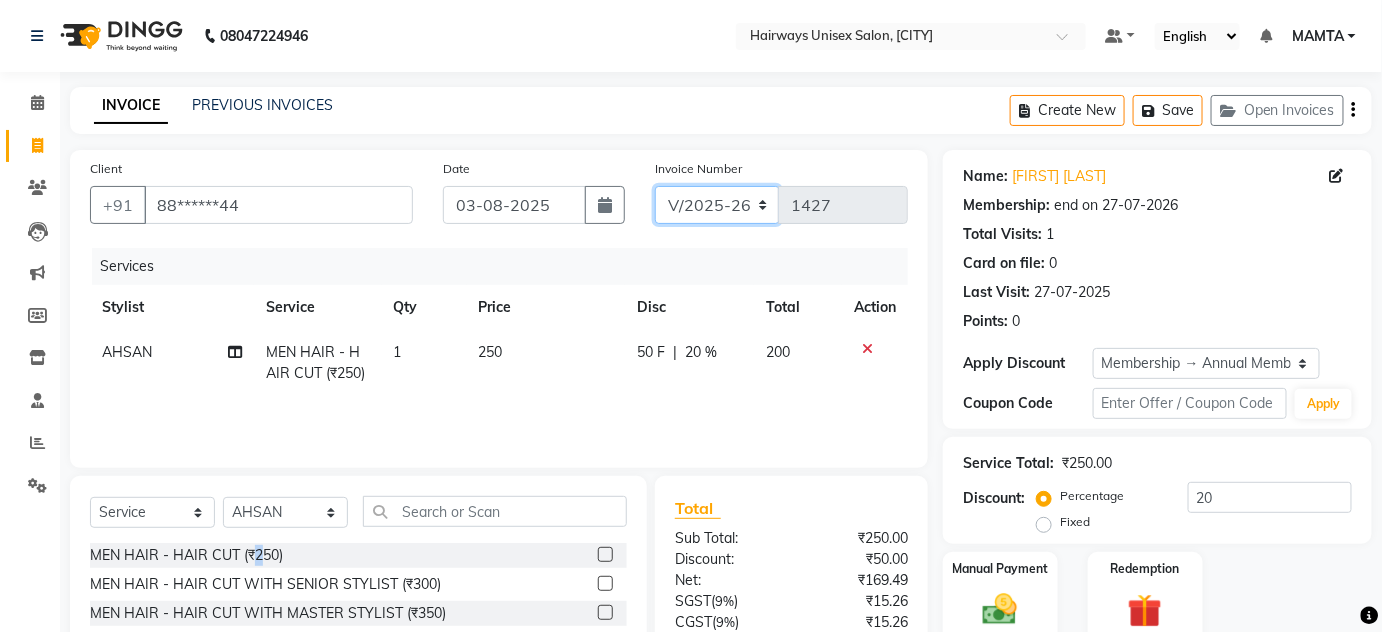 click on "INV/25-26 V/2025-26" 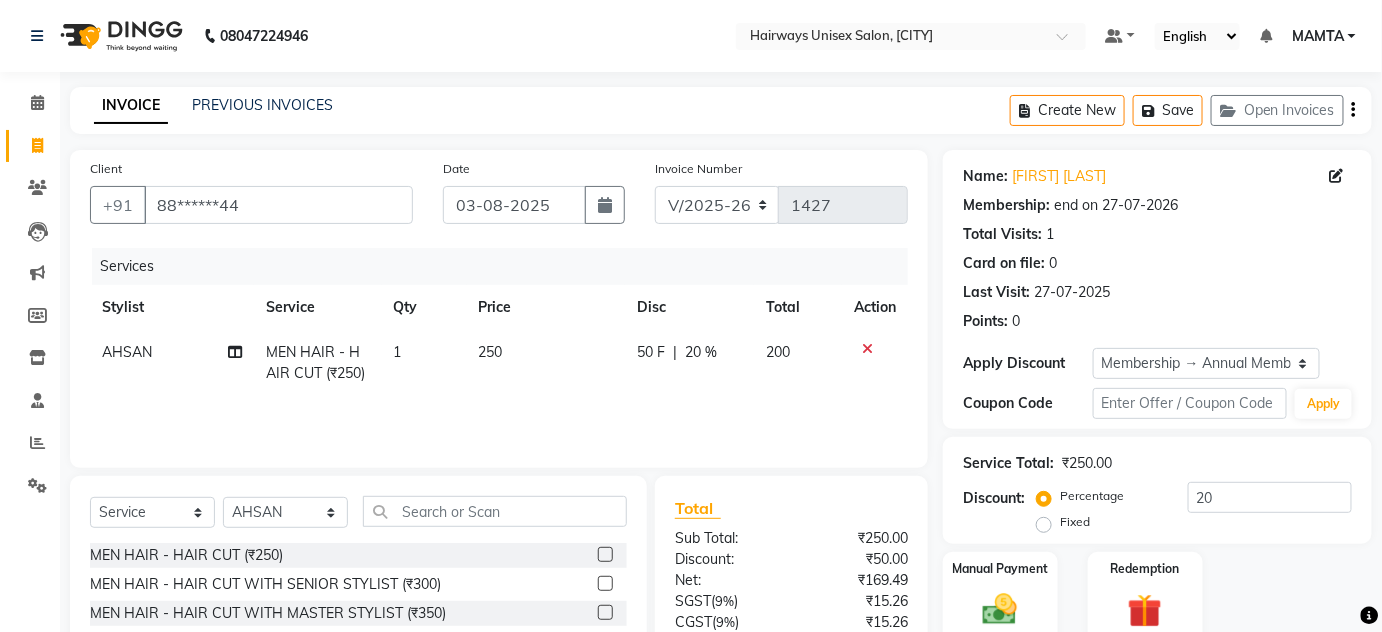 click on "INVOICE PREVIOUS INVOICES Create New   Save   Open Invoices" 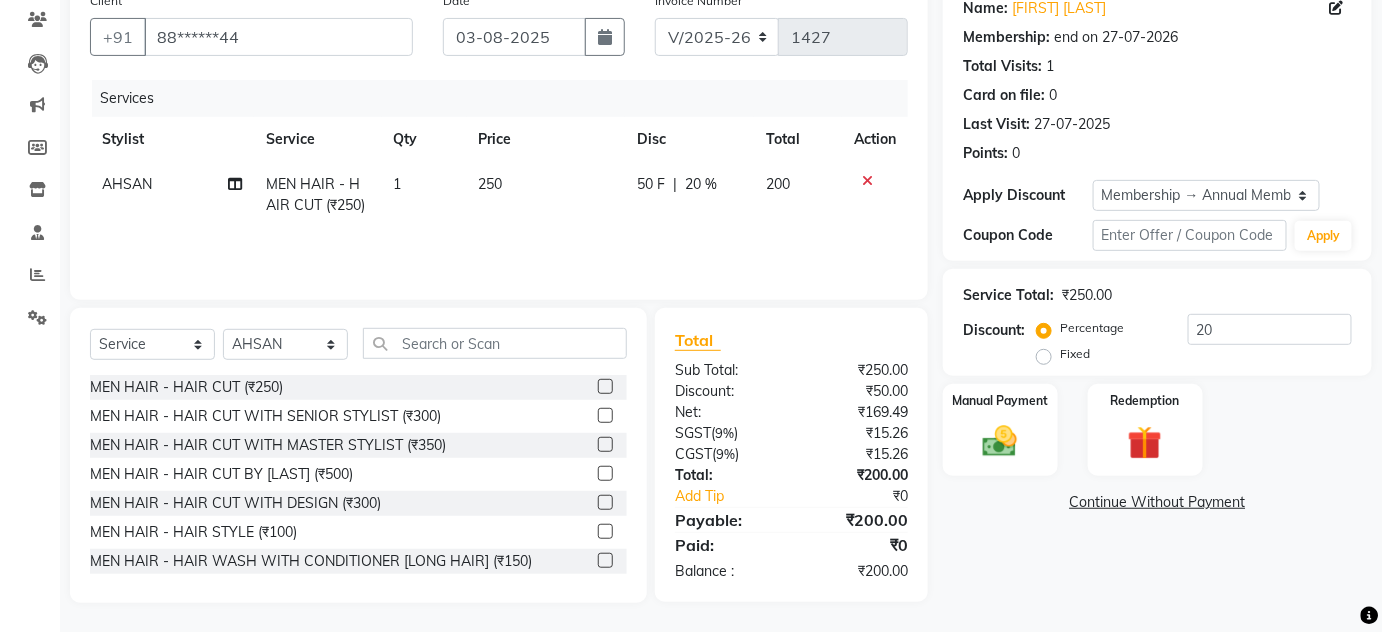 click on "Service Total:  ₹250.00  Discount:  Percentage   Fixed  20" 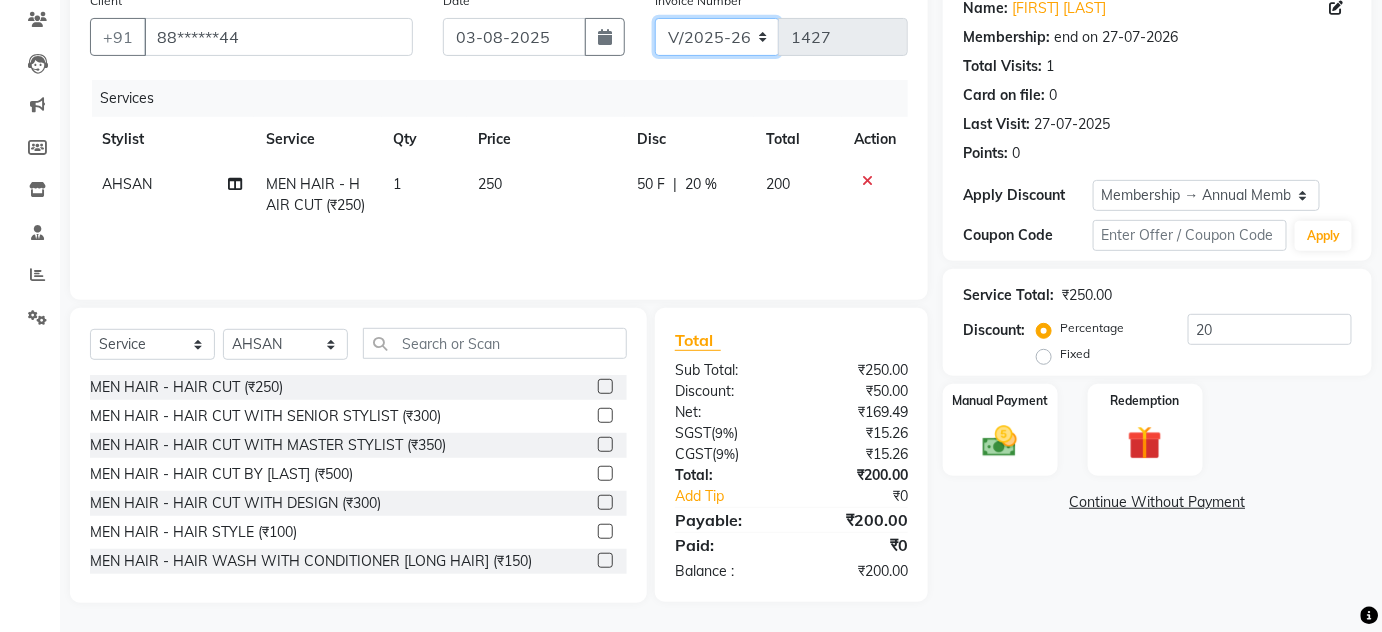 click on "INV/25-26 V/2025-26" 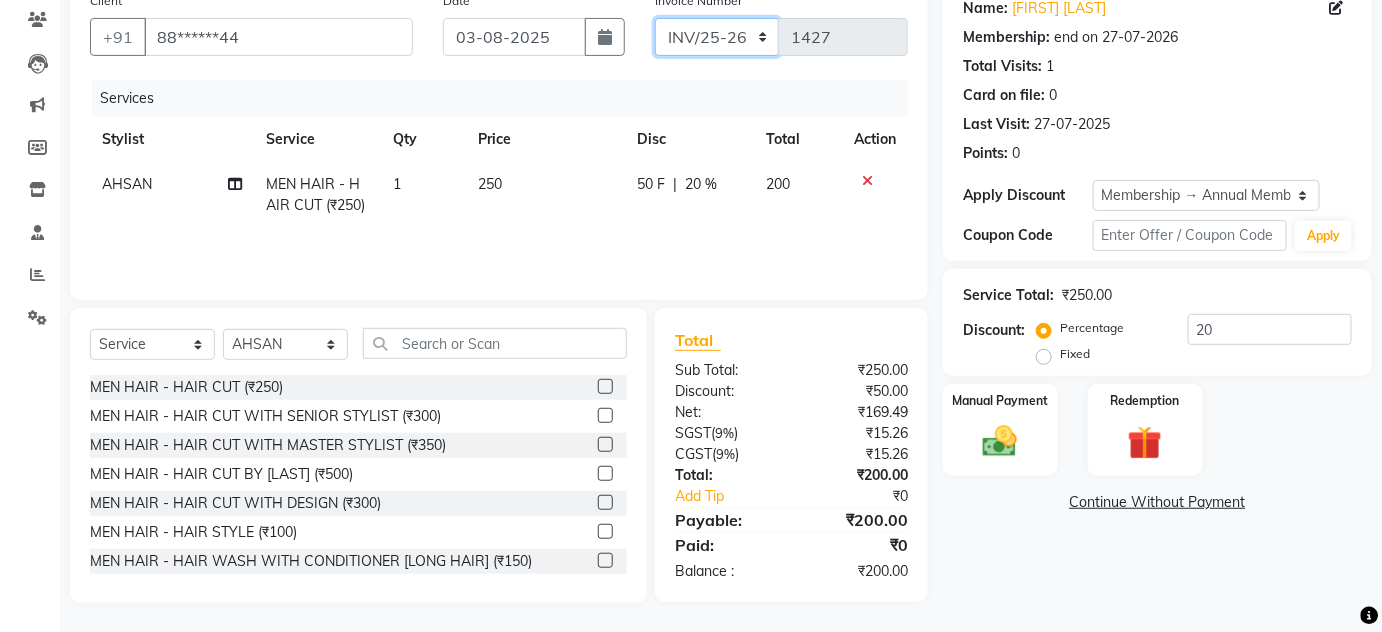 click on "INV/25-26 V/2025-26" 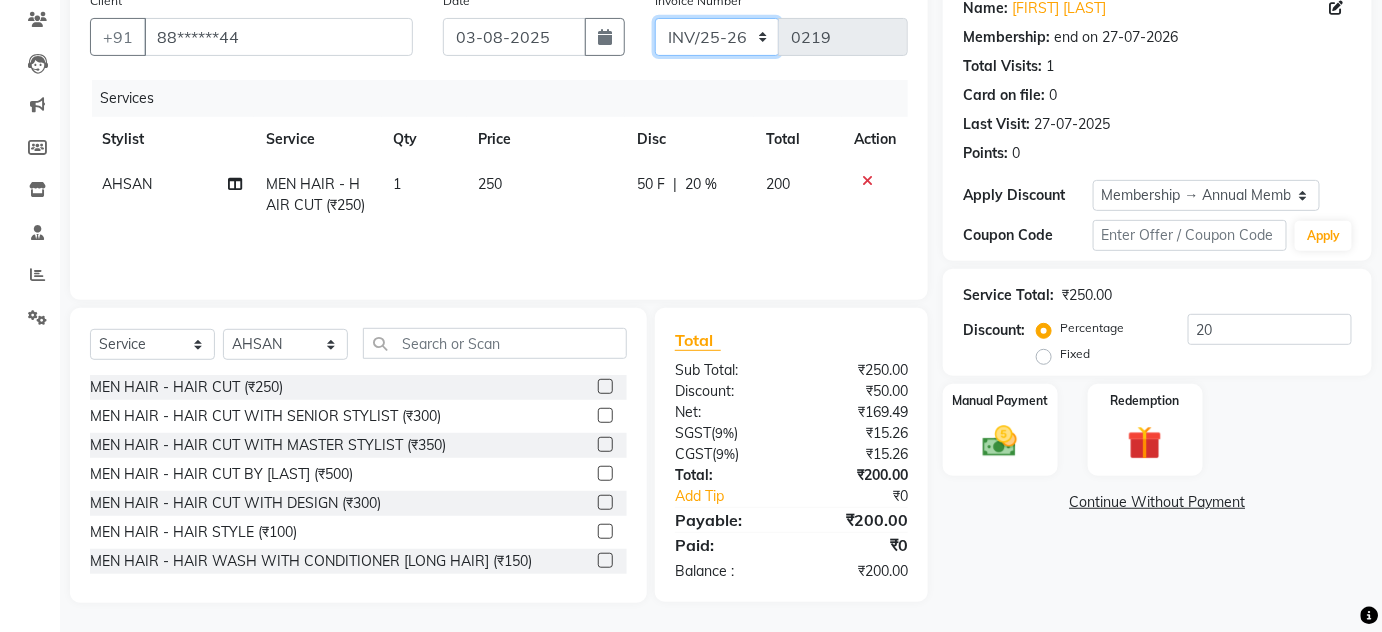 scroll, scrollTop: 0, scrollLeft: 0, axis: both 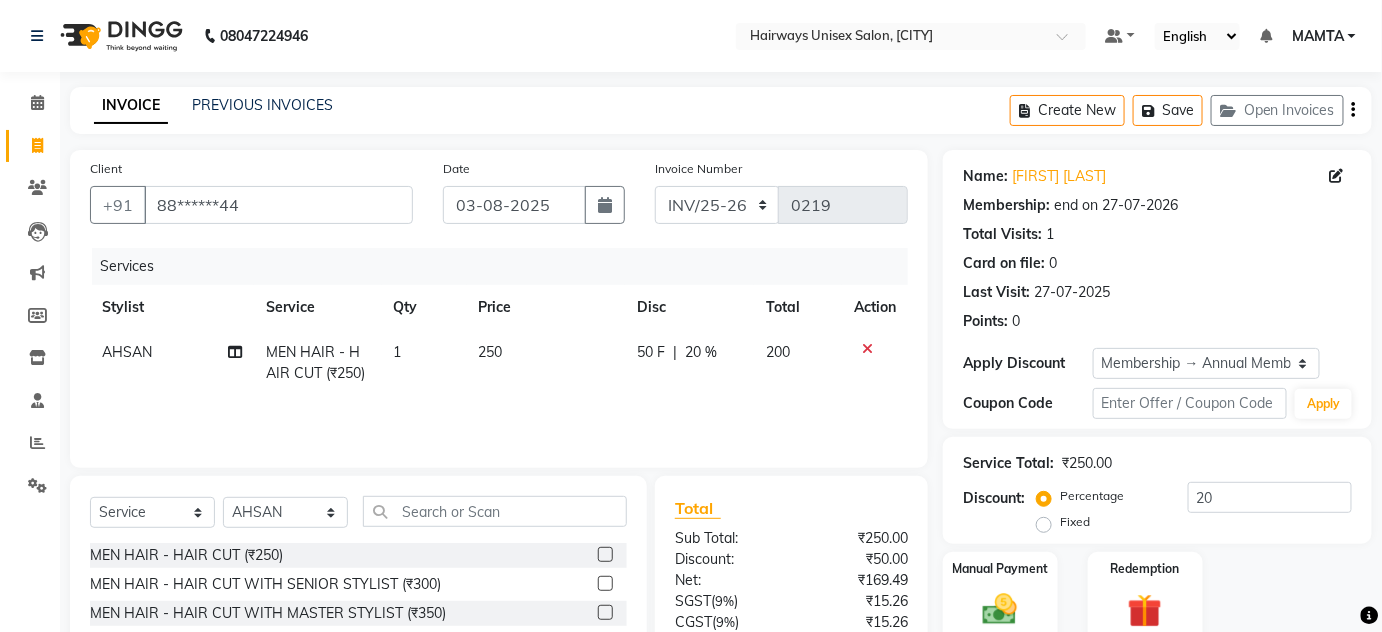 click 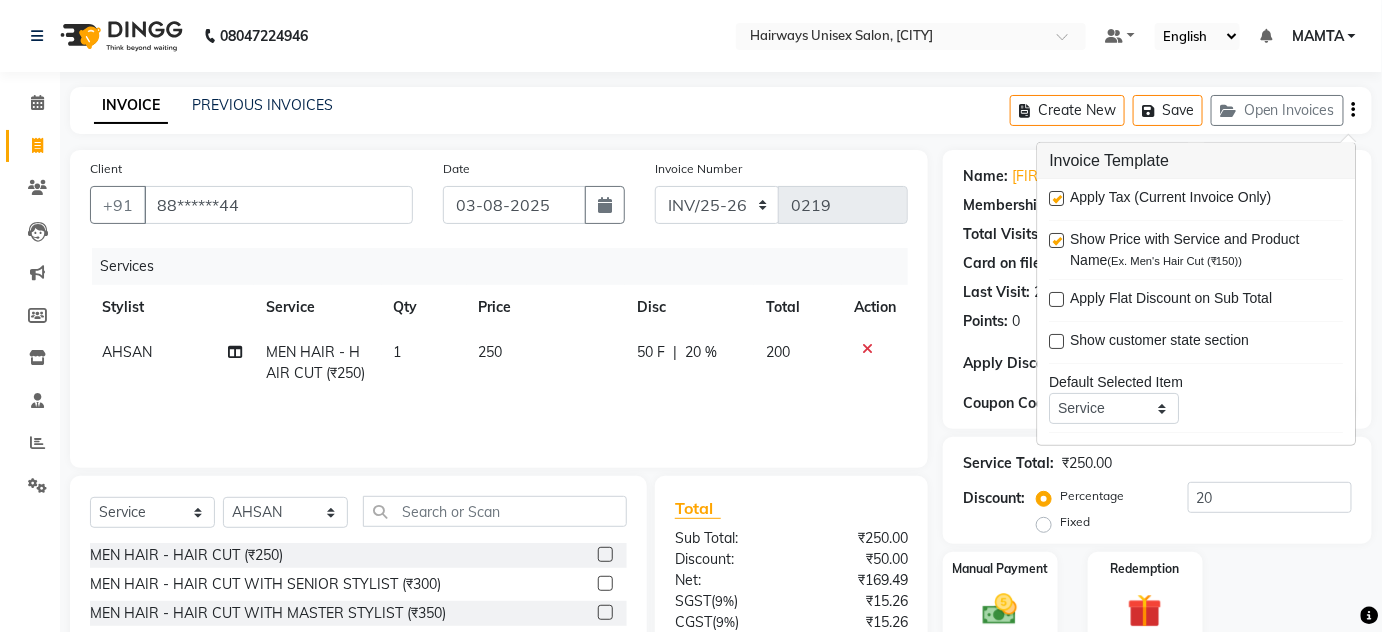 click at bounding box center [1057, 198] 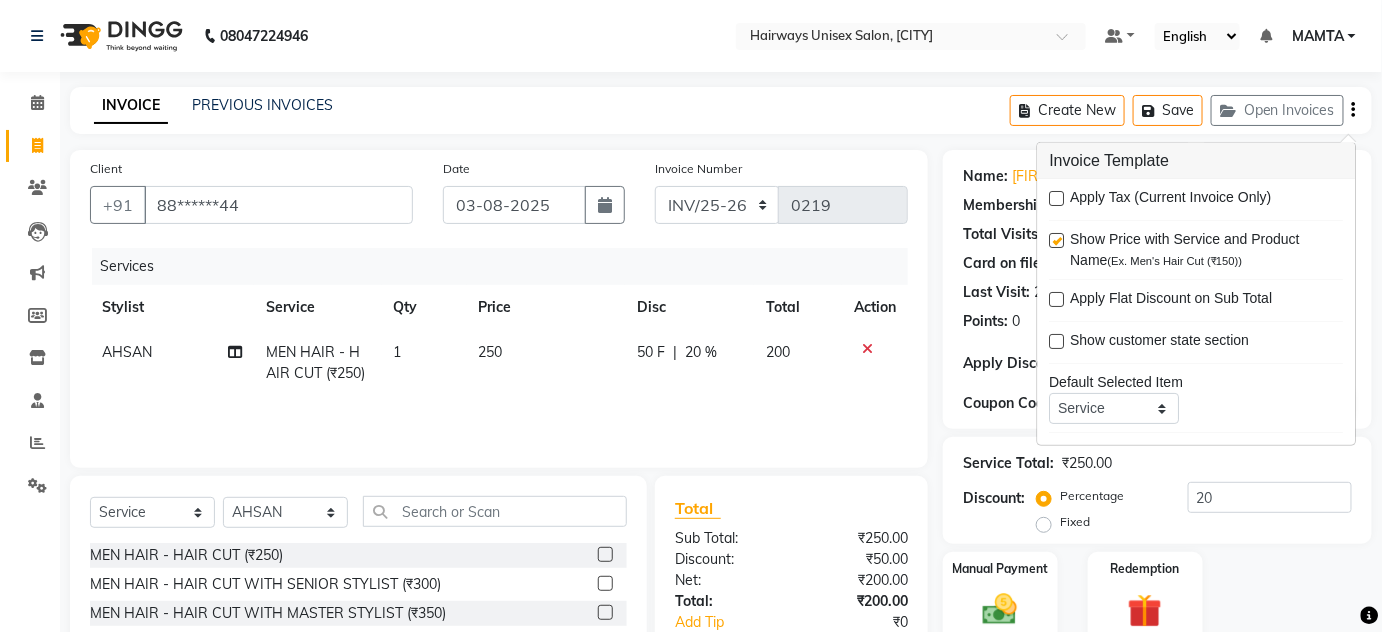 click on "INVOICE PREVIOUS INVOICES Create New   Save   Open Invoices" 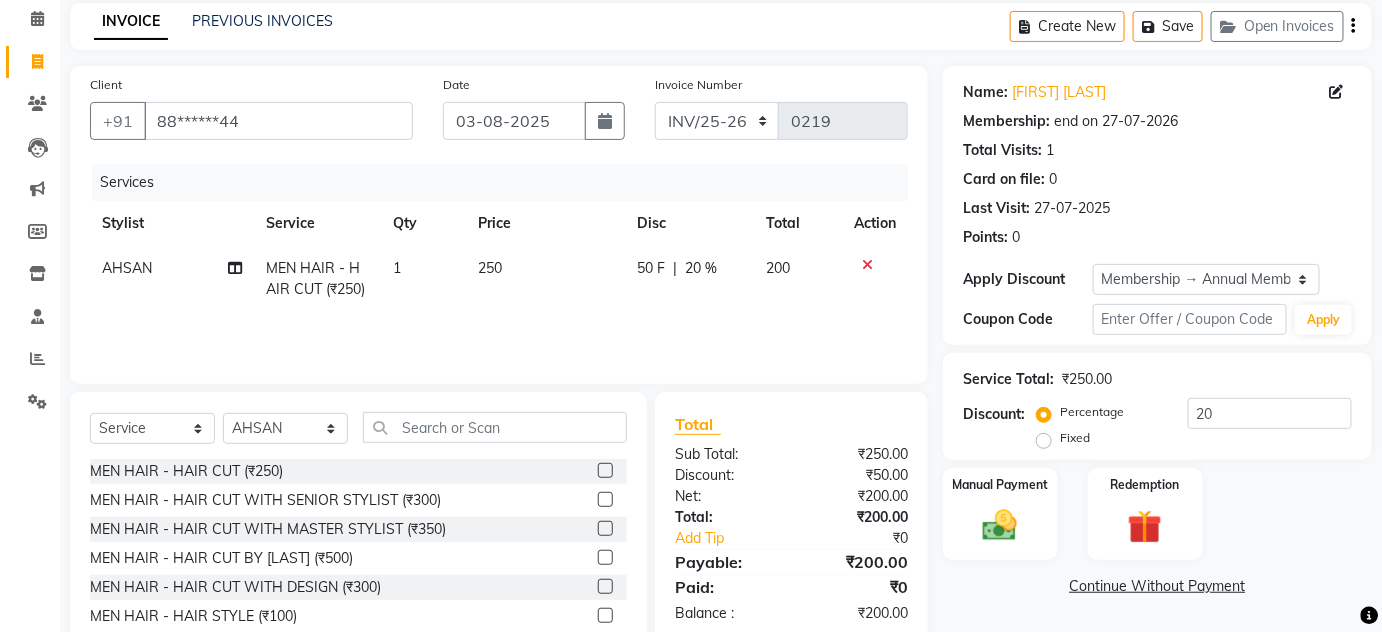 scroll, scrollTop: 168, scrollLeft: 0, axis: vertical 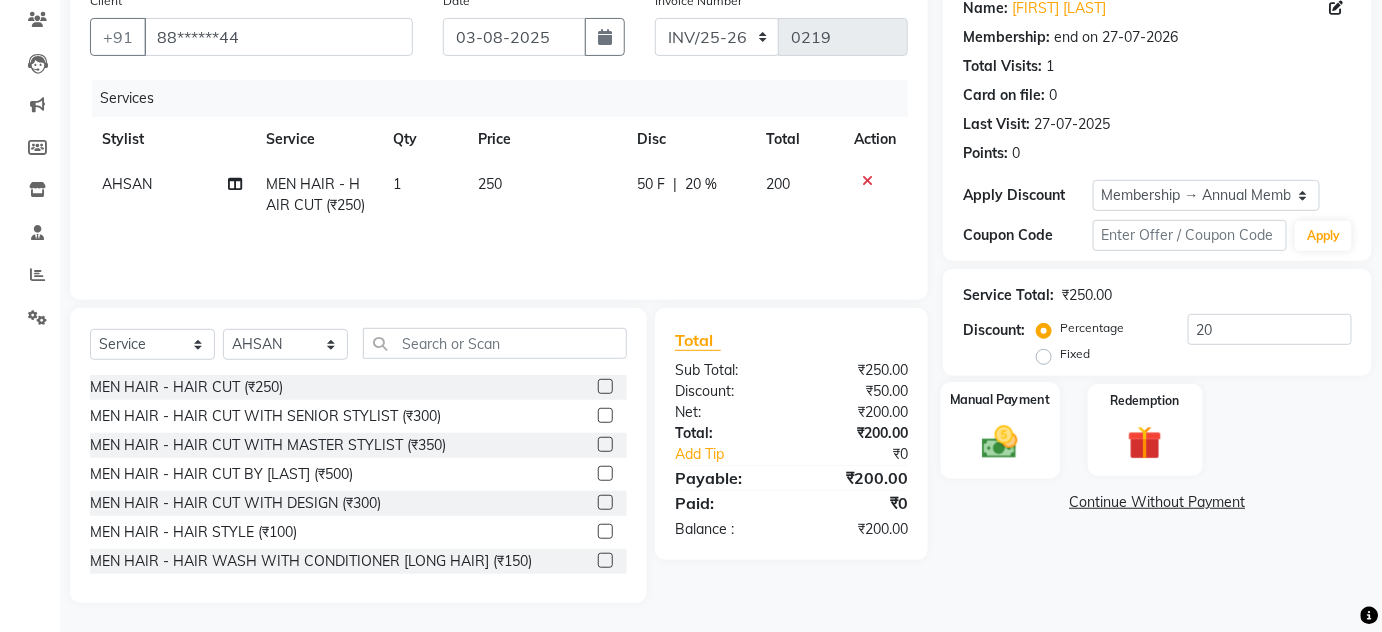 click 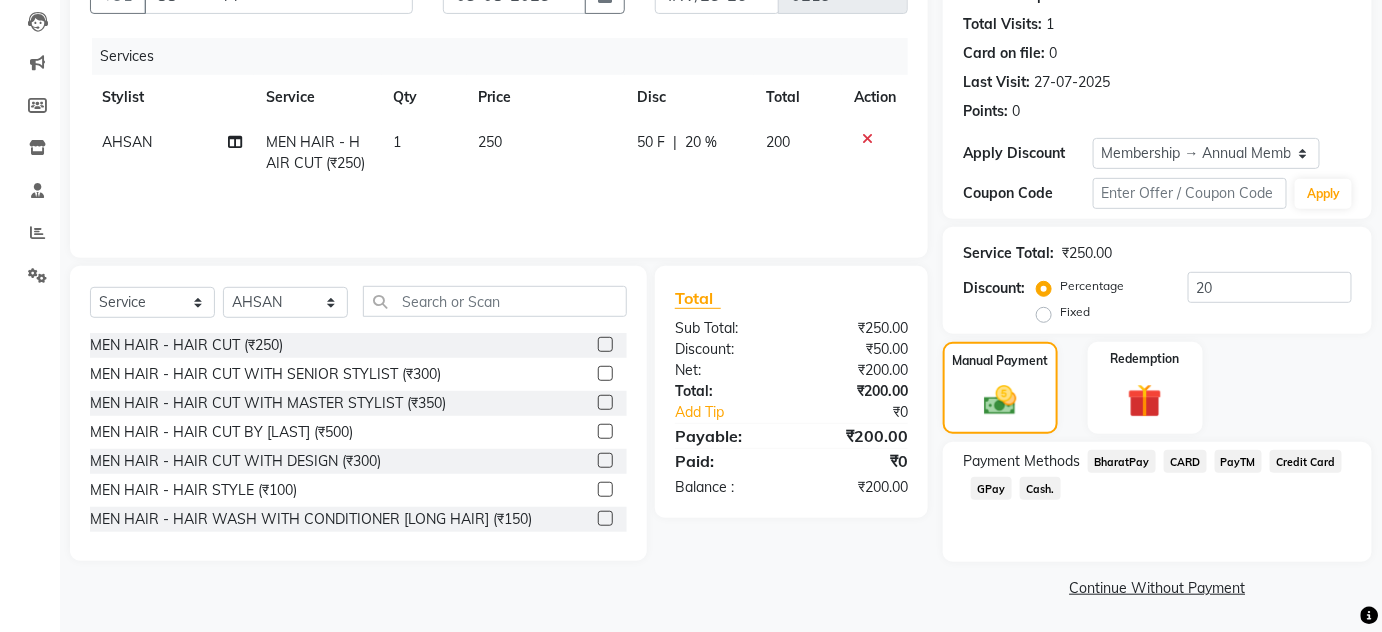 click on "Cash." 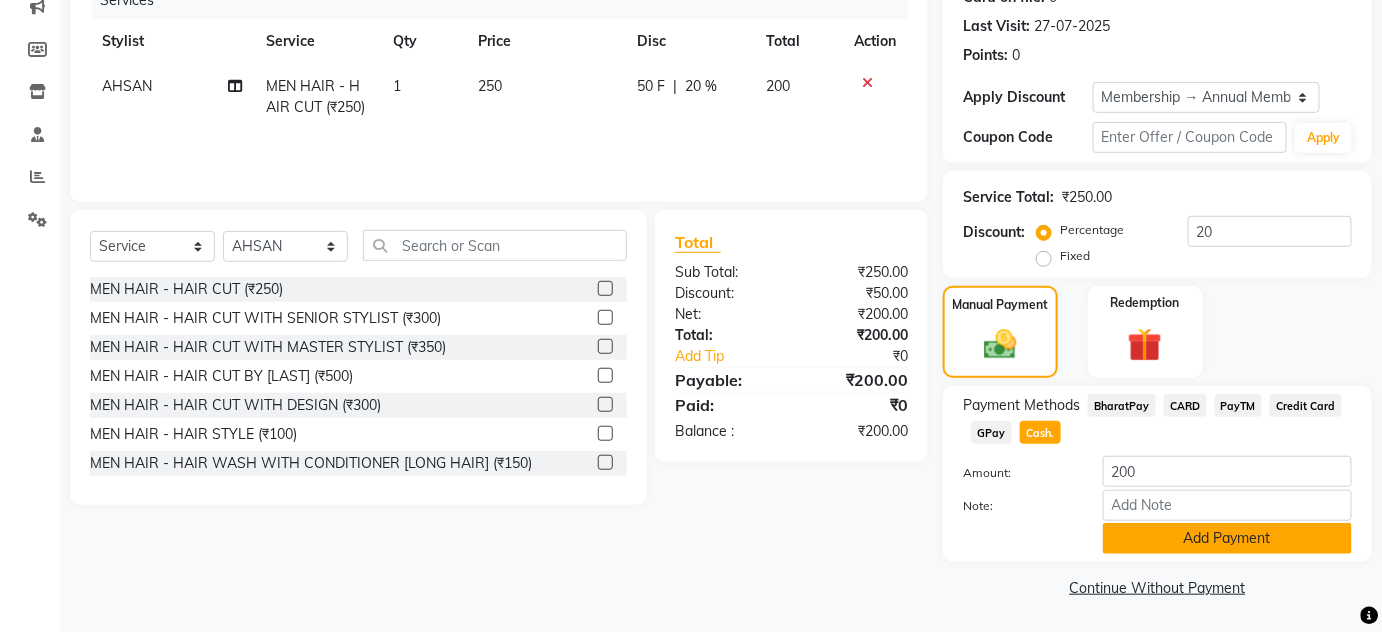 click on "Add Payment" 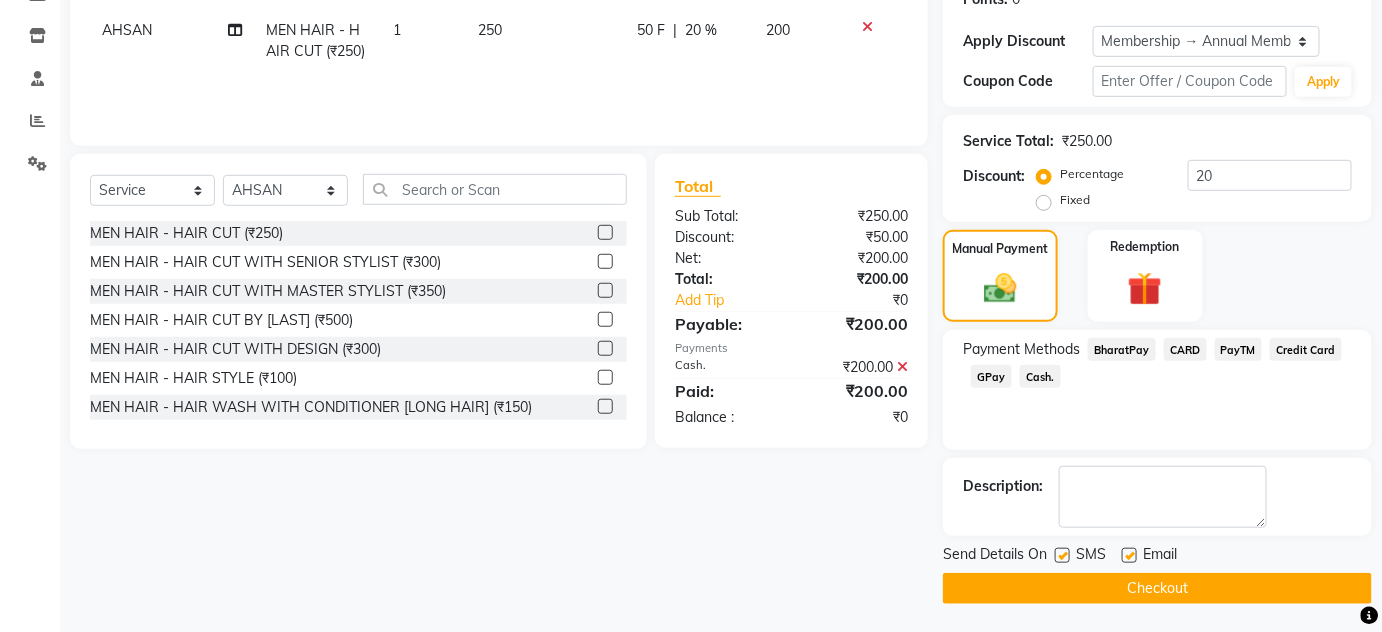 scroll, scrollTop: 322, scrollLeft: 0, axis: vertical 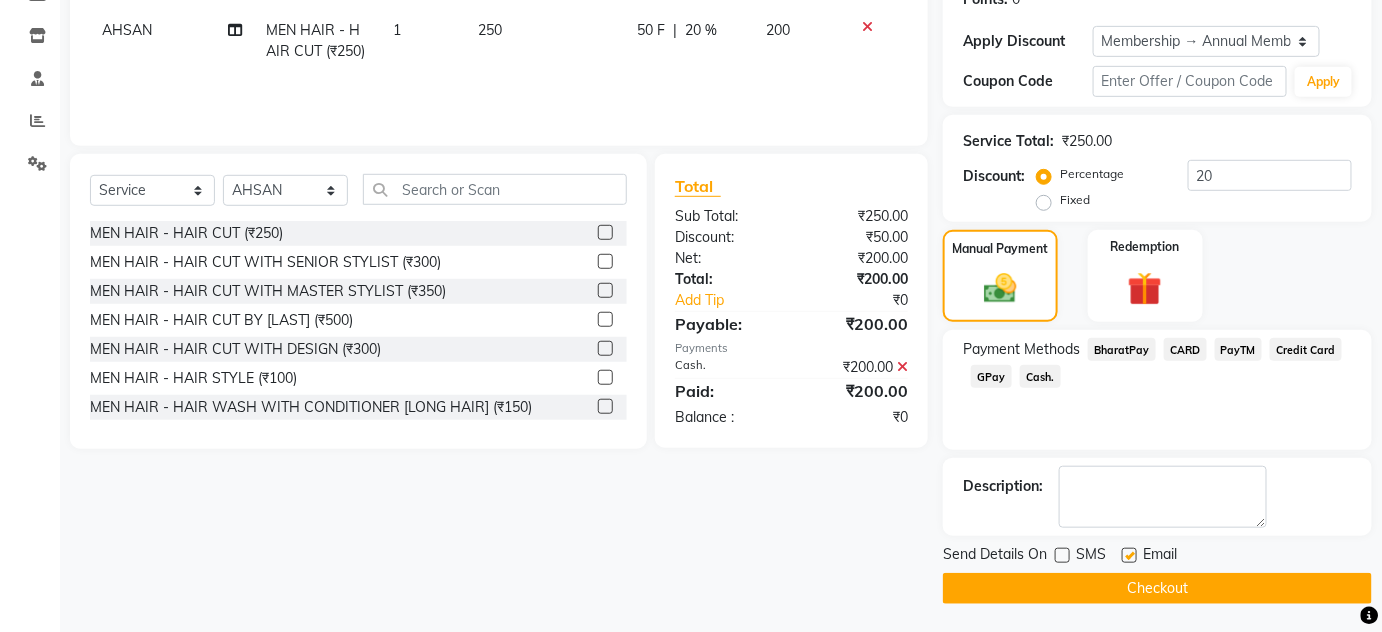 click 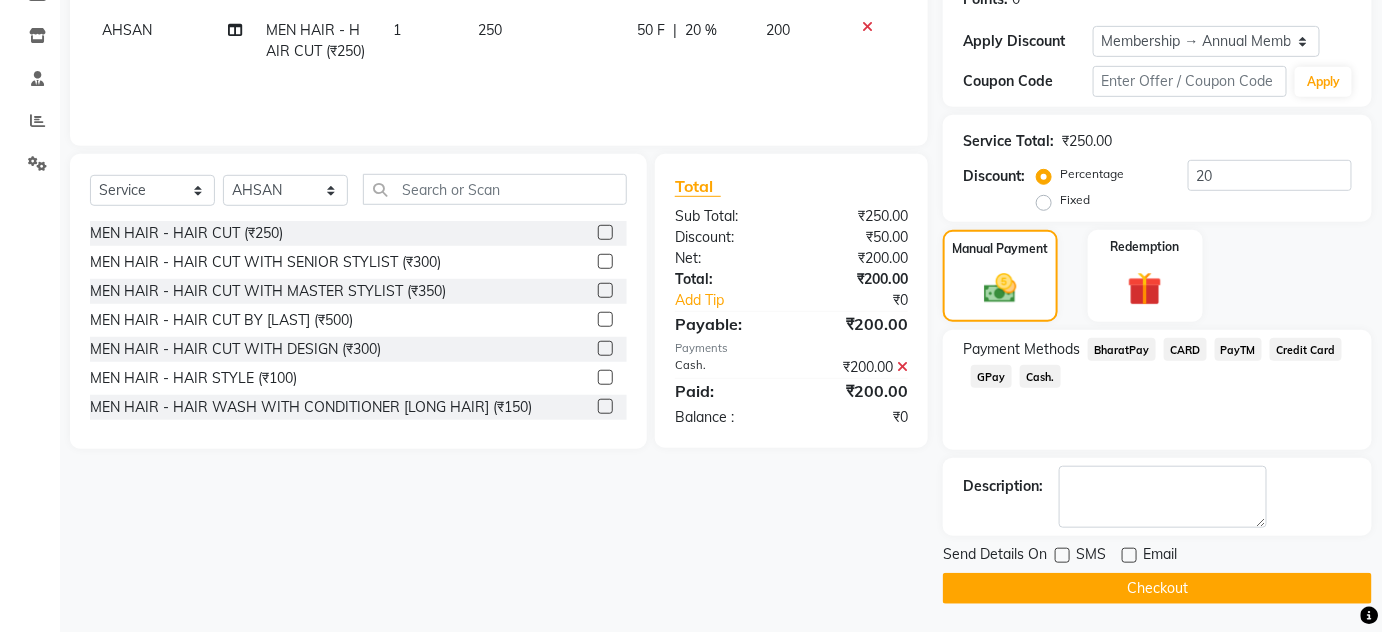 click on "Checkout" 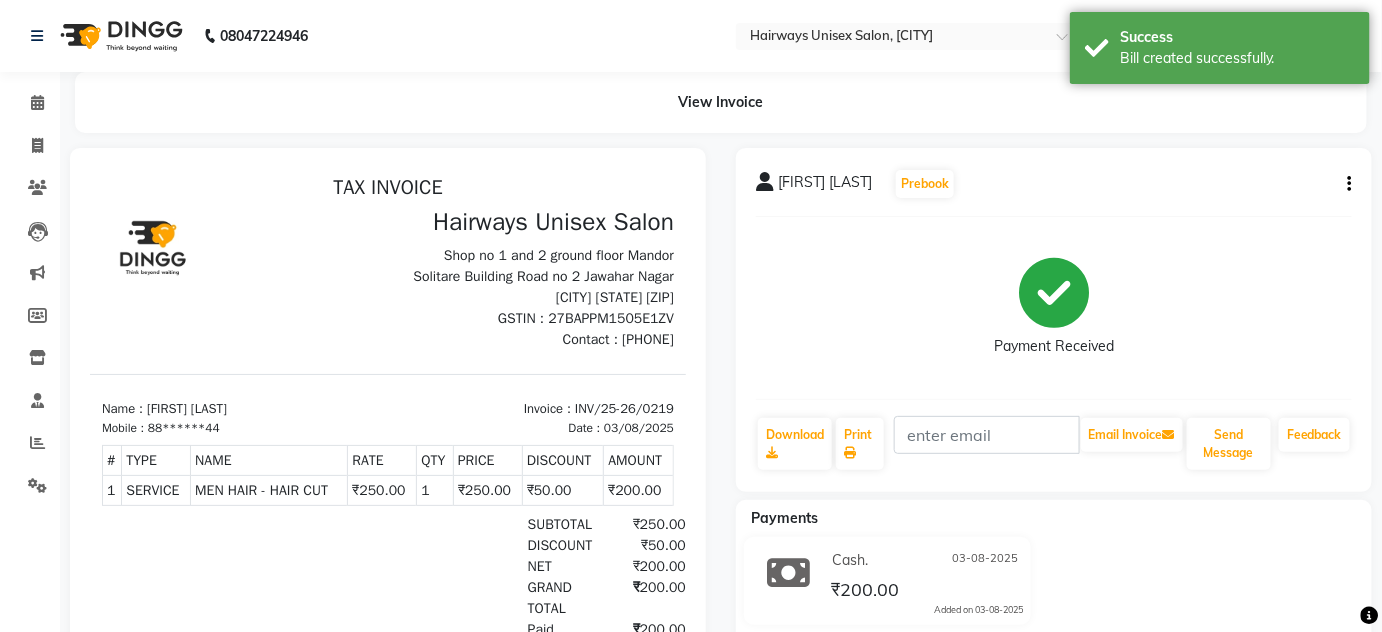 scroll, scrollTop: 0, scrollLeft: 0, axis: both 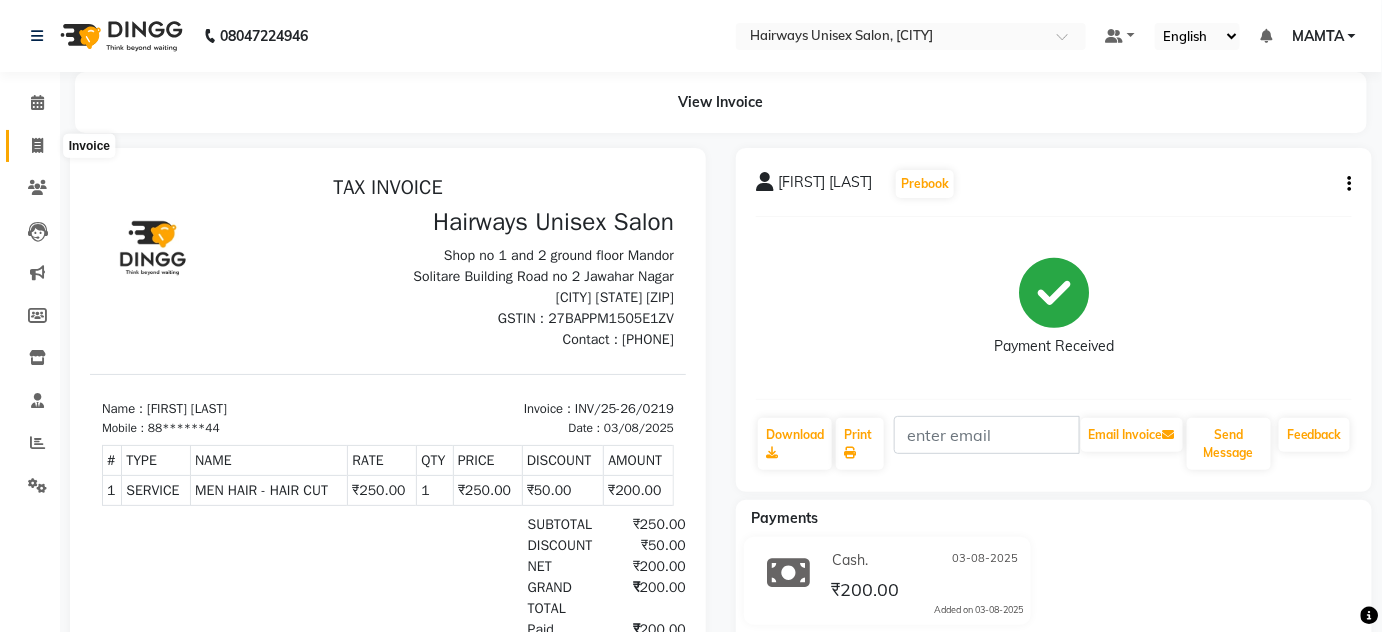 click 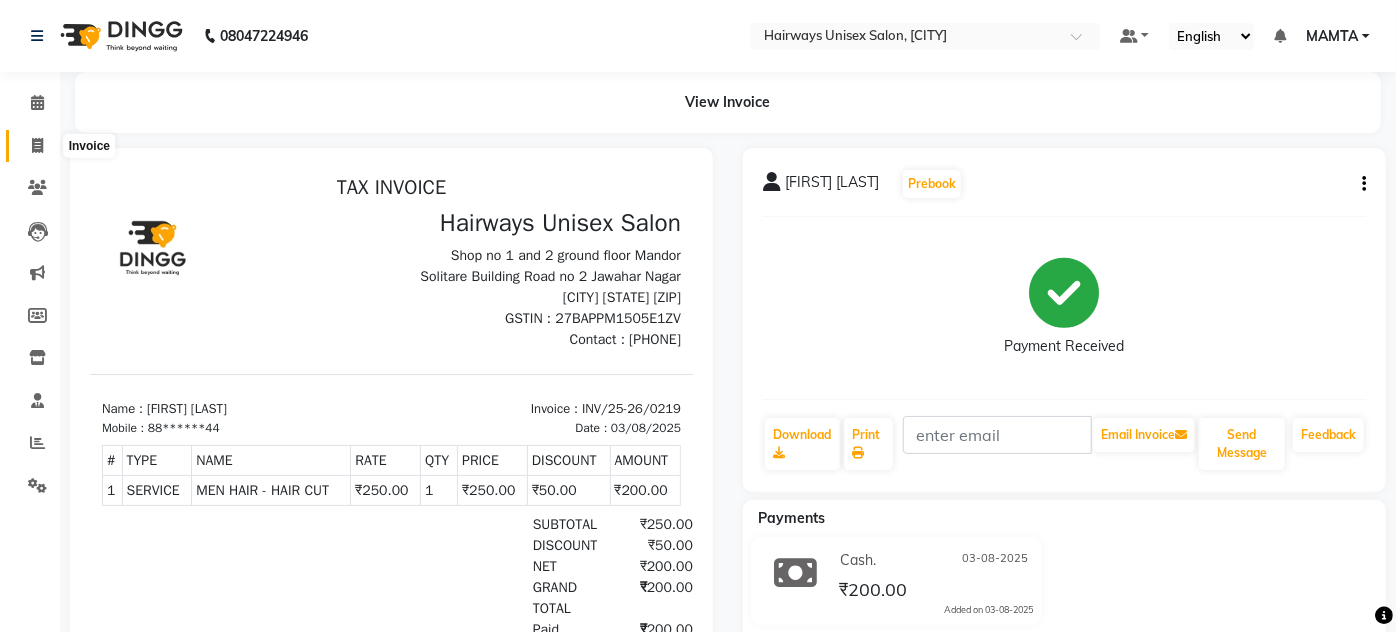 select on "8320" 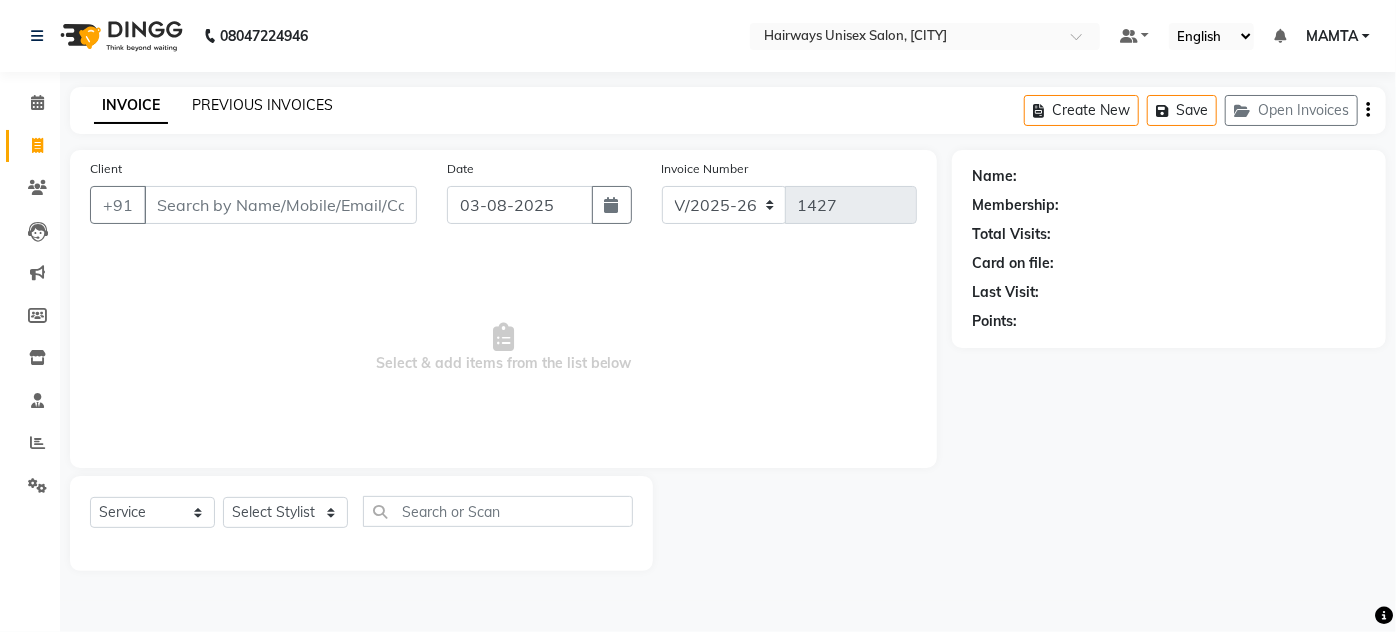 click on "PREVIOUS INVOICES" 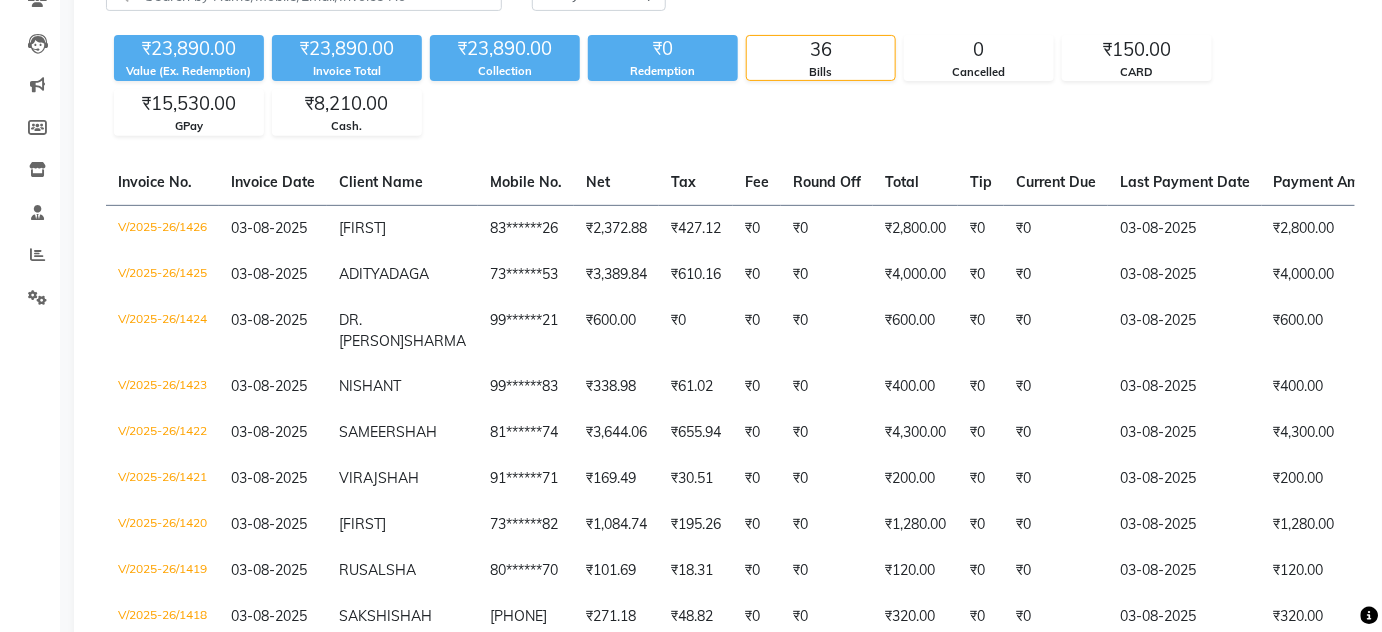 scroll, scrollTop: 0, scrollLeft: 0, axis: both 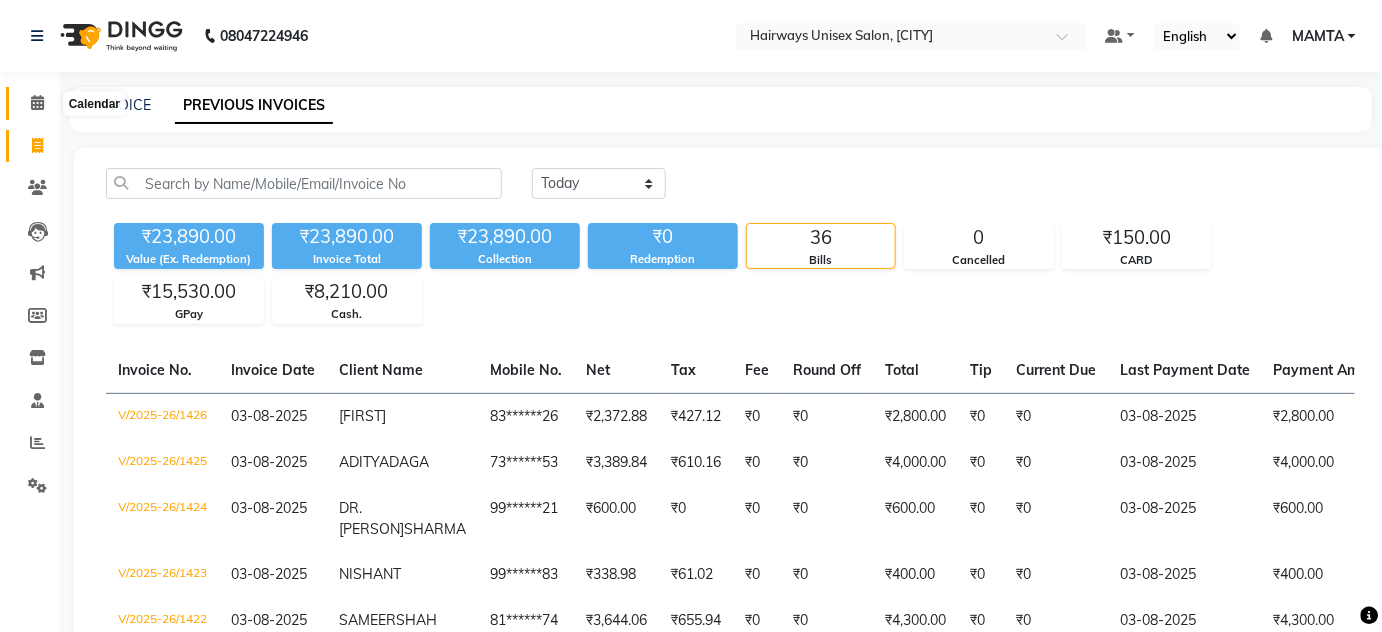 click 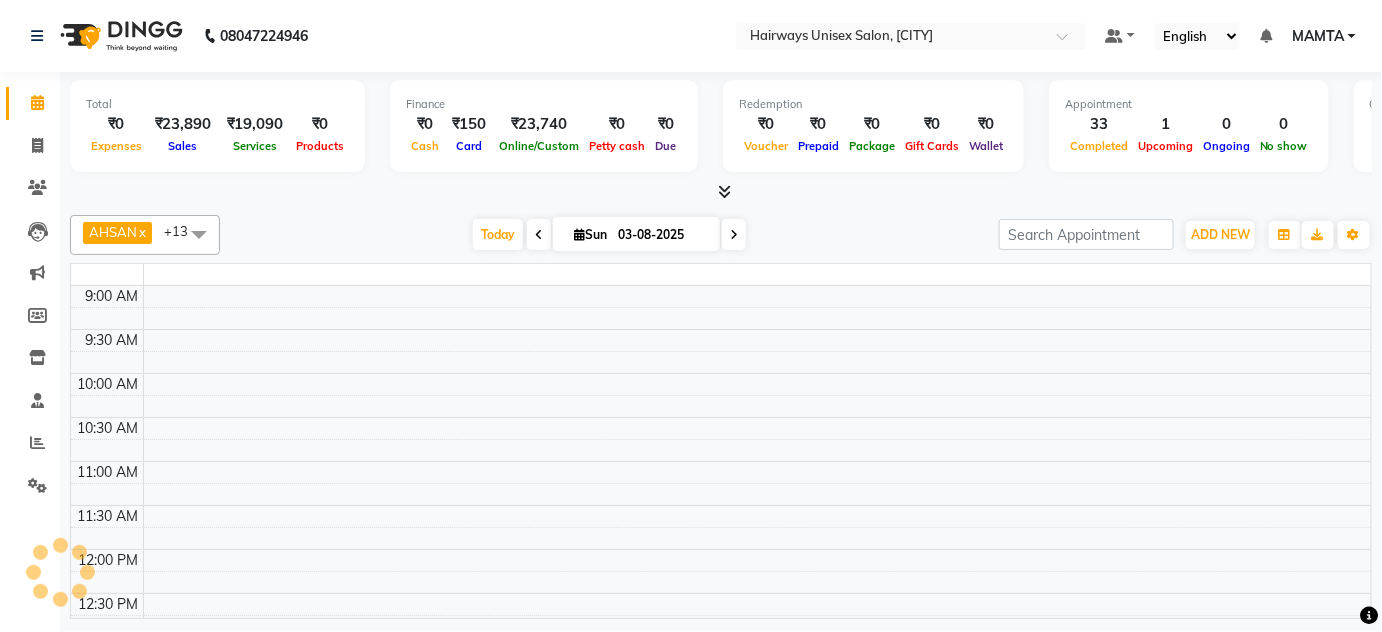 scroll, scrollTop: 0, scrollLeft: 0, axis: both 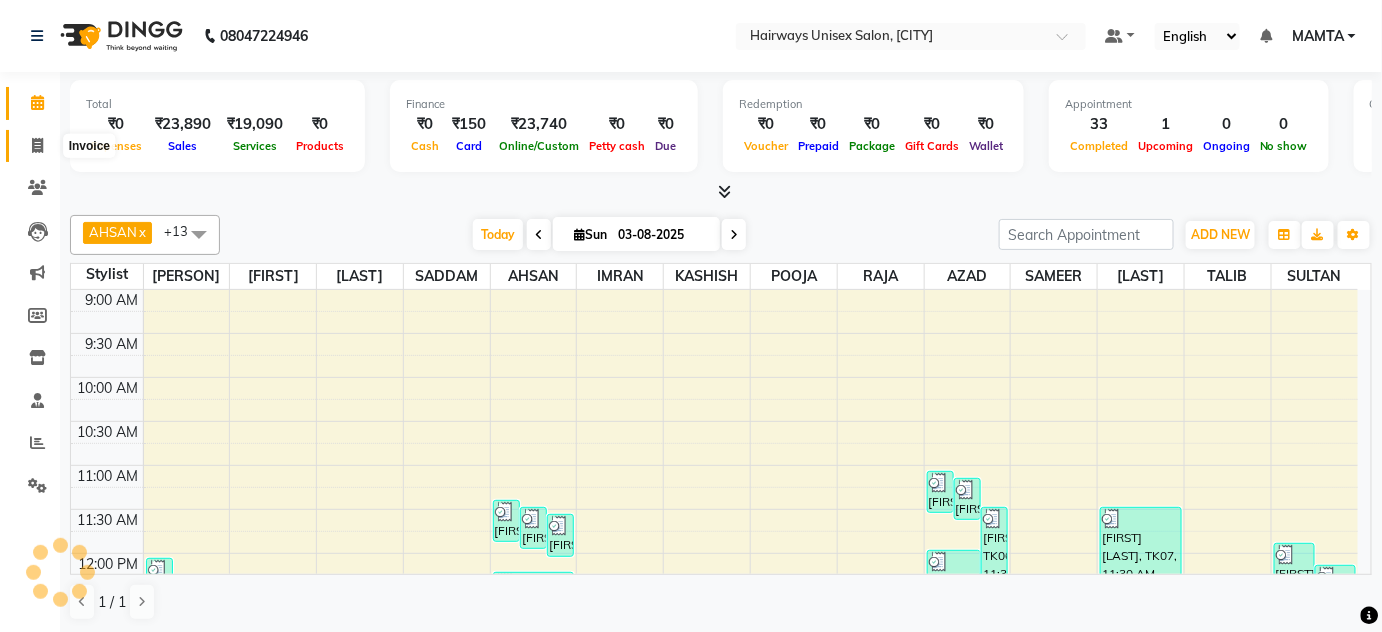 click 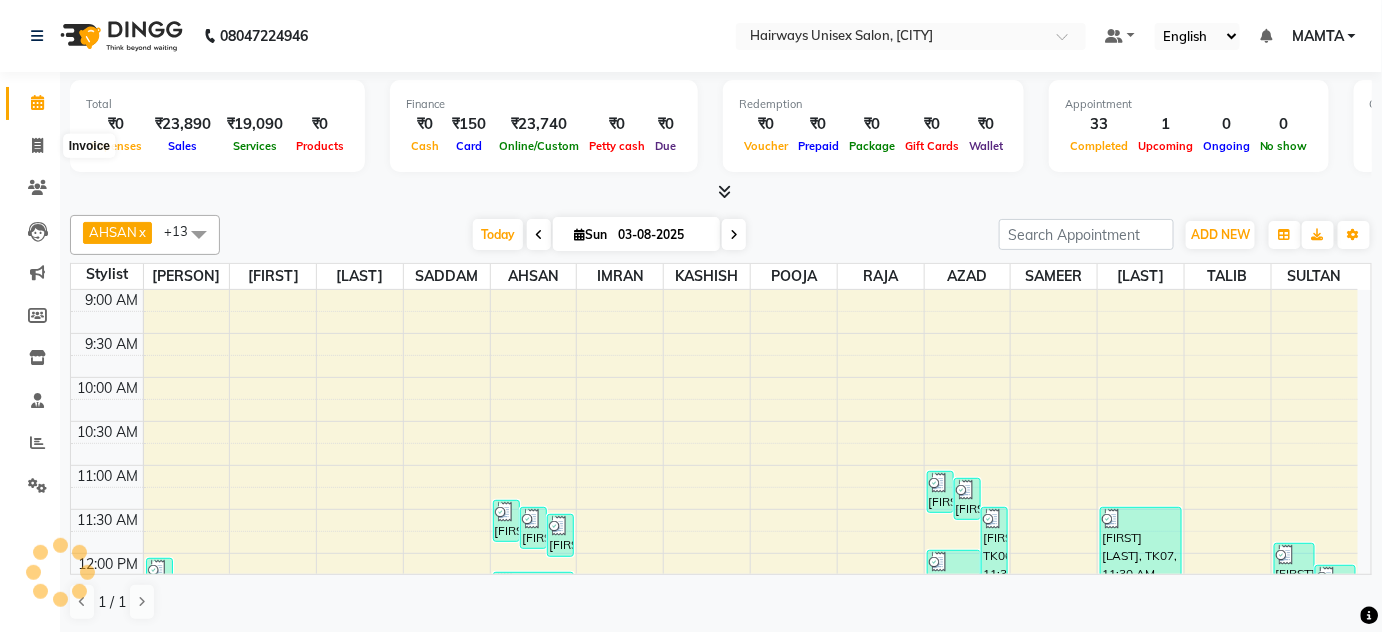 select on "service" 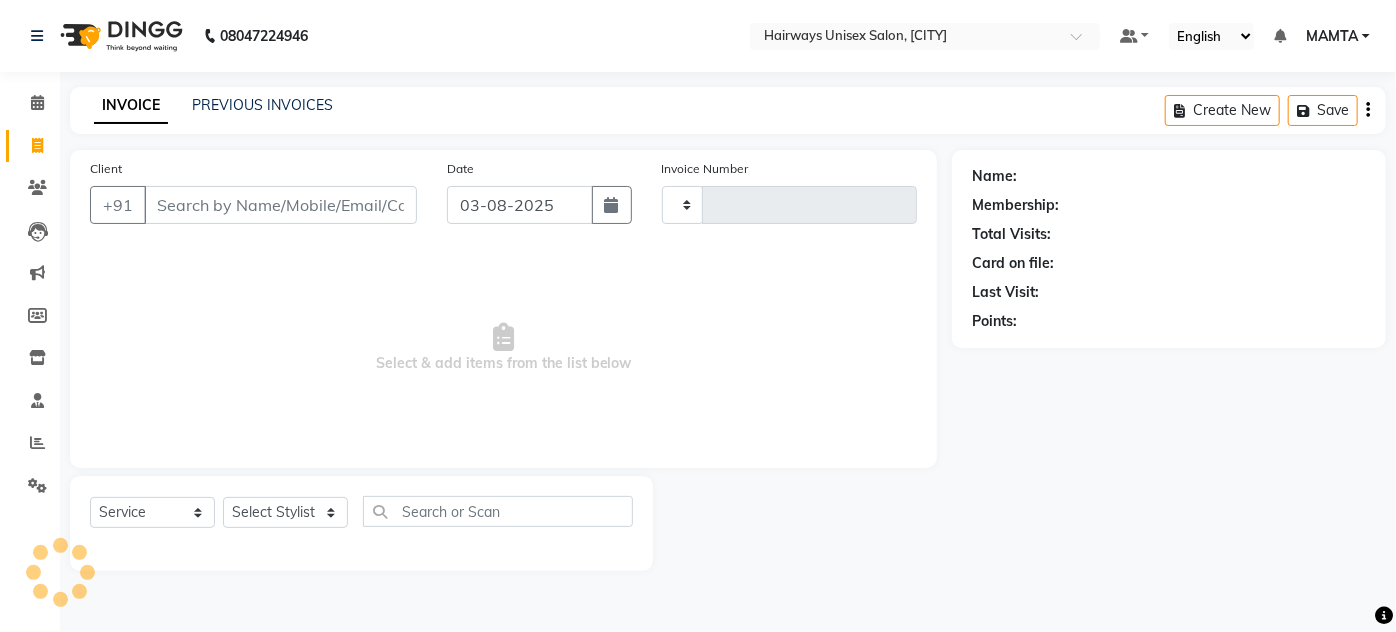 type on "1427" 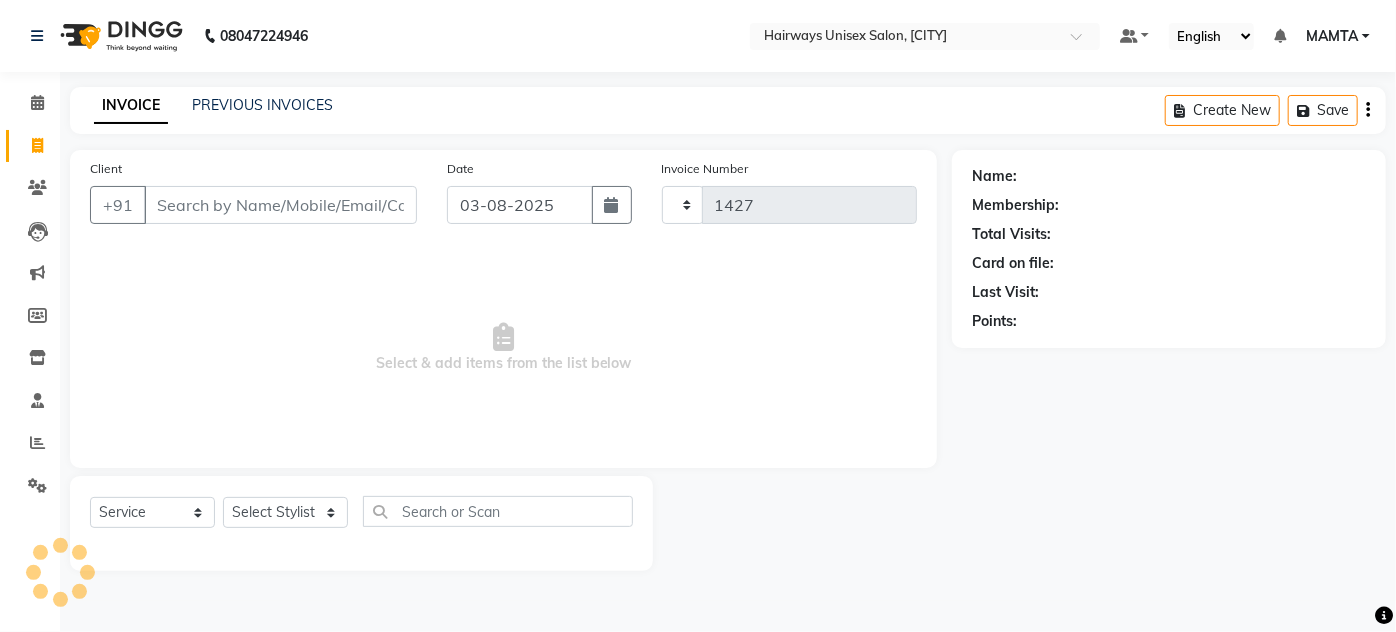 select on "8320" 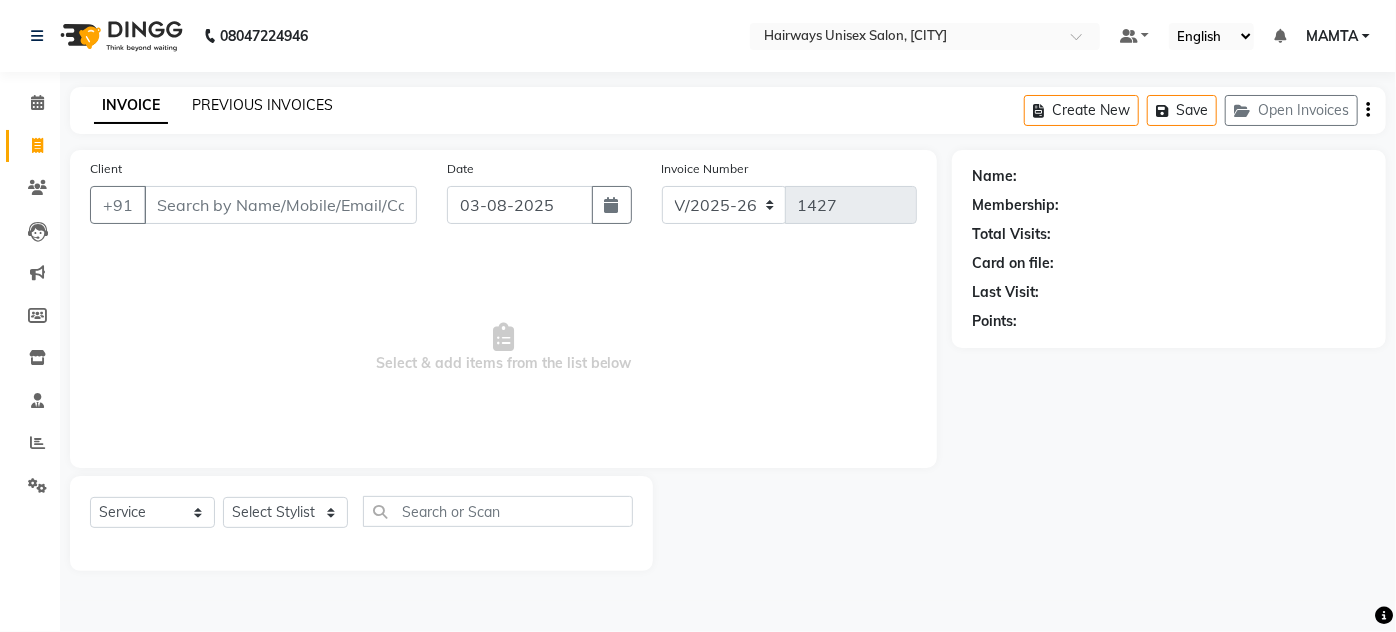 click on "PREVIOUS INVOICES" 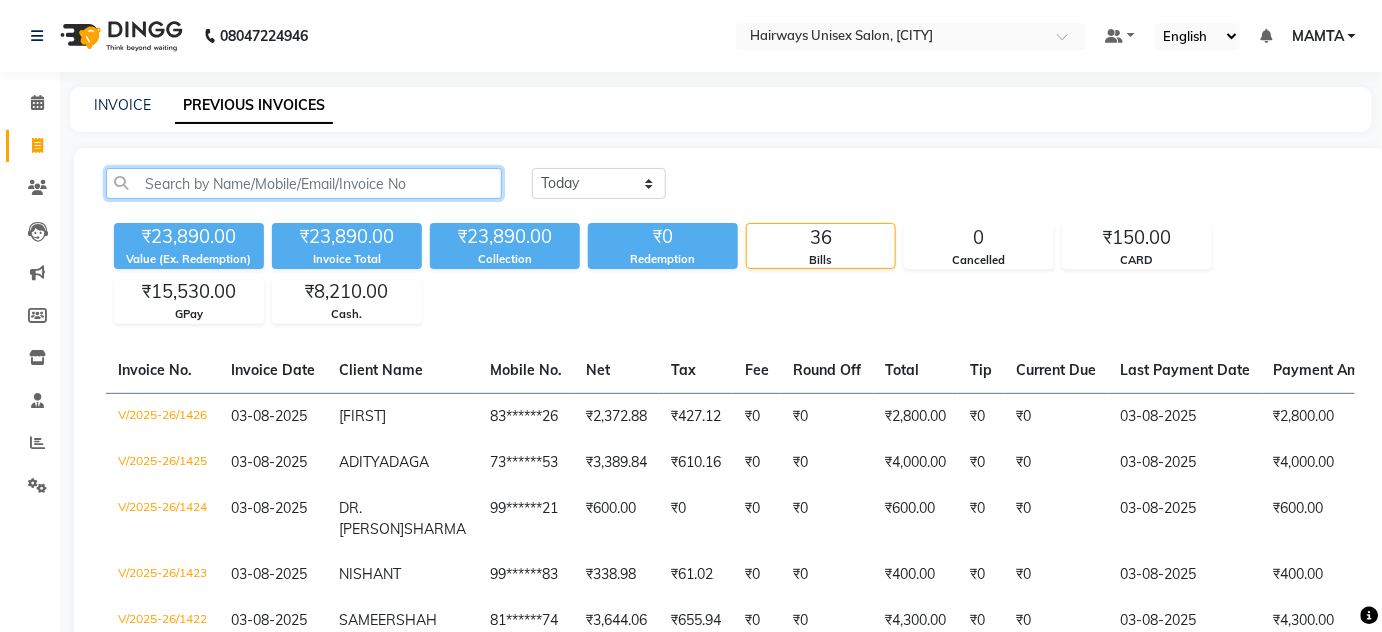click 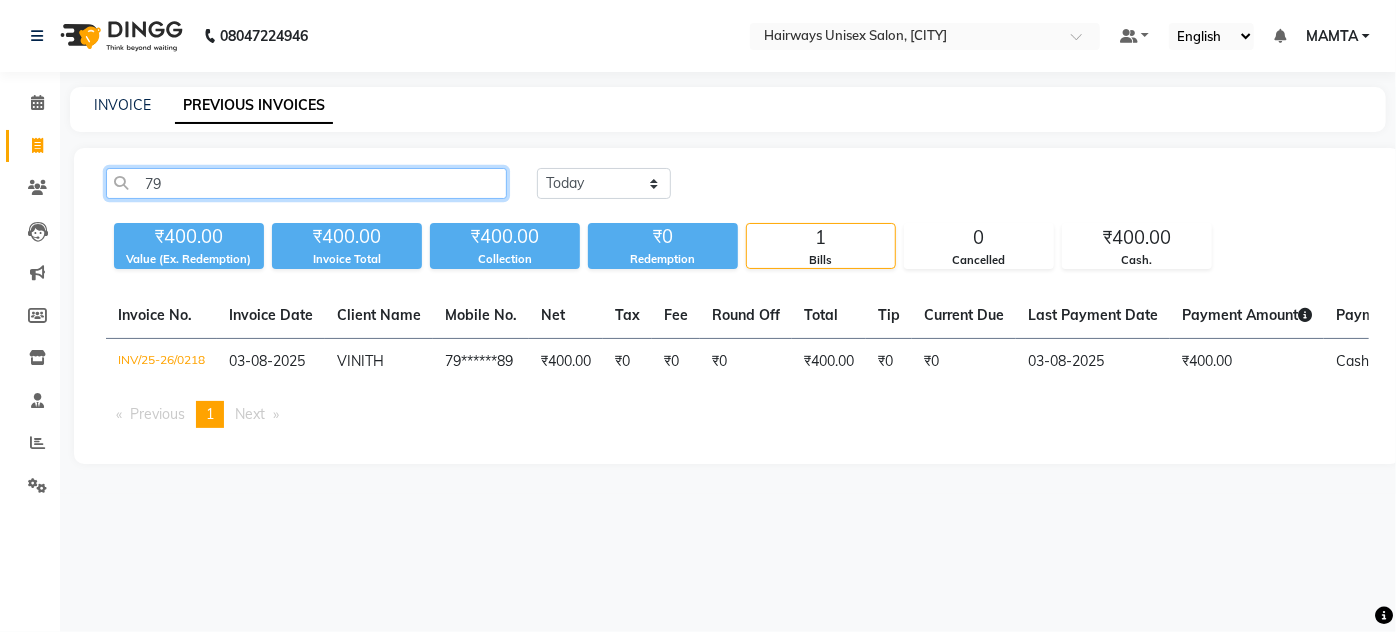 type on "7" 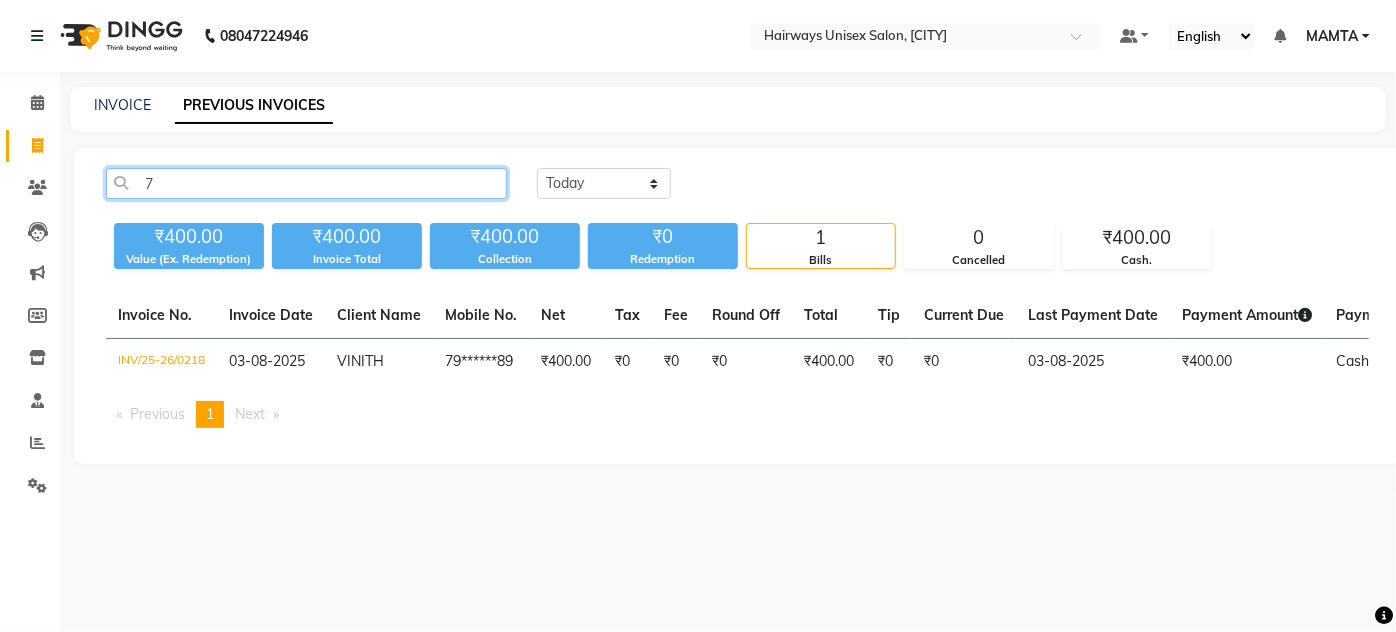 type 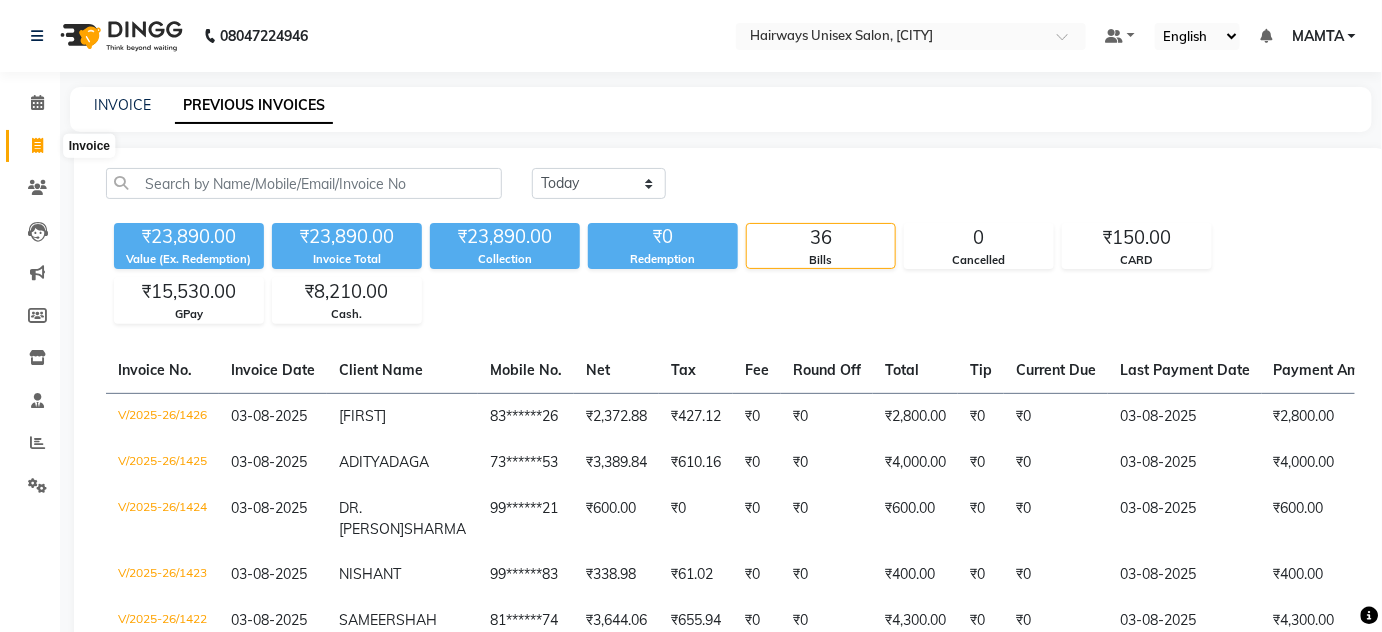 click 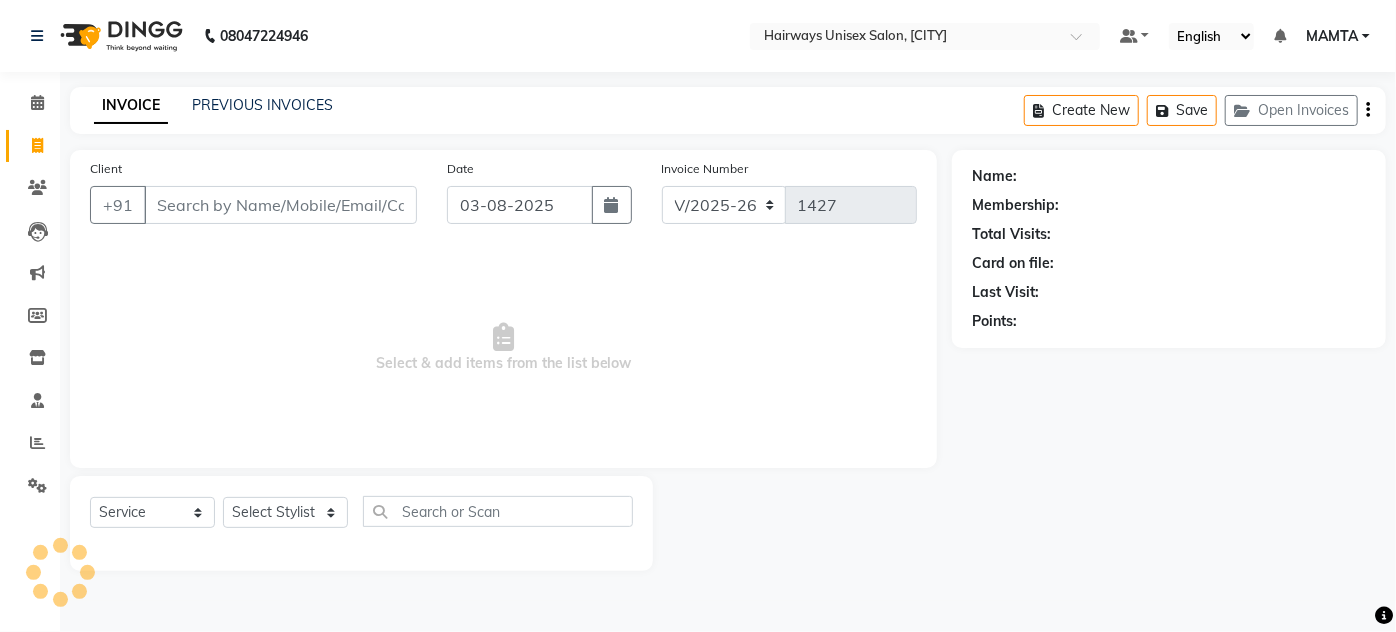 click on "Client" at bounding box center [280, 205] 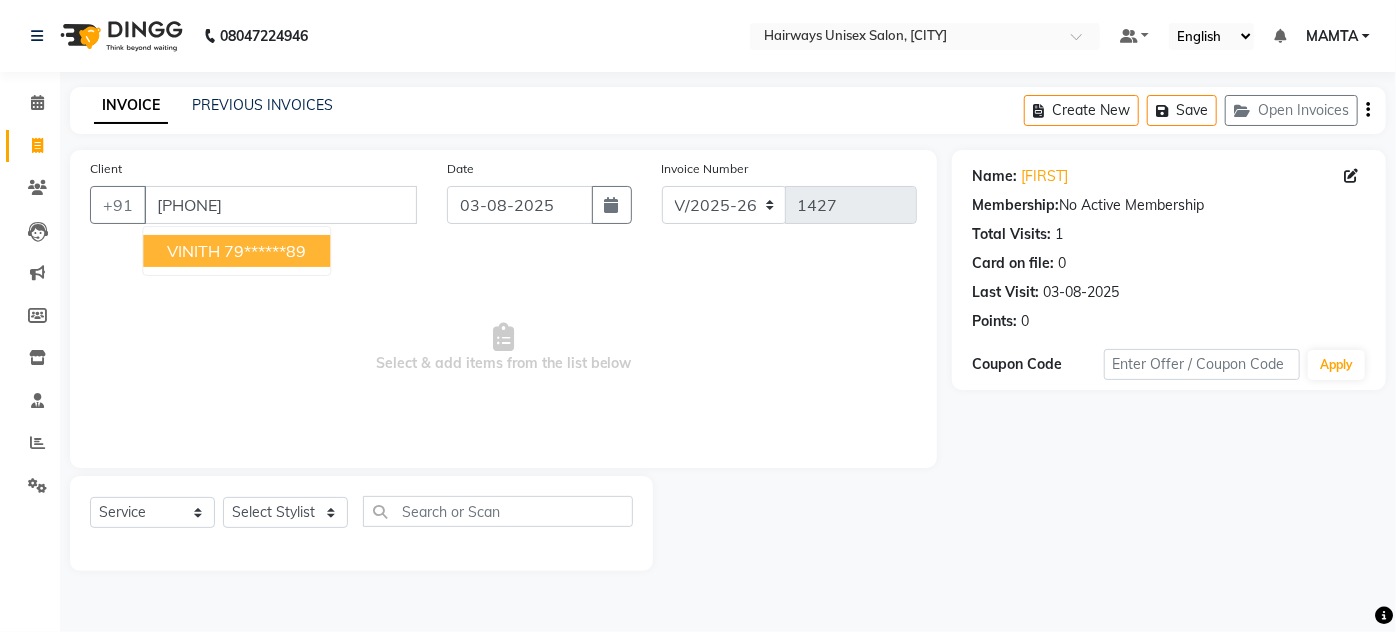 drag, startPoint x: 188, startPoint y: 253, endPoint x: 202, endPoint y: 247, distance: 15.231546 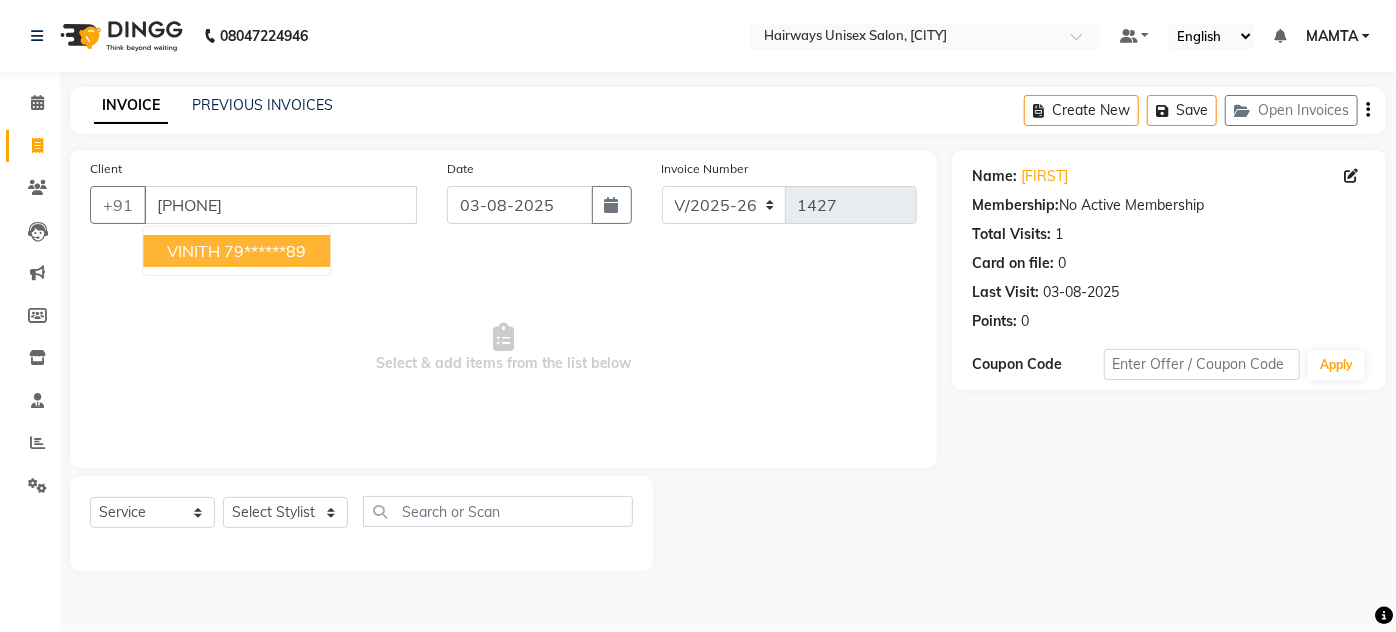 click on "VINITH" at bounding box center (193, 251) 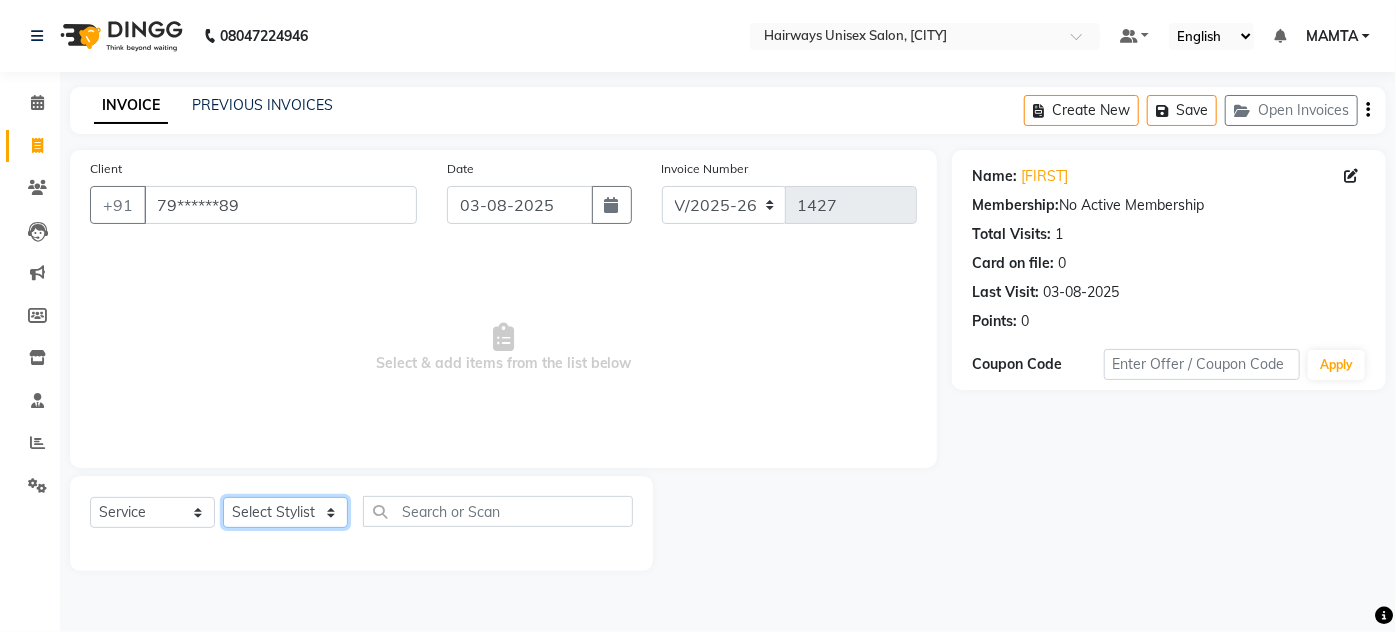 click on "Select Stylist AHSAN AZAD IMRAN Kamal Salmani KASHISH MAMTA POOJA PUMMY RAJA SADDAM SAMEER SULTAN TALIB ZAFAR ZAHID" 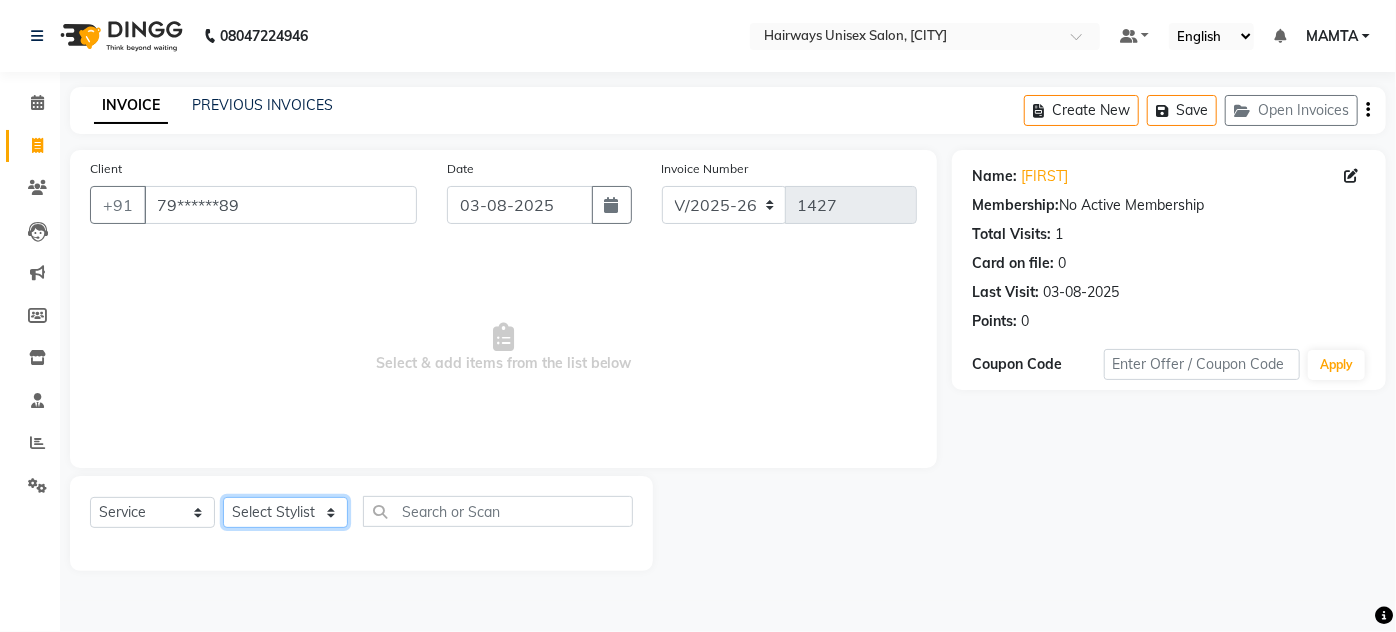select on "80493" 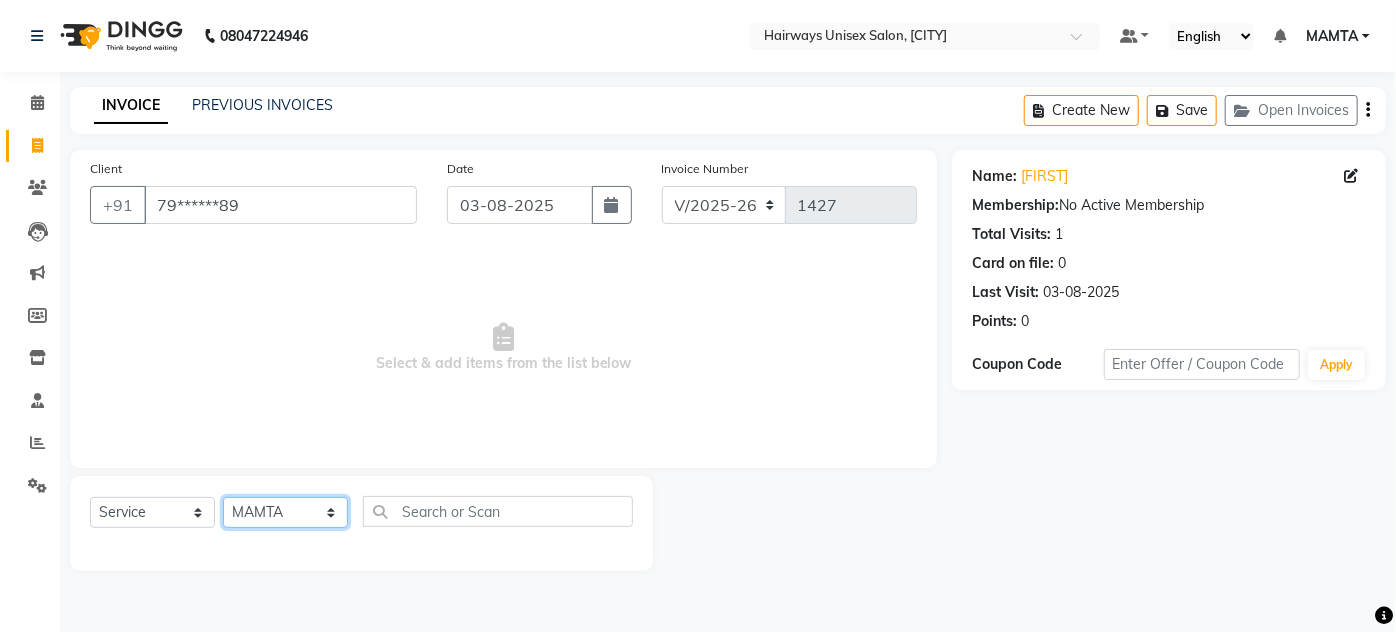click on "Select Stylist AHSAN AZAD IMRAN Kamal Salmani KASHISH MAMTA POOJA PUMMY RAJA SADDAM SAMEER SULTAN TALIB ZAFAR ZAHID" 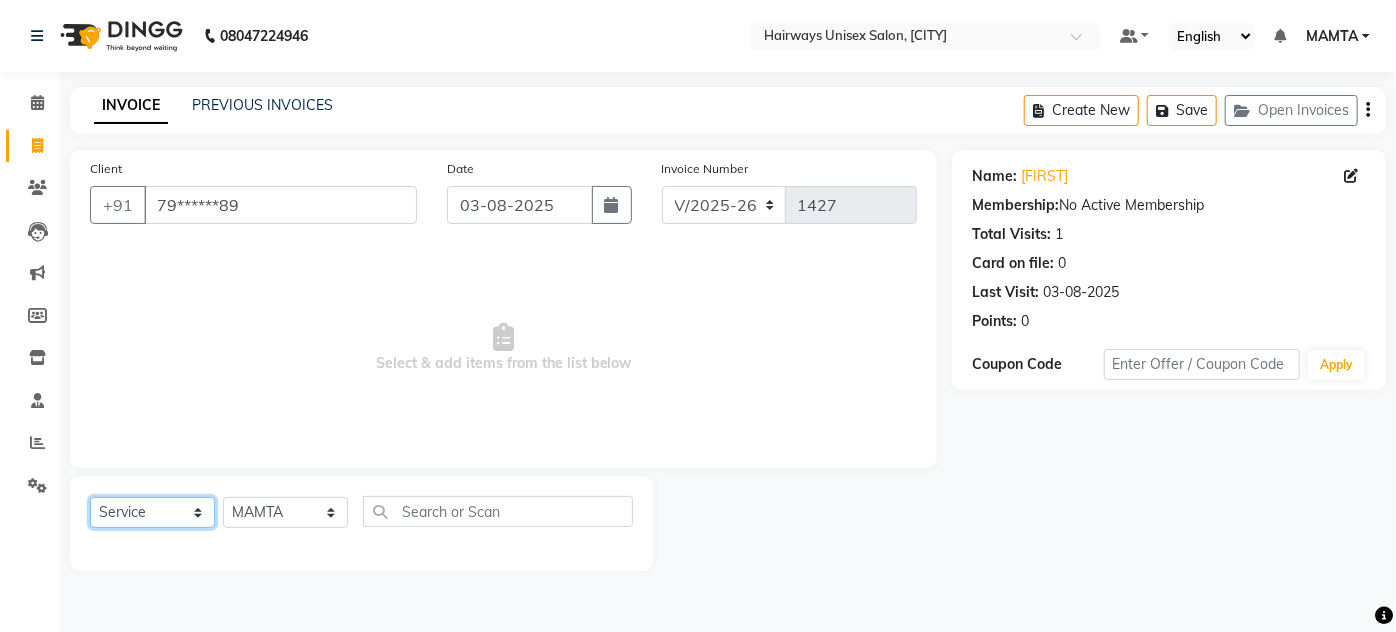 click on "Select  Service  Product  Membership  Package Voucher Prepaid Gift Card" 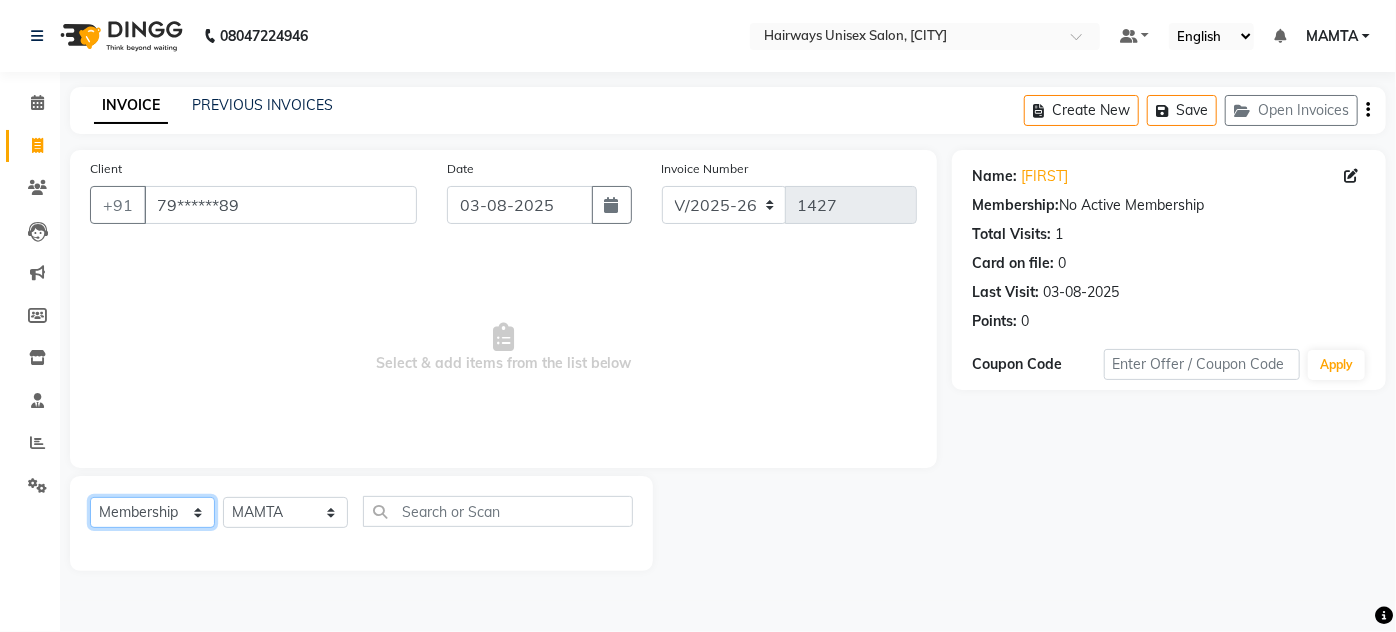 click on "Select  Service  Product  Membership  Package Voucher Prepaid Gift Card" 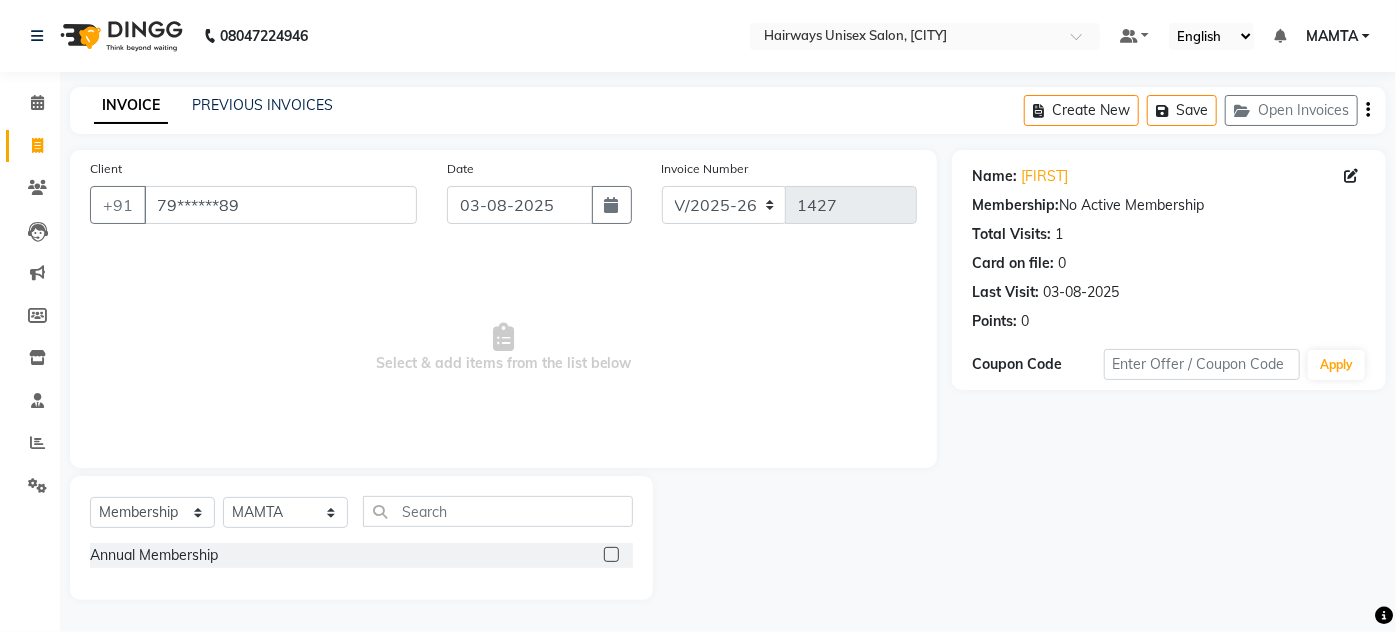 click 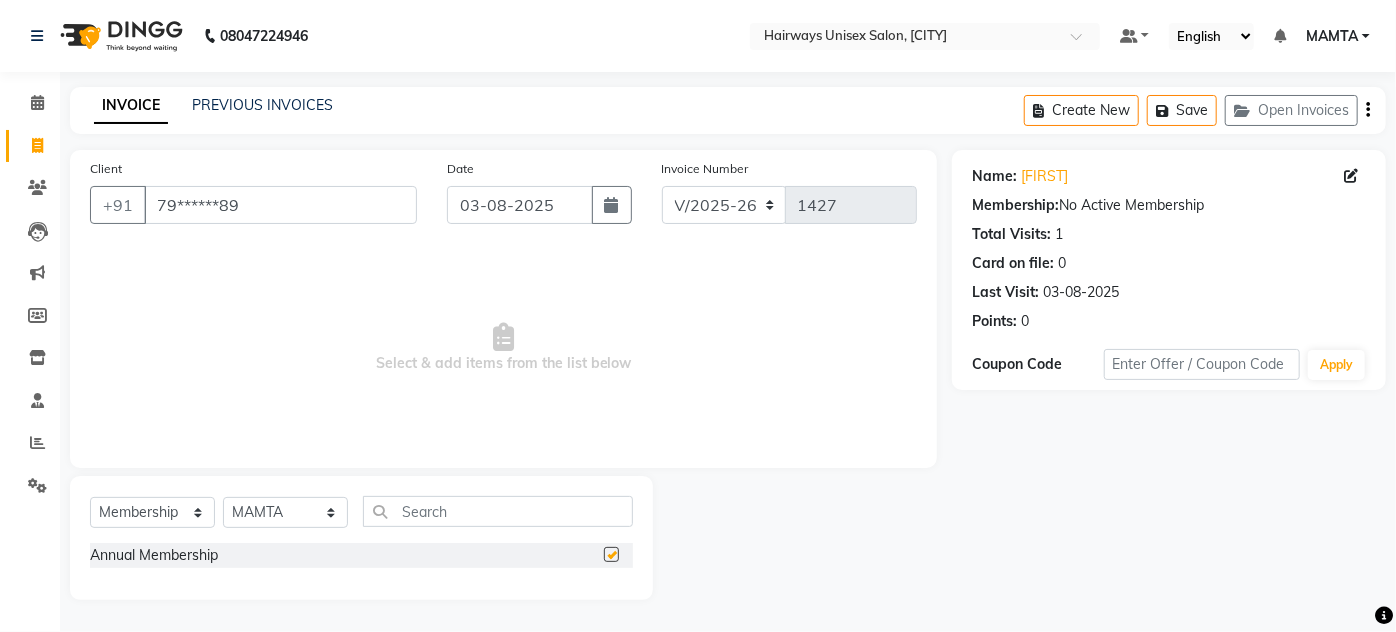 select on "select" 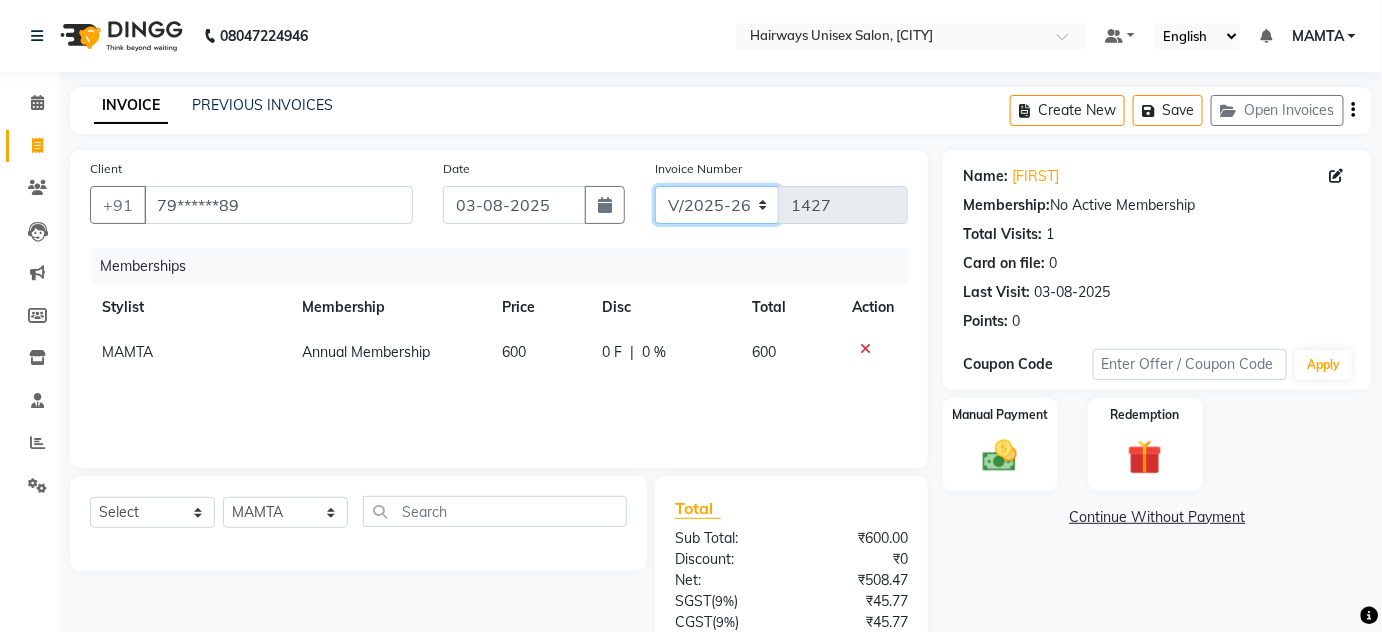 click on "INV/25-26 V/2025-26" 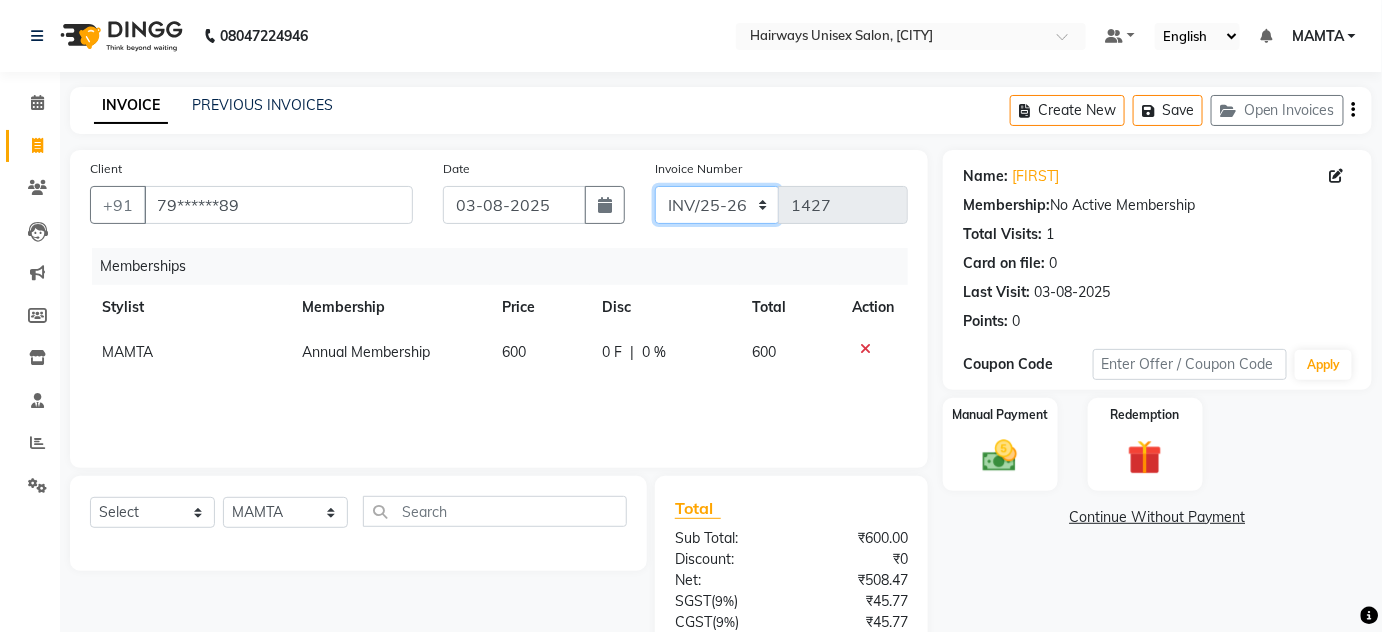 click on "INV/25-26 V/2025-26" 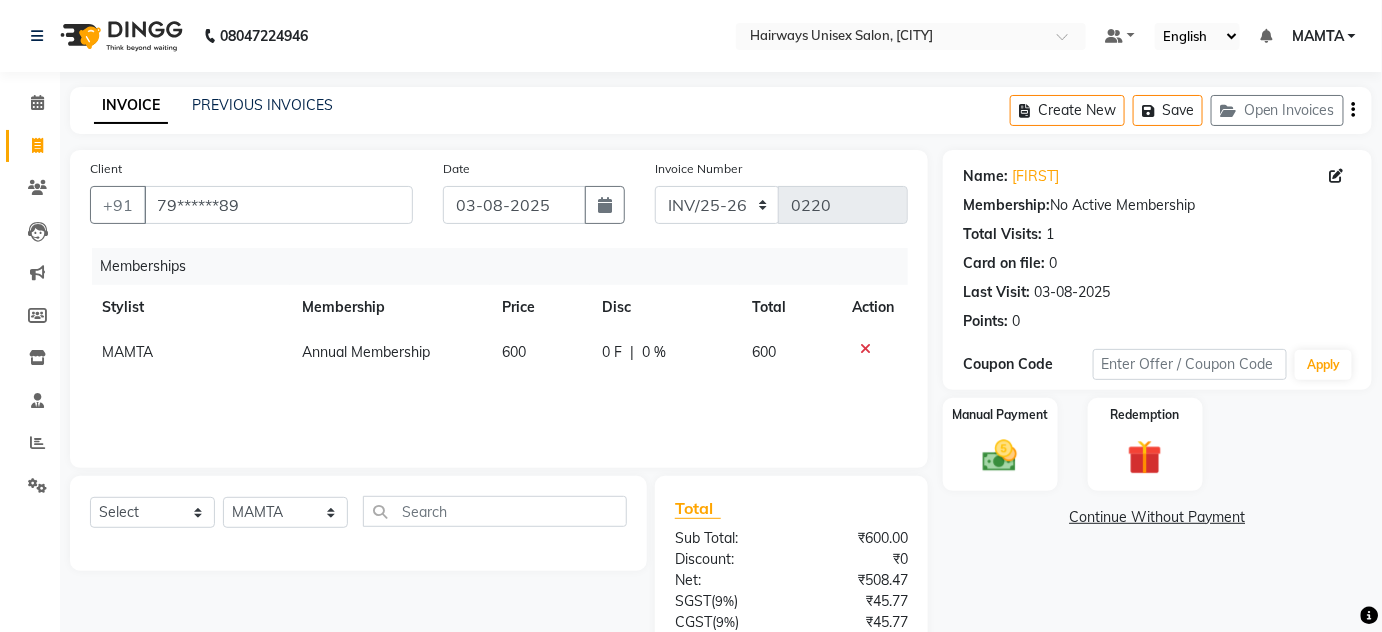 click 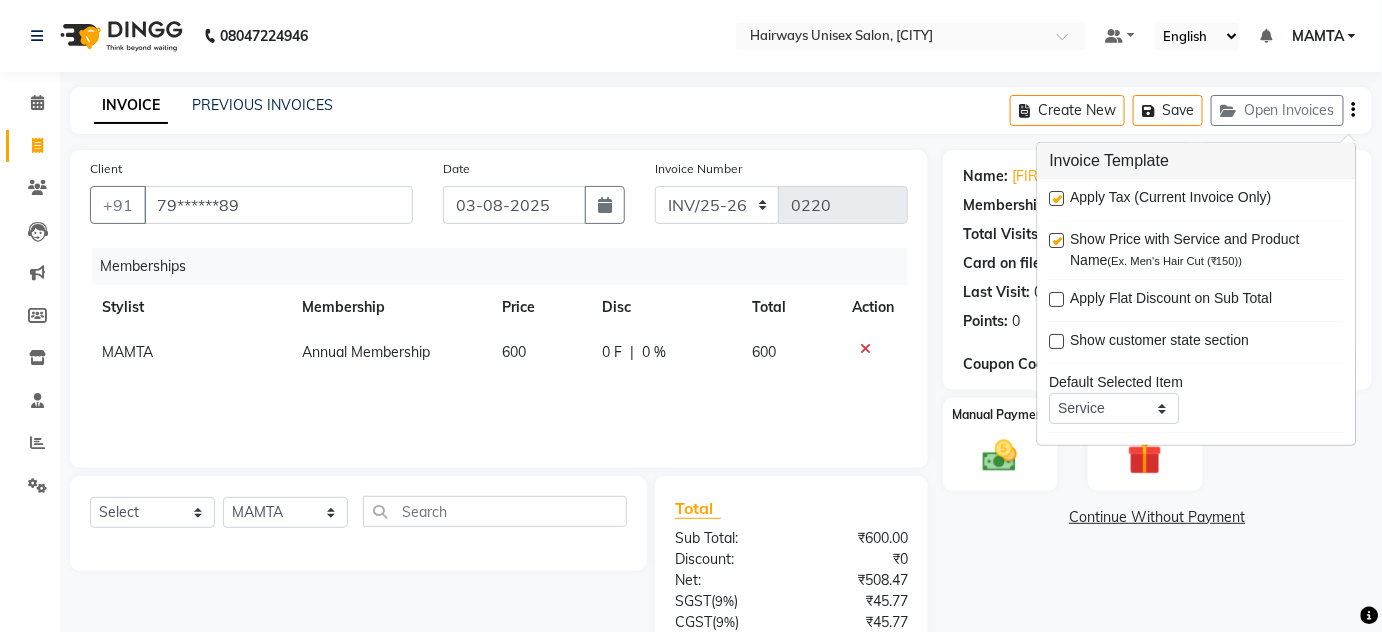 click on "Apply Tax (Current Invoice Only)" at bounding box center [1197, 199] 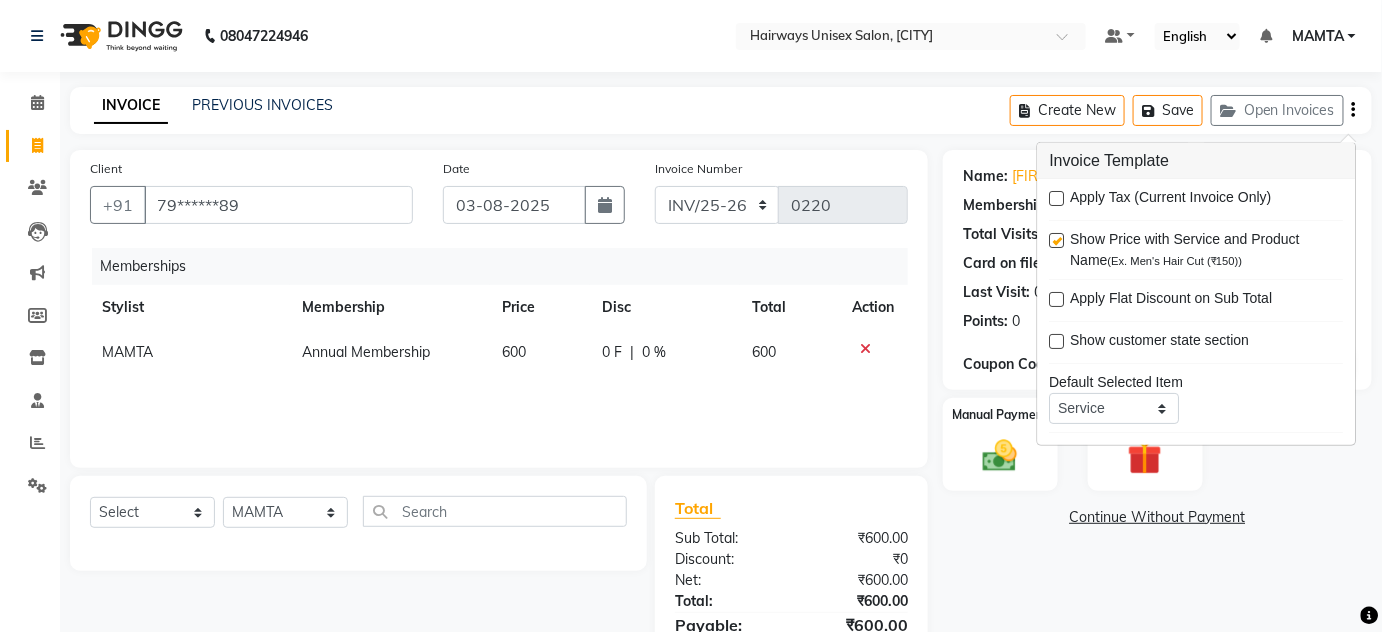 click on "Name: Vinith  Membership:  No Active Membership  Total Visits:  1 Card on file:  0 Last Visit:   03-08-2025 Points:   0  Coupon Code Apply" 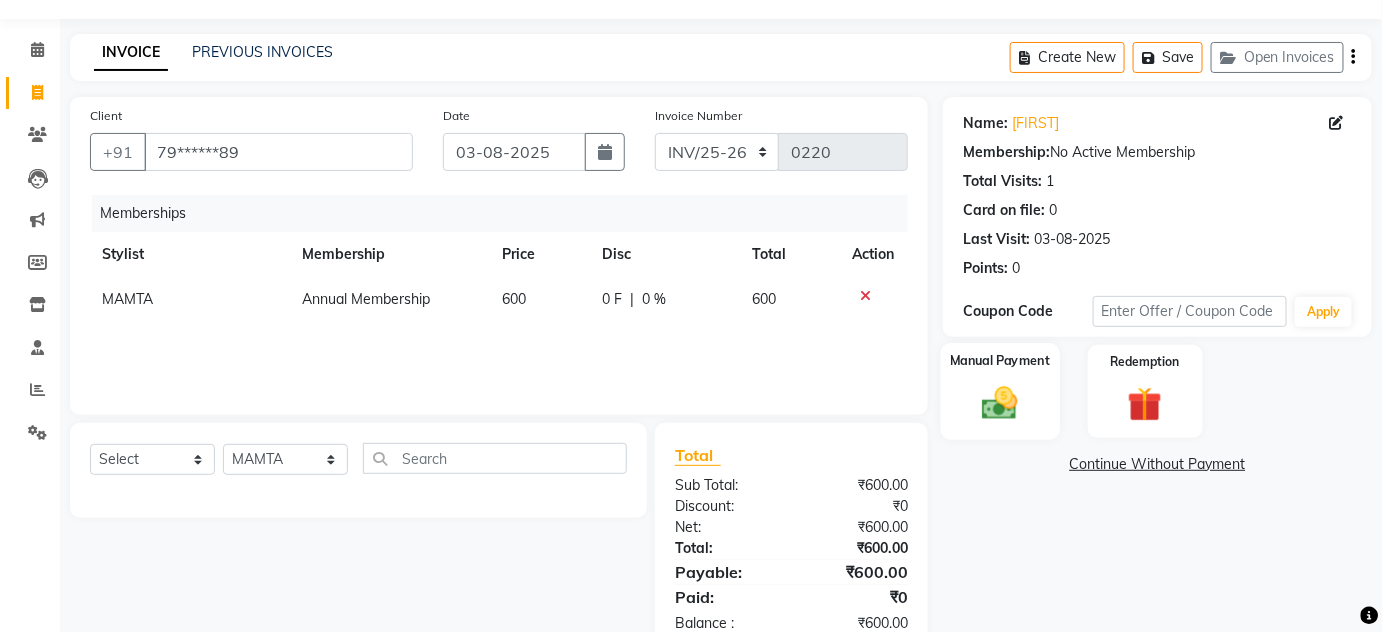 scroll, scrollTop: 104, scrollLeft: 0, axis: vertical 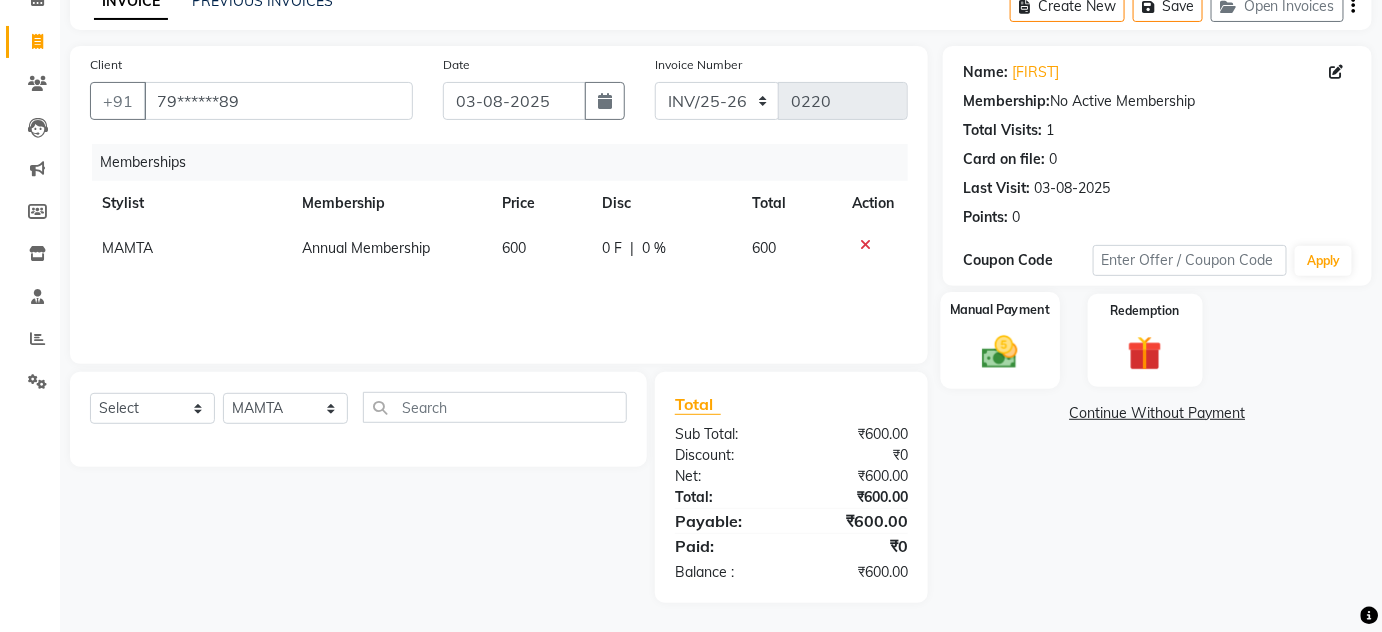 click on "Manual Payment" 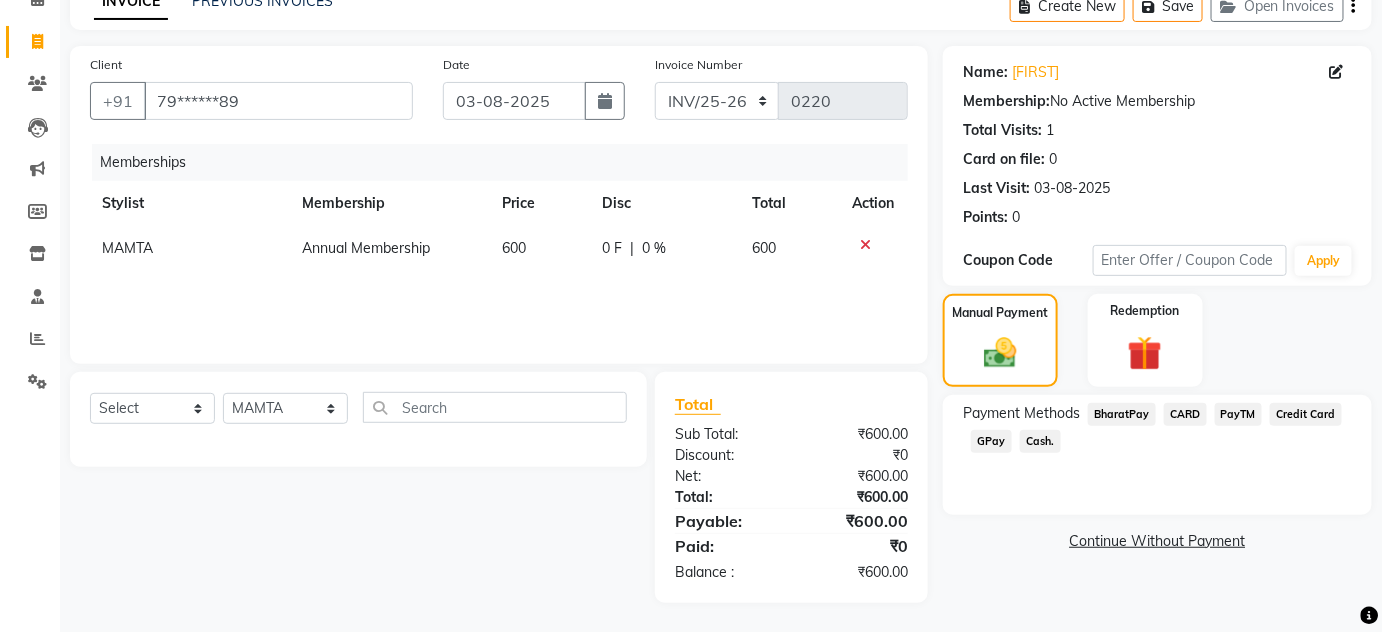 click on "Cash." 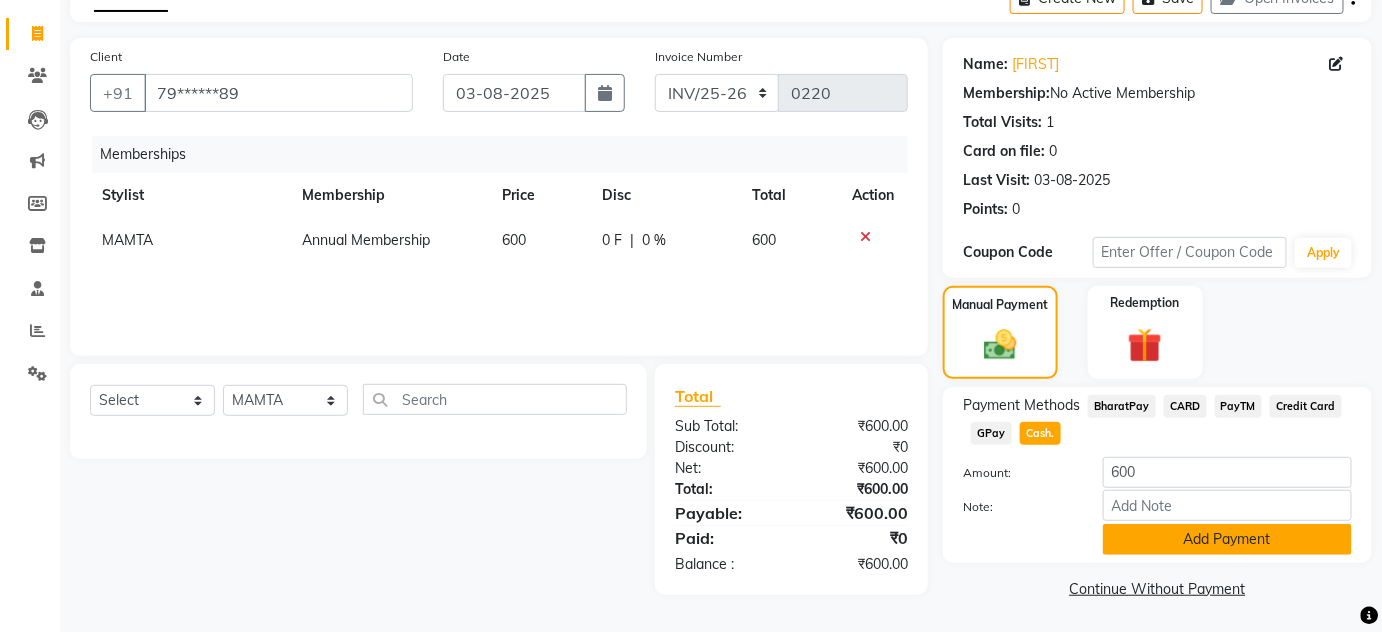click on "Add Payment" 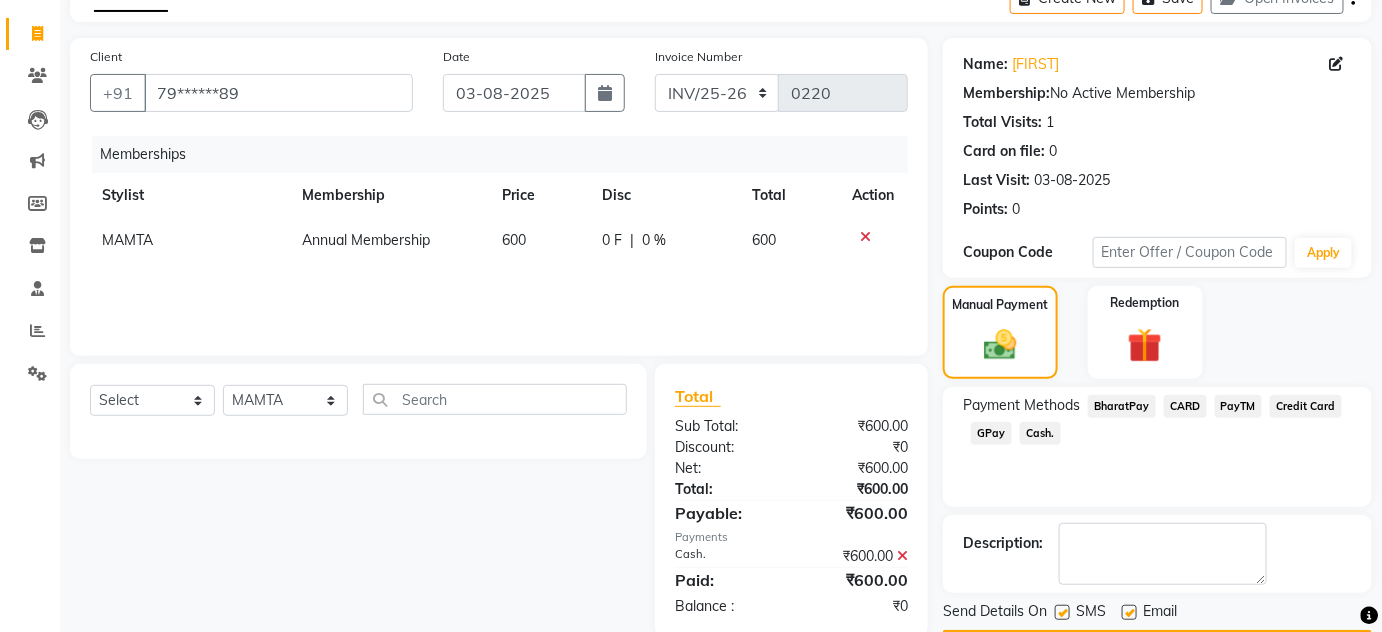 scroll, scrollTop: 169, scrollLeft: 0, axis: vertical 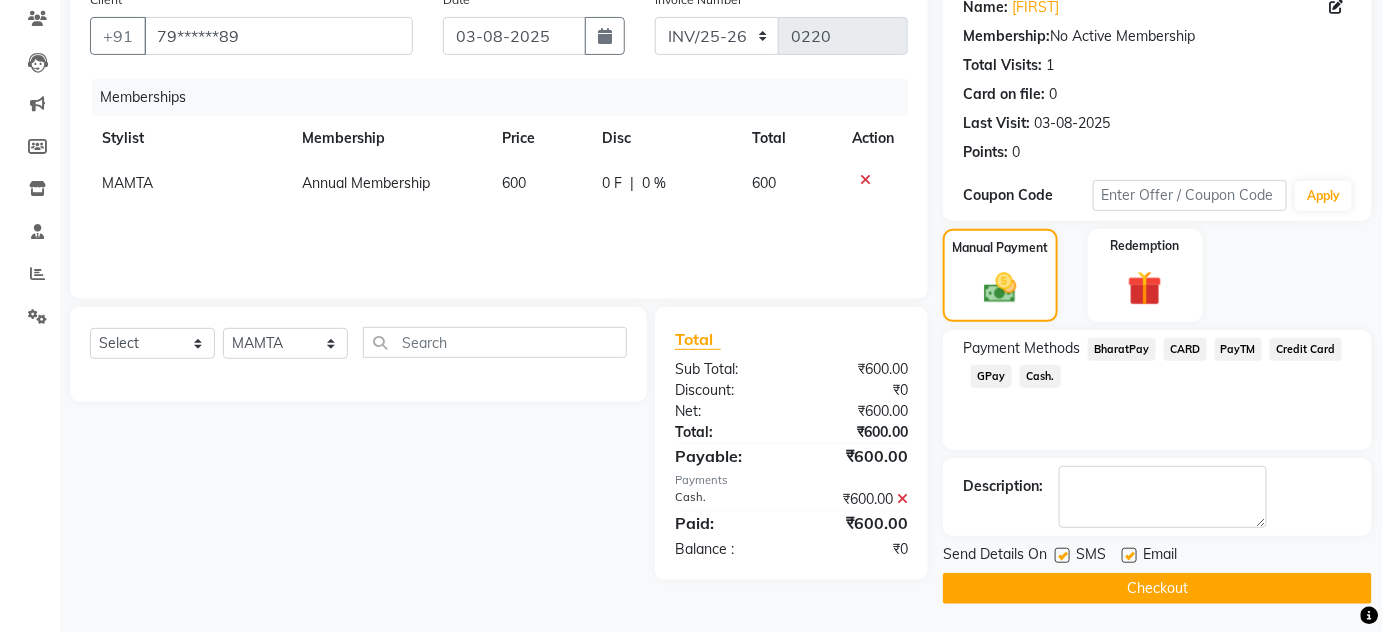 click on "Checkout" 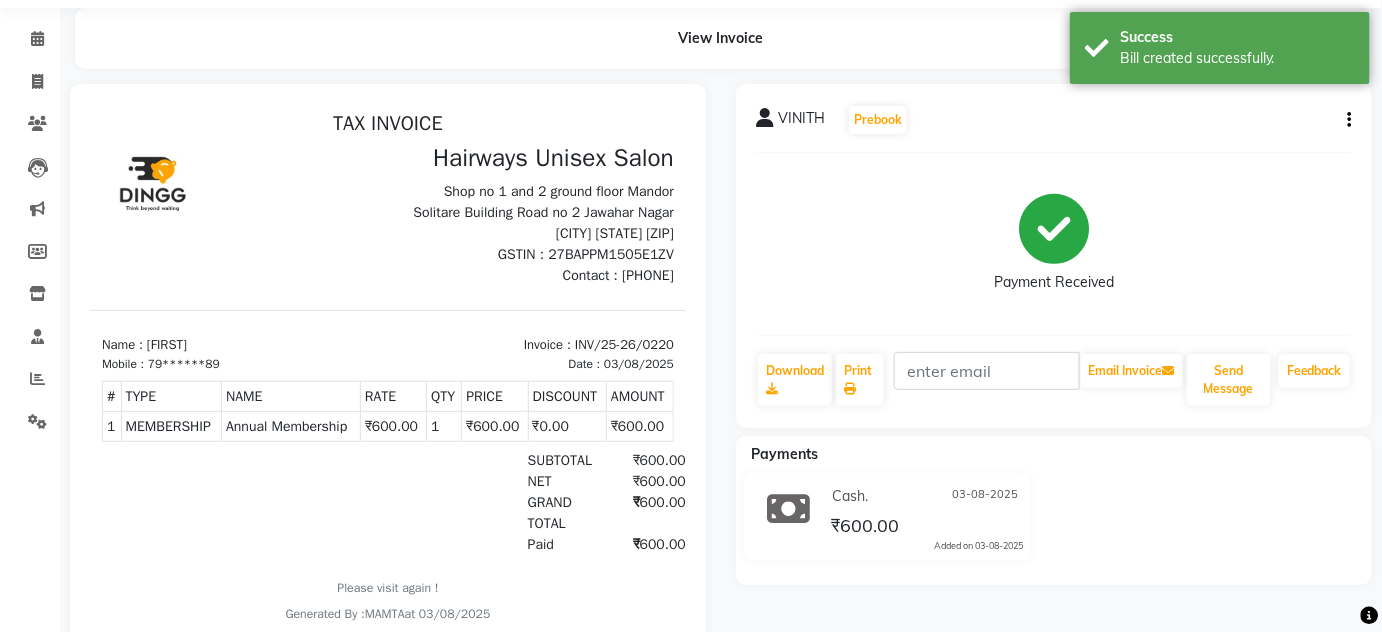 scroll, scrollTop: 0, scrollLeft: 0, axis: both 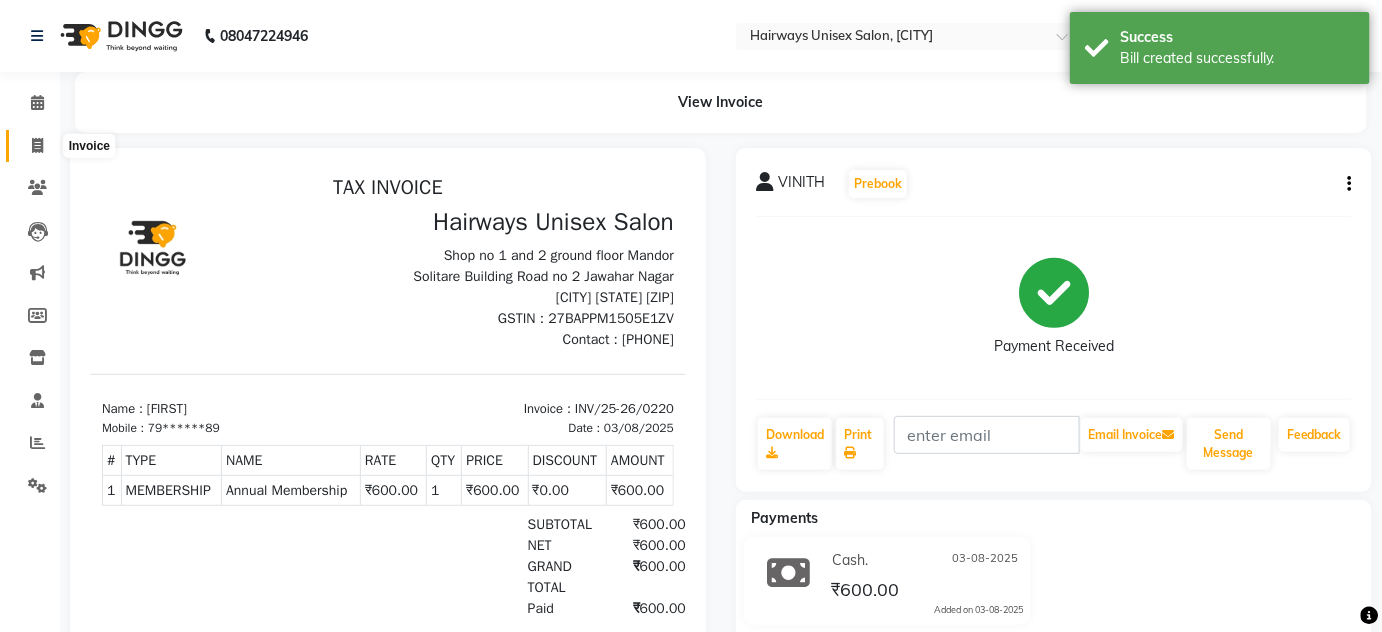 click 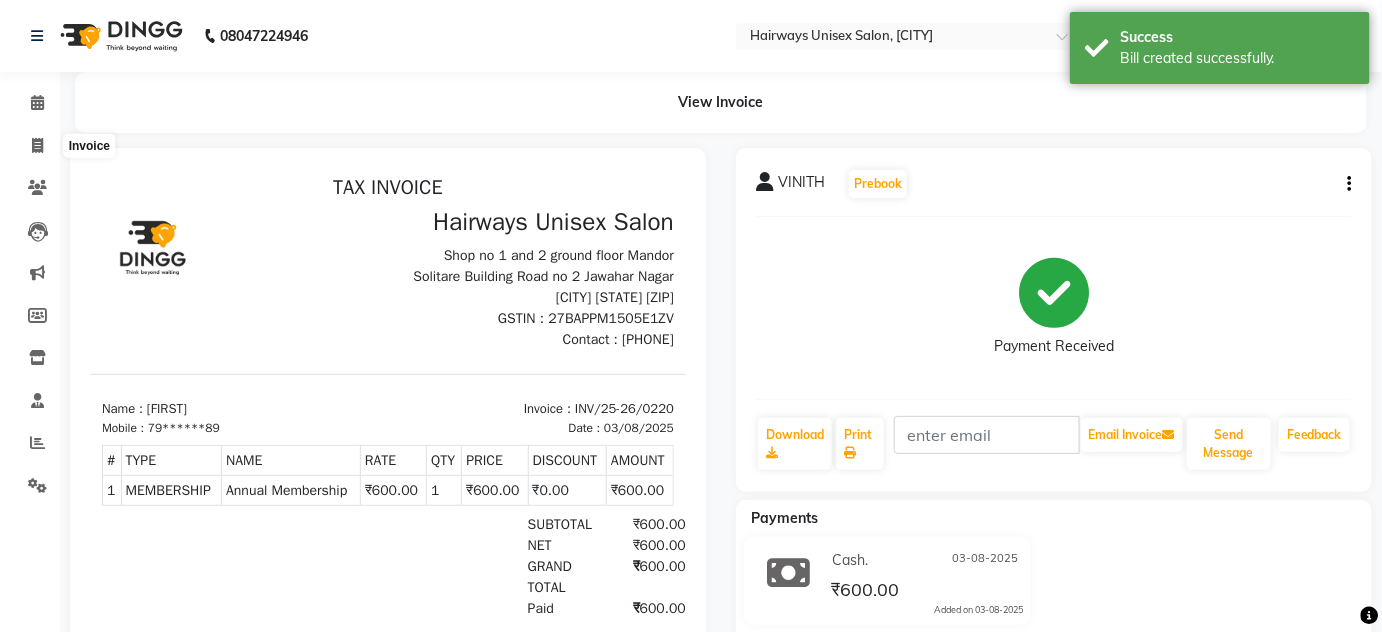 select on "service" 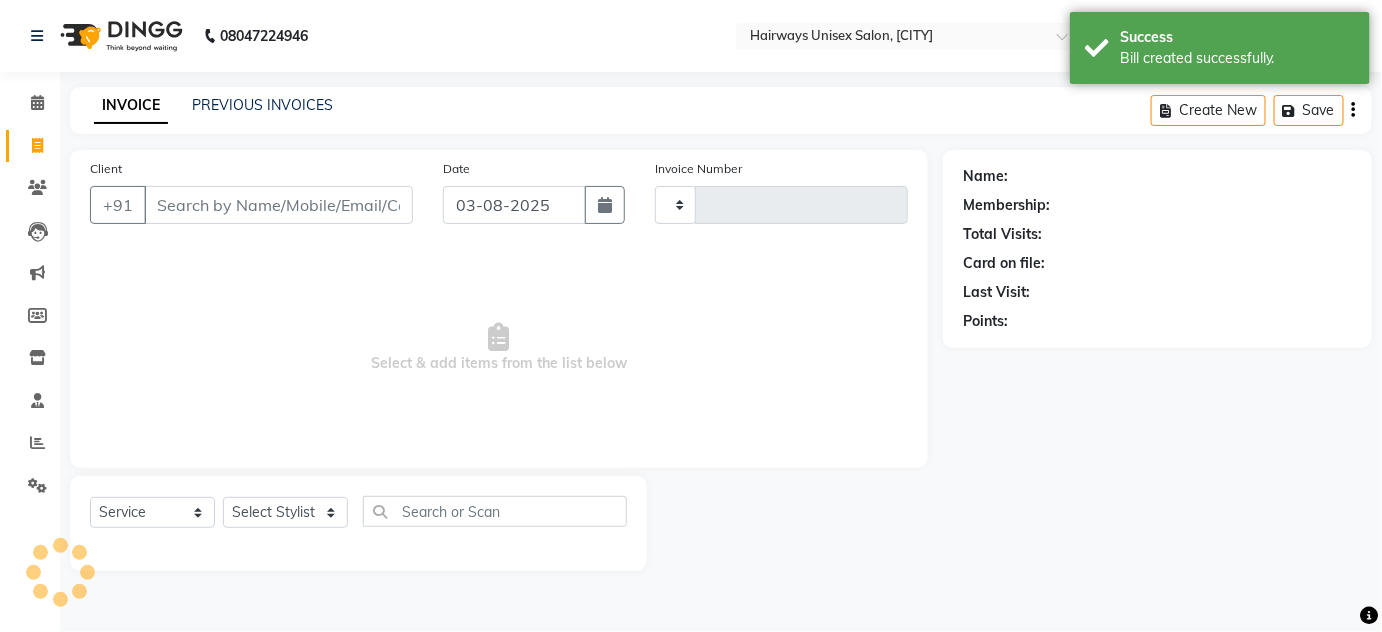 type on "1427" 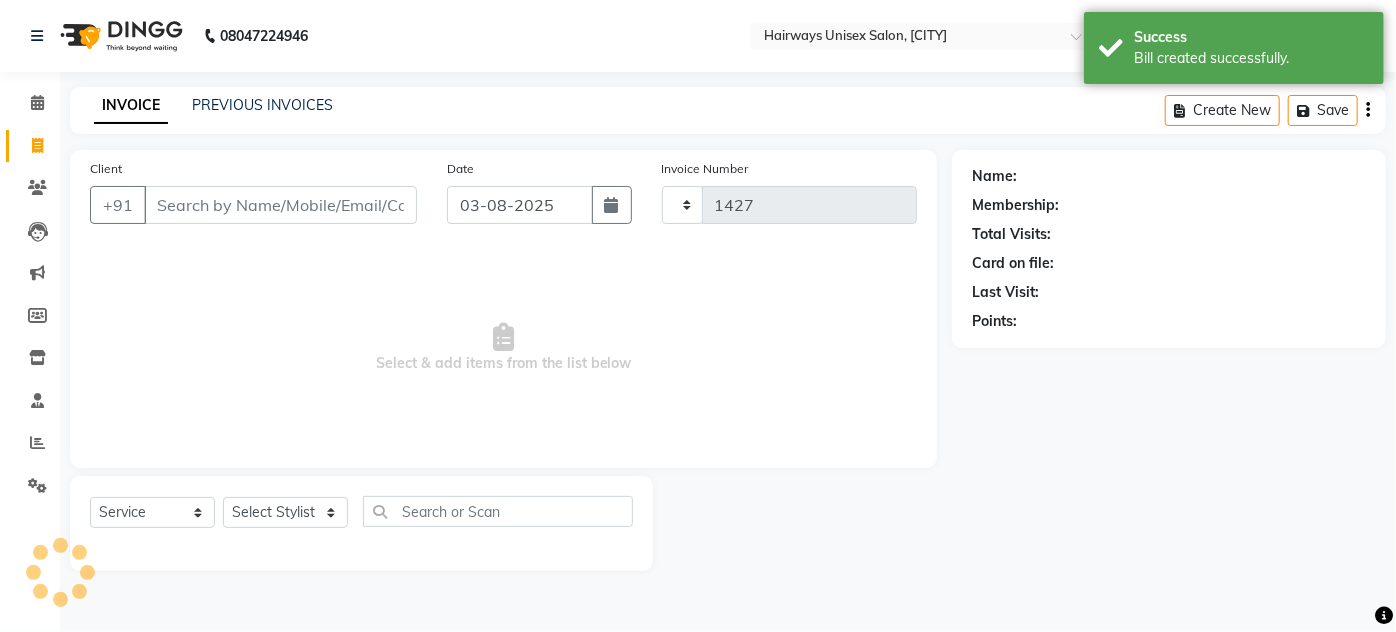 select on "8320" 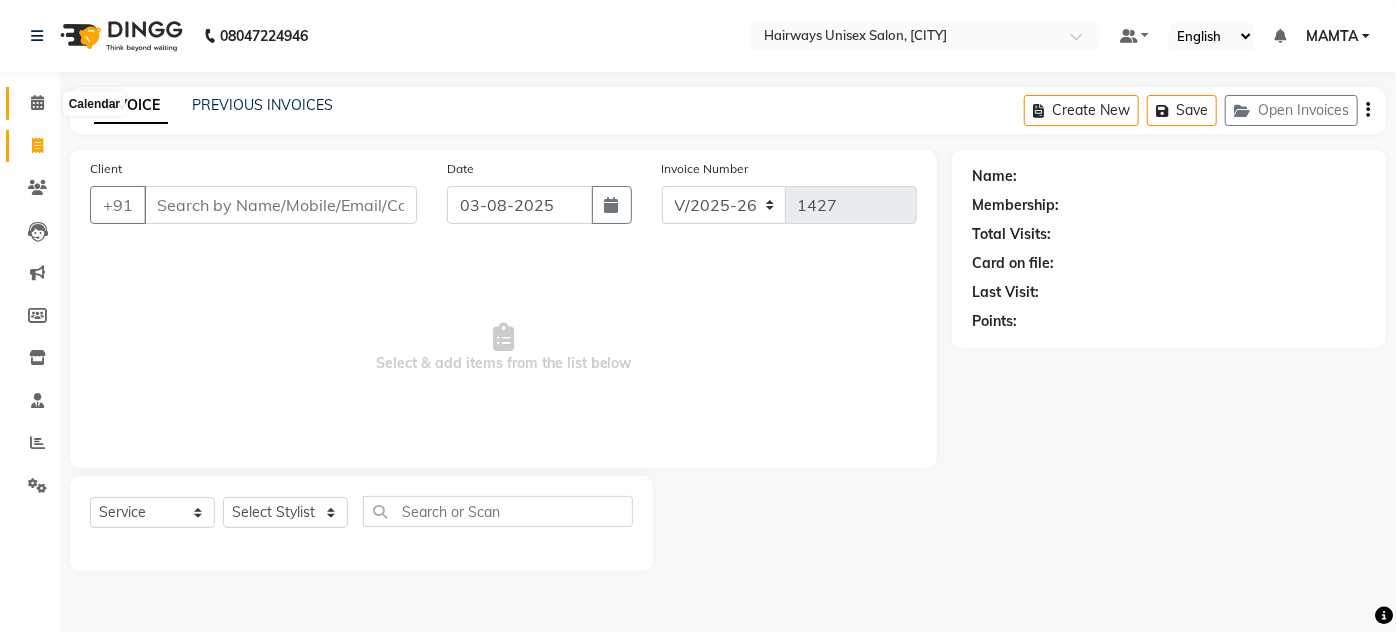click 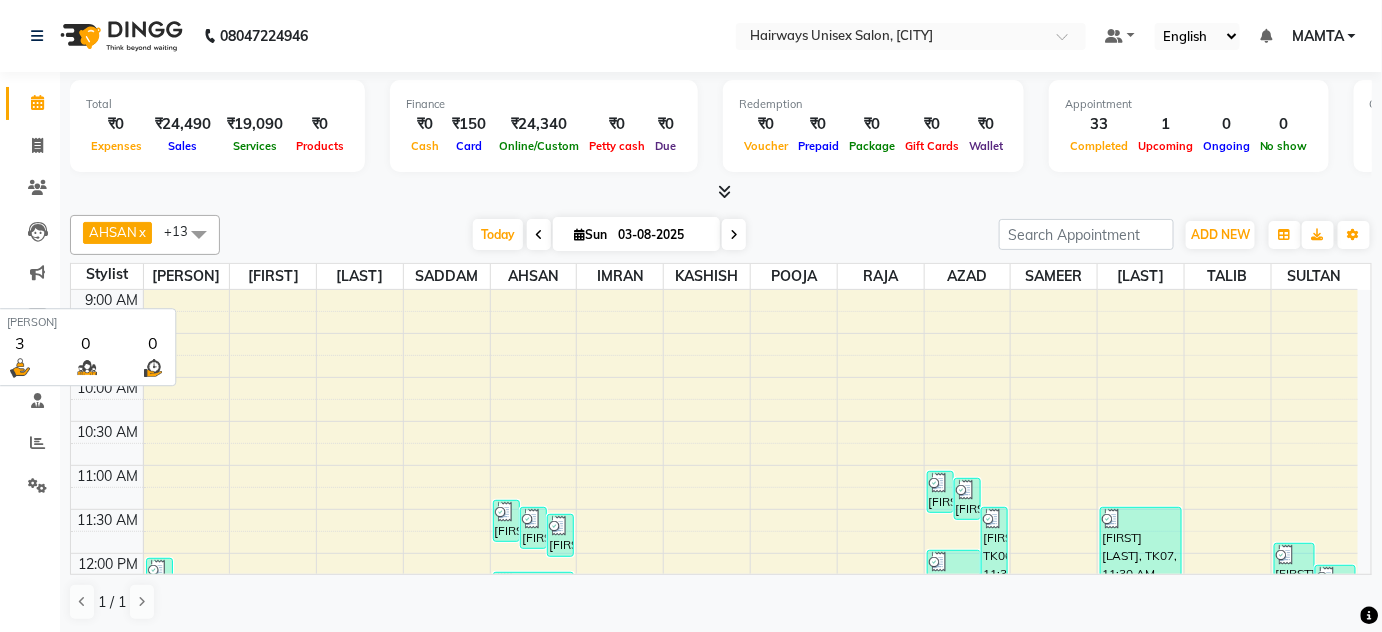 scroll, scrollTop: 0, scrollLeft: 0, axis: both 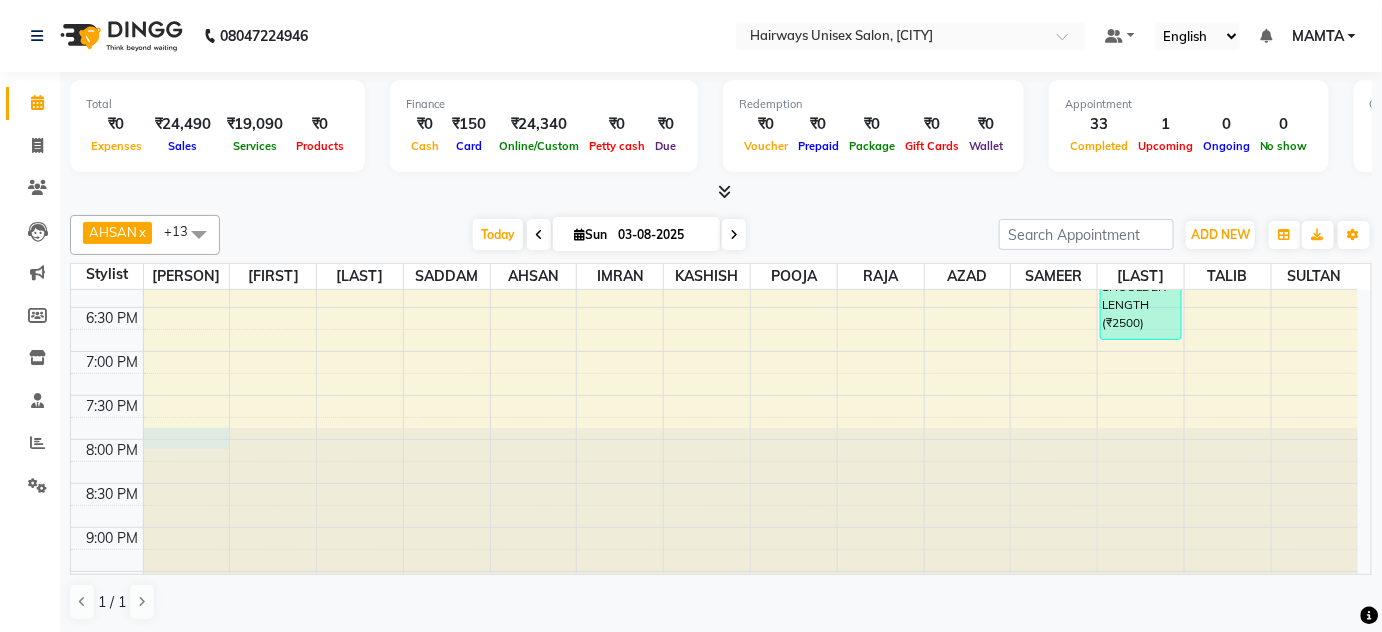 click at bounding box center [187, -528] 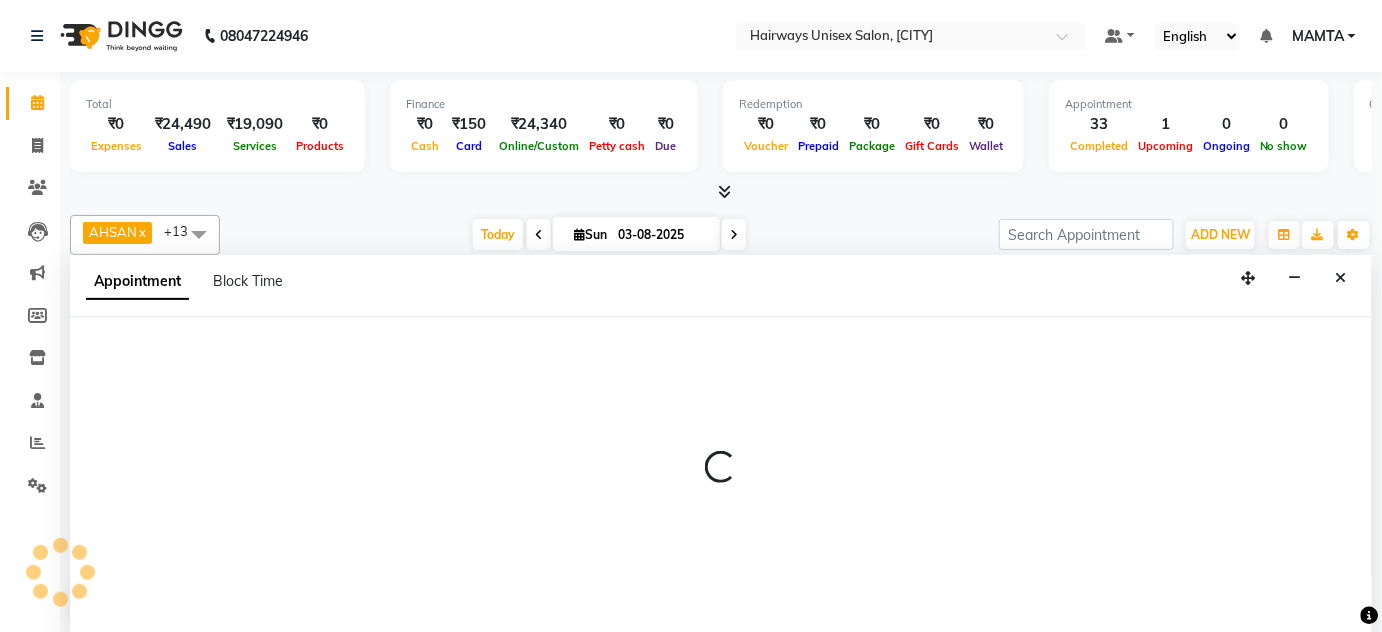 select on "80504" 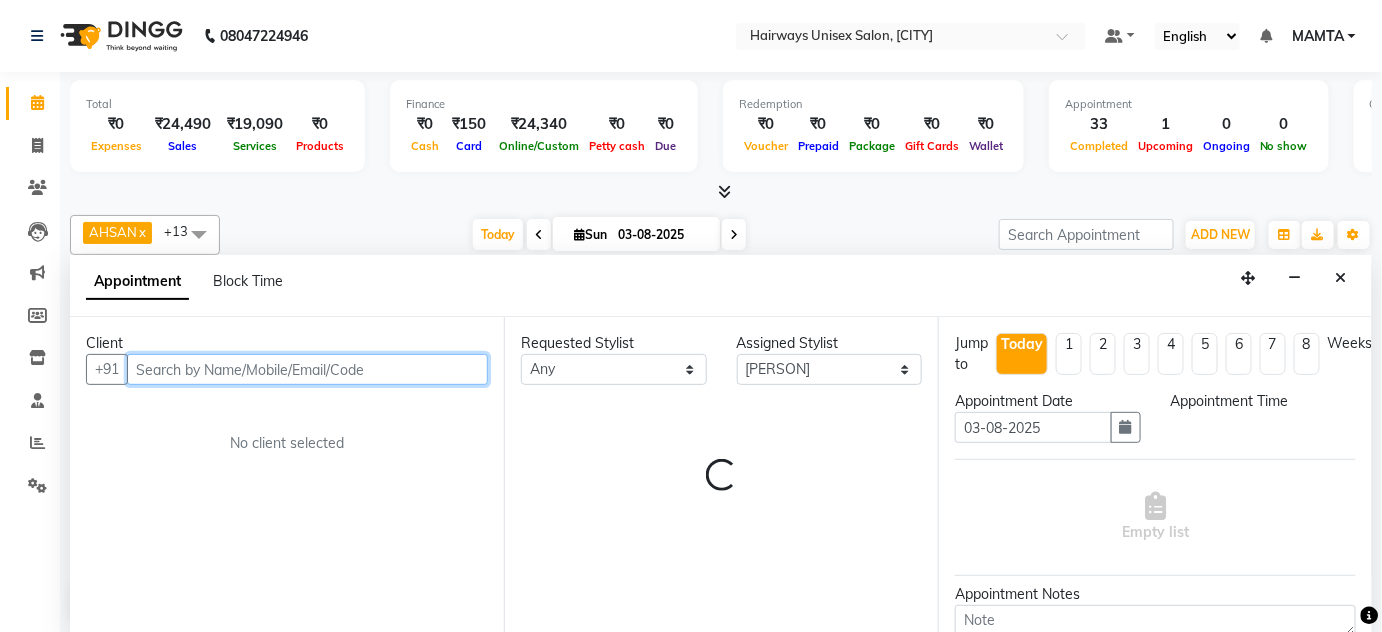 select on "1200" 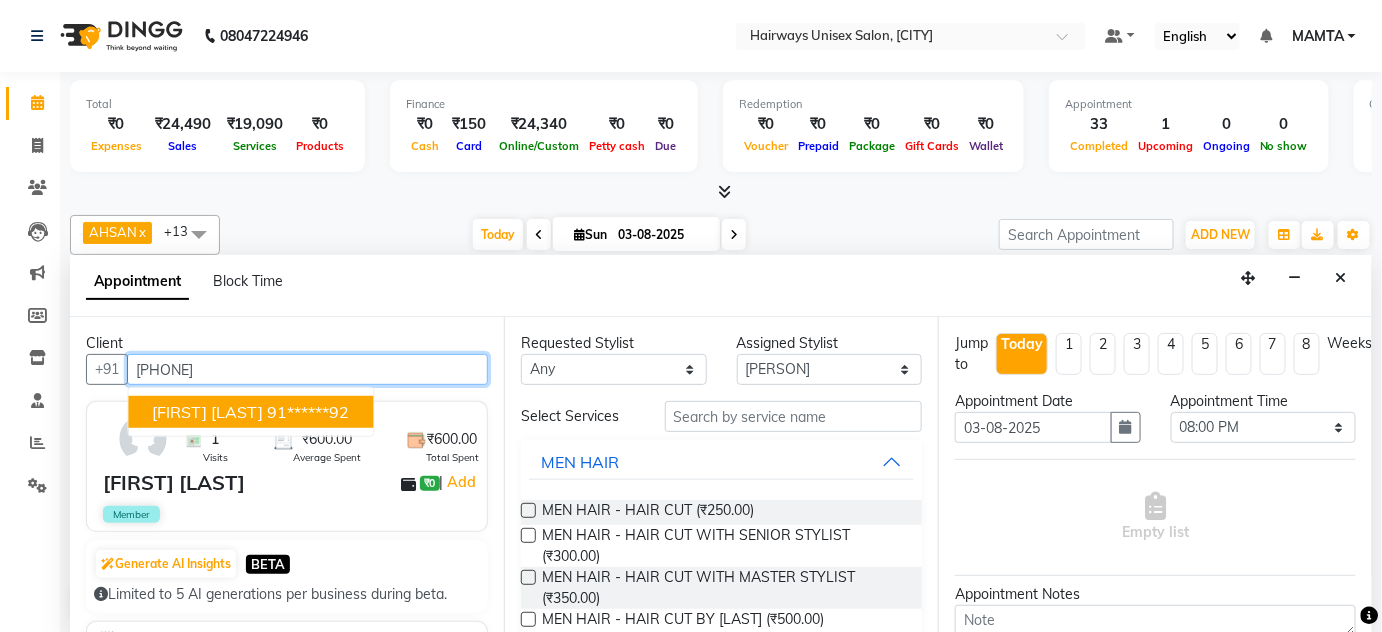 click on "91******92" at bounding box center (308, 412) 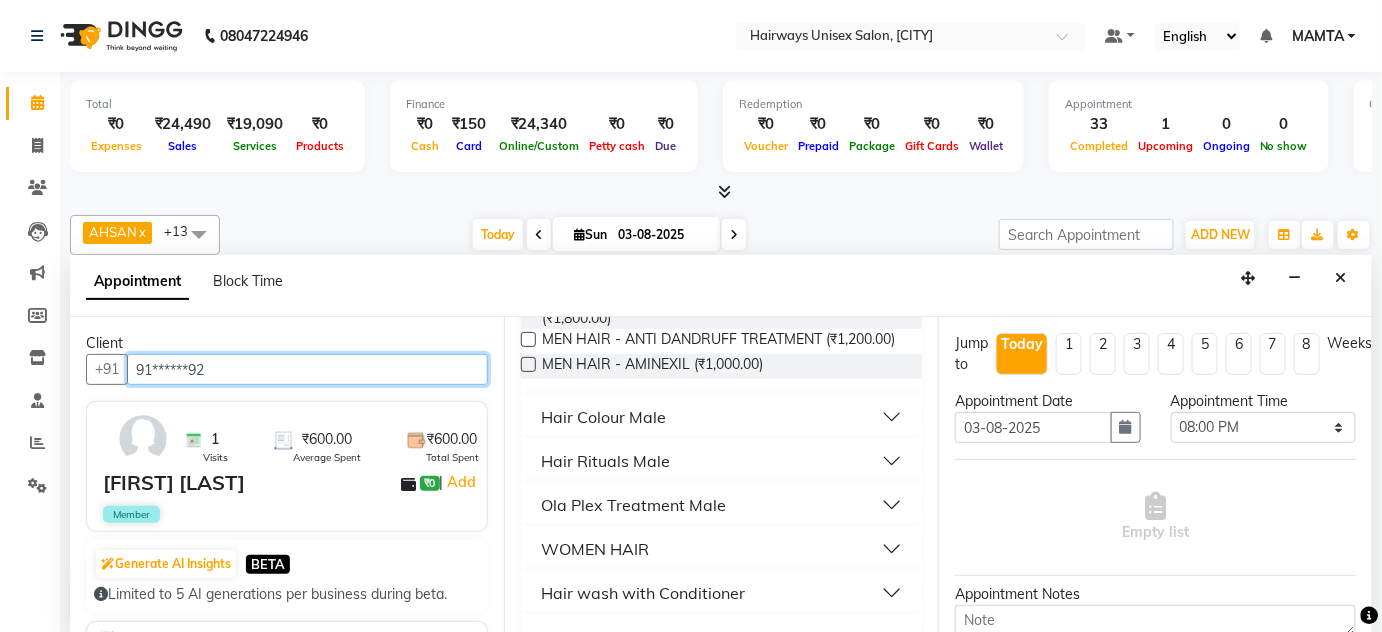 scroll, scrollTop: 545, scrollLeft: 0, axis: vertical 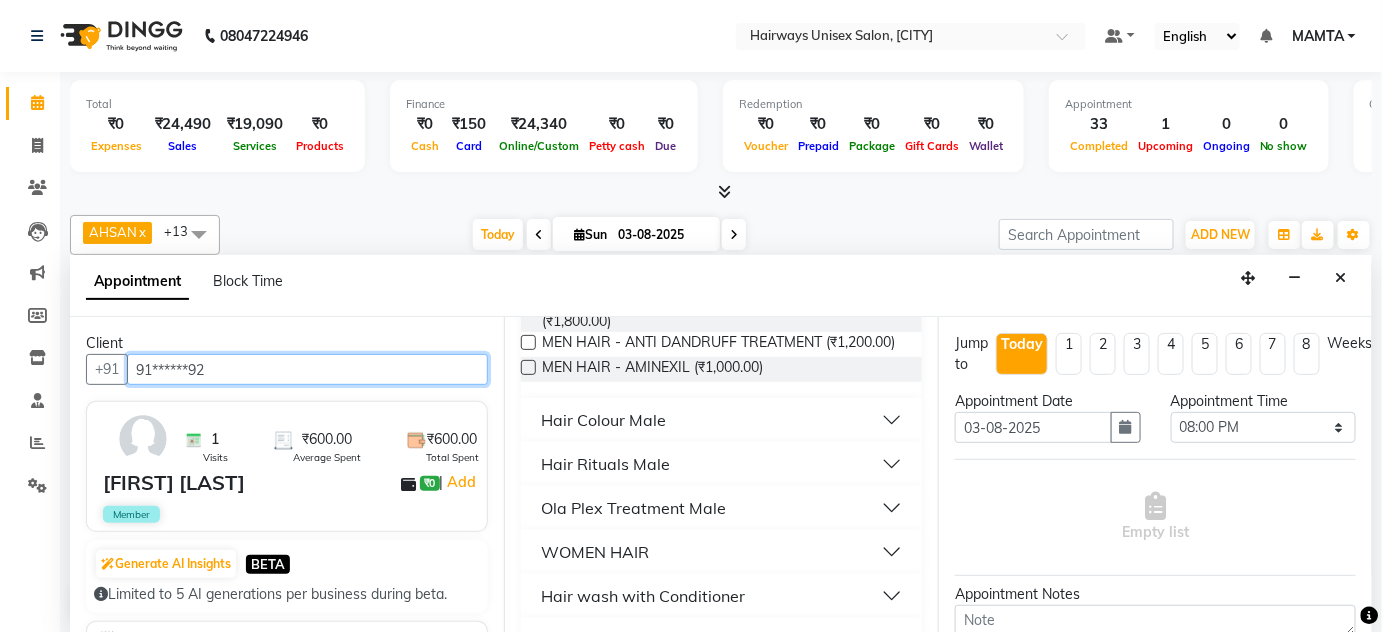 type on "91******92" 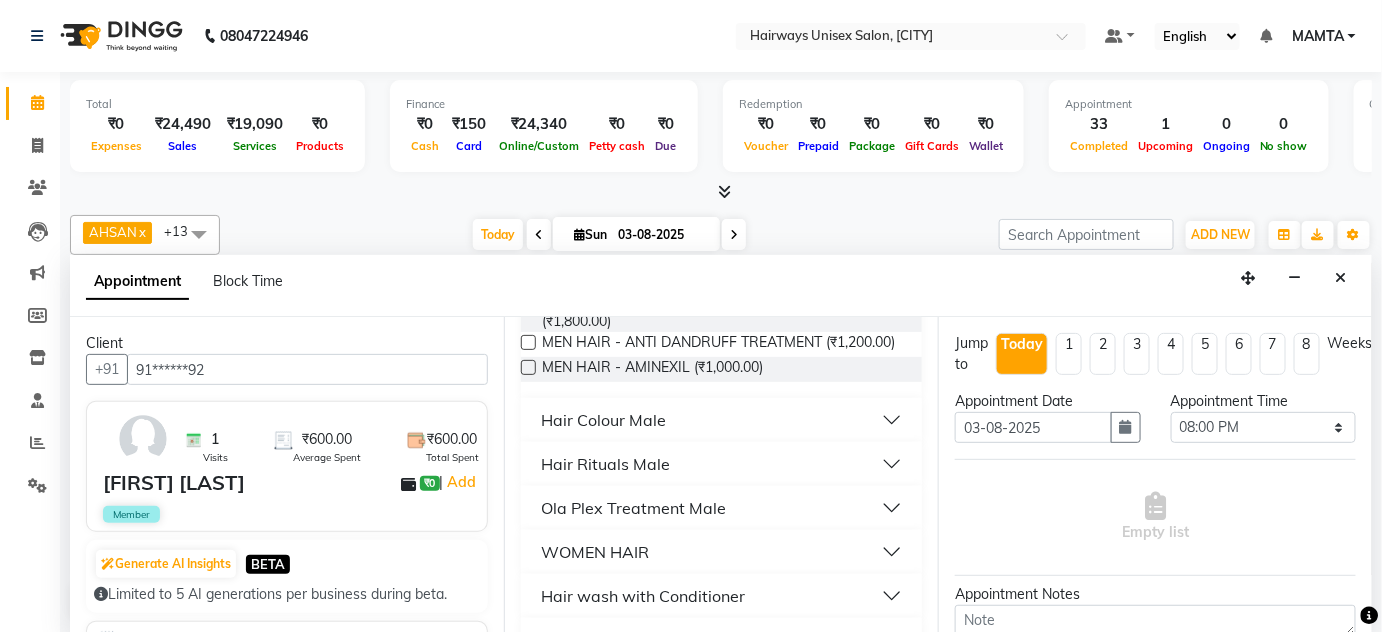 click on "WOMEN HAIR" at bounding box center [595, 552] 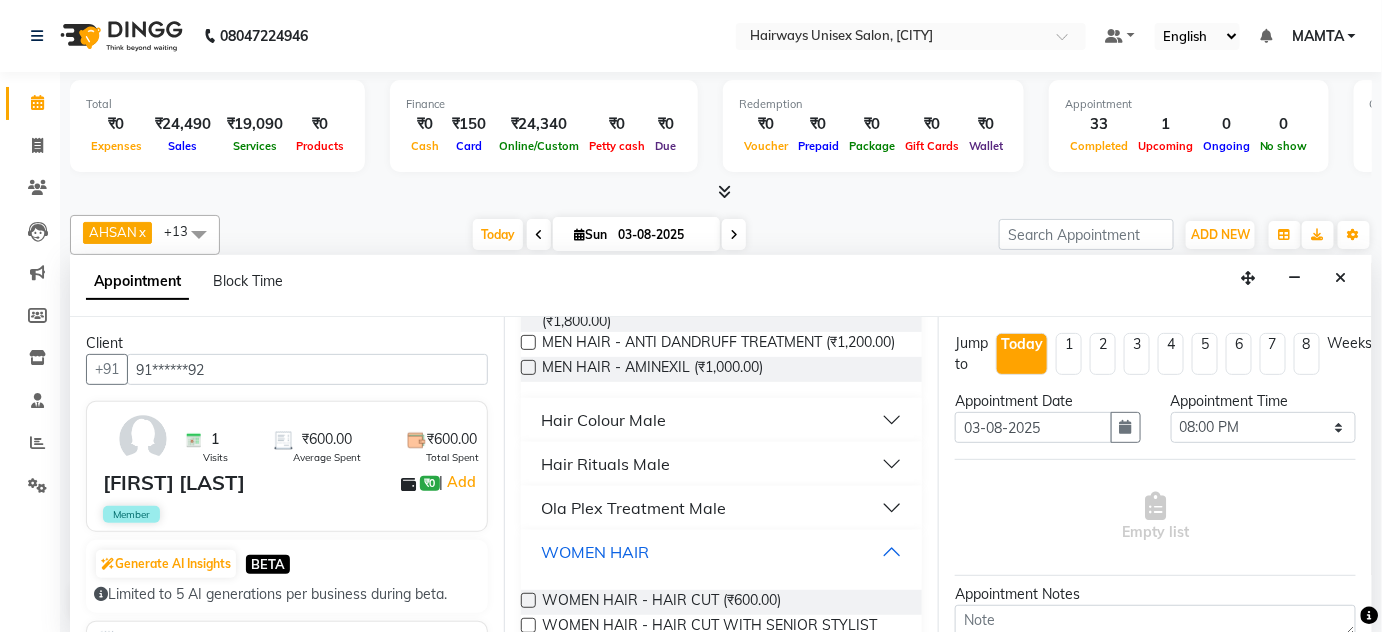 scroll, scrollTop: 727, scrollLeft: 0, axis: vertical 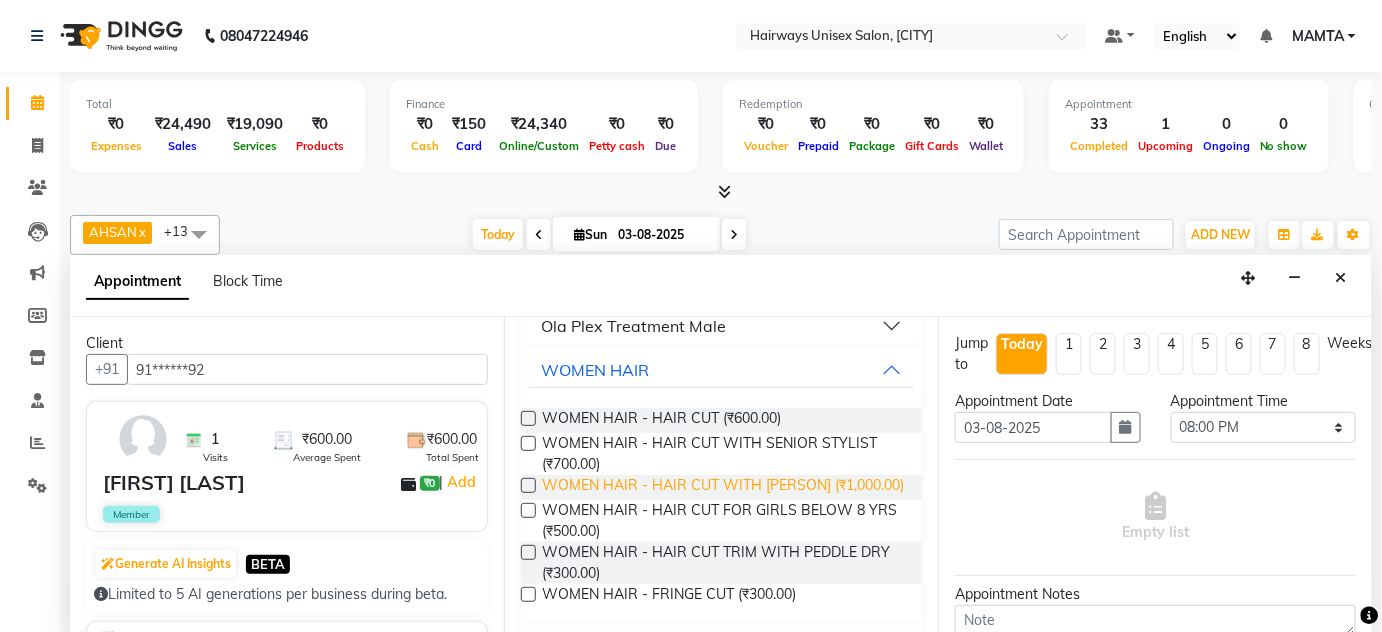 click on "WOMEN HAIR - HAIR CUT WITH KAMAL SALMANI (₹1,000.00)" at bounding box center (723, 487) 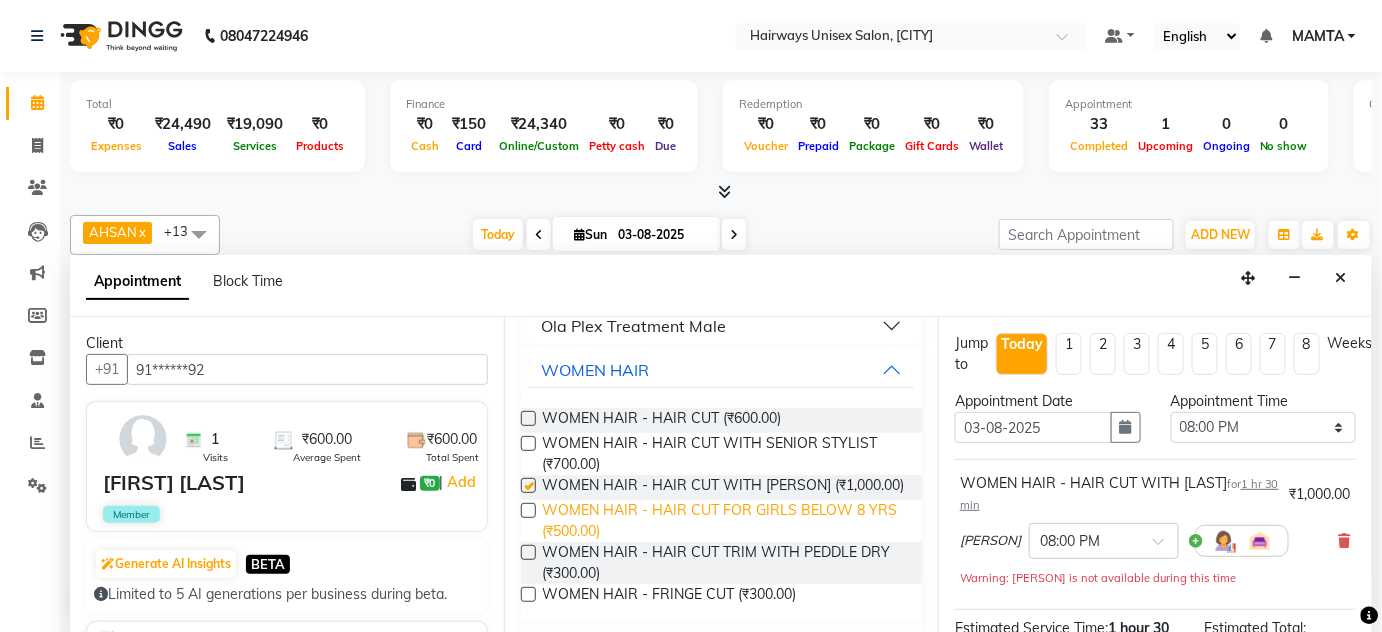 checkbox on "false" 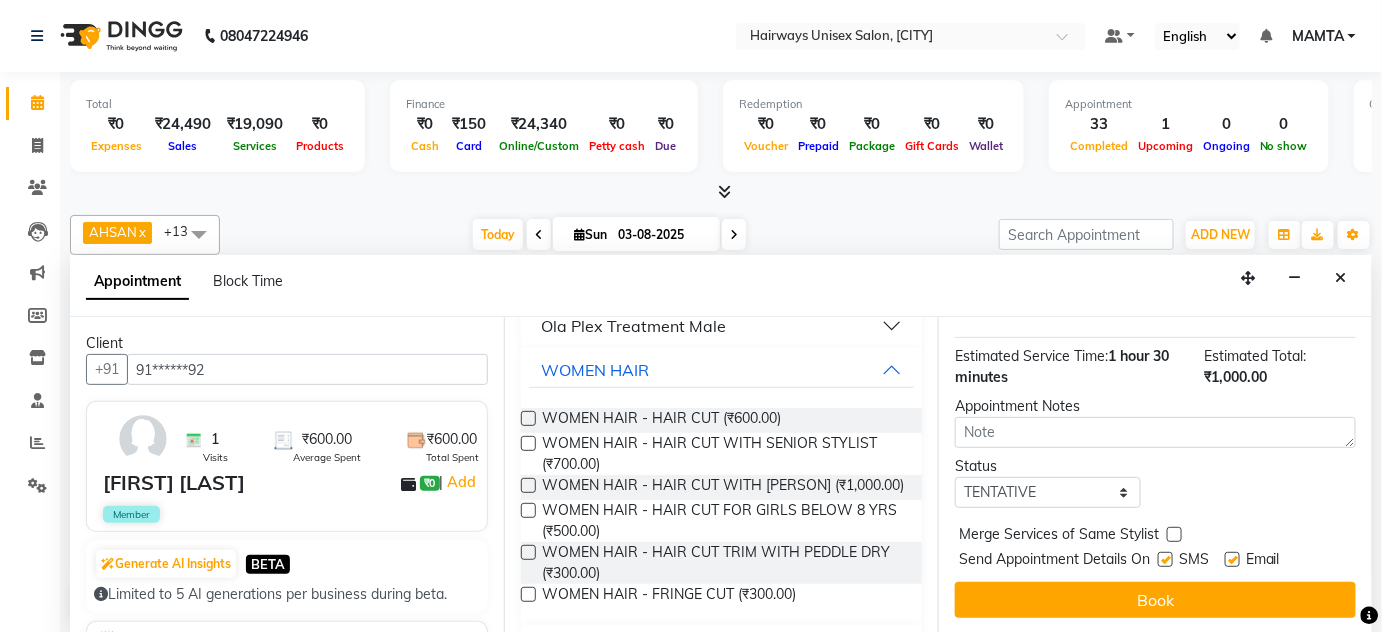scroll, scrollTop: 273, scrollLeft: 0, axis: vertical 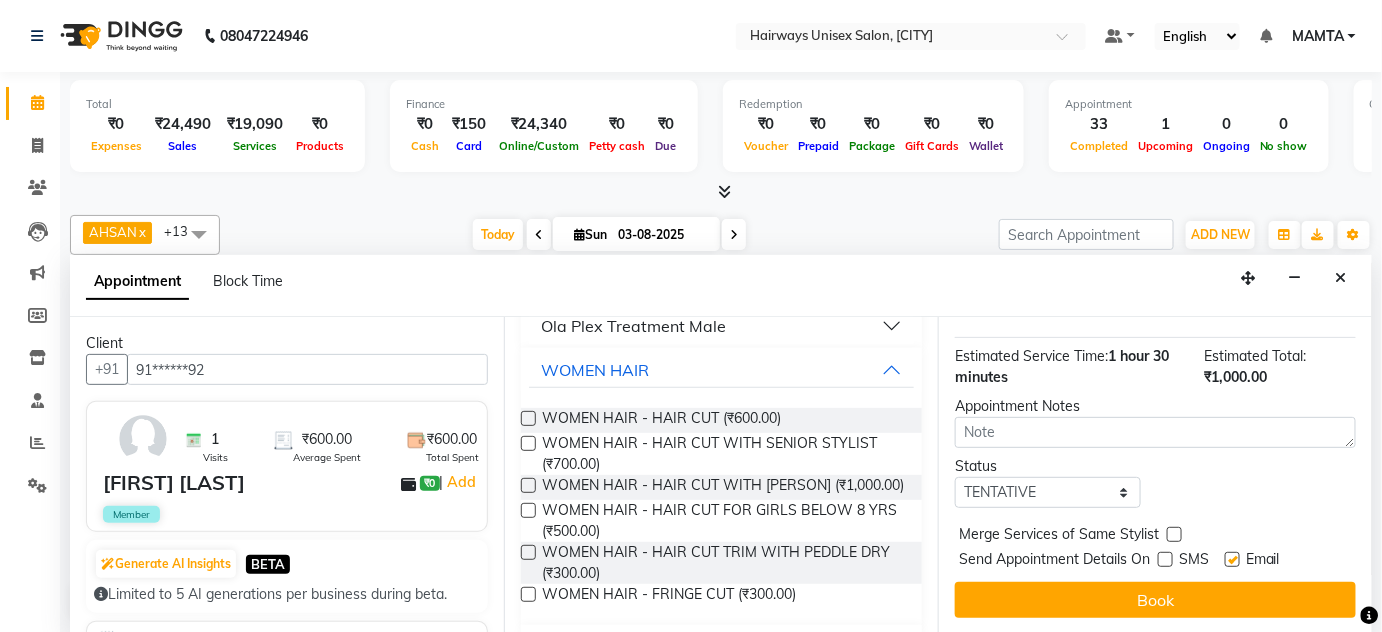 click at bounding box center [1232, 559] 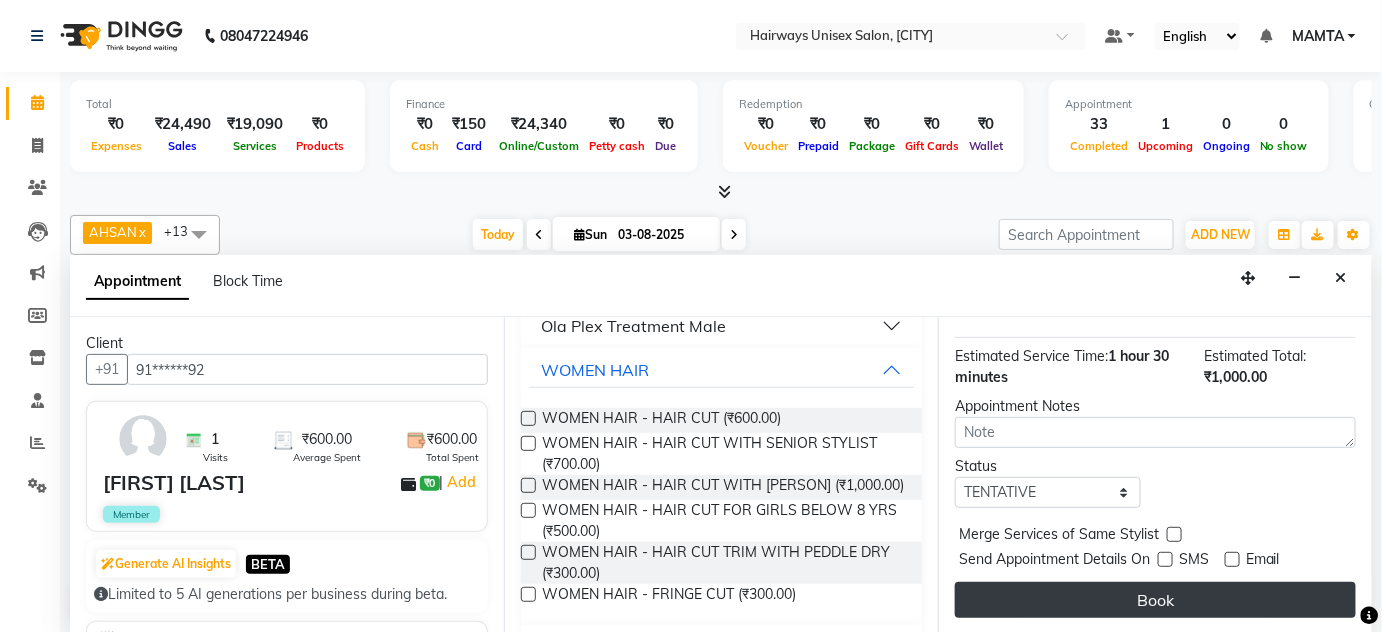 click on "Book" at bounding box center [1155, 600] 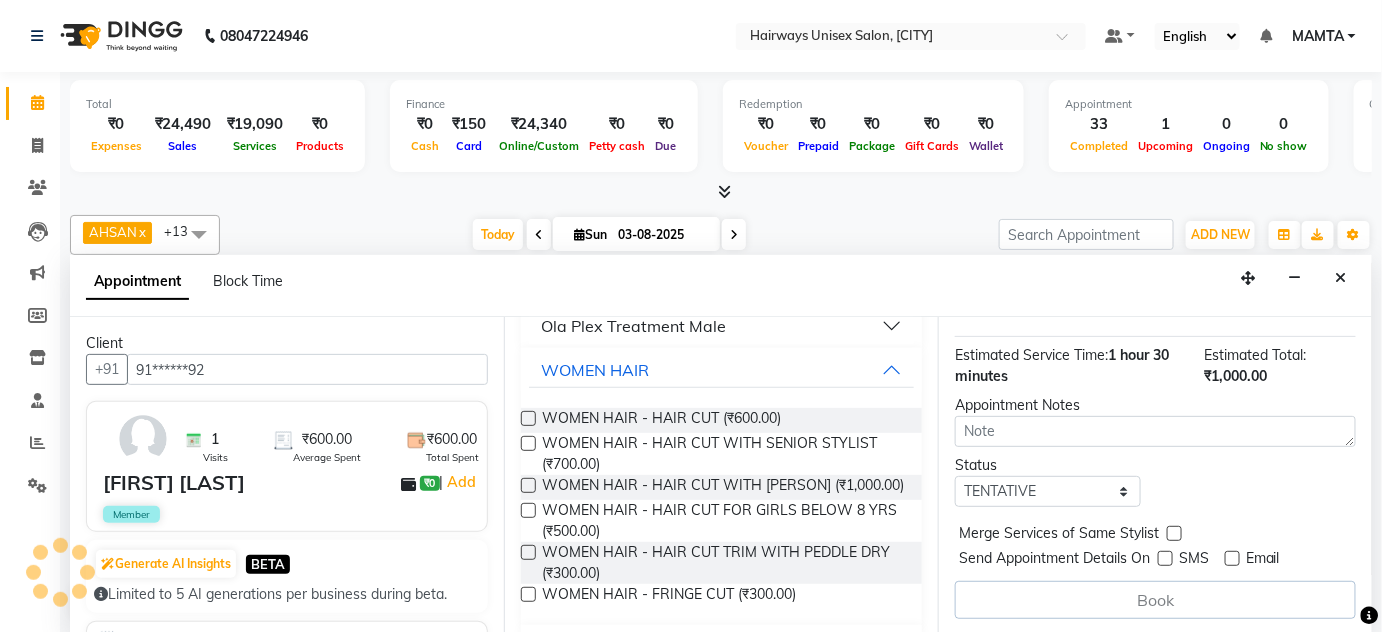 scroll, scrollTop: 274, scrollLeft: 0, axis: vertical 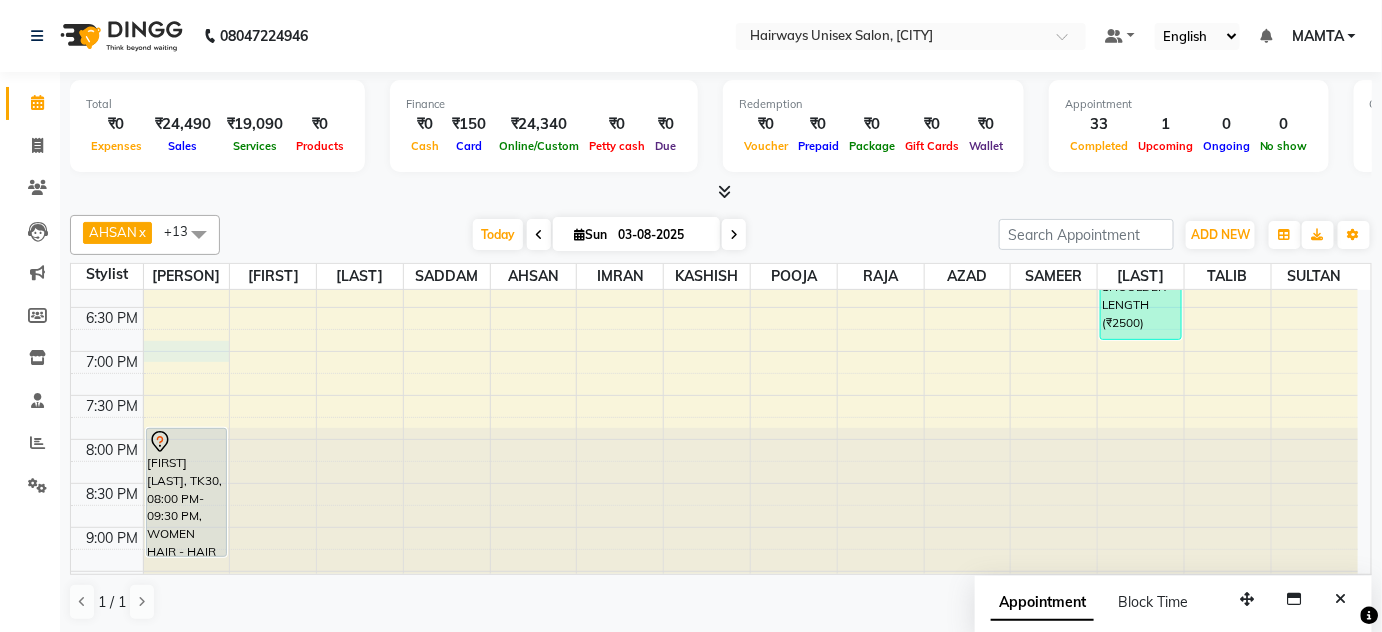 click at bounding box center (750, 384) 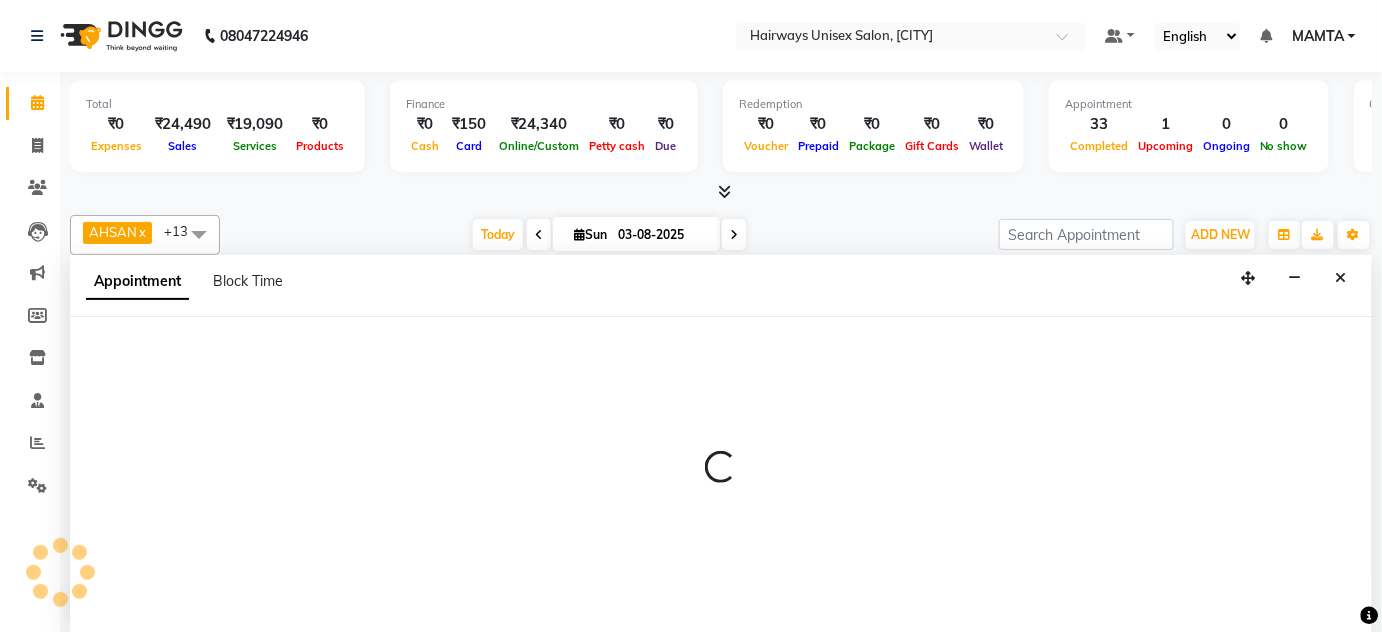scroll, scrollTop: 0, scrollLeft: 0, axis: both 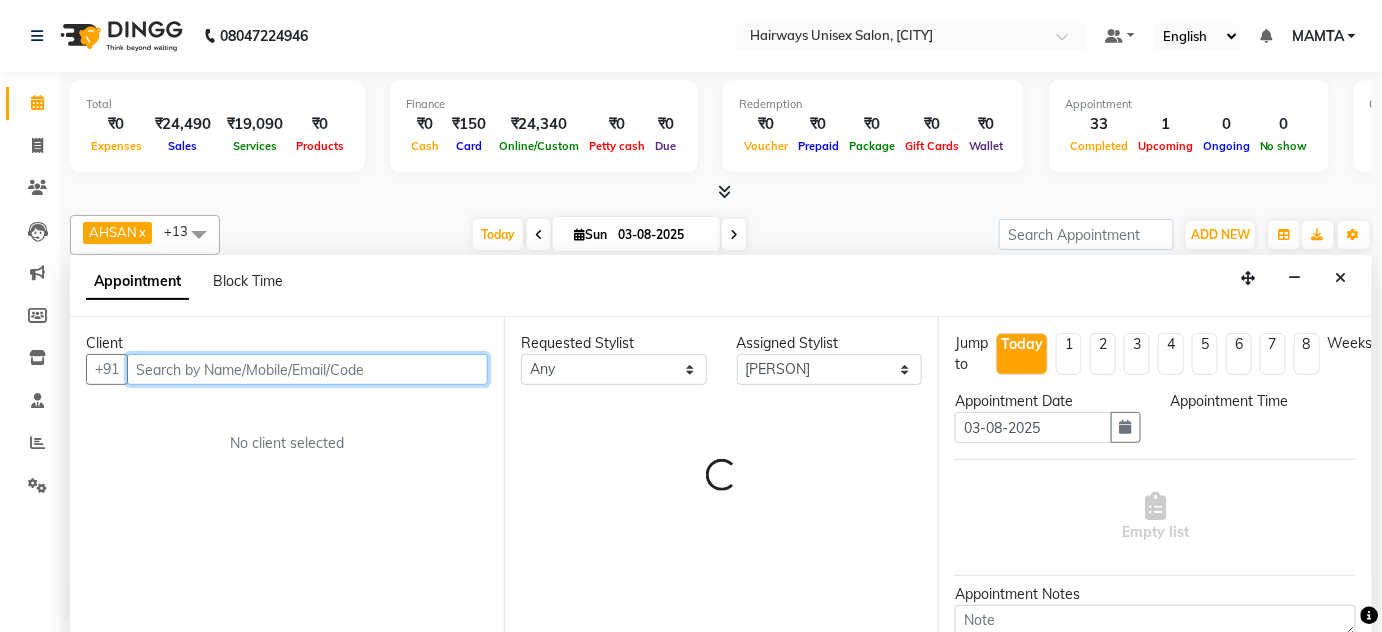 select on "1140" 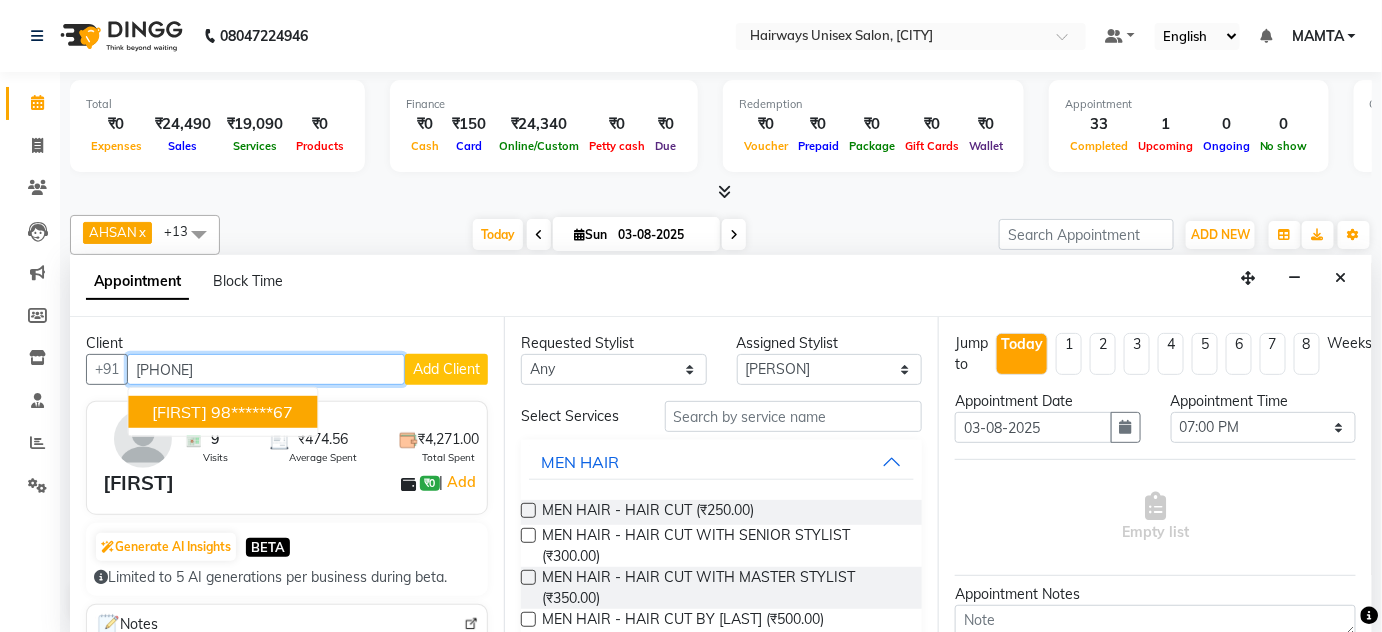 click on "98******67" at bounding box center (252, 412) 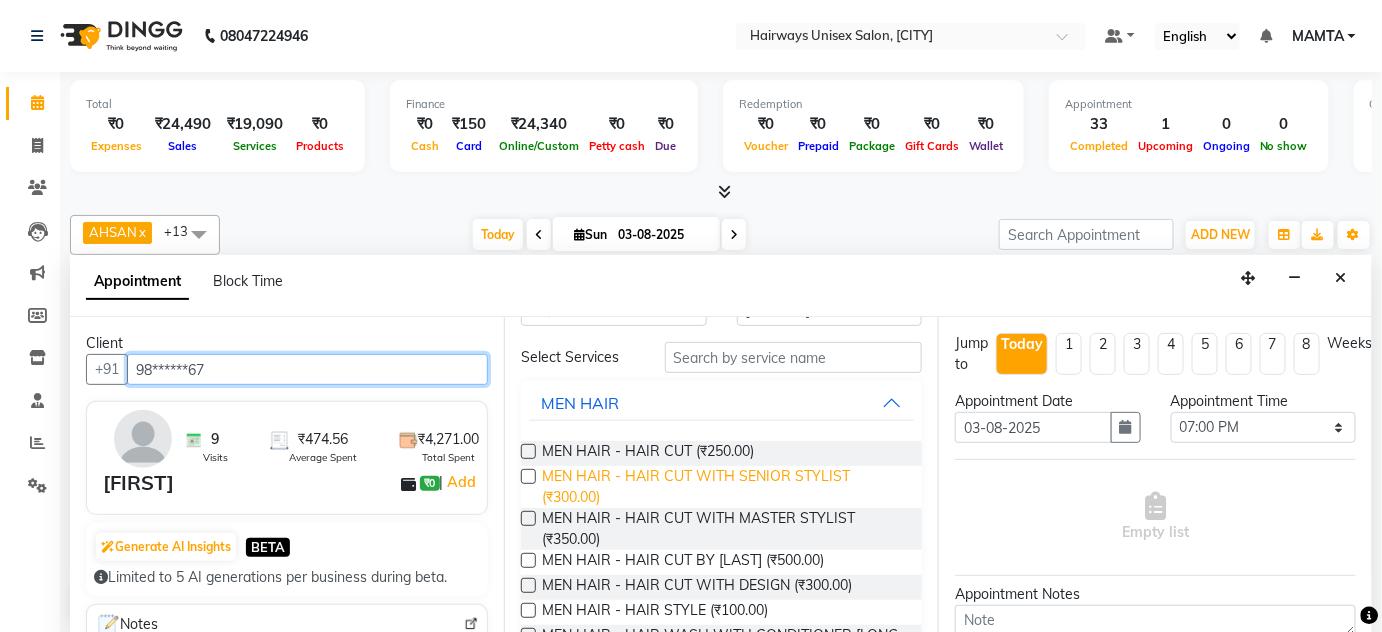 scroll, scrollTop: 90, scrollLeft: 0, axis: vertical 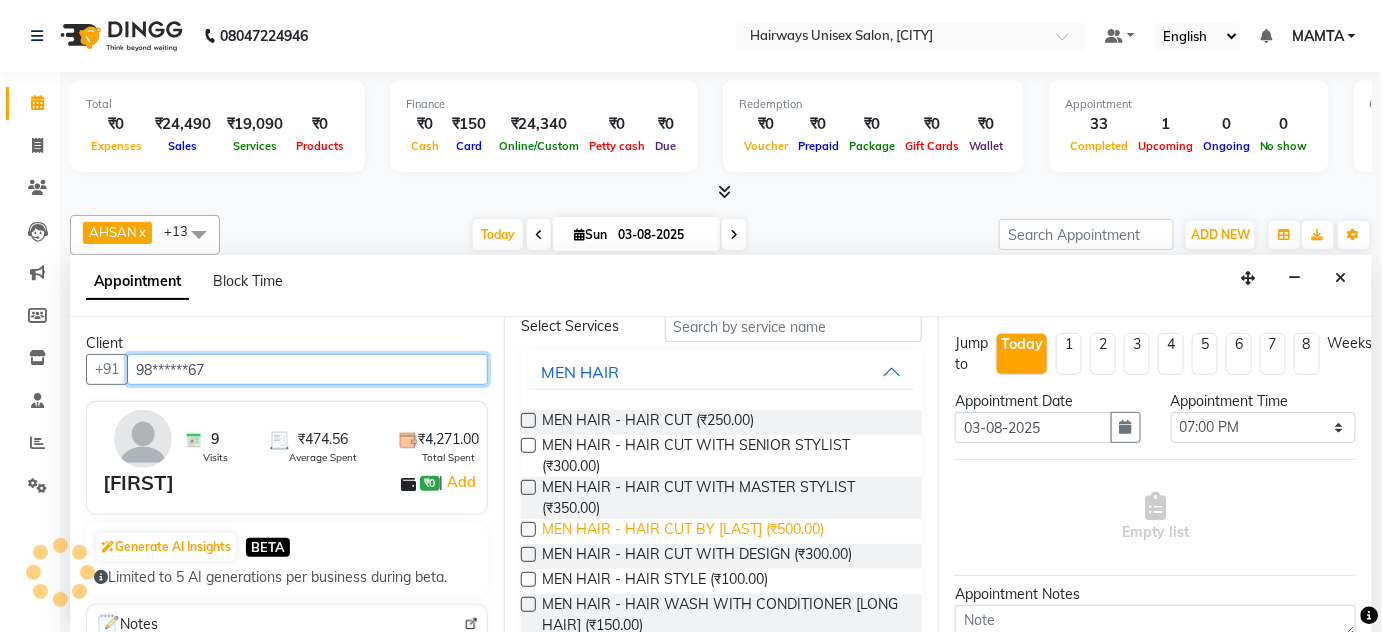 type on "98******67" 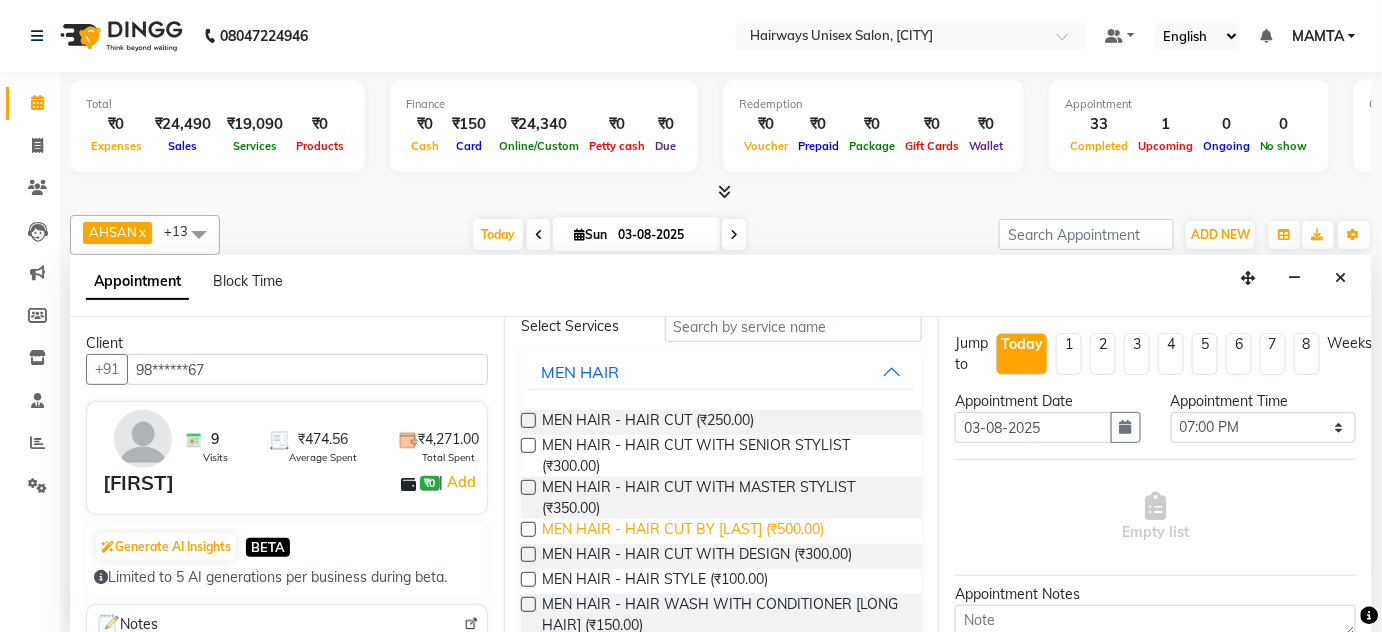 click on "MEN HAIR - HAIR CUT BY KAMAL SALMANI (₹500.00)" at bounding box center [683, 531] 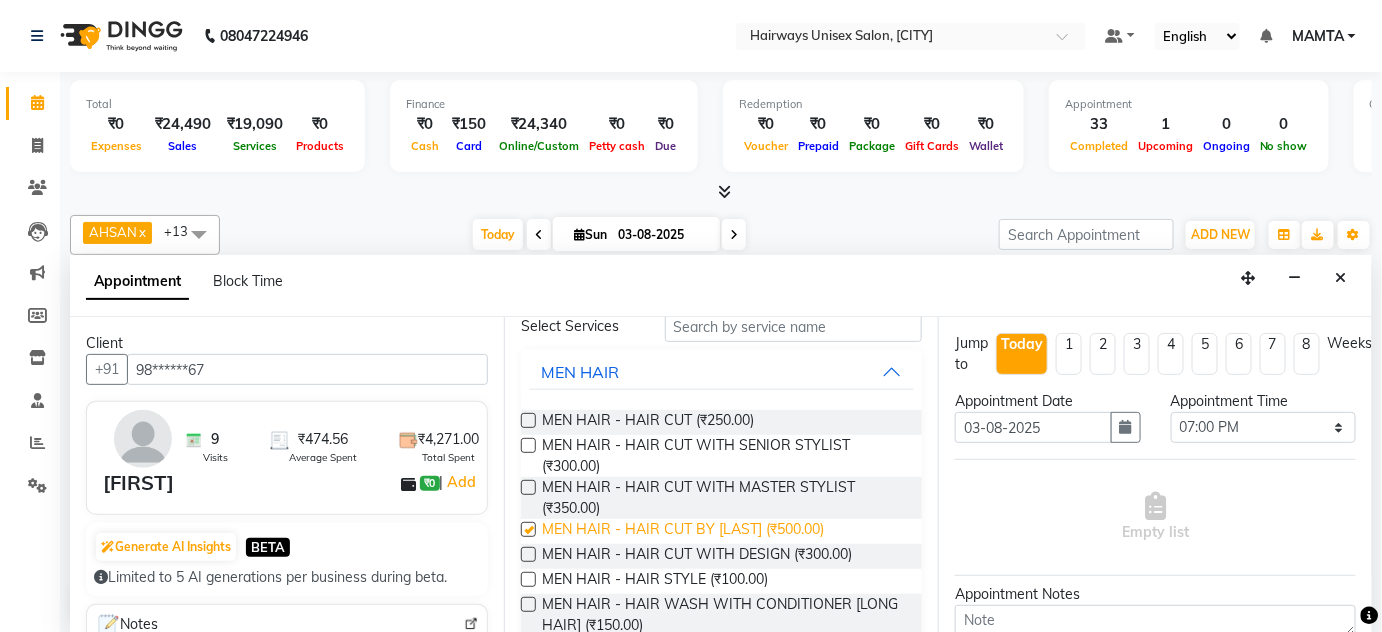 checkbox on "false" 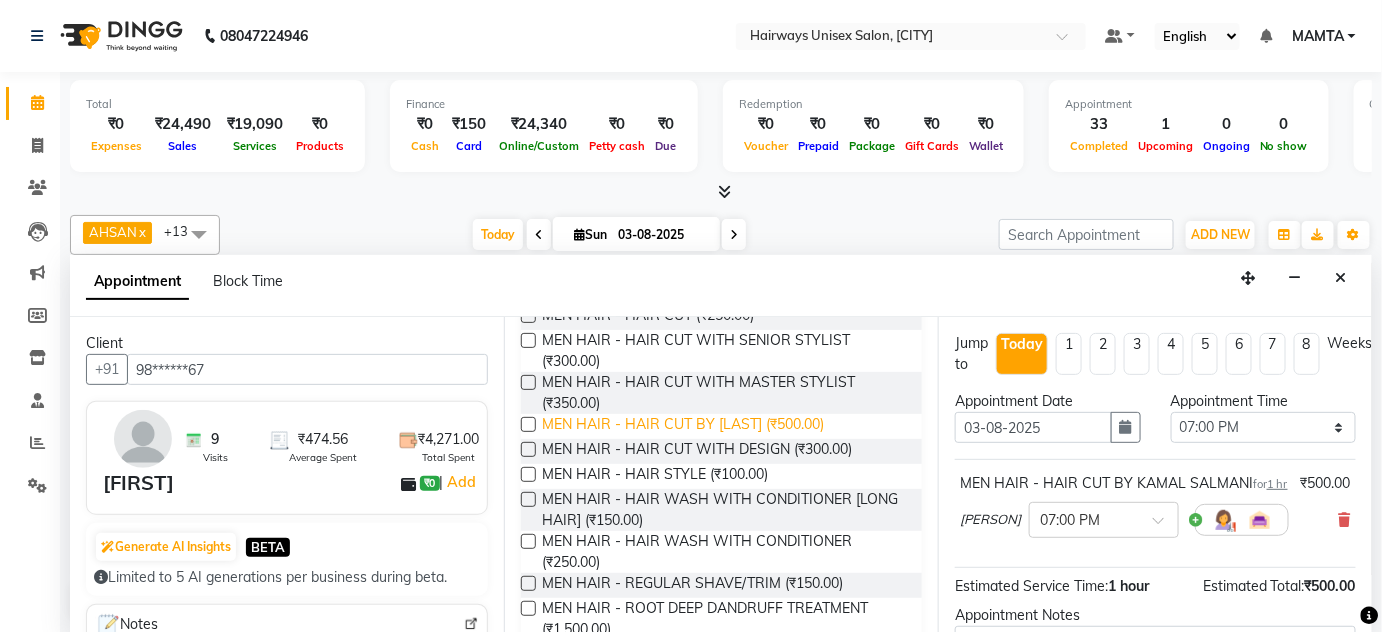 scroll, scrollTop: 272, scrollLeft: 0, axis: vertical 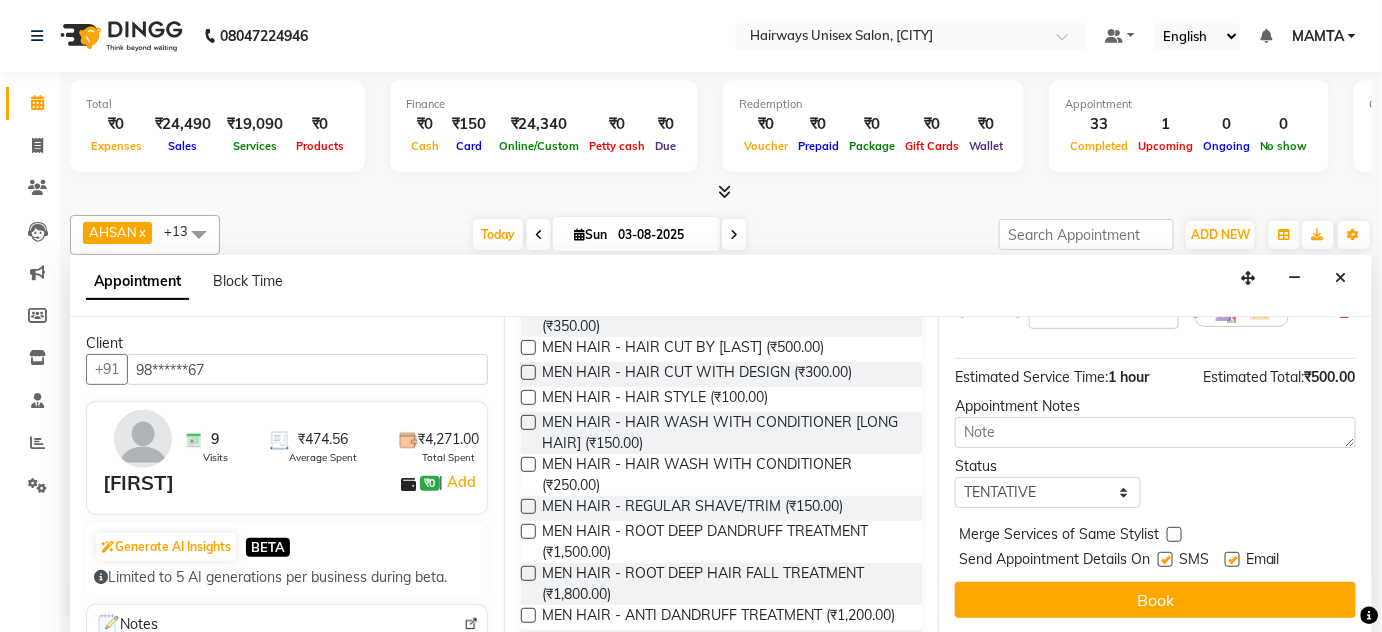 click at bounding box center [1165, 559] 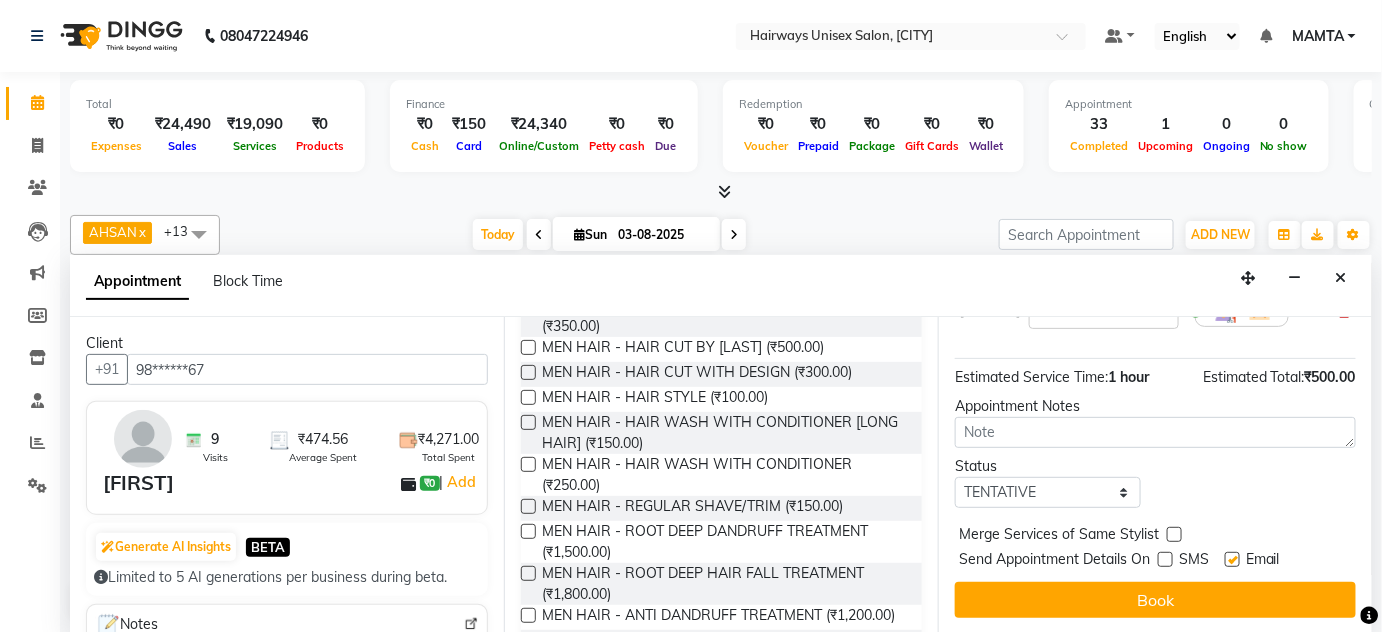 click at bounding box center (1232, 559) 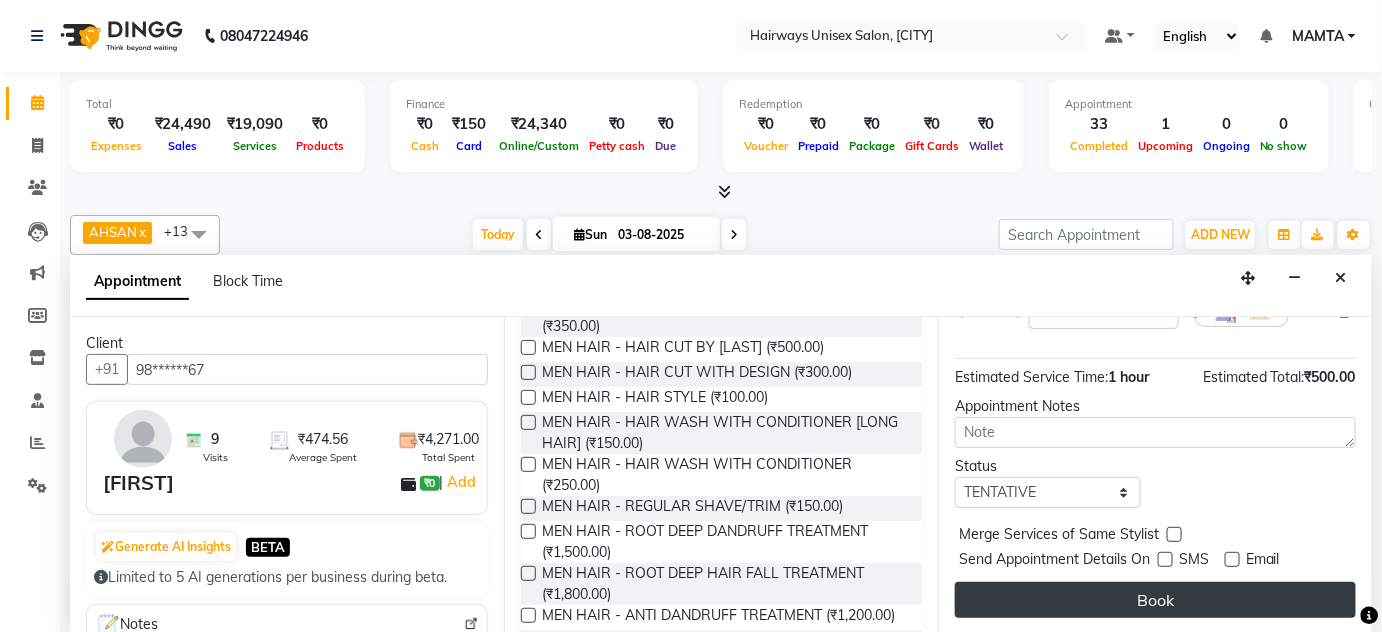 click on "Book" at bounding box center (1155, 600) 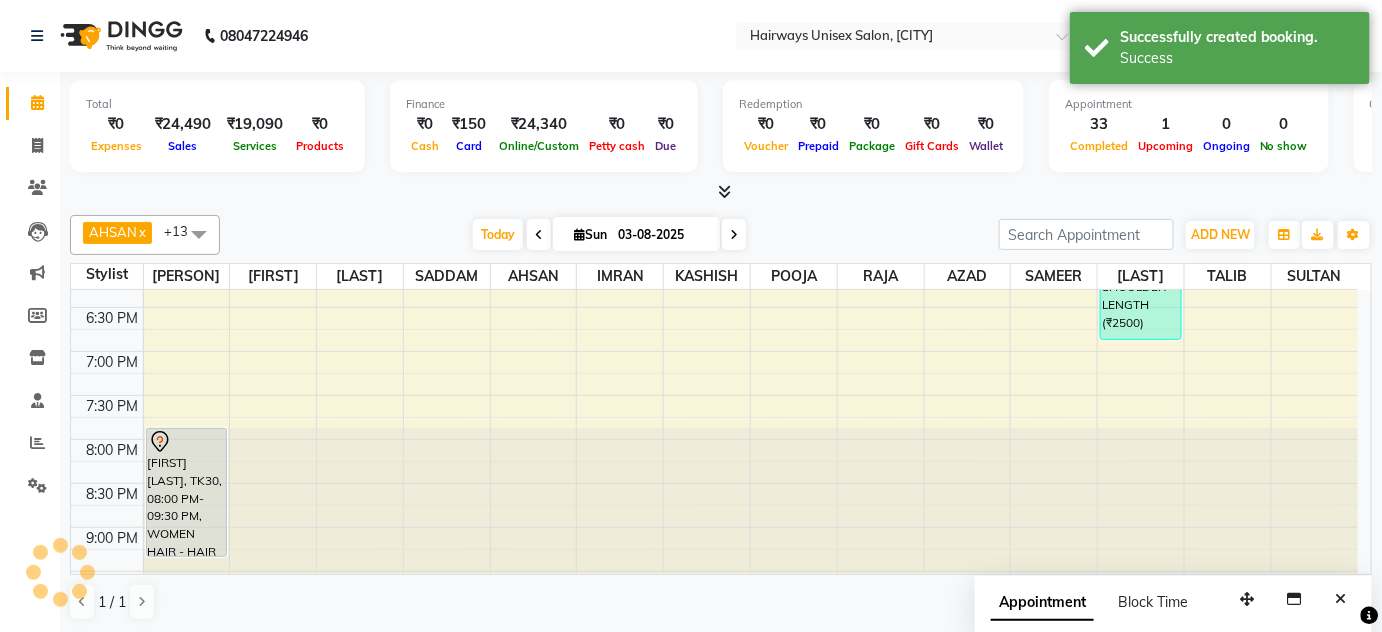 scroll, scrollTop: 0, scrollLeft: 0, axis: both 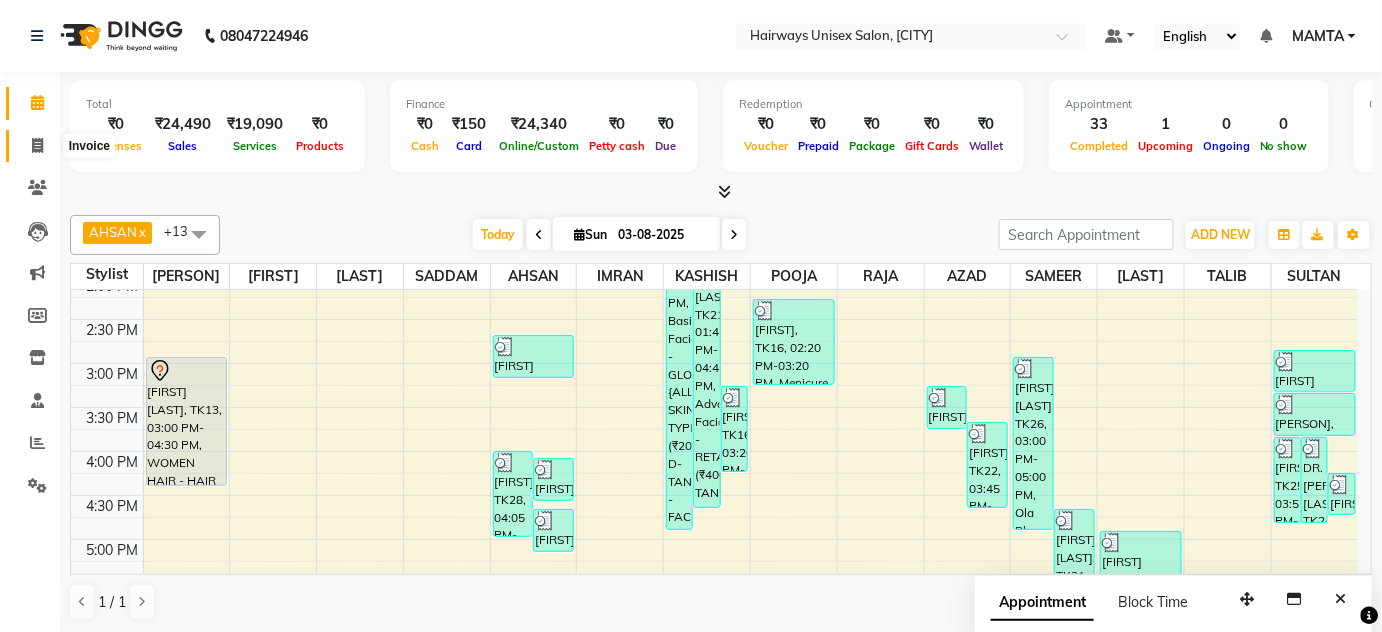 click 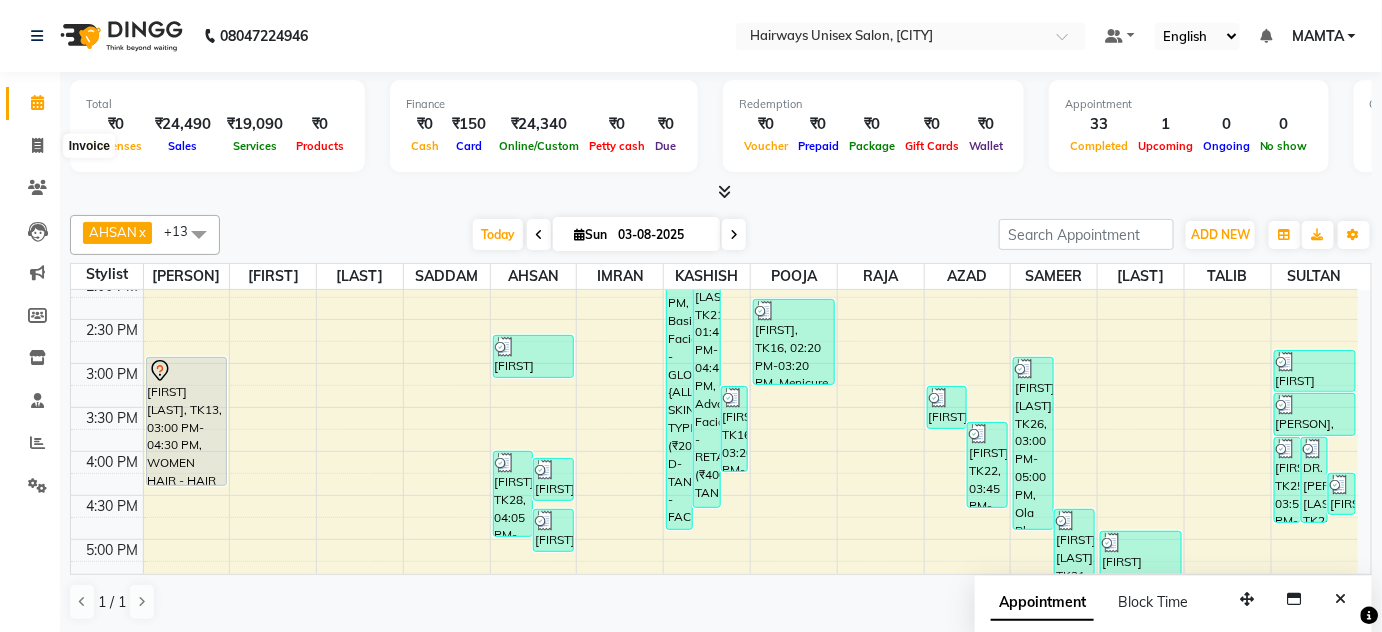 select on "service" 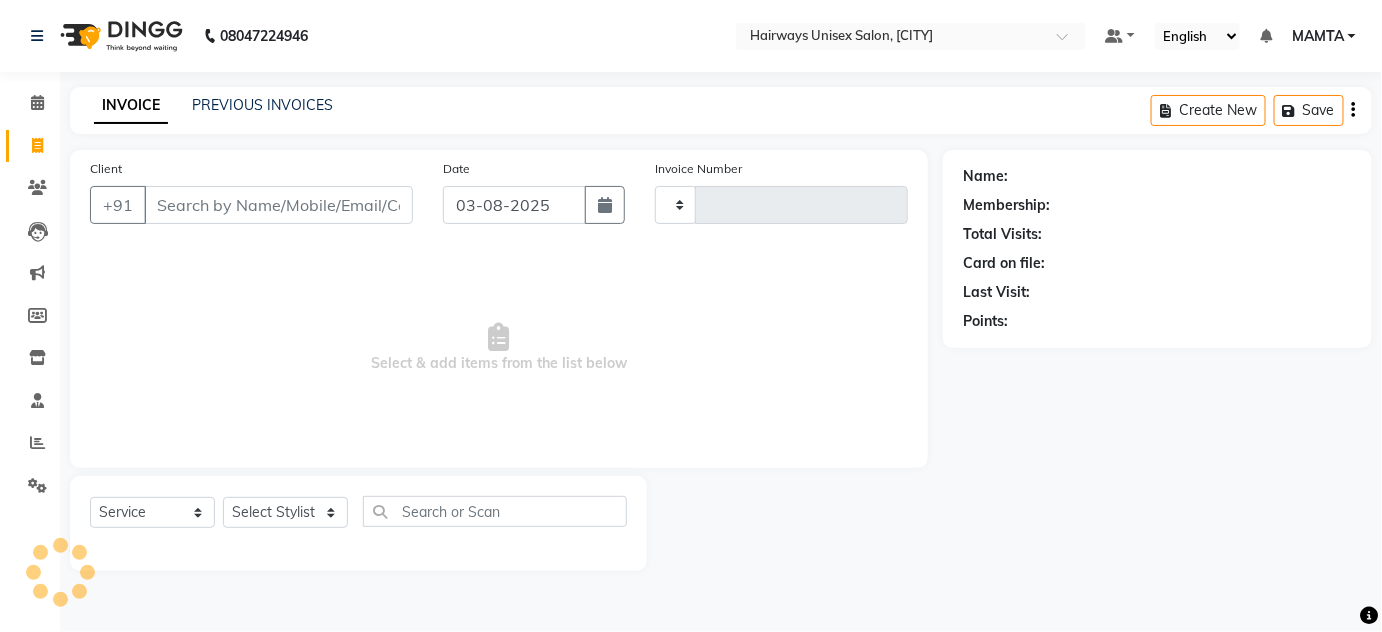 type on "1427" 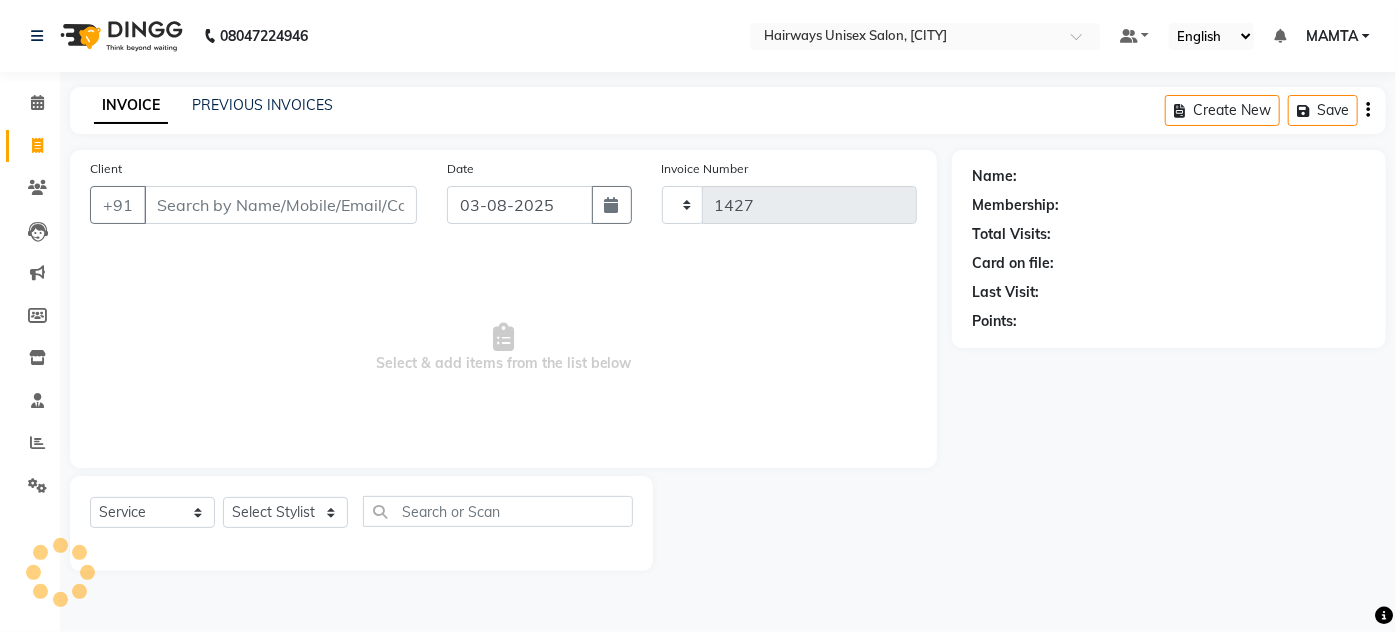 select on "8320" 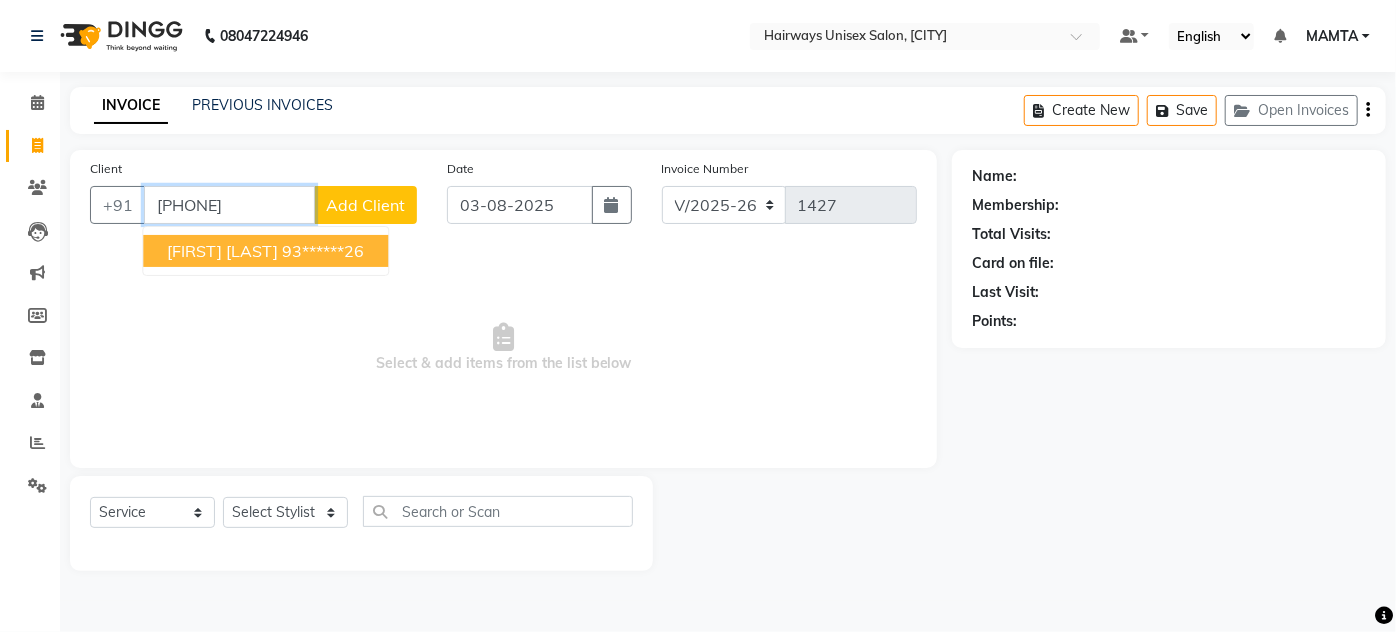 click on "VISHAL SHAH" at bounding box center (222, 251) 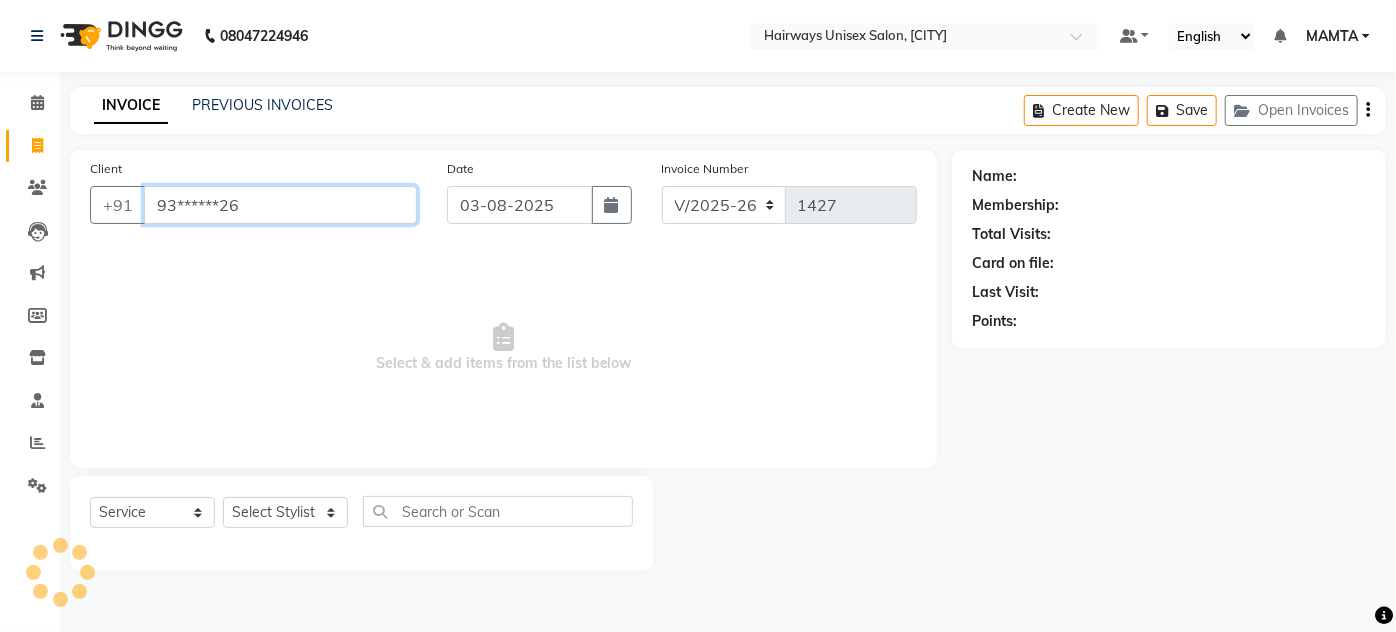 type on "93******26" 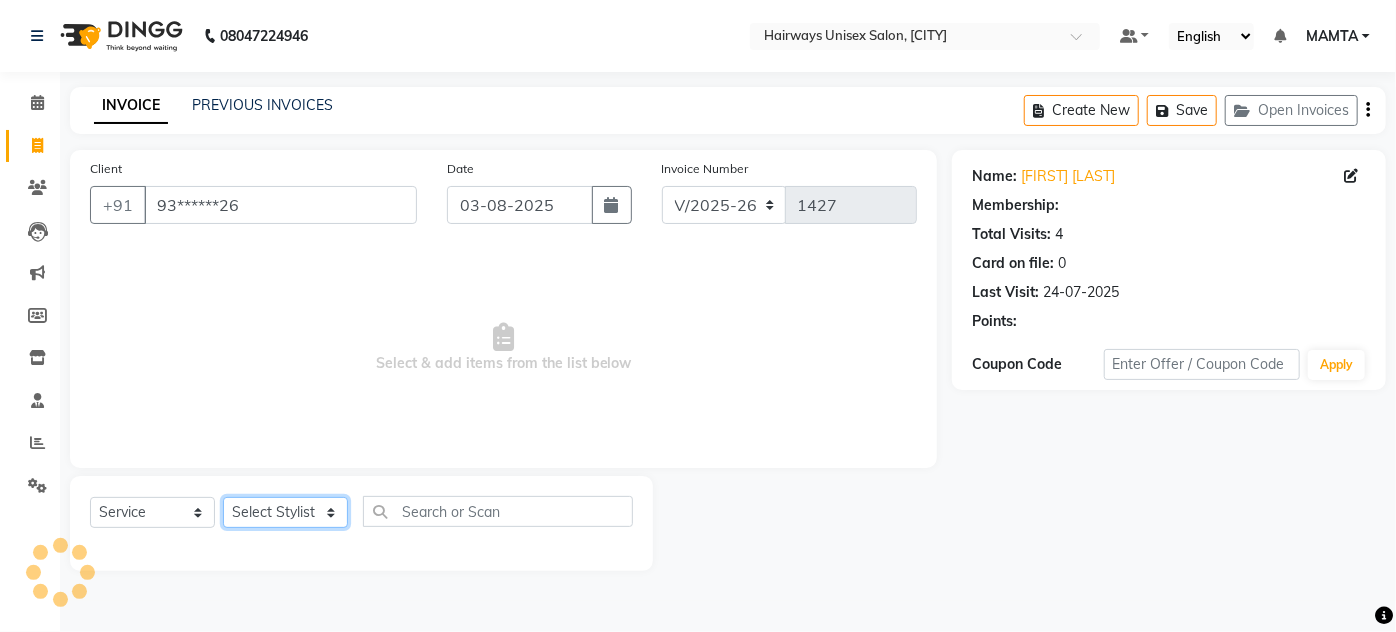 select on "1: Object" 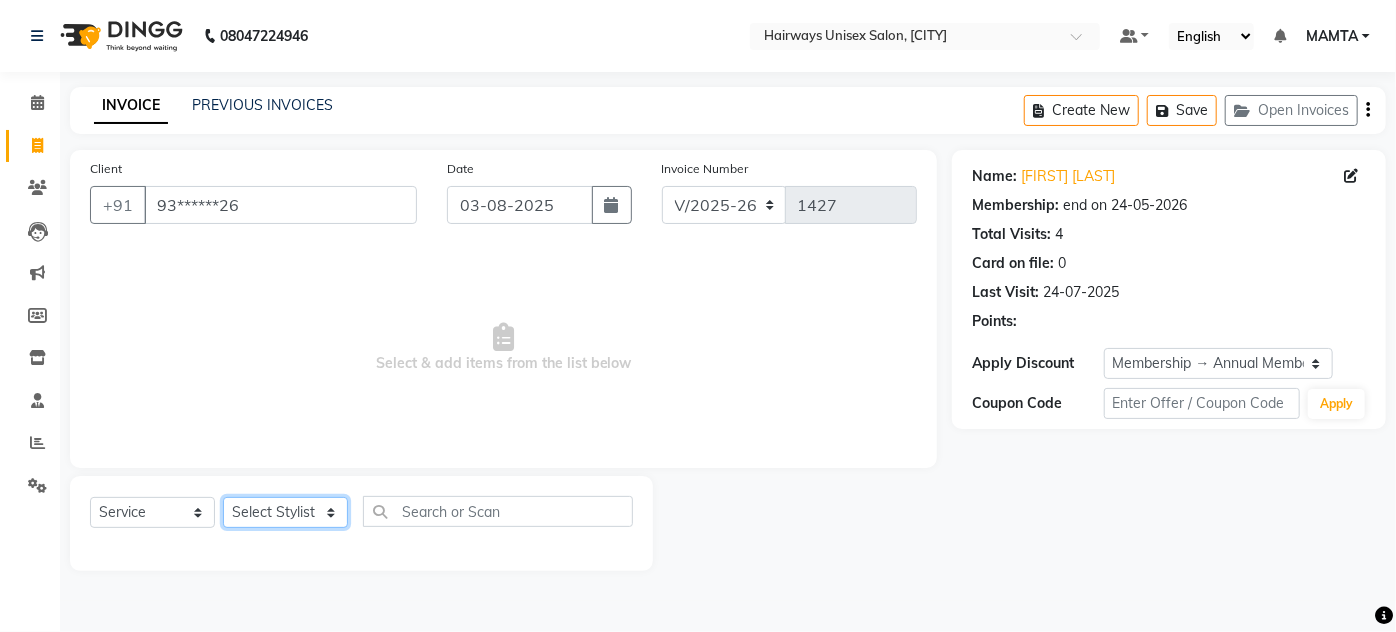 click on "Select Stylist AHSAN AZAD IMRAN Kamal Salmani KASHISH MAMTA POOJA PUMMY RAJA SADDAM SAMEER SULTAN TALIB ZAFAR ZAHID" 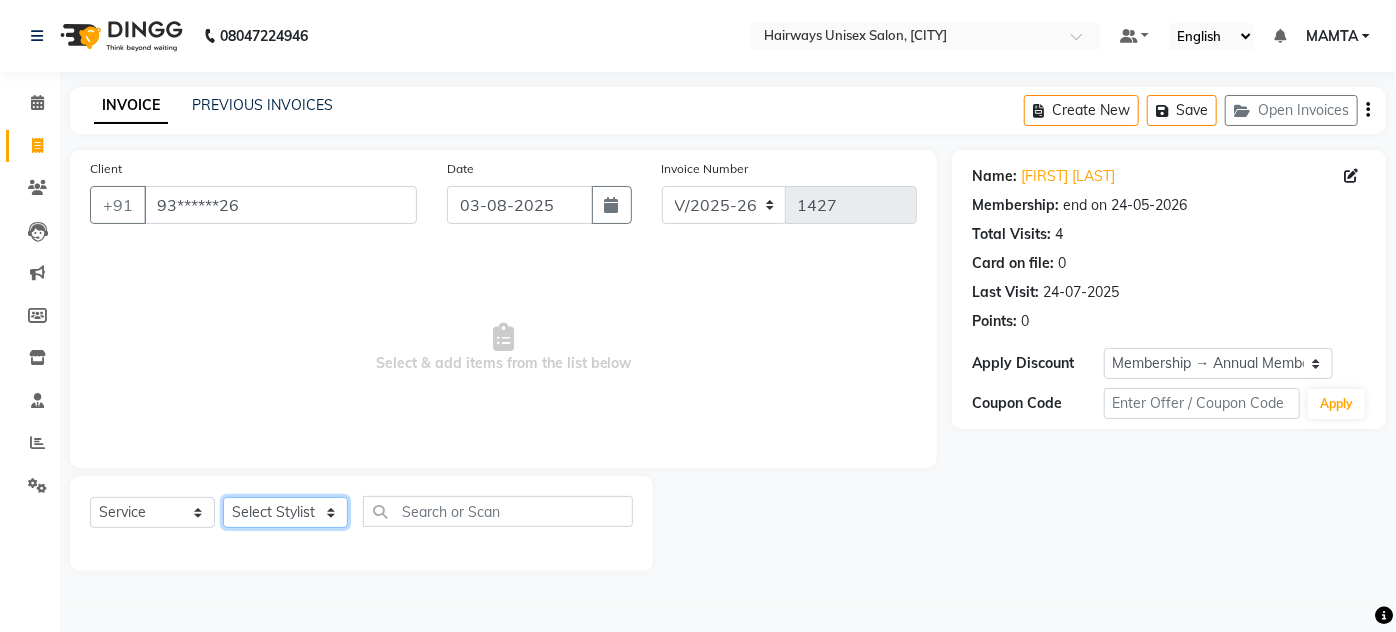 select on "80856" 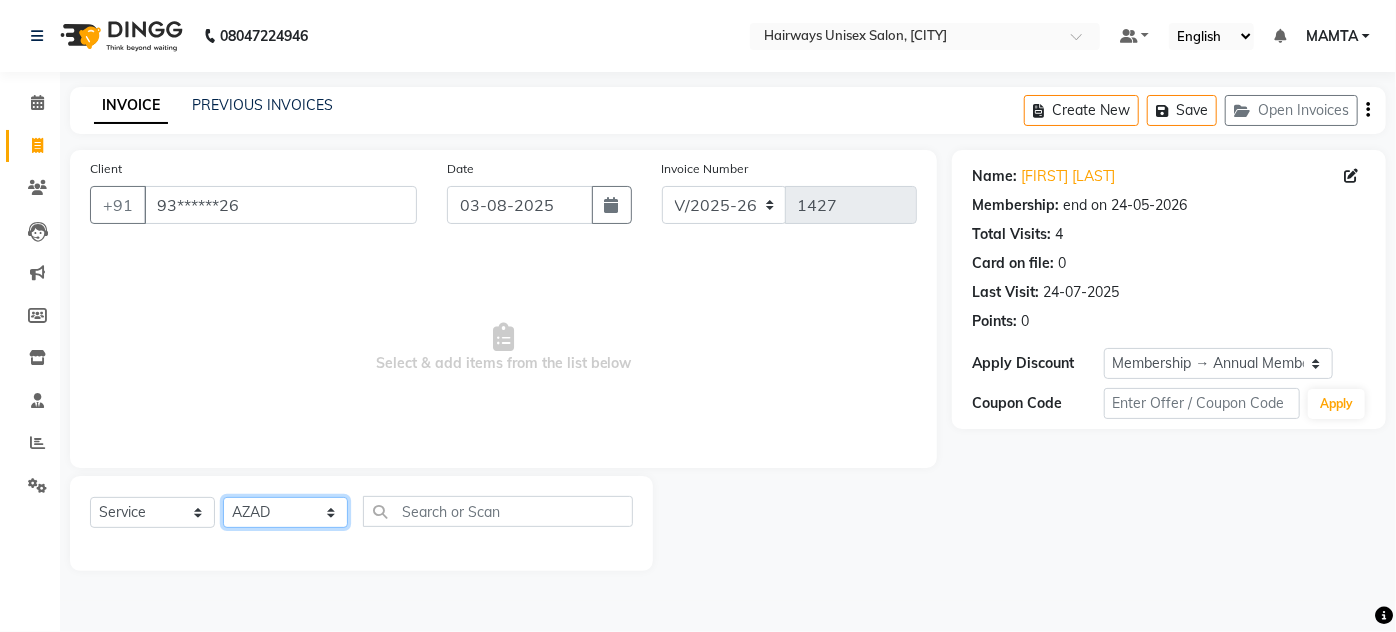 click on "Select Stylist AHSAN AZAD IMRAN Kamal Salmani KASHISH MAMTA POOJA PUMMY RAJA SADDAM SAMEER SULTAN TALIB ZAFAR ZAHID" 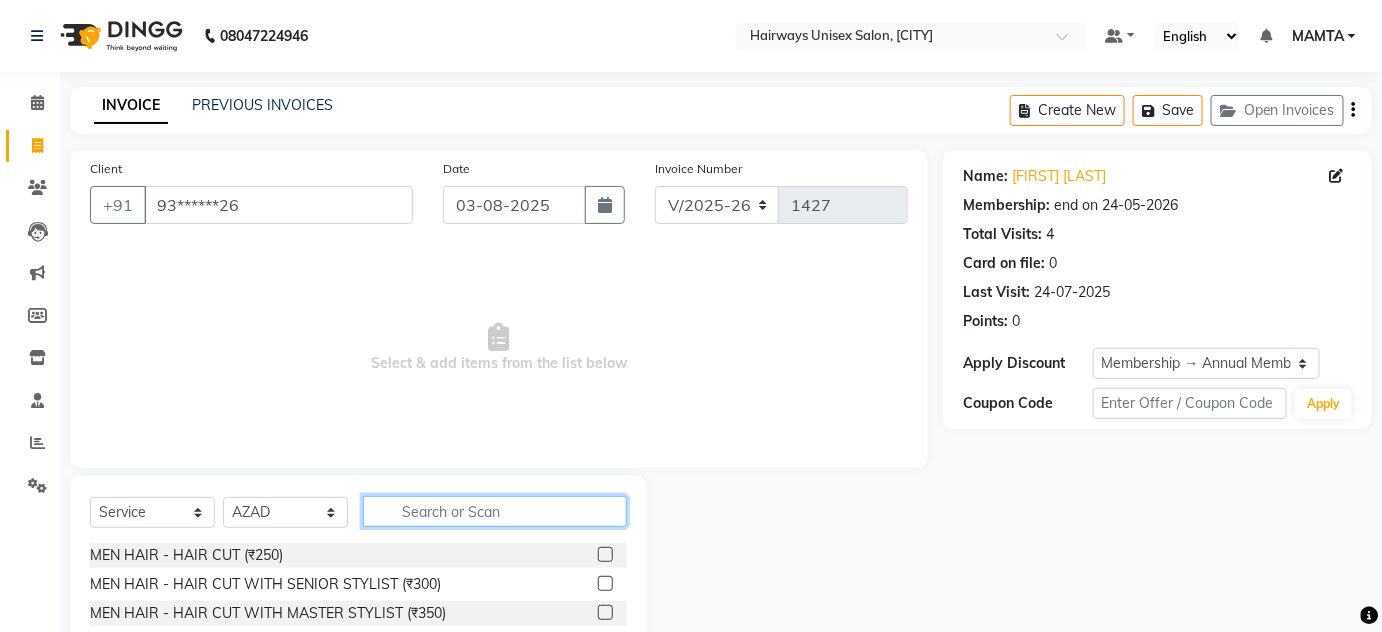 click 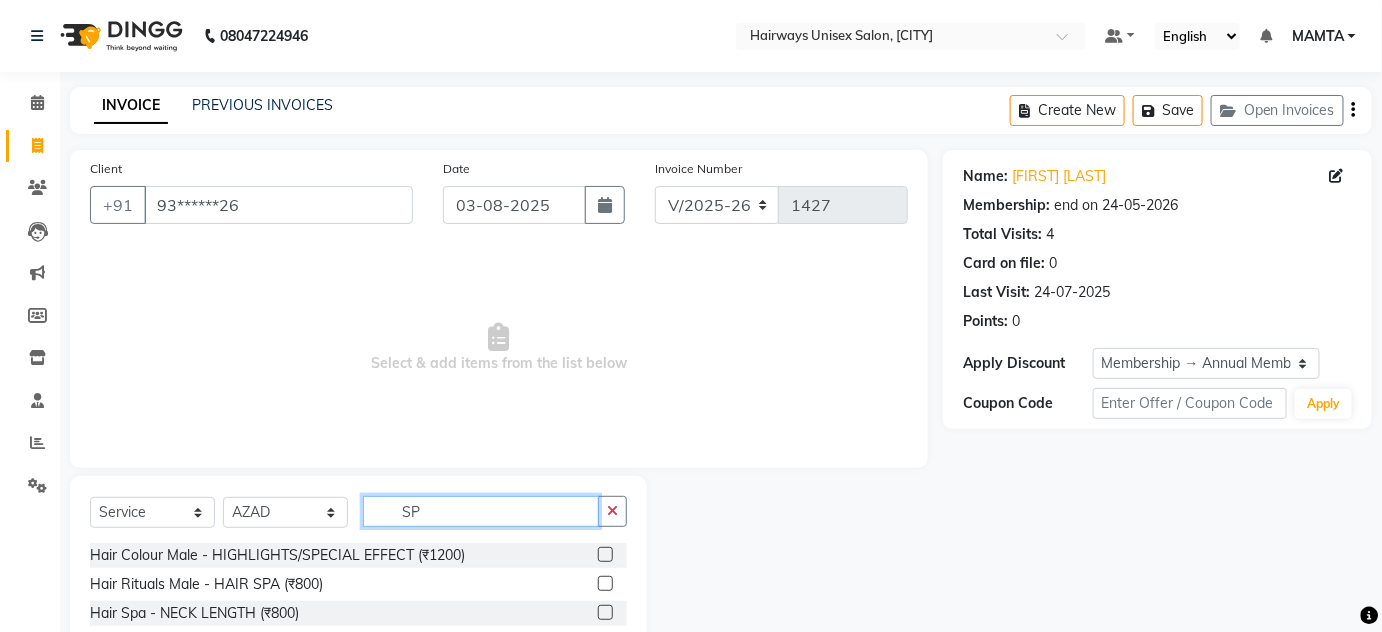 type on "SPA" 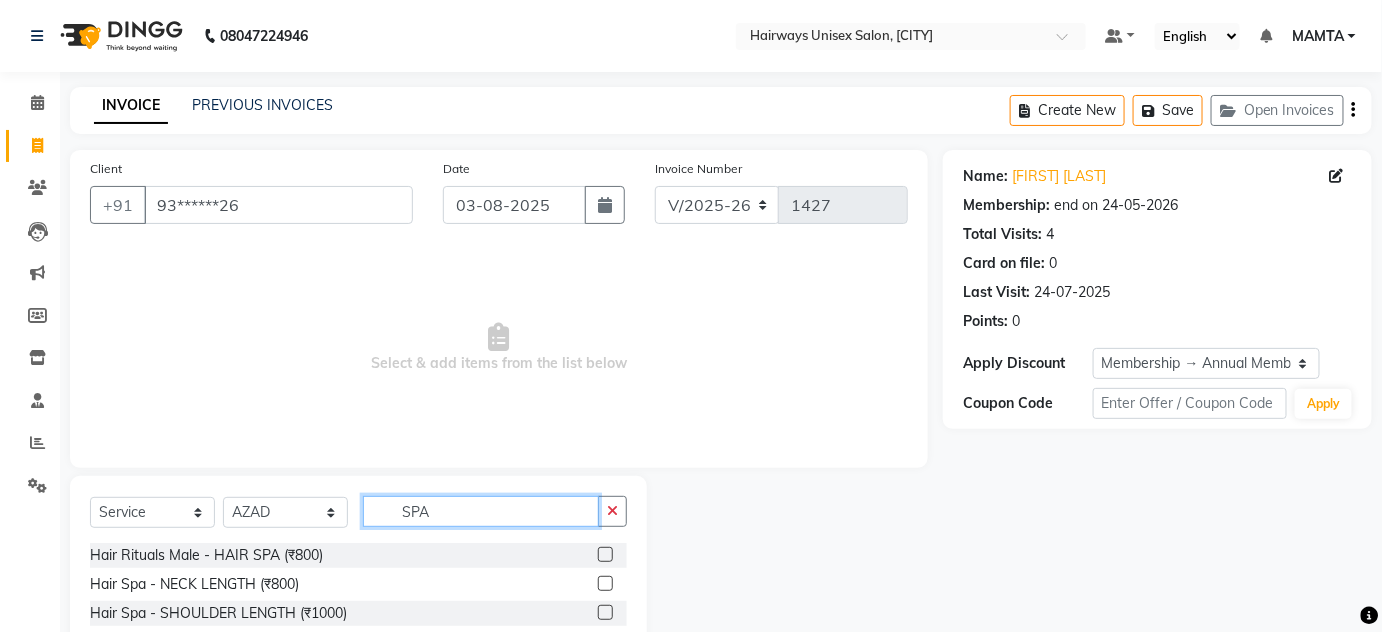 scroll, scrollTop: 61, scrollLeft: 0, axis: vertical 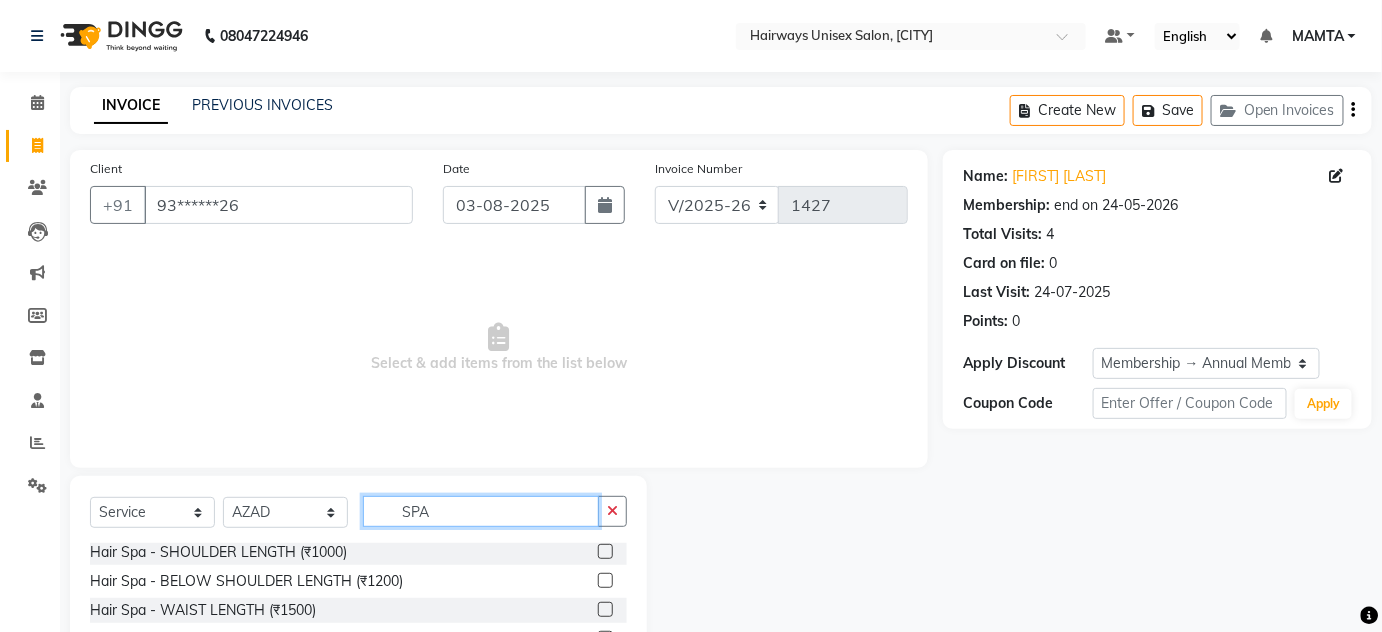 drag, startPoint x: 457, startPoint y: 517, endPoint x: 249, endPoint y: 485, distance: 210.44714 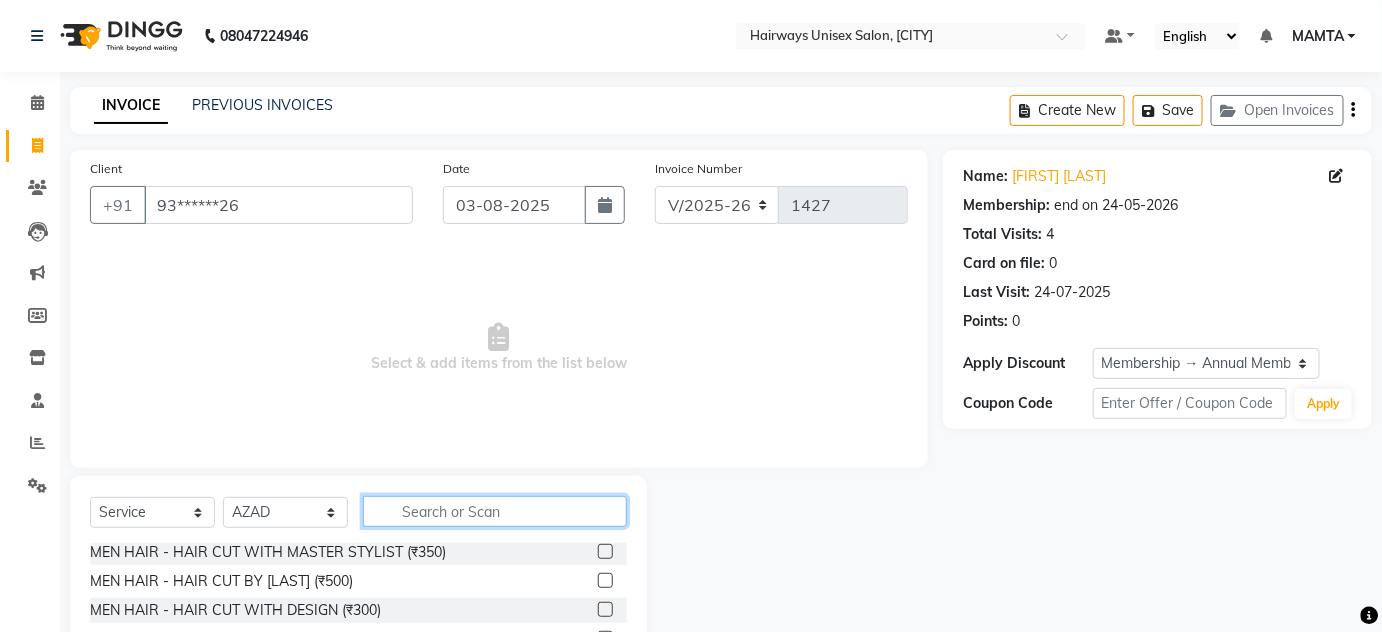 scroll, scrollTop: 168, scrollLeft: 0, axis: vertical 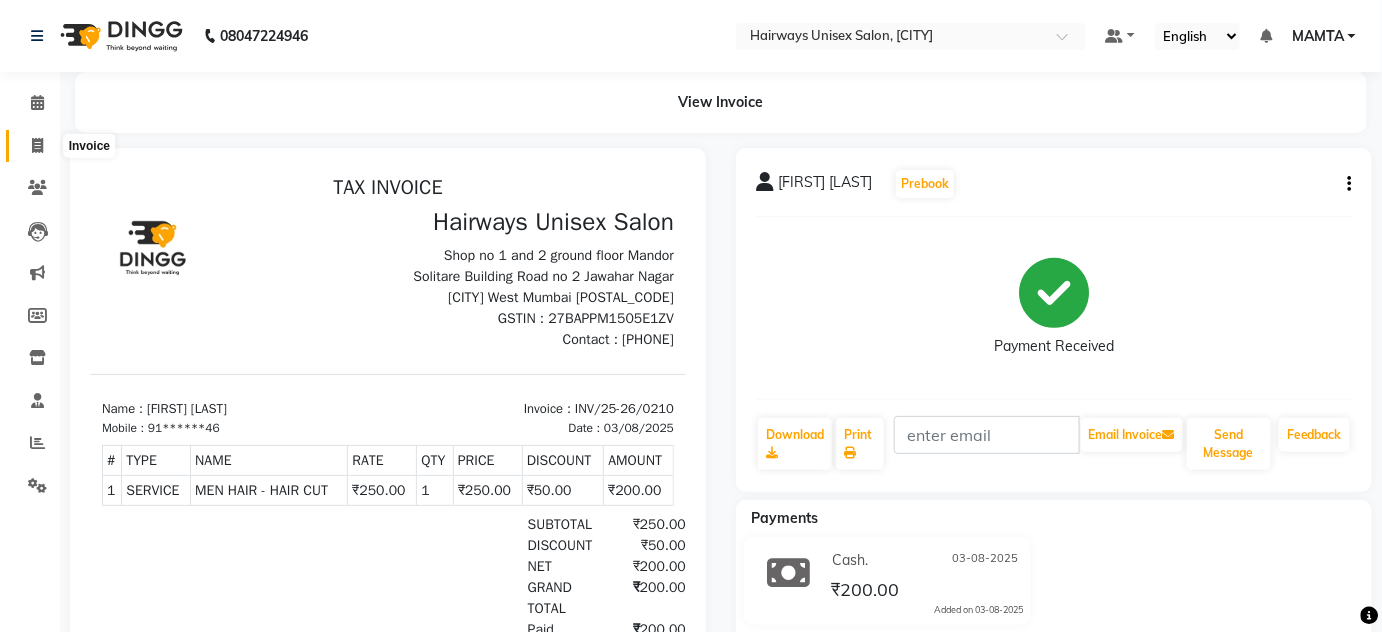 click 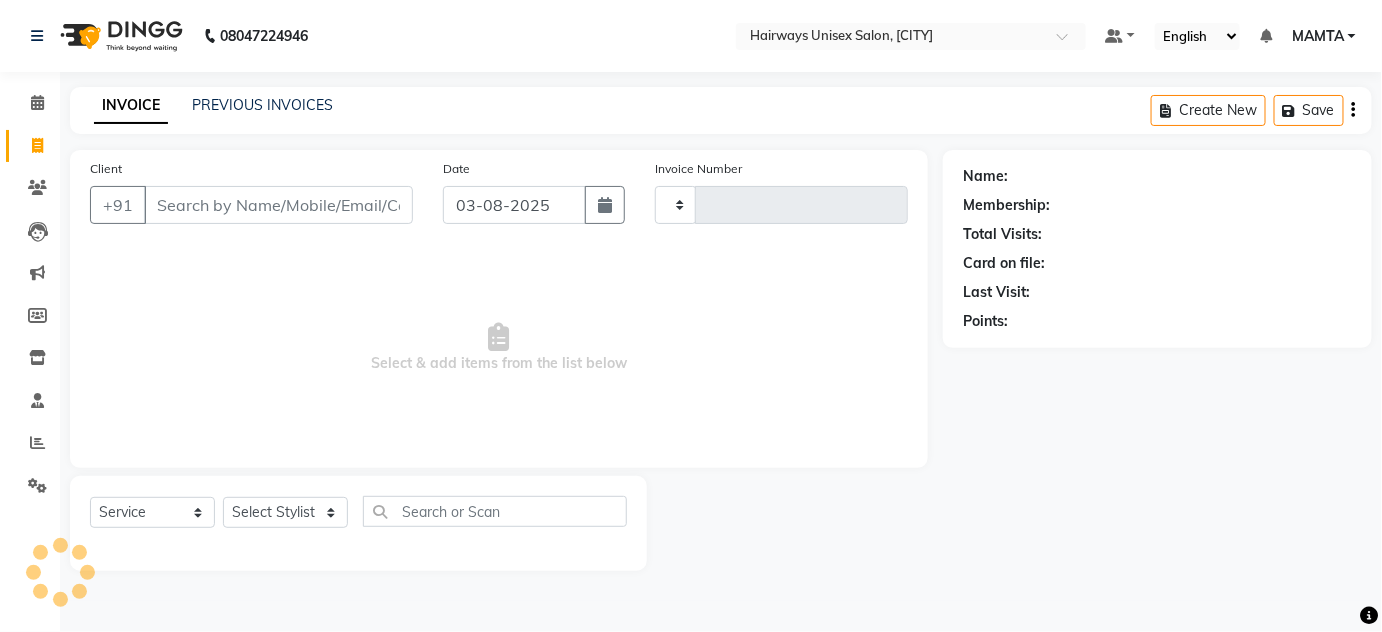 type on "1427" 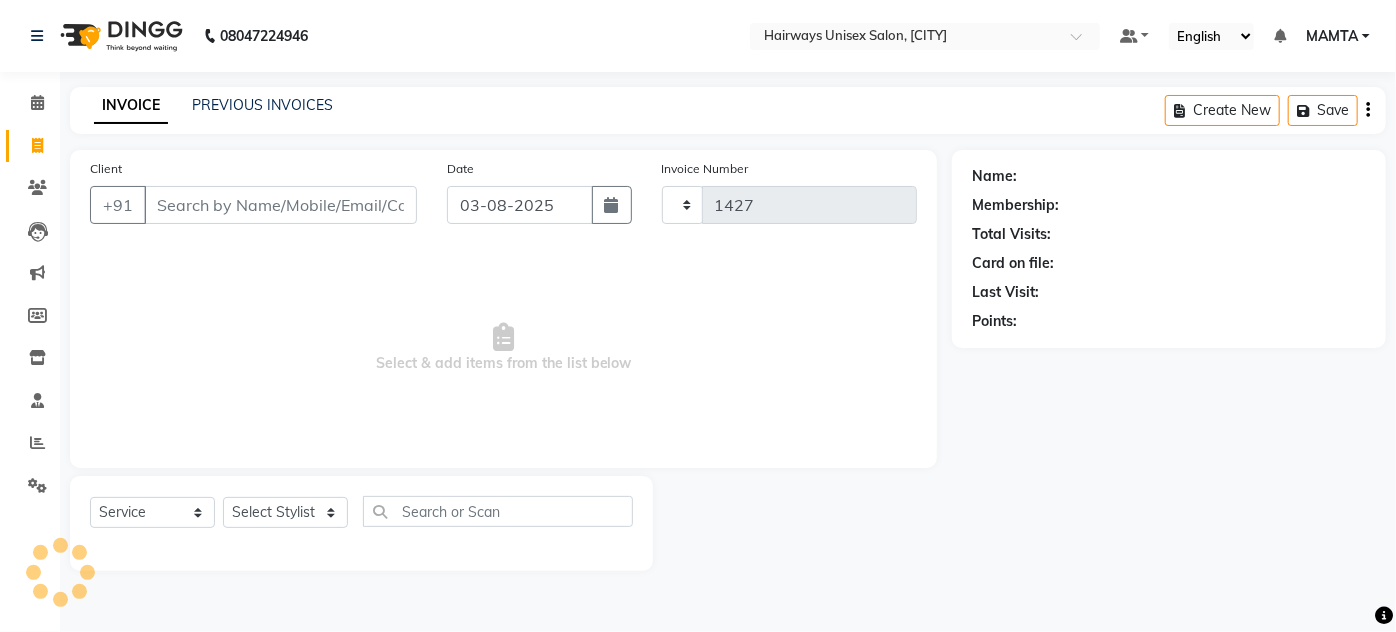select on "8320" 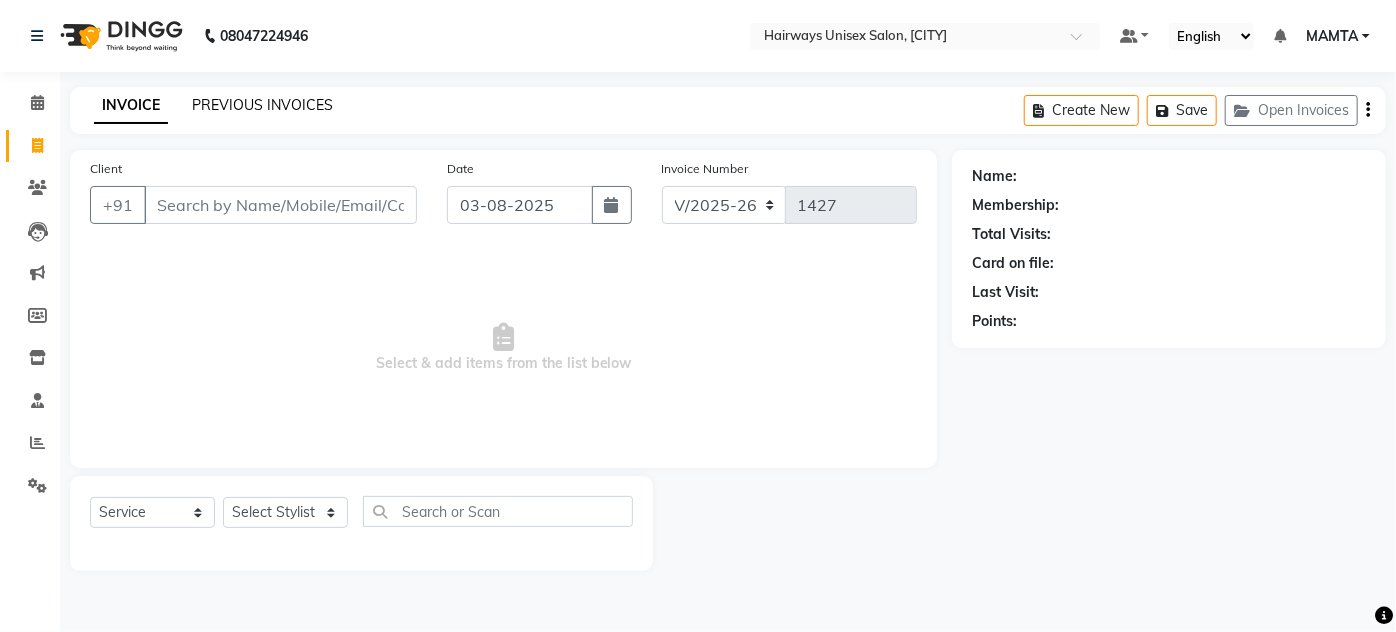 click on "PREVIOUS INVOICES" 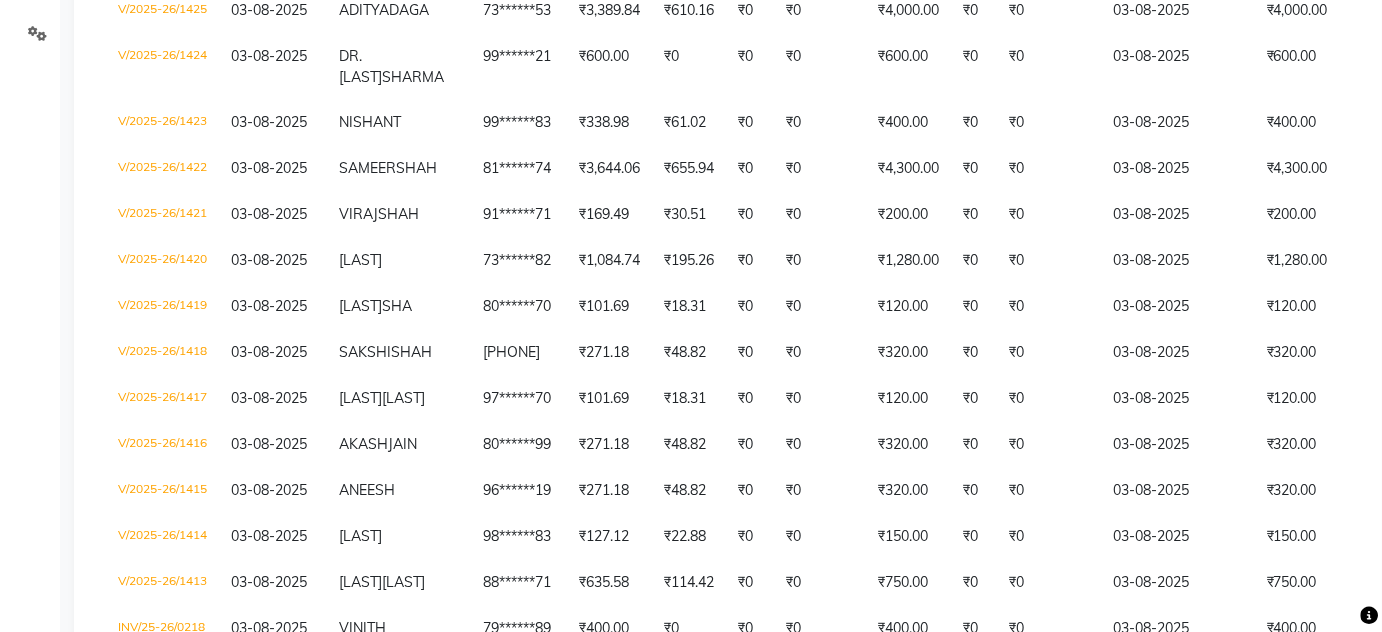 scroll, scrollTop: 361, scrollLeft: 0, axis: vertical 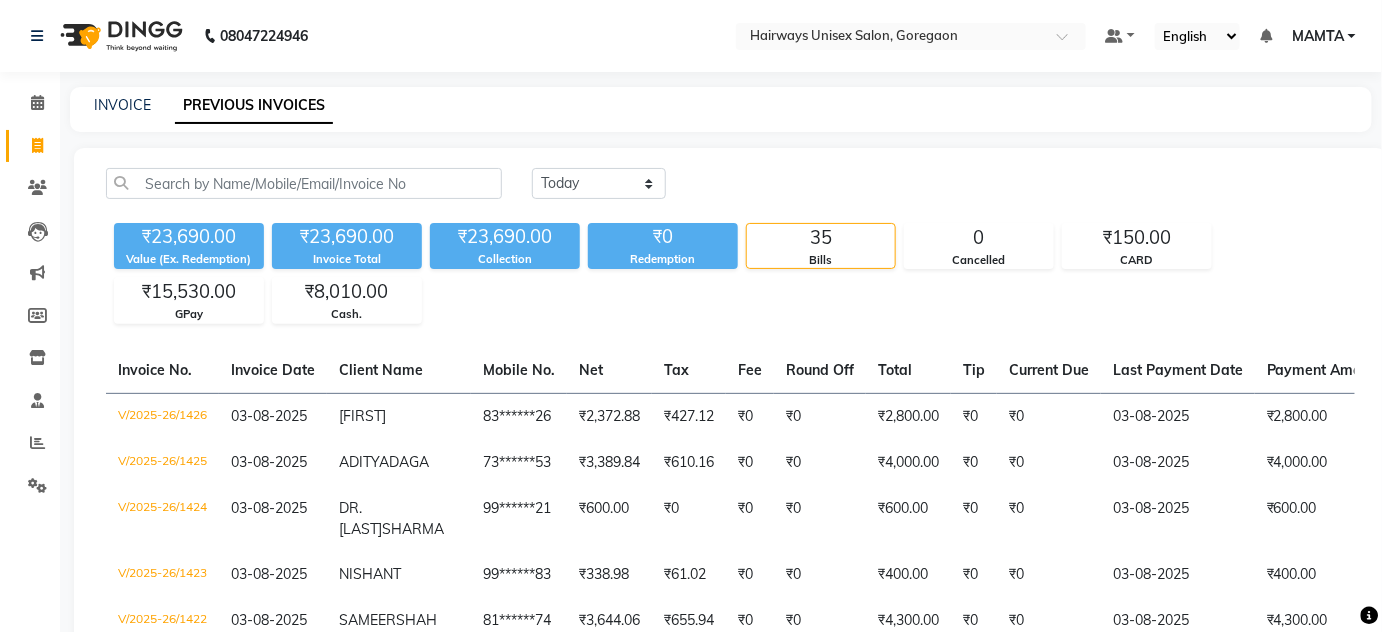 click on "Invoice" 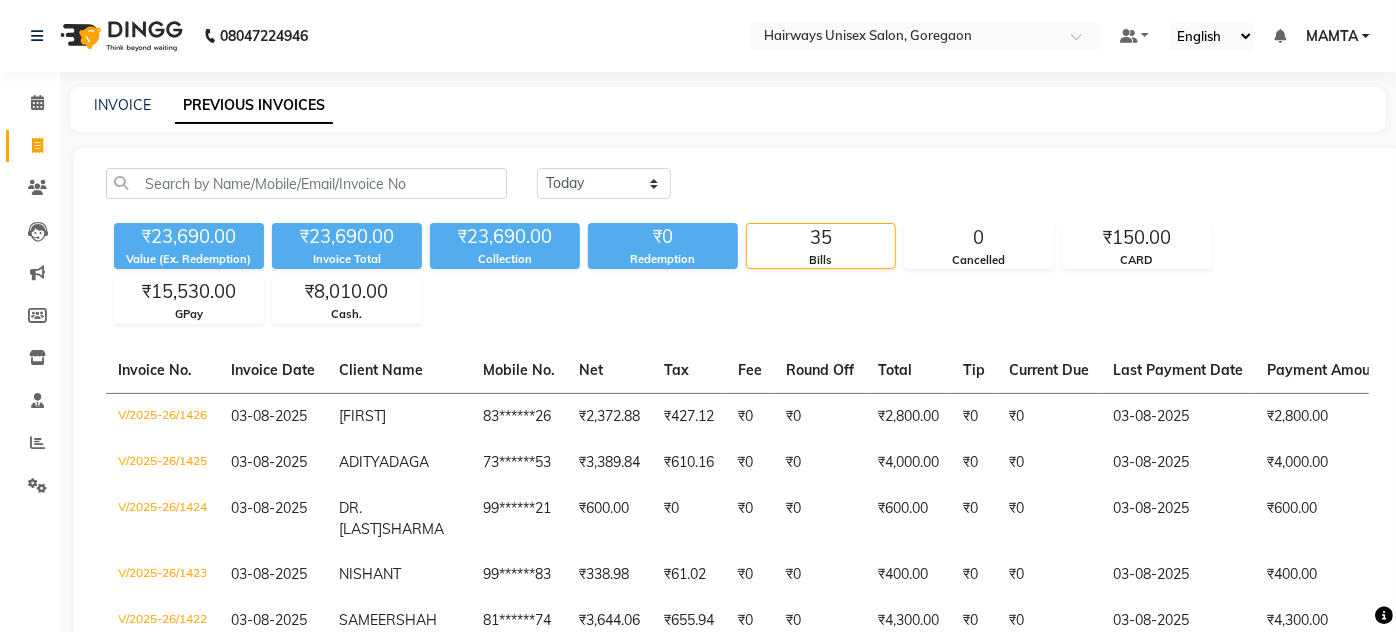 select on "8320" 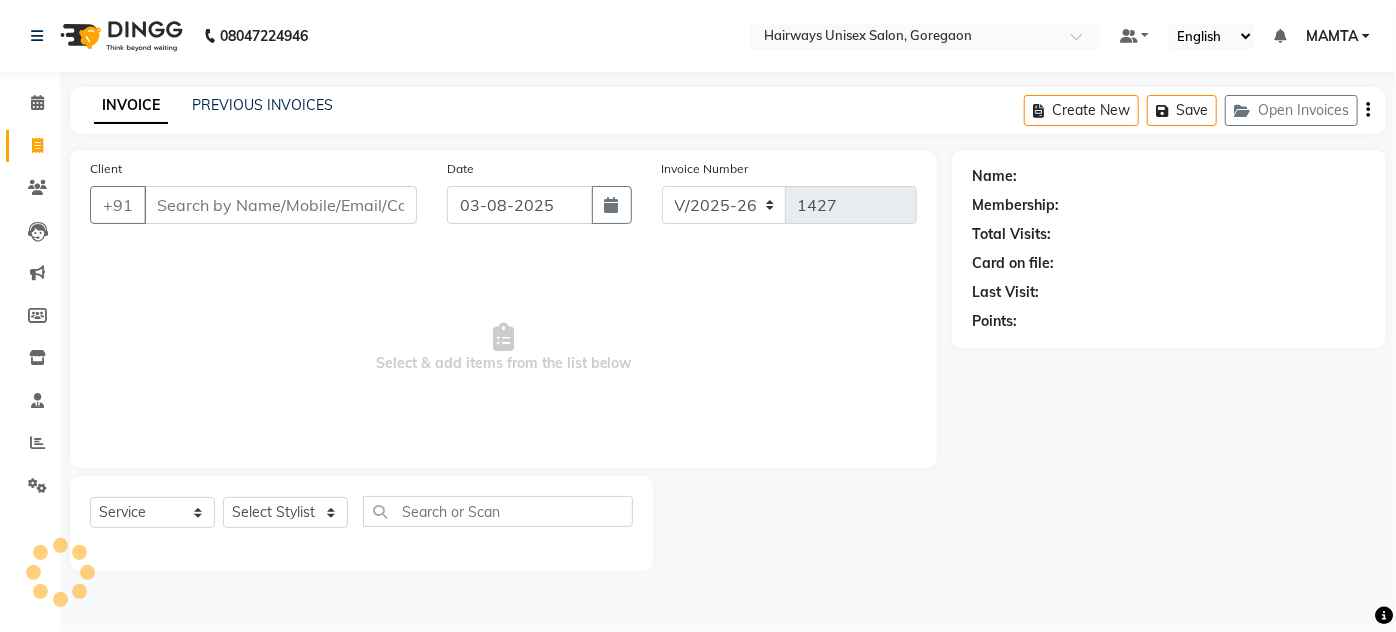 click on "Client" at bounding box center [280, 205] 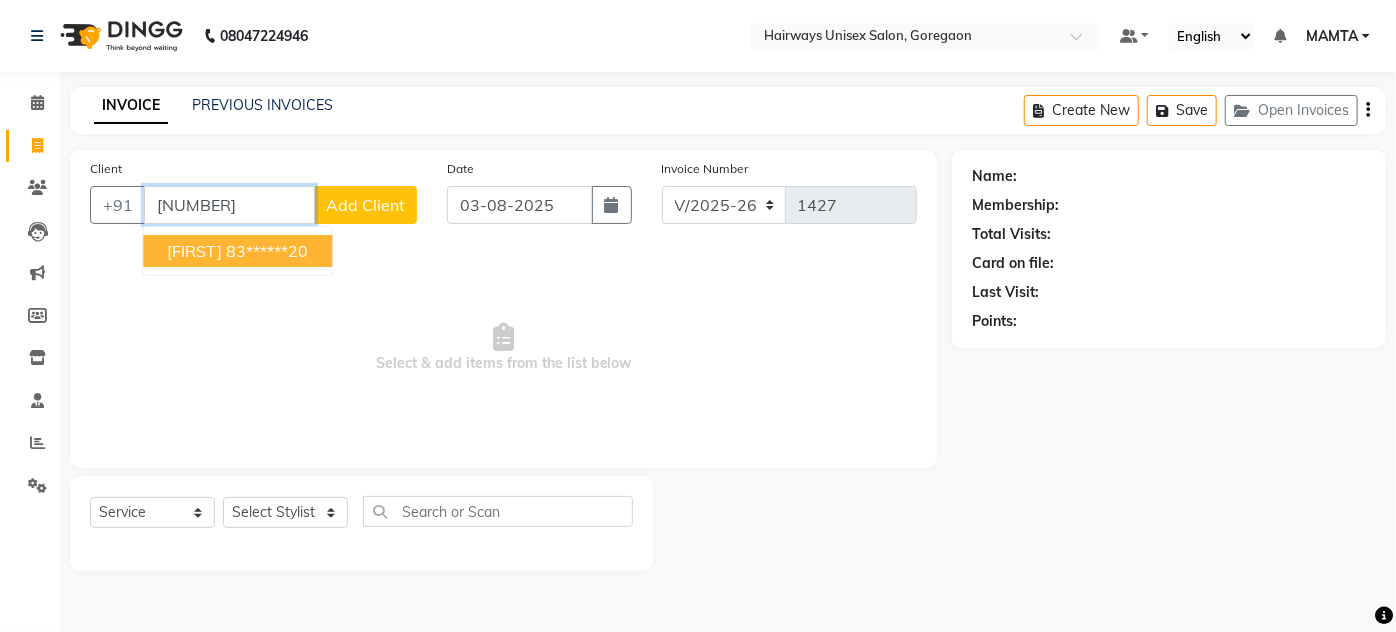 click on "83******20" at bounding box center (267, 251) 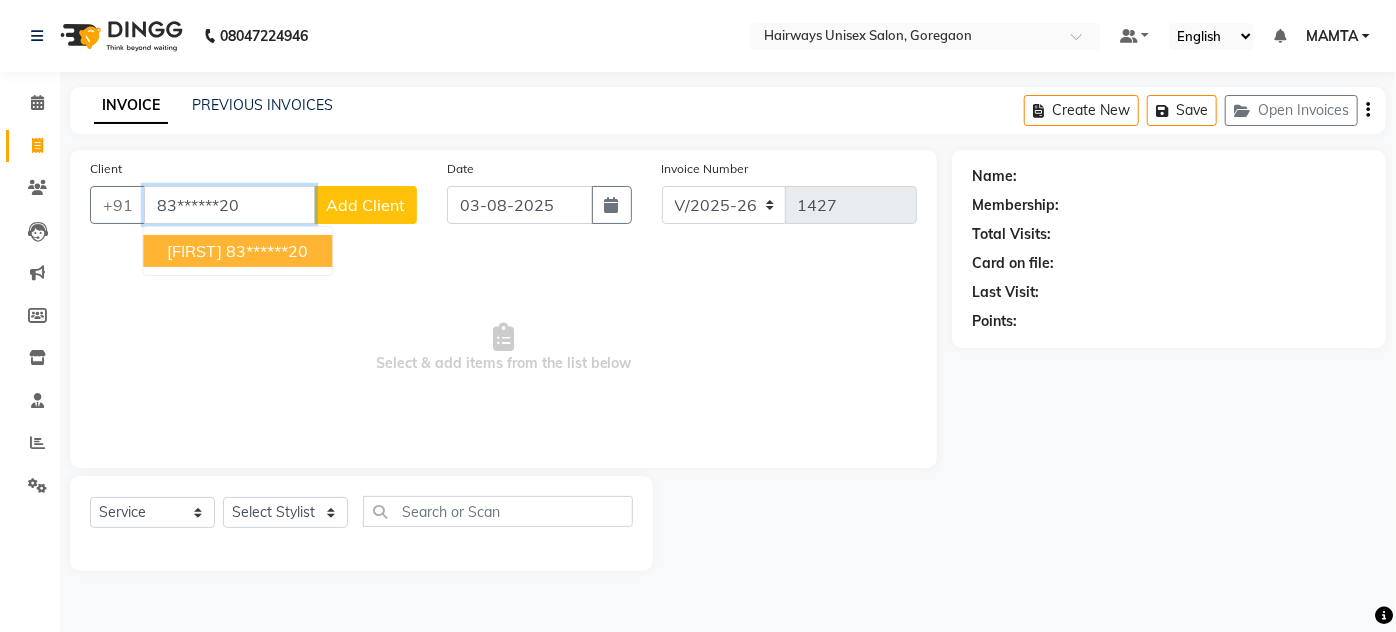 type on "83******20" 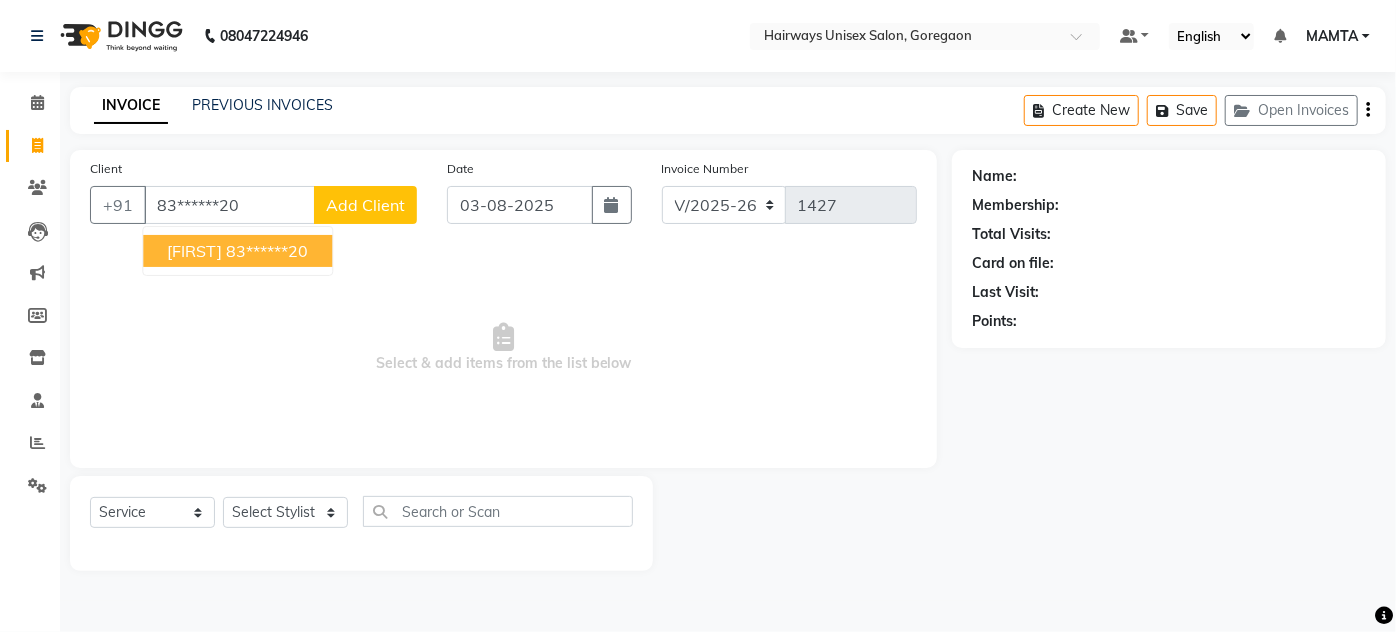select on "1: Object" 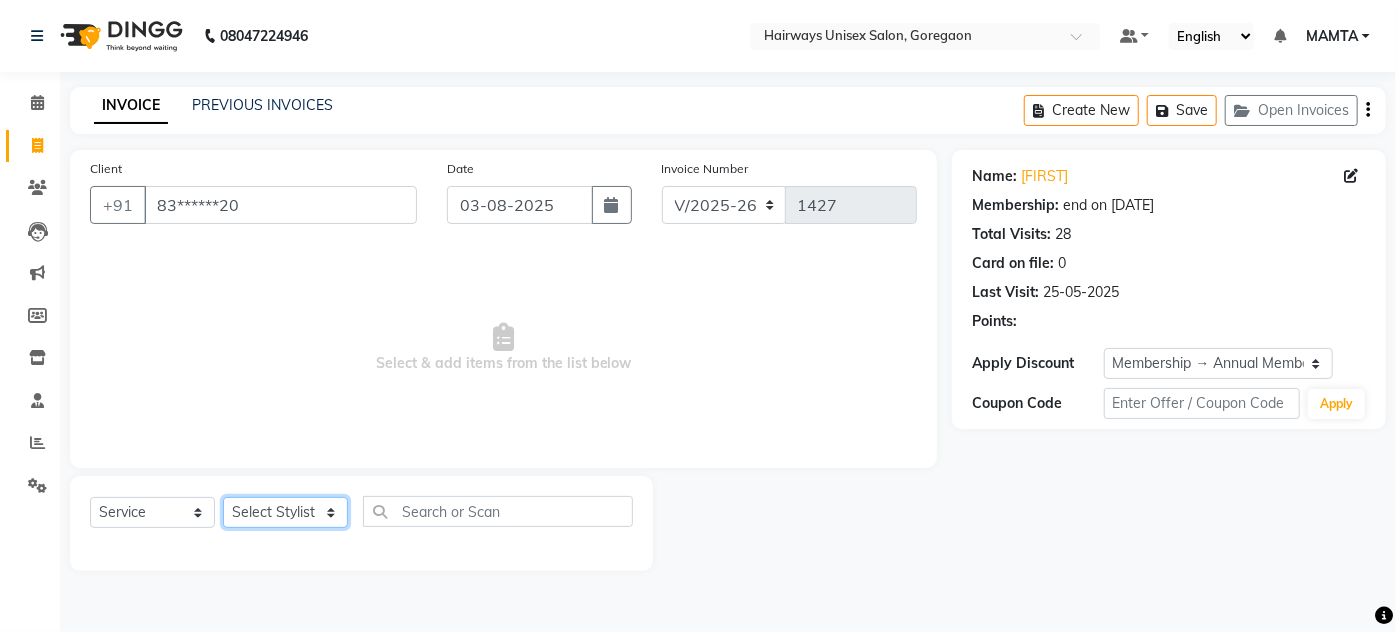 click on "Select Stylist [FIRST] [LAST] [FIRST] [FIRST] [FIRST] [FIRST] [FIRST] [FIRST] [FIRST] [FIRST] [LAST] [FIRST]" 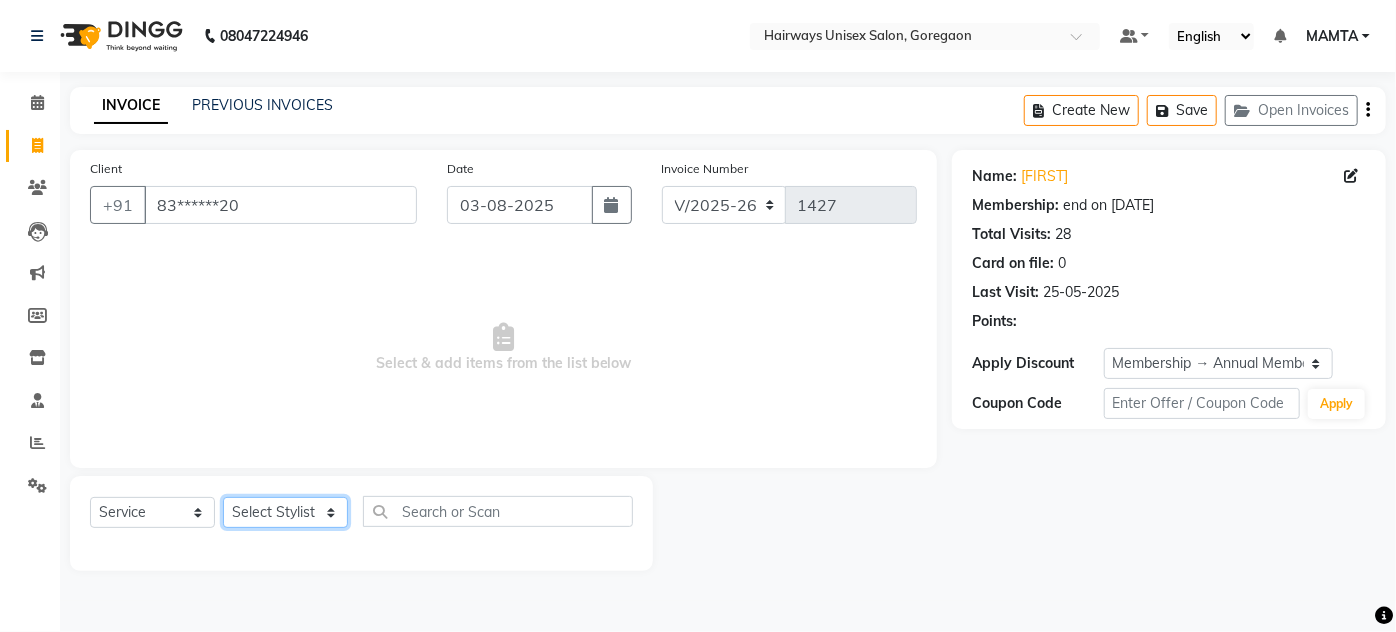 select on "80856" 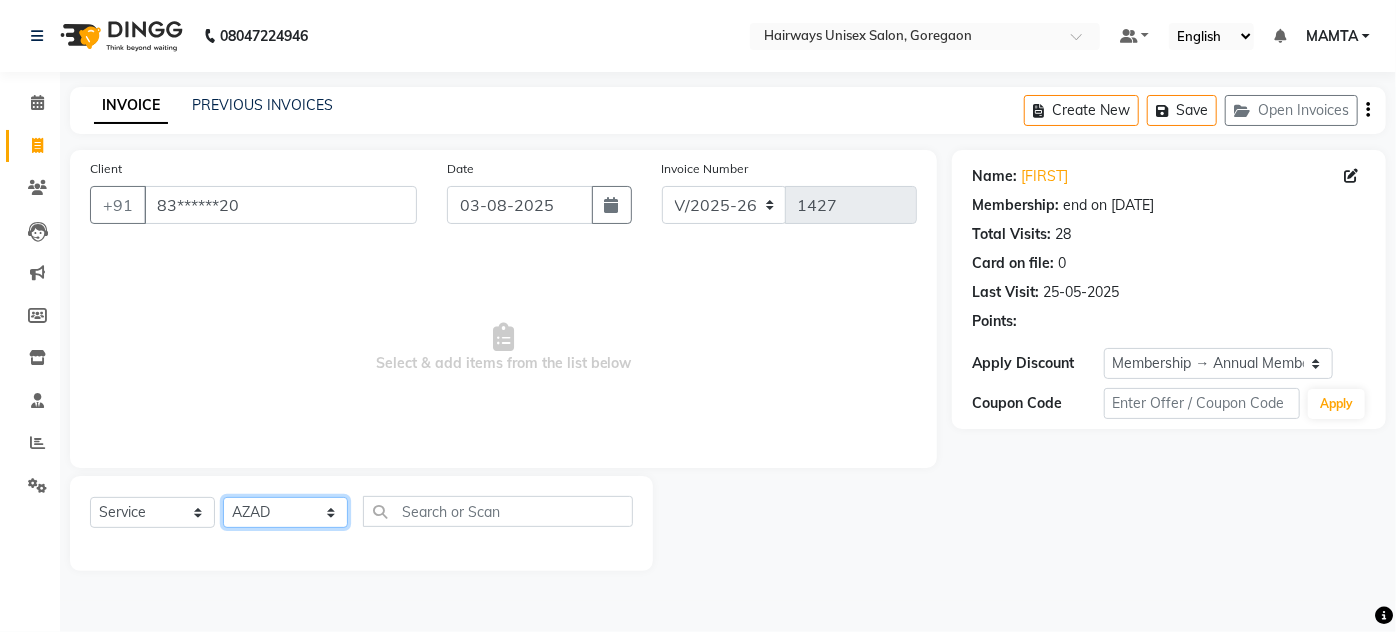 click on "Select Stylist [FIRST] [LAST] [FIRST] [FIRST] [FIRST] [FIRST] [FIRST] [FIRST] [FIRST] [FIRST] [LAST] [FIRST]" 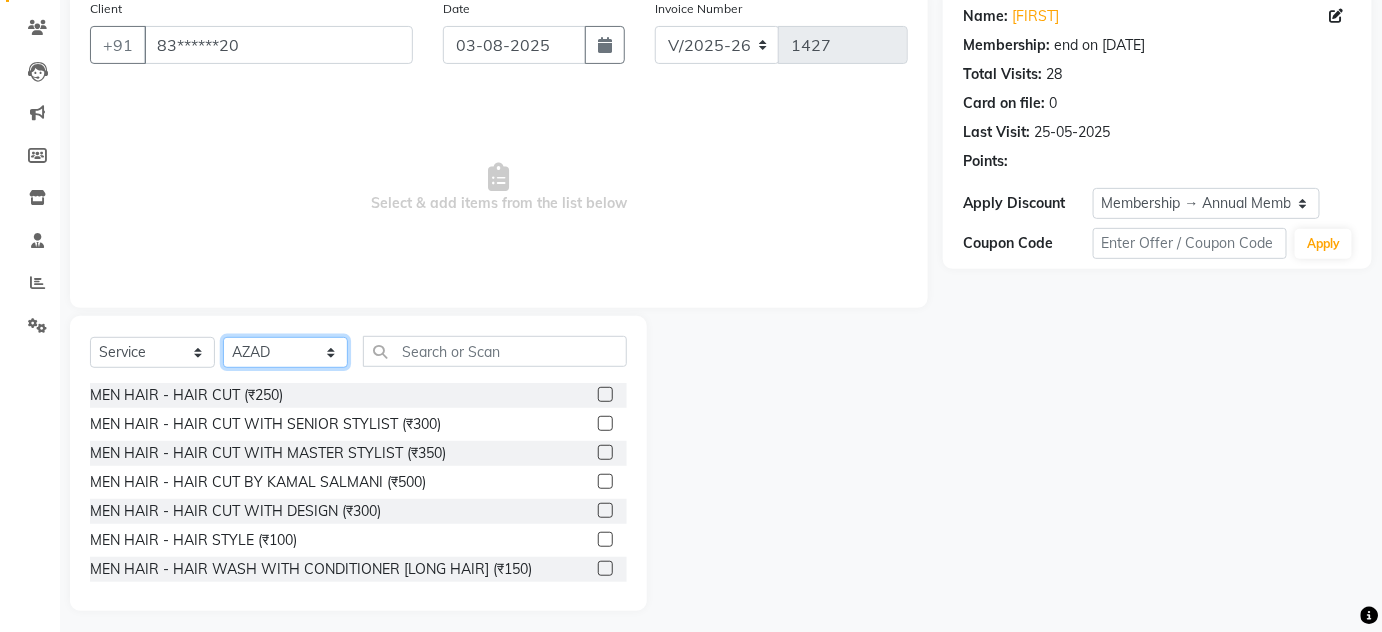 scroll, scrollTop: 168, scrollLeft: 0, axis: vertical 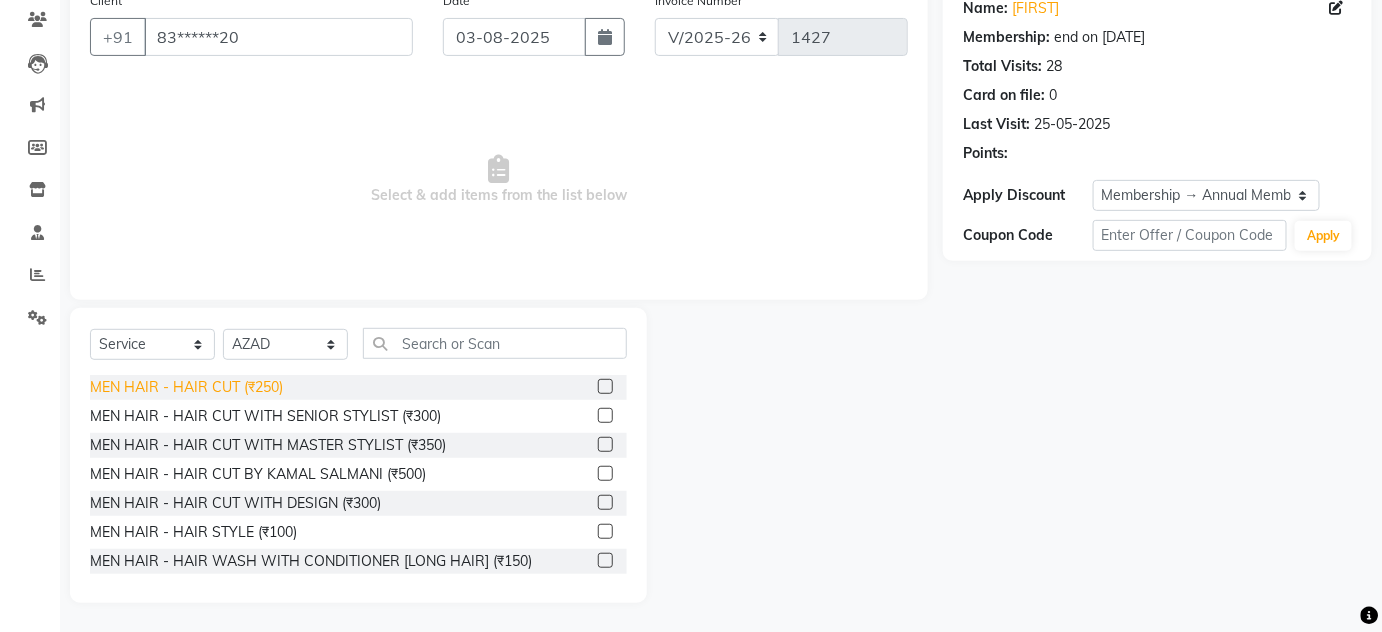 click on "MEN HAIR - HAIR CUT (₹250)" 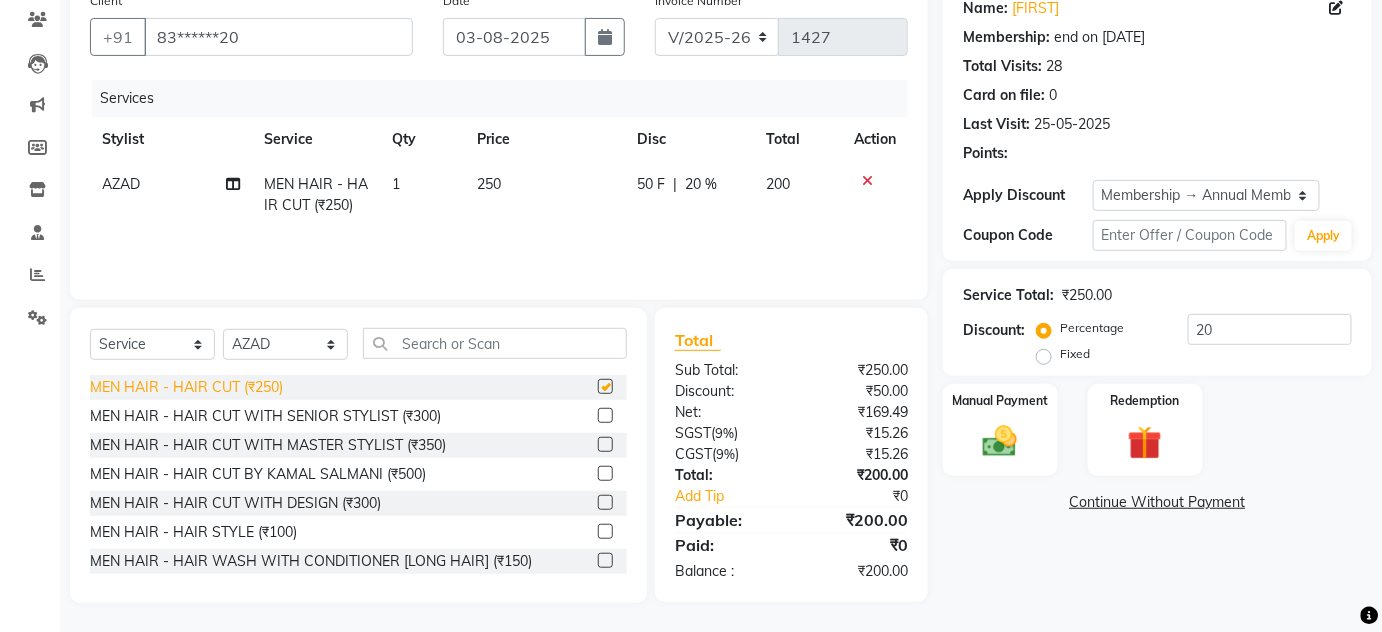 checkbox on "false" 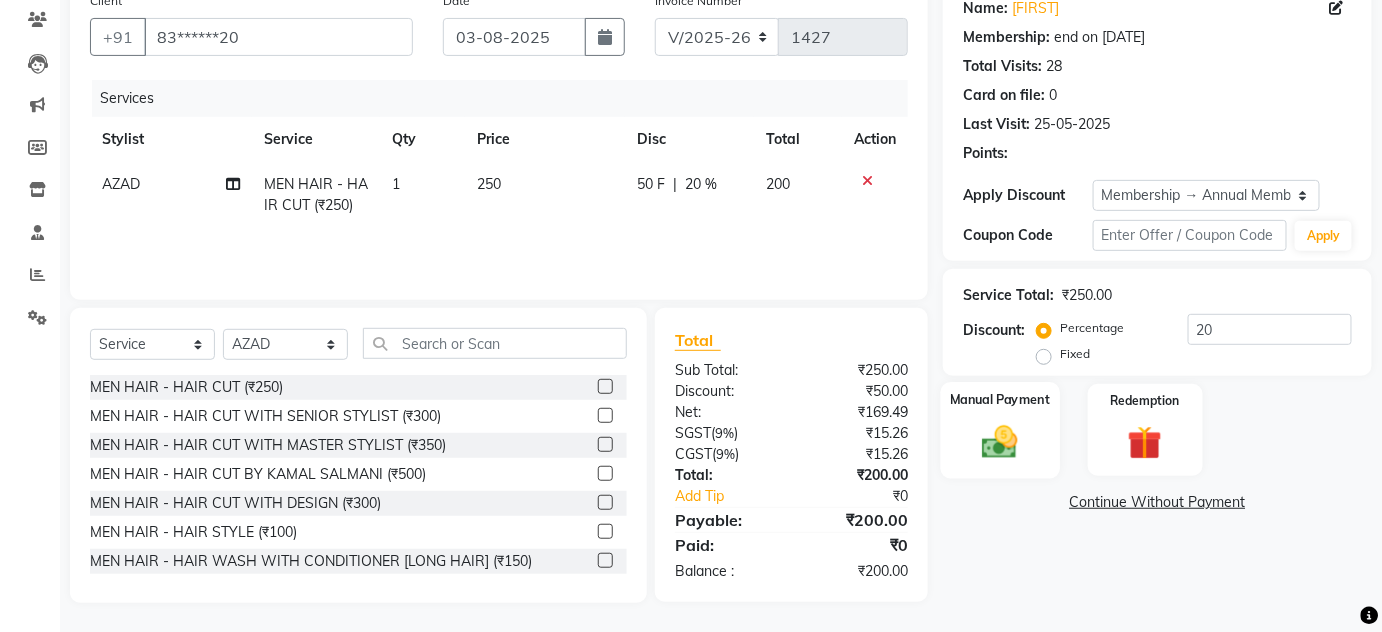 click on "Manual Payment" 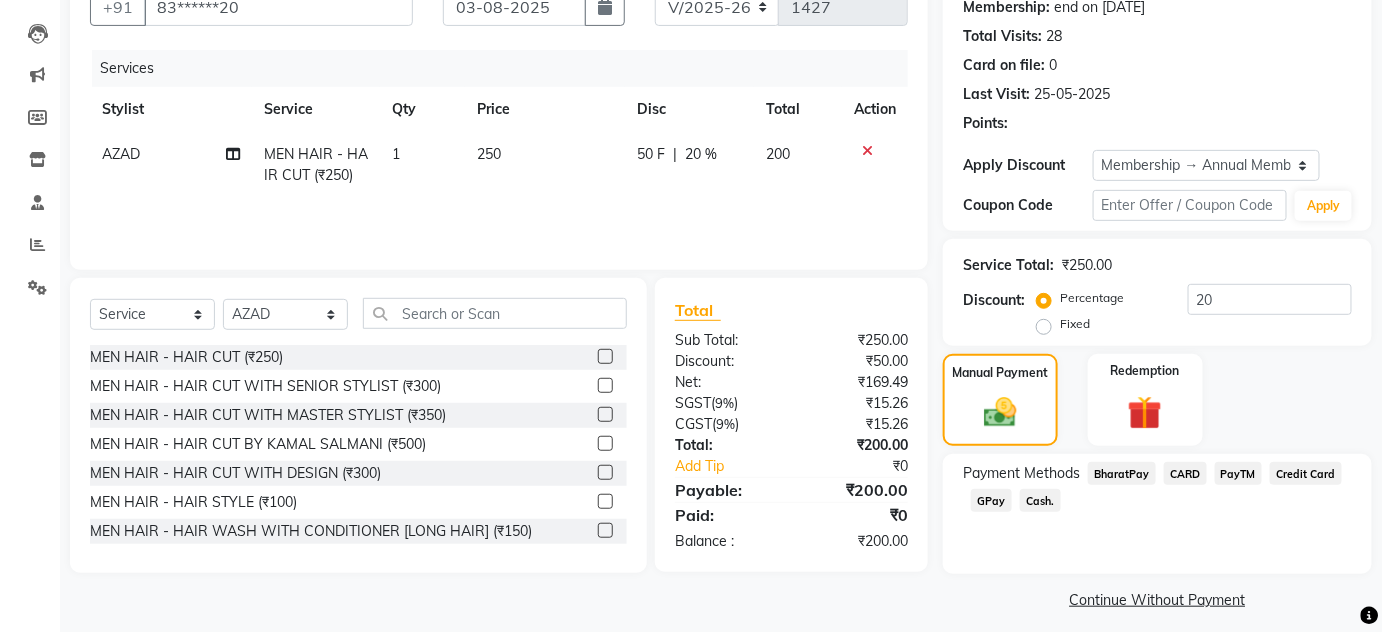 scroll, scrollTop: 210, scrollLeft: 0, axis: vertical 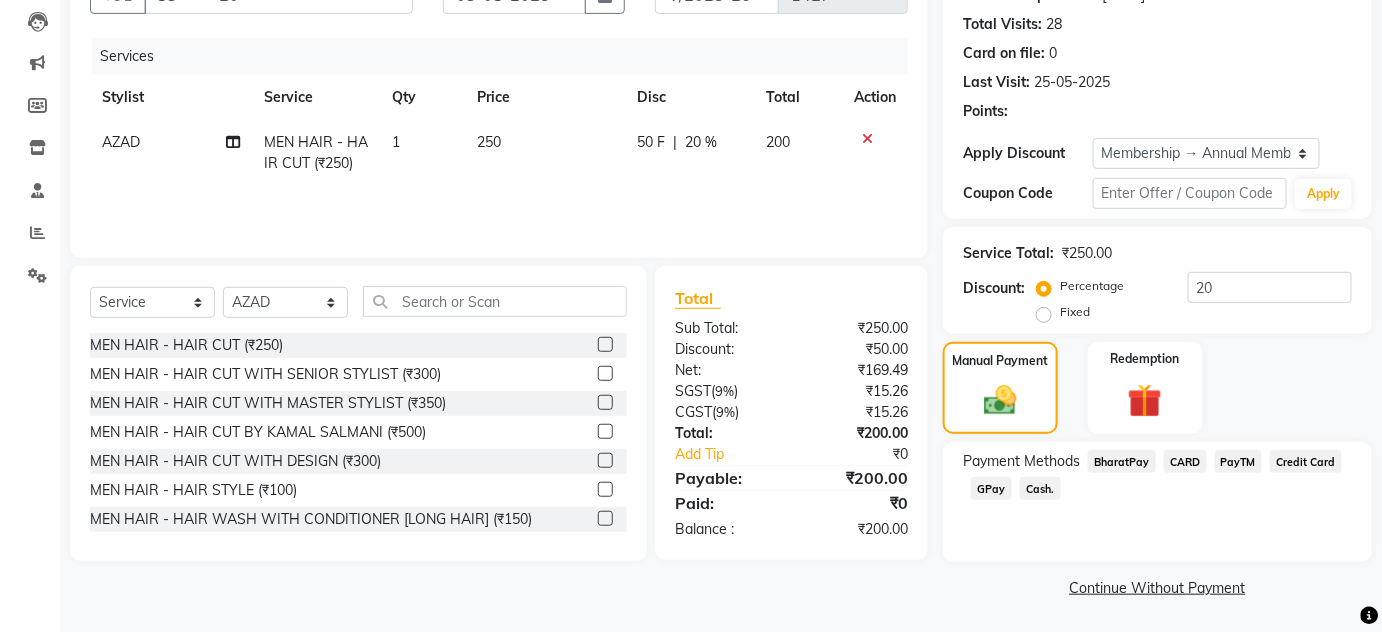 click on "GPay" 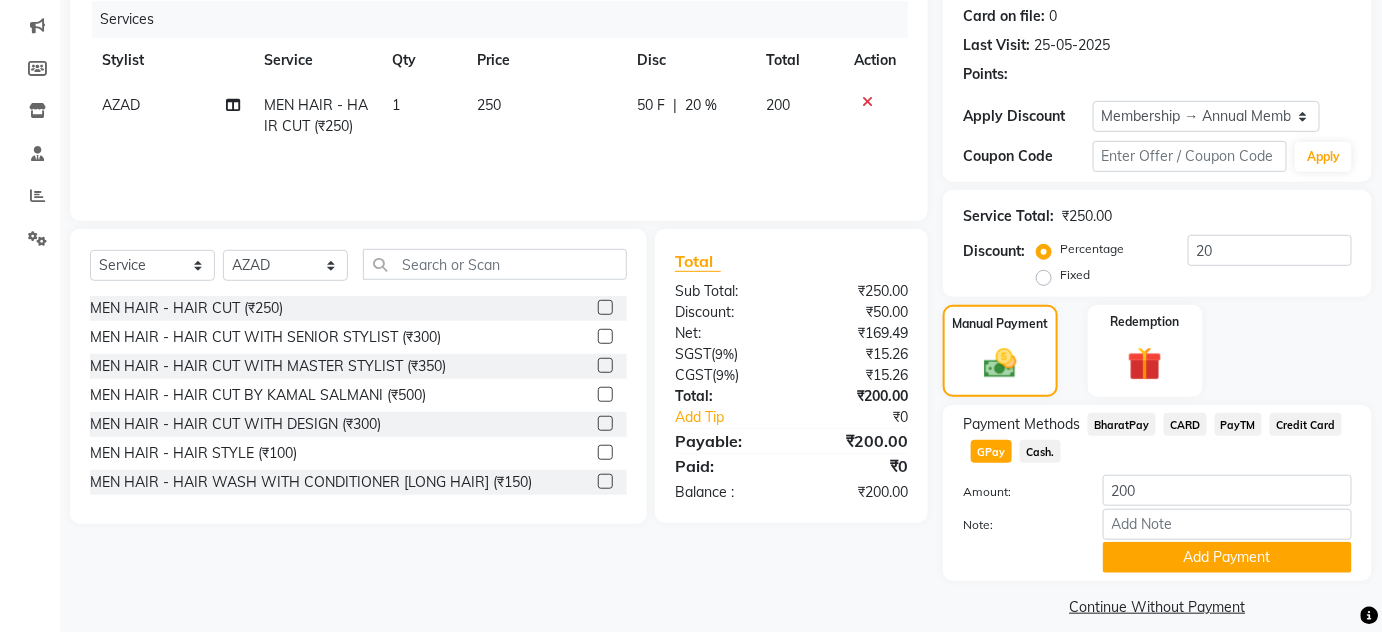scroll, scrollTop: 266, scrollLeft: 0, axis: vertical 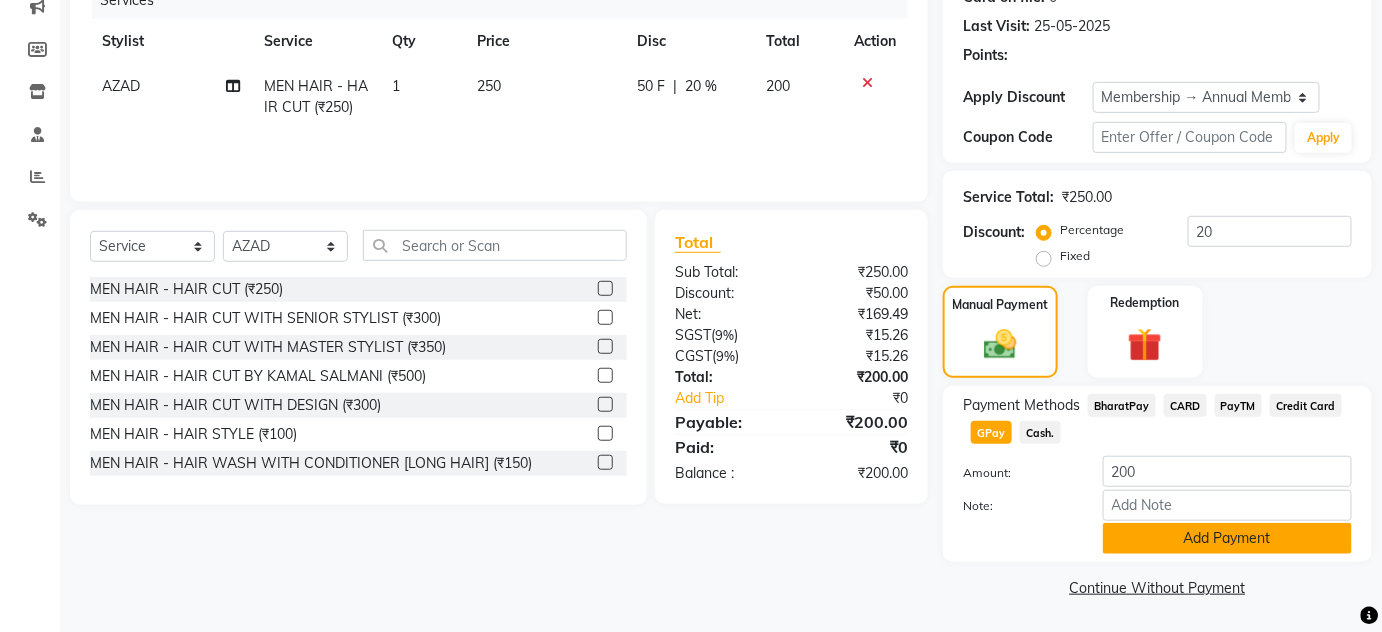 click on "Add Payment" 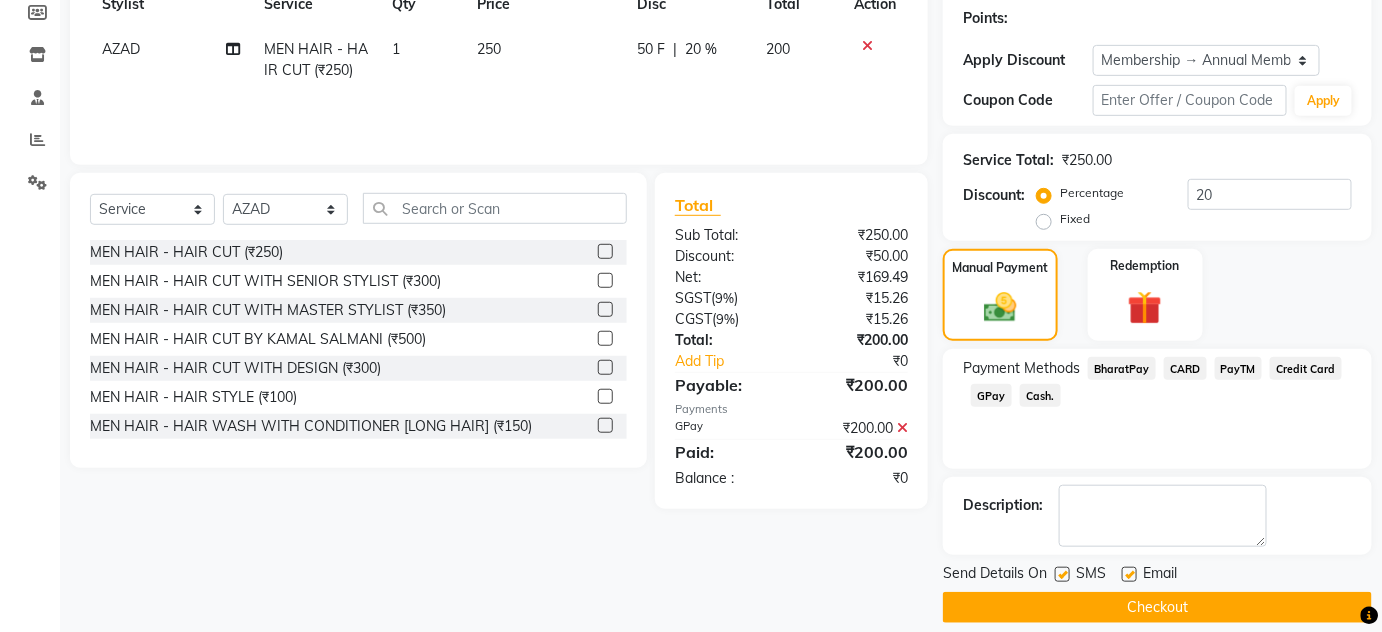 scroll, scrollTop: 322, scrollLeft: 0, axis: vertical 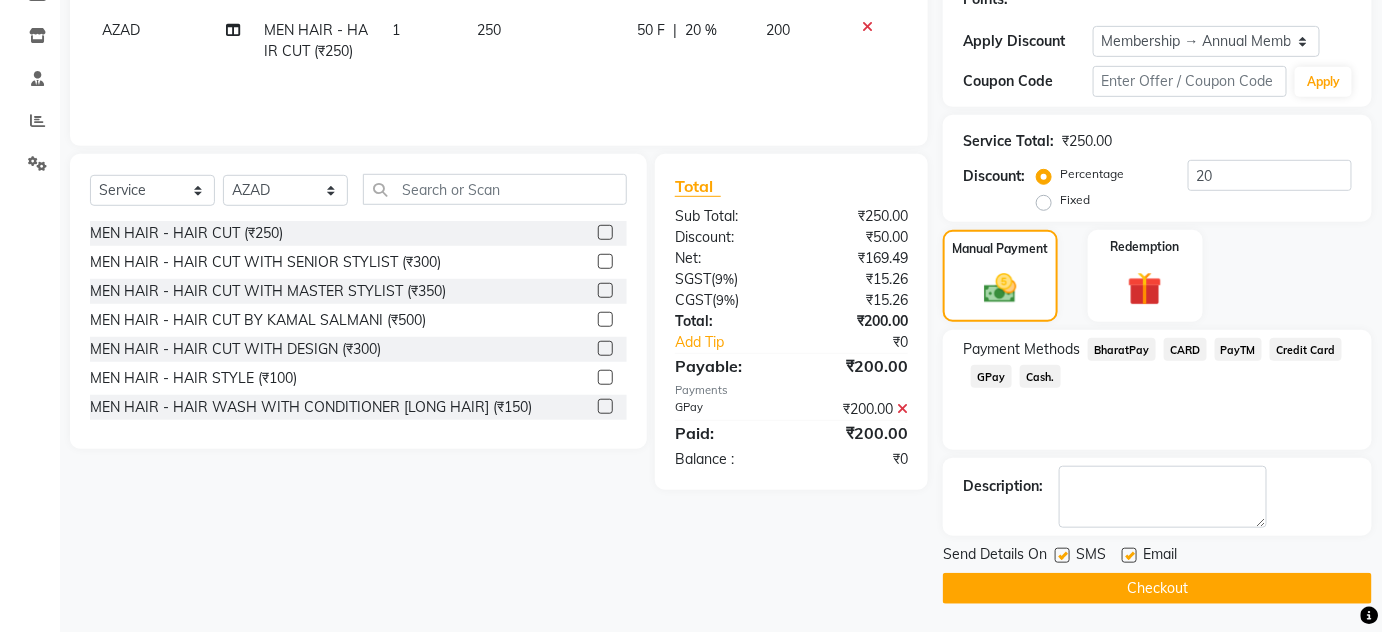 click on "Checkout" 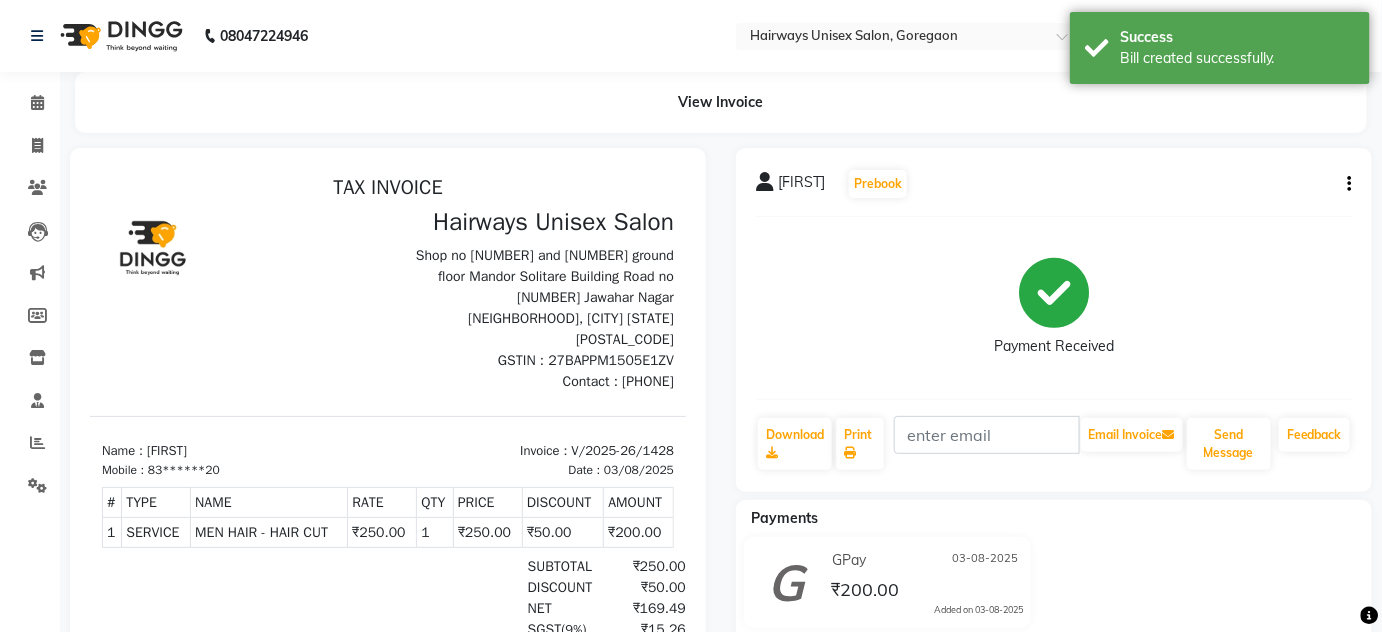 scroll, scrollTop: 0, scrollLeft: 0, axis: both 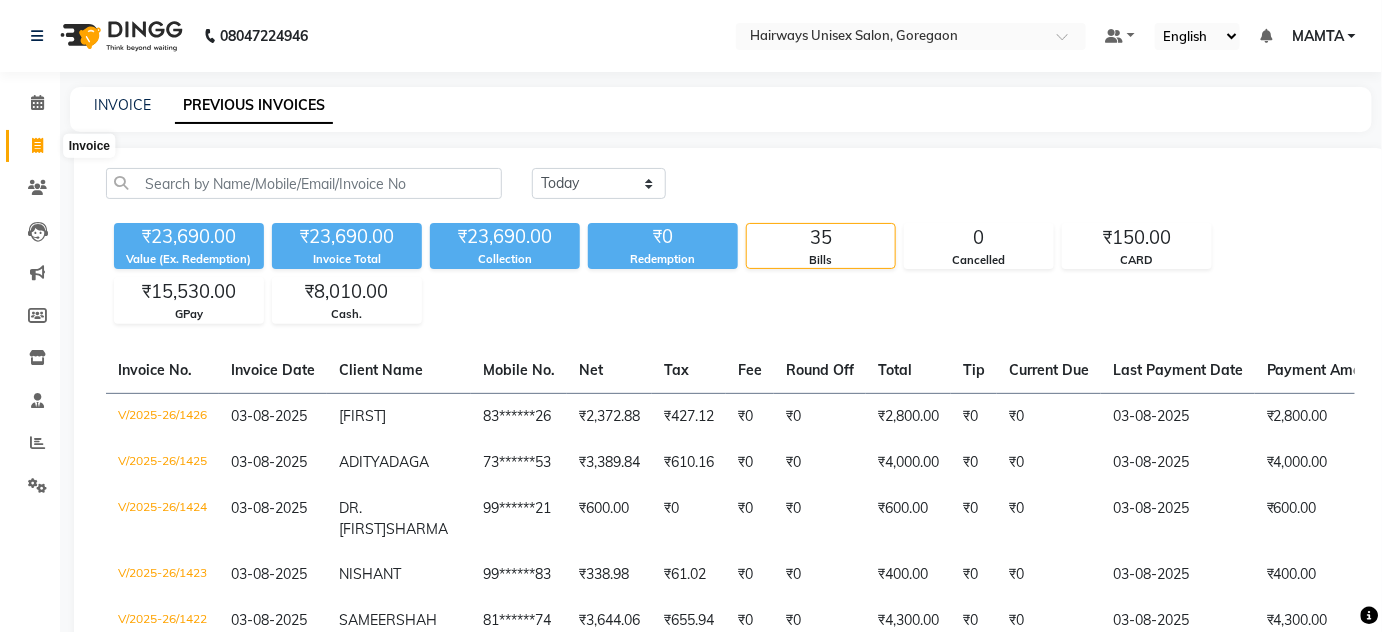 click 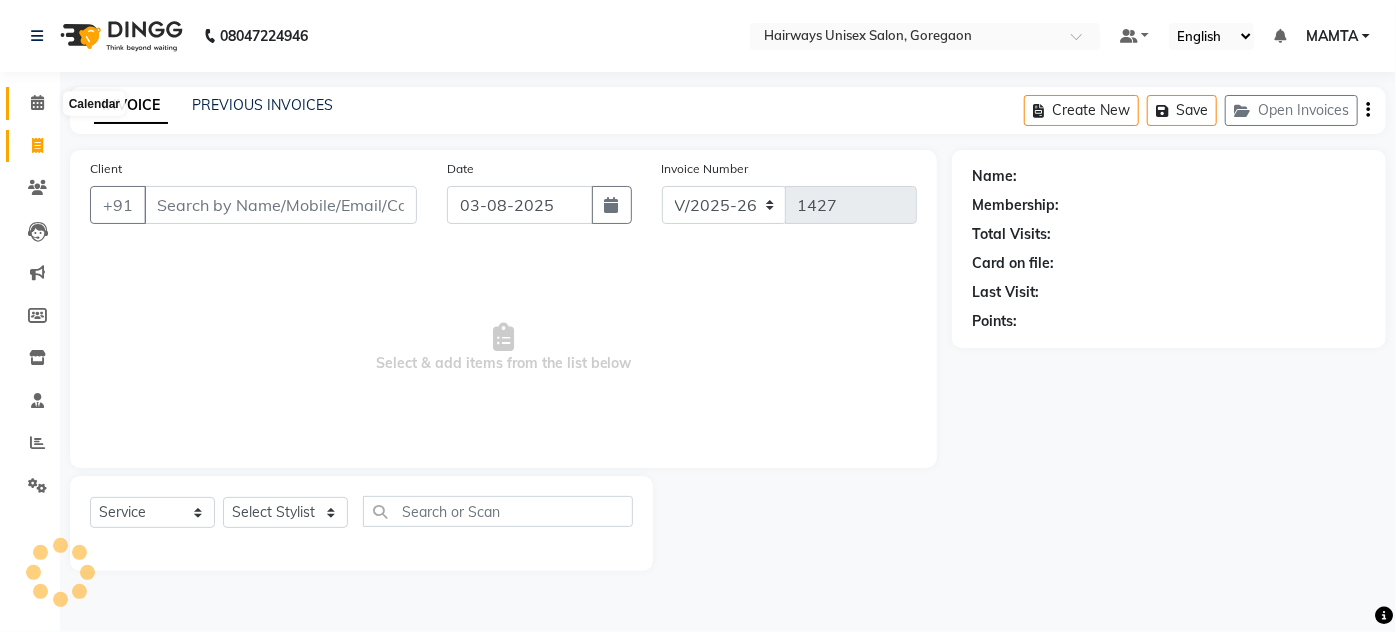 click 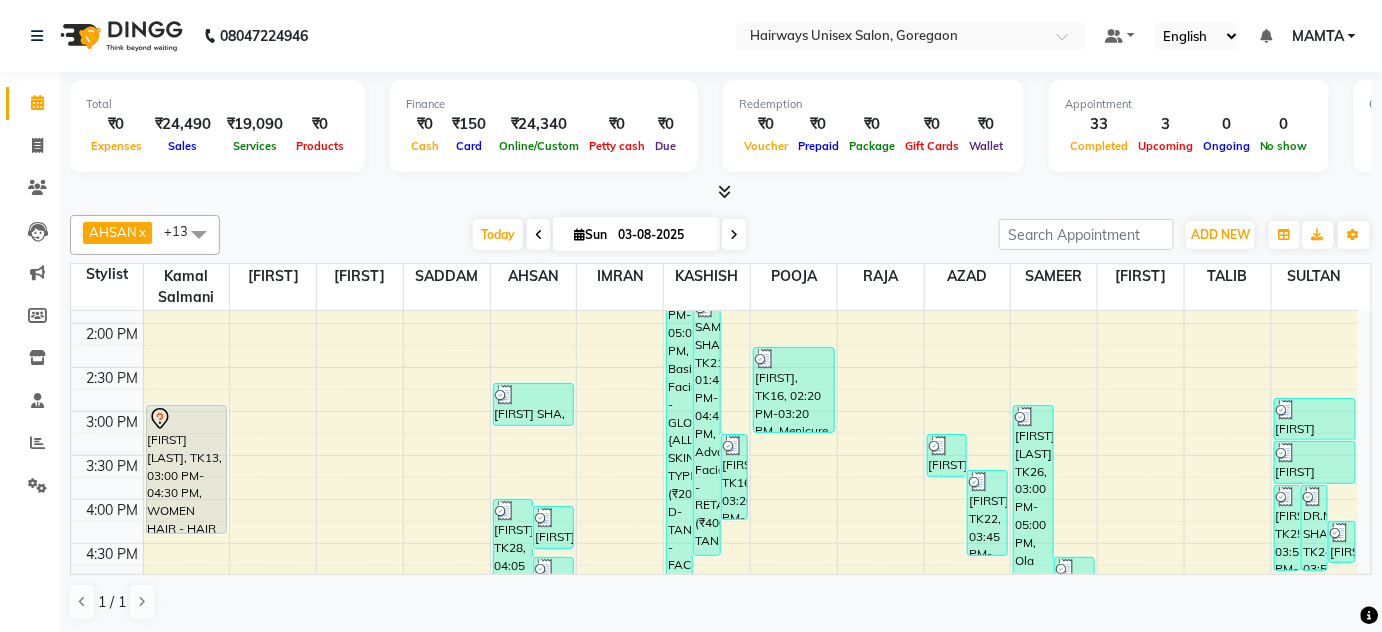 scroll, scrollTop: 454, scrollLeft: 0, axis: vertical 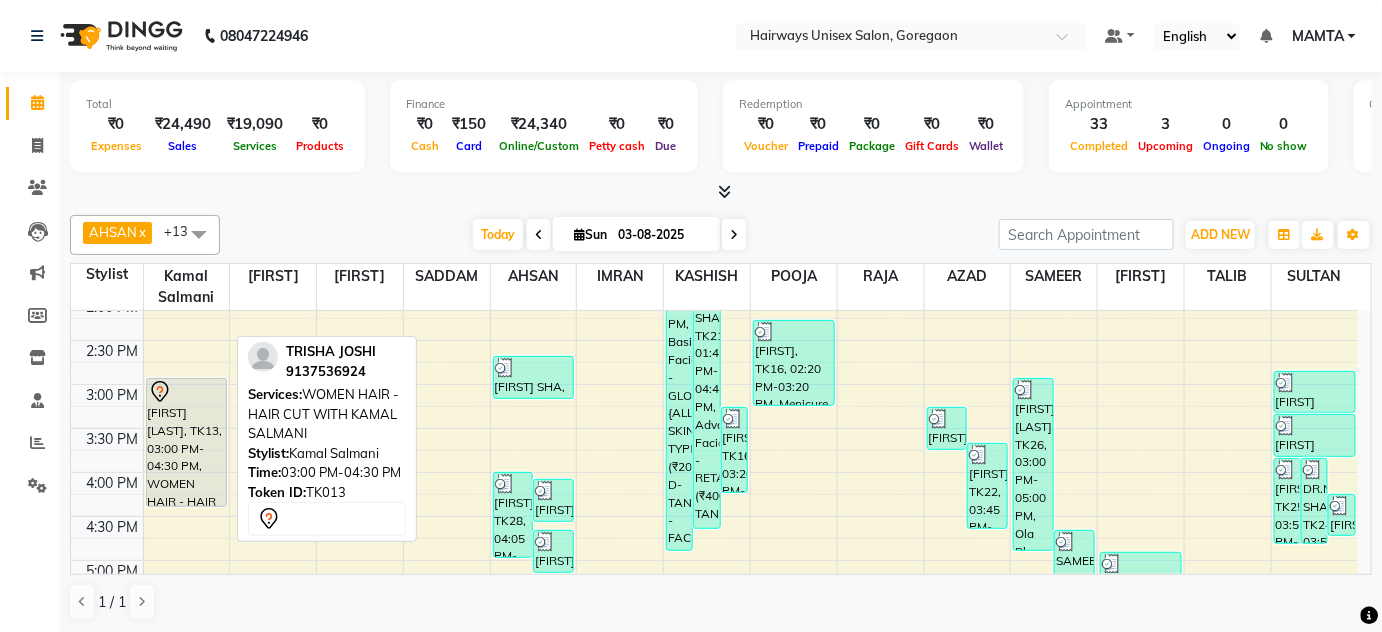 click on "[FIRST] [LAST], TK13, 03:00 PM-04:30 PM, WOMEN HAIR - HAIR CUT WITH [STYLIST]" at bounding box center [187, 442] 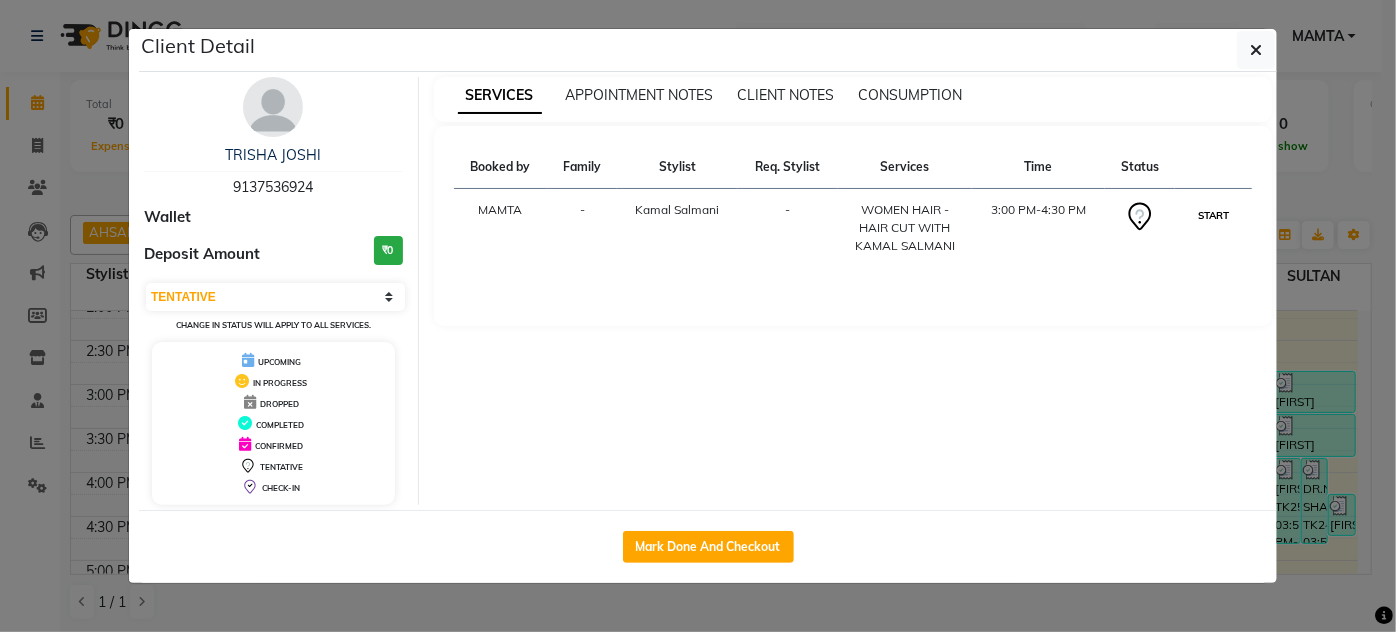 click on "START" at bounding box center (1213, 215) 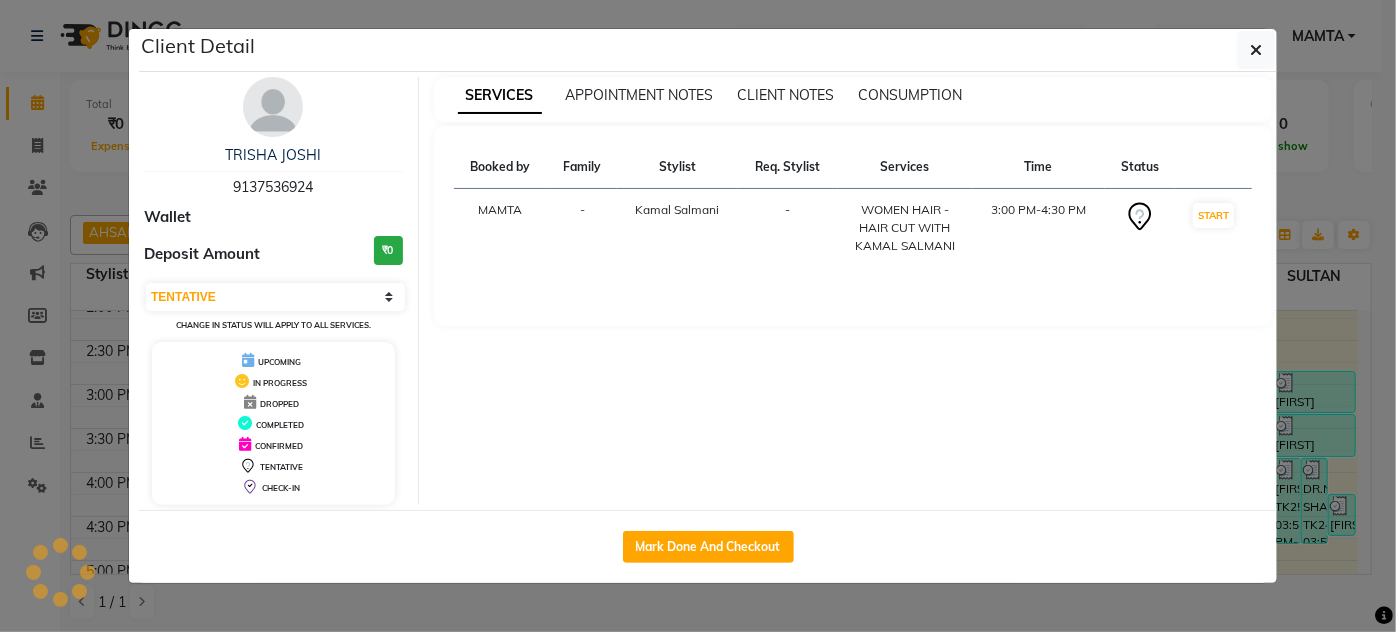 select on "1" 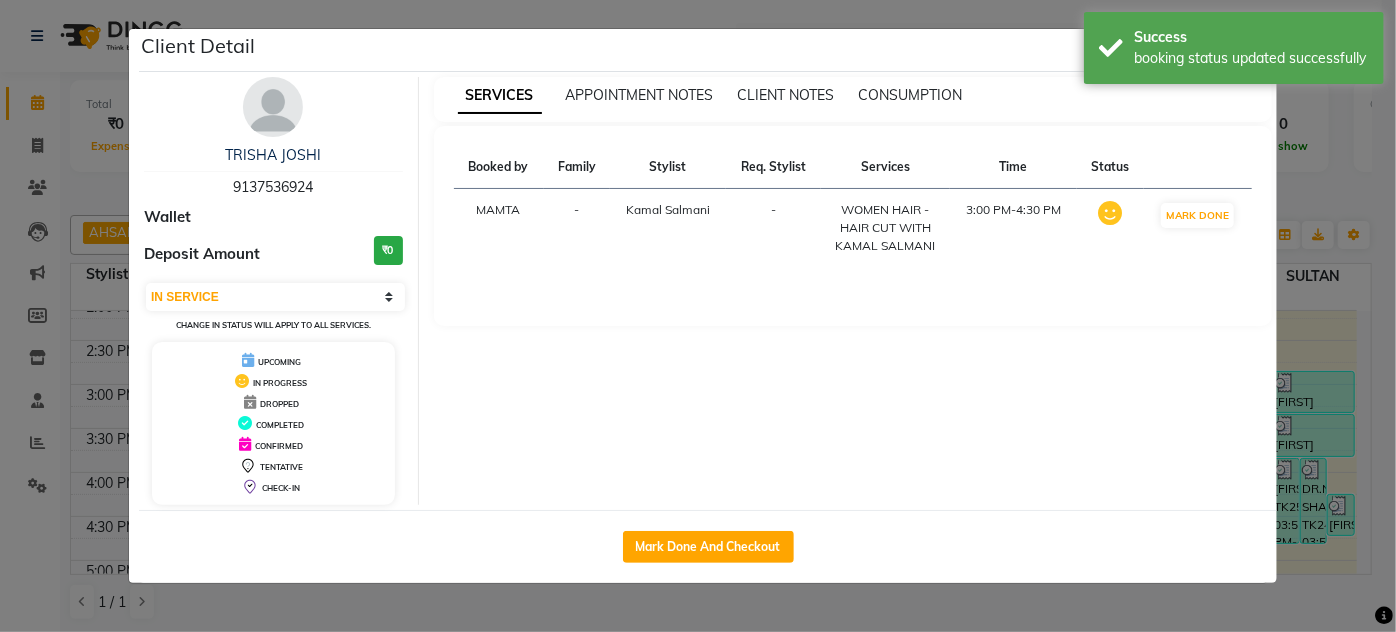 click on "Mark Done And Checkout" 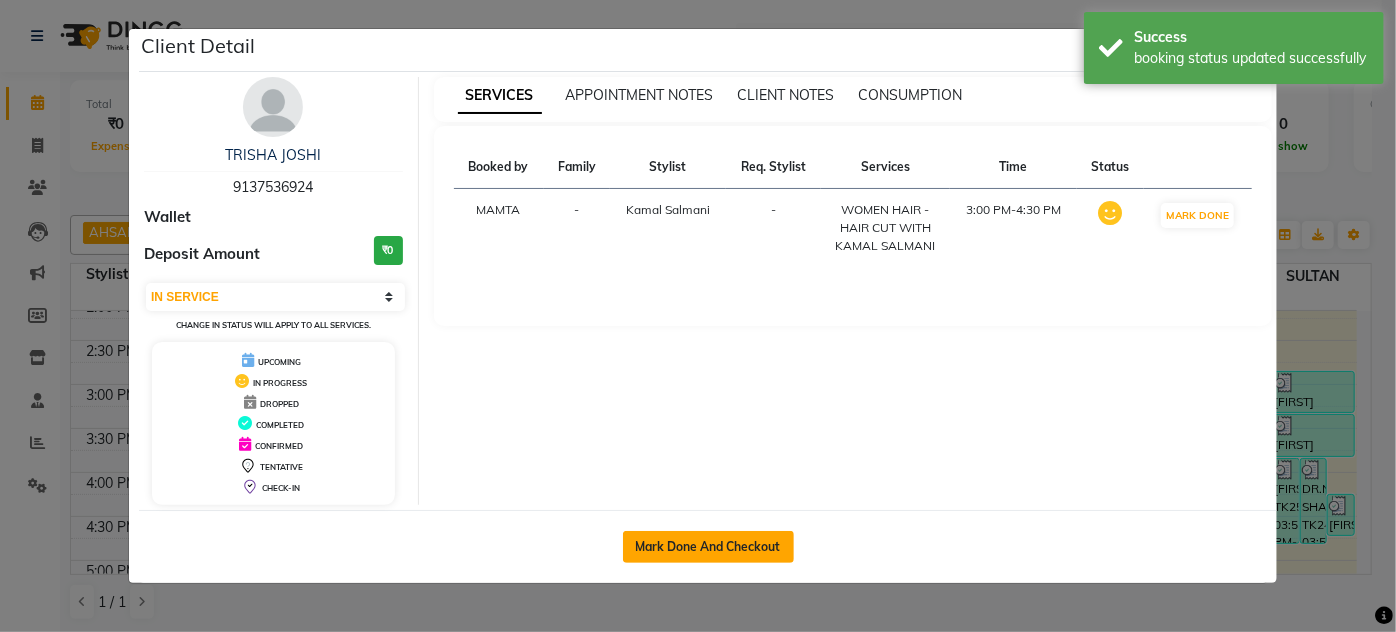click on "Mark Done And Checkout" 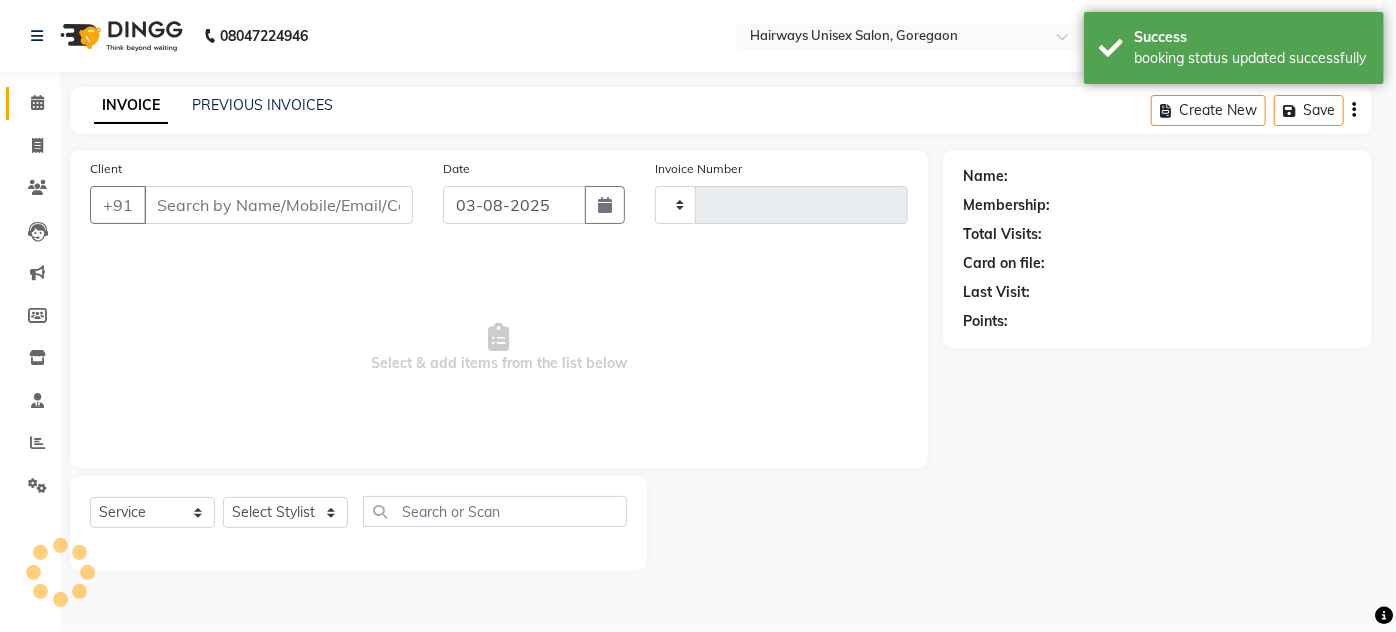 type on "1427" 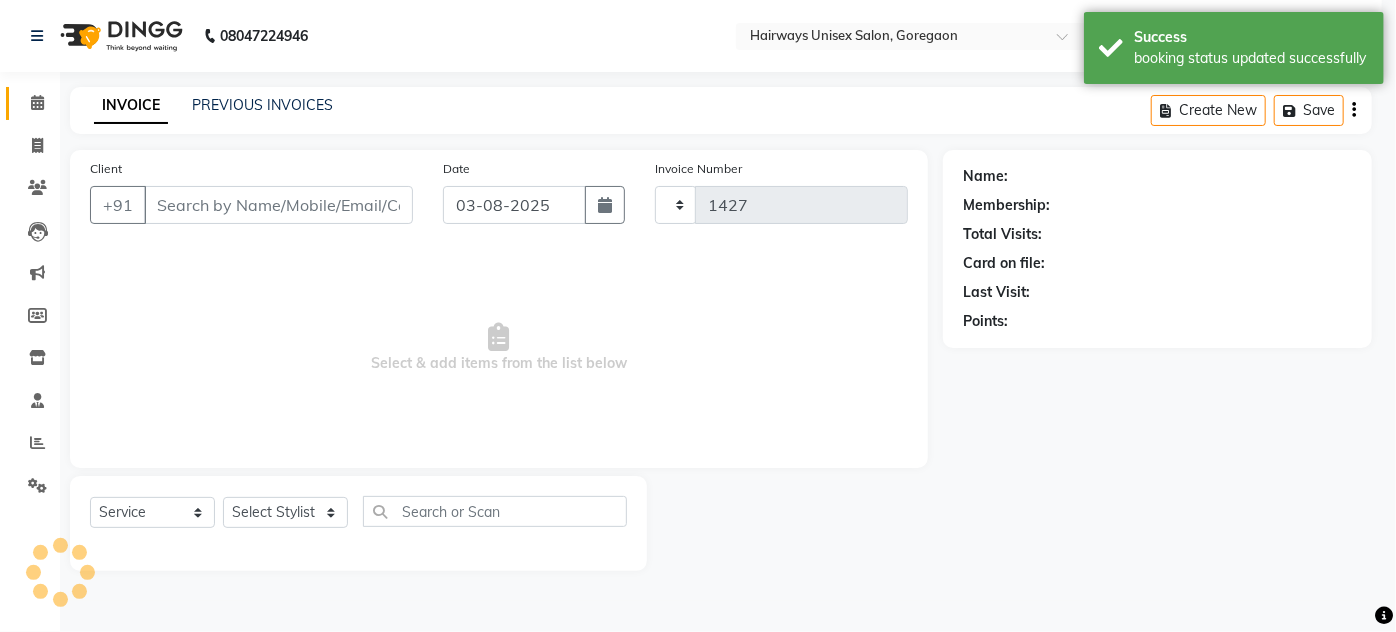 select on "8320" 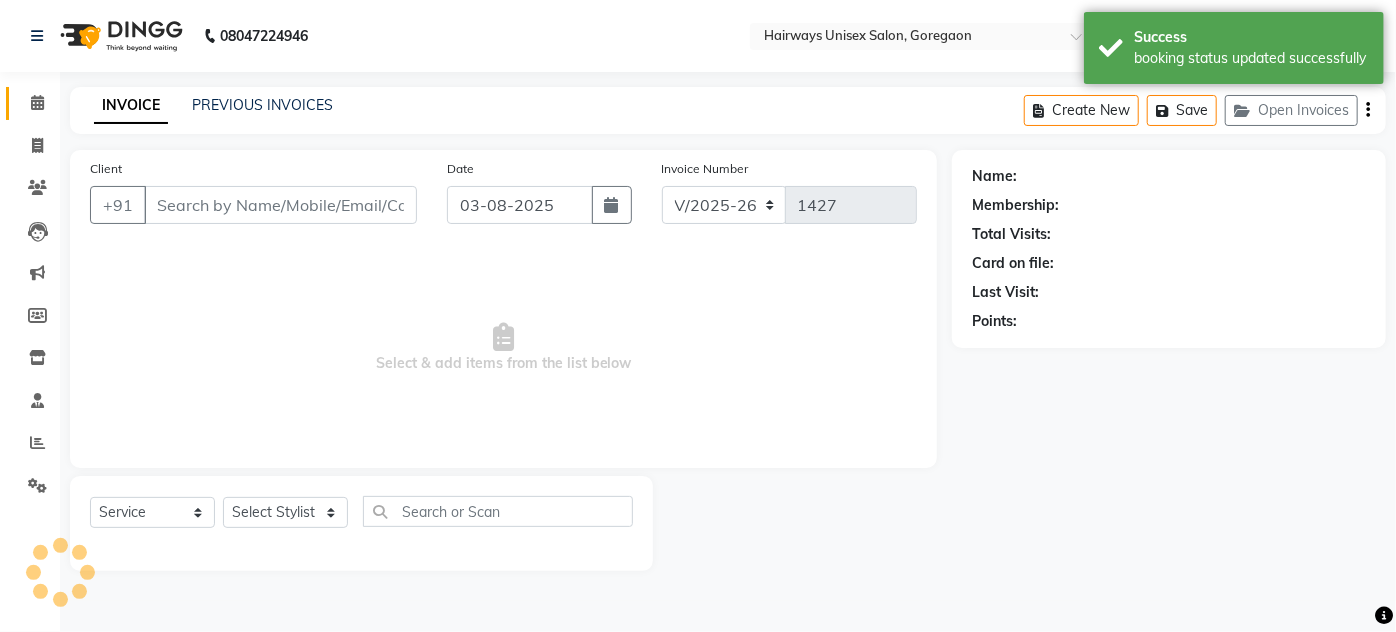type on "91******24" 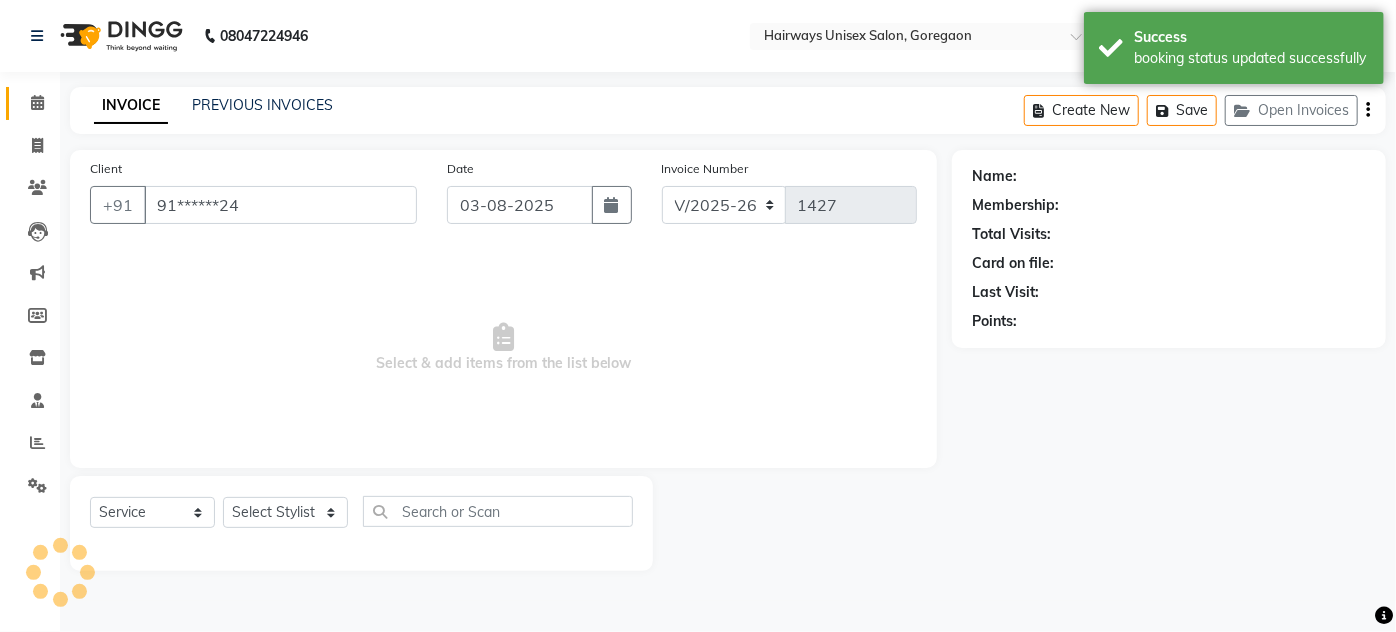 select on "80504" 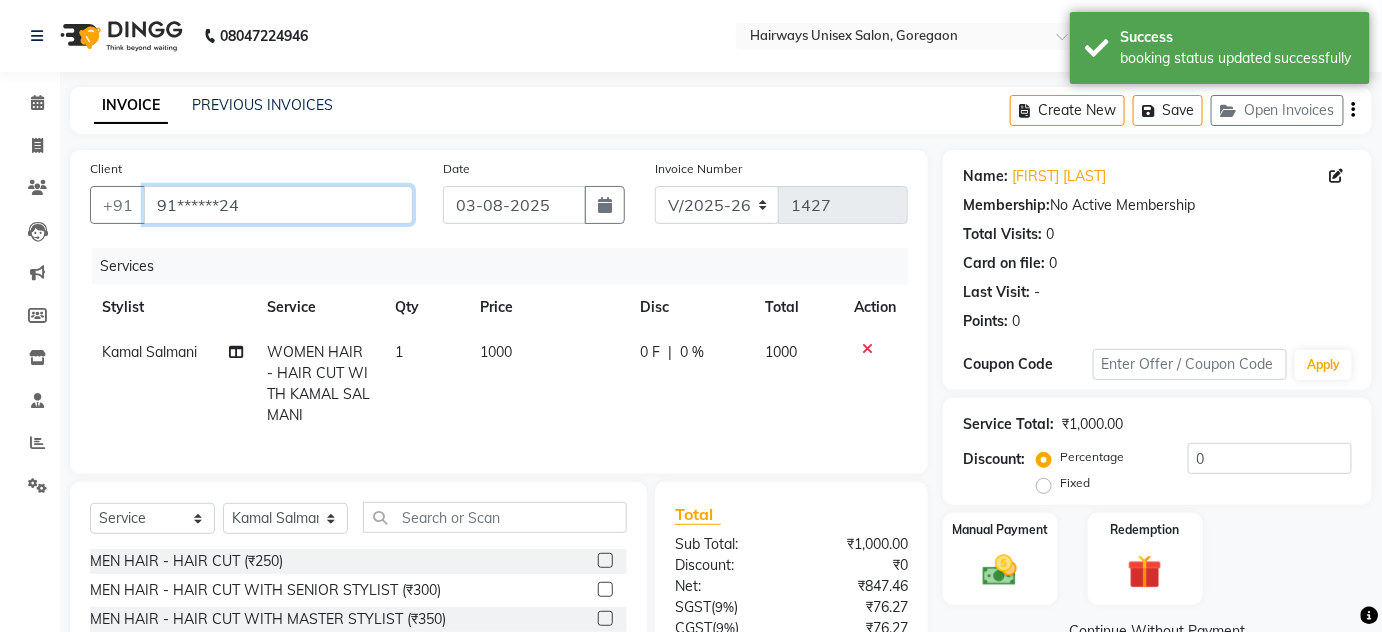 drag, startPoint x: 287, startPoint y: 209, endPoint x: 0, endPoint y: 170, distance: 289.6377 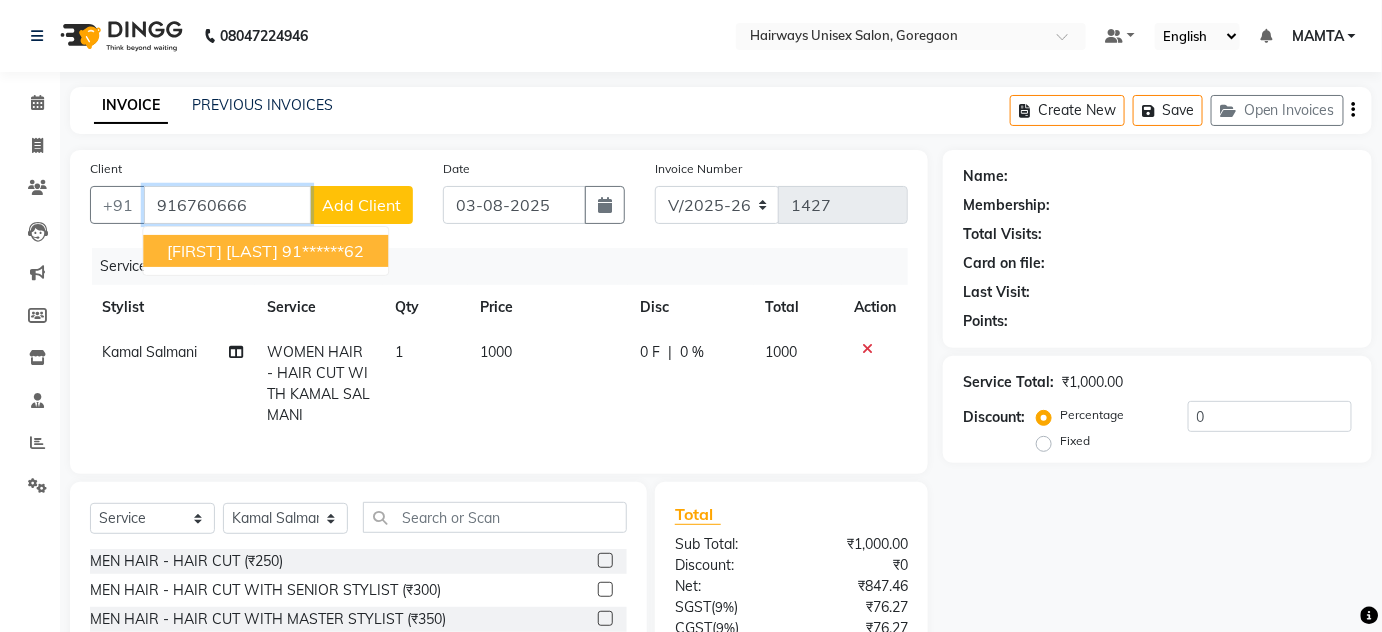 click on "ruhi joshi" at bounding box center (222, 251) 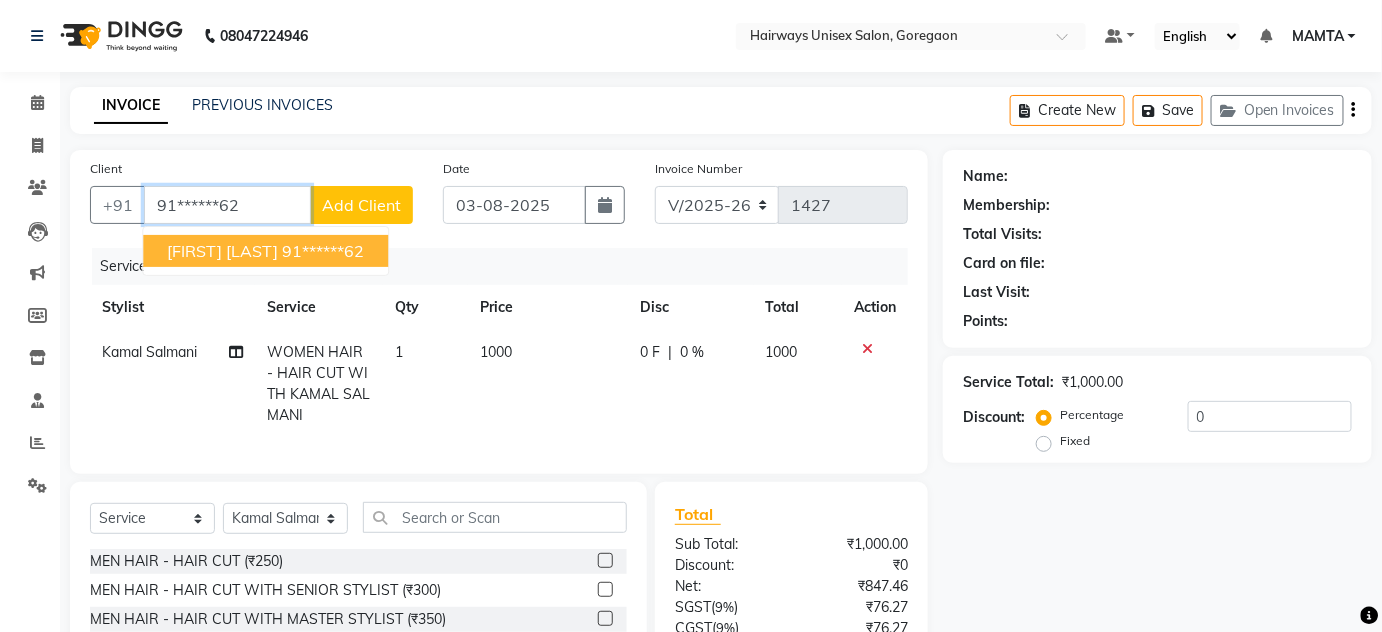 type on "91******62" 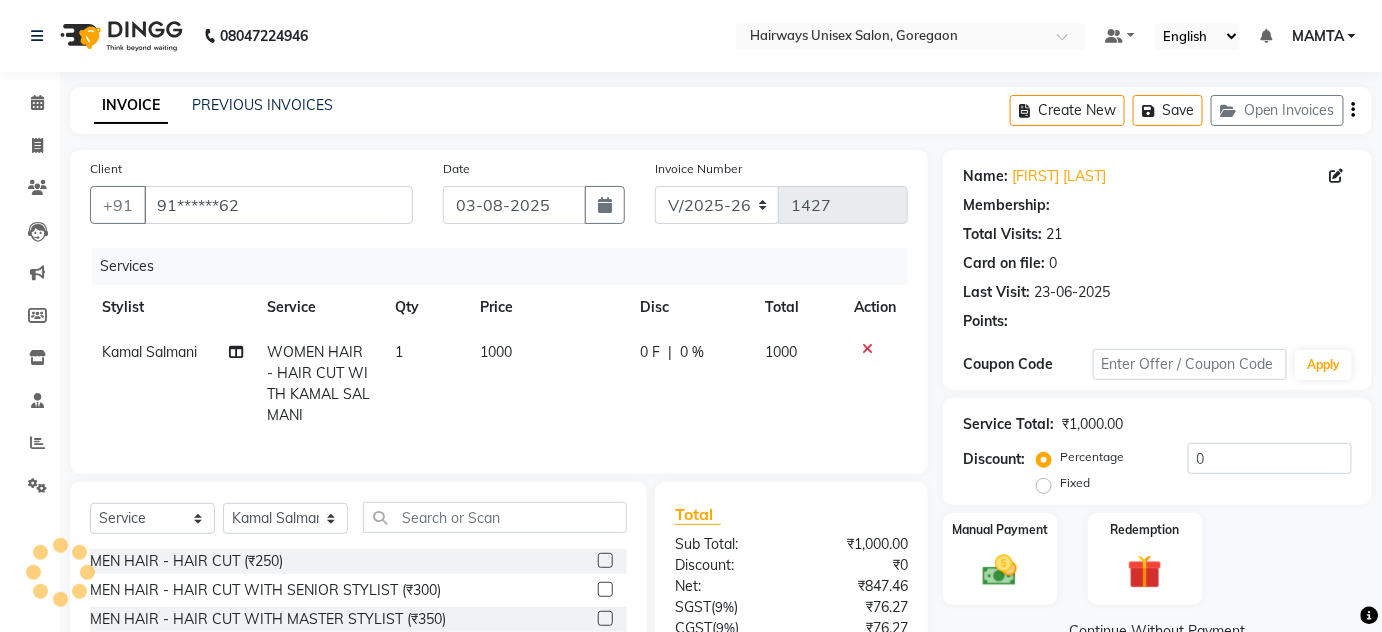 select on "1: Object" 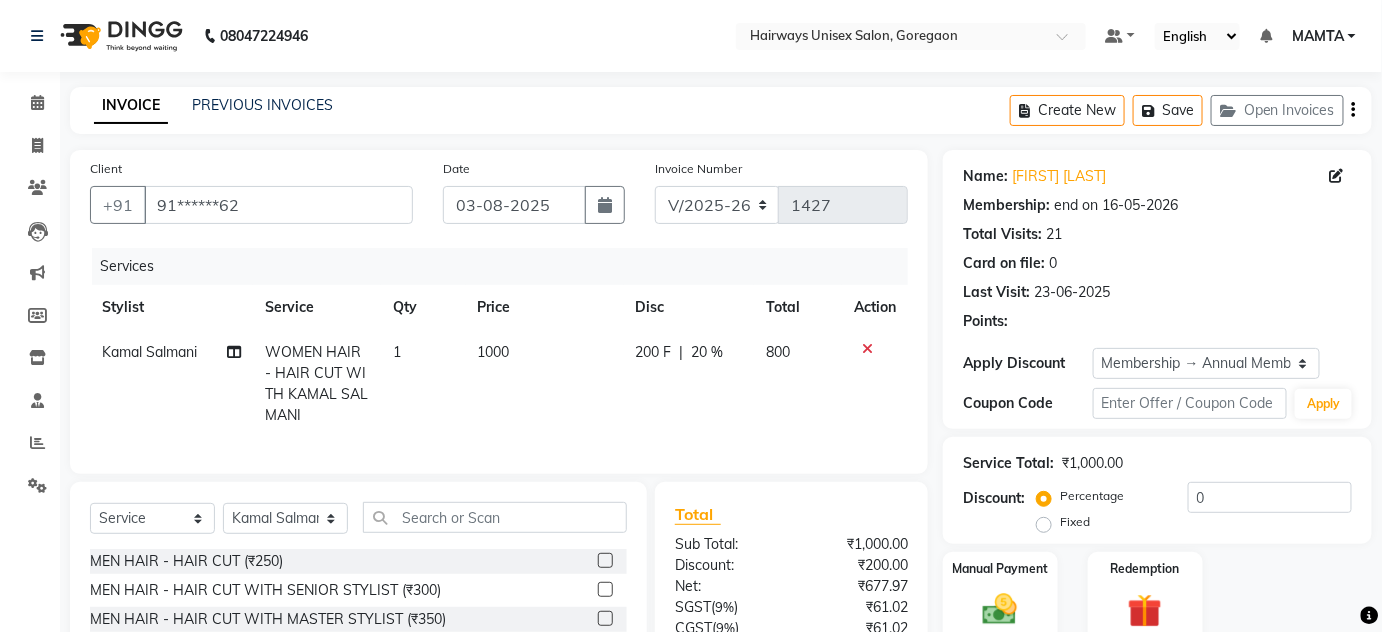 type on "20" 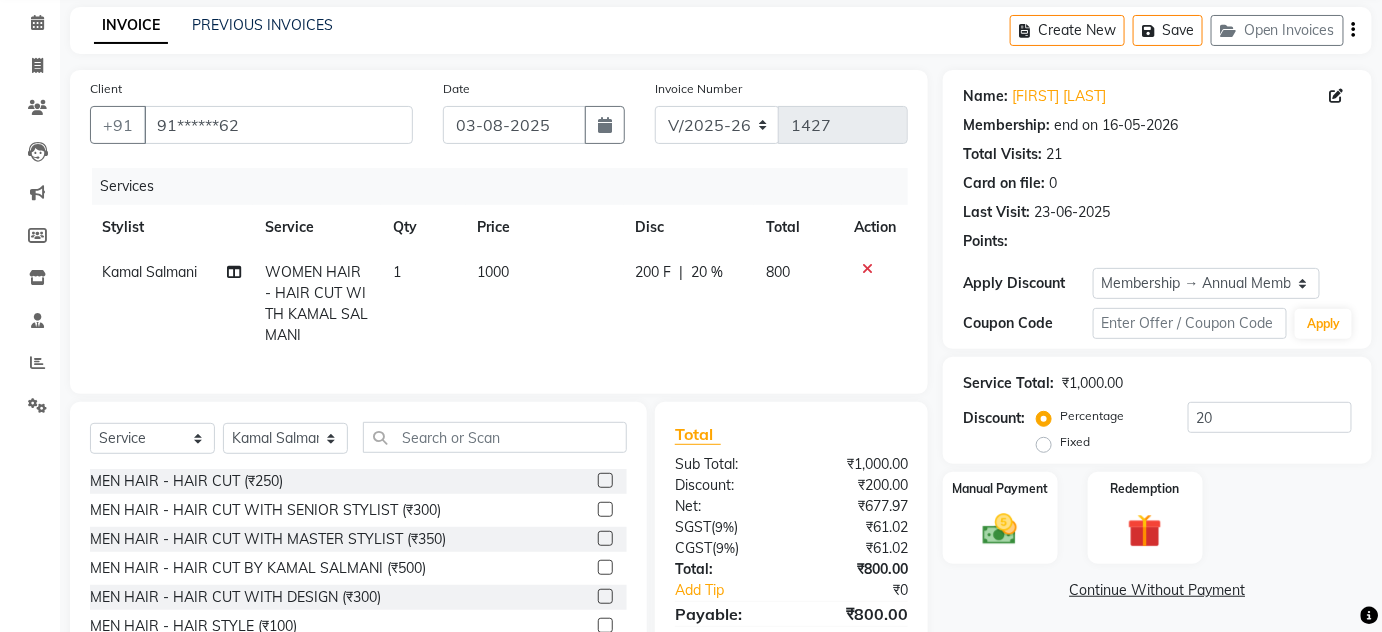 scroll, scrollTop: 6, scrollLeft: 0, axis: vertical 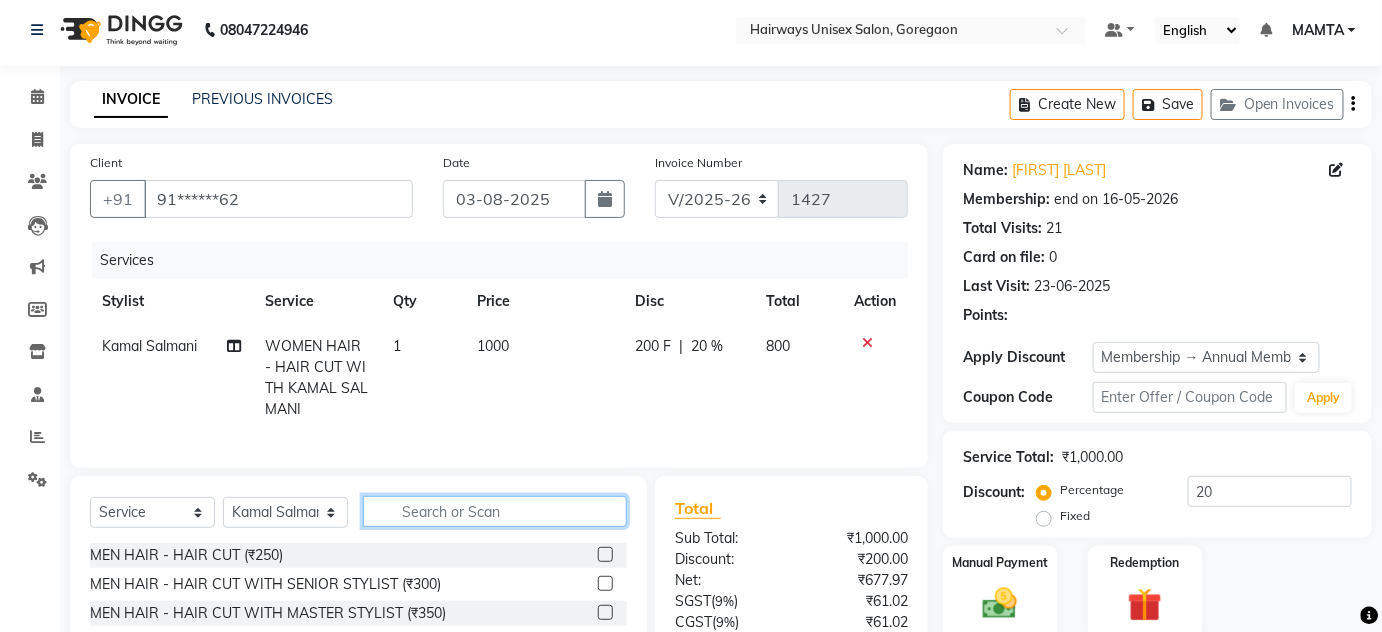click 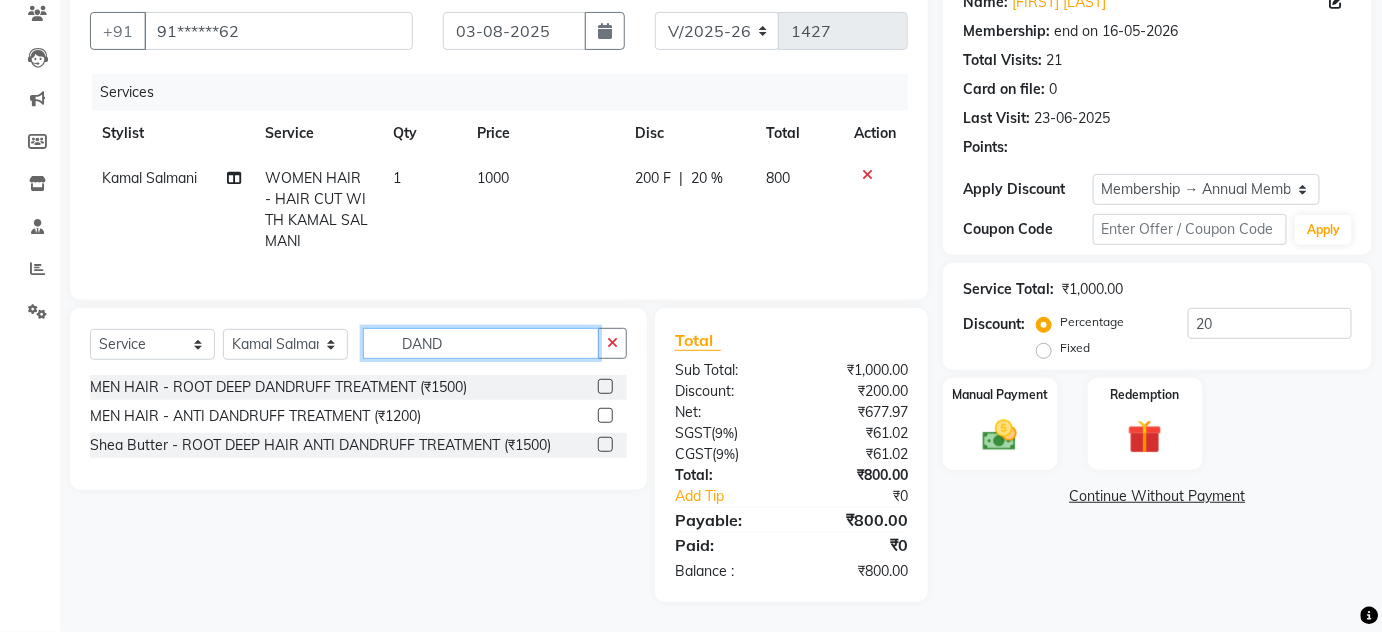 scroll, scrollTop: 186, scrollLeft: 0, axis: vertical 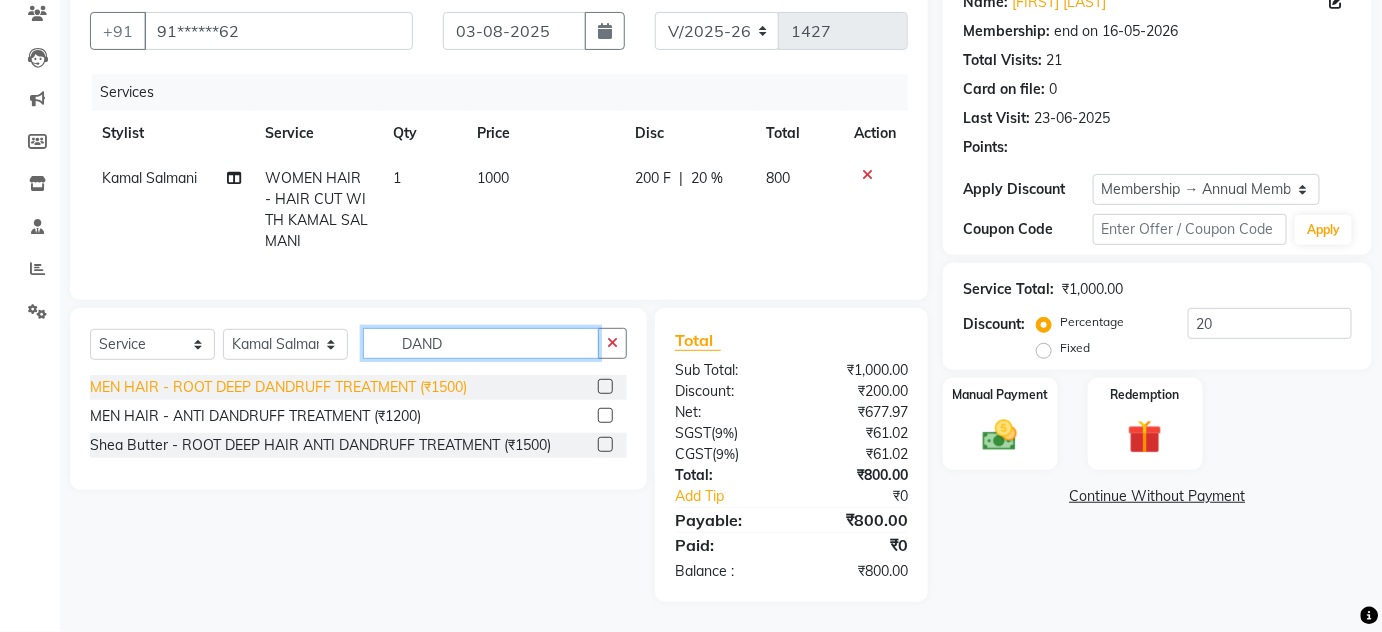 type on "DAND" 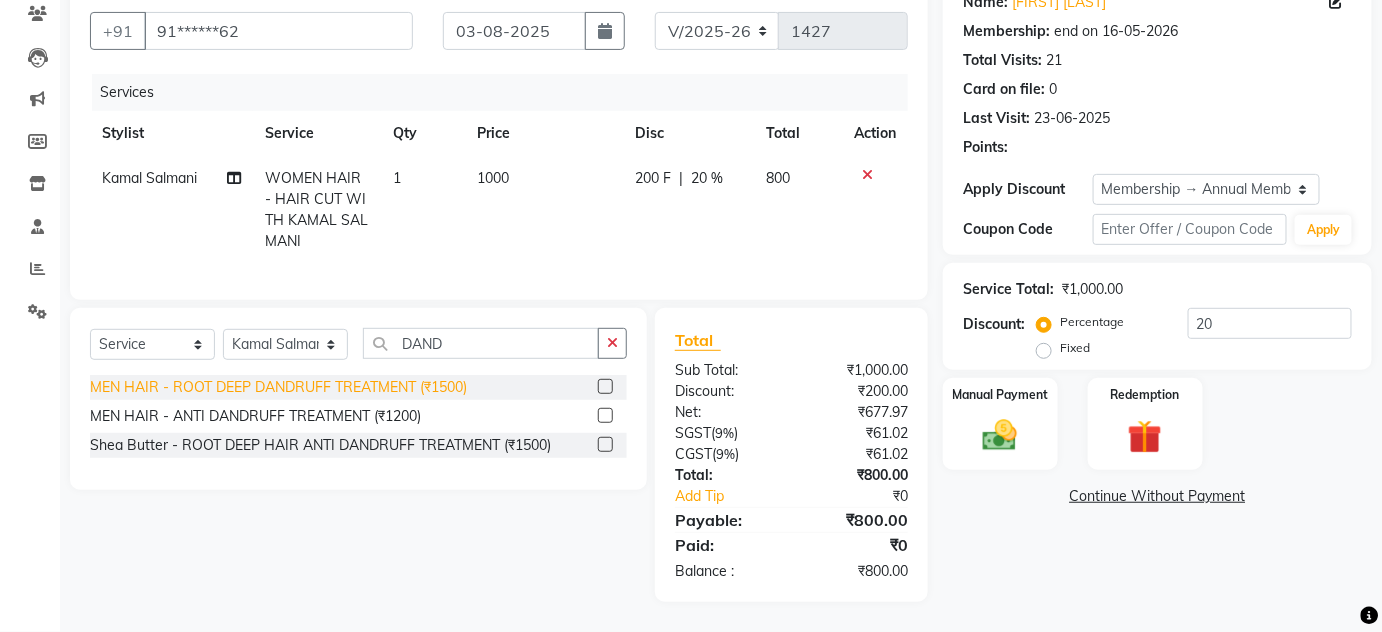 click on "MEN HAIR - ROOT DEEP DANDRUFF TREATMENT (₹1500)" 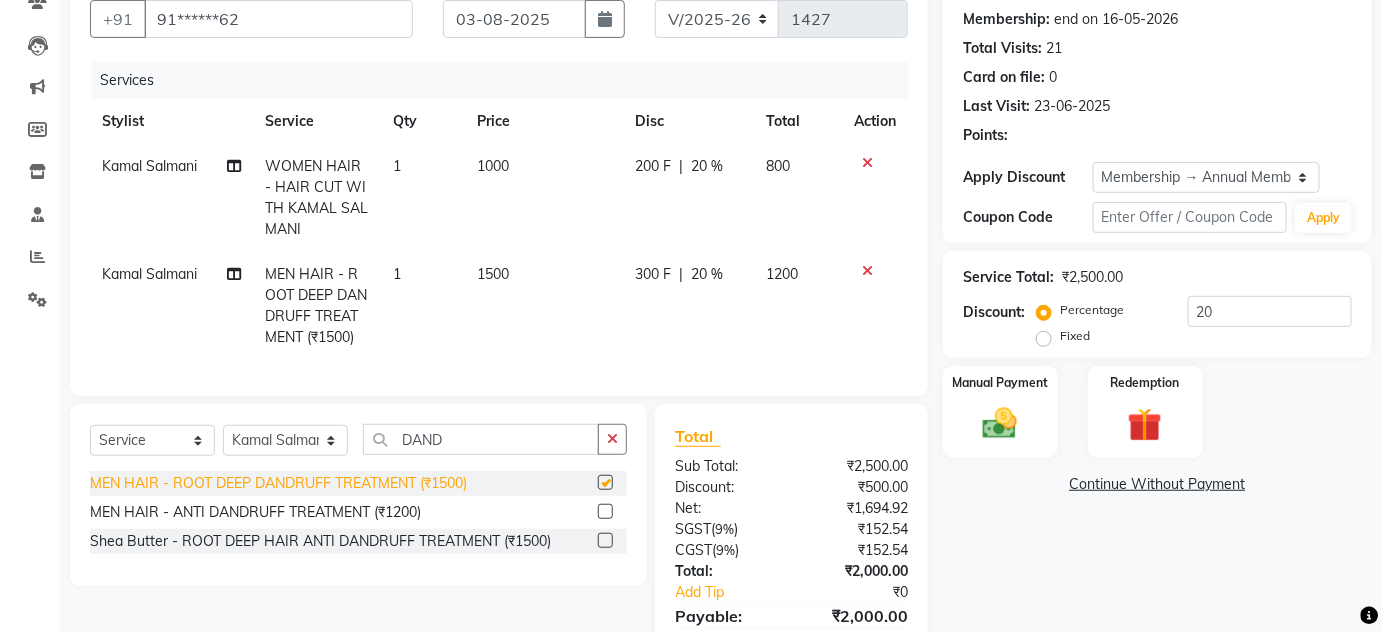 checkbox on "false" 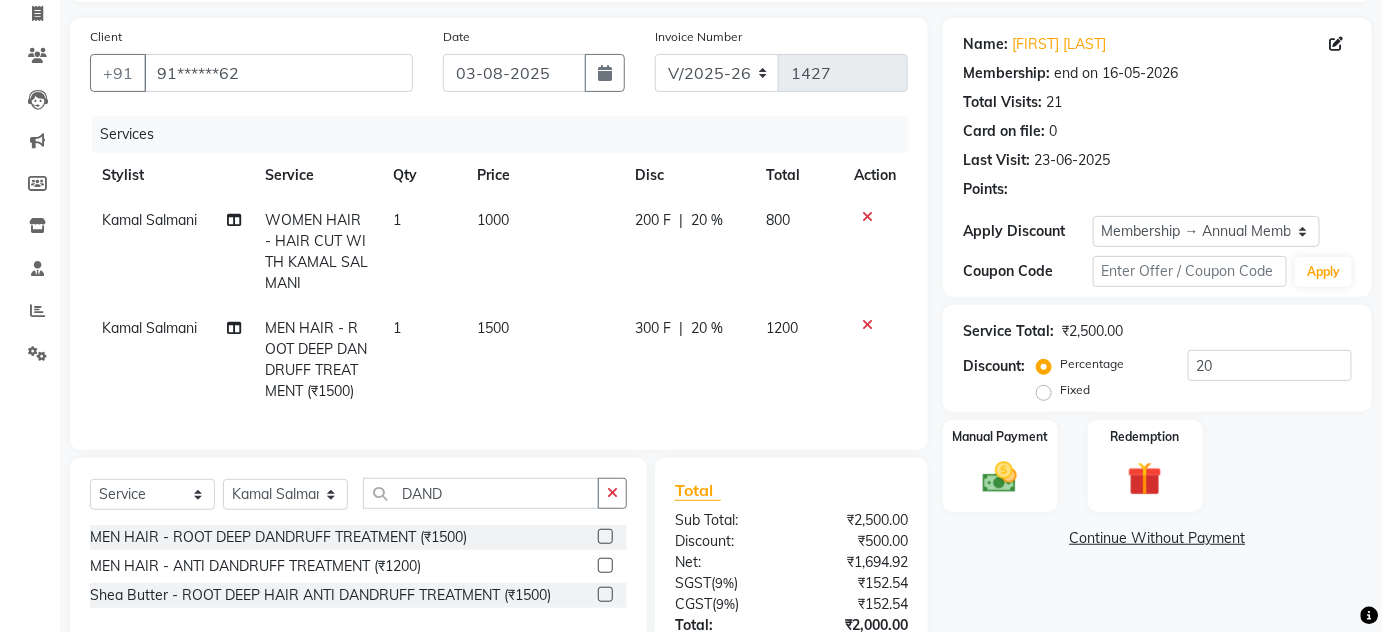 scroll, scrollTop: 113, scrollLeft: 0, axis: vertical 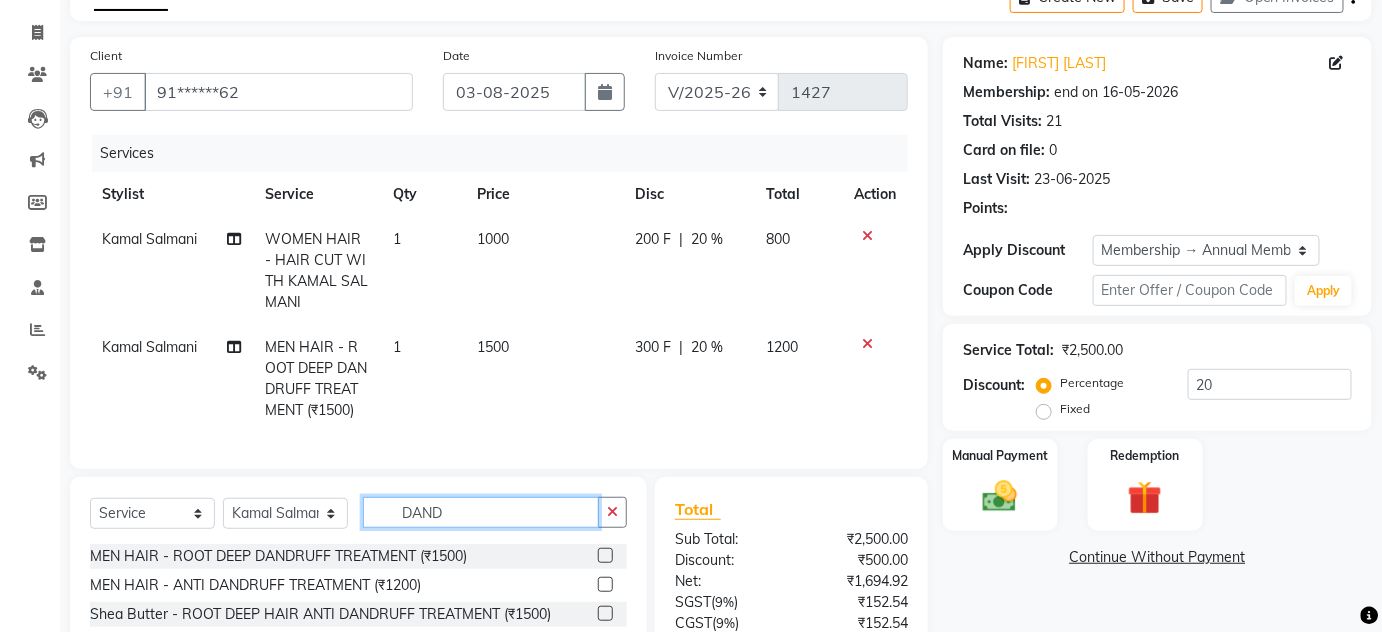 drag, startPoint x: 450, startPoint y: 520, endPoint x: 342, endPoint y: 527, distance: 108.226616 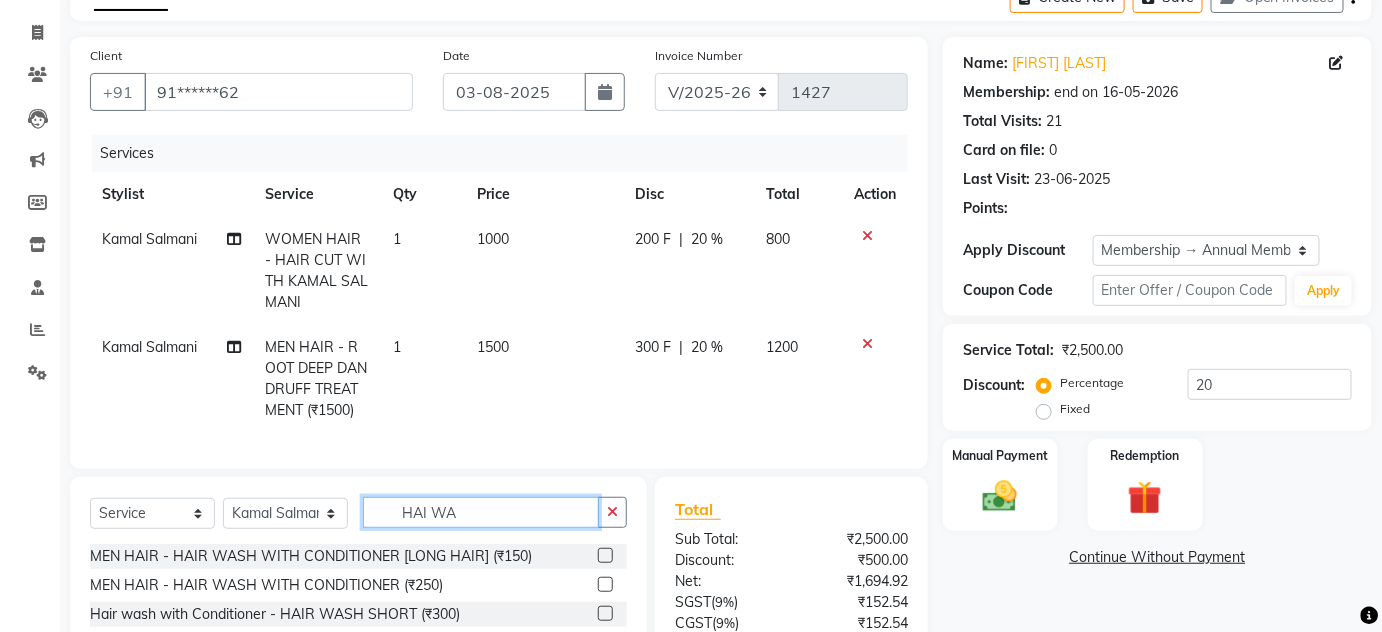 scroll, scrollTop: 204, scrollLeft: 0, axis: vertical 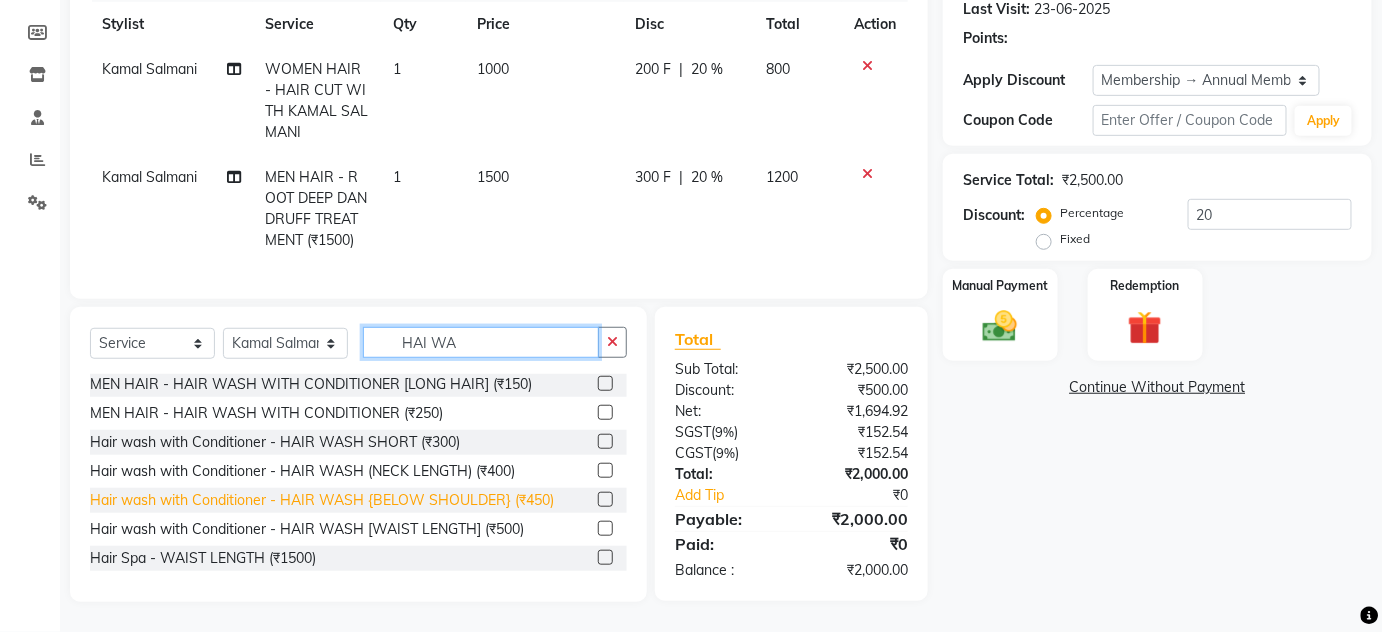 type on "HAI WA" 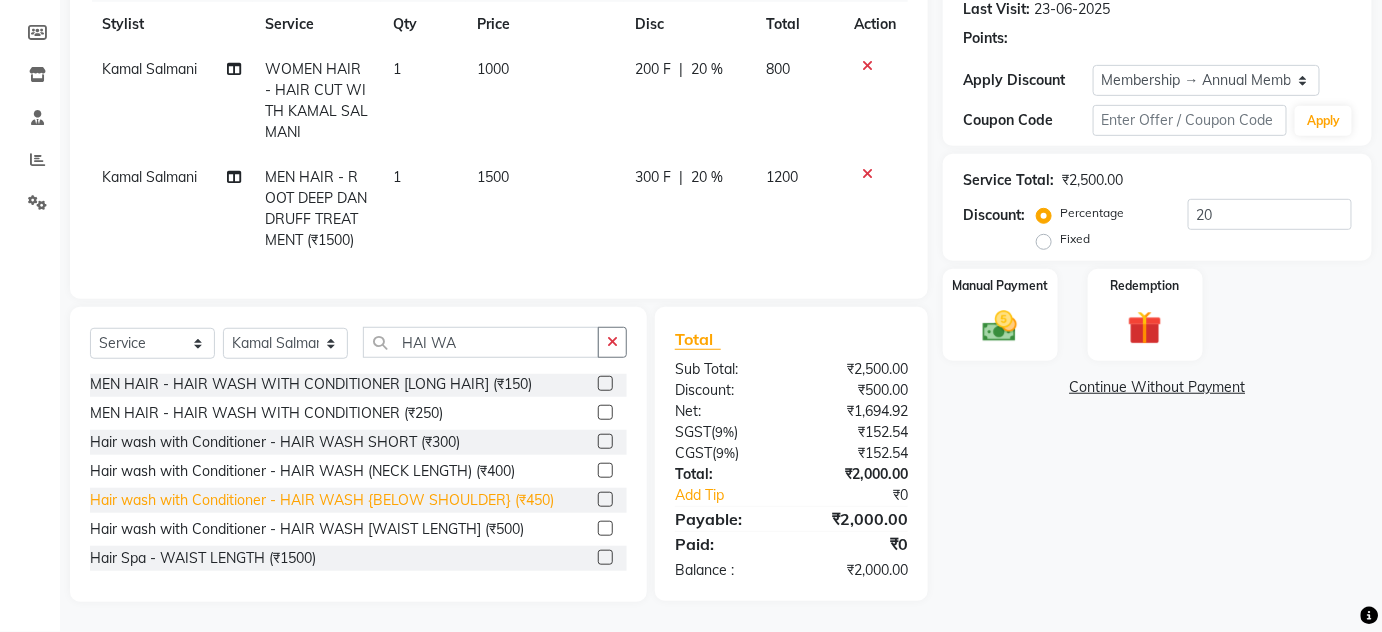 click on "Hair wash with Conditioner - HAIR WASH {BELOW SHOULDER} (₹450)" 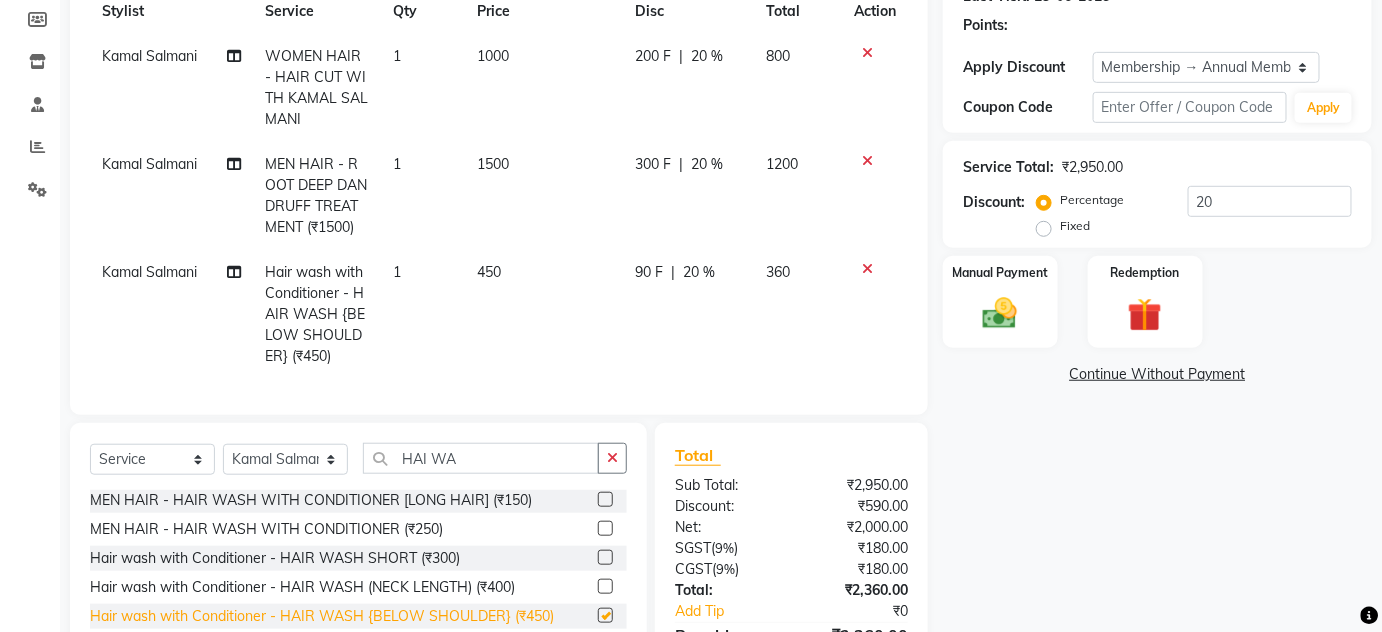 checkbox on "false" 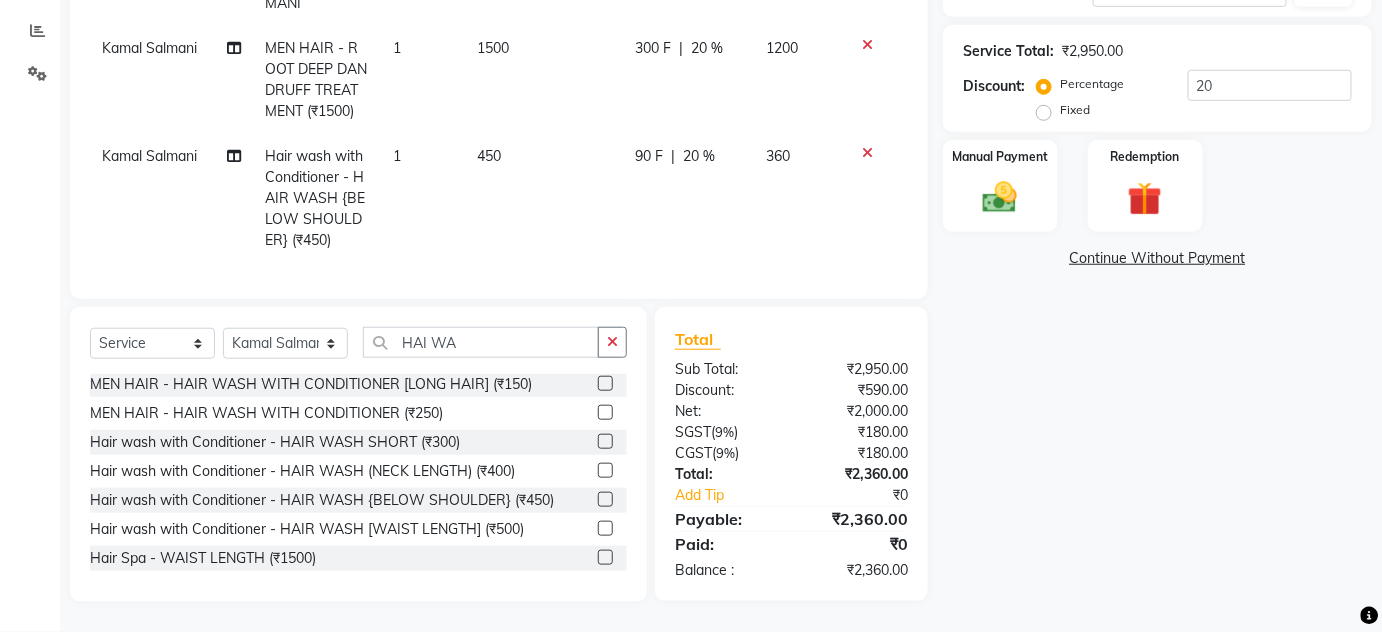 scroll, scrollTop: 334, scrollLeft: 0, axis: vertical 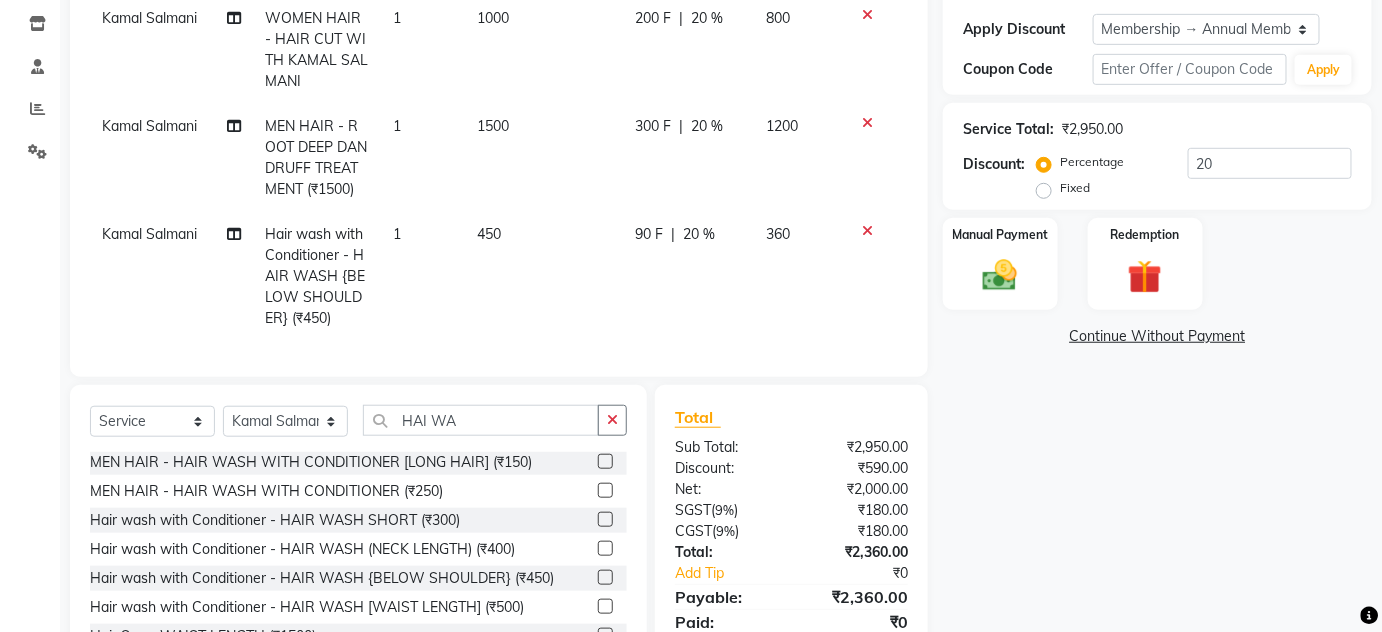 click 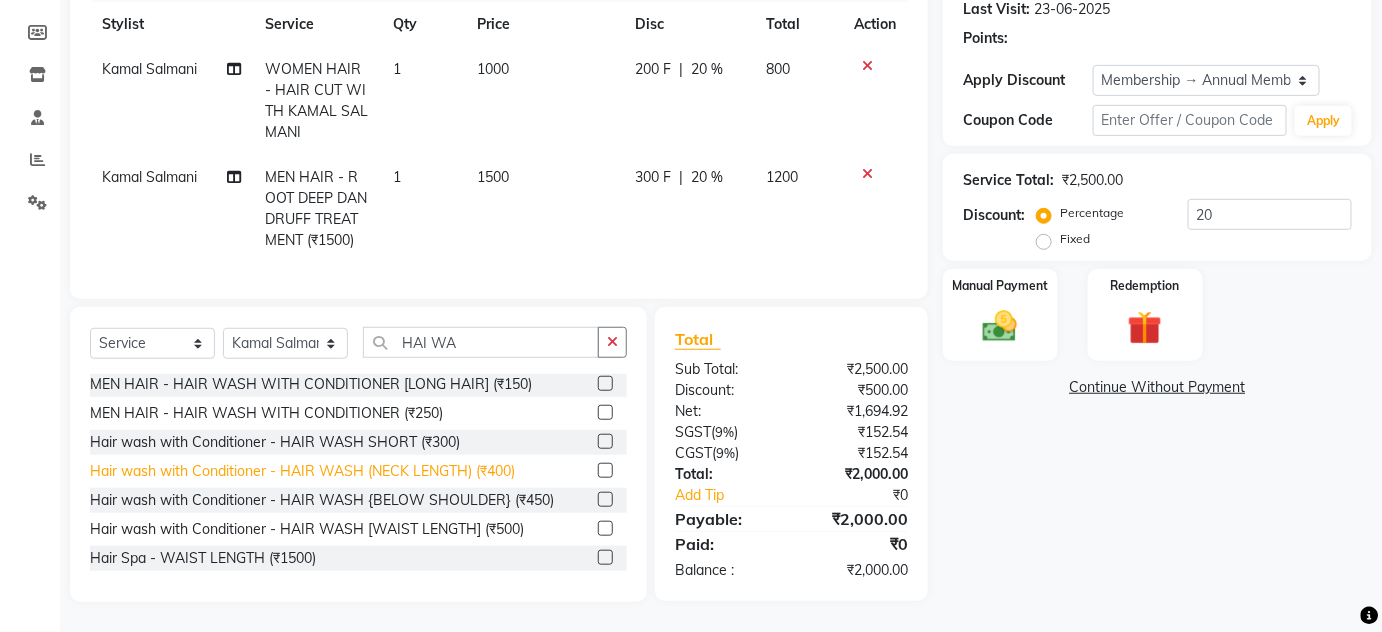 click on "Hair wash with Conditioner - HAIR WASH (NECK LENGTH) (₹400)" 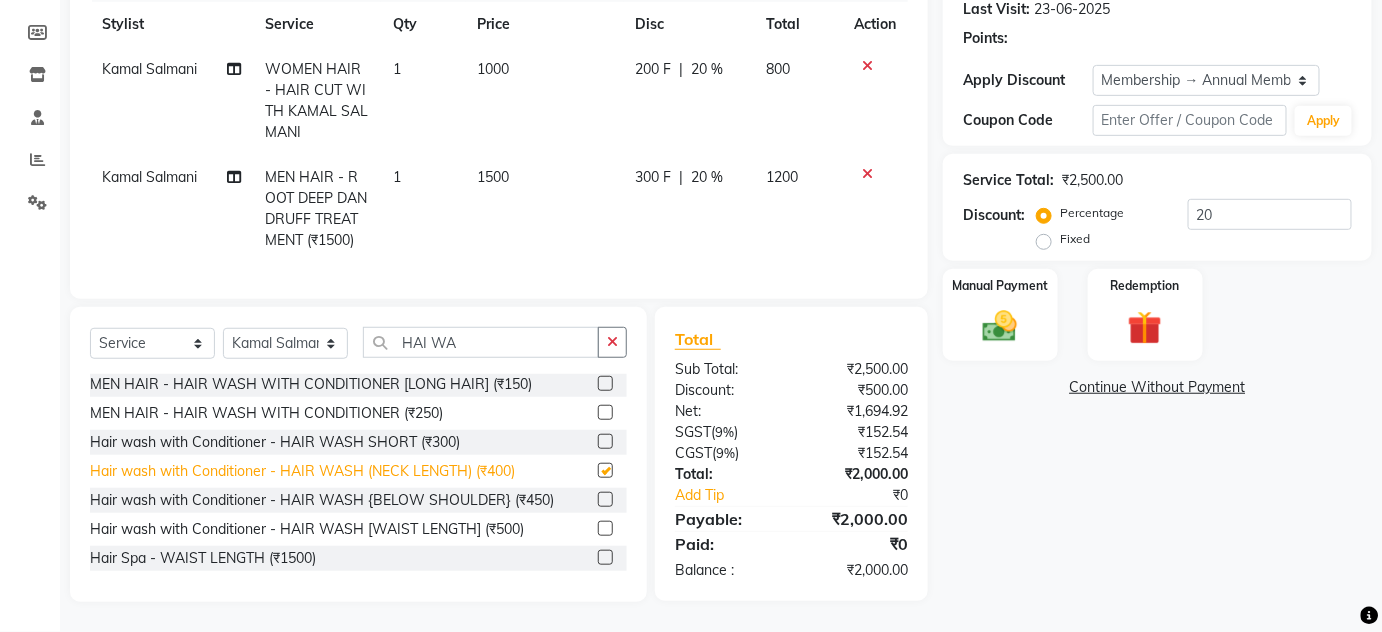 scroll, scrollTop: 334, scrollLeft: 0, axis: vertical 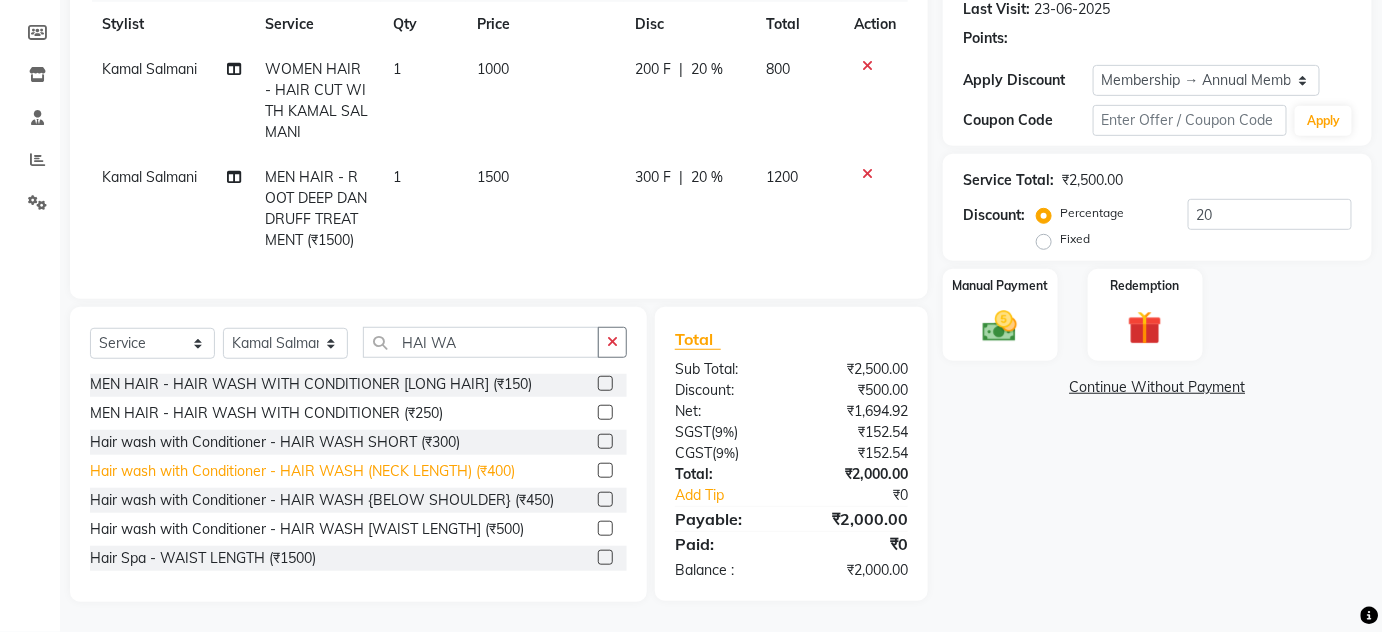 checkbox on "false" 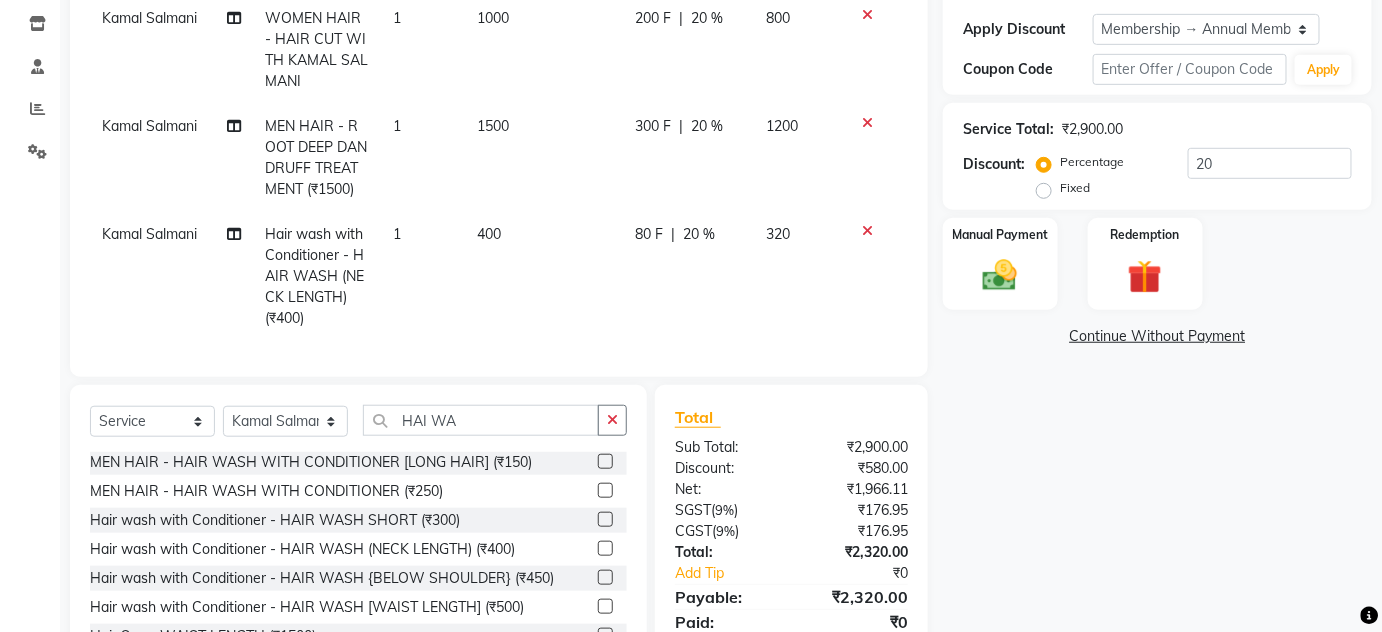 click 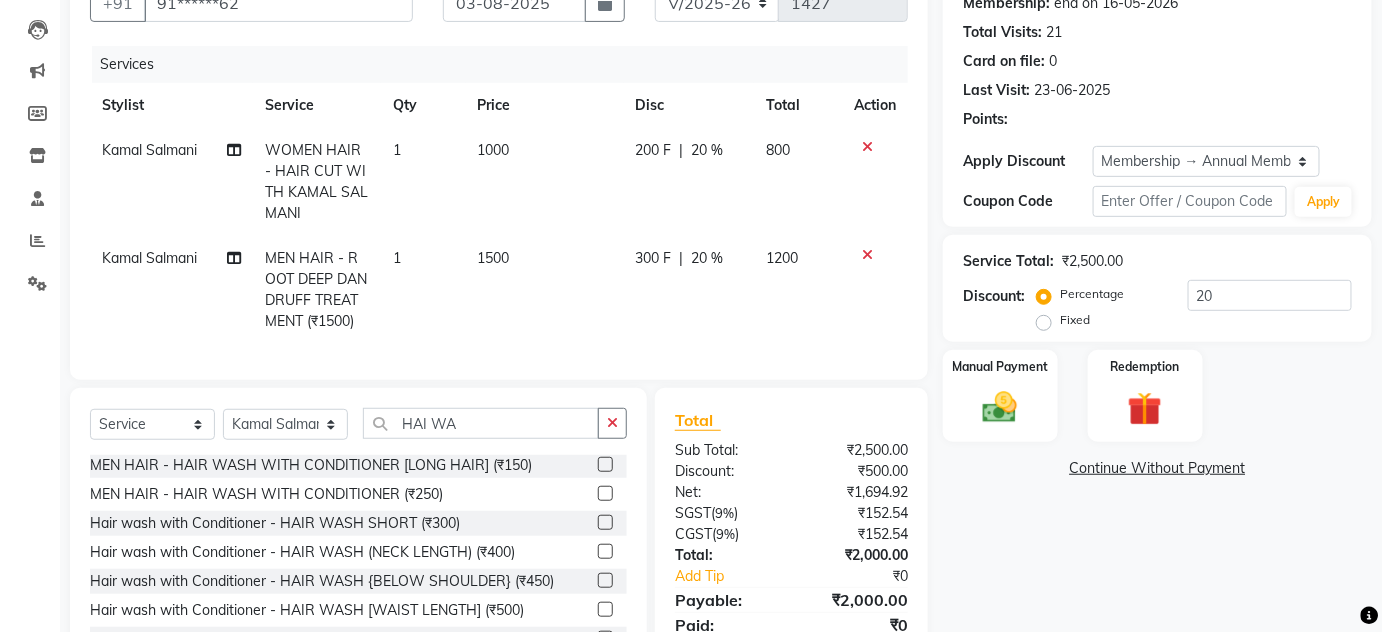 scroll, scrollTop: 272, scrollLeft: 0, axis: vertical 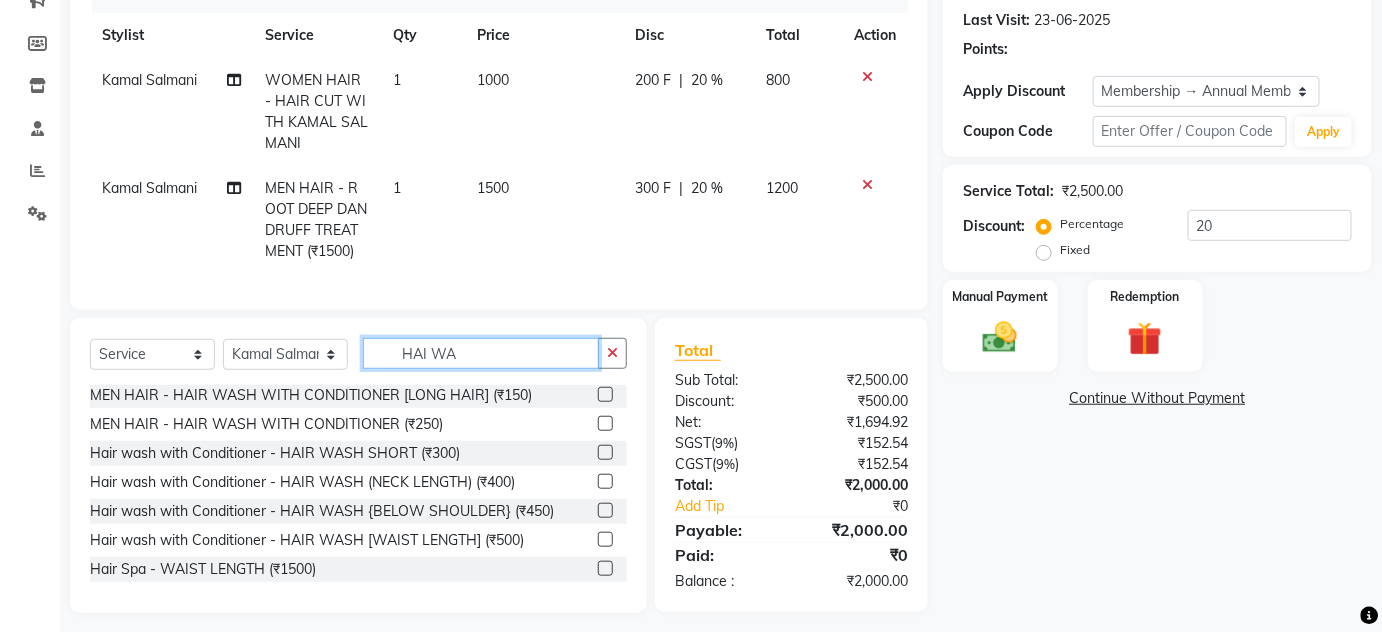 drag, startPoint x: 472, startPoint y: 368, endPoint x: 375, endPoint y: 367, distance: 97.00516 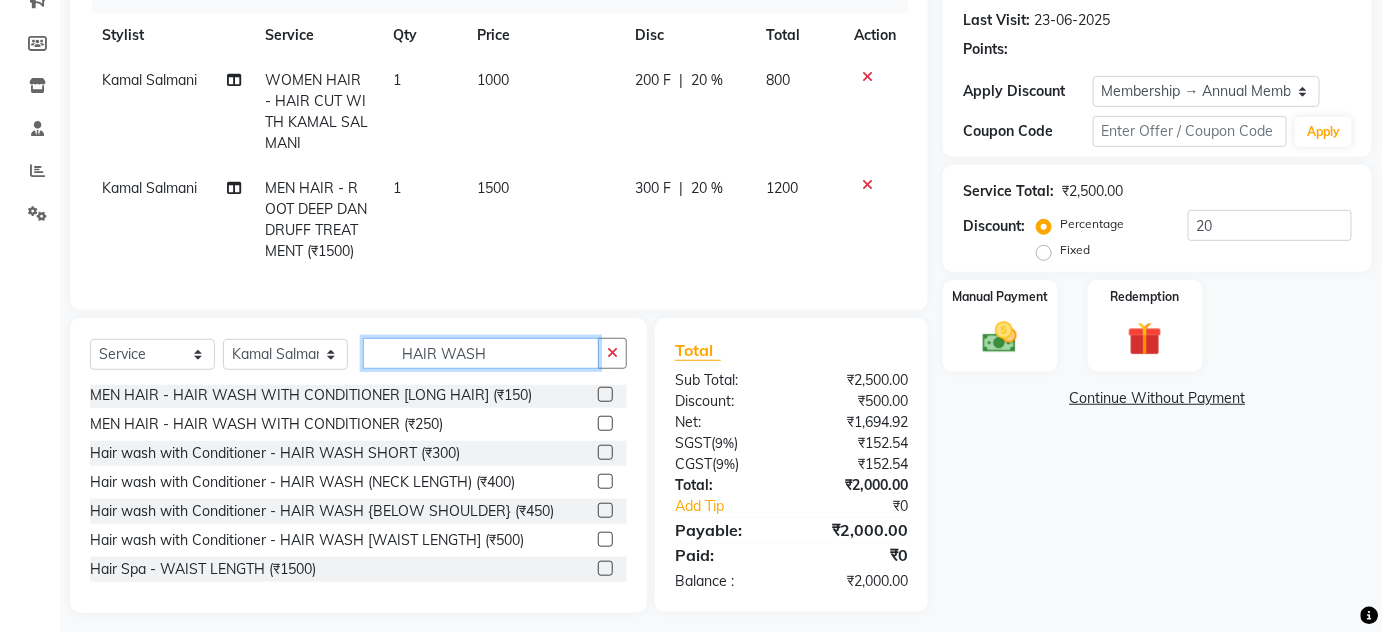 scroll, scrollTop: 0, scrollLeft: 0, axis: both 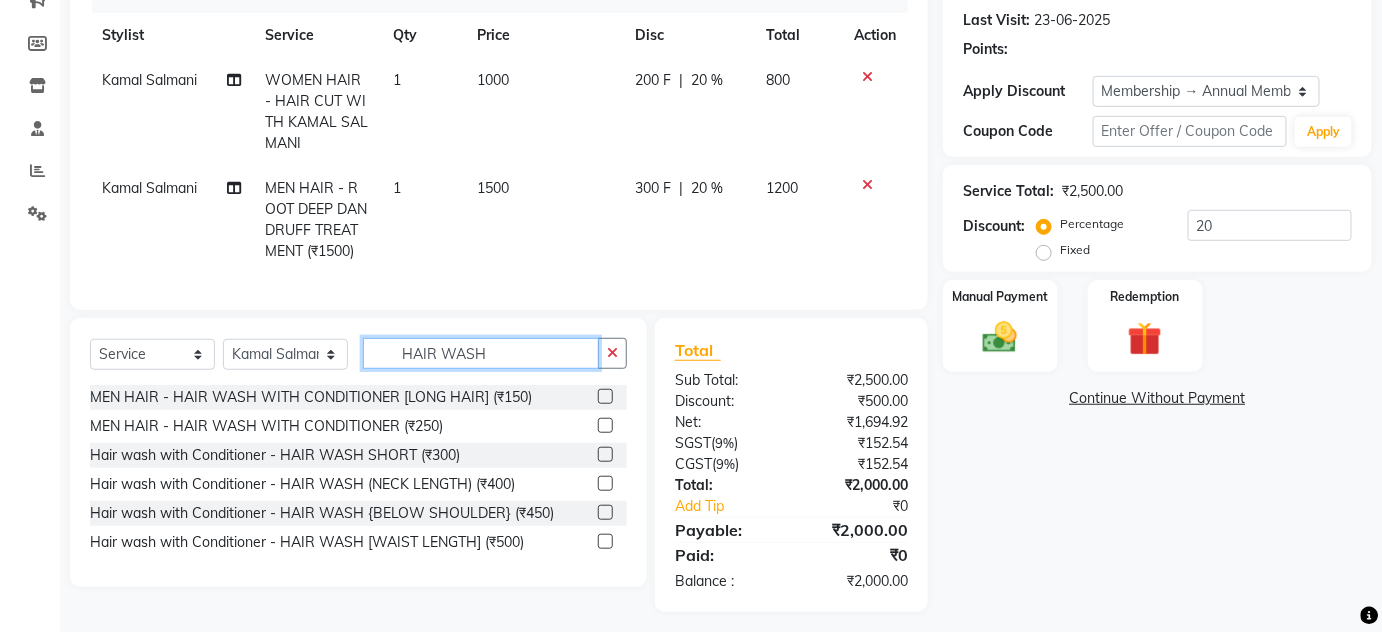 type on "HAIR WASH" 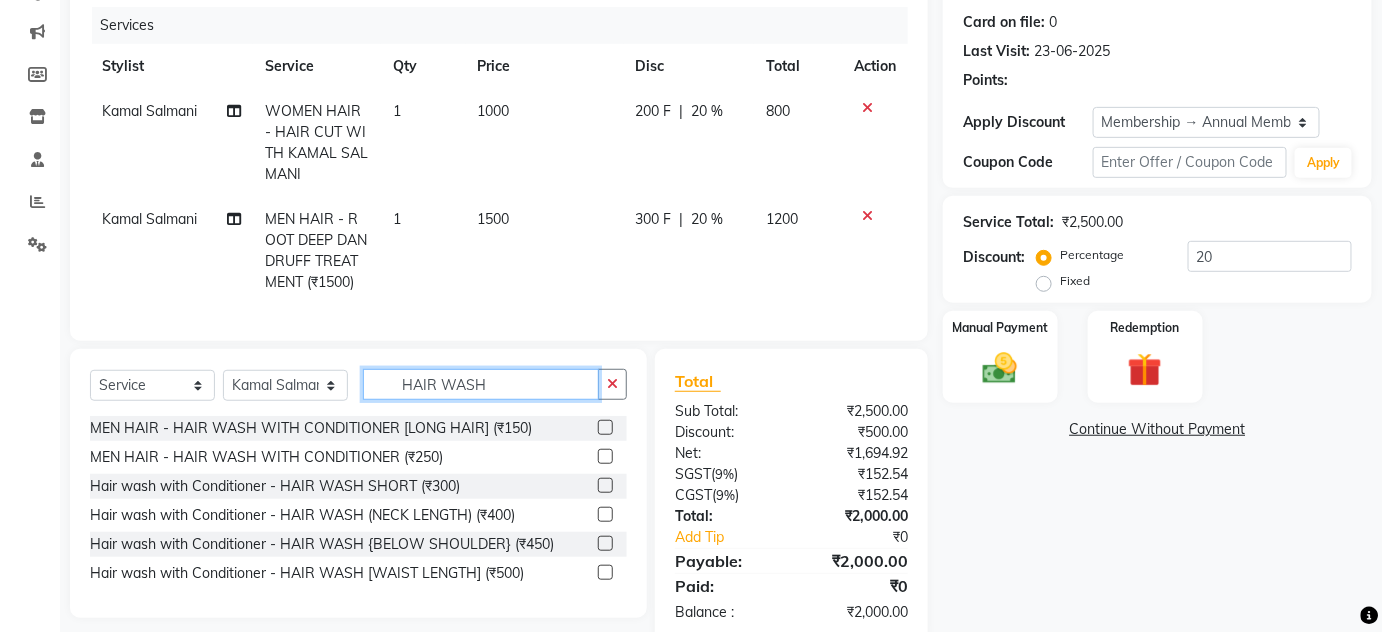 scroll, scrollTop: 272, scrollLeft: 0, axis: vertical 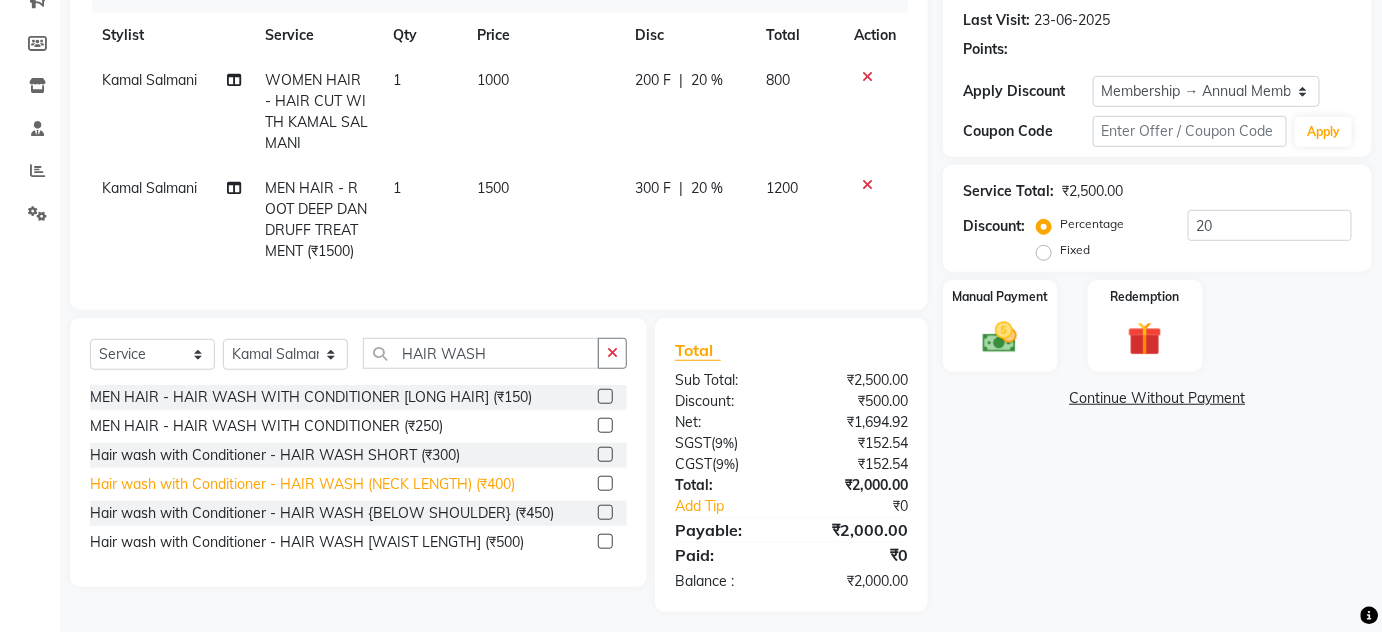 click on "Hair wash with Conditioner - HAIR WASH (NECK LENGTH) (₹400)" 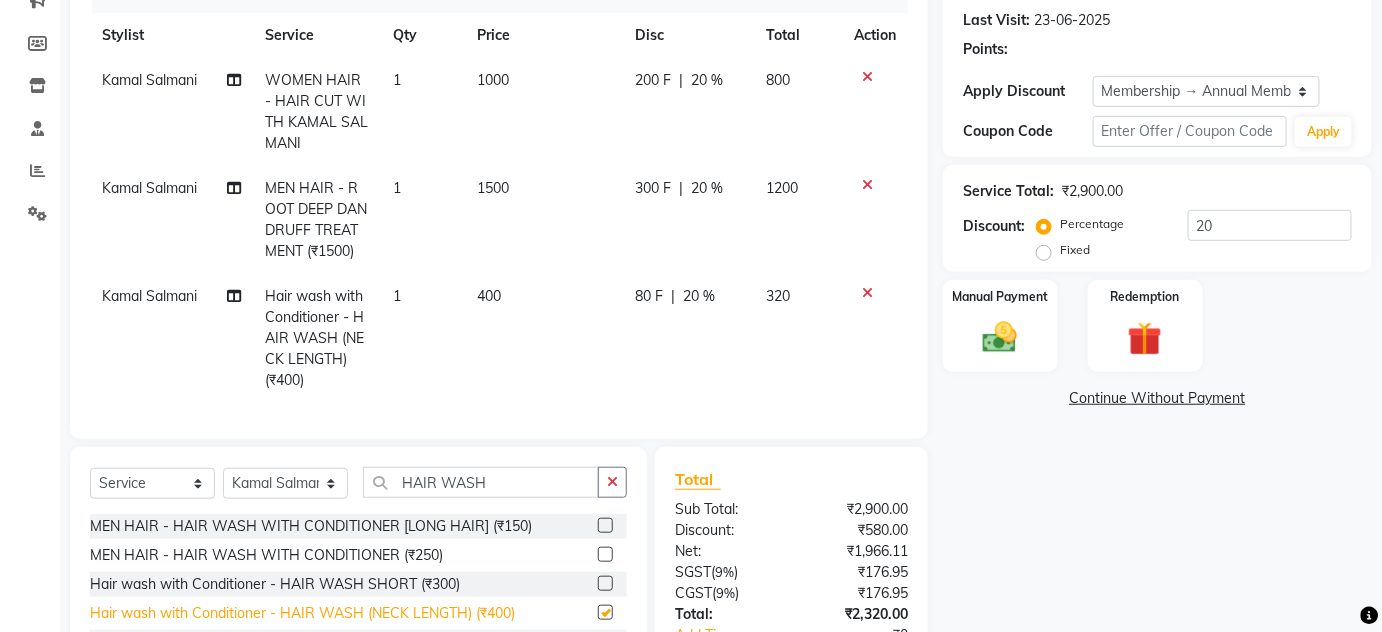 checkbox on "false" 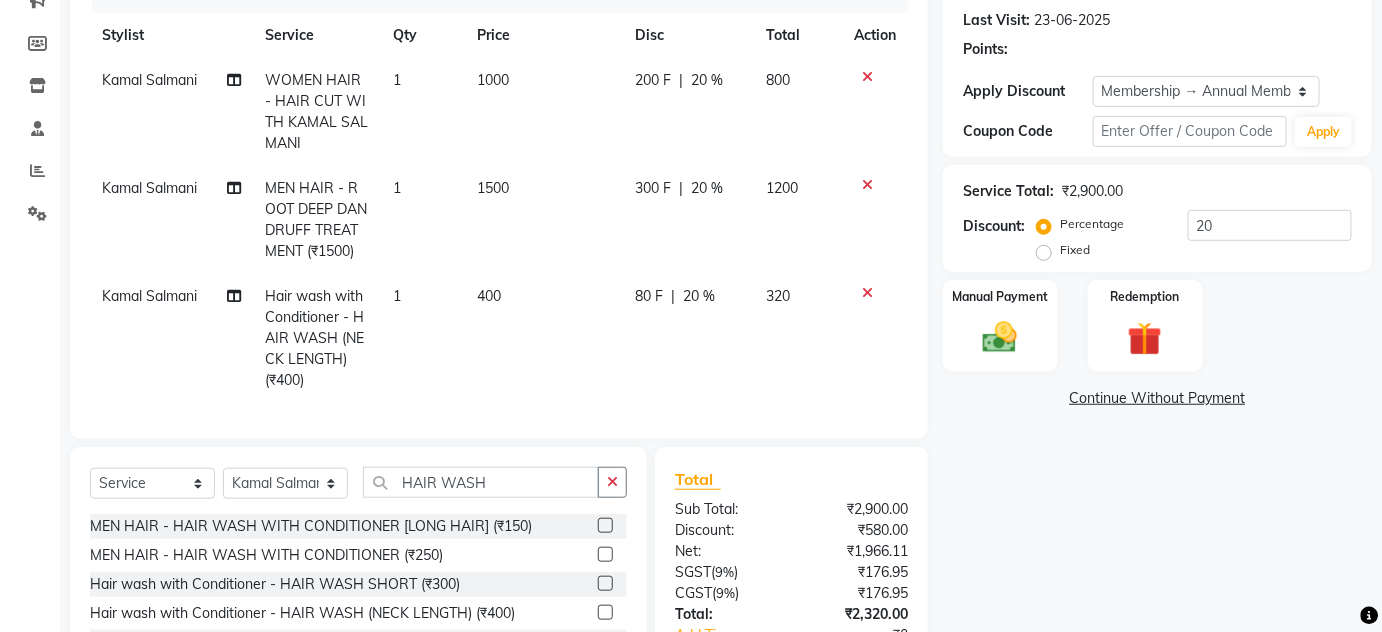 click on "Hair wash with Conditioner - HAIR WASH (NECK LENGTH) (₹400)" 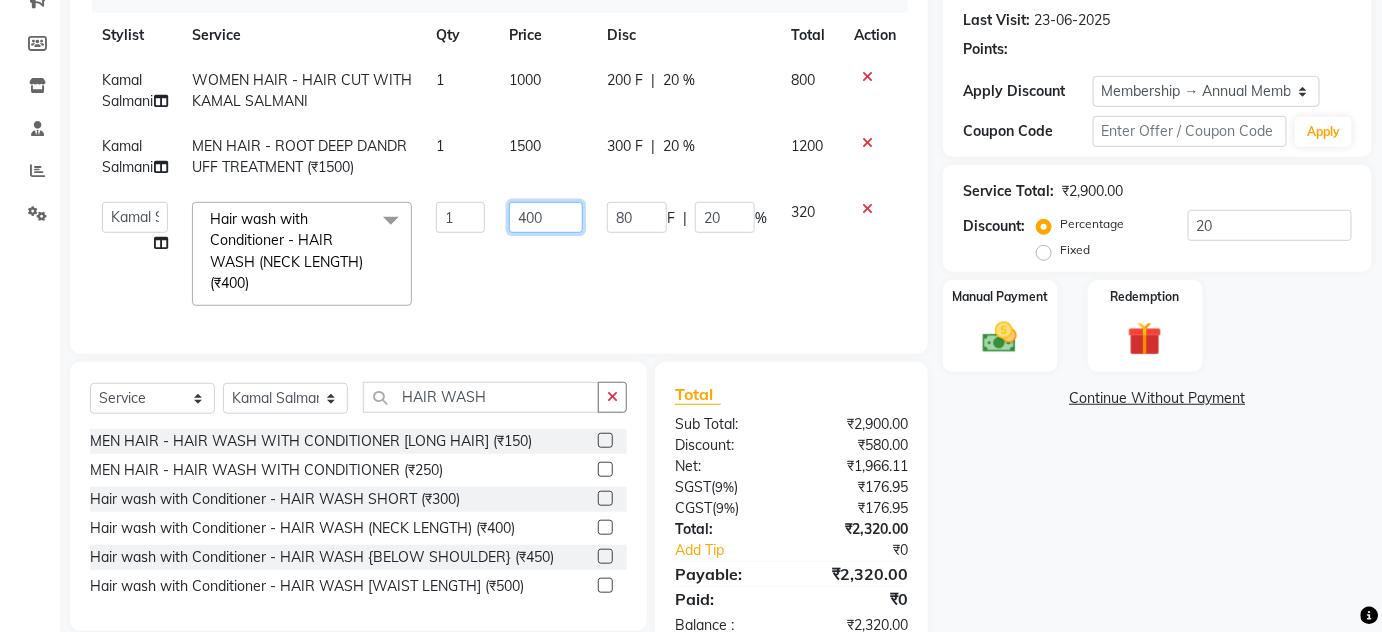 click on "400" 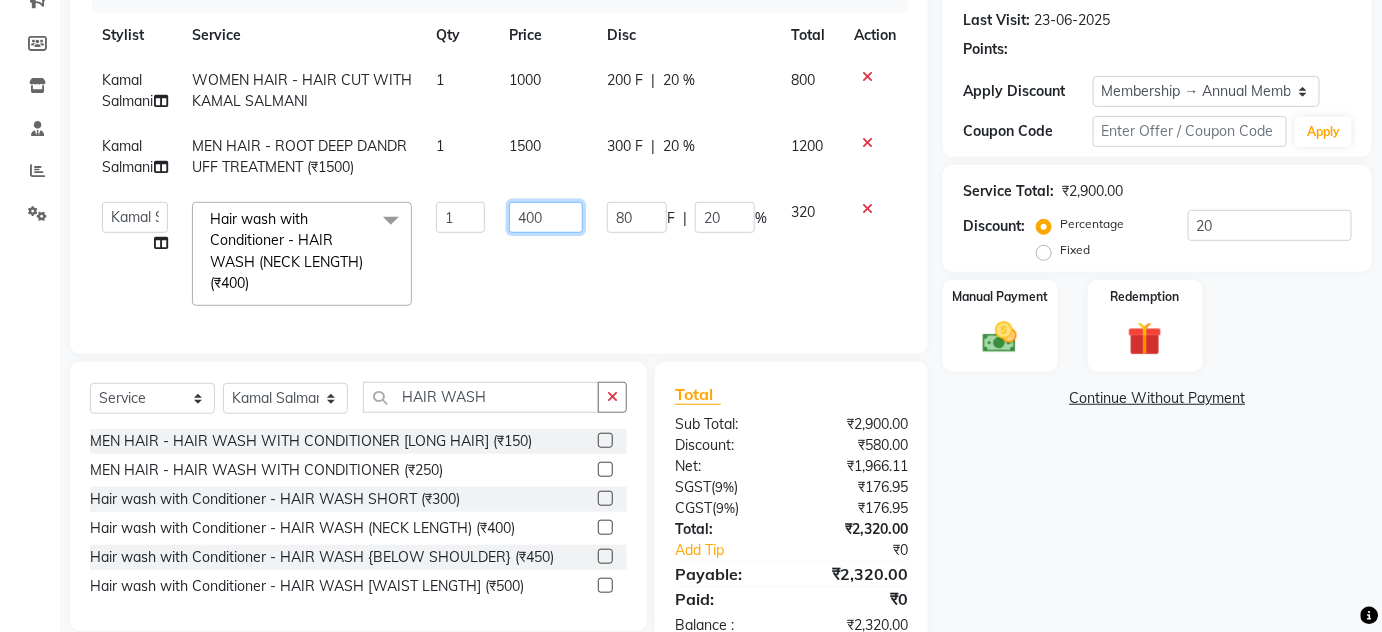 click on "400" 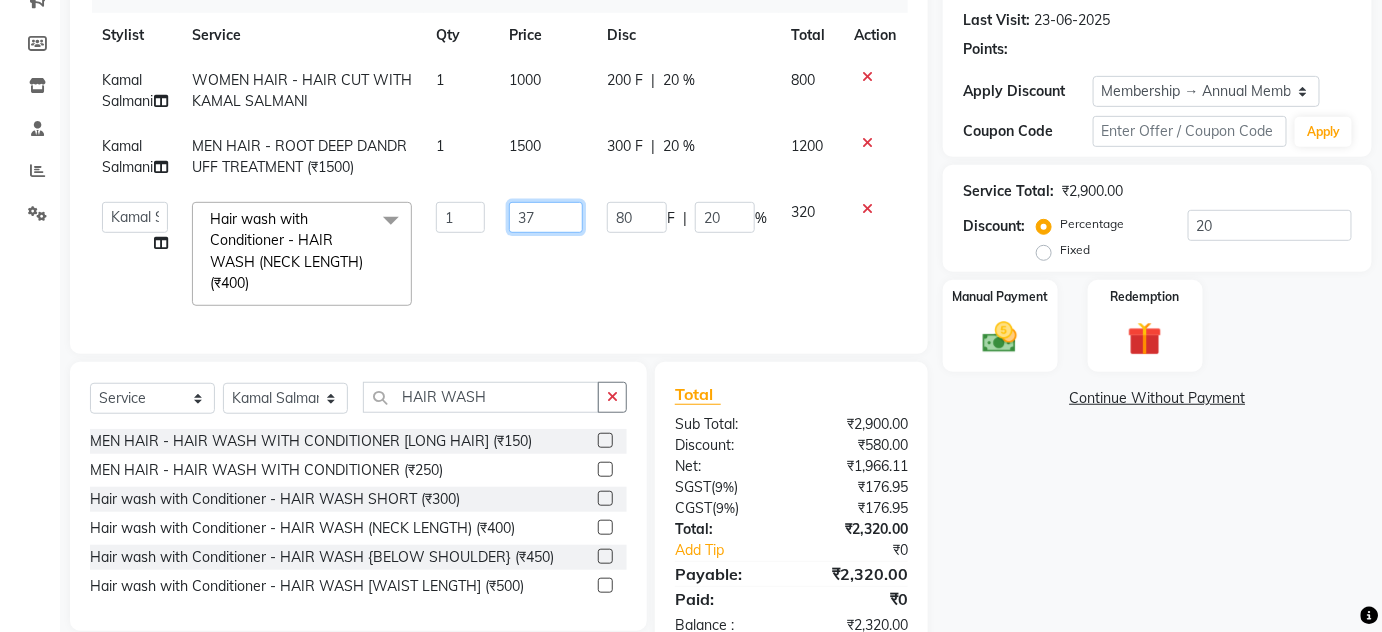type on "370" 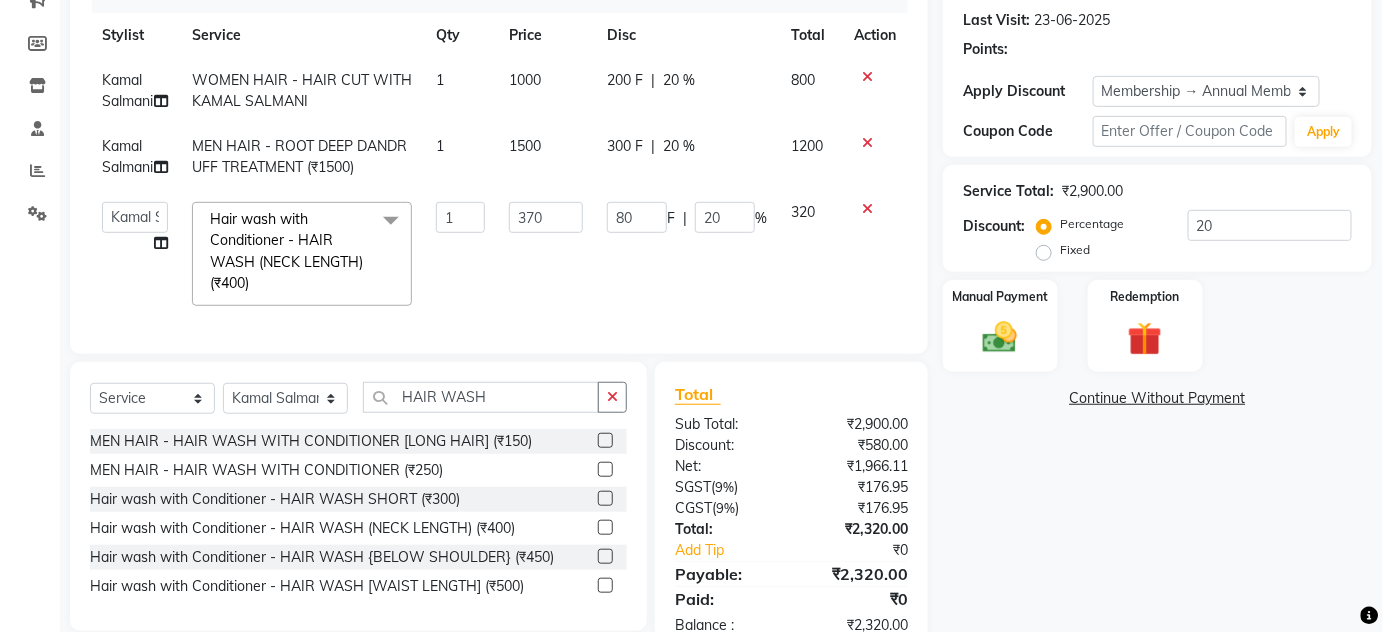 click on "80 F | 20 %" 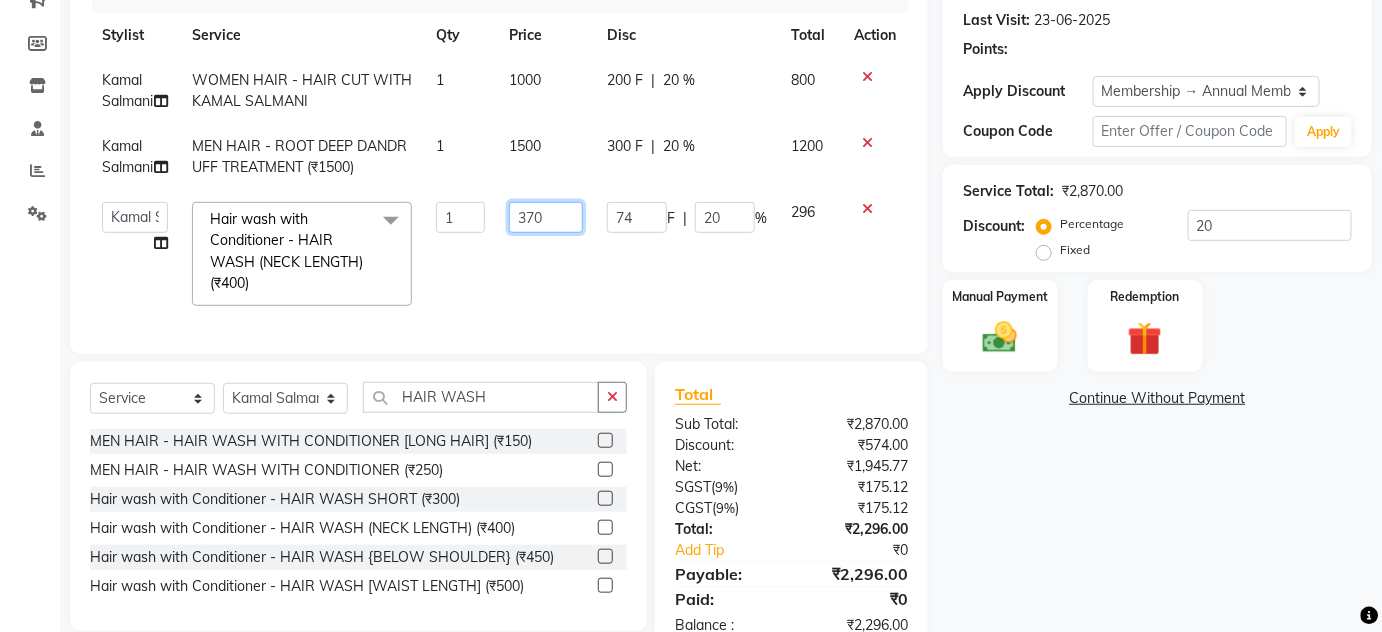 drag, startPoint x: 555, startPoint y: 214, endPoint x: 519, endPoint y: 225, distance: 37.64306 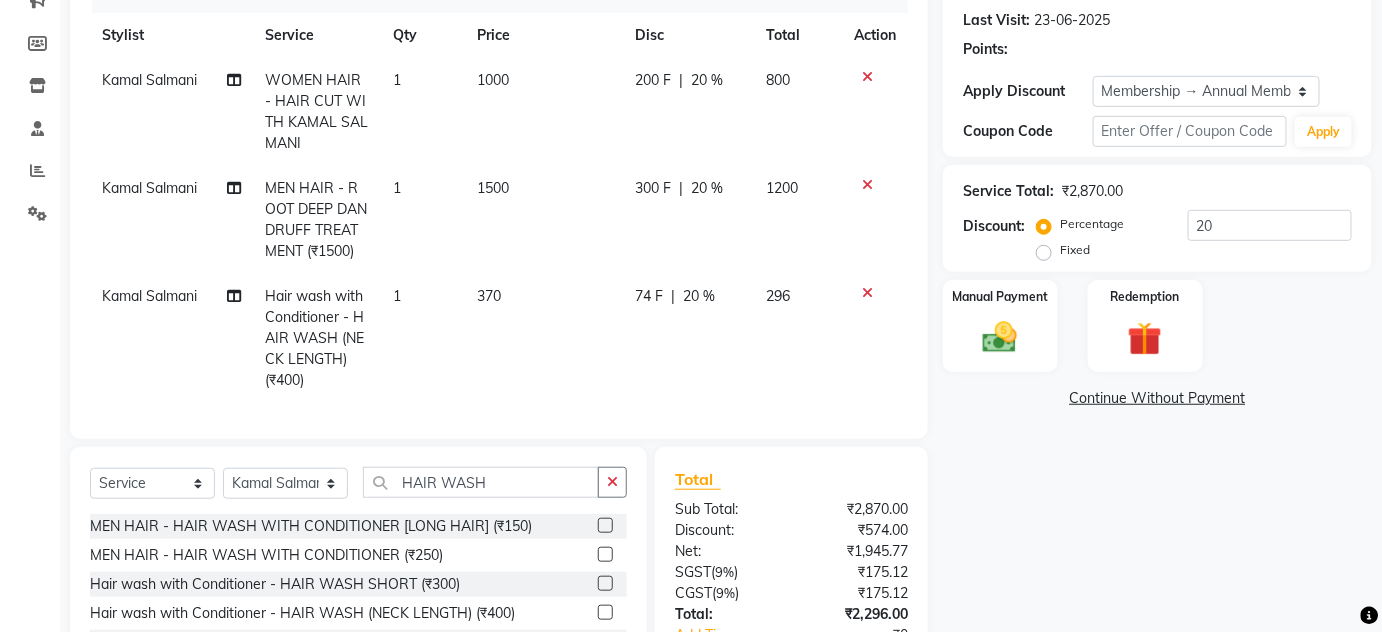 click on "370" 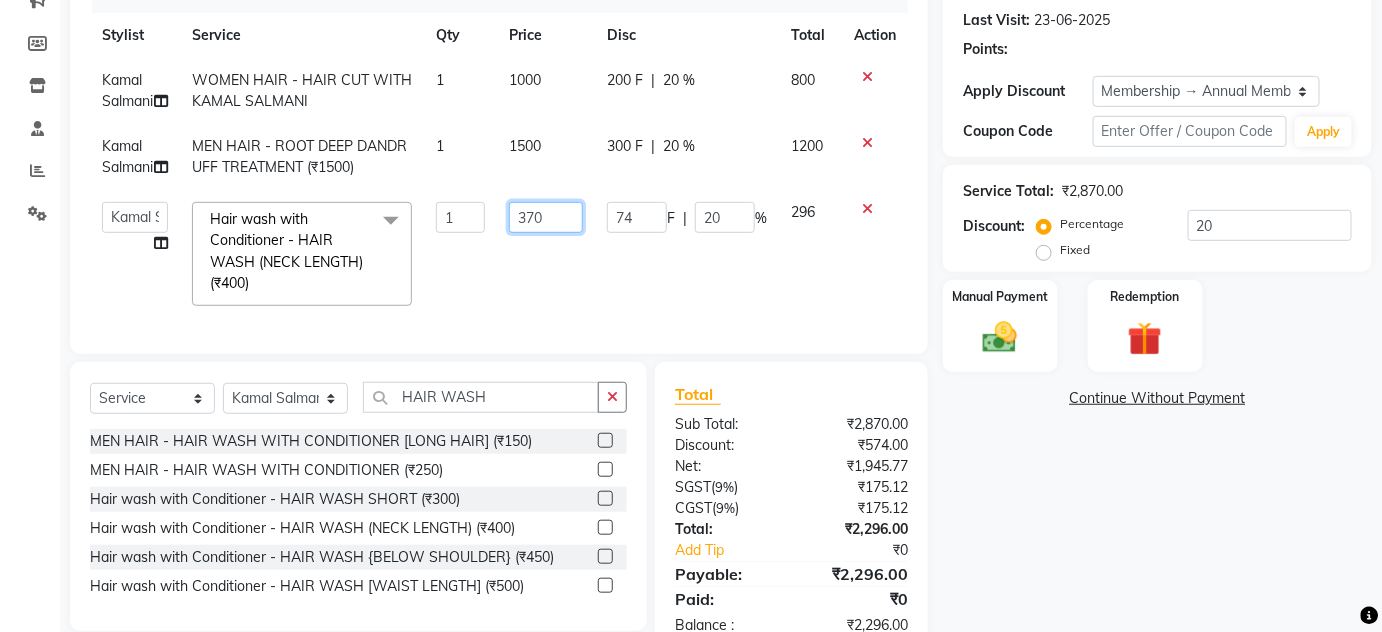 drag, startPoint x: 552, startPoint y: 216, endPoint x: 483, endPoint y: 216, distance: 69 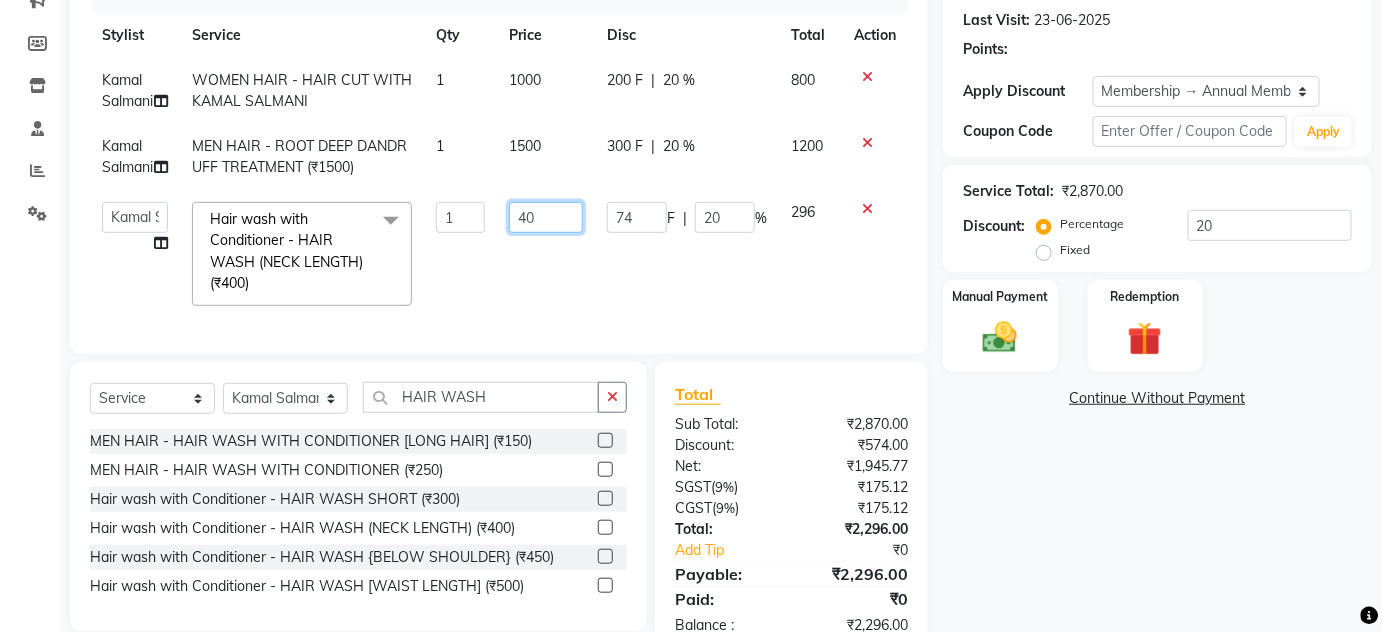 type on "400" 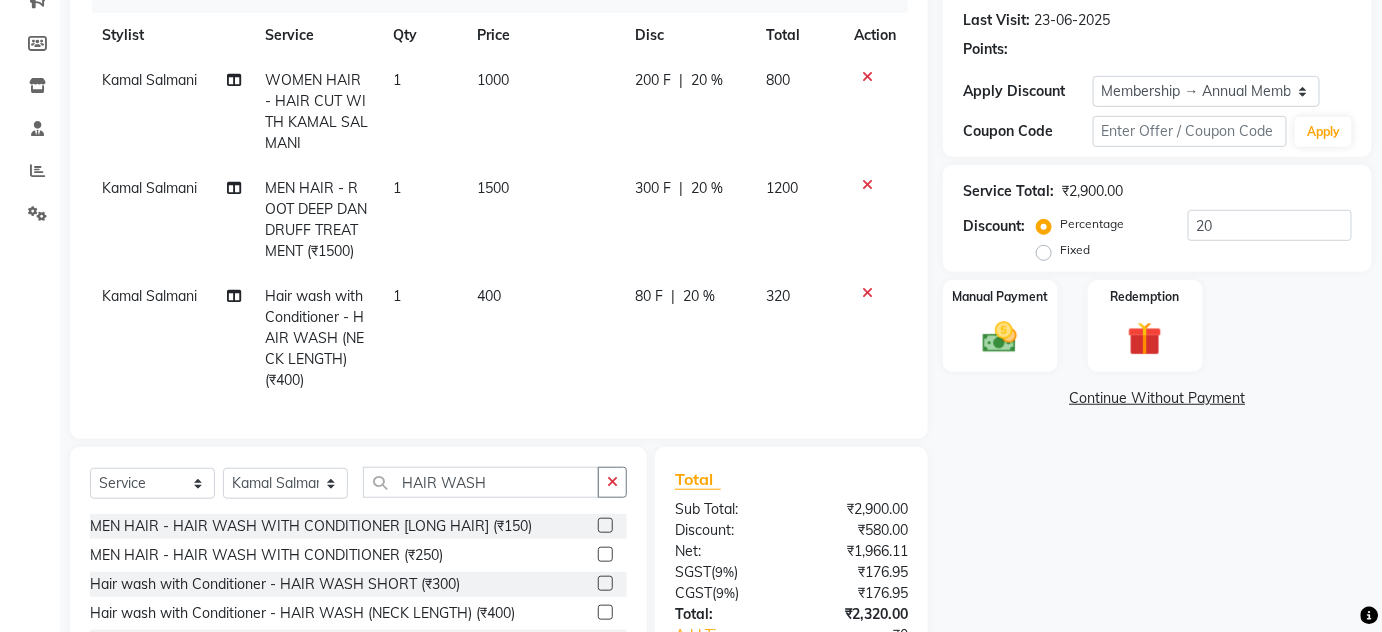 click on "400" 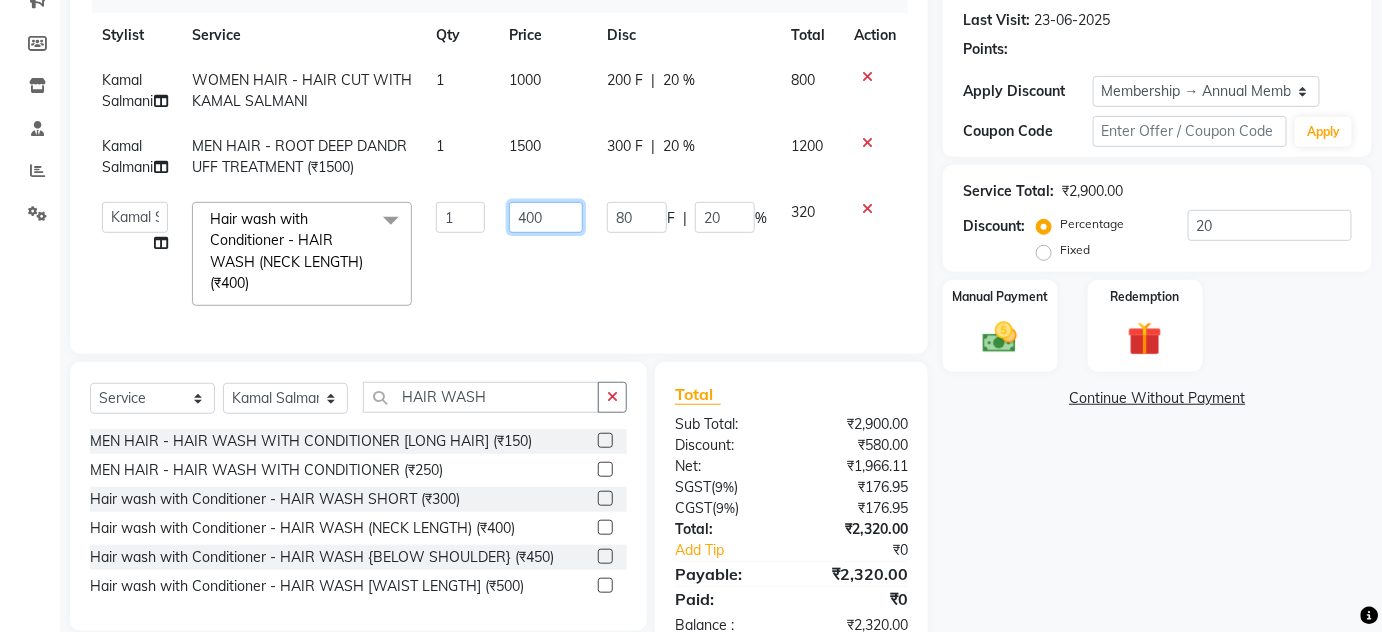 drag, startPoint x: 562, startPoint y: 221, endPoint x: 440, endPoint y: 222, distance: 122.0041 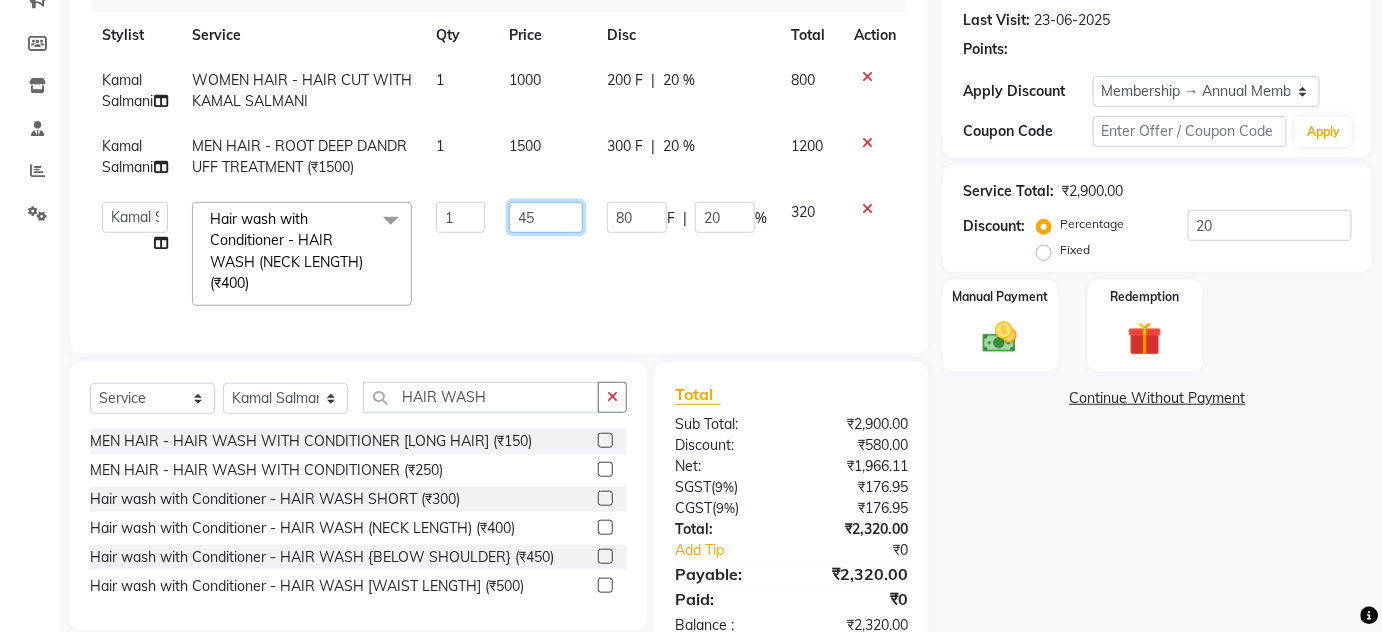 type on "450" 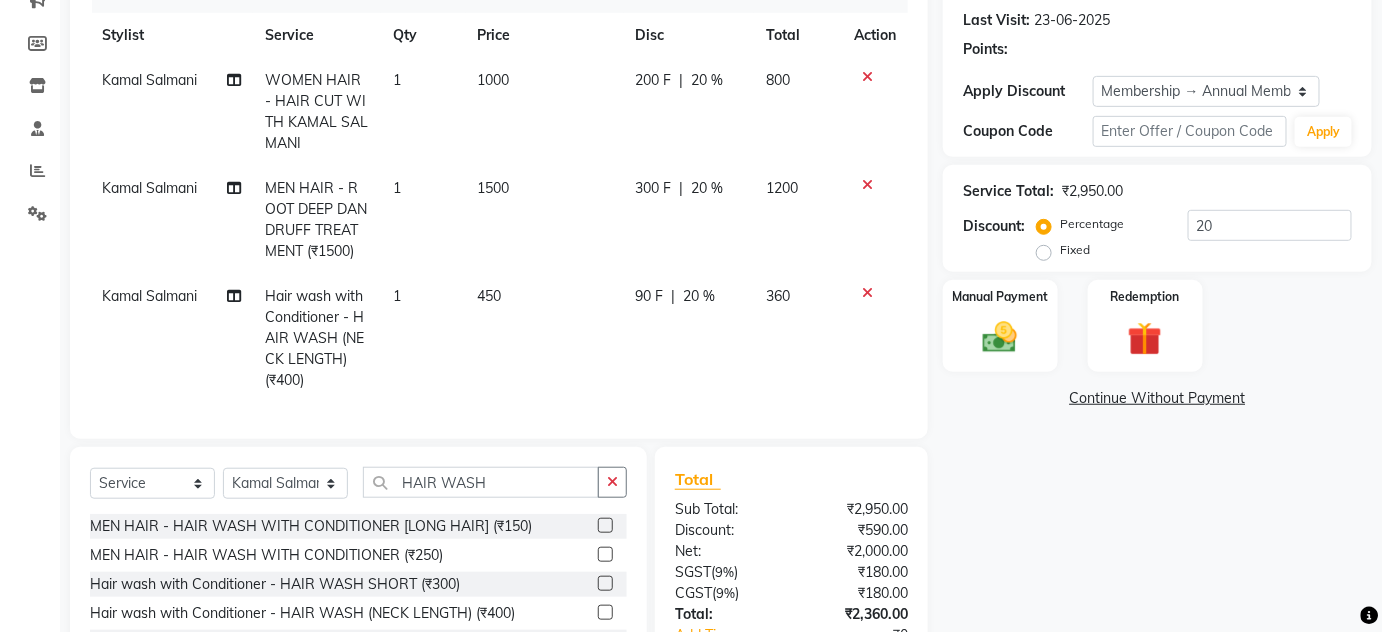 click on "Kamal Salmani Hair wash with Conditioner - HAIR WASH (NECK LENGTH) (₹400) 1 450 90 F | 20 % 360" 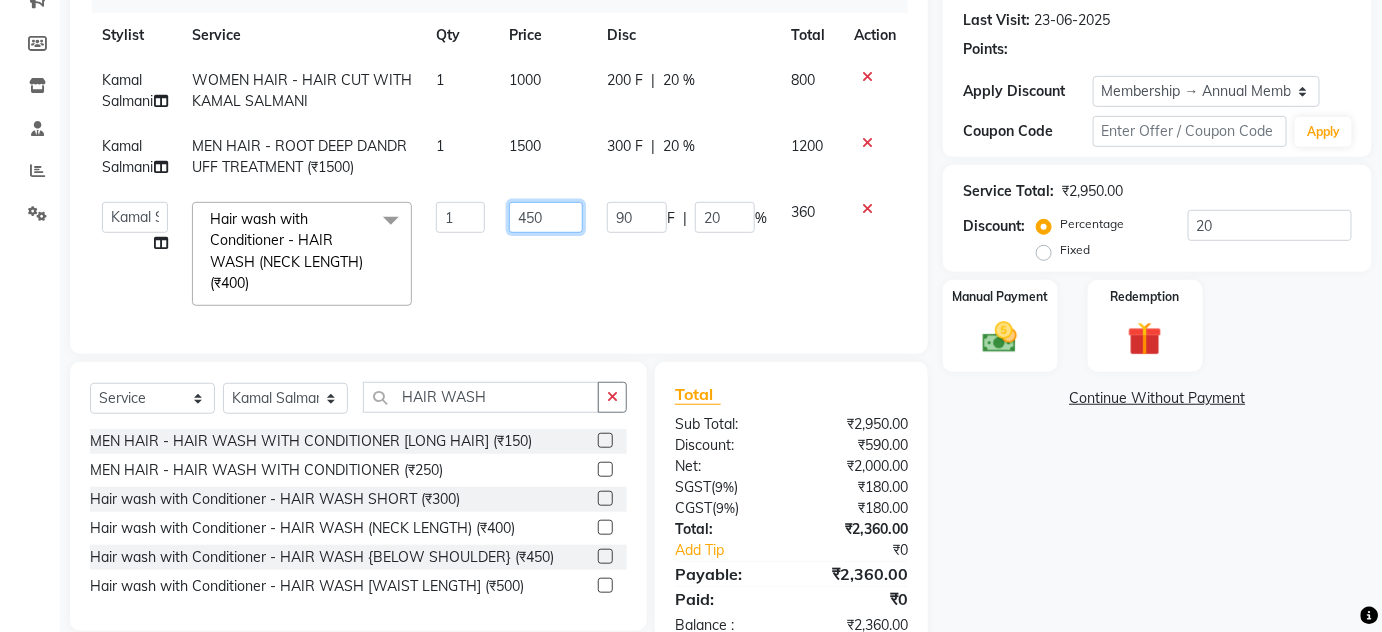 drag, startPoint x: 552, startPoint y: 219, endPoint x: 504, endPoint y: 224, distance: 48.259712 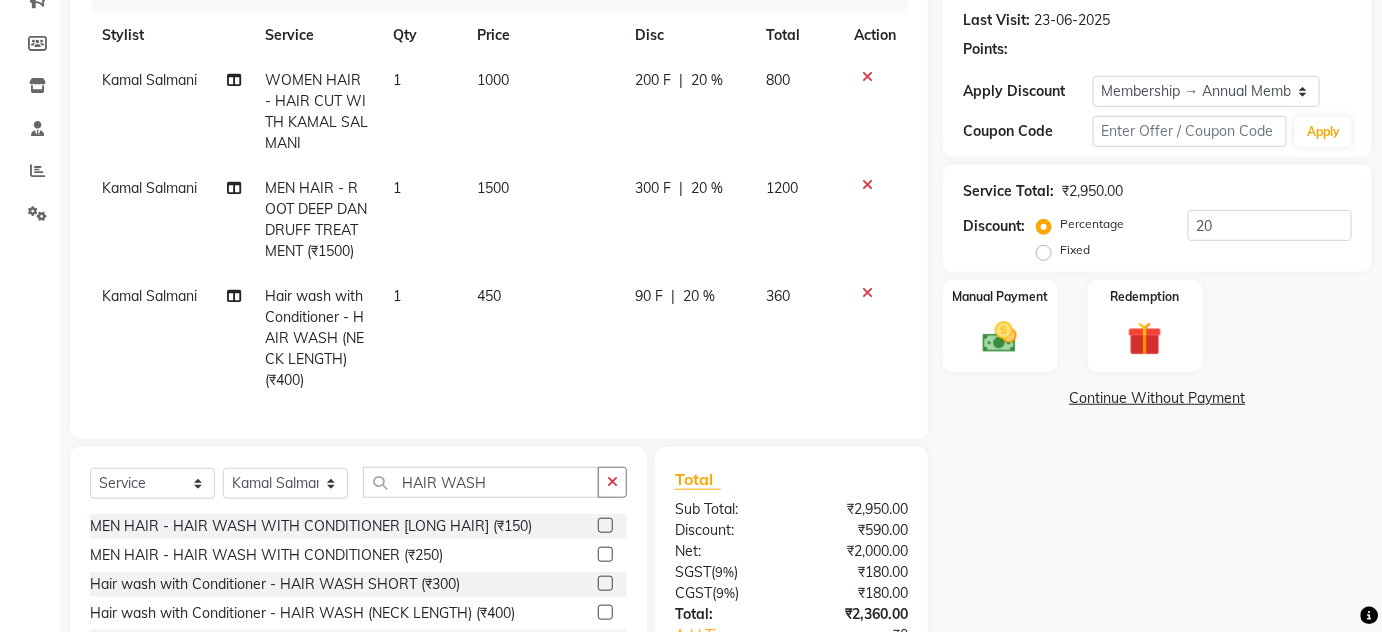 click on "MEN HAIR - HAIR WASH WITH CONDITIONER [LONG HAIR] (₹150)  MEN HAIR - HAIR WASH WITH CONDITIONER (₹250)  Hair wash with Conditioner - HAIR WASH SHORT (₹300)  Hair wash with Conditioner - HAIR WASH (NECK LENGTH) (₹400)  Hair wash with Conditioner - HAIR WASH {BELOW SHOULDER} (₹450)  Hair wash with Conditioner - HAIR WASH [WAIST LENGTH] (₹500)" 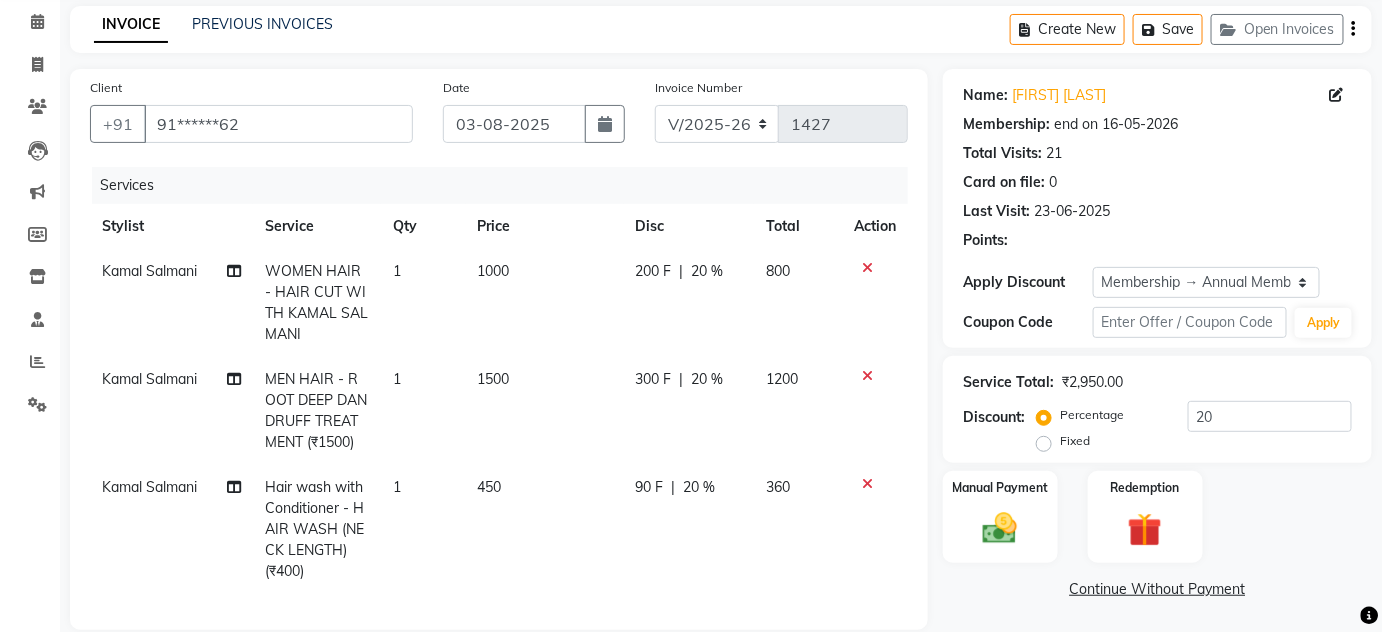 scroll, scrollTop: 60, scrollLeft: 0, axis: vertical 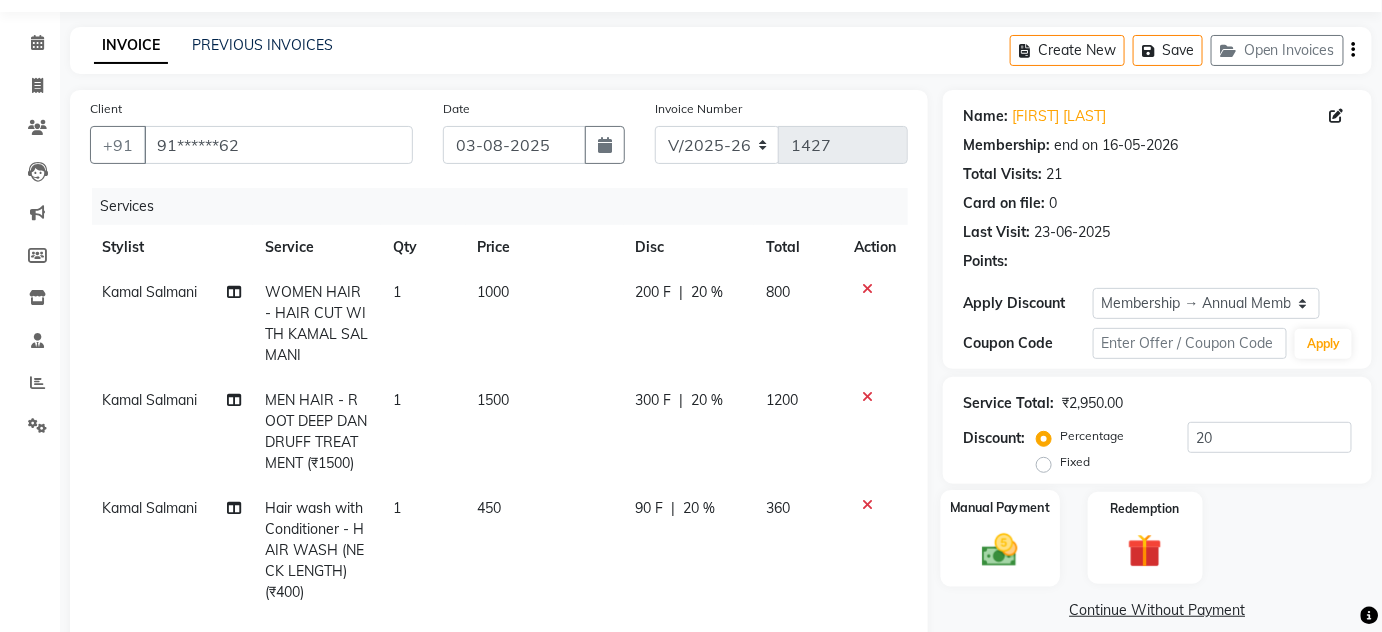 click on "Manual Payment" 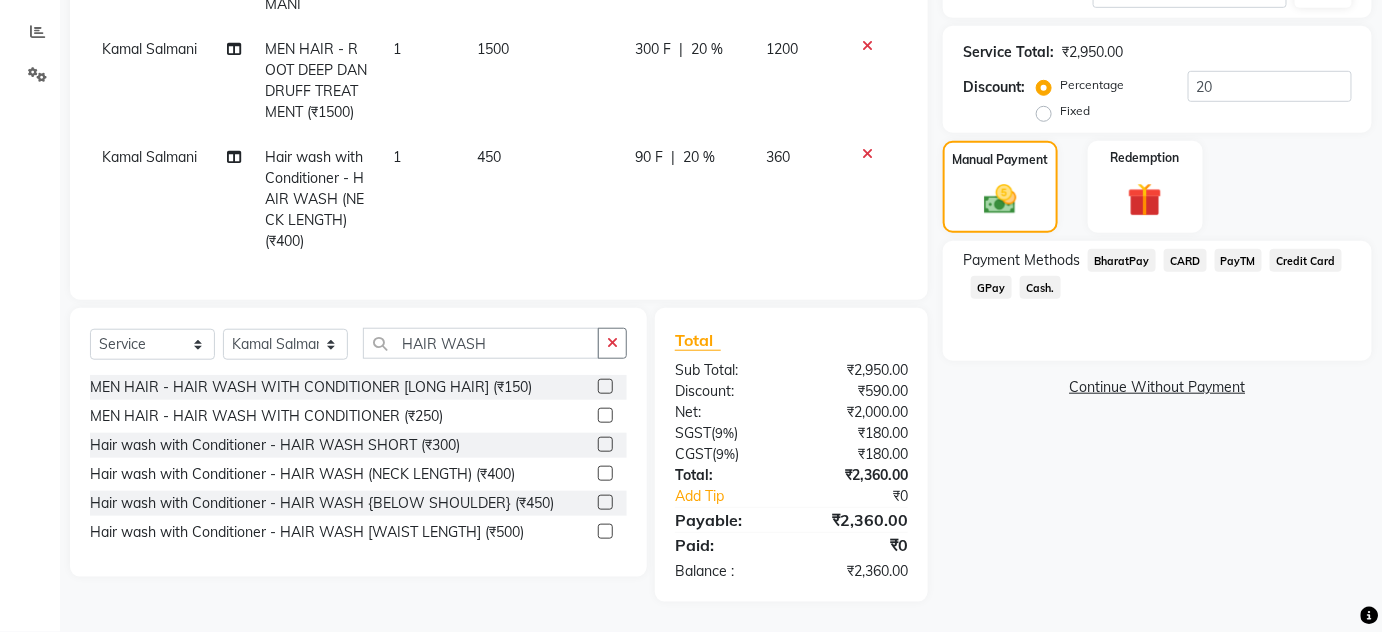 scroll, scrollTop: 424, scrollLeft: 0, axis: vertical 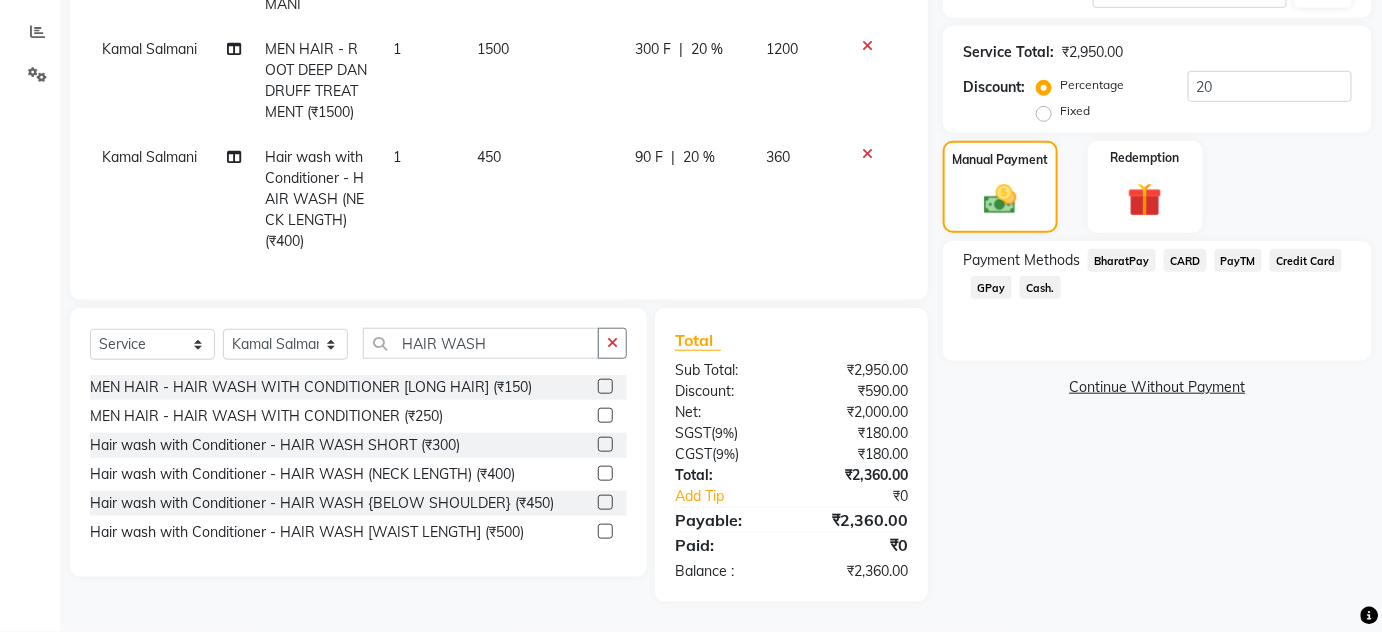 click on "GPay" 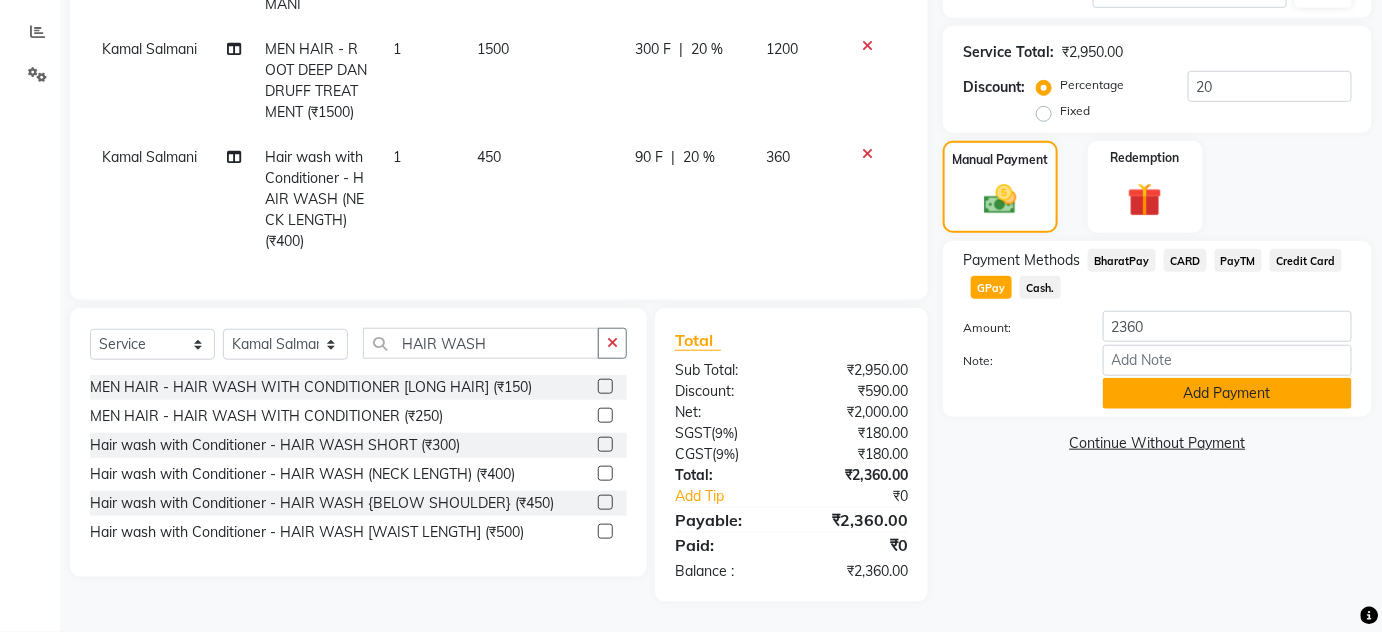 click on "Add Payment" 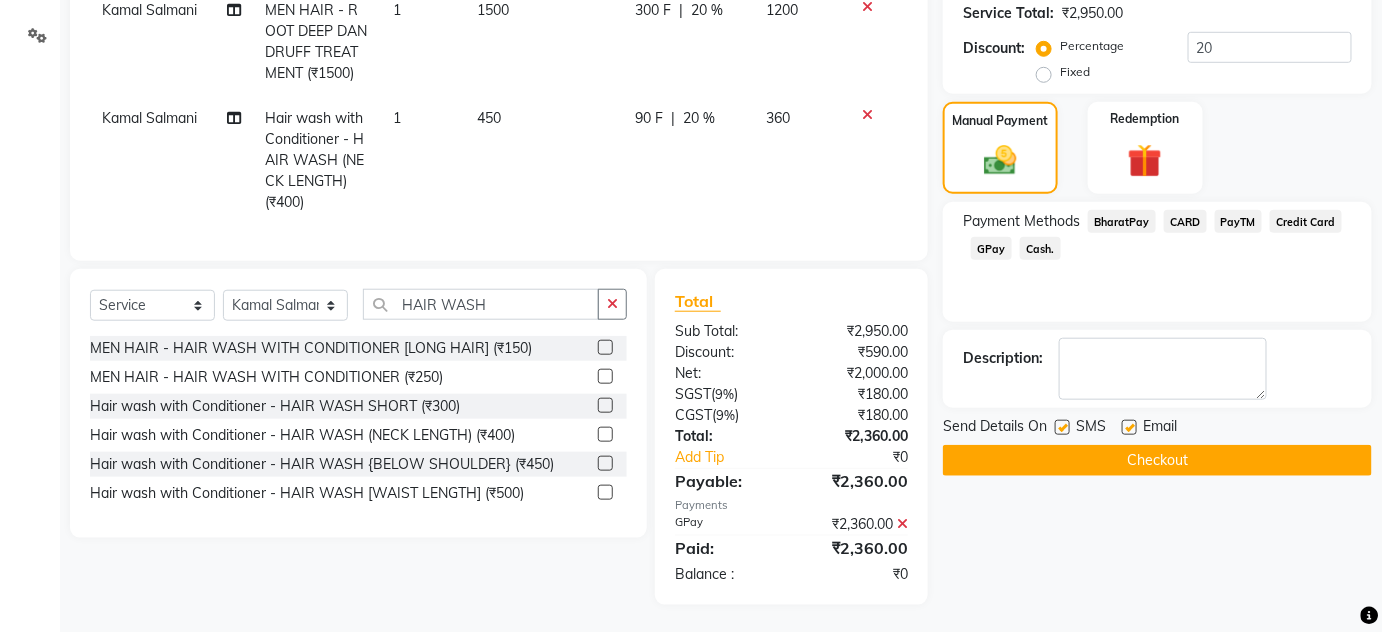 scroll, scrollTop: 465, scrollLeft: 0, axis: vertical 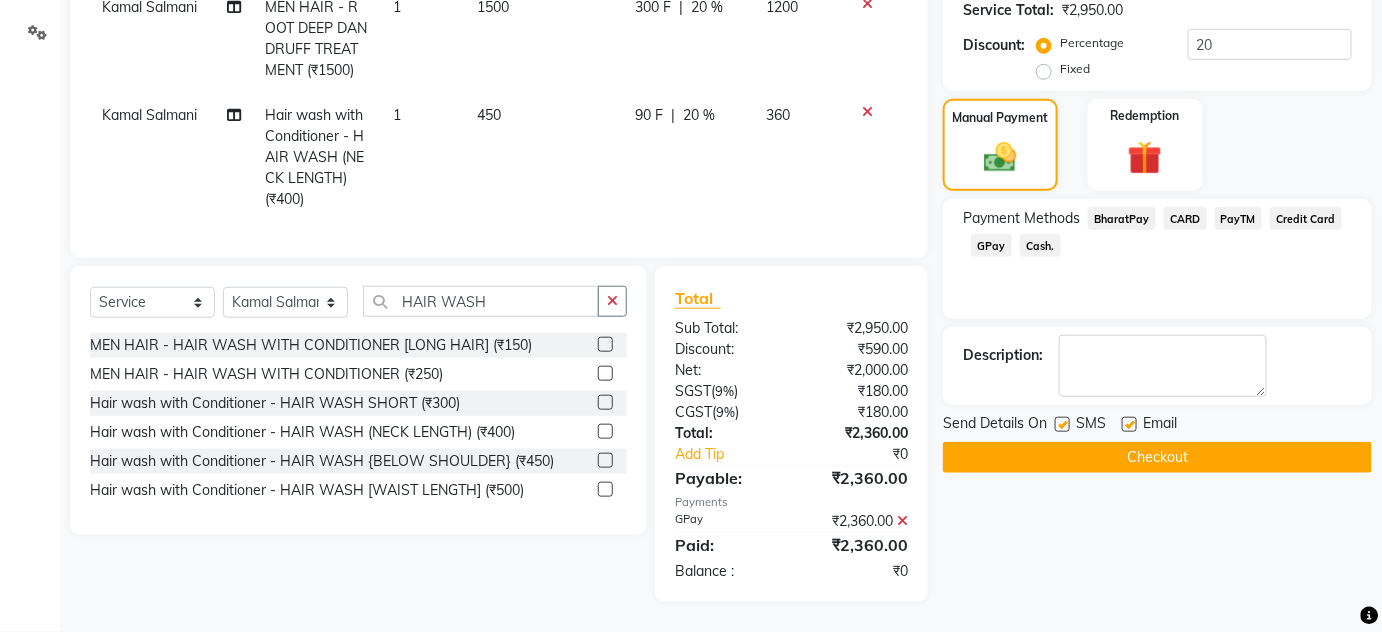 click on "Checkout" 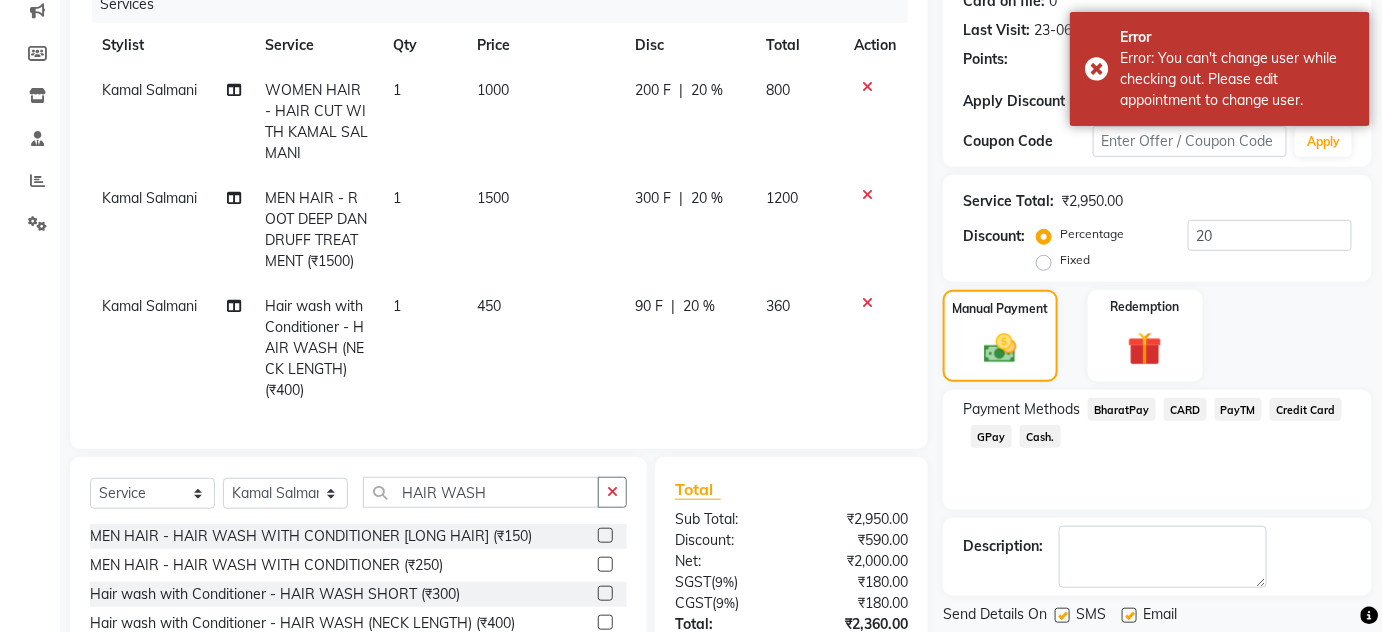 scroll, scrollTop: 0, scrollLeft: 0, axis: both 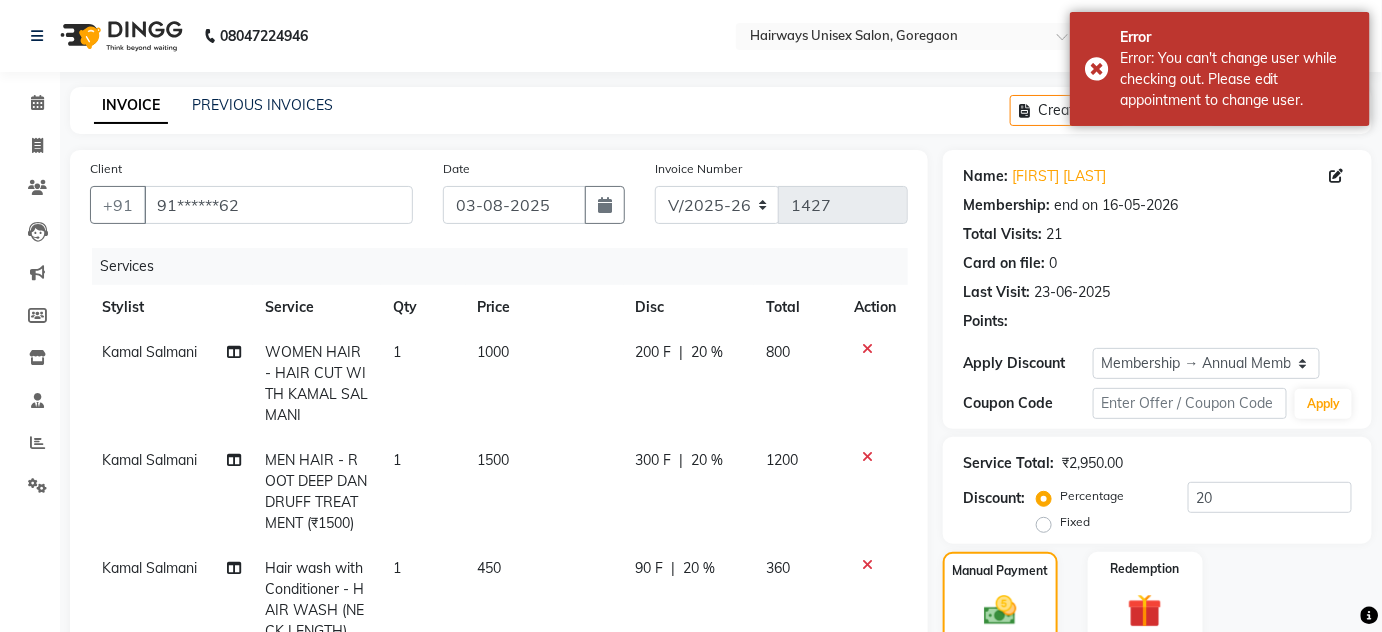 click on "Services" 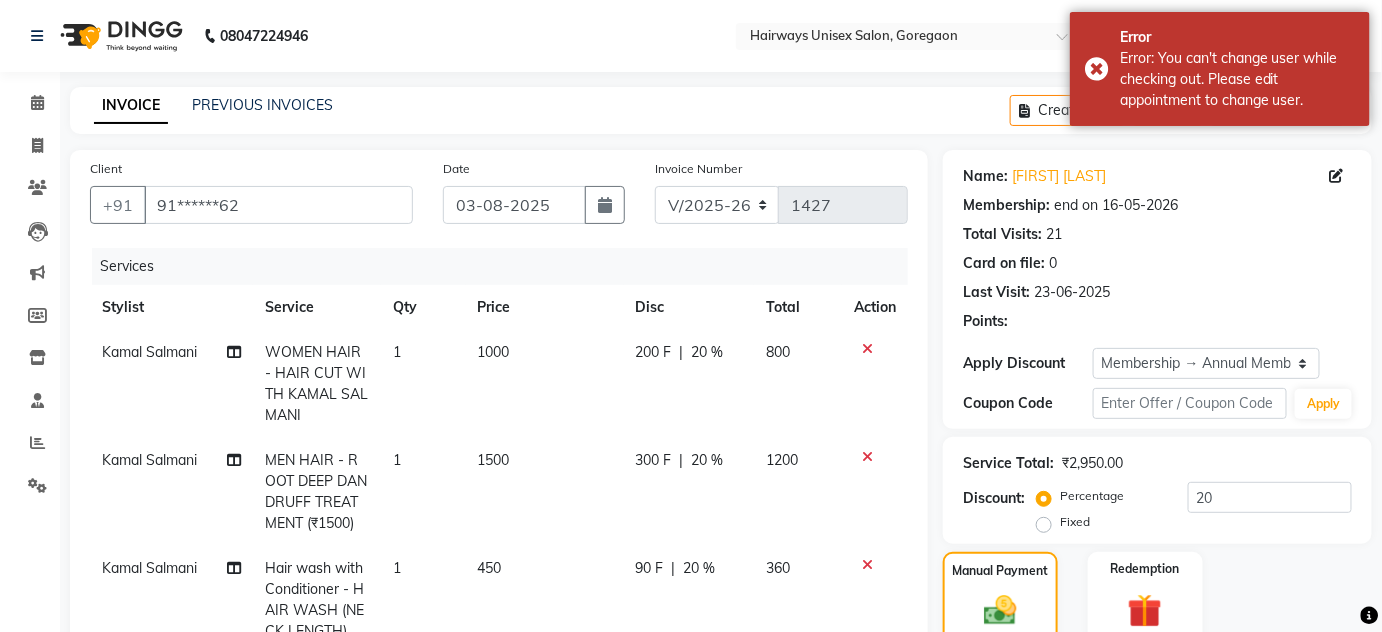 click on "Name: Ruhi Joshi" 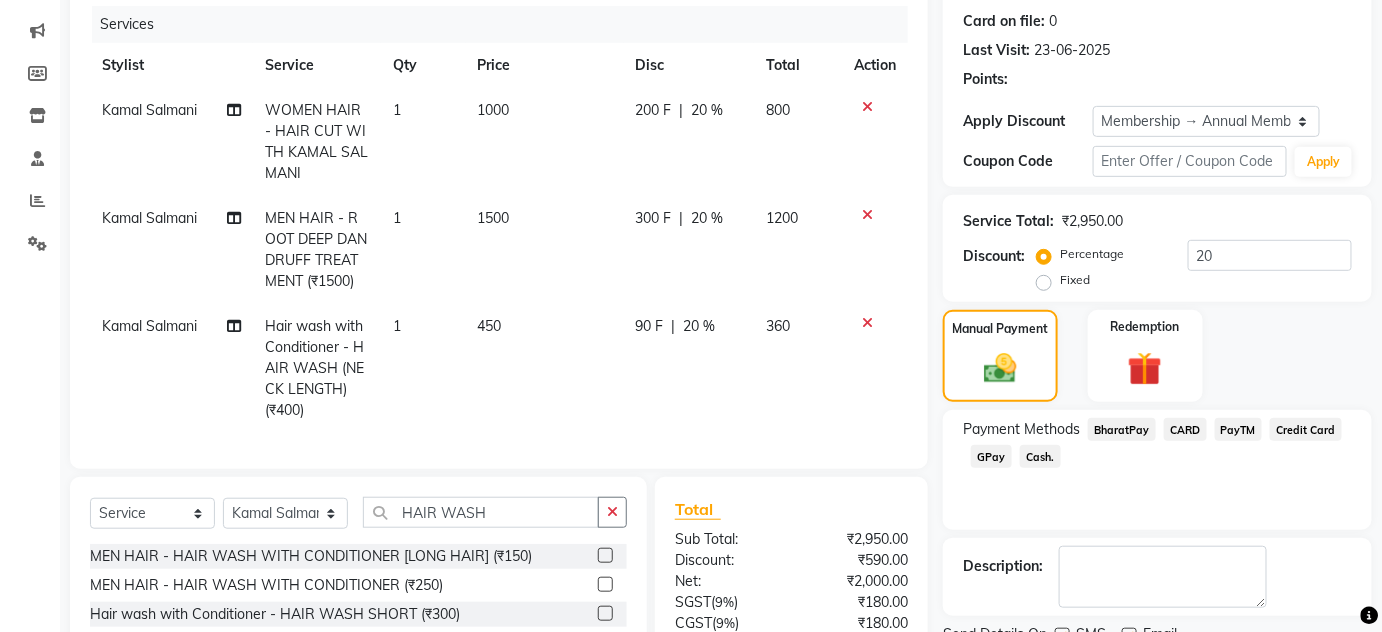 scroll, scrollTop: 465, scrollLeft: 0, axis: vertical 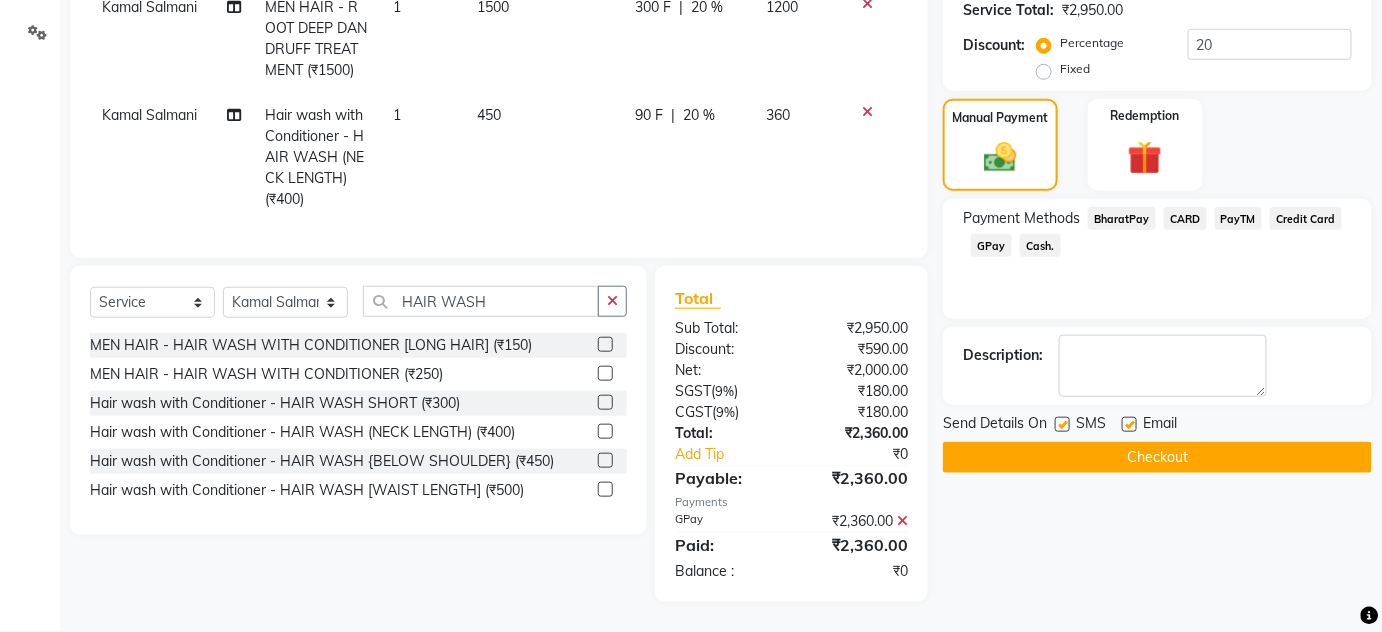click on "Checkout" 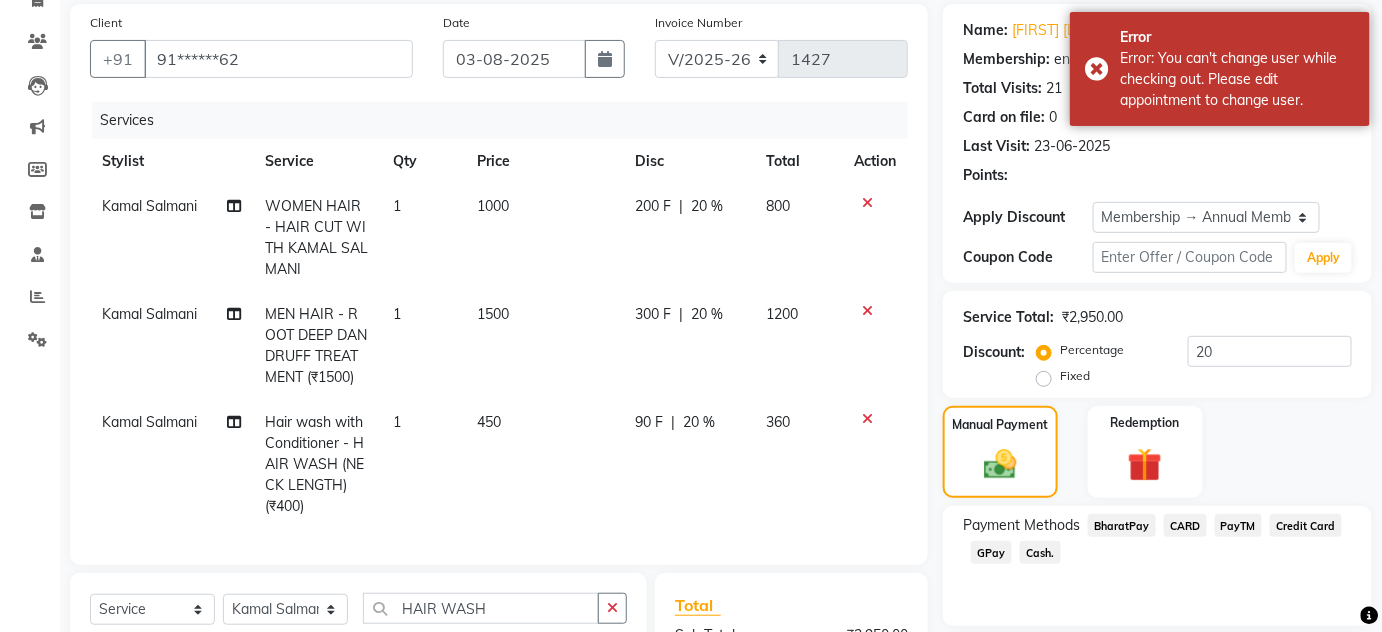 scroll, scrollTop: 10, scrollLeft: 0, axis: vertical 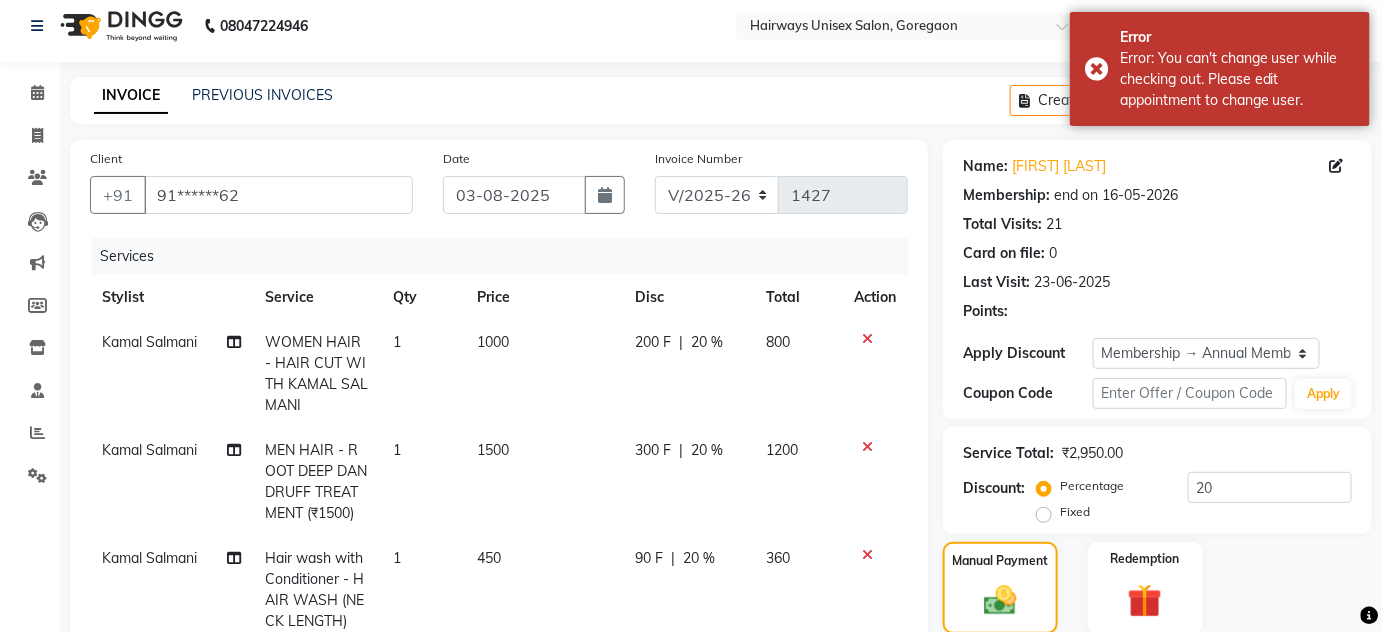 click on "Services" 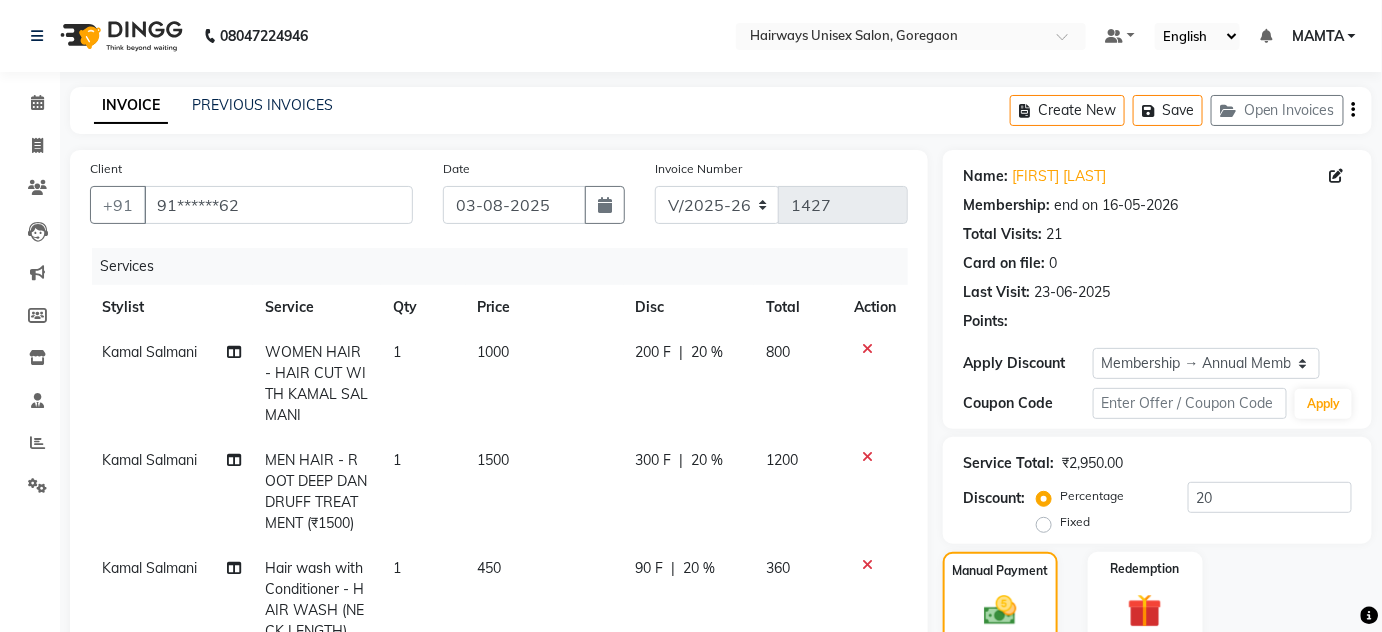 scroll, scrollTop: 0, scrollLeft: 0, axis: both 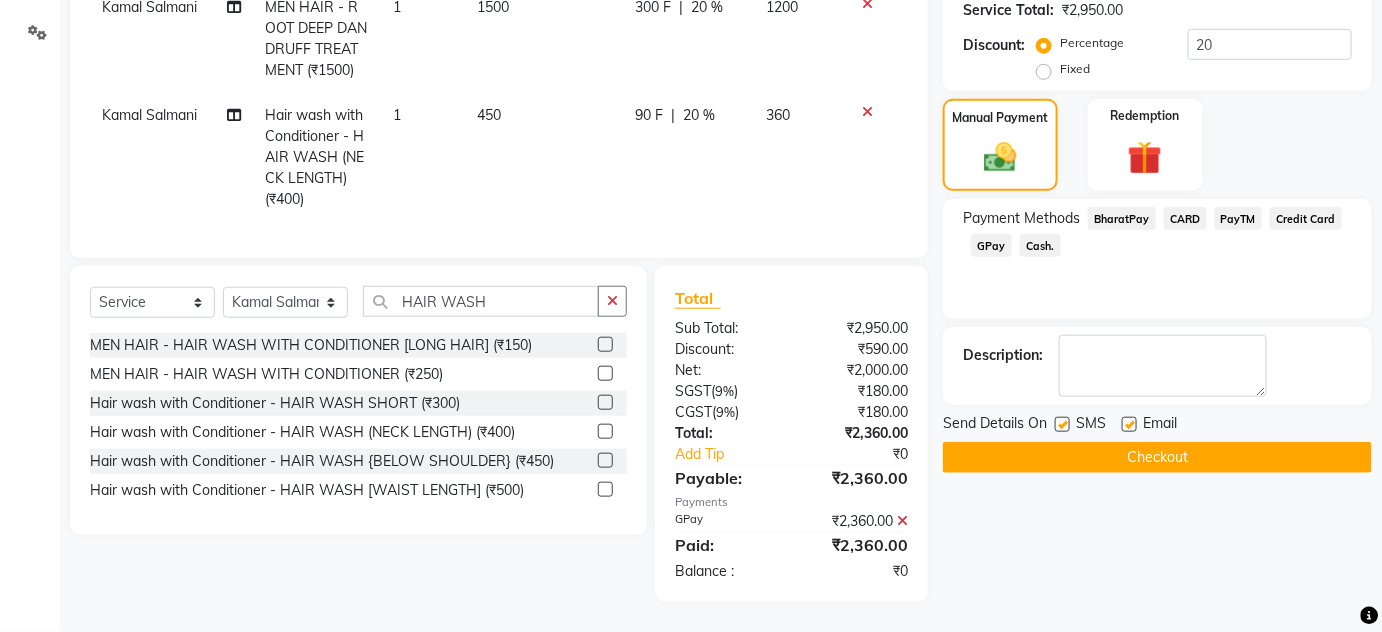 click on "Checkout" 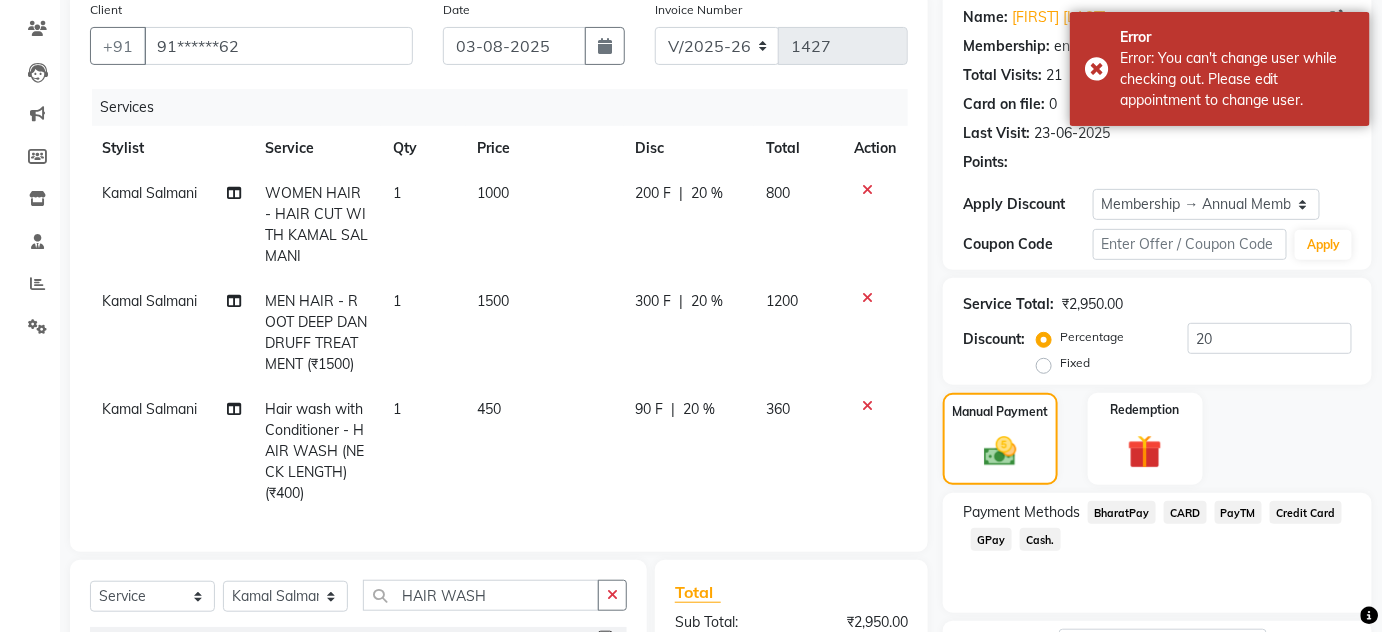 scroll, scrollTop: 101, scrollLeft: 0, axis: vertical 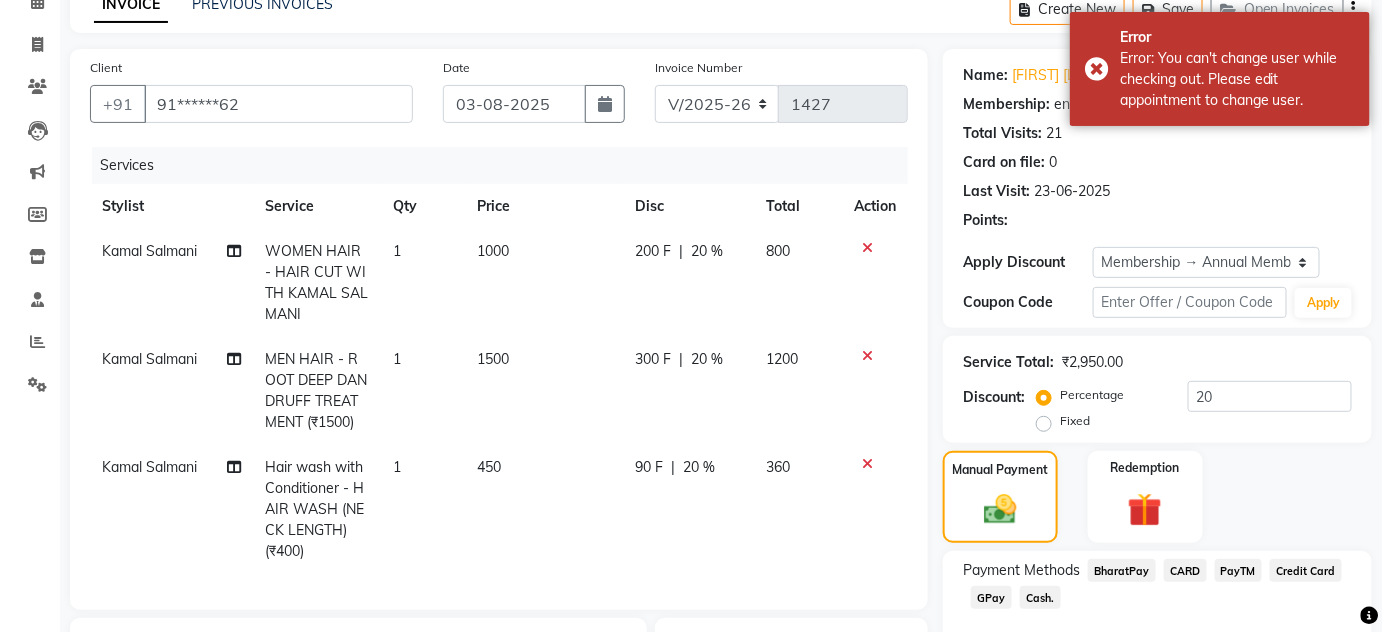 click on "Services" 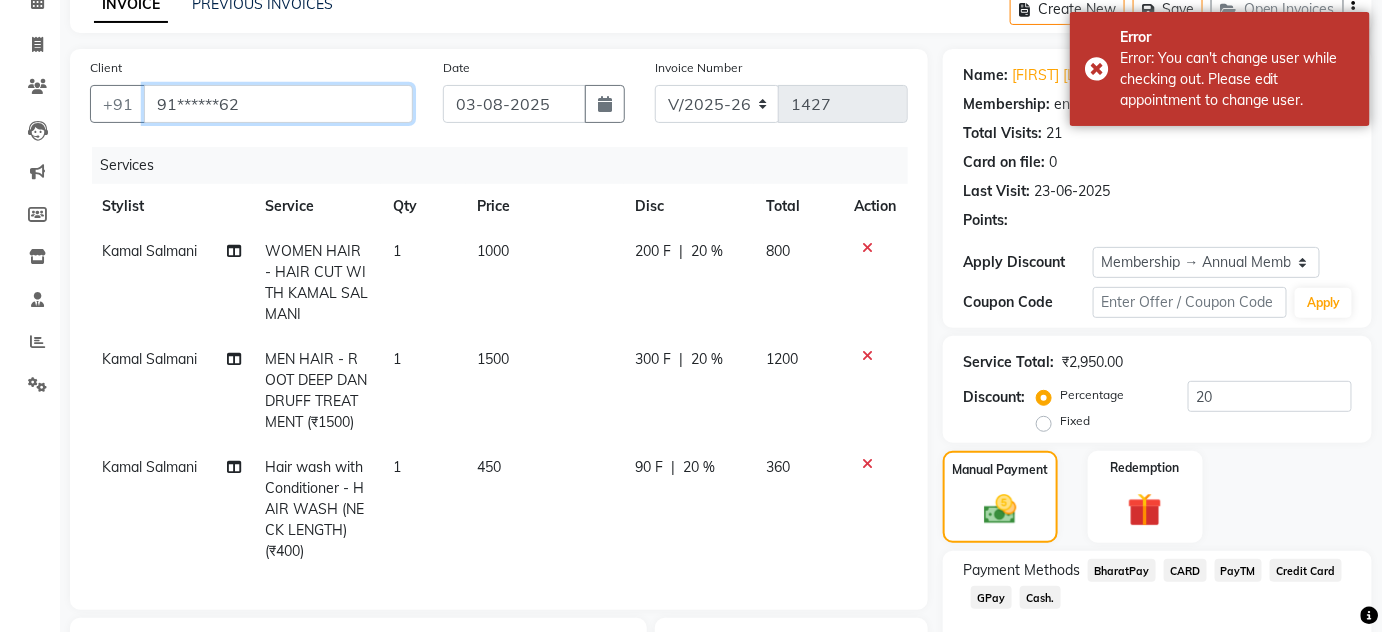 click on "91******62" at bounding box center (278, 104) 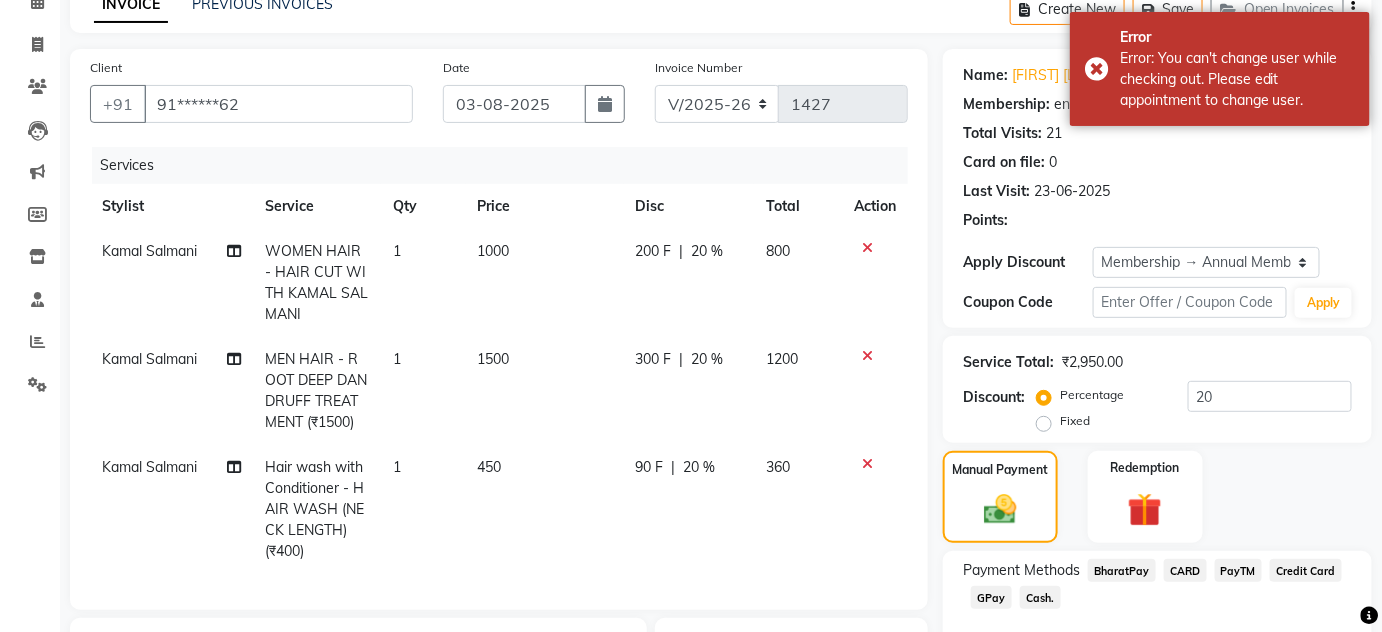 click on "Name: Ruhi Joshi Membership: end on 16-05-2026 Total Visits:  21 Card on file:  0 Last Visit:   23-06-2025 Points:  Apply Discount Select Membership → Annual Membership Coupon Code Apply" 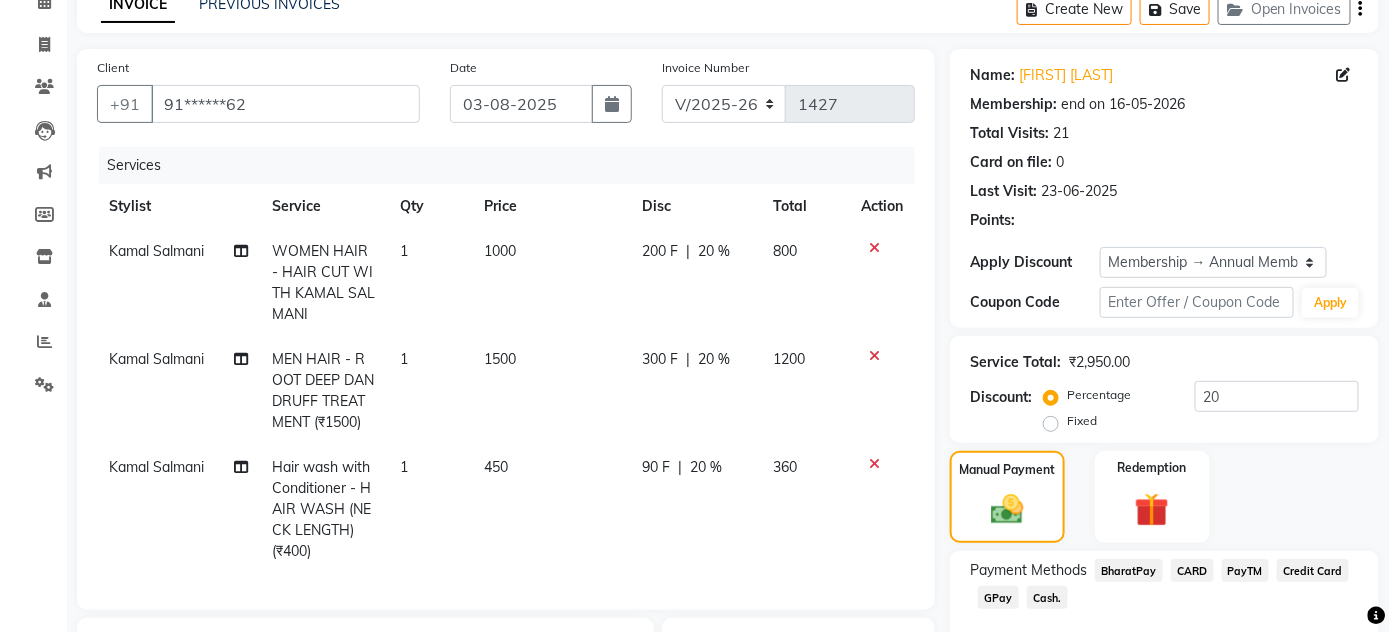 scroll, scrollTop: 0, scrollLeft: 0, axis: both 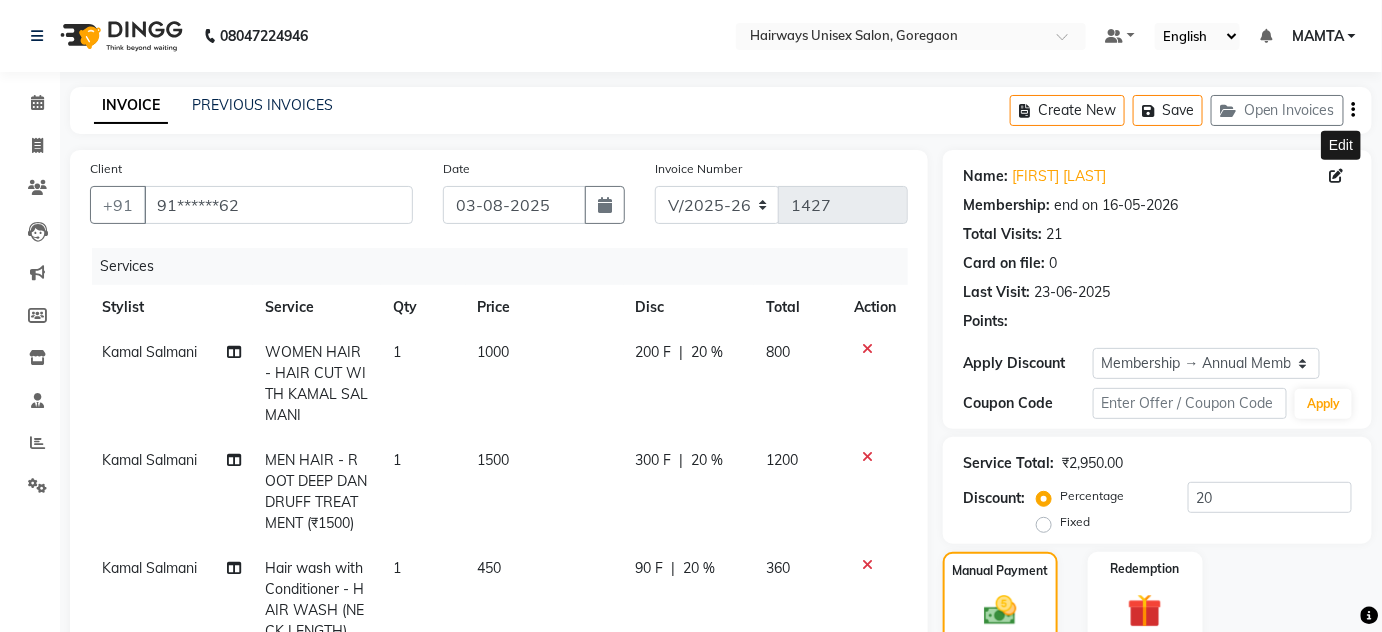 click 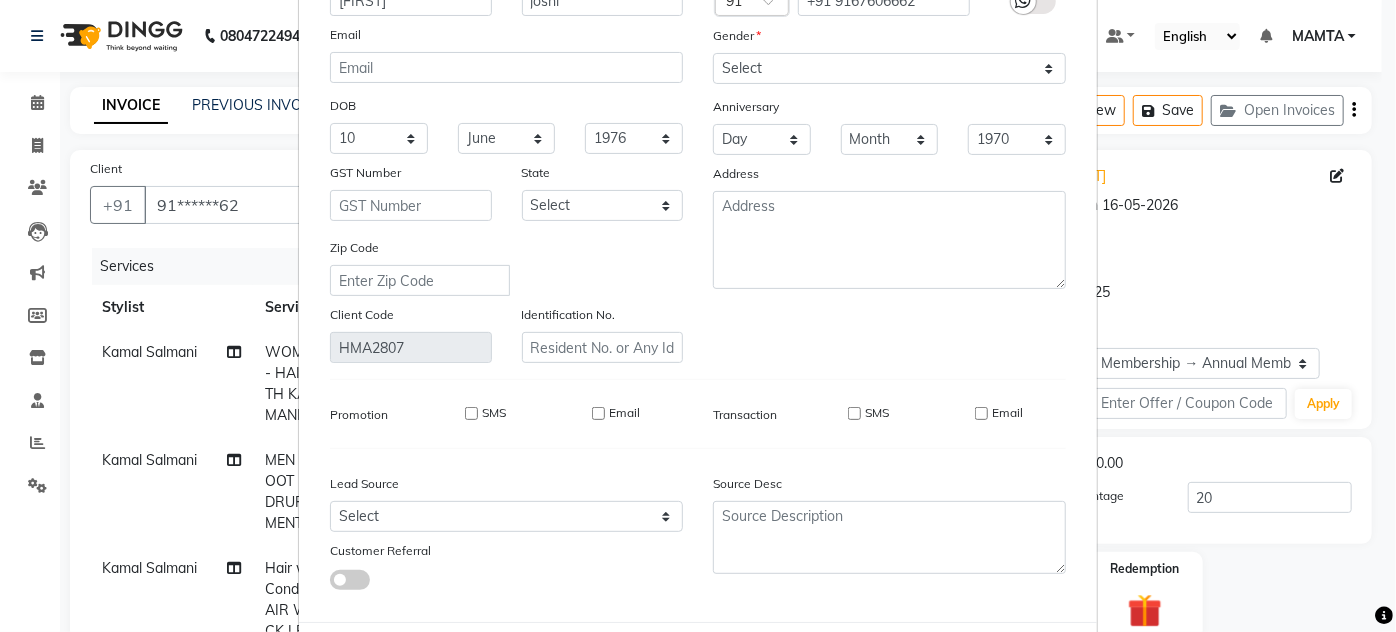 scroll, scrollTop: 254, scrollLeft: 0, axis: vertical 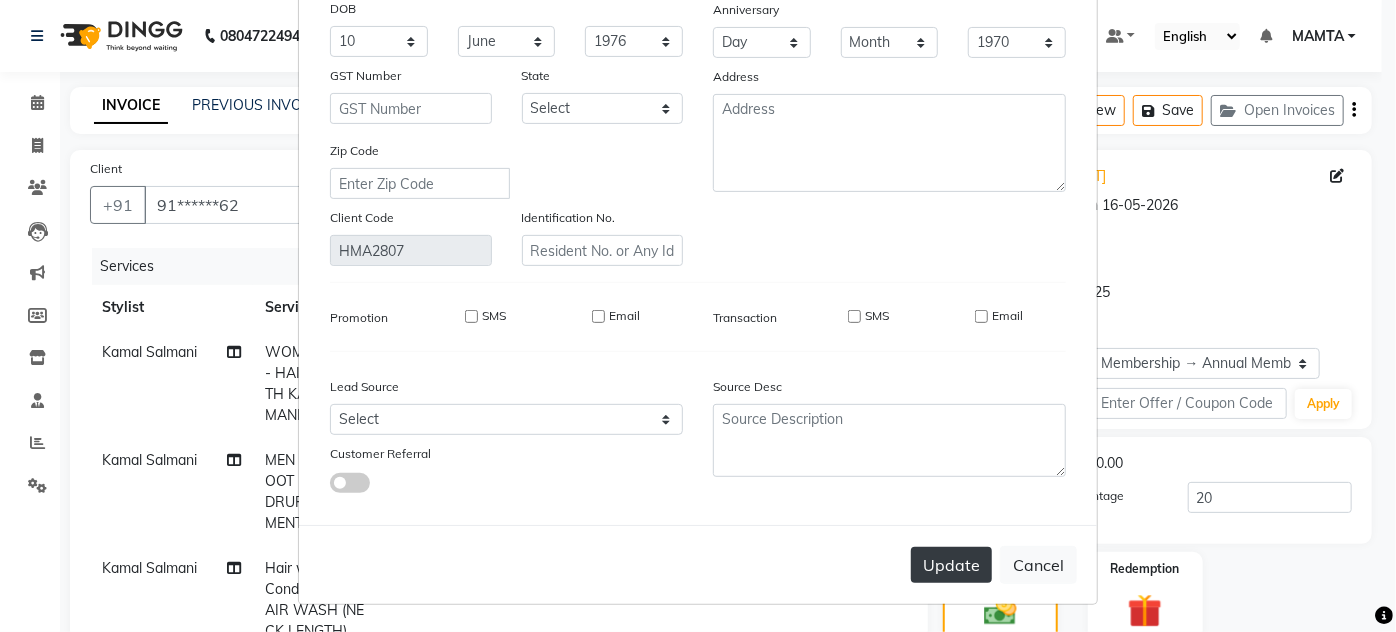 click on "Update" at bounding box center (951, 565) 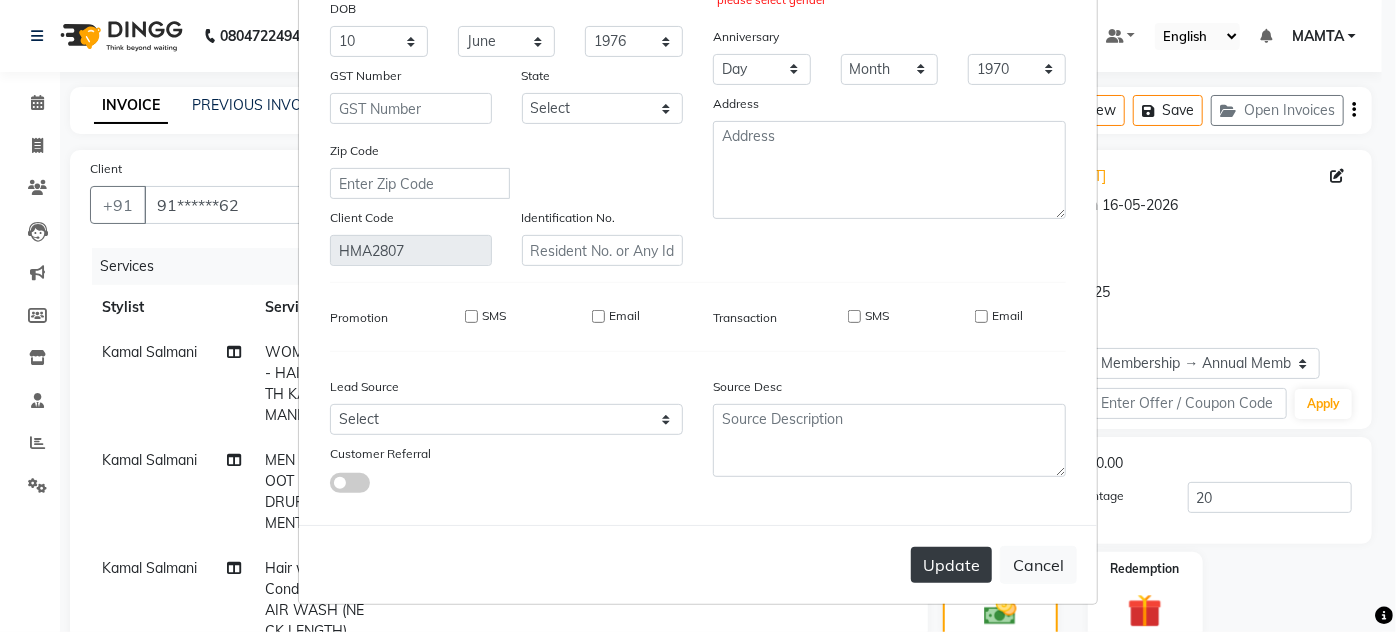 click on "Update" at bounding box center [951, 565] 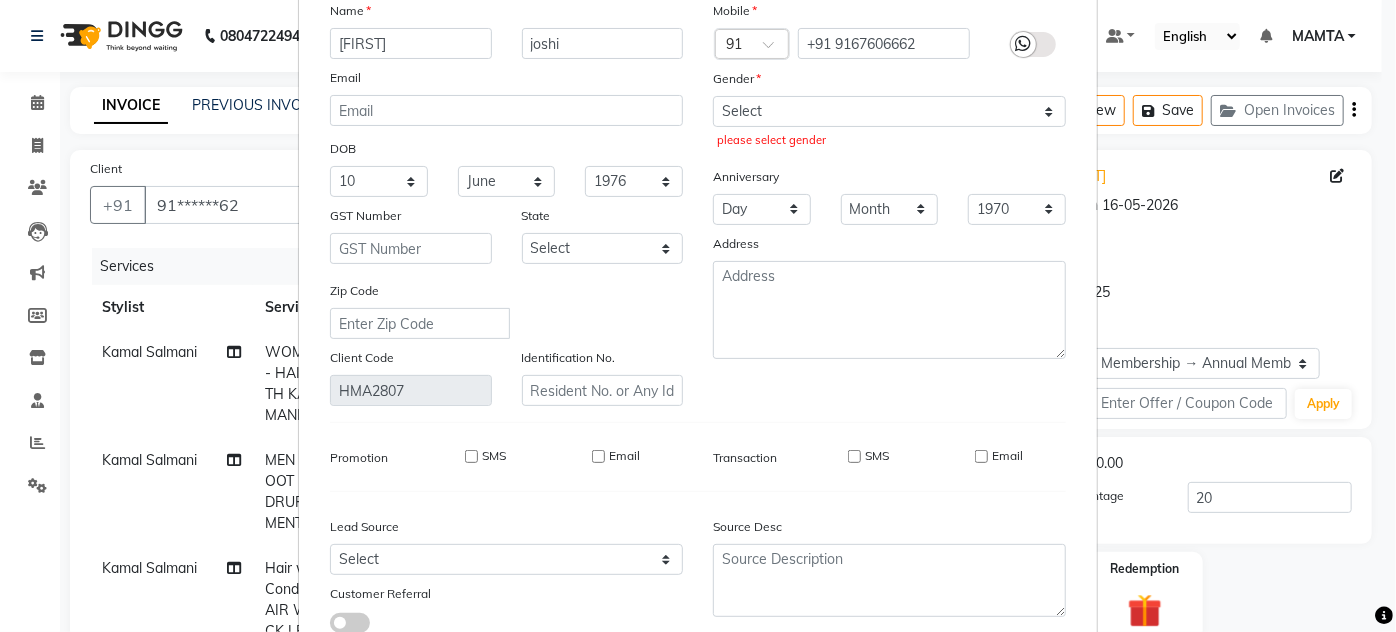 scroll, scrollTop: 0, scrollLeft: 0, axis: both 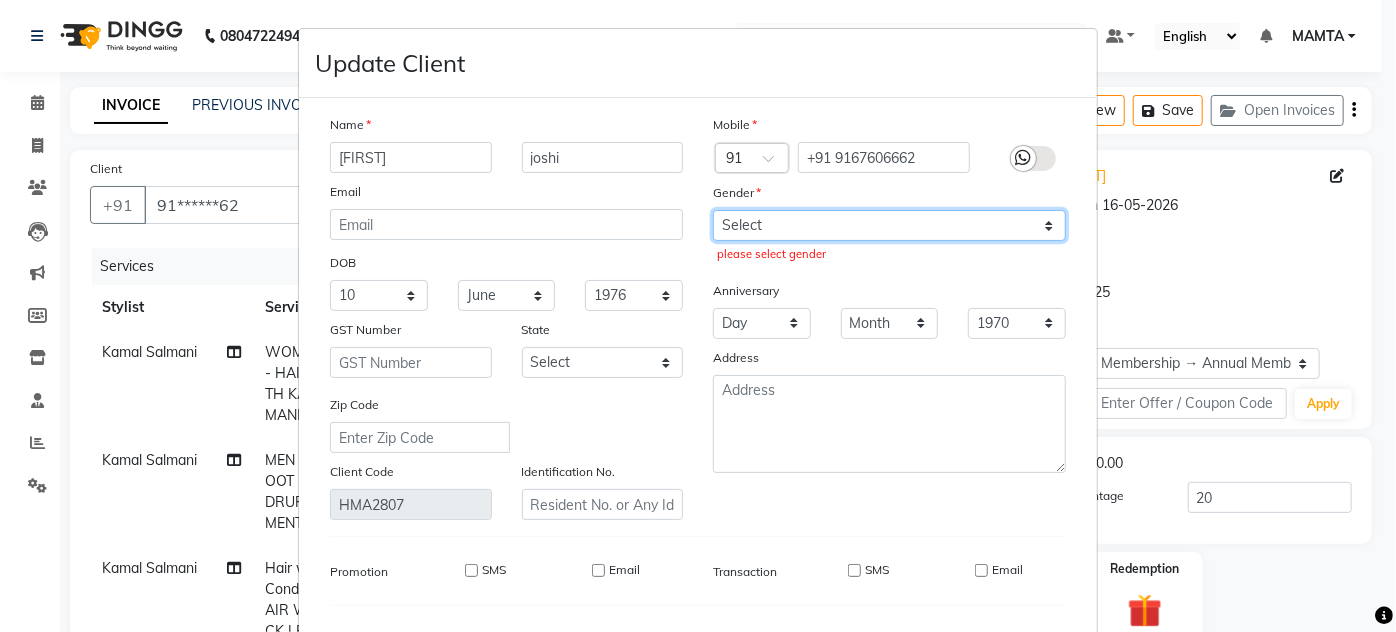 click on "Select Male Female Other Prefer Not To Say" at bounding box center [889, 225] 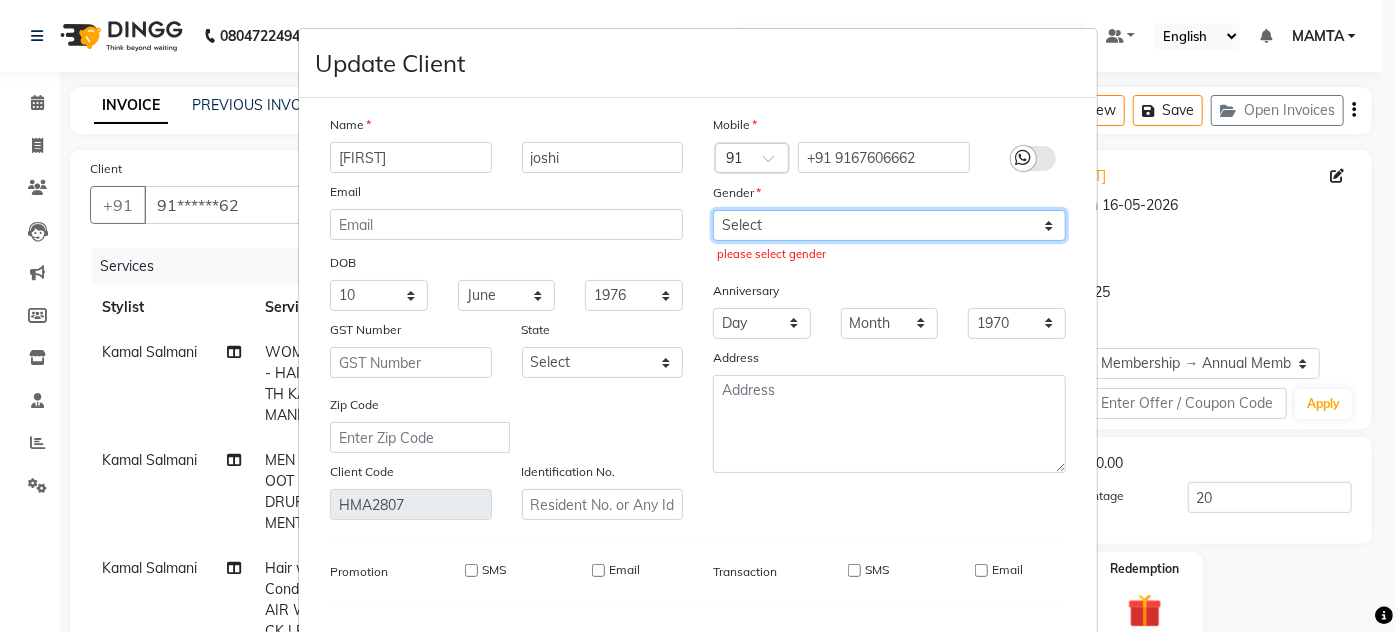 select on "female" 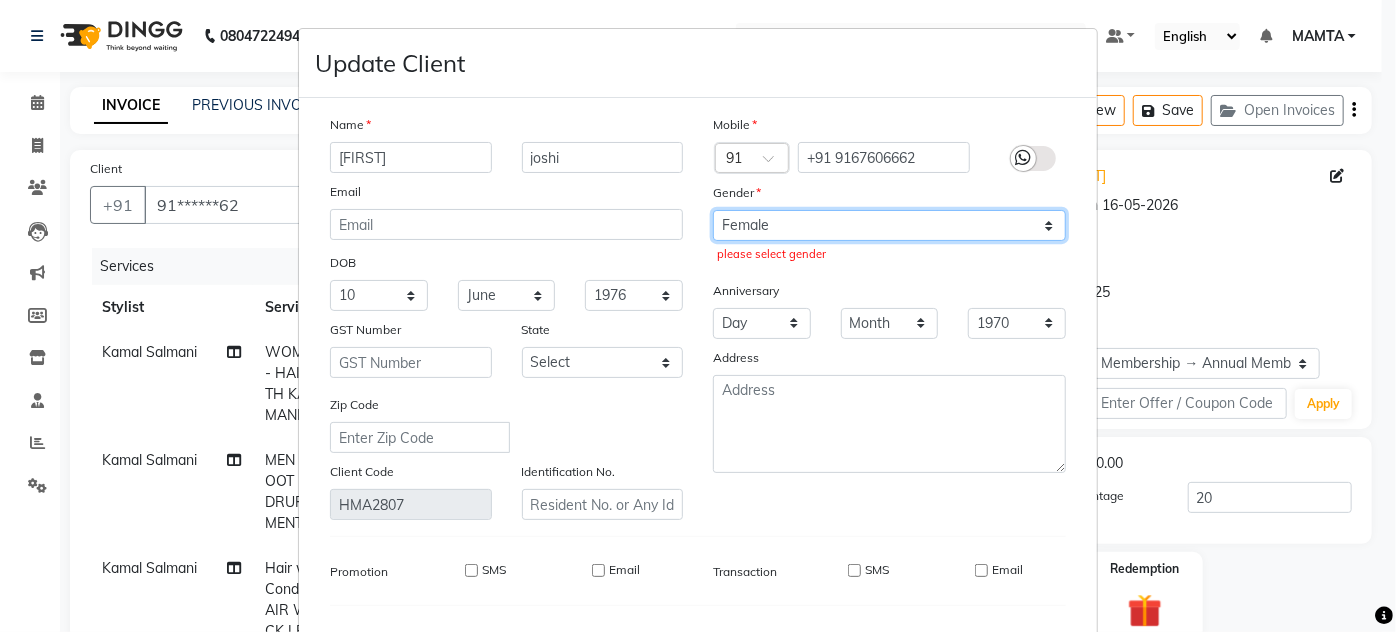 click on "Select Male Female Other Prefer Not To Say" at bounding box center (889, 225) 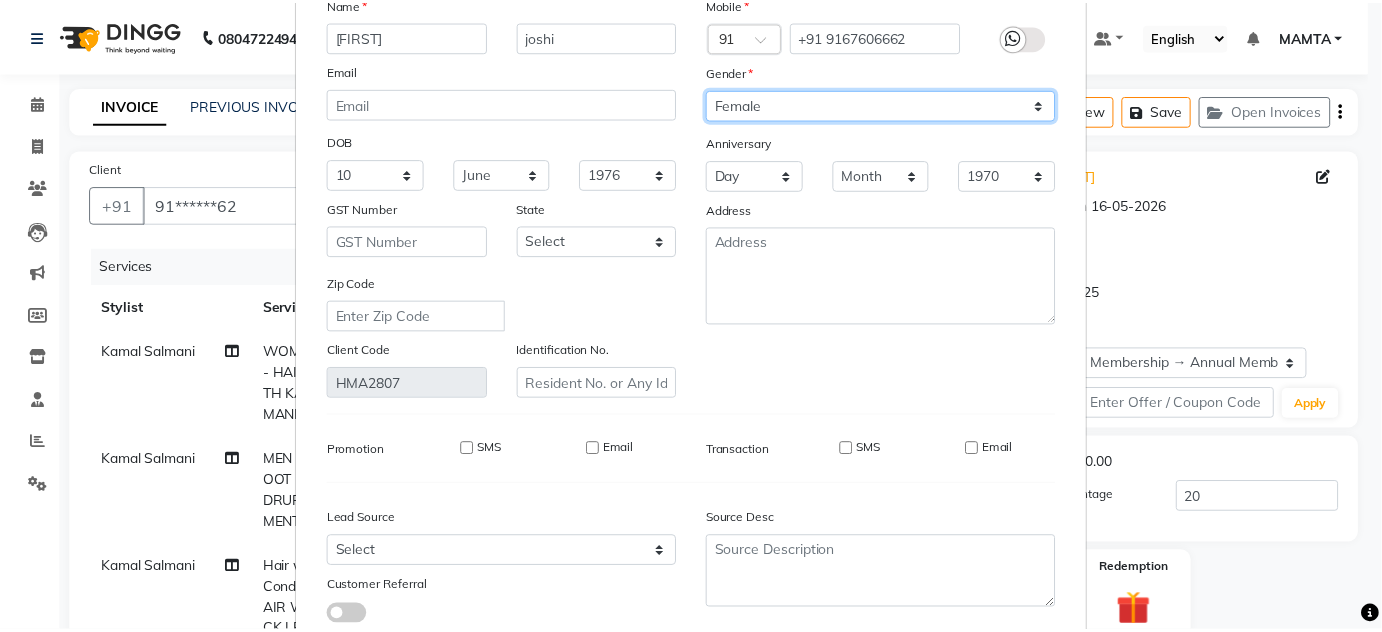 scroll, scrollTop: 254, scrollLeft: 0, axis: vertical 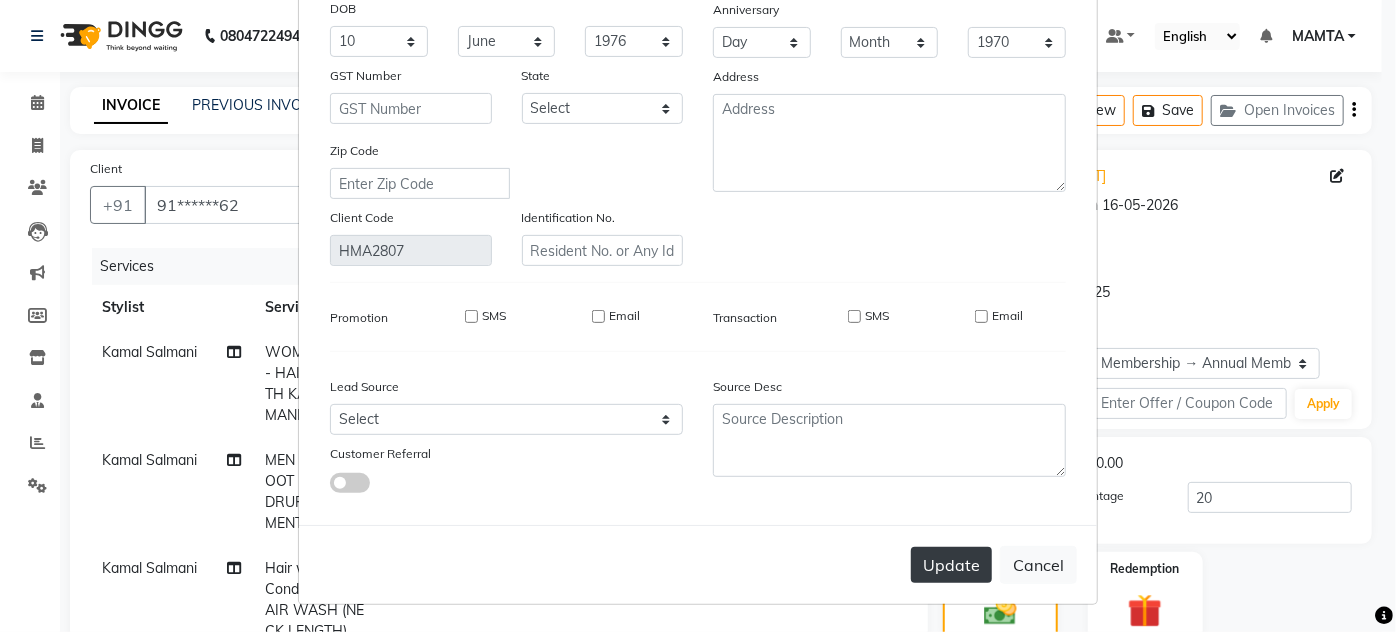 click on "Update" at bounding box center [951, 565] 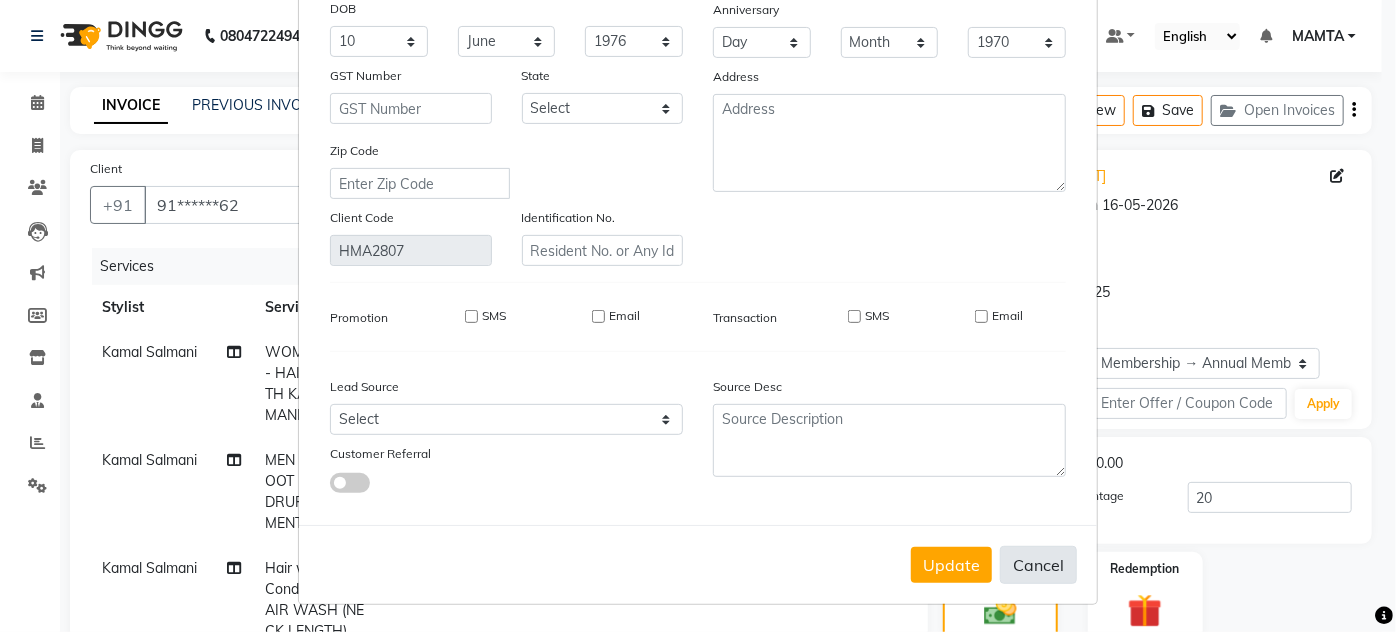 click on "Cancel" at bounding box center (1038, 565) 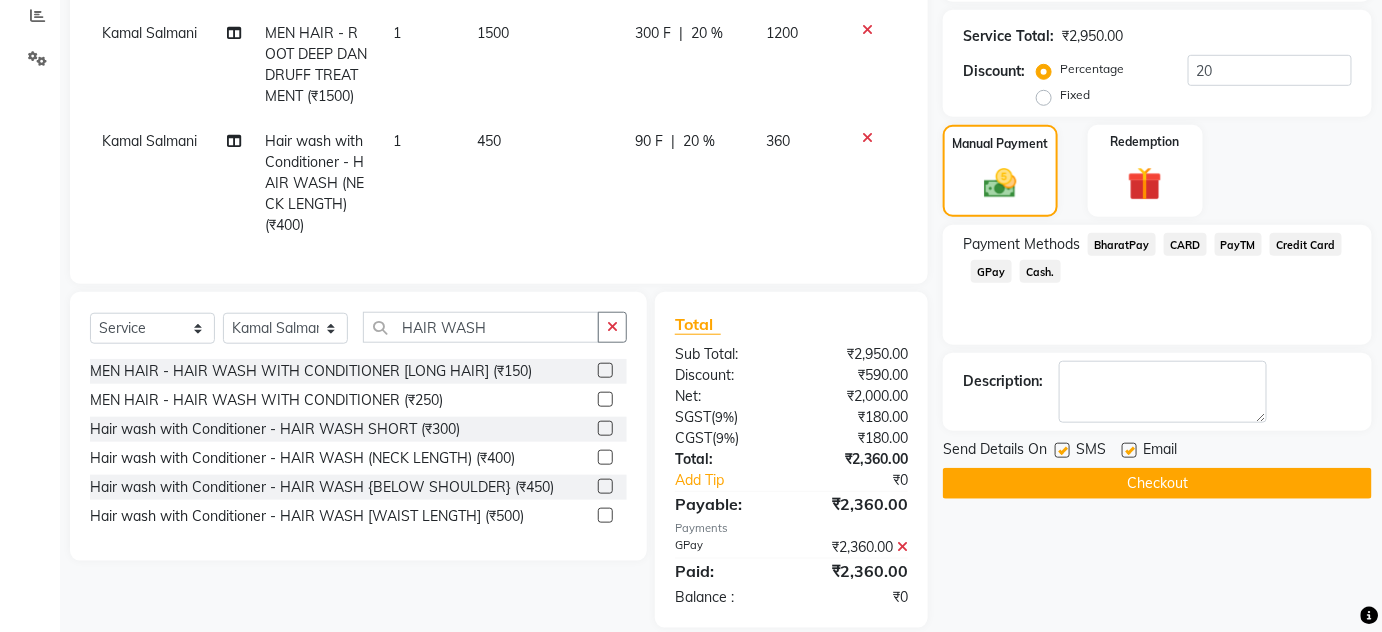 scroll, scrollTop: 465, scrollLeft: 0, axis: vertical 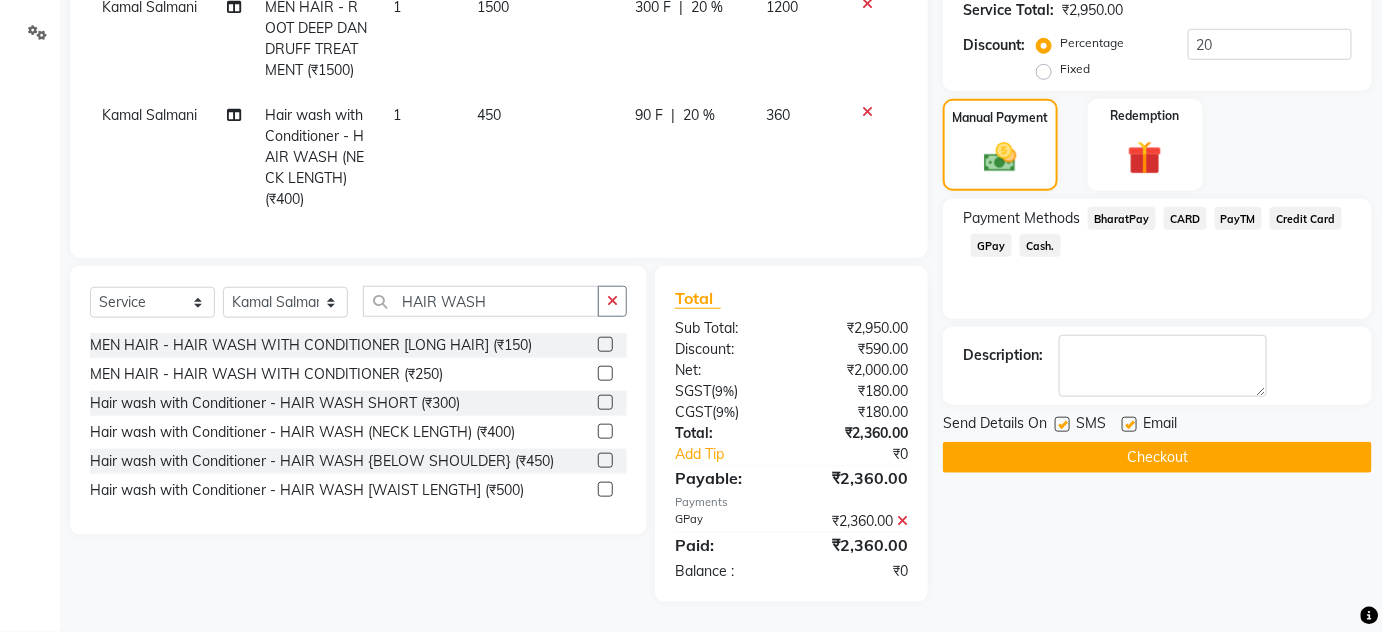 click on "Checkout" 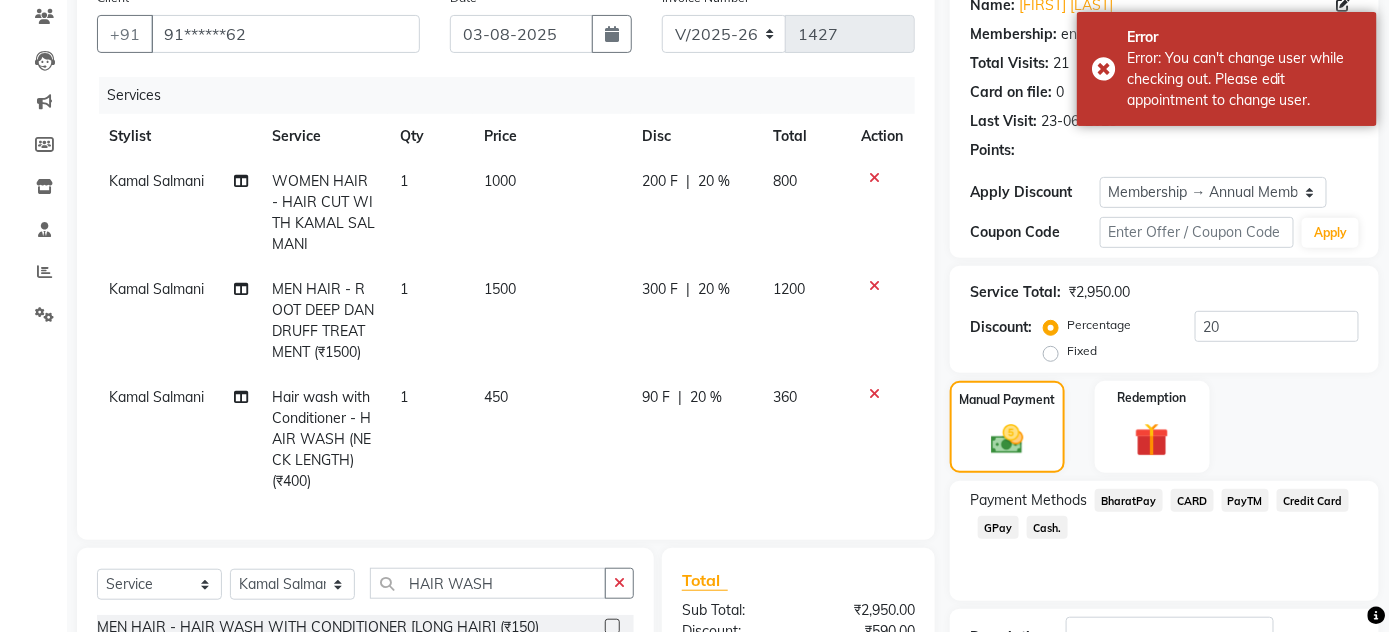 scroll, scrollTop: 0, scrollLeft: 0, axis: both 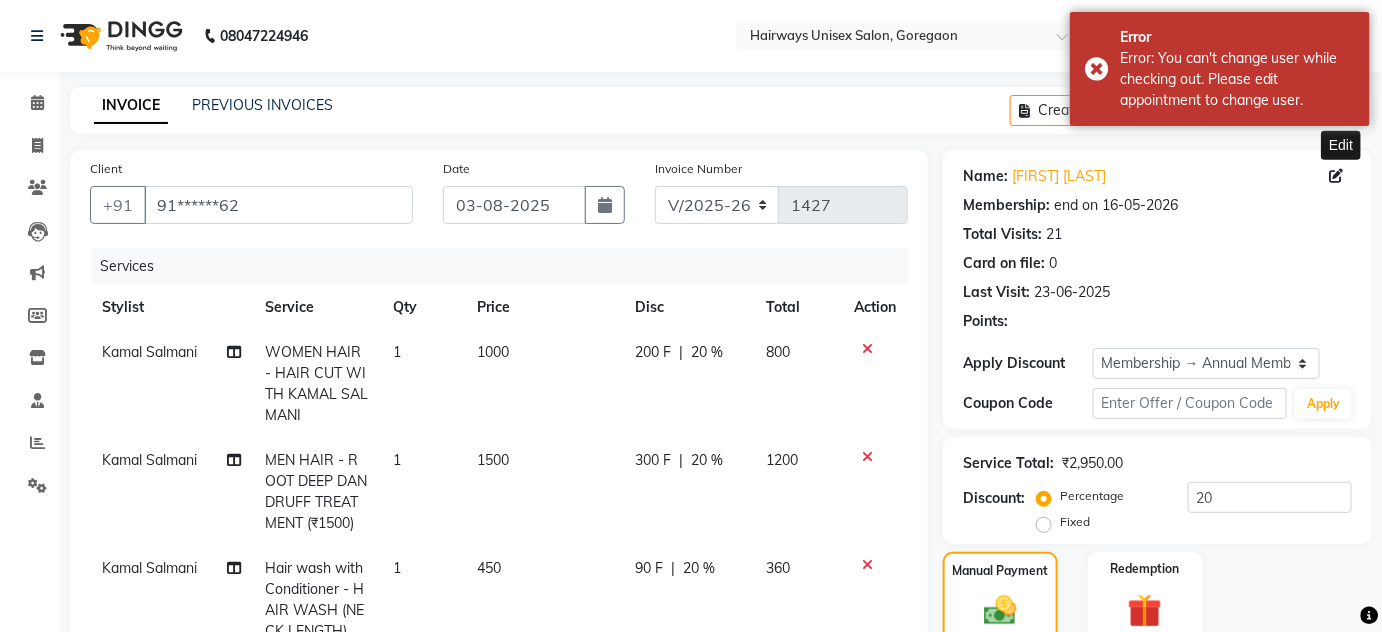 click 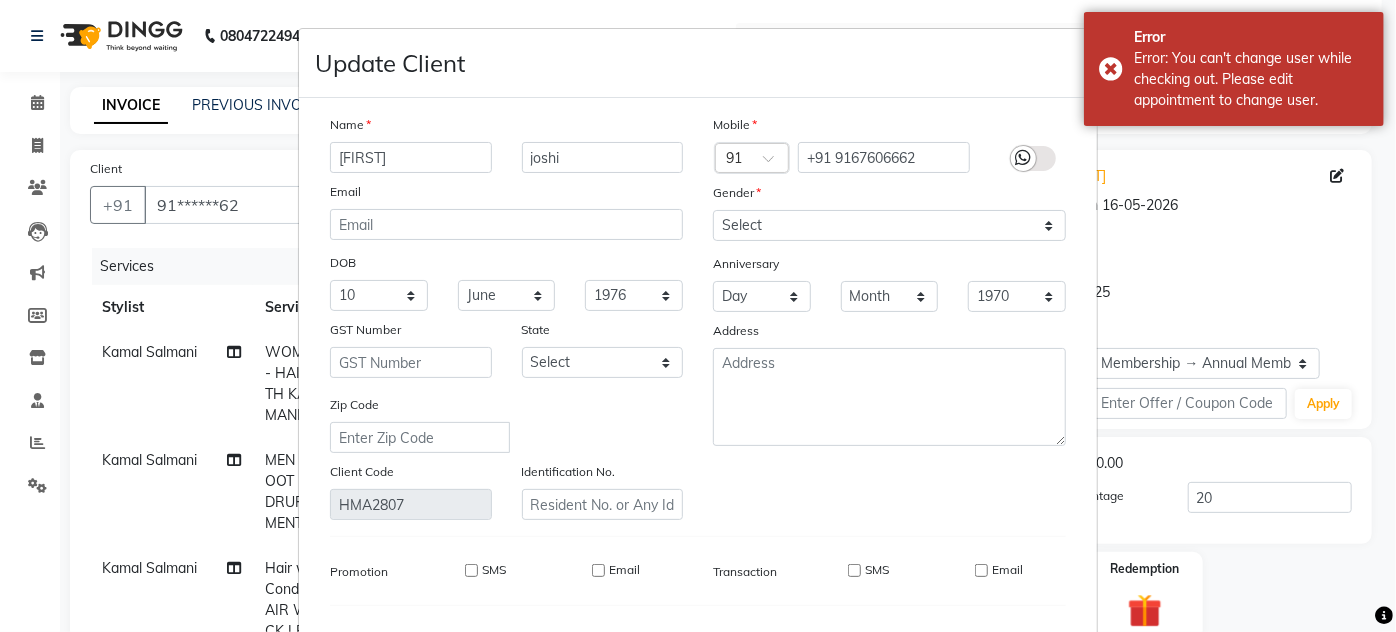 drag, startPoint x: 390, startPoint y: 154, endPoint x: 101, endPoint y: 152, distance: 289.00693 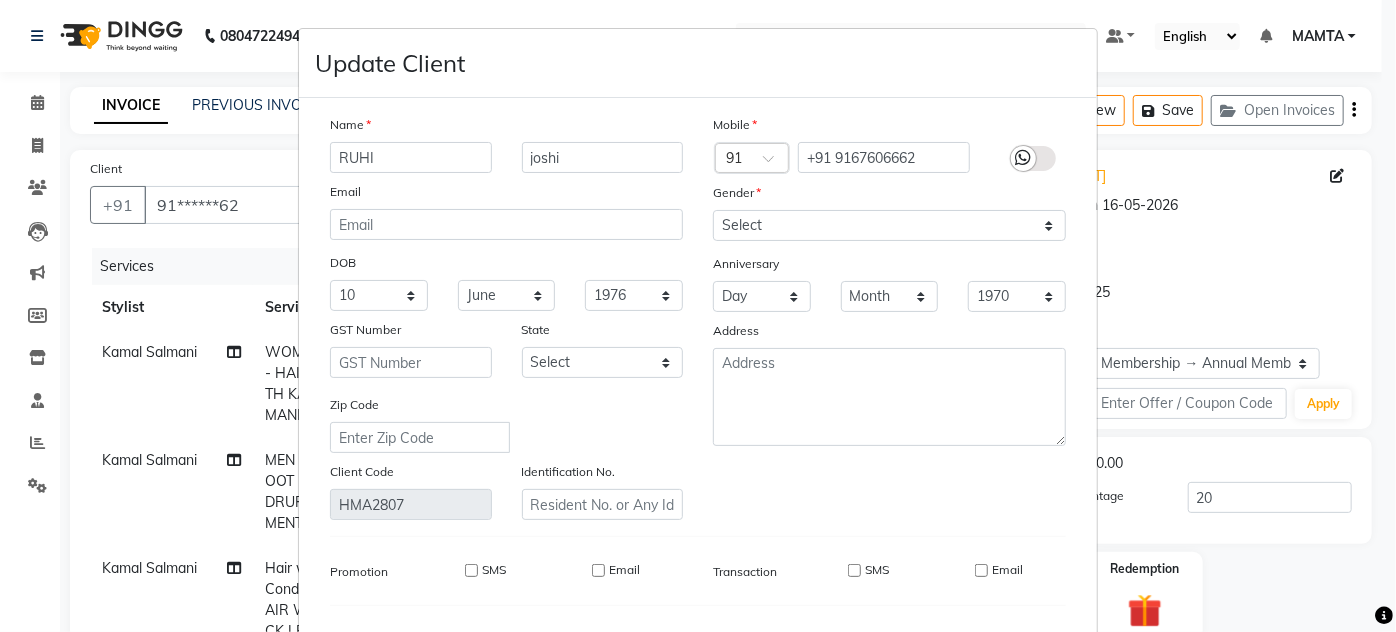 type on "RUHI" 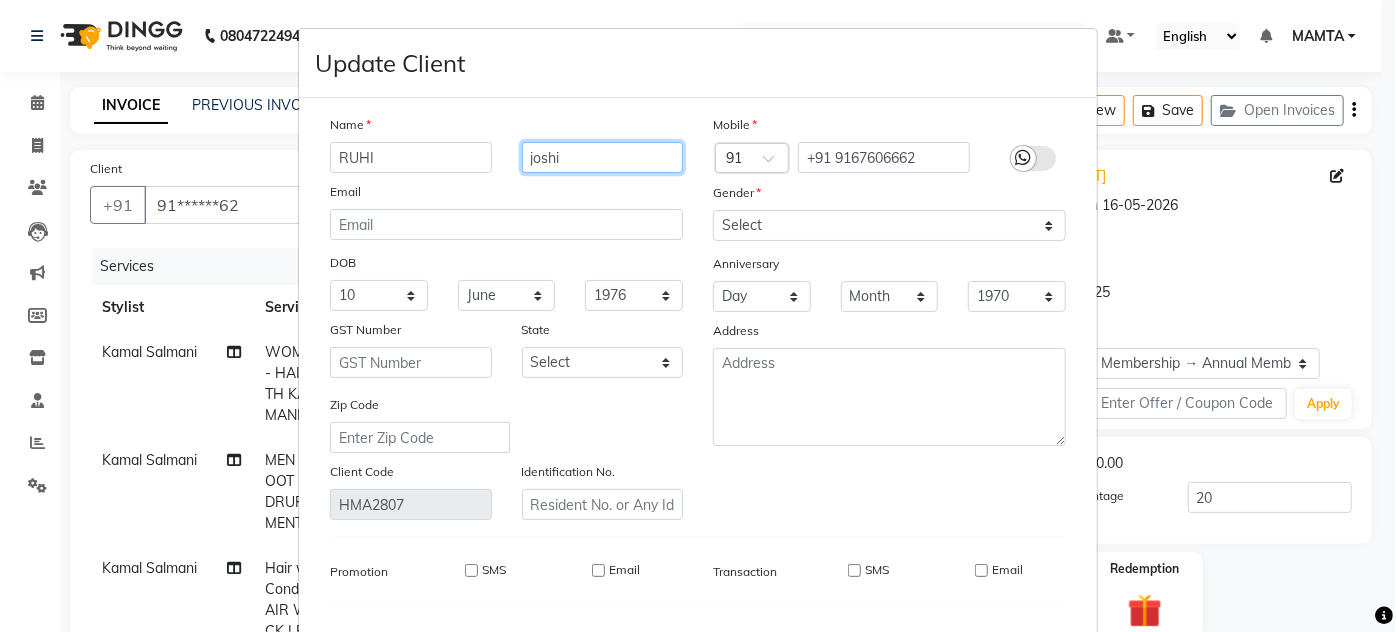 drag, startPoint x: 584, startPoint y: 156, endPoint x: 465, endPoint y: 162, distance: 119.15116 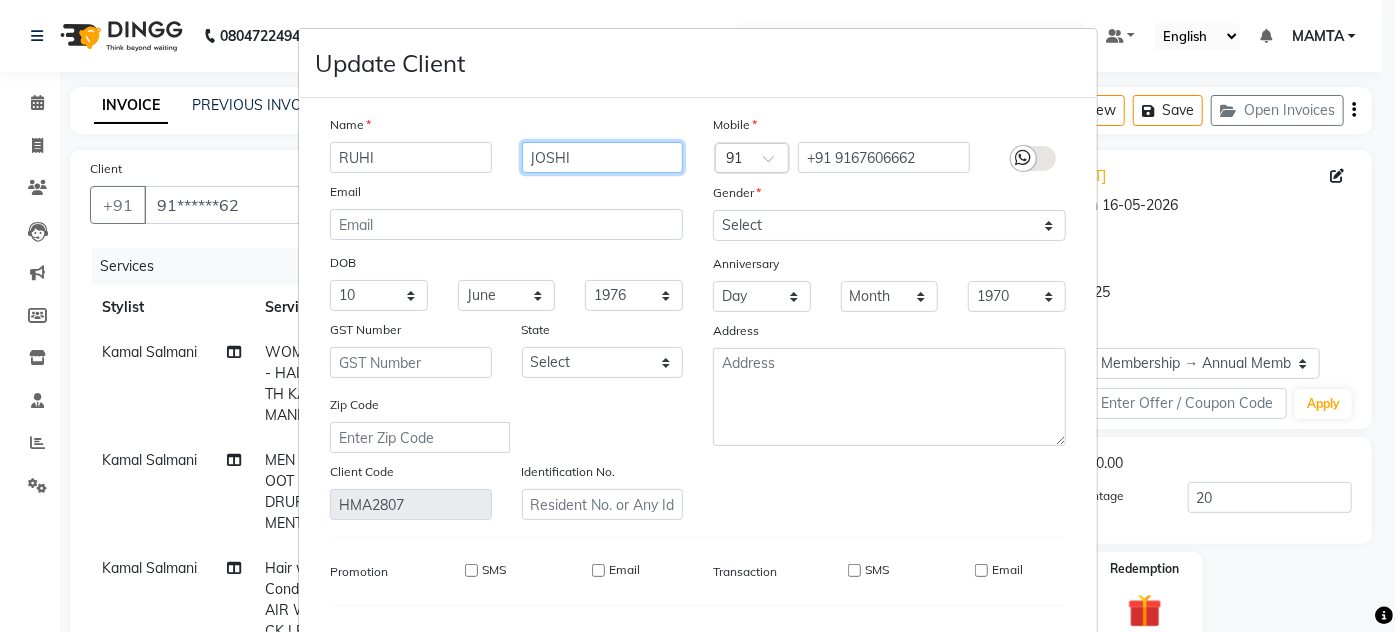 type on "JOSHI" 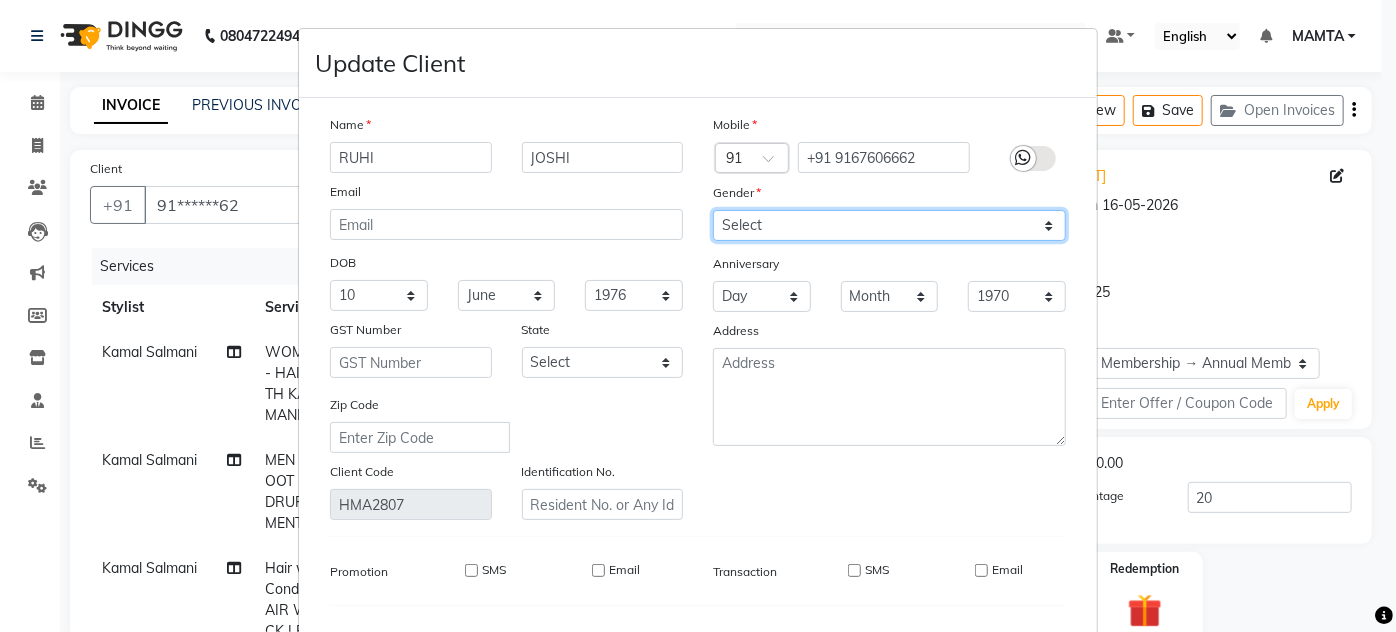 click on "Select Male Female Other Prefer Not To Say" at bounding box center (889, 225) 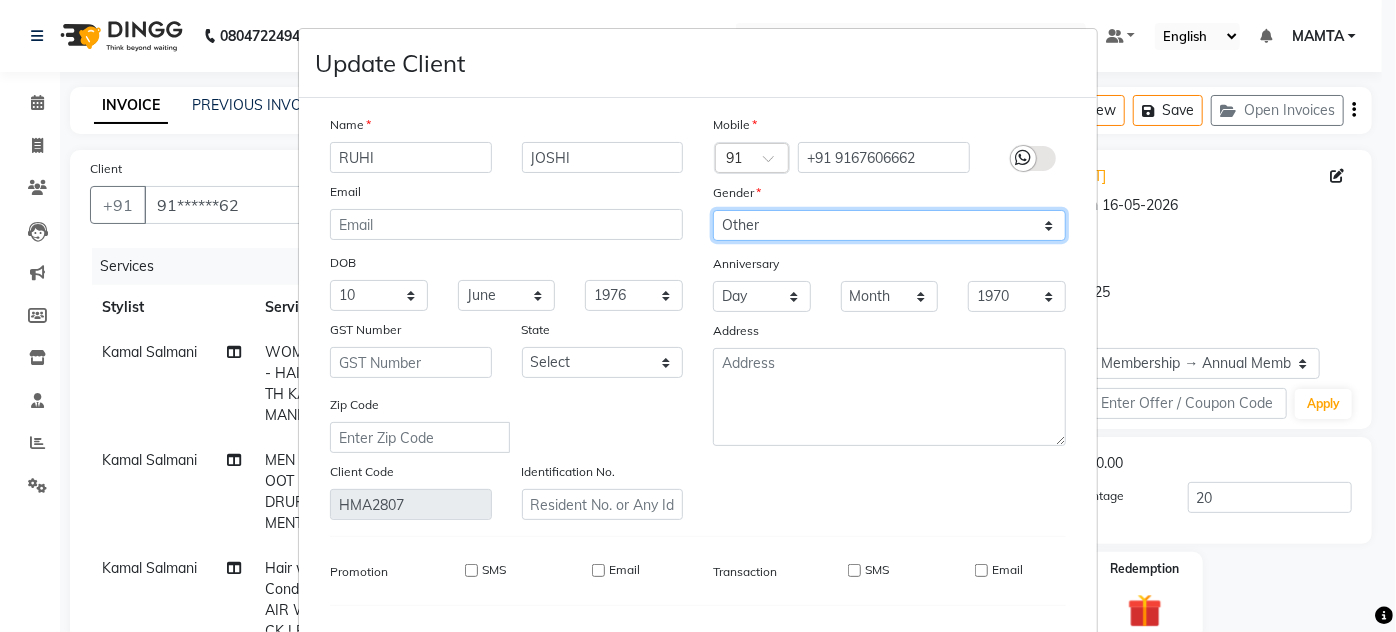 click on "Select Male Female Other Prefer Not To Say" at bounding box center [889, 225] 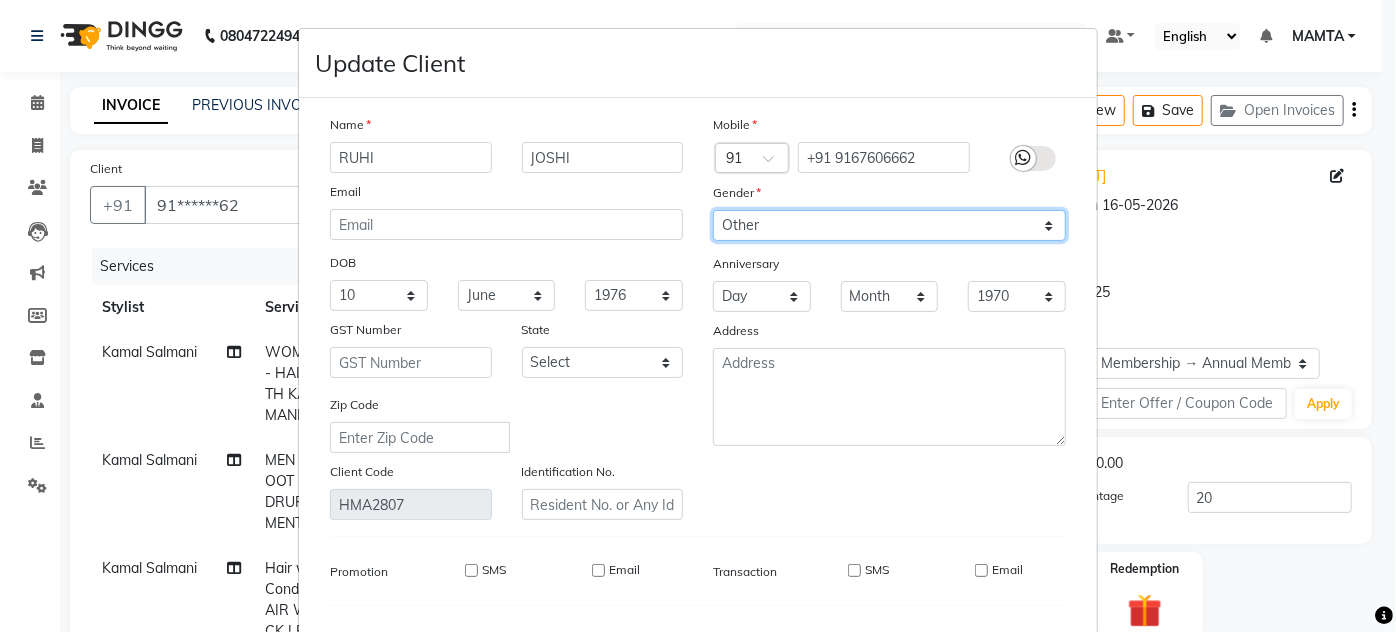 select on "female" 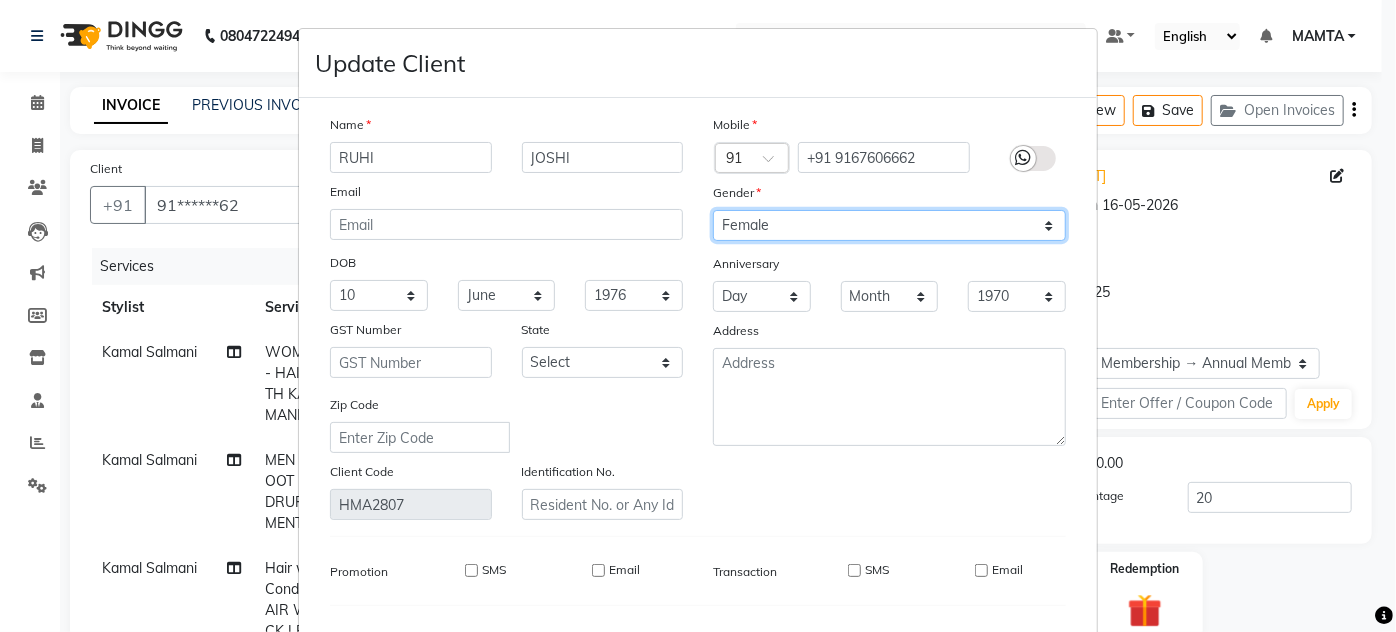 click on "Select Male Female Other Prefer Not To Say" at bounding box center (889, 225) 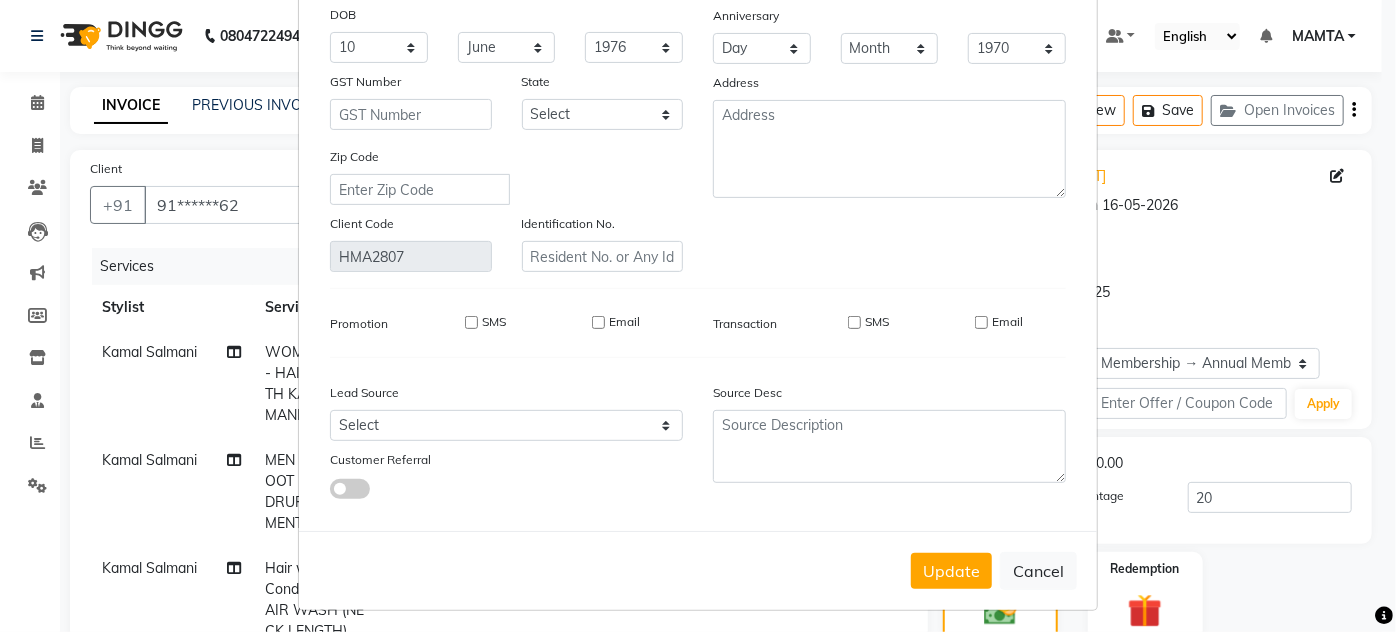 scroll, scrollTop: 254, scrollLeft: 0, axis: vertical 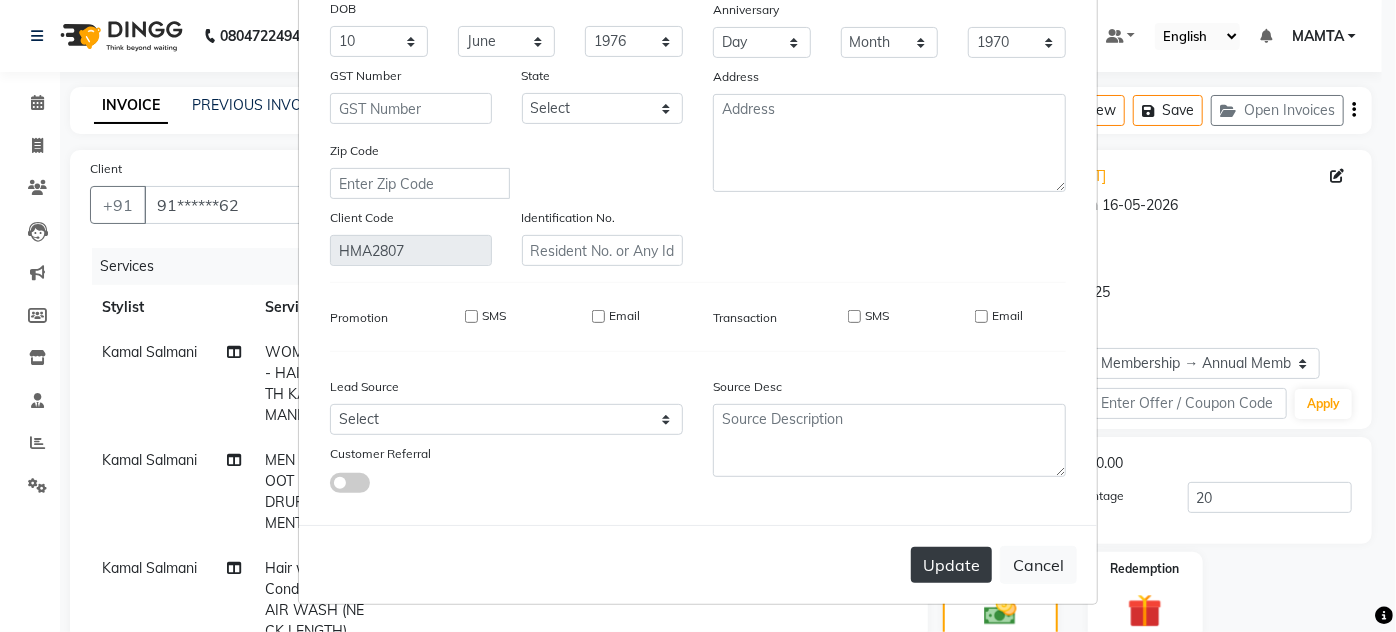 click on "Update" at bounding box center [951, 565] 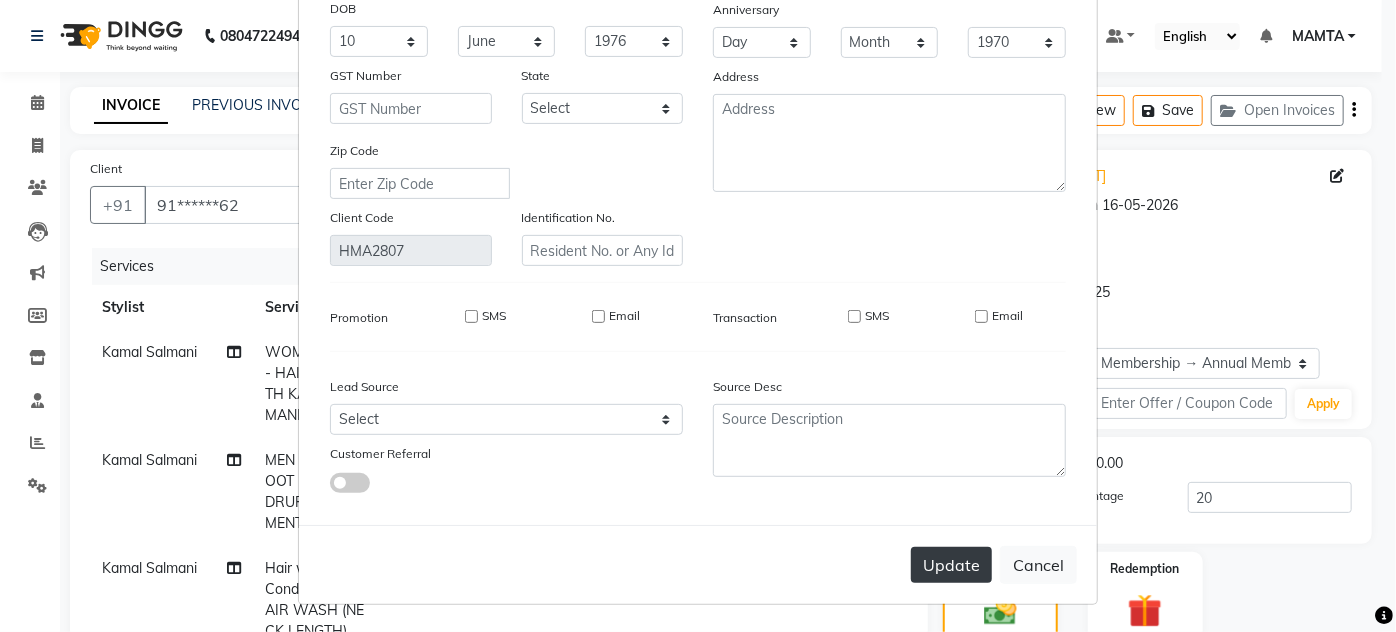 click on "Update" at bounding box center [951, 565] 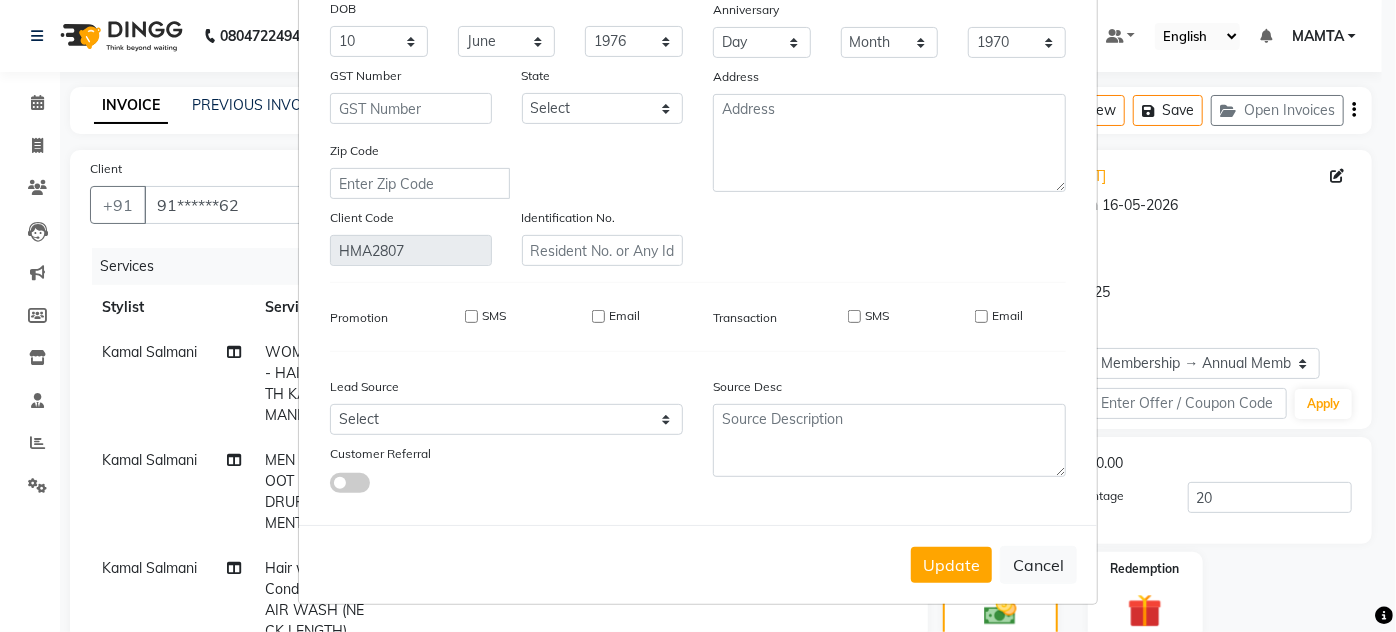 scroll, scrollTop: 0, scrollLeft: 0, axis: both 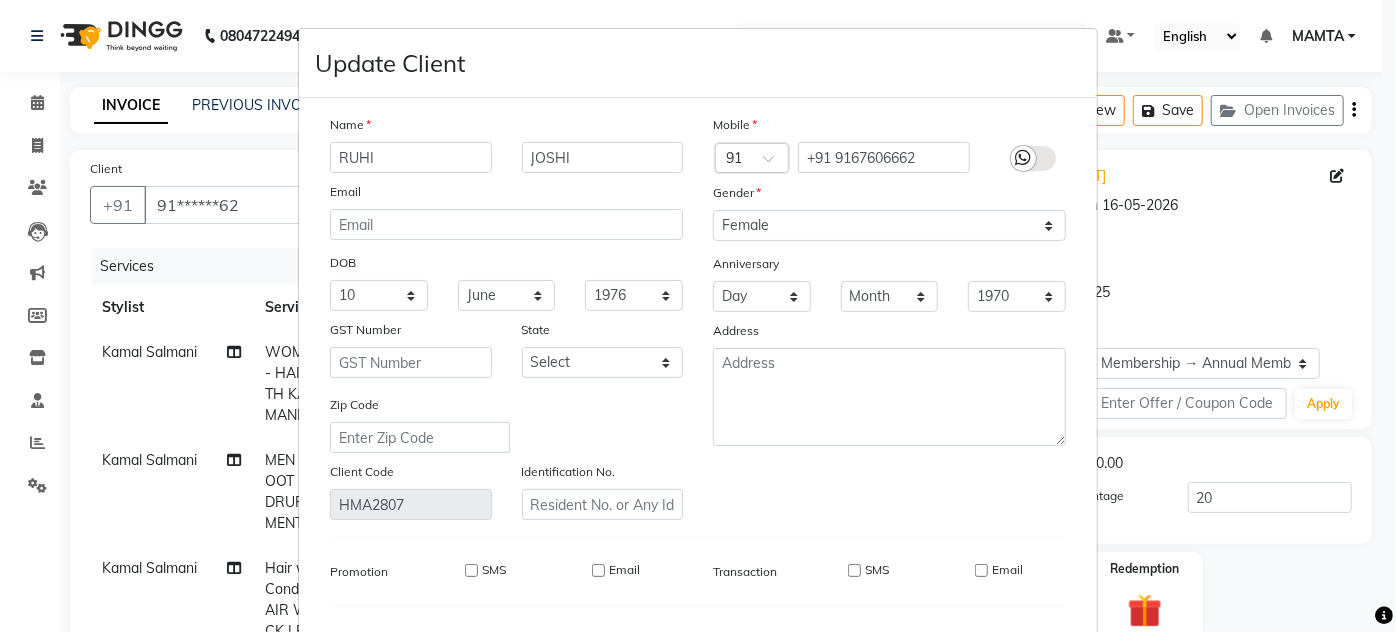 click on "Update Client Name RUHI JOSHI Email DOB Day 01 02 03 04 05 06 07 08 09 10 11 12 13 14 15 16 17 18 19 20 21 22 23 24 25 26 27 28 29 30 31 Month January February March April May June July August September October November December 1940 1941 1942 1943 1944 1945 1946 1947 1948 1949 1950 1951 1952 1953 1954 1955 1956 1957 1958 1959 1960 1961 1962 1963 1964 1965 1966 1967 1968 1969 1970 1971 1972 1973 1974 1975 1976 1977 1978 1979 1980 1981 1982 1983 1984 1985 1986 1987 1988 1989 1990 1991 1992 1993 1994 1995 1996 1997 1998 1999 2000 2001 2002 2003 2004 2005 2006 2007 2008 2009 2010 2011 2012 2013 2014 2015 2016 2017 2018 2019 2020 2021 2022 2023 2024 GST Number State Select Andaman and Nicobar Islands Andhra Pradesh Arunachal Pradesh Assam Bihar Chandigarh Chhattisgarh Dadra and Nagar Haveli Daman and Diu Delhi Goa Gujarat Haryana Himachal Pradesh Jammu and Kashmir Jharkhand Karnataka Kerala Lakshadweep Madhya Pradesh Maharashtra Manipur Meghalaya Mizoram Nagaland Odisha Pondicherry Punjab Rajasthan Sikkim Tripura" at bounding box center [698, 316] 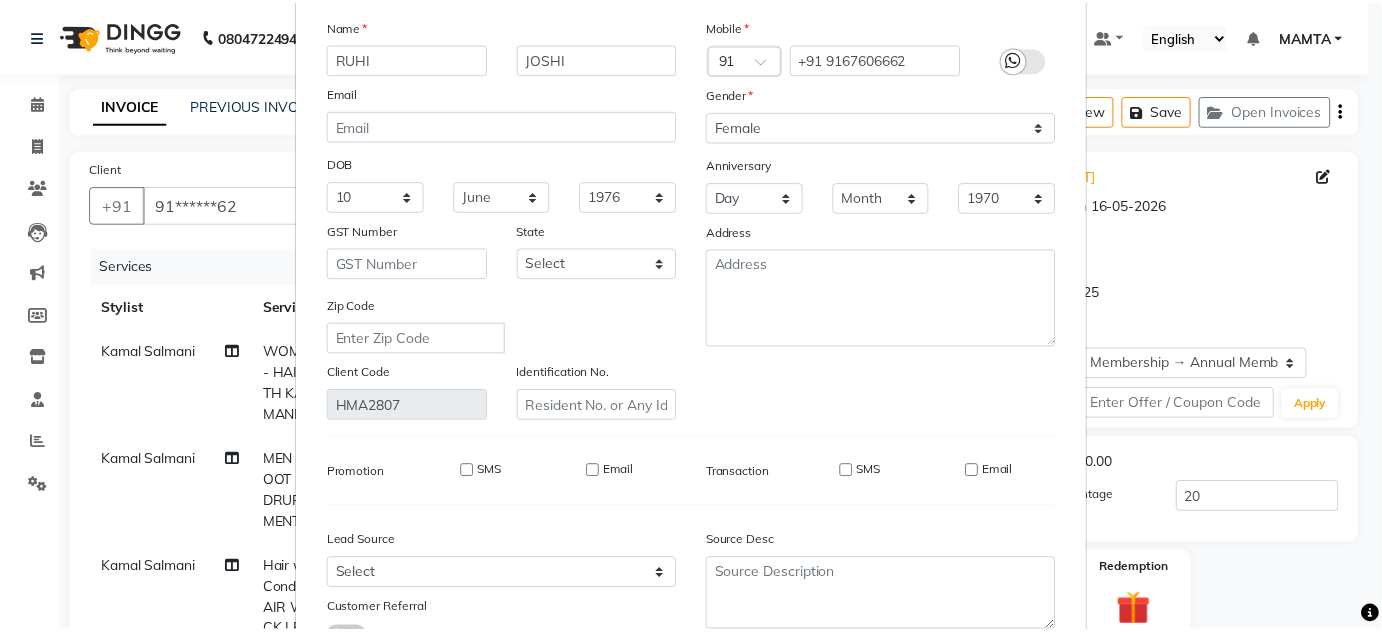 scroll, scrollTop: 254, scrollLeft: 0, axis: vertical 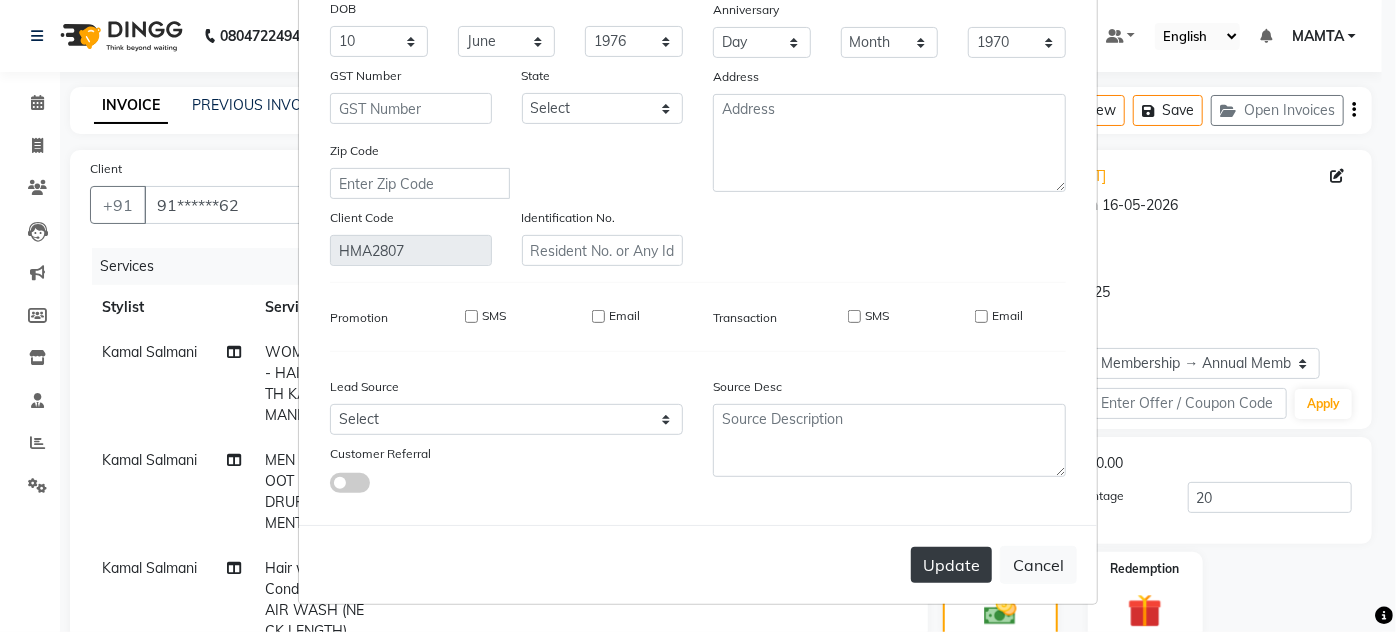 click on "Update" at bounding box center [951, 565] 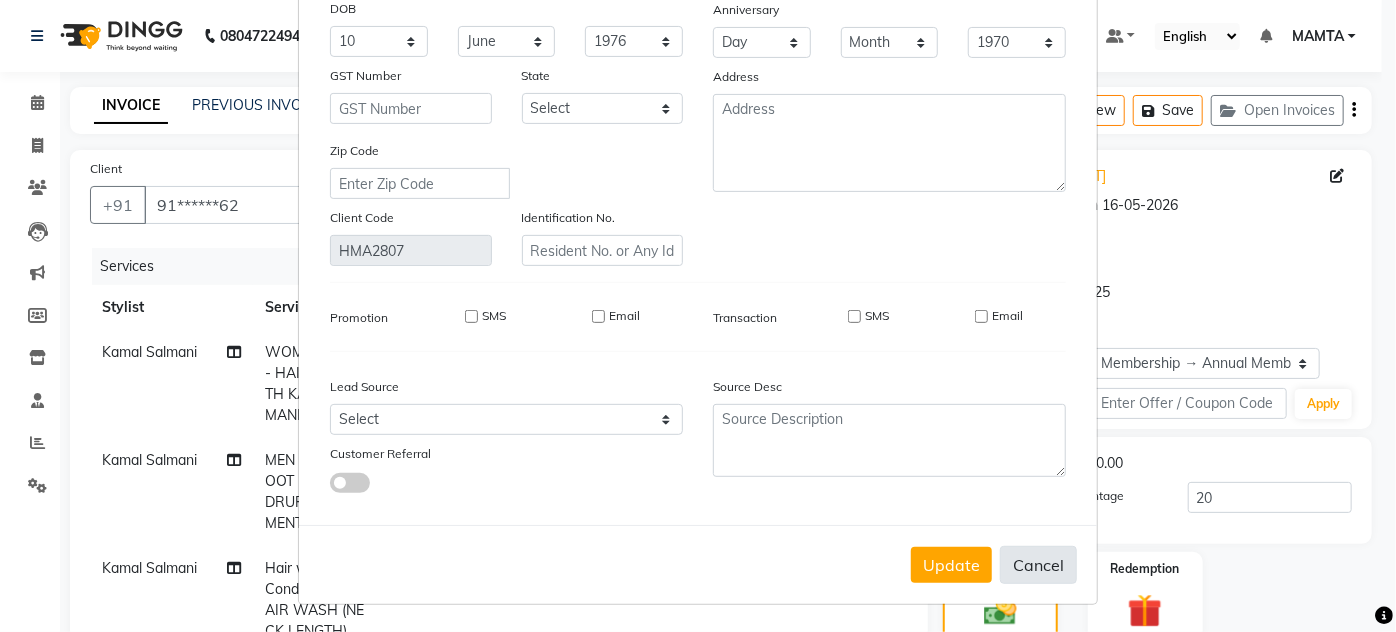 click on "Cancel" at bounding box center [1038, 565] 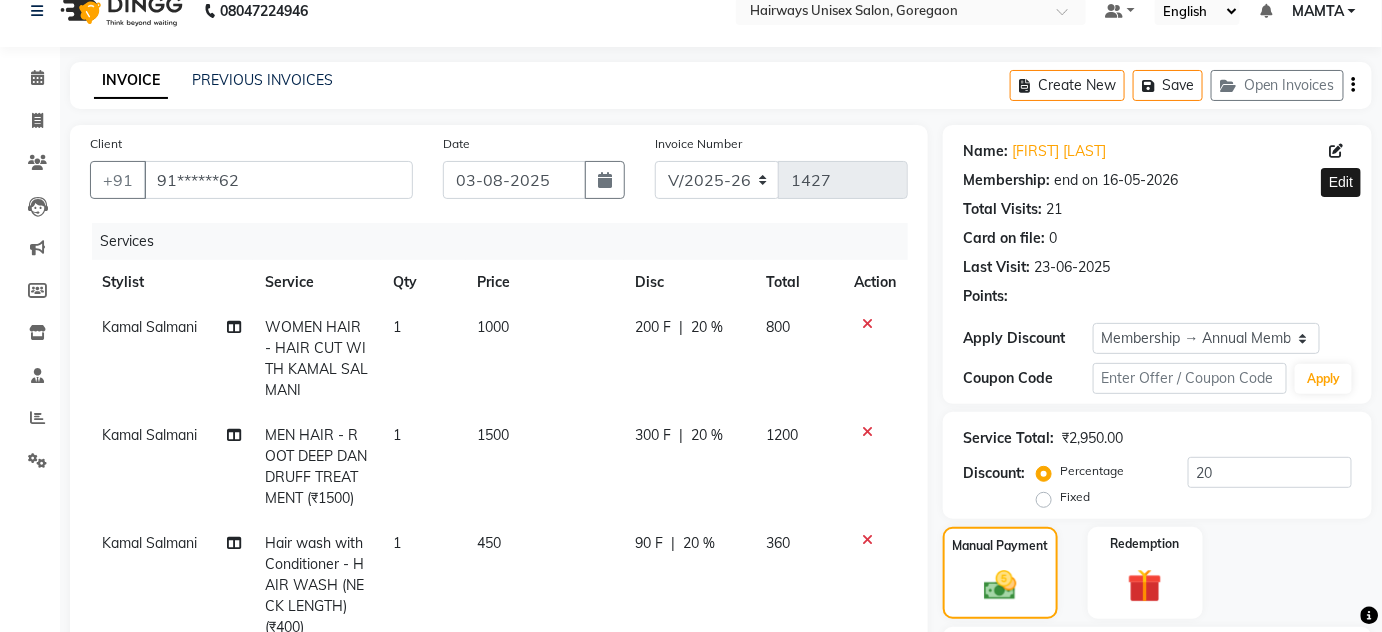 scroll, scrollTop: 0, scrollLeft: 0, axis: both 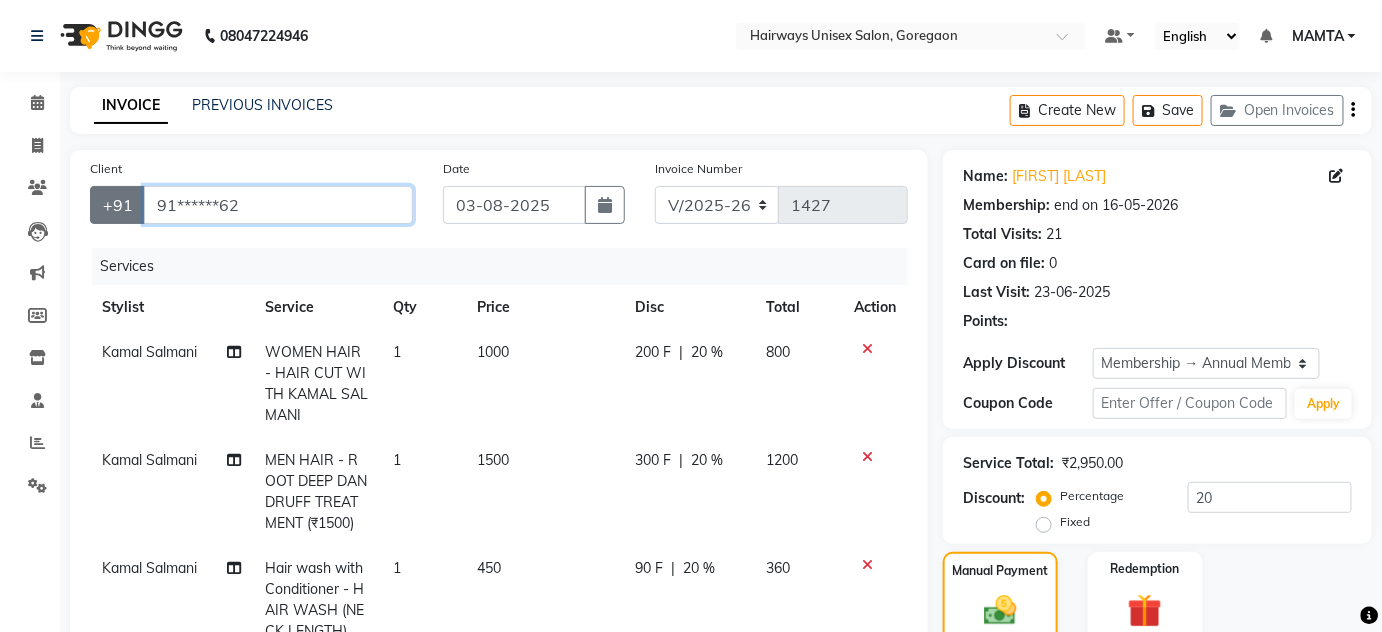 drag, startPoint x: 237, startPoint y: 209, endPoint x: 109, endPoint y: 210, distance: 128.0039 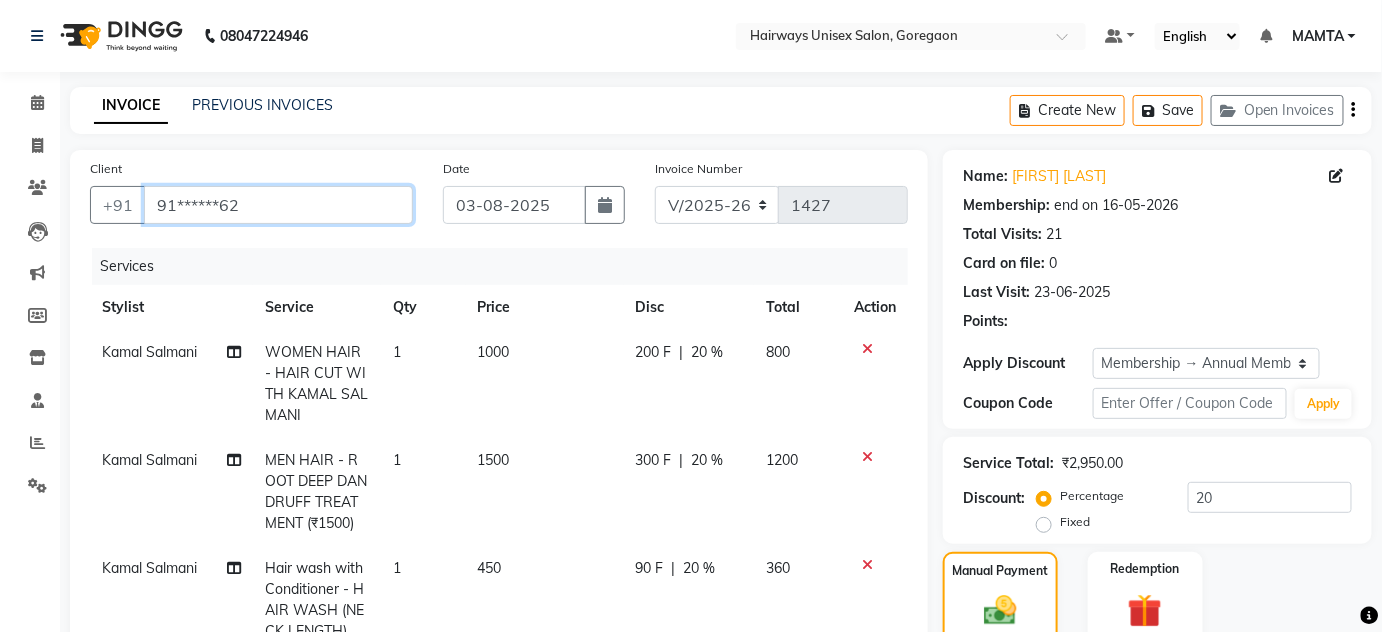 click on "91******62" at bounding box center [278, 205] 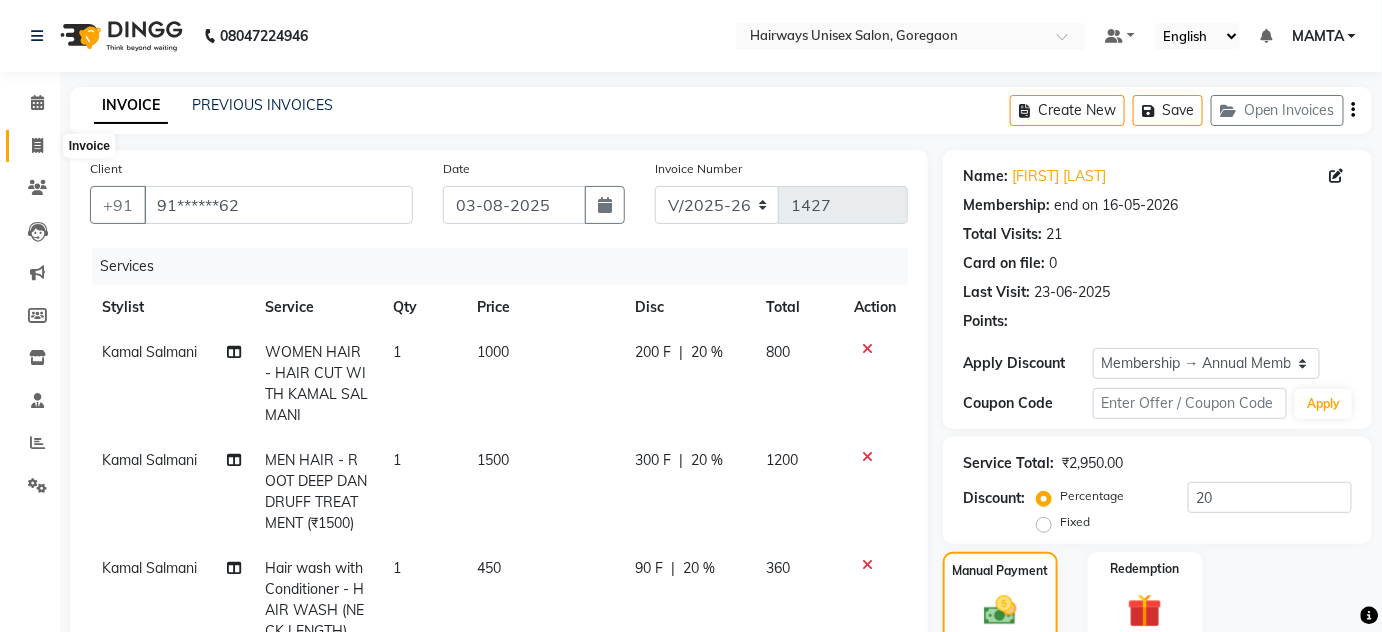 click 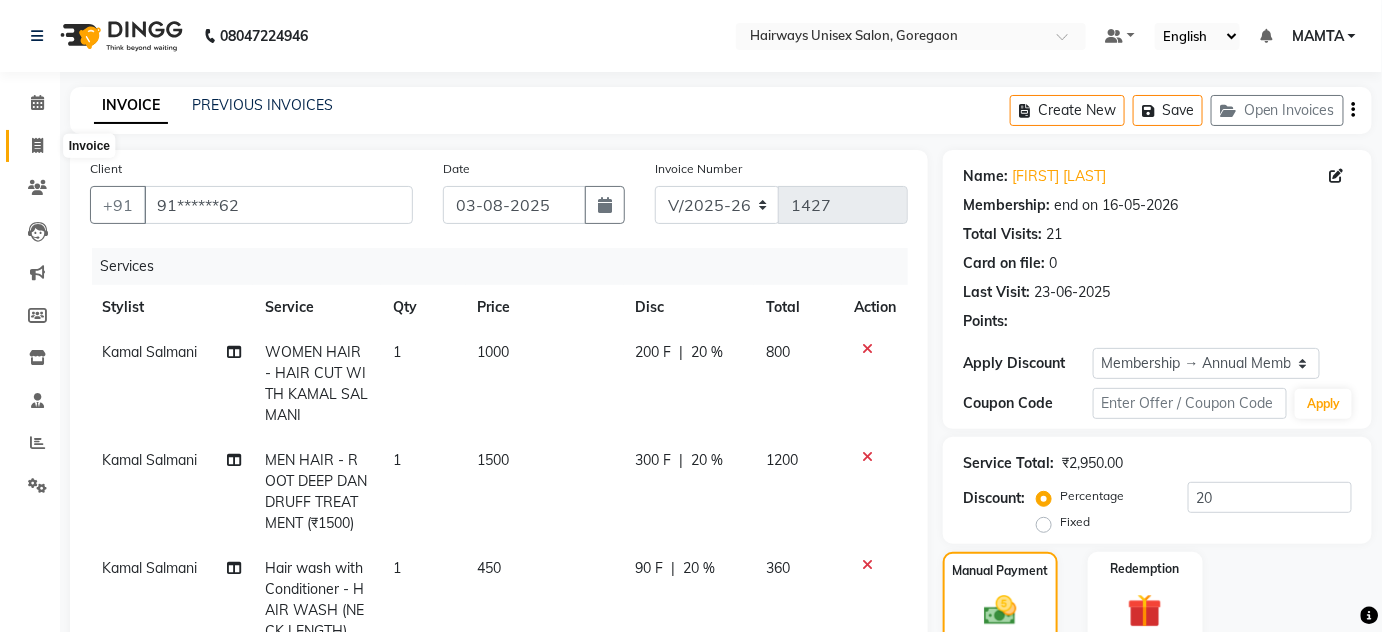 select on "service" 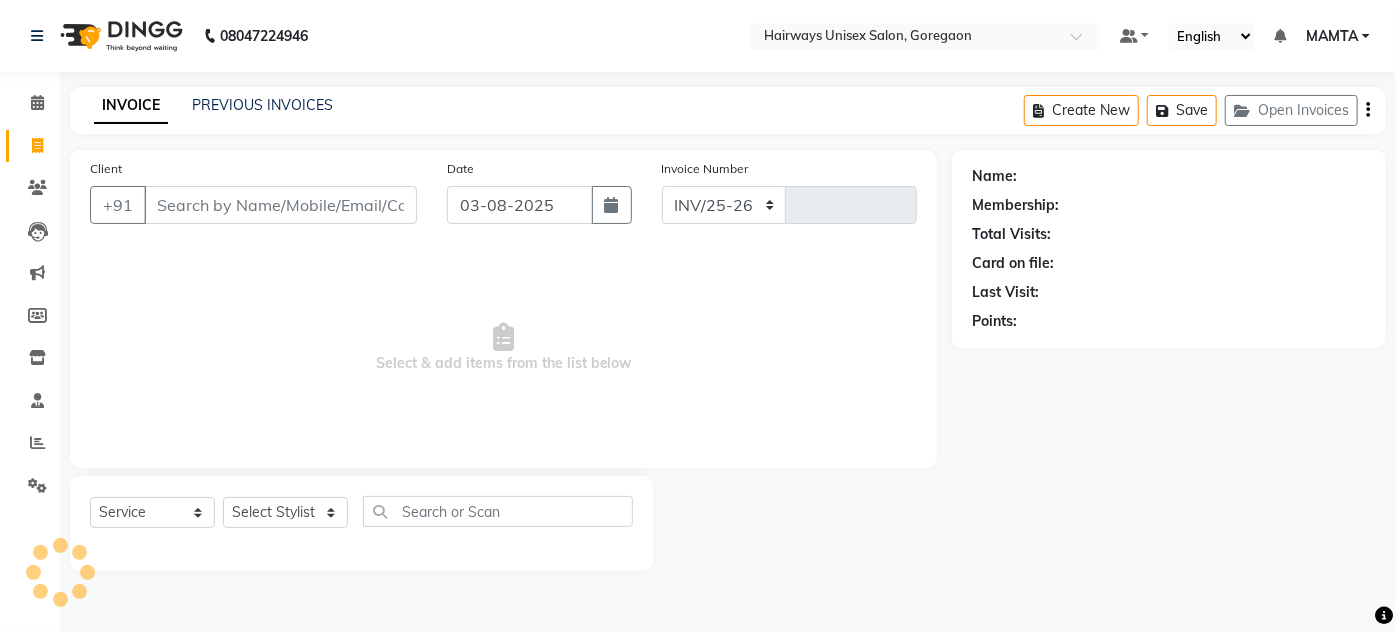 select on "8320" 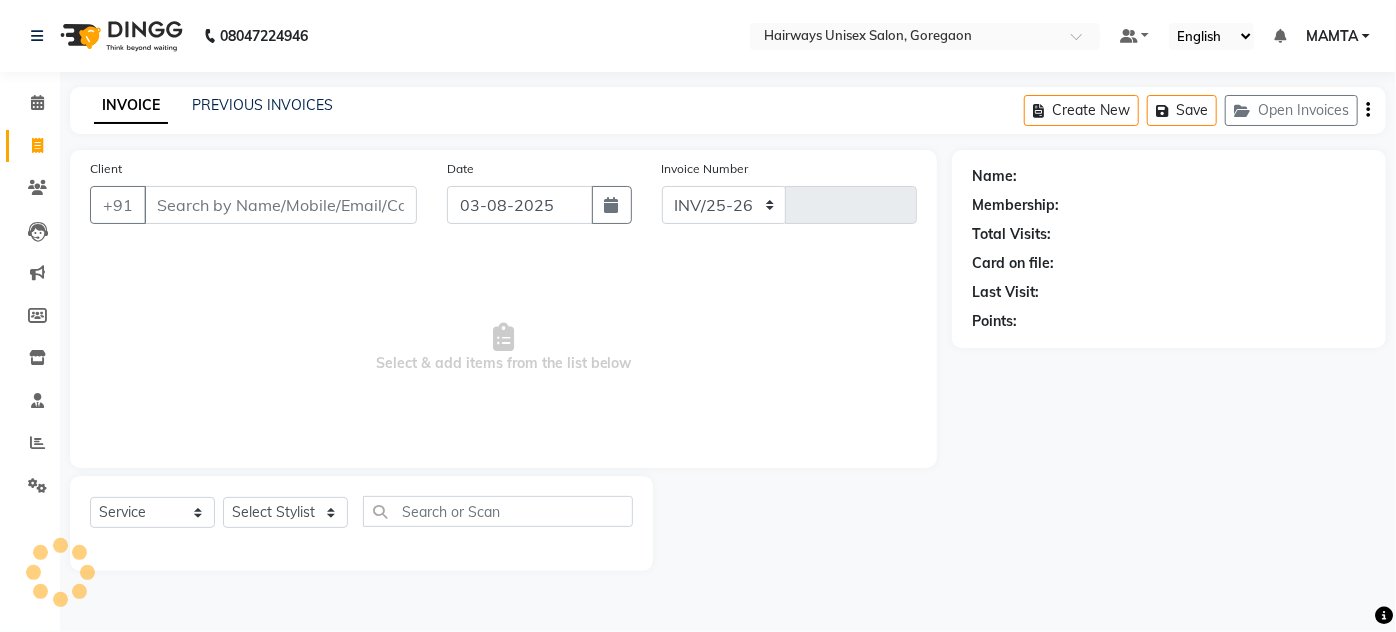 type on "1427" 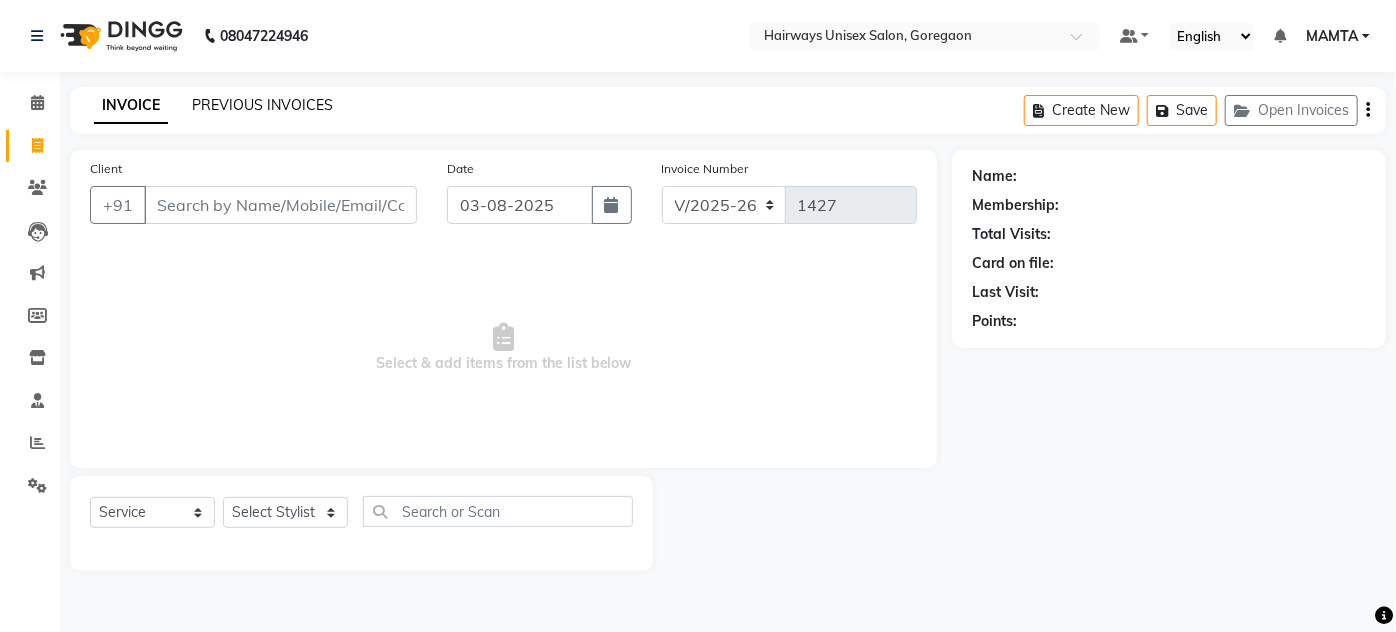 click on "PREVIOUS INVOICES" 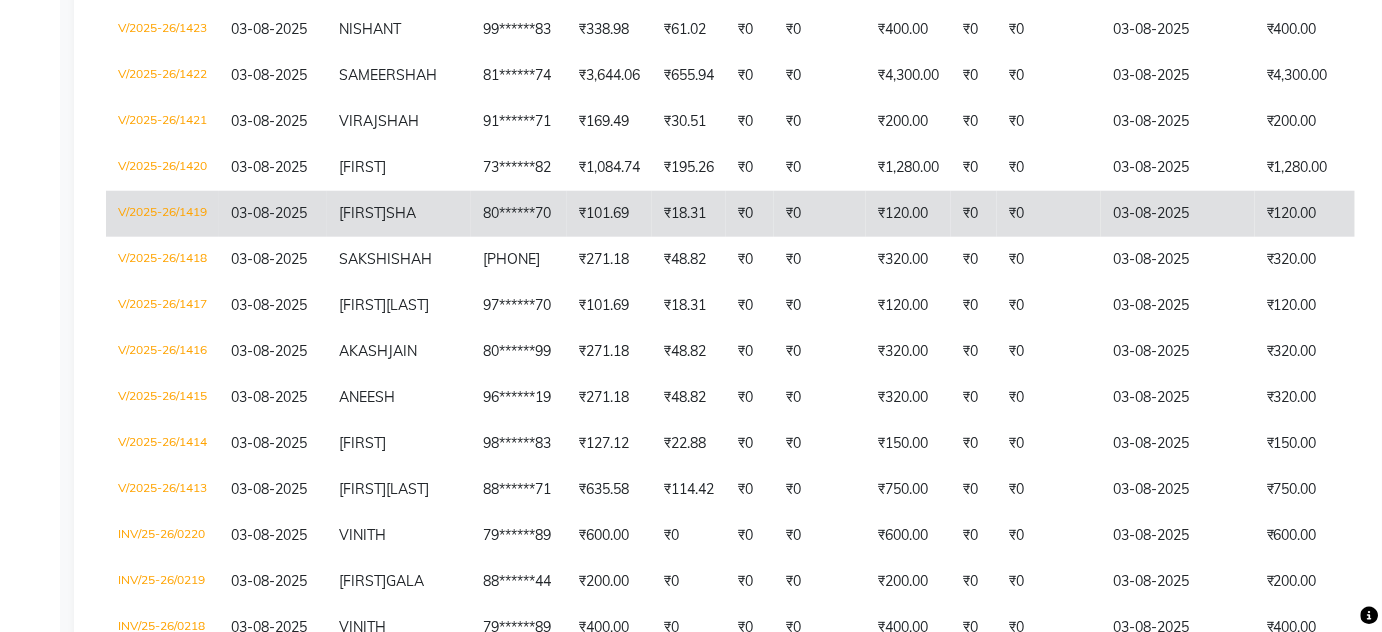 scroll, scrollTop: 0, scrollLeft: 0, axis: both 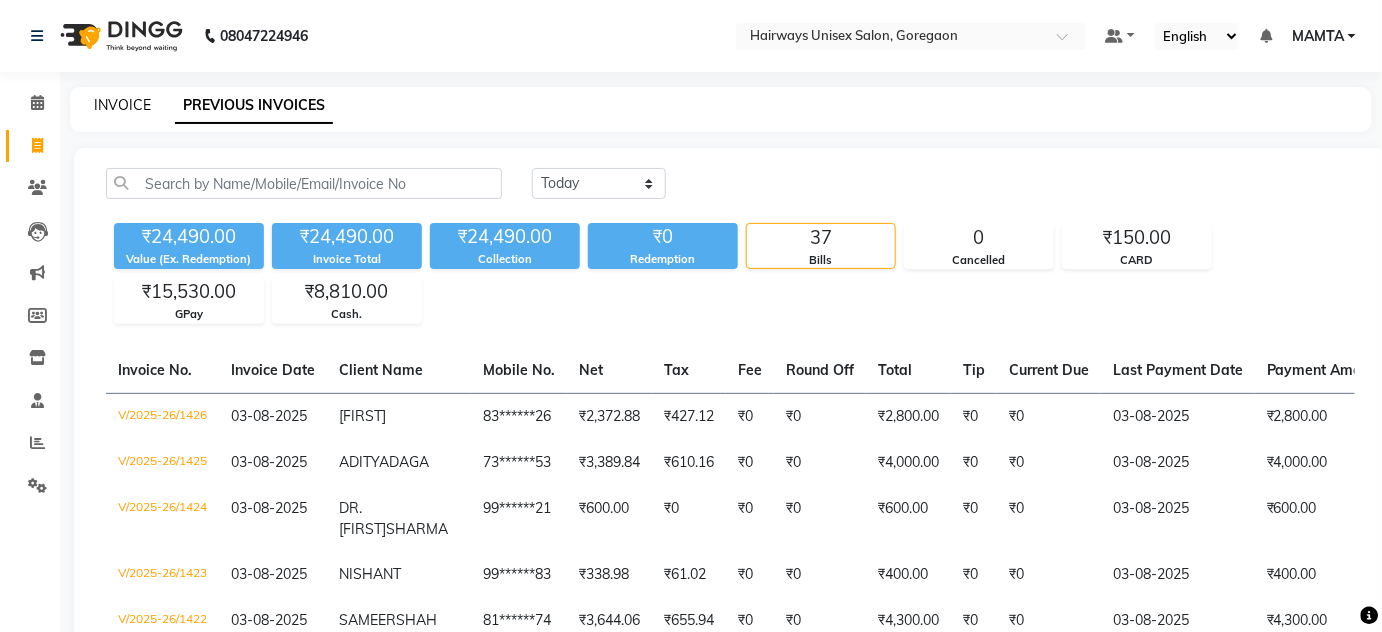 click on "INVOICE" 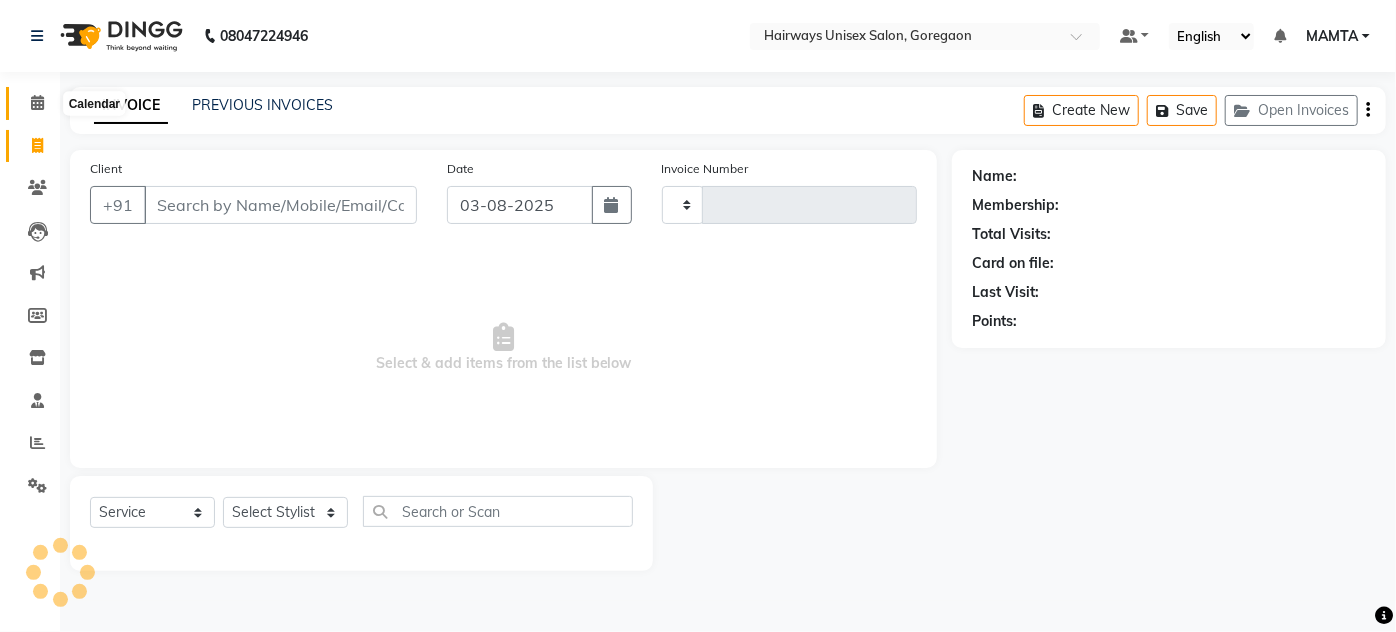 click 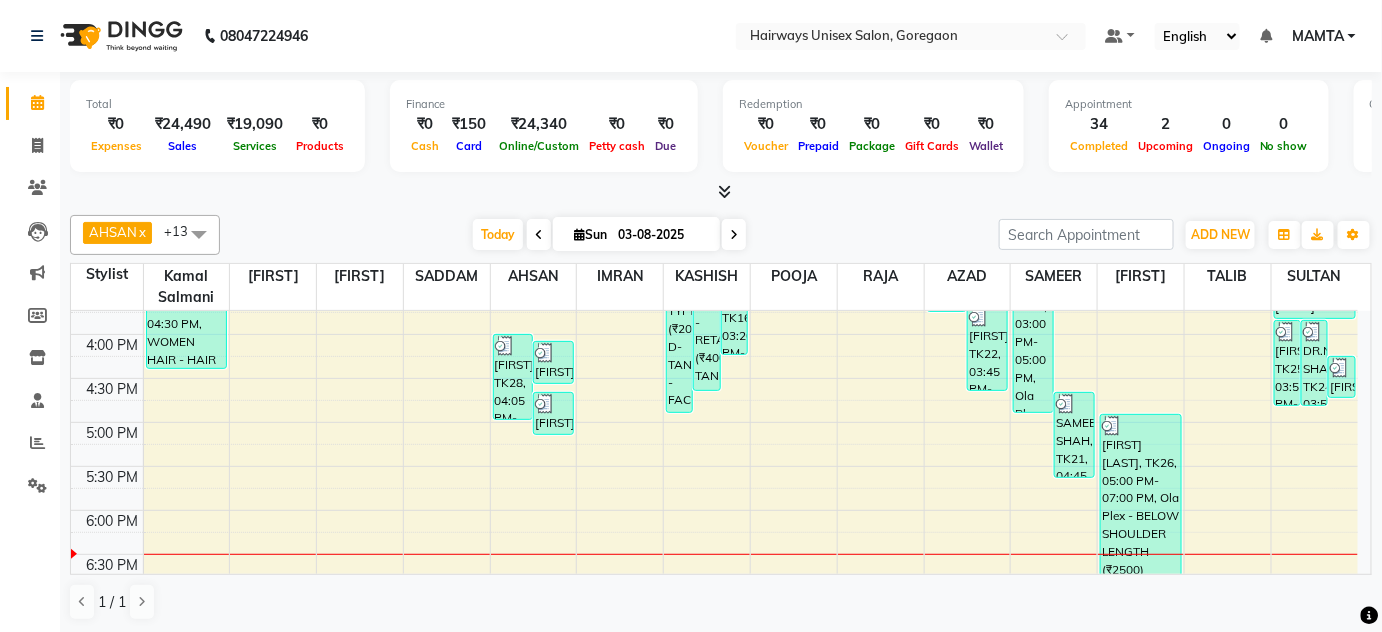 scroll, scrollTop: 545, scrollLeft: 0, axis: vertical 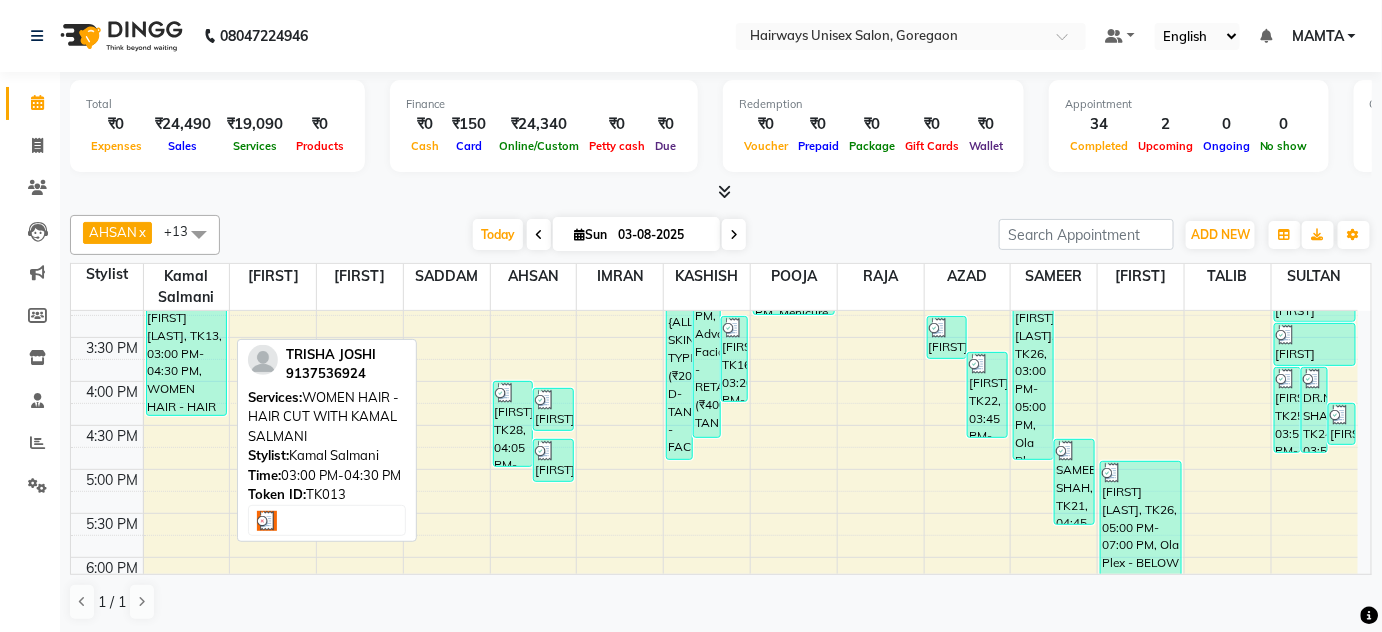 click on "TRISHA JOSHI, TK13, 03:00 PM-04:30 PM, WOMEN HAIR - HAIR CUT WITH KAMAL SALMANI" at bounding box center (187, 351) 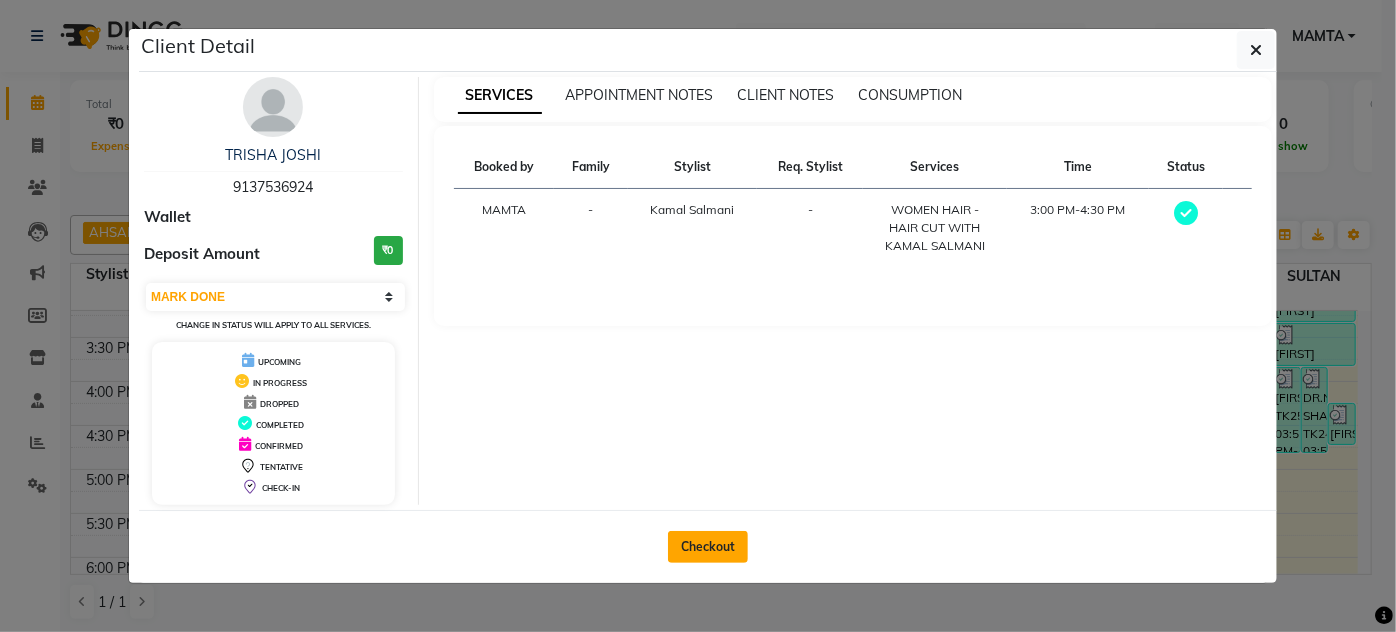 click on "Checkout" 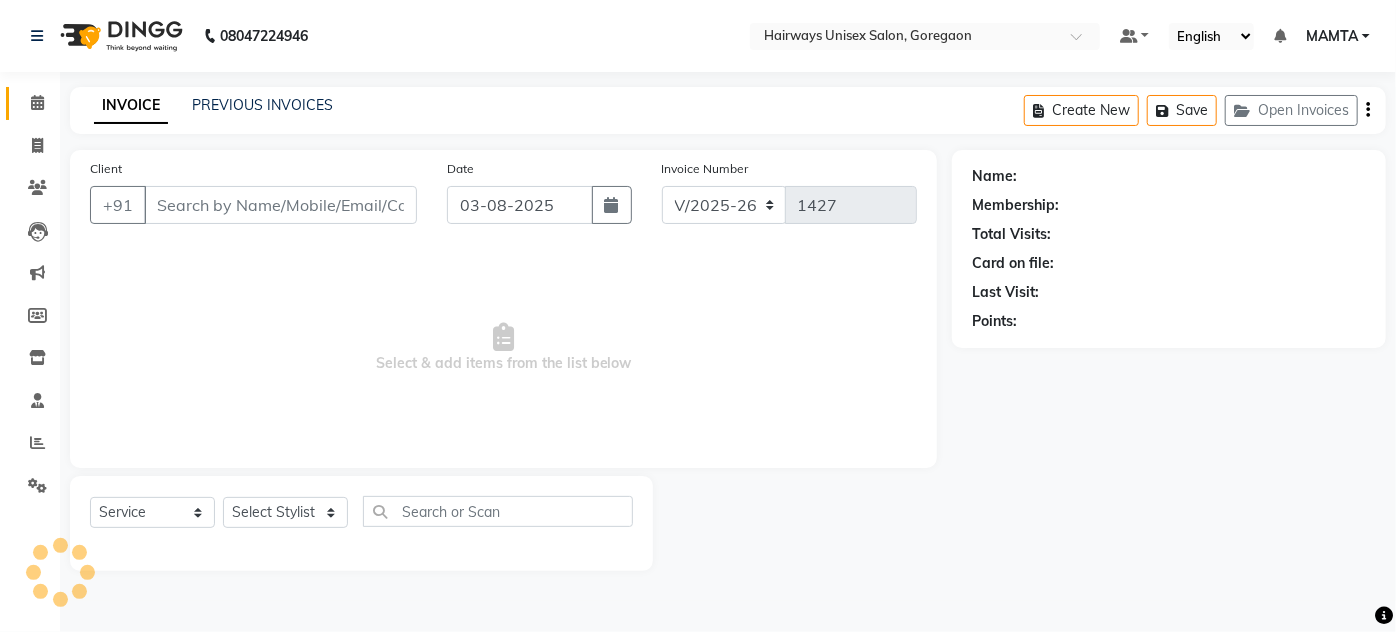 type on "91******24" 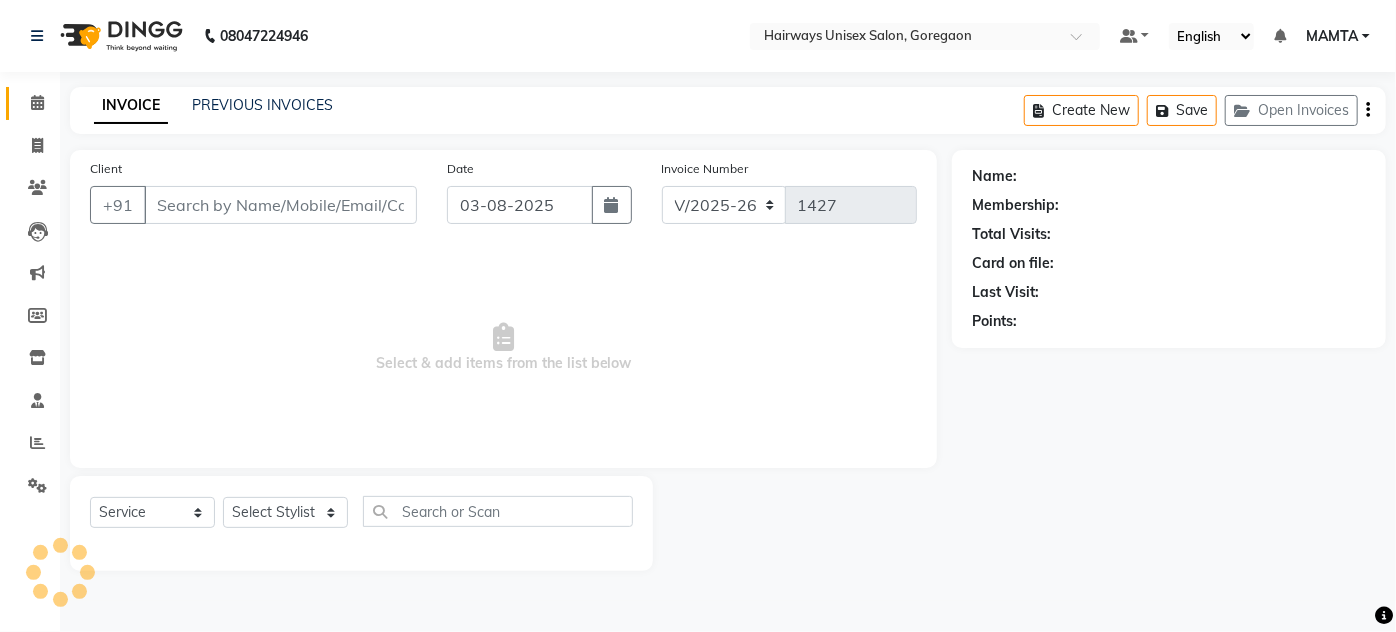 select on "80504" 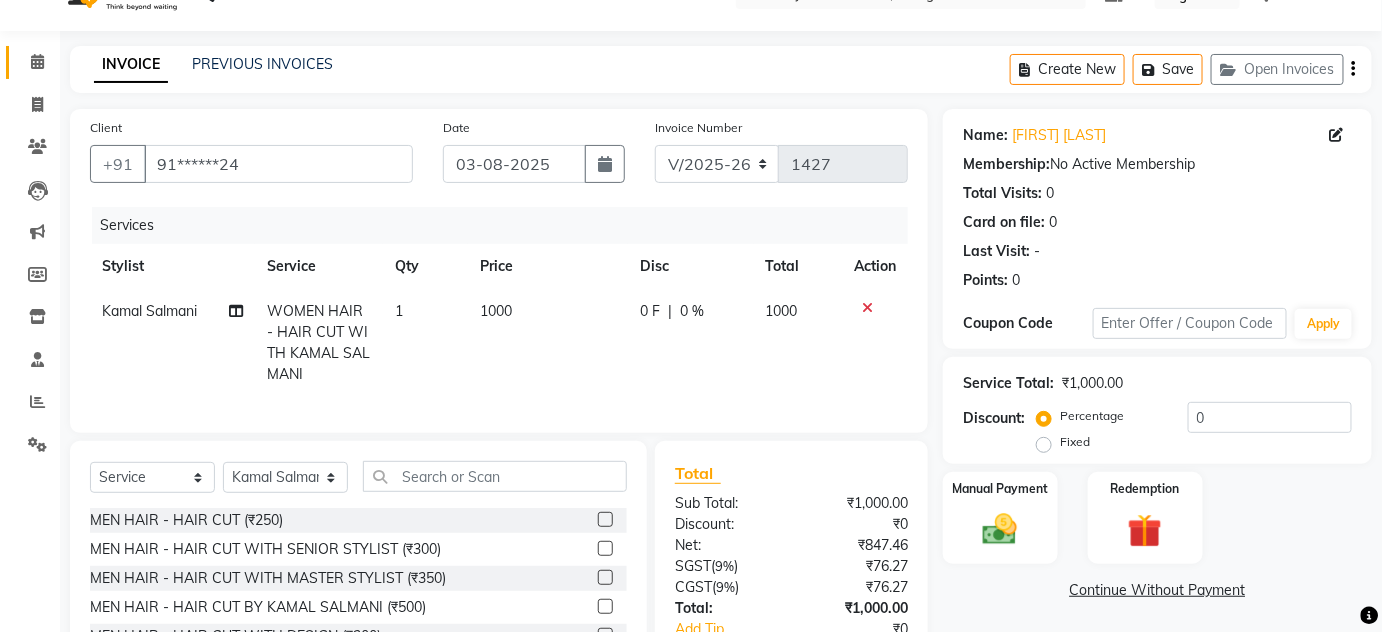 scroll, scrollTop: 0, scrollLeft: 0, axis: both 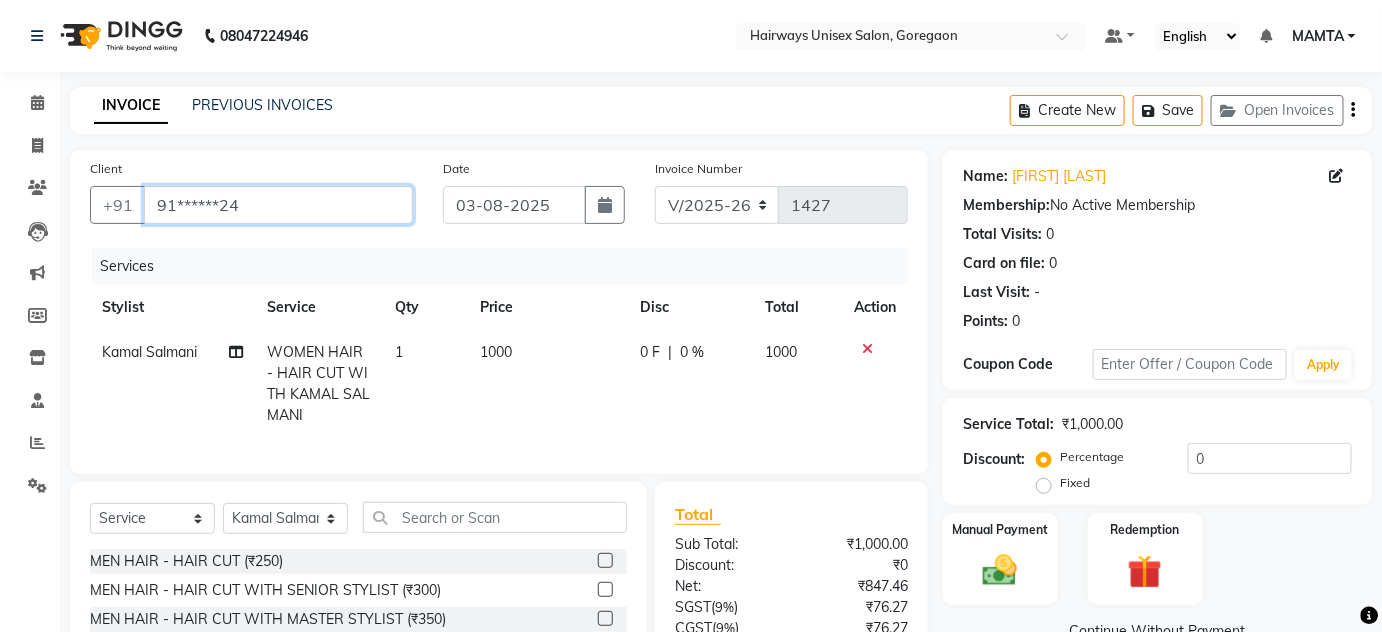 drag, startPoint x: 282, startPoint y: 194, endPoint x: 57, endPoint y: 195, distance: 225.00223 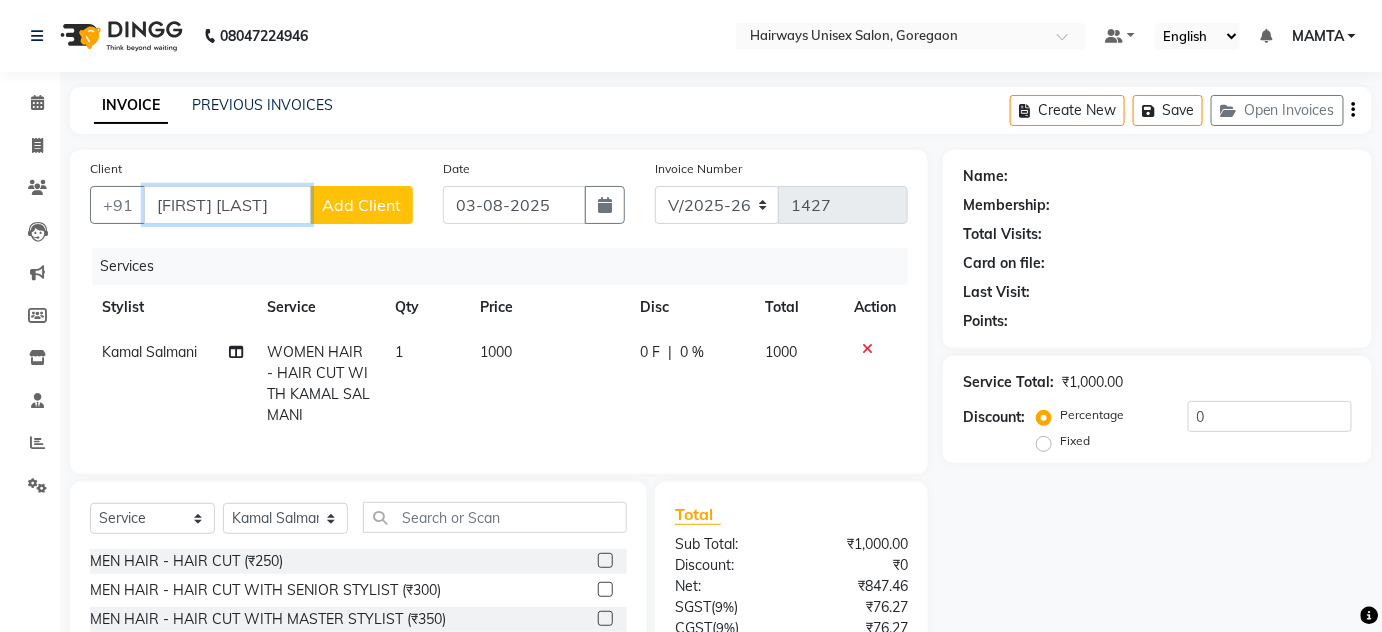 drag, startPoint x: 264, startPoint y: 204, endPoint x: 64, endPoint y: 222, distance: 200.80836 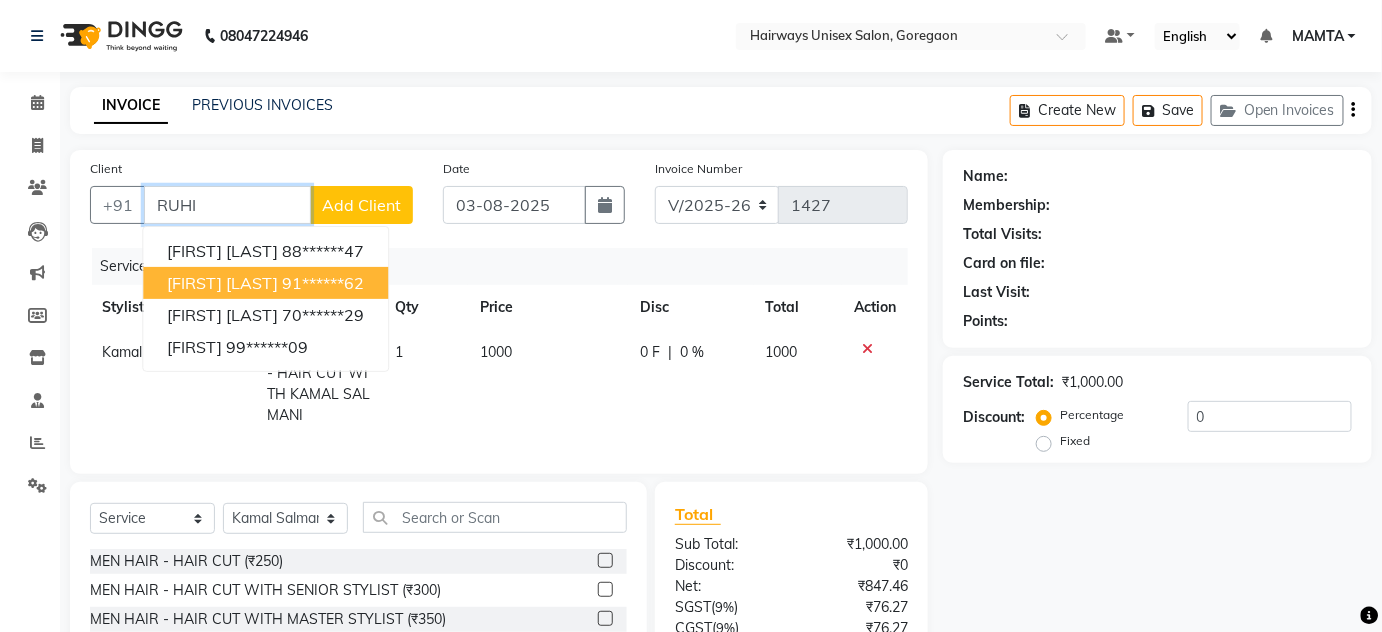 click on "91******62" at bounding box center (323, 283) 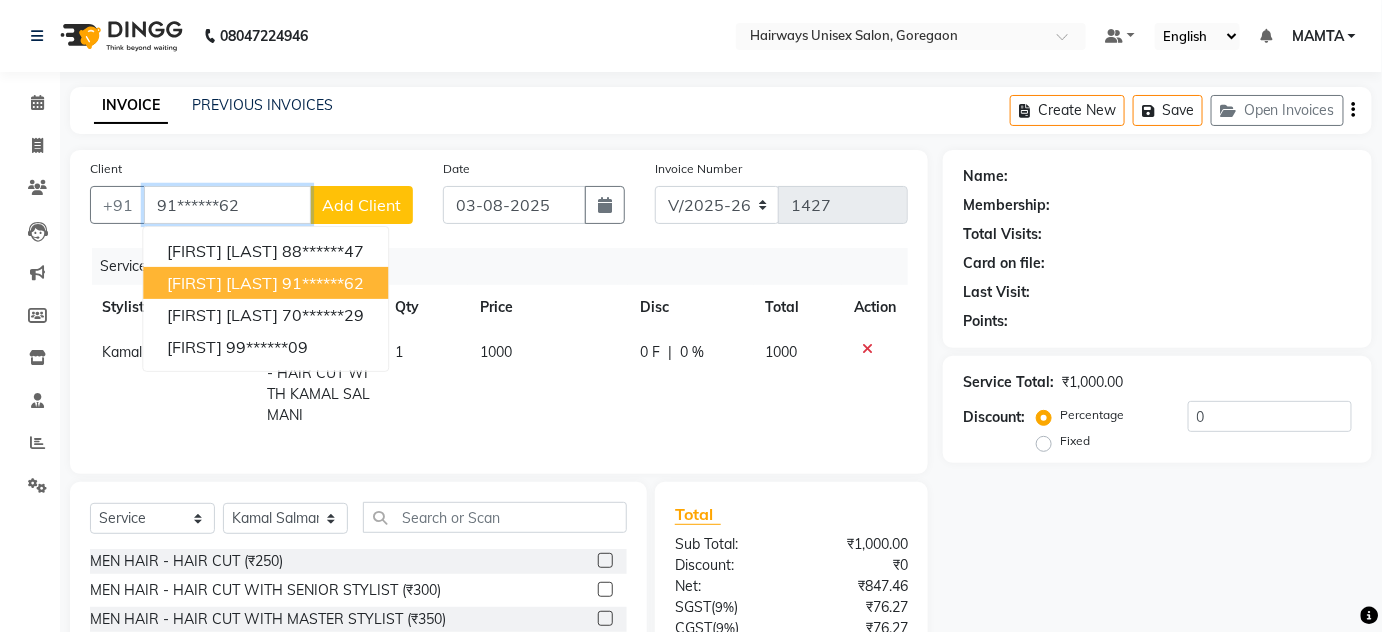 type on "91******62" 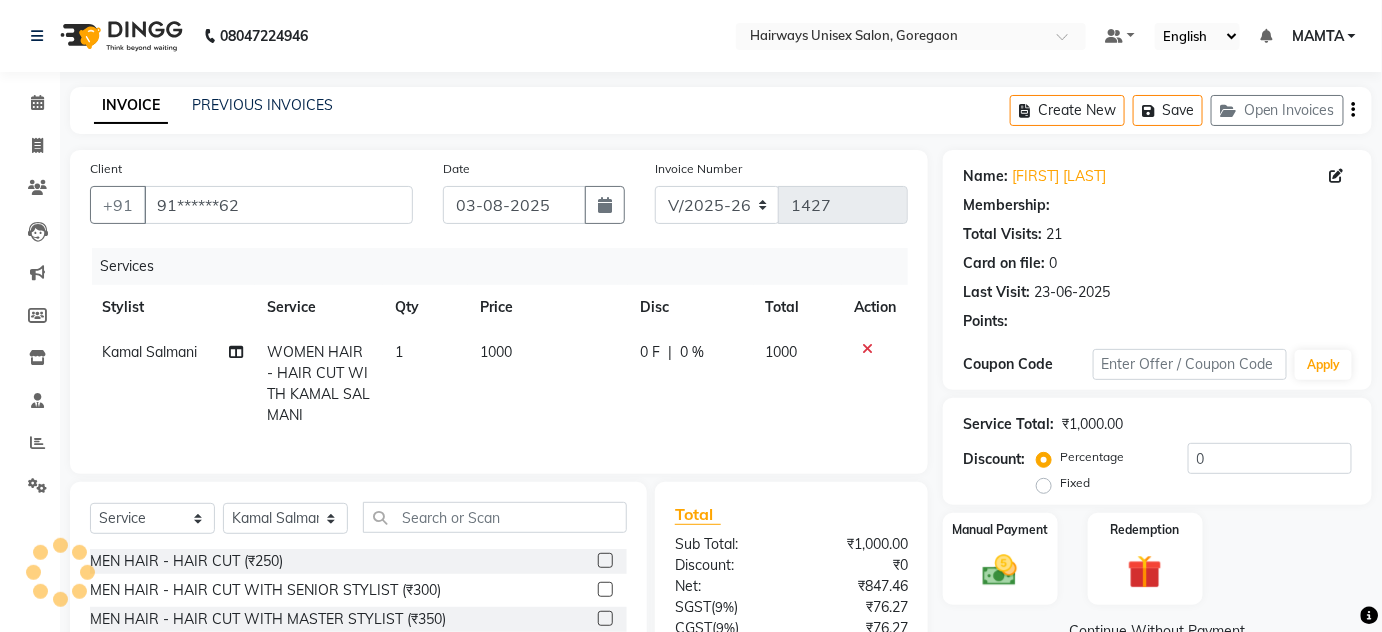 select on "1: Object" 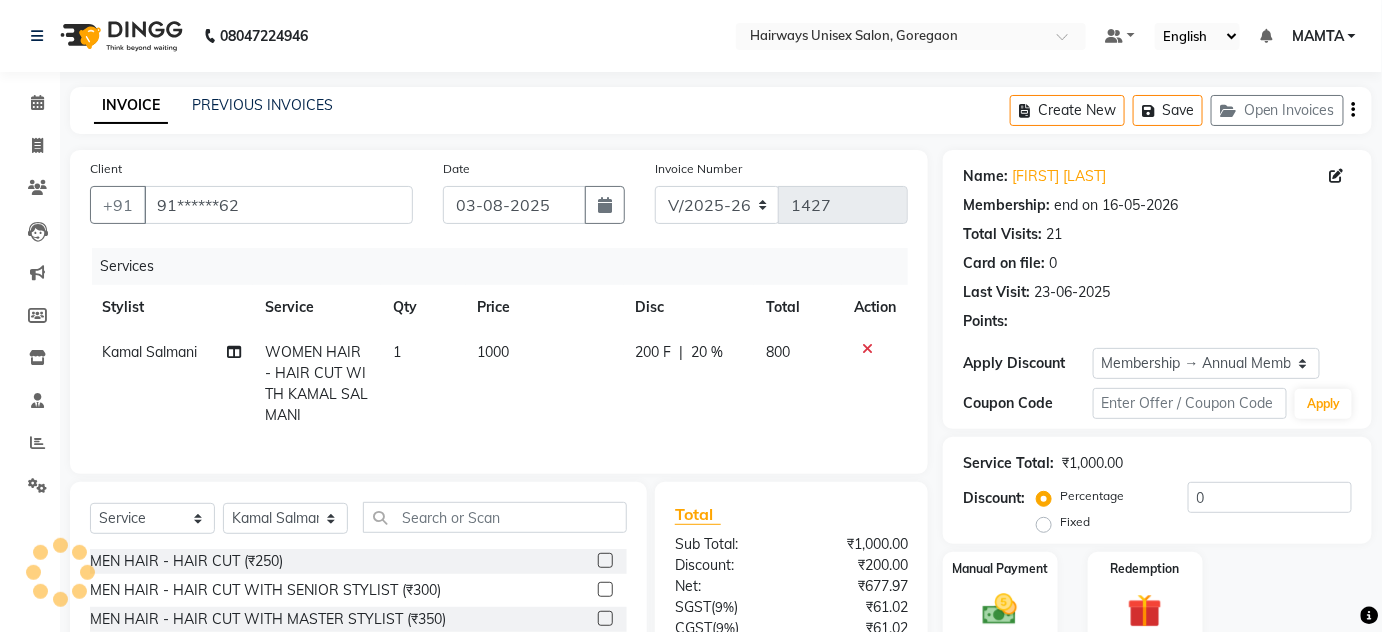 type on "20" 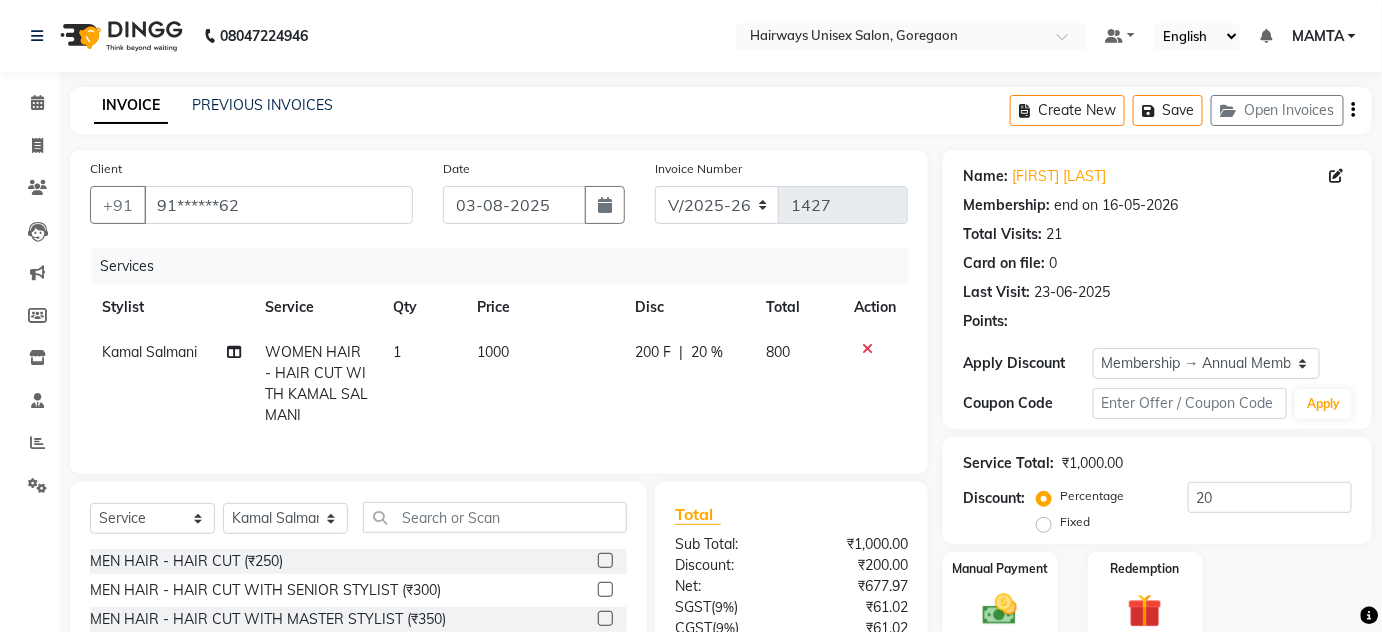 scroll, scrollTop: 188, scrollLeft: 0, axis: vertical 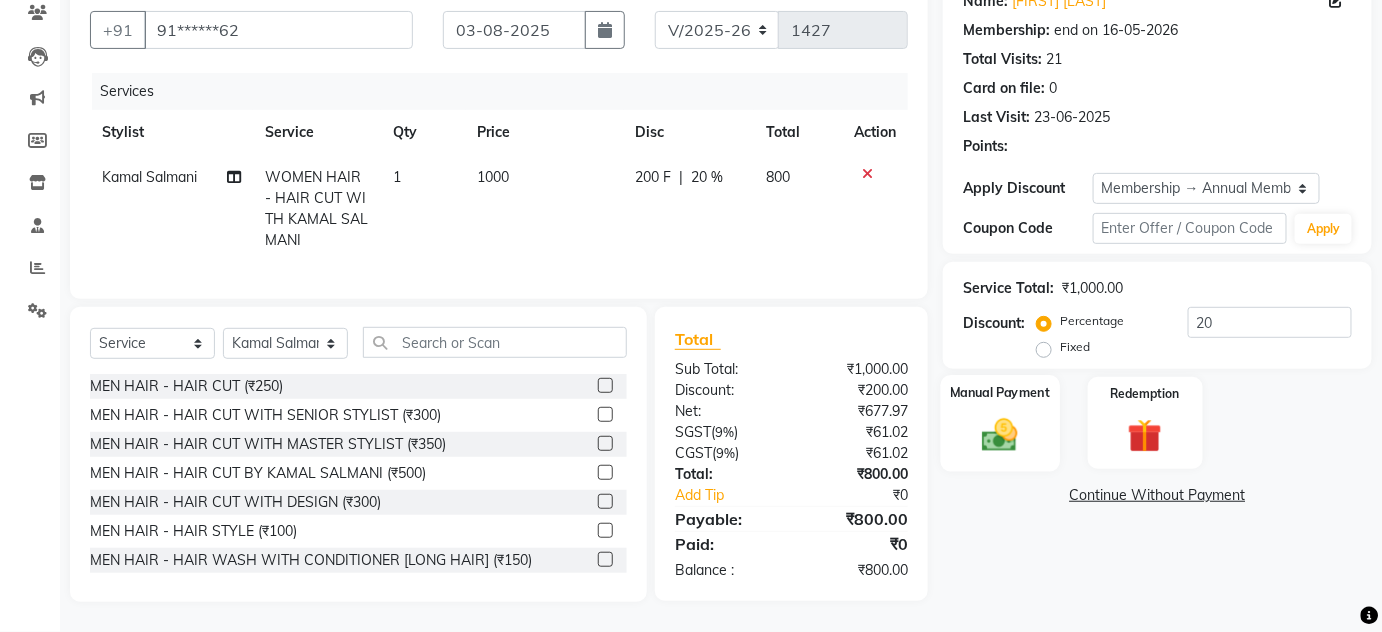 drag, startPoint x: 938, startPoint y: 402, endPoint x: 949, endPoint y: 410, distance: 13.601471 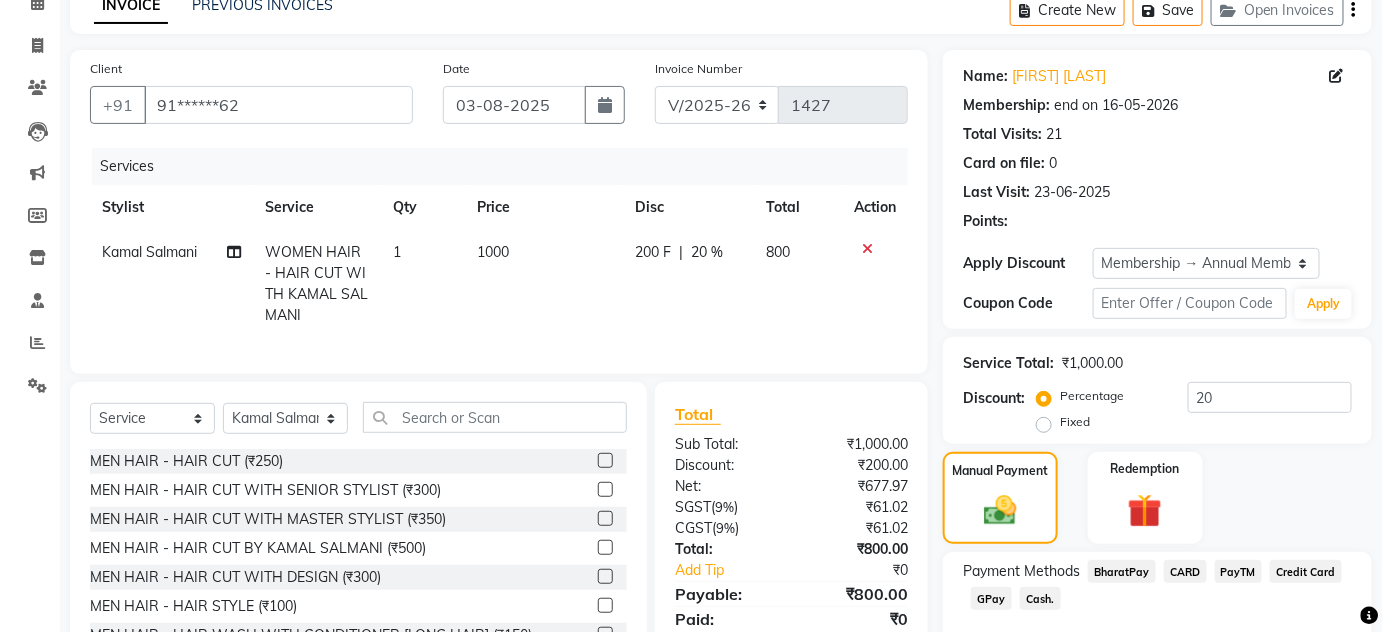 scroll, scrollTop: 210, scrollLeft: 0, axis: vertical 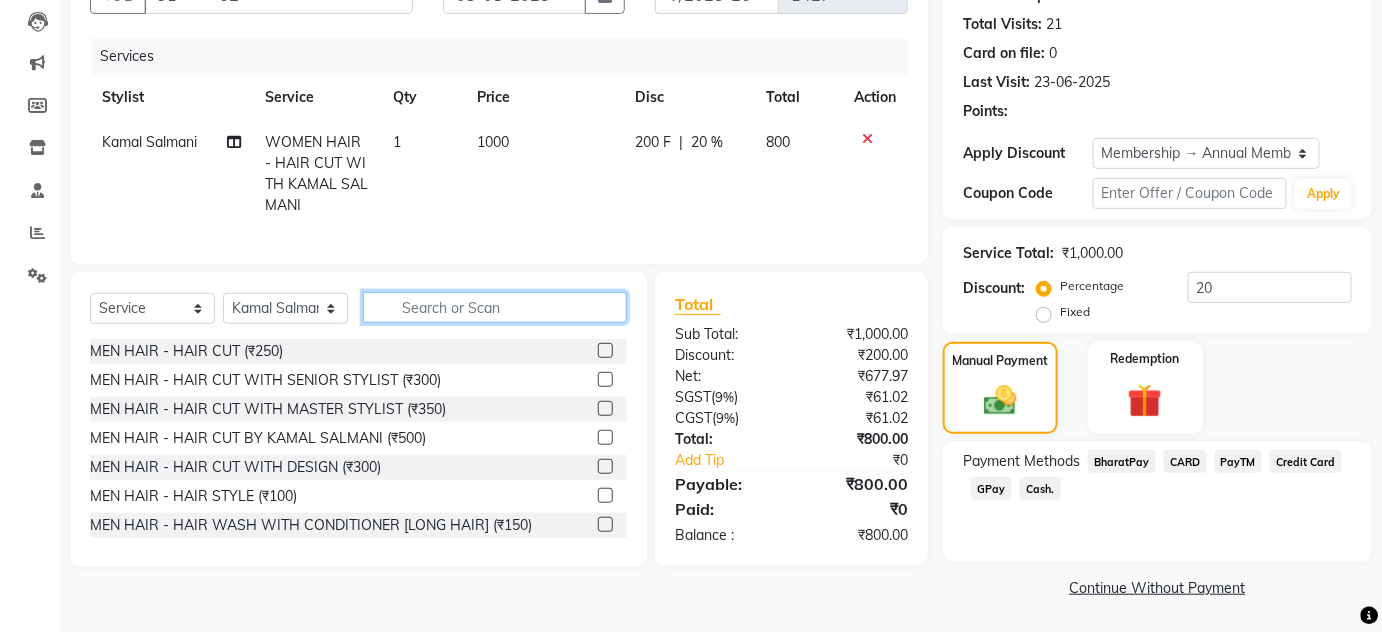 click 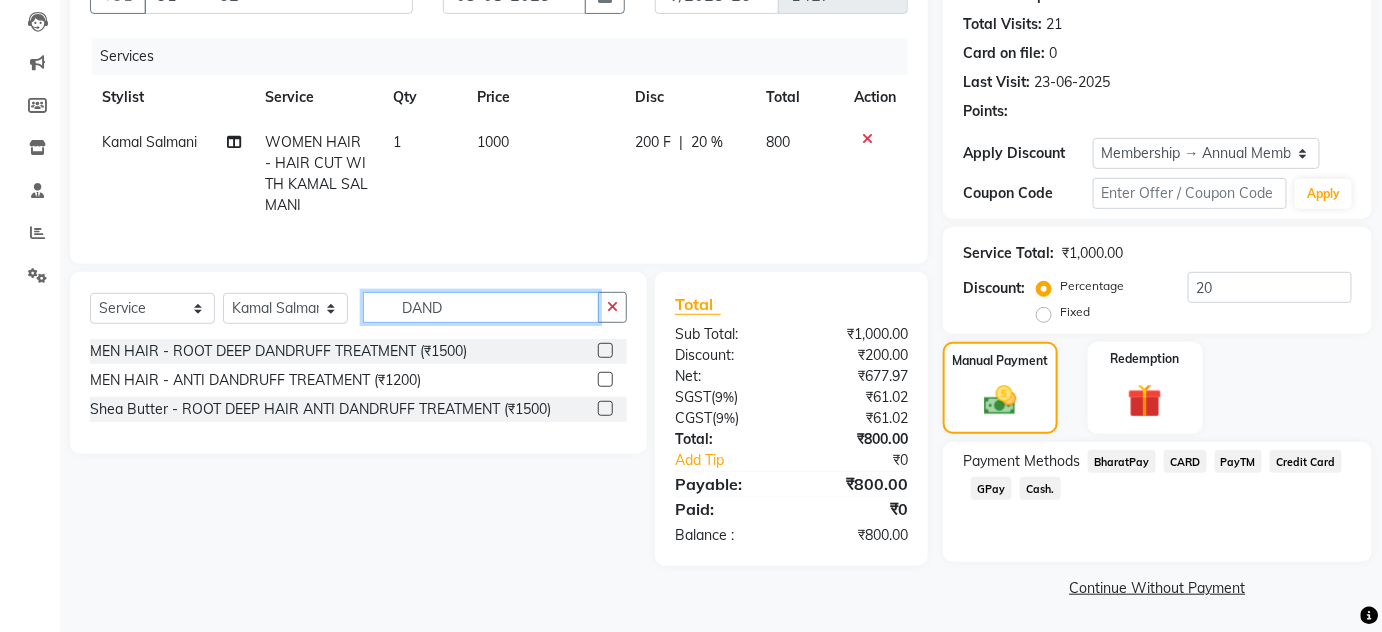 type on "DAND" 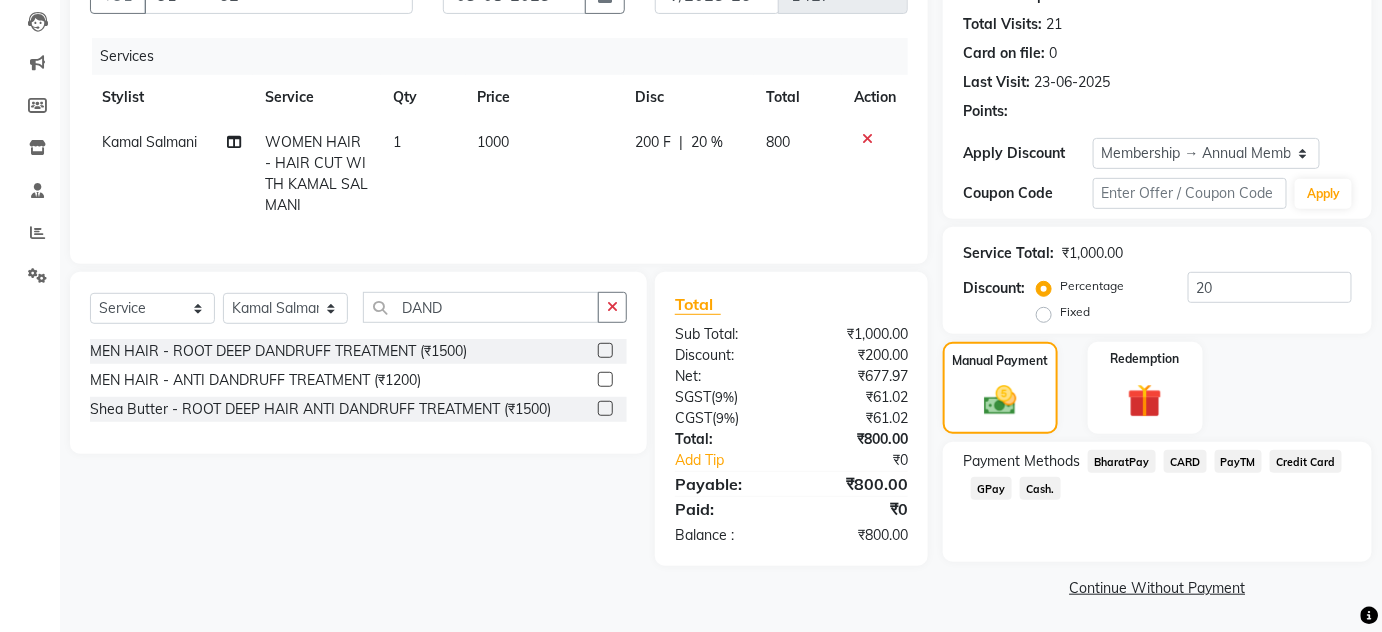 click on "MEN HAIR - ROOT DEEP DANDRUFF TREATMENT (₹1500)" 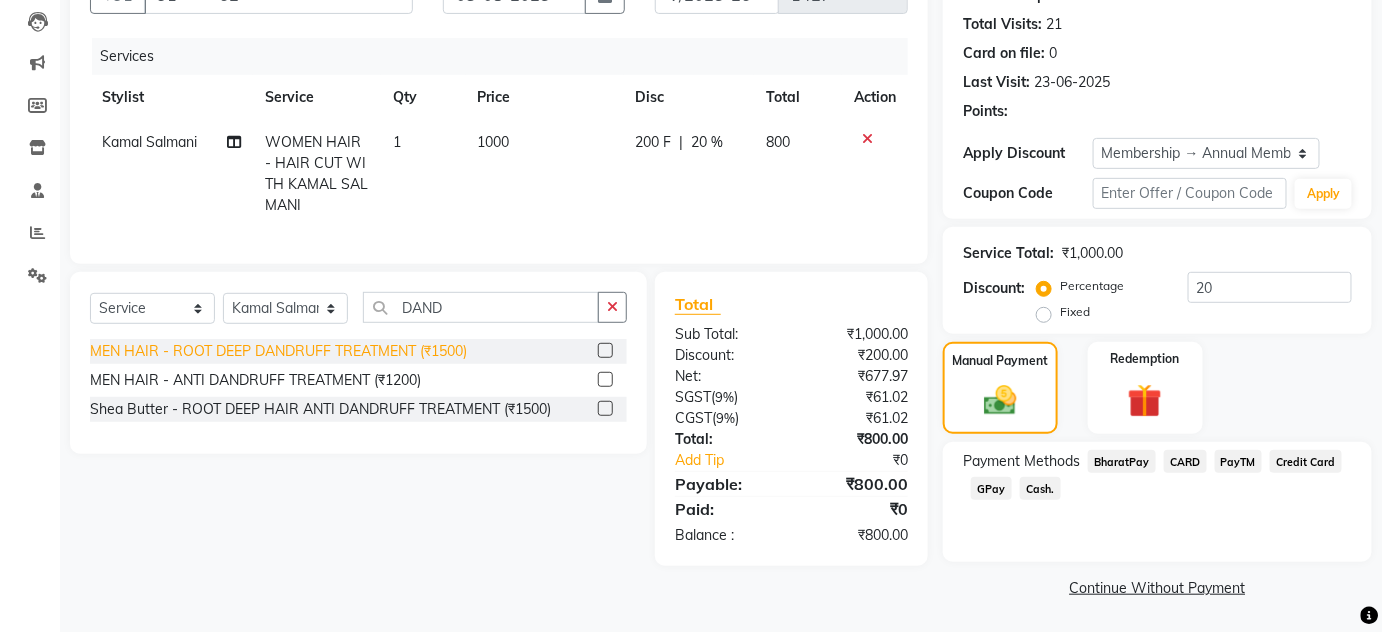 click on "MEN HAIR - ROOT DEEP DANDRUFF TREATMENT (₹1500)" 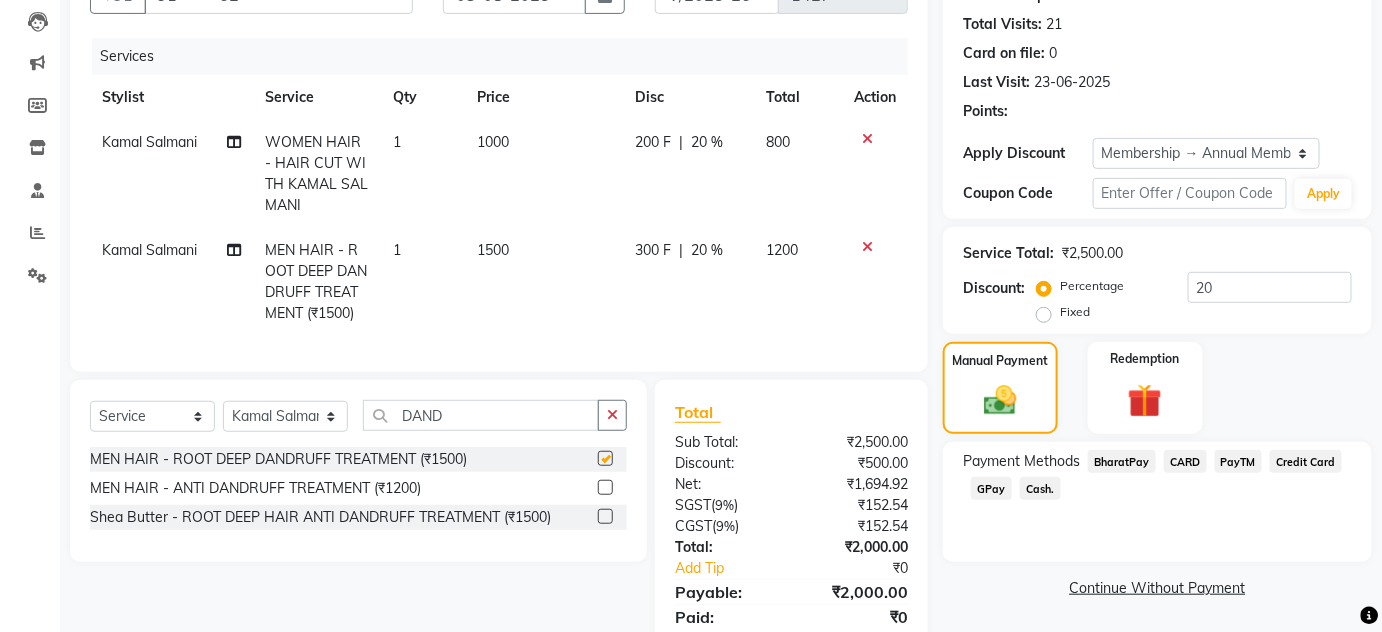 checkbox on "false" 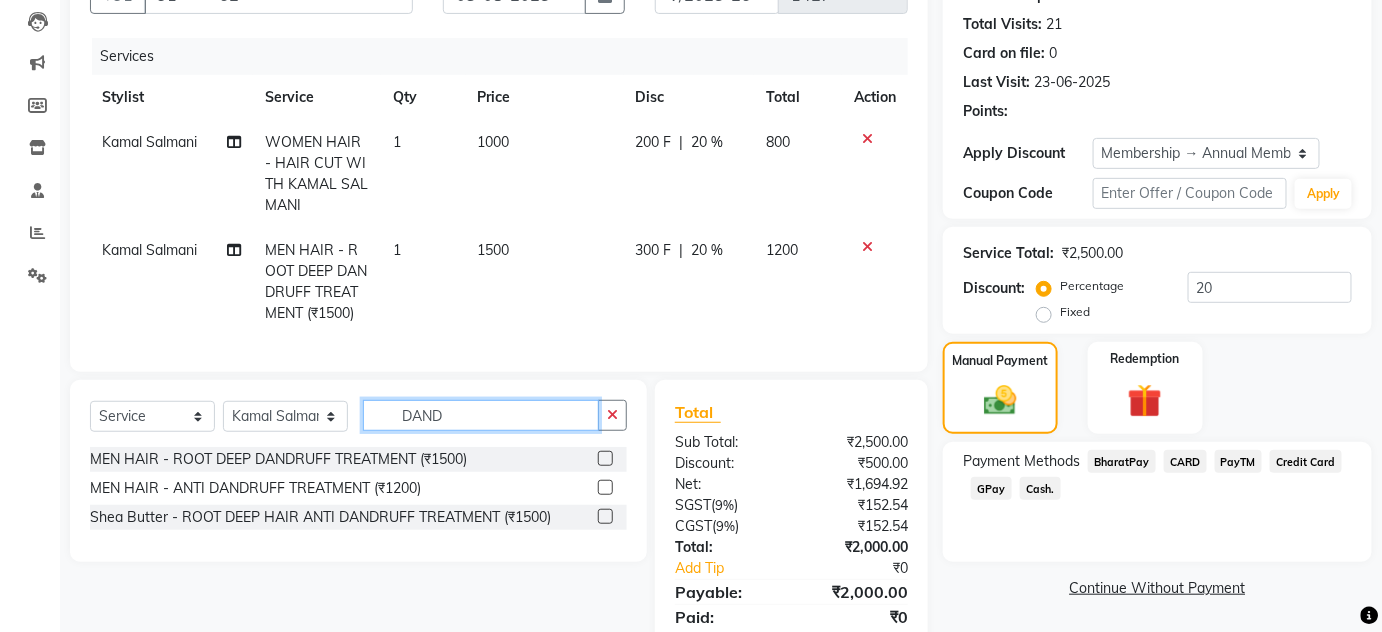 drag, startPoint x: 474, startPoint y: 434, endPoint x: 355, endPoint y: 429, distance: 119.104996 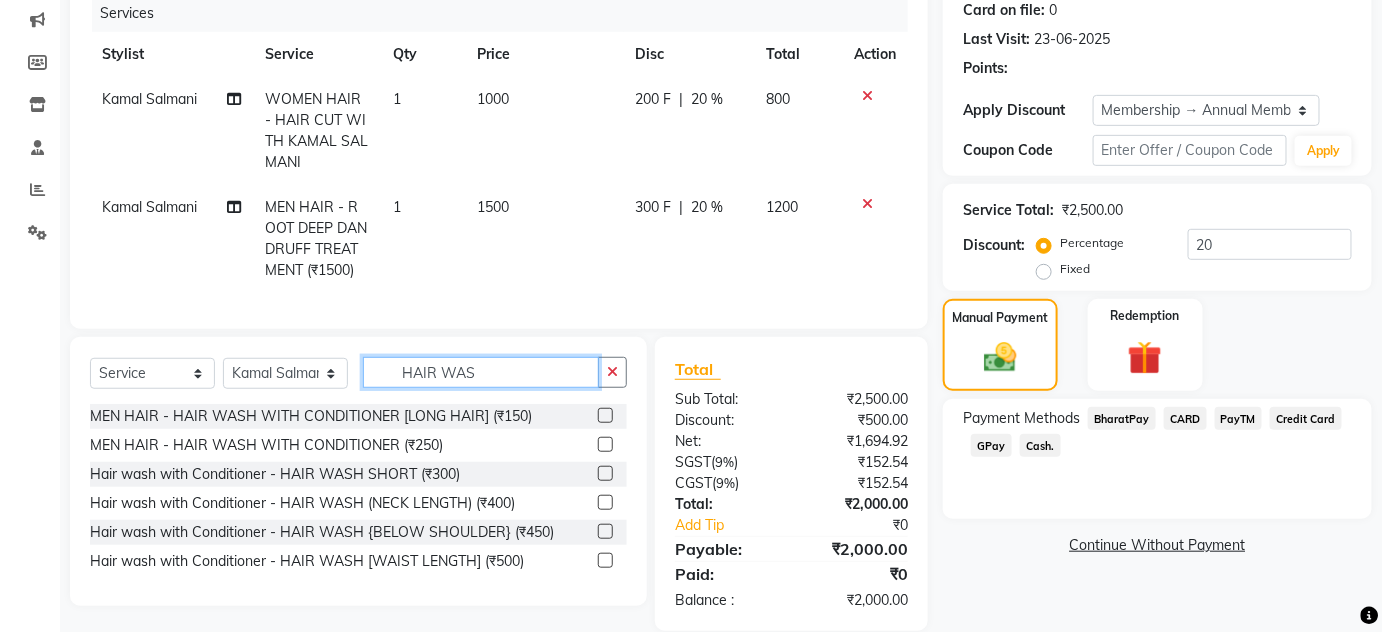 scroll, scrollTop: 295, scrollLeft: 0, axis: vertical 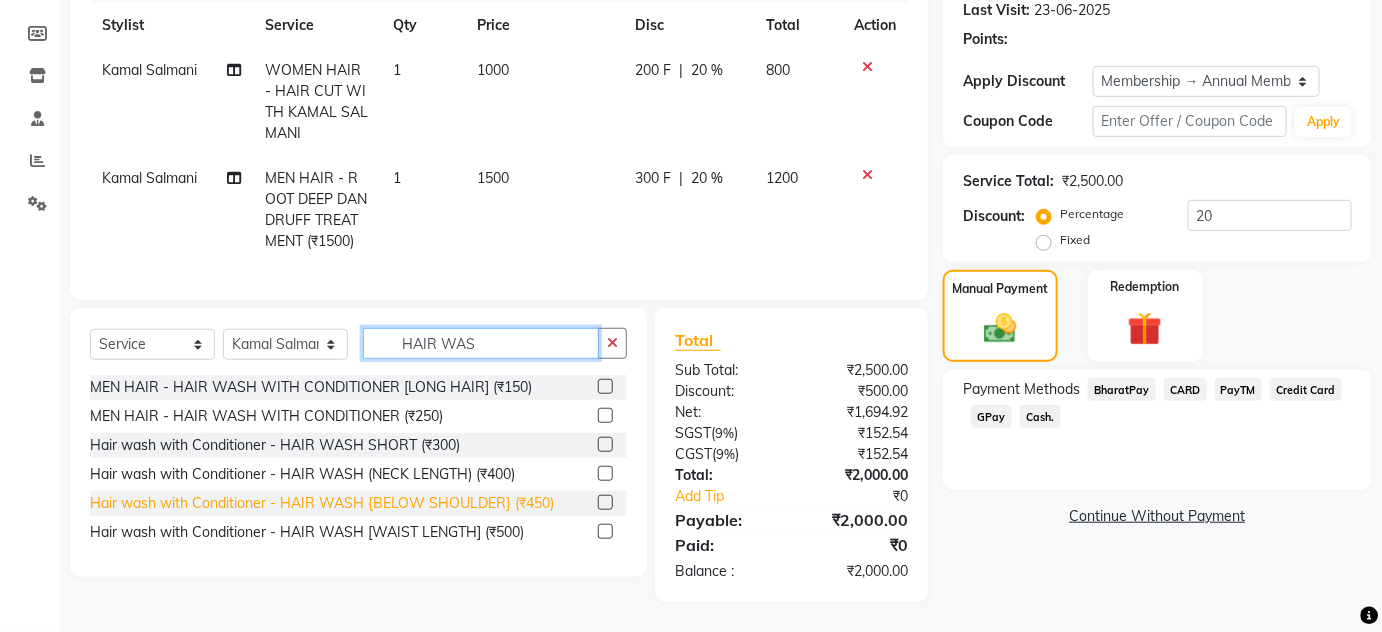 type on "HAIR WAS" 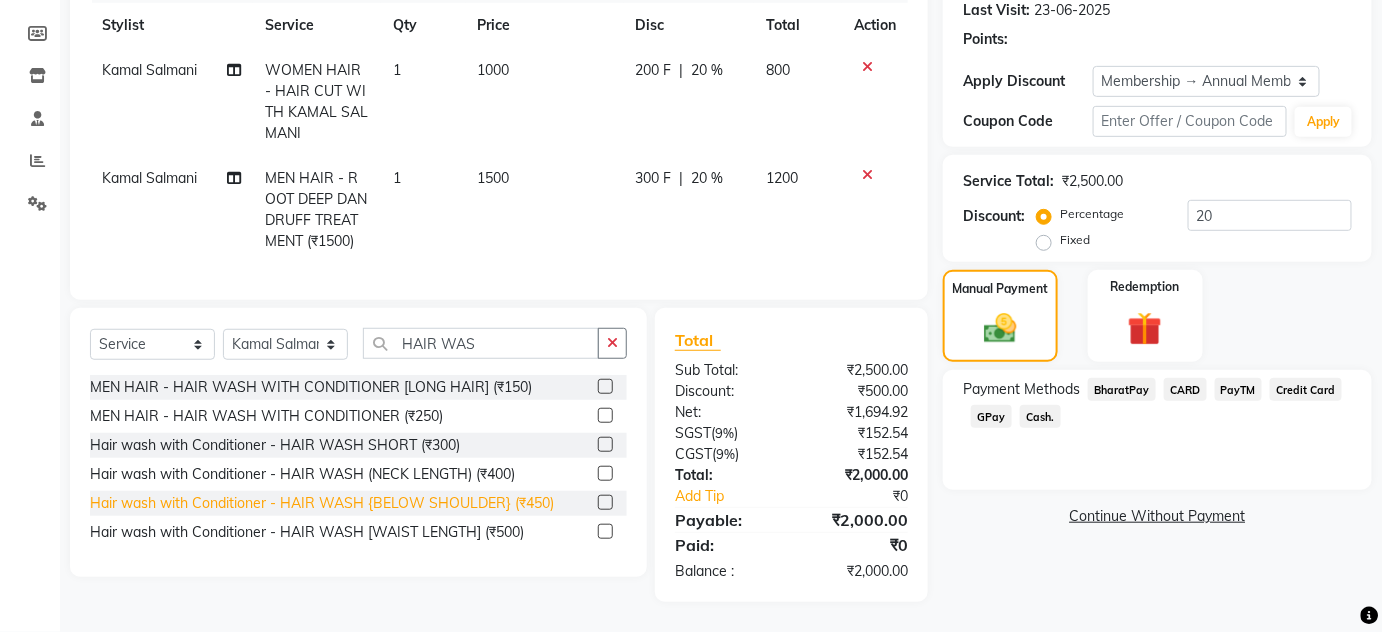 click on "Hair wash with Conditioner - HAIR WASH {BELOW SHOULDER} (₹450)" 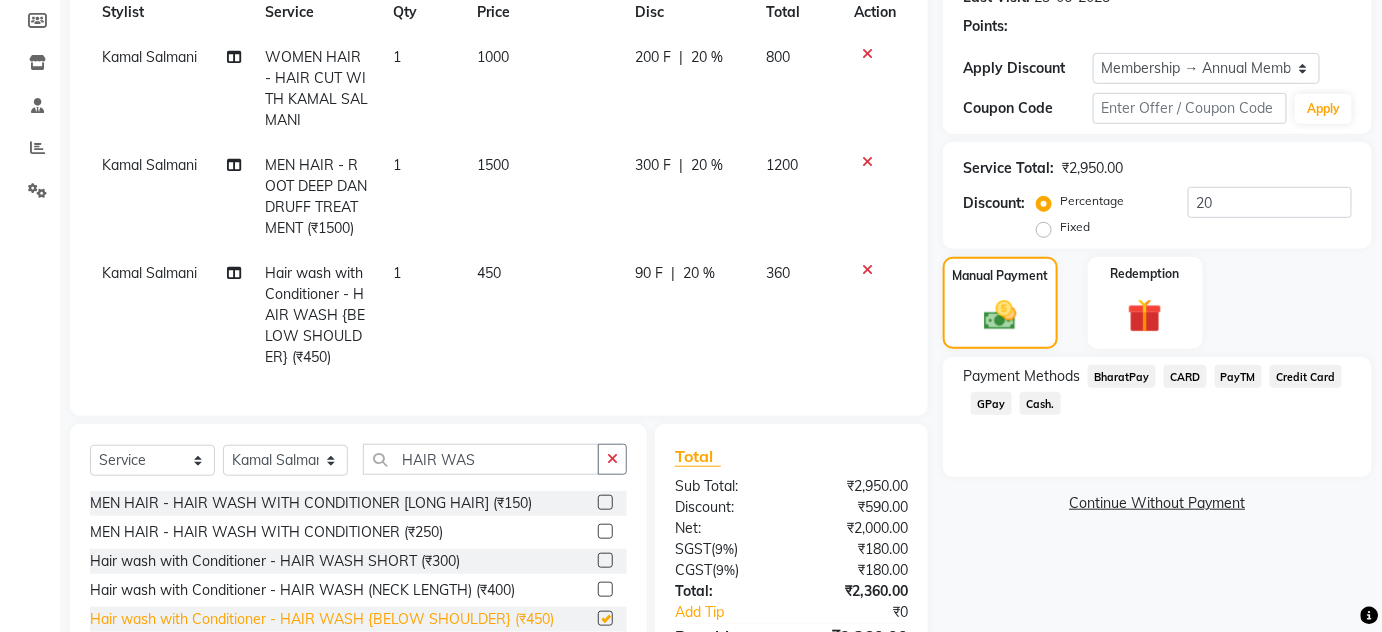 checkbox on "false" 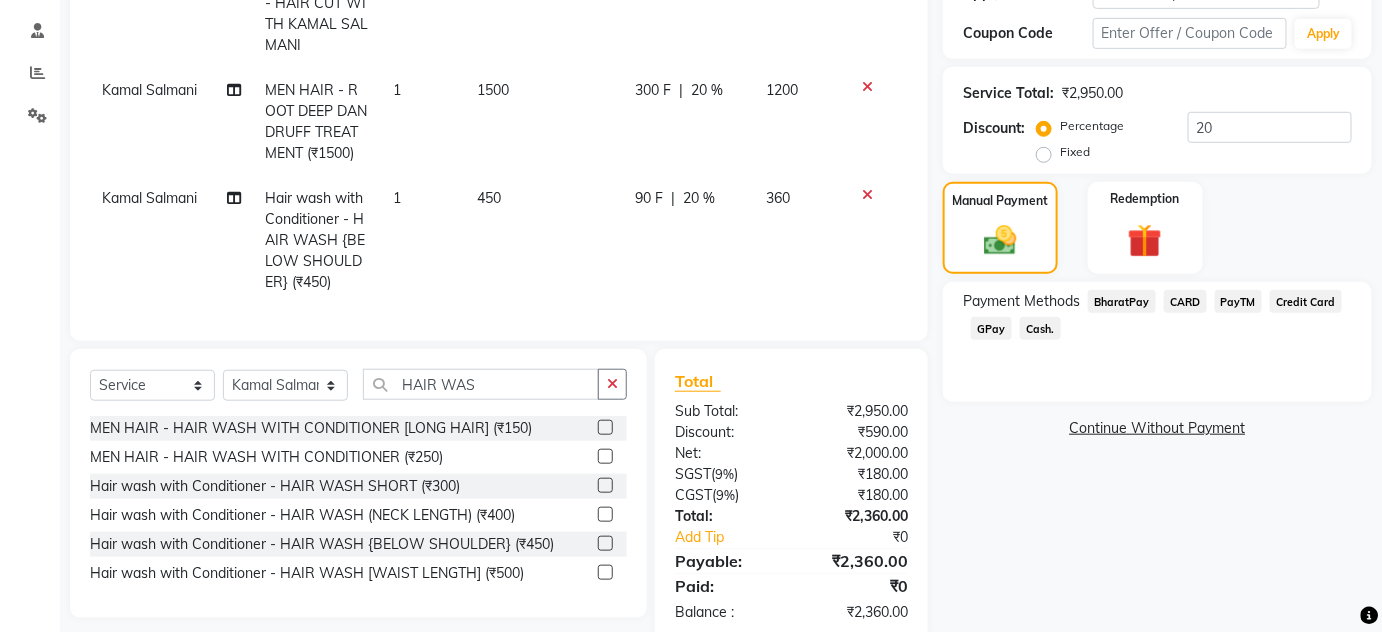 scroll, scrollTop: 424, scrollLeft: 0, axis: vertical 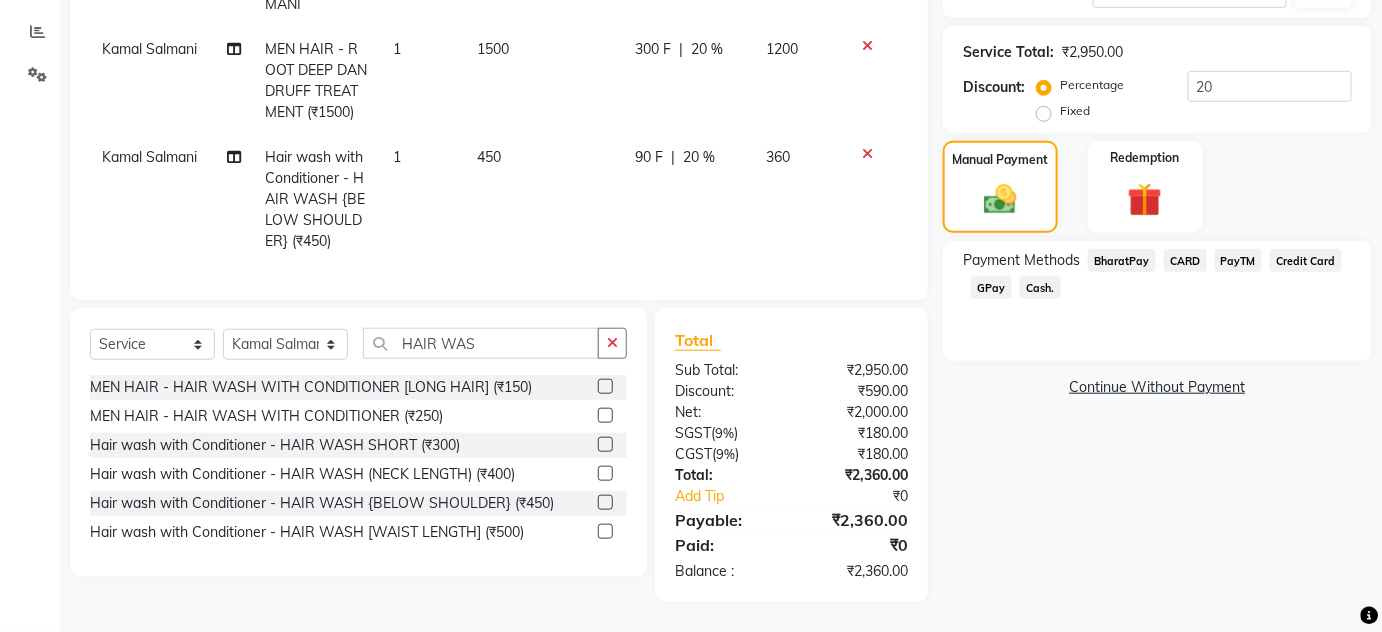 click on "GPay" 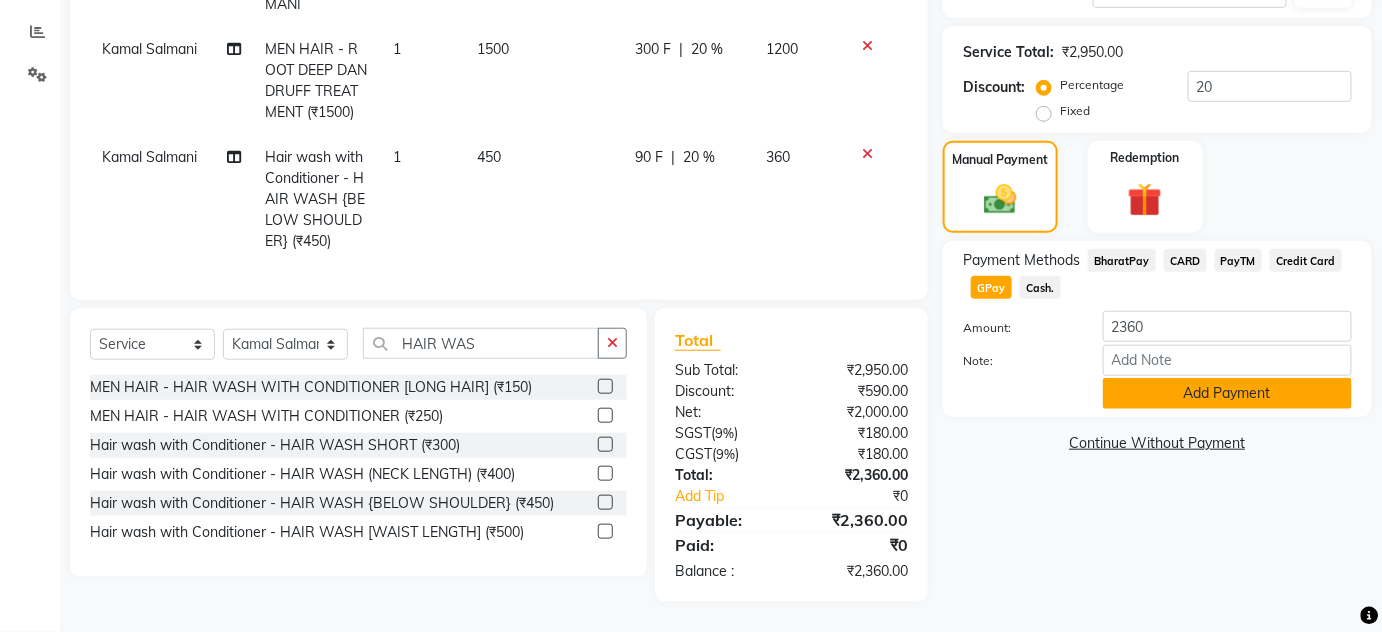 click on "Add Payment" 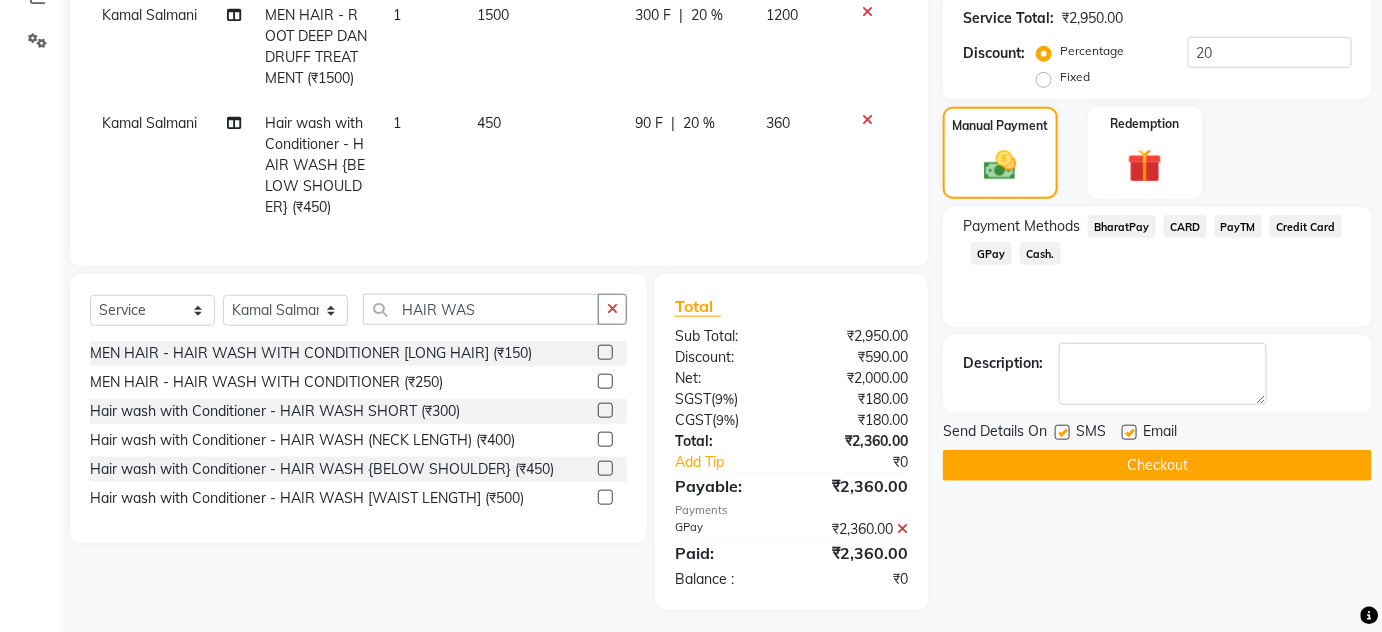 scroll, scrollTop: 465, scrollLeft: 0, axis: vertical 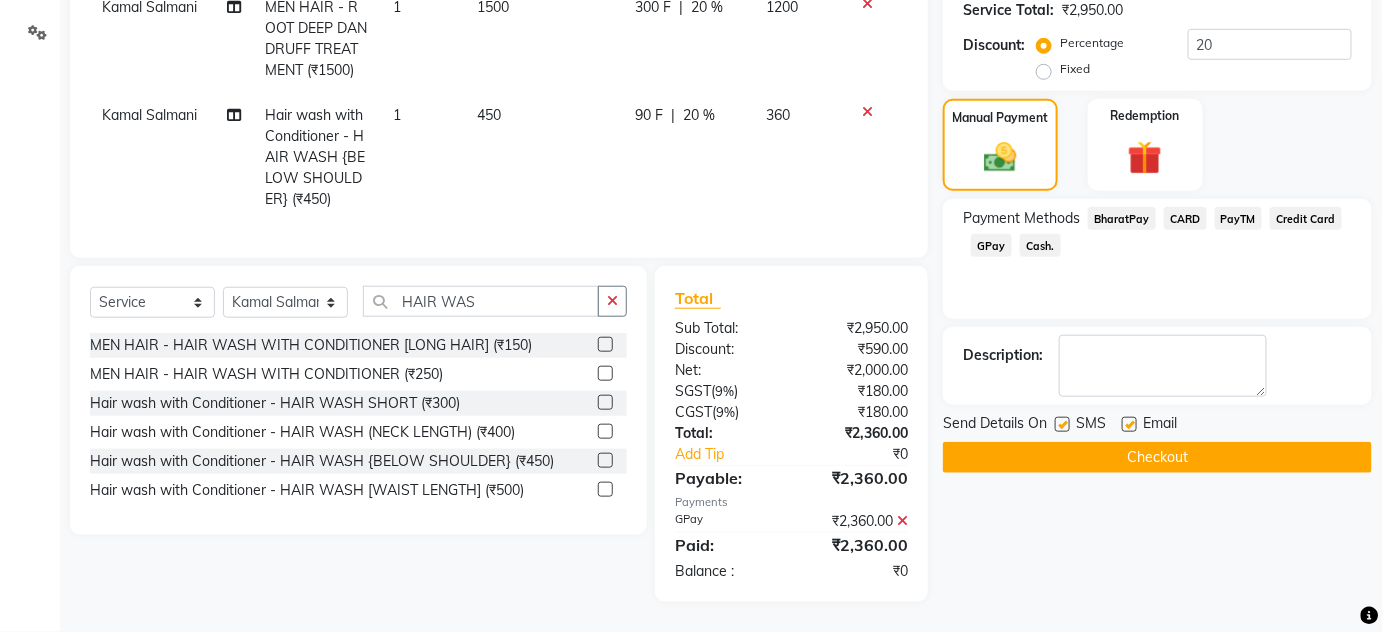 click on "Checkout" 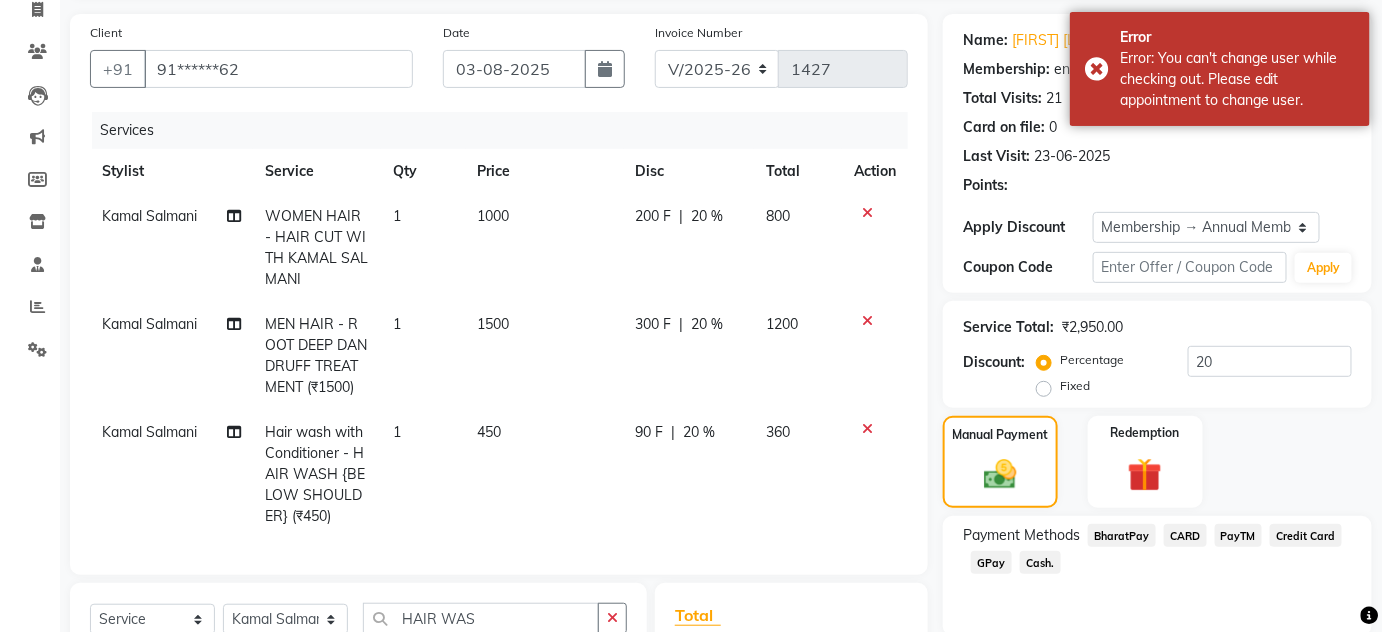 scroll, scrollTop: 0, scrollLeft: 0, axis: both 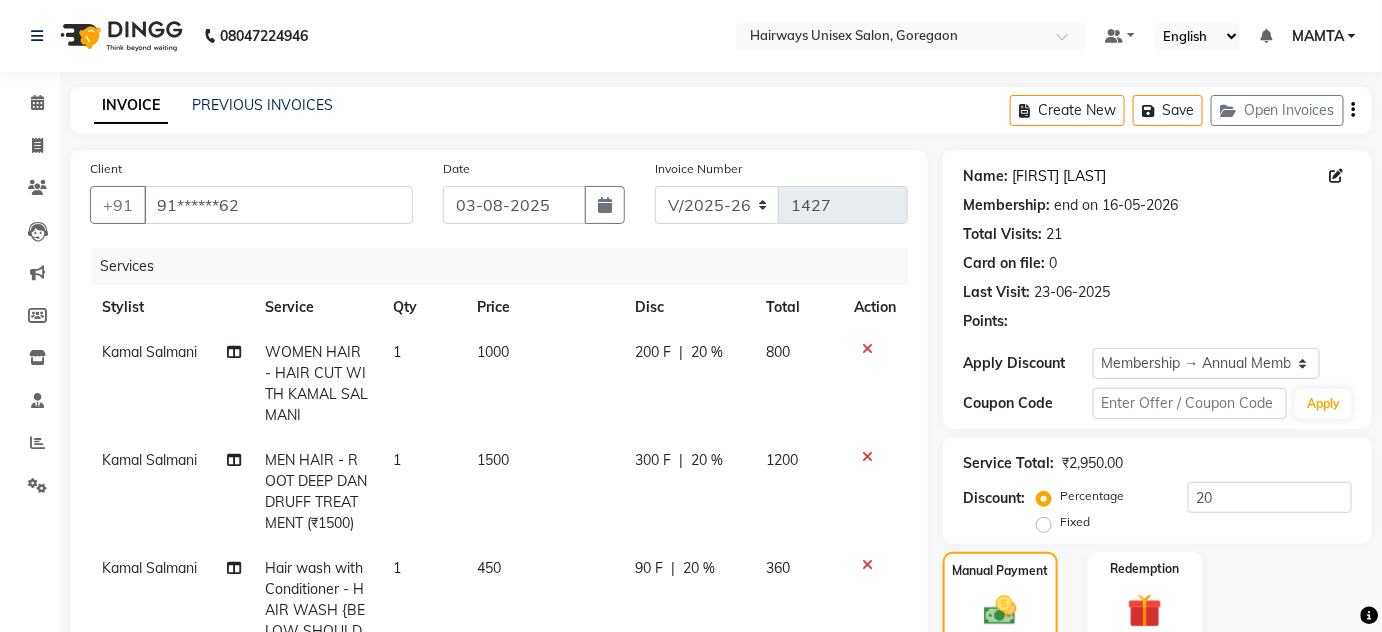 click on "Ruhi Joshi" 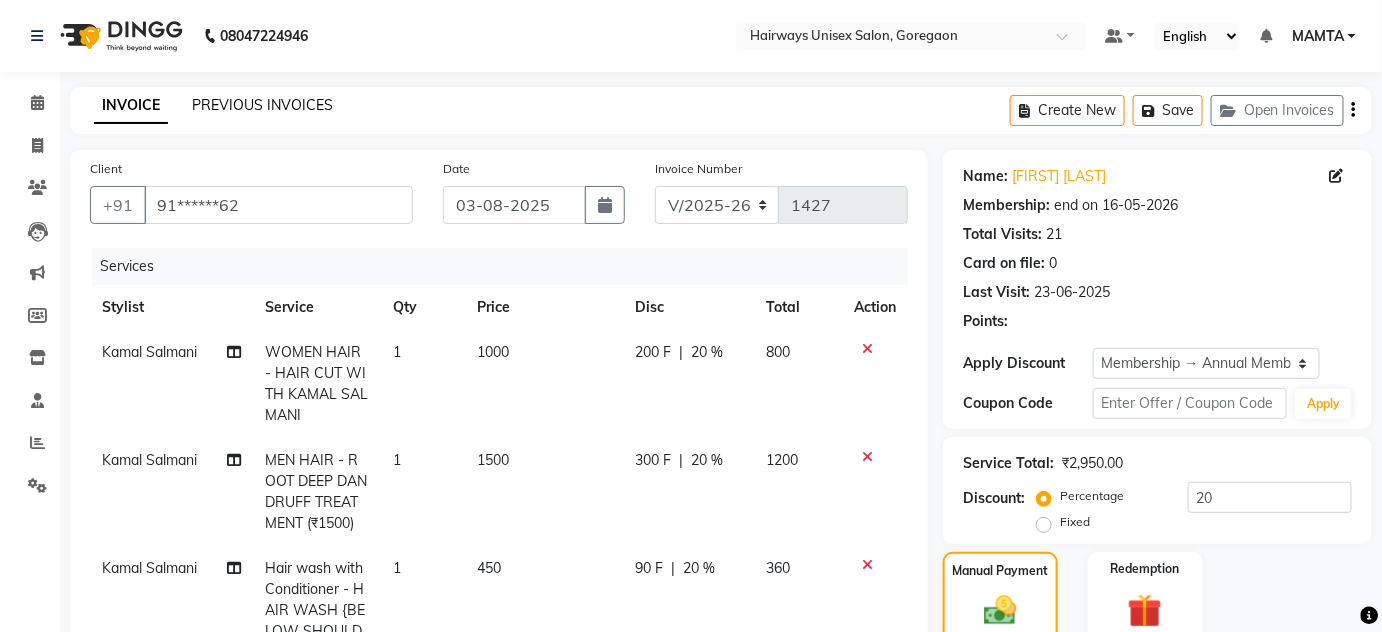 click on "PREVIOUS INVOICES" 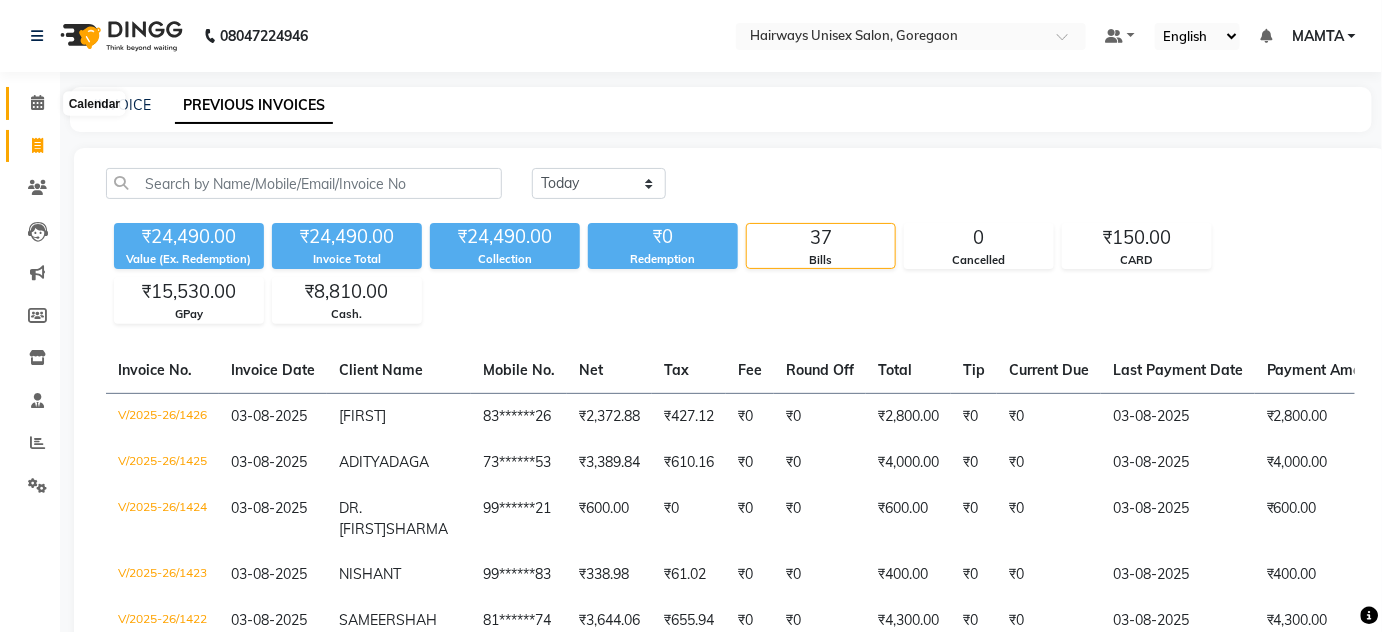 click 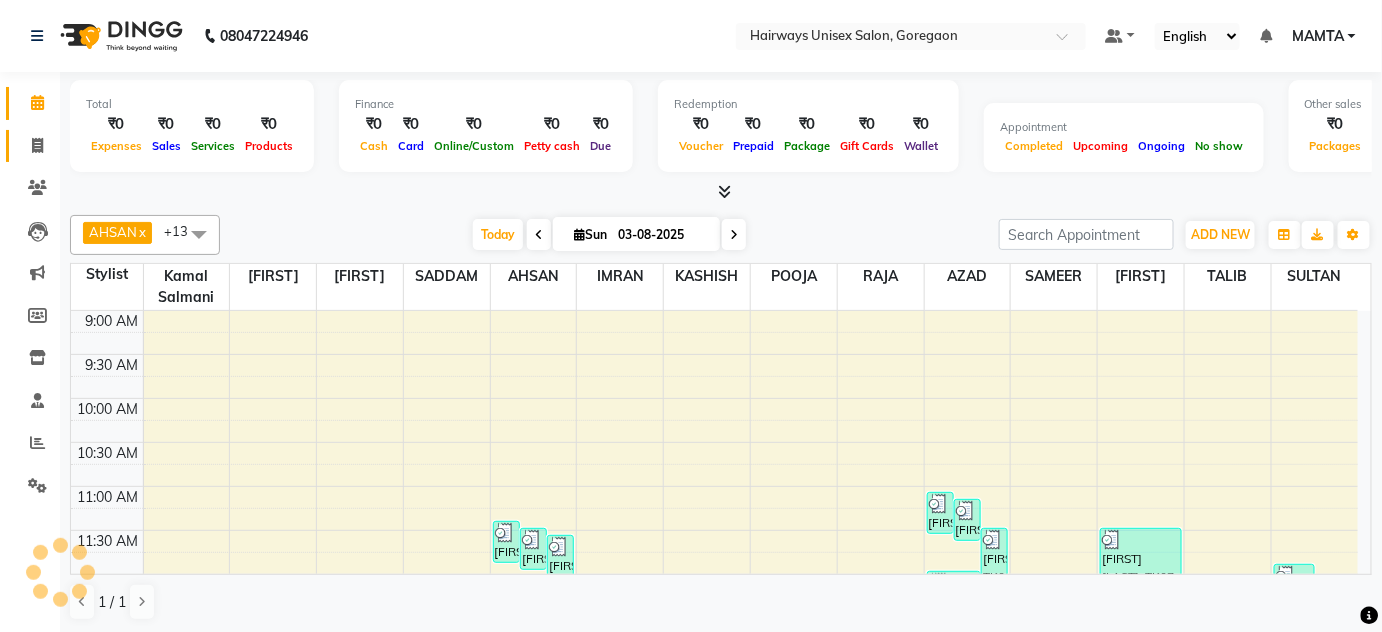 scroll, scrollTop: 783, scrollLeft: 0, axis: vertical 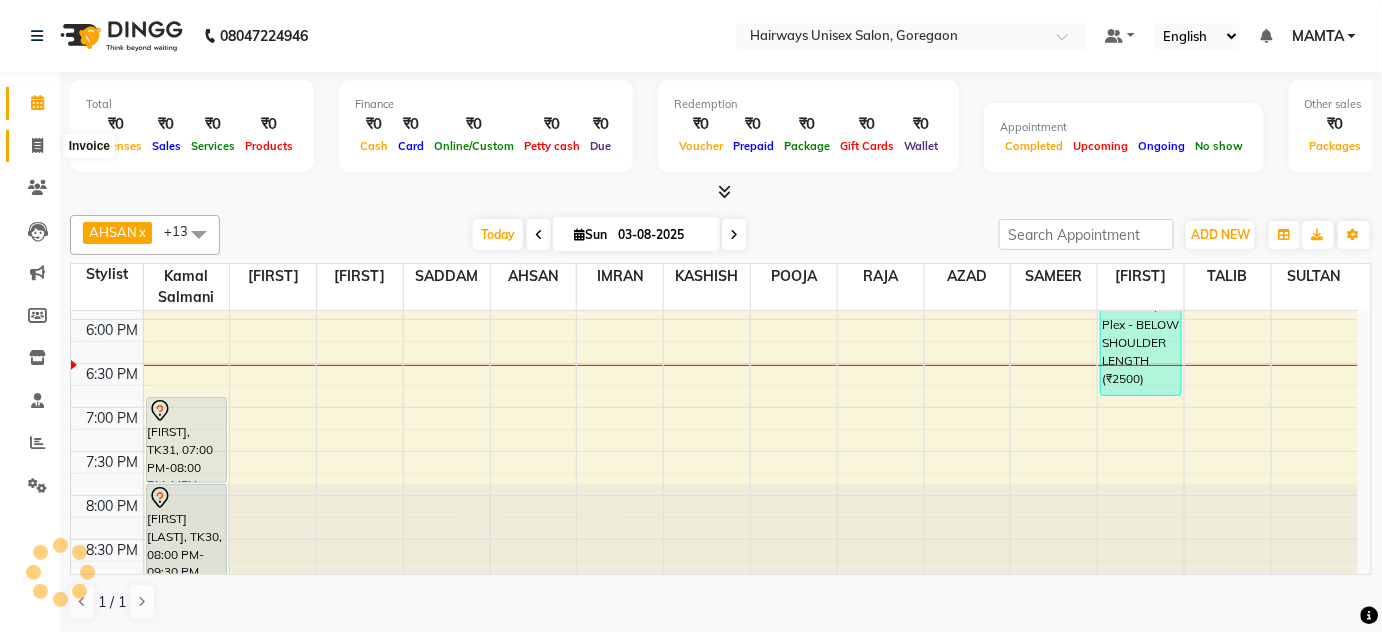 click 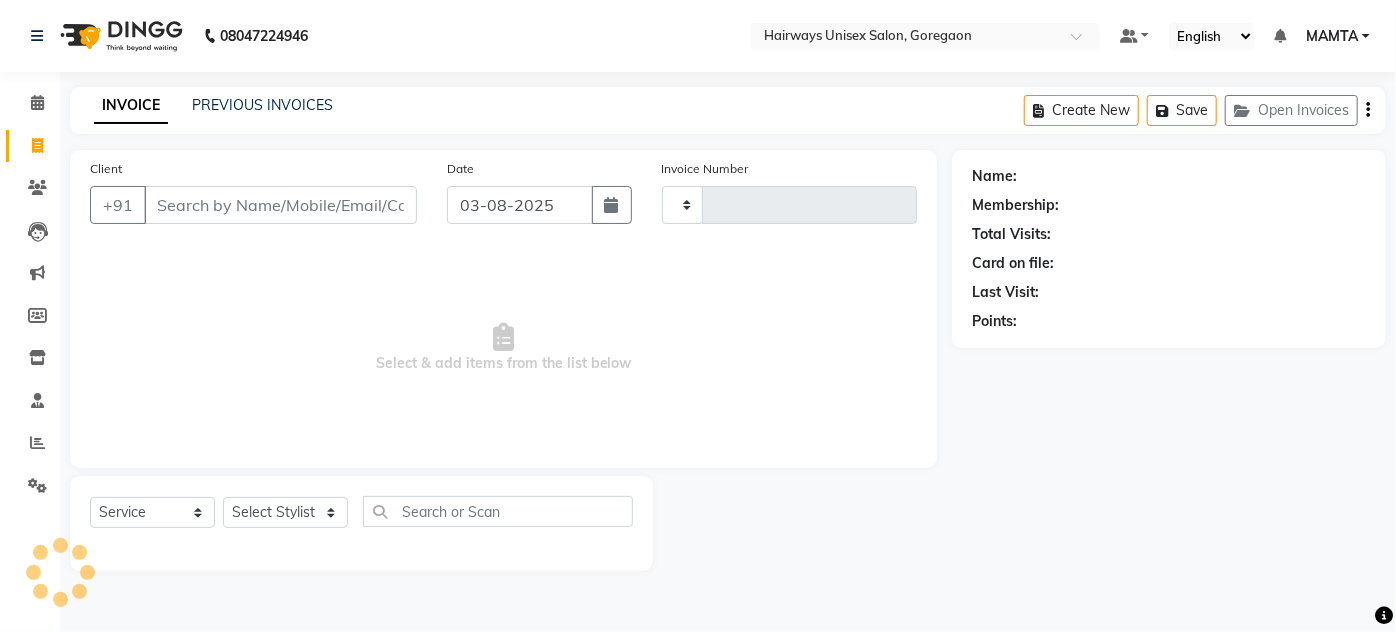 click on "Client" at bounding box center (280, 205) 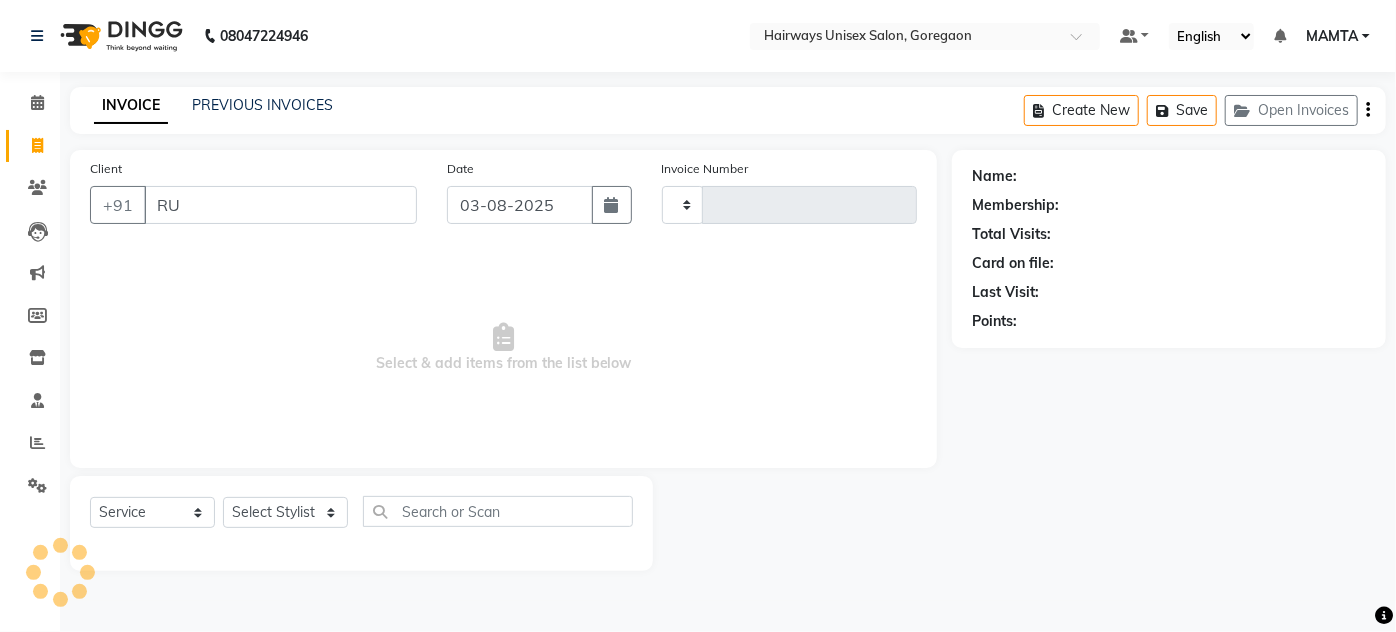 type on "RUH" 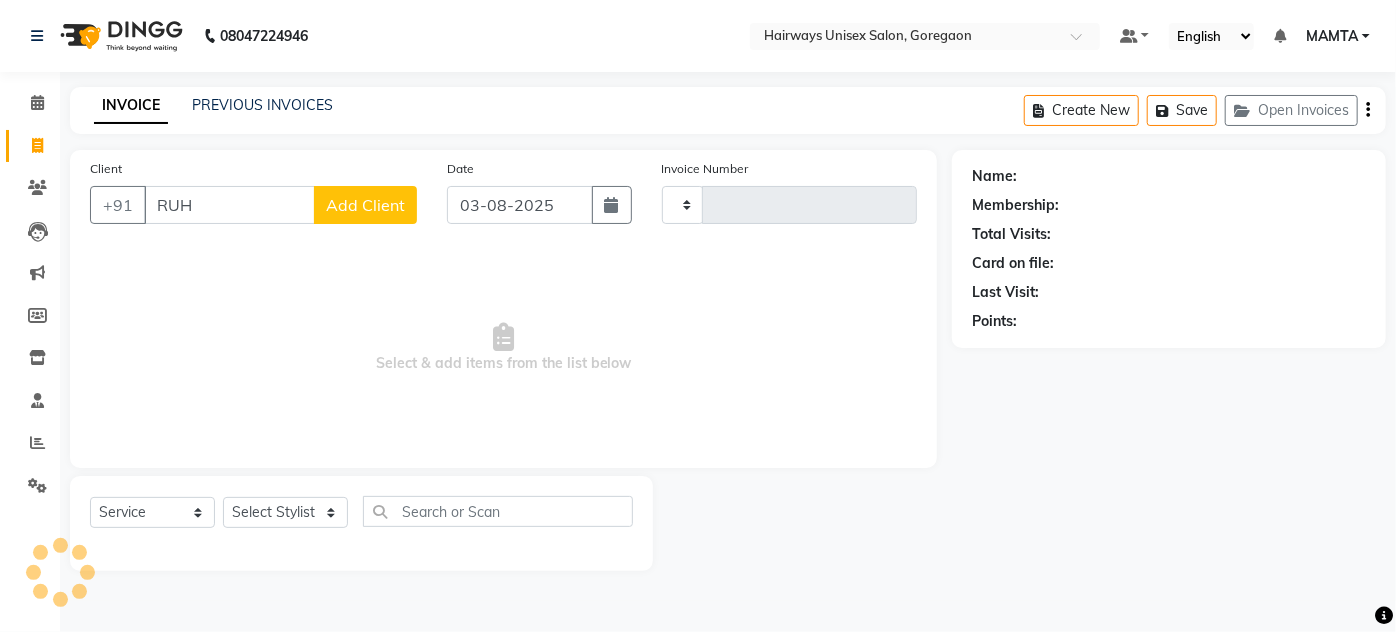 type on "1427" 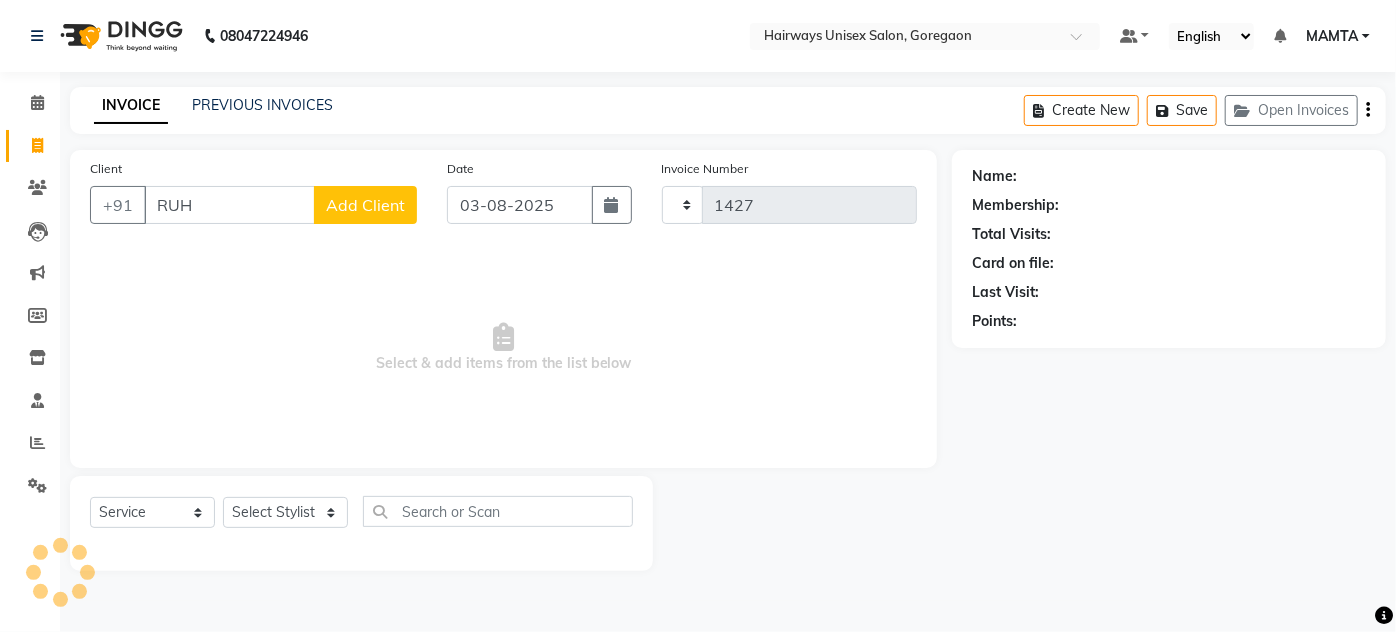 select on "8320" 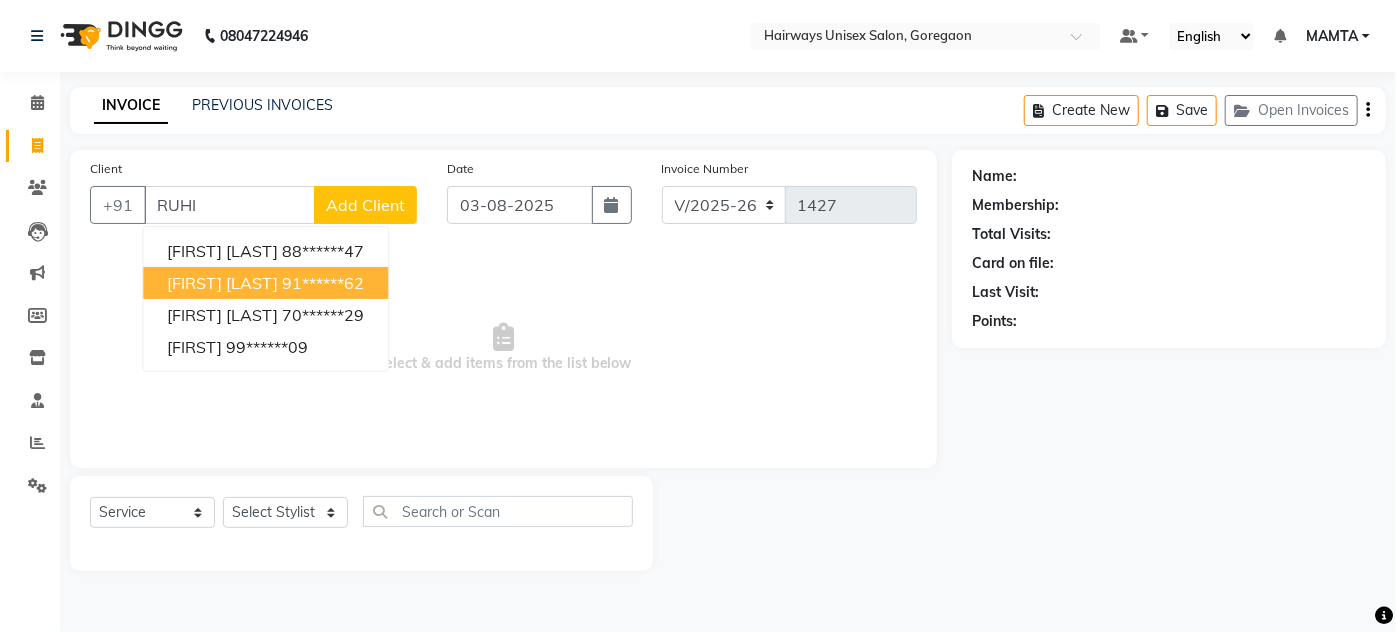 click on "91******62" at bounding box center (323, 283) 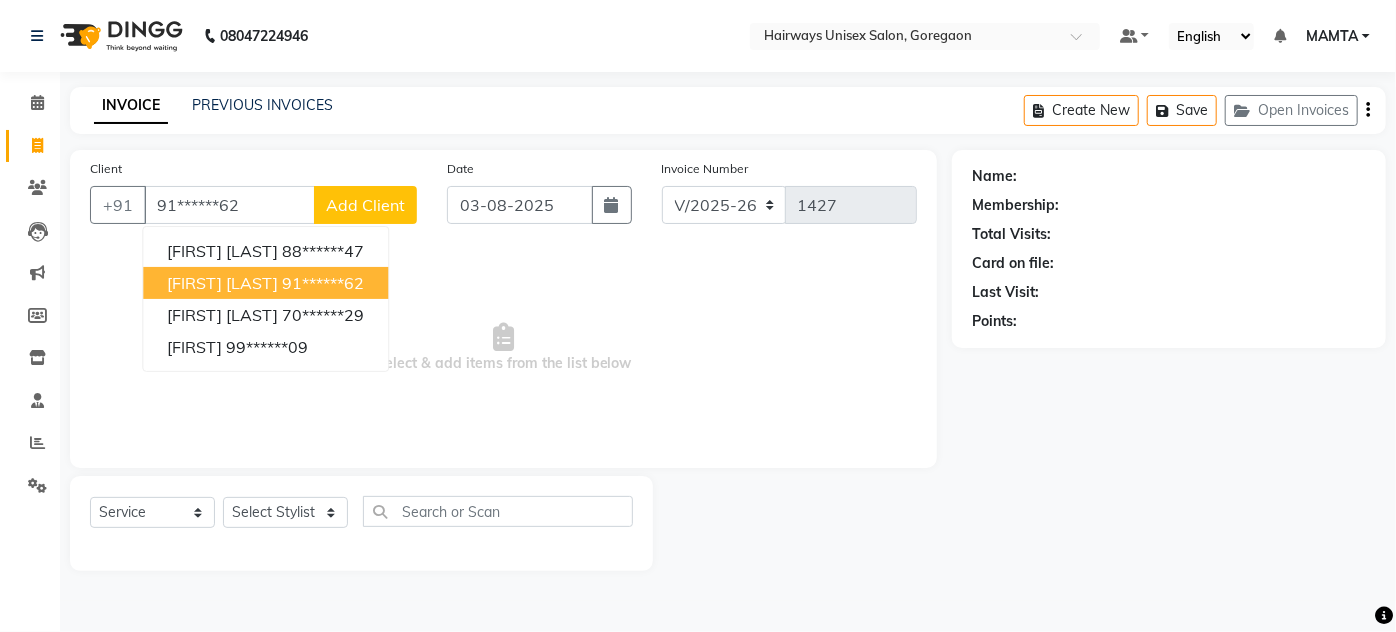 type on "91******62" 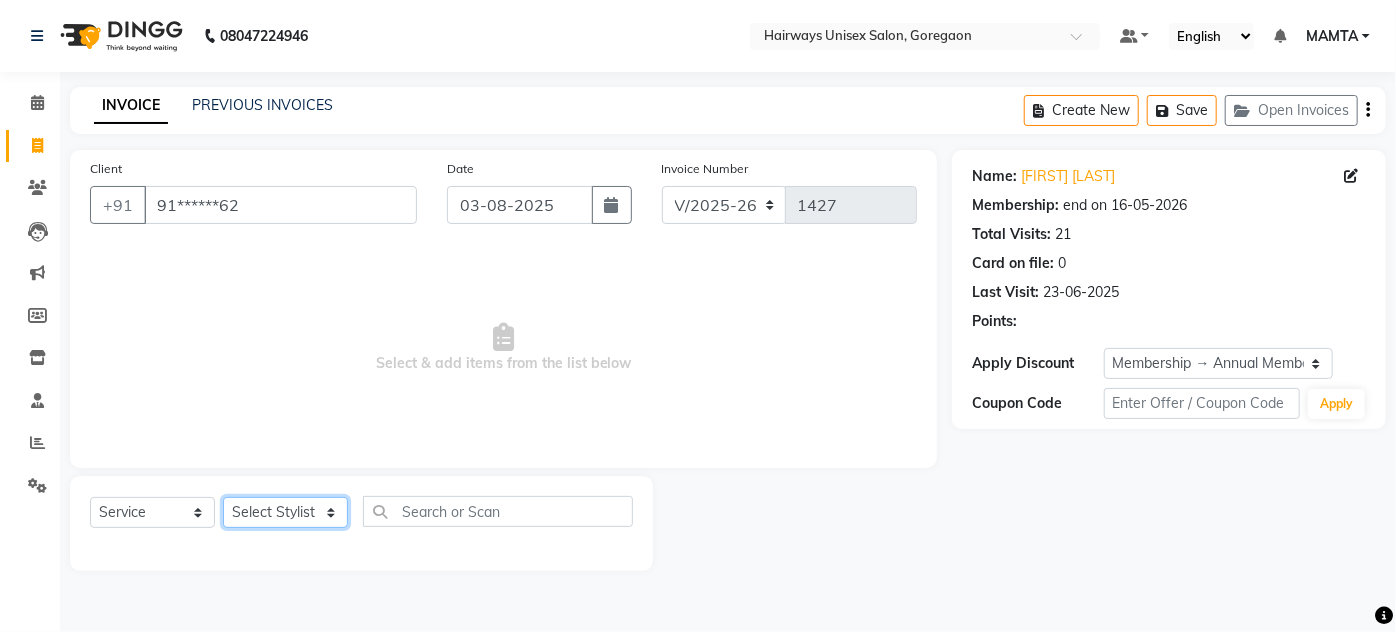 click on "Select Stylist AHSAN AZAD IMRAN Kamal Salmani KASHISH MAMTA POOJA PUMMY RAJA SADDAM SAMEER SULTAN TALIB ZAFAR ZAHID" 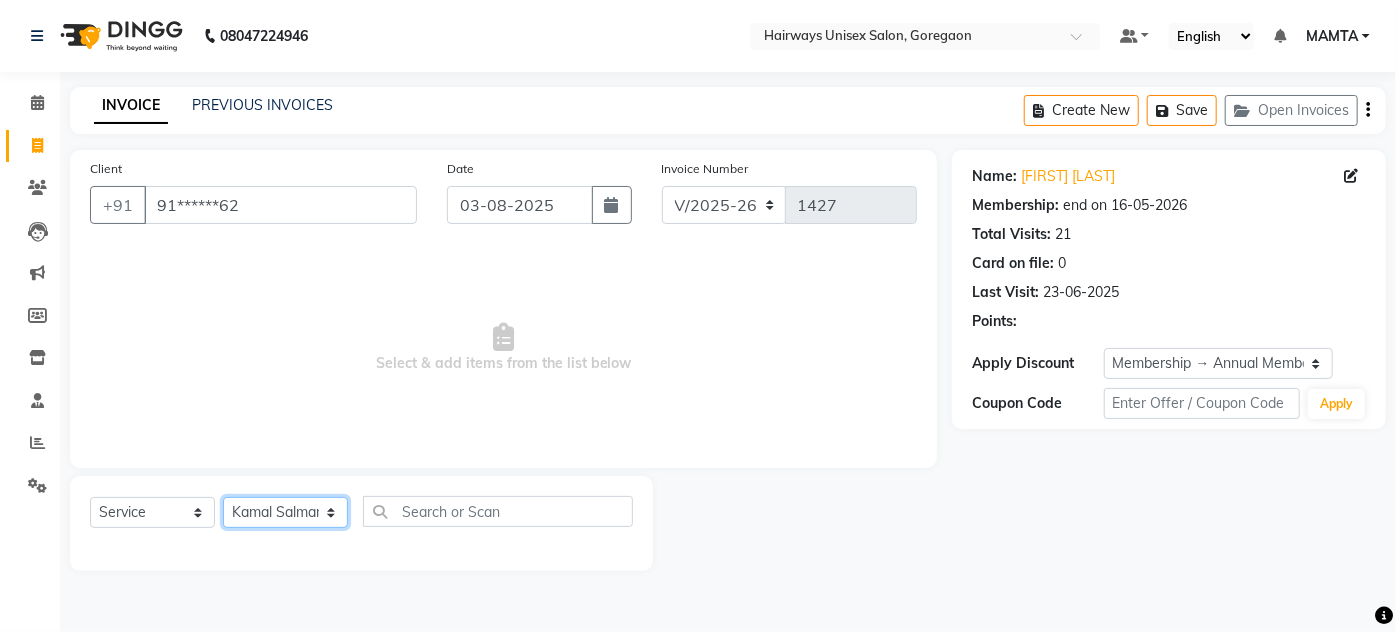 click on "Select Stylist AHSAN AZAD IMRAN Kamal Salmani KASHISH MAMTA POOJA PUMMY RAJA SADDAM SAMEER SULTAN TALIB ZAFAR ZAHID" 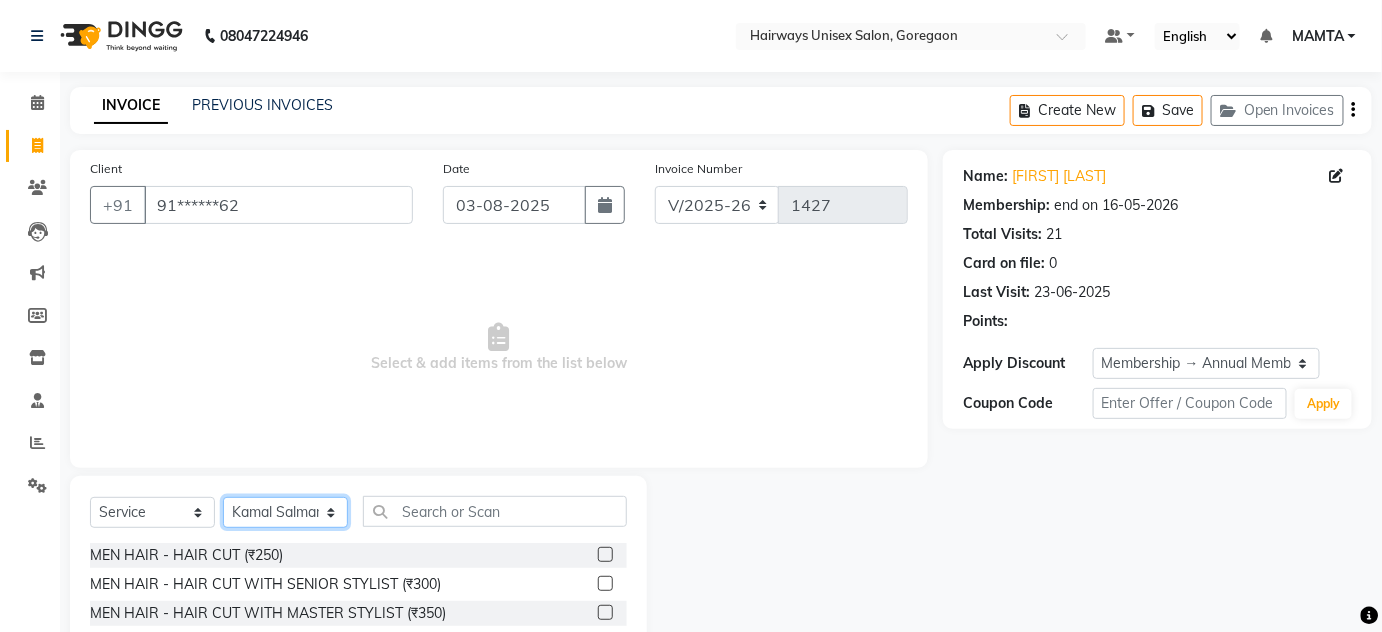 scroll, scrollTop: 168, scrollLeft: 0, axis: vertical 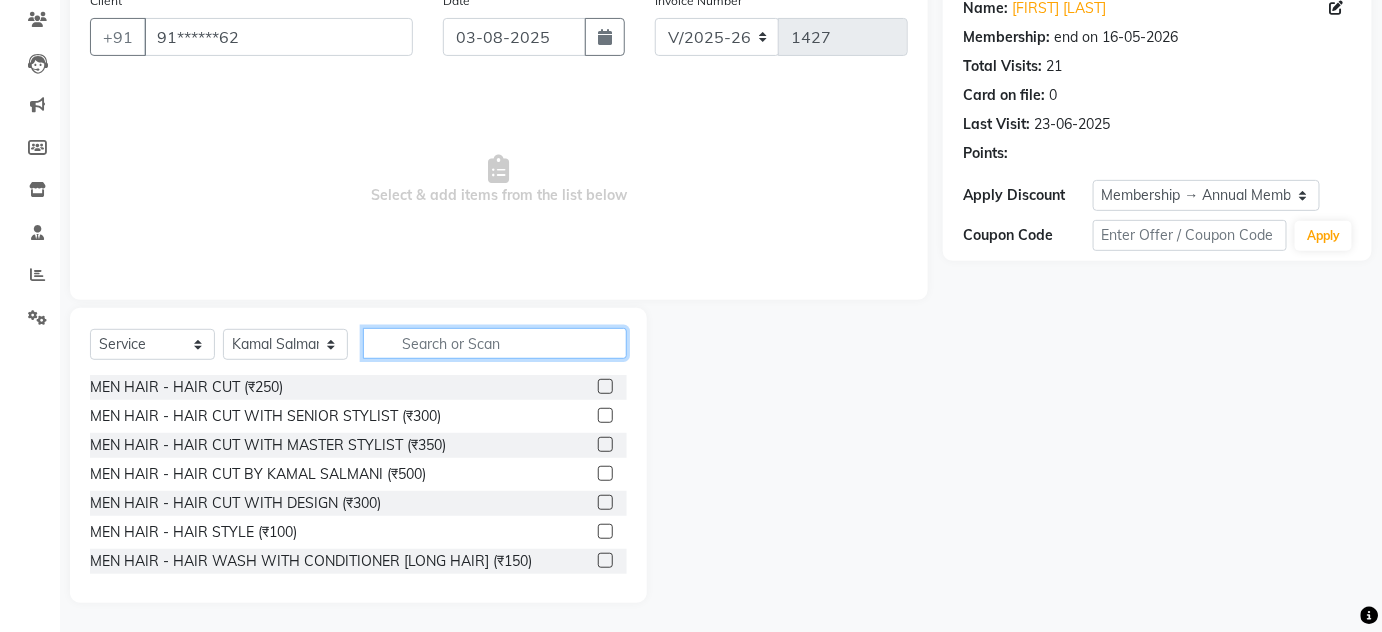 click 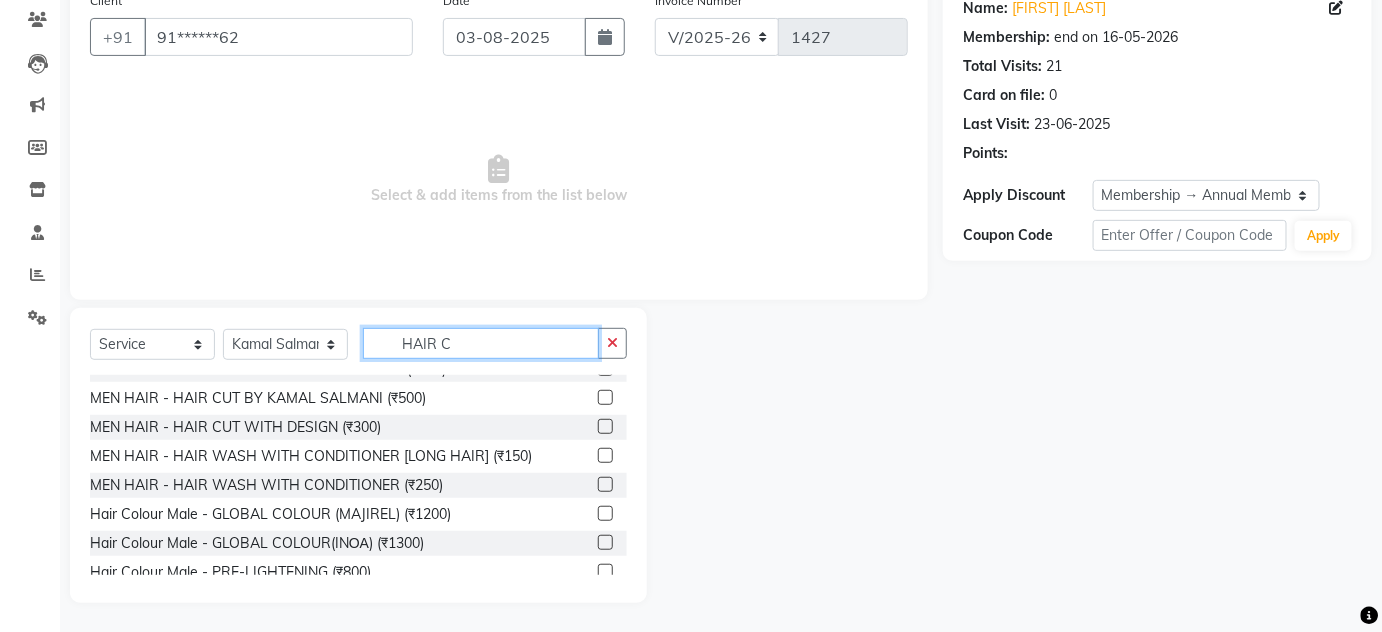 scroll, scrollTop: 181, scrollLeft: 0, axis: vertical 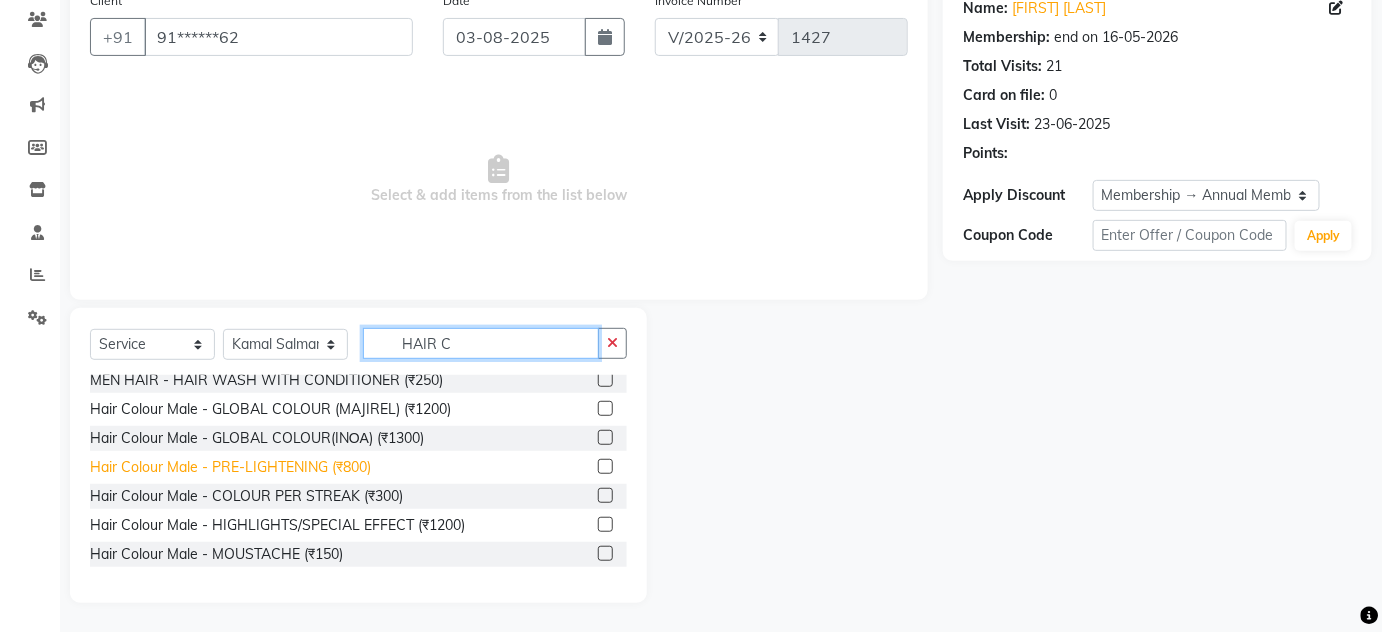 type on "HAIR C" 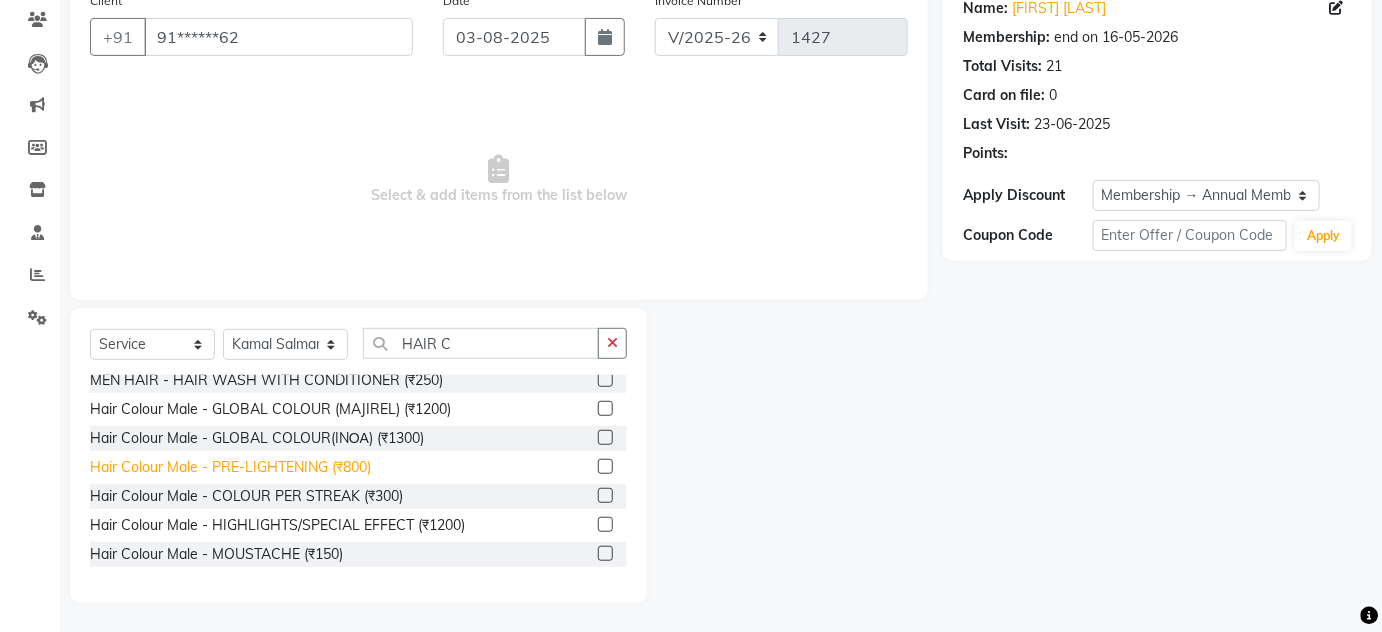 click on "Hair Colour Male - PRE-LIGHTENING (₹800)" 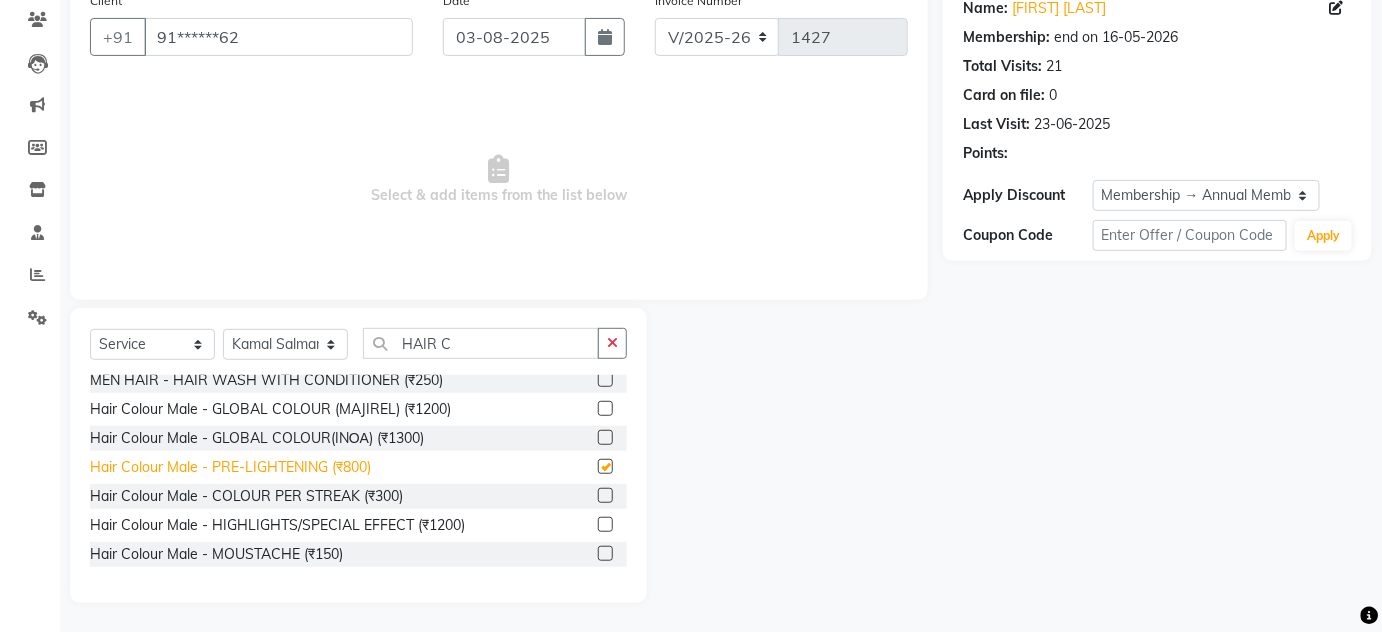 checkbox on "false" 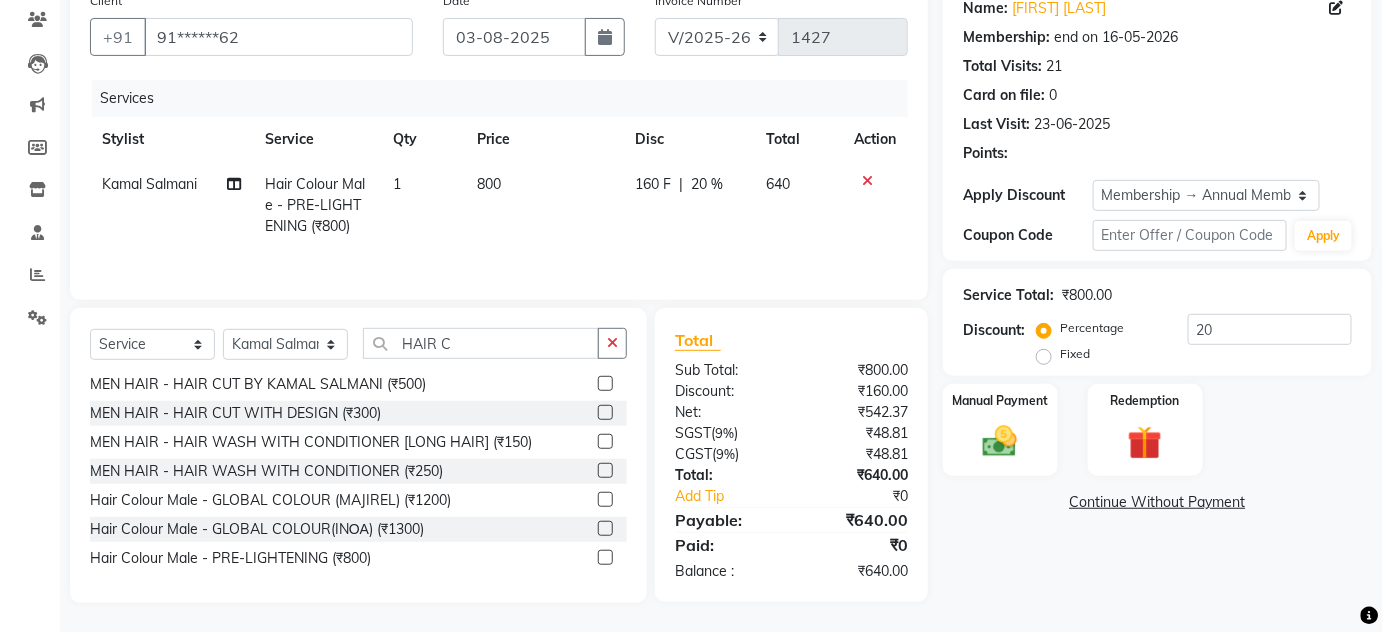 scroll, scrollTop: 0, scrollLeft: 0, axis: both 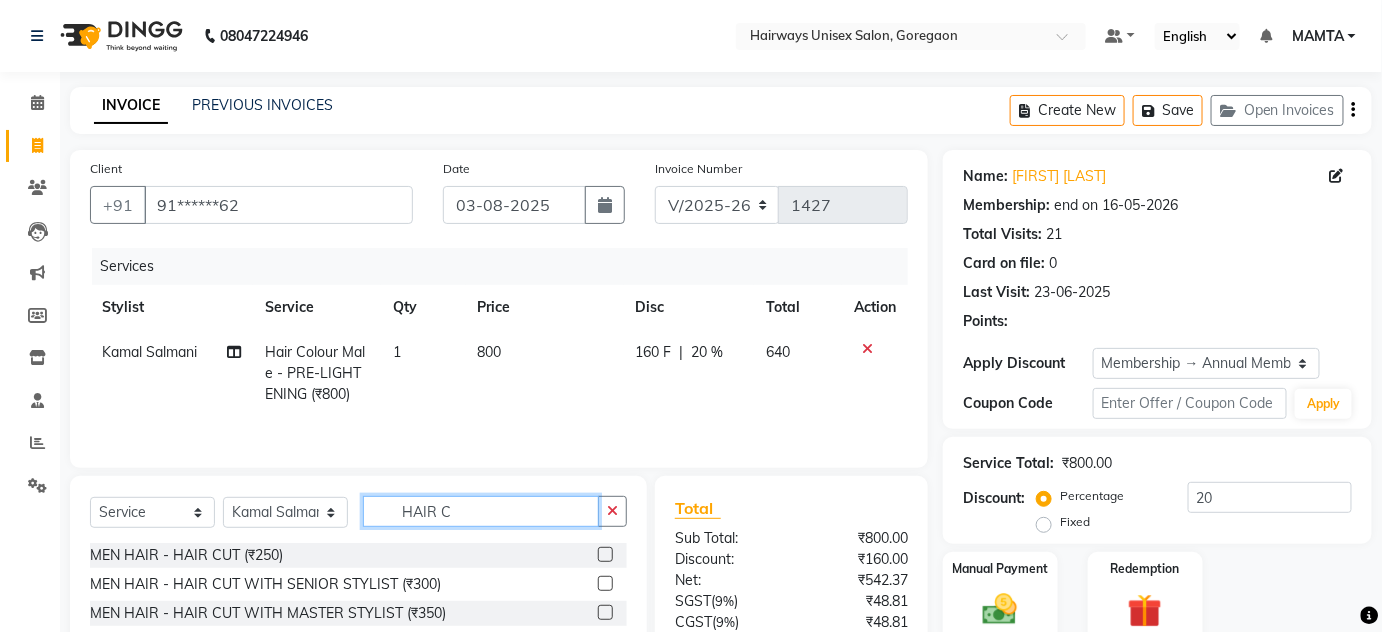 click on "HAIR C" 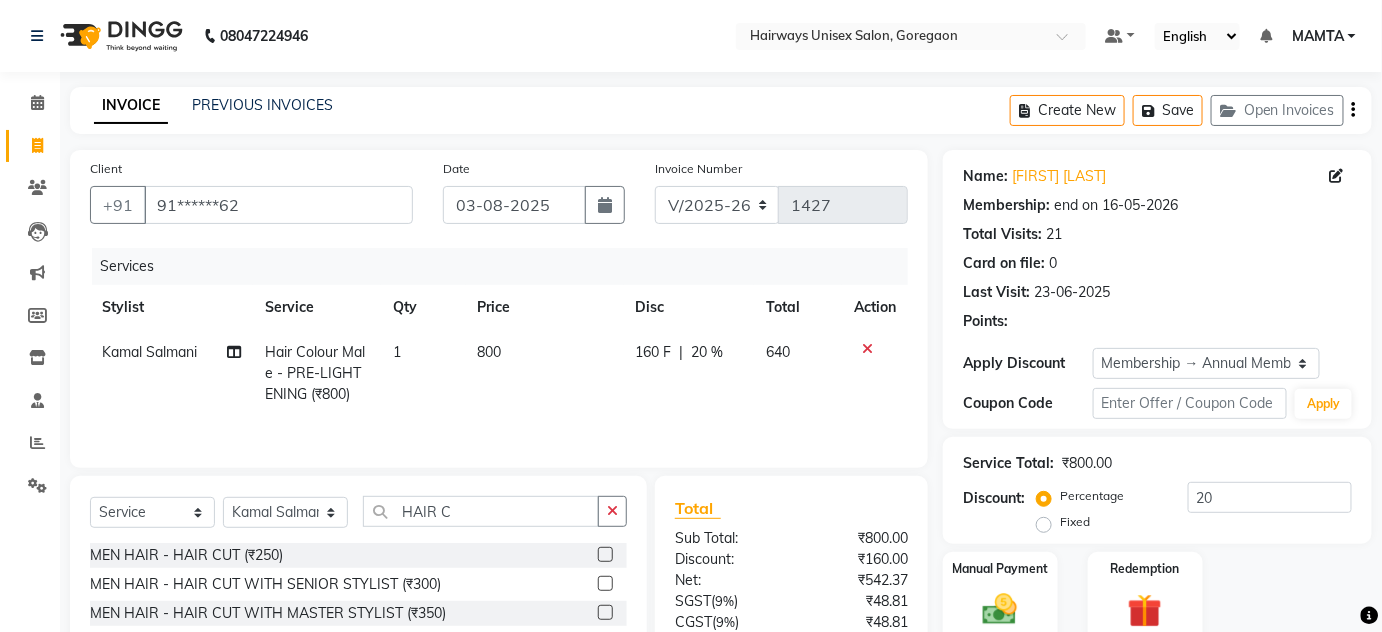 click 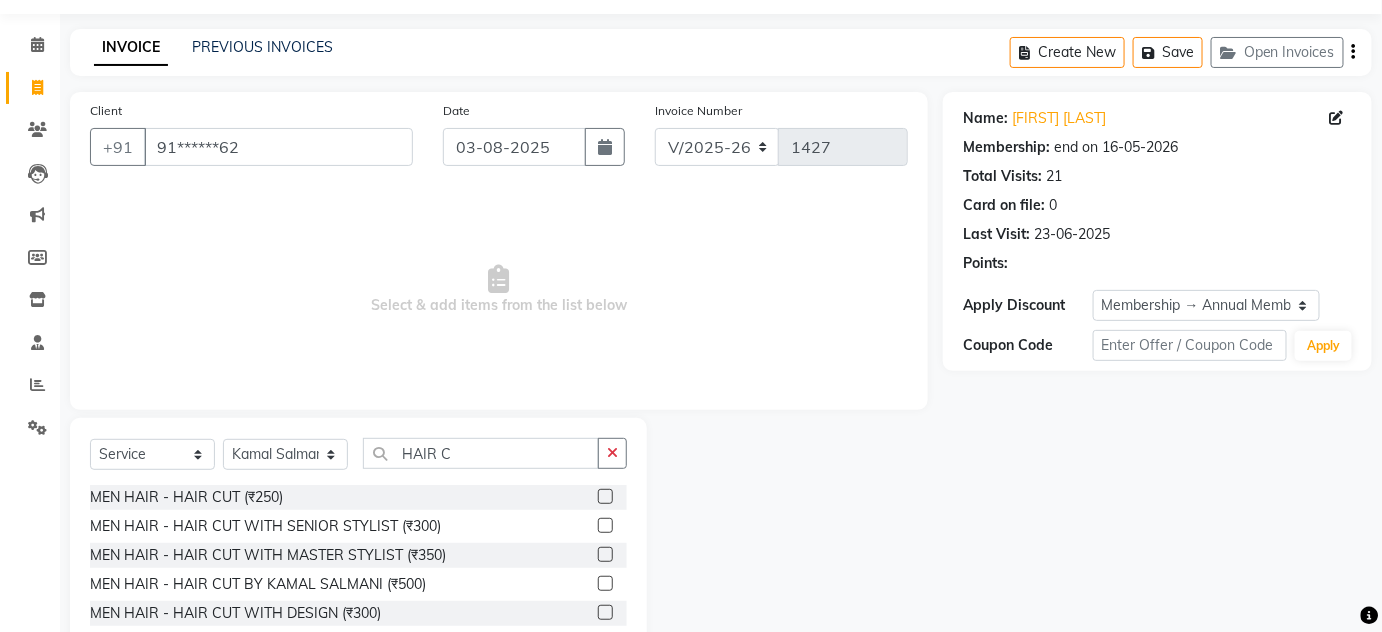 scroll, scrollTop: 168, scrollLeft: 0, axis: vertical 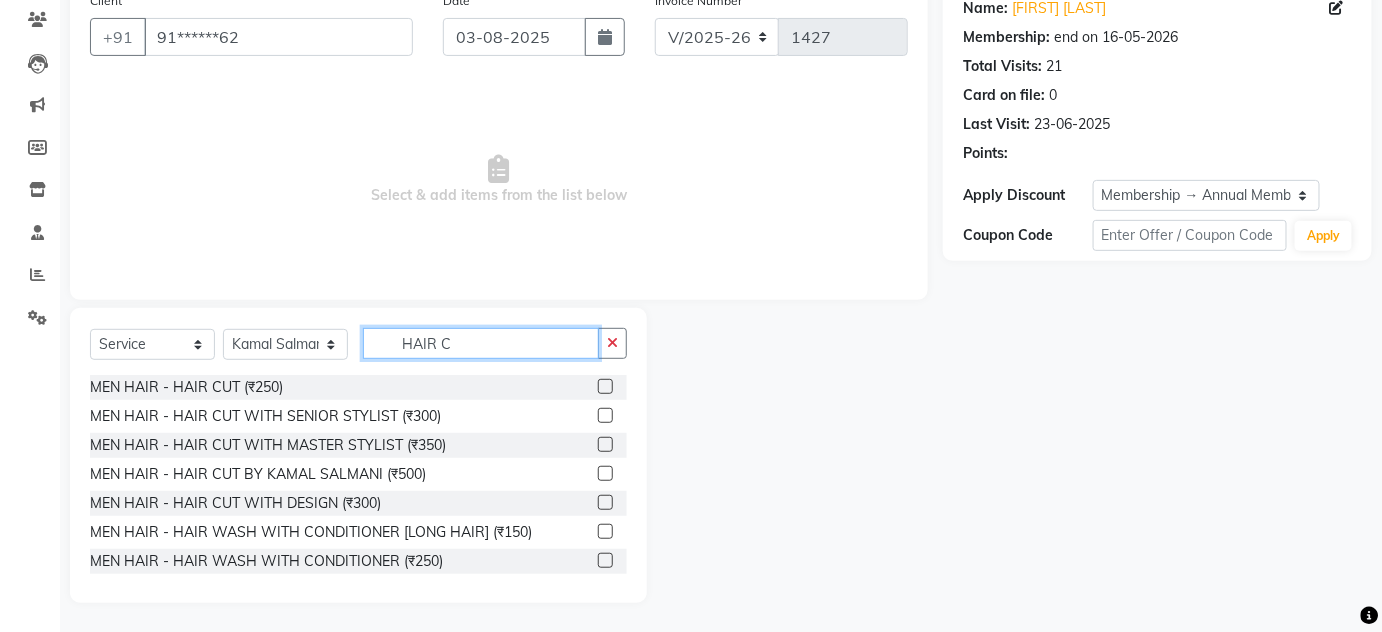 drag, startPoint x: 461, startPoint y: 339, endPoint x: 349, endPoint y: 340, distance: 112.00446 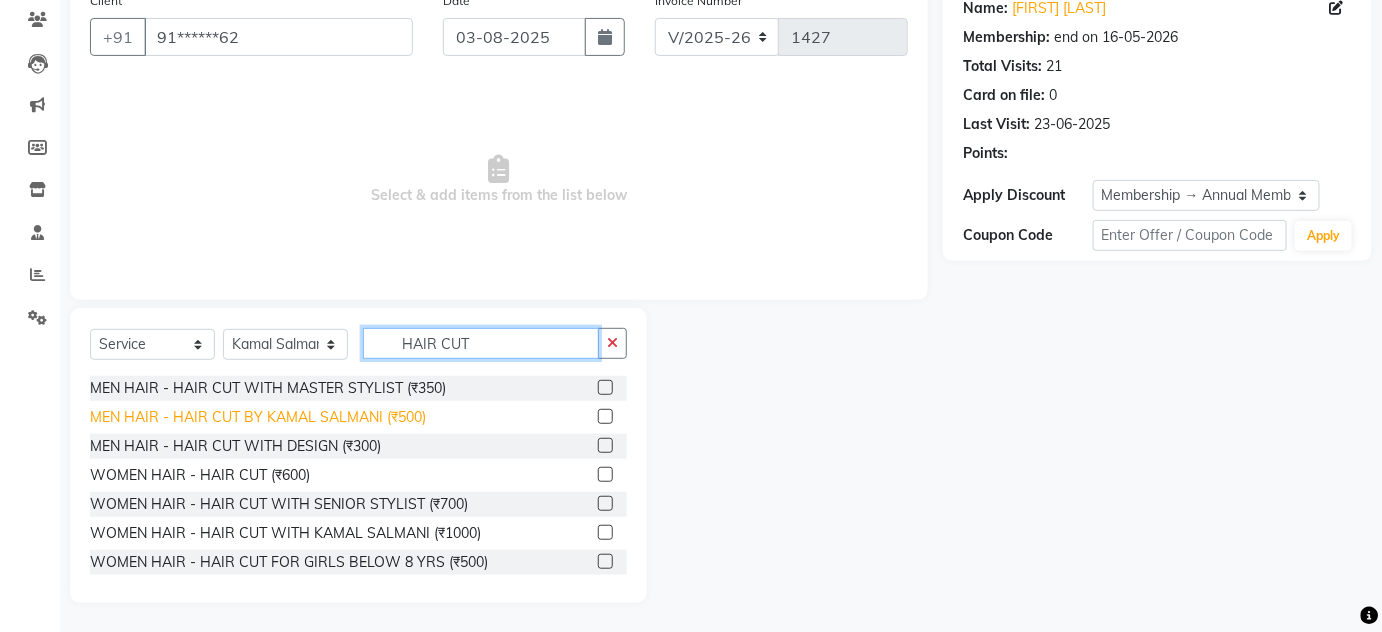 scroll, scrollTop: 119, scrollLeft: 0, axis: vertical 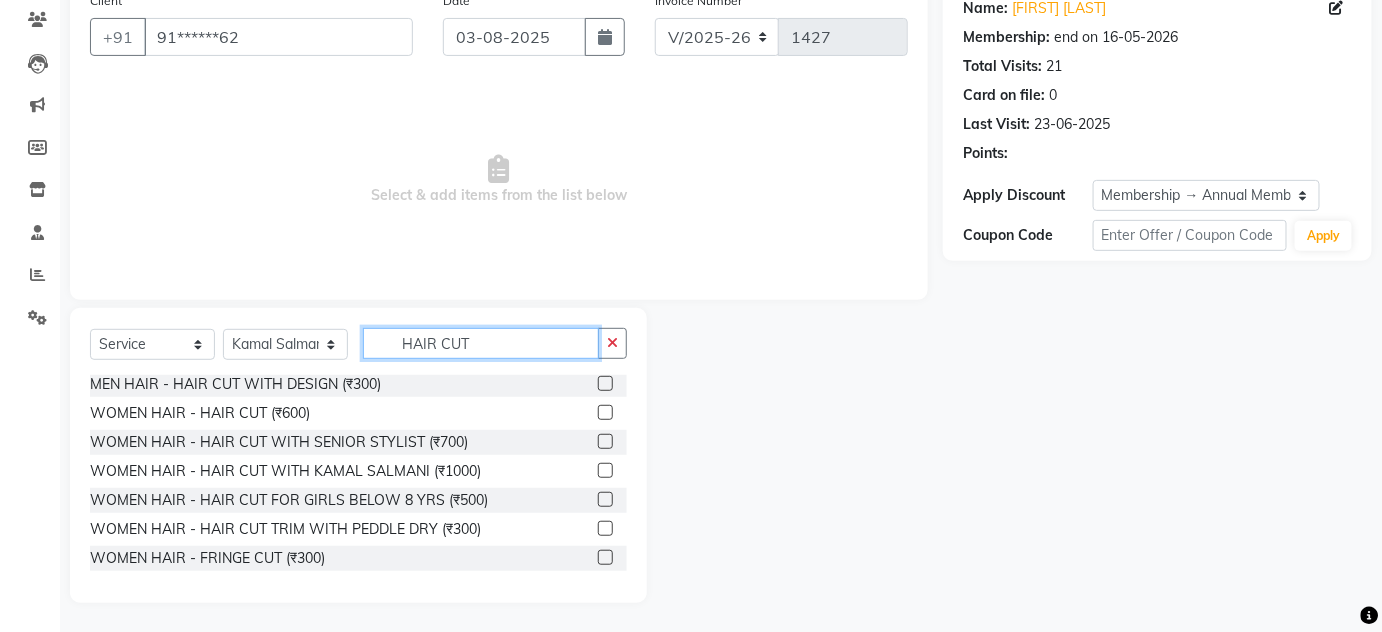type on "HAIR CUT" 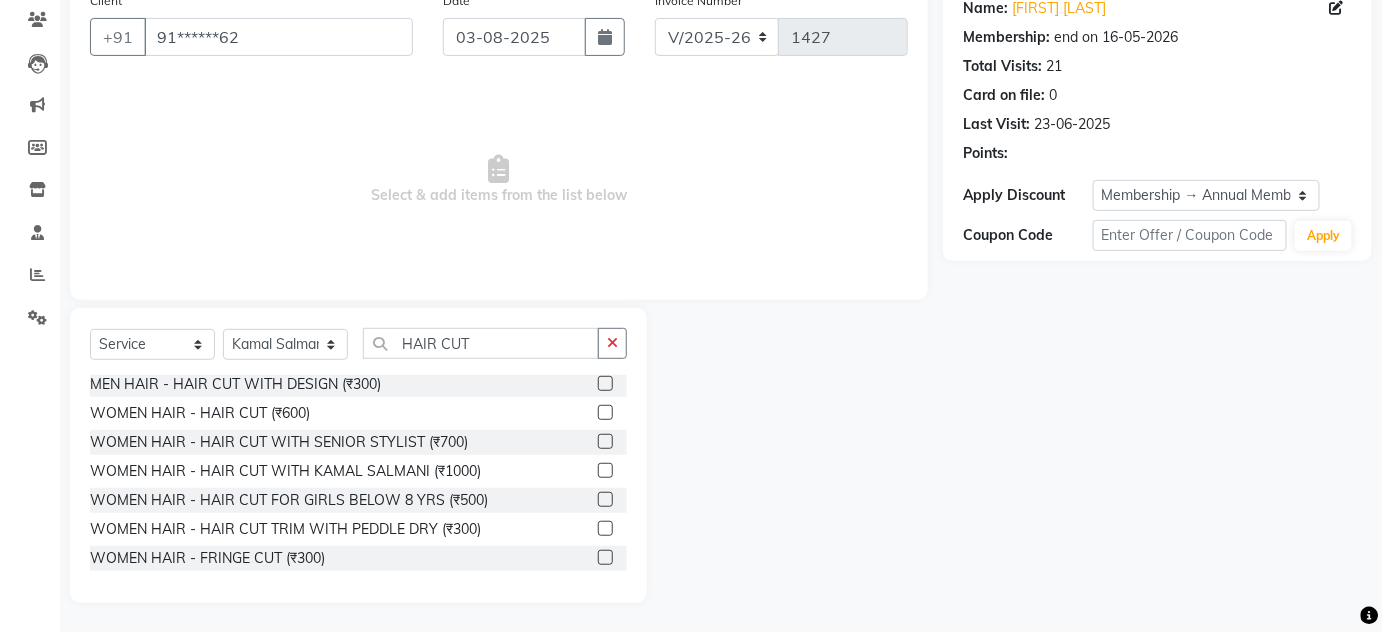 click on "MEN HAIR - HAIR CUT (₹250)  MEN HAIR - HAIR CUT WITH SENIOR STYLIST (₹300)  MEN HAIR - HAIR CUT WITH MASTER STYLIST (₹350)  MEN HAIR - HAIR CUT BY KAMAL SALMANI (₹500)  MEN HAIR - HAIR CUT WITH DESIGN (₹300)  WOMEN HAIR - HAIR CUT (₹600)  WOMEN HAIR - HAIR CUT WITH SENIOR STYLIST (₹700)  WOMEN HAIR - HAIR CUT WITH KAMAL SALMANI (₹1000)  WOMEN HAIR - HAIR CUT FOR GIRLS BELOW 8 YRS (₹500)  WOMEN HAIR - HAIR CUT TRIM WITH PEDDLE DRY (₹300)  WOMEN HAIR - FRINGE CUT (₹300)" 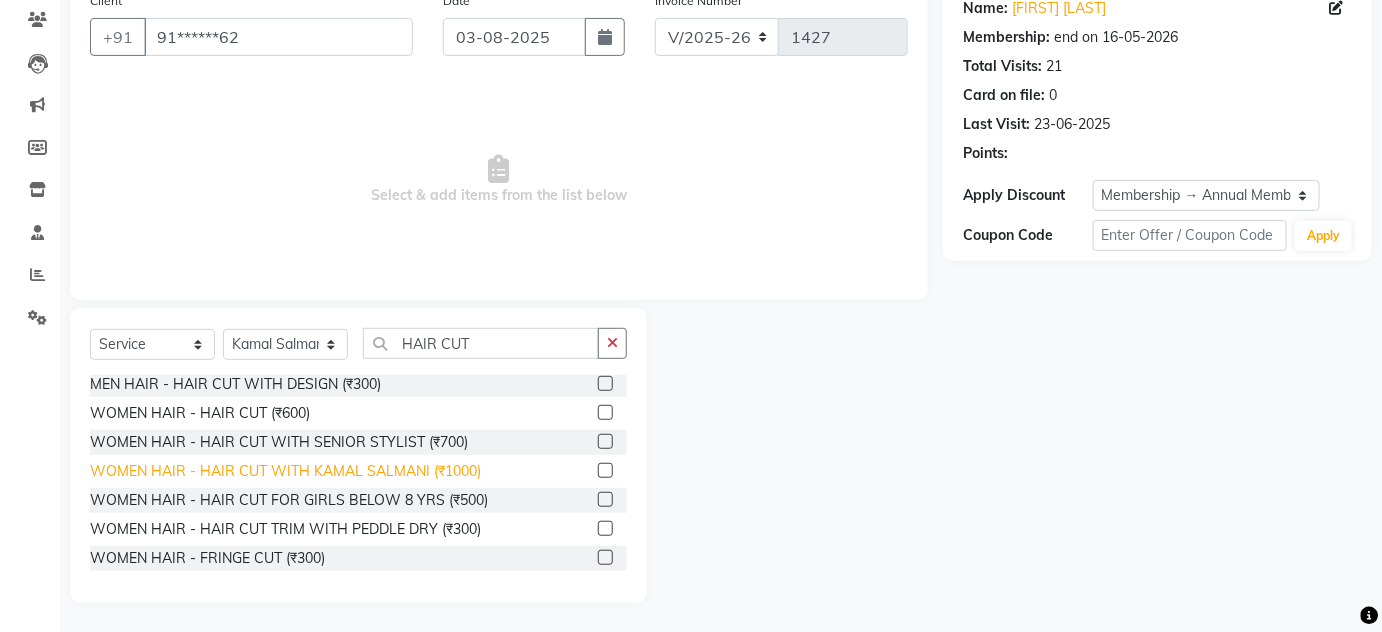 click on "WOMEN HAIR - HAIR CUT WITH KAMAL SALMANI (₹1000)" 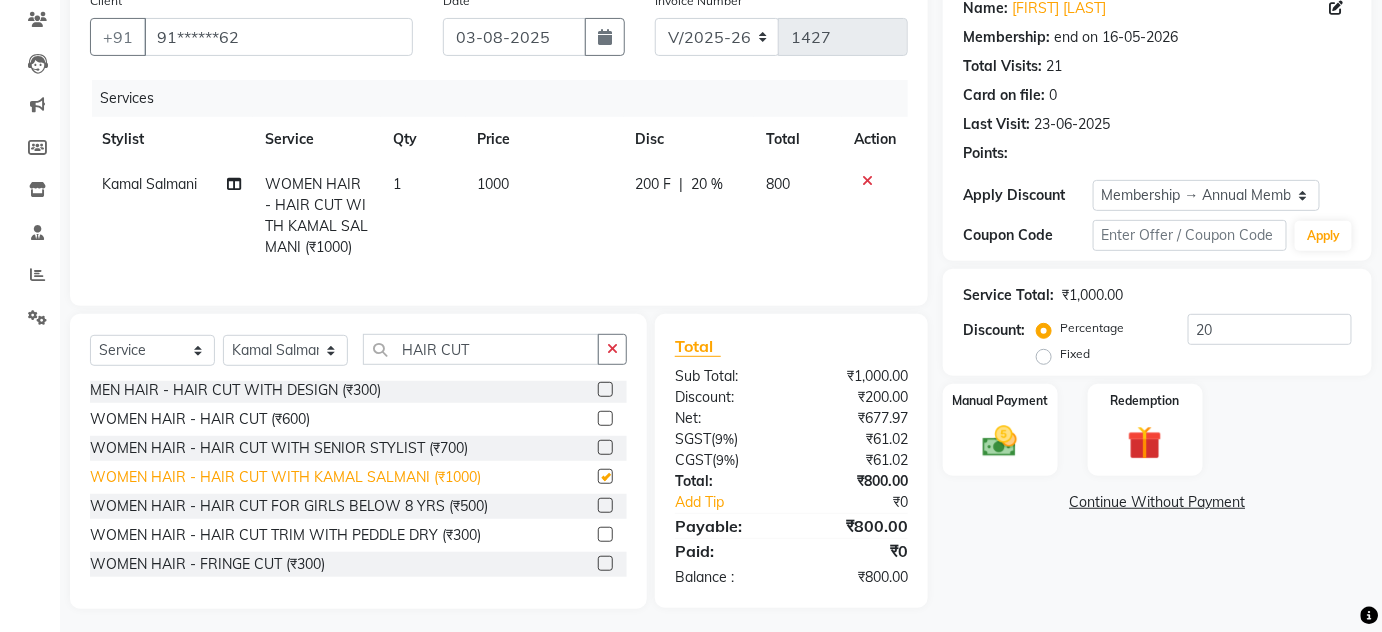checkbox on "false" 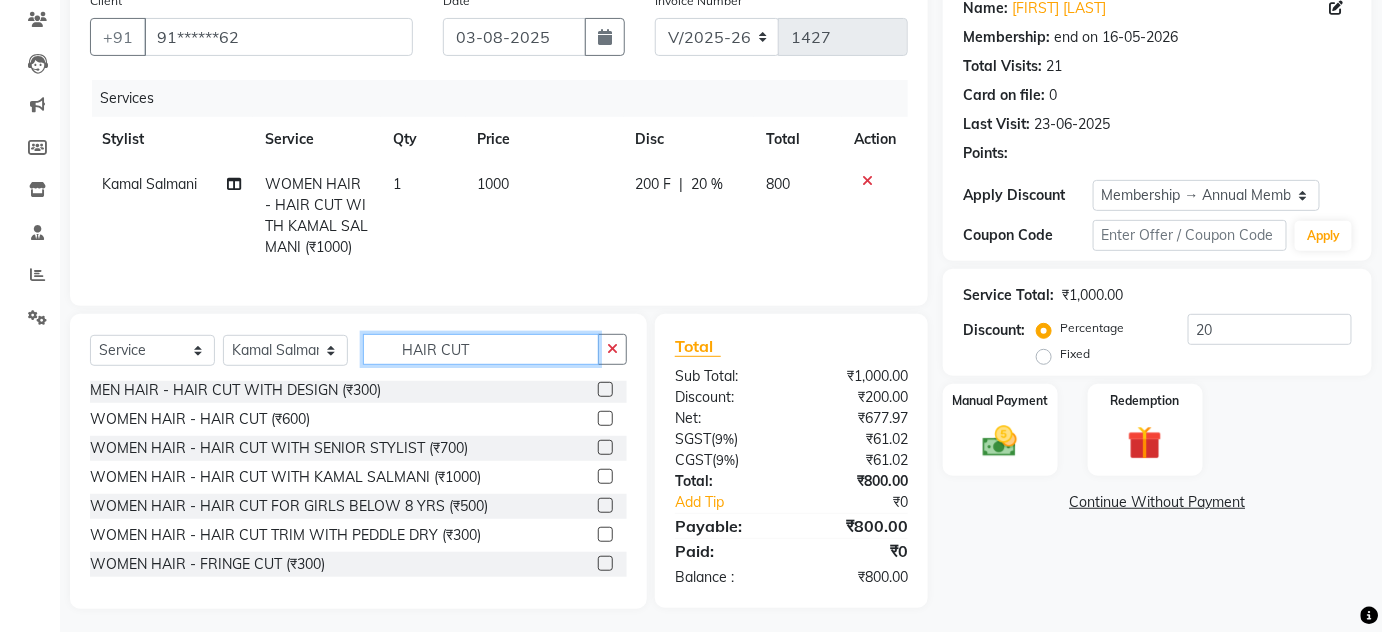 drag, startPoint x: 480, startPoint y: 363, endPoint x: 384, endPoint y: 359, distance: 96.0833 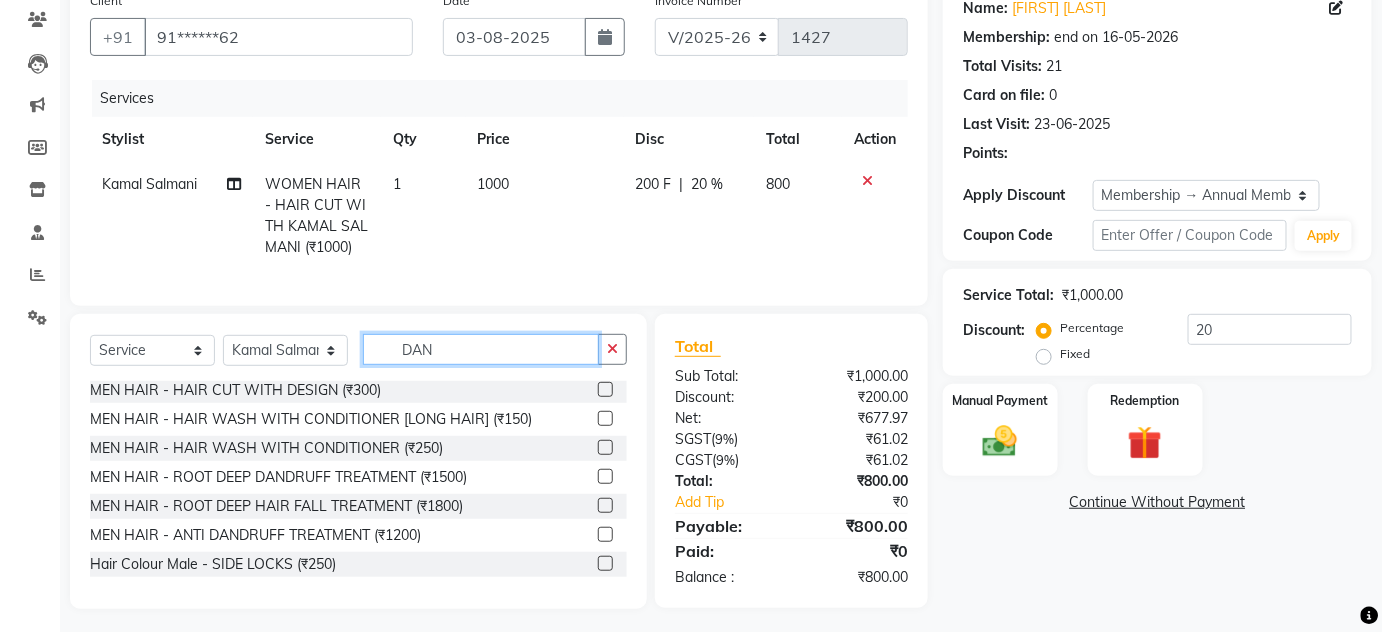 scroll, scrollTop: 0, scrollLeft: 0, axis: both 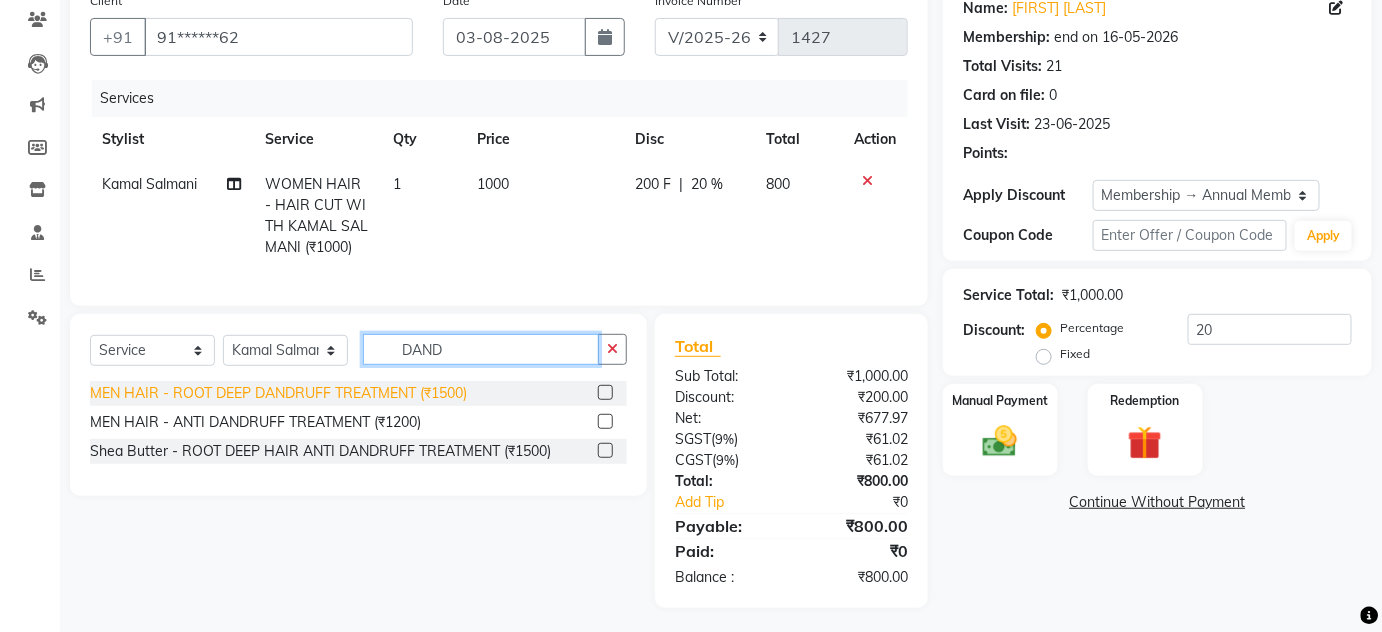 type on "DAND" 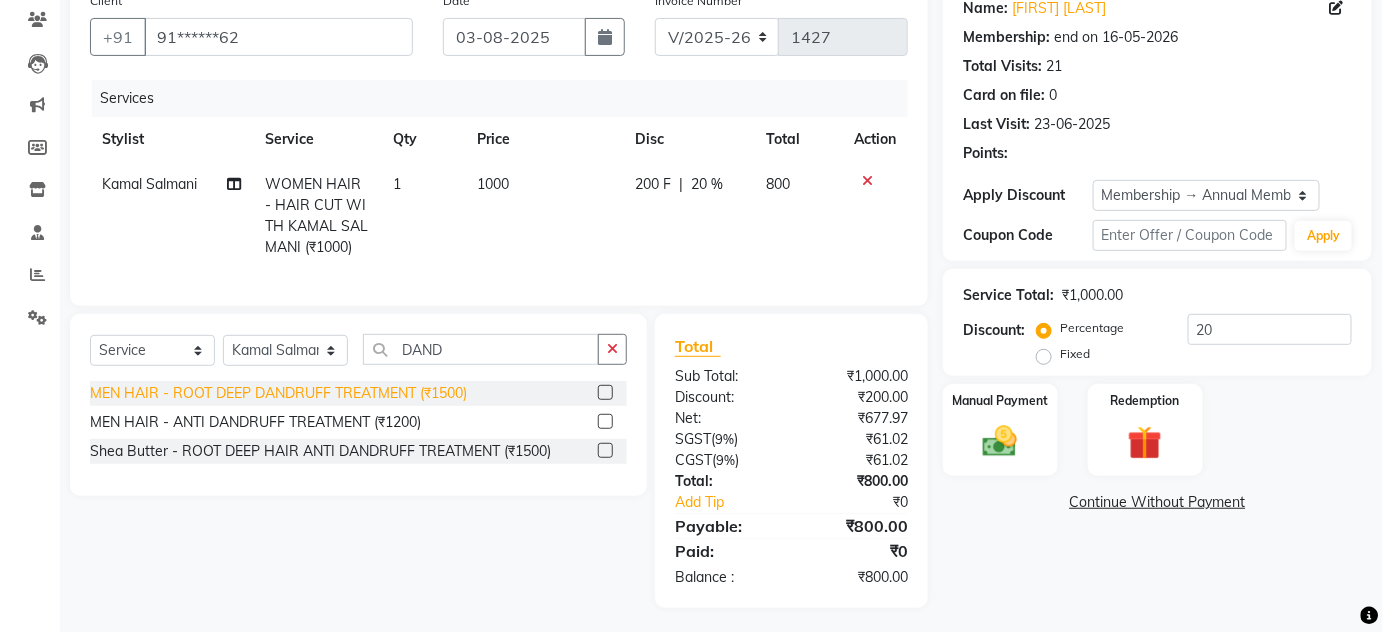 click on "MEN HAIR - ROOT DEEP DANDRUFF TREATMENT (₹1500)" 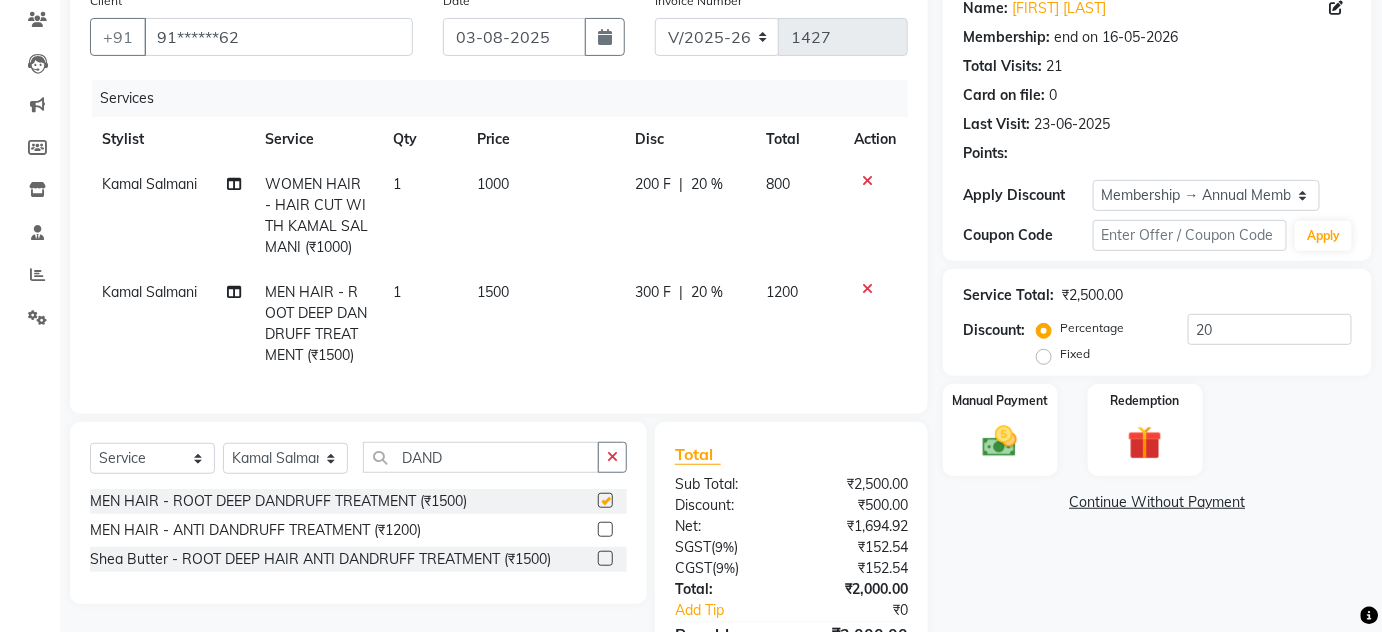 checkbox on "false" 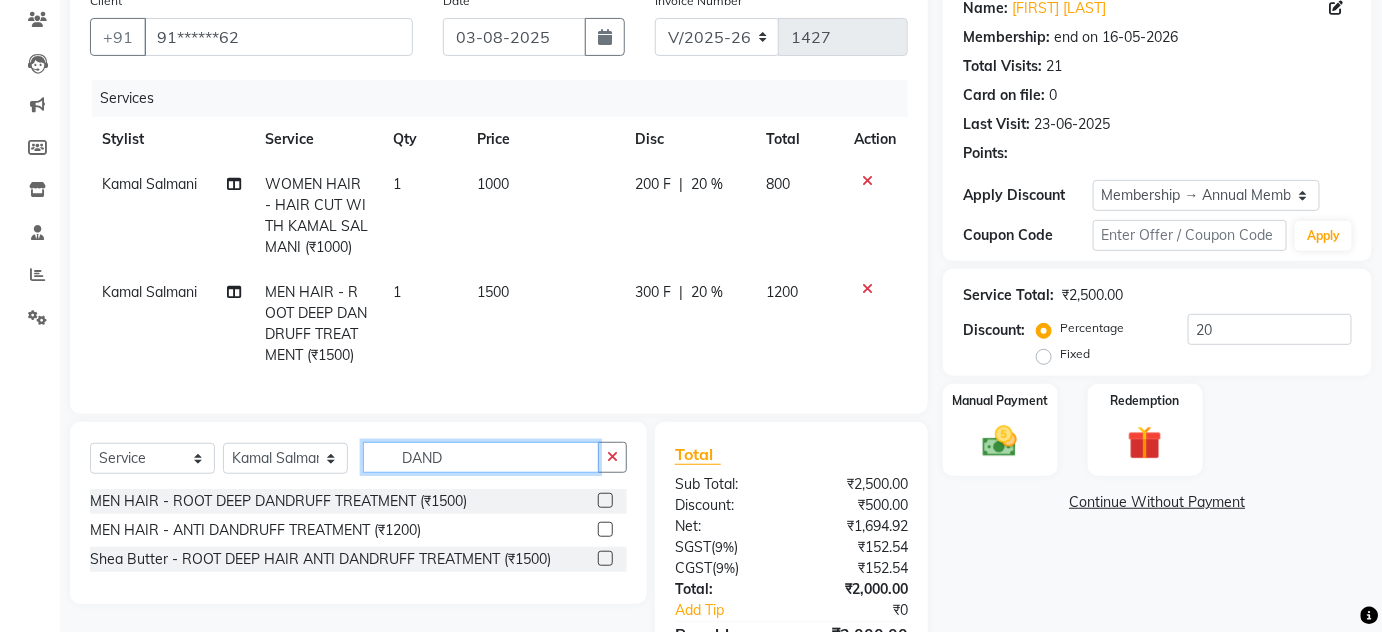 drag, startPoint x: 475, startPoint y: 468, endPoint x: 349, endPoint y: 468, distance: 126 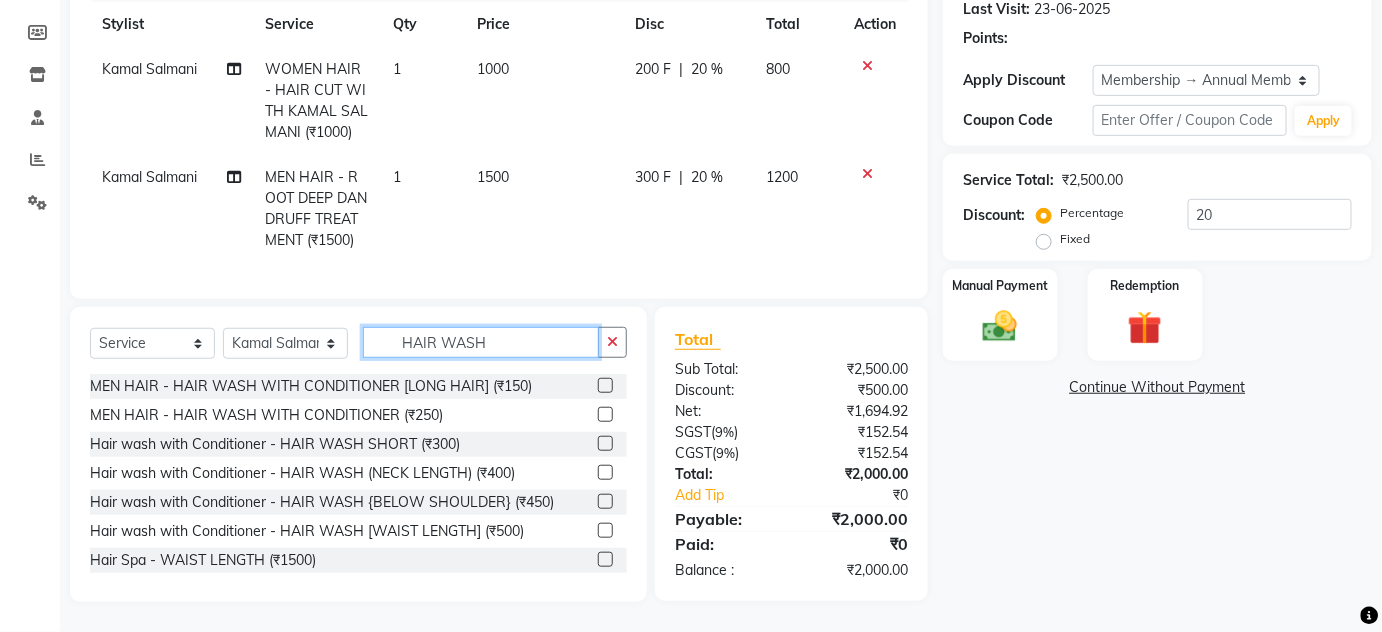scroll, scrollTop: 295, scrollLeft: 0, axis: vertical 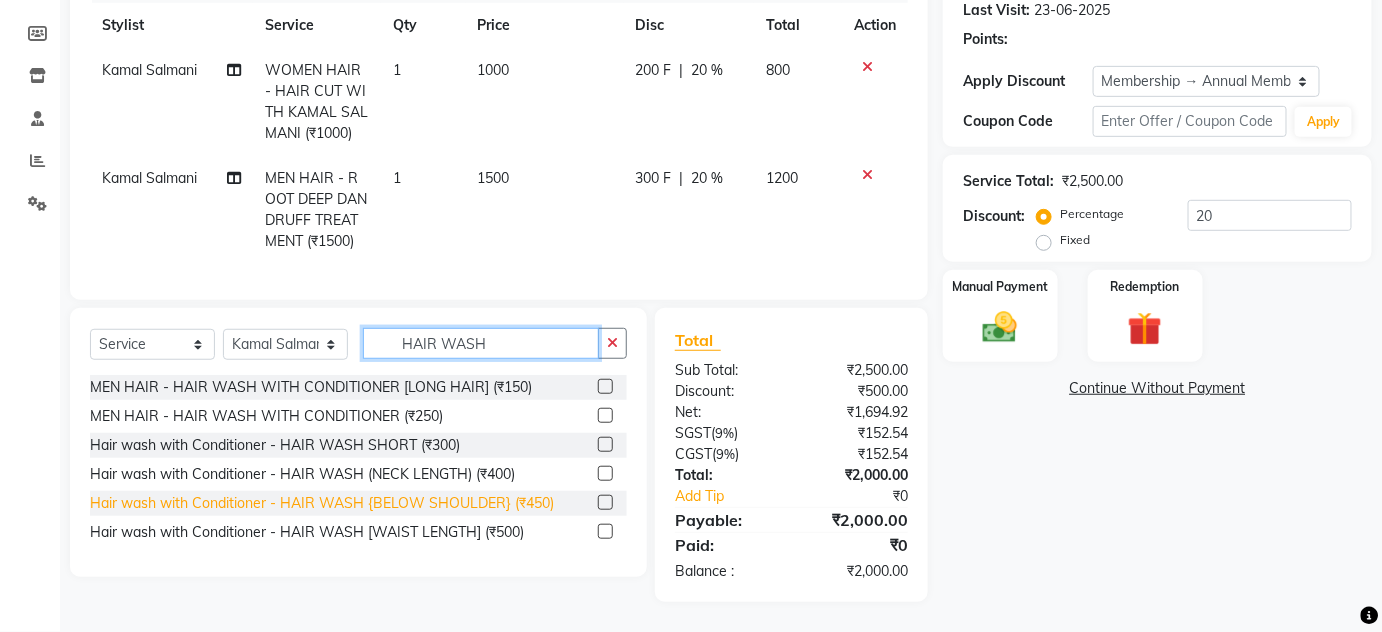 type on "HAIR WASH" 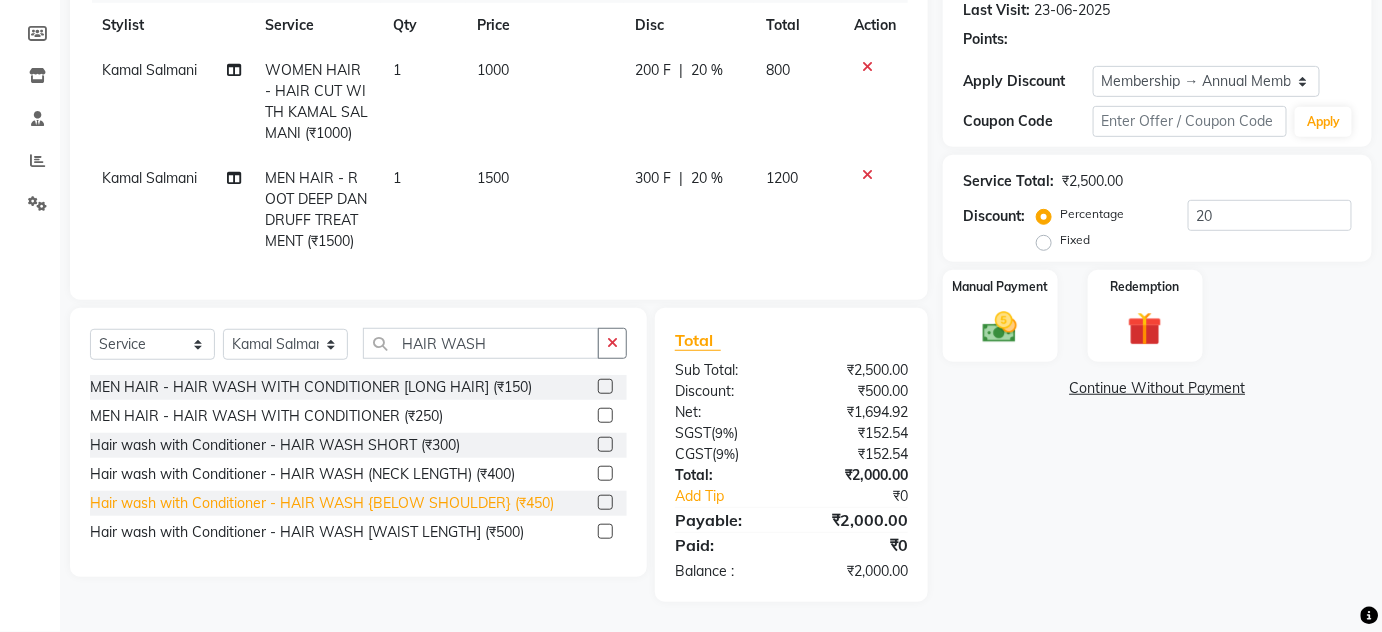 click on "Hair wash with Conditioner - HAIR WASH {BELOW SHOULDER} (₹450)" 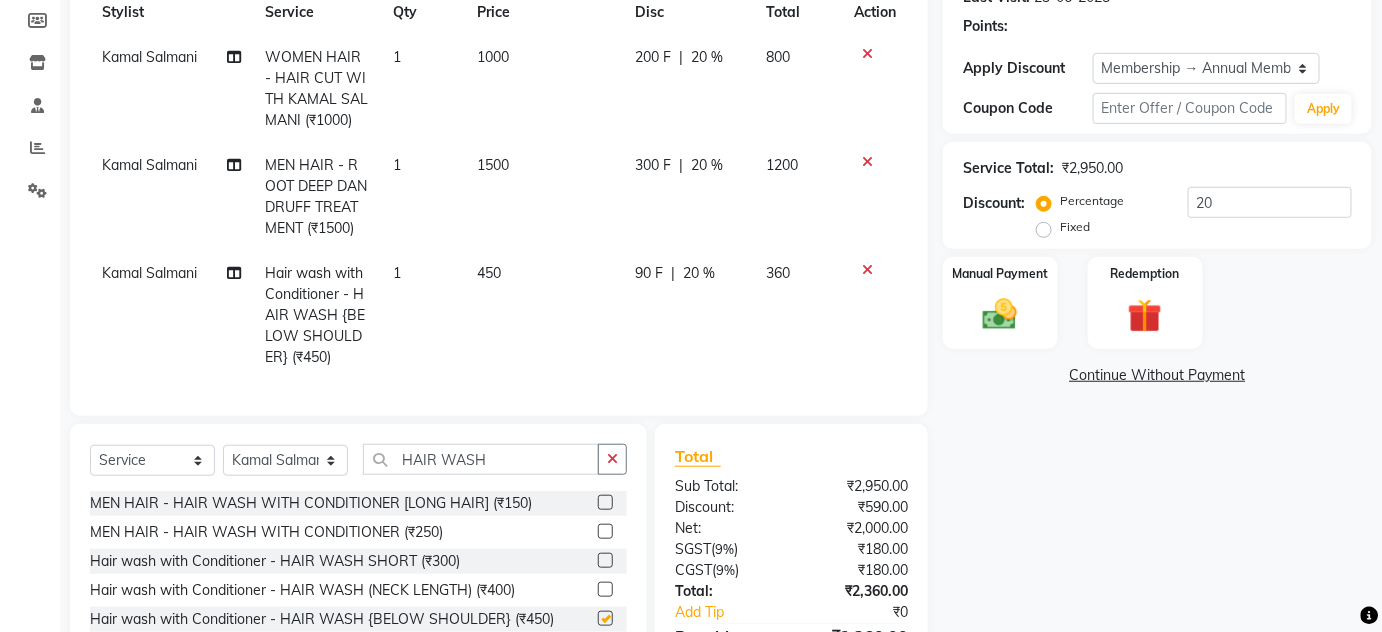 checkbox on "false" 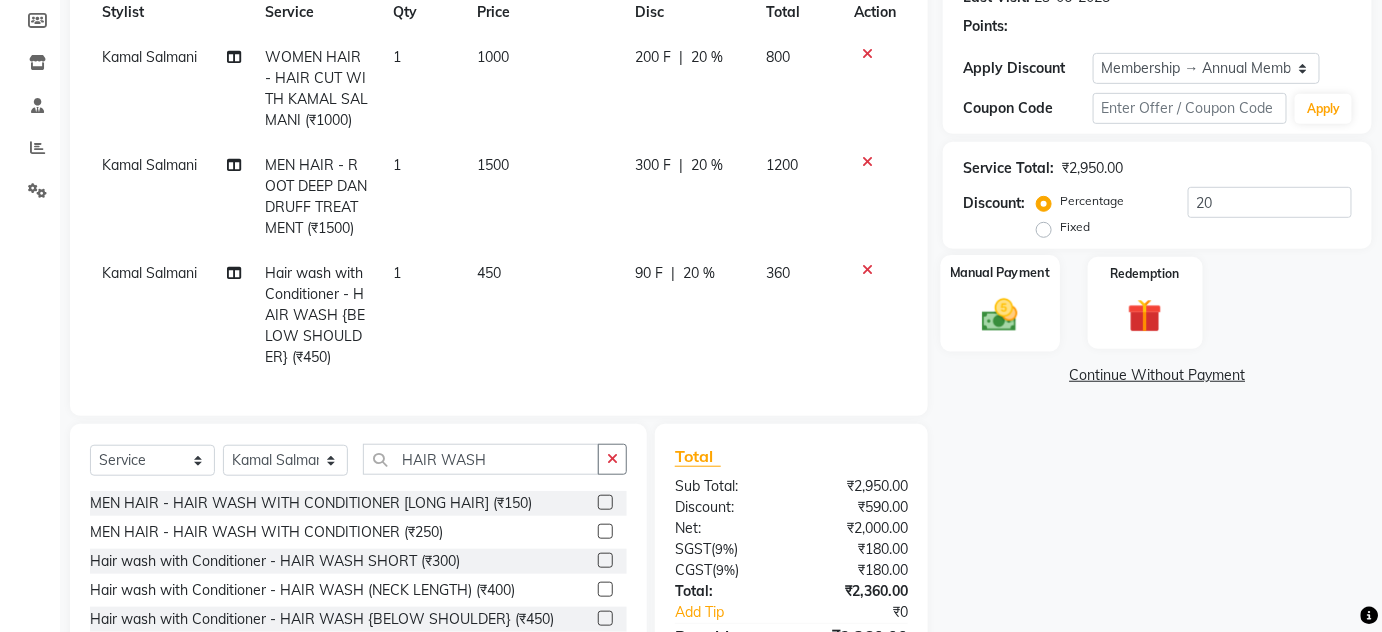 click 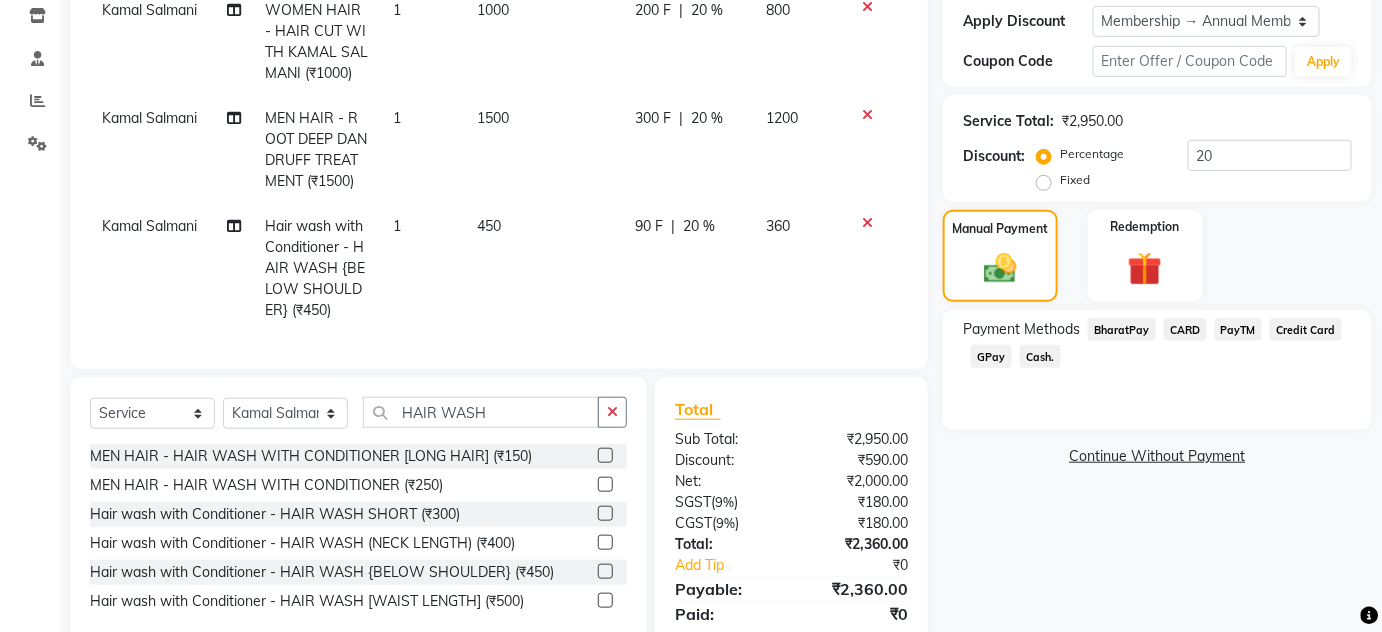 scroll, scrollTop: 424, scrollLeft: 0, axis: vertical 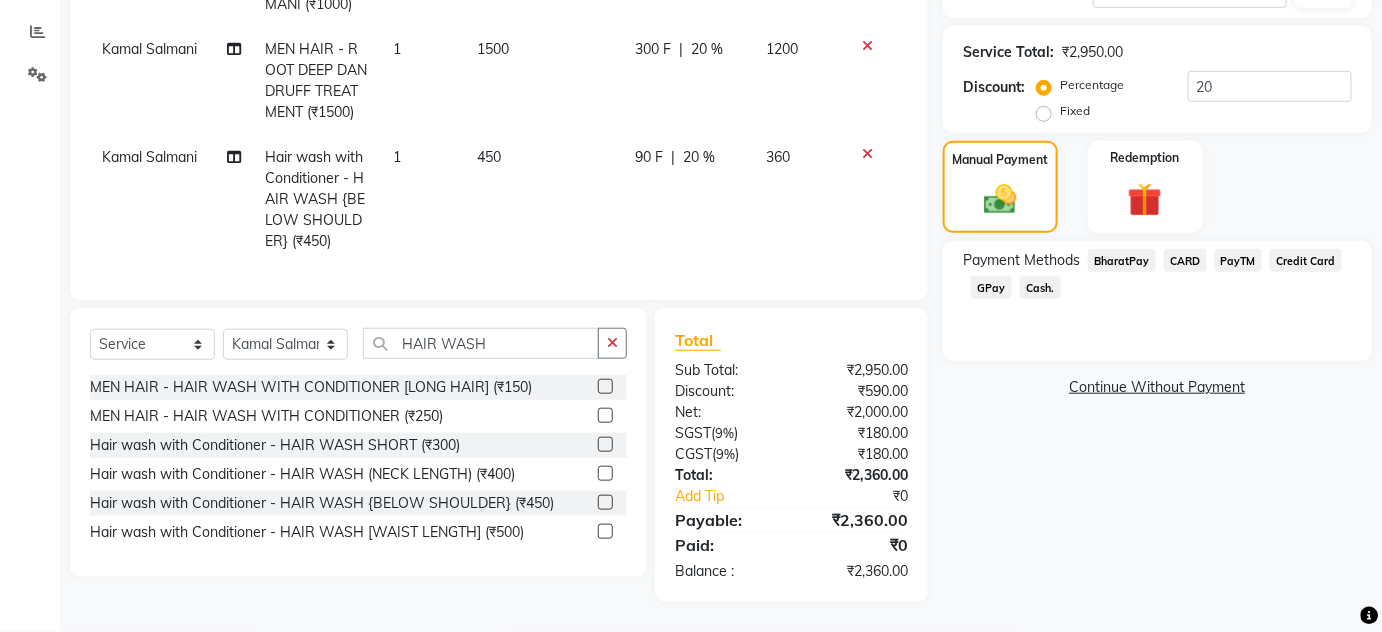 click on "GPay" 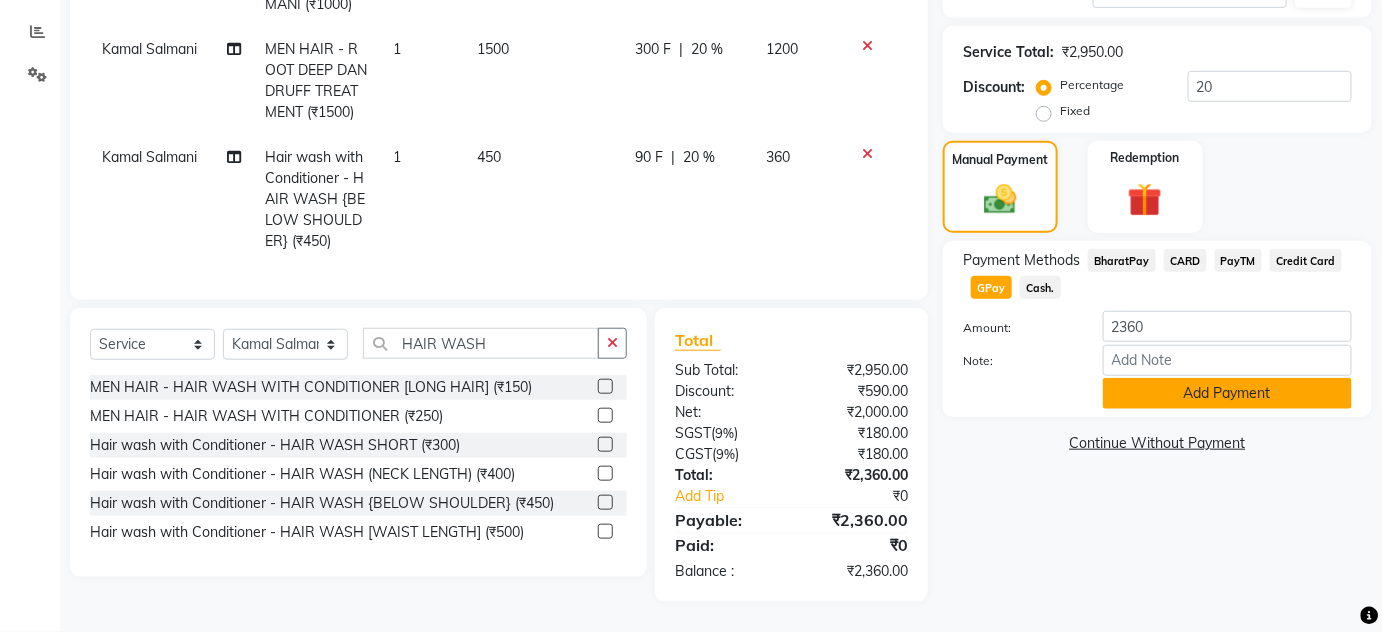 click on "Add Payment" 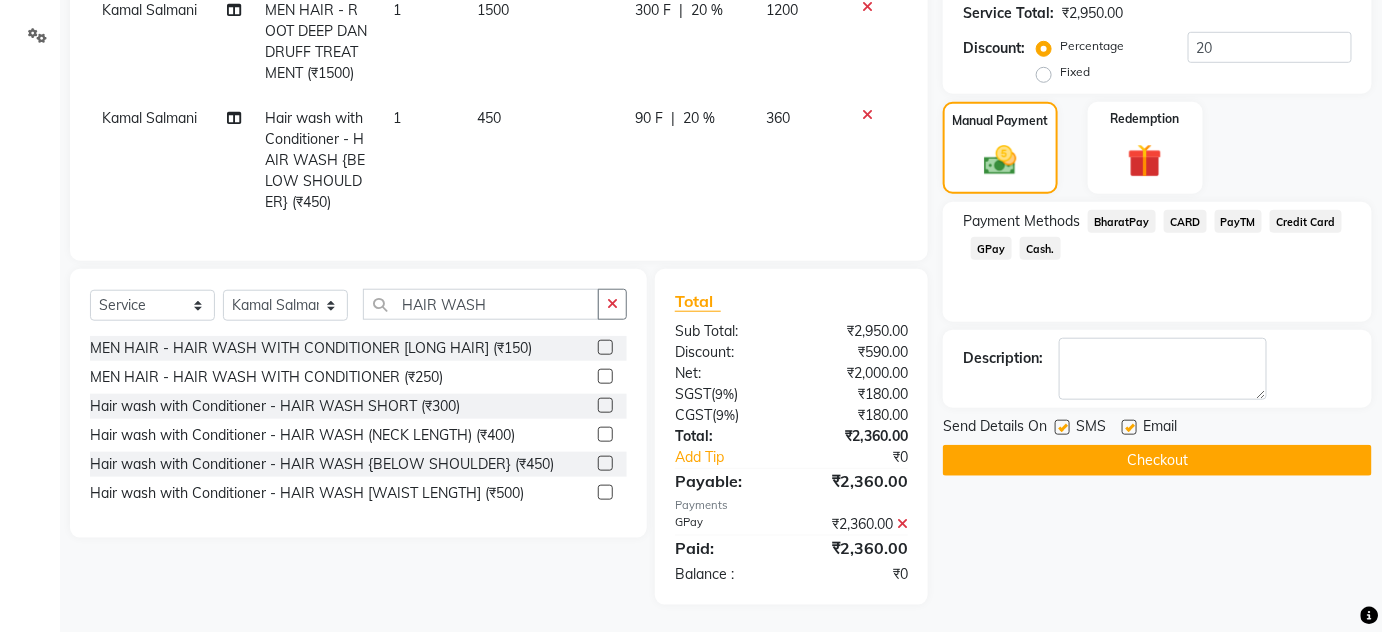 scroll, scrollTop: 465, scrollLeft: 0, axis: vertical 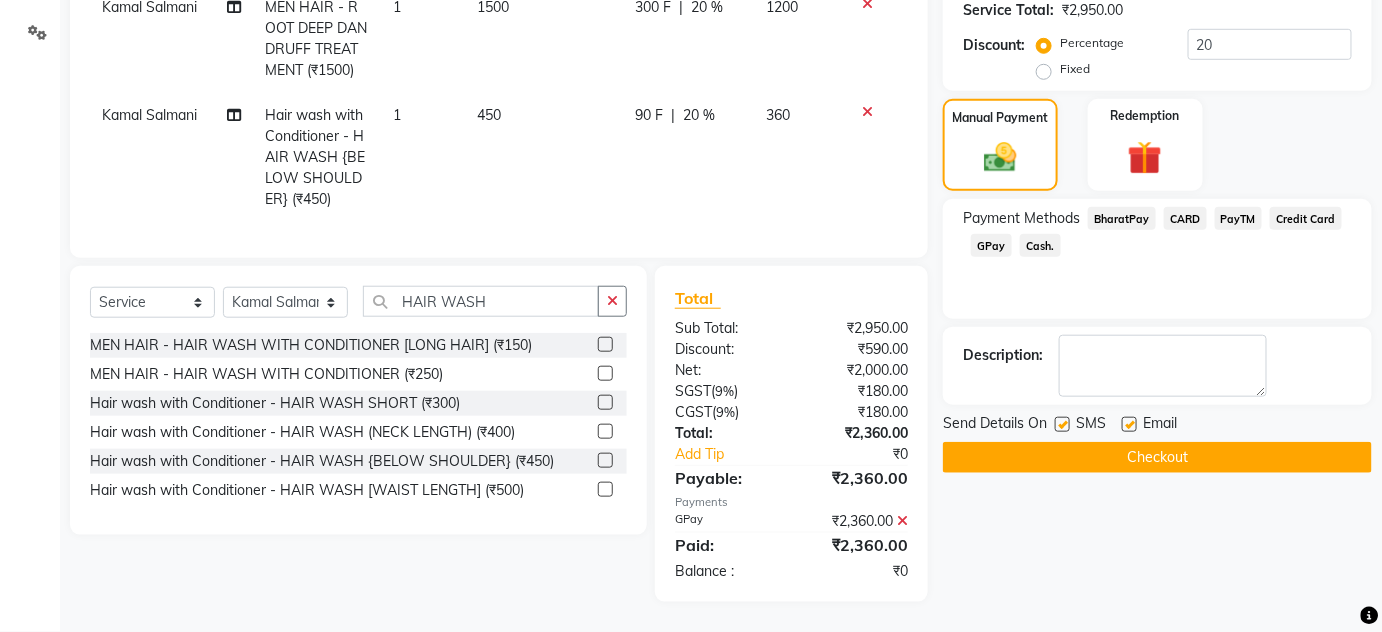 click on "Checkout" 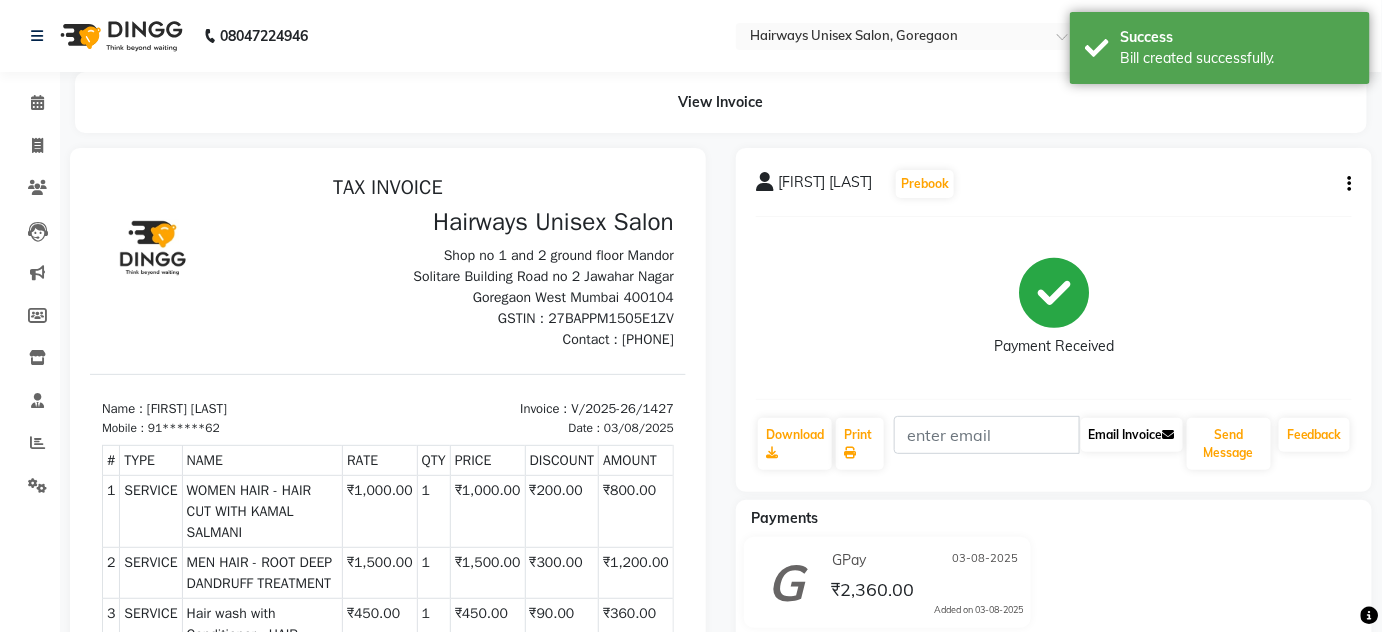 scroll, scrollTop: 0, scrollLeft: 0, axis: both 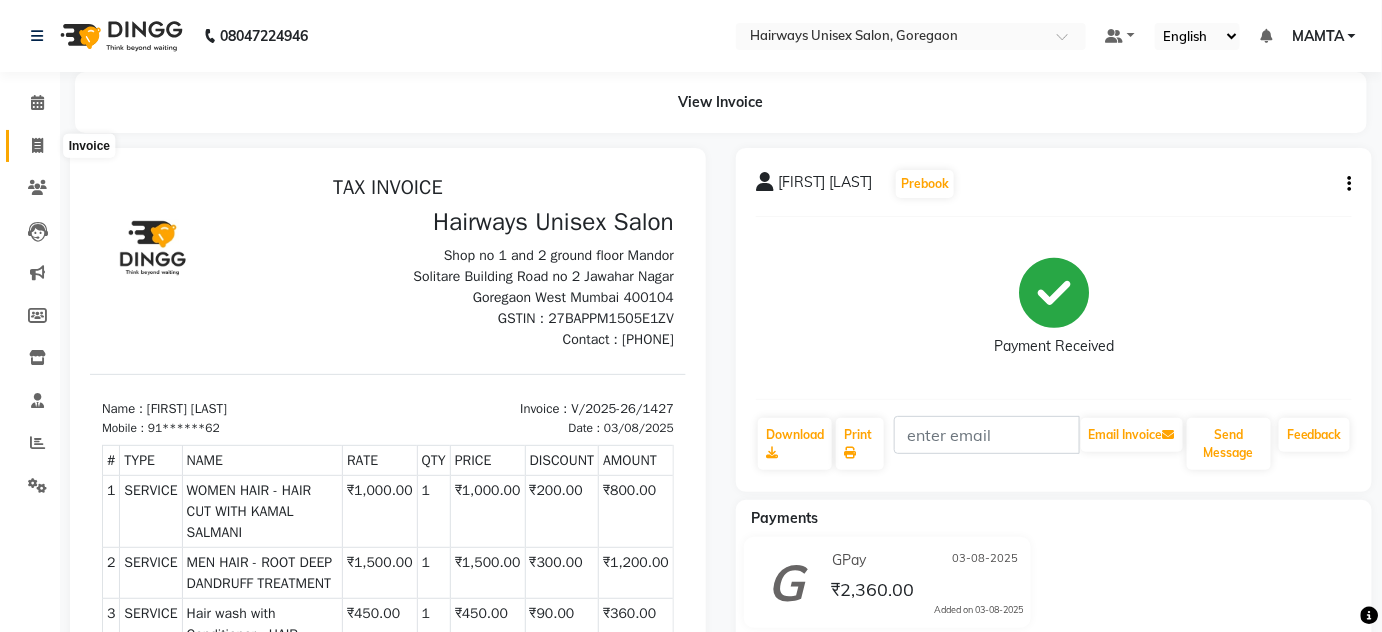 click 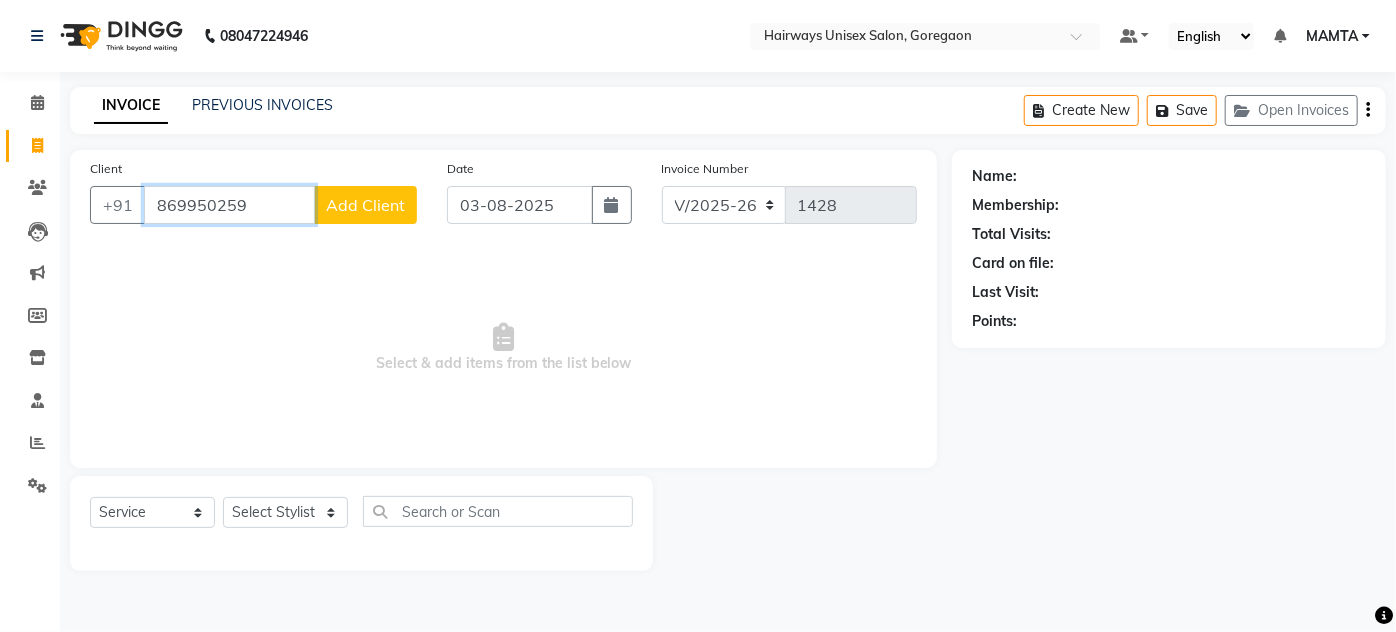 click on "869950259" at bounding box center (229, 205) 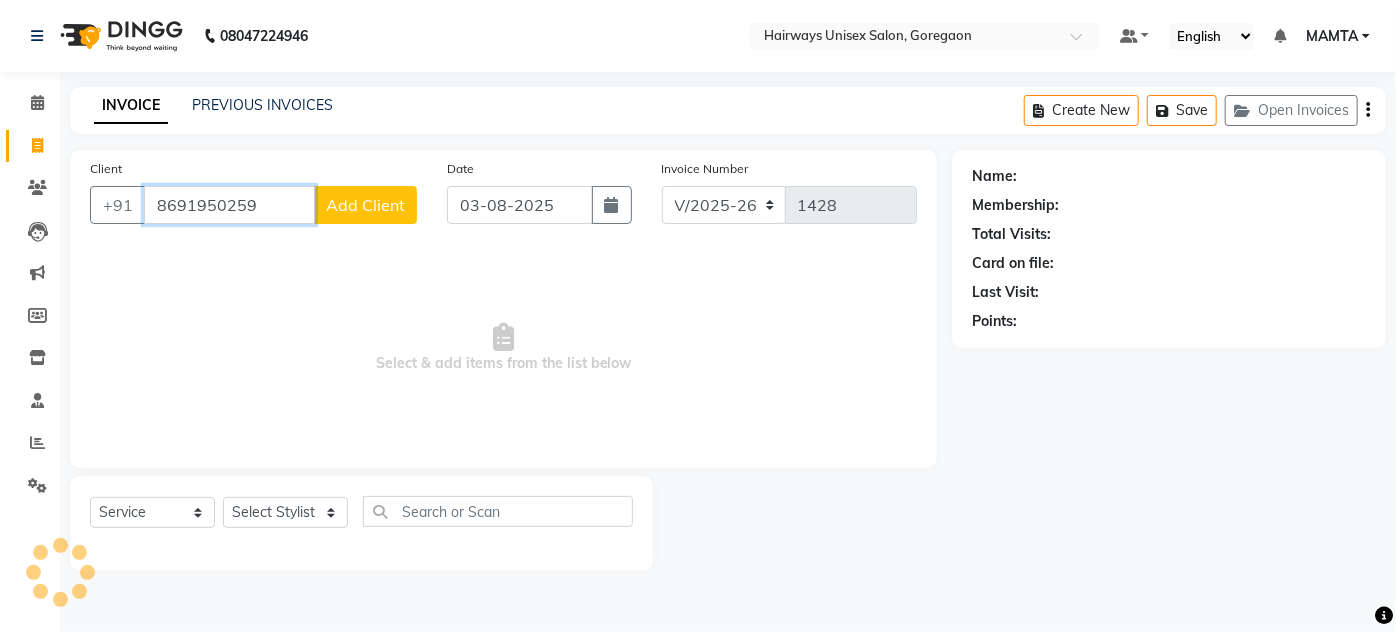 type on "8691950259" 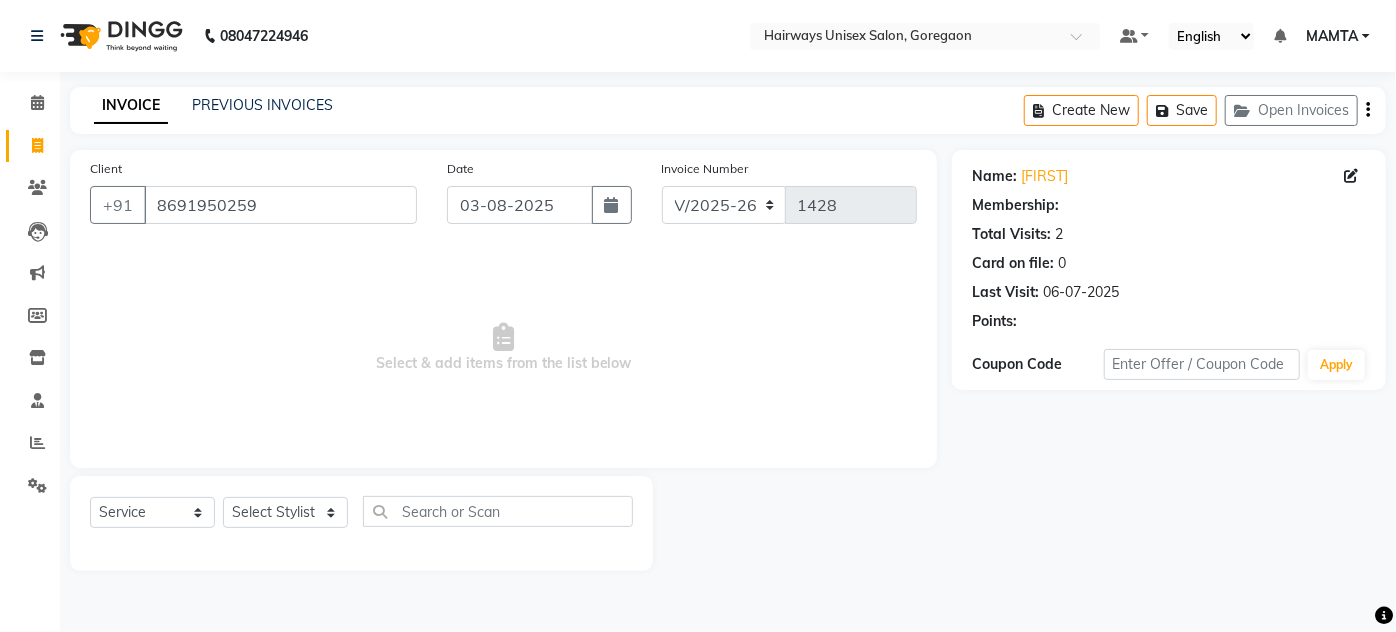 select on "1: Object" 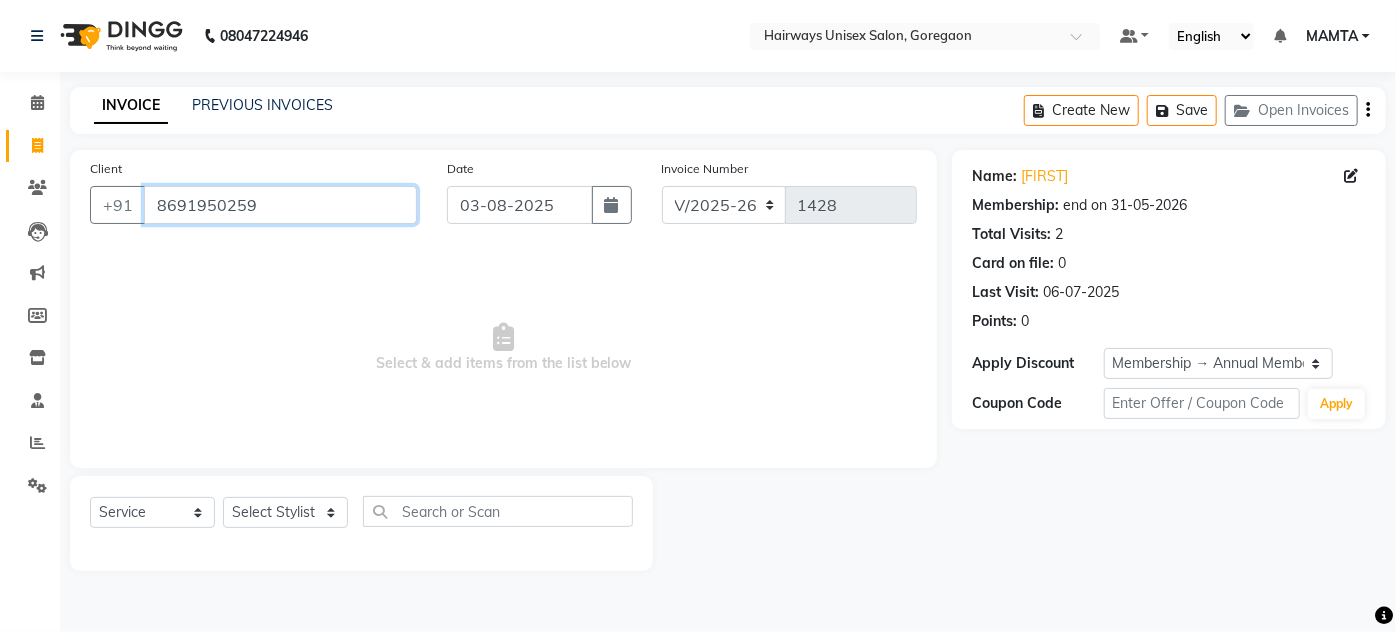 drag, startPoint x: 282, startPoint y: 204, endPoint x: 0, endPoint y: 209, distance: 282.0443 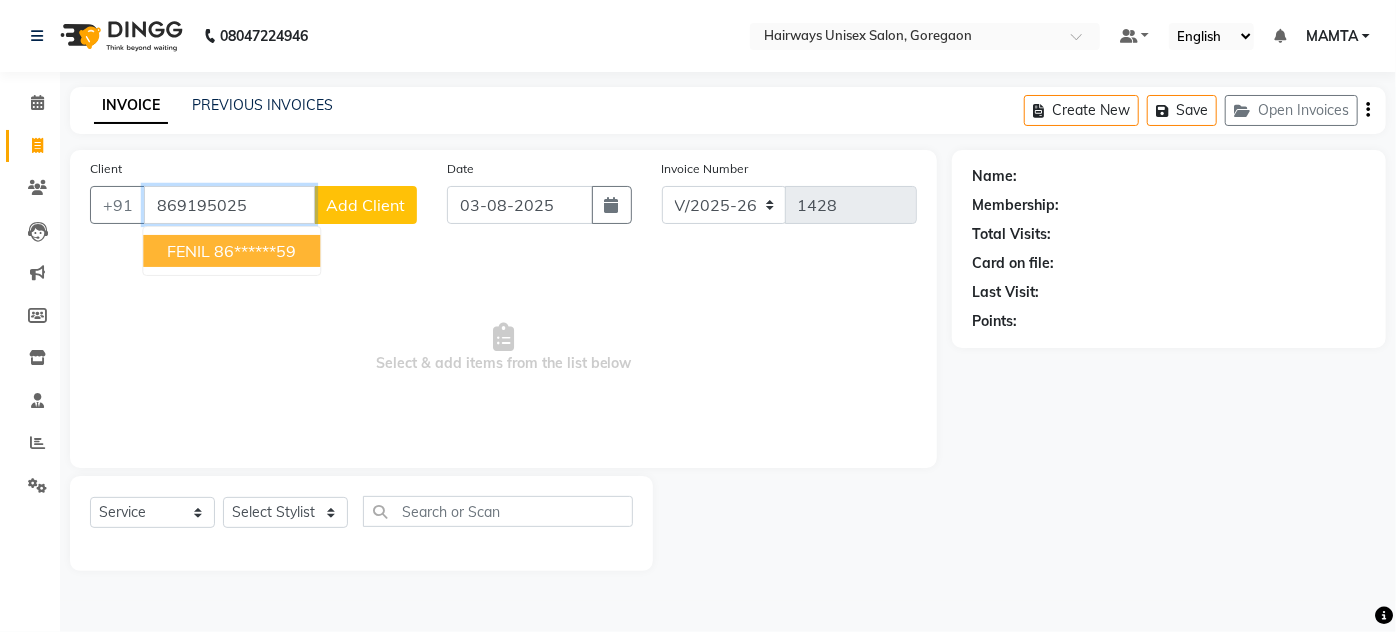 type on "8691950259" 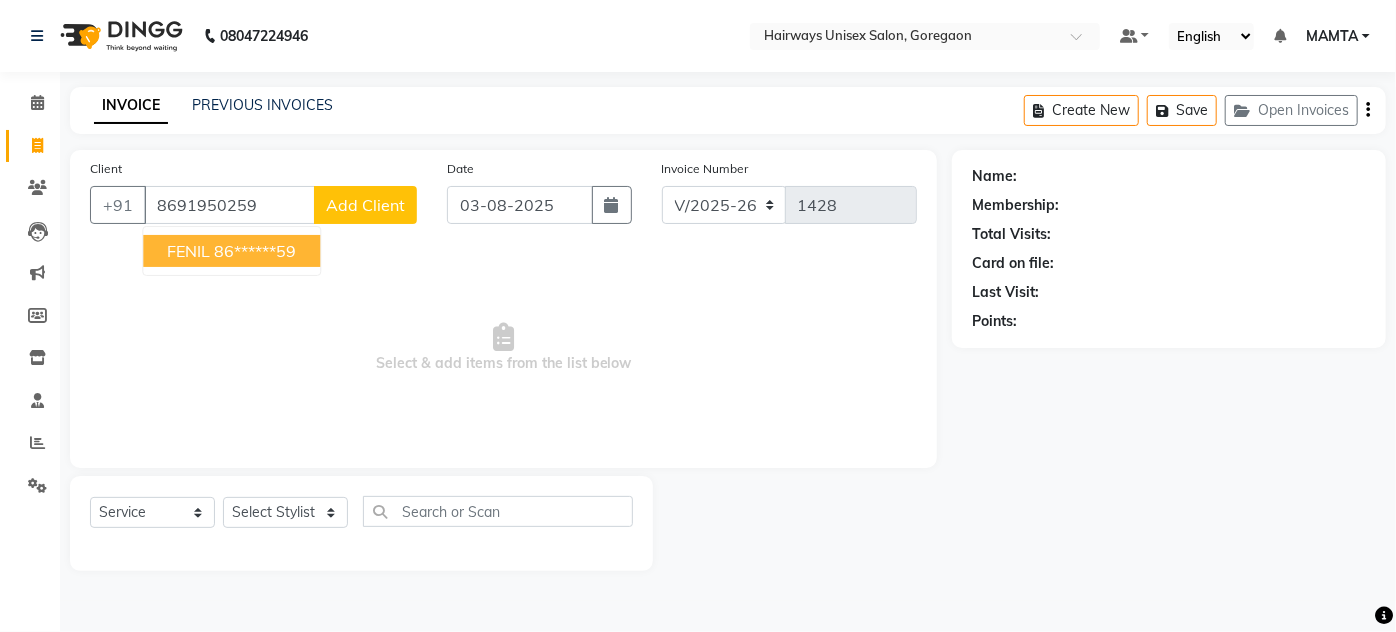 select on "1: Object" 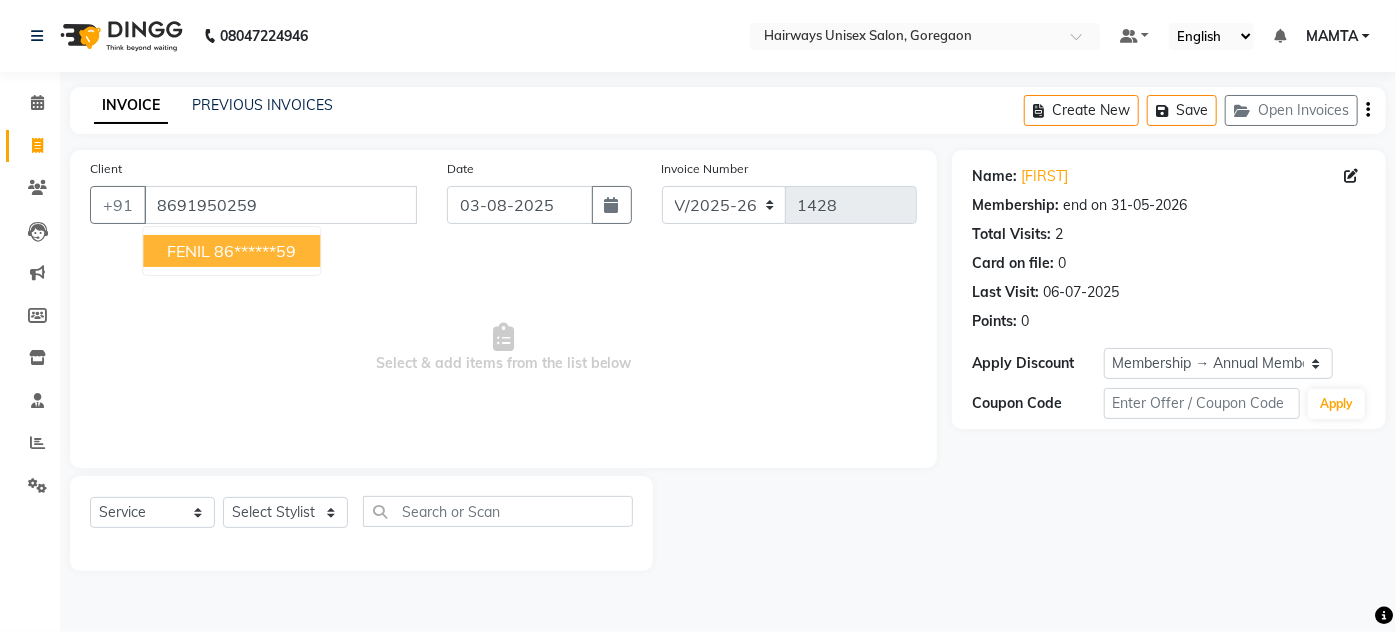 click on "86******59" at bounding box center (255, 251) 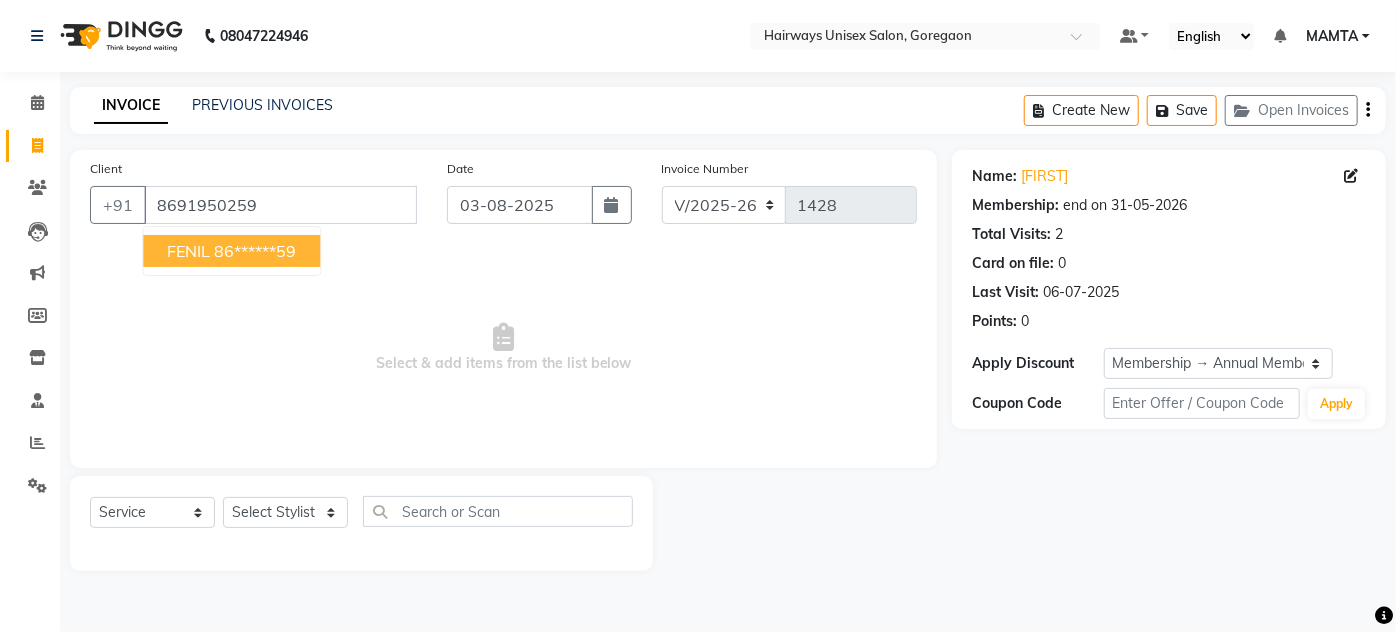 type on "86******59" 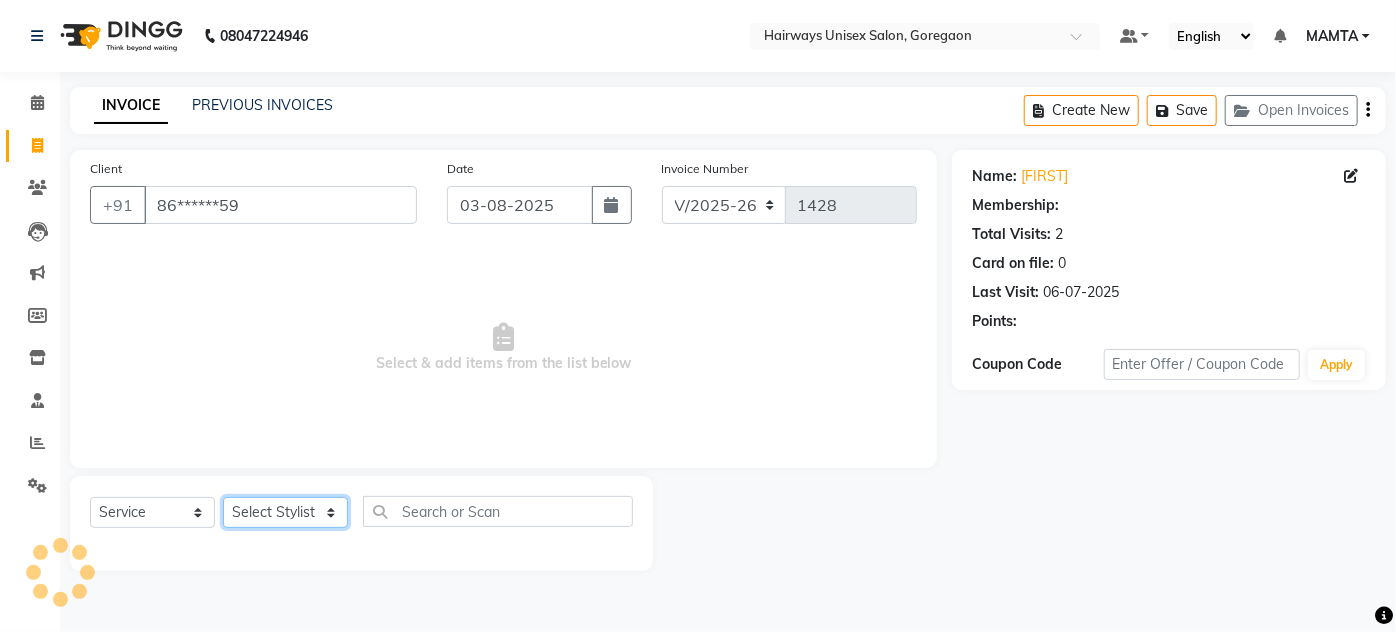 click on "Select Stylist AHSAN AZAD IMRAN Kamal Salmani KASHISH MAMTA POOJA PUMMY RAJA SADDAM SAMEER SULTAN TALIB ZAFAR ZAHID" 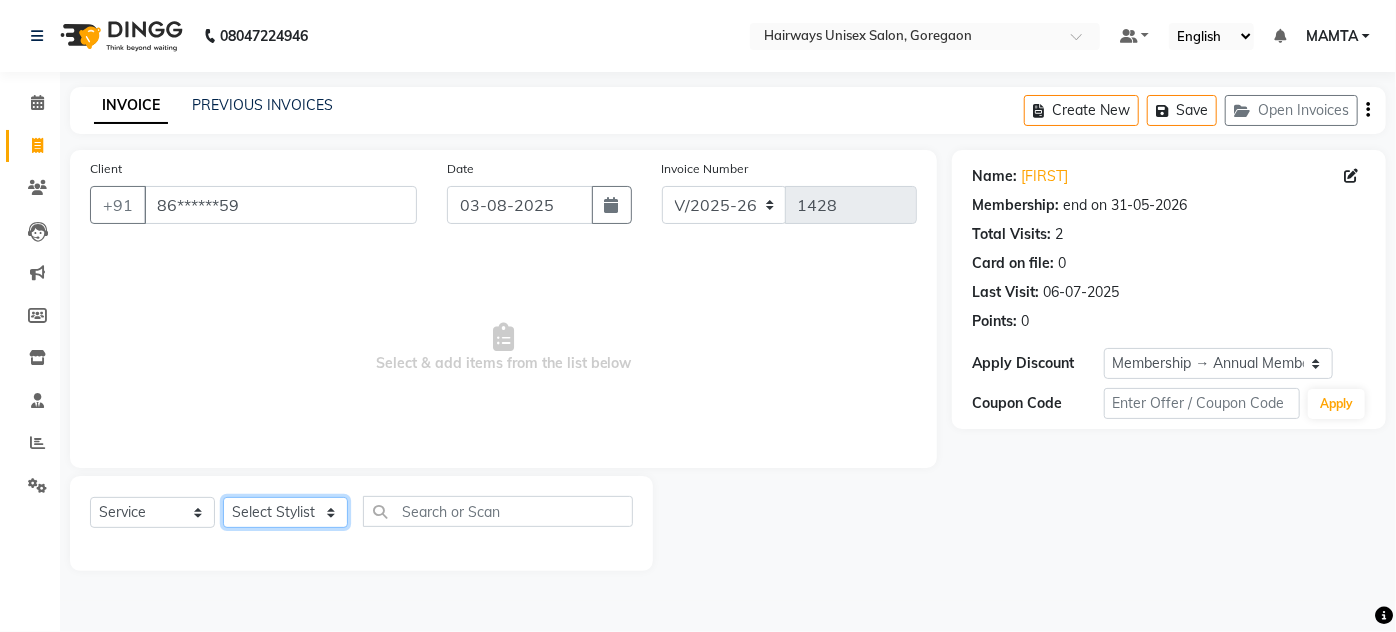 select on "80508" 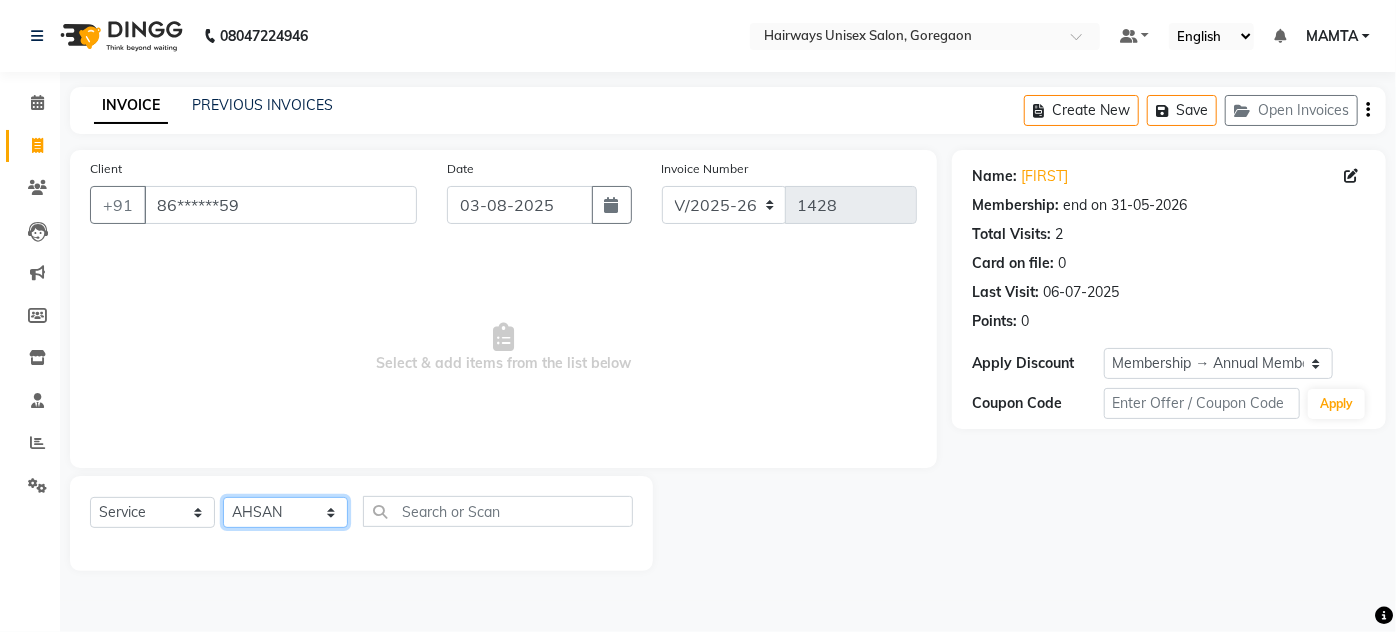 click on "Select Stylist AHSAN AZAD IMRAN Kamal Salmani KASHISH MAMTA POOJA PUMMY RAJA SADDAM SAMEER SULTAN TALIB ZAFAR ZAHID" 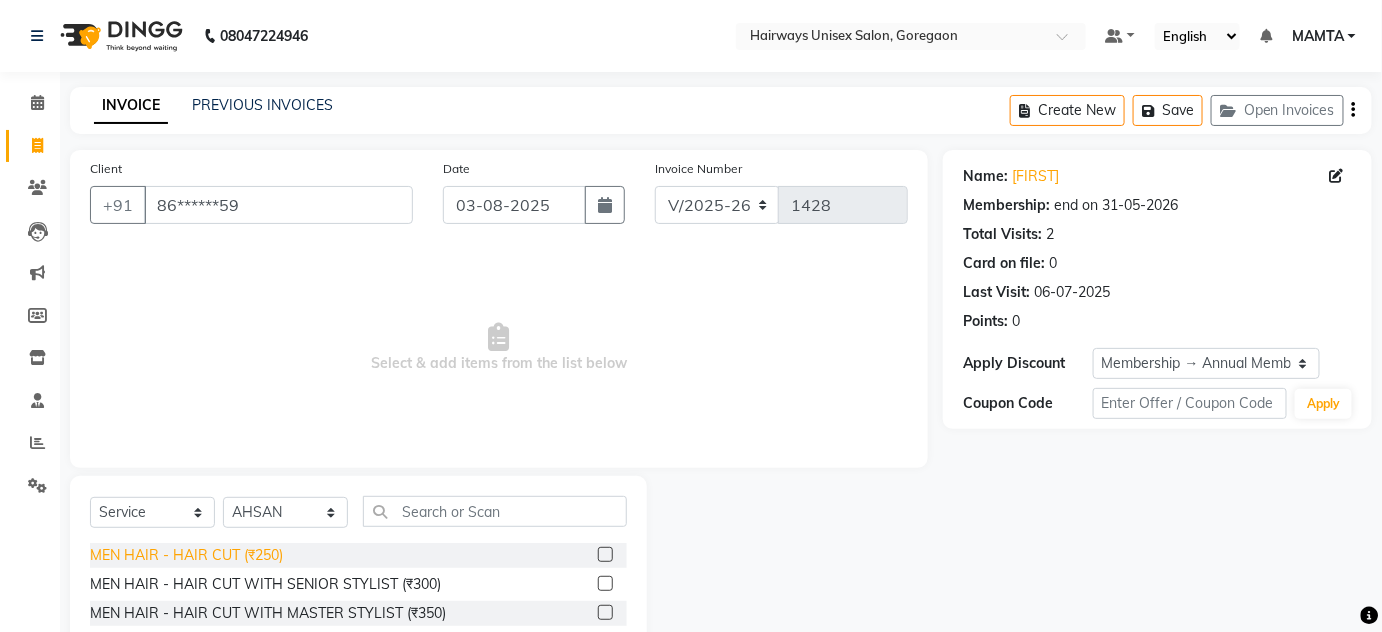 click on "MEN HAIR - HAIR CUT (₹250)" 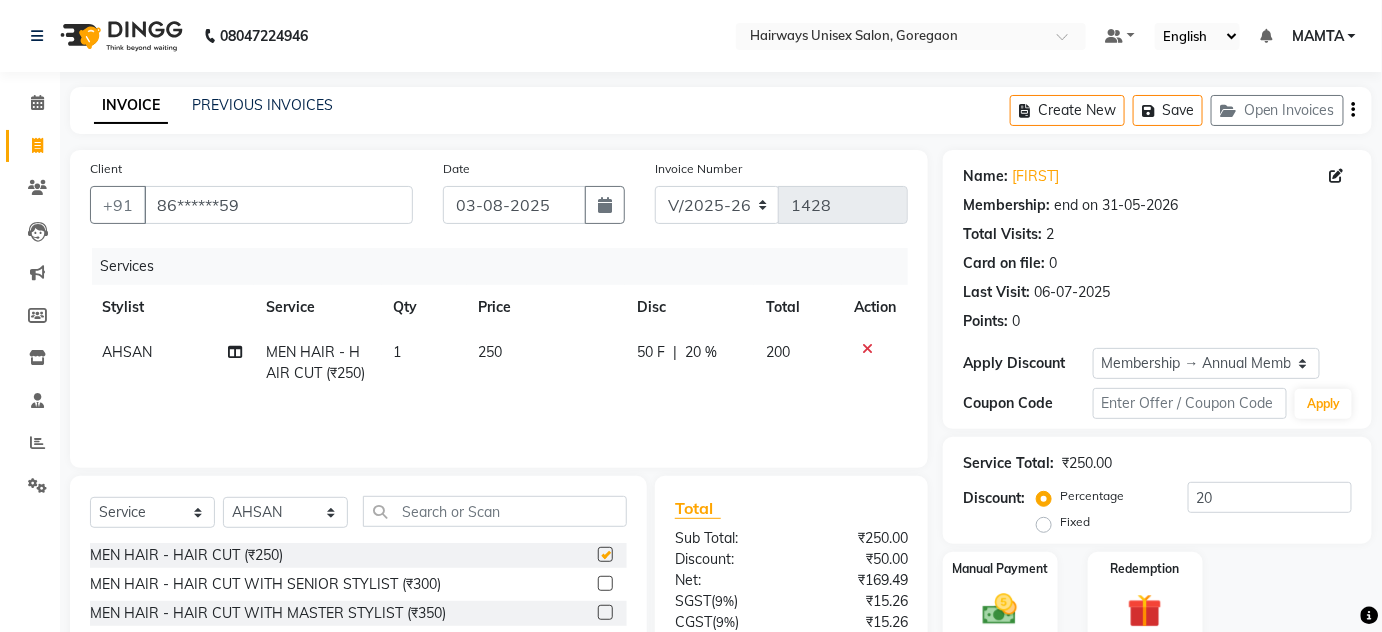 checkbox on "false" 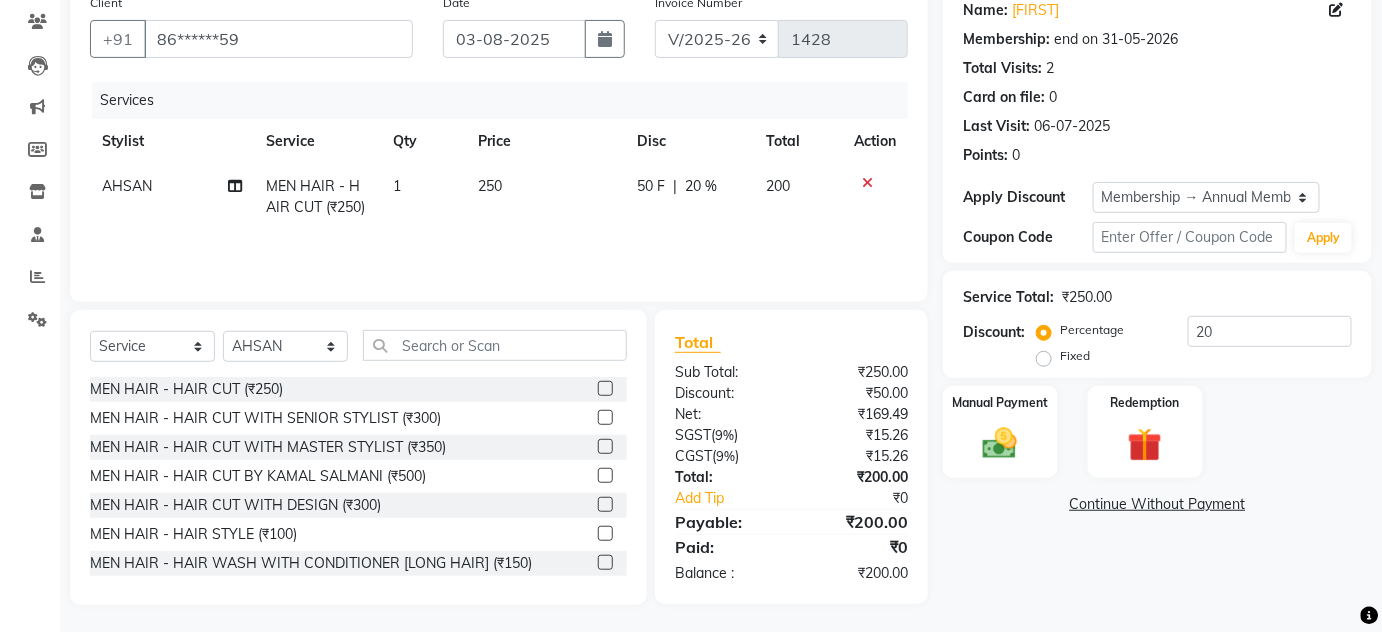 scroll, scrollTop: 168, scrollLeft: 0, axis: vertical 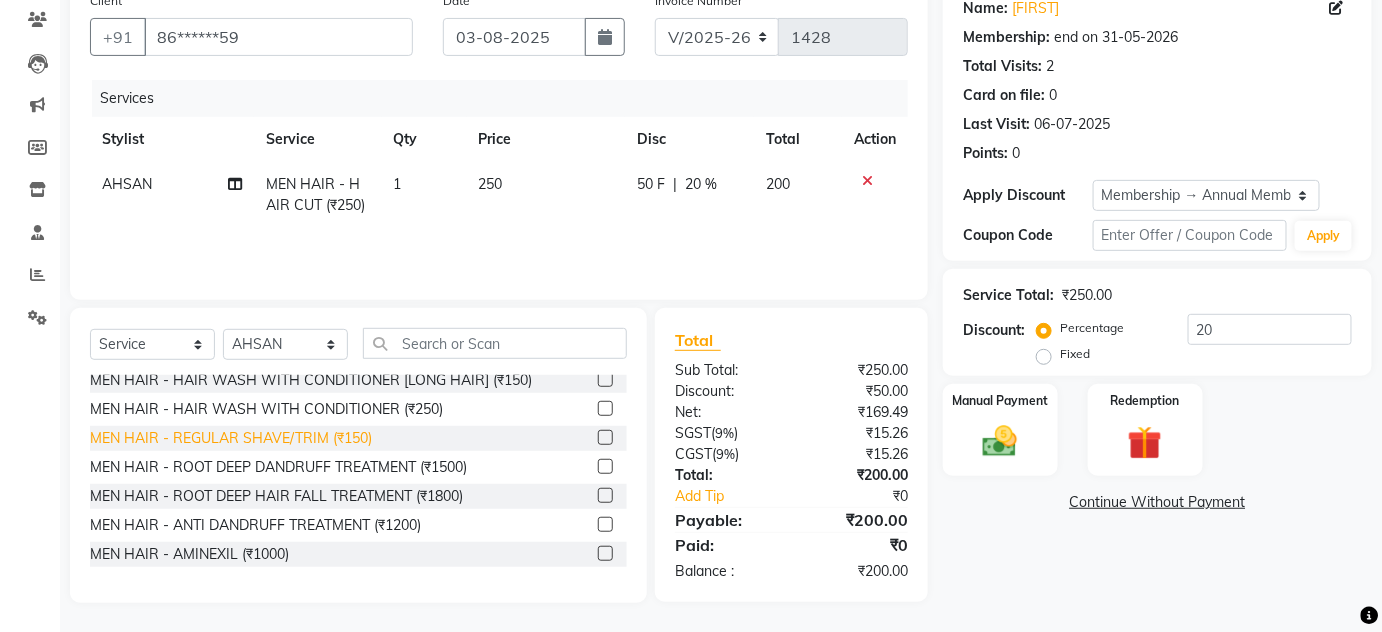 click on "MEN HAIR - REGULAR SHAVE/TRIM (₹150)" 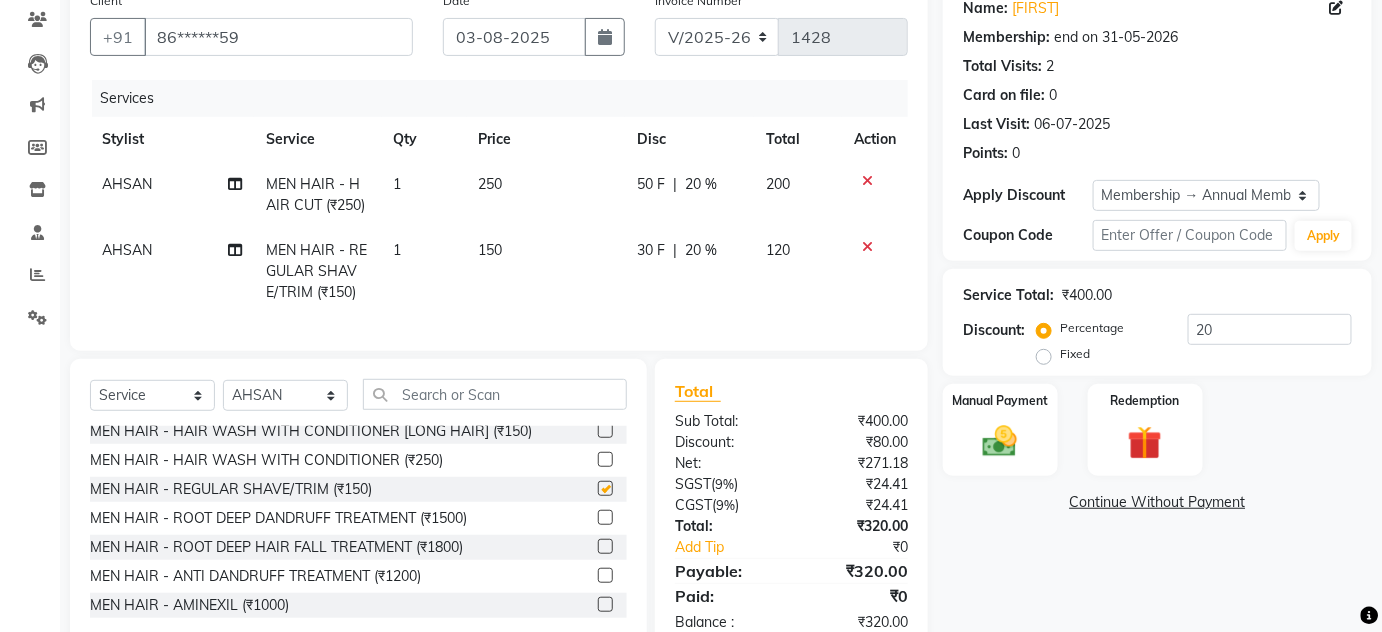 checkbox on "false" 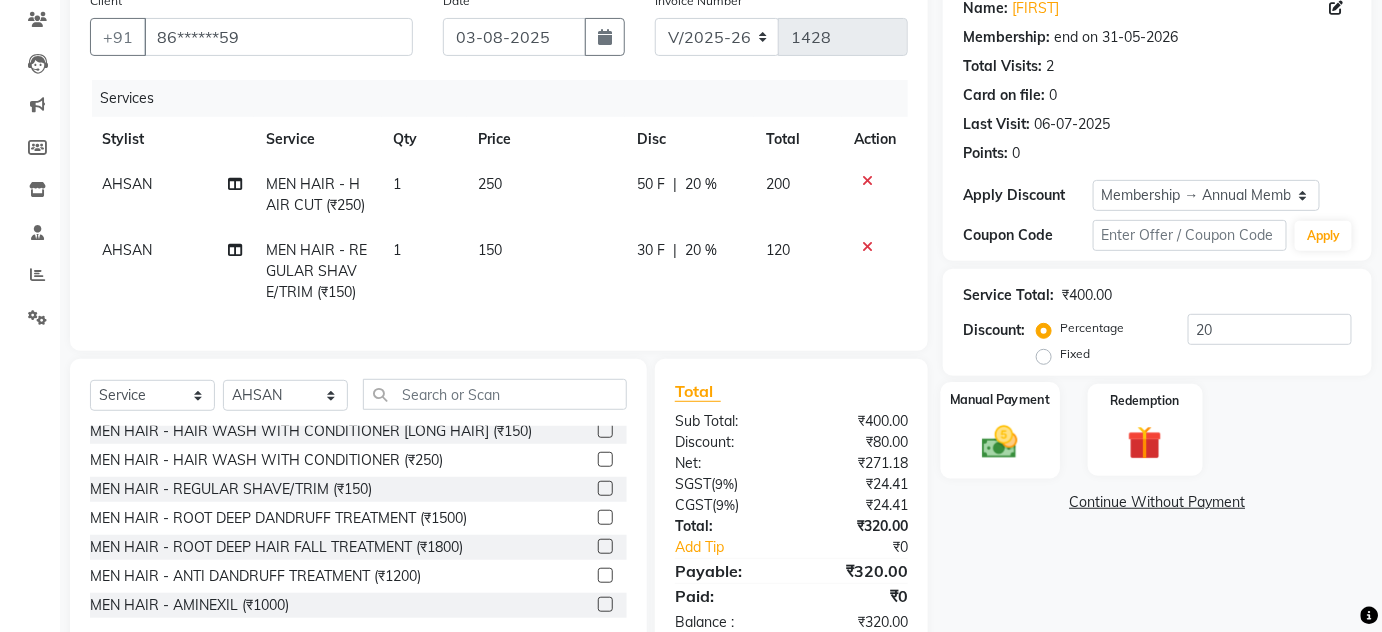 click on "Manual Payment" 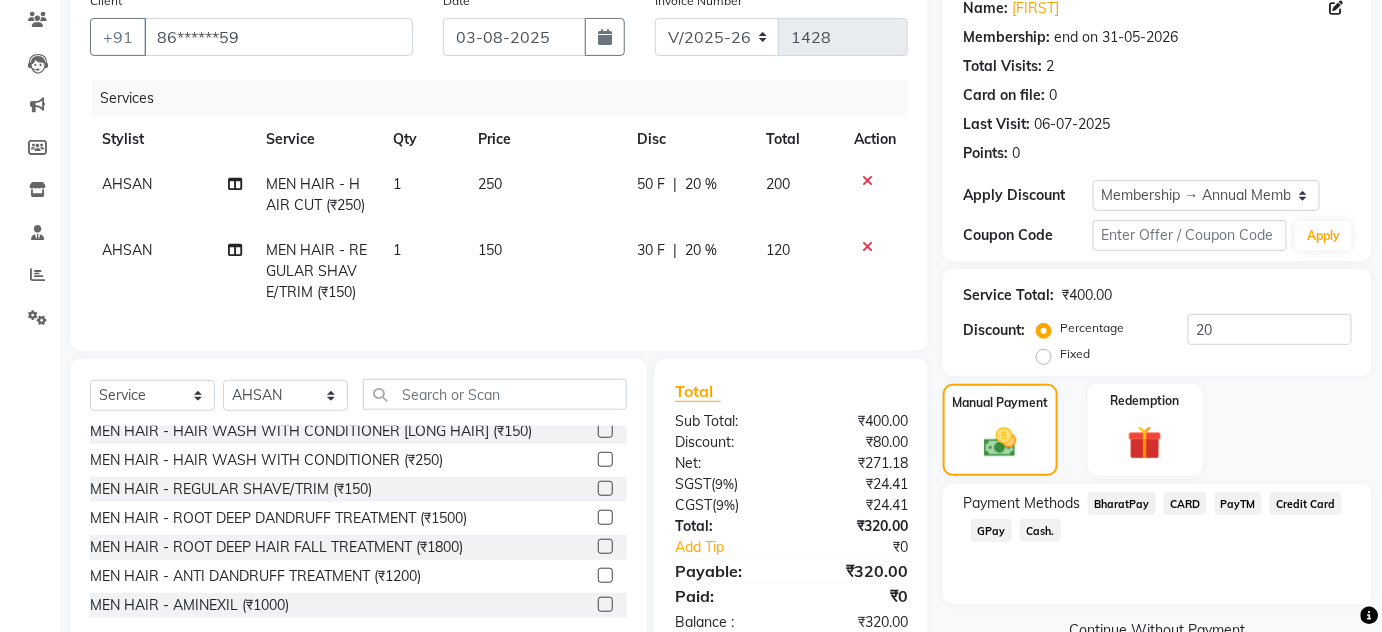 scroll, scrollTop: 0, scrollLeft: 0, axis: both 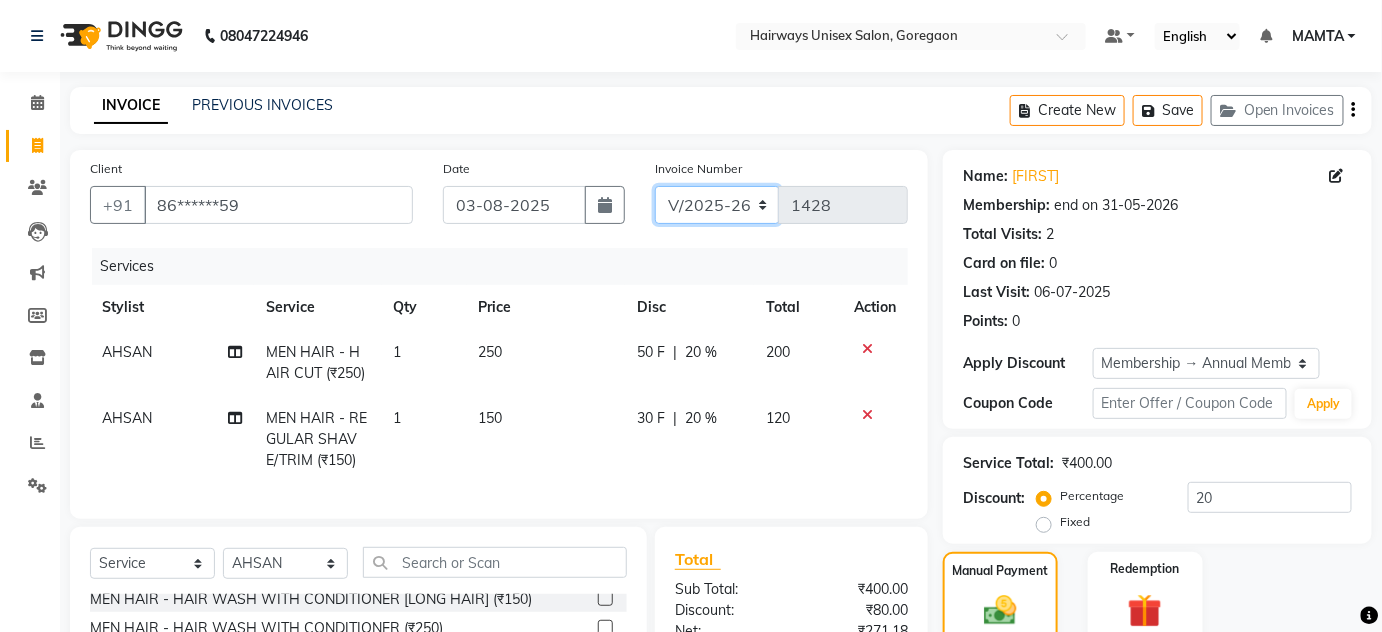 click on "INV/25-26 V/2025-26" 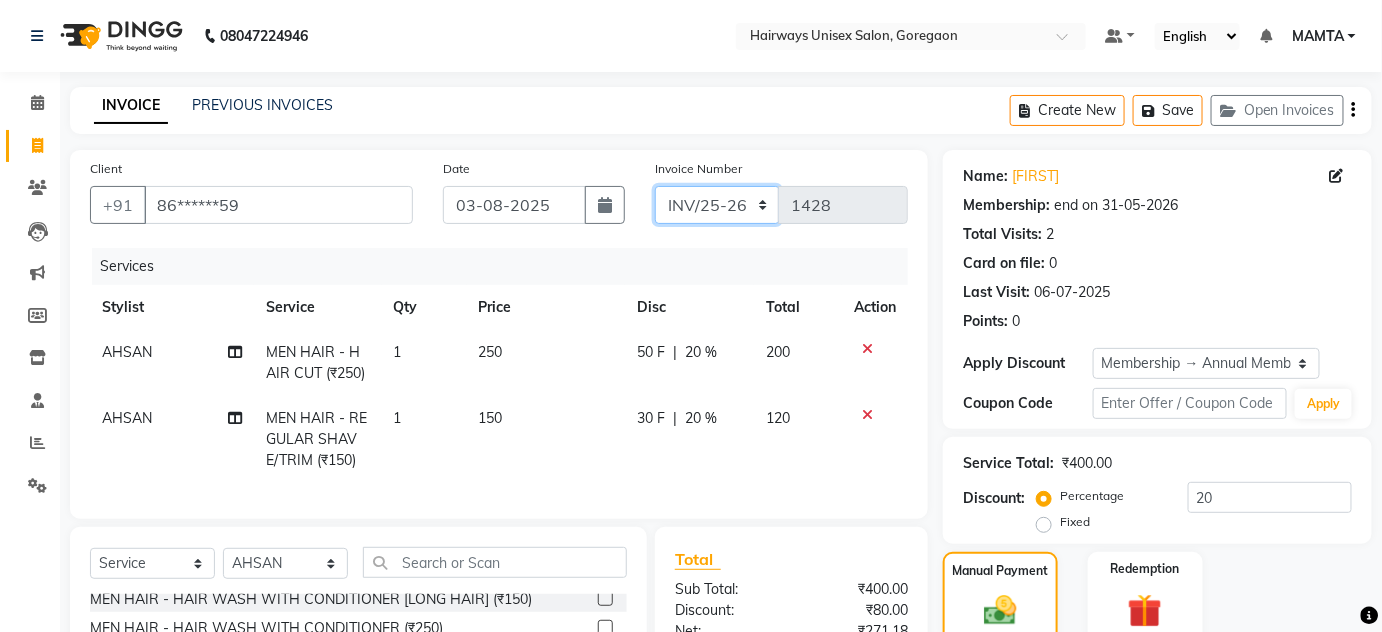 click on "INV/25-26 V/2025-26" 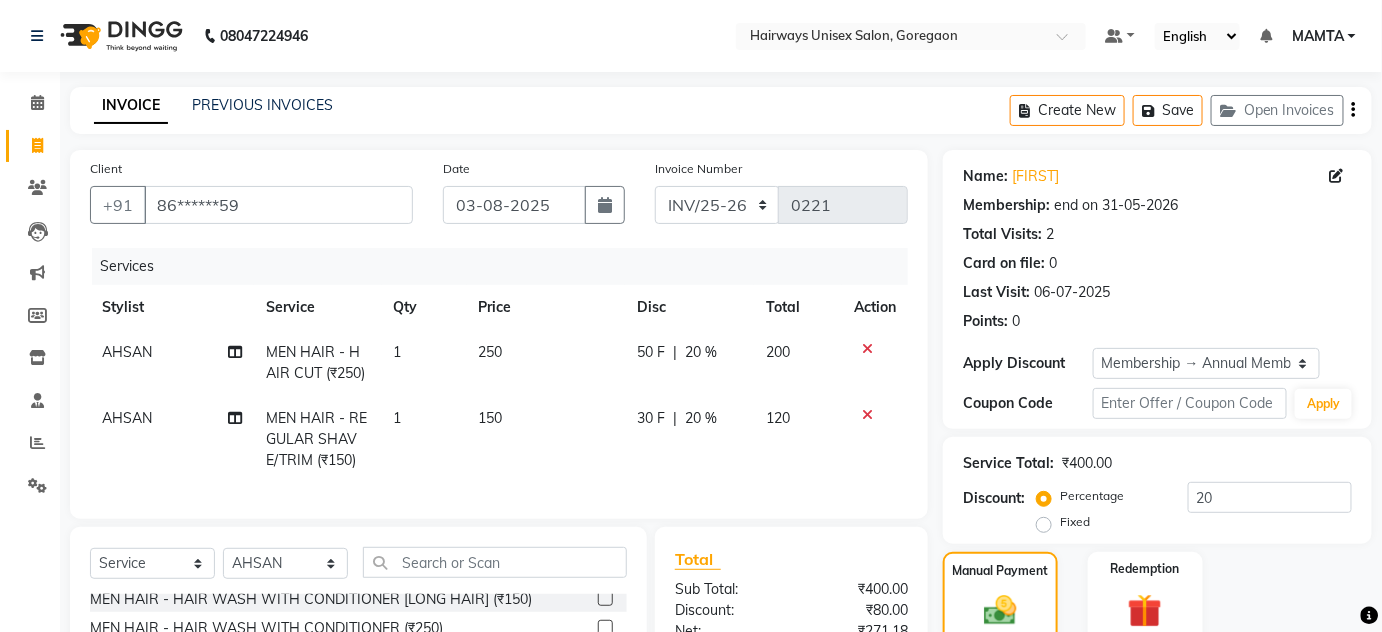 click 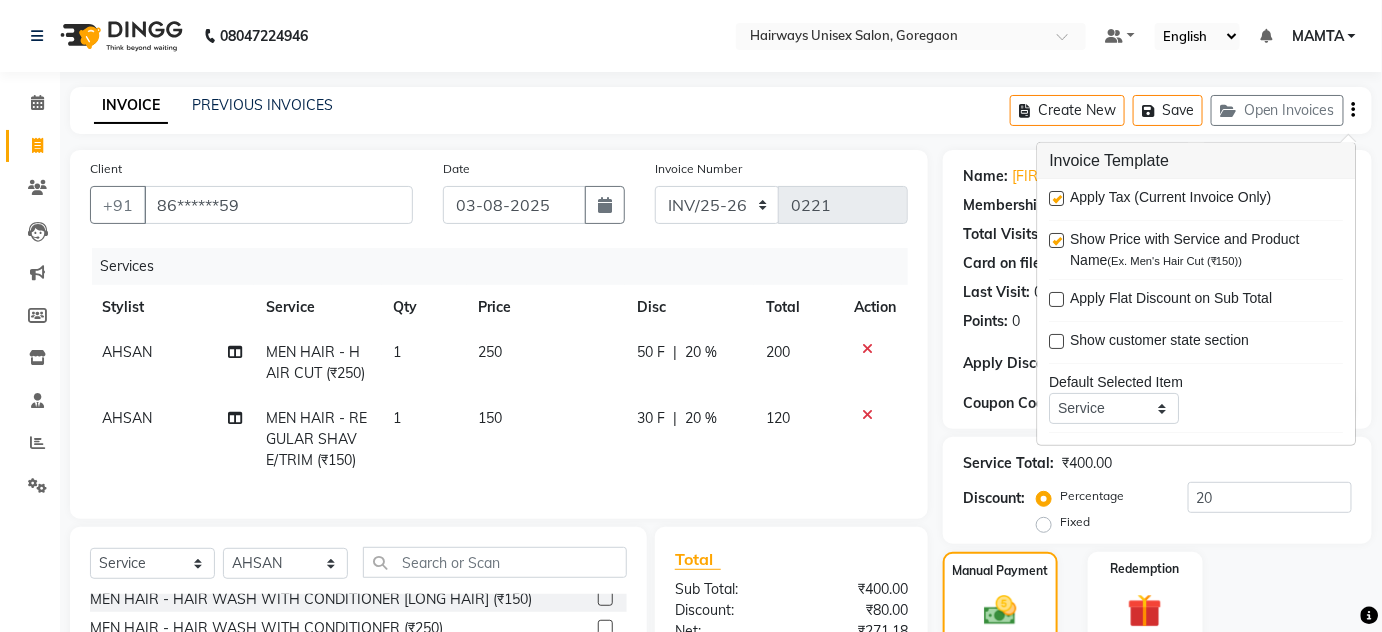 click at bounding box center (1057, 198) 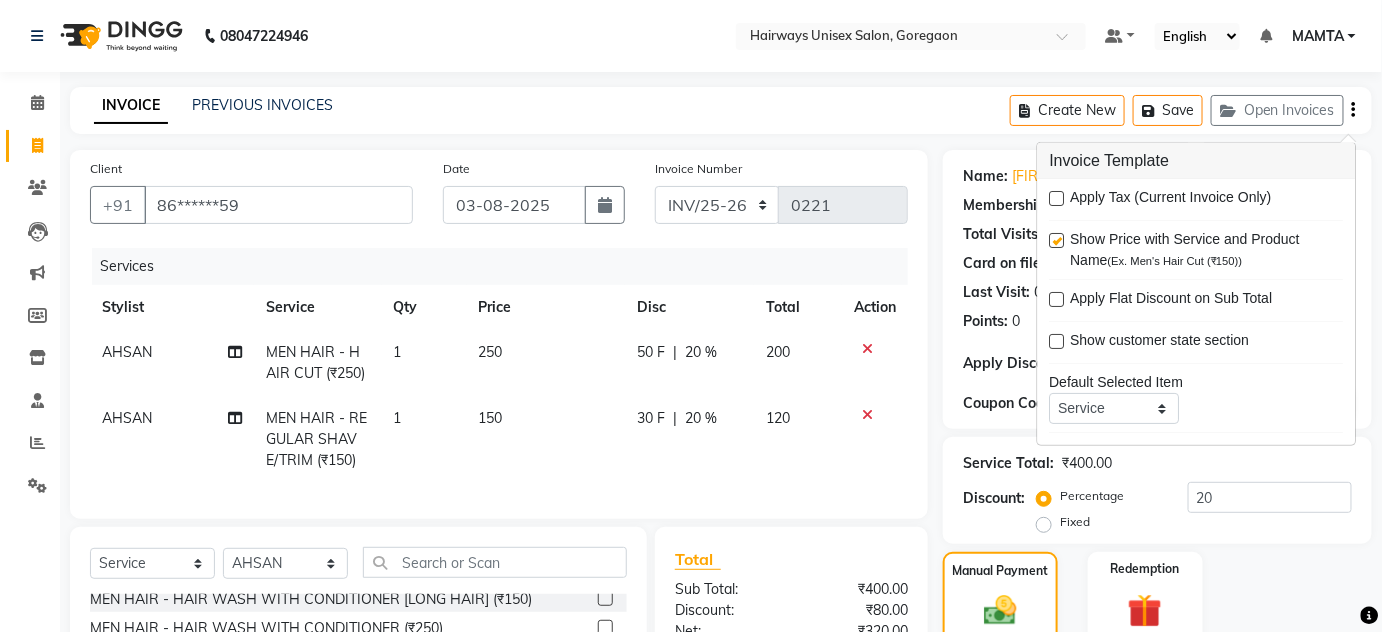 click on "INVOICE PREVIOUS INVOICES Create New   Save   Open Invoices" 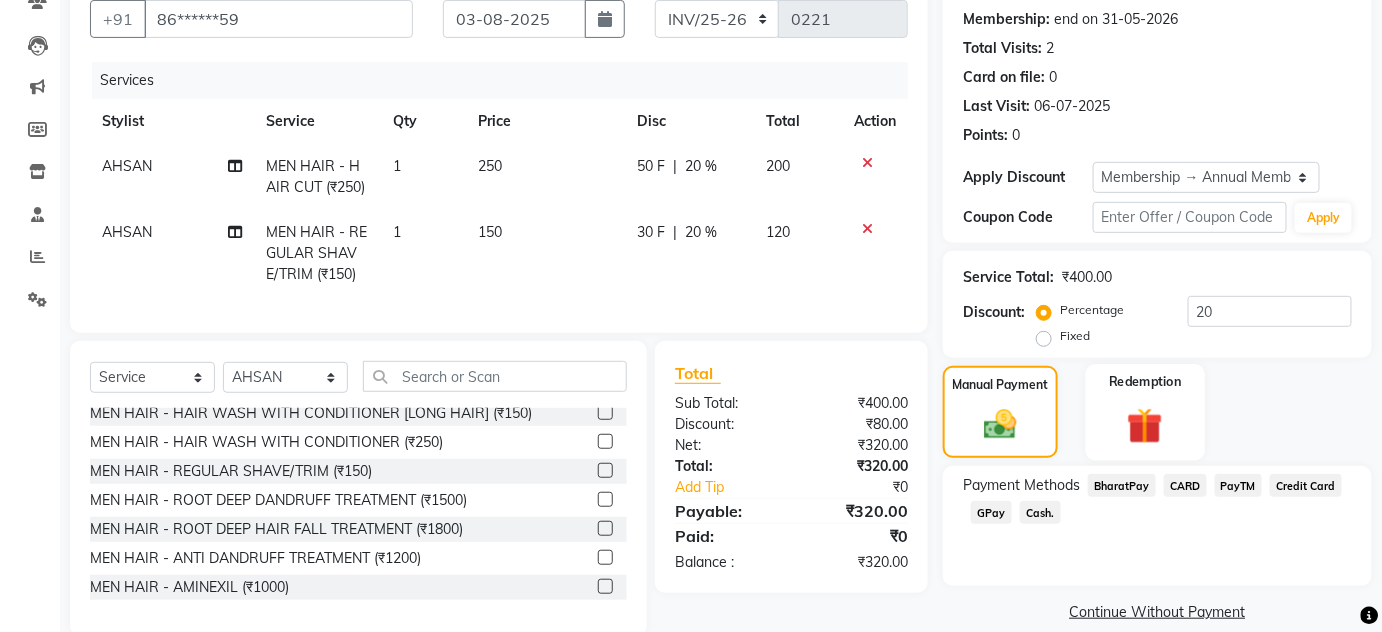 scroll, scrollTop: 233, scrollLeft: 0, axis: vertical 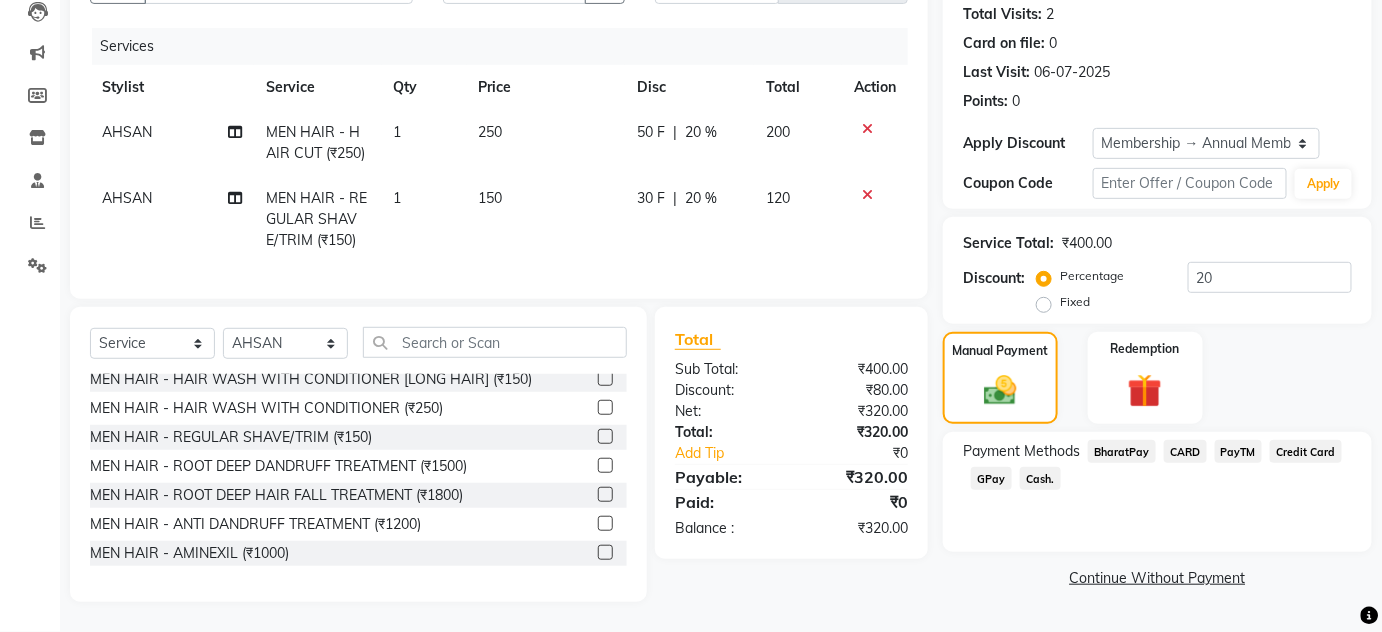 click on "GPay" 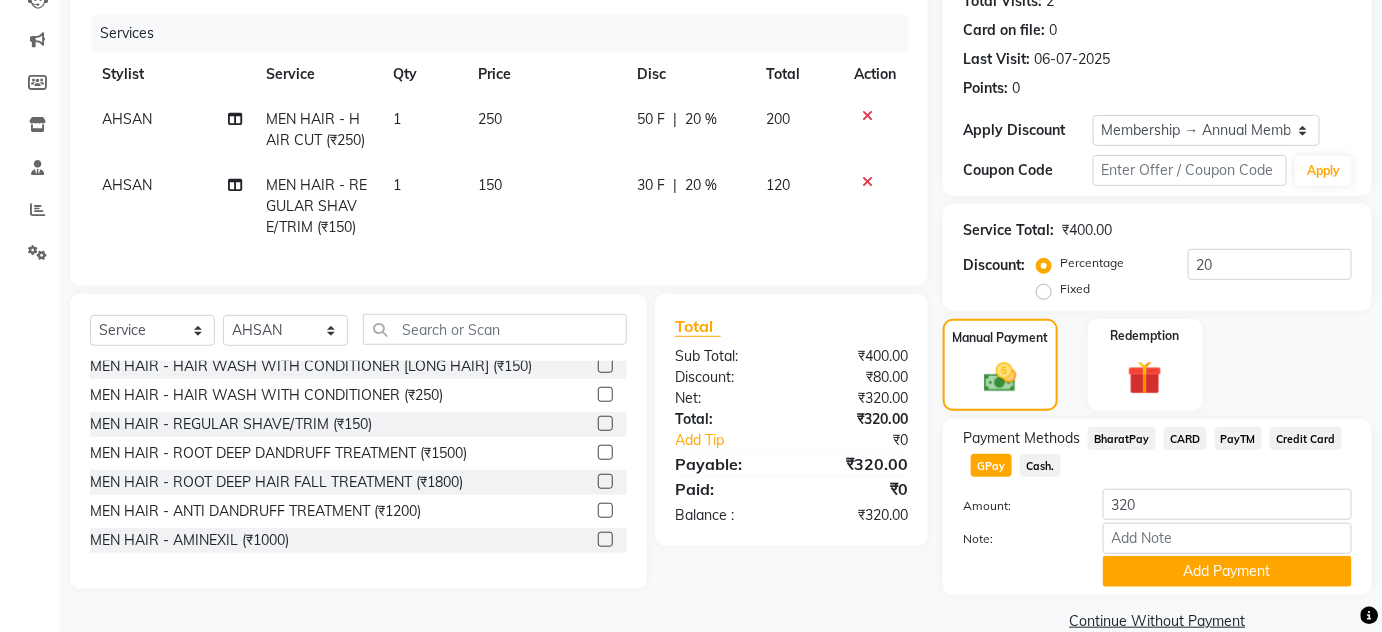 click on "Cash." 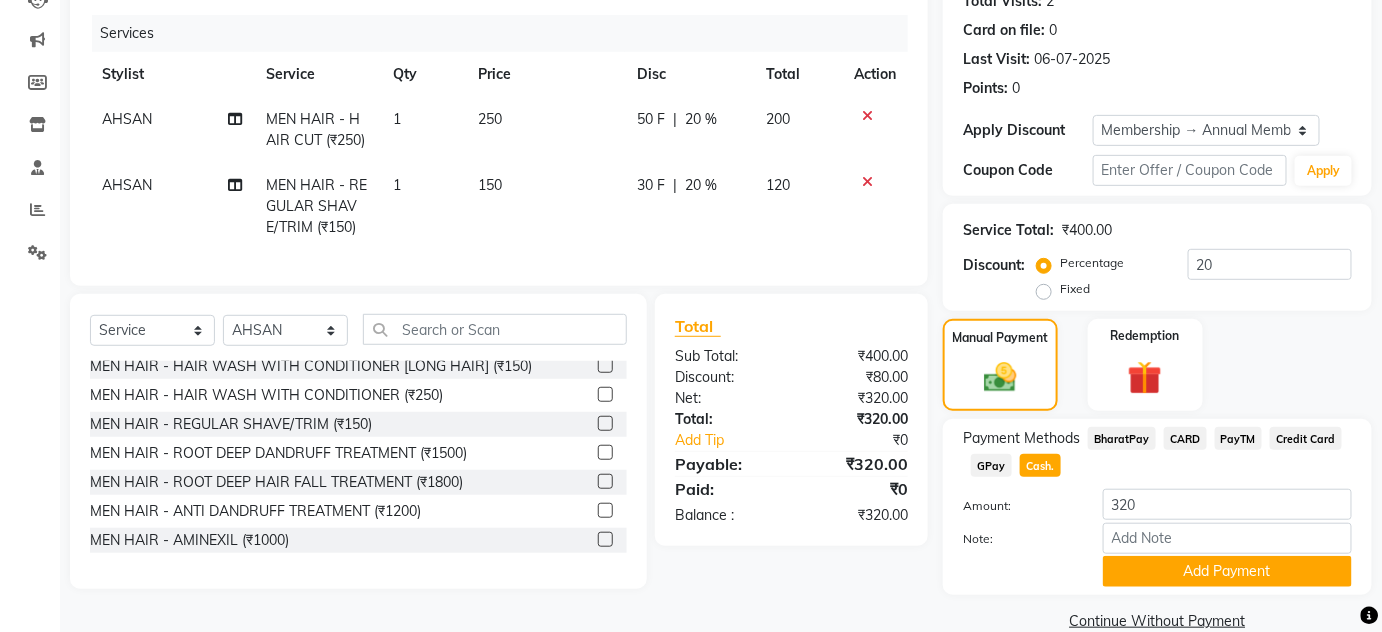 click on "Cash." 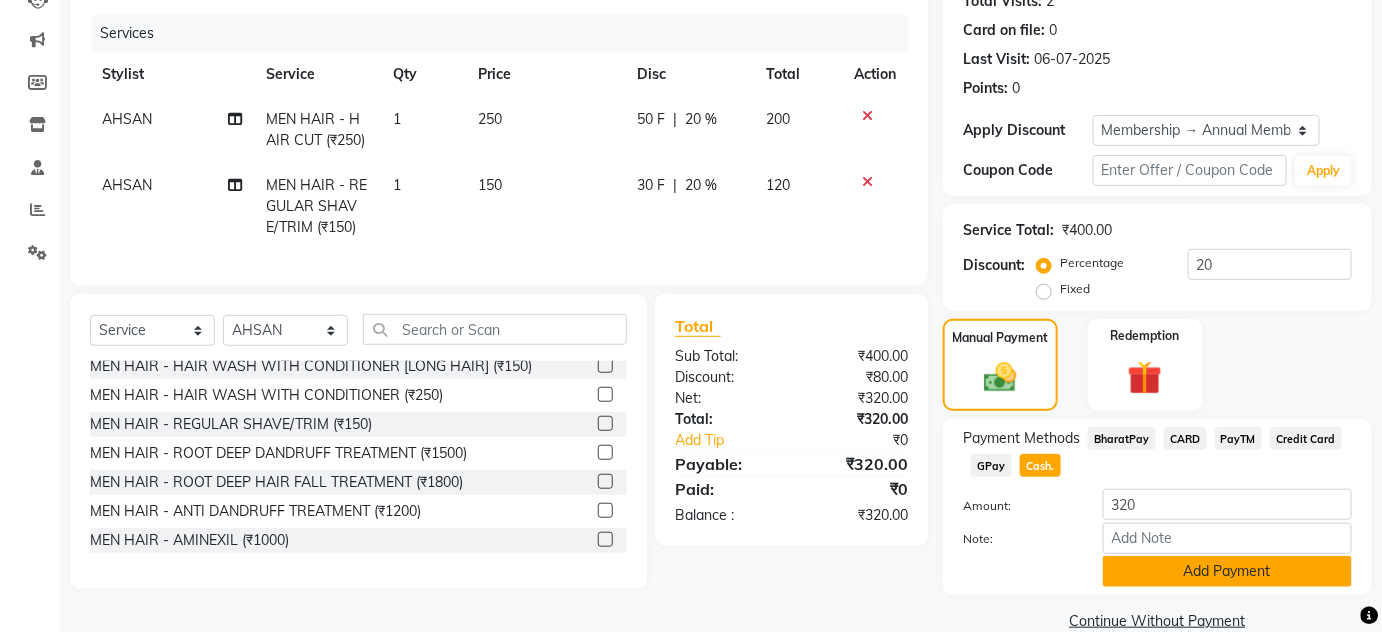 click on "Add Payment" 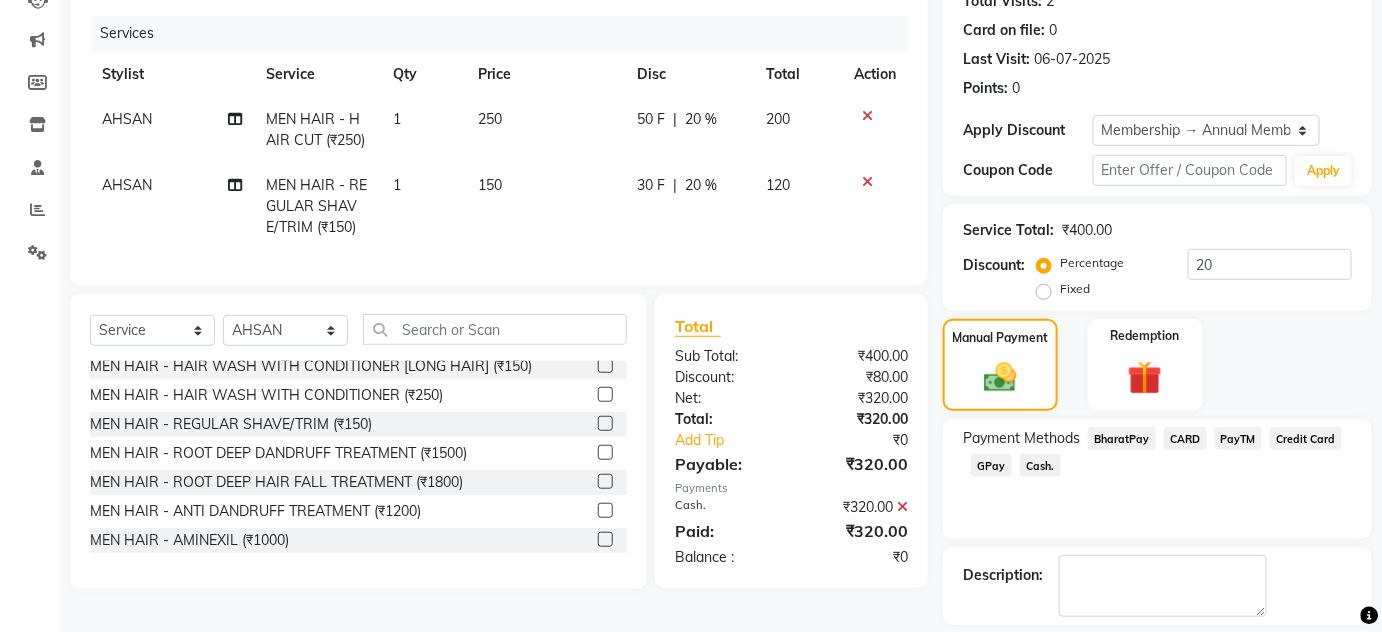 scroll, scrollTop: 322, scrollLeft: 0, axis: vertical 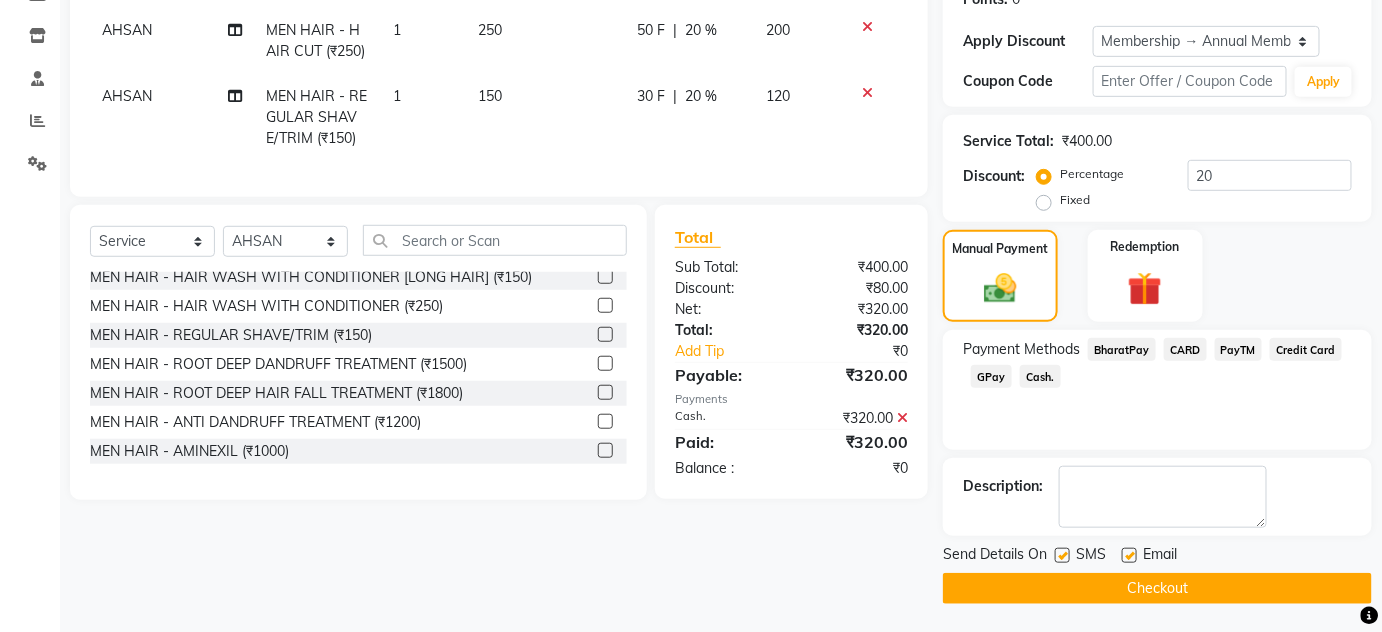 click 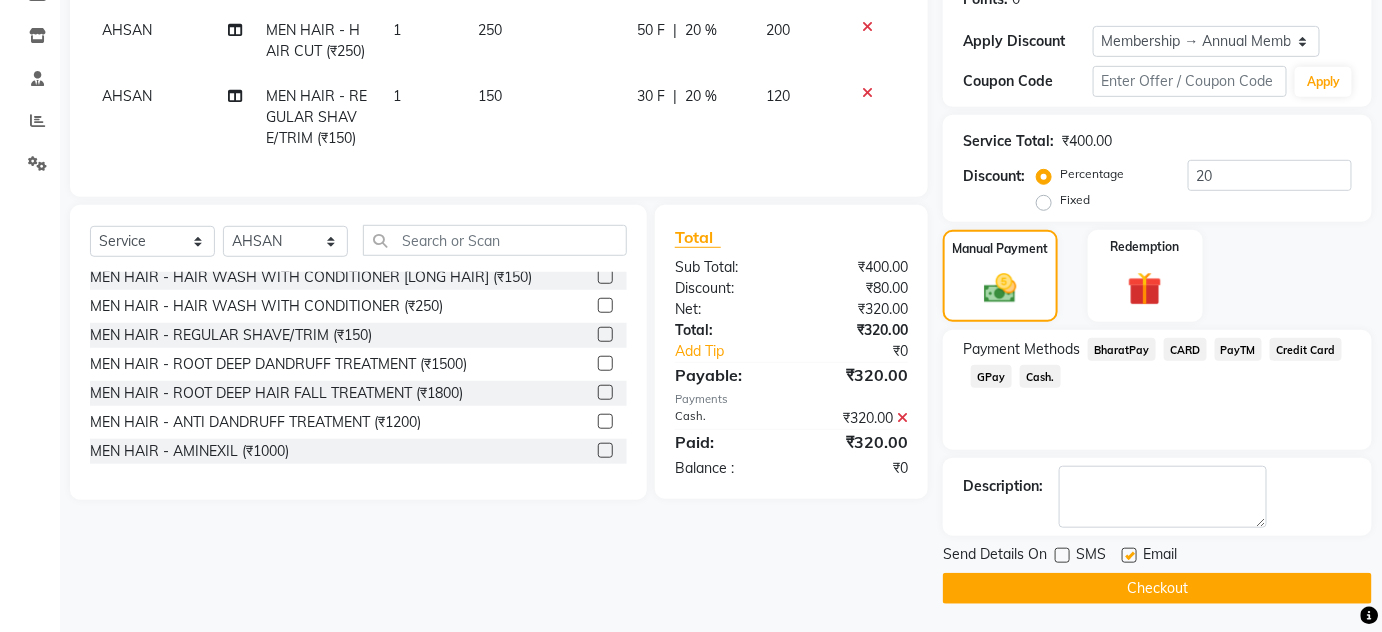 click 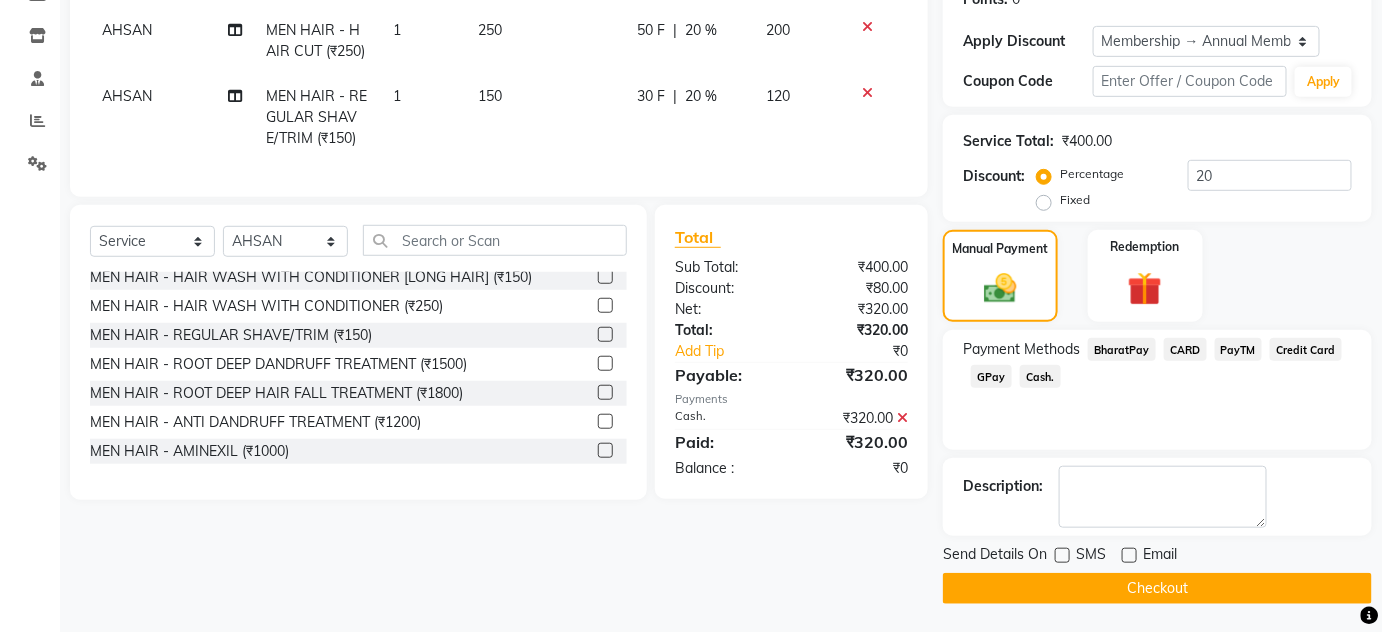 click on "Checkout" 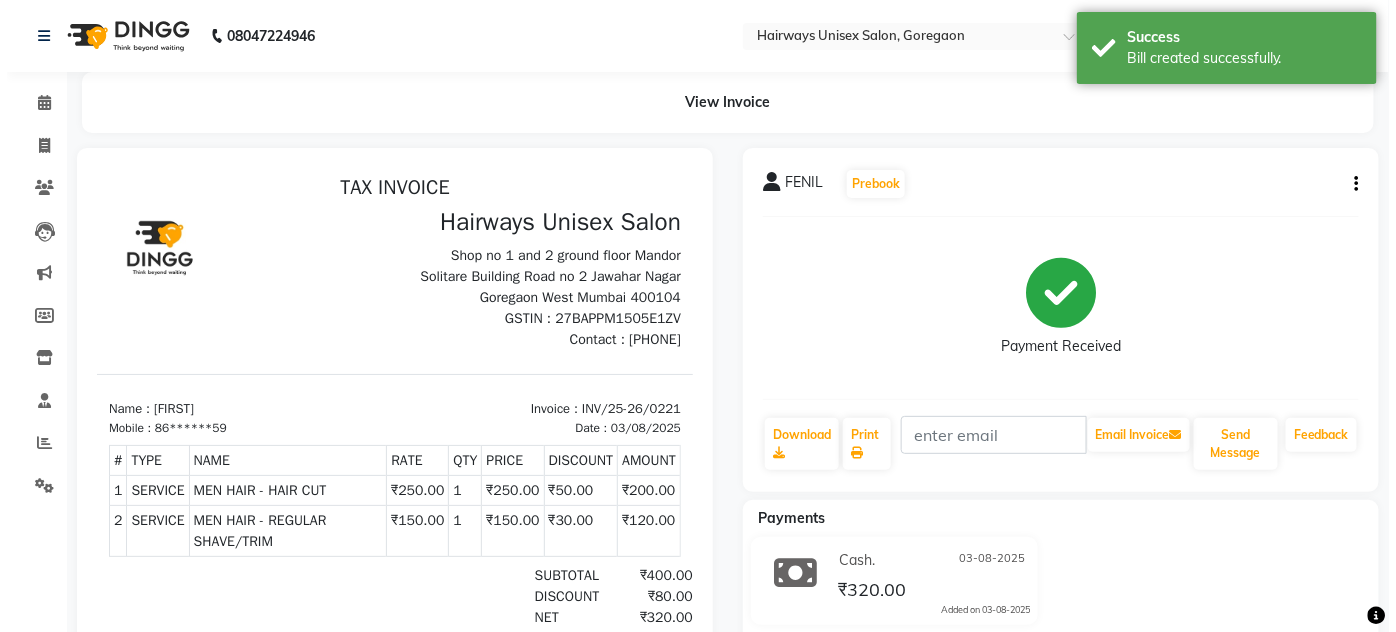scroll, scrollTop: 0, scrollLeft: 0, axis: both 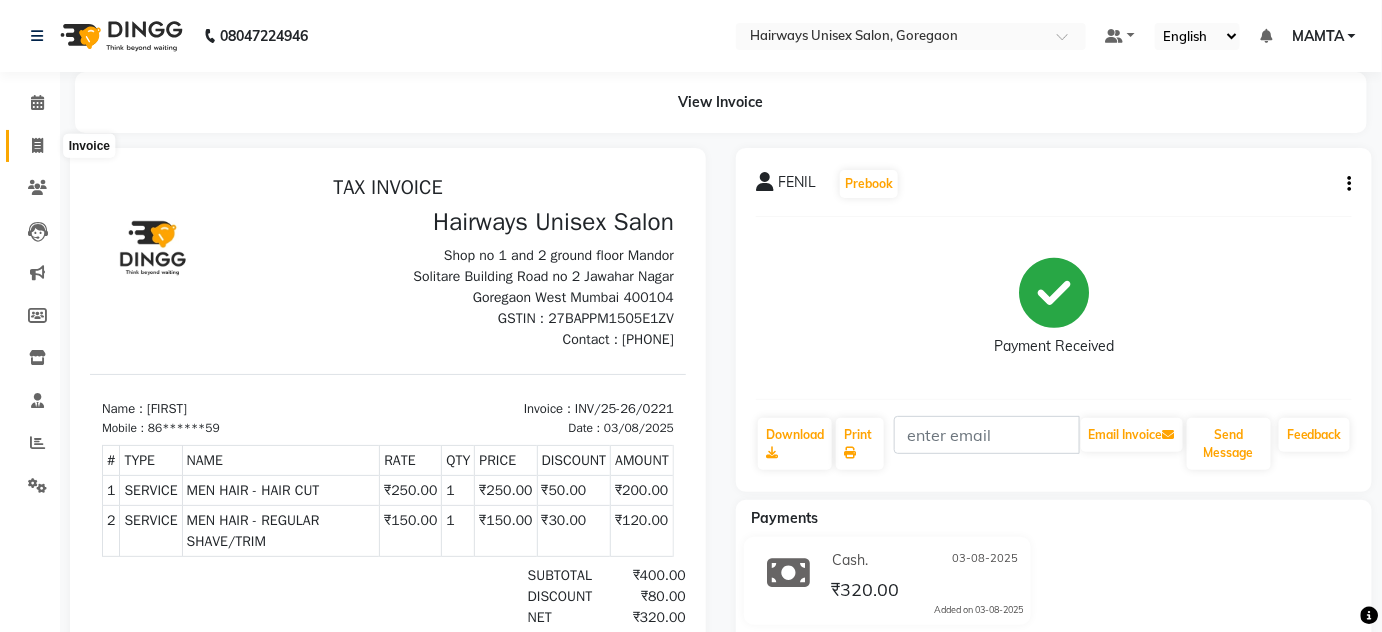click 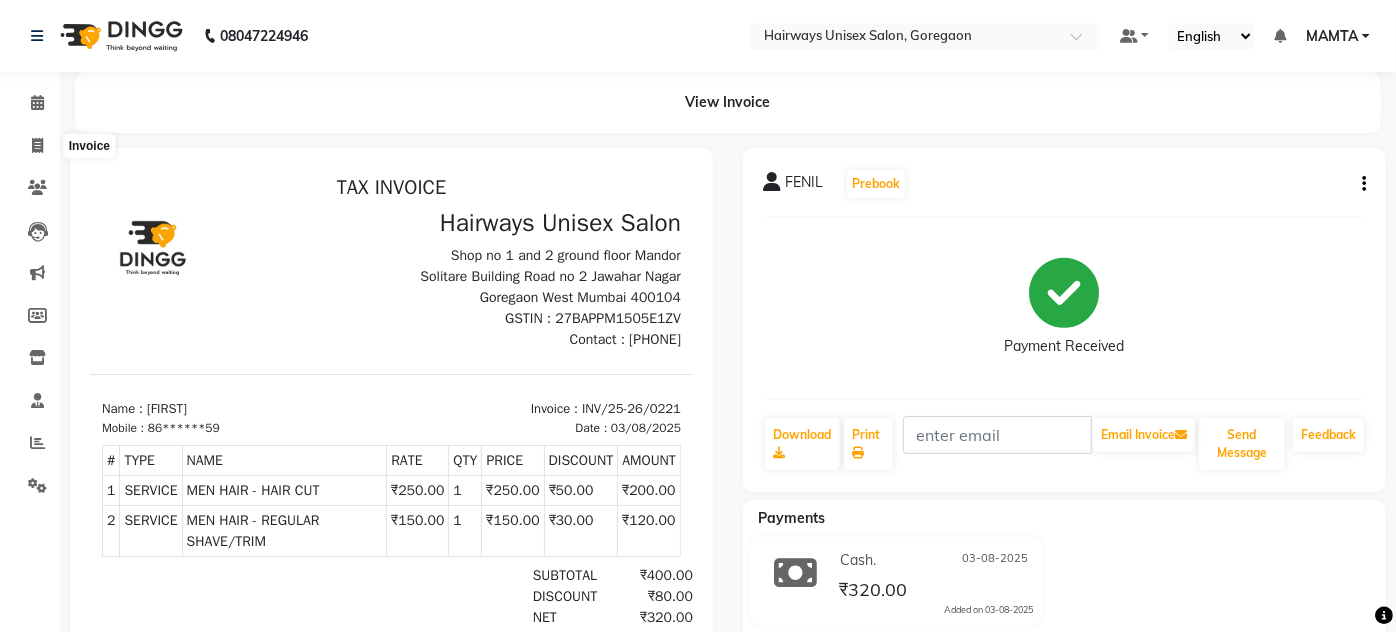 select on "service" 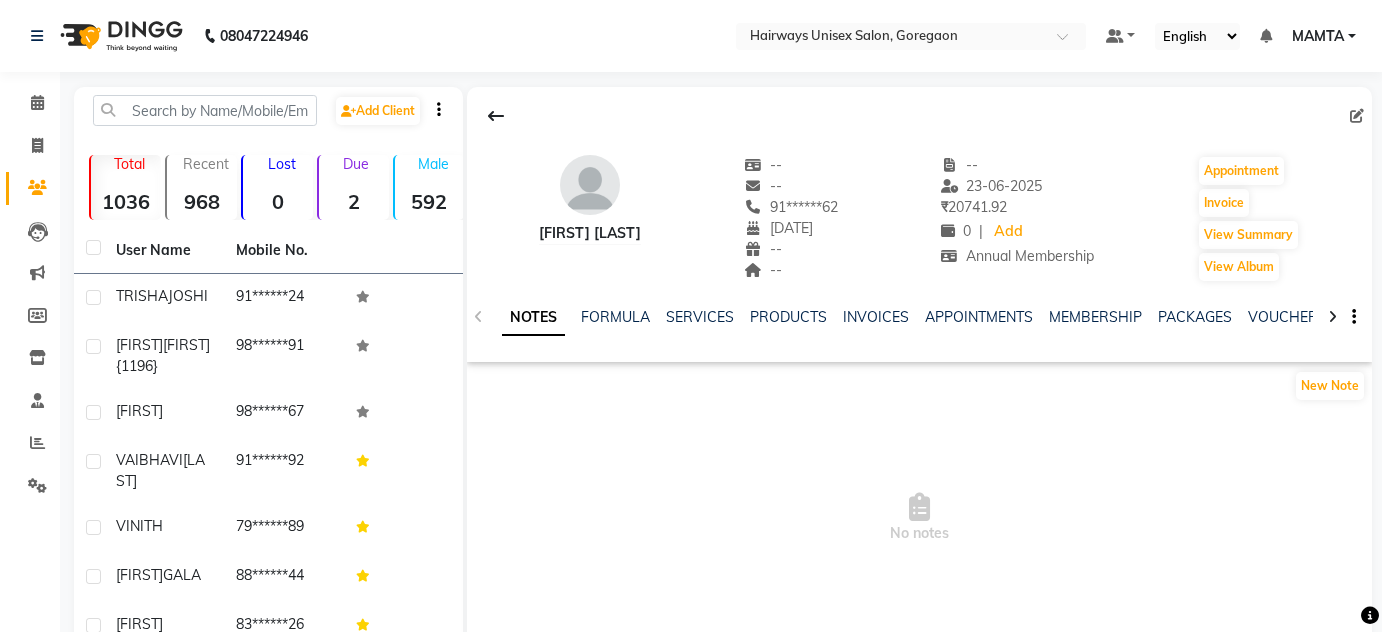scroll, scrollTop: 0, scrollLeft: 0, axis: both 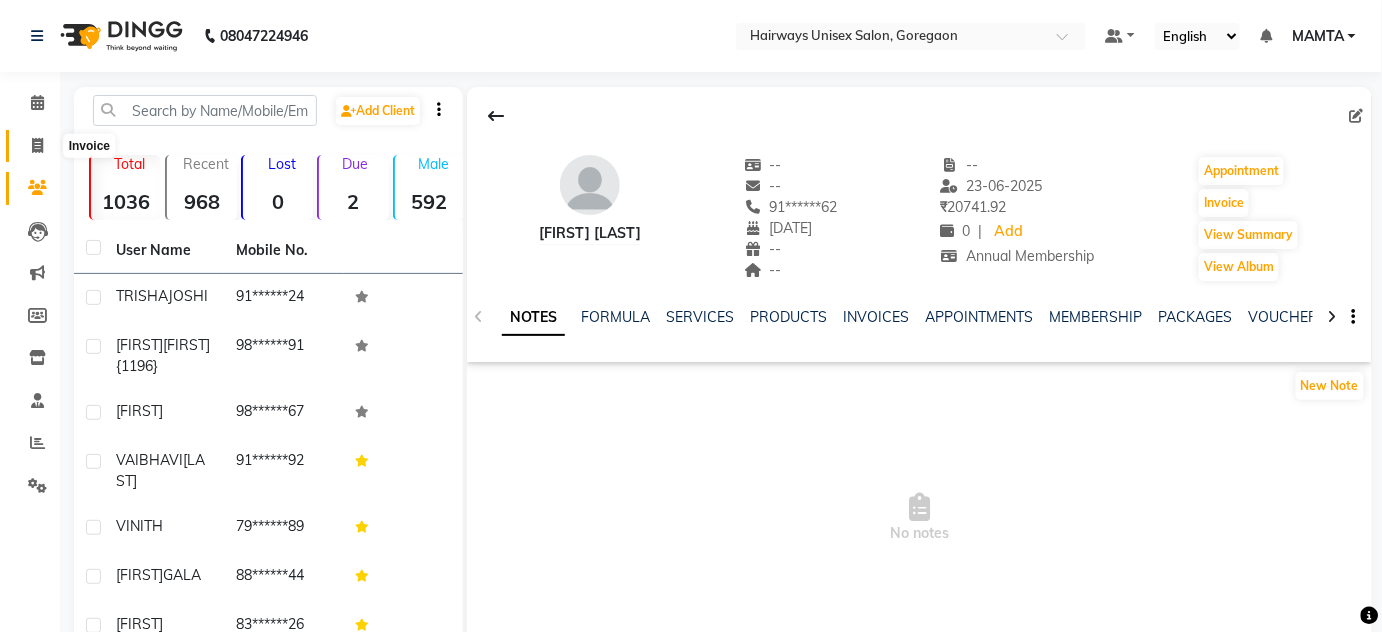 click 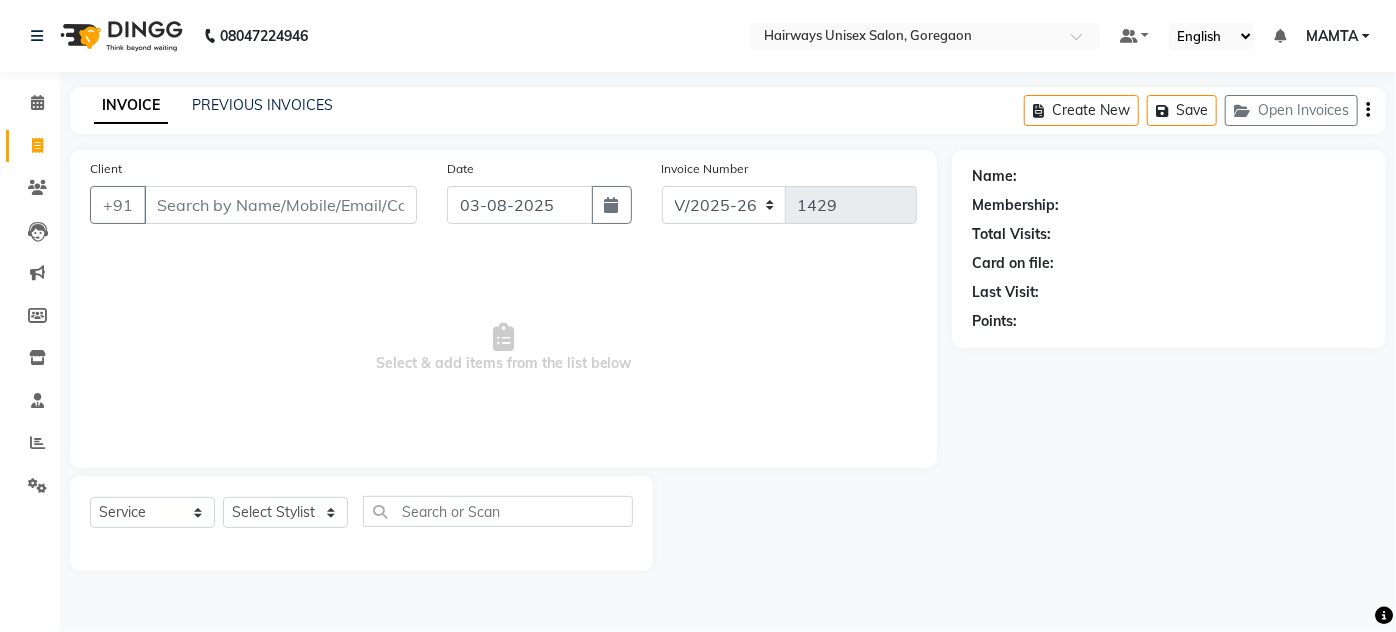 click on "Select & add items from the list below" at bounding box center (503, 348) 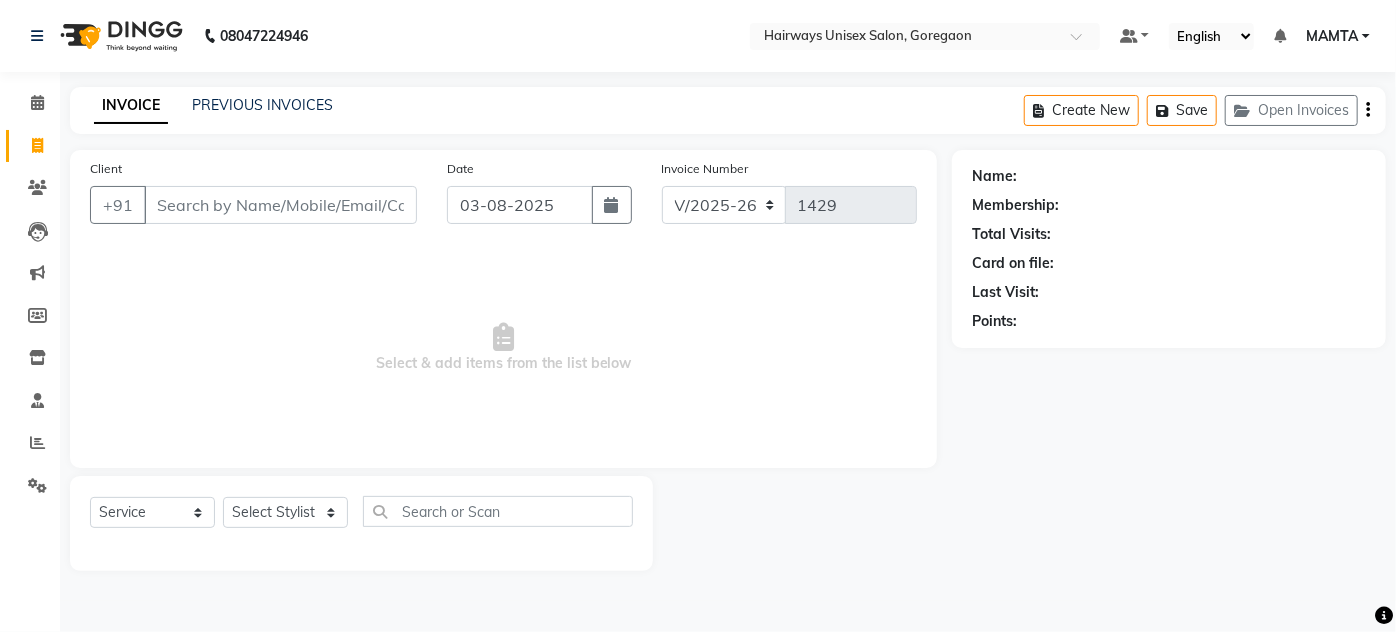 click on "Client +91" 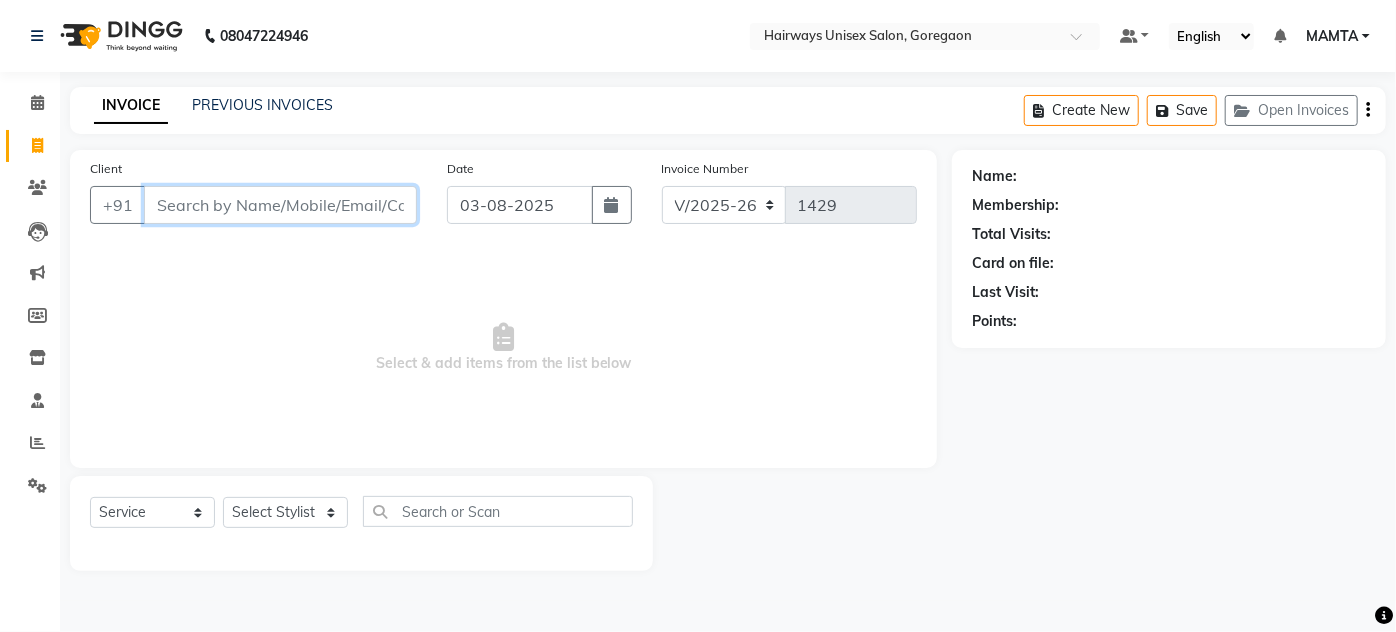 click on "Client" at bounding box center [280, 205] 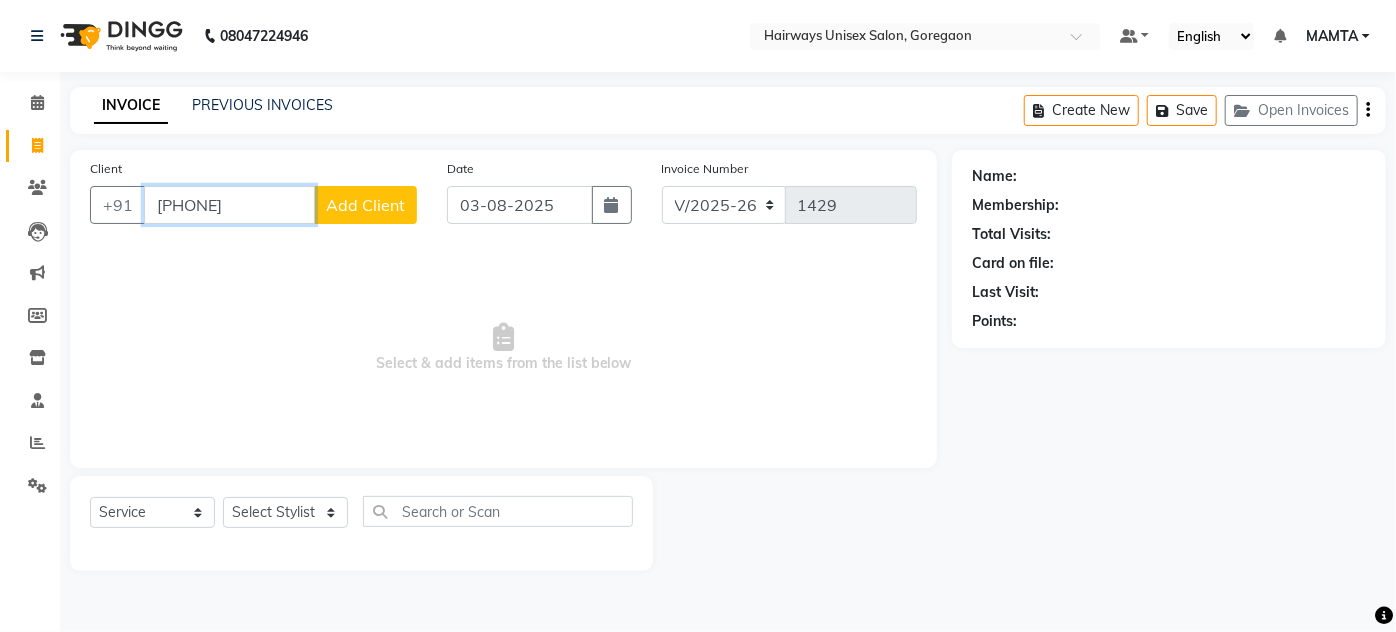 type on "[PHONE]" 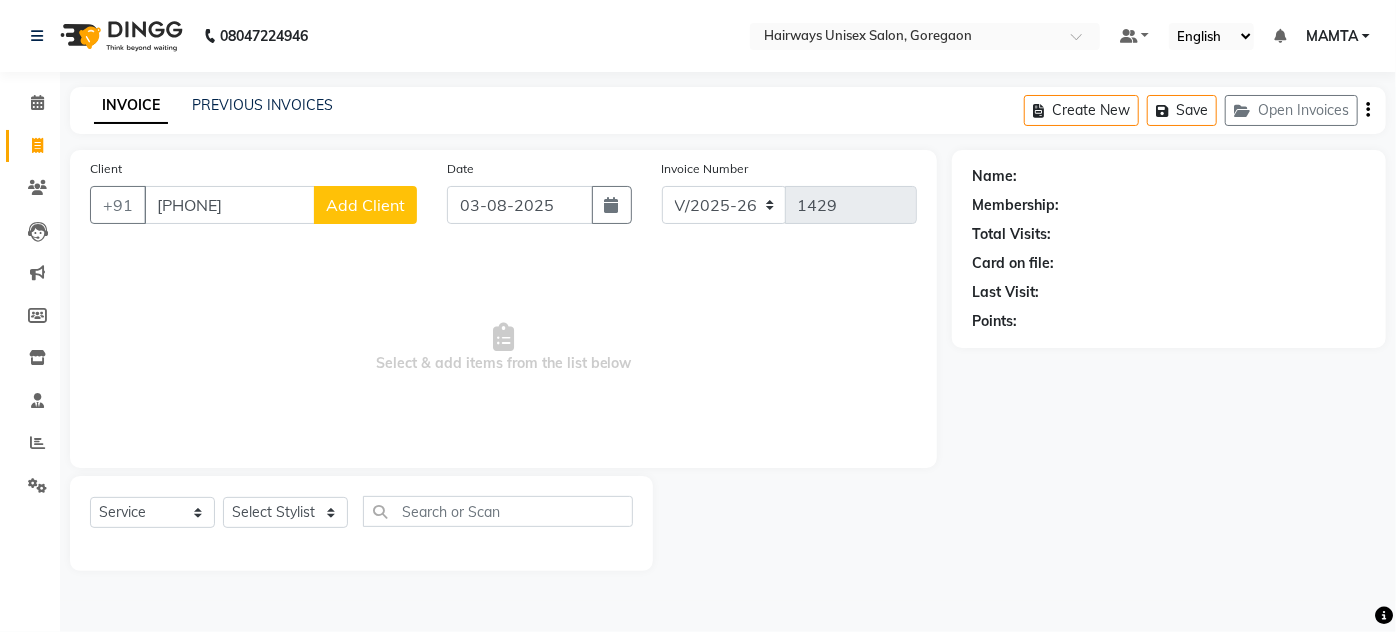 click on "Add Client" 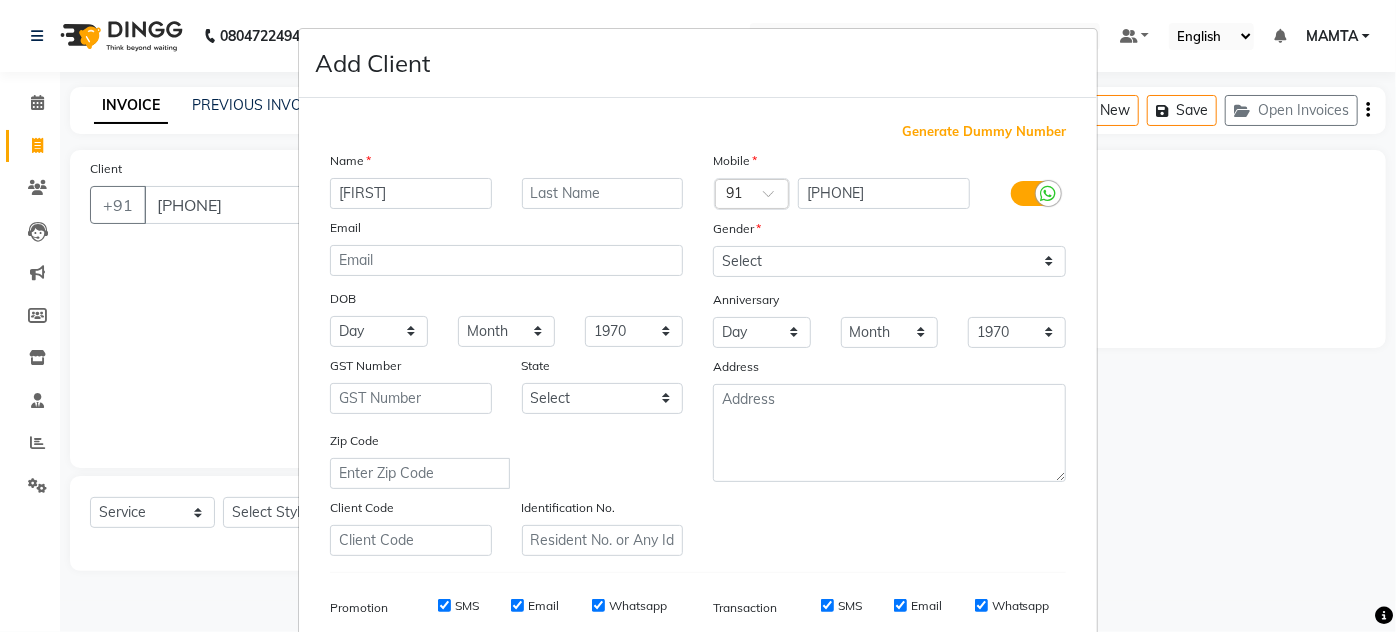 type on "[FIRST]" 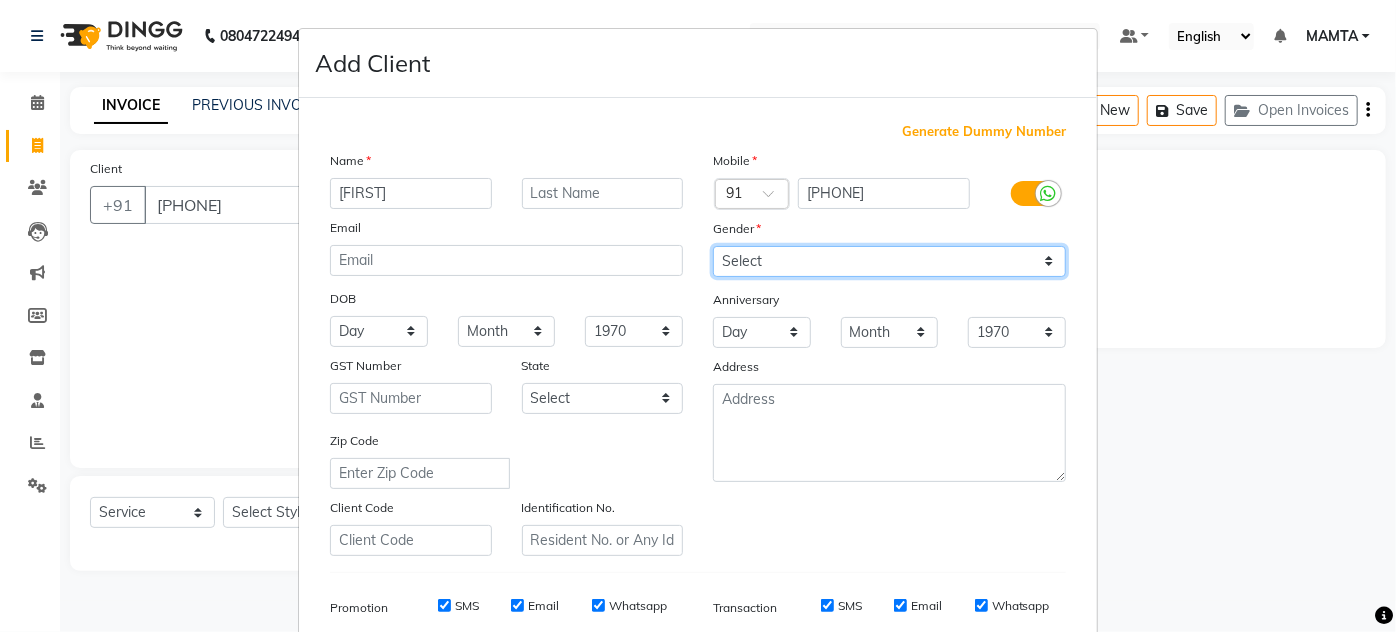 click on "Select Male Female Other Prefer Not To Say" at bounding box center [889, 261] 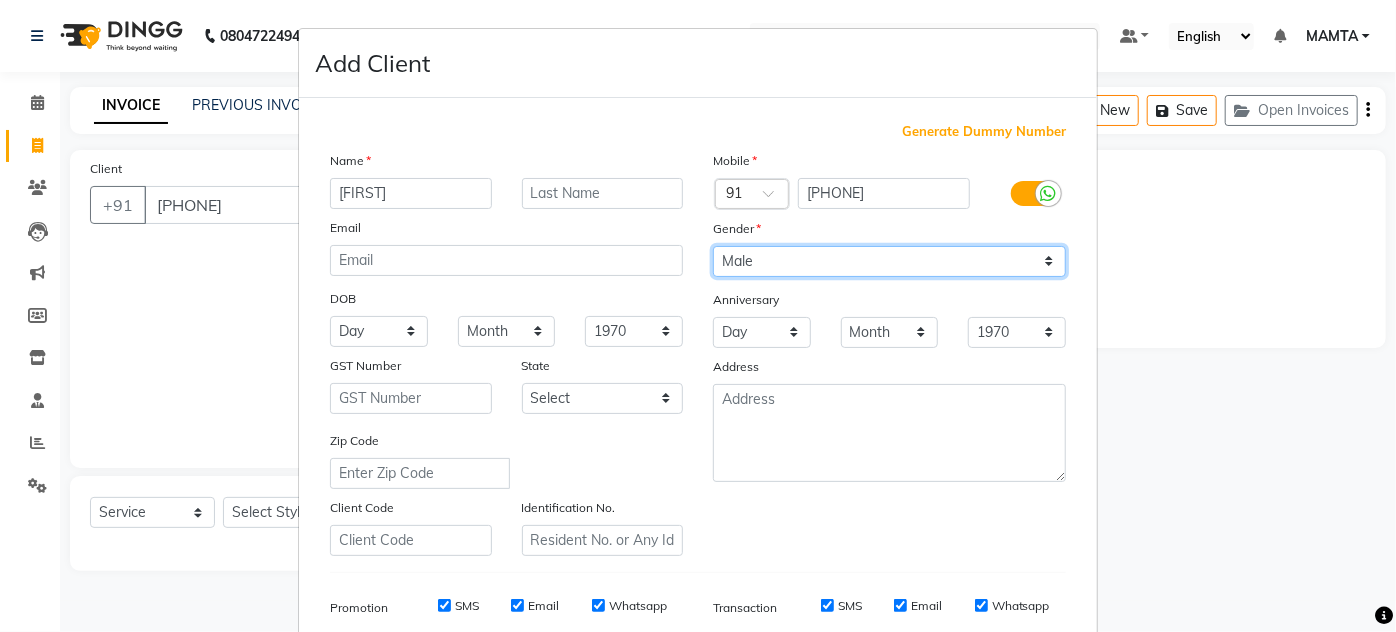 click on "Select Male Female Other Prefer Not To Say" at bounding box center [889, 261] 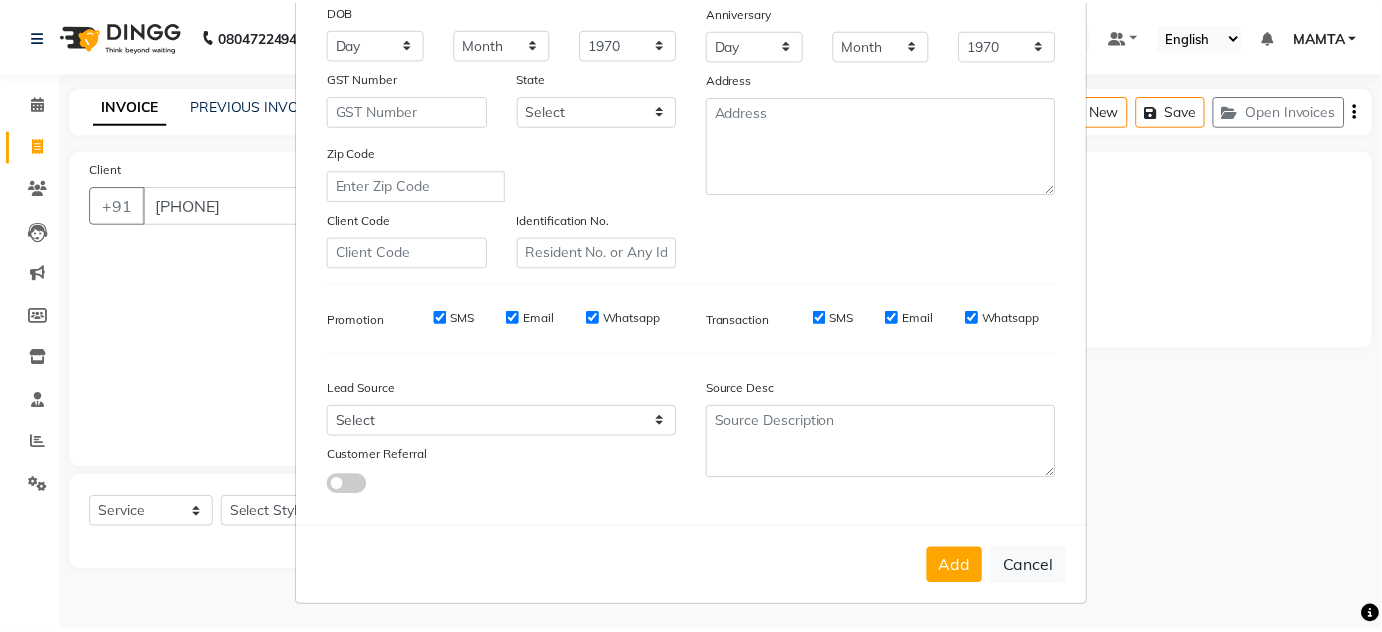 scroll, scrollTop: 290, scrollLeft: 0, axis: vertical 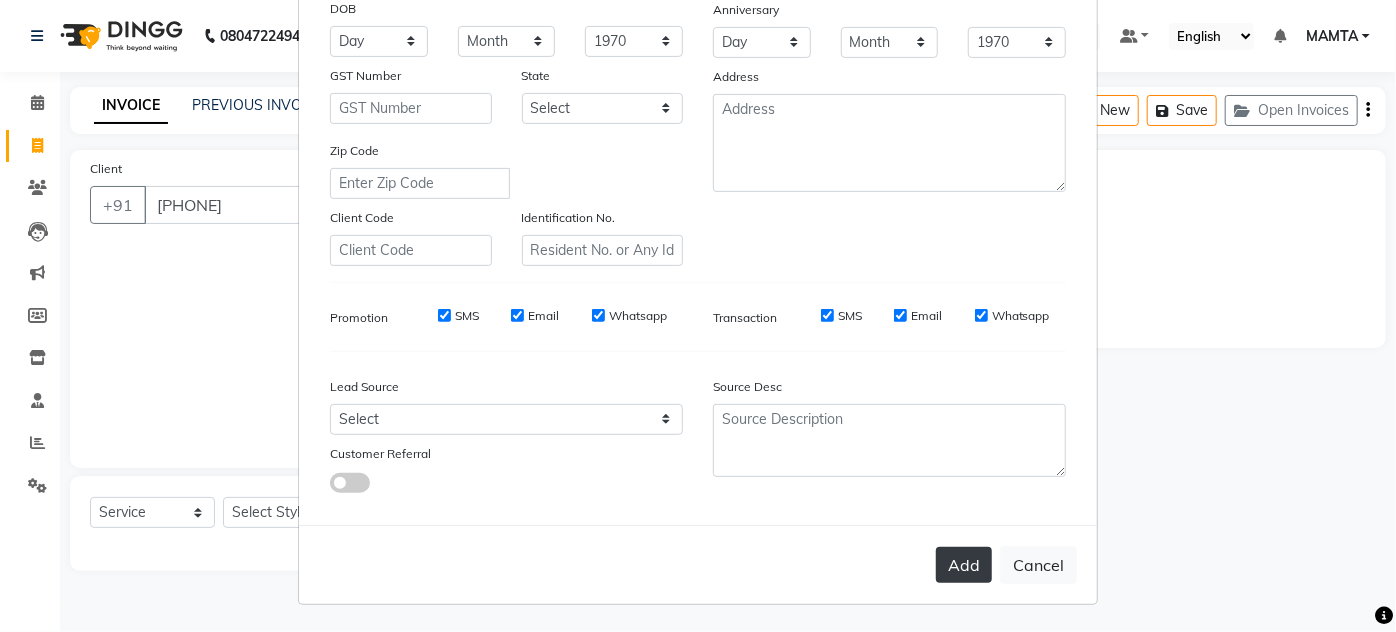 click on "Add" at bounding box center [964, 565] 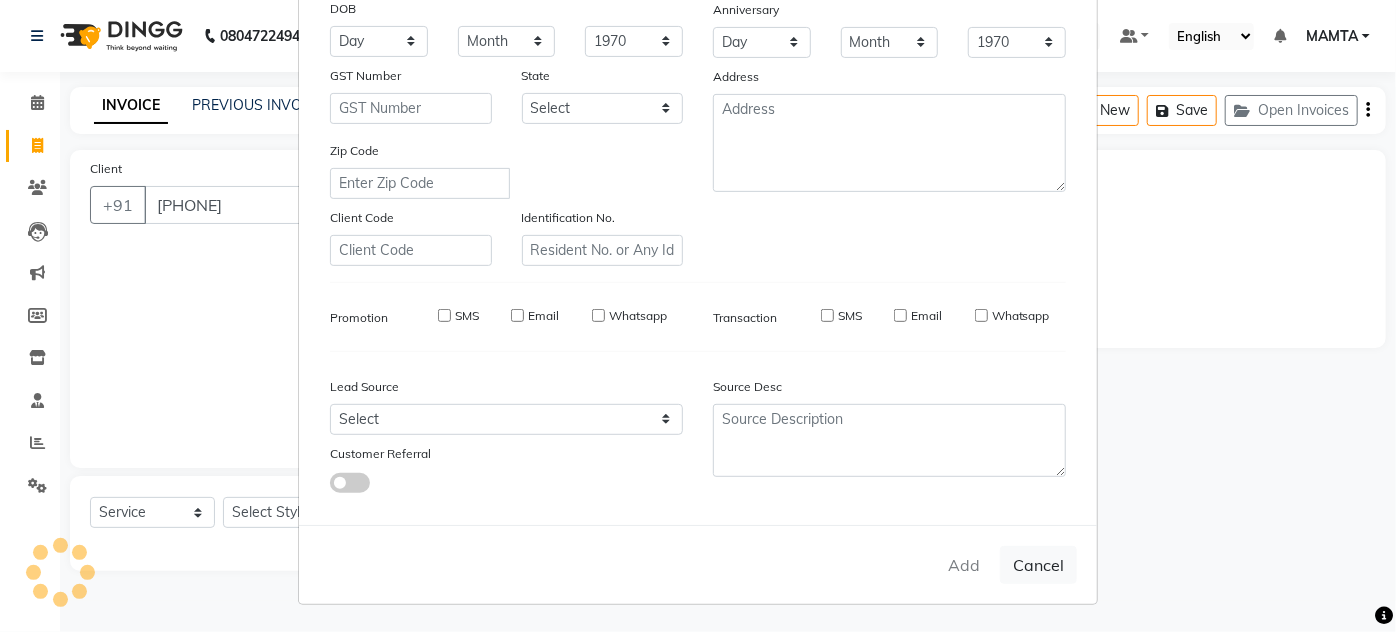 type on "84******44" 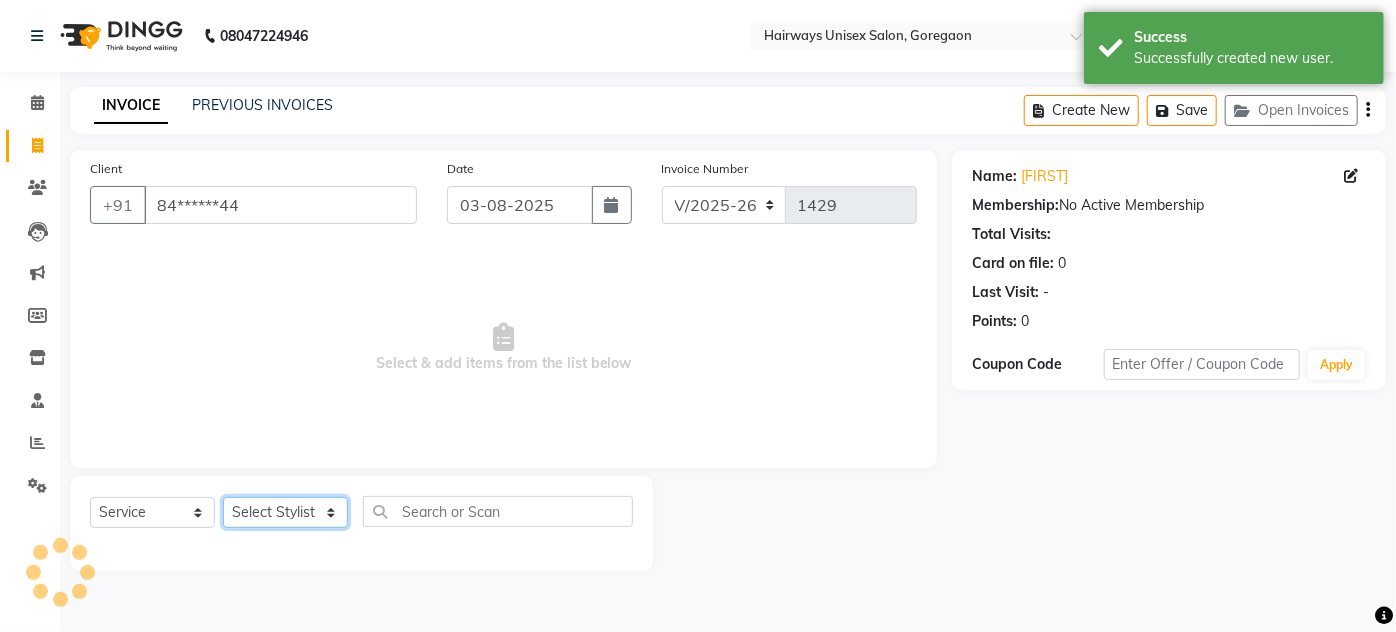 click on "Select Stylist AHSAN AZAD IMRAN Kamal Salmani KASHISH MAMTA POOJA PUMMY RAJA SADDAM SAMEER SULTAN TALIB ZAFAR ZAHID" 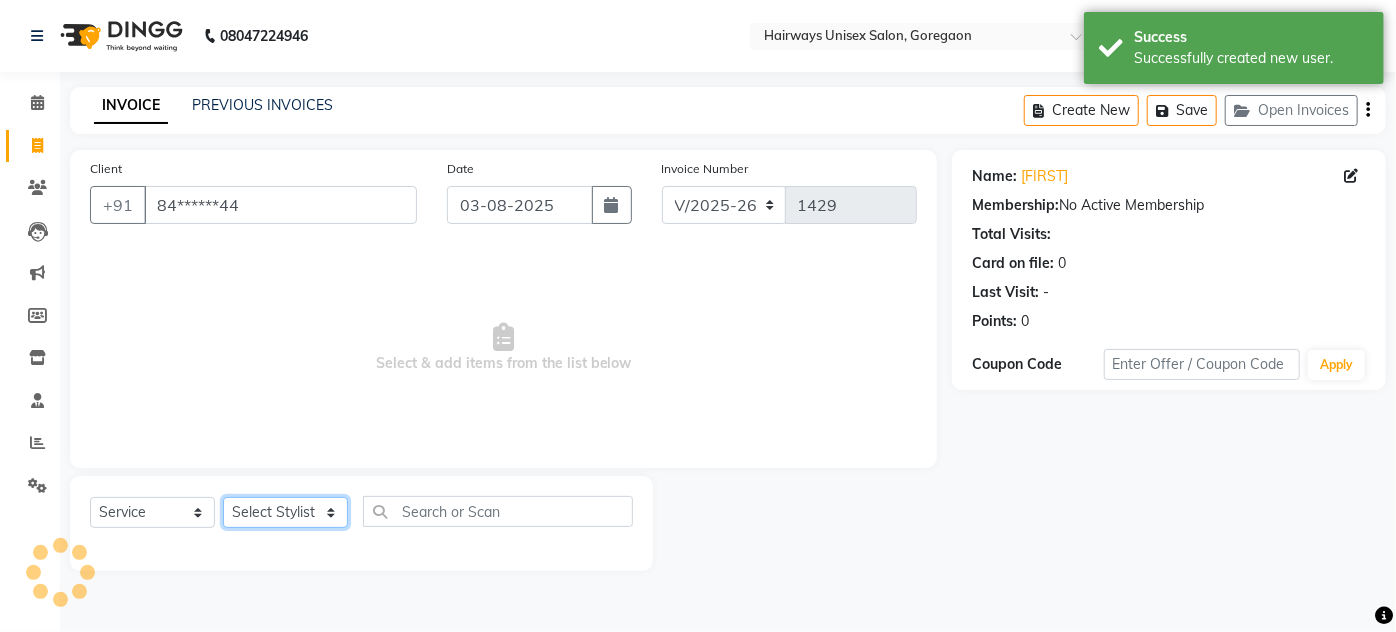 select on "80508" 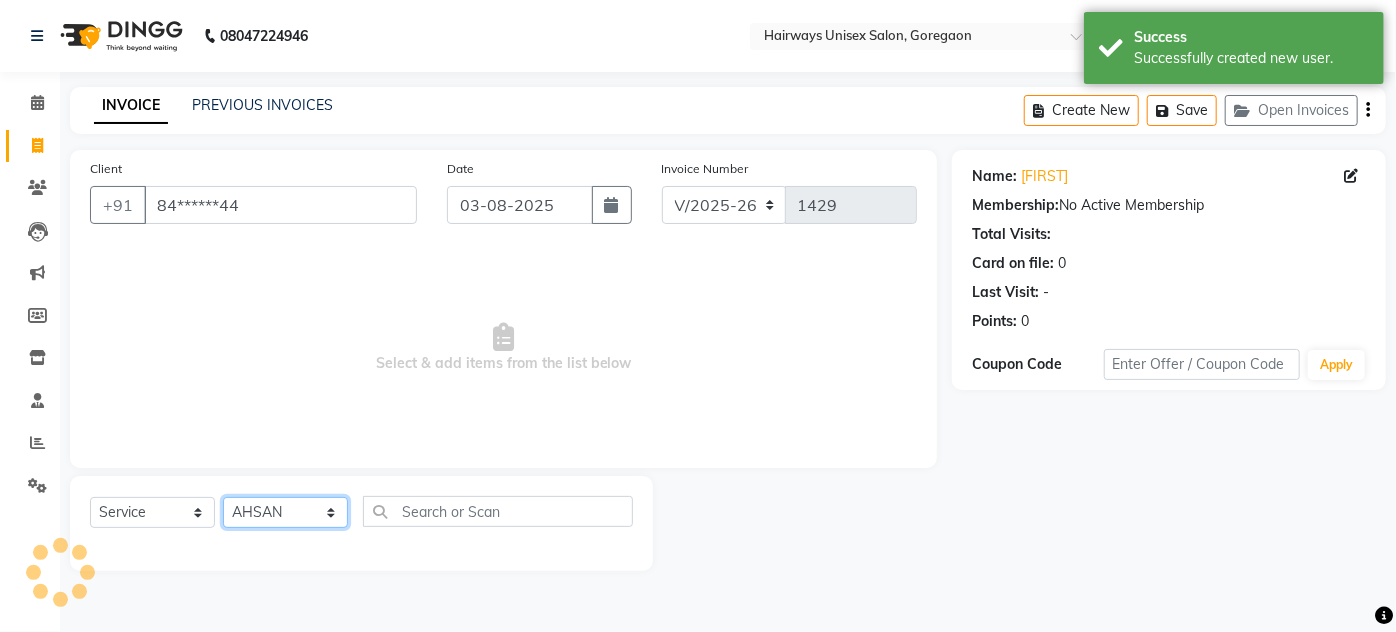 click on "Select Stylist AHSAN AZAD IMRAN Kamal Salmani KASHISH MAMTA POOJA PUMMY RAJA SADDAM SAMEER SULTAN TALIB ZAFAR ZAHID" 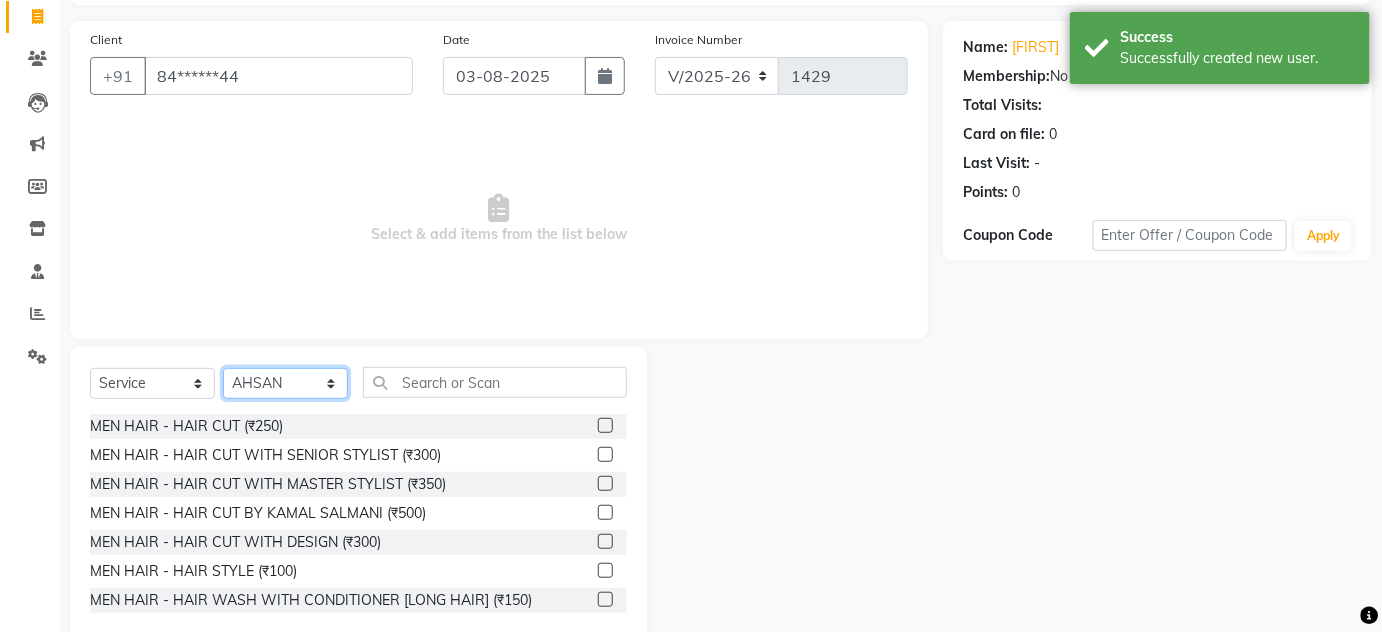 scroll, scrollTop: 168, scrollLeft: 0, axis: vertical 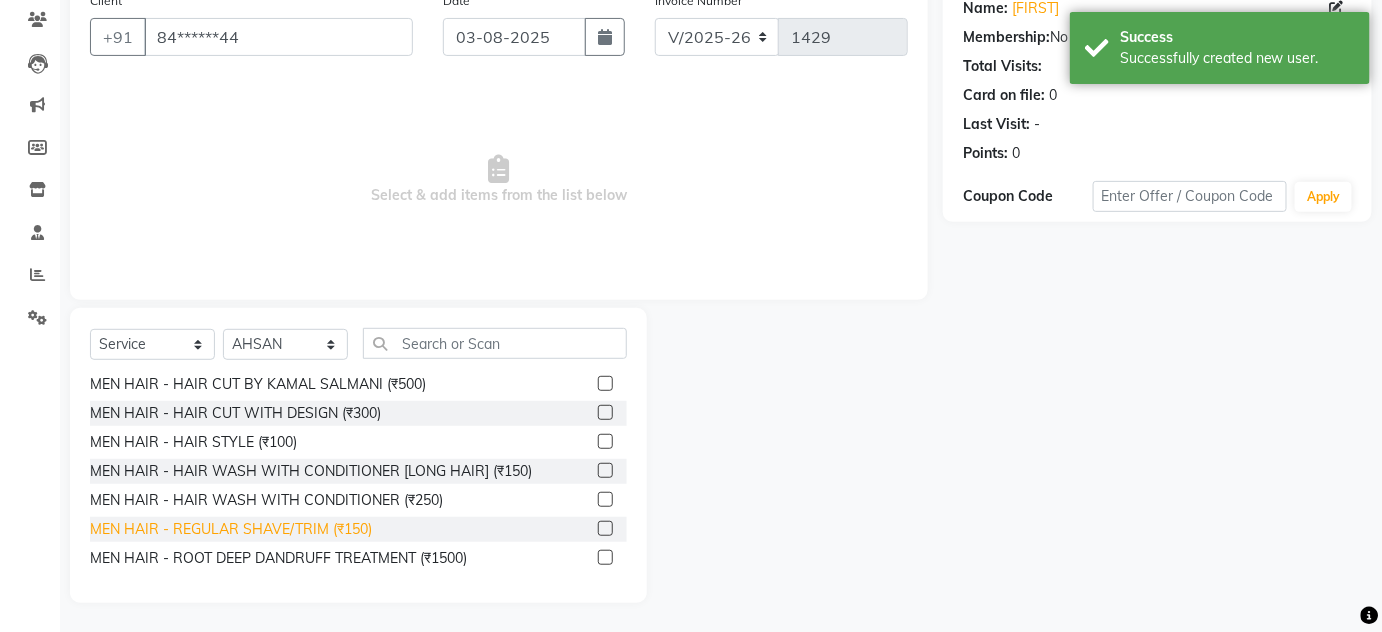 click on "MEN HAIR - REGULAR SHAVE/TRIM (₹150)" 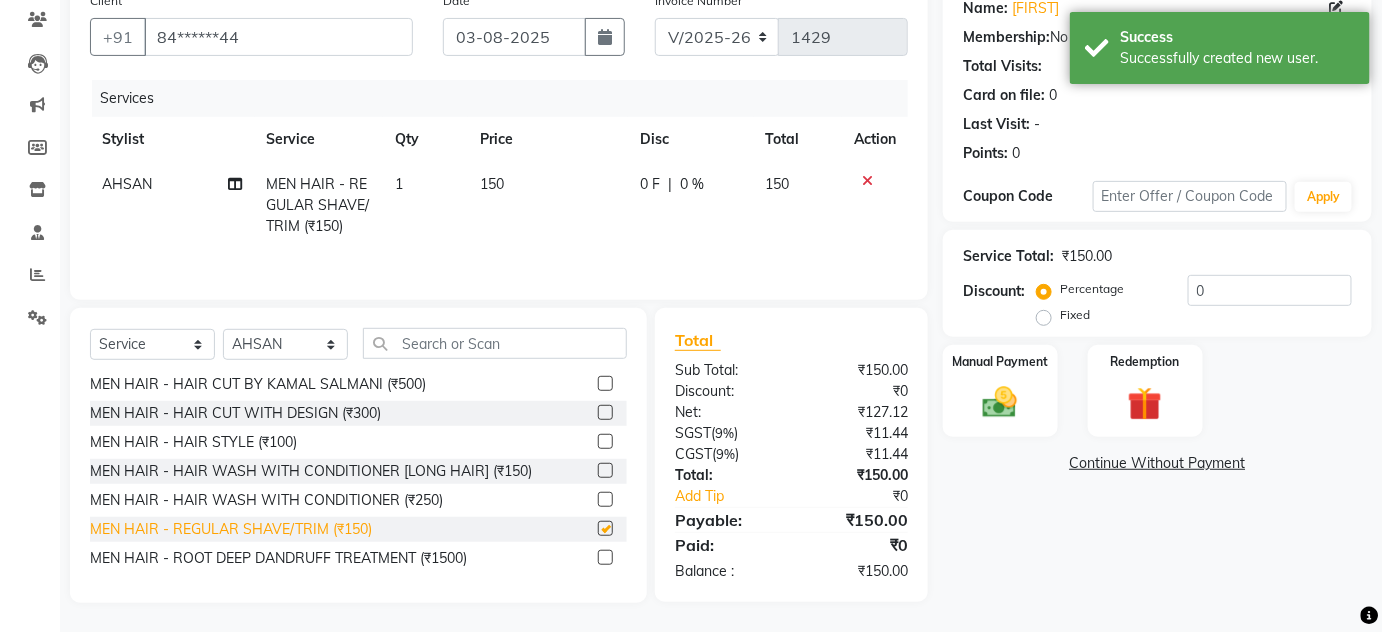 checkbox on "false" 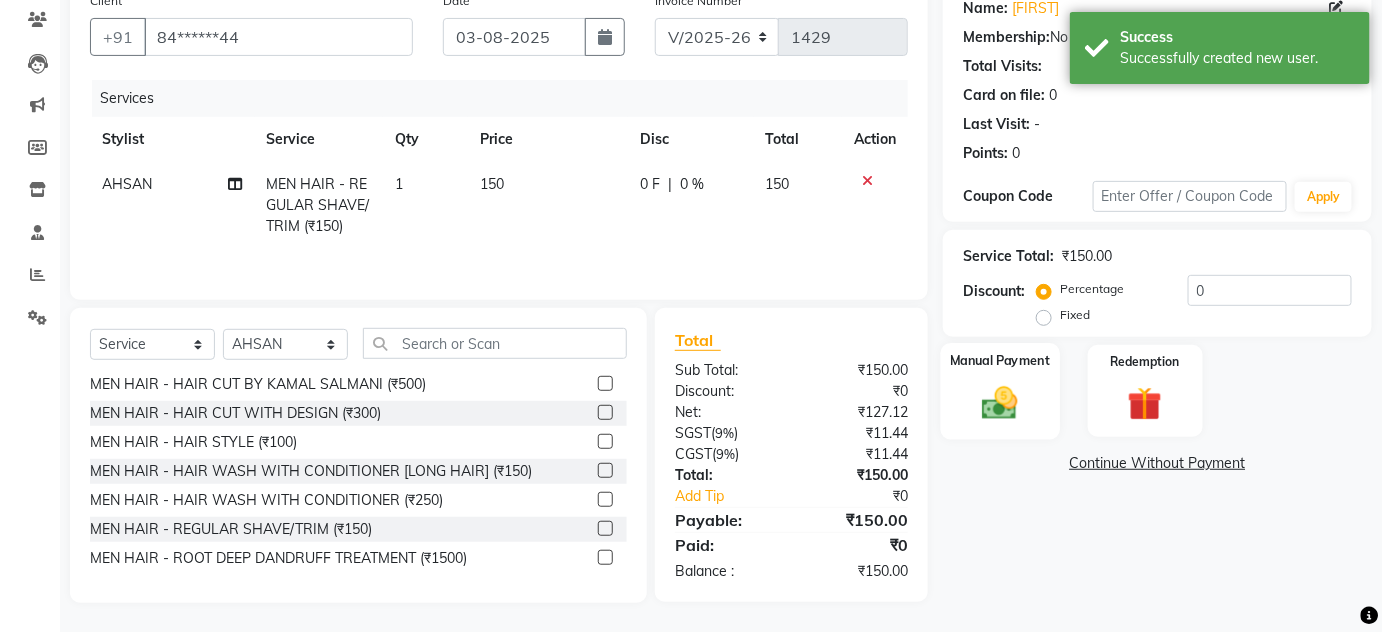 click 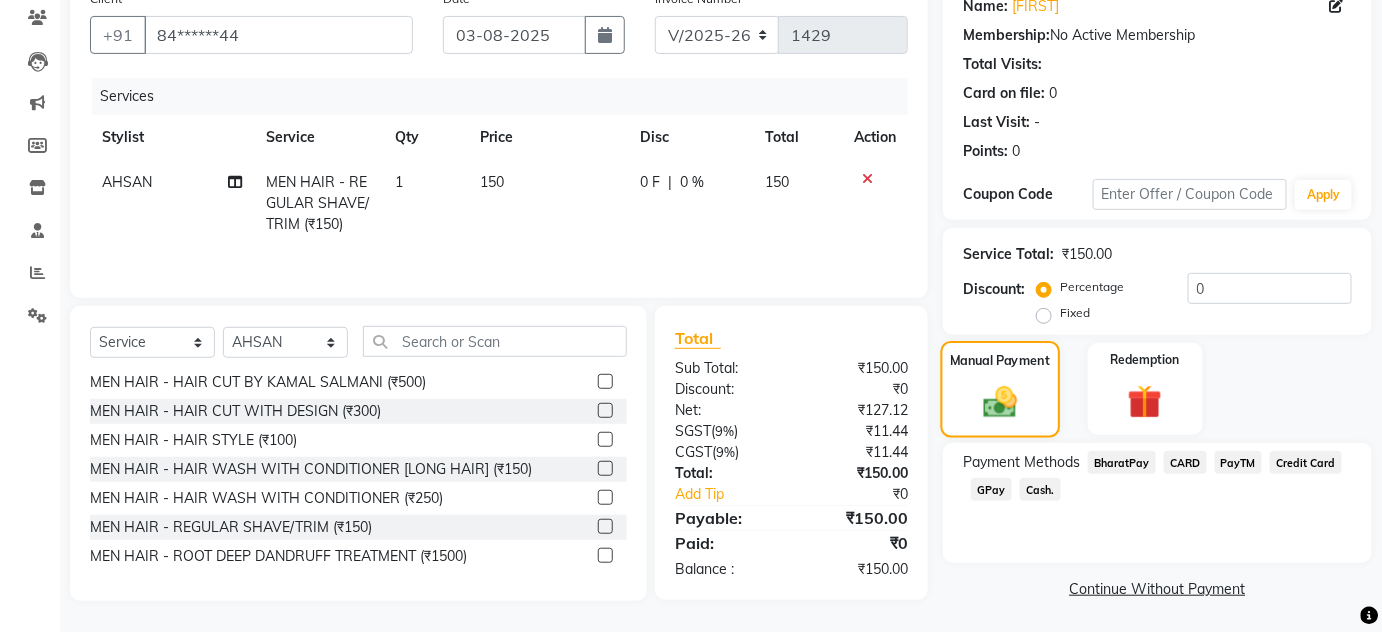scroll, scrollTop: 171, scrollLeft: 0, axis: vertical 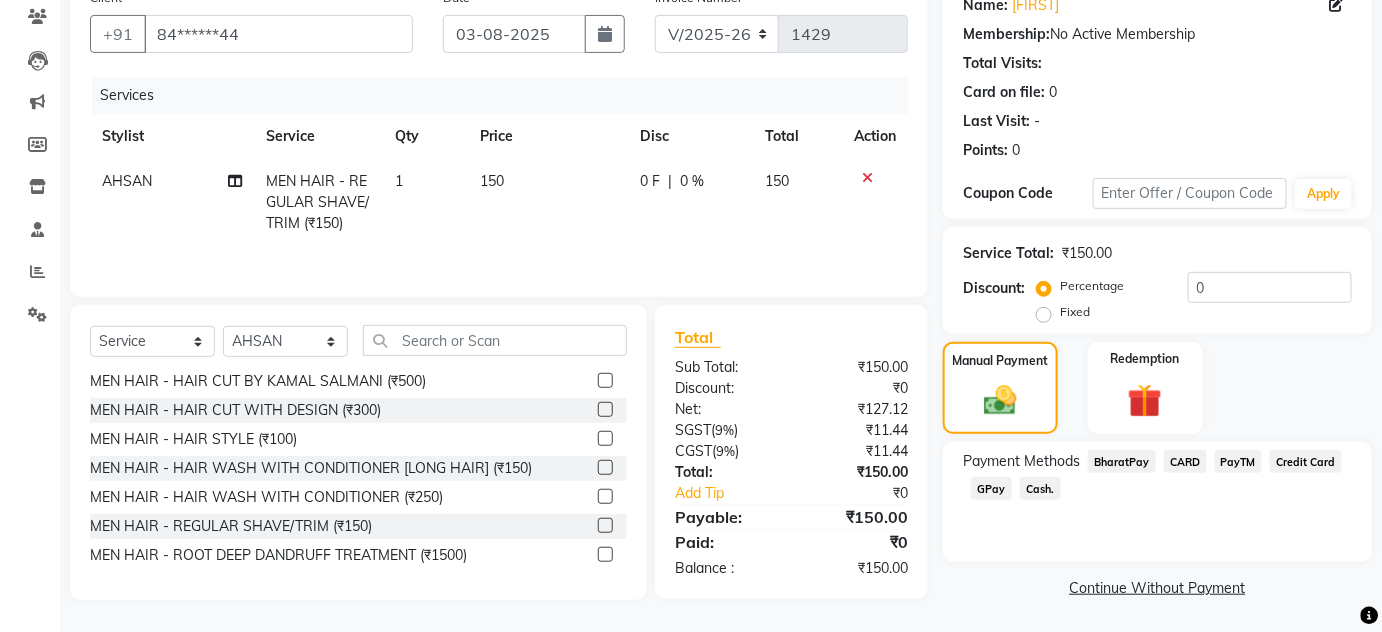 click on "GPay" 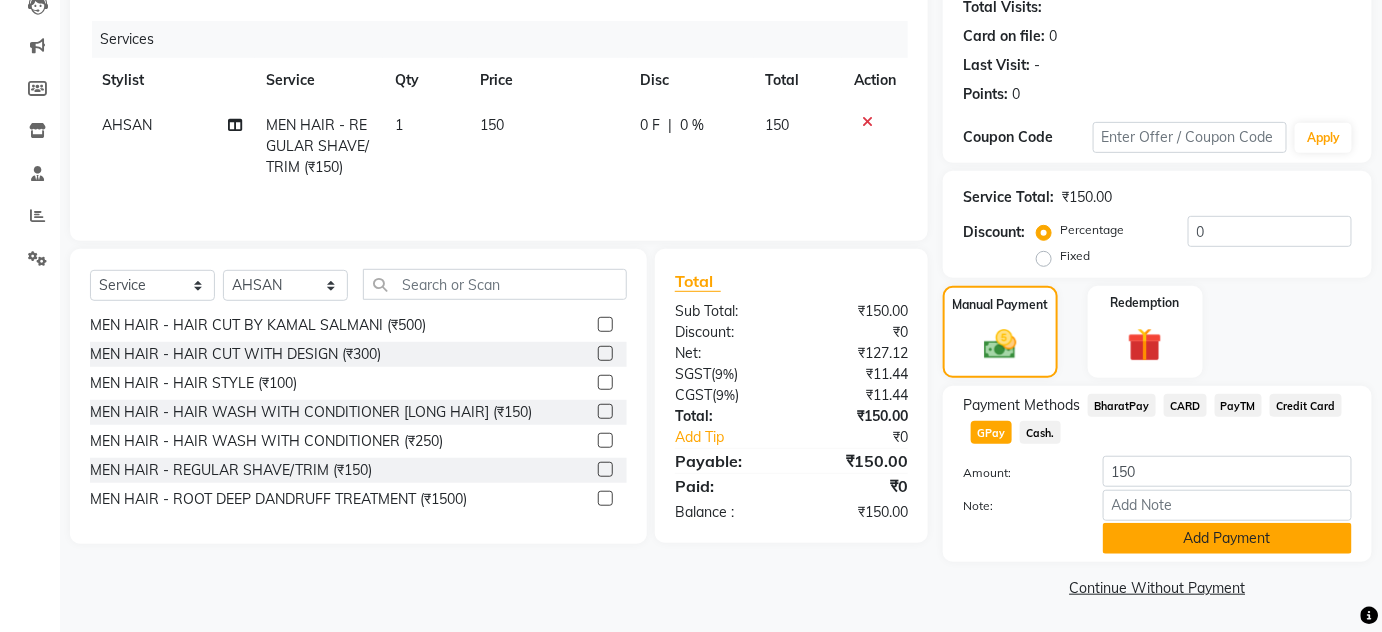 click on "Add Payment" 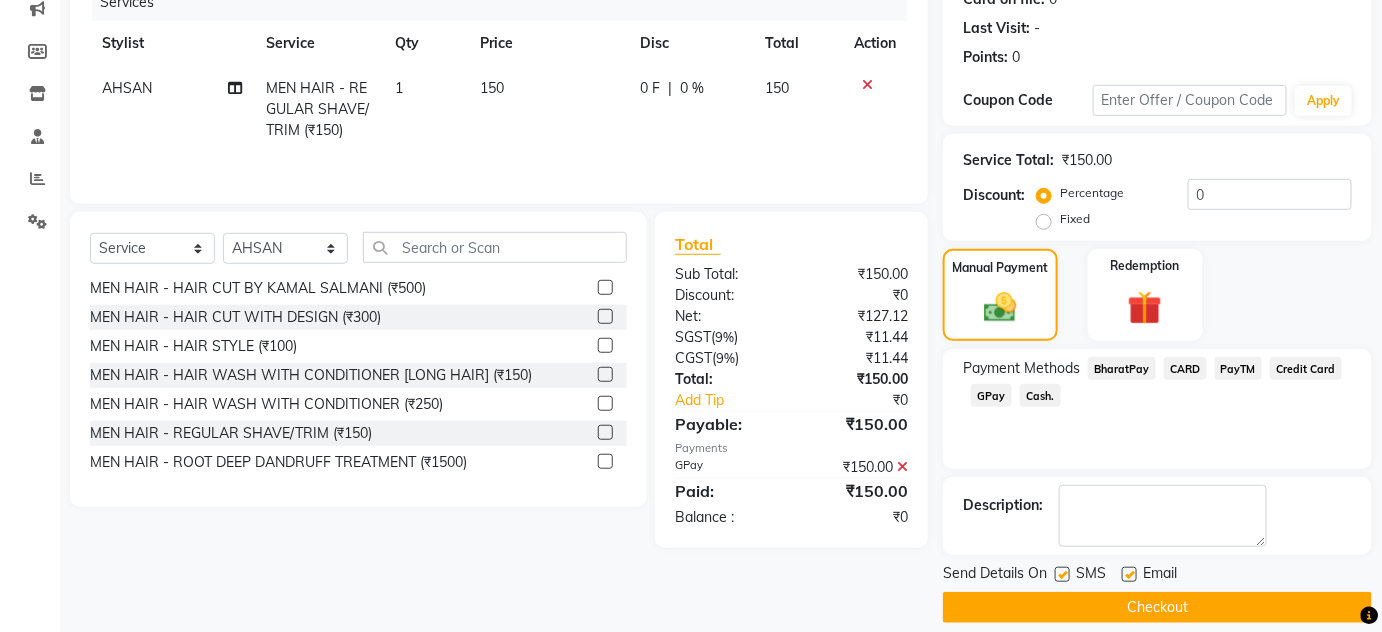 scroll, scrollTop: 283, scrollLeft: 0, axis: vertical 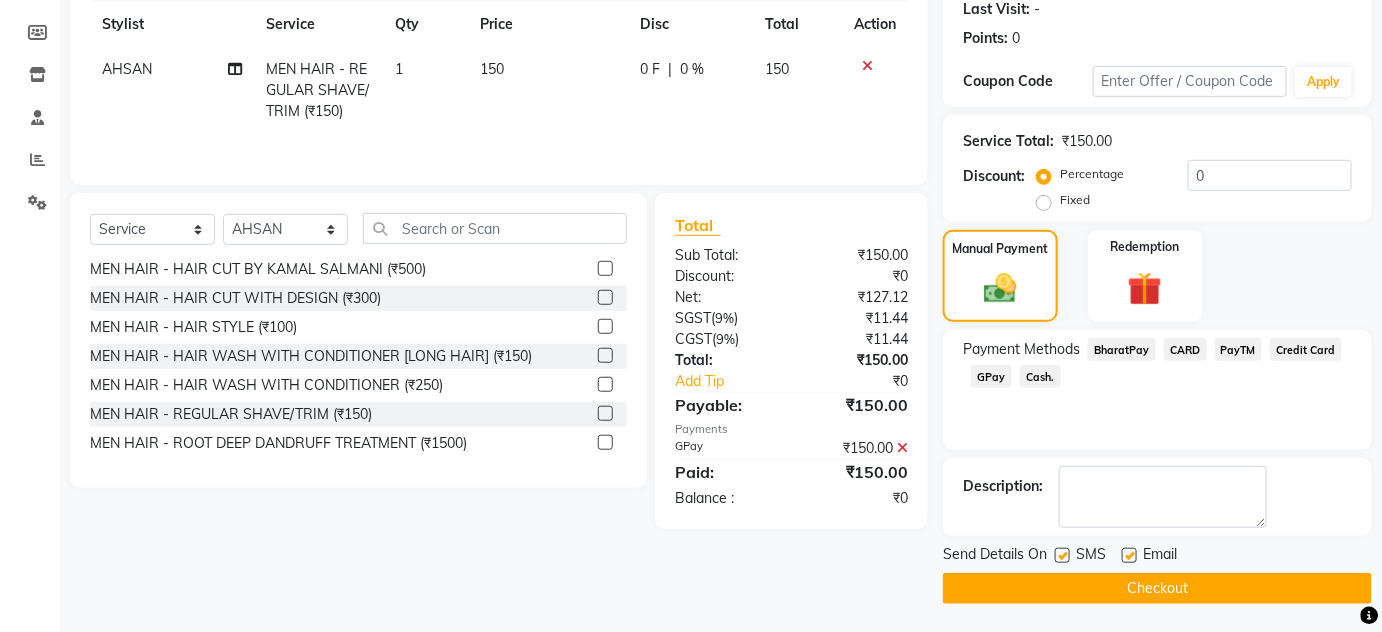 click on "Checkout" 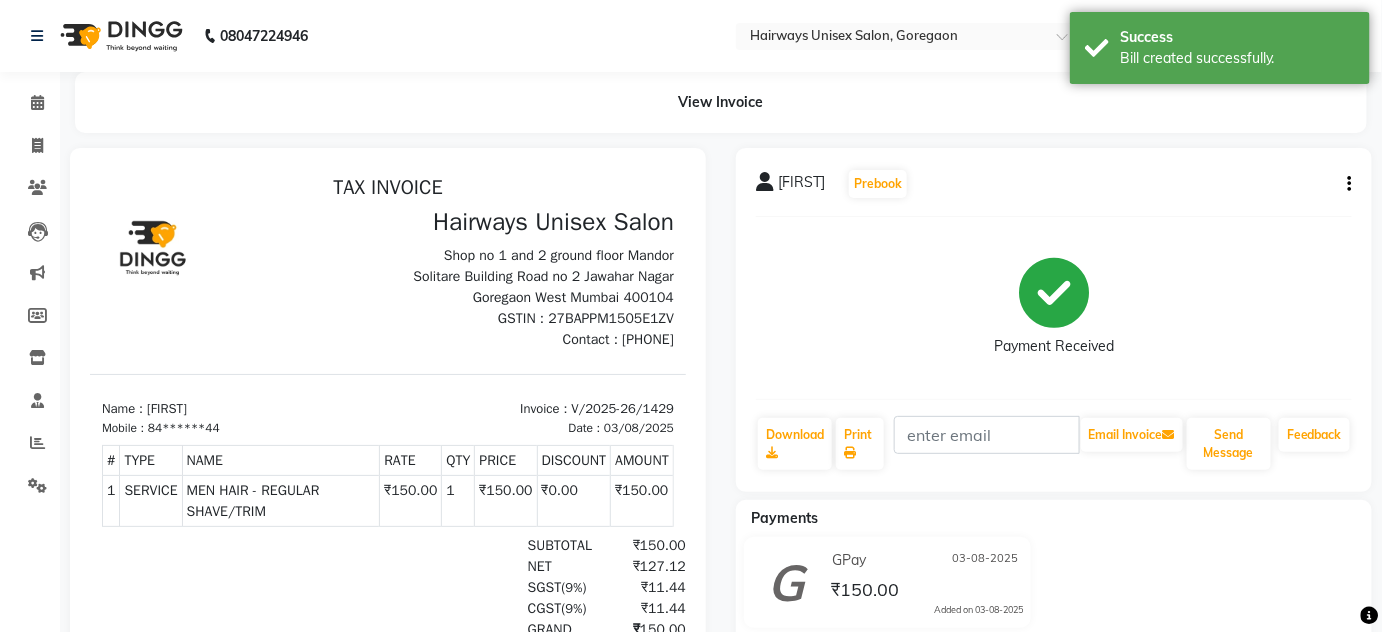 scroll, scrollTop: 0, scrollLeft: 0, axis: both 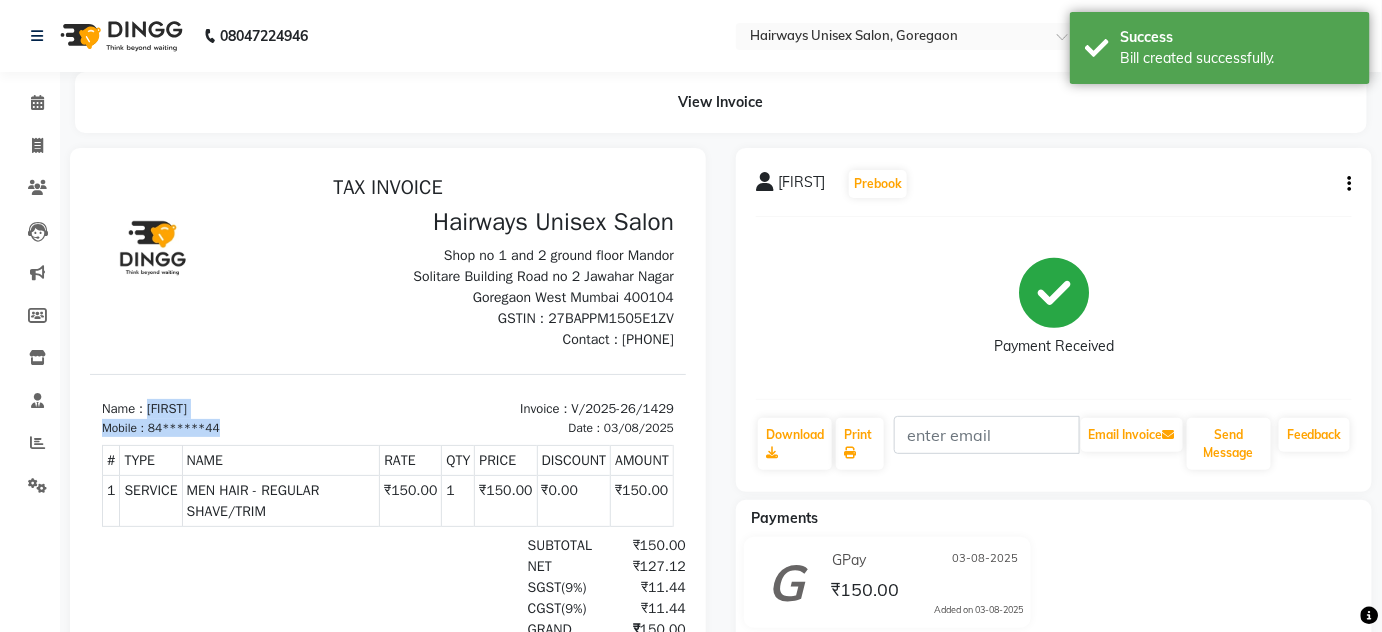 drag, startPoint x: 147, startPoint y: 406, endPoint x: 257, endPoint y: 417, distance: 110.54863 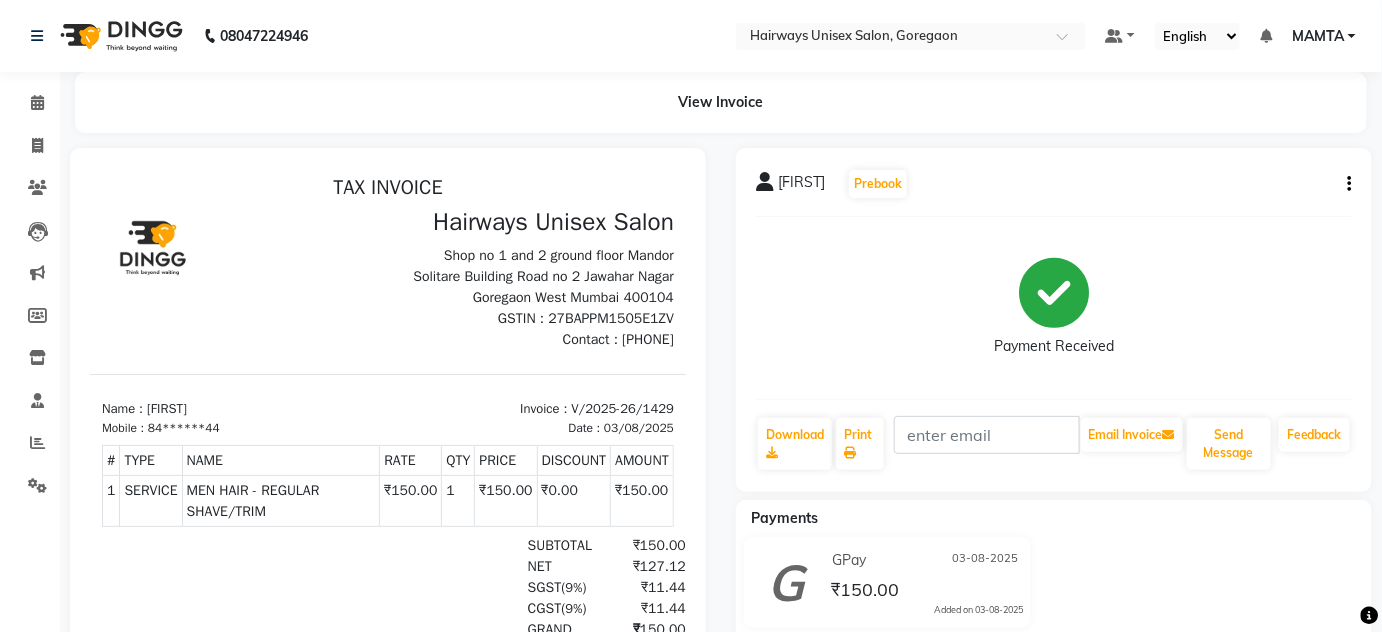 click on "Name  : [FIRST]" at bounding box center [238, 408] 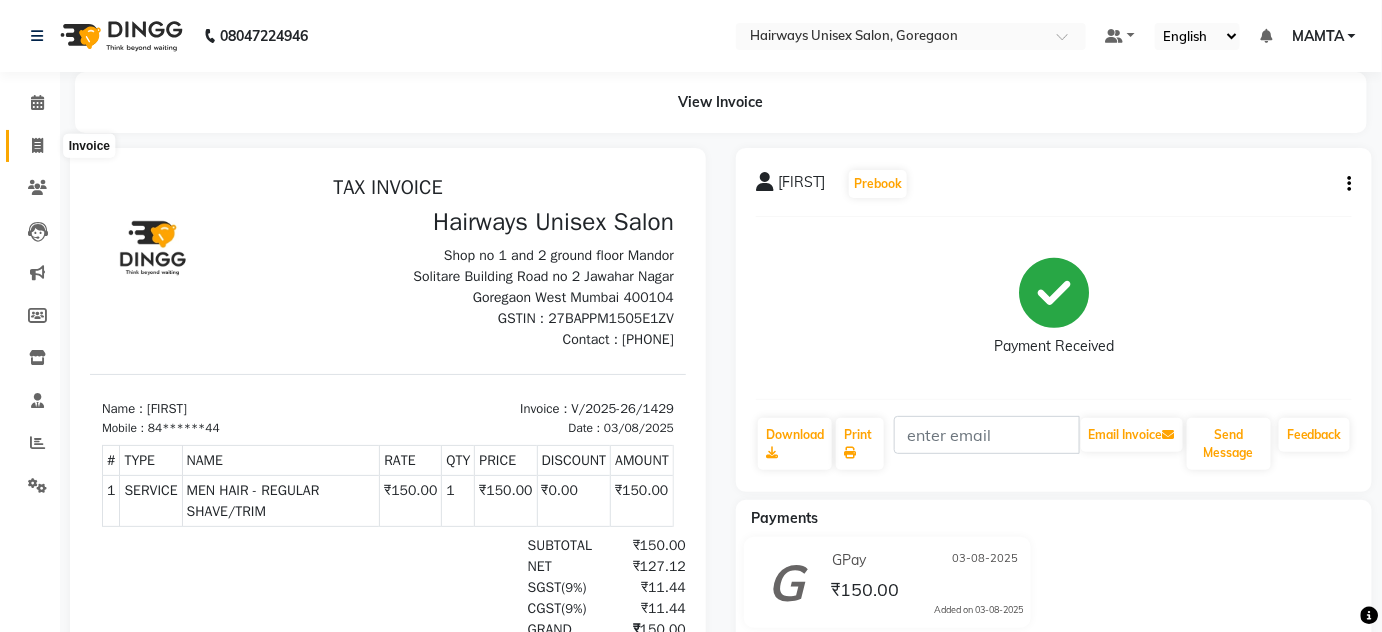 click 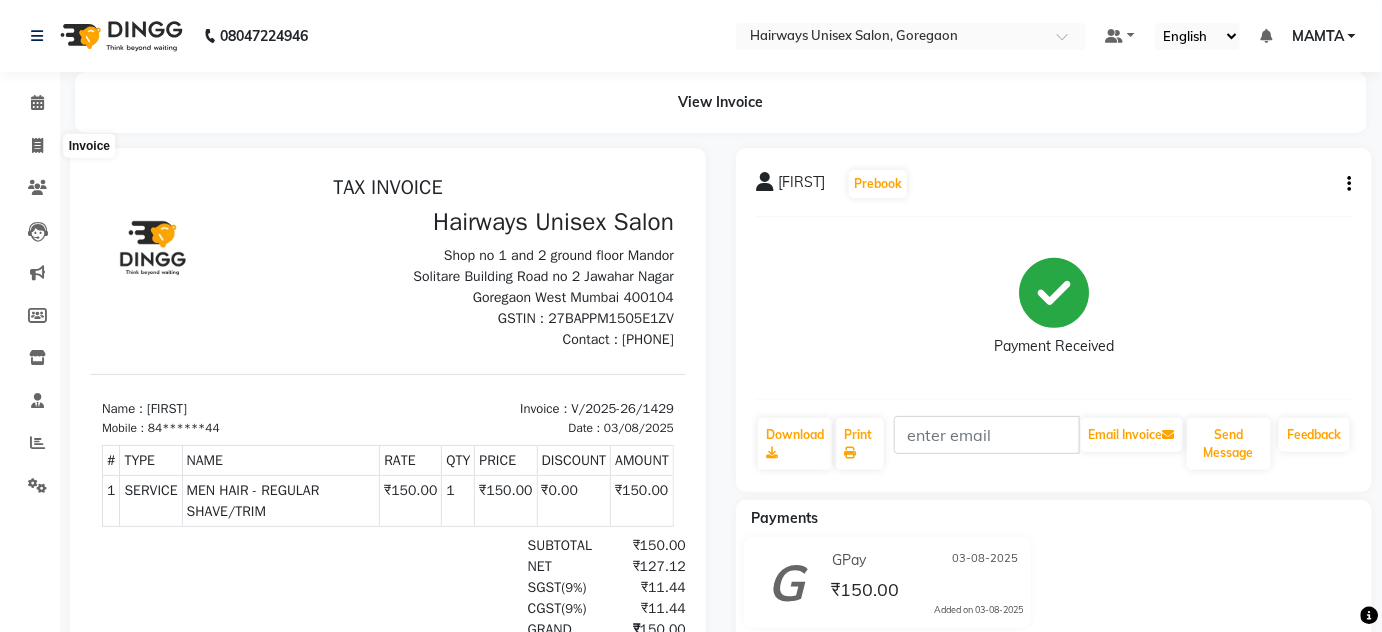 select on "service" 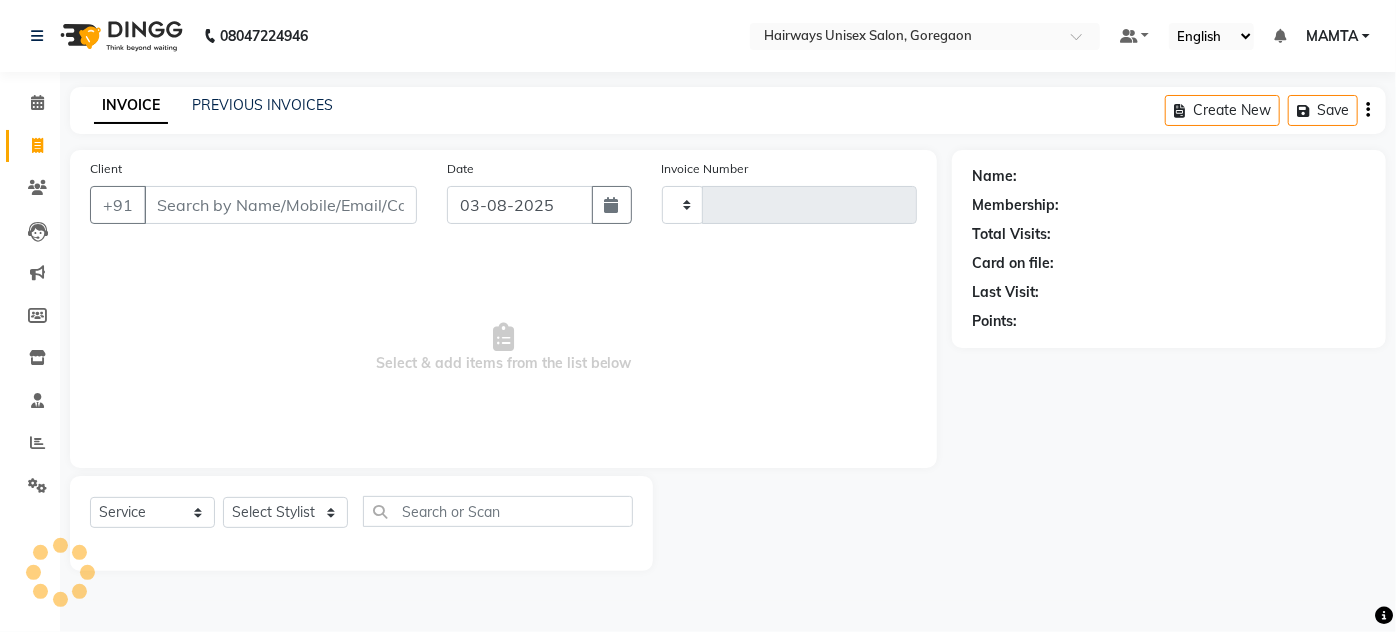 type on "1430" 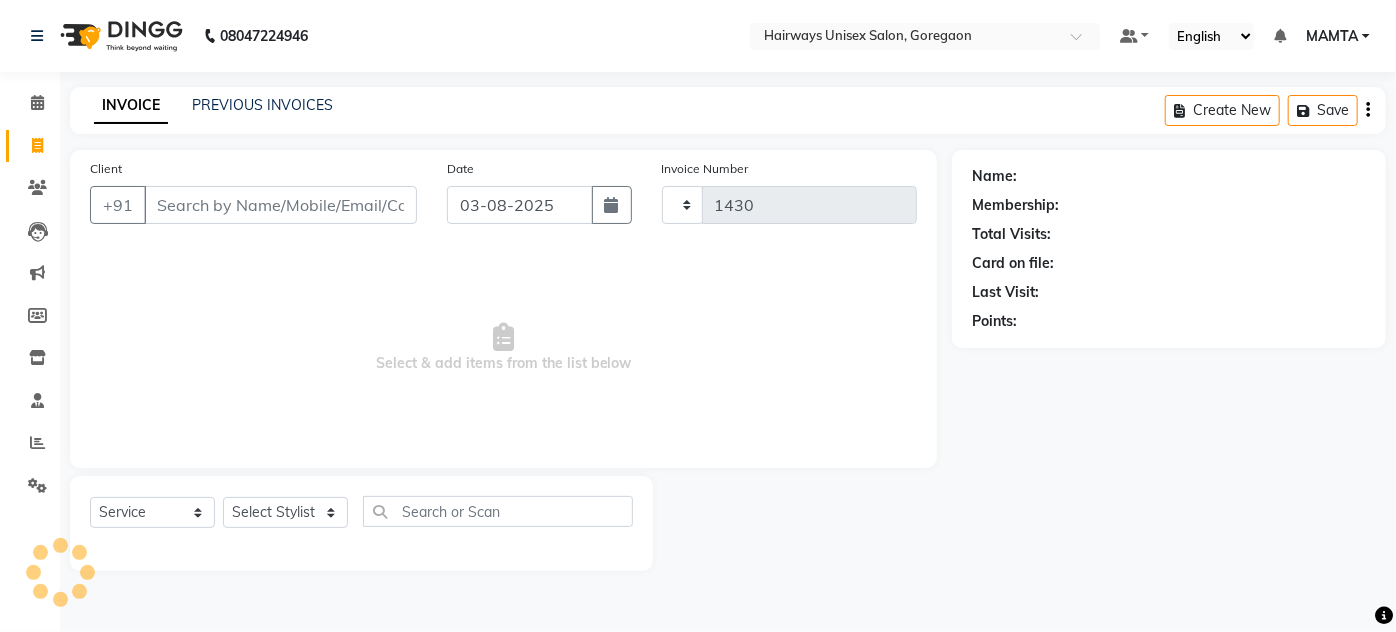 select on "8320" 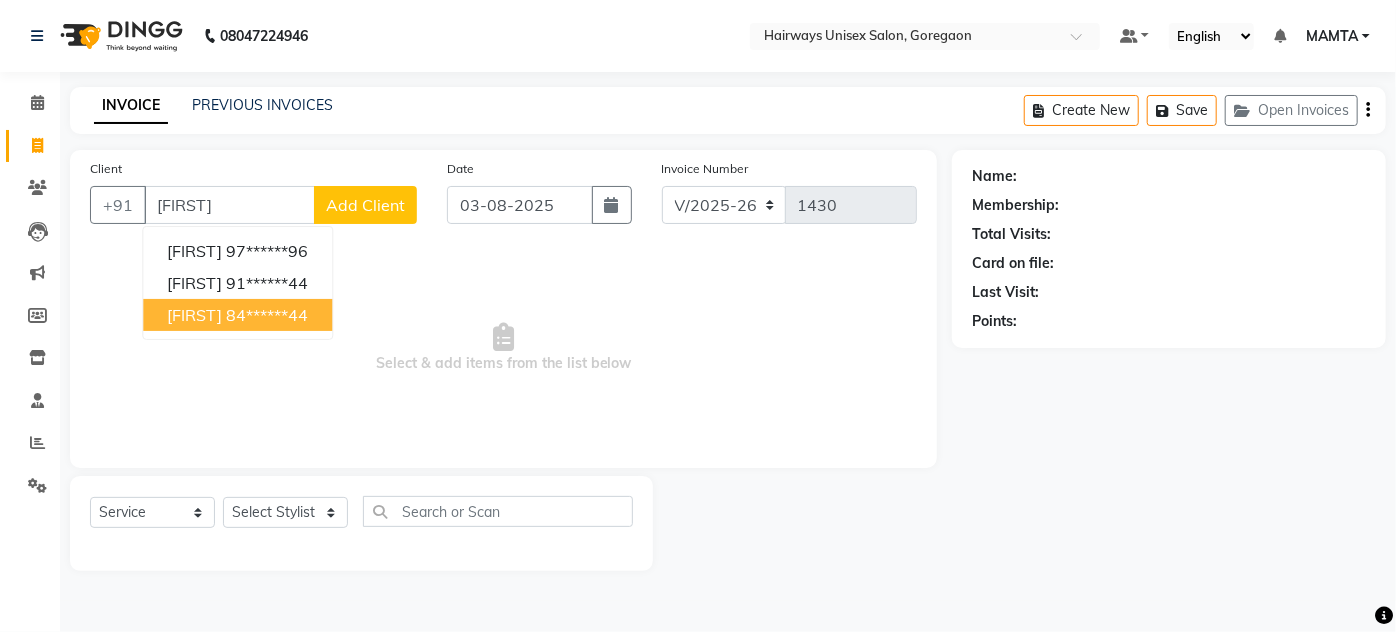 click on "84******44" at bounding box center (267, 315) 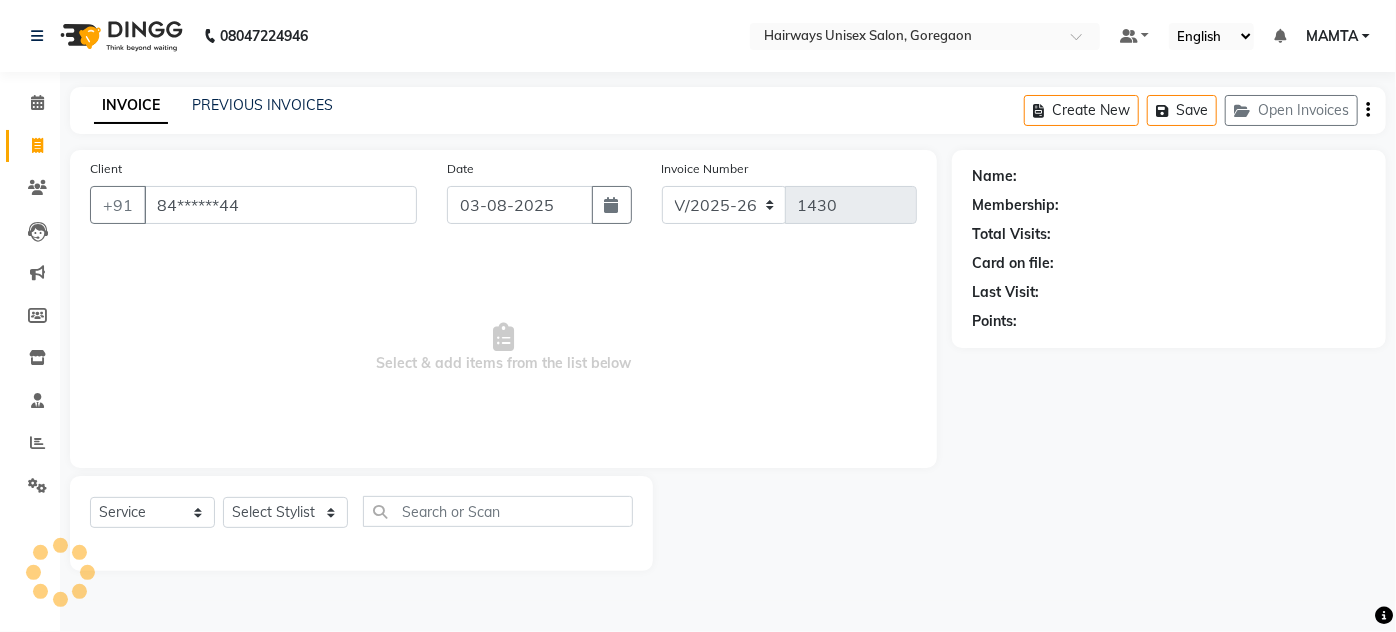 type on "84******44" 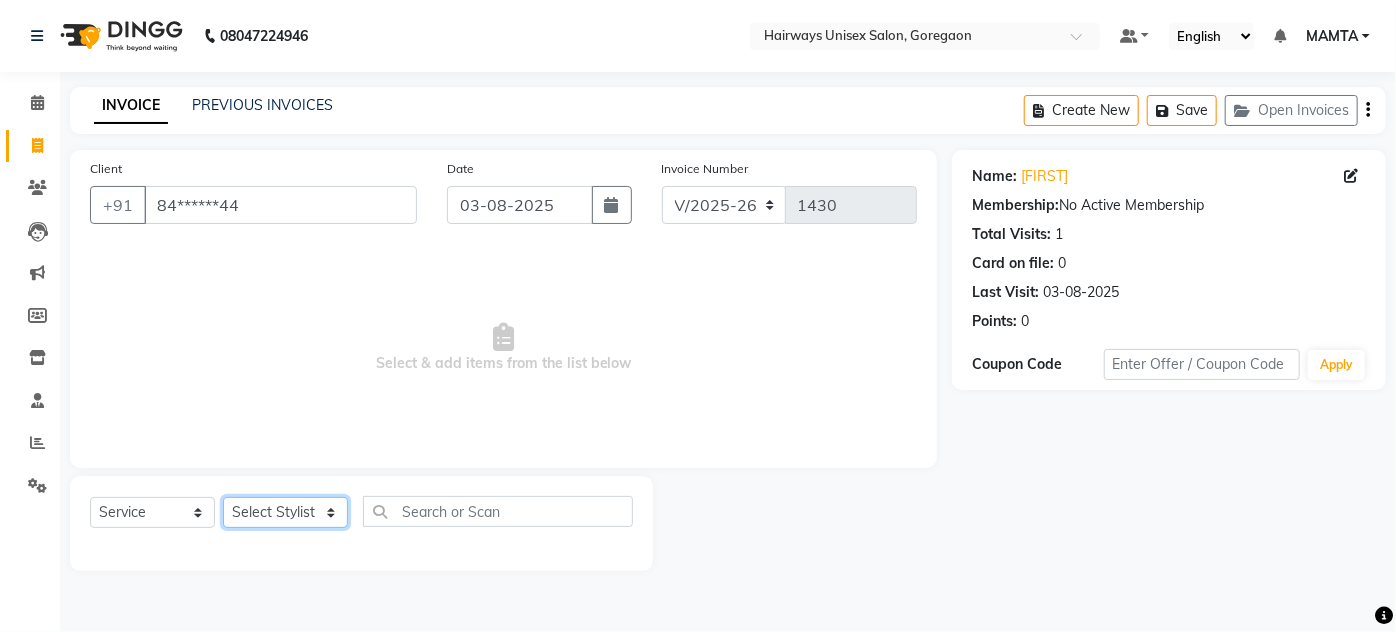 click on "Select Stylist AHSAN AZAD IMRAN Kamal Salmani KASHISH MAMTA POOJA PUMMY RAJA SADDAM SAMEER SULTAN TALIB ZAFAR ZAHID" 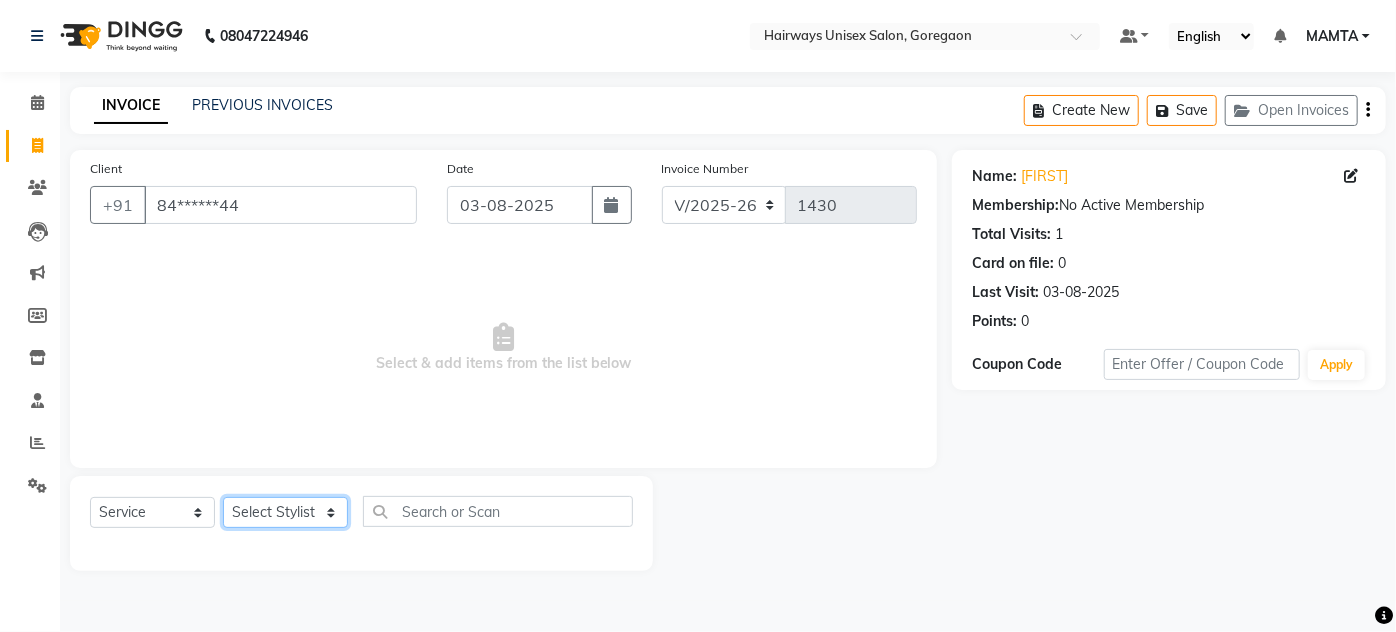 select on "80493" 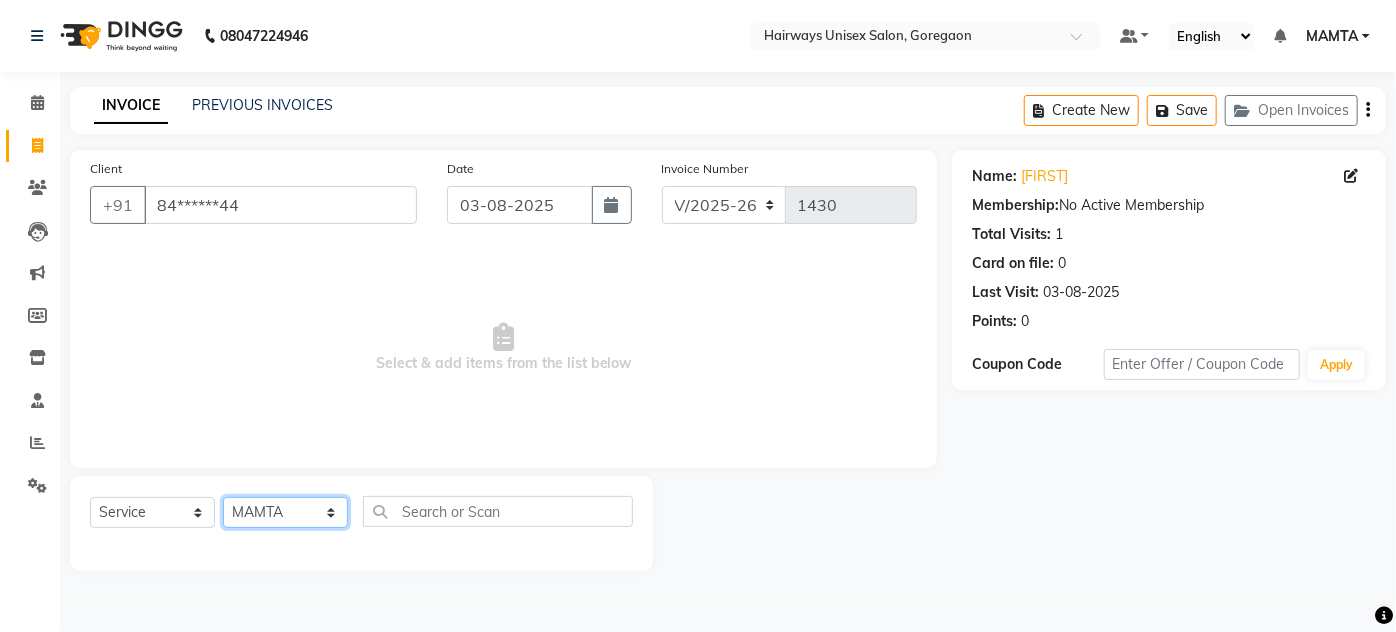 click on "Select Stylist AHSAN AZAD IMRAN Kamal Salmani KASHISH MAMTA POOJA PUMMY RAJA SADDAM SAMEER SULTAN TALIB ZAFAR ZAHID" 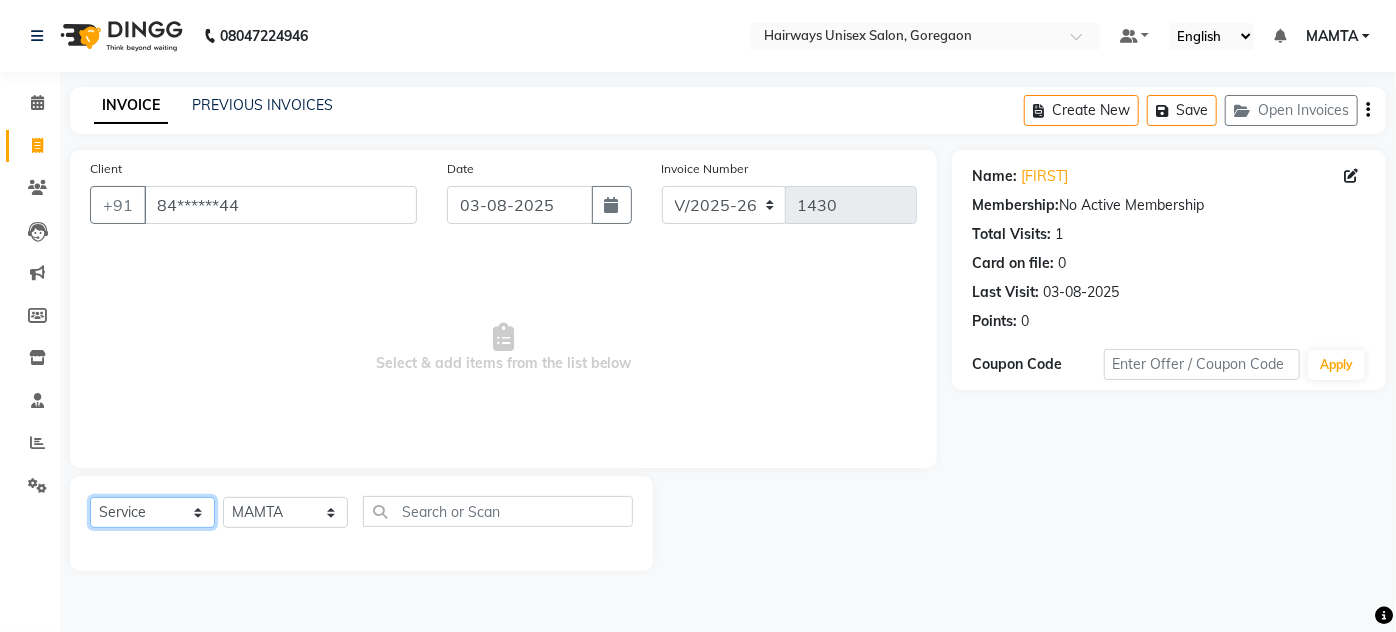 click on "Select  Service  Product  Membership  Package Voucher Prepaid Gift Card" 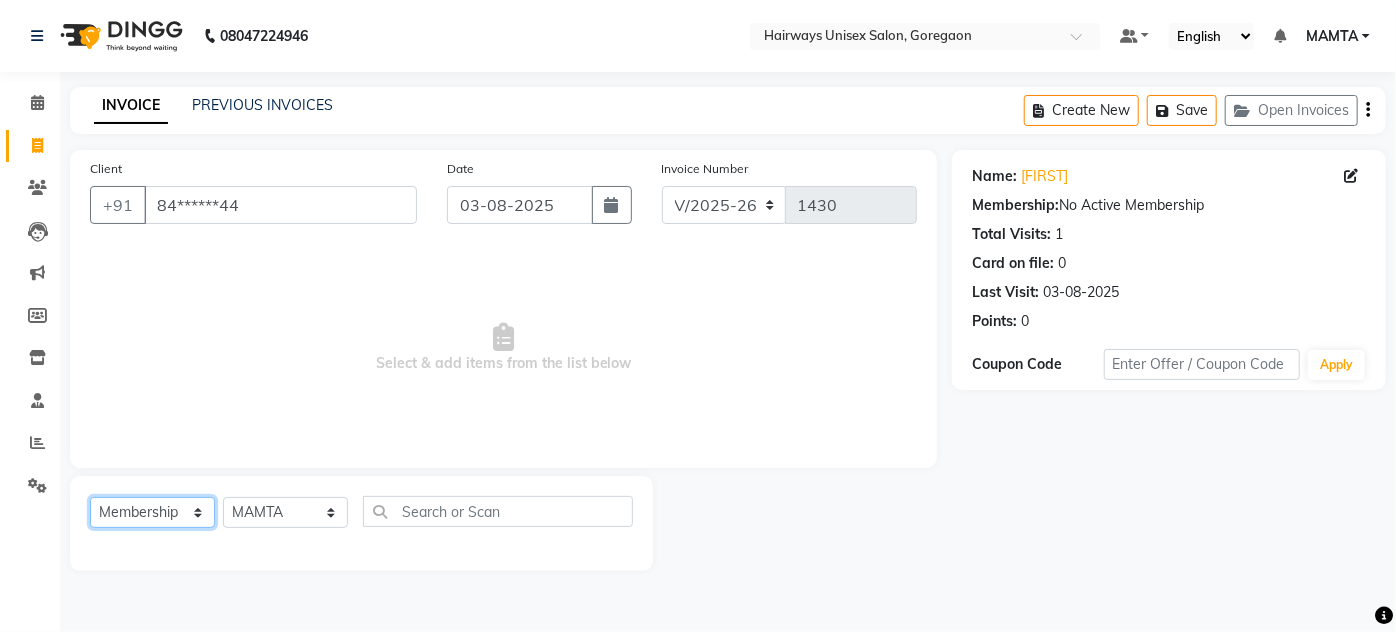 click on "Select  Service  Product  Membership  Package Voucher Prepaid Gift Card" 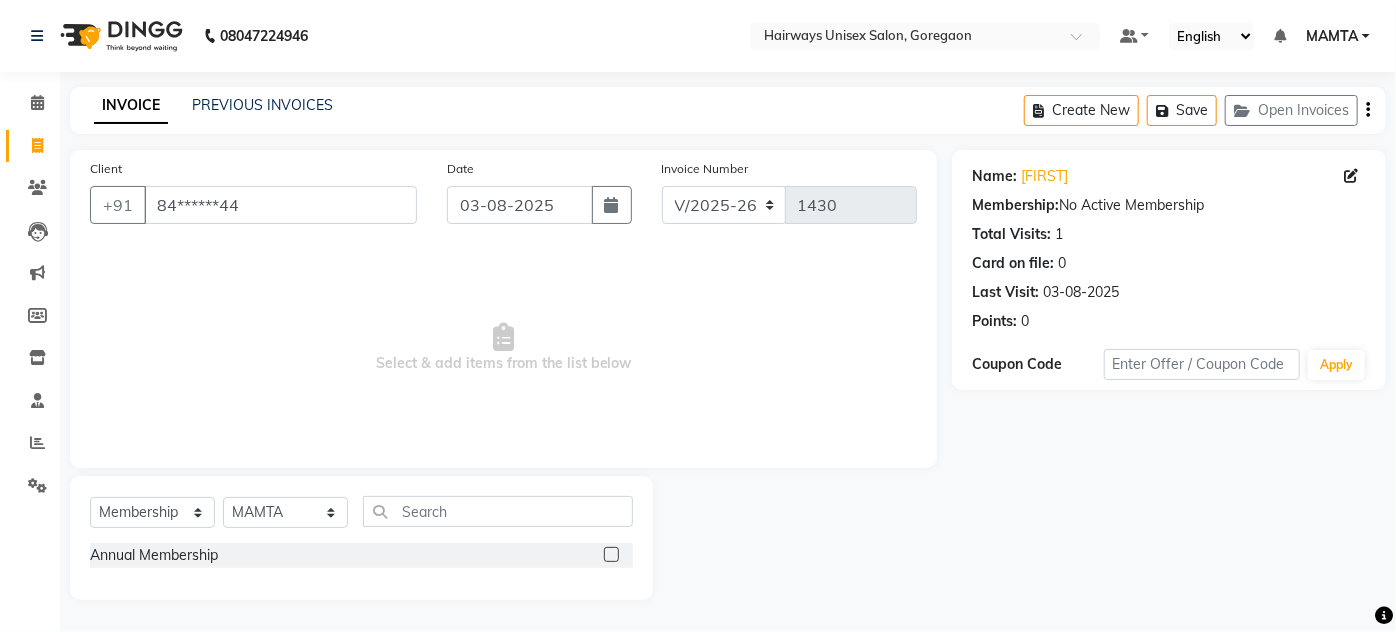 click 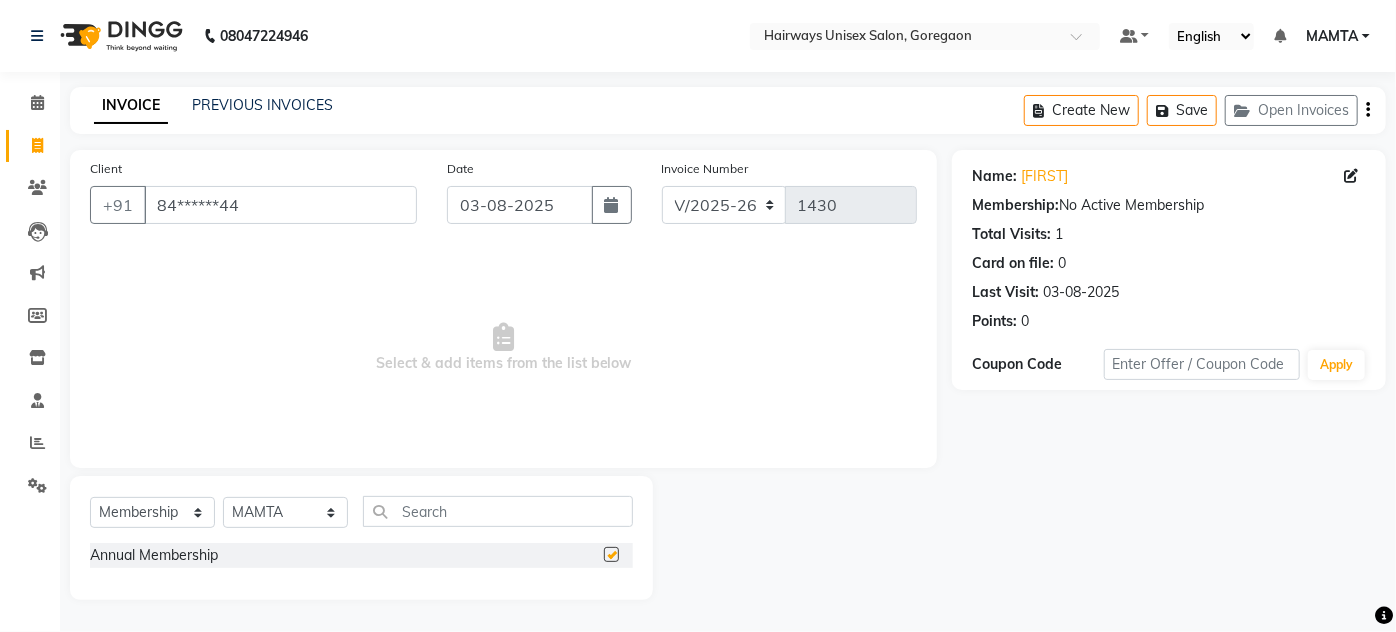 select on "select" 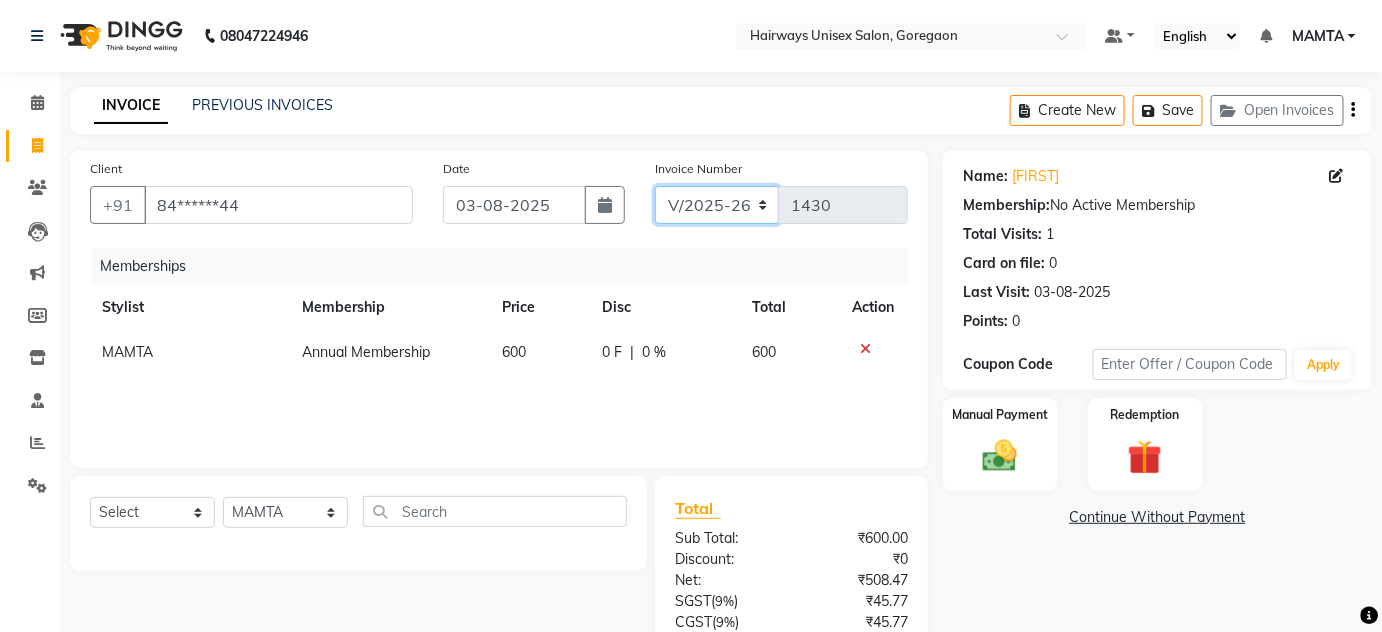 drag, startPoint x: 722, startPoint y: 204, endPoint x: 717, endPoint y: 220, distance: 16.763054 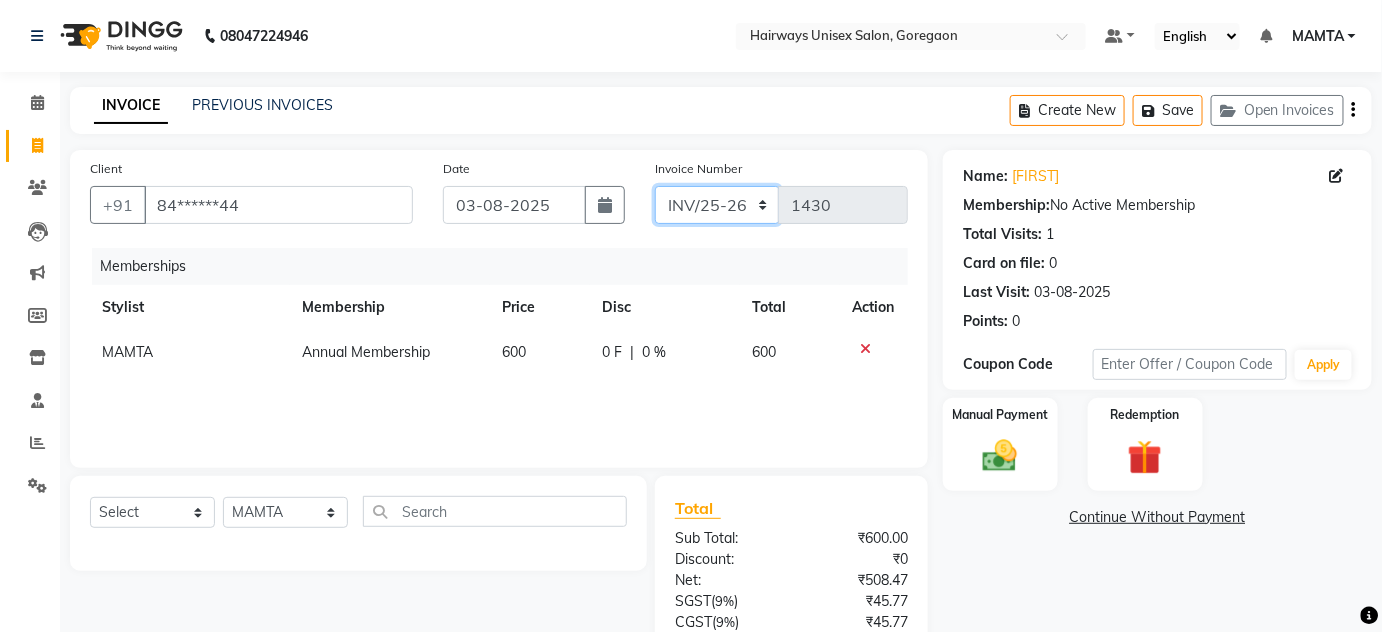 click on "INV/25-26 V/2025-26" 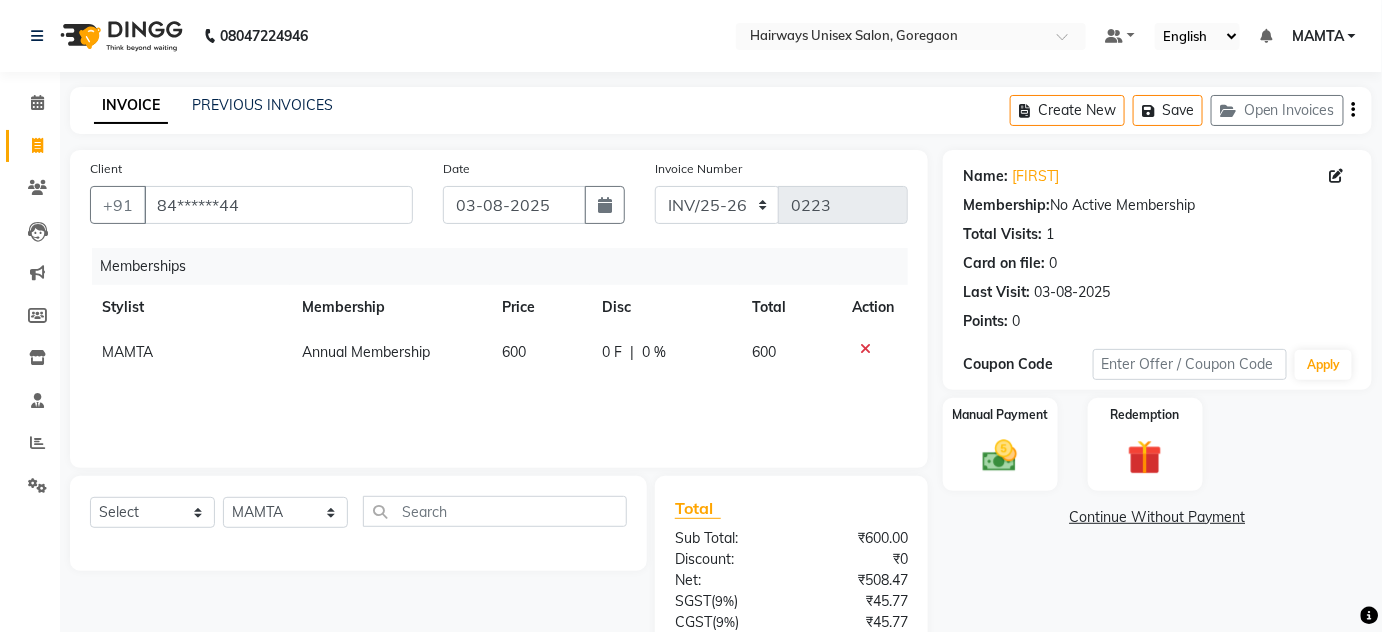 click 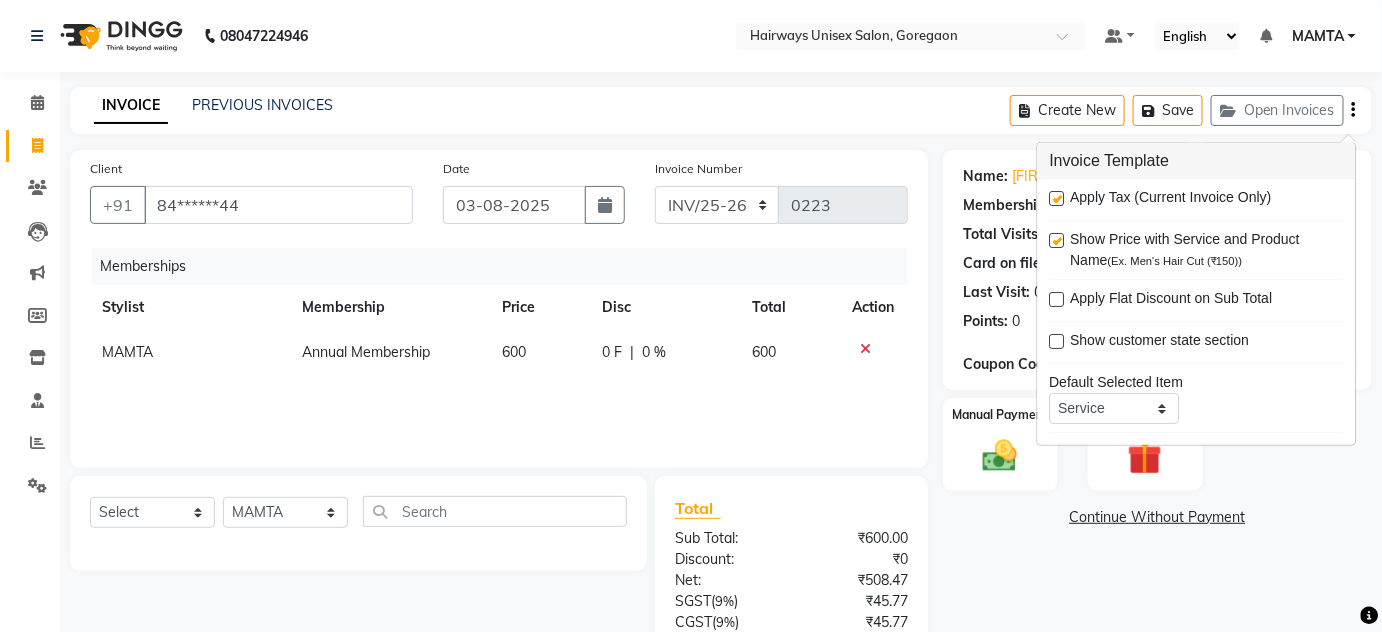 click 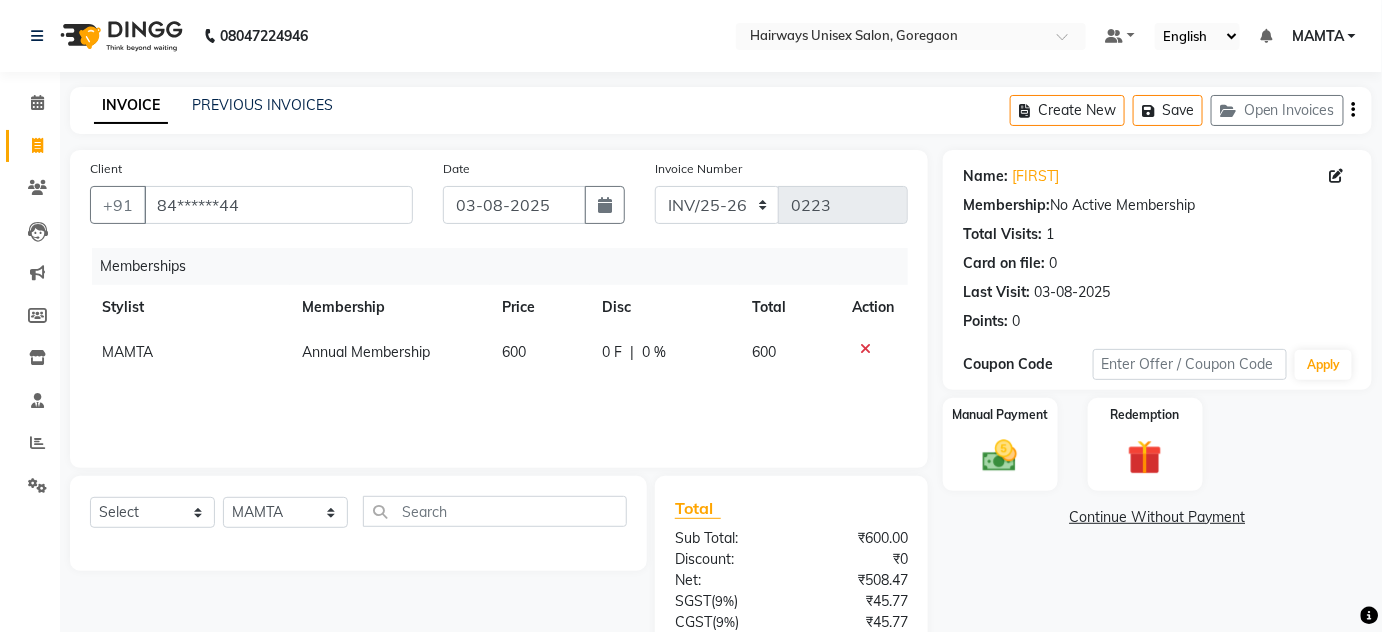 click 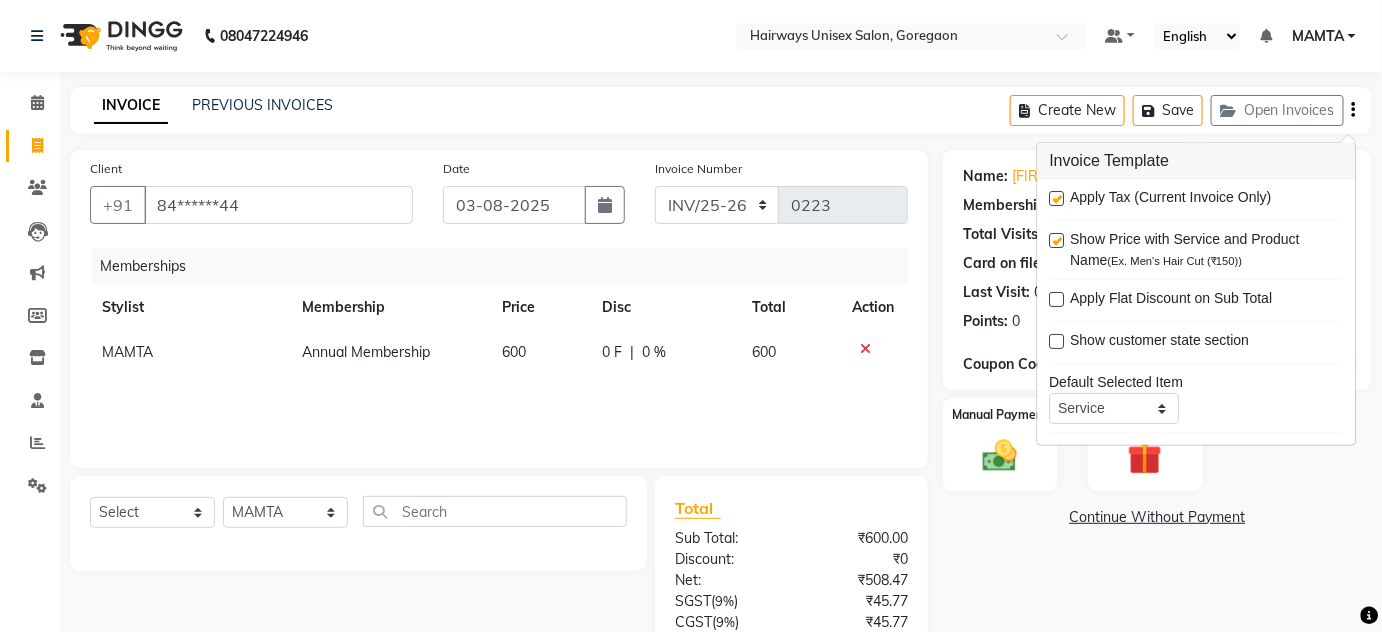 click on "Apply Tax (Current Invoice Only)" at bounding box center [1197, 199] 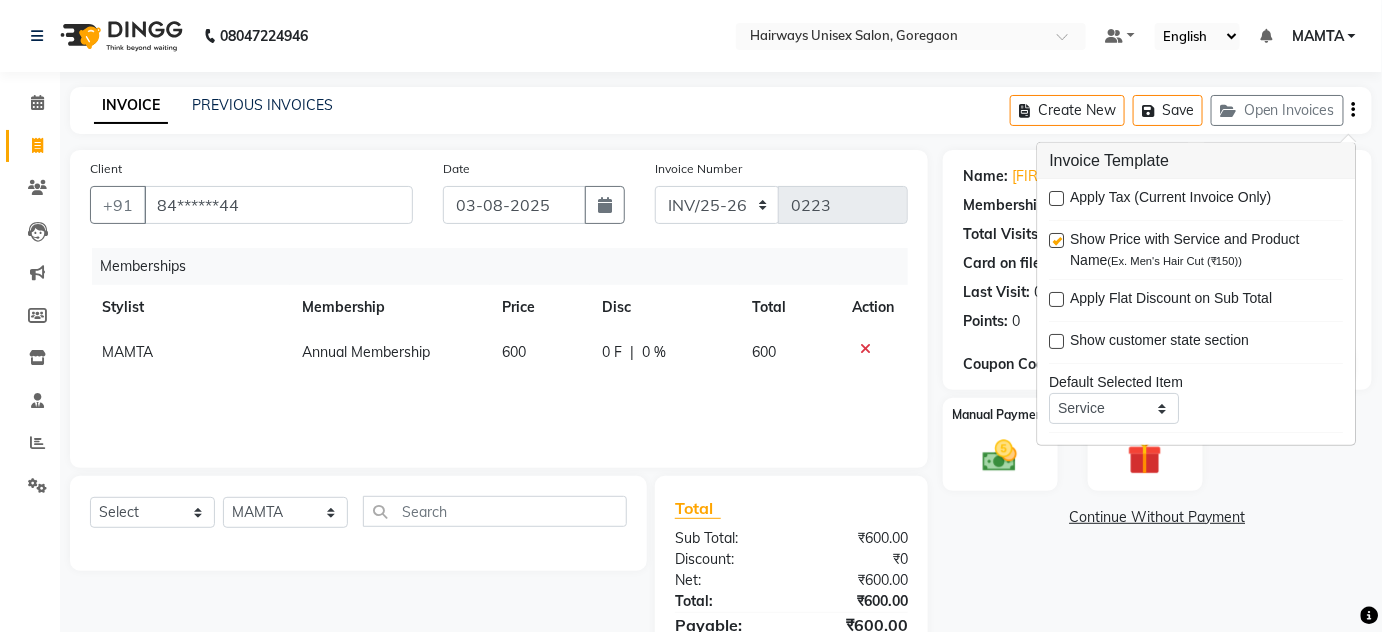 click on "INVOICE PREVIOUS INVOICES Create New   Save   Open Invoices  Client +91 [PHONE] Date 03-08-2025 Invoice Number INV/25-26 V/2025-26 0223 Memberships Stylist Membership Price Disc Total Action MAMTA Annual Membership 600 0 F | 0 % 600 Select  Service  Product  Package Voucher Prepaid Gift Card  Select Stylist [FIRST] [LAST] [FIRST] [LAST] [FIRST] [LAST] [FIRST] [LAST] [FIRST] [LAST] [FIRST] [LAST] [FIRST] [LAST] [FIRST] [LAST] [FIRST] [LAST] [FIRST] [LAST] [FIRST] [LAST] [FIRST] [LAST] Total Sub Total: ₹600.00 Discount: ₹0 Net: ₹600.00 Total: ₹600.00 Payable: ₹600.00 Paid: ₹0 Balance   : ₹600.00 Name: [FIRST]  Membership:  No Active Membership  Total Visits:  1 Card on file:  0 Last Visit:   03-08-2025 Points:   0  Coupon Code Apply Manual Payment Redemption  Continue Without Payment" 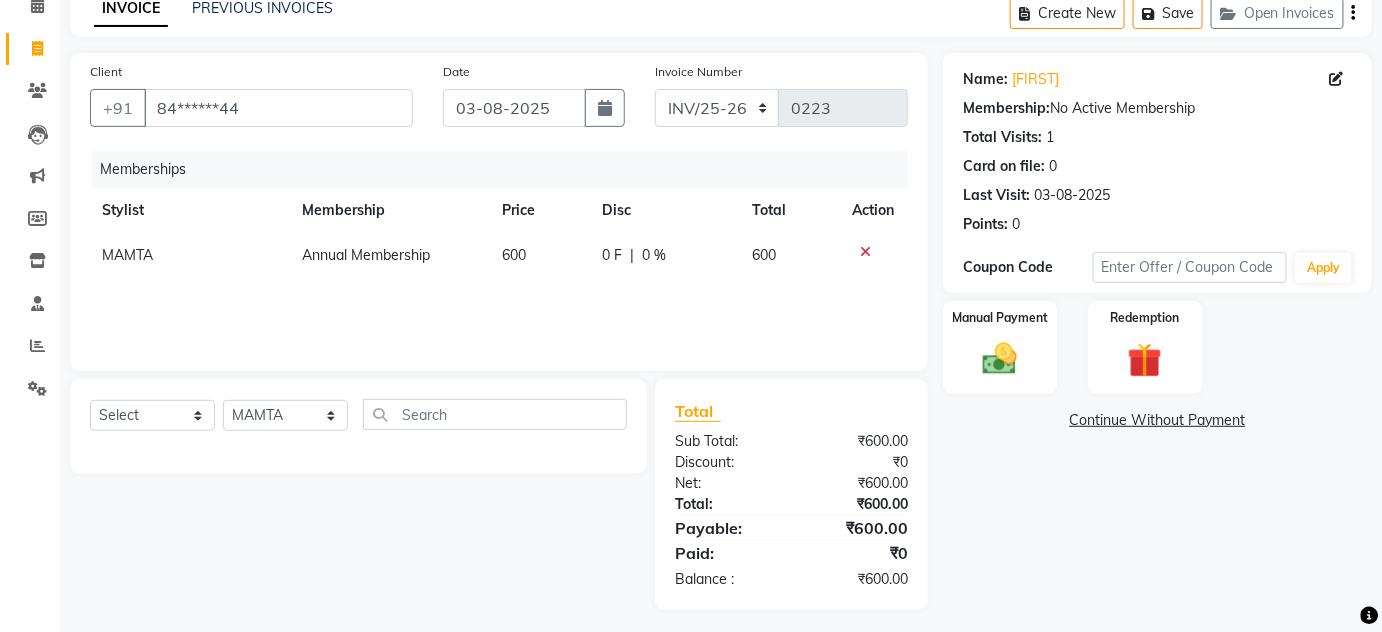 scroll, scrollTop: 104, scrollLeft: 0, axis: vertical 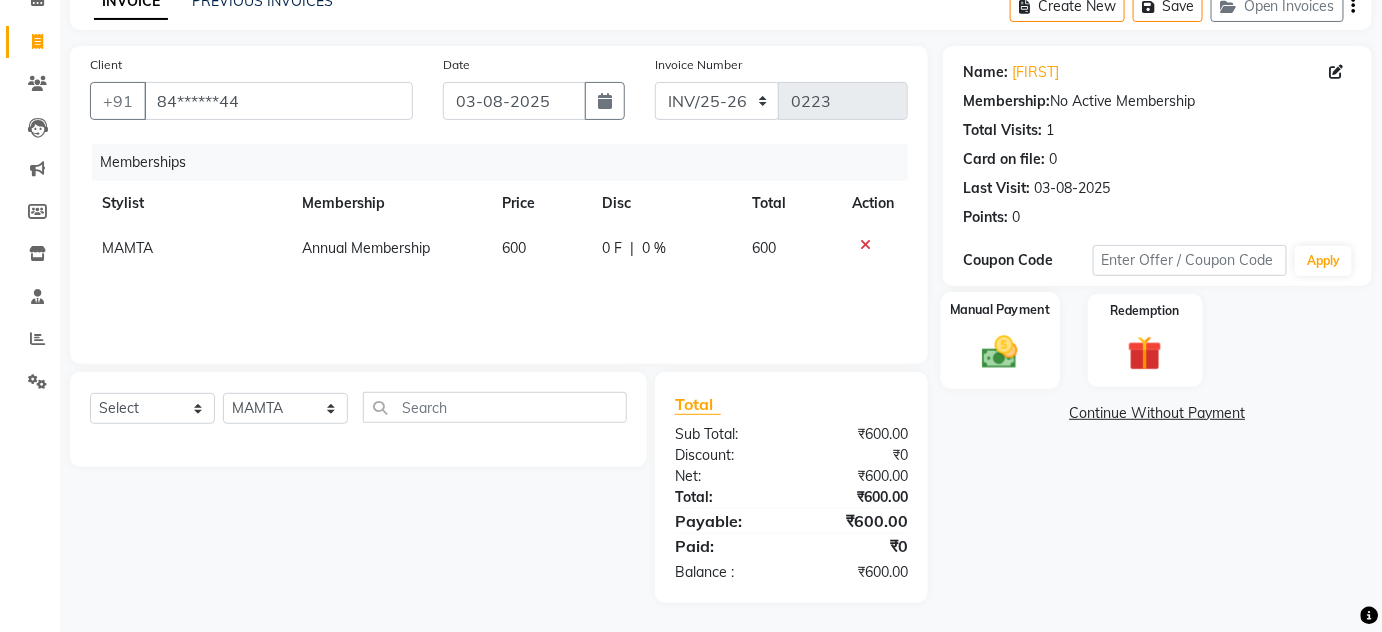 click 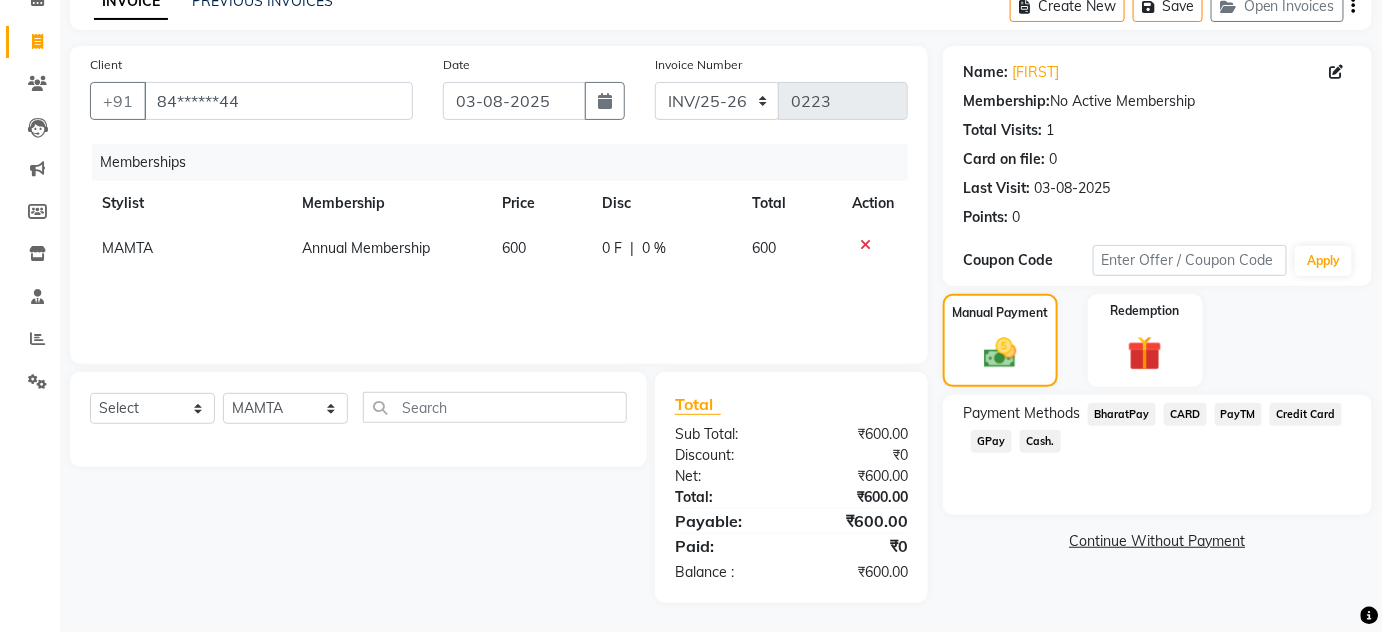click on "Cash." 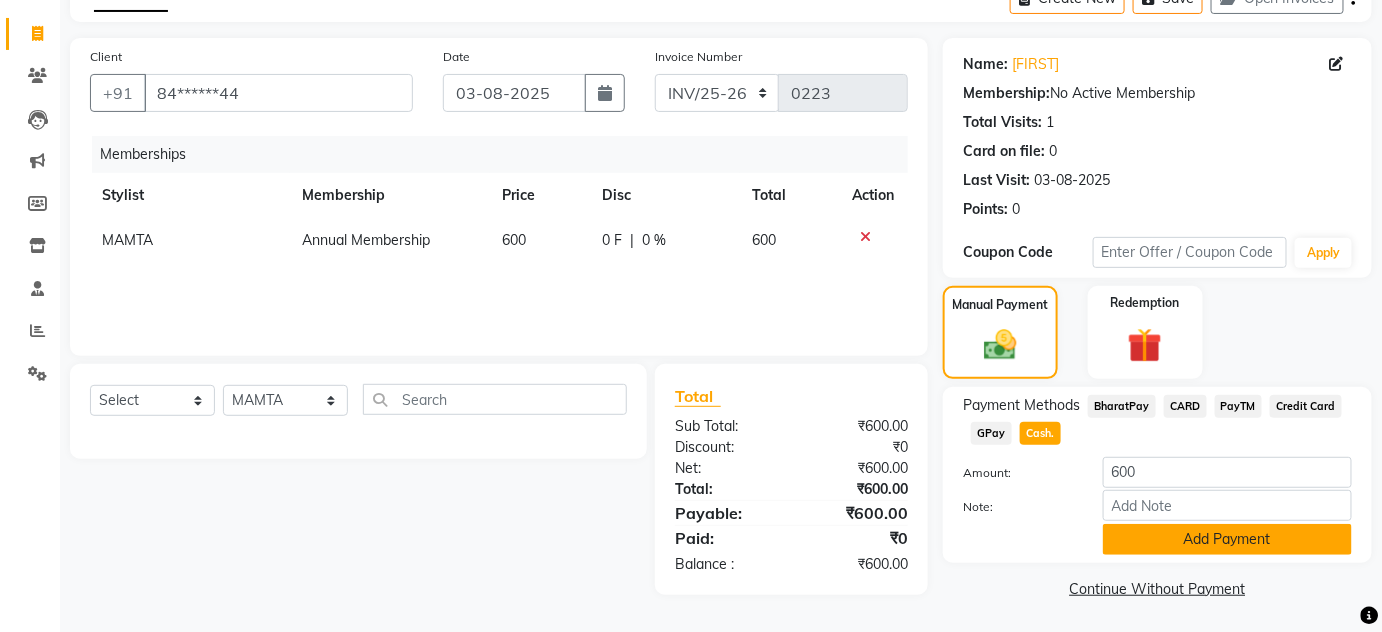 click on "Add Payment" 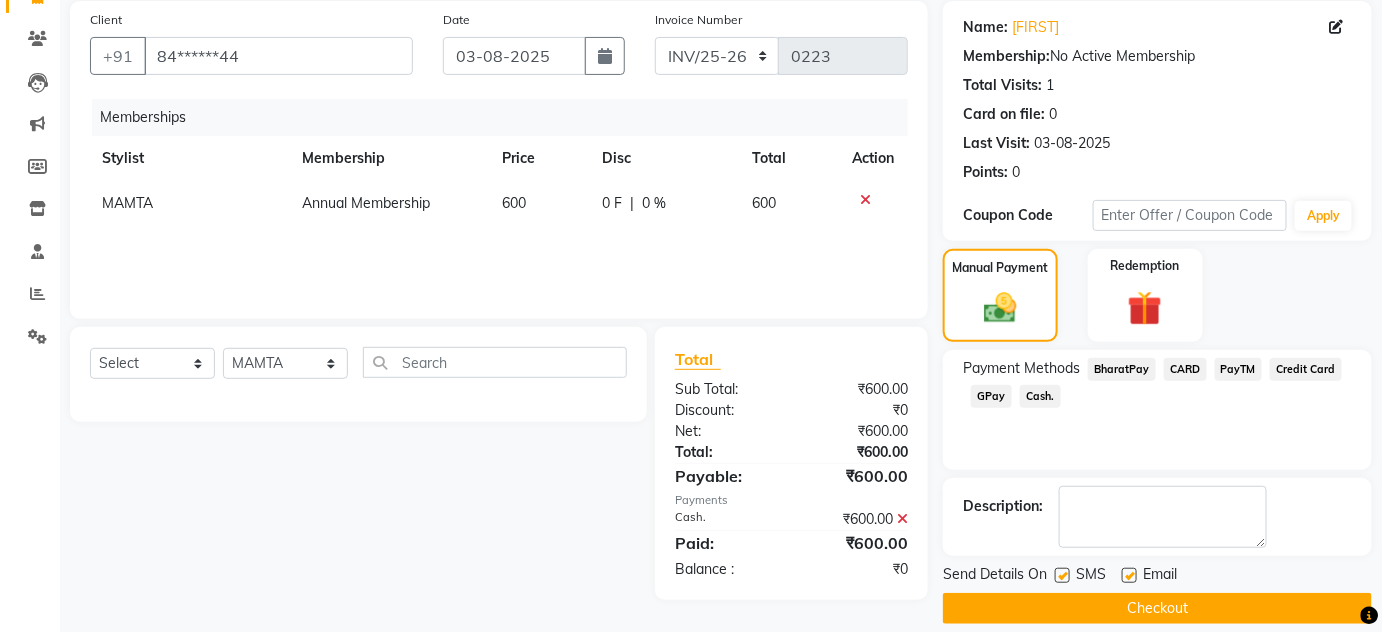 scroll, scrollTop: 169, scrollLeft: 0, axis: vertical 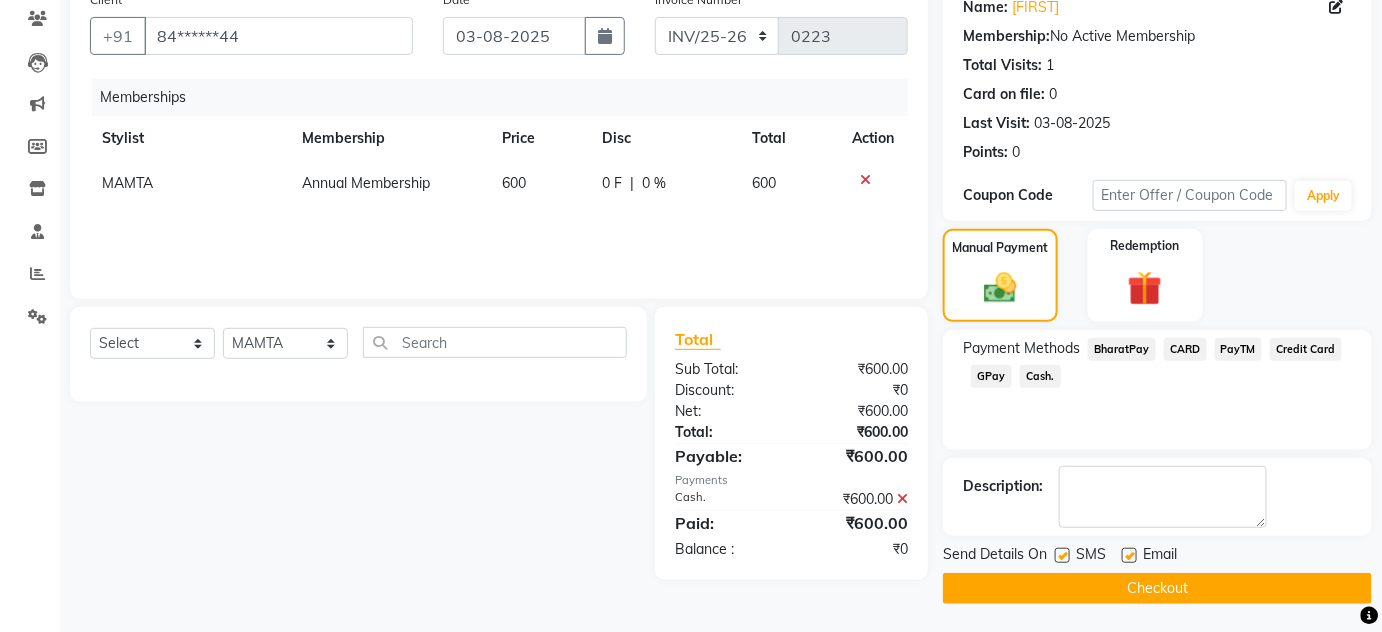 click on "Checkout" 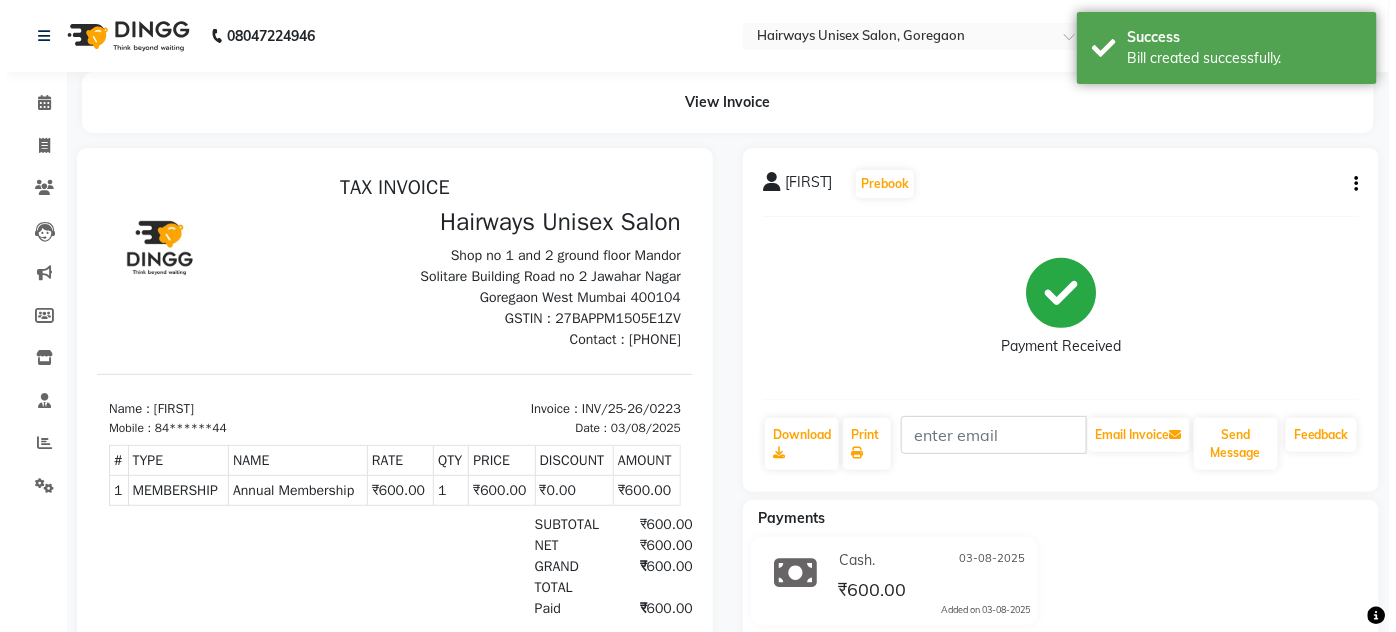 scroll, scrollTop: 0, scrollLeft: 0, axis: both 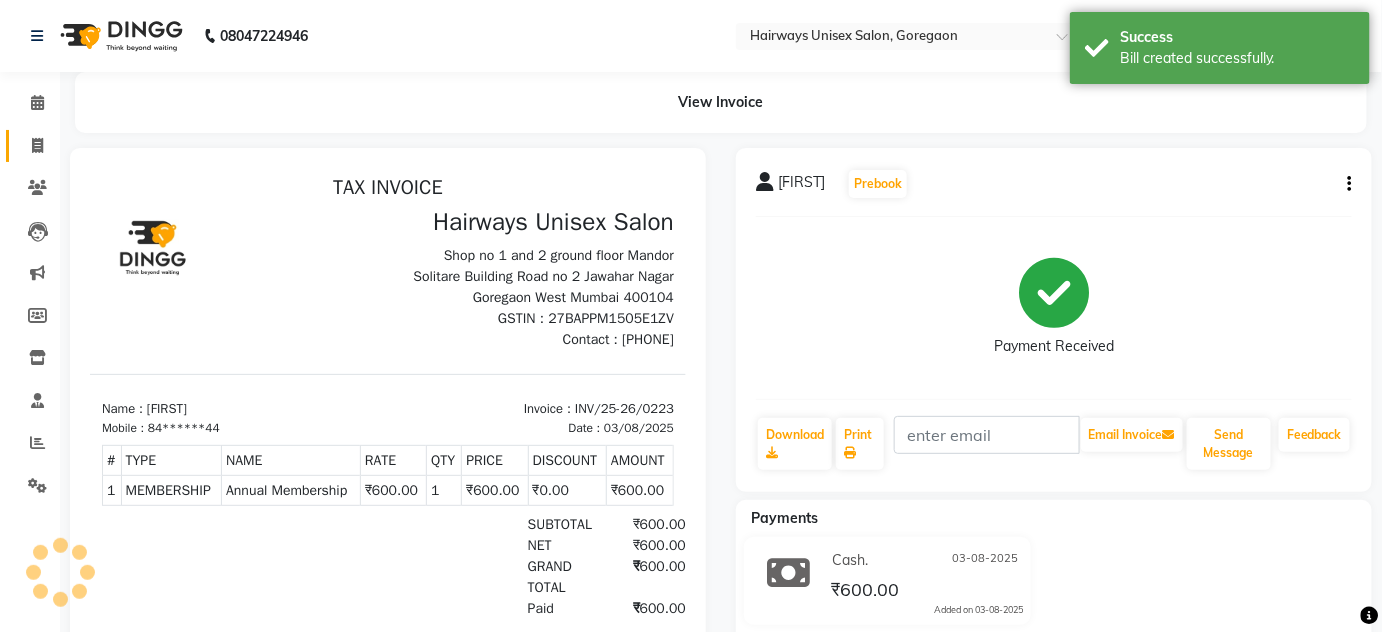 click on "Invoice" 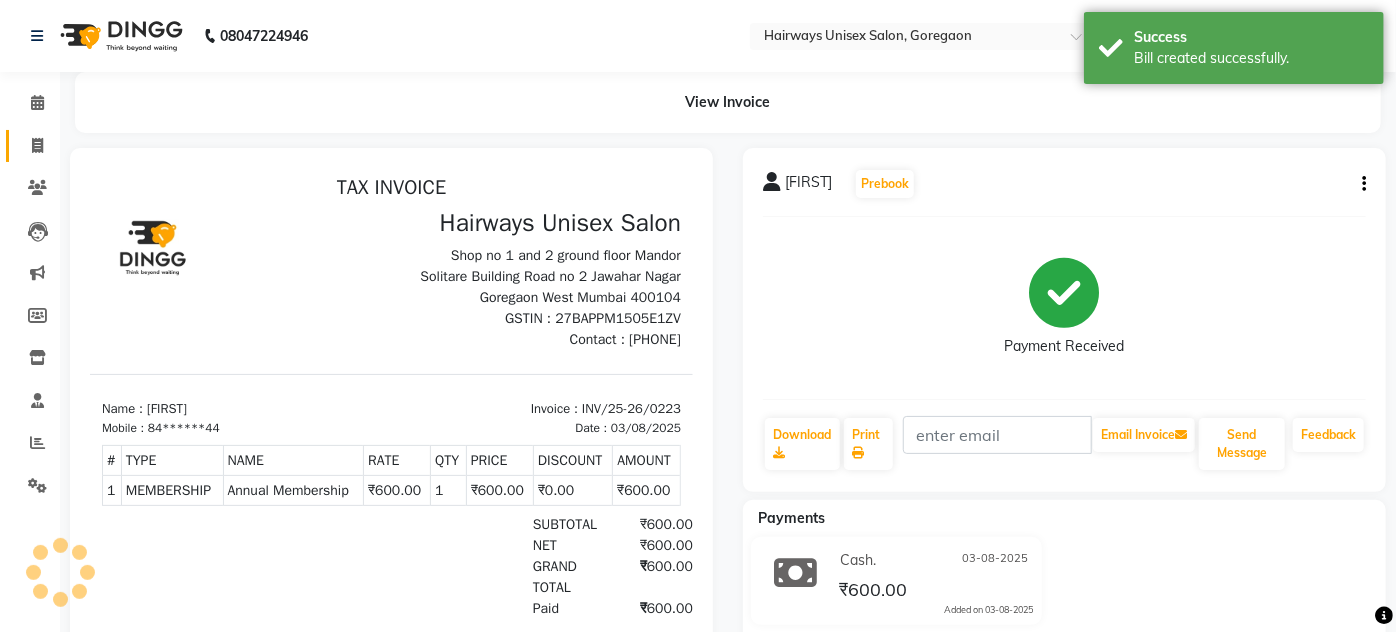 select on "service" 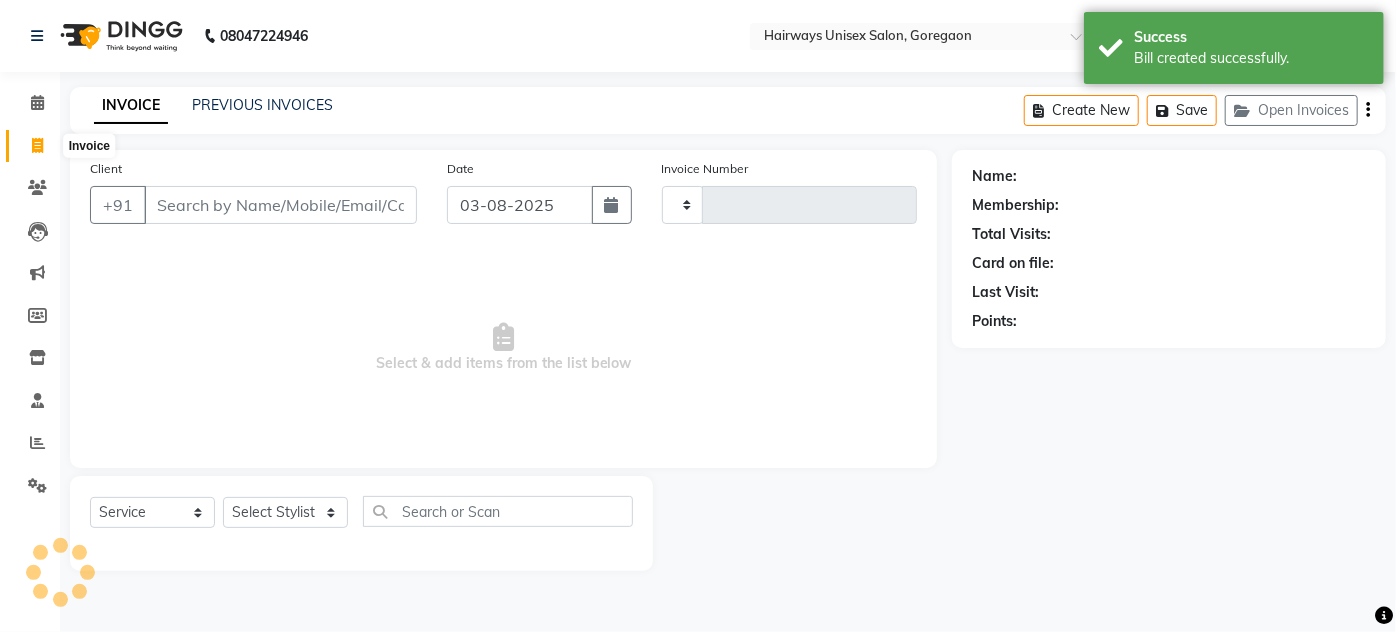 type on "1430" 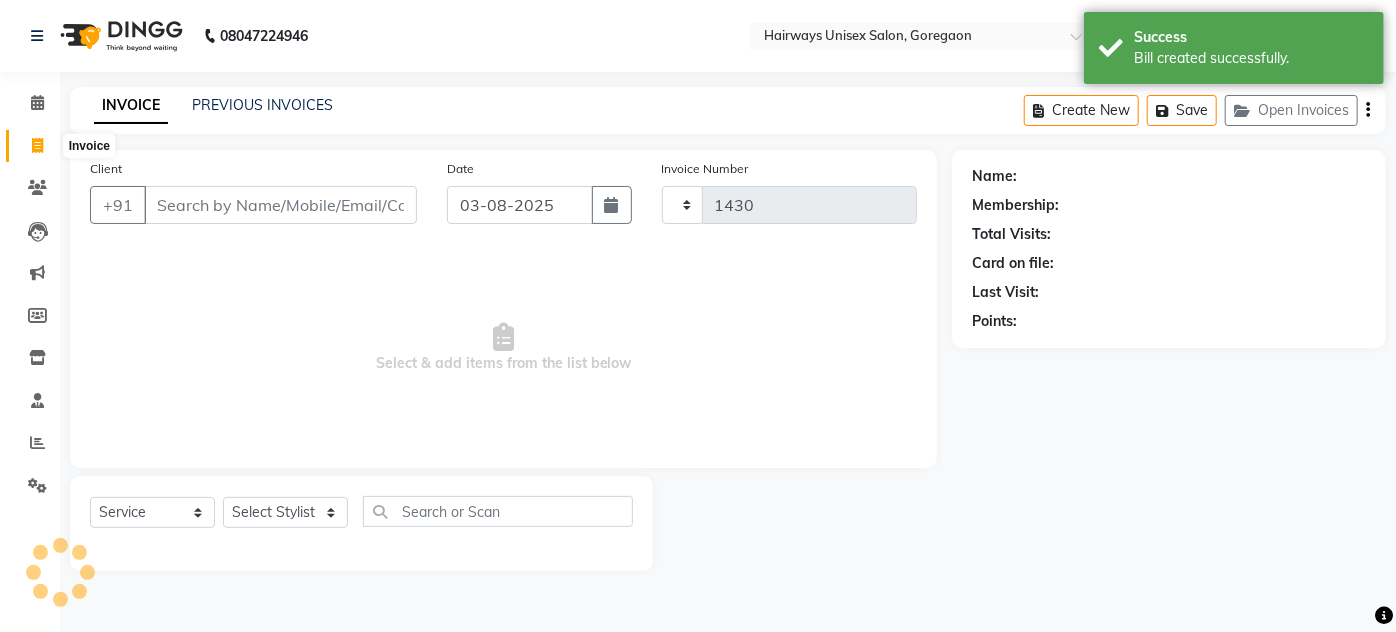 select on "8320" 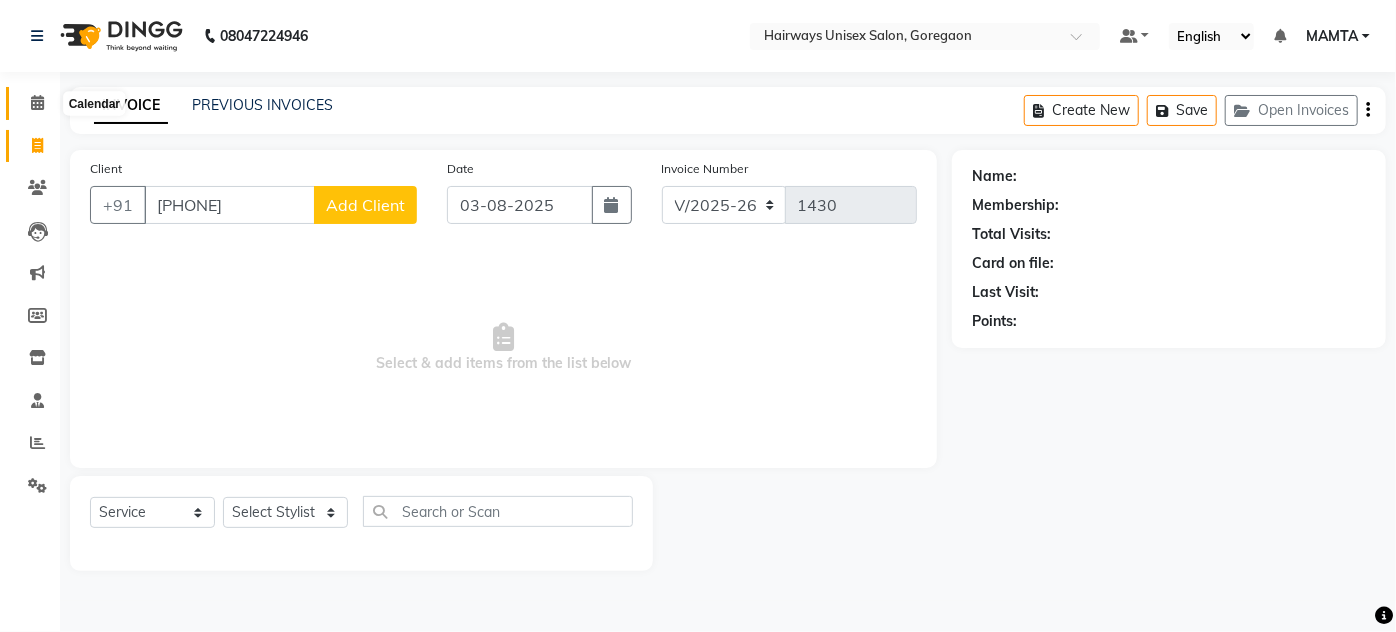 click 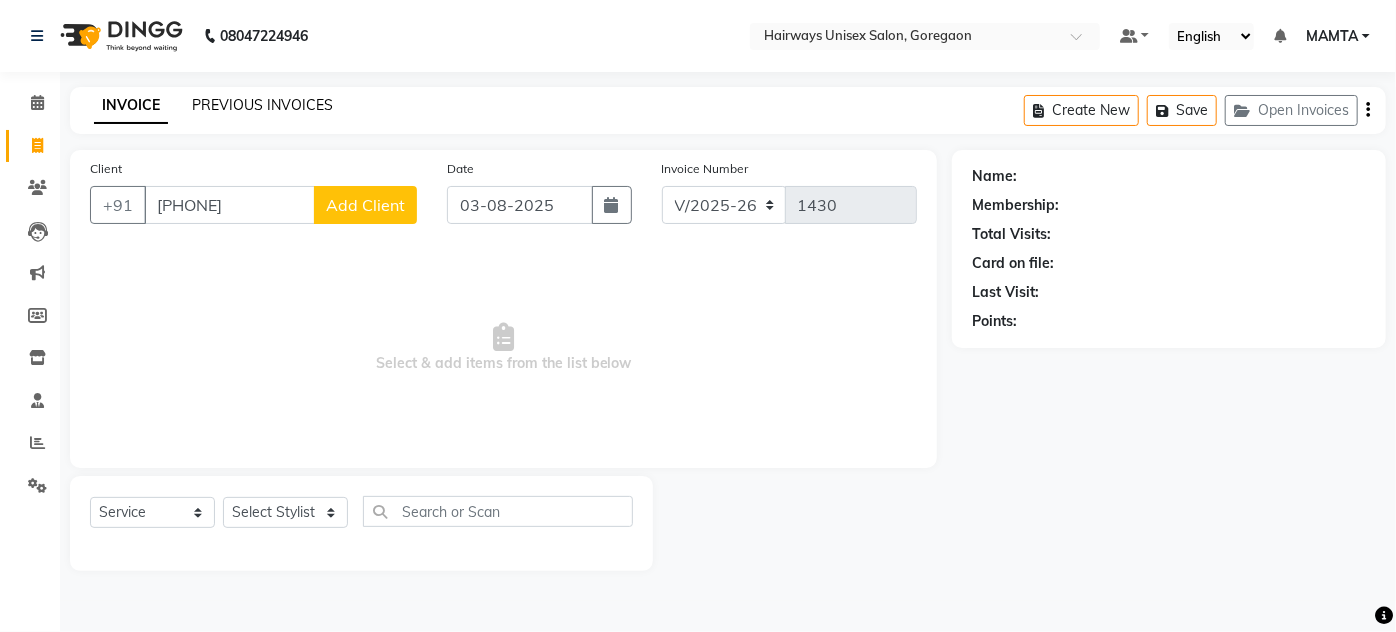 click on "PREVIOUS INVOICES" 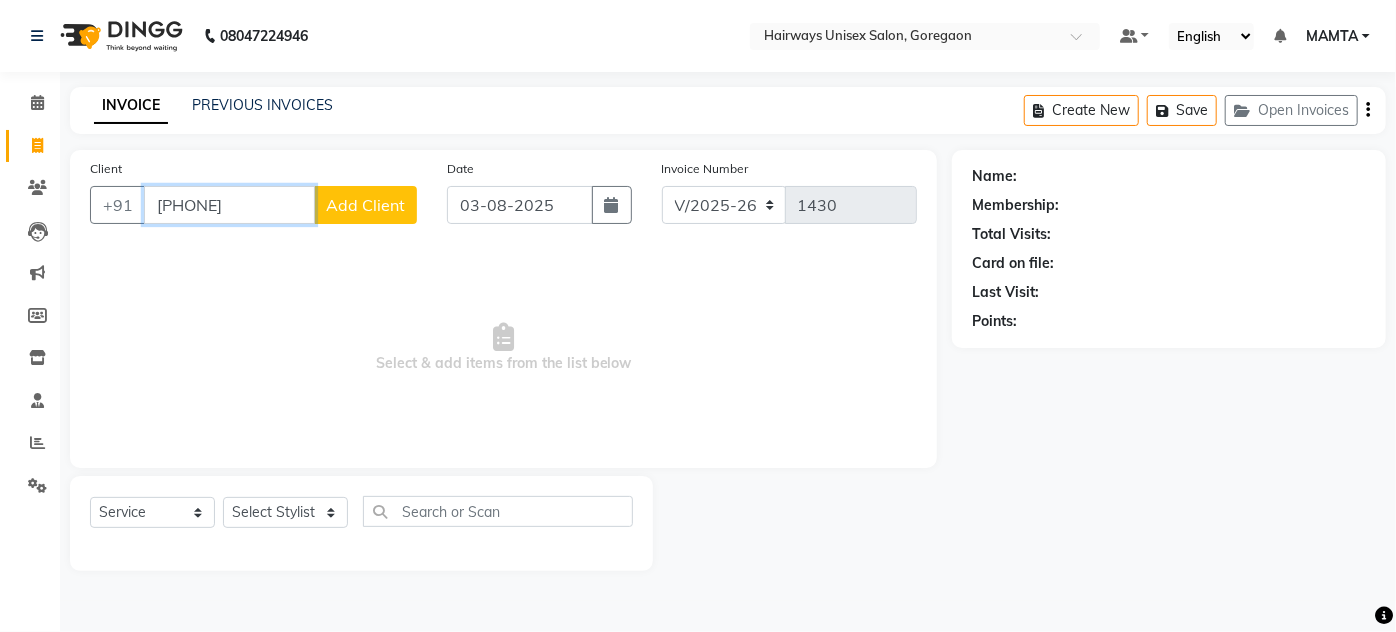 click on "[PHONE]" at bounding box center (229, 205) 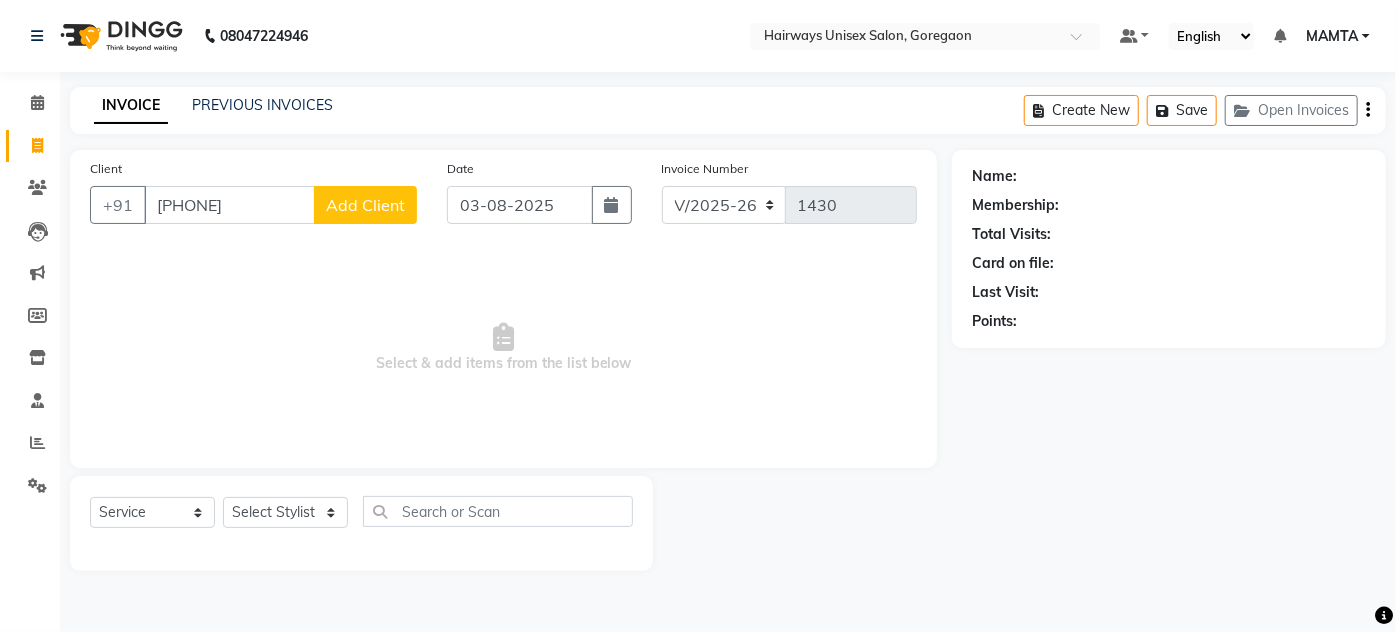 click on "Add Client" 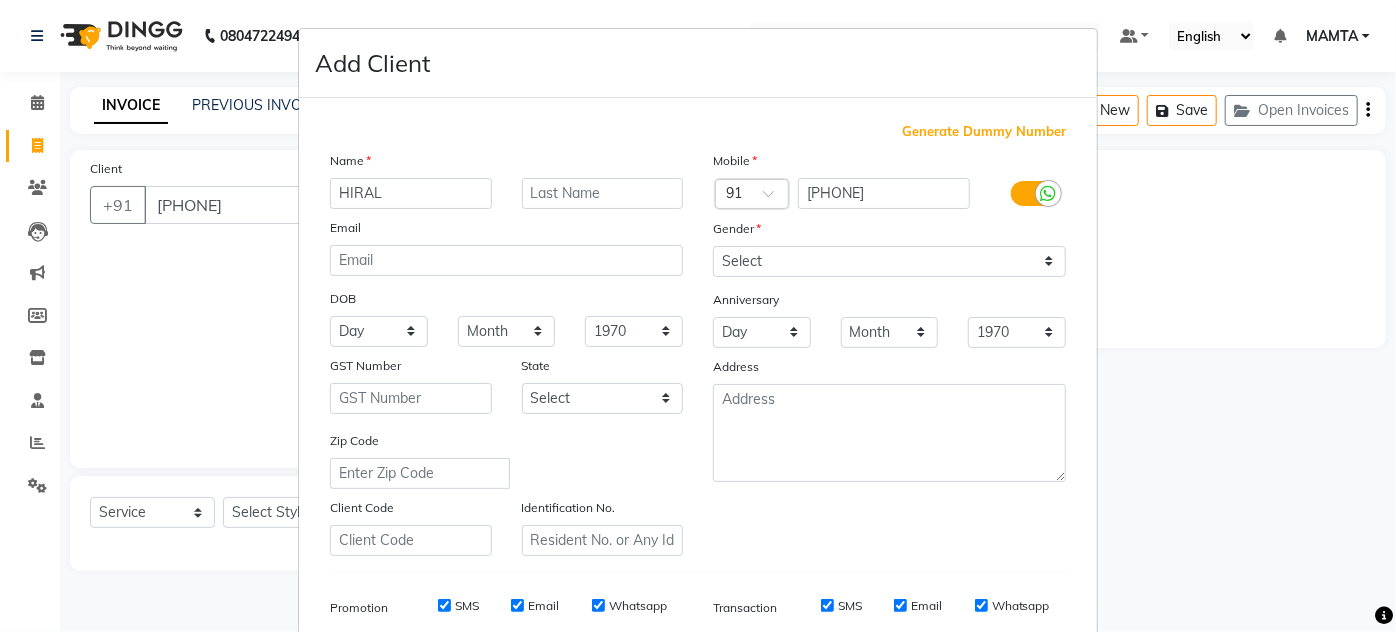 type on "HIRAL" 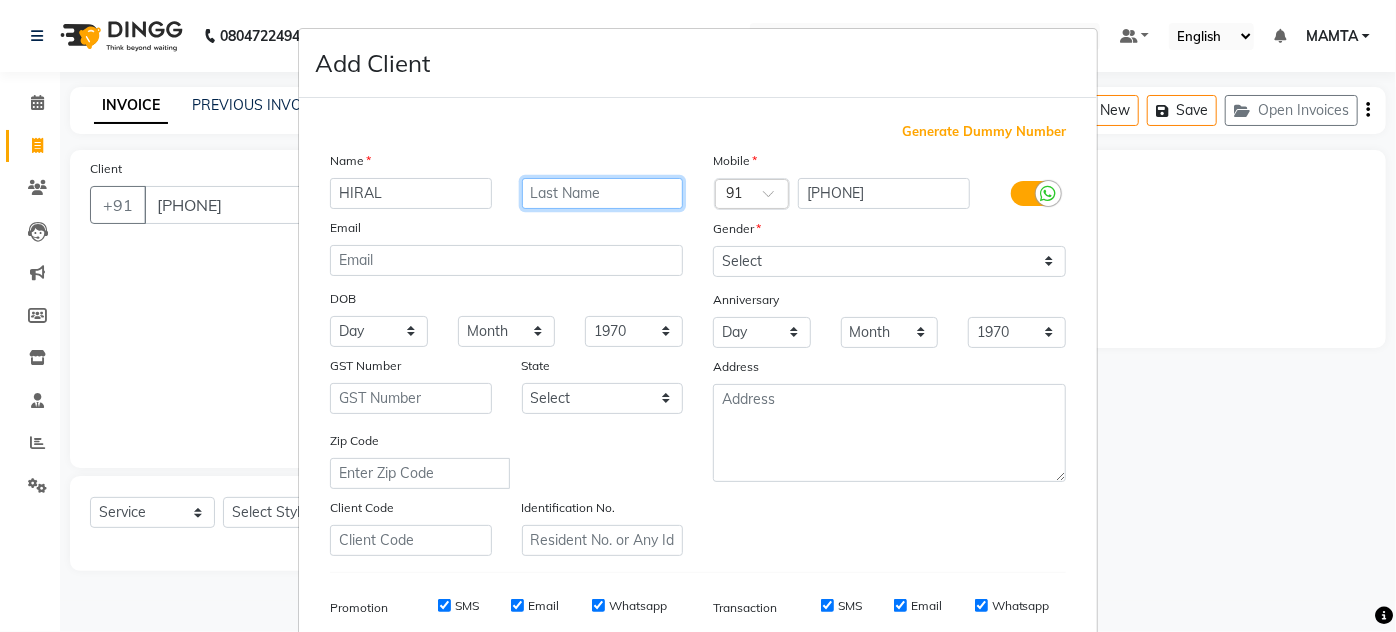 click at bounding box center (603, 193) 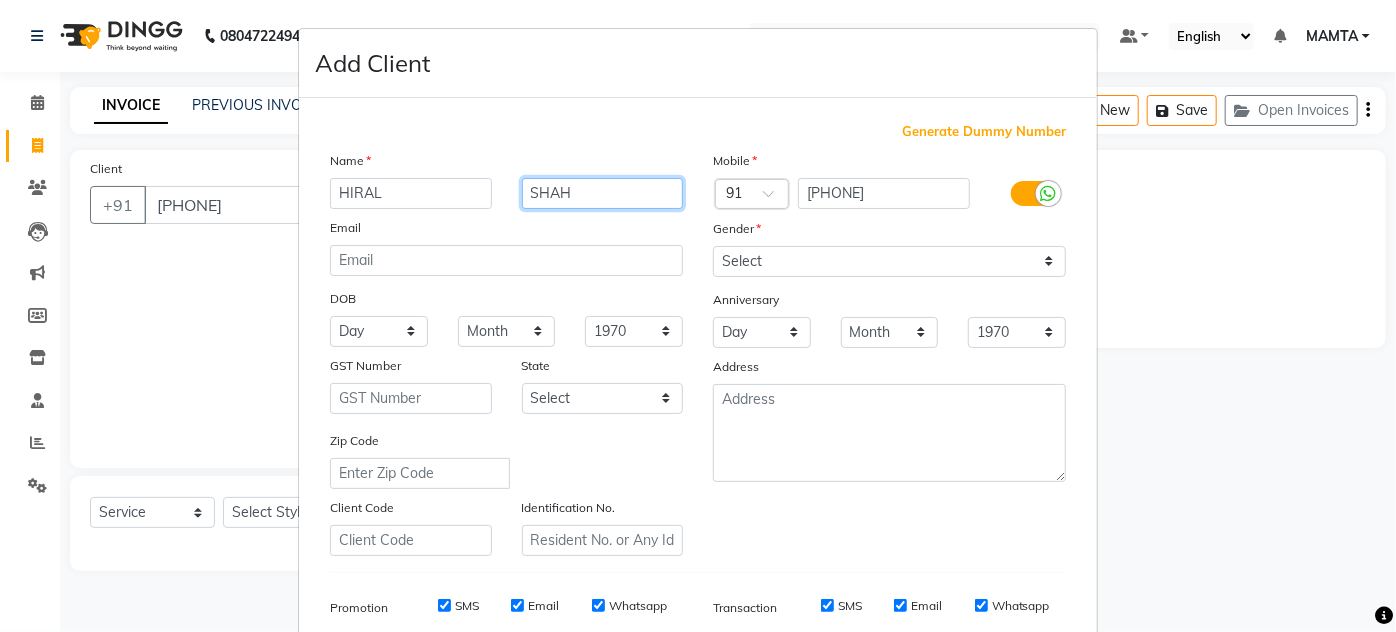 type on "SHAH" 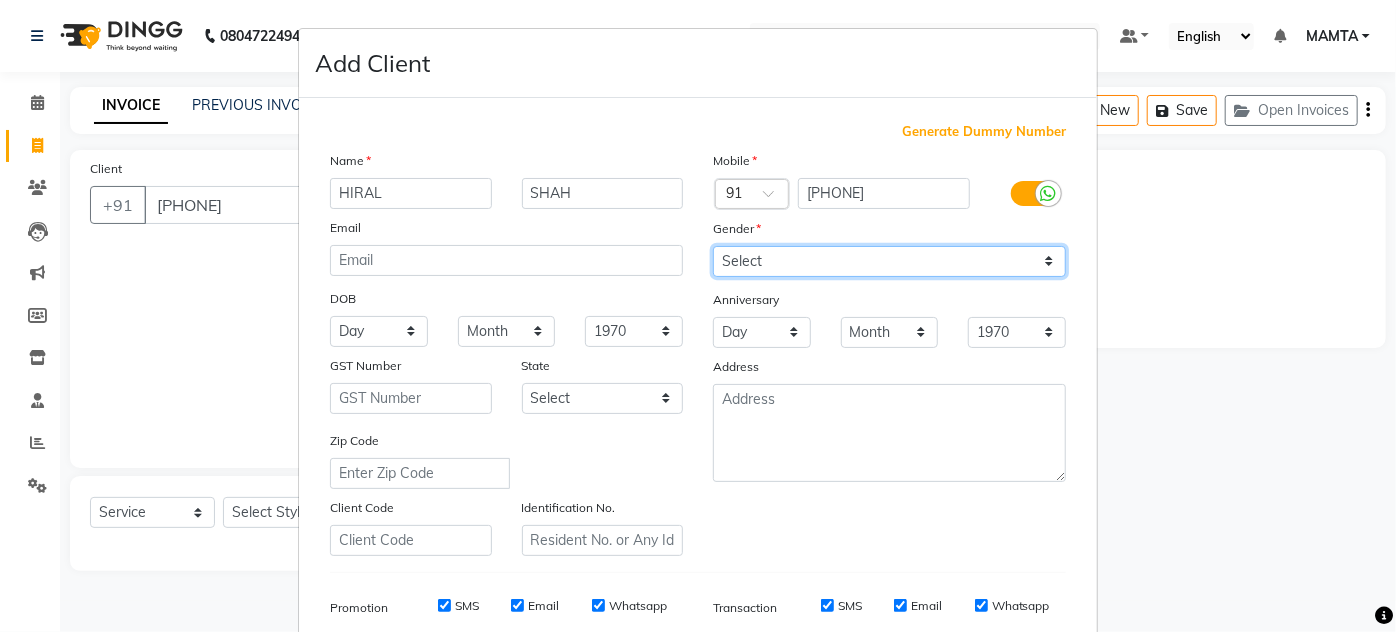 click on "Select Male Female Other Prefer Not To Say" at bounding box center (889, 261) 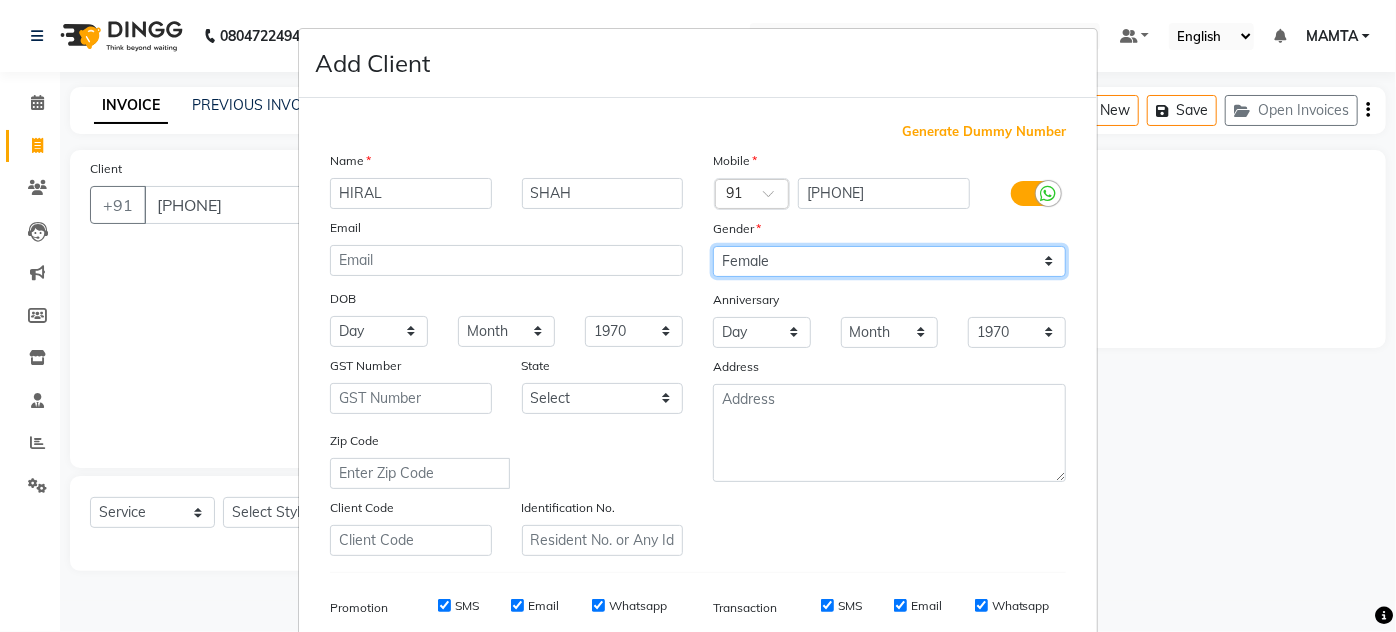 click on "Select Male Female Other Prefer Not To Say" at bounding box center (889, 261) 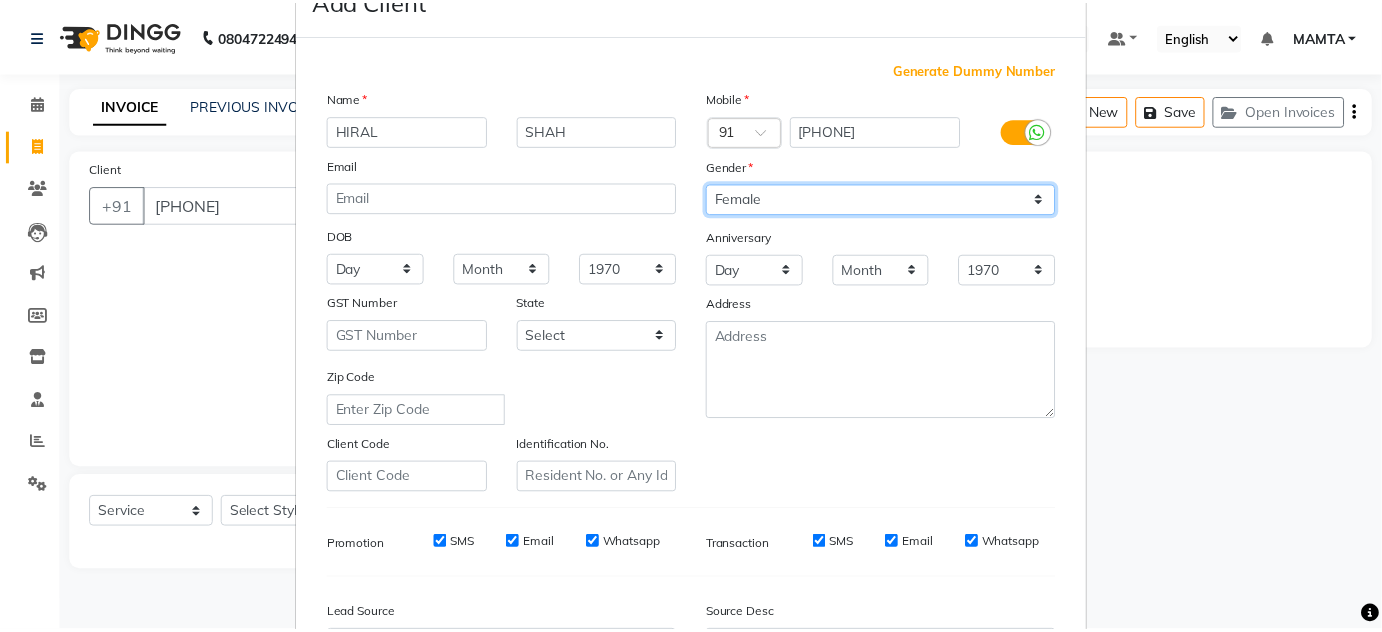 scroll, scrollTop: 290, scrollLeft: 0, axis: vertical 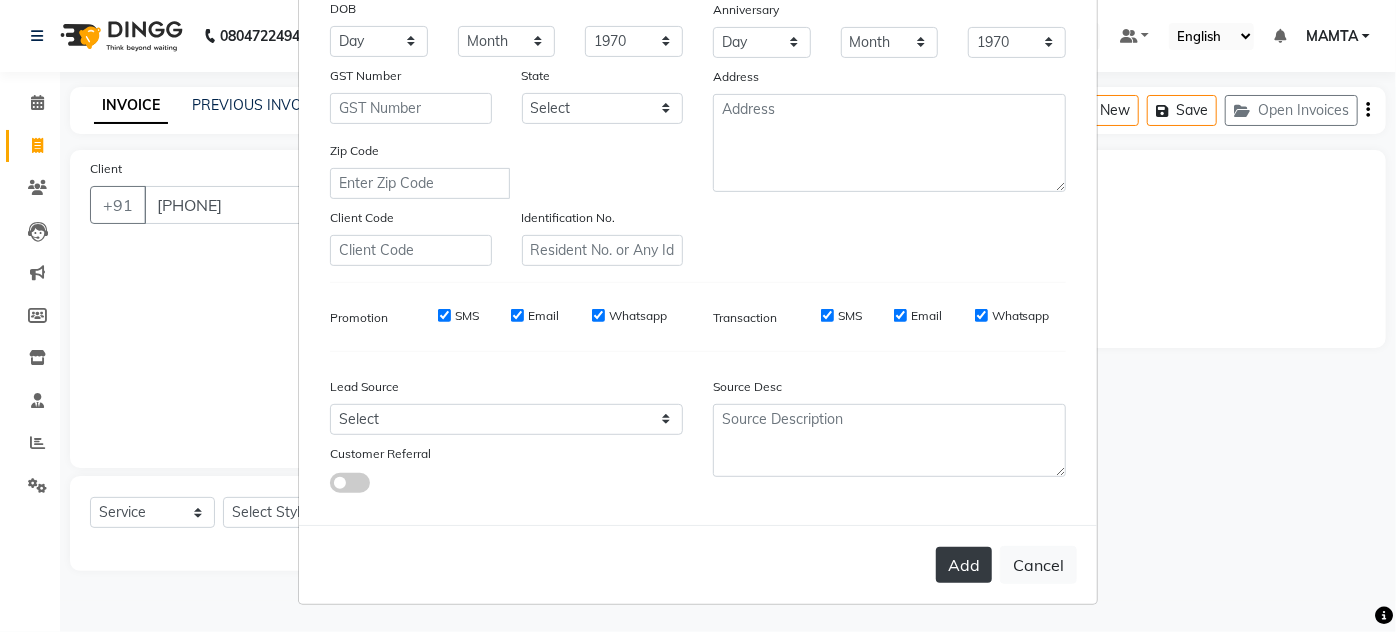 click on "Add" at bounding box center (964, 565) 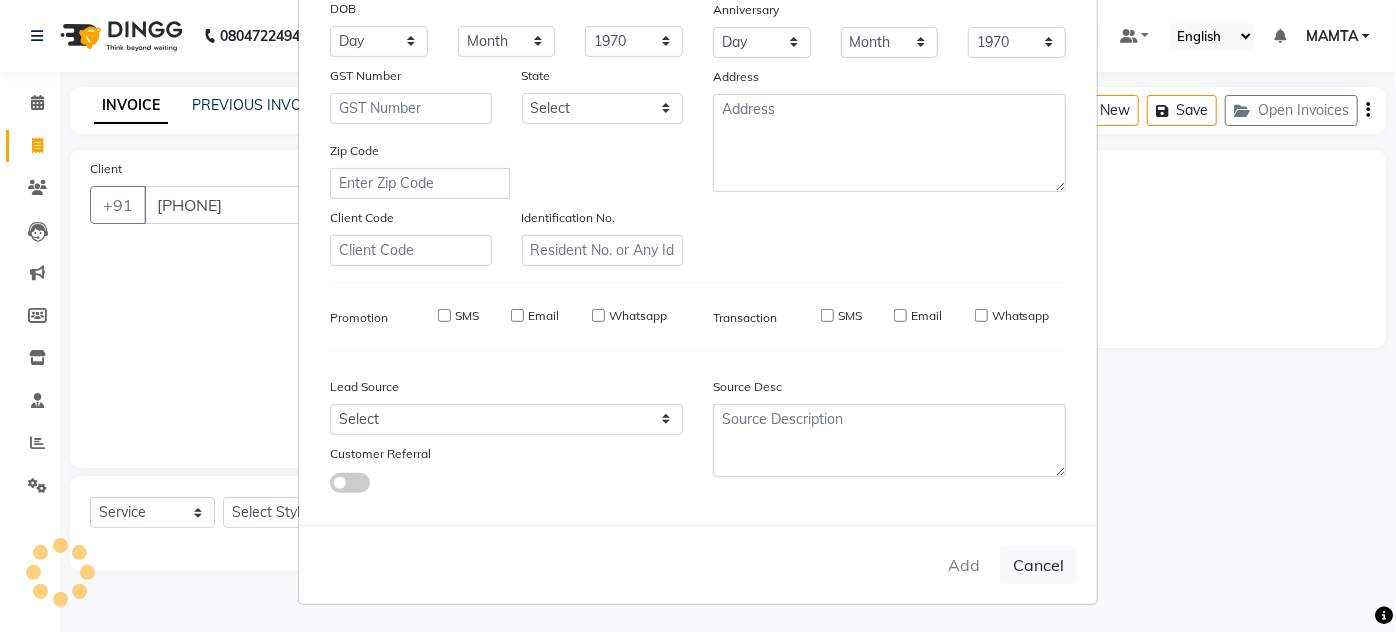 type on "90******82" 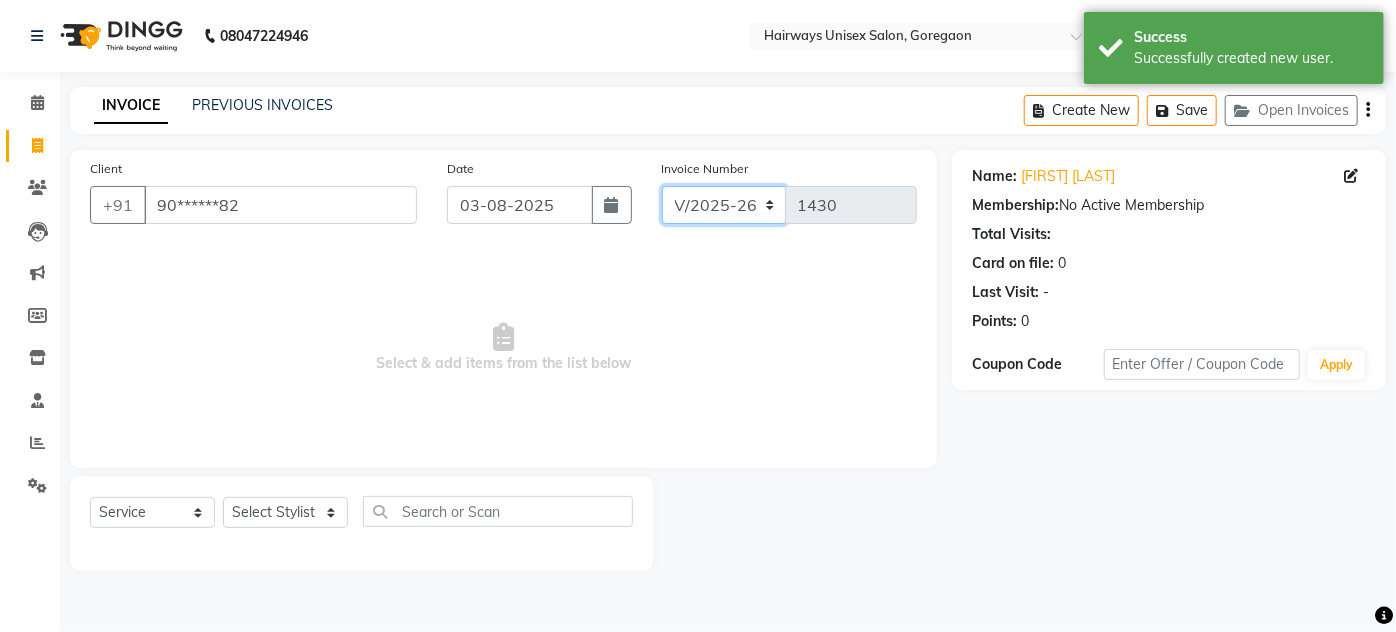click on "INV/25-26 V/2025-26" 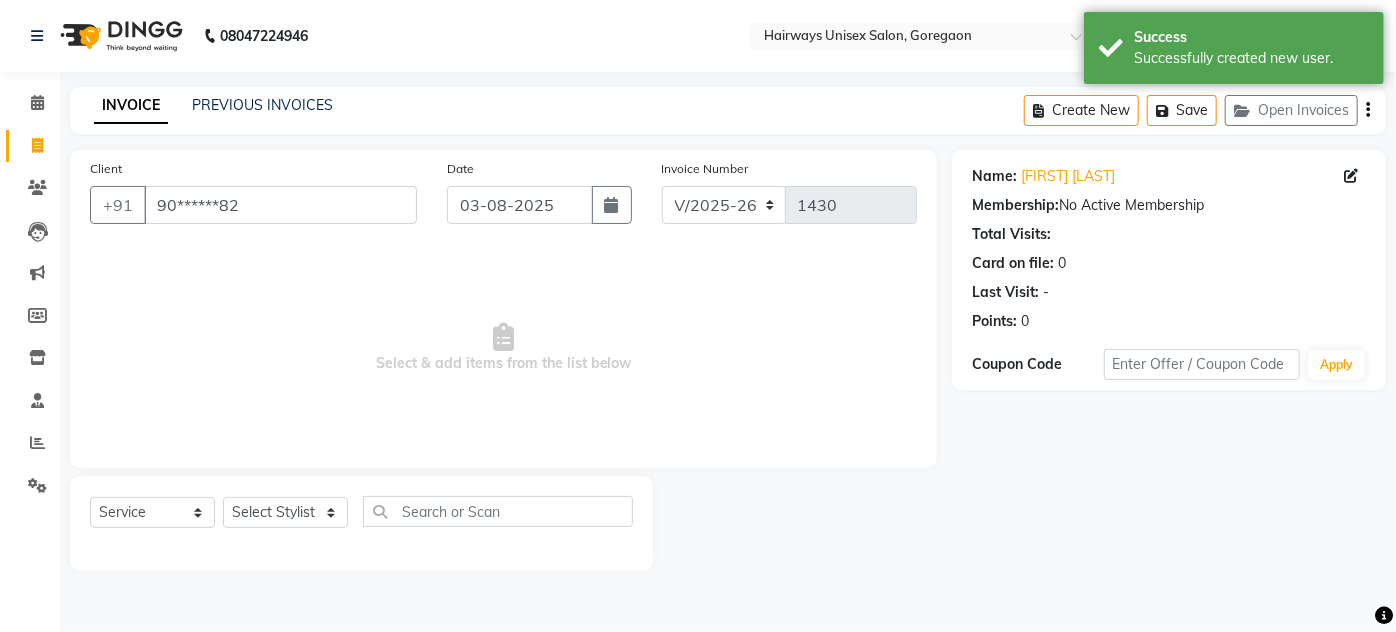 click on "Select & add items from the list below" at bounding box center (503, 348) 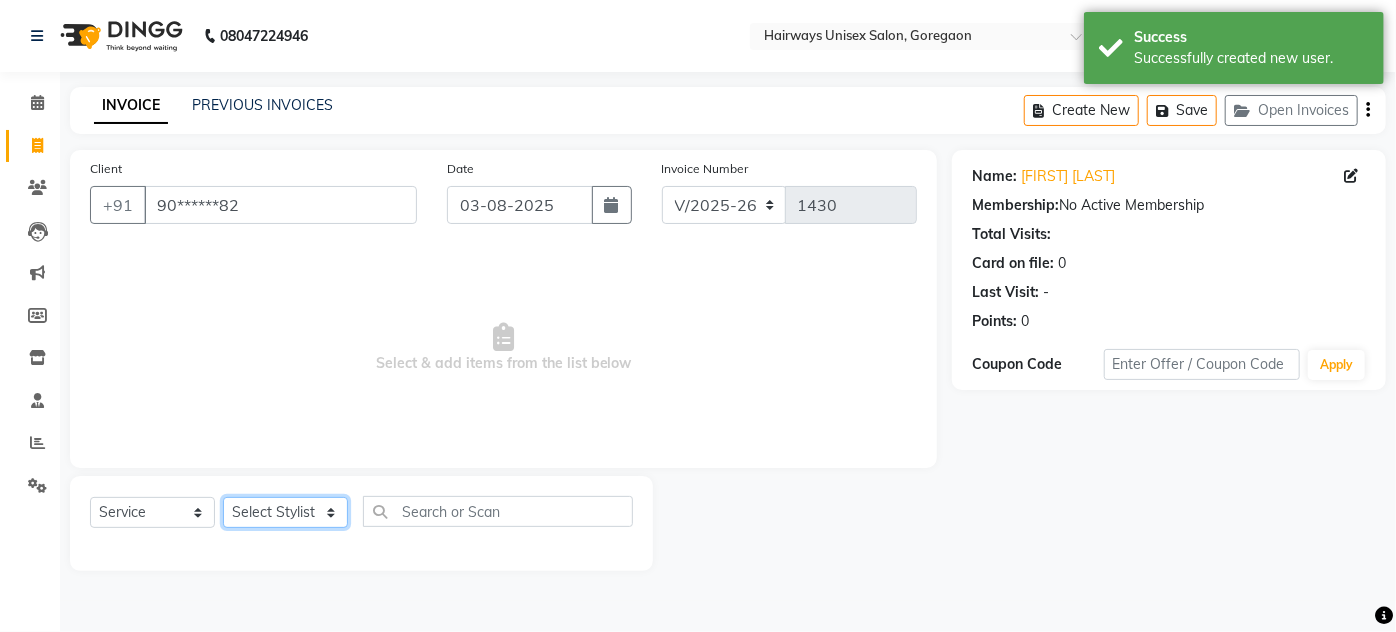 click on "Select Stylist AHSAN AZAD IMRAN Kamal Salmani KASHISH MAMTA POOJA PUMMY RAJA SADDAM SAMEER SULTAN TALIB ZAFAR ZAHID" 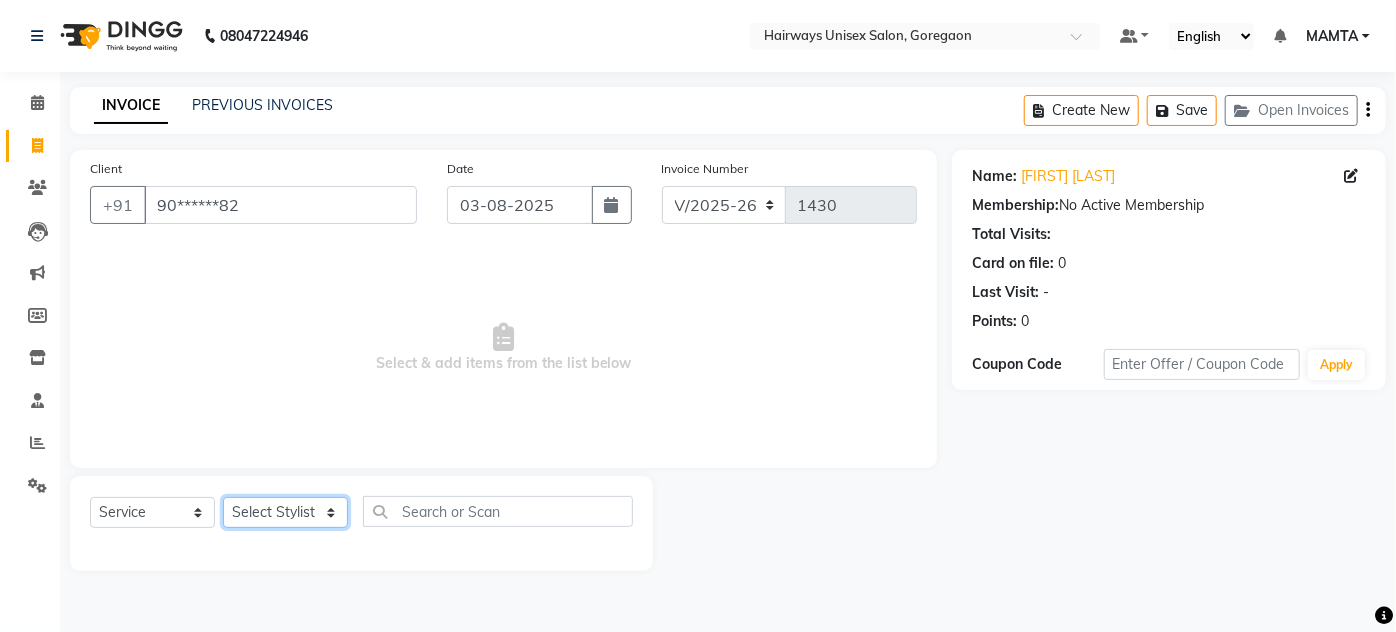 select on "80504" 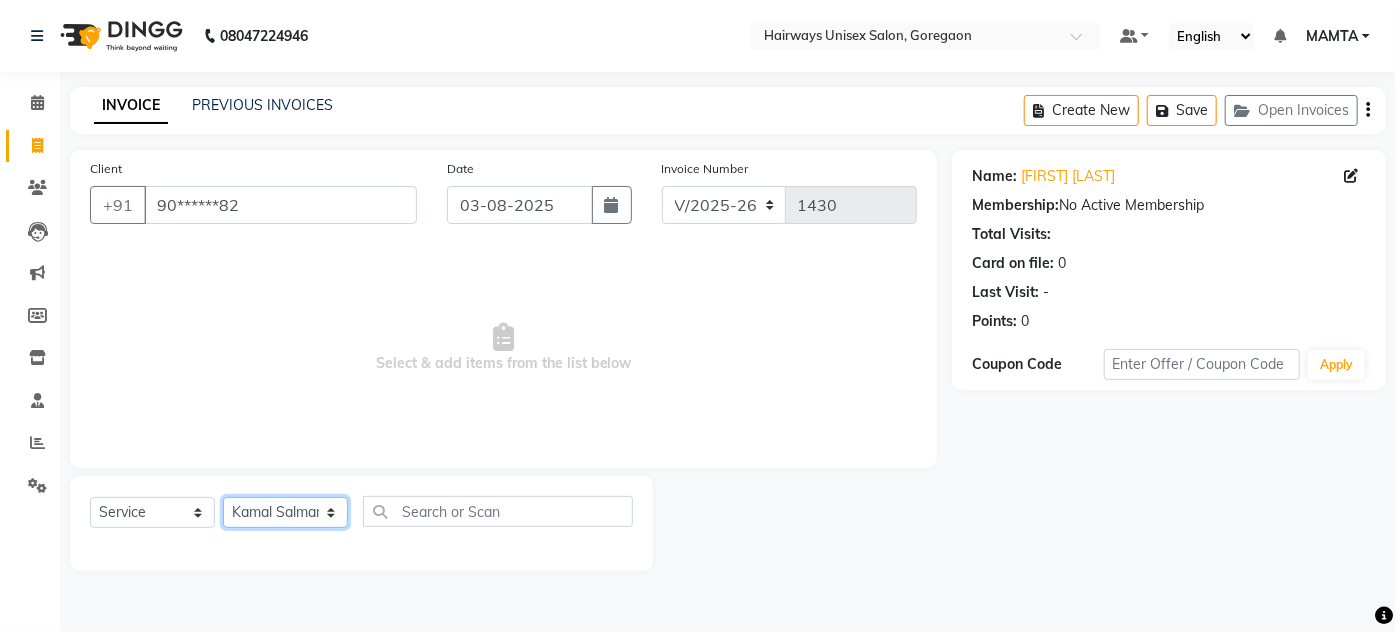 click on "Select Stylist AHSAN AZAD IMRAN Kamal Salmani KASHISH MAMTA POOJA PUMMY RAJA SADDAM SAMEER SULTAN TALIB ZAFAR ZAHID" 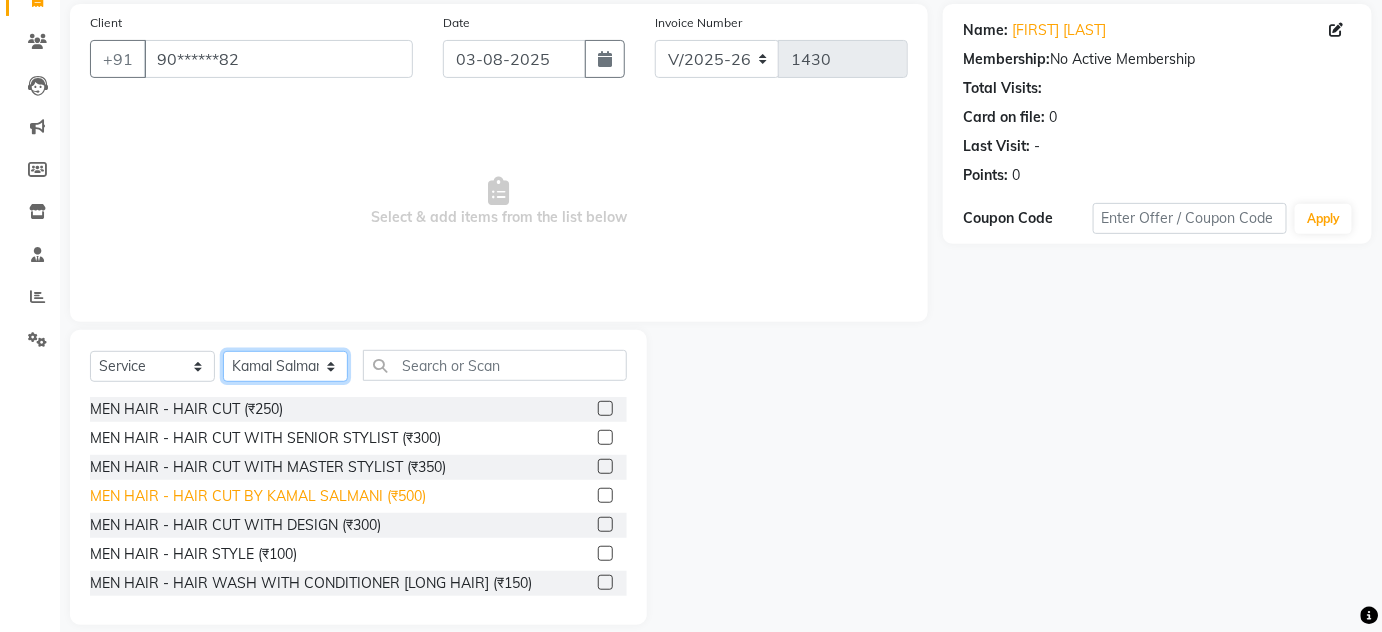 scroll, scrollTop: 168, scrollLeft: 0, axis: vertical 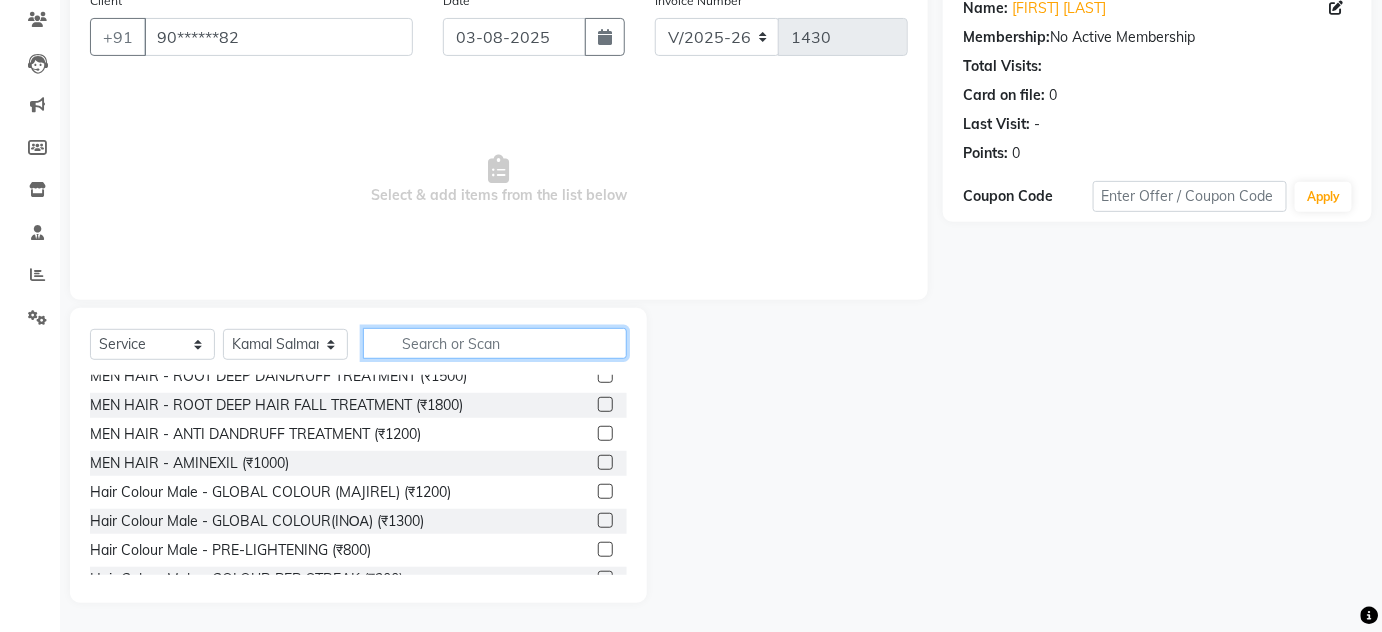 drag, startPoint x: 416, startPoint y: 340, endPoint x: 445, endPoint y: 327, distance: 31.780497 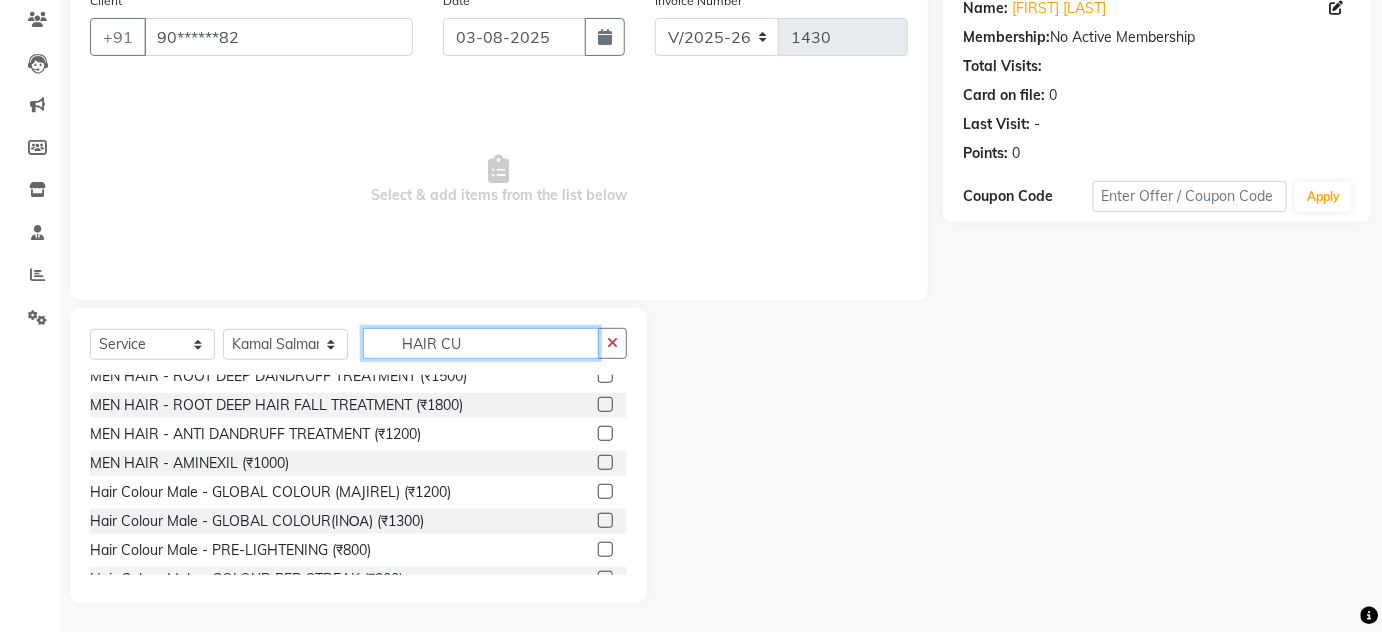 scroll, scrollTop: 98, scrollLeft: 0, axis: vertical 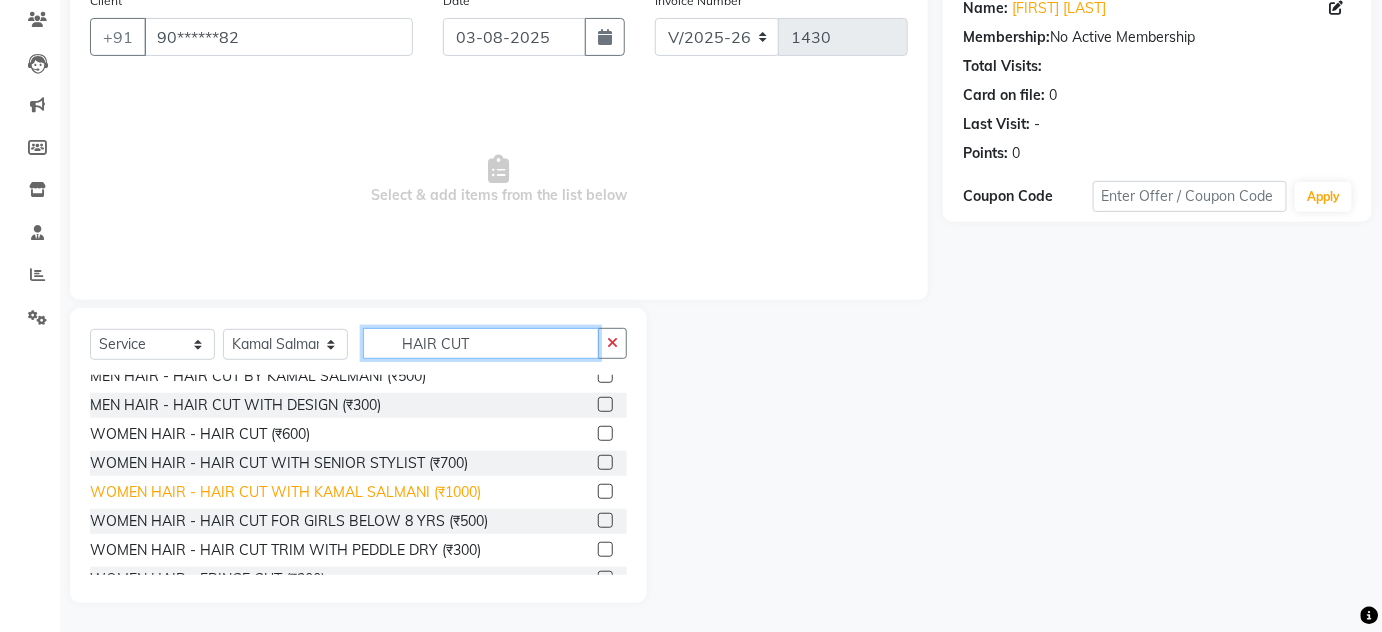 type on "HAIR CUT" 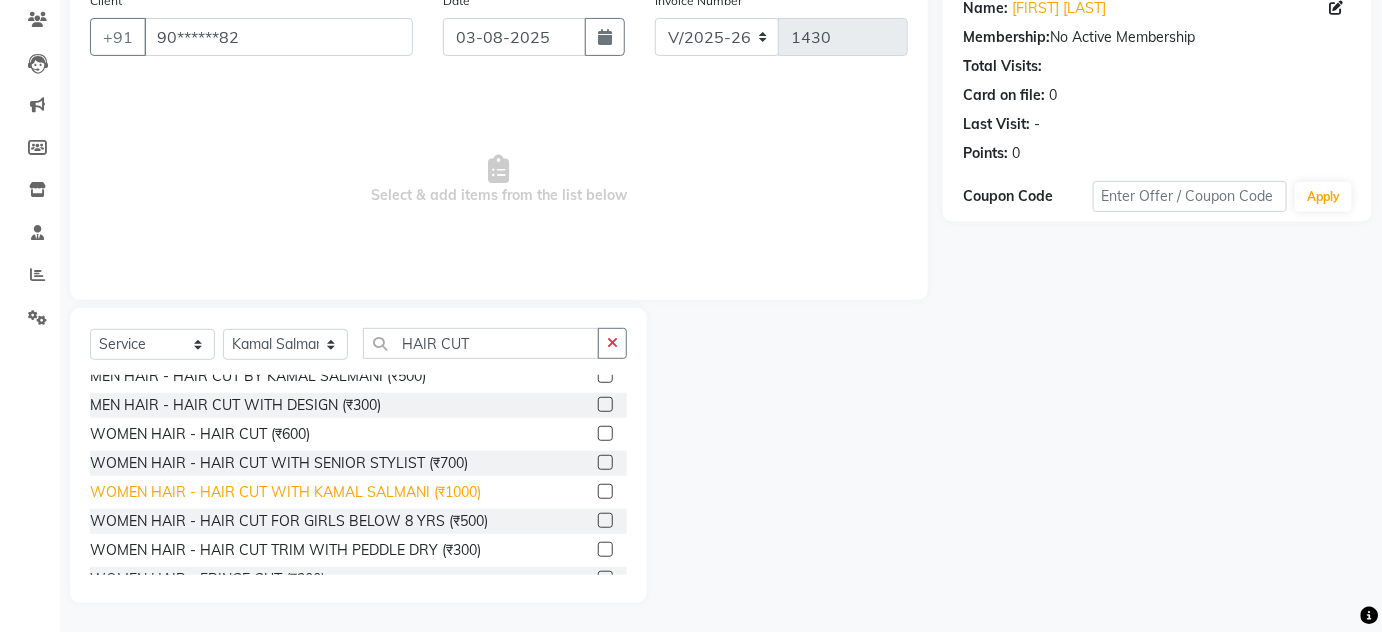 click on "WOMEN HAIR - HAIR CUT WITH KAMAL SALMANI (₹1000)" 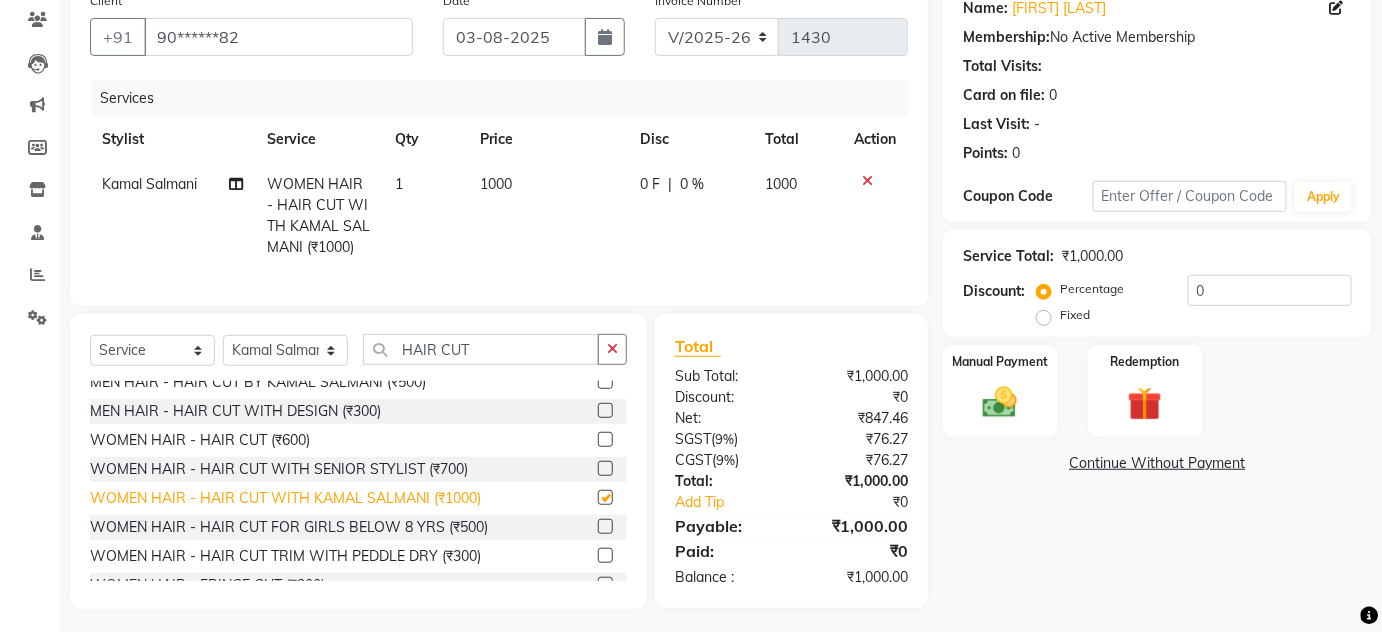 checkbox on "false" 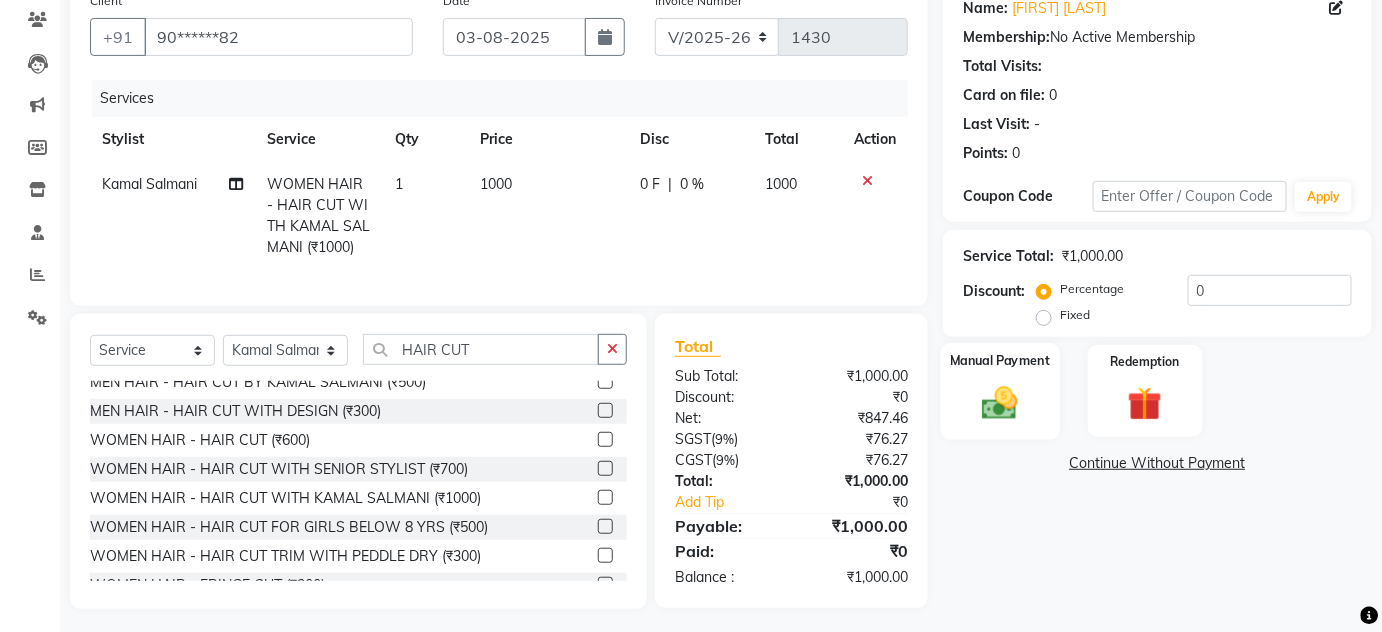 click on "Manual Payment" 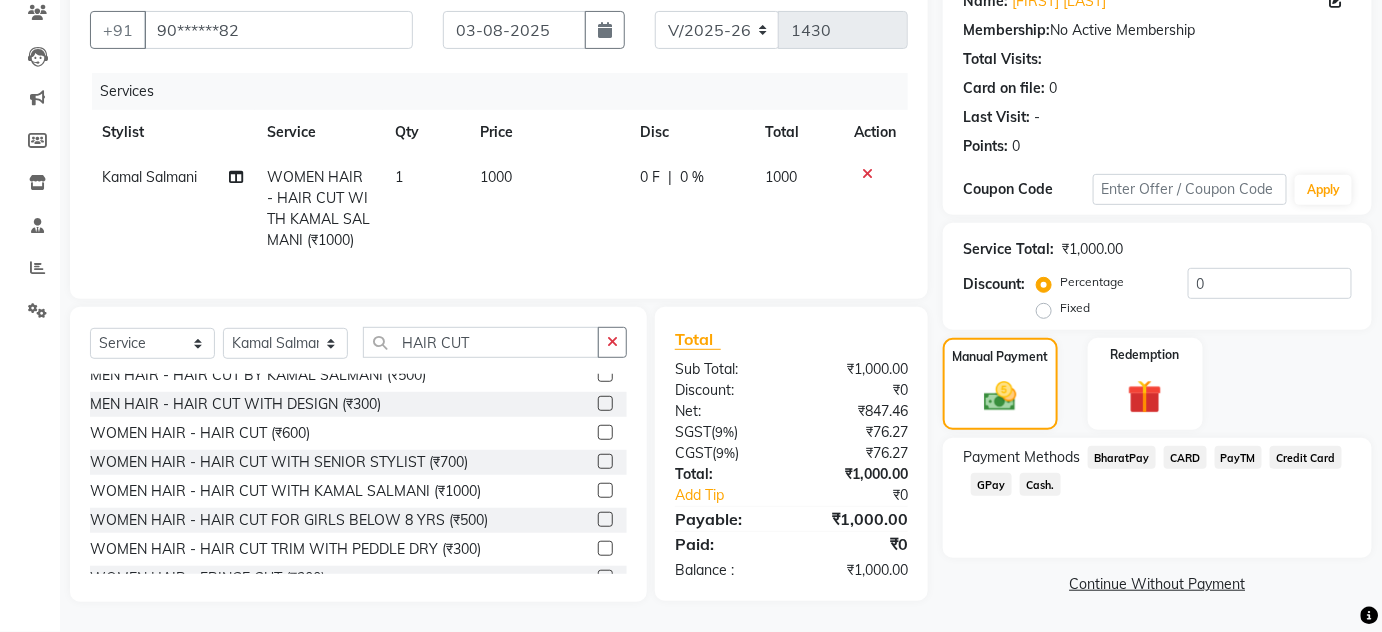 scroll, scrollTop: 188, scrollLeft: 0, axis: vertical 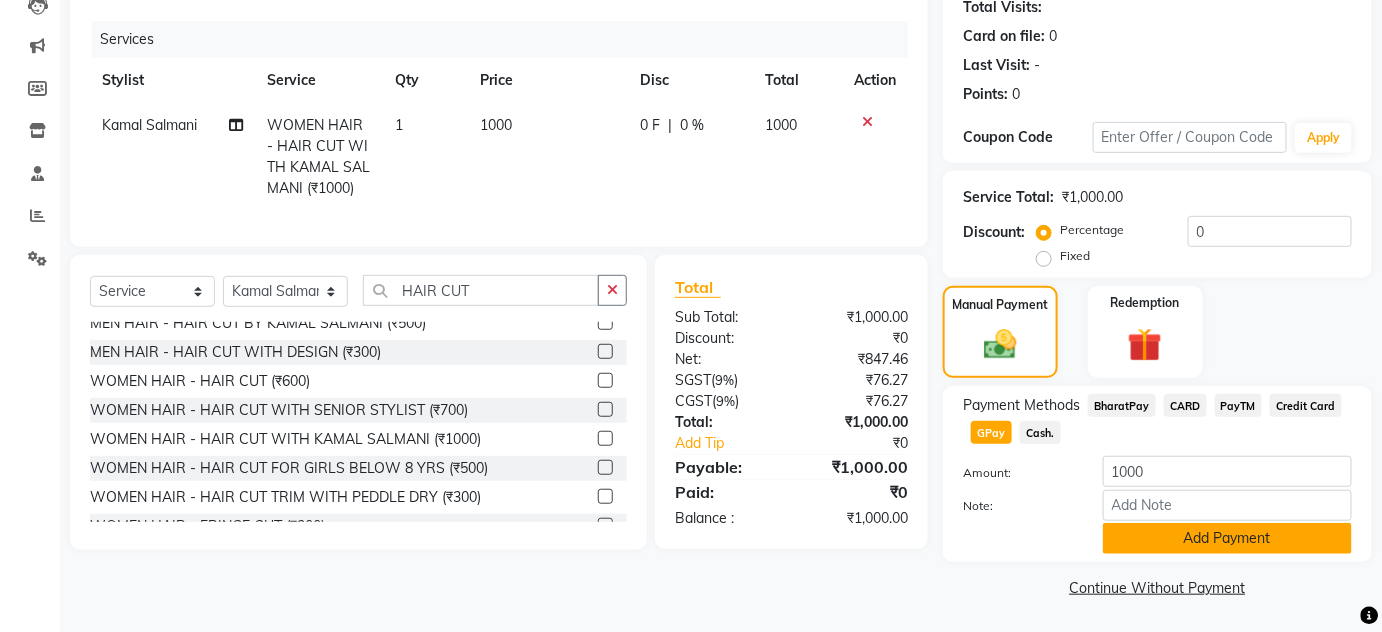 click on "Add Payment" 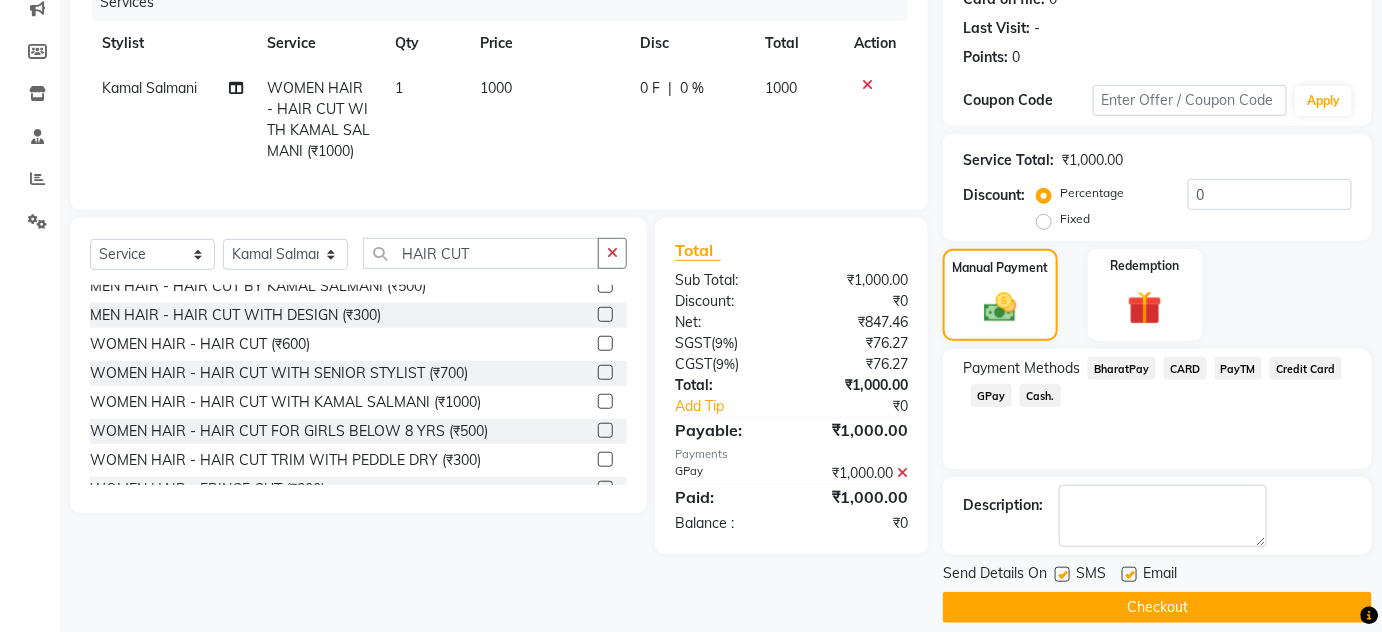 scroll, scrollTop: 283, scrollLeft: 0, axis: vertical 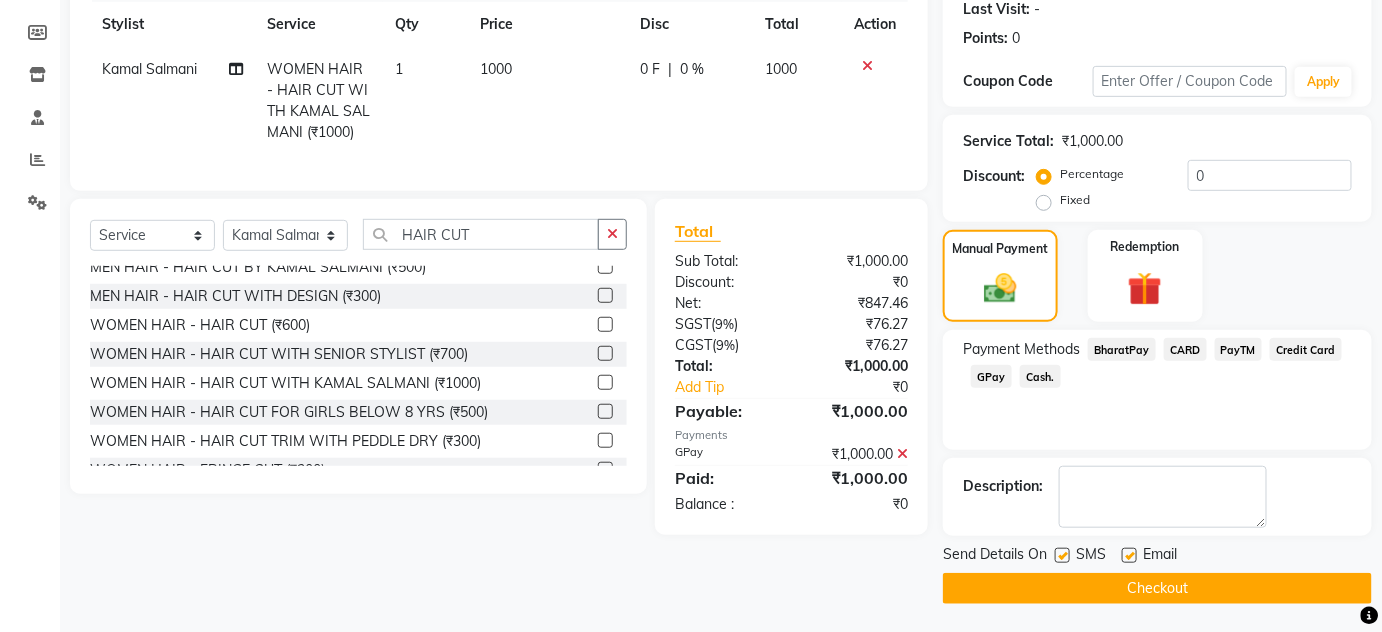 click on "Checkout" 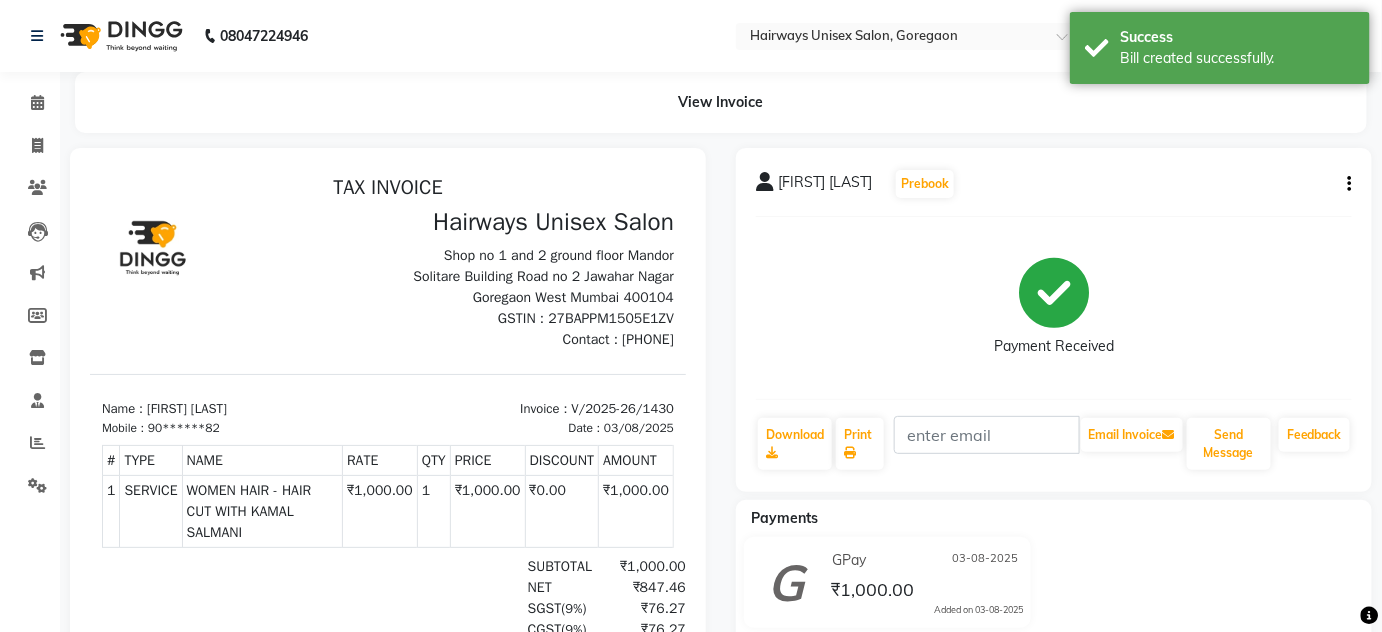 scroll, scrollTop: 0, scrollLeft: 0, axis: both 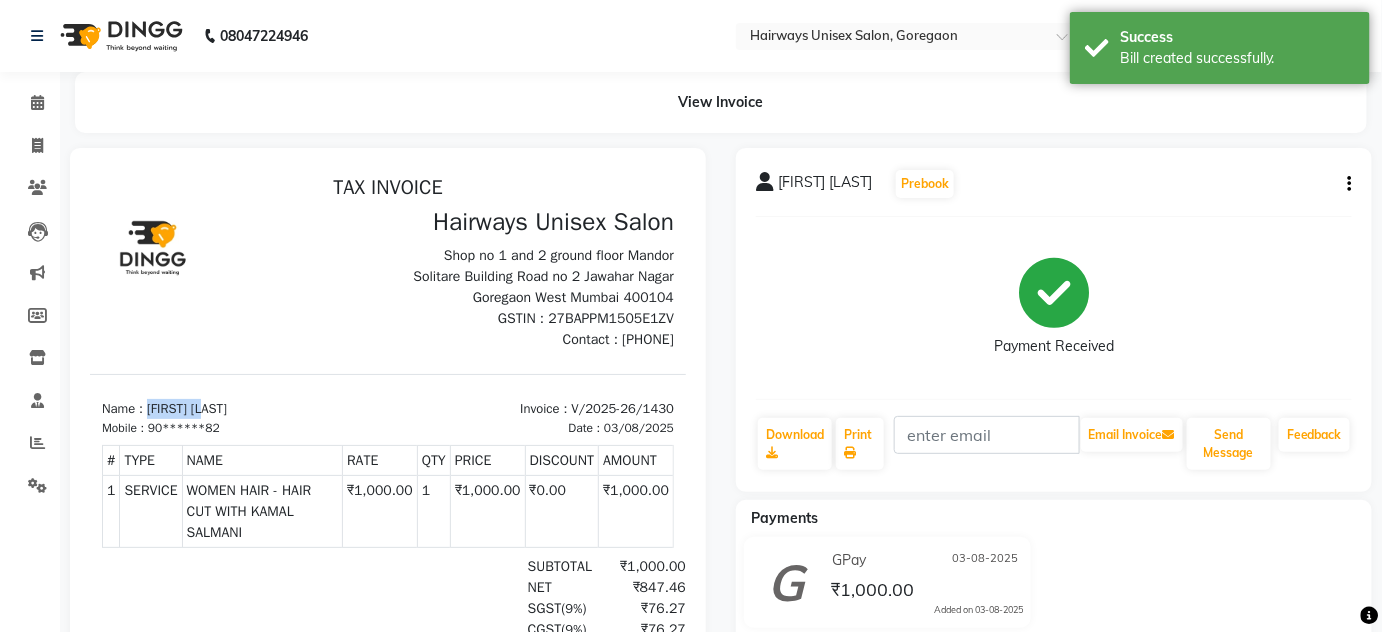 drag, startPoint x: 146, startPoint y: 403, endPoint x: 341, endPoint y: 387, distance: 195.6553 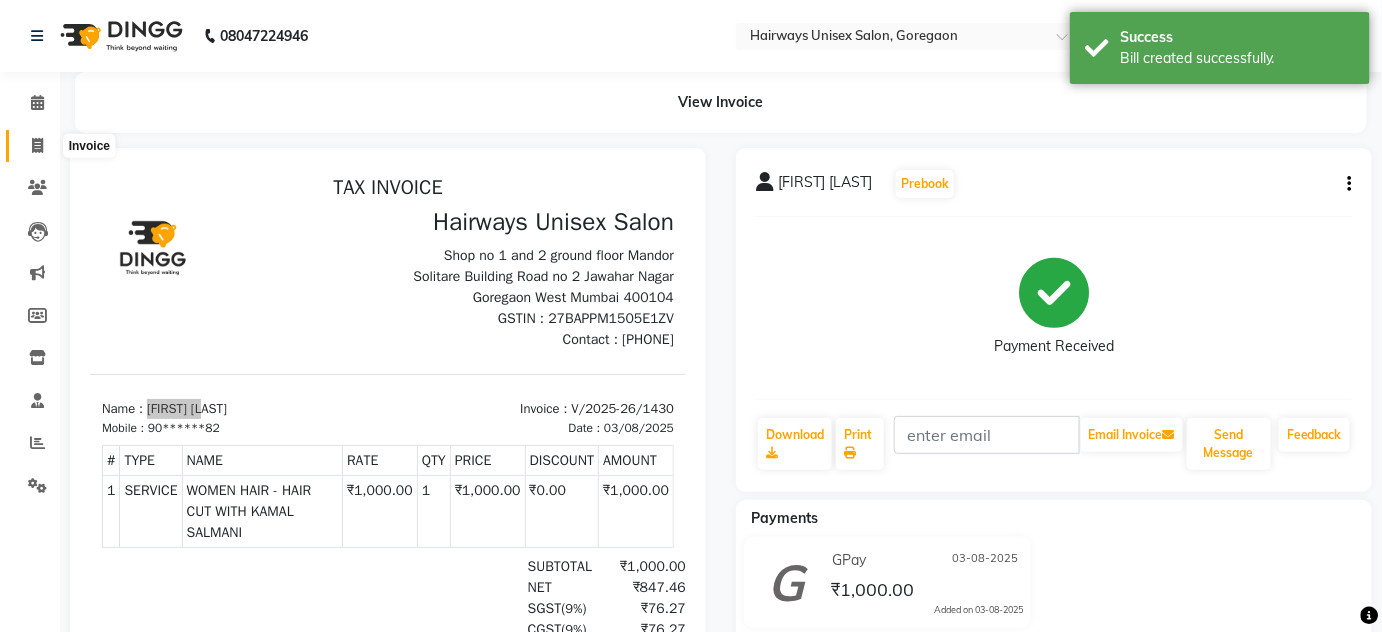 click 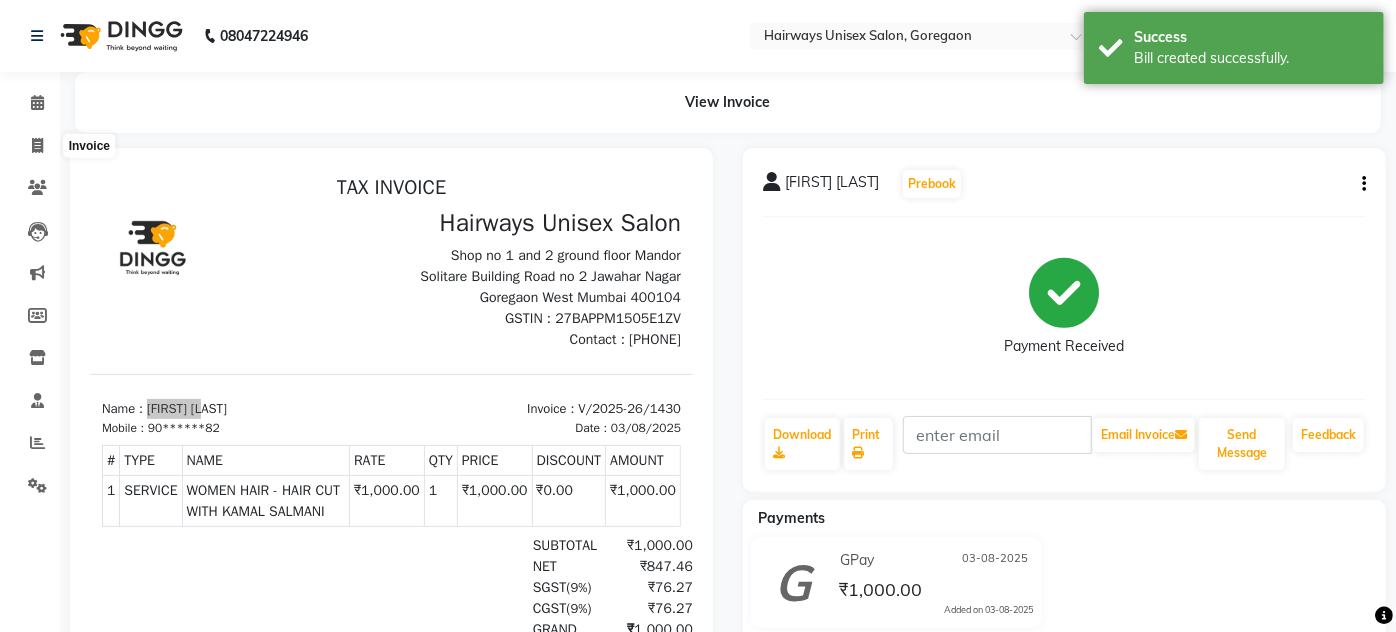 select on "8320" 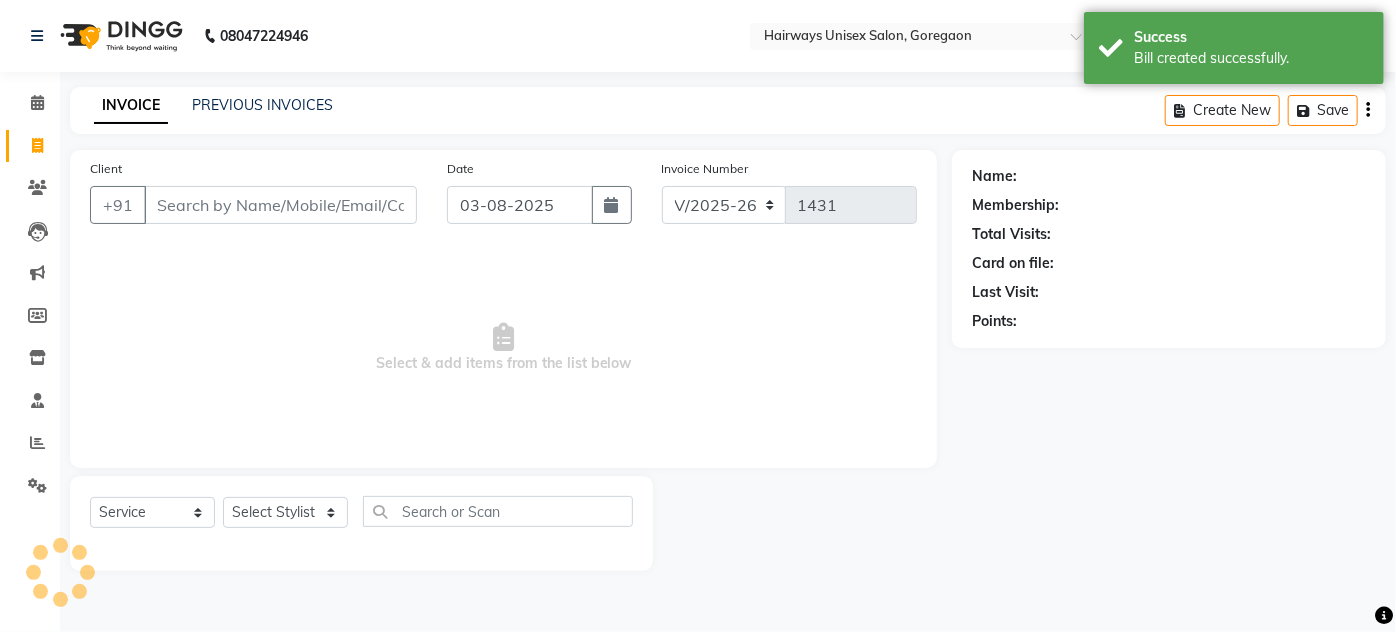 click on "Client" at bounding box center (280, 205) 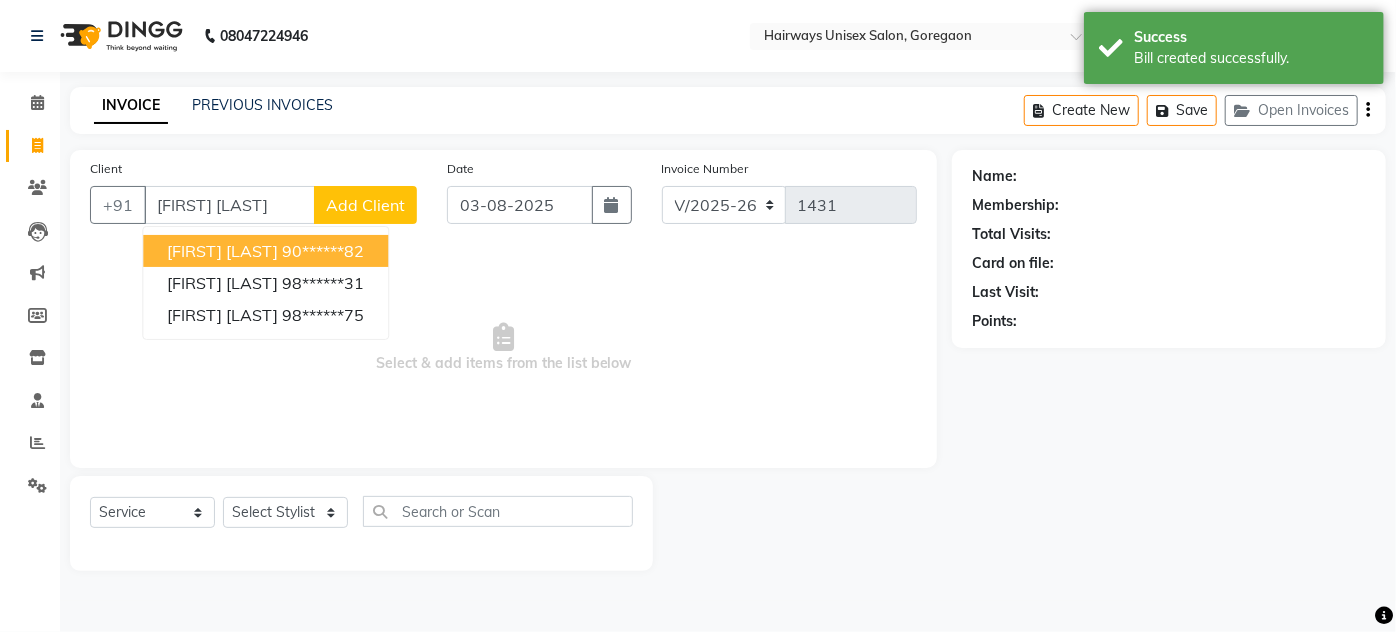 click on "90******82" at bounding box center (323, 251) 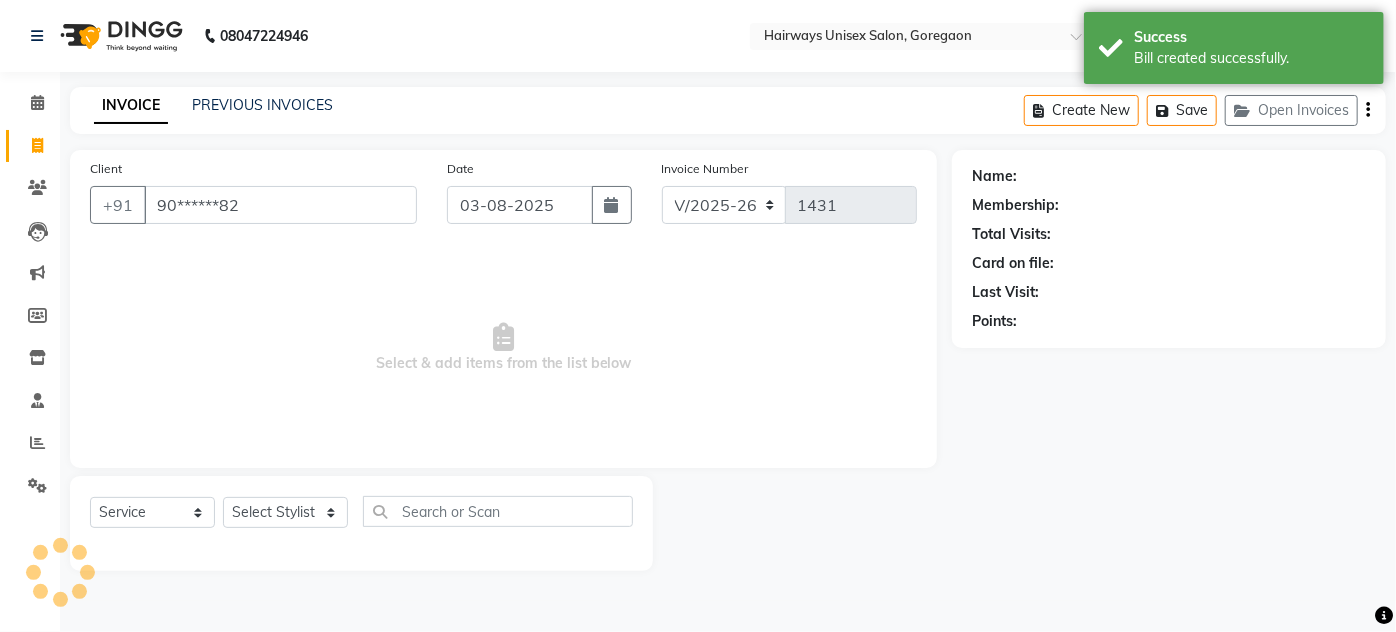 type on "90******82" 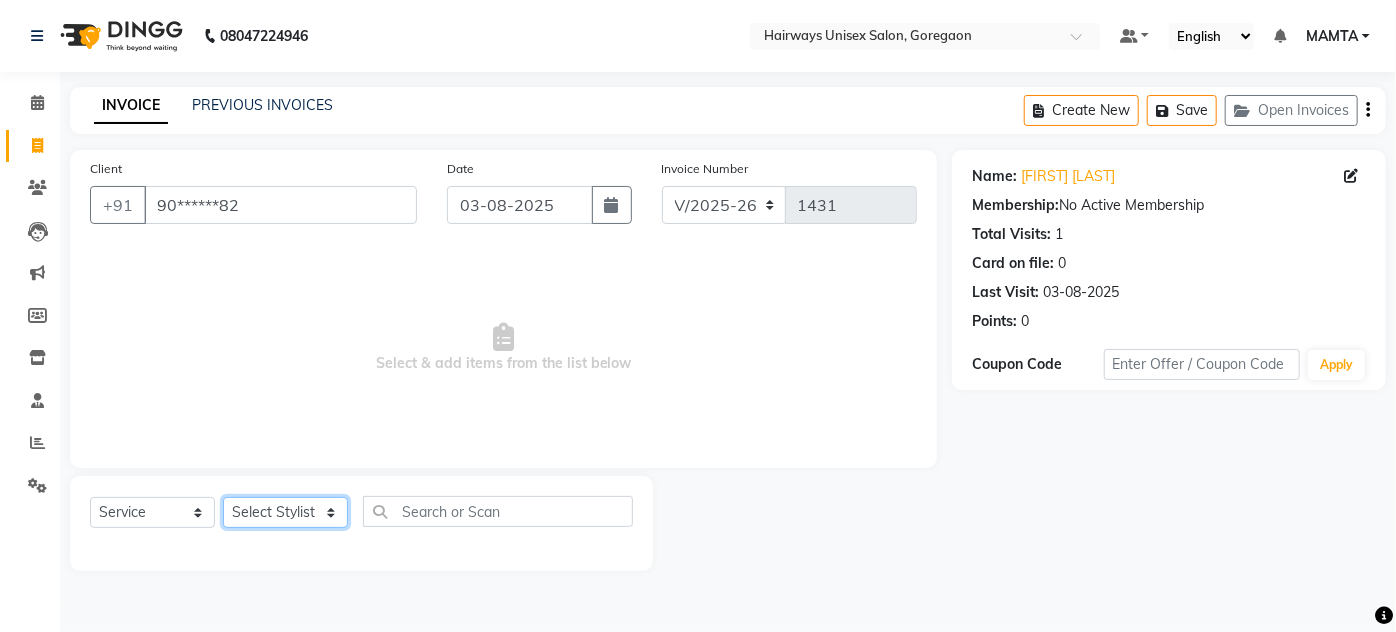click on "Select Stylist AHSAN AZAD IMRAN Kamal Salmani KASHISH MAMTA POOJA PUMMY RAJA SADDAM SAMEER SULTAN TALIB ZAFAR ZAHID" 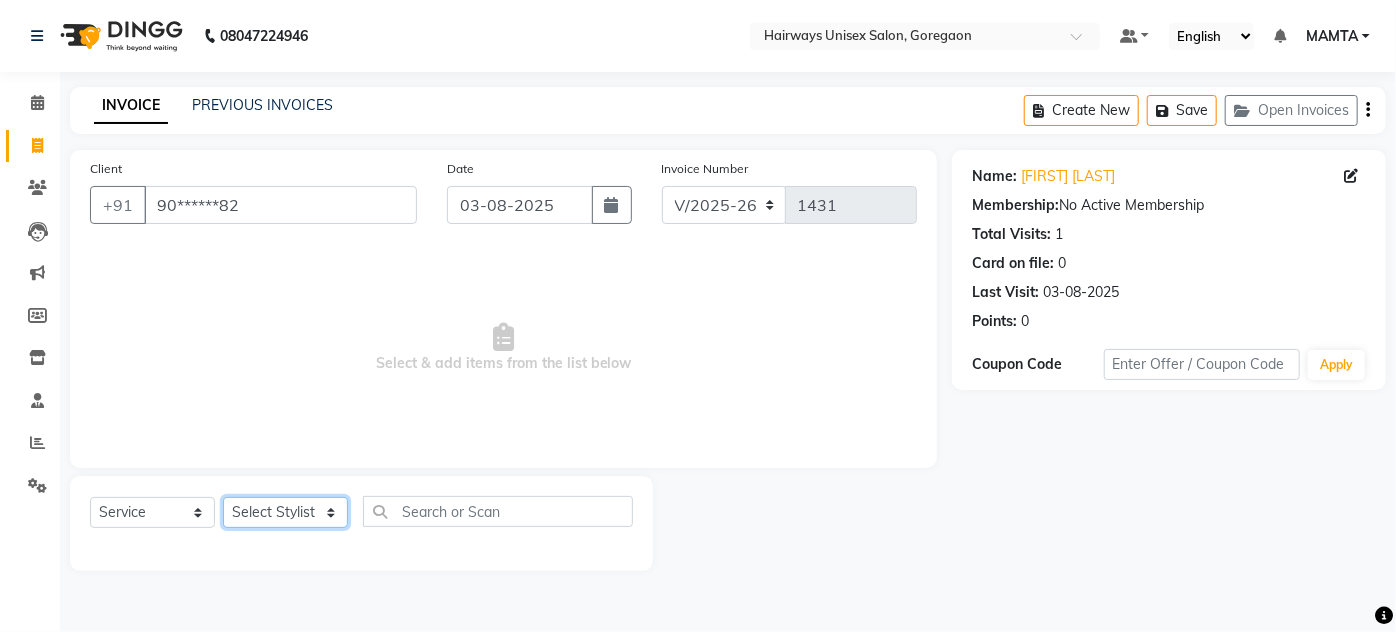 select on "80493" 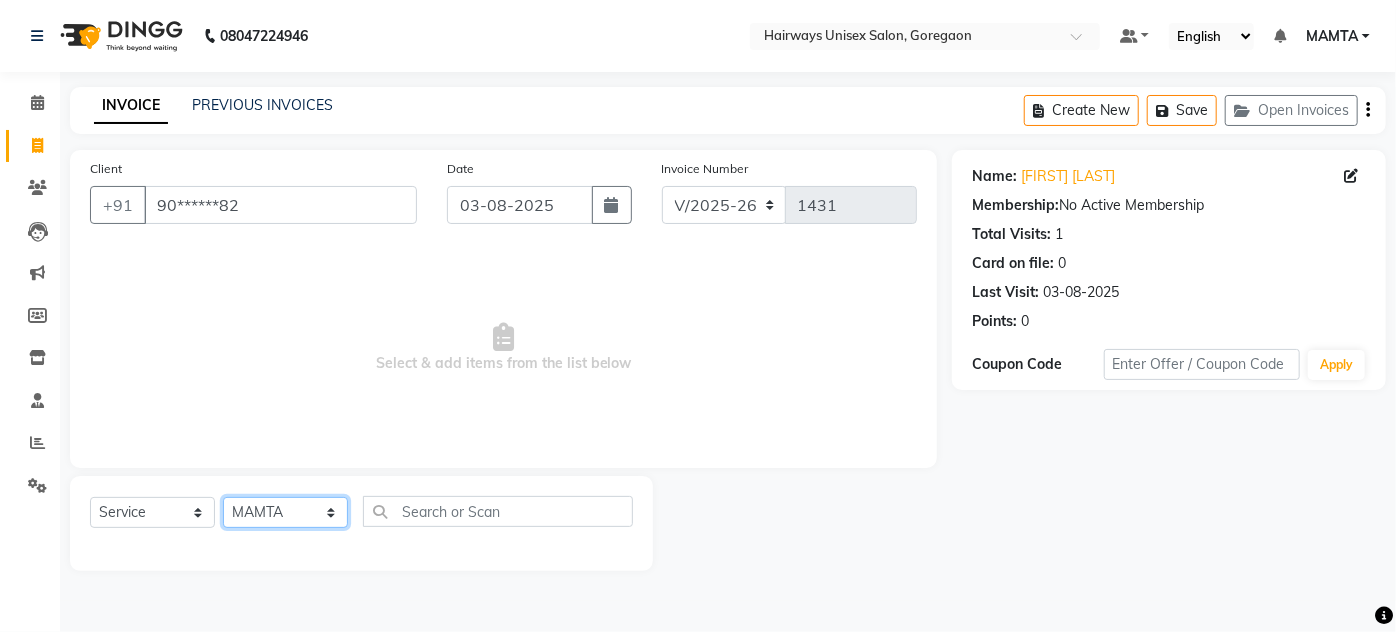 click on "Select Stylist AHSAN AZAD IMRAN Kamal Salmani KASHISH MAMTA POOJA PUMMY RAJA SADDAM SAMEER SULTAN TALIB ZAFAR ZAHID" 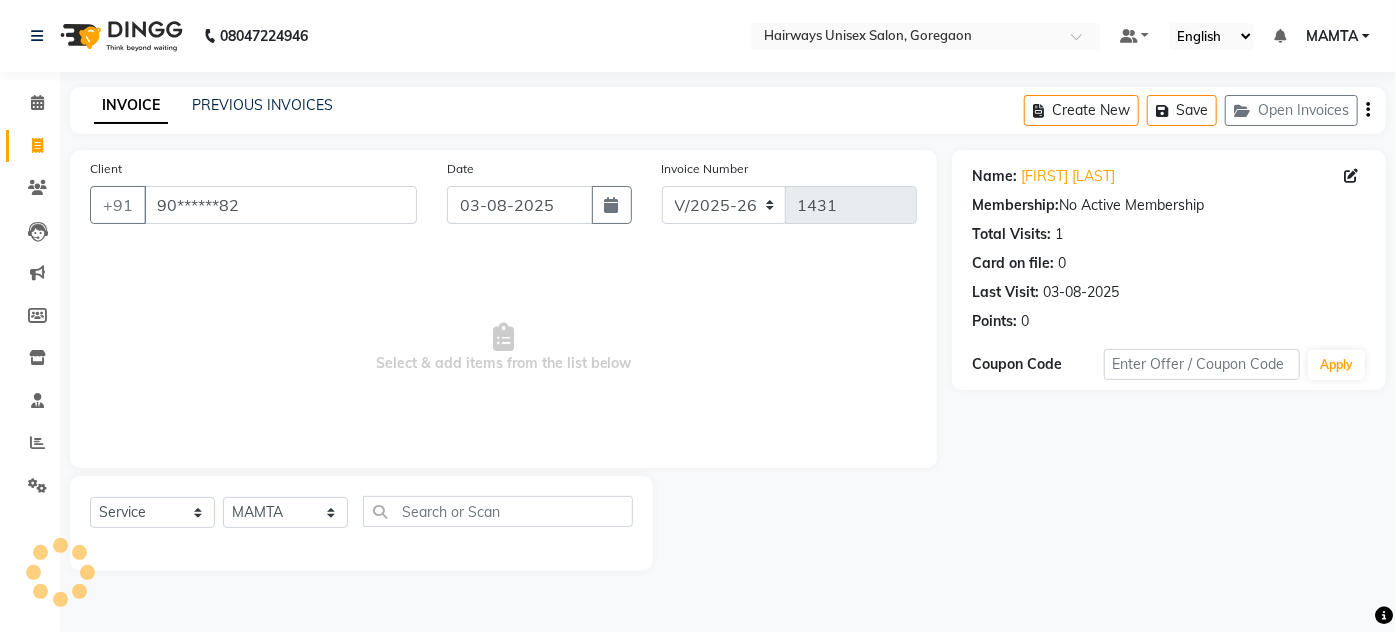 click on "Select  Service  Product  Membership  Package Voucher Prepaid Gift Card" 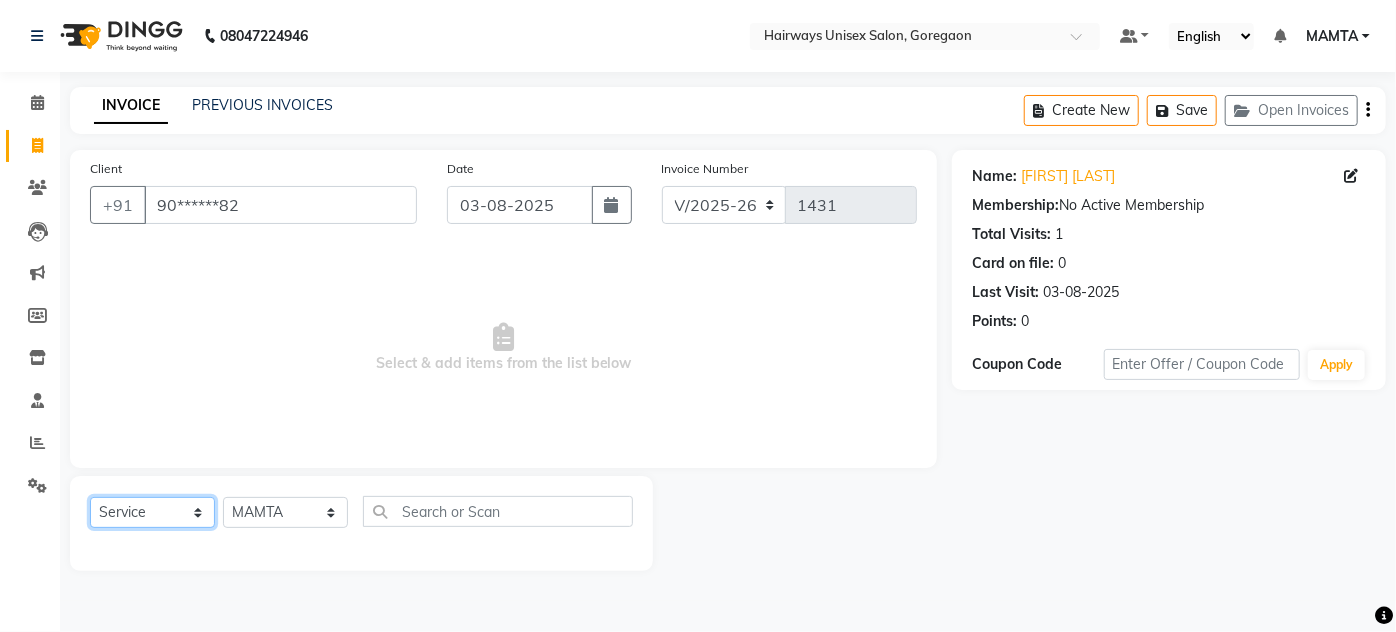 click on "Select  Service  Product  Membership  Package Voucher Prepaid Gift Card" 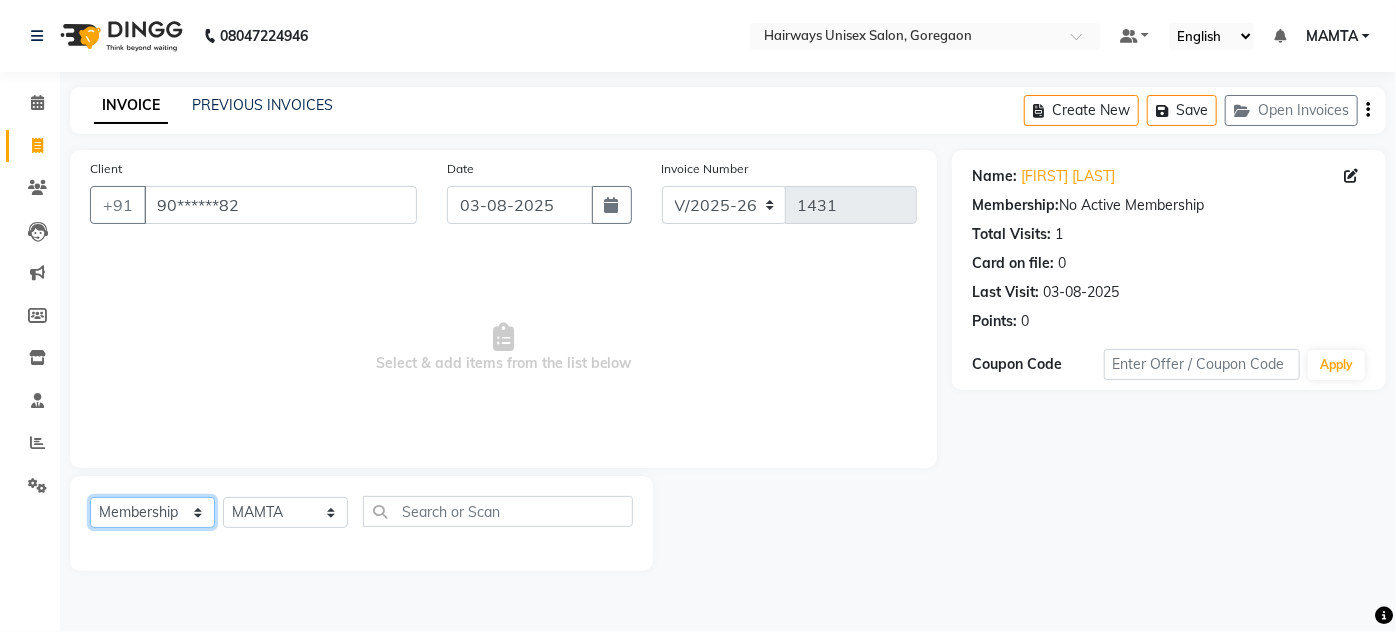 click on "Select  Service  Product  Membership  Package Voucher Prepaid Gift Card" 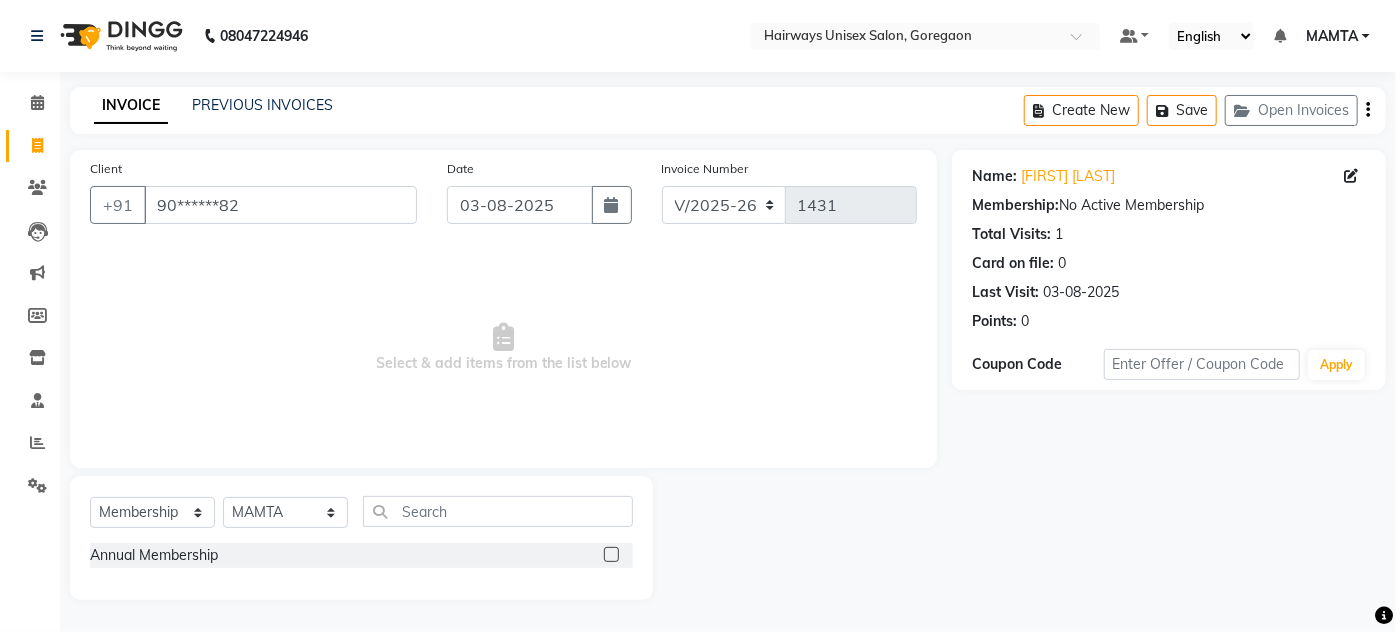 click 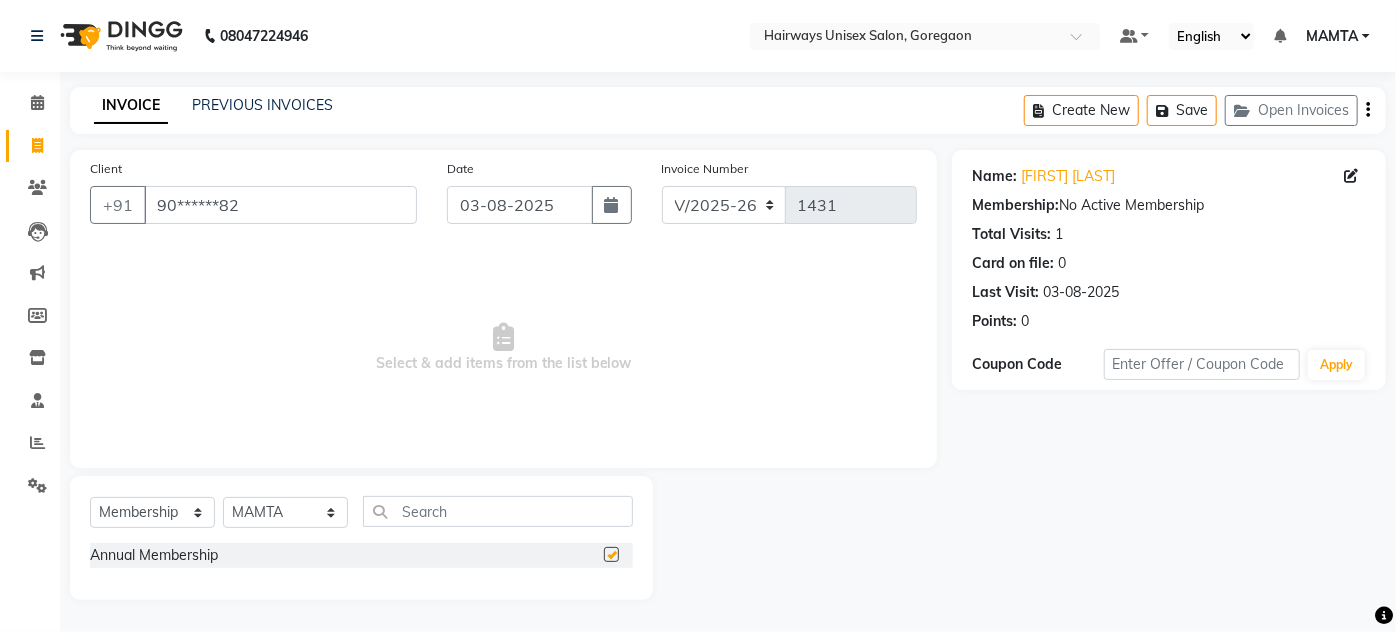 select on "select" 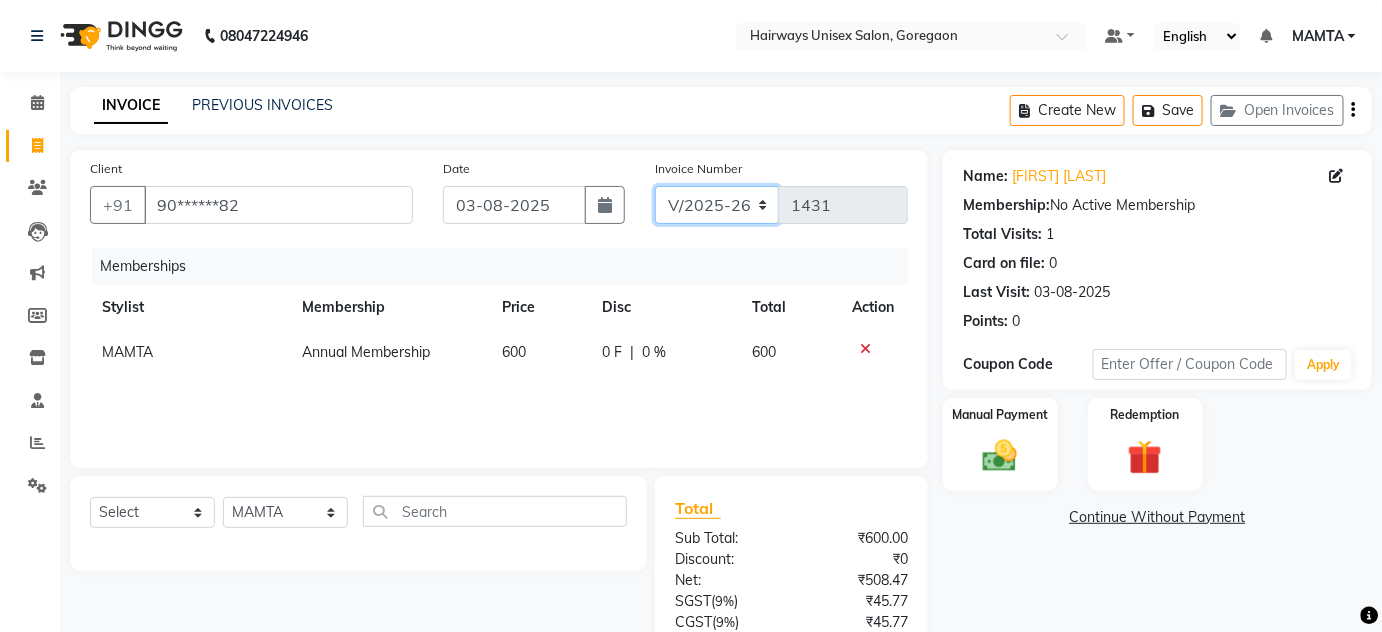 click on "INV/25-26 V/2025-26" 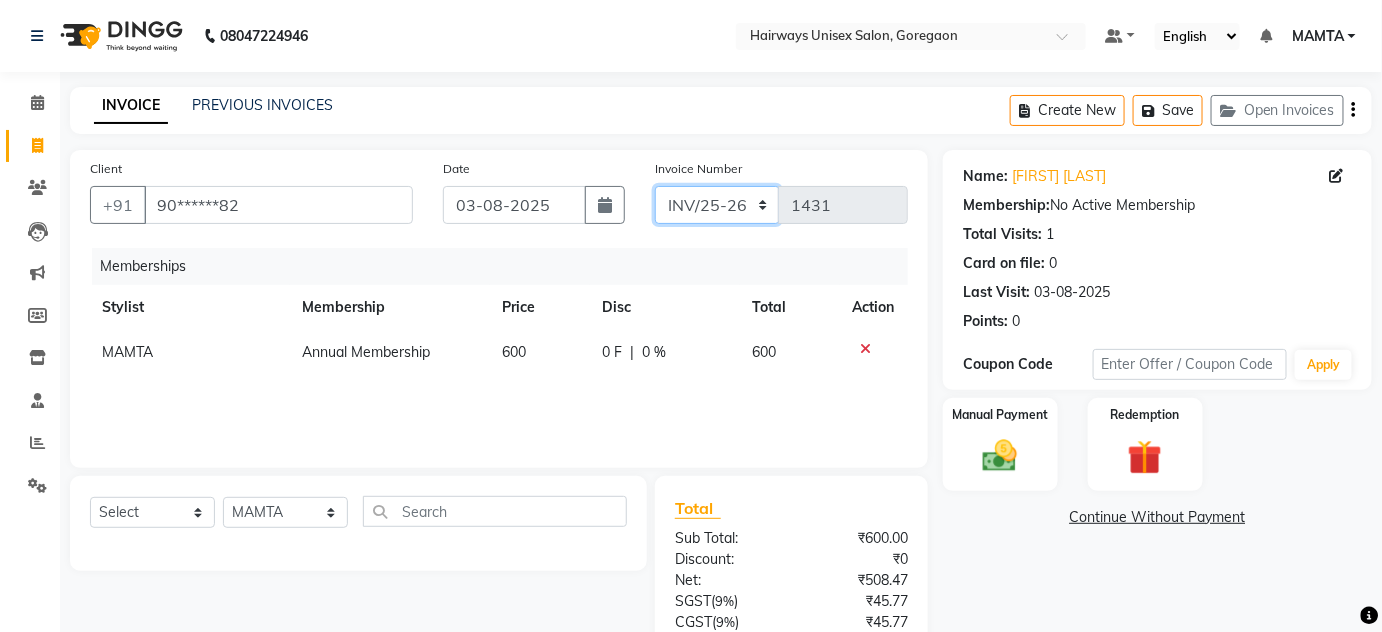 click on "INV/25-26 V/2025-26" 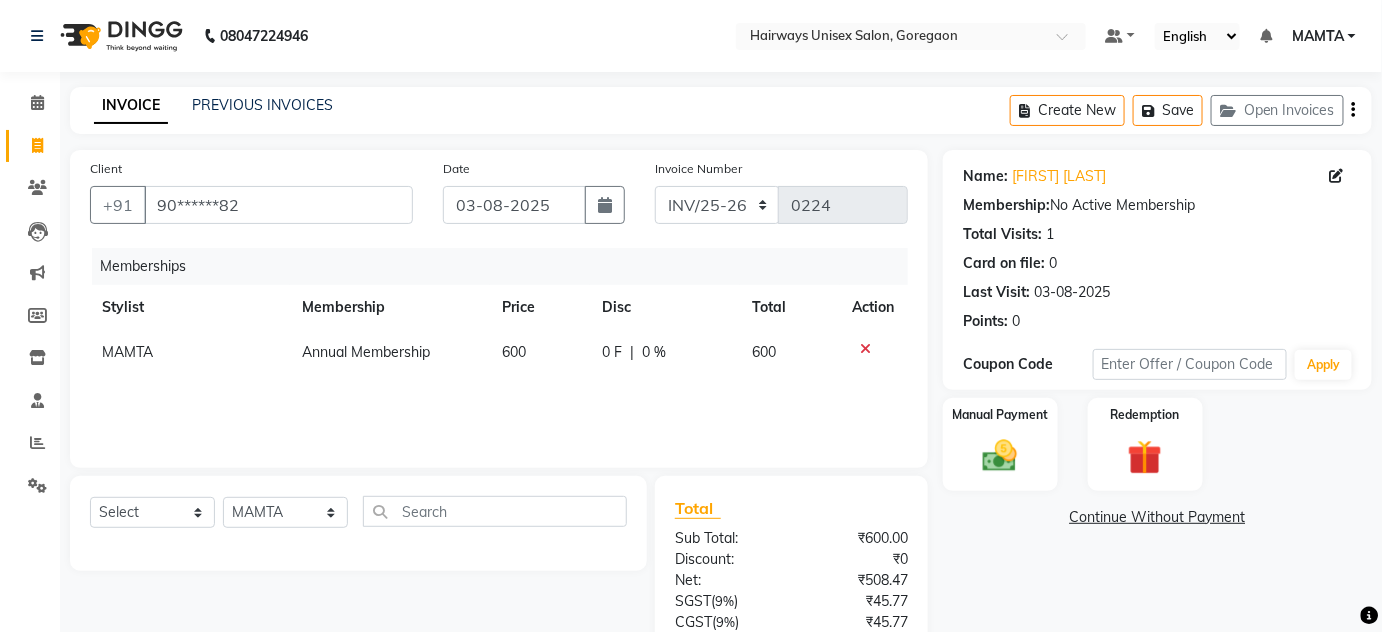 click 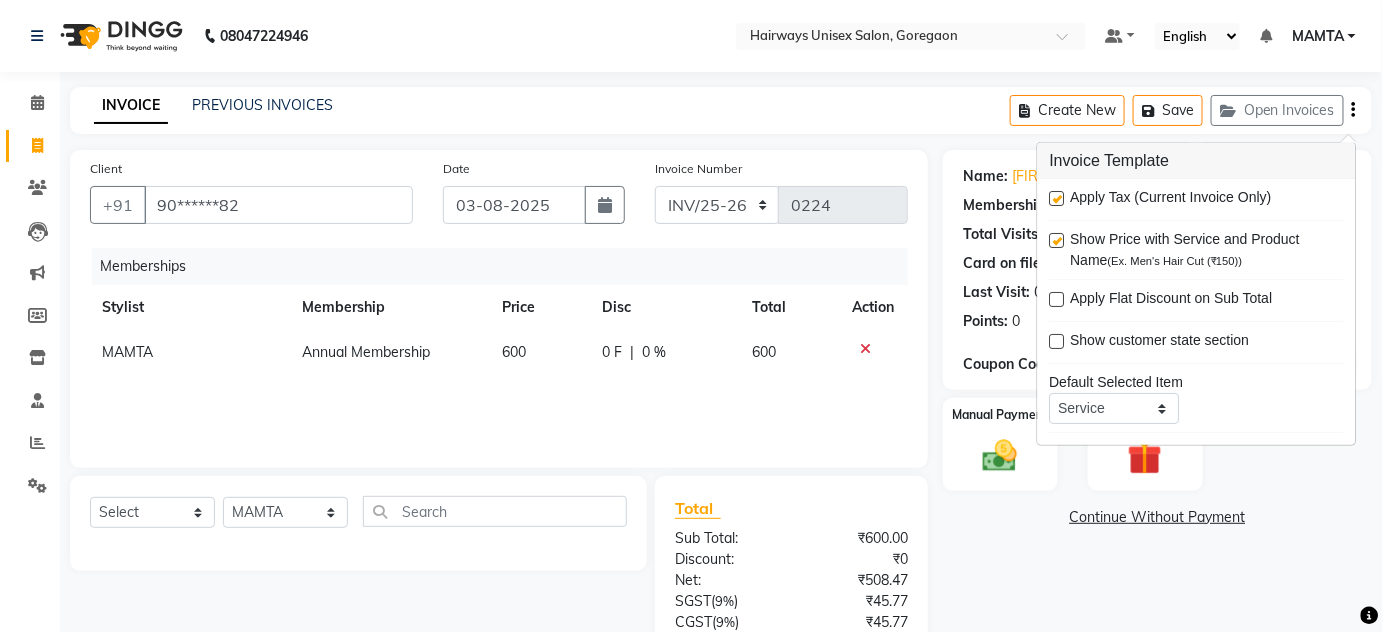 click at bounding box center [1057, 198] 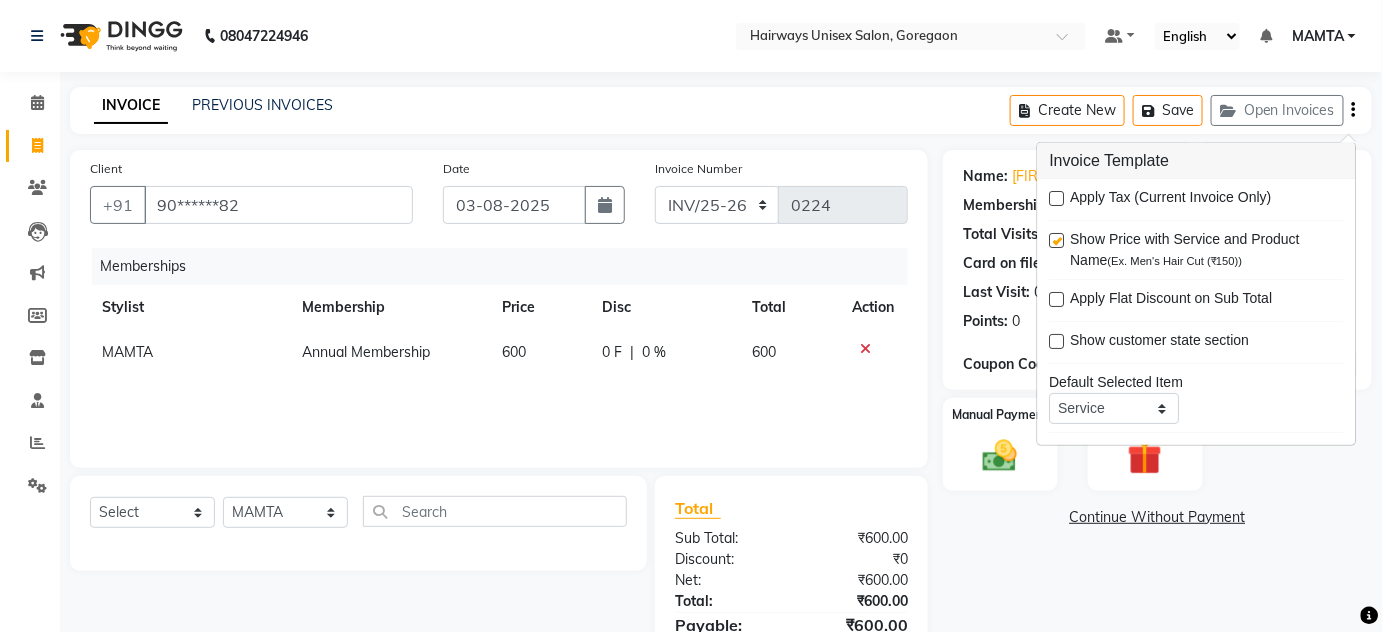 click on "08047224946 Select Location × Hairways Unisex Salon, Goregaon  Default Panel My Panel English ENGLISH Español العربية मराठी हिंदी ગુજરાતી தமிழ் 中文 Notifications nothing to show MAMTA Manage Profile Change Password Sign out  Version:3.15.11  ☀ Hairways Unisex Salon, Goregaon   Calendar  Invoice  Clients  Leads   Marketing  Members  Inventory  Staff  Reports  Settings Completed InProgress Upcoming Dropped Tentative Check-In Confirm Bookings Segments Page Builder INVOICE PREVIOUS INVOICES Create New   Save   Open Invoices  Client +91 90******82 Date 03-08-2025 Invoice Number INV/25-26 V/2025-26 0224 Memberships Stylist Membership Price Disc Total Action MAMTA Annual Membership 600 0 F | 0 % 600 Select  Service  Product  Package Voucher Prepaid Gift Card  Select Stylist AHSAN AZAD IMRAN Kamal Salmani KASHISH MAMTA POOJA PUMMY RAJA SADDAM SAMEER SULTAN TALIB ZAFAR ZAHID Total Sub Total: ₹600.00 Discount: ₹0 Net: ₹600.00 Total: ₹600.00 Paid:" at bounding box center [691, 368] 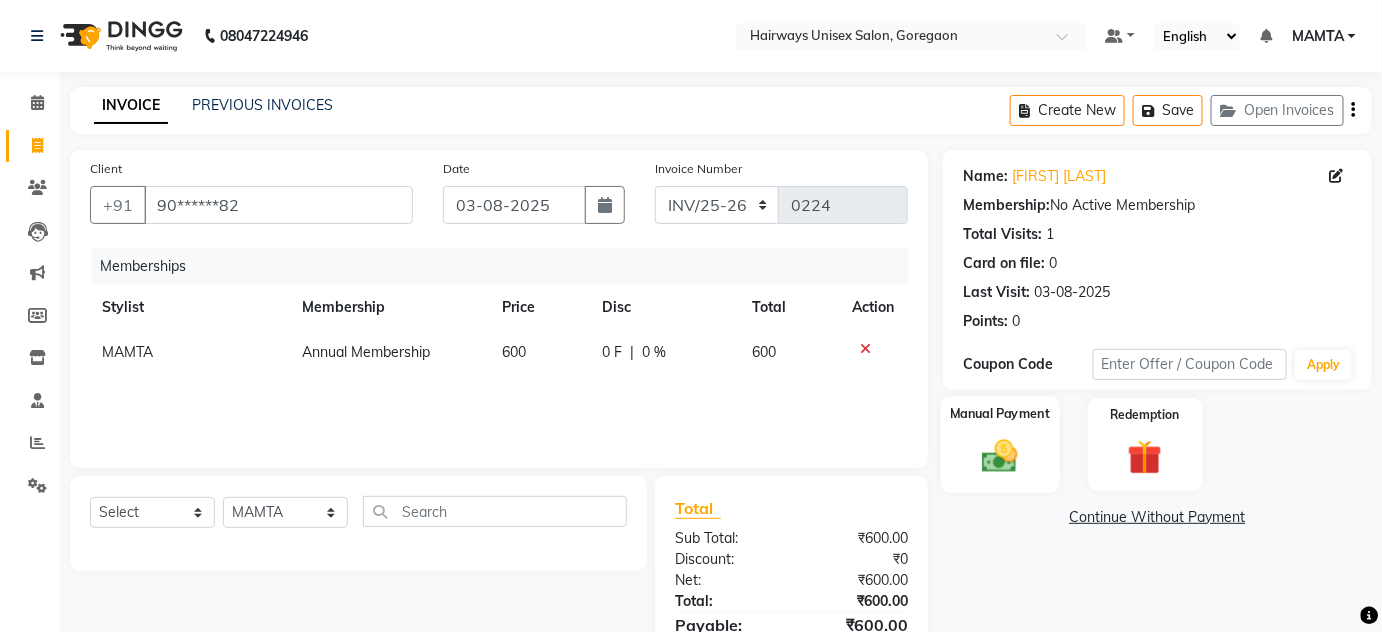 click 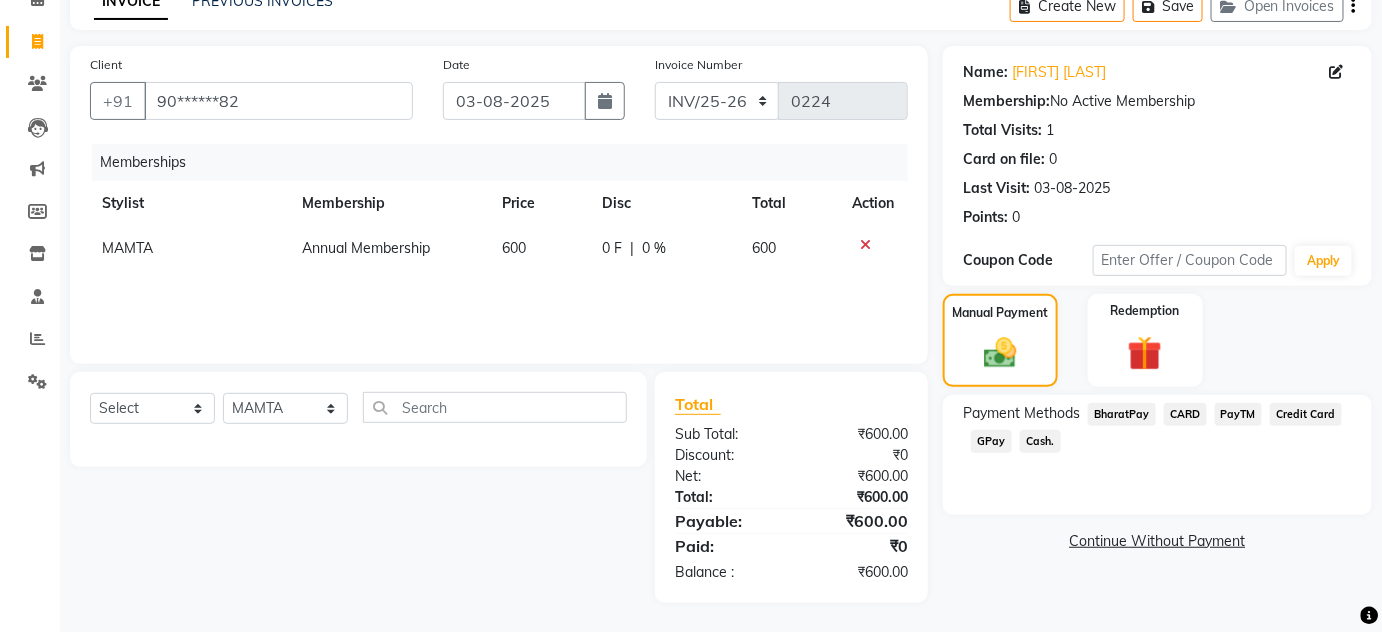 click on "Cash." 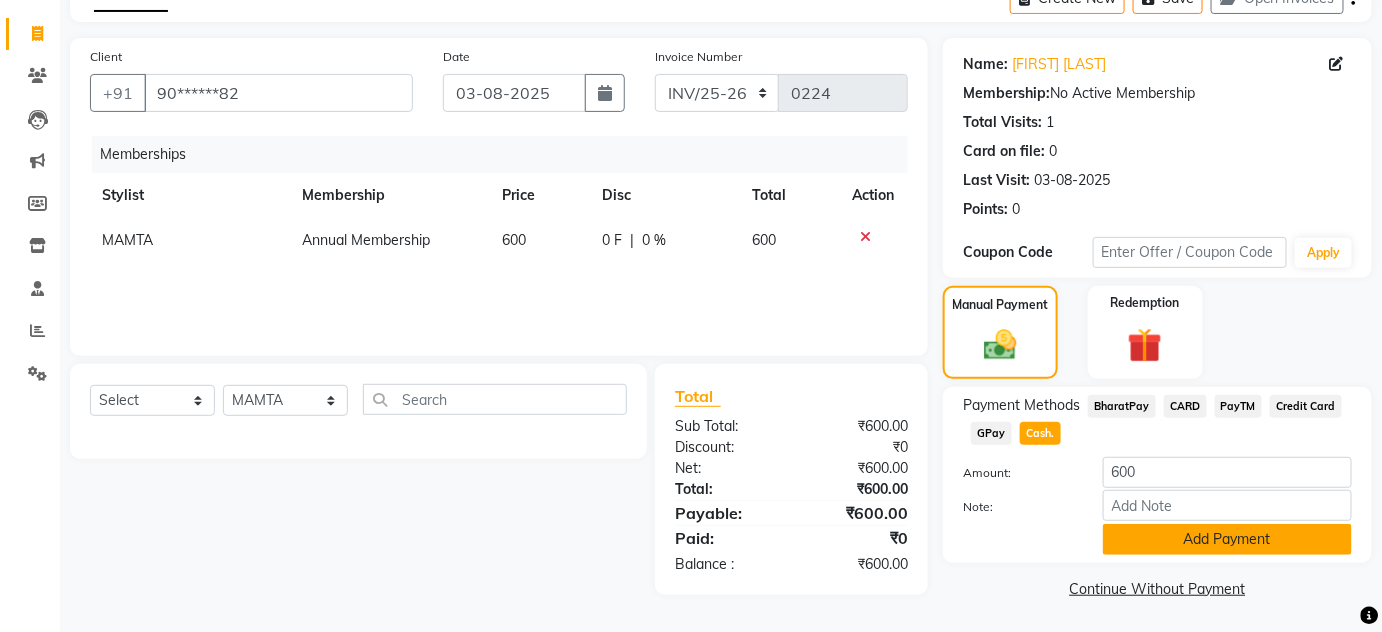 click on "Add Payment" 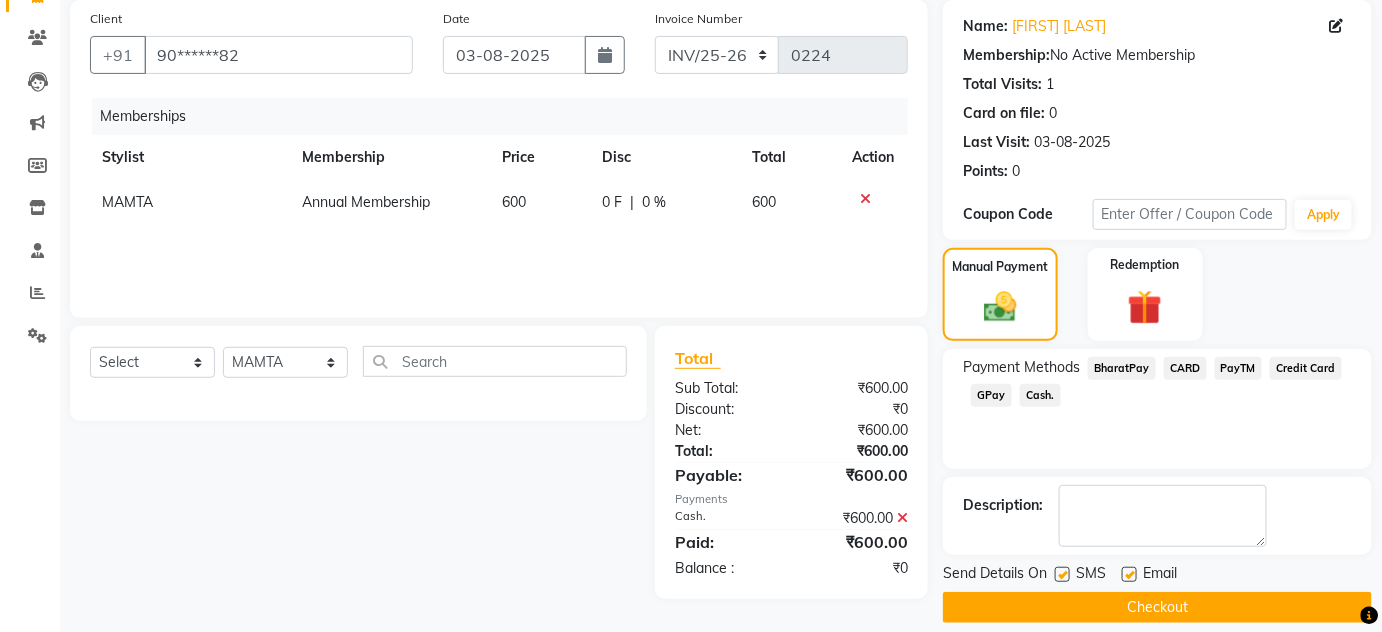 scroll, scrollTop: 169, scrollLeft: 0, axis: vertical 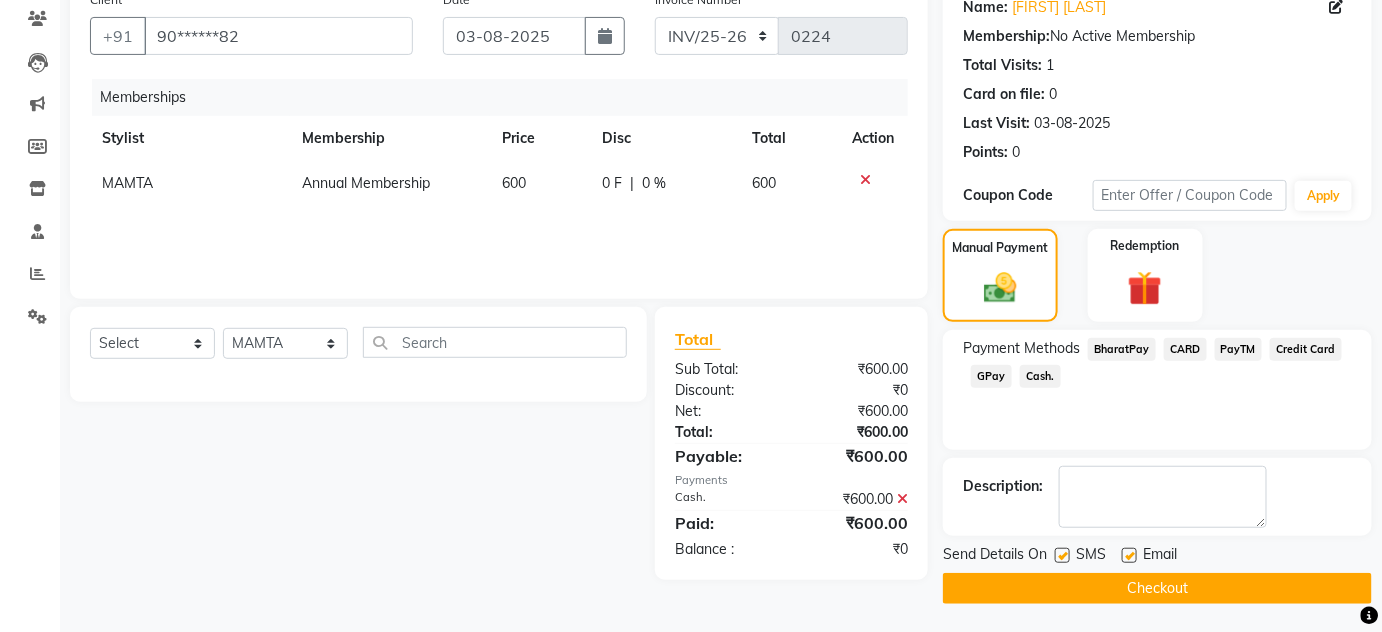 click on "Checkout" 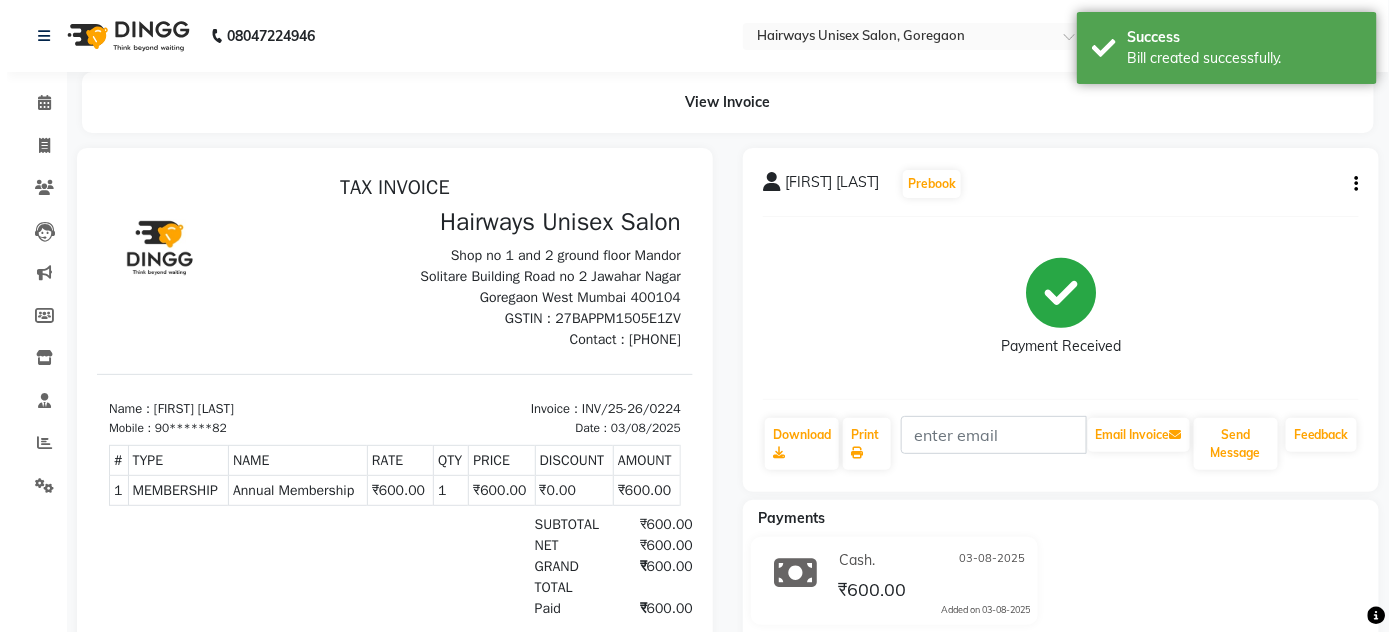 scroll, scrollTop: 0, scrollLeft: 0, axis: both 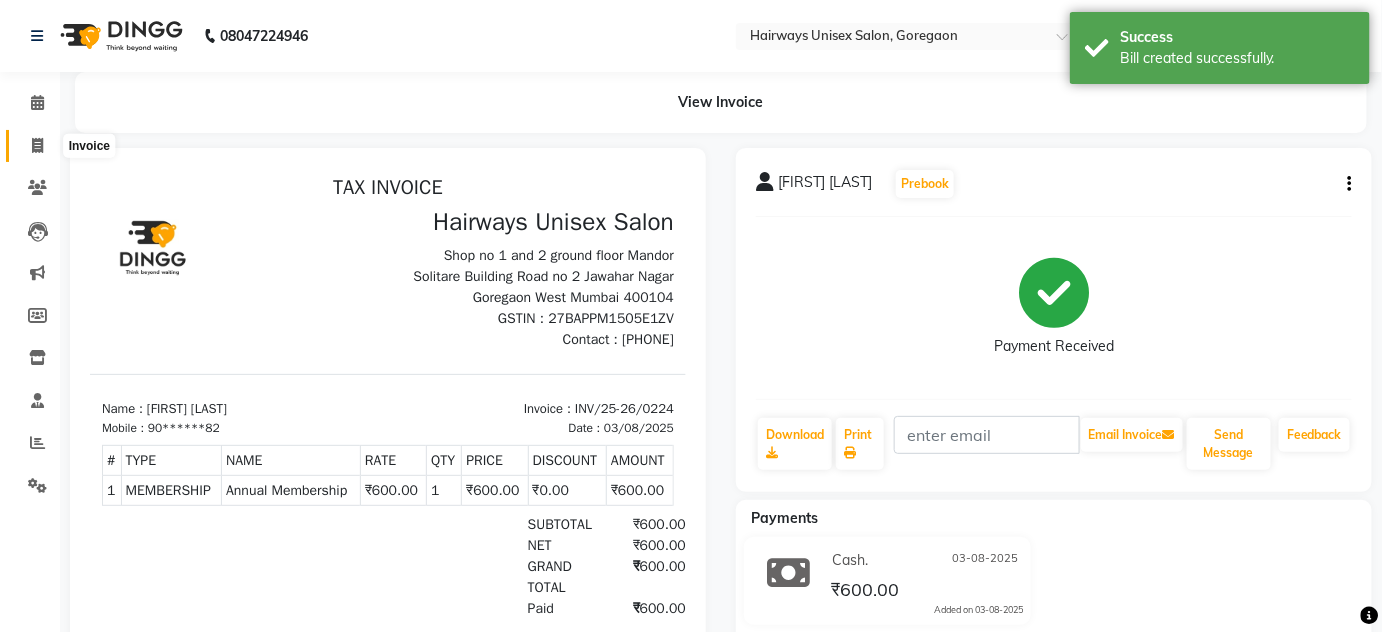 click 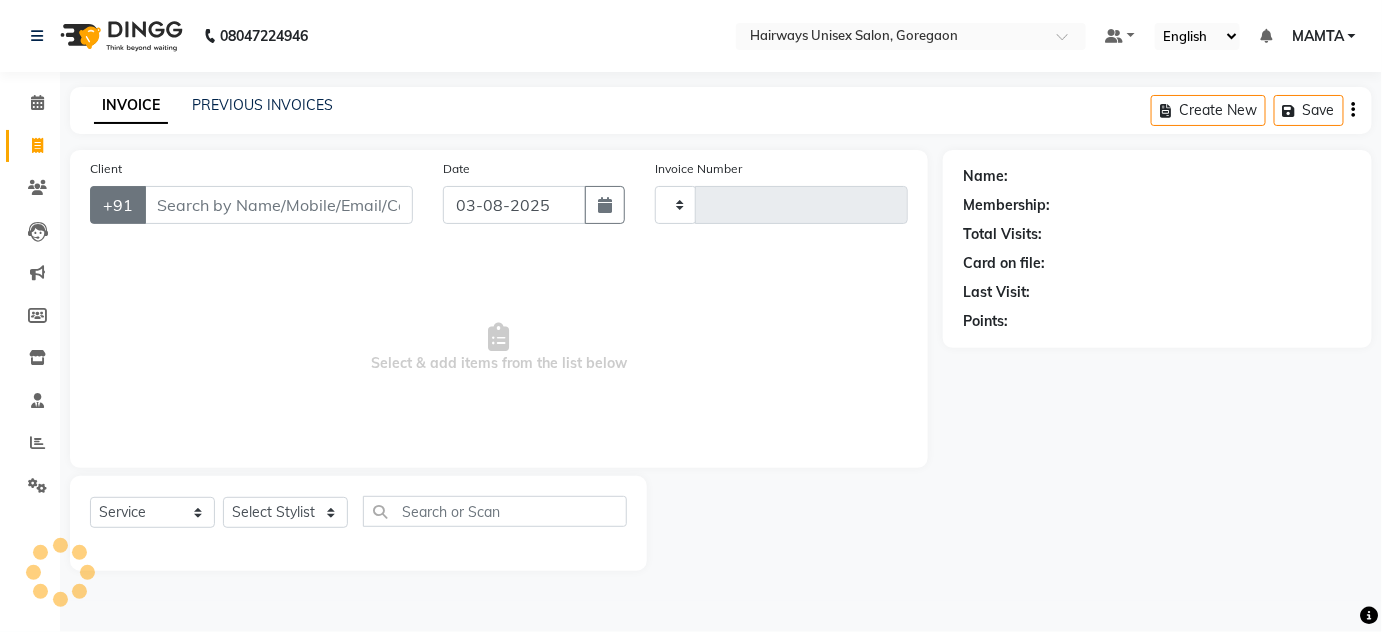 type on "1431" 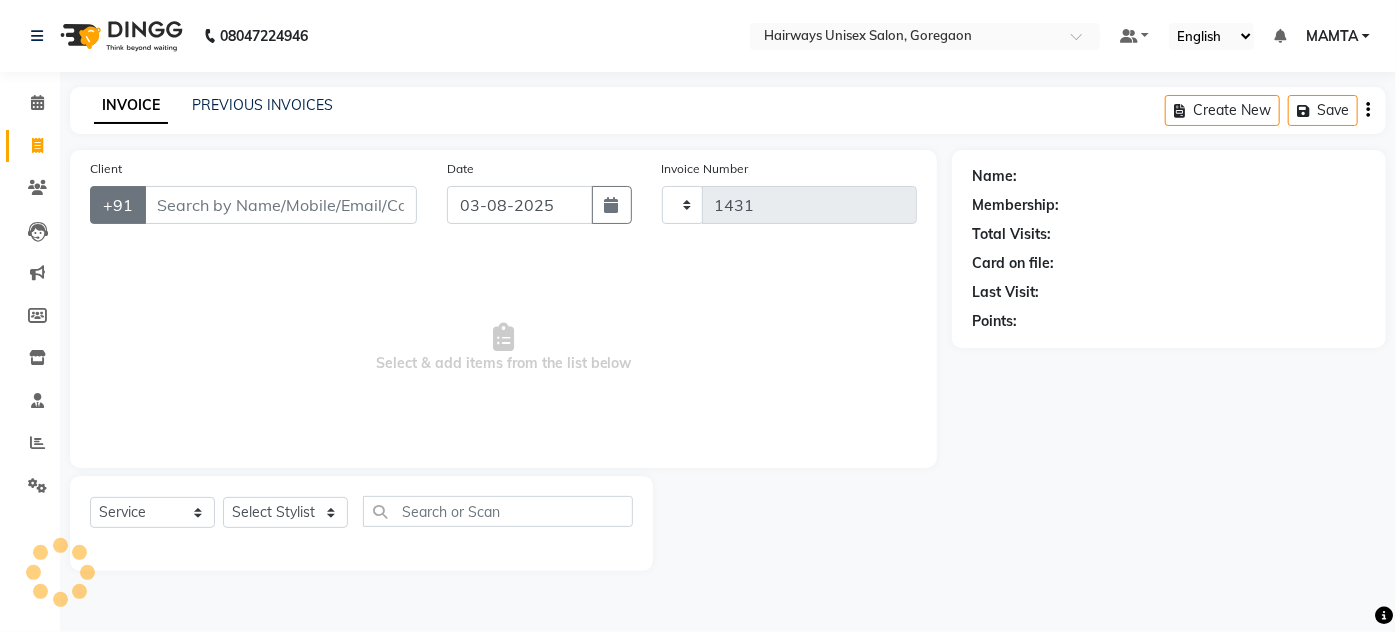 select on "8320" 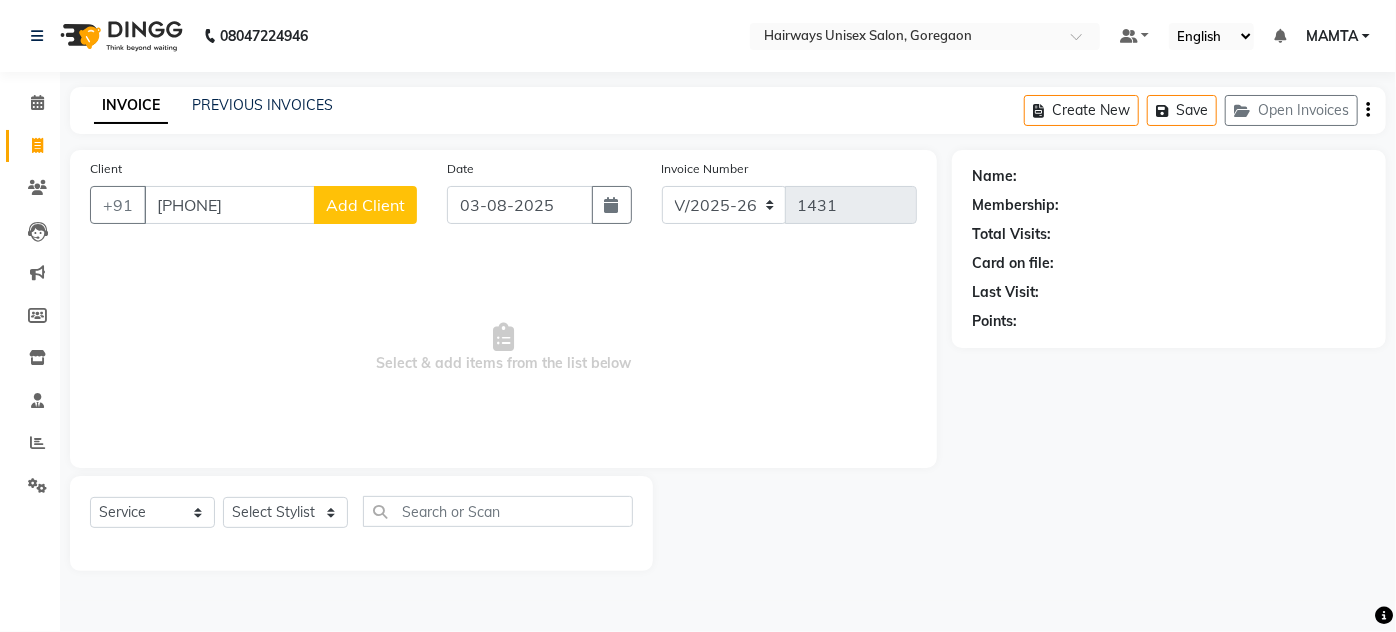 type on "9833072379" 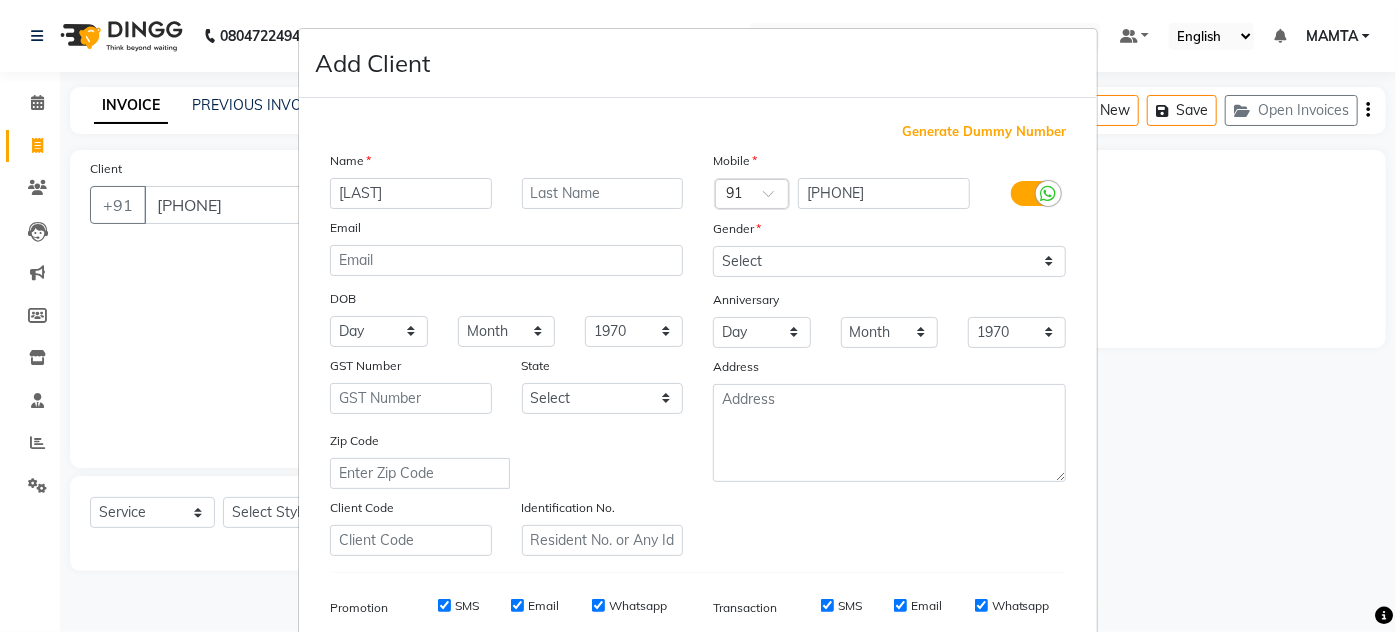 type on "SHERYASH" 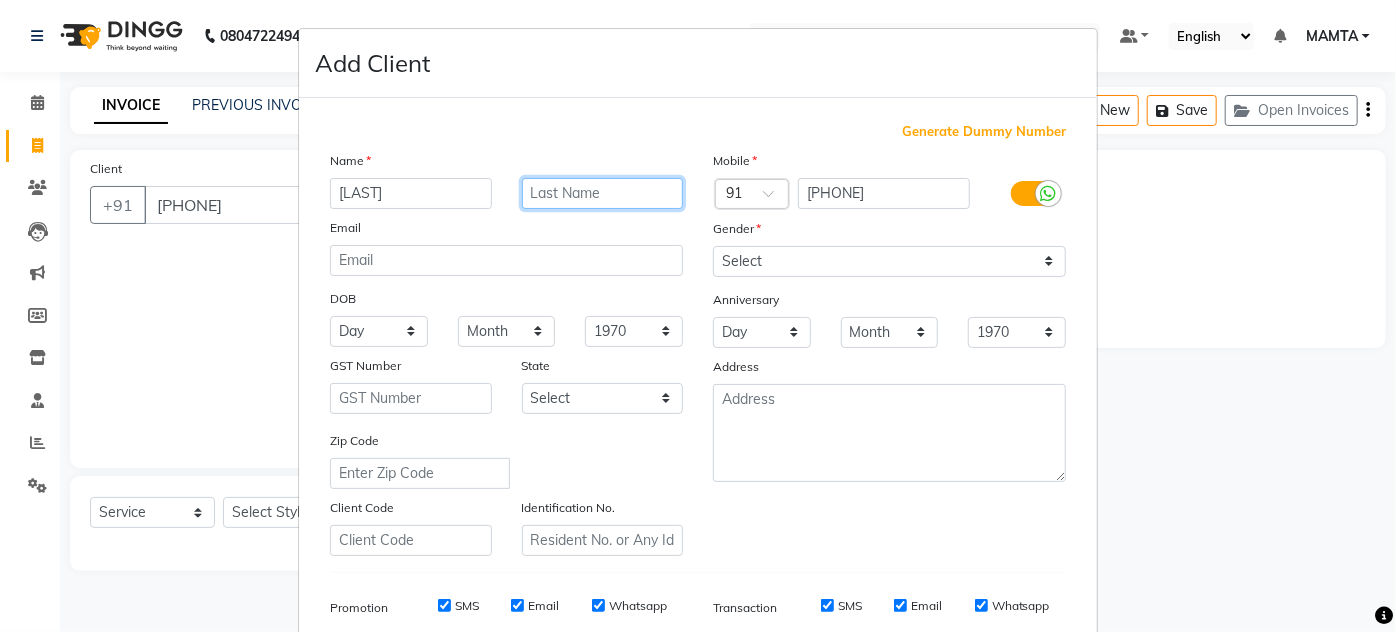 click at bounding box center [603, 193] 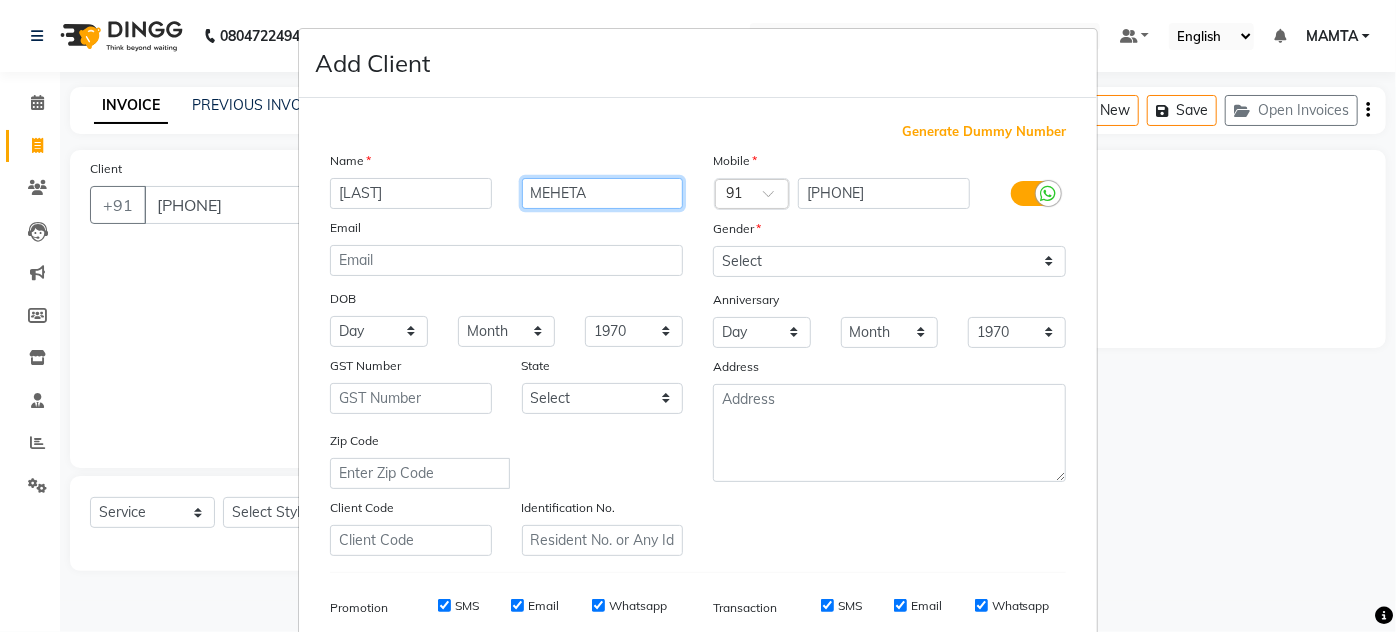 type on "MEHETA" 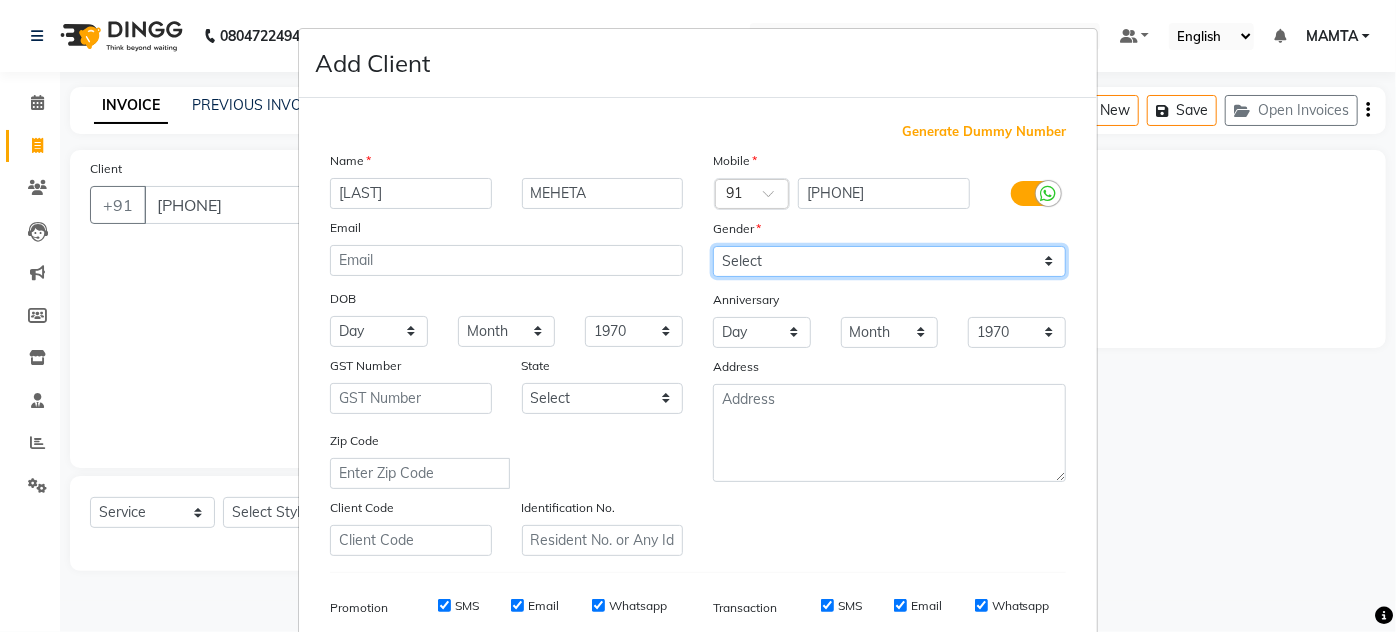 drag, startPoint x: 774, startPoint y: 257, endPoint x: 773, endPoint y: 269, distance: 12.0415945 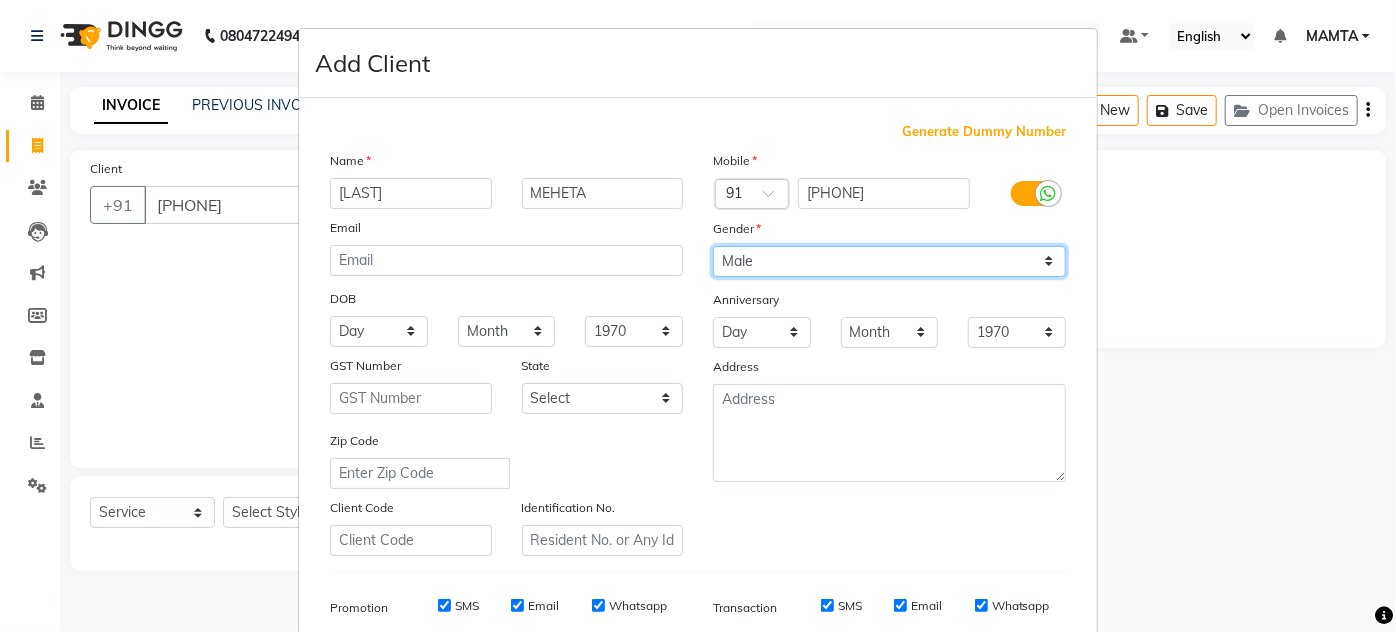 click on "Select Male Female Other Prefer Not To Say" at bounding box center [889, 261] 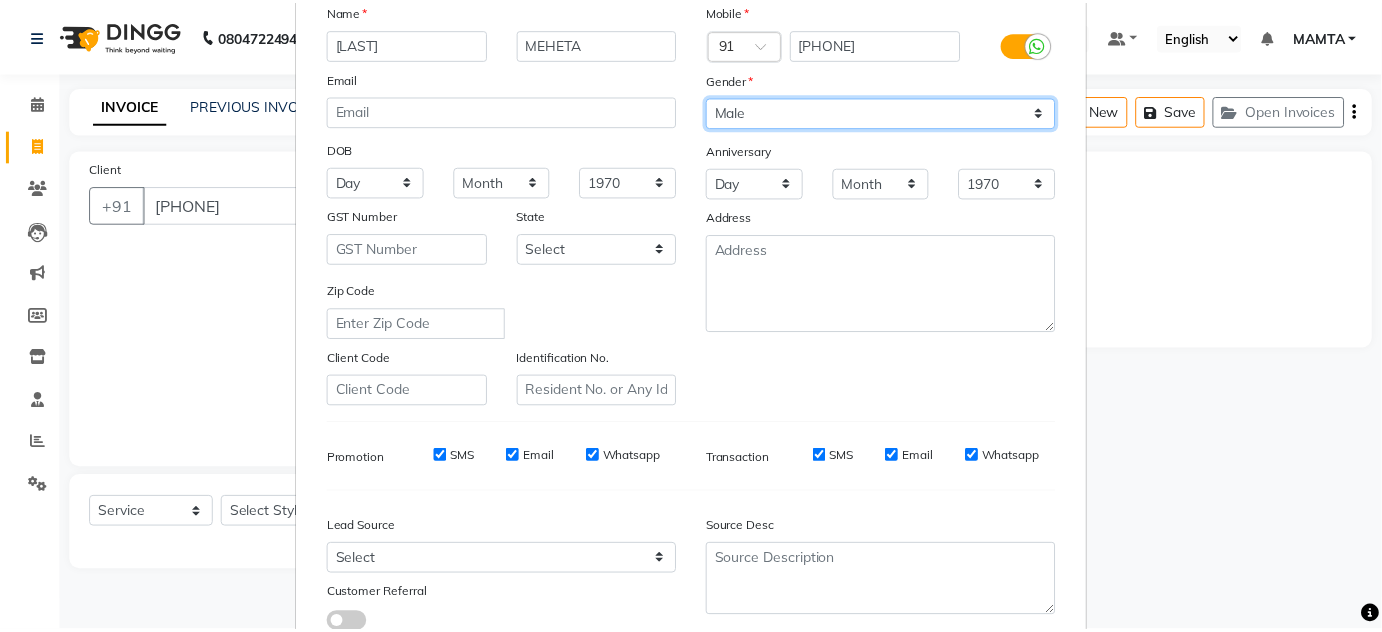 scroll, scrollTop: 290, scrollLeft: 0, axis: vertical 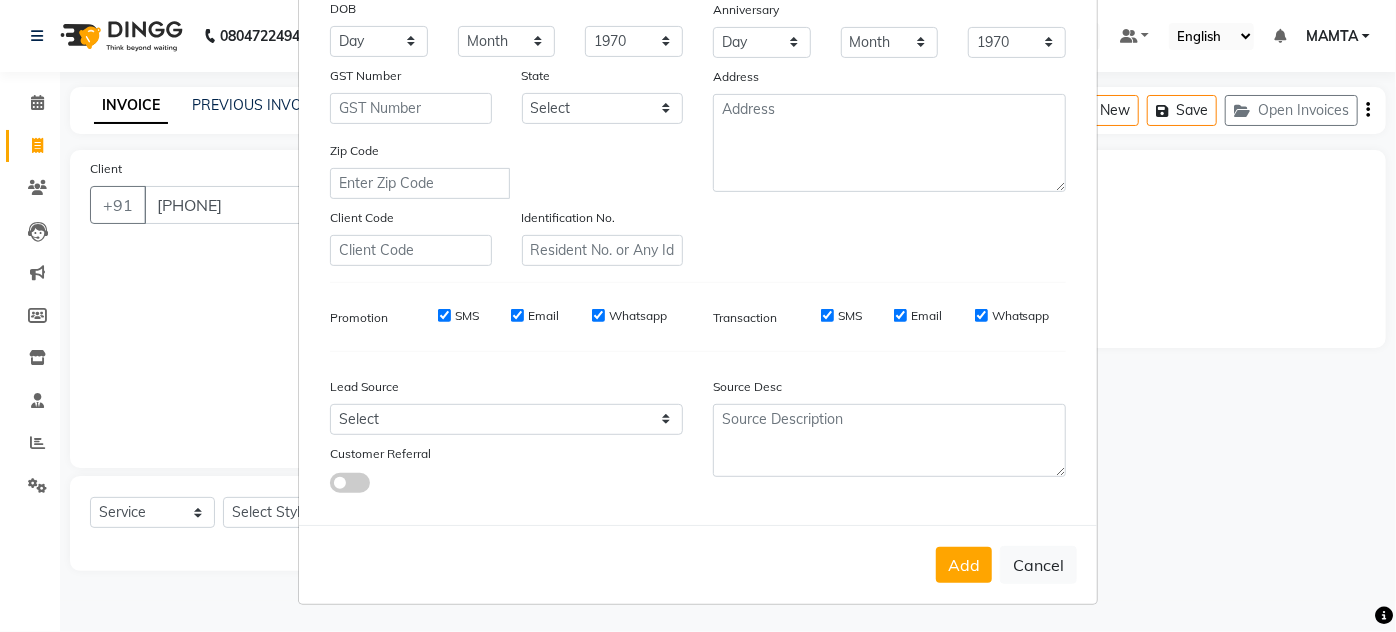 click on "Add   Cancel" at bounding box center (698, 564) 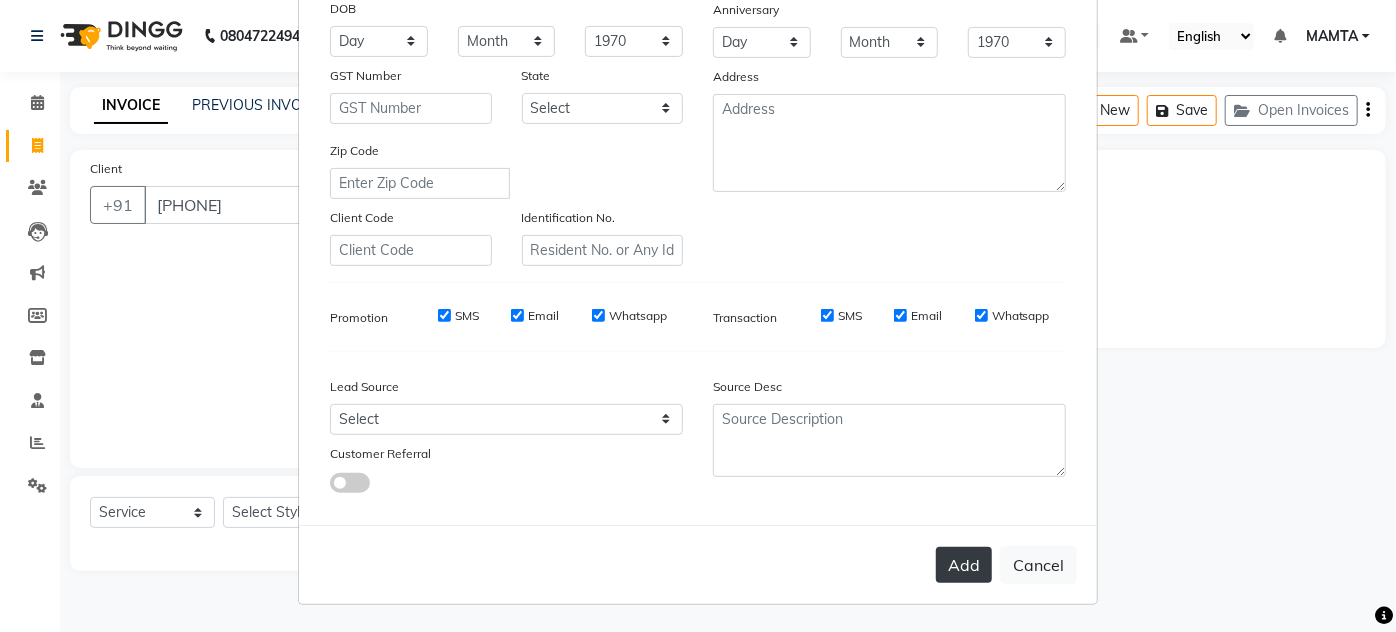 click on "Add" at bounding box center [964, 565] 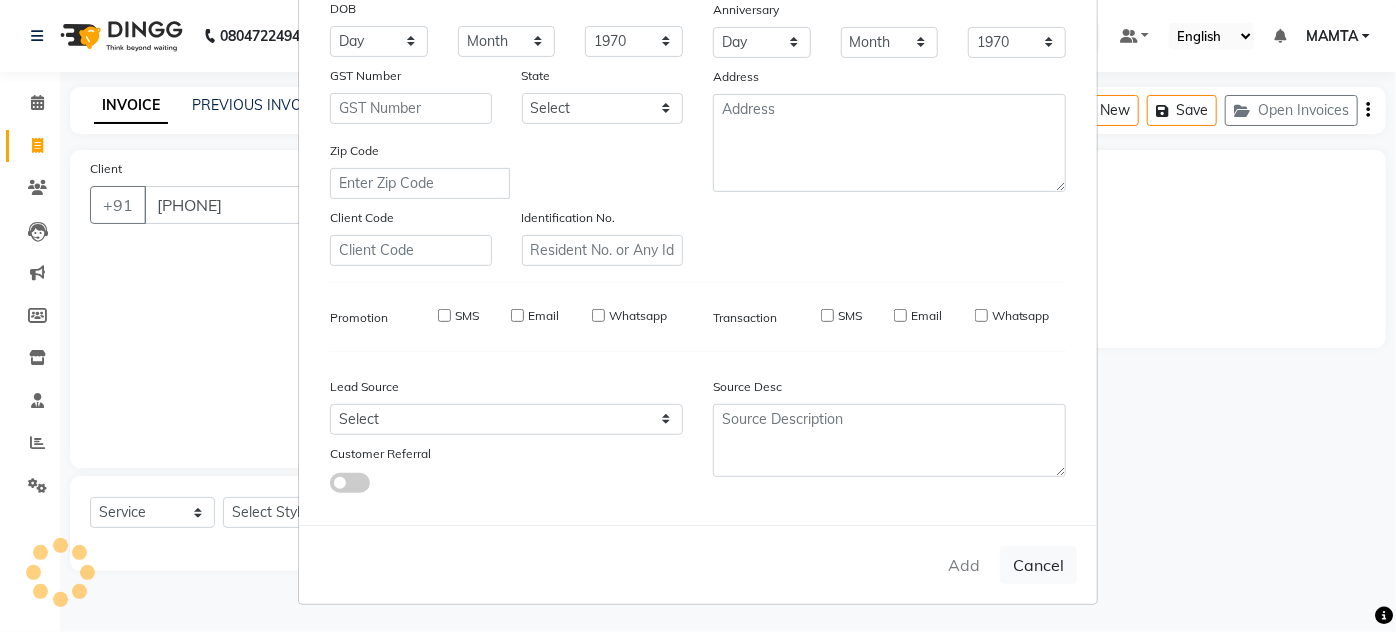 type on "98******79" 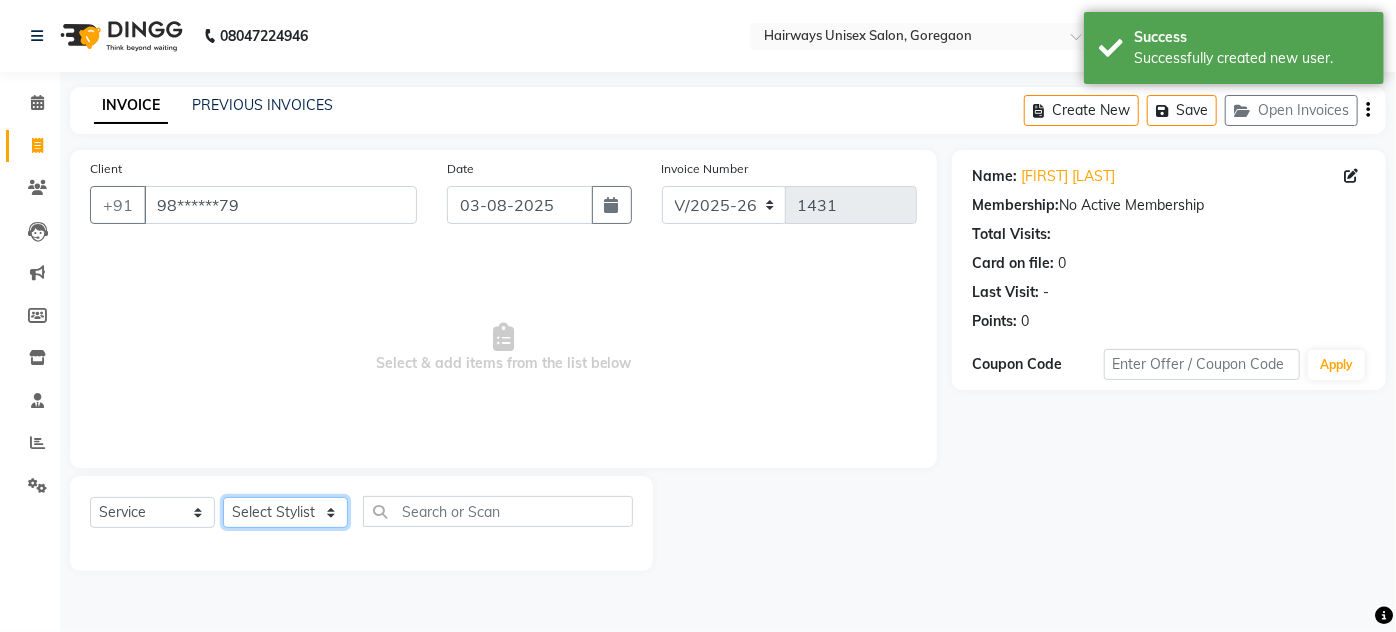click on "Select Stylist AHSAN AZAD IMRAN Kamal Salmani KASHISH MAMTA POOJA PUMMY RAJA SADDAM SAMEER SULTAN TALIB ZAFAR ZAHID" 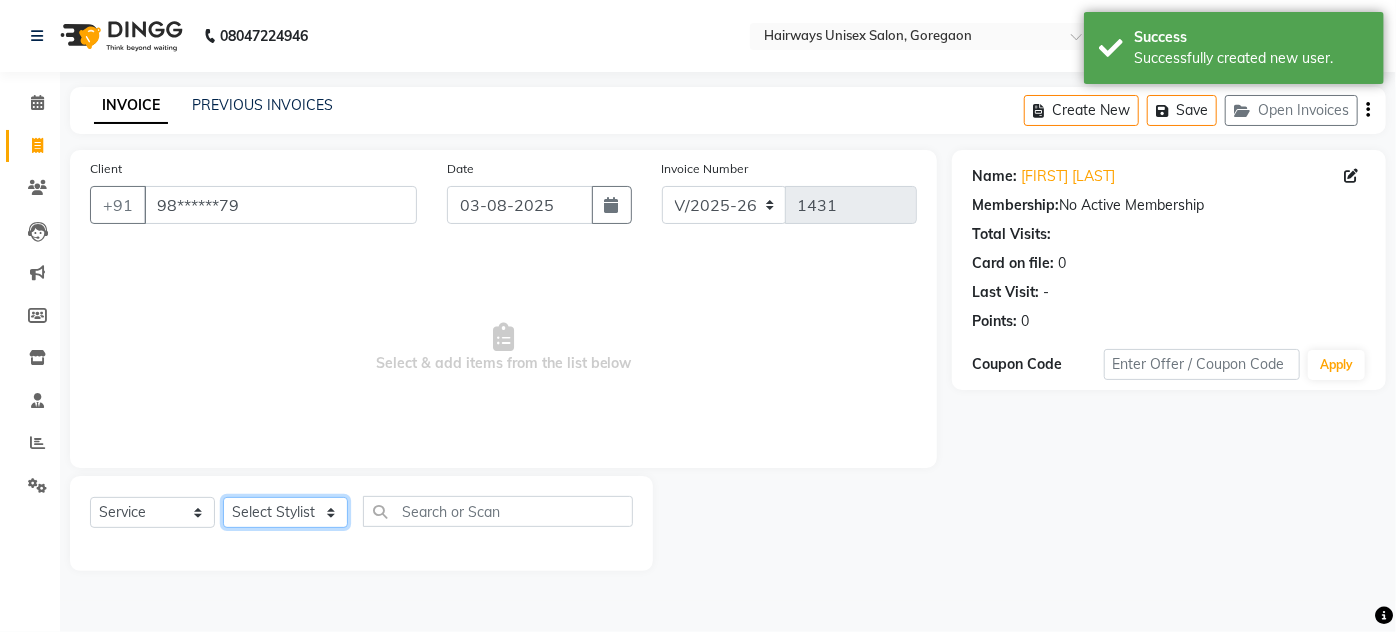 select on "81201" 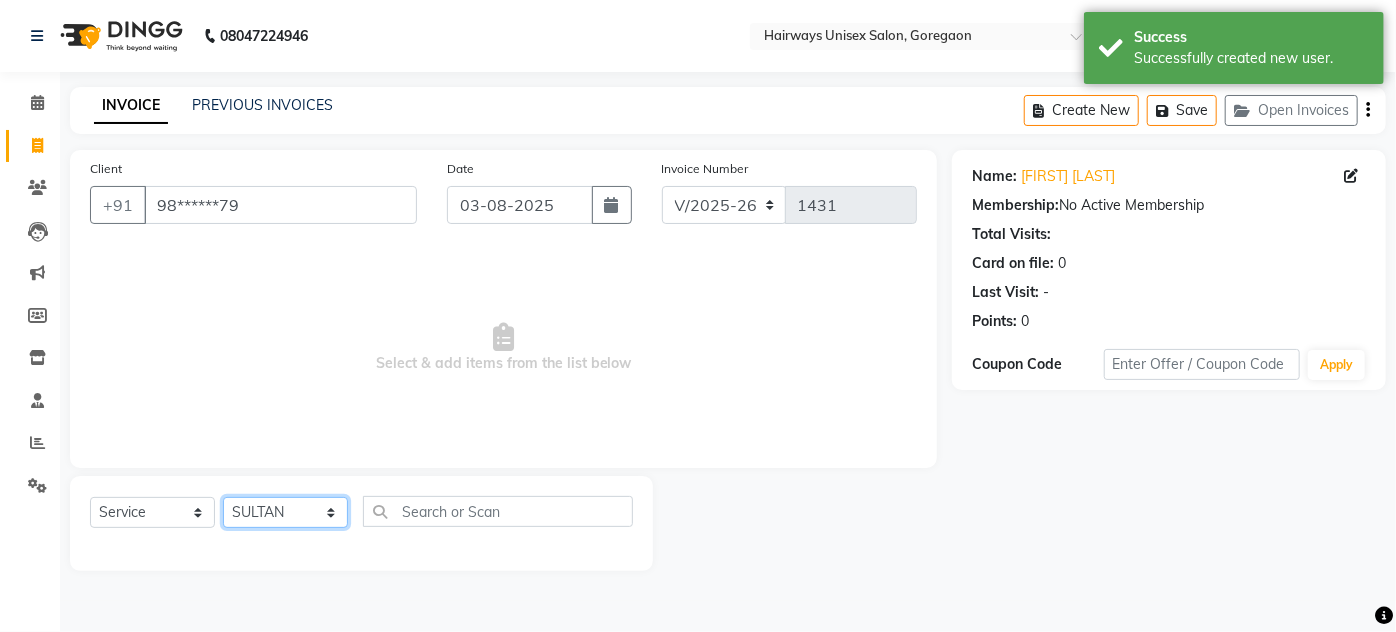 click on "Select Stylist AHSAN AZAD IMRAN Kamal Salmani KASHISH MAMTA POOJA PUMMY RAJA SADDAM SAMEER SULTAN TALIB ZAFAR ZAHID" 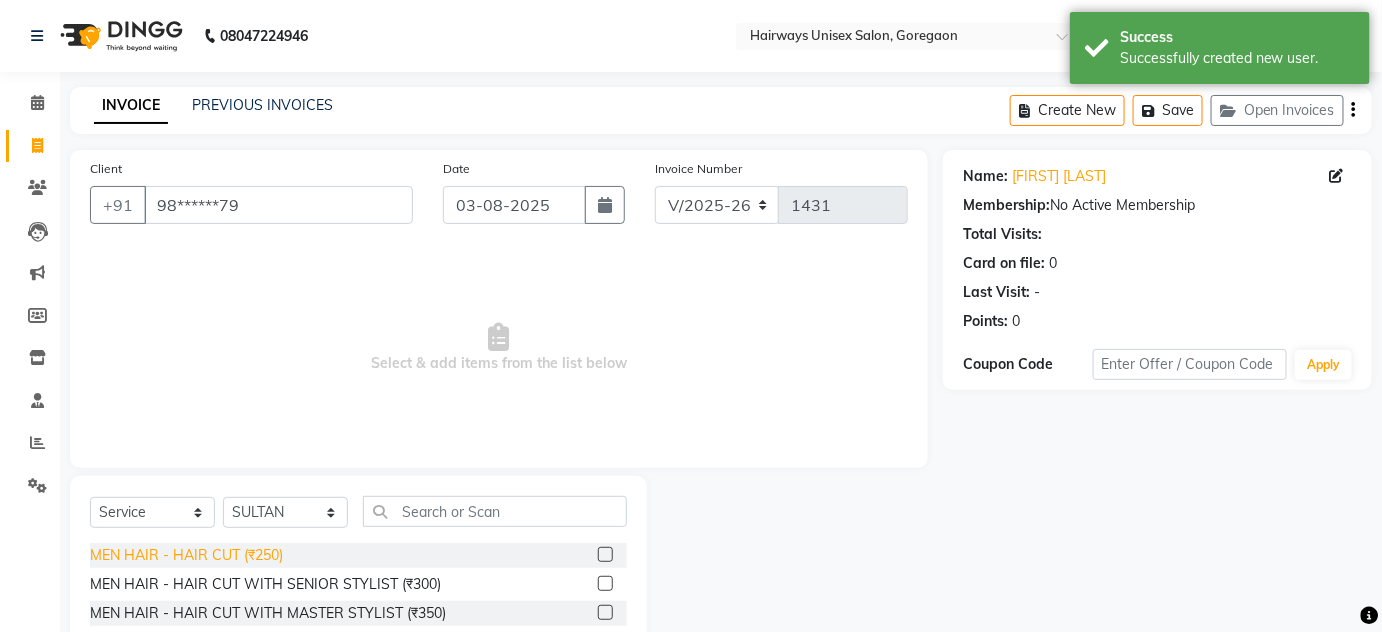 click on "MEN HAIR - HAIR CUT (₹250)" 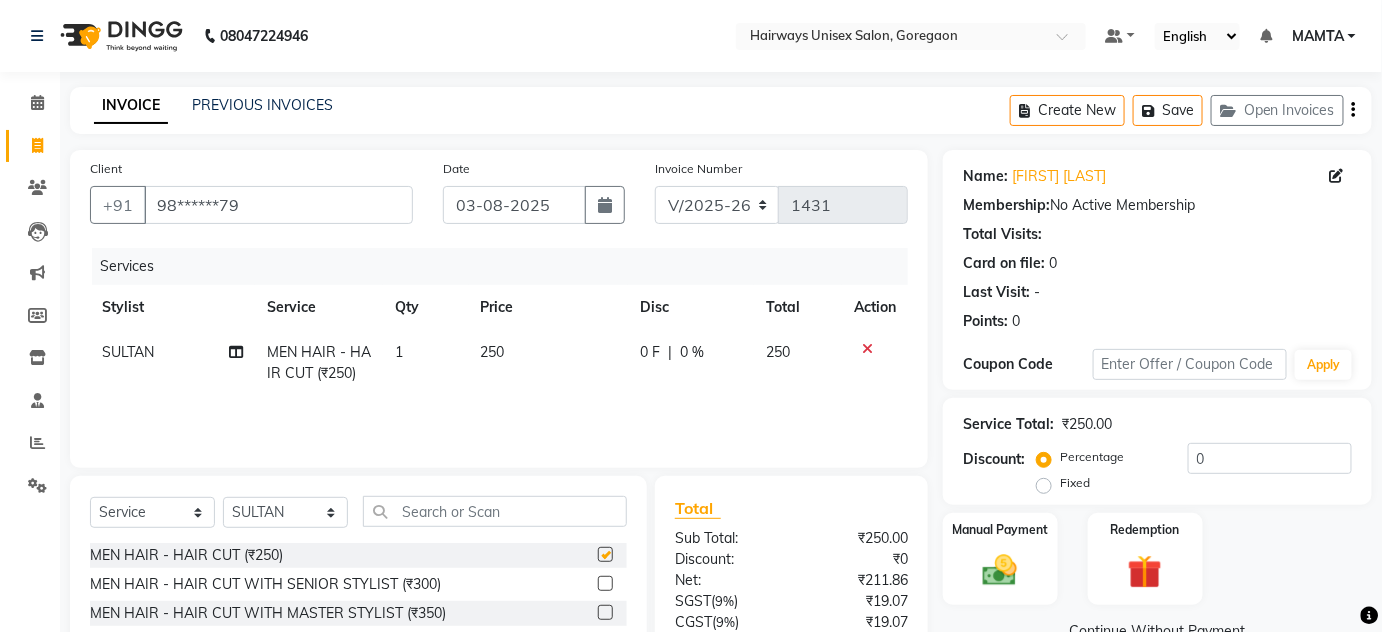 checkbox on "false" 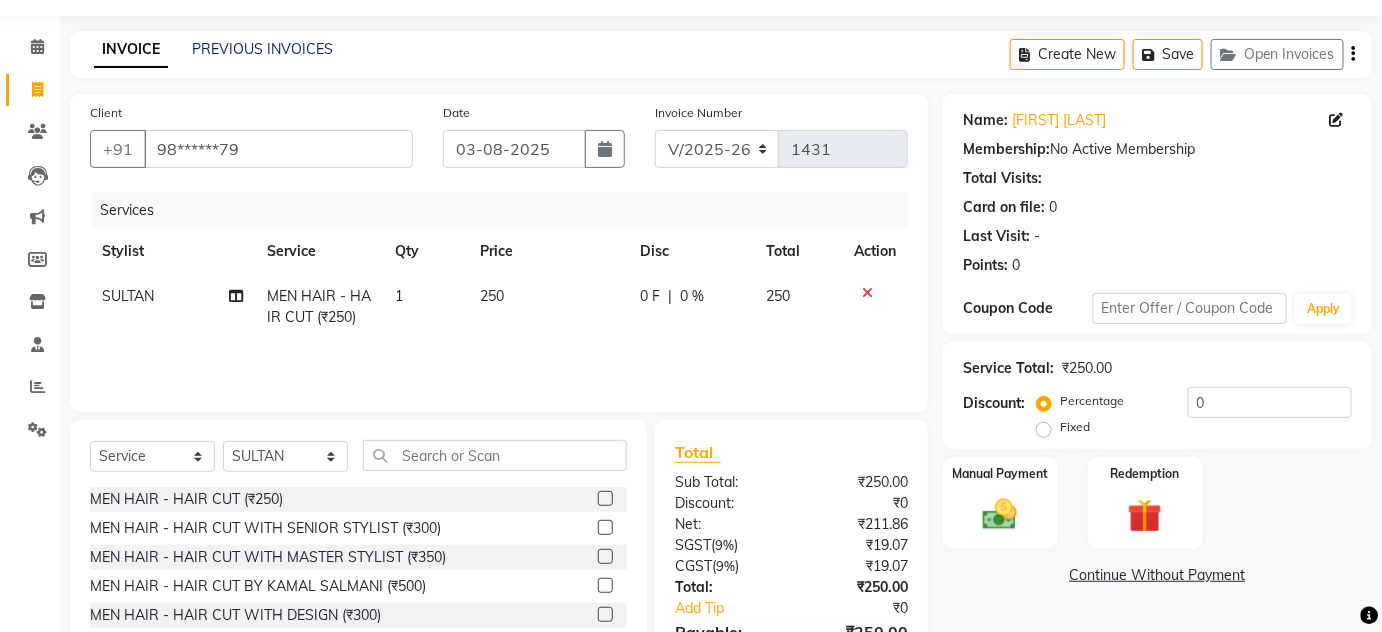 scroll, scrollTop: 168, scrollLeft: 0, axis: vertical 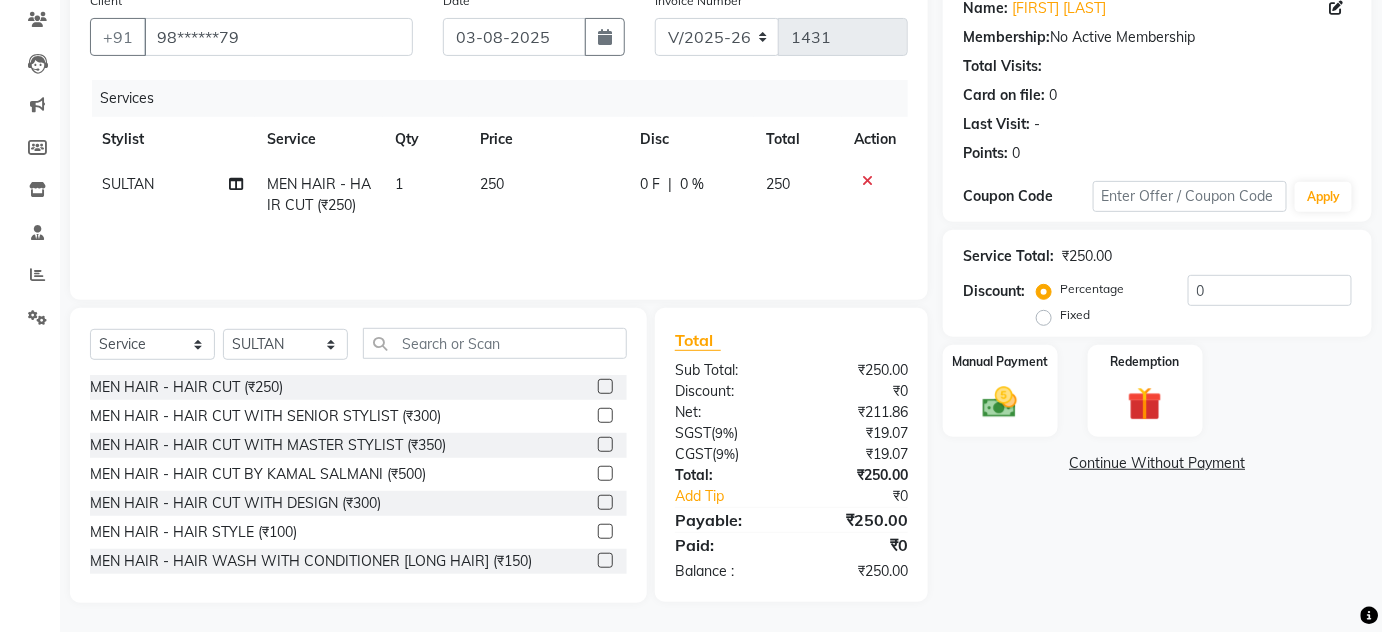 click 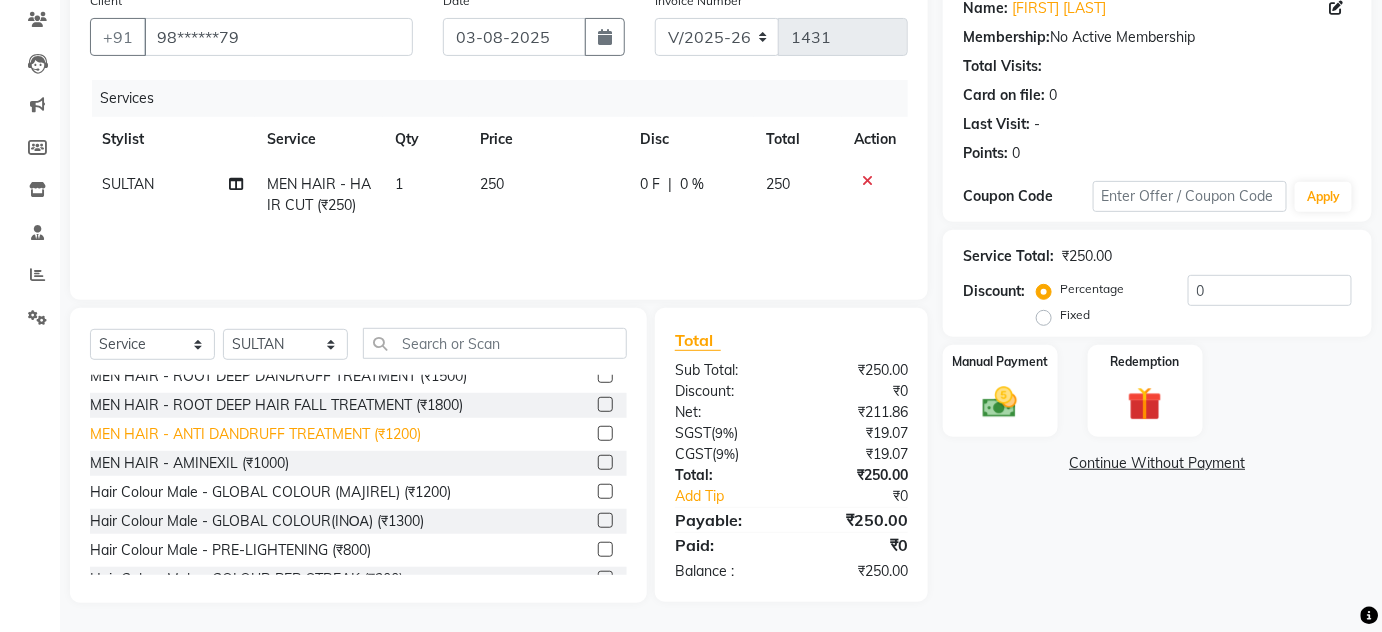 scroll, scrollTop: 90, scrollLeft: 0, axis: vertical 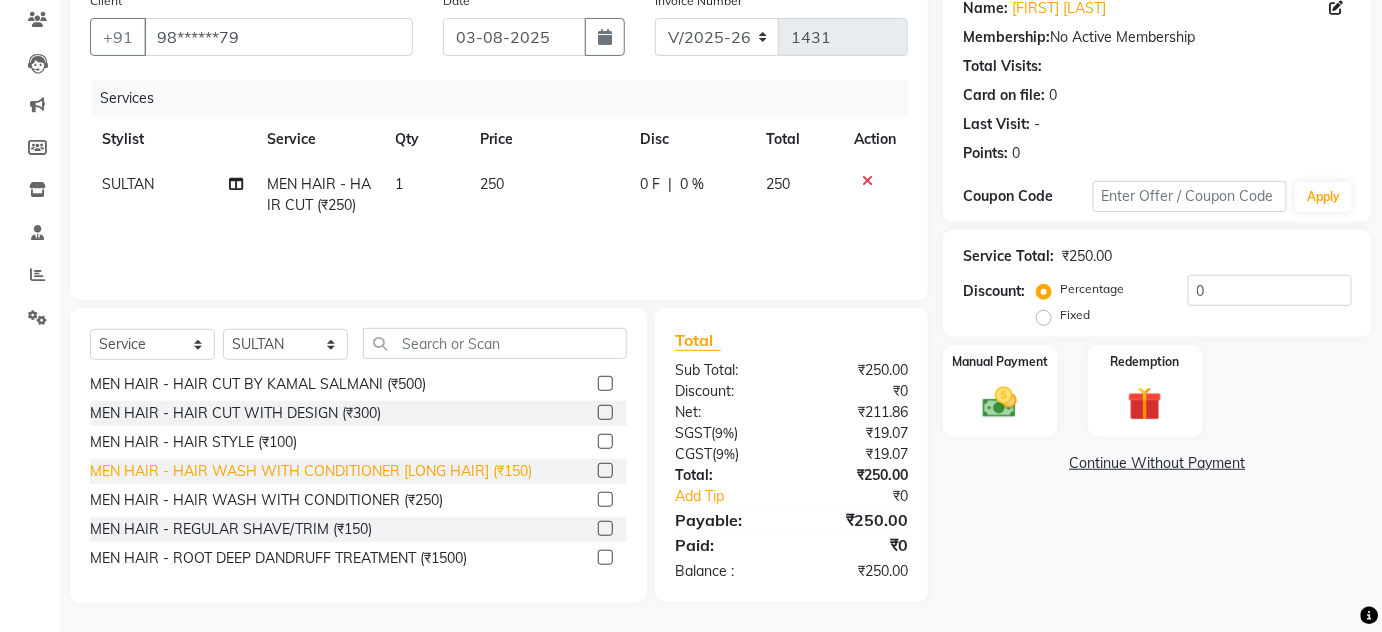click on "MEN HAIR - HAIR WASH WITH CONDITIONER [LONG HAIR] (₹150)" 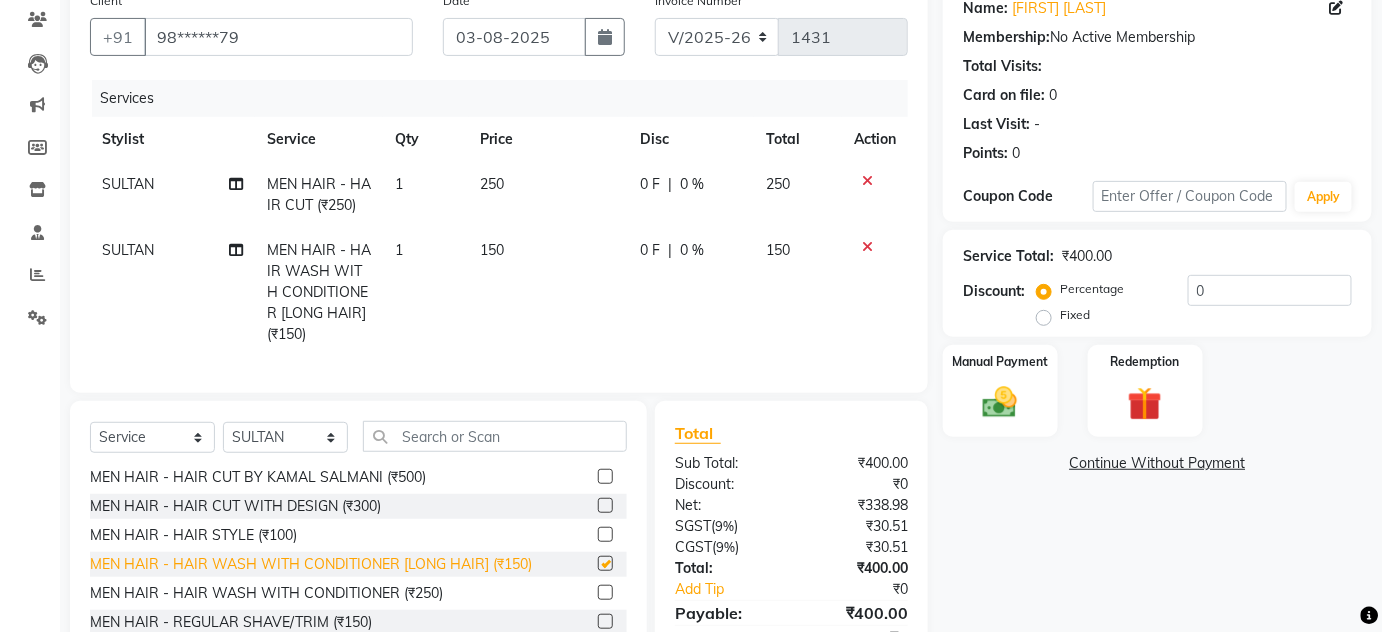 checkbox on "false" 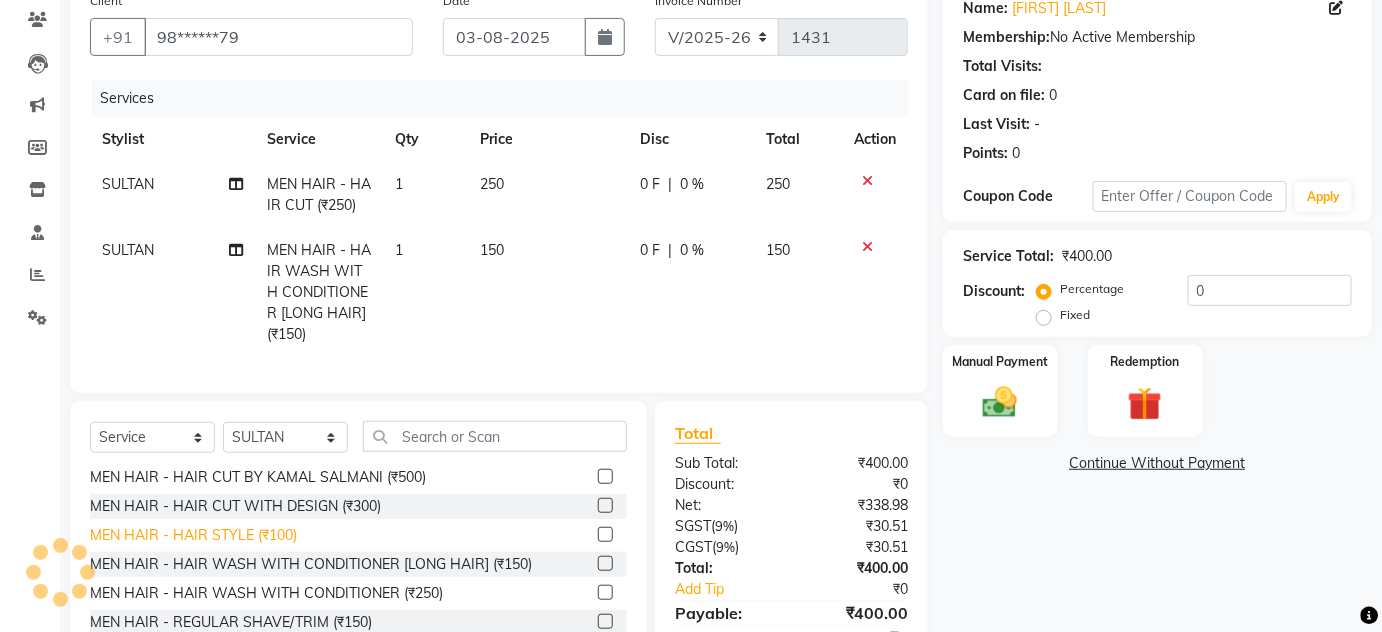 click on "MEN HAIR - HAIR STYLE (₹100)" 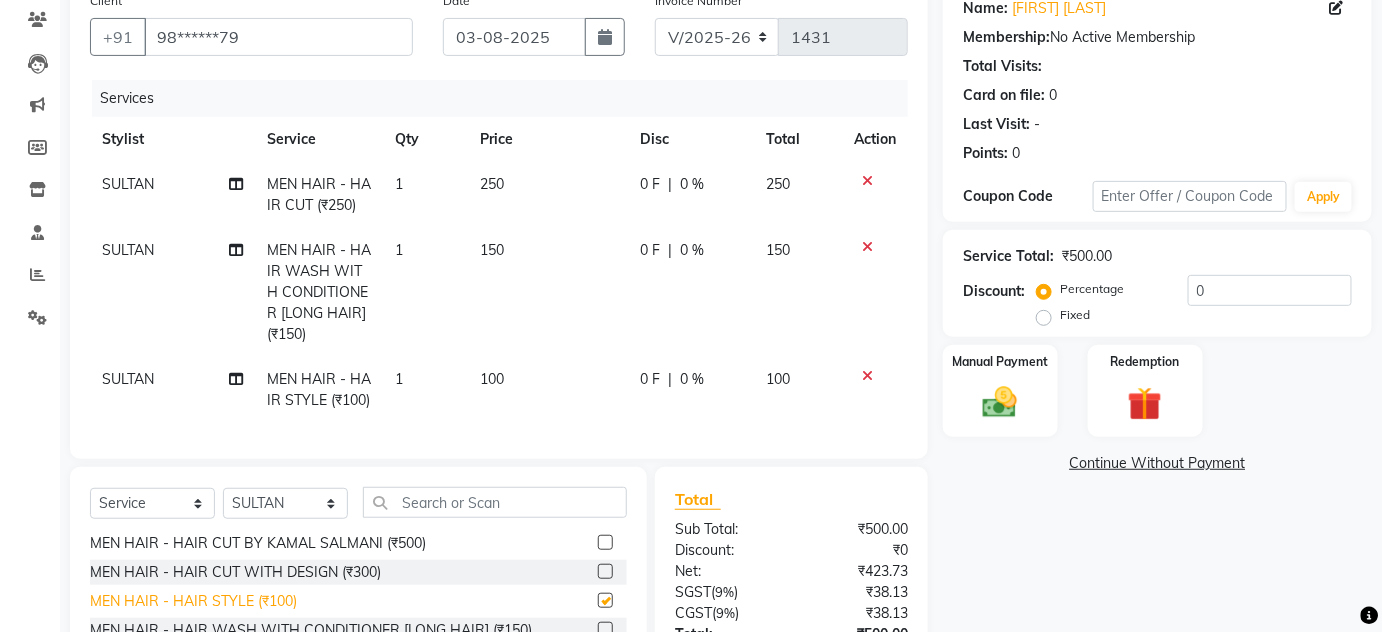 checkbox on "false" 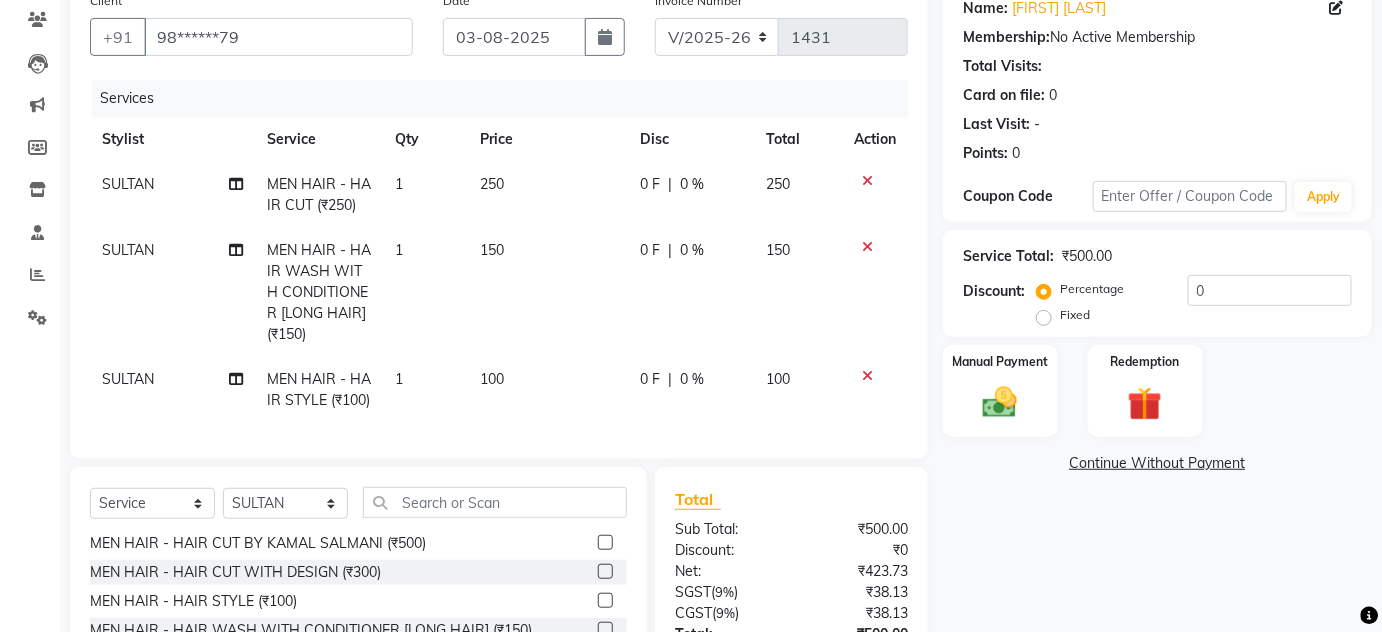 click 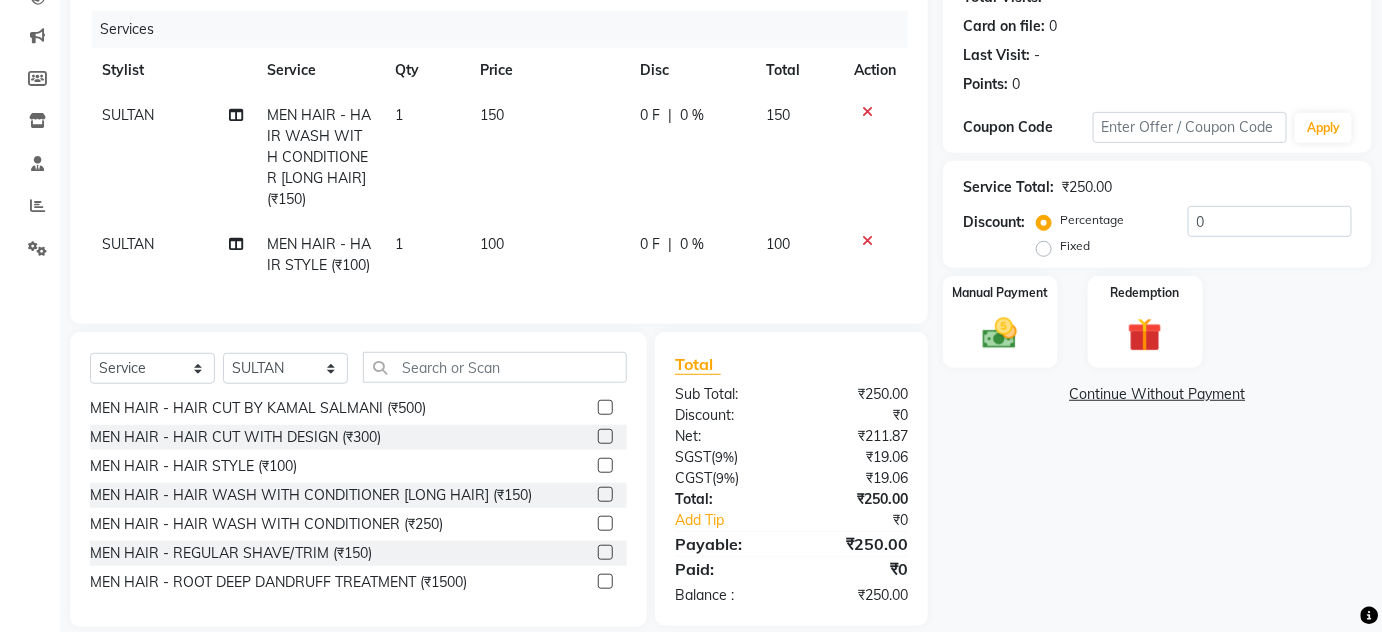 scroll, scrollTop: 296, scrollLeft: 0, axis: vertical 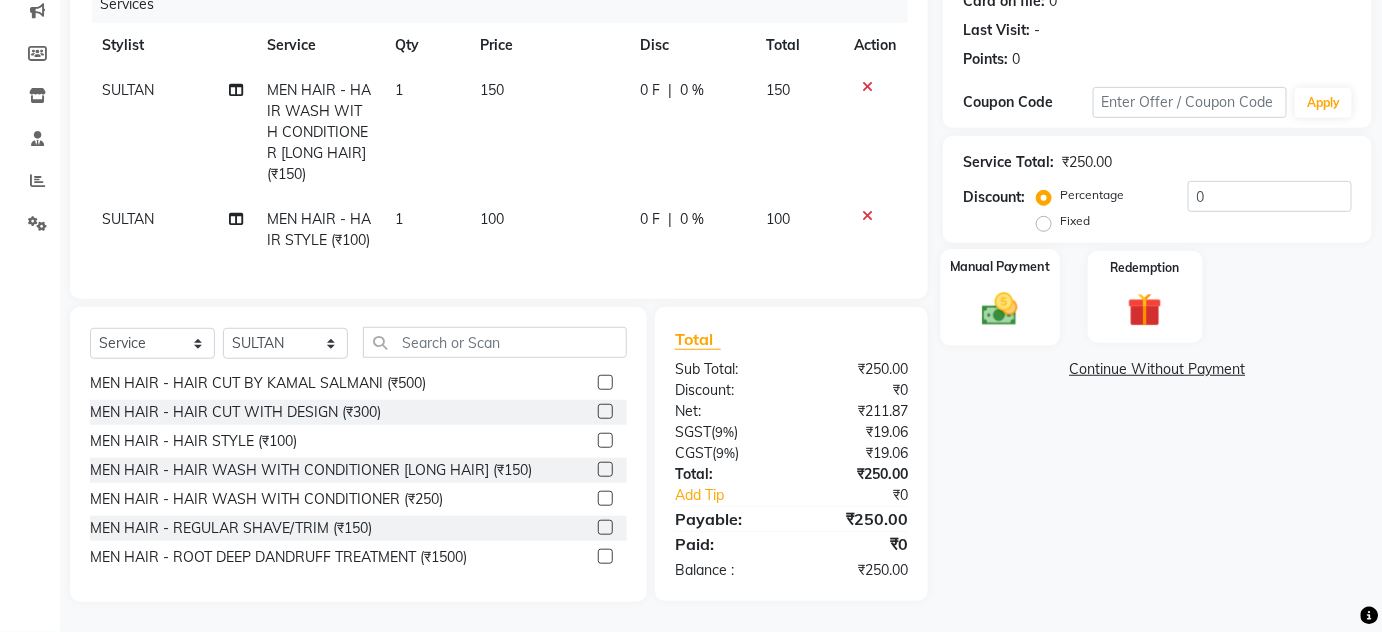 click 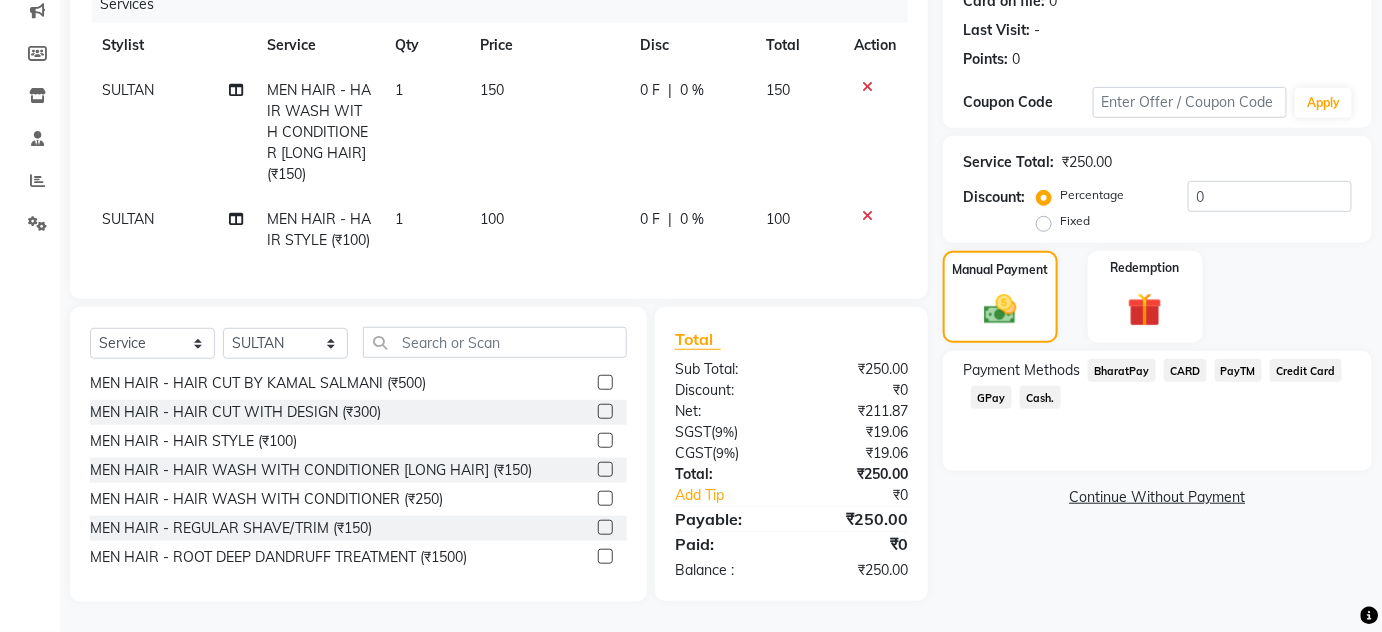 click on "GPay" 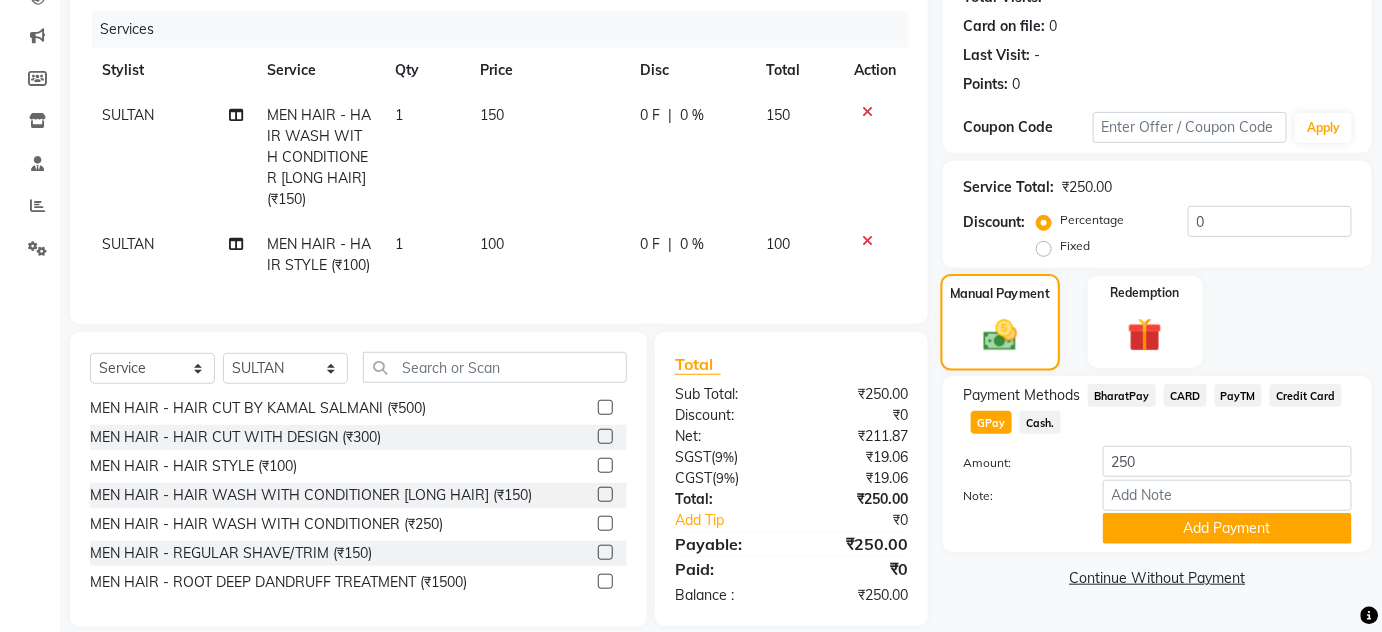 scroll, scrollTop: 205, scrollLeft: 0, axis: vertical 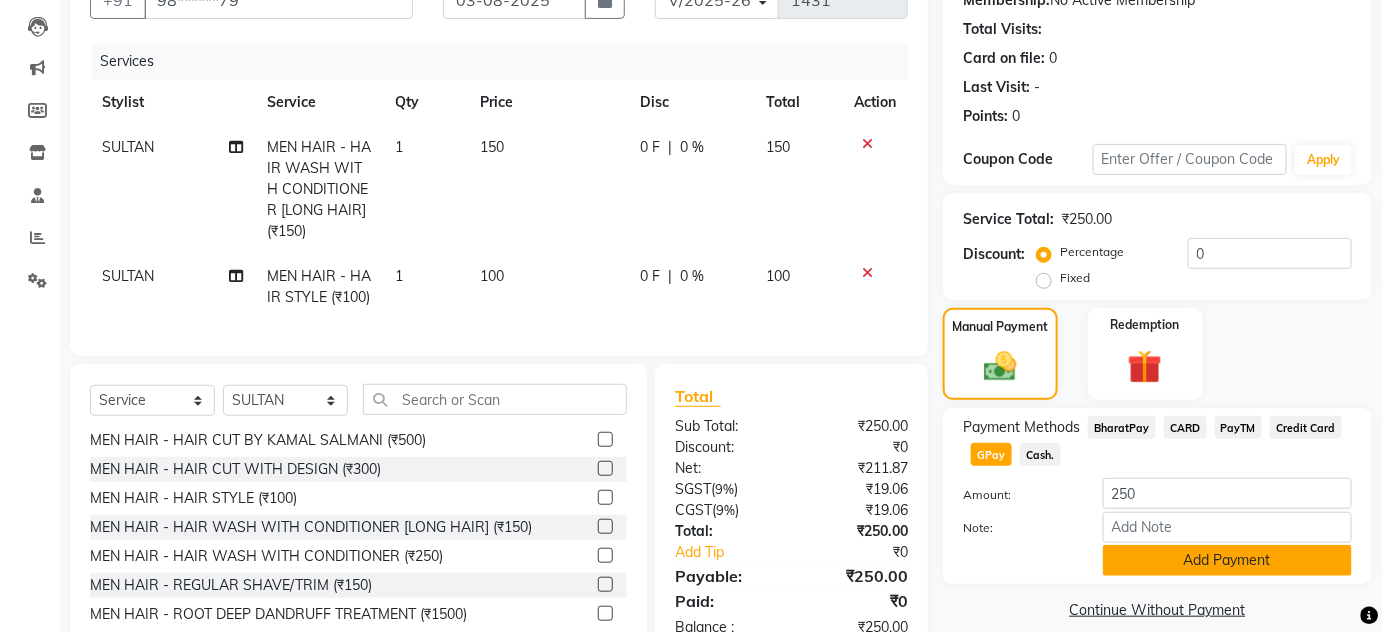 click on "Add Payment" 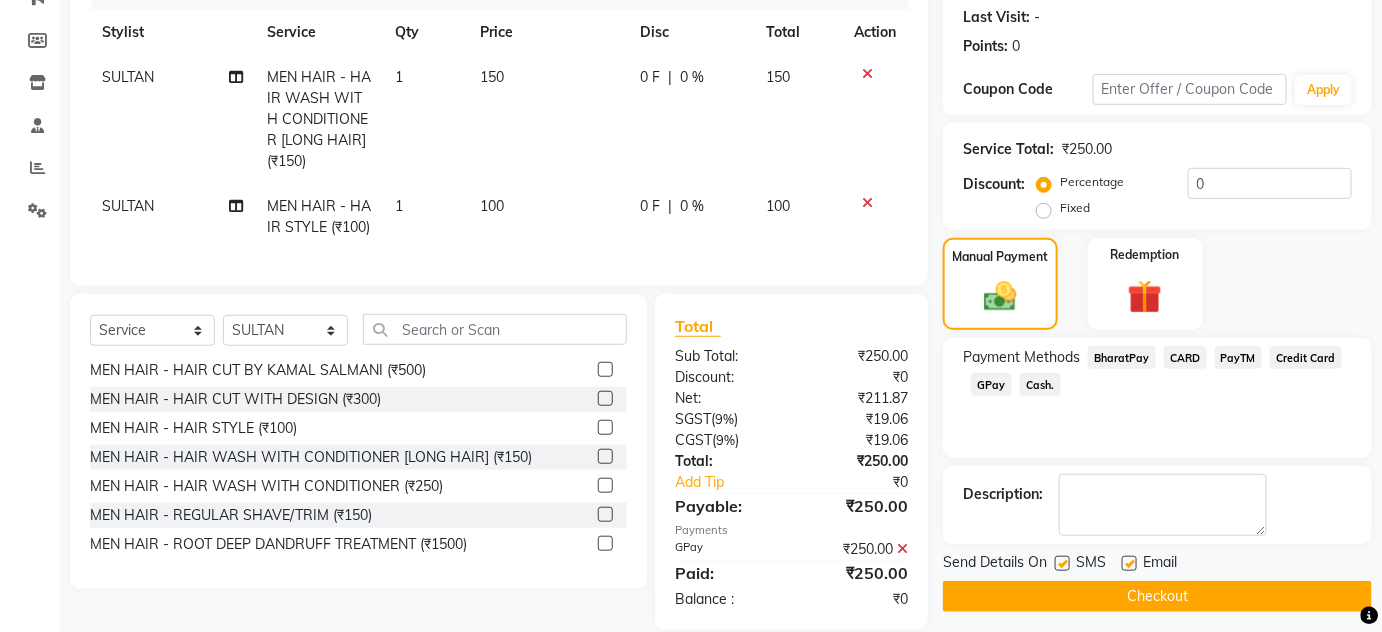 scroll, scrollTop: 336, scrollLeft: 0, axis: vertical 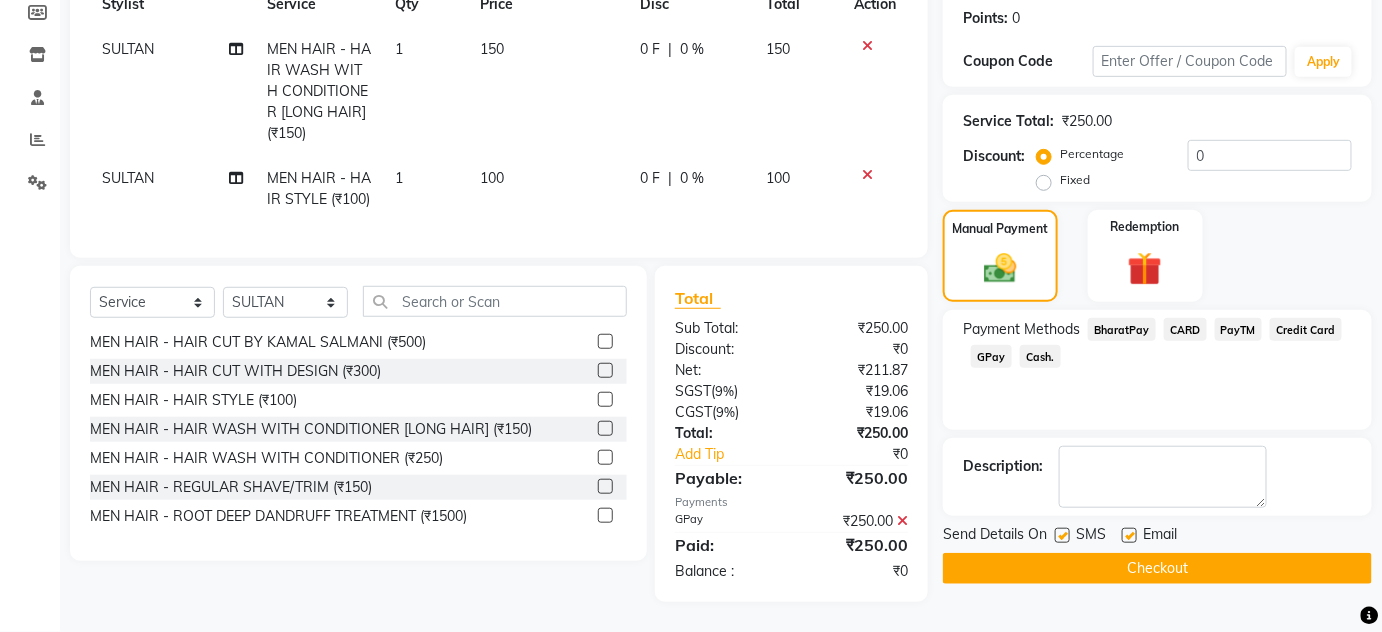click 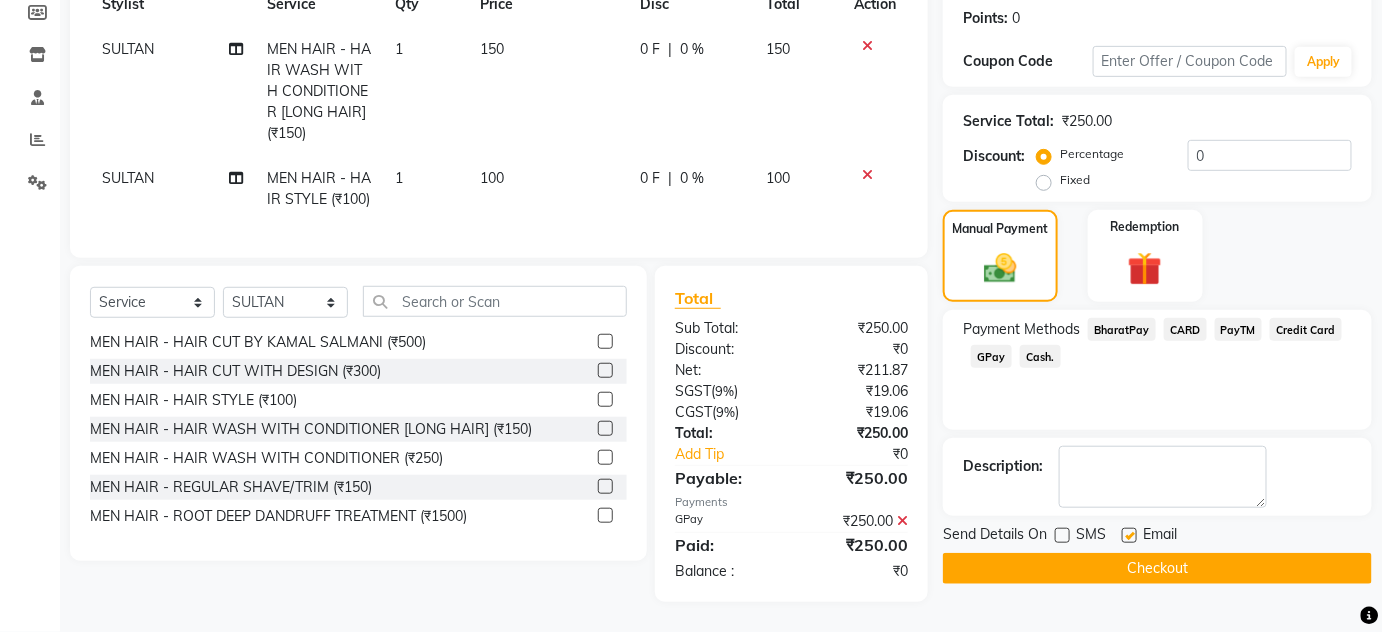 click 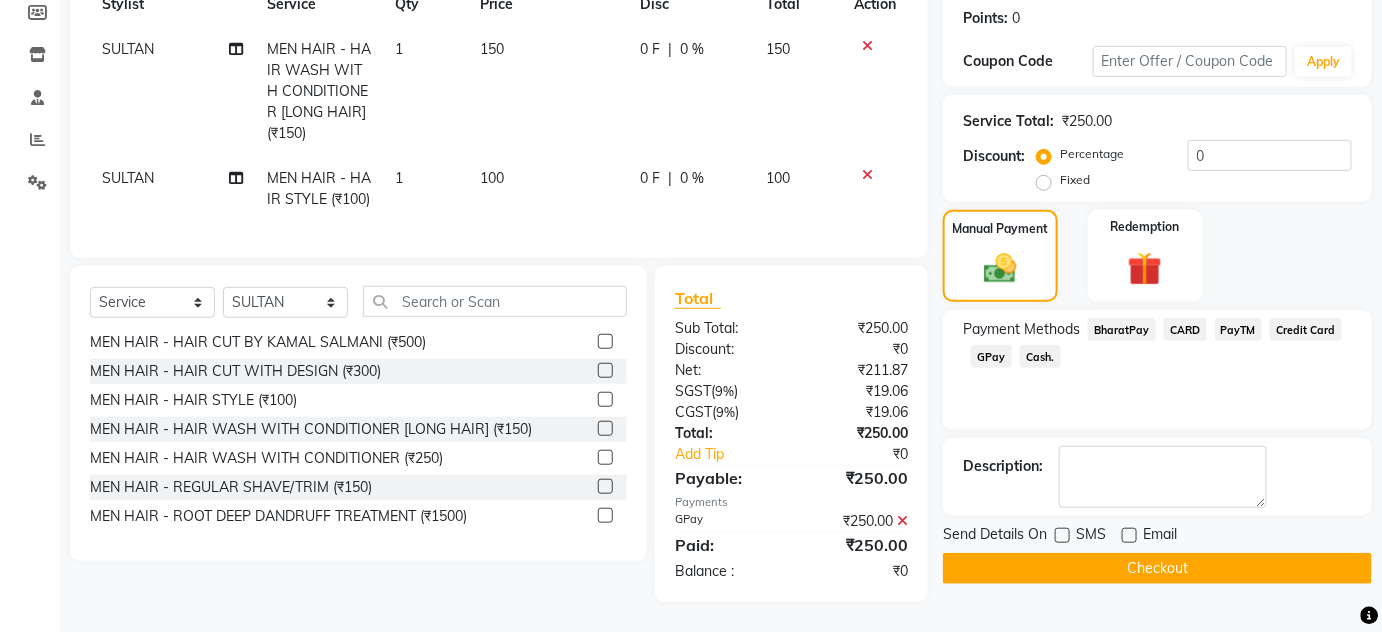 click on "Checkout" 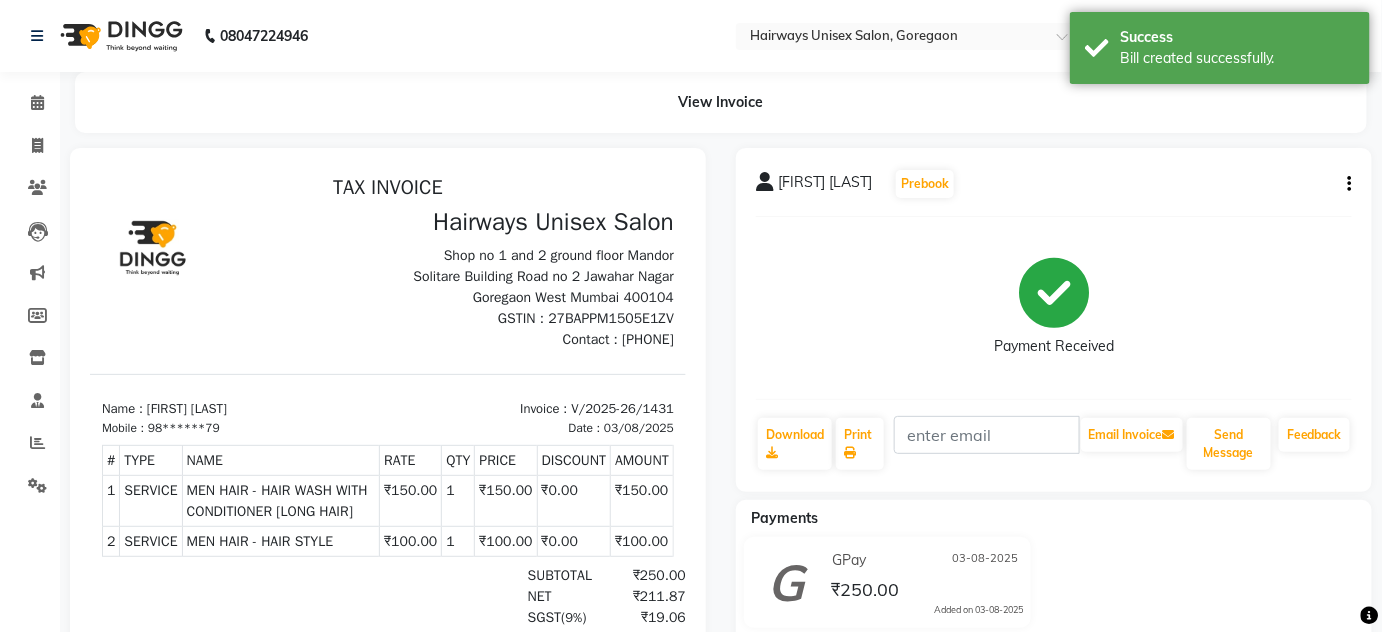 scroll, scrollTop: 0, scrollLeft: 0, axis: both 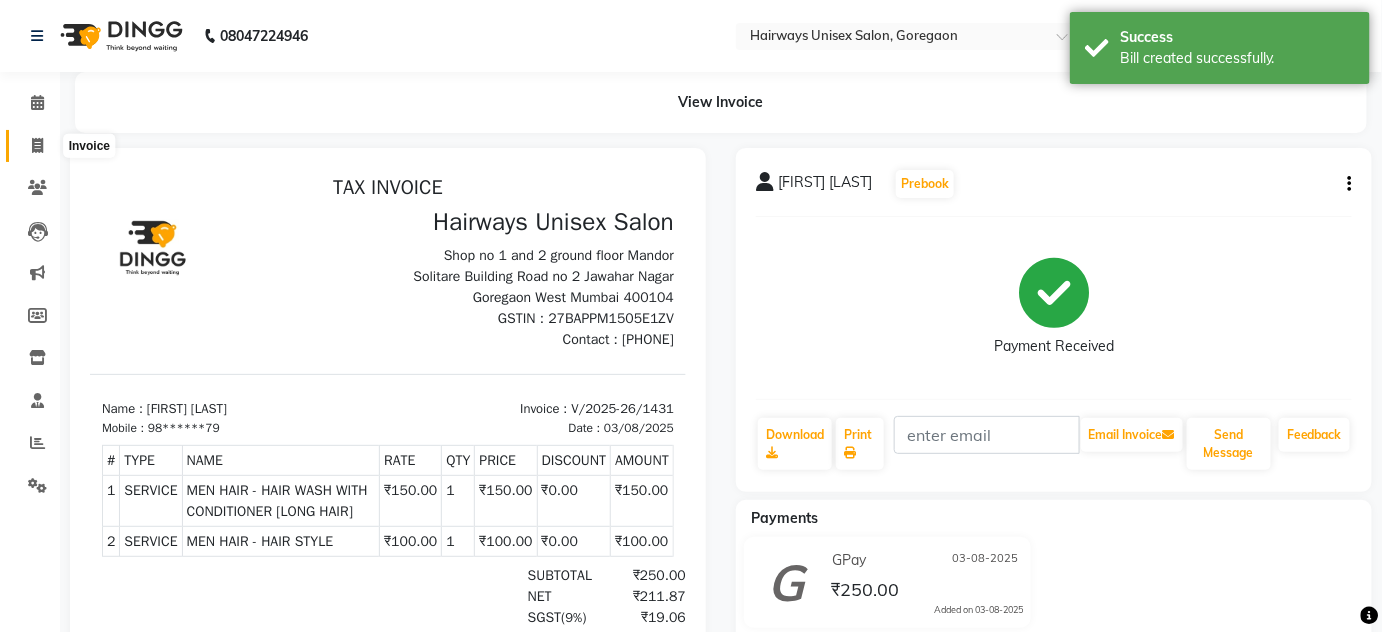 click 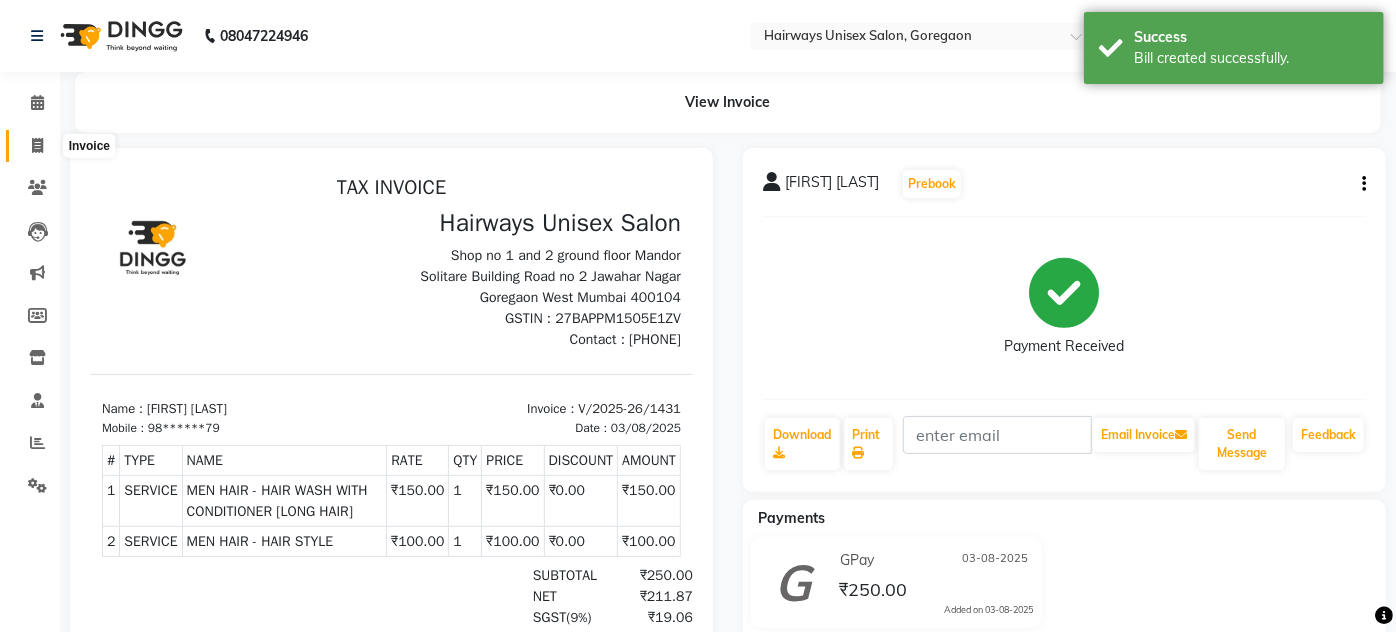 select on "service" 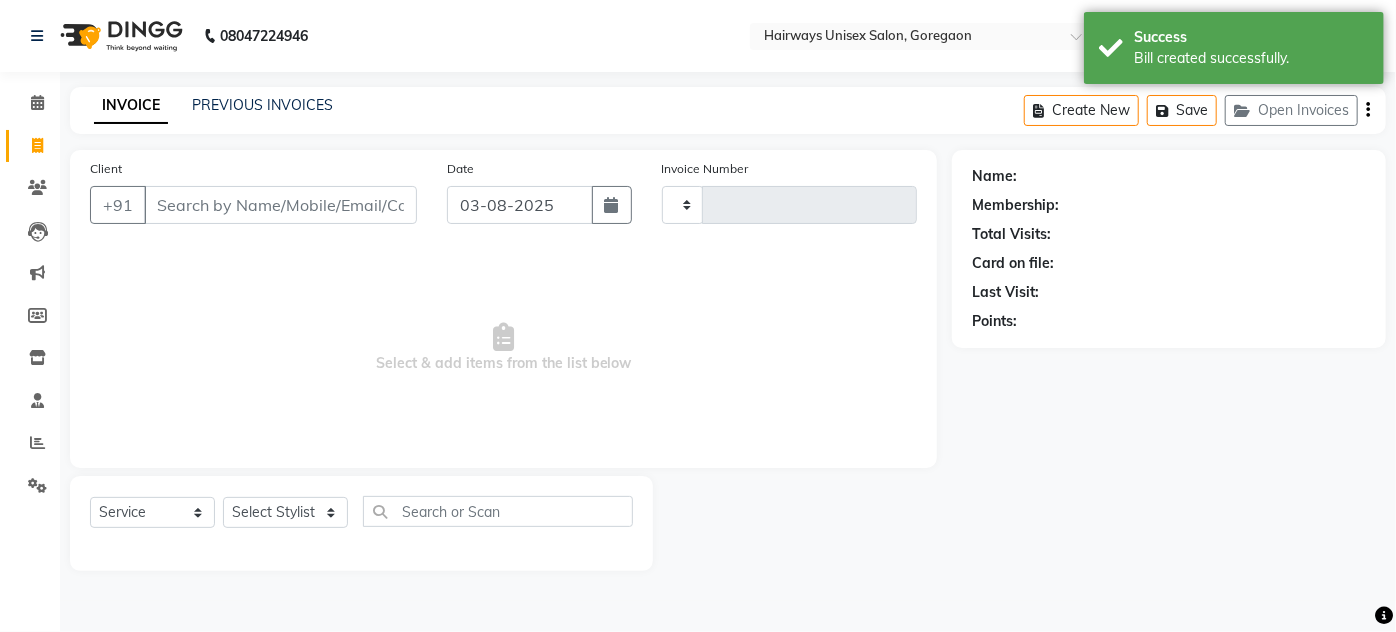 type on "1432" 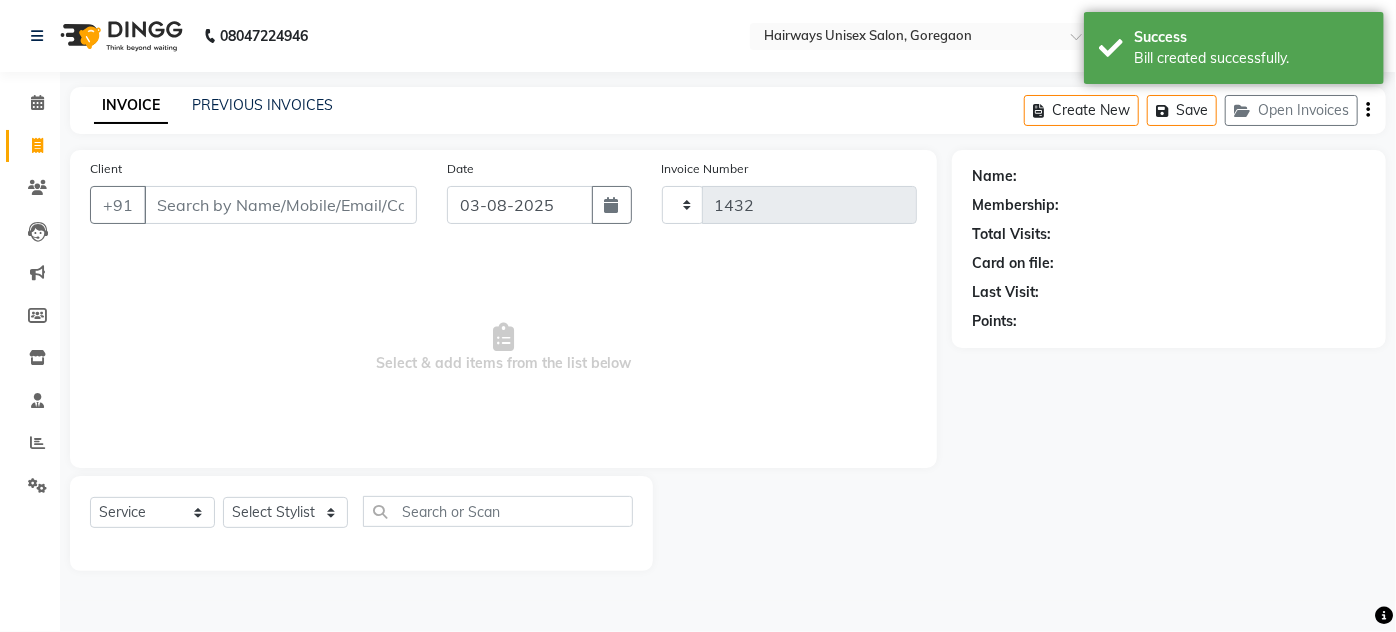 select on "8320" 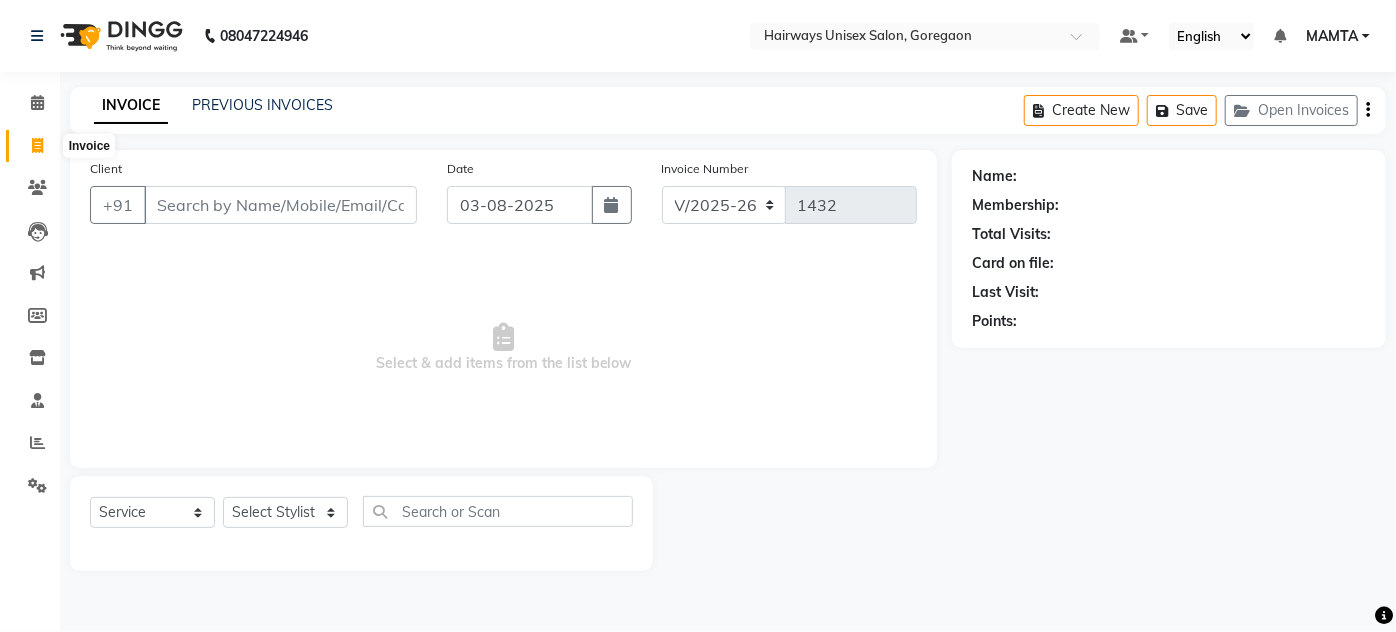 click 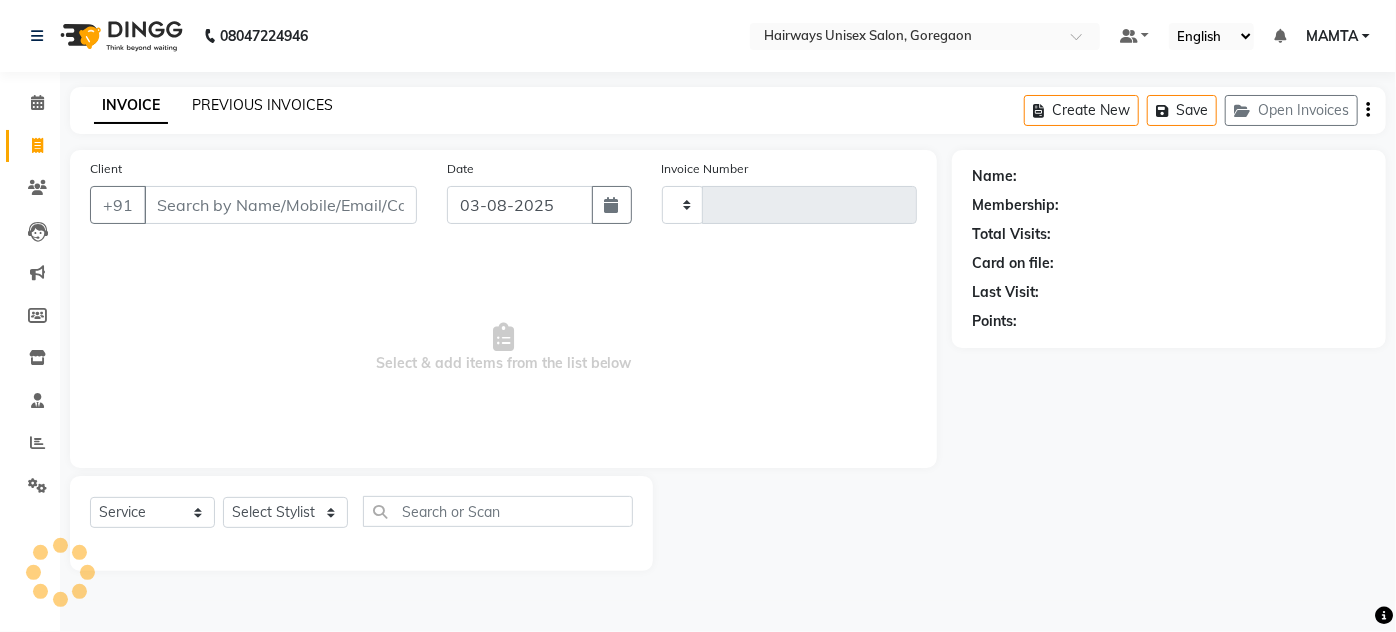 type on "1432" 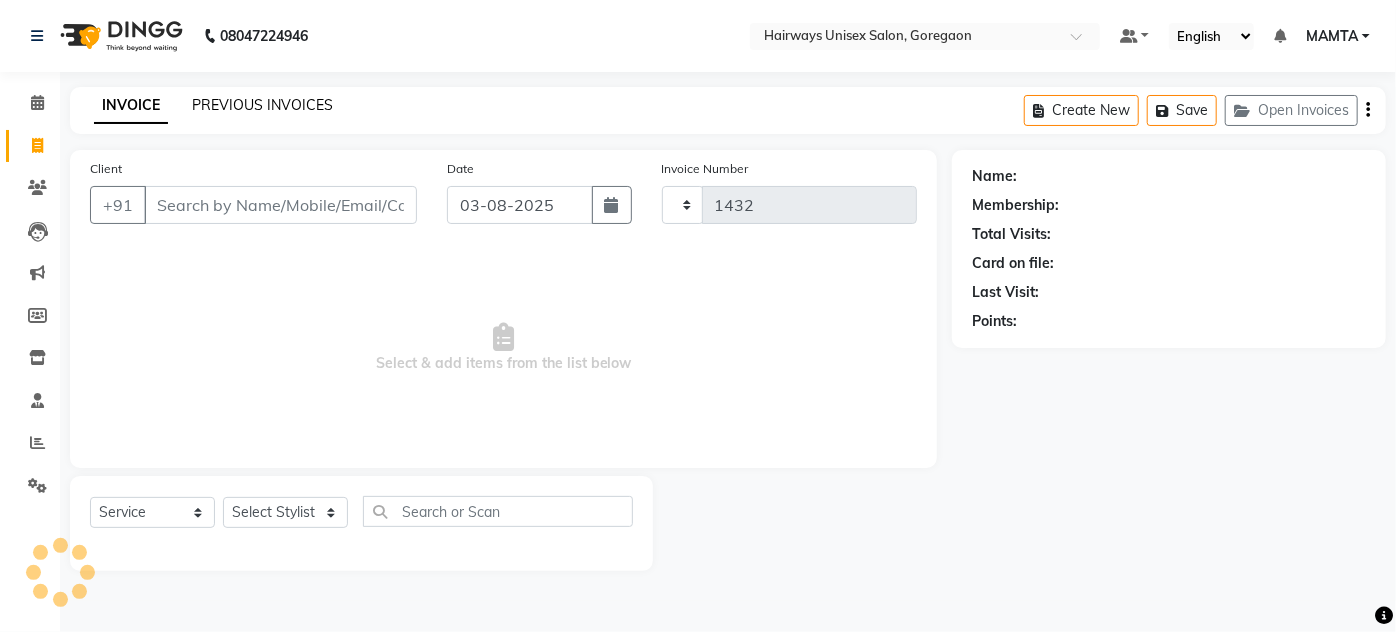 select on "8320" 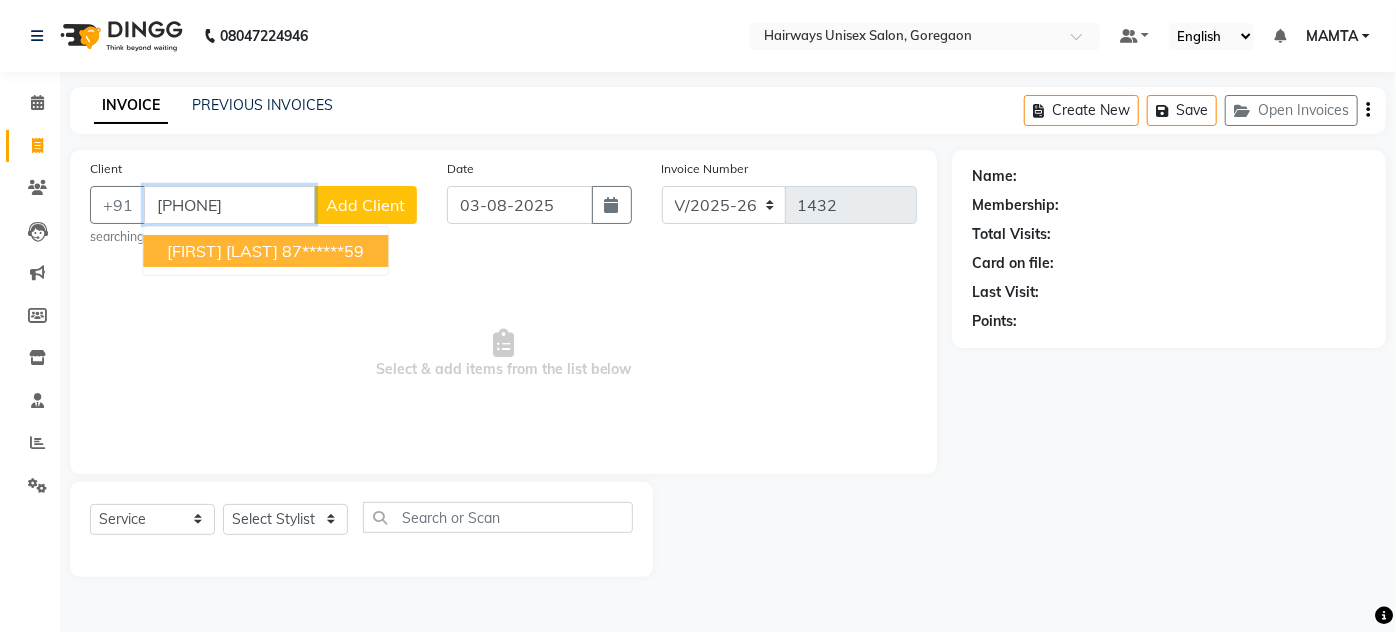 type on "8767098959" 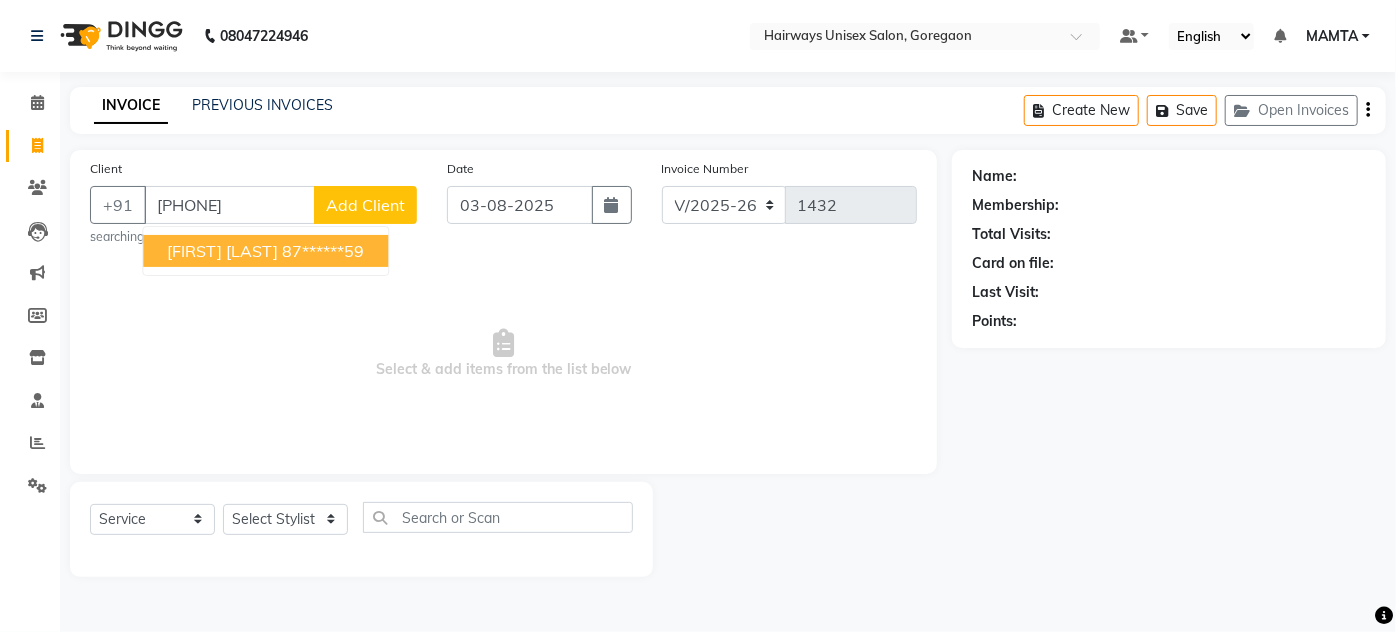 select on "1: Object" 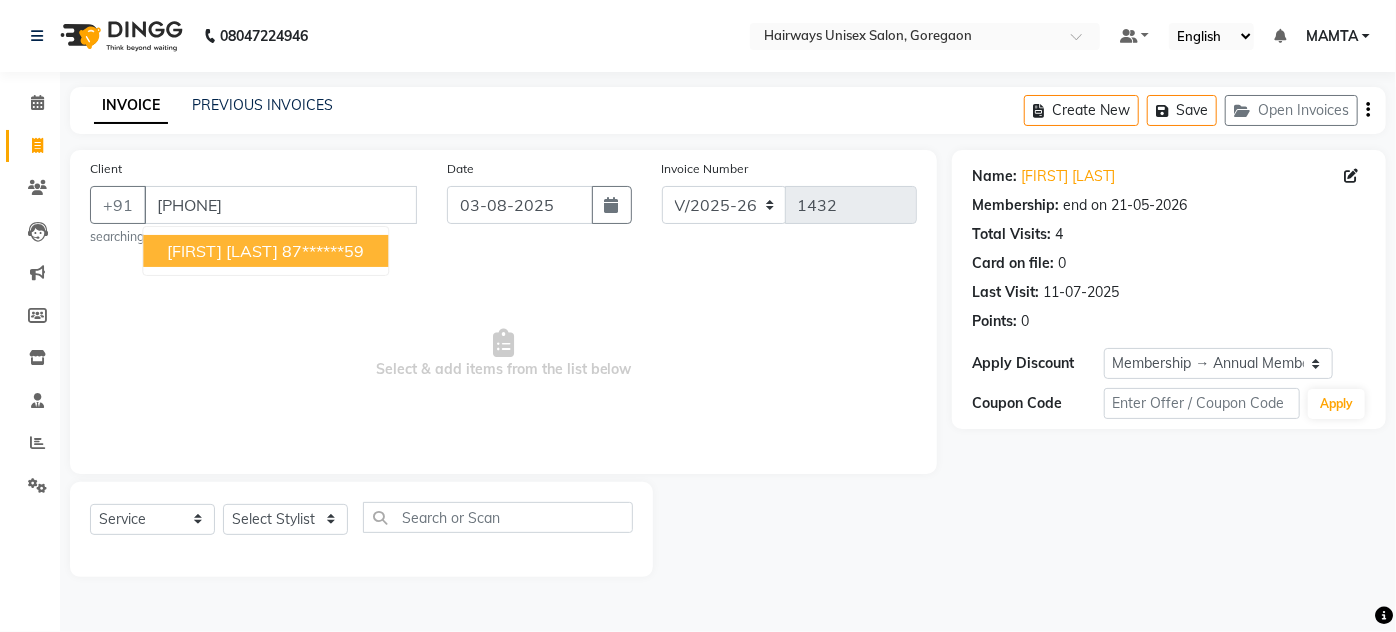 click on "87******59" at bounding box center (323, 251) 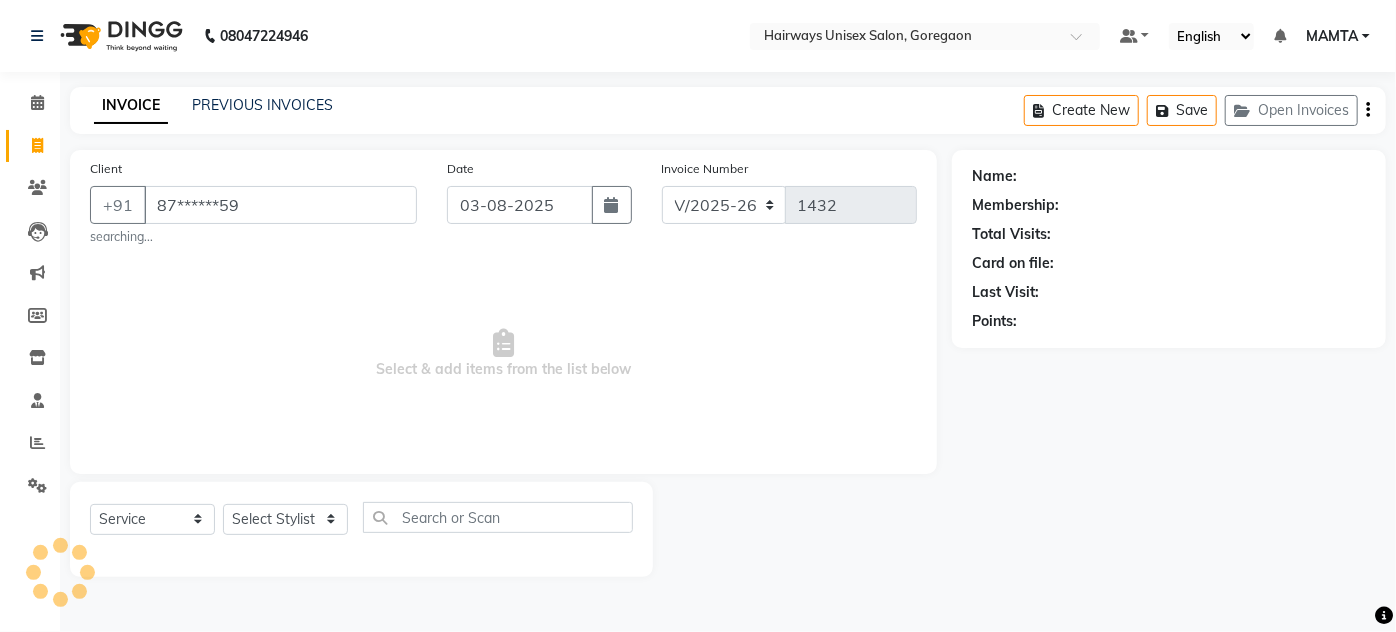 select on "1: Object" 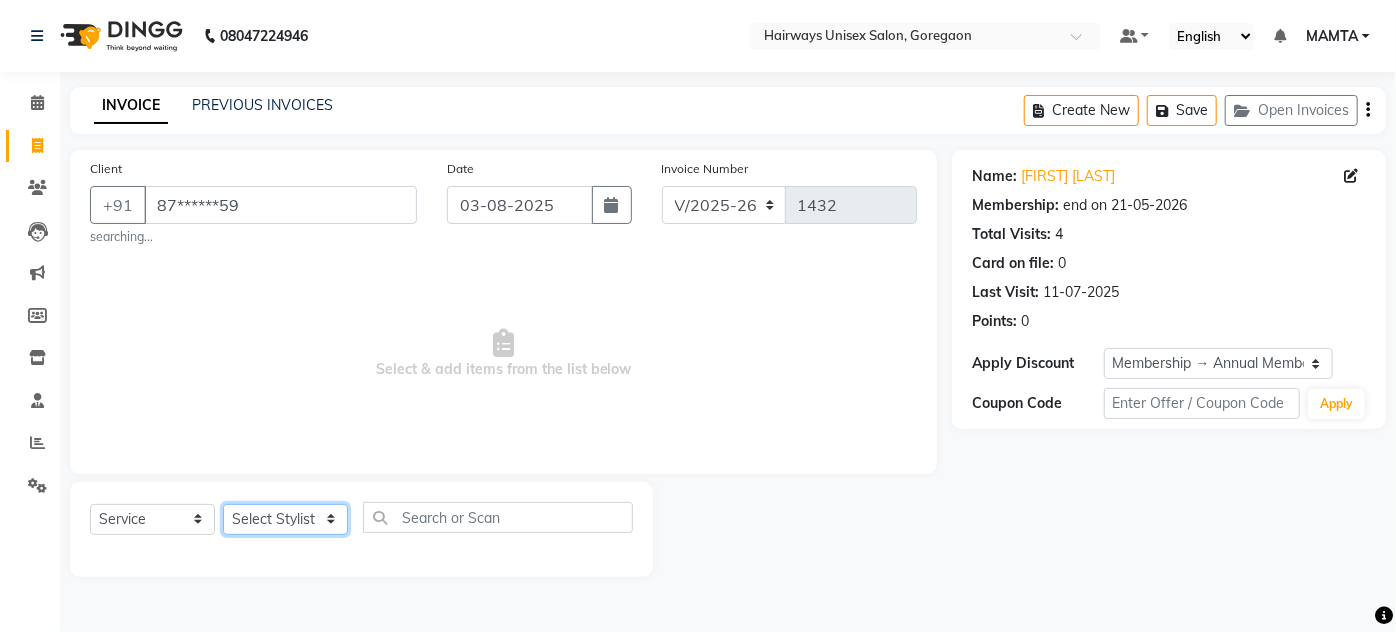 click on "Select Stylist AHSAN AZAD IMRAN Kamal Salmani KASHISH MAMTA POOJA PUMMY RAJA SADDAM SAMEER SULTAN TALIB ZAFAR ZAHID" 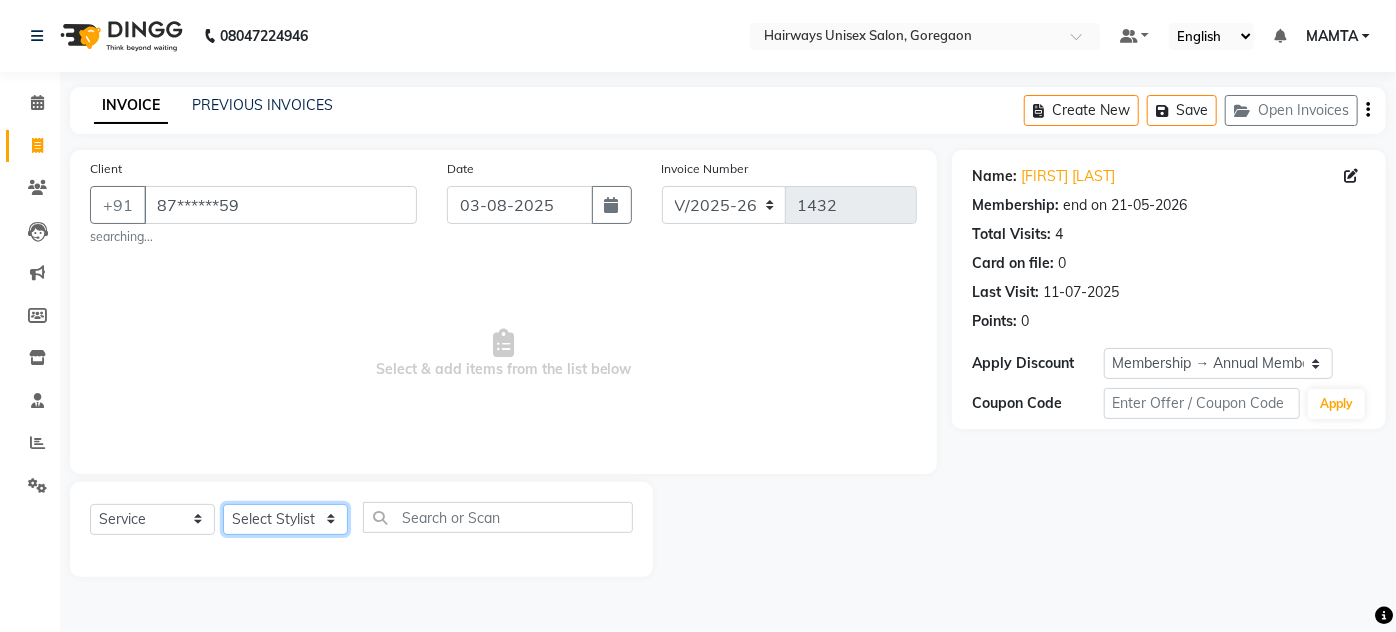 select on "81020" 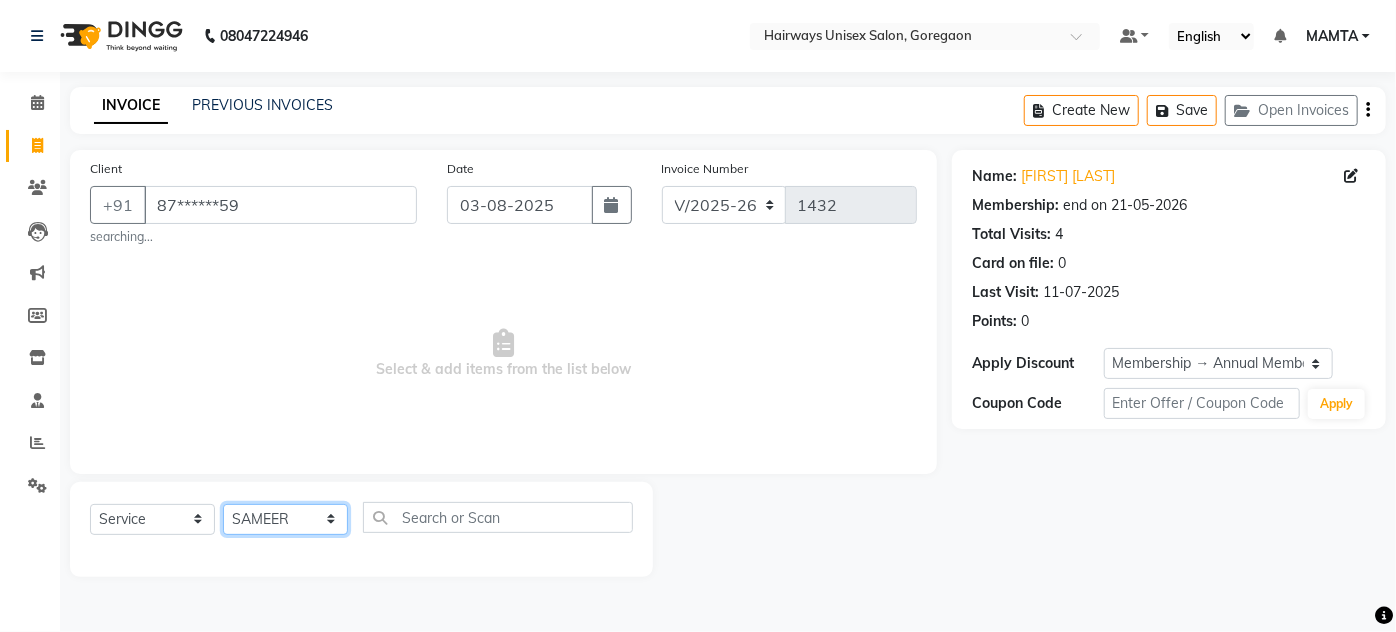 click on "Select Stylist AHSAN AZAD IMRAN Kamal Salmani KASHISH MAMTA POOJA PUMMY RAJA SADDAM SAMEER SULTAN TALIB ZAFAR ZAHID" 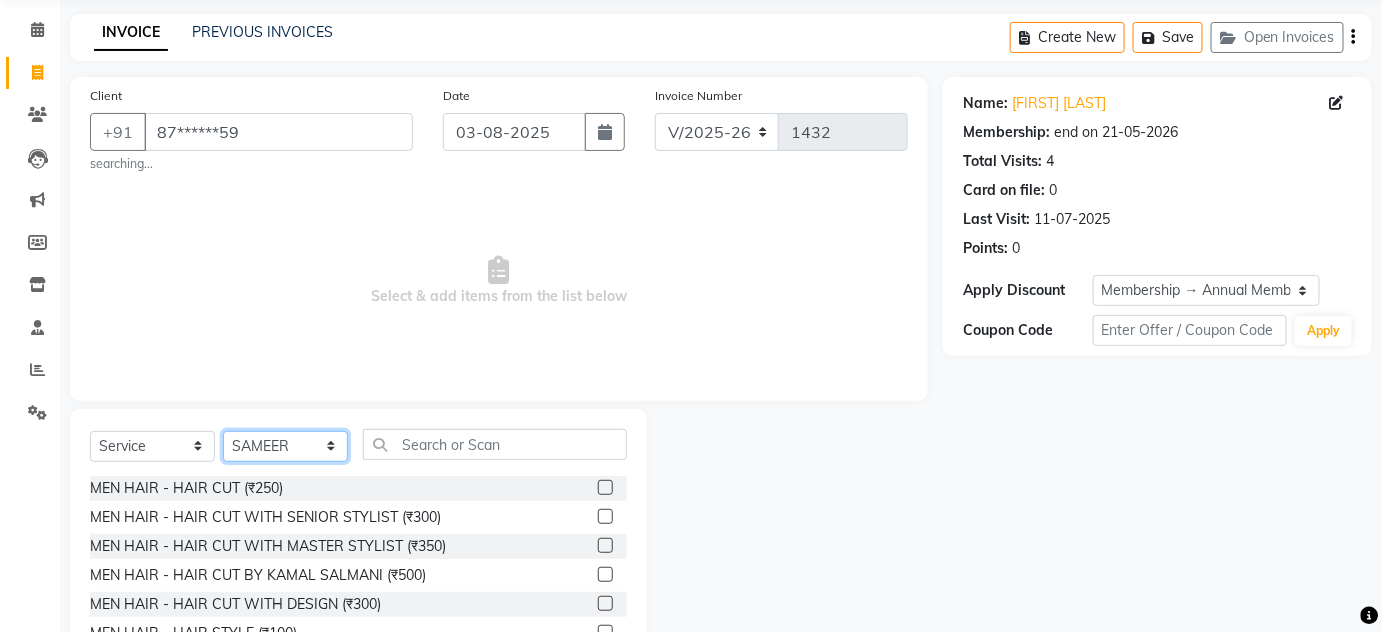 scroll, scrollTop: 175, scrollLeft: 0, axis: vertical 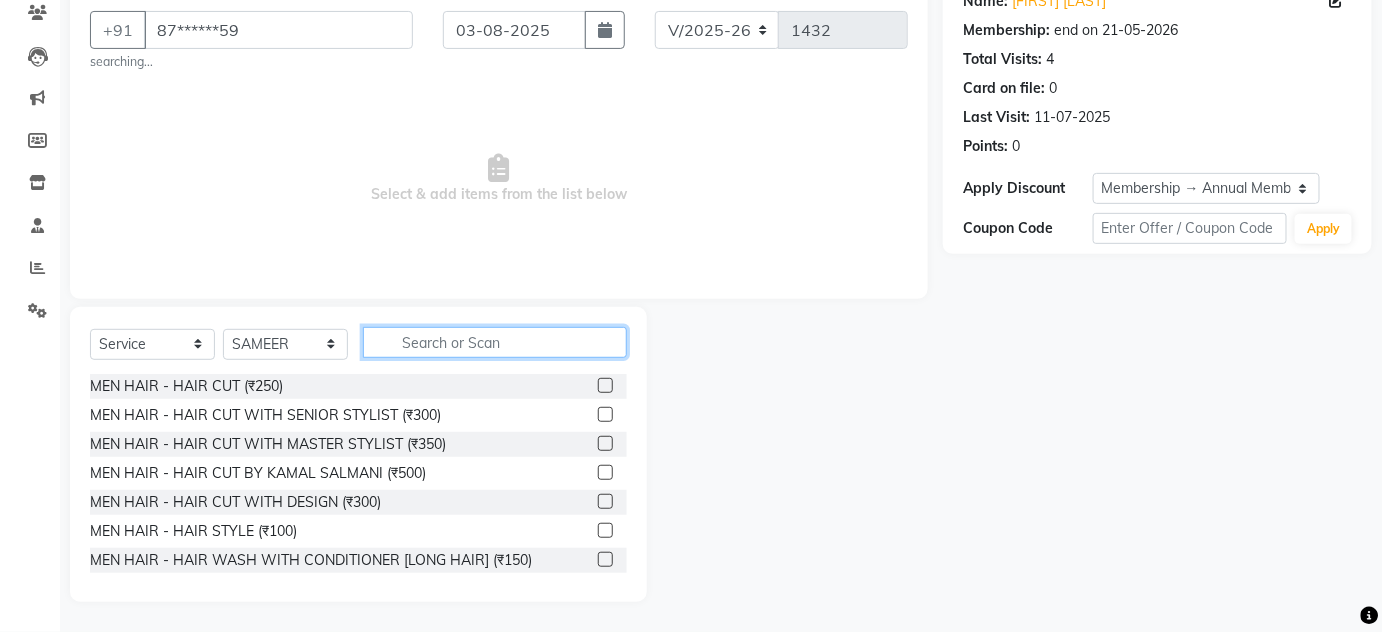 click 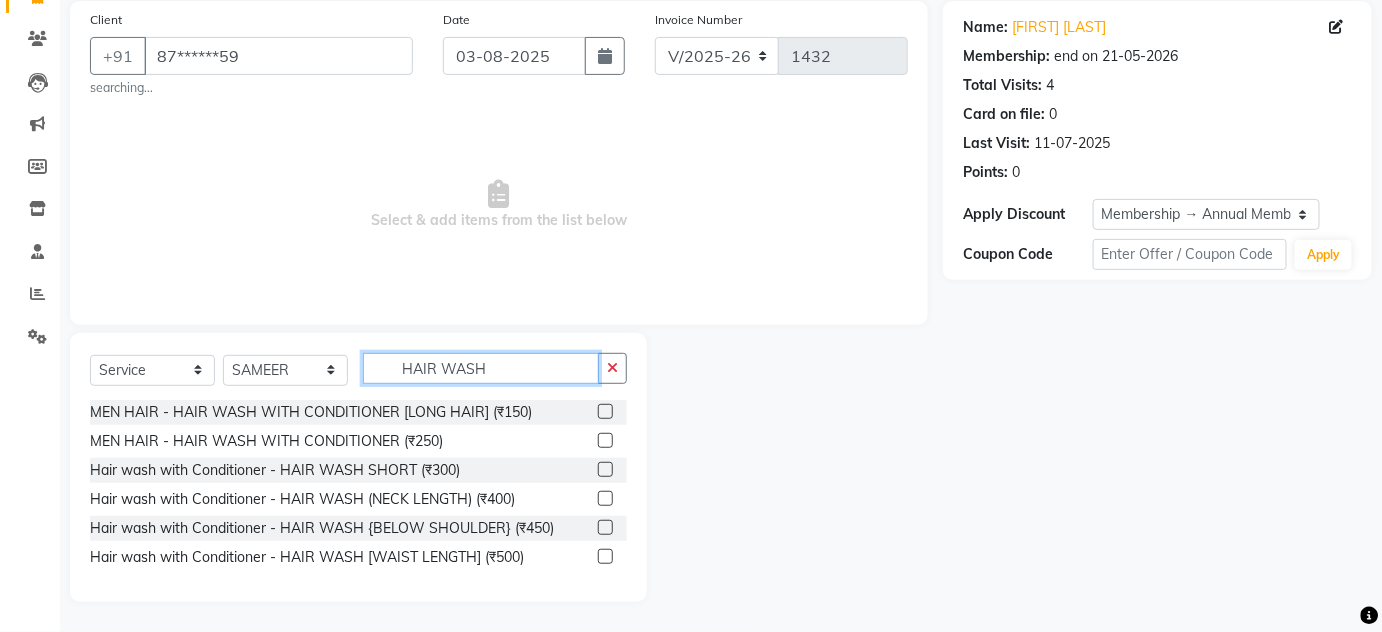 scroll, scrollTop: 149, scrollLeft: 0, axis: vertical 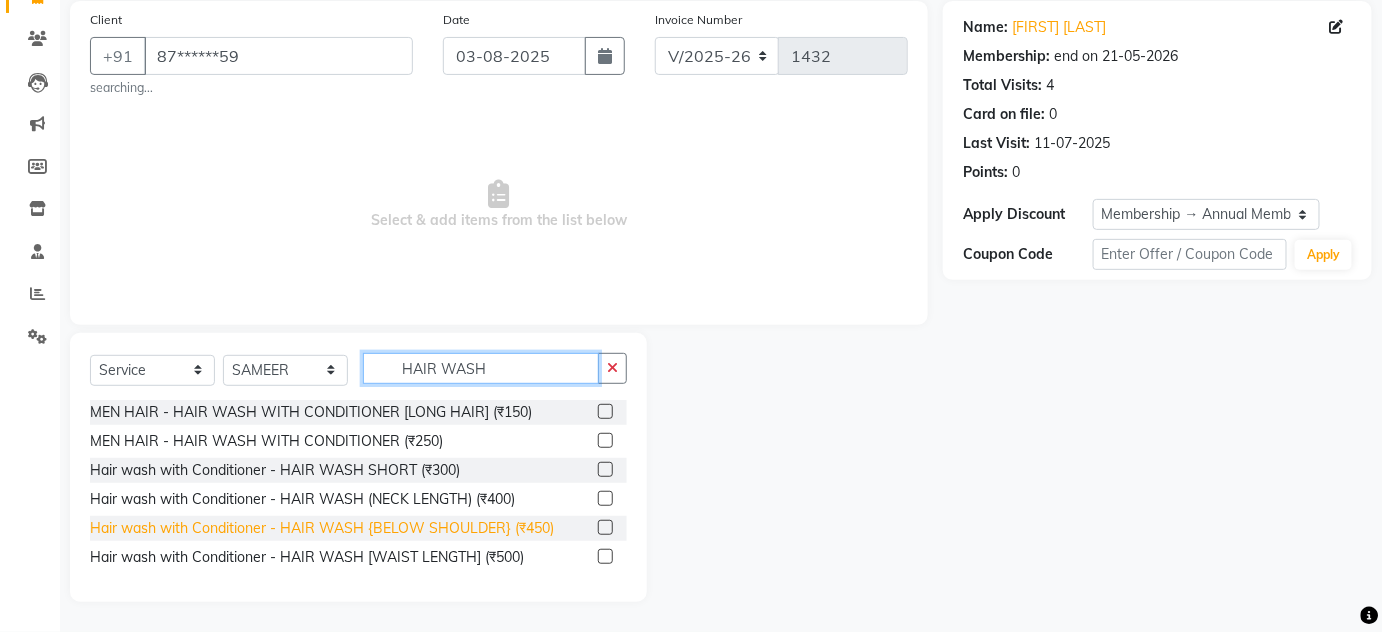 type on "HAIR WASH" 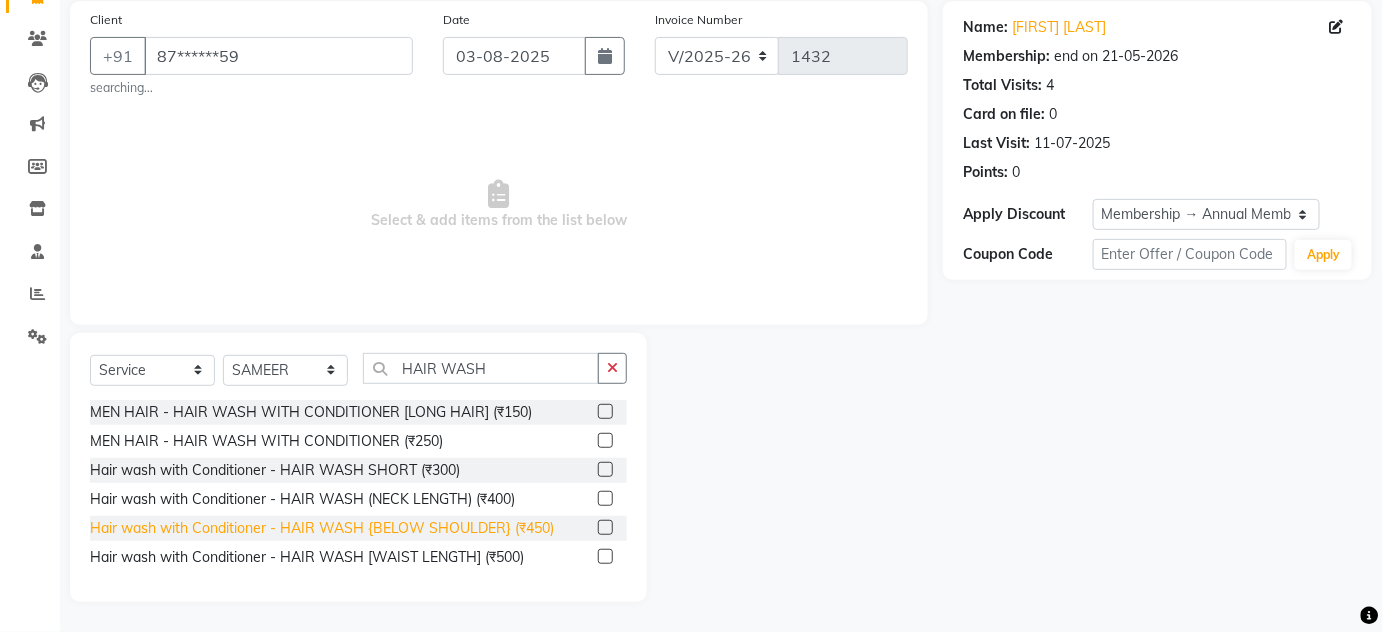 click on "Hair wash with Conditioner - HAIR WASH {BELOW SHOULDER} (₹450)" 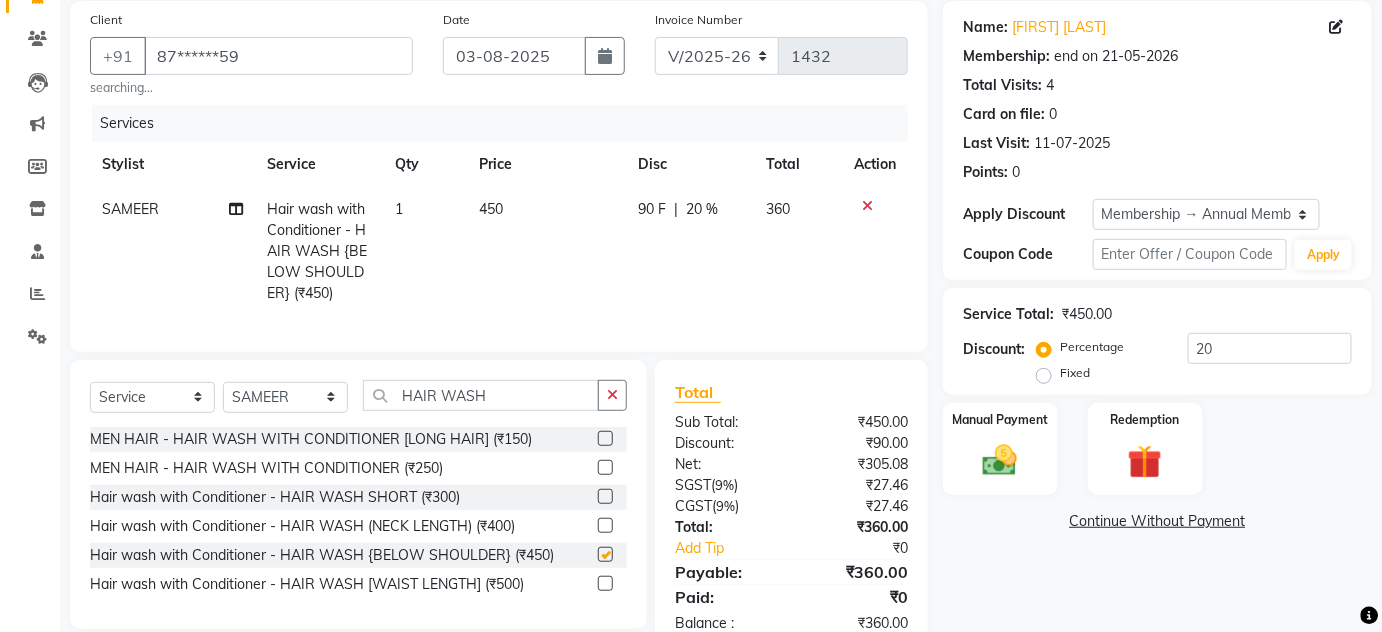 checkbox on "false" 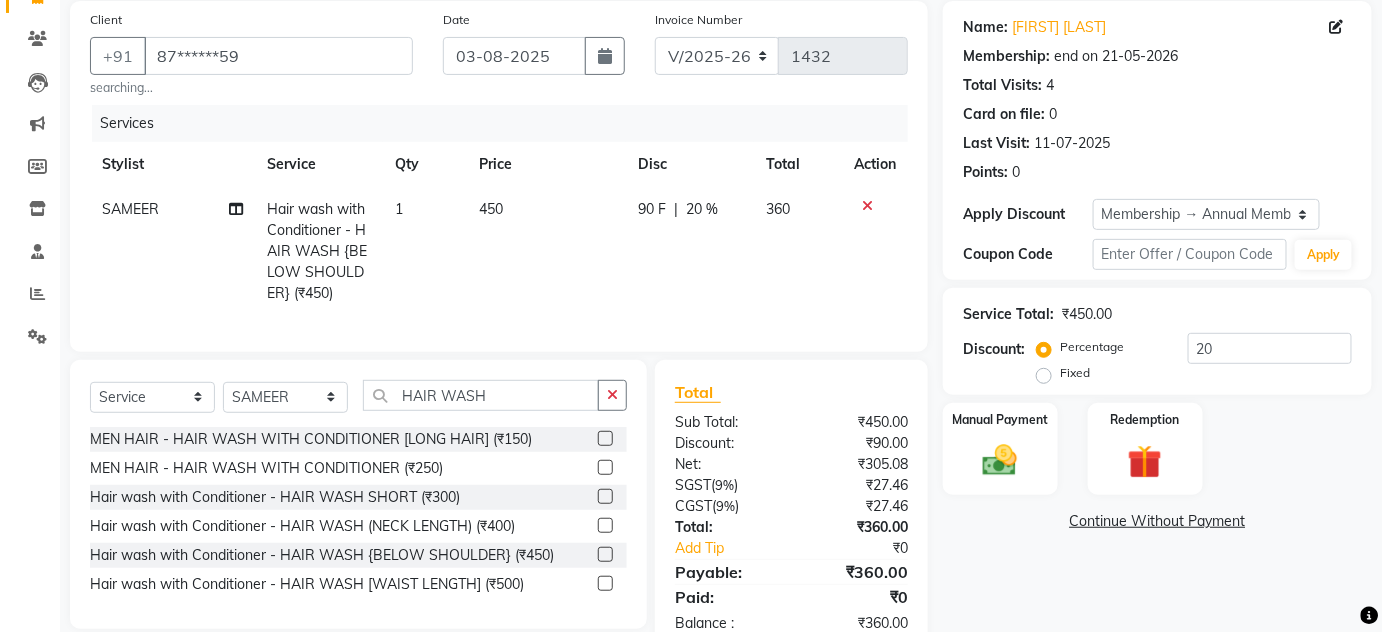 scroll, scrollTop: 214, scrollLeft: 0, axis: vertical 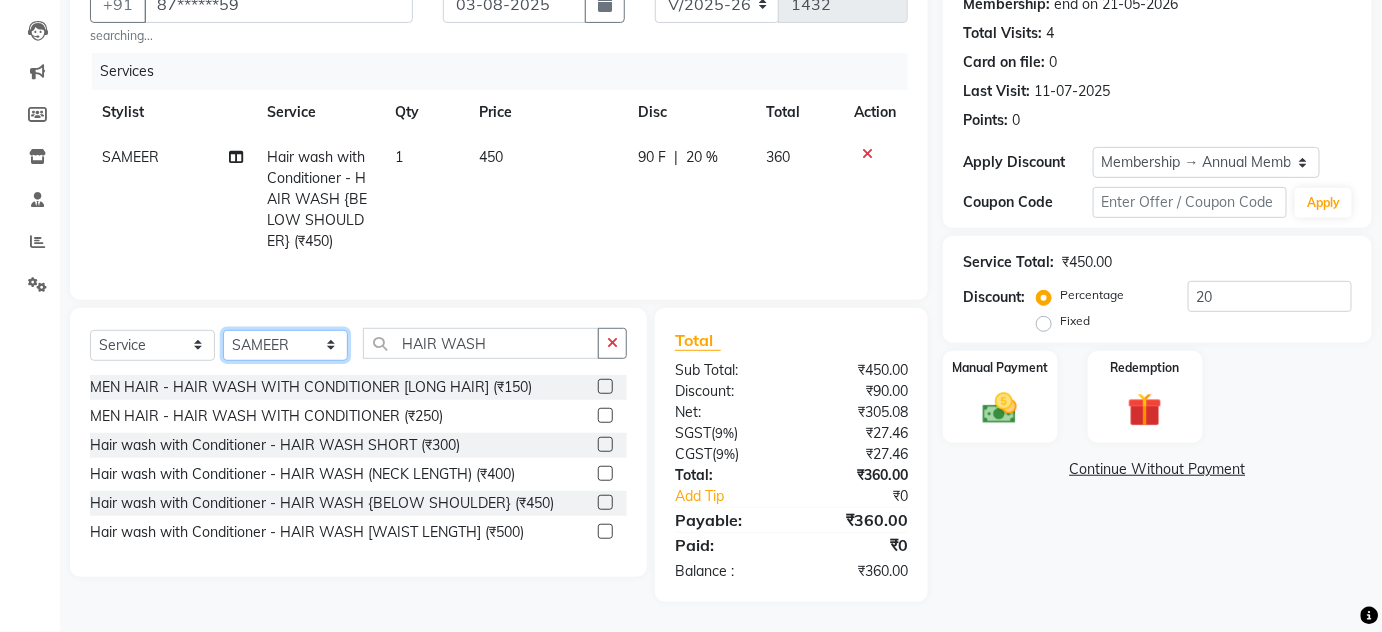 click on "Select Stylist AHSAN AZAD IMRAN Kamal Salmani KASHISH MAMTA POOJA PUMMY RAJA SADDAM SAMEER SULTAN TALIB ZAFAR ZAHID" 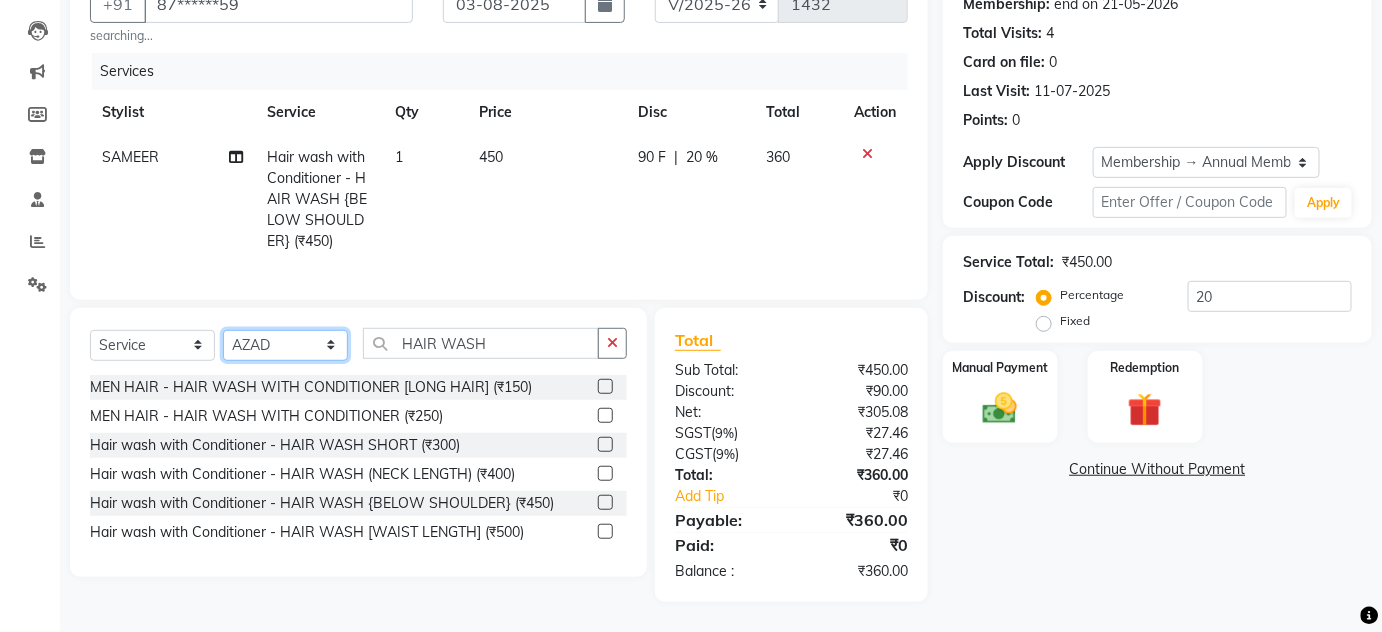 click on "Select Stylist AHSAN AZAD IMRAN Kamal Salmani KASHISH MAMTA POOJA PUMMY RAJA SADDAM SAMEER SULTAN TALIB ZAFAR ZAHID" 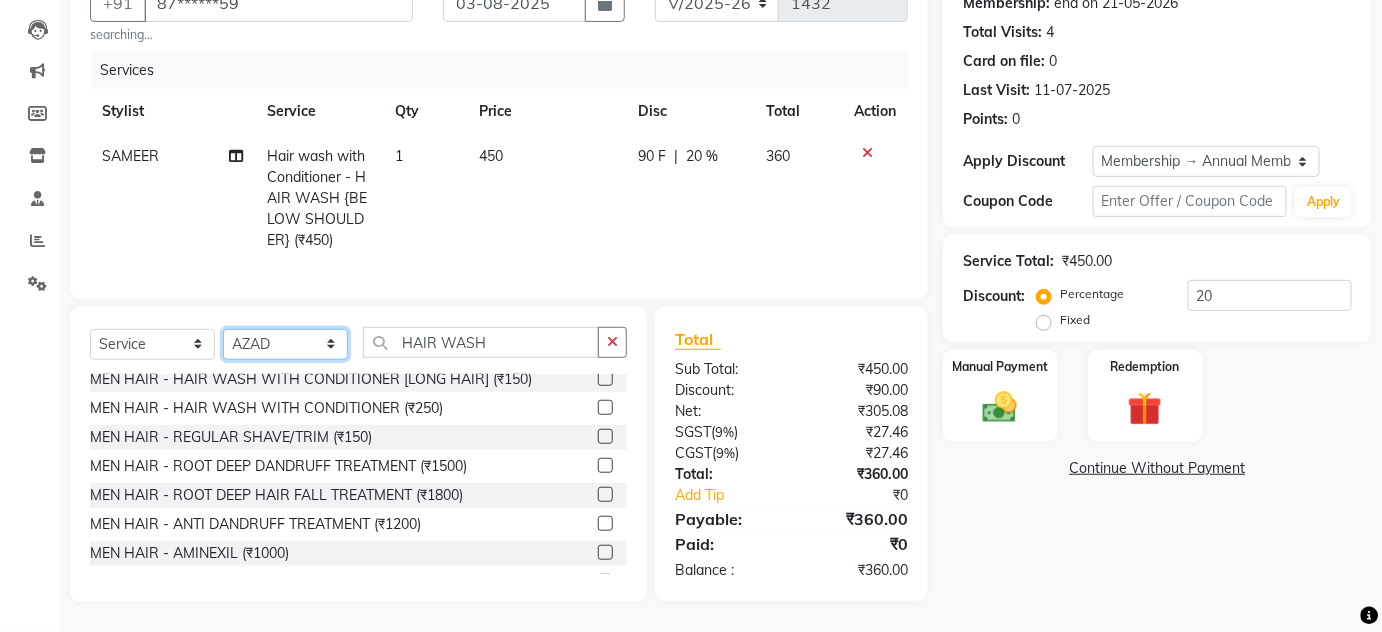 scroll, scrollTop: 181, scrollLeft: 0, axis: vertical 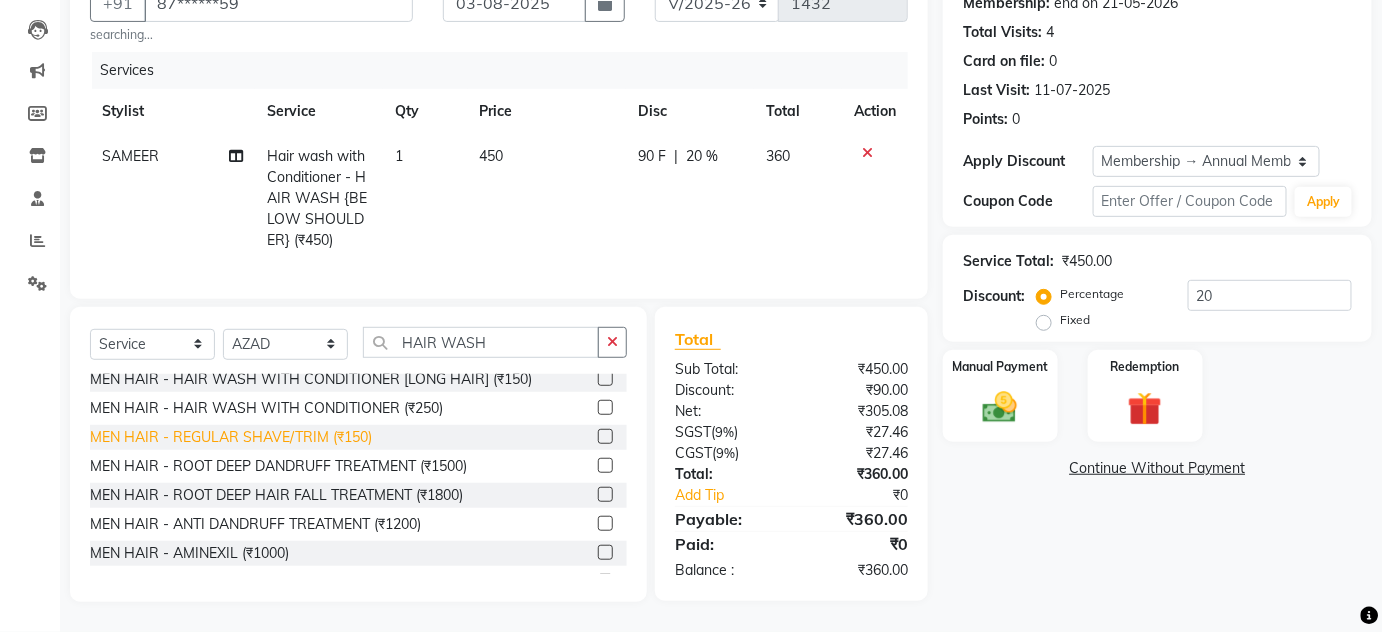 click on "MEN HAIR - REGULAR SHAVE/TRIM (₹150)" 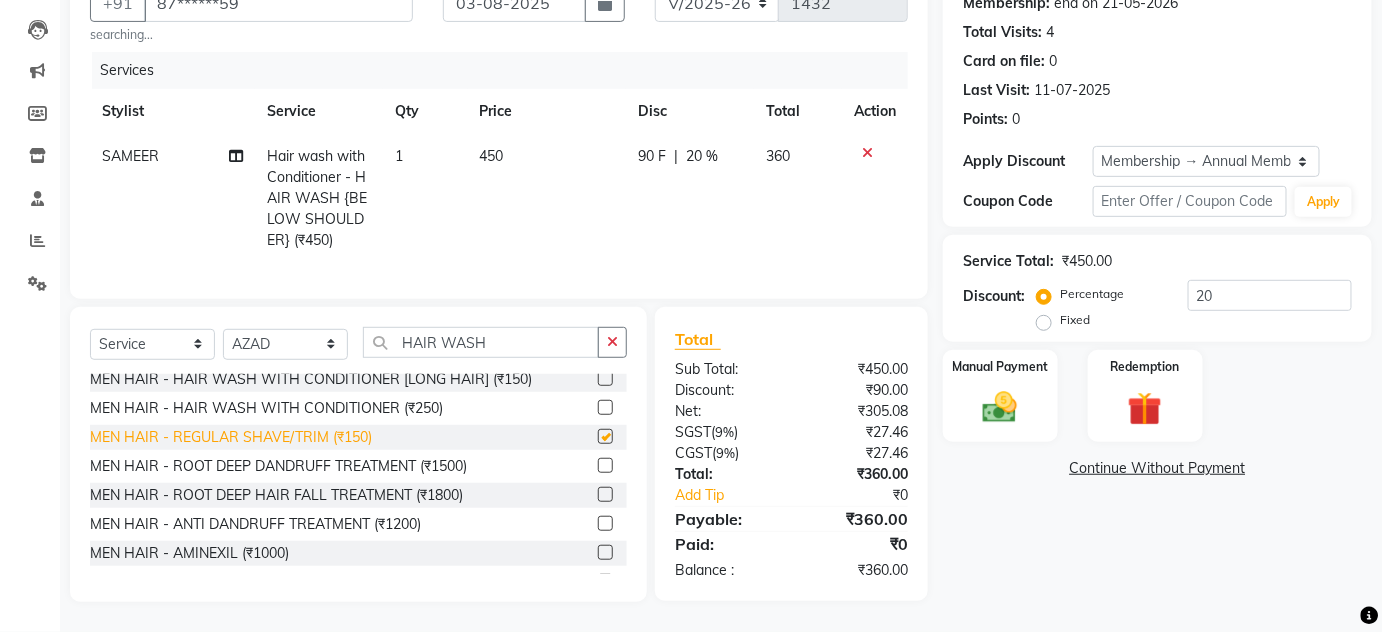 checkbox on "false" 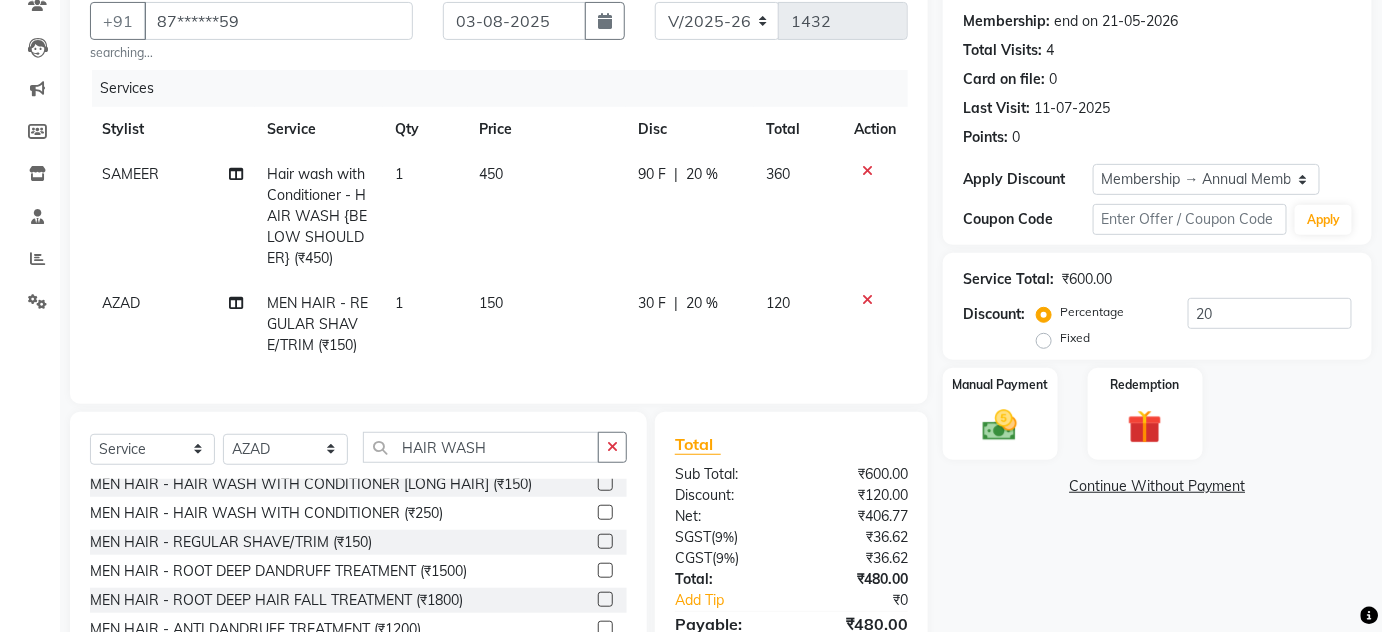 scroll, scrollTop: 302, scrollLeft: 0, axis: vertical 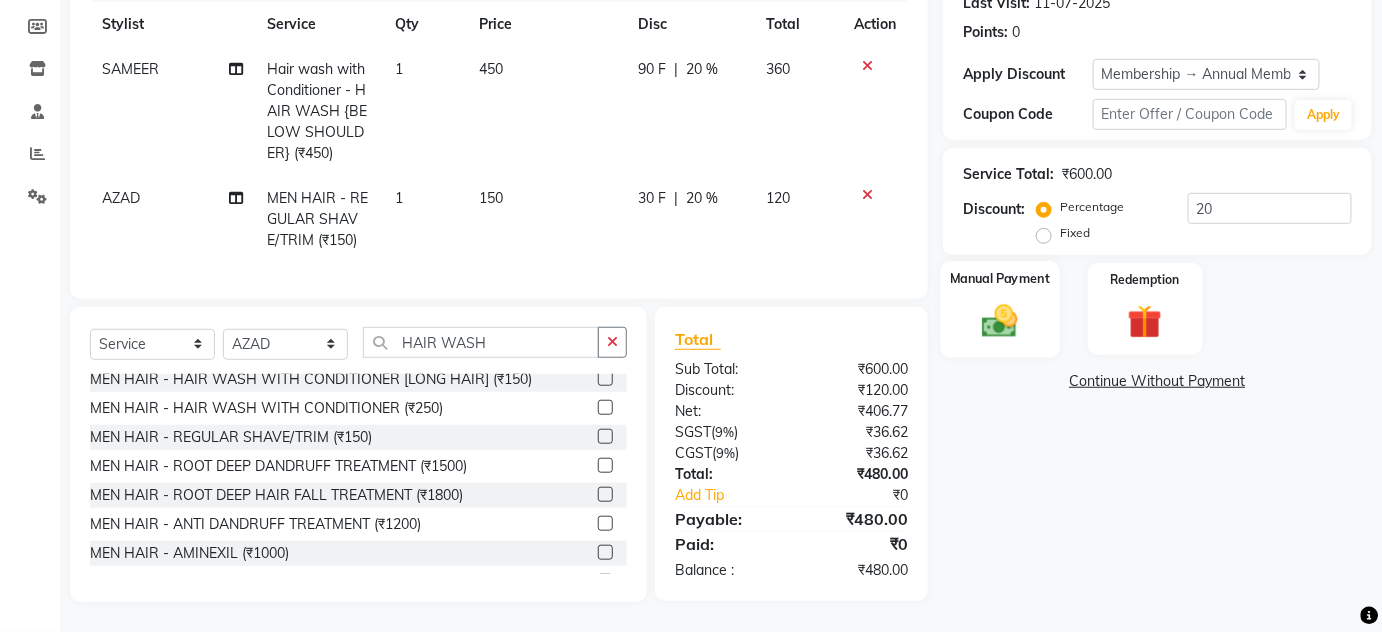 click 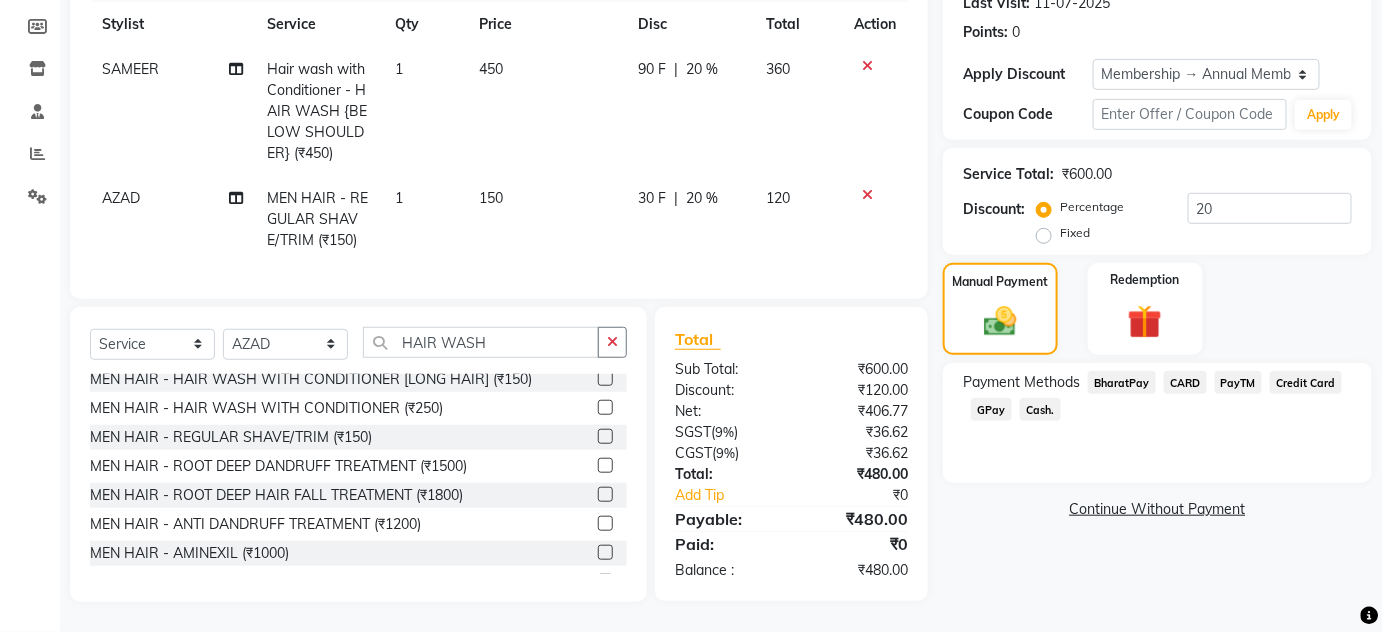 click on "GPay" 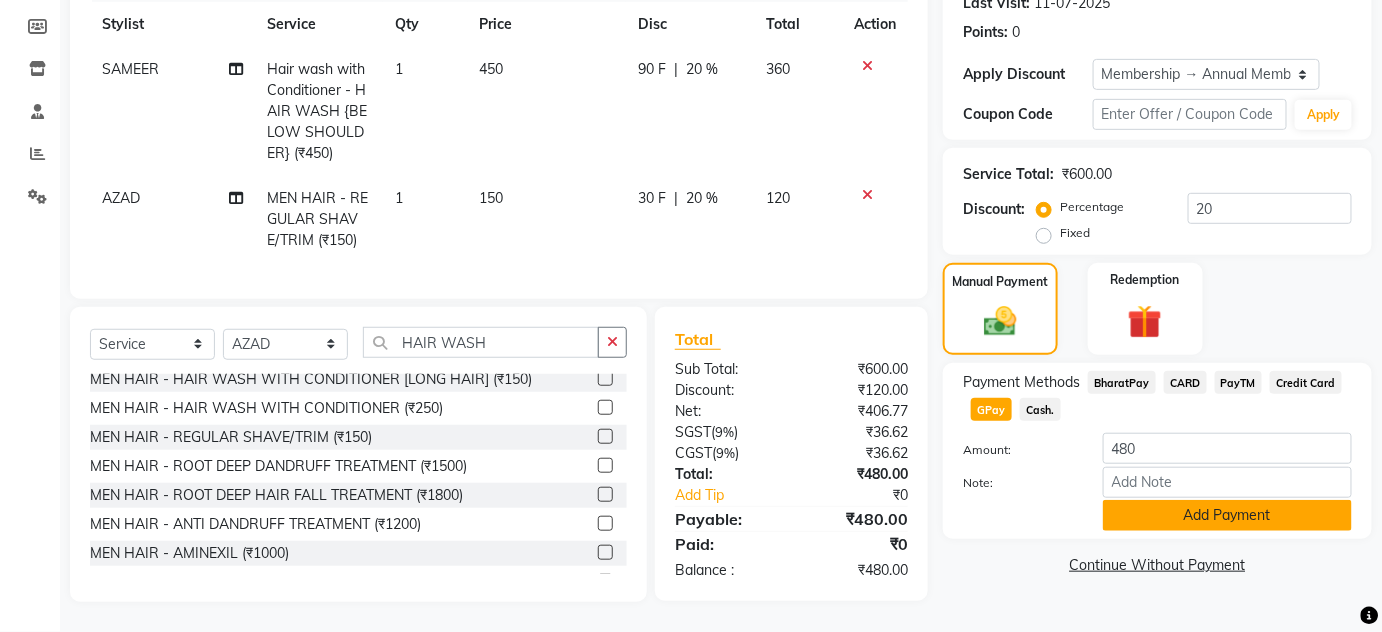 click on "Add Payment" 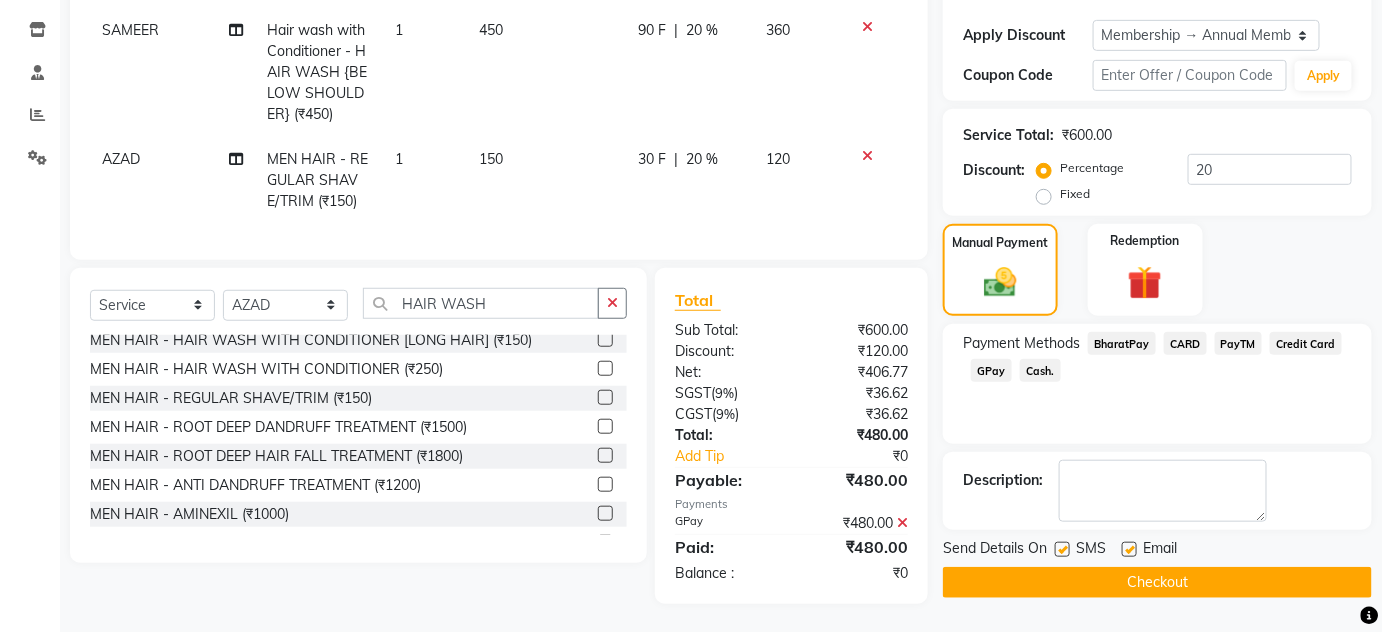 scroll, scrollTop: 343, scrollLeft: 0, axis: vertical 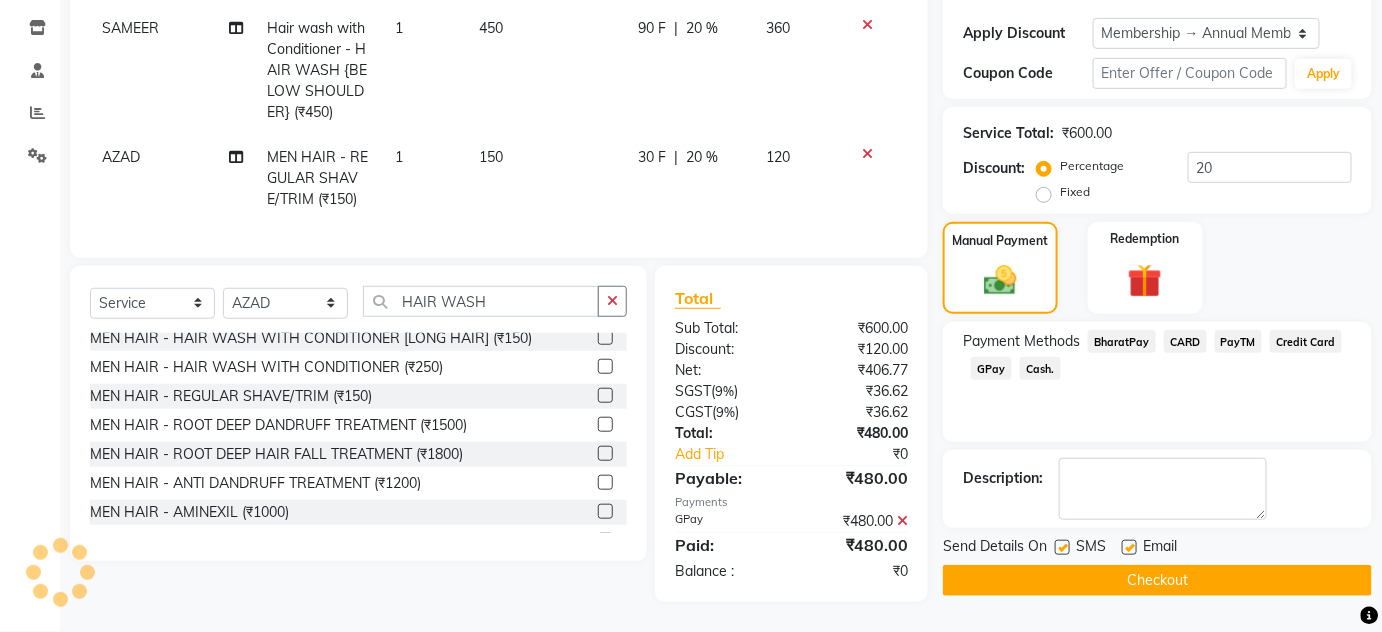 click on "Checkout" 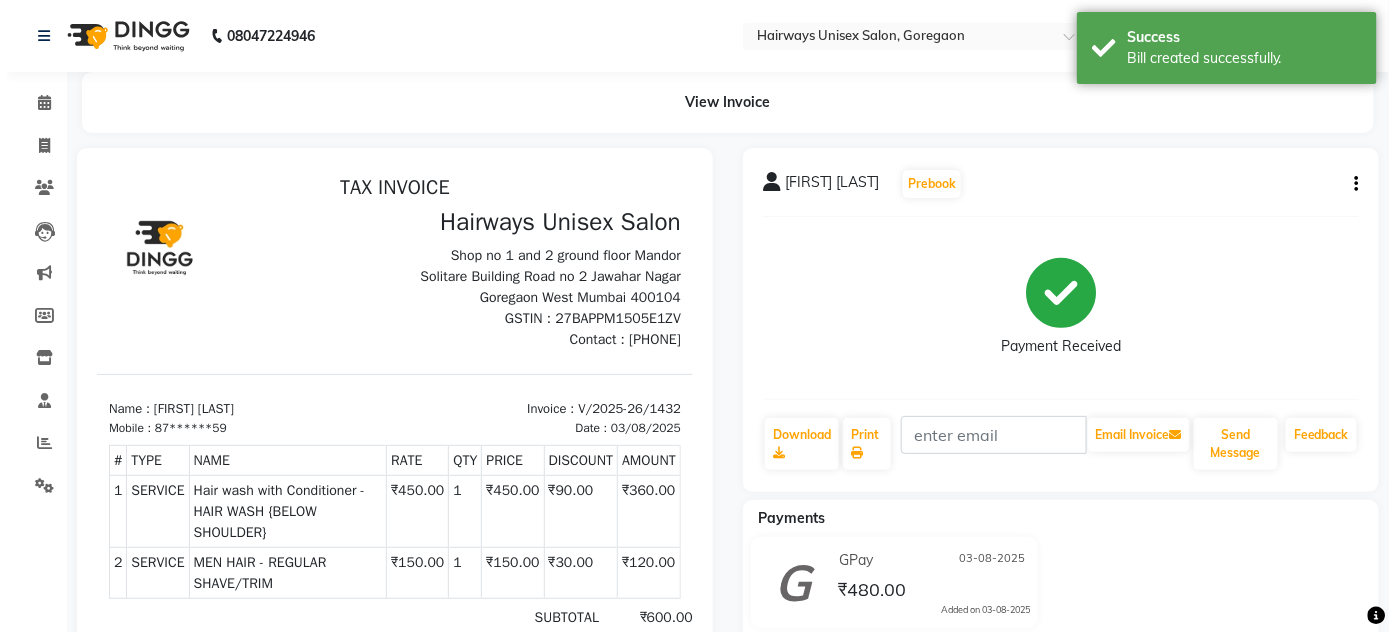 scroll, scrollTop: 0, scrollLeft: 0, axis: both 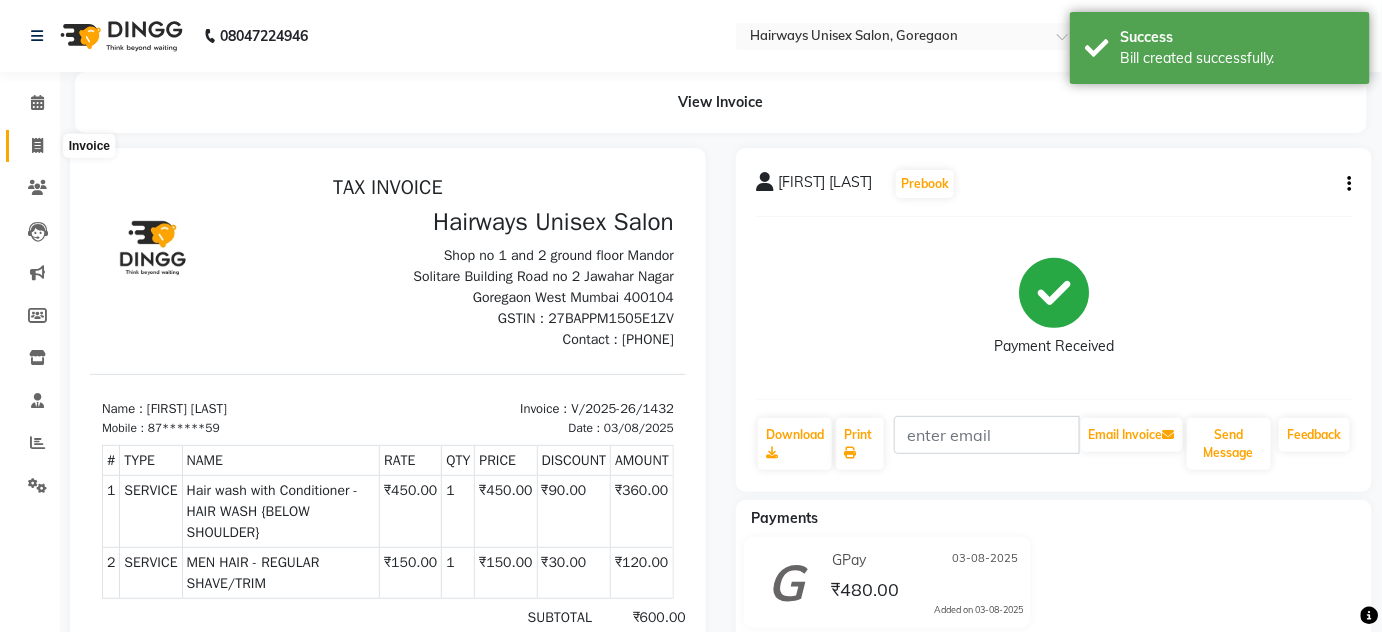 click 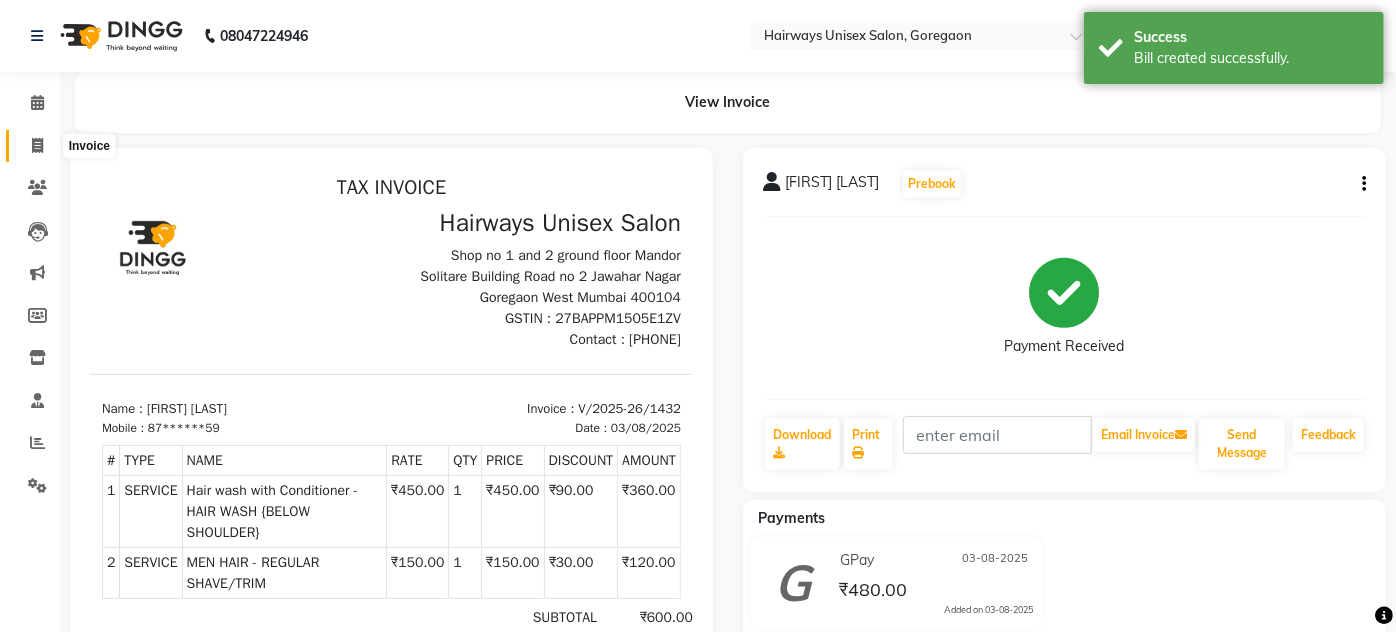 select on "service" 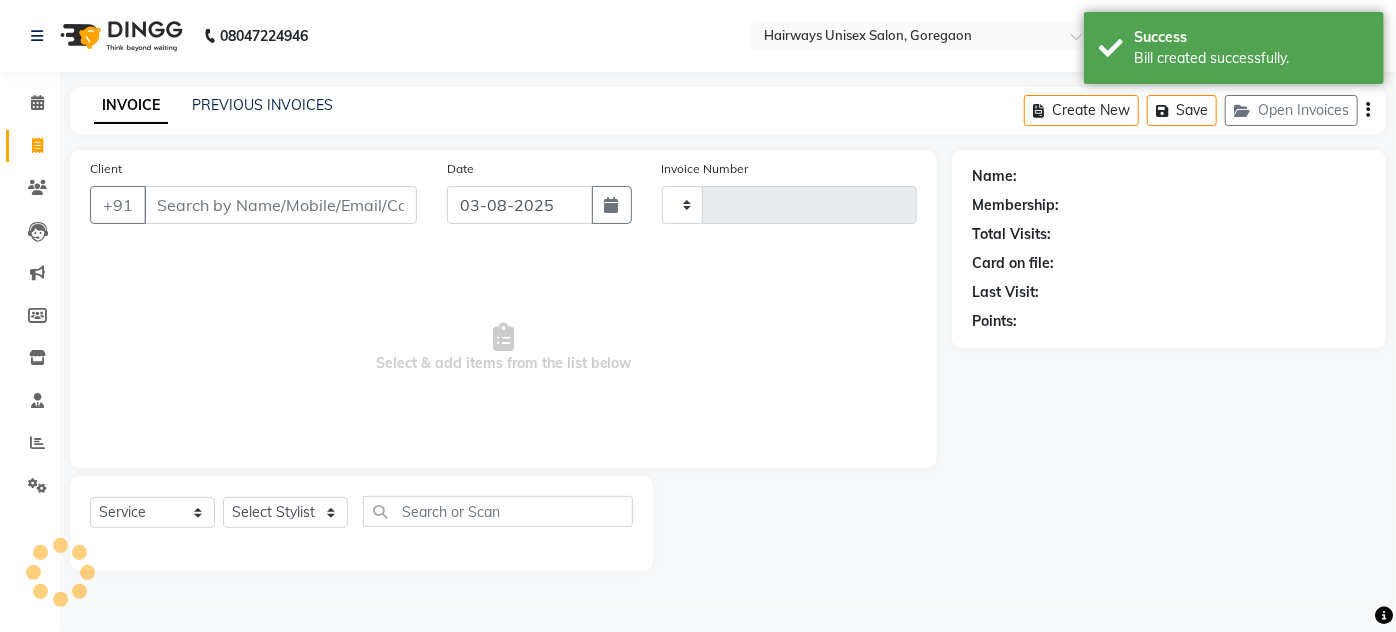type on "1433" 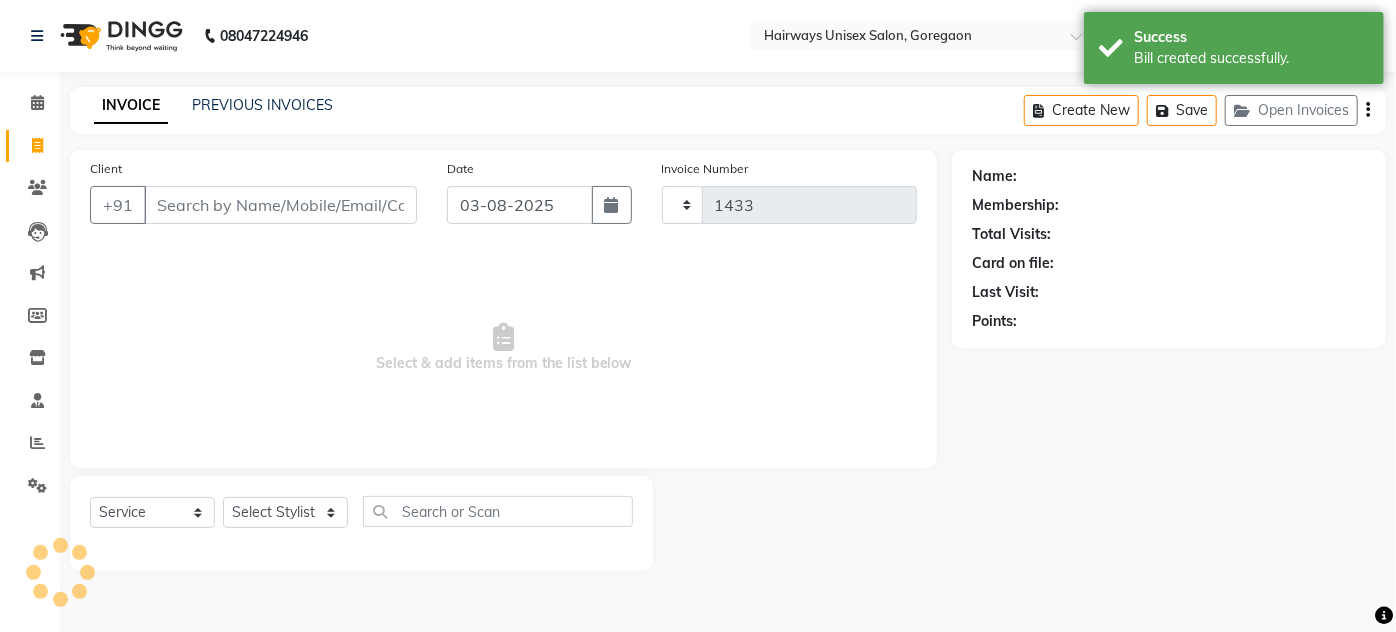select on "8320" 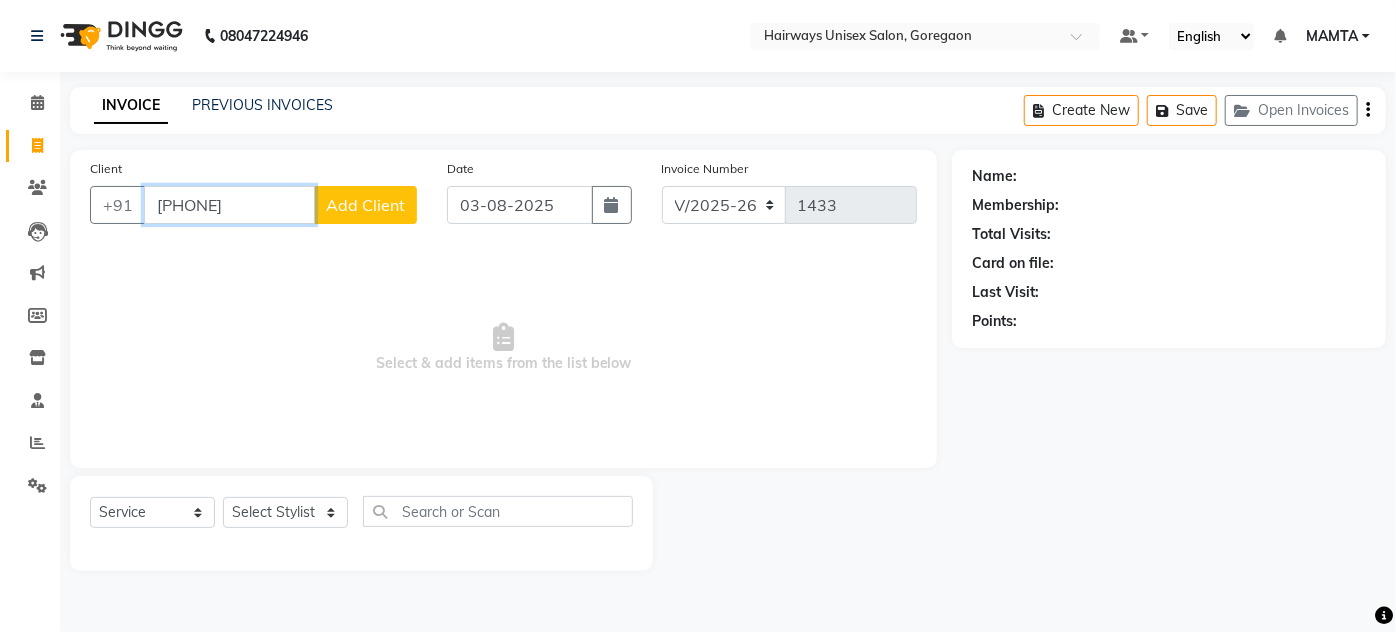 type on "8928071900" 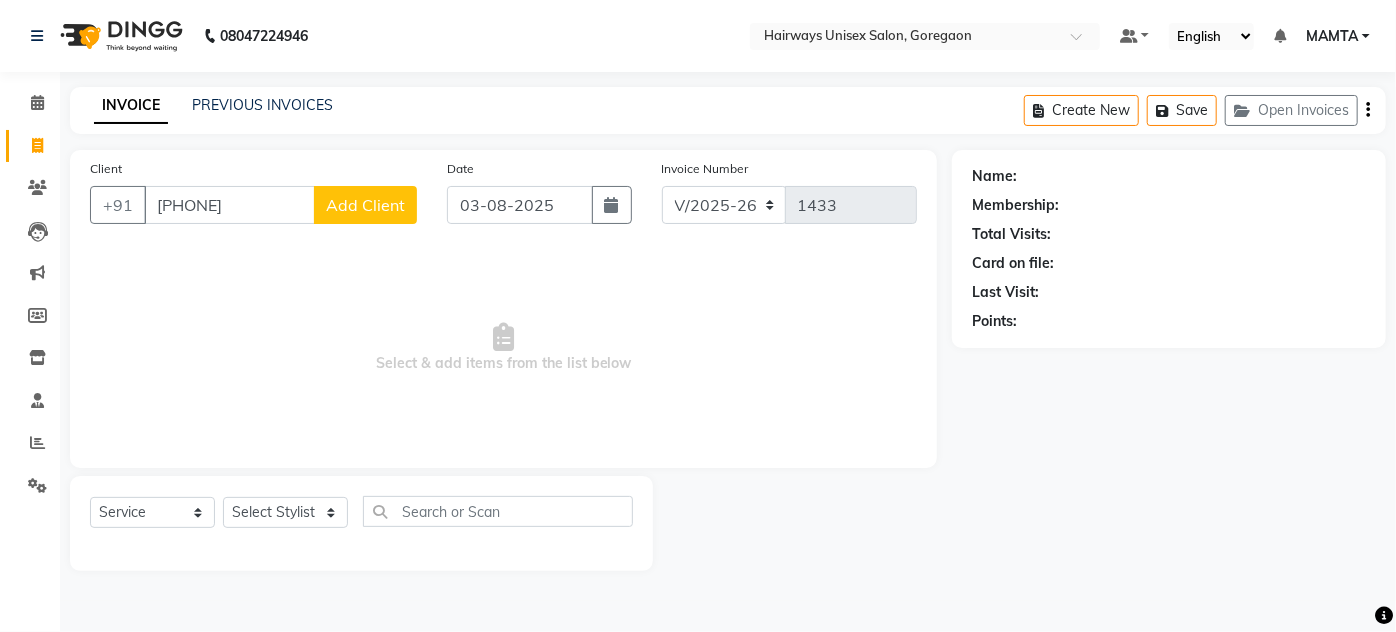 click on "Add Client" 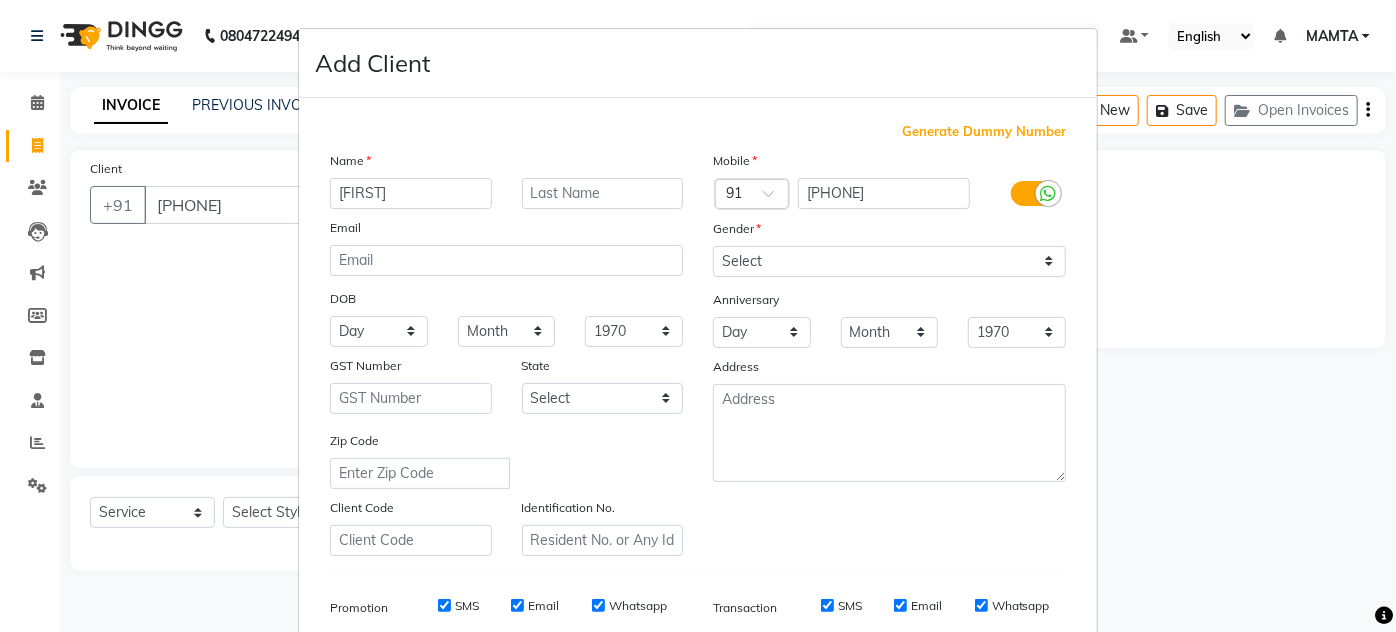 type on "ARPAN" 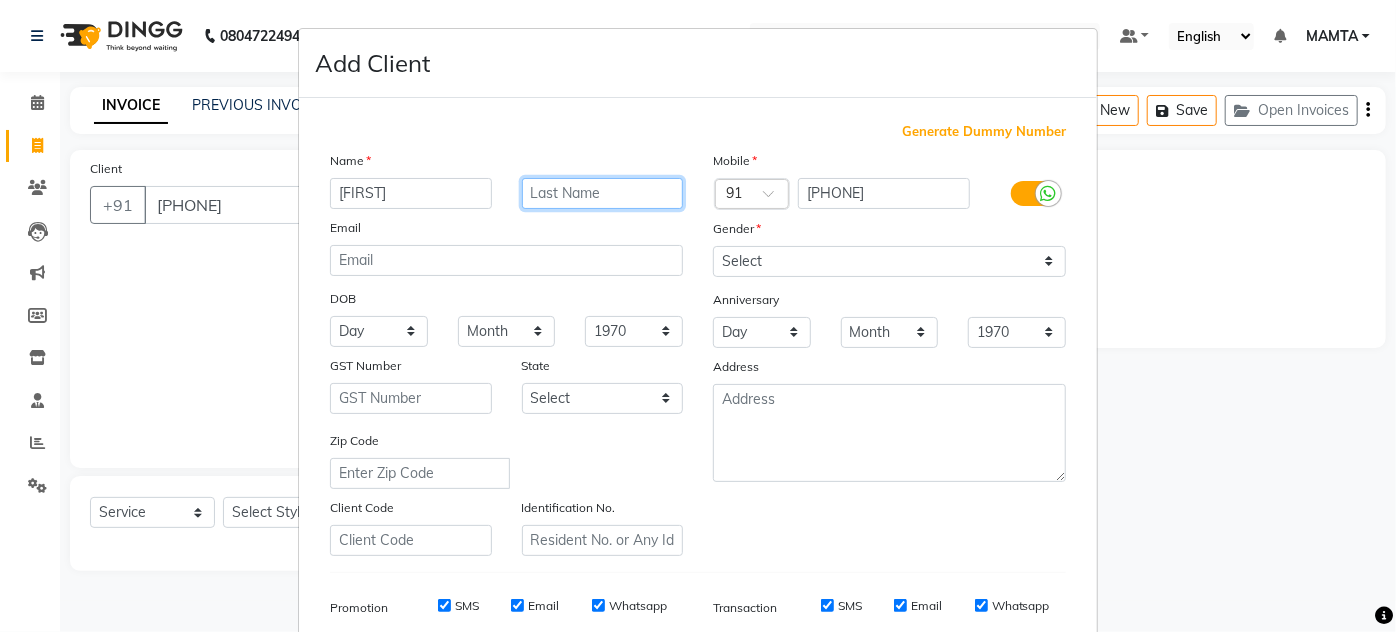 click at bounding box center (603, 193) 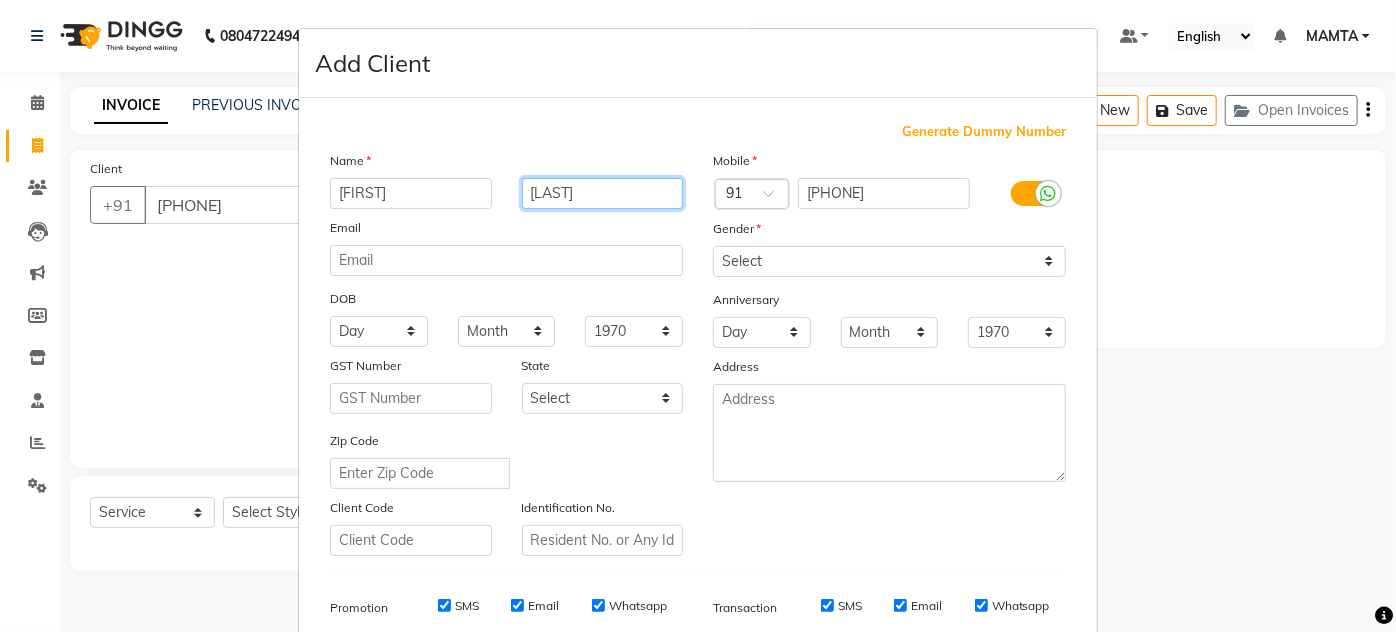 type on "CHHEDA" 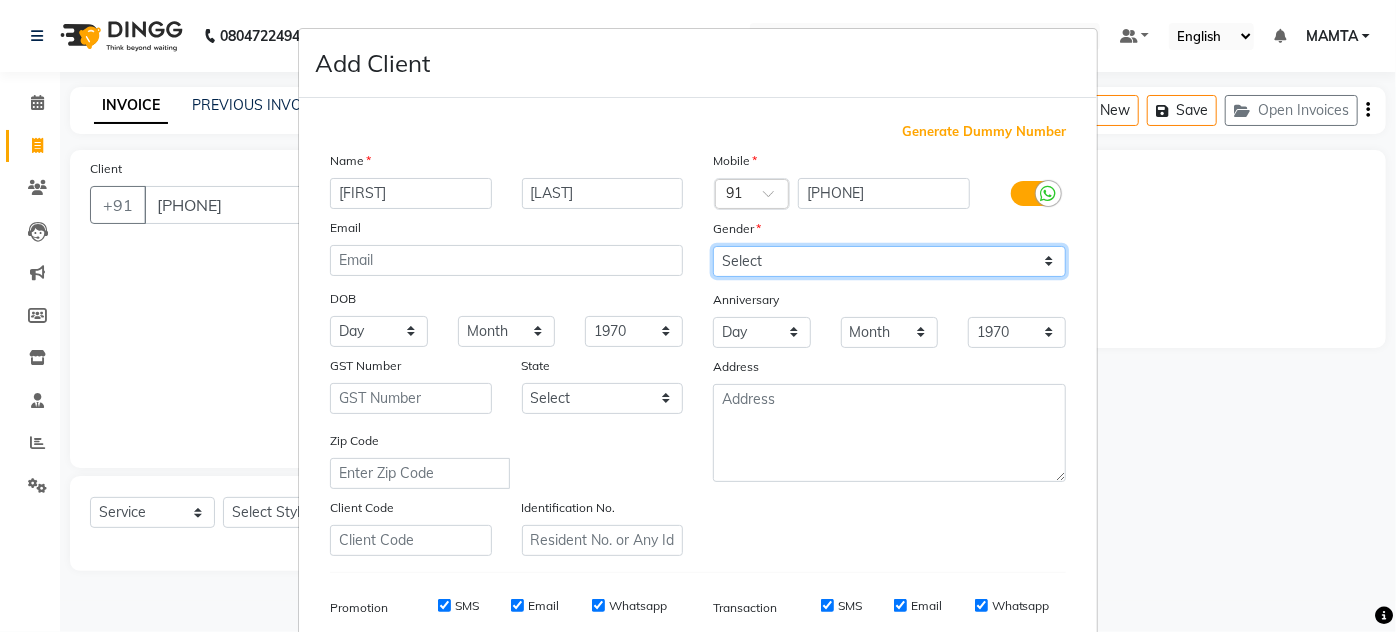 click on "Select Male Female Other Prefer Not To Say" at bounding box center (889, 261) 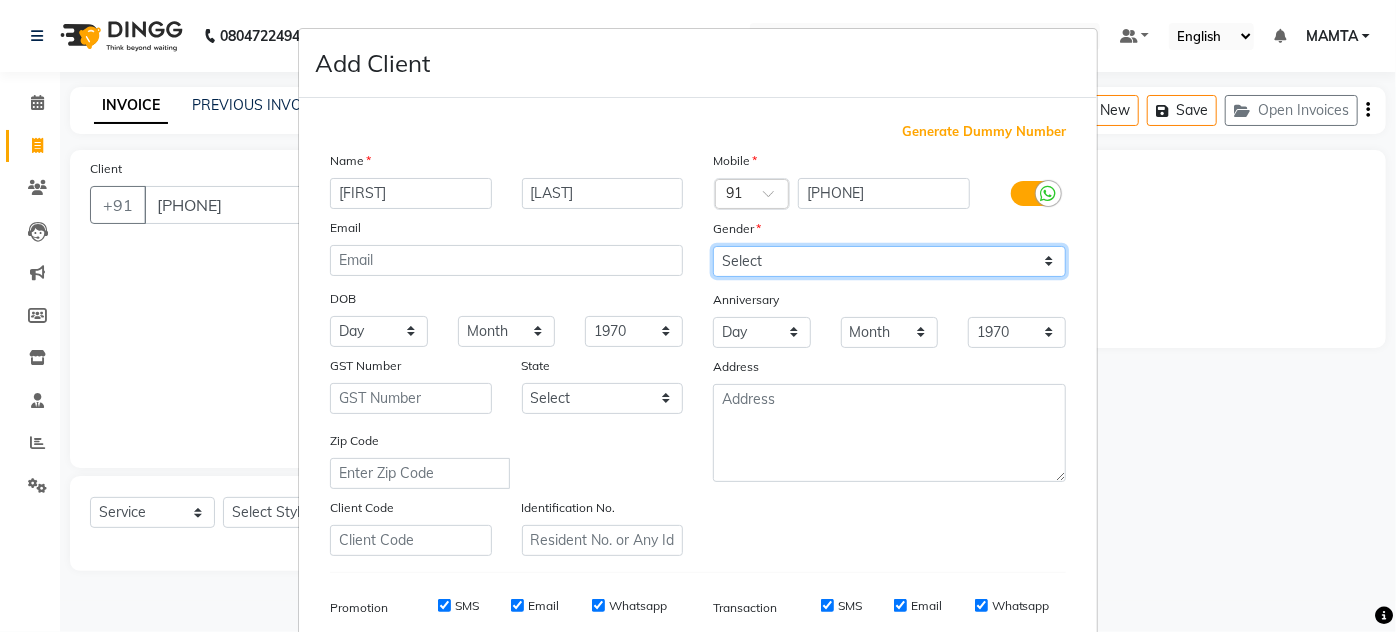 select on "male" 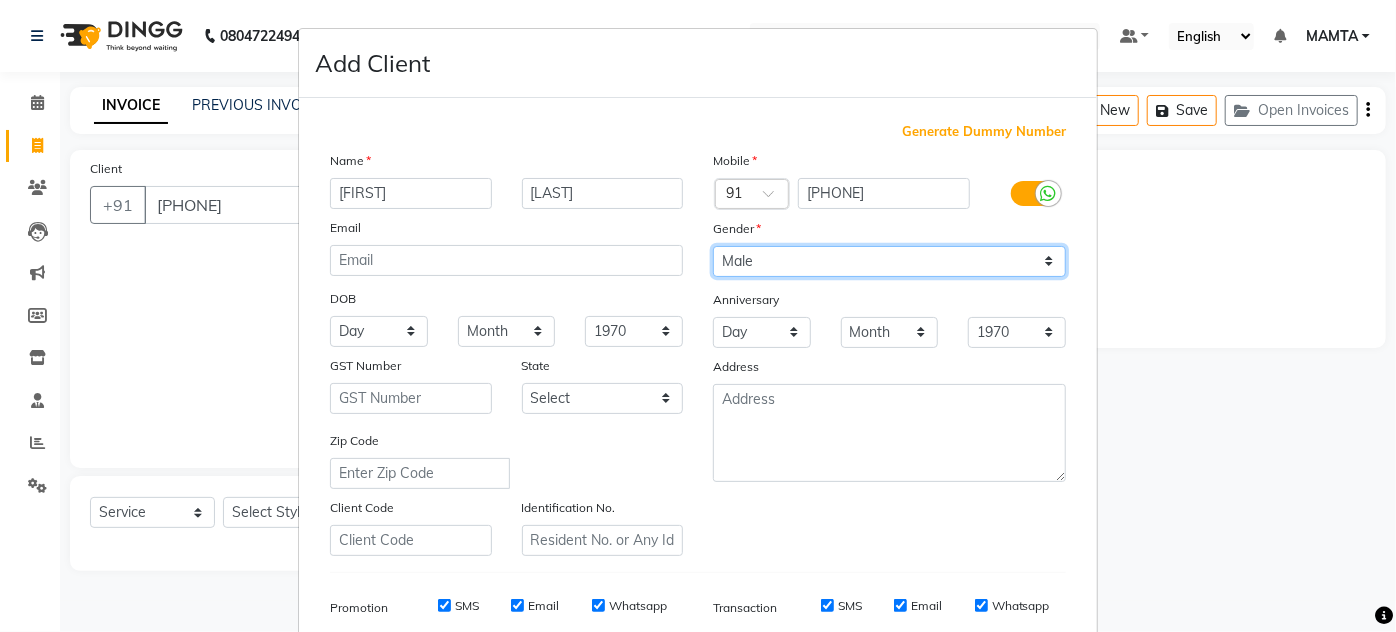 click on "Select Male Female Other Prefer Not To Say" at bounding box center [889, 261] 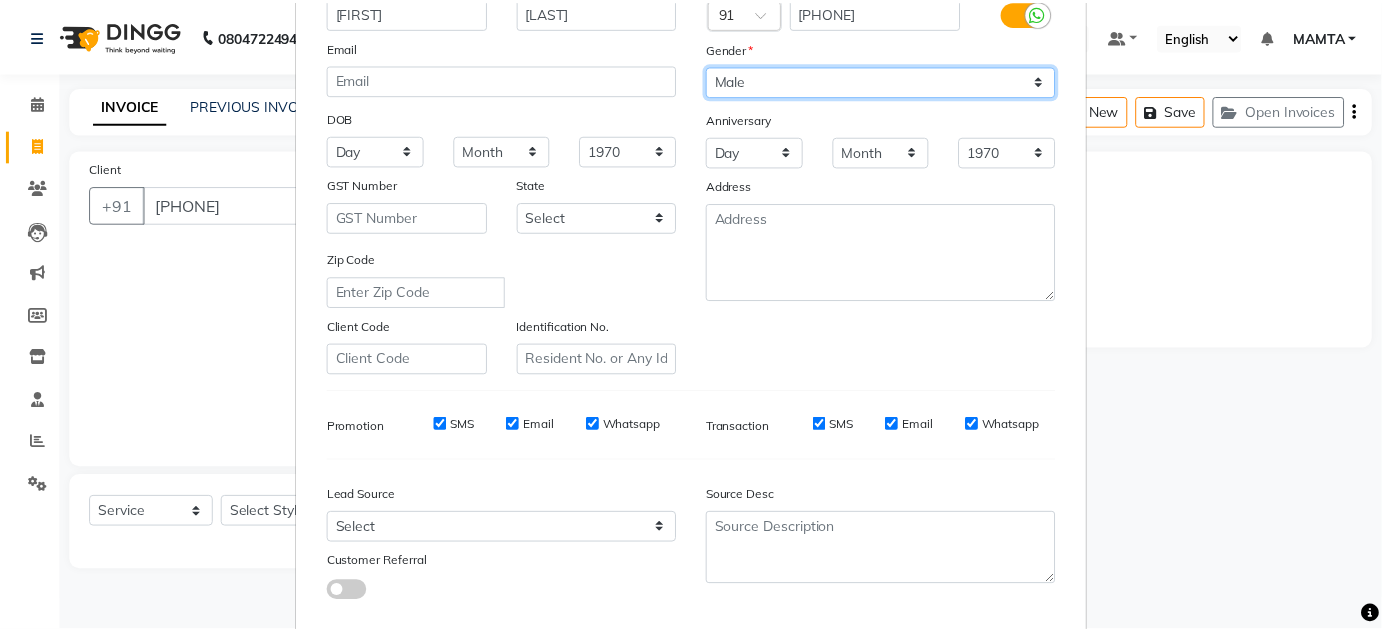 scroll, scrollTop: 290, scrollLeft: 0, axis: vertical 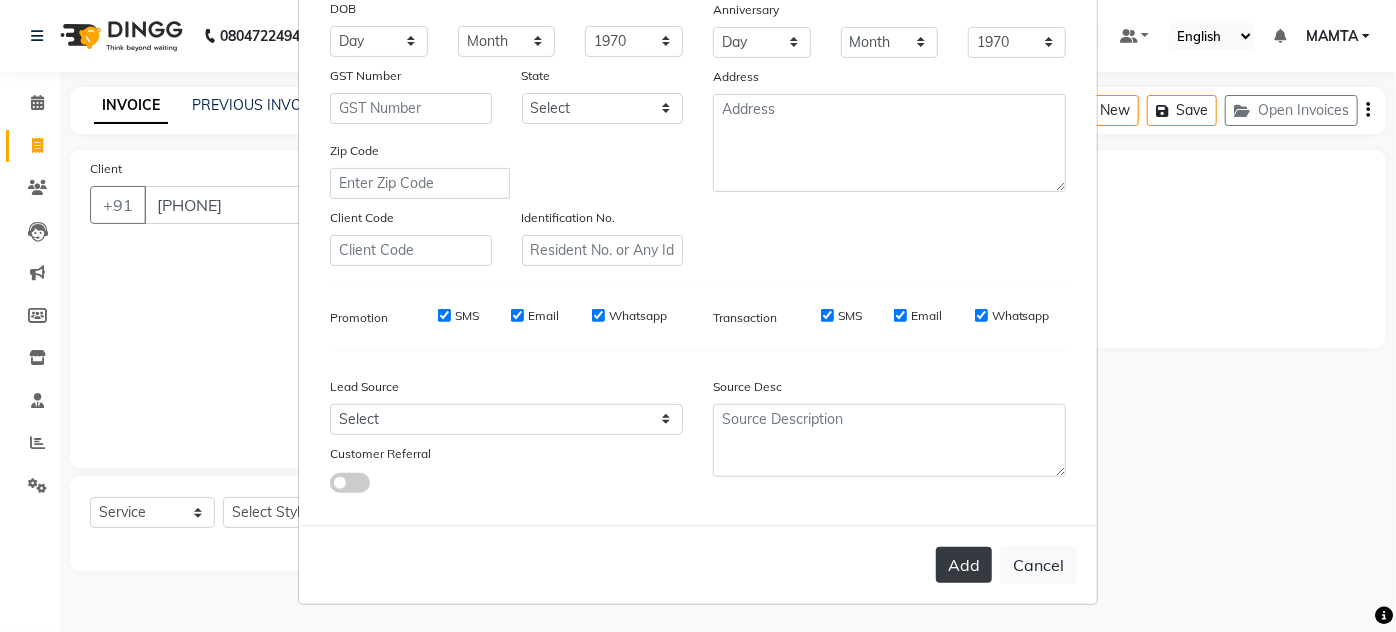 click on "Add" at bounding box center (964, 565) 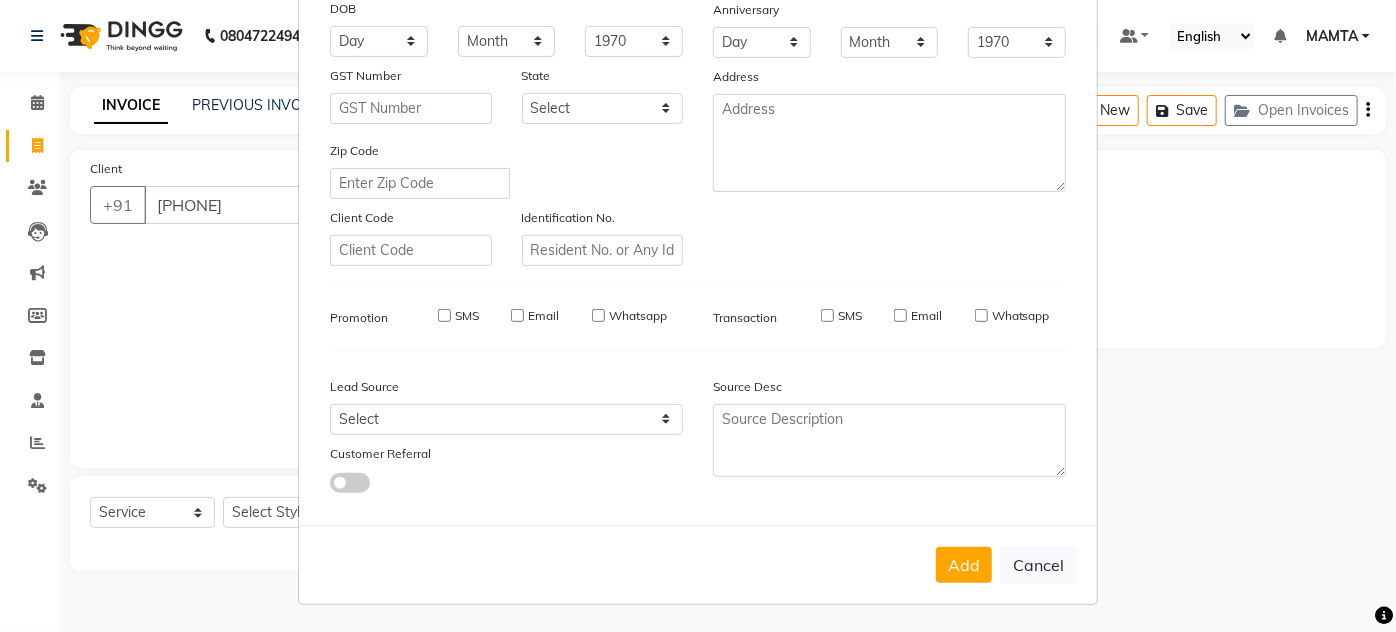 type on "89******00" 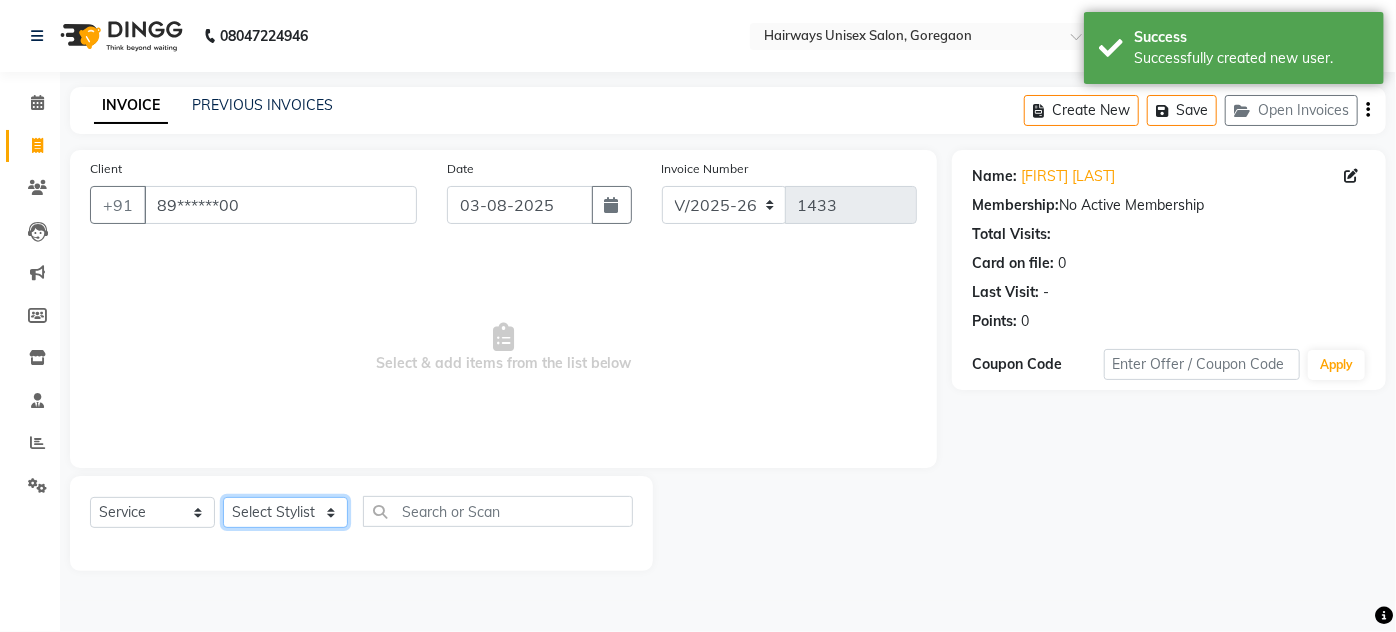 click on "Select Stylist AHSAN AZAD IMRAN Kamal Salmani KASHISH MAMTA POOJA PUMMY RAJA SADDAM SAMEER SULTAN TALIB ZAFAR ZAHID" 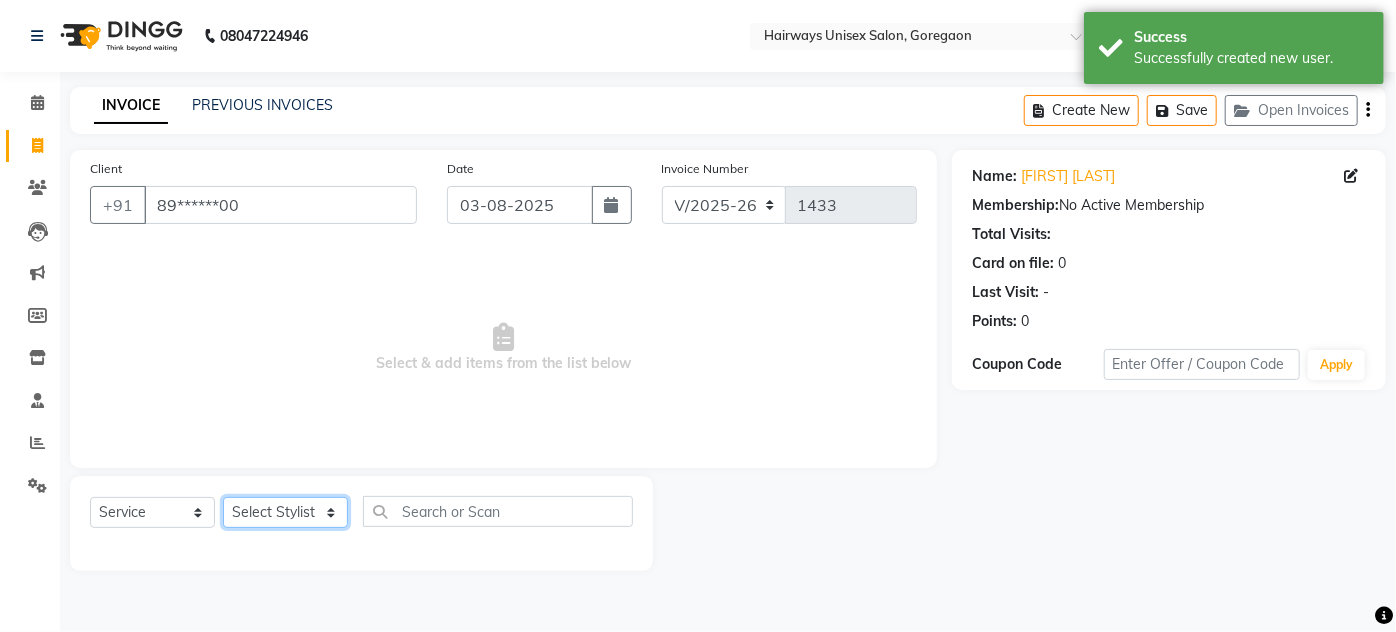 select on "81201" 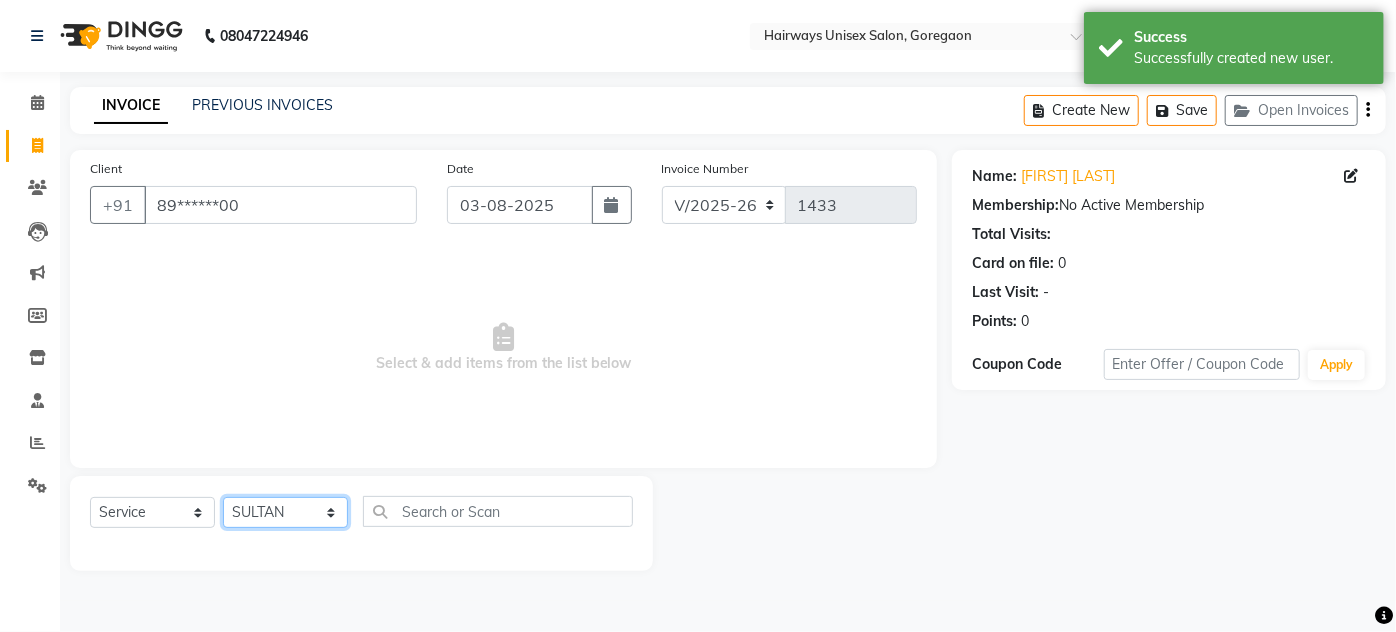 click on "Select Stylist AHSAN AZAD IMRAN Kamal Salmani KASHISH MAMTA POOJA PUMMY RAJA SADDAM SAMEER SULTAN TALIB ZAFAR ZAHID" 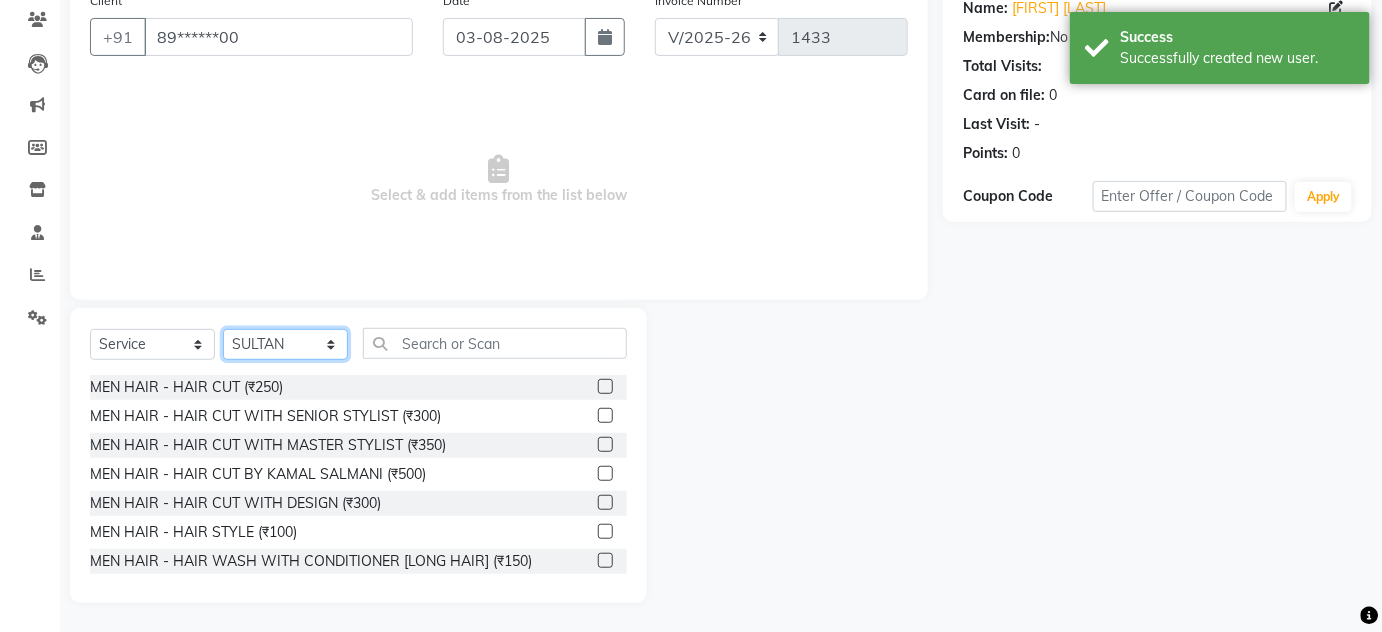 scroll, scrollTop: 168, scrollLeft: 0, axis: vertical 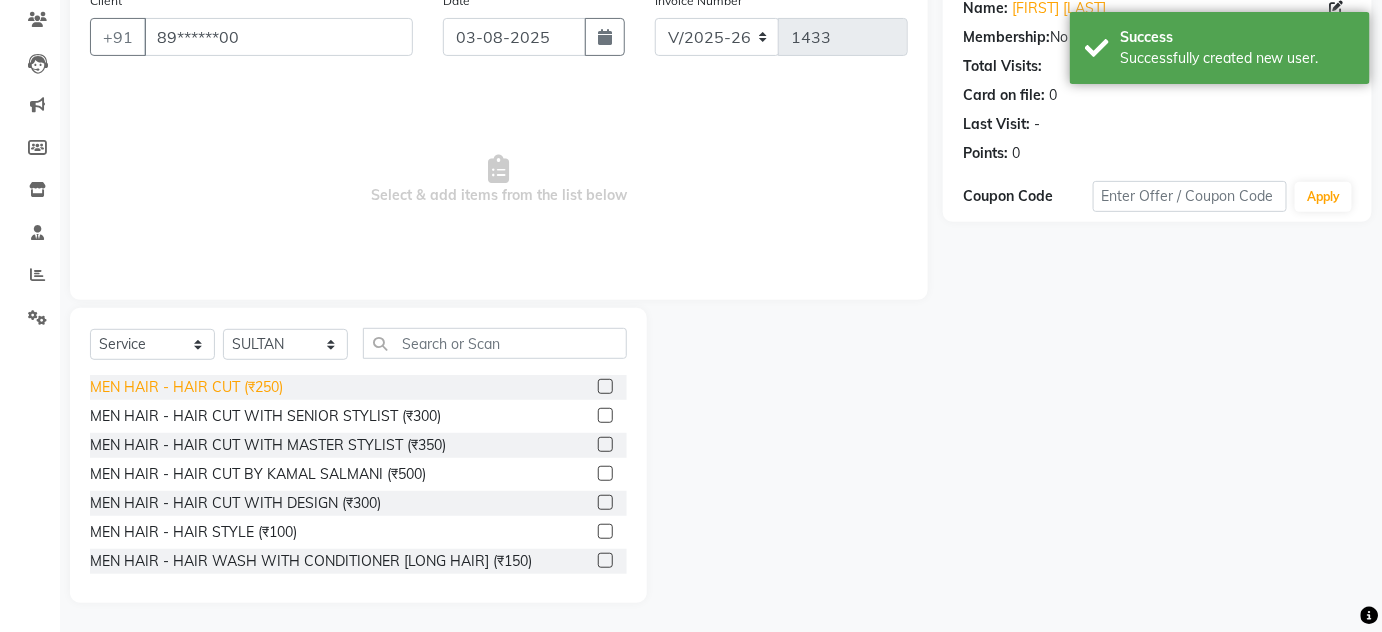 click on "MEN HAIR - HAIR CUT (₹250)" 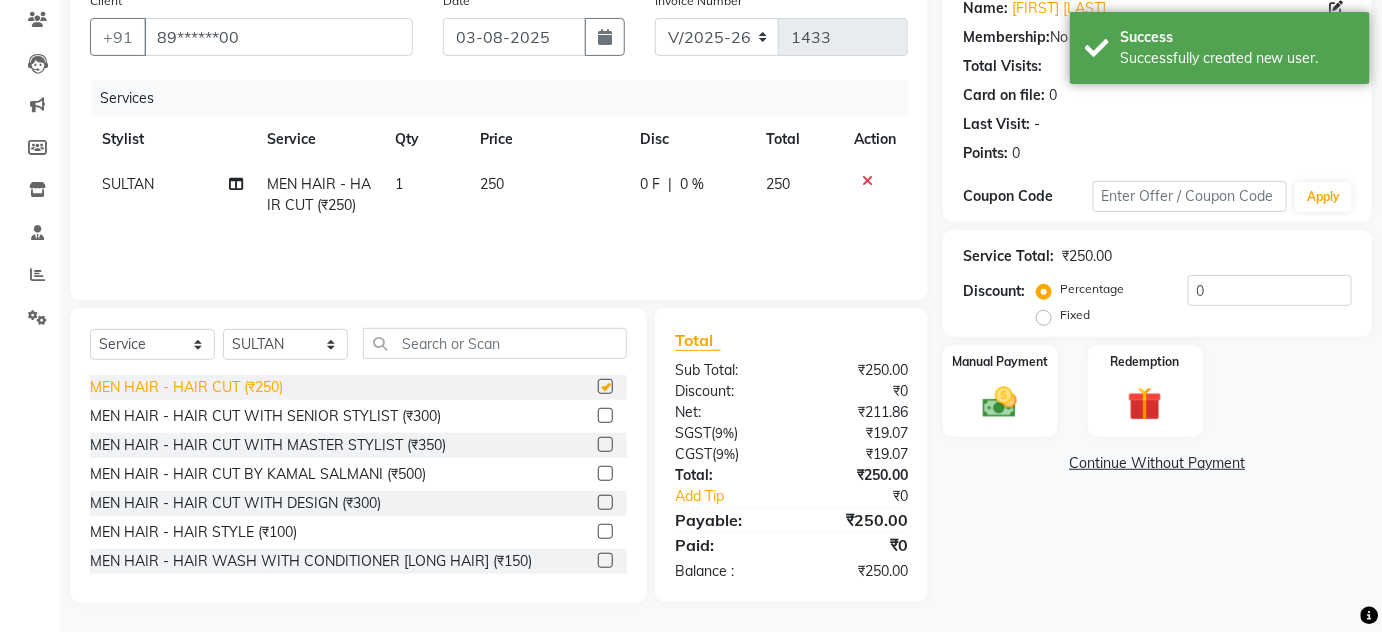 checkbox on "false" 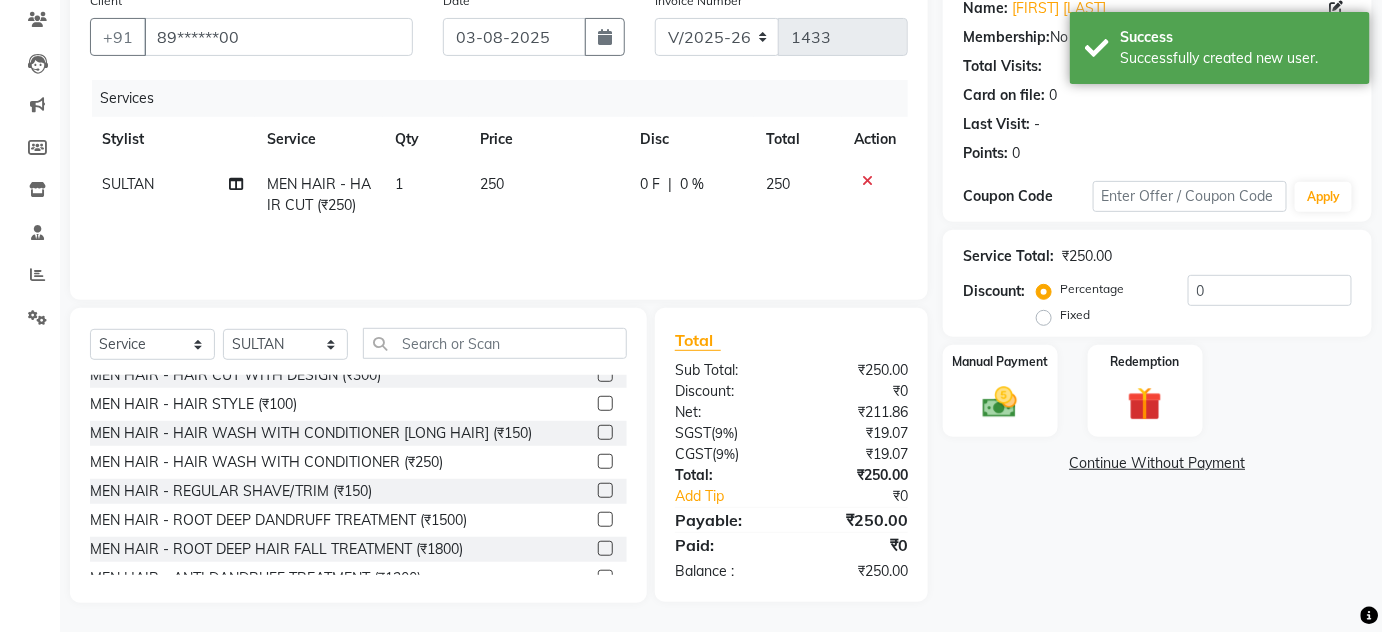 scroll, scrollTop: 272, scrollLeft: 0, axis: vertical 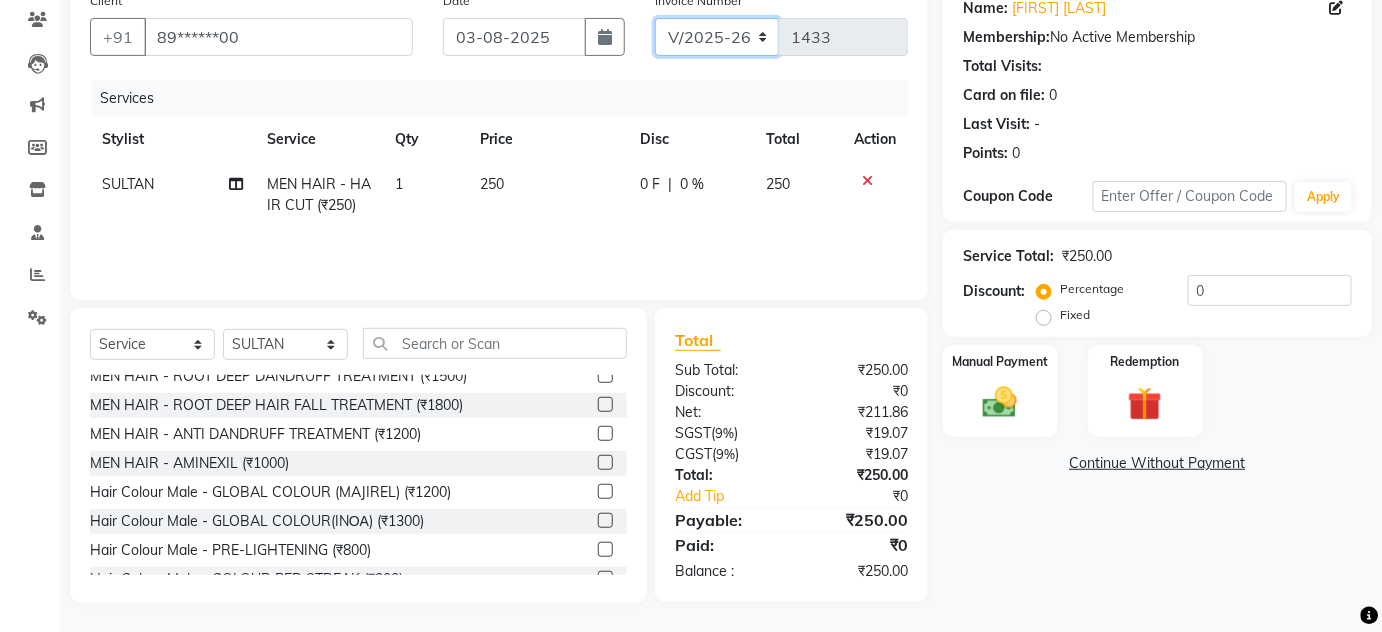 click on "INV/25-26 V/2025-26" 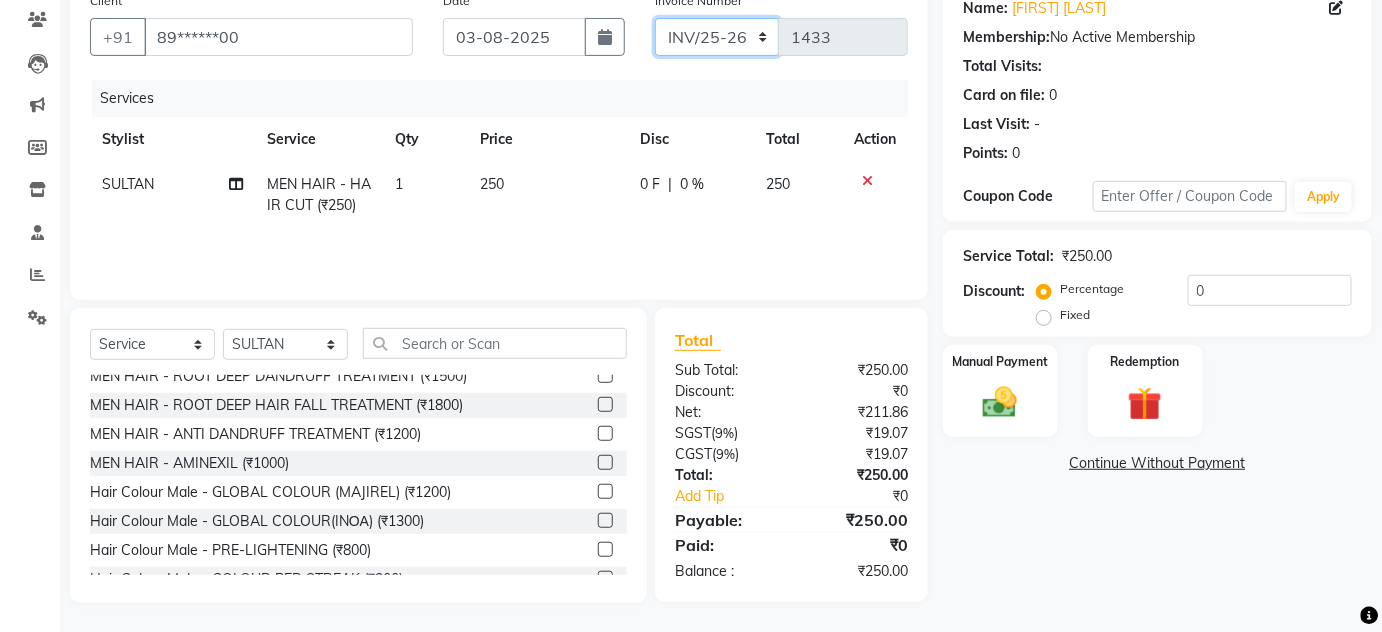 click on "INV/25-26 V/2025-26" 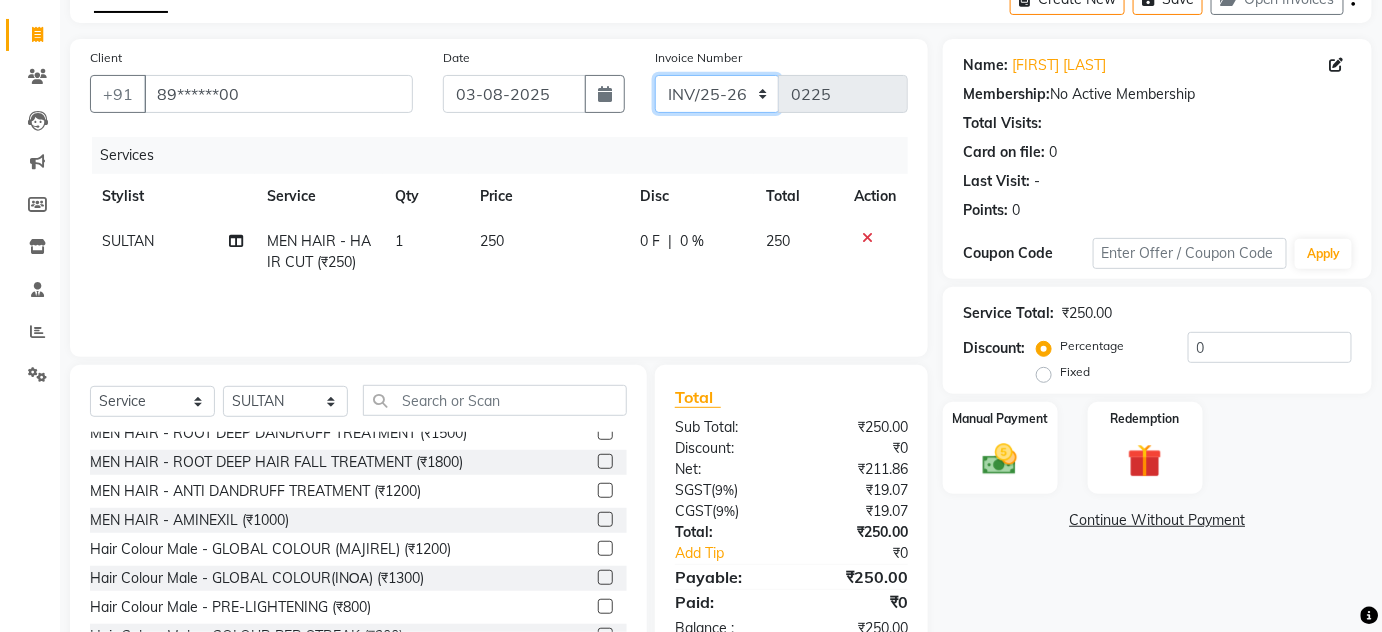 scroll, scrollTop: 0, scrollLeft: 0, axis: both 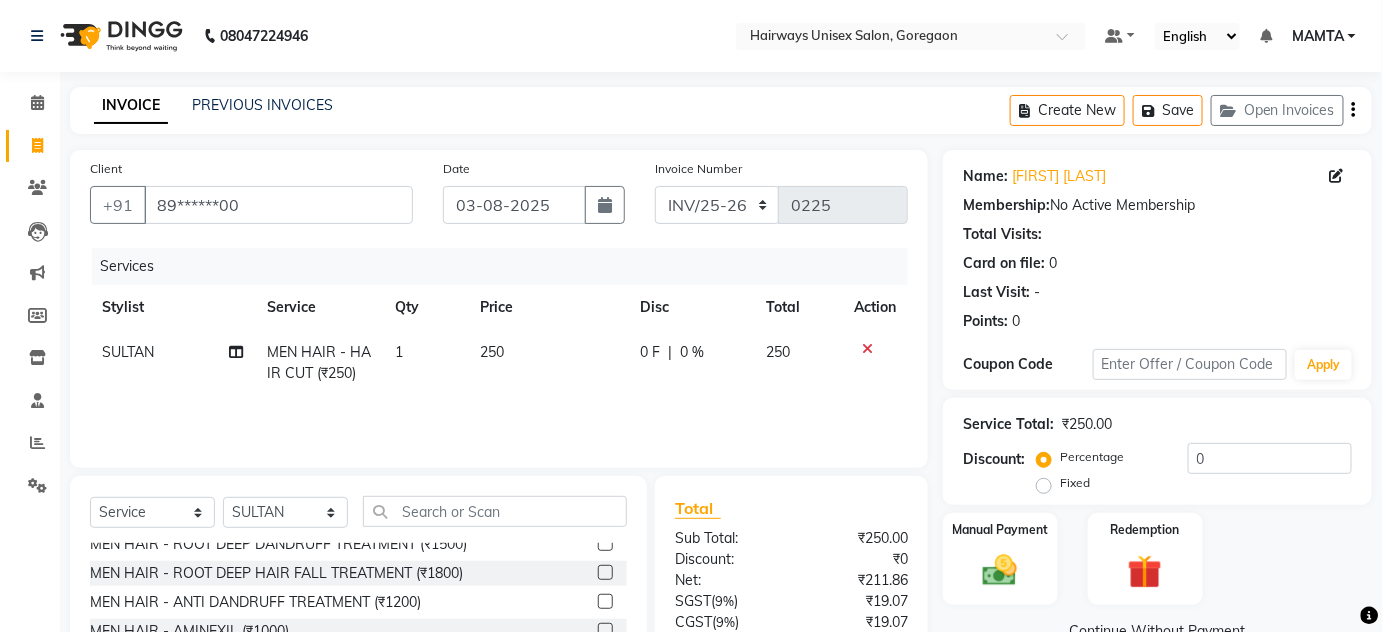 click on "Create New   Save   Open Invoices" 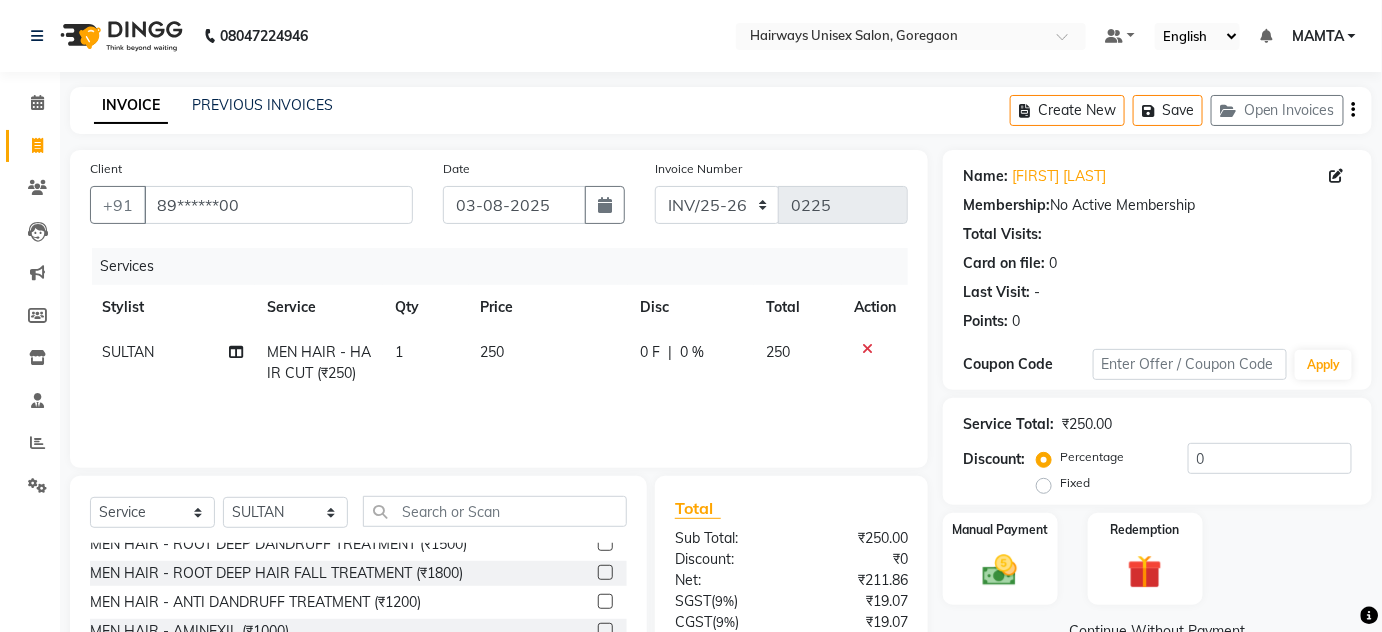 click 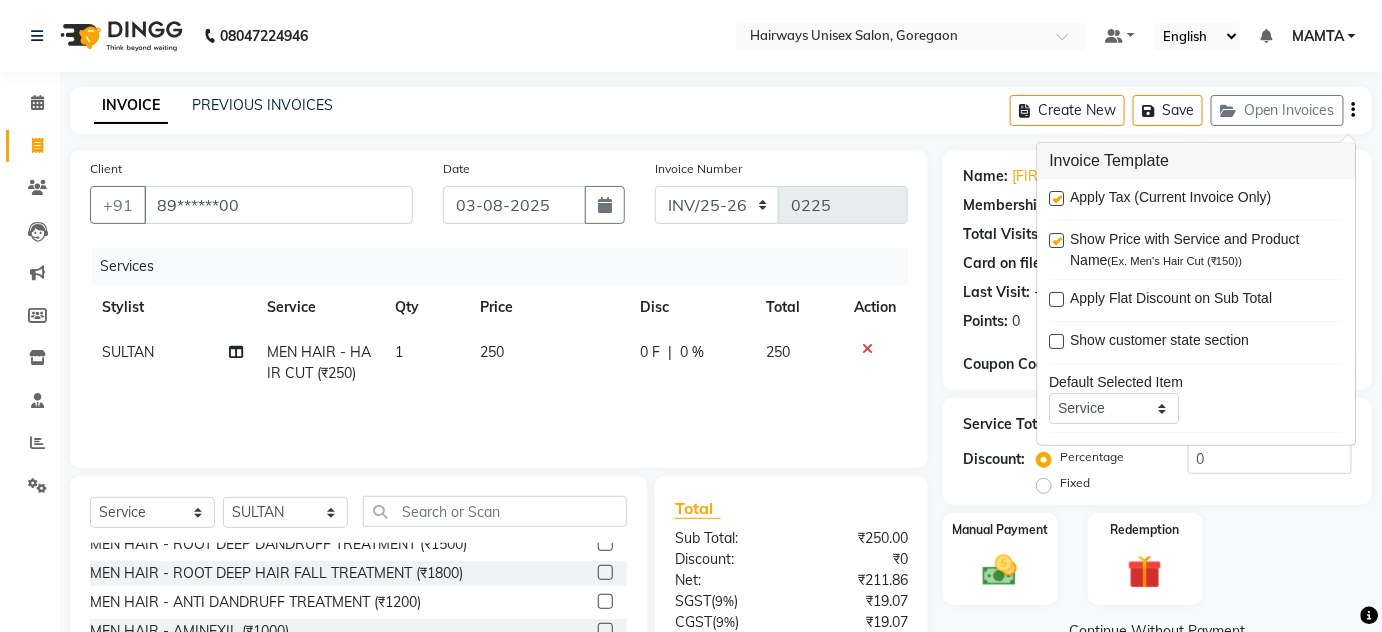 click at bounding box center [1057, 198] 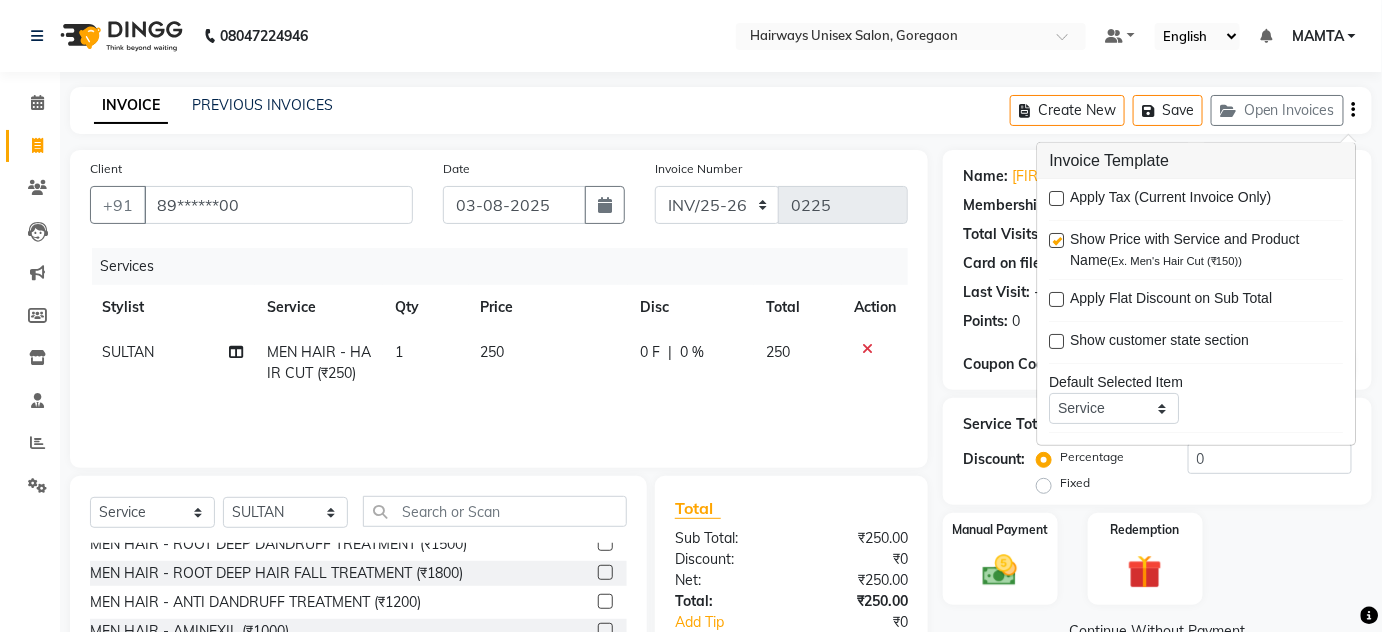 click on "INVOICE PREVIOUS INVOICES Create New   Save   Open Invoices" 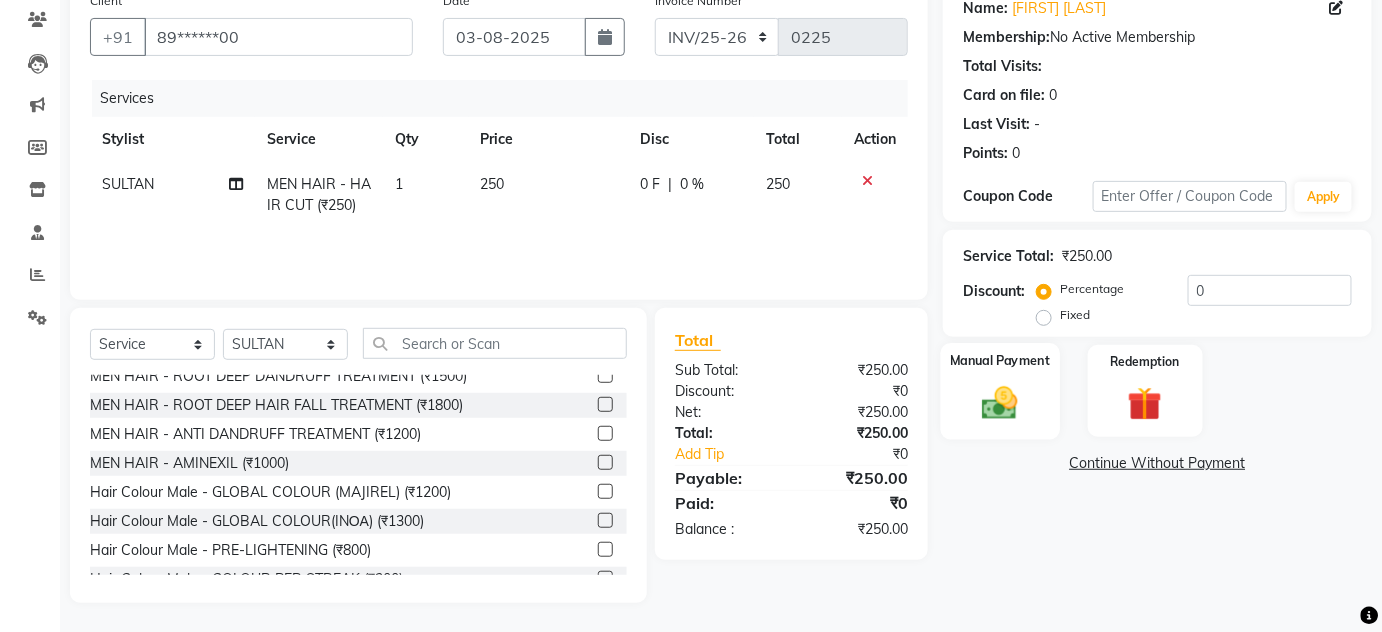 click 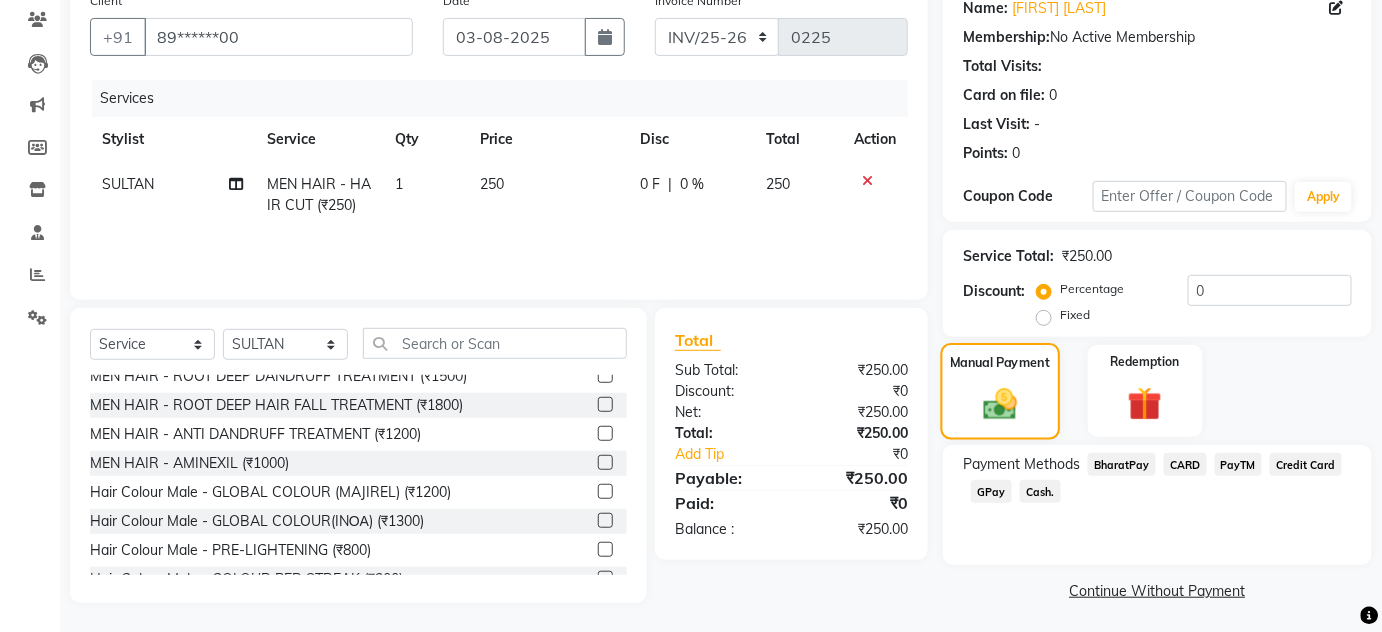 scroll, scrollTop: 171, scrollLeft: 0, axis: vertical 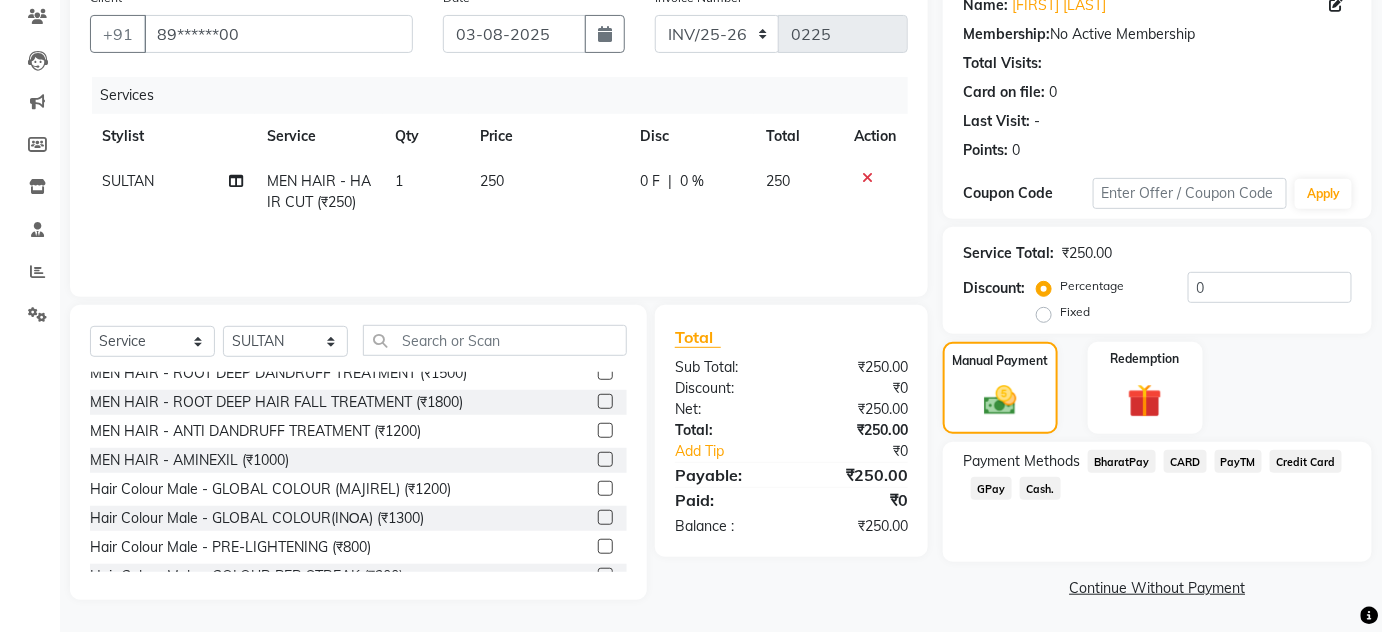 click on "Cash." 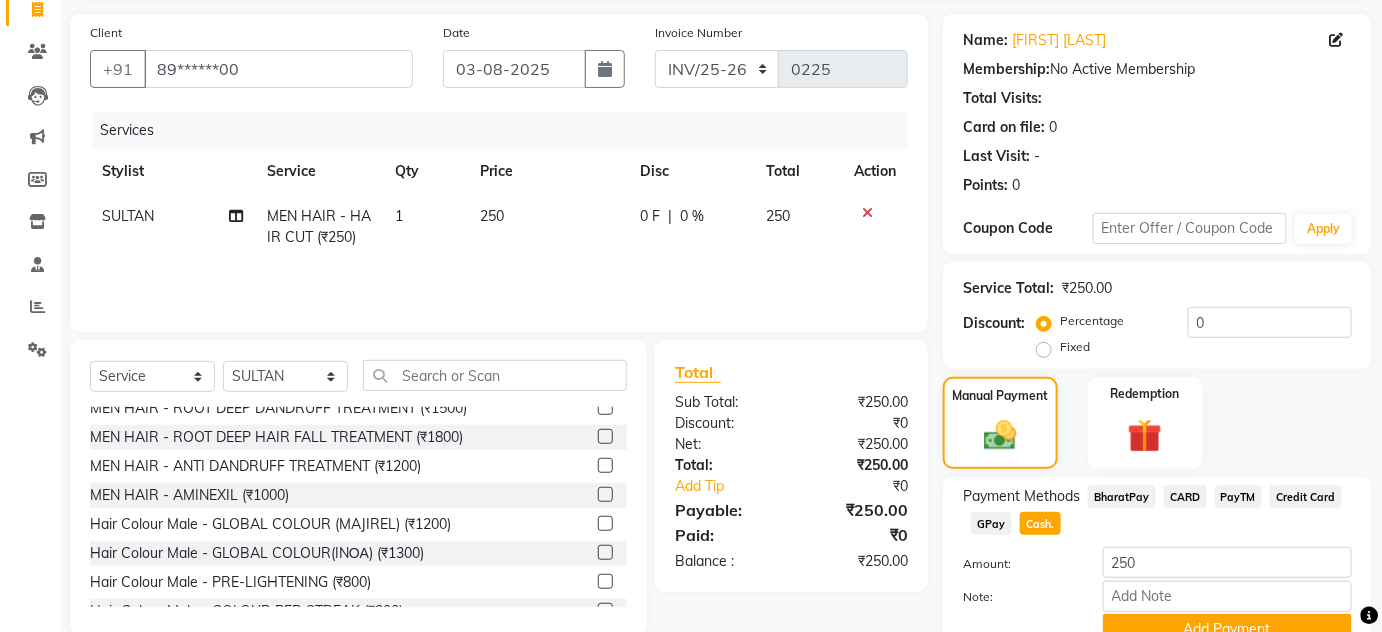 scroll, scrollTop: 227, scrollLeft: 0, axis: vertical 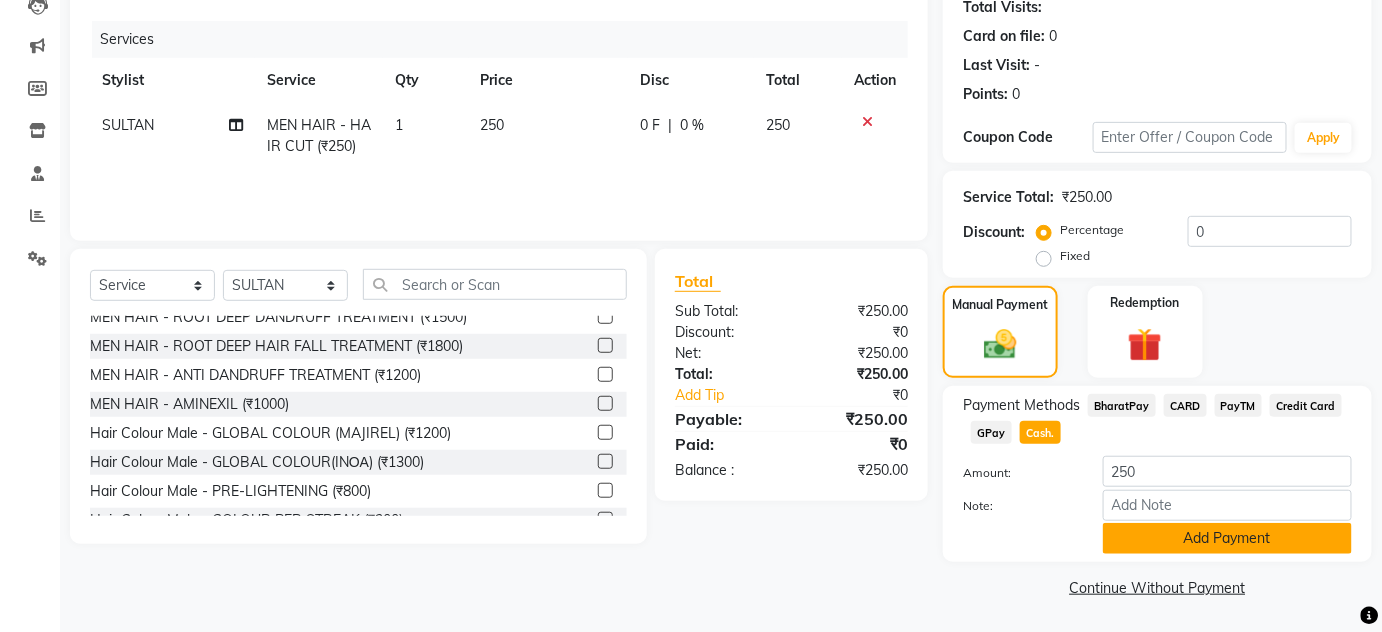 click on "Add Payment" 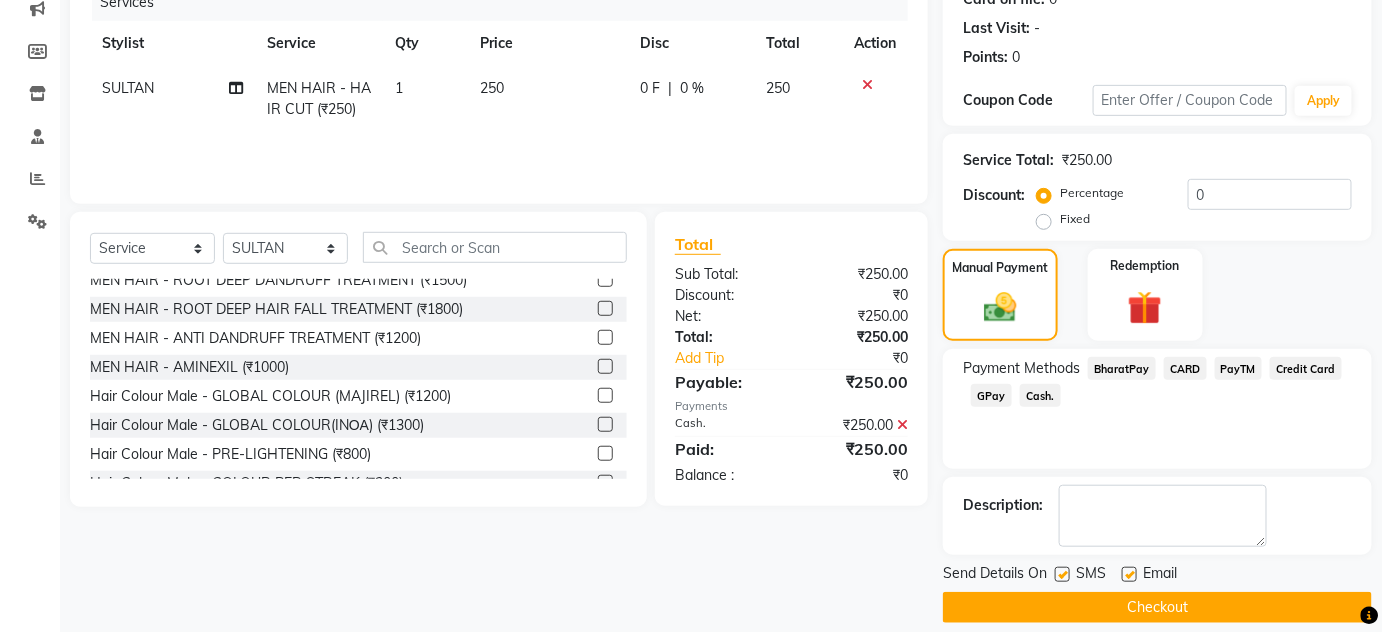 scroll, scrollTop: 283, scrollLeft: 0, axis: vertical 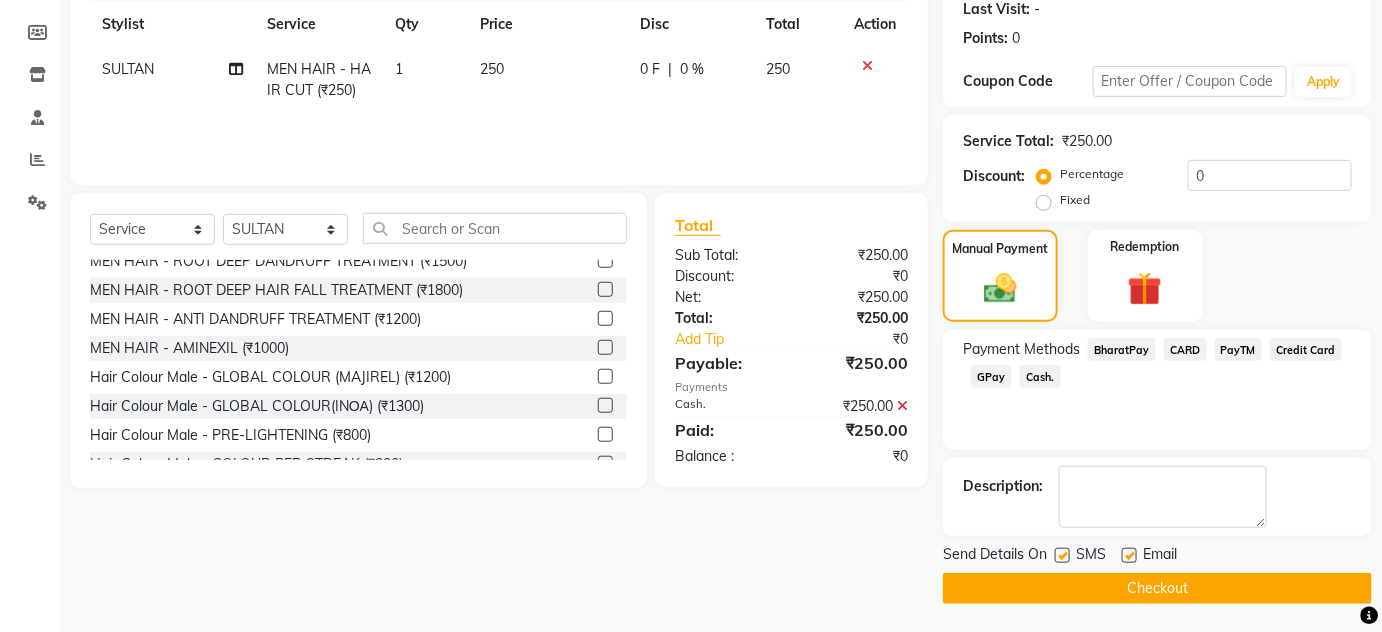 click 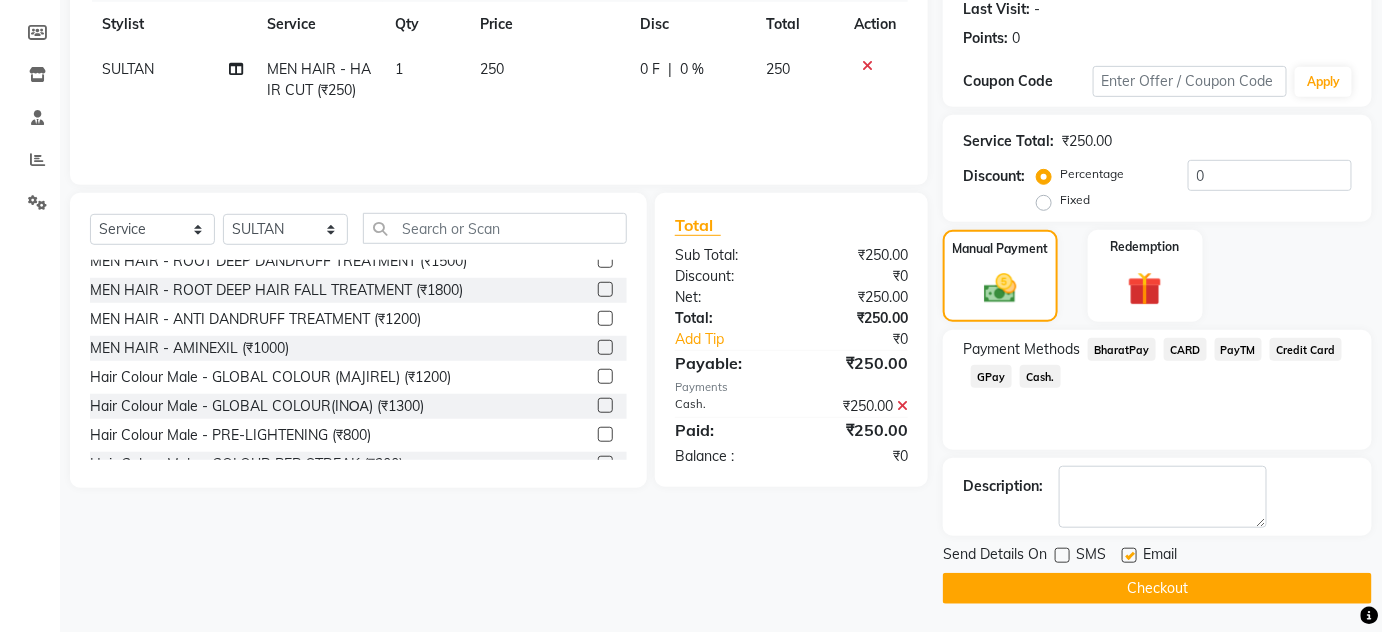 click 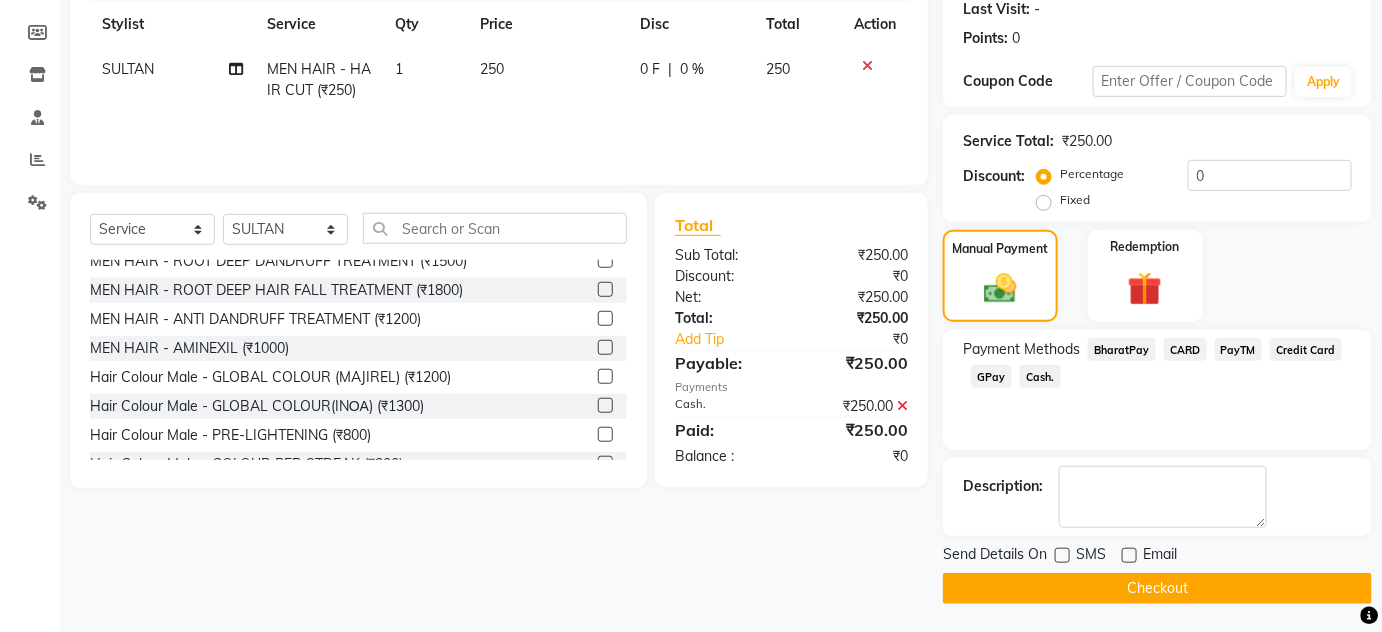 click on "Checkout" 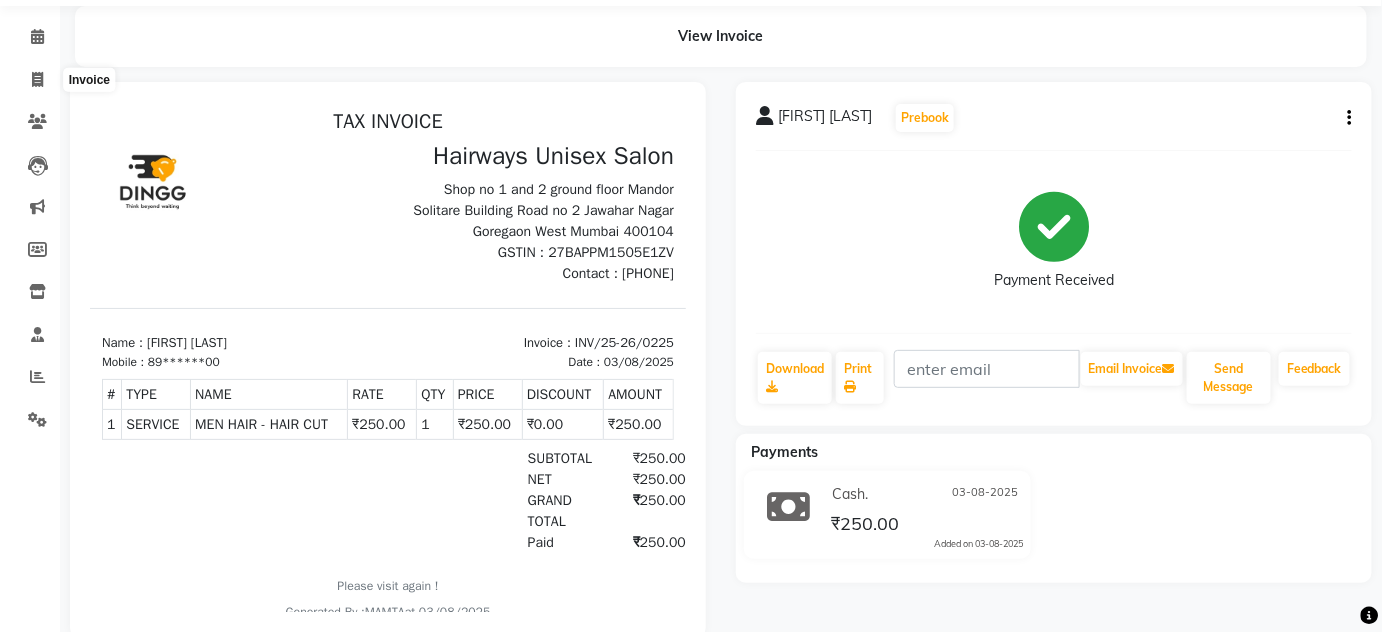 scroll, scrollTop: 24, scrollLeft: 0, axis: vertical 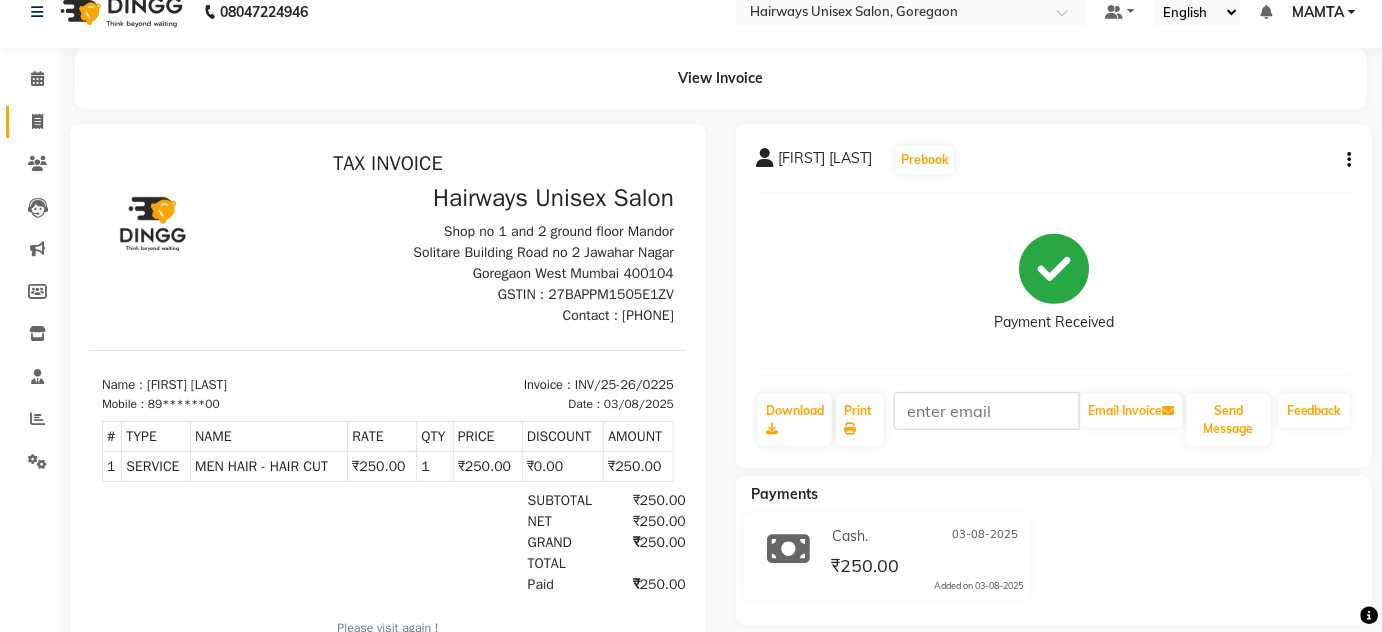click 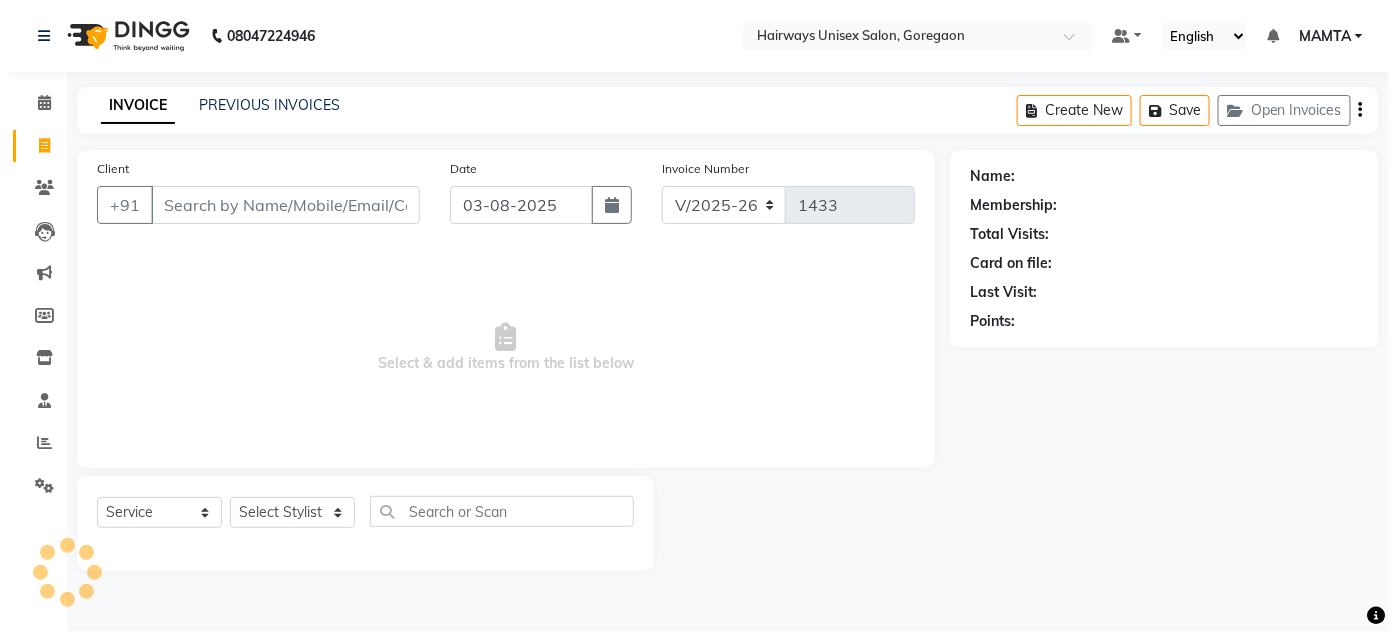 scroll, scrollTop: 0, scrollLeft: 0, axis: both 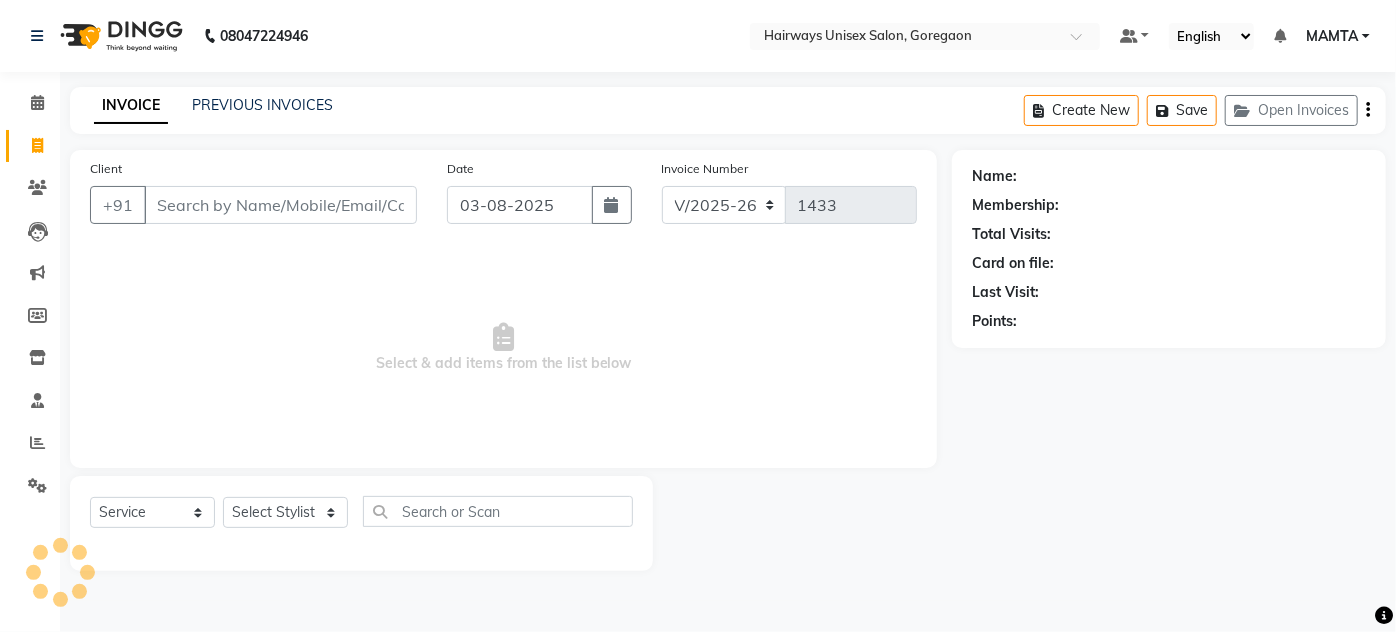 click on "Client" at bounding box center (280, 205) 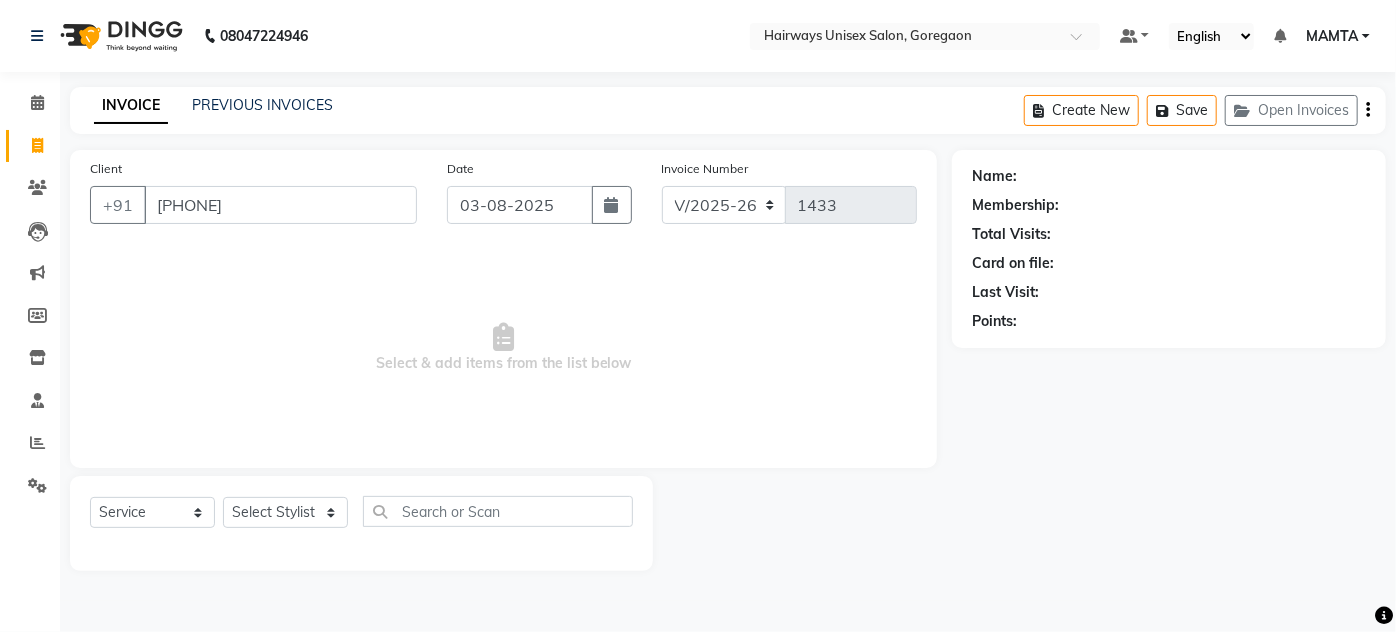 type on "7977014879" 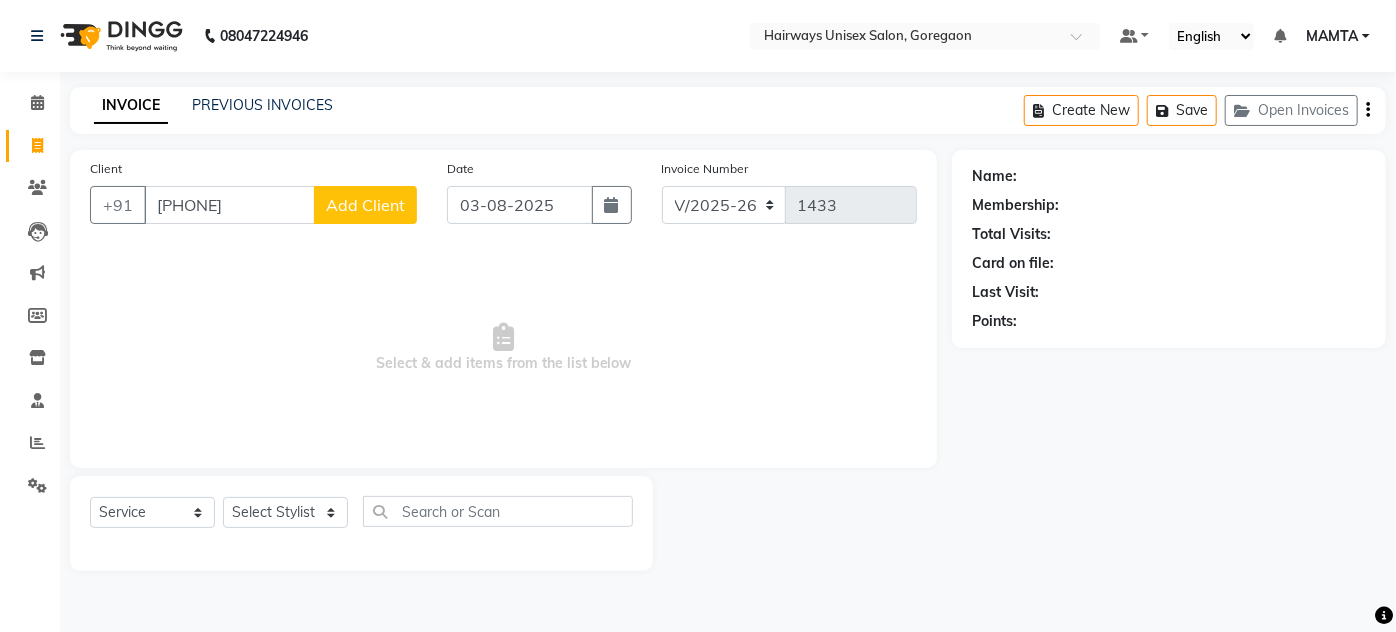 click on "Add Client" 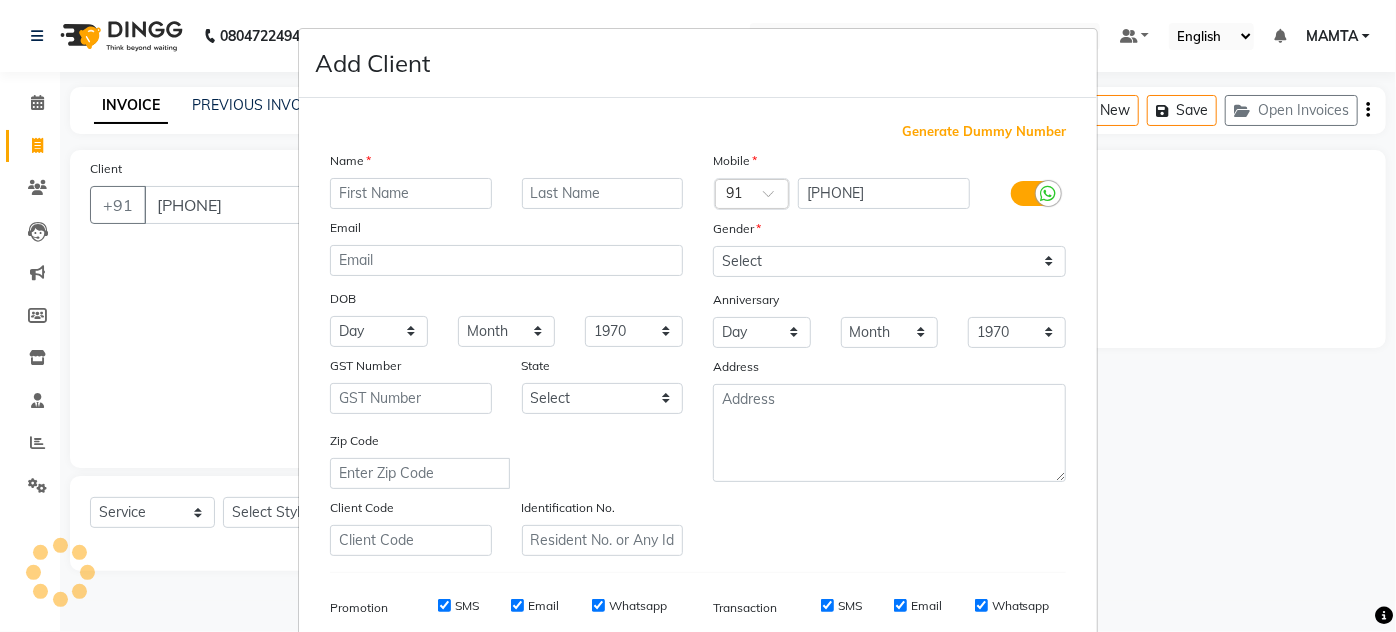 click at bounding box center (411, 193) 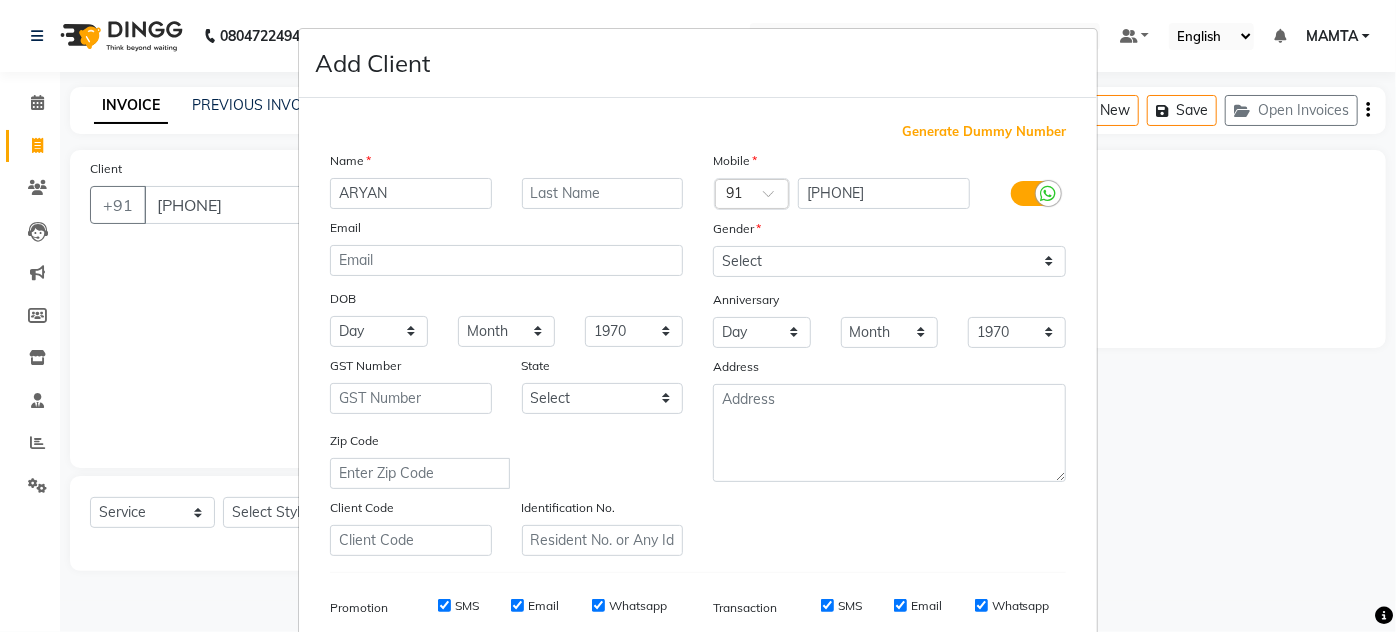 type on "ARYAN" 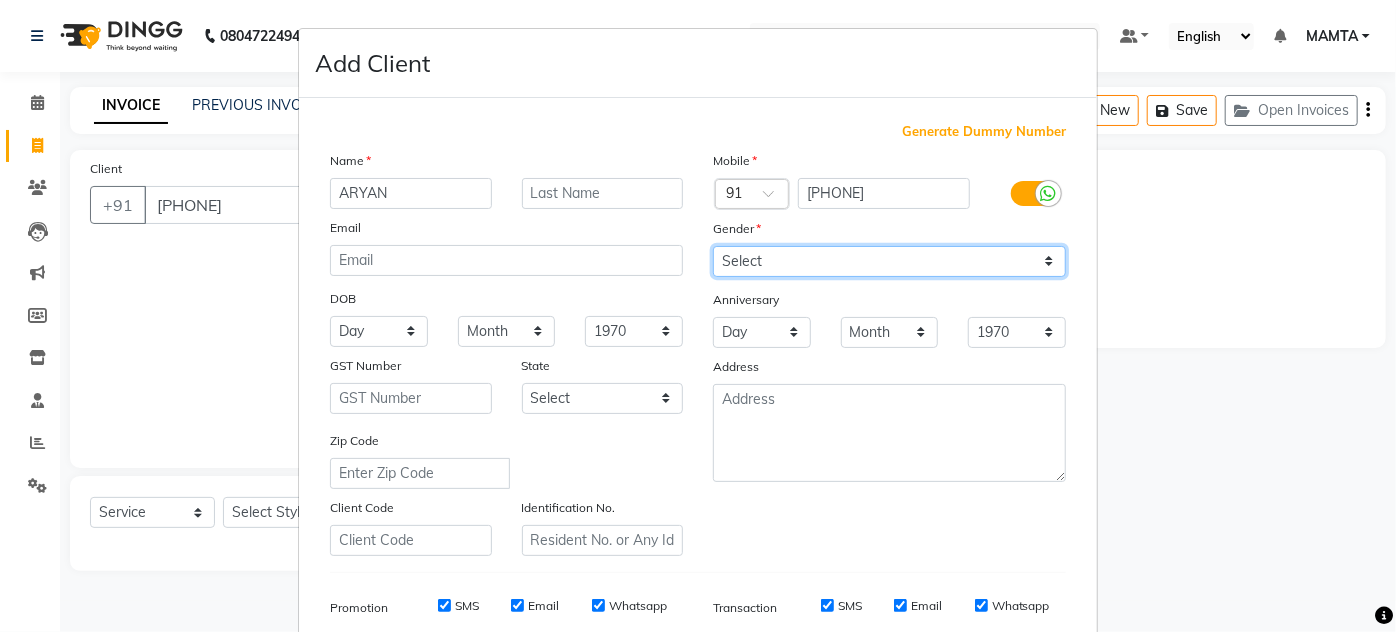 drag, startPoint x: 853, startPoint y: 261, endPoint x: 852, endPoint y: 274, distance: 13.038404 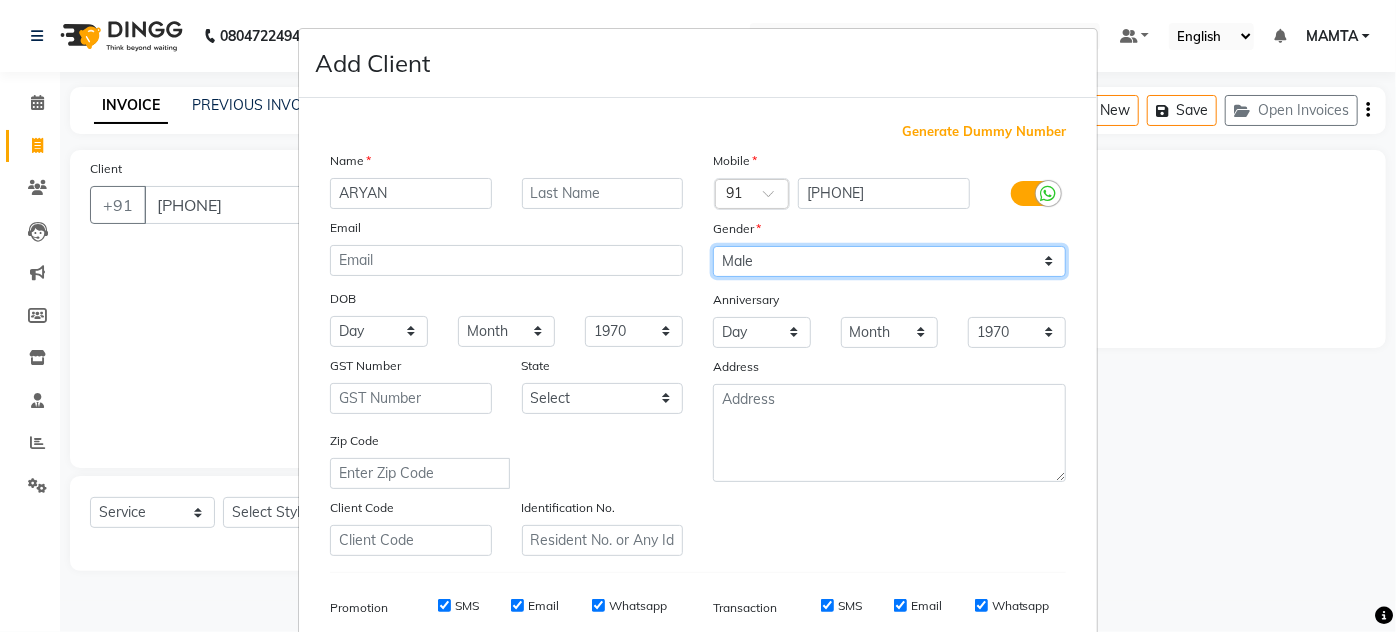 click on "Select Male Female Other Prefer Not To Say" at bounding box center [889, 261] 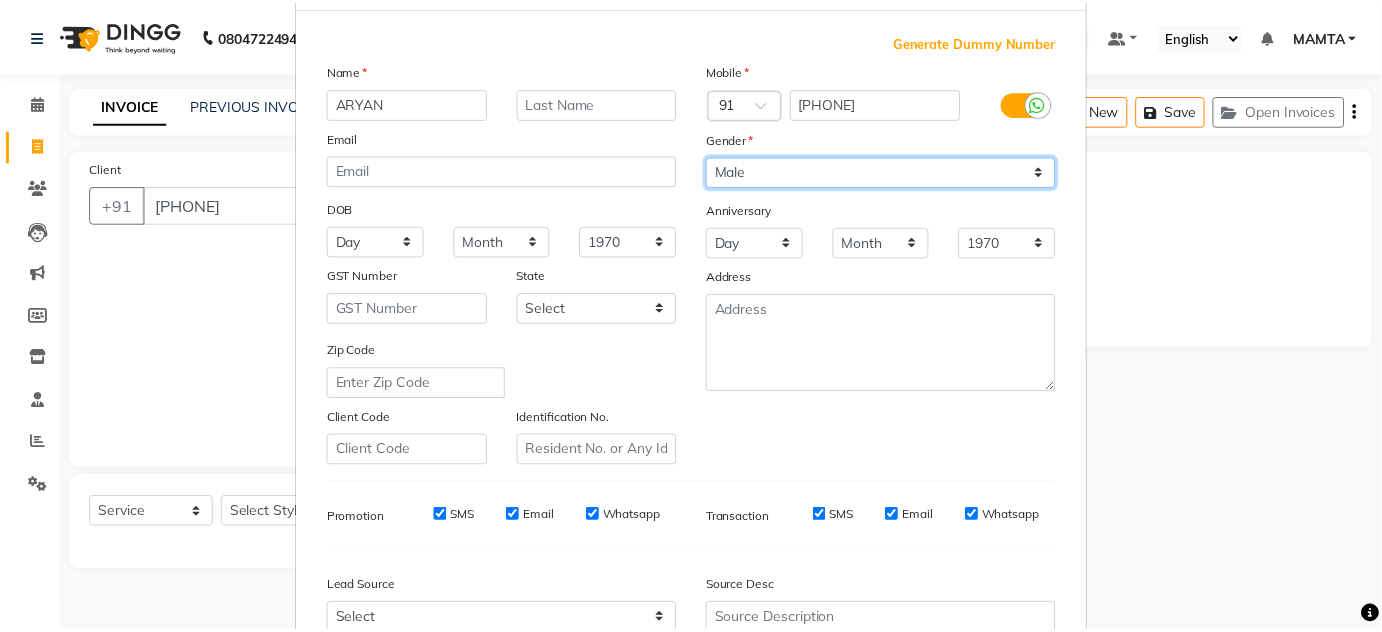 scroll, scrollTop: 290, scrollLeft: 0, axis: vertical 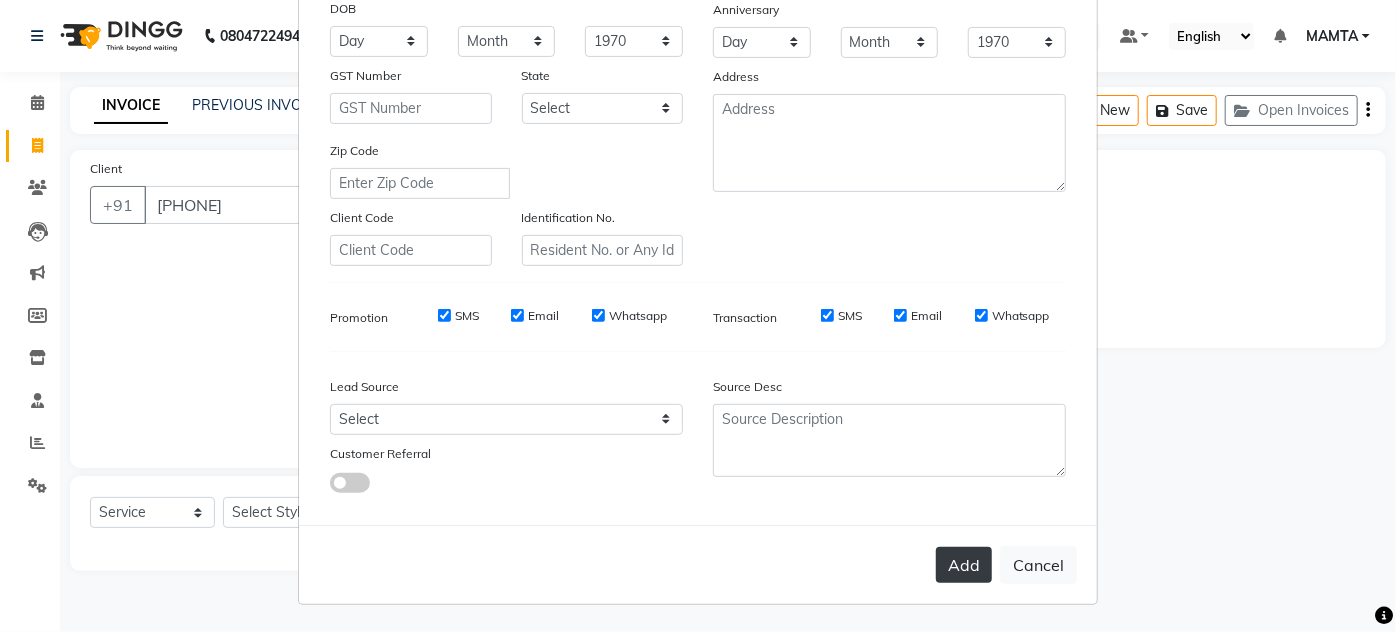 click on "Add" at bounding box center (964, 565) 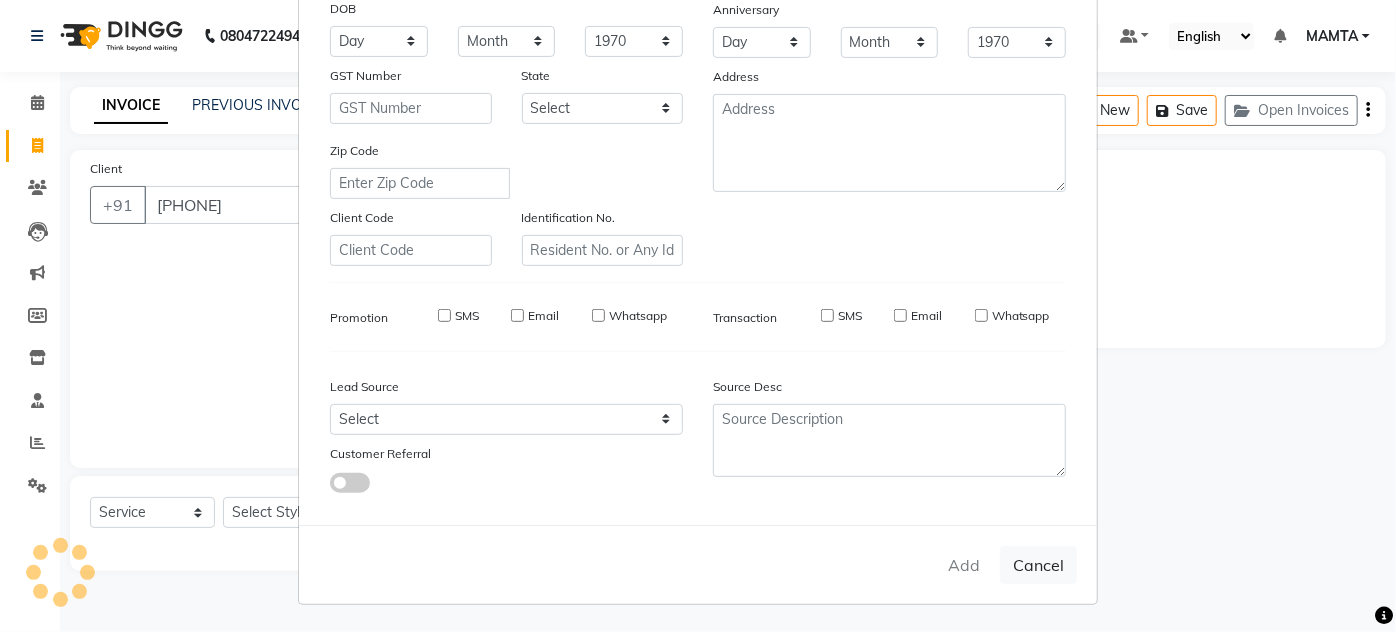 type on "79******79" 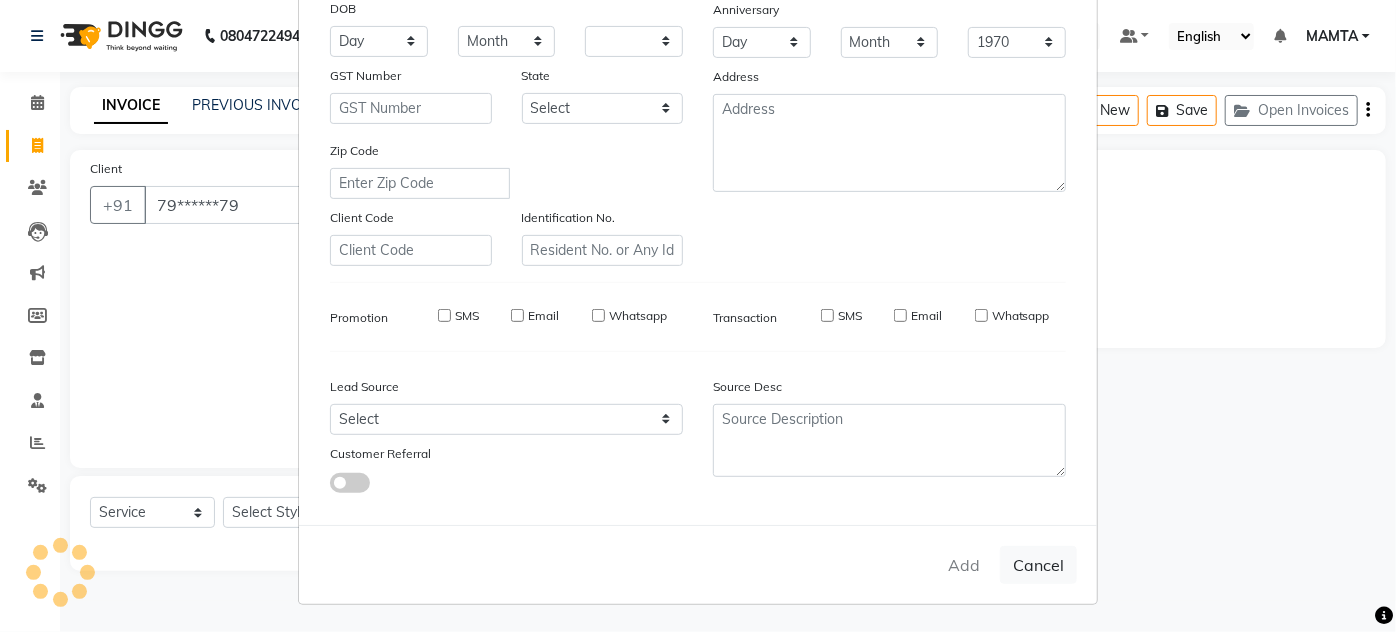 select 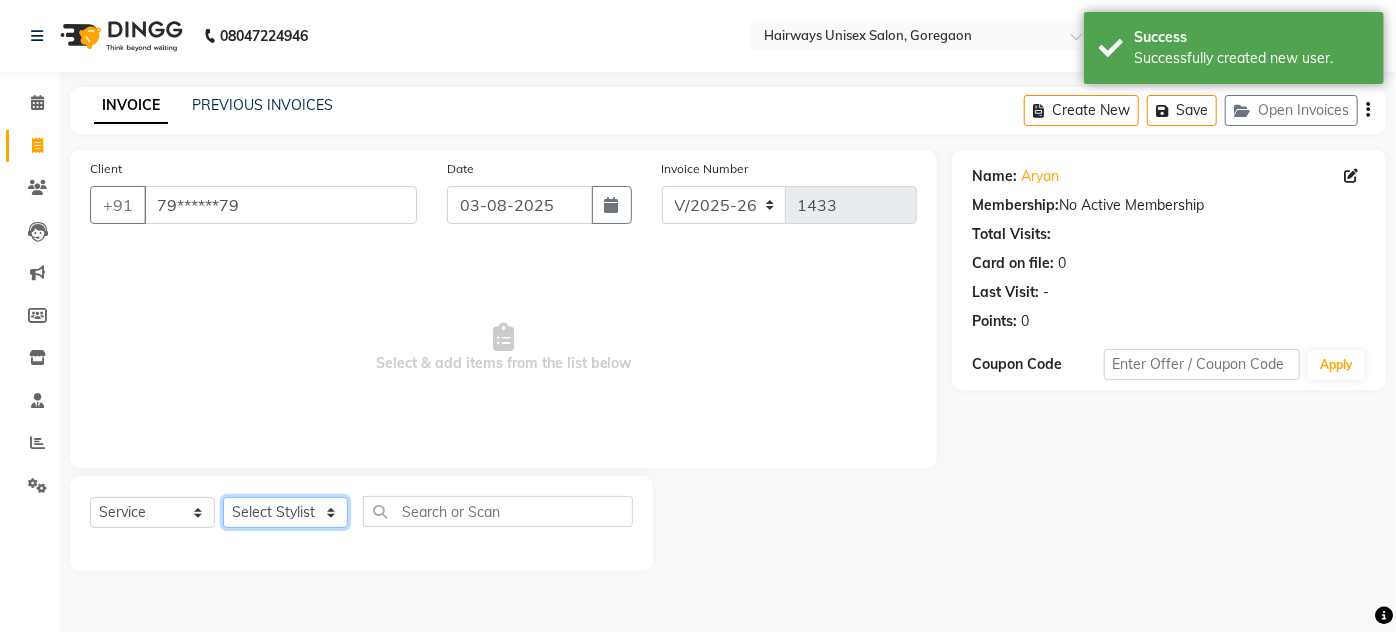 click on "Select Stylist AHSAN AZAD IMRAN Kamal Salmani KASHISH MAMTA POOJA PUMMY RAJA SADDAM SAMEER SULTAN TALIB ZAFAR ZAHID" 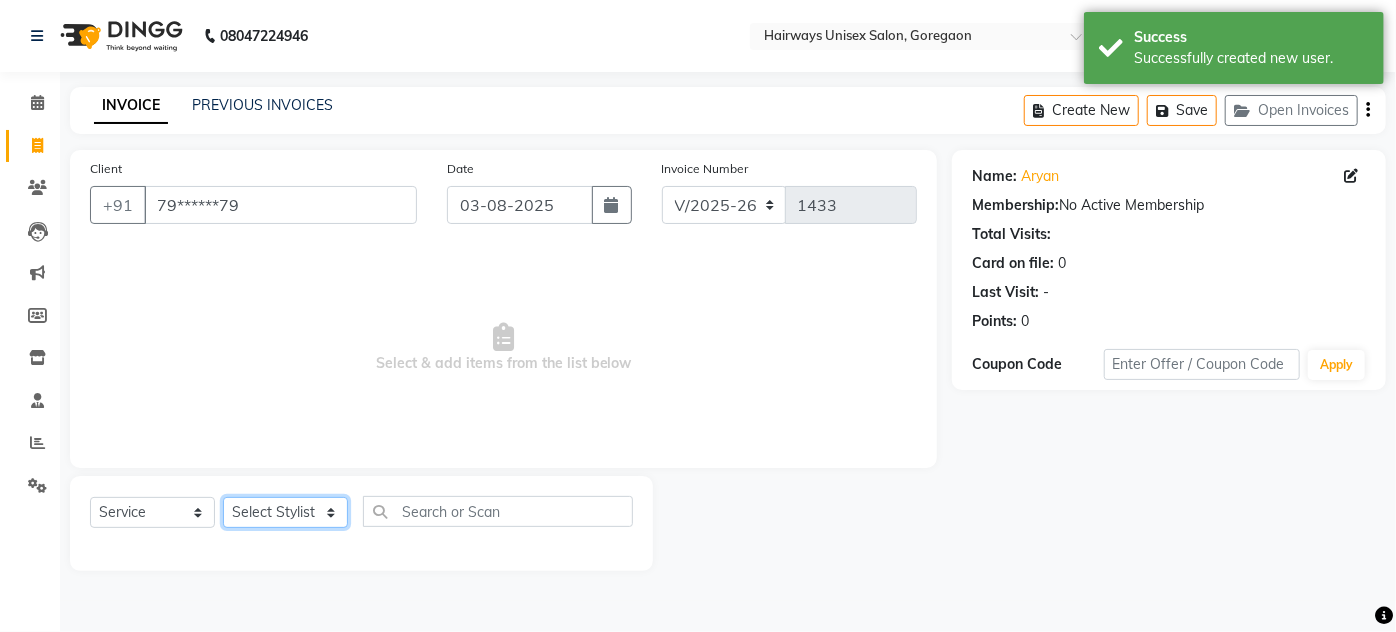 click on "Select Stylist AHSAN AZAD IMRAN Kamal Salmani KASHISH MAMTA POOJA PUMMY RAJA SADDAM SAMEER SULTAN TALIB ZAFAR ZAHID" 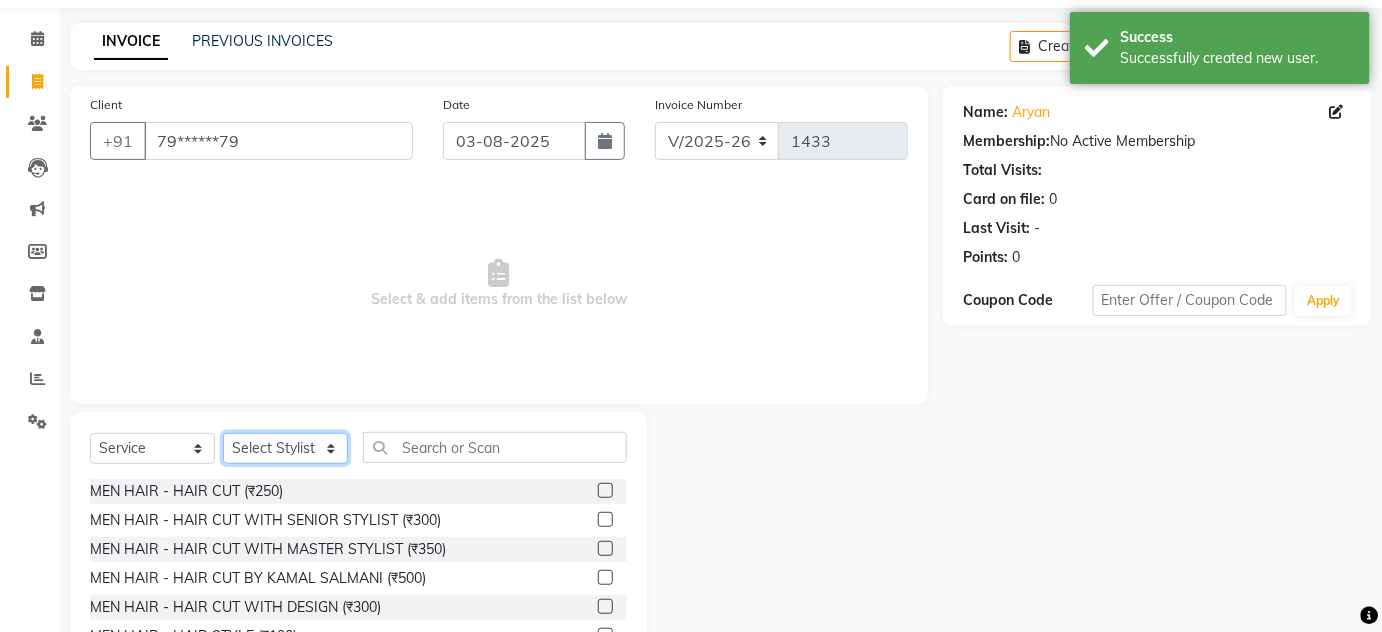scroll, scrollTop: 168, scrollLeft: 0, axis: vertical 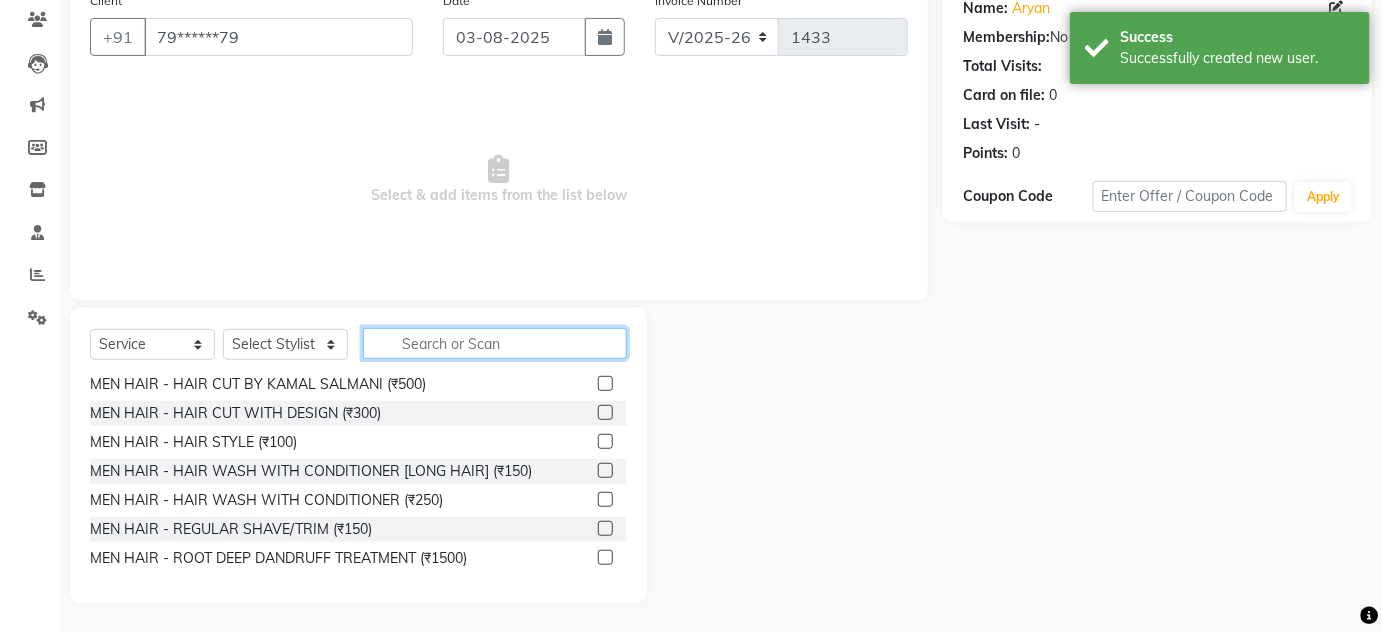 click 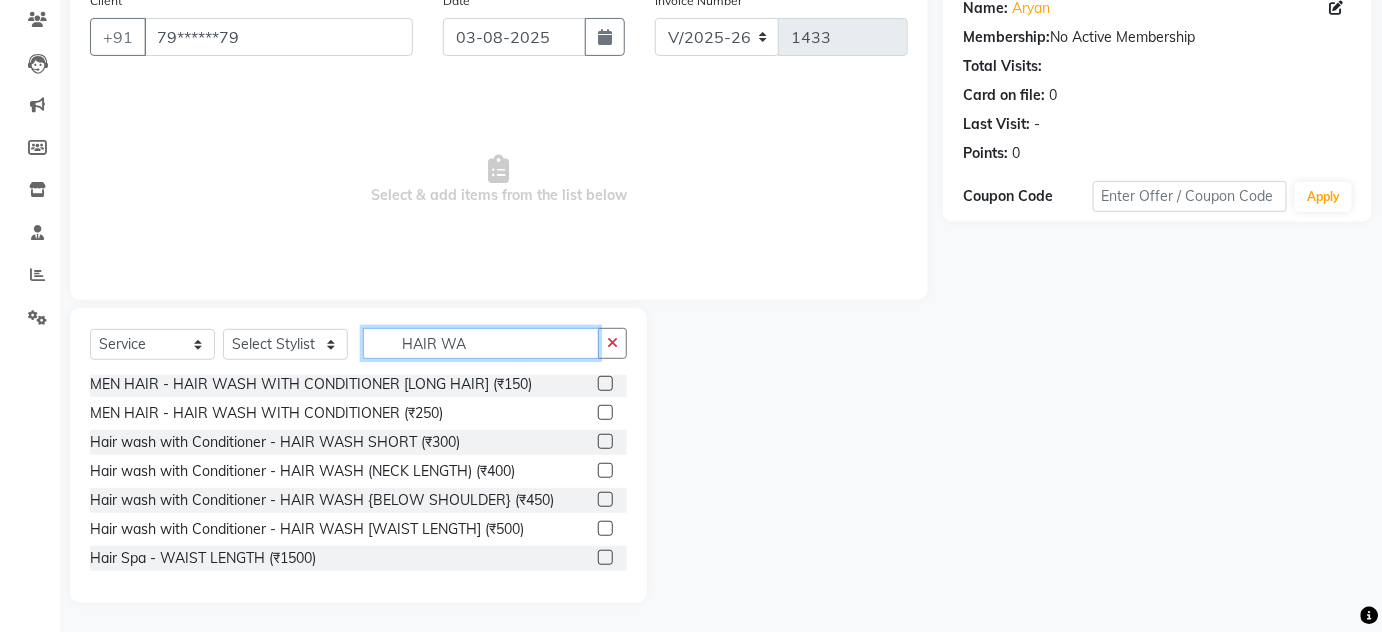 scroll, scrollTop: 0, scrollLeft: 0, axis: both 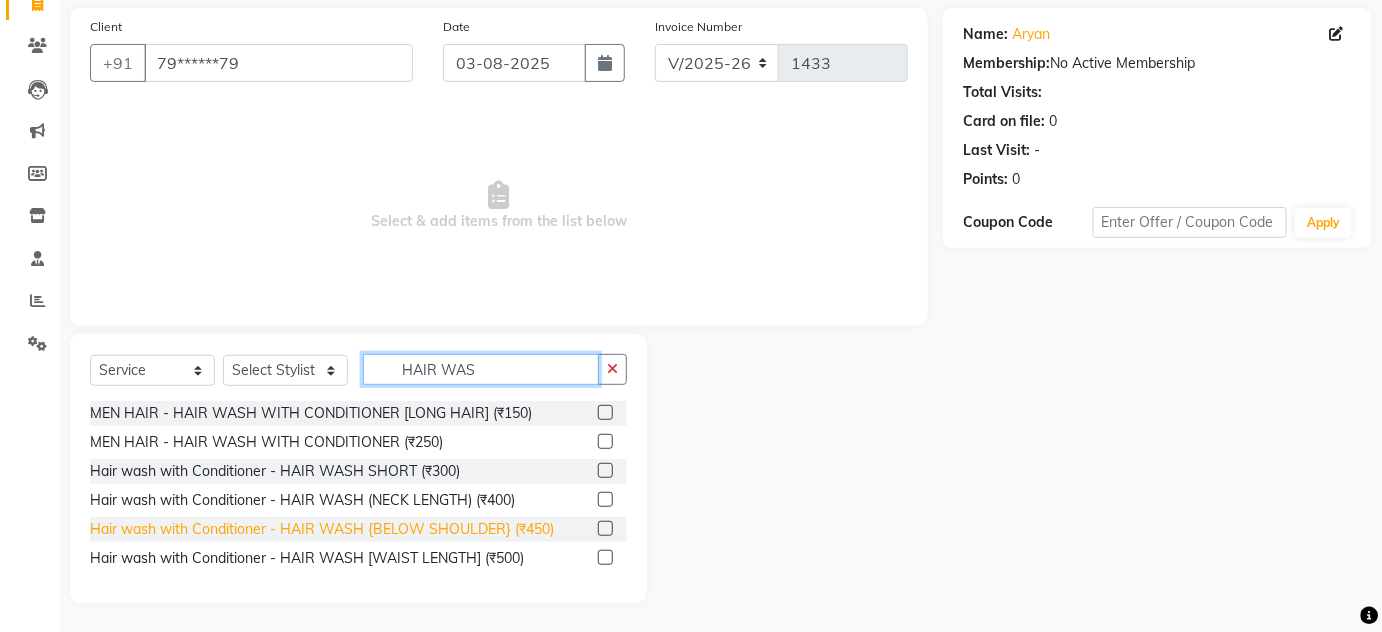 type on "HAIR WAS" 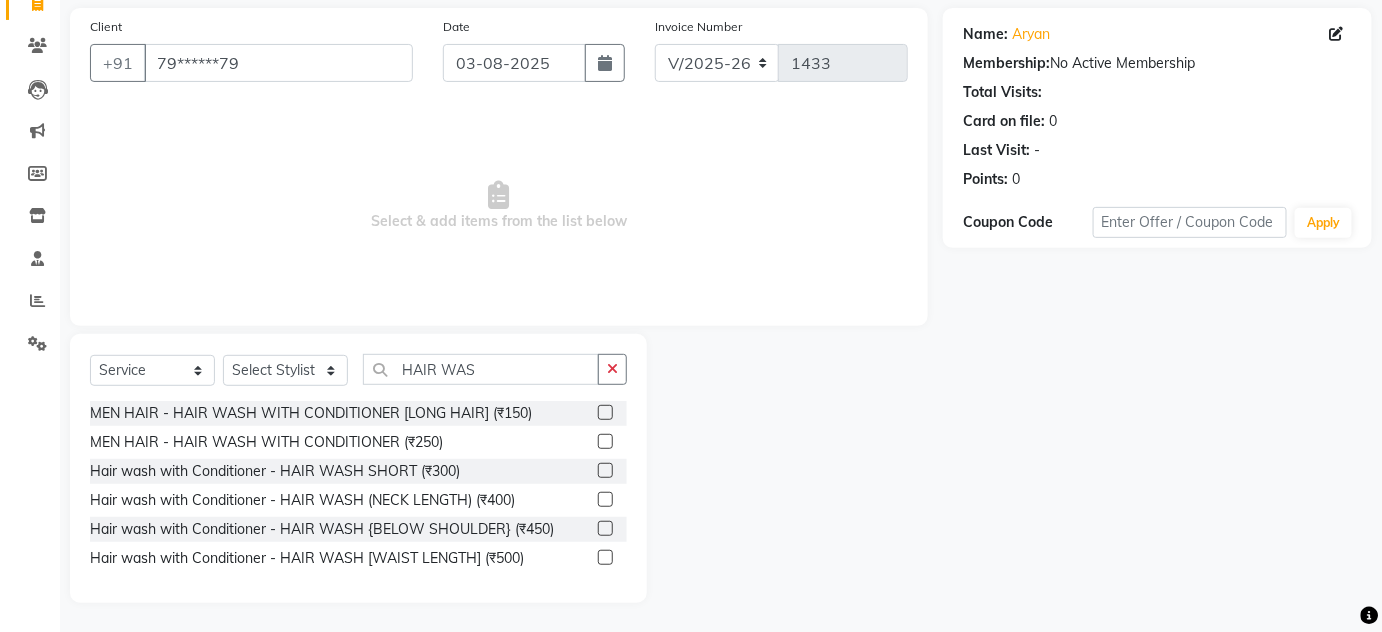 click on "Hair wash with Conditioner - HAIR WASH {BELOW SHOULDER} (₹450)" 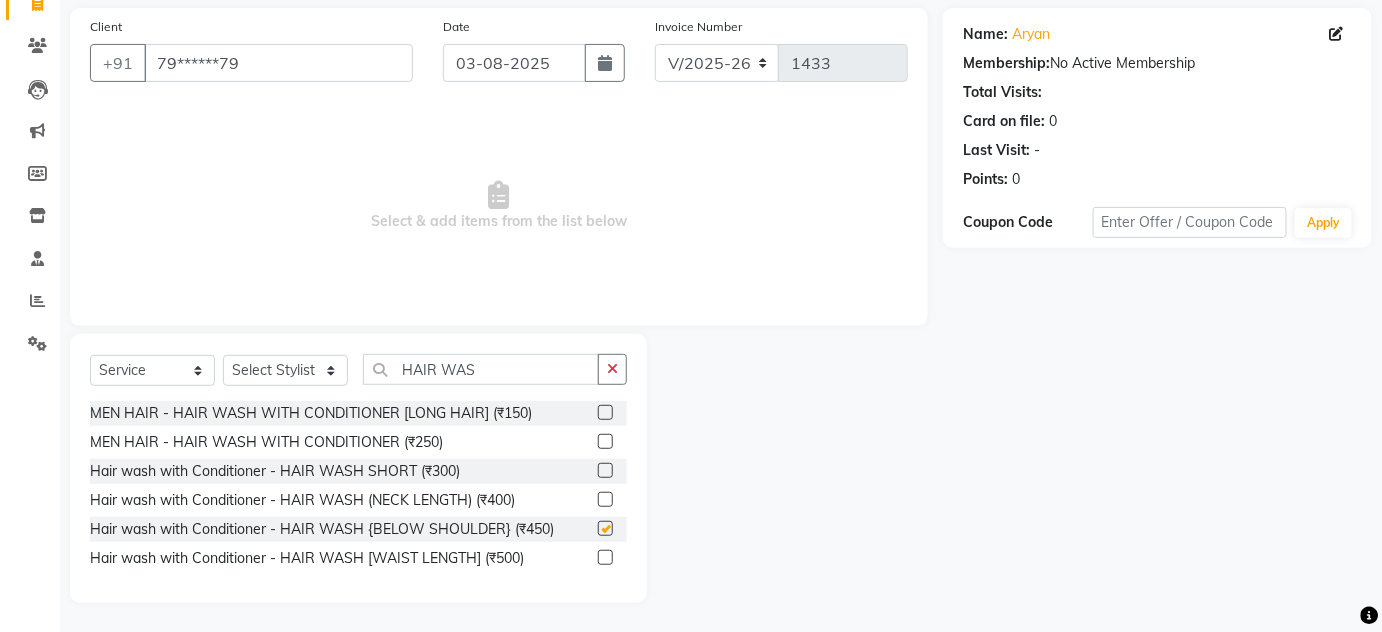checkbox on "false" 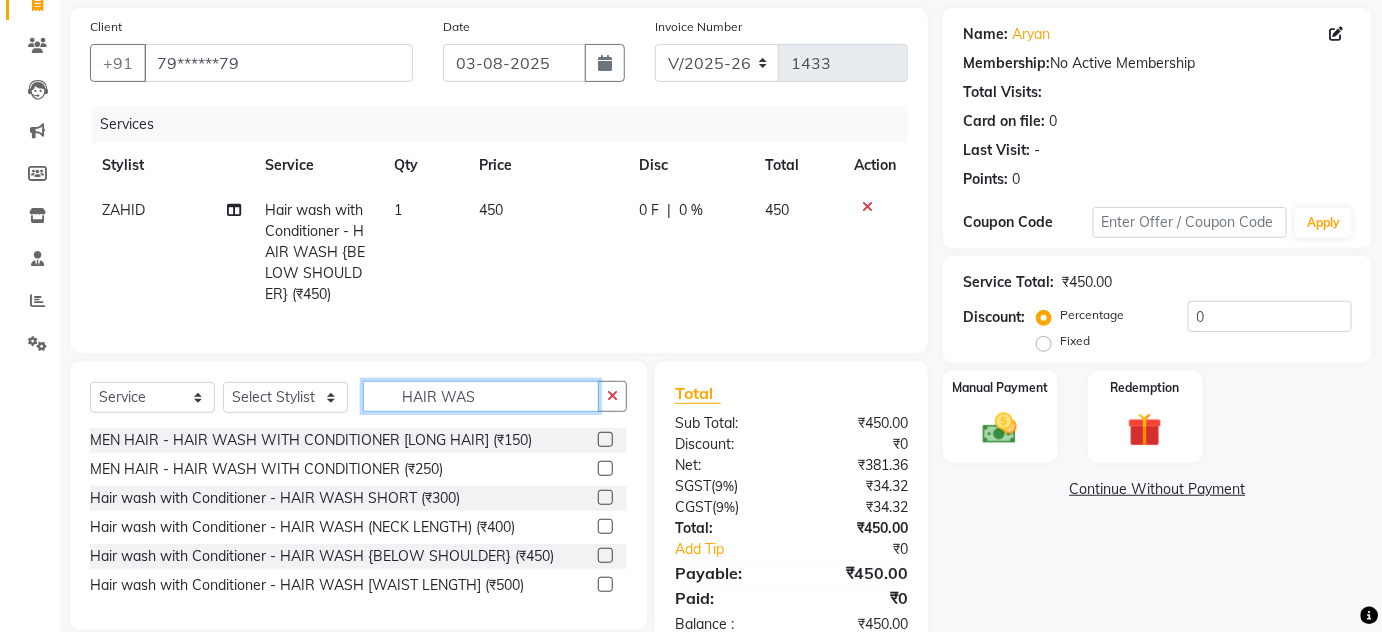 drag, startPoint x: 561, startPoint y: 410, endPoint x: 359, endPoint y: 418, distance: 202.15836 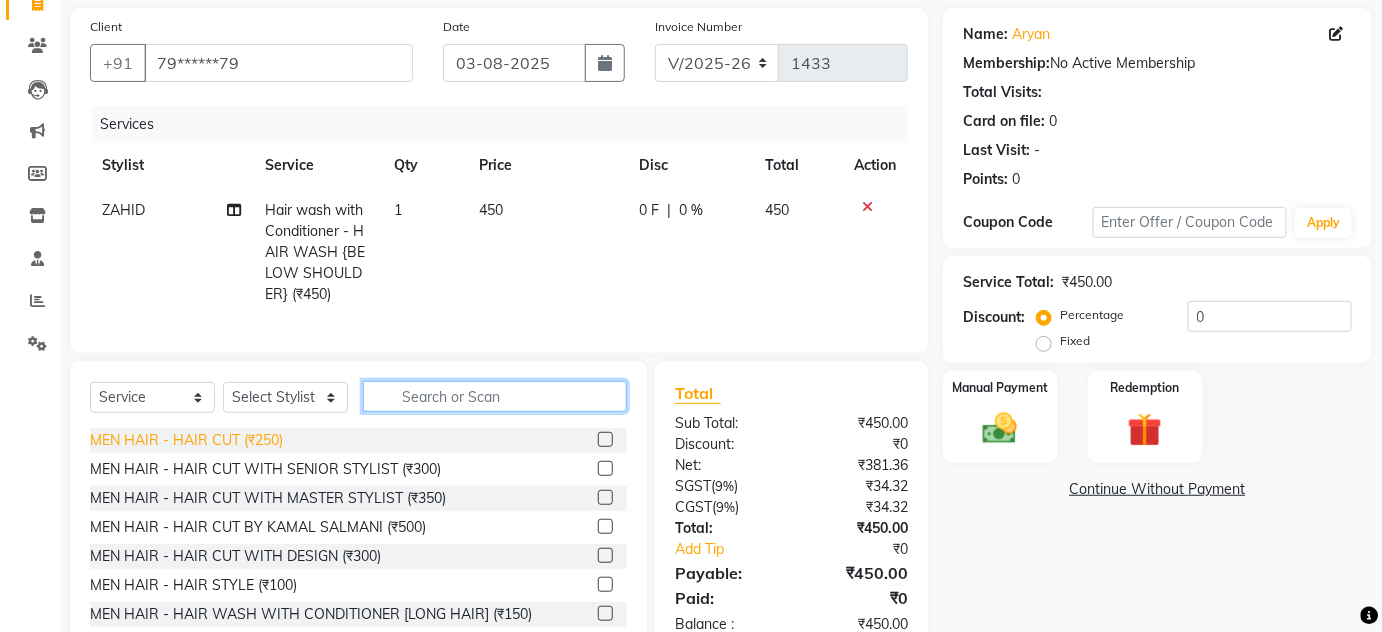 type 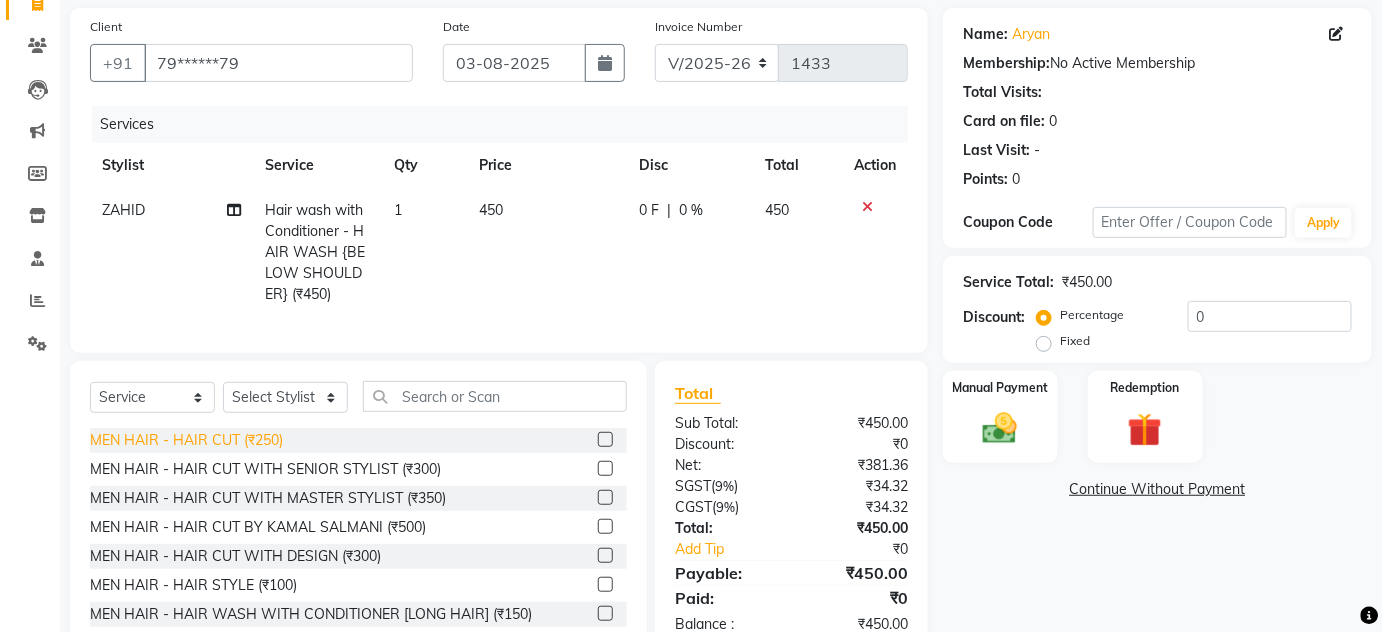 click on "MEN HAIR - HAIR CUT (₹250)" 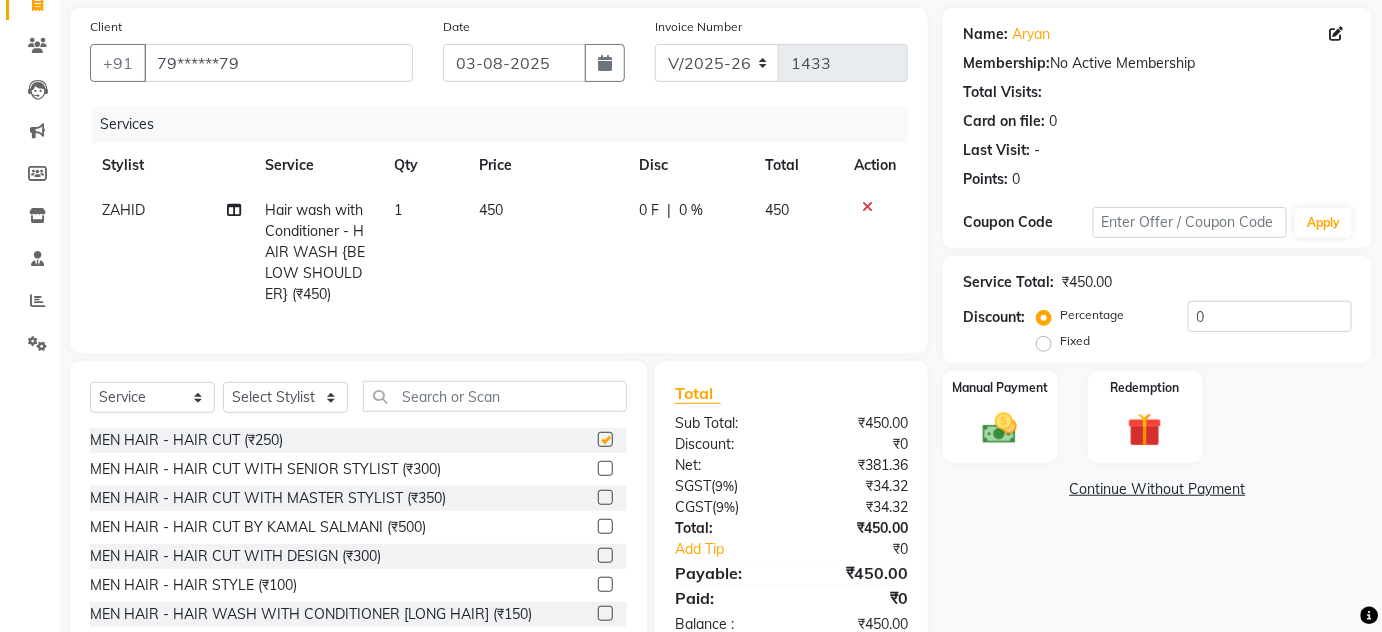checkbox on "false" 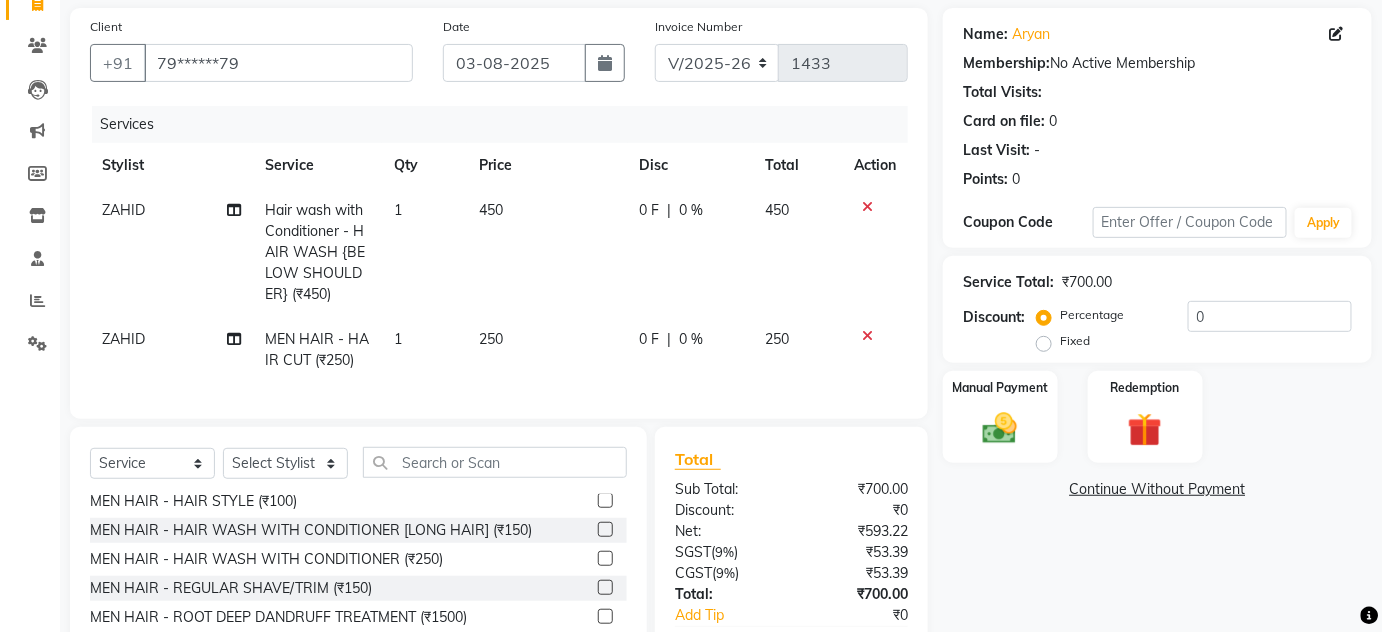 scroll, scrollTop: 181, scrollLeft: 0, axis: vertical 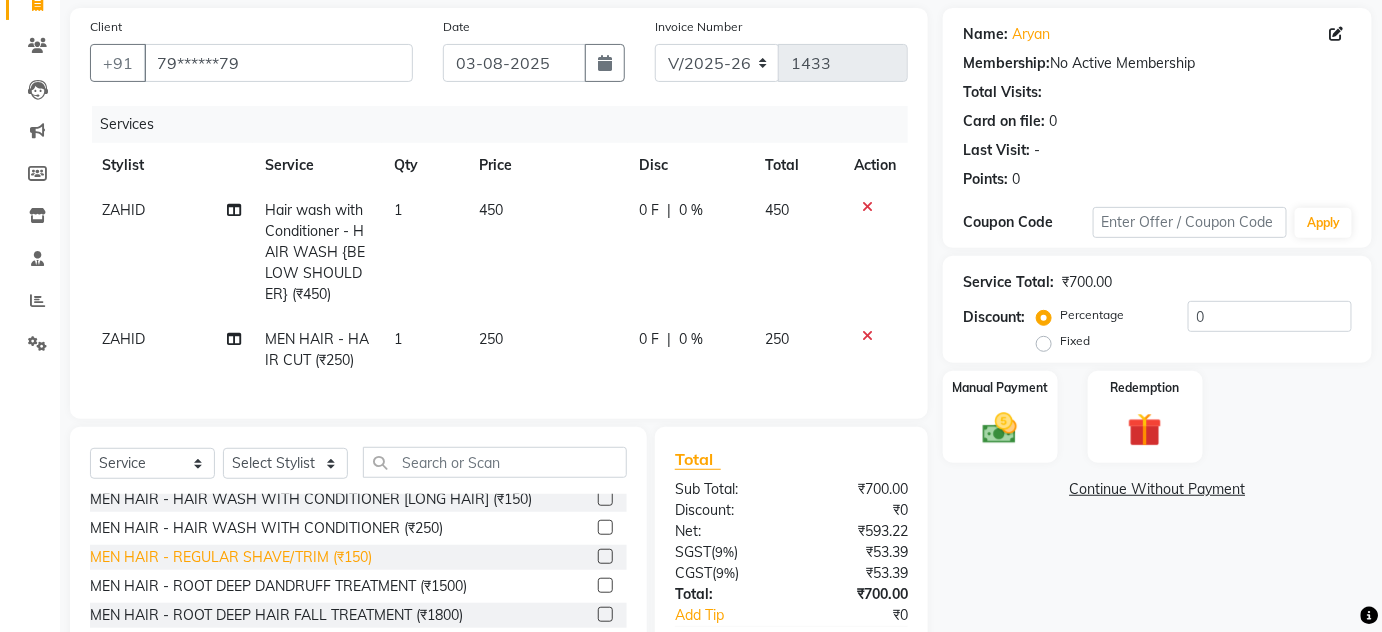 click on "MEN HAIR - REGULAR SHAVE/TRIM (₹150)" 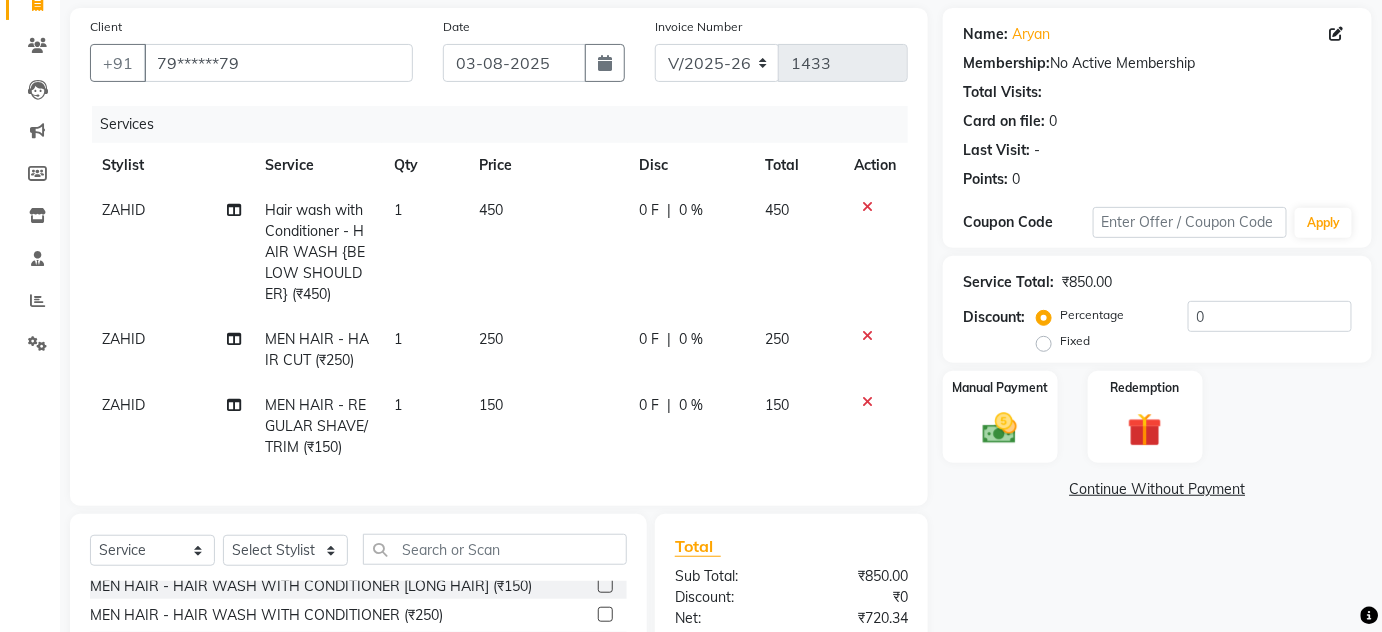 checkbox on "false" 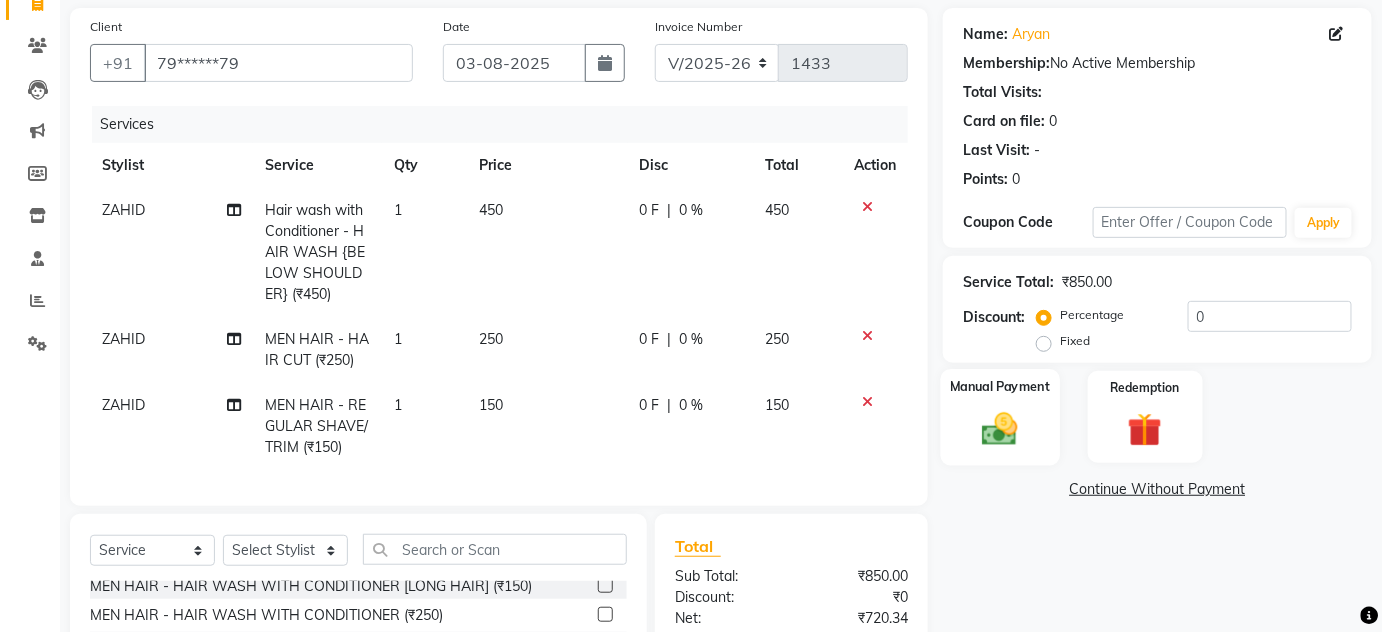 click 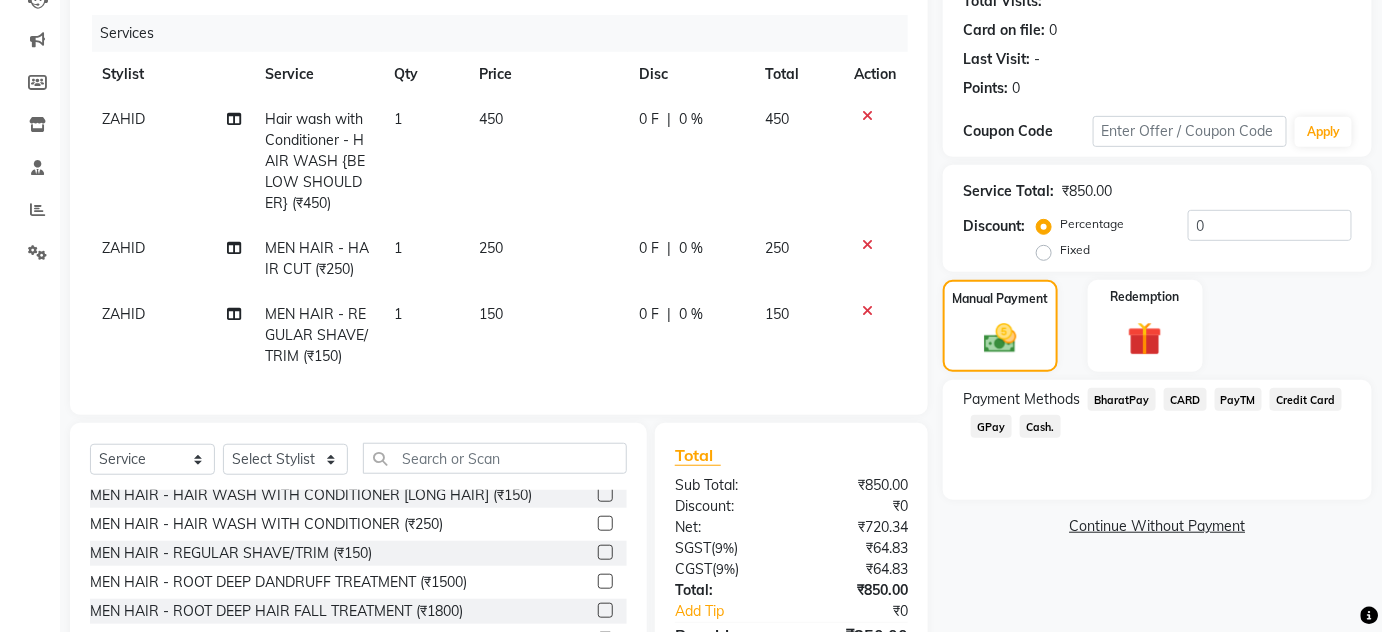 click on "GPay" 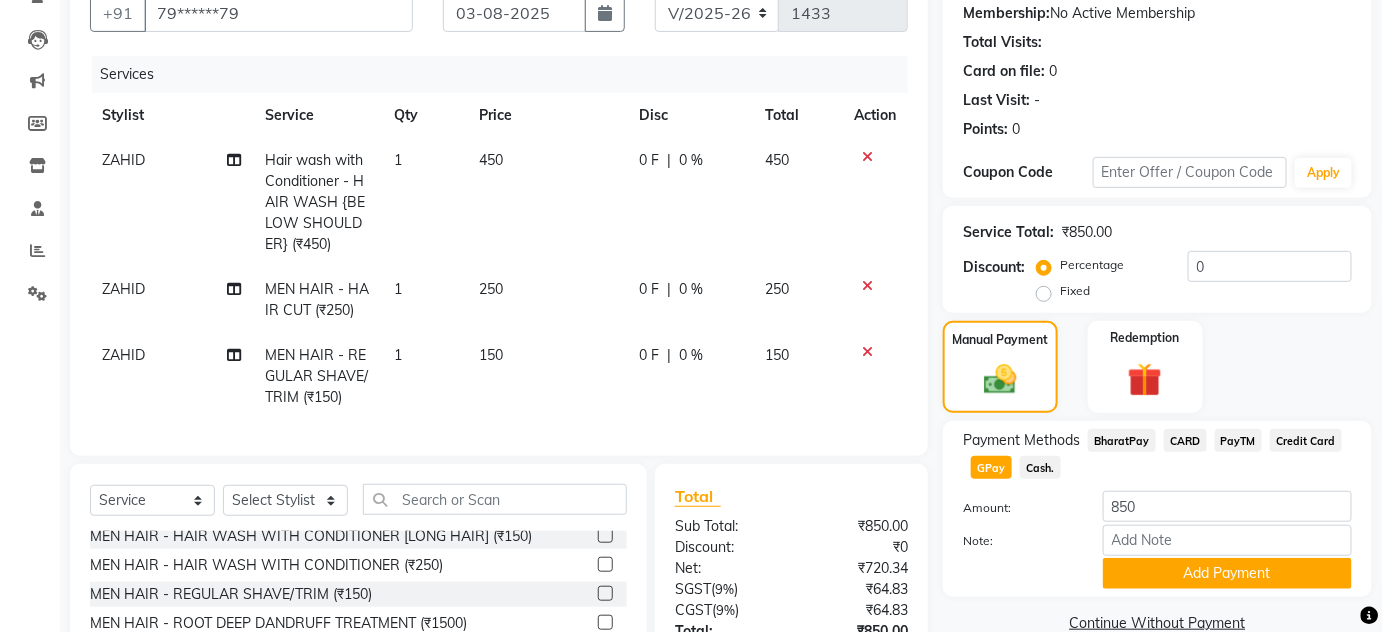 scroll, scrollTop: 180, scrollLeft: 0, axis: vertical 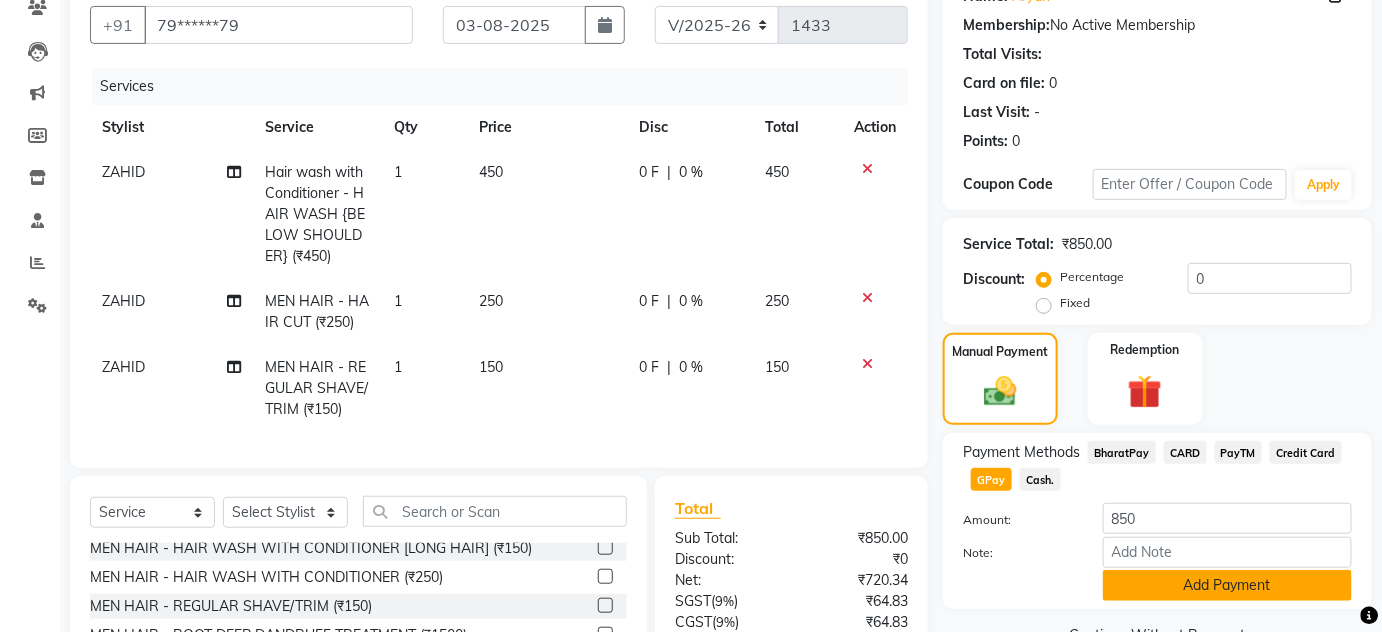 click on "Add Payment" 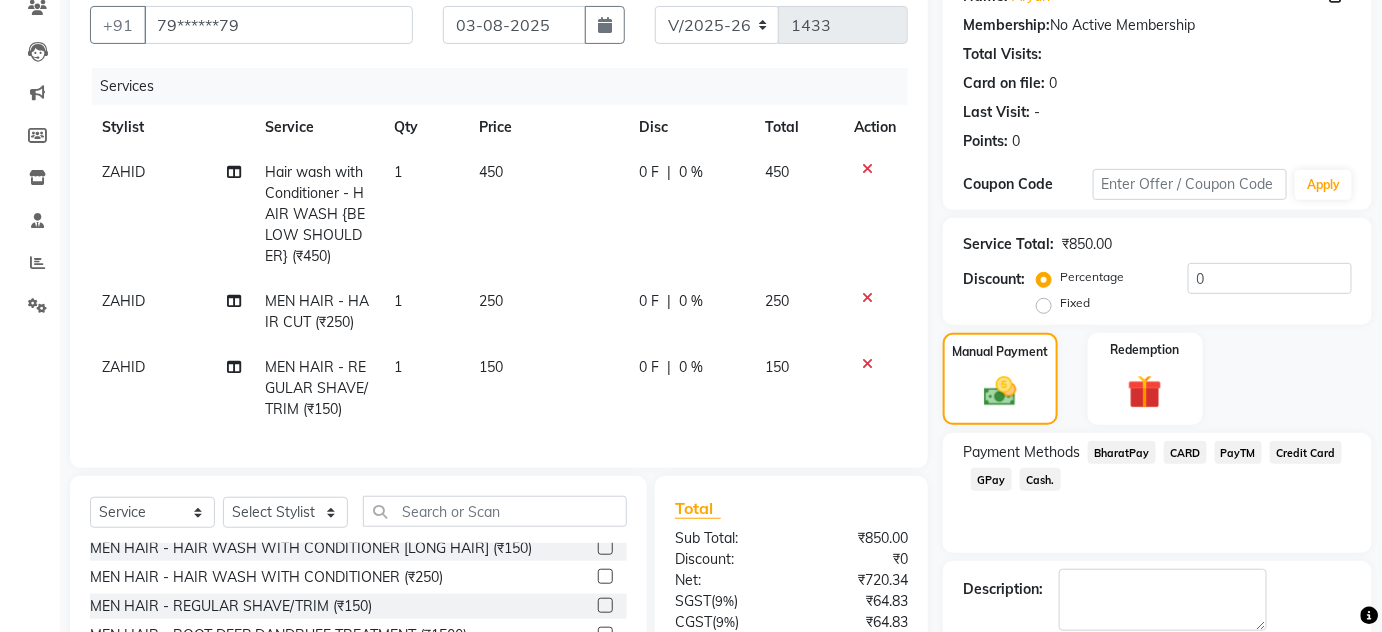 scroll, scrollTop: 402, scrollLeft: 0, axis: vertical 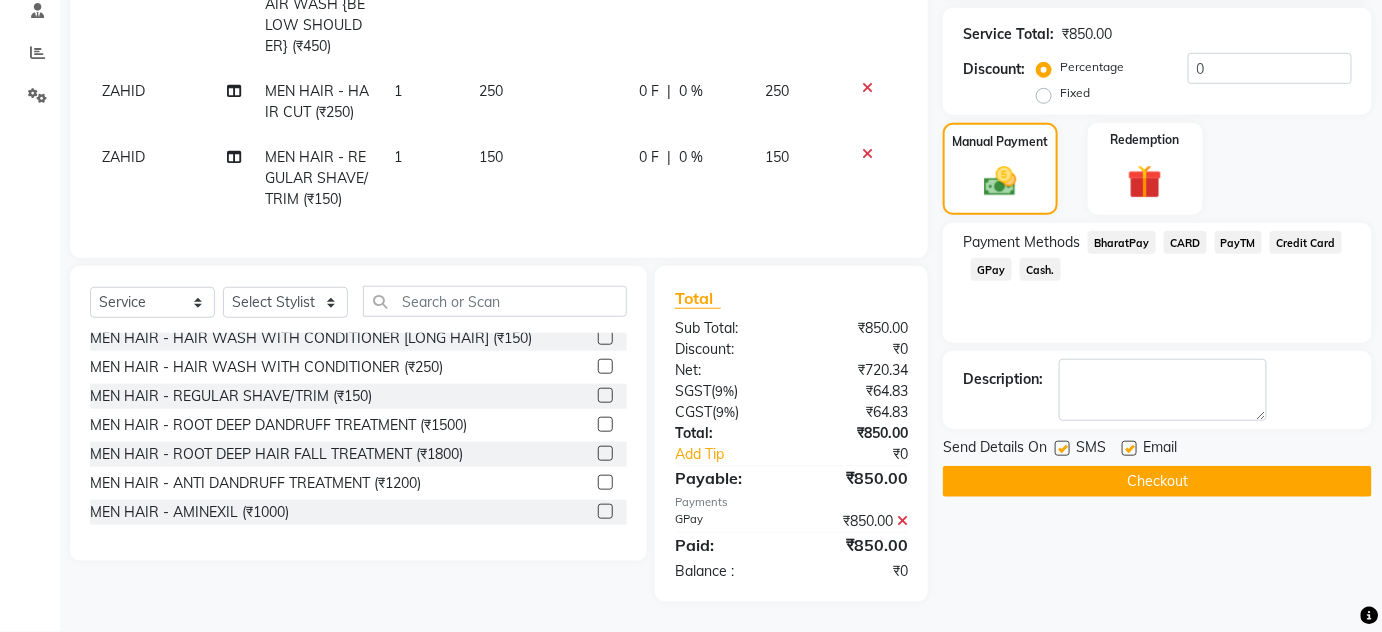 click 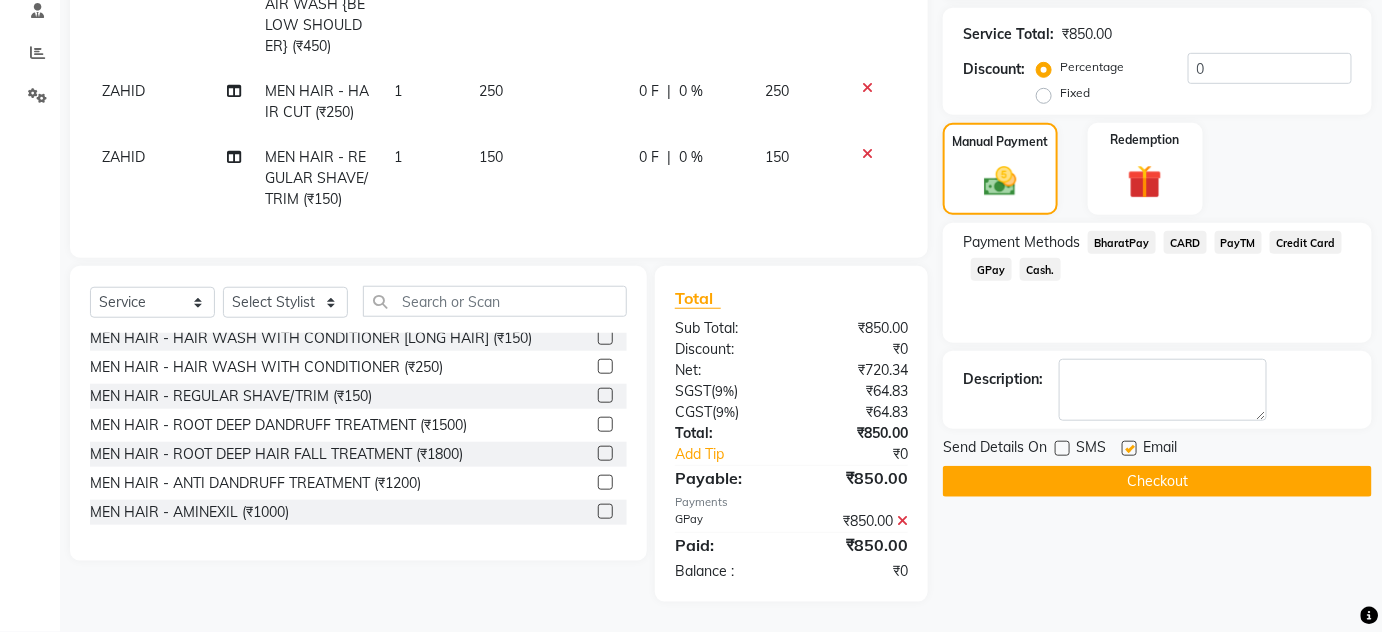 click 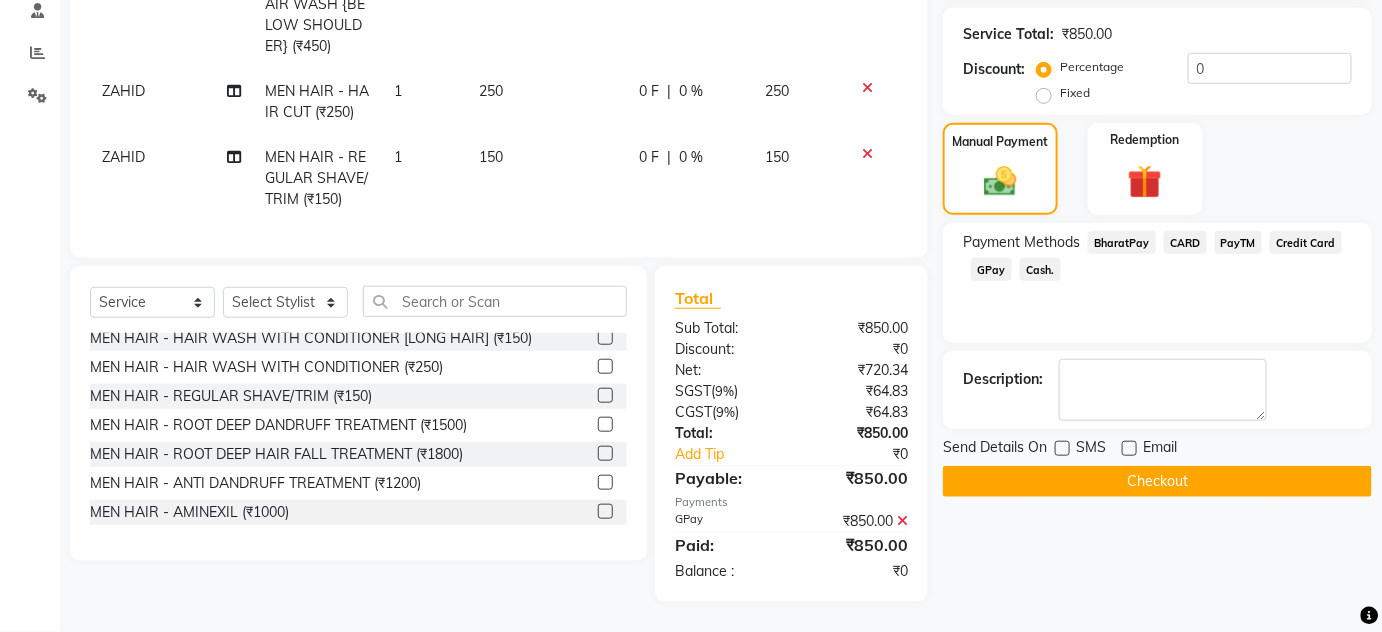 click on "Checkout" 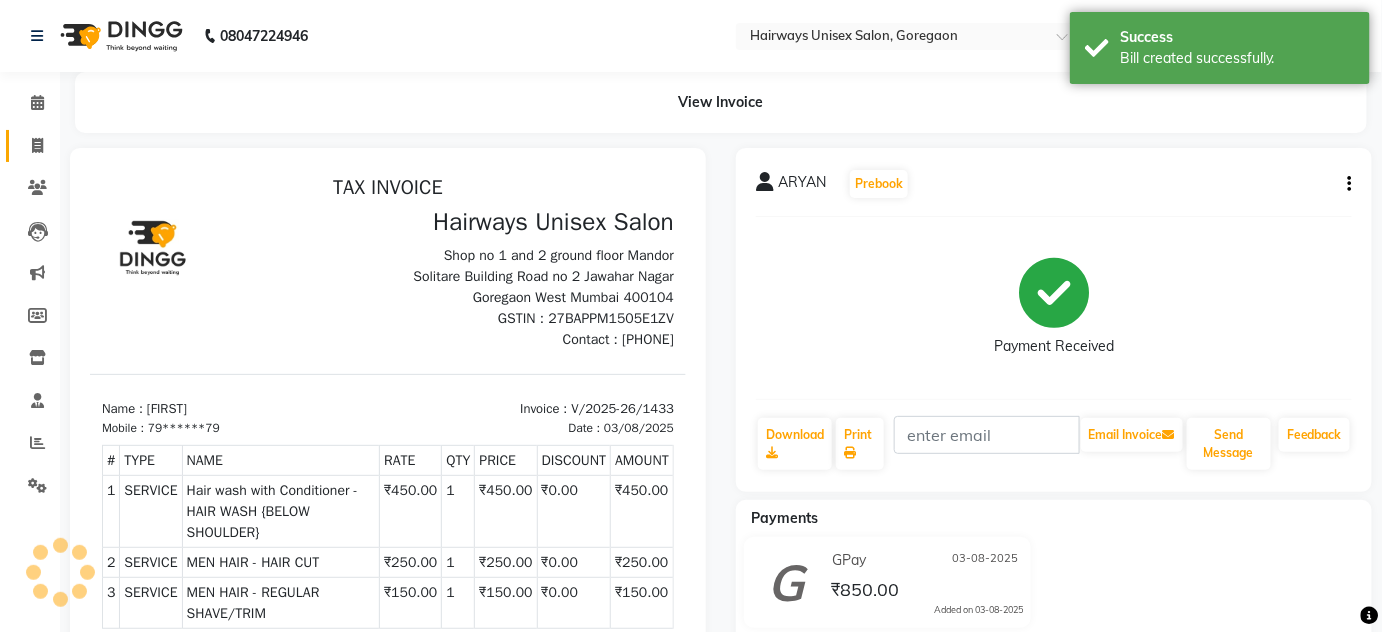 scroll, scrollTop: 0, scrollLeft: 0, axis: both 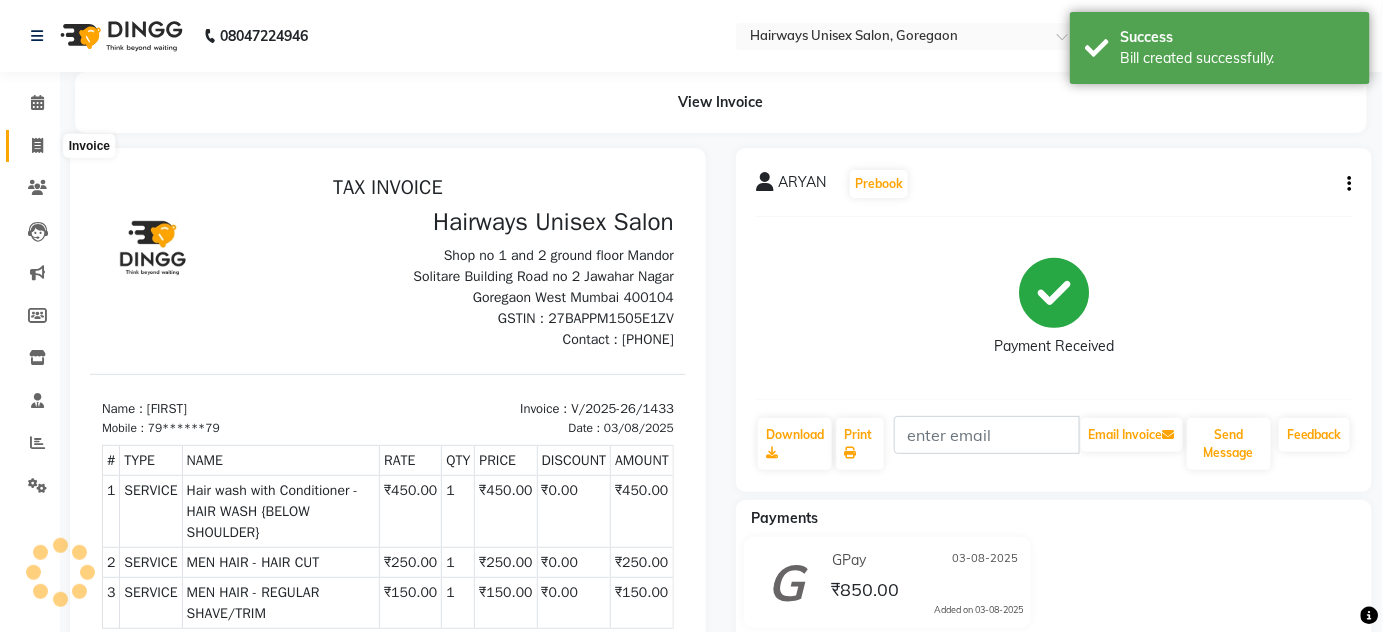 click 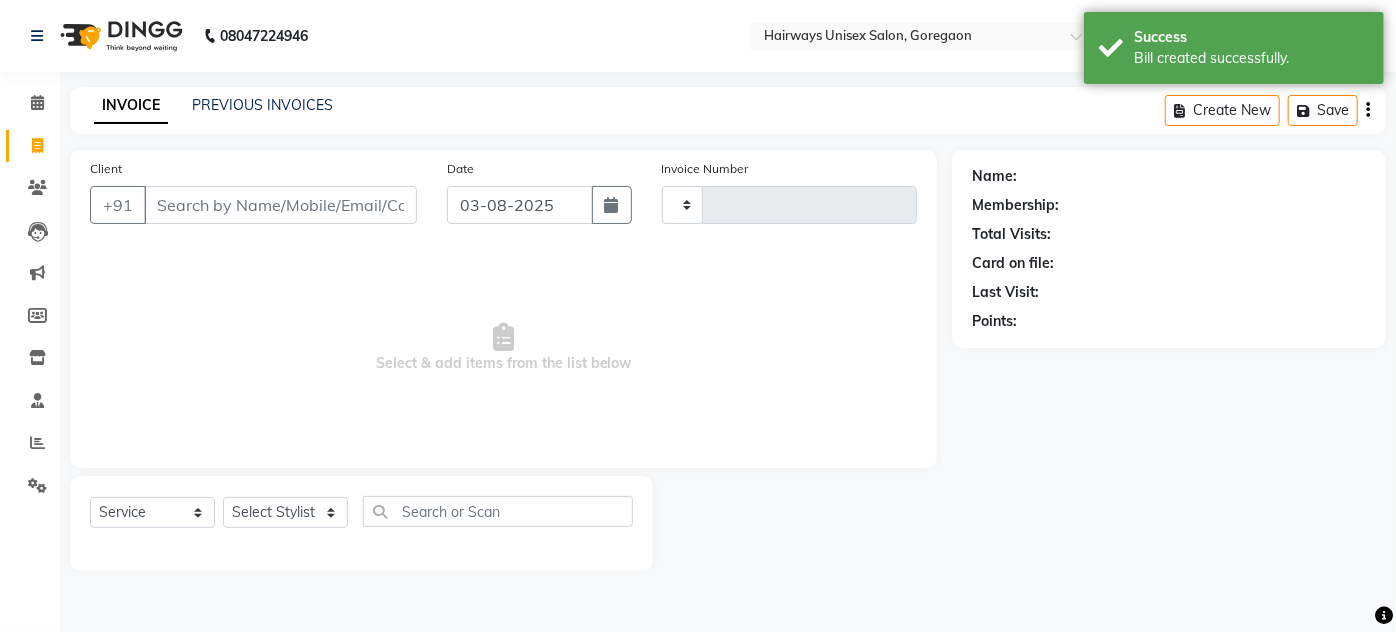type on "1434" 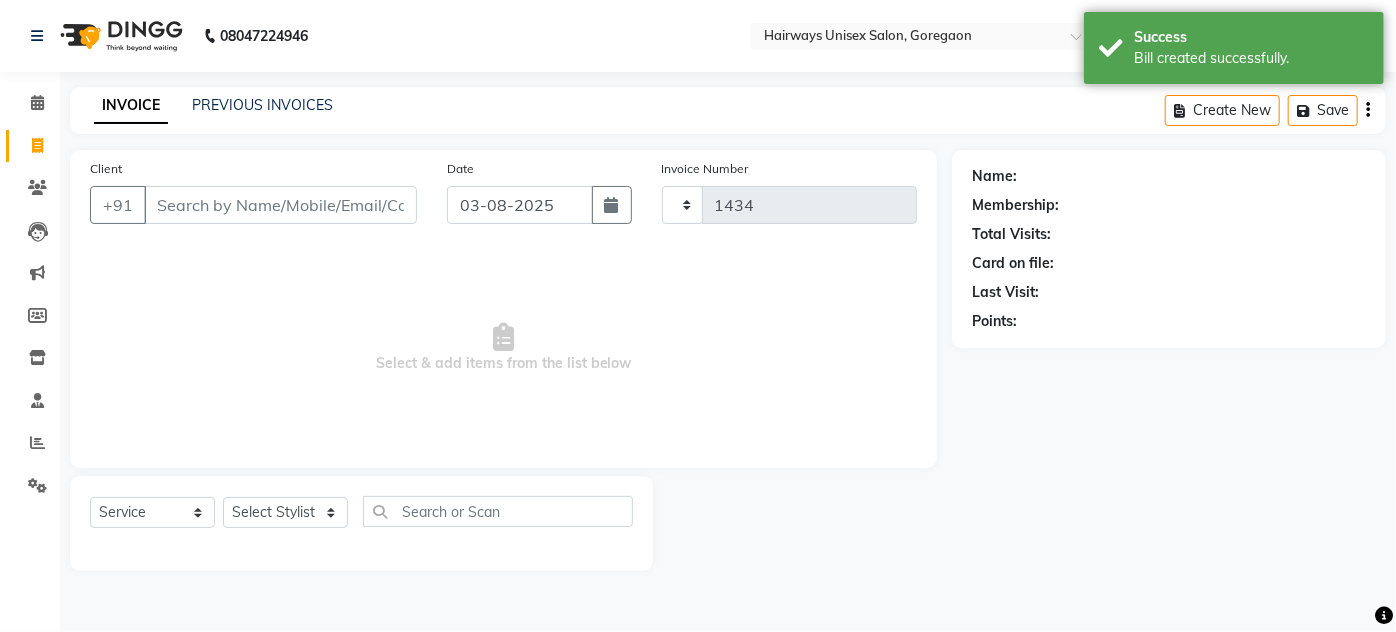 select on "8320" 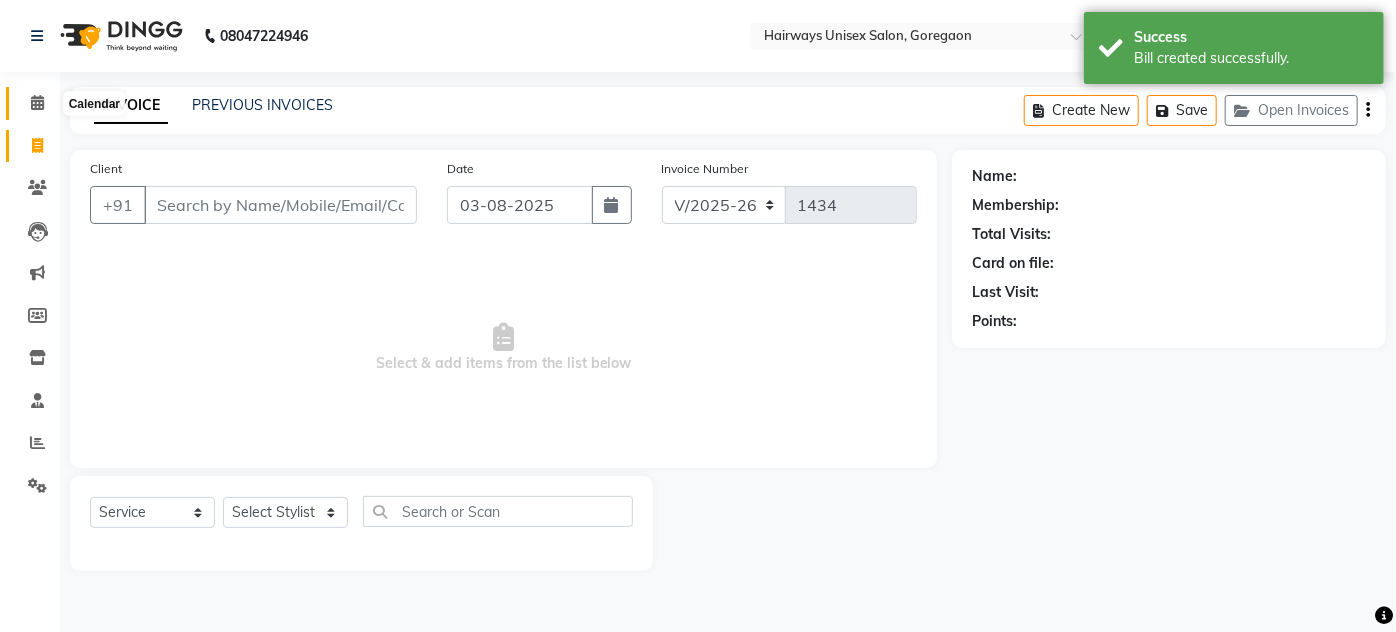 click 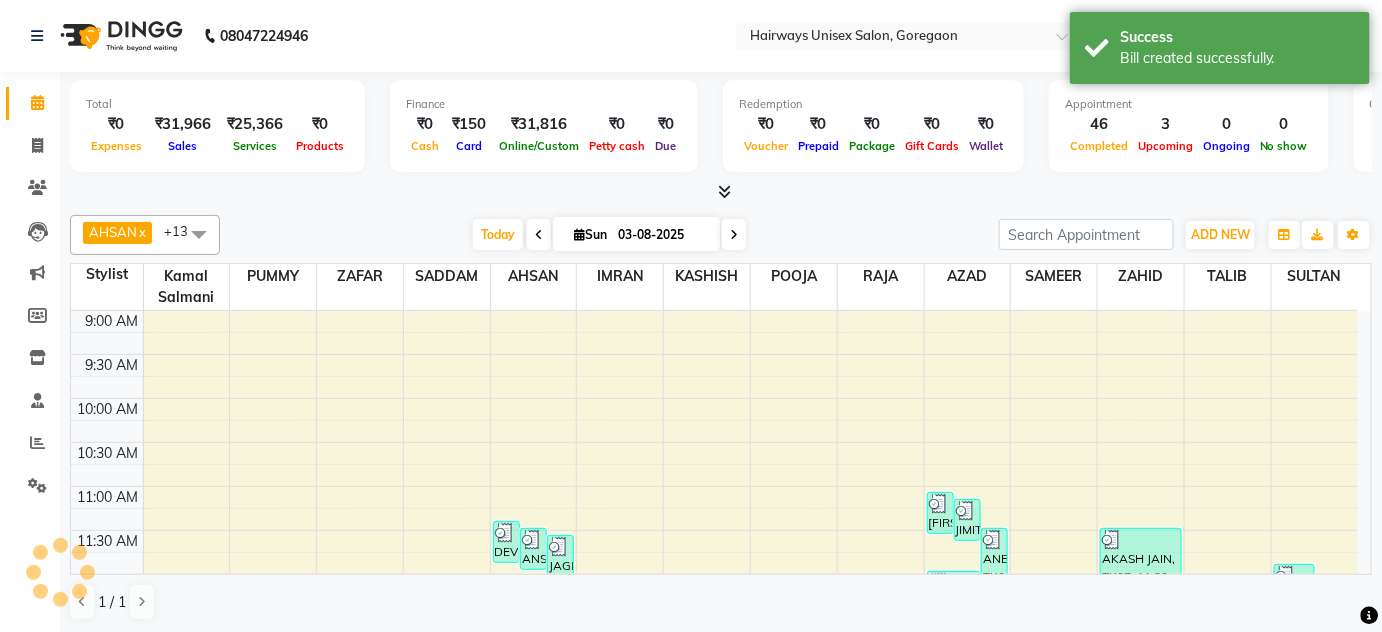 scroll, scrollTop: 952, scrollLeft: 0, axis: vertical 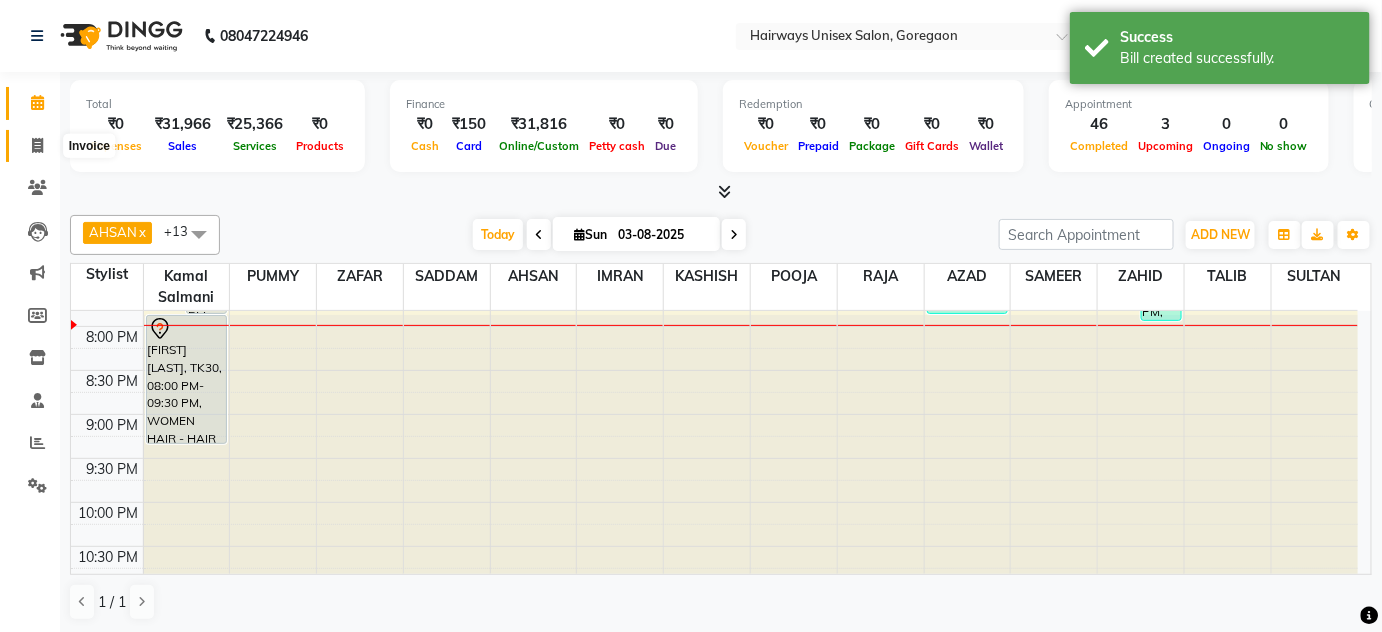 click 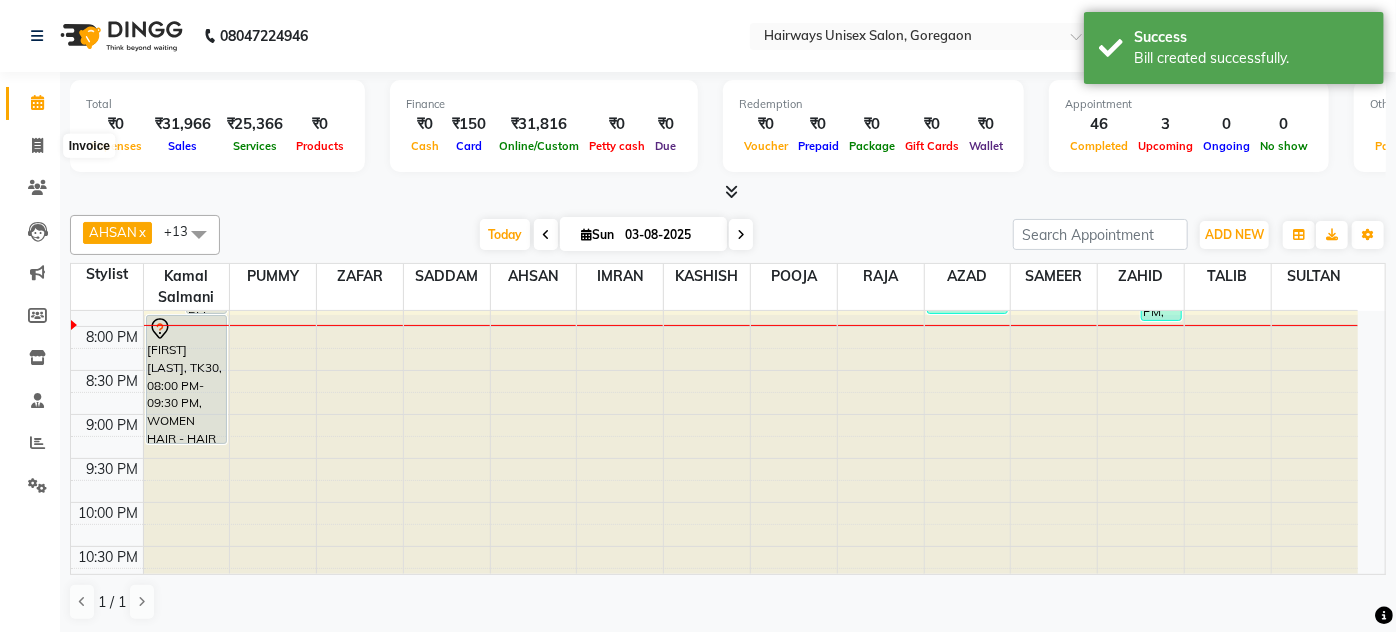 select on "8320" 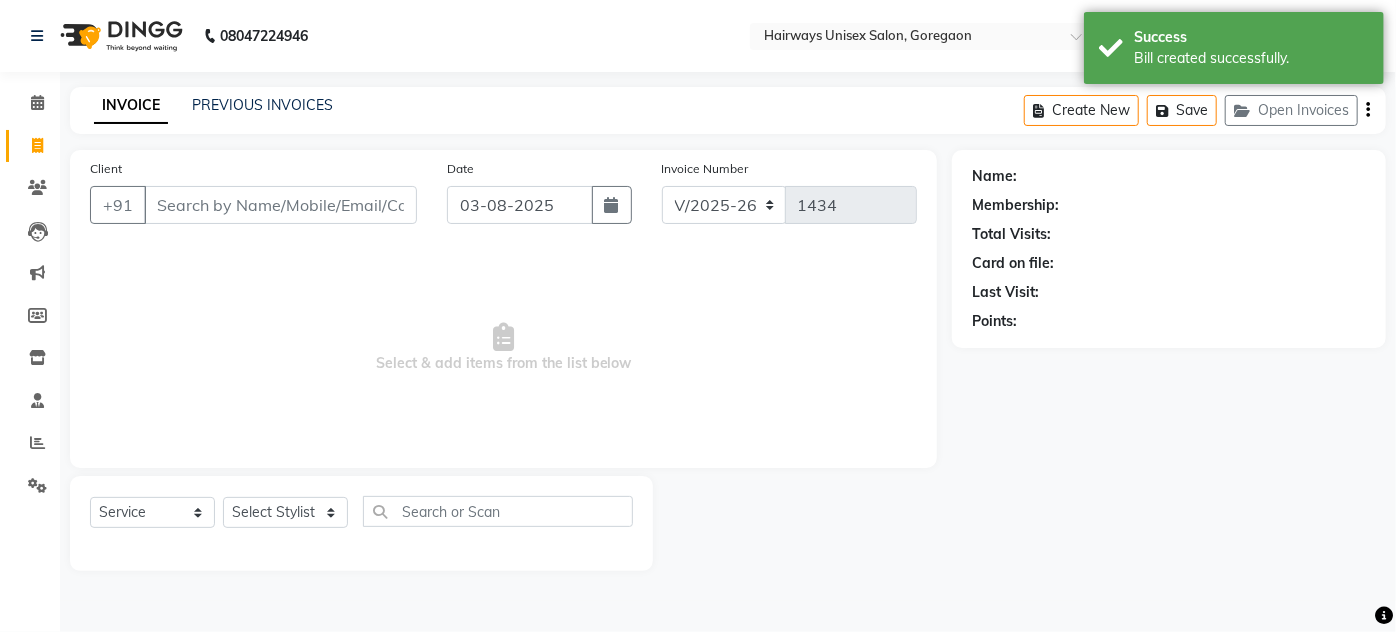 drag, startPoint x: 272, startPoint y: 213, endPoint x: 285, endPoint y: 209, distance: 13.601471 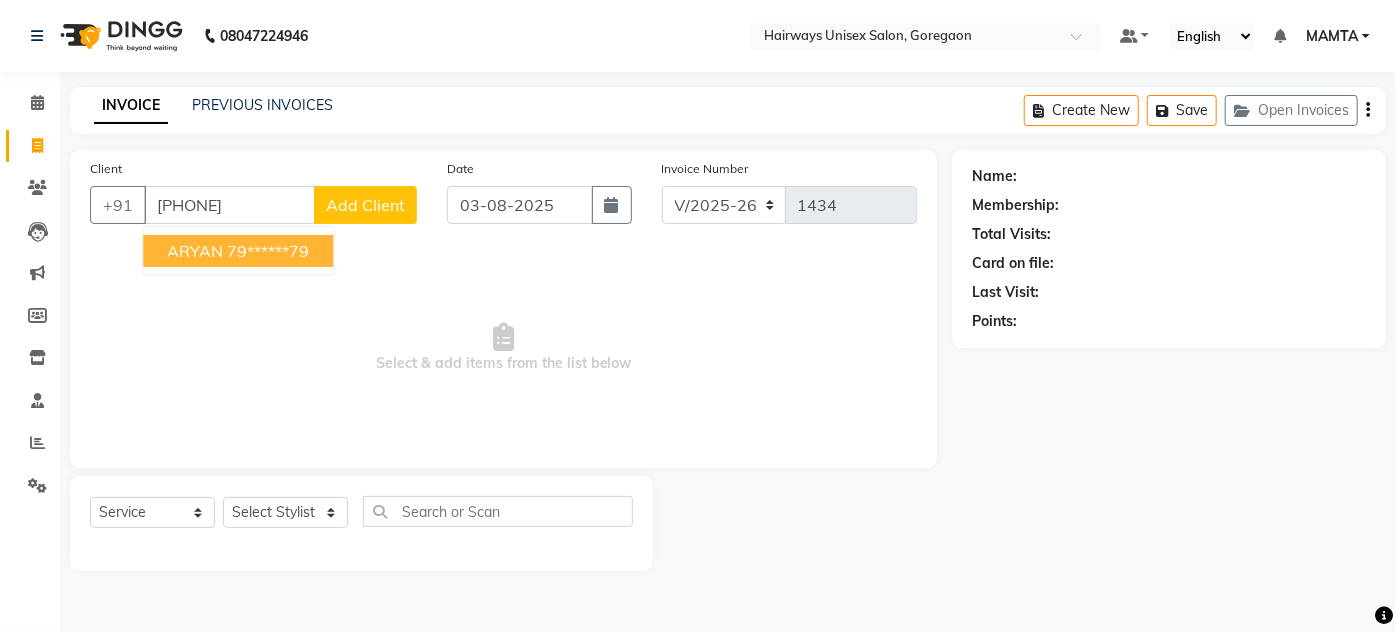 click on "ARYAN" at bounding box center (195, 251) 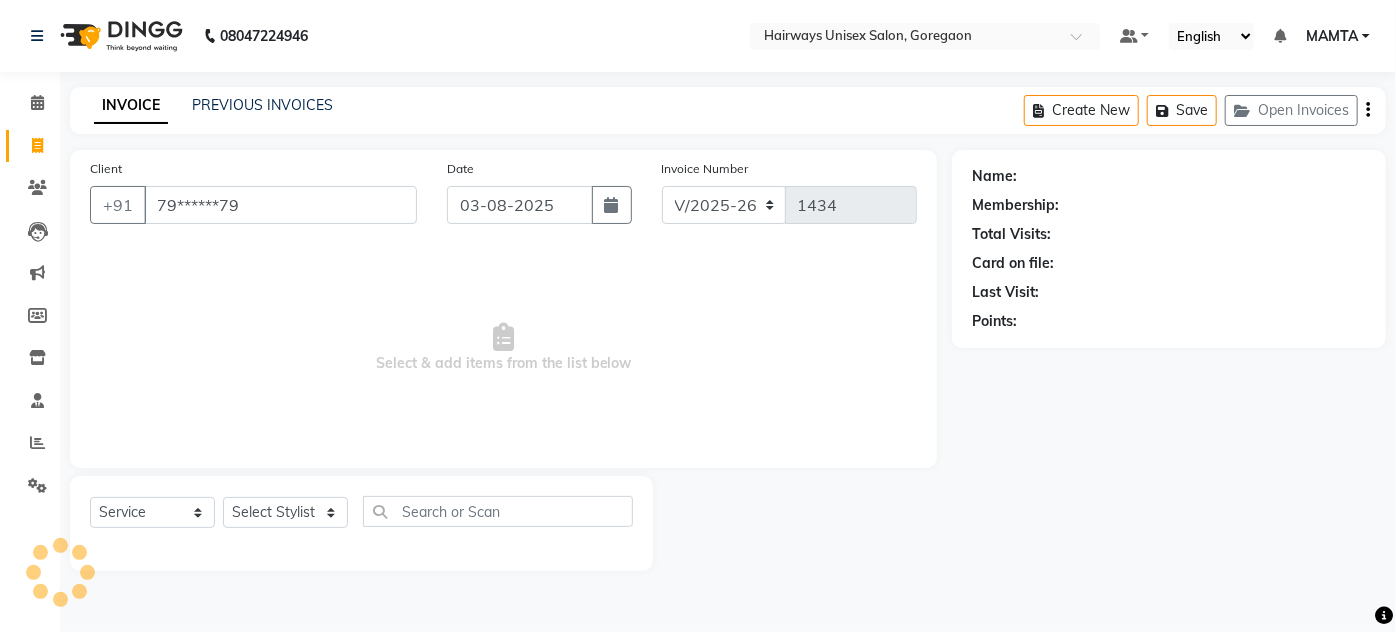 type on "79******79" 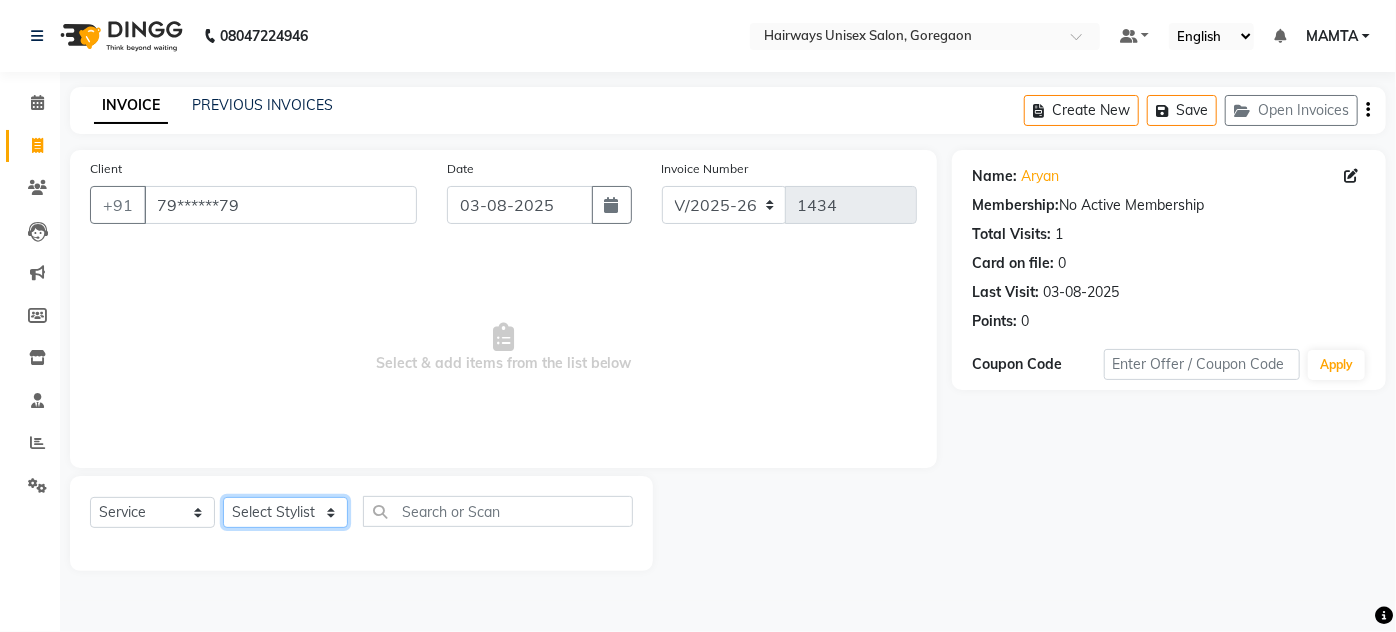 click on "Select Stylist AHSAN AZAD IMRAN Kamal Salmani KASHISH MAMTA POOJA PUMMY RAJA SADDAM SAMEER SULTAN TALIB ZAFAR ZAHID" 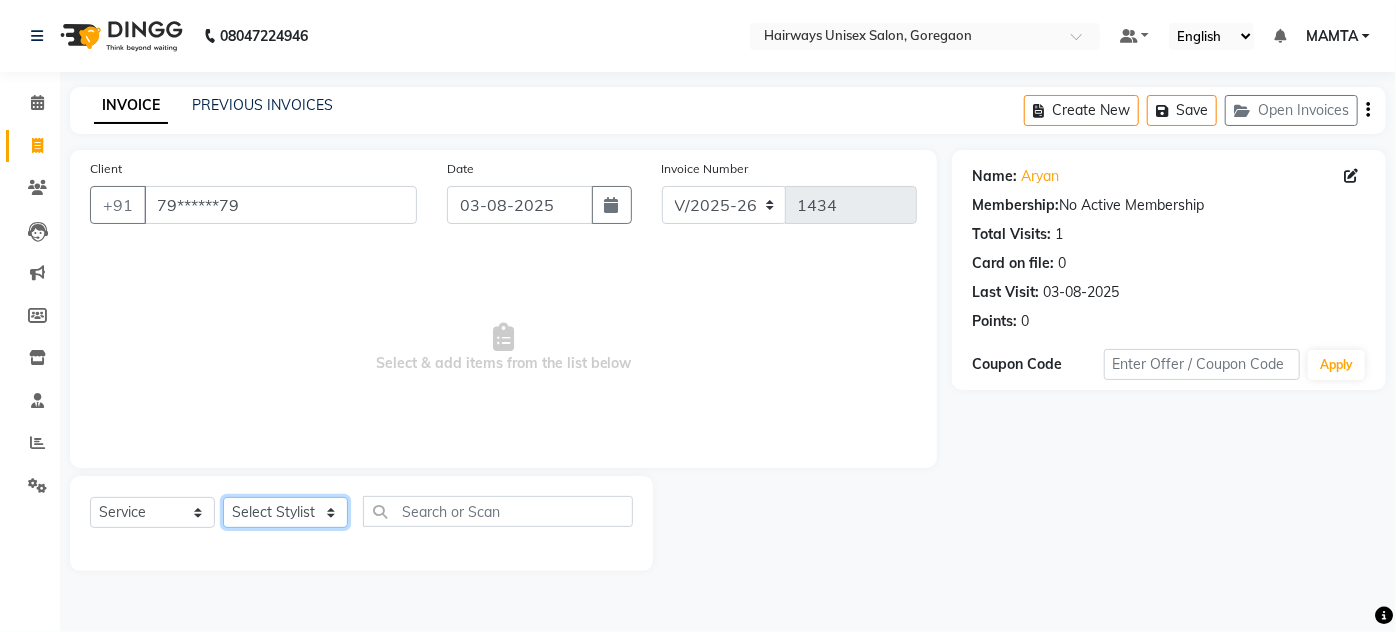 select on "80493" 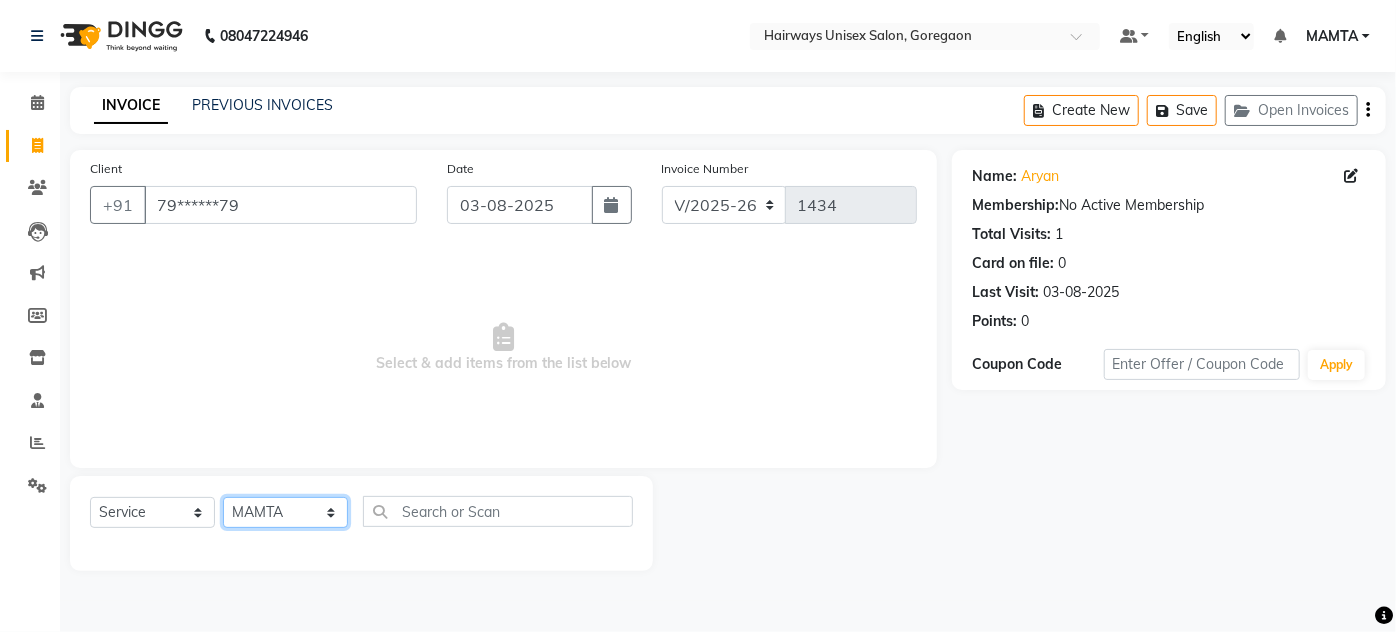 click on "Select Stylist AHSAN AZAD IMRAN Kamal Salmani KASHISH MAMTA POOJA PUMMY RAJA SADDAM SAMEER SULTAN TALIB ZAFAR ZAHID" 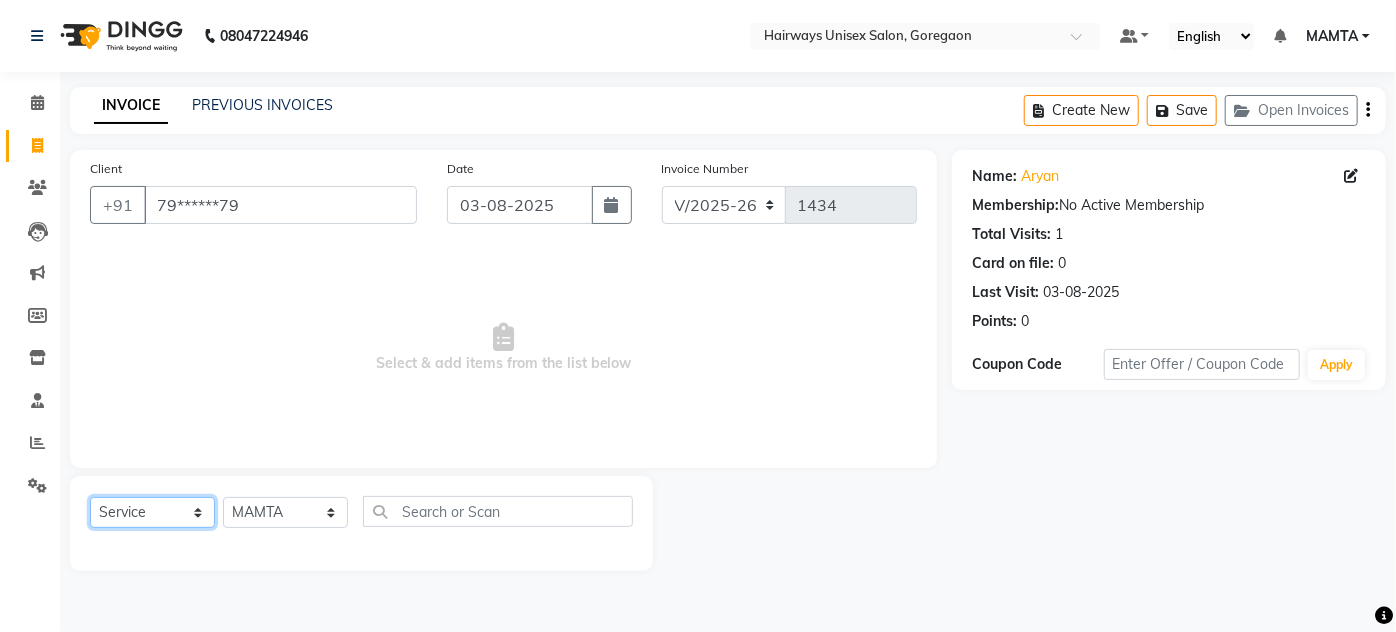 drag, startPoint x: 129, startPoint y: 527, endPoint x: 145, endPoint y: 502, distance: 29.681644 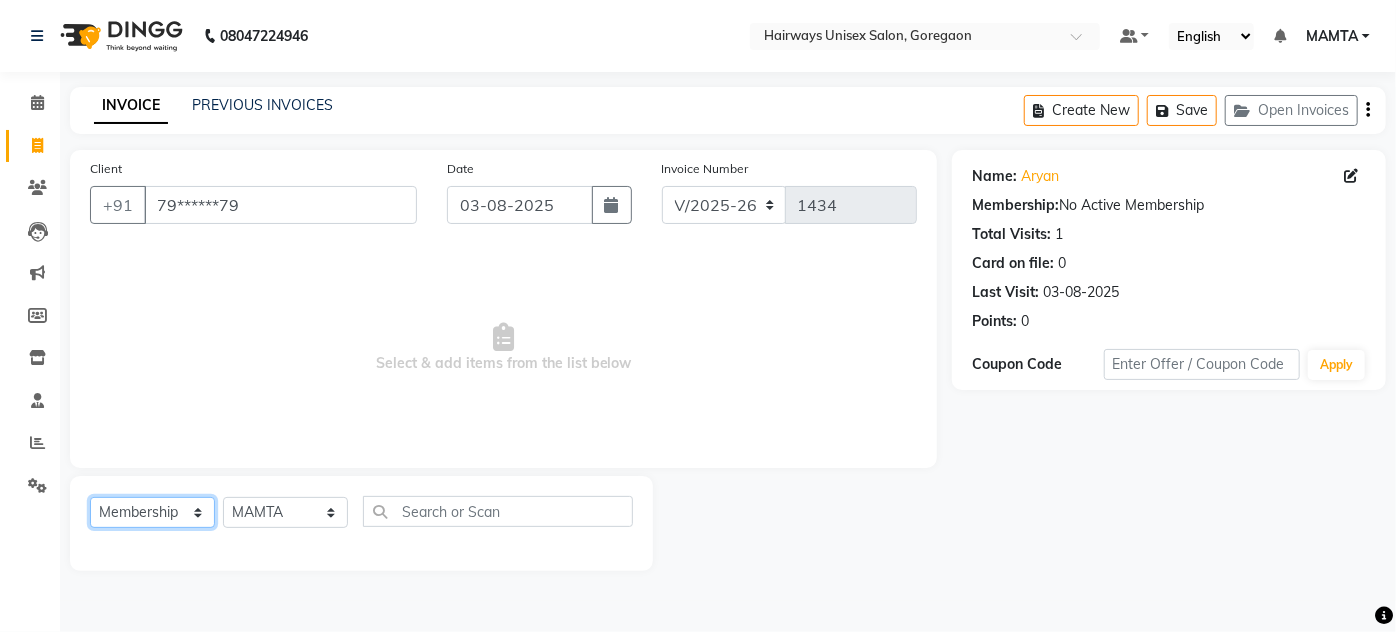 click on "Select  Service  Product  Membership  Package Voucher Prepaid Gift Card" 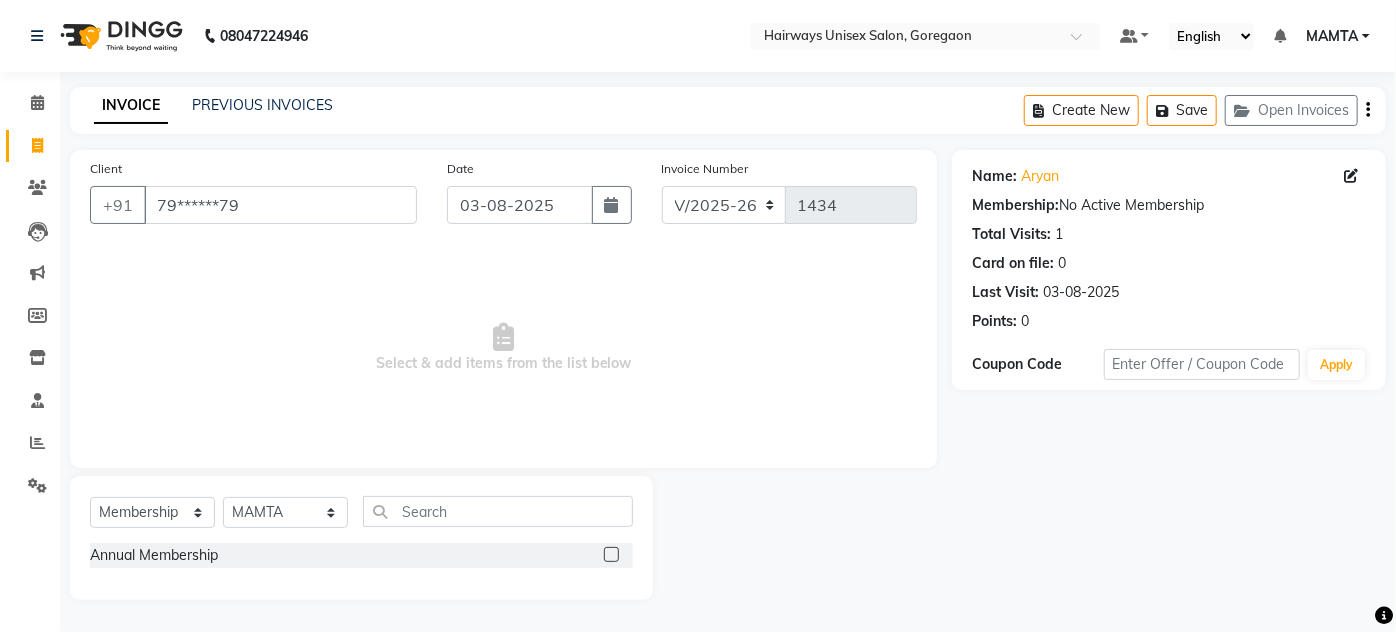 click 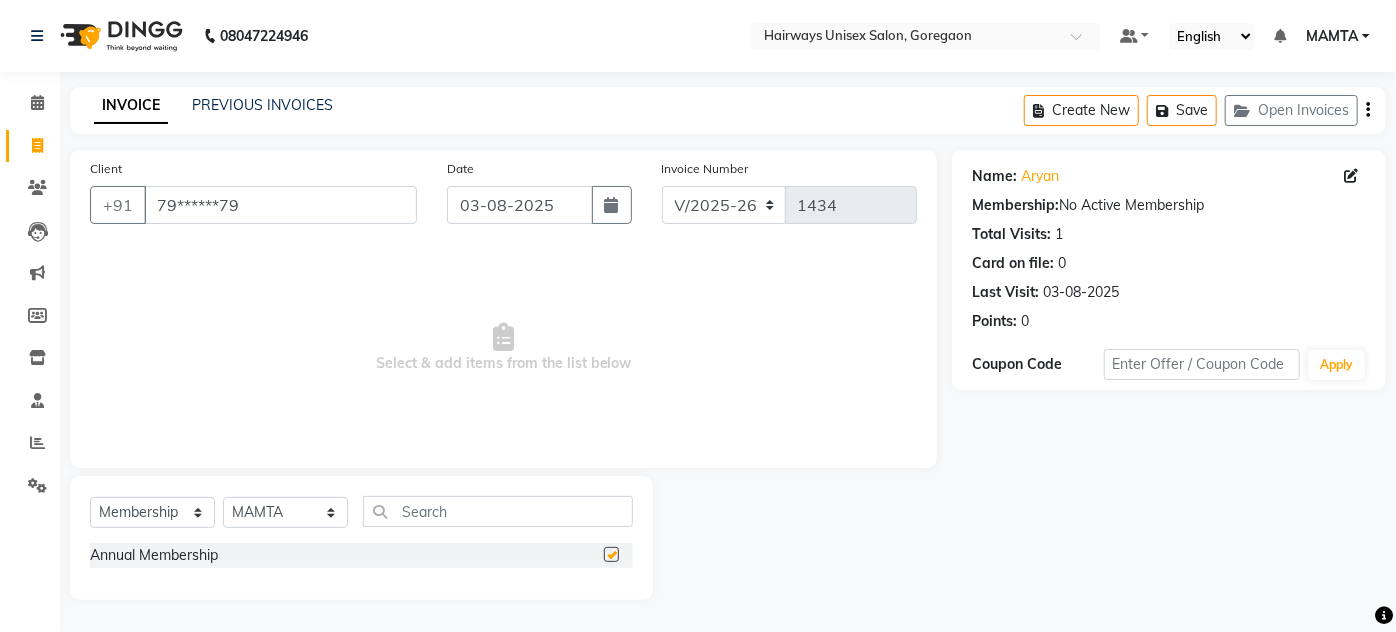 select on "select" 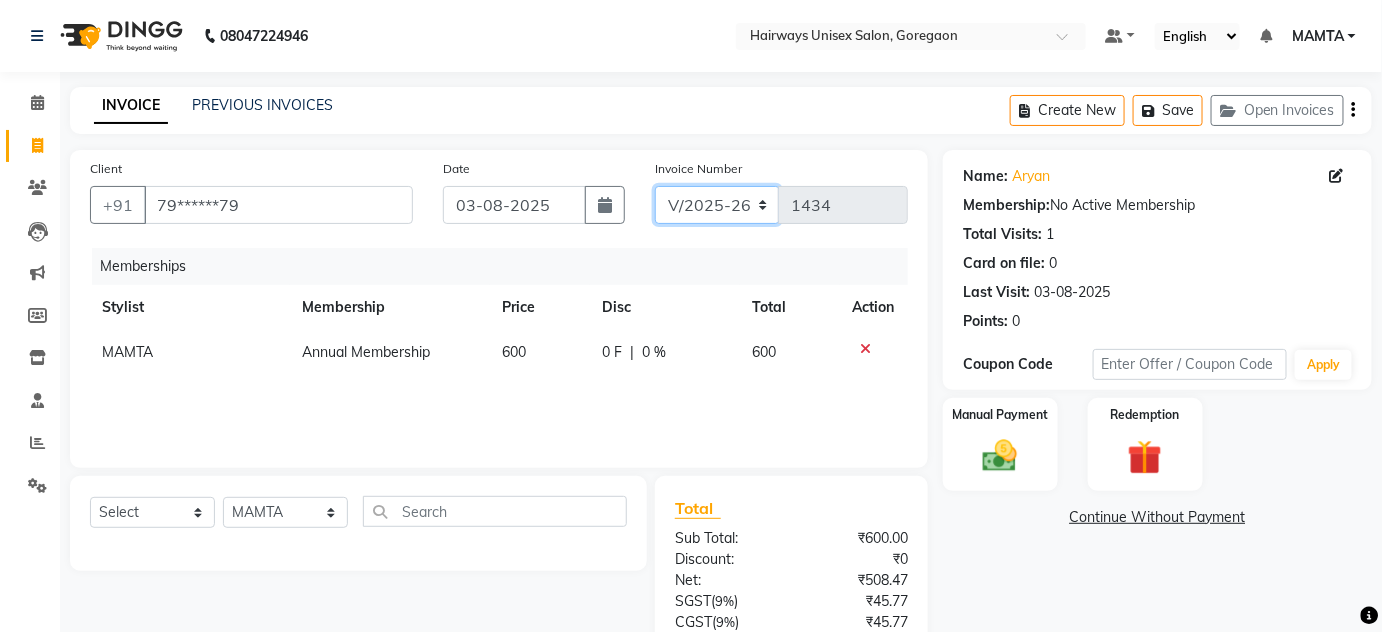 drag, startPoint x: 701, startPoint y: 194, endPoint x: 701, endPoint y: 210, distance: 16 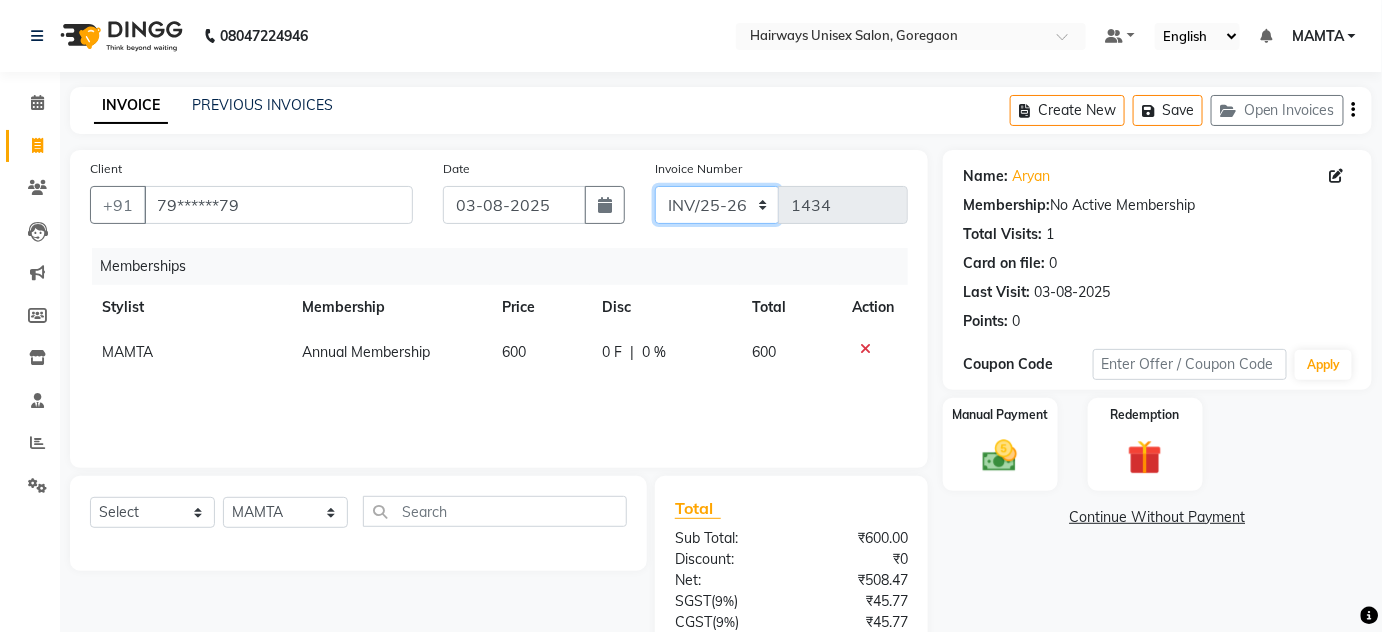 click on "INV/25-26 V/2025-26" 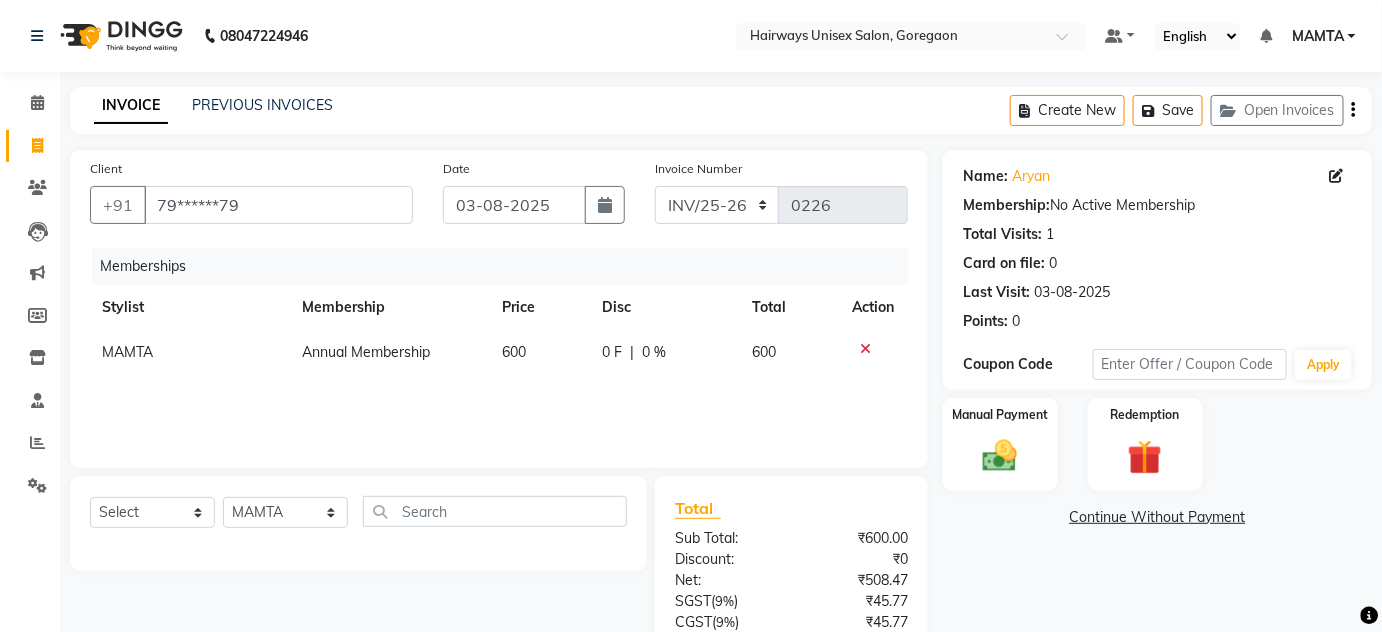 click 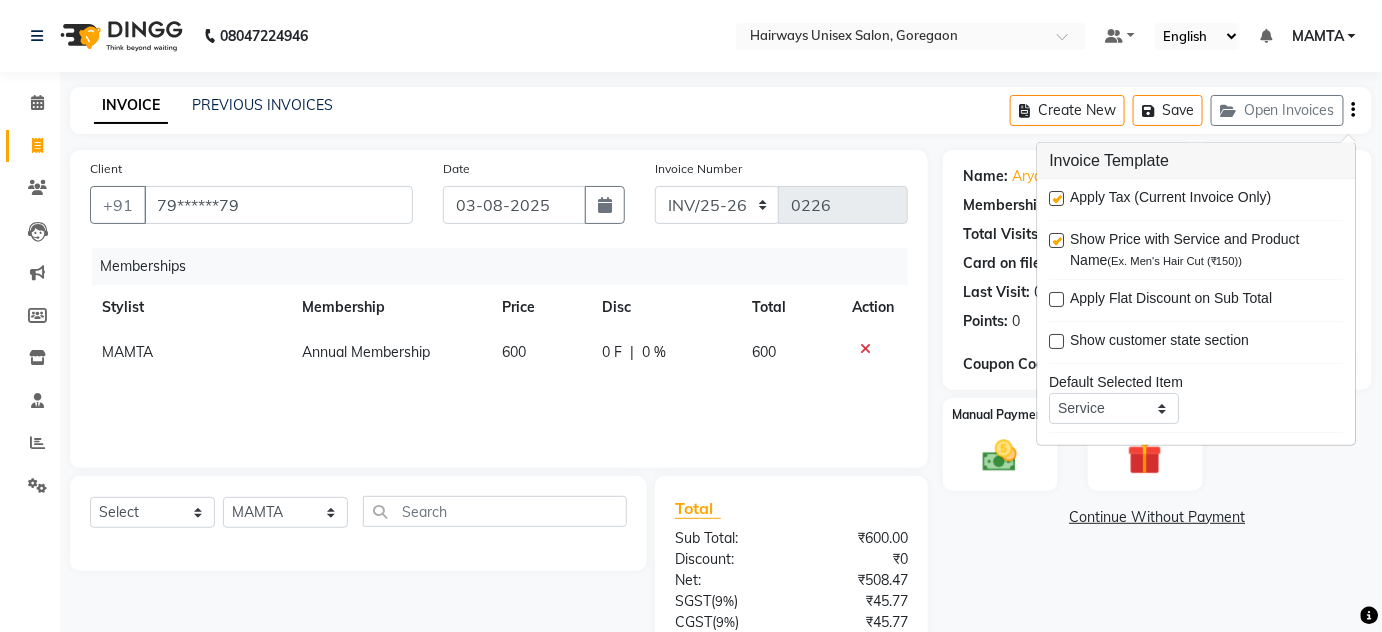click on "Apply Tax (Current Invoice Only)" at bounding box center (1197, 199) 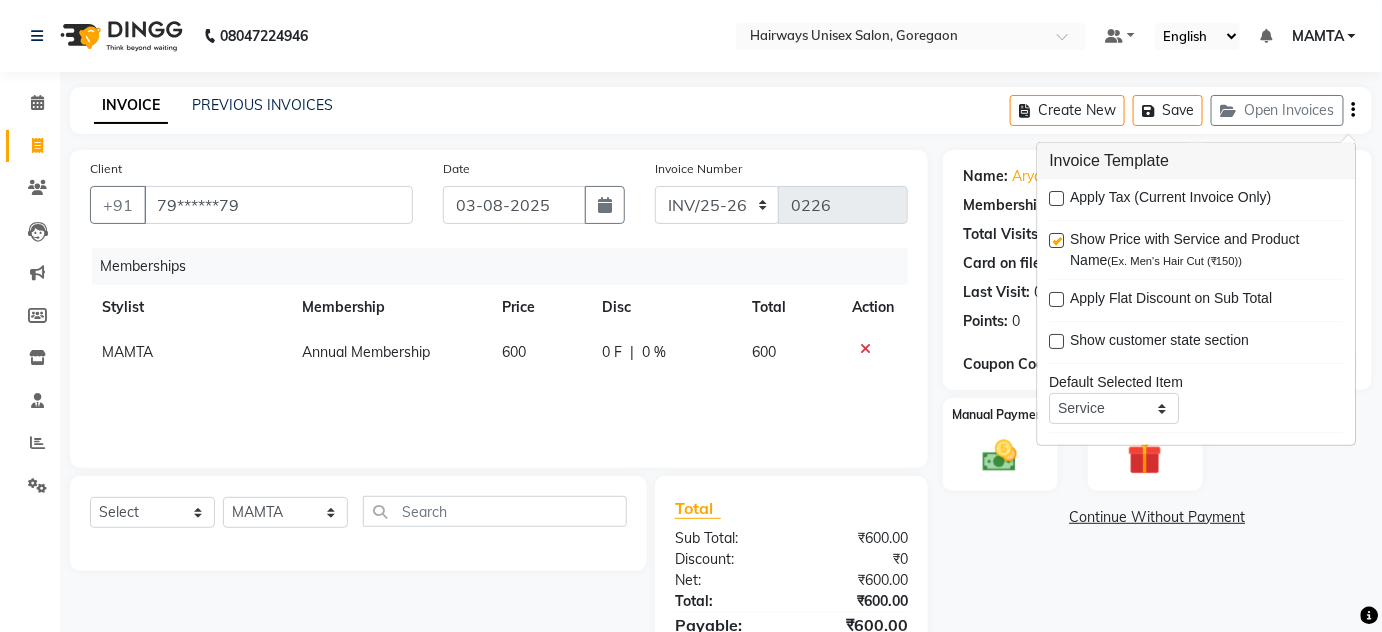 click on "INVOICE PREVIOUS INVOICES Create New   Save   Open Invoices  Client +91 79******79 Date 03-08-2025 Invoice Number INV/25-26 V/2025-26 0226 Memberships Stylist Membership Price Disc Total Action MAMTA Annual Membership 600 0 F | 0 % 600 Select  Service  Product  Package Voucher Prepaid Gift Card  Select Stylist AHSAN AZAD IMRAN Kamal Salmani KASHISH MAMTA POOJA PUMMY RAJA SADDAM SAMEER SULTAN TALIB ZAFAR ZAHID Total Sub Total: ₹600.00 Discount: ₹0 Net: ₹600.00 Total: ₹600.00 Payable: ₹600.00 Paid: ₹0 Balance   : ₹600.00 Name: Aryan  Membership:  No Active Membership  Total Visits:  1 Card on file:  0 Last Visit:   03-08-2025 Points:   0  Coupon Code Apply Manual Payment Redemption  Continue Without Payment" 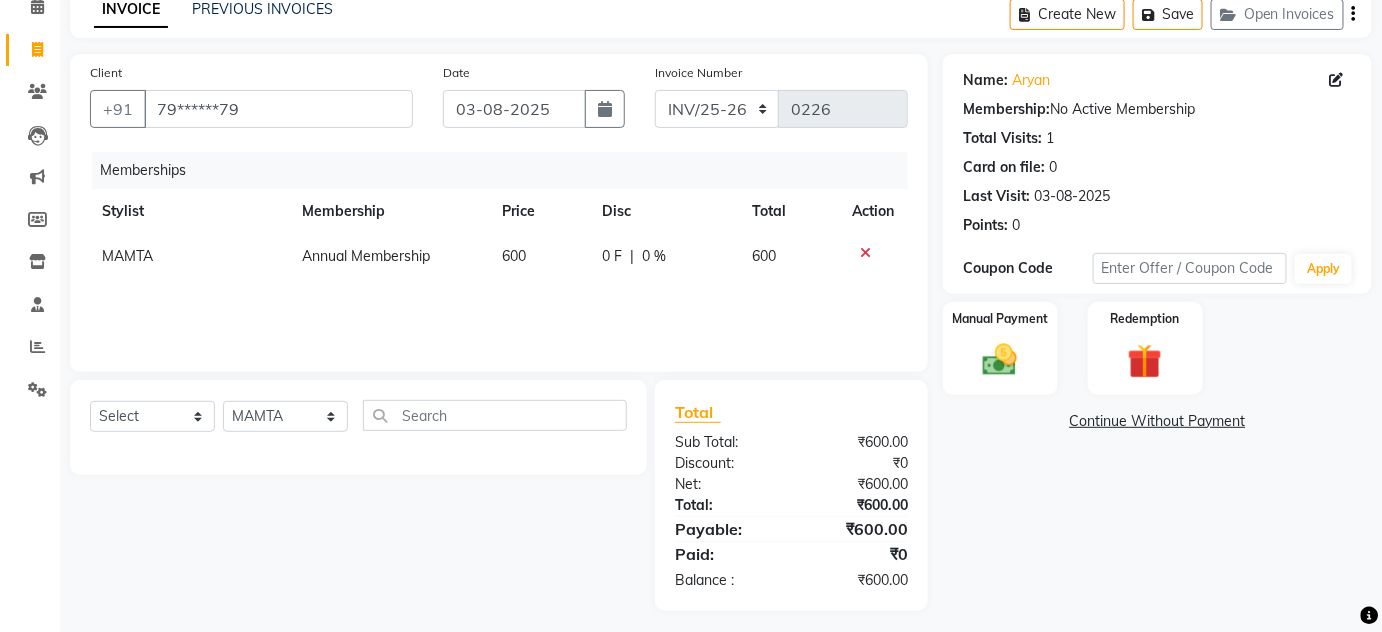 scroll, scrollTop: 104, scrollLeft: 0, axis: vertical 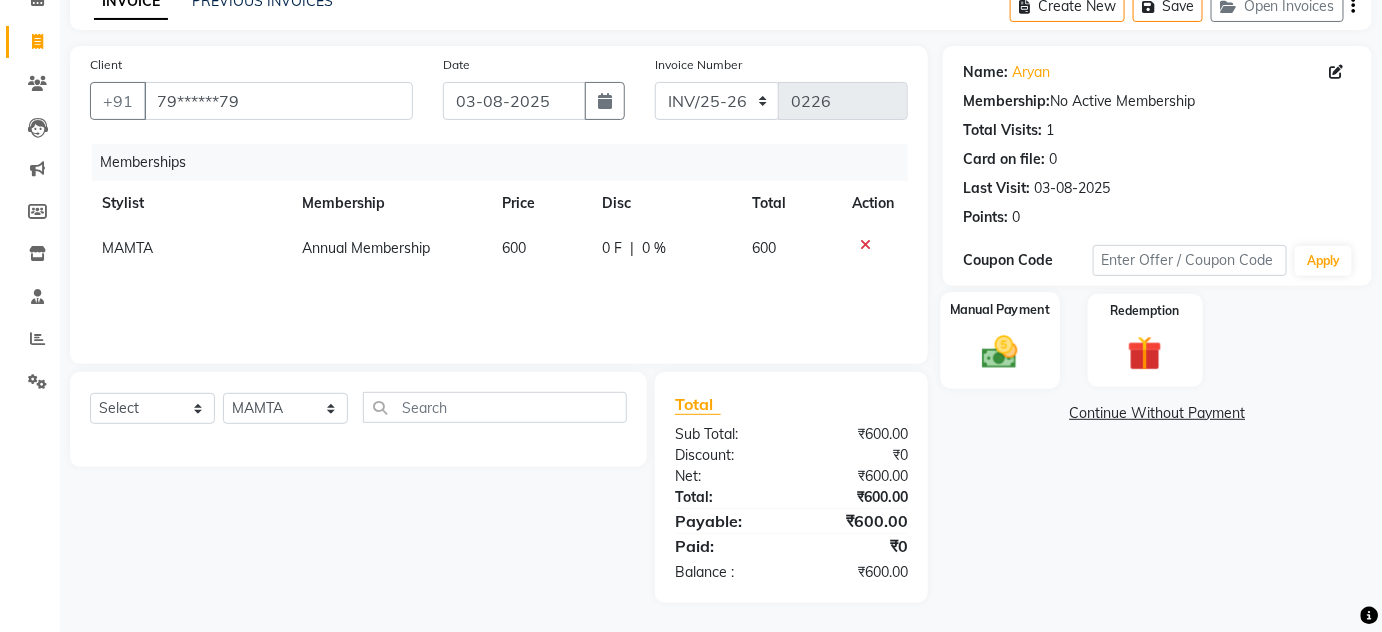 click on "Manual Payment" 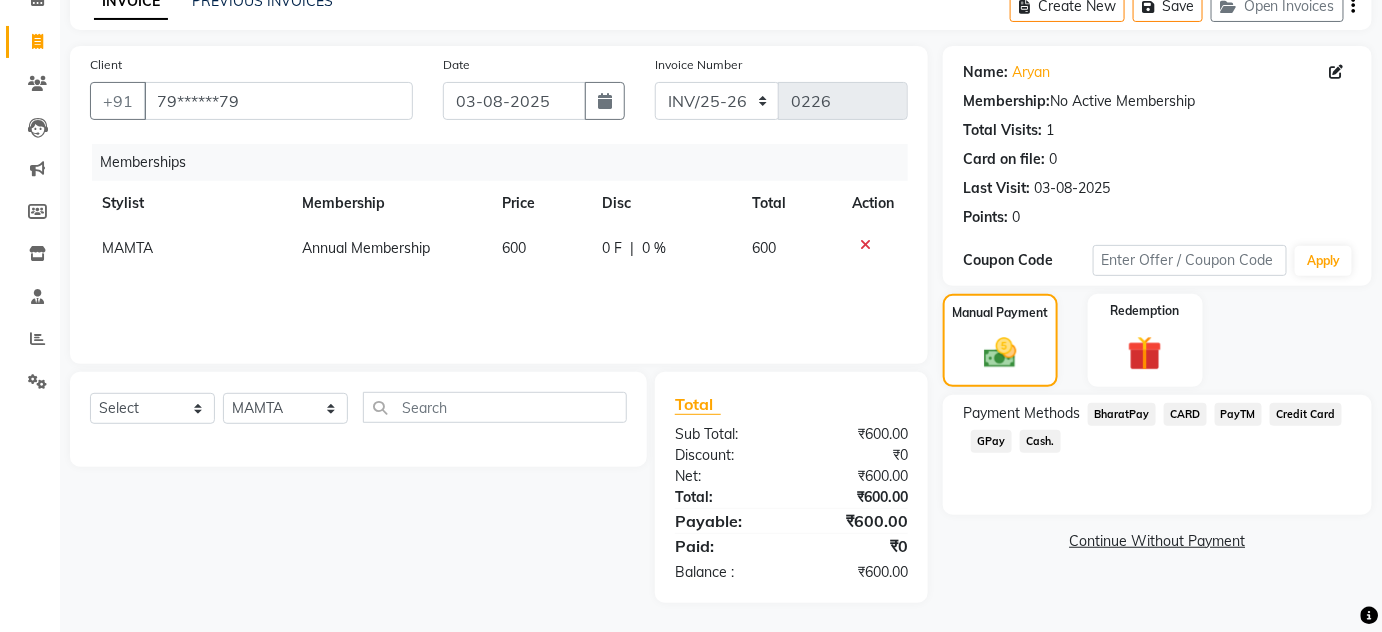 click on "Cash." 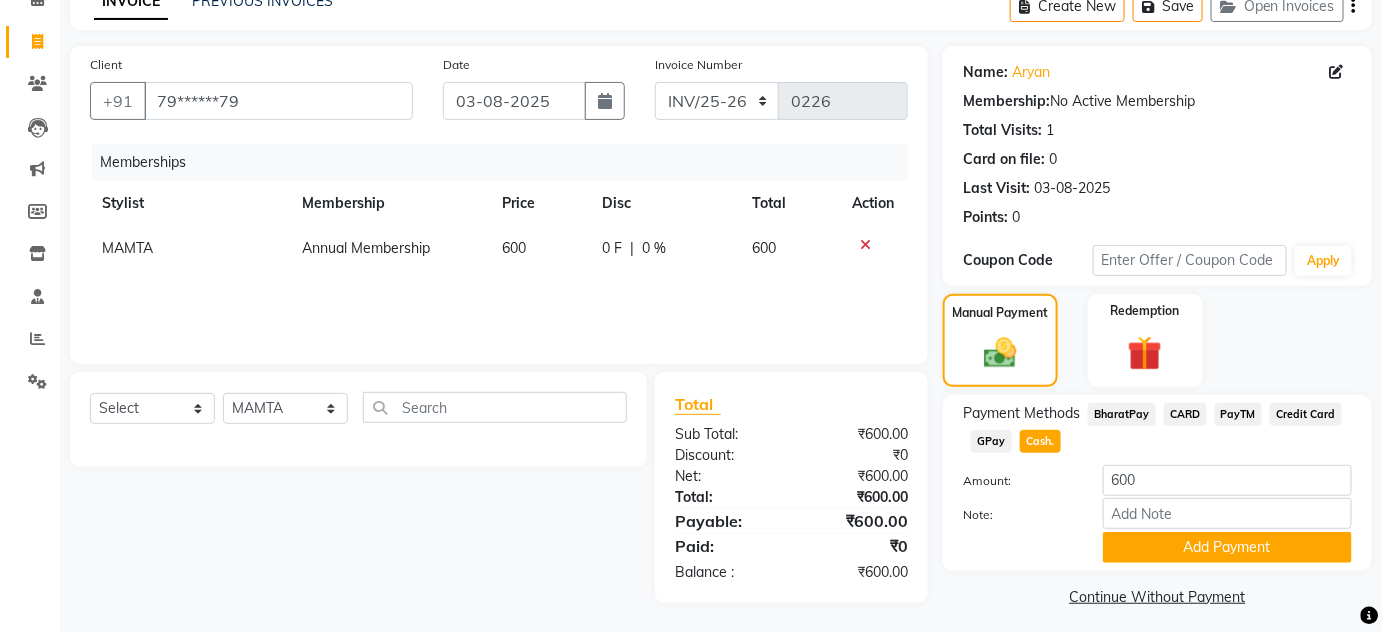 scroll, scrollTop: 112, scrollLeft: 0, axis: vertical 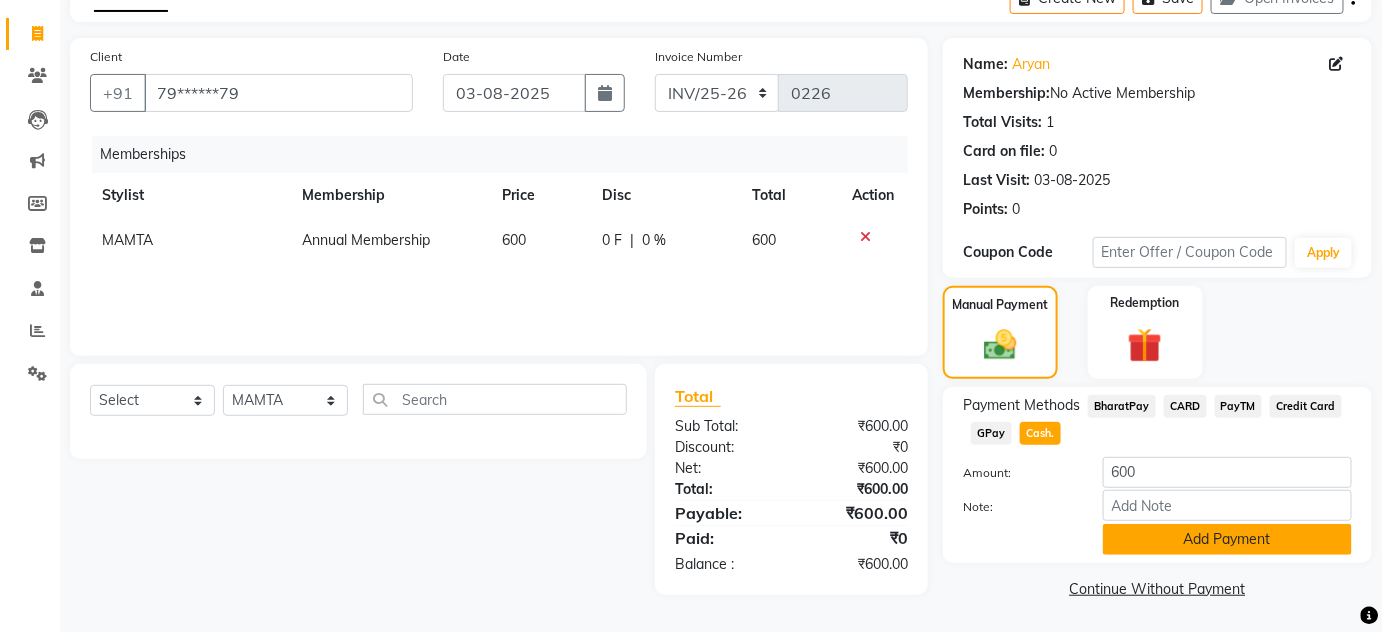 click on "Add Payment" 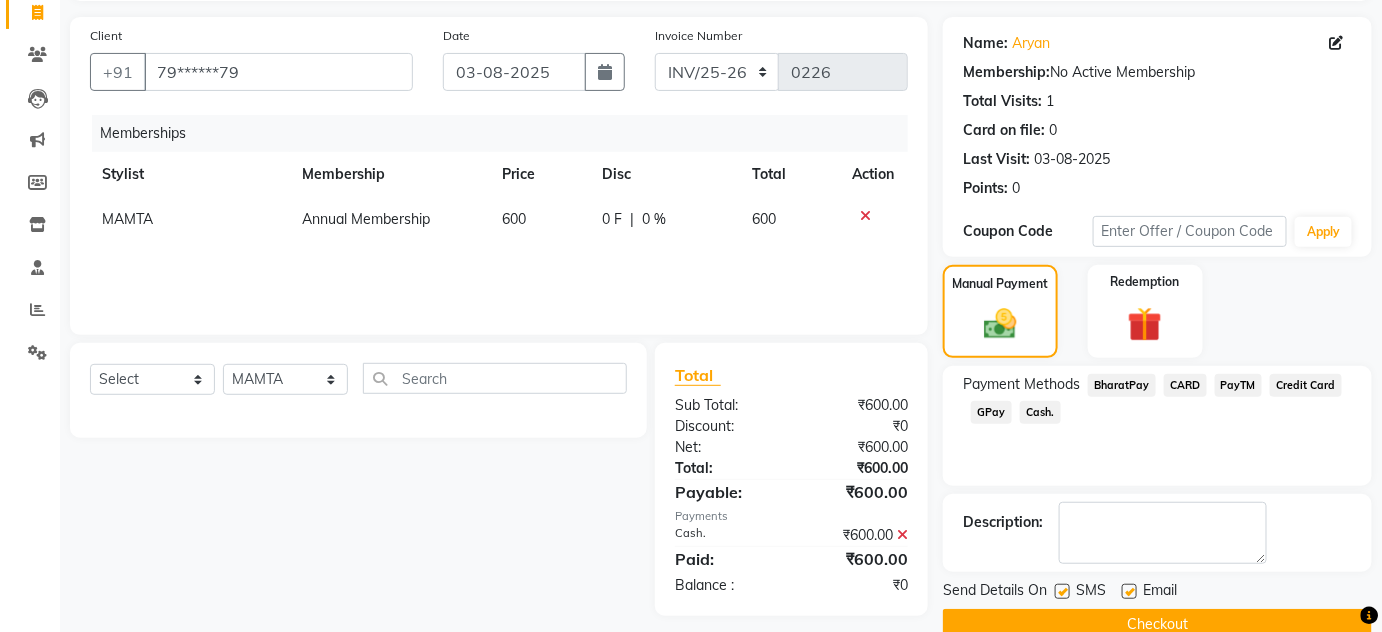 scroll, scrollTop: 169, scrollLeft: 0, axis: vertical 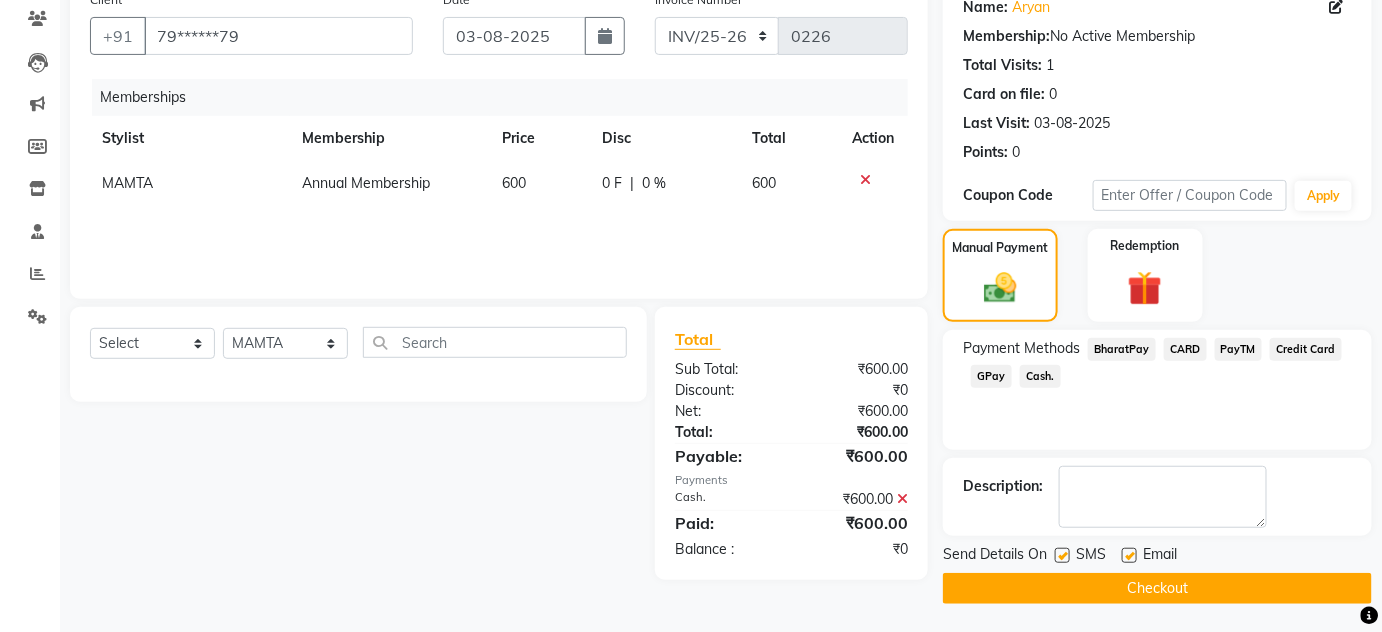 click on "Checkout" 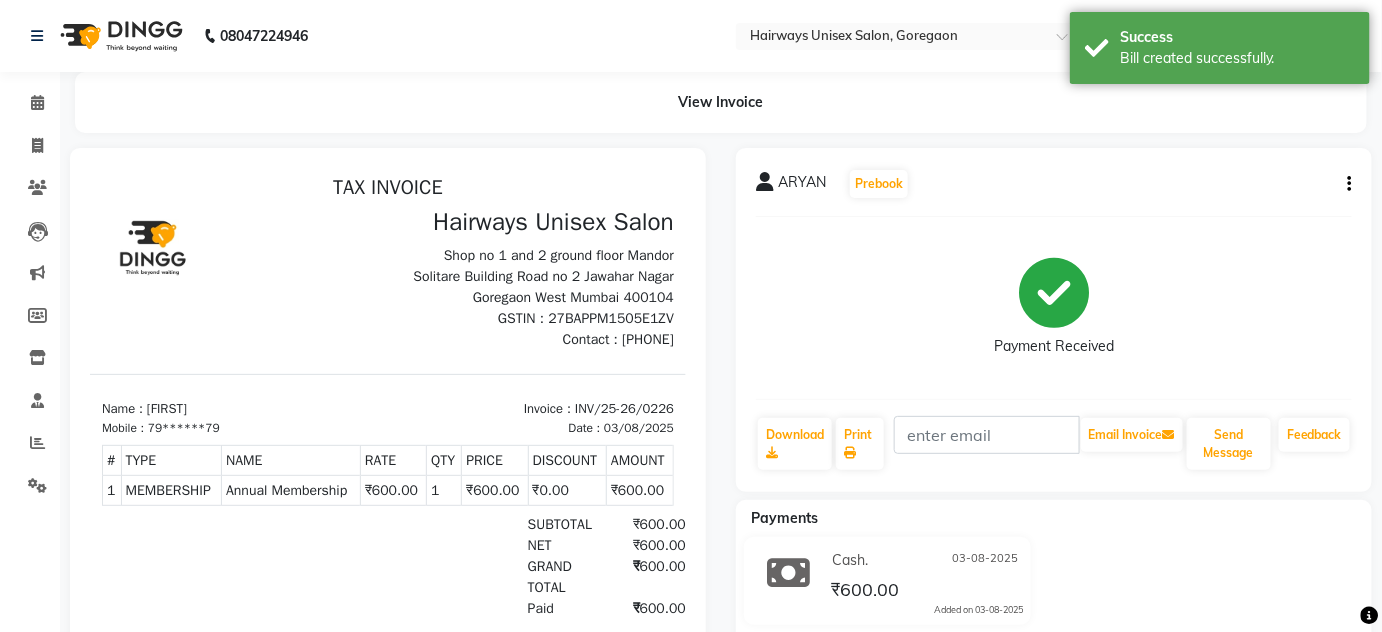scroll, scrollTop: 0, scrollLeft: 0, axis: both 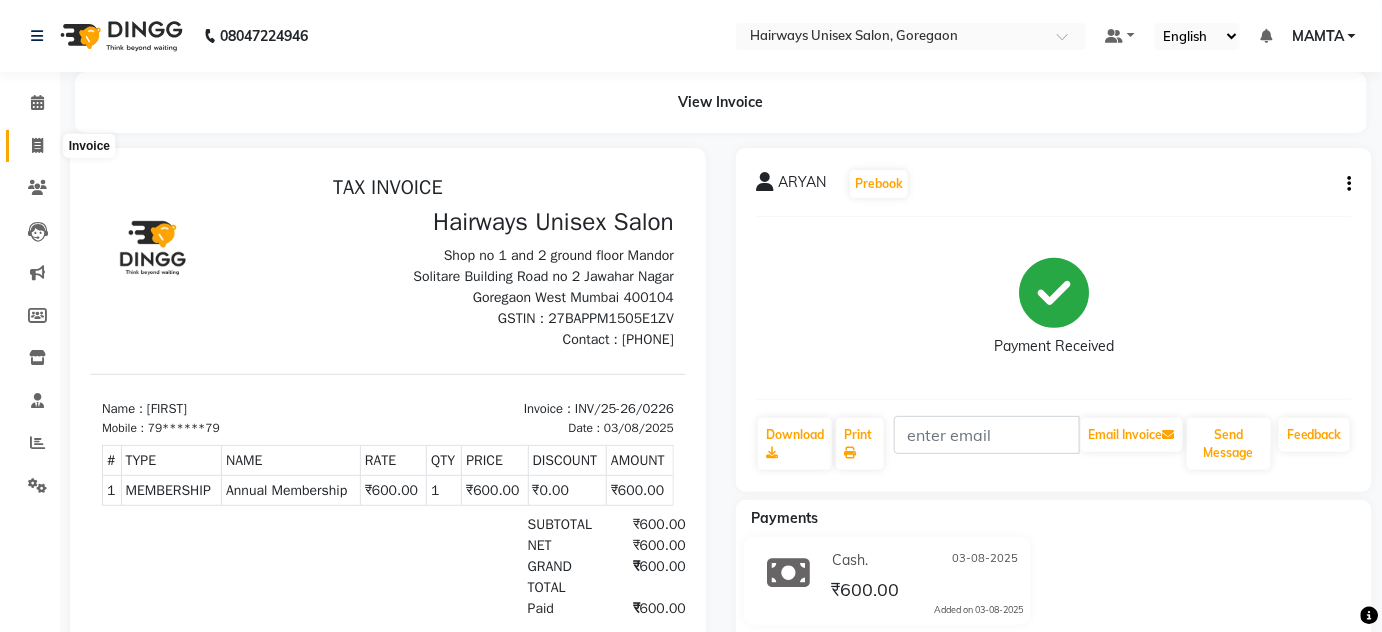 click 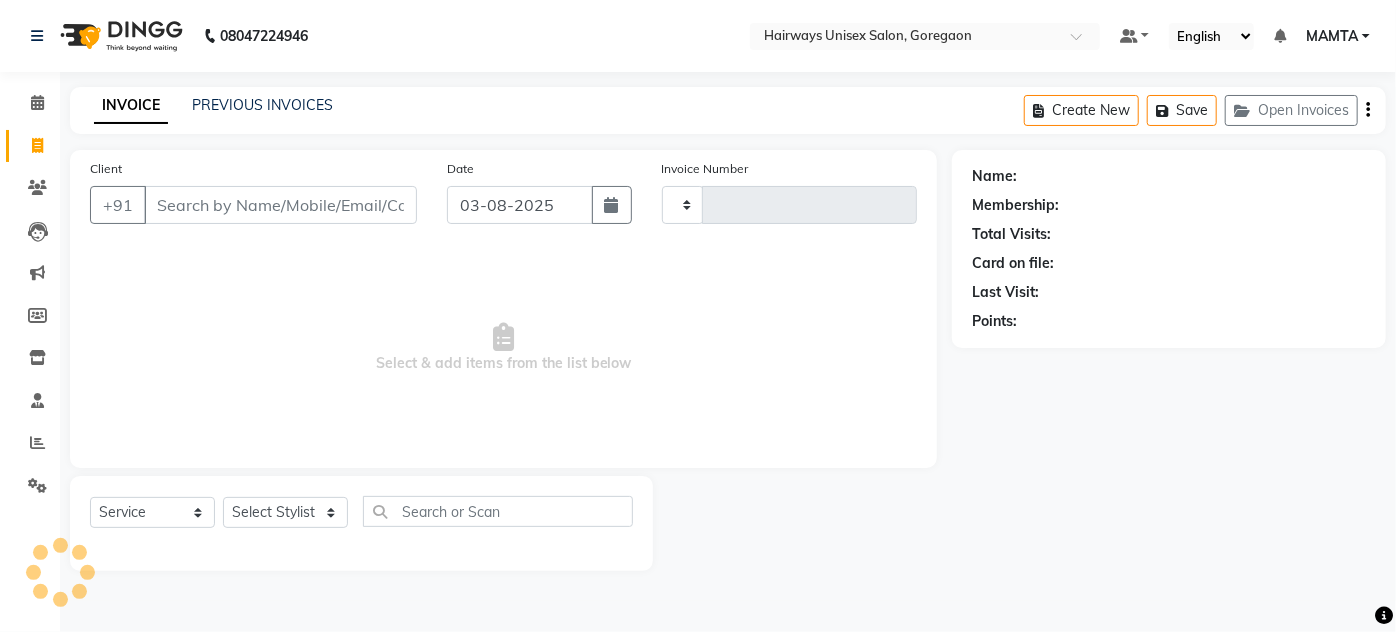 type on "1434" 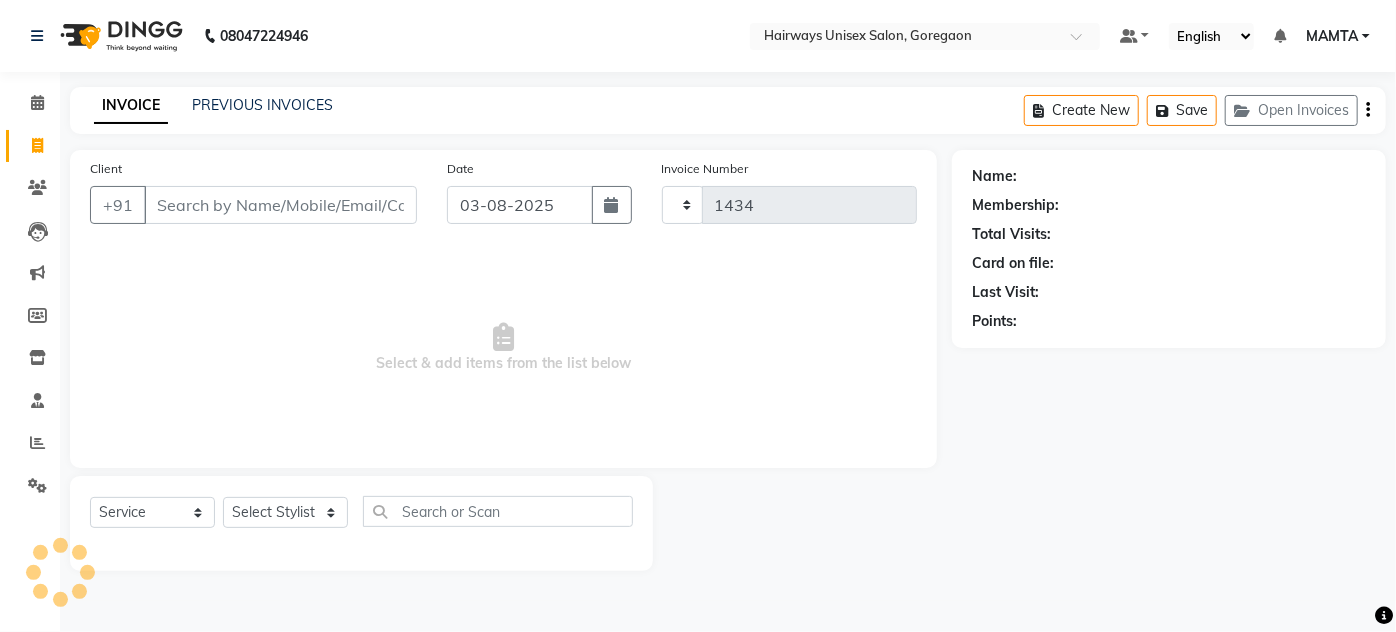 select on "8320" 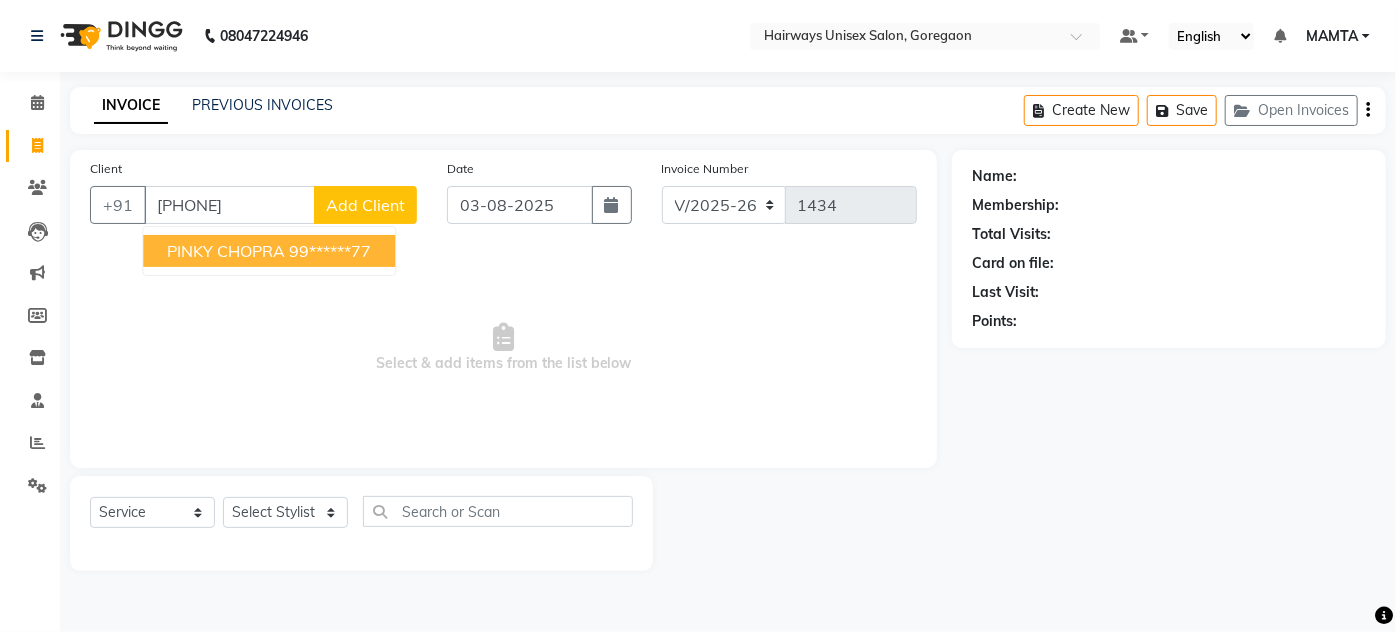 click on "PINKY CHOPRA  99******77" at bounding box center [269, 251] 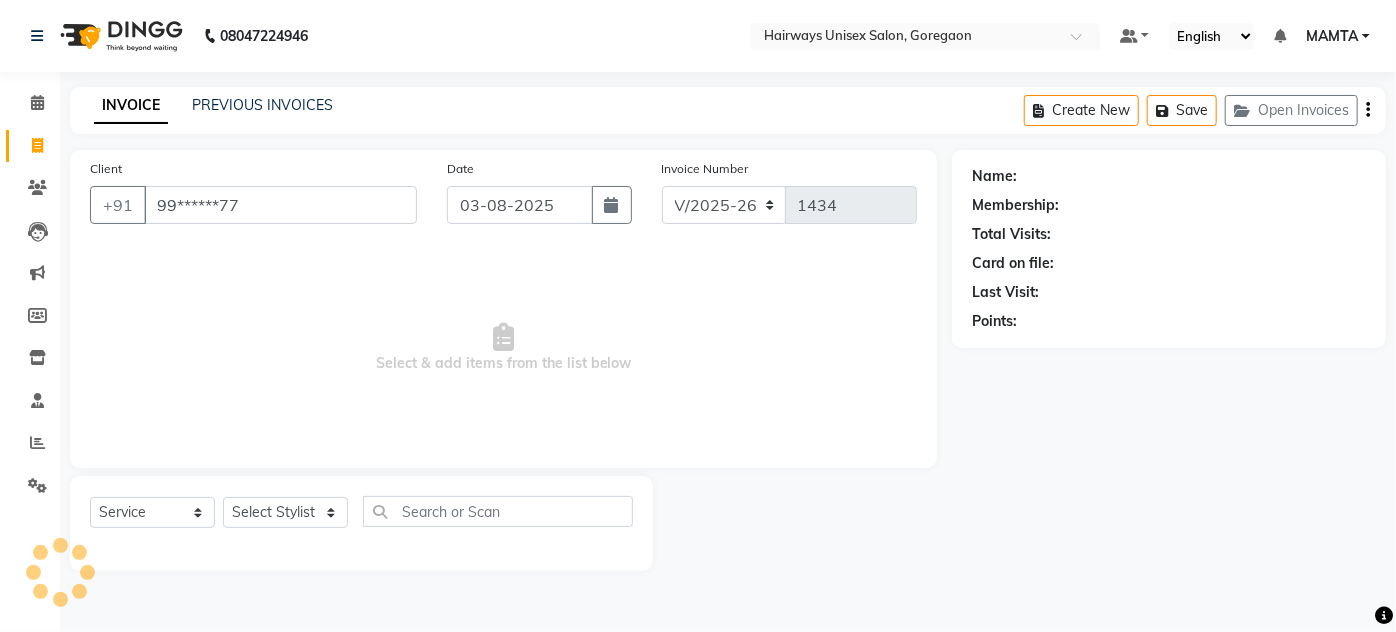 type on "99******77" 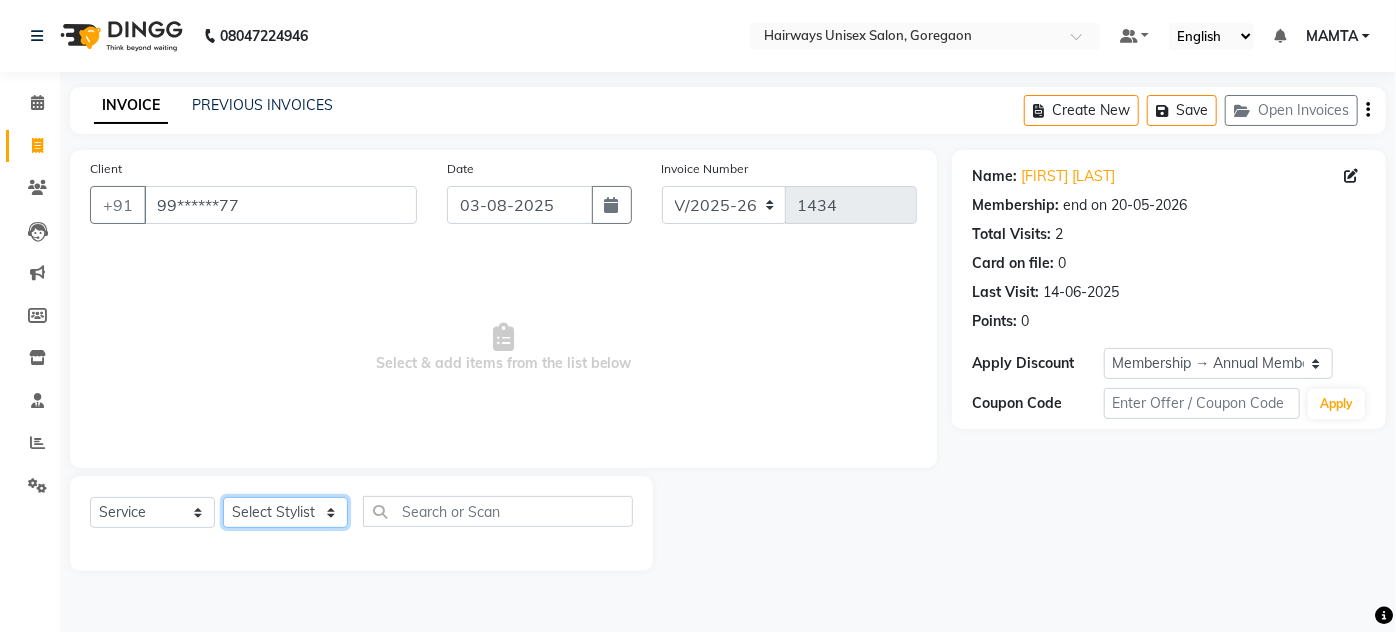 click on "Select Stylist AHSAN AZAD IMRAN Kamal Salmani KASHISH MAMTA POOJA PUMMY RAJA SADDAM SAMEER SULTAN TALIB ZAFAR ZAHID" 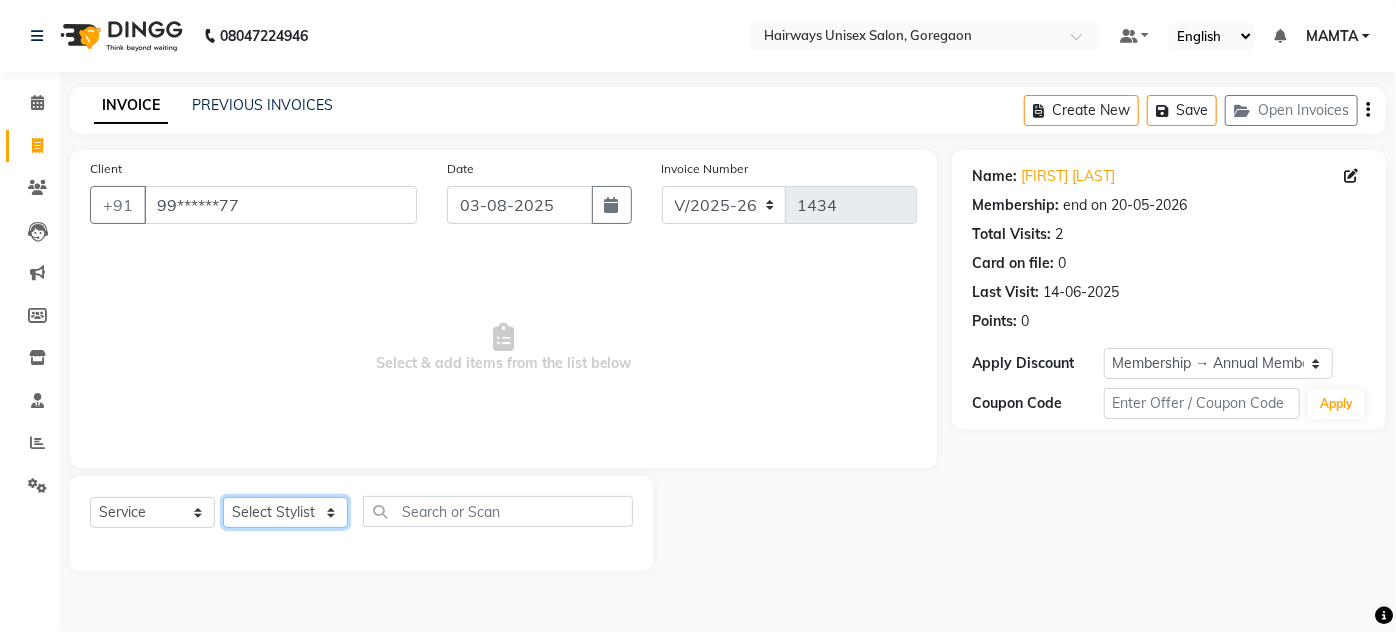 select on "81020" 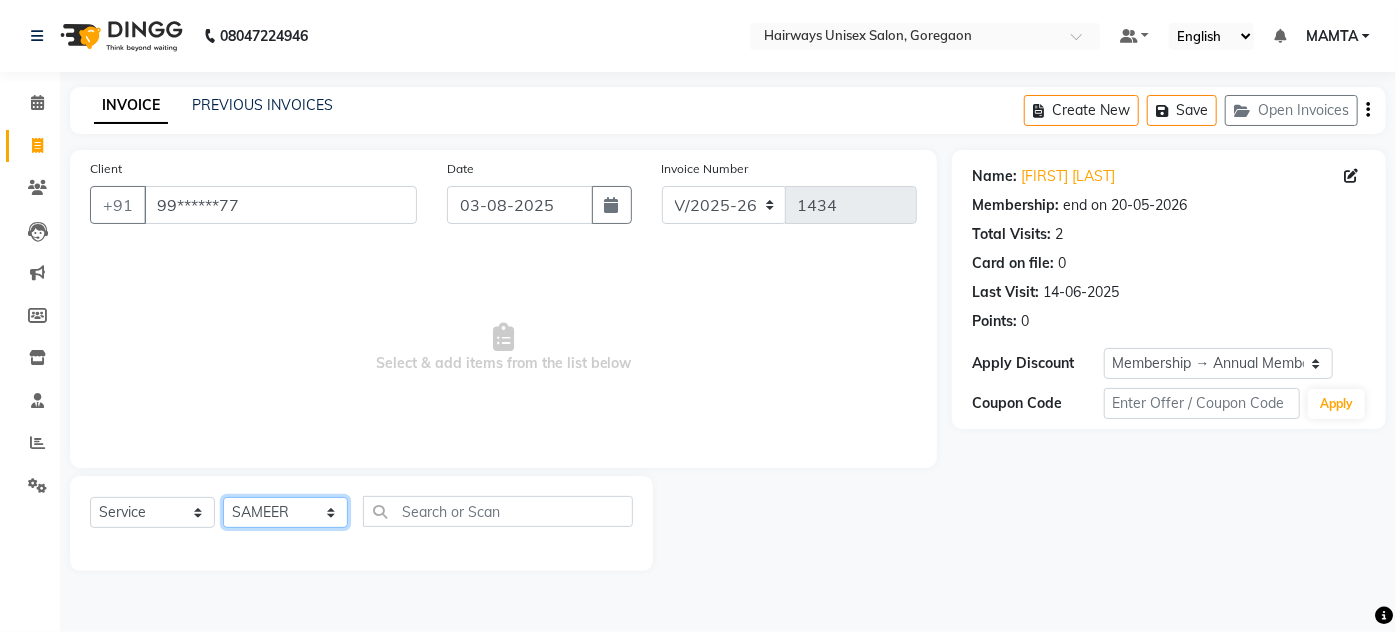 click on "Select Stylist AHSAN AZAD IMRAN Kamal Salmani KASHISH MAMTA POOJA PUMMY RAJA SADDAM SAMEER SULTAN TALIB ZAFAR ZAHID" 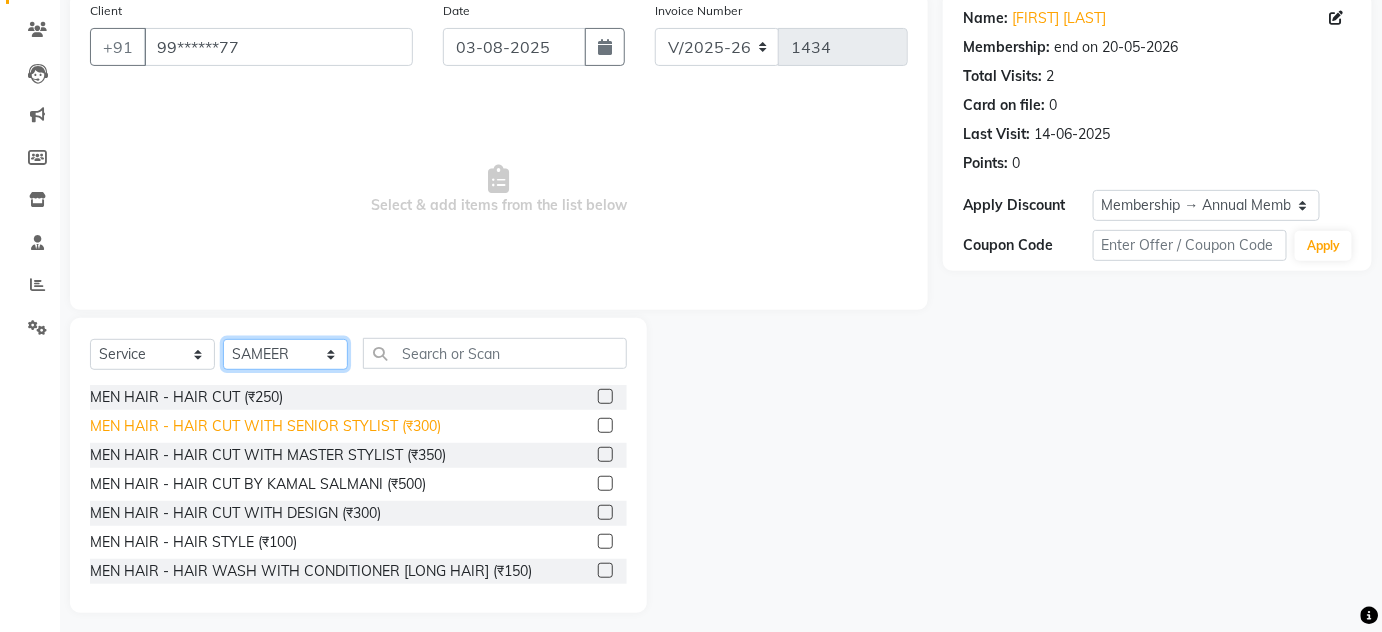scroll, scrollTop: 168, scrollLeft: 0, axis: vertical 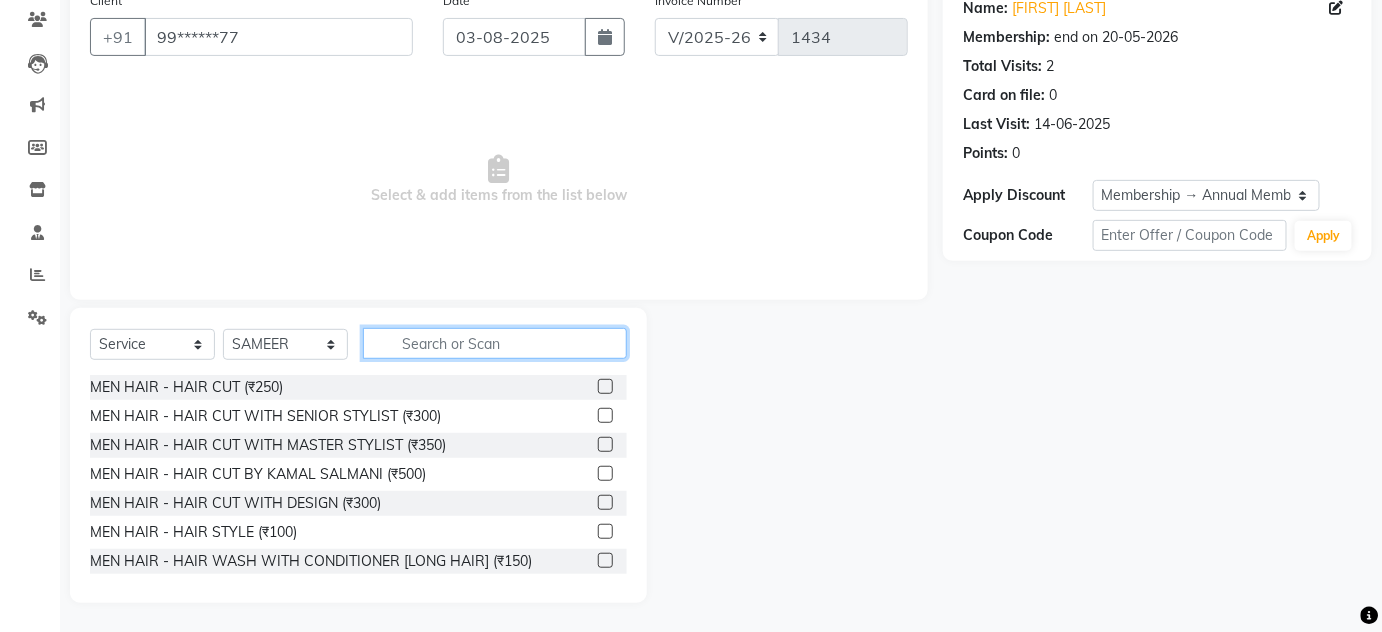 click 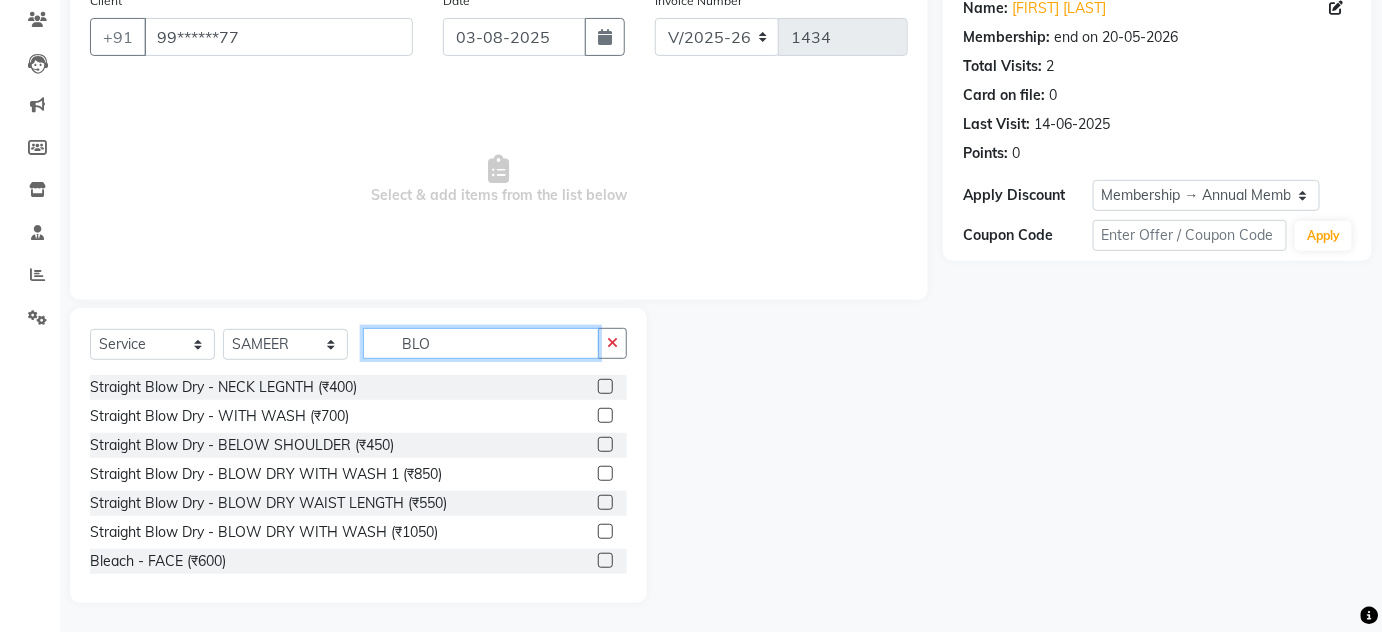 scroll, scrollTop: 142, scrollLeft: 0, axis: vertical 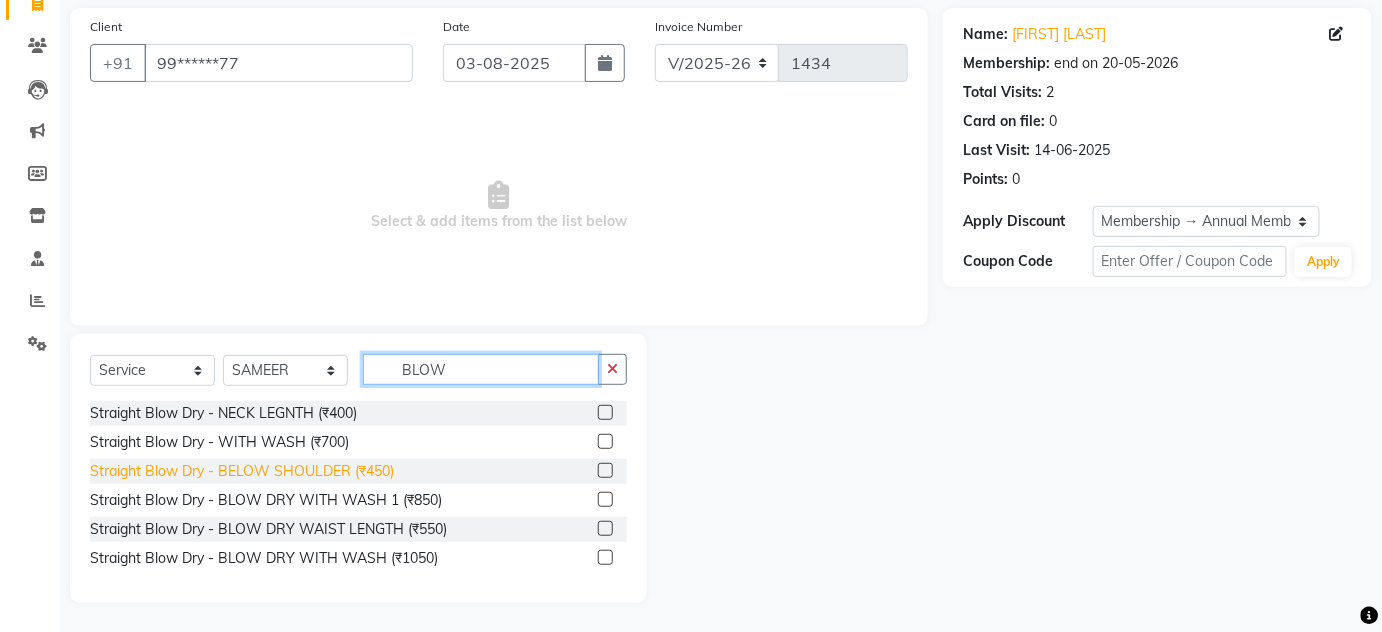 type on "BLOW" 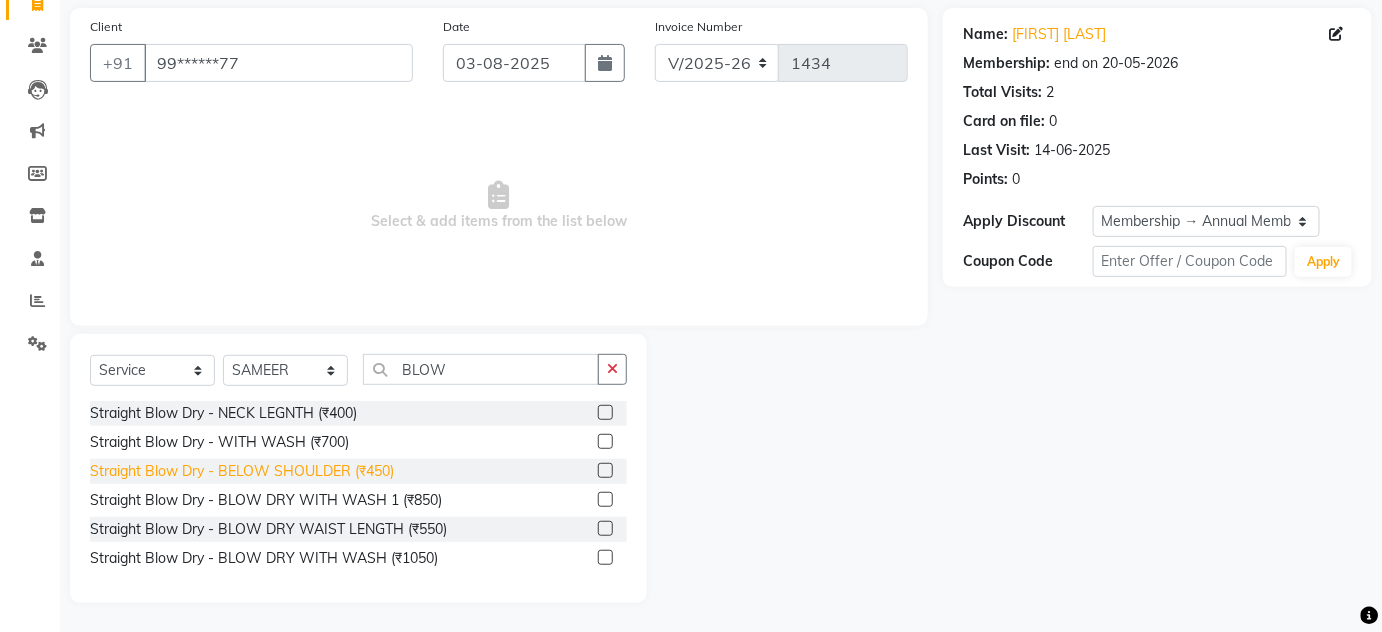 click on "Straight Blow Dry - BELOW SHOULDER (₹450)" 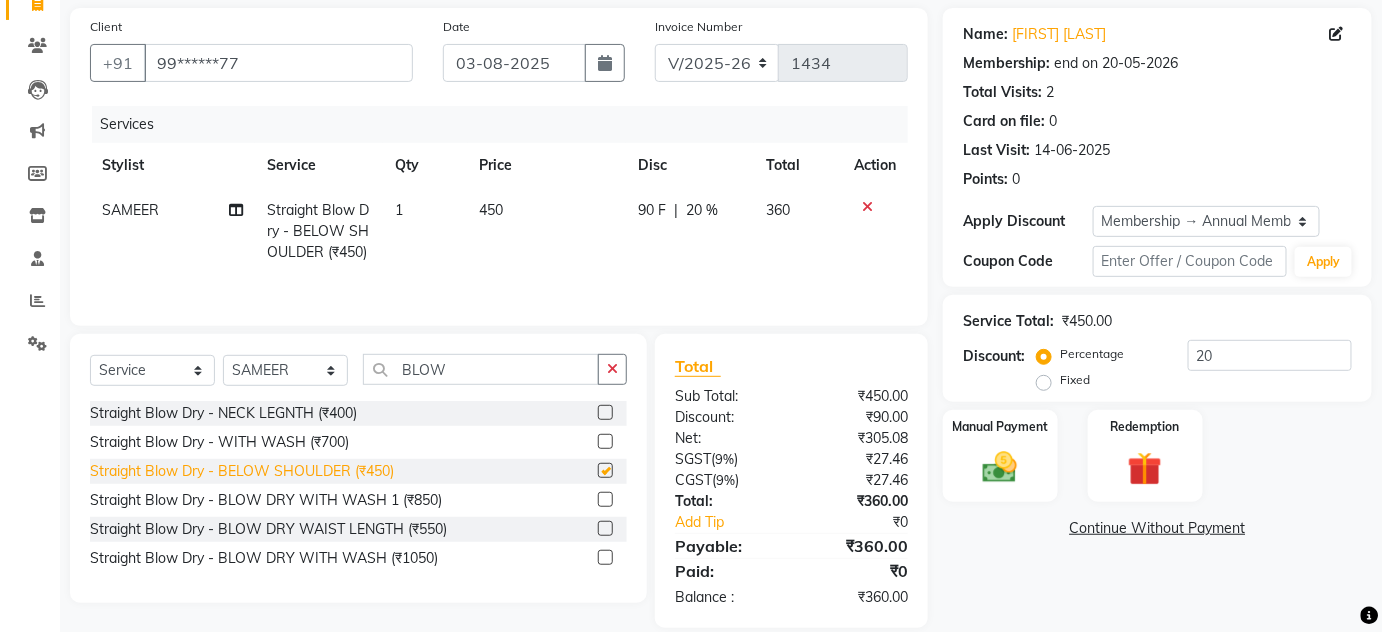 checkbox on "false" 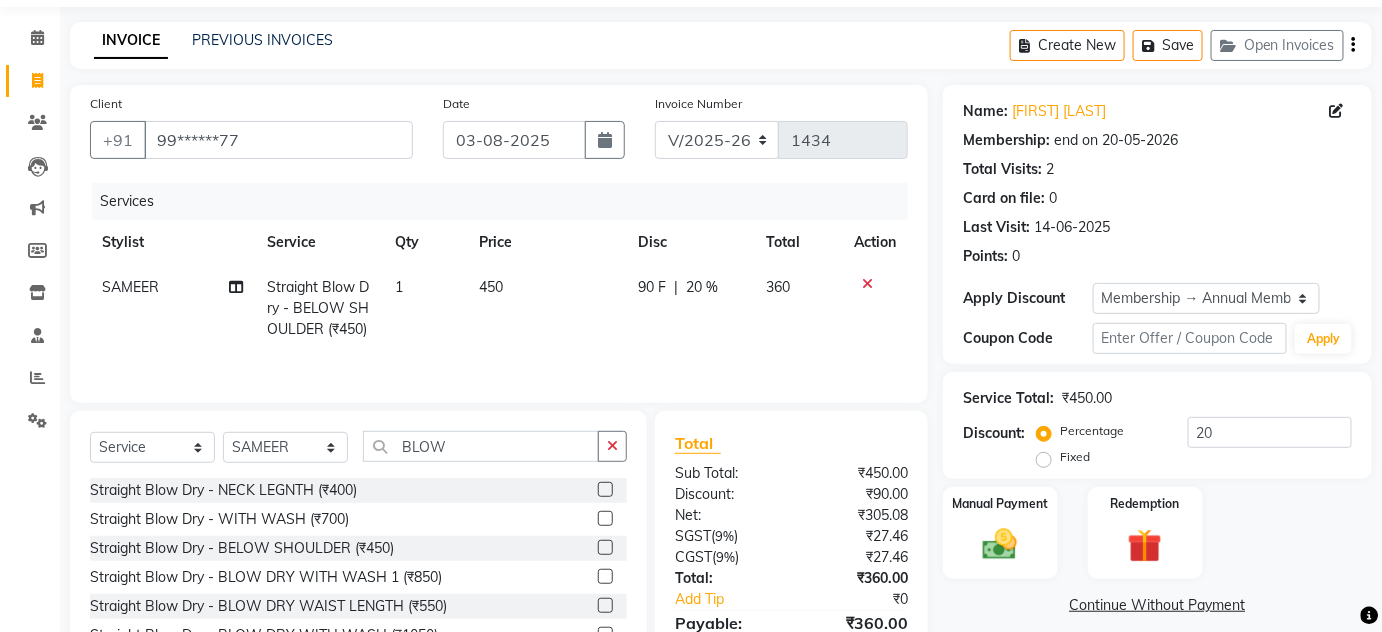 scroll, scrollTop: 0, scrollLeft: 0, axis: both 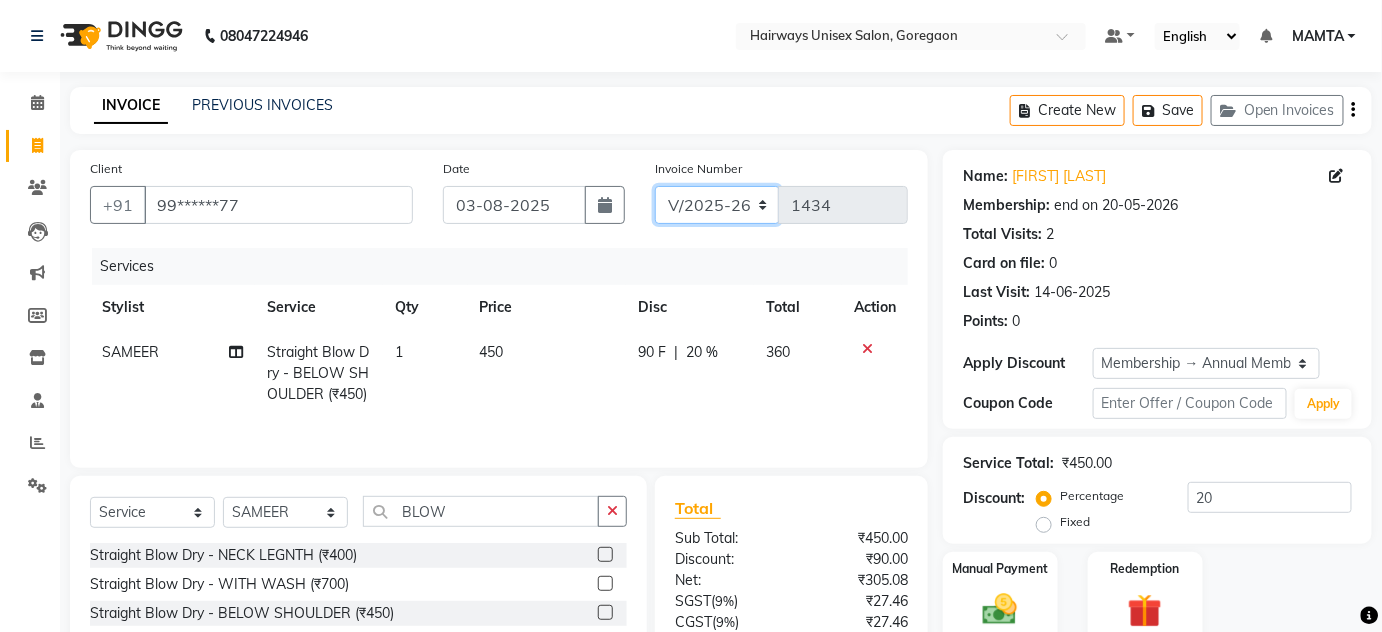 click on "INV/25-26 V/2025-26" 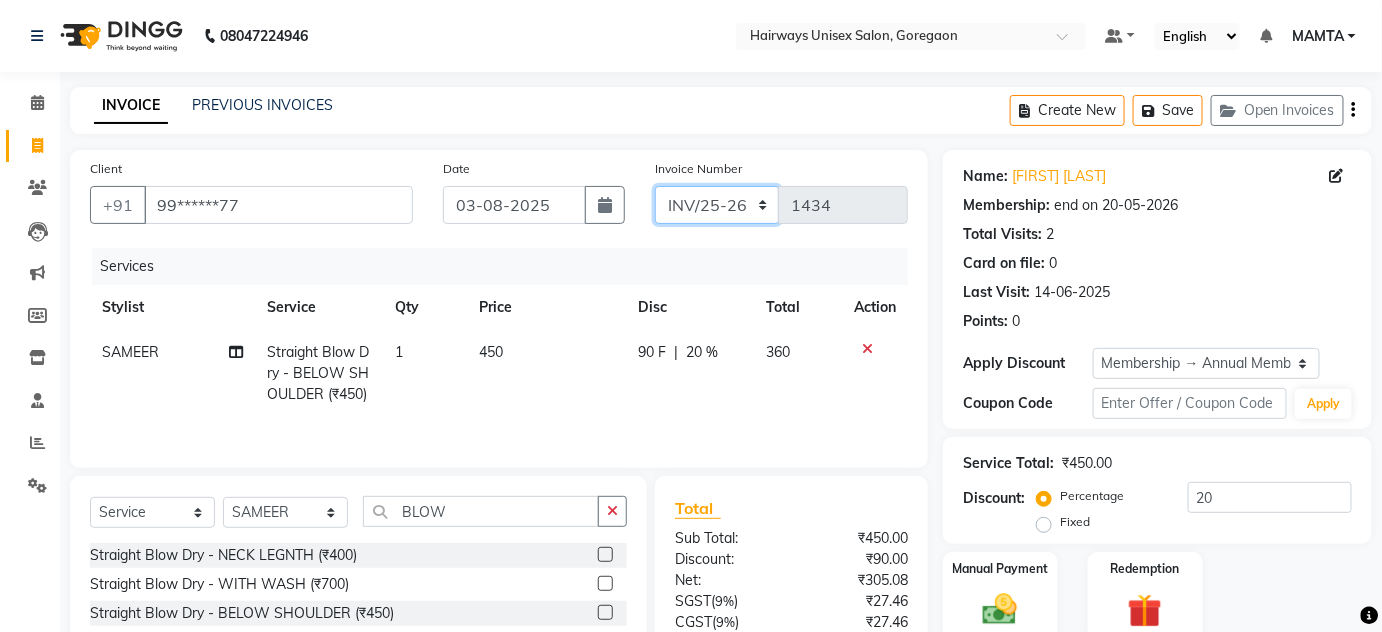 click on "INV/25-26 V/2025-26" 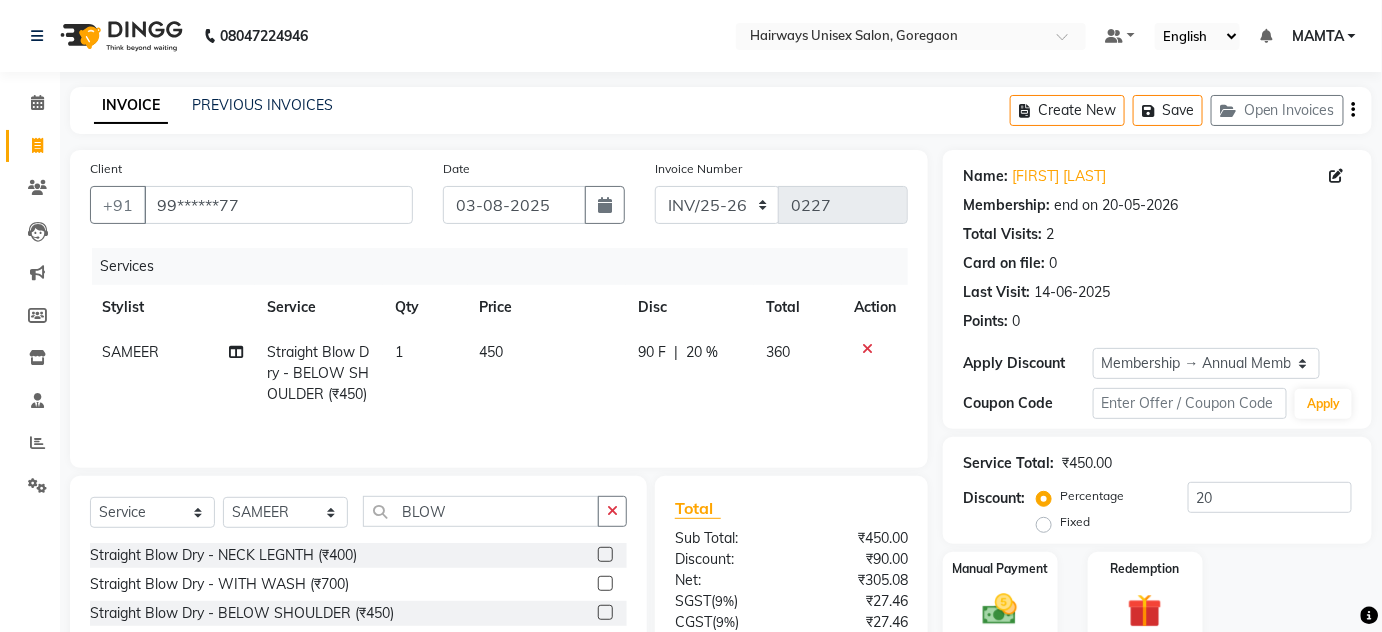 click 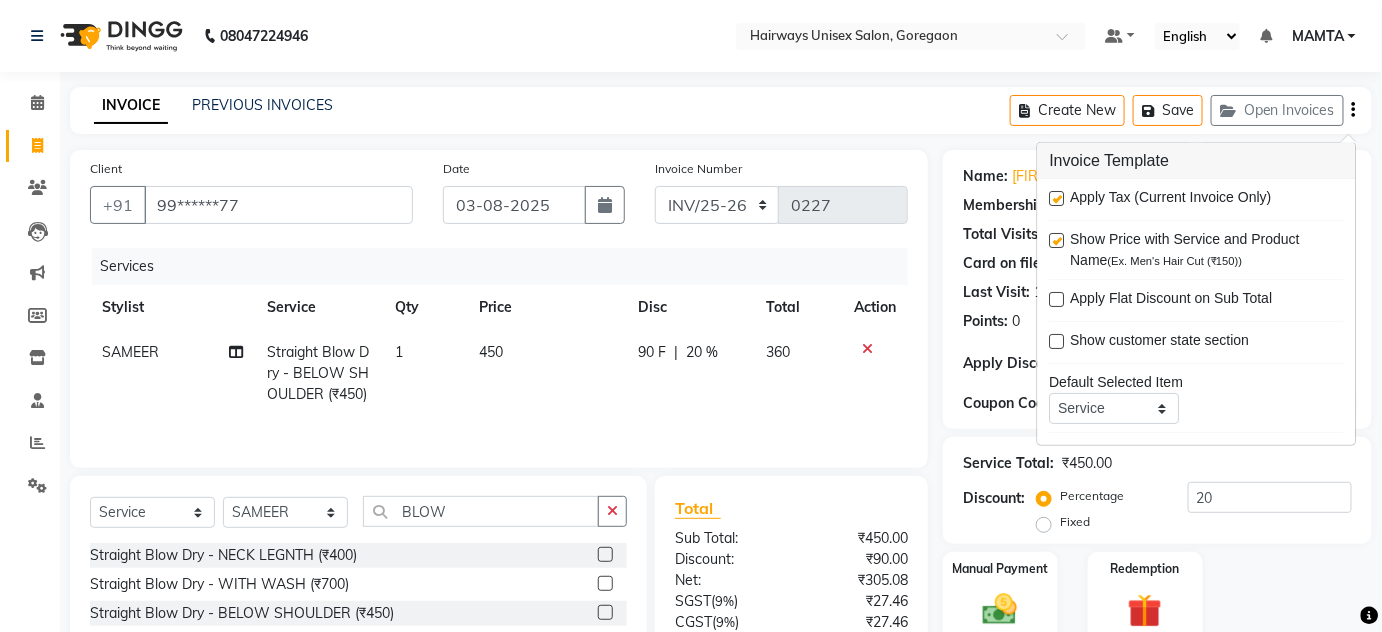 click at bounding box center (1057, 198) 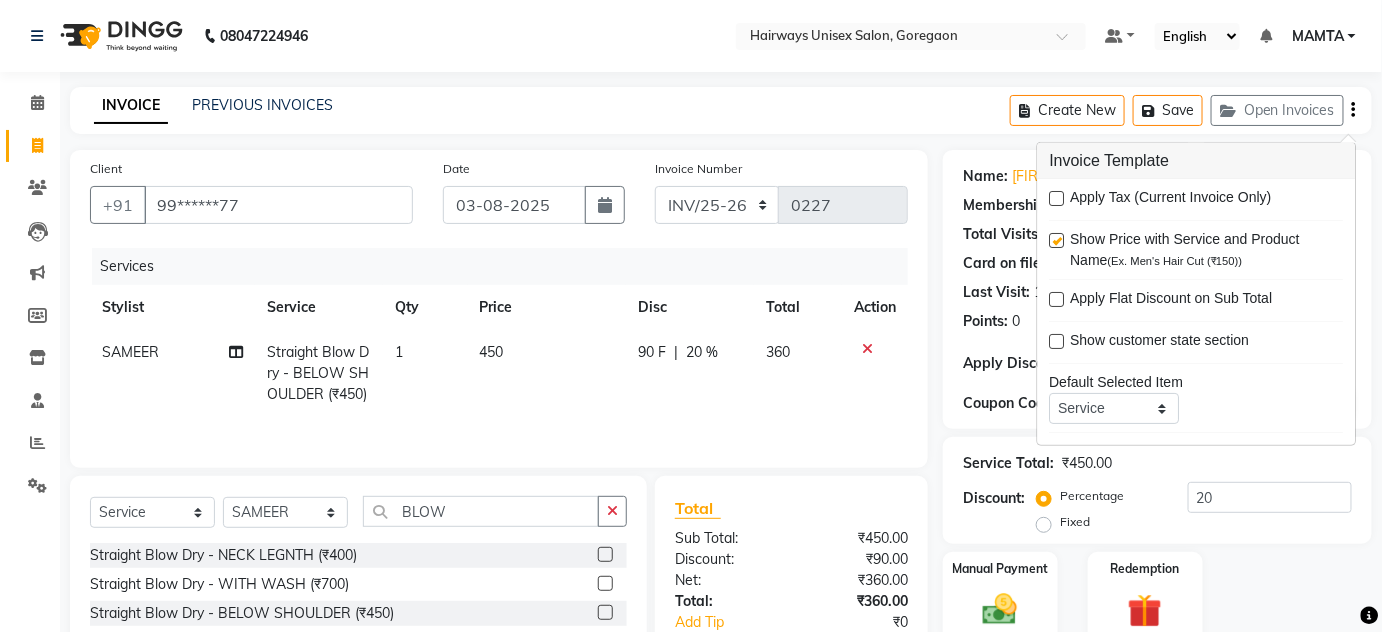 click on "INVOICE PREVIOUS INVOICES Create New   Save   Open Invoices  Client +91 99******77 Date 03-08-2025 Invoice Number INV/25-26 V/2025-26 0227 Services Stylist Service Qty Price Disc Total Action SAMEER Straight Blow Dry - BELOW SHOULDER (₹450) 1 450 90 F | 20 % 360 Select  Service  Product  Membership  Package Voucher Prepaid Gift Card  Select Stylist AHSAN AZAD IMRAN Kamal Salmani KASHISH MAMTA POOJA PUMMY RAJA SADDAM SAMEER SULTAN TALIB ZAFAR ZAHID BLOW Straight Blow Dry - NECK LEGNTH (₹400)  Straight Blow Dry - WITH WASH (₹700)  Straight Blow Dry - BELOW SHOULDER (₹450)  Straight Blow Dry - BLOW DRY WITH WASH 1 (₹850)  Straight Blow Dry - BLOW DRY WAIST LENGTH (₹550)  Straight Blow Dry - BLOW DRY WITH WASH (₹1050)  Total Sub Total: ₹450.00 Discount: ₹90.00 Net: ₹360.00 Total: ₹360.00 Add Tip ₹0 Payable: ₹360.00 Paid: ₹0 Balance   : ₹360.00 Name: Pinky Chopra Membership: end on 20-05-2026 Total Visits:  2 Card on file:  0 Last Visit:   14-06-2025 Points:   0  Apply Discount Select" 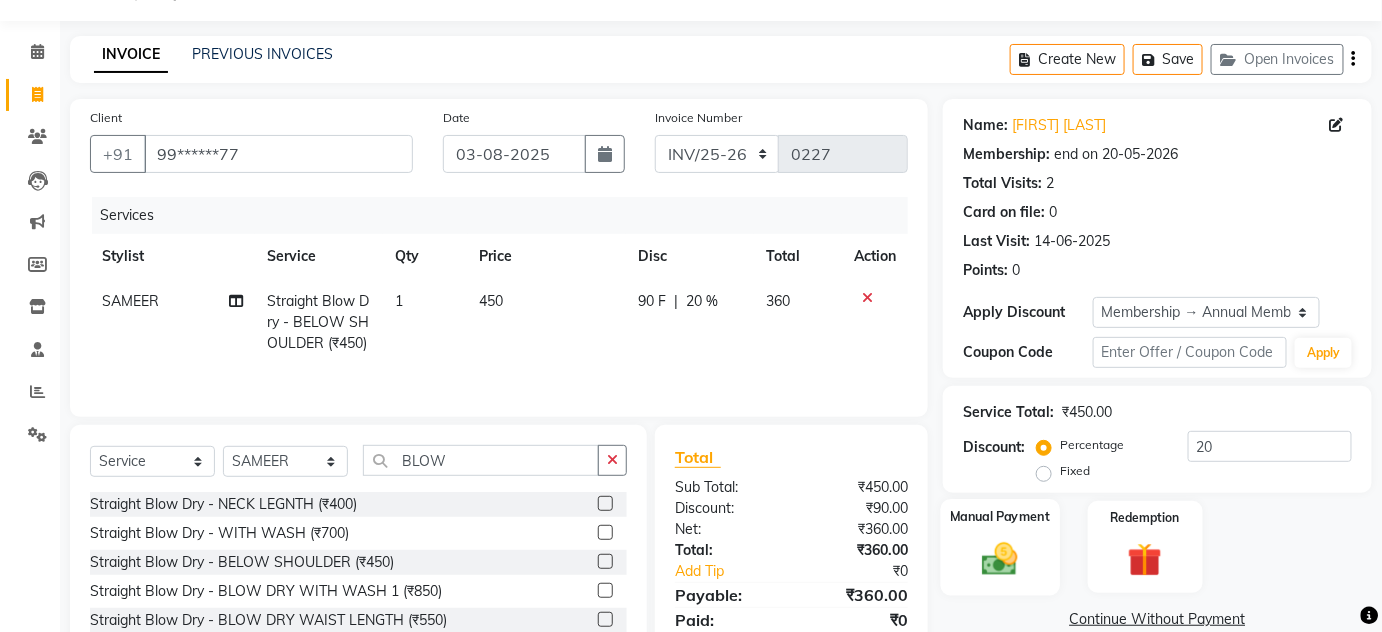 click 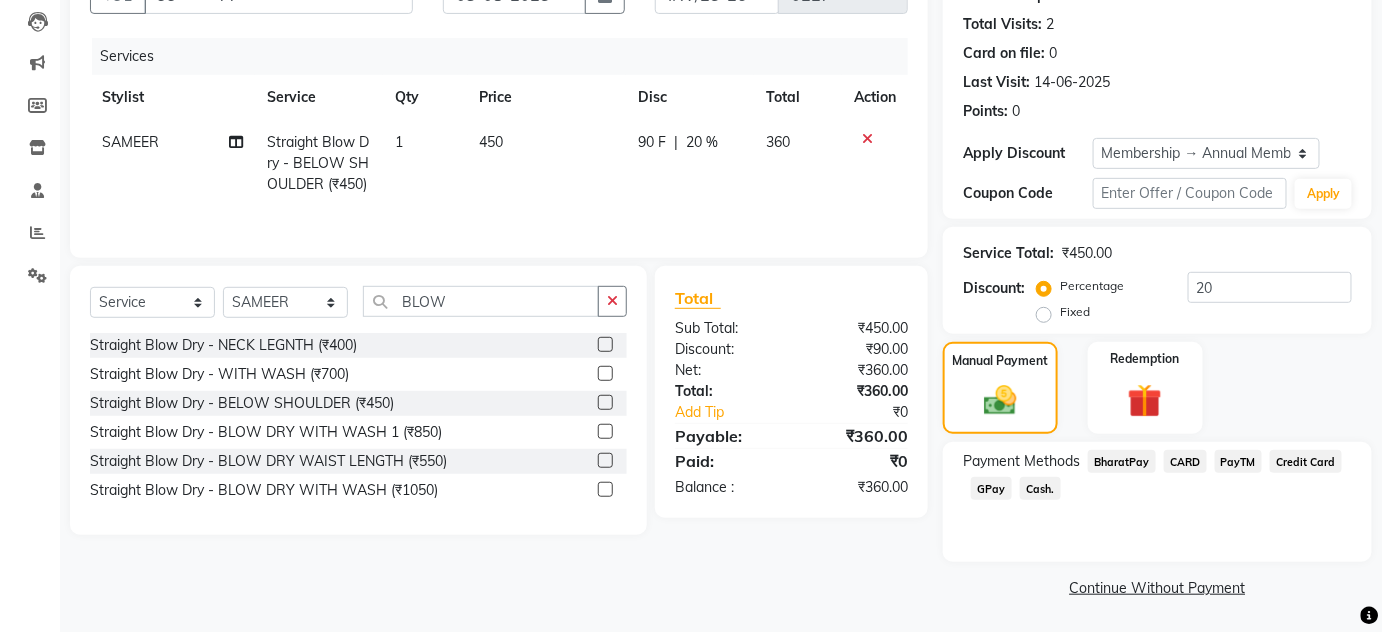 click on "Cash." 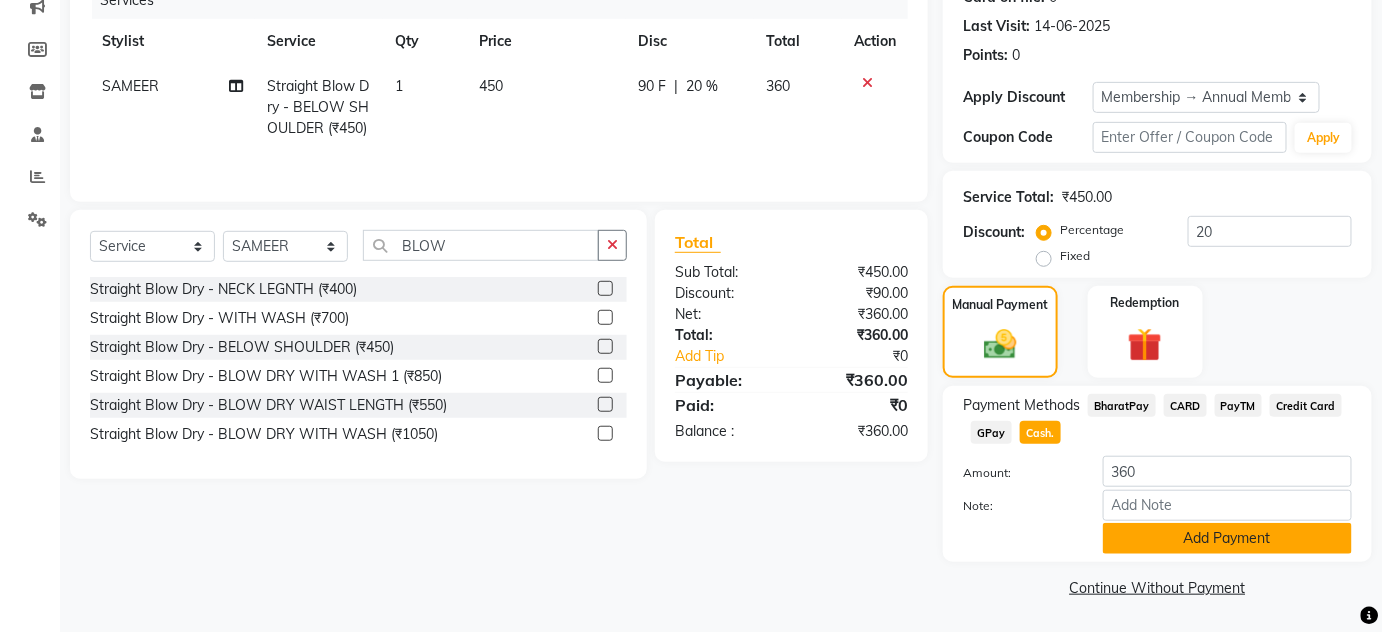 click on "Add Payment" 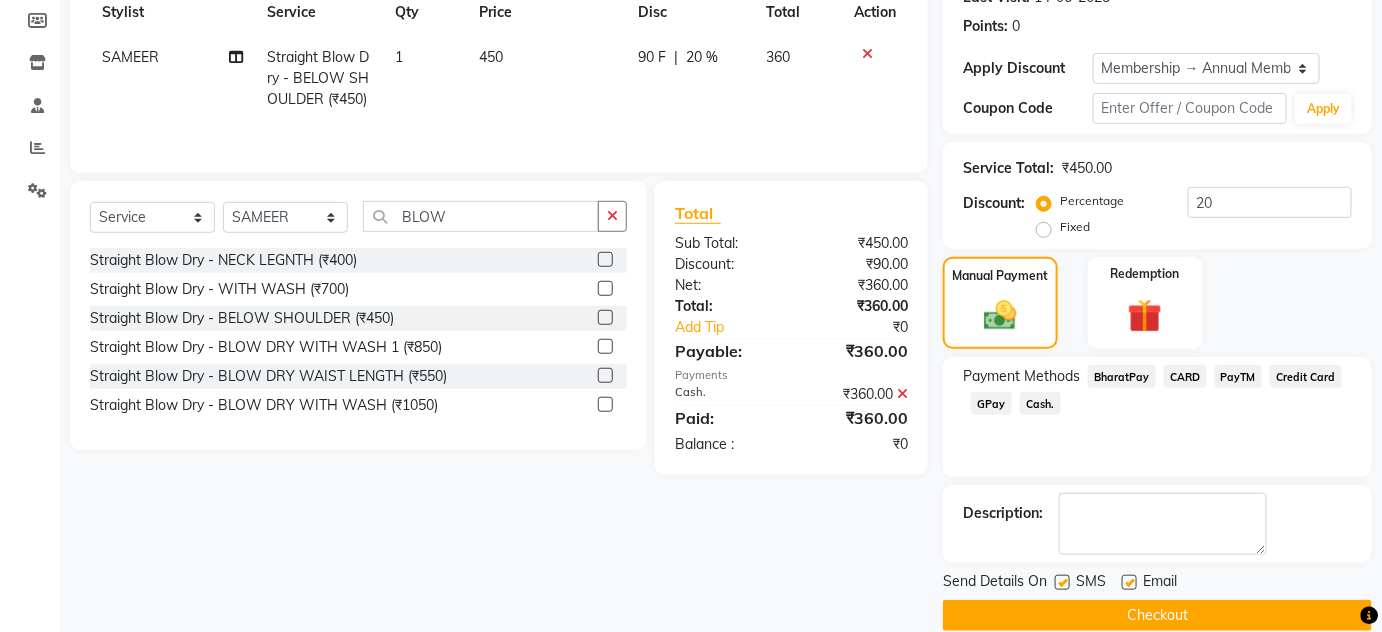 scroll, scrollTop: 322, scrollLeft: 0, axis: vertical 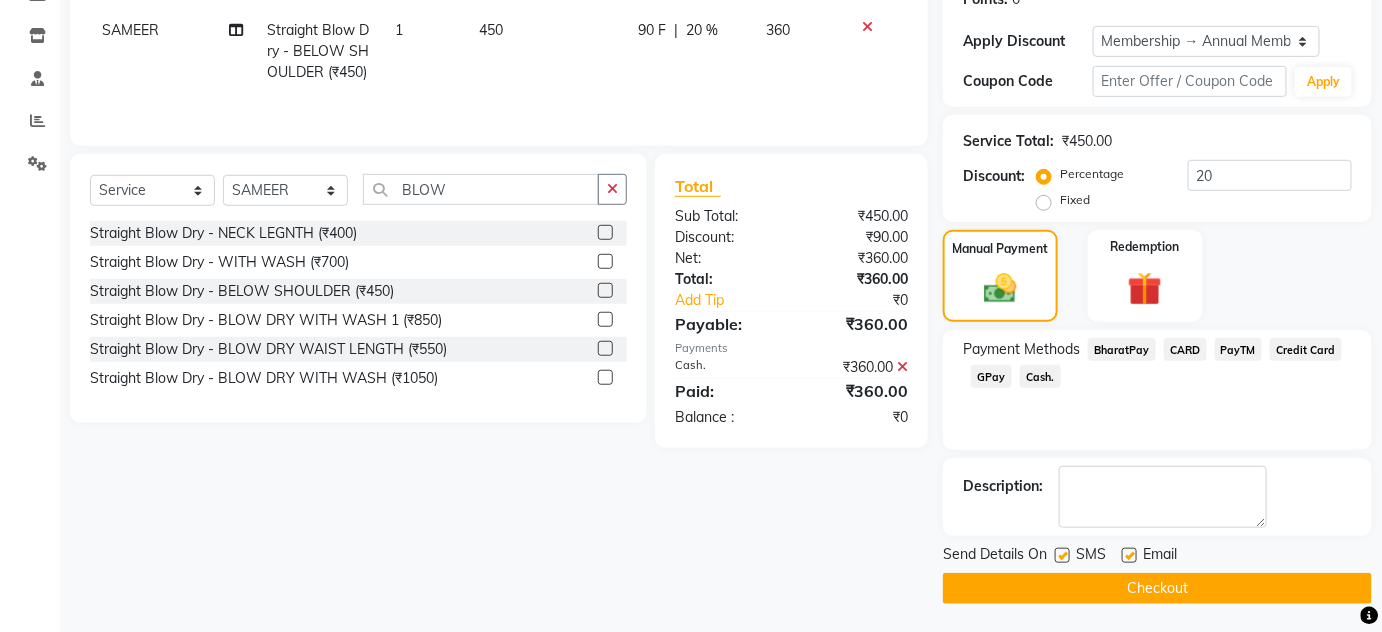 click 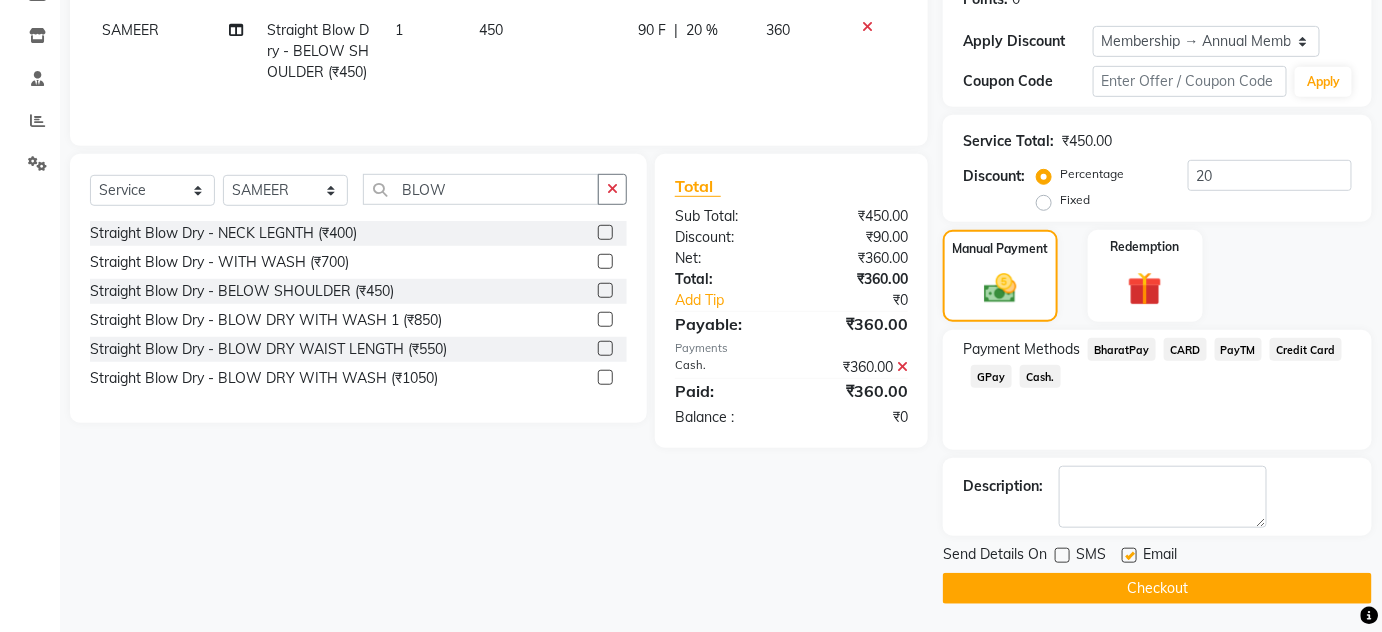 click 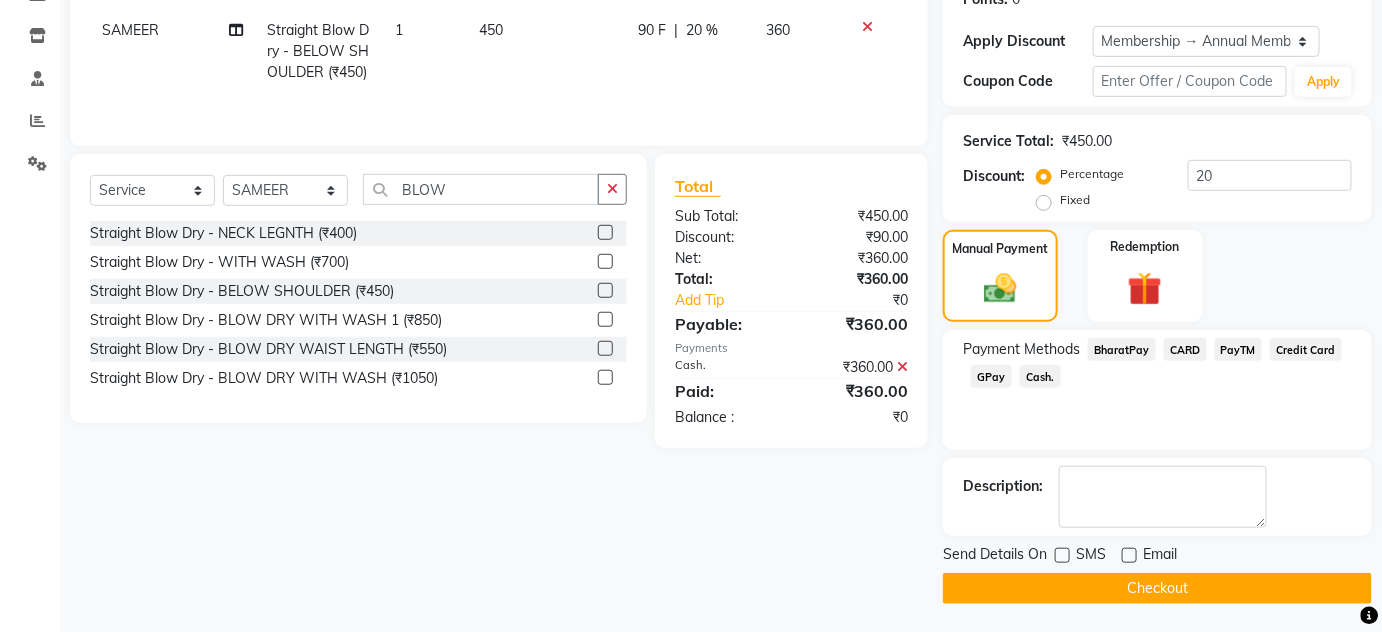drag, startPoint x: 1154, startPoint y: 586, endPoint x: 1170, endPoint y: 582, distance: 16.492422 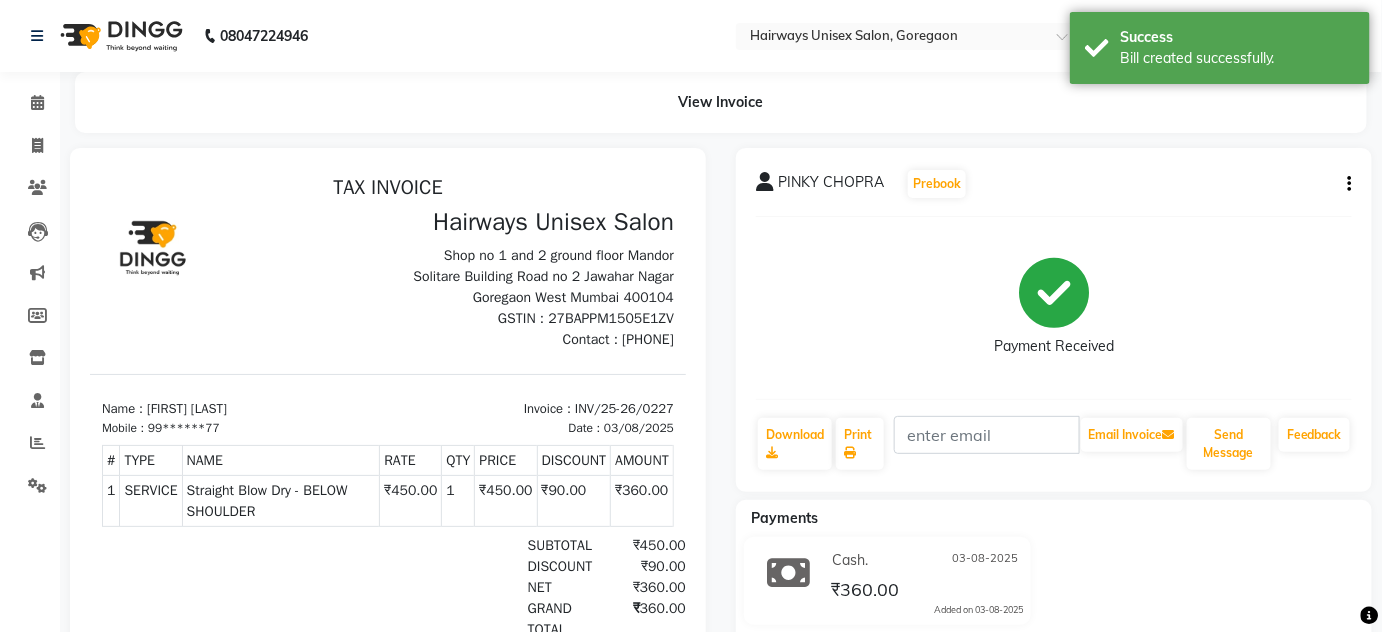 scroll, scrollTop: 0, scrollLeft: 0, axis: both 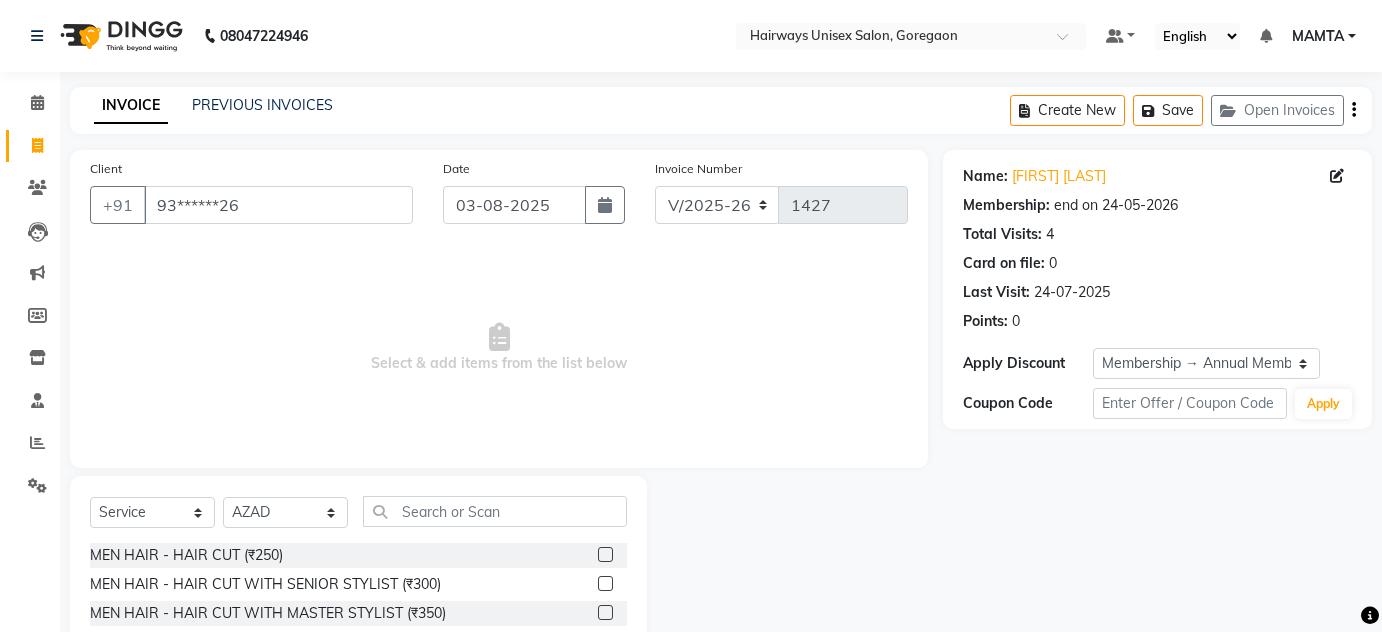 select on "8320" 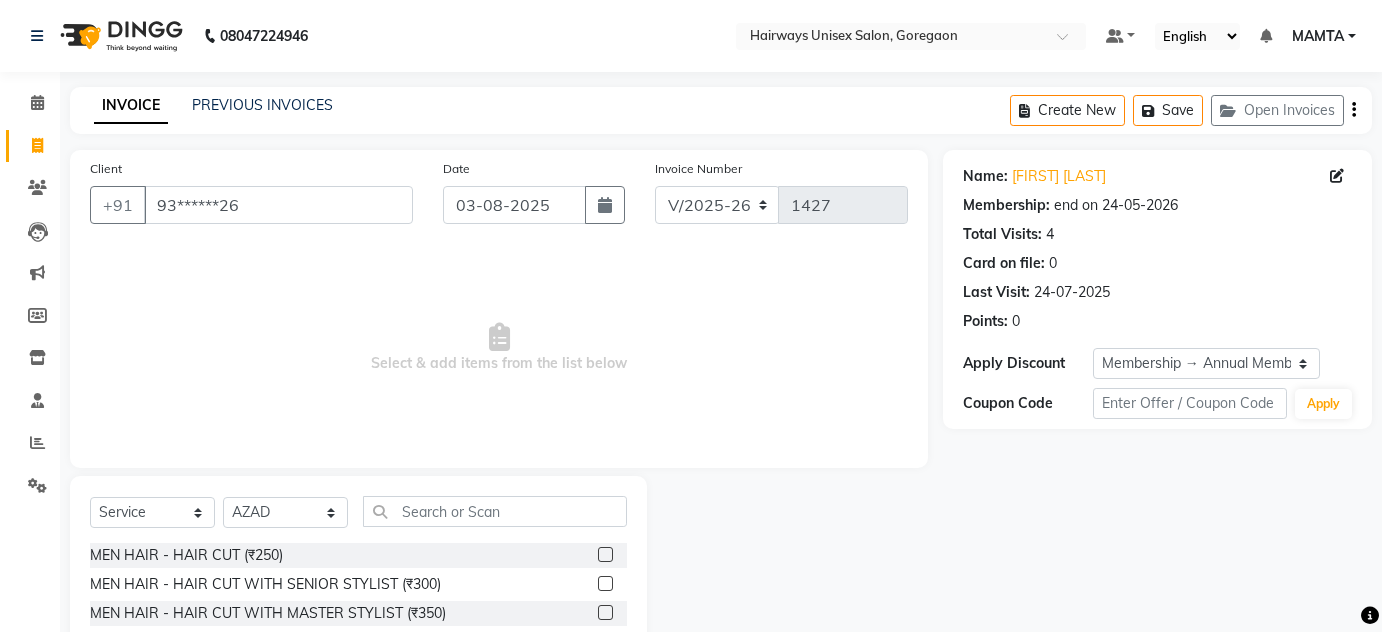 scroll, scrollTop: 168, scrollLeft: 0, axis: vertical 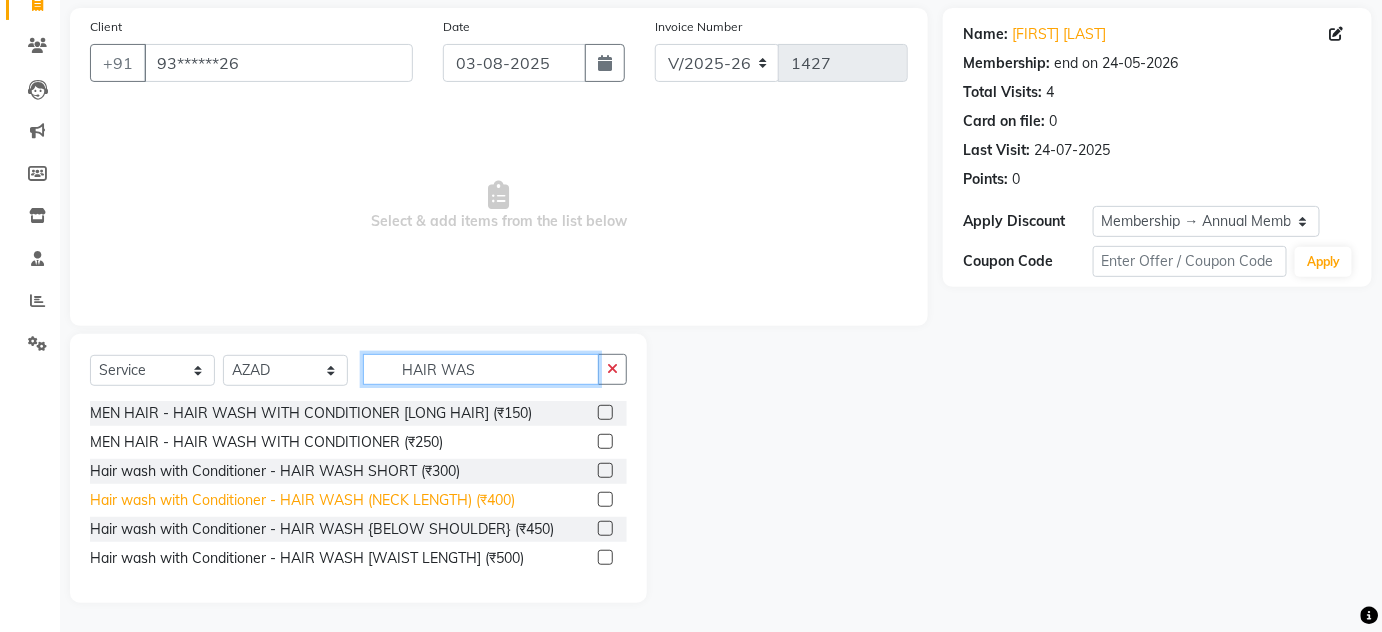 type on "HAIR WAS" 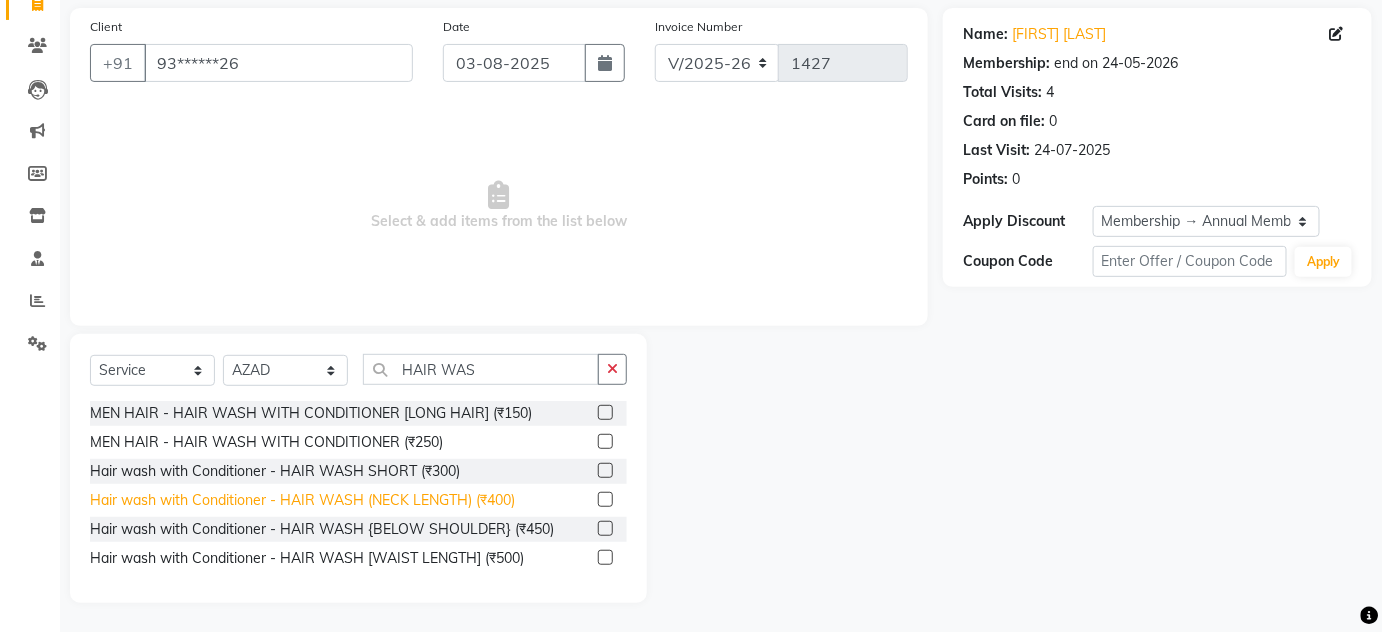 click on "Hair wash with Conditioner - HAIR WASH (NECK LENGTH) (₹400)" 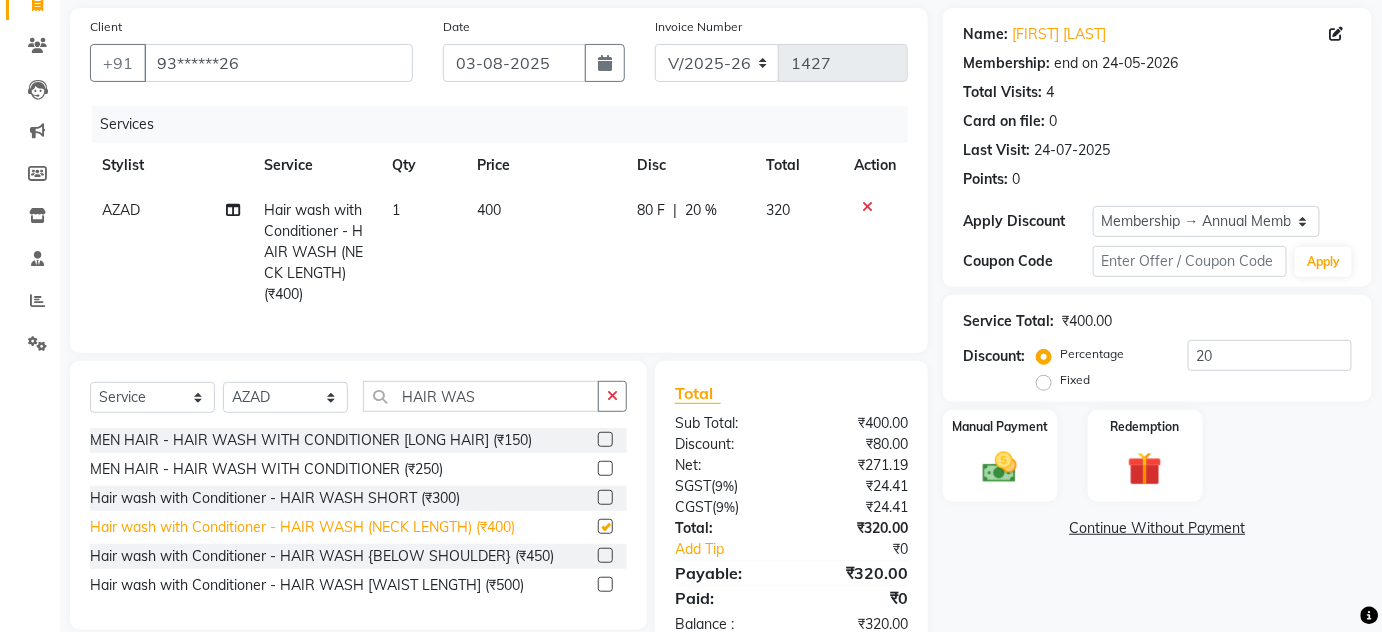 checkbox on "false" 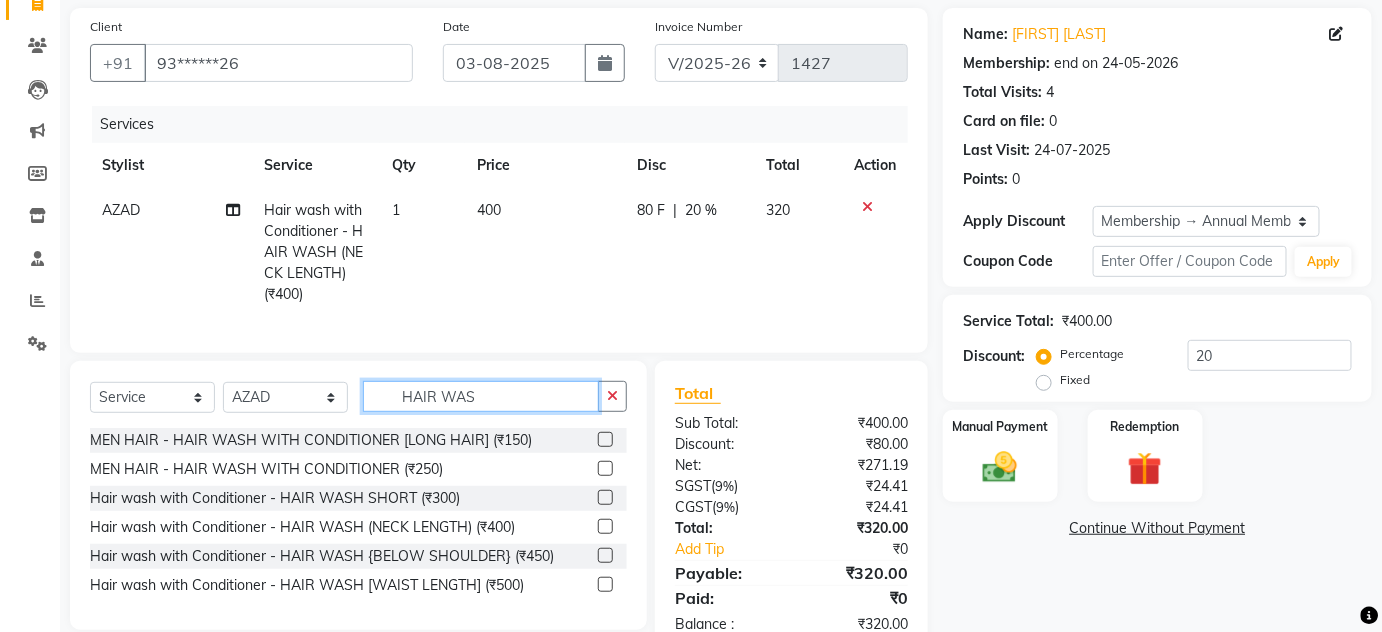 drag, startPoint x: 516, startPoint y: 404, endPoint x: 264, endPoint y: 388, distance: 252.50743 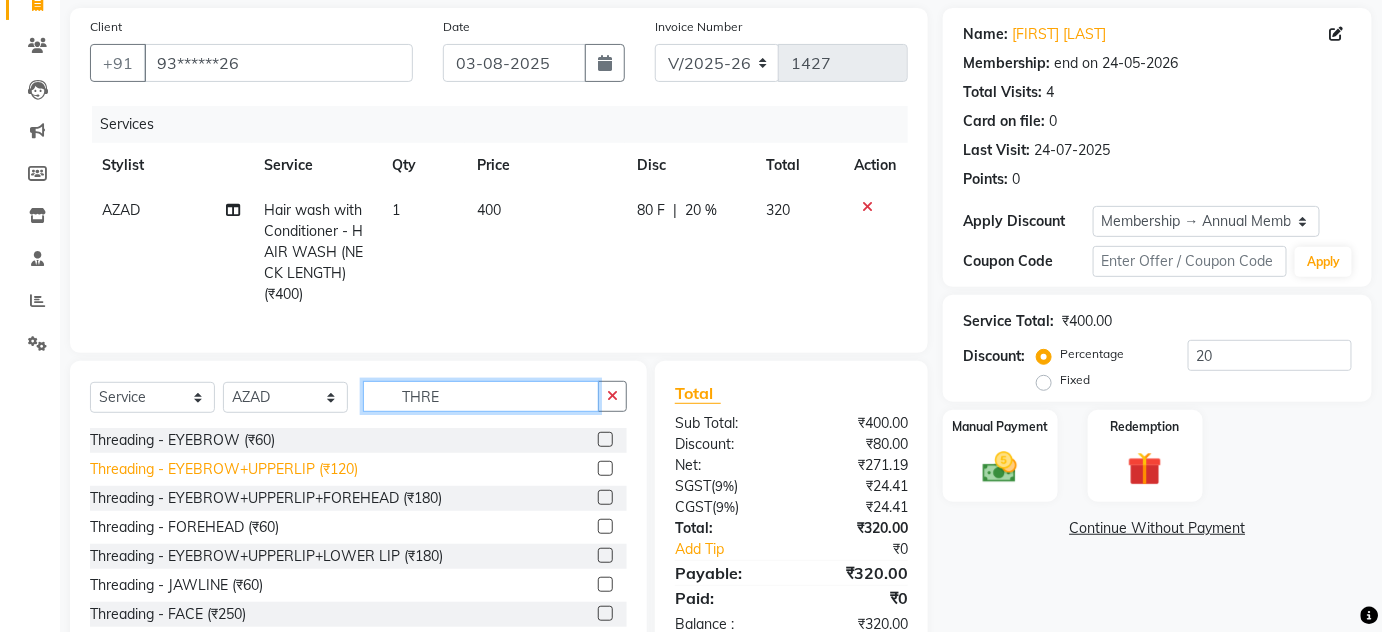 type on "THRE" 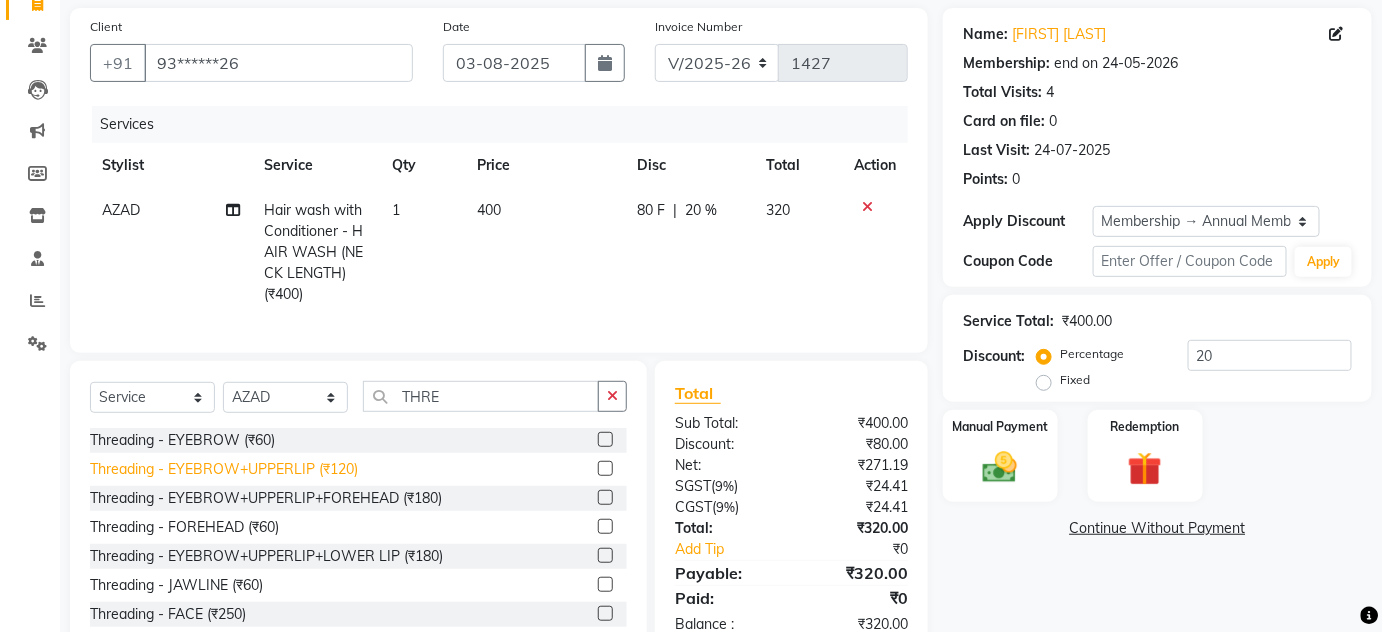 click on "Threading - EYEBROW+UPPERLIP (₹120)" 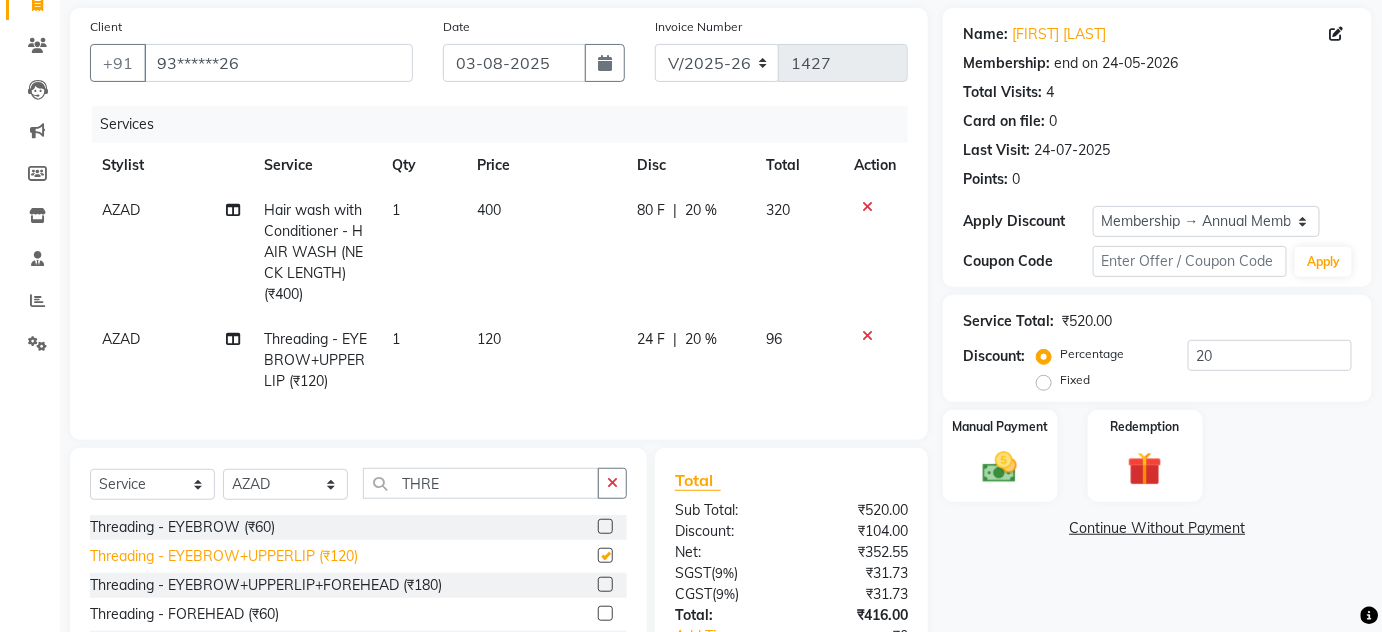 checkbox on "false" 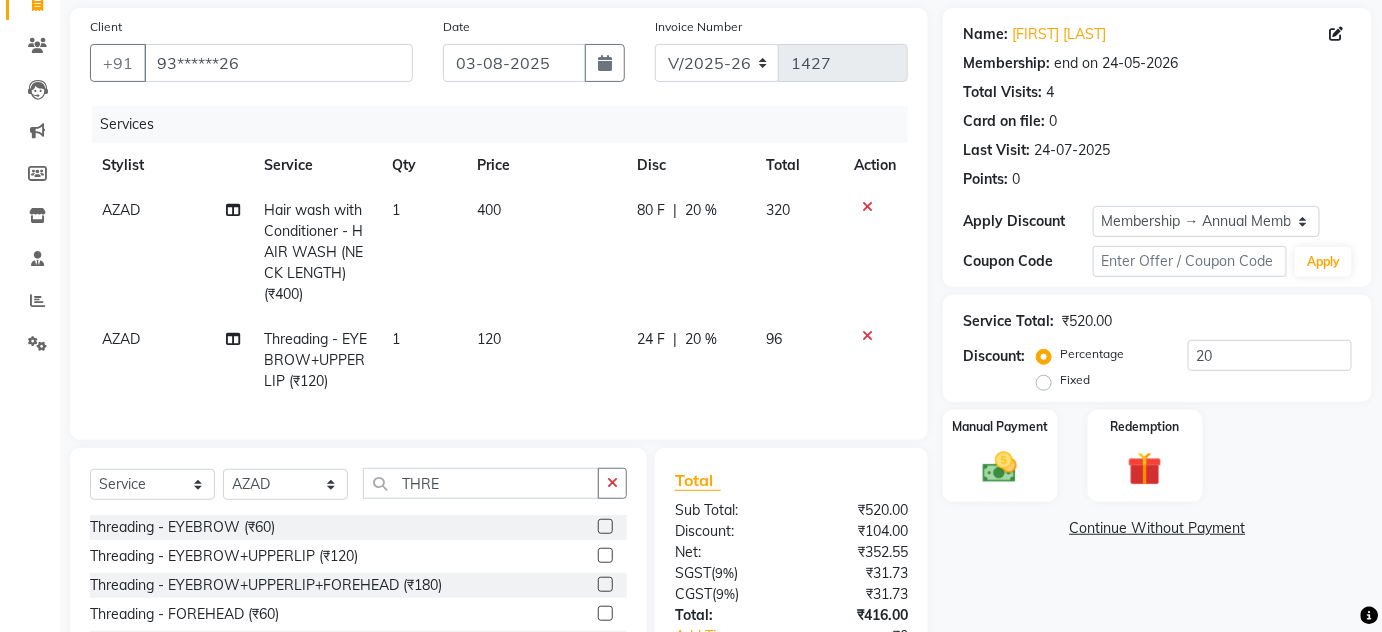 click on "AZAD" 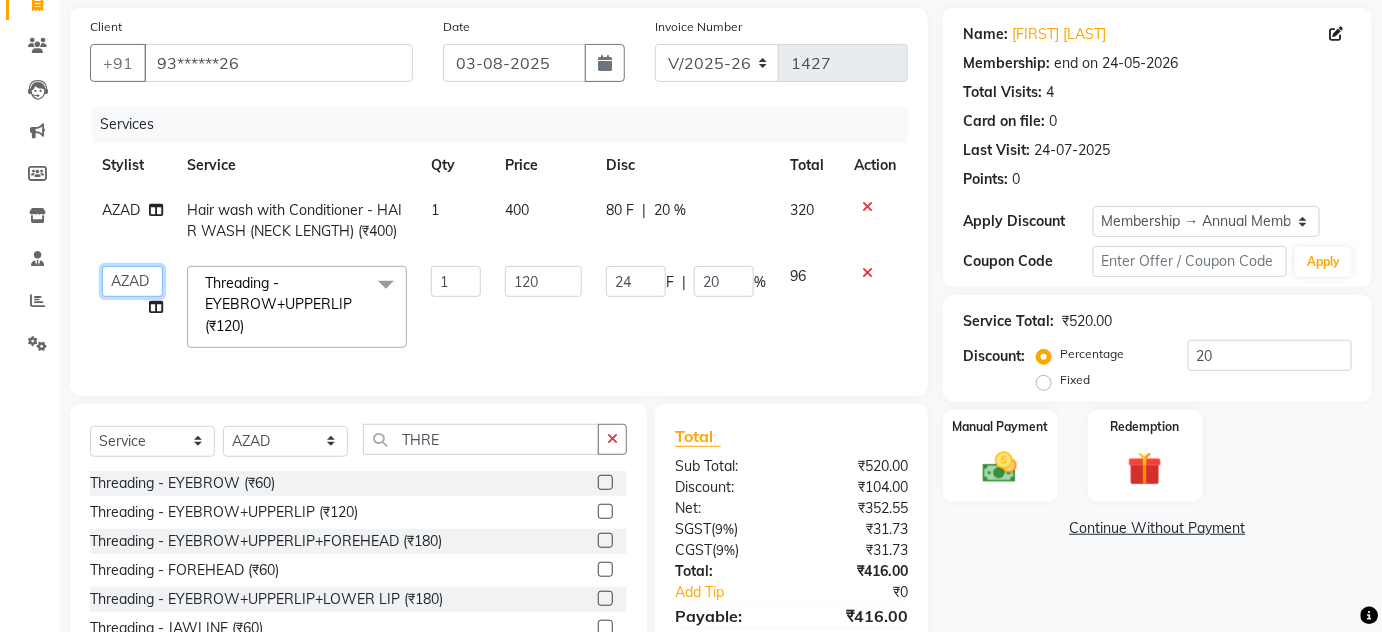click on "[FIRST] [LAST] [LAST] [STYLIST] [FIRST] [FIRST] [FIRST] [FIRST] [FIRST] [FIRST] [FIRST] [FIRST] [FIRST] [FIRST]" 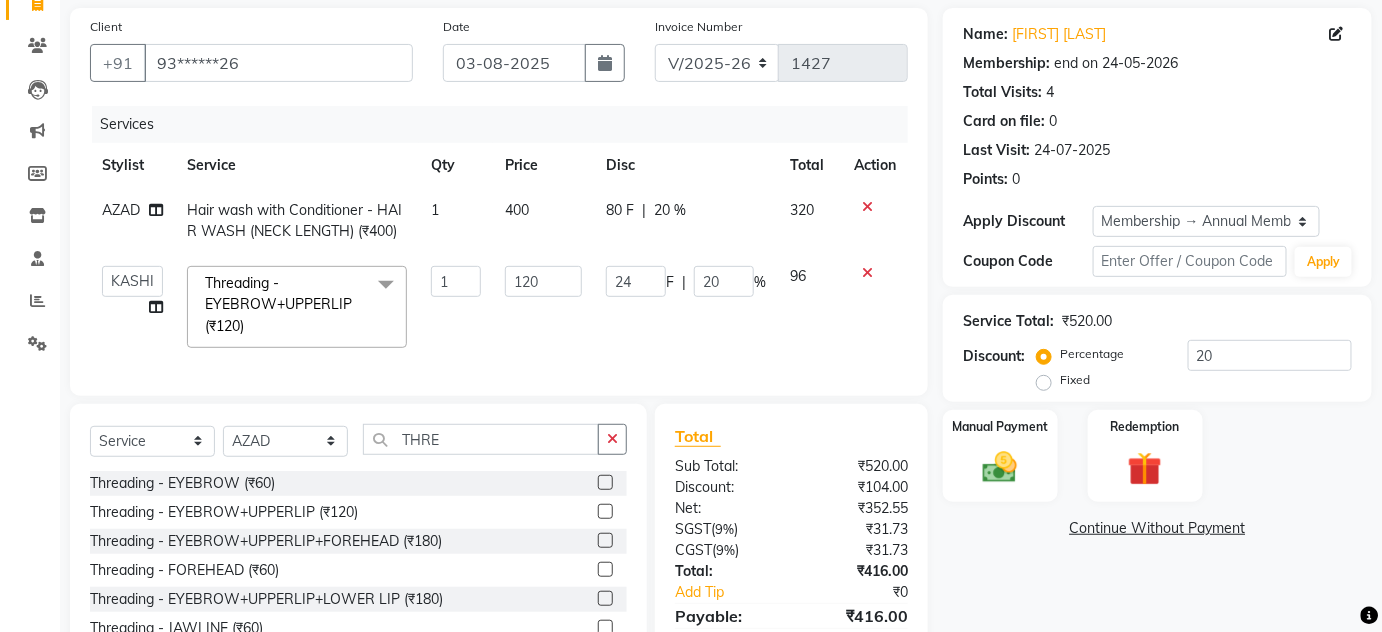 select on "80510" 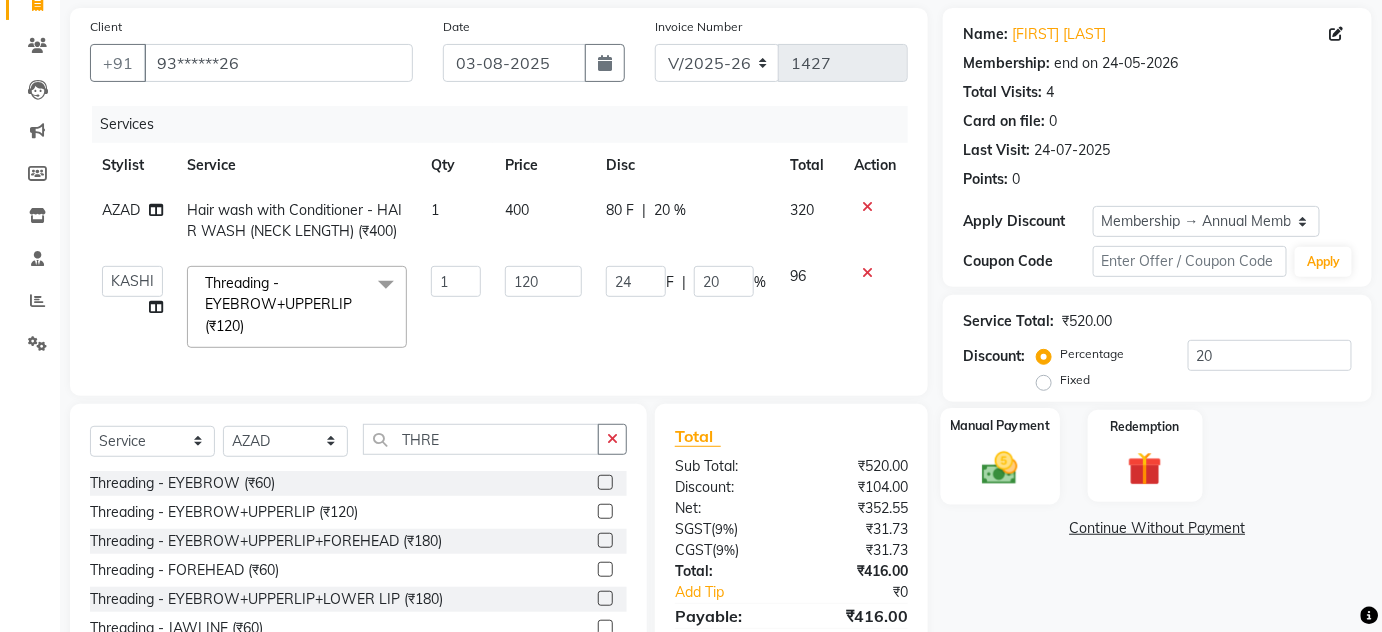 scroll, scrollTop: 252, scrollLeft: 0, axis: vertical 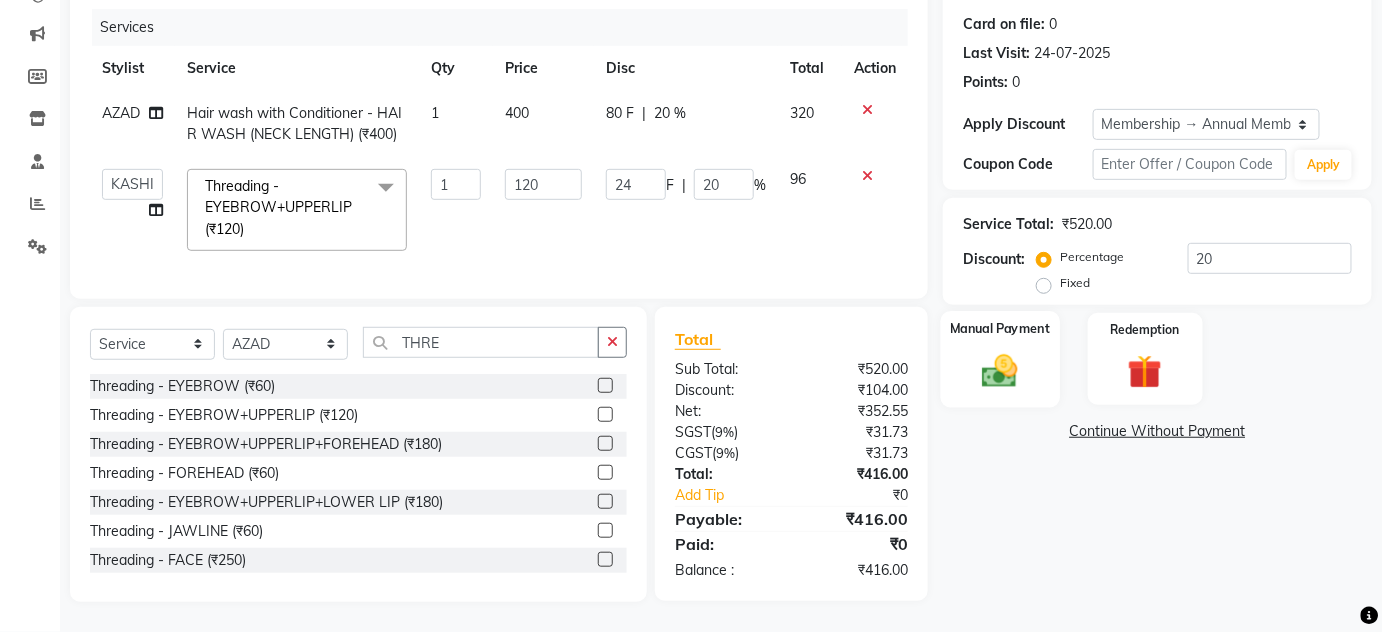 click 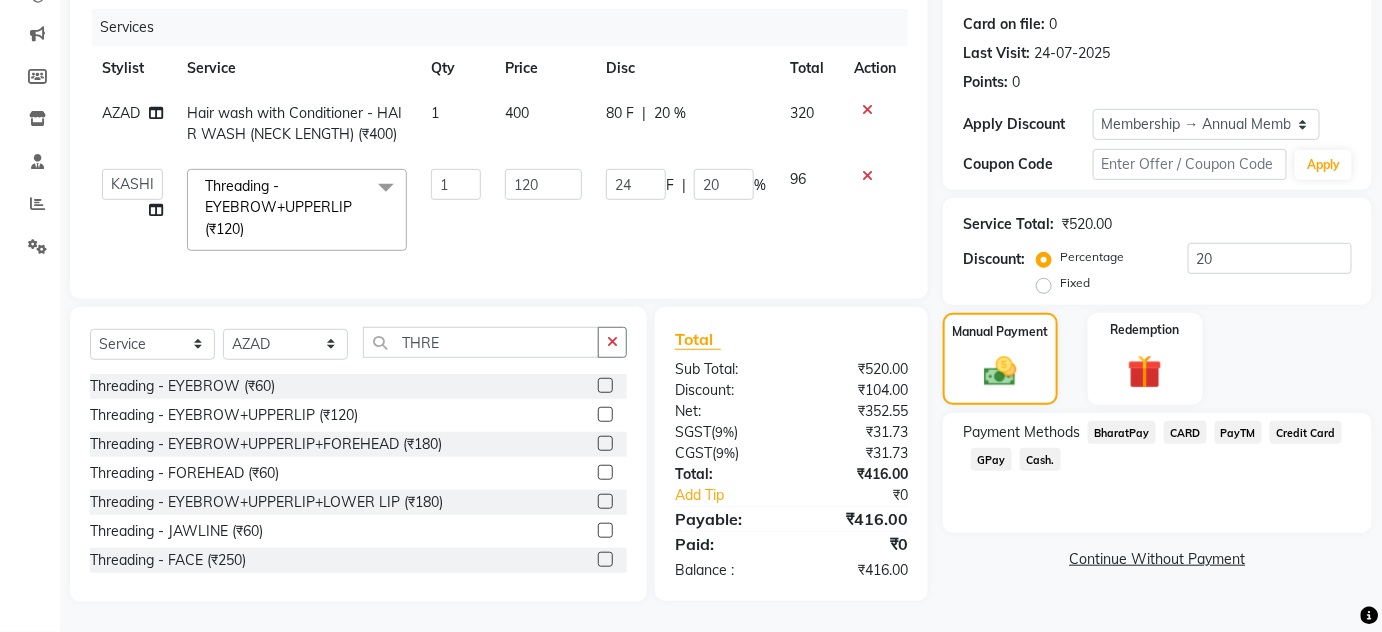 click on "INV/25-26 V/2025-26" 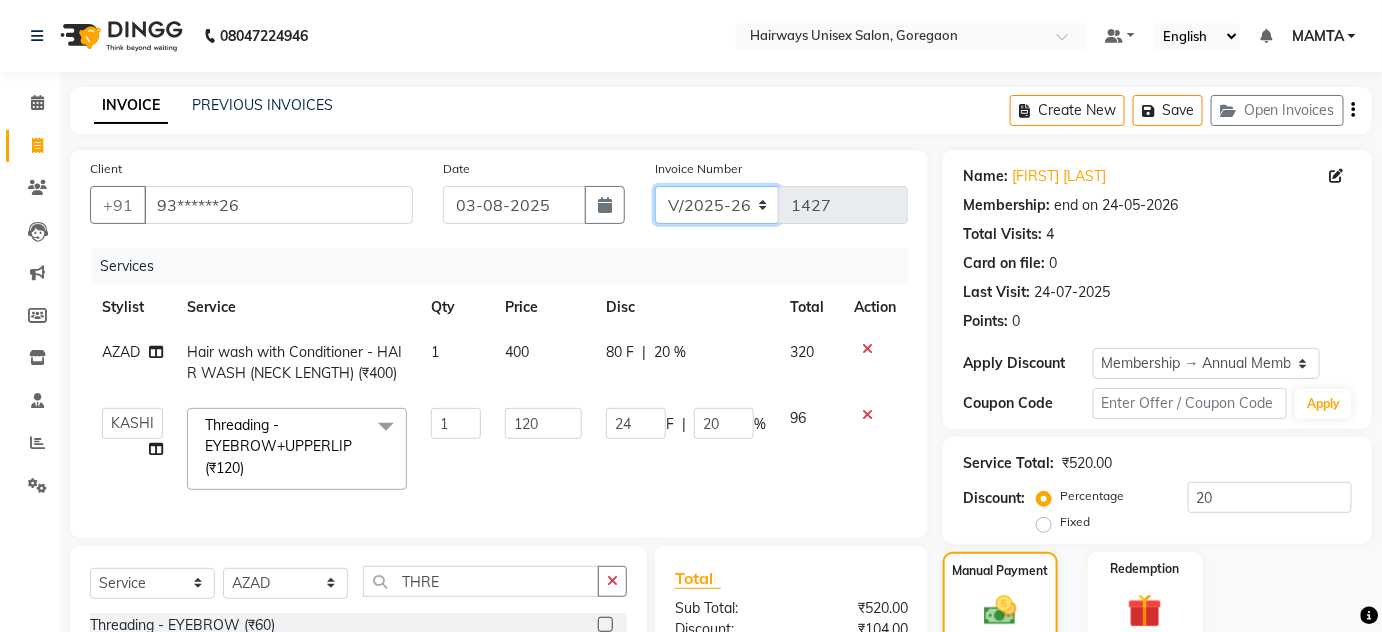 select on "8645" 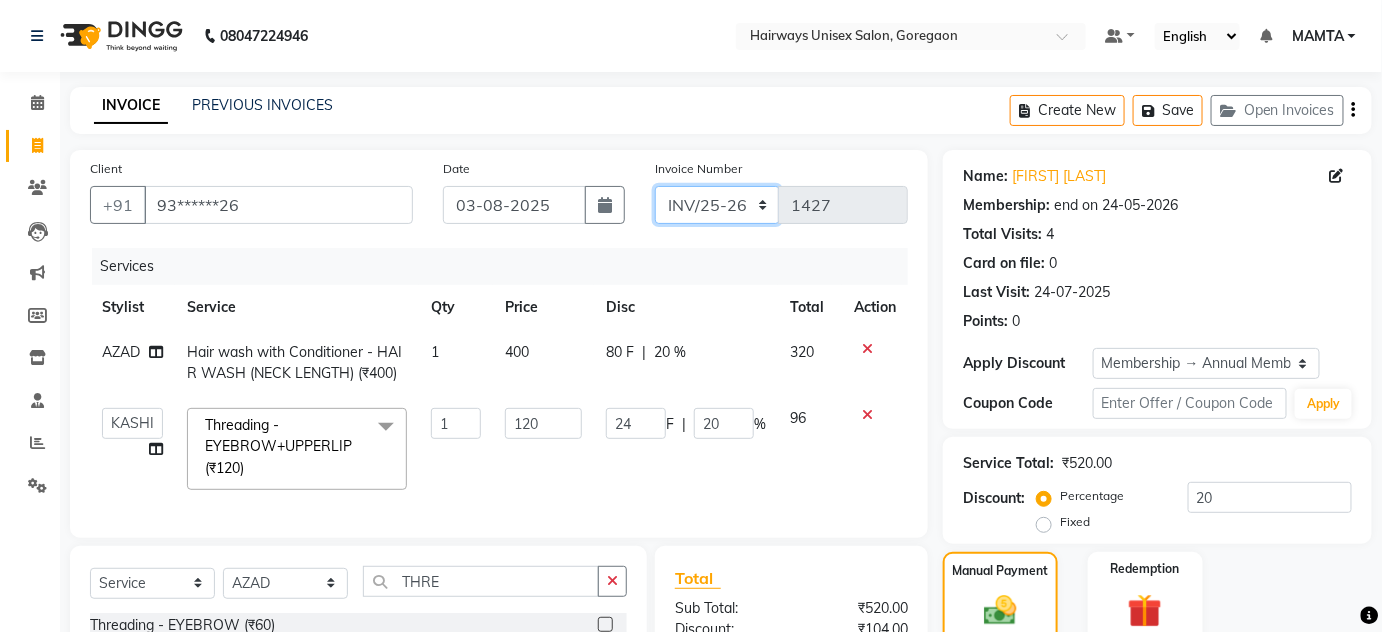 click on "INV/25-26 V/2025-26" 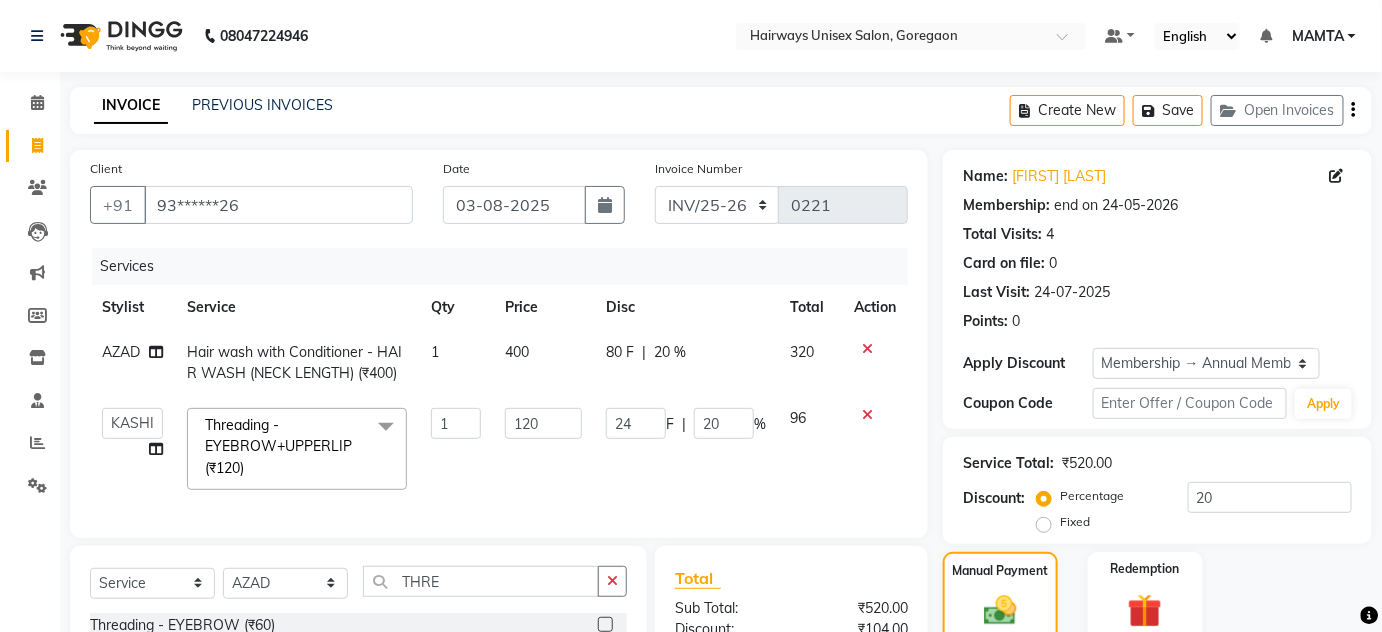 click on "Create New   Save   Open Invoices" 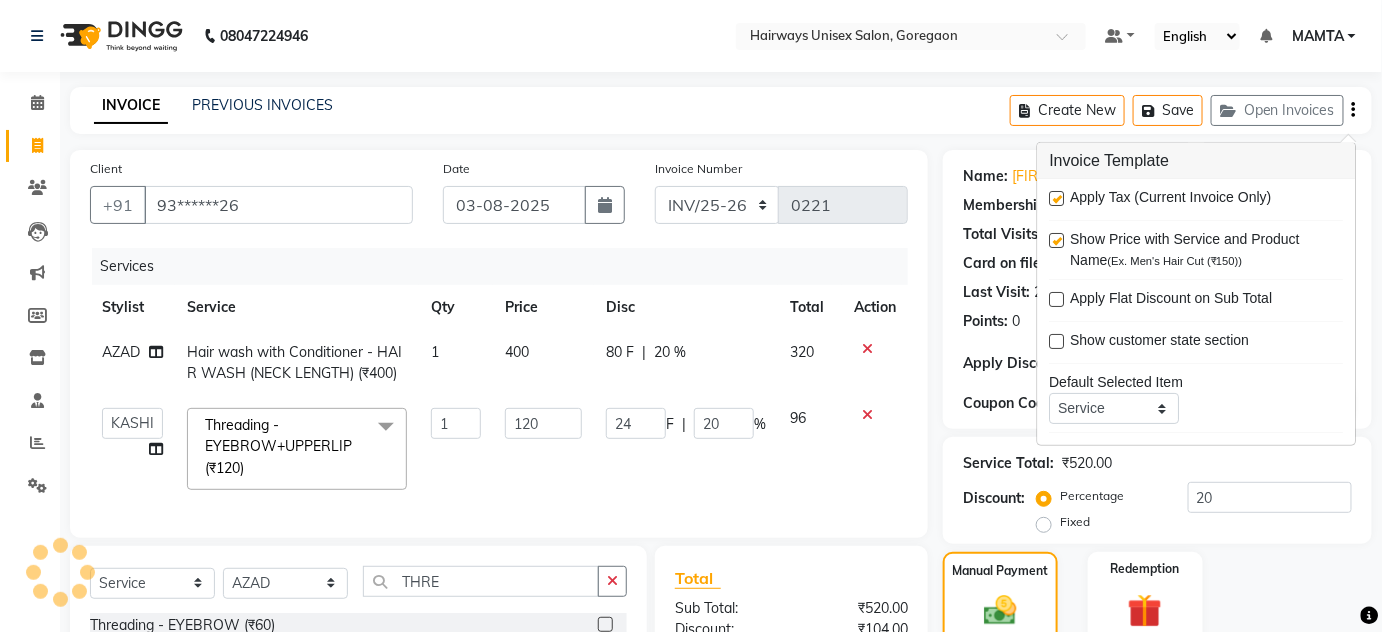 click at bounding box center [1057, 198] 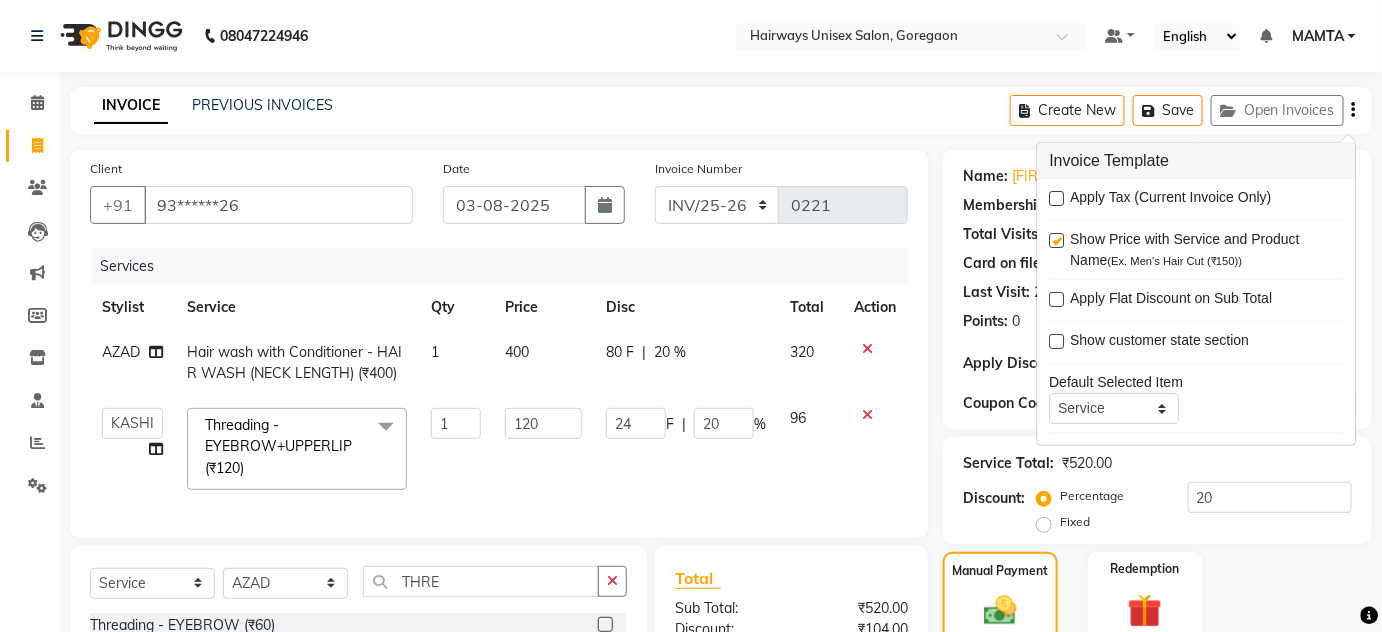 click on "INVOICE PREVIOUS INVOICES Create New   Save   Open Invoices  Client +91 [PHONE] Date 03-08-2025 Invoice Number INV/25-26 V/2025-26 0221 Services Stylist Service Qty Price Disc Total Action [LAST] Hair wash with Conditioner - HAIR WASH (NECK LENGTH) ([CURRENCY][PRICE]) 1 400 80 F | 20 % 320  [FIRST]   [LAST]   [LAST] [STYLIST] [FIRST] [FIRST] [FIRST] [FIRST] [FIRST] [FIRST] [FIRST] [FIRST] [FIRST] [FIRST]  Threading - EYEBROW+UPPERLIP ([CURRENCY][PRICE])  x MEN HAIR - HAIR CUT MEN HAIR - HAIR CUT WITH SENIOR STYLIST MEN HAIR - HAIR CUT WITH MASTER STYLIST MEN HAIR - HAIR CUT BY [STYLIST] MEN HAIR - HAIR CUT WITH DESIGN MEN HAIR - HAIR STYLE MEN HAIR - HAIR WASH WITH CONDITIONER [LONG HAIR] MEN HAIR - HAIR WASH WITH CONDITIONER MEN HAIR - REGULAR SHAVE/TRIM MEN HAIR - ROOT DEEP DANDRUFF TREATMENT MEN HAIR - ROOT DEEP HAIR FALL TREATMENT MEN HAIR - ANTI DANDRUFF TREATMENT MEN HAIR - AMINEXIL Hair Colour Male - GLOBAL COLOUR (MAJIREL) Hair Colour Male - GLOBAL COLOUR(INΟΑ) Hair Colour Male - PRE-LIGHTENING 1 120 F" 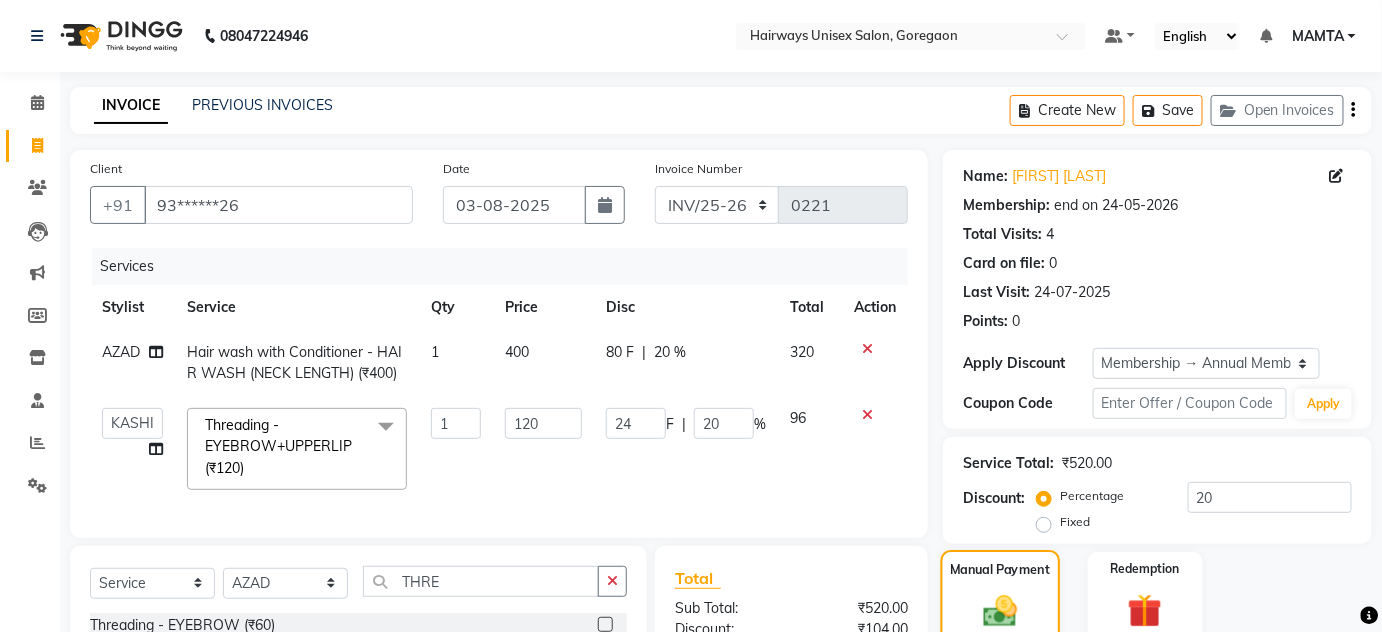 scroll, scrollTop: 252, scrollLeft: 0, axis: vertical 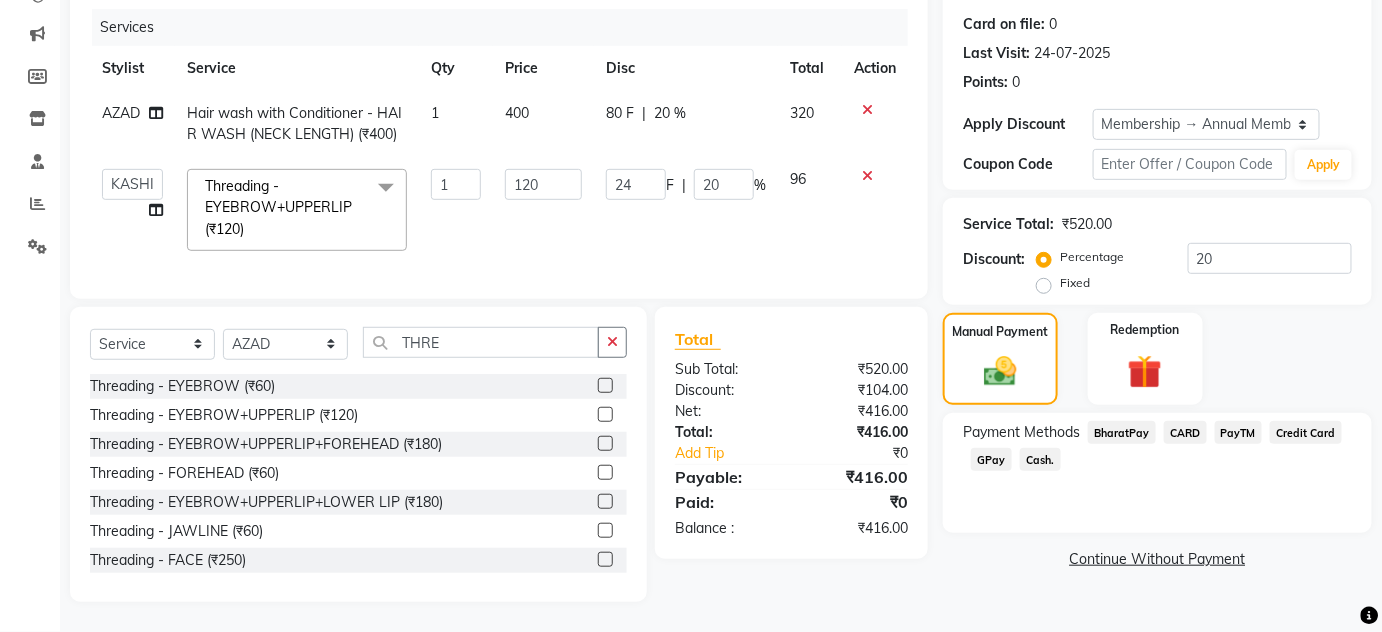 click on "Cash." 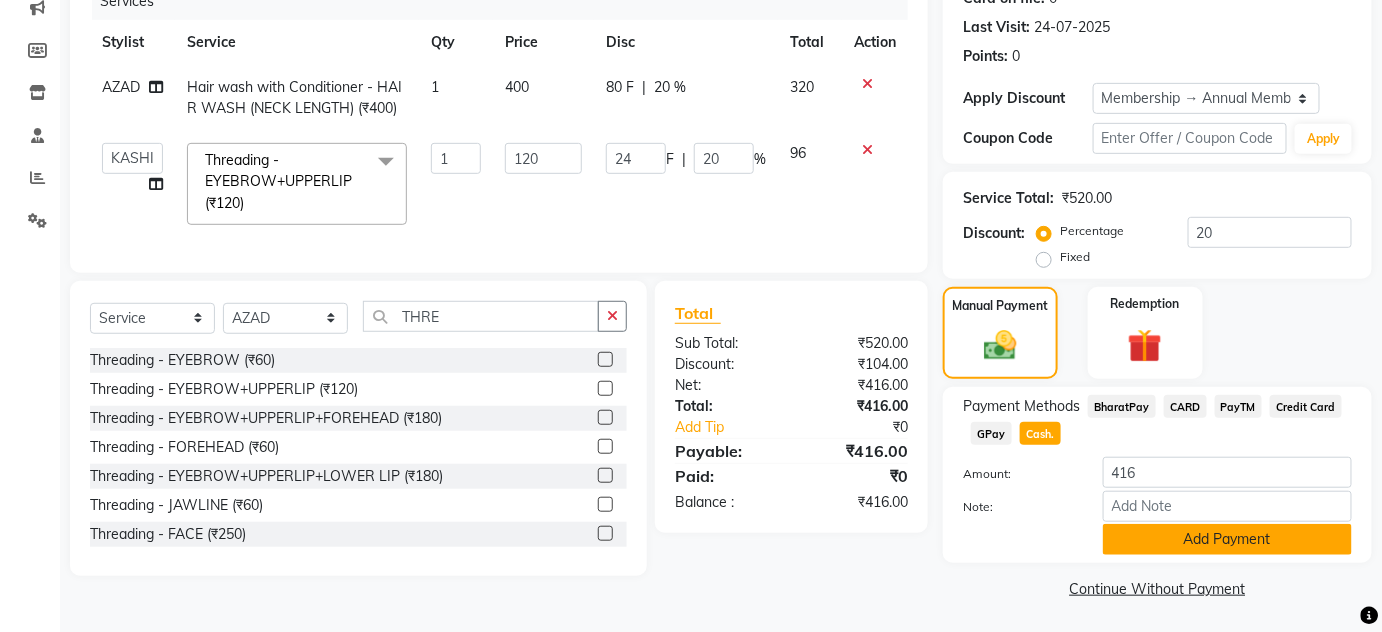 scroll, scrollTop: 266, scrollLeft: 0, axis: vertical 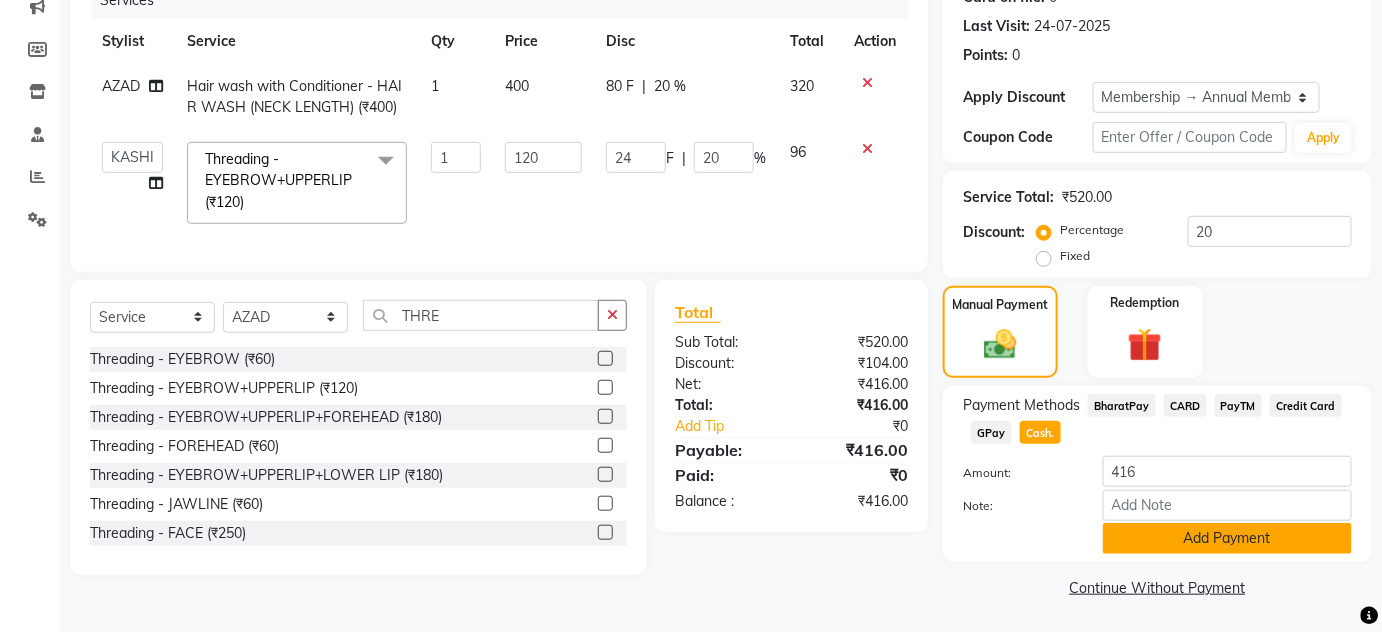 click on "Add Payment" 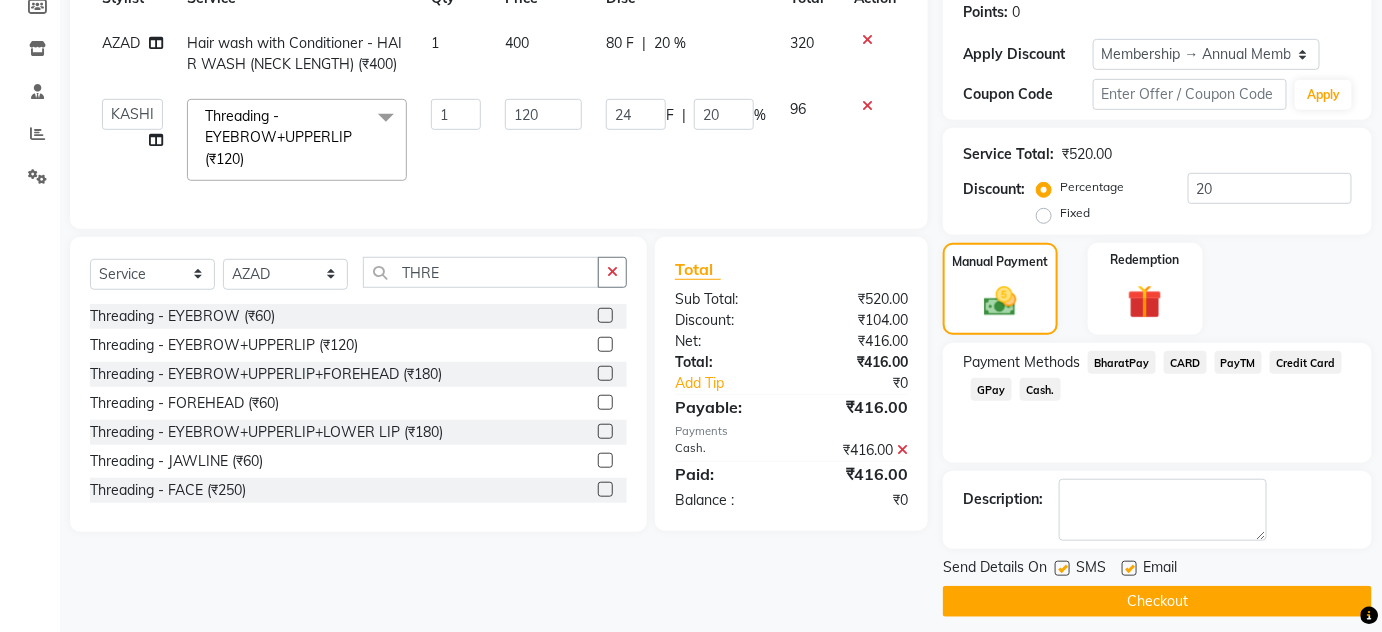 scroll, scrollTop: 322, scrollLeft: 0, axis: vertical 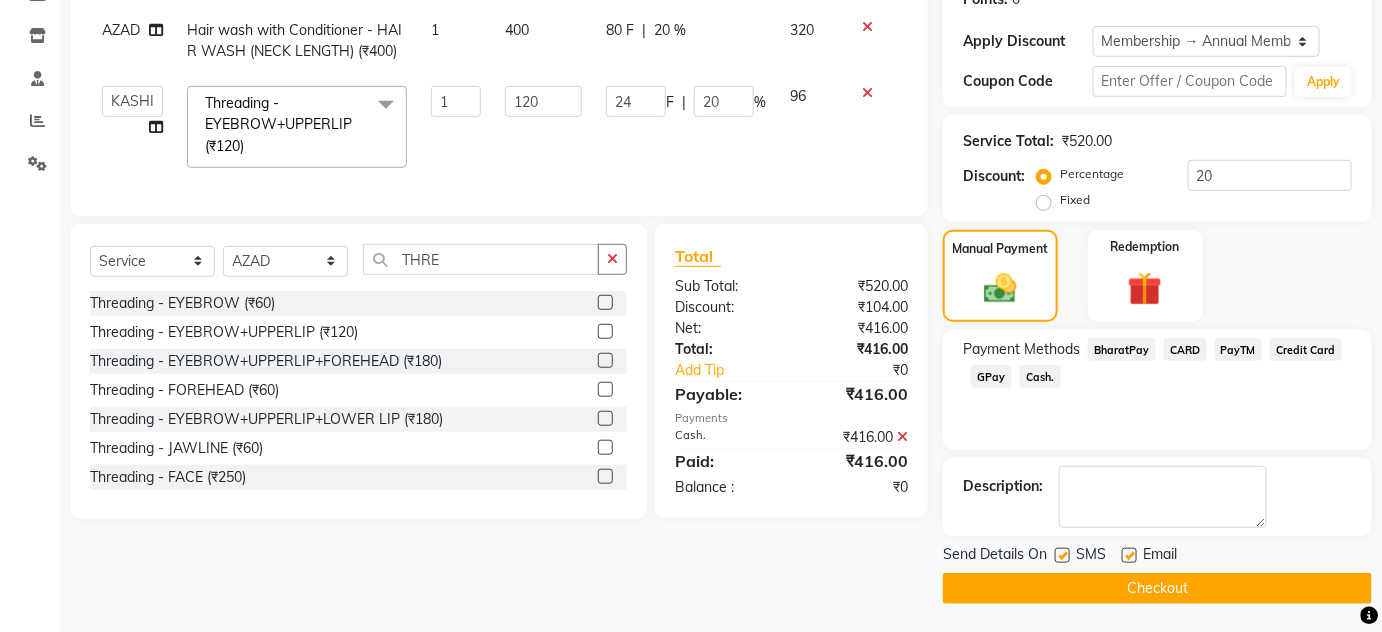 click 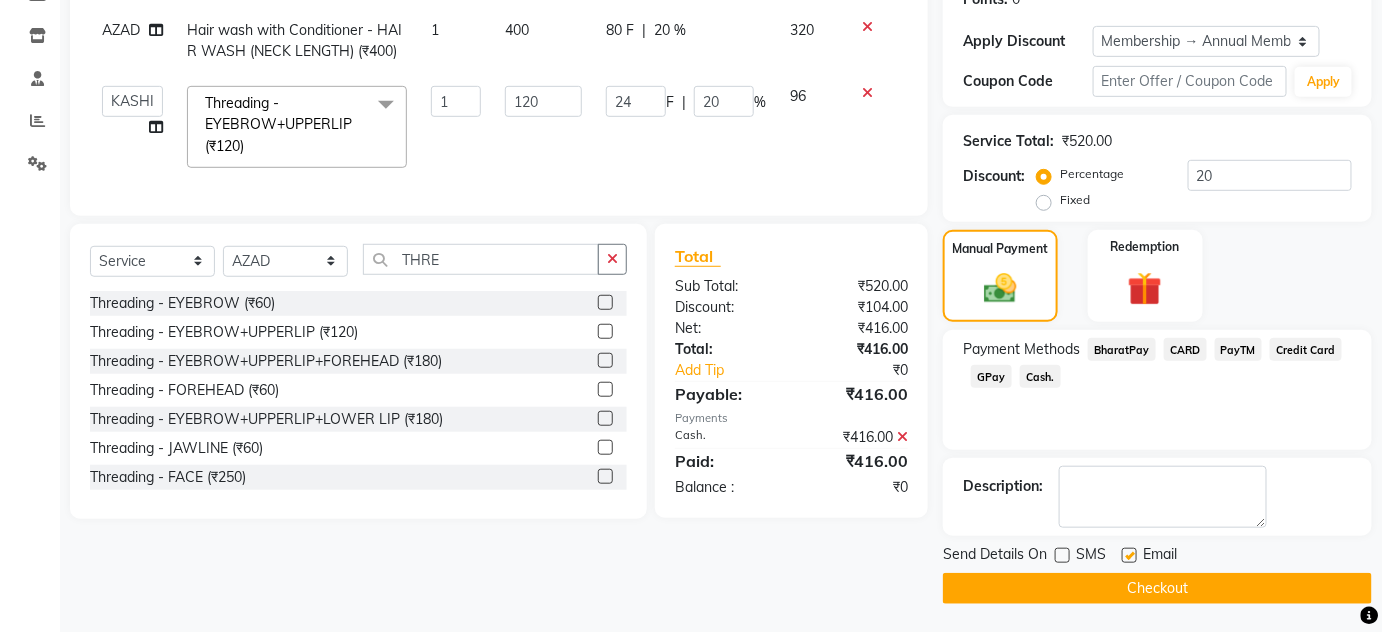 click 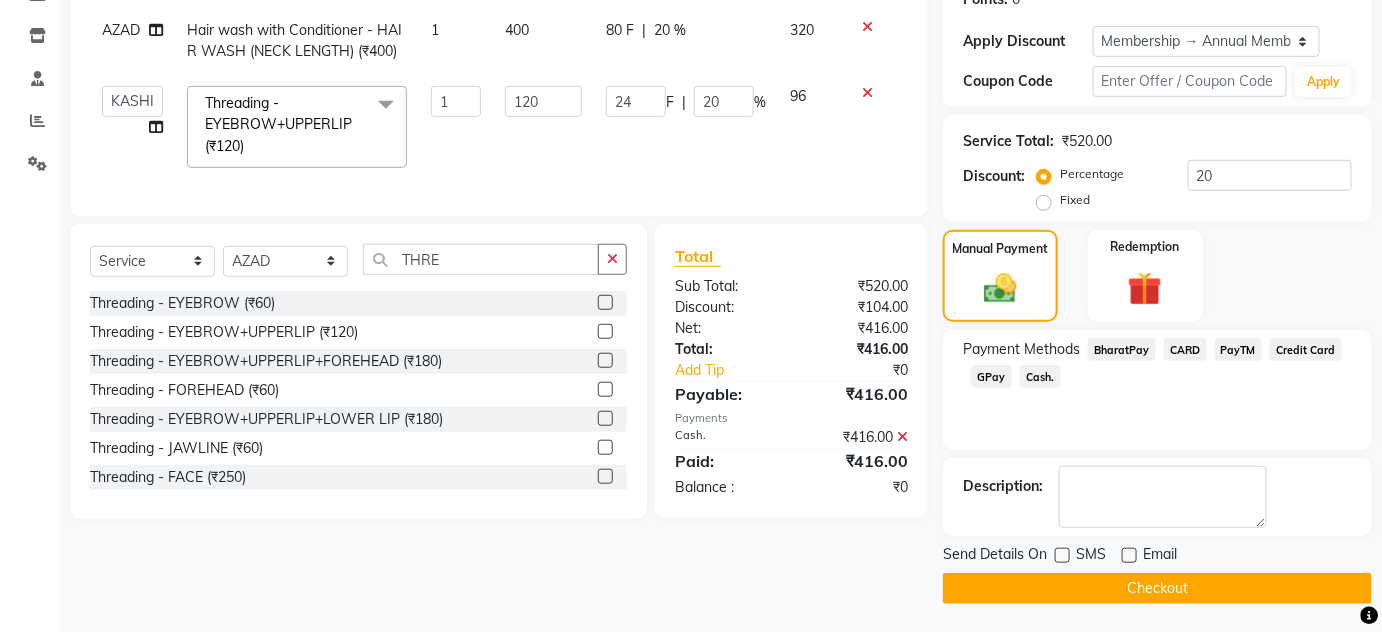 click on "Checkout" 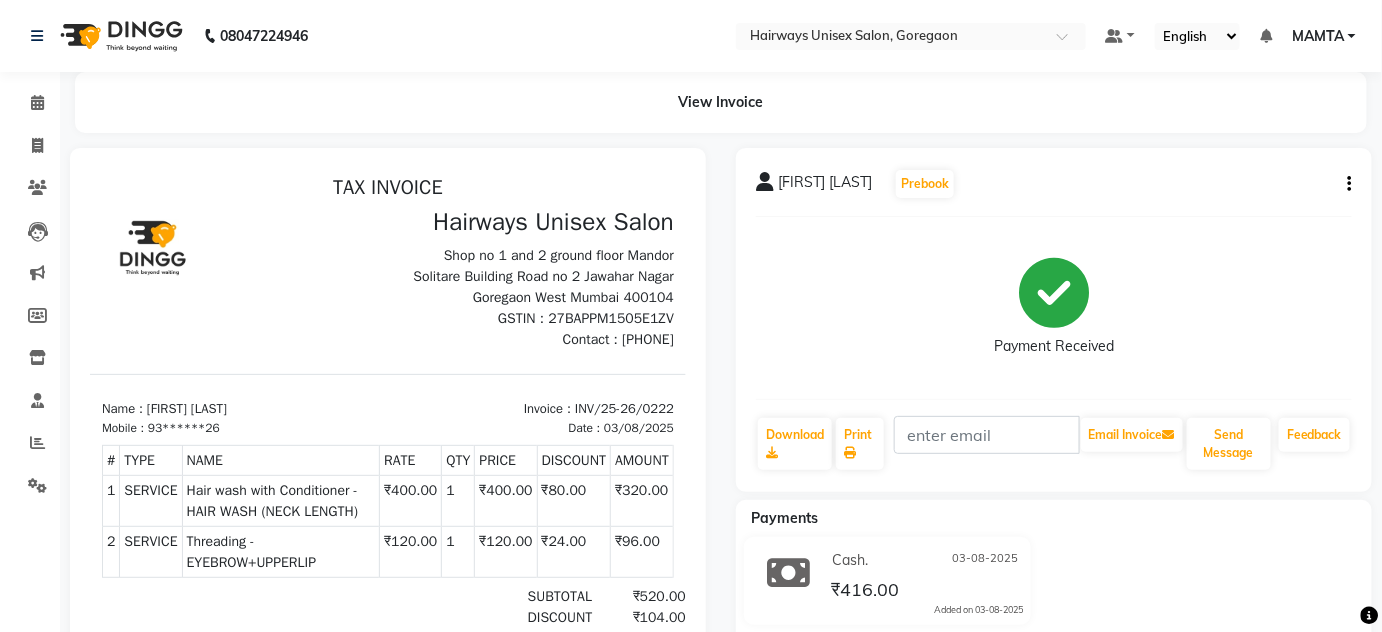 scroll, scrollTop: 0, scrollLeft: 0, axis: both 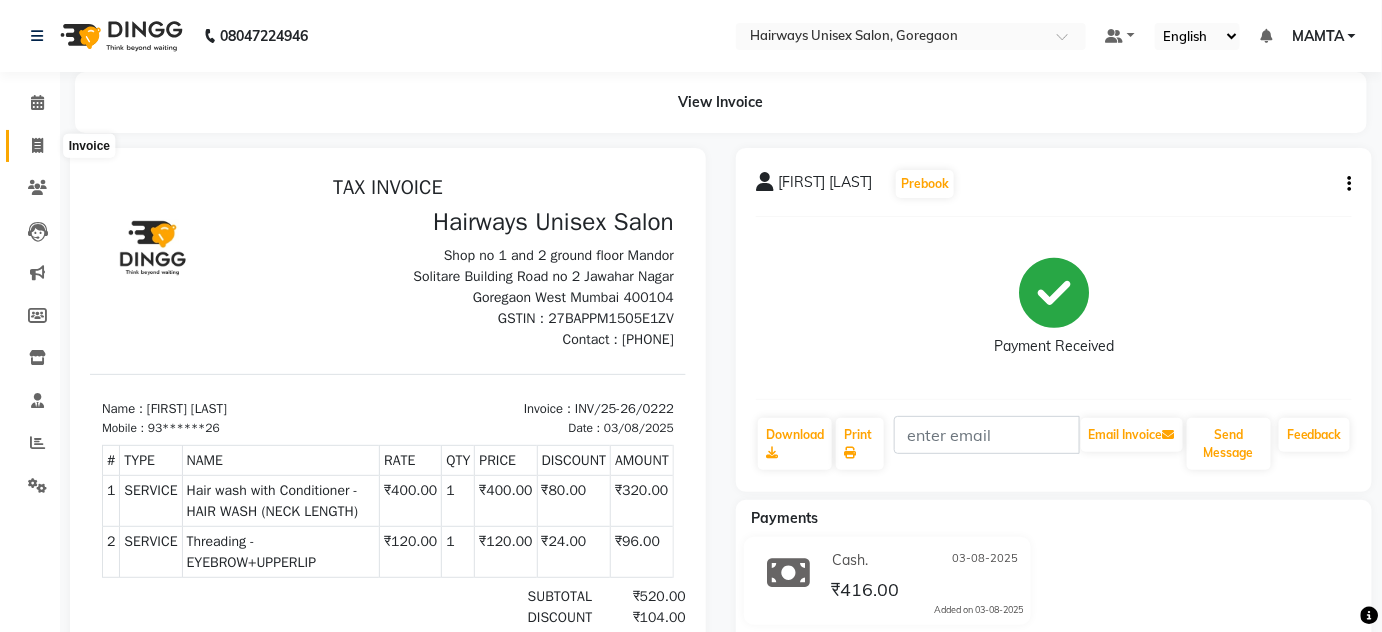 click 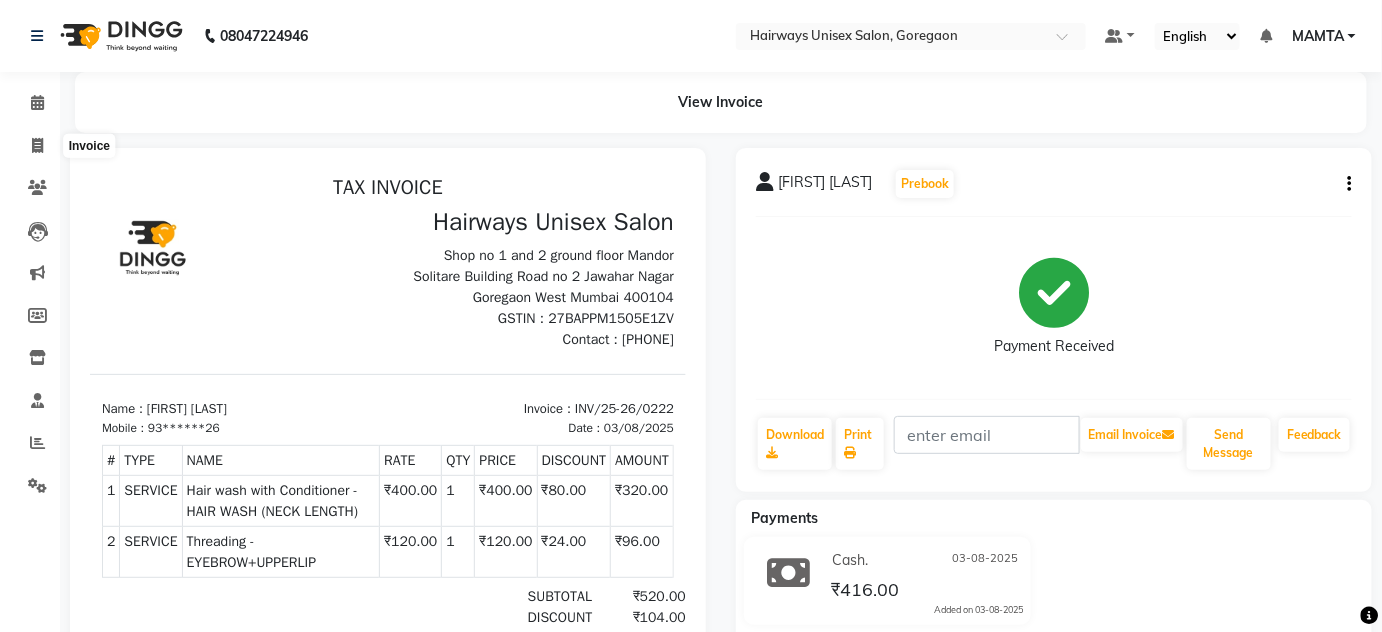 select on "service" 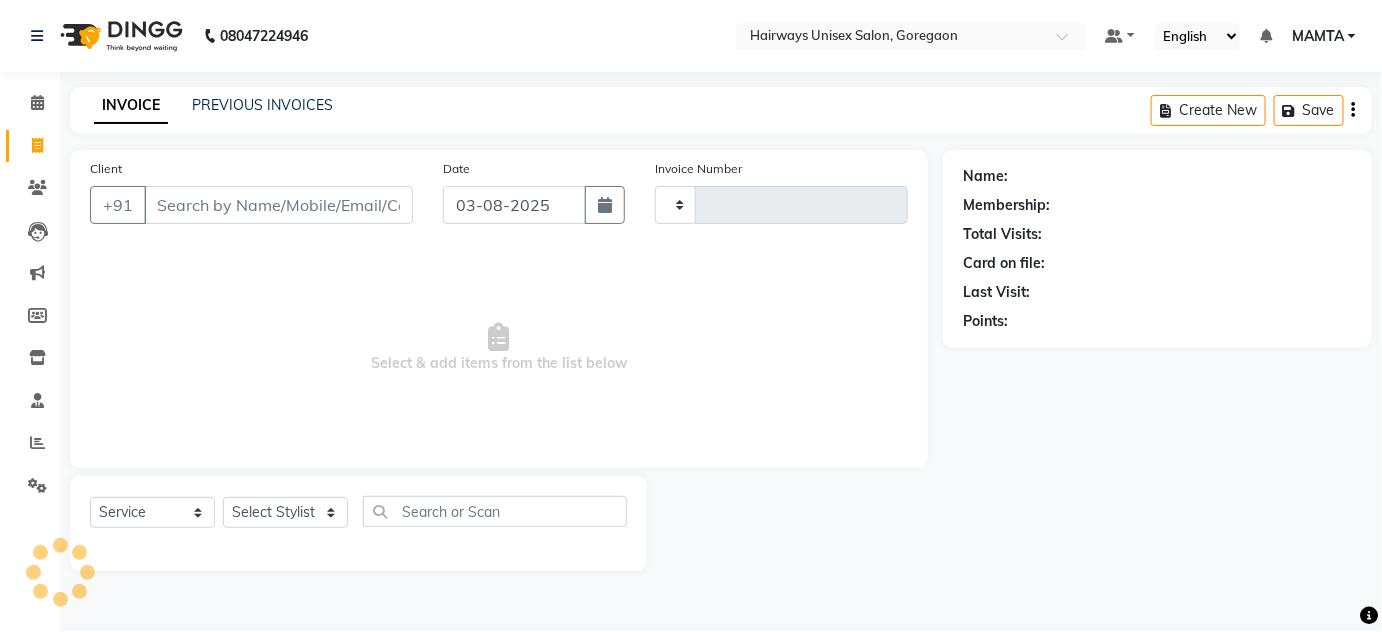 type on "1429" 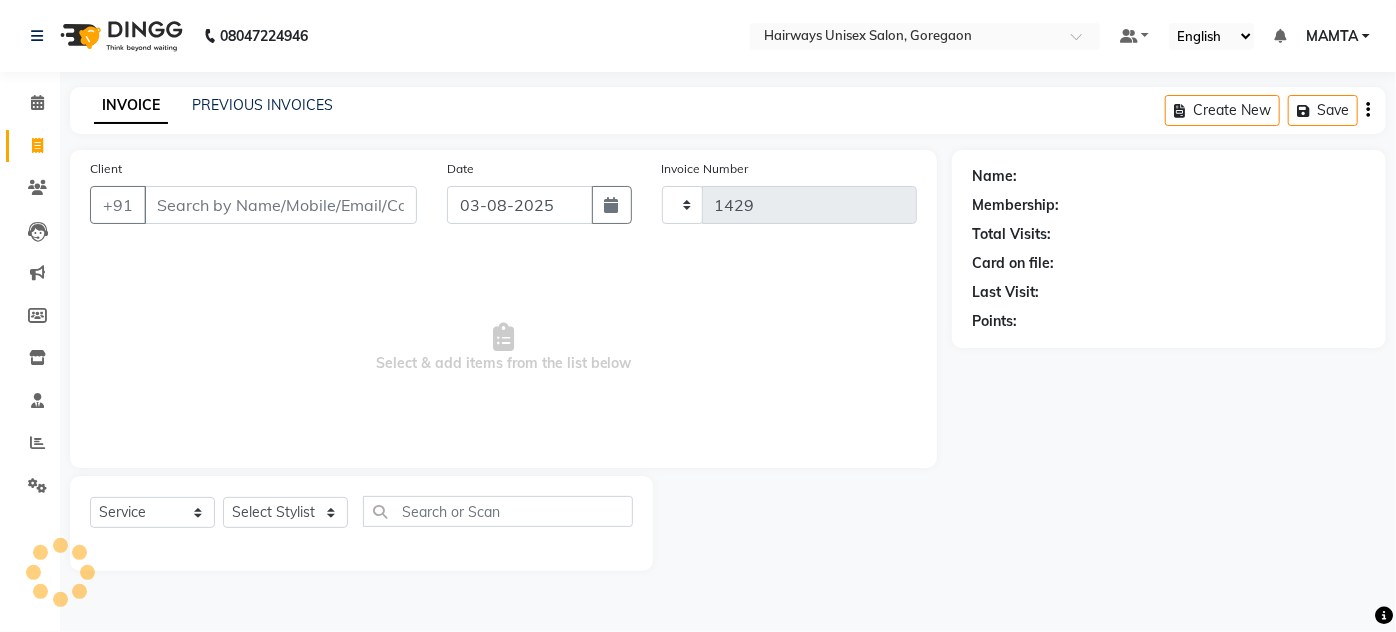 select on "8320" 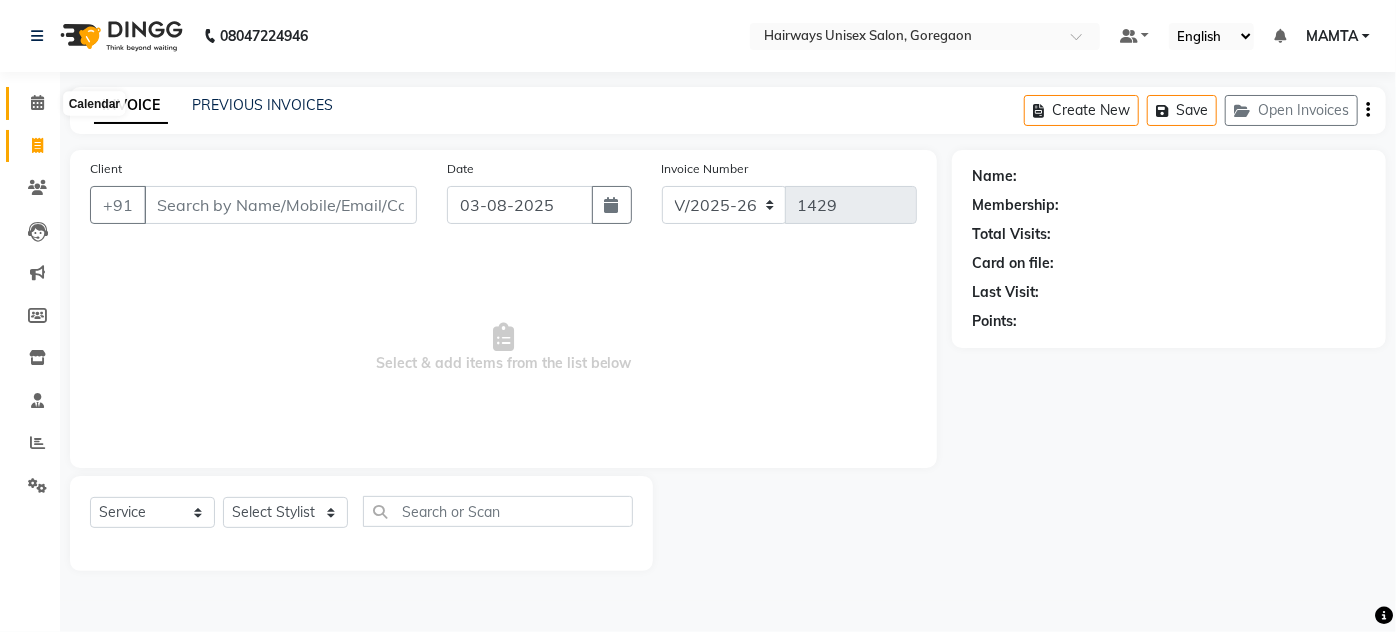 click 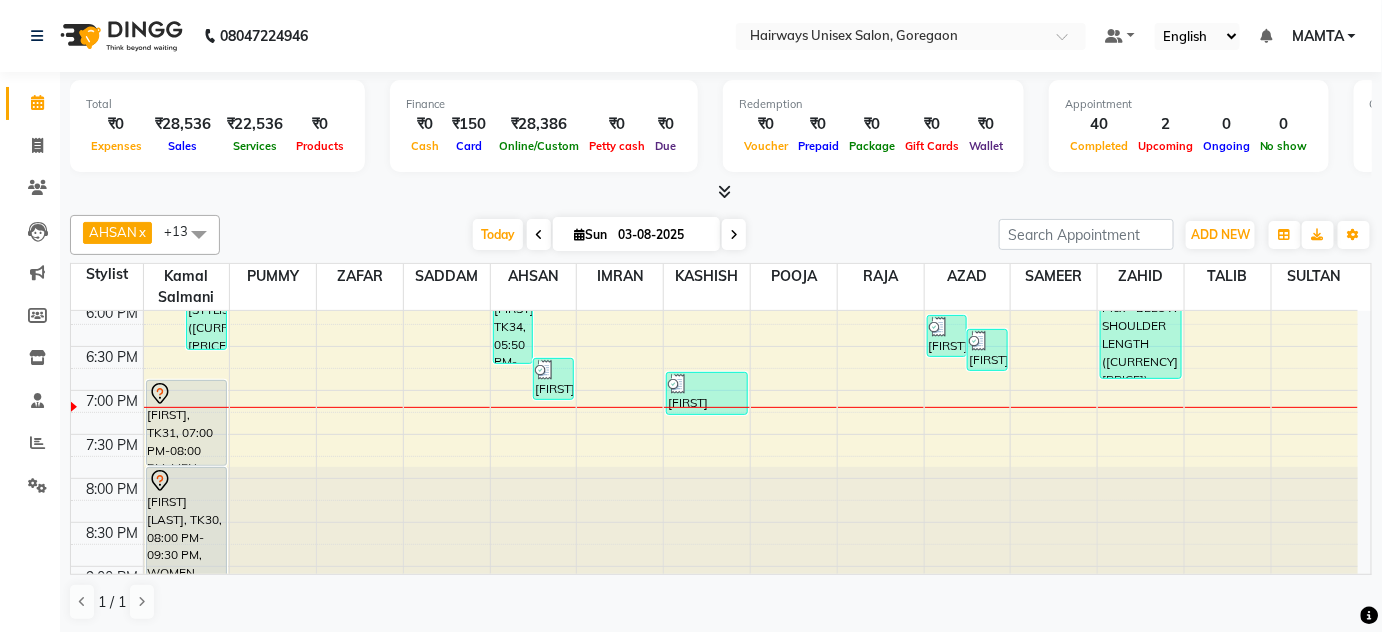 scroll, scrollTop: 770, scrollLeft: 0, axis: vertical 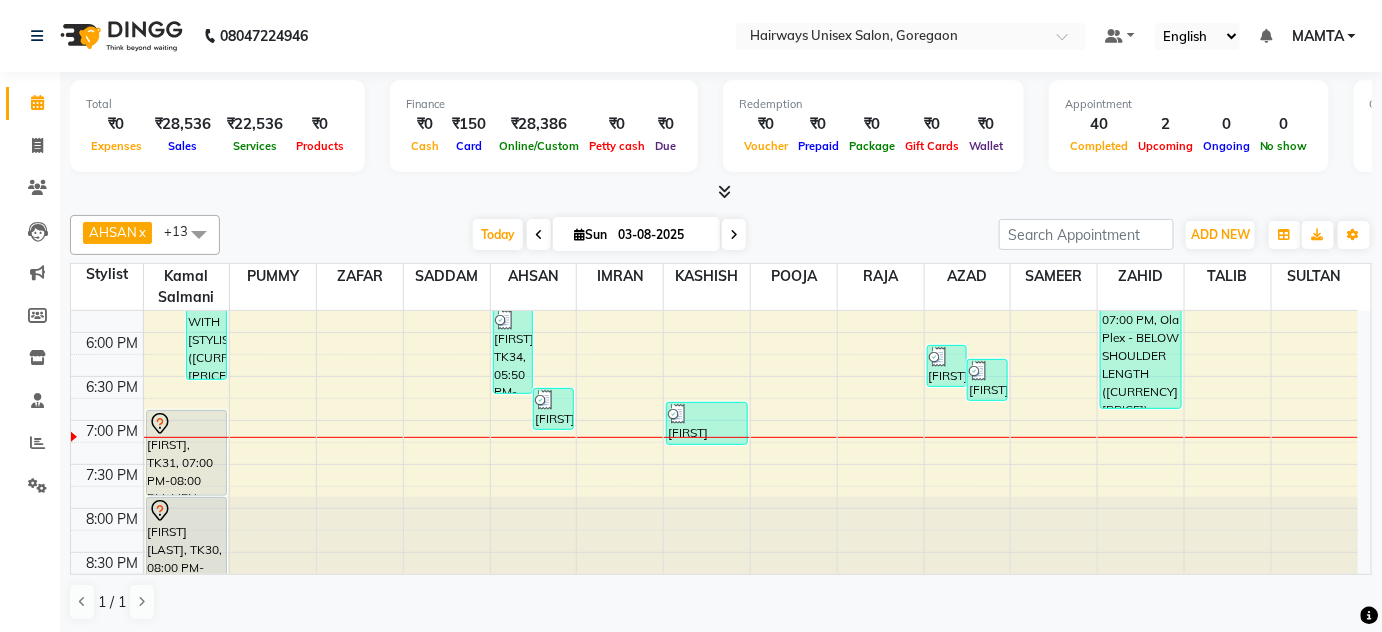 click on "9:00 AM 9:30 AM 10:00 AM 10:30 AM 11:00 AM 11:30 AM 12:00 PM 12:30 PM 1:00 PM 1:30 PM 2:00 PM 2:30 PM 3:00 PM 3:30 PM 4:00 PM 4:30 PM 5:00 PM 5:30 PM 6:00 PM 6:30 PM 7:00 PM 7:30 PM 8:00 PM 8:30 PM 9:00 PM 9:30 PM 10:00 PM 10:30 PM     [FIRST] [LAST], TK01, 12:05 PM-12:35 PM, MEN HAIR - HAIR CUT ([CURRENCY][PRICE])     [FIRST] [LAST], TK12, 12:25 PM-01:25 PM, MEN HAIR - HAIR CUT BY [STYLIST] ([CURRENCY][PRICE])     [FIRST] [LAST], TK09, 12:25 PM-12:55 PM, MEN HAIR - REGULAR SHAVE/TRIM ([CURRENCY][PRICE])     [FIRST] [LAST], TK13, 03:00 PM-04:30 PM, WOMEN HAIR - HAIR CUT WITH [STYLIST]     [FIRST] [LAST], TK32, 03:10 PM-06:40 PM, WOMEN HAIR - HAIR CUT WITH [STYLIST] ([CURRENCY][PRICE]),MEN HAIR - ROOT DEEP DANDRUFF TREATMENT ([CURRENCY][PRICE]),Hair wash with Conditioner - HAIR WASH {BELOW SHOULDER} ([CURRENCY][PRICE])             [FIRST], TK31, 07:00 PM-08:00 PM, MEN HAIR - HAIR CUT BY [STYLIST]             [FIRST] [LAST], TK30, 08:00 PM-09:30 PM, WOMEN HAIR - HAIR CUT WITH [STYLIST]     [FIRST], TK03, 11:25 AM-11:55 AM, MEN HAIR - REGULAR SHAVE/TRIM ([CURRENCY][PRICE])" at bounding box center [714, 156] 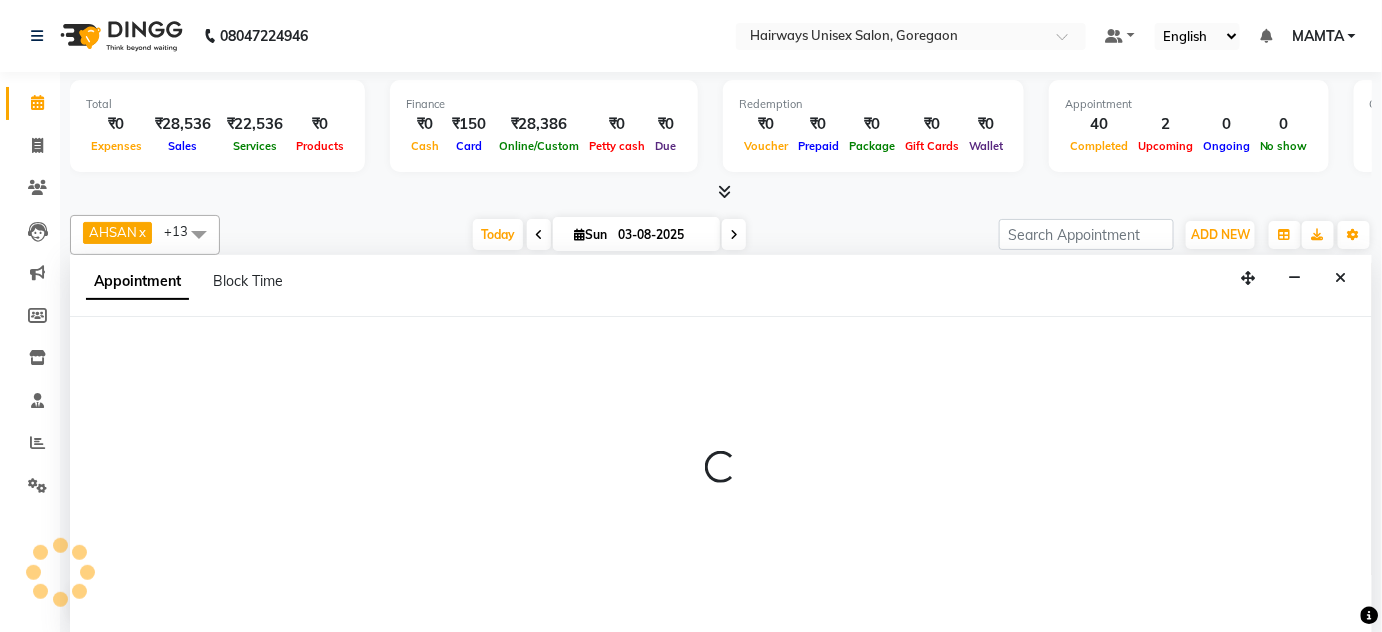 scroll, scrollTop: 0, scrollLeft: 0, axis: both 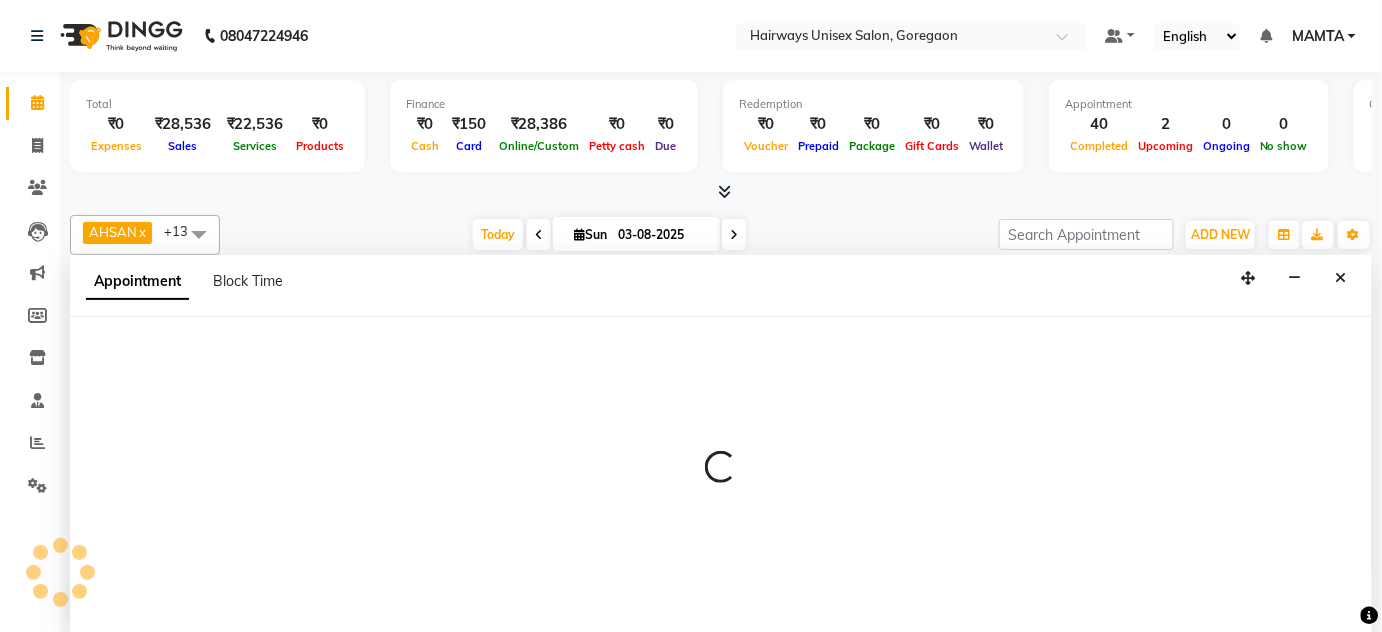 select on "81201" 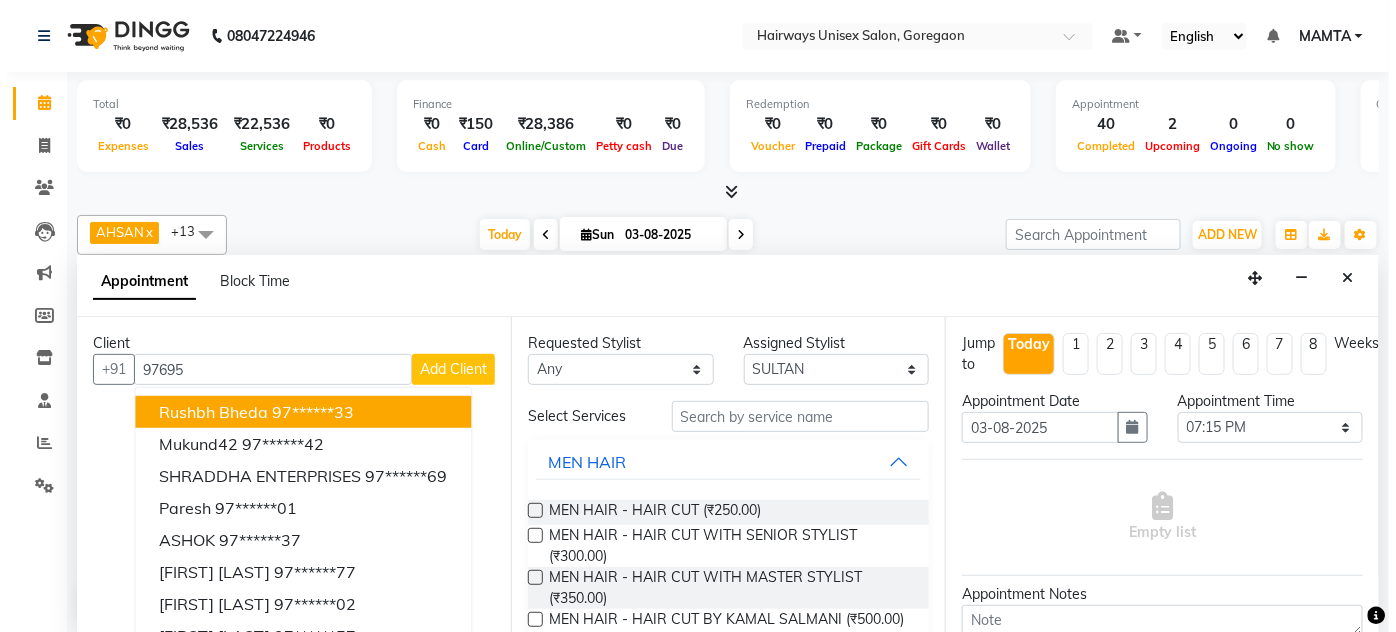 scroll, scrollTop: 0, scrollLeft: 0, axis: both 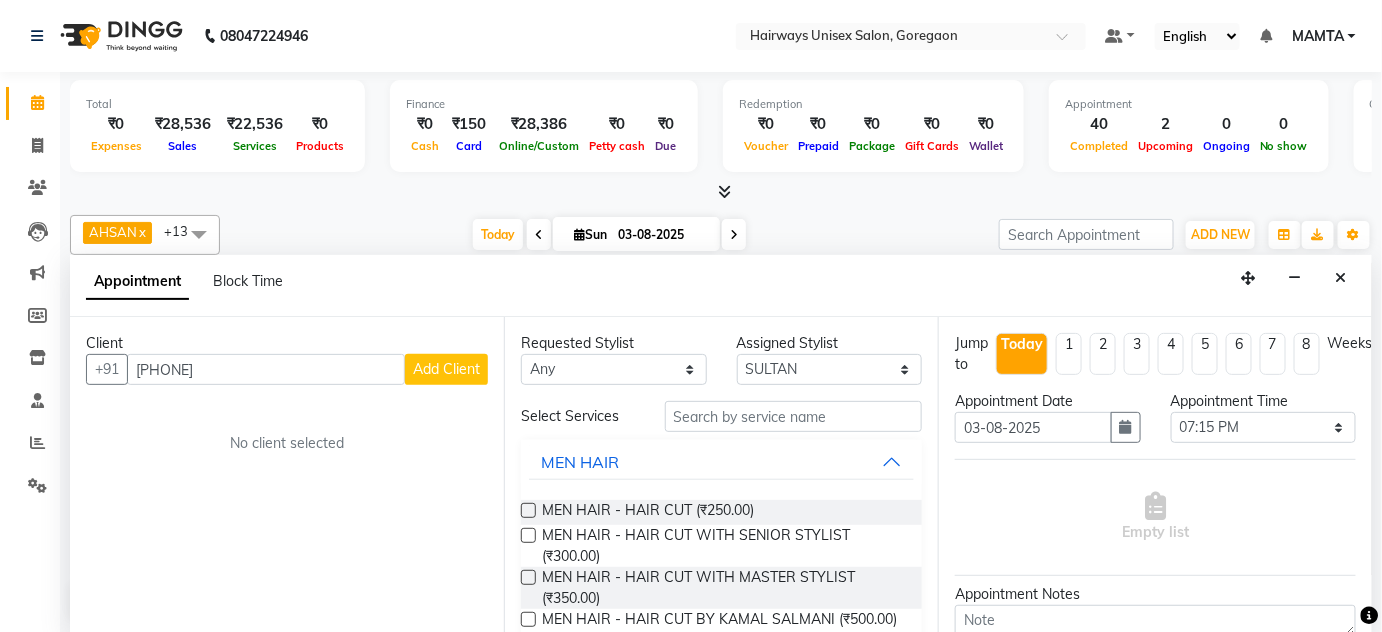type on "[PHONE]" 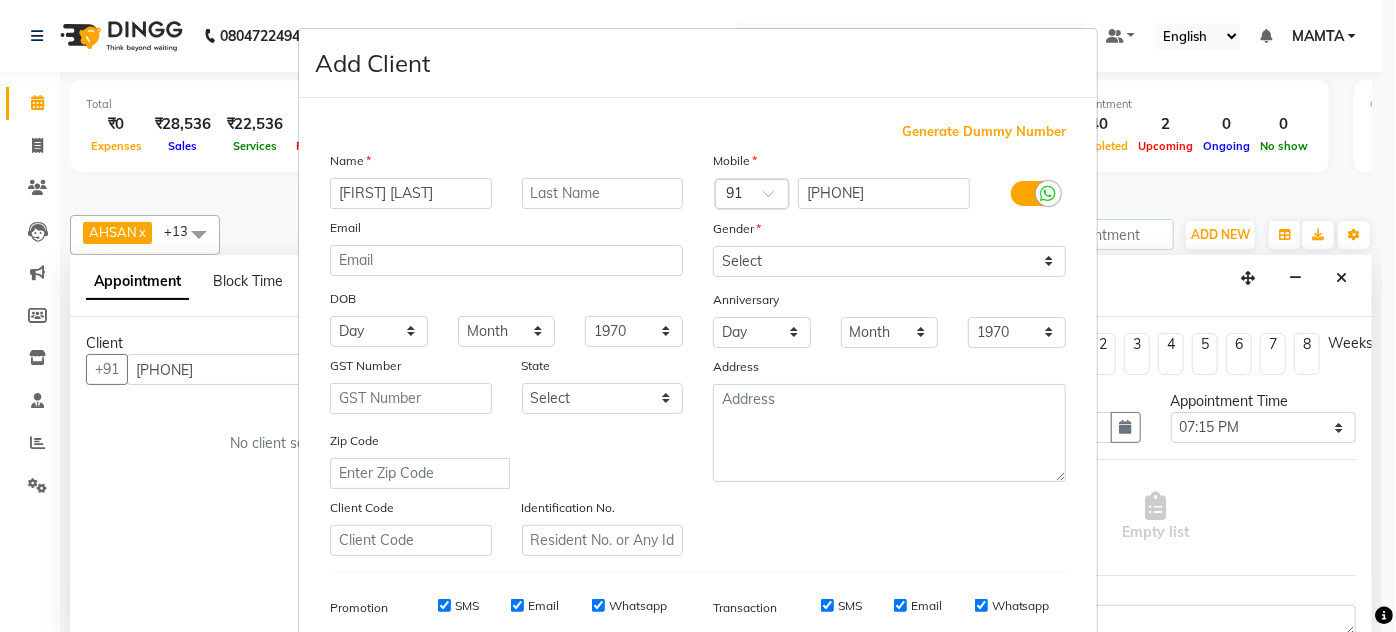 type on "[FIRST] [LAST]" 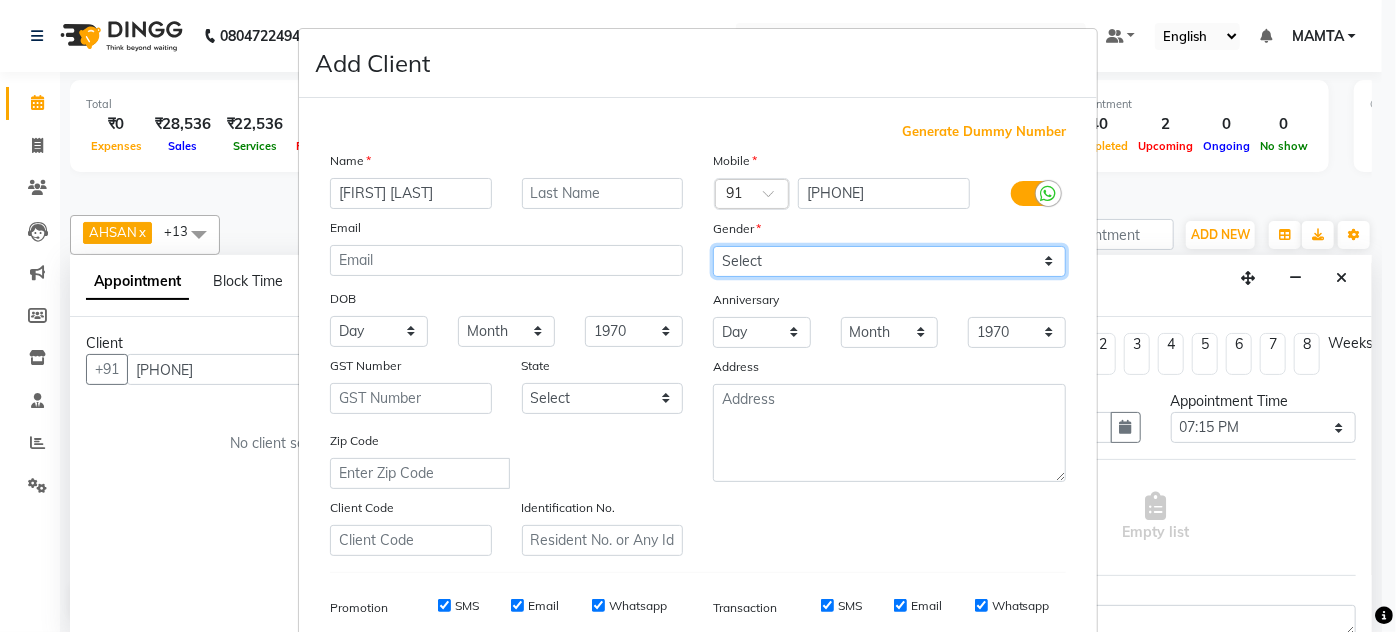 click on "Select Male Female Other Prefer Not To Say" at bounding box center (889, 261) 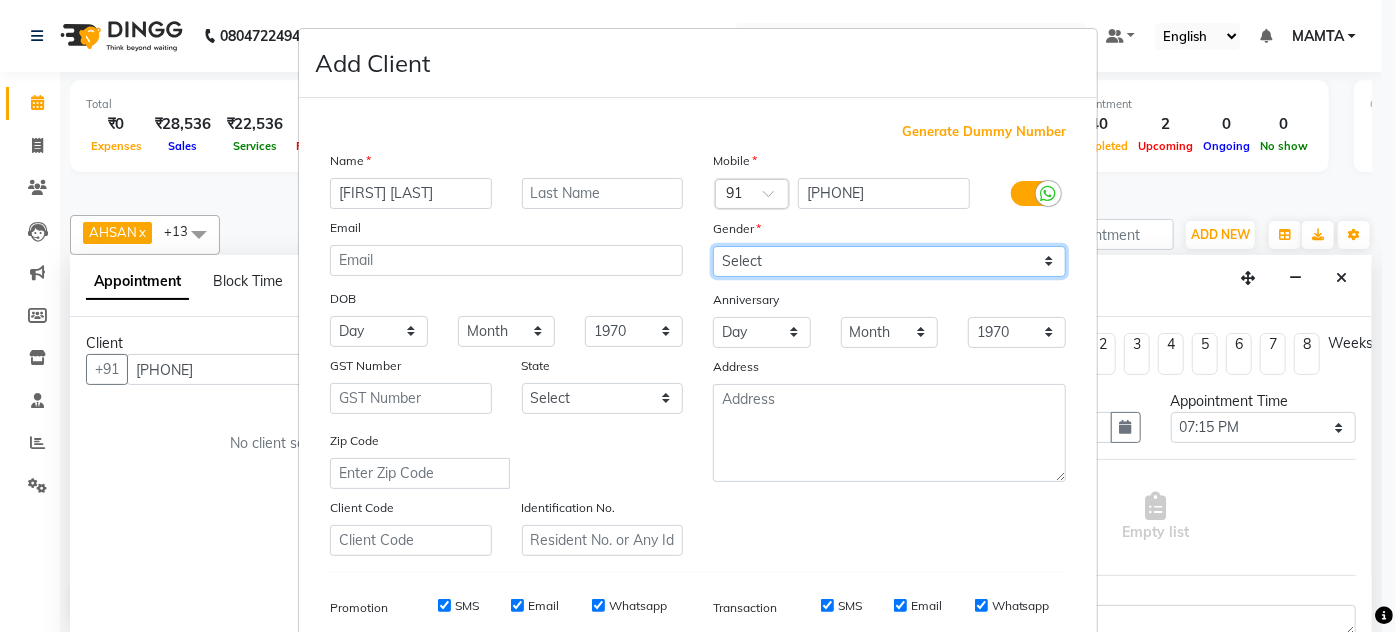 select on "female" 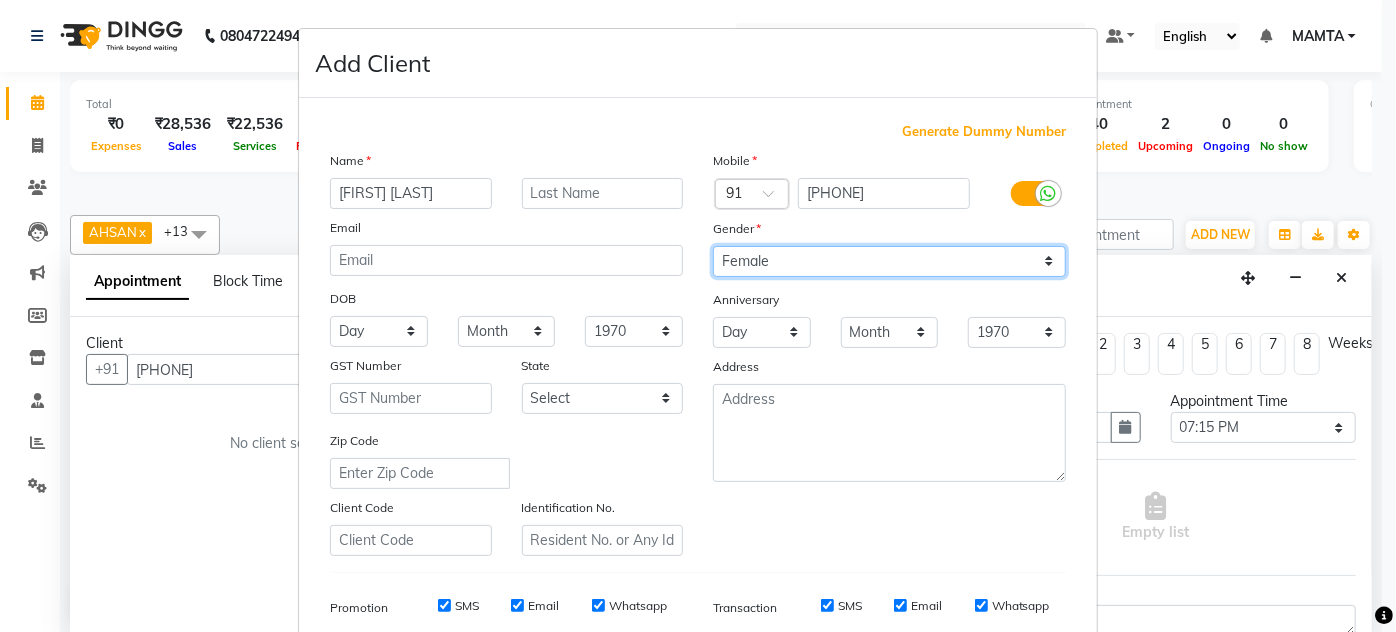 click on "Select Male Female Other Prefer Not To Say" at bounding box center (889, 261) 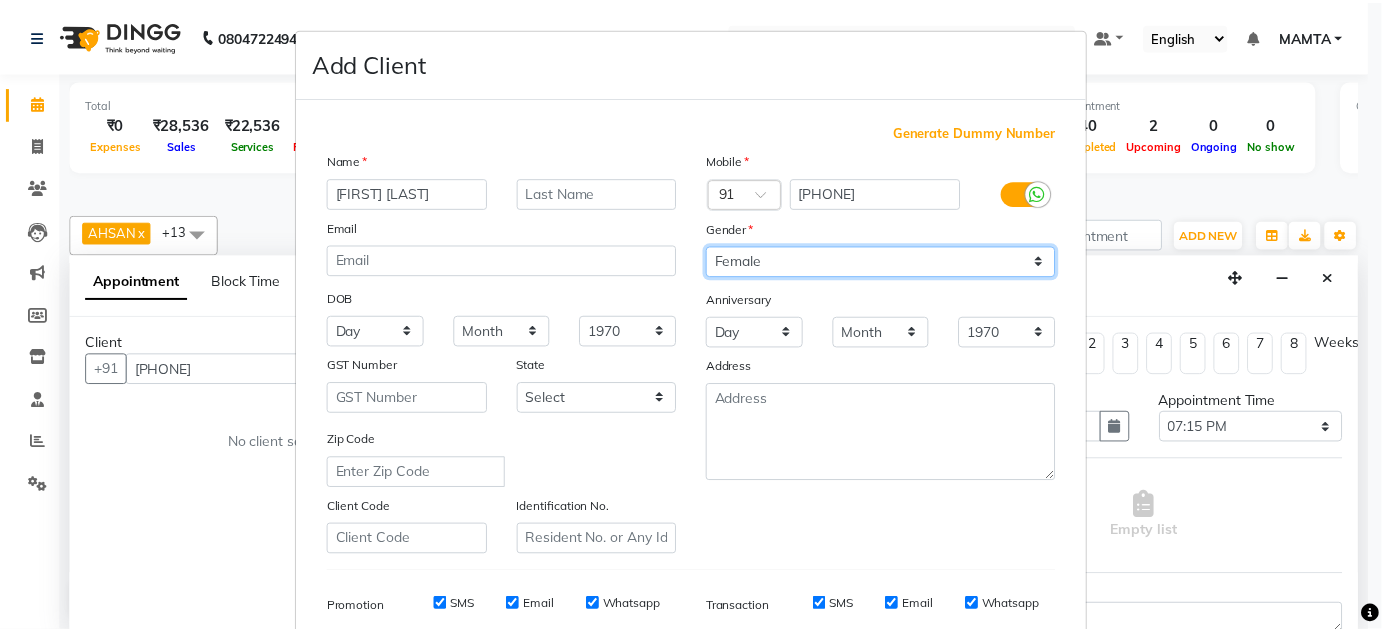 scroll, scrollTop: 272, scrollLeft: 0, axis: vertical 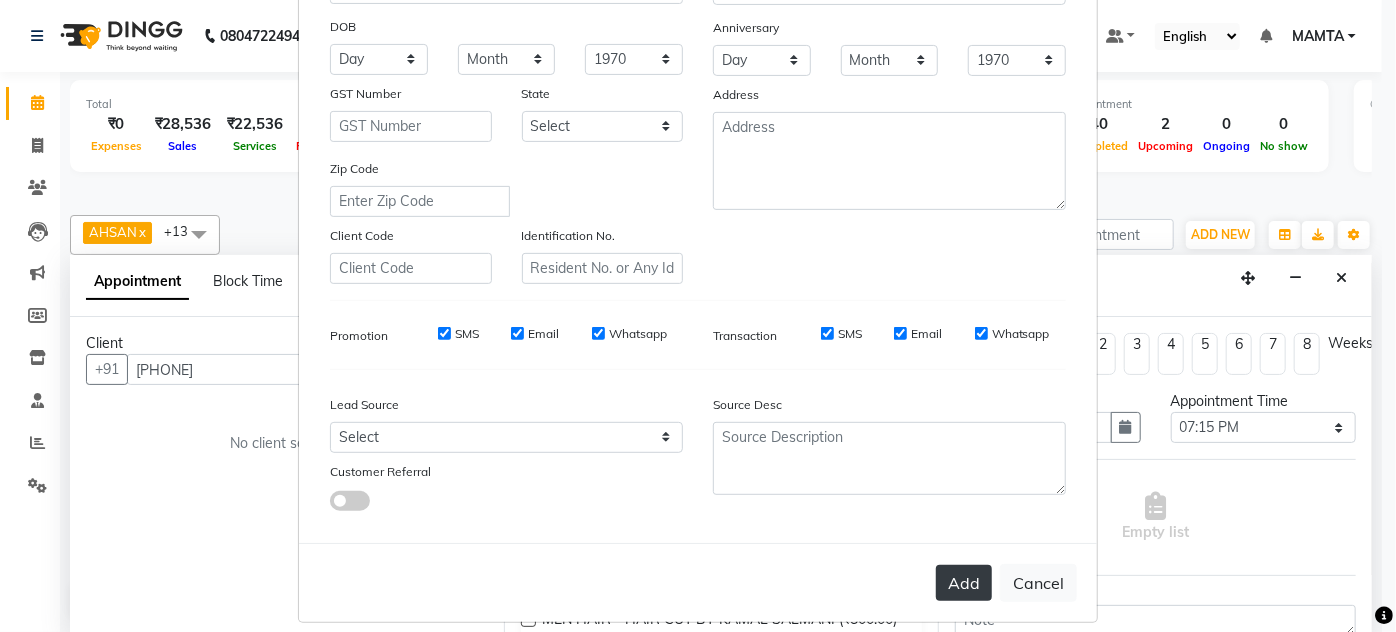 click on "Add" at bounding box center (964, 583) 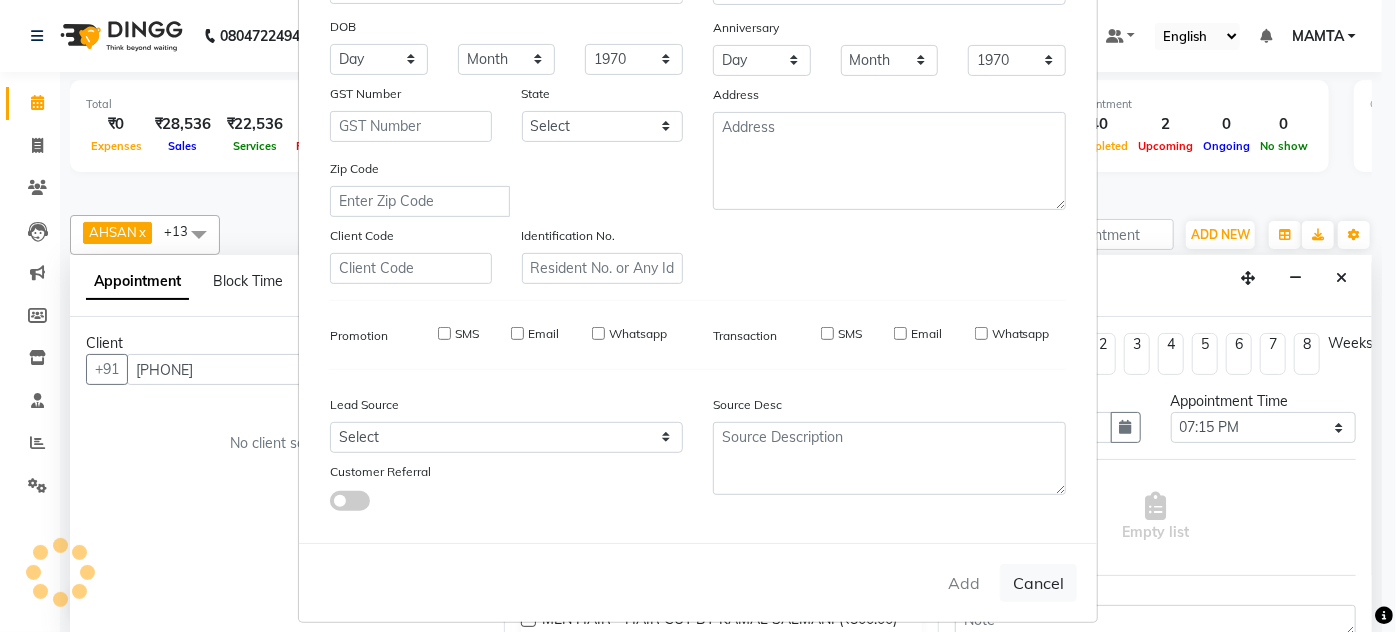 type on "97******09" 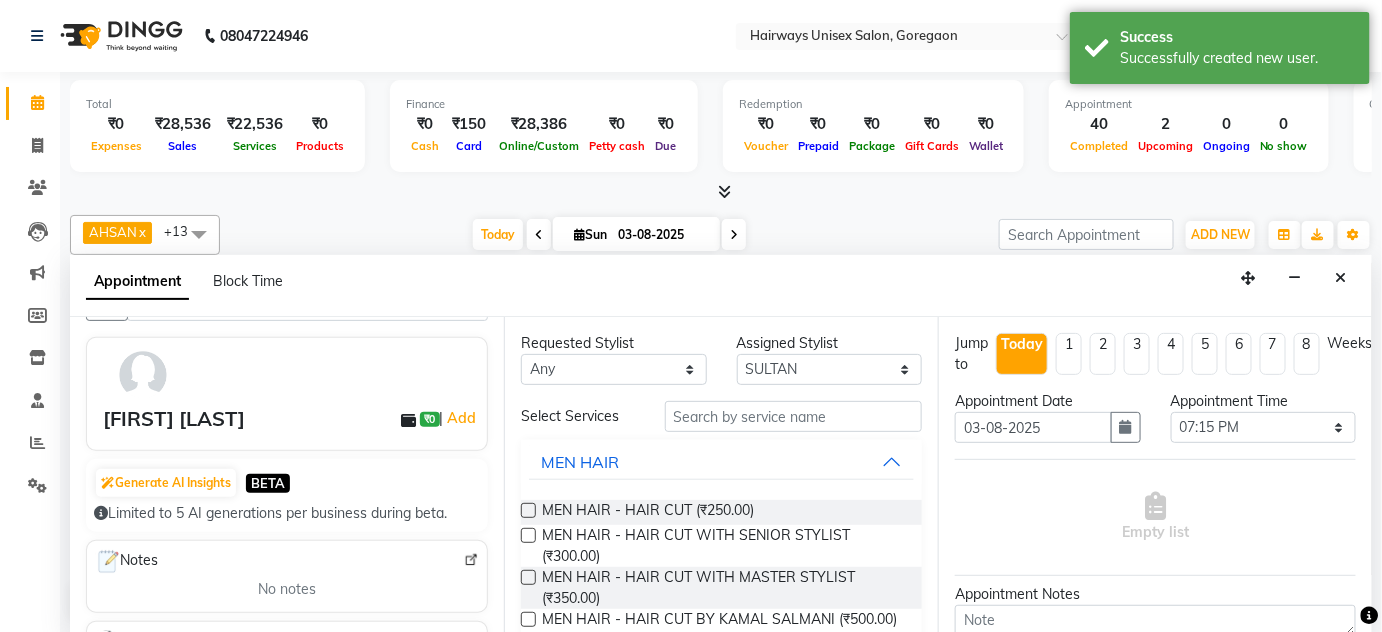 scroll, scrollTop: 272, scrollLeft: 0, axis: vertical 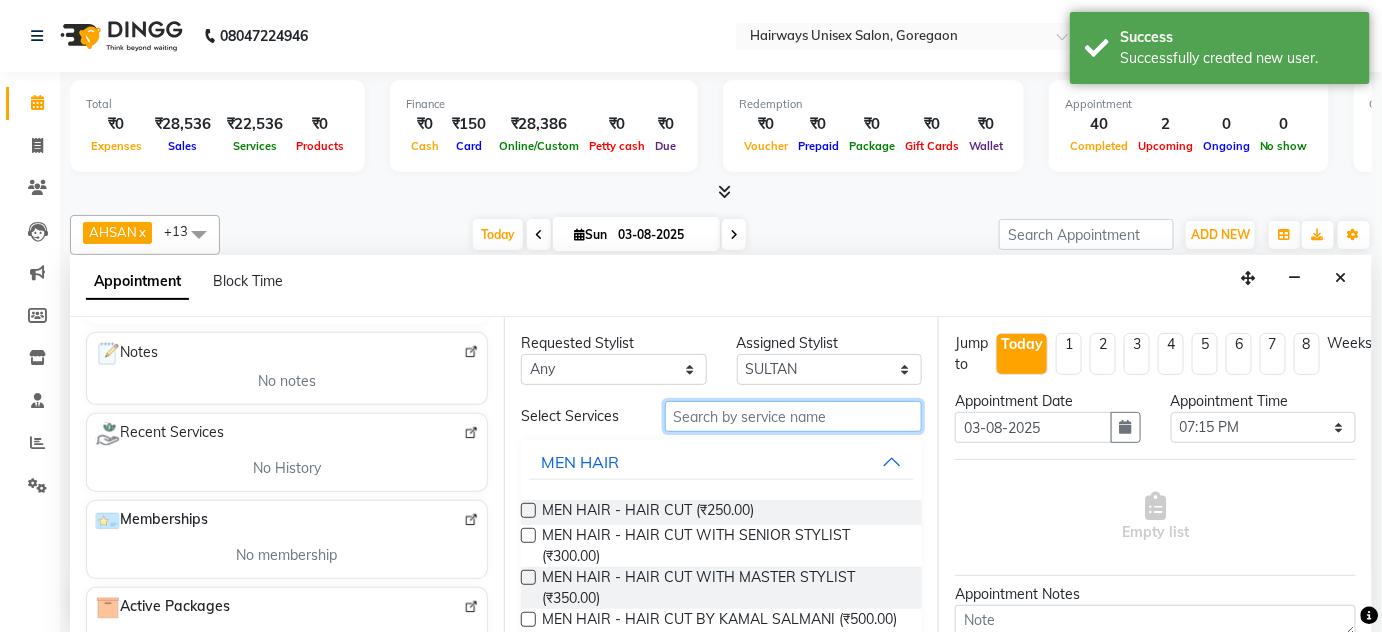 click at bounding box center [793, 416] 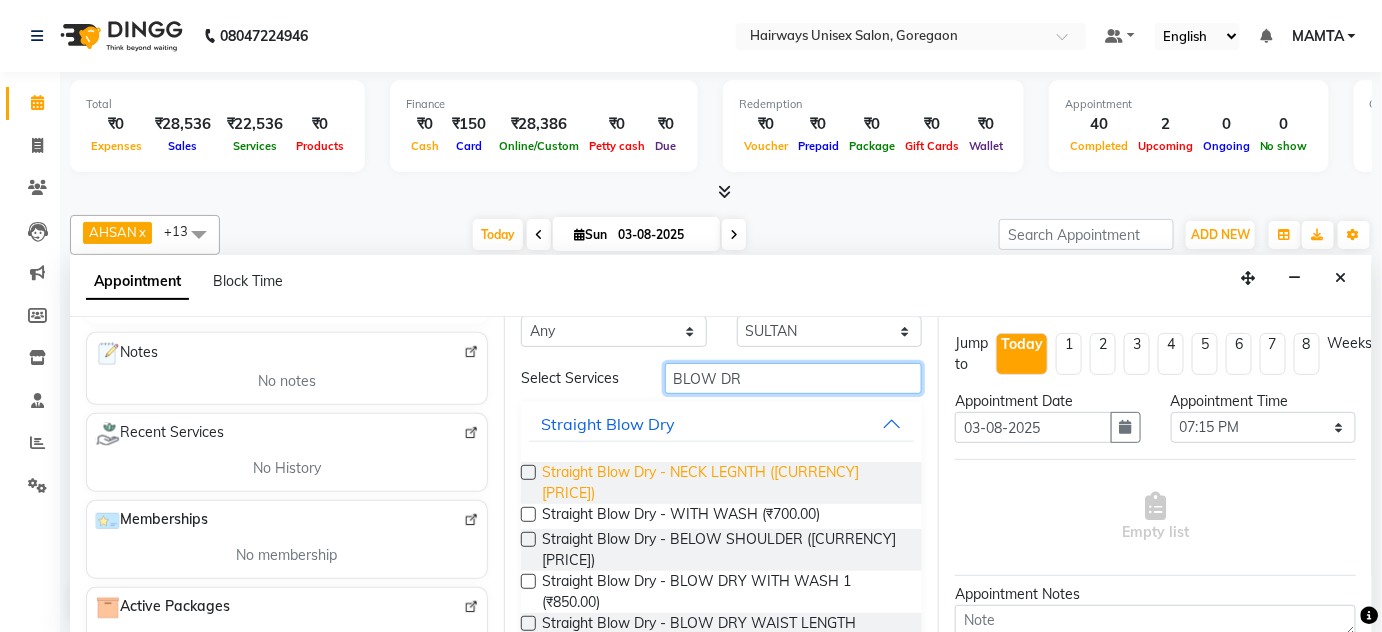 scroll, scrollTop: 8, scrollLeft: 0, axis: vertical 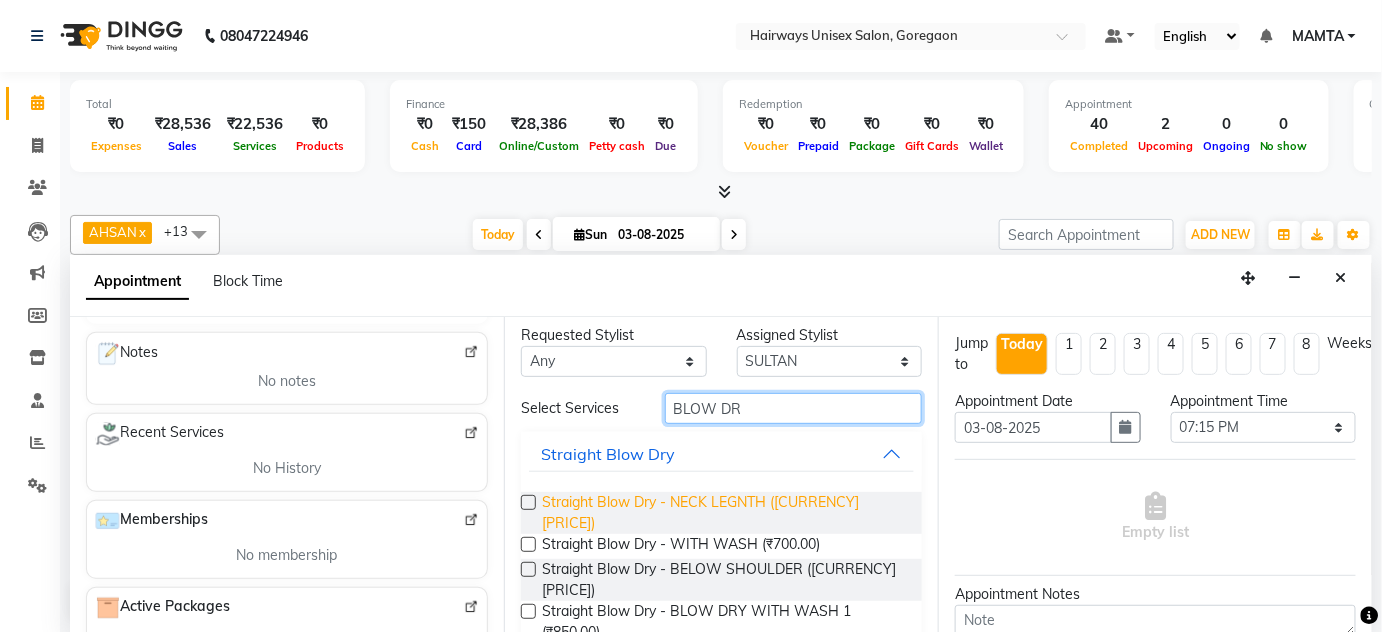 type on "BLOW DR" 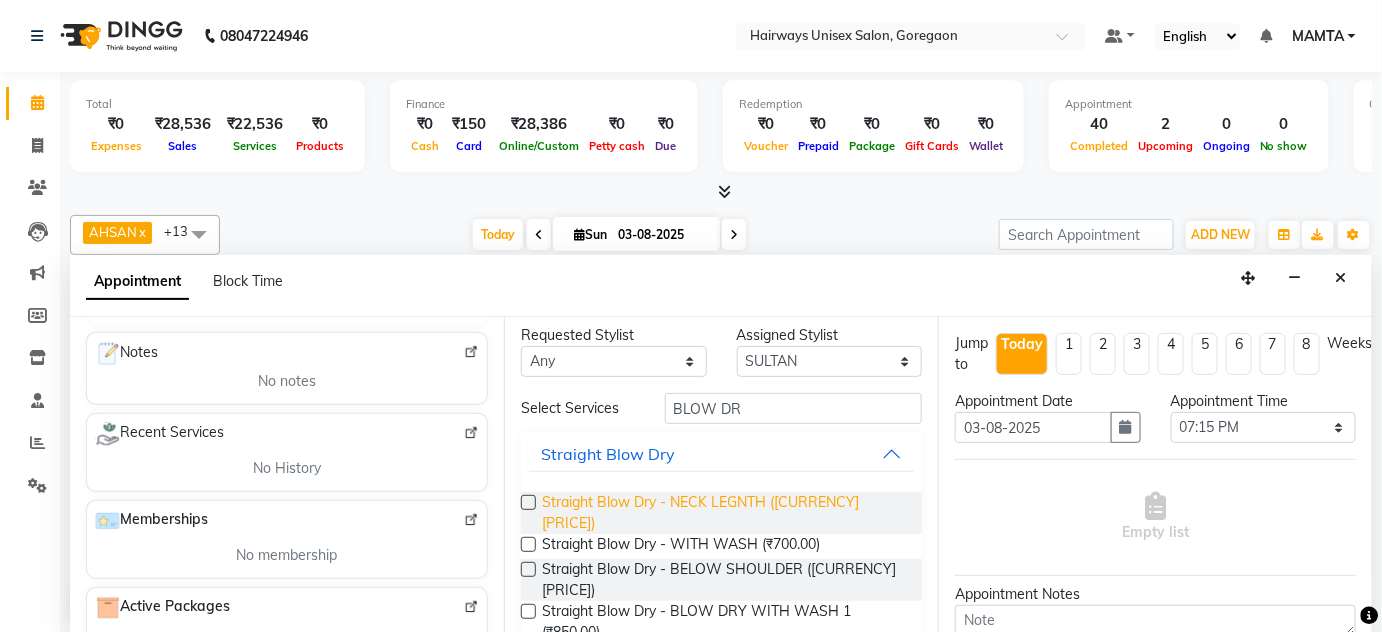 click on "Straight Blow Dry - NECK LEGNTH ([CURRENCY][PRICE])" at bounding box center [724, 513] 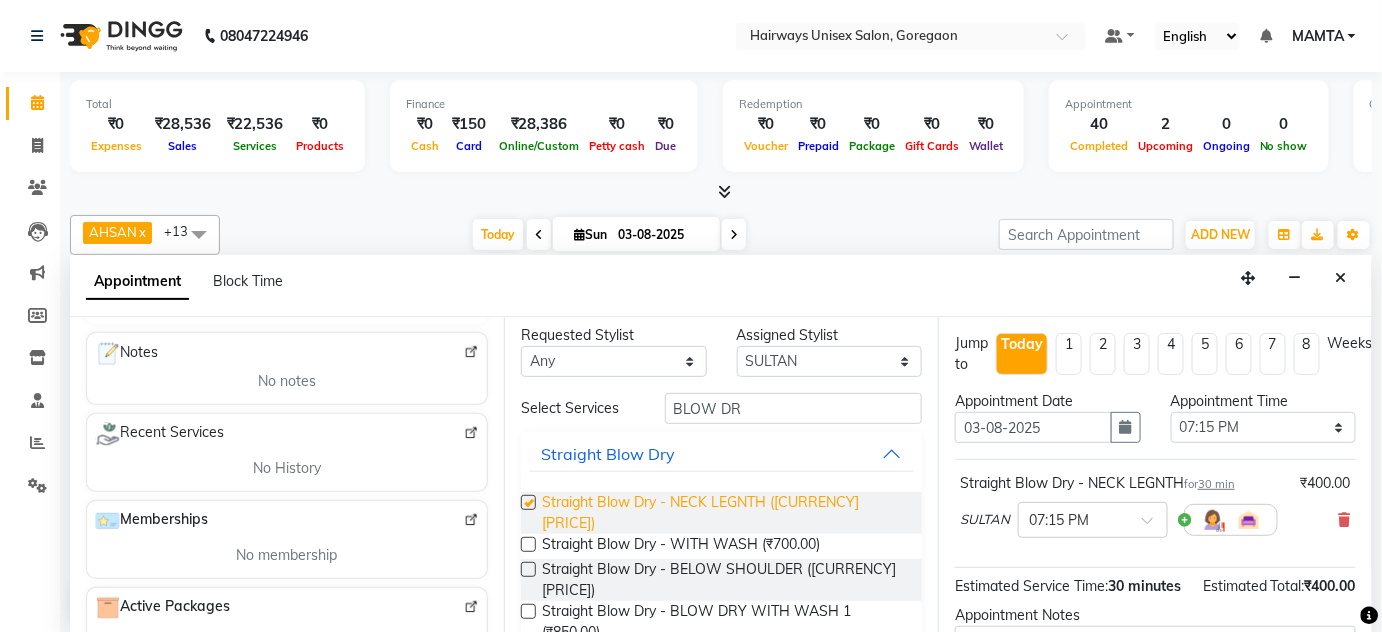 checkbox on "false" 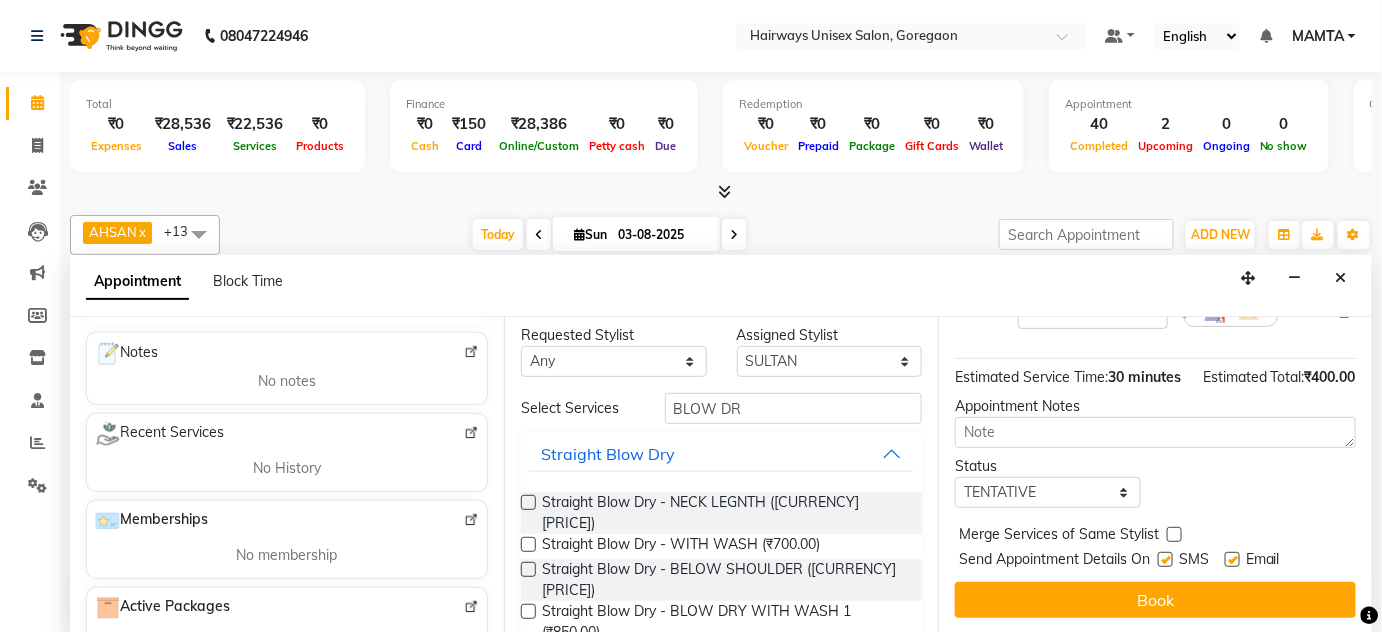 scroll, scrollTop: 228, scrollLeft: 0, axis: vertical 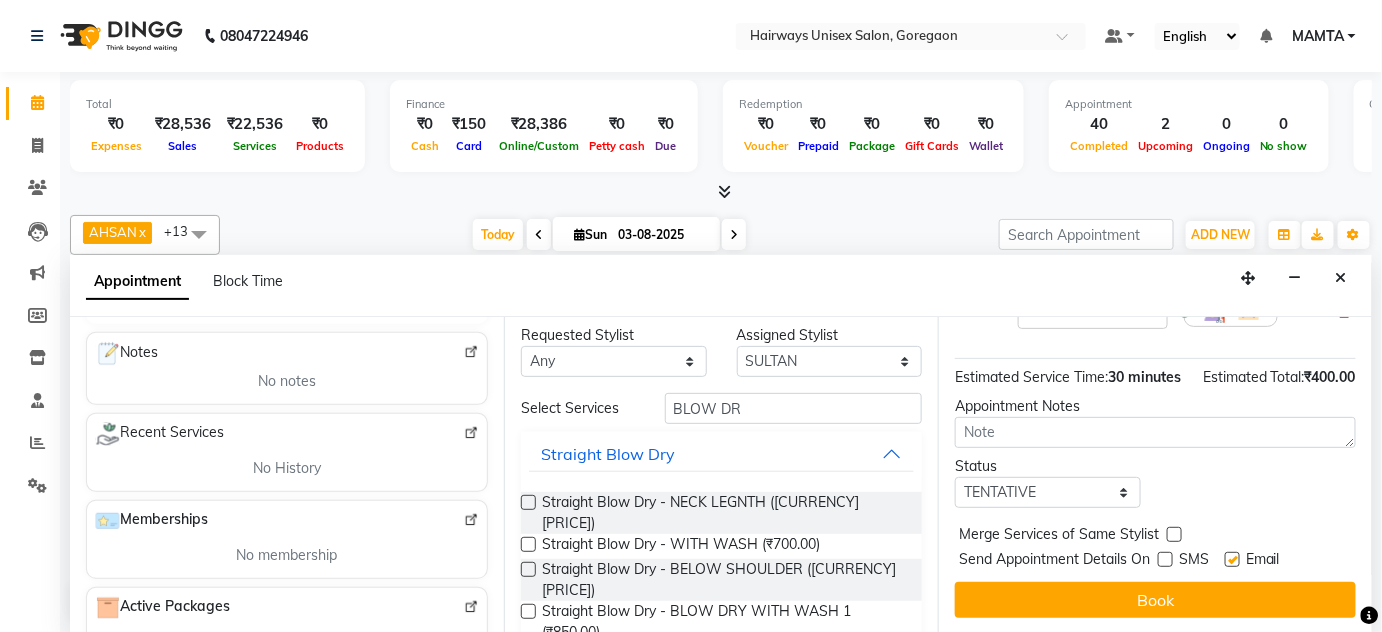 drag, startPoint x: 1250, startPoint y: 556, endPoint x: 1206, endPoint y: 570, distance: 46.173584 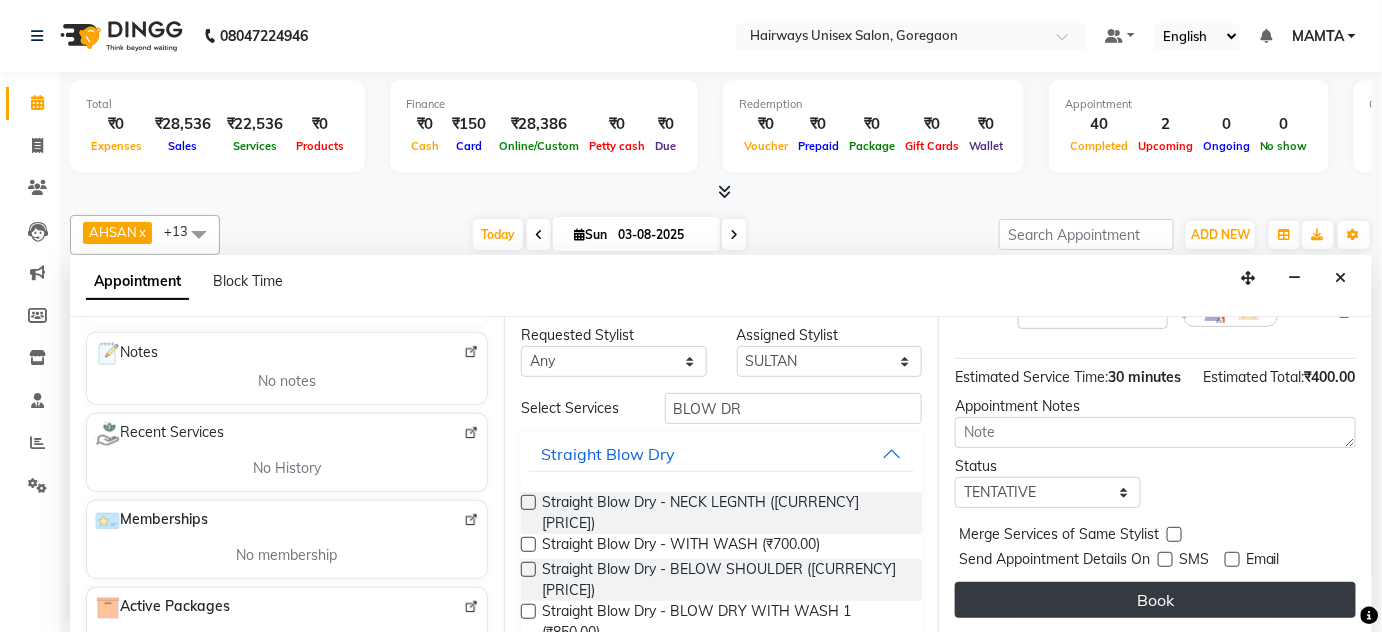 click on "Book" at bounding box center (1155, 600) 